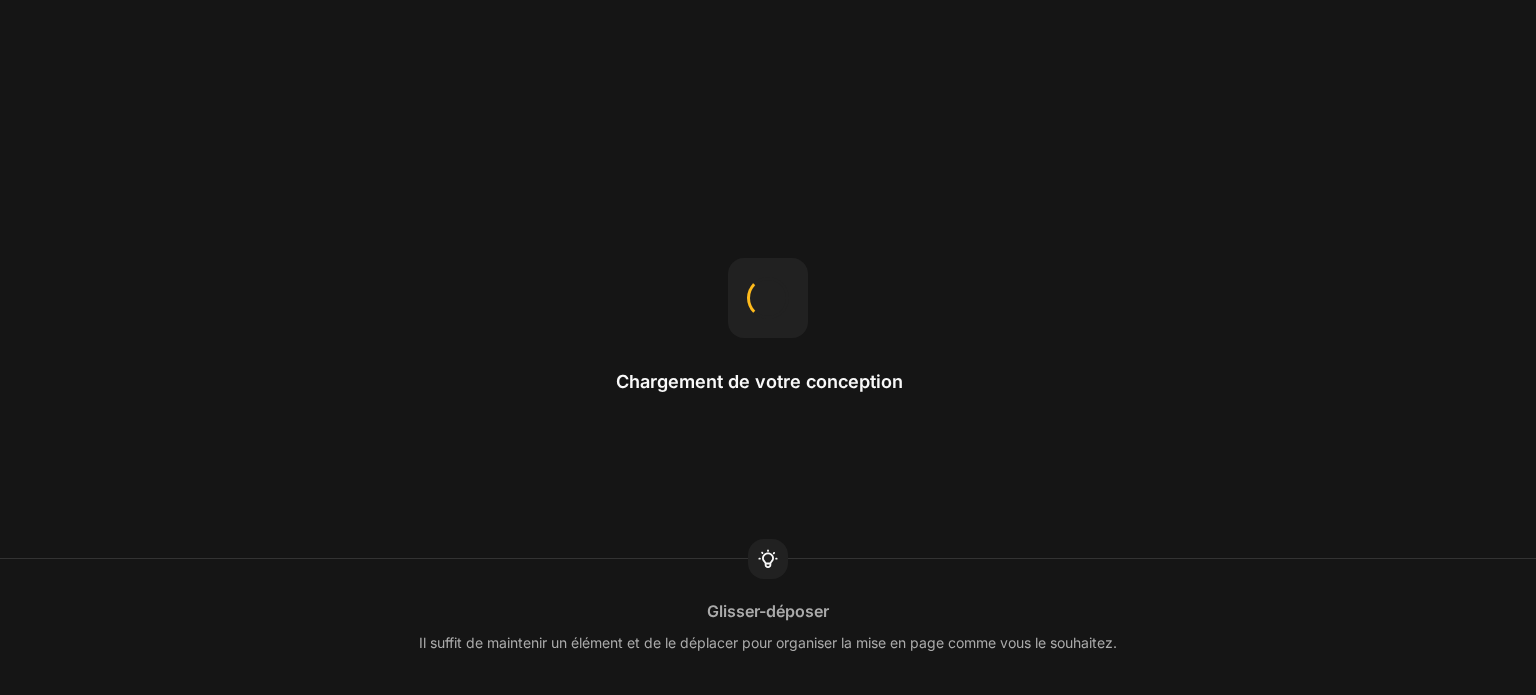 scroll, scrollTop: 0, scrollLeft: 0, axis: both 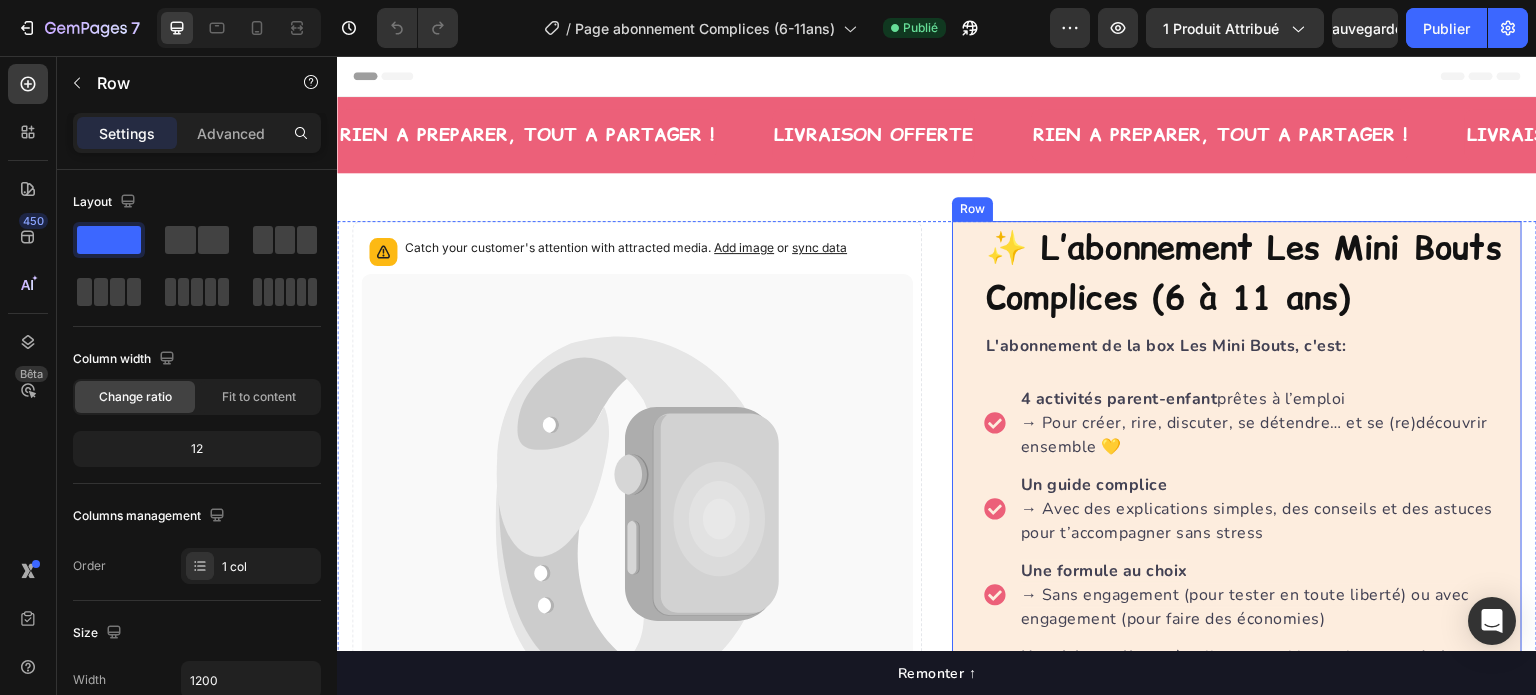click on "✨ L’abonnement Les Mini Bouts Complices (6 à 11 ans) Product Title L'abonnement de la box Les Mini Bouts, c'est: Text block 4 activités parent-enfant  prêtes à l’emploi → Pour créer, rire, discuter, se détendre… et se (re)découvrir ensemble 💛 Un guide complice → Avec des explications simples, des conseils et des astuces pour t’accompagner sans stress Une formule au choix → Sans engagement (pour tester en toute liberté) ou avec engagement (pour faire des économies) Un sticker collector  à coller ensemble sur le  poster de la complicité → Offert avec l’abonnement annuel, ou disponible à l’unité dans notre e-shop Une box de plus de 35€ de valeur , à partir de  21€ seulement . Item list Subify Subscriptions Subify Subscriptions Ajouter au panier Product Cart Button Perfect for sensitive tummies Supercharge immunity System Bursting with protein, vitamins, and minerals Supports strong muscles, increases bone strength Item list Row" at bounding box center [1237, 593] 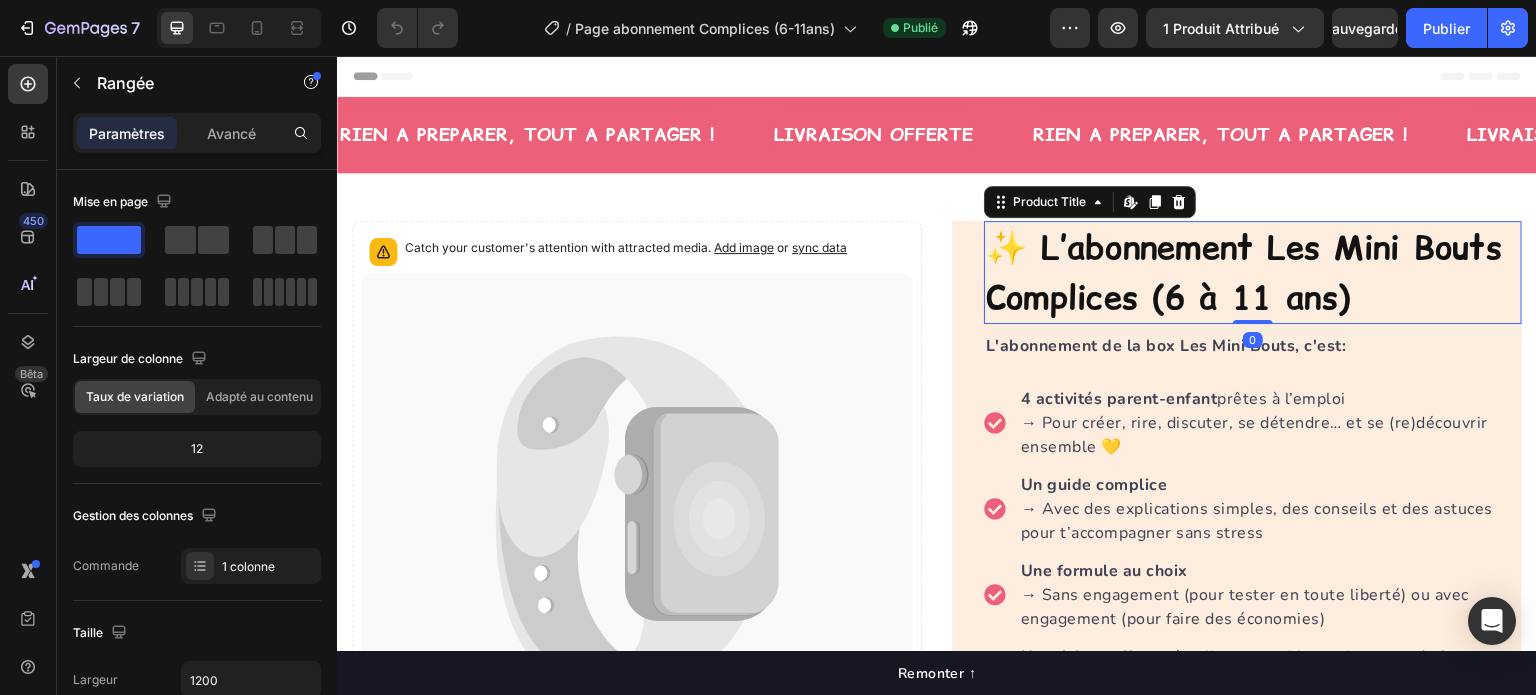 click on "✨ L’abonnement Les Mini Bouts Complices (6 à 11 ans)" at bounding box center [1253, 272] 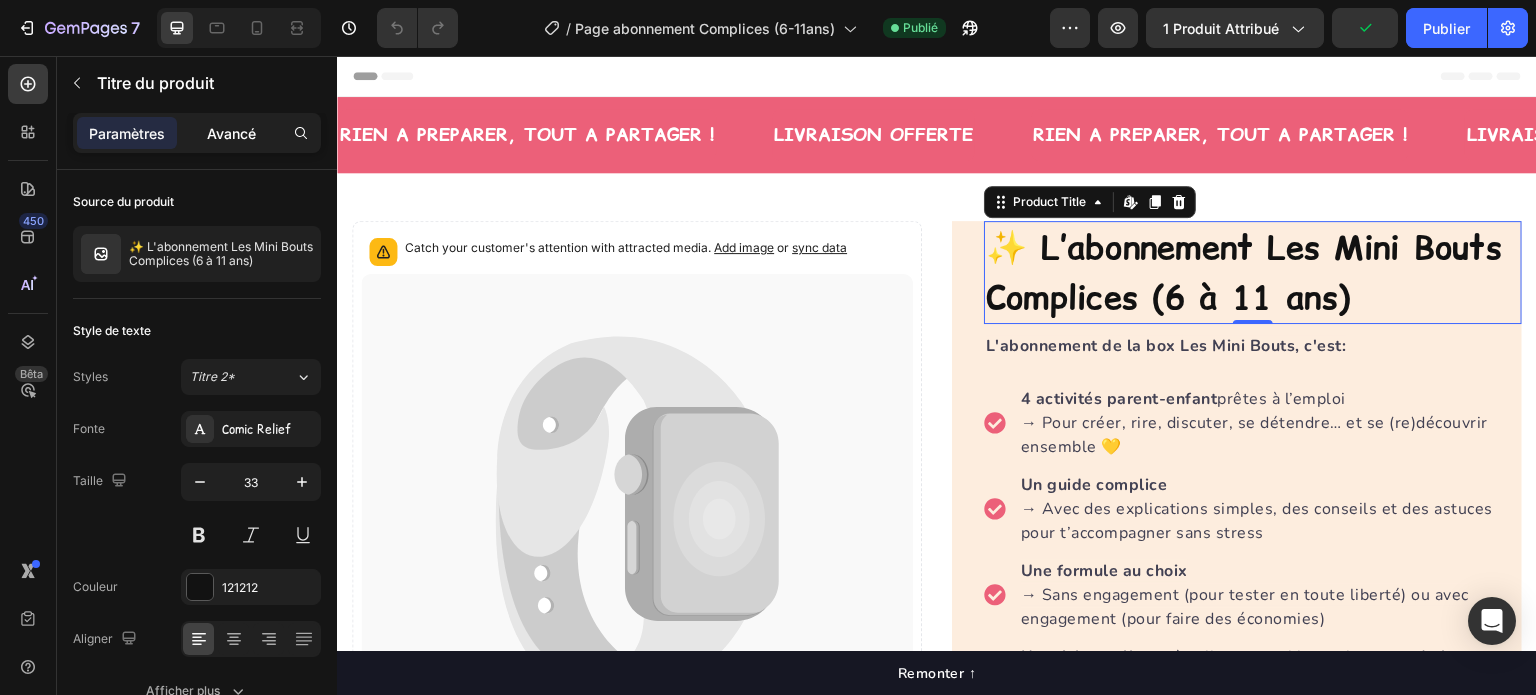 click on "Avancé" at bounding box center [231, 133] 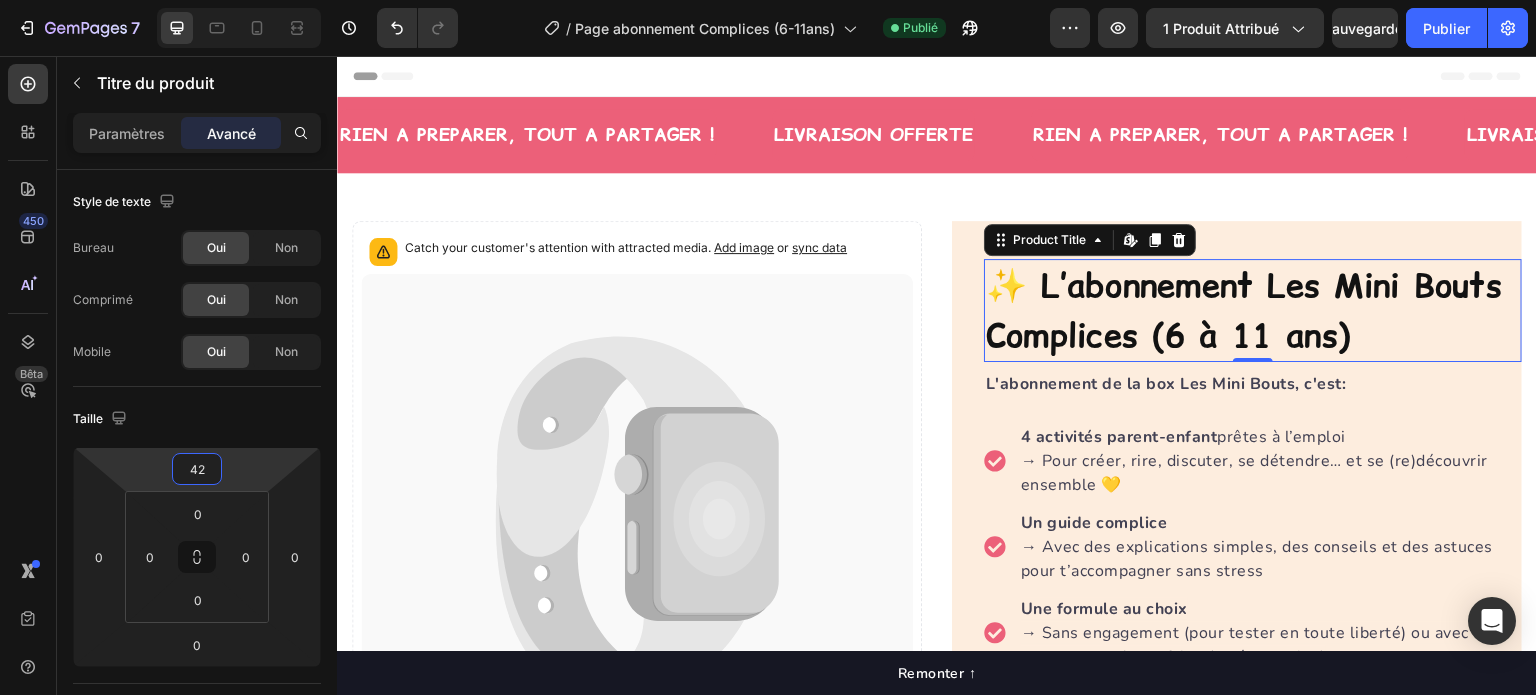 type on "46" 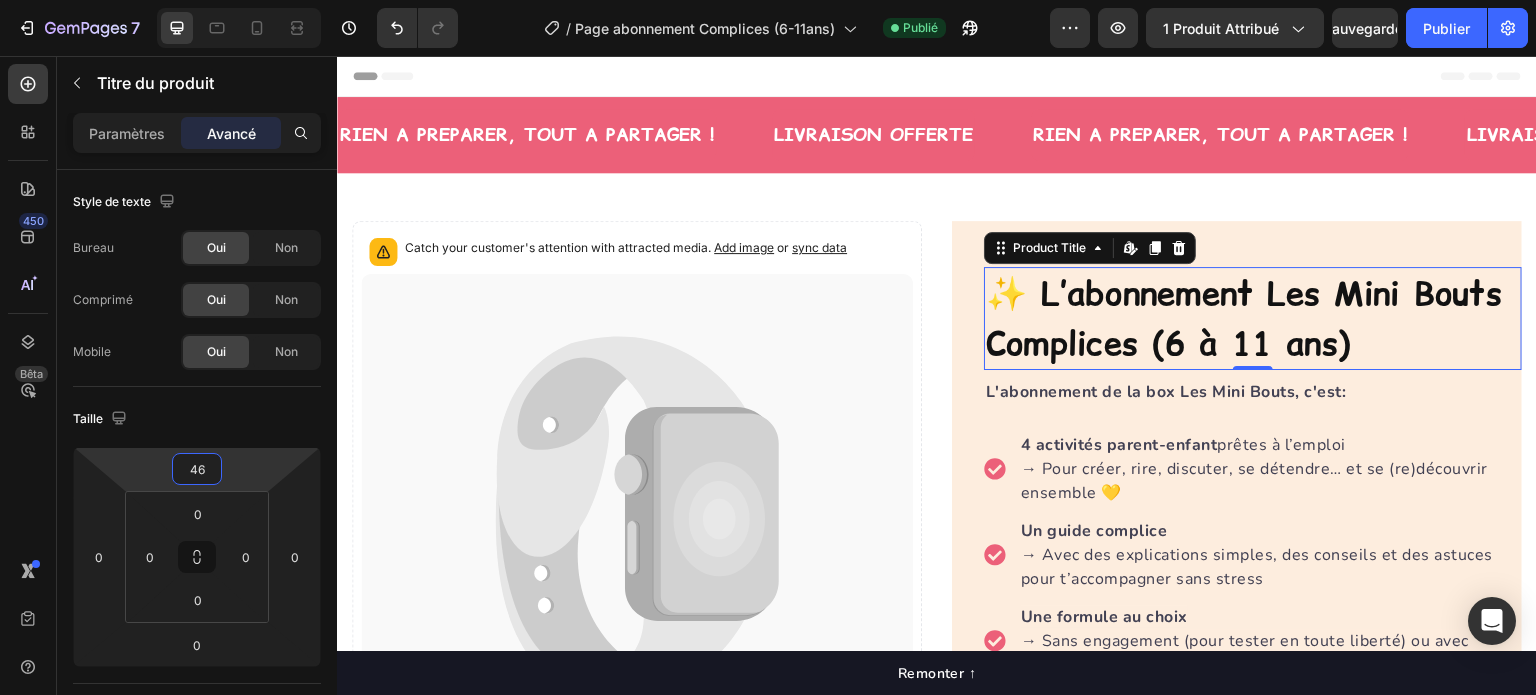 drag, startPoint x: 229, startPoint y: 464, endPoint x: 214, endPoint y: 441, distance: 27.45906 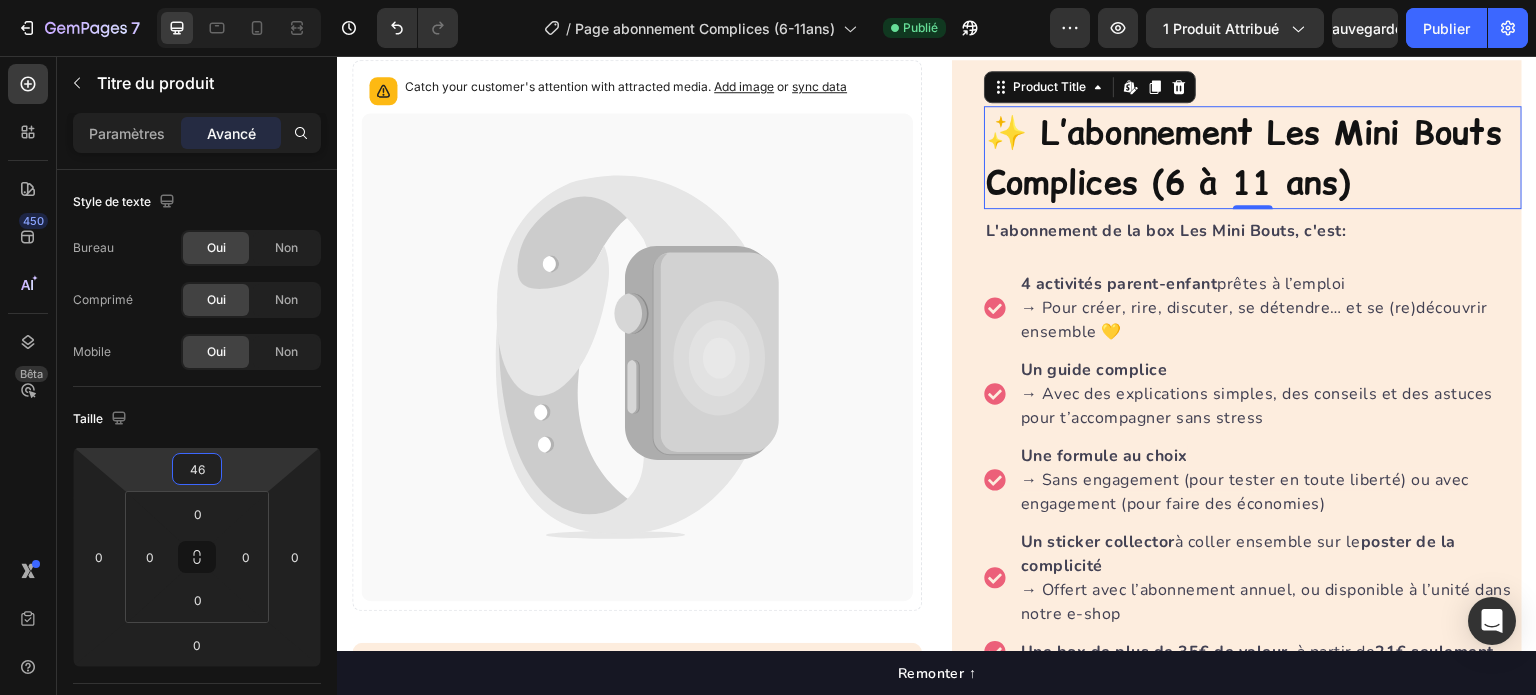 scroll, scrollTop: 400, scrollLeft: 0, axis: vertical 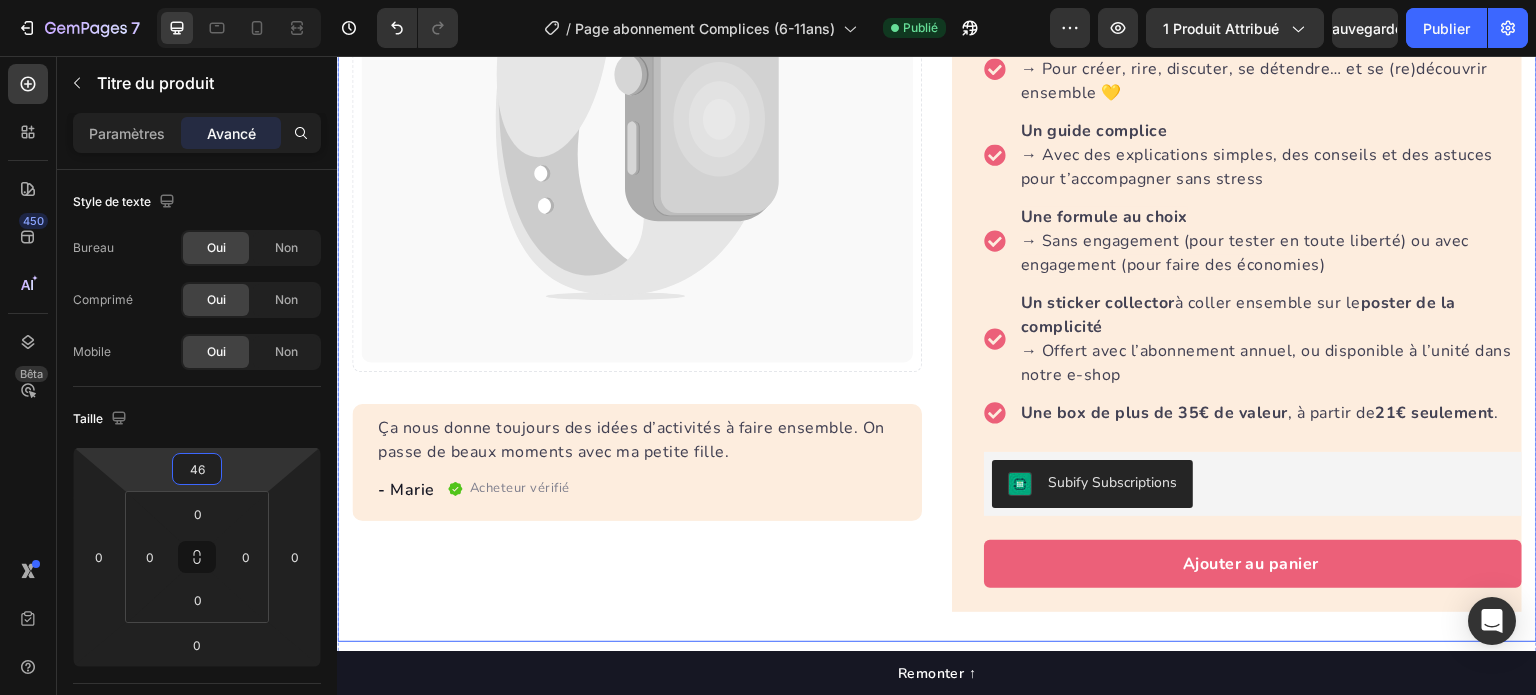 click on "Catch your customer's attention with attracted media.       Add image   or   sync data
Product Images Ça nous donne toujours des idées d’activités à faire ensemble. On passe de beaux moments avec ma petite fille. Text block - Marie Text block
Acheteur vérifié Item list Row Row "My dog absolutely loves this food! It's clear that the taste and quality are top-notch."  -Daisy Text block Row Row" at bounding box center (637, 216) 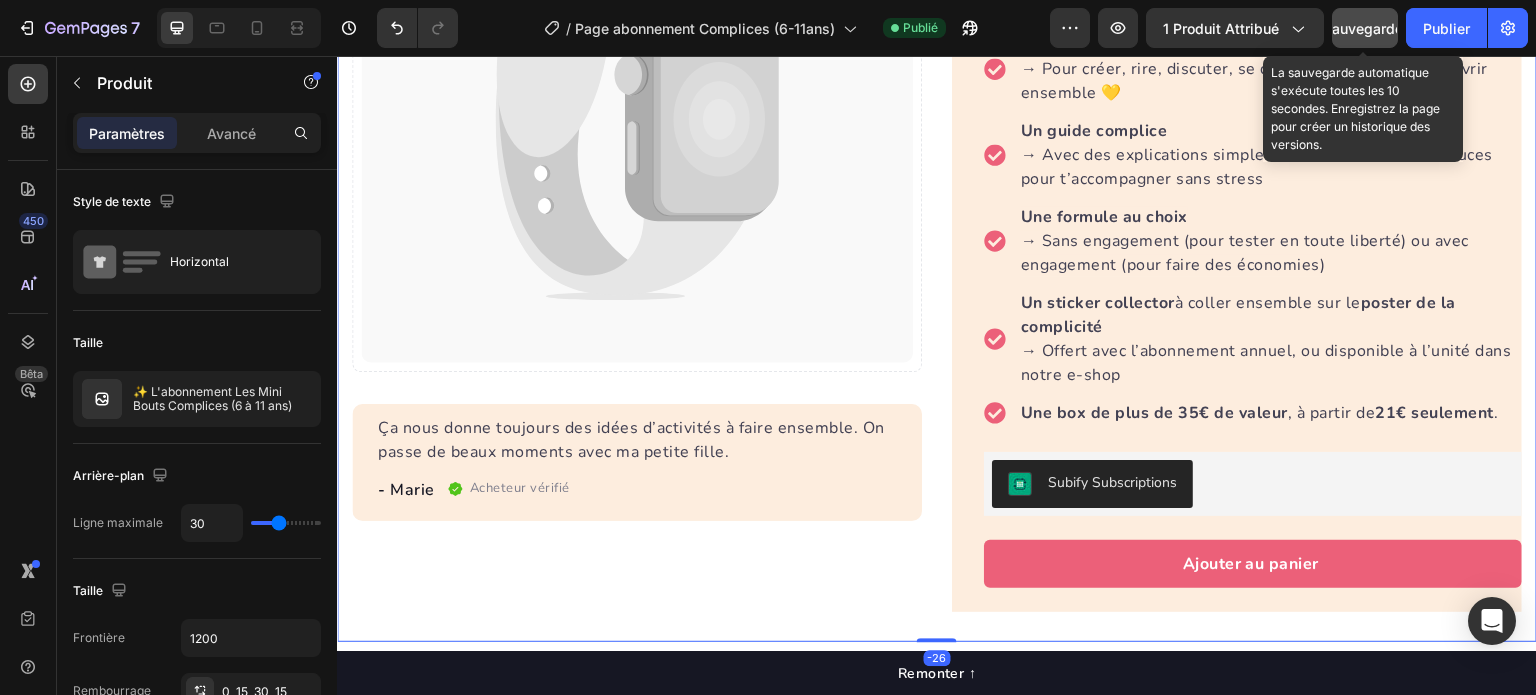 click on "Sauvegarder" at bounding box center (1365, 28) 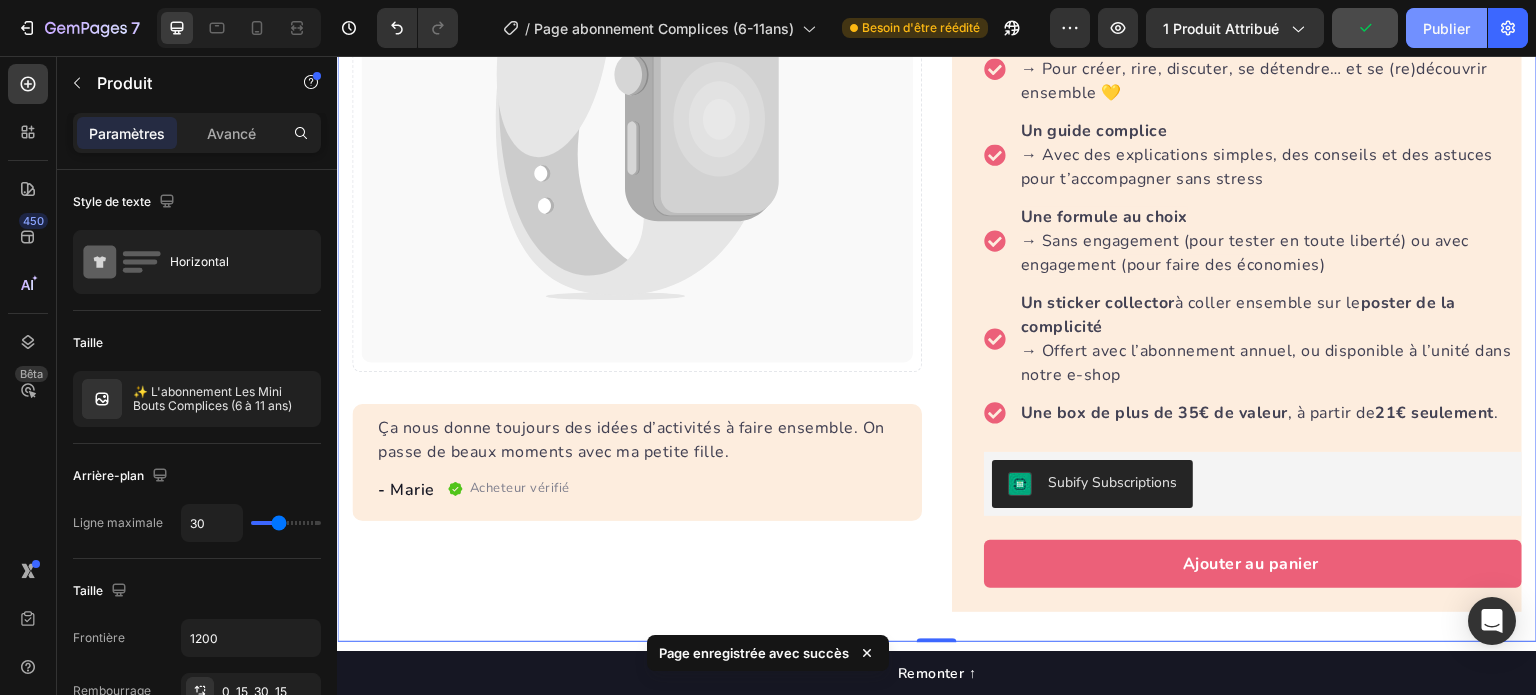 click on "Publier" 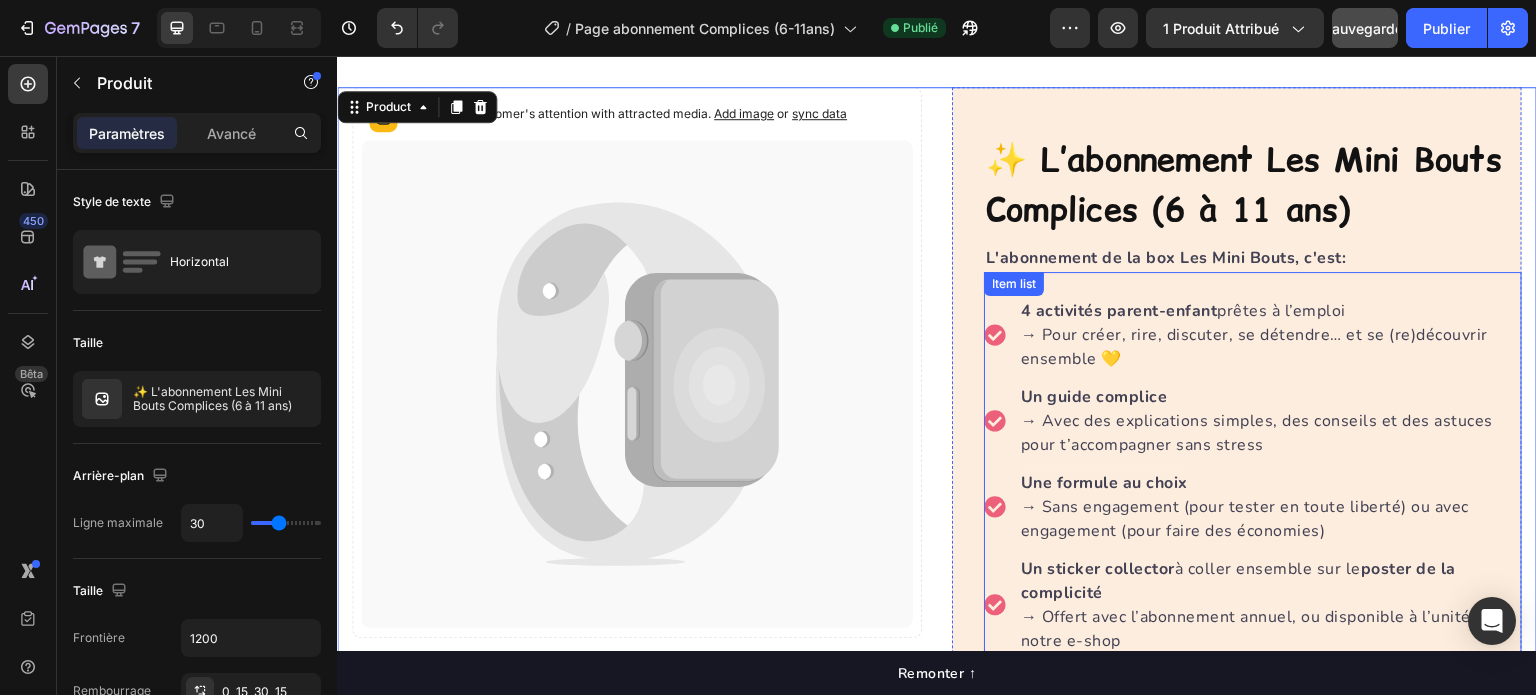 scroll, scrollTop: 100, scrollLeft: 0, axis: vertical 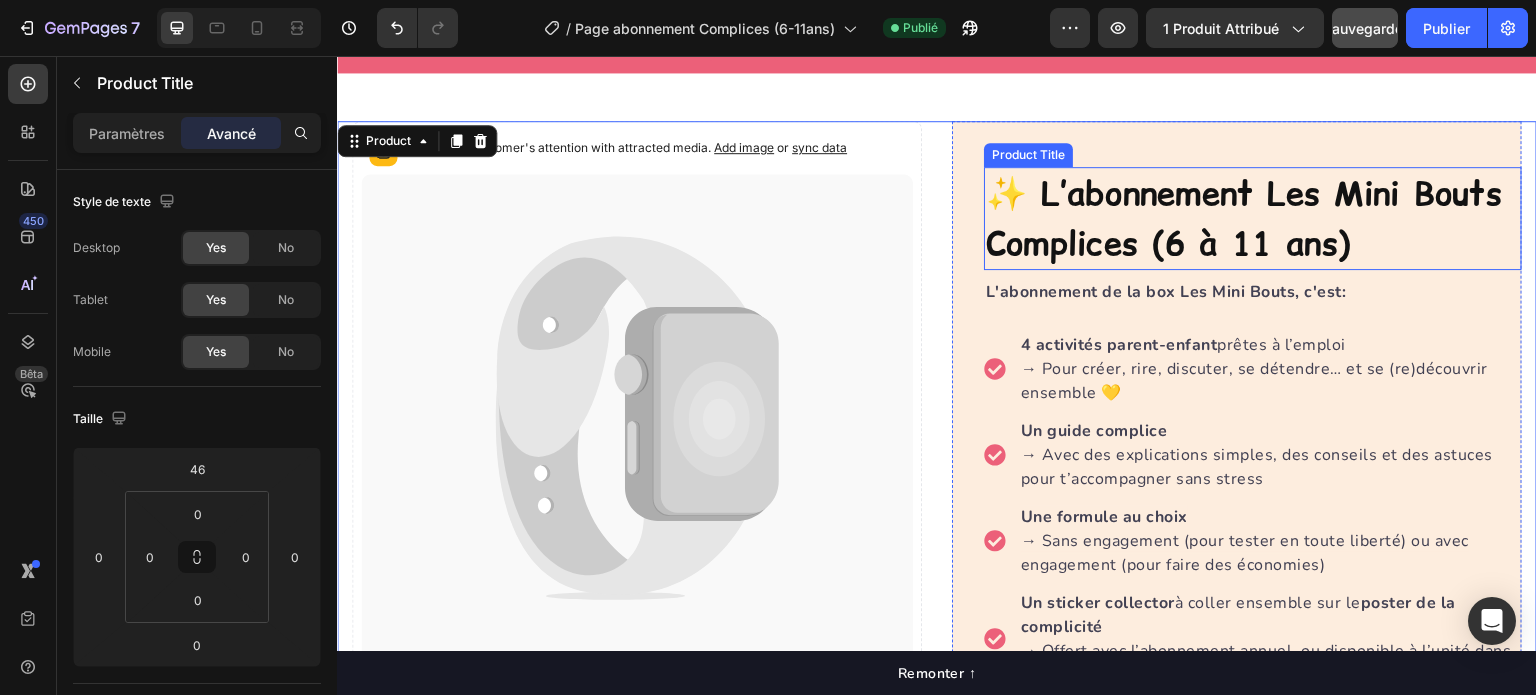 click on "✨ L’abonnement Les Mini Bouts Complices (6 à 11 ans)" at bounding box center (1253, 218) 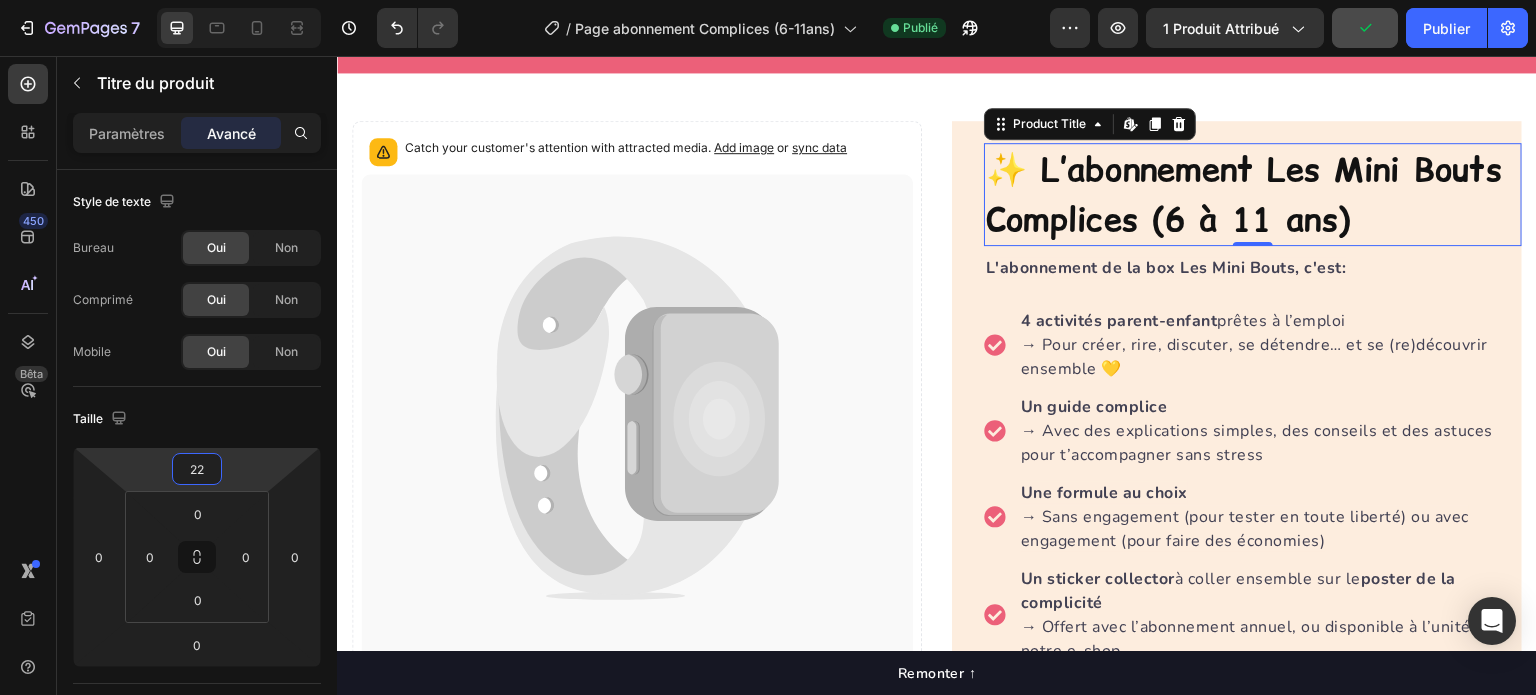 type on "20" 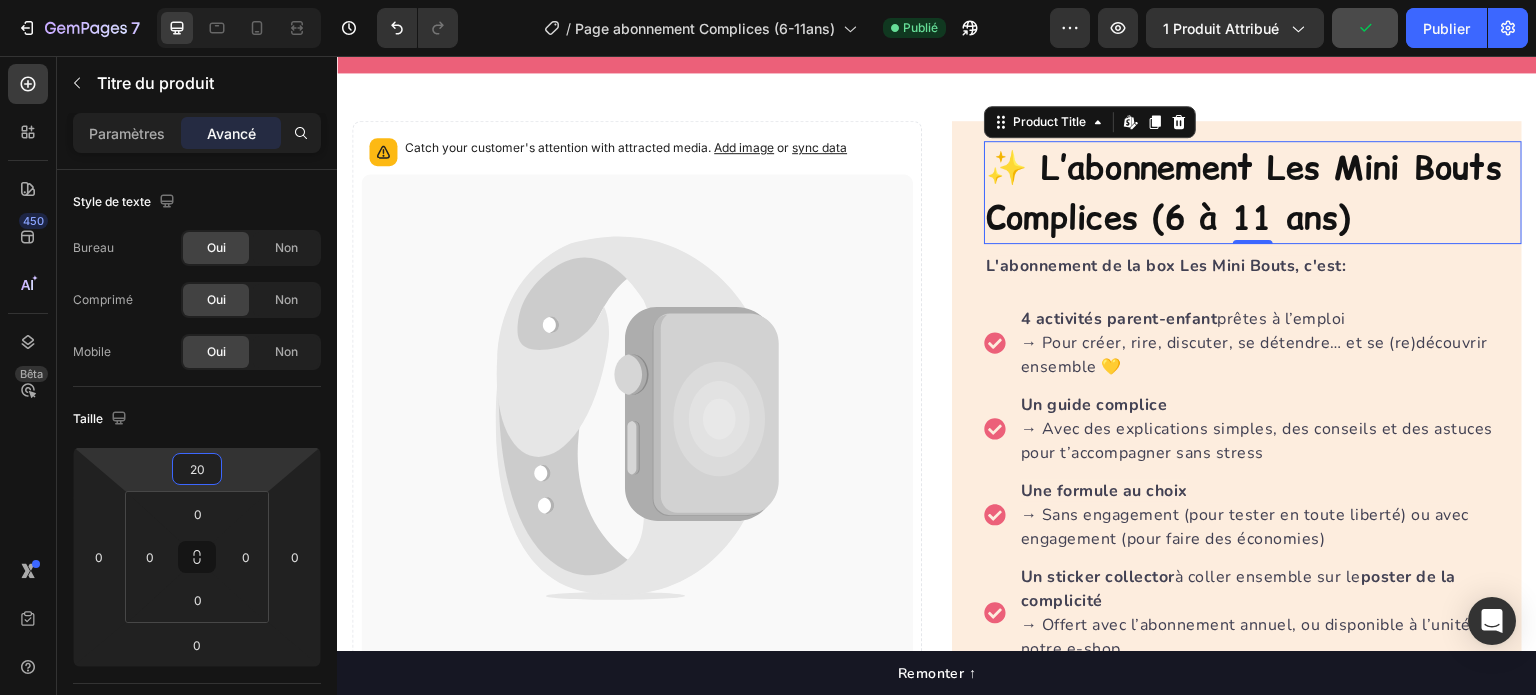 drag, startPoint x: 247, startPoint y: 467, endPoint x: 248, endPoint y: 480, distance: 13.038404 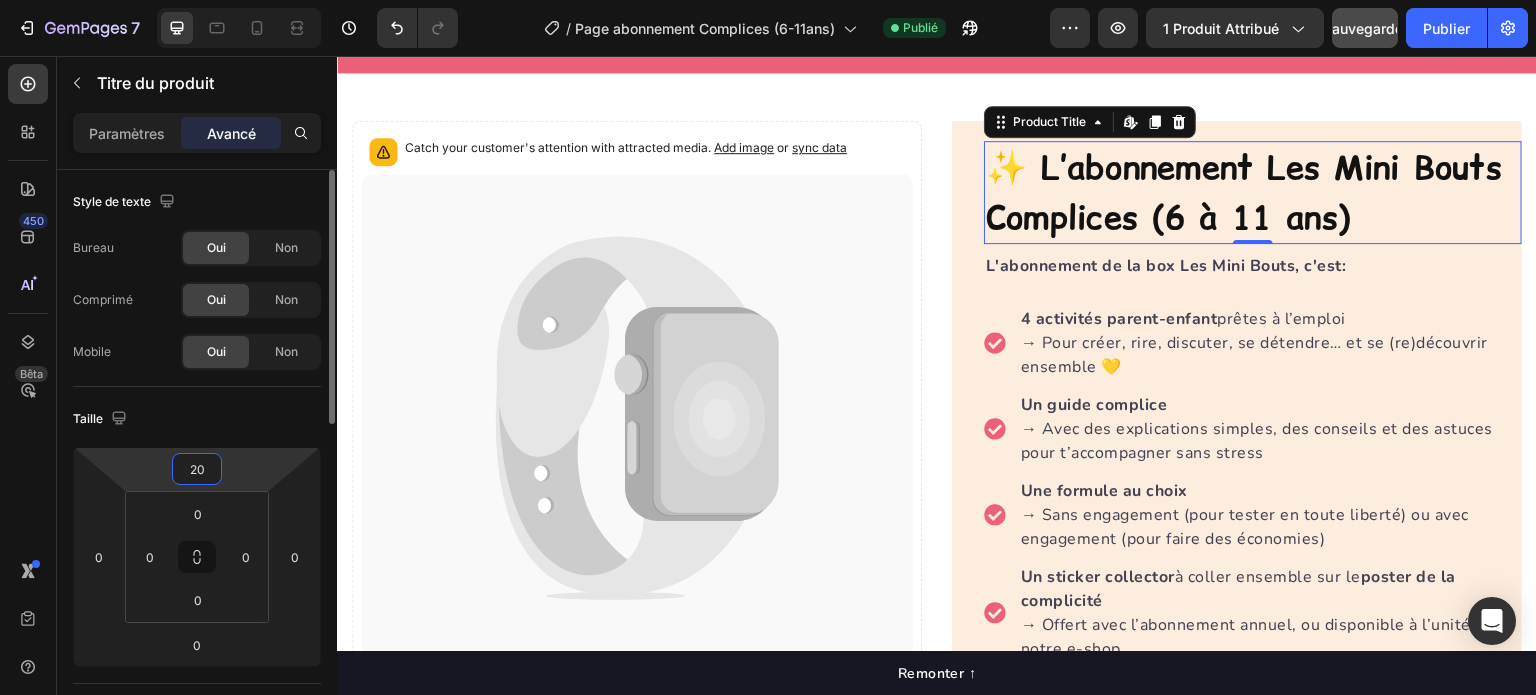 click on "Taille" at bounding box center [197, 419] 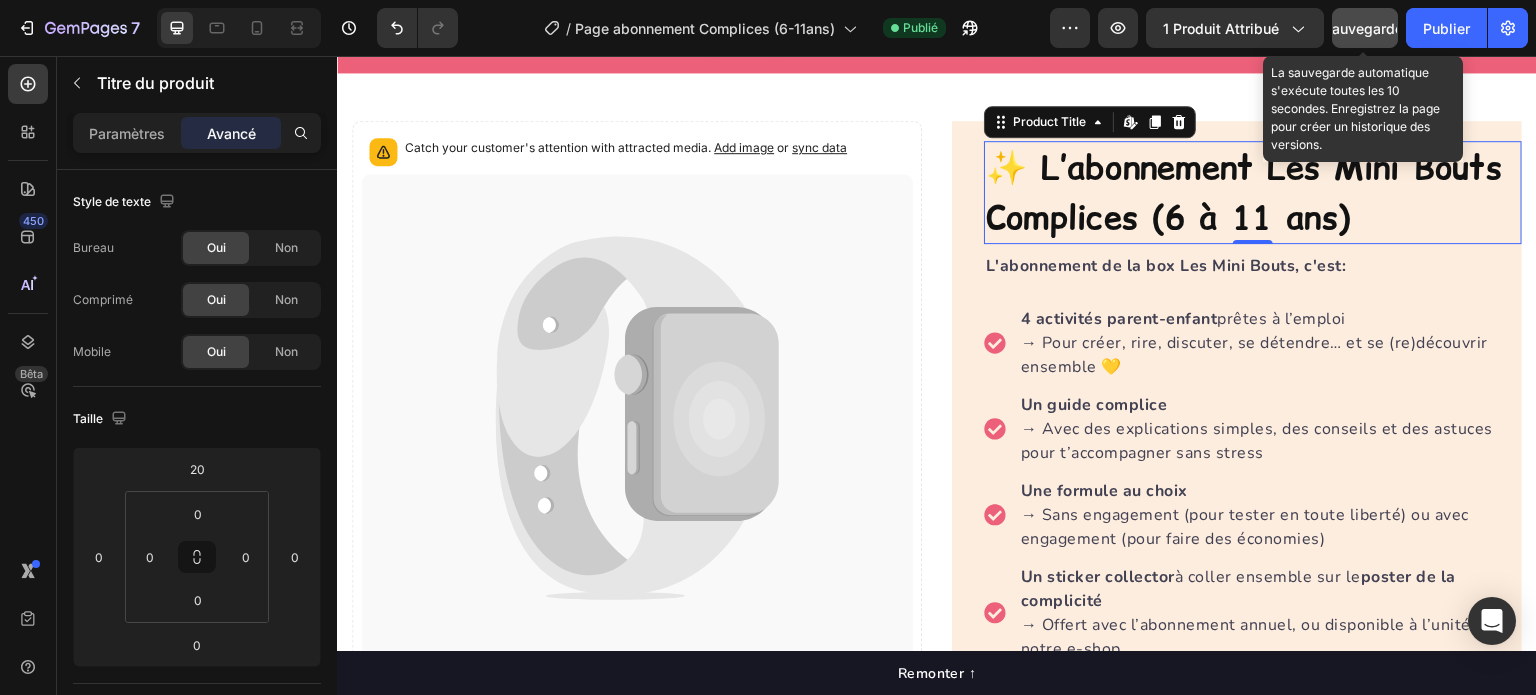 click on "Sauvegarder" at bounding box center (1365, 28) 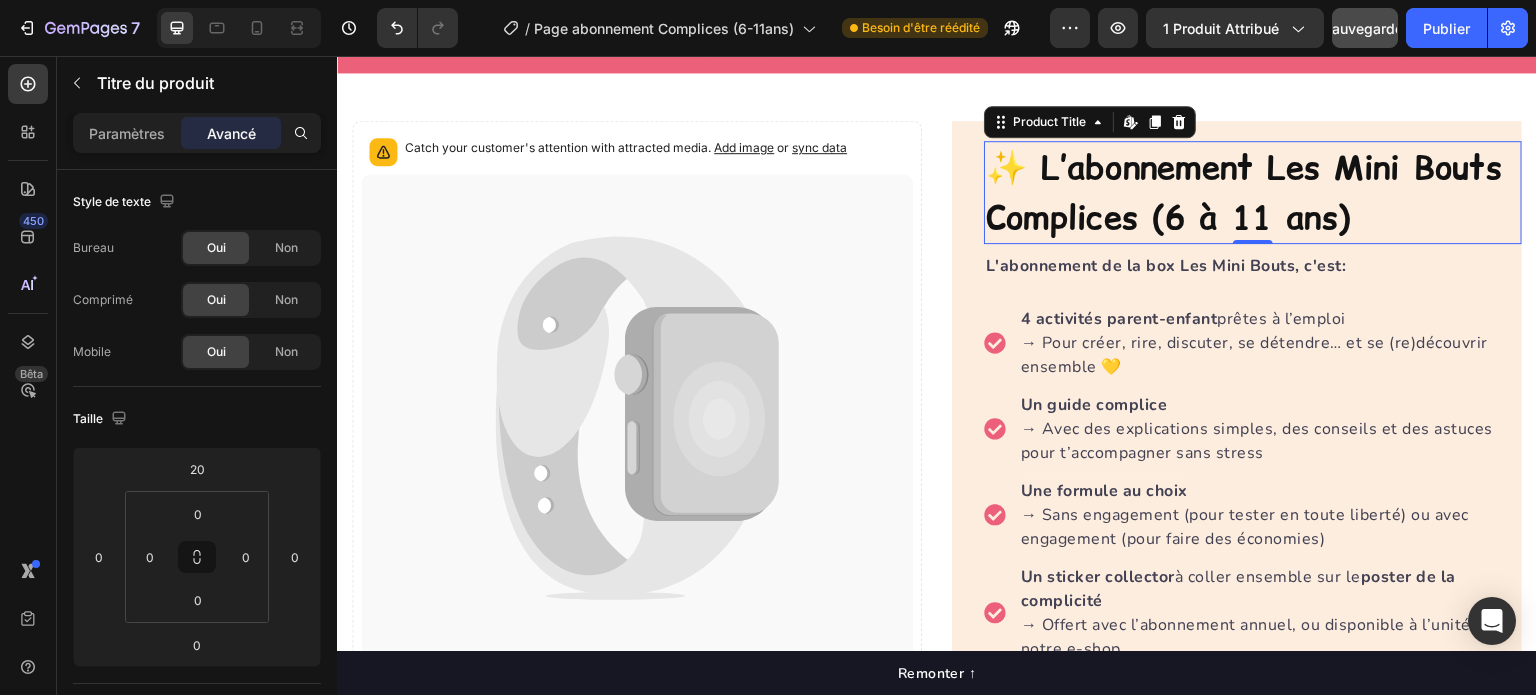 click on "✨ L’abonnement Les Mini Bouts Complices (6 à 11 ans)" at bounding box center [1253, 192] 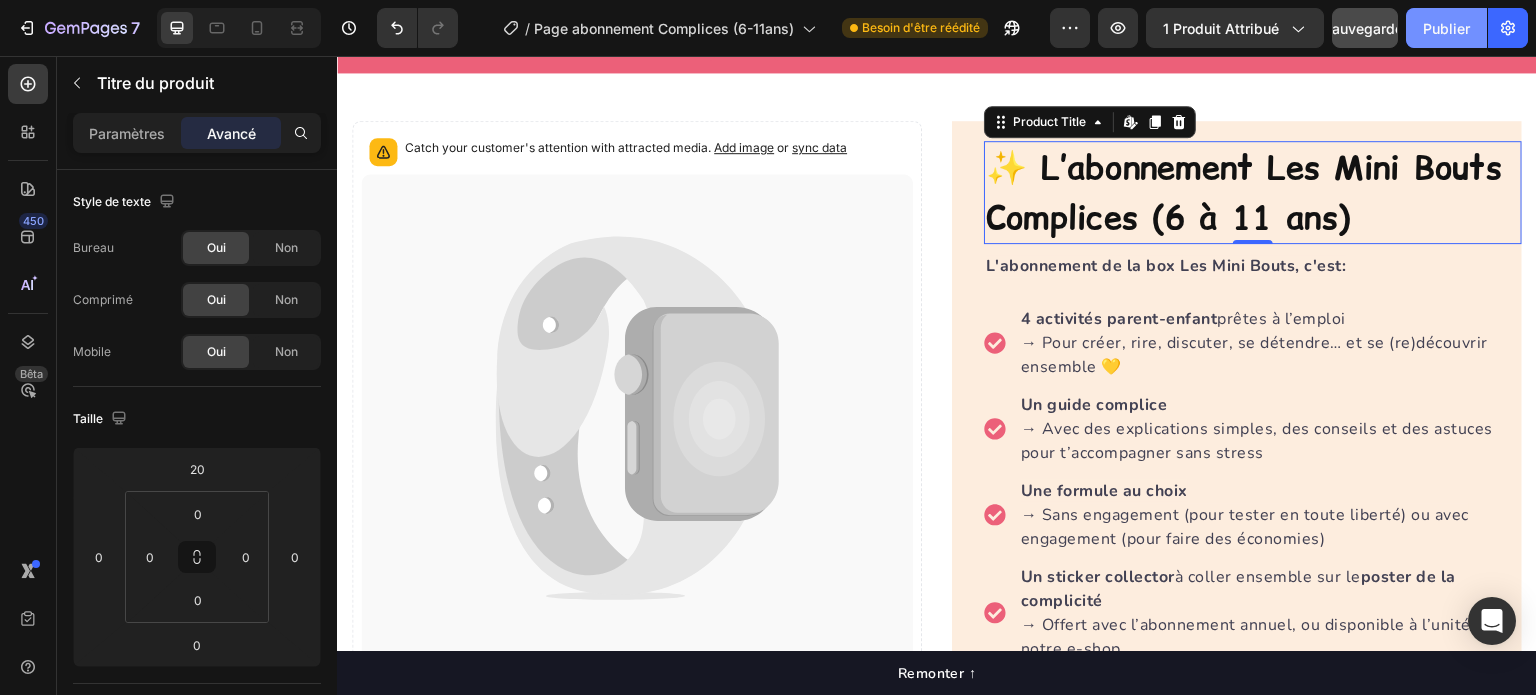 click on "Publier" 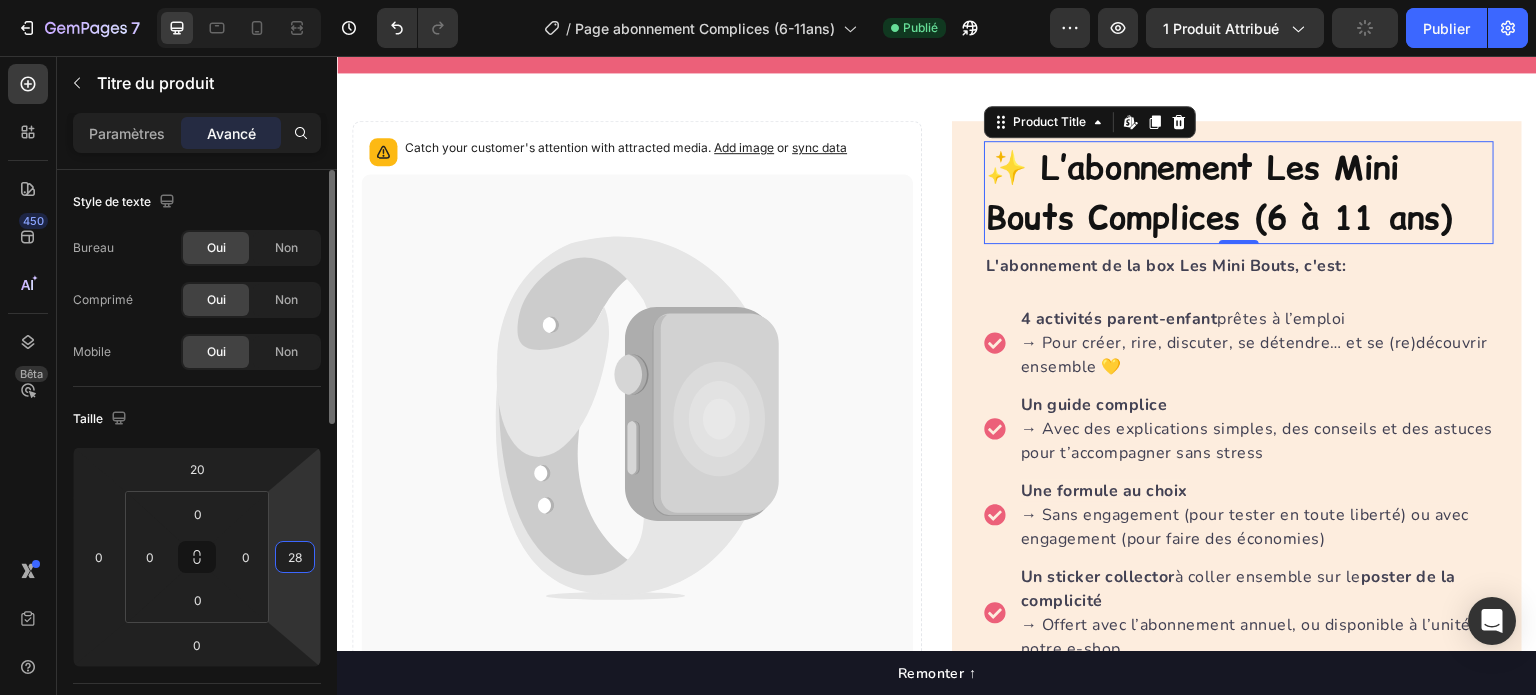 drag, startPoint x: 285, startPoint y: 524, endPoint x: 272, endPoint y: 505, distance: 23.021729 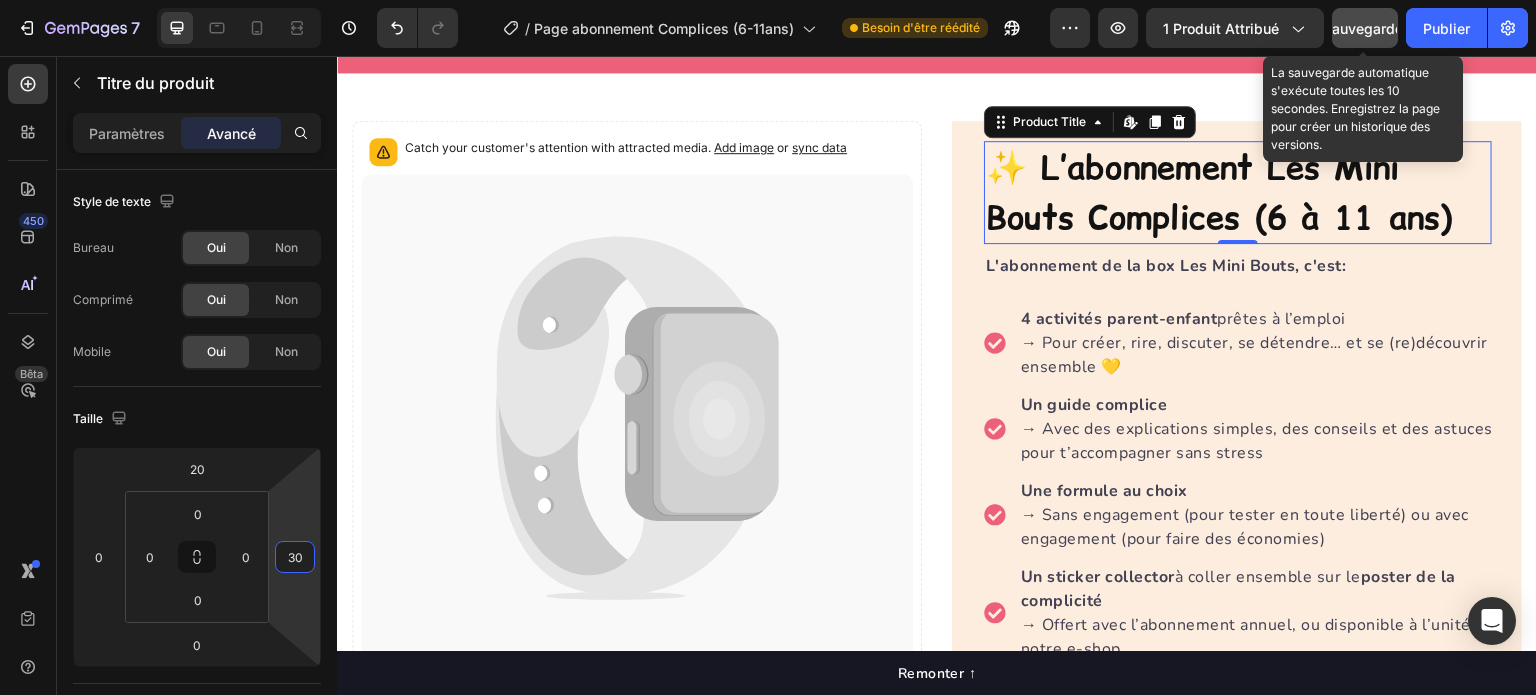 click on "Sauvegarder" at bounding box center [1365, 28] 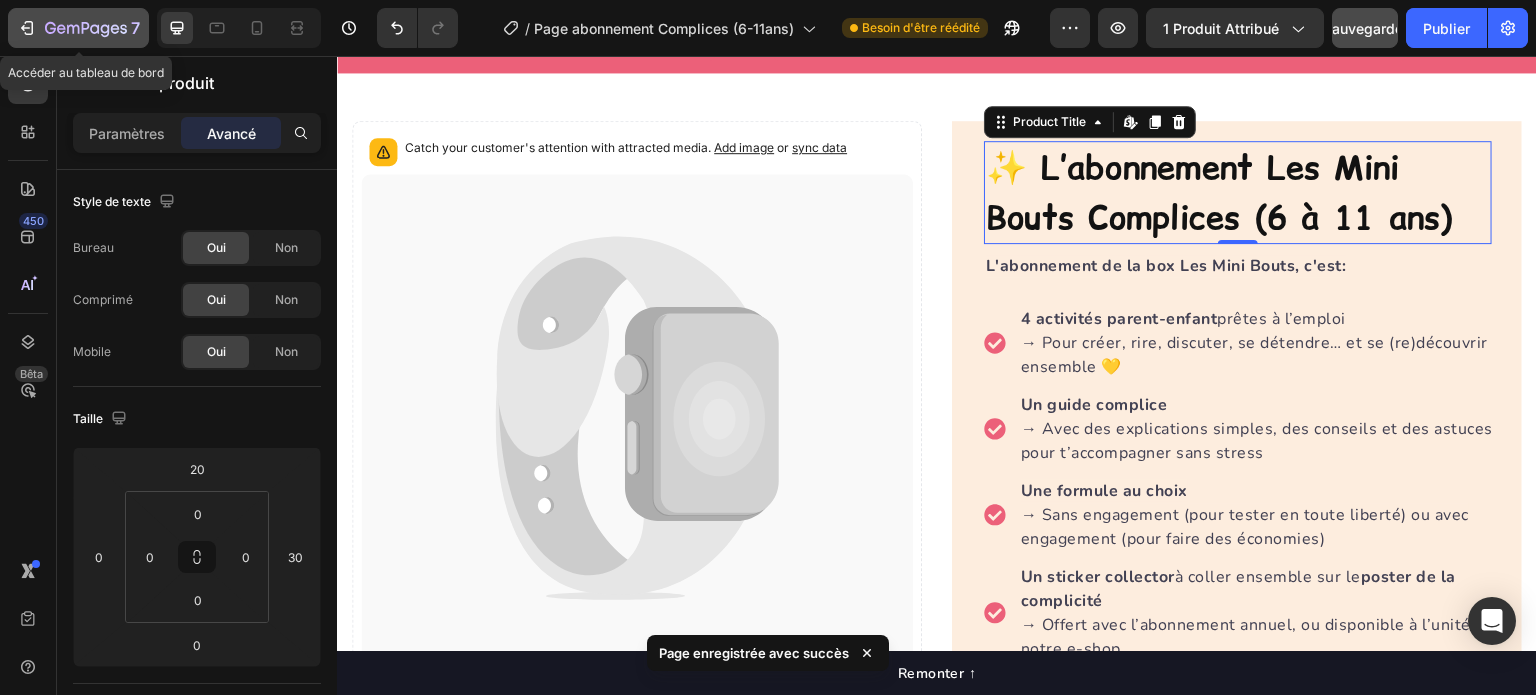 click 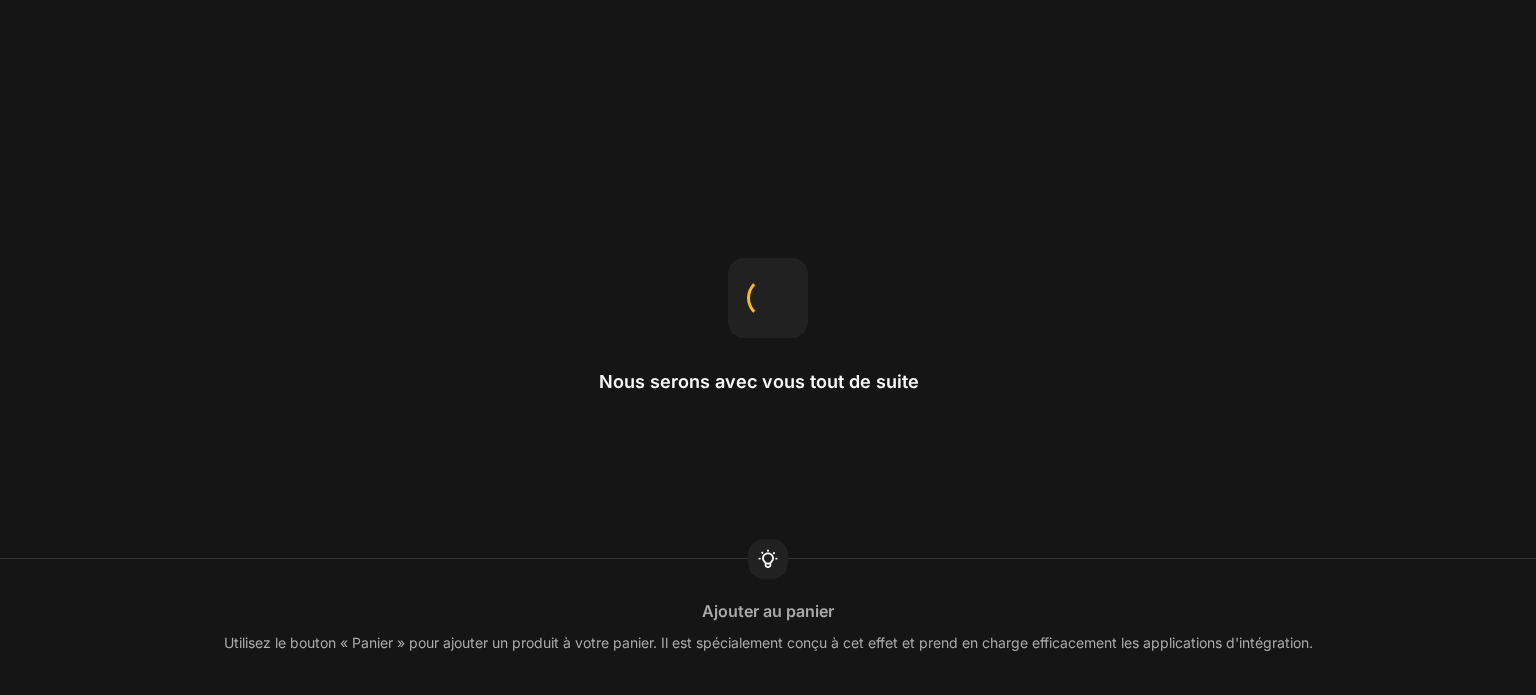 scroll, scrollTop: 0, scrollLeft: 0, axis: both 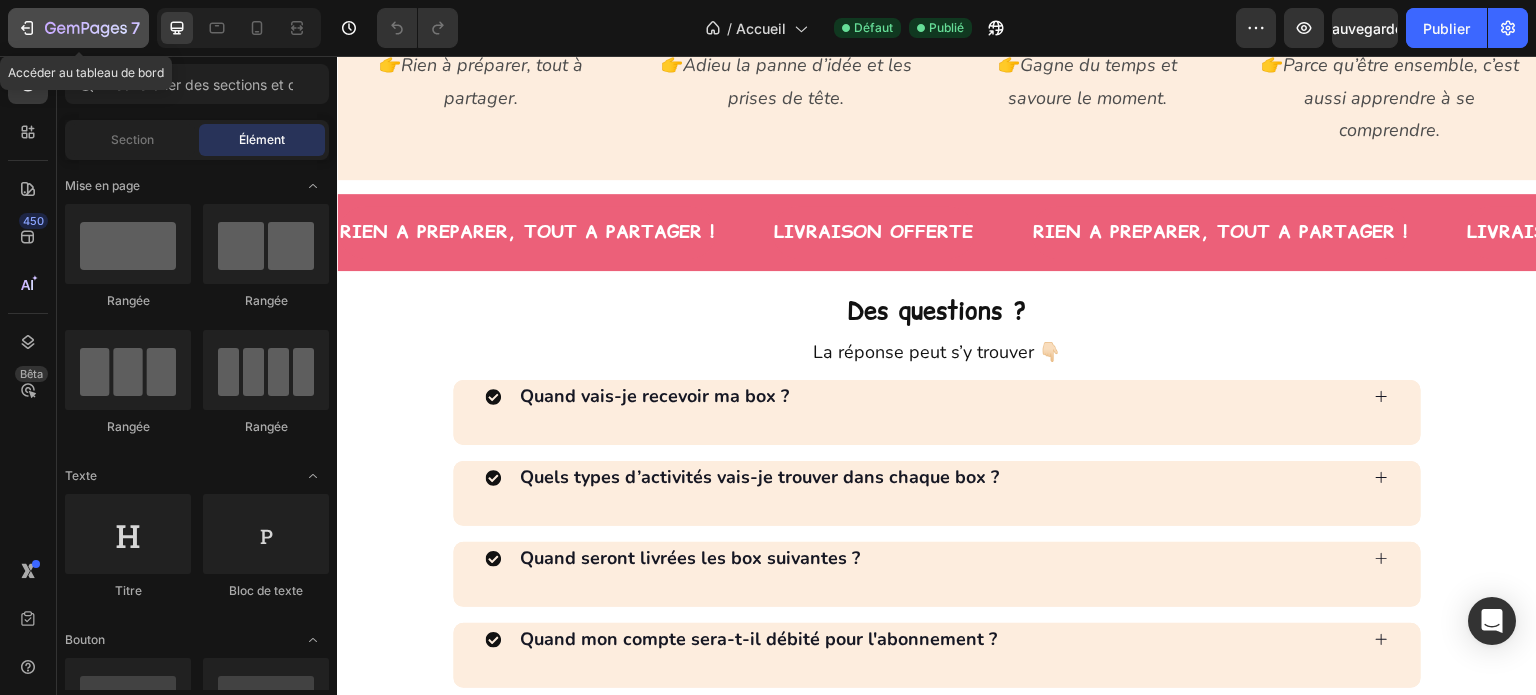 click 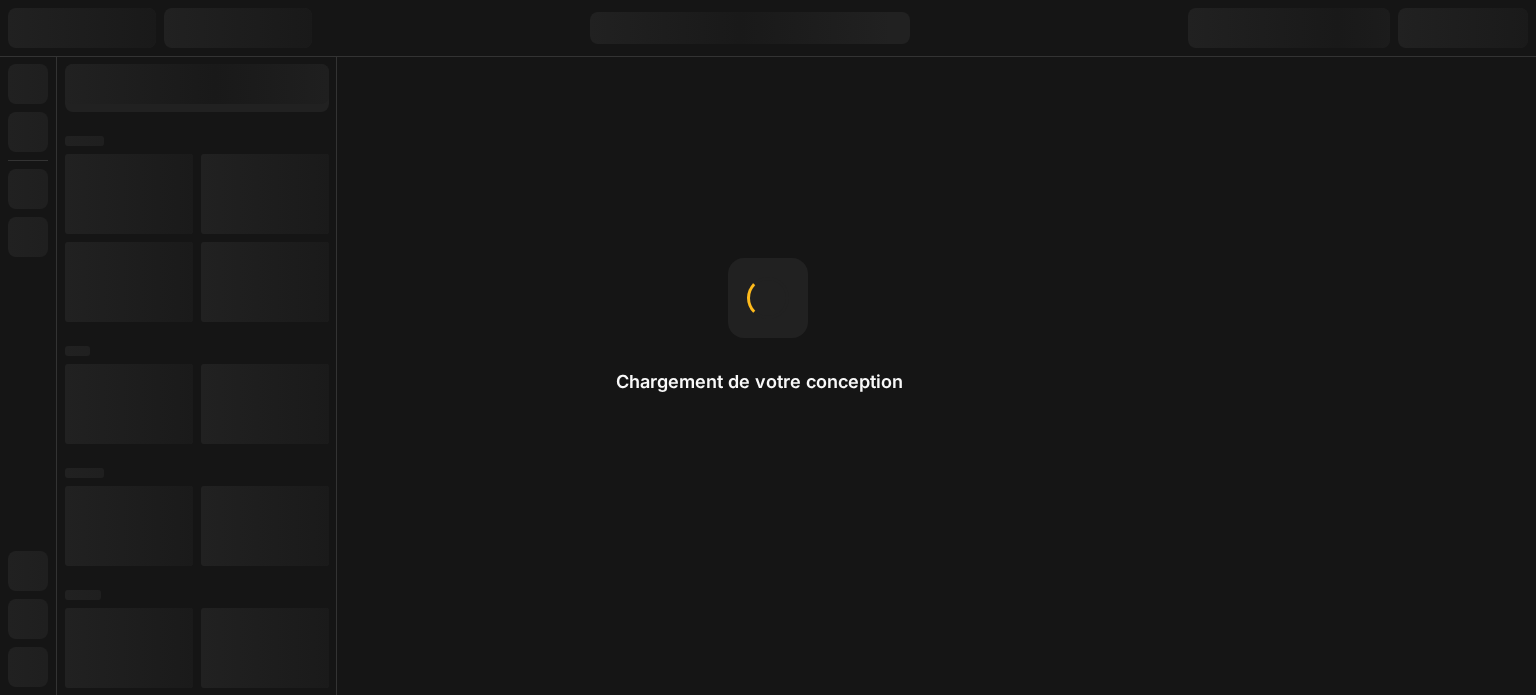 scroll, scrollTop: 0, scrollLeft: 0, axis: both 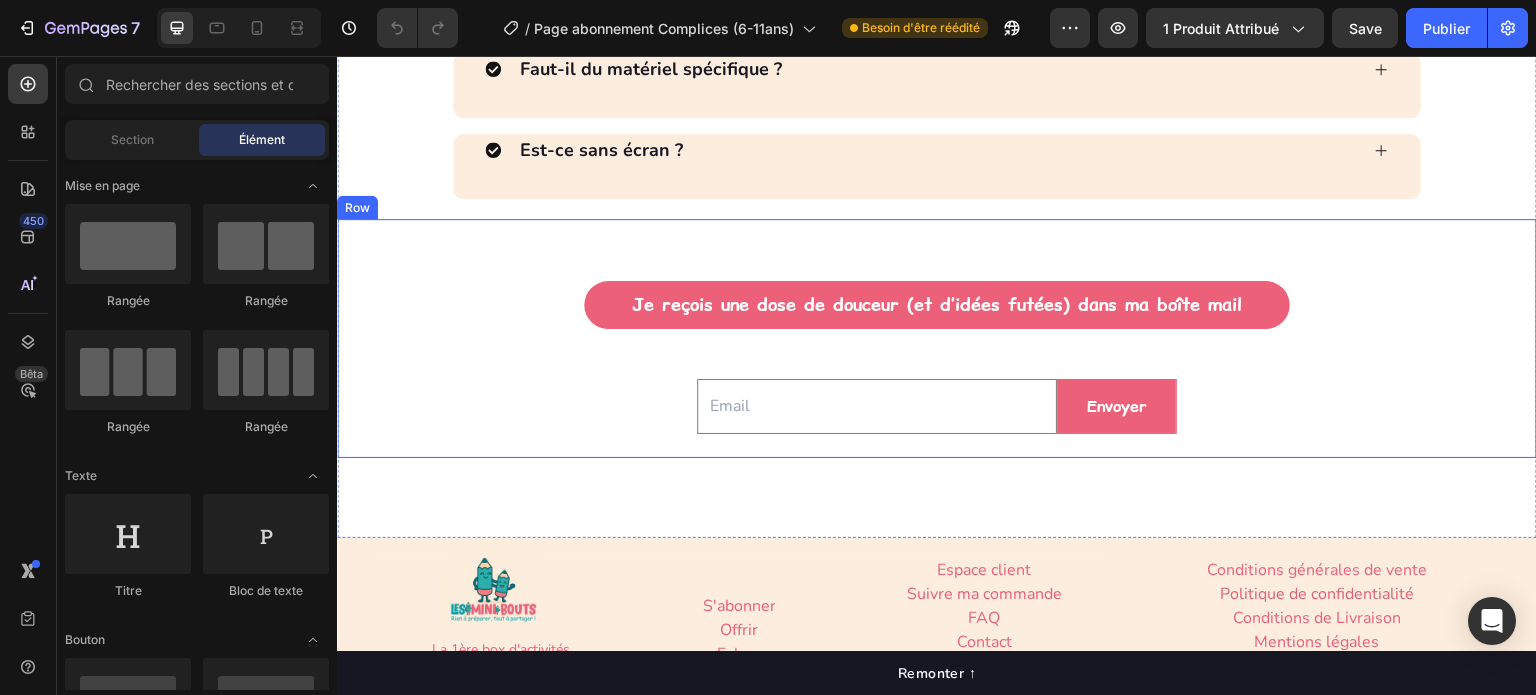 click on "Je reçois une dose de douceur (et d’idées futées) dans ma boîte mail Button" at bounding box center [937, 296] 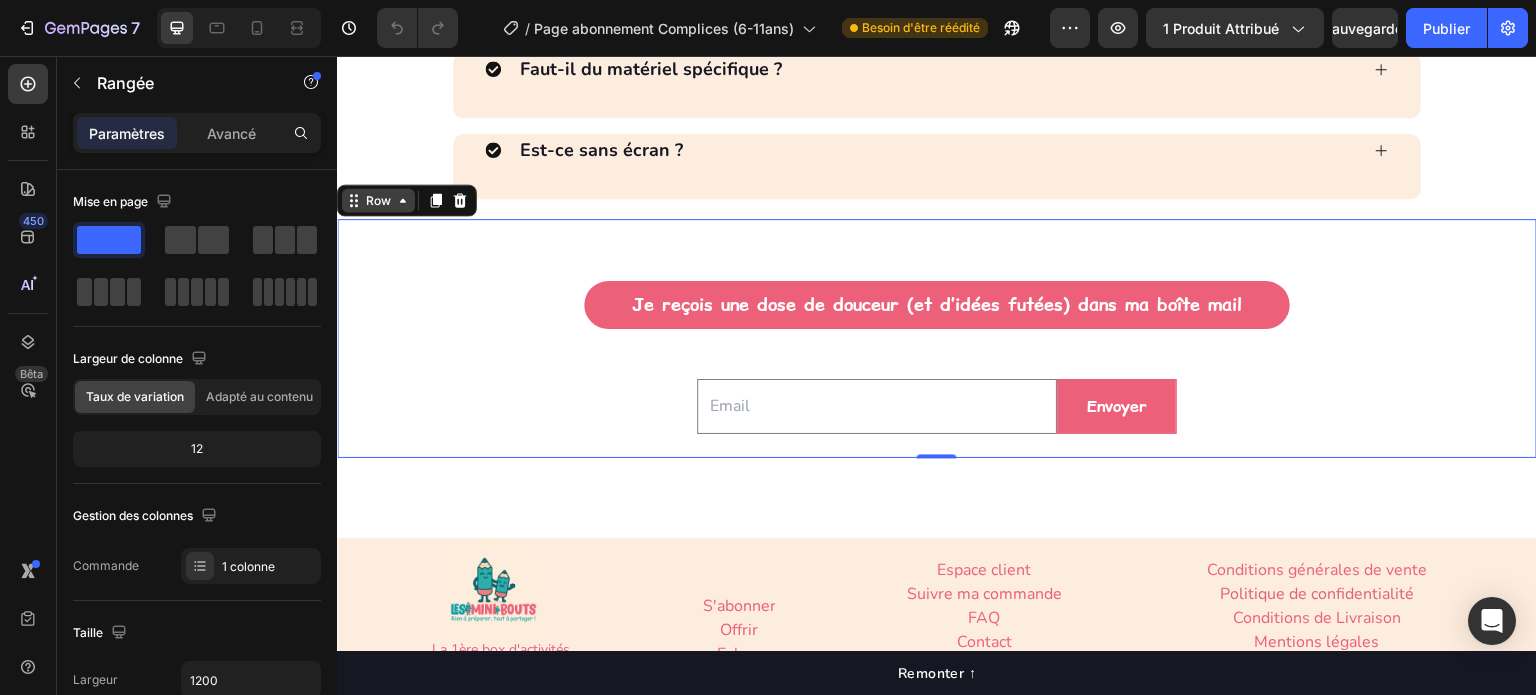 click 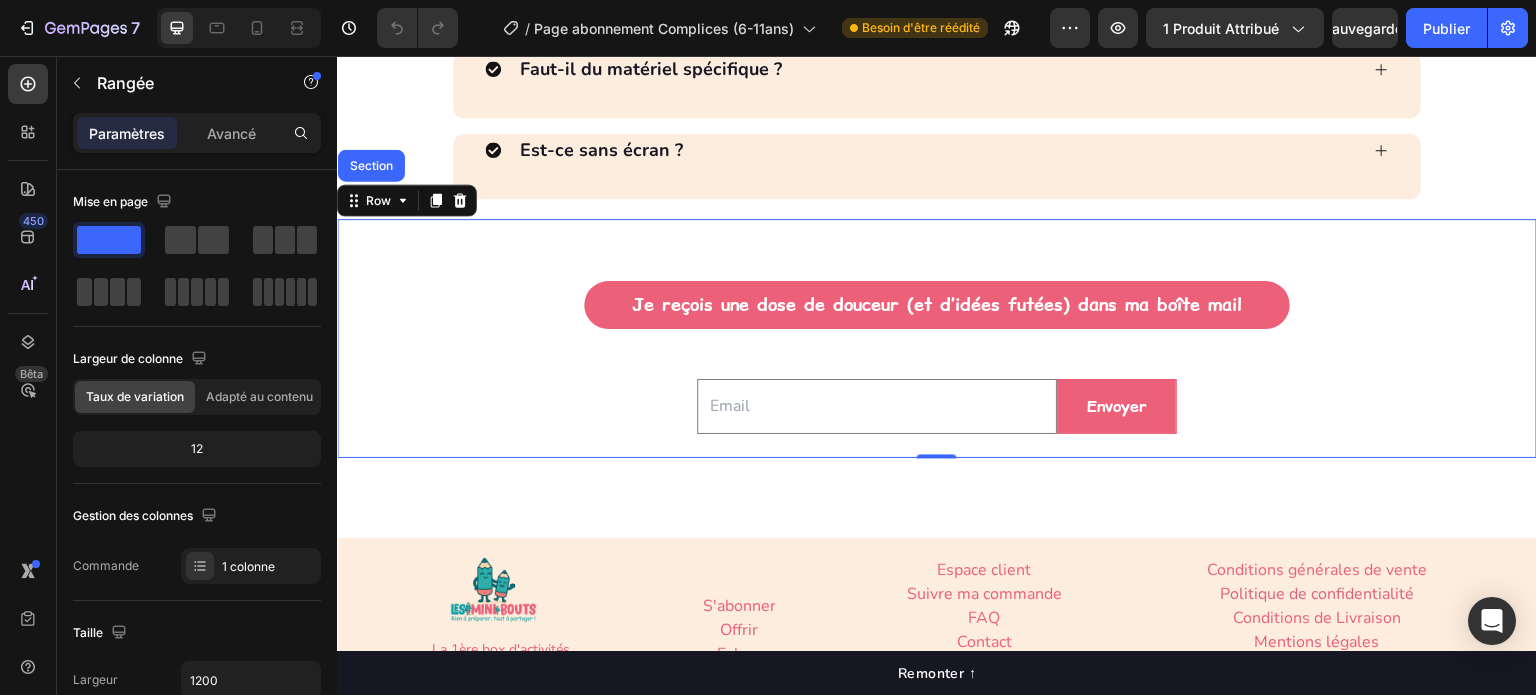 click on "Je reçois une dose de douceur (et d’idées futées) dans ma boîte mail Button" at bounding box center (937, 296) 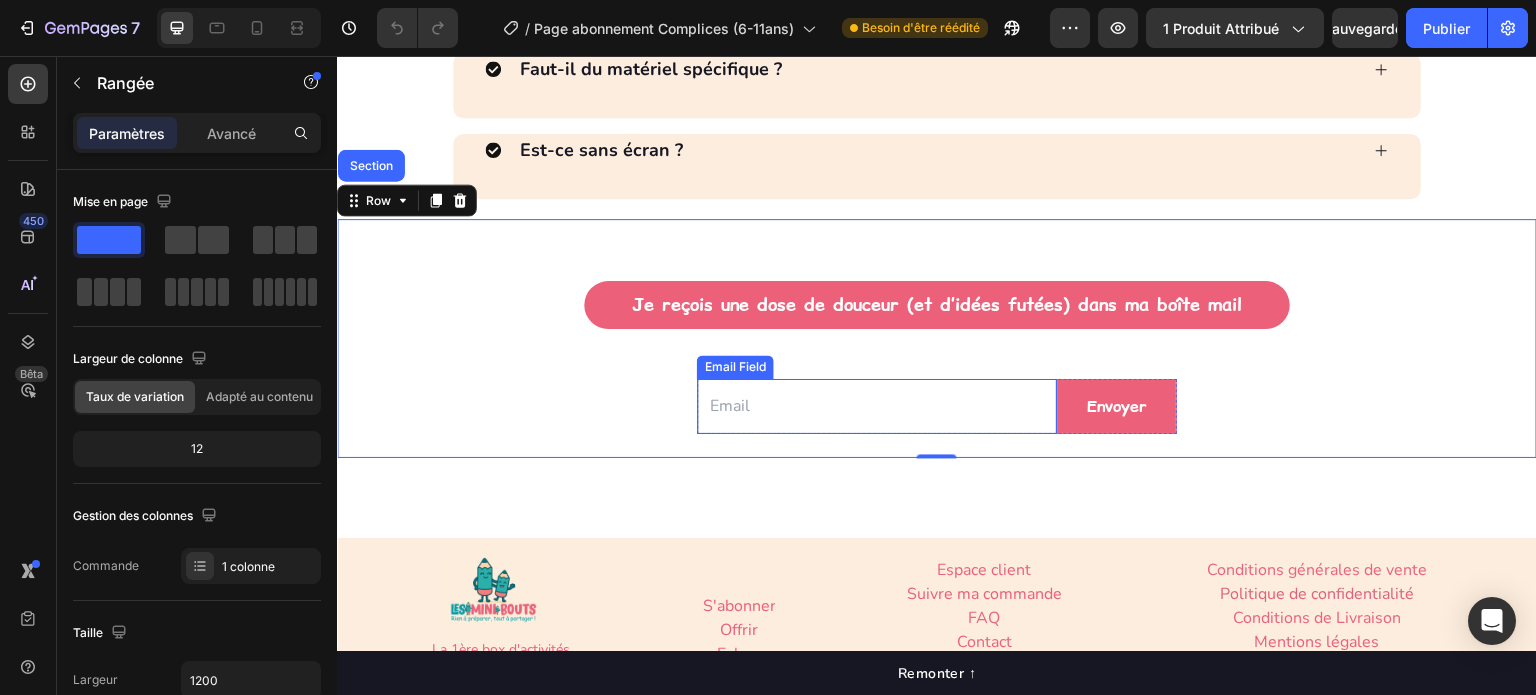 click at bounding box center [877, 406] 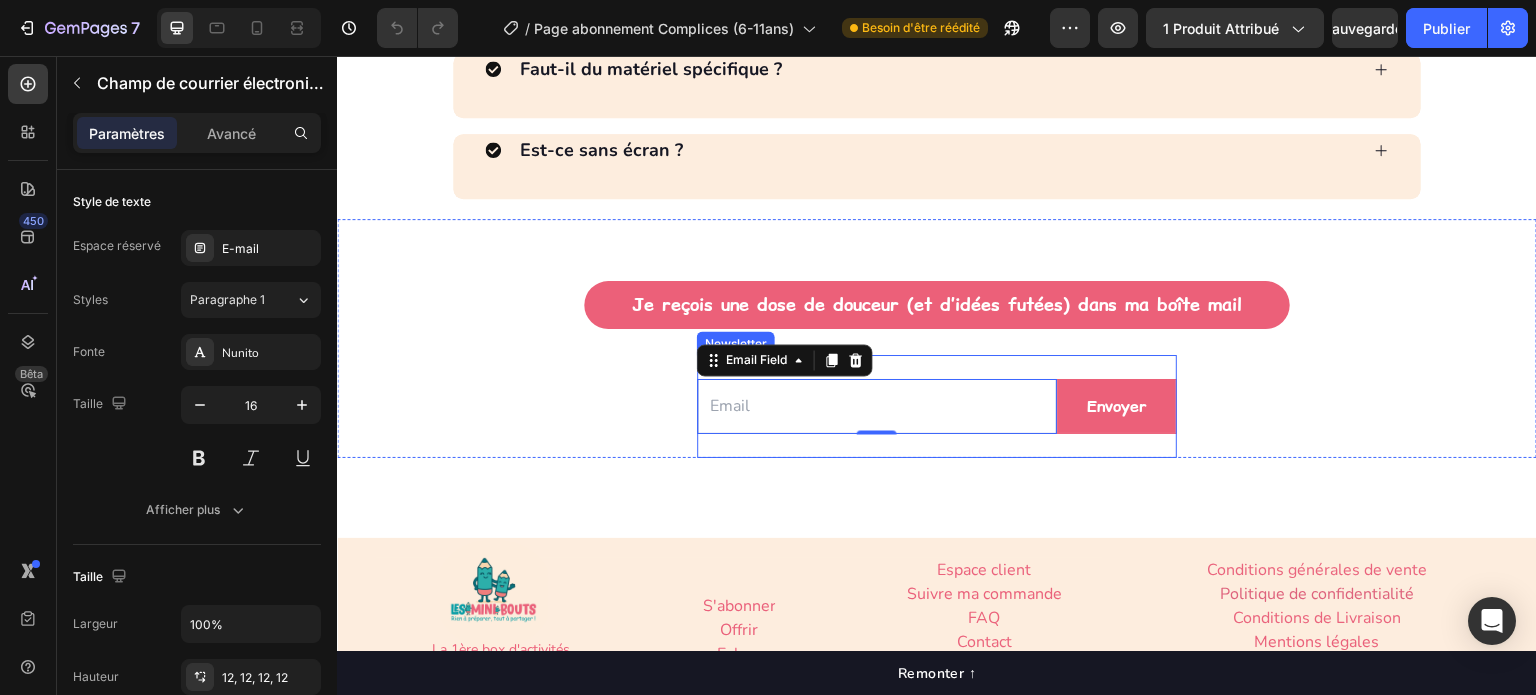 click on "Email Field   0 Envoyer Submit Button Row Newsletter" at bounding box center [937, 406] 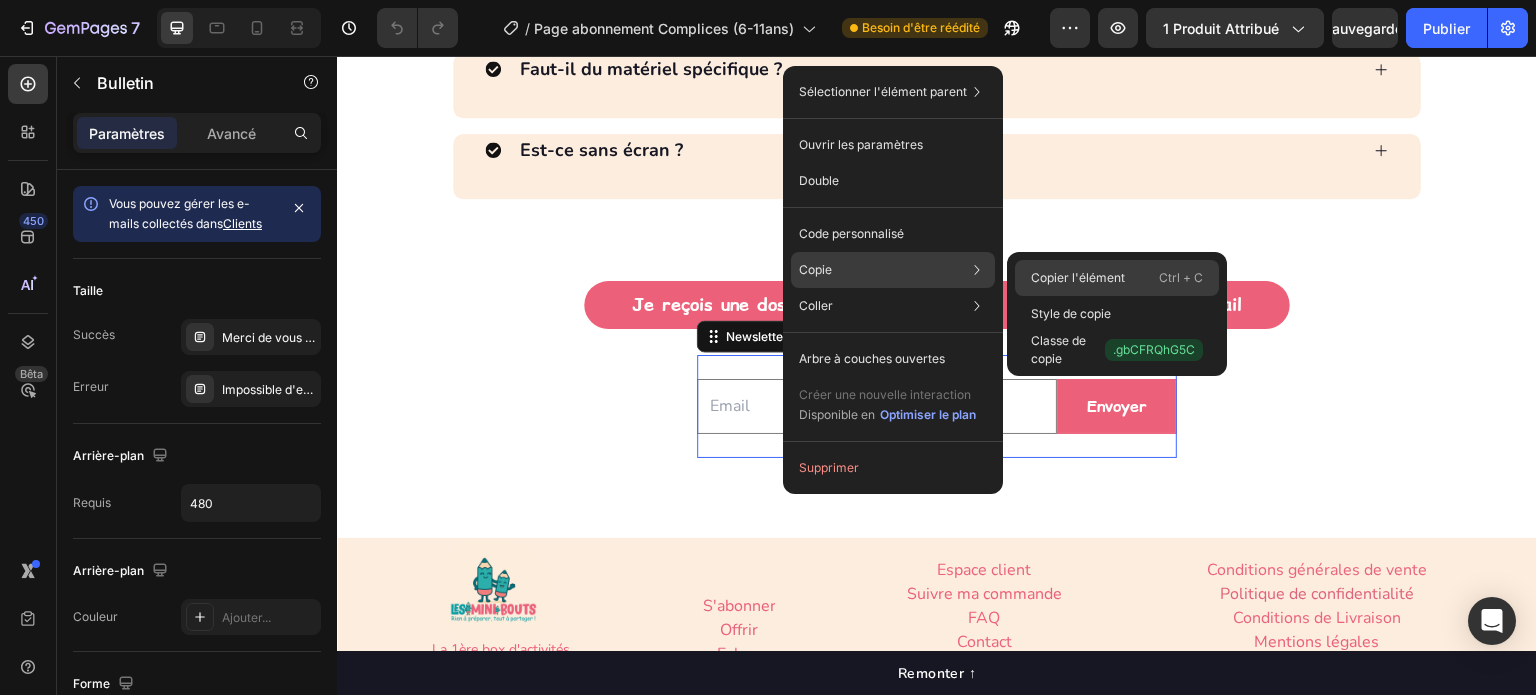 click on "Copier l'élément Ctrl + C" 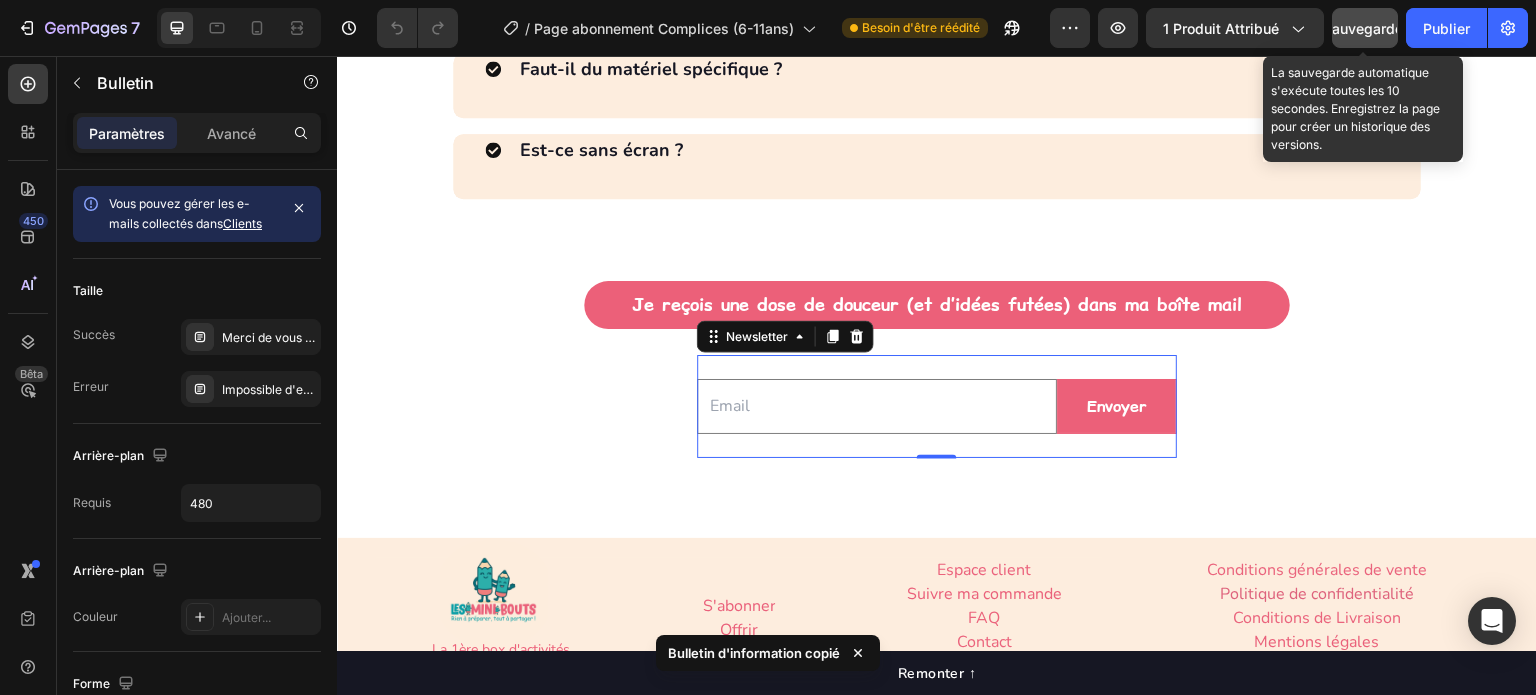 click on "Sauvegarder" 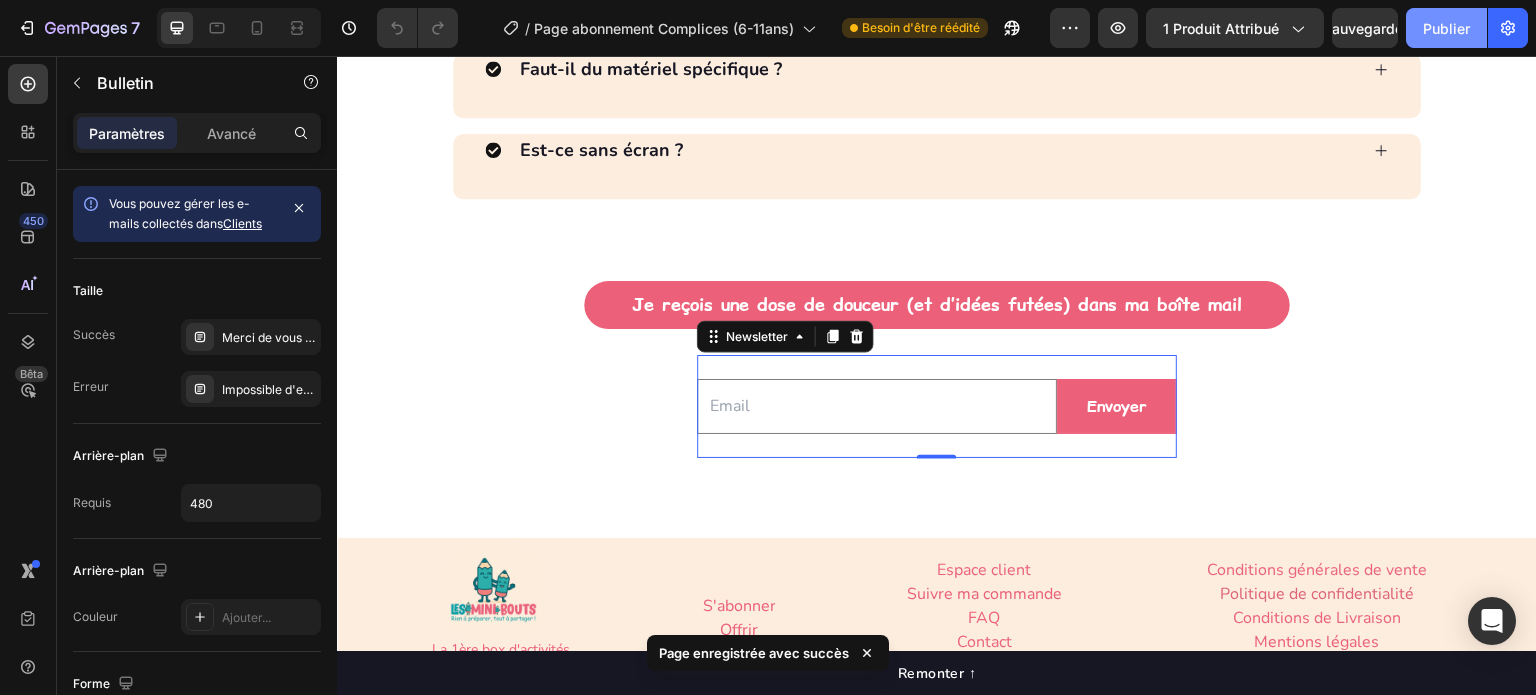 click on "Publier" at bounding box center (1446, 28) 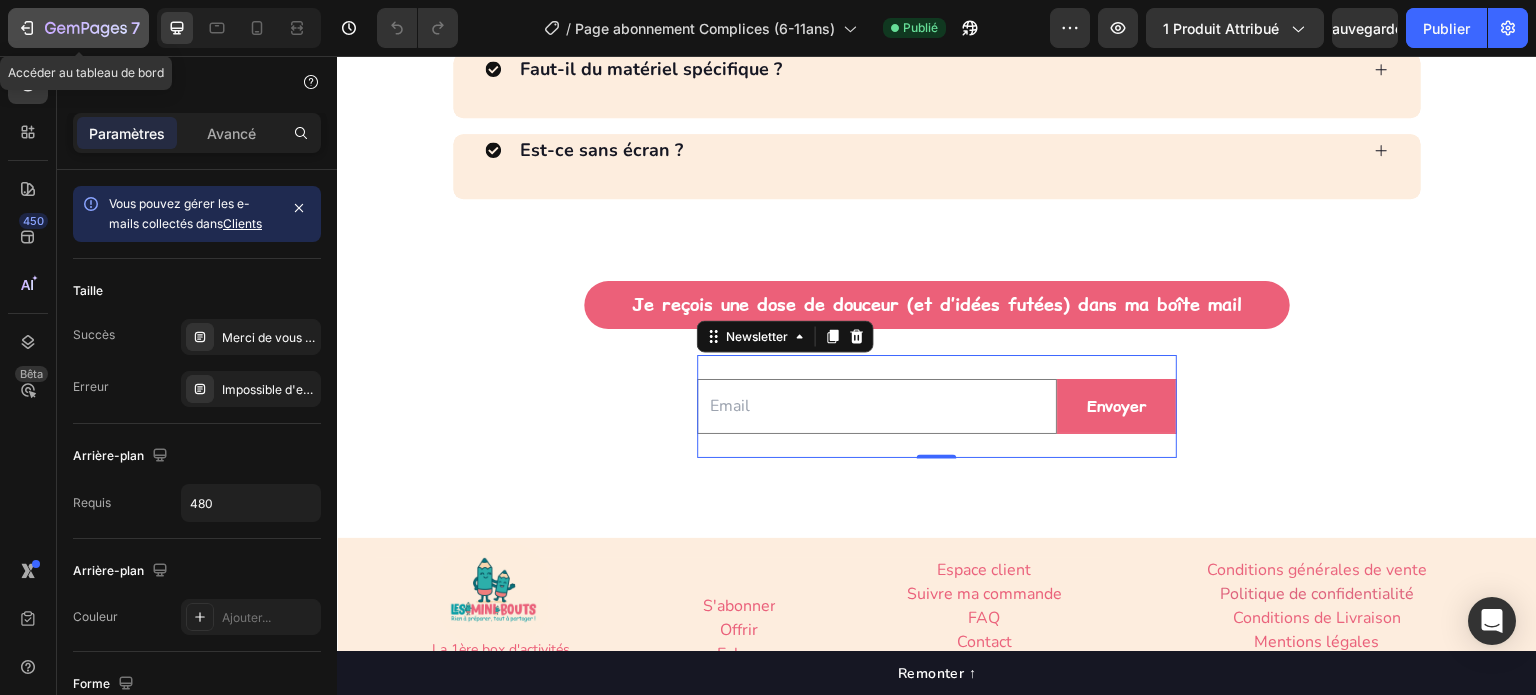 click 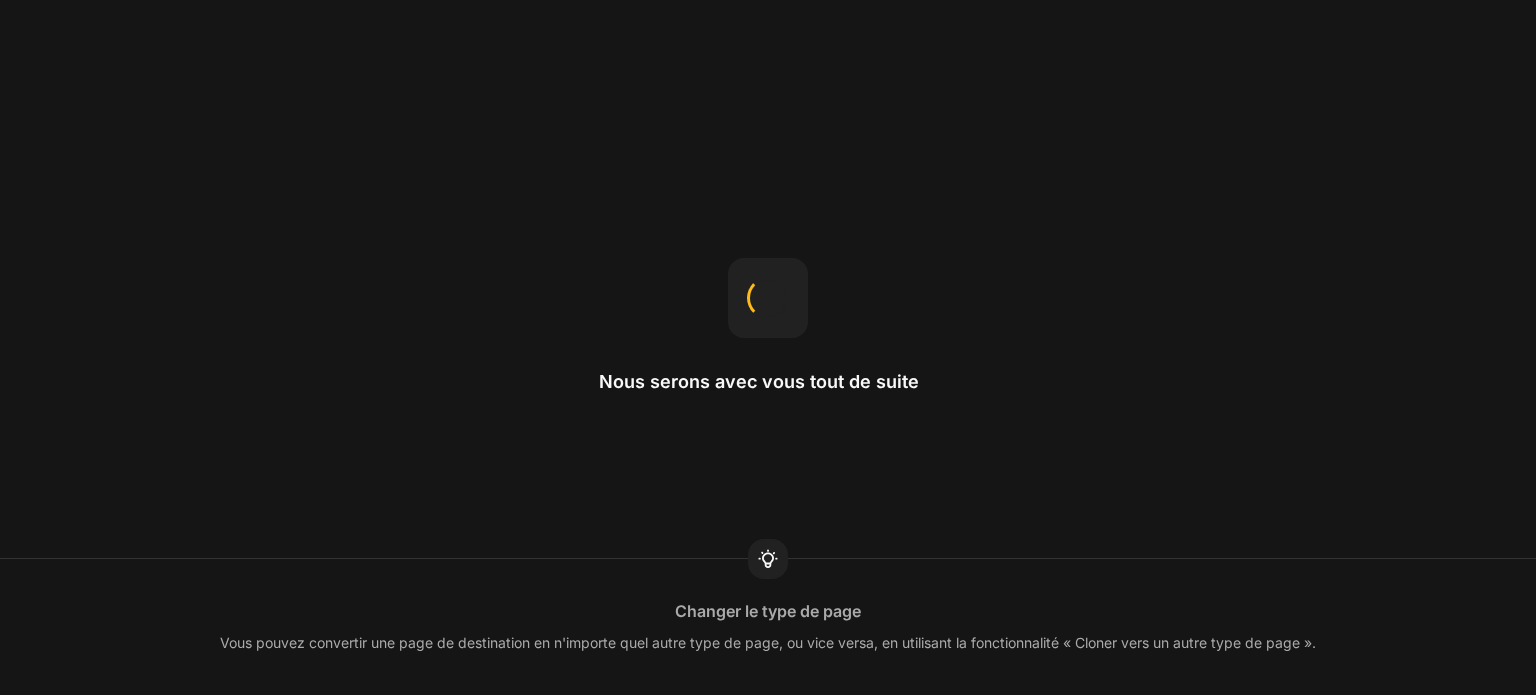 scroll, scrollTop: 0, scrollLeft: 0, axis: both 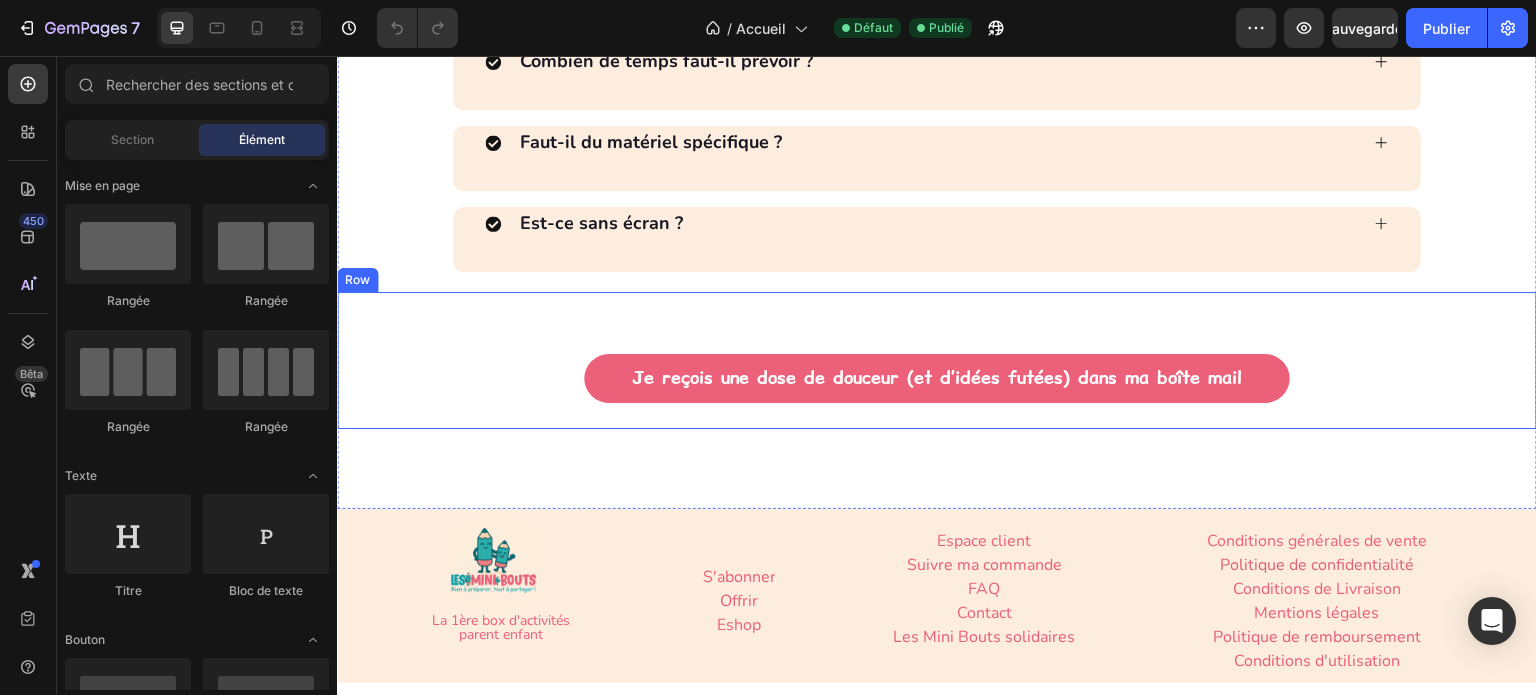 click on "Je reçois une dose de douceur (et d’idées futées) dans ma boîte mail Button" at bounding box center [937, 369] 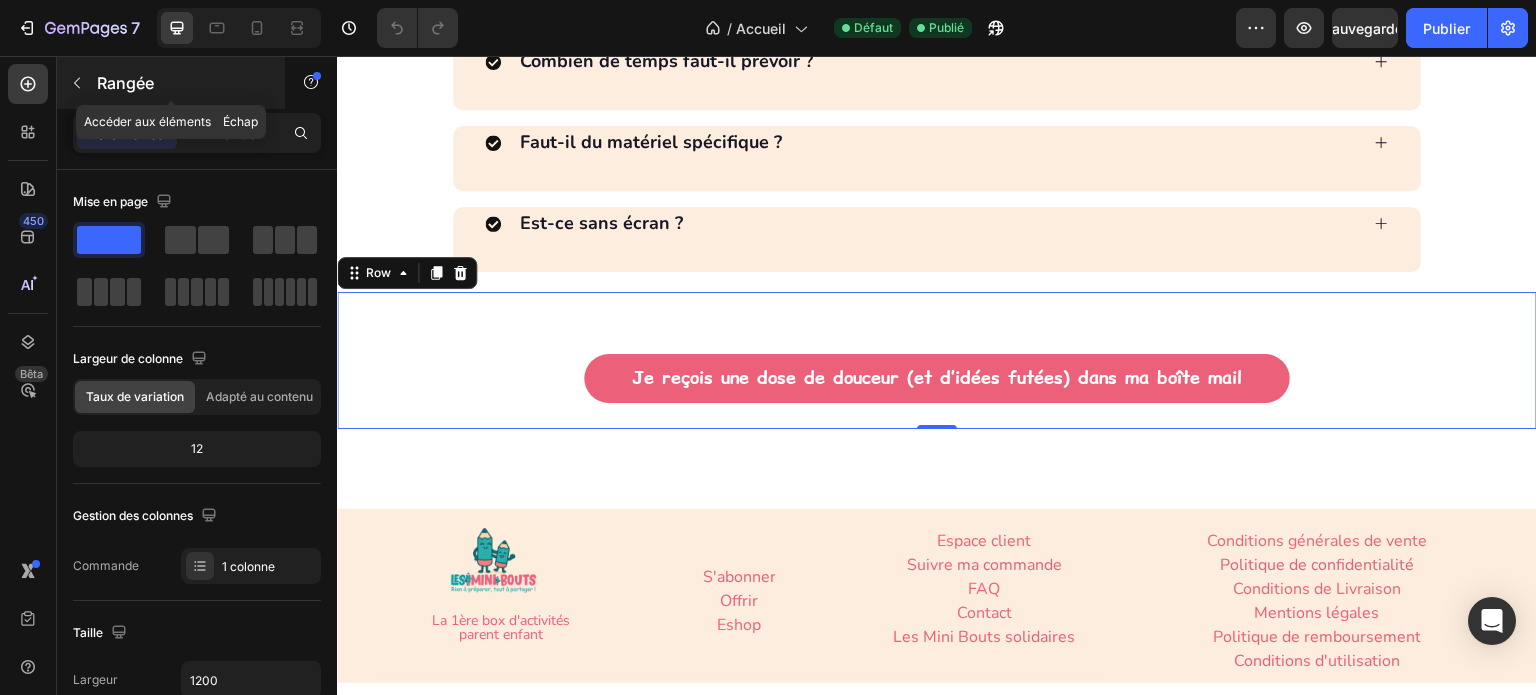 click 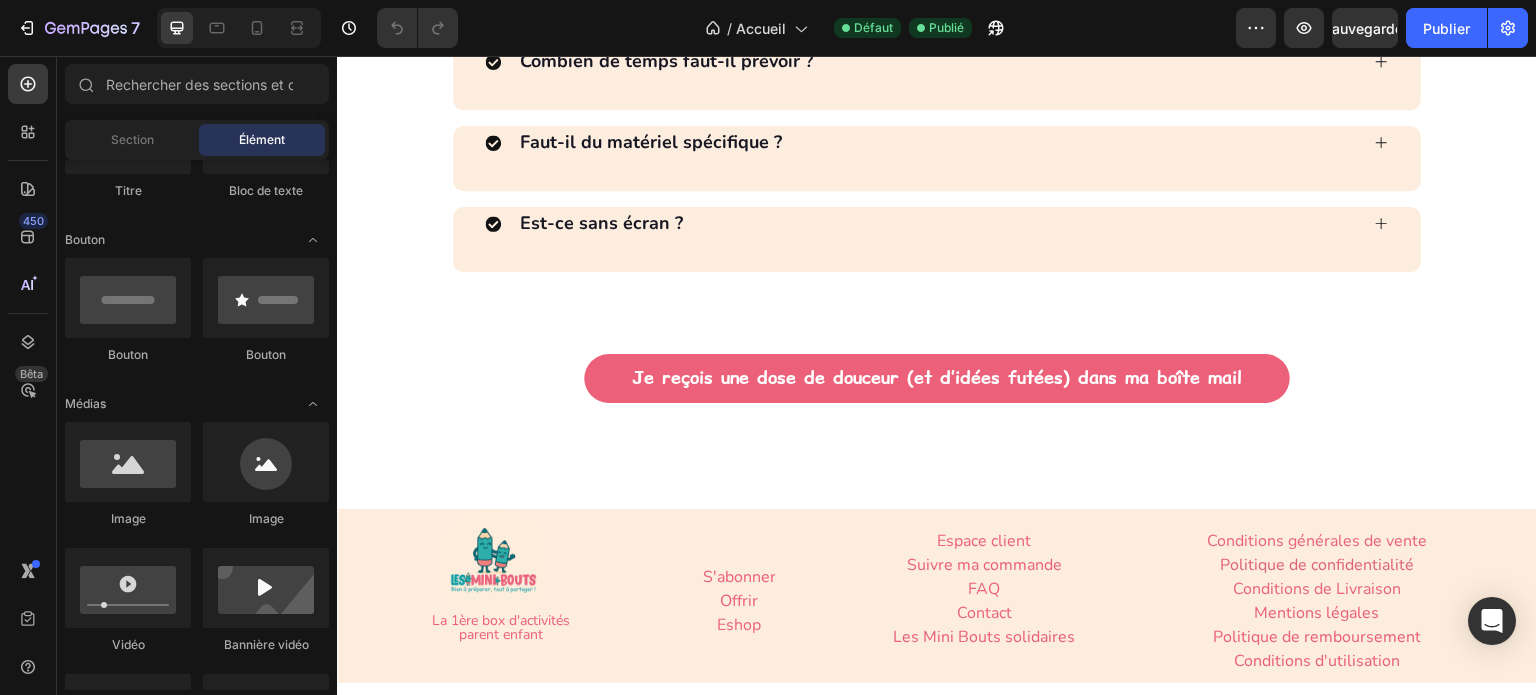 scroll, scrollTop: 600, scrollLeft: 0, axis: vertical 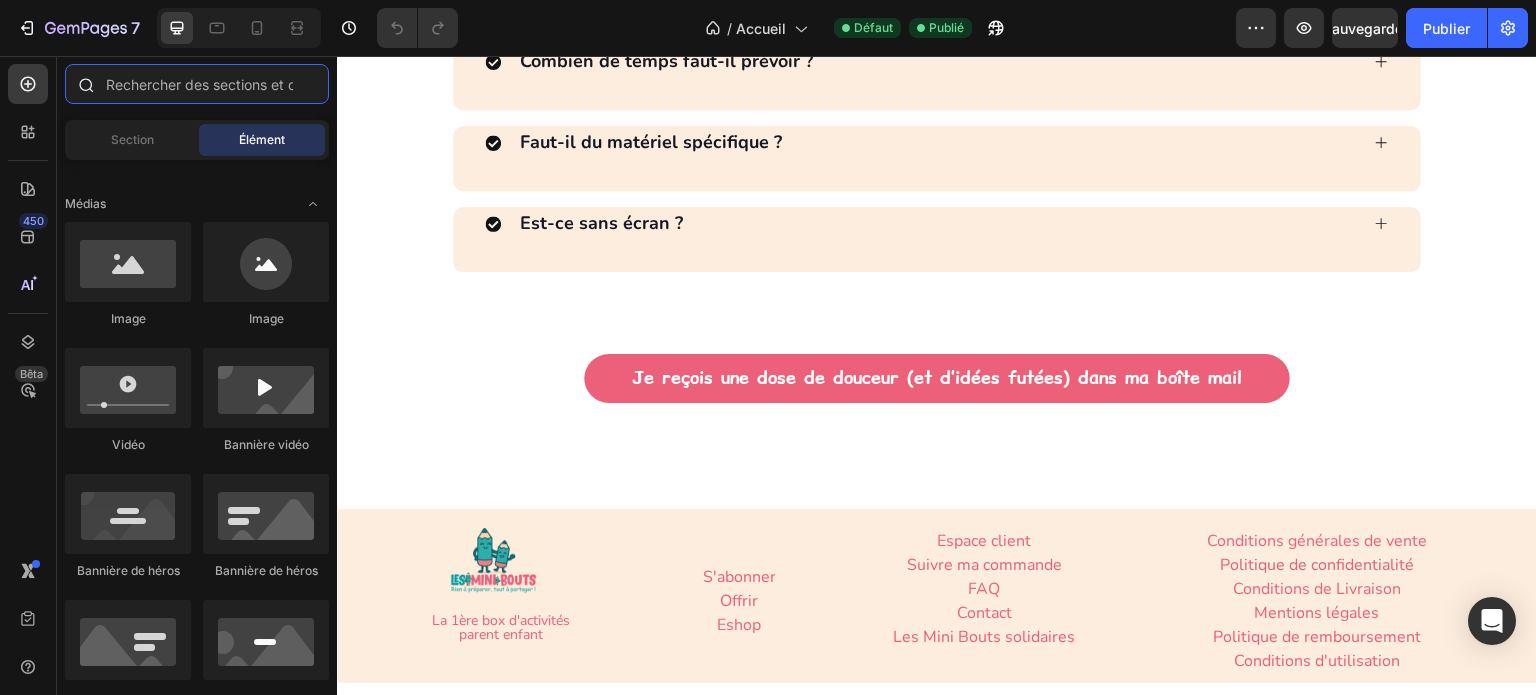 click at bounding box center [197, 84] 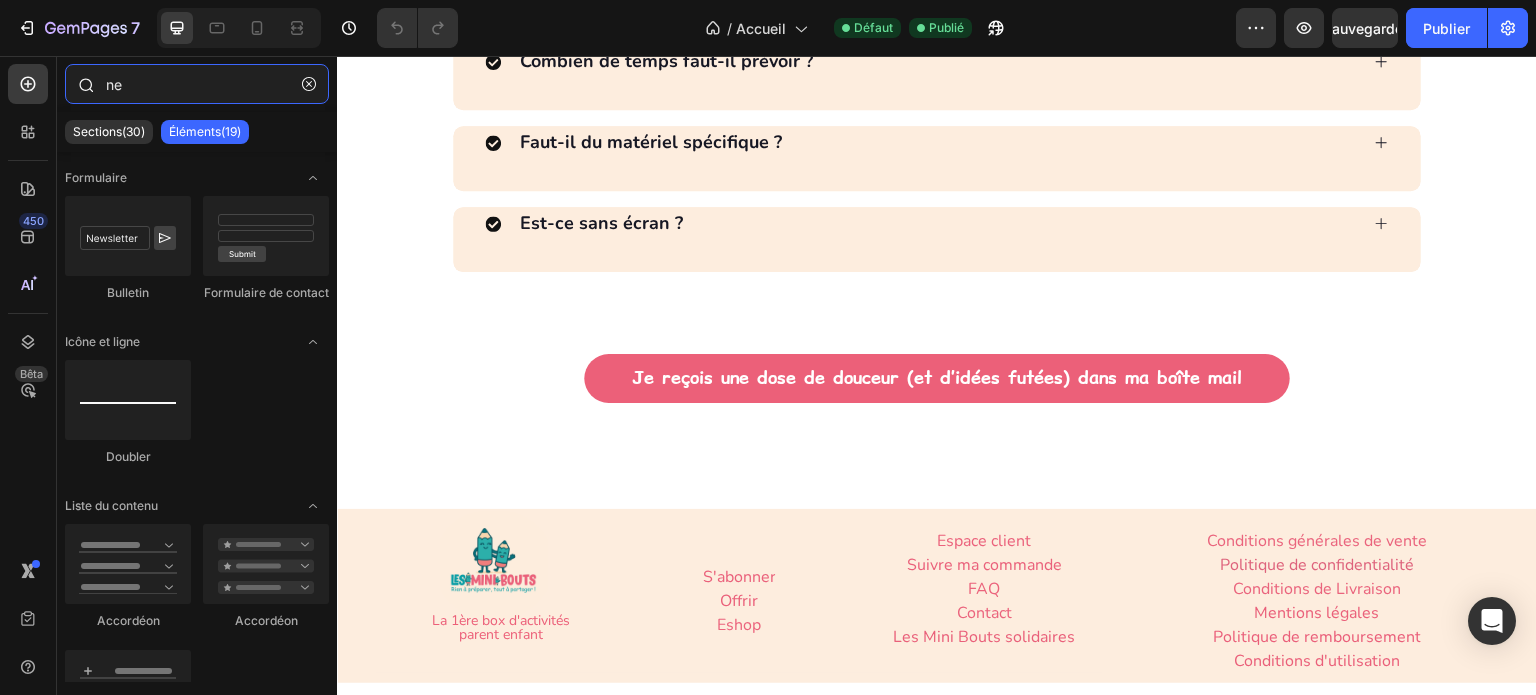 type on "new" 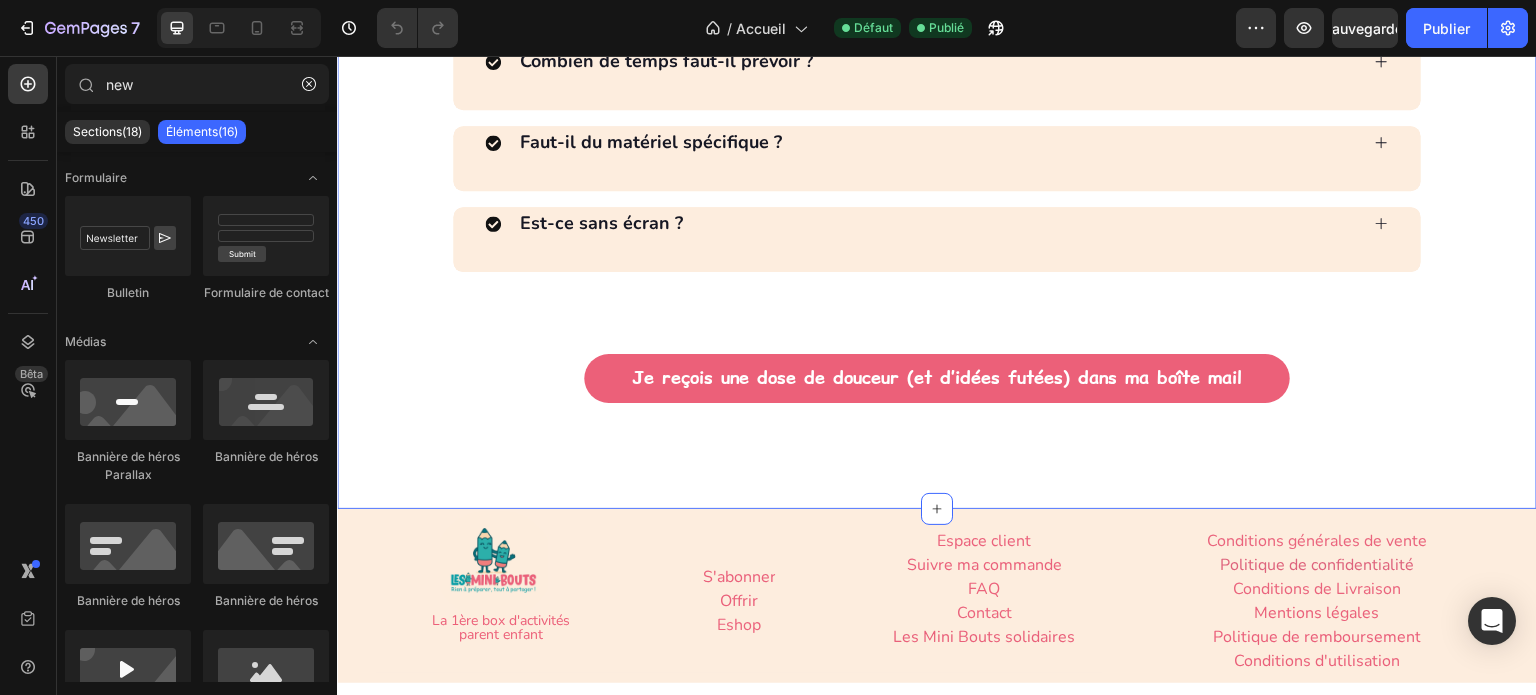 click on "Des questions ? Text Block La réponse peut s’y trouver 👇🏻 Text Block
Quand vais-je recevoir ma box ?
Quels types d’activités vais-je trouver dans chaque box ?
Quand seront livrées les box suivantes ?
Quand mon compte sera-t-il débité pour l'abonnement ?
Comment dois-je procéder pour résilier mon abonnement ?
Que dois-je faire si je ne reçois pas ma box ?
Qu'y a-t-il dans chaque box ?
A partir de quel âge est-ce adapté ?
Combien de temps faut-il prévoir ?
Faut-il du matériel spécifique ?
Est-ce sans écran ? Accordion Row Je reçois une dose de douceur (et d’idées futées) dans ma boîte mail Button Row FAQ" at bounding box center (937, -94) 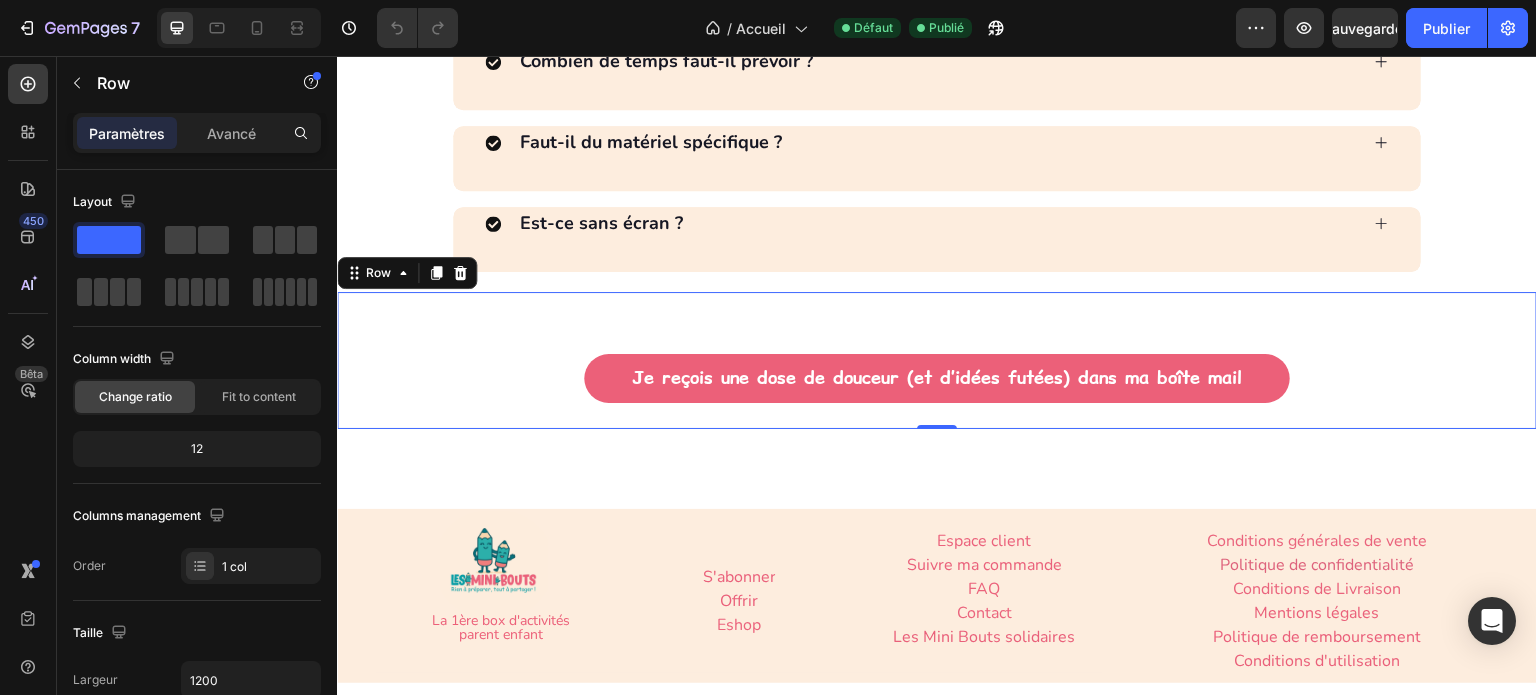 click on "Je reçois une dose de douceur (et d’idées futées) dans ma boîte mail Button" at bounding box center [937, 369] 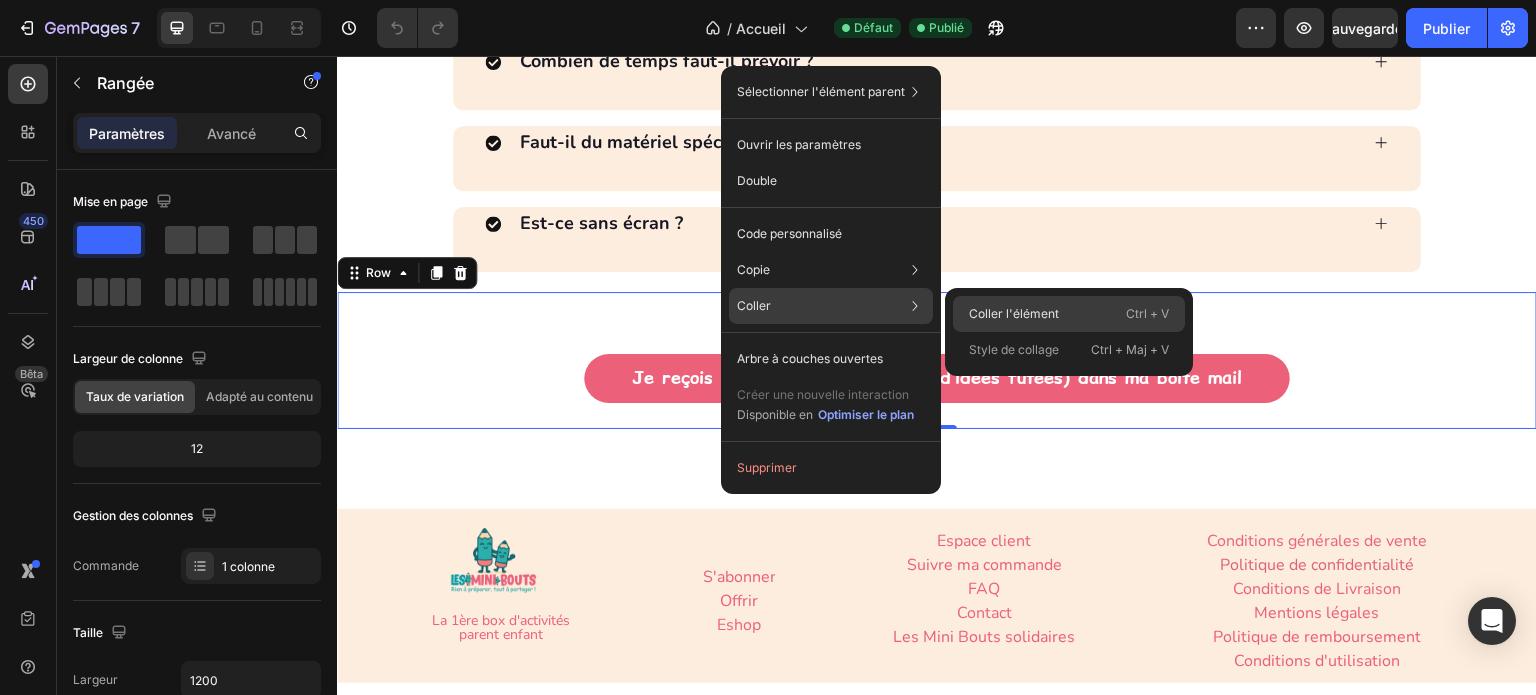 click on "Coller l'élément" at bounding box center (1014, 313) 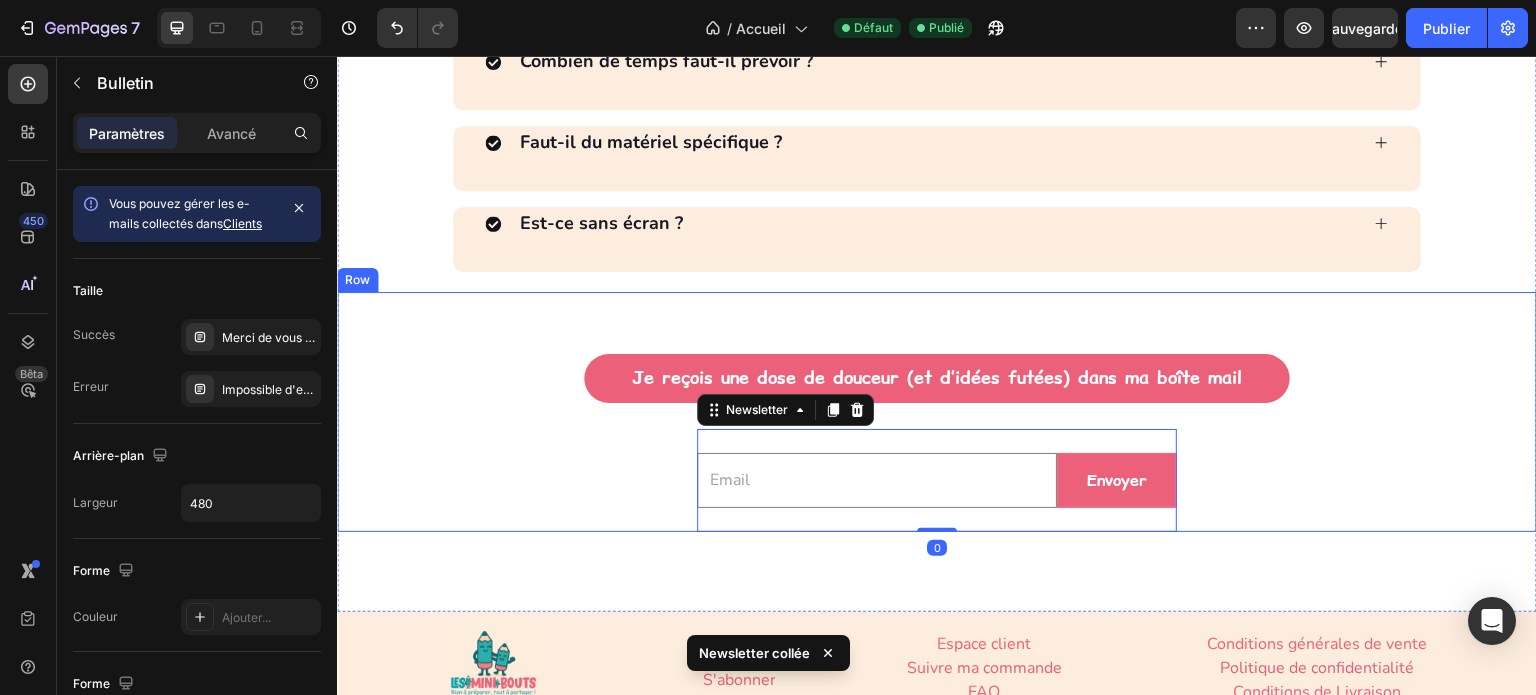 click on "Je reçois une dose de douceur (et d’idées futées) dans ma boîte mail Button Email Field Envoyer Submit Button Row Newsletter   0" at bounding box center [937, 420] 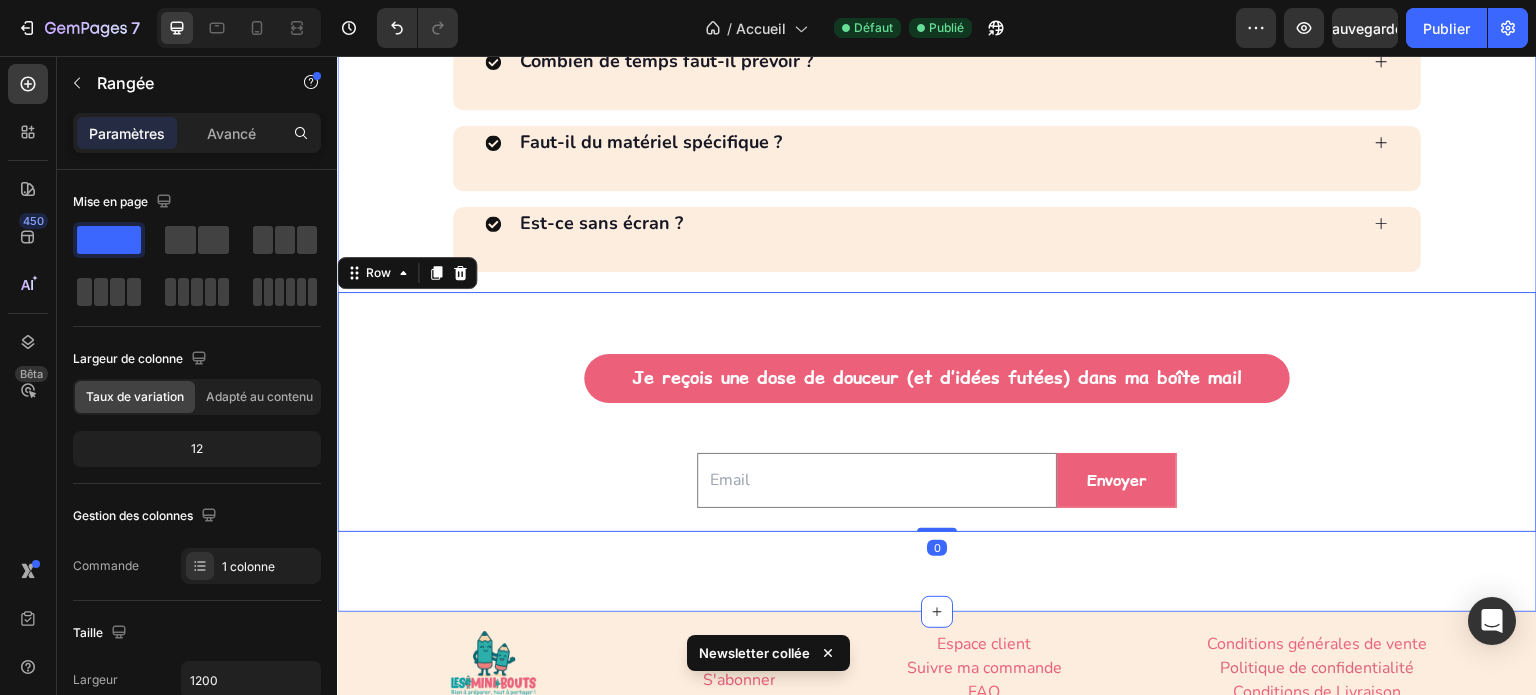 click on "Des questions ? Text Block La réponse peut s’y trouver 👇🏻 Text Block
Quand vais-je recevoir ma box ?
Quels types d’activités vais-je trouver dans chaque box ?
Quand seront livrées les box suivantes ?
Quand mon compte sera-t-il débité pour l'abonnement ?
Comment dois-je procéder pour résilier mon abonnement ?
Que dois-je faire si je ne reçois pas ma box ?
Qu'y a-t-il dans chaque box ?
A partir de quel âge est-ce adapté ?
Combien de temps faut-il prévoir ?
Faut-il du matériel spécifique ?
Est-ce sans écran ? Accordion Row Je reçois une dose de douceur (et d’idées futées) dans ma boîte mail Button Email Field Envoyer Submit Button Row Newsletter Row   0 FAQ" at bounding box center (937, -42) 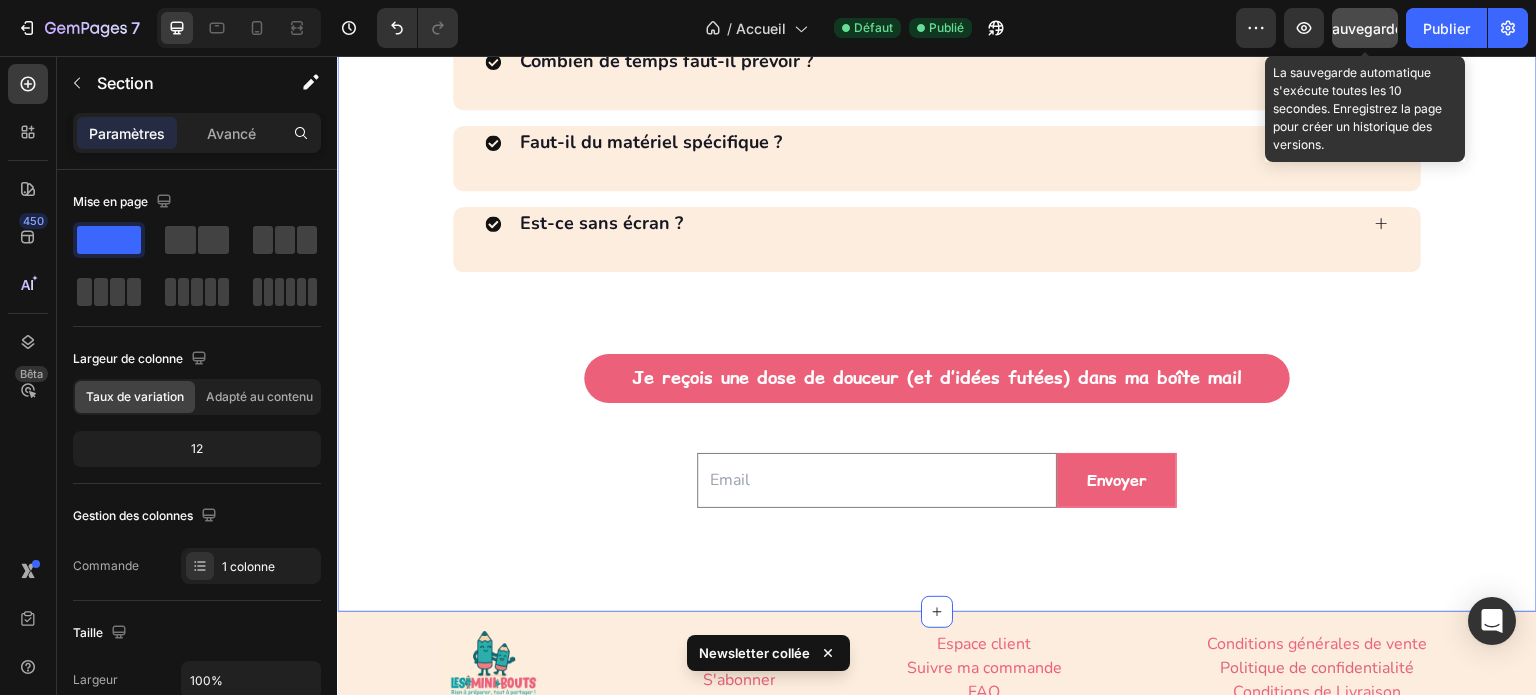 click on "Sauvegarder" at bounding box center (1365, 28) 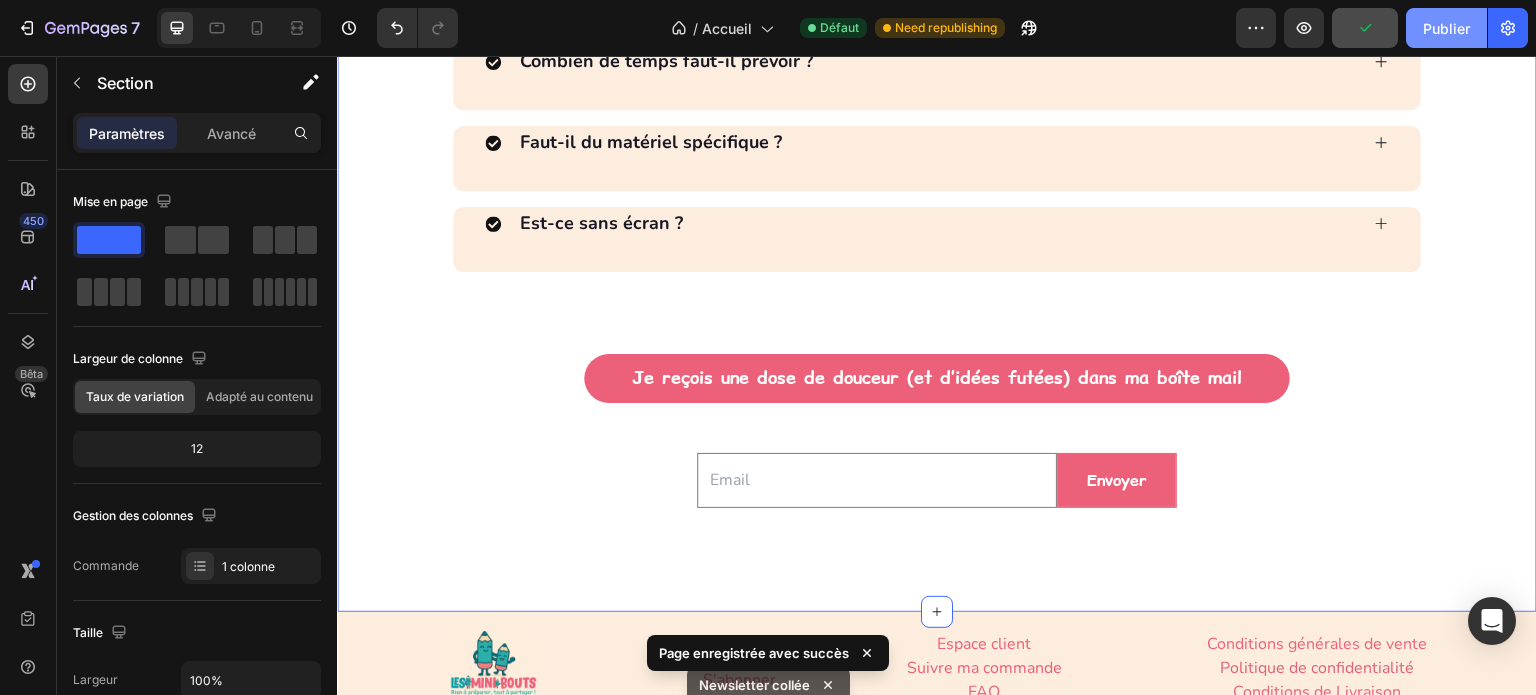 click on "Publier" 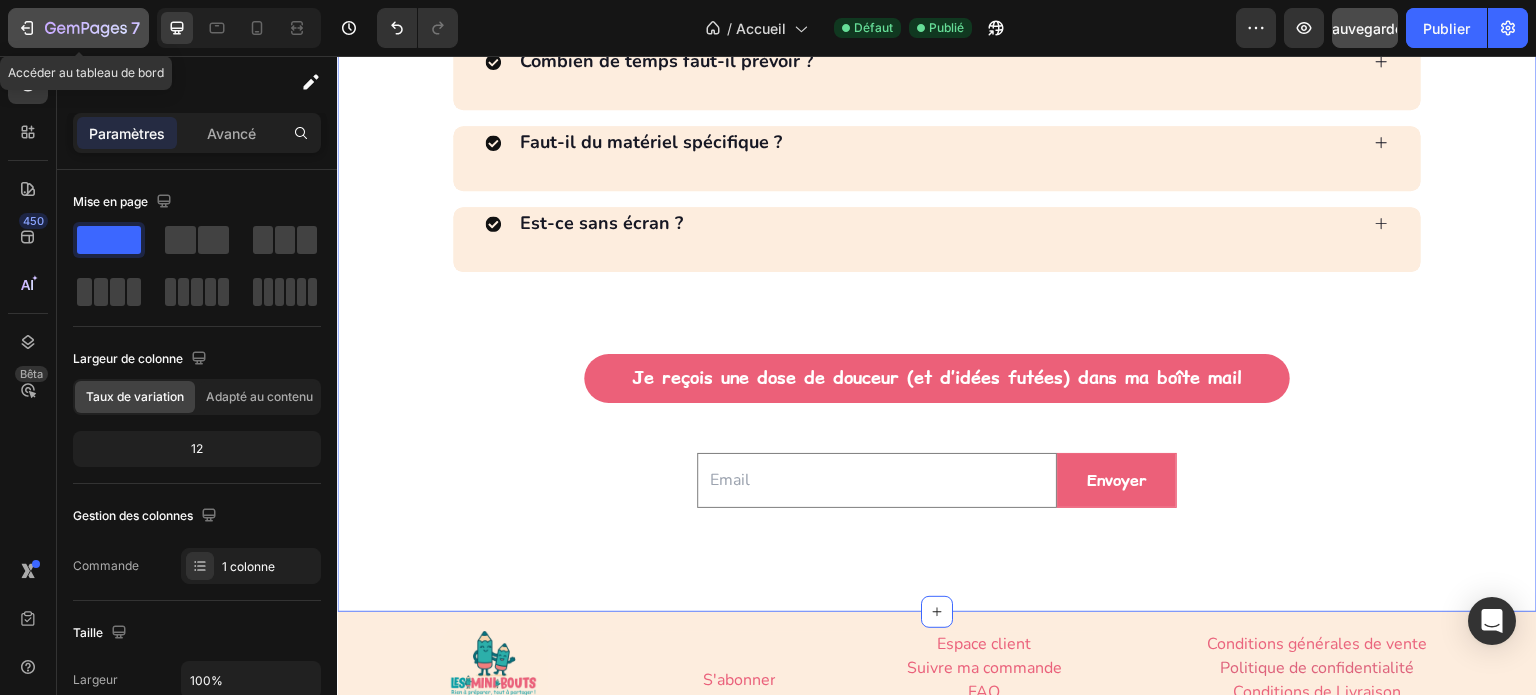 click 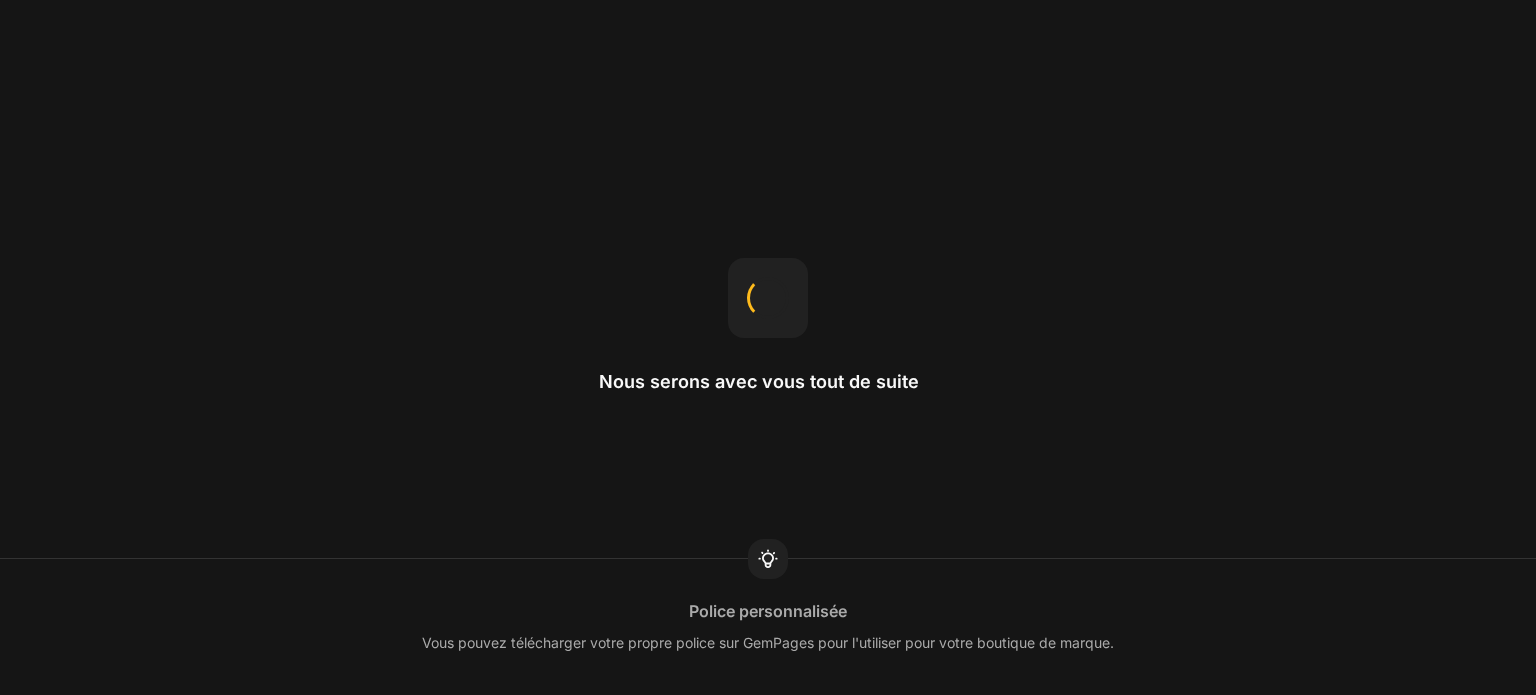 scroll, scrollTop: 0, scrollLeft: 0, axis: both 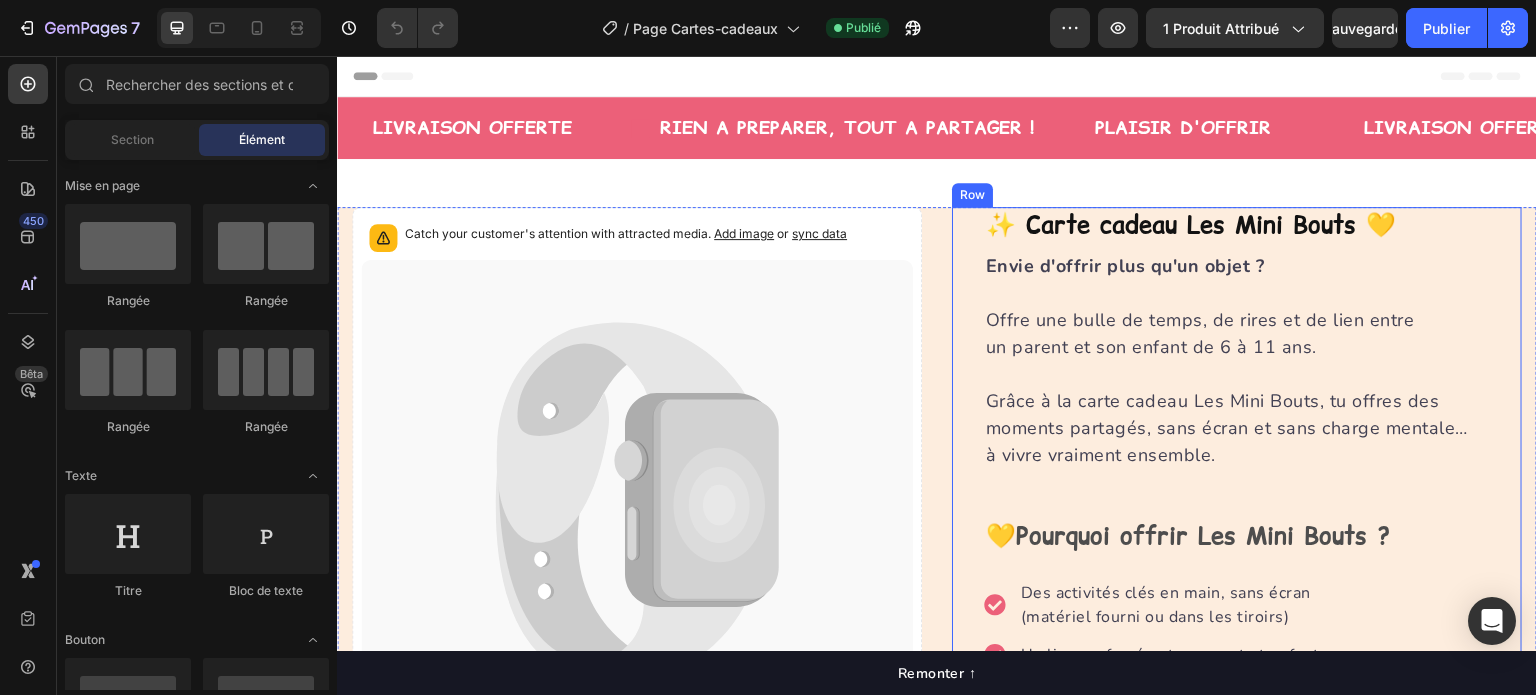 click on "✨ Carte cadeau Les Mini Bouts 💛 Product Title Envie d'offrir plus qu'un objet ? Offre une bulle de temps, de rires et de lien entre un [NAME] et son enfant de 6 à 11 ans. Grâce à la carte cadeau Les Mini Bouts, tu offres des moments partagés, sans écran et sans charge mentale… à vivre vraiment ensemble. Text block 💛 Pourquoi offrir Les Mini Bouts ? Text Block Des activités clés en main, sans écran (matériel fourni ou dans les tiroirs) Un lien renforcé entre [NAME] et enfant Une surprise tous les mois dans la boîte aux lettres... Une expérience créative, émotionnelle, complice… et zéro charge mentale Item list Subify Subscriptions Subify Subscriptions Ajouter au panier Product Cart Button Perfect for sensitive tummies Supercharge immunity System Bursting with protein, vitamins, and minerals Supports strong muscles, increases bone strength Item list Row" at bounding box center (1237, 580) 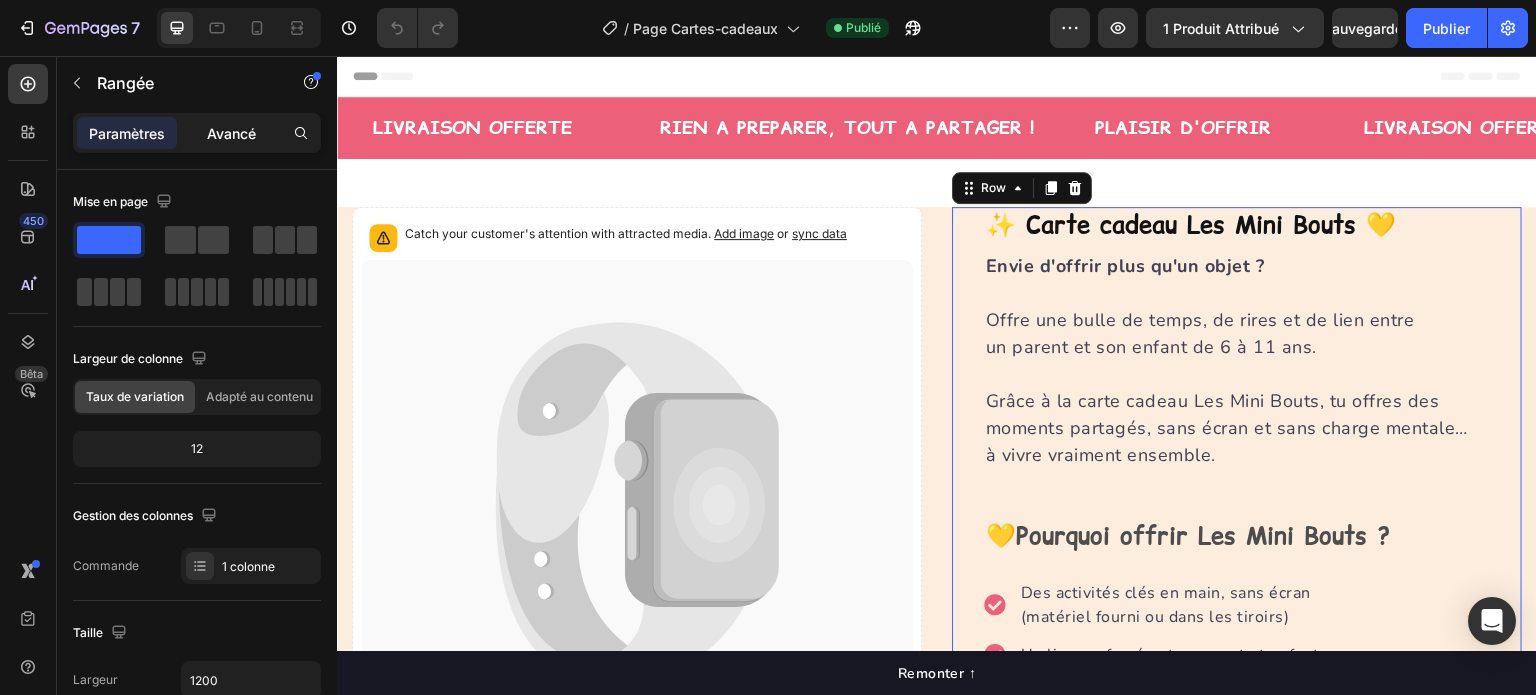 click on "Avancé" at bounding box center (231, 133) 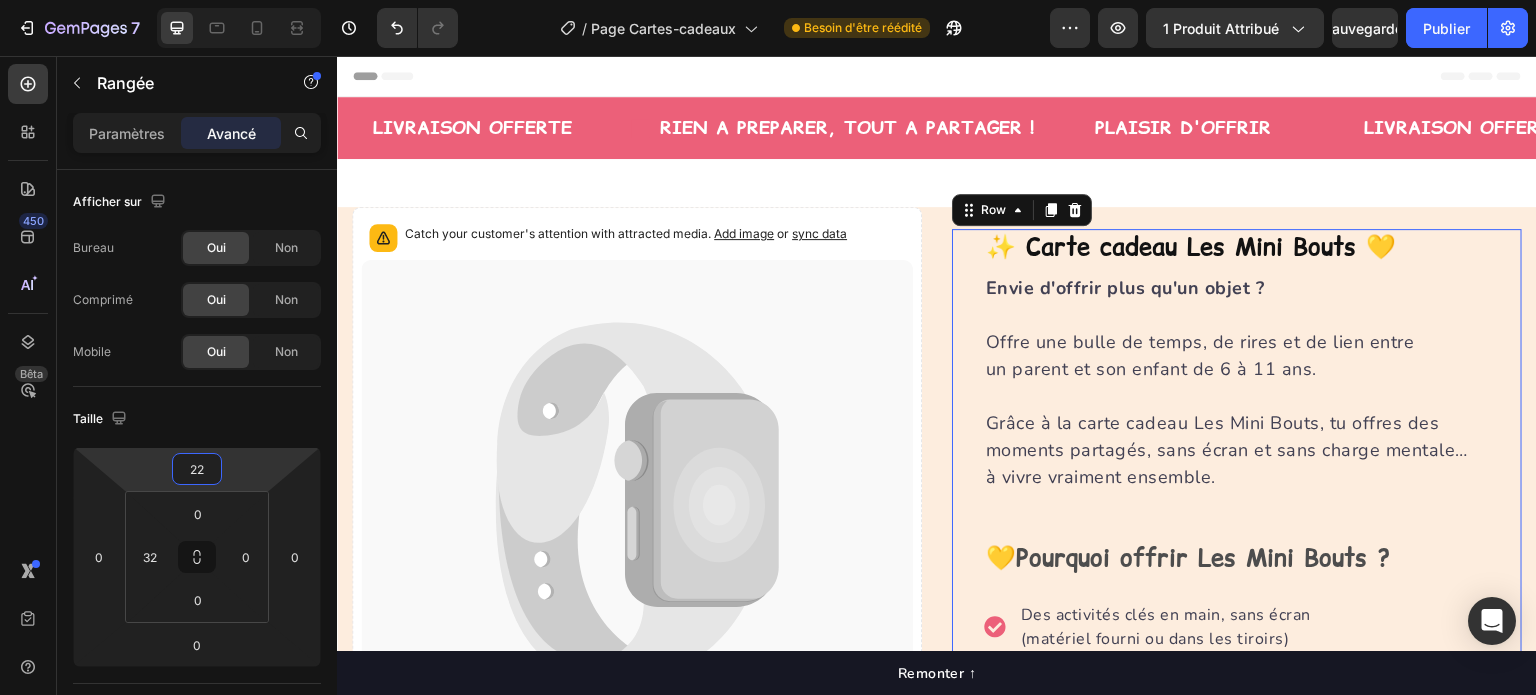 type on "20" 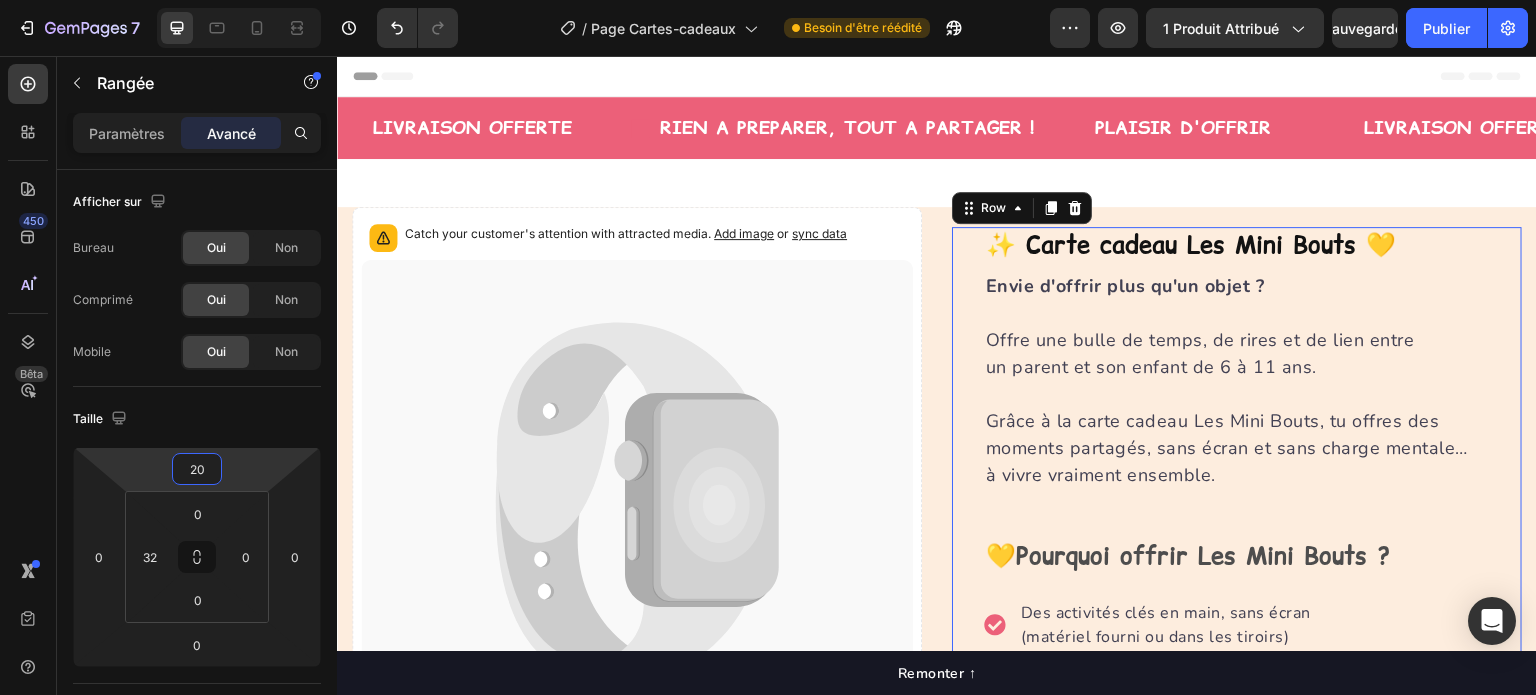 drag, startPoint x: 231, startPoint y: 463, endPoint x: 226, endPoint y: 453, distance: 11.18034 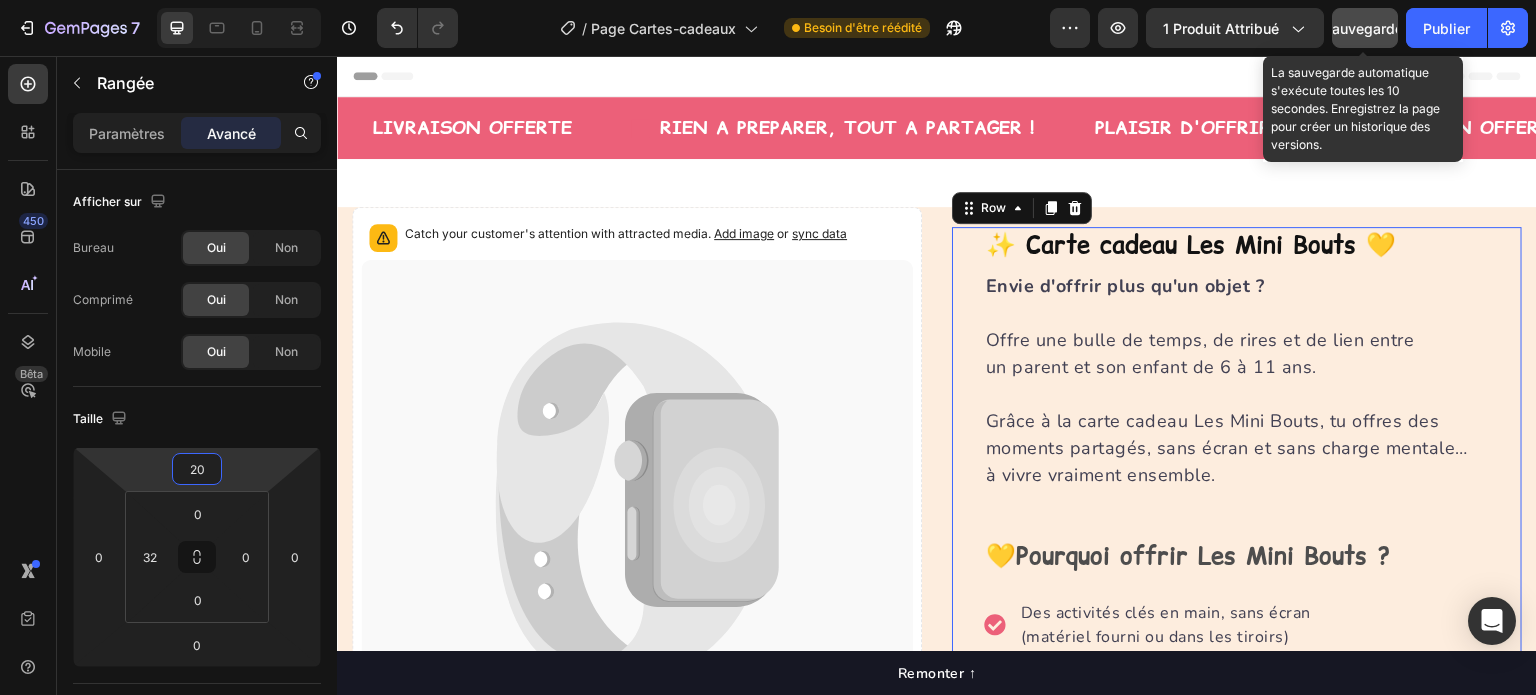click on "Sauvegarder" at bounding box center (1365, 28) 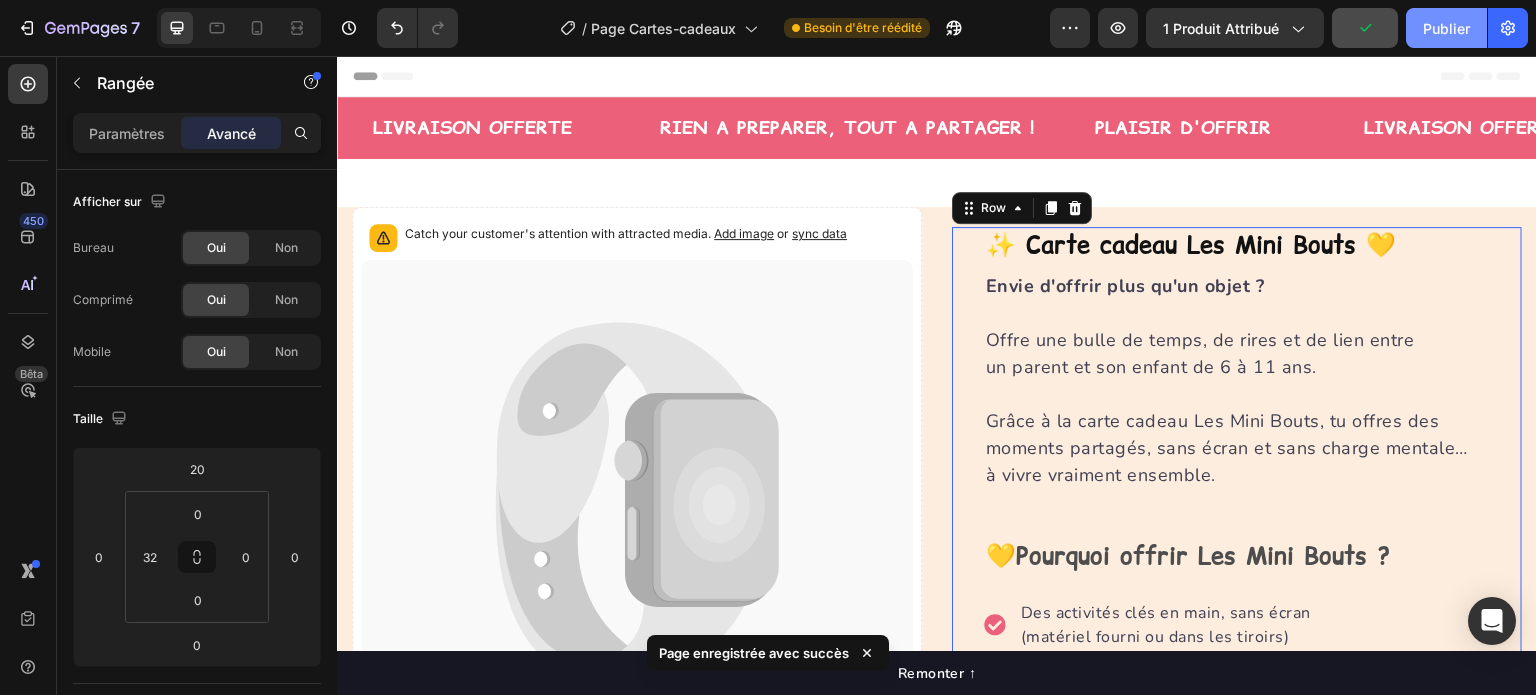 drag, startPoint x: 1440, startPoint y: 34, endPoint x: 1017, endPoint y: 98, distance: 427.8142 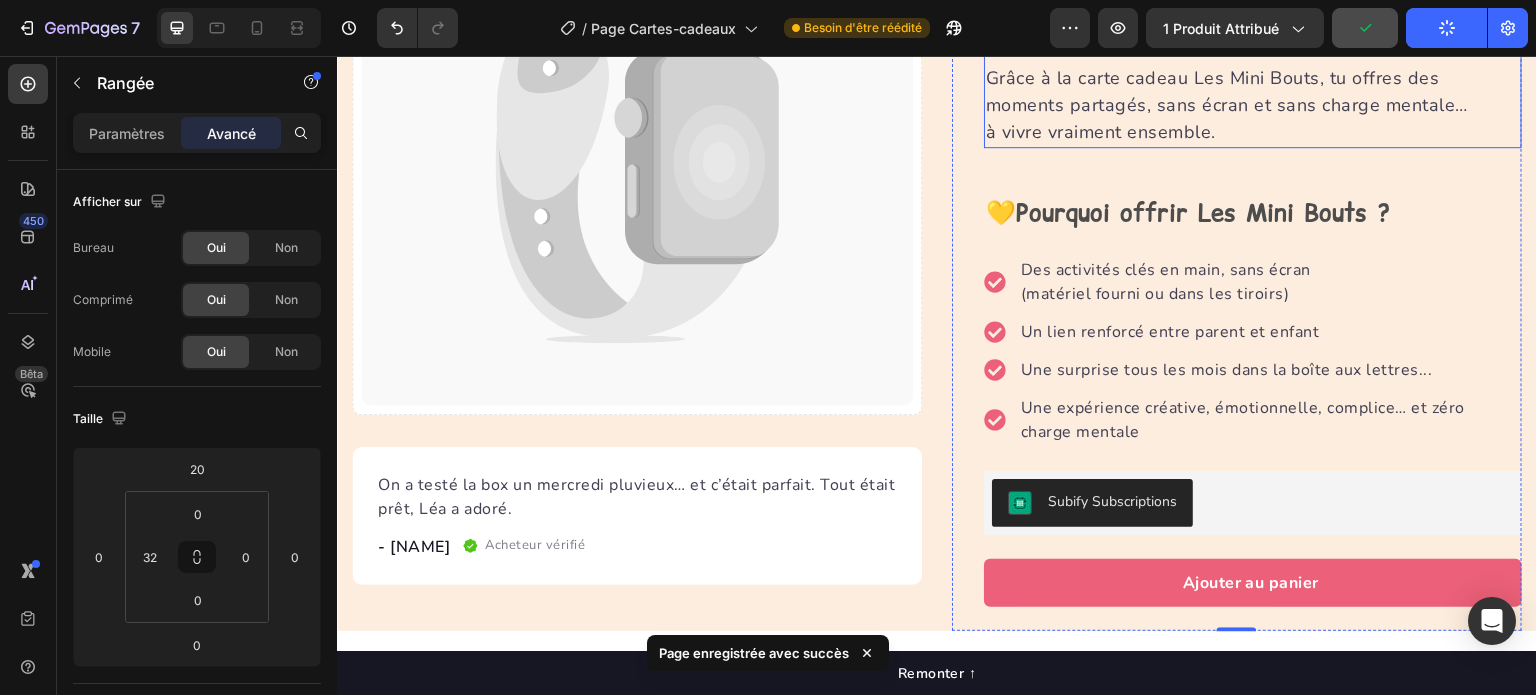 scroll, scrollTop: 400, scrollLeft: 0, axis: vertical 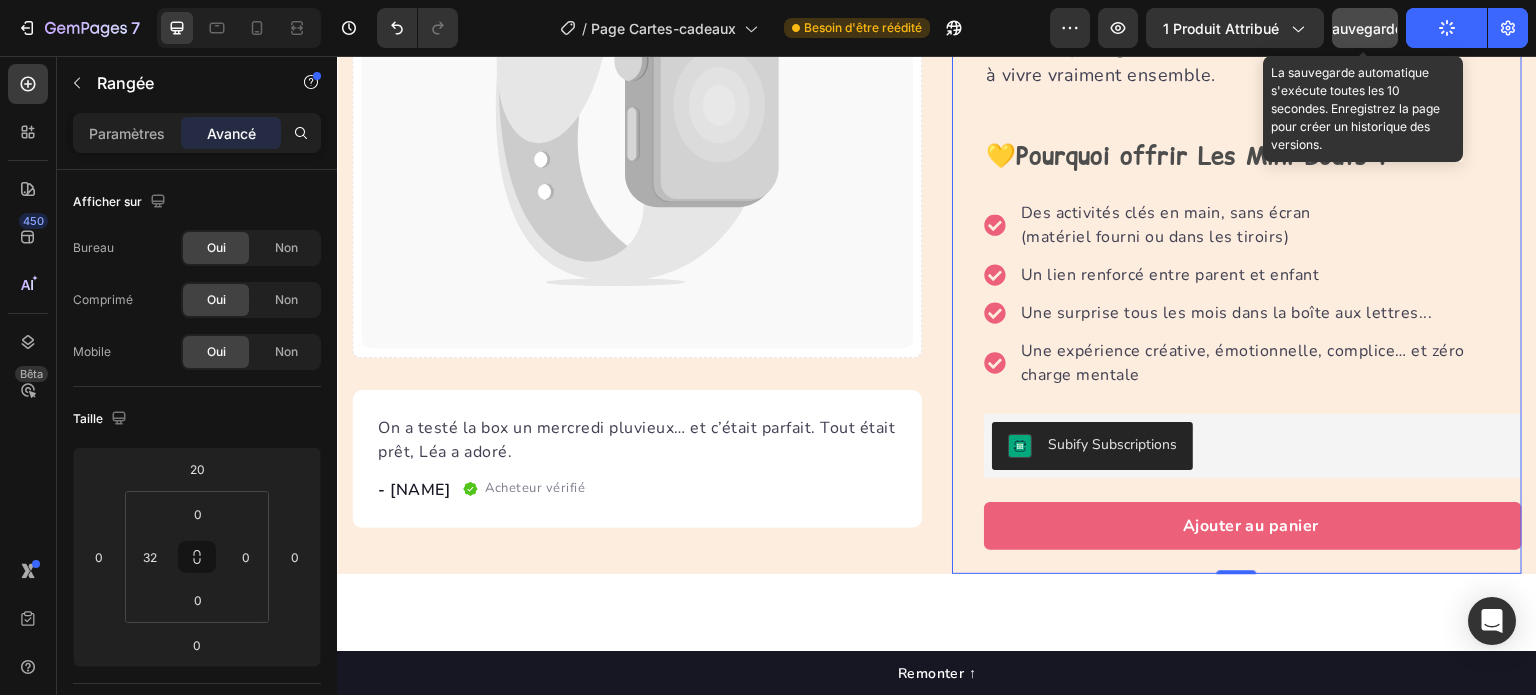 click on "Sauvegarder" at bounding box center (1365, 28) 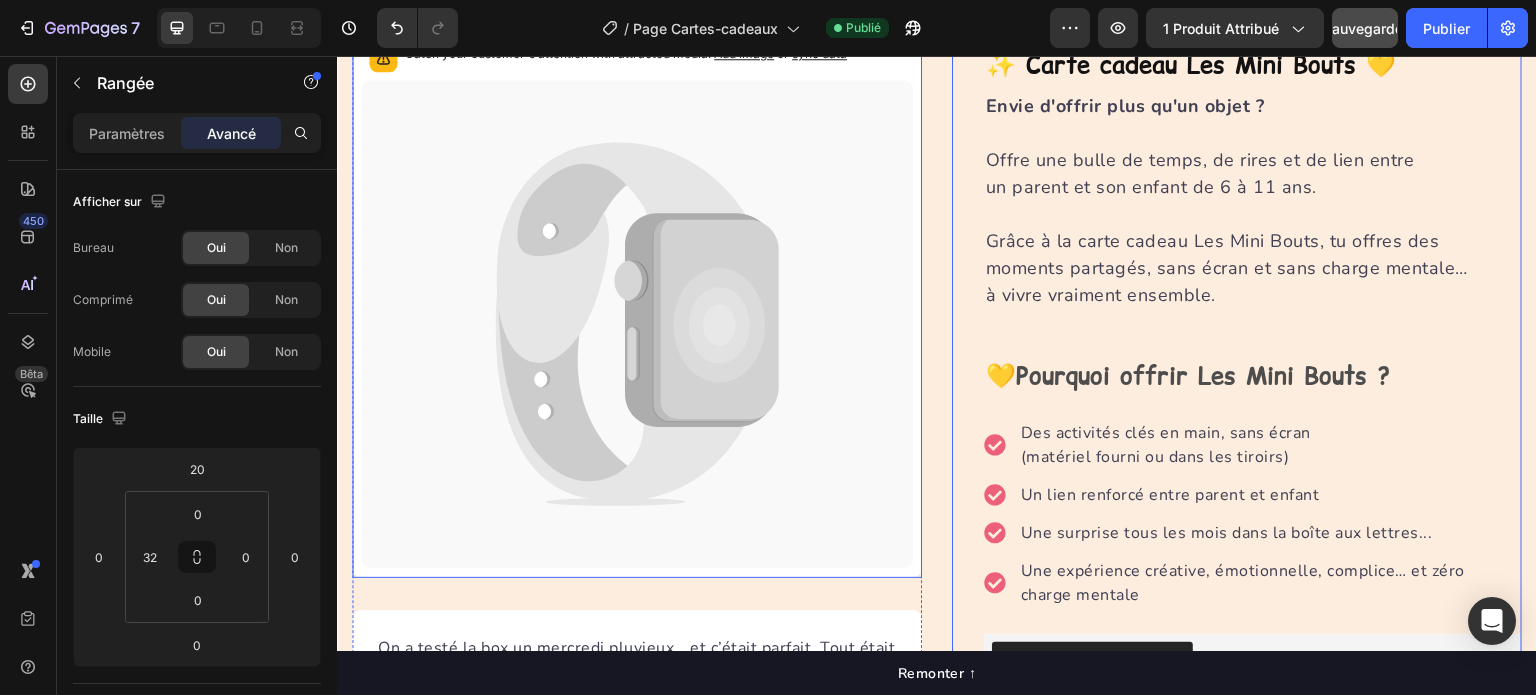 scroll, scrollTop: 200, scrollLeft: 0, axis: vertical 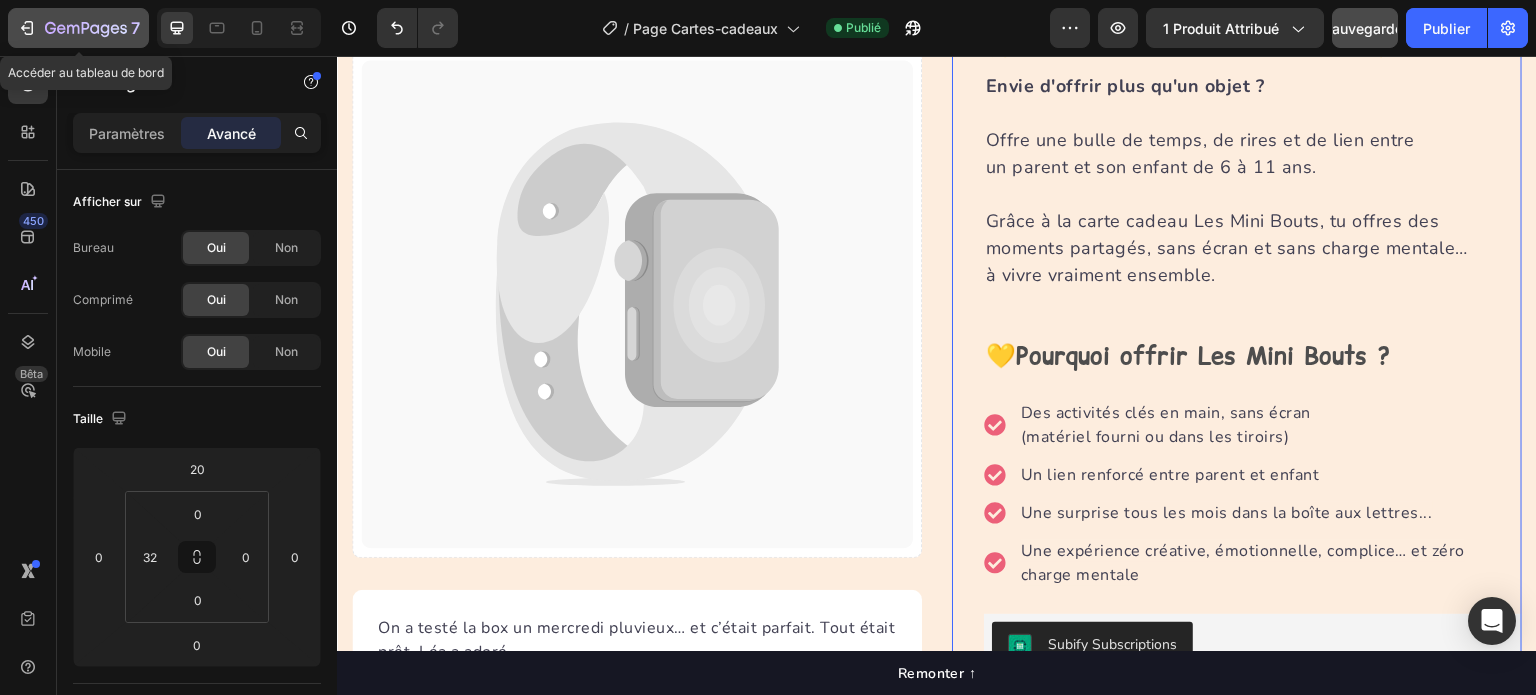 click 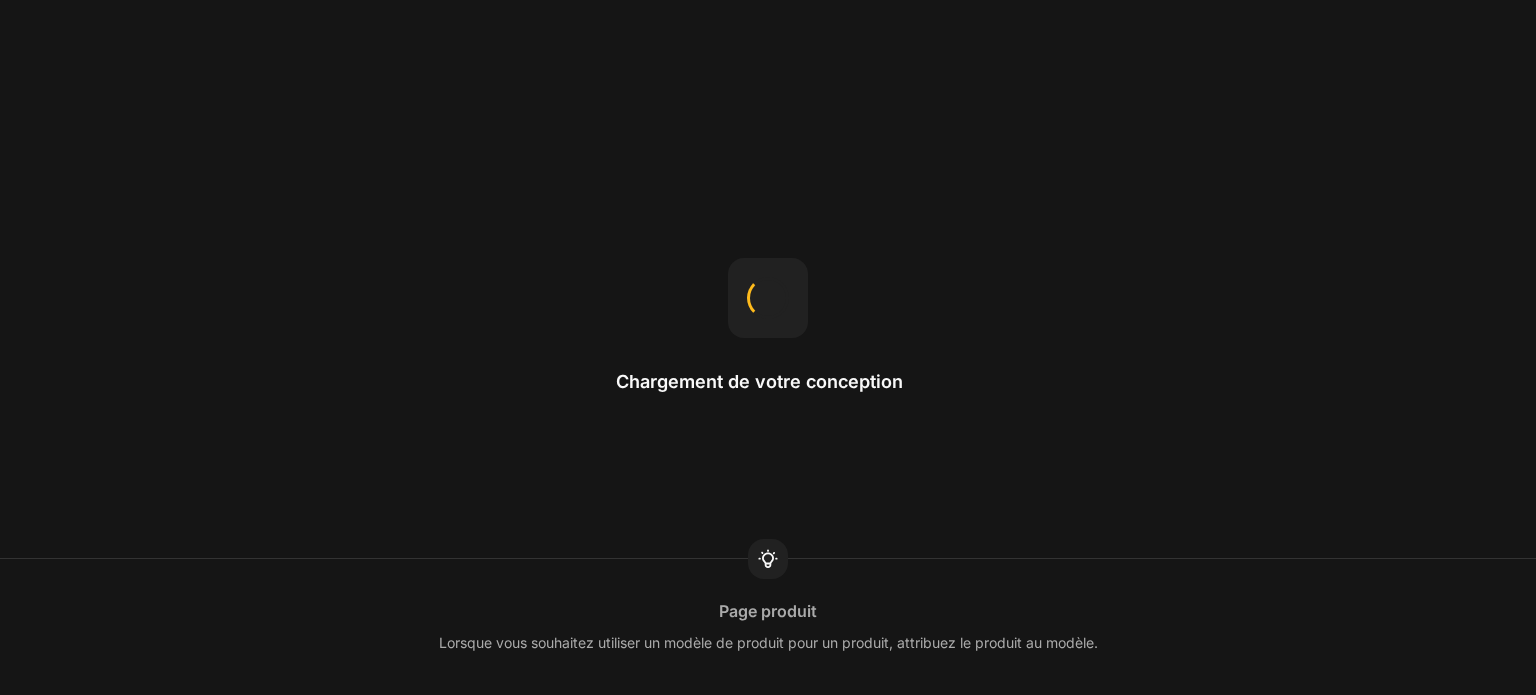 scroll, scrollTop: 0, scrollLeft: 0, axis: both 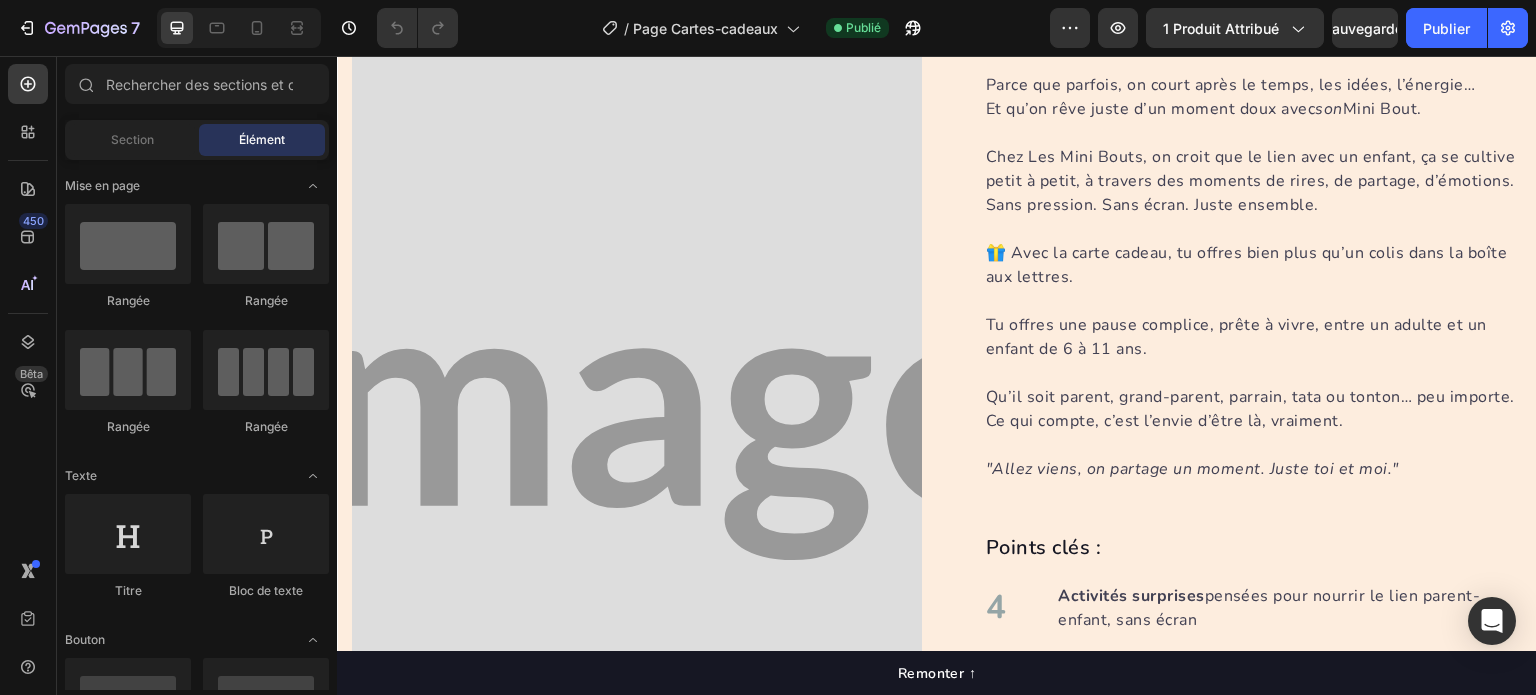 click at bounding box center [637, 424] 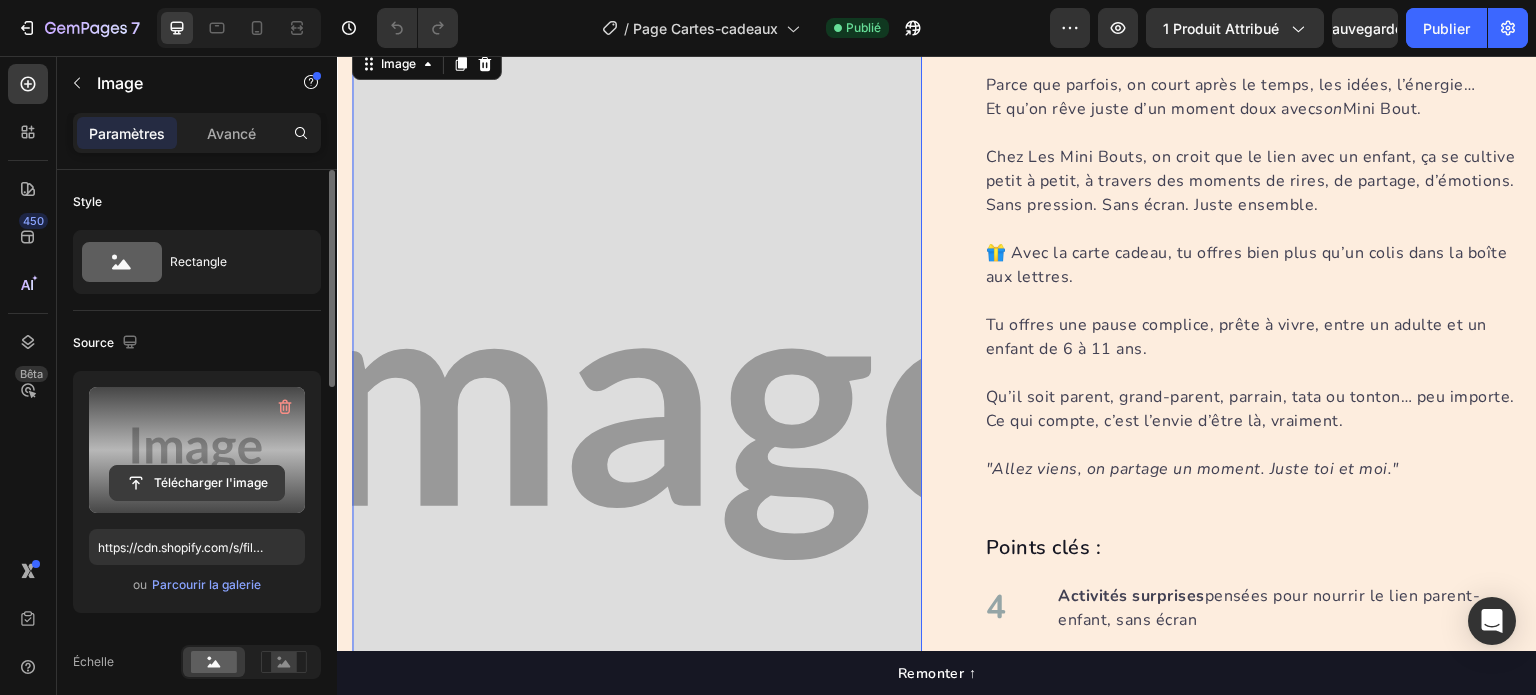 click 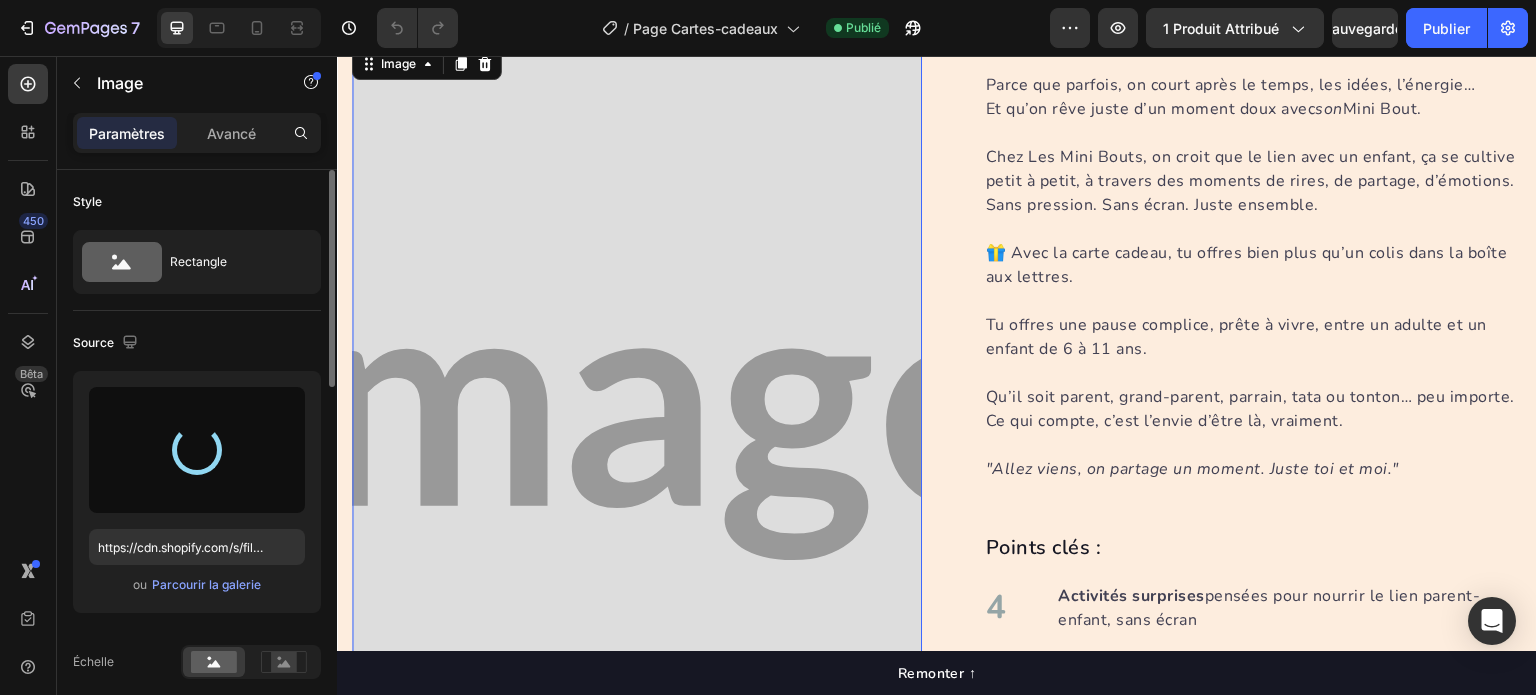 type on "https://cdn.shopify.com/s/files/1/0972/8897/8696/files/gempages_571899597614482656-473c7451-2c01-4ecc-9ce7-4416fba04ac3.png" 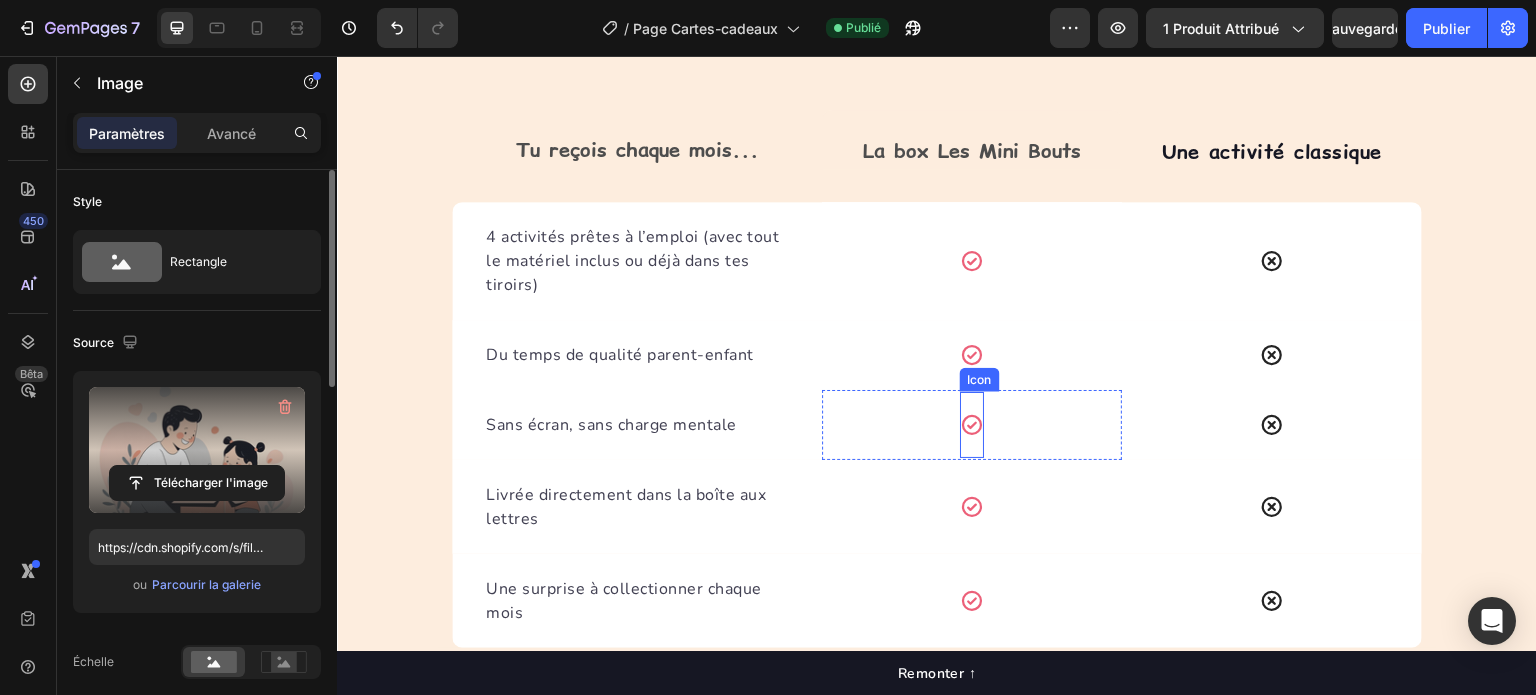 scroll, scrollTop: 4900, scrollLeft: 0, axis: vertical 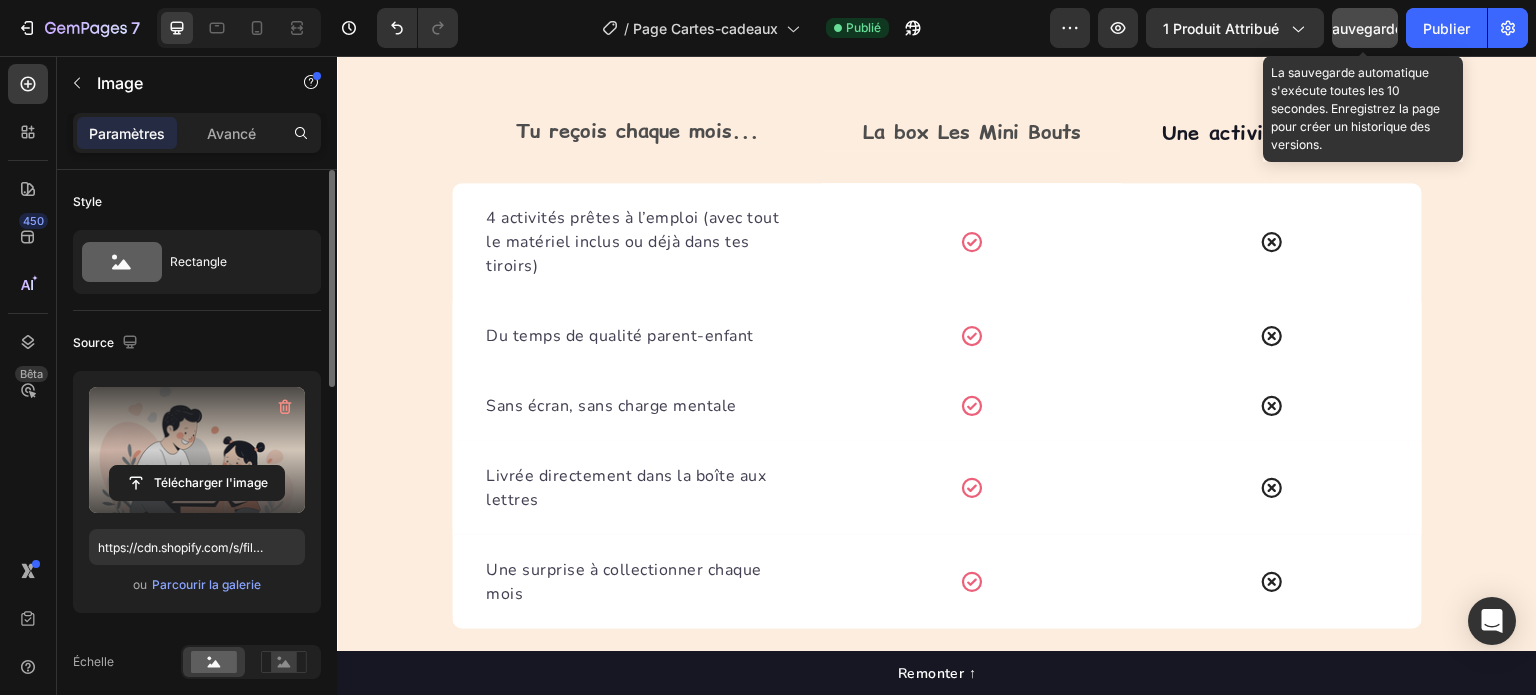 click on "Sauvegarder" at bounding box center (1365, 28) 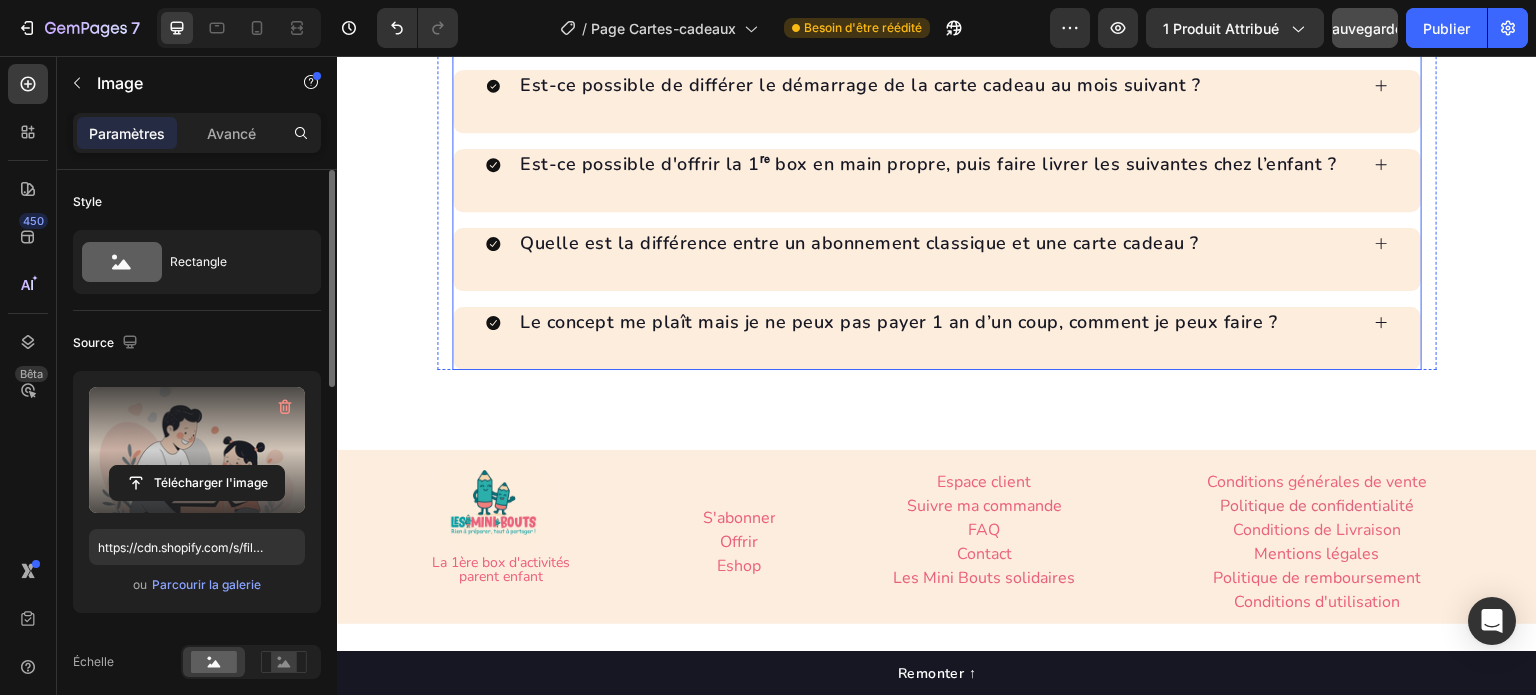 scroll, scrollTop: 6100, scrollLeft: 0, axis: vertical 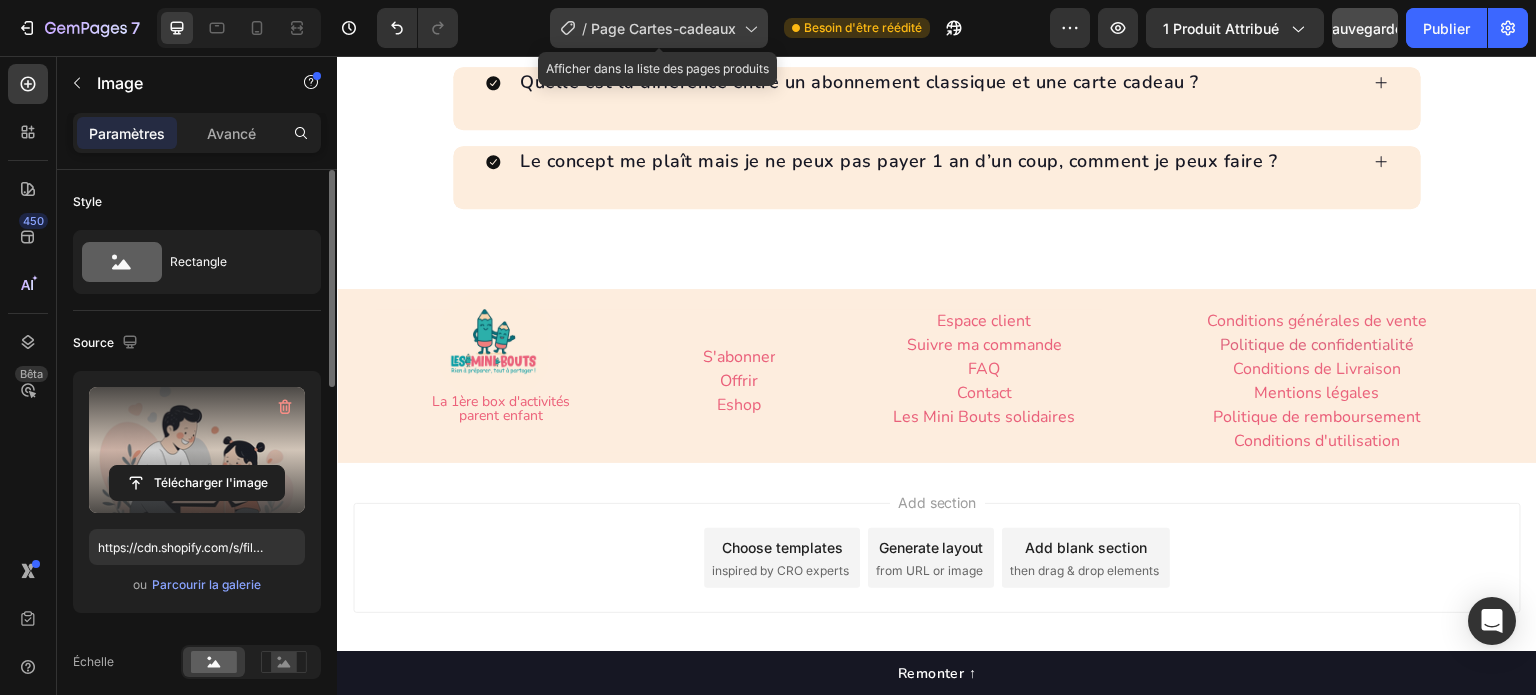 click on "Page Cartes-cadeaux" at bounding box center (663, 28) 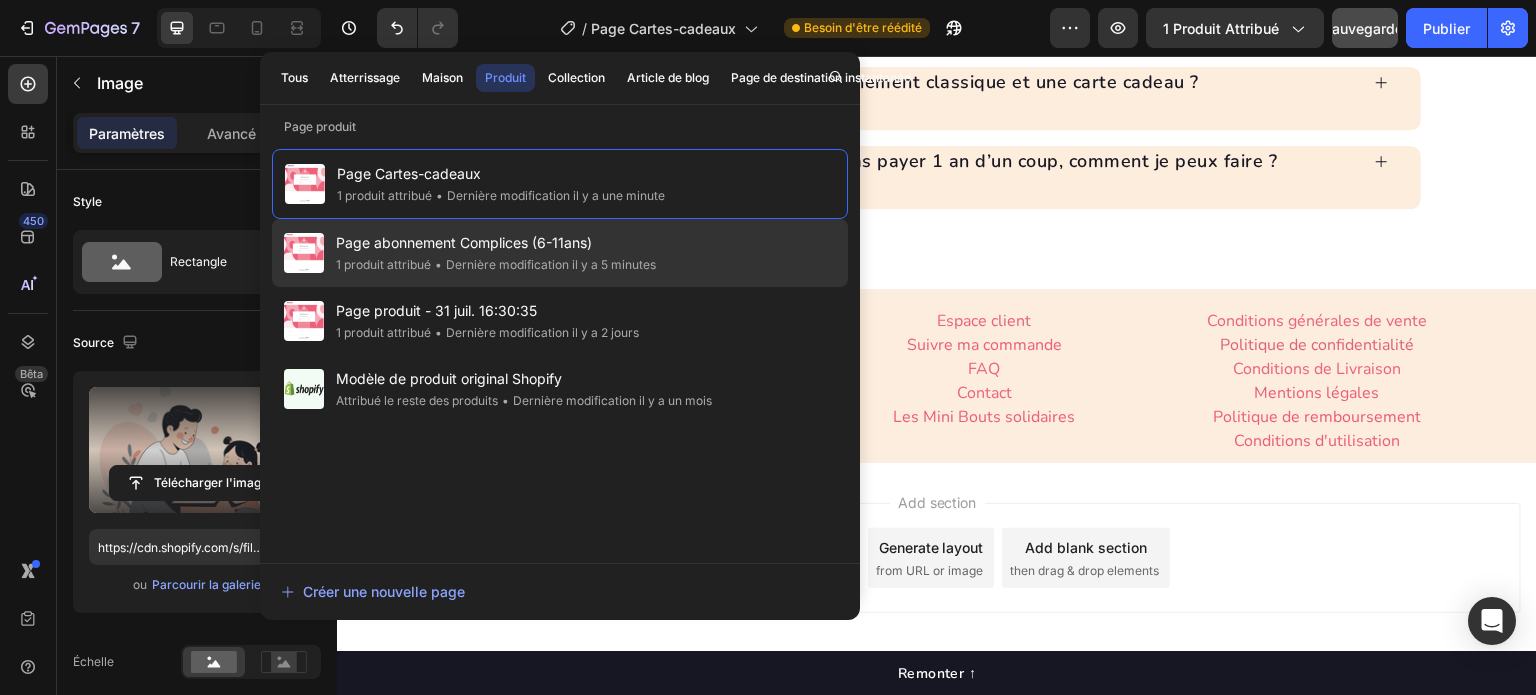 click on "Page abonnement Complices (6-11ans)" at bounding box center [464, 242] 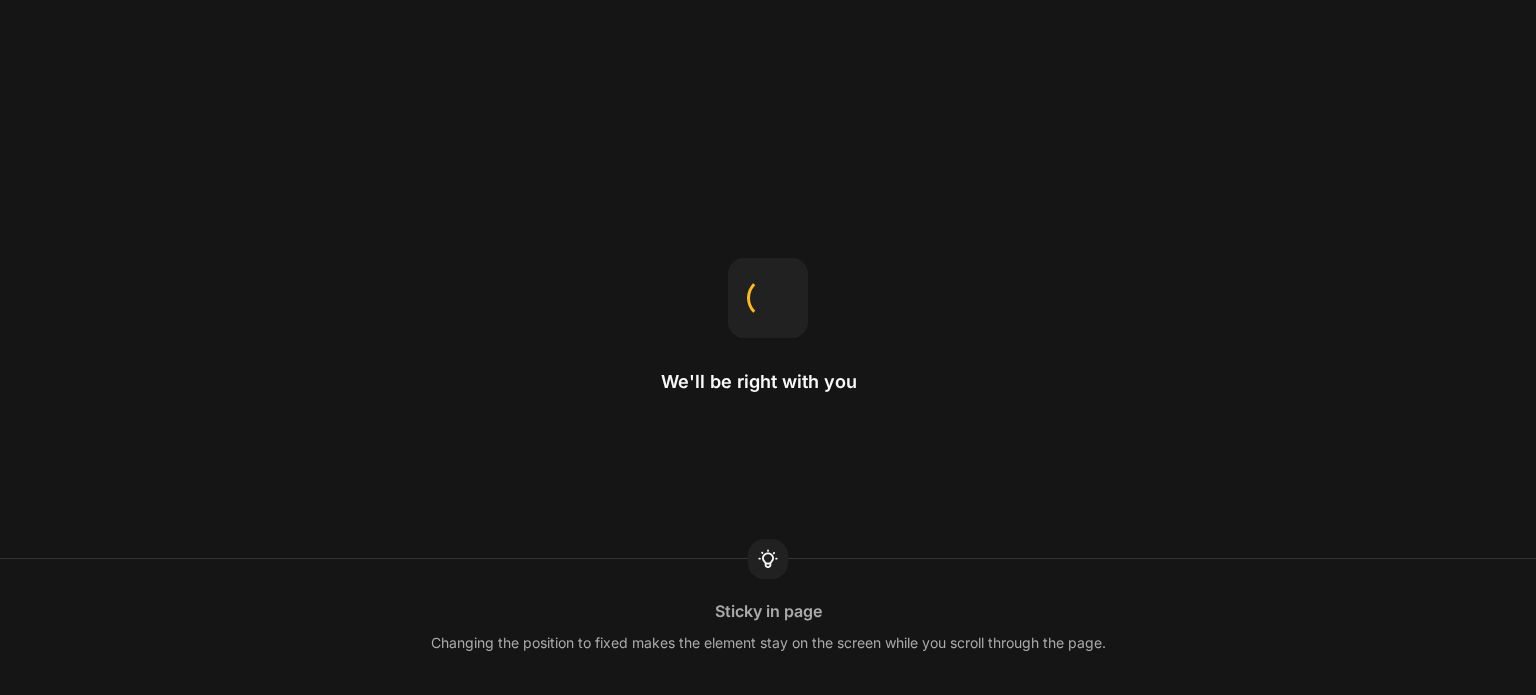 scroll, scrollTop: 0, scrollLeft: 0, axis: both 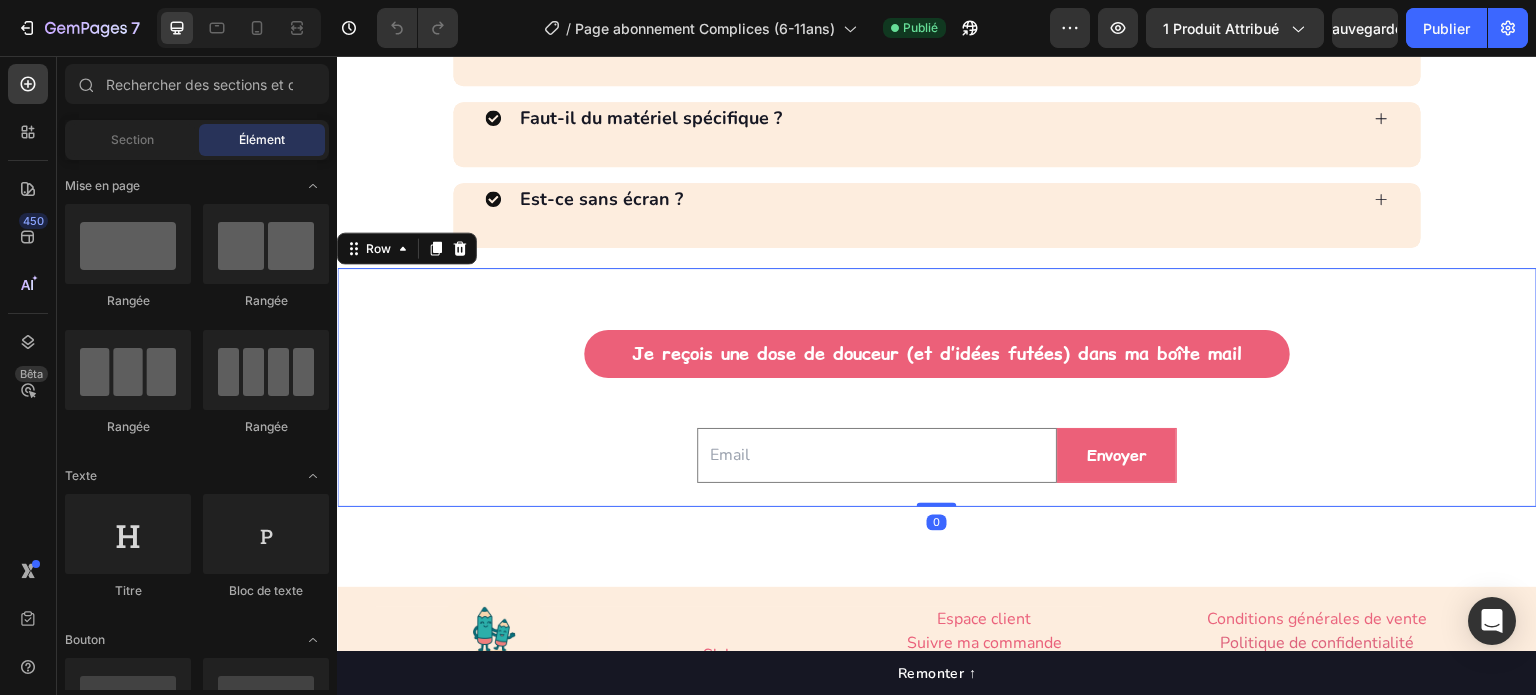 click on "Je reçois une dose de douceur (et d’idées futées) dans ma boîte mail Button" at bounding box center (937, 345) 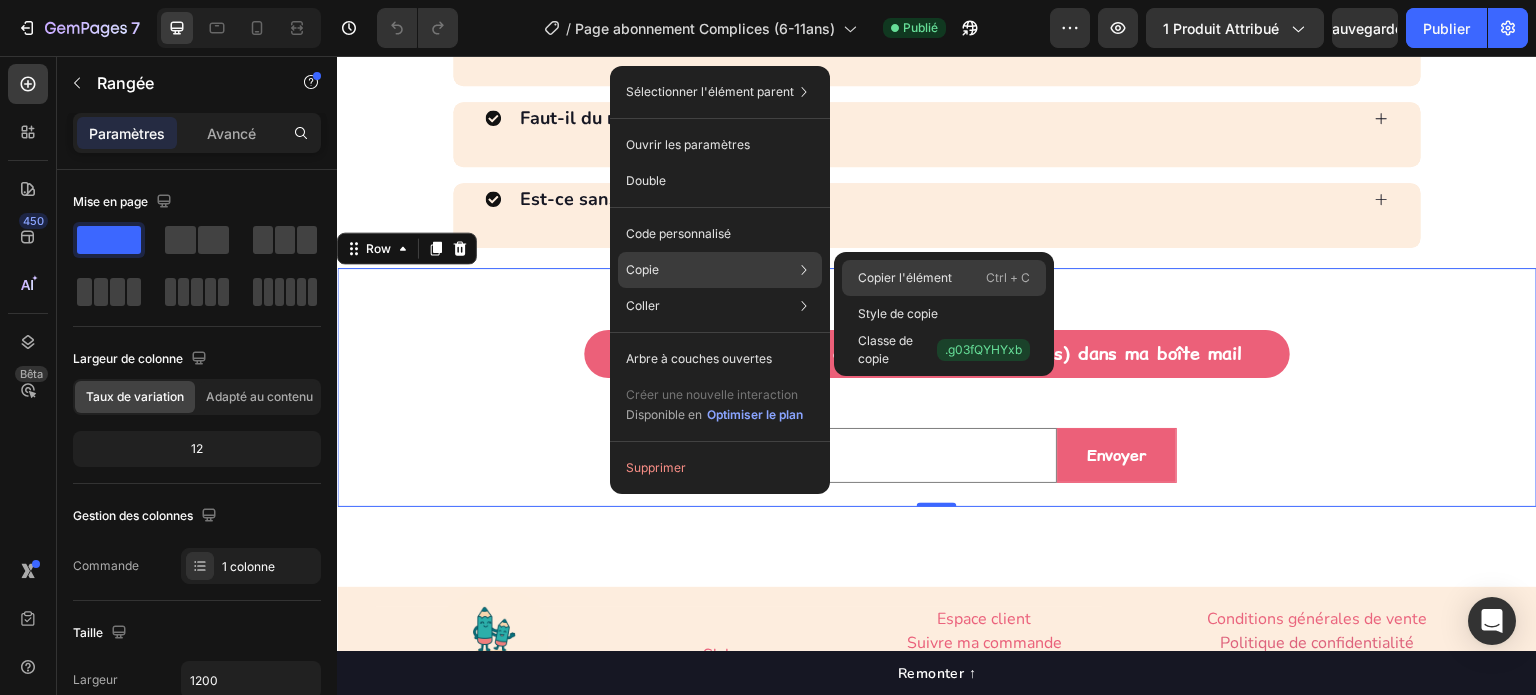 click on "Copier l'élément" at bounding box center (905, 277) 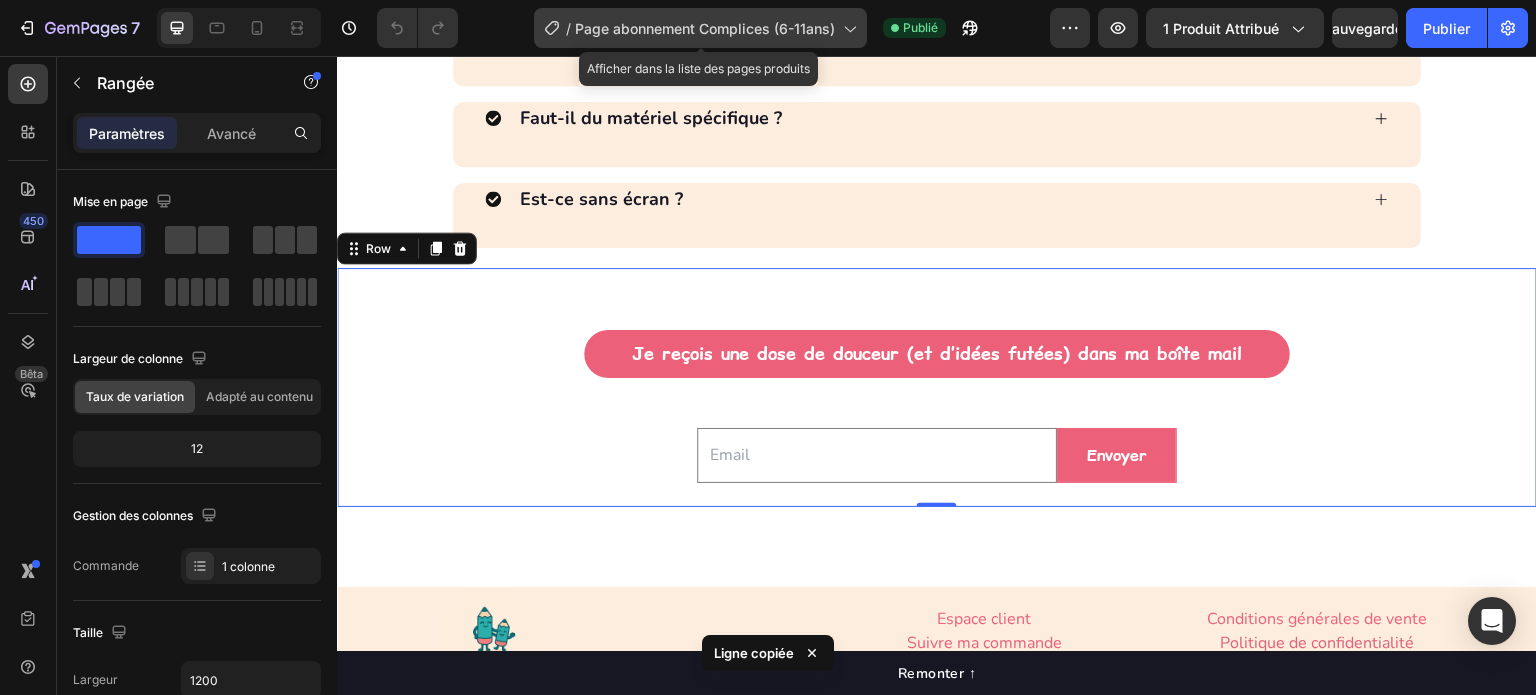 click on "Page abonnement Complices (6-11ans)" at bounding box center [705, 28] 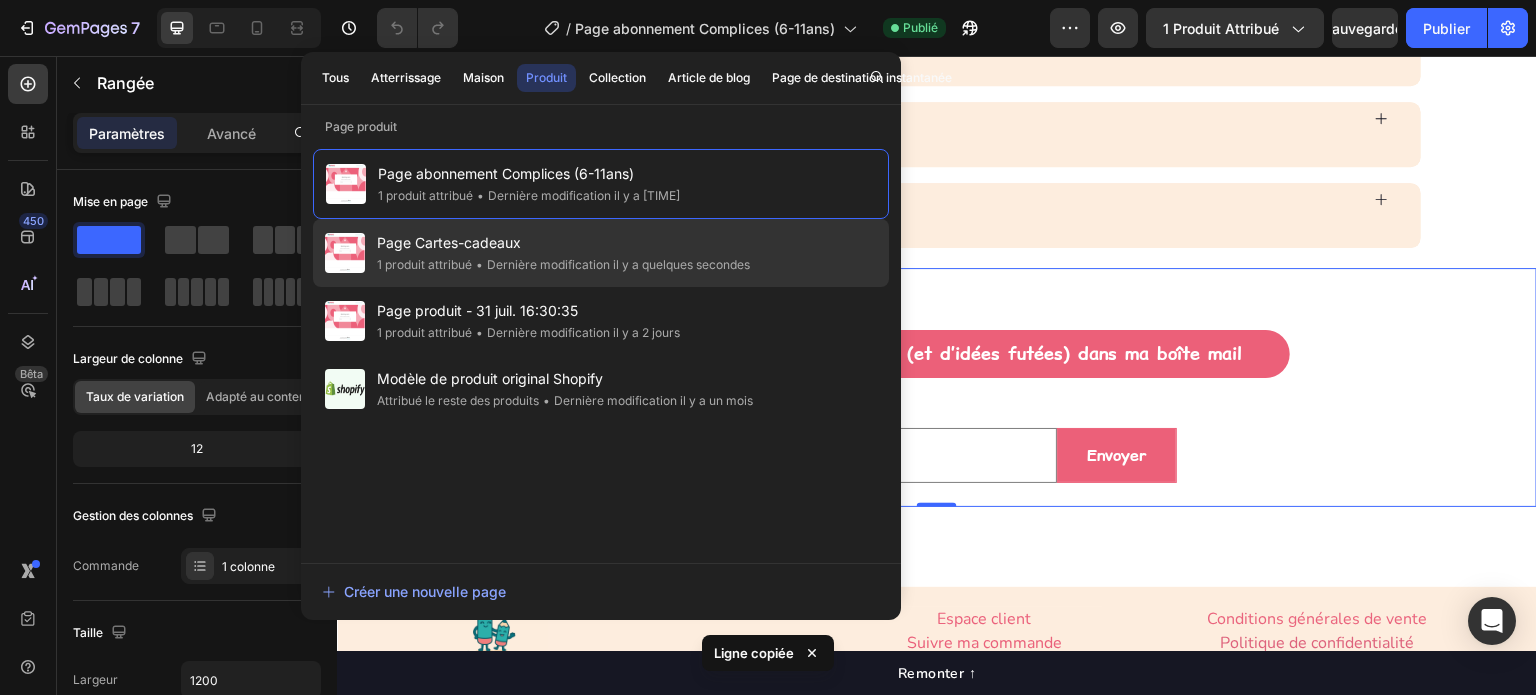 click on "Page Cartes-cadeaux" at bounding box center (563, 243) 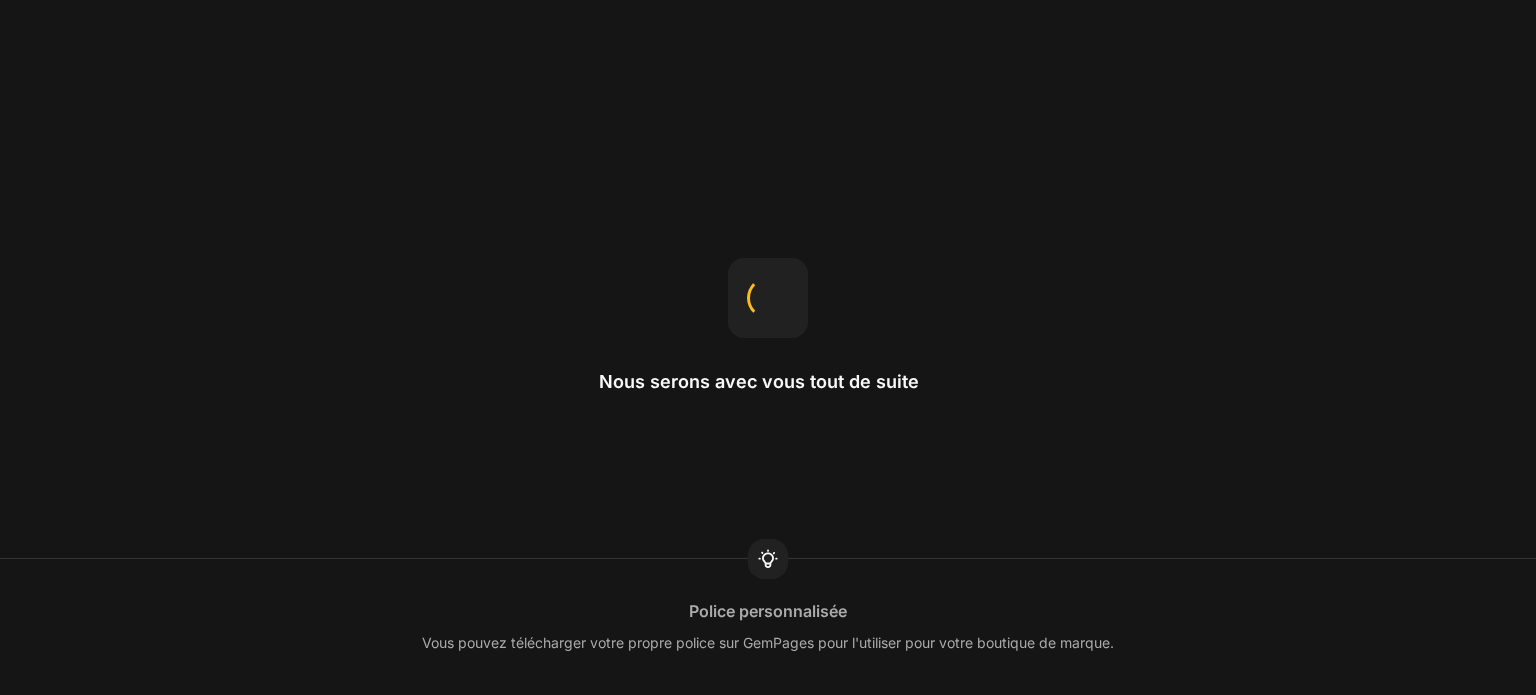 scroll, scrollTop: 0, scrollLeft: 0, axis: both 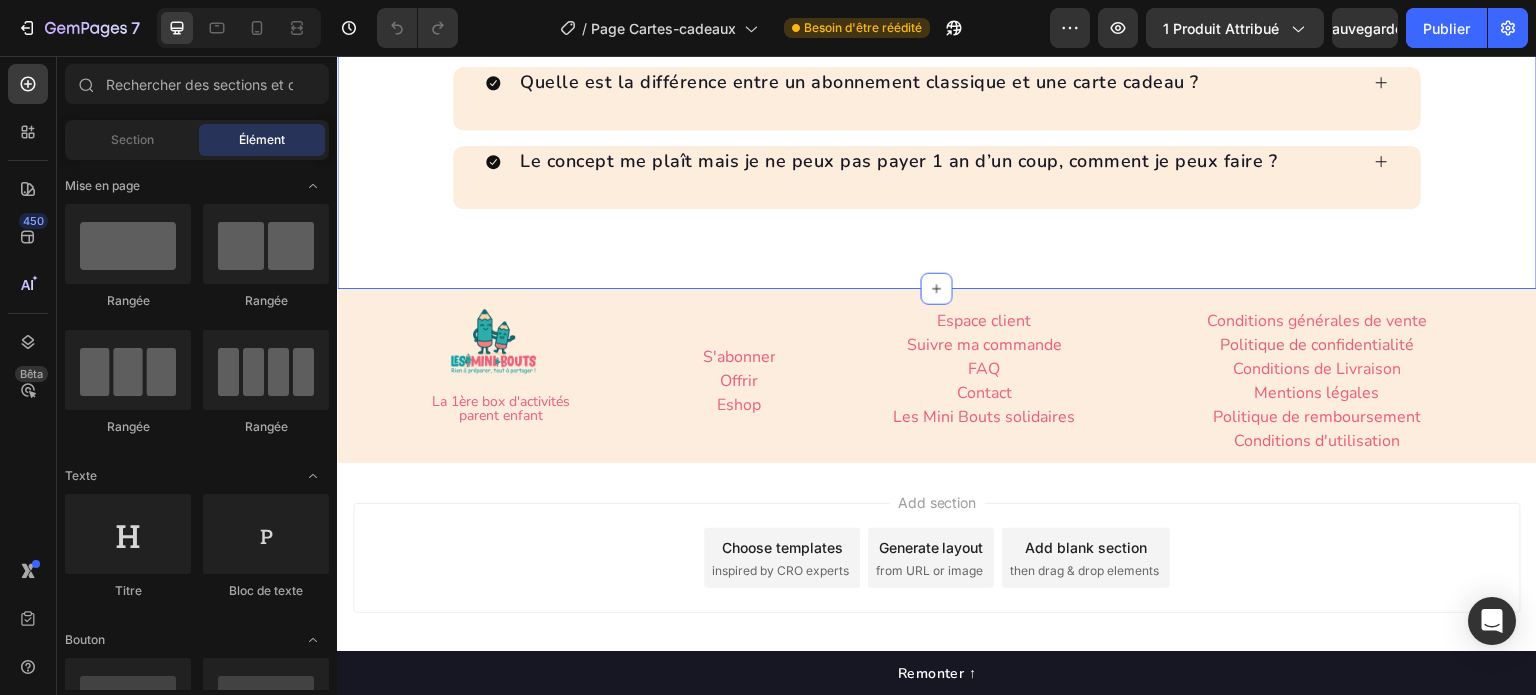 click on "Des questions ? Text Block La réponse peut s’y trouver 👇🏻 Text Block
Dois-je activer la carte cadeau ?
Quels types d’activités sont proposées dans les box ?
Quand seront livrées les box suivantes ?
Est-ce possible de différer le démarrage de la carte cadeau au mois suivant ?
Est-ce possible d'offrir la 1ʳᵉ box en main propre, puis faire livrer les suivantes chez l’enfant ?
Quelle est la différence entre un abonnement classique et une carte cadeau ?
Le concept me plaît mais je ne peux pas payer 1 an d’un coup, comment je peux faire ? Accordion Row FAQ" at bounding box center [937, -101] 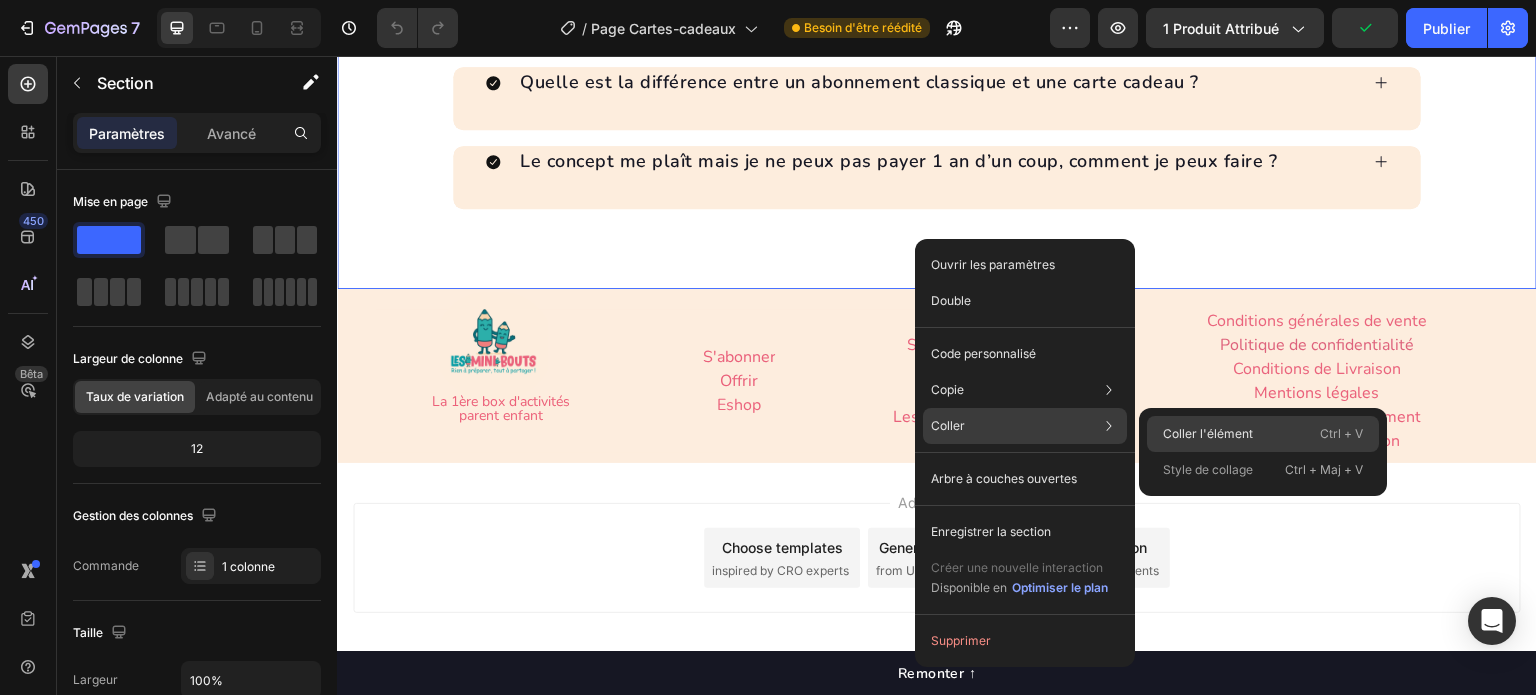 click on "Coller l'élément" at bounding box center [1208, 433] 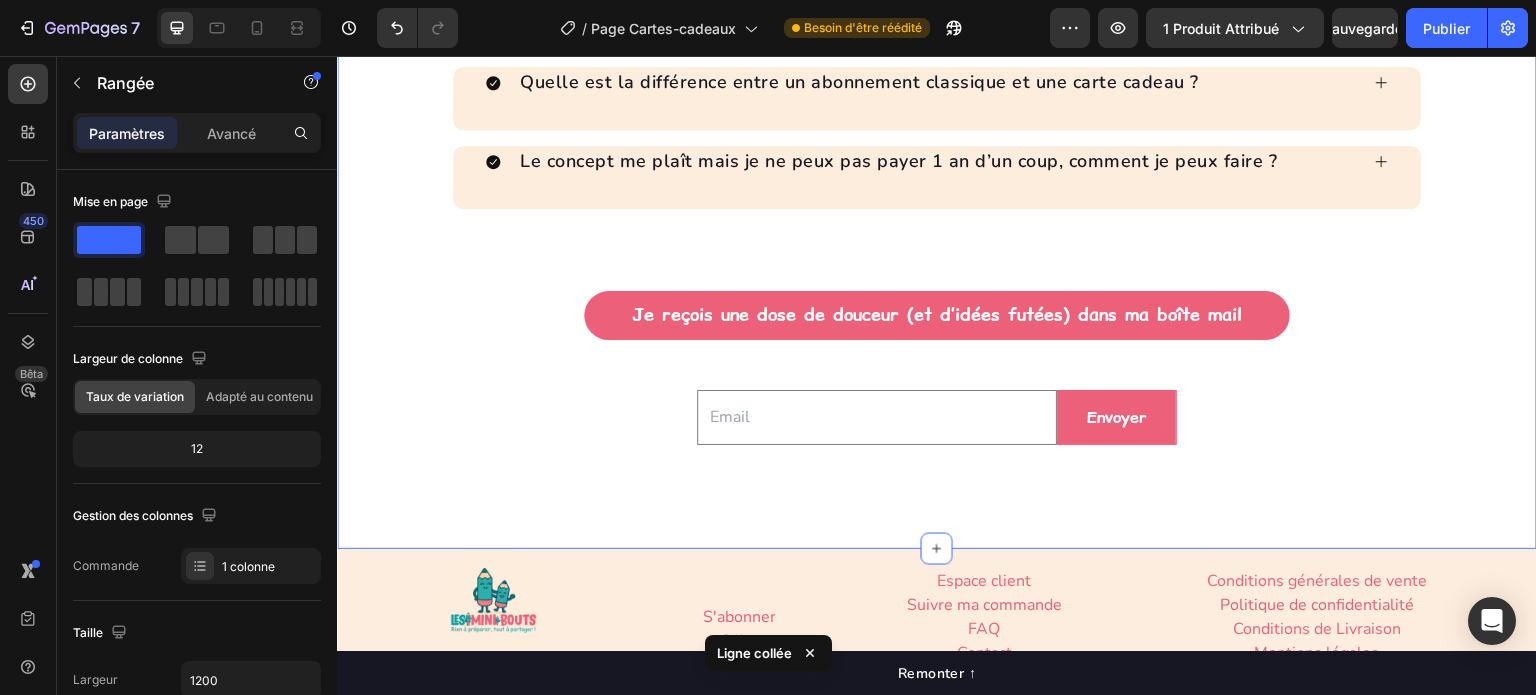 click on "Des questions ? Text Block La réponse peut s’y trouver 👇🏻 Text Block
Dois-je activer la carte cadeau ?
Quels types d’activités sont proposées dans les box ?
Quand seront livrées les box suivantes ?
Est-ce possible de différer le démarrage de la carte cadeau au mois suivant ?
Est-ce possible d'offrir la 1ʳᵉ box en main propre, puis faire livrer les suivantes chez l’enfant ?
Quelle est la différence entre un abonnement classique et une carte cadeau ?
Le concept me plaît mais je ne peux pas payer 1 an d’un coup, comment je peux faire ? Accordion Row Je reçois une dose de douceur (et d’idées futées) dans ma boîte mail Button Email Field Envoyer Submit Button Row Newsletter Row FAQ   Create Theme Section AI Content Write with GemAI What would you like to describe here? Tone and Voice Persuasive" at bounding box center (937, 29) 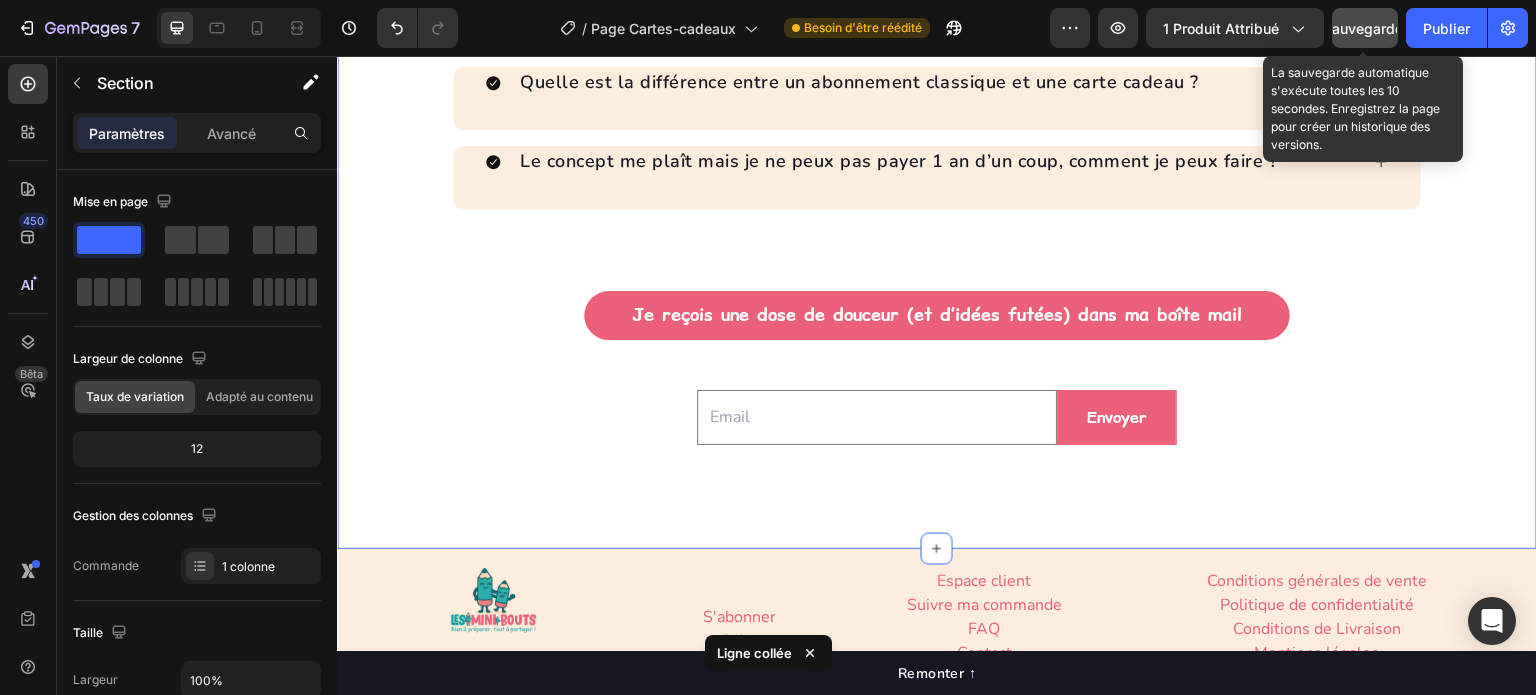 click on "Sauvegarder" at bounding box center (1365, 28) 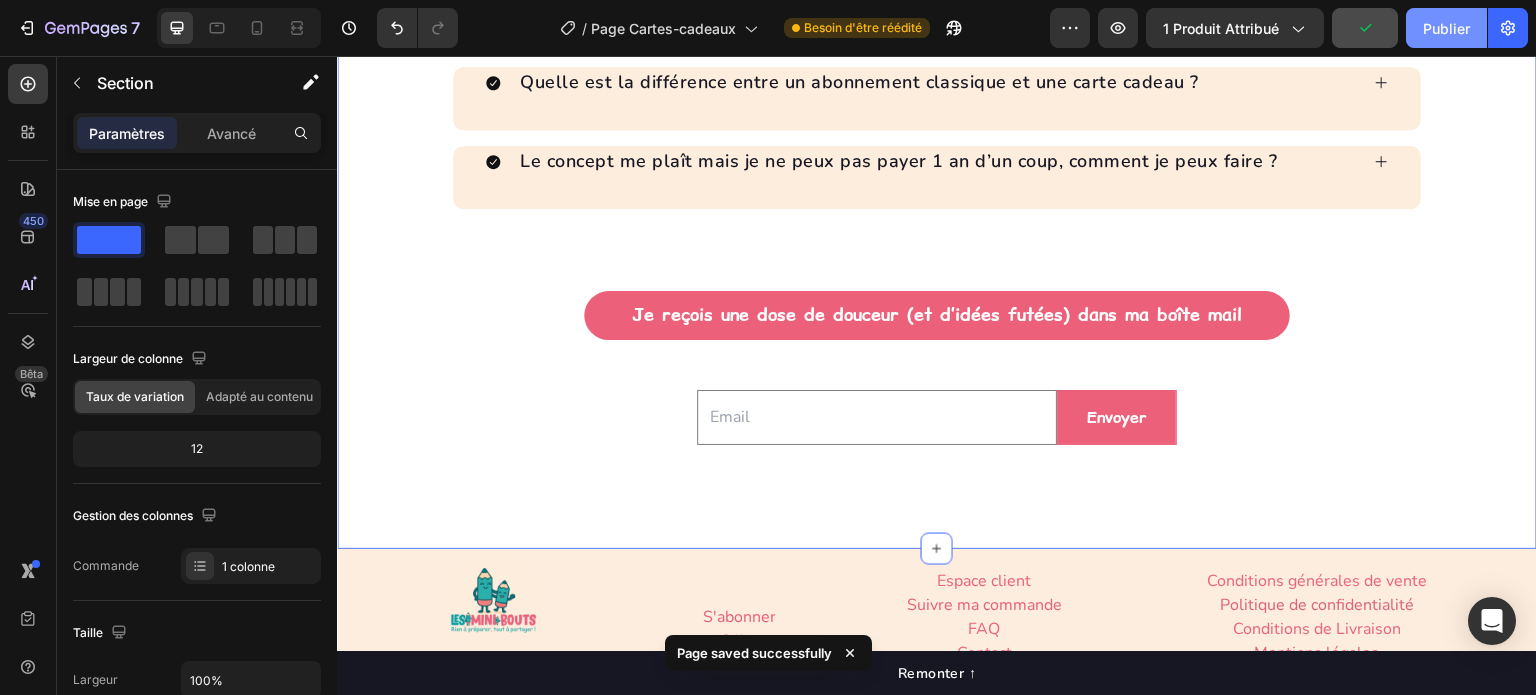 click on "Publier" at bounding box center [1446, 28] 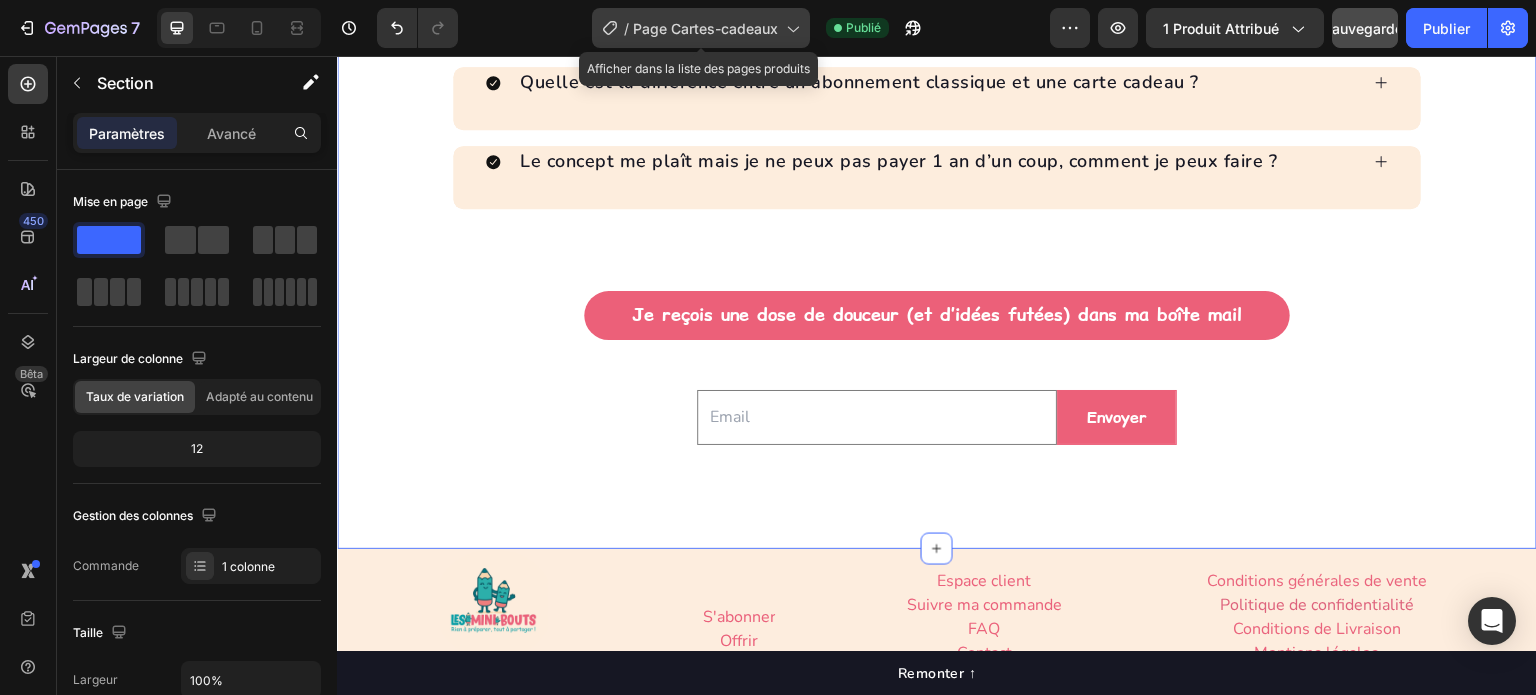 click on "Page Cartes-cadeaux" at bounding box center [705, 28] 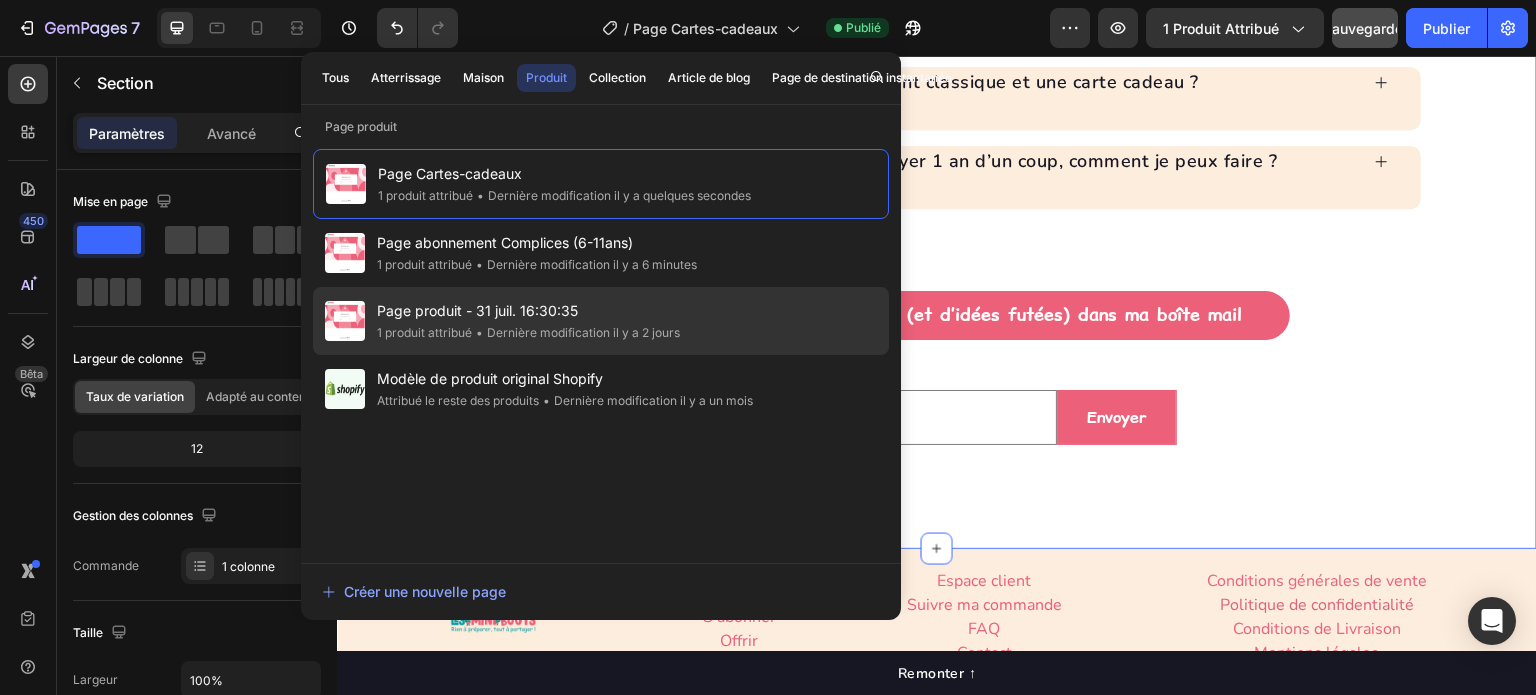 click on "Page produit - 31 juil. 16:30:35" at bounding box center [528, 311] 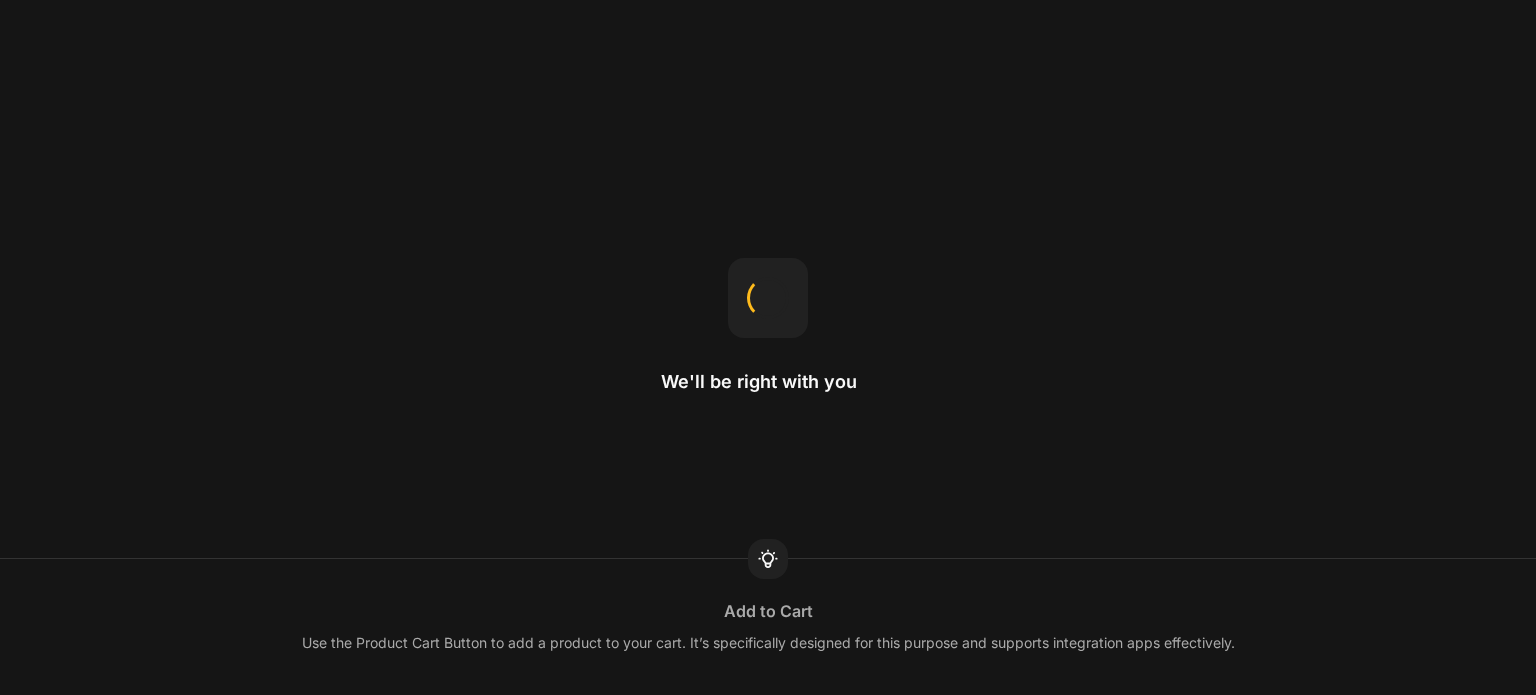 scroll, scrollTop: 0, scrollLeft: 0, axis: both 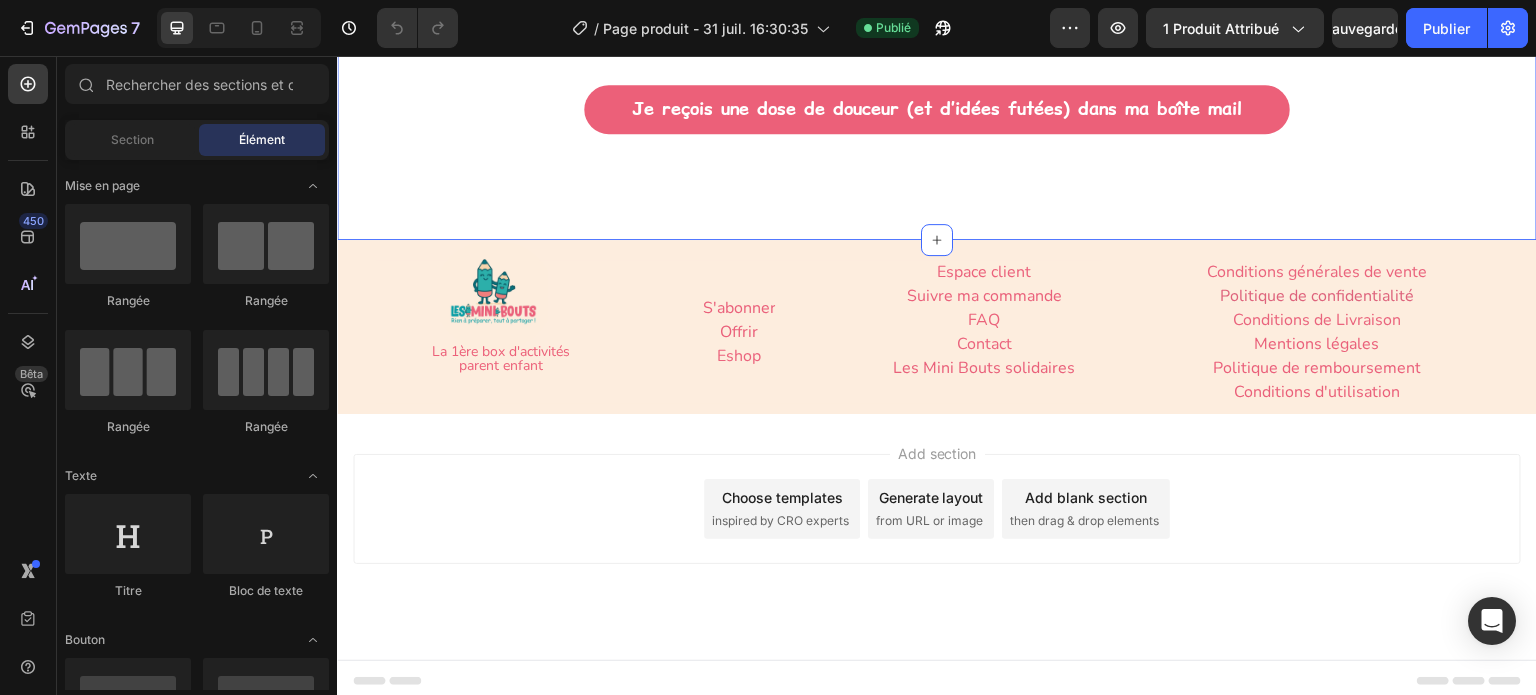 click on "Des questions ? Text Block La réponse peut s’y trouver 👇🏻 Text Block
Quand vais-je recevoir ma box ?
Quels types d’activités vais-je trouver dans chaque box ?
Quand seront livrées les box suivantes ?
Quand mon compte sera-t-il débité pour l'abonnement ?
Comment dois-je procéder pour résilier mon abonnement ?
Que dois-je faire si je ne reçois pas ma box ?
Qu'y a-t-il dans chaque box ?
A partir de quel âge est-ce adapté ?
Combien de temps faut-il prévoir ?
Faut-il du matériel spécifique ?
Est-ce sans écran ? Accordion Row Je reçois une dose de douceur (et d’idées futées) dans ma boîte mail Button Row Section 2" at bounding box center (937, -363) 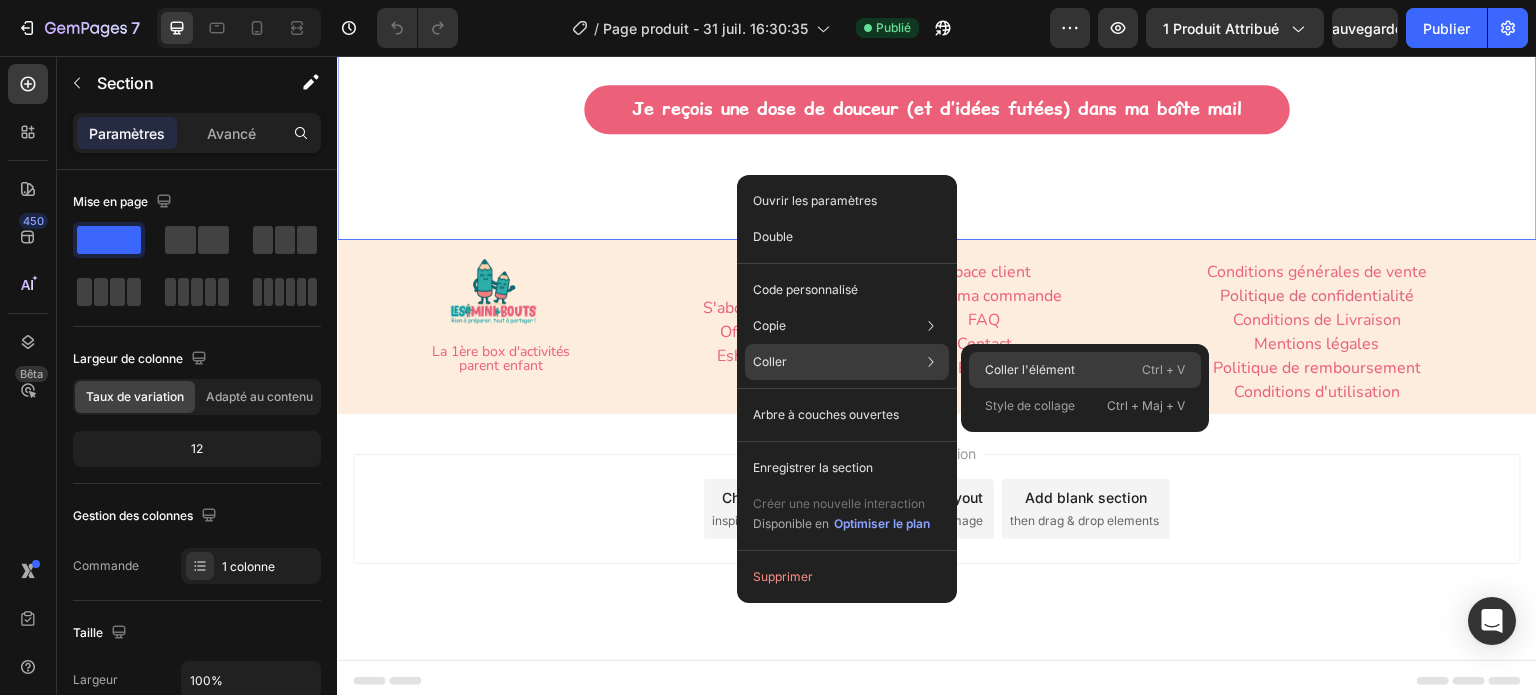 click on "Coller l'élément" at bounding box center [1030, 369] 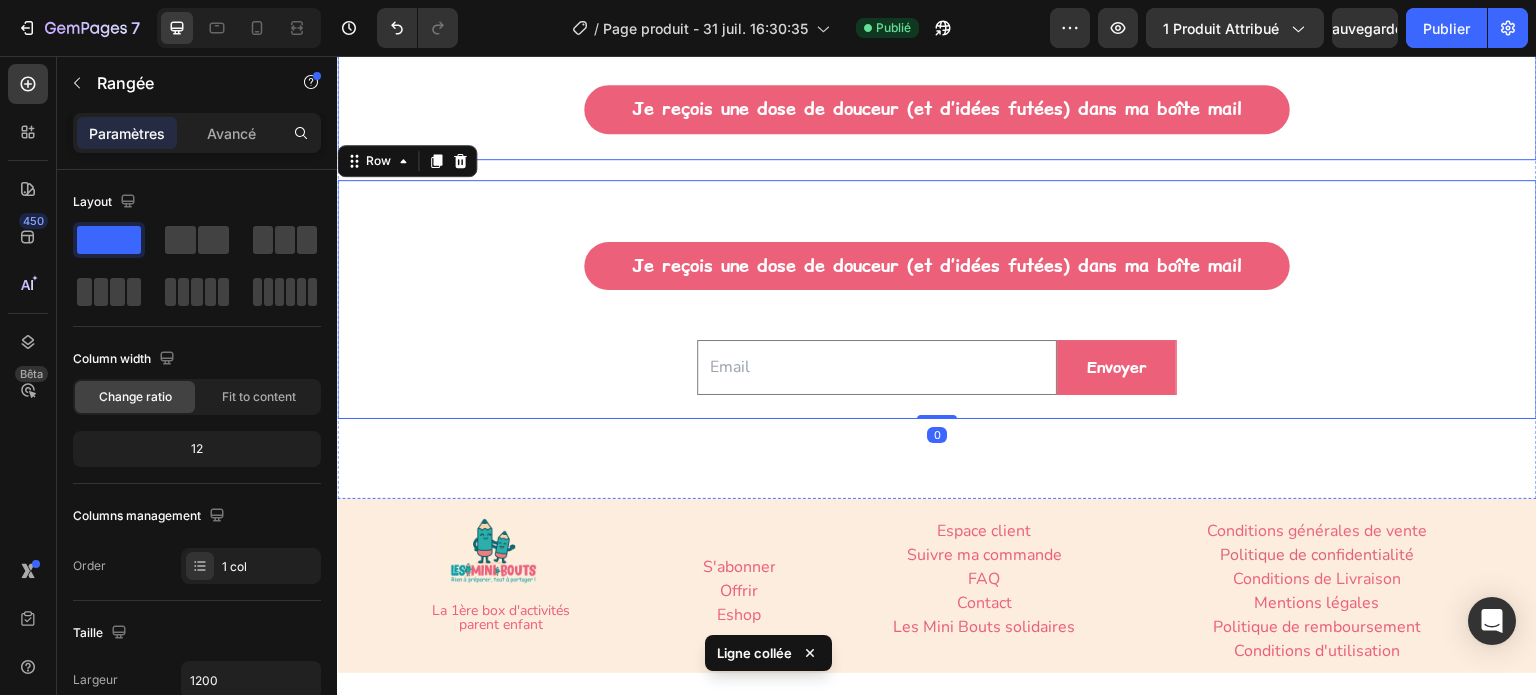 click on "Je reçois une dose de douceur (et d’idées futées) dans ma boîte mail Button" at bounding box center (937, 100) 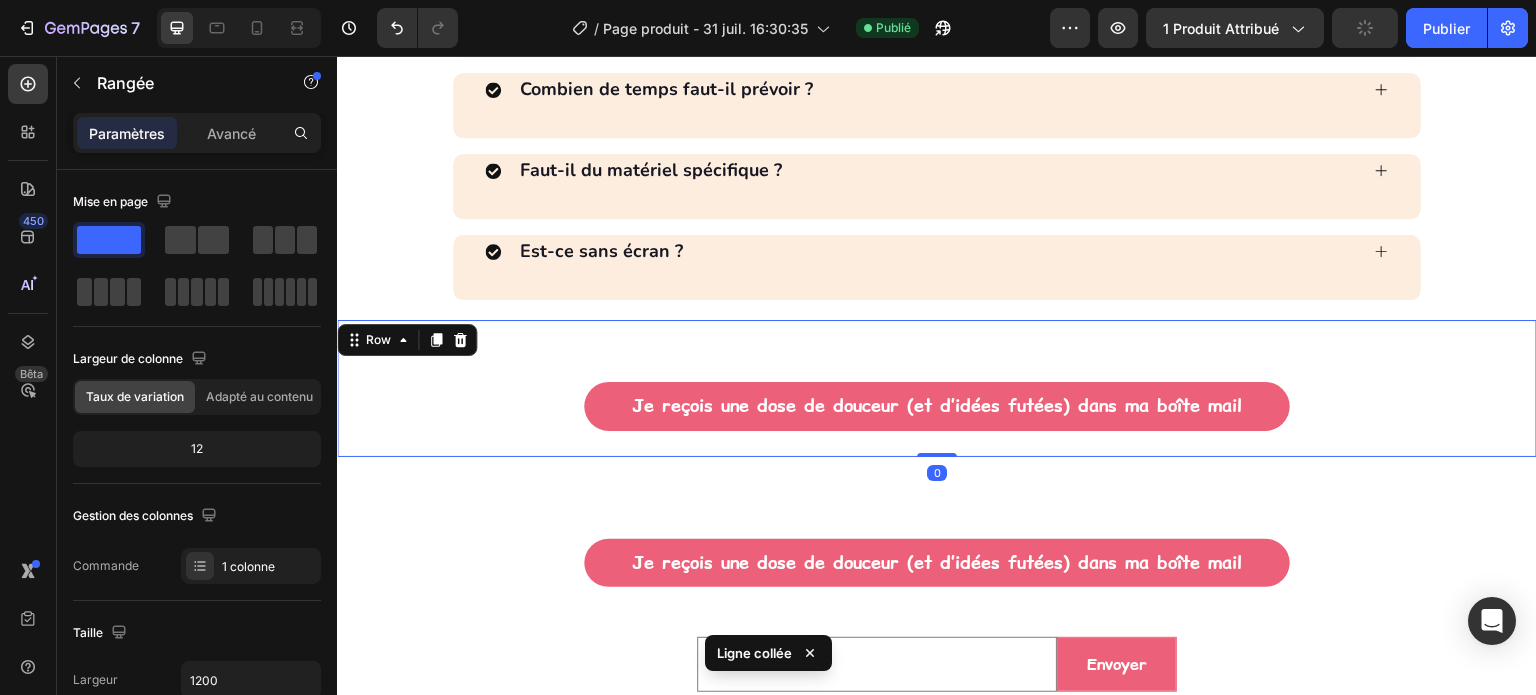 scroll, scrollTop: 1508, scrollLeft: 0, axis: vertical 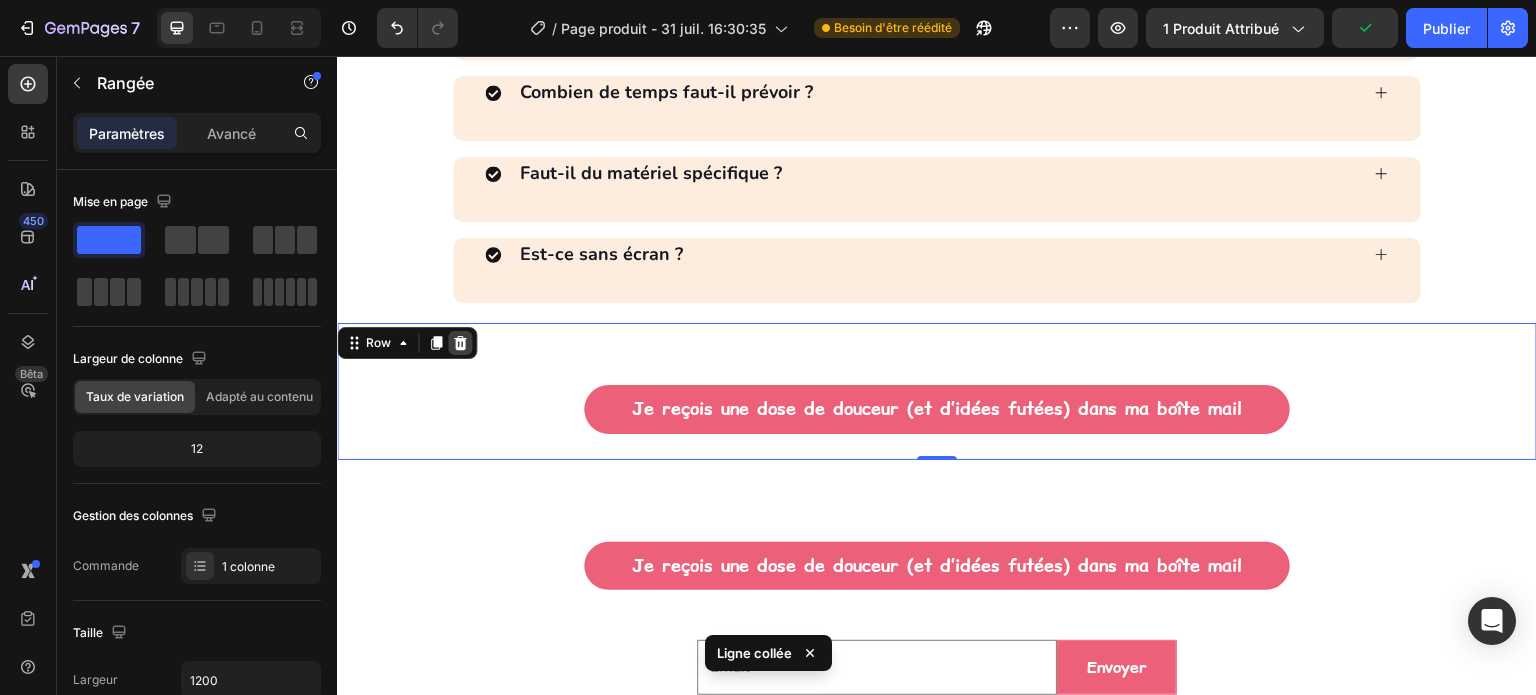 click 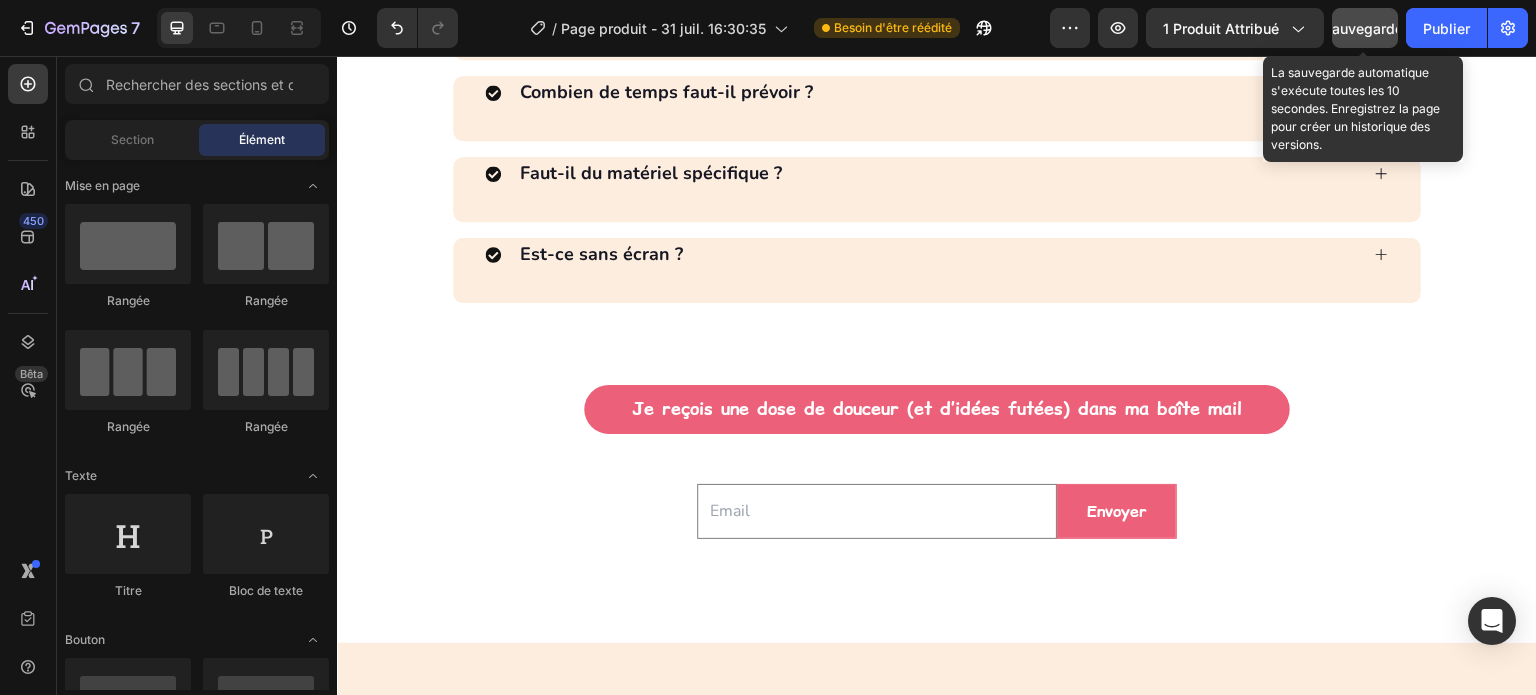click on "Sauvegarder" 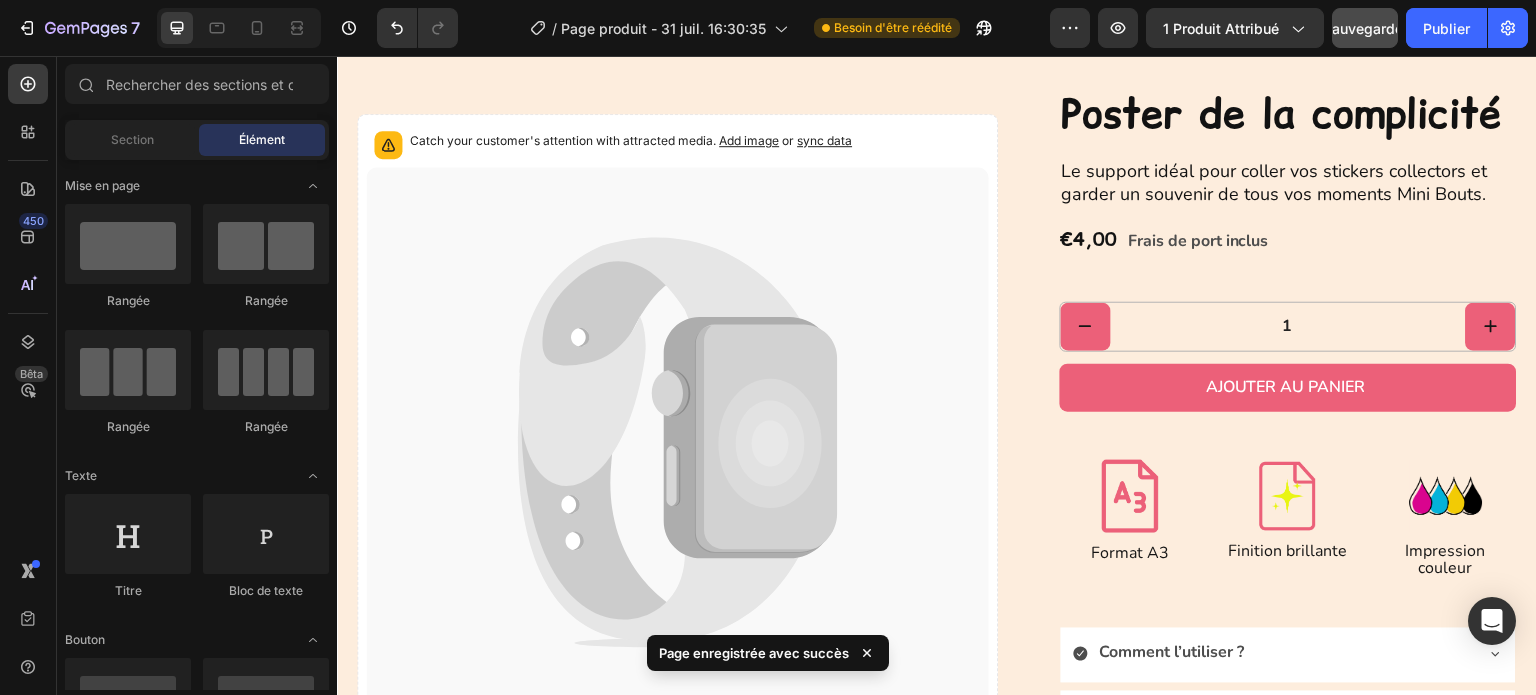 scroll, scrollTop: 0, scrollLeft: 0, axis: both 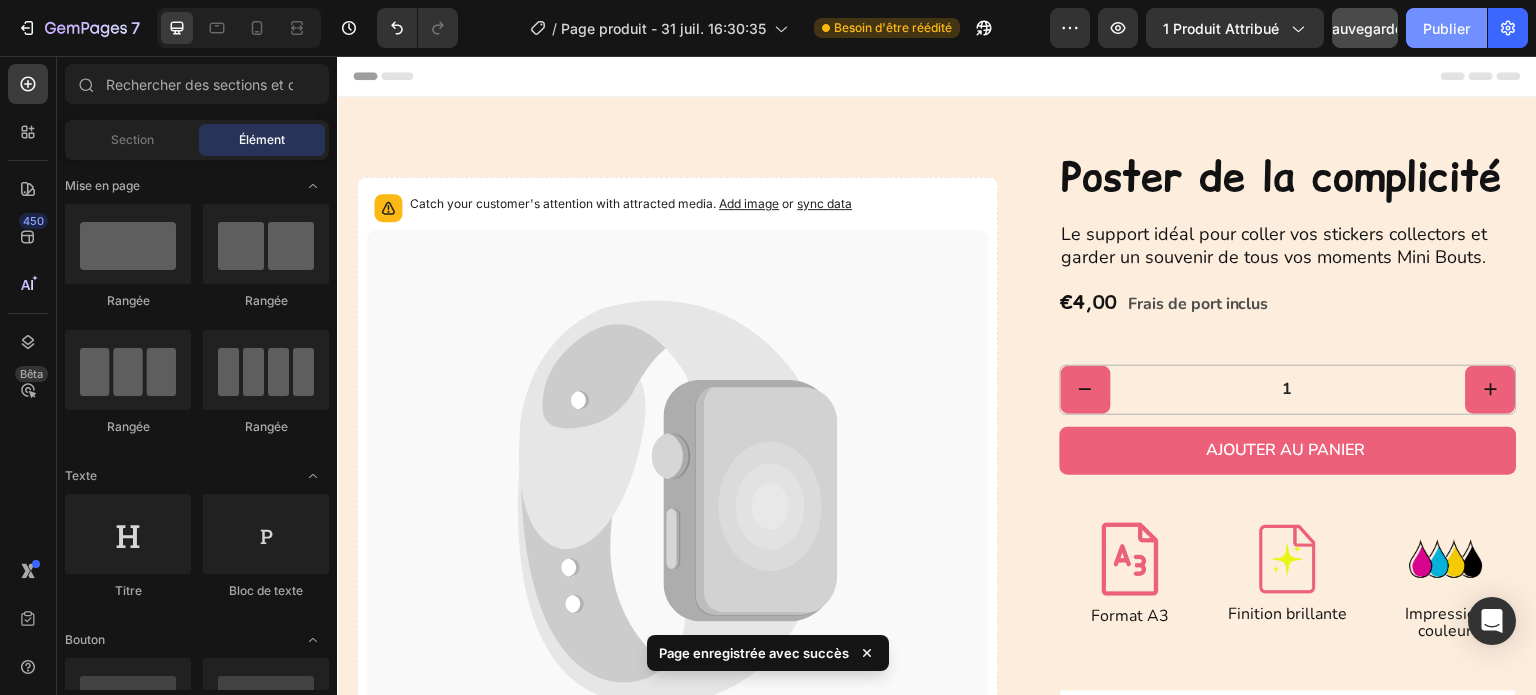 click on "Publier" at bounding box center [1446, 28] 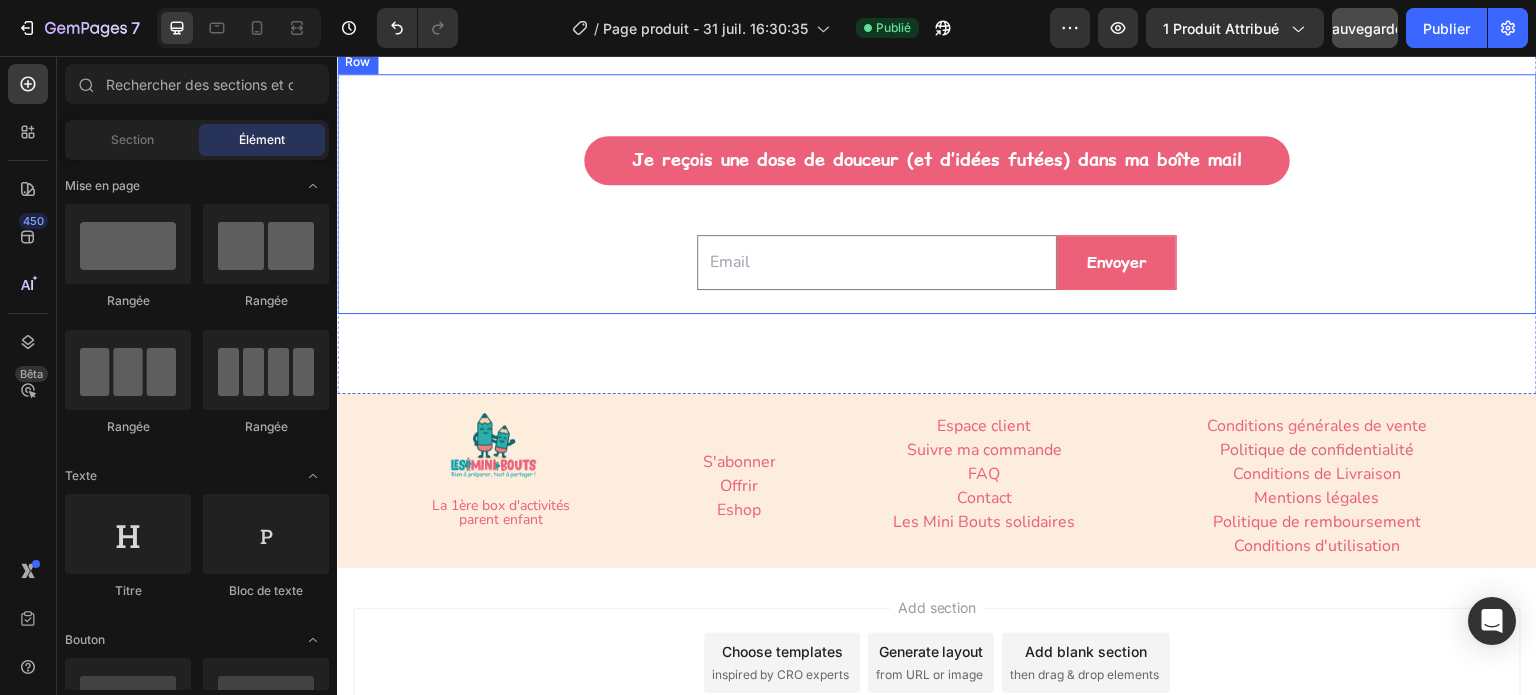 scroll, scrollTop: 1800, scrollLeft: 0, axis: vertical 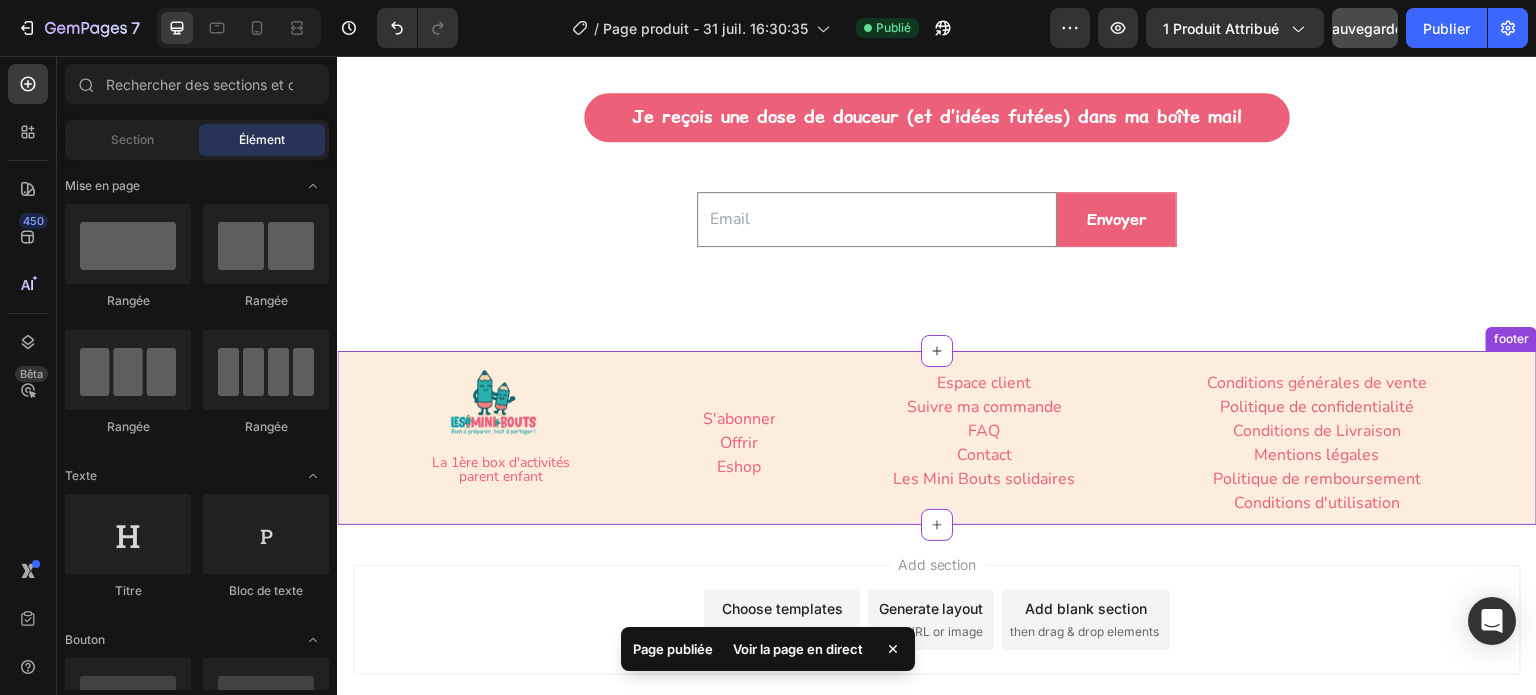 click on "Offrir Button" at bounding box center (738, 443) 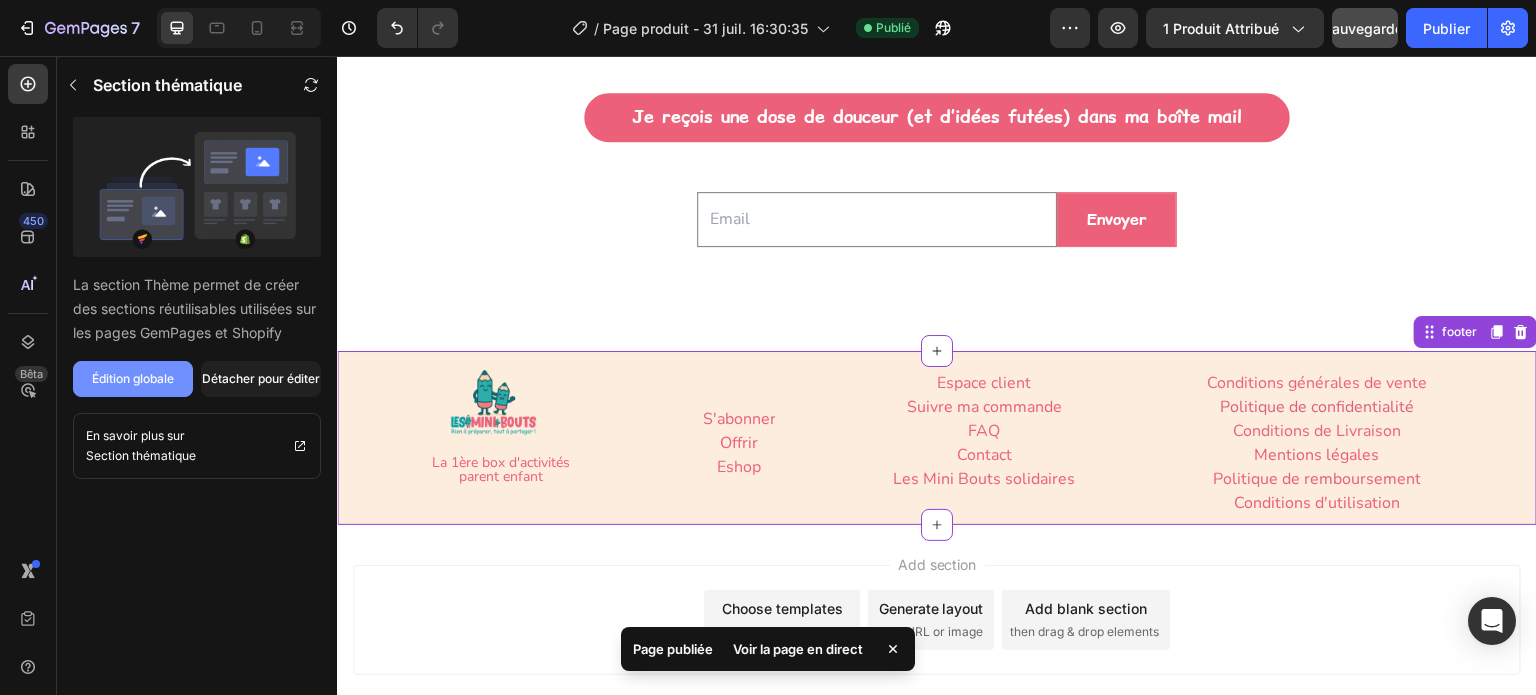 click on "Édition globale" at bounding box center (133, 378) 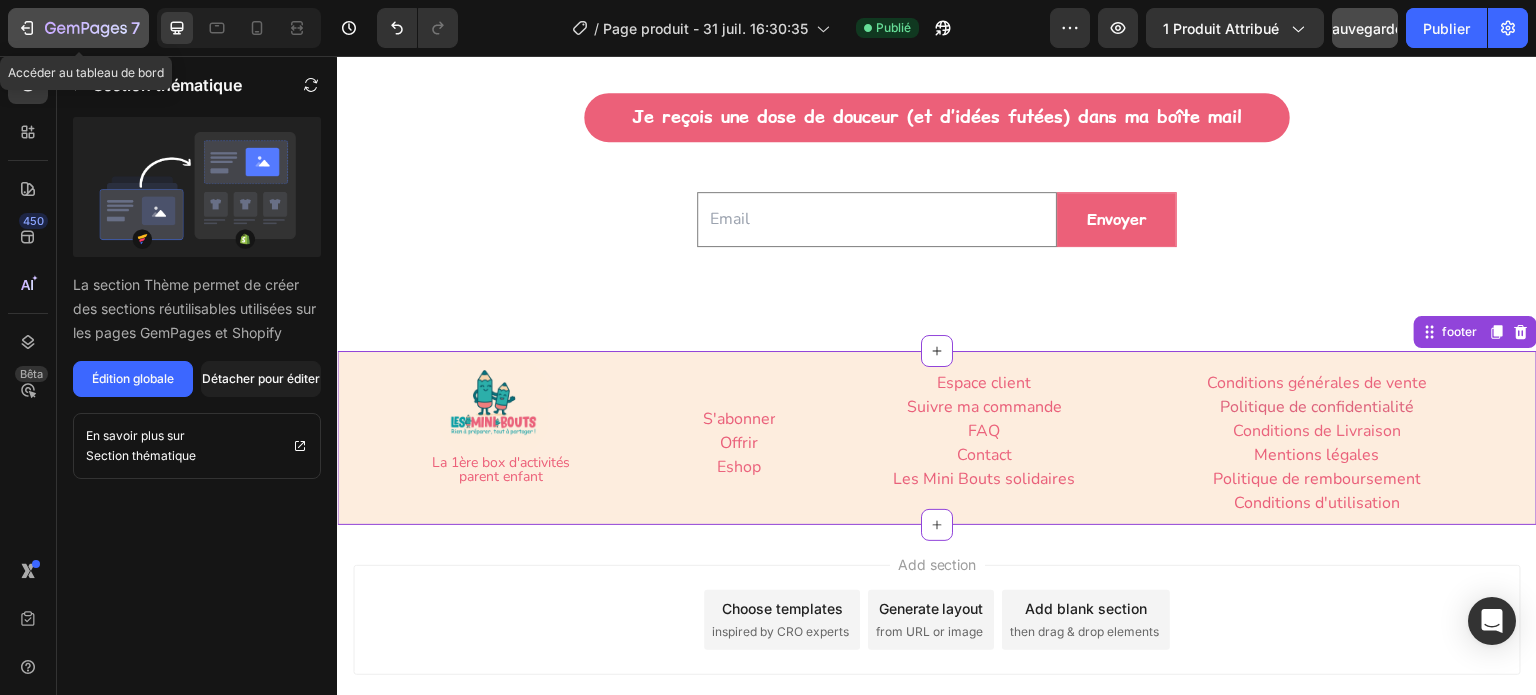 click 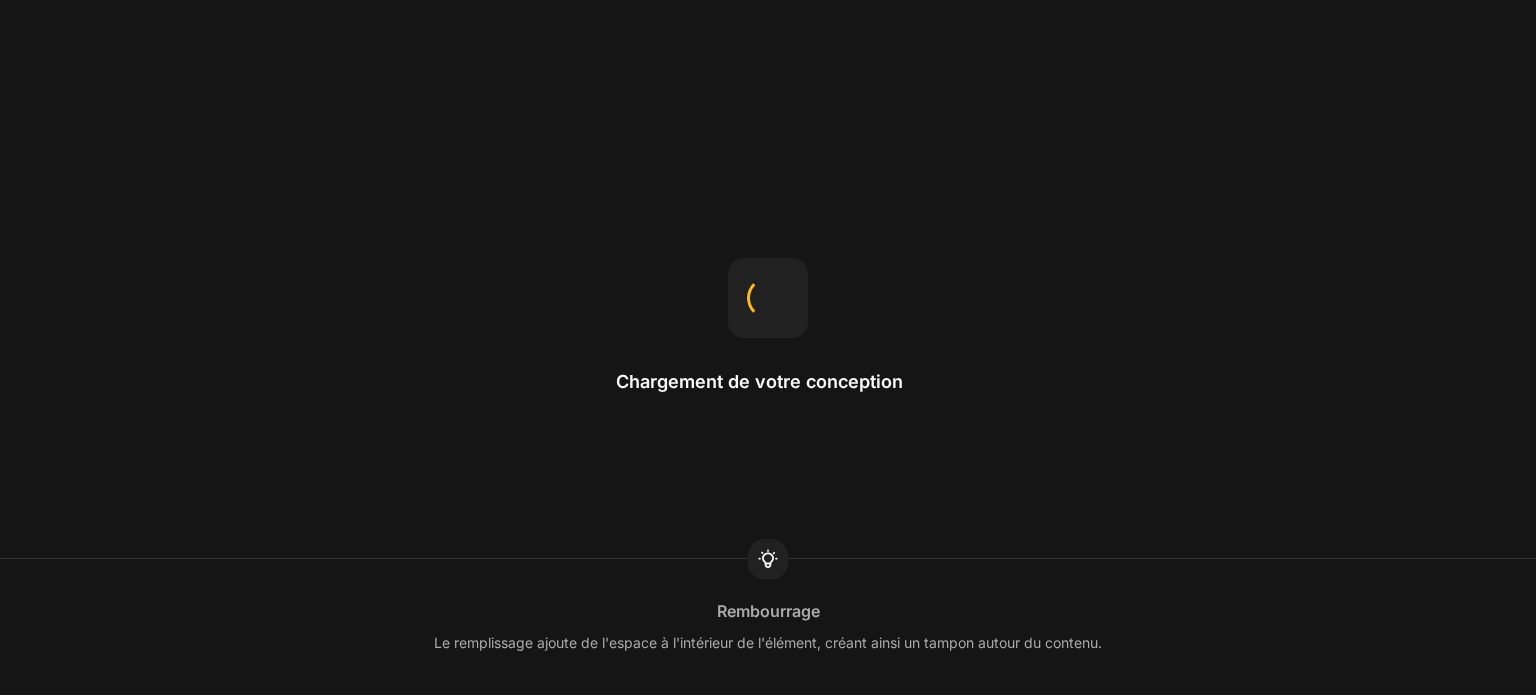 scroll, scrollTop: 0, scrollLeft: 0, axis: both 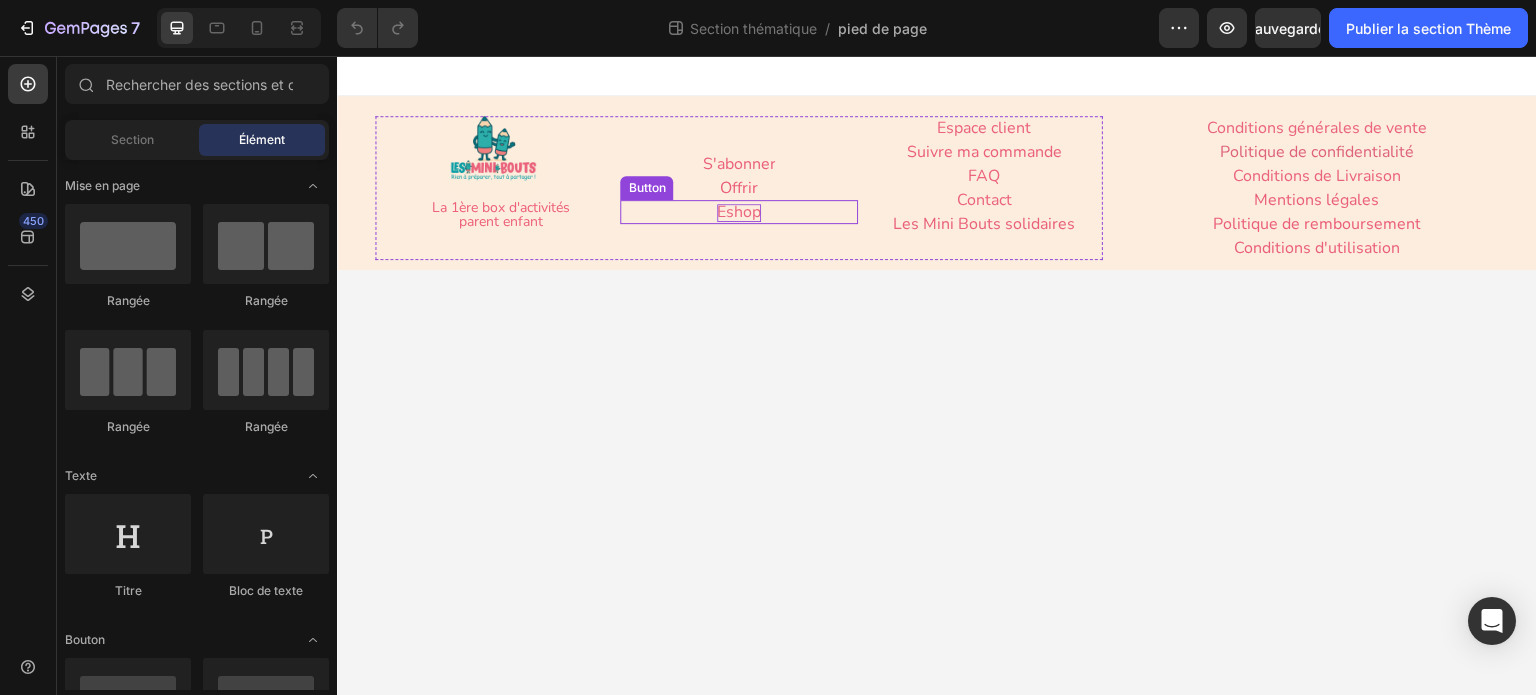 click on "Eshop" at bounding box center [739, 212] 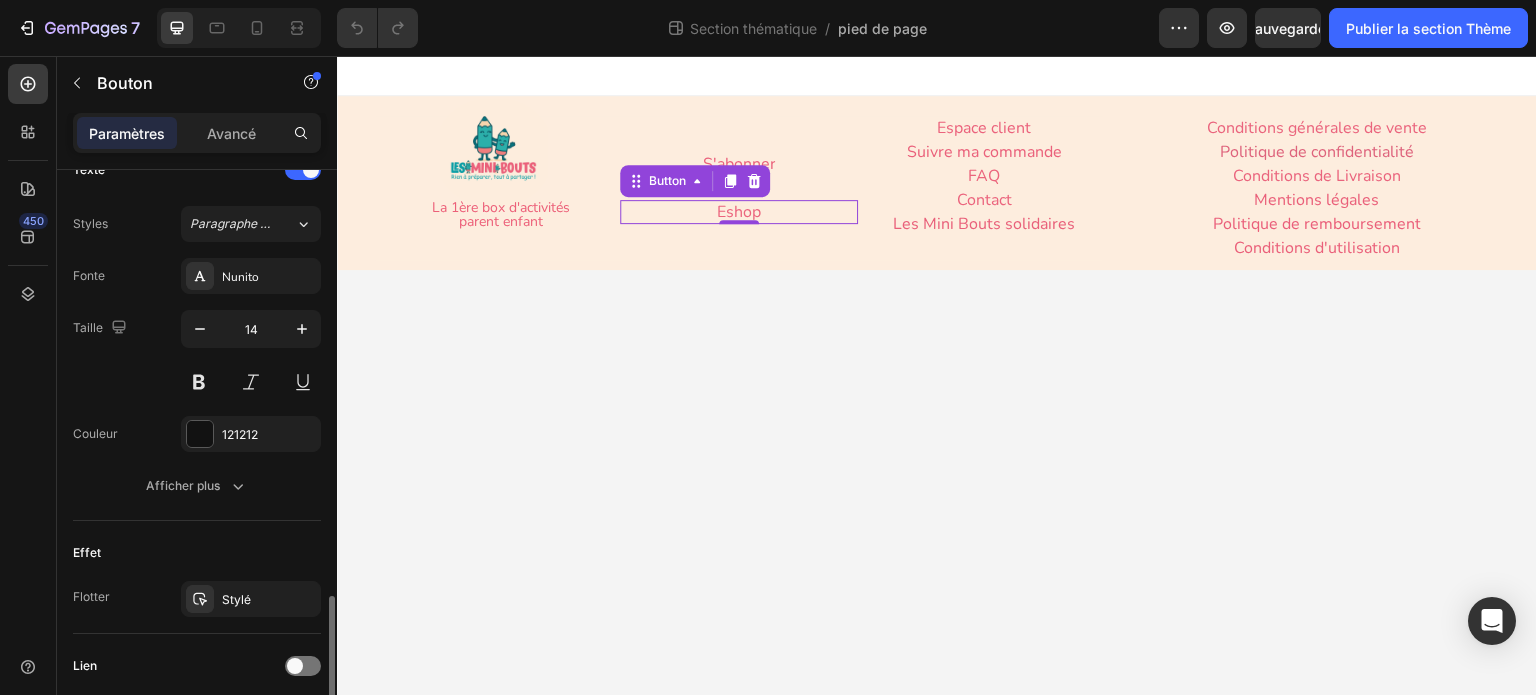 scroll, scrollTop: 848, scrollLeft: 0, axis: vertical 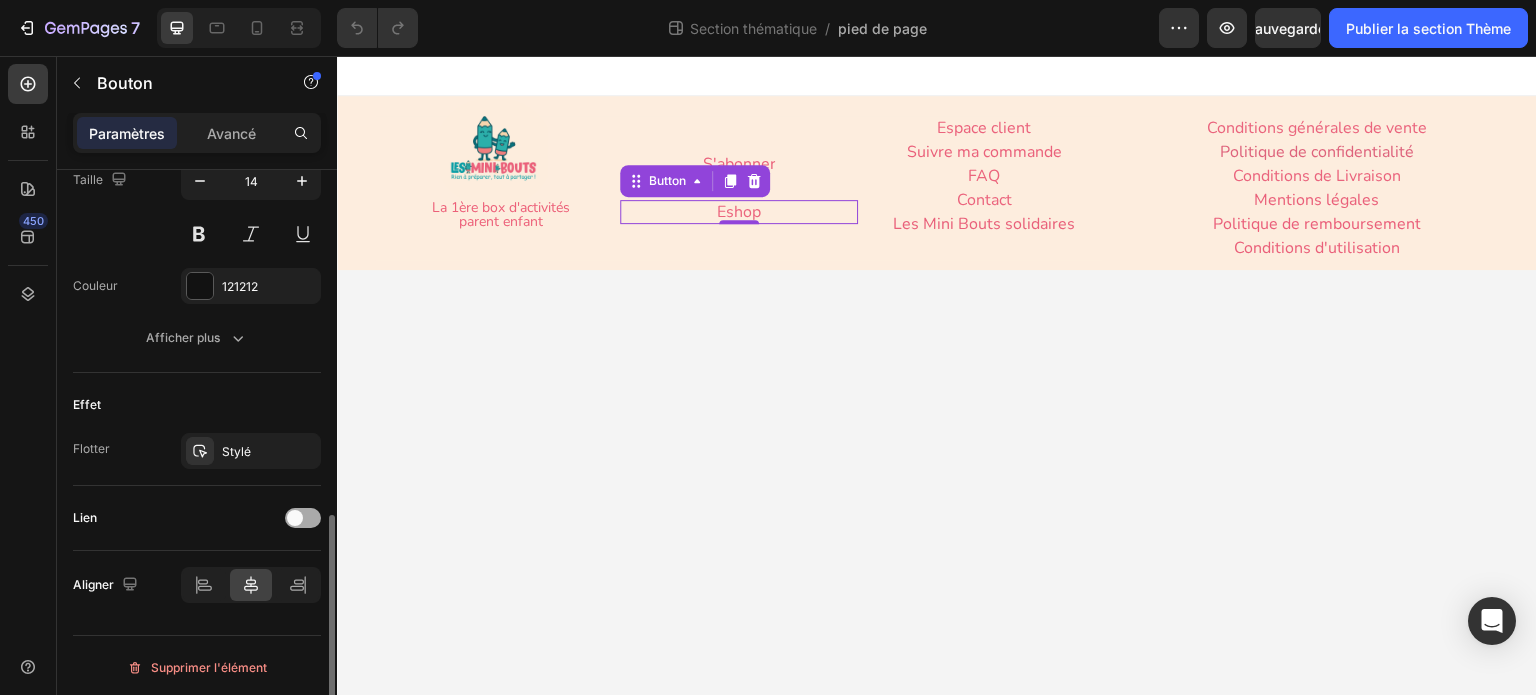 click at bounding box center (303, 518) 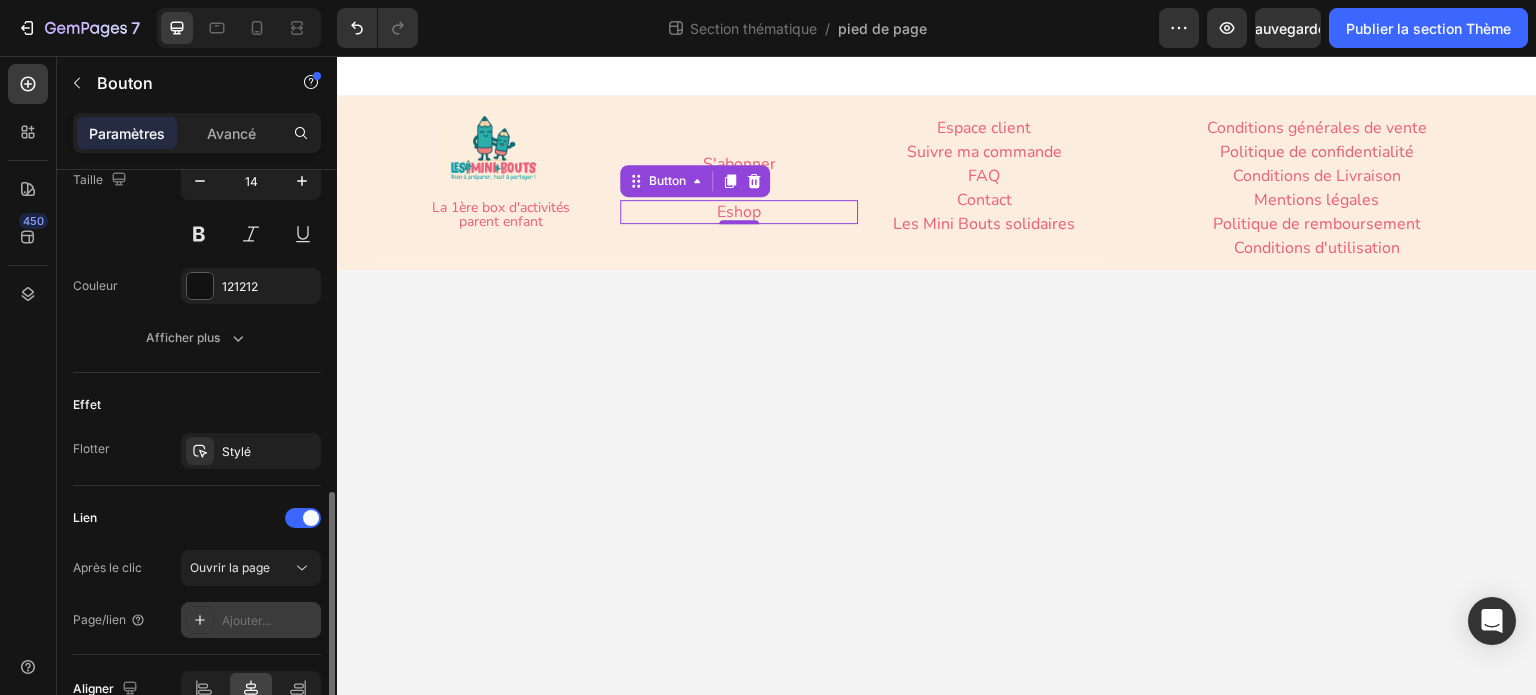 click on "Ajouter..." at bounding box center [246, 620] 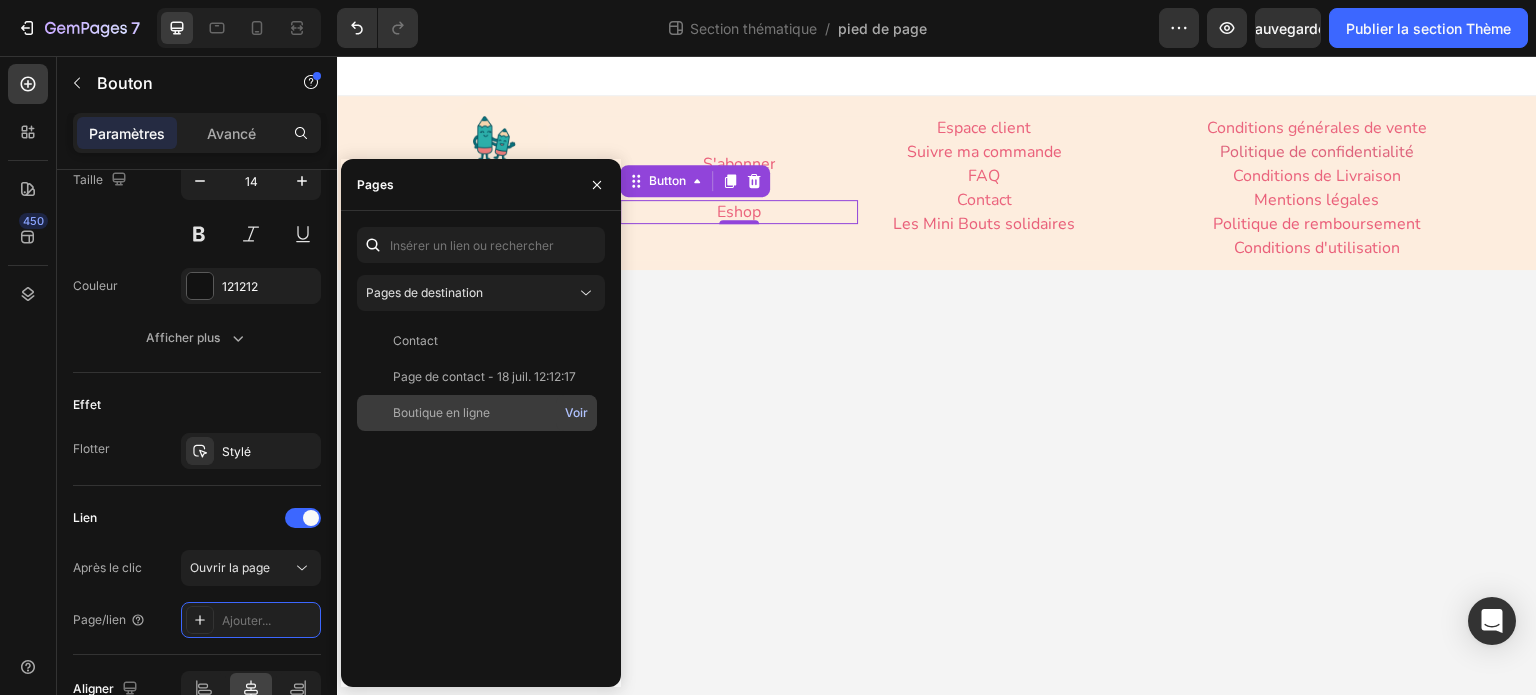 click on "Voir" at bounding box center [576, 412] 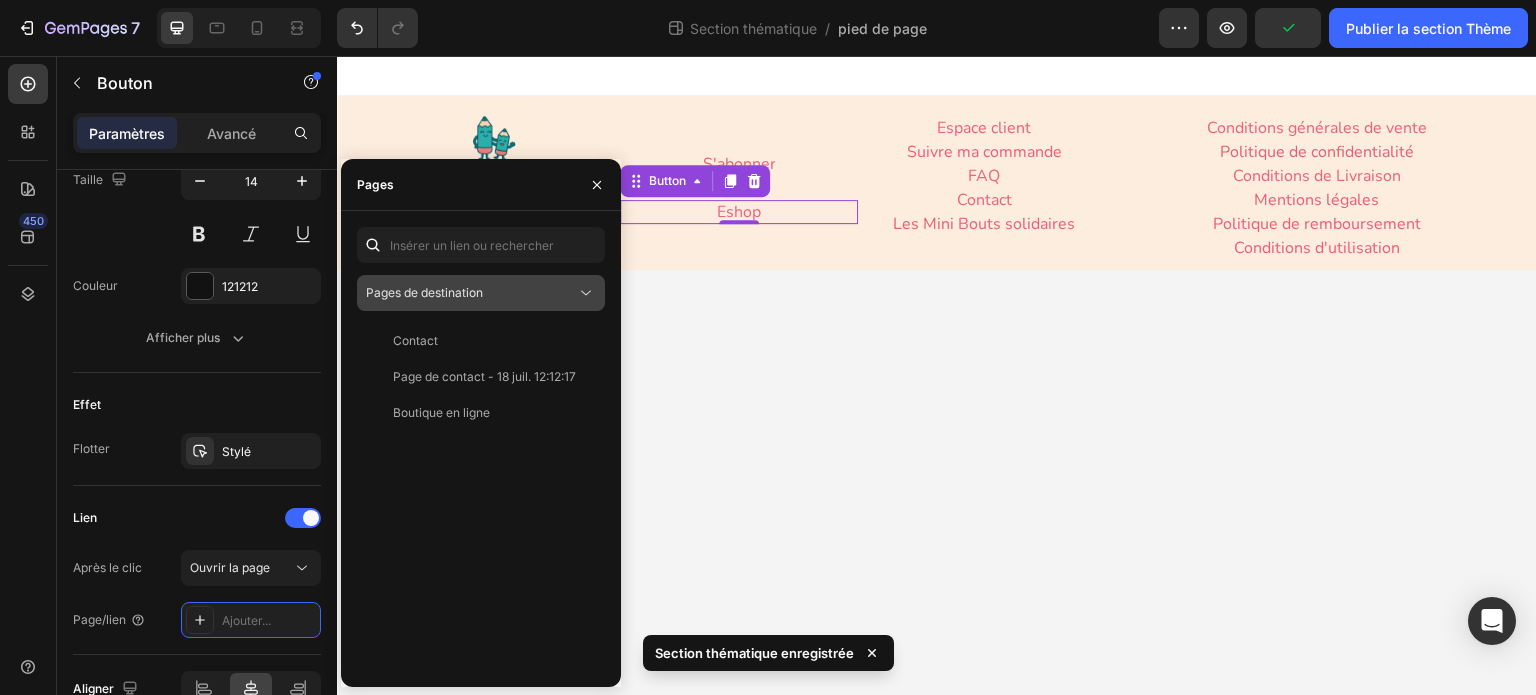 click on "Pages de destination" at bounding box center [471, 293] 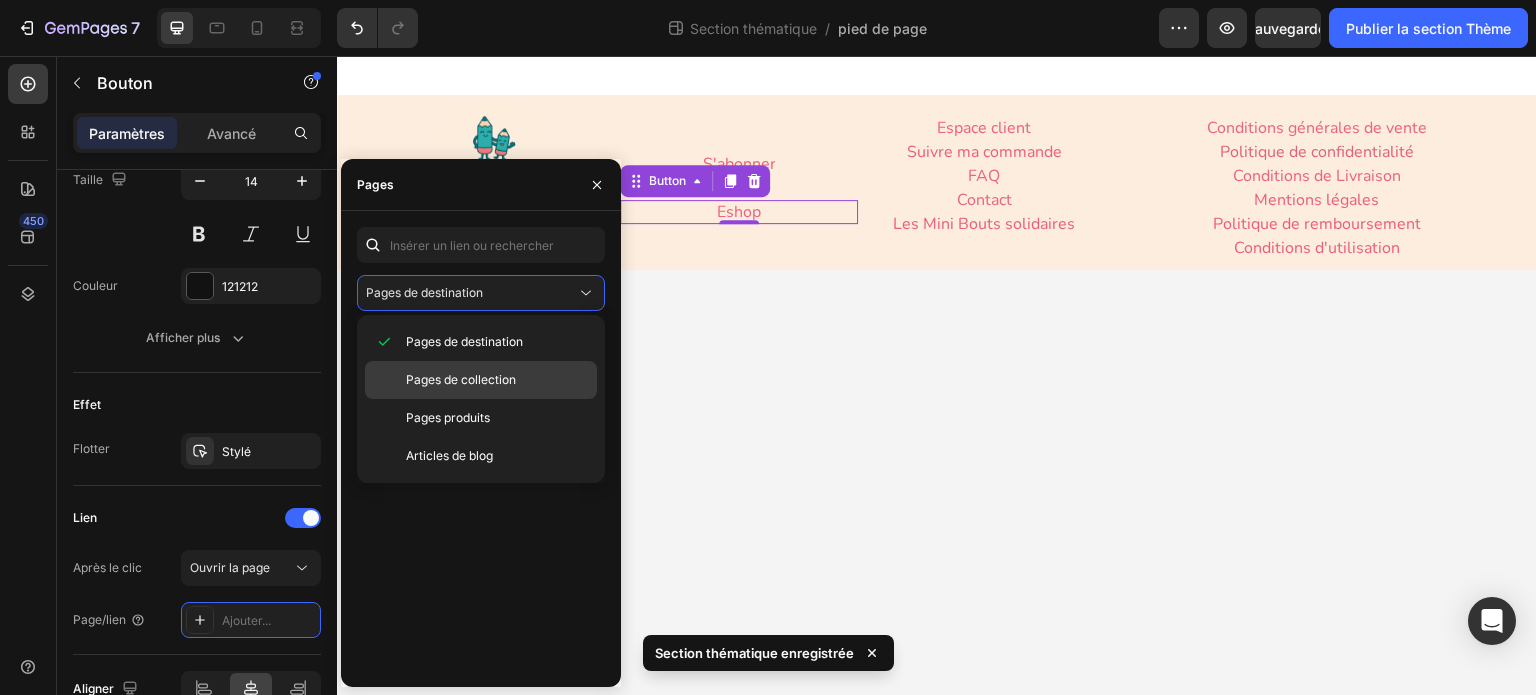click on "Pages de collection" at bounding box center [461, 379] 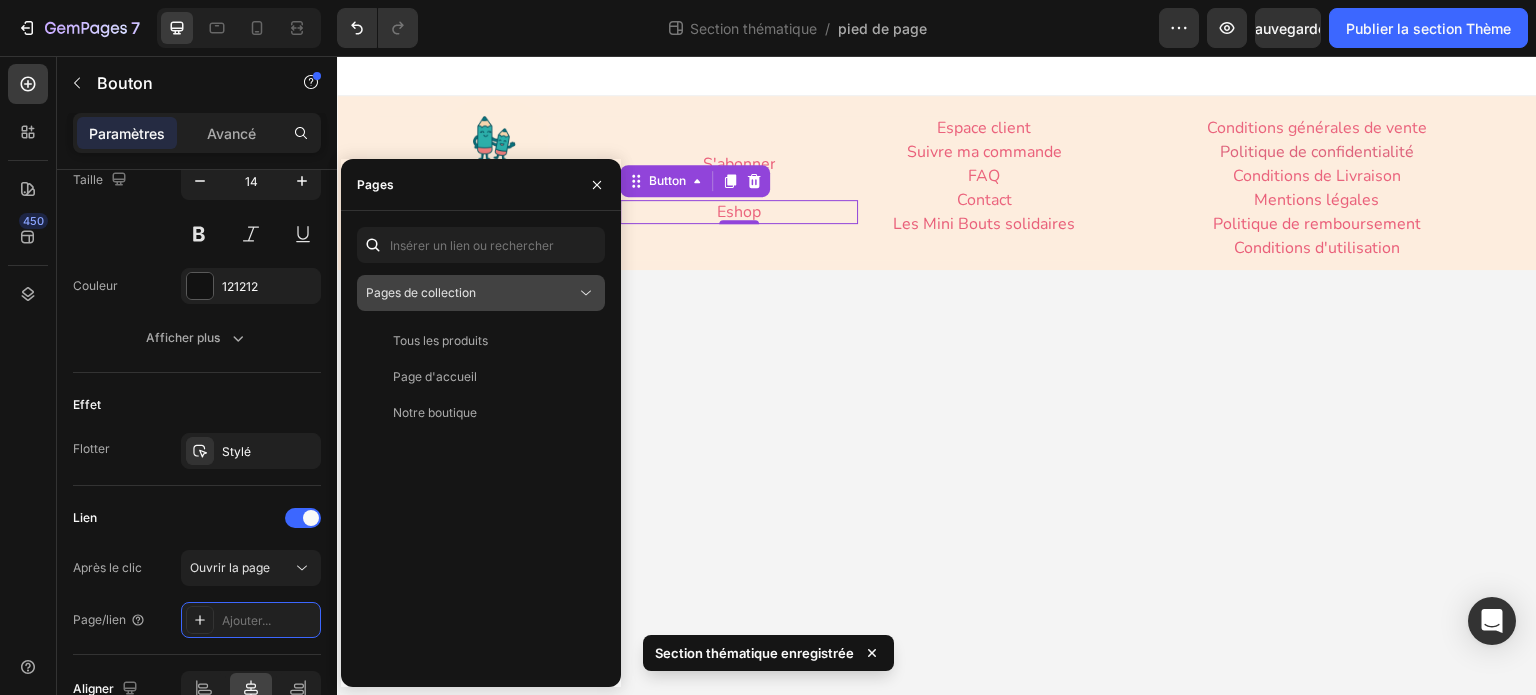 click 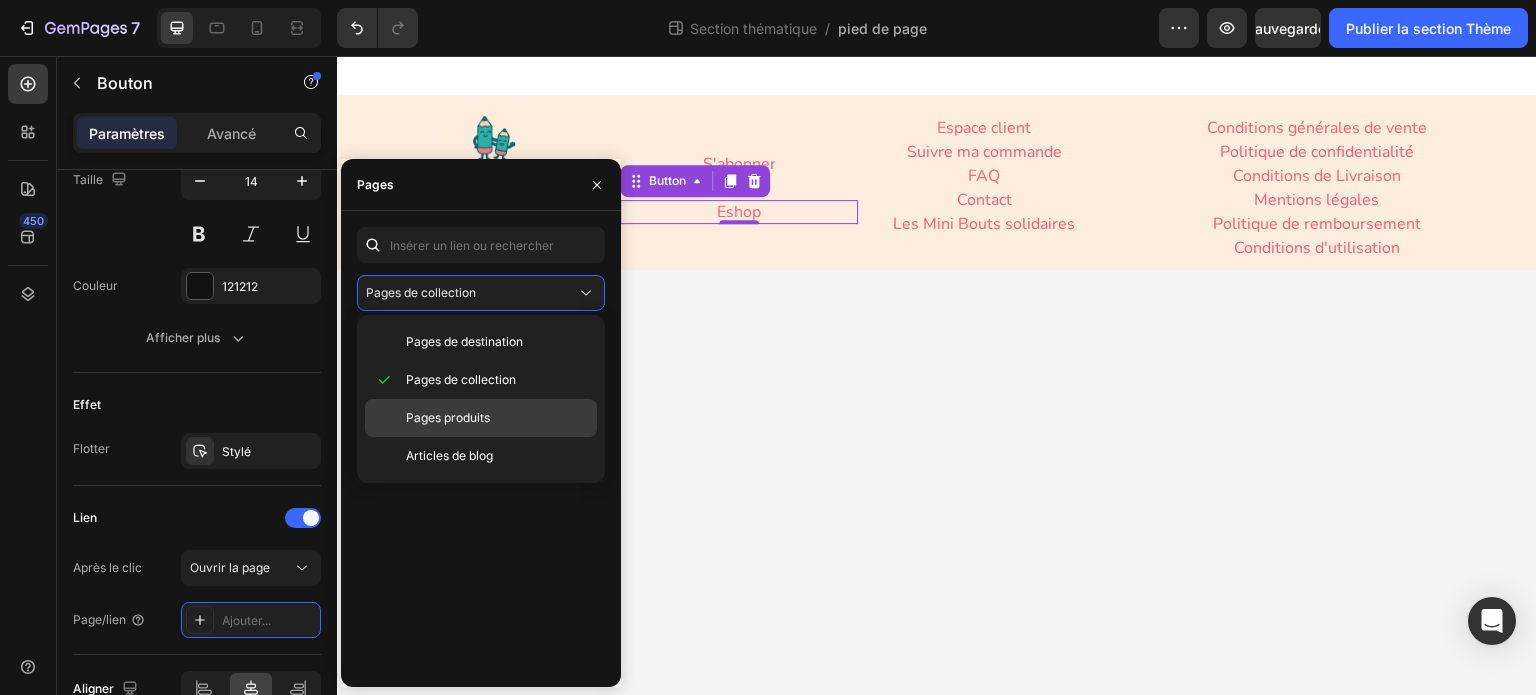 click on "Pages produits" at bounding box center [448, 418] 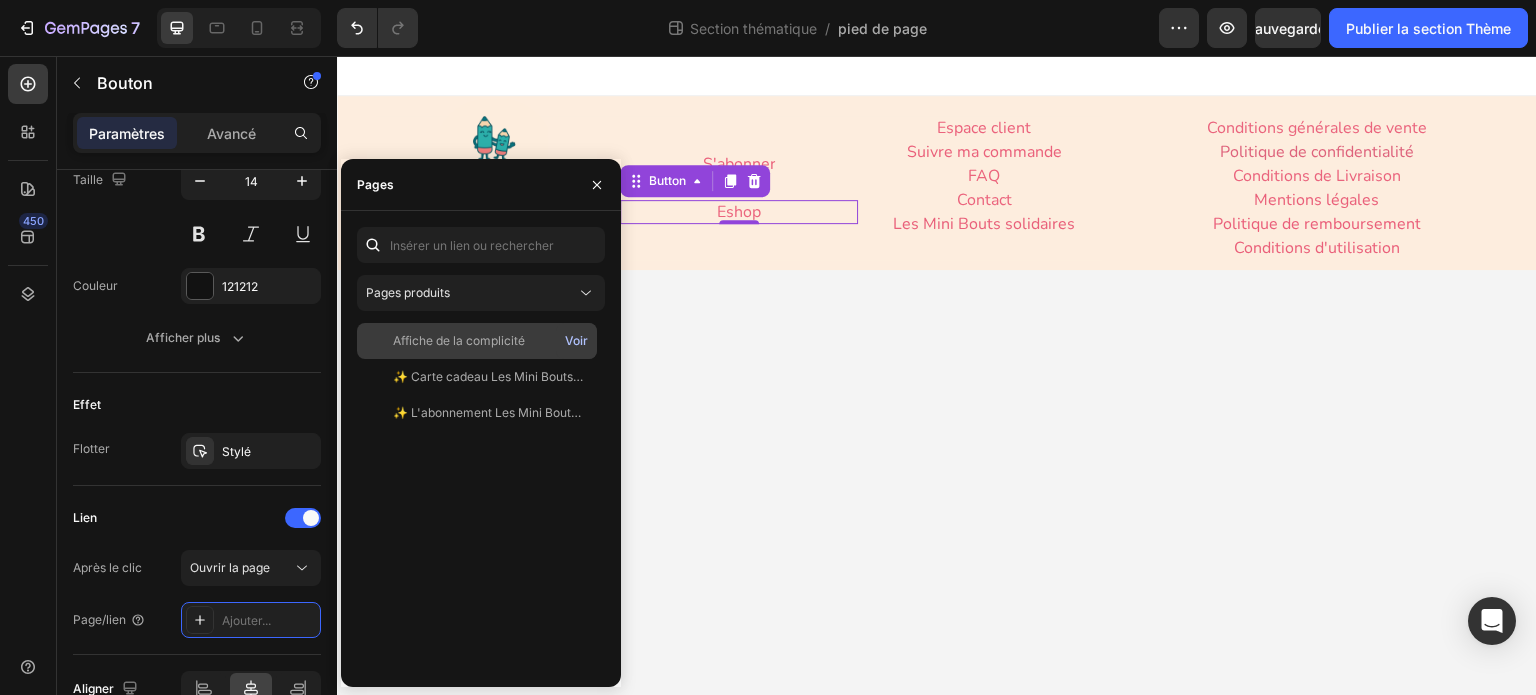 click on "Voir" at bounding box center (576, 340) 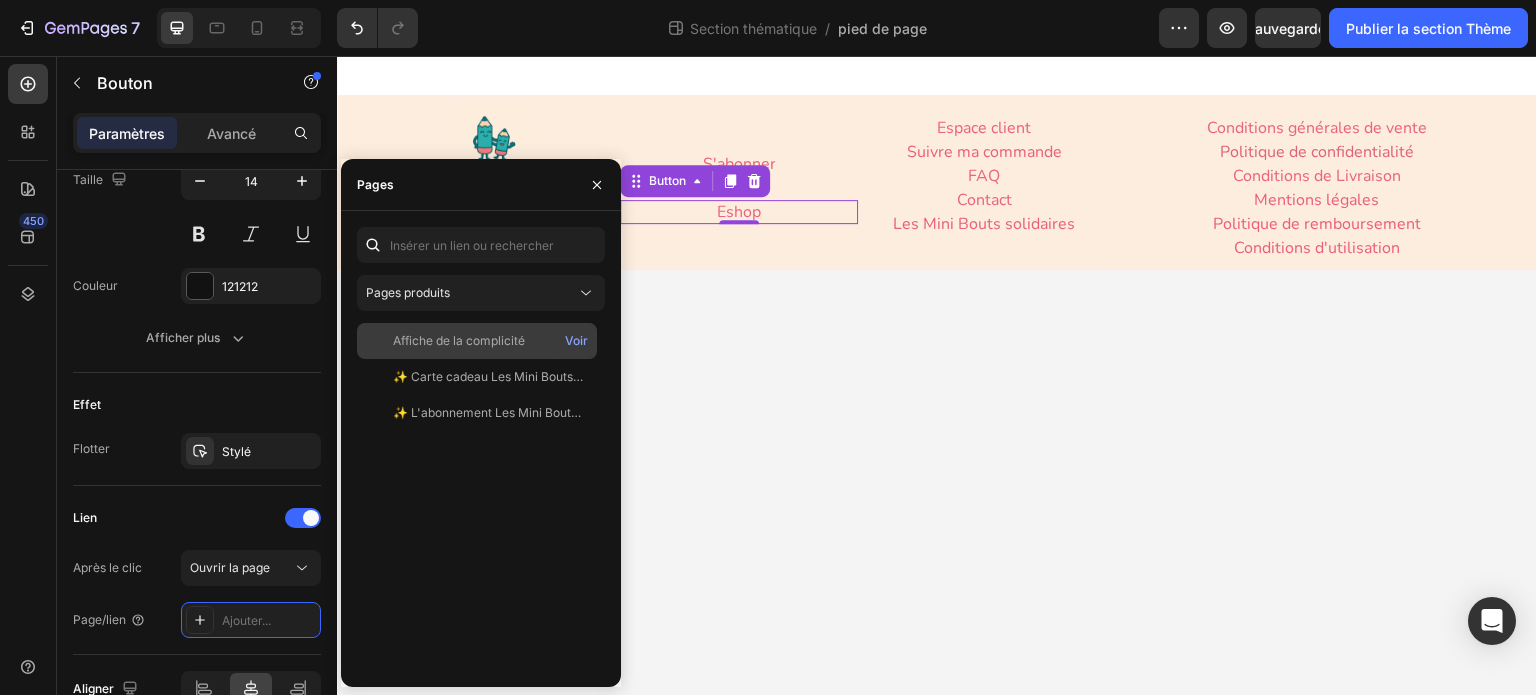 click on "Affiche de la complicité" 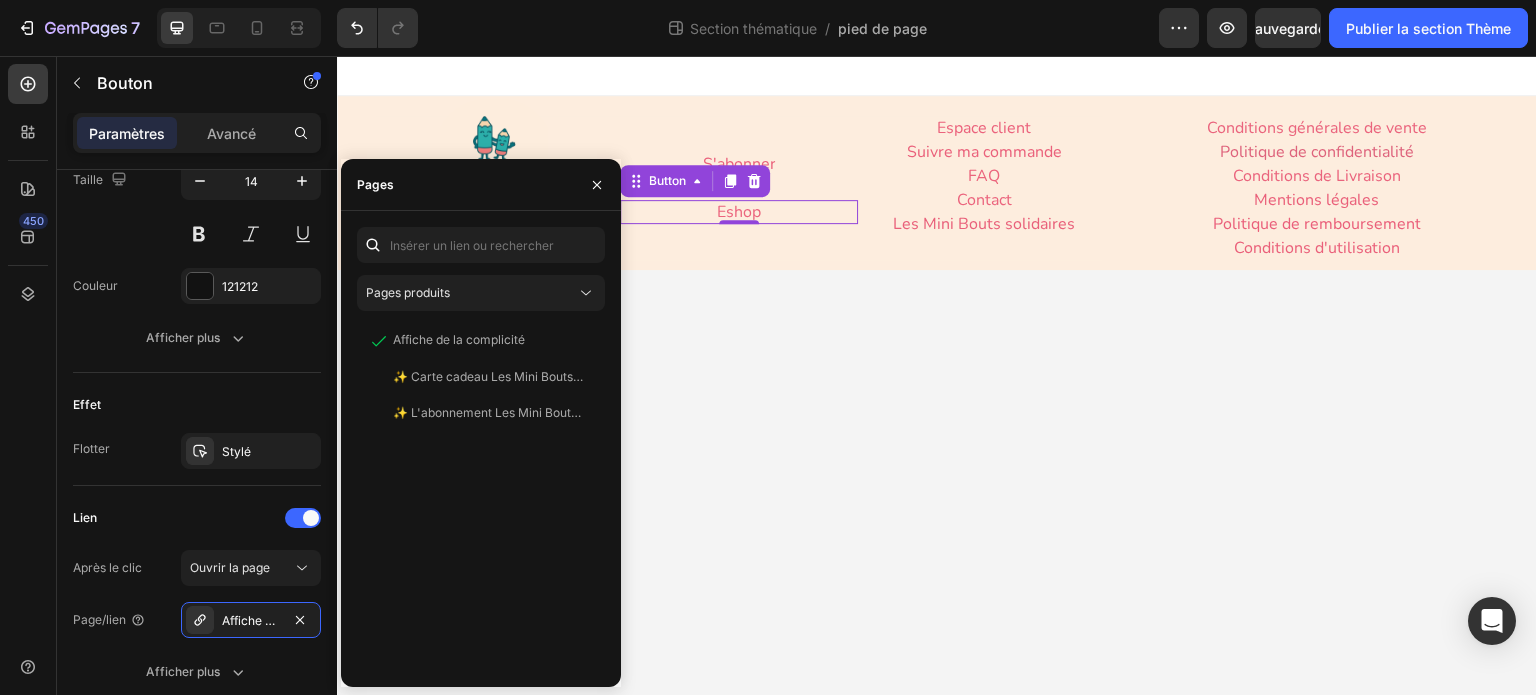 click on "Image La 1ère box d'activités  parent enfant Text Block S'abonner Button Offrir Button Eshop Button   0 Espace client Button Suivre ma commande Button FAQ Button Contact Button Les Mini Bouts solidaires Button Button Row Conditions générales de vente Button Politique de confidentialité Button Conditions de Livraison Button Mentions légales Button Politique de remboursement Button Conditions d'utilisation Button Racine
Drag & drop element from sidebar or
Explore Library
Add section Choose templates inspired by CRO experts Generate layout from URL or image Add blank section then drag & drop elements" at bounding box center [937, 376] 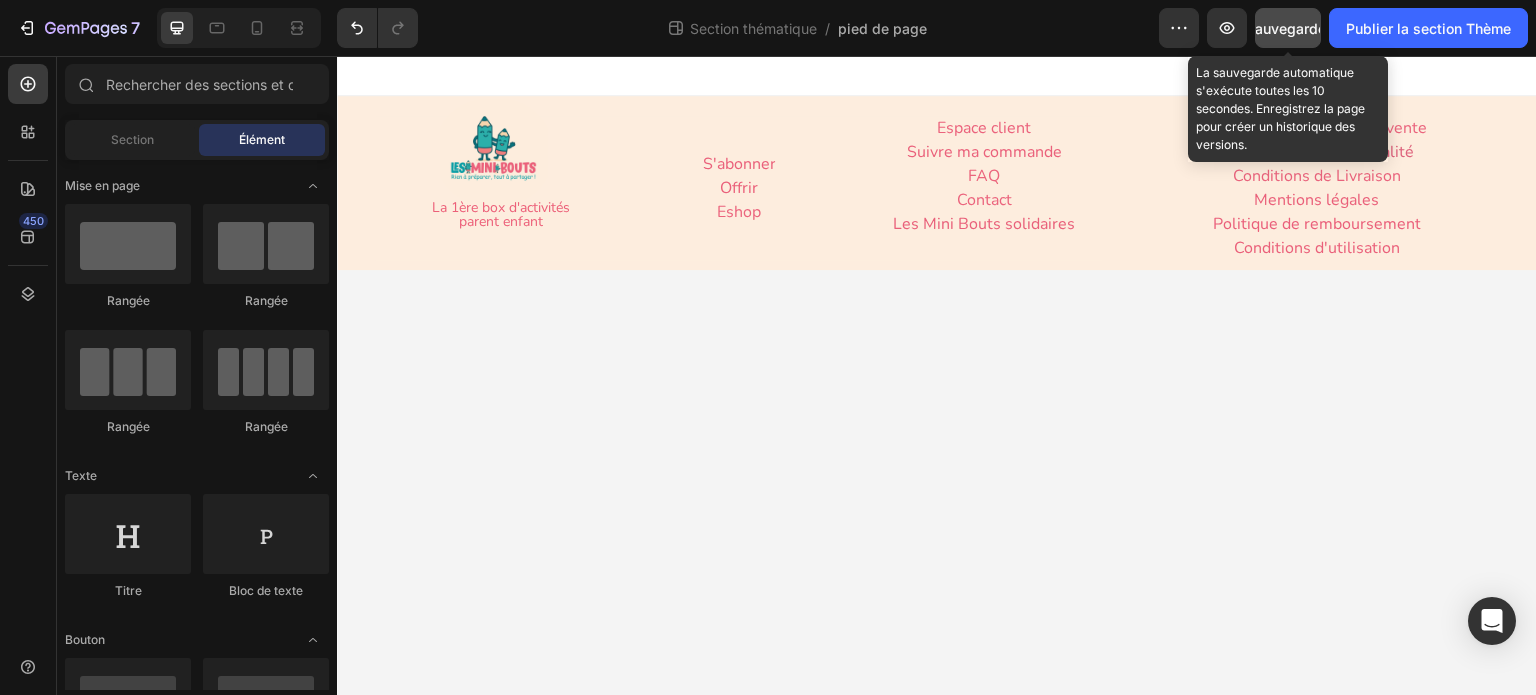 click on "Sauvegarder" at bounding box center [1288, 28] 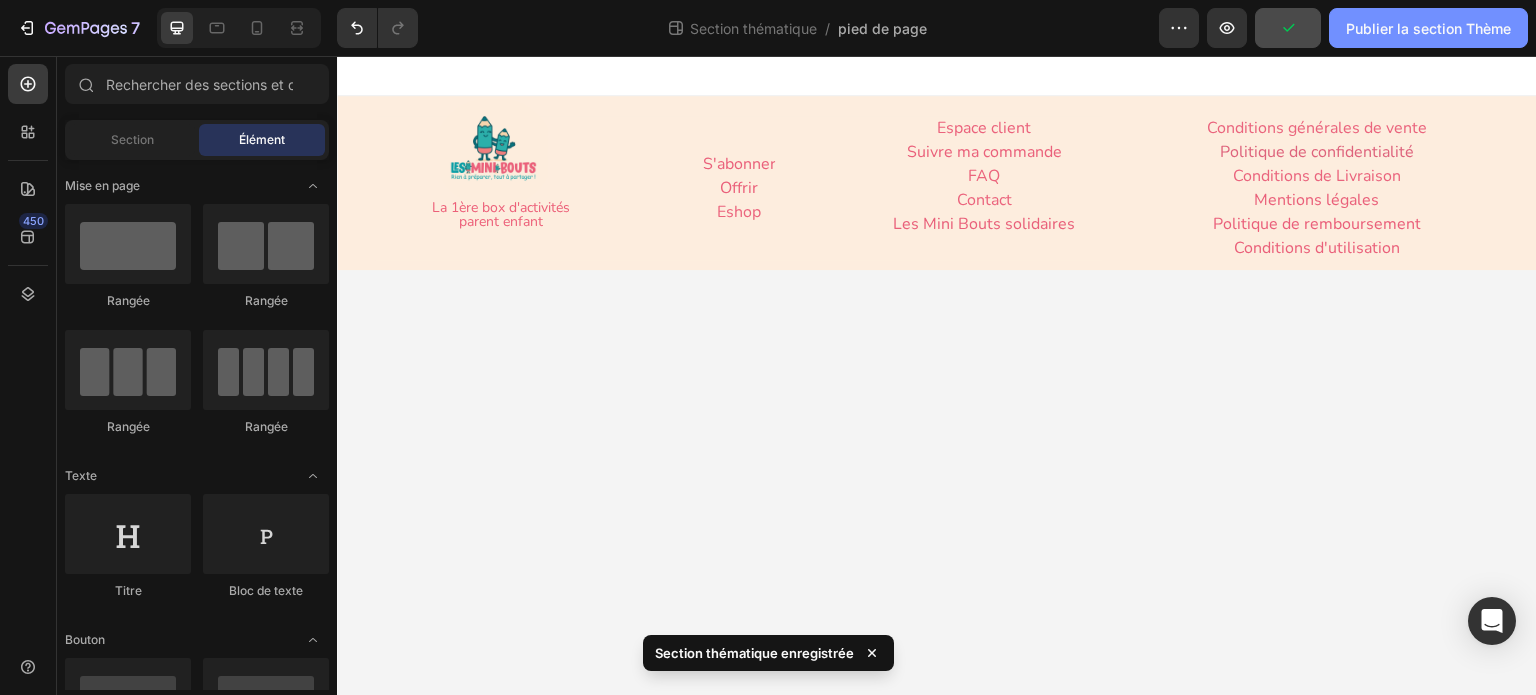 click on "Publier la section Thème" at bounding box center (1428, 28) 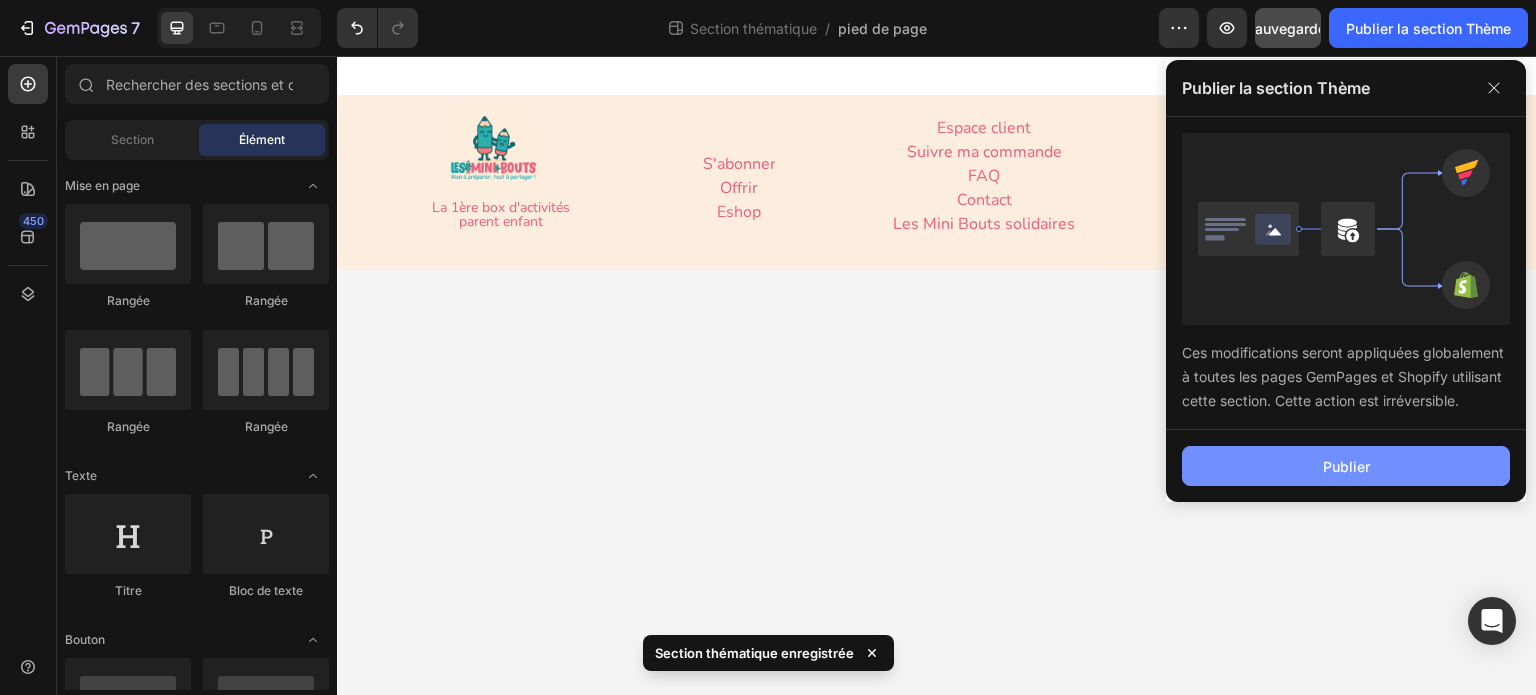 click on "Publier" 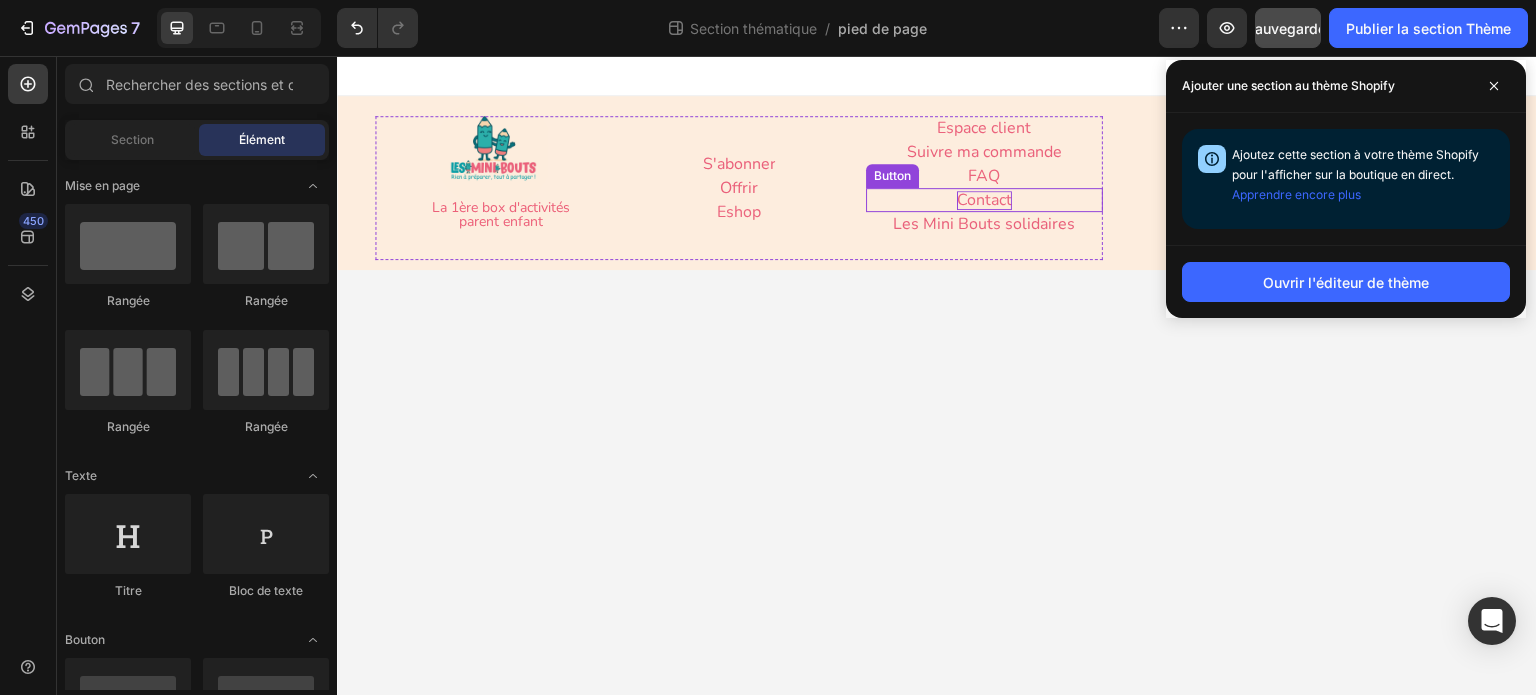 click on "Contact" at bounding box center [984, 200] 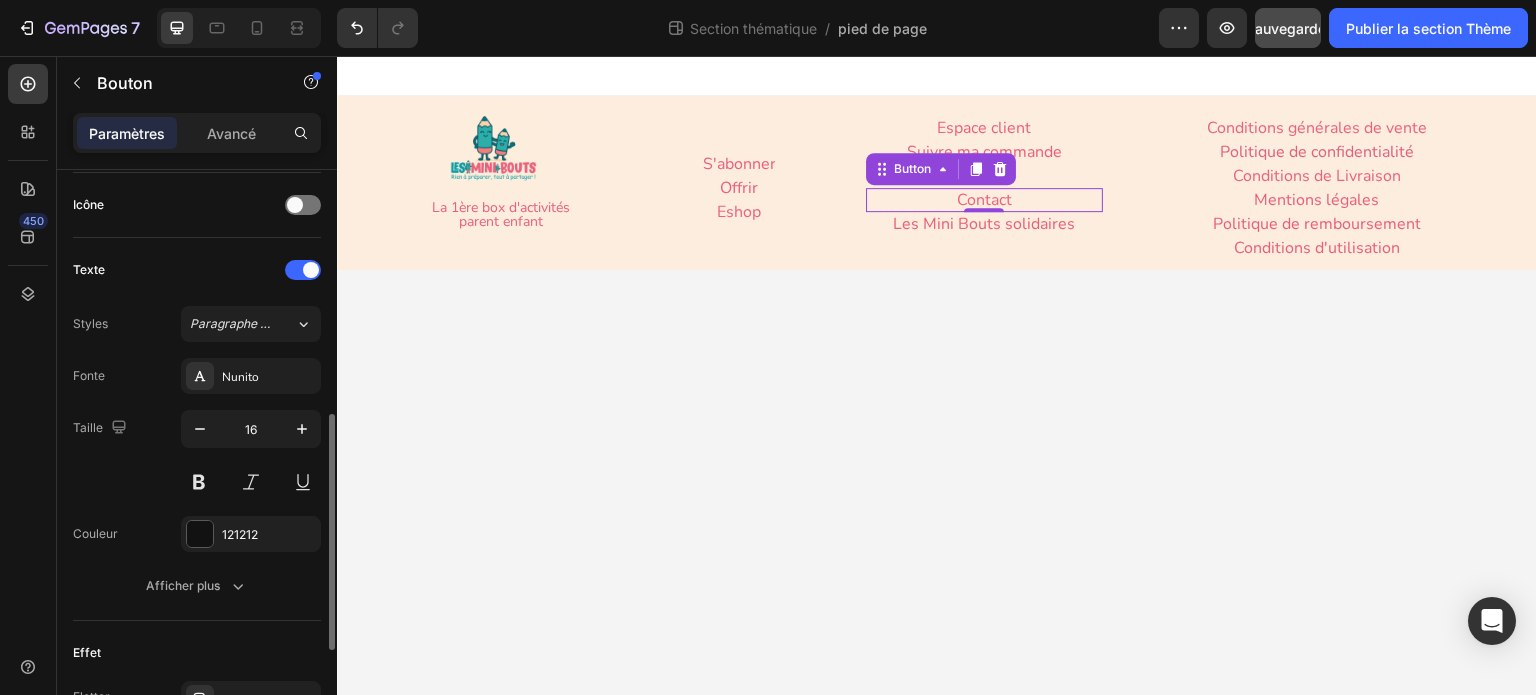 scroll, scrollTop: 800, scrollLeft: 0, axis: vertical 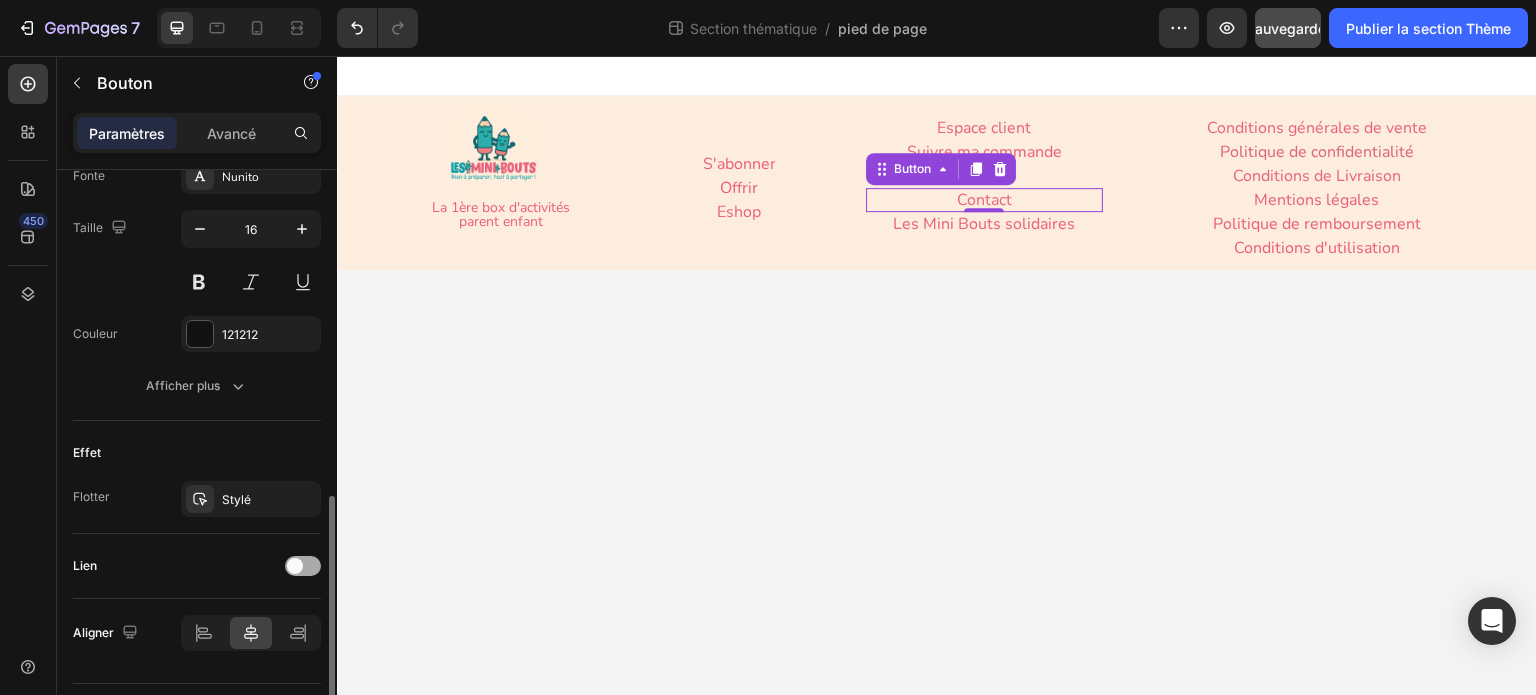 click at bounding box center [295, 566] 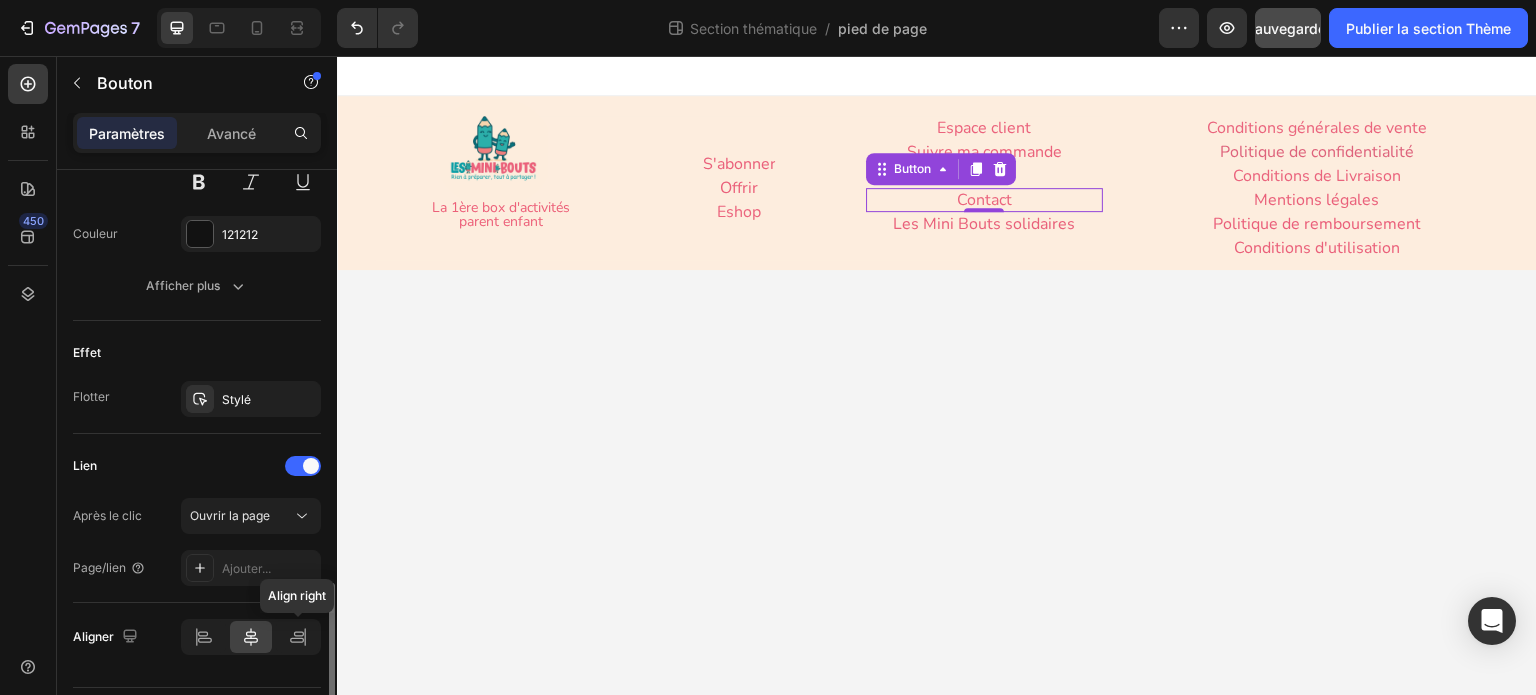 scroll, scrollTop: 952, scrollLeft: 0, axis: vertical 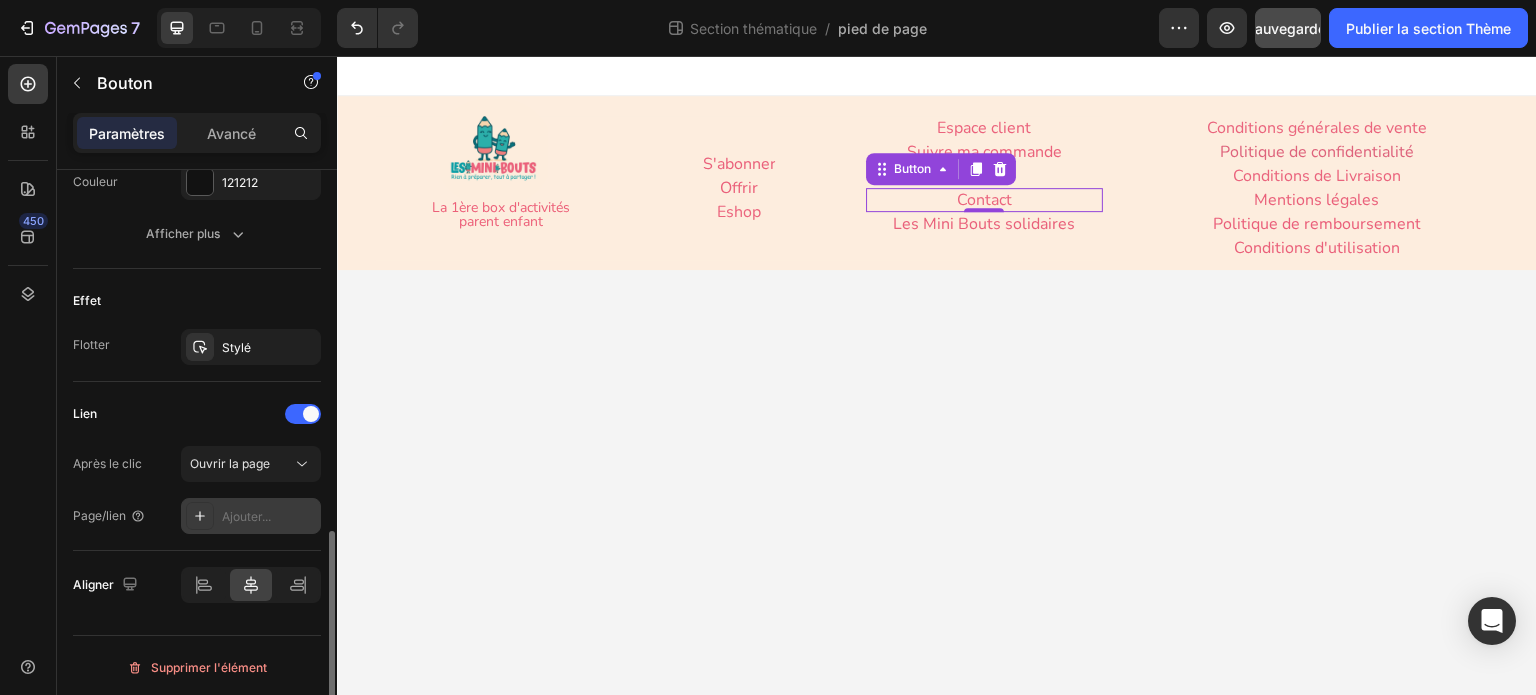 click on "Ajouter..." at bounding box center (246, 516) 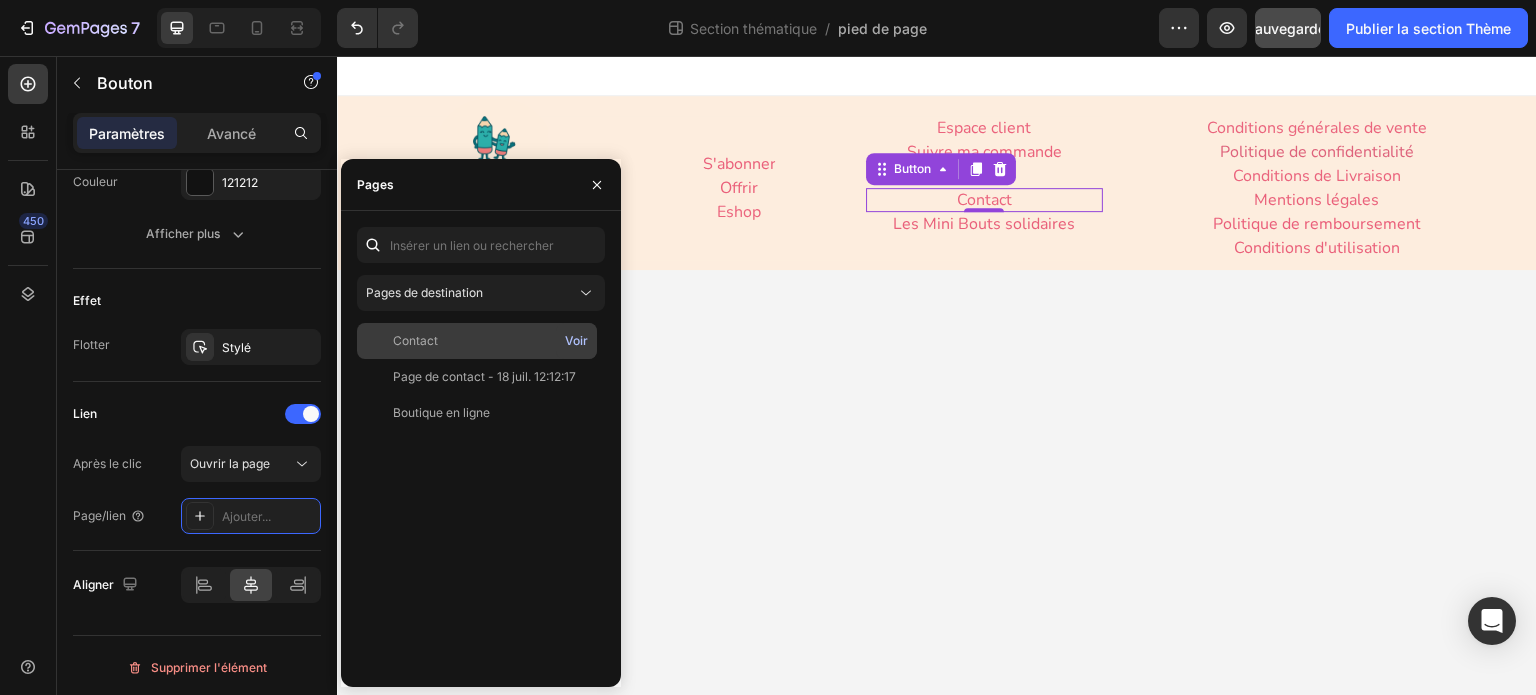 click on "Voir" at bounding box center (576, 340) 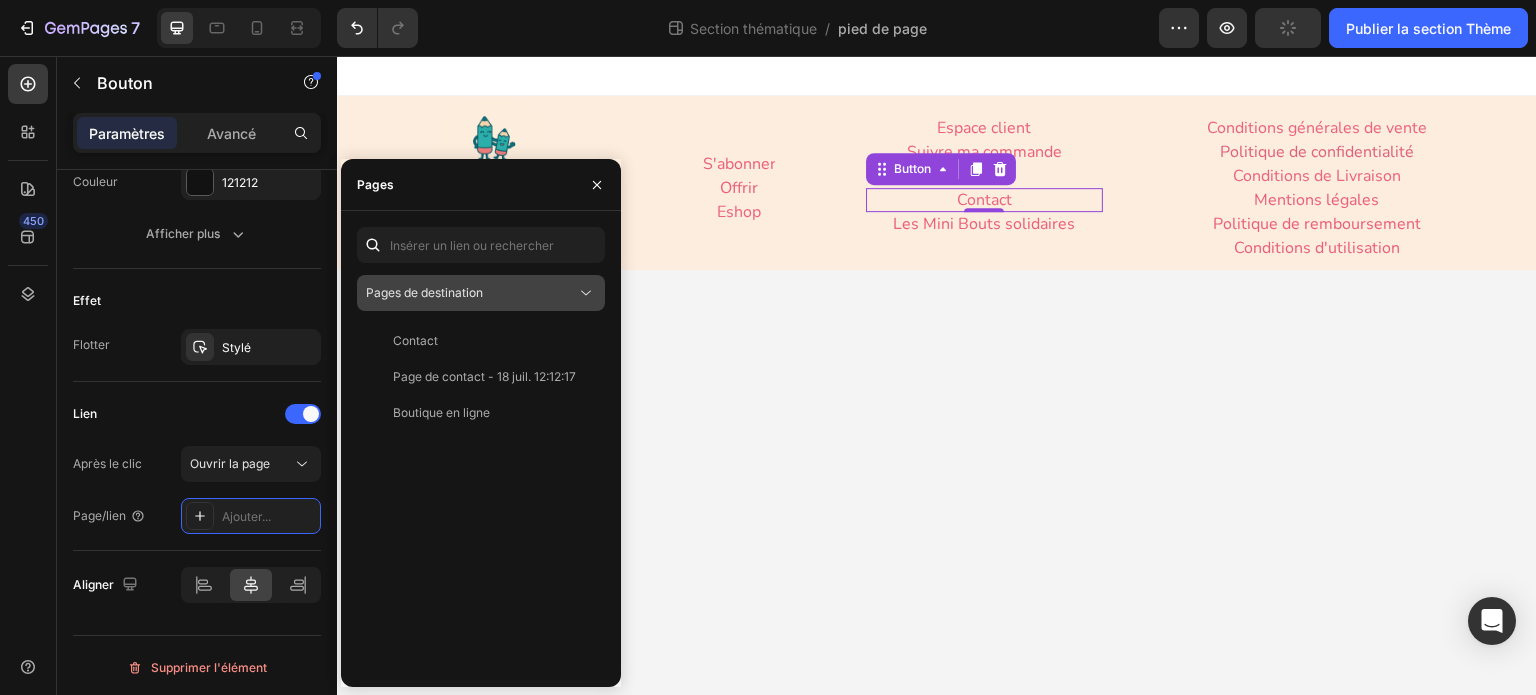 click on "Pages de destination" at bounding box center (471, 293) 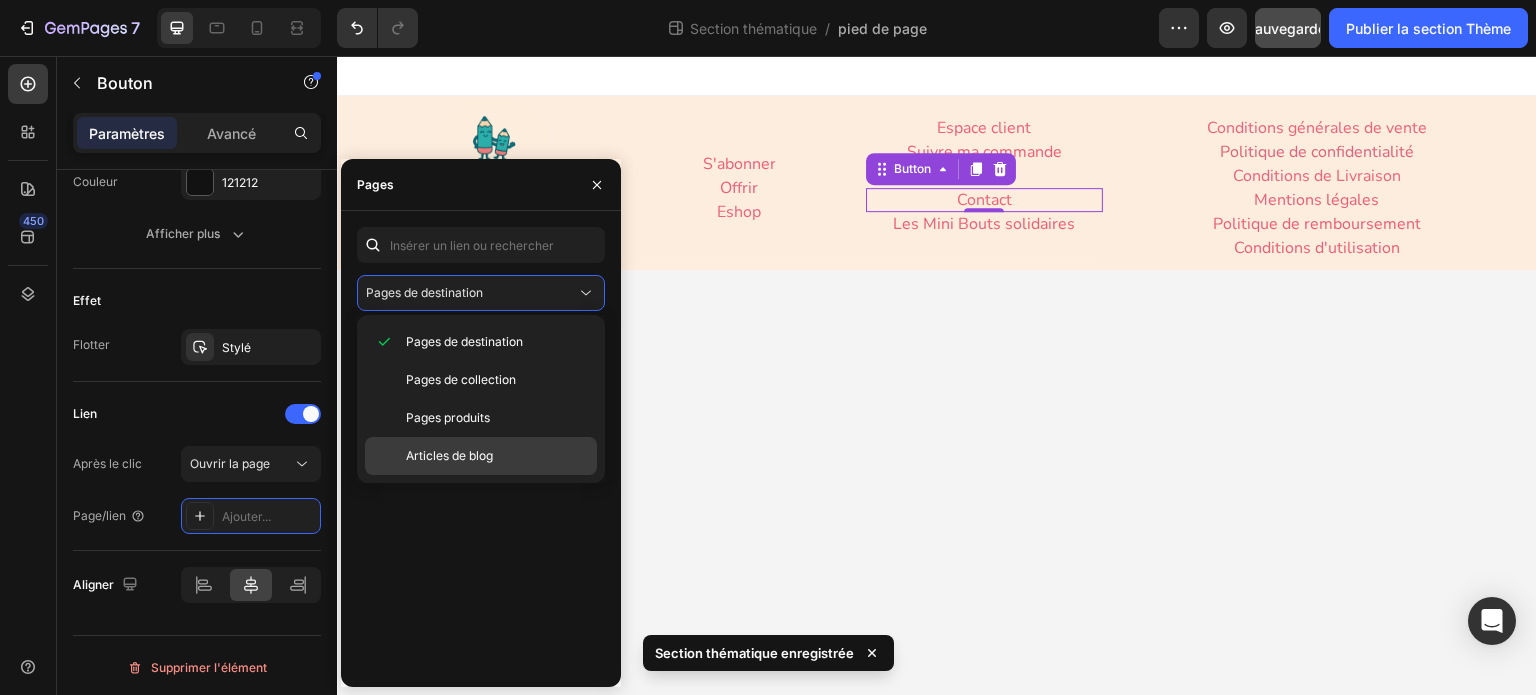click on "Articles de blog" at bounding box center [449, 455] 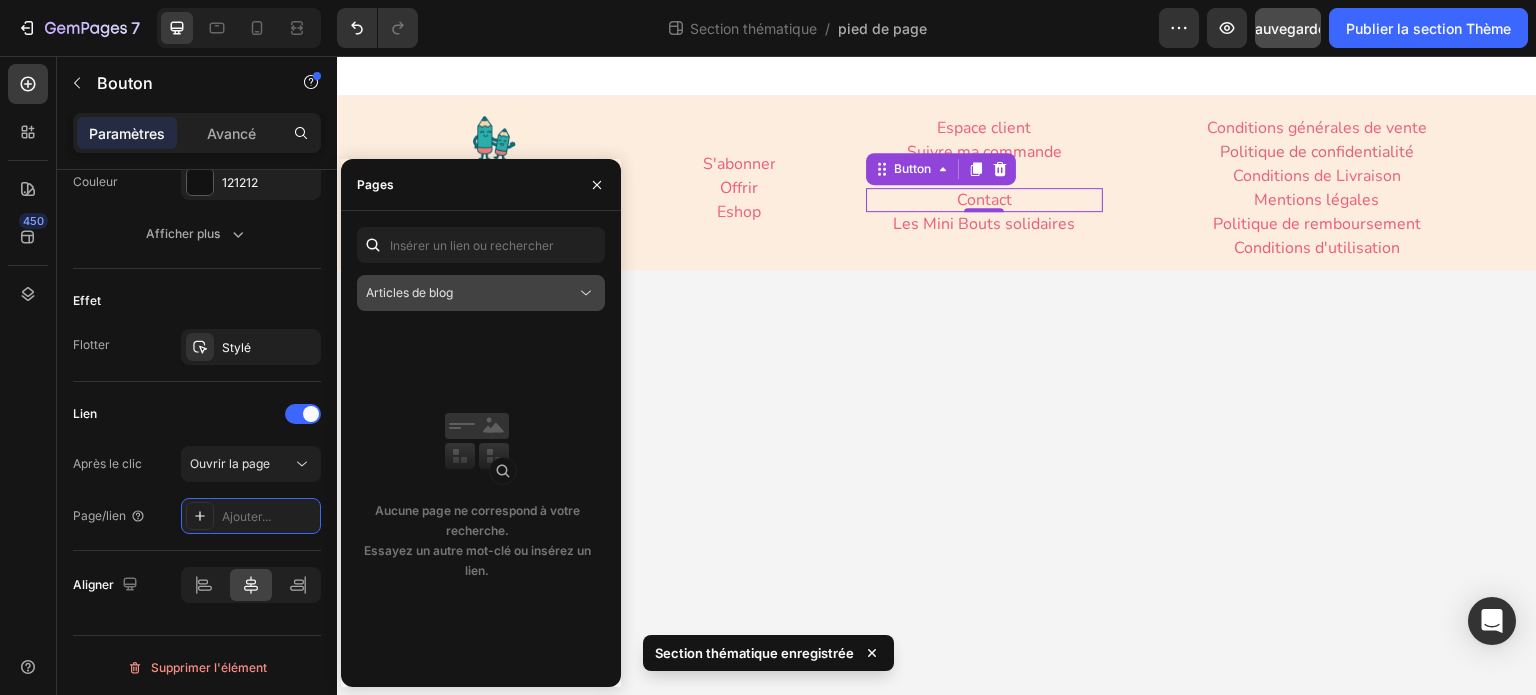 click 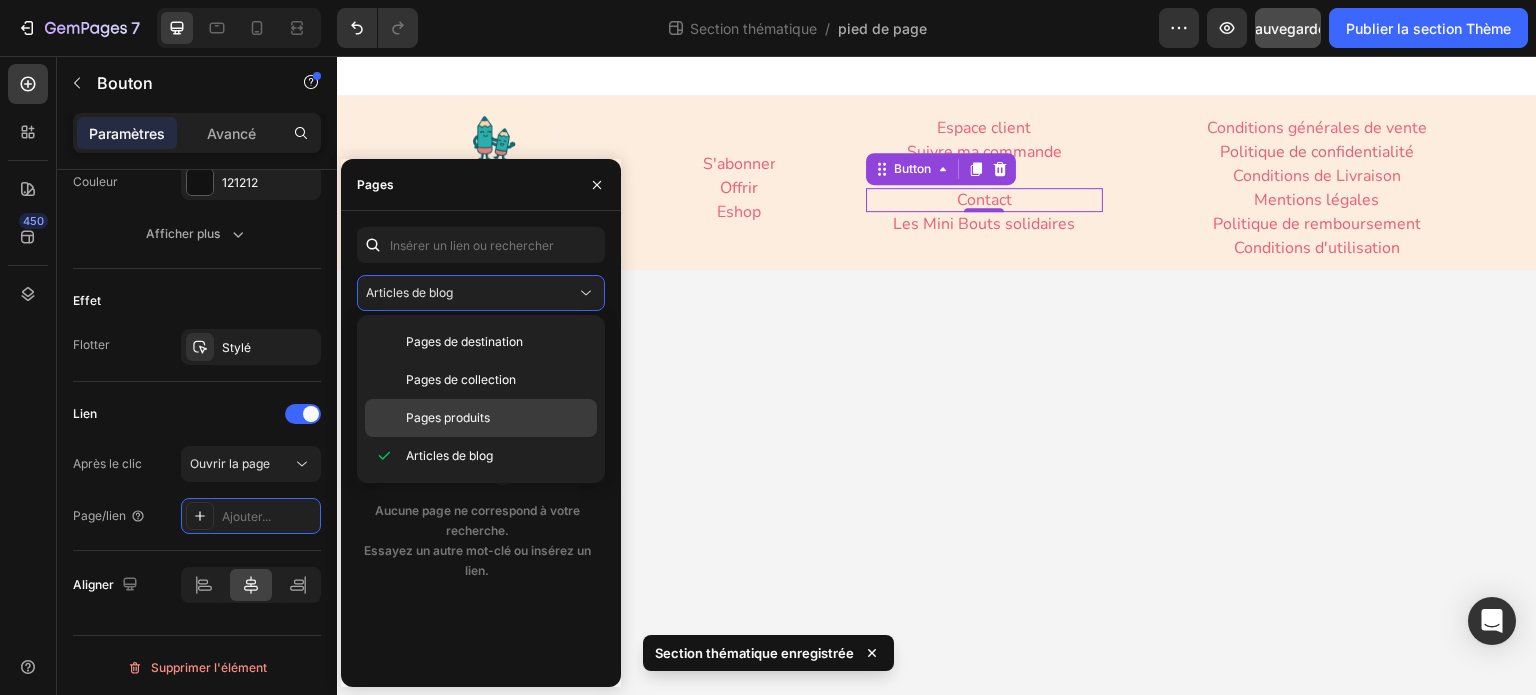 click on "Pages produits" at bounding box center (497, 418) 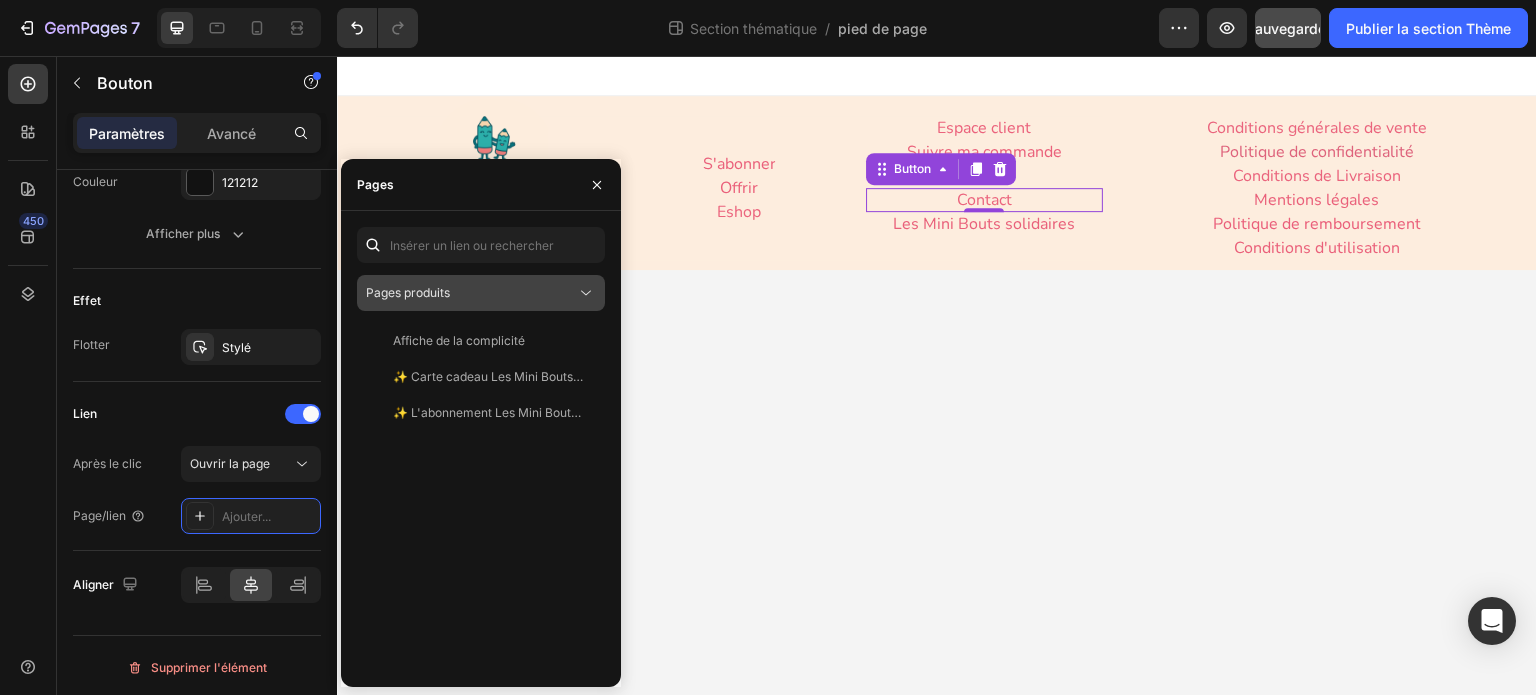 click on "Pages produits" 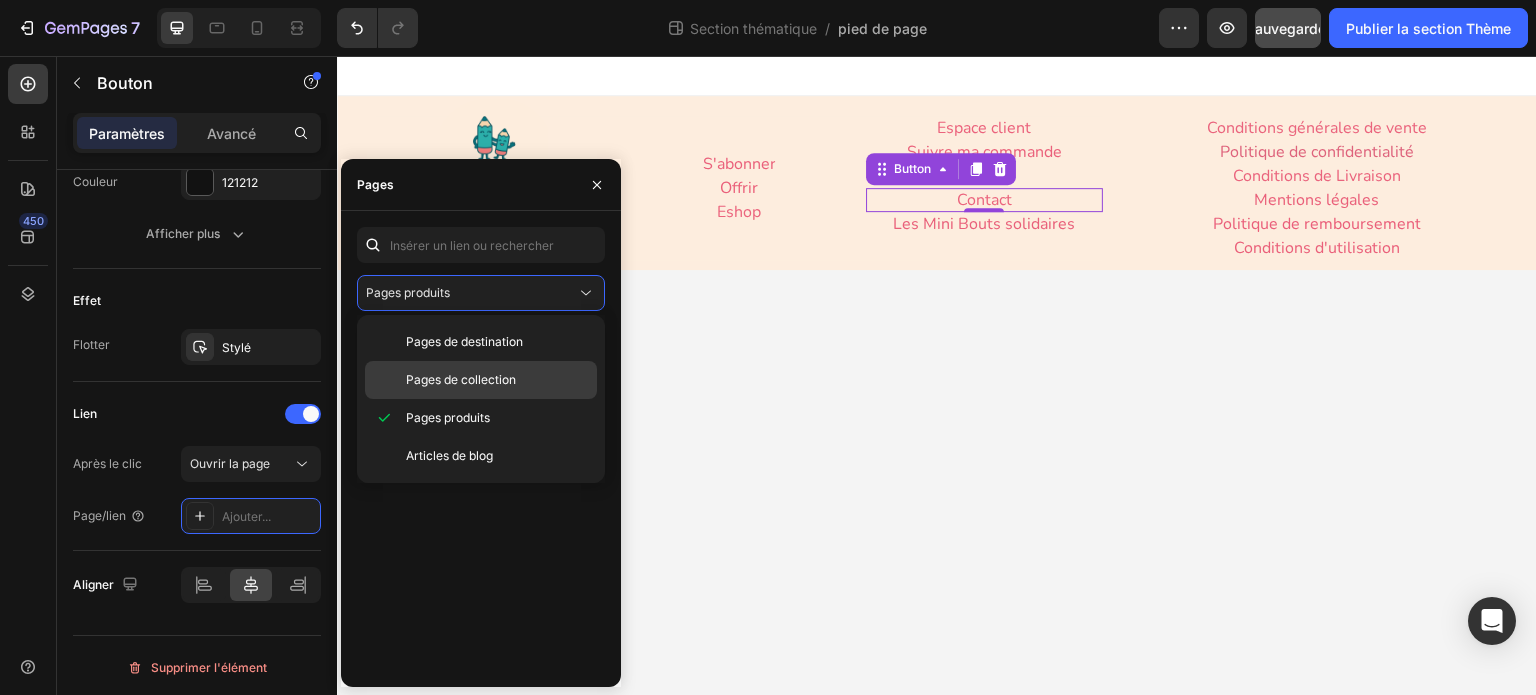 click on "Pages de collection" at bounding box center (461, 379) 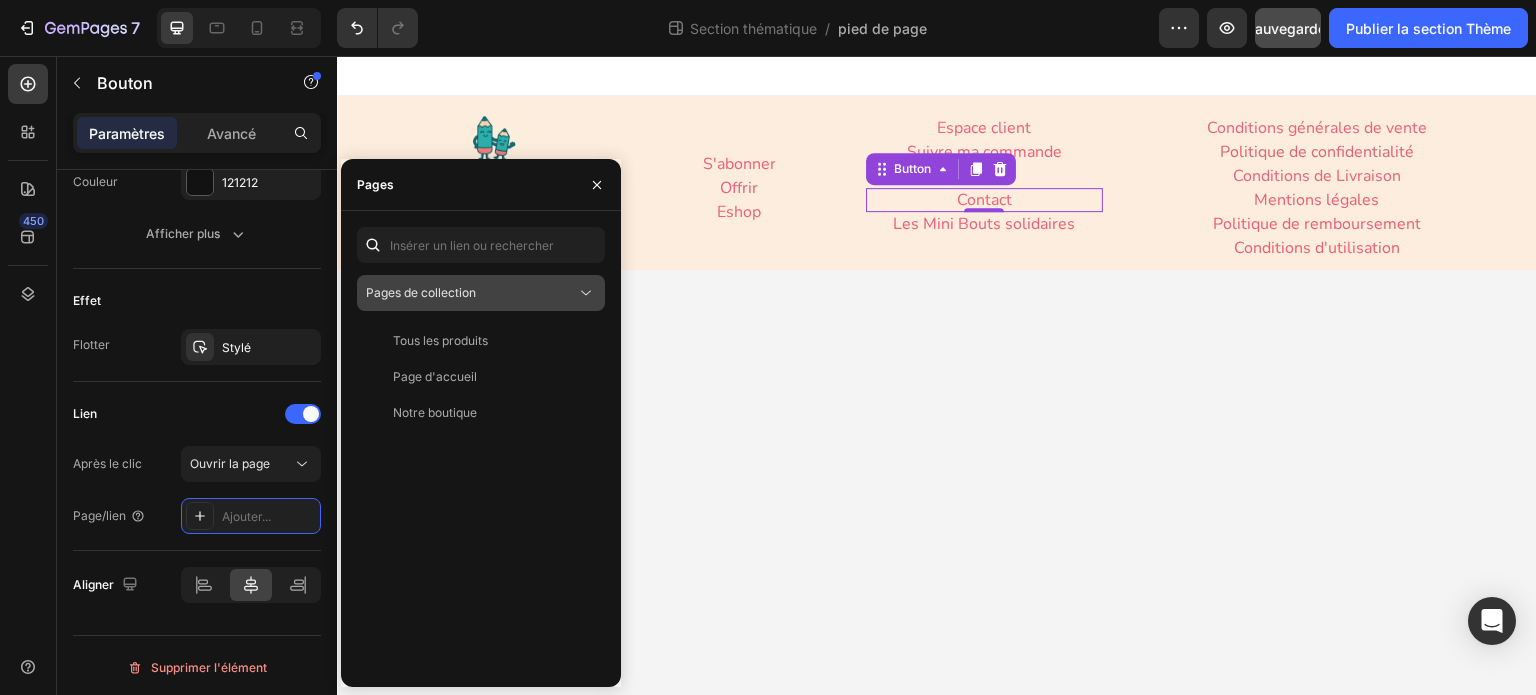 click on "Pages de collection" at bounding box center (471, 293) 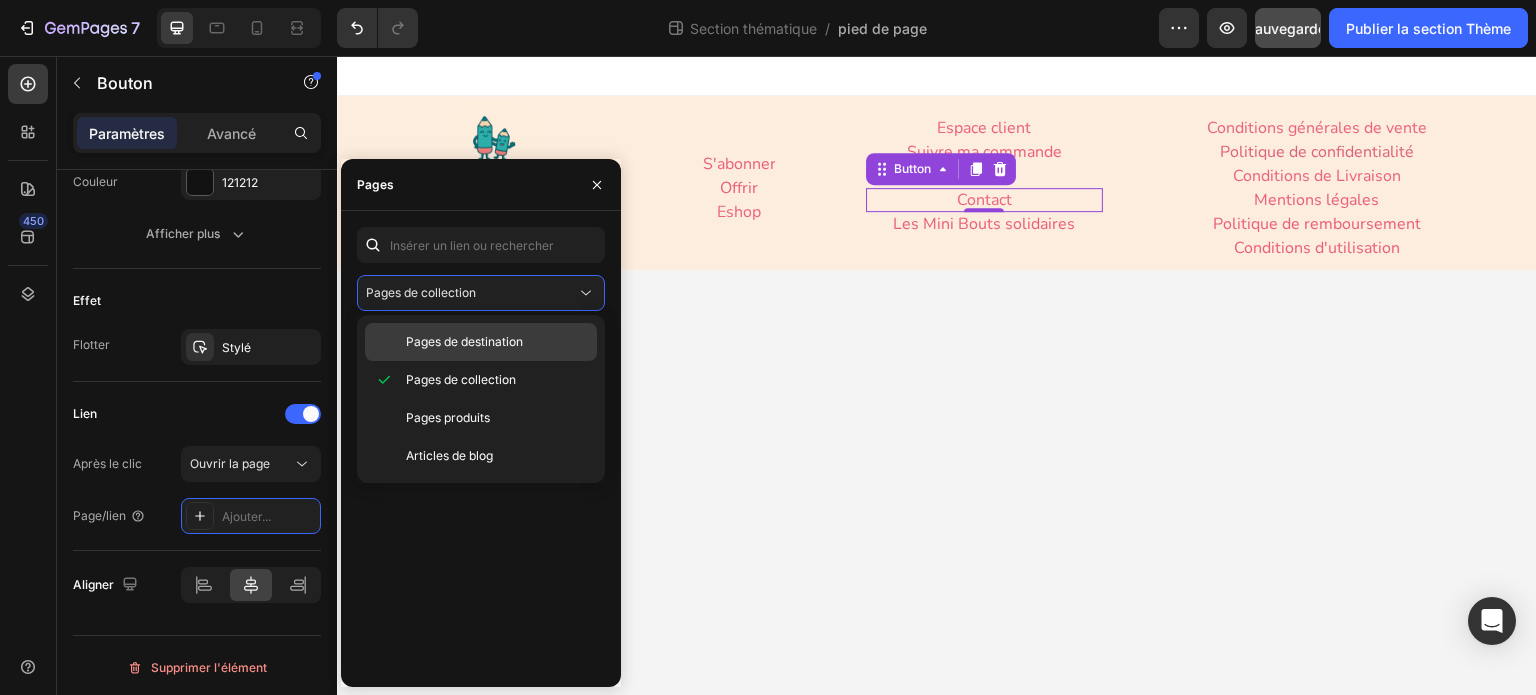 click on "Pages de destination" at bounding box center (497, 342) 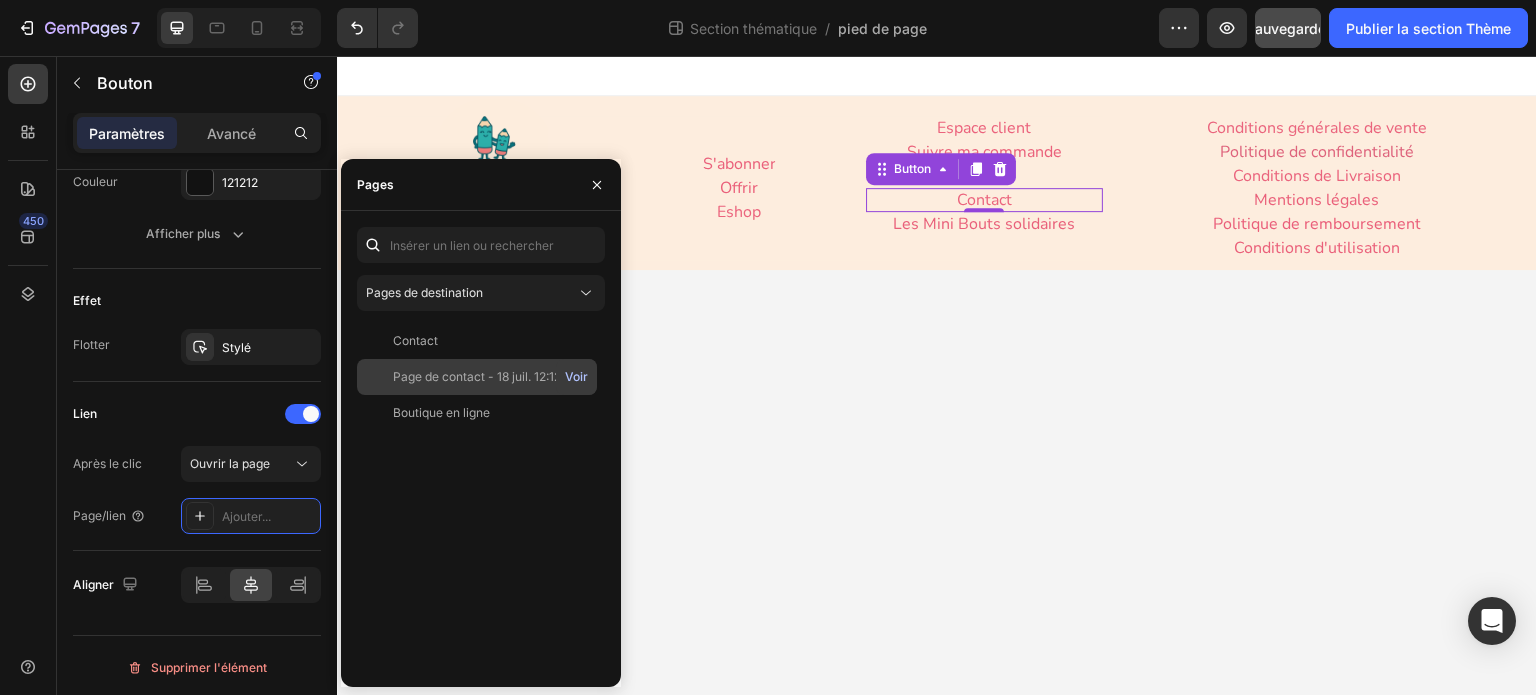 click on "Voir" at bounding box center [576, 376] 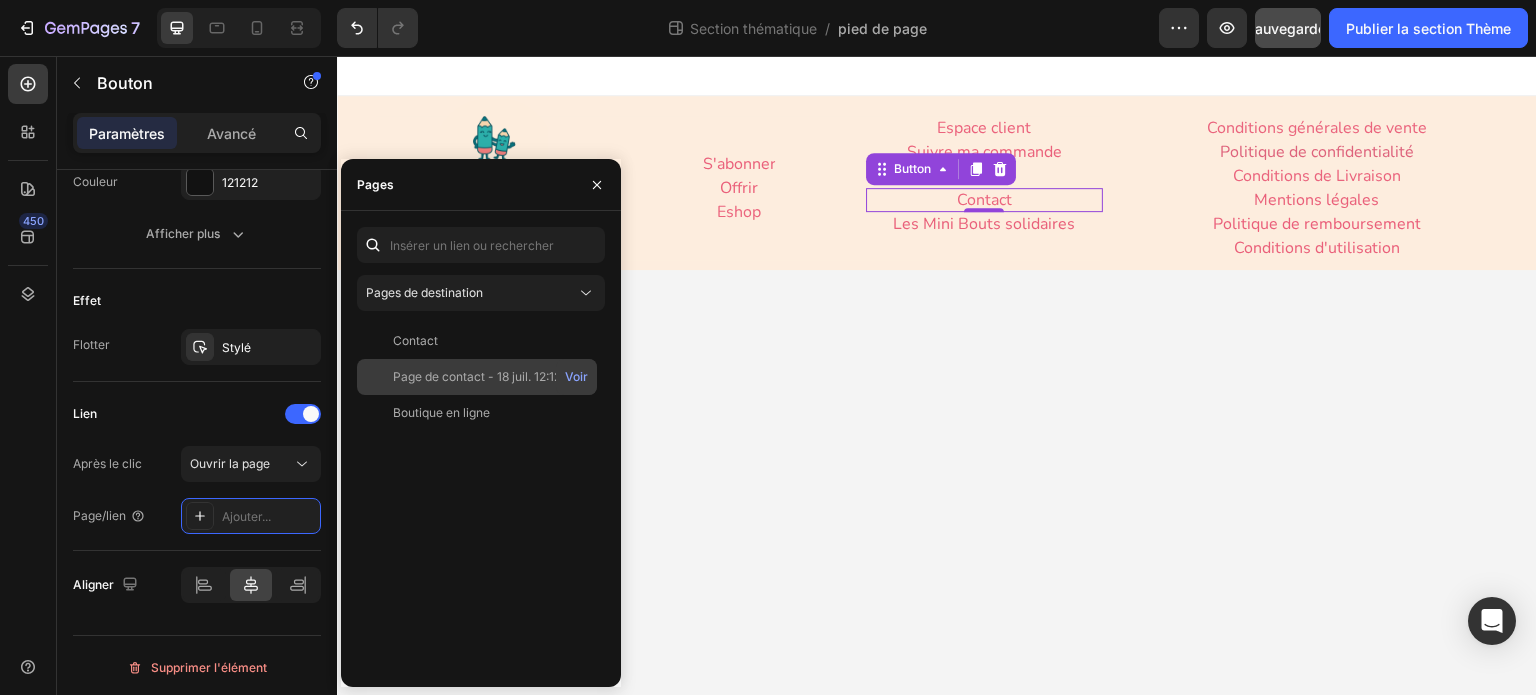click on "Page de contact - 18 juil. 12:12:17" at bounding box center [484, 376] 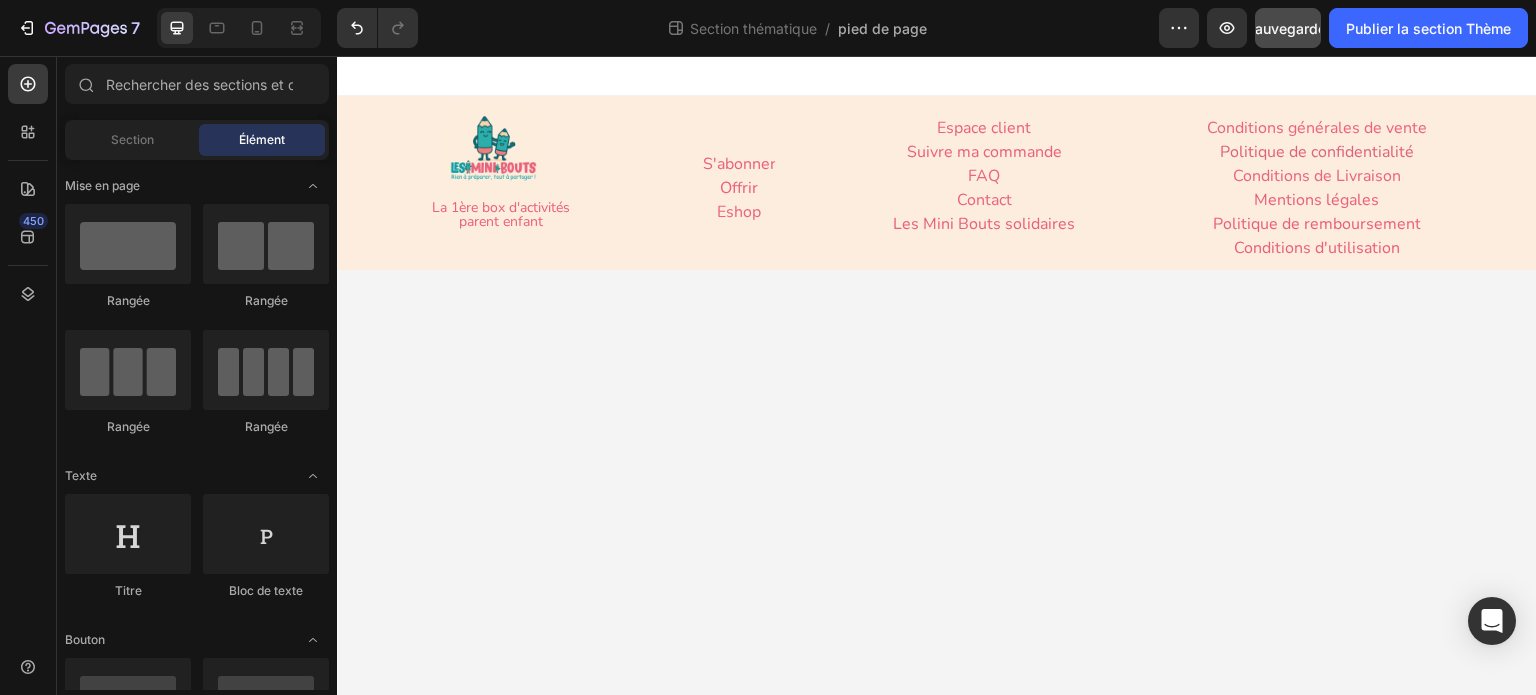 click on "Image La 1ère box d'activités  parent enfant Text Block S'abonner Button Offrir Button Eshop Button Espace client Button Suivre ma commande Button FAQ Button Contact Button Les Mini Bouts solidaires Button Button Row Conditions générales de vente Button Politique de confidentialité Button Conditions de Livraison Button Mentions légales Button Politique de remboursement Button Conditions d'utilisation Button Racine
Drag & drop element from sidebar or
Explore Library
Add section Choose templates inspired by CRO experts Generate layout from URL or image Add blank section then drag & drop elements" at bounding box center [937, 376] 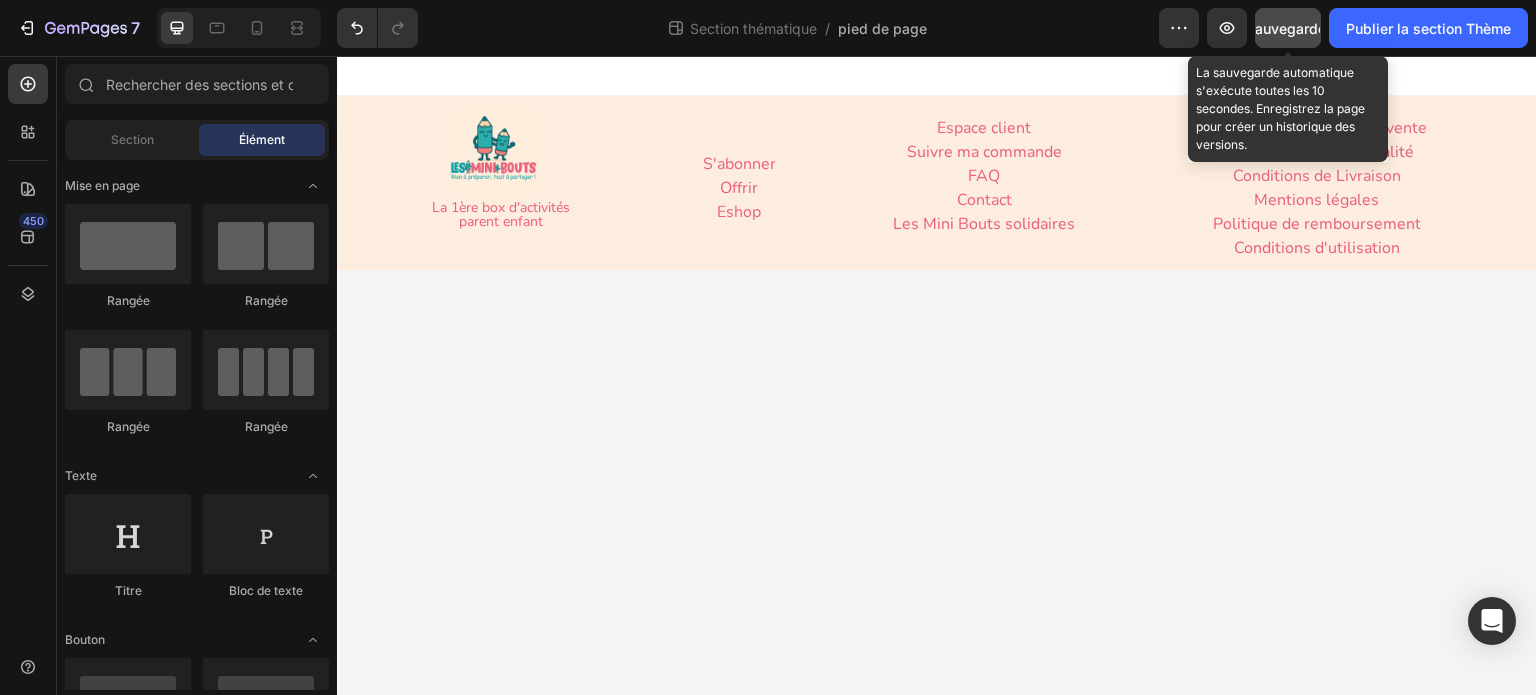 click on "Sauvegarder" at bounding box center (1288, 28) 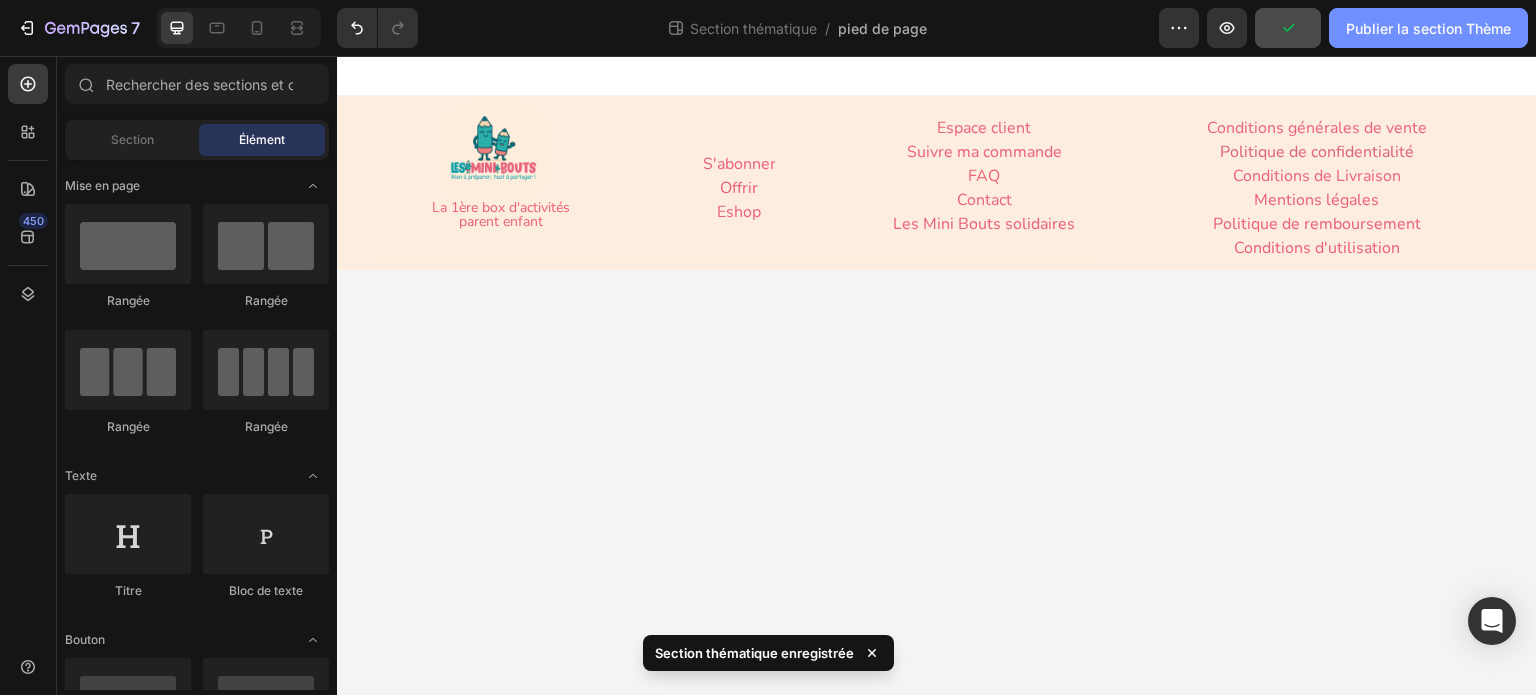 click on "Publier la section Thème" 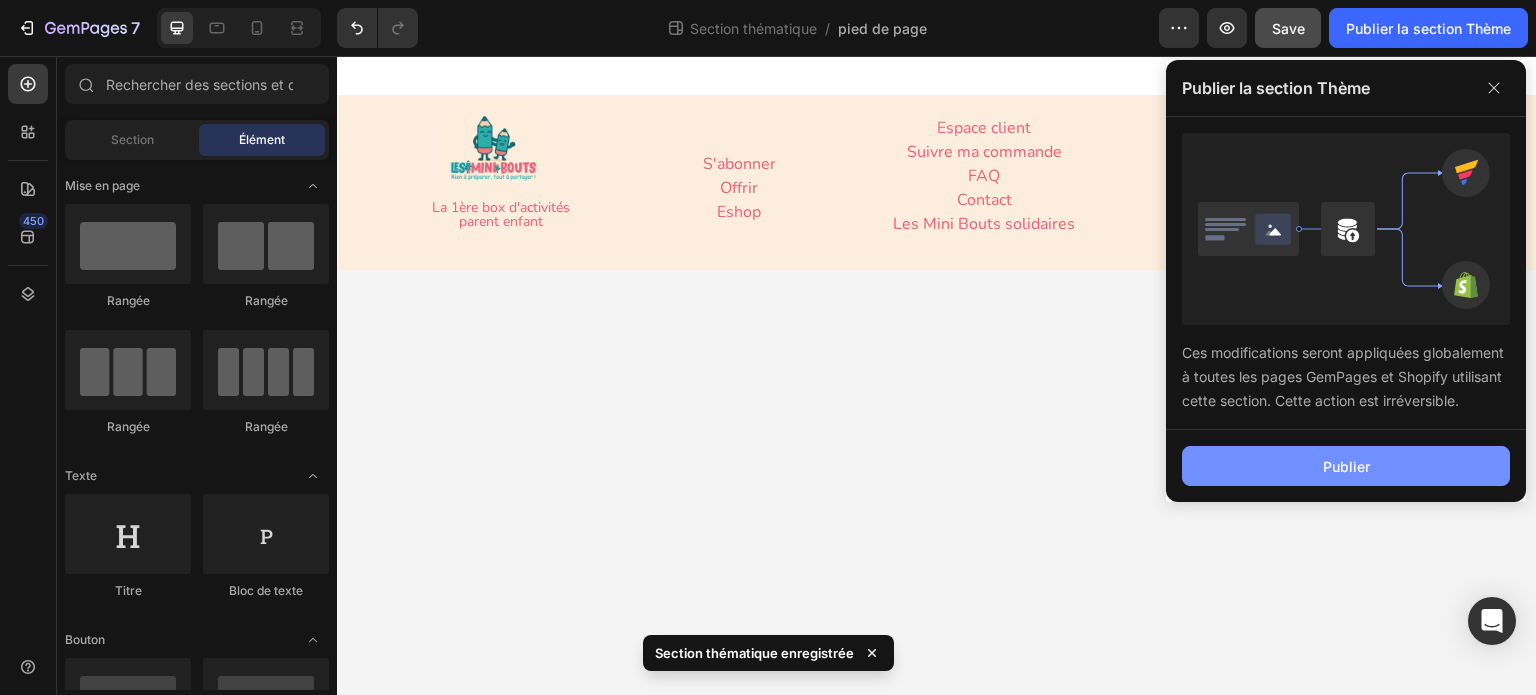 click on "Publier" 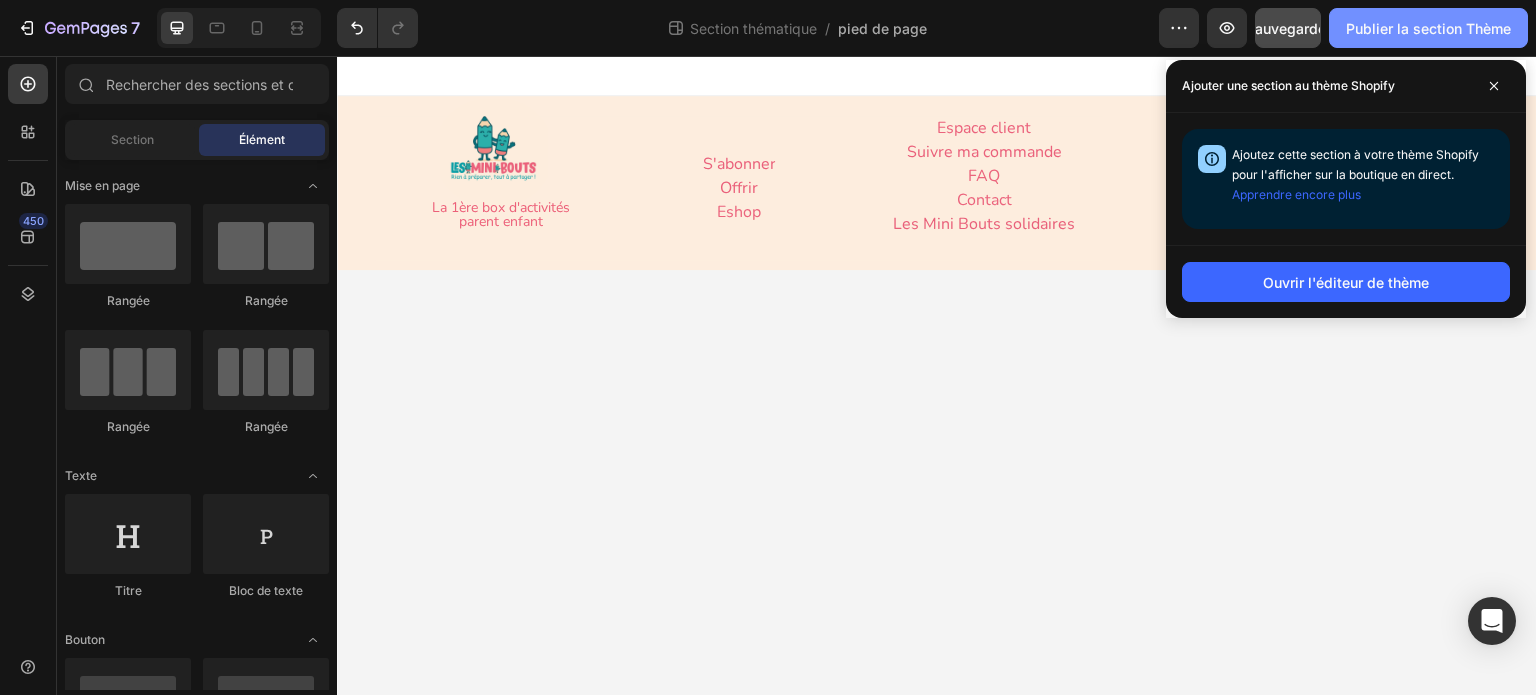 click on "Publier la section Thème" at bounding box center [1428, 28] 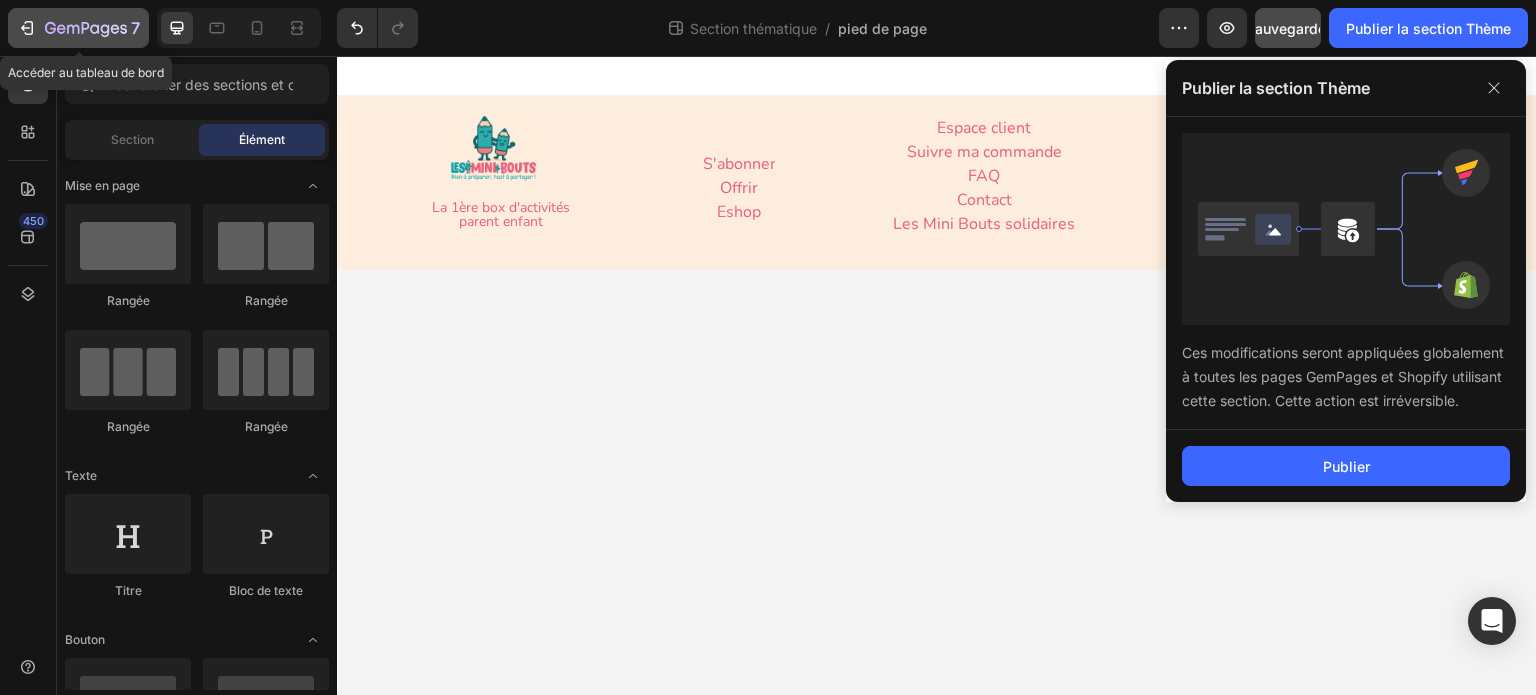 click 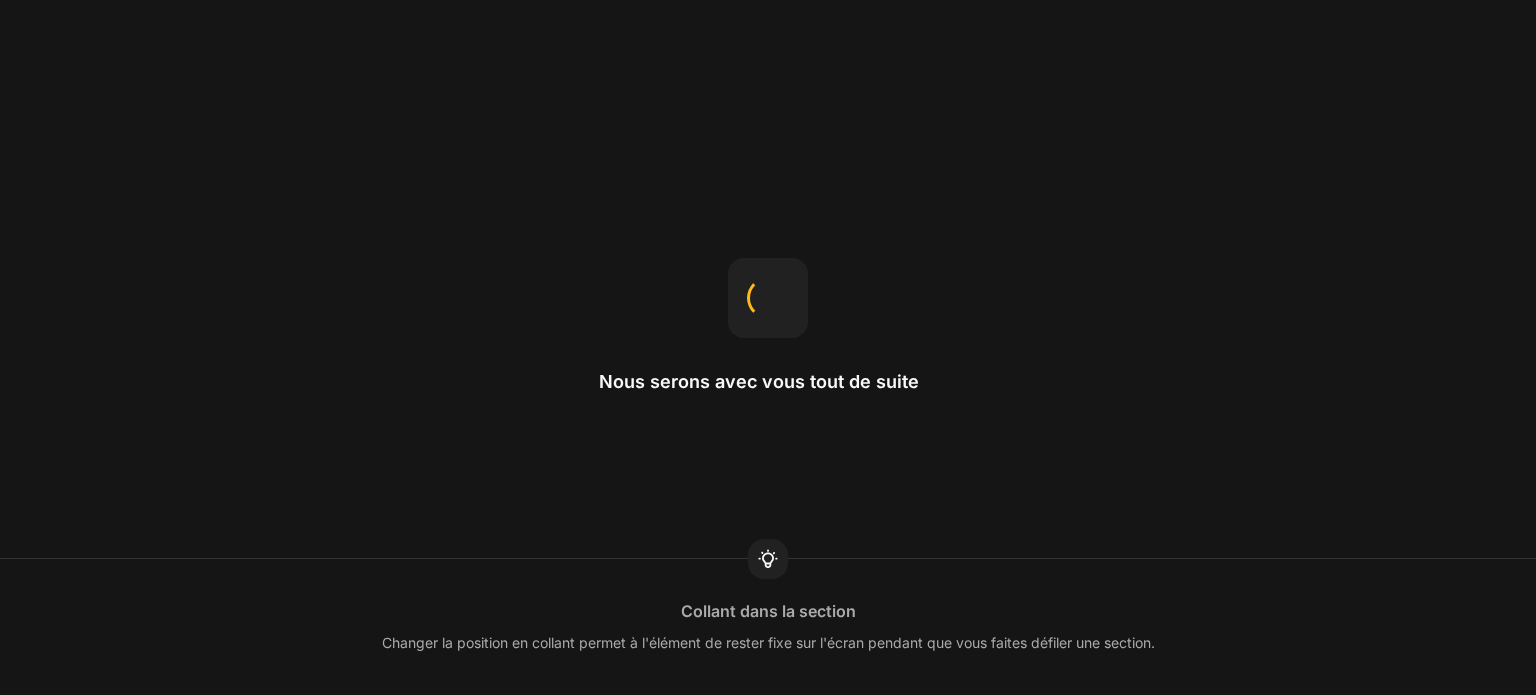 scroll, scrollTop: 0, scrollLeft: 0, axis: both 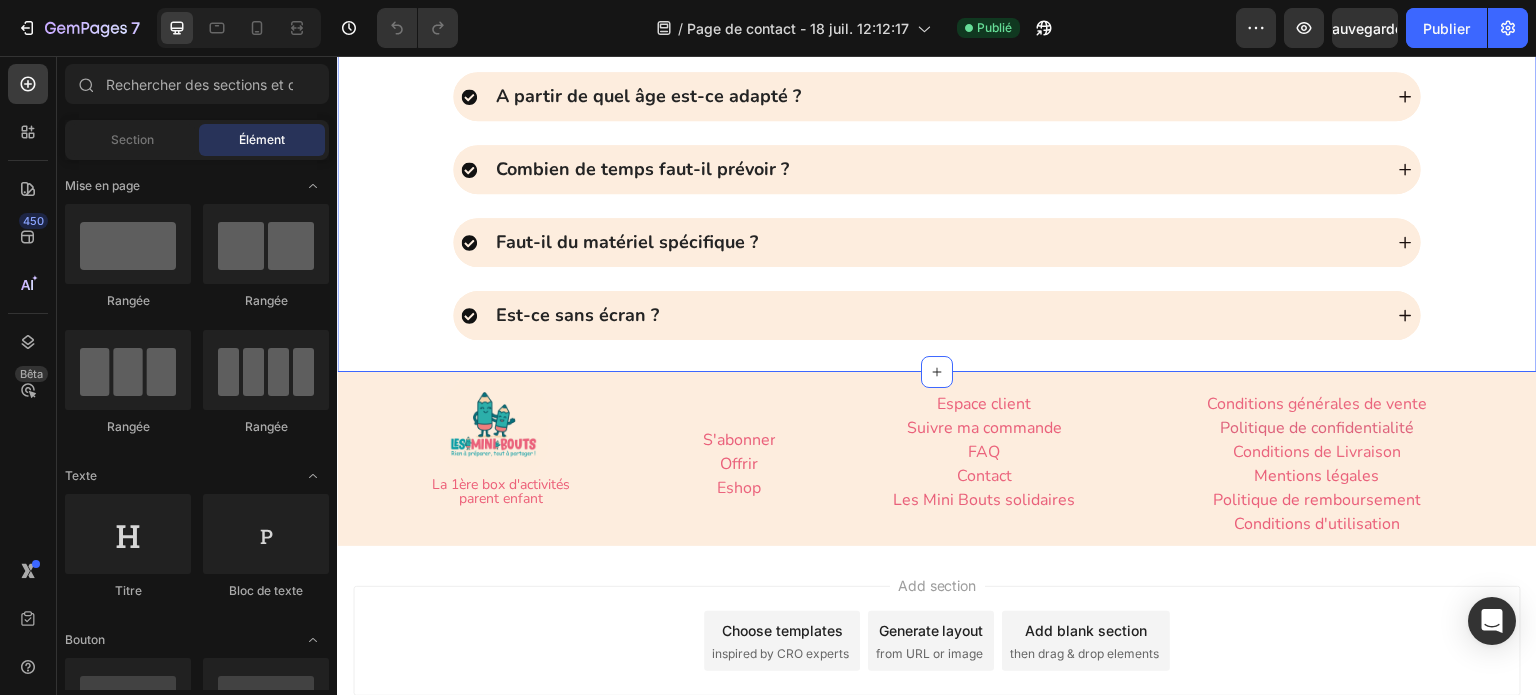 click on "Des questions ? Heading La réponse peut s’y trouver 👇🏻 Text block
Quand vais-je recevoir ma box ?
Quand seront livrées les box suivantes ?
Quand mon compte sera-t-il débité pour l'abonnement ?
Comment dois-je procéder pour résilier mon abonnement ?
Que dois-je faire si je ne reçois pas ma box ?
Qu'y a-t-il dans chaque box ?
A partir de quel âge est-ce adapté ?
Combien de temps faut-il prévoir ?
Faut-il du matériel spécifique ?
Est-ce sans écran ? Accordion Row Section [NUMBER]" at bounding box center (937, -62) 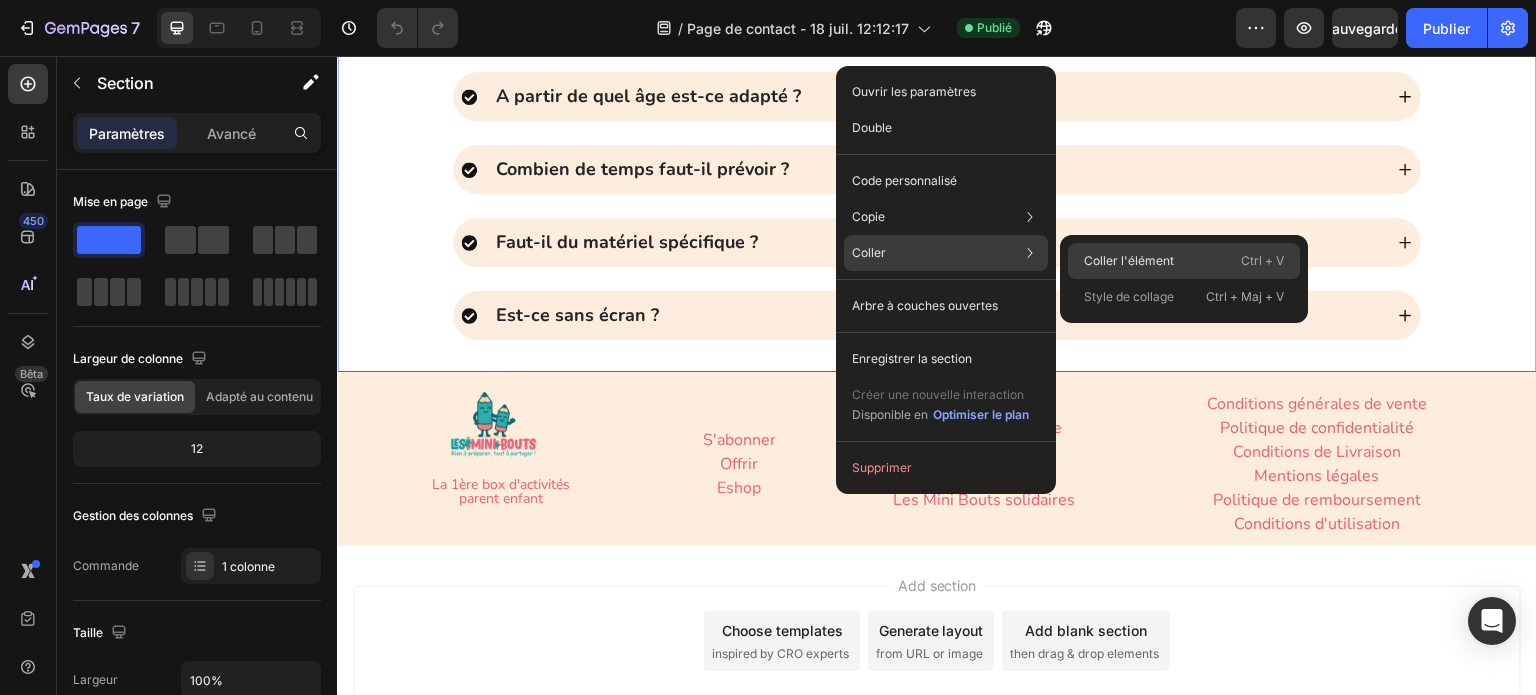 click on "Coller l'élément" at bounding box center (1129, 260) 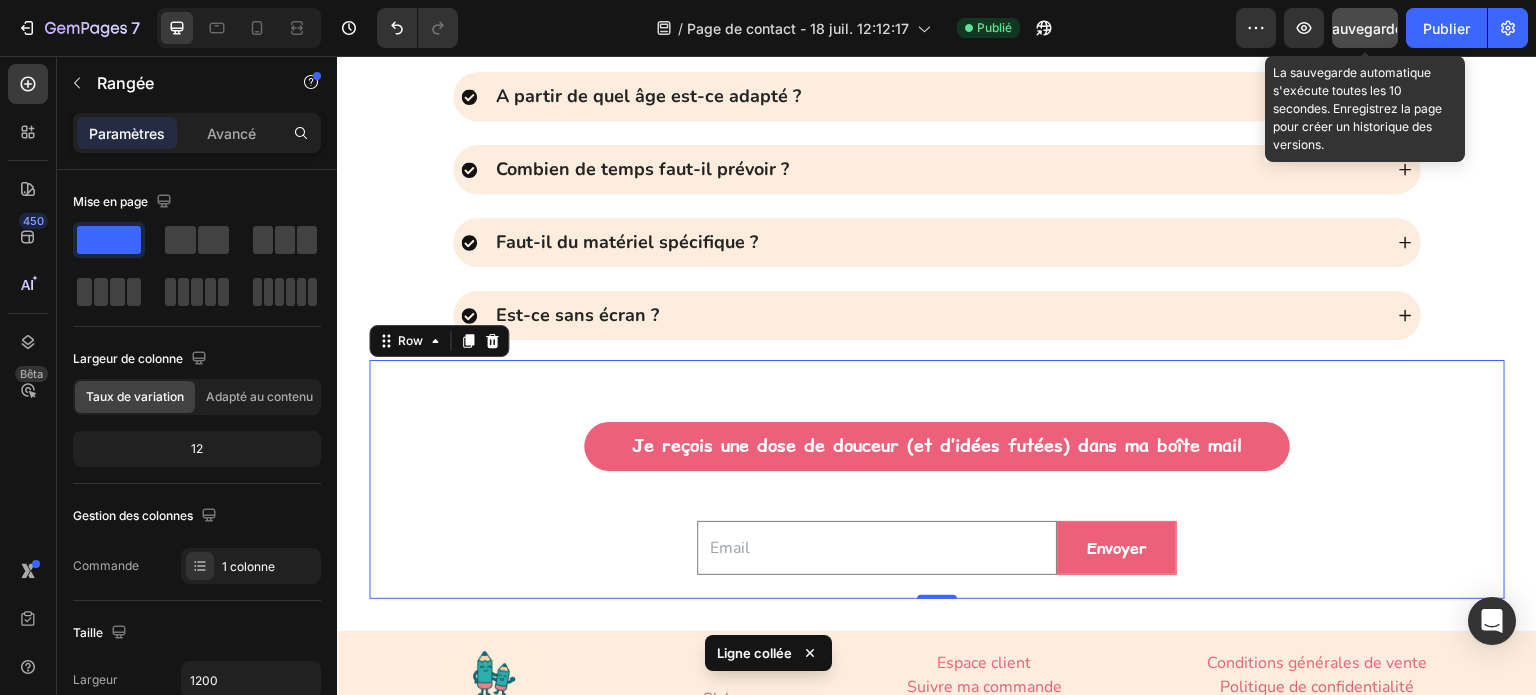 click on "Sauvegarder" at bounding box center [1365, 28] 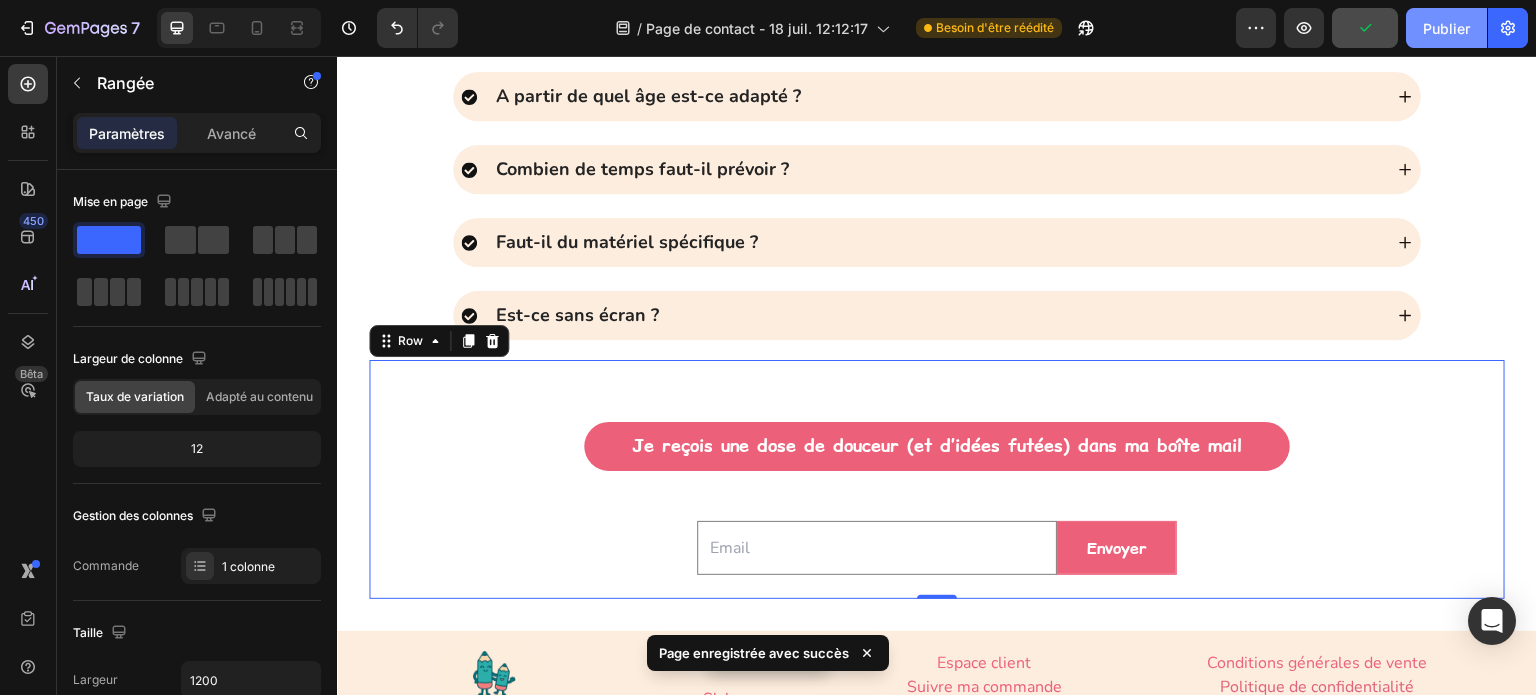 click on "Publier" at bounding box center (1446, 28) 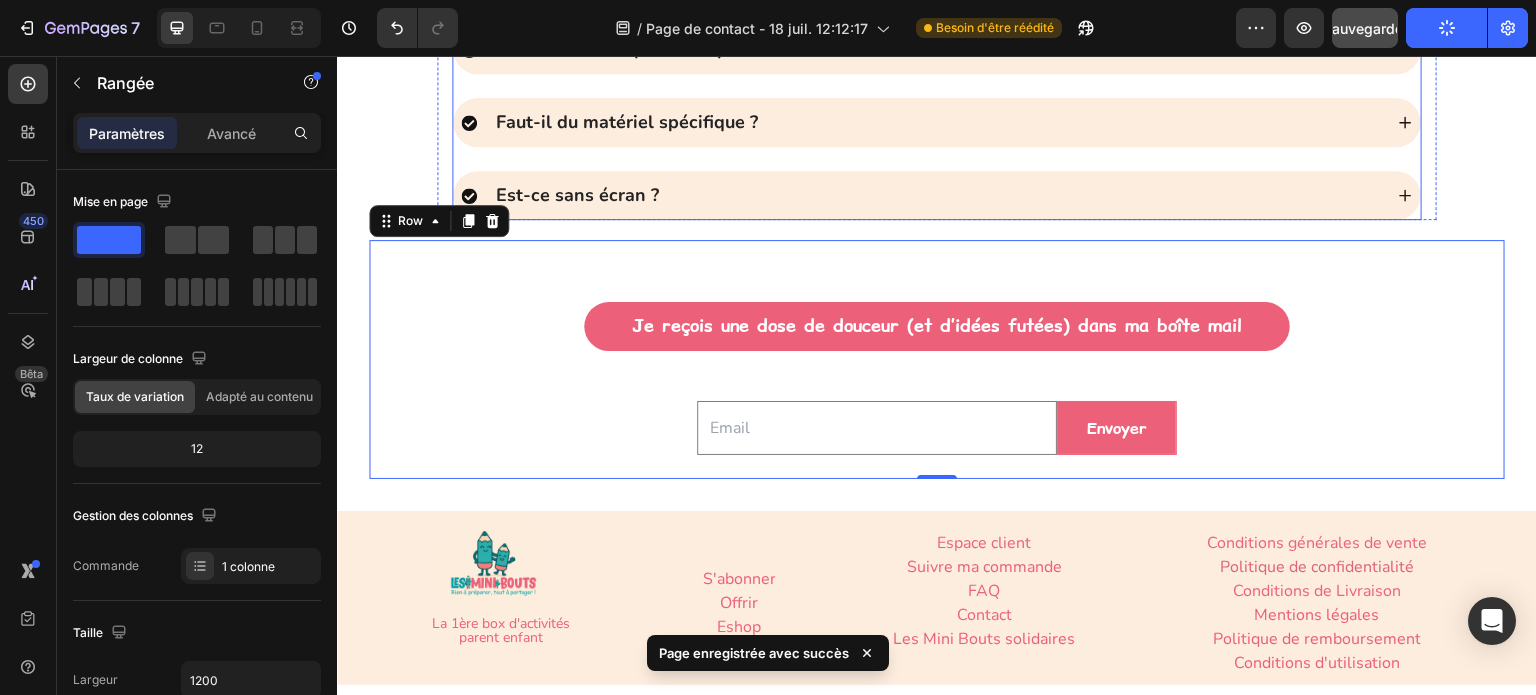 scroll, scrollTop: 1500, scrollLeft: 0, axis: vertical 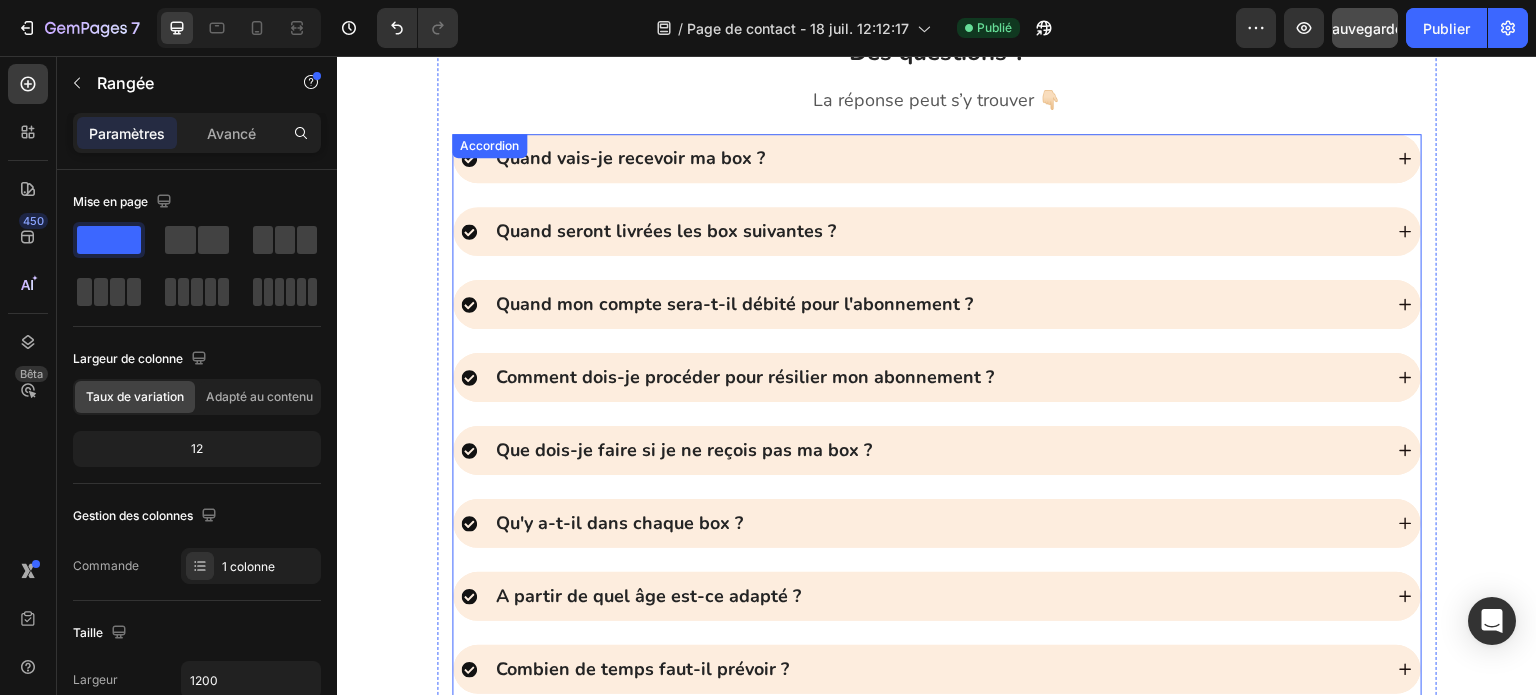 click on "Quand seront livrées les box suivantes ?" at bounding box center [666, 231] 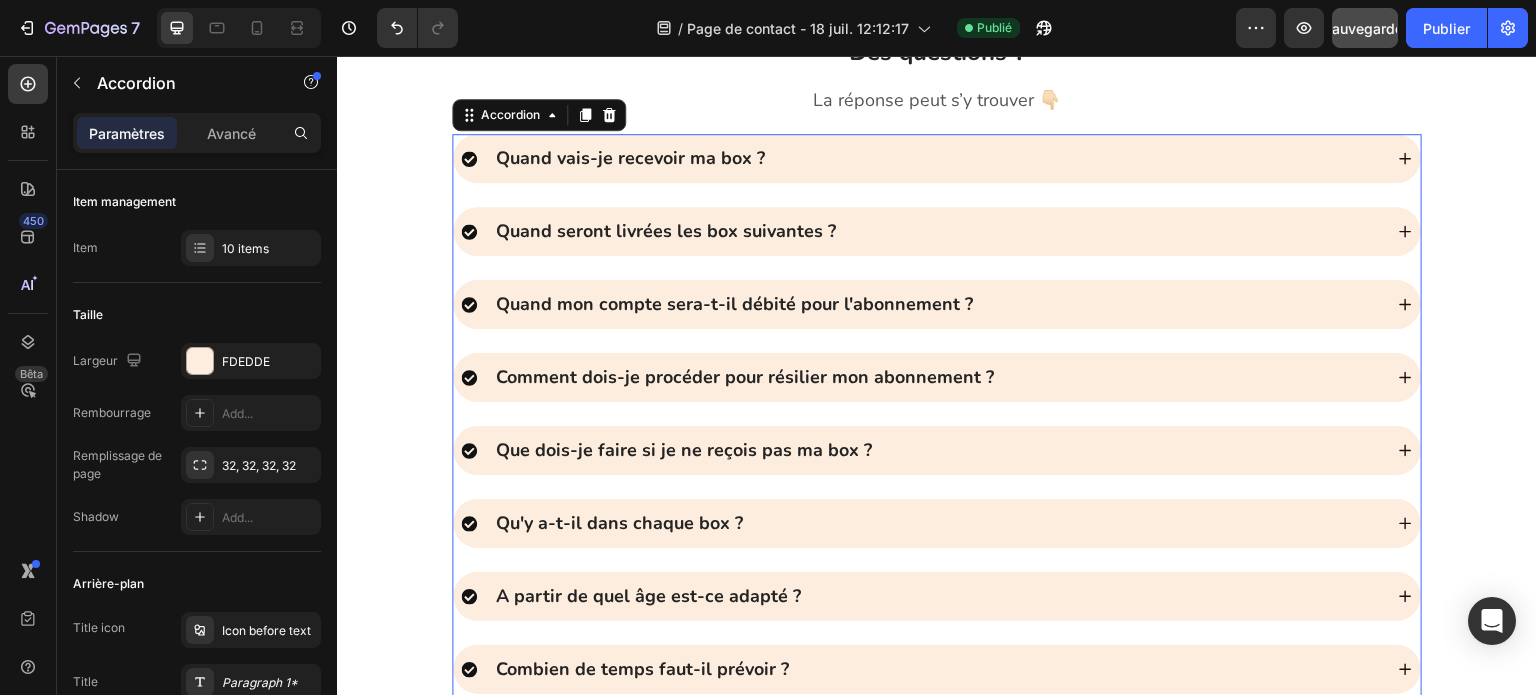 click on "Quand seront livrées les box suivantes ?" at bounding box center (666, 231) 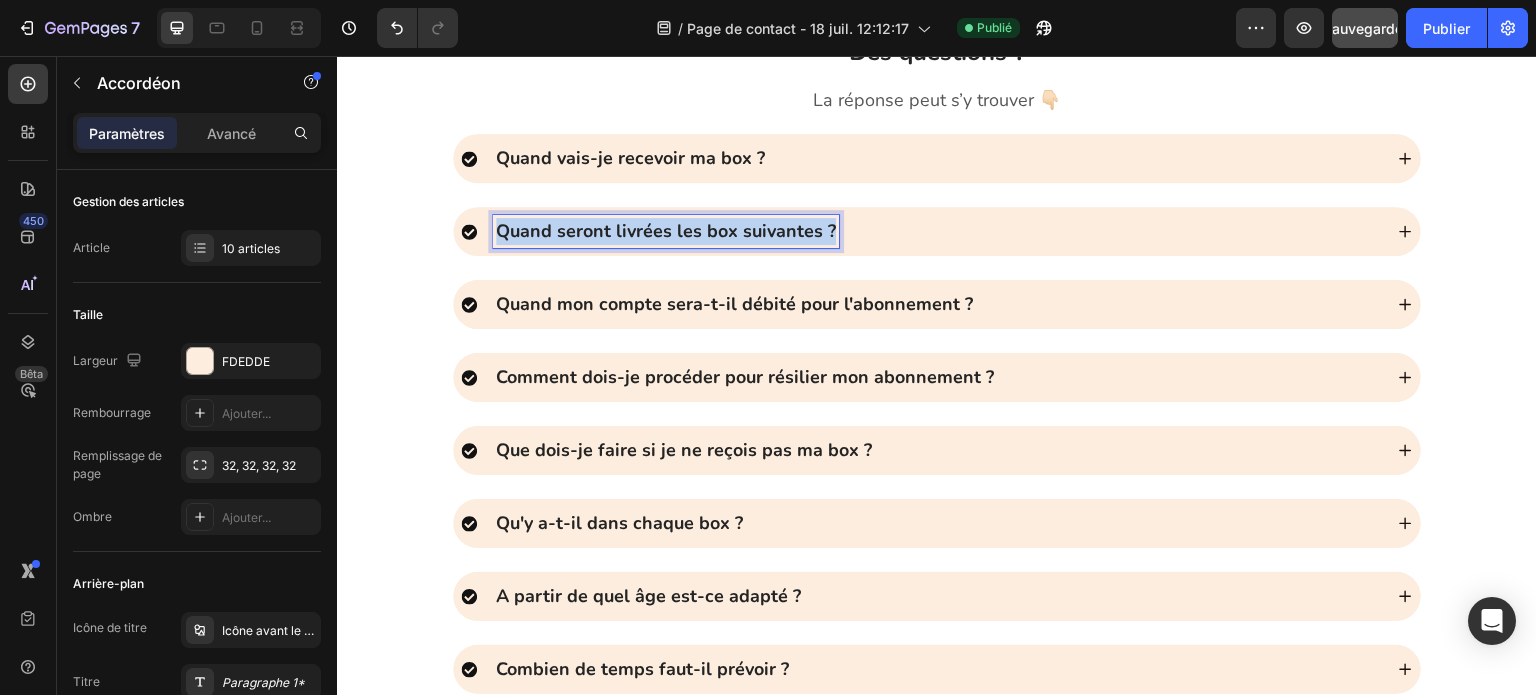 click on "Quand seront livrées les box suivantes ?" at bounding box center (666, 231) 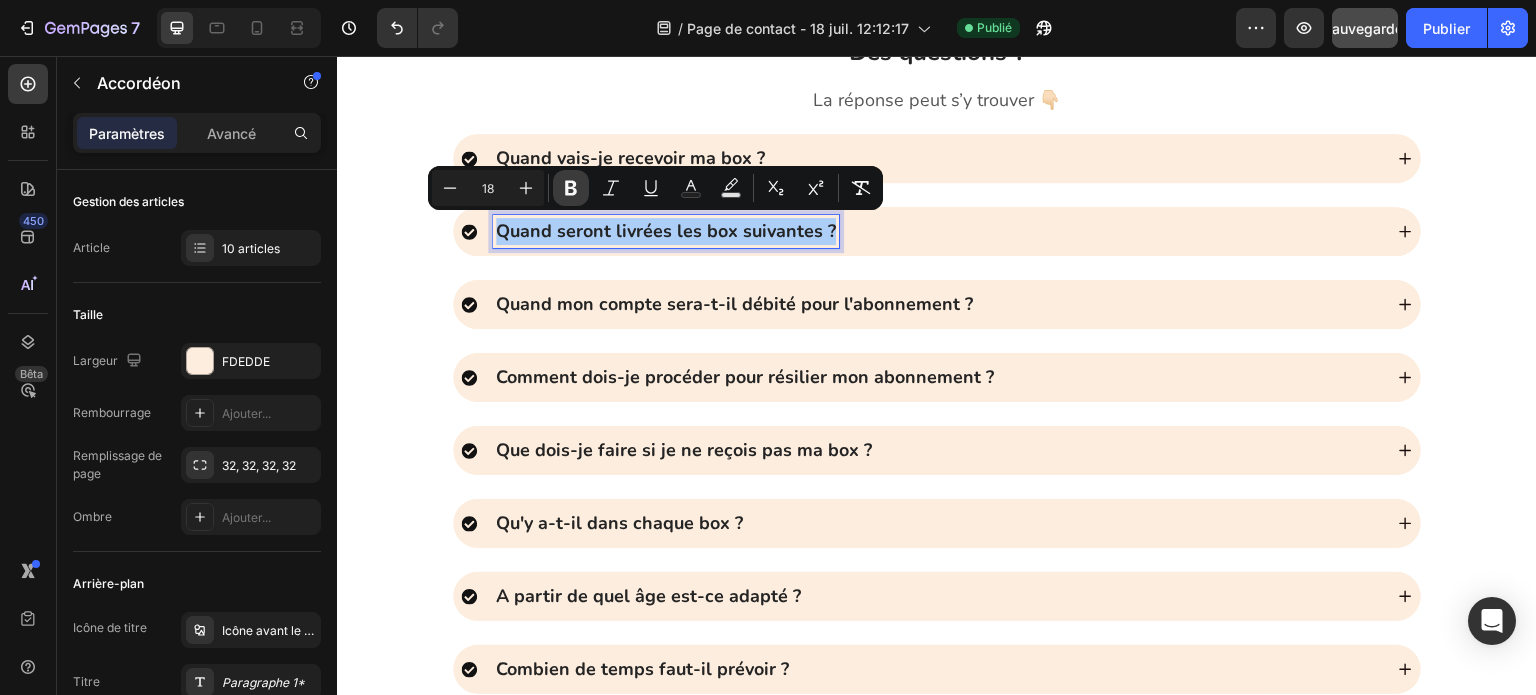 click 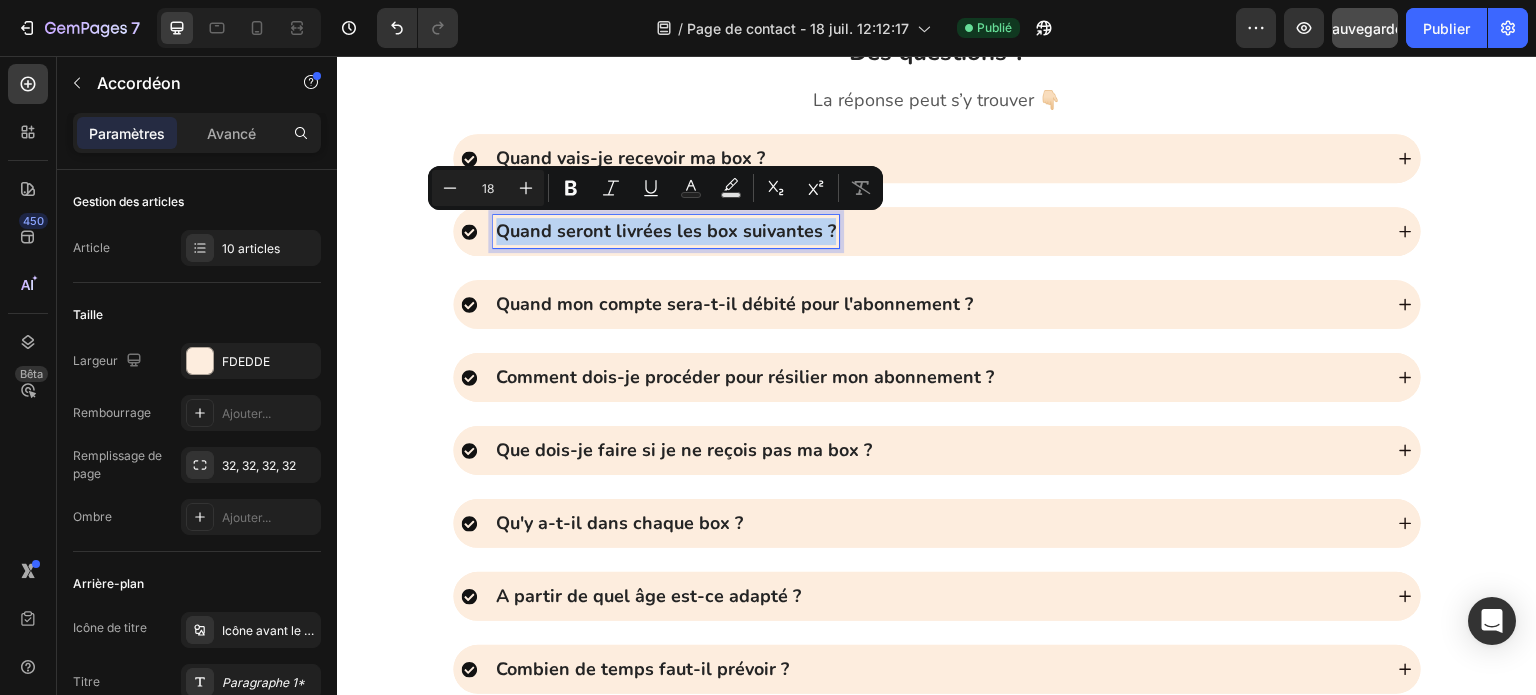 click on "Quand mon compte sera-t-il débité pour l'abonnement ?" at bounding box center (734, 304) 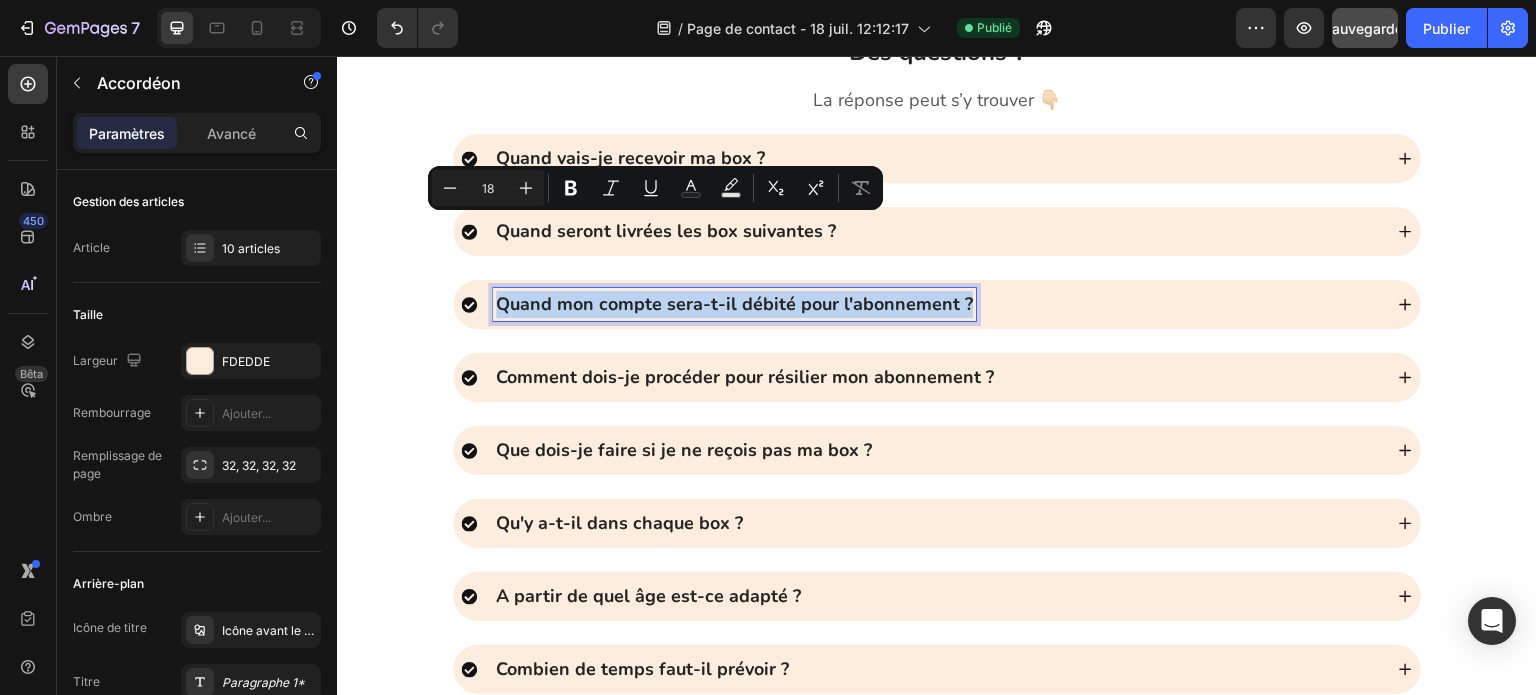 click on "Quand mon compte sera-t-il débité pour l'abonnement ?" at bounding box center (734, 304) 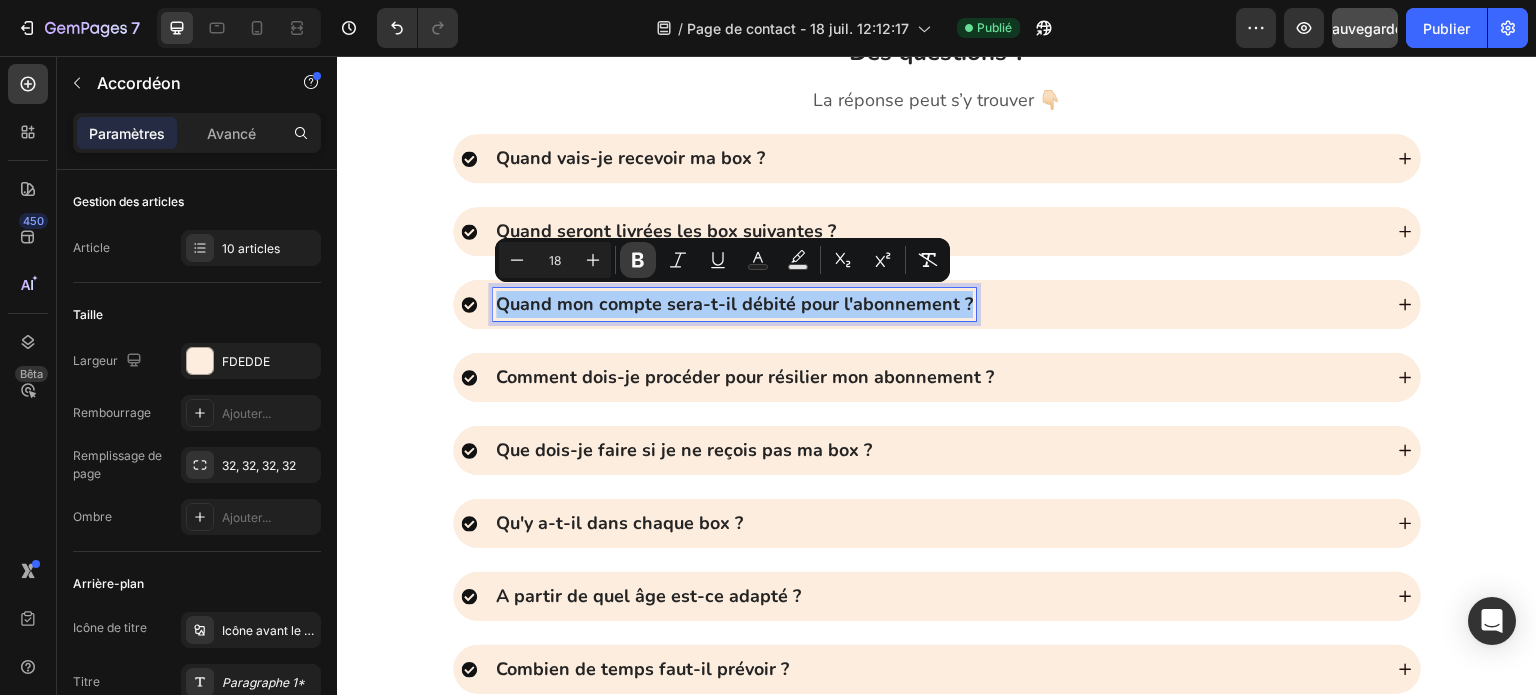 click 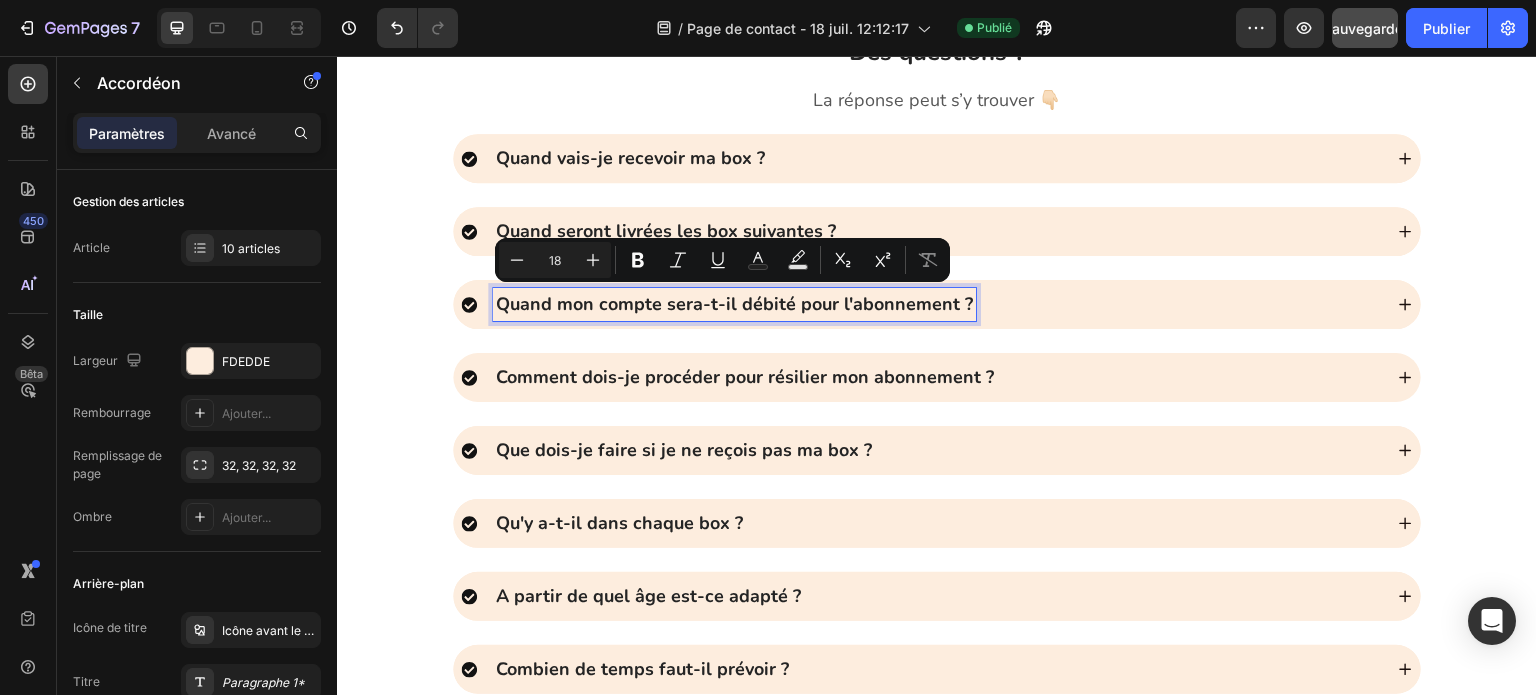 click on "Comment dois-je procéder pour résilier mon abonnement ?" at bounding box center [745, 377] 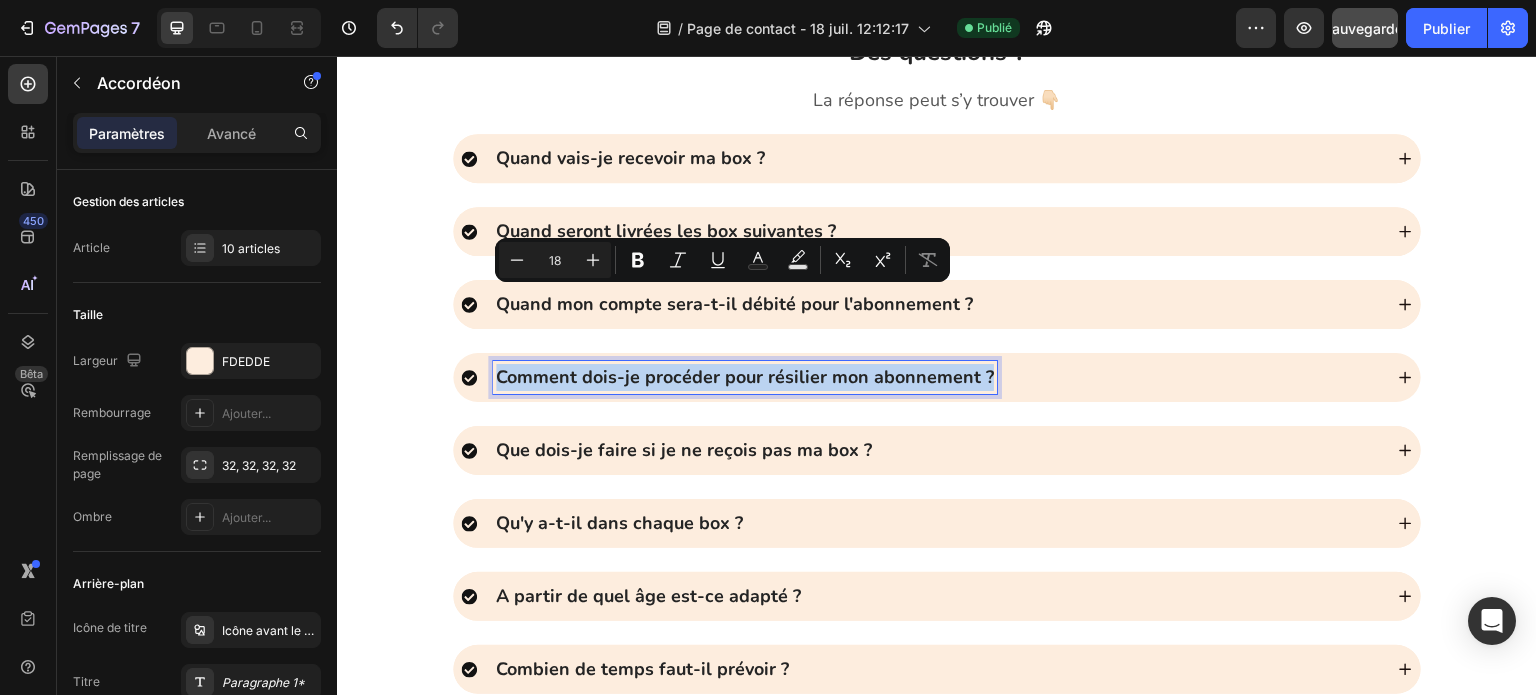 click on "Comment dois-je procéder pour résilier mon abonnement ?" at bounding box center (745, 377) 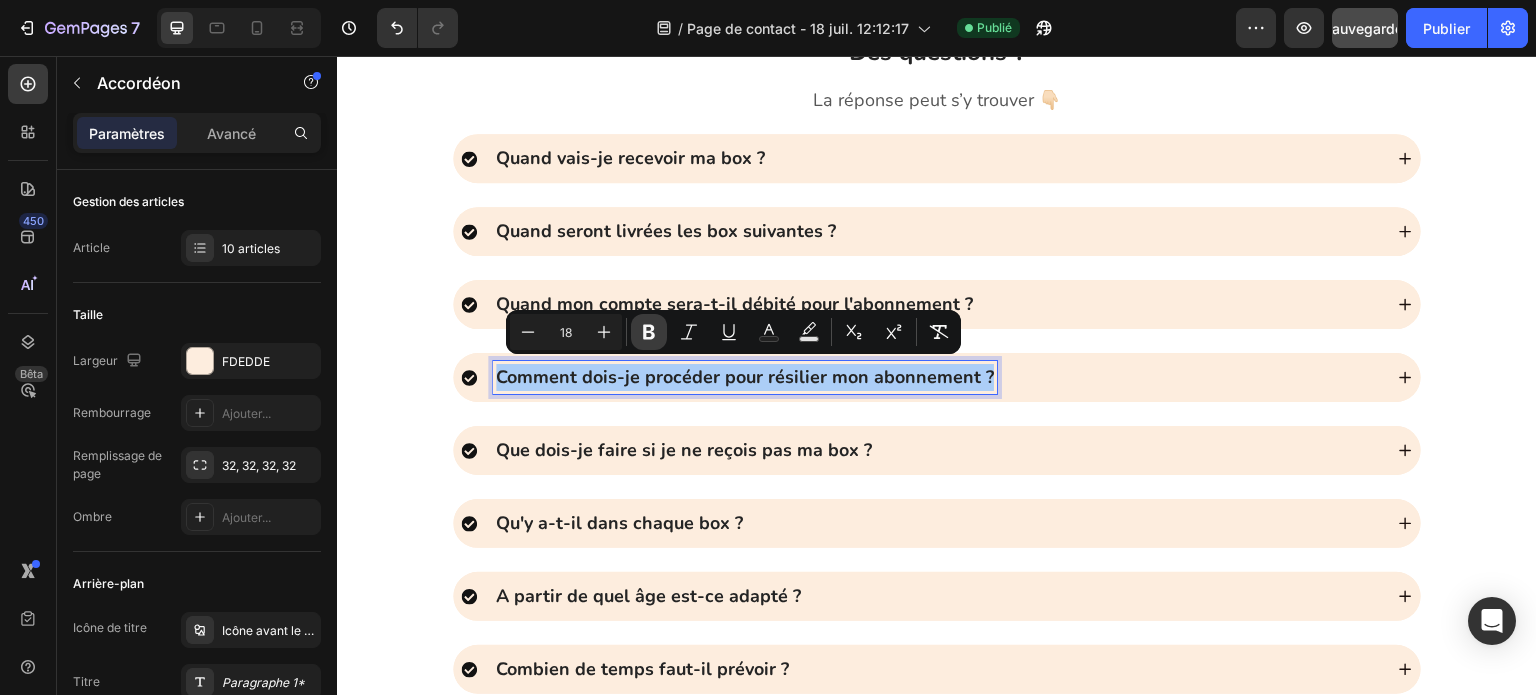 click 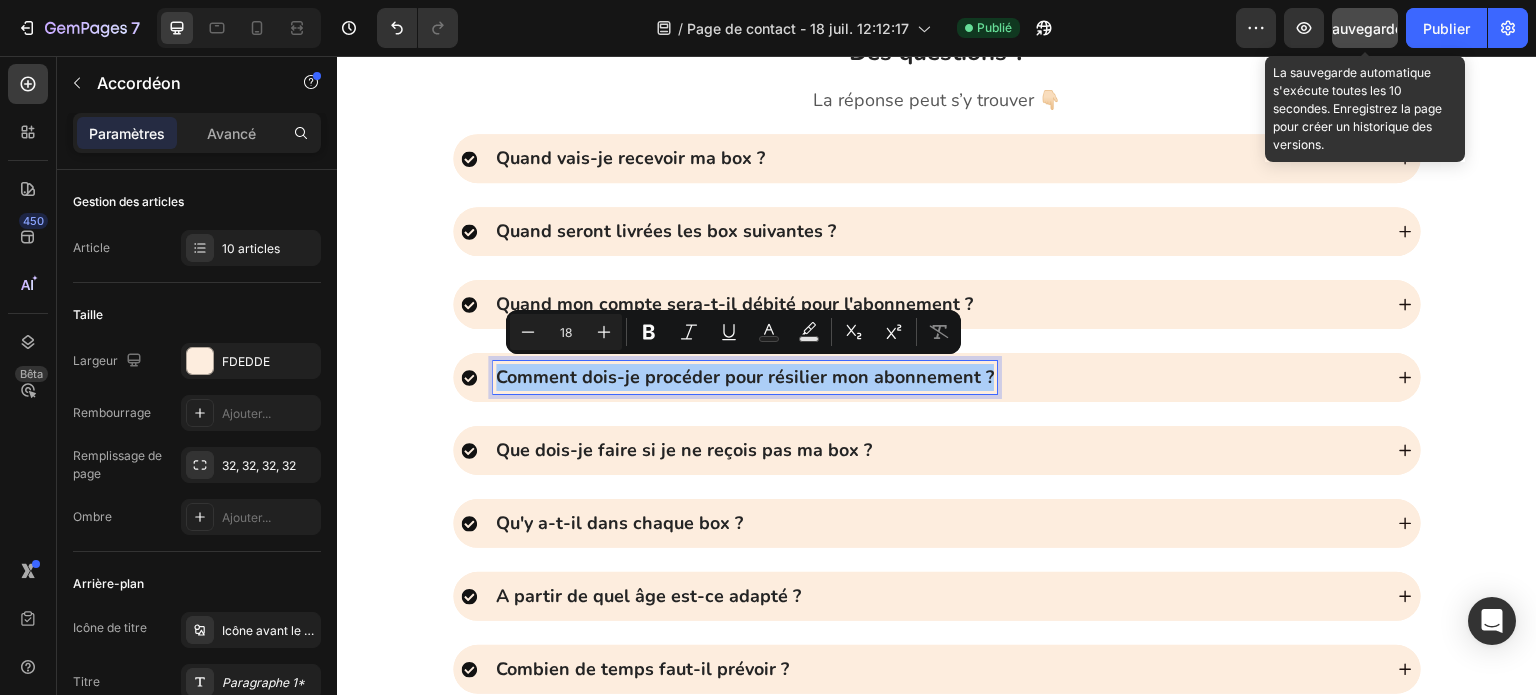 click on "Sauvegarder" at bounding box center [1365, 28] 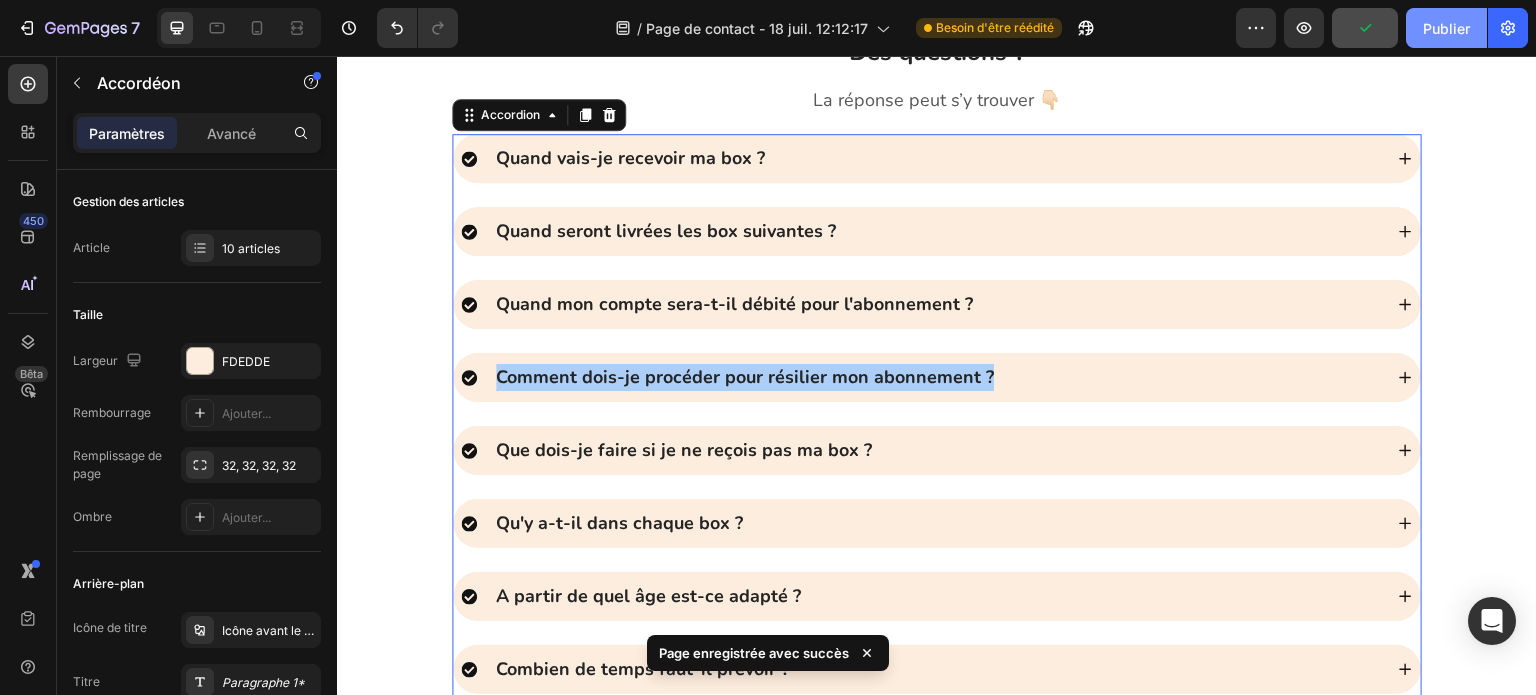 click on "Publier" at bounding box center (1446, 28) 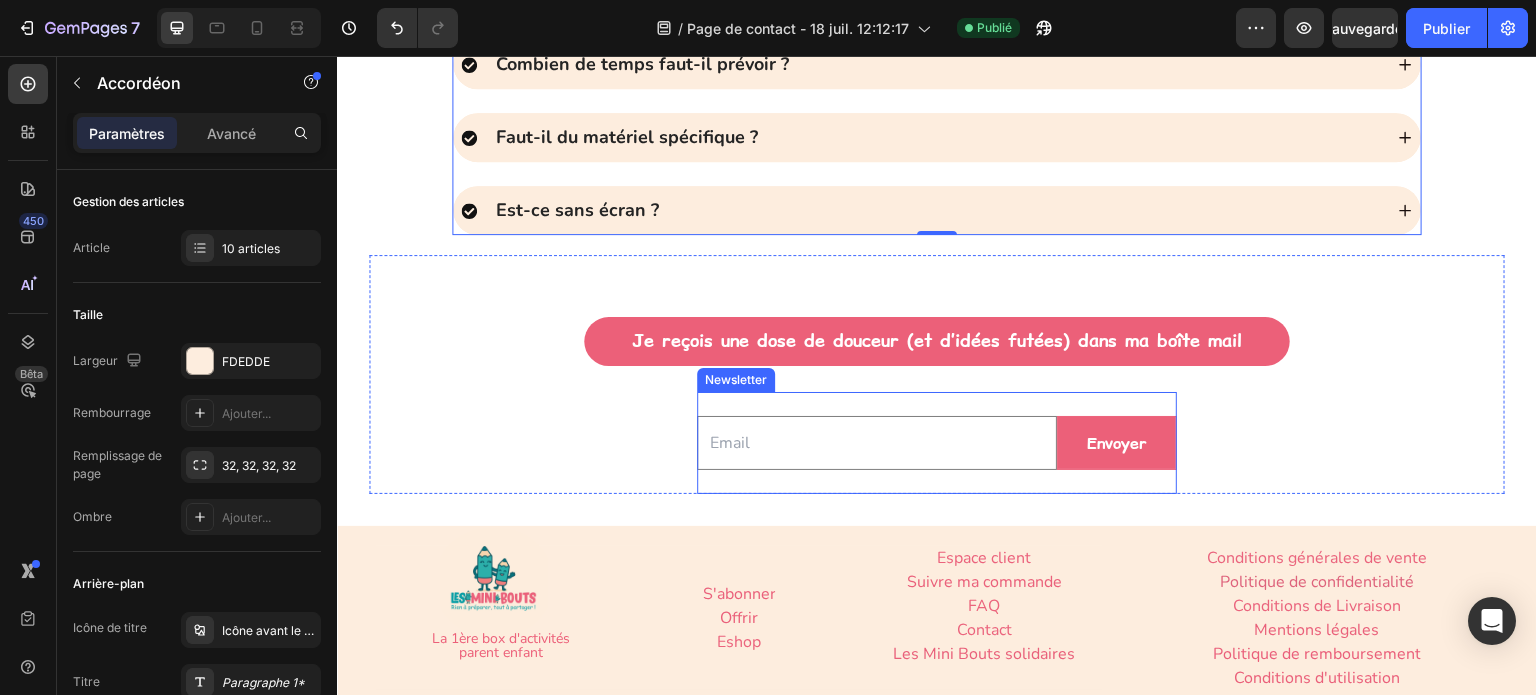 scroll, scrollTop: 1692, scrollLeft: 0, axis: vertical 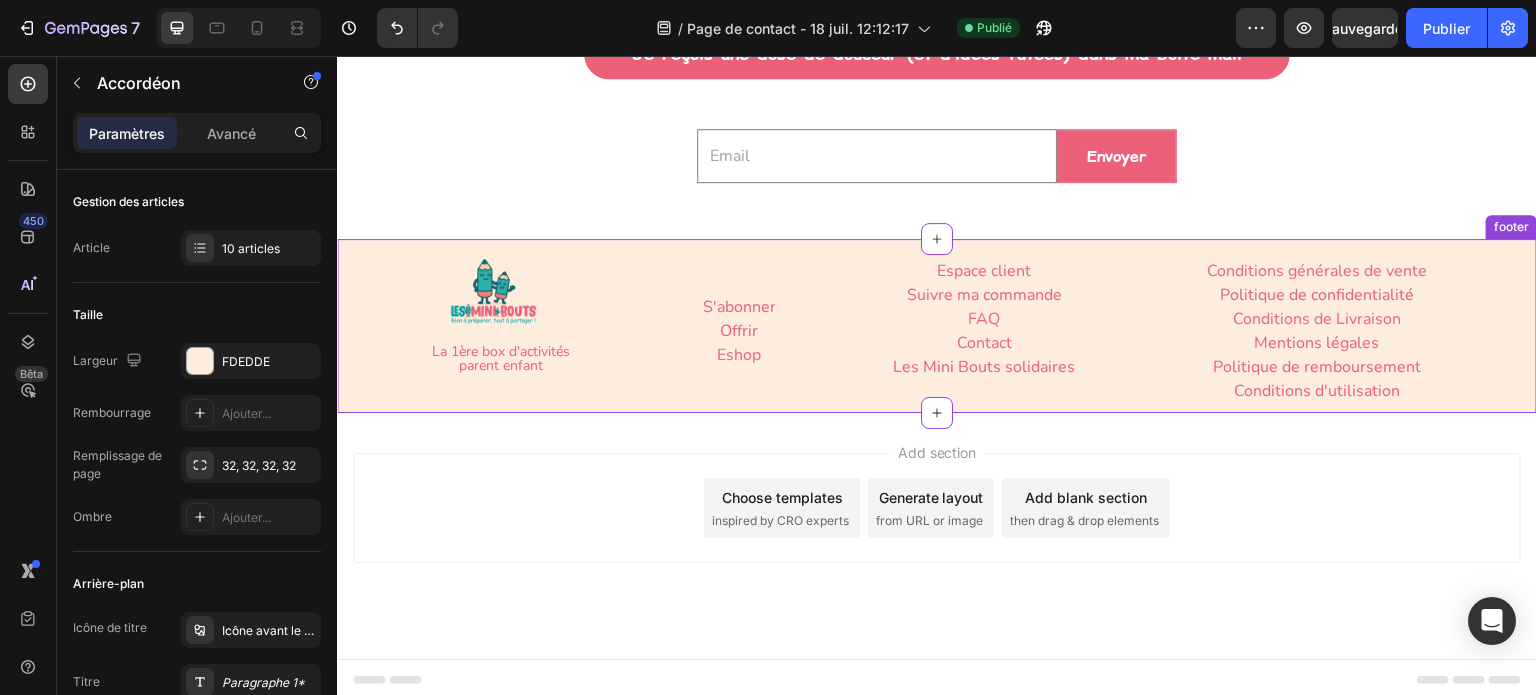 click on "Politique de confidentialité" at bounding box center [1317, 295] 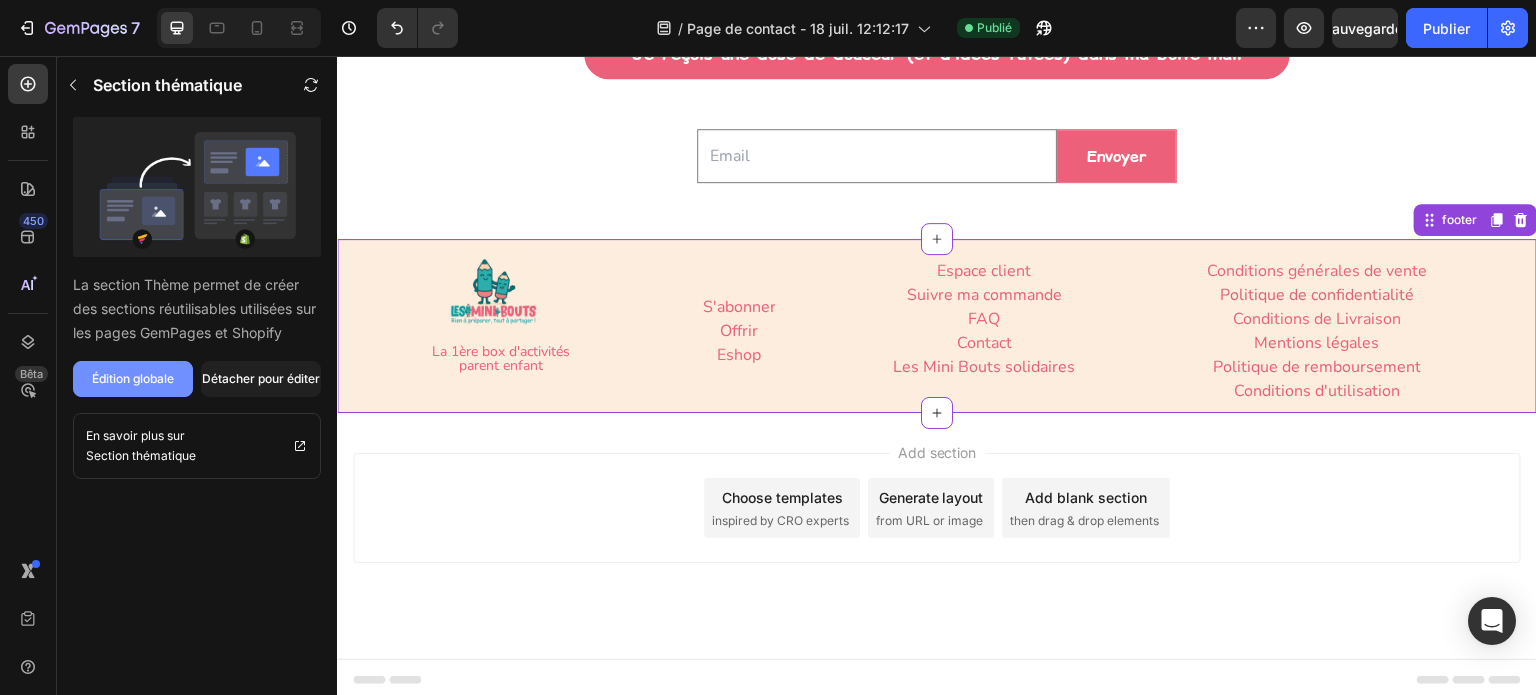 click on "Édition globale" at bounding box center [133, 378] 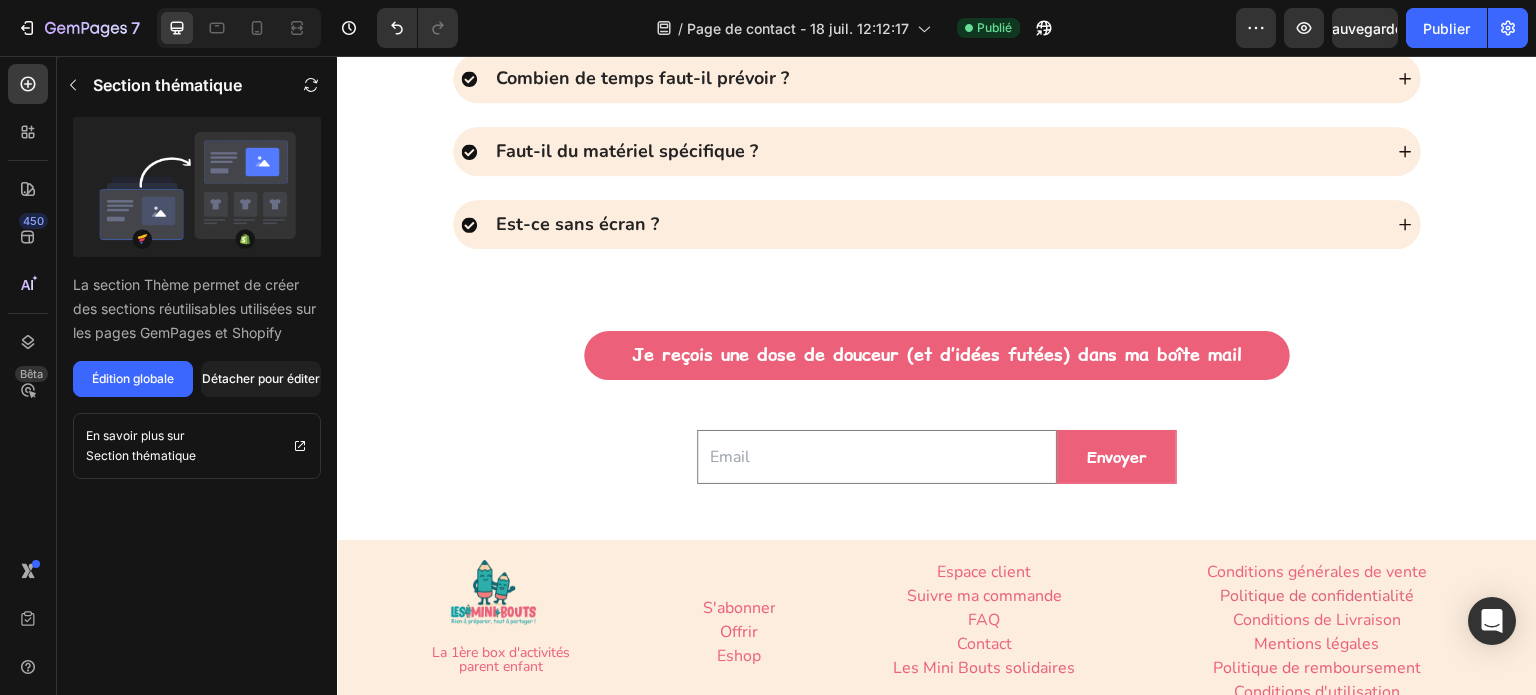 scroll, scrollTop: 1692, scrollLeft: 0, axis: vertical 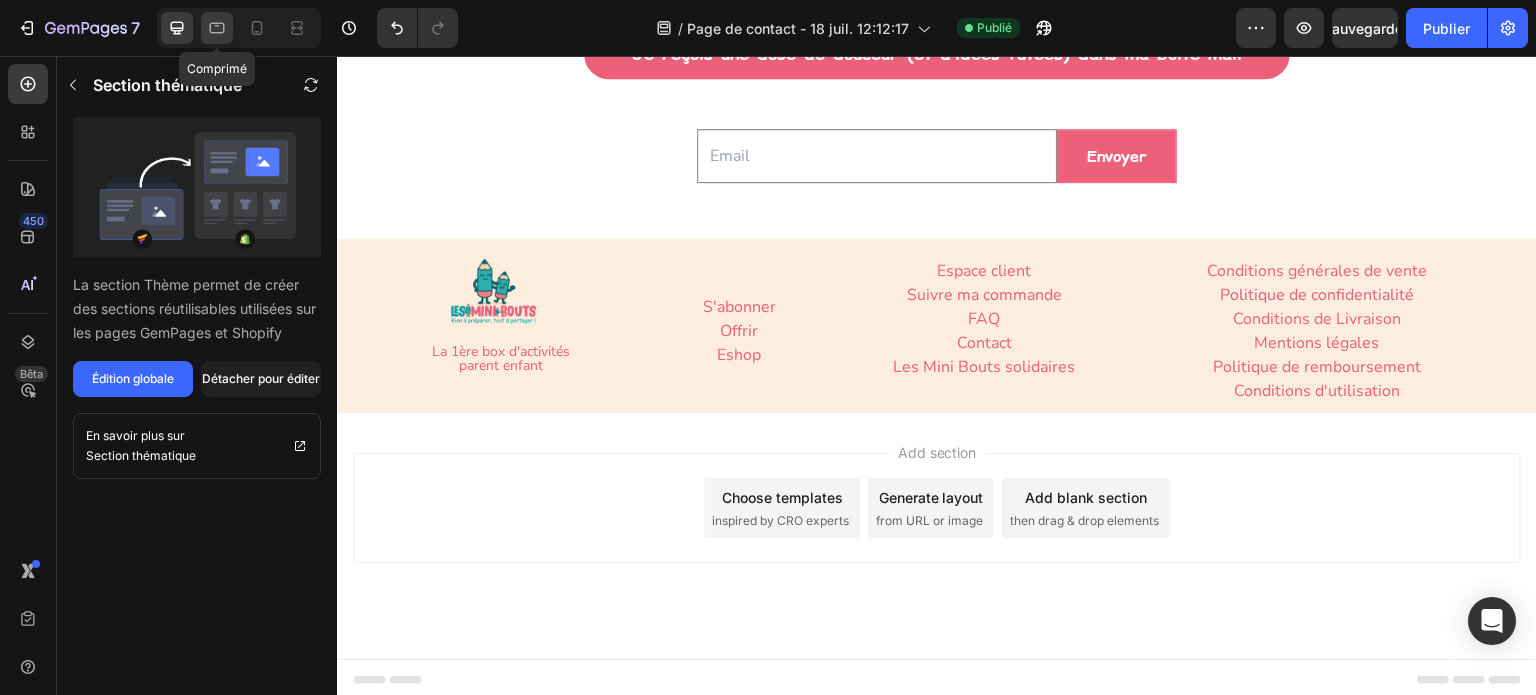 click 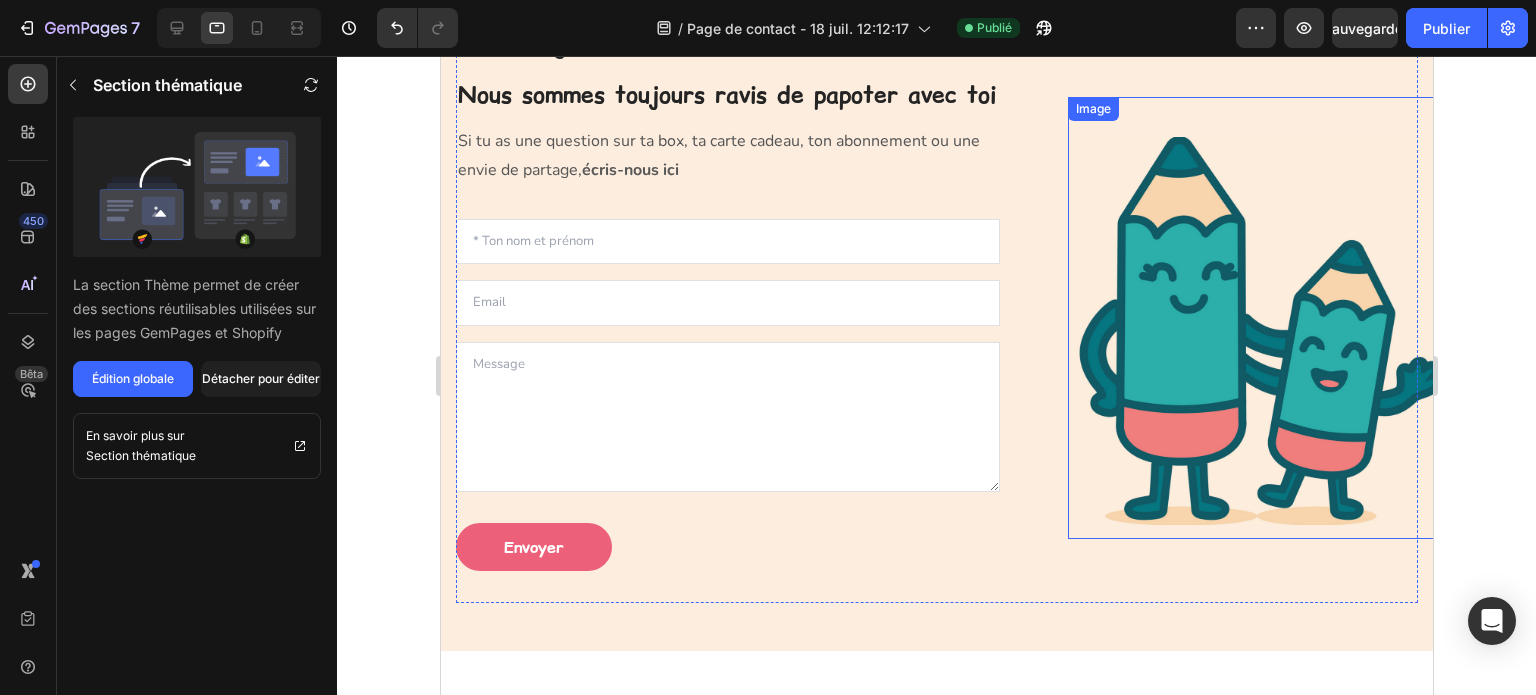scroll, scrollTop: 200, scrollLeft: 0, axis: vertical 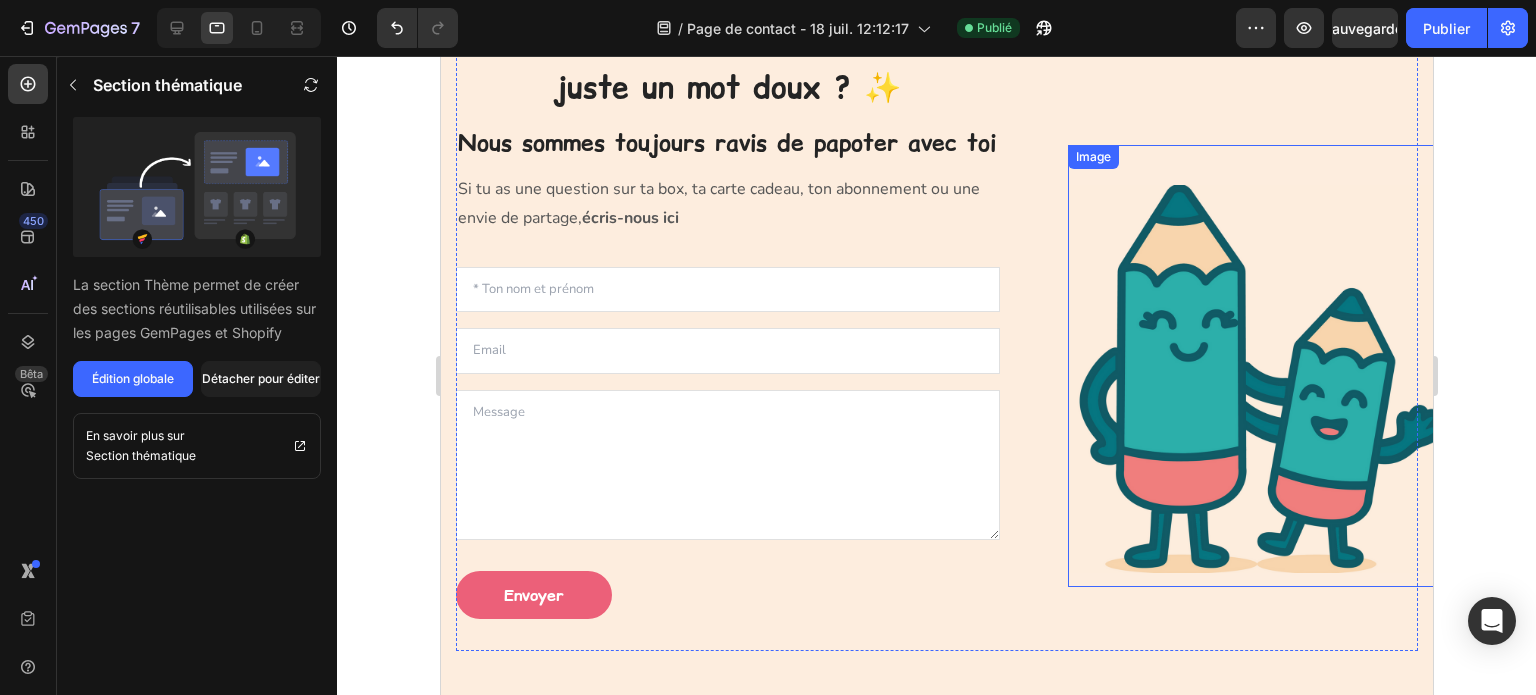 click at bounding box center (1261, 379) 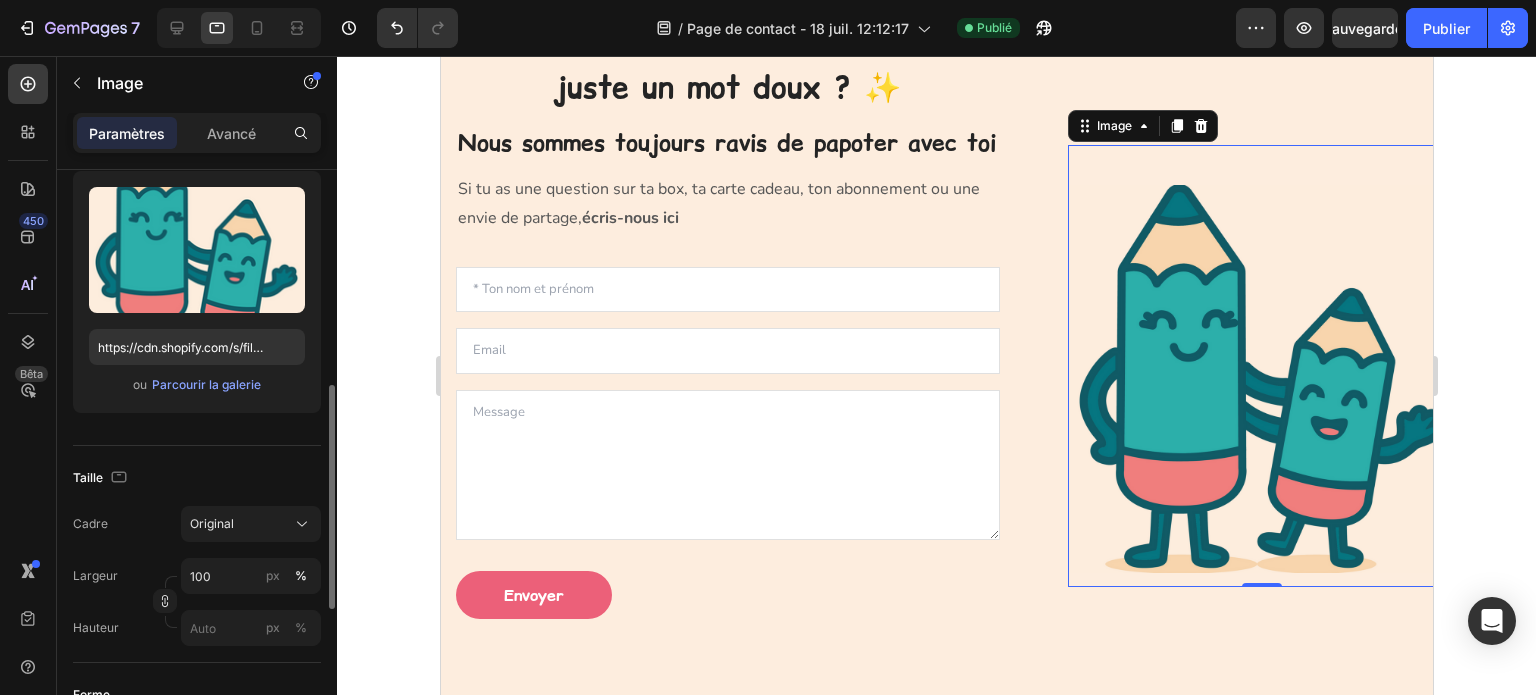 scroll, scrollTop: 0, scrollLeft: 0, axis: both 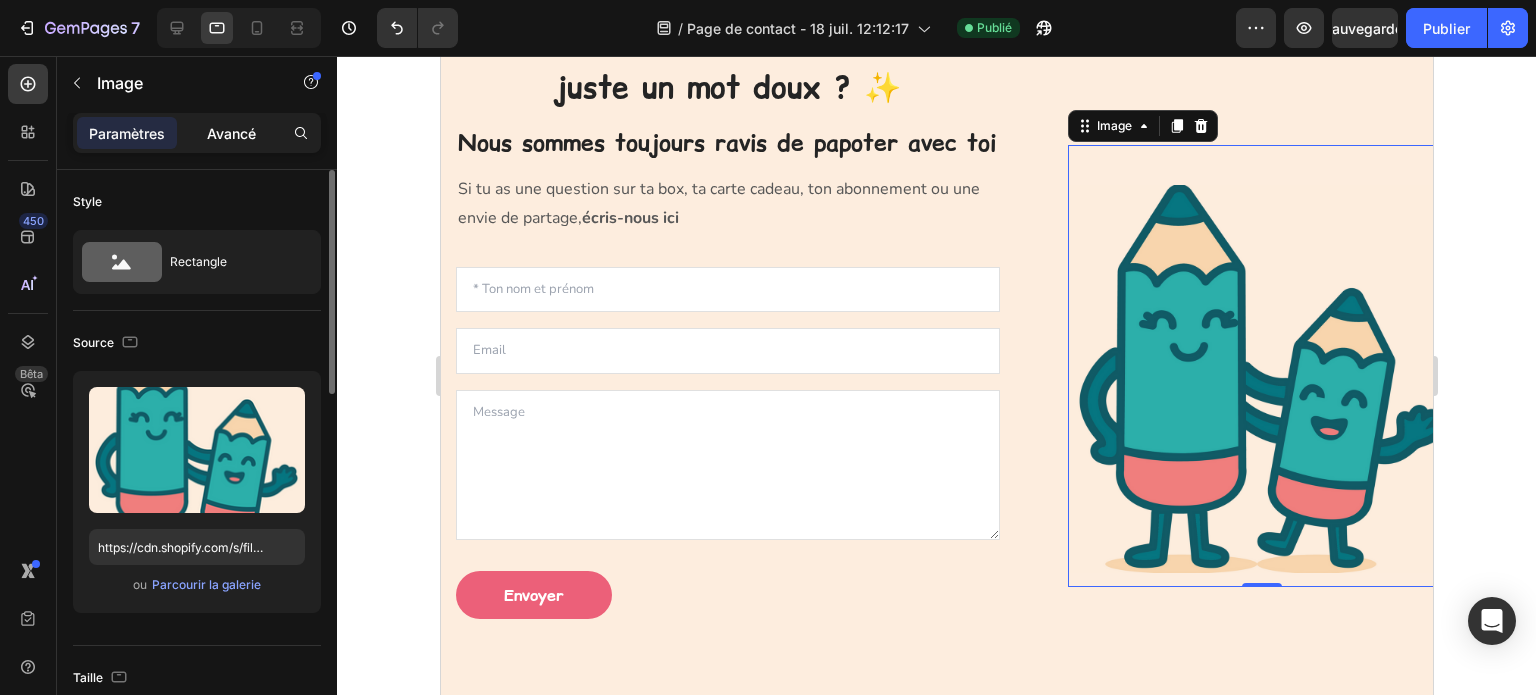 click on "Avancé" at bounding box center [231, 133] 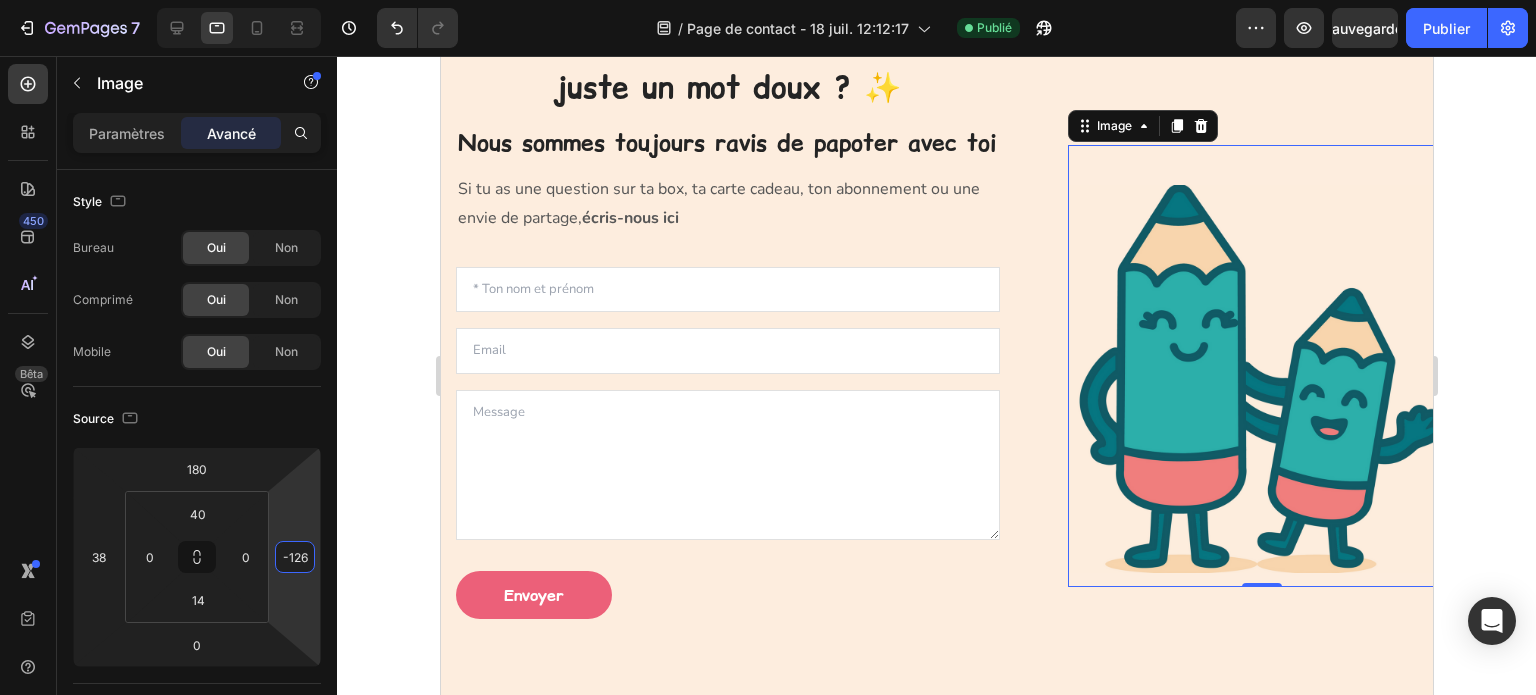 type on "-128" 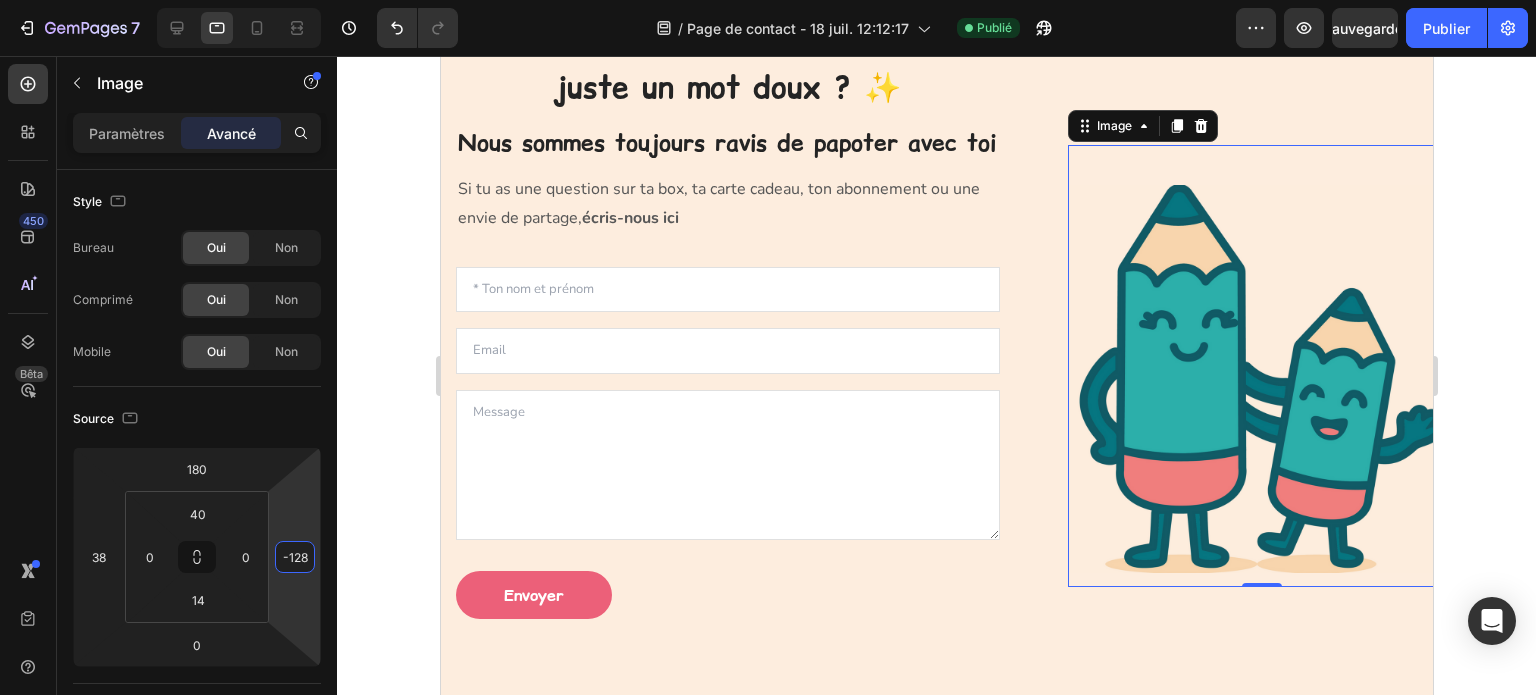 click on "7 Version history / Page de contact - 18 juil. 12:12:17 Publié Aperçu Sauvegarder Publier 450 Bêta Sections(18) Éléments (83) Section Élément Hero Section Product Detail Brands Trusted Badges Guarantee Product Breakdown How to use Testimonials Compare Bundle FAQs Social Proof Brand Story Product List Collection Blog List Contact Sticky Add to Cart Custom Footer Parcourir la bibliothèque 450 Mise en page
Rangée
Rangée
Rangée
Rangée Texte
Titre
Bloc de texte Bouton
Bouton
Bouton Médias
Image" at bounding box center (768, 0) 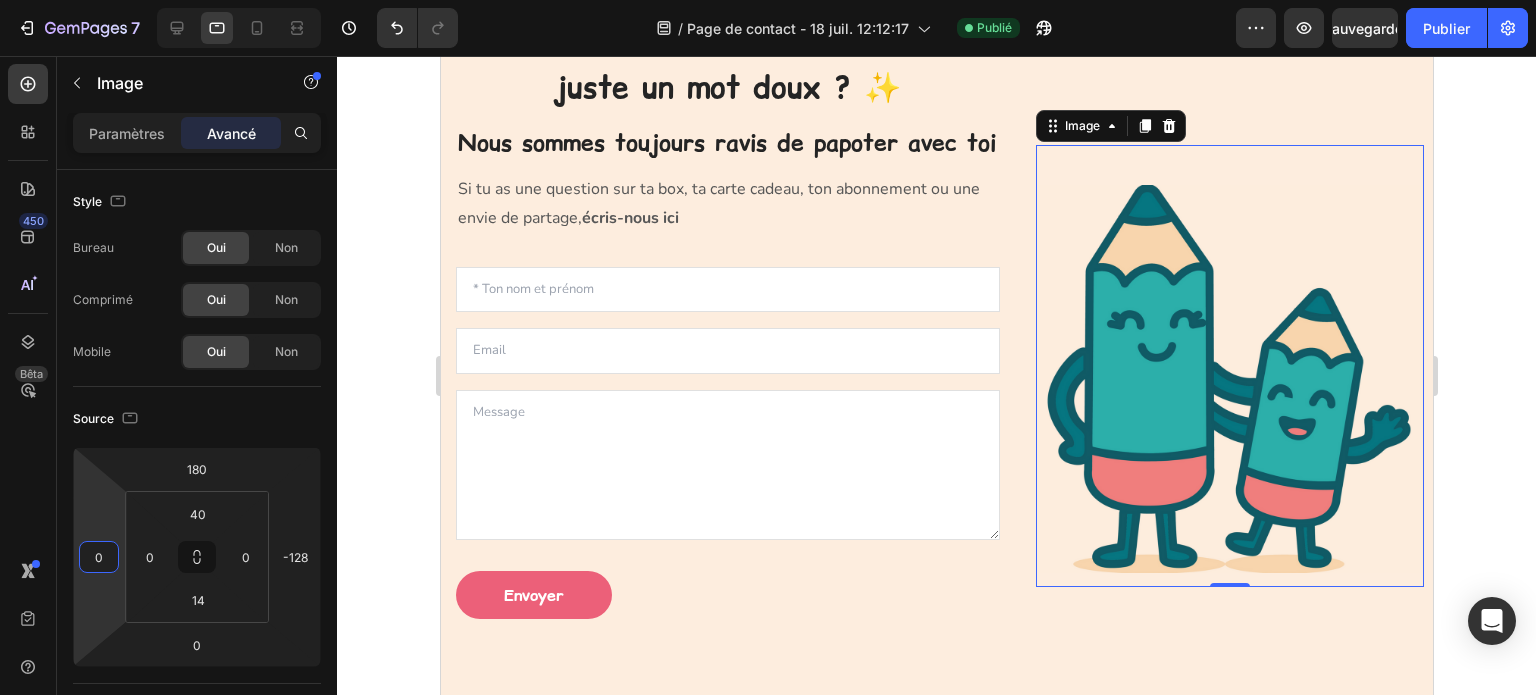 type on "-2" 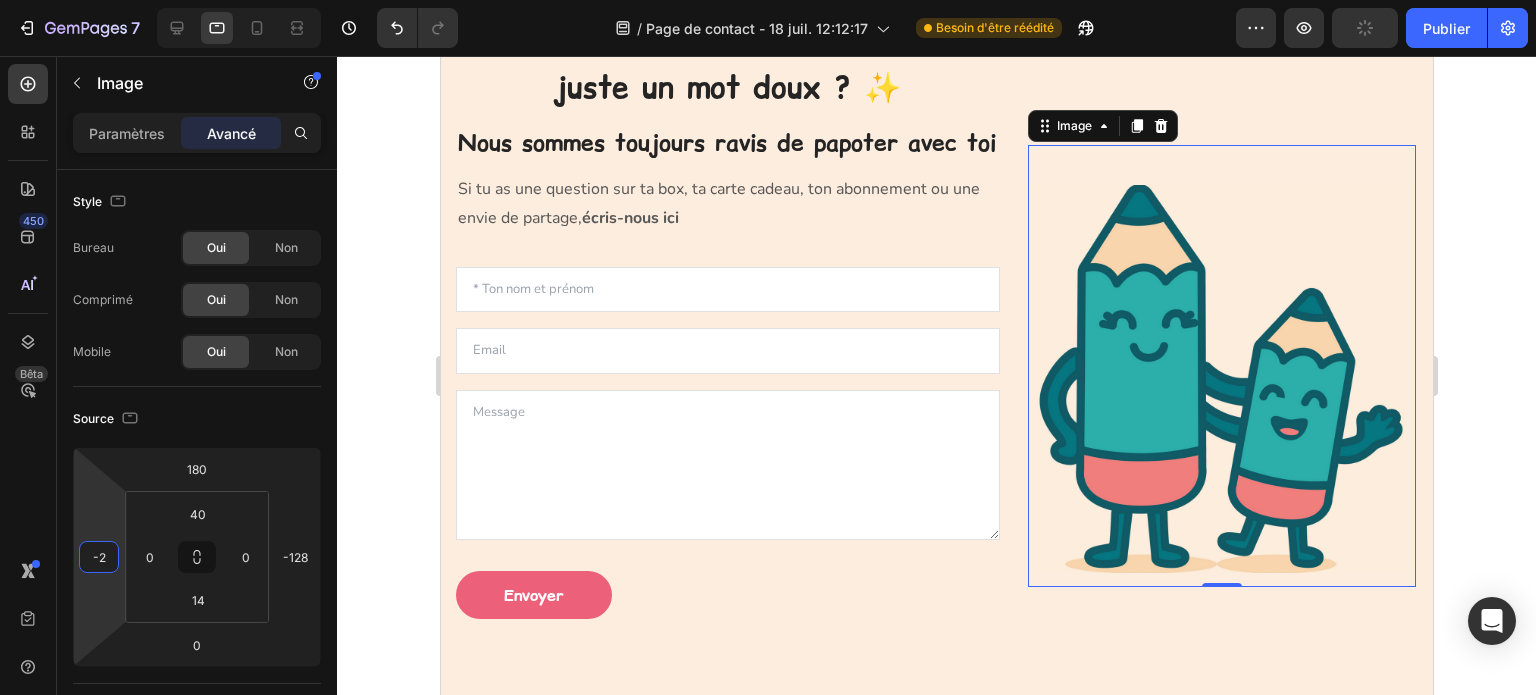 drag, startPoint x: 102, startPoint y: 531, endPoint x: 118, endPoint y: 551, distance: 25.612497 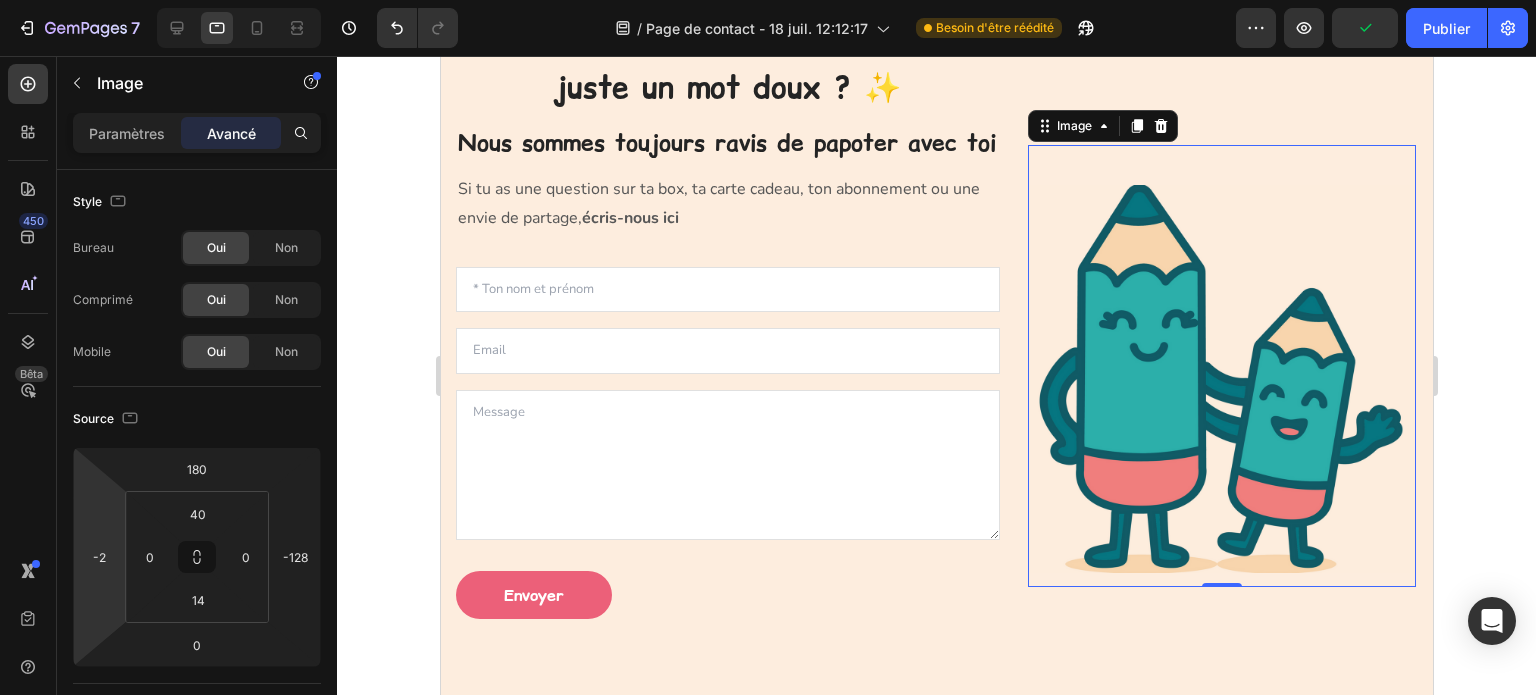 drag, startPoint x: 380, startPoint y: 447, endPoint x: 50, endPoint y: 387, distance: 335.4102 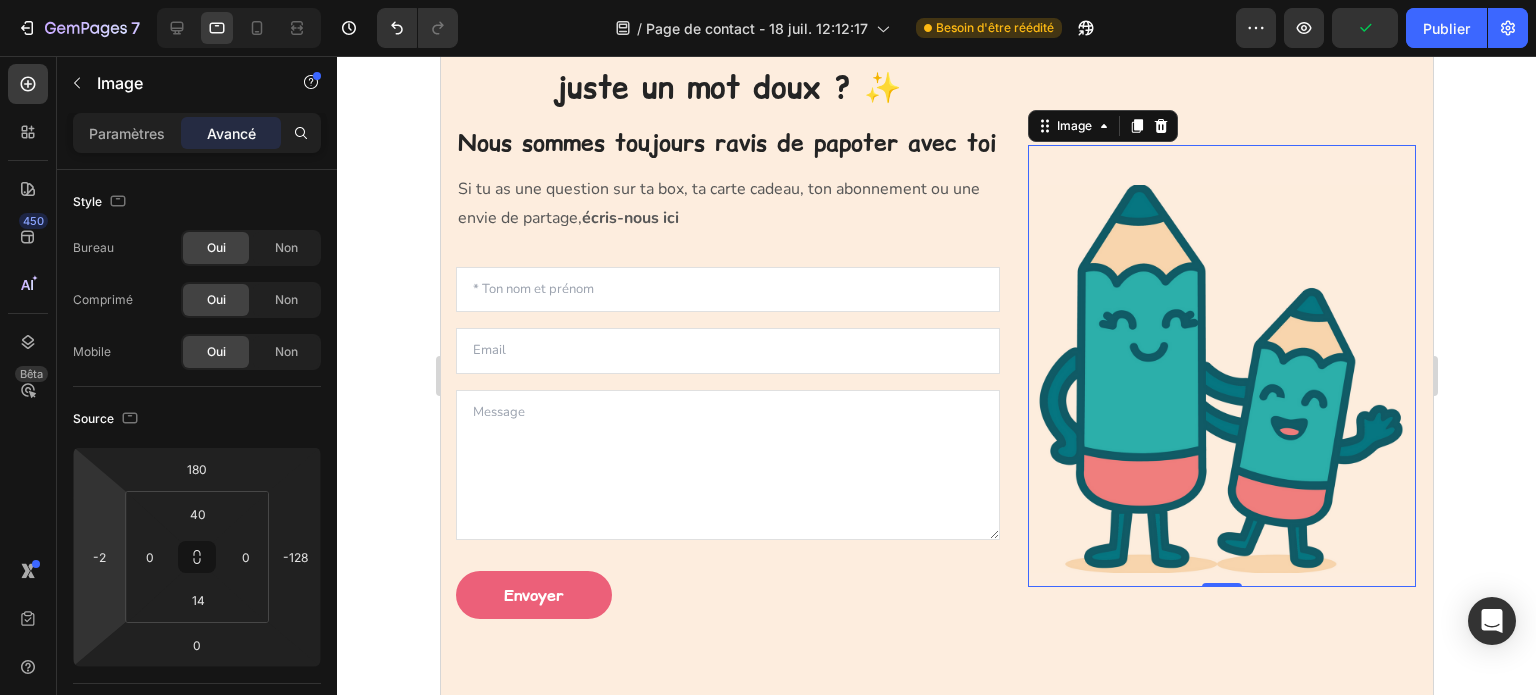 click 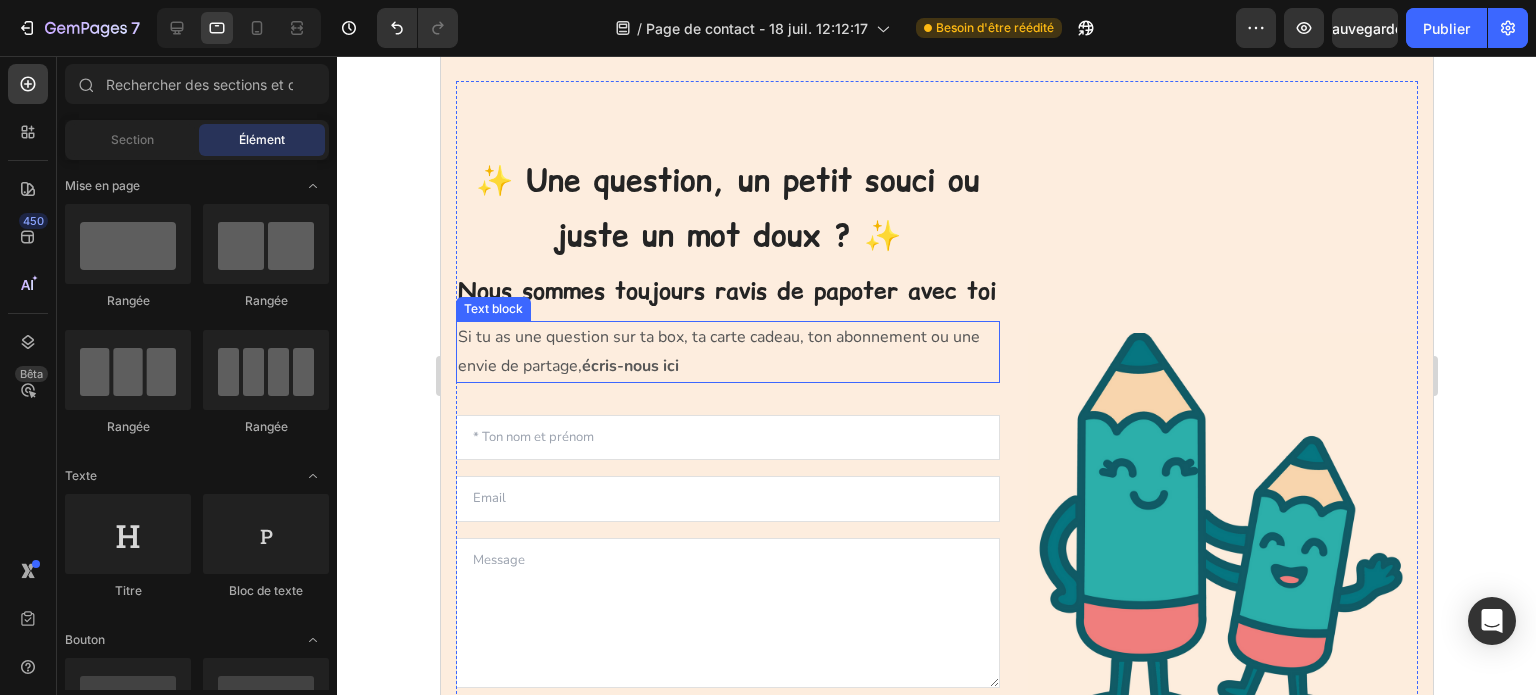 scroll, scrollTop: 0, scrollLeft: 0, axis: both 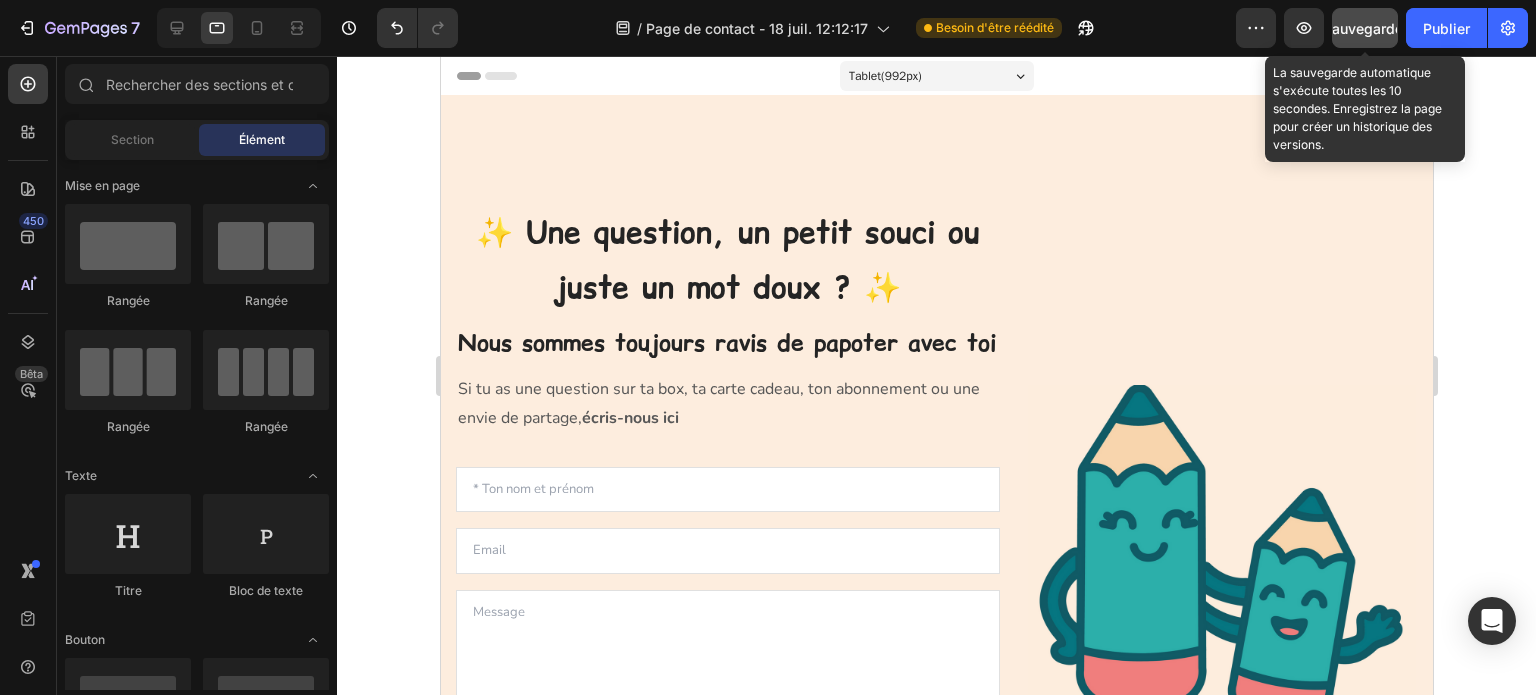 click on "Sauvegarder" 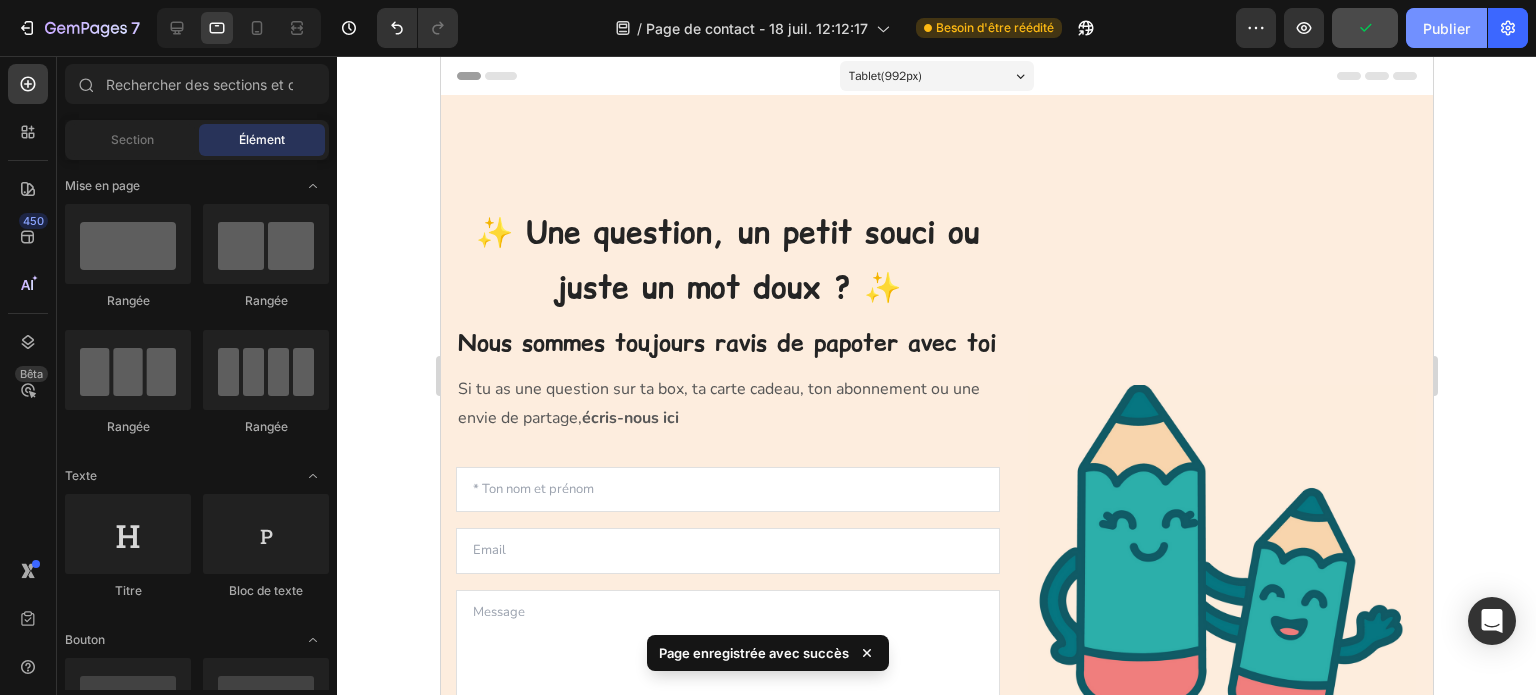 click on "Publier" 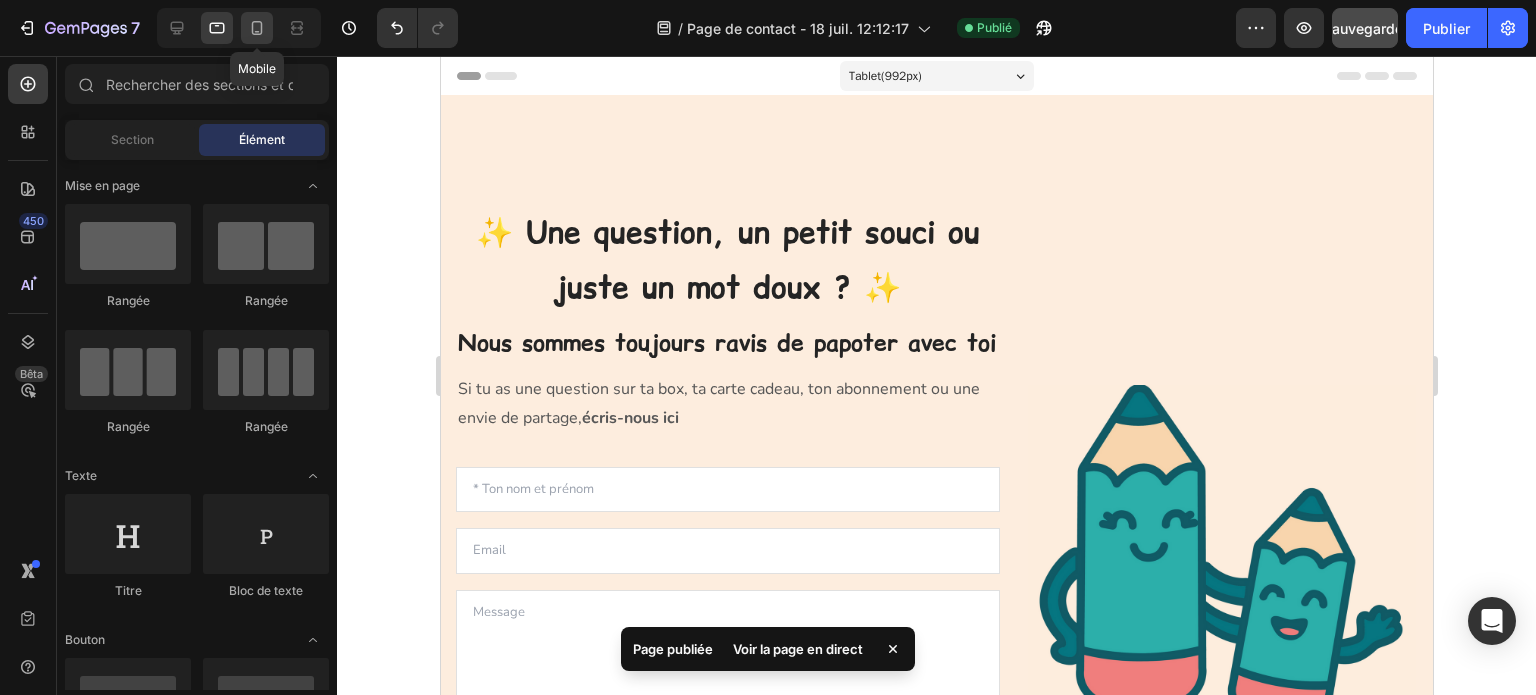 click 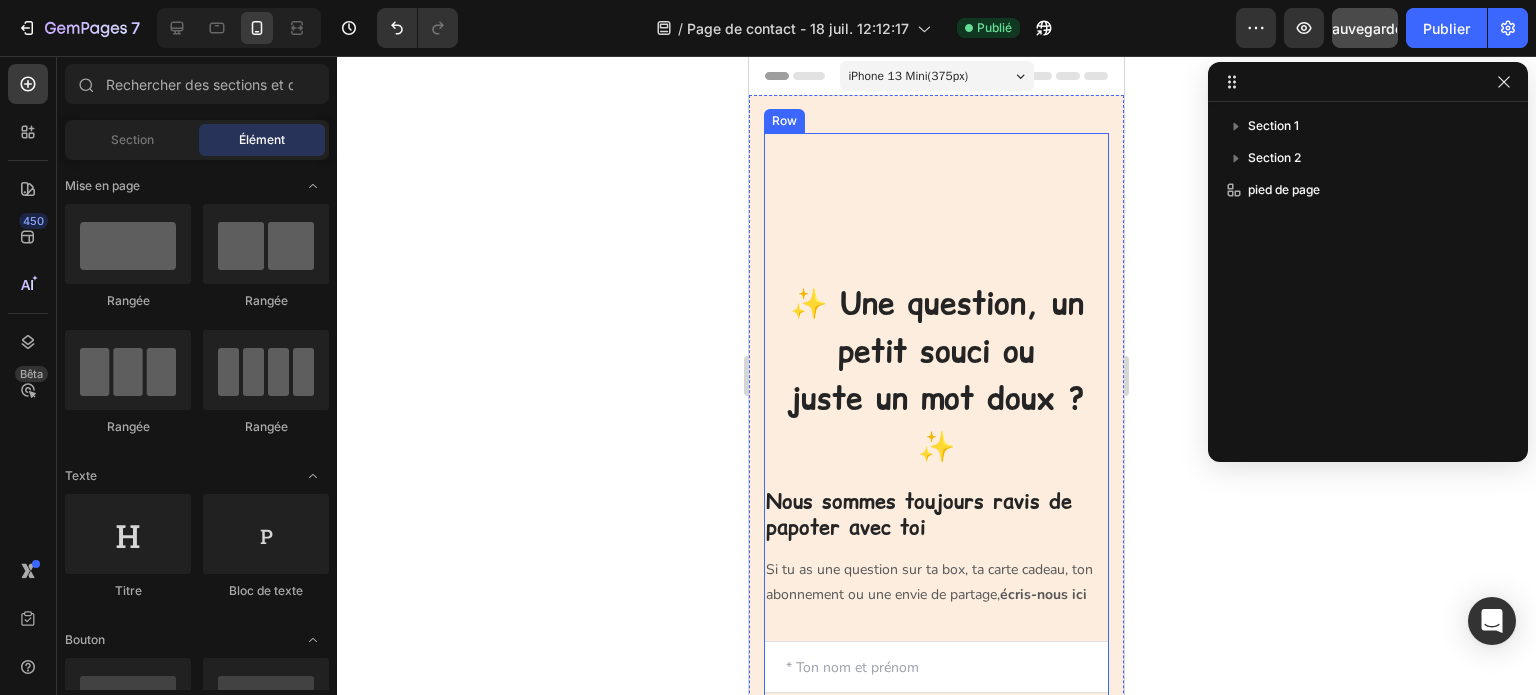 click on "✨ Une question, un petit souci ou juste un mot doux ? ✨ Heading Nous sommes toujours ravis de papoter avec toi  Heading Si tu as une question sur ta box, ta carte cadeau, ton abonnement ou une envie de partage,  écris-nous ici Text block Text Field Email Field Text Area Envoyer Submit Button Contact Form" at bounding box center (936, 622) 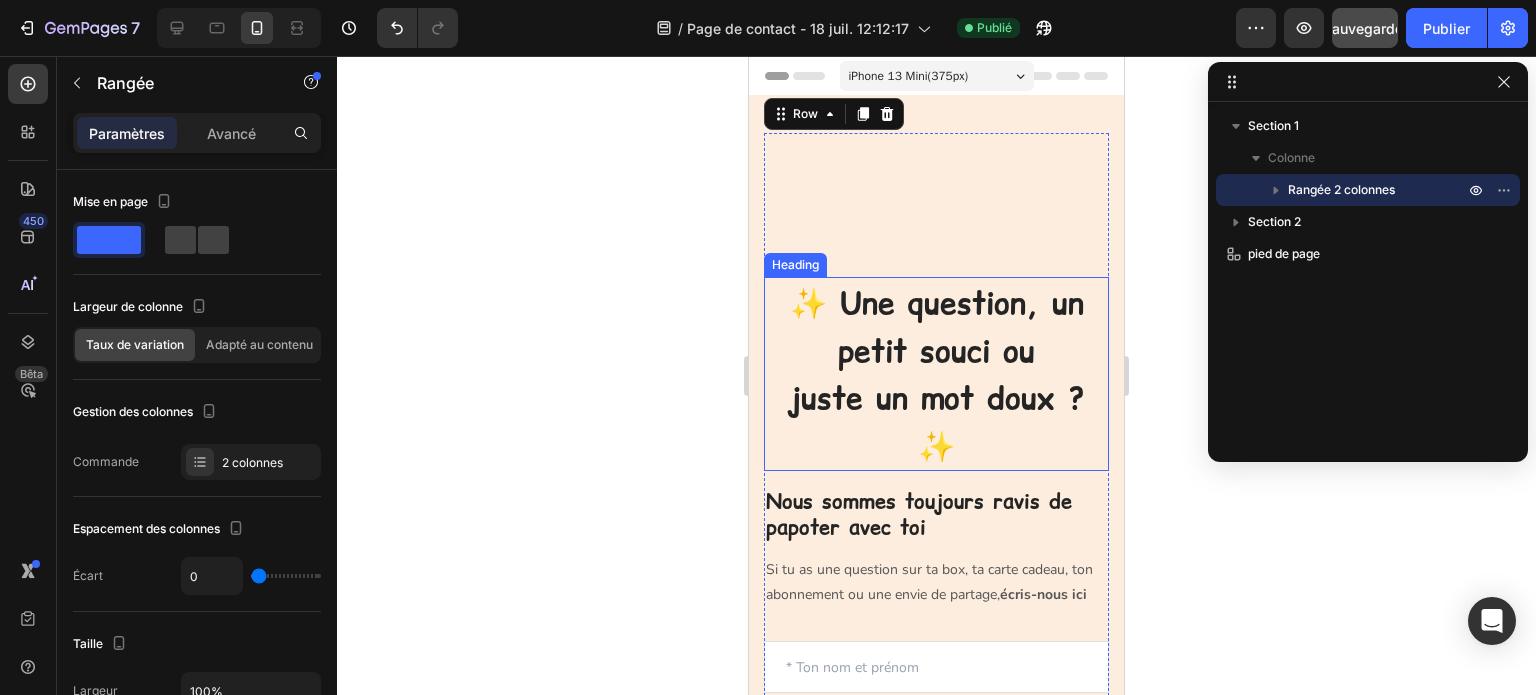 click on "✨ Une question, un petit souci ou" at bounding box center (937, 327) 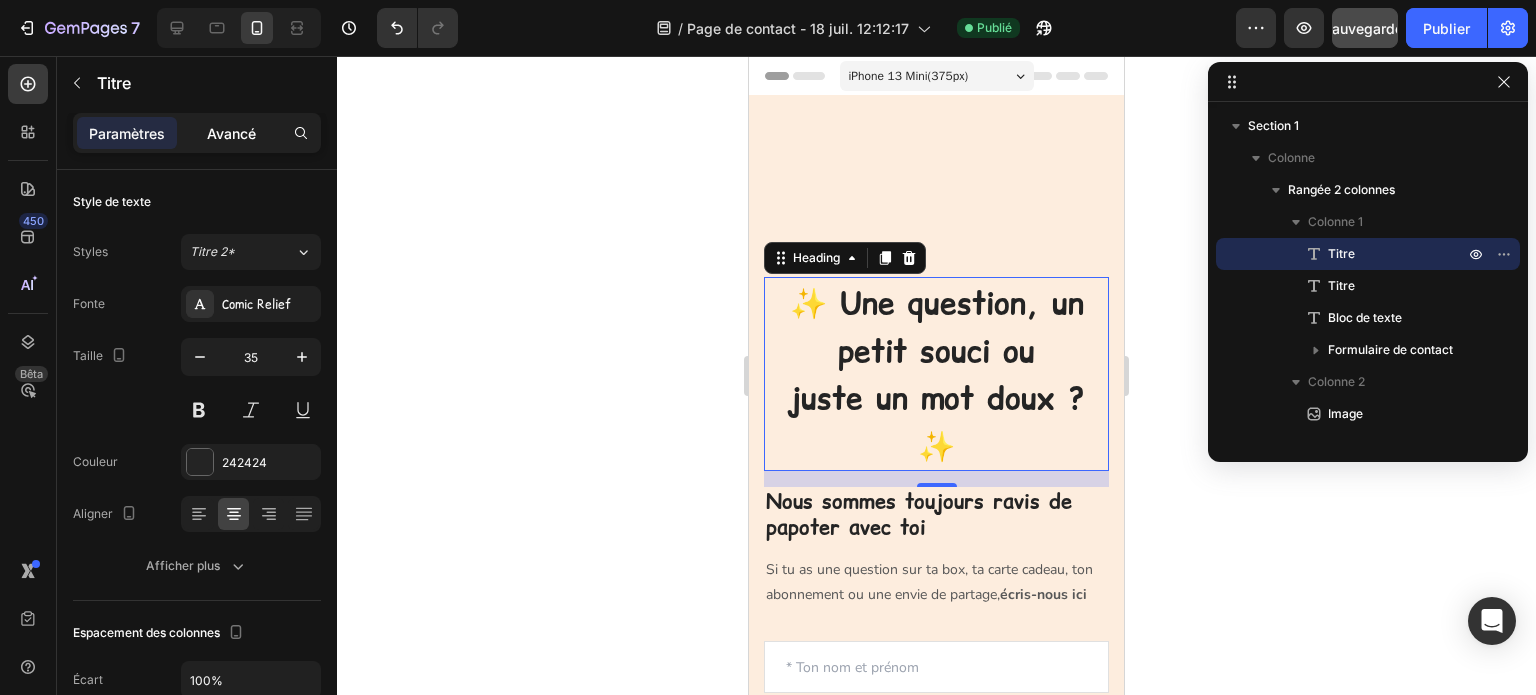 click on "Avancé" at bounding box center (231, 133) 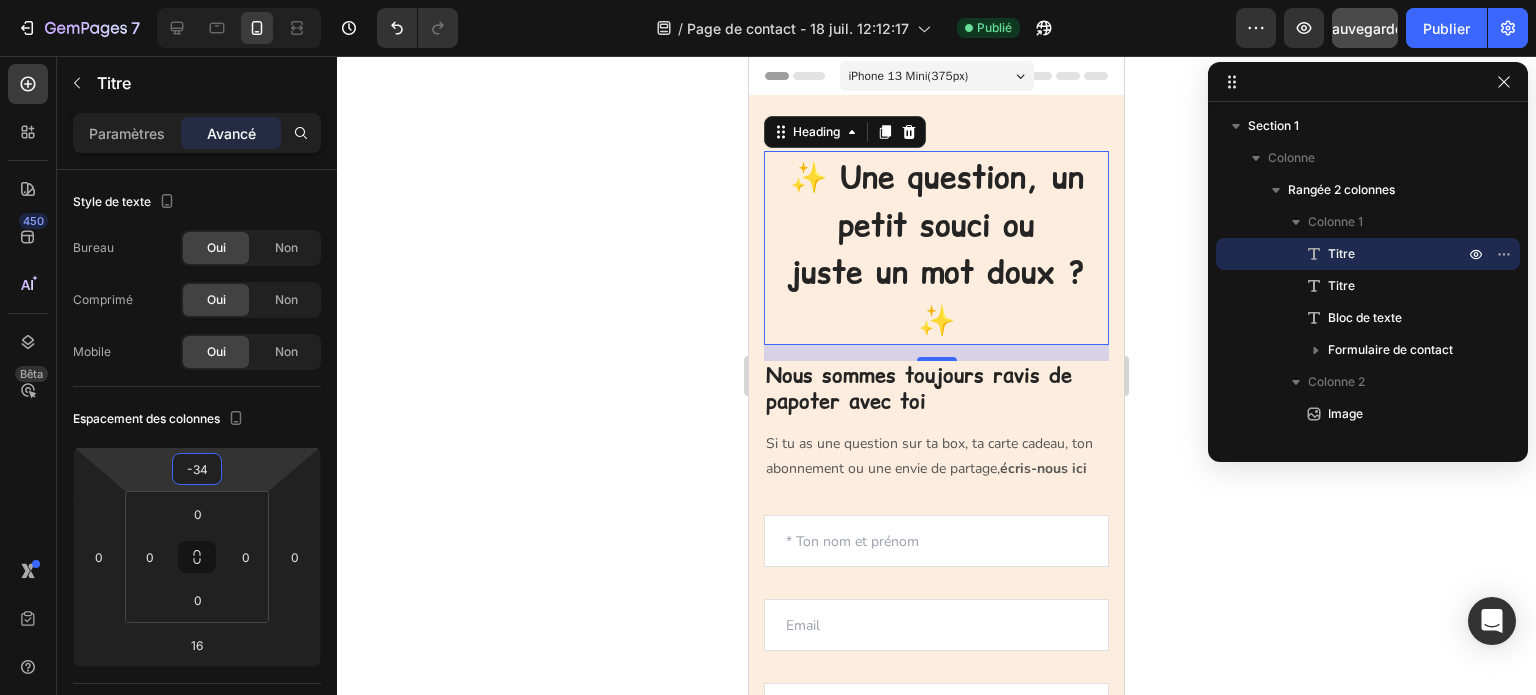 type on "-40" 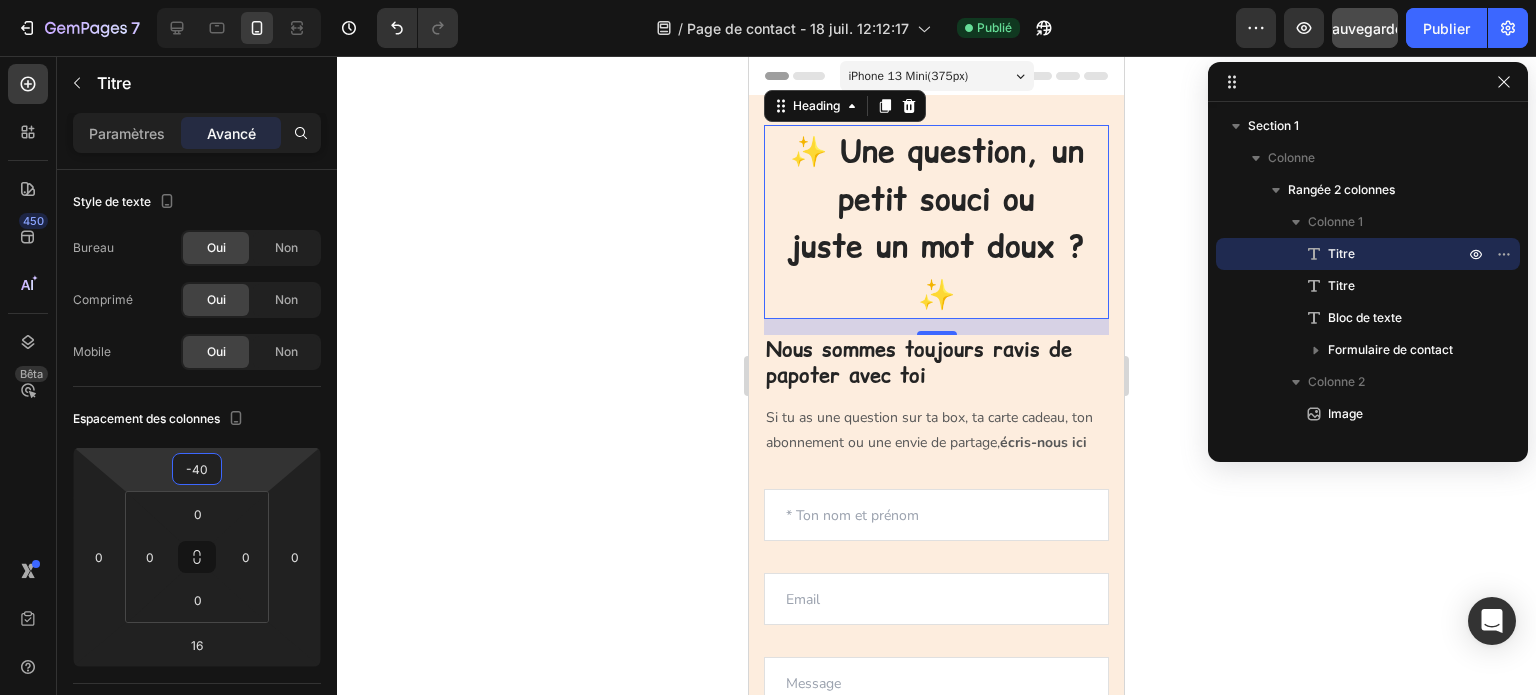 drag, startPoint x: 233, startPoint y: 472, endPoint x: 227, endPoint y: 548, distance: 76.23647 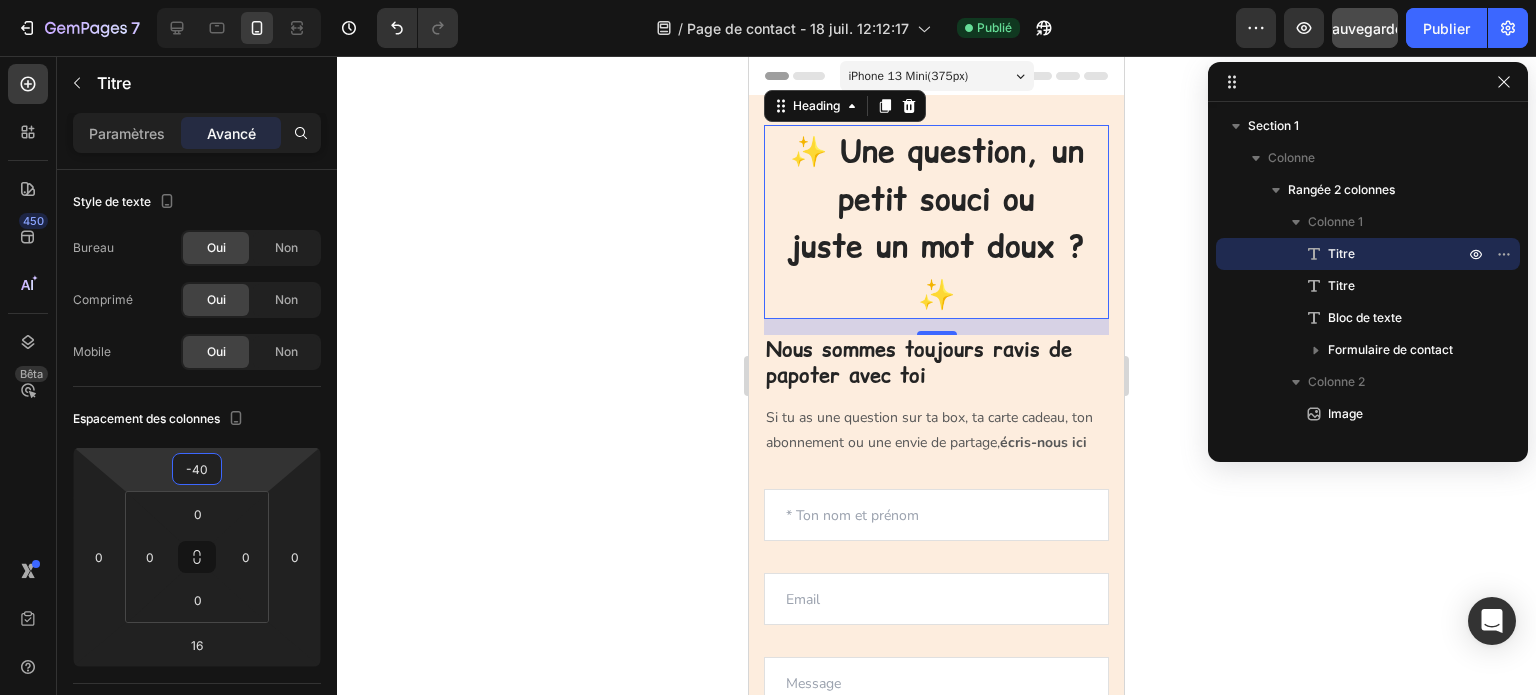 click 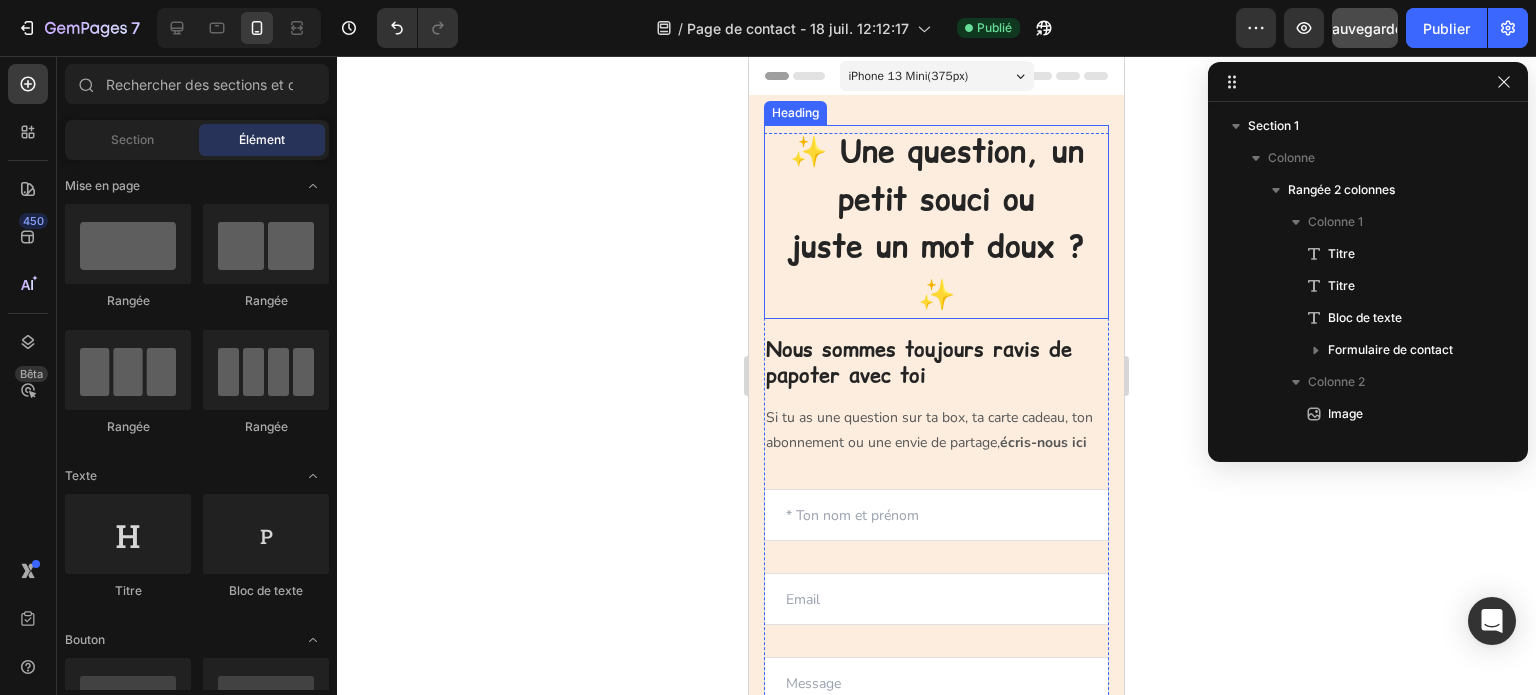 click on "✨ Une question, un petit souci ou juste un mot doux ? ✨" at bounding box center (936, 222) 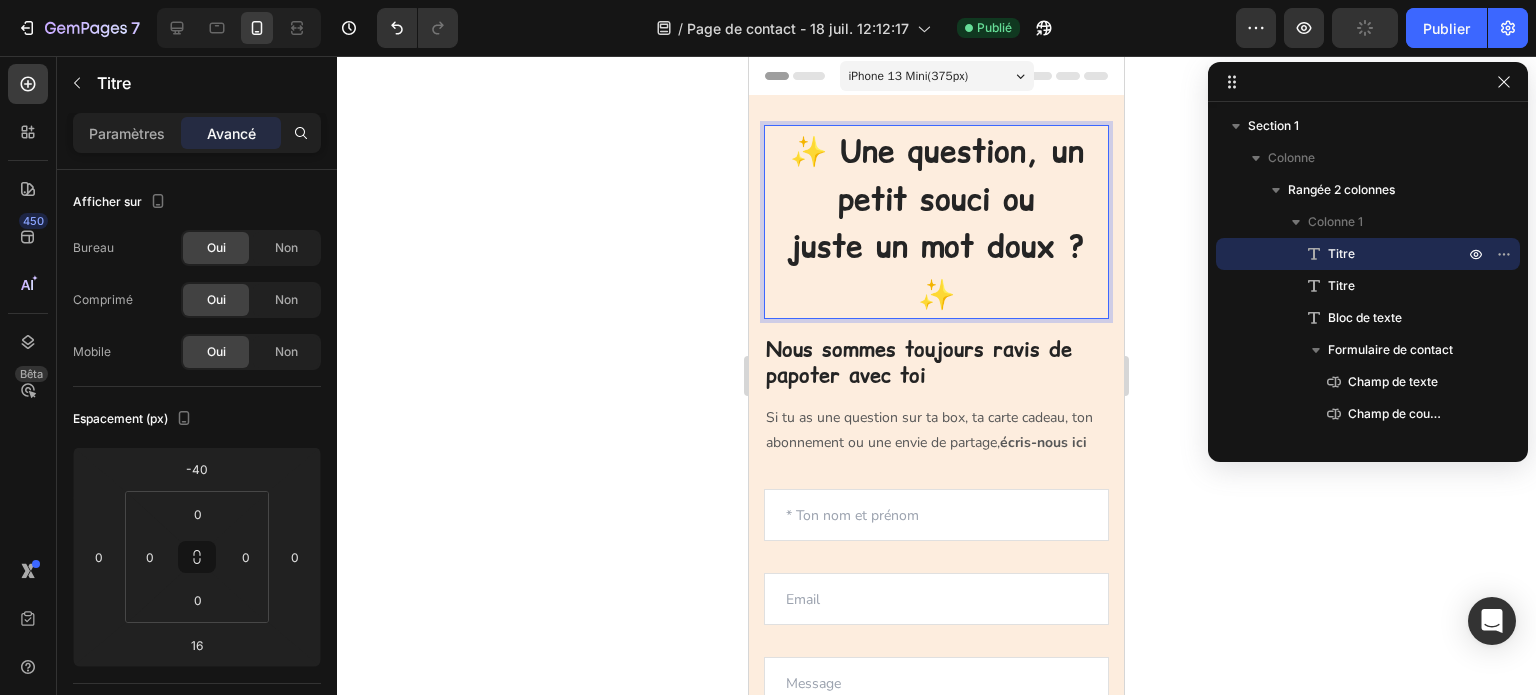 click 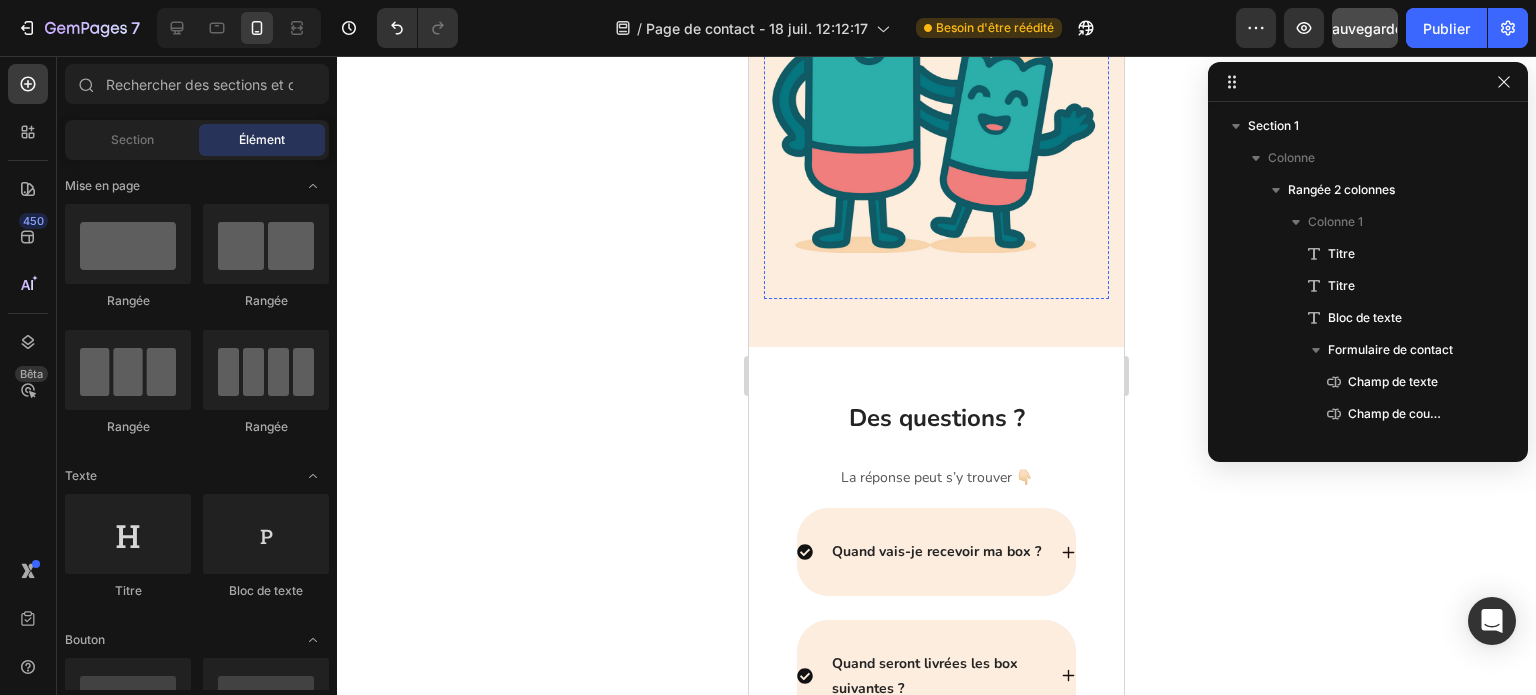 scroll, scrollTop: 800, scrollLeft: 0, axis: vertical 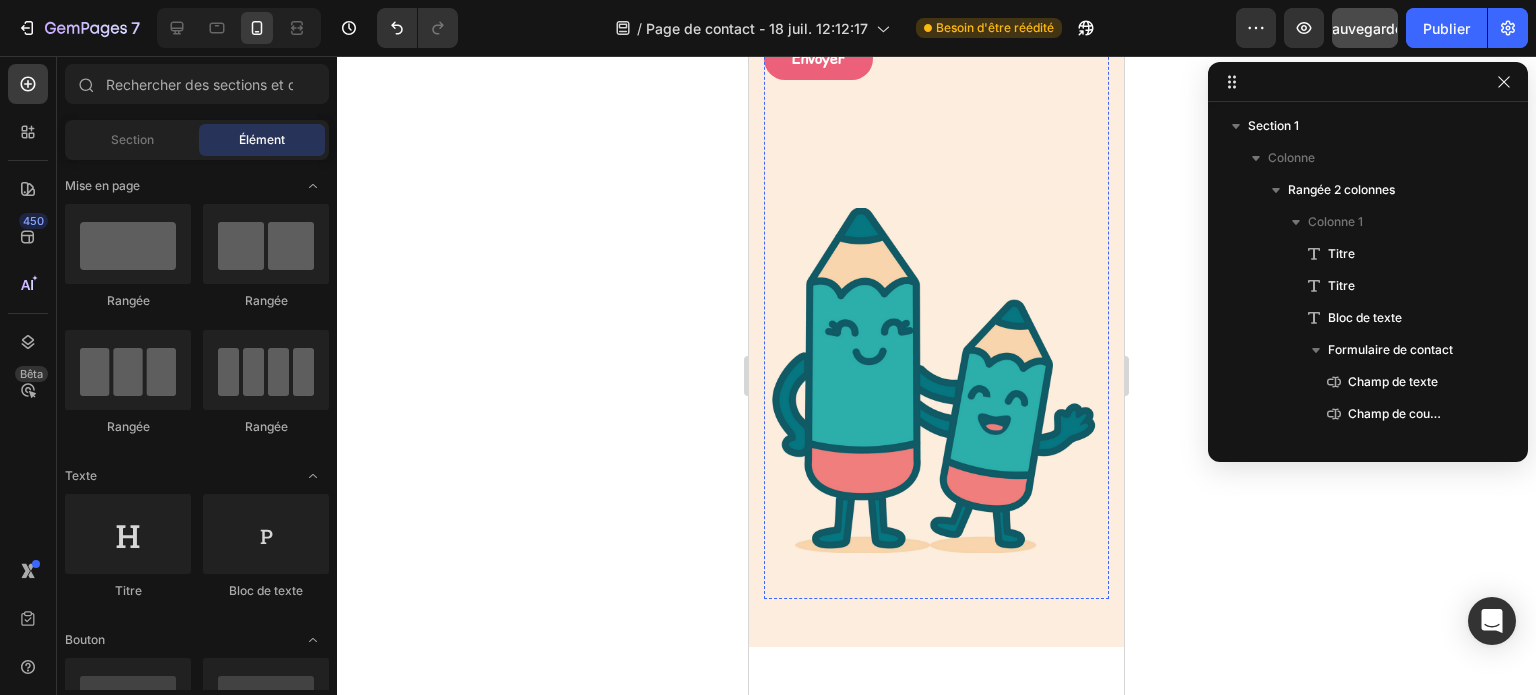 click at bounding box center [934, 380] 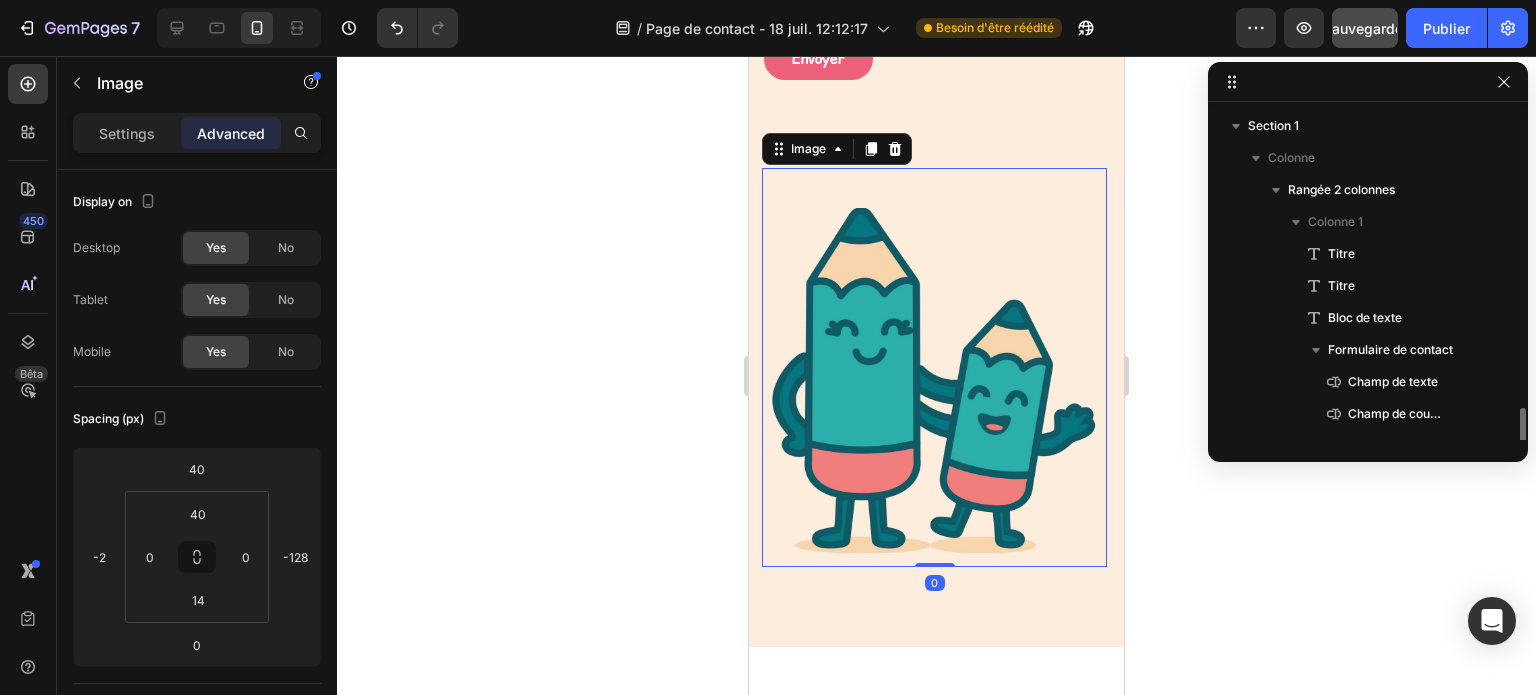 scroll, scrollTop: 181, scrollLeft: 0, axis: vertical 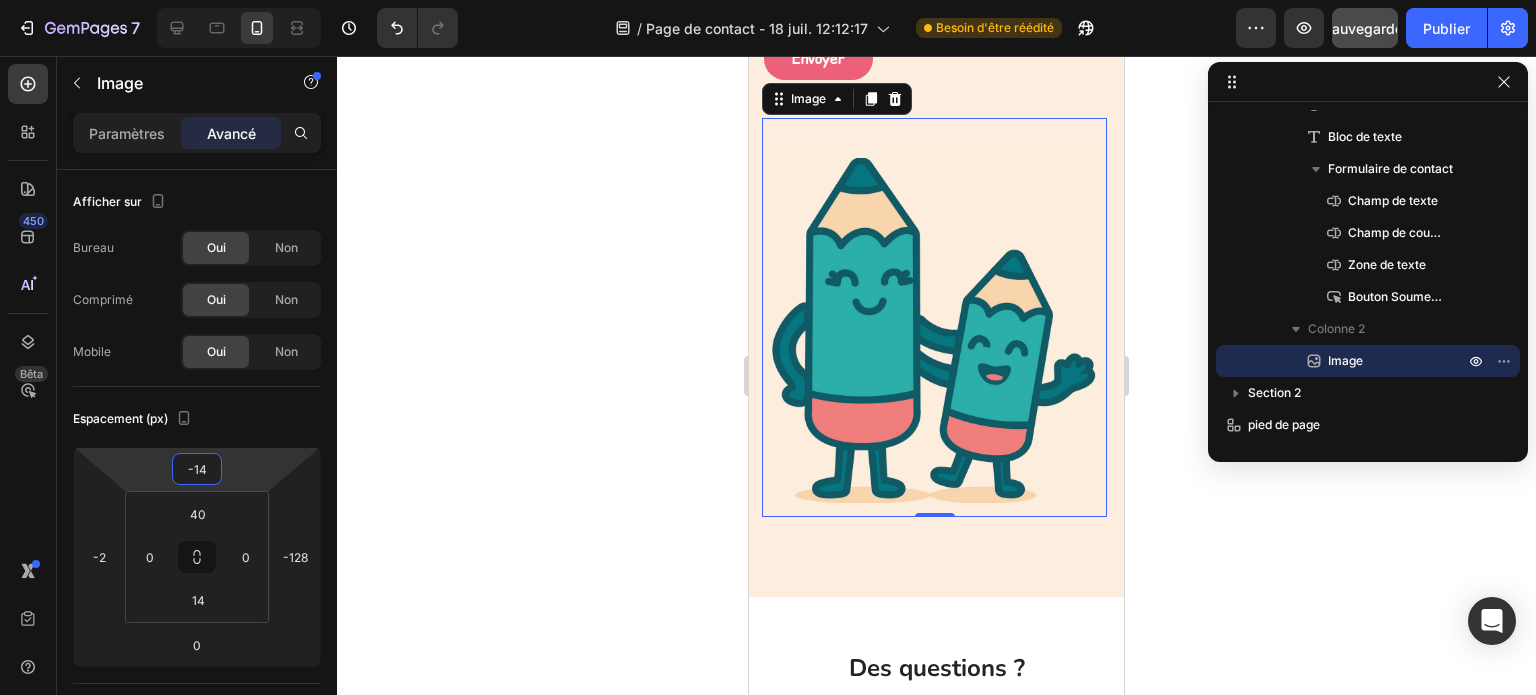 type on "-16" 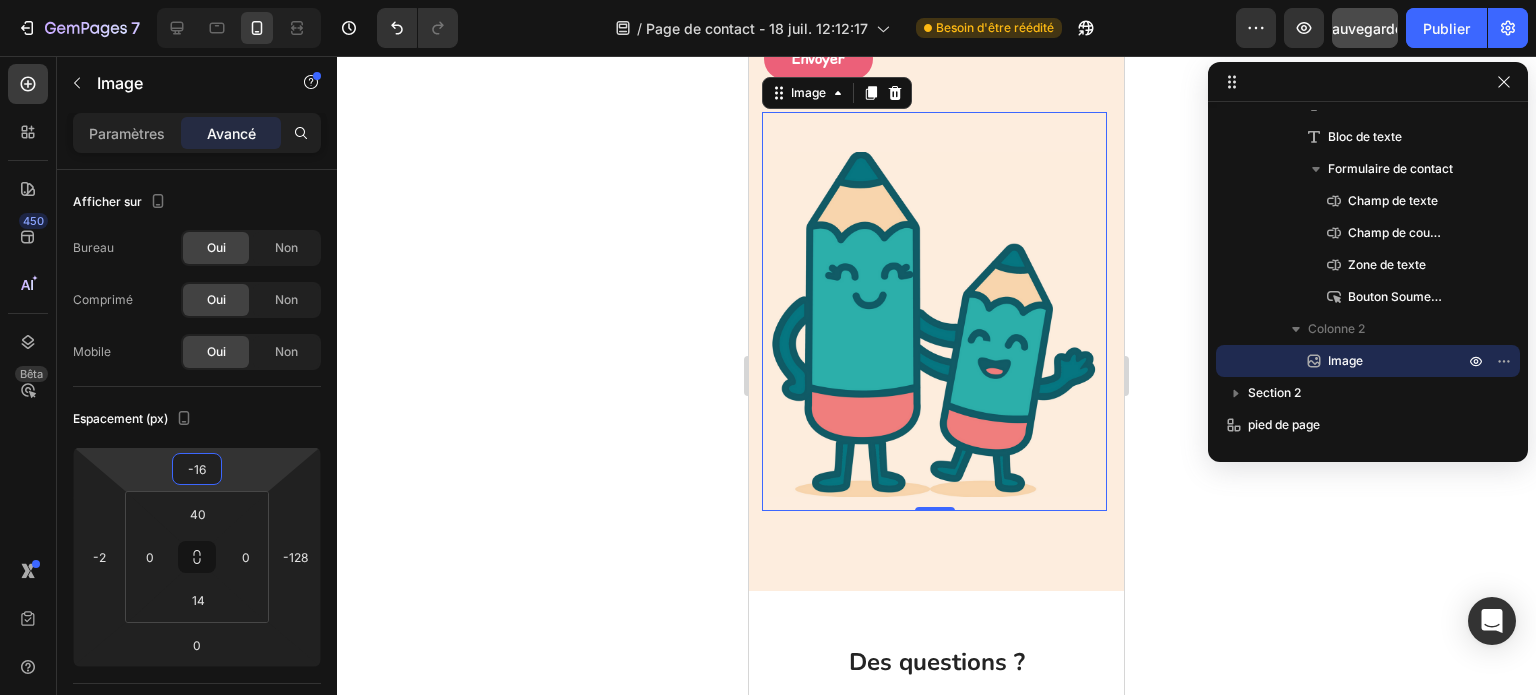 drag, startPoint x: 236, startPoint y: 466, endPoint x: 237, endPoint y: 494, distance: 28.01785 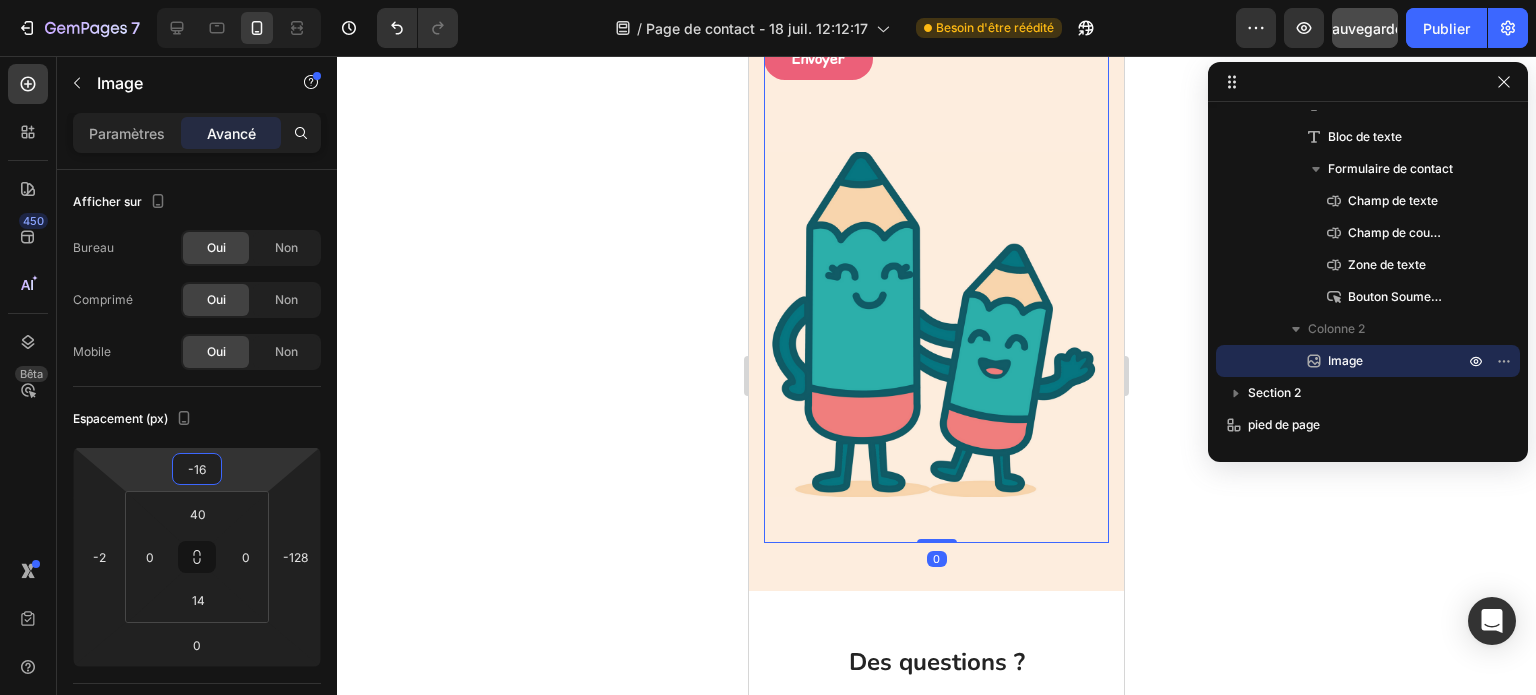 click on "⁠⁠⁠⁠⁠⁠⁠ ✨ Une question, un petit souci ou juste un mot doux ? ✨ Heading Nous sommes toujours ravis de papoter avec toi  Heading Si tu as une question sur ta box, ta carte cadeau, ton abonnement ou une envie de partage,  écris-nous ici Text block Text Field Email Field Text Area Envoyer Submit Button Contact Form Image Row   0" at bounding box center [936, -62] 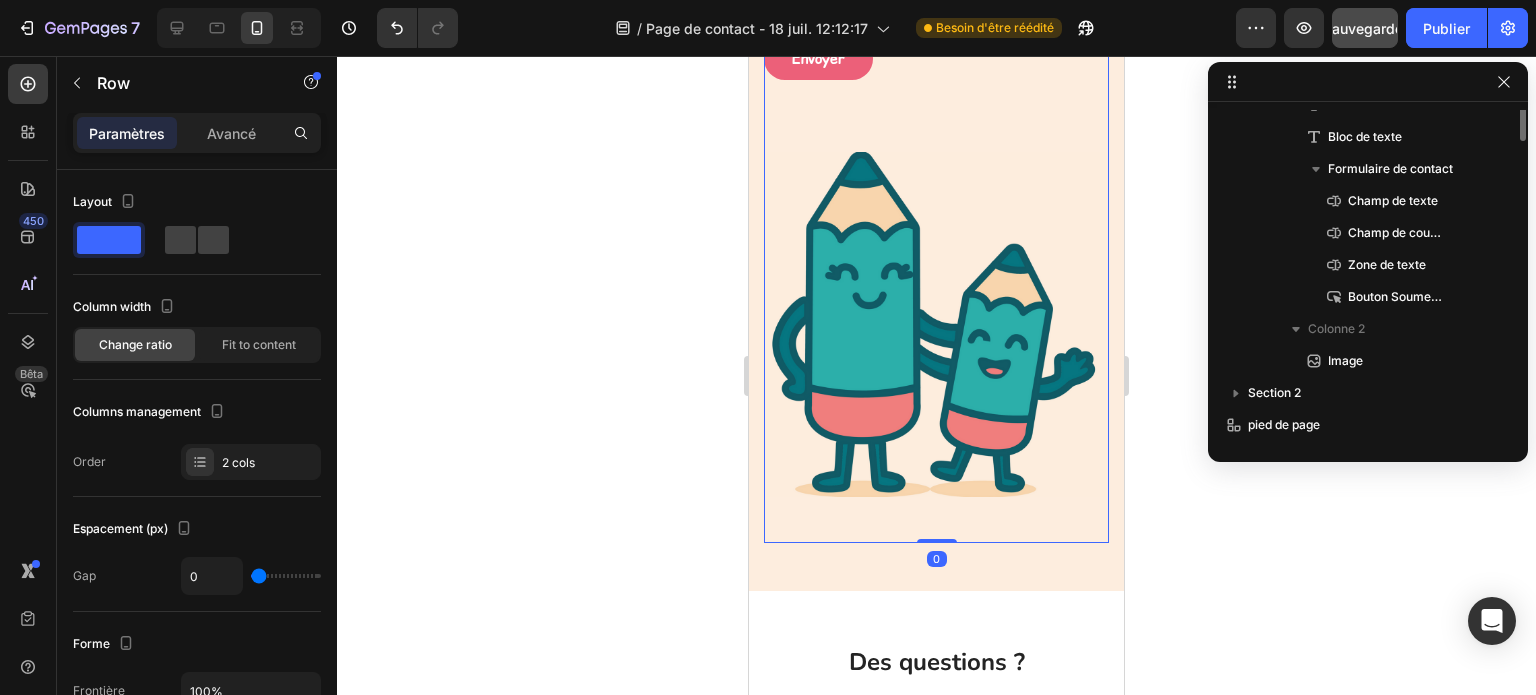 scroll, scrollTop: 0, scrollLeft: 0, axis: both 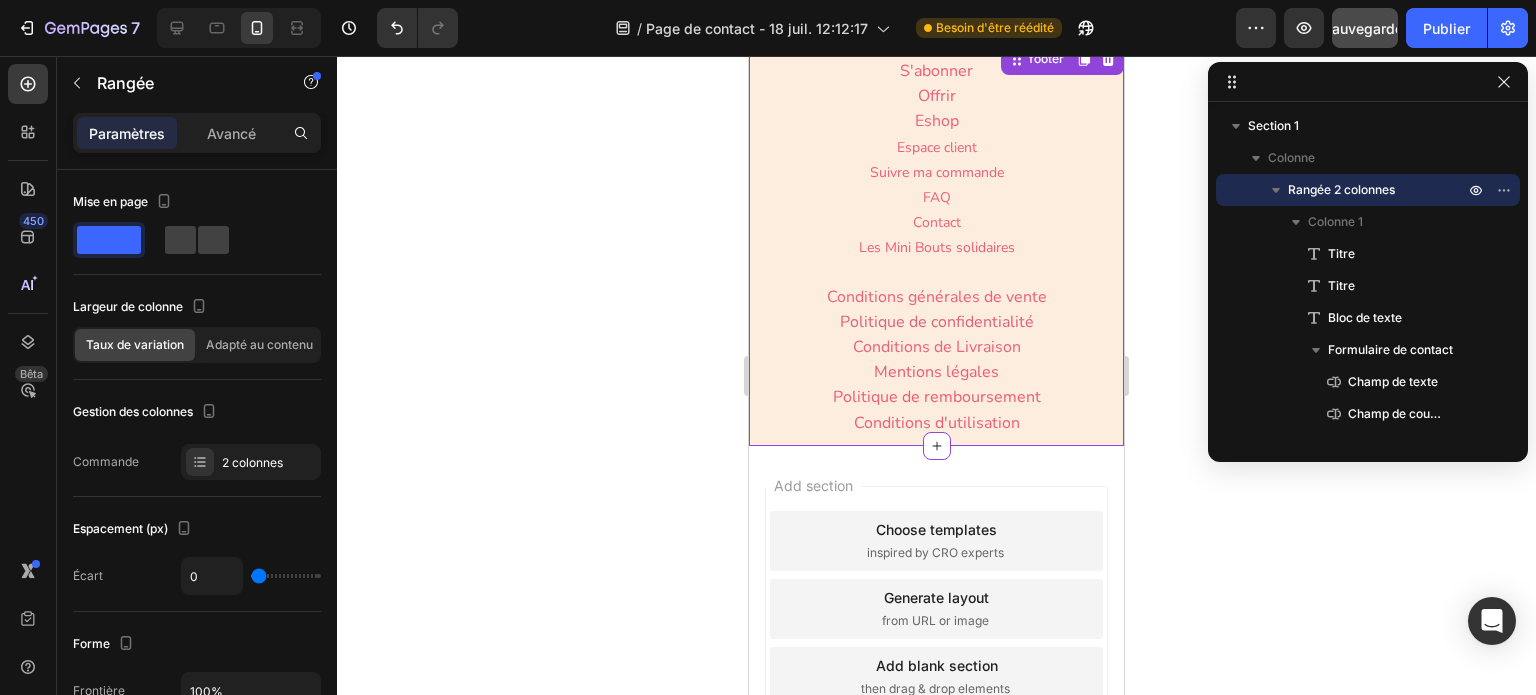 click on "S'abonner" at bounding box center [936, 71] 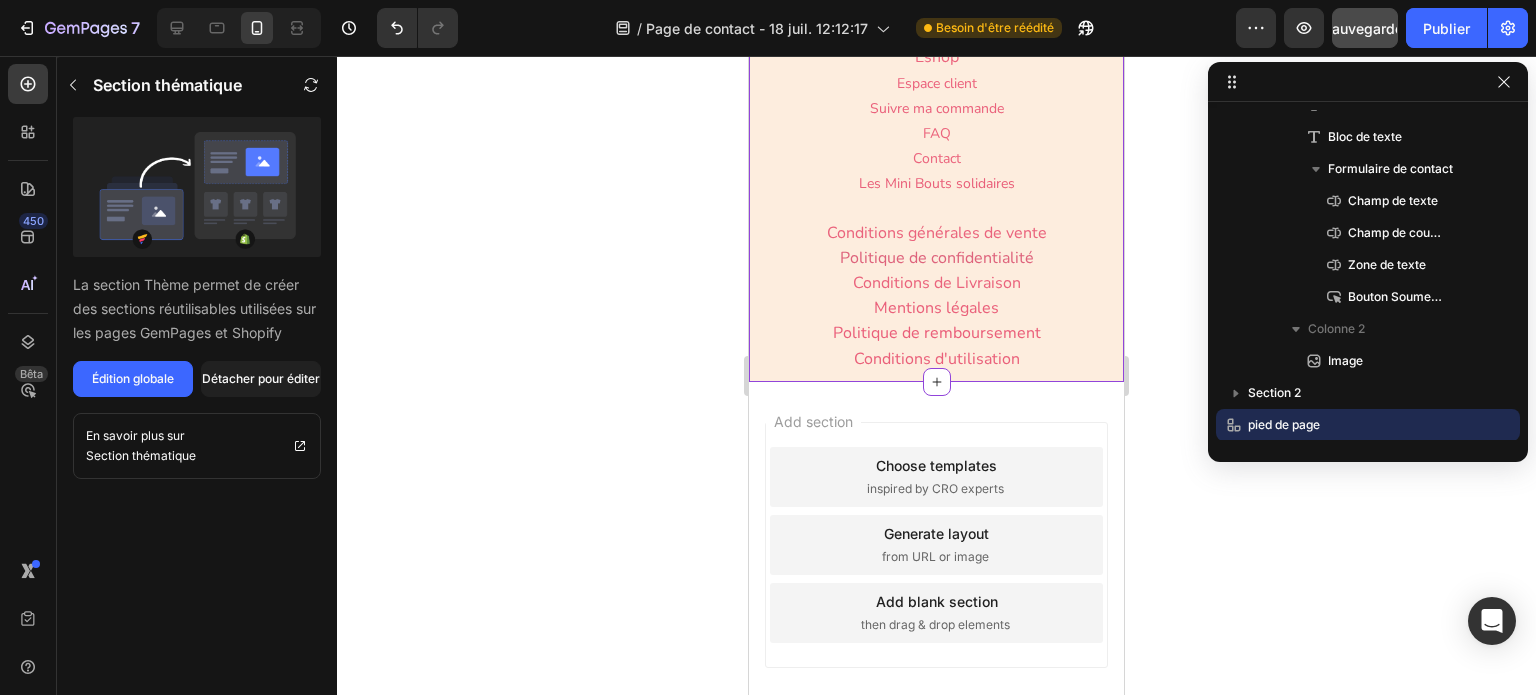 scroll, scrollTop: 3395, scrollLeft: 0, axis: vertical 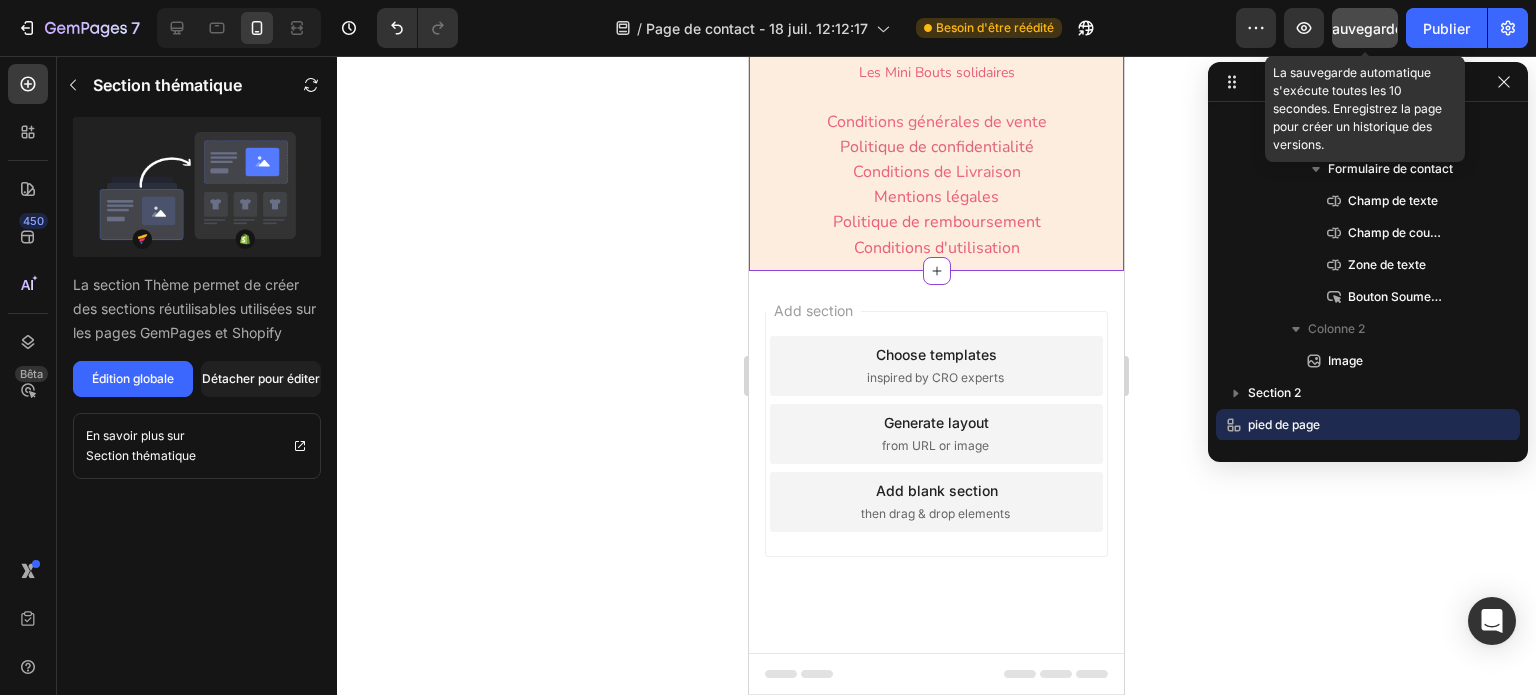 click on "Sauvegarder" at bounding box center [1365, 28] 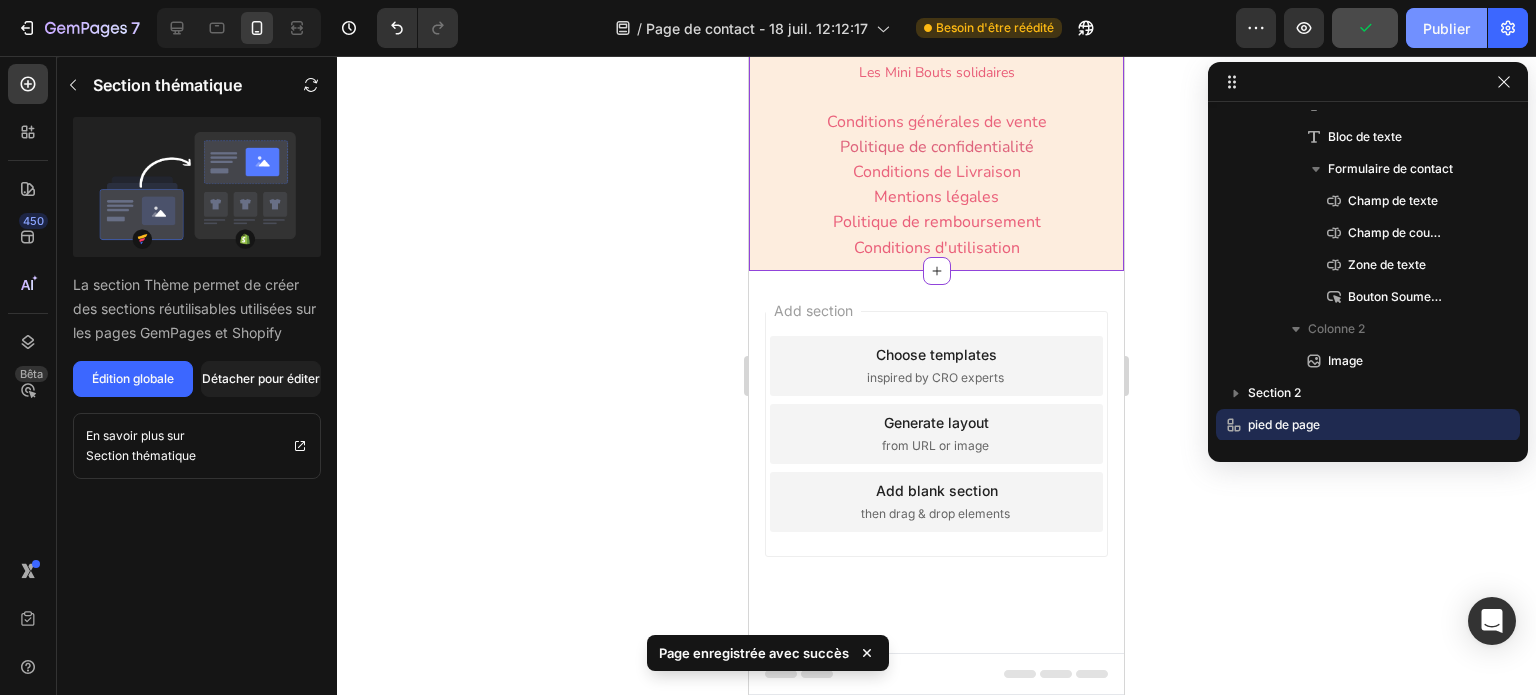 click on "Publier" at bounding box center [1446, 28] 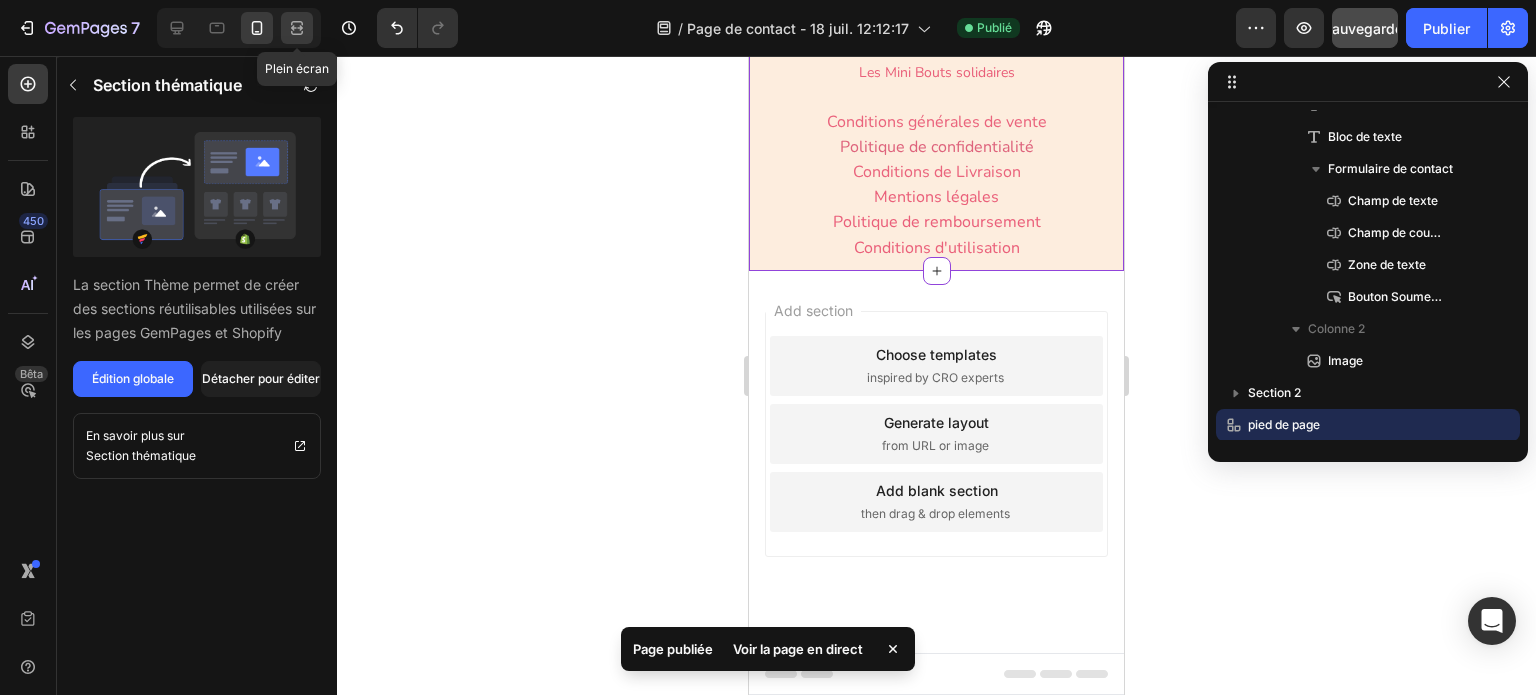 click 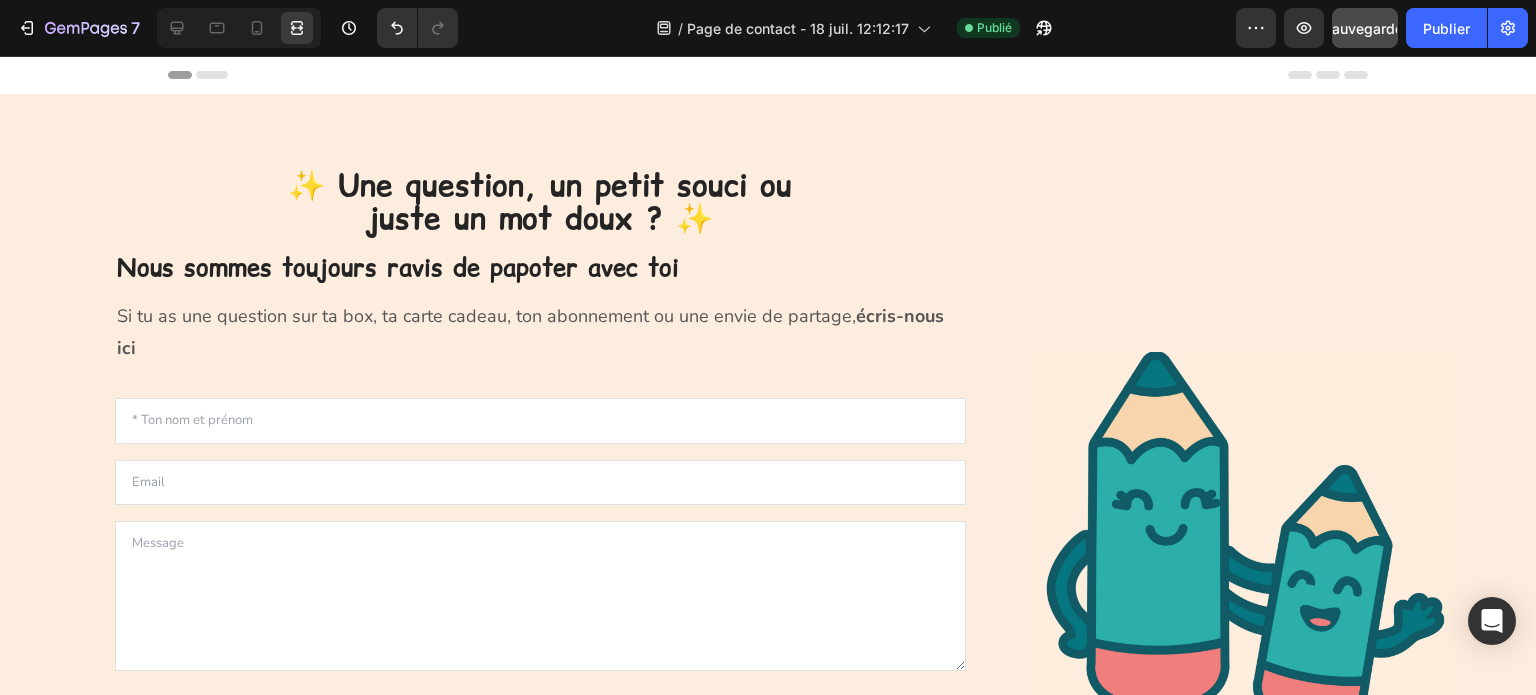 scroll, scrollTop: 0, scrollLeft: 0, axis: both 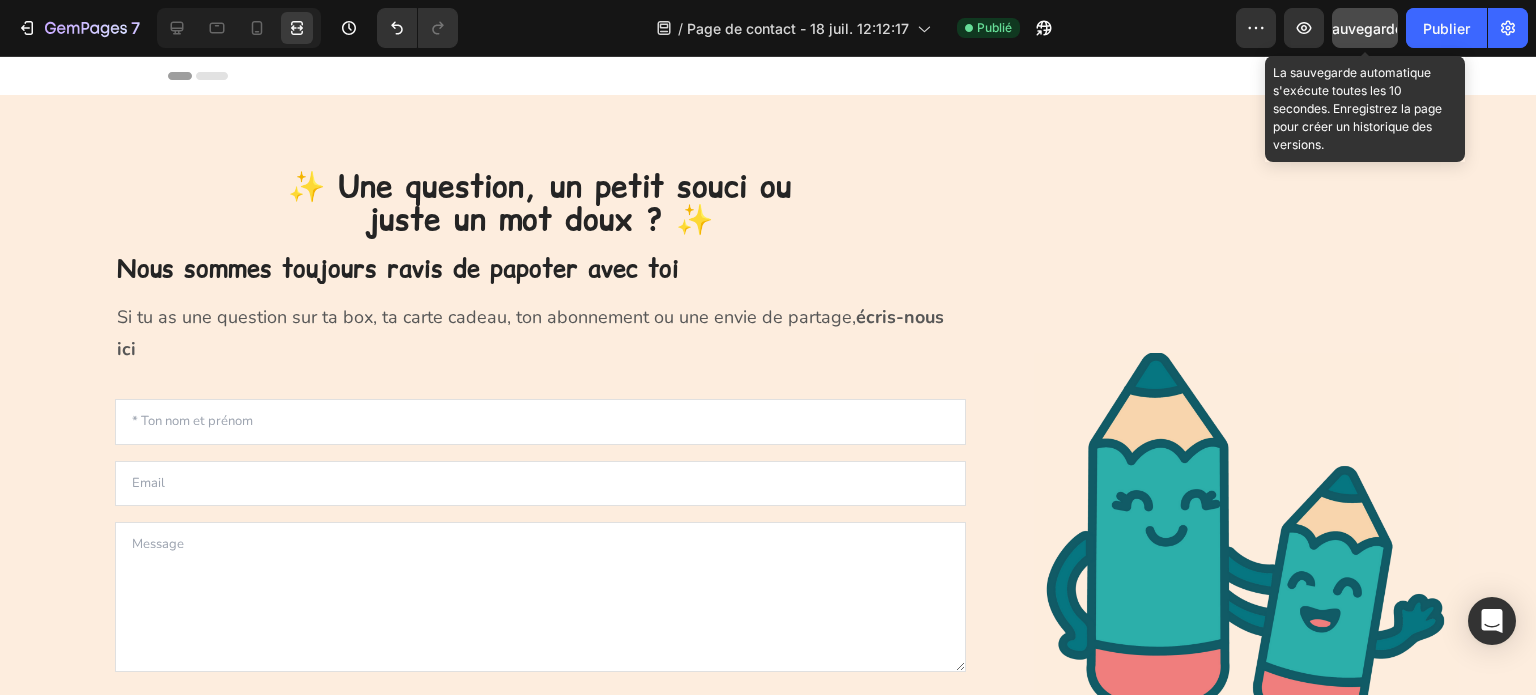 click on "Sauvegarder" at bounding box center (1365, 28) 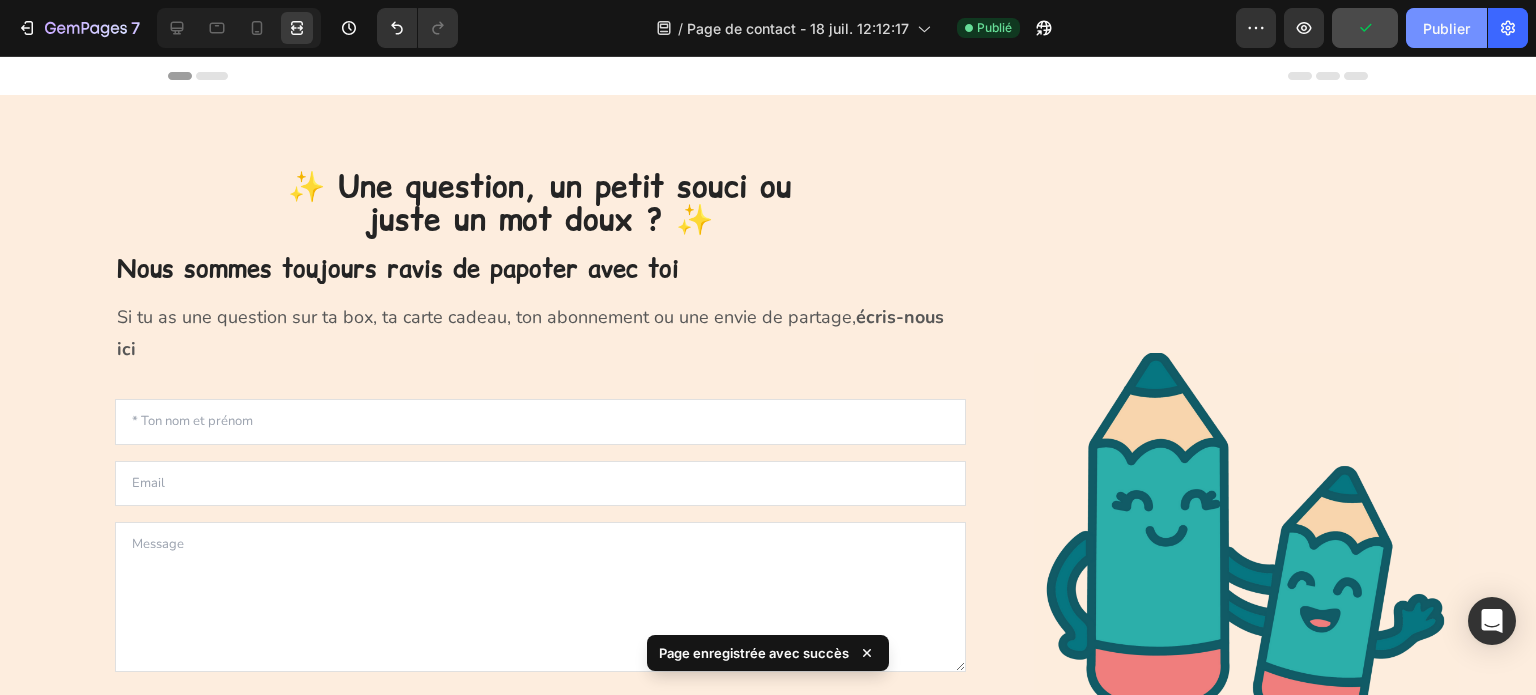 click on "Publier" 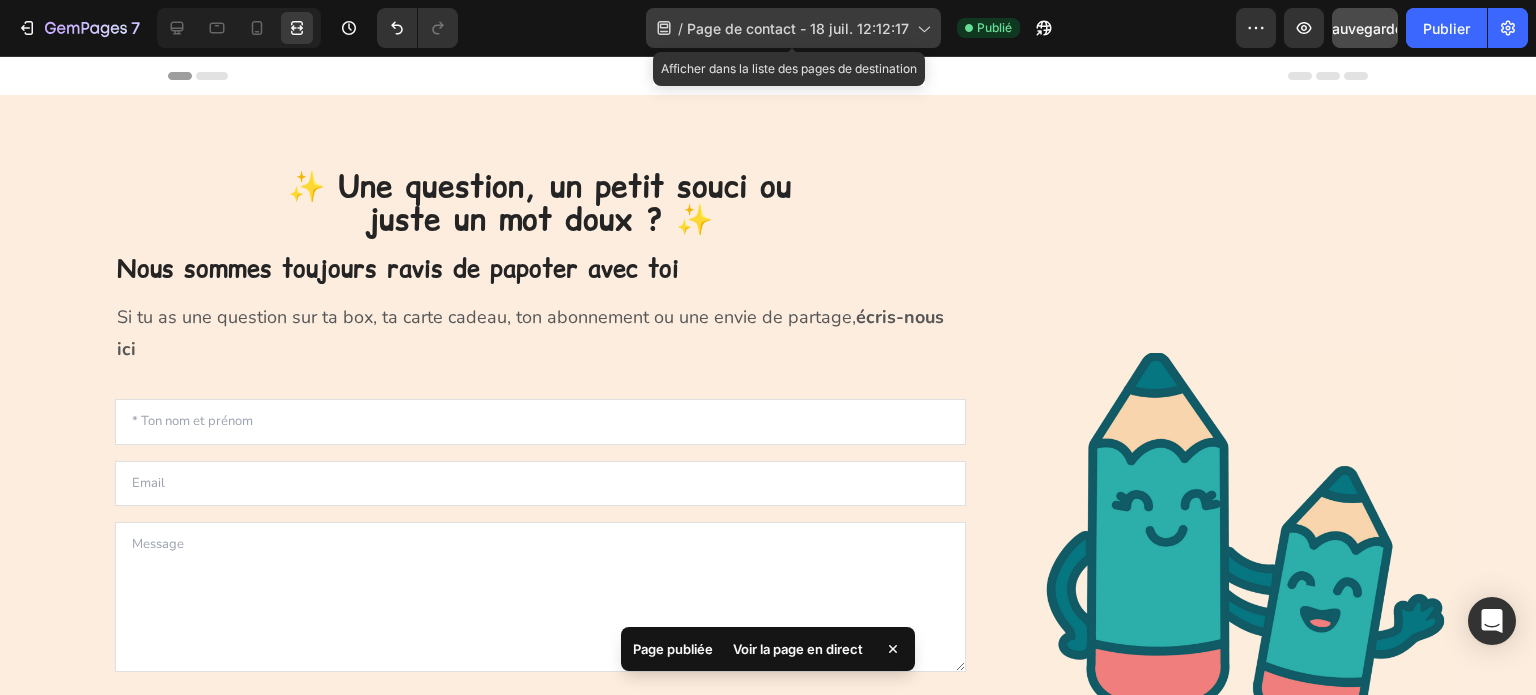 click on "Page de contact - 18 juil. 12:12:17" at bounding box center (798, 28) 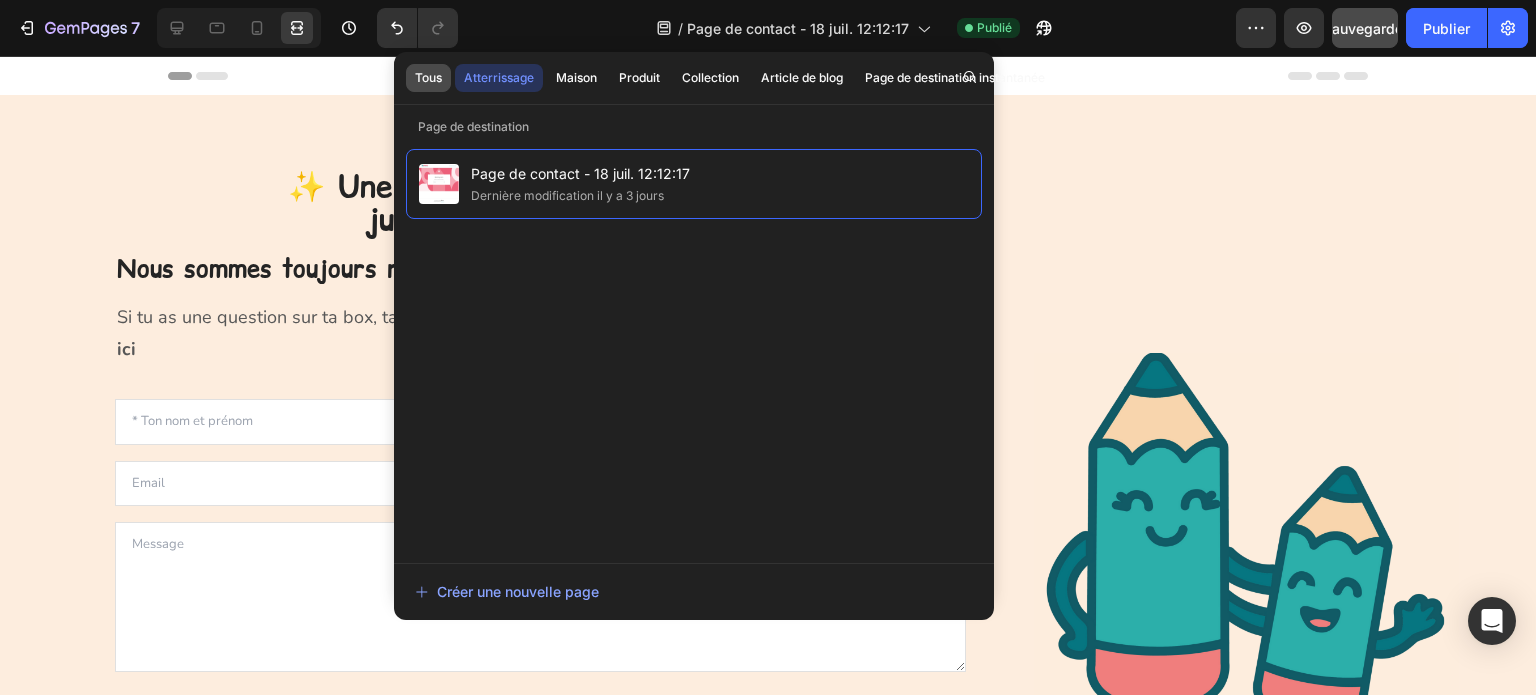 click on "Tous" at bounding box center [428, 77] 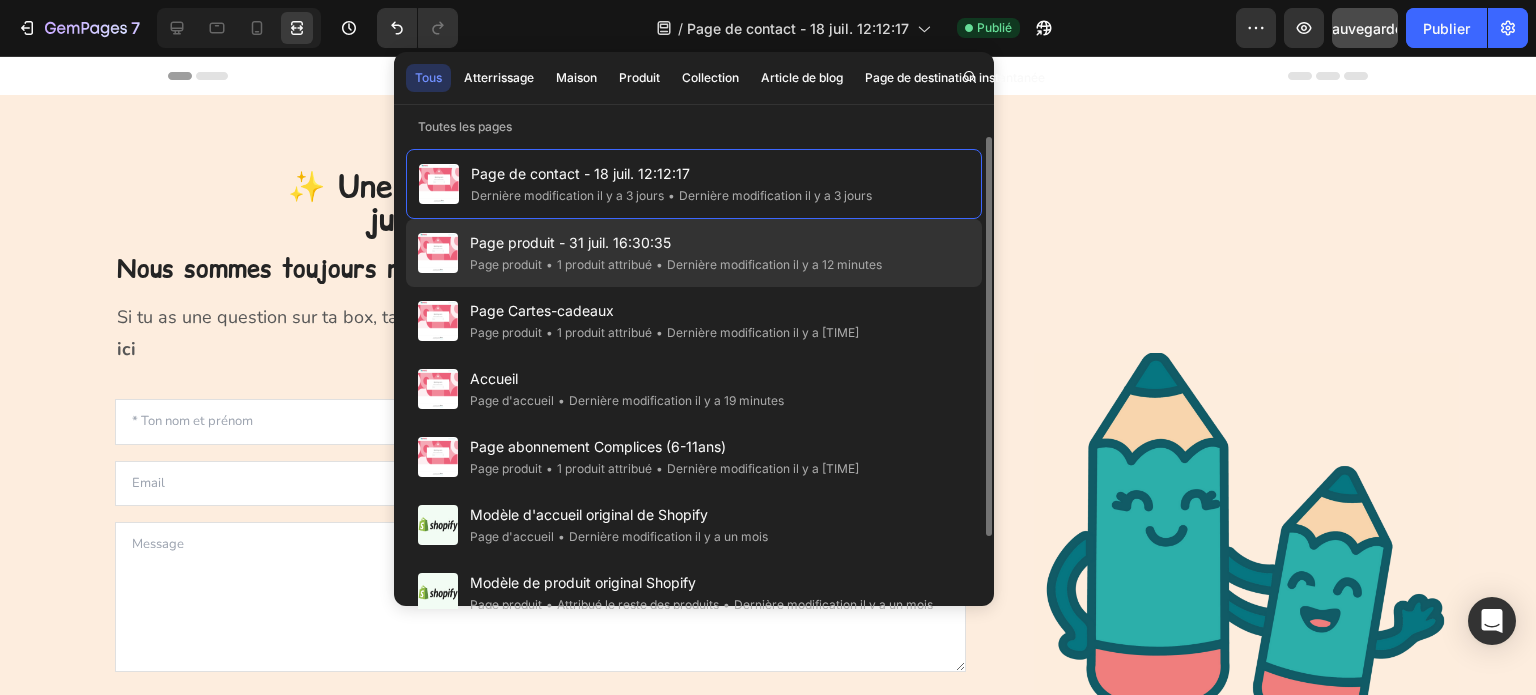 click on "Dernière modification il y a 12 minutes" at bounding box center (774, 264) 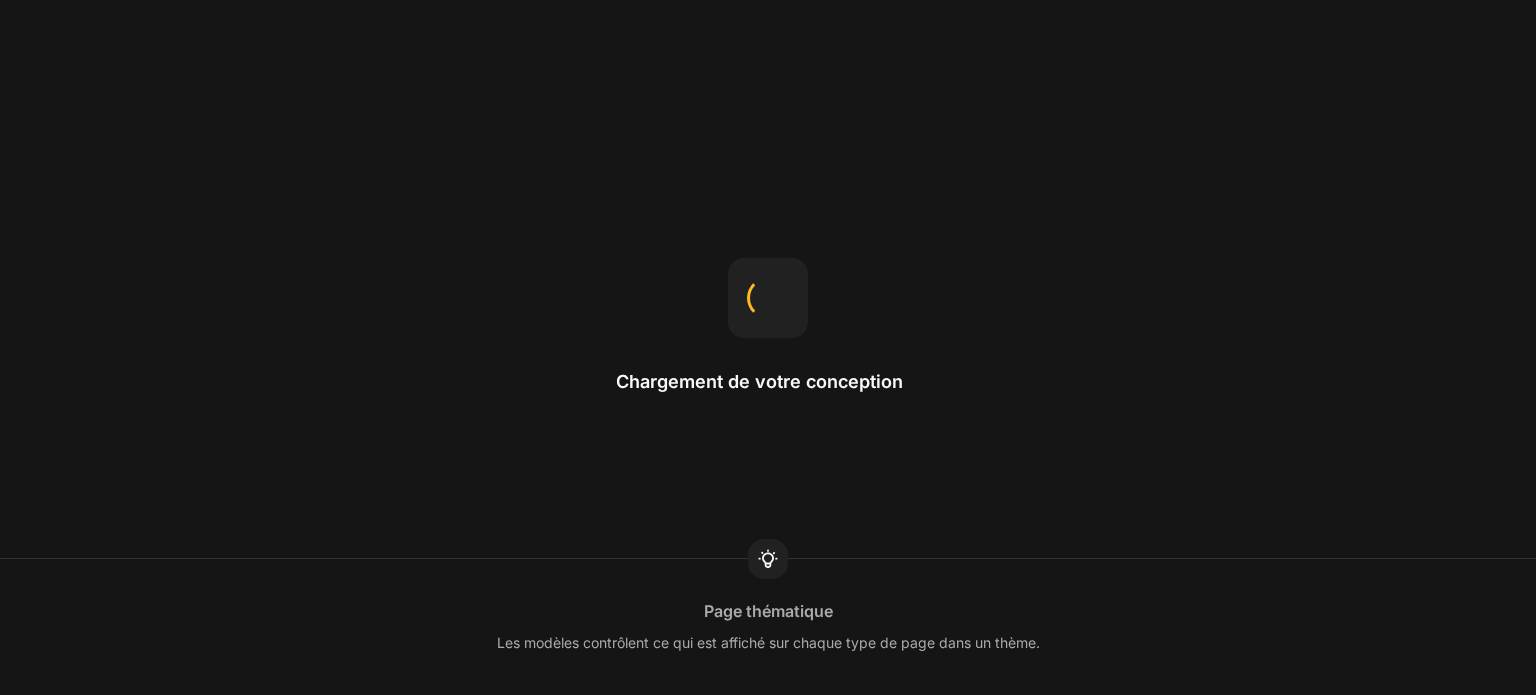 scroll, scrollTop: 0, scrollLeft: 0, axis: both 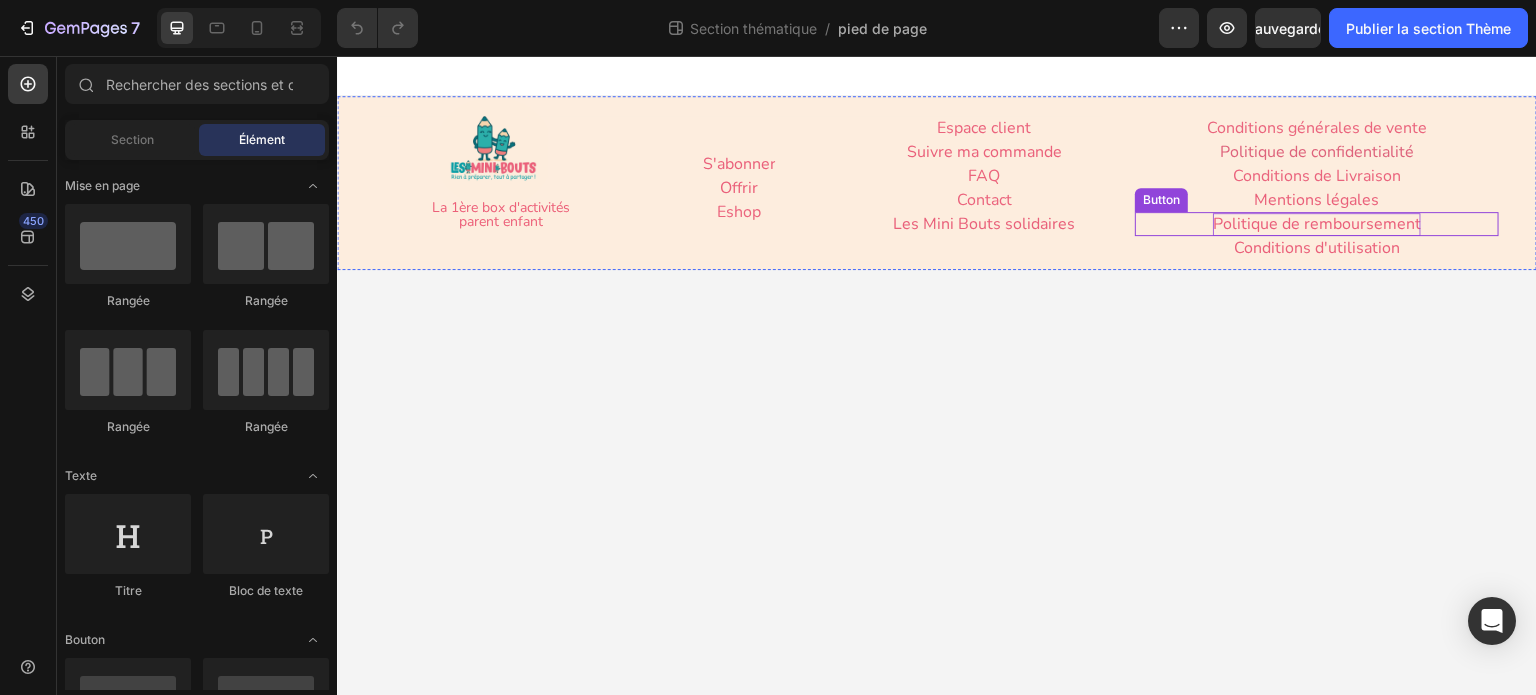 drag, startPoint x: 1310, startPoint y: 222, endPoint x: 1278, endPoint y: 227, distance: 32.38827 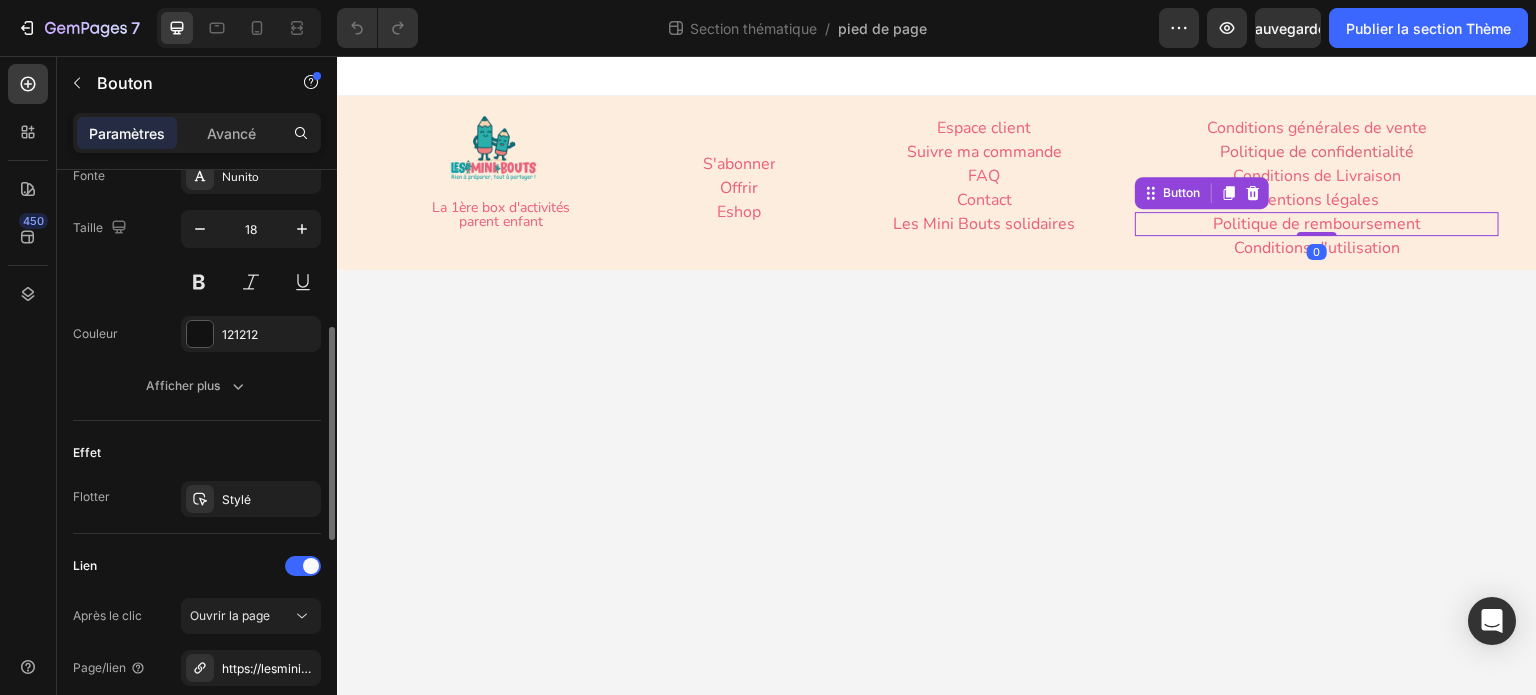 scroll, scrollTop: 1000, scrollLeft: 0, axis: vertical 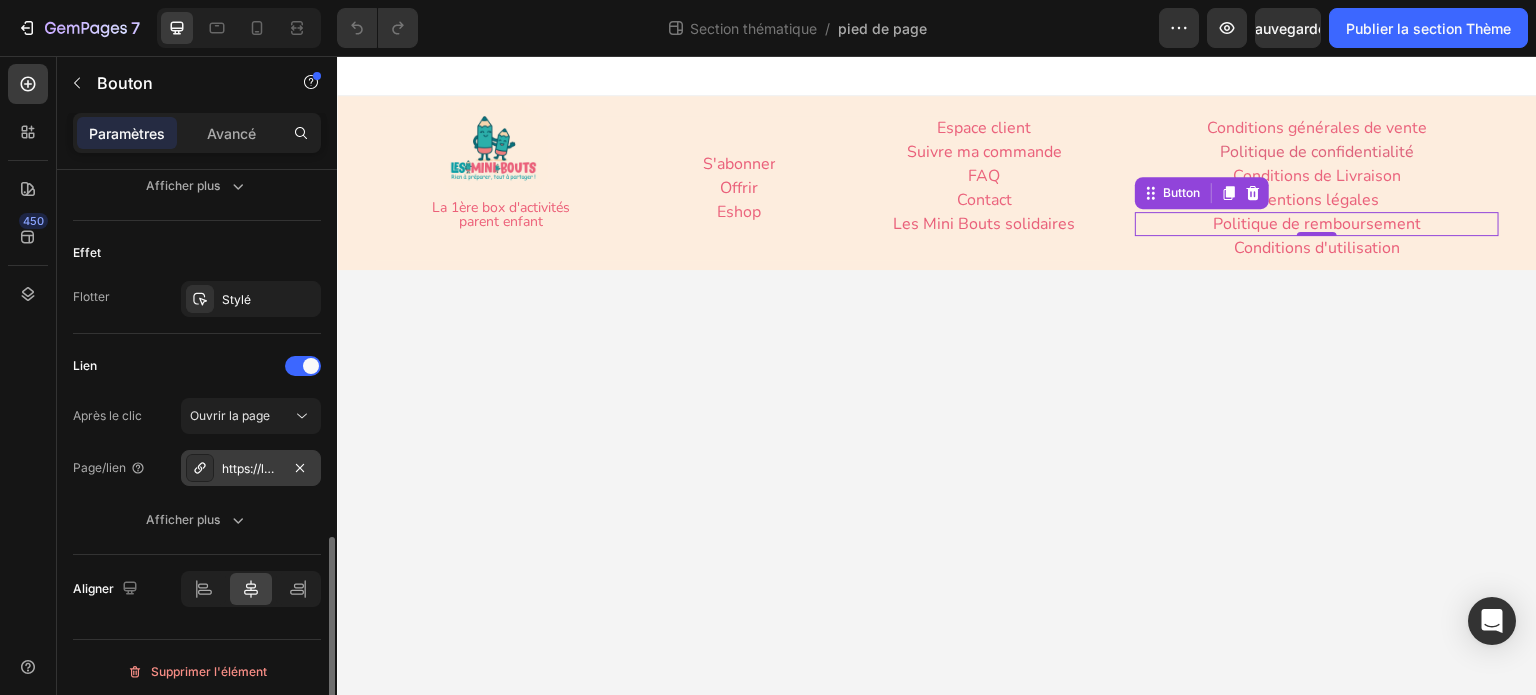 click on "https://lesminibouts.Fr/policies/politique-de-remboursement" at bounding box center (392, 468) 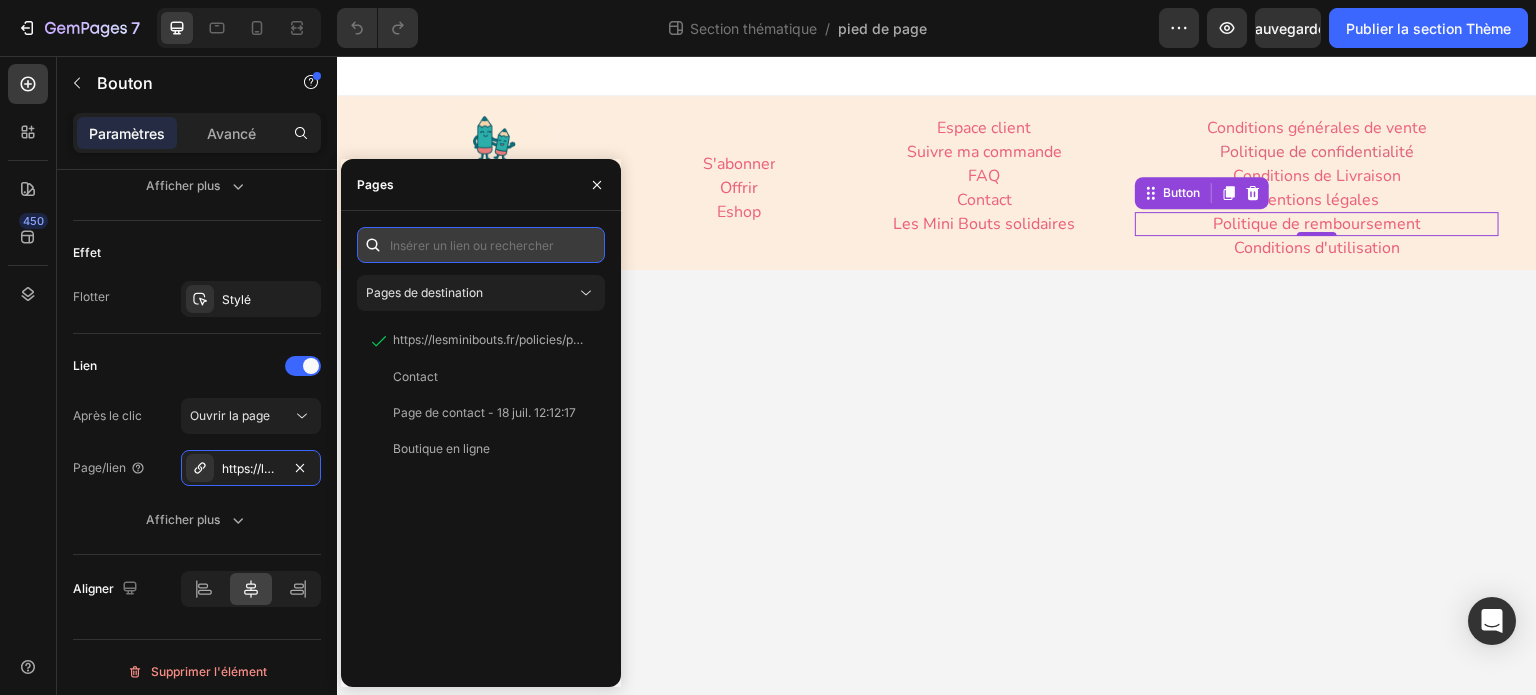 click at bounding box center [481, 245] 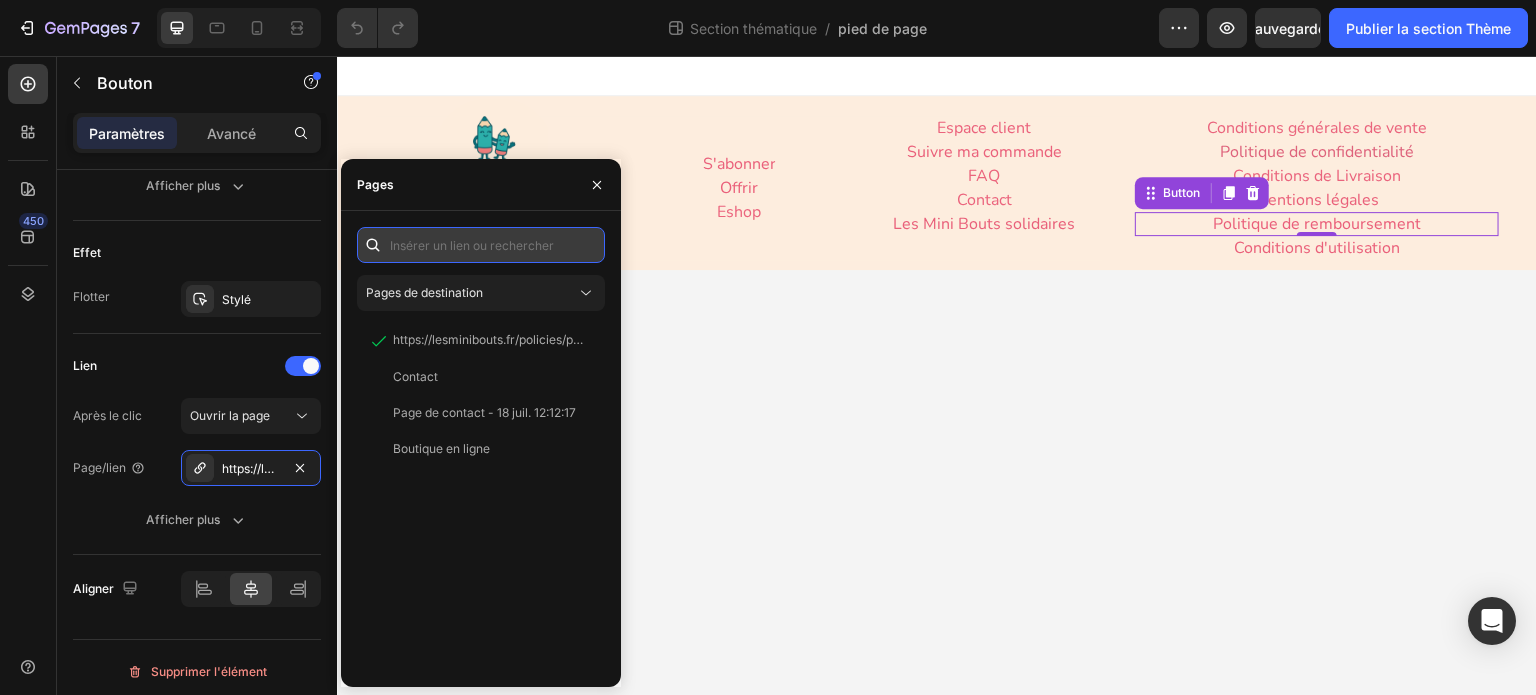paste on "https://lesminibouts.fr/policies/refund-policy" 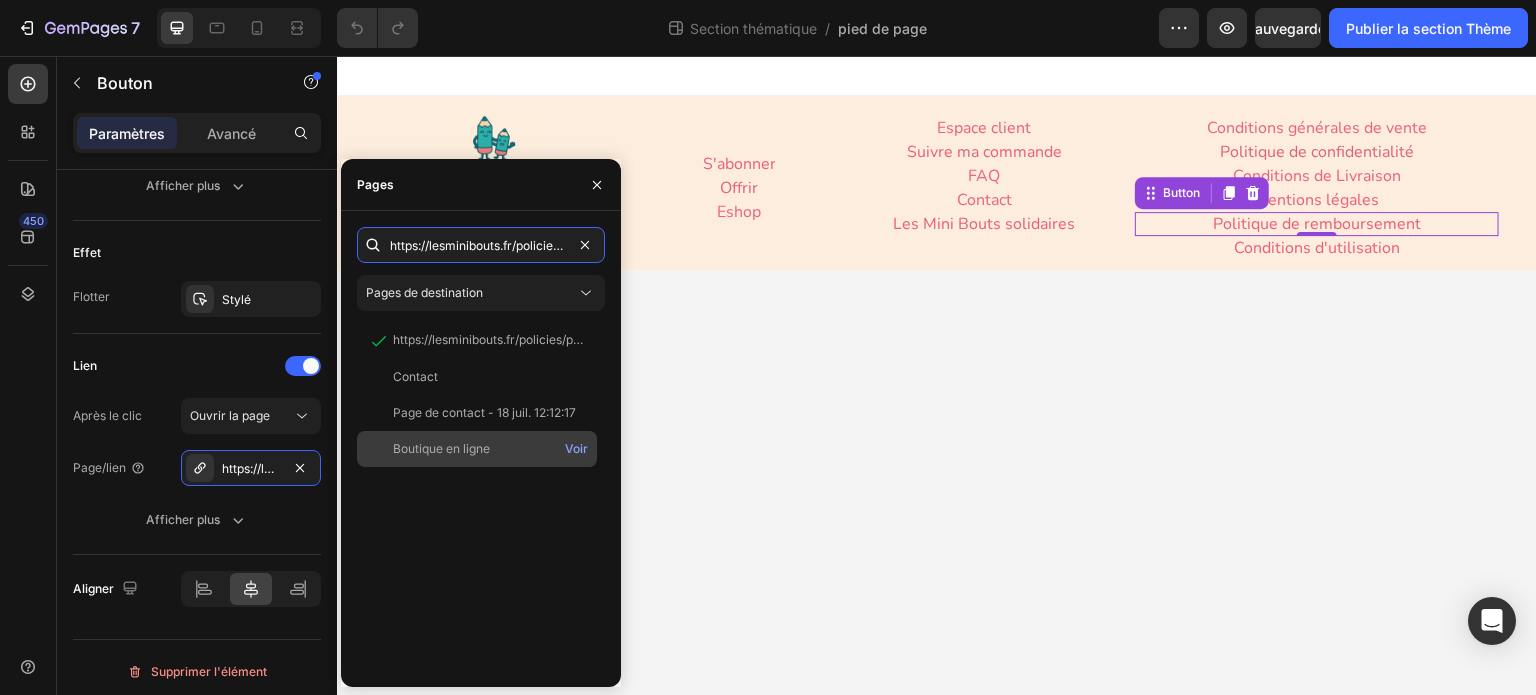 scroll, scrollTop: 0, scrollLeft: 78, axis: horizontal 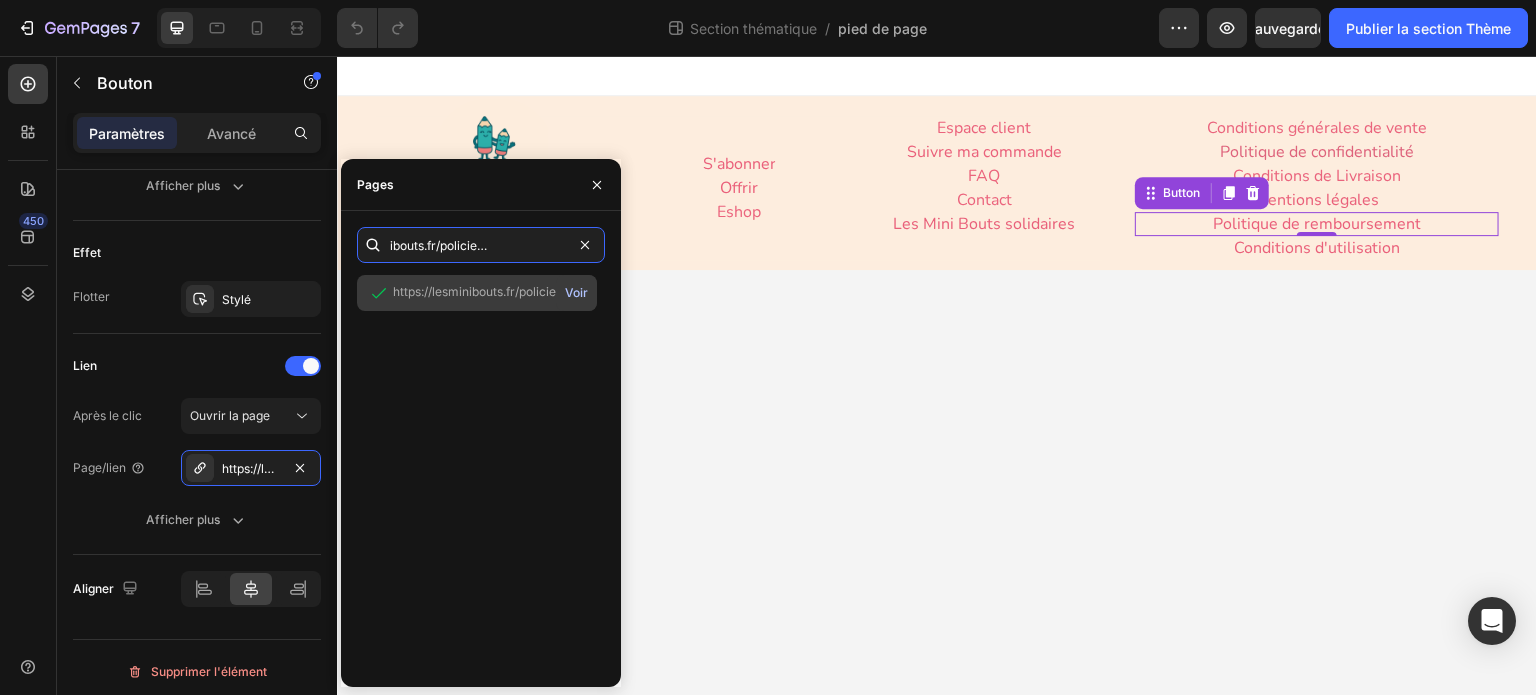 type on "https://lesminibouts.fr/policies/refund-policy" 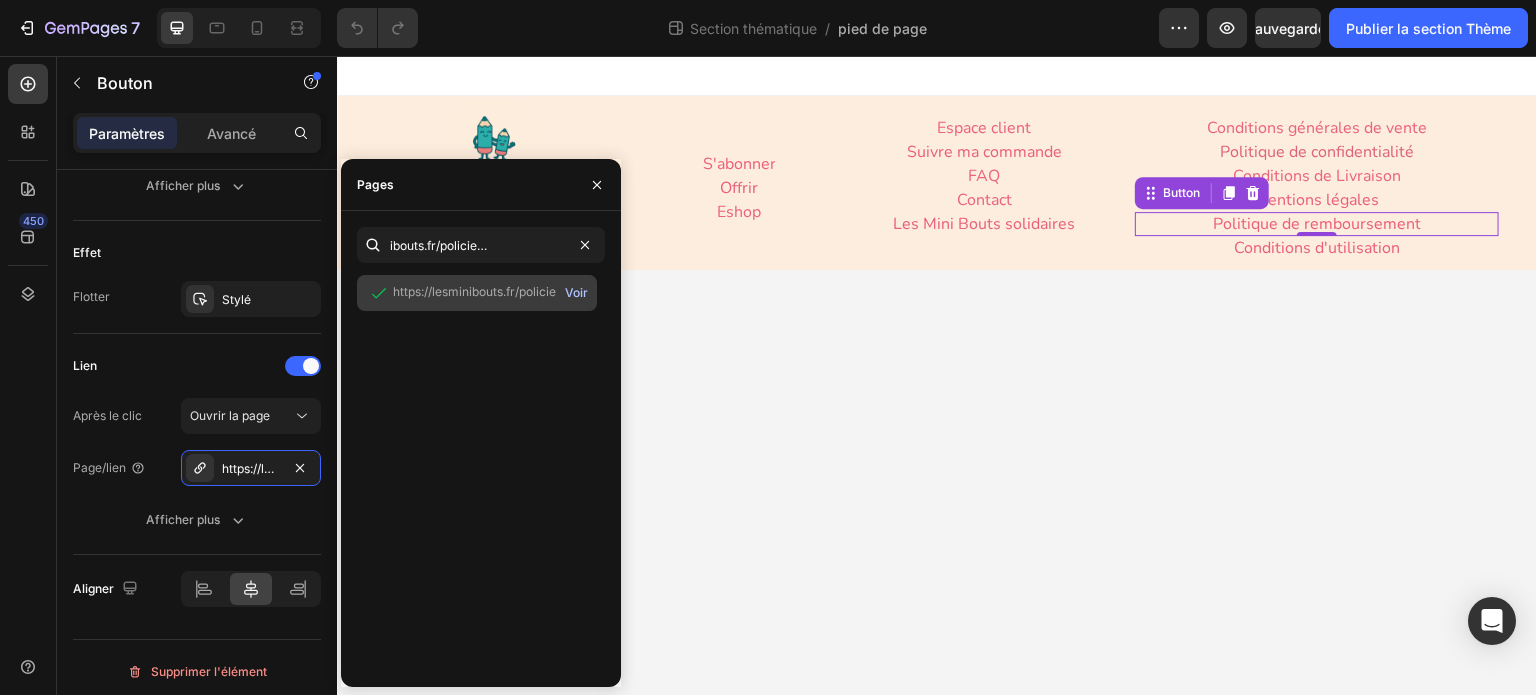 scroll, scrollTop: 0, scrollLeft: 0, axis: both 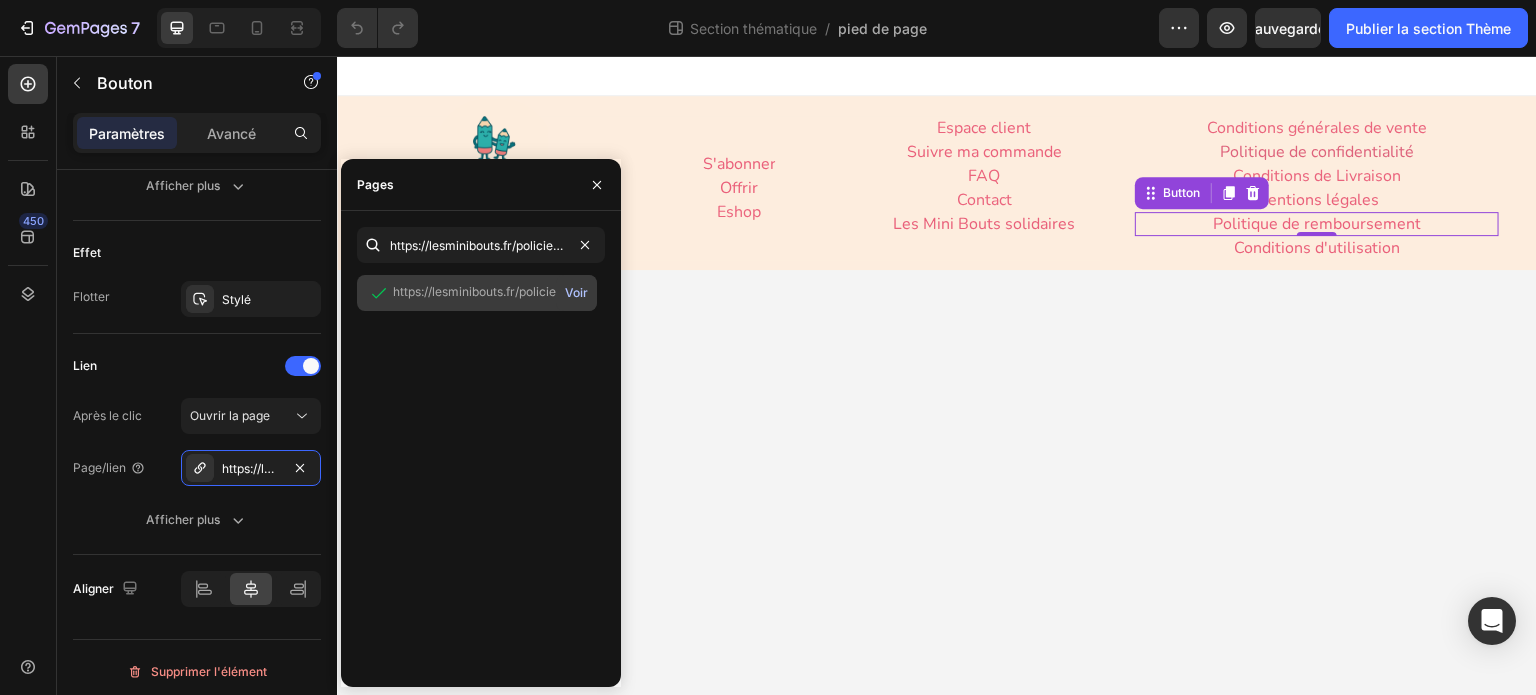 click on "Voir" at bounding box center (576, 292) 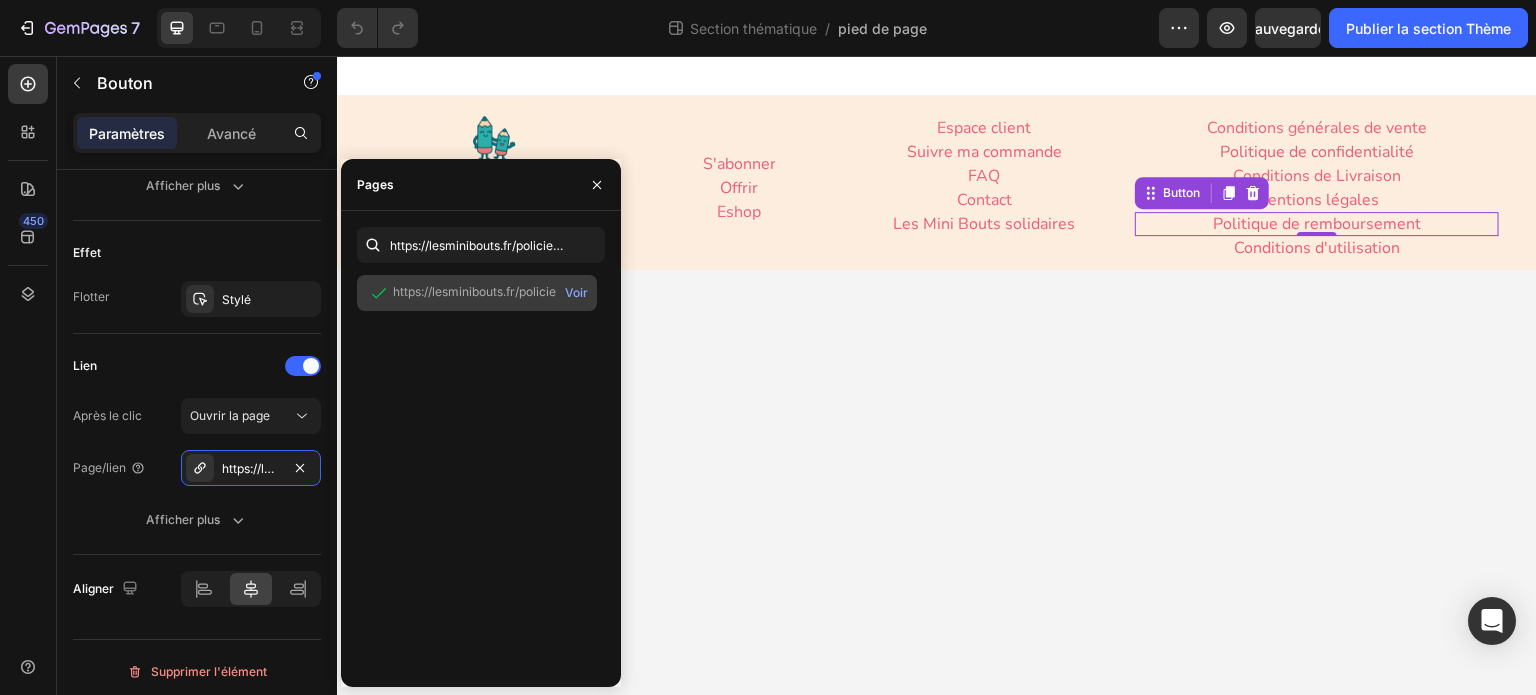 click on "https://lesminibouts.fr/policies/politique-de-remboursement" at bounding box center (562, 291) 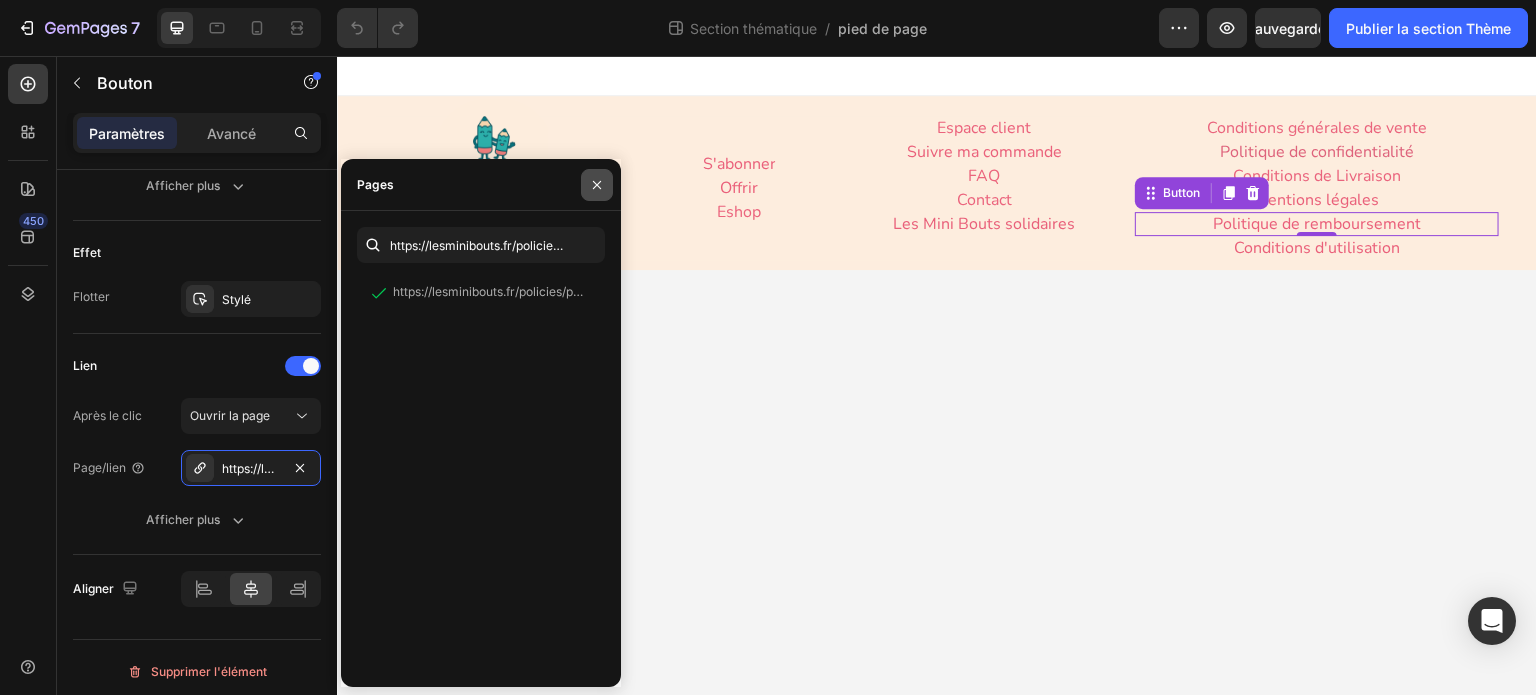 click 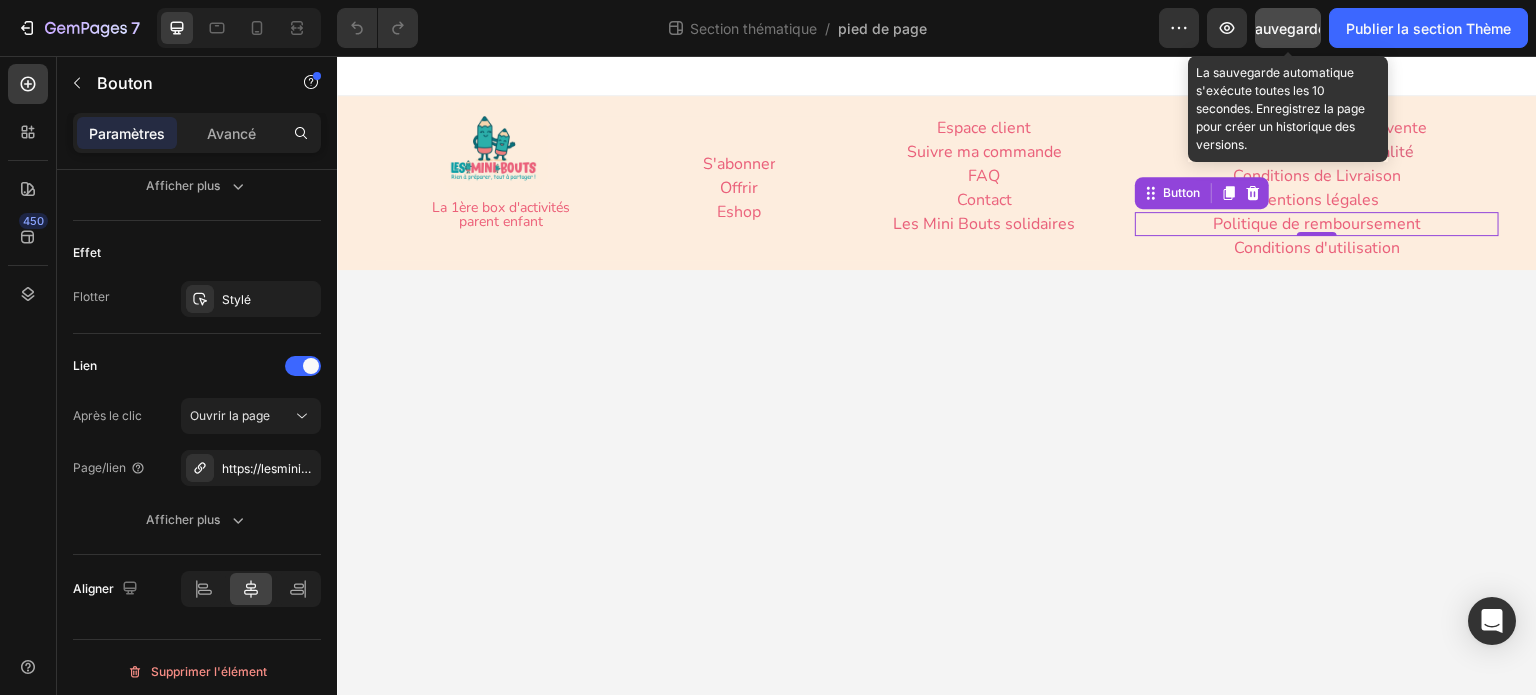 click on "Sauvegarder" at bounding box center [1288, 28] 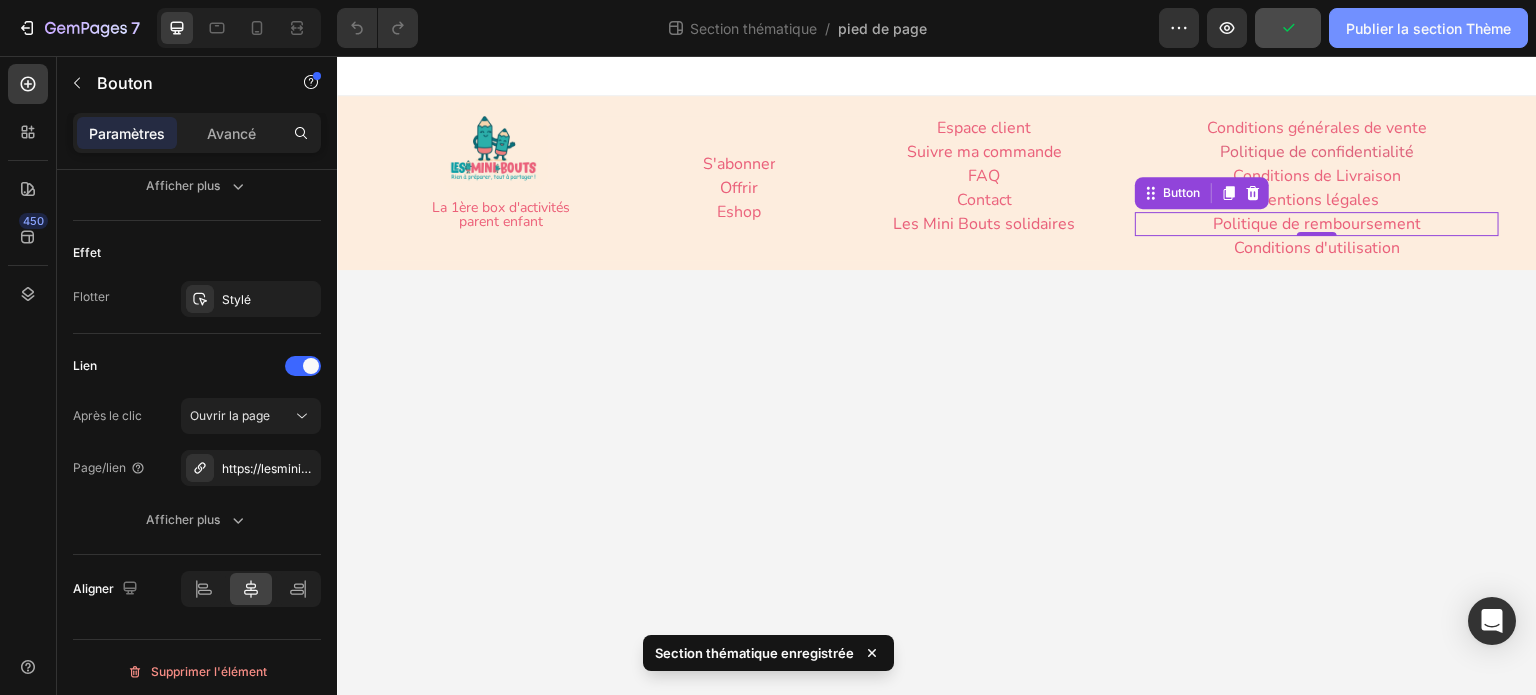 click on "Publier la section Thème" at bounding box center [1428, 28] 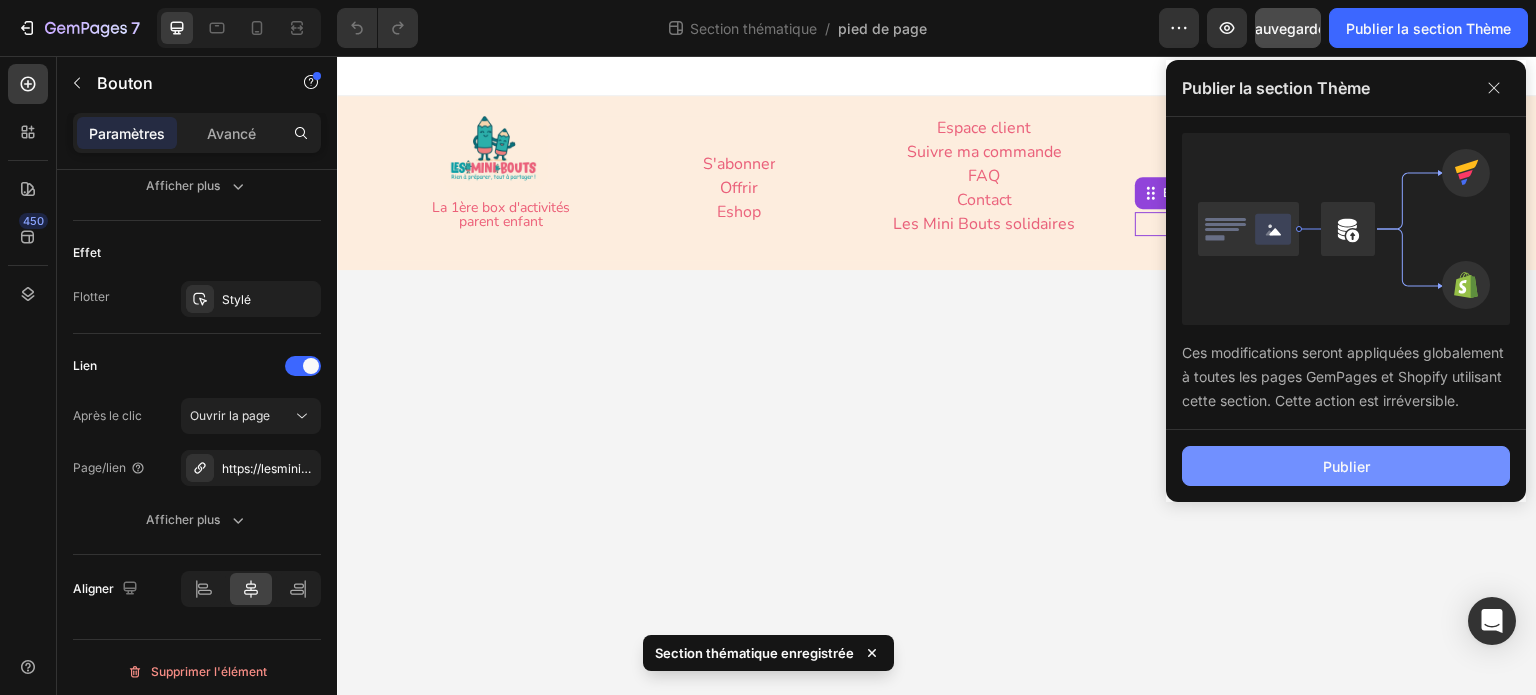 click on "Publier" 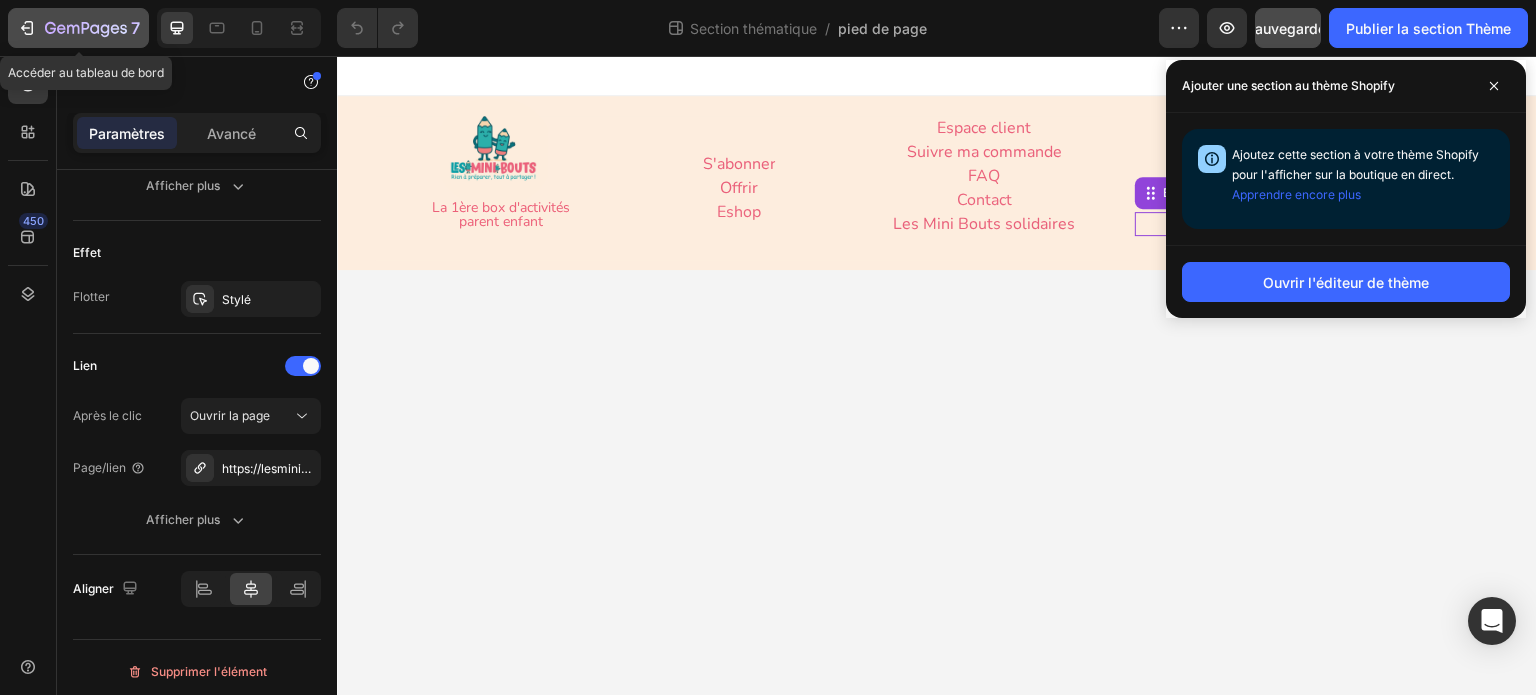 click 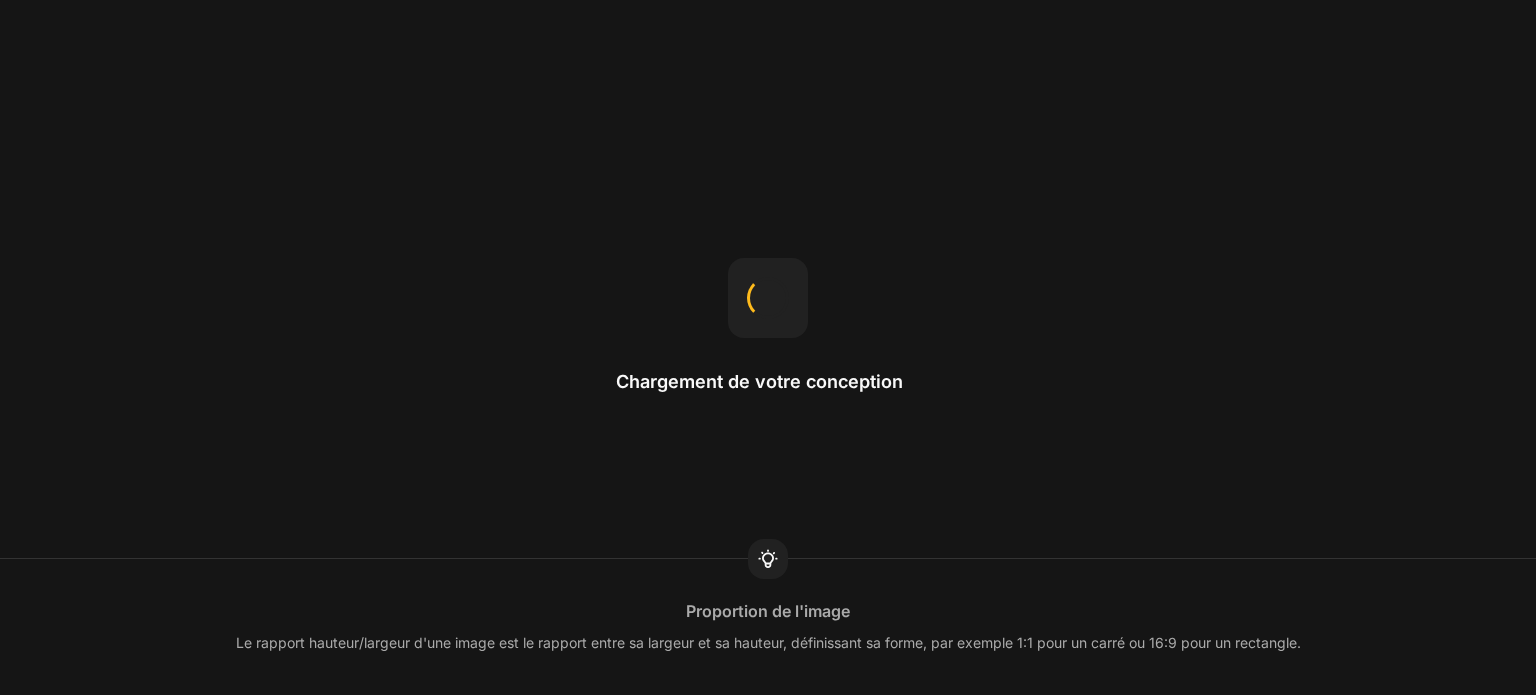 scroll, scrollTop: 0, scrollLeft: 0, axis: both 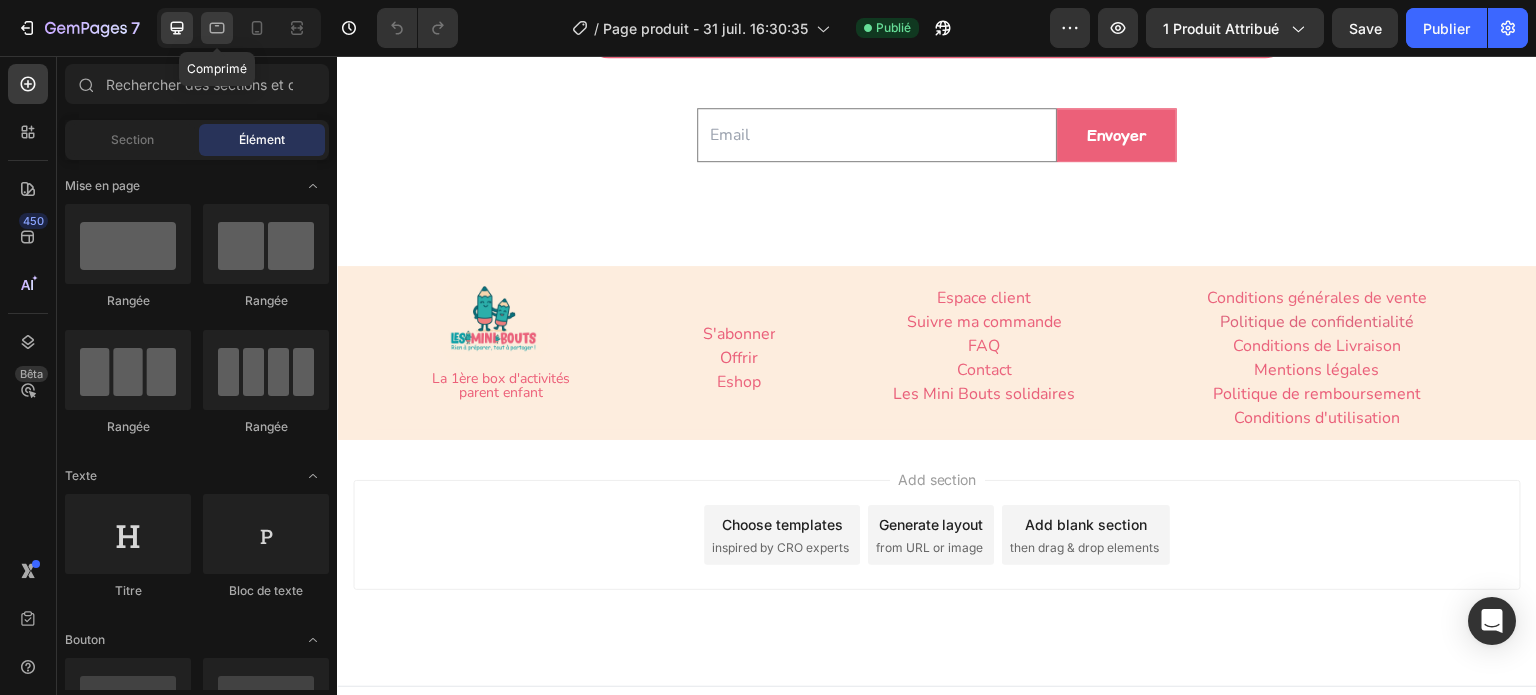click 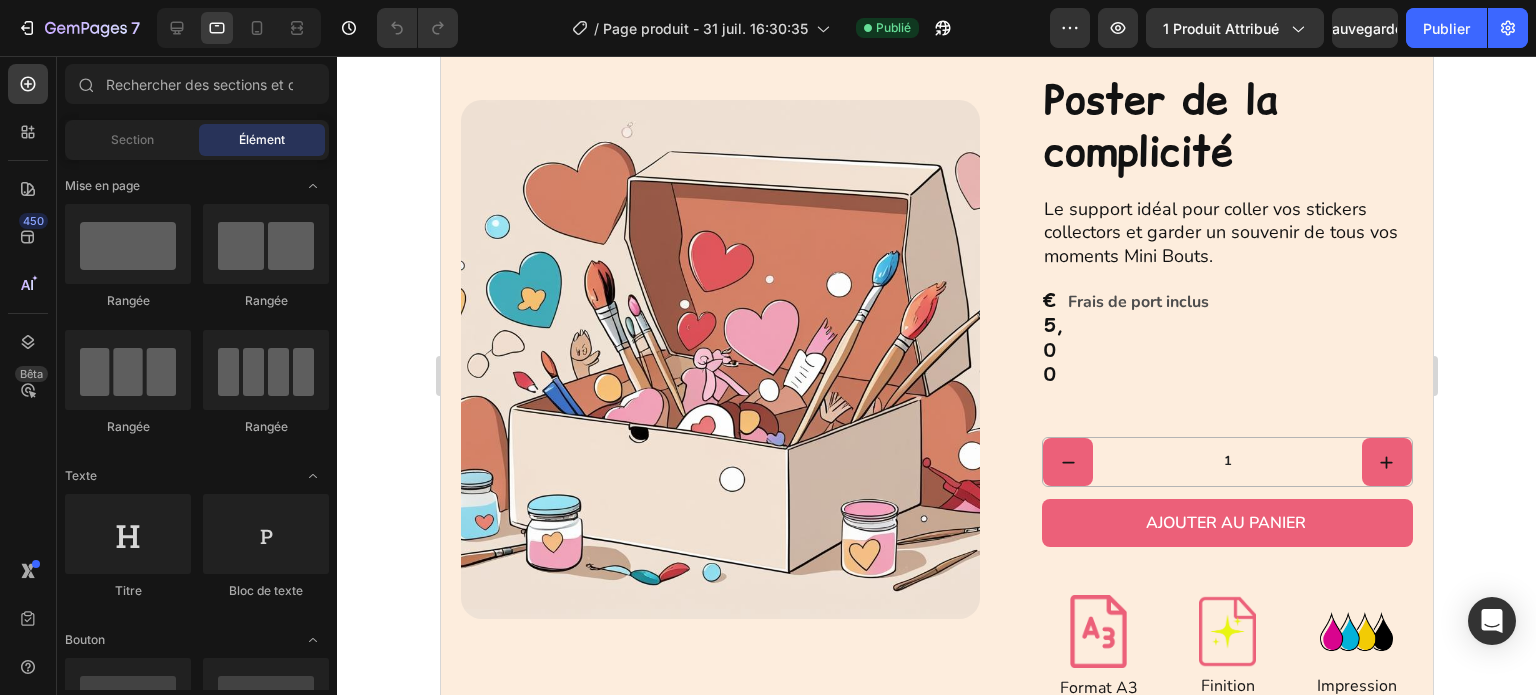 scroll, scrollTop: 0, scrollLeft: 0, axis: both 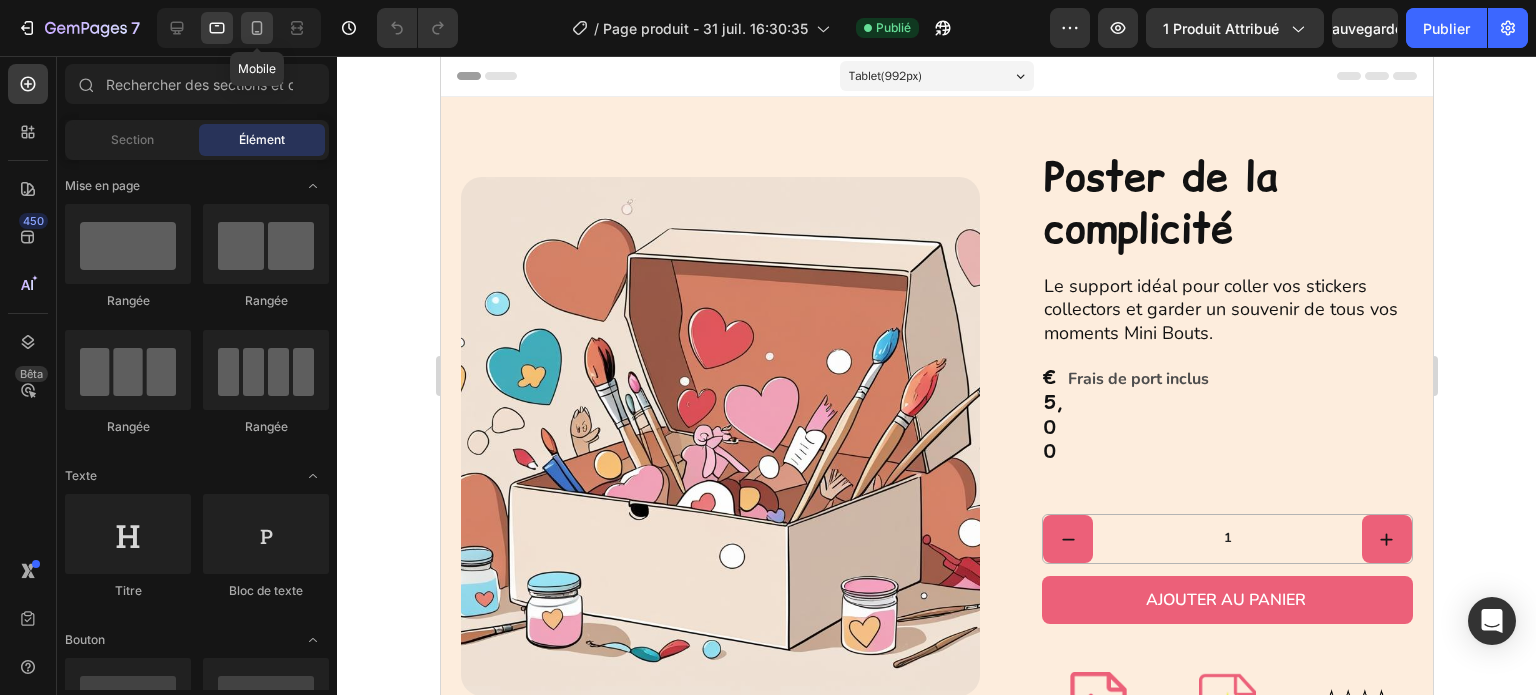 click 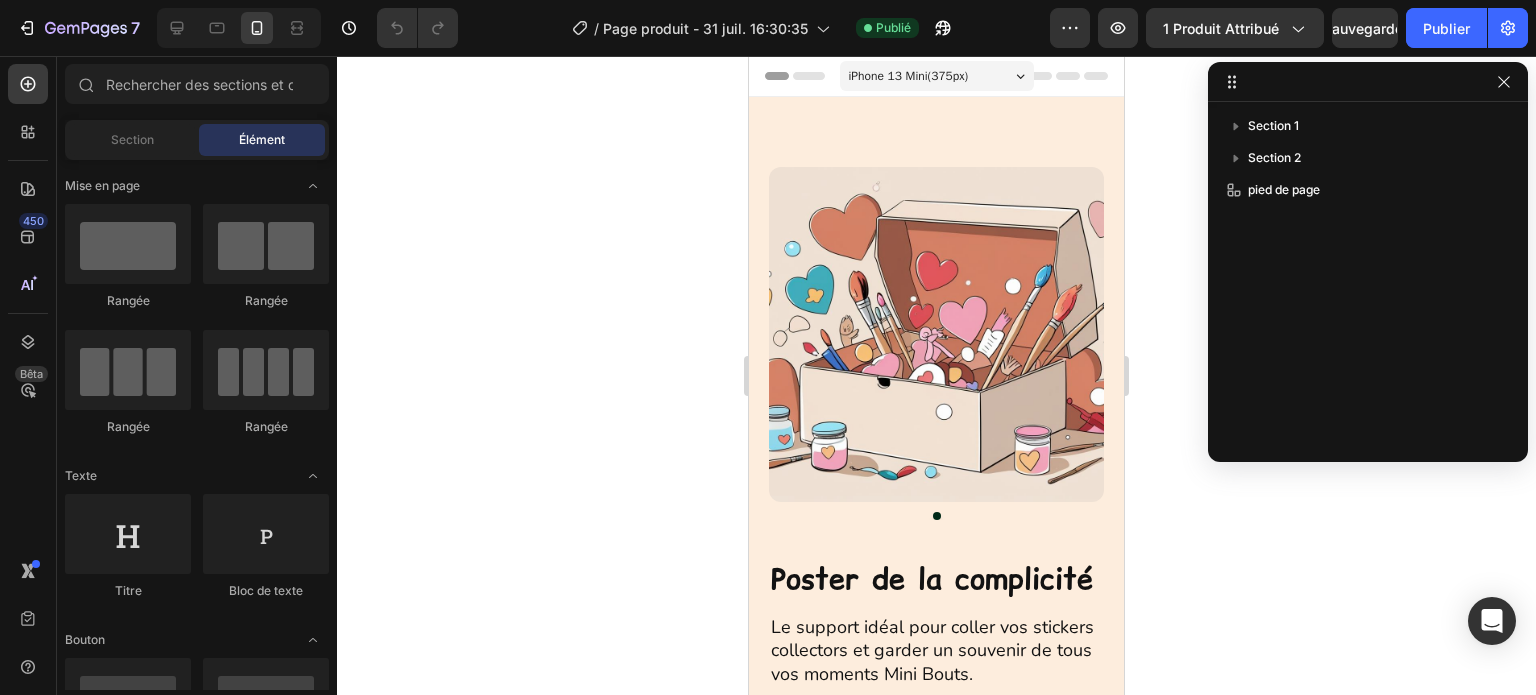 click on "iPhone 13 Mini  ( 375 px)" at bounding box center (937, 76) 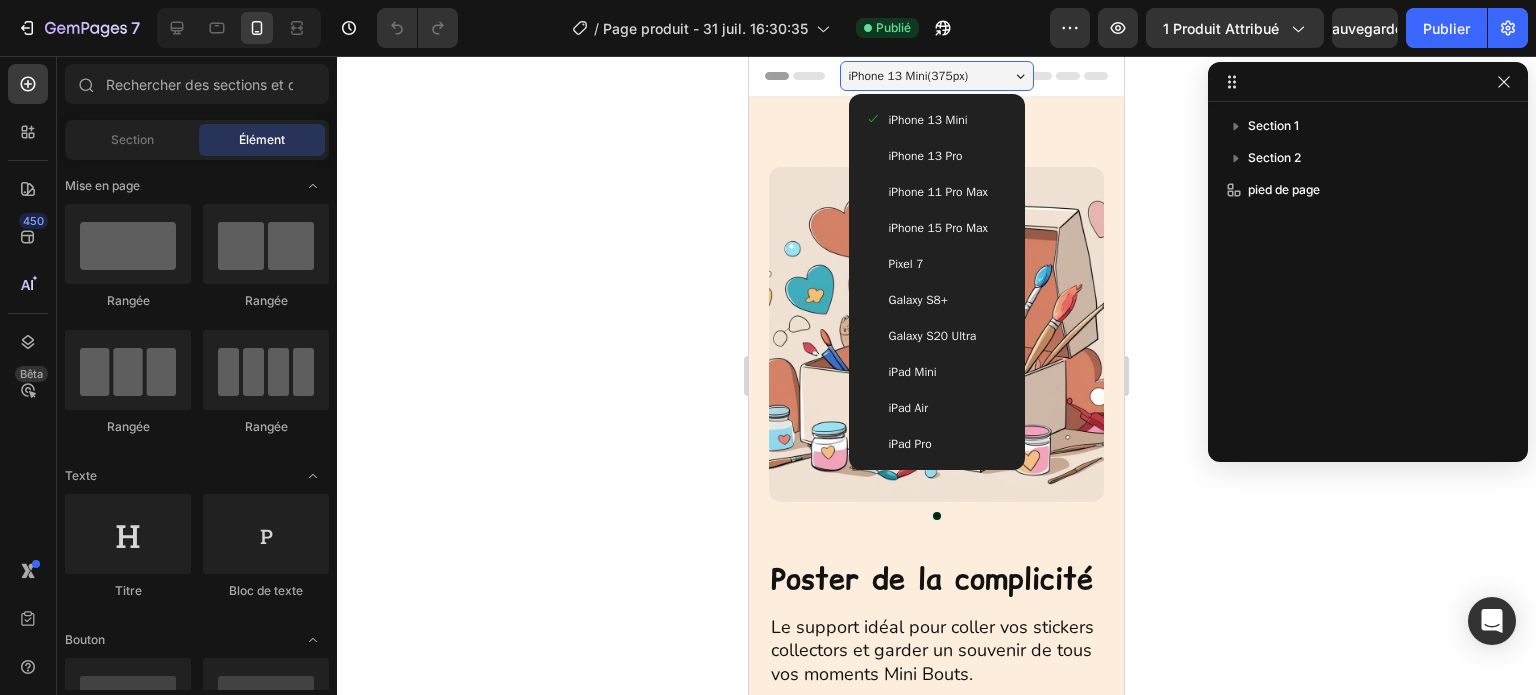 click on "iPhone 13 Mini  ( 375 px)" at bounding box center (937, 76) 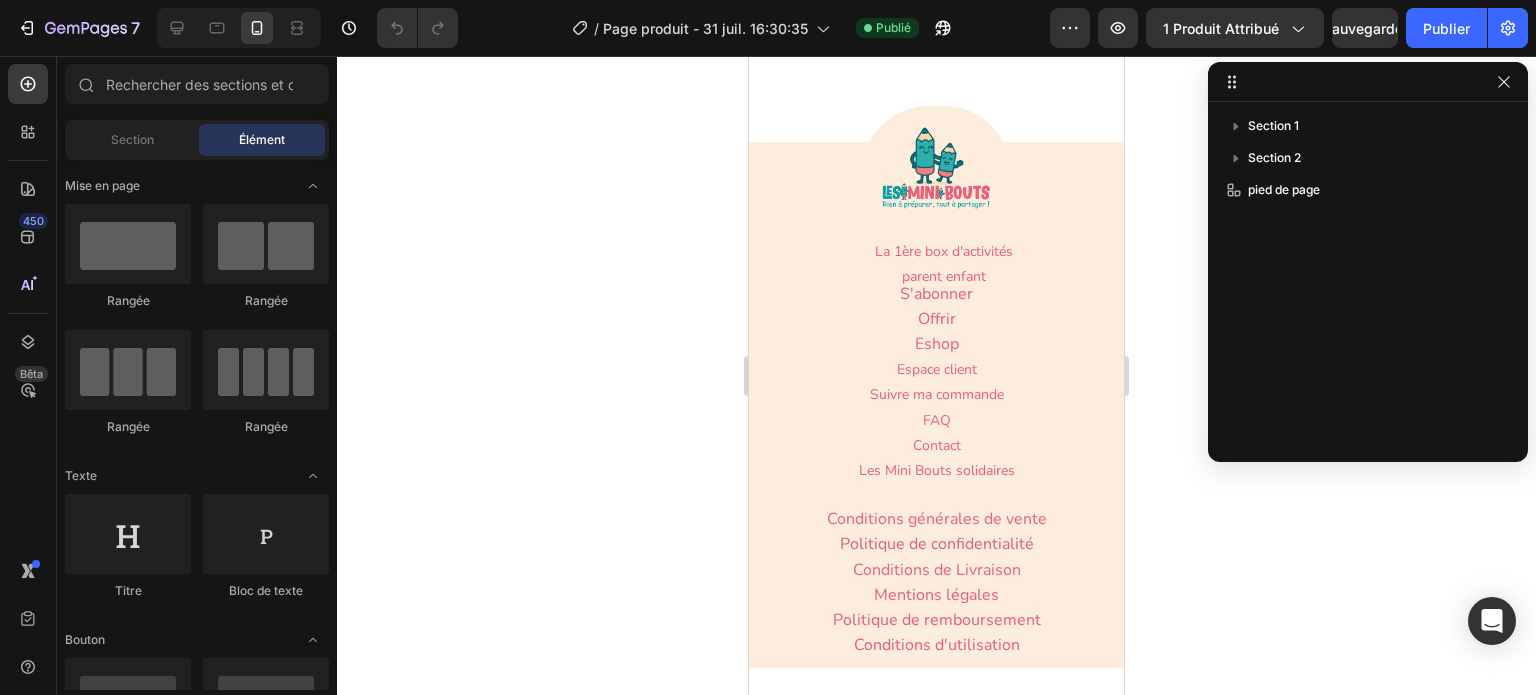 scroll, scrollTop: 2900, scrollLeft: 0, axis: vertical 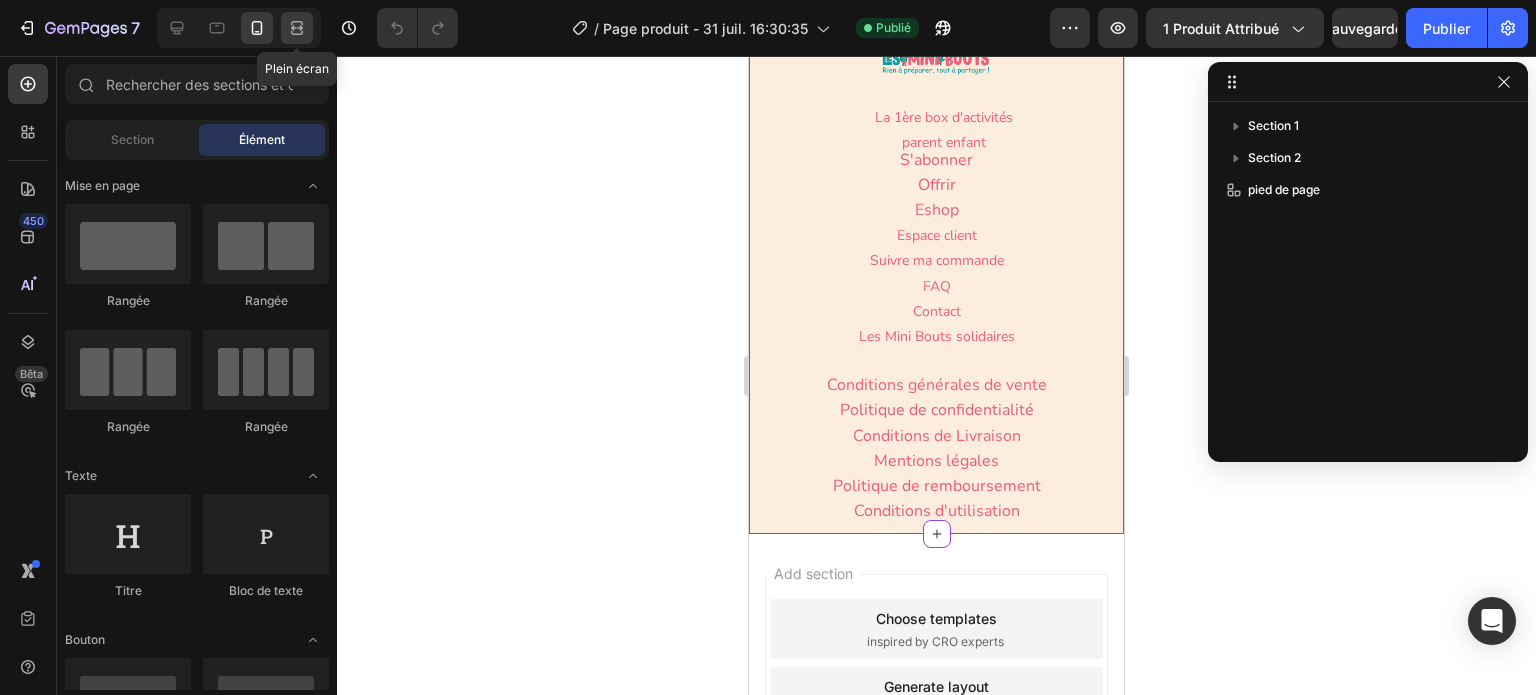 click 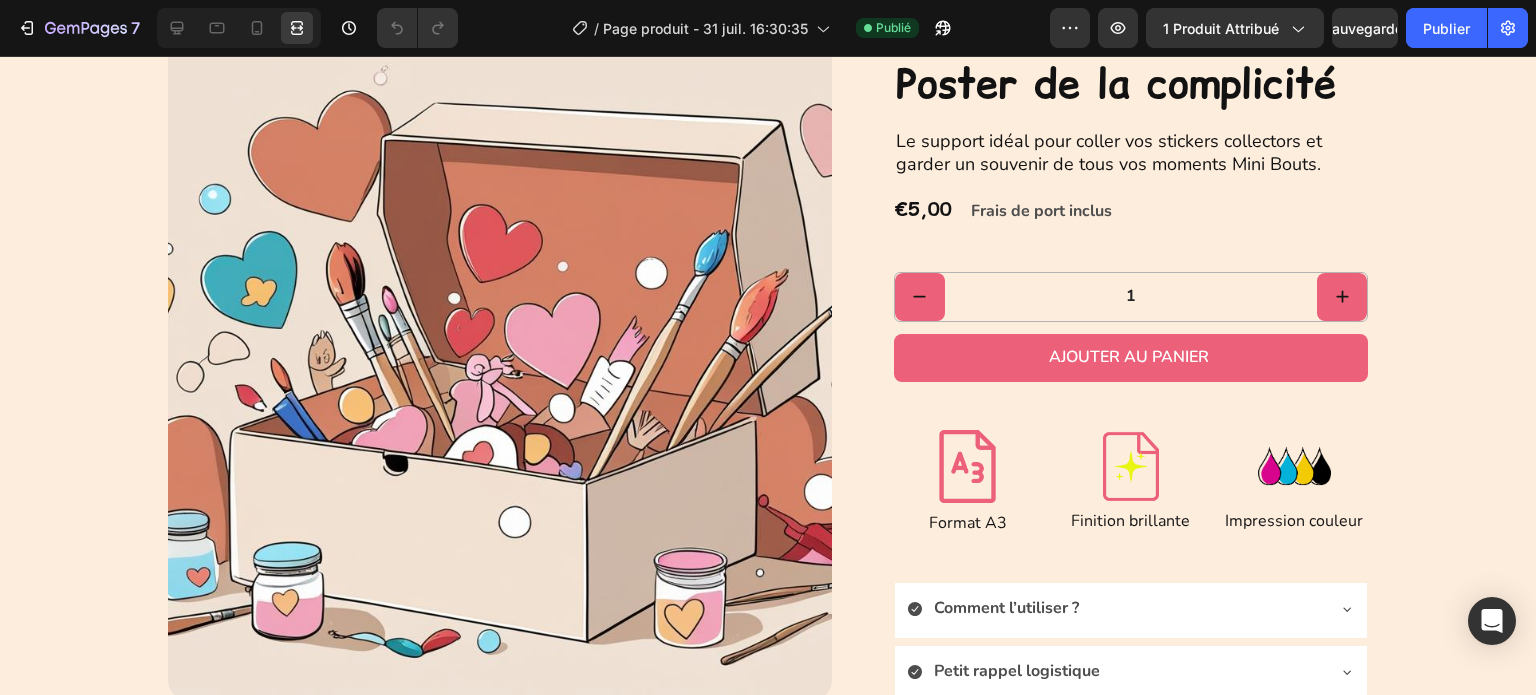 scroll, scrollTop: 0, scrollLeft: 0, axis: both 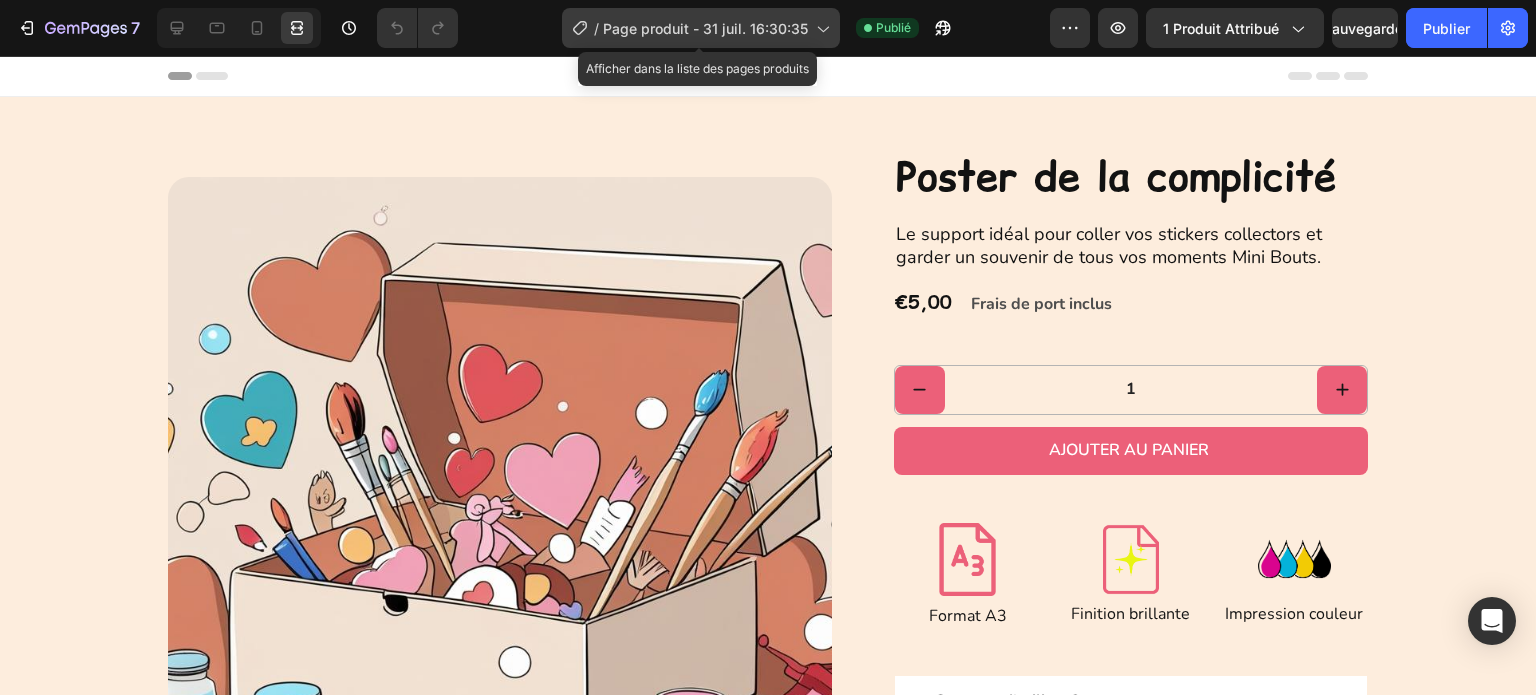 click on "Page produit - 31 juil. 16:30:35" at bounding box center (705, 28) 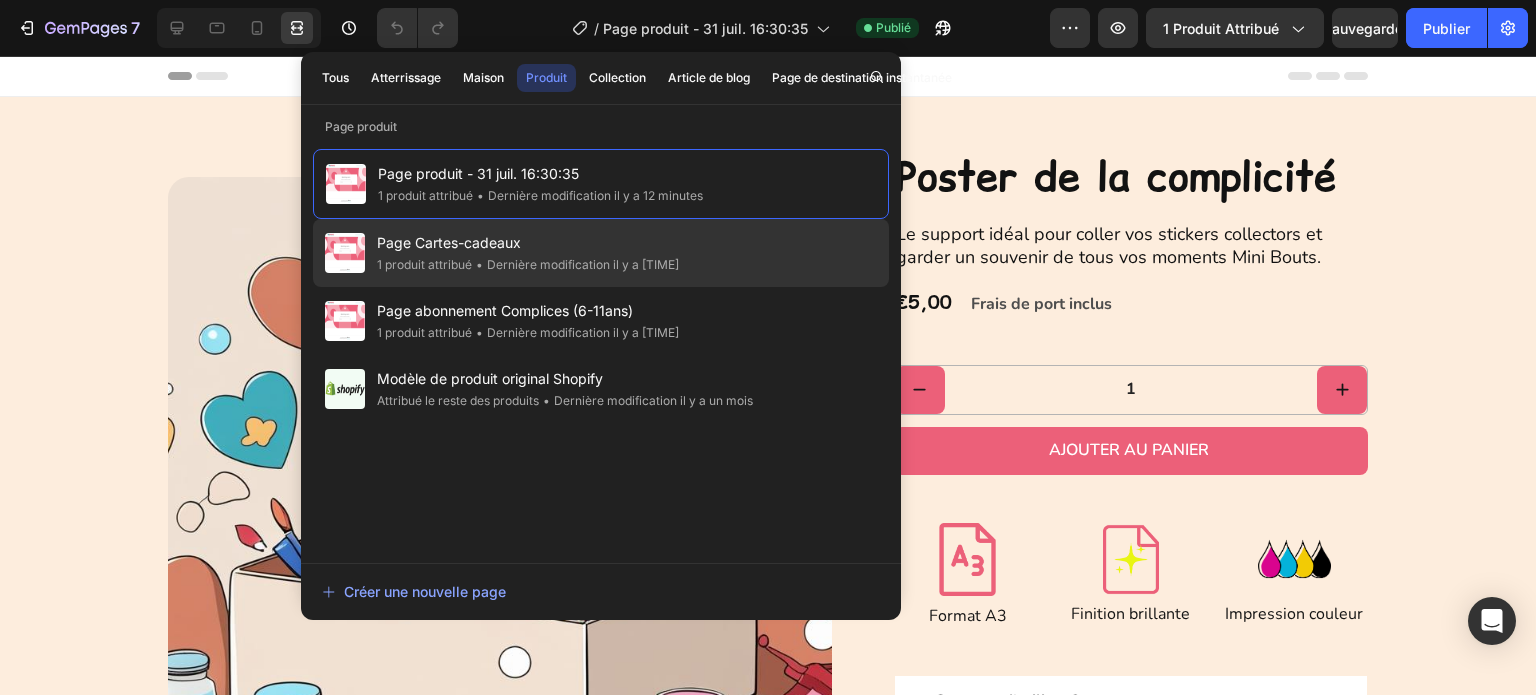 click on "Page Cartes-cadeaux" at bounding box center [449, 242] 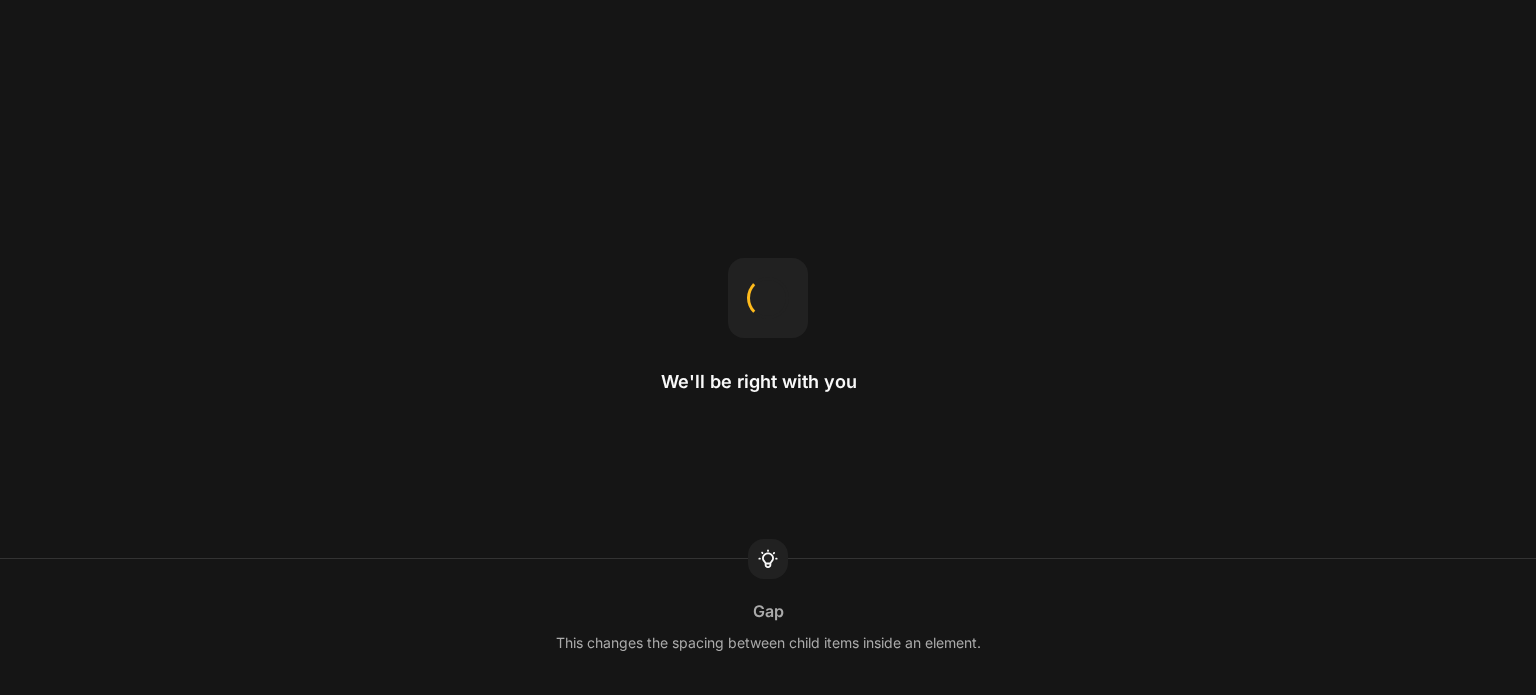 scroll, scrollTop: 0, scrollLeft: 0, axis: both 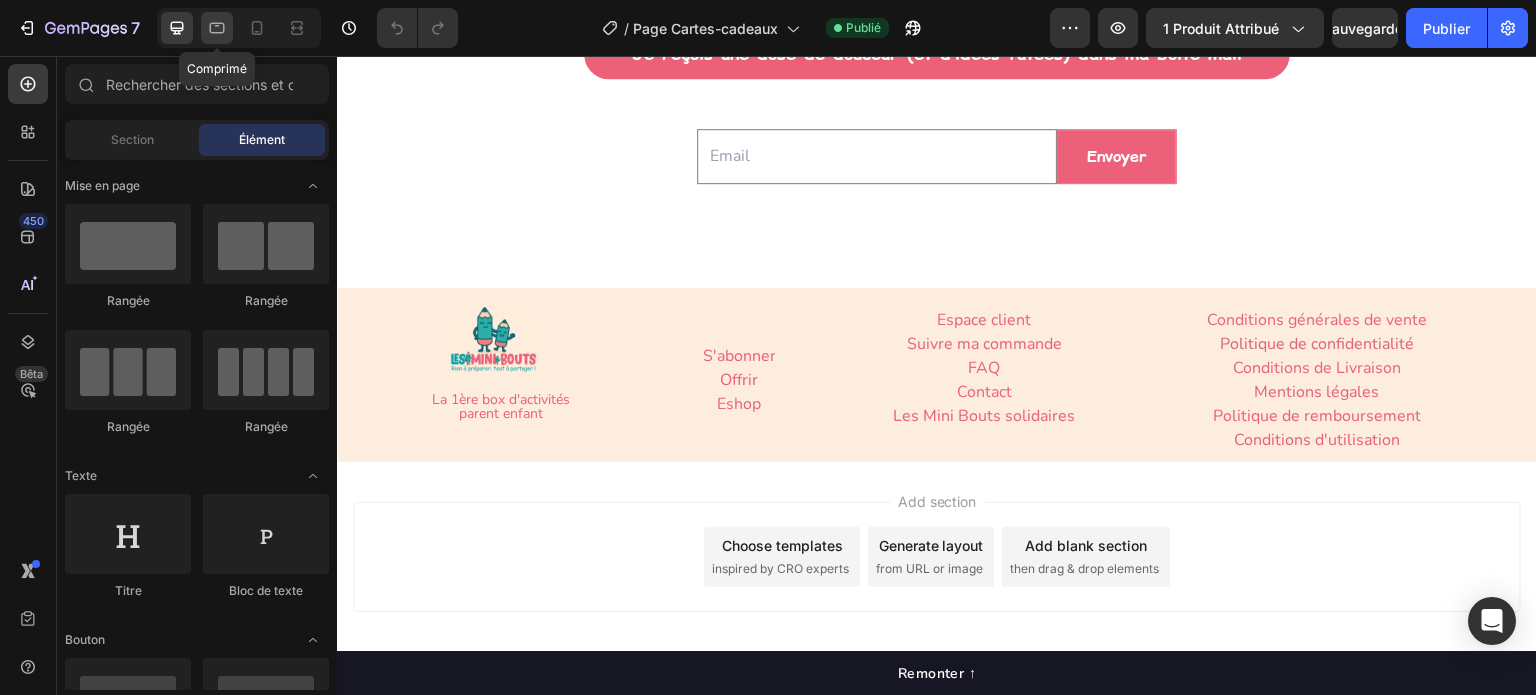 click 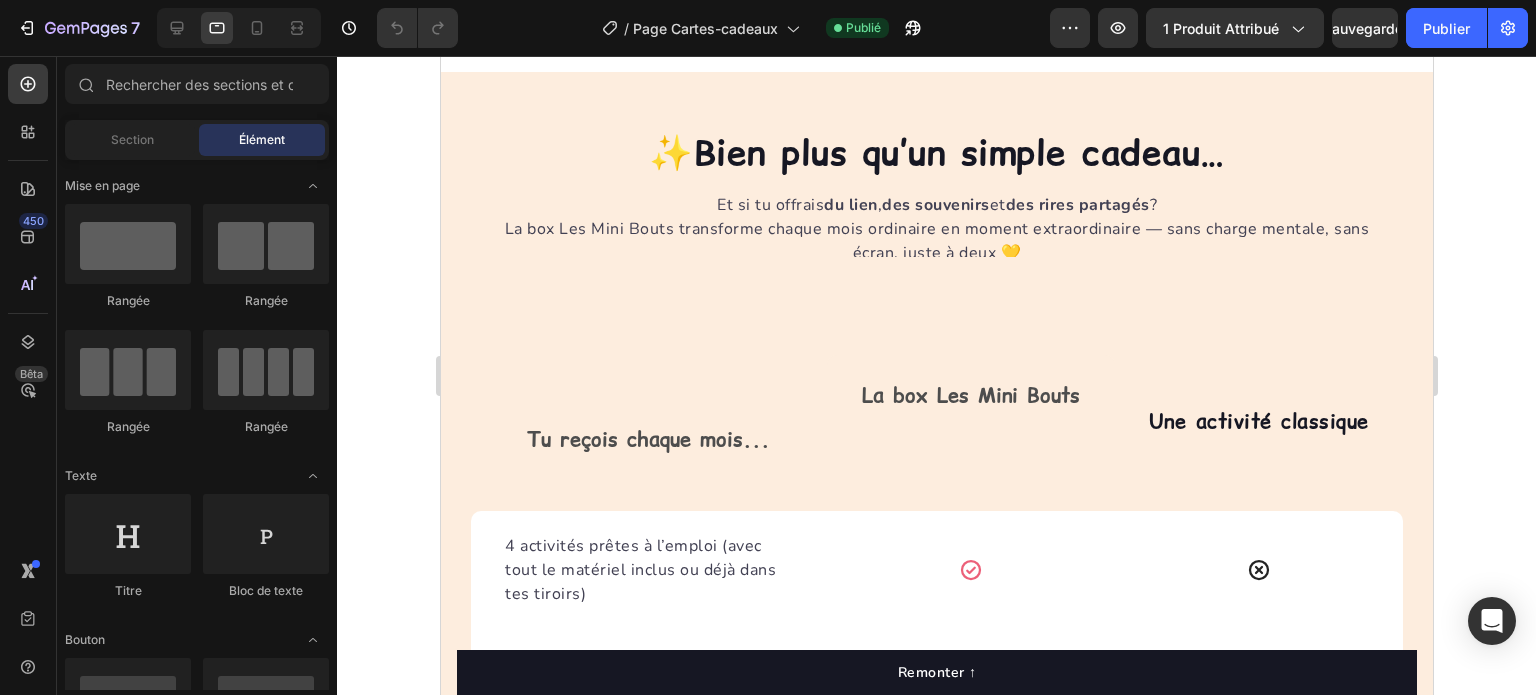 scroll, scrollTop: 4709, scrollLeft: 0, axis: vertical 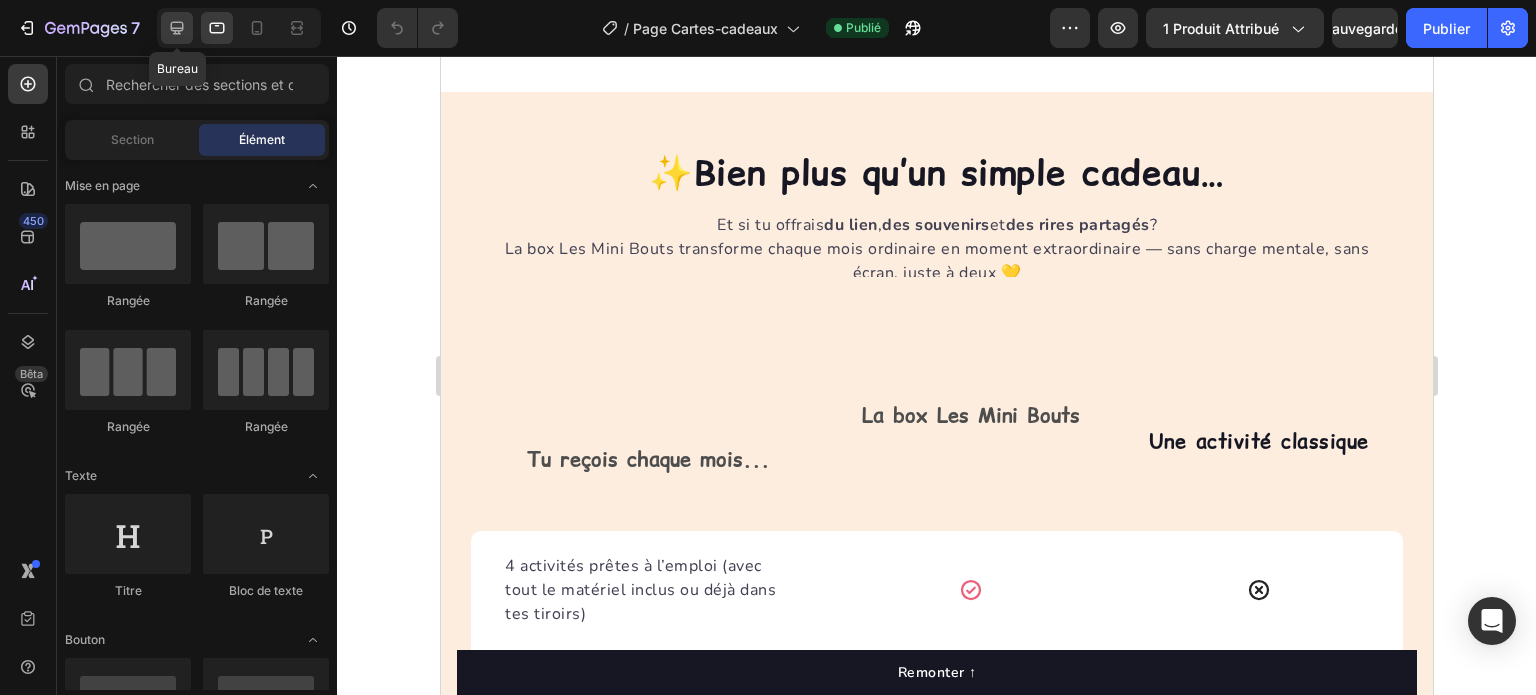 click 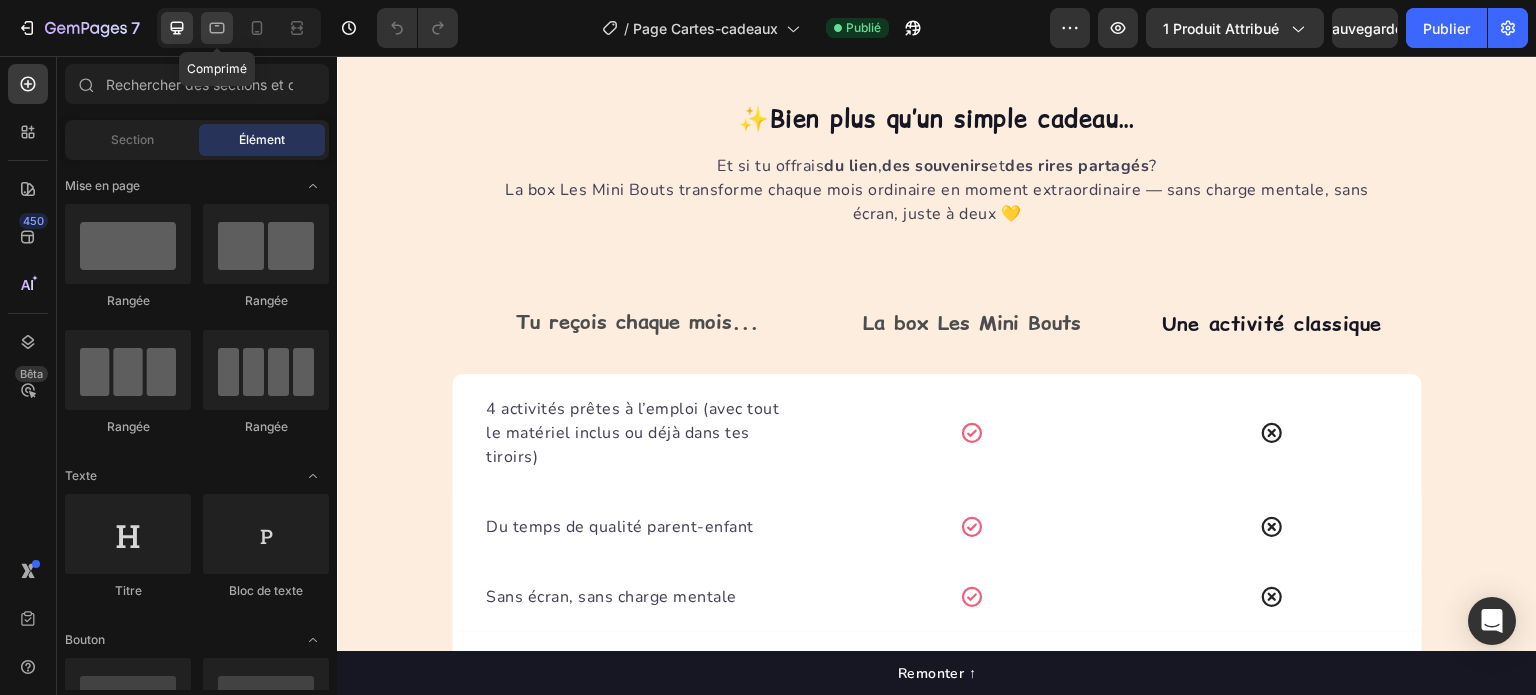 click 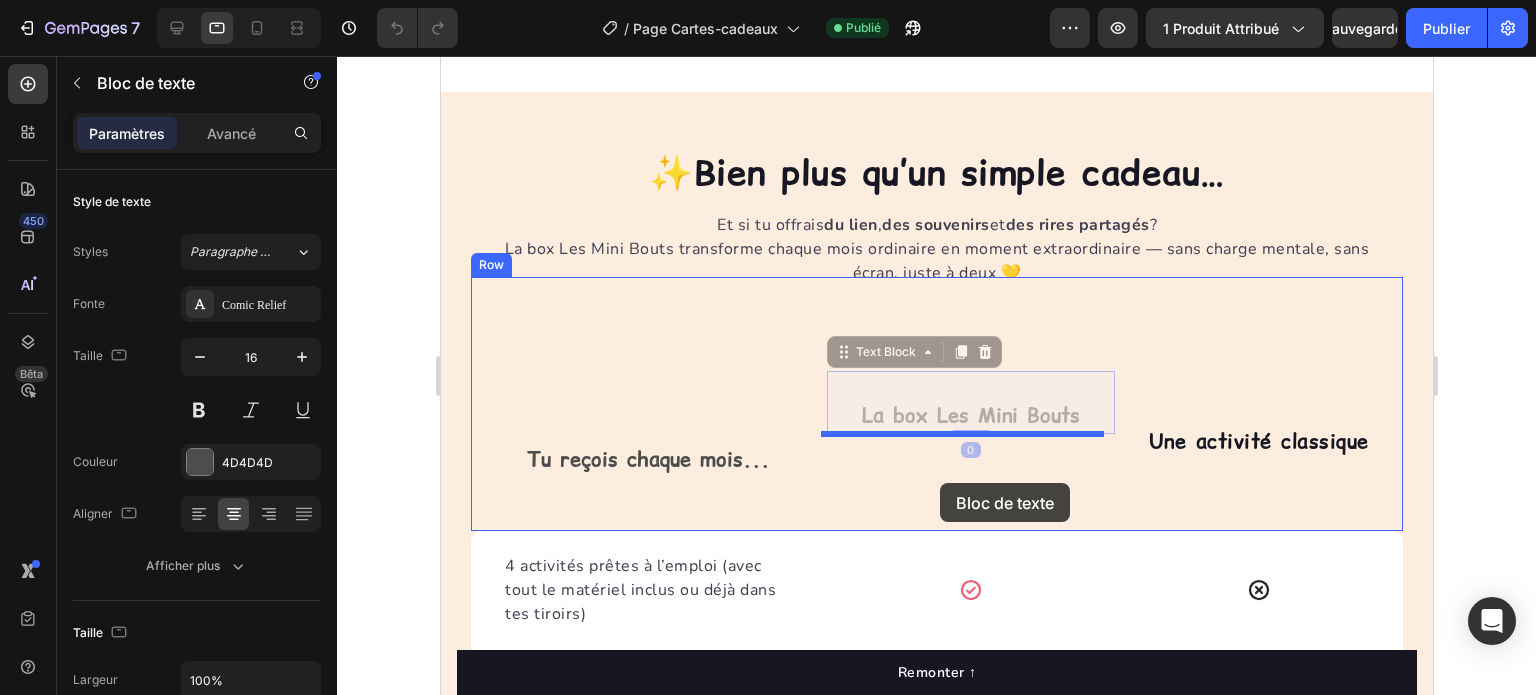 drag, startPoint x: 941, startPoint y: 424, endPoint x: 939, endPoint y: 483, distance: 59.03389 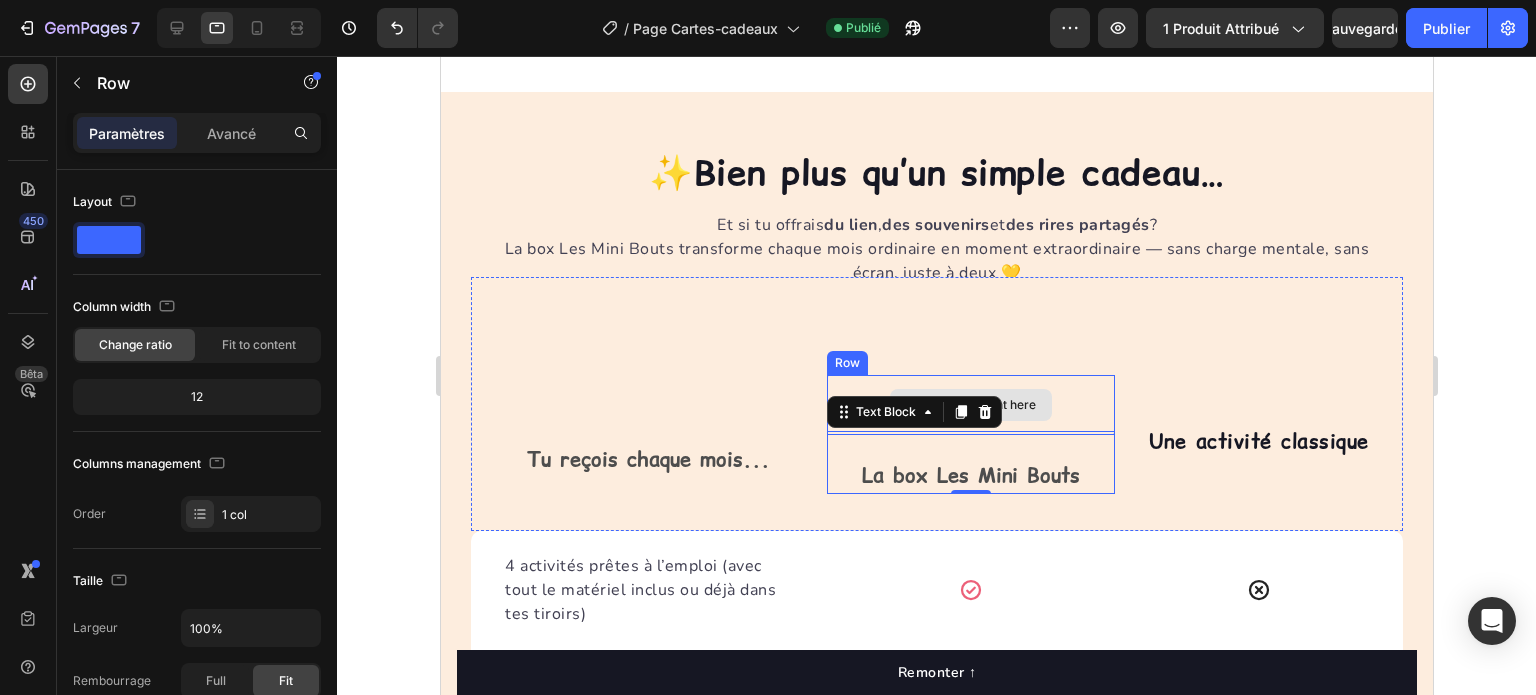 click on "Drop element here" at bounding box center (970, 405) 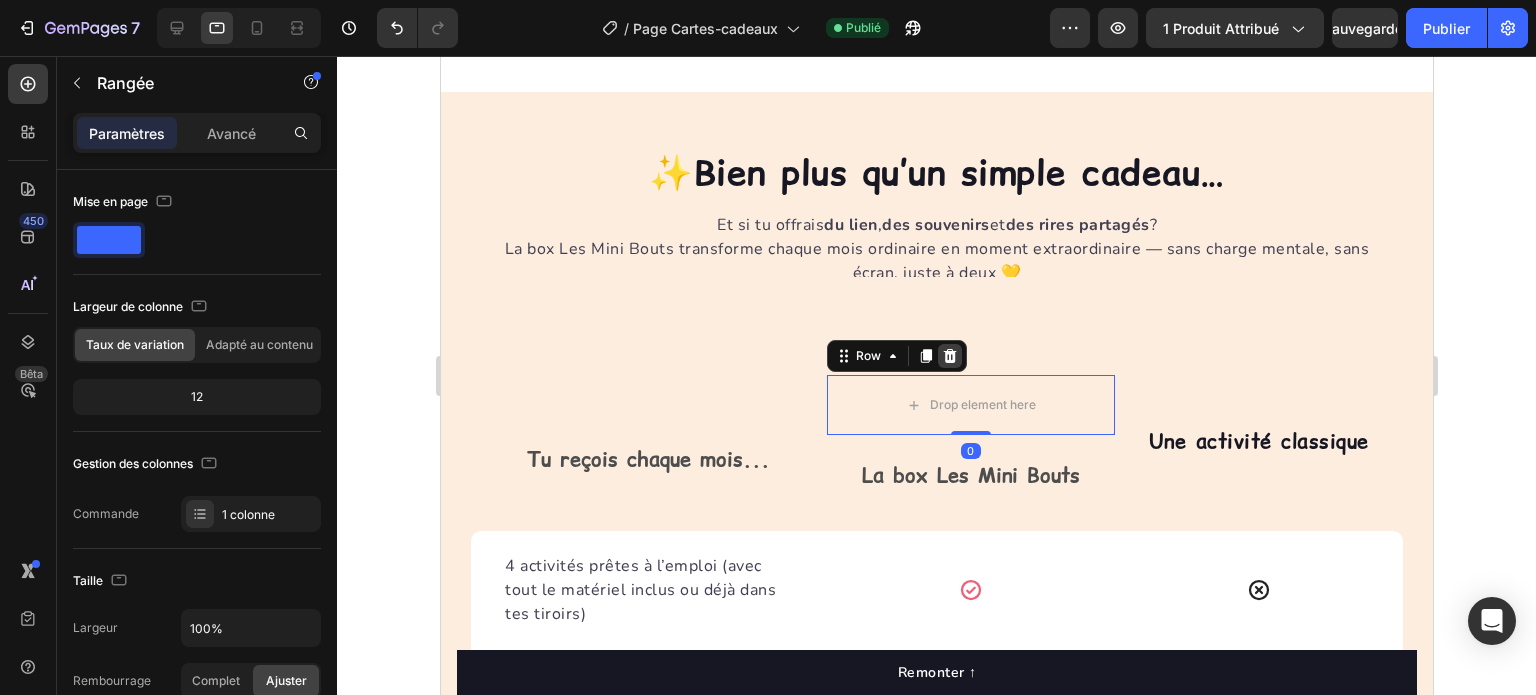 click 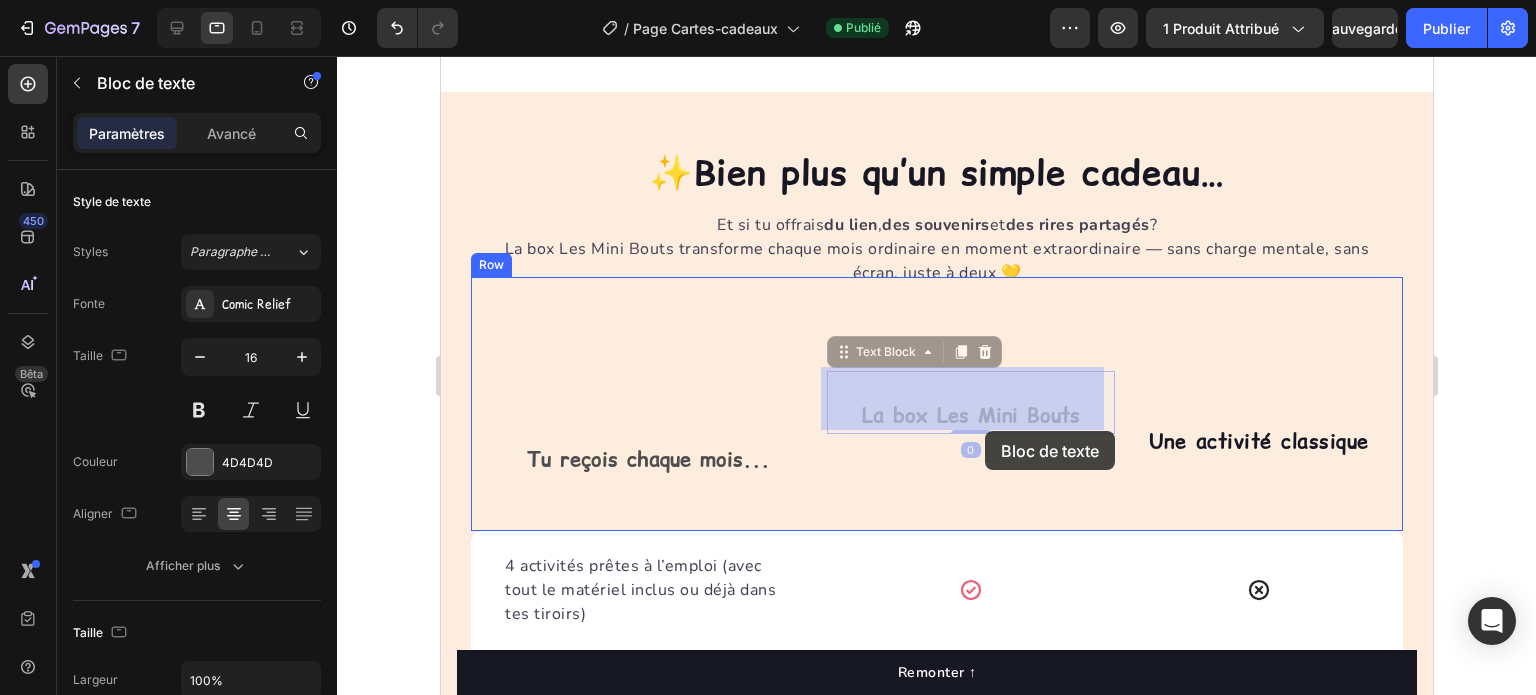 drag, startPoint x: 984, startPoint y: 407, endPoint x: 984, endPoint y: 431, distance: 24 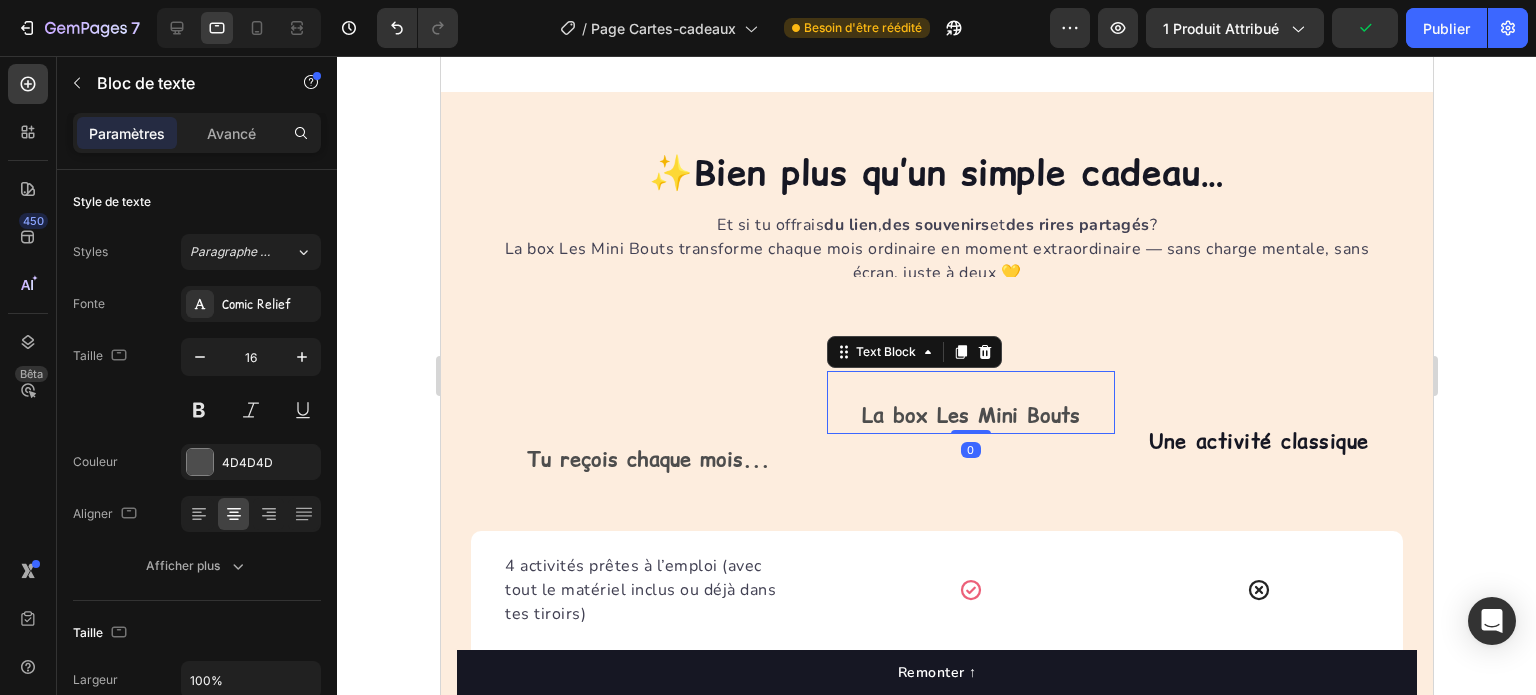 drag, startPoint x: 963, startPoint y: 431, endPoint x: 975, endPoint y: 421, distance: 15.6205 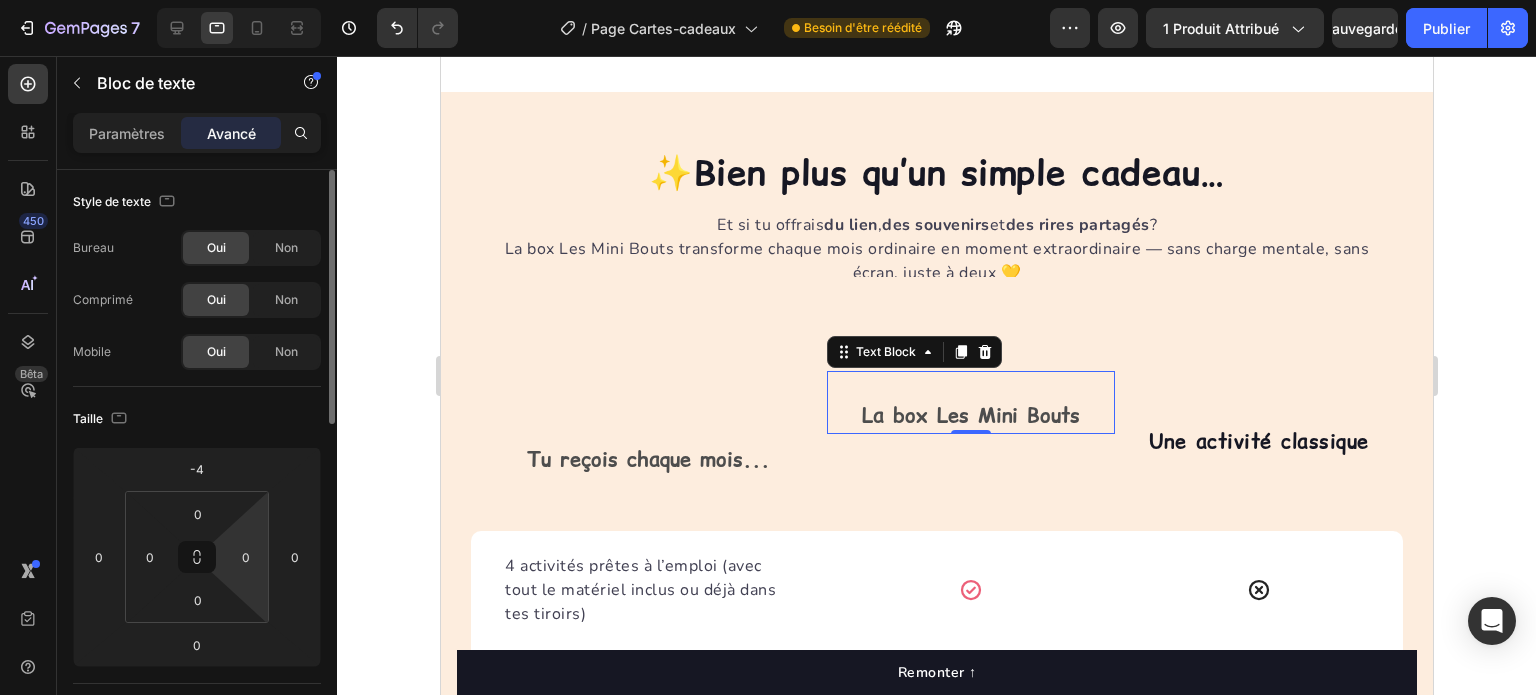 scroll, scrollTop: 100, scrollLeft: 0, axis: vertical 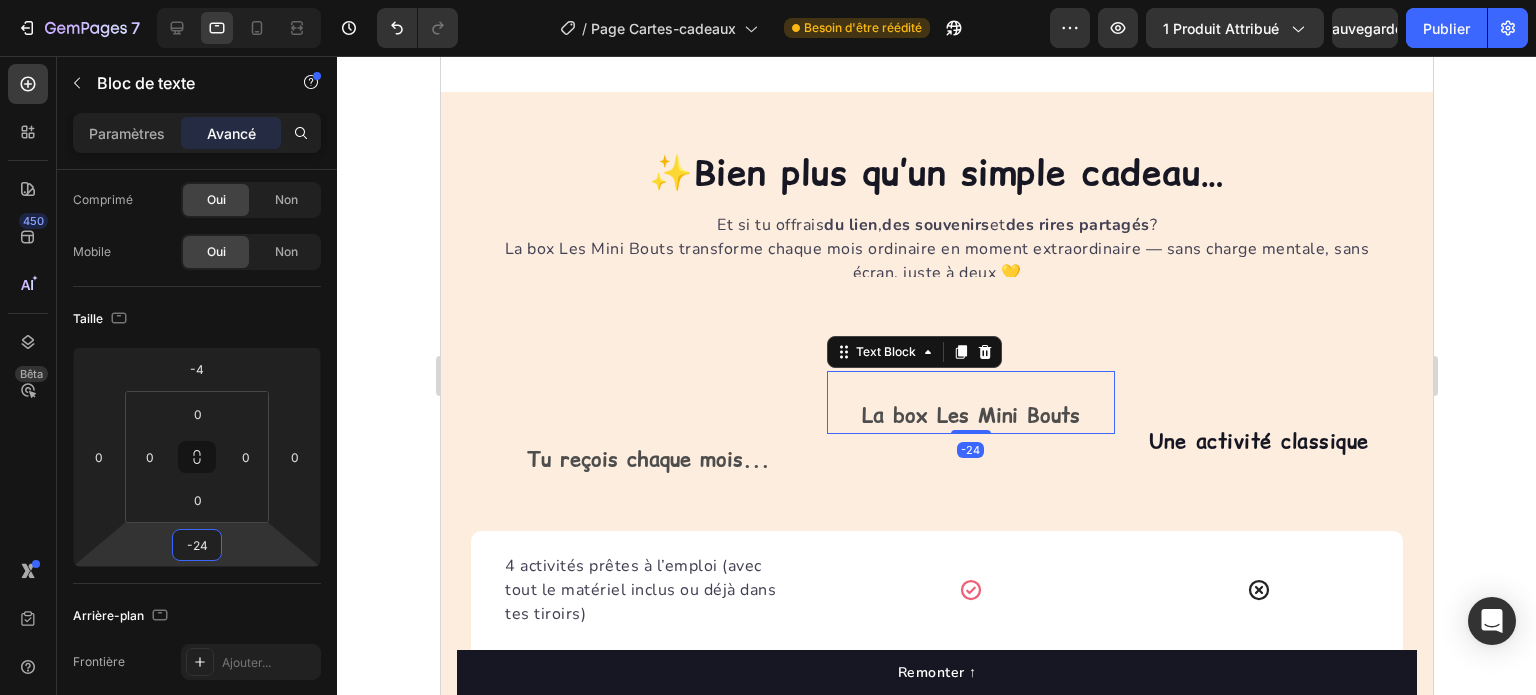 drag, startPoint x: 229, startPoint y: 540, endPoint x: 229, endPoint y: 552, distance: 12 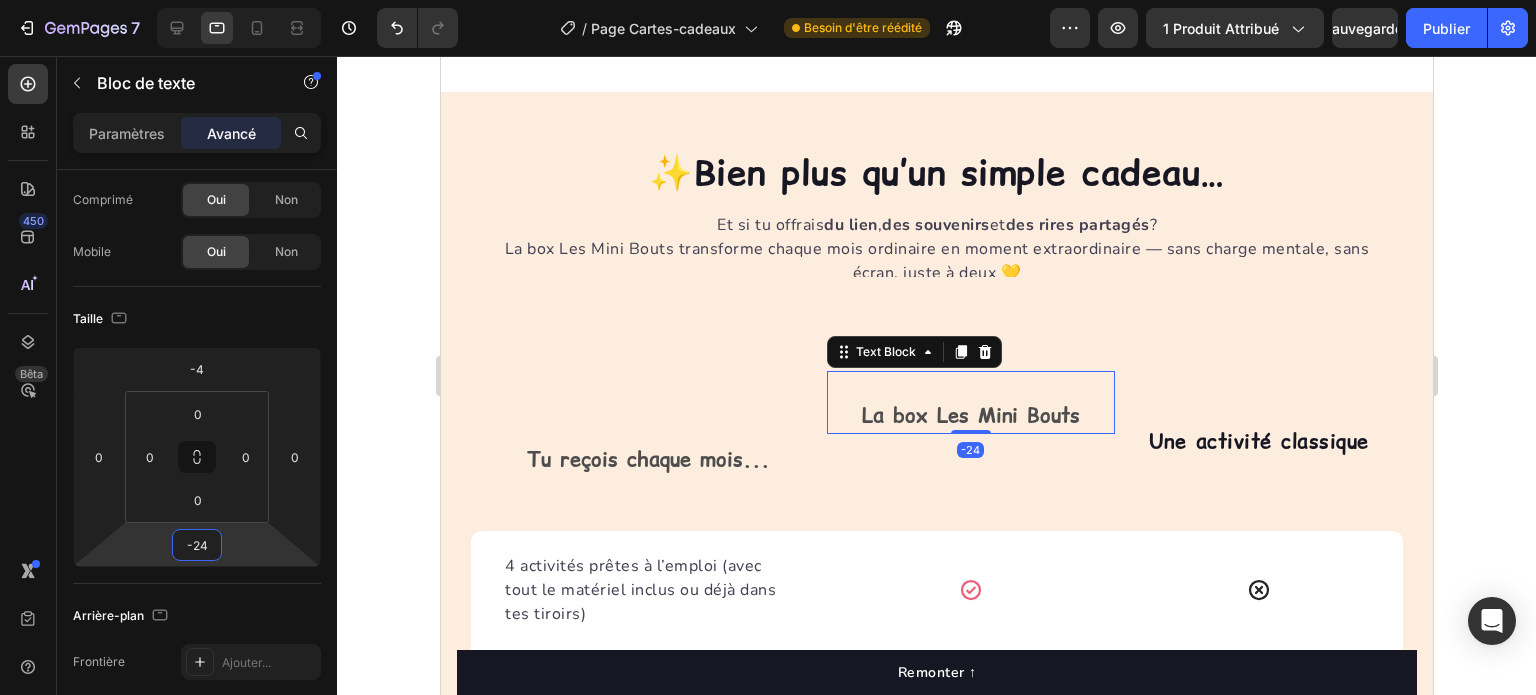 click on "7 Version history / Page Cartes-cadeaux Besoin d'être réédité Aperçu 1 produit attribué Sauvegarder Publier 450 Bêta Sections(18) Éléments (84) Section Élément Hero Section Product Detail Brands Trusted Badges Guarantee Product Breakdown How to use Testimonials Compare Bundle FAQs Social Proof Brand Story Product List Collection Blog List Contact Sticky Add to Cart Custom Footer Parcourir la bibliothèque 450 Mise en page
Rangée
Rangée
Rangée
Rangée Texte
Titre
Bloc de texte Bouton
Bouton
Bouton Médias
Image
Image" at bounding box center (768, 0) 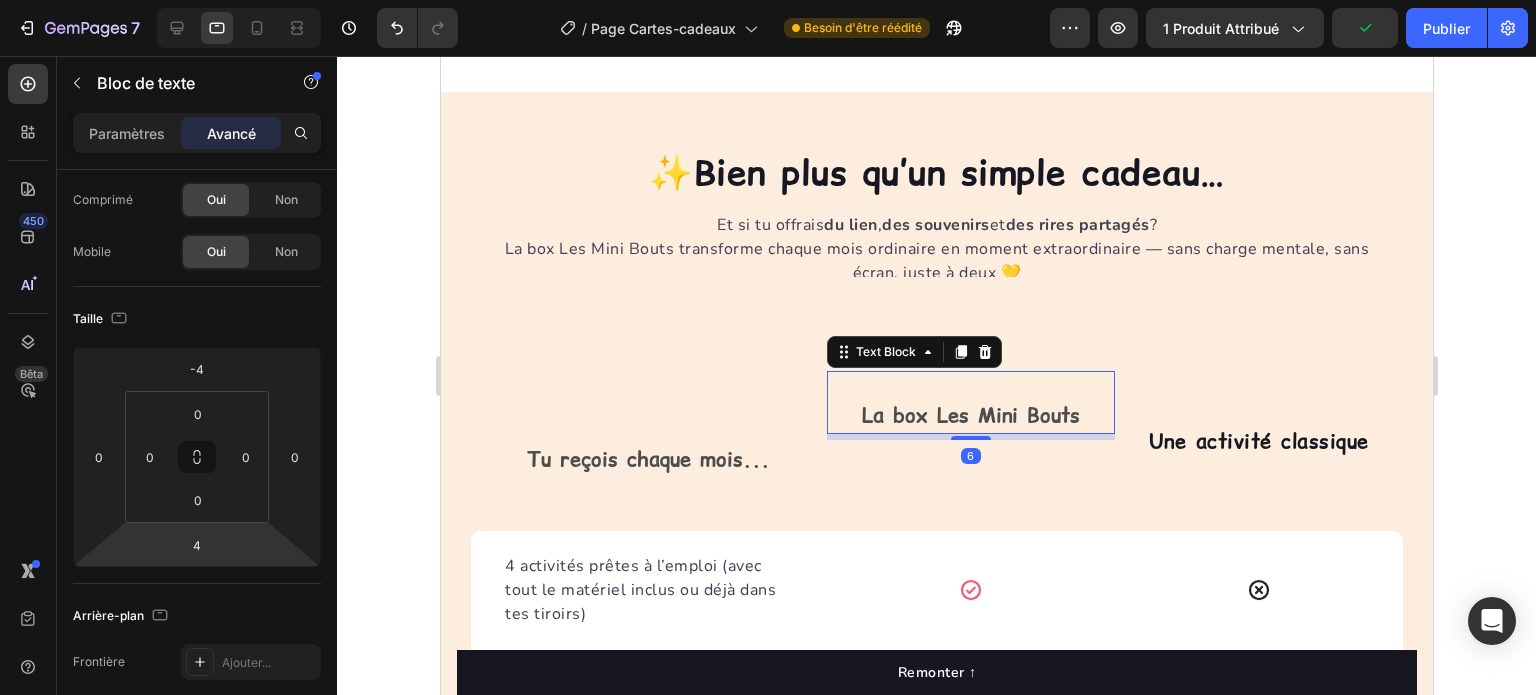 type on "0" 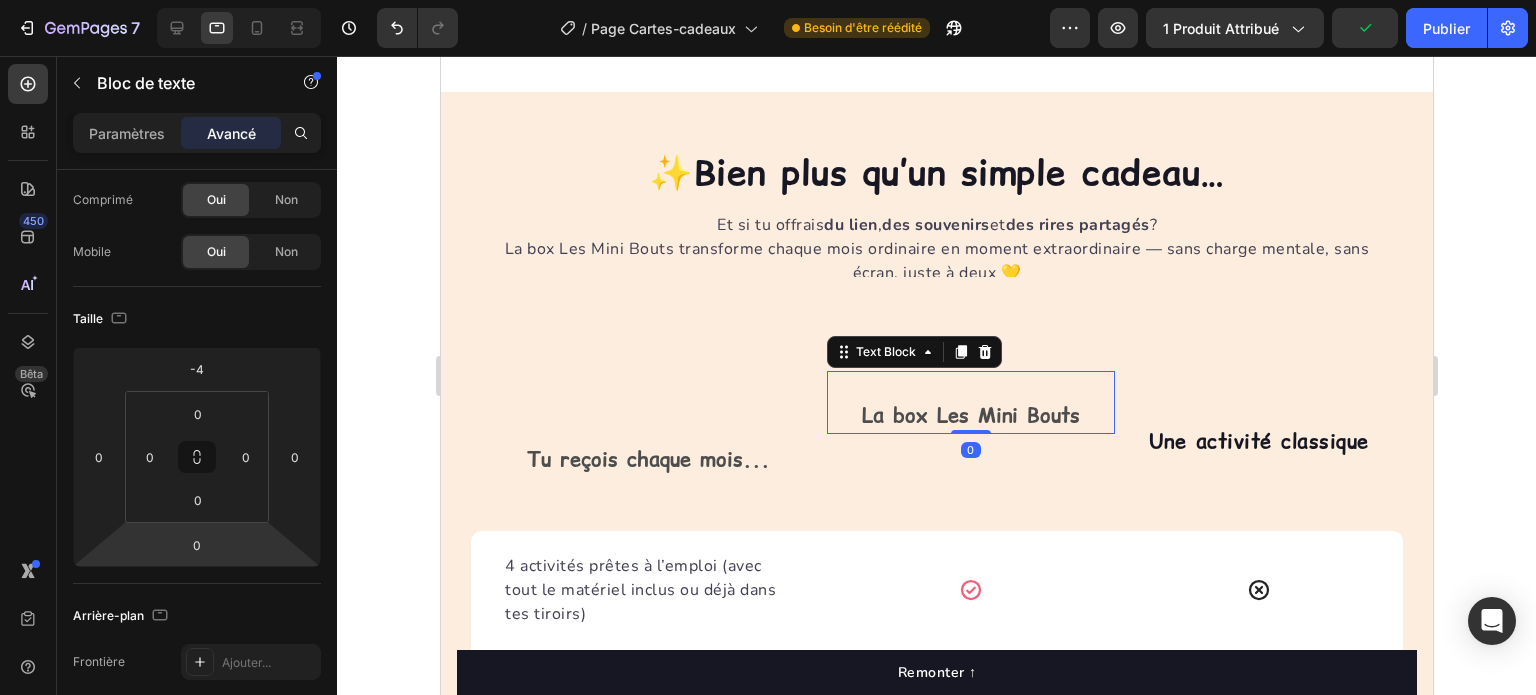 drag, startPoint x: 244, startPoint y: 550, endPoint x: 236, endPoint y: 538, distance: 14.422205 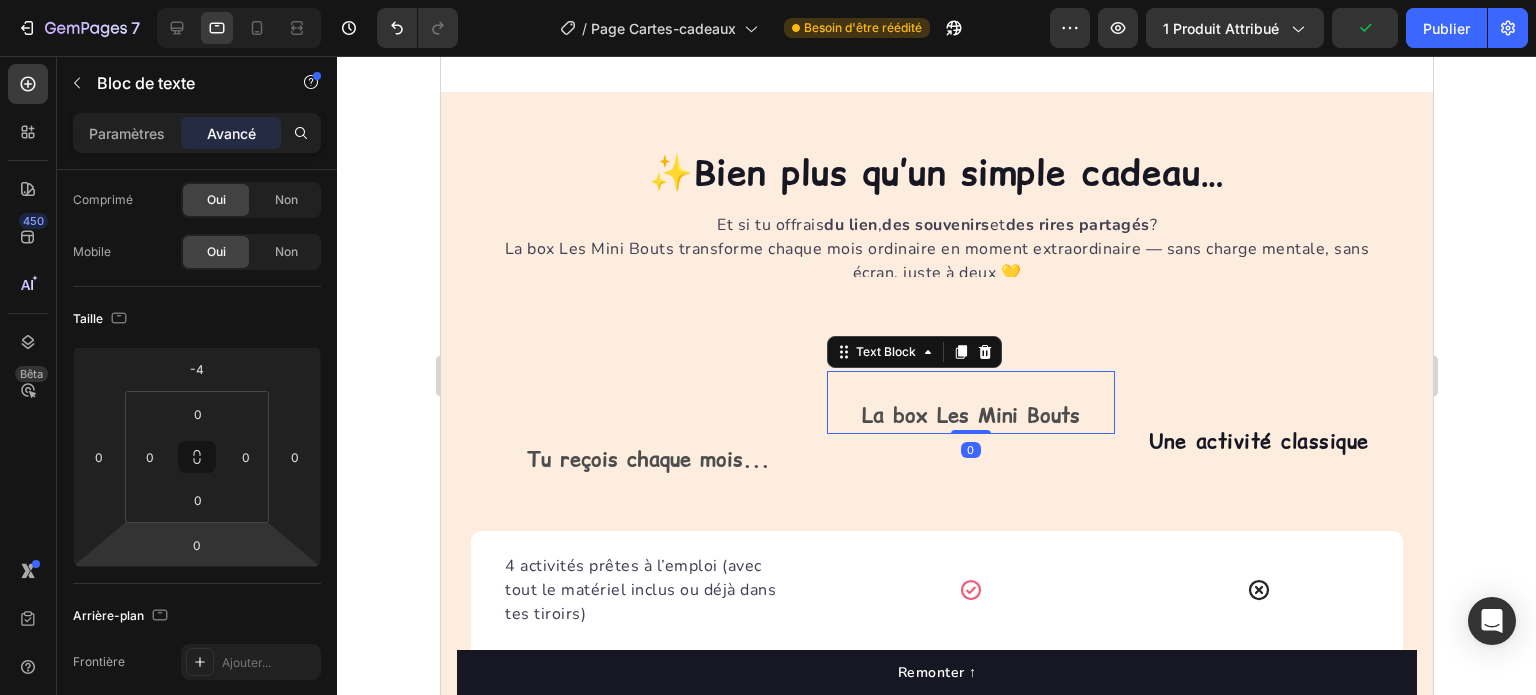click on "7 Version history / Page Cartes-cadeaux Besoin d'être réédité Aperçu 1 produit attribué Publier 450 Bêta Sections(18) Éléments (84) Section Élément Hero Section Product Detail Brands Trusted Badges Guarantee Product Breakdown How to use Testimonials Compare Bundle FAQs Social Proof Brand Story Product List Collection Blog List Contact Sticky Add to Cart Custom Footer Parcourir la bibliothèque 450 Mise en page
Rangée
Rangée
Rangée
Rangée Texte
Titre
Bloc de texte Bouton
Bouton
Bouton Médias
Image" at bounding box center [768, 0] 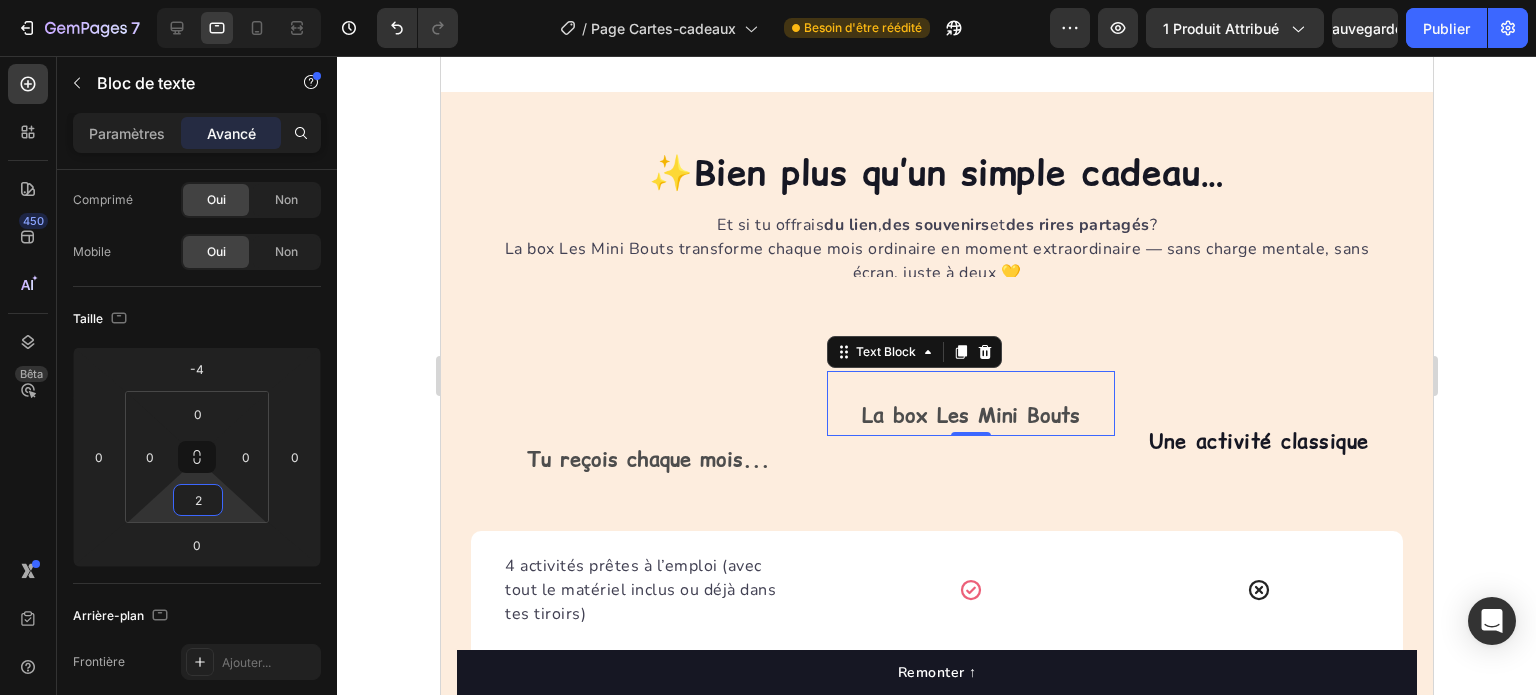 type on "0" 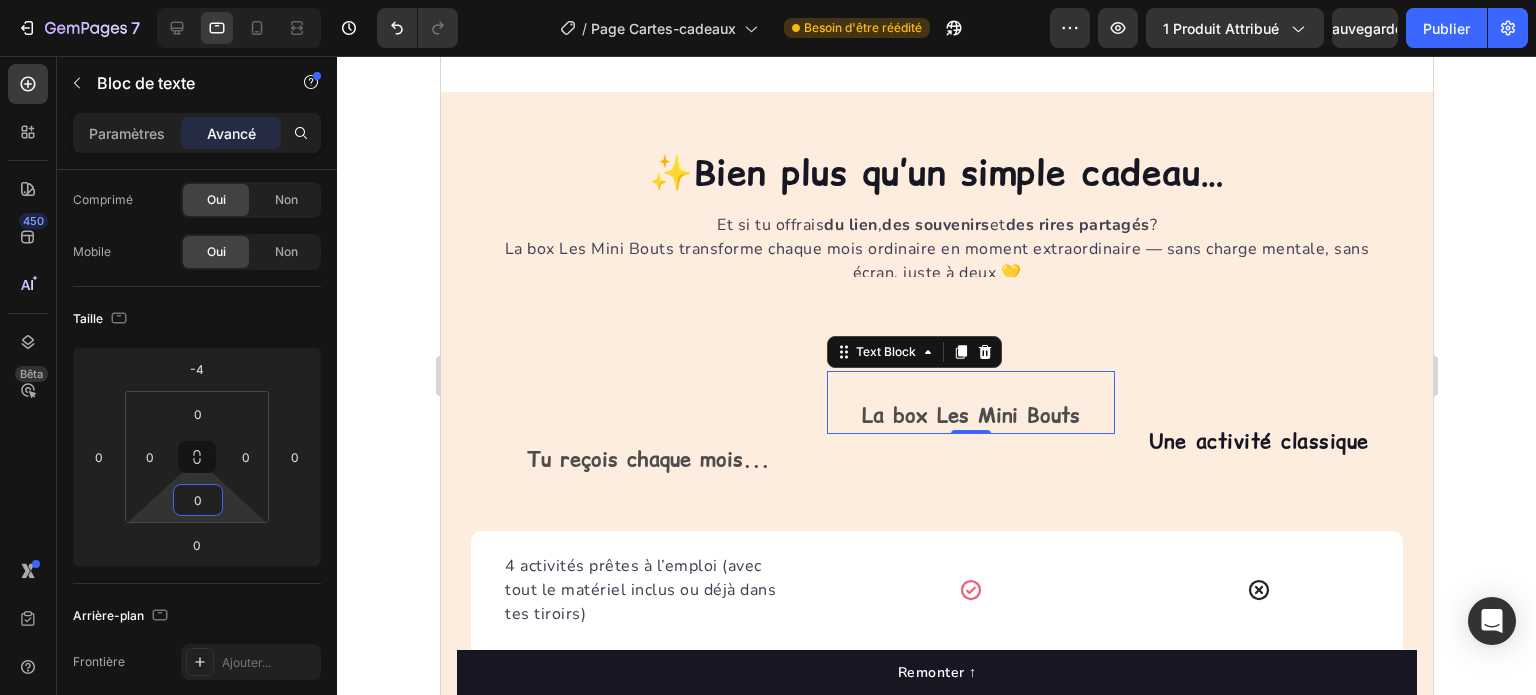 click on "7 Version history / Page Cartes-cadeaux Besoin d'être réédité Aperçu 1 produit attribué Sauvegarder Publier 450 Bêta Sections(18) Éléments (84) Section Élément Hero Section Product Detail Brands Trusted Badges Guarantee Product Breakdown How to use Testimonials Compare Bundle FAQs Social Proof Brand Story Product List Collection Blog List Contact Sticky Add to Cart Custom Footer Parcourir la bibliothèque 450 Mise en page
Rangée
Rangée
Rangée
Rangée Texte
Titre
Bloc de texte Bouton
Bouton
Bouton Médias
Image
Image" at bounding box center (768, 0) 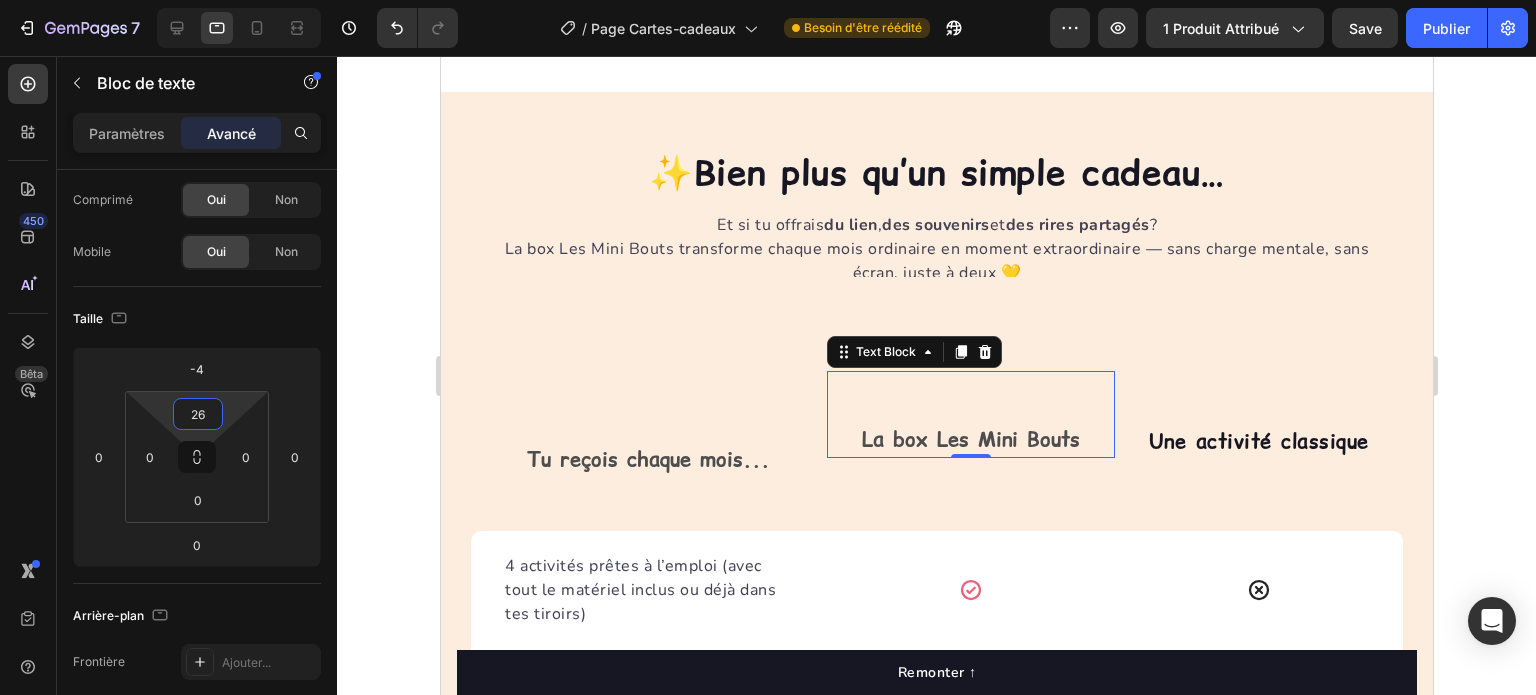 type on "28" 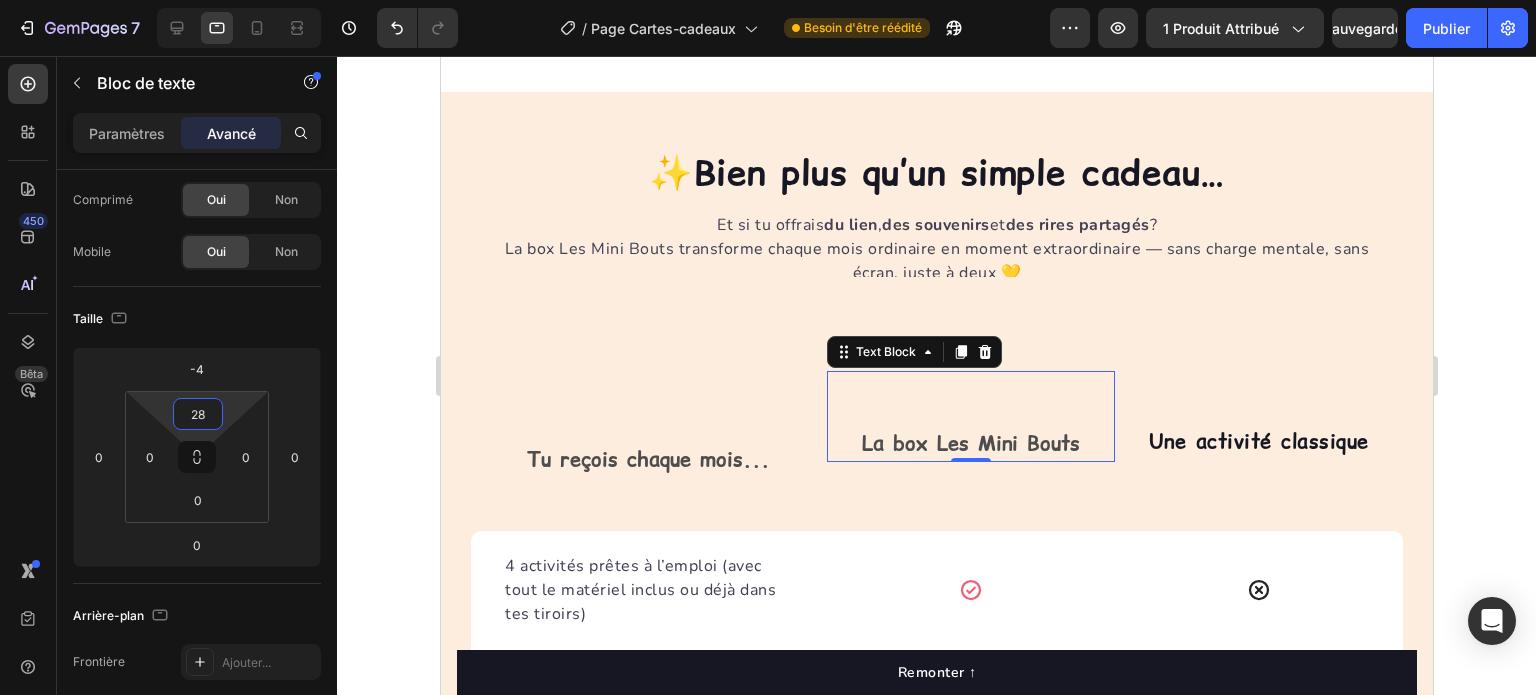 drag, startPoint x: 238, startPoint y: 403, endPoint x: 226, endPoint y: 389, distance: 18.439089 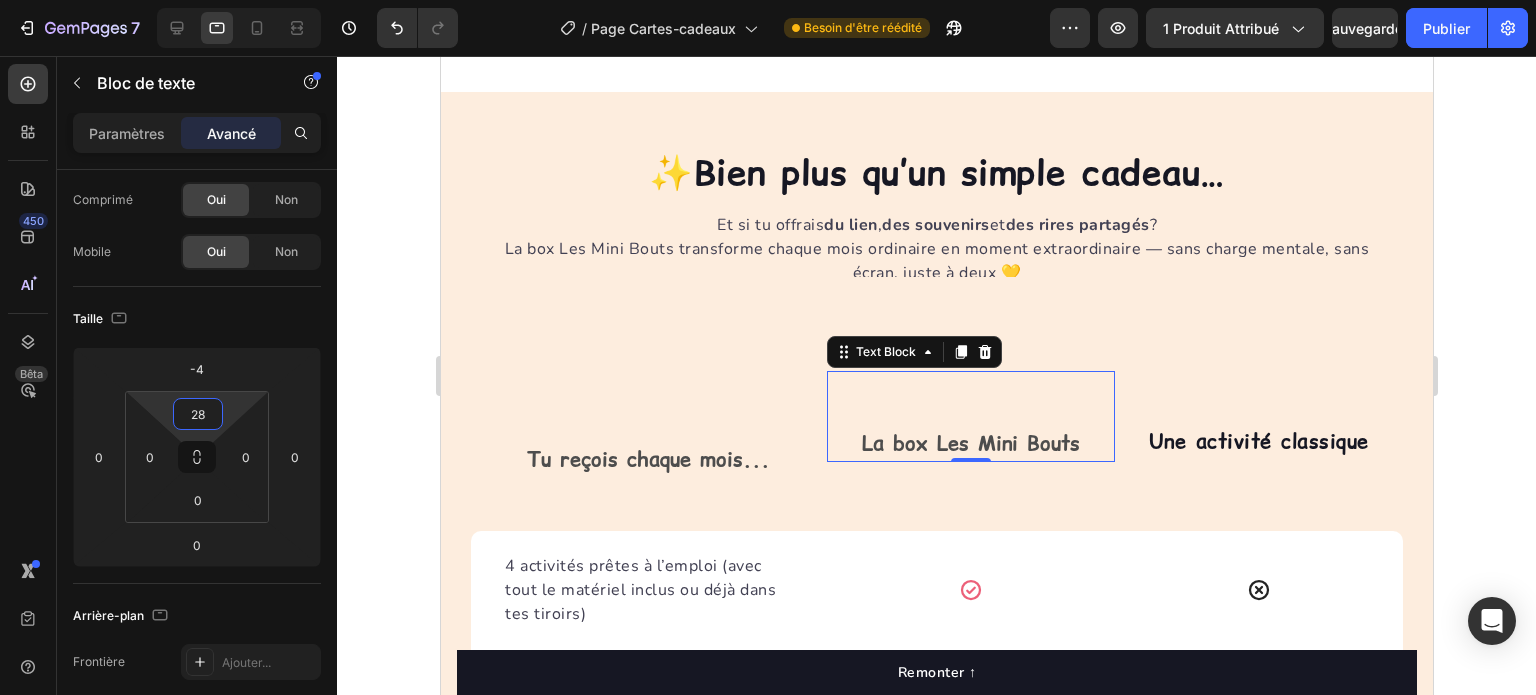 click on "7 Version history / Page Cartes-cadeaux Besoin d'être réédité Aperçu 1 produit attribué Sauvegarder Publier 450 Bêta Sections(18) Éléments (84) Section Élément Hero Section Product Detail Brands Trusted Badges Guarantee Product Breakdown How to use Testimonials Compare Bundle FAQs Social Proof Brand Story Product List Collection Blog List Contact Sticky Add to Cart Custom Footer Parcourir la bibliothèque 450 Mise en page
Rangée
Rangée
Rangée
Rangée Texte
Titre
Bloc de texte Bouton
Bouton
Bouton Médias
Image
Image" at bounding box center [768, 0] 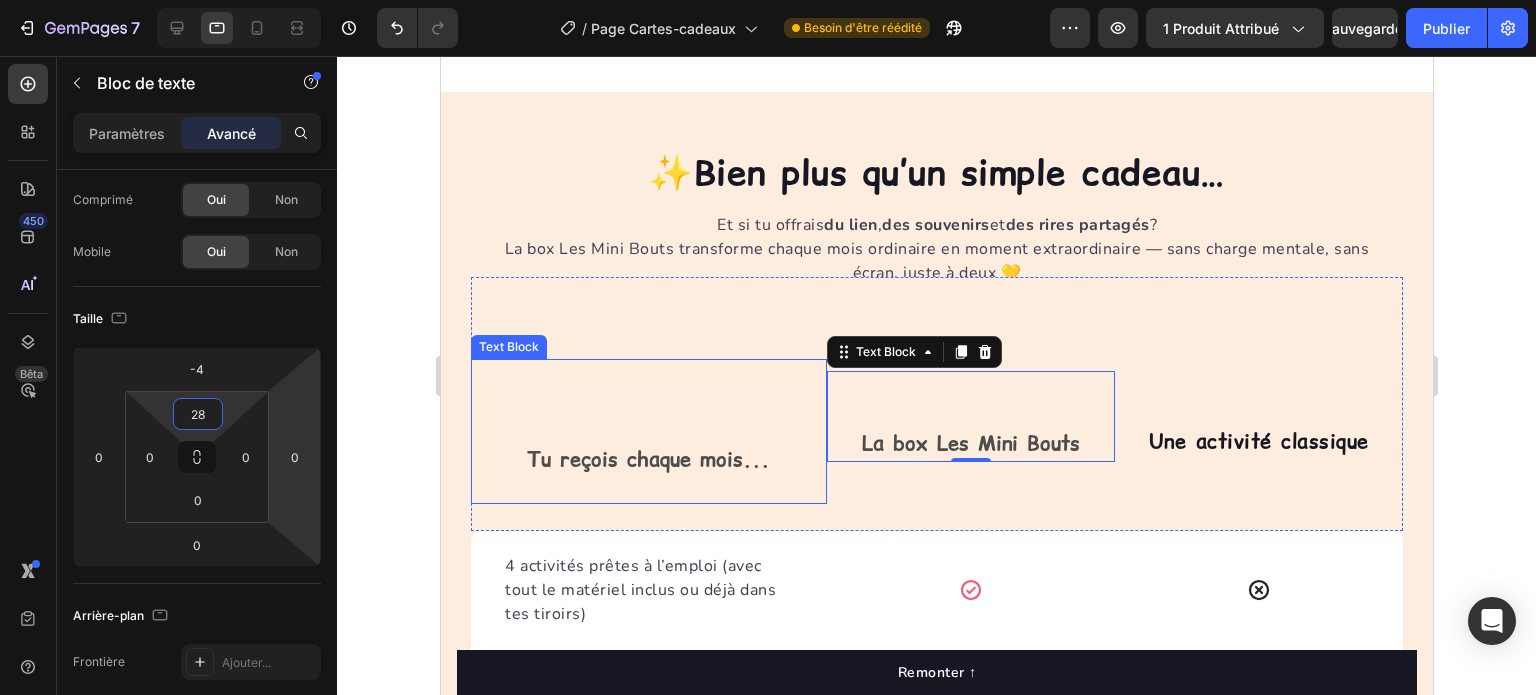 click on "Tu reçois chaque mois..." at bounding box center [647, 460] 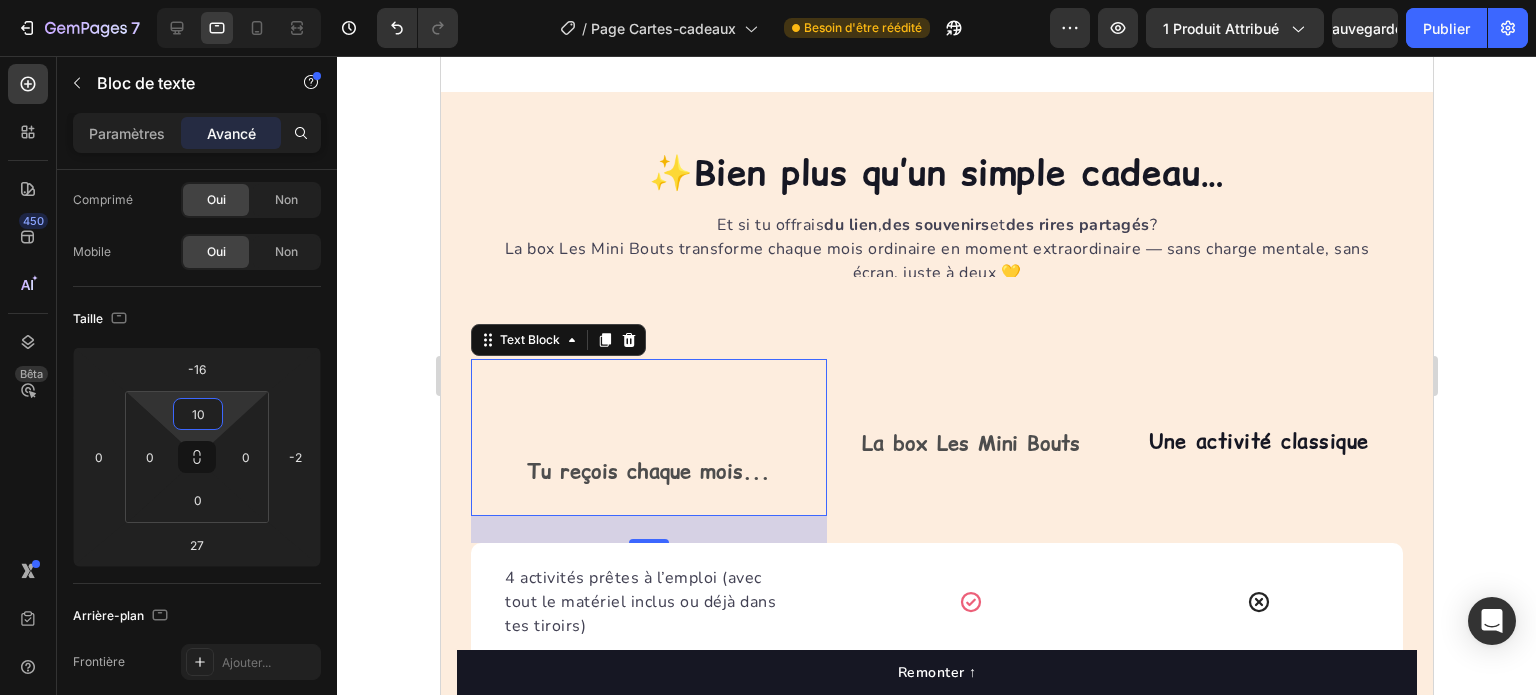 type on "0" 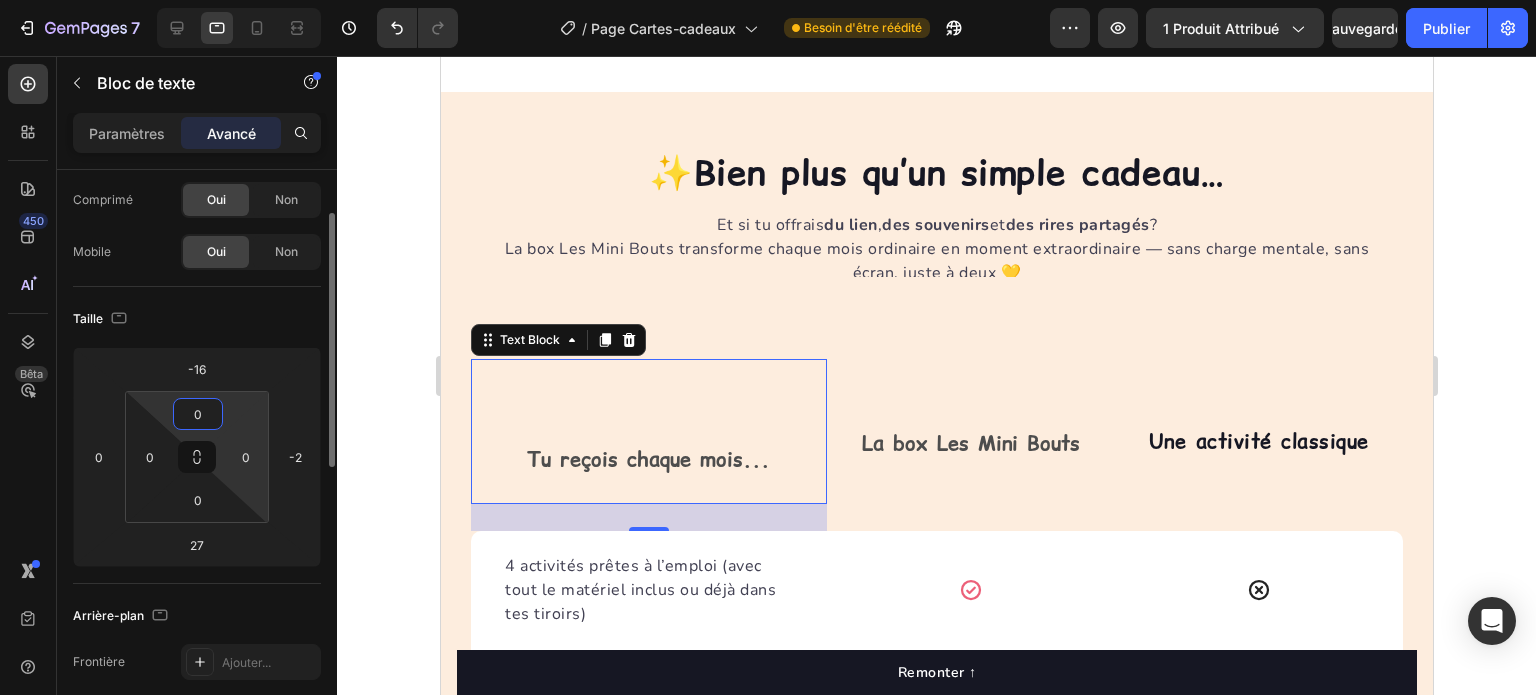 drag, startPoint x: 232, startPoint y: 408, endPoint x: 231, endPoint y: 433, distance: 25.019993 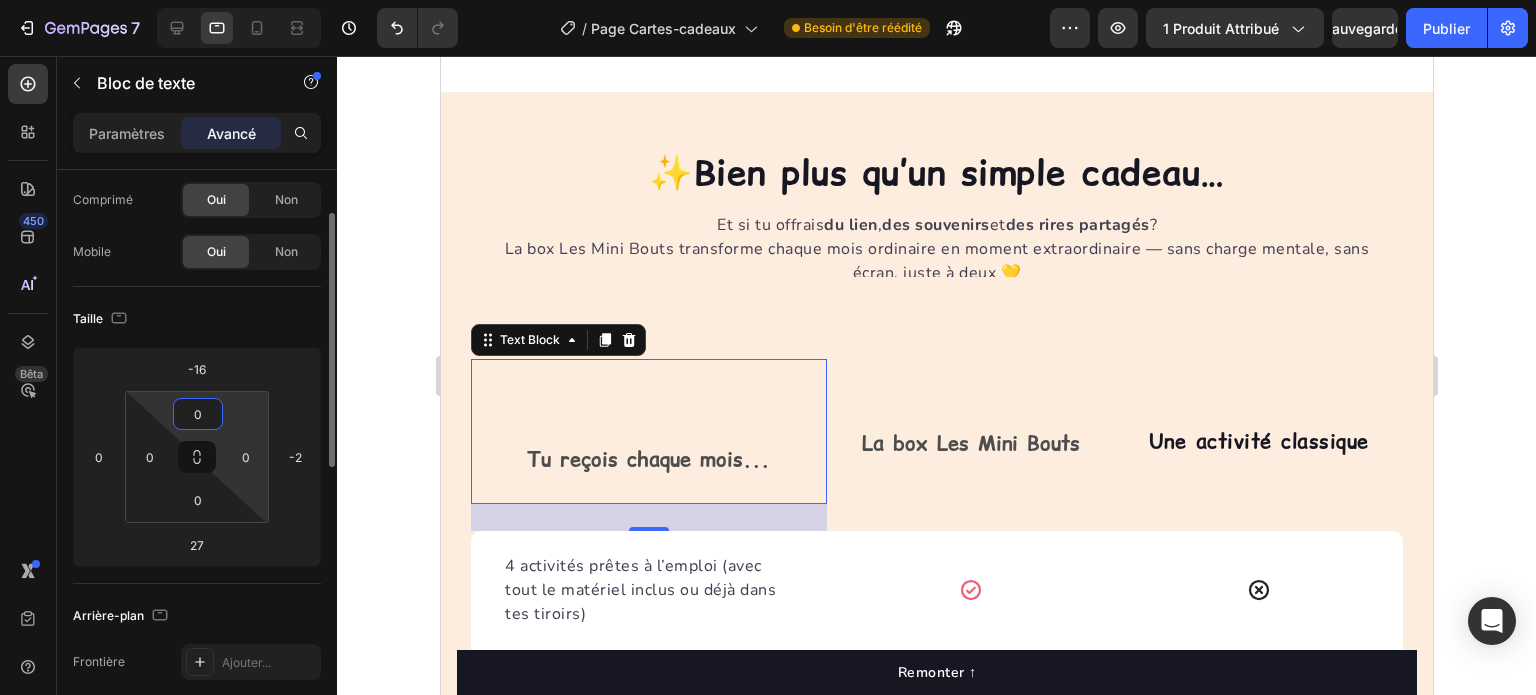 click on "7 Version history / Page Cartes-cadeaux Besoin d'être réédité Aperçu 1 produit attribué Sauvegarder Publier 450 Bêta Sections(18) Éléments (84) Section Élément Hero Section Product Detail Brands Trusted Badges Guarantee Product Breakdown How to use Testimonials Compare Bundle FAQs Social Proof Brand Story Product List Collection Blog List Contact Sticky Add to Cart Custom Footer Parcourir la bibliothèque 450 Mise en page
Rangée
Rangée
Rangée
Rangée Texte
Titre
Bloc de texte Bouton
Bouton
Bouton Médias
Image
Image" at bounding box center (768, 0) 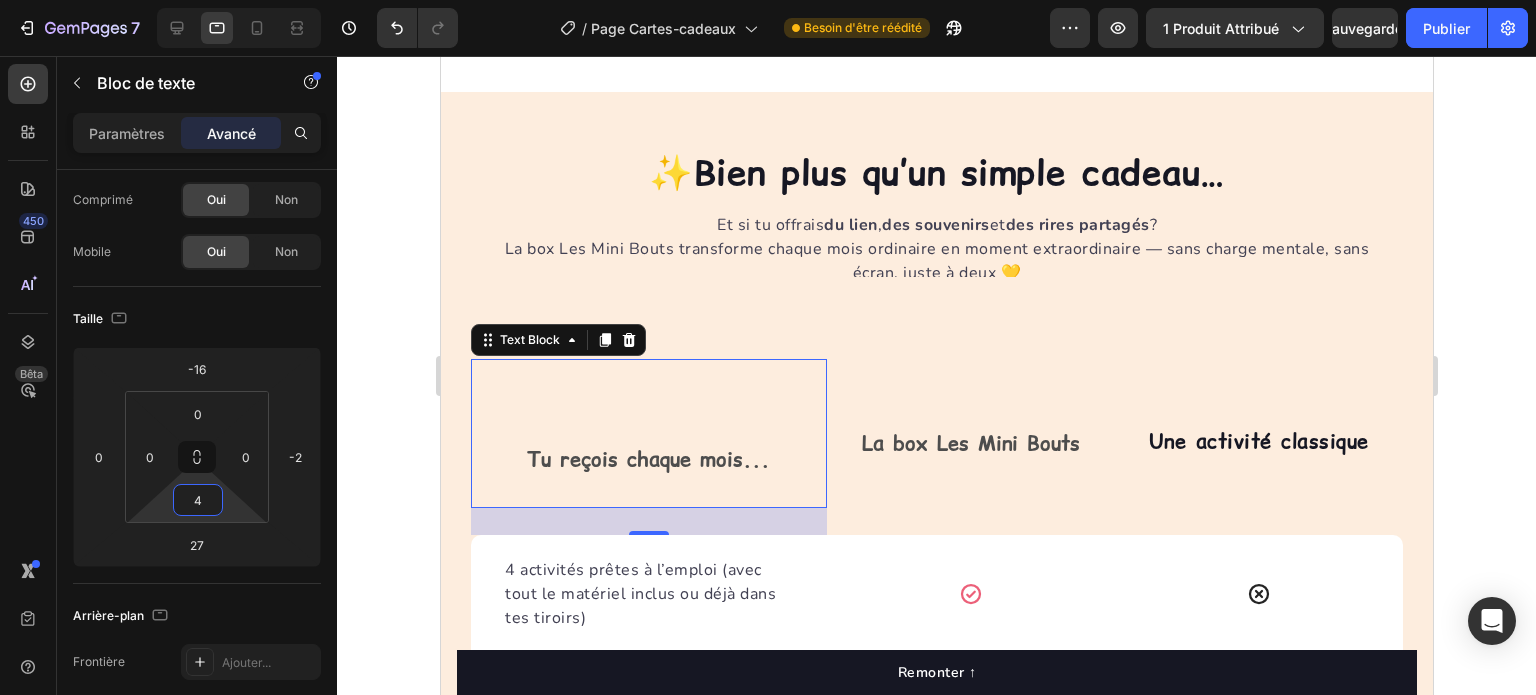 type on "0" 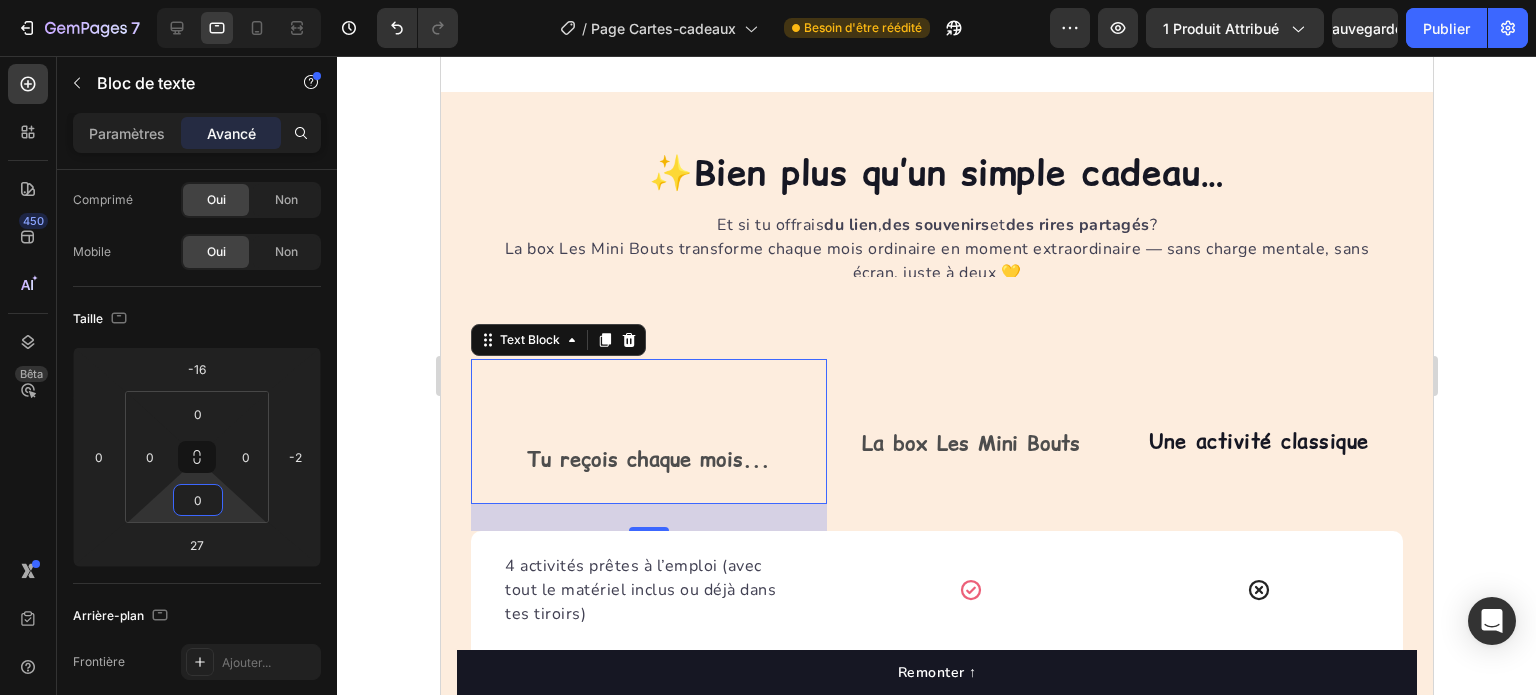 click on "7 Version history / Page Cartes-cadeaux Besoin d'être réédité Aperçu 1 produit attribué Sauvegarder Publier 450 Bêta Sections(18) Éléments (84) Section Élément Hero Section Product Detail Brands Trusted Badges Guarantee Product Breakdown How to use Testimonials Compare Bundle FAQs Social Proof Brand Story Product List Collection Blog List Contact Sticky Add to Cart Custom Footer Parcourir la bibliothèque 450 Mise en page
Rangée
Rangée
Rangée
Rangée Texte
Titre
Bloc de texte Bouton
Bouton
Bouton Médias
Image
Image" at bounding box center (768, 0) 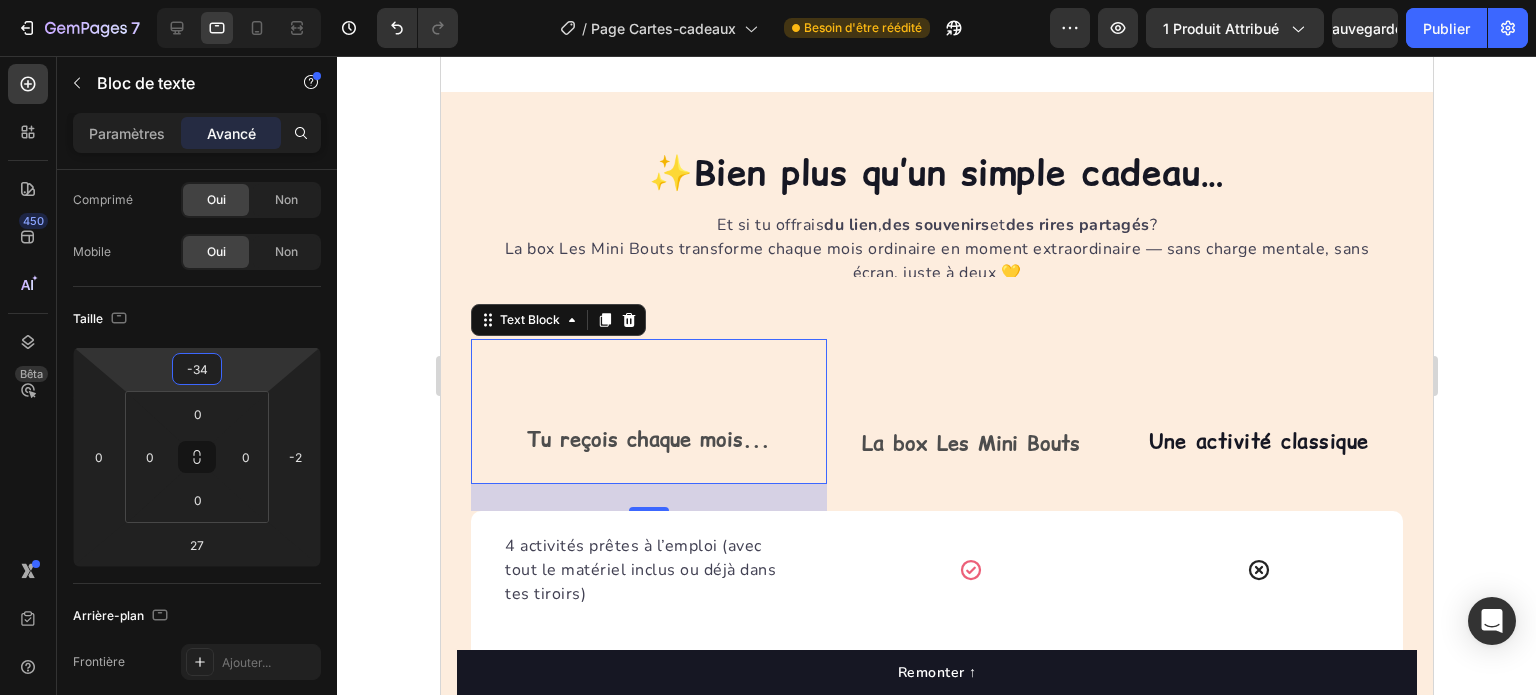 type on "-32" 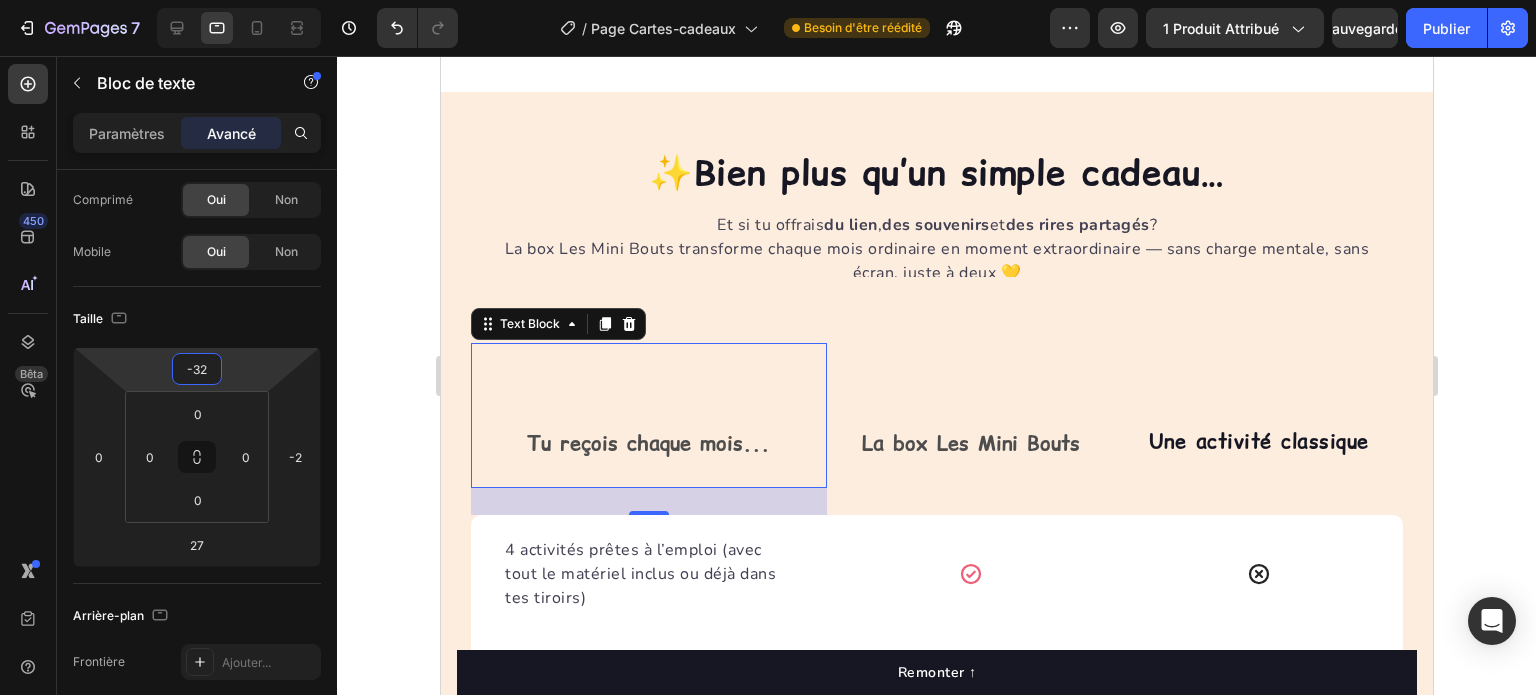 click on "7 Version history / Page Cartes-cadeaux Besoin d'être réédité Aperçu 1 produit attribué Sauvegarder Publier 450 Bêta Sections(18) Éléments (84) Section Élément Hero Section Product Detail Brands Trusted Badges Guarantee Product Breakdown How to use Testimonials Compare Bundle FAQs Social Proof Brand Story Product List Collection Blog List Contact Sticky Add to Cart Custom Footer Parcourir la bibliothèque 450 Mise en page
Rangée
Rangée
Rangée
Rangée Texte
Titre
Bloc de texte Bouton
Bouton
Bouton Médias
Image
Image" at bounding box center (768, 0) 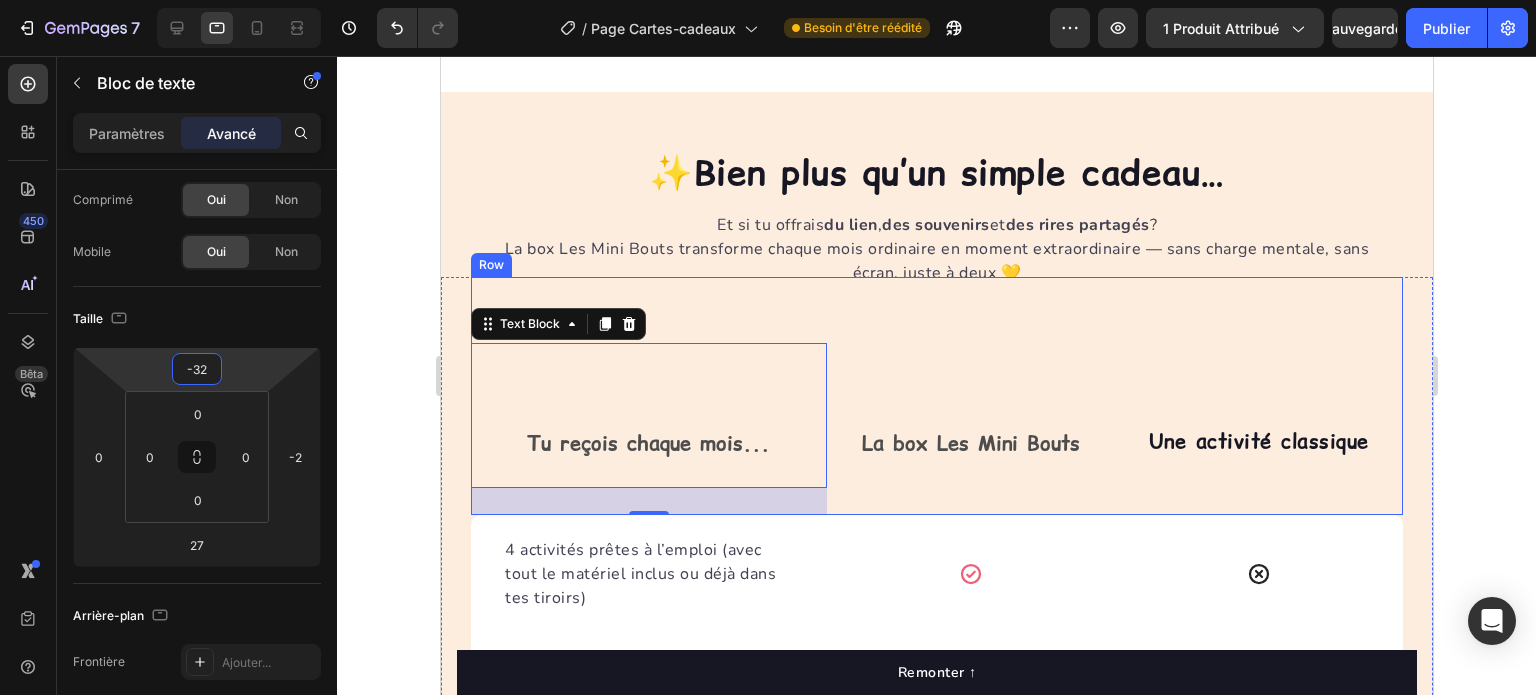 click on "Tu reçois chaque mois...   Text Block   27   La box Les Mini Bouts Text Block     Une activité classique Text block Row" at bounding box center [936, 396] 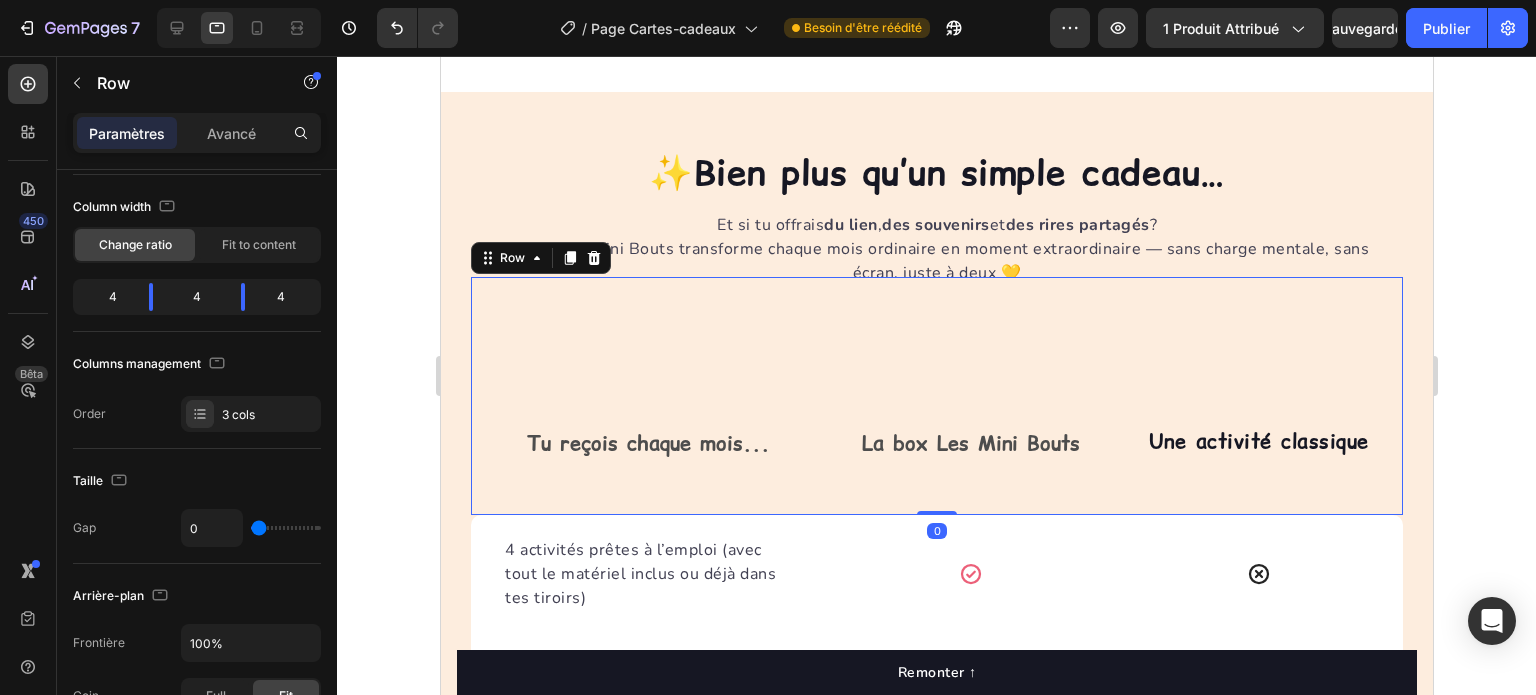 scroll, scrollTop: 0, scrollLeft: 0, axis: both 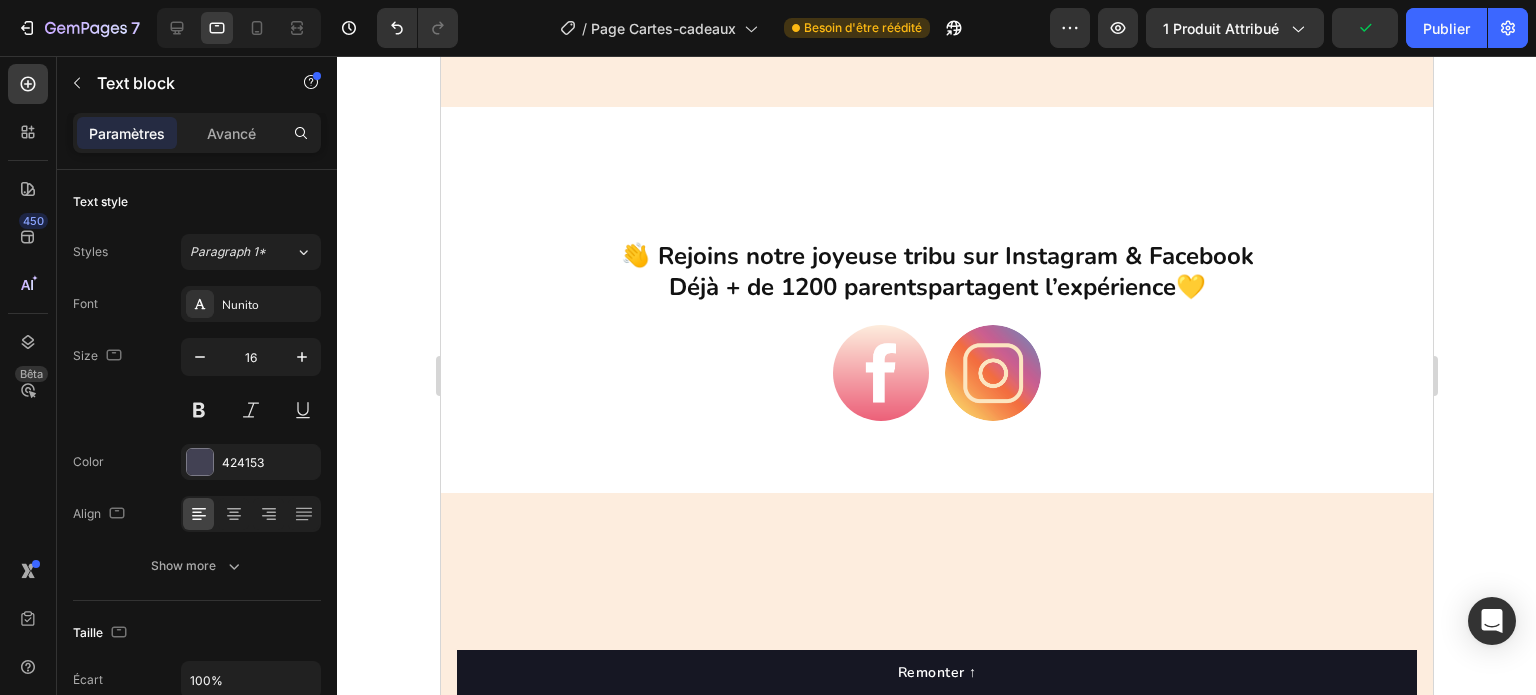 click on "Des souvenirs à fabriquer ensemble, et à garder pour longtemps" at bounding box center (742, -12) 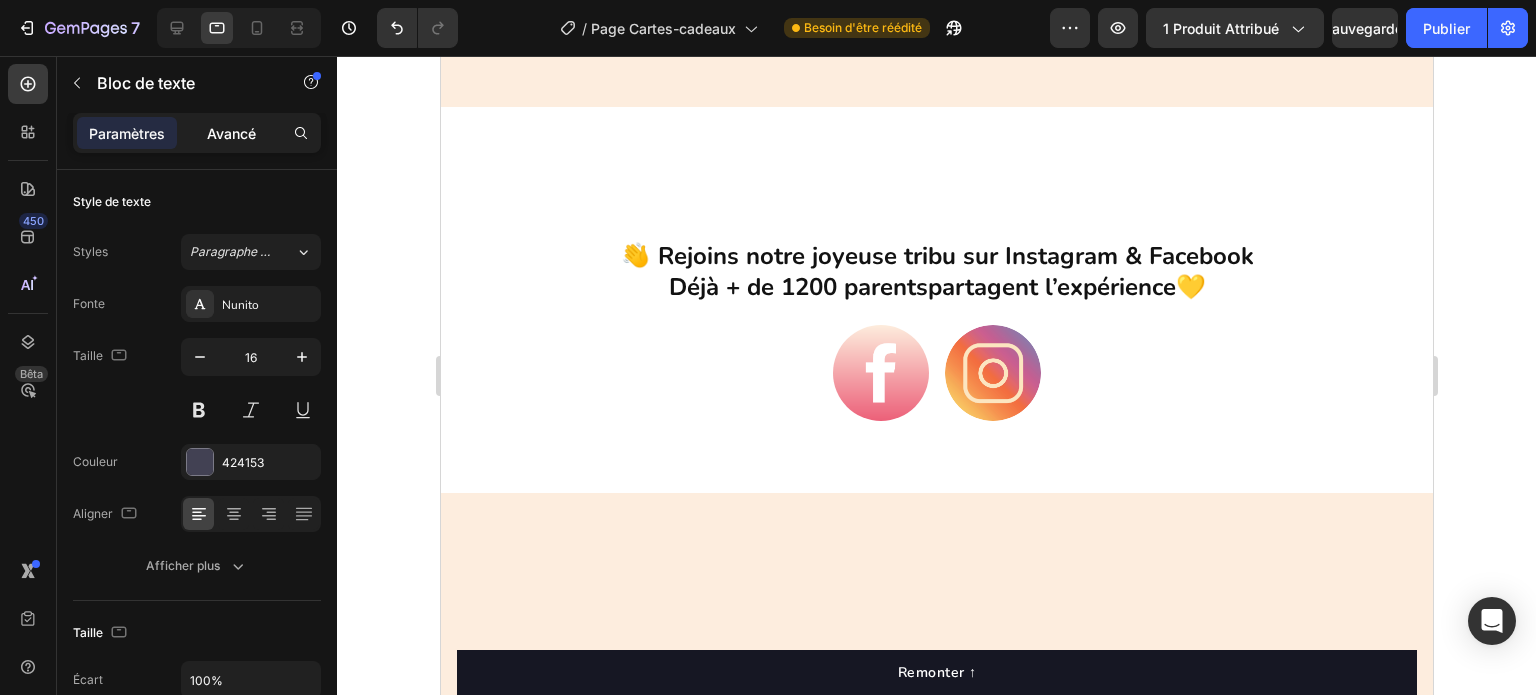 click on "Avancé" at bounding box center [231, 133] 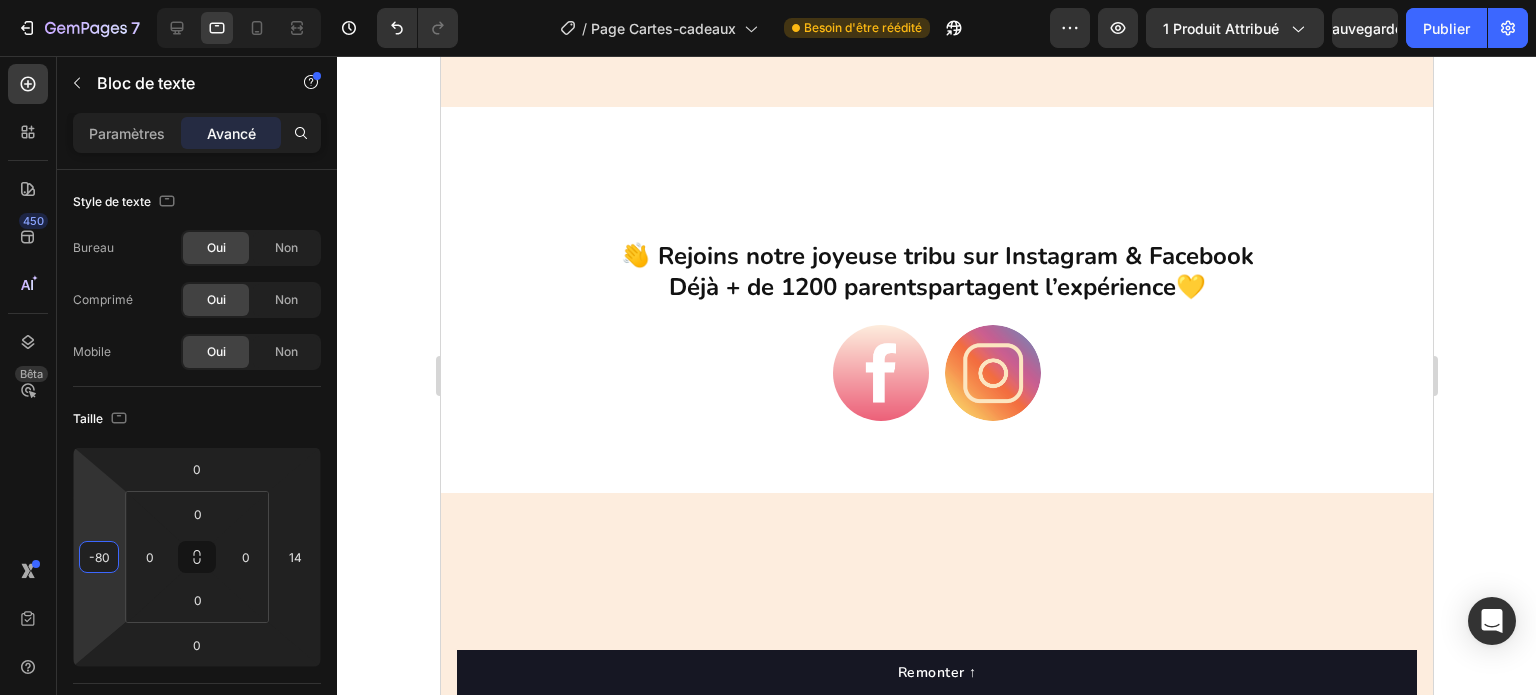 type on "-64" 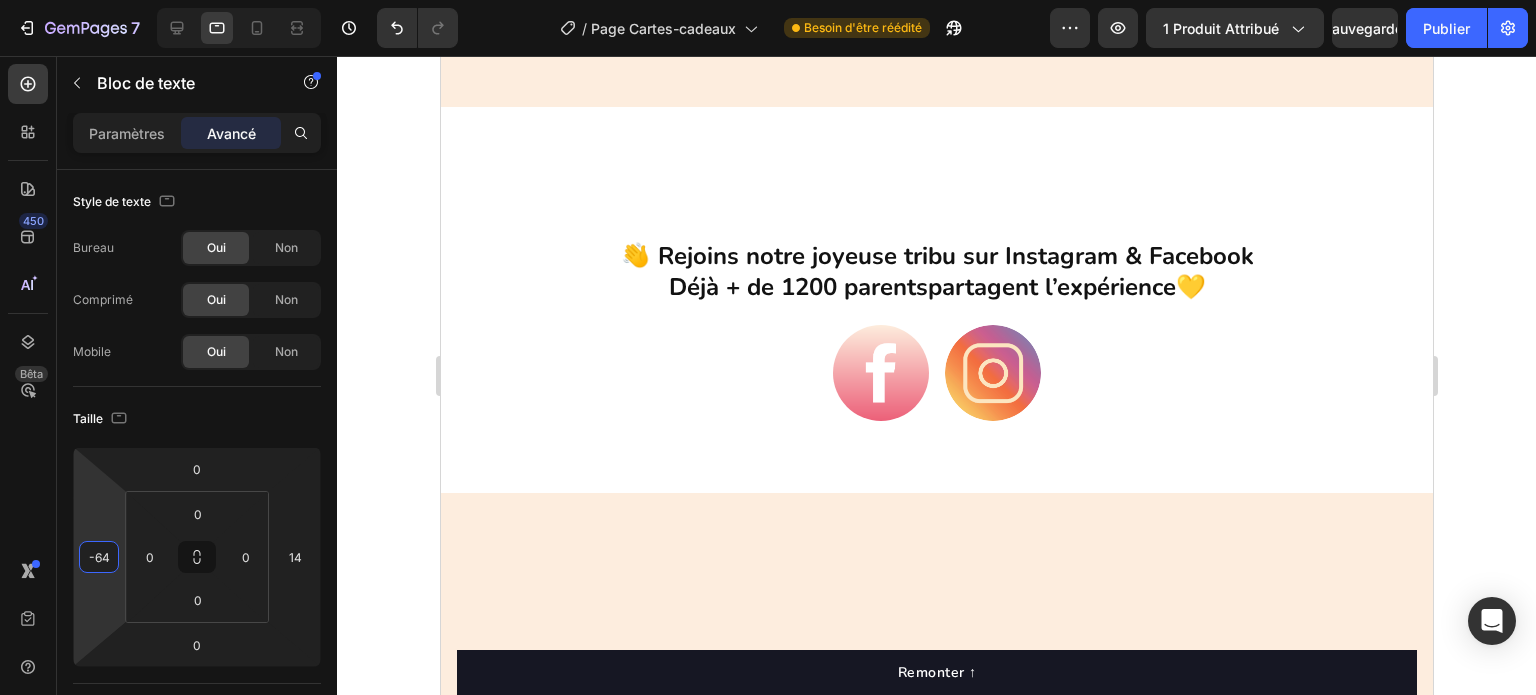 drag, startPoint x: 117, startPoint y: 522, endPoint x: 117, endPoint y: 511, distance: 11 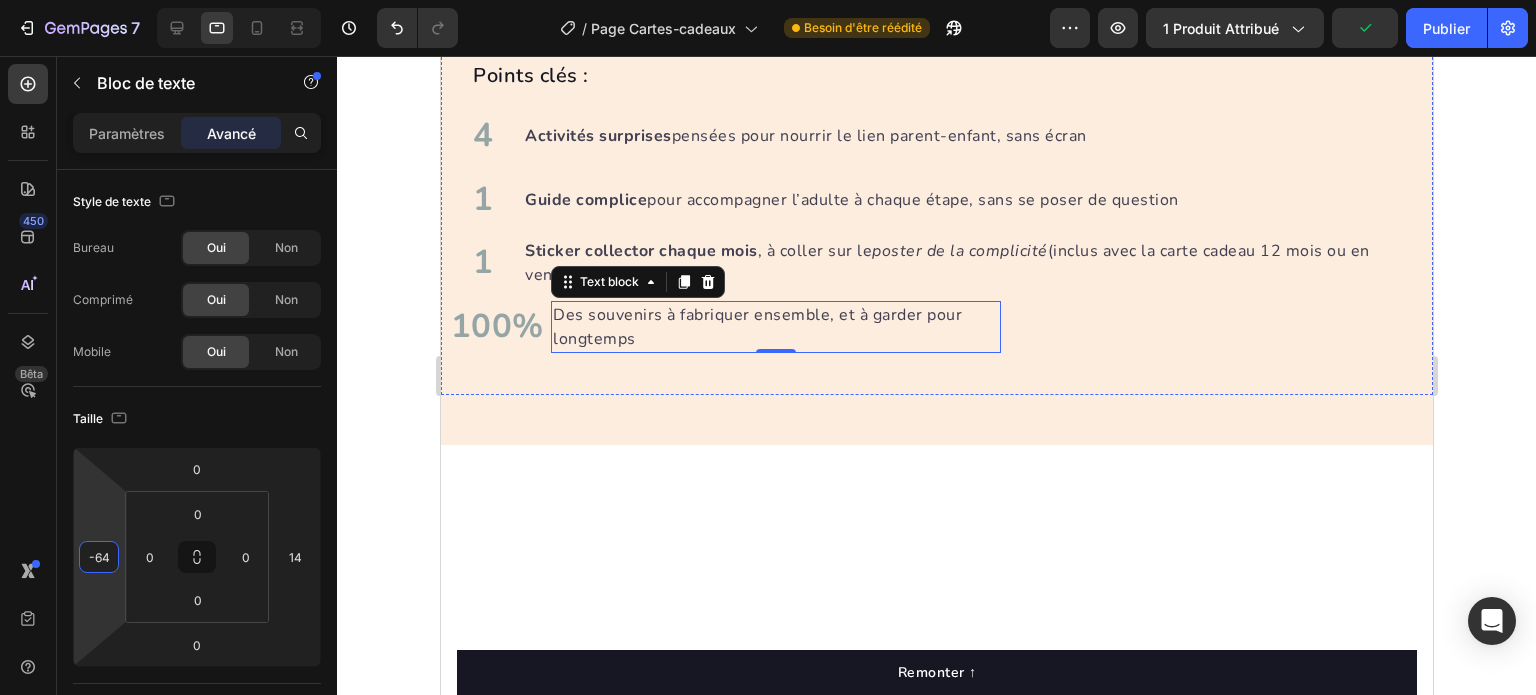 scroll, scrollTop: 4085, scrollLeft: 0, axis: vertical 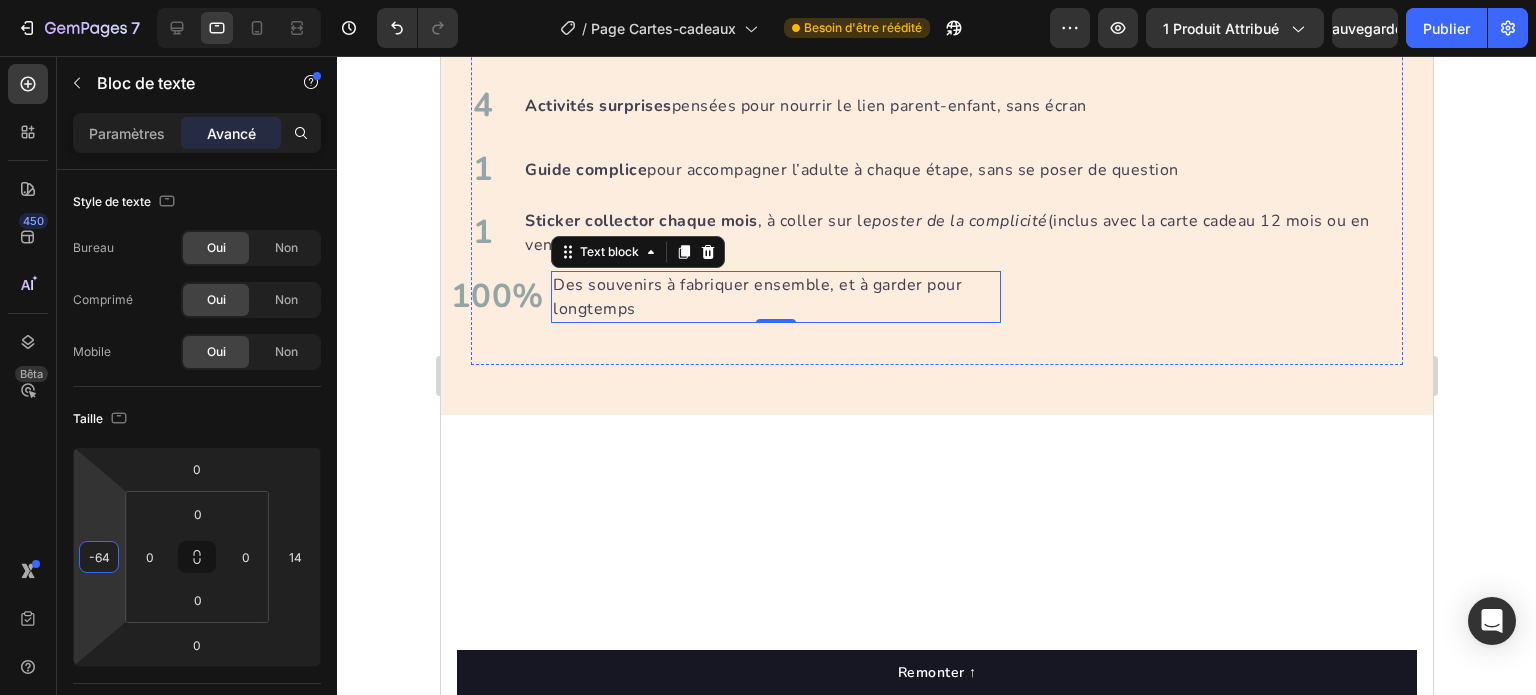click on "💛 La carte cadeau Les Mini Bouts C’est une bulle complice à offrir" at bounding box center [936, -426] 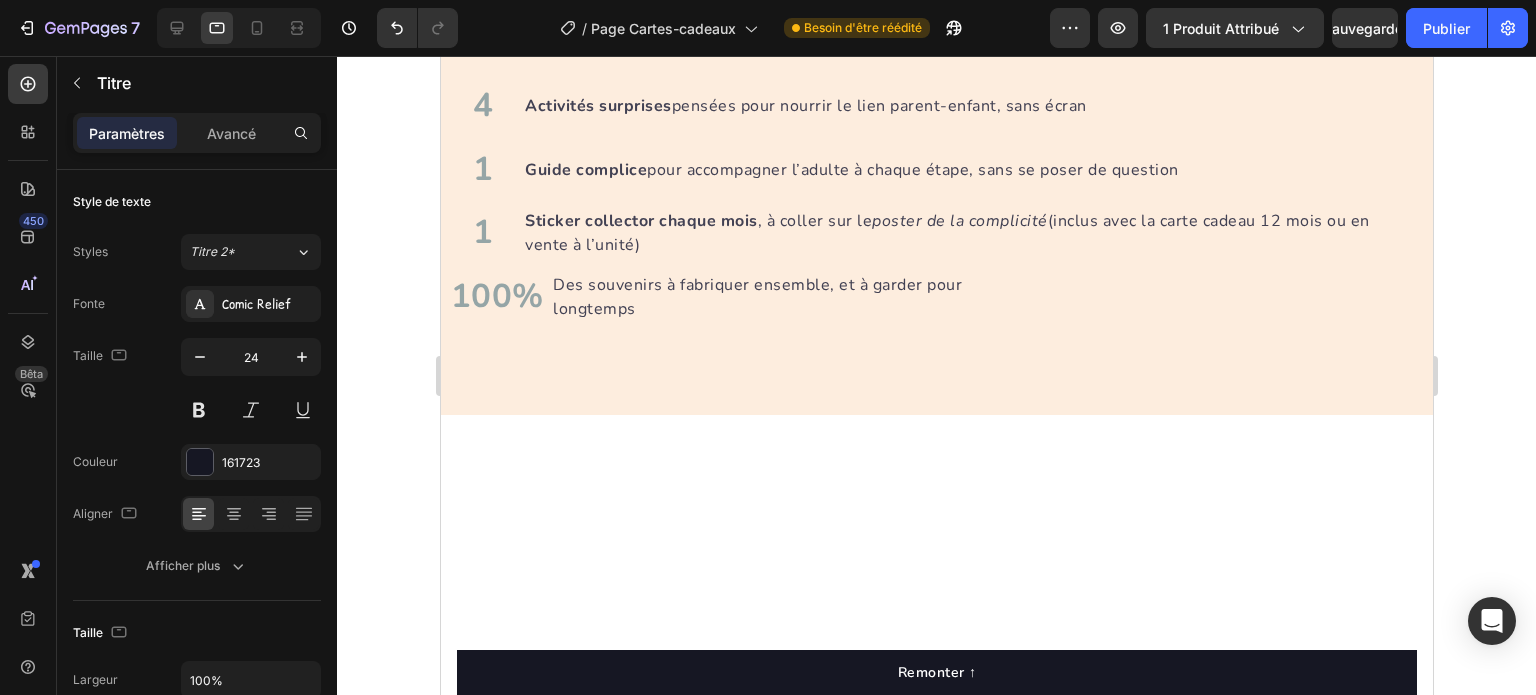 click on "Parce que parfois, on court après le temps, les idées, l’énergie… Et qu’on rêve juste d’un moment doux avec  son  Mini Bout." at bounding box center (936, -351) 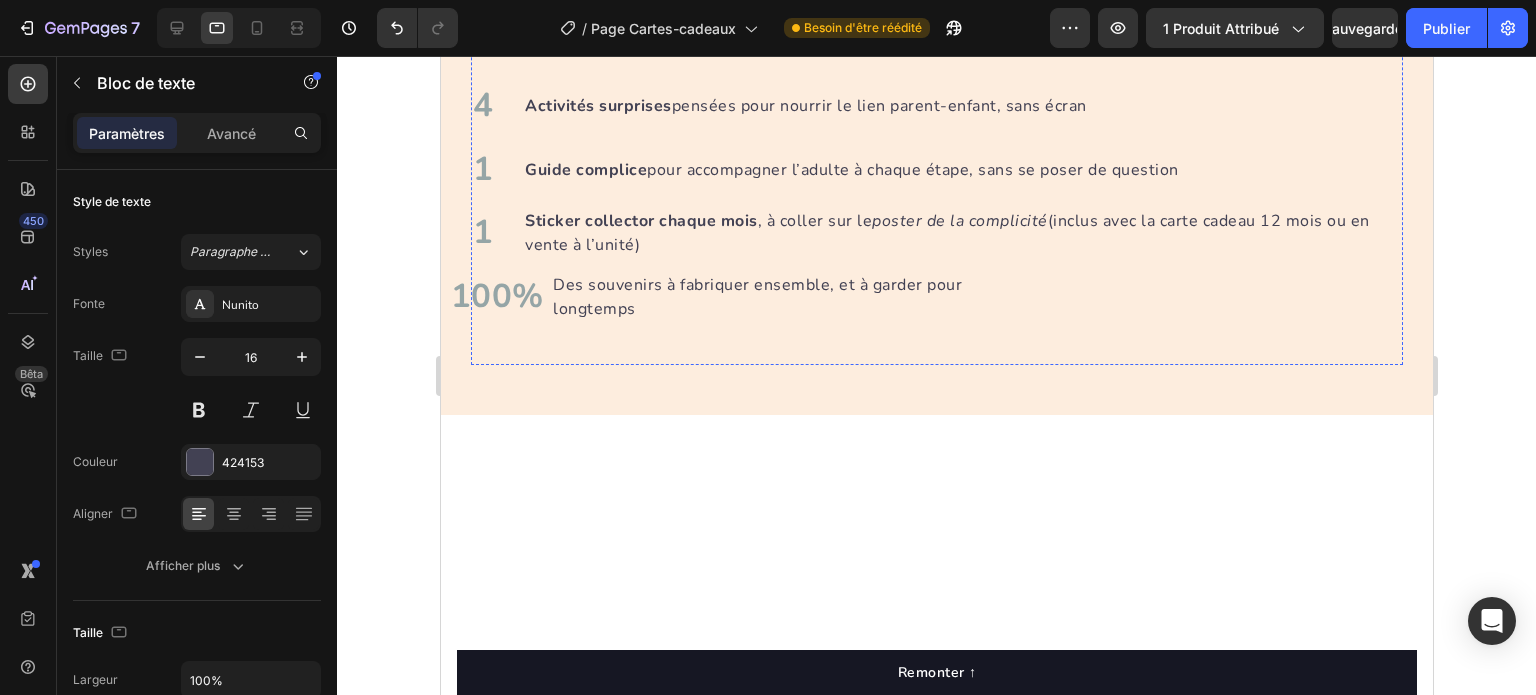 click on "💛 La carte cadeau Les Mini Bouts C’est une bulle complice à offrir" at bounding box center [936, -426] 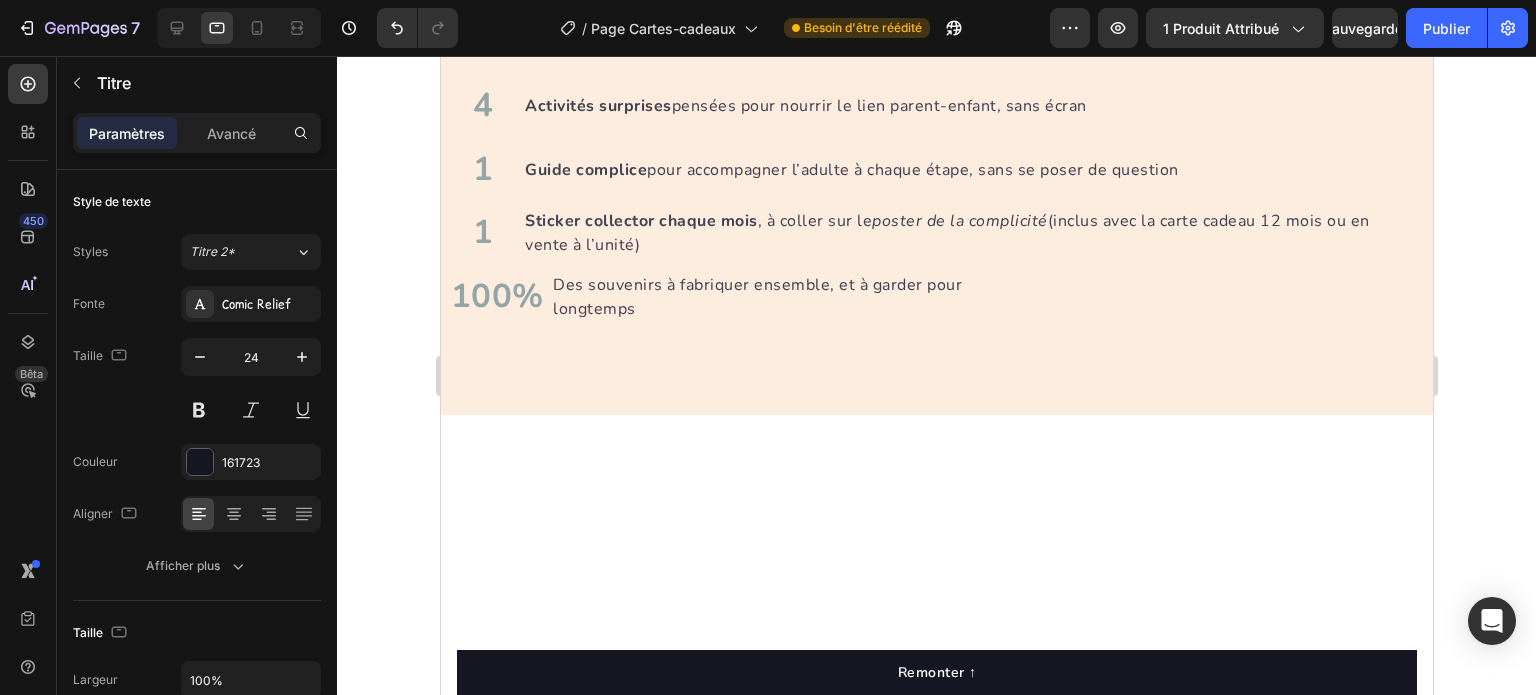 click on "Heading" at bounding box center [522, -439] 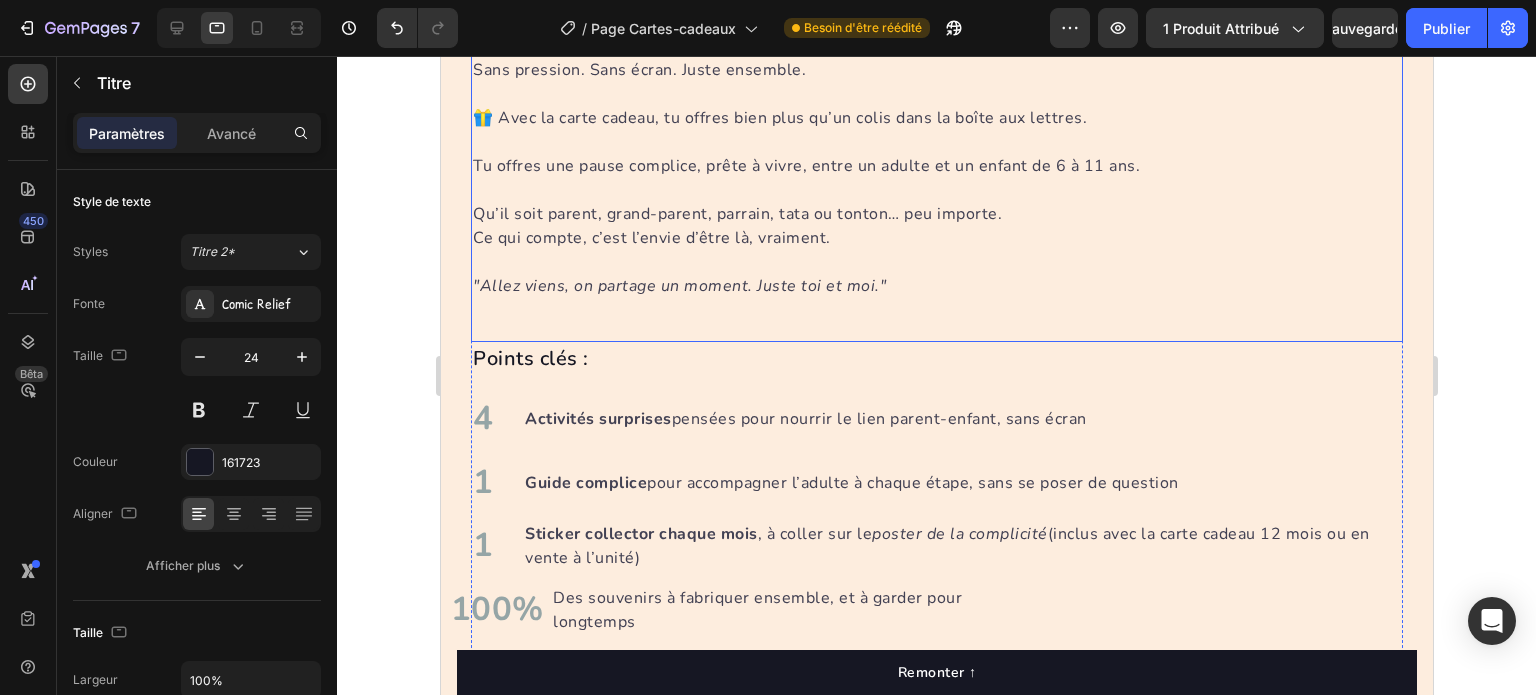 scroll, scrollTop: 3785, scrollLeft: 0, axis: vertical 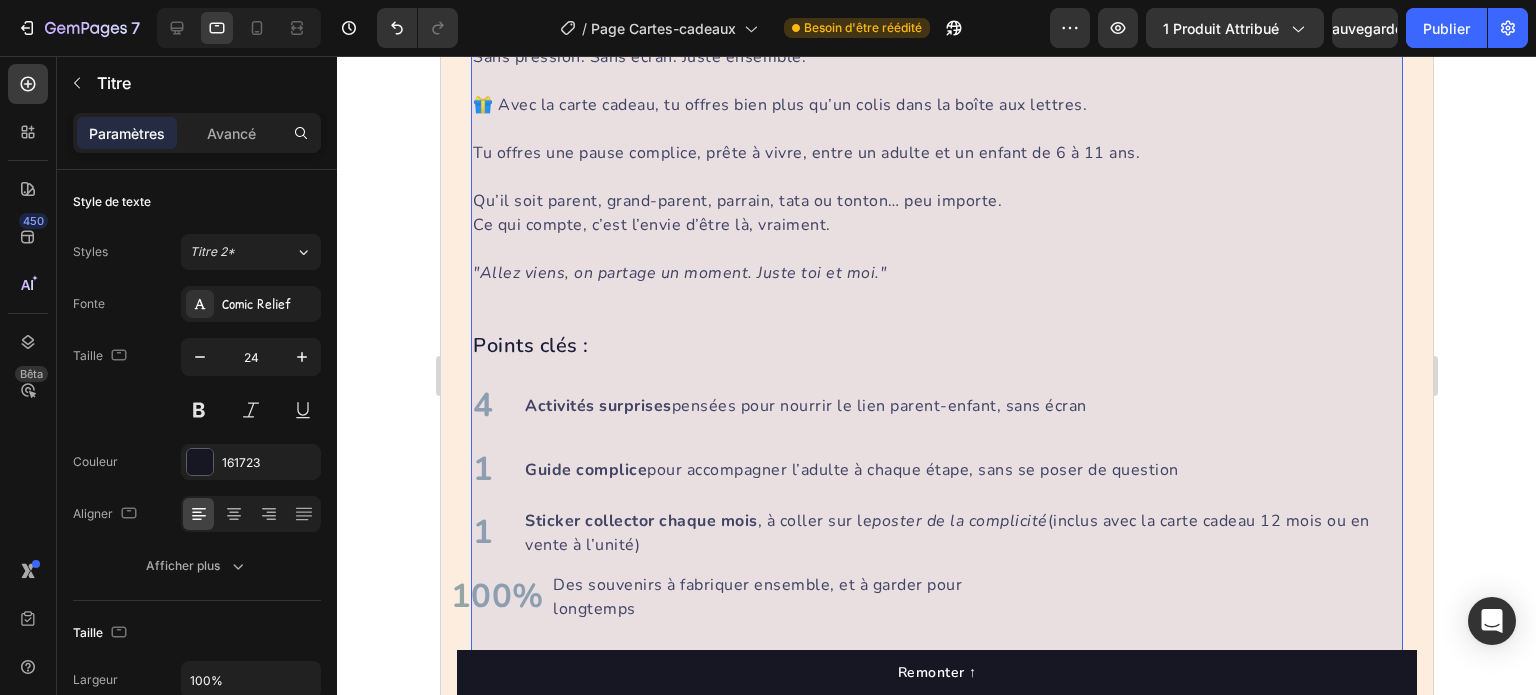 click on "Row 1 col" at bounding box center (509, -102) 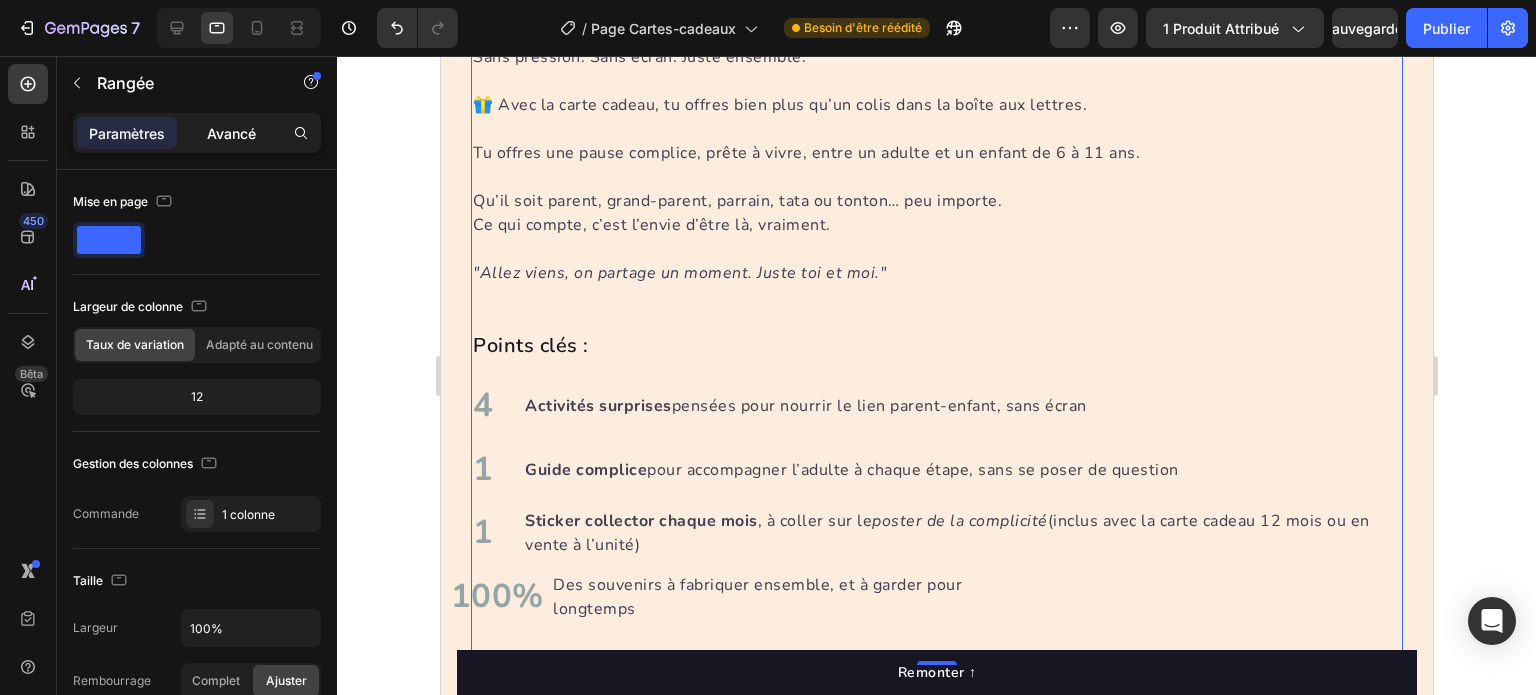 click on "Avancé" at bounding box center [231, 133] 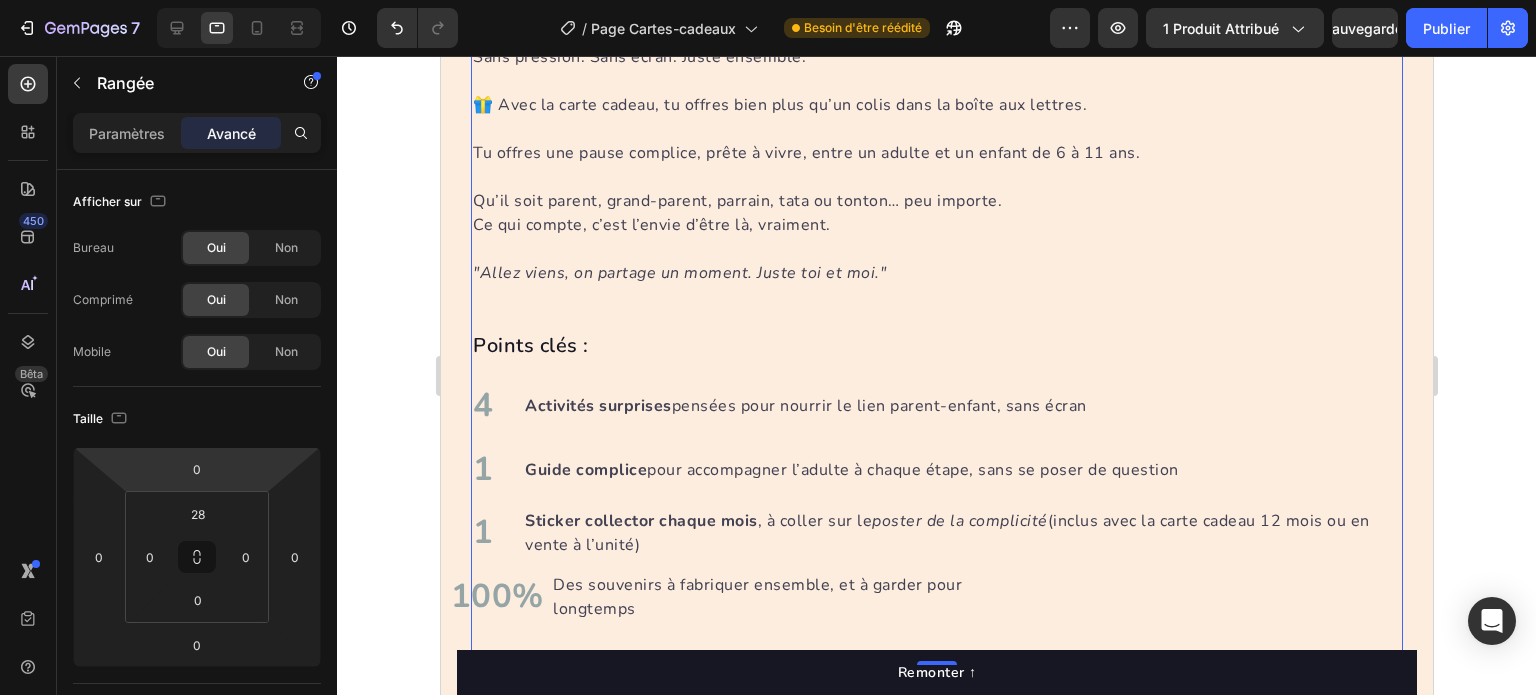 type on "22" 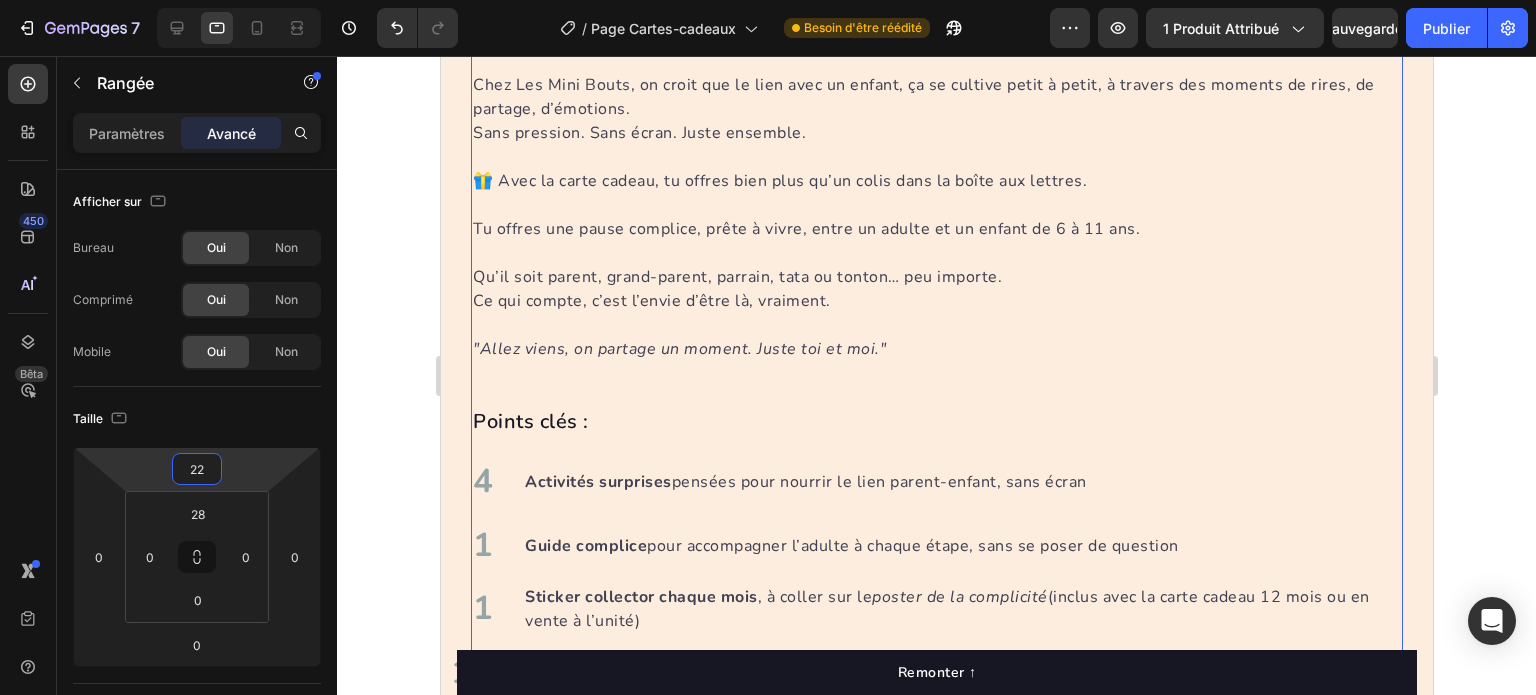 drag, startPoint x: 239, startPoint y: 482, endPoint x: 238, endPoint y: 471, distance: 11.045361 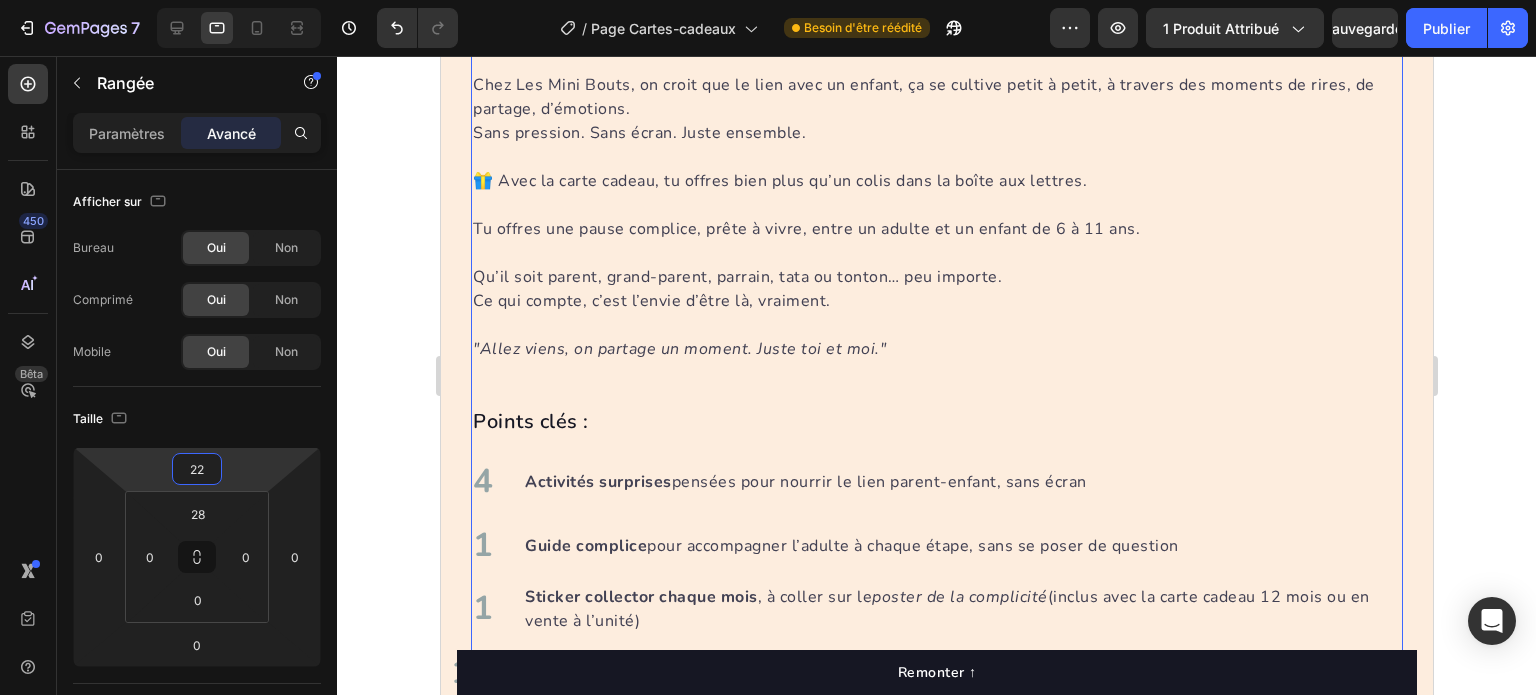click on "7 Version history / Page Cartes-cadeaux Besoin d'être réédité Aperçu 1 produit attribué Sauvegarder Publier 450 Bêta Sections(18) Éléments (84) Section Élément Hero Section Product Detail Brands Trusted Badges Guarantee Product Breakdown How to use Testimonials Compare Bundle FAQs Social Proof Brand Story Product List Collection Blog List Contact Sticky Add to Cart Custom Footer Parcourir la bibliothèque 450 Mise en page
Rangée
Rangée
Rangée
Rangée Texte
Titre
Bloc de texte Bouton
Bouton
Bouton Médias
Image
Image" at bounding box center (768, 0) 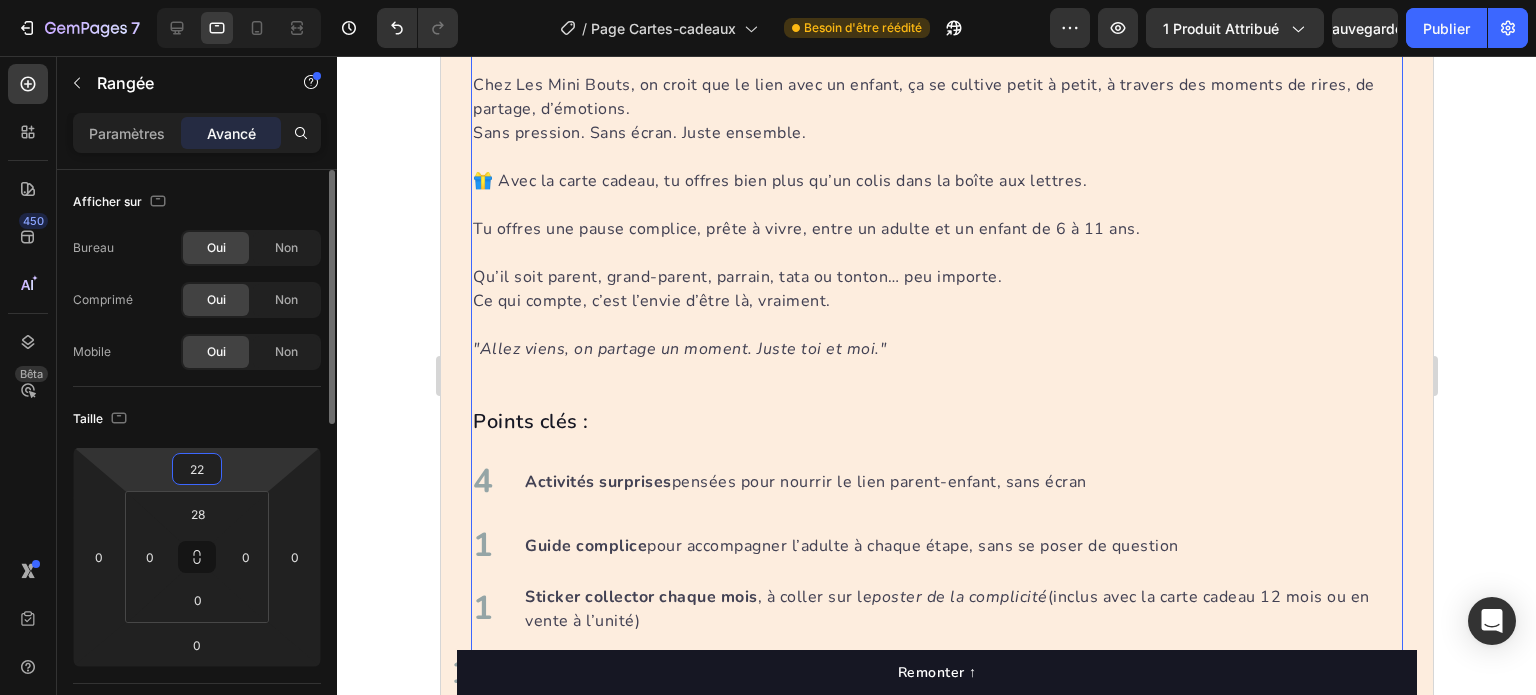 click on "7 Version history / Page Cartes-cadeaux Besoin d'être réédité Aperçu 1 produit attribué Sauvegarder Publier 450 Bêta Sections(18) Éléments (84) Section Élément Hero Section Product Detail Brands Trusted Badges Guarantee Product Breakdown How to use Testimonials Compare Bundle FAQs Social Proof Brand Story Product List Collection Blog List Contact Sticky Add to Cart Custom Footer Parcourir la bibliothèque 450 Mise en page
Rangée
Rangée
Rangée
Rangée Texte
Titre
Bloc de texte Bouton
Bouton
Bouton Médias
Image
Image" at bounding box center [768, 0] 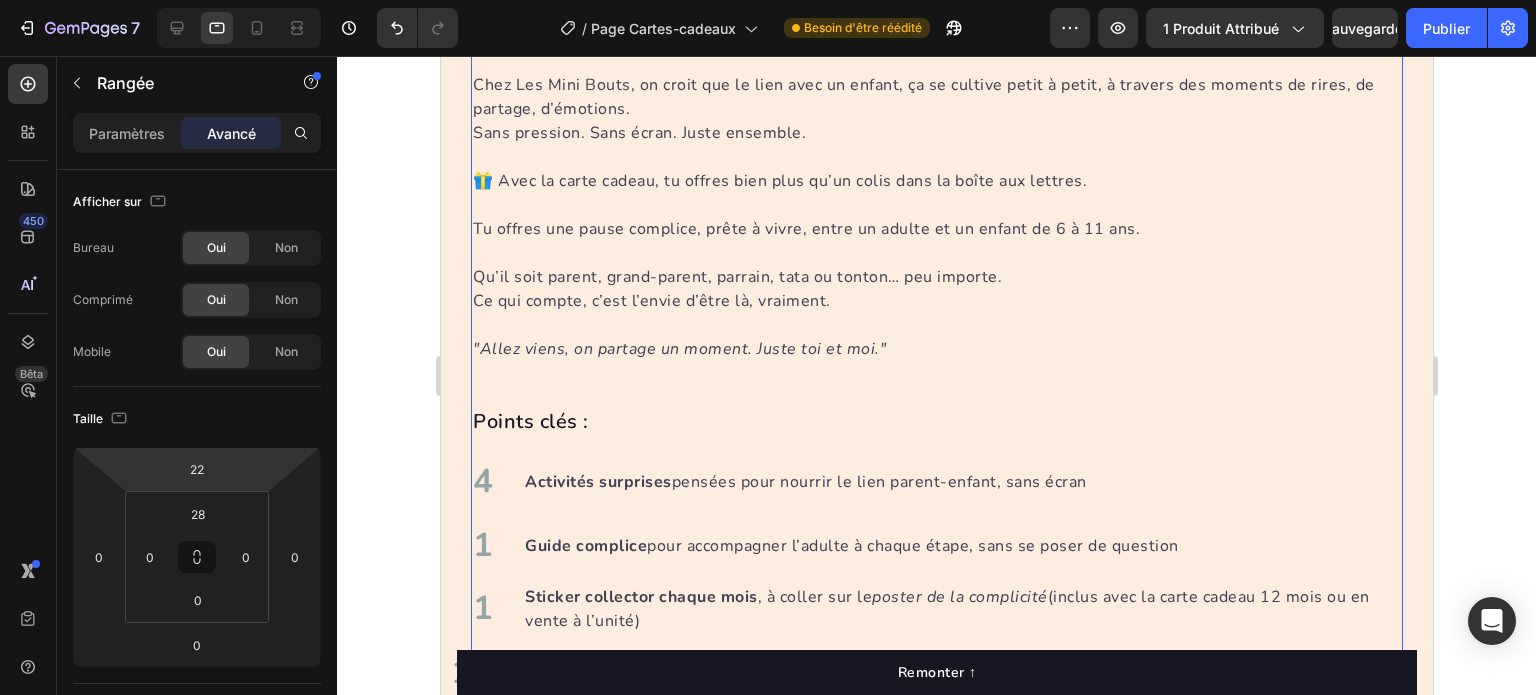click 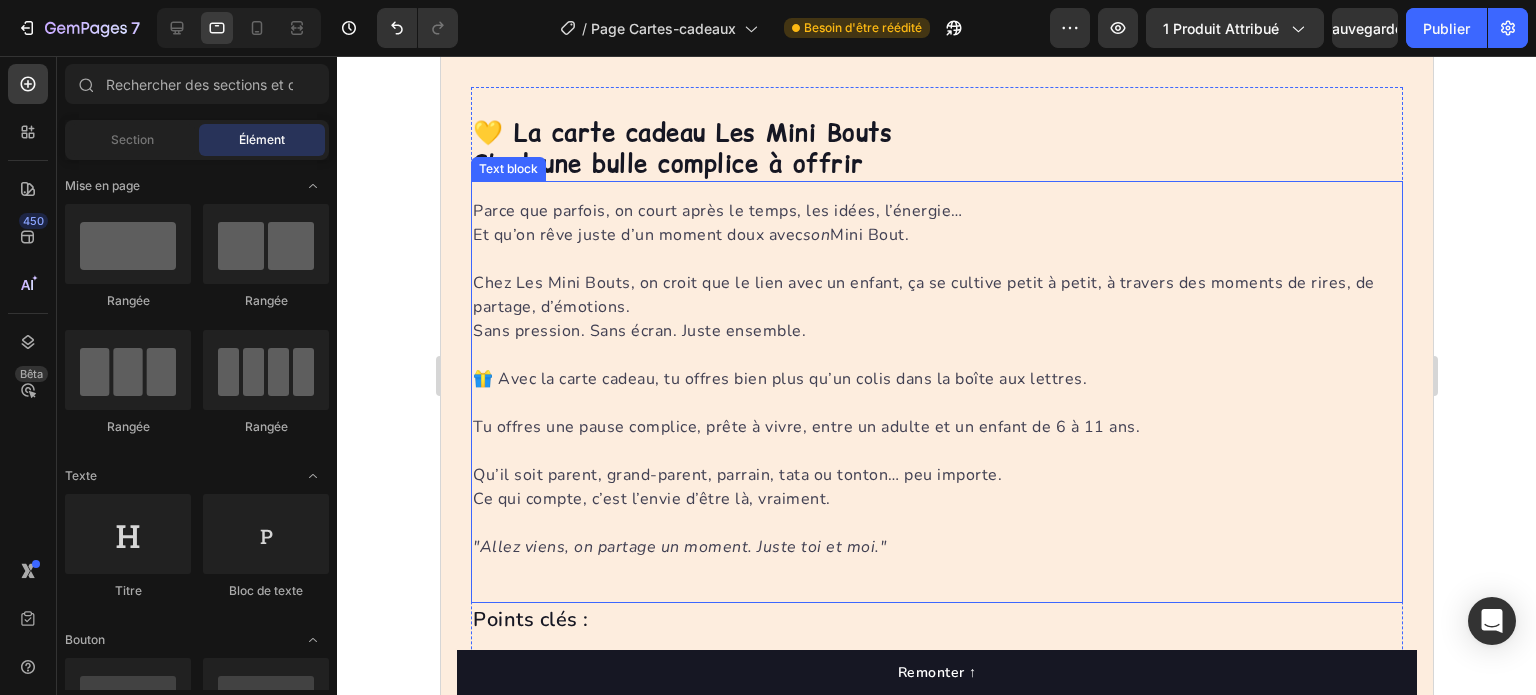 scroll, scrollTop: 3585, scrollLeft: 0, axis: vertical 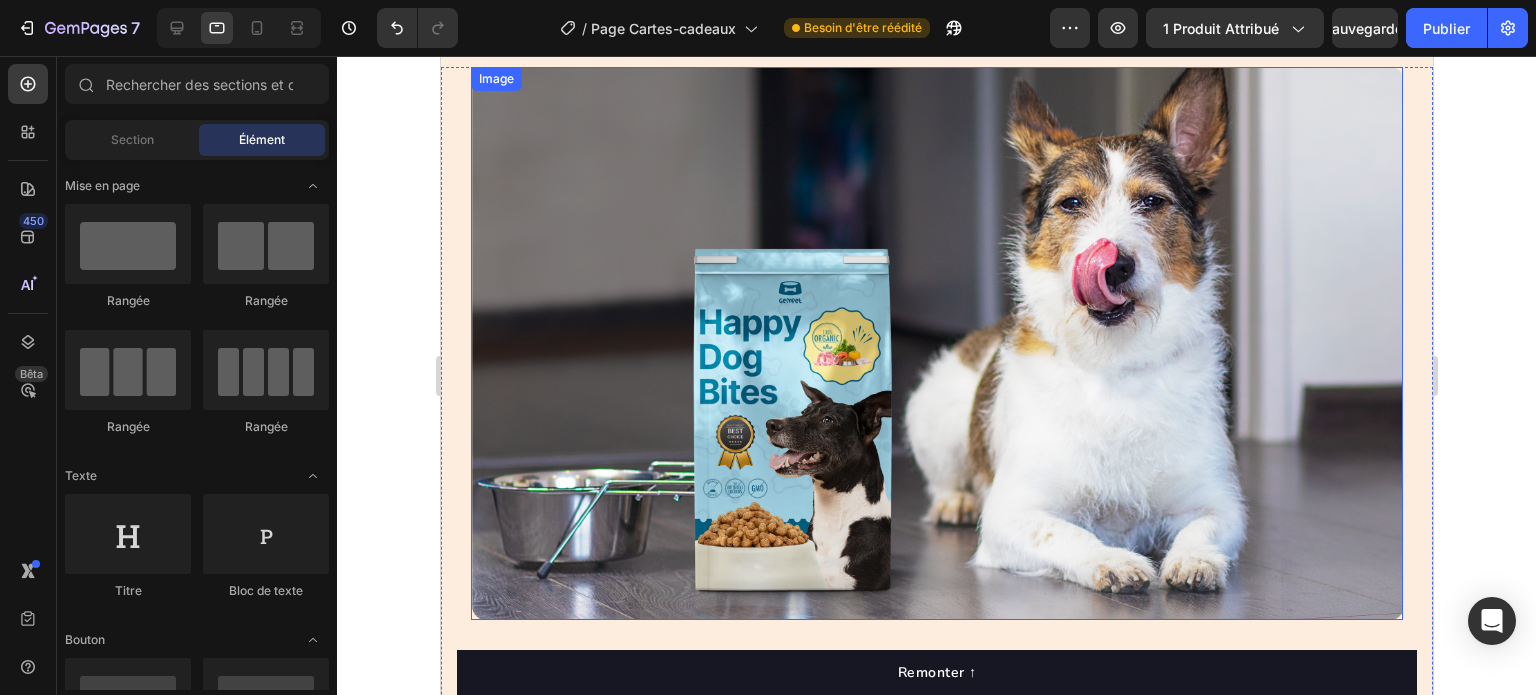 click at bounding box center (936, 343) 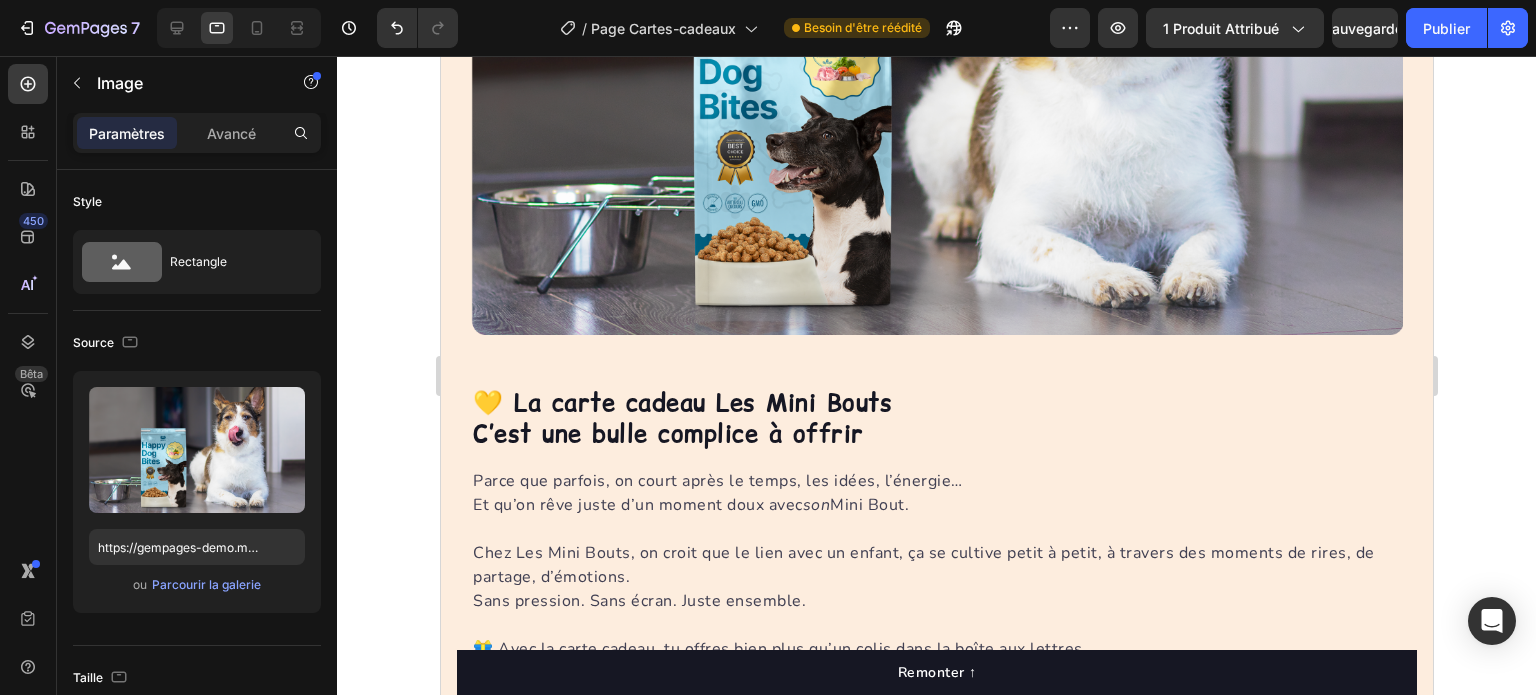 scroll, scrollTop: 3985, scrollLeft: 0, axis: vertical 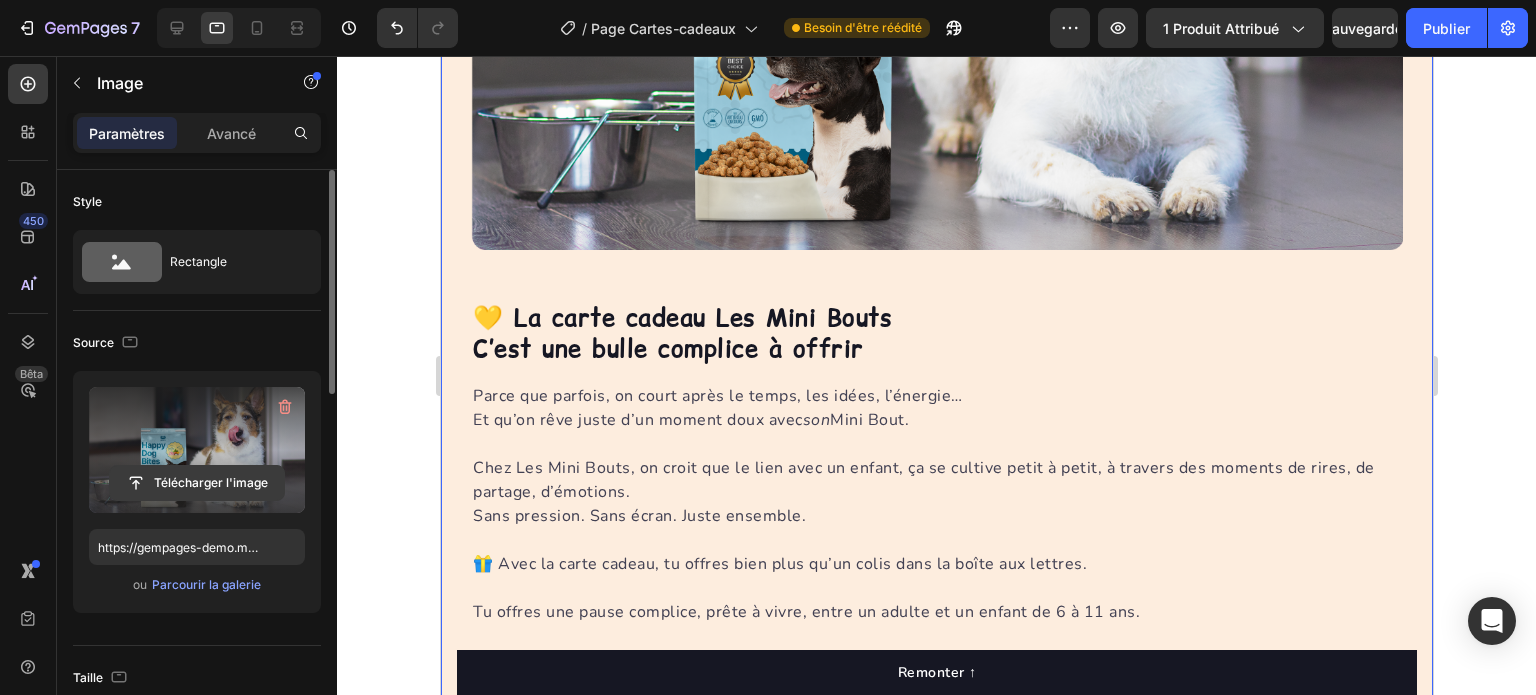 click 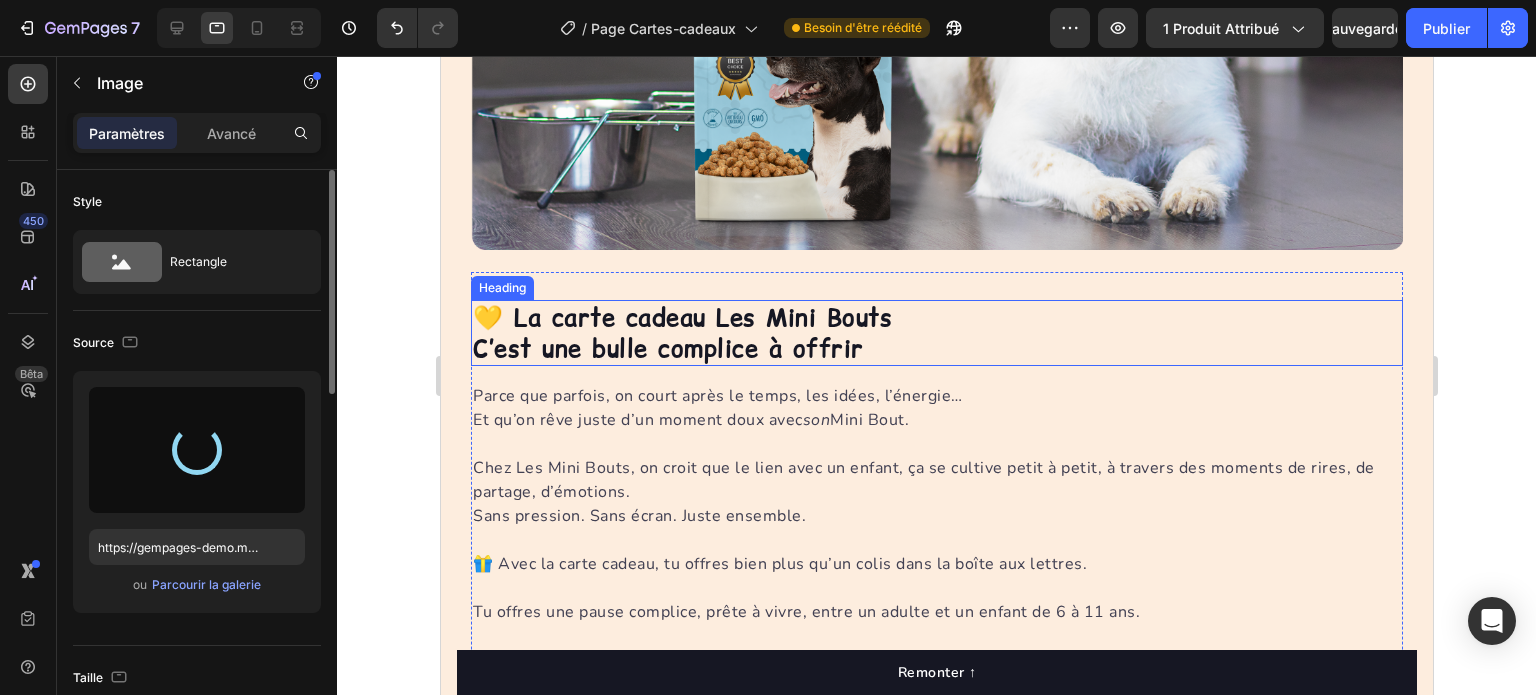 type on "https://cdn.shopify.com/s/files/1/0972/8897/8696/files/gempages_571899597614482656-e7344cb0-ca5b-4cad-906d-6a3bc29730c5.png" 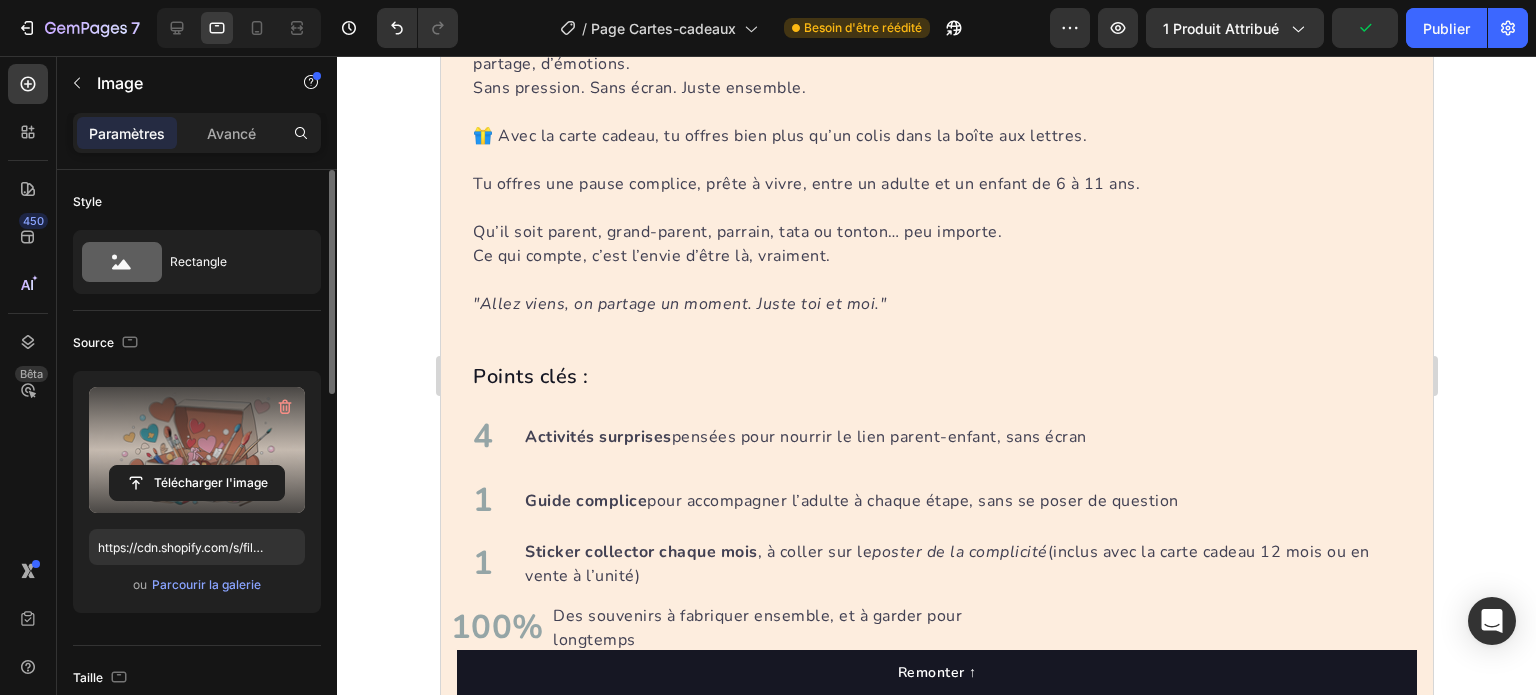 scroll, scrollTop: 3960, scrollLeft: 0, axis: vertical 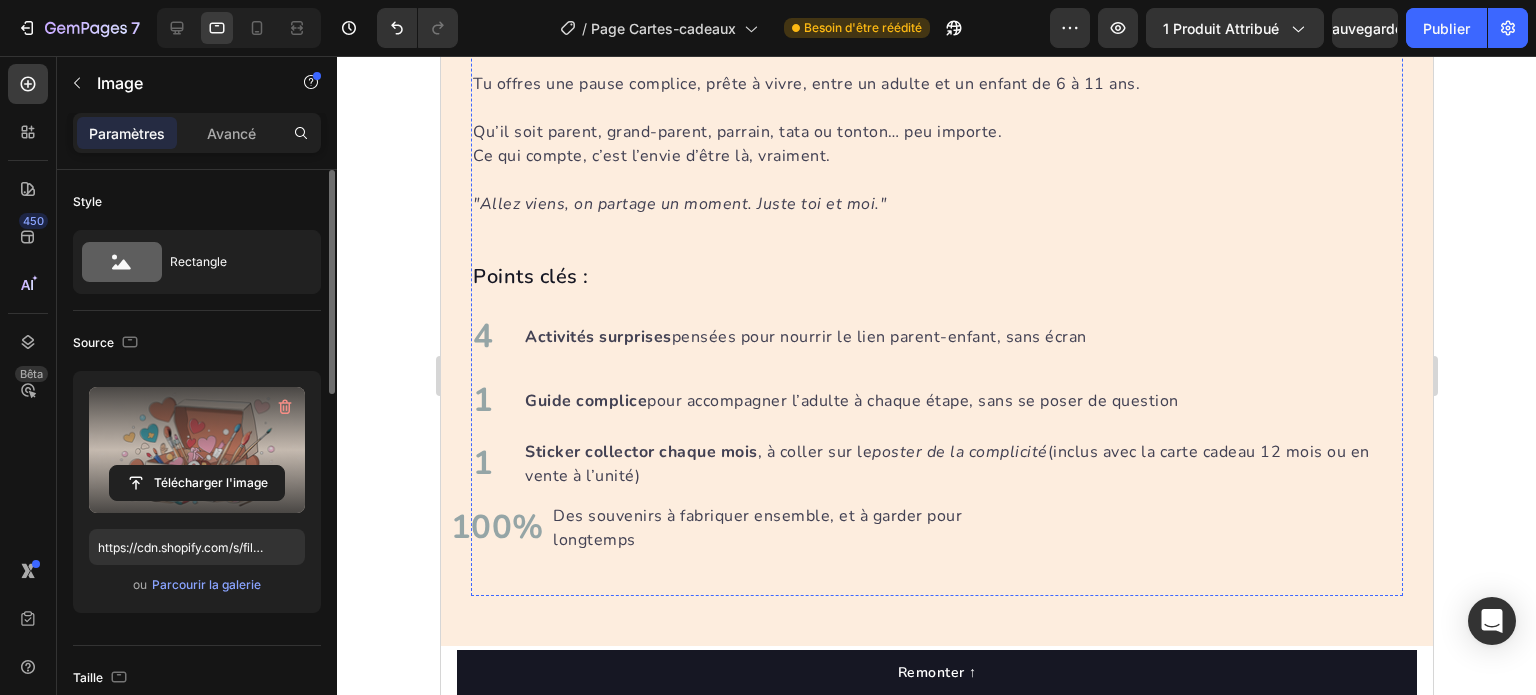 click on "💛 La carte cadeau Les Mini Bouts C’est une bulle complice à offrir" at bounding box center (936, -195) 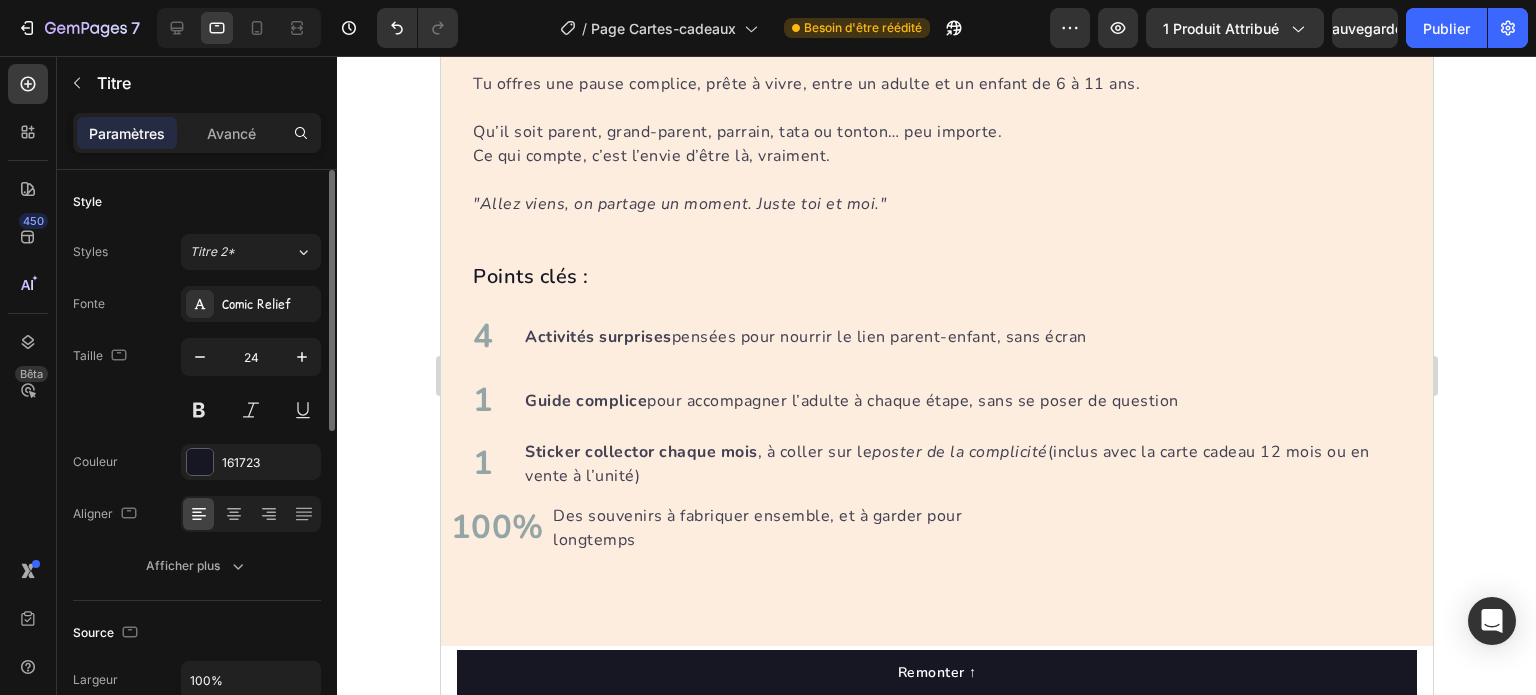 click on "💛 La carte cadeau Les Mini Bouts C’est une bulle complice à offrir" at bounding box center (936, -195) 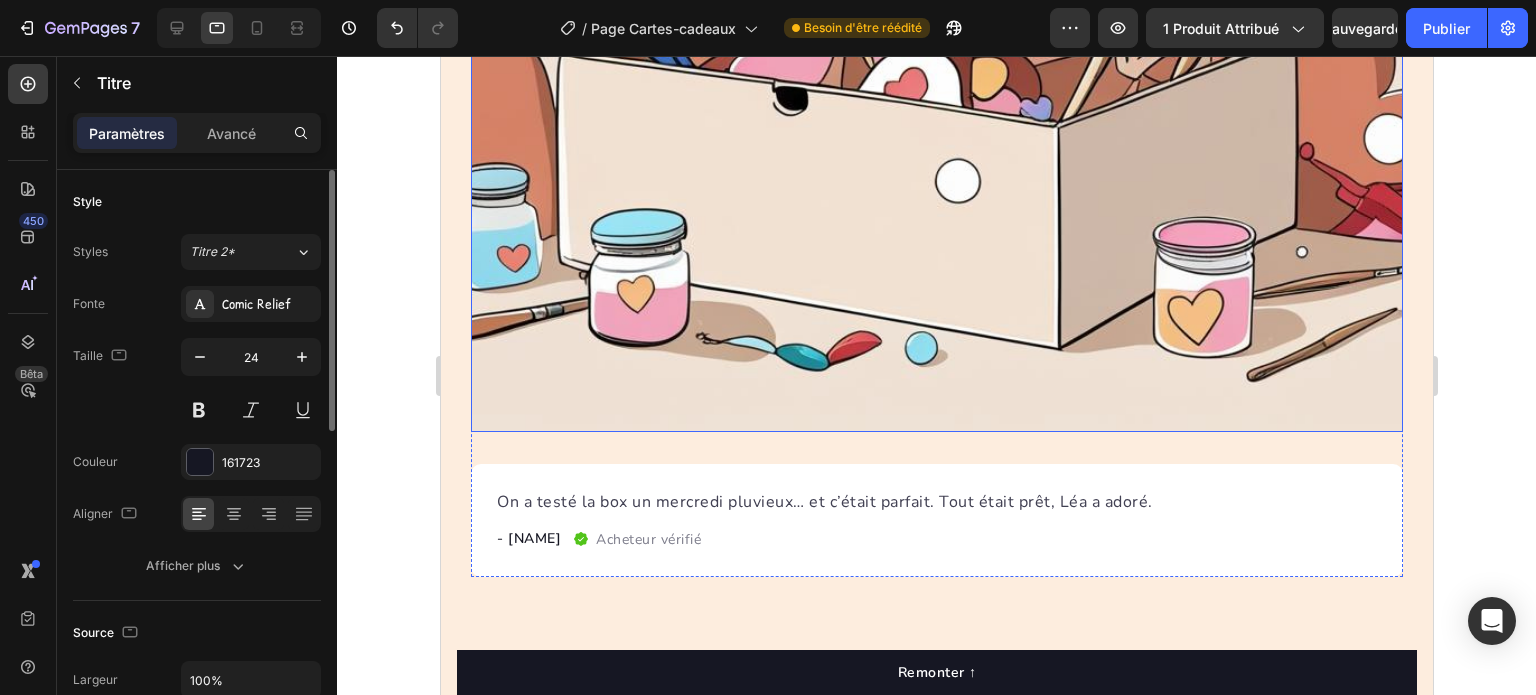 scroll, scrollTop: 800, scrollLeft: 0, axis: vertical 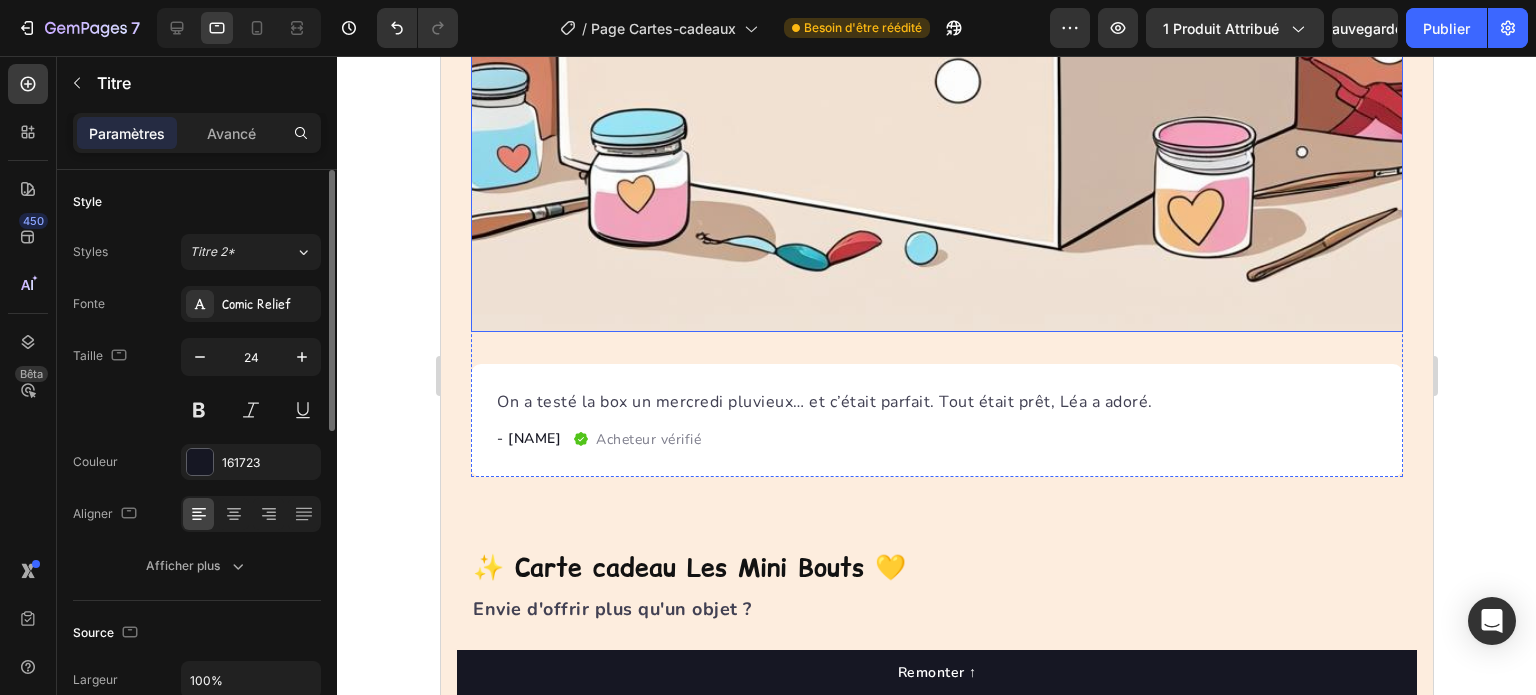 click at bounding box center (936, -134) 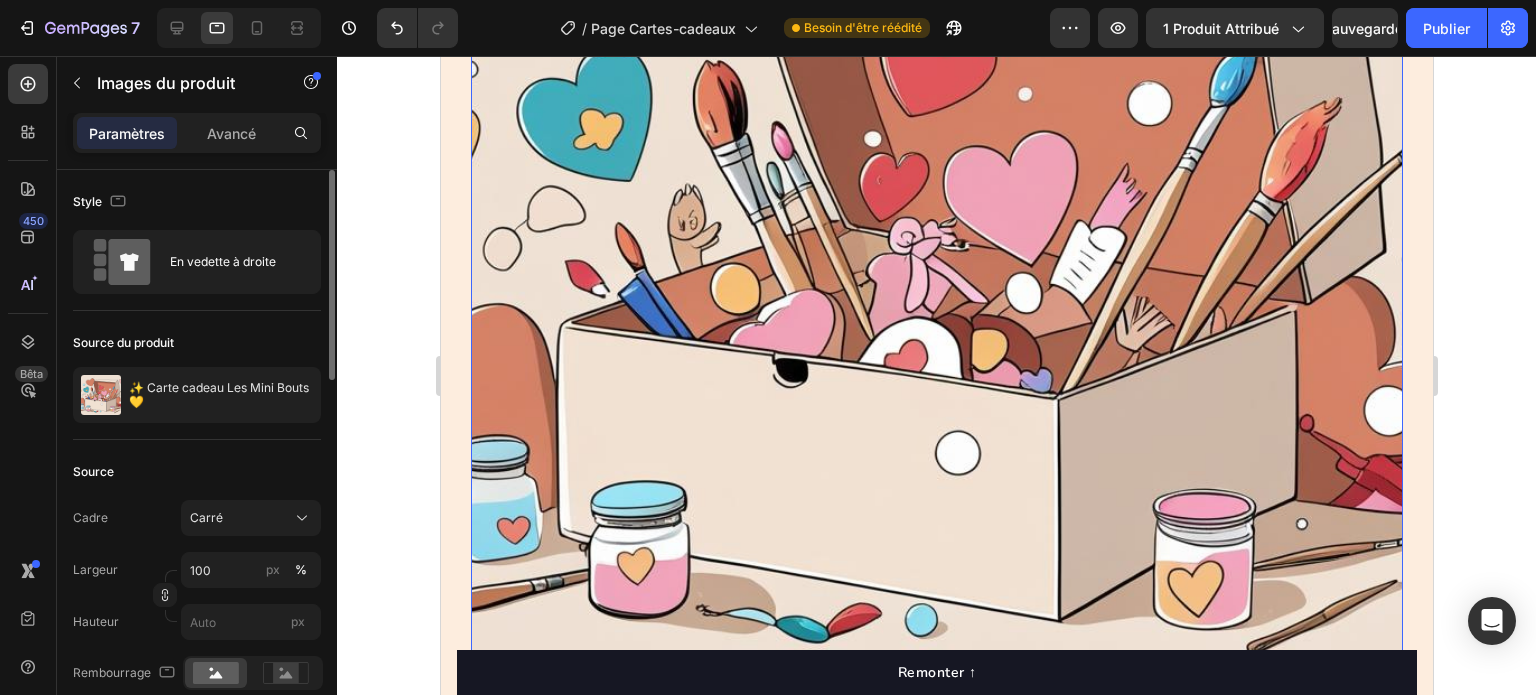 scroll, scrollTop: 400, scrollLeft: 0, axis: vertical 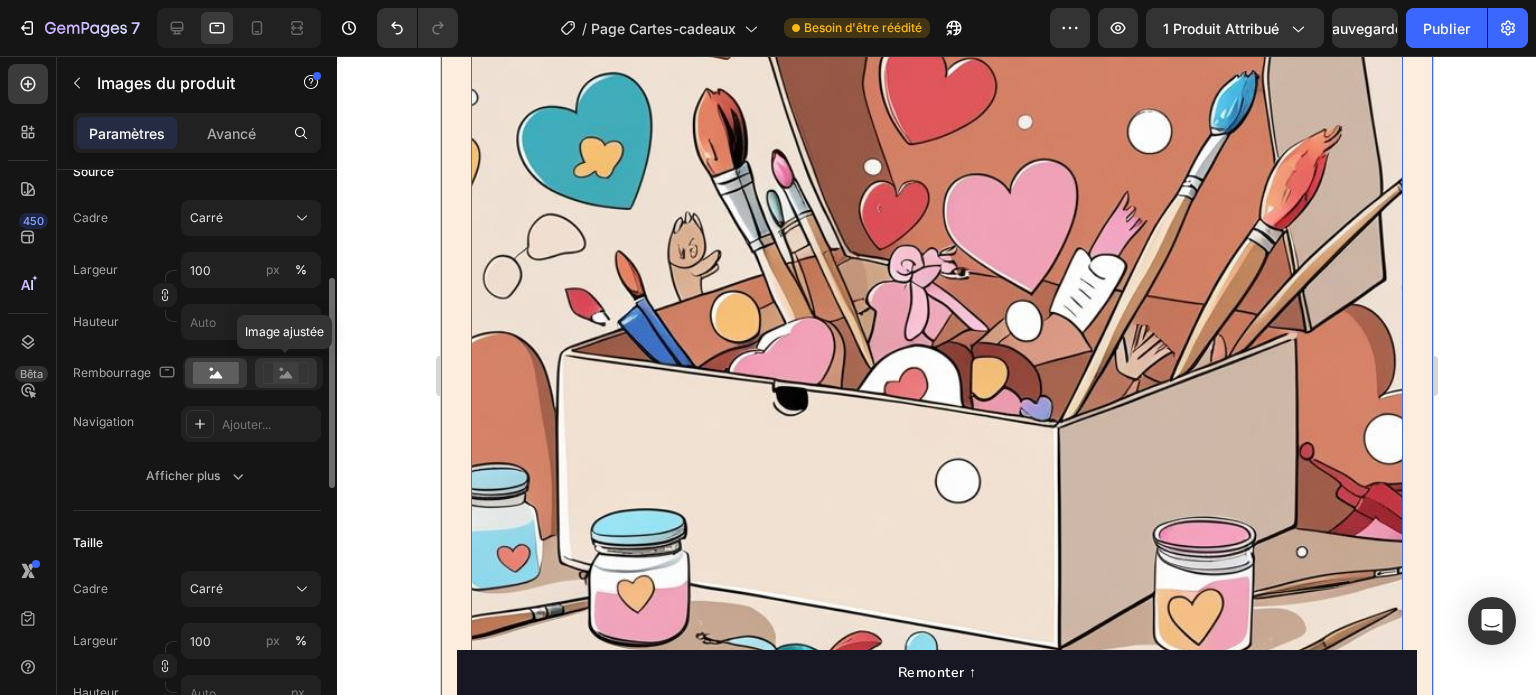click 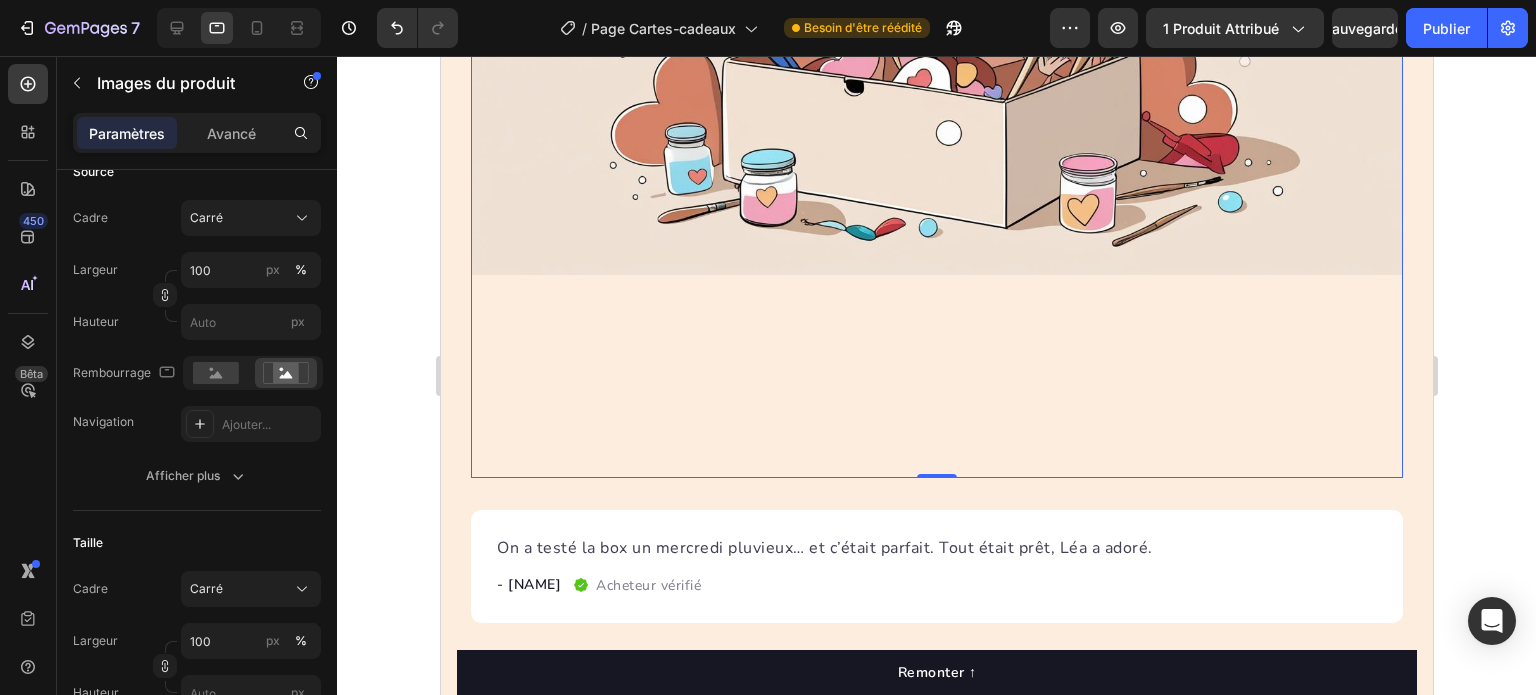 scroll, scrollTop: 700, scrollLeft: 0, axis: vertical 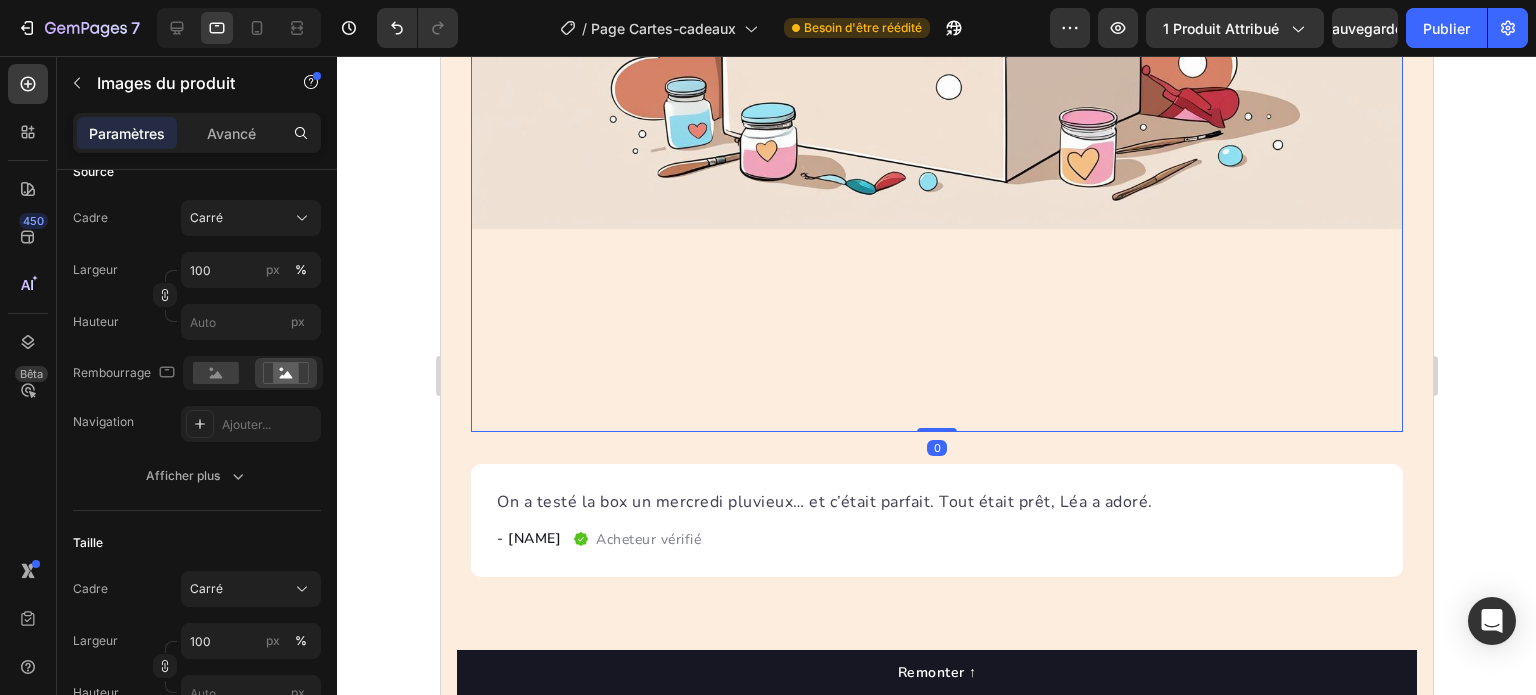 drag, startPoint x: 927, startPoint y: 415, endPoint x: 918, endPoint y: 373, distance: 42.953465 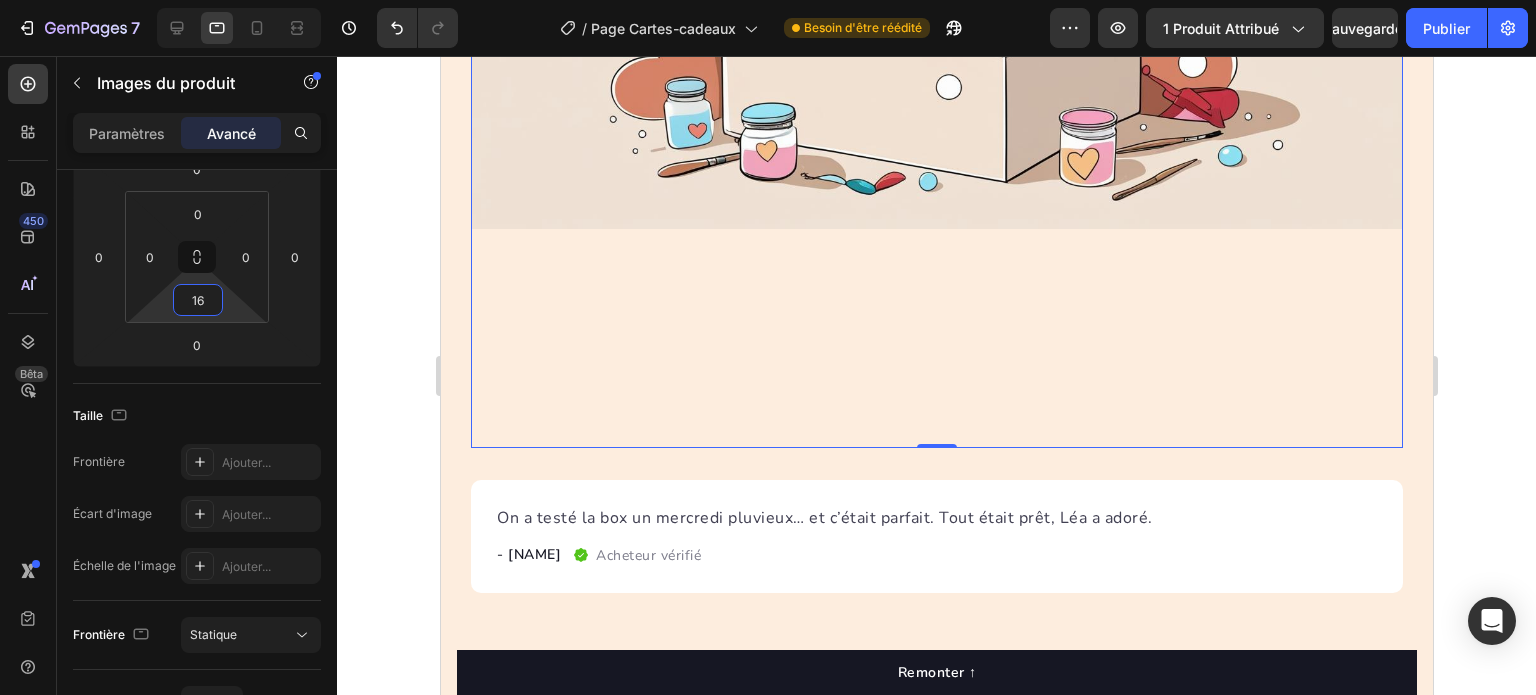 type on "0" 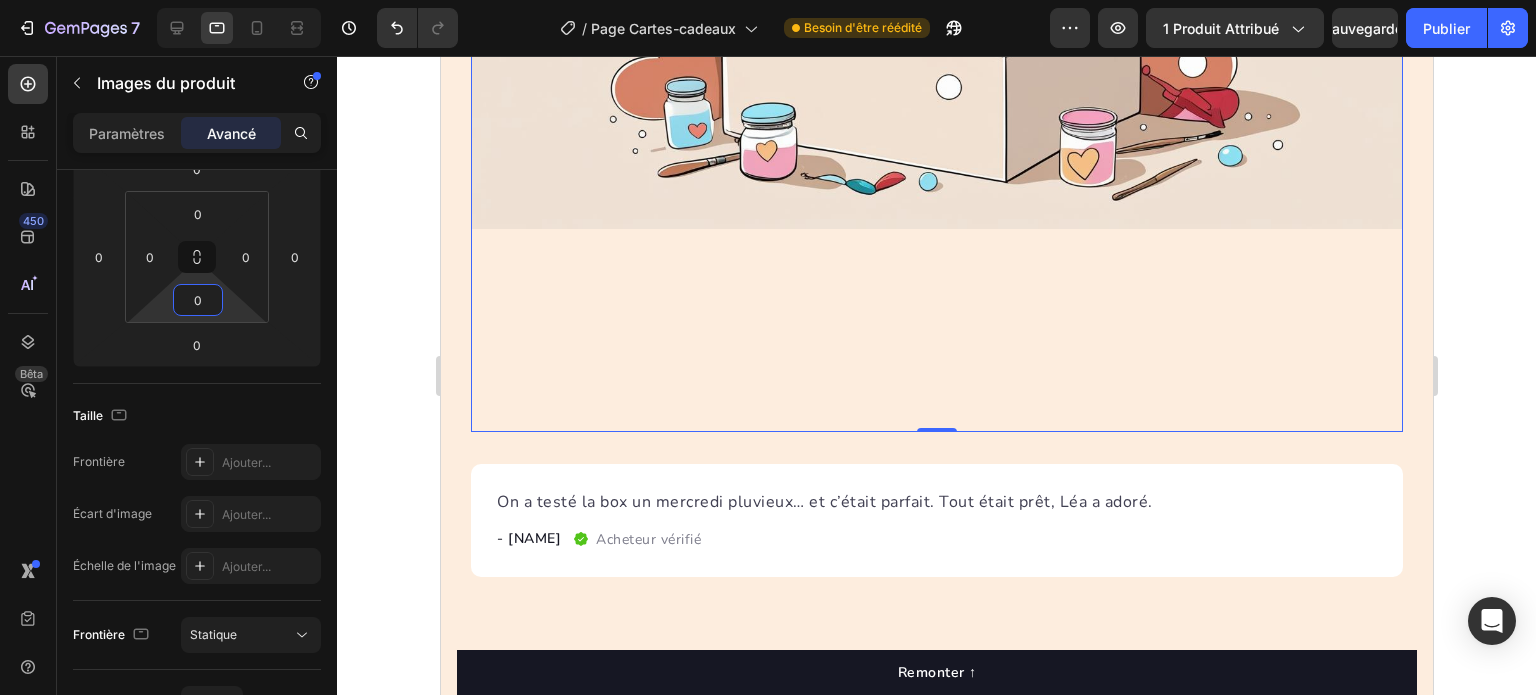 drag, startPoint x: 227, startPoint y: 295, endPoint x: 237, endPoint y: 339, distance: 45.122055 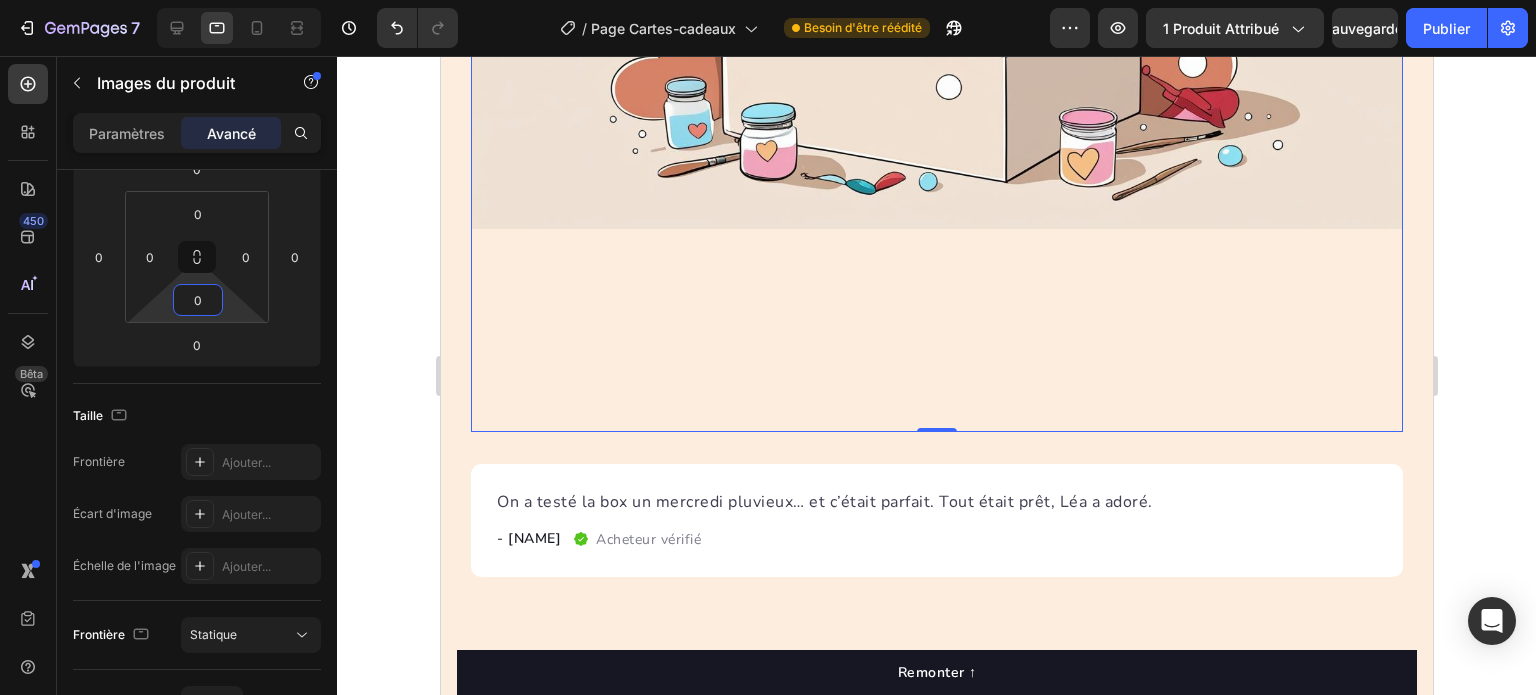 click on "7 Version history / Page Cartes-cadeaux Besoin d'être réédité Aperçu 1 produit attribué Sauvegarder Publier 450 Bêta Sections(18) Éléments (84) Section Élément Hero Section Product Detail Brands Trusted Badges Guarantee Product Breakdown How to use Testimonials Compare Bundle FAQs Social Proof Brand Story Product List Collection Blog List Contact Sticky Add to Cart Custom Footer Parcourir la bibliothèque 450 Mise en page
Rangée
Rangée
Rangée
Rangée Texte
Titre
Bloc de texte Bouton
Bouton
Bouton Médias
Image
Image" at bounding box center [768, 0] 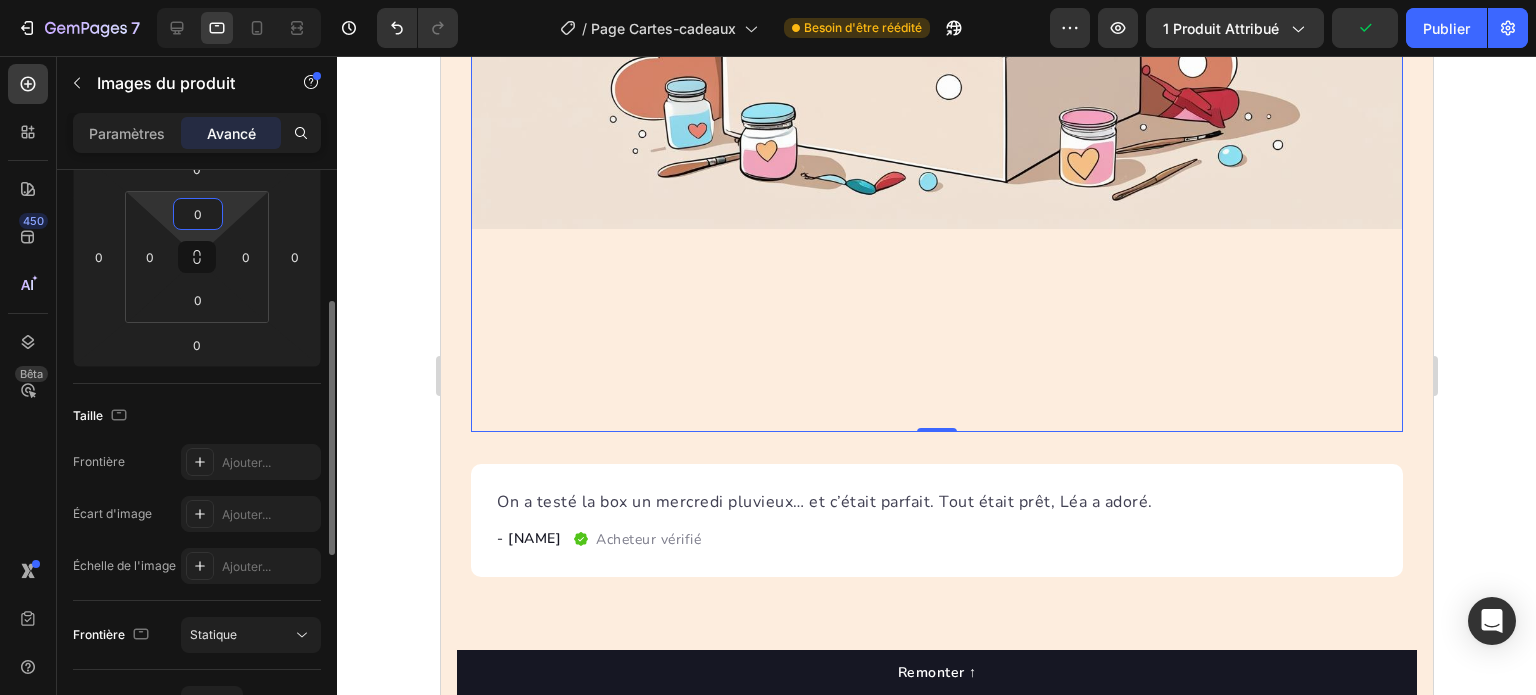 click on "7 Version history / Page Cartes-cadeaux Besoin d'être réédité Aperçu 1 produit attribué Publier 450 Bêta Sections(18) Éléments (84) Section Élément Hero Section Product Detail Brands Trusted Badges Guarantee Product Breakdown How to use Testimonials Compare Bundle FAQs Social Proof Brand Story Product List Collection Blog List Contact Sticky Add to Cart Custom Footer Parcourir la bibliothèque 450 Mise en page
Rangée
Rangée
Rangée
Rangée Texte
Titre
Bloc de texte Bouton
Bouton
Bouton Médias
Image" at bounding box center [768, 0] 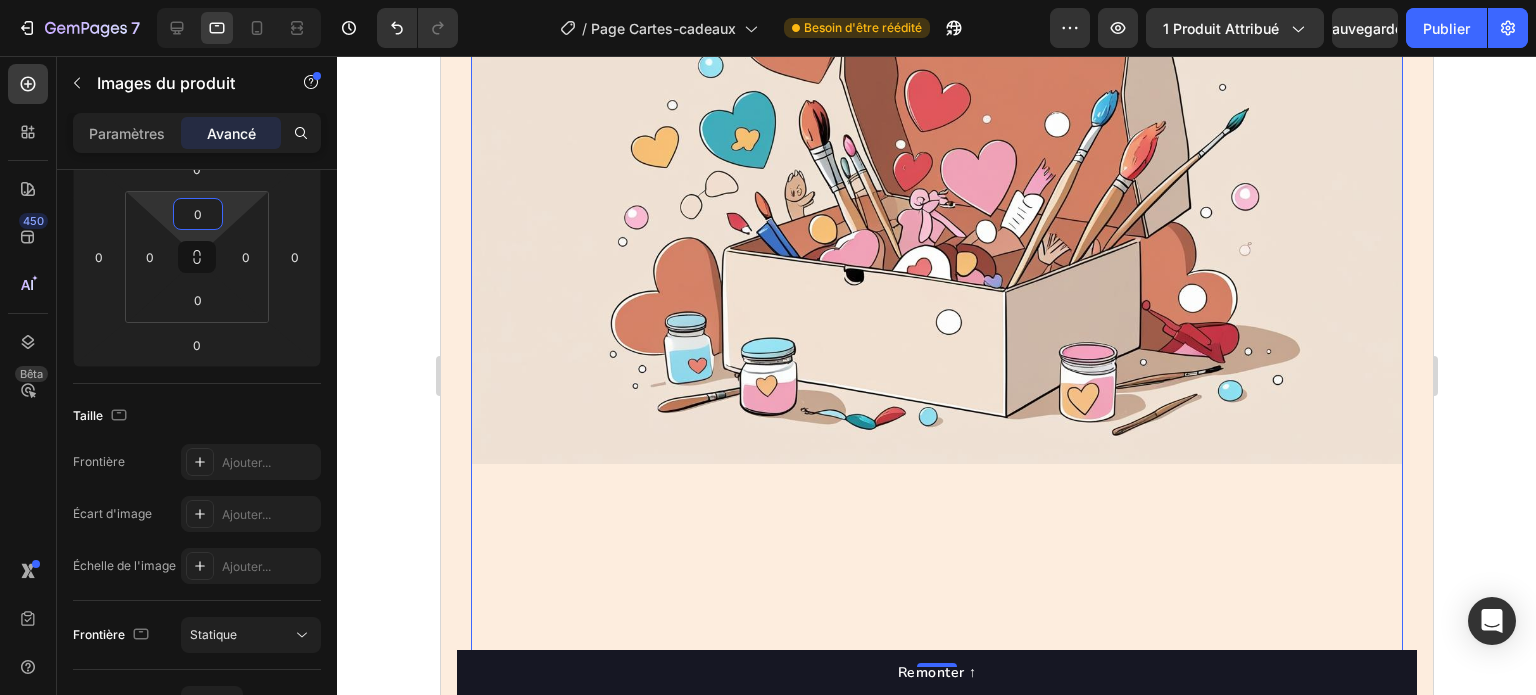 scroll, scrollTop: 600, scrollLeft: 0, axis: vertical 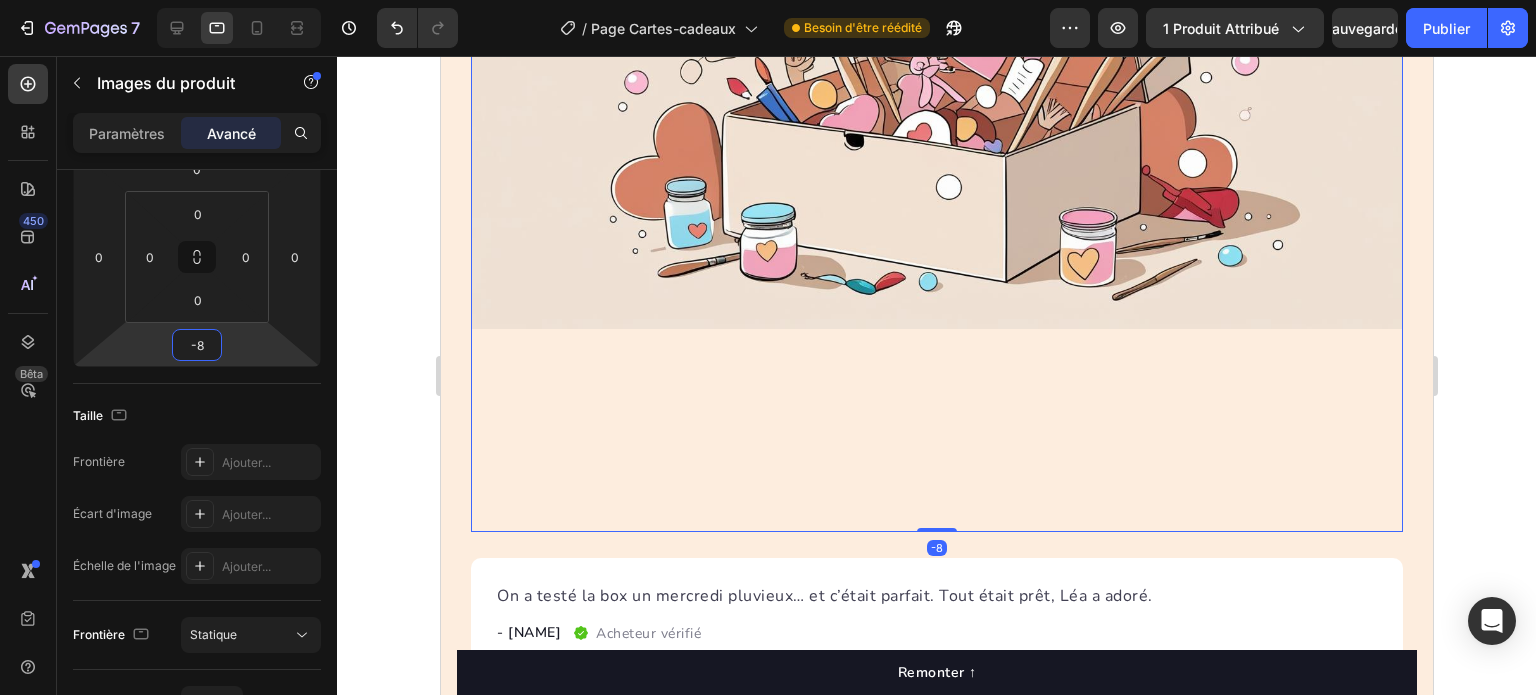 type on "-6" 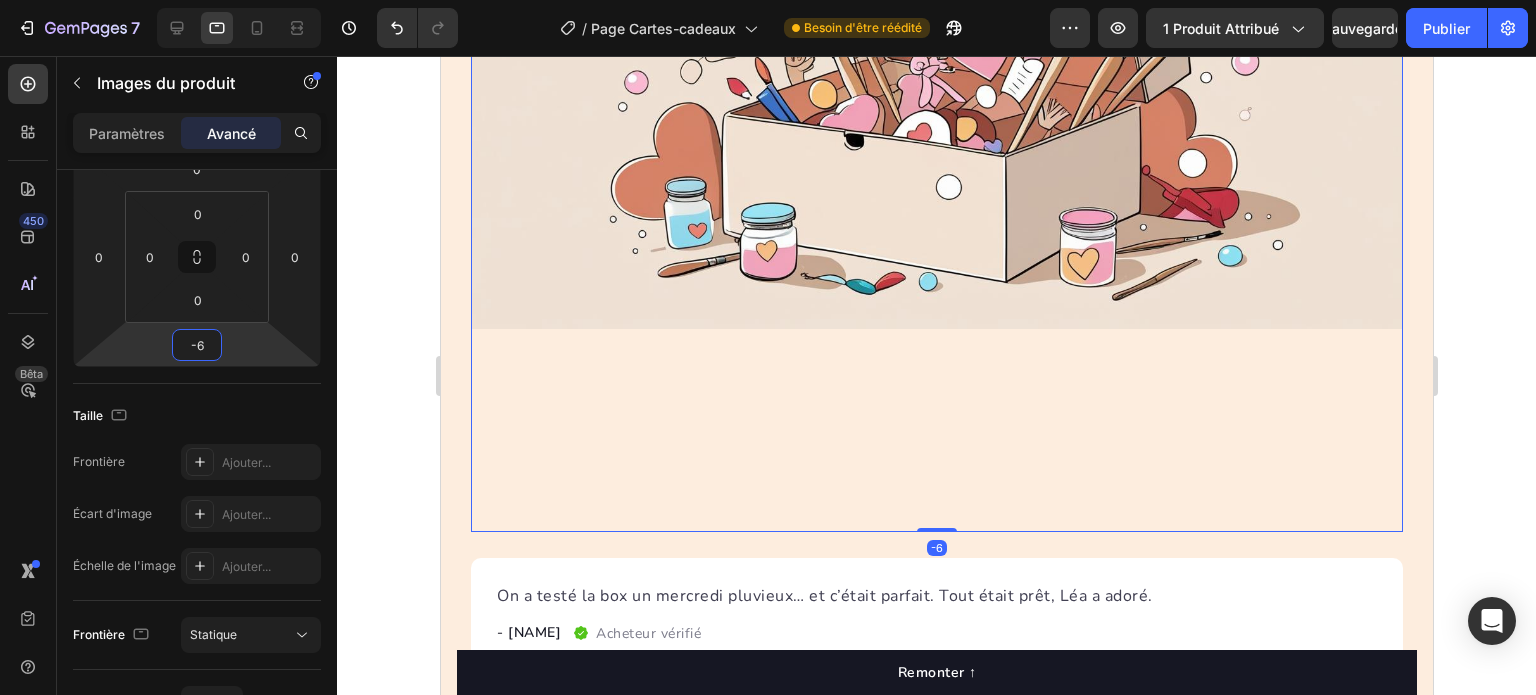 click on "7 Version history / Page Cartes-cadeaux Besoin d'être réédité Aperçu 1 produit attribué Sauvegarder Publier 450 Bêta Sections(18) Éléments (84) Section Élément Hero Section Product Detail Brands Trusted Badges Guarantee Product Breakdown How to use Testimonials Compare Bundle FAQs Social Proof Brand Story Product List Collection Blog List Contact Sticky Add to Cart Custom Footer Parcourir la bibliothèque 450 Mise en page
Rangée
Rangée
Rangée
Rangée Texte
Titre
Bloc de texte Bouton
Bouton
Bouton Médias
Image
Image" at bounding box center [768, 0] 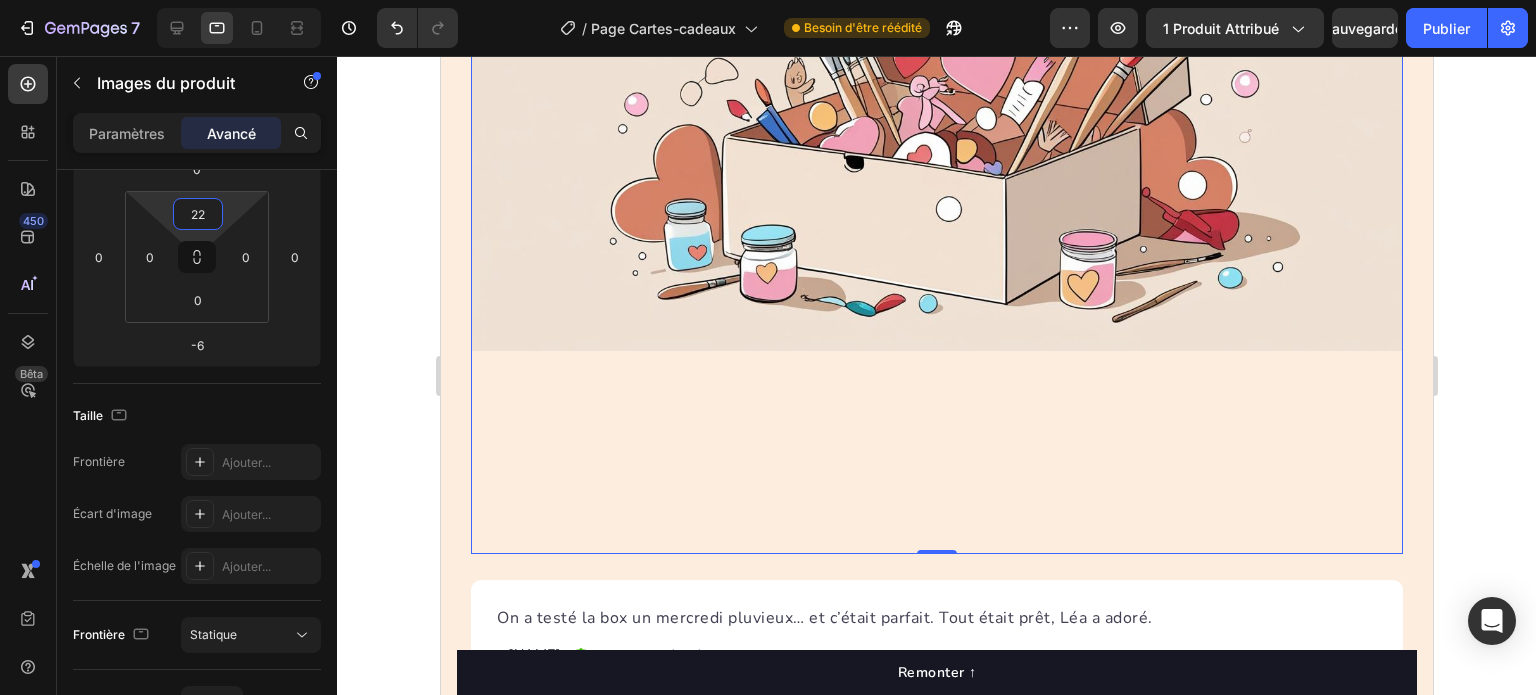 type on "0" 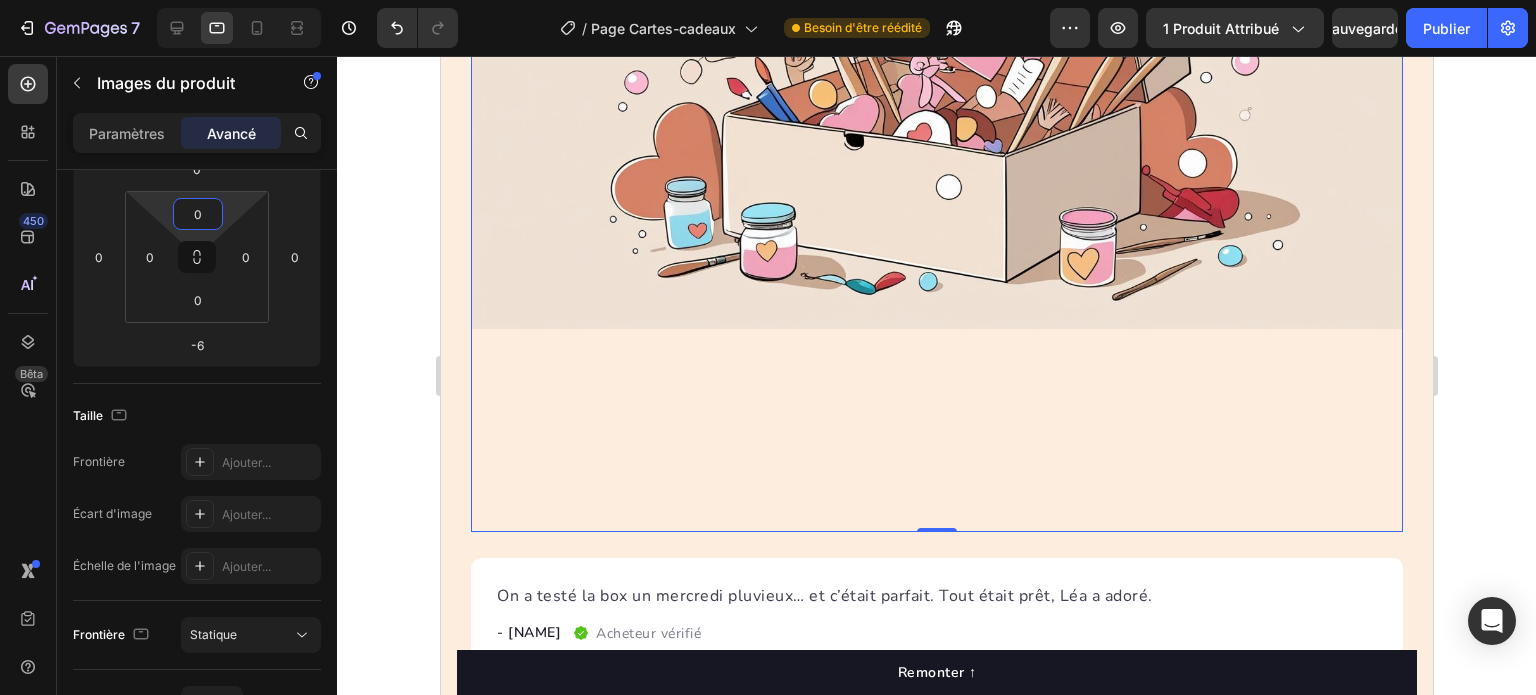 drag, startPoint x: 234, startPoint y: 203, endPoint x: 216, endPoint y: 216, distance: 22.203604 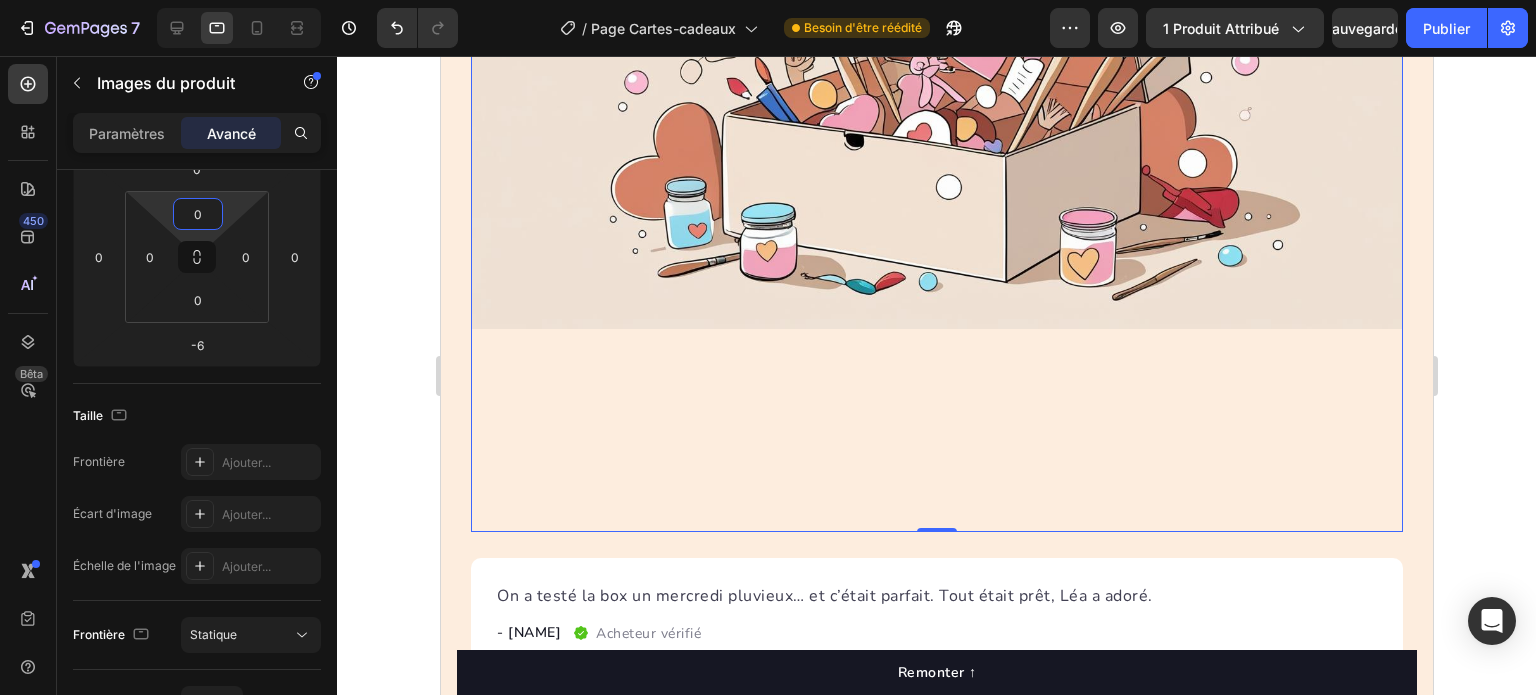 click on "7 Version history / Page Cartes-cadeaux Besoin d'être réédité Aperçu 1 produit attribué Sauvegarder Publier 450 Bêta Sections(18) Éléments (84) Section Élément Hero Section Product Detail Brands Trusted Badges Guarantee Product Breakdown How to use Testimonials Compare Bundle FAQs Social Proof Brand Story Product List Collection Blog List Contact Sticky Add to Cart Custom Footer Parcourir la bibliothèque 450 Mise en page
Rangée
Rangée
Rangée
Rangée Texte
Titre
Bloc de texte Bouton
Bouton
Bouton Médias
Image
Image" at bounding box center (768, 0) 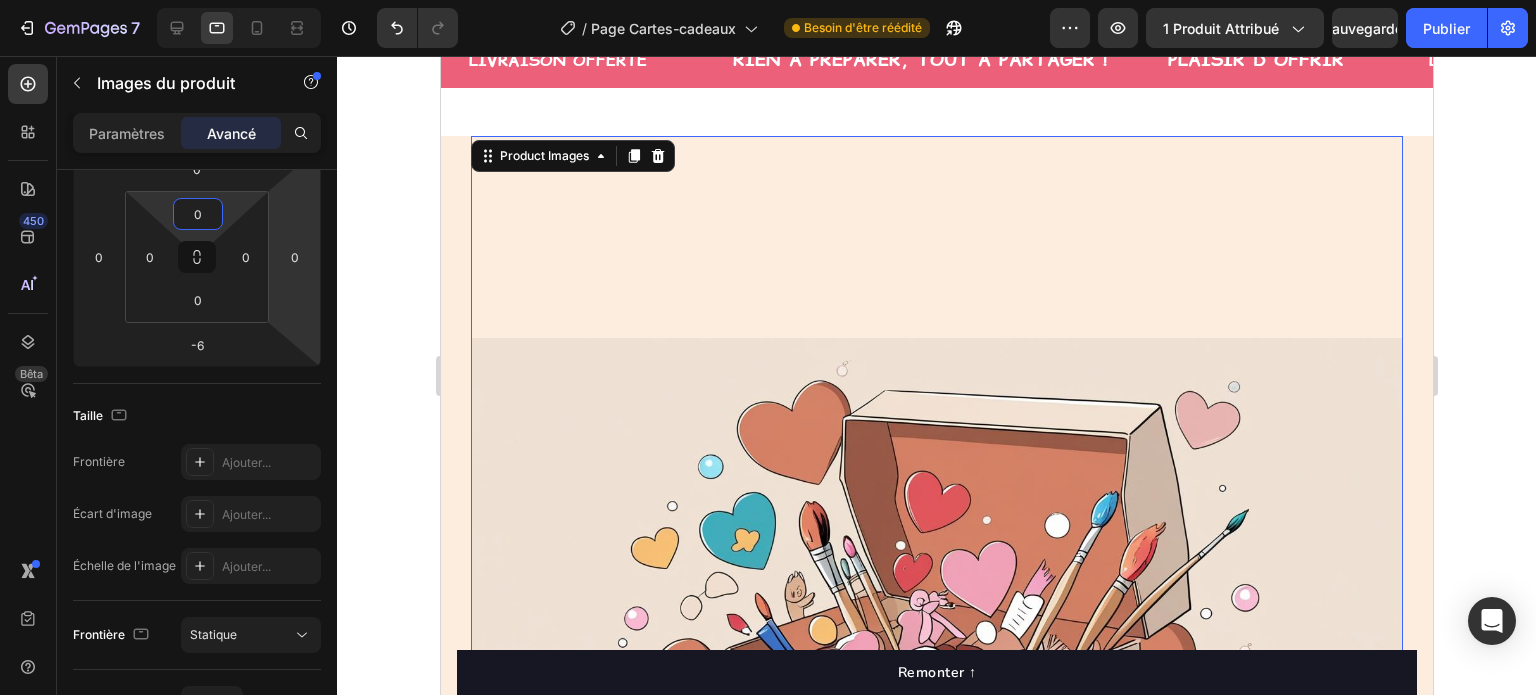 scroll, scrollTop: 0, scrollLeft: 0, axis: both 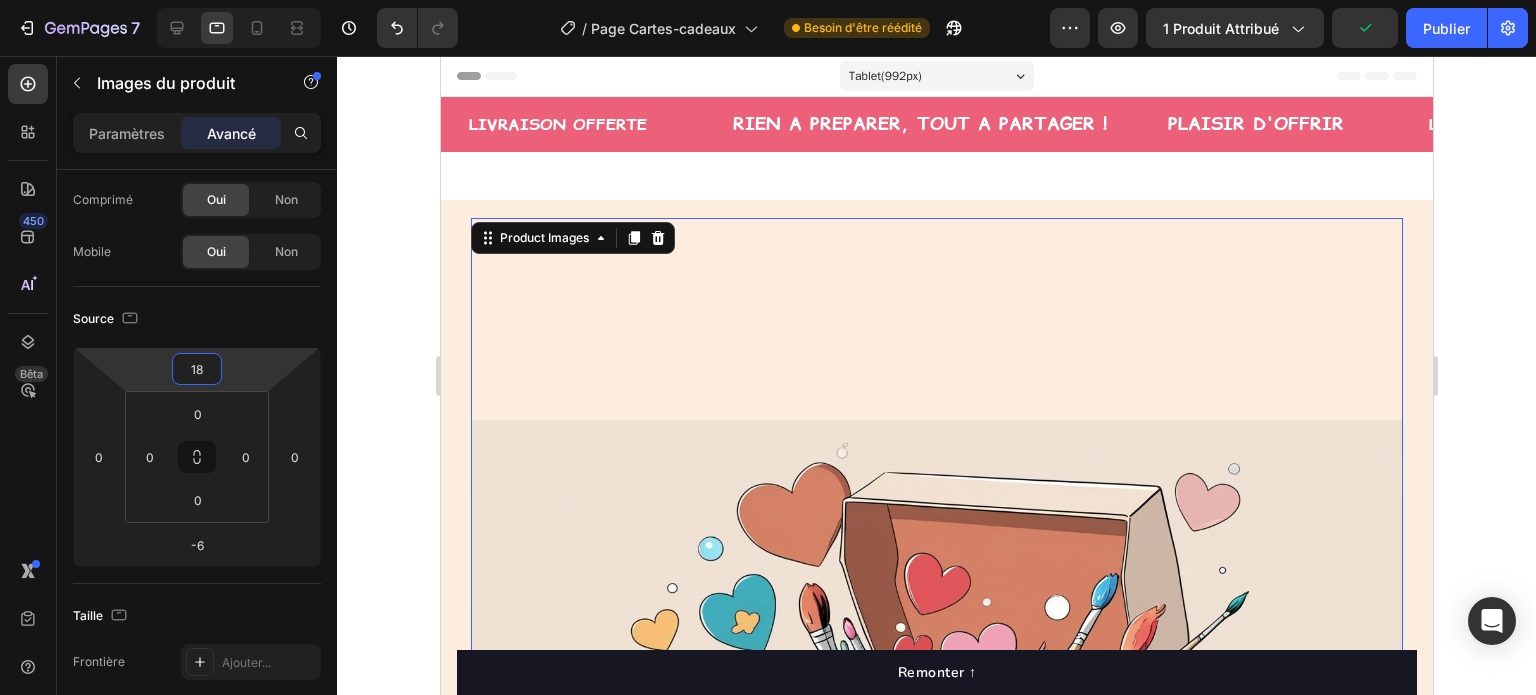 drag, startPoint x: 242, startPoint y: 366, endPoint x: 217, endPoint y: 357, distance: 26.57066 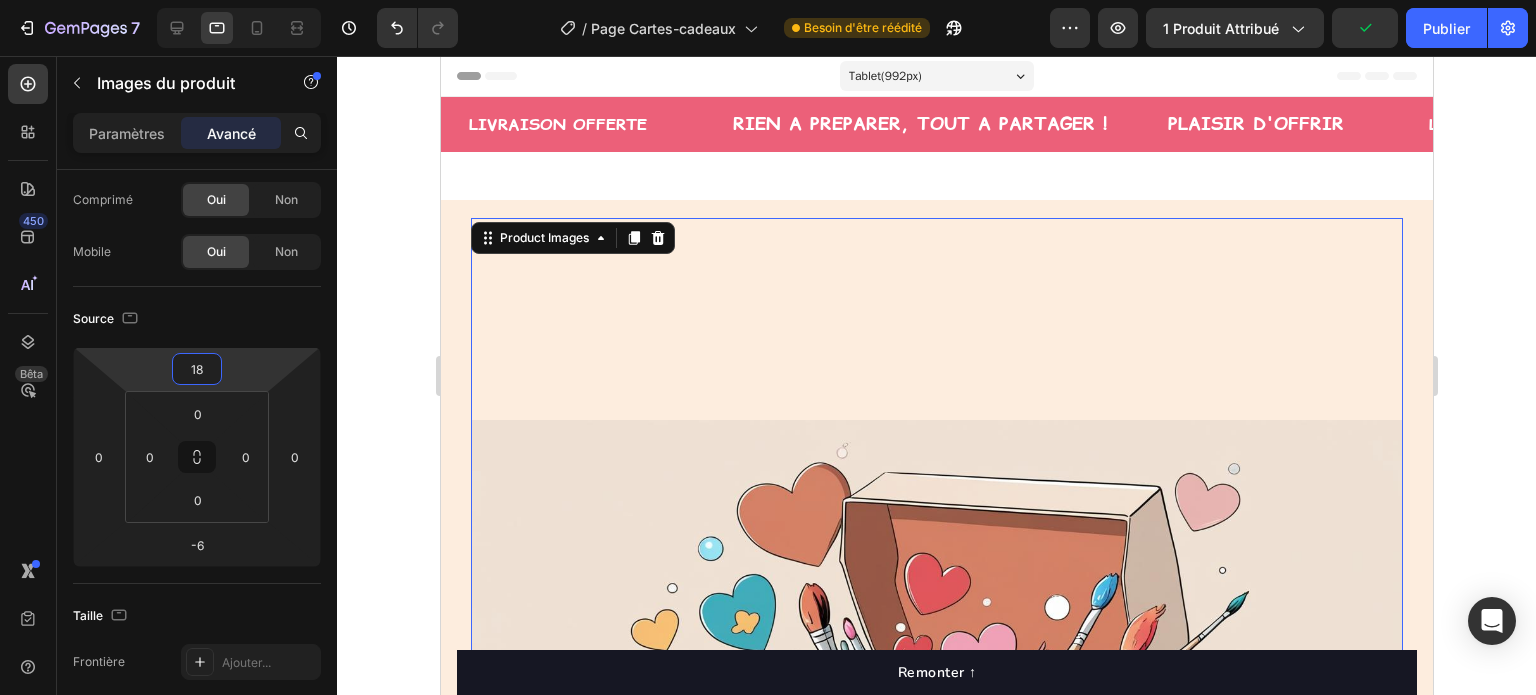 click on "7 Version history / Page Cartes-cadeaux Besoin d'être réédité Aperçu 1 produit attribué Publier 450 Bêta Sections(18) Éléments (84) Section Élément Hero Section Product Detail Brands Trusted Badges Guarantee Product Breakdown How to use Testimonials Compare Bundle FAQs Social Proof Brand Story Product List Collection Blog List Contact Sticky Add to Cart Custom Footer Parcourir la bibliothèque 450 Mise en page
Rangée
Rangée
Rangée
Rangée Texte
Titre
Bloc de texte Bouton
Bouton
Bouton Médias
Image" at bounding box center [768, 0] 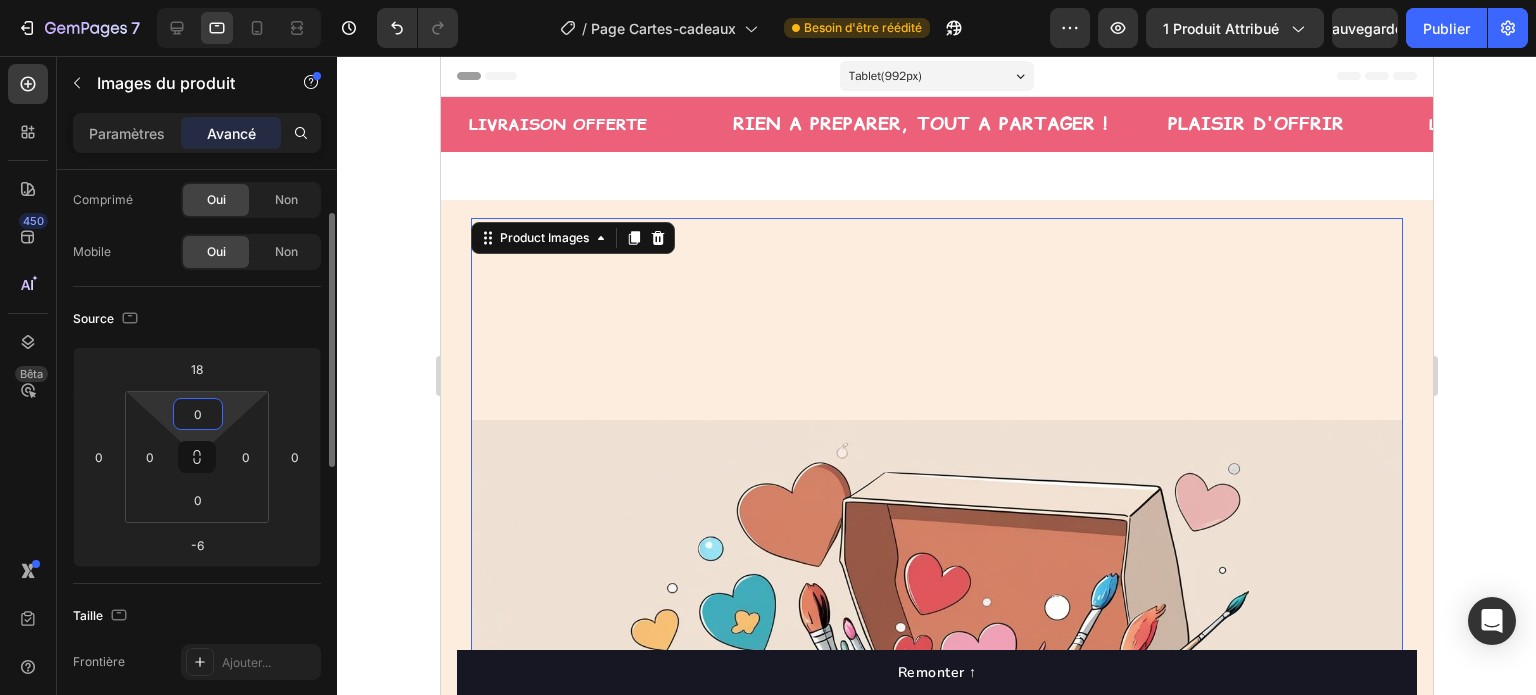 drag, startPoint x: 233, startPoint y: 399, endPoint x: 219, endPoint y: 395, distance: 14.56022 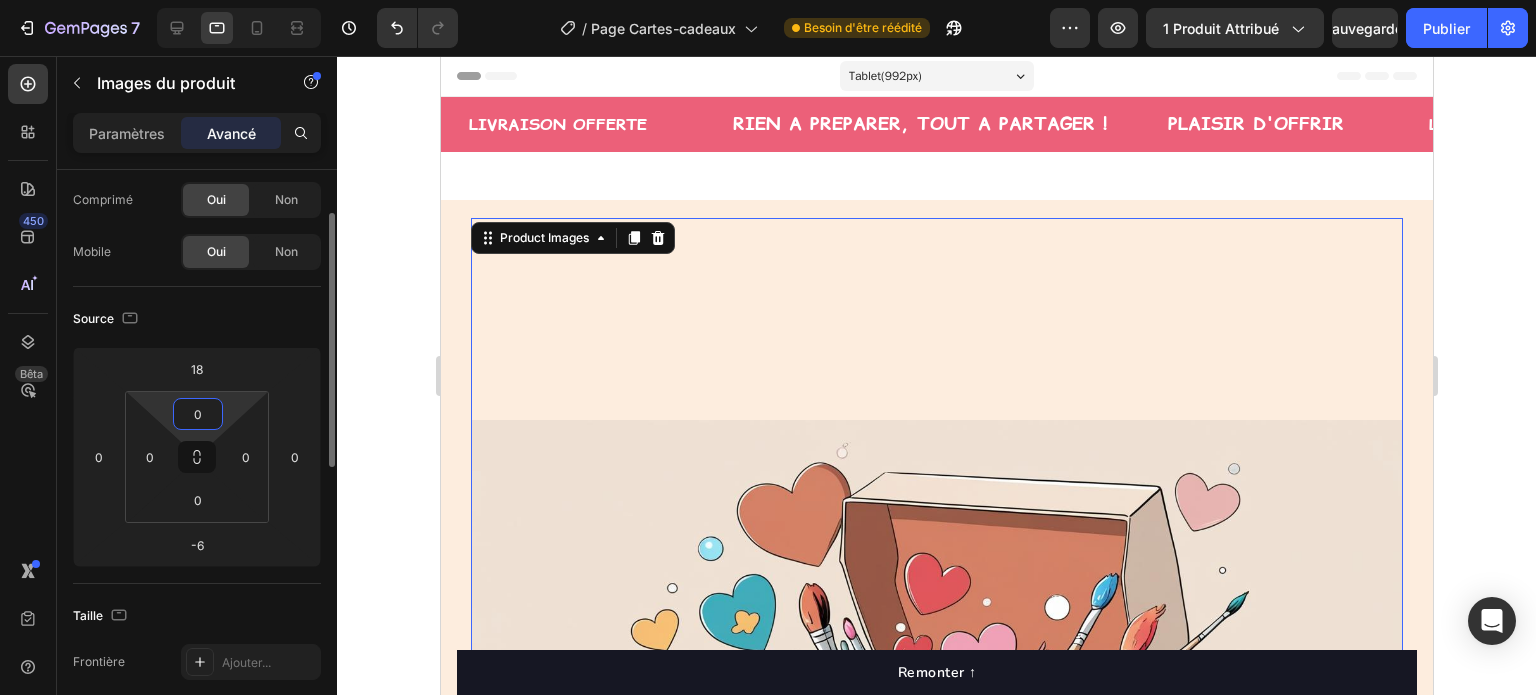 click on "7 Version history / Page Cartes-cadeaux Besoin d'être réédité Aperçu 1 produit attribué Sauvegarder Publier 450 Bêta Sections(18) Éléments (84) Section Élément Hero Section Product Detail Brands Trusted Badges Guarantee Product Breakdown How to use Testimonials Compare Bundle FAQs Social Proof Brand Story Product List Collection Blog List Contact Sticky Add to Cart Custom Footer Parcourir la bibliothèque 450 Mise en page
Rangée
Rangée
Rangée
Rangée Texte
Titre
Bloc de texte Bouton
Bouton
Bouton Médias
Image
Image" at bounding box center (768, 0) 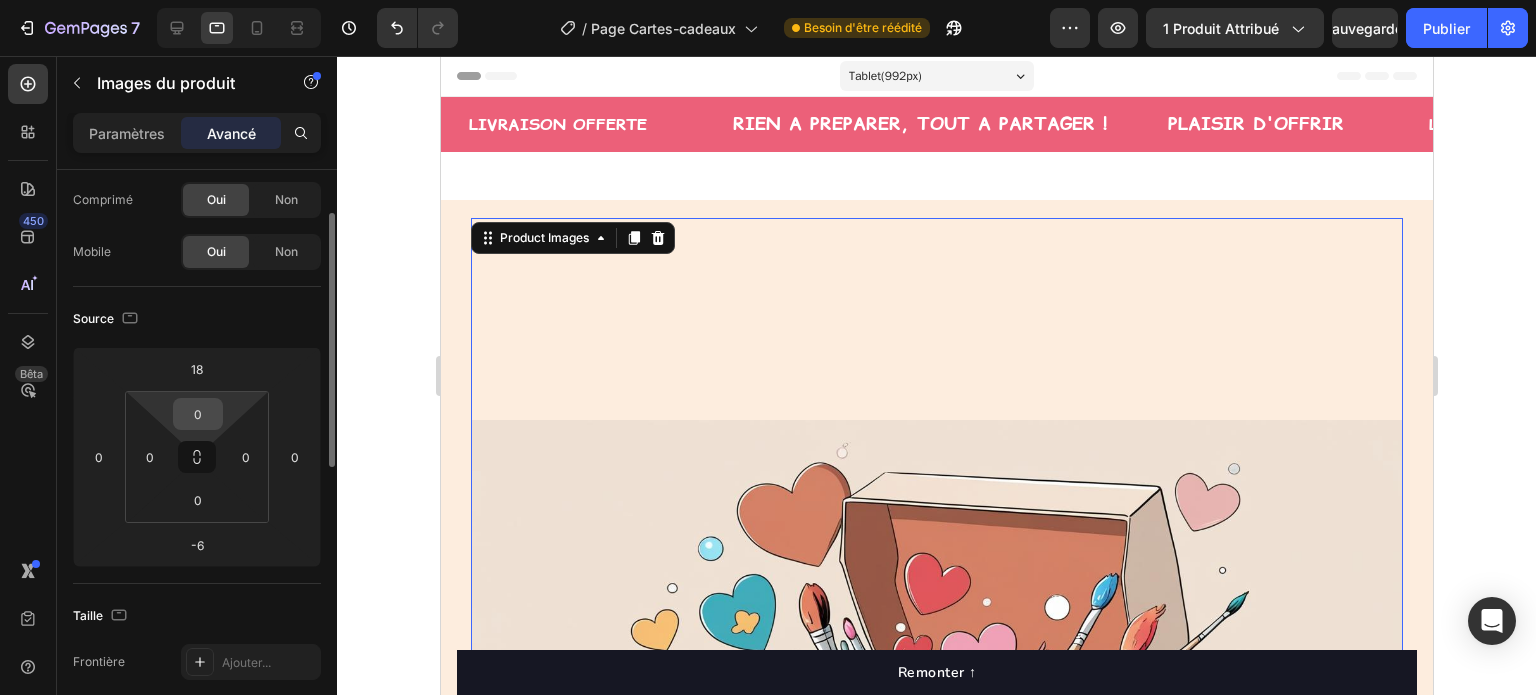 drag, startPoint x: 241, startPoint y: 397, endPoint x: 208, endPoint y: 399, distance: 33.06055 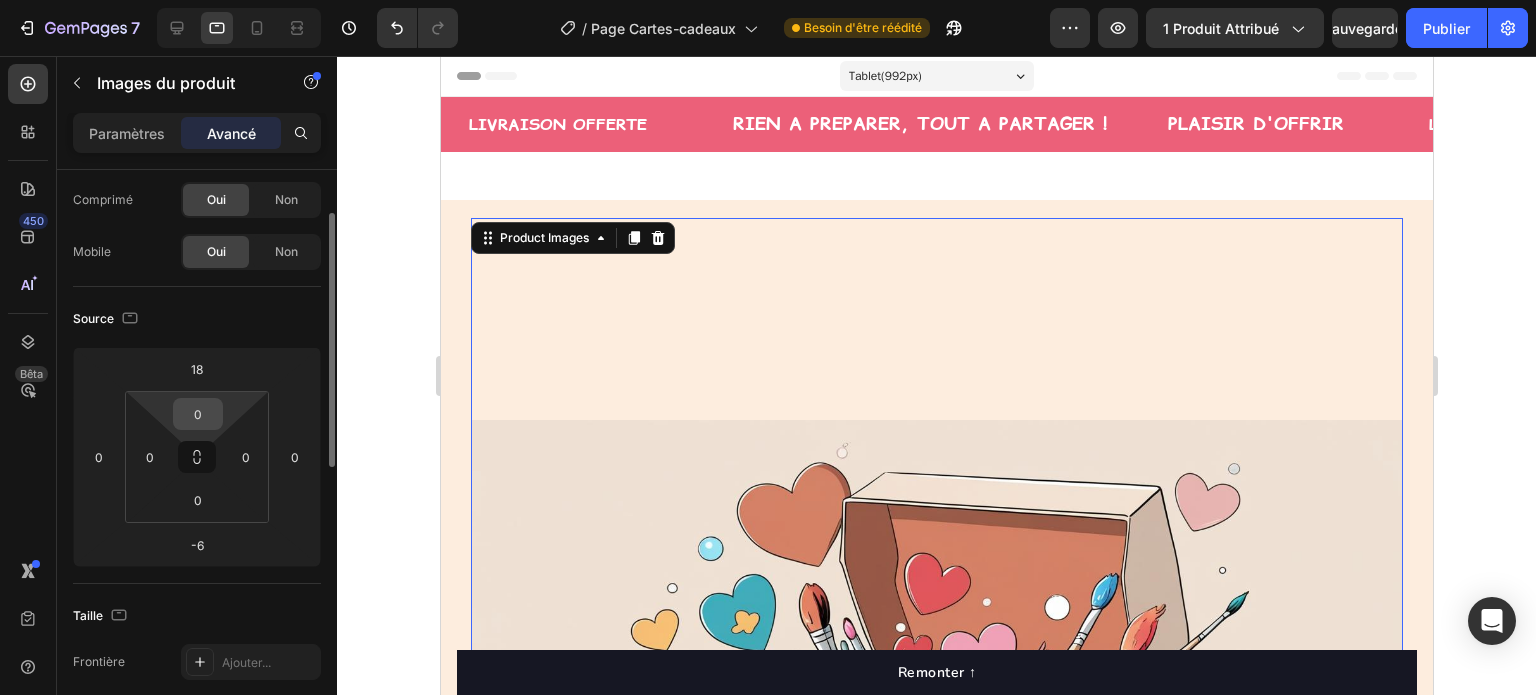 click on "7 Version history / Page Cartes-cadeaux Besoin d'être réédité Aperçu 1 produit attribué Sauvegarder Publier 450 Bêta Sections(18) Éléments (84) Section Élément Hero Section Product Detail Brands Trusted Badges Guarantee Product Breakdown How to use Testimonials Compare Bundle FAQs Social Proof Brand Story Product List Collection Blog List Contact Sticky Add to Cart Custom Footer Parcourir la bibliothèque 450 Mise en page
Rangée
Rangée
Rangée
Rangée Texte
Titre
Bloc de texte Bouton
Bouton
Bouton Médias
Image
Image" at bounding box center (768, 0) 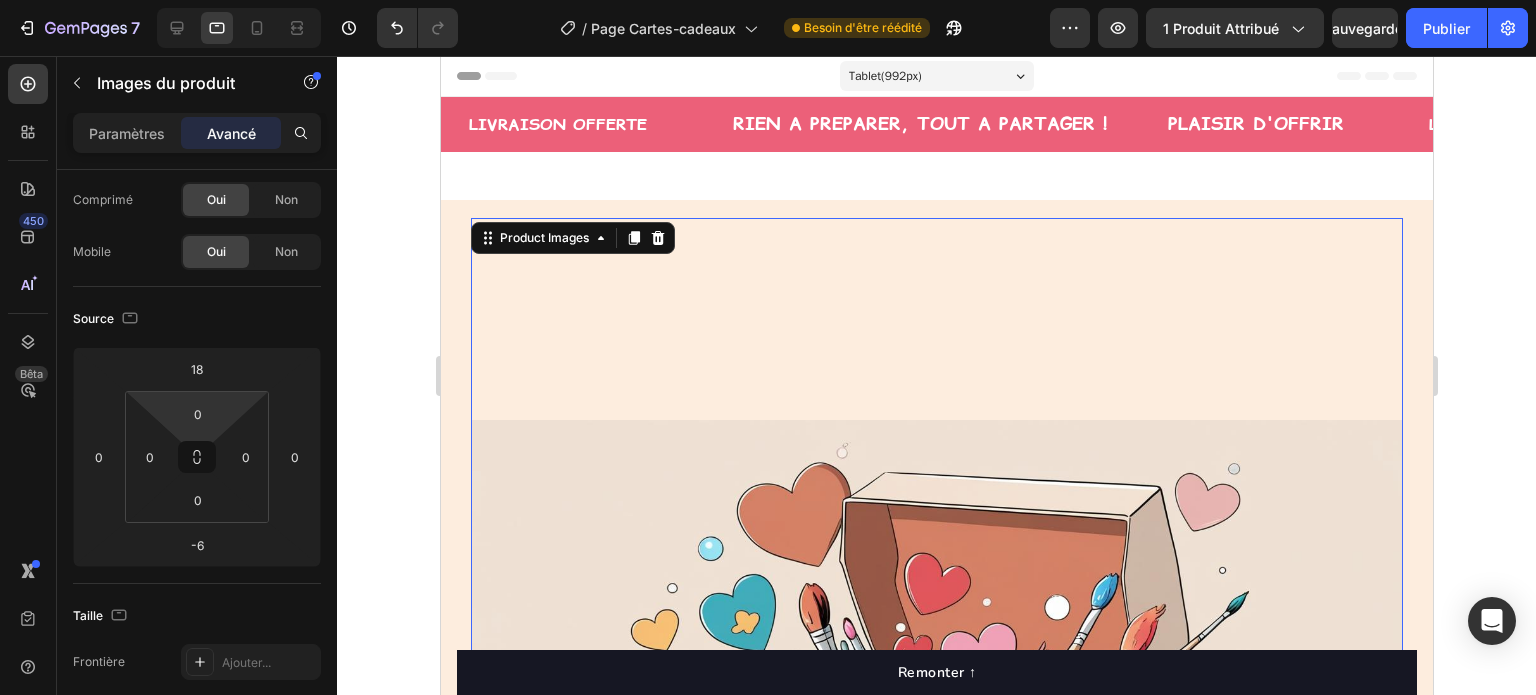click on "7 Version history / Page Cartes-cadeaux Besoin d'être réédité Aperçu 1 produit attribué Sauvegarder Publier 450 Bêta Sections(18) Éléments (84) Section Élément Hero Section Product Detail Brands Trusted Badges Guarantee Product Breakdown How to use Testimonials Compare Bundle FAQs Social Proof Brand Story Product List Collection Blog List Contact Sticky Add to Cart Custom Footer Parcourir la bibliothèque 450 Mise en page
Rangée
Rangée
Rangée
Rangée Texte
Titre
Bloc de texte Bouton
Bouton
Bouton Médias
Image
Image" at bounding box center [768, 0] 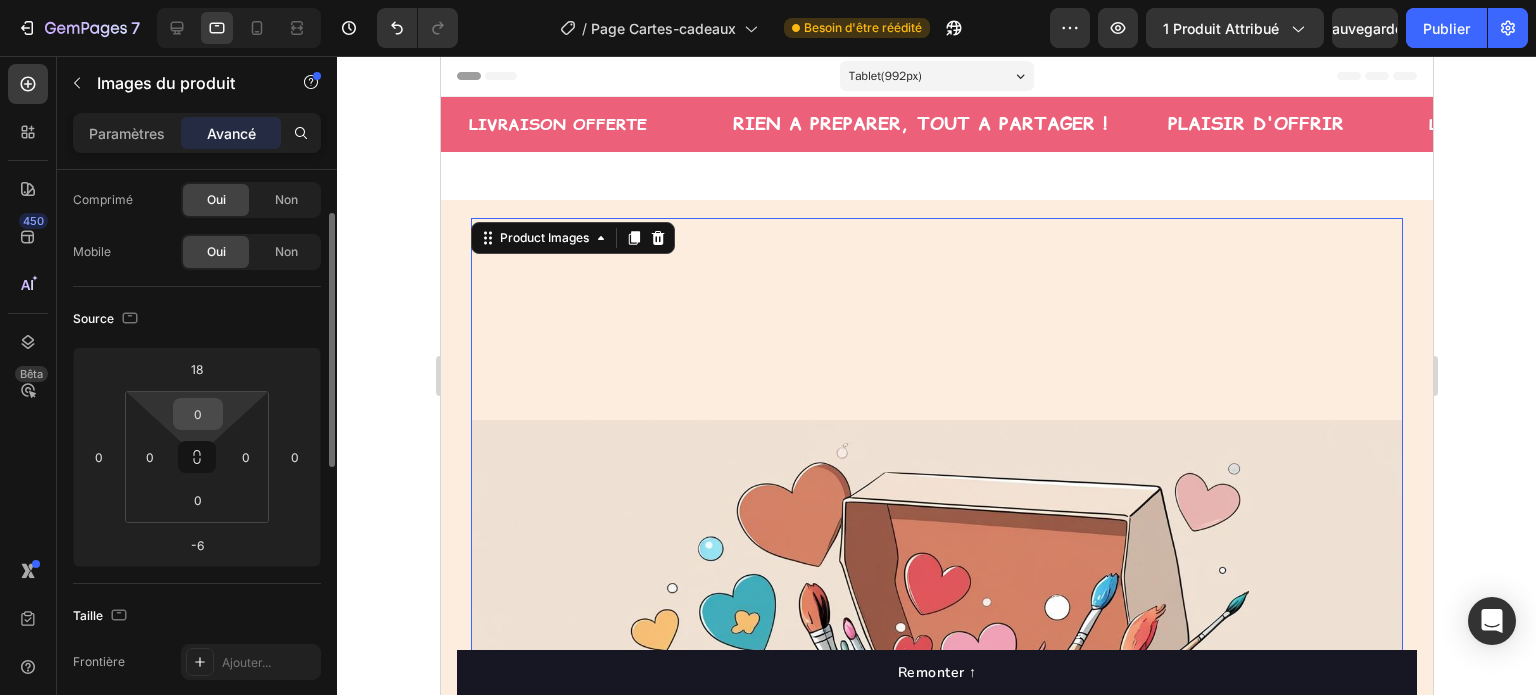 drag, startPoint x: 226, startPoint y: 403, endPoint x: 197, endPoint y: 411, distance: 30.083218 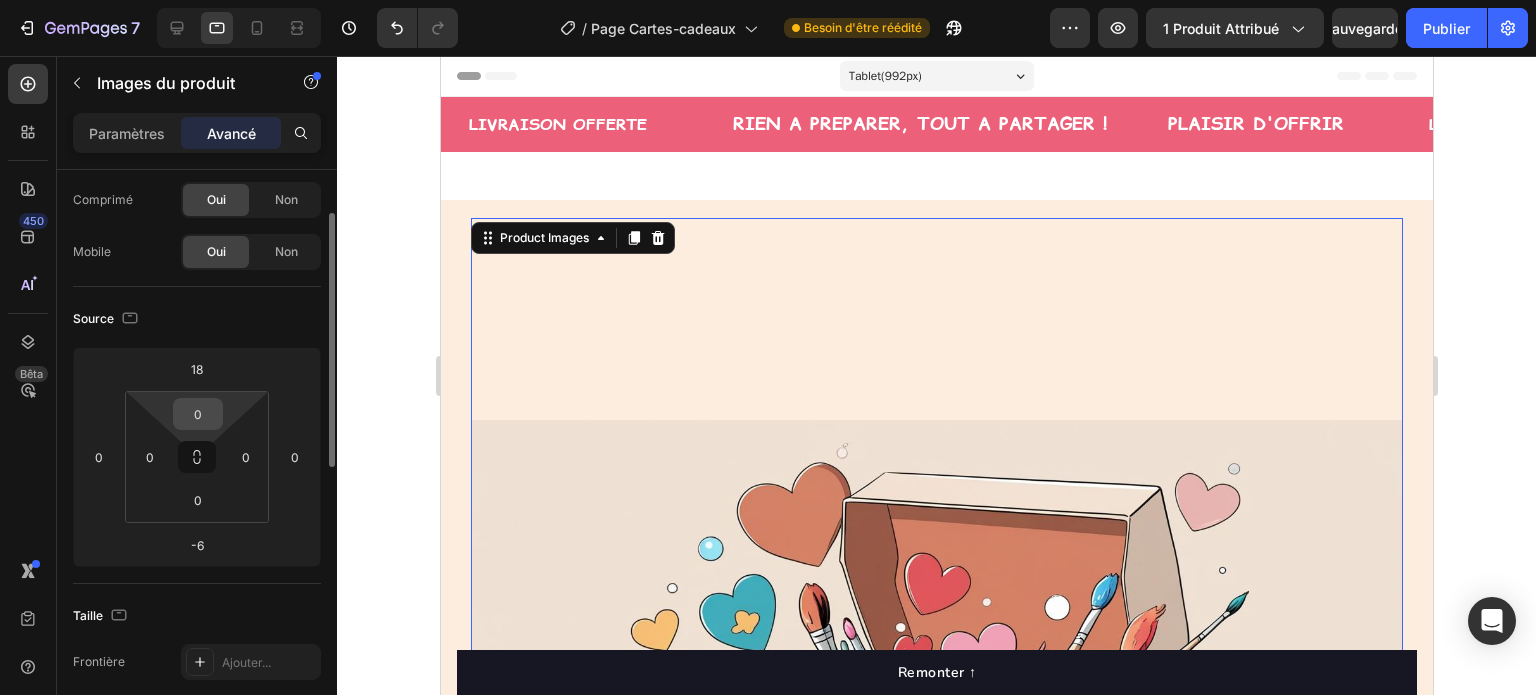 click on "7 Version history / Page Cartes-cadeaux Besoin d'être réédité Aperçu 1 produit attribué Sauvegarder Publier 450 Bêta Sections(18) Éléments (84) Section Élément Hero Section Product Detail Brands Trusted Badges Guarantee Product Breakdown How to use Testimonials Compare Bundle FAQs Social Proof Brand Story Product List Collection Blog List Contact Sticky Add to Cart Custom Footer Parcourir la bibliothèque 450 Mise en page
Rangée
Rangée
Rangée
Rangée Texte
Titre
Bloc de texte Bouton
Bouton
Bouton Médias
Image
Image" at bounding box center [768, 0] 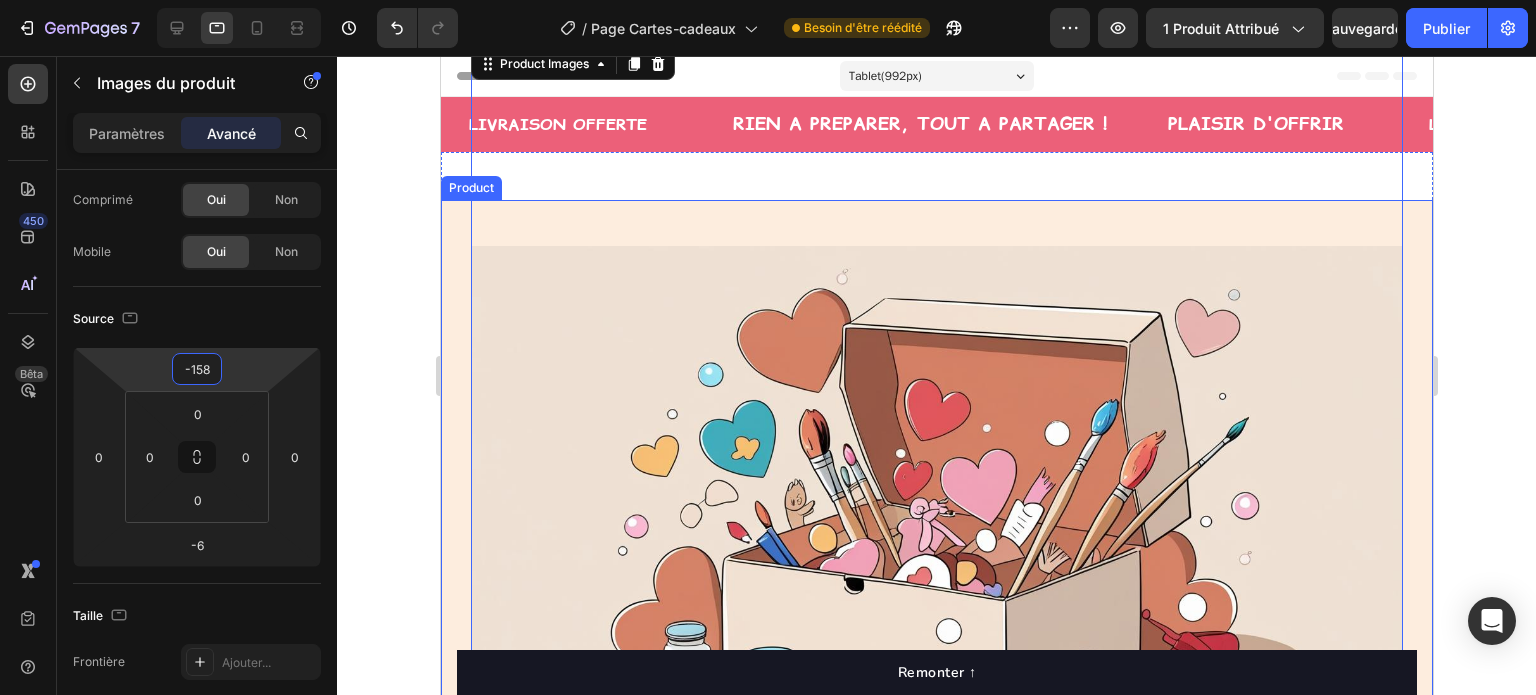 type on "-162" 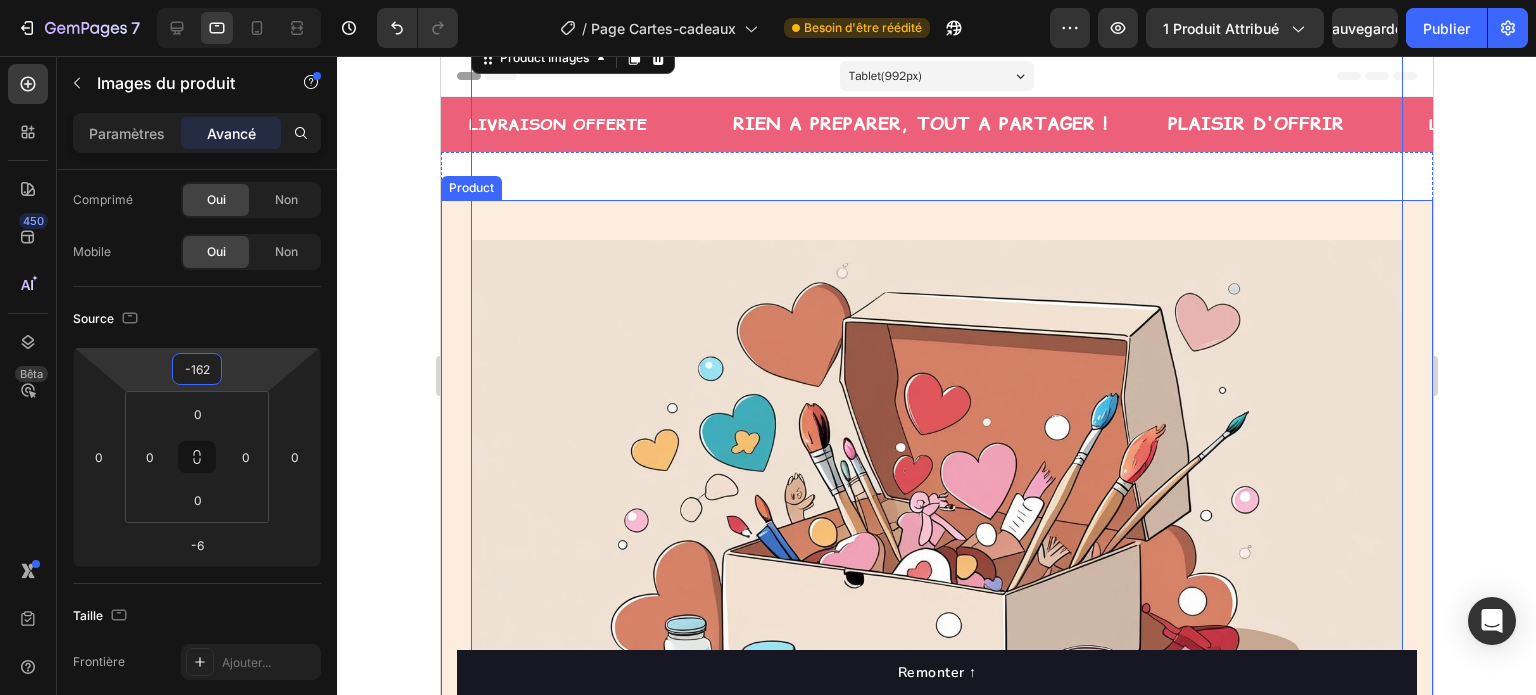 drag, startPoint x: 229, startPoint y: 360, endPoint x: 208, endPoint y: 450, distance: 92.417534 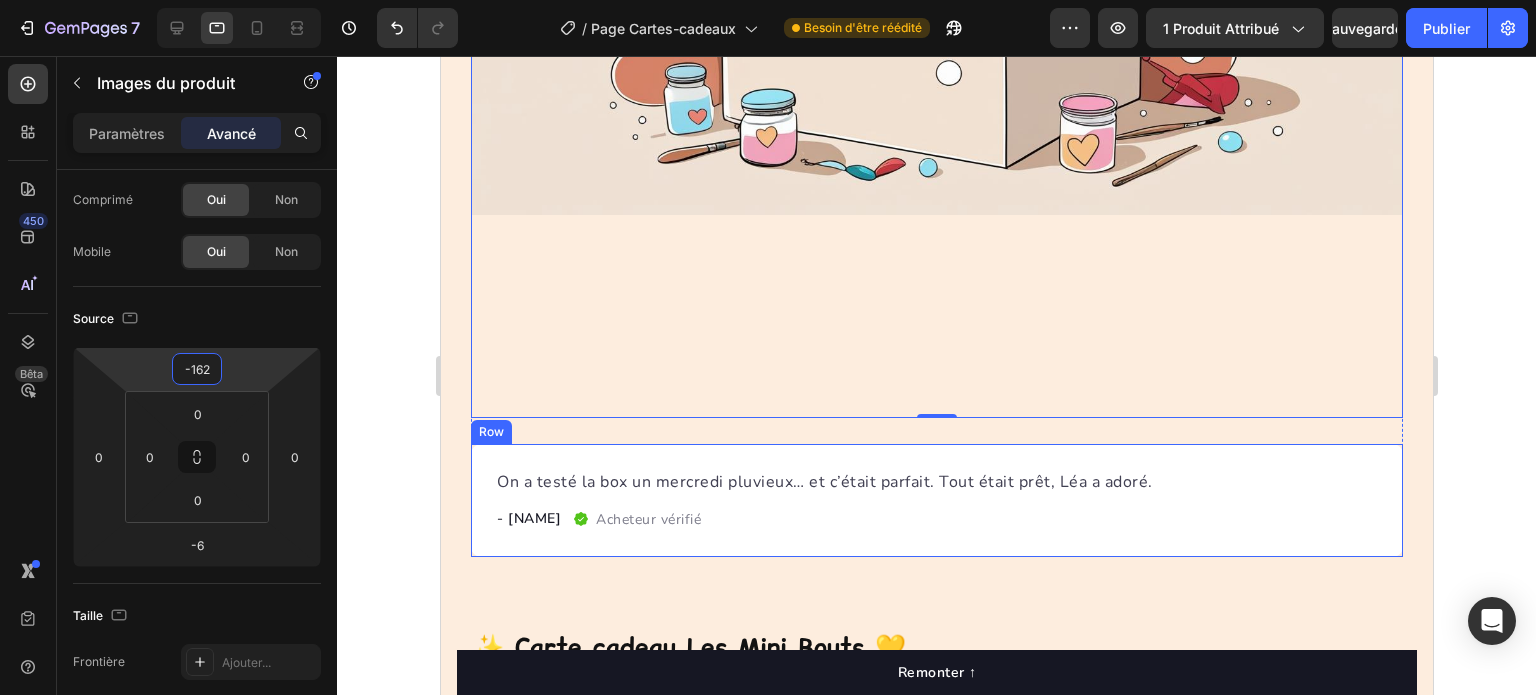 scroll, scrollTop: 600, scrollLeft: 0, axis: vertical 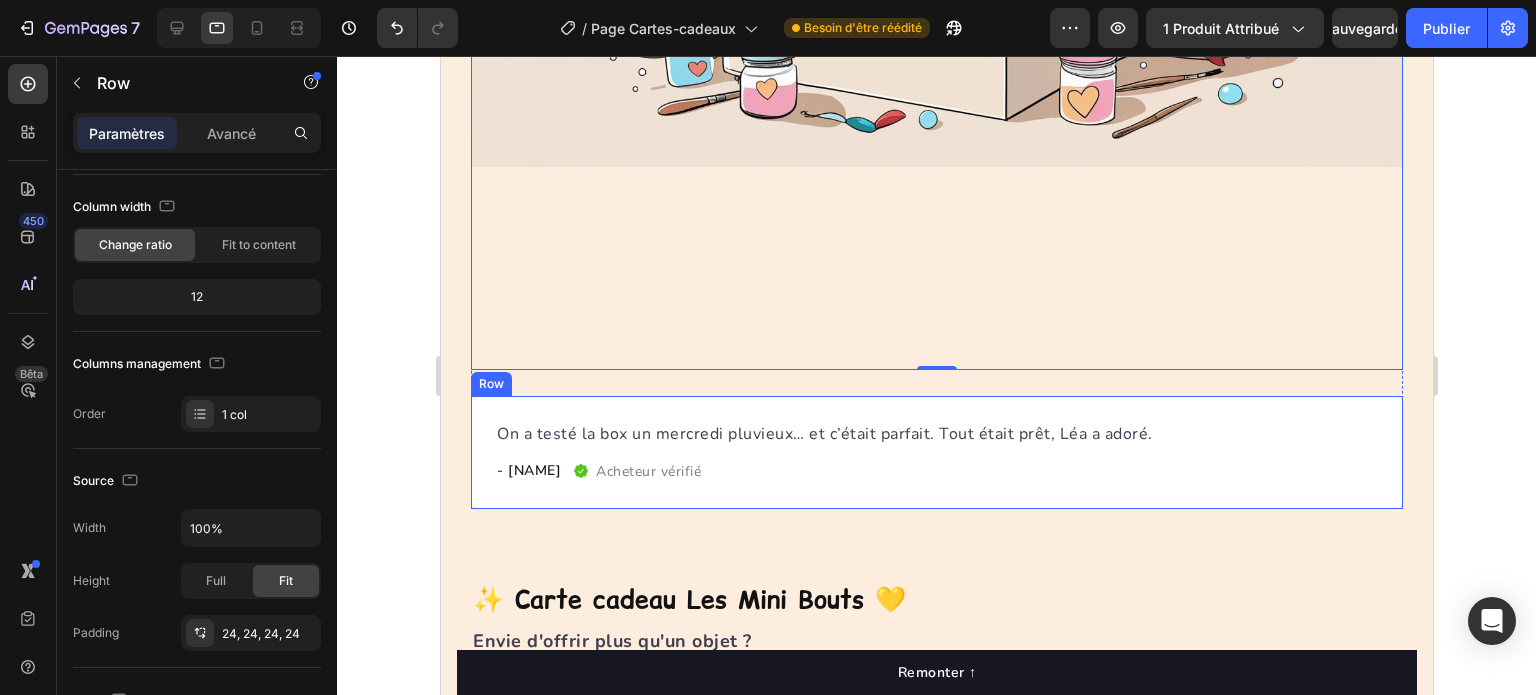 click on "On a testé la box un mercredi pluvieux… et c’était parfait. Tout était prêt, Léa a adoré. Text block - Sophie Text block
Acheteur vérifié Item list Row Row" at bounding box center (936, 452) 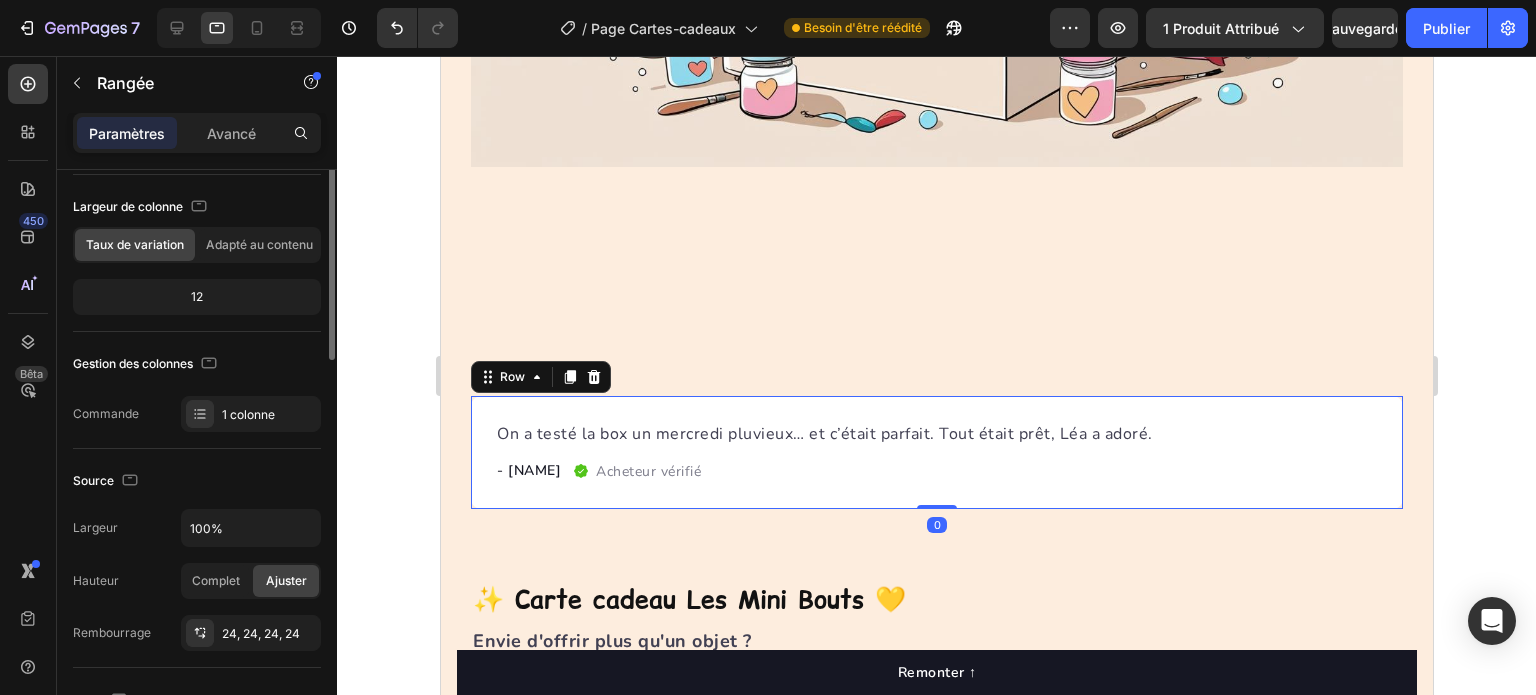 scroll, scrollTop: 0, scrollLeft: 0, axis: both 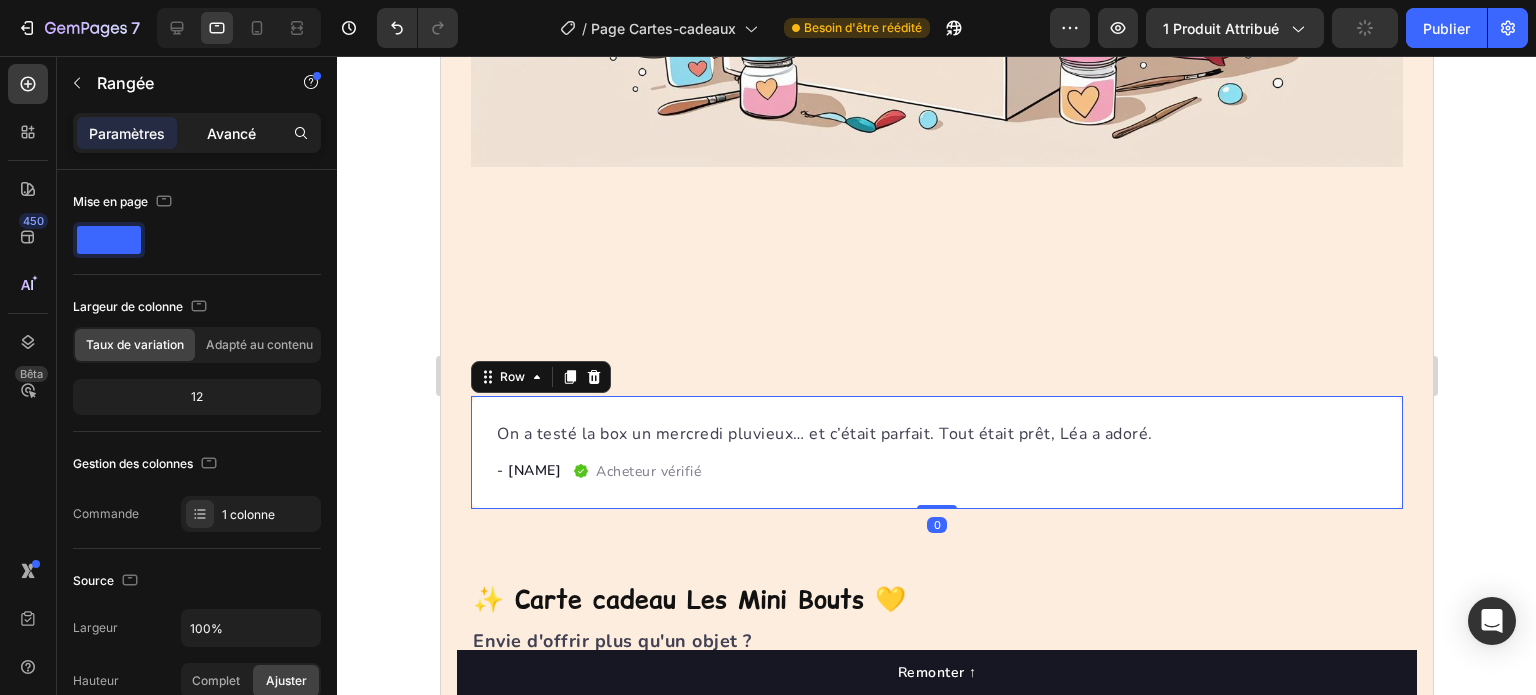 click on "Avancé" at bounding box center (231, 133) 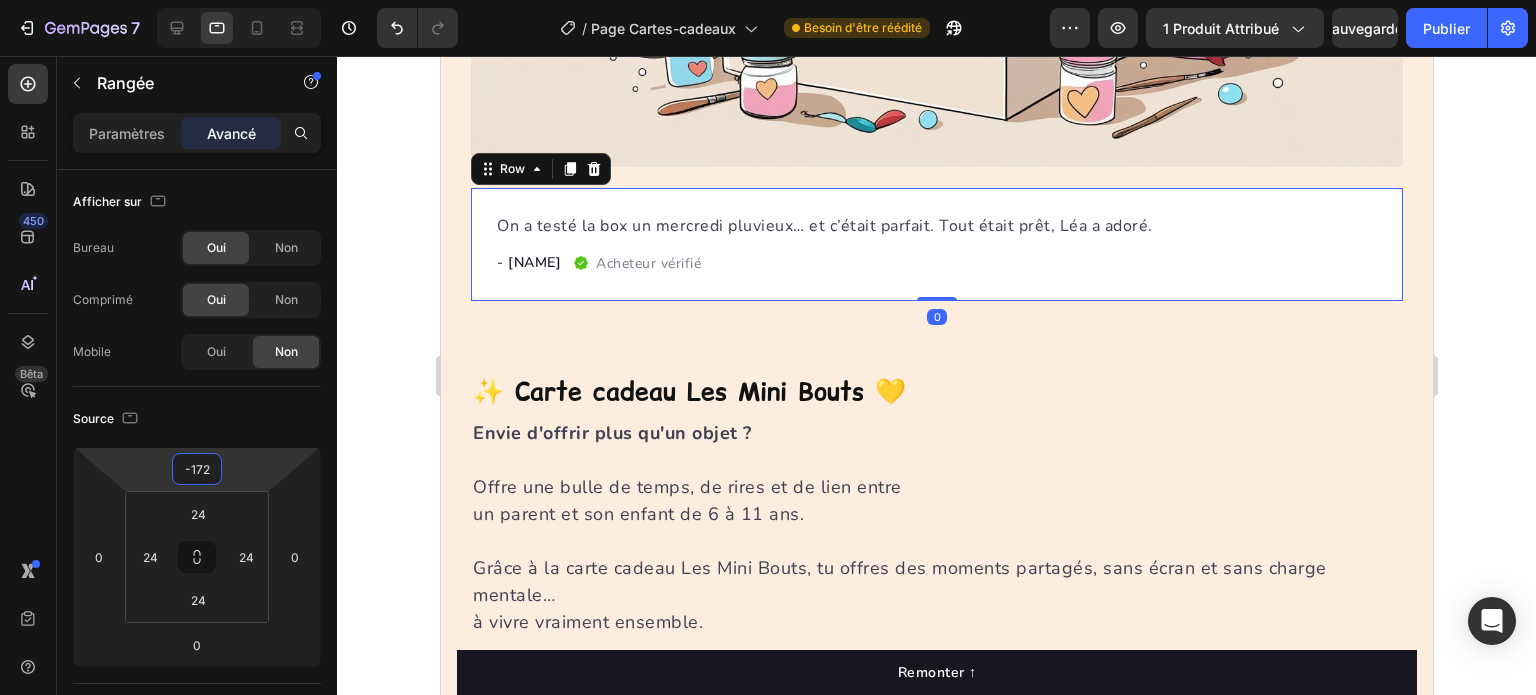type on "-176" 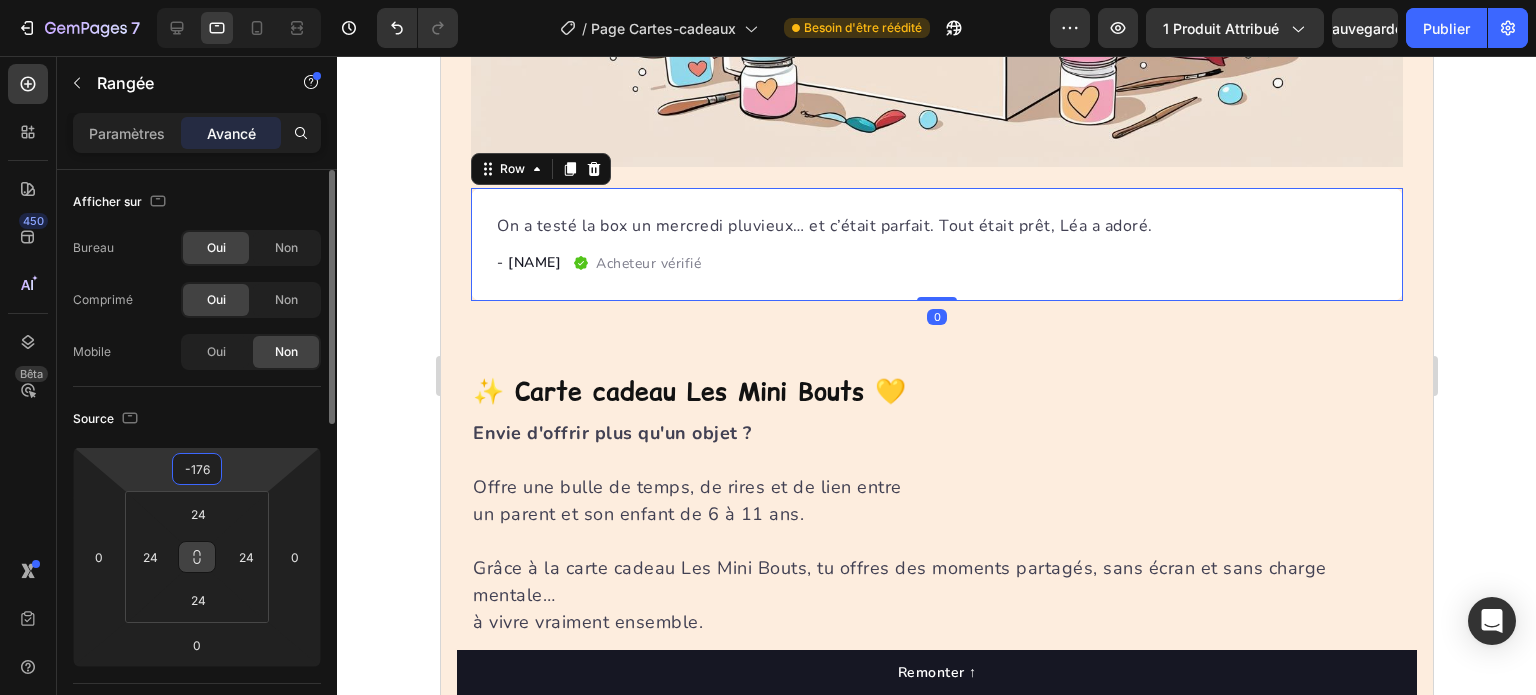 drag, startPoint x: 223, startPoint y: 480, endPoint x: 204, endPoint y: 571, distance: 92.96236 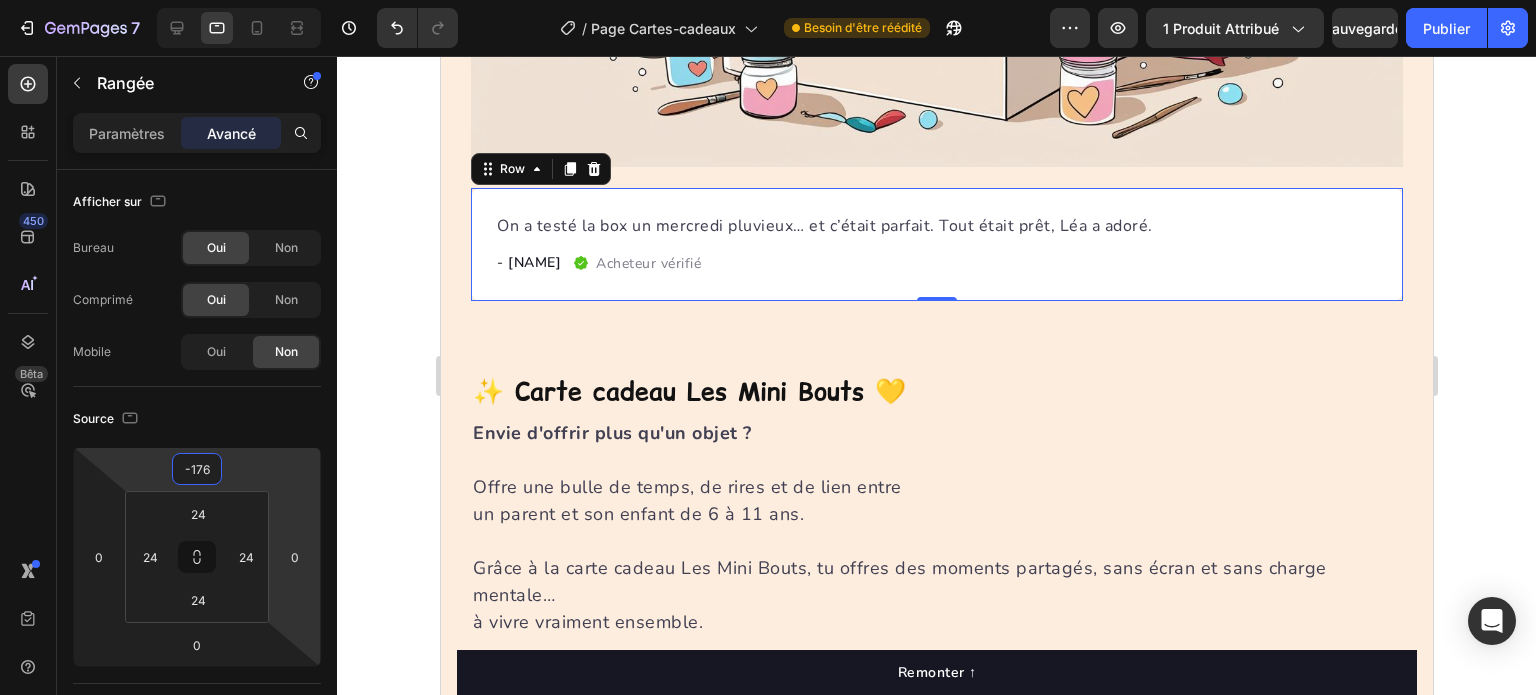 click 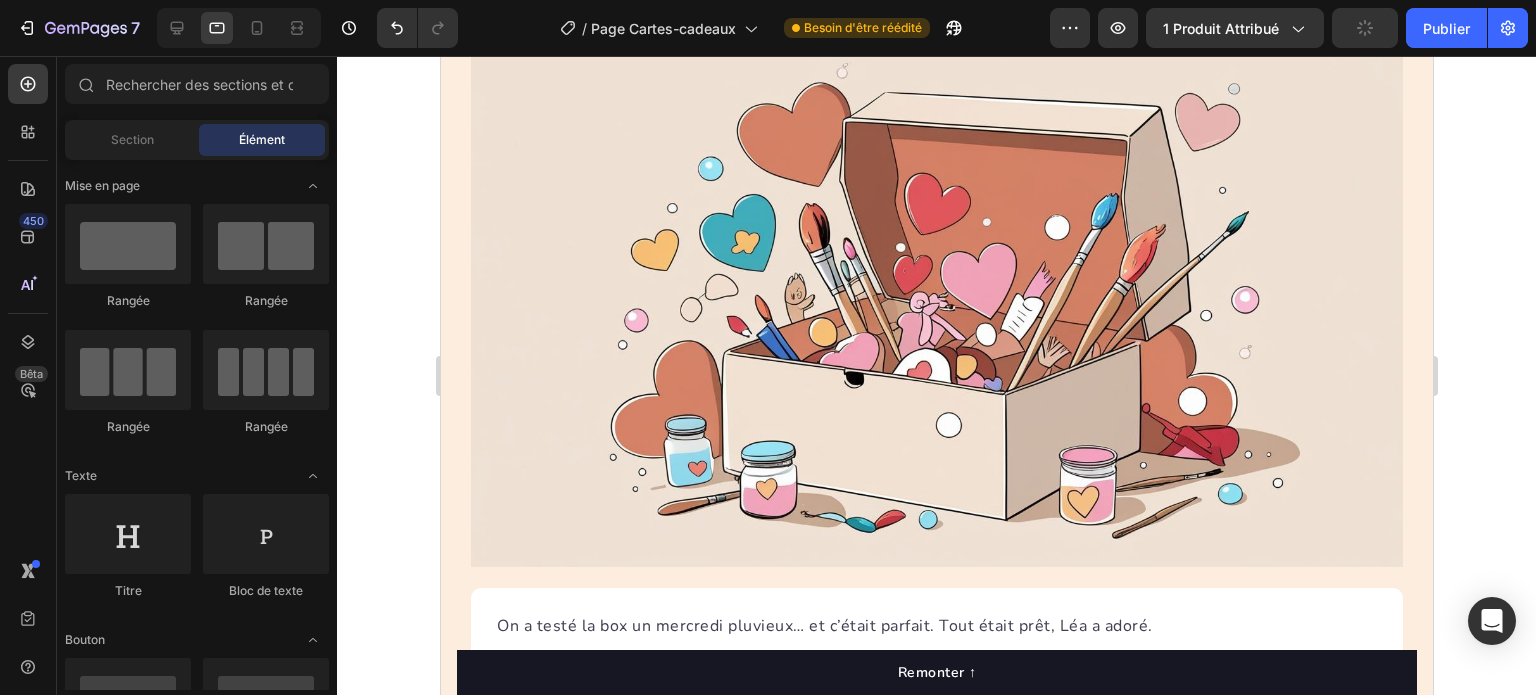 scroll, scrollTop: 0, scrollLeft: 0, axis: both 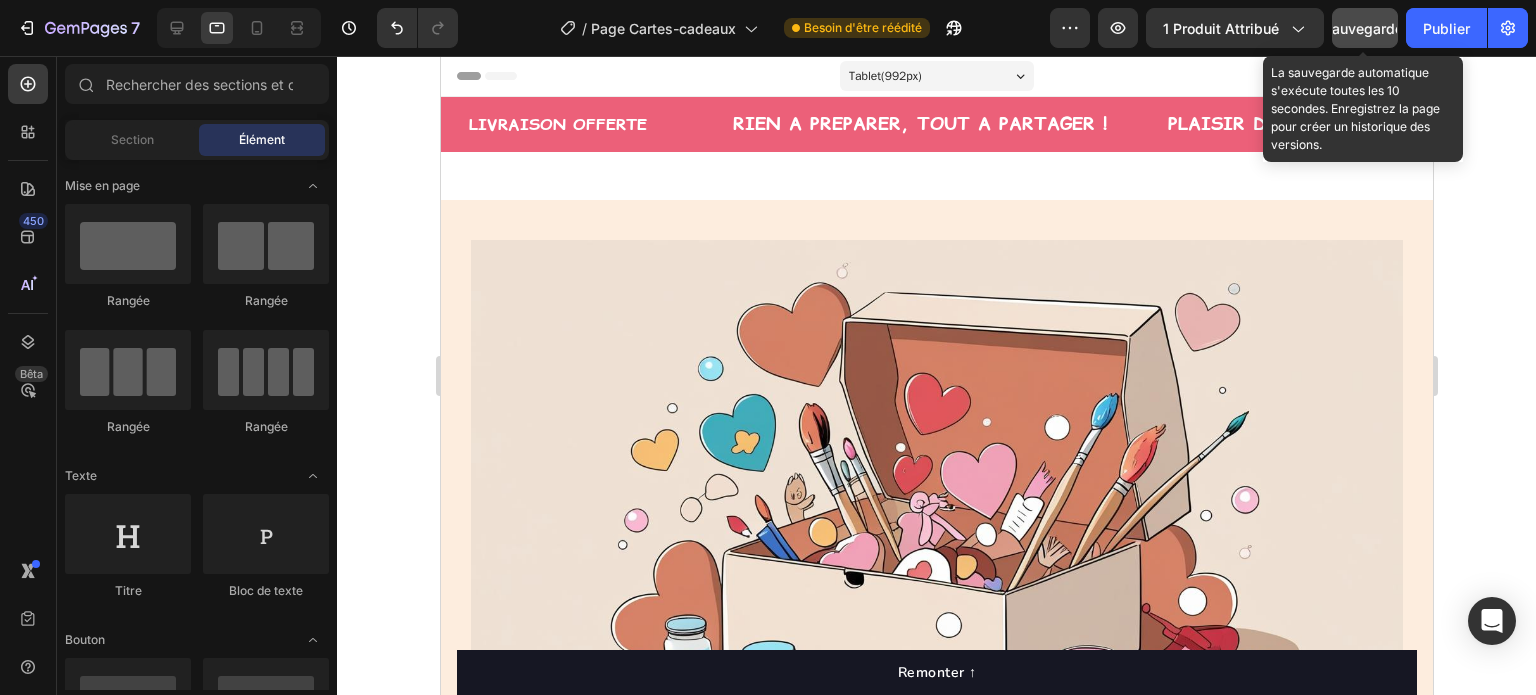 click on "Sauvegarder" at bounding box center (1365, 28) 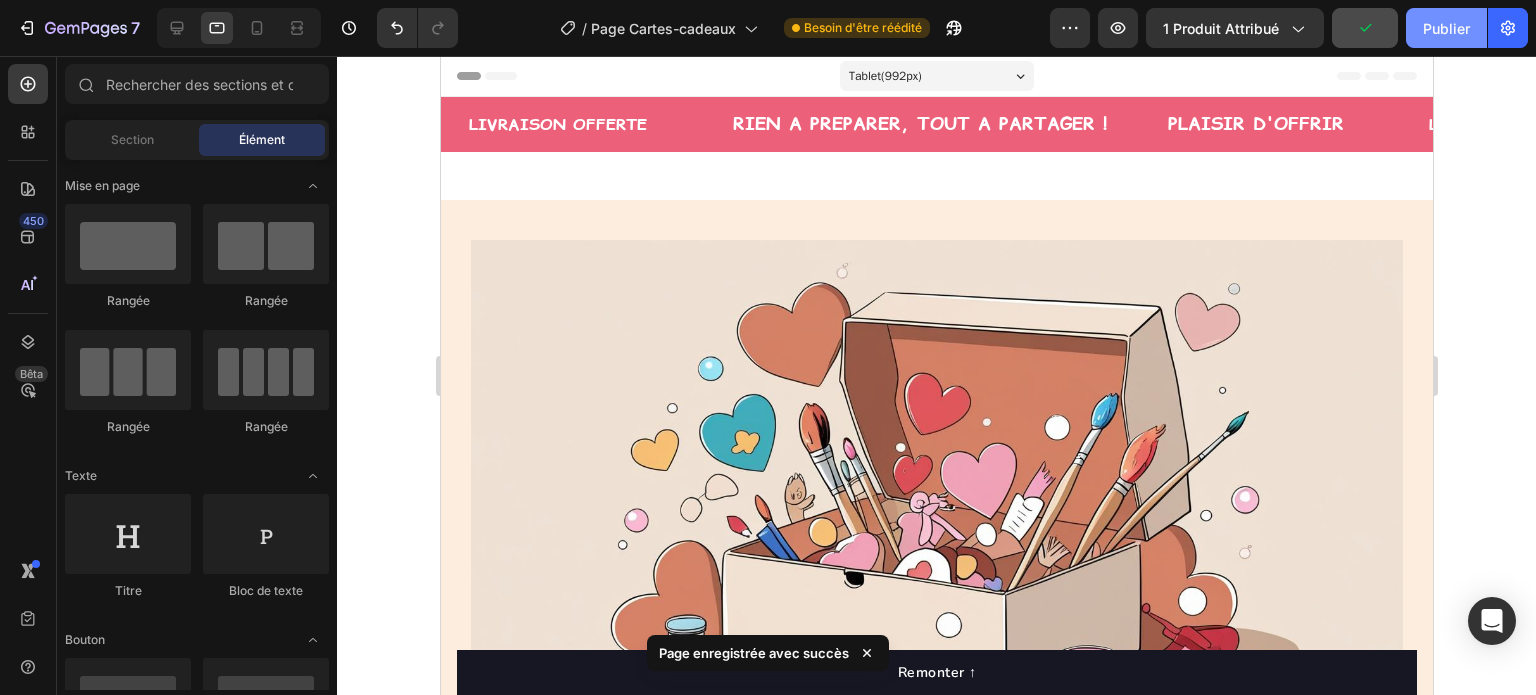 click on "Publier" at bounding box center (1446, 28) 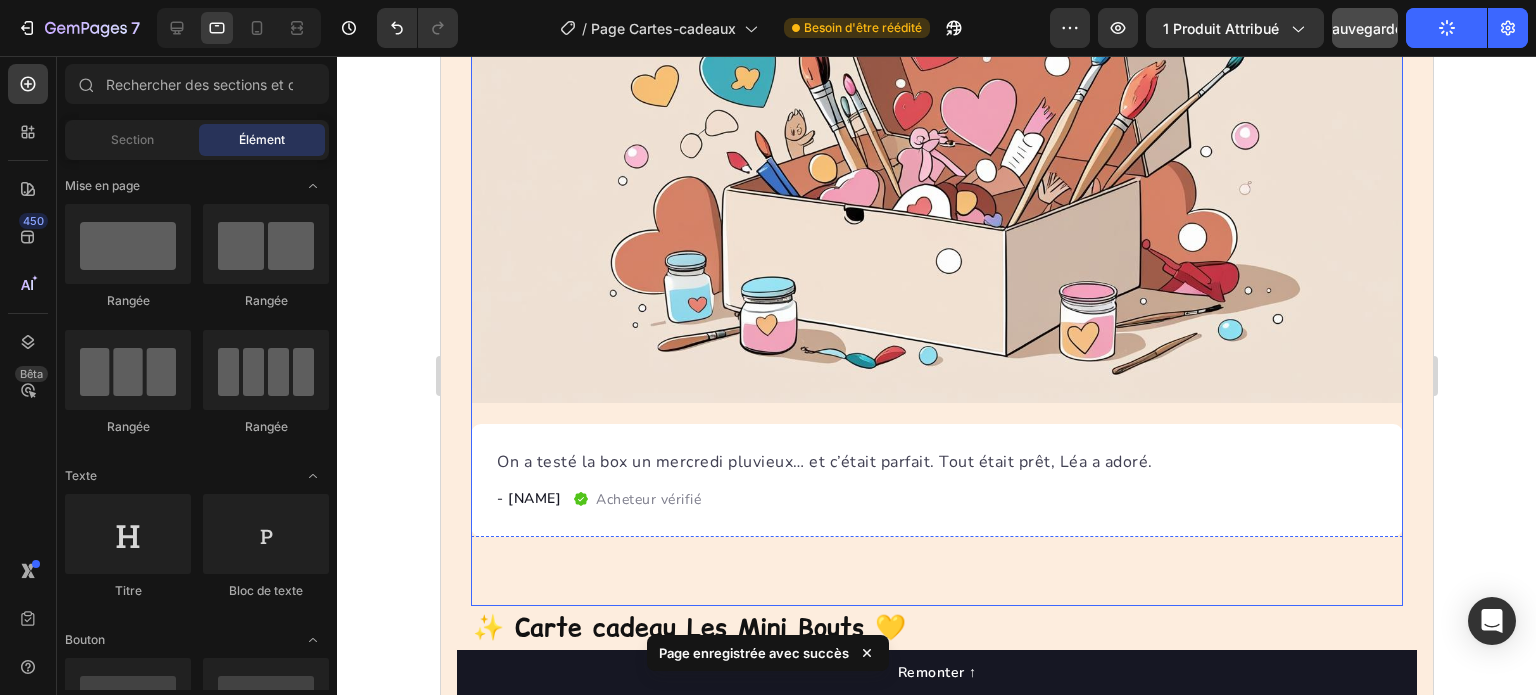 scroll, scrollTop: 400, scrollLeft: 0, axis: vertical 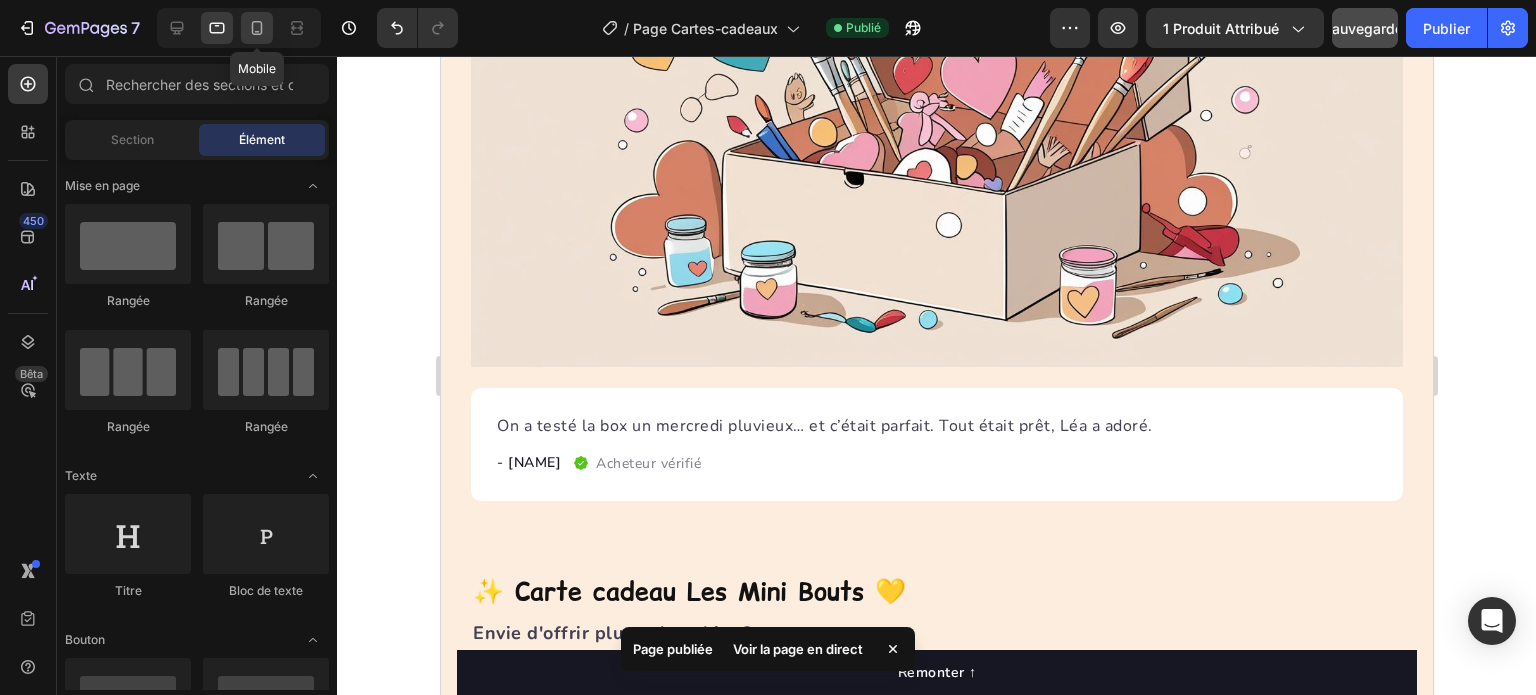 click 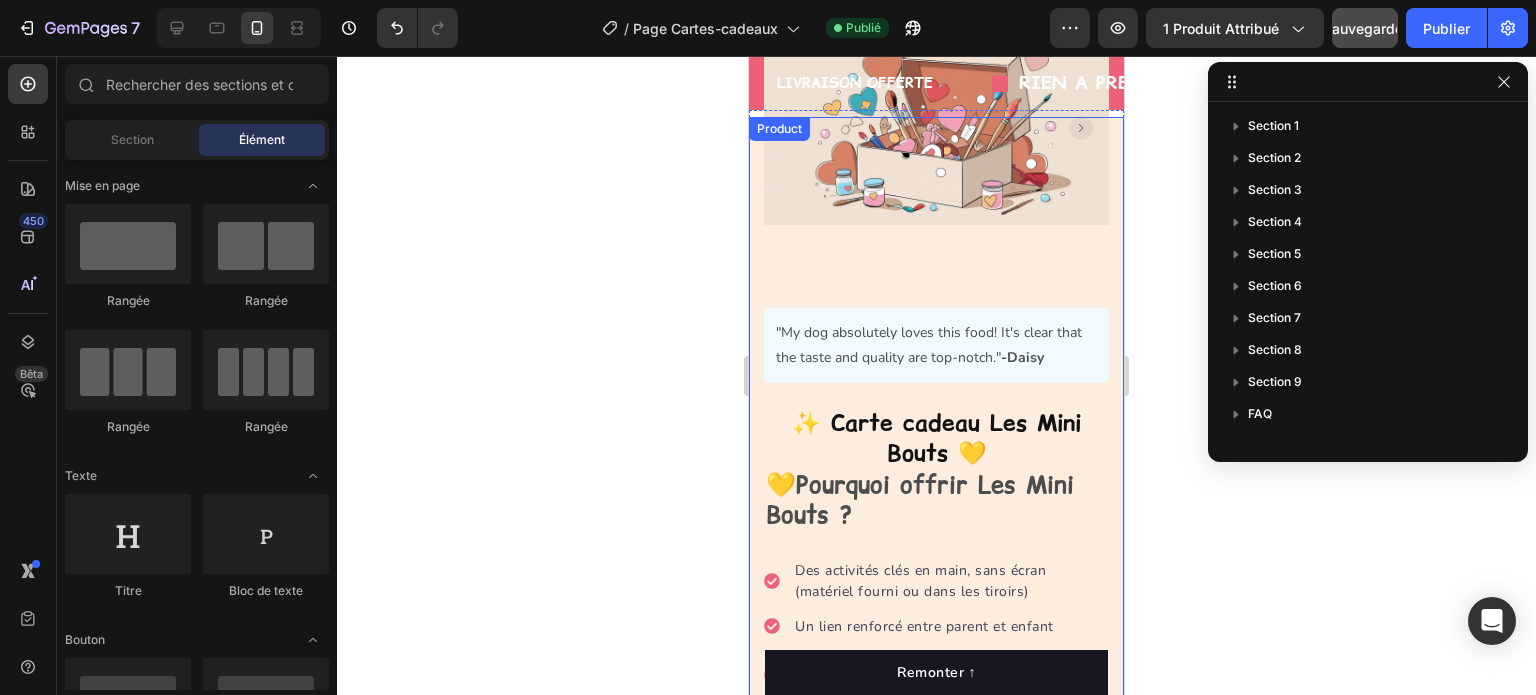 scroll, scrollTop: 0, scrollLeft: 0, axis: both 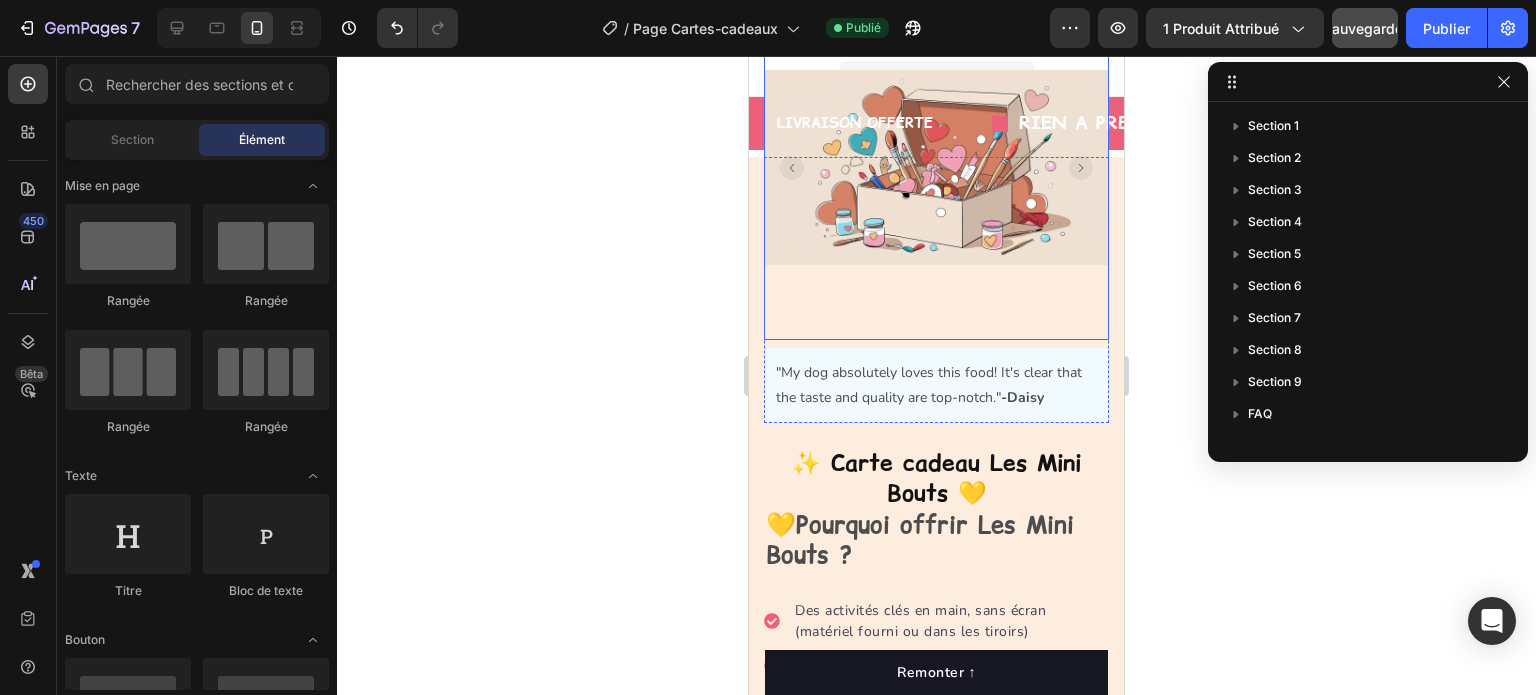 click at bounding box center (936, 167) 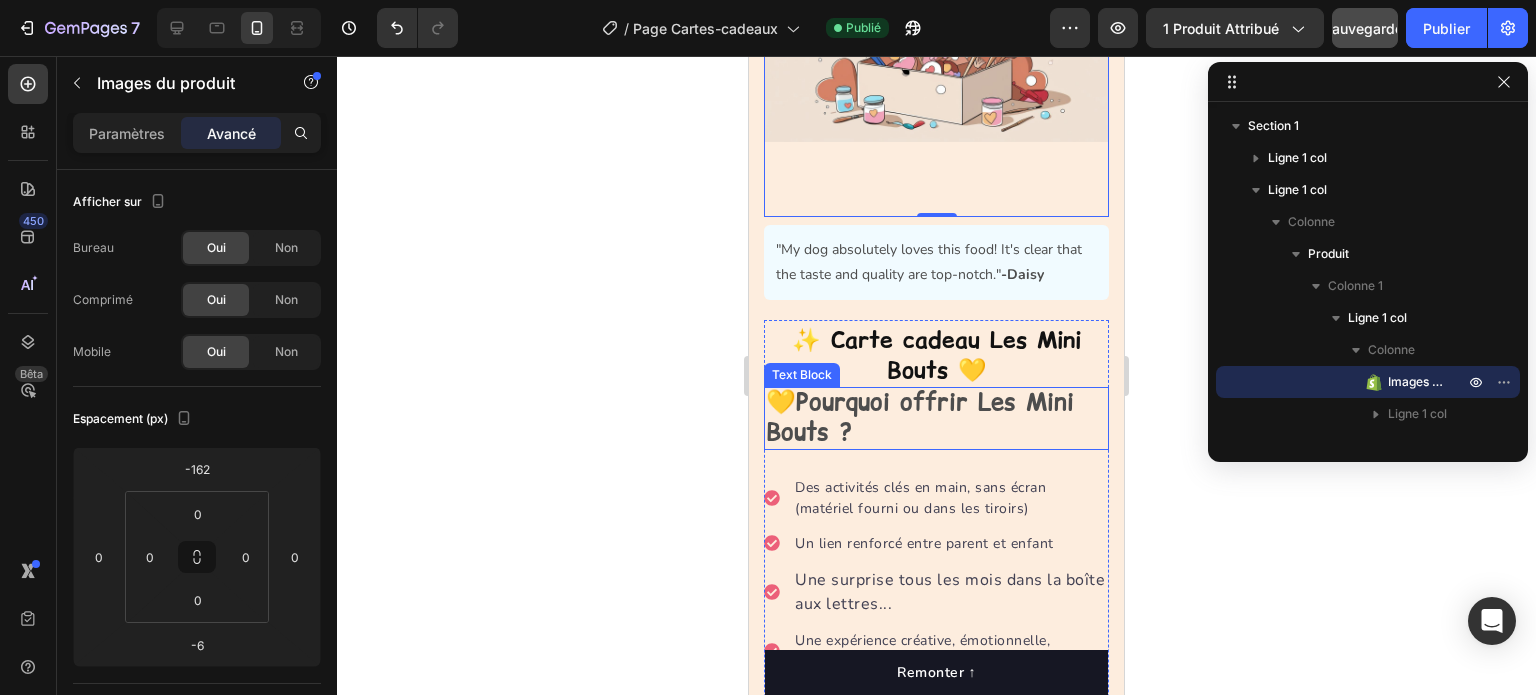 scroll, scrollTop: 0, scrollLeft: 0, axis: both 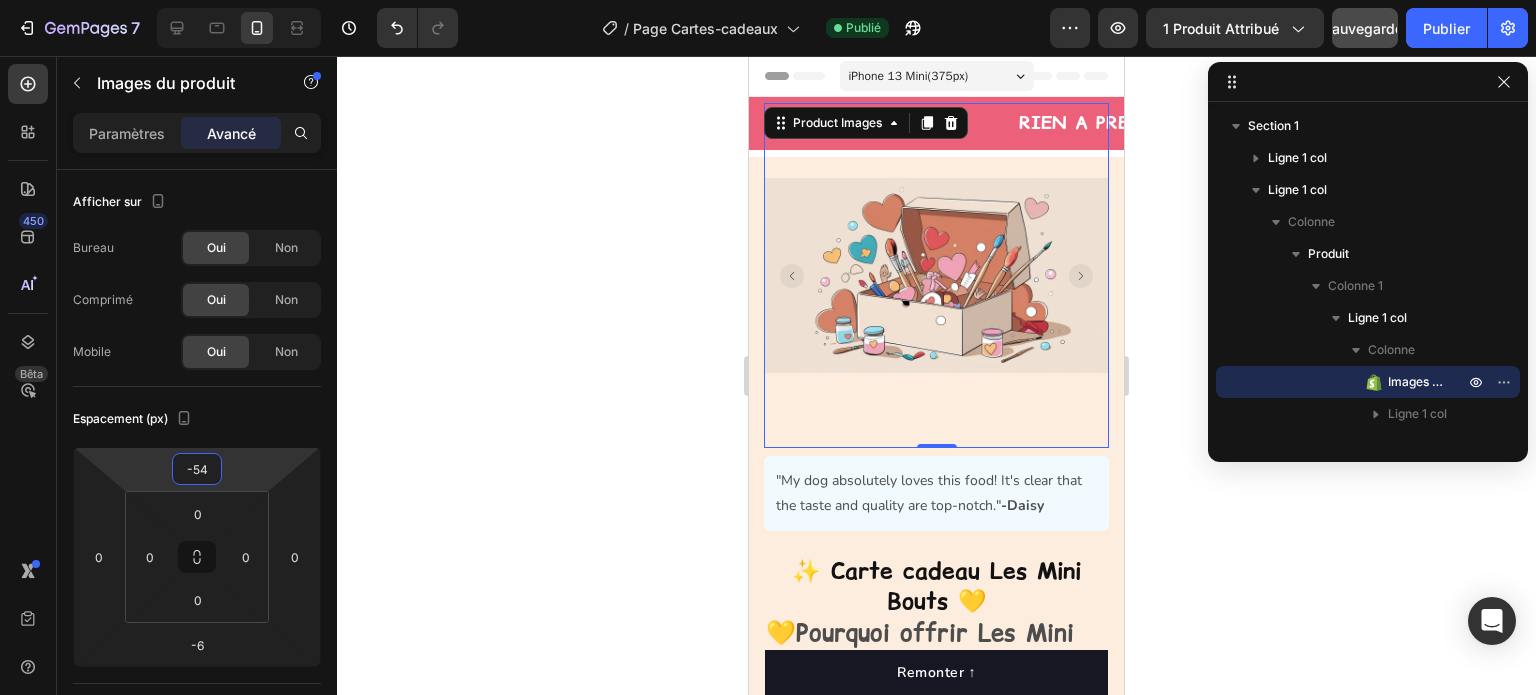 type on "-56" 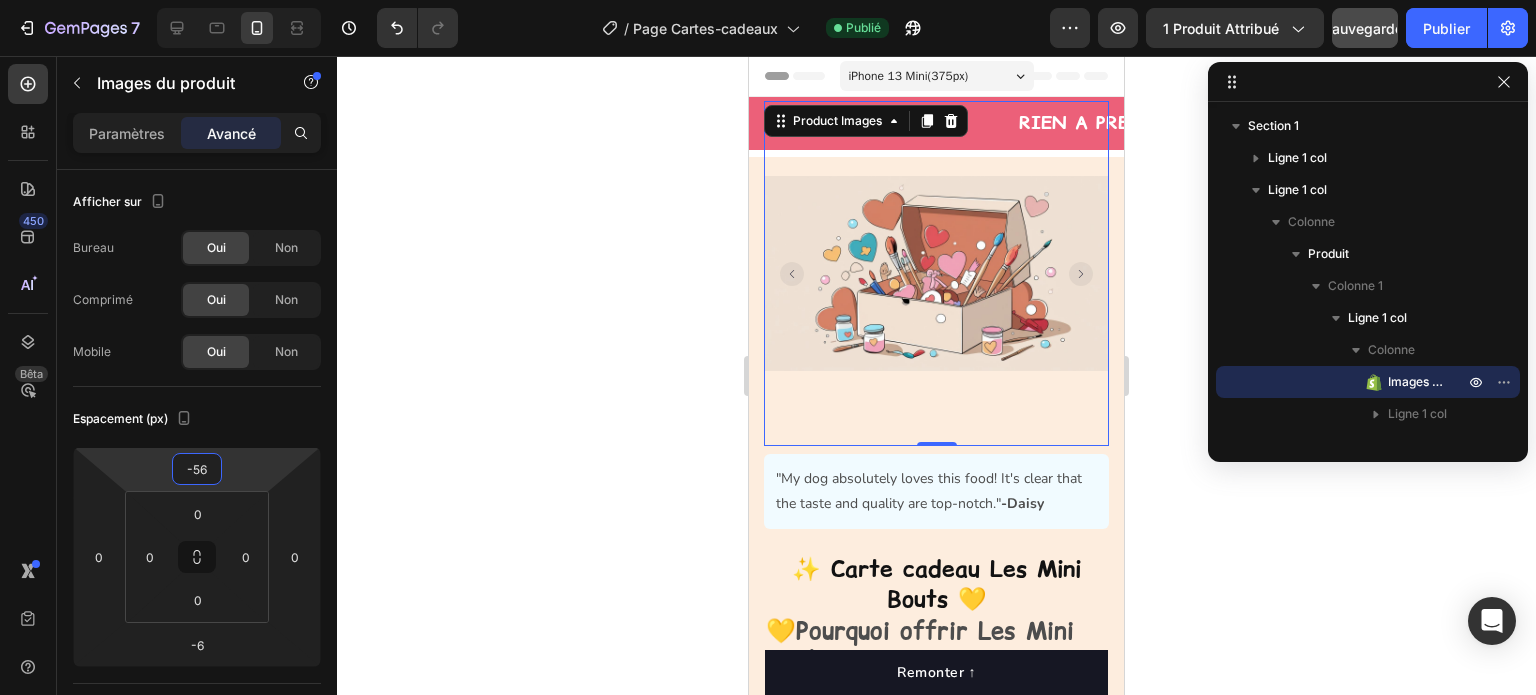 drag, startPoint x: 241, startPoint y: 479, endPoint x: 237, endPoint y: 426, distance: 53.15073 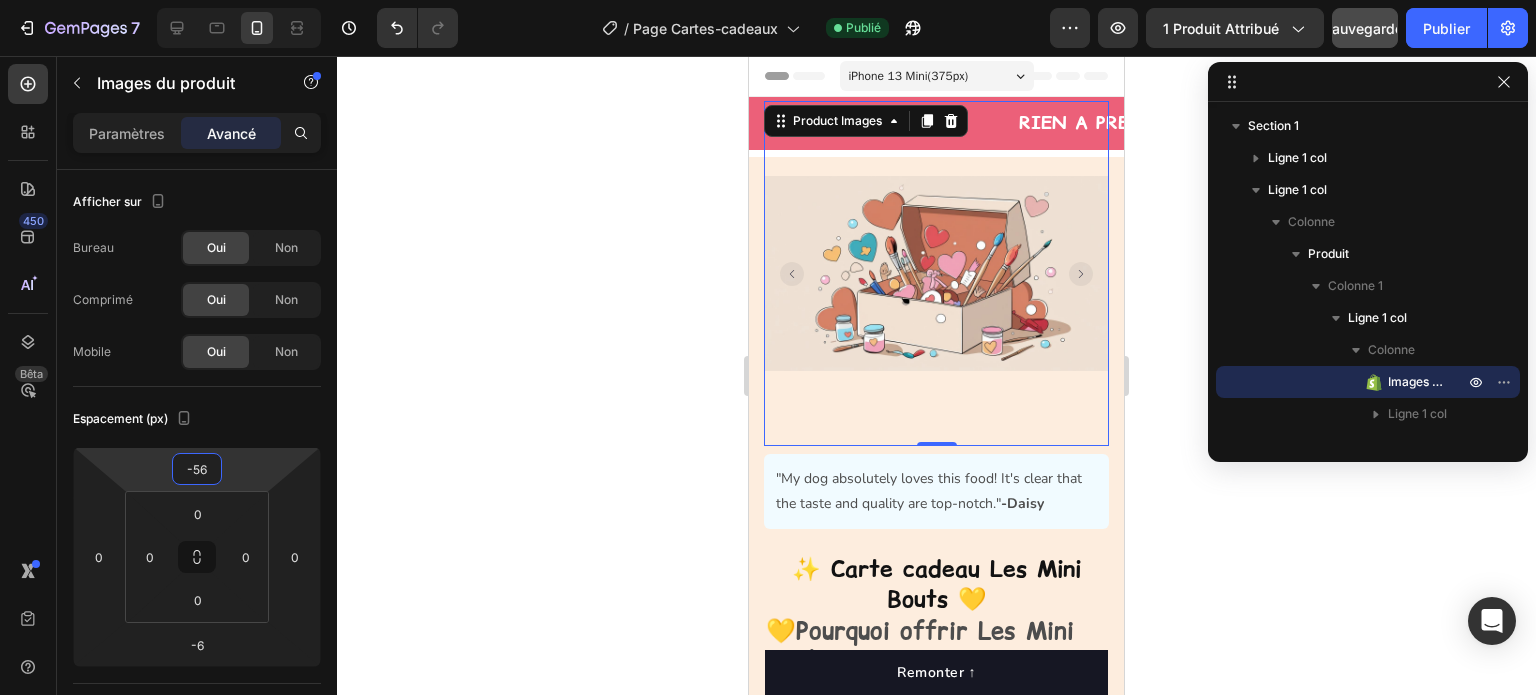 click on "7 Version history / Page Cartes-cadeaux Publié Aperçu 1 produit attribué Sauvegarder Publier 450 Bêta Sections(18) Éléments (84) Section Élément Hero Section Product Detail Brands Trusted Badges Guarantee Product Breakdown How to use Testimonials Compare Bundle FAQs Social Proof Brand Story Product List Collection Blog List Contact Sticky Add to Cart Custom Footer Parcourir la bibliothèque 450 Mise en page
Rangée
Rangée
Rangée
Rangée Texte
Titre
Bloc de texte Bouton
Bouton
Bouton Médias
Image
Image" at bounding box center [768, 0] 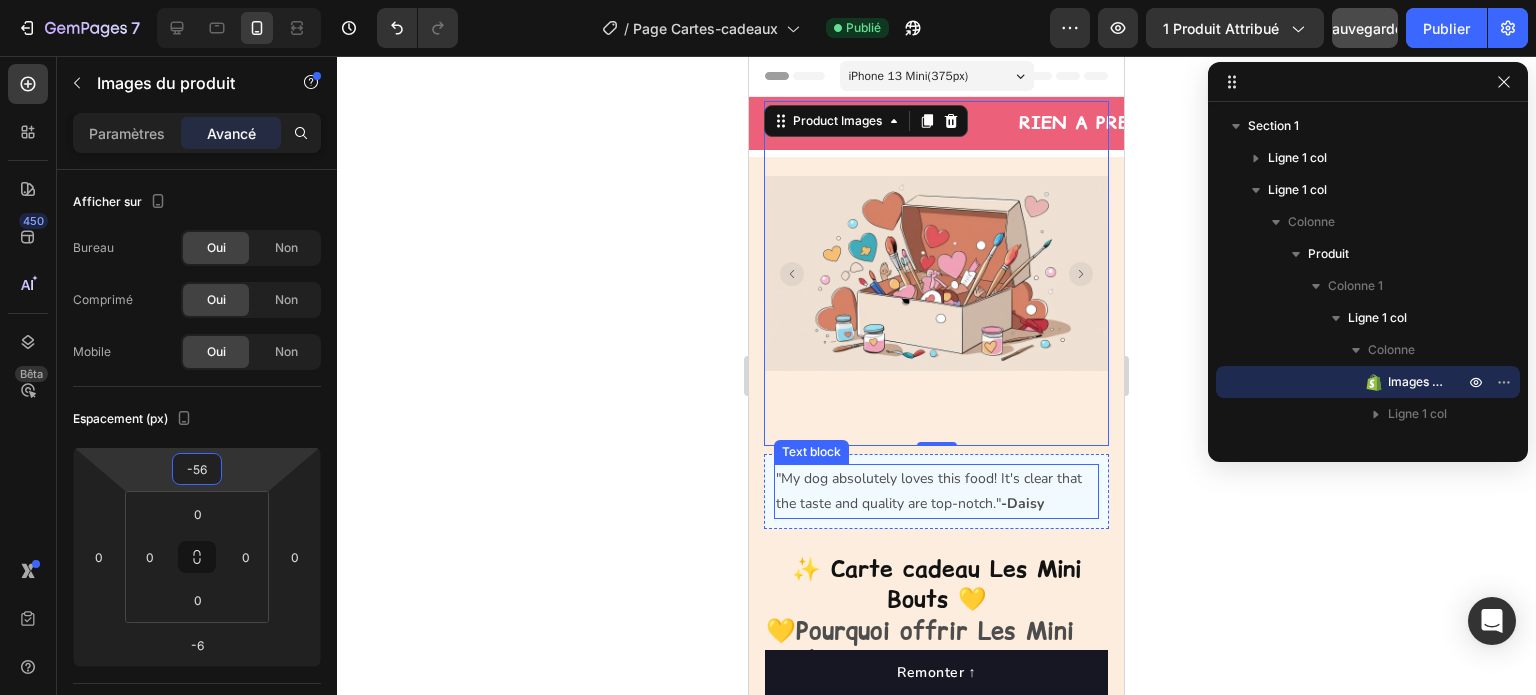 click on ""My dog absolutely loves this food! It's clear that the taste and quality are top-notch."  -Daisy" at bounding box center (936, 491) 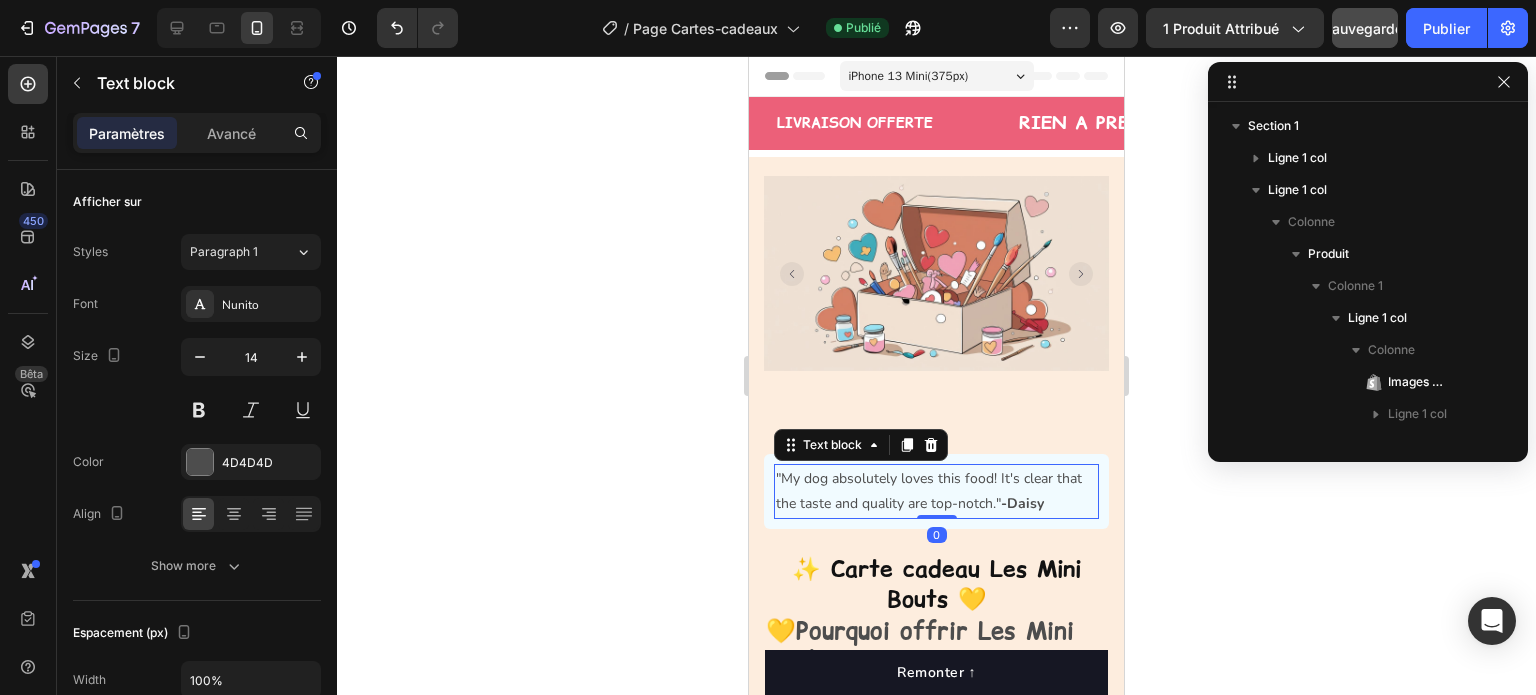 scroll, scrollTop: 250, scrollLeft: 0, axis: vertical 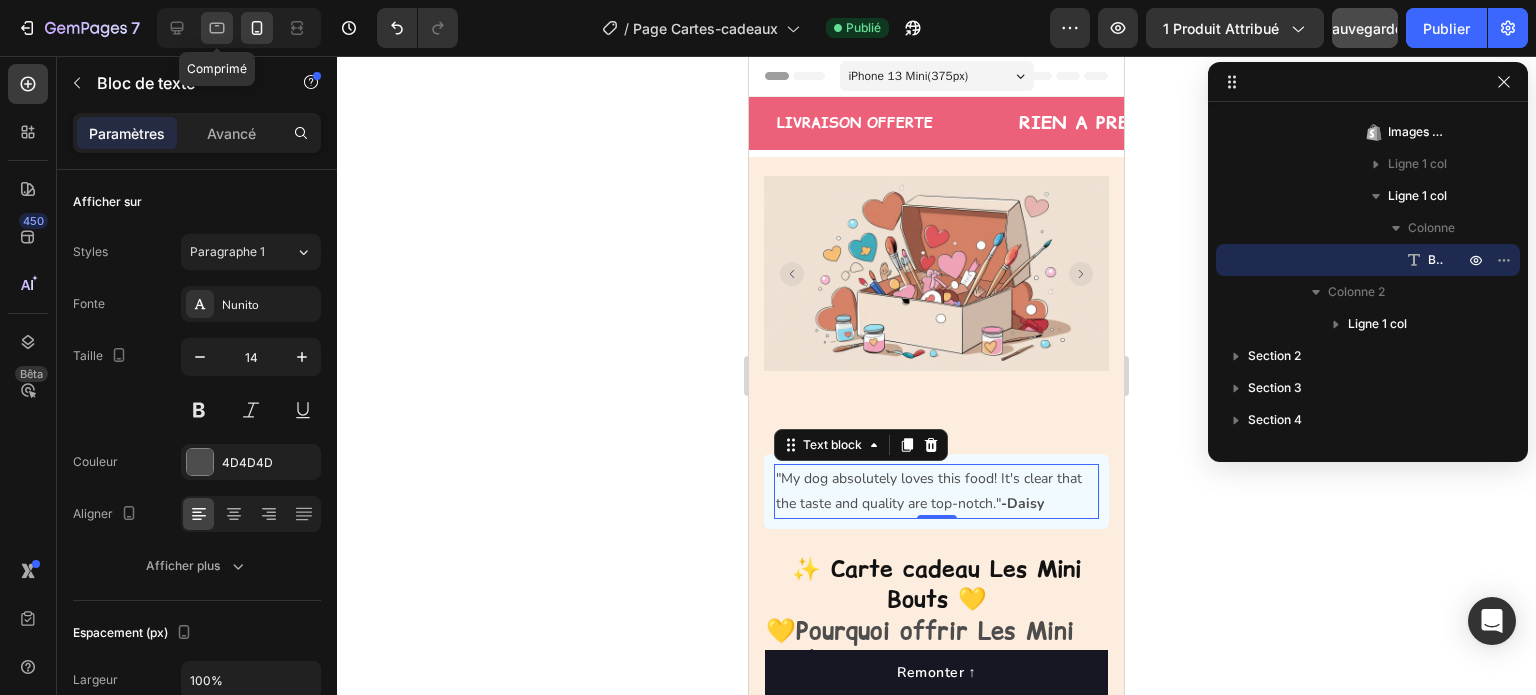 click 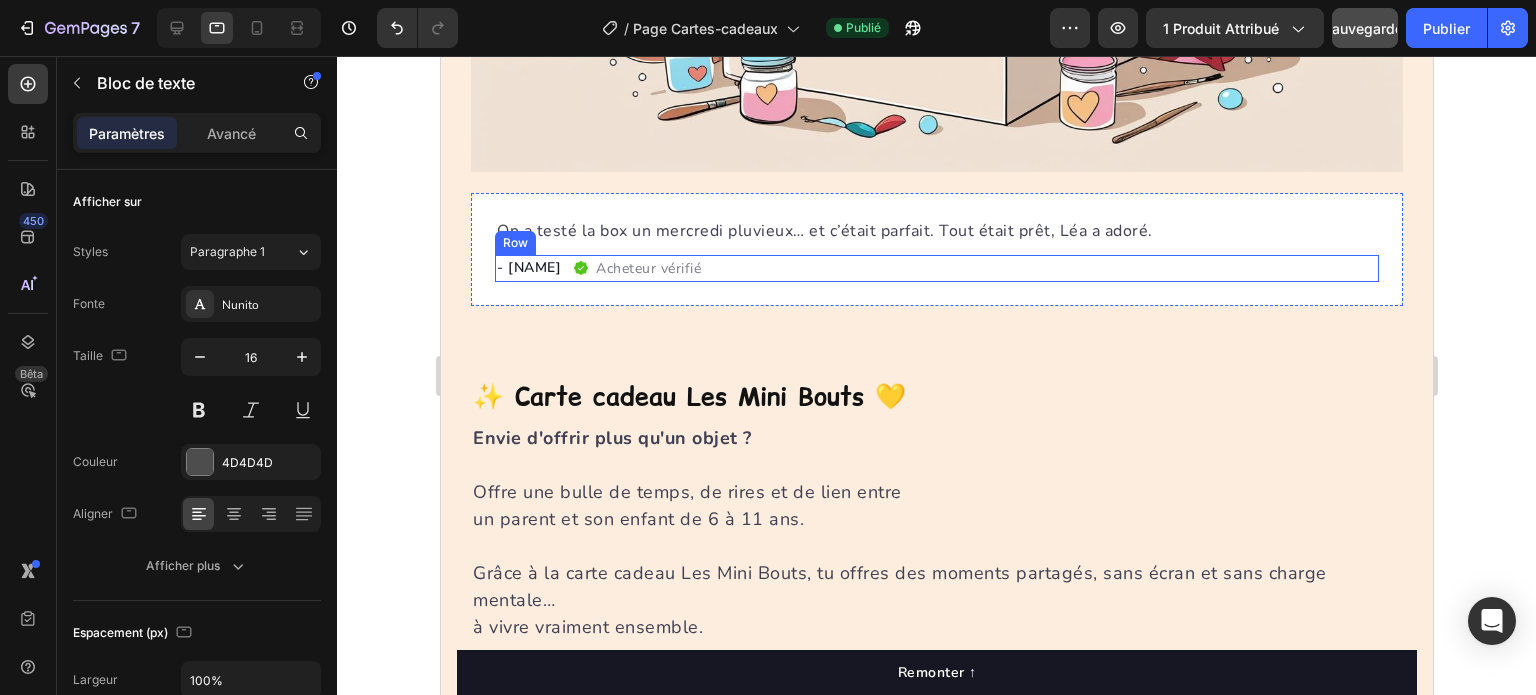 scroll, scrollTop: 600, scrollLeft: 0, axis: vertical 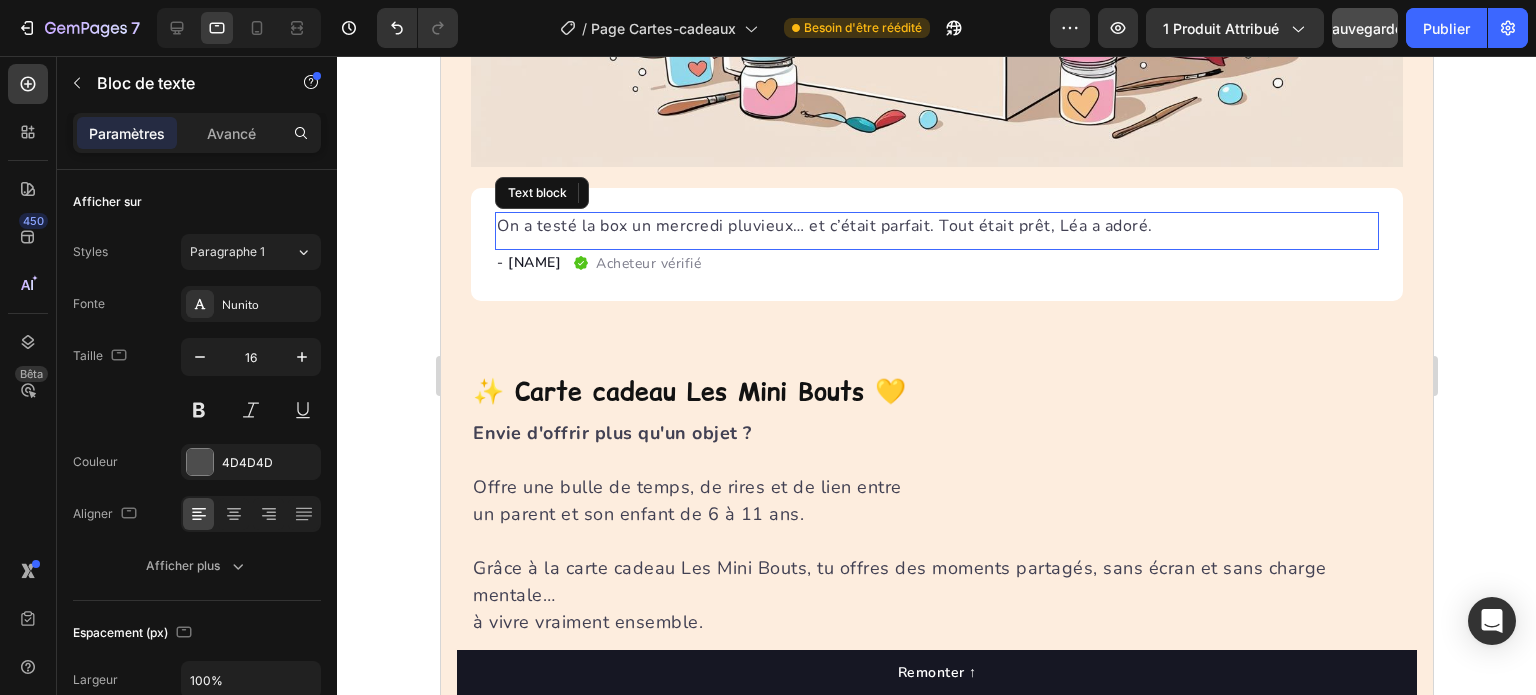 click on "On a testé la box un mercredi pluvieux… et c’était parfait. Tout était prêt, Léa a adoré." at bounding box center [936, 226] 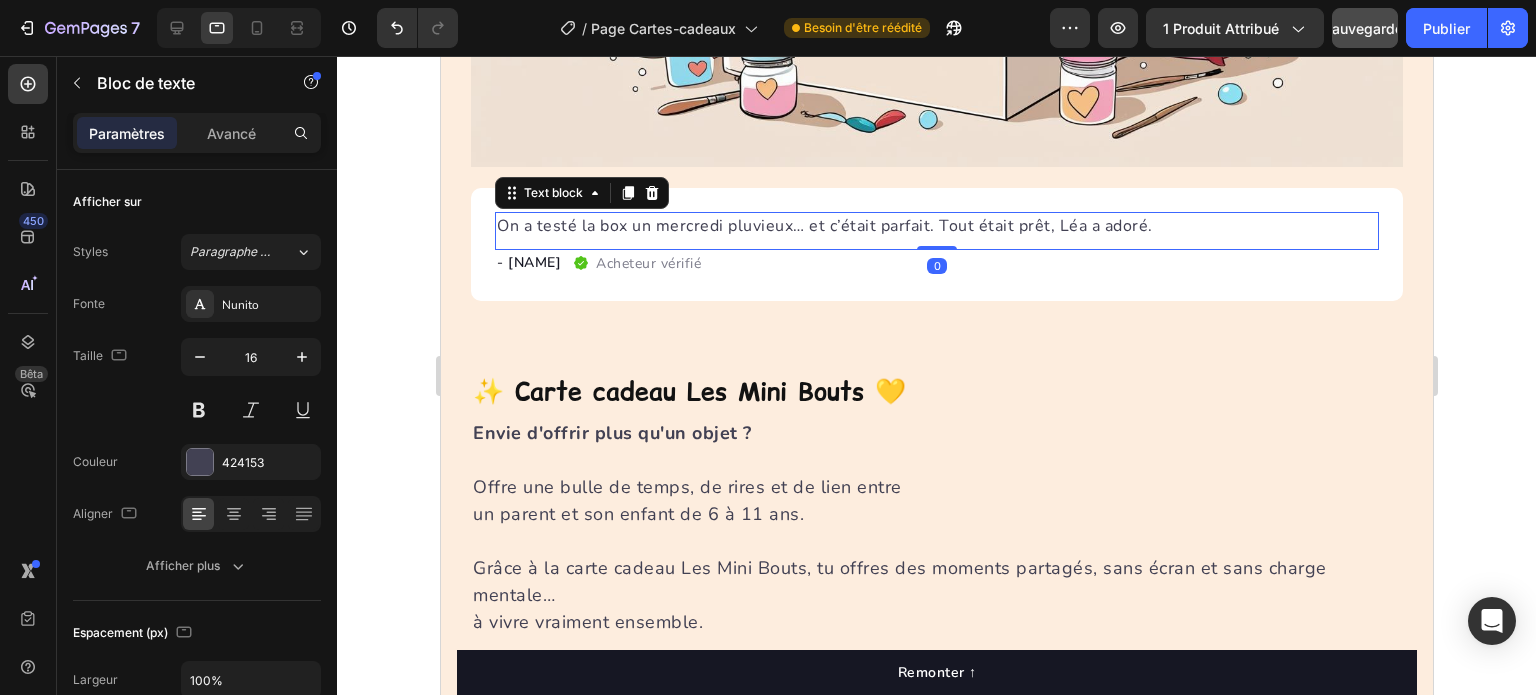 click on "On a testé la box un mercredi pluvieux… et c’était parfait. Tout était prêt, Léa a adoré." at bounding box center (936, 226) 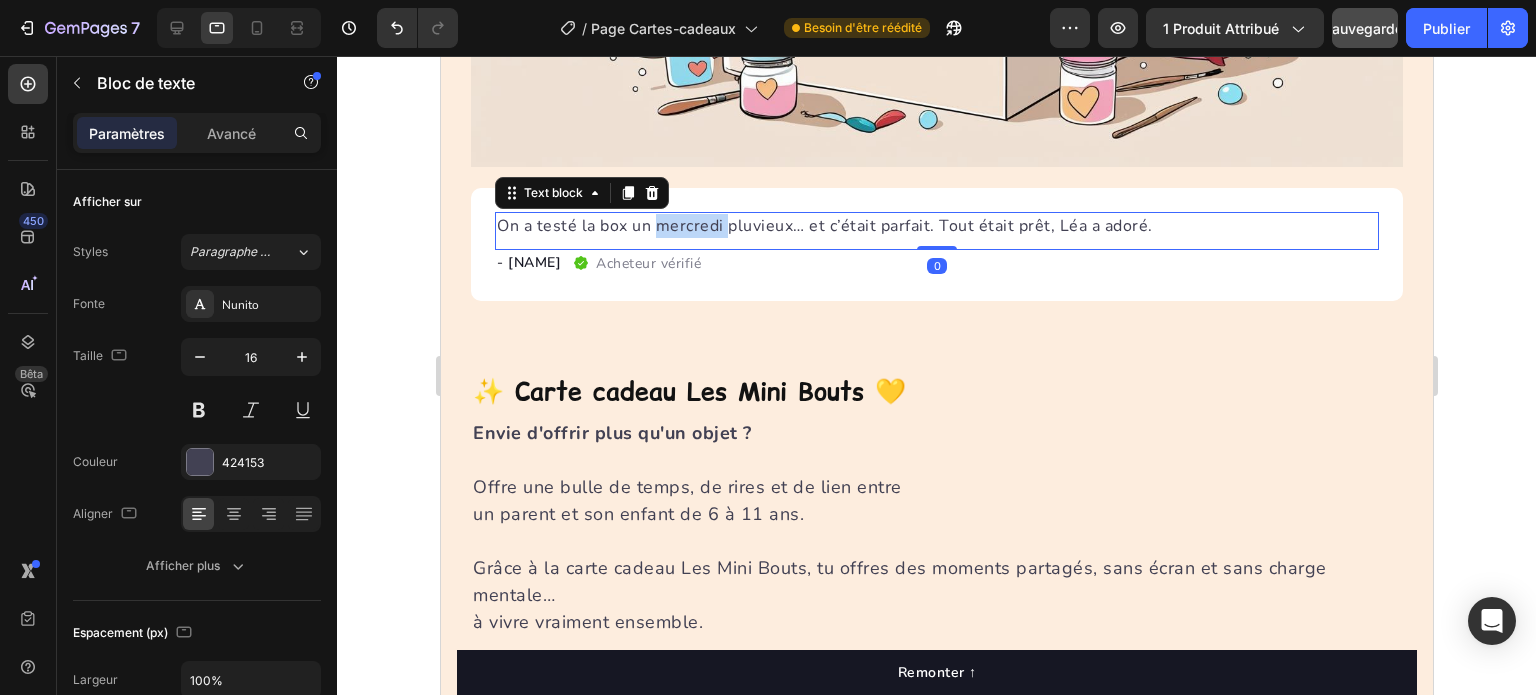 click on "On a testé la box un mercredi pluvieux… et c’était parfait. Tout était prêt, Léa a adoré." at bounding box center [936, 226] 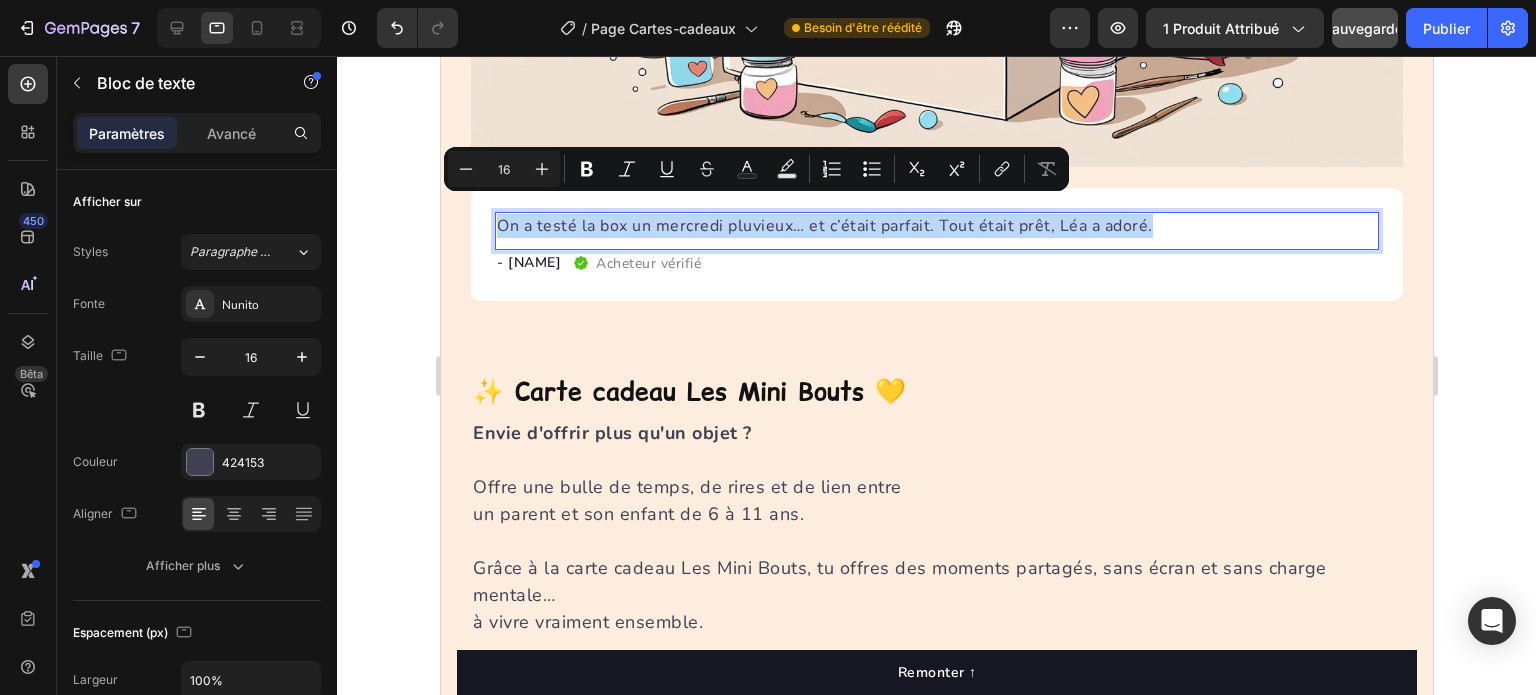 click on "On a testé la box un mercredi pluvieux… et c’était parfait. Tout était prêt, Léa a adoré." at bounding box center [936, 226] 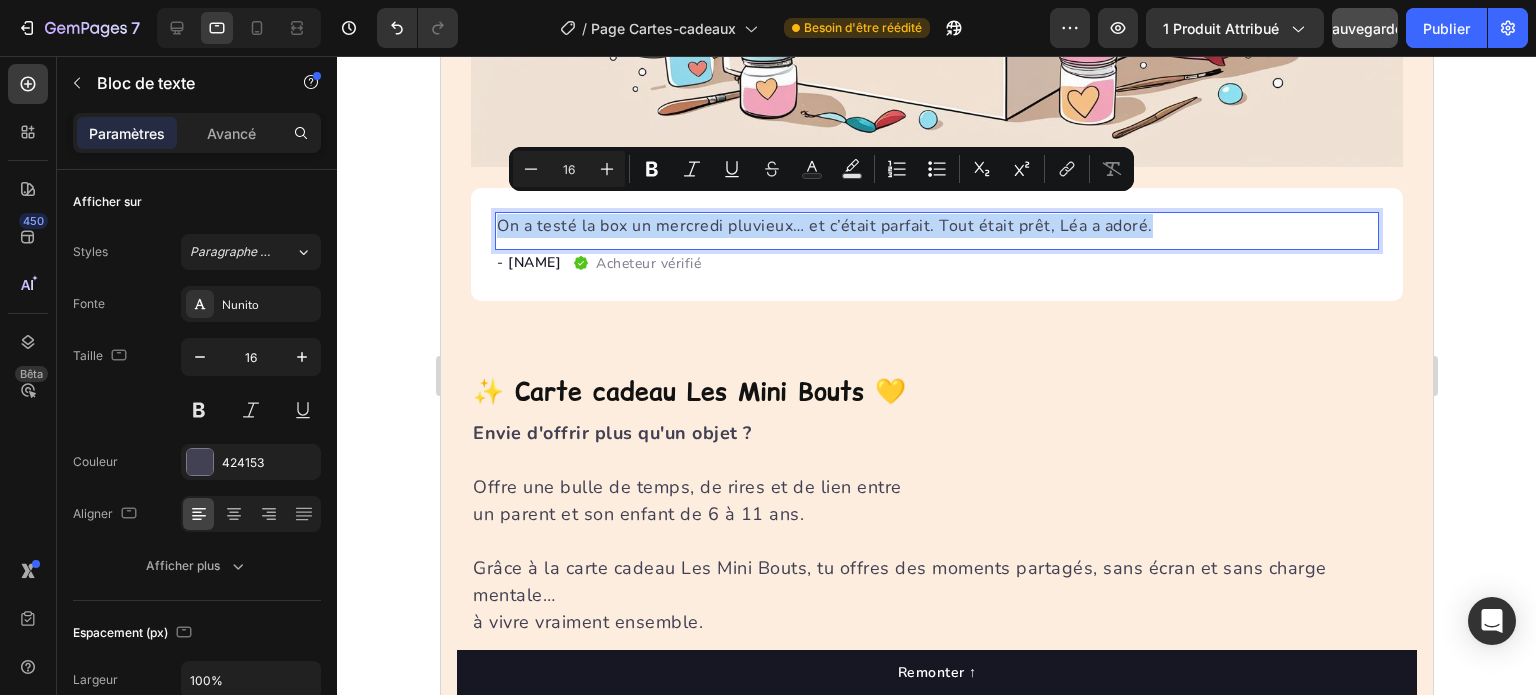 copy on "On a testé la box un mercredi pluvieux… et c’était parfait. Tout était prêt, Léa a adoré." 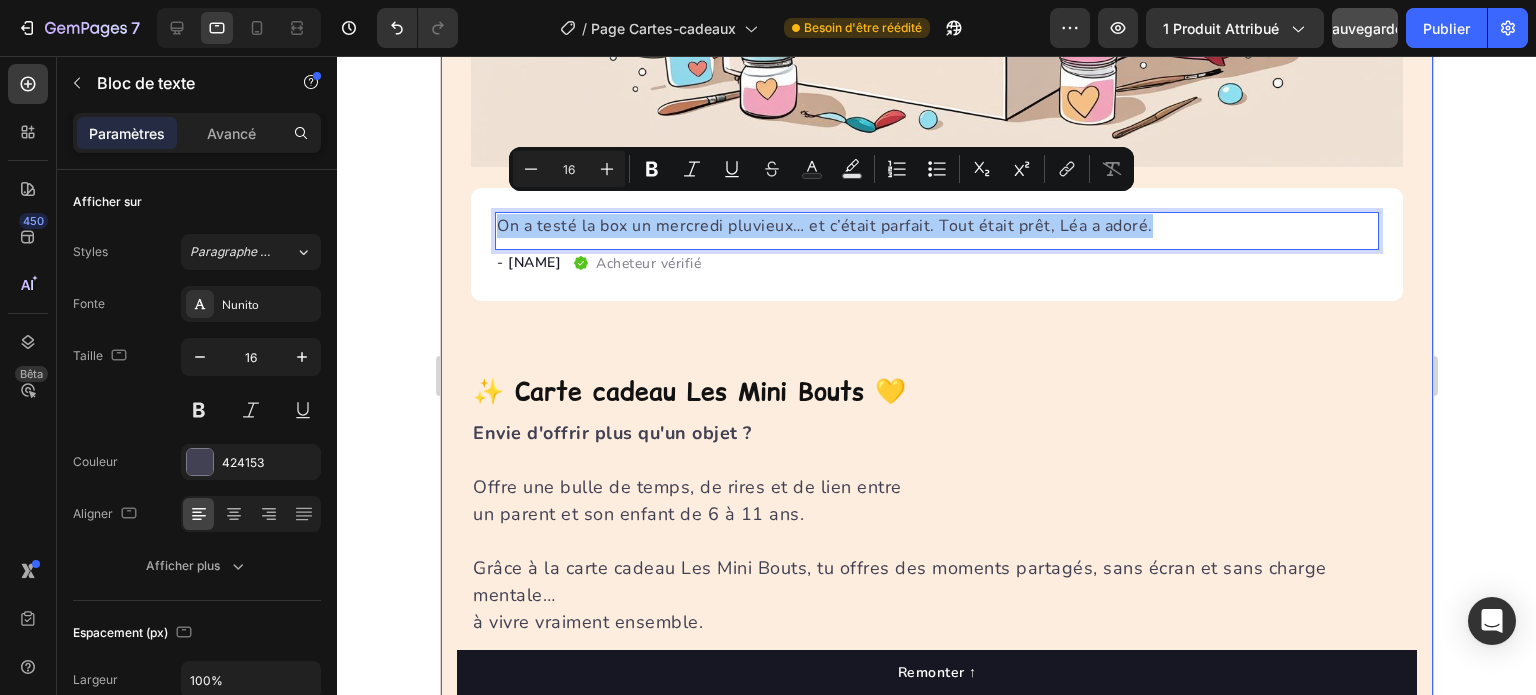 click 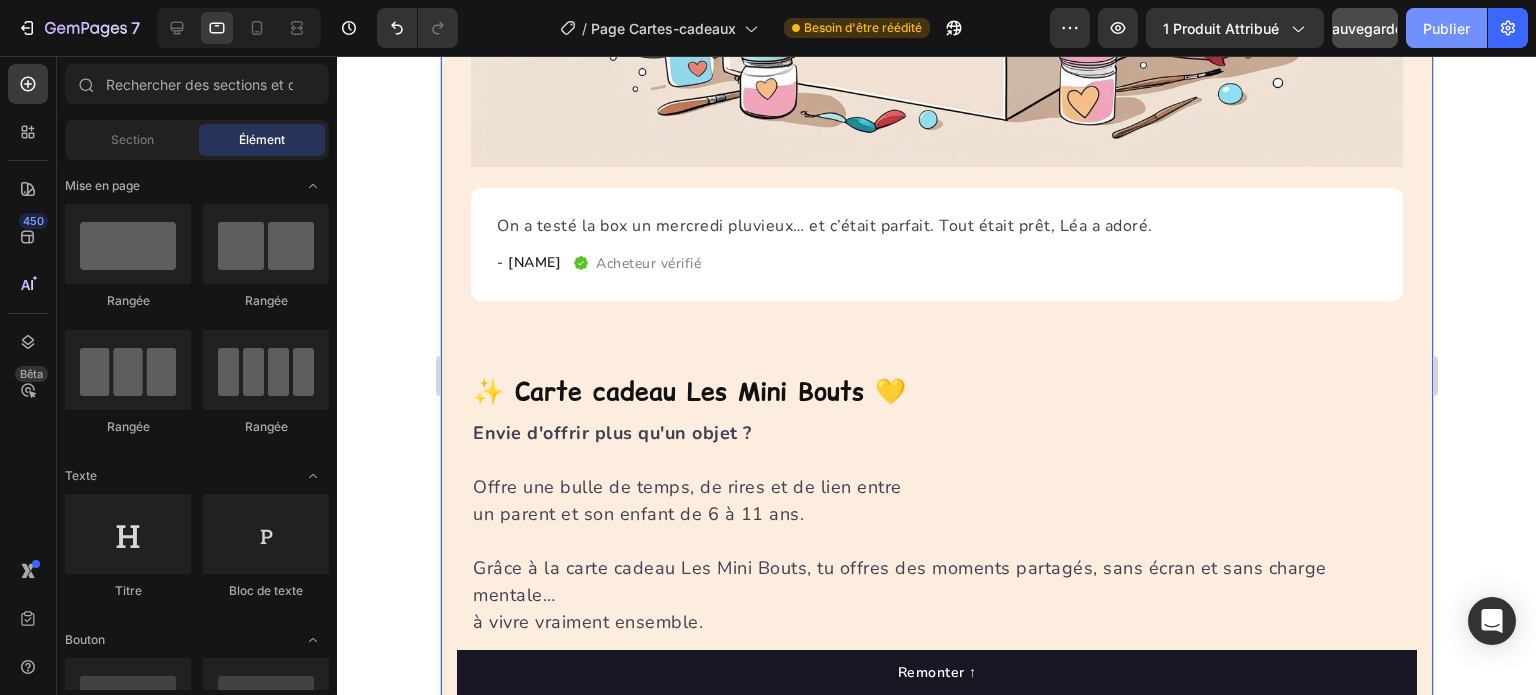 click on "Publier" 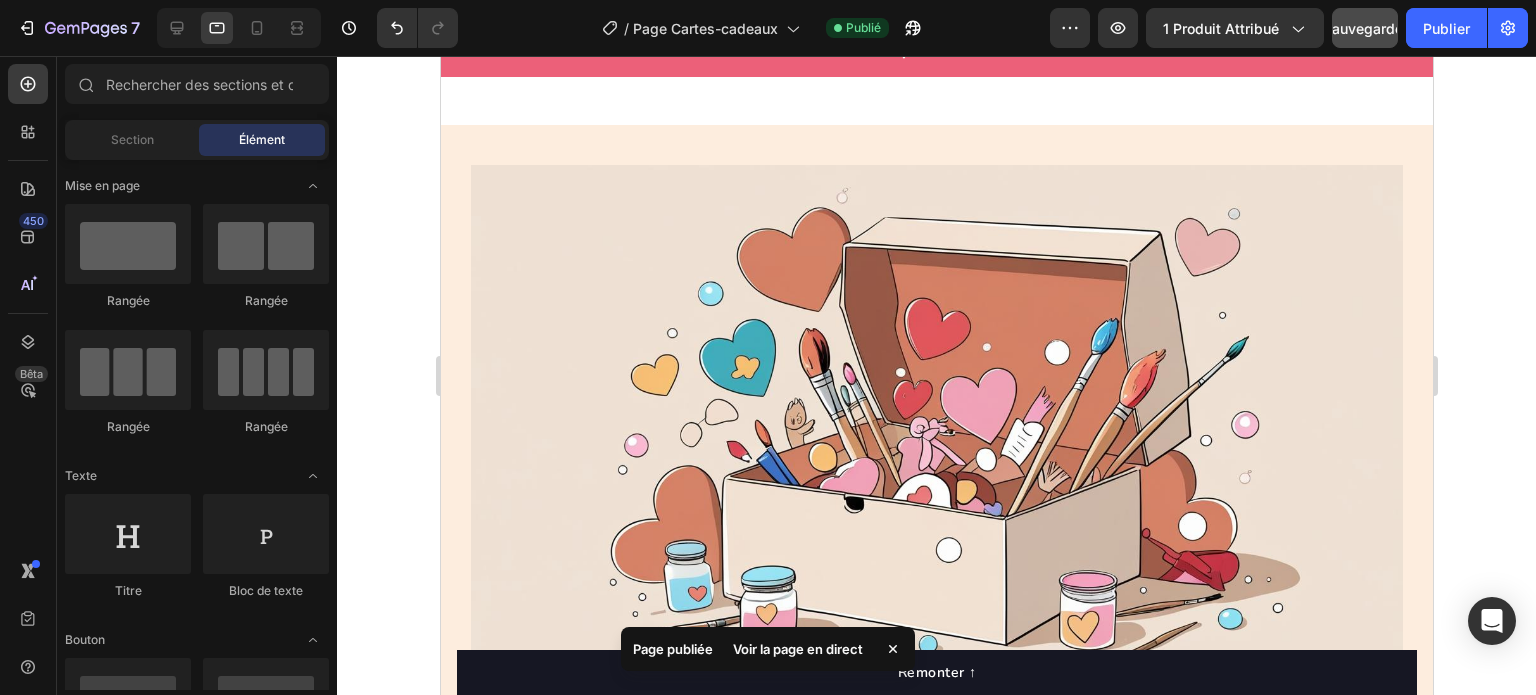scroll, scrollTop: 0, scrollLeft: 0, axis: both 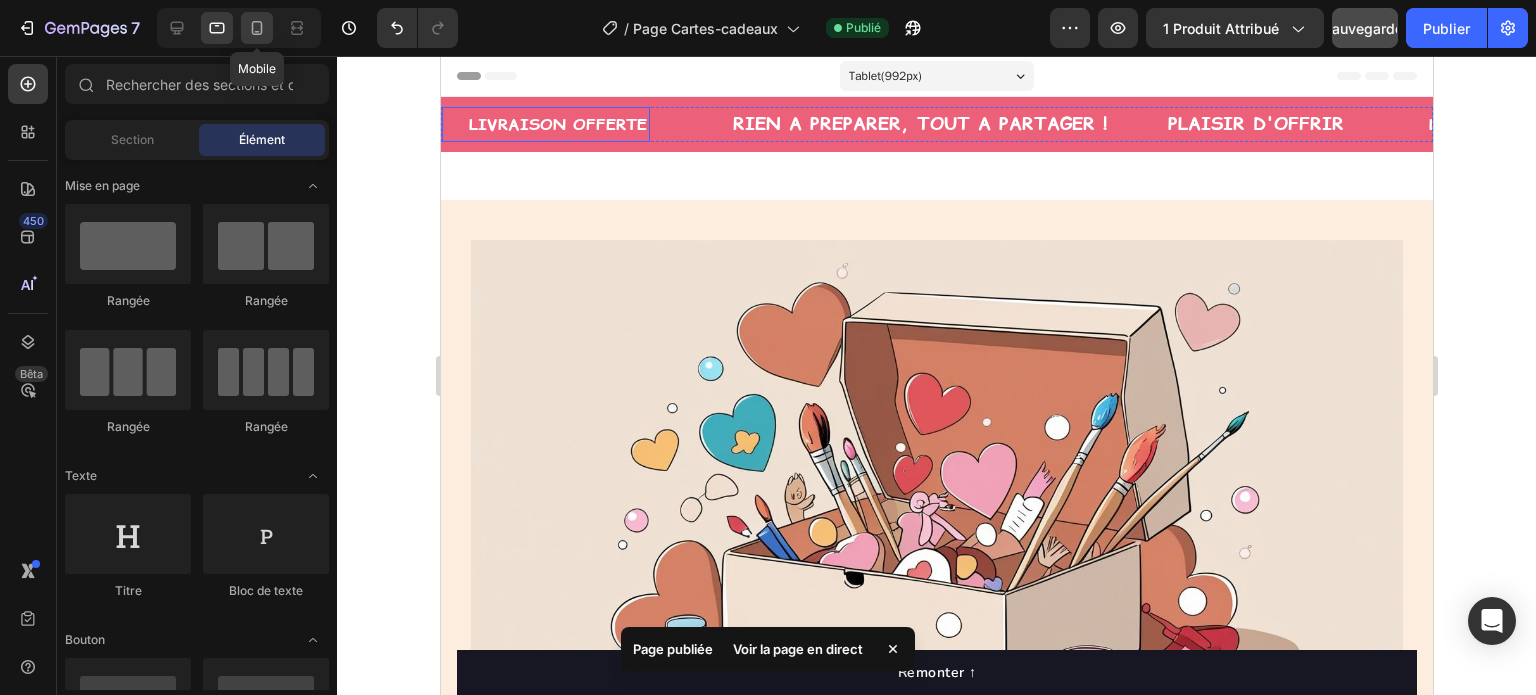 click 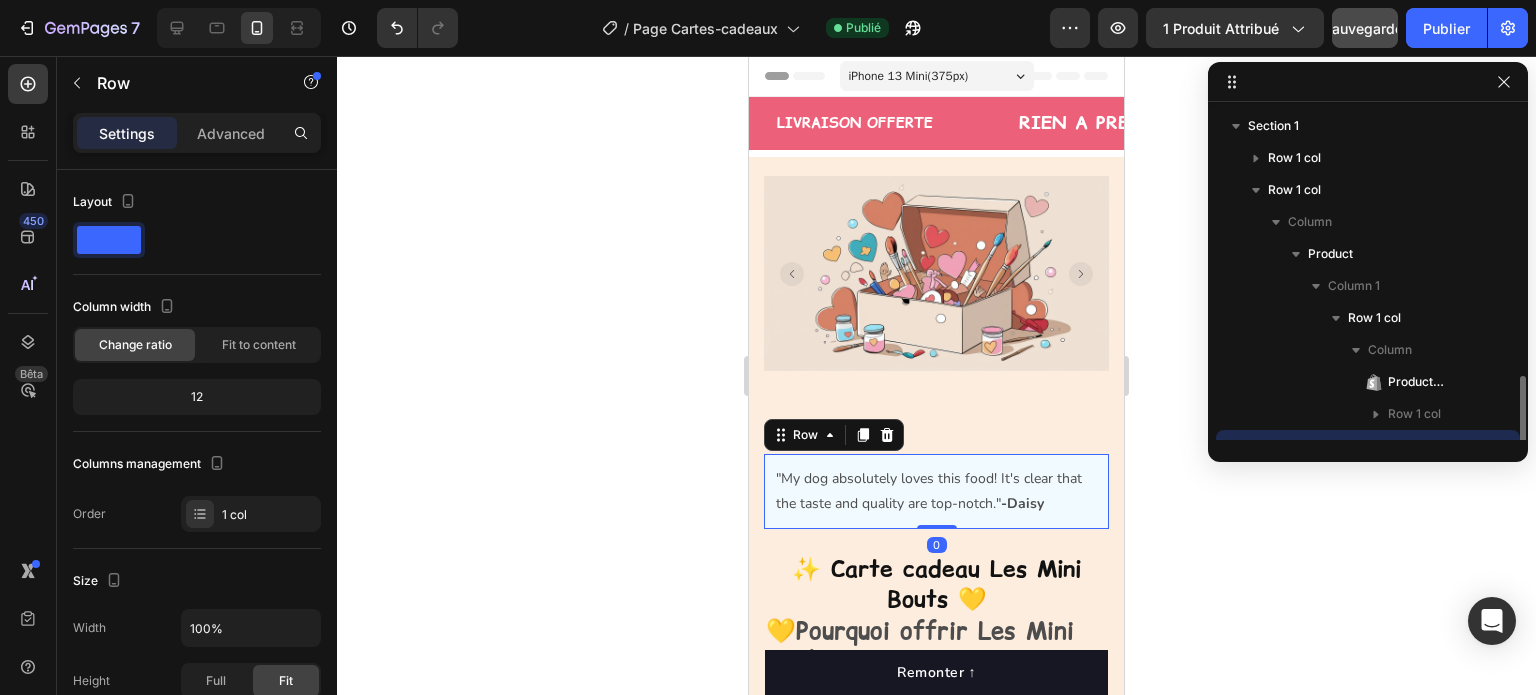 scroll, scrollTop: 186, scrollLeft: 0, axis: vertical 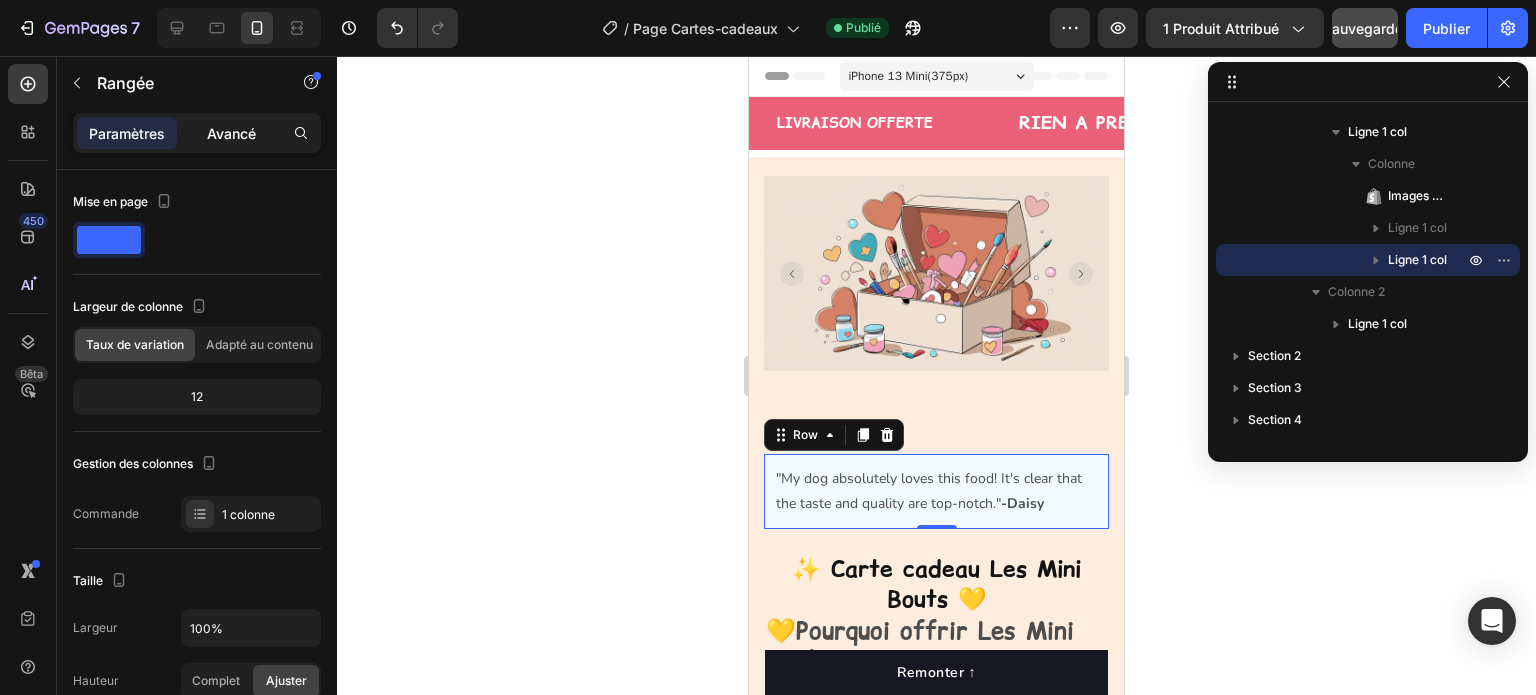 click on "Avancé" at bounding box center (231, 133) 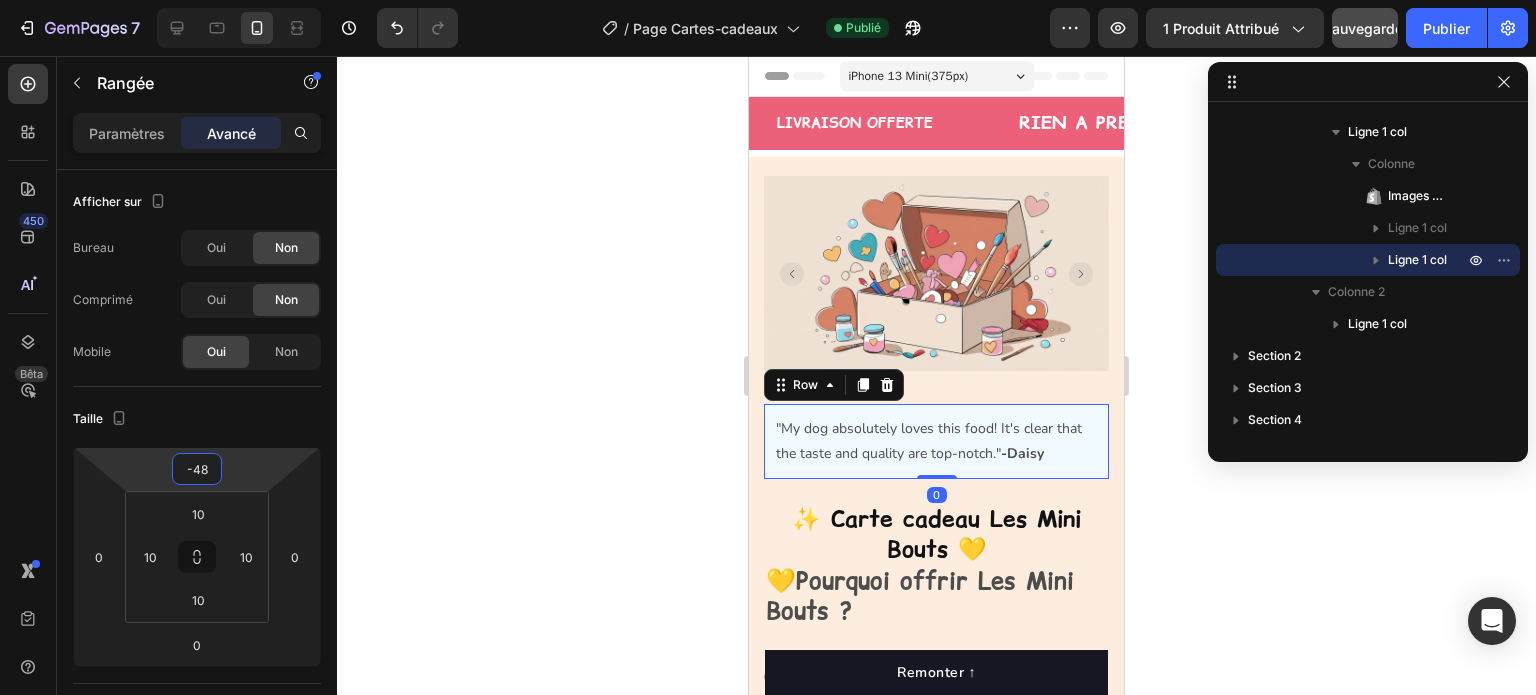 type on "-50" 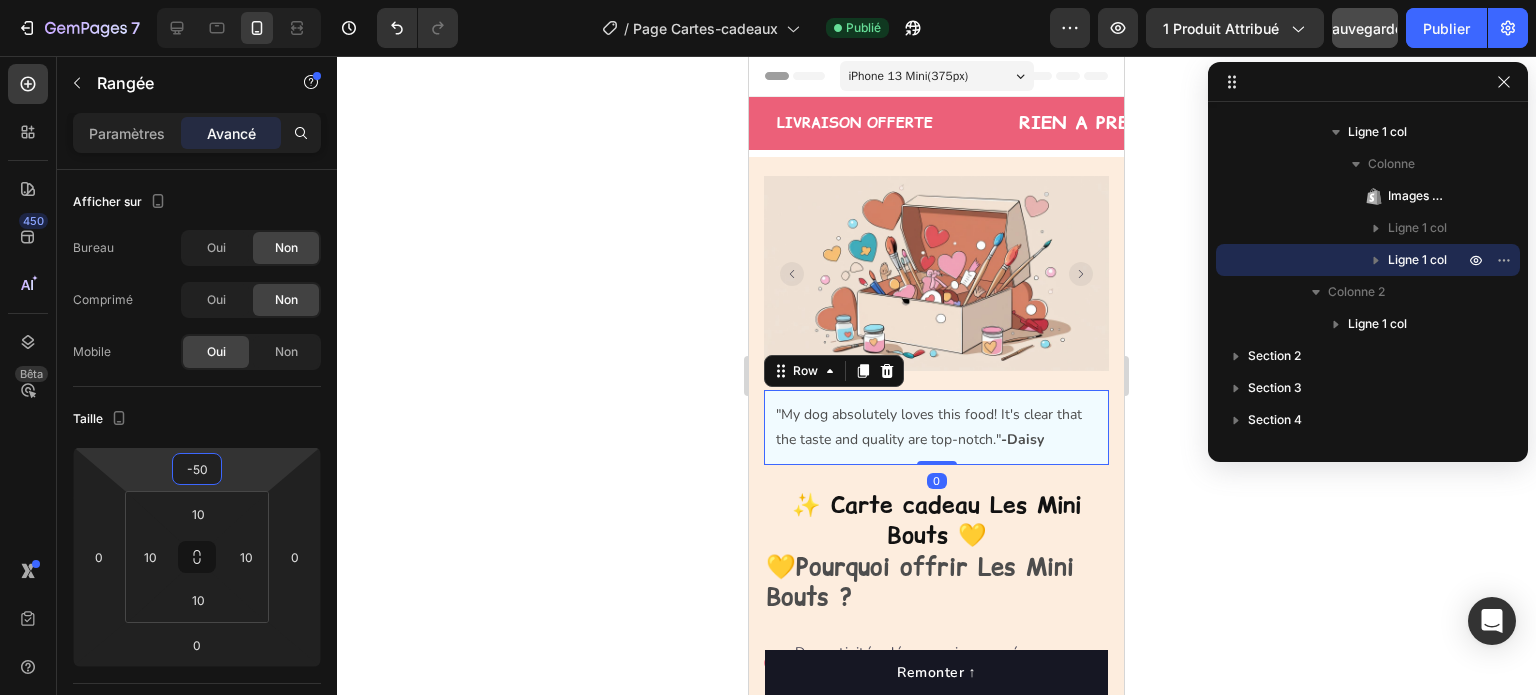 drag, startPoint x: 253, startPoint y: 460, endPoint x: 240, endPoint y: 492, distance: 34.539833 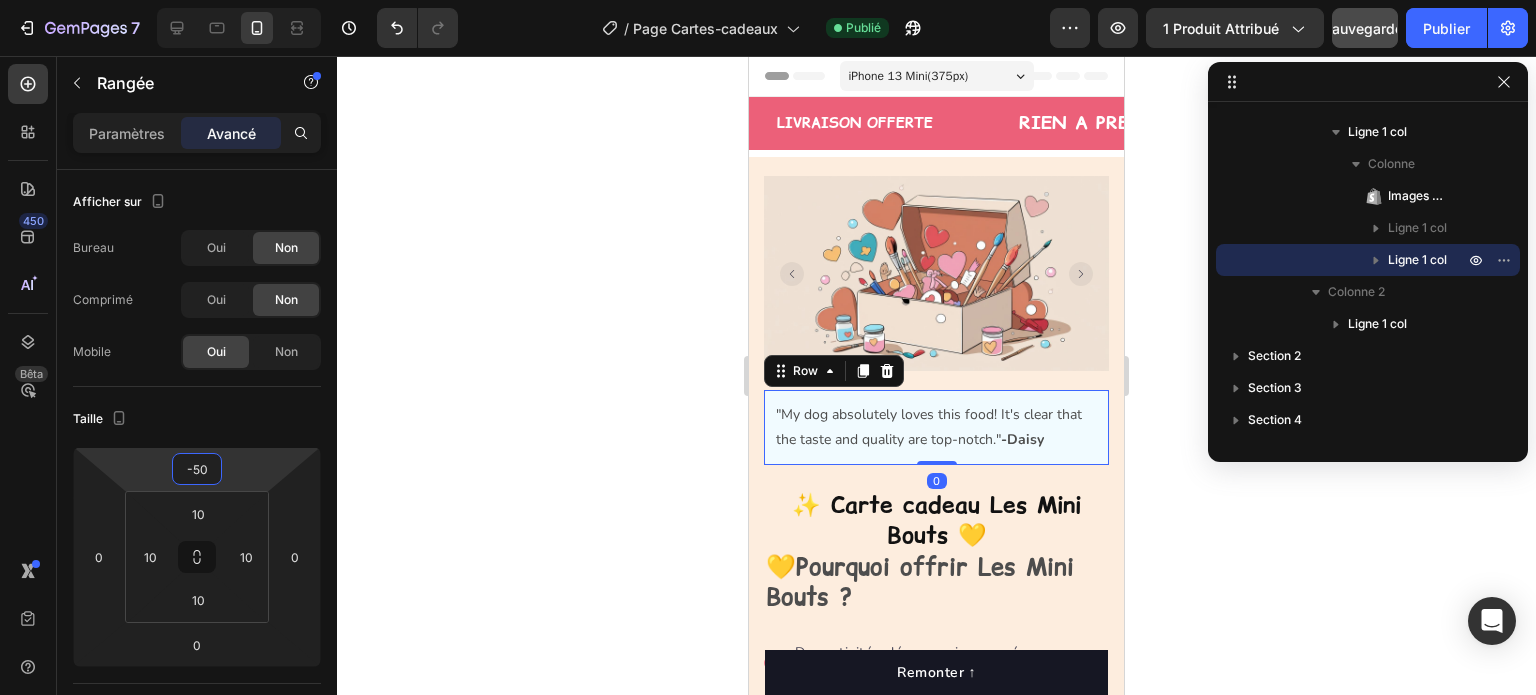 click on "7 Version history / Page Cartes-cadeaux Publié Aperçu 1 produit attribué Sauvegarder Publier 450 Bêta Sections(18) Éléments (84) Section Élément Hero Section Product Detail Brands Trusted Badges Guarantee Product Breakdown How to use Testimonials Compare Bundle FAQs Social Proof Brand Story Product List Collection Blog List Contact Sticky Add to Cart Custom Footer Parcourir la bibliothèque 450 Mise en page
Rangée
Rangée
Rangée
Rangée Texte
Titre
Bloc de texte Bouton
Bouton
Bouton Médias
Image
Image" at bounding box center (768, 0) 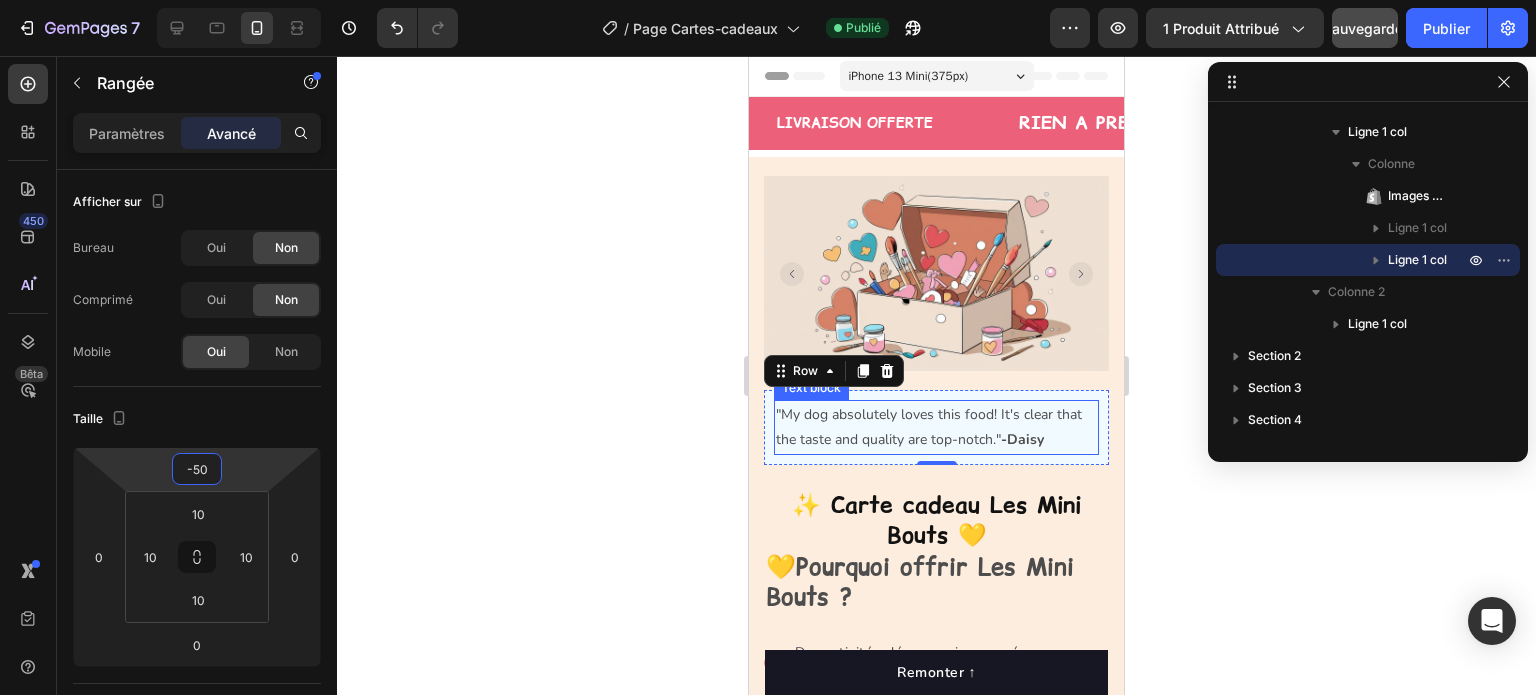 click on ""My dog absolutely loves this food! It's clear that the taste and quality are top-notch."  -Daisy" at bounding box center [936, 427] 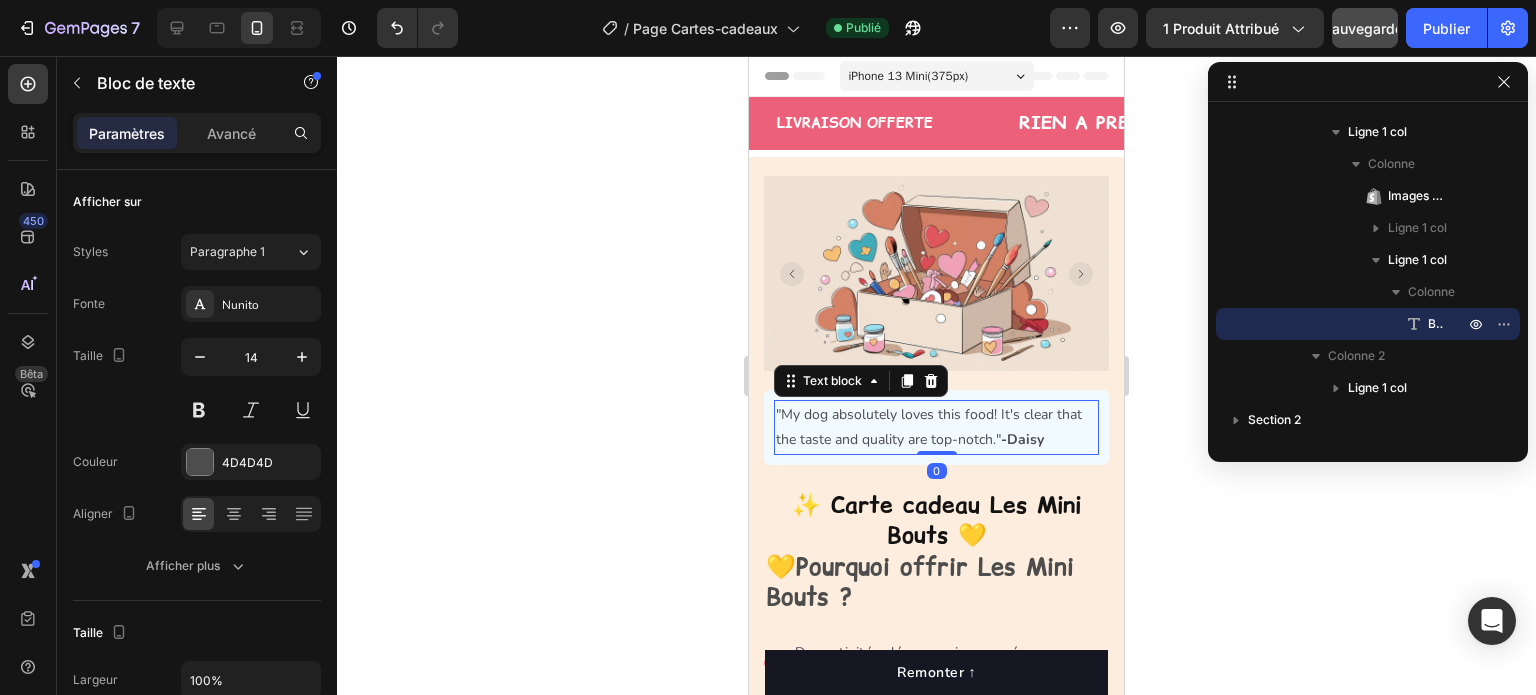 click on ""My dog absolutely loves this food! It's clear that the taste and quality are top-notch."  -Daisy" at bounding box center (936, 427) 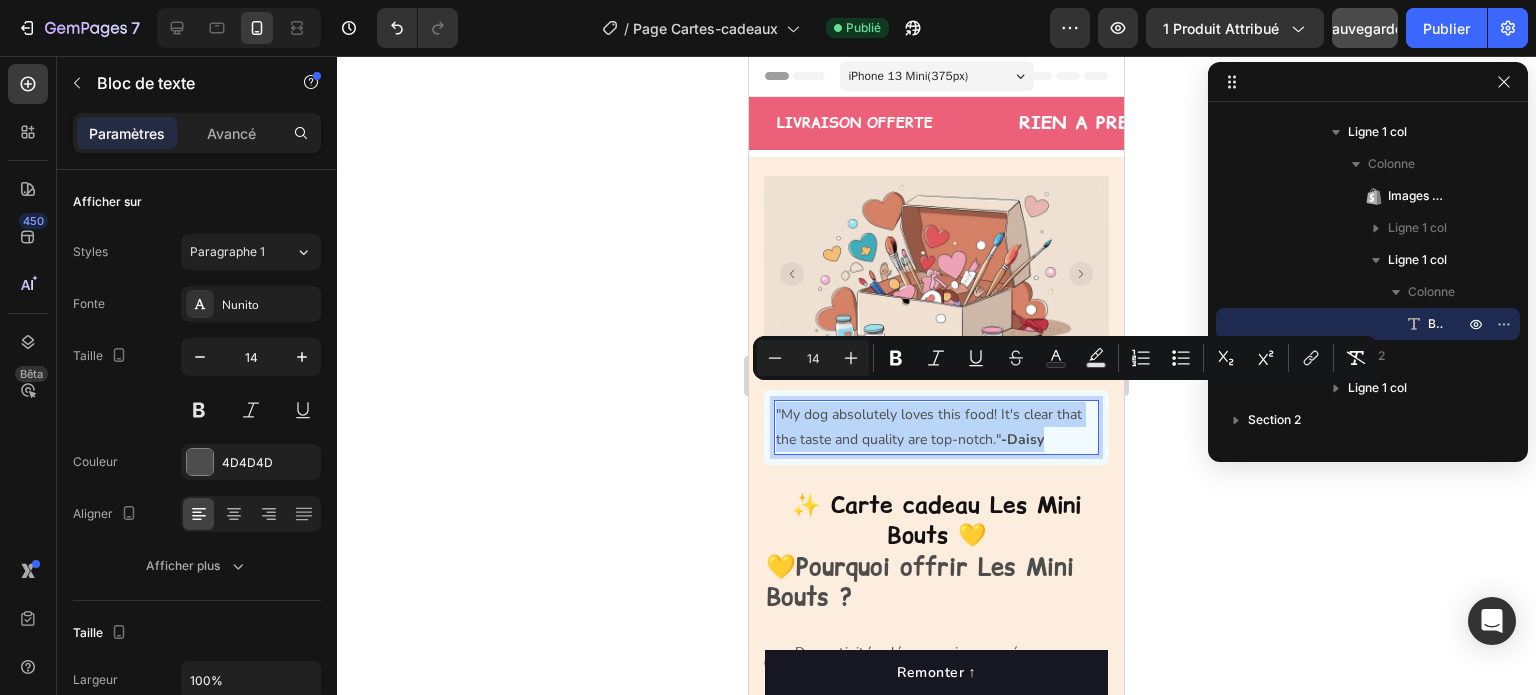 drag, startPoint x: 1054, startPoint y: 429, endPoint x: 775, endPoint y: 403, distance: 280.20886 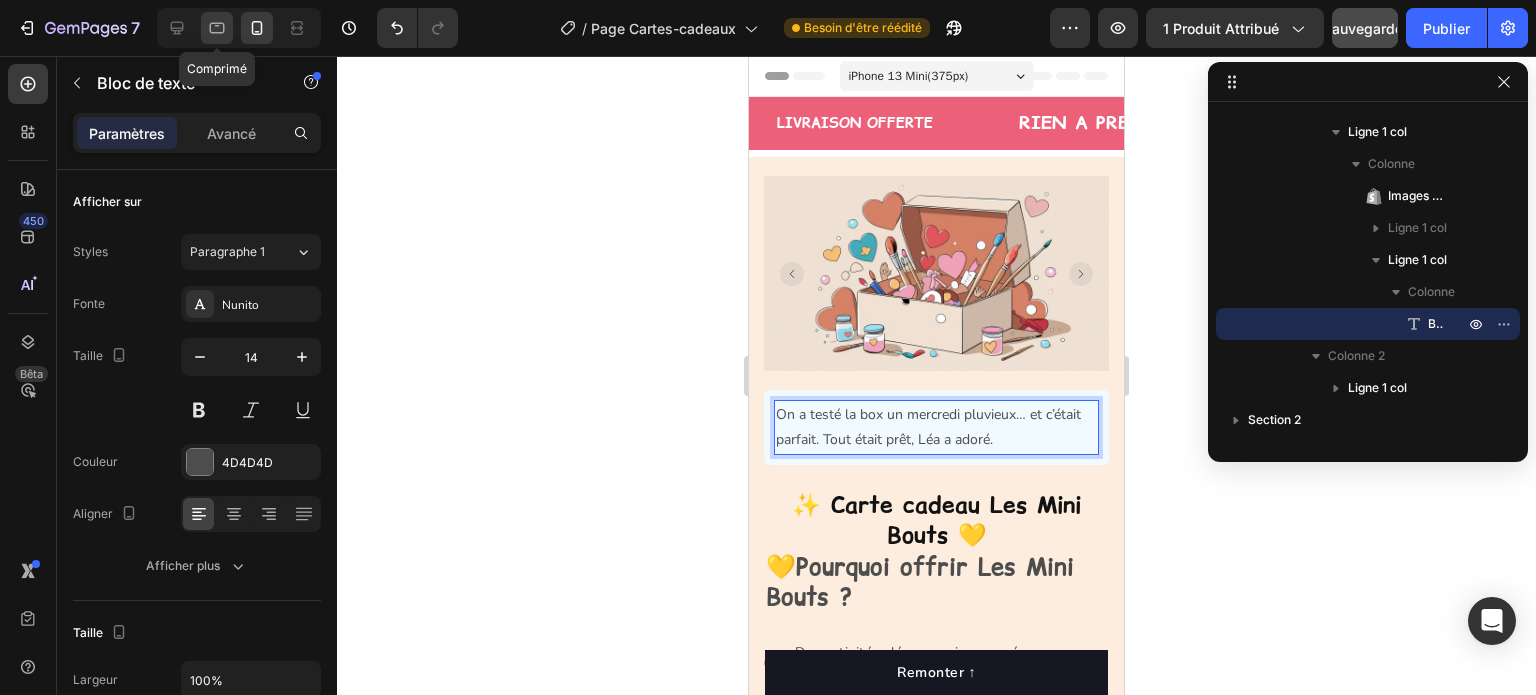 click 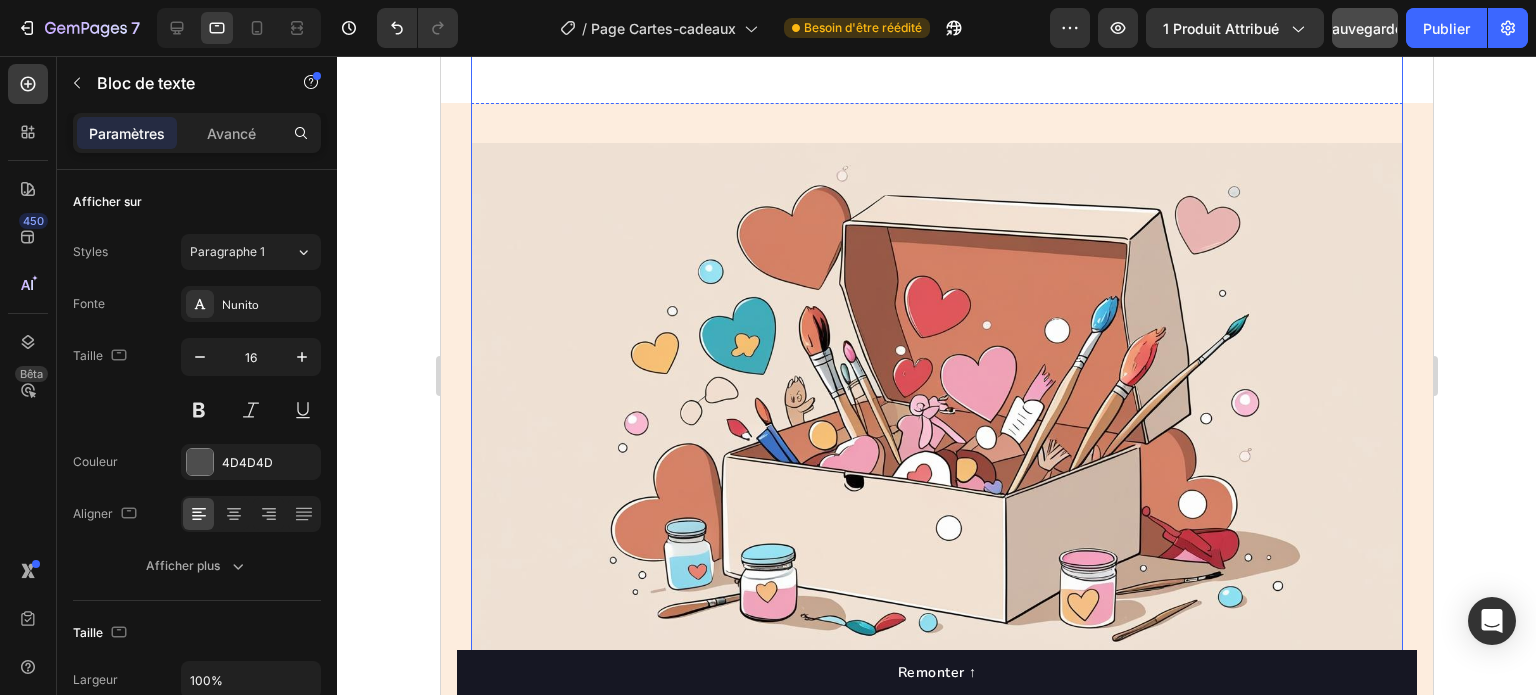 scroll, scrollTop: 400, scrollLeft: 0, axis: vertical 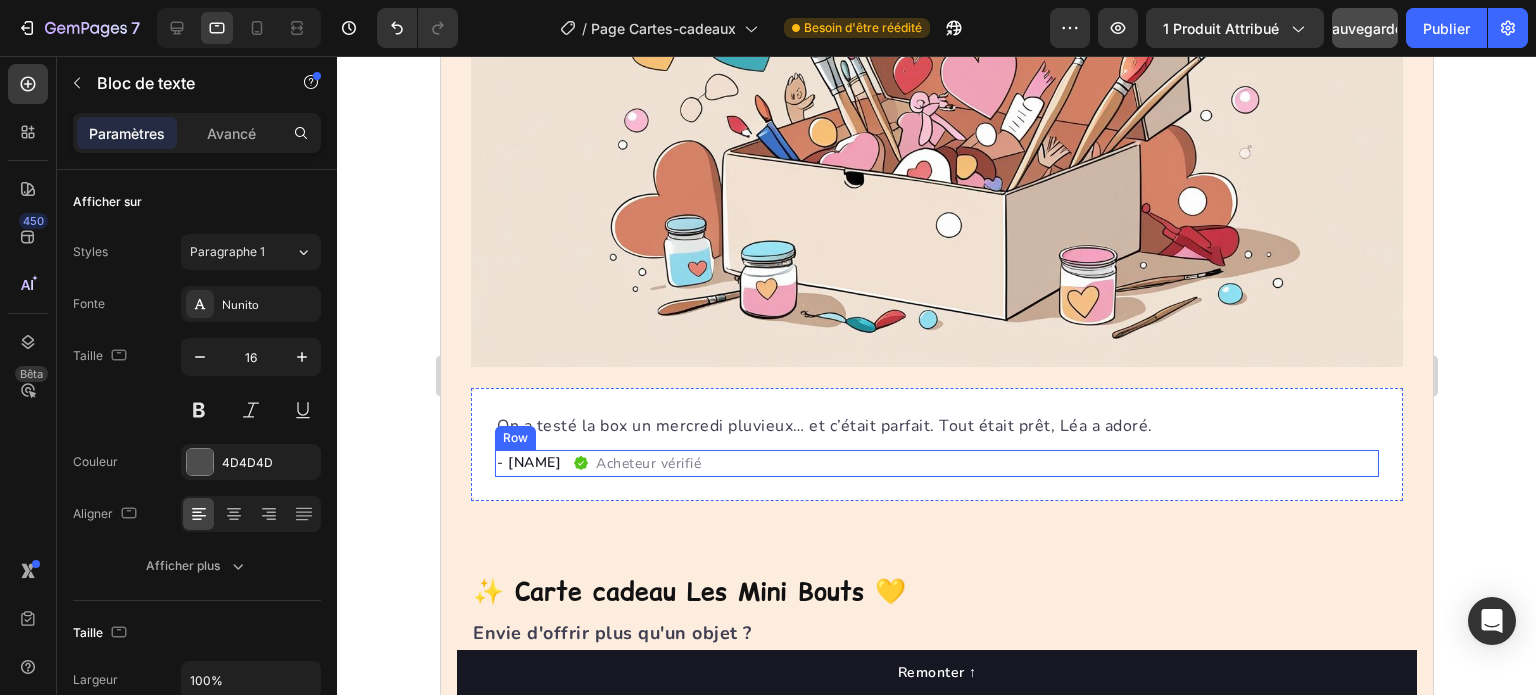 click on "- Sophie Text block
Acheteur vérifié Item list Row" at bounding box center (936, 463) 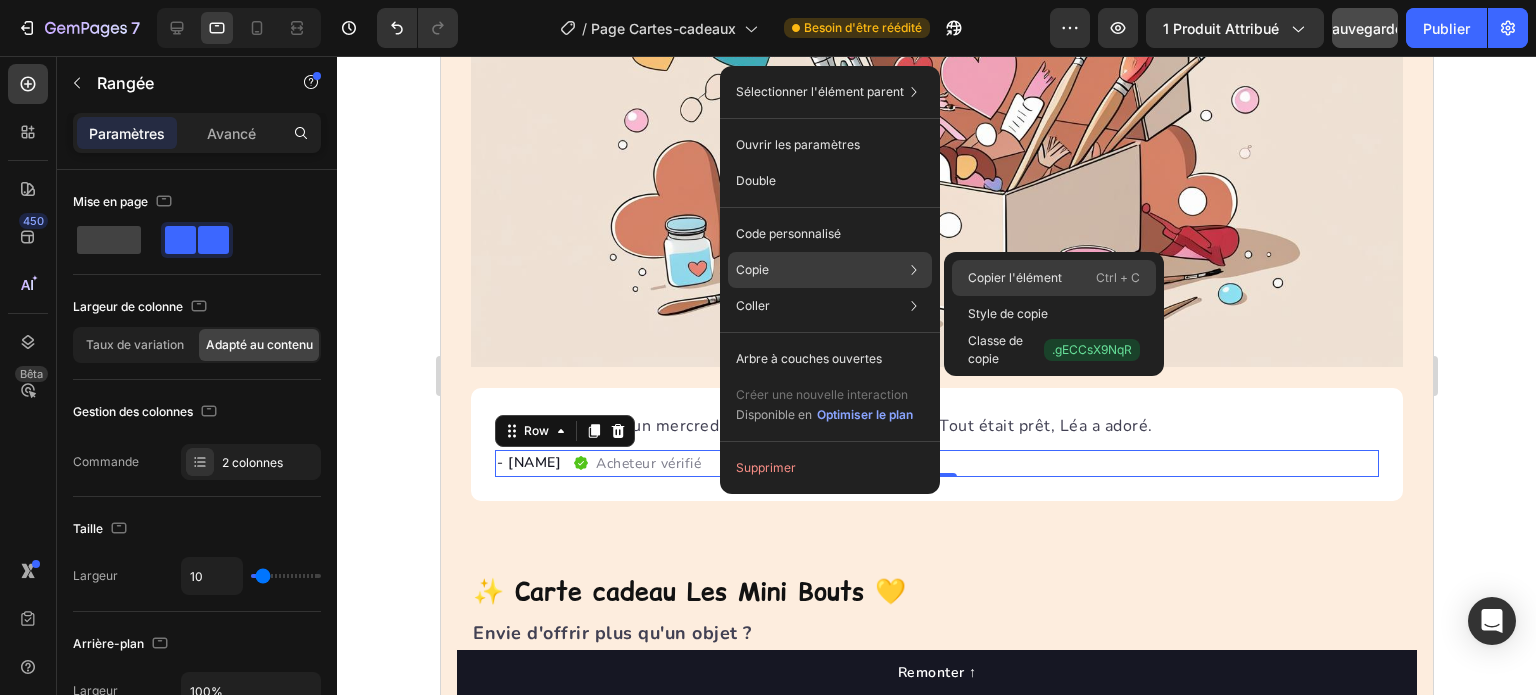 click on "Copier l'élément Ctrl + C" 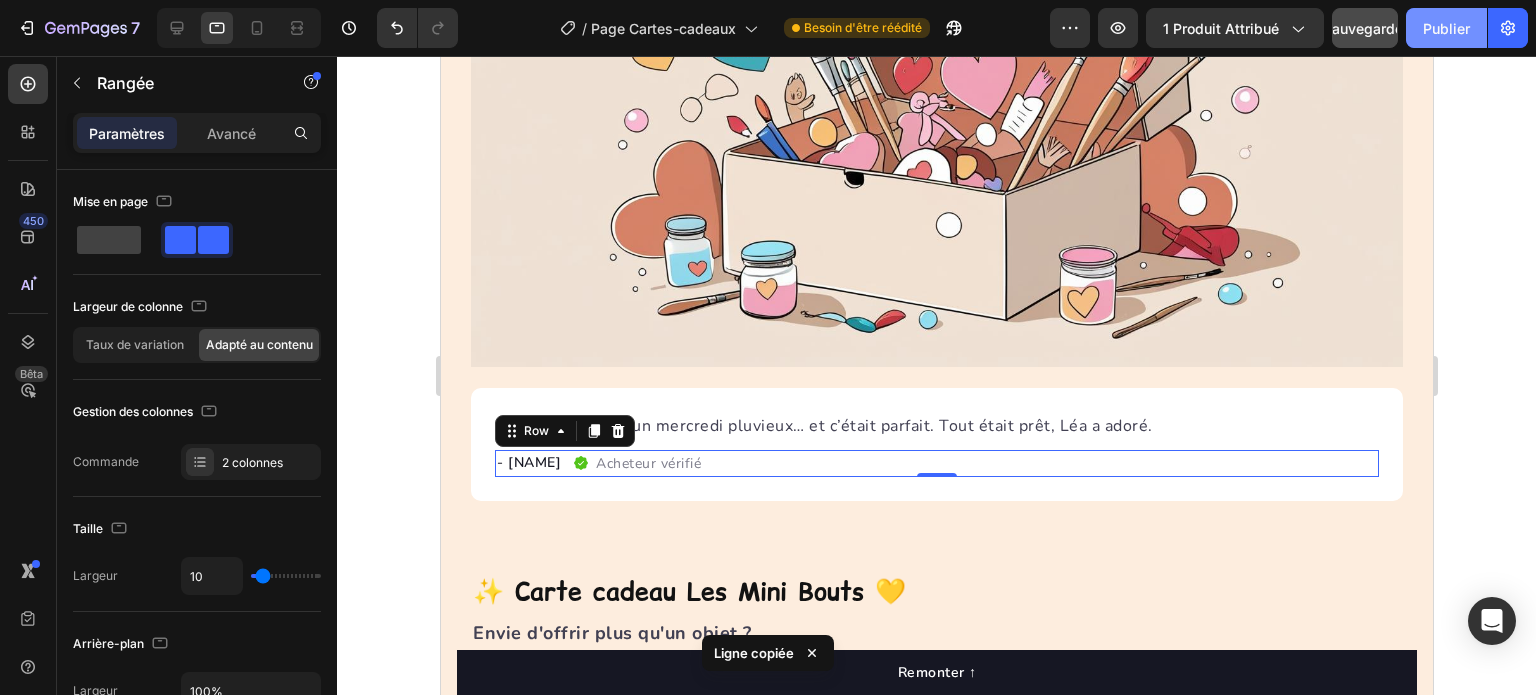click on "Publier" at bounding box center [1446, 28] 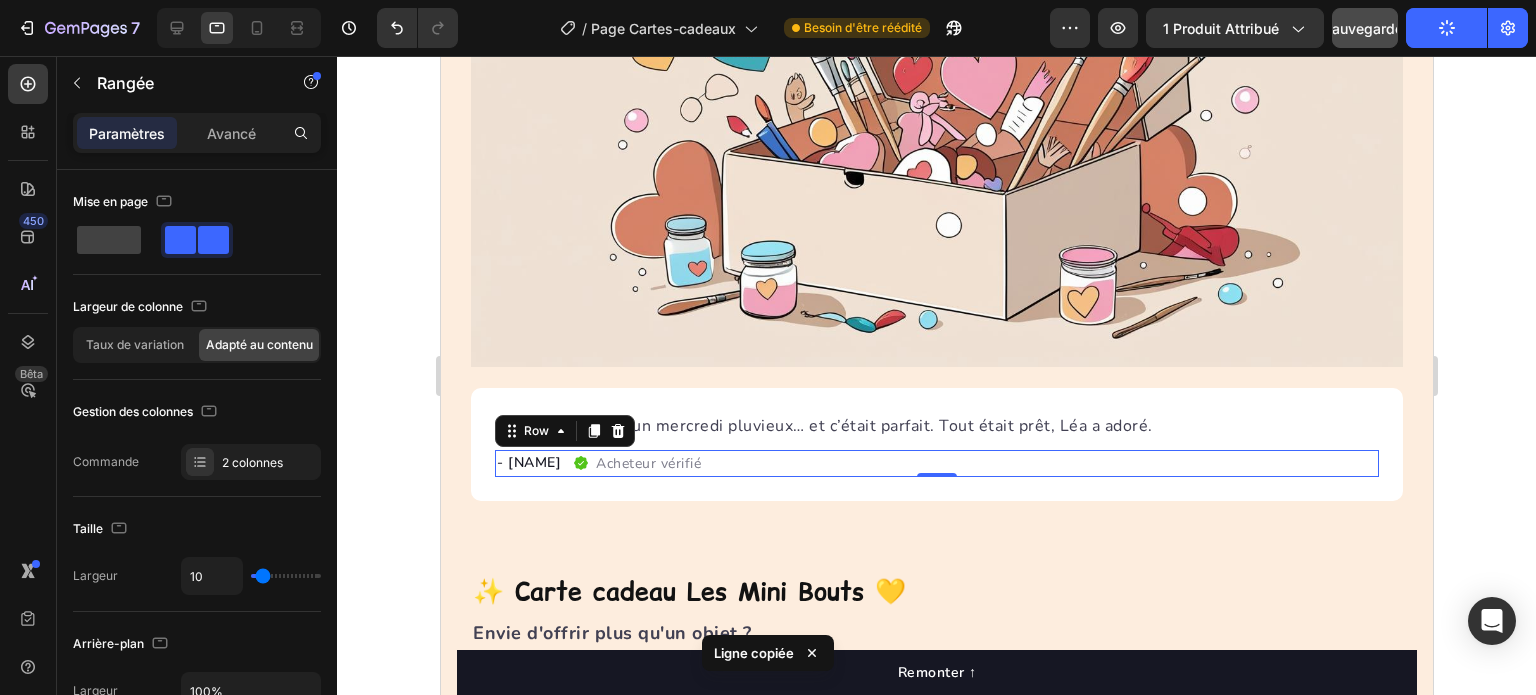 click 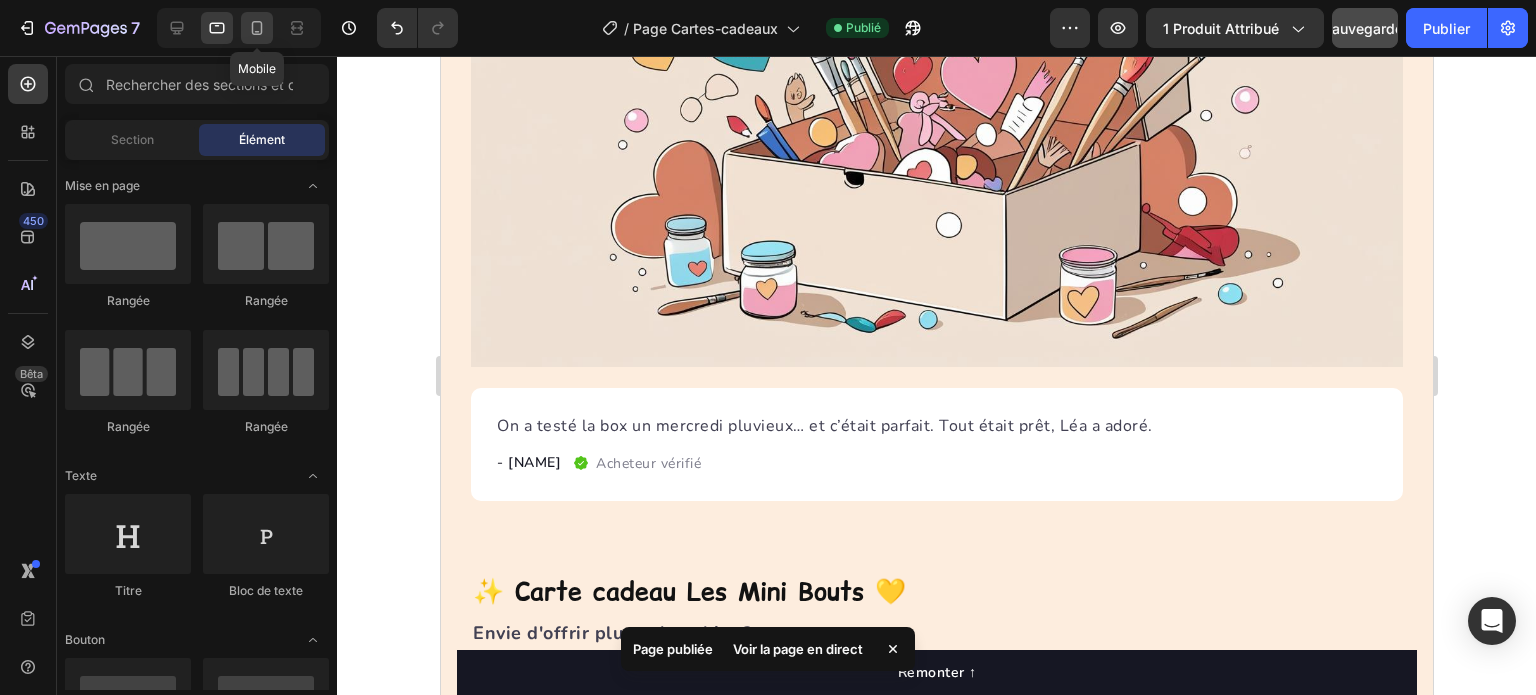 click 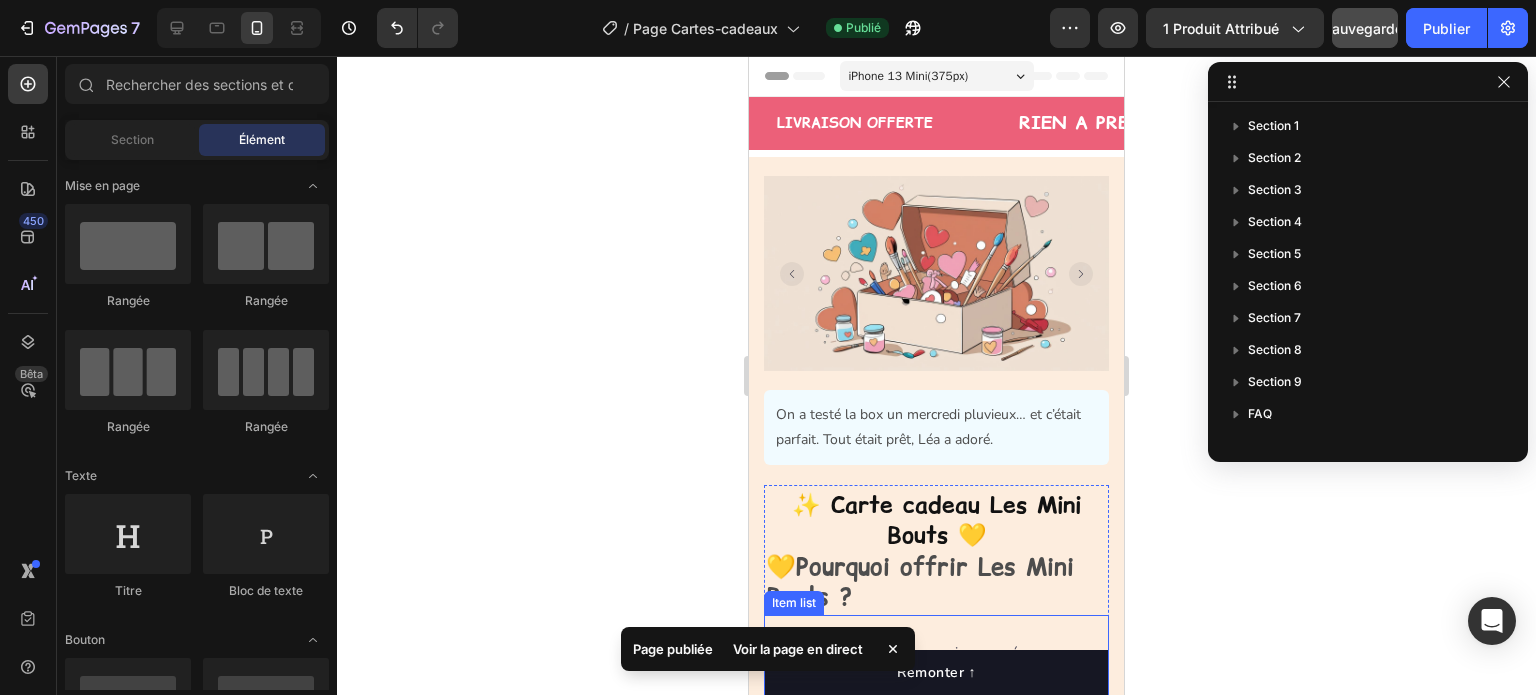 scroll, scrollTop: 0, scrollLeft: 0, axis: both 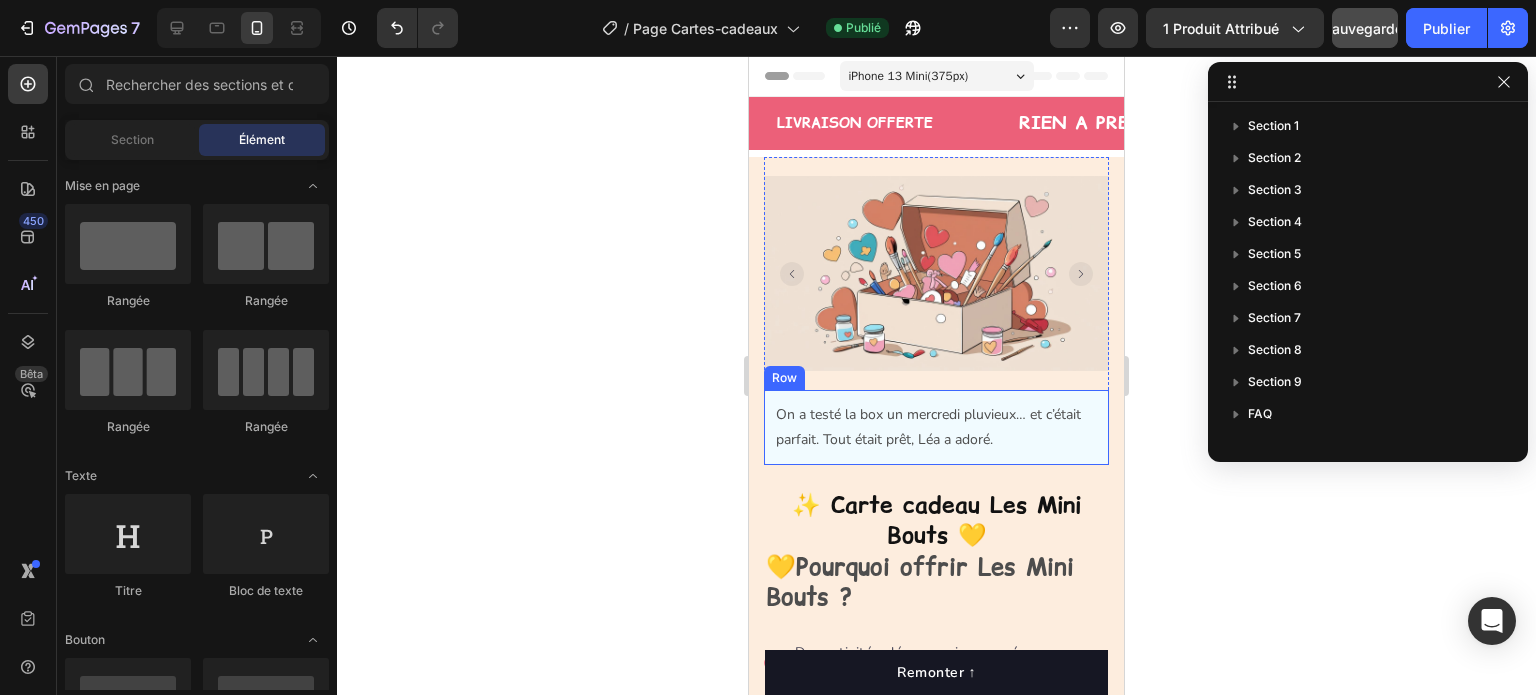 click on "On a testé la box un mercredi pluvieux… et c’était parfait. Tout était prêt, Léa a adoré. Text block Row" at bounding box center (936, 427) 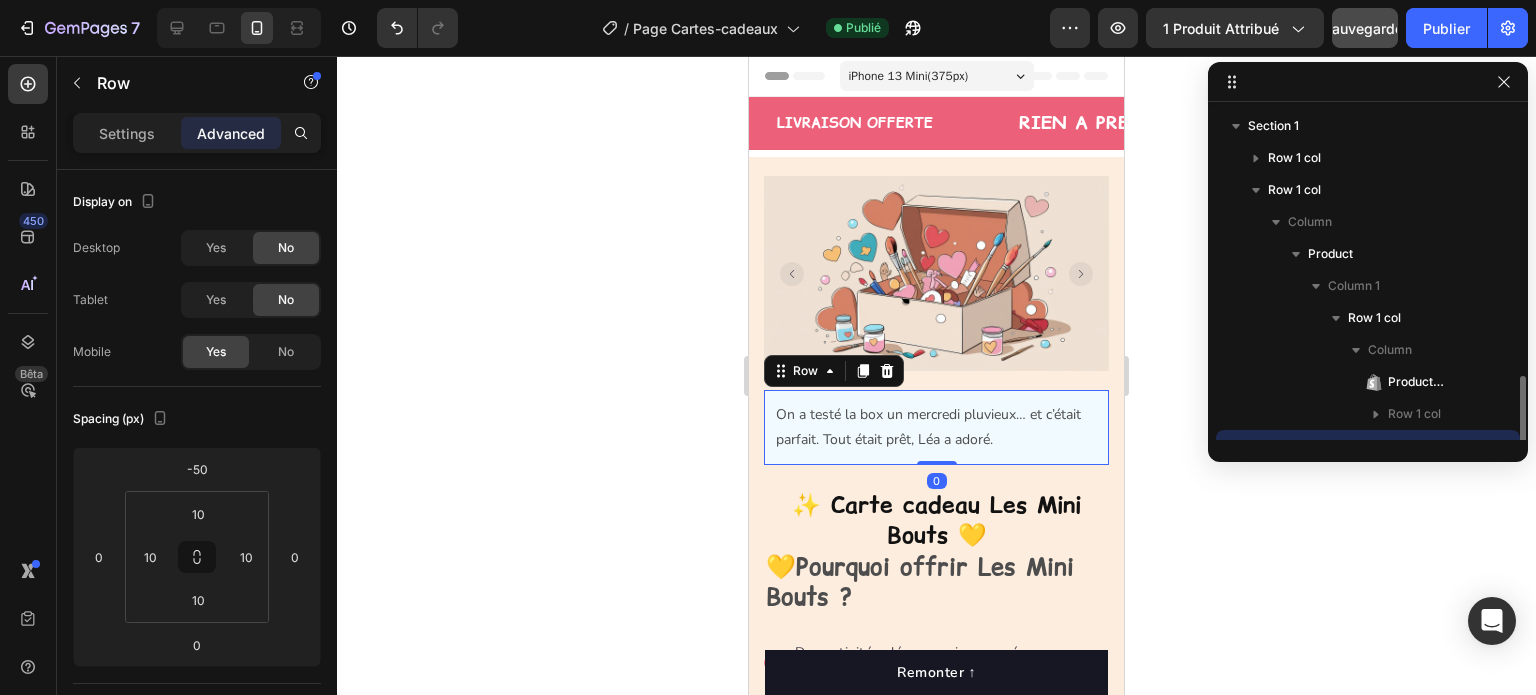 scroll, scrollTop: 186, scrollLeft: 0, axis: vertical 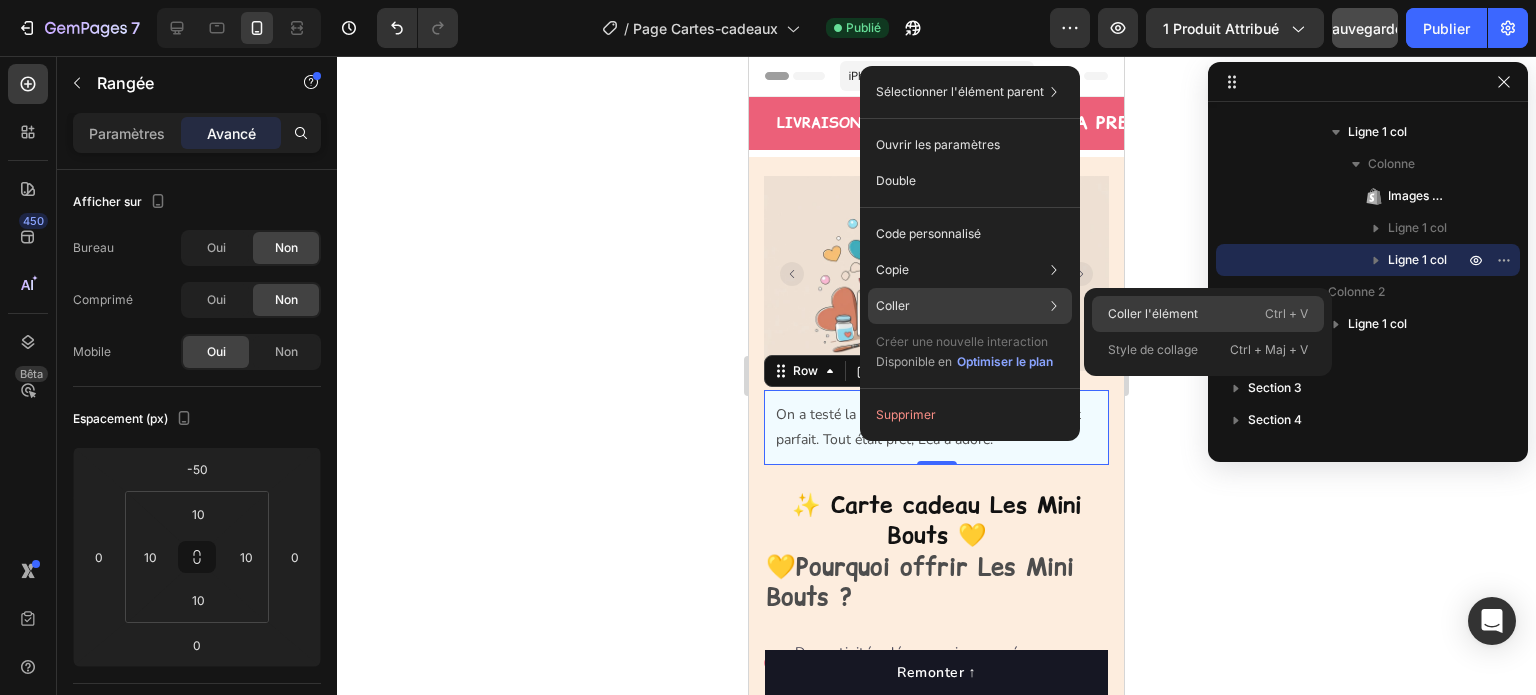 click on "Coller l'élément" at bounding box center [1153, 313] 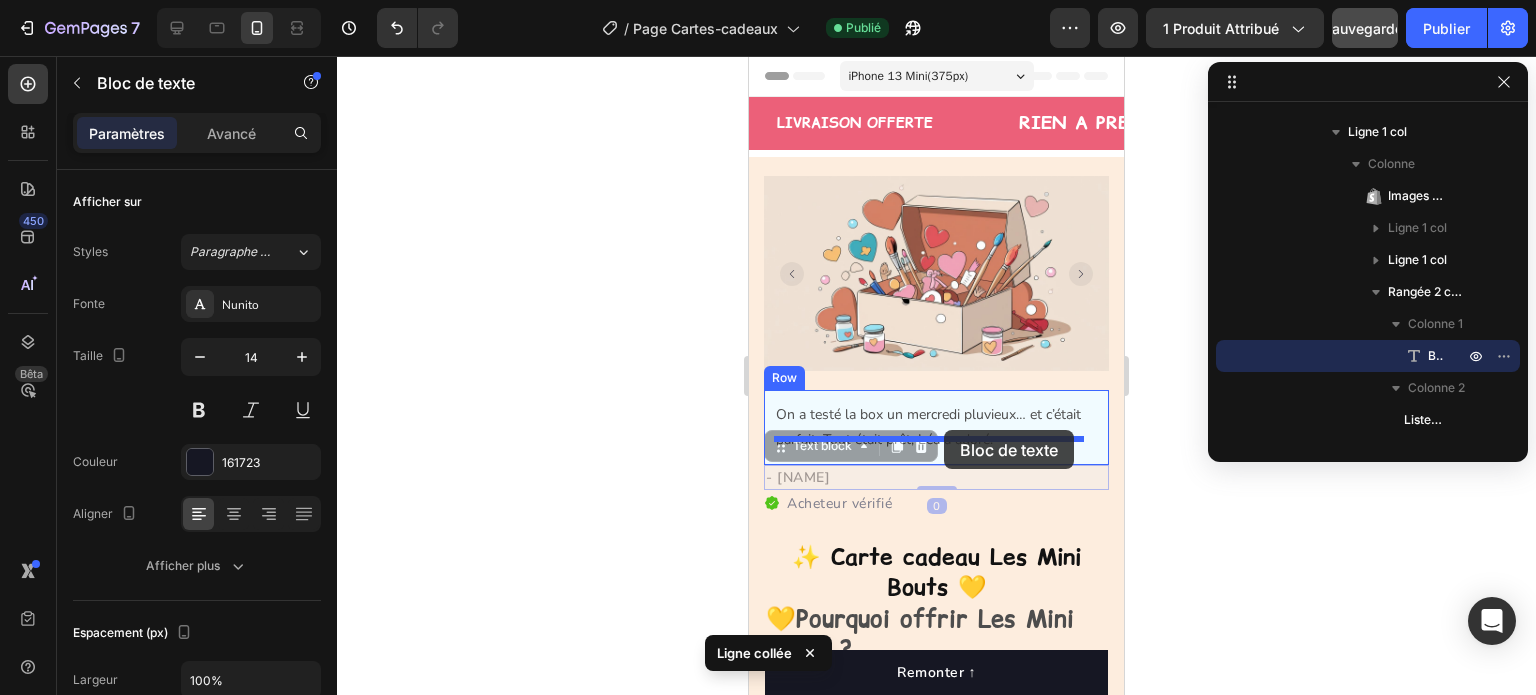 drag, startPoint x: 948, startPoint y: 462, endPoint x: 944, endPoint y: 430, distance: 32.24903 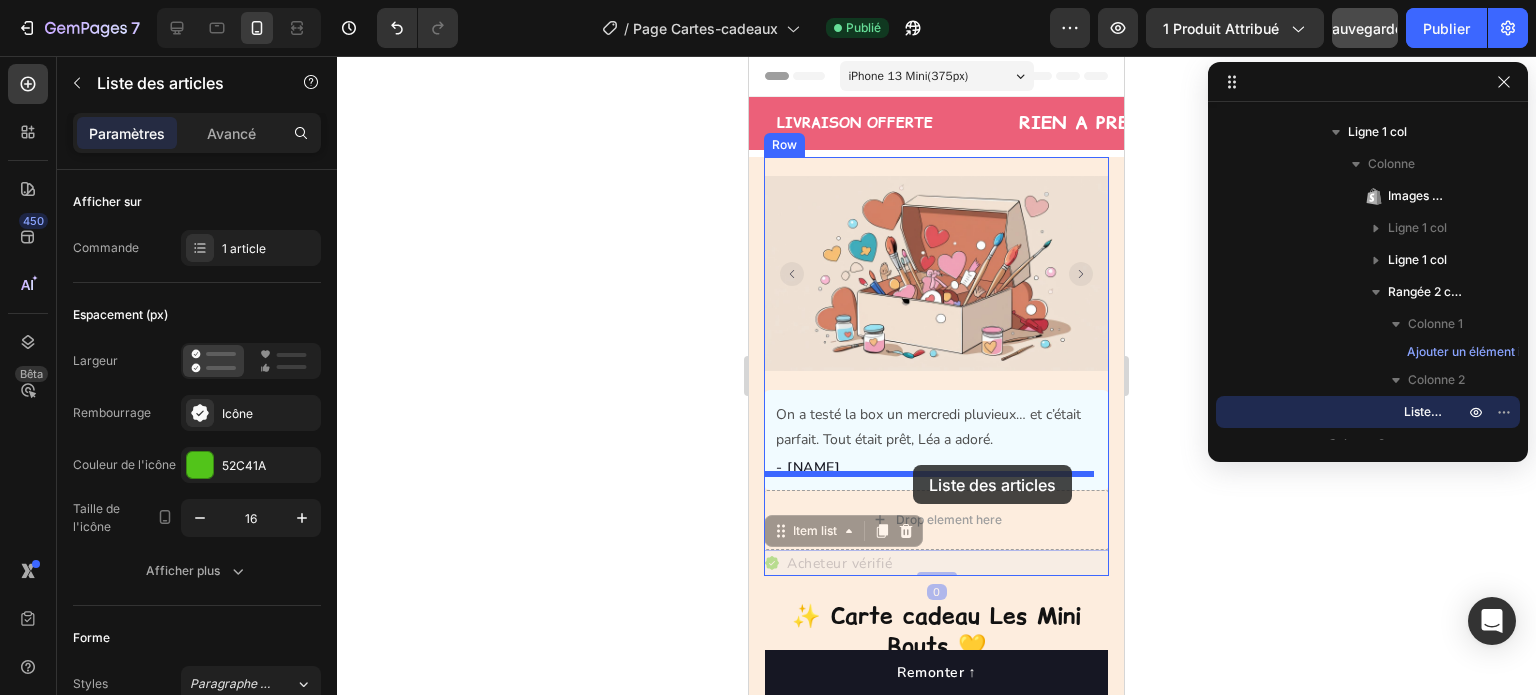 drag, startPoint x: 920, startPoint y: 537, endPoint x: 913, endPoint y: 465, distance: 72.33948 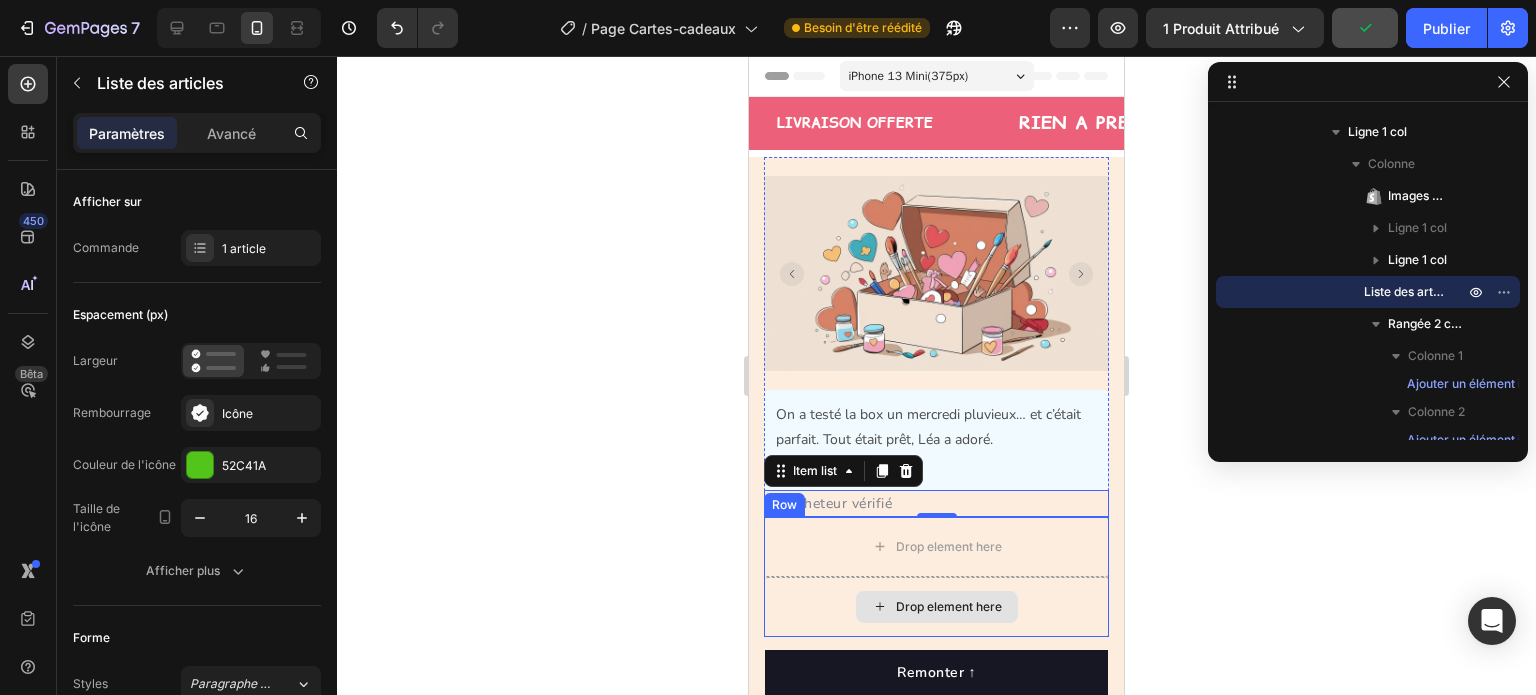 click on "Drop element here" at bounding box center [936, 607] 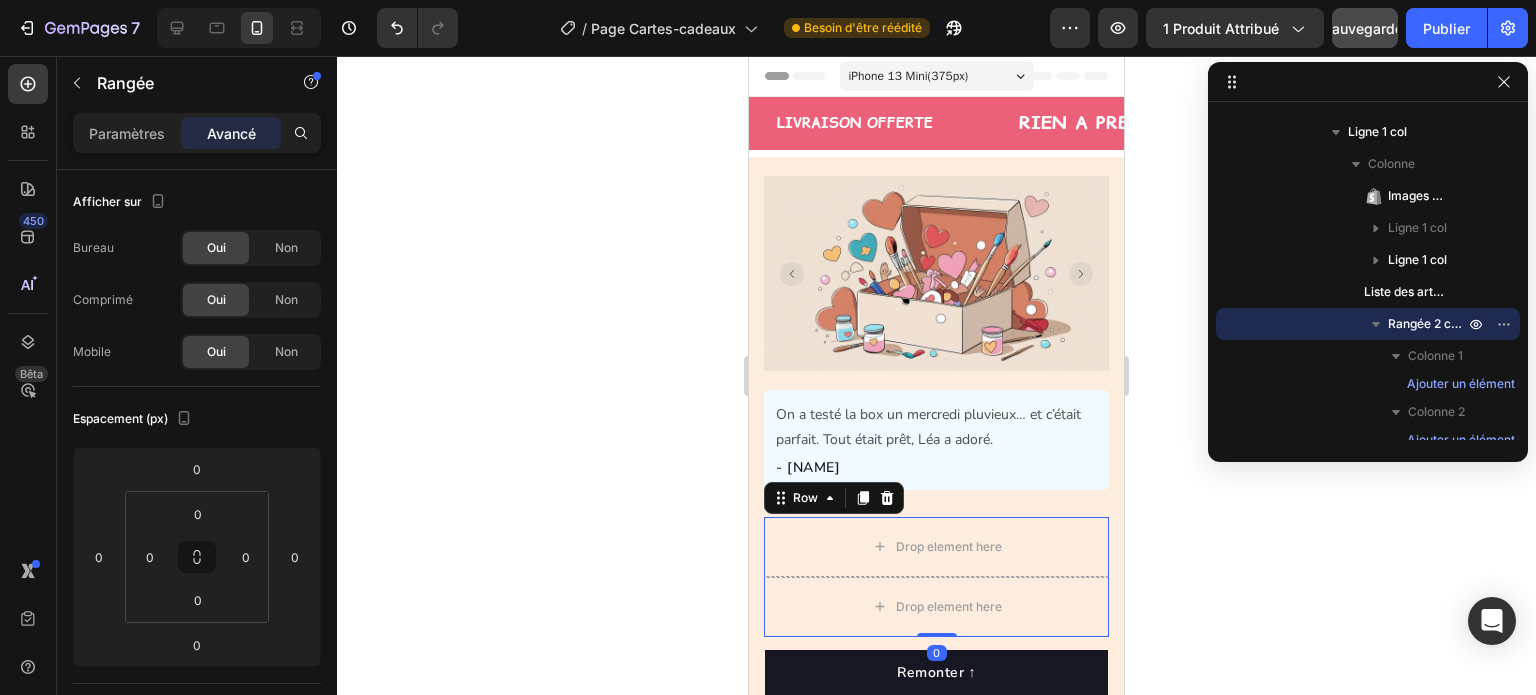 click 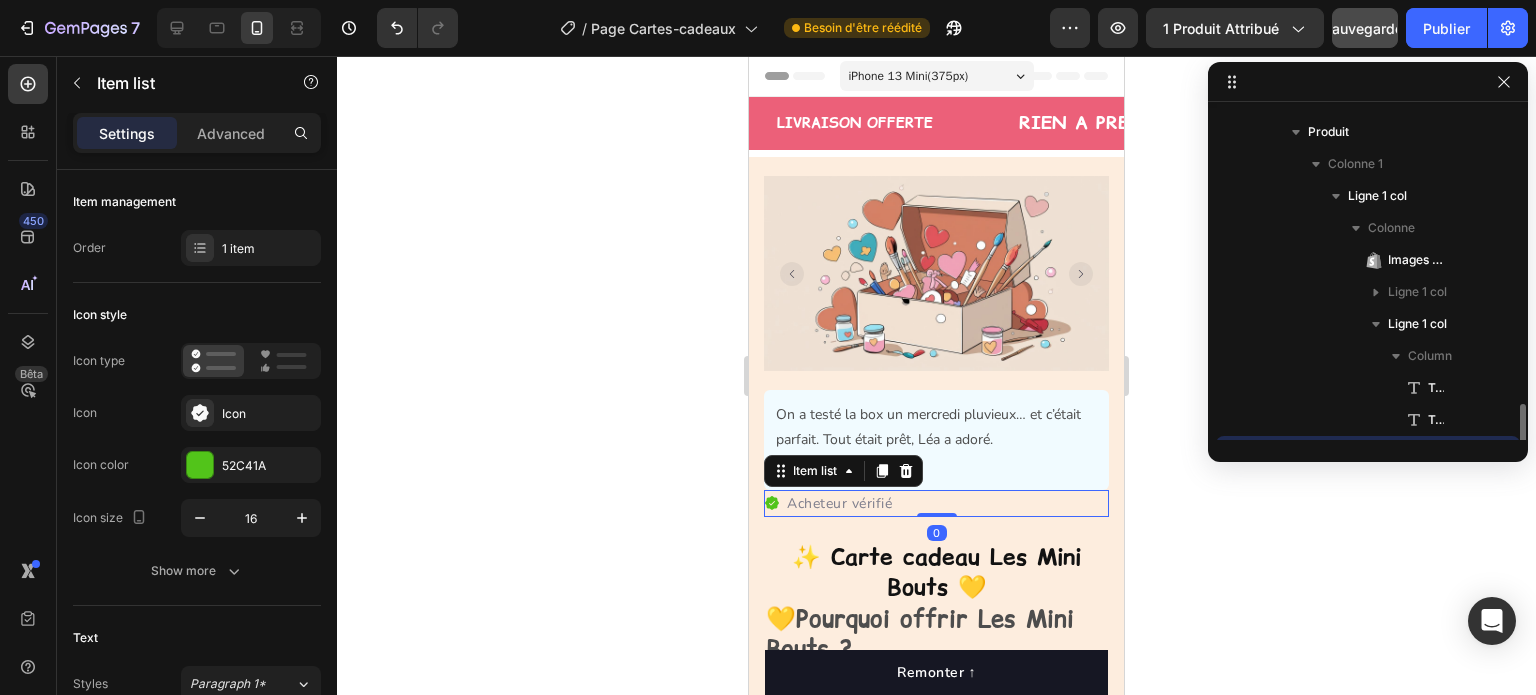 scroll, scrollTop: 378, scrollLeft: 0, axis: vertical 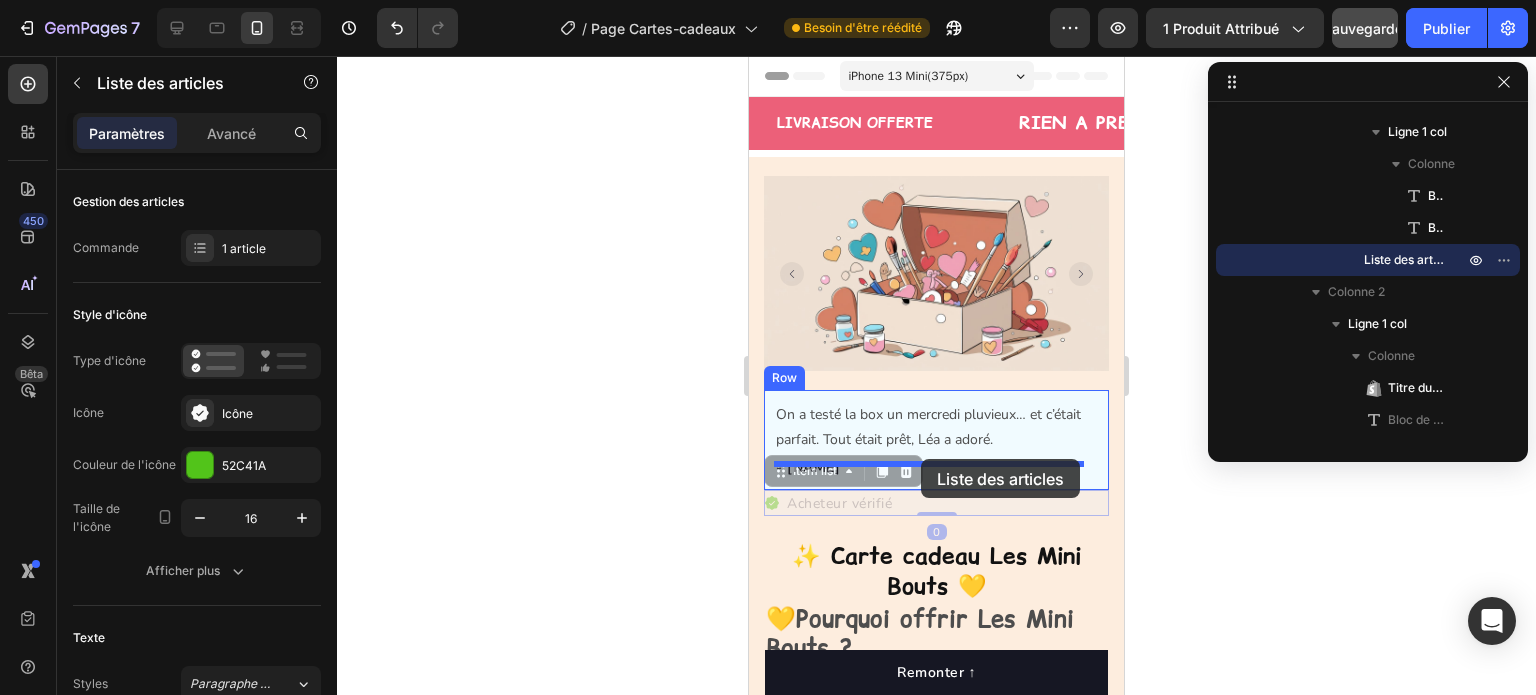 drag, startPoint x: 919, startPoint y: 484, endPoint x: 921, endPoint y: 459, distance: 25.079872 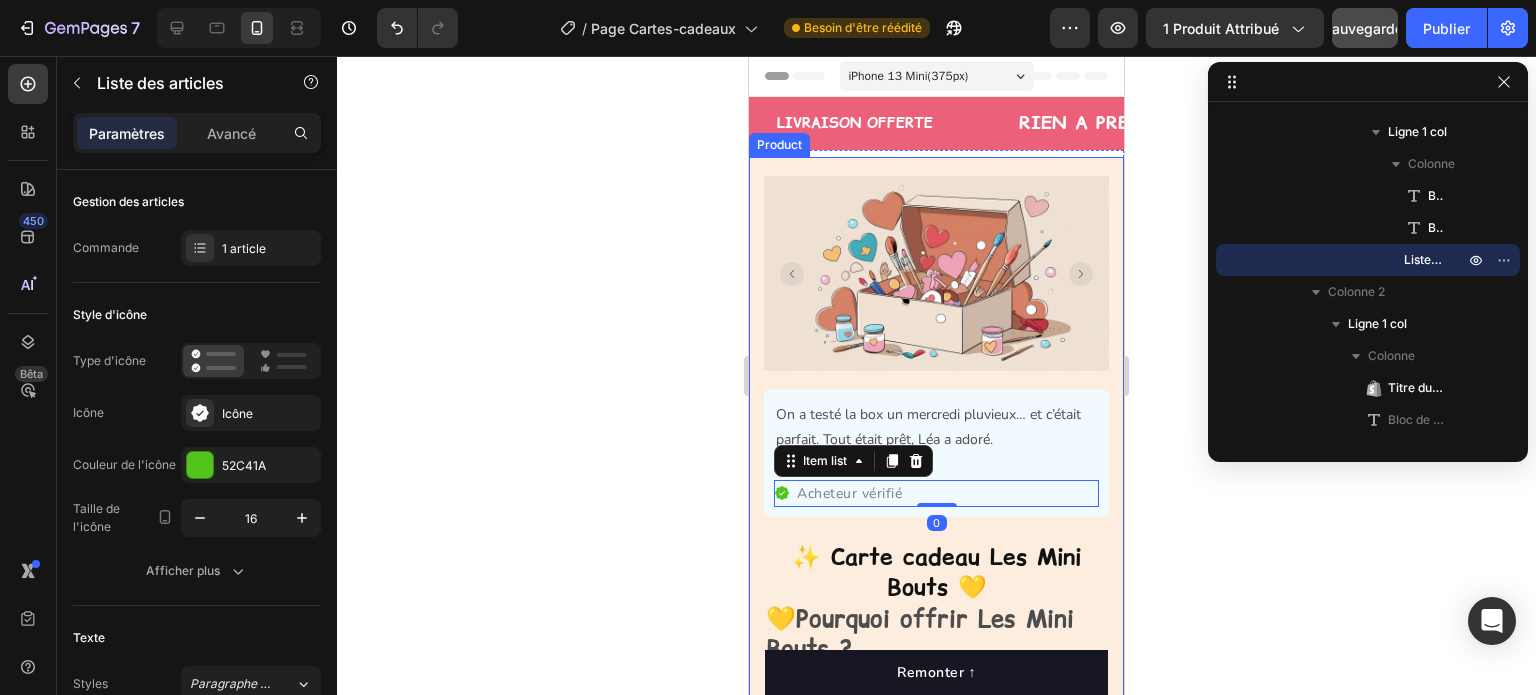 click on "✨ Carte cadeau Les Mini Bouts 💛 Product Title Envie d'offrir plus qu'un objet ? Offre une bulle de temps, de rires et de lien entre  un parent et son enfant de 6 à 11 ans. Grâce à la carte cadeau Les Mini Bouts, tu offres des moments partagés, sans écran et sans charge mentale…  à vivre vraiment ensemble. Text block 💛  Pourquoi offrir Les Mini Bouts ? Text Block Des activités clés en main, sans écran  (matériel fourni ou dans les tiroirs) Un lien renforcé entre parent et enfant Une surprise tous les mois dans la boîte aux lettres... Une expérience créative, émotionnelle, complice… et zéro charge mentale Item list Subify Subscriptions Subify Subscriptions Ajouter au panier Product Cart Button Perfect for sensitive tummies Supercharge immunity System Bursting with protein, vitamins, and minerals Supports strong muscles, increases bone strength Item list Row" at bounding box center (936, 866) 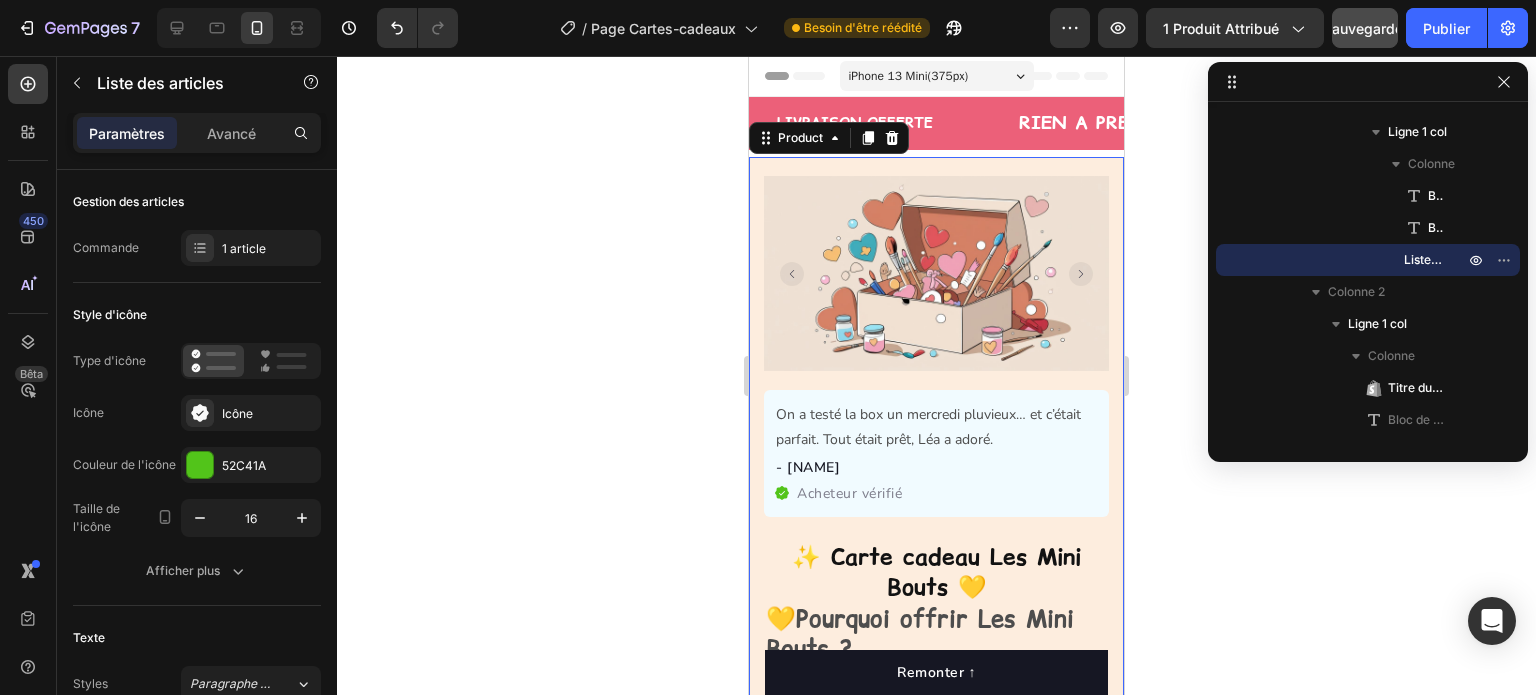 scroll, scrollTop: 58, scrollLeft: 0, axis: vertical 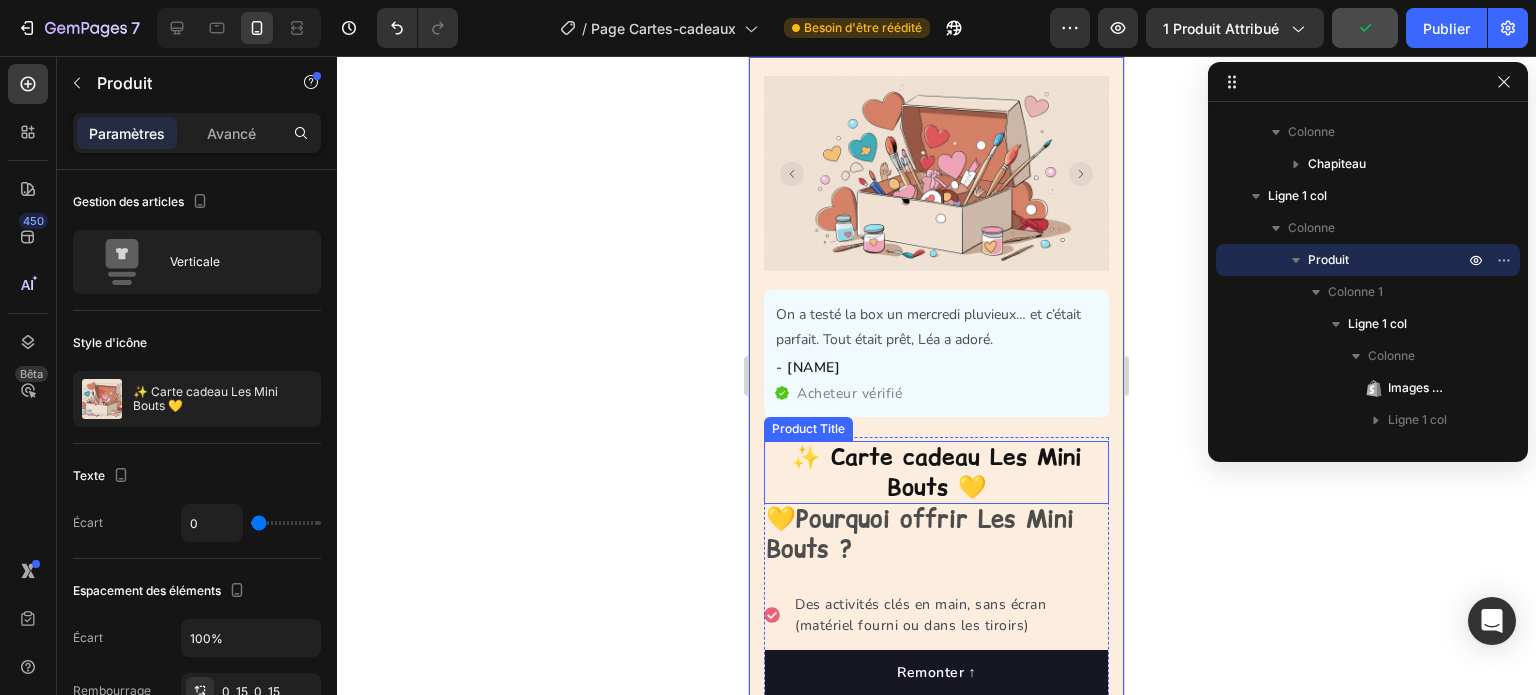 click on "✨ Carte cadeau Les Mini Bouts 💛" at bounding box center (936, 473) 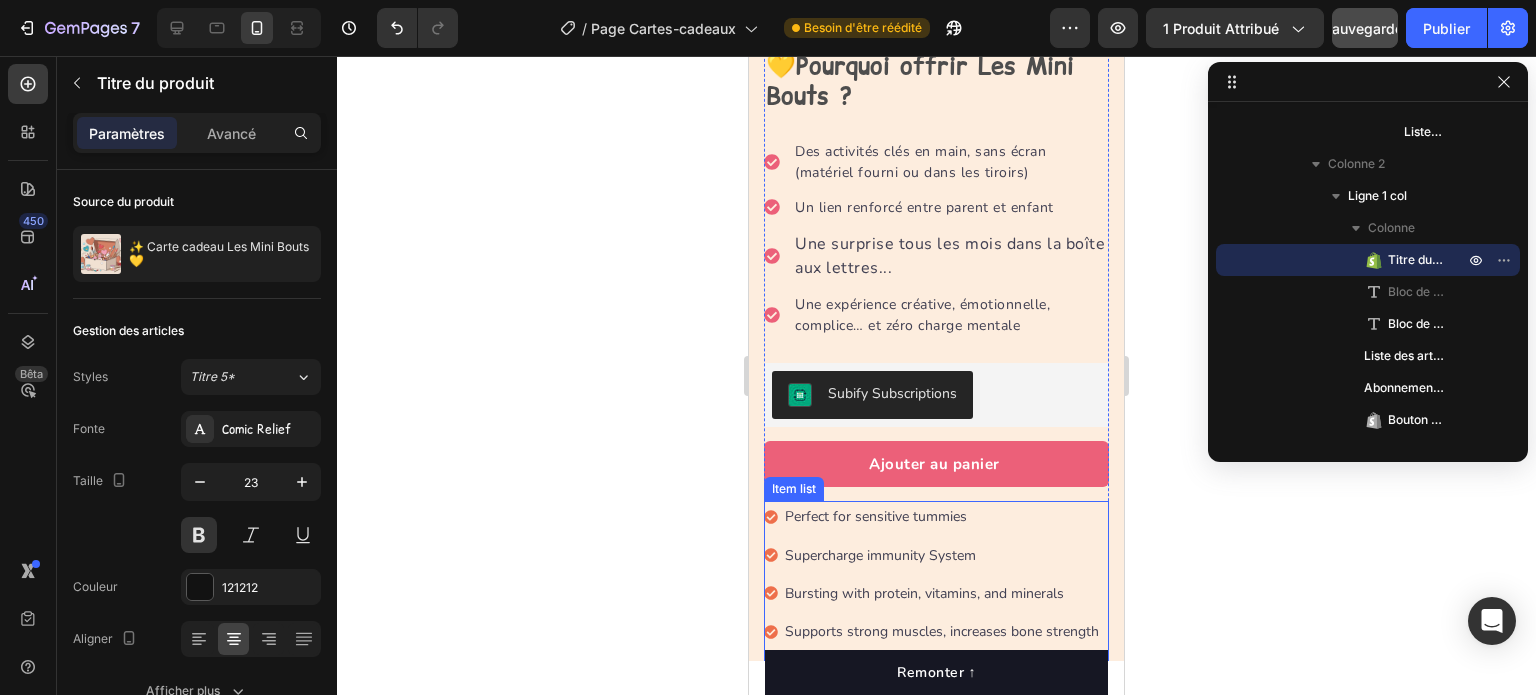 scroll, scrollTop: 700, scrollLeft: 0, axis: vertical 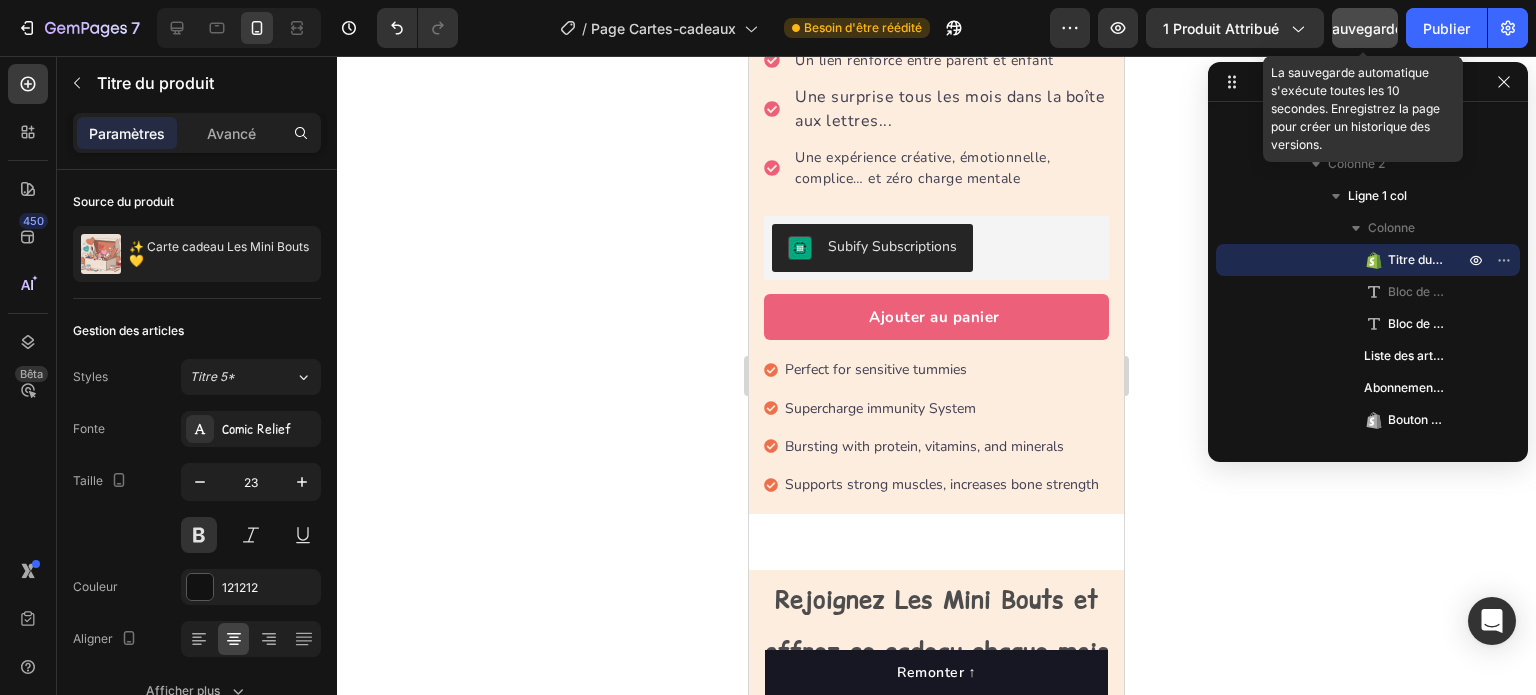 click on "Sauvegarder" 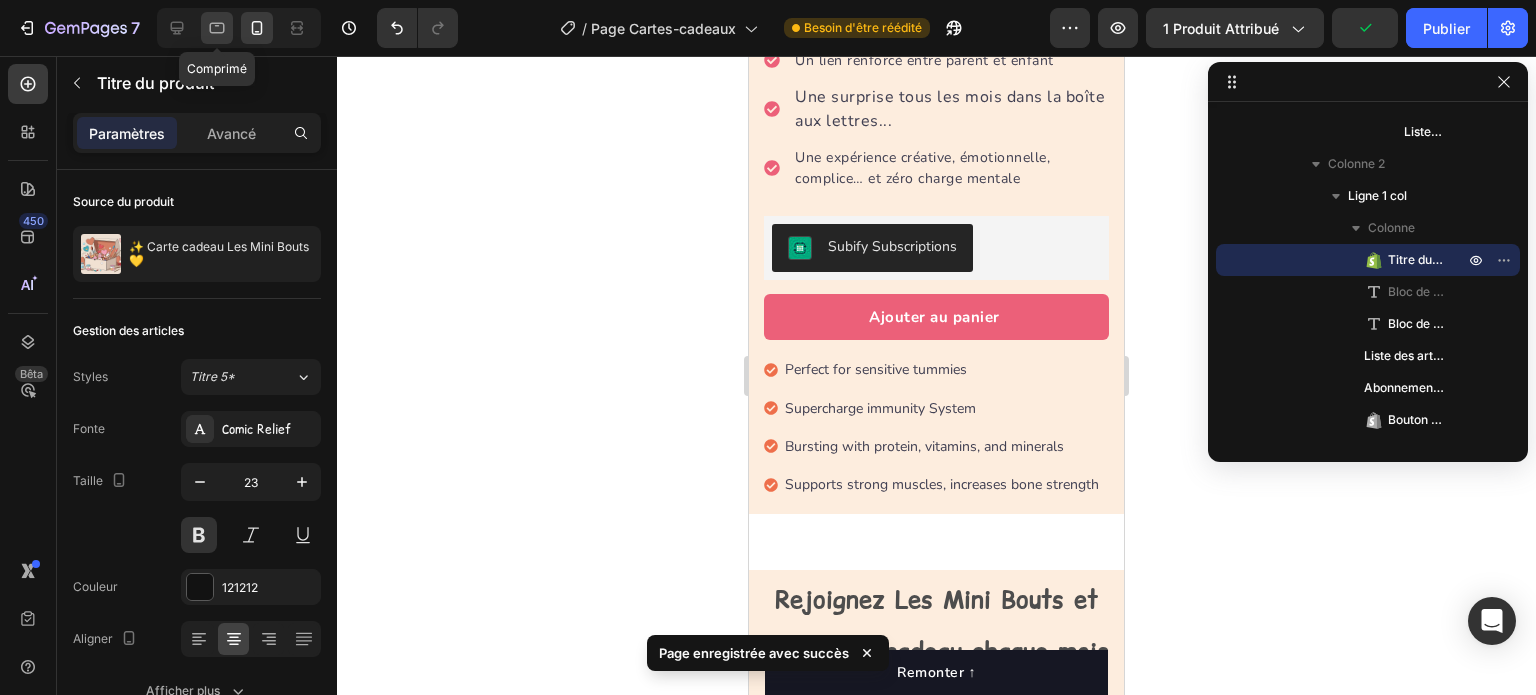 click 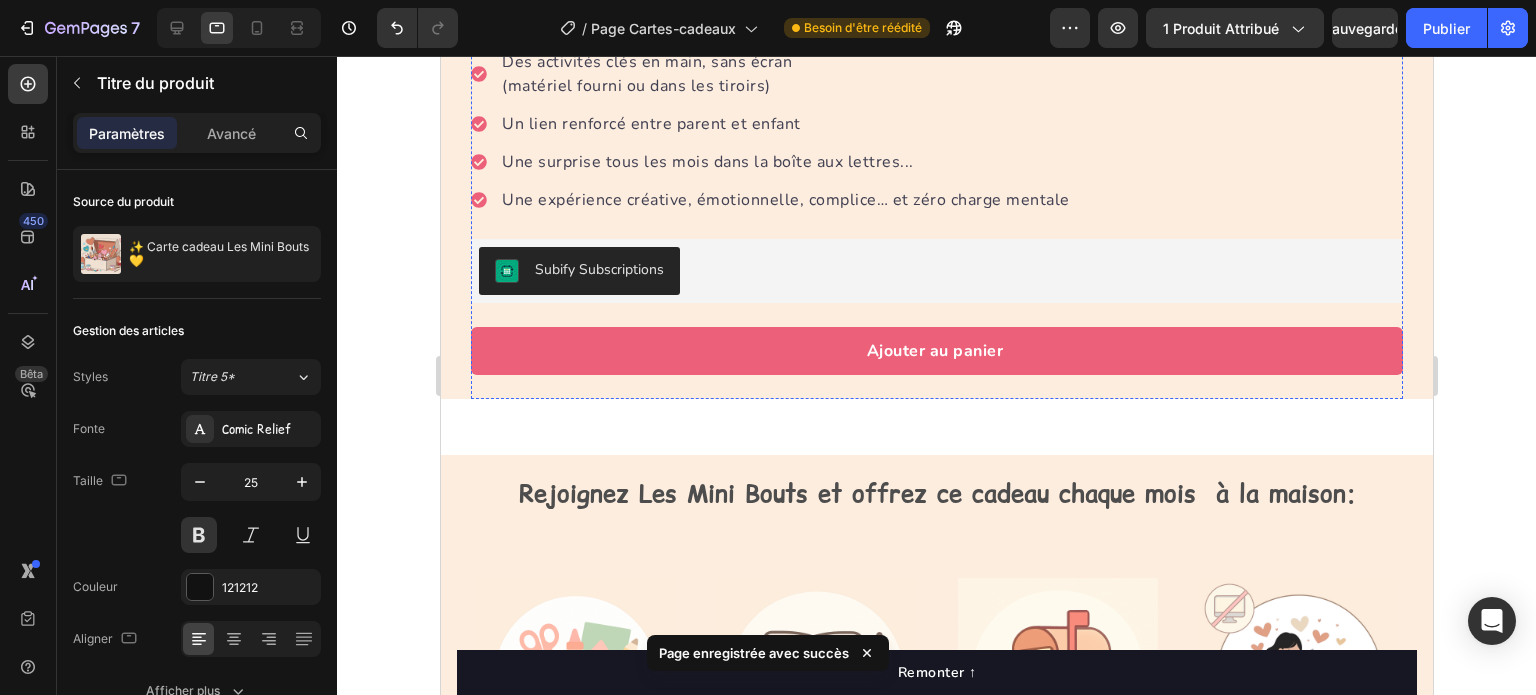 scroll, scrollTop: 1311, scrollLeft: 0, axis: vertical 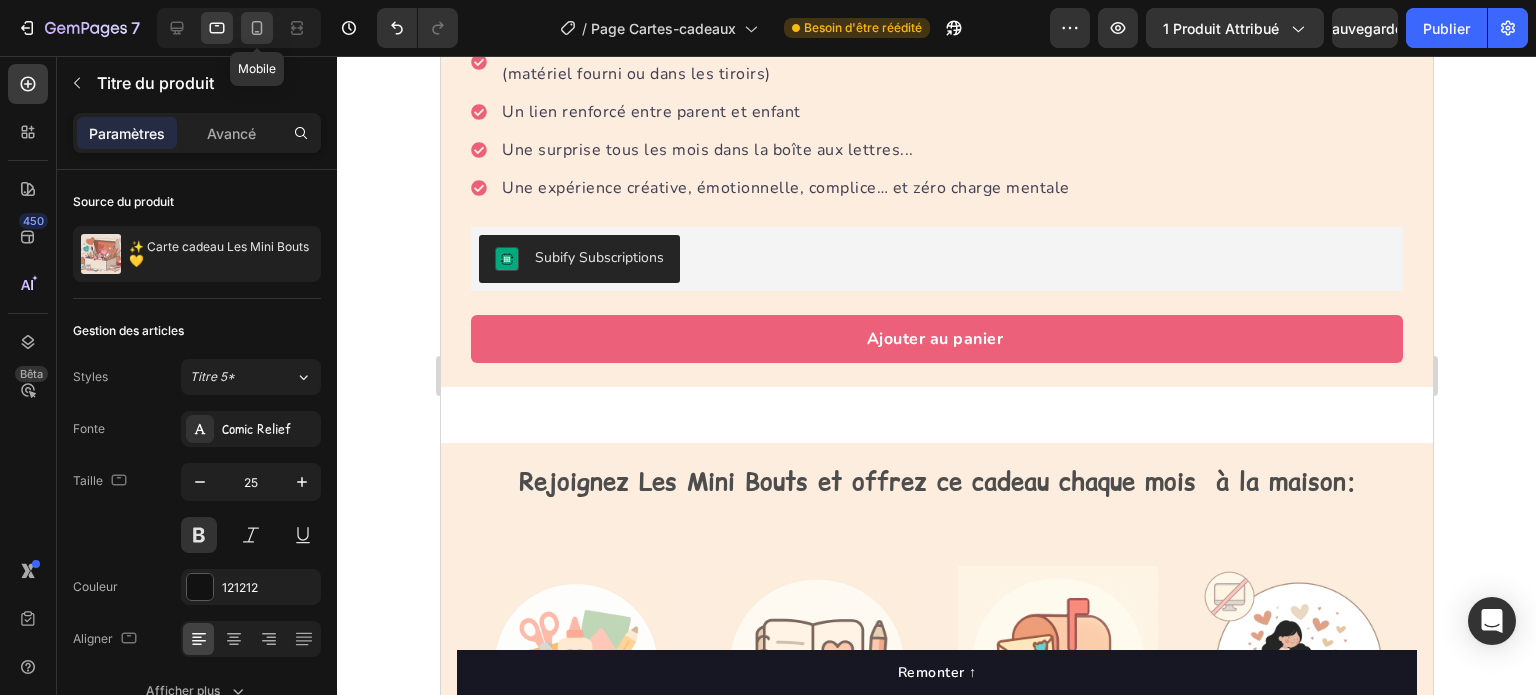 click 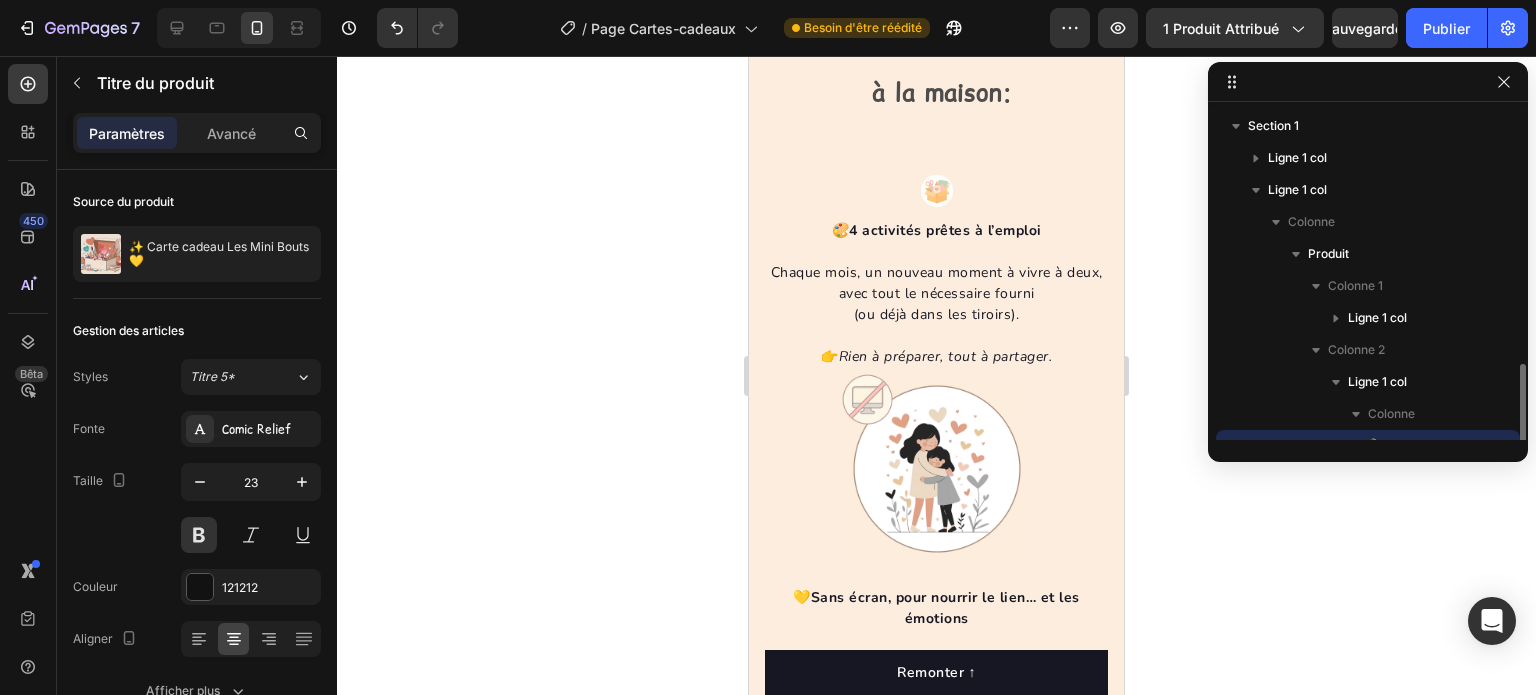 scroll, scrollTop: 738, scrollLeft: 0, axis: vertical 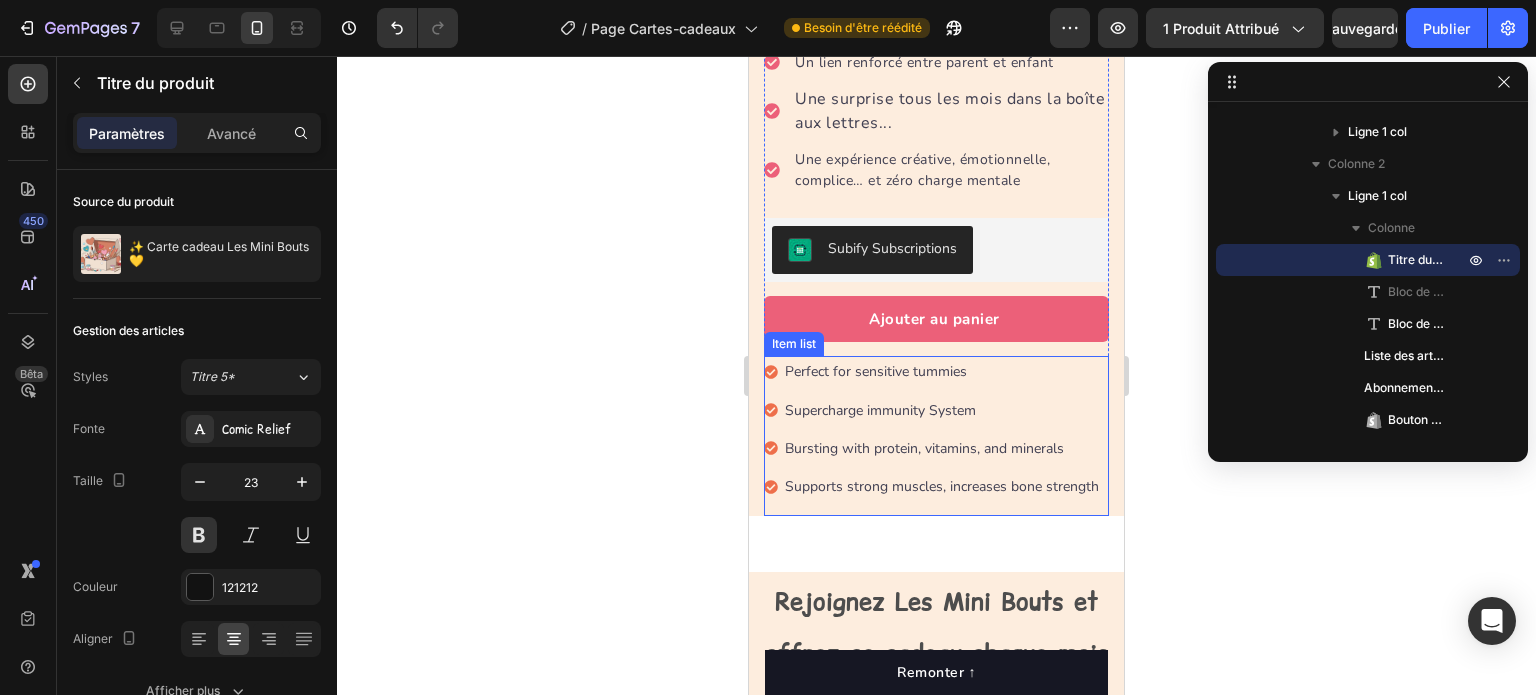 click on "Perfect for sensitive tummies Supercharge immunity System Bursting with protein, vitamins, and minerals Supports strong muscles, increases bone strength" at bounding box center (936, 436) 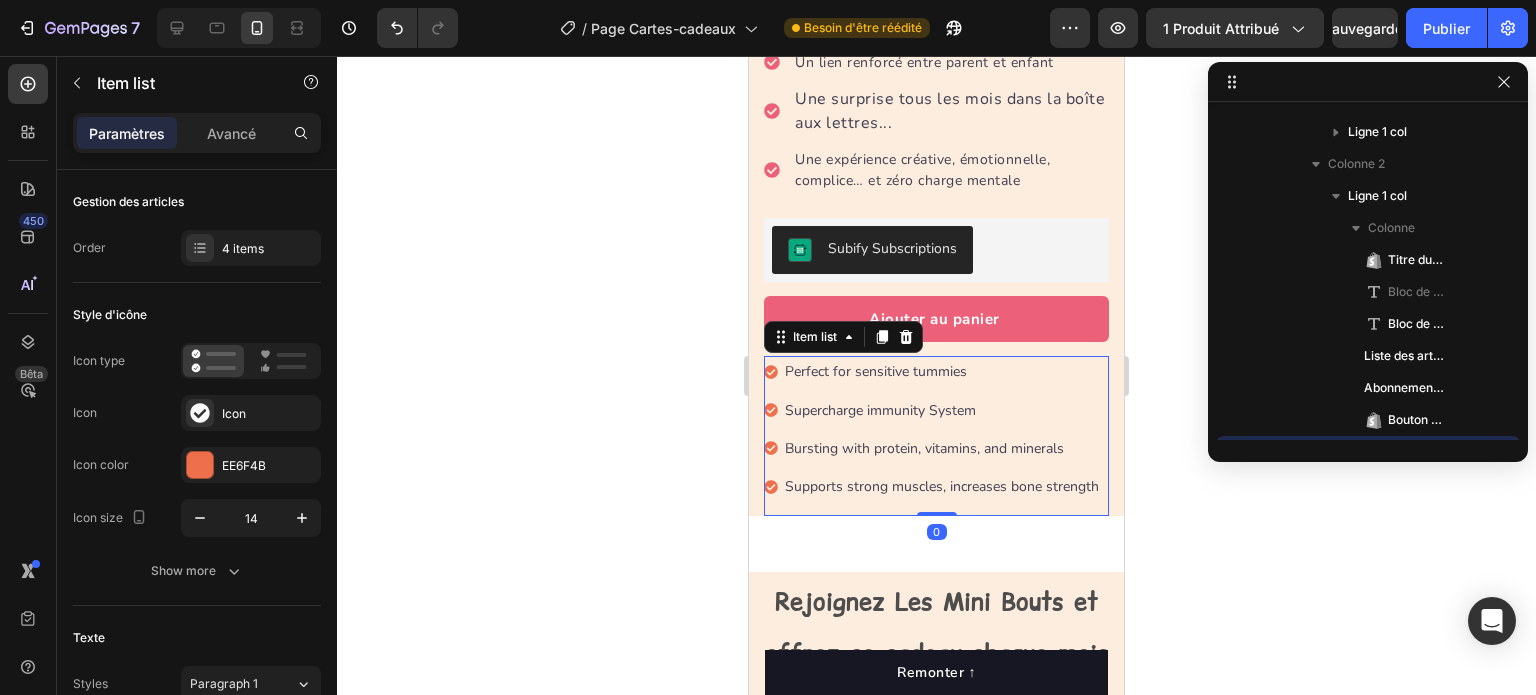scroll, scrollTop: 378, scrollLeft: 0, axis: vertical 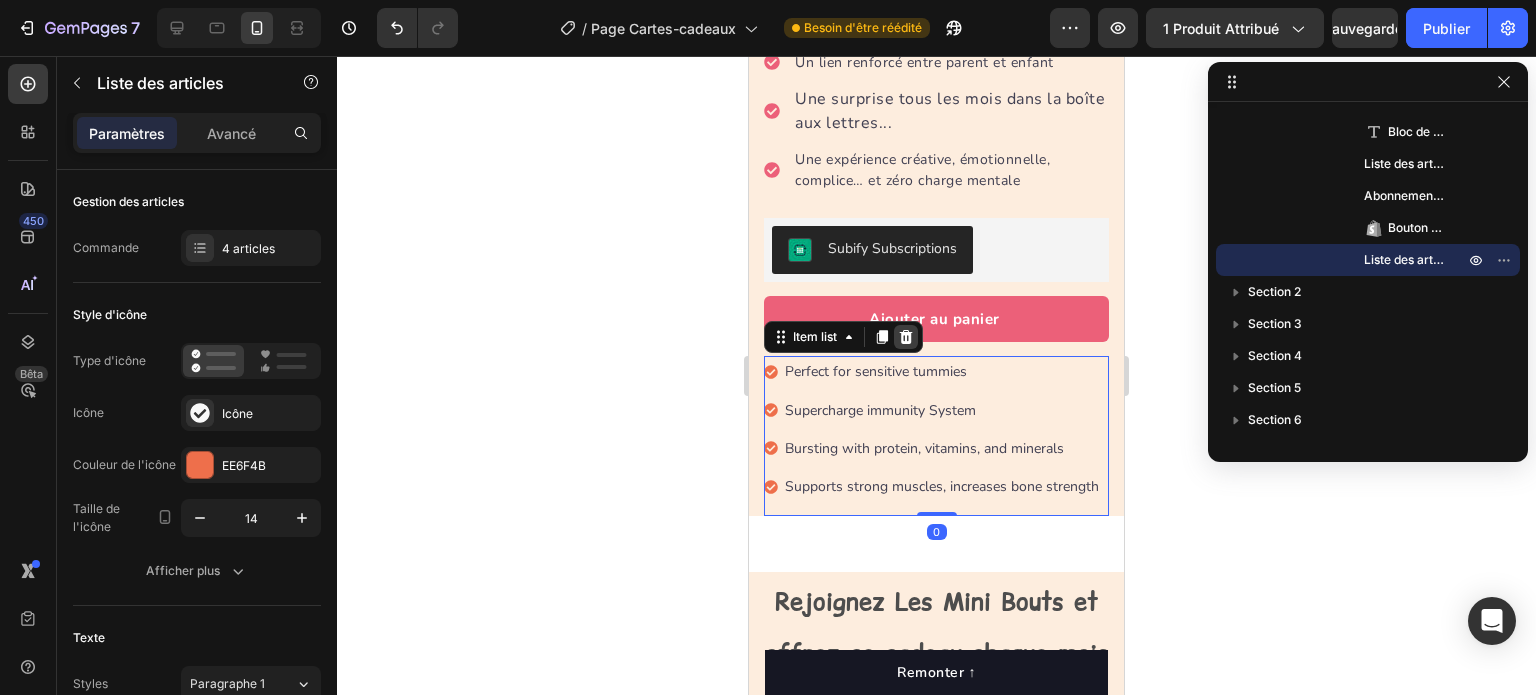 click 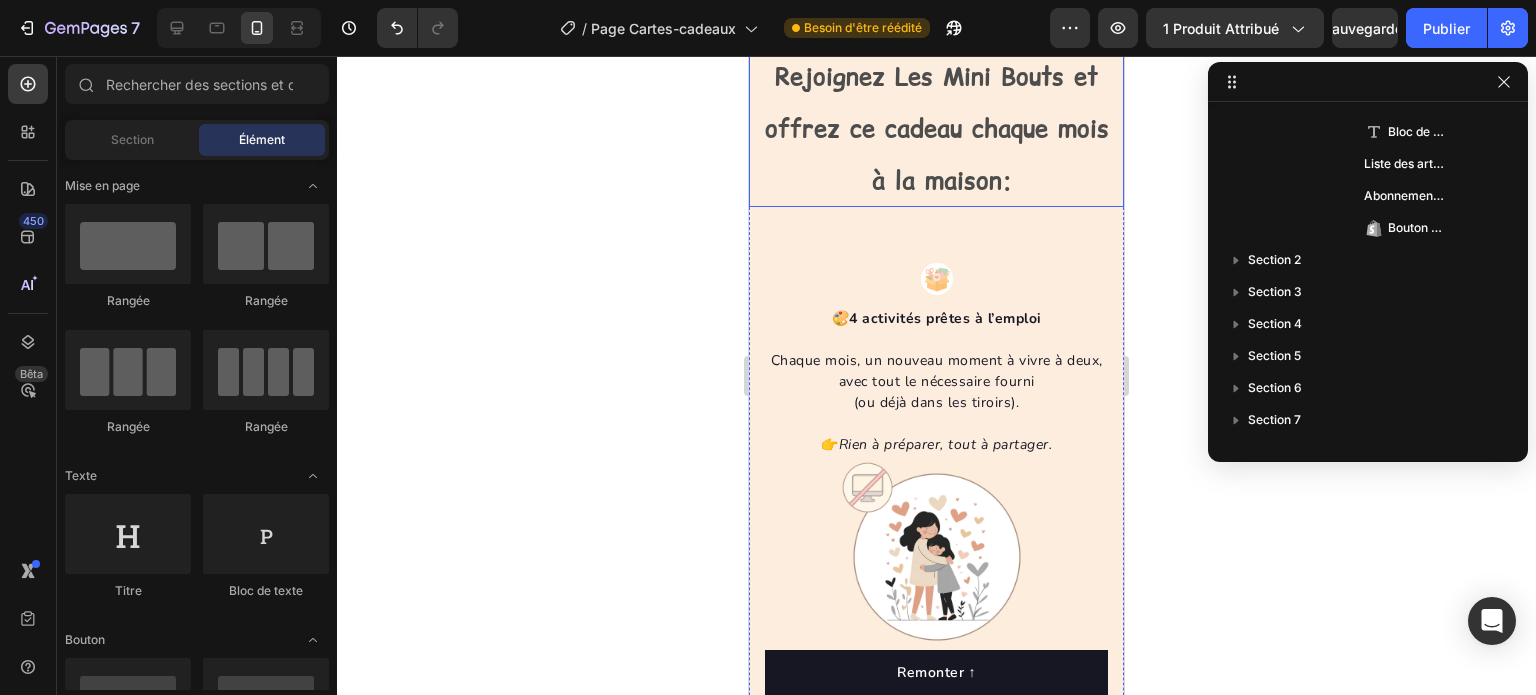 scroll, scrollTop: 1098, scrollLeft: 0, axis: vertical 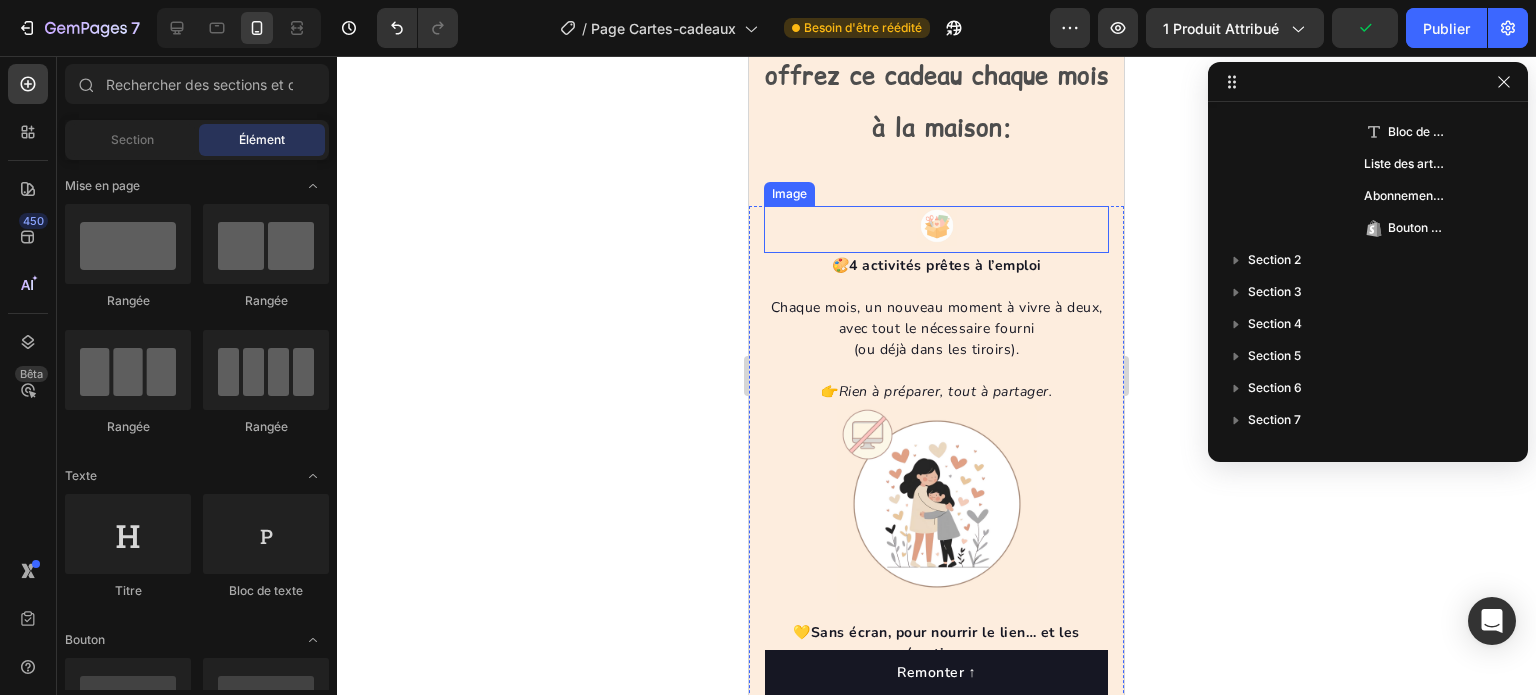 click at bounding box center (937, 226) 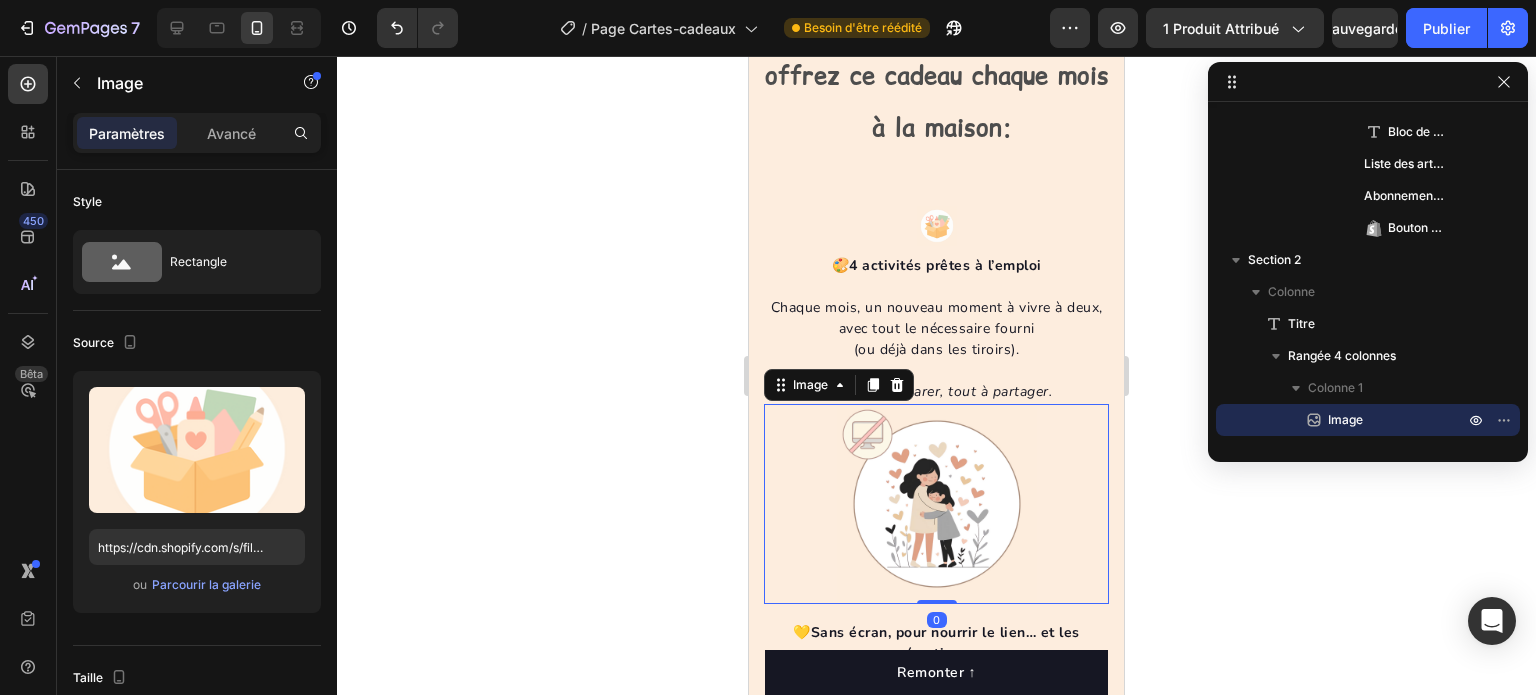 click at bounding box center [937, 504] 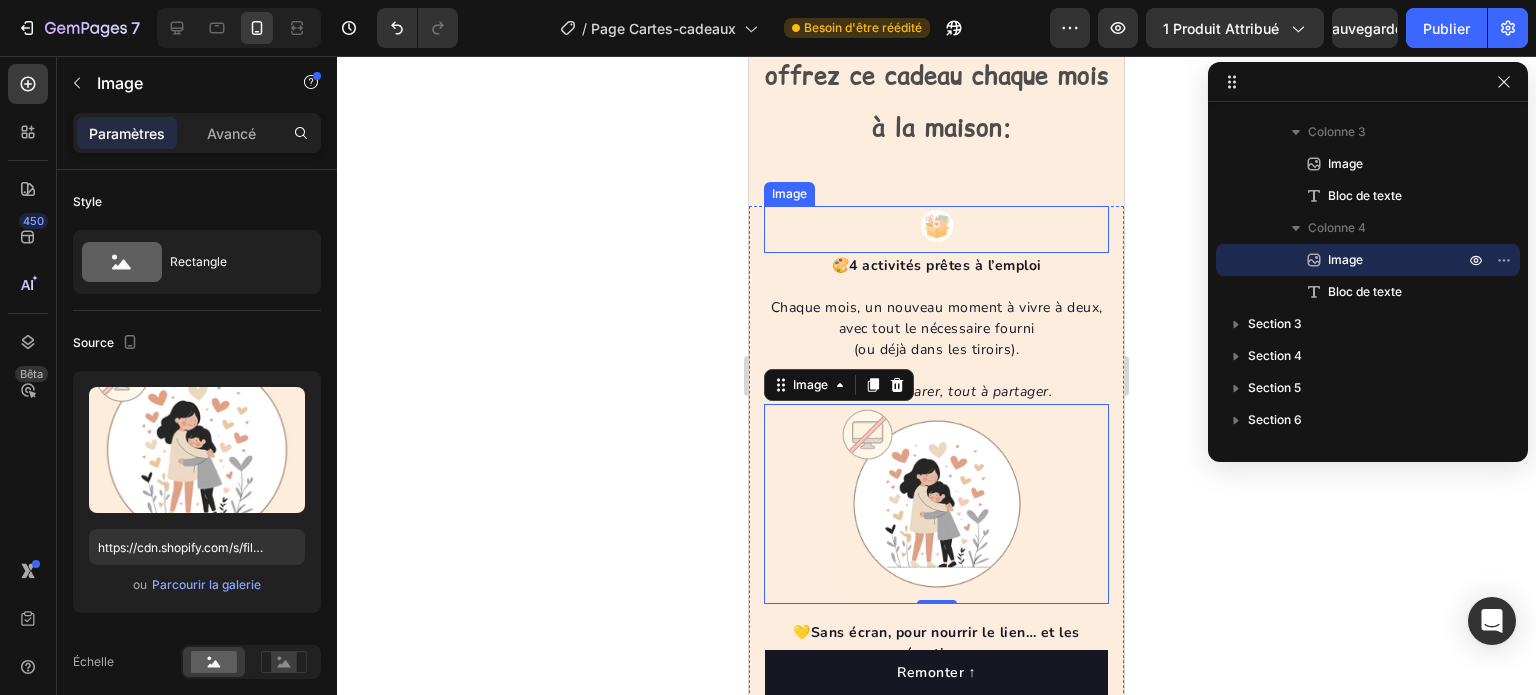 click at bounding box center [937, 226] 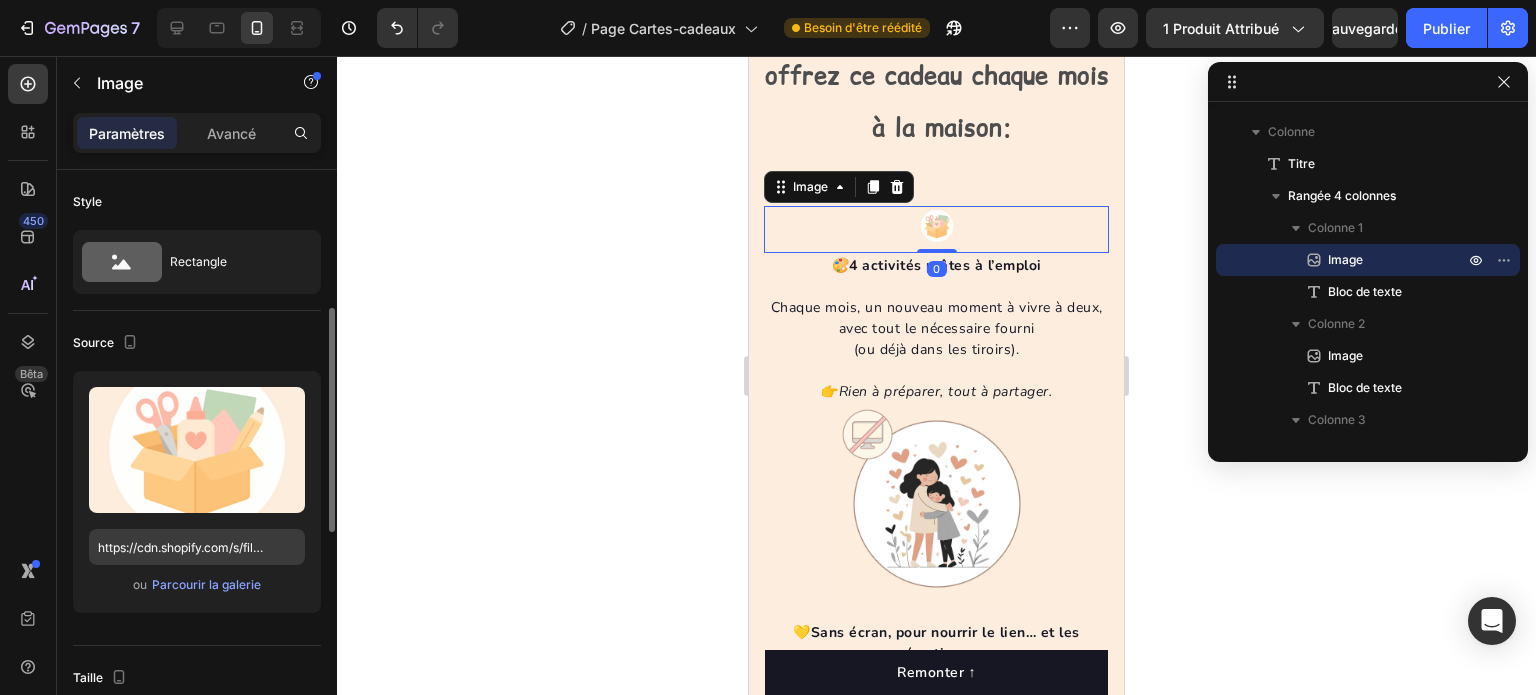 scroll, scrollTop: 200, scrollLeft: 0, axis: vertical 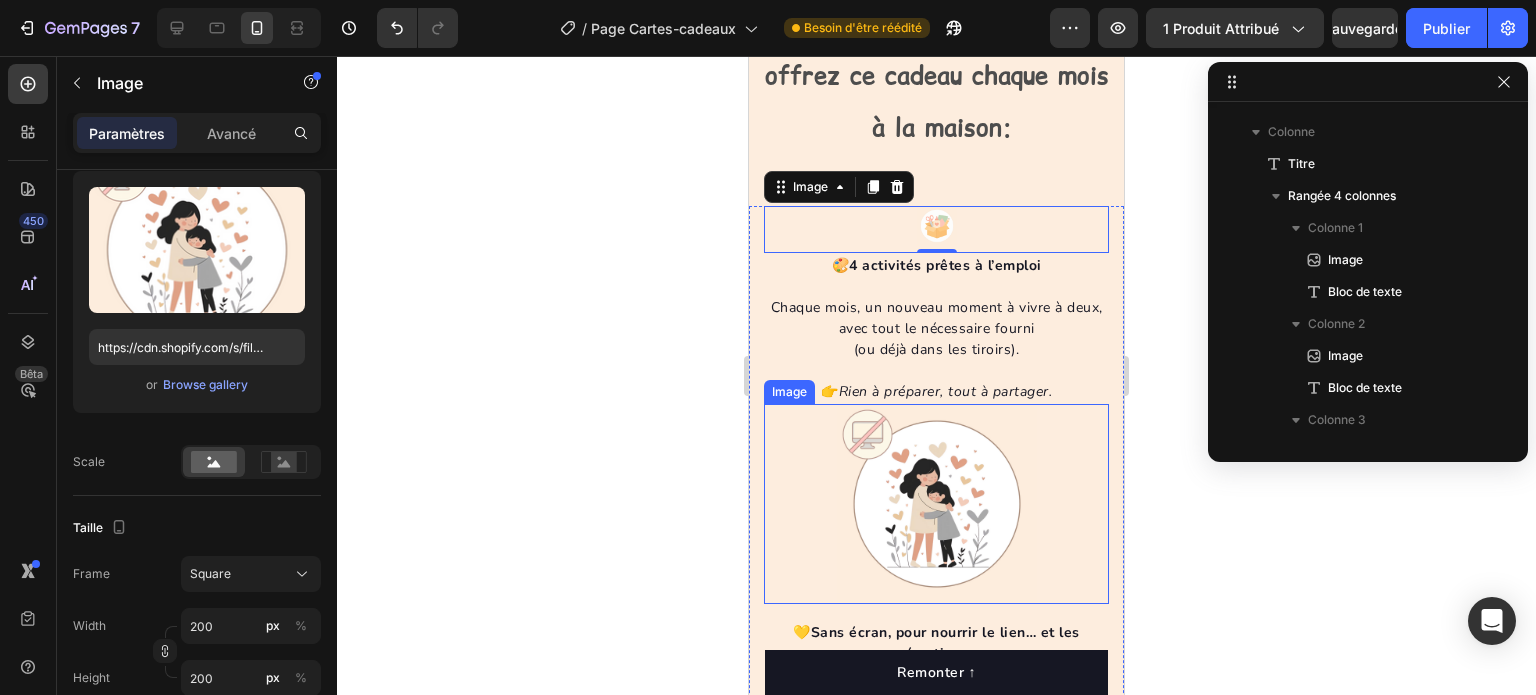 click at bounding box center [937, 504] 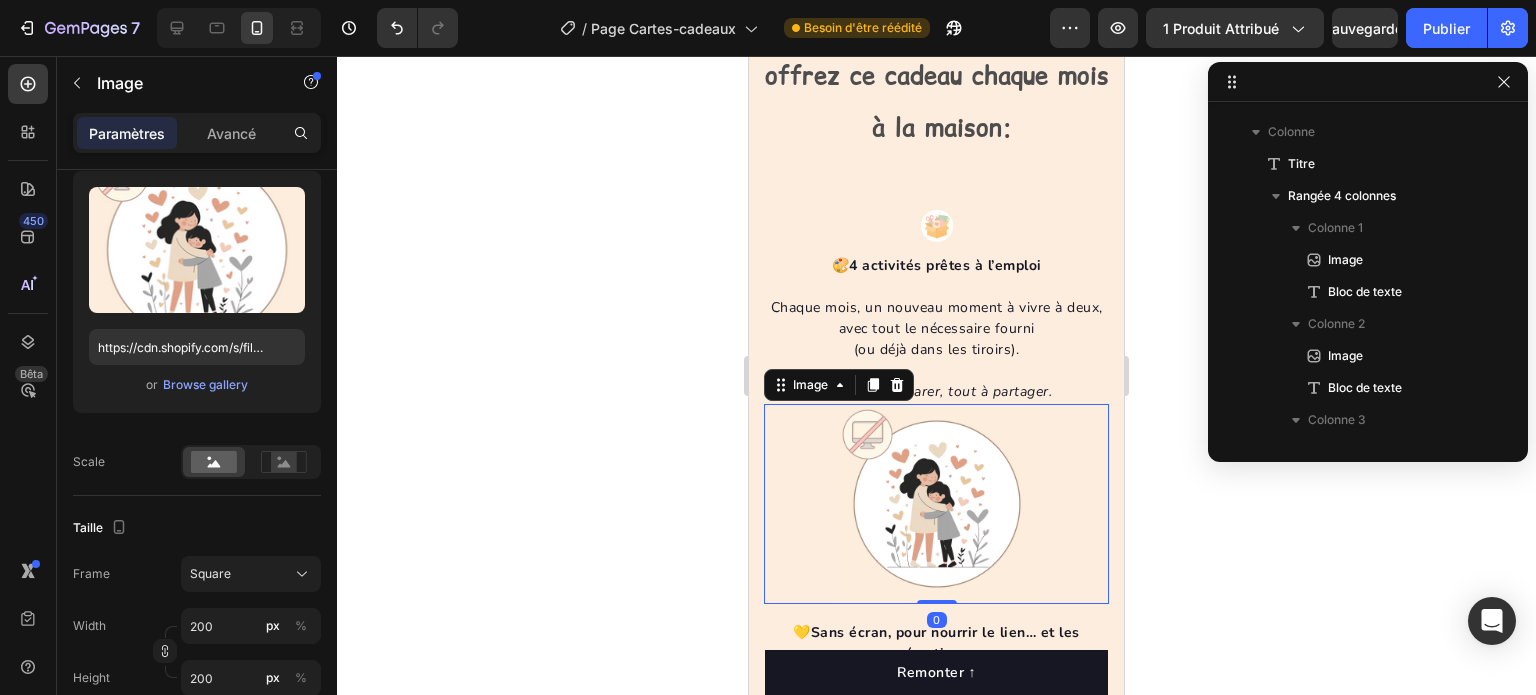 scroll, scrollTop: 826, scrollLeft: 0, axis: vertical 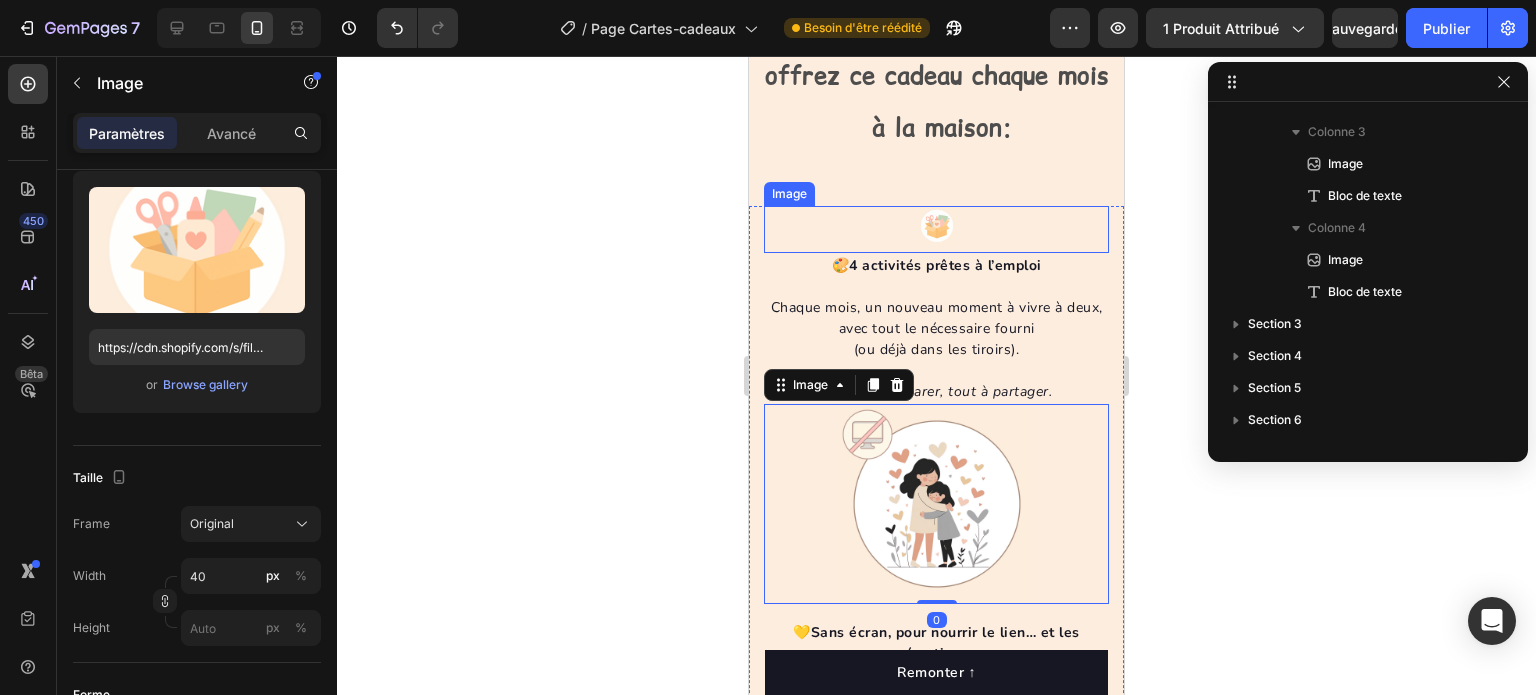 click at bounding box center (937, 226) 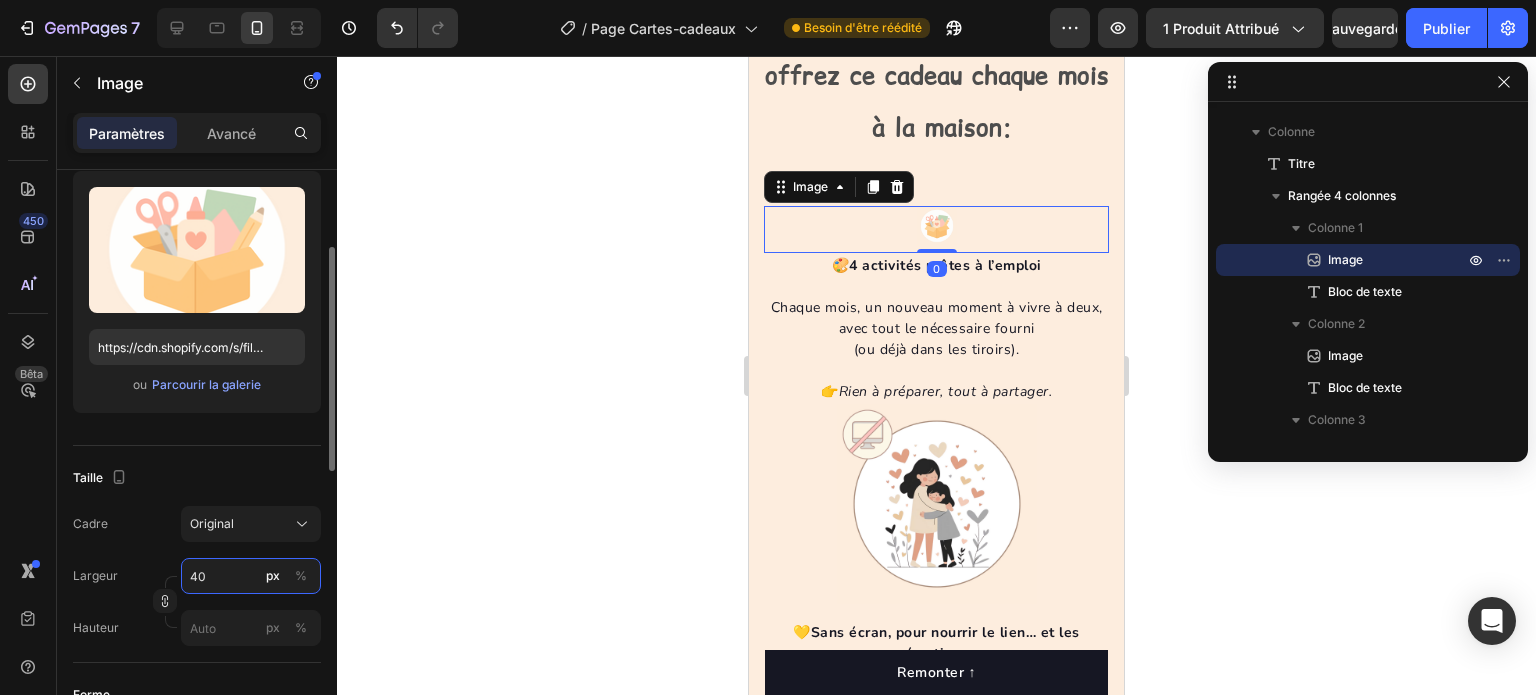 click on "40" at bounding box center (251, 576) 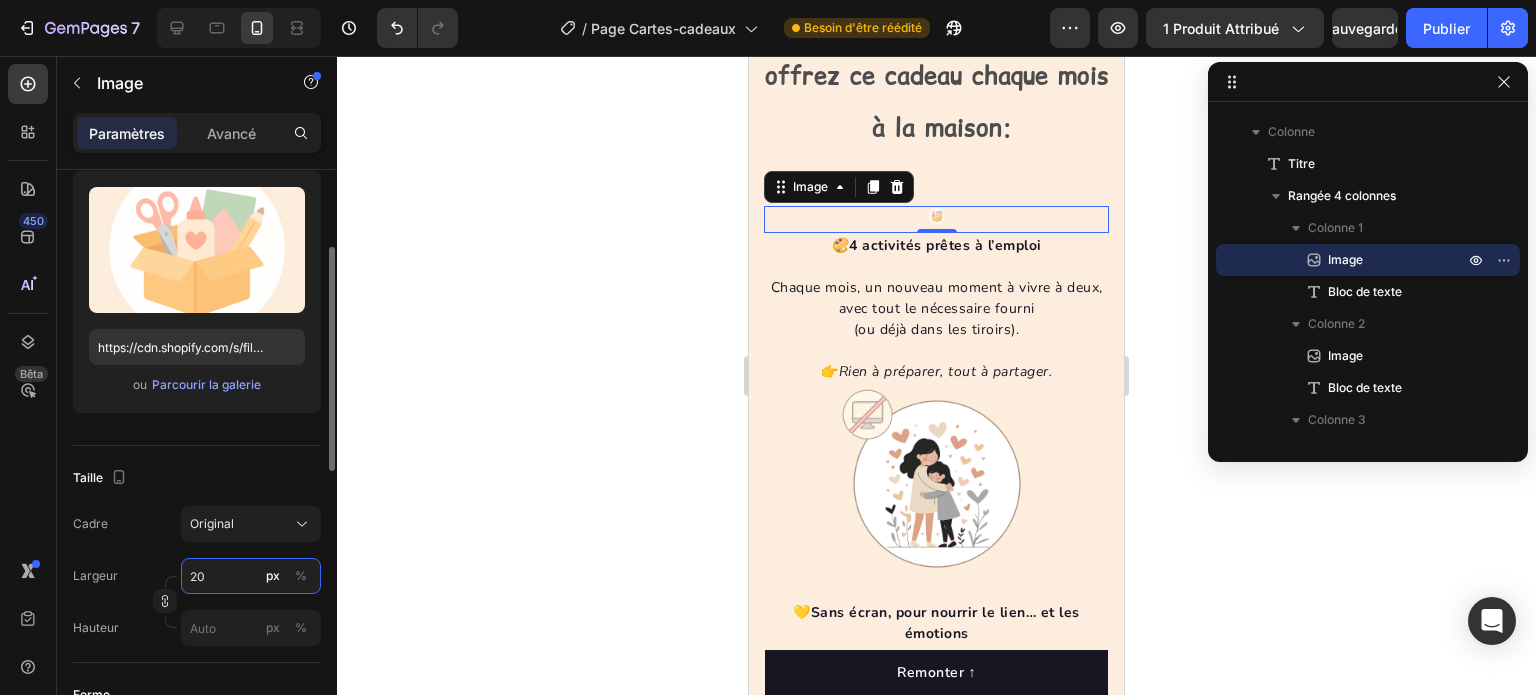 type on "200" 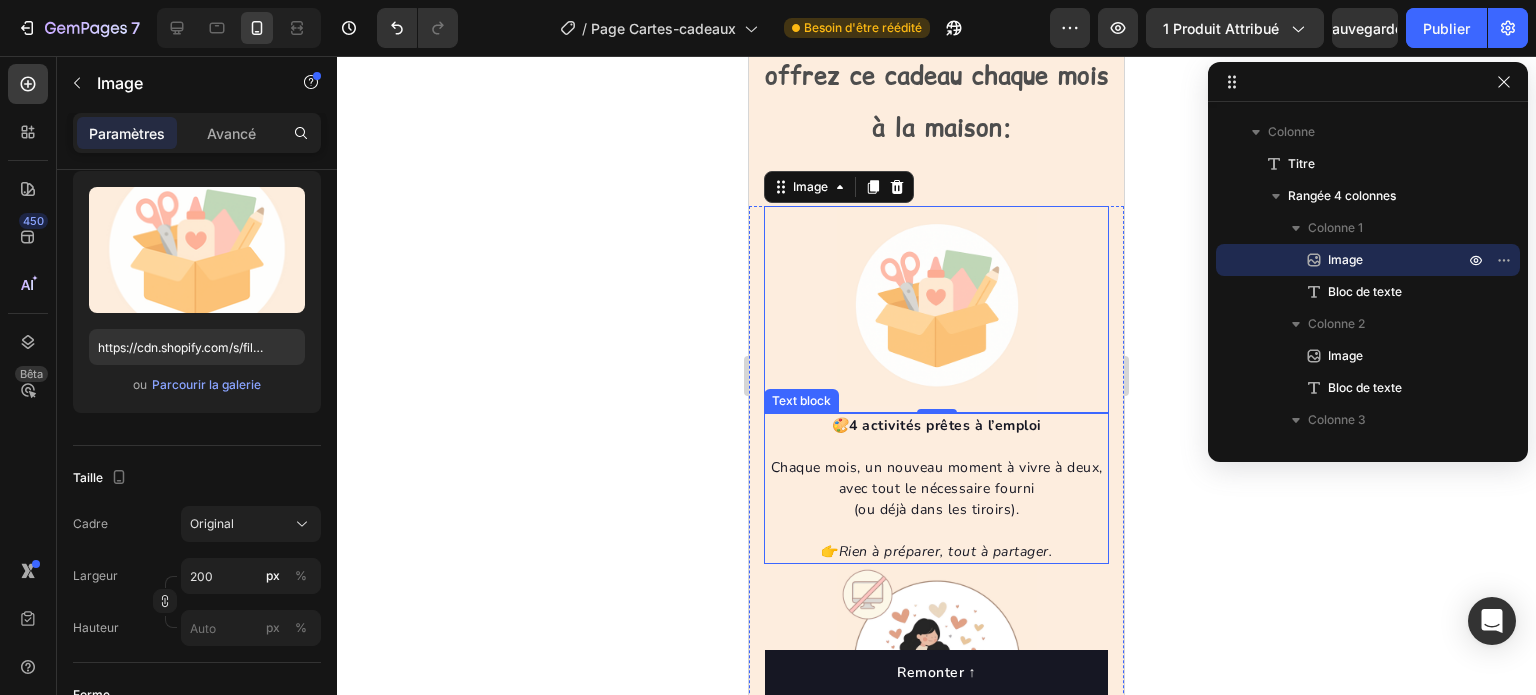 click on "Chaque mois, un nouveau moment à vivre à deux, avec tout le nécessaire fourni" at bounding box center [936, 467] 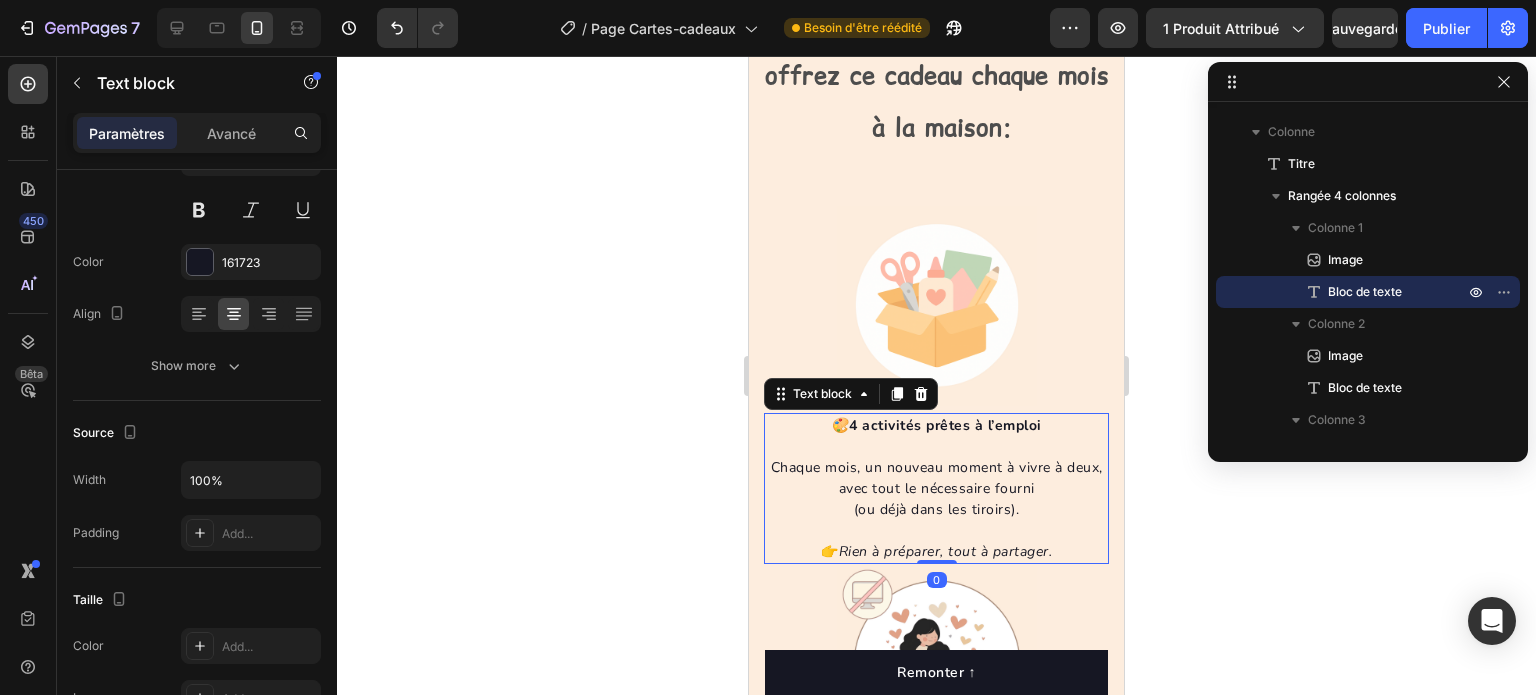 scroll, scrollTop: 0, scrollLeft: 0, axis: both 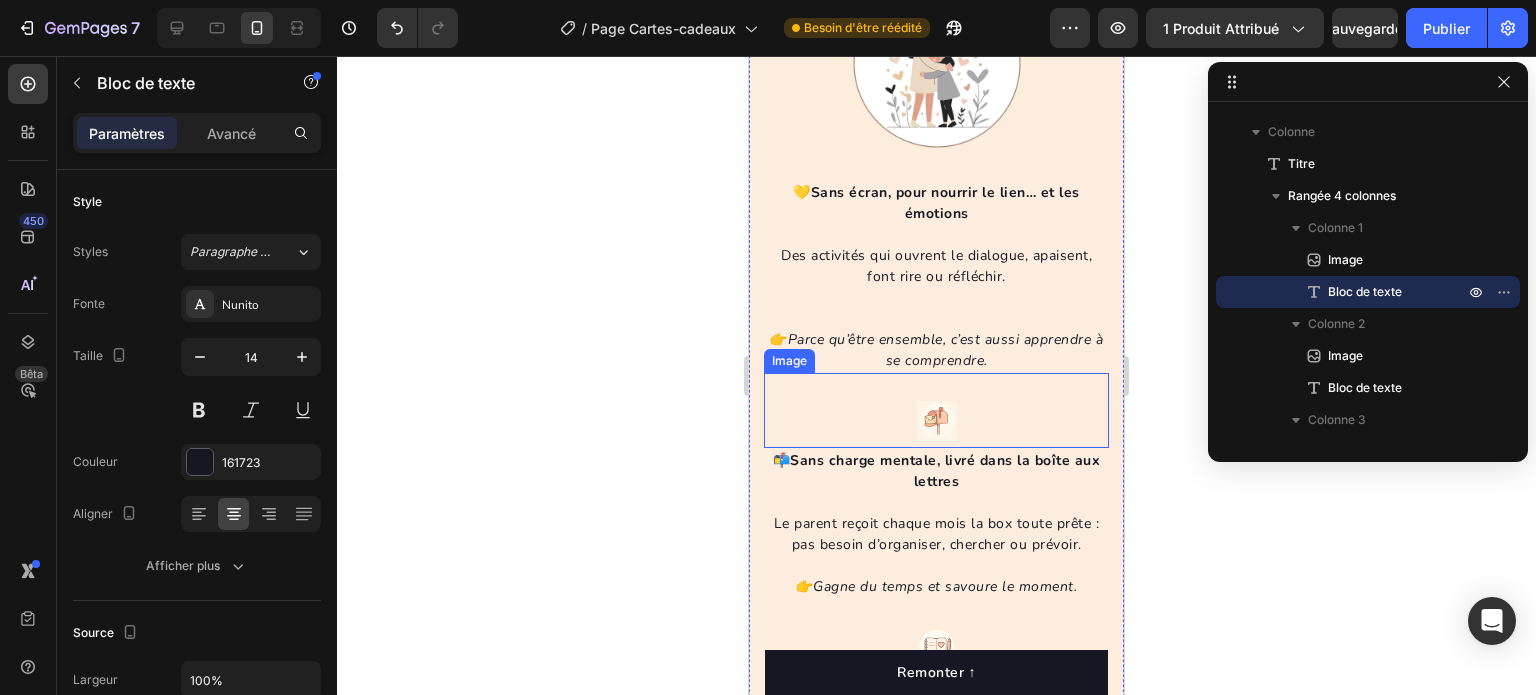 click at bounding box center [937, 421] 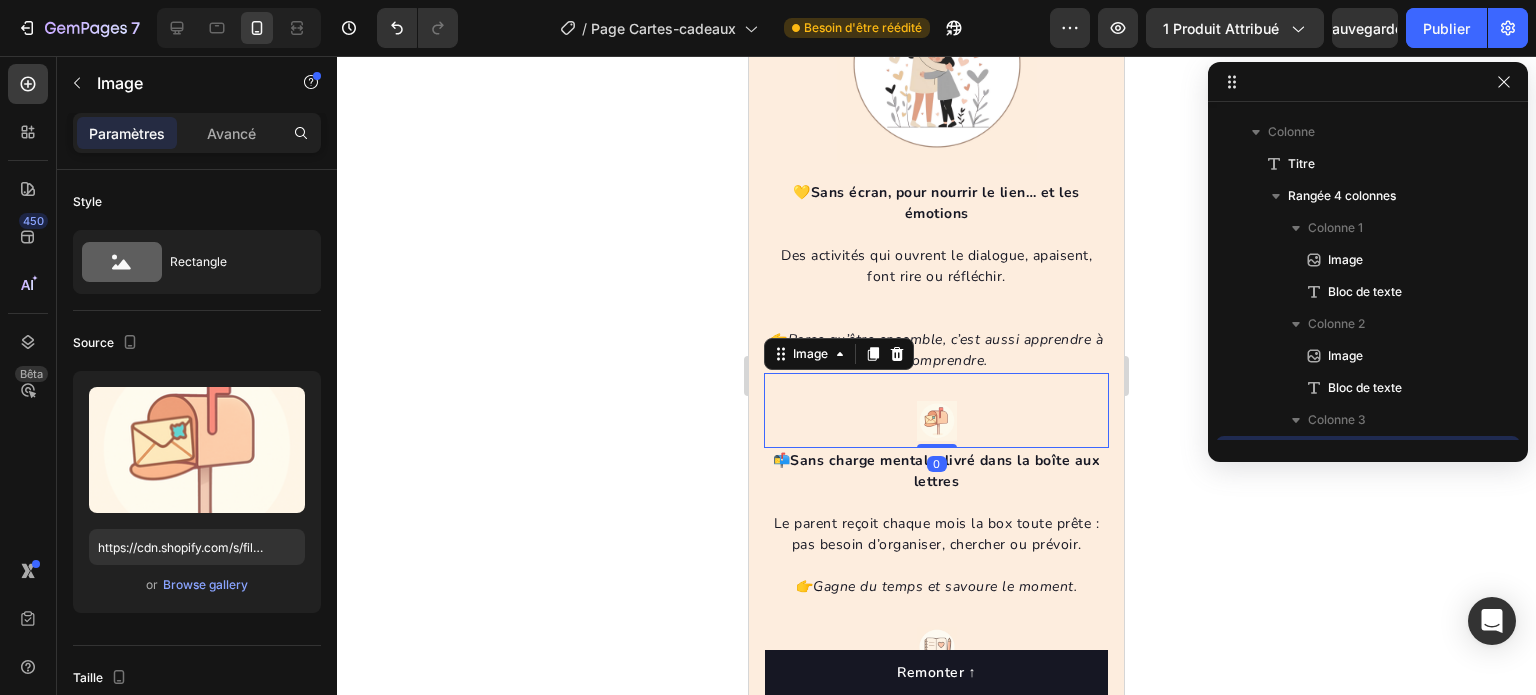 scroll, scrollTop: 730, scrollLeft: 0, axis: vertical 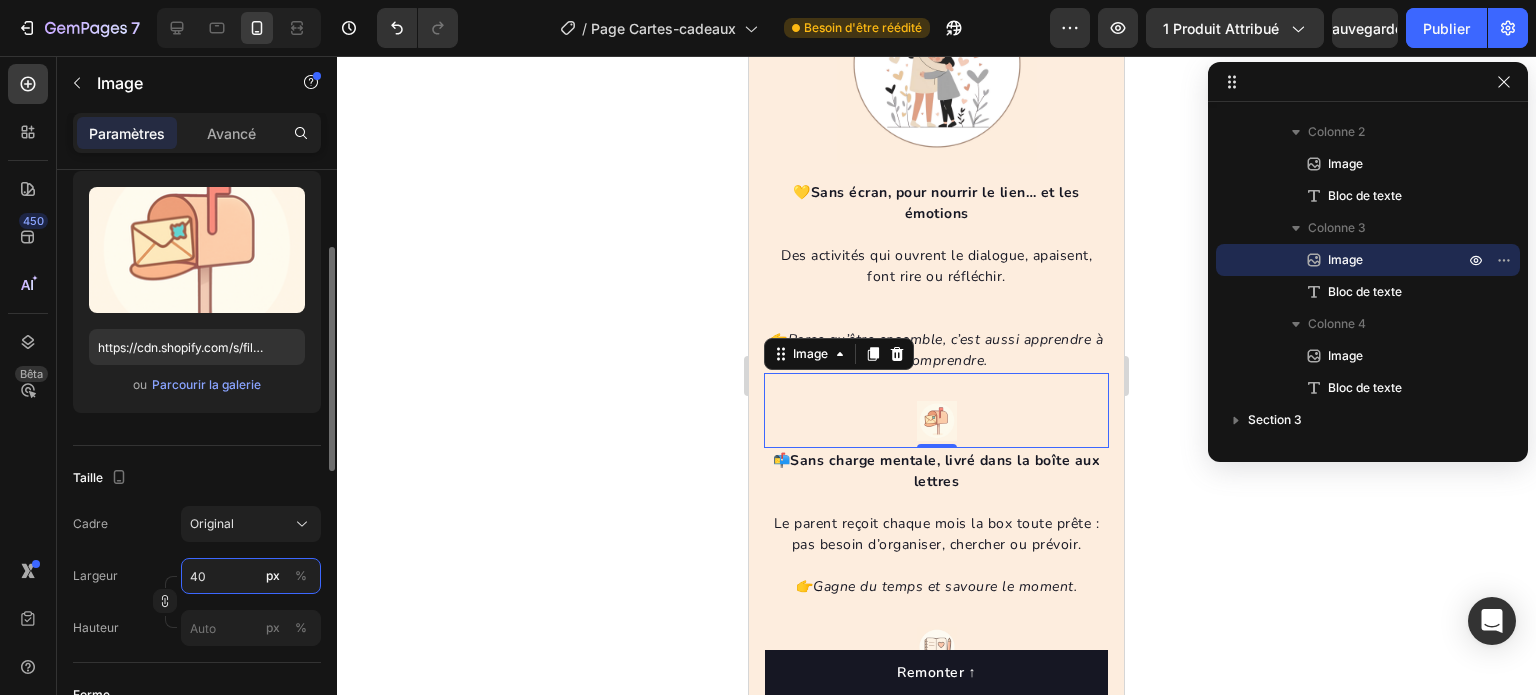 click on "40" at bounding box center [251, 576] 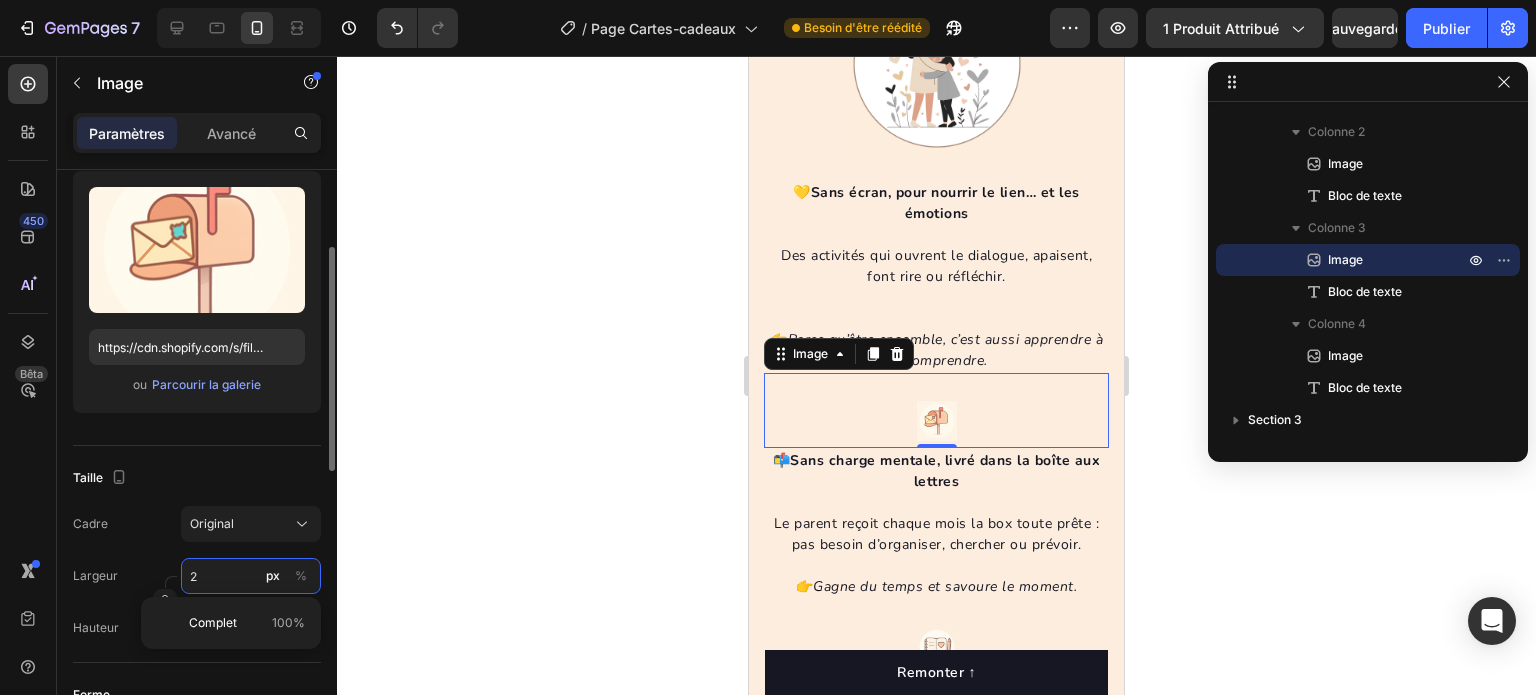 scroll, scrollTop: 1660, scrollLeft: 0, axis: vertical 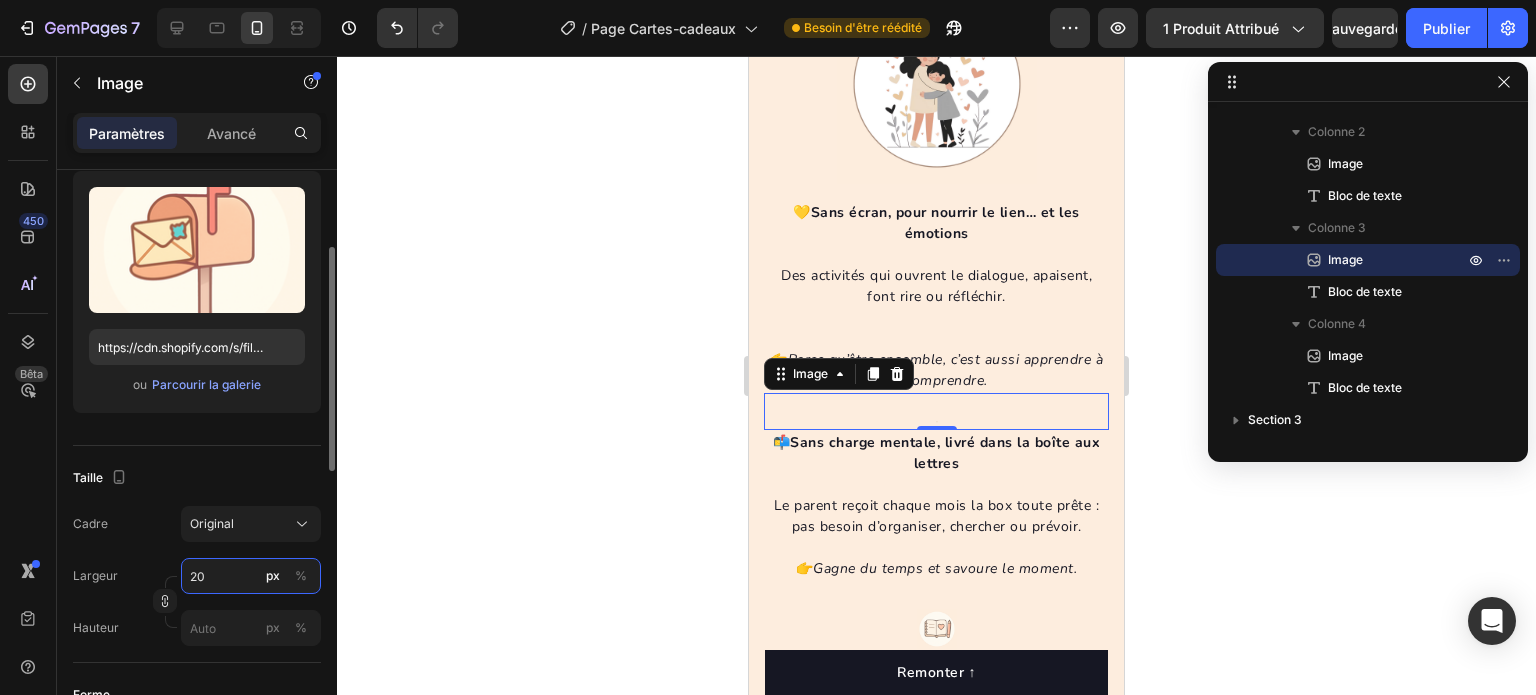 type on "200" 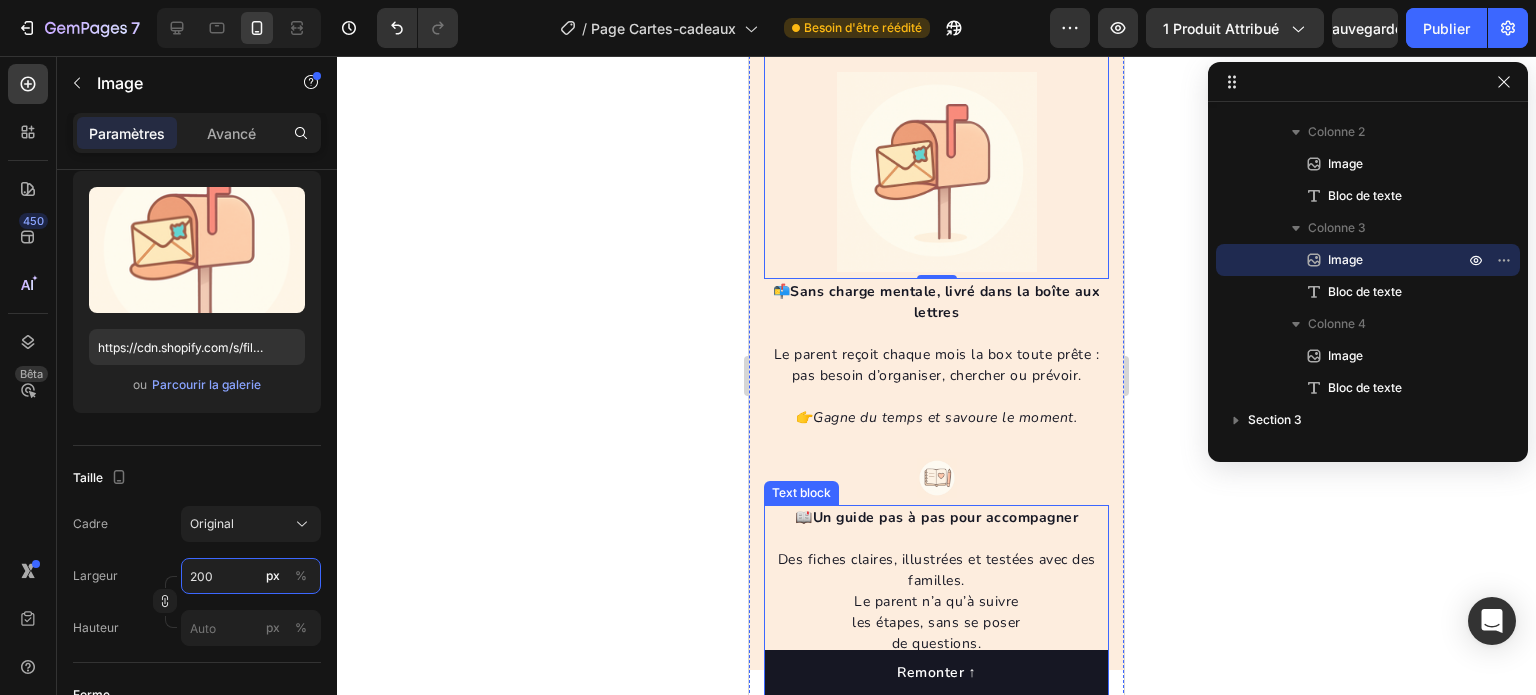 scroll, scrollTop: 2058, scrollLeft: 0, axis: vertical 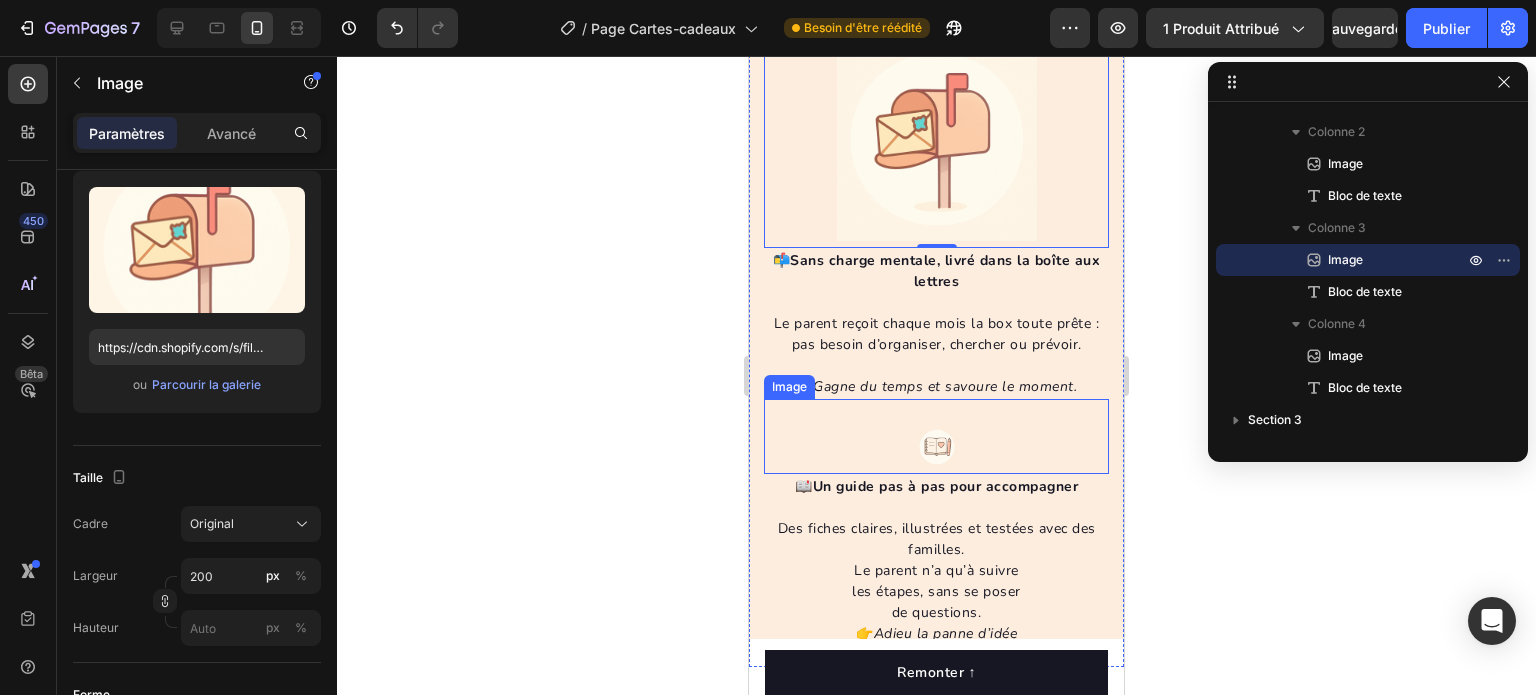 click at bounding box center [937, 447] 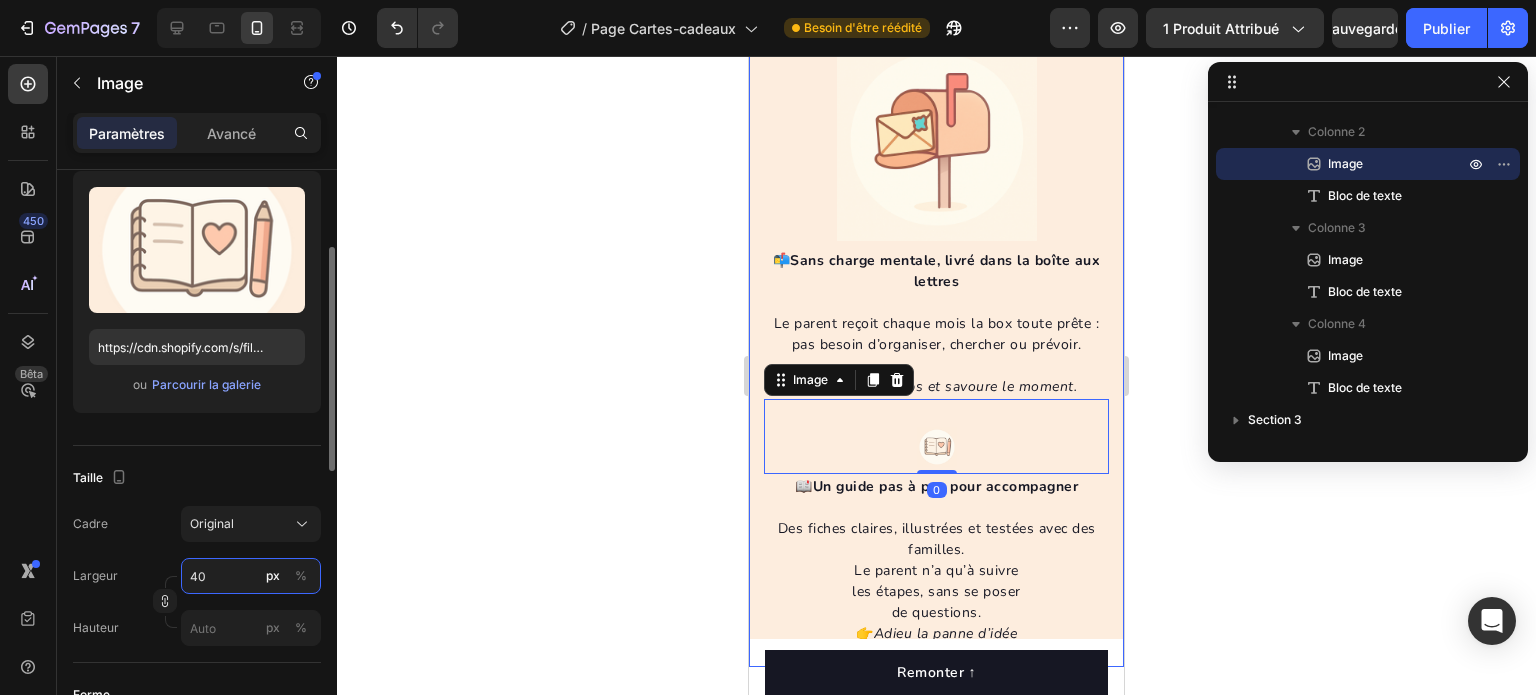 click on "40" at bounding box center (251, 576) 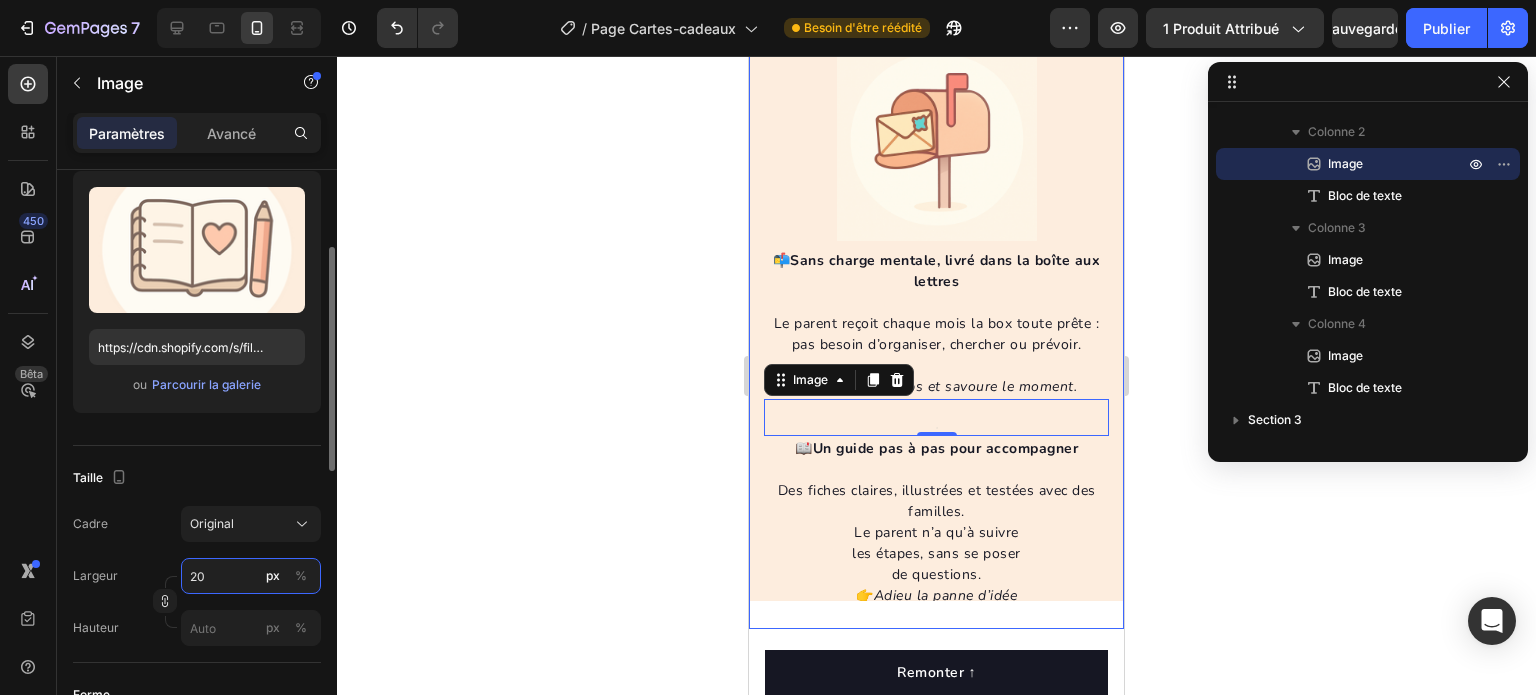 type on "200" 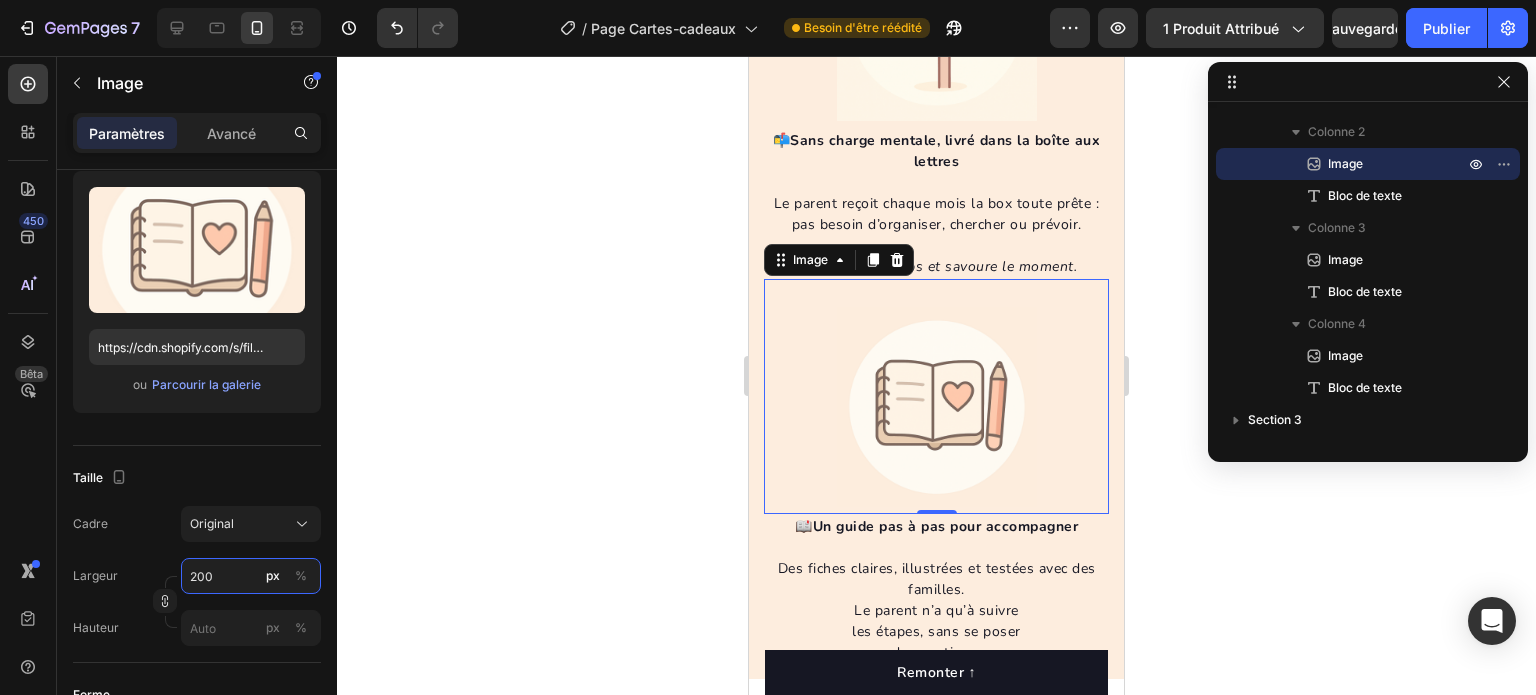 scroll, scrollTop: 2358, scrollLeft: 0, axis: vertical 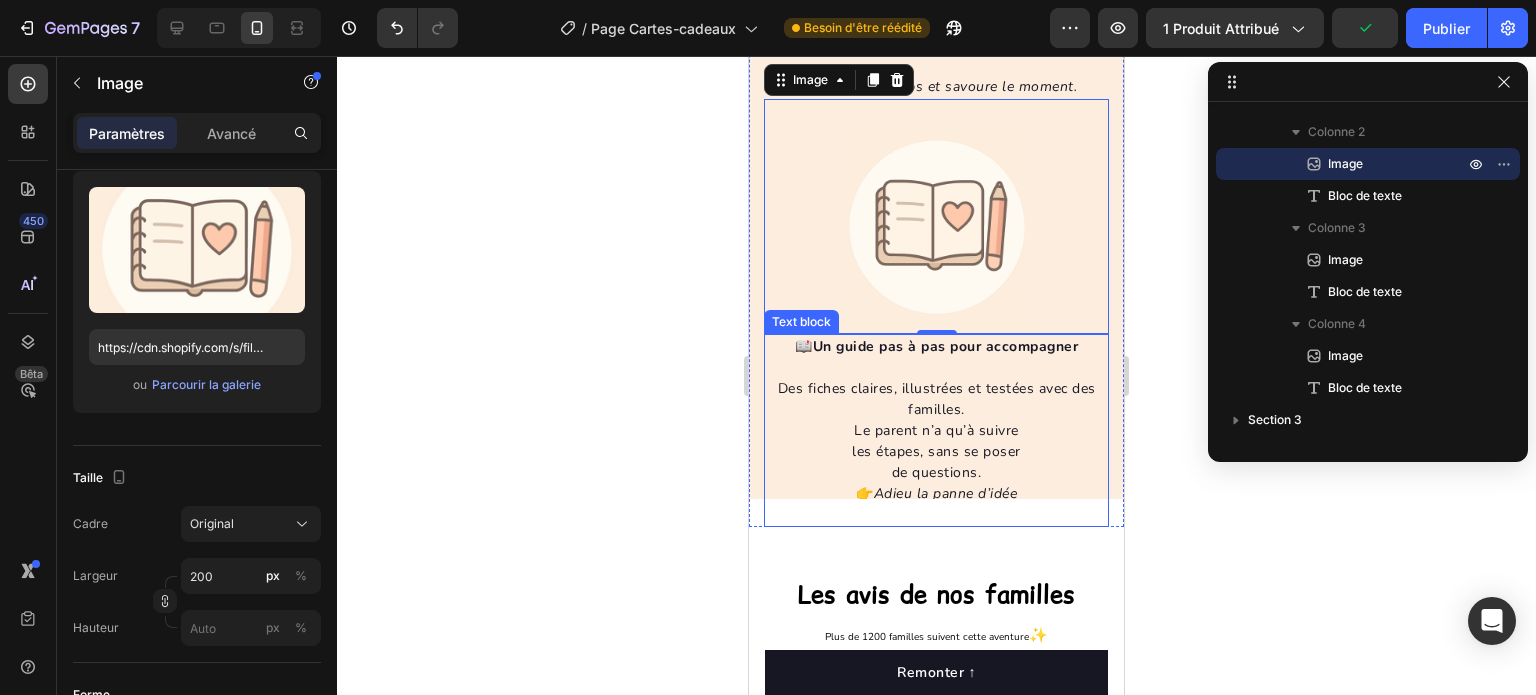 click on "les étapes, sans se poser" at bounding box center (936, 451) 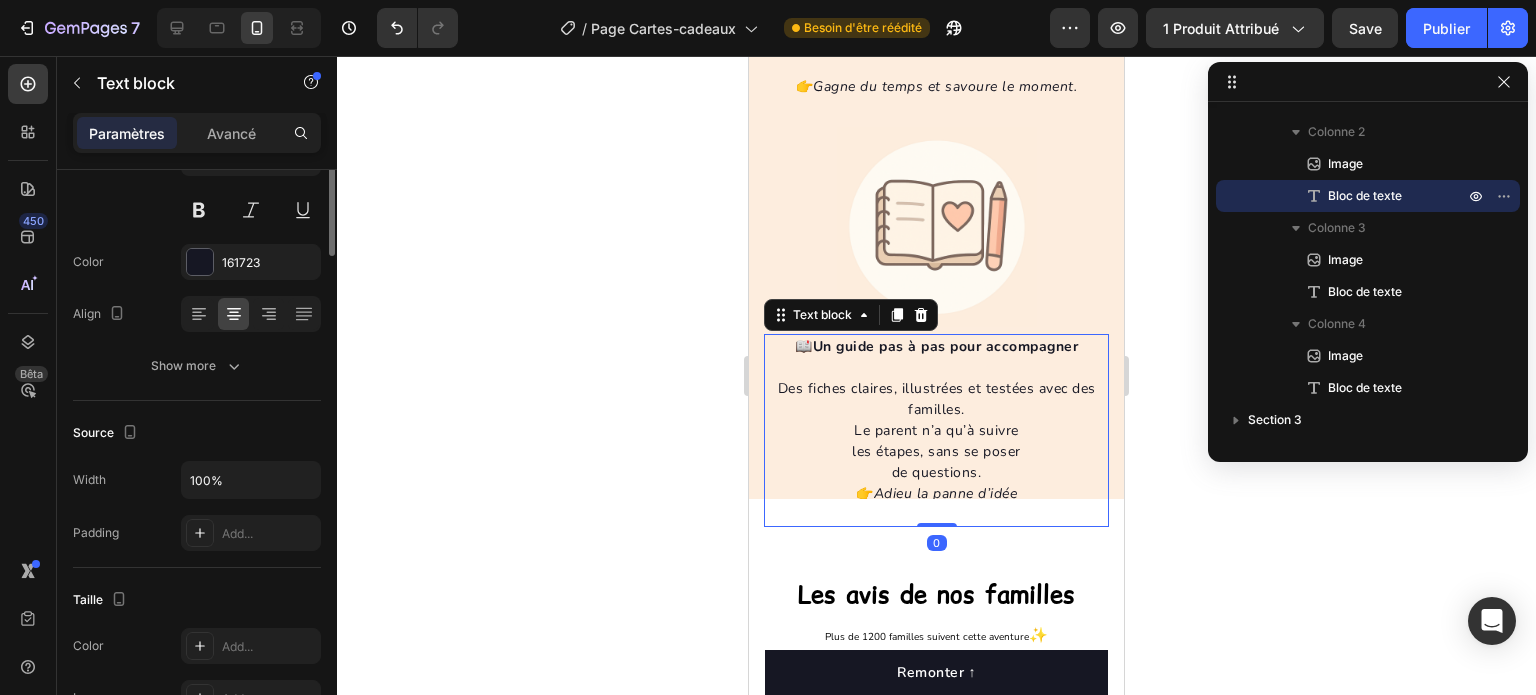 scroll, scrollTop: 0, scrollLeft: 0, axis: both 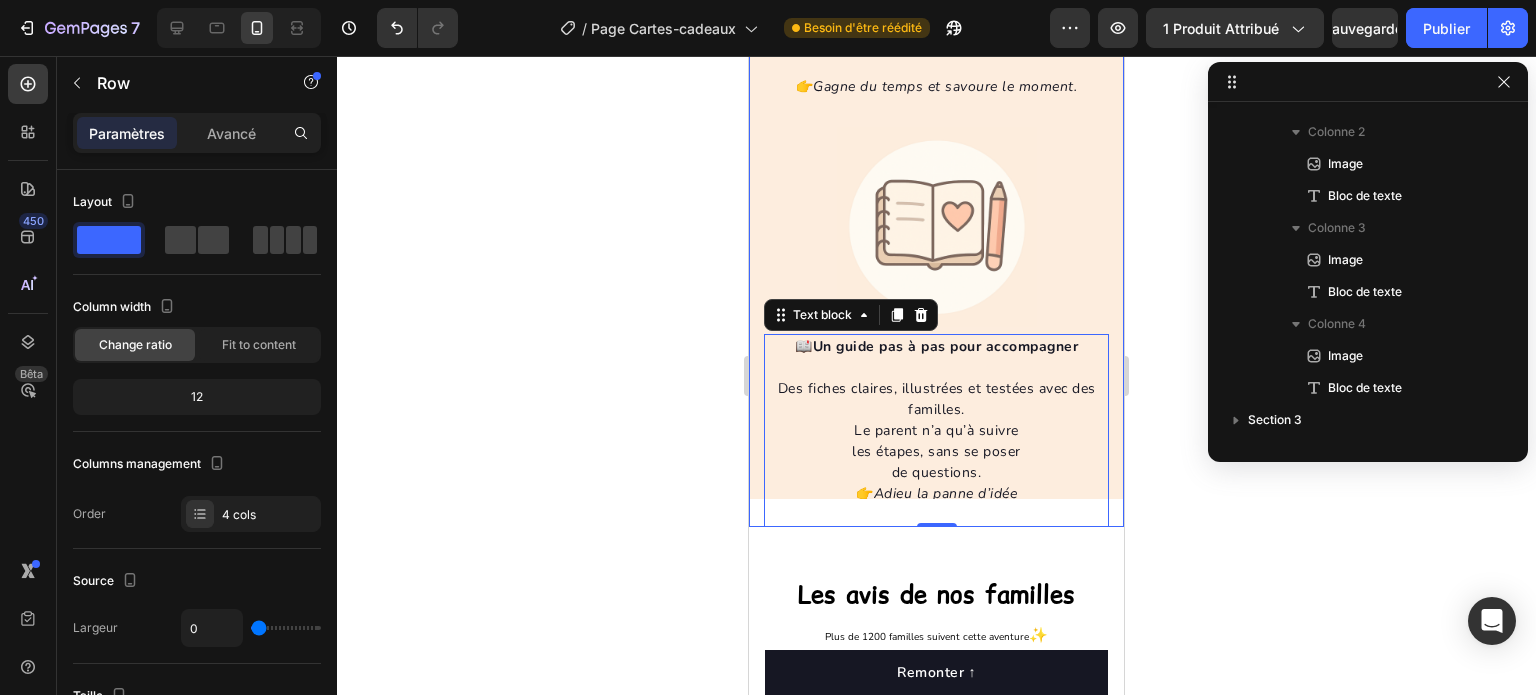 click on "Image 🎨  4 activités prêtes à l’emploi Chaque mois, un nouveau moment à vivre à deux, avec tout le nécessaire fourni  (ou déjà dans les tiroirs). 👉  Rien à préparer, tout à partager. Text block Image 📖  Un guide pas à pas pour accompagner   Des fiches claires, illustrées et testées avec des familles. Le parent n’a qu’à suivre  les étapes, sans se poser  de questions. 👉  Adieu la panne d’idée  et les prises de tête. Text block   0 Image 📬  Sans charge mentale, livré dans la boîte aux lettres   Le parent reçoit chaque mois la box toute prête :  pas besoin d’organiser, chercher ou prévoir. 👉  Gagne du temps et savoure le moment. Text block Image 💛  Sans écran, pour nourrir le lien… et les émotions   Des activités qui ouvrent le dialogue, apaisent, font rire ou réfléchir.   👉  Parce qu’être ensemble, c’est aussi apprendre à se comprendre. Text block Row" at bounding box center [936, -264] 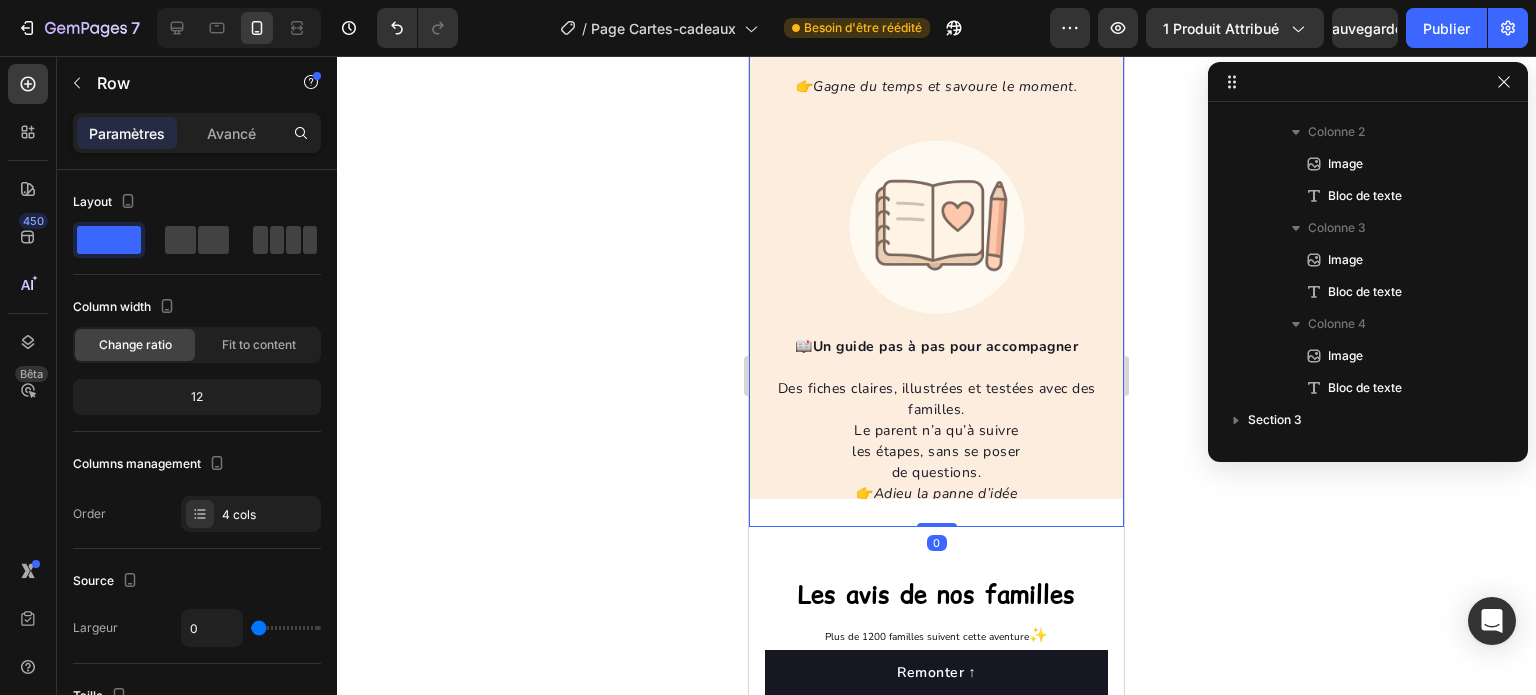scroll, scrollTop: 474, scrollLeft: 0, axis: vertical 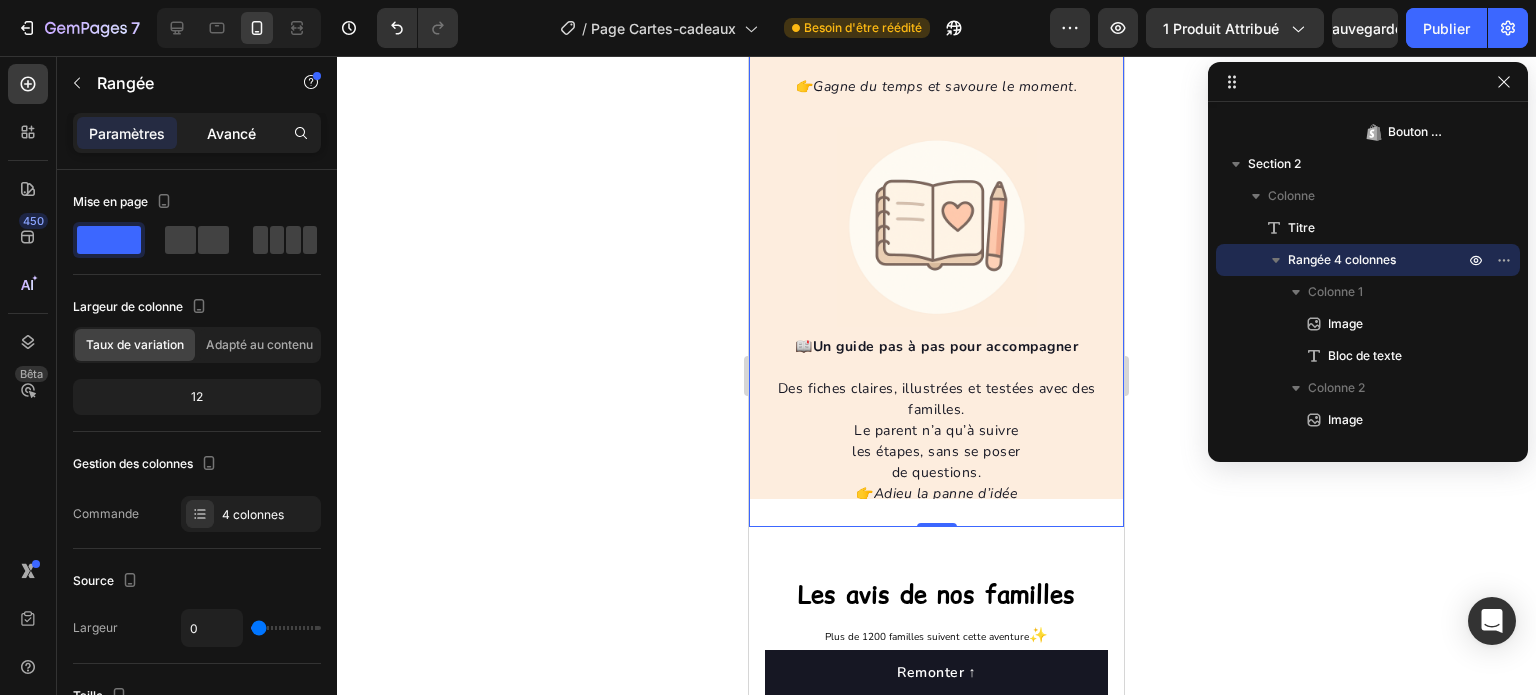 click on "Avancé" at bounding box center (231, 133) 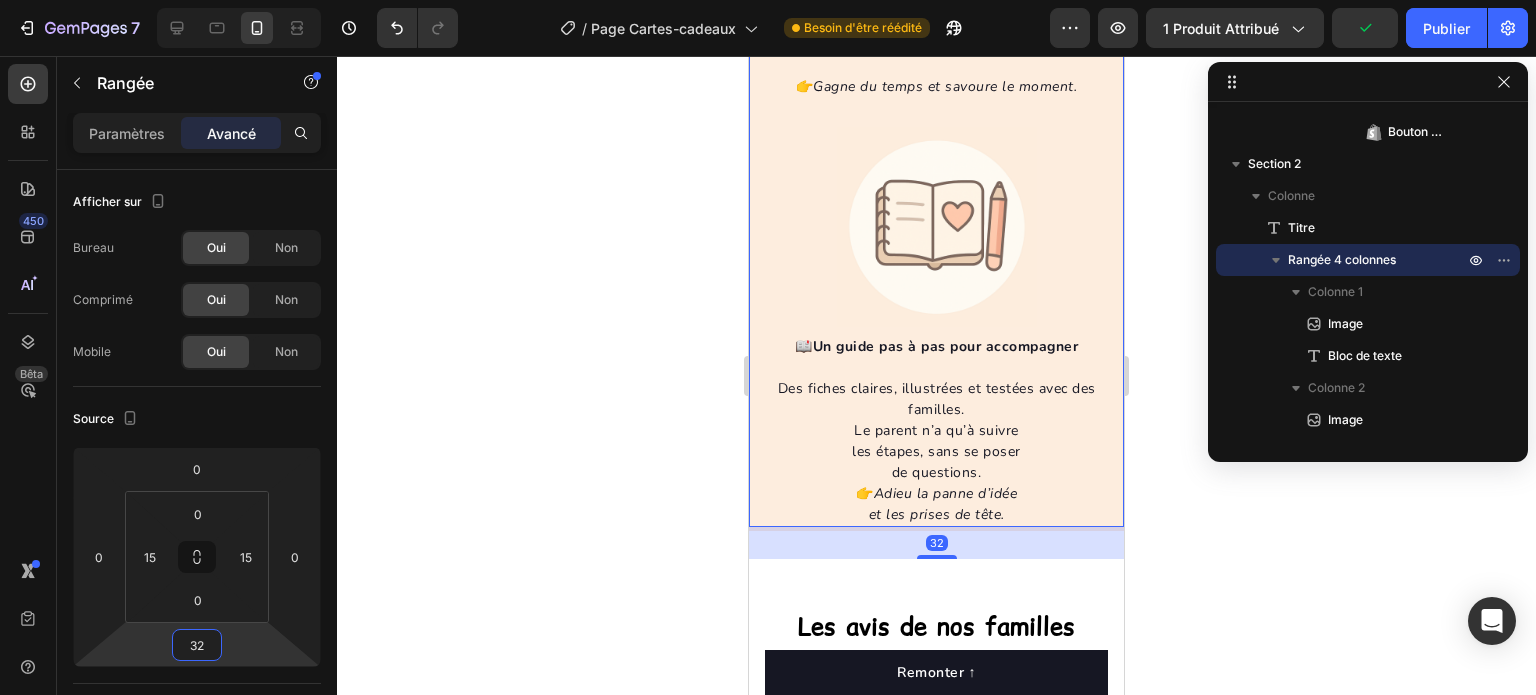 type on "26" 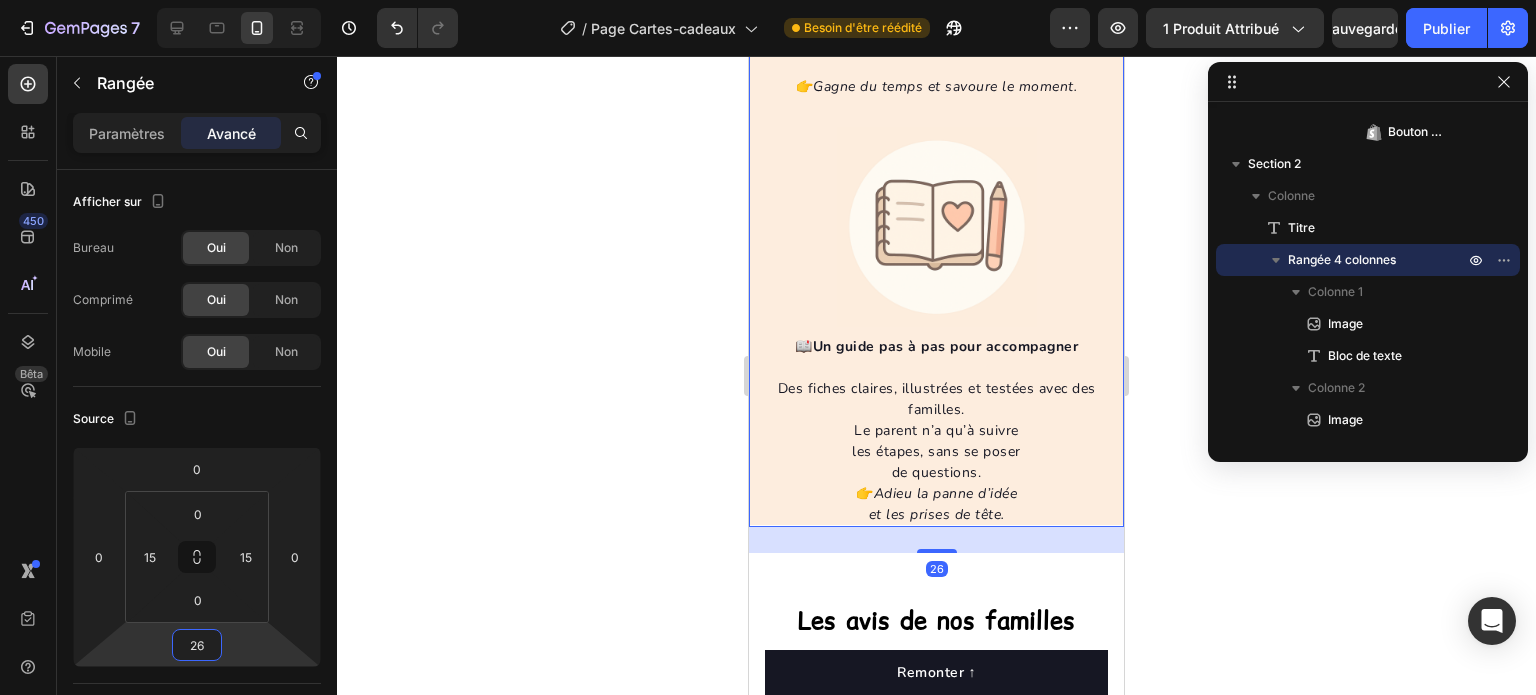 drag, startPoint x: 225, startPoint y: 631, endPoint x: 216, endPoint y: 618, distance: 15.811388 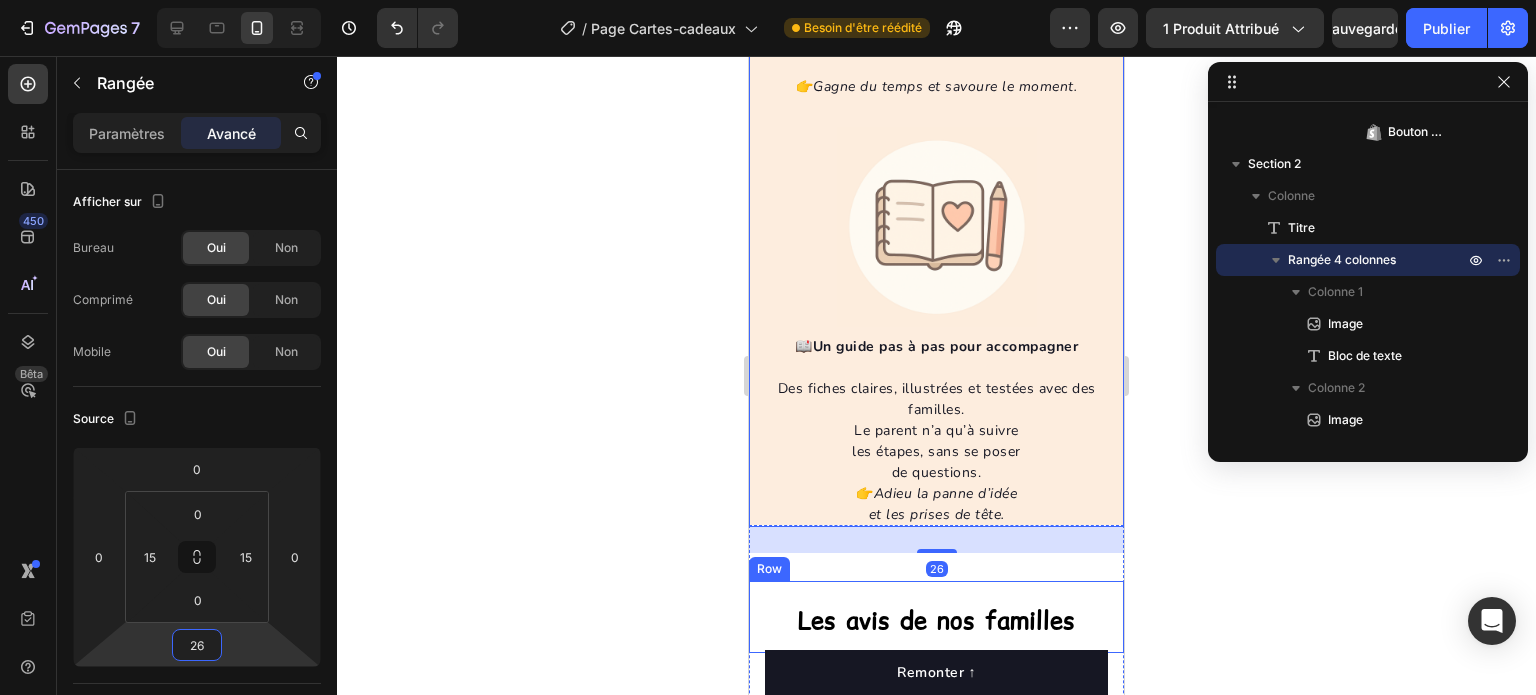click on "Les avis de nos familles" at bounding box center (936, 617) 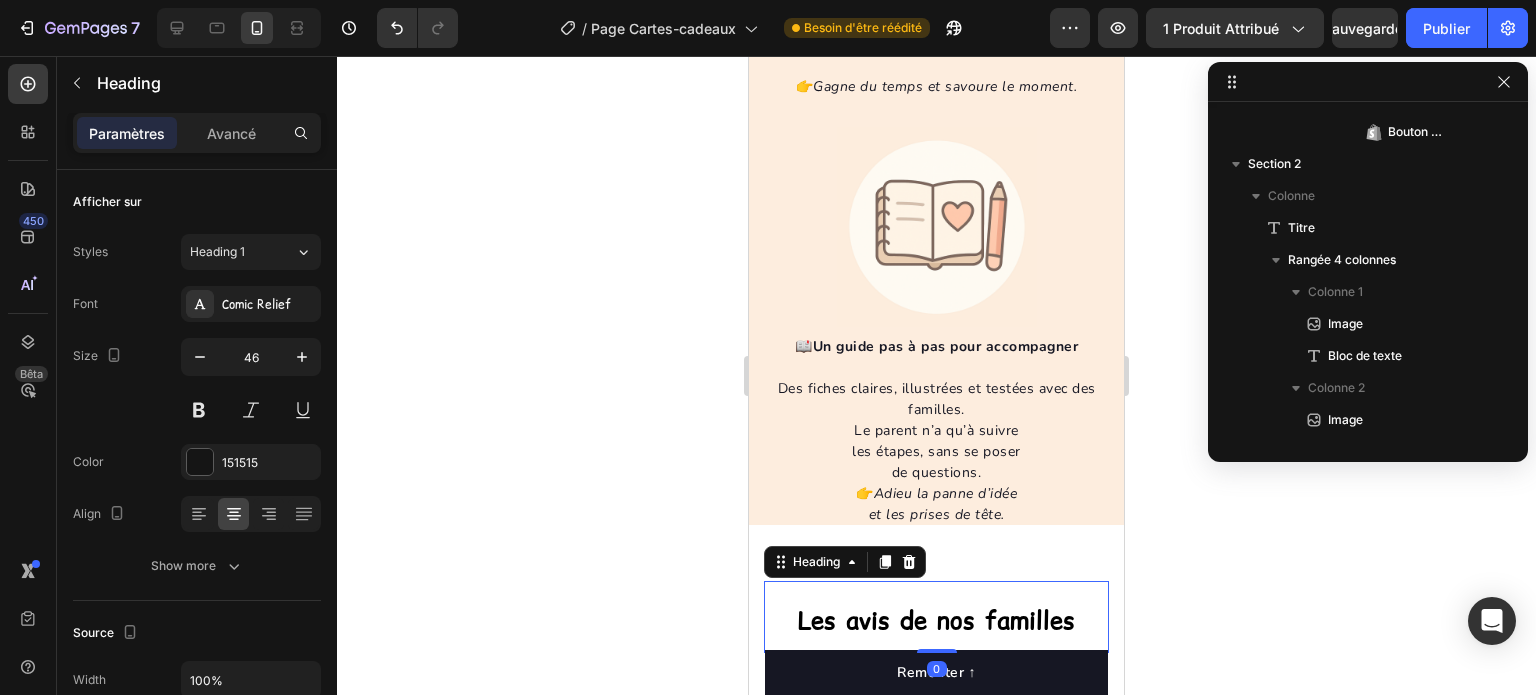 scroll, scrollTop: 1018, scrollLeft: 0, axis: vertical 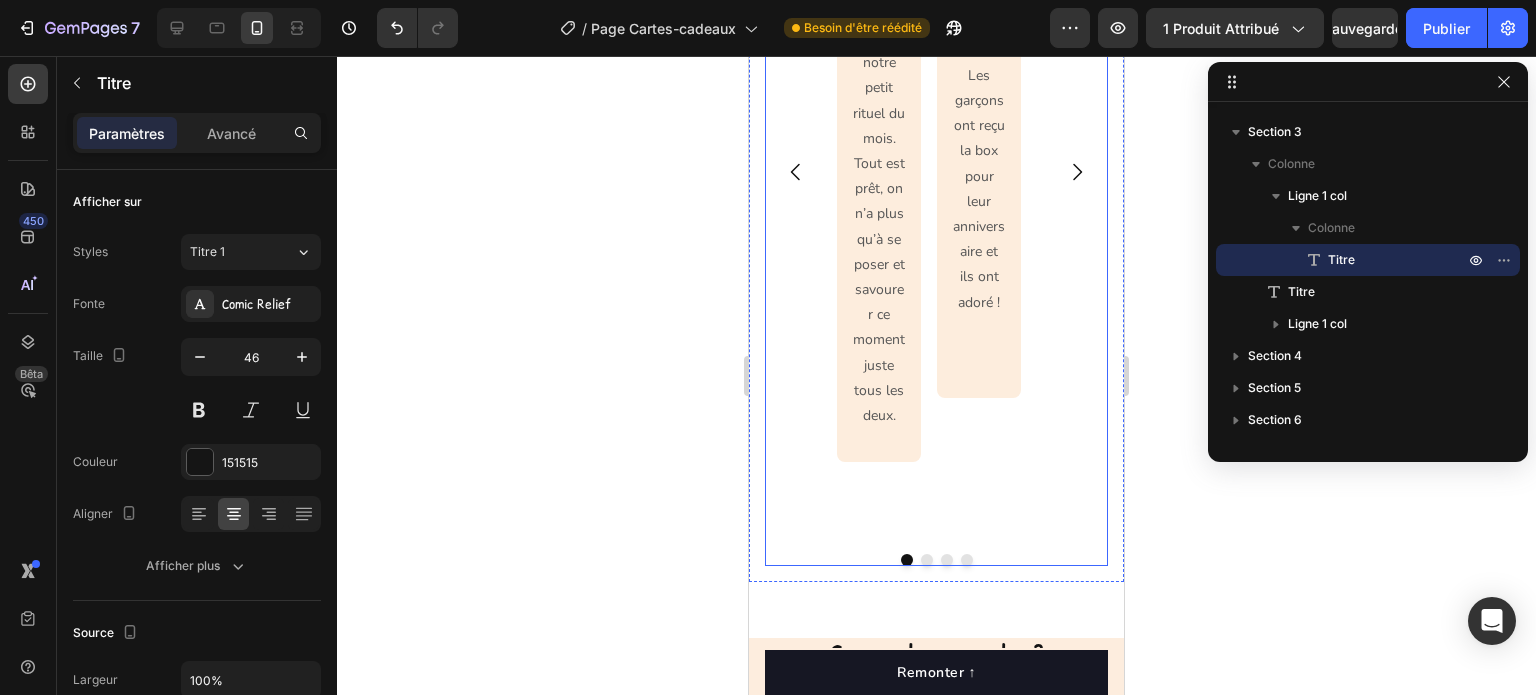 click 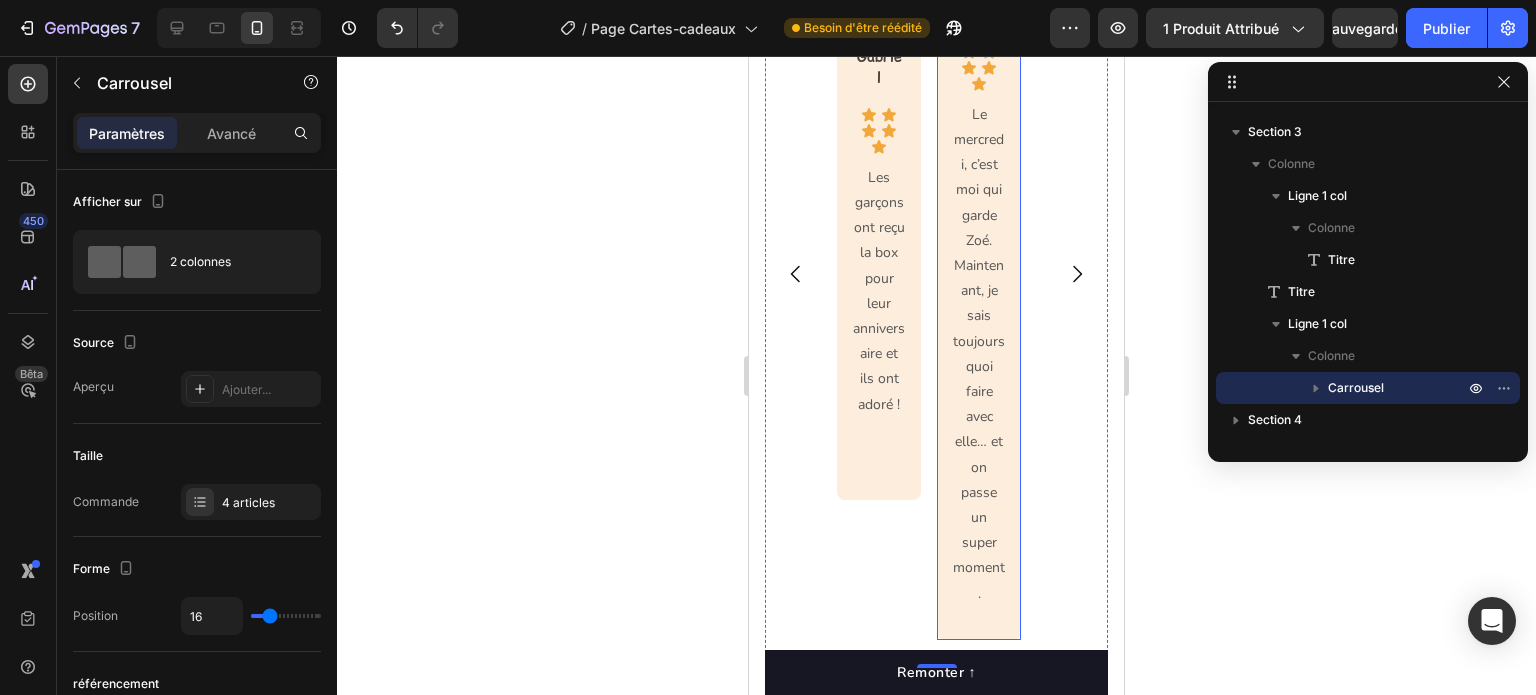 scroll, scrollTop: 3158, scrollLeft: 0, axis: vertical 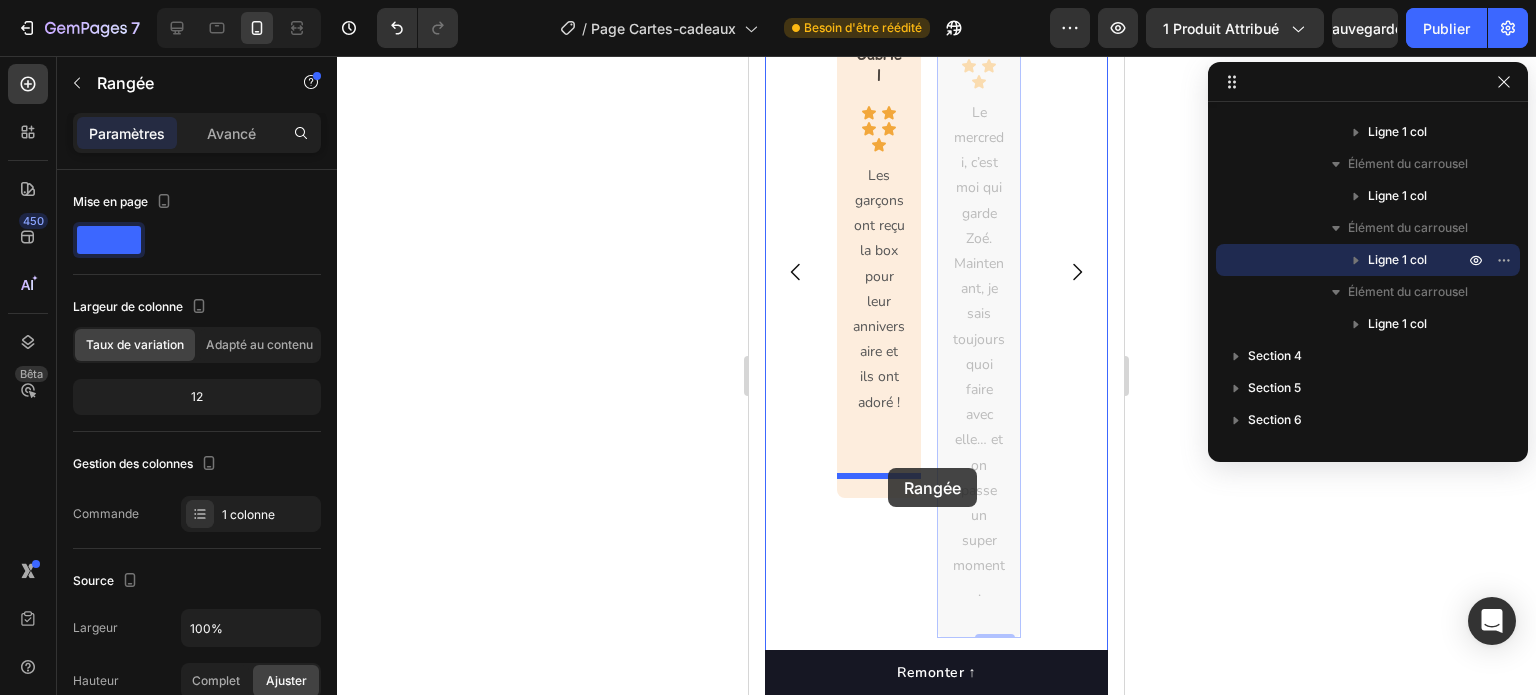 drag, startPoint x: 1012, startPoint y: 233, endPoint x: 888, endPoint y: 468, distance: 265.7085 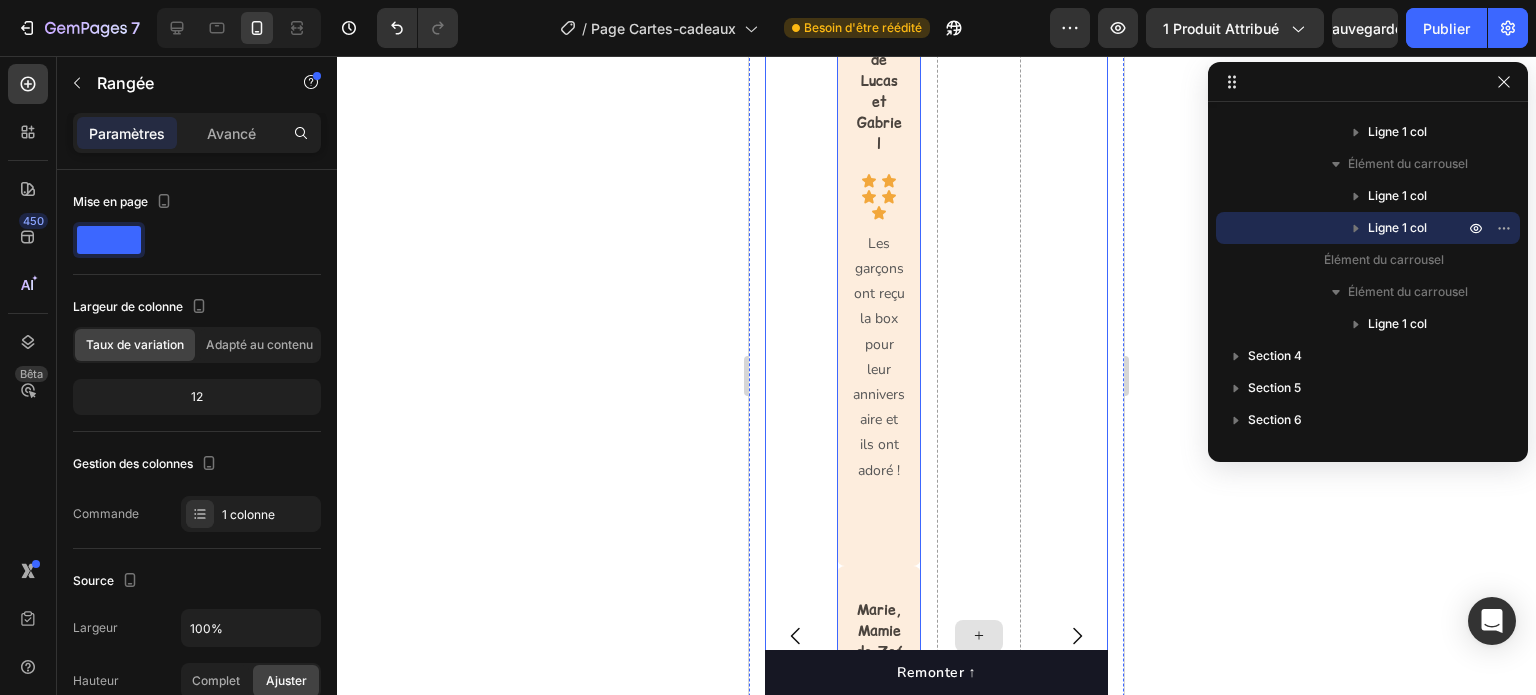 scroll, scrollTop: 3044, scrollLeft: 0, axis: vertical 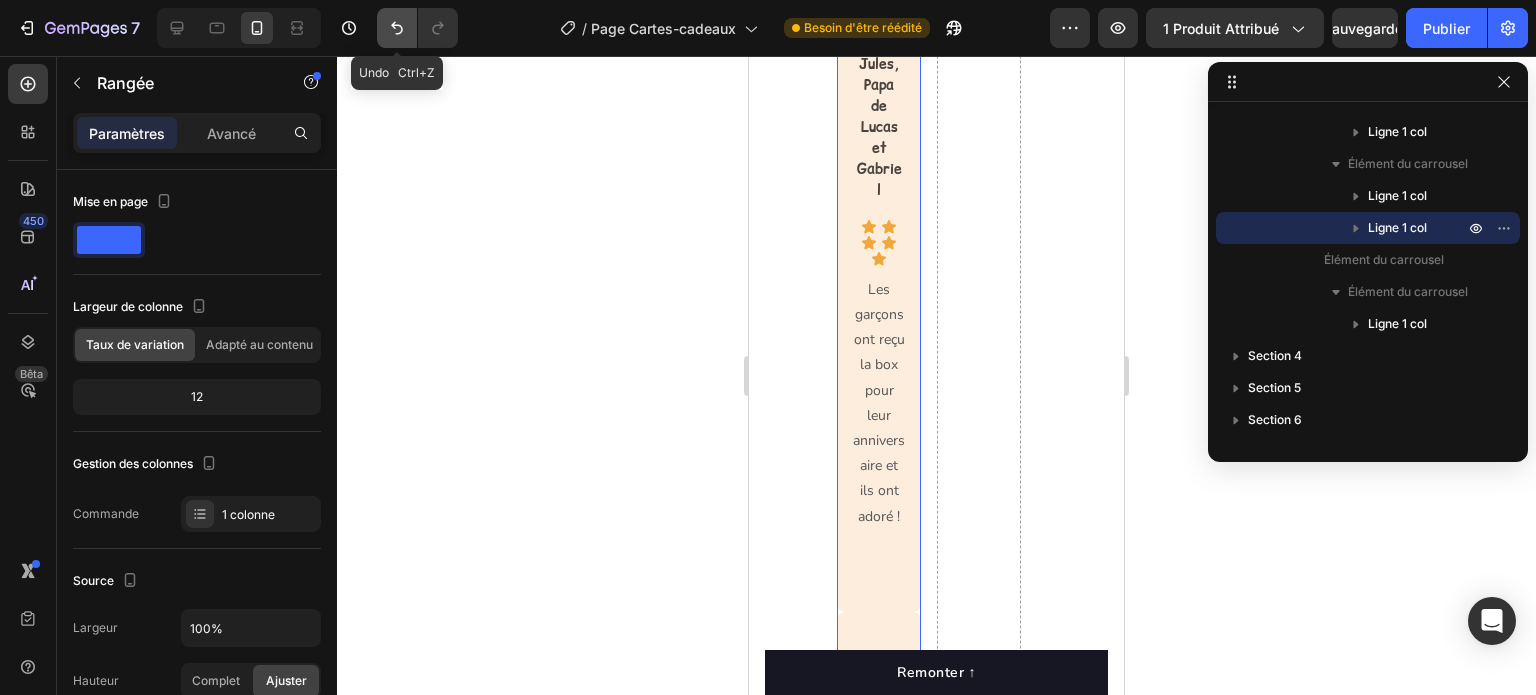 click 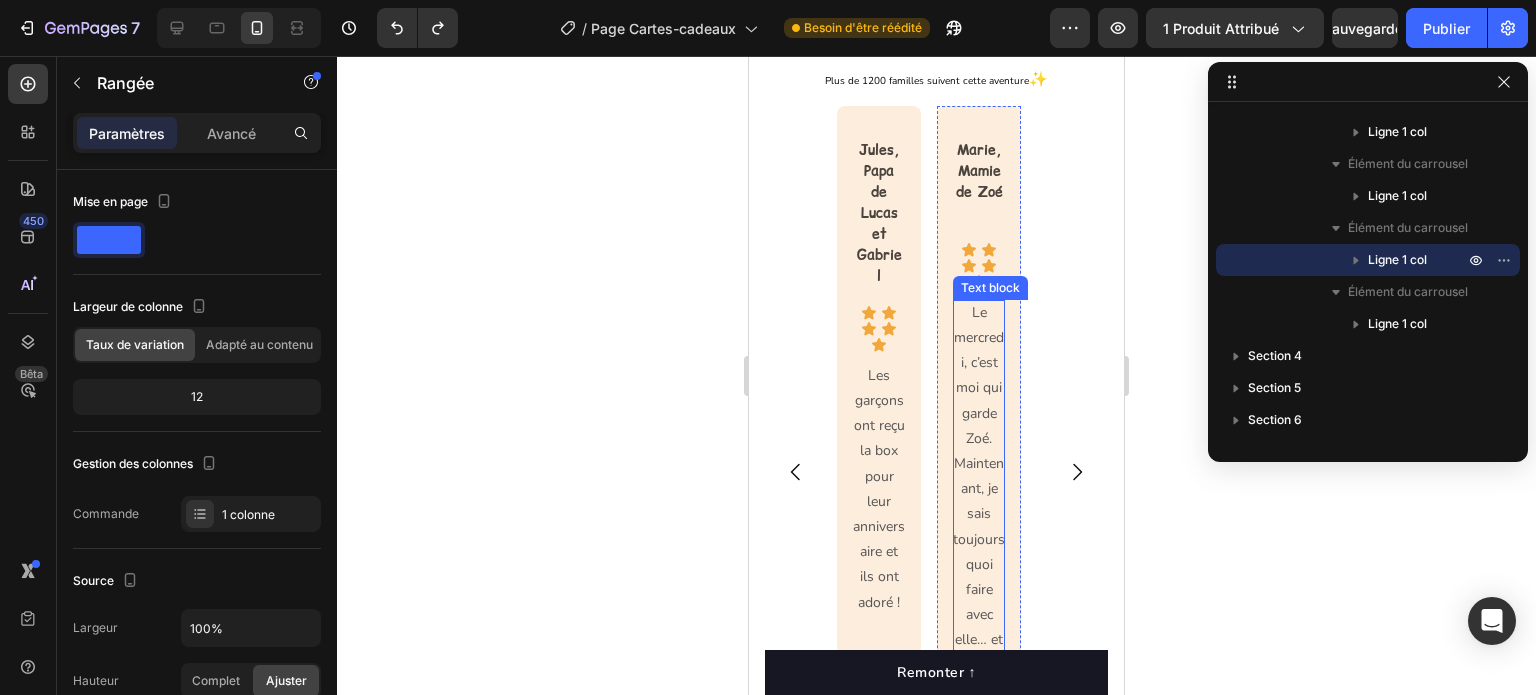 scroll, scrollTop: 3058, scrollLeft: 0, axis: vertical 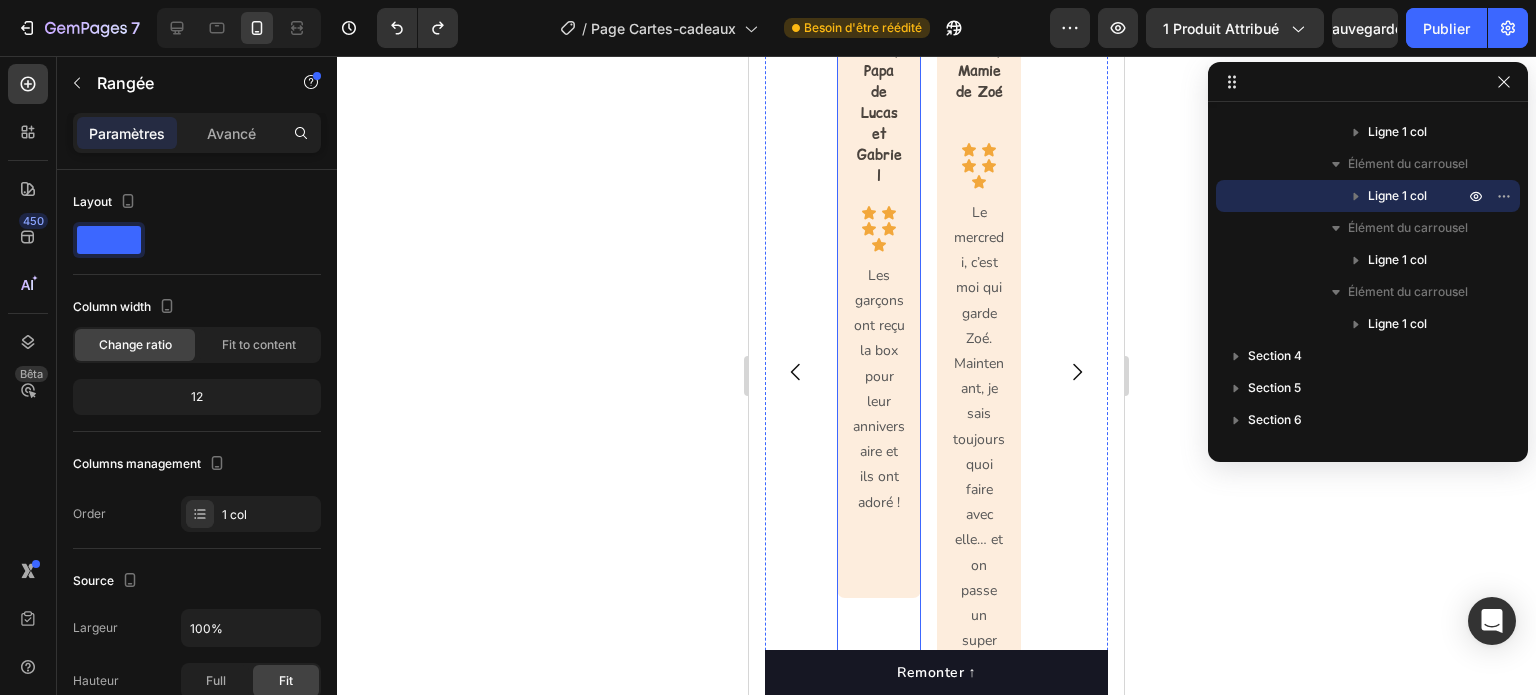 click on "Jules, Papa de Lucas et Gabriel Text block Row Icon Icon Icon Icon
Icon Icon List Les garçons ont reçu la box pour leur anniversaire et ils ont adoré !   Text block Row" at bounding box center [879, 302] 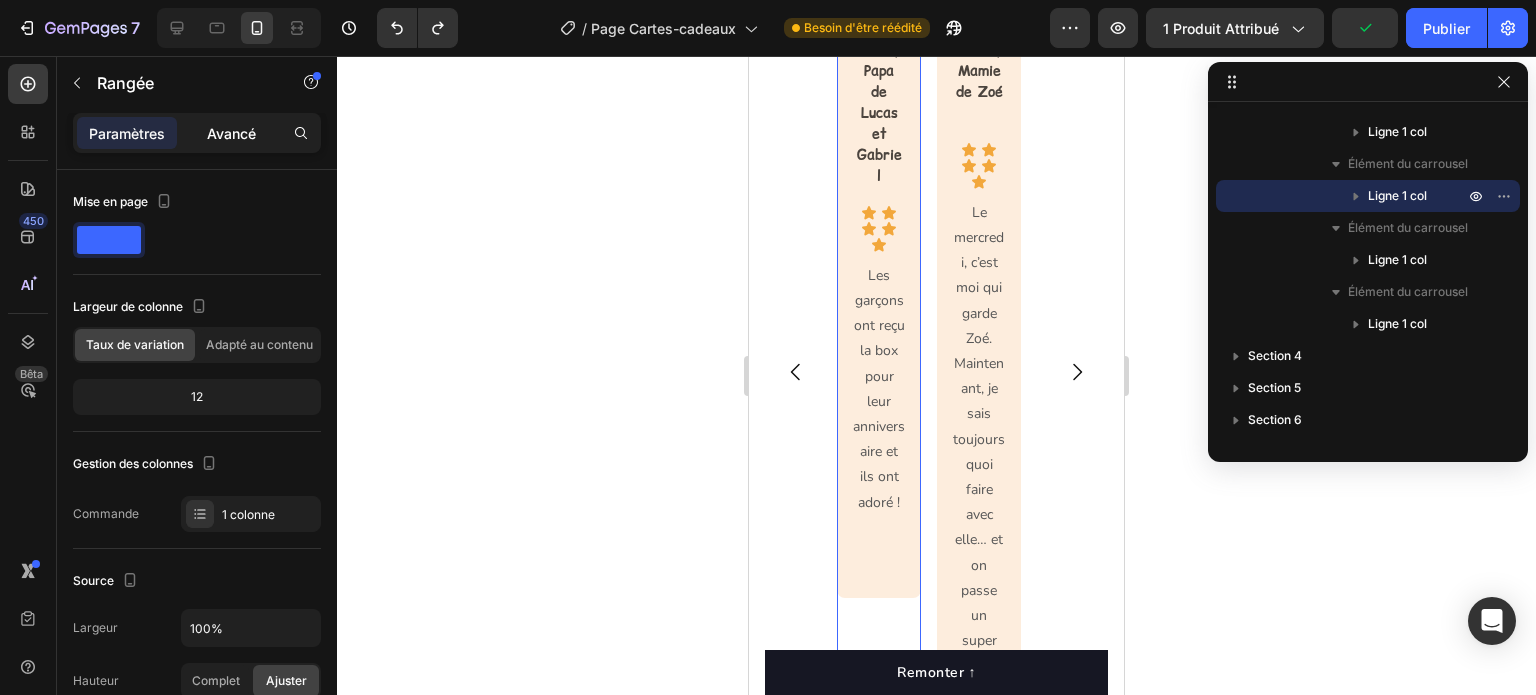 click on "Avancé" at bounding box center [231, 133] 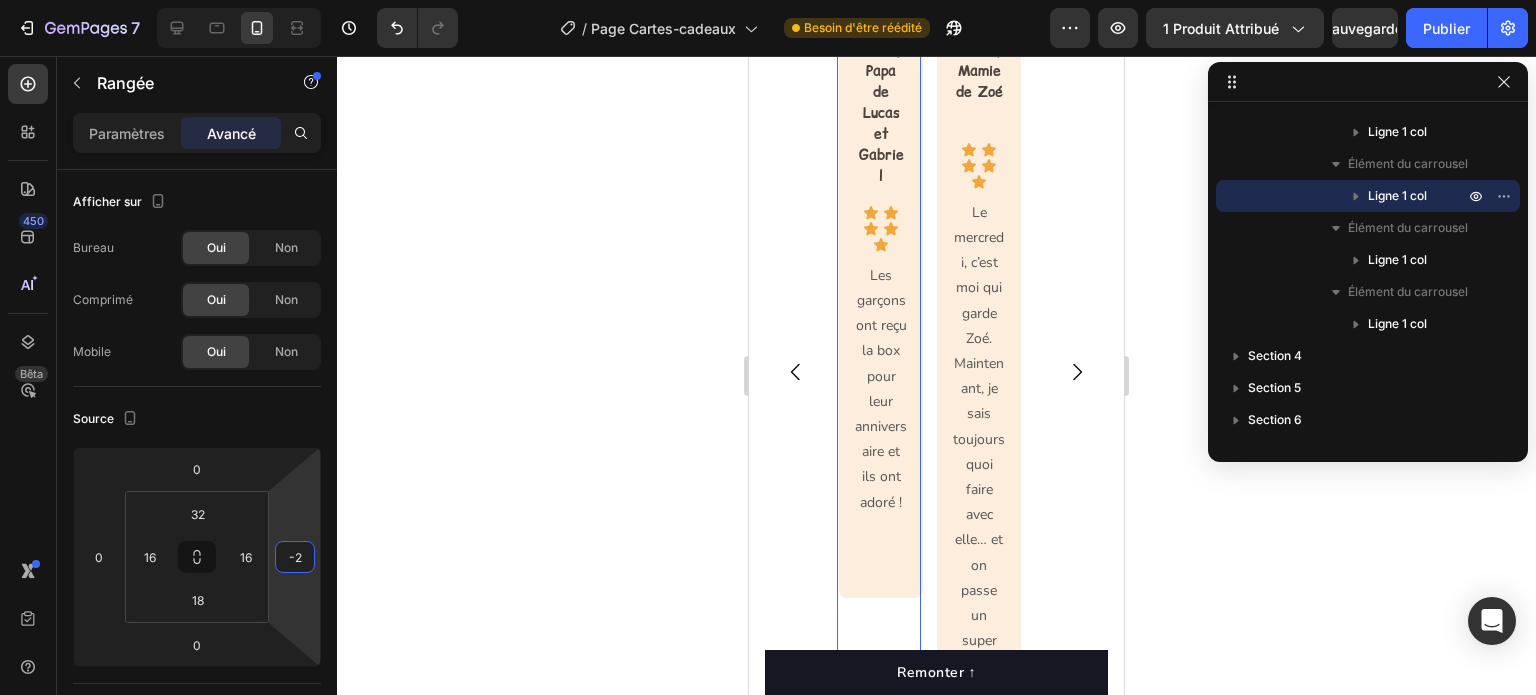 type on "0" 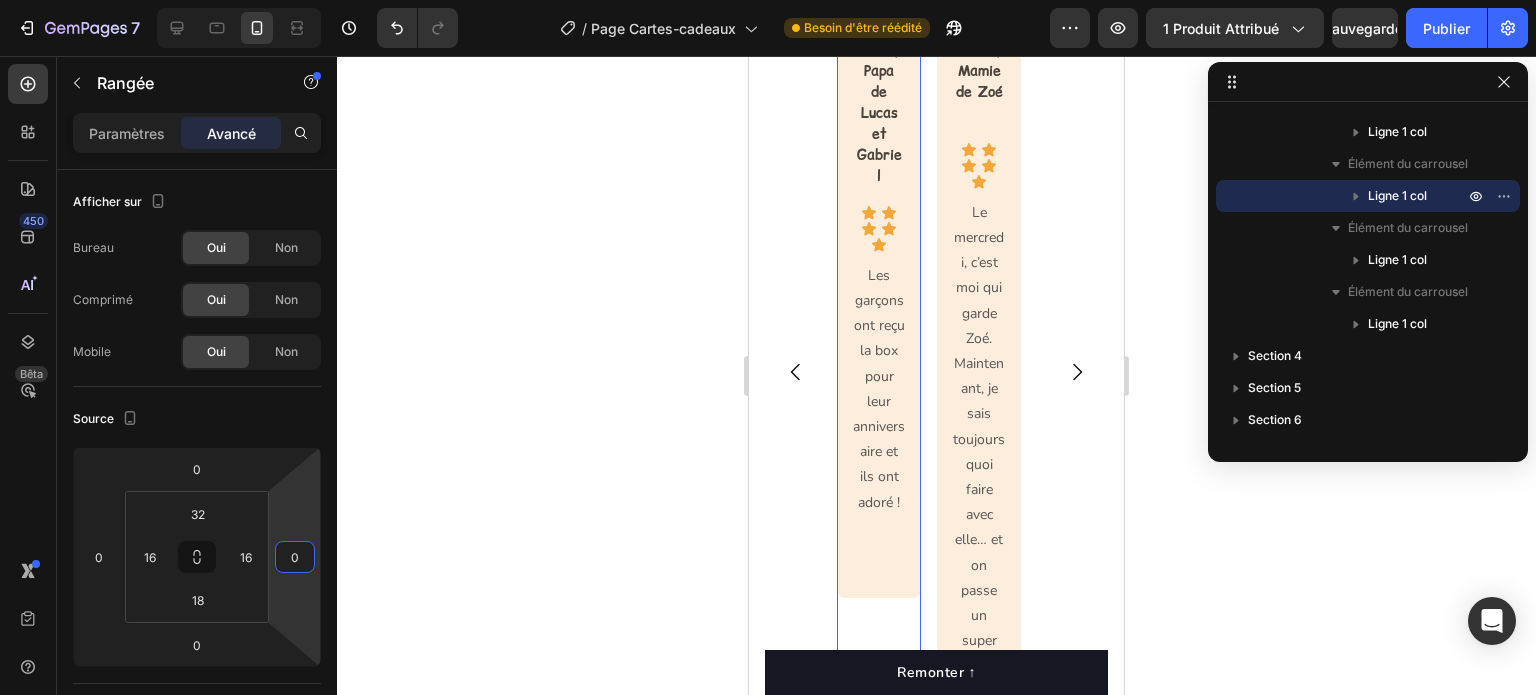 click on "7 Version history / Page Cartes-cadeaux Besoin d'être réédité Aperçu 1 produit attribué Sauvegarder Publier 450 Bêta Sections(18) Éléments (84) Section Élément Hero Section Product Detail Brands Trusted Badges Guarantee Product Breakdown How to use Testimonials Compare Bundle FAQs Social Proof Brand Story Product List Collection Blog List Contact Sticky Add to Cart Custom Footer Parcourir la bibliothèque 450 Mise en page
Rangée
Rangée
Rangée
Rangée Texte
Titre
Bloc de texte Bouton
Bouton
Bouton Médias
Image
Image" at bounding box center [768, 0] 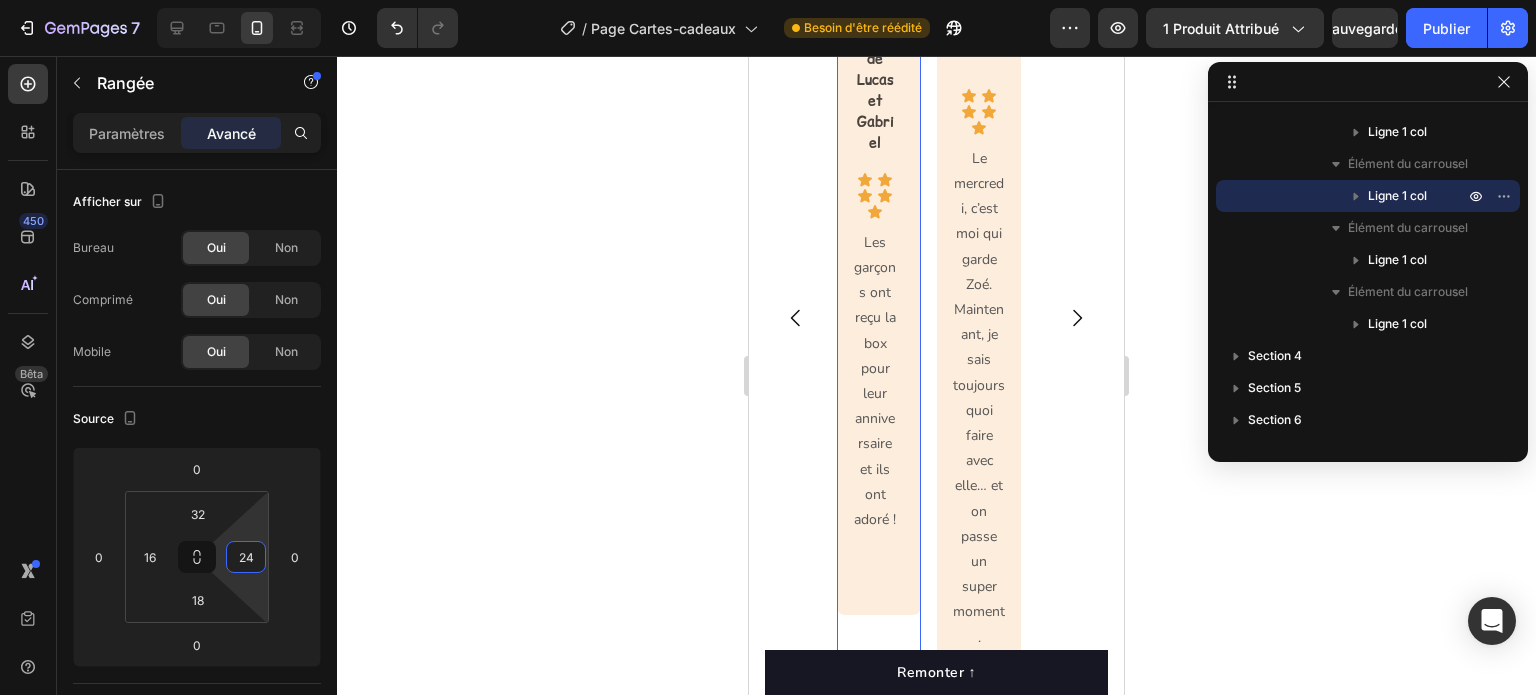 scroll, scrollTop: 3058, scrollLeft: 0, axis: vertical 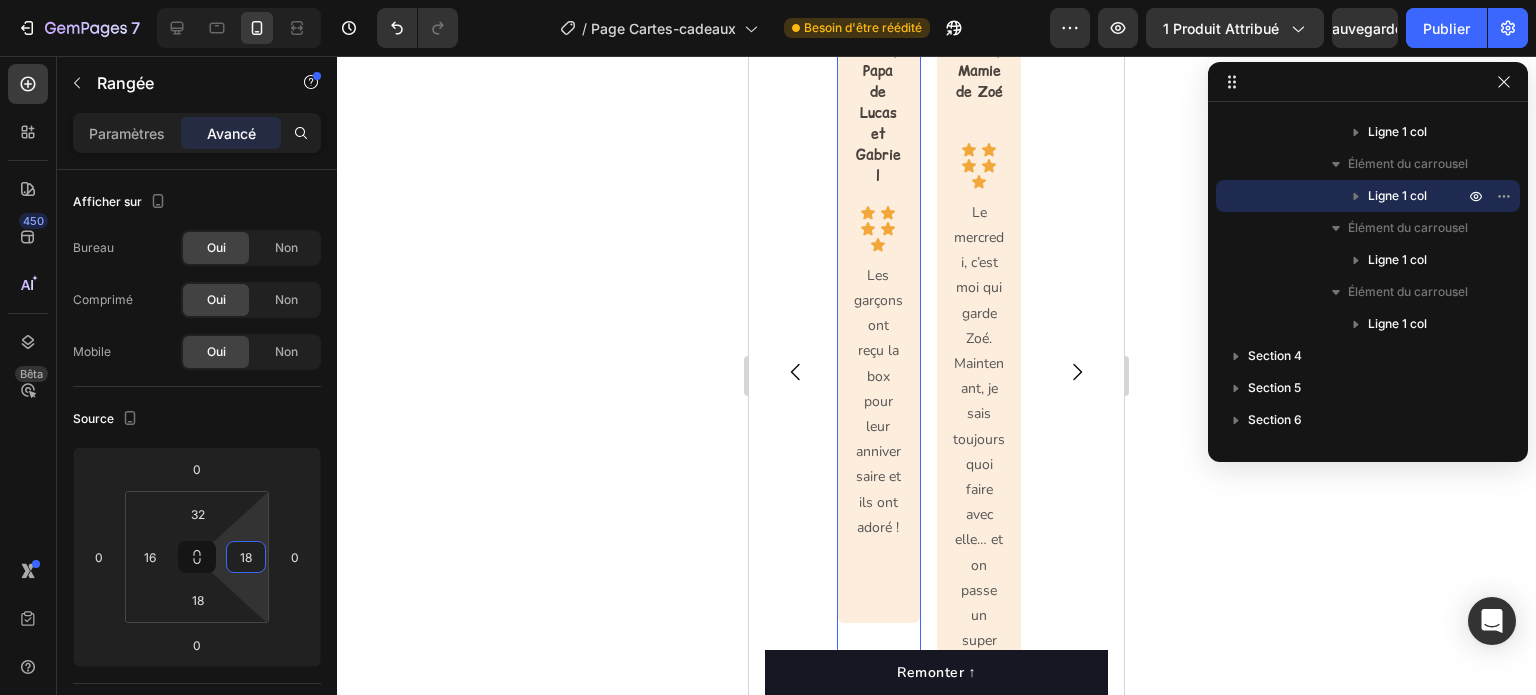 type on "16" 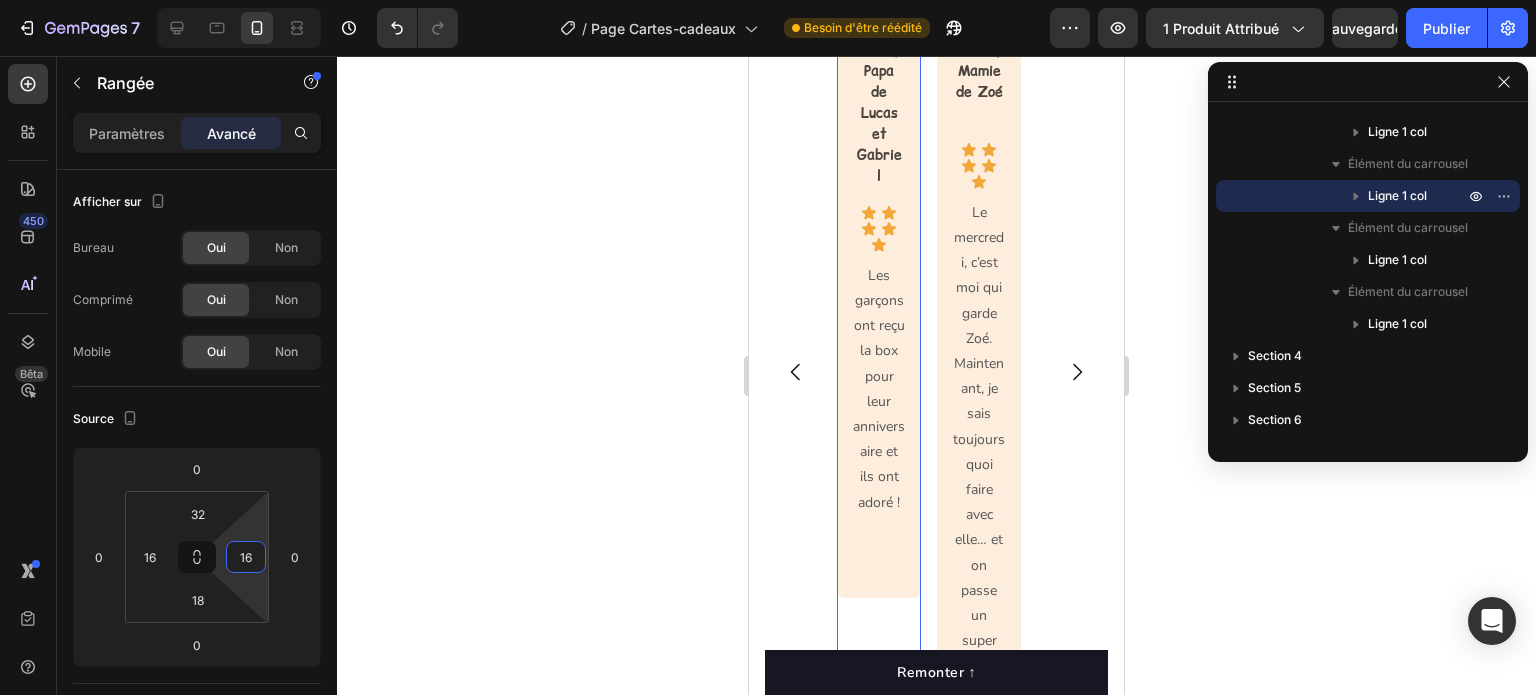 click on "7 Version history / Page Cartes-cadeaux Besoin d'être réédité Aperçu 1 produit attribué Sauvegarder Publier 450 Bêta Sections(18) Éléments (84) Section Élément Hero Section Product Detail Brands Trusted Badges Guarantee Product Breakdown How to use Testimonials Compare Bundle FAQs Social Proof Brand Story Product List Collection Blog List Contact Sticky Add to Cart Custom Footer Parcourir la bibliothèque 450 Mise en page
Rangée
Rangée
Rangée
Rangée Texte
Titre
Bloc de texte Bouton
Bouton
Bouton Médias
Image
Image" at bounding box center (768, 0) 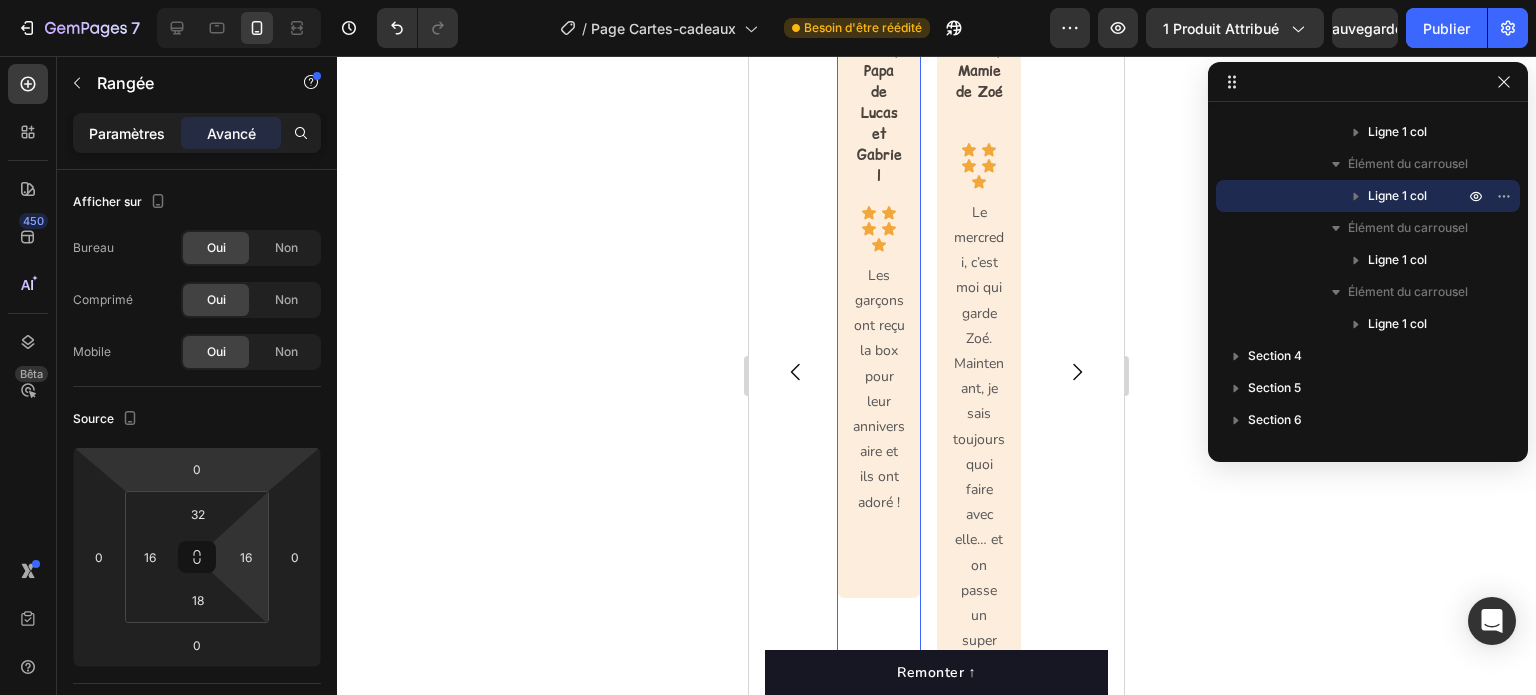 click on "Paramètres" at bounding box center (127, 133) 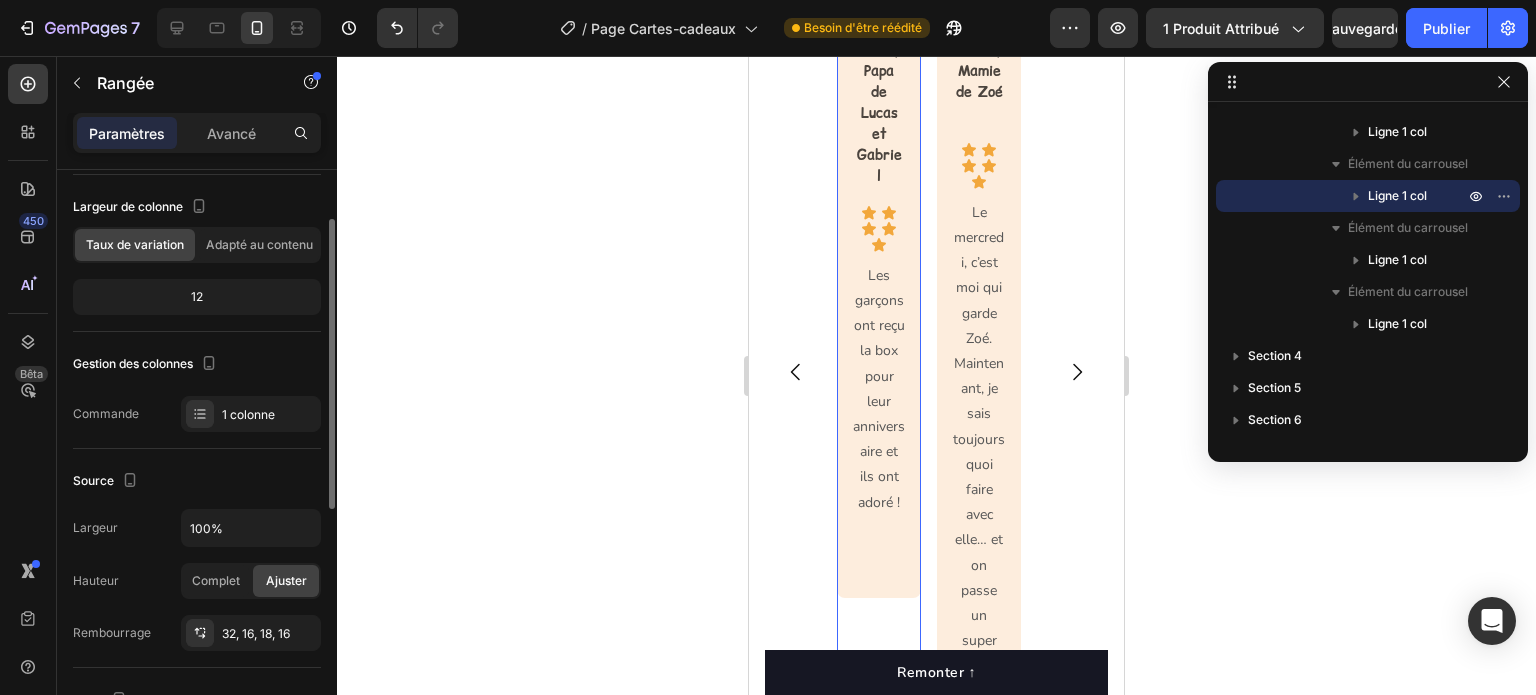 scroll, scrollTop: 200, scrollLeft: 0, axis: vertical 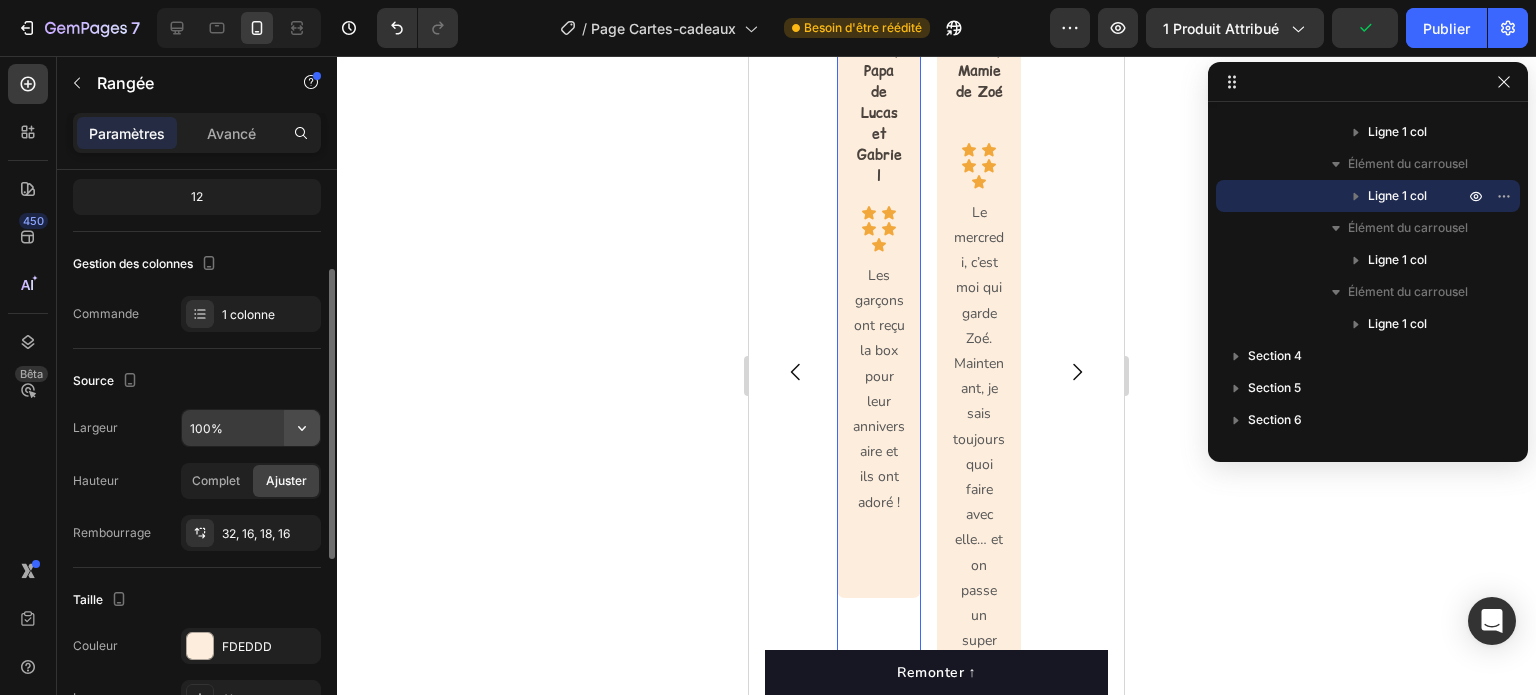 click 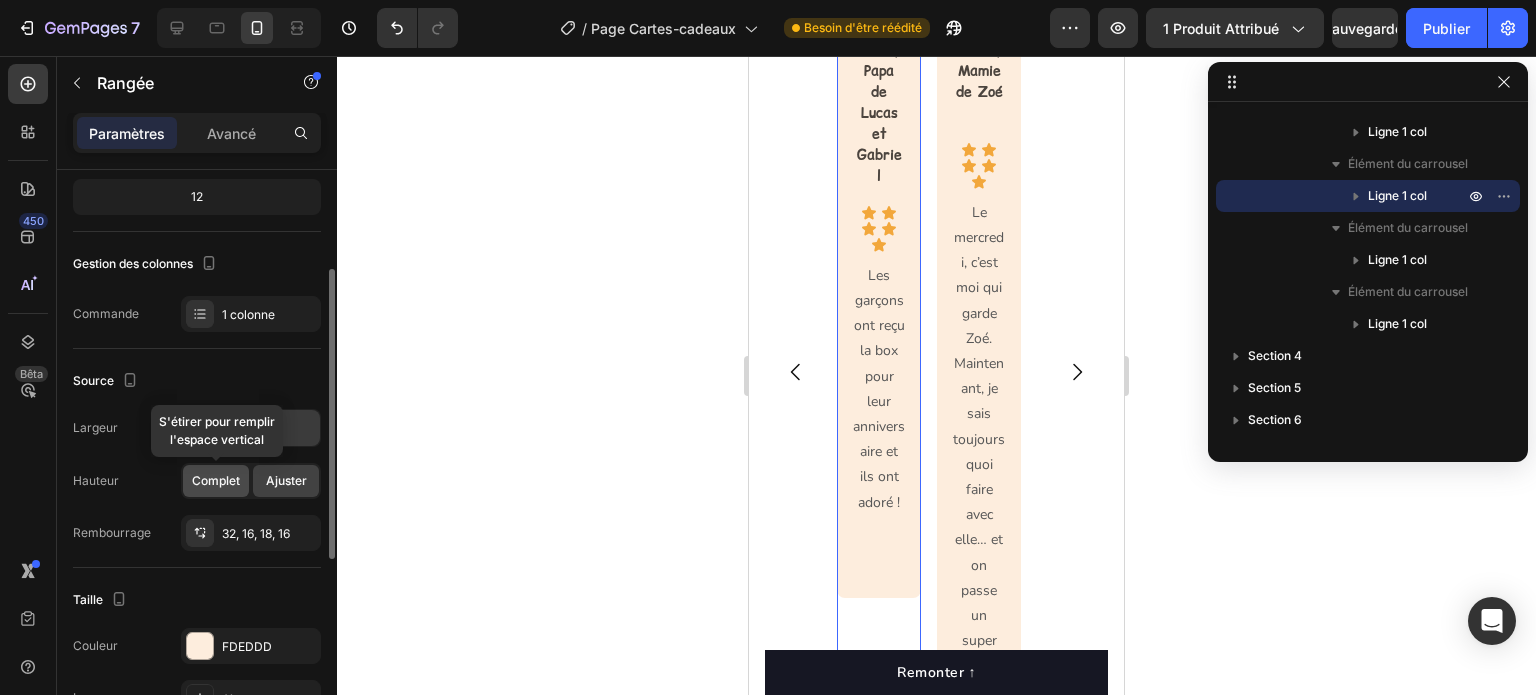 click on "Complet" at bounding box center (216, 480) 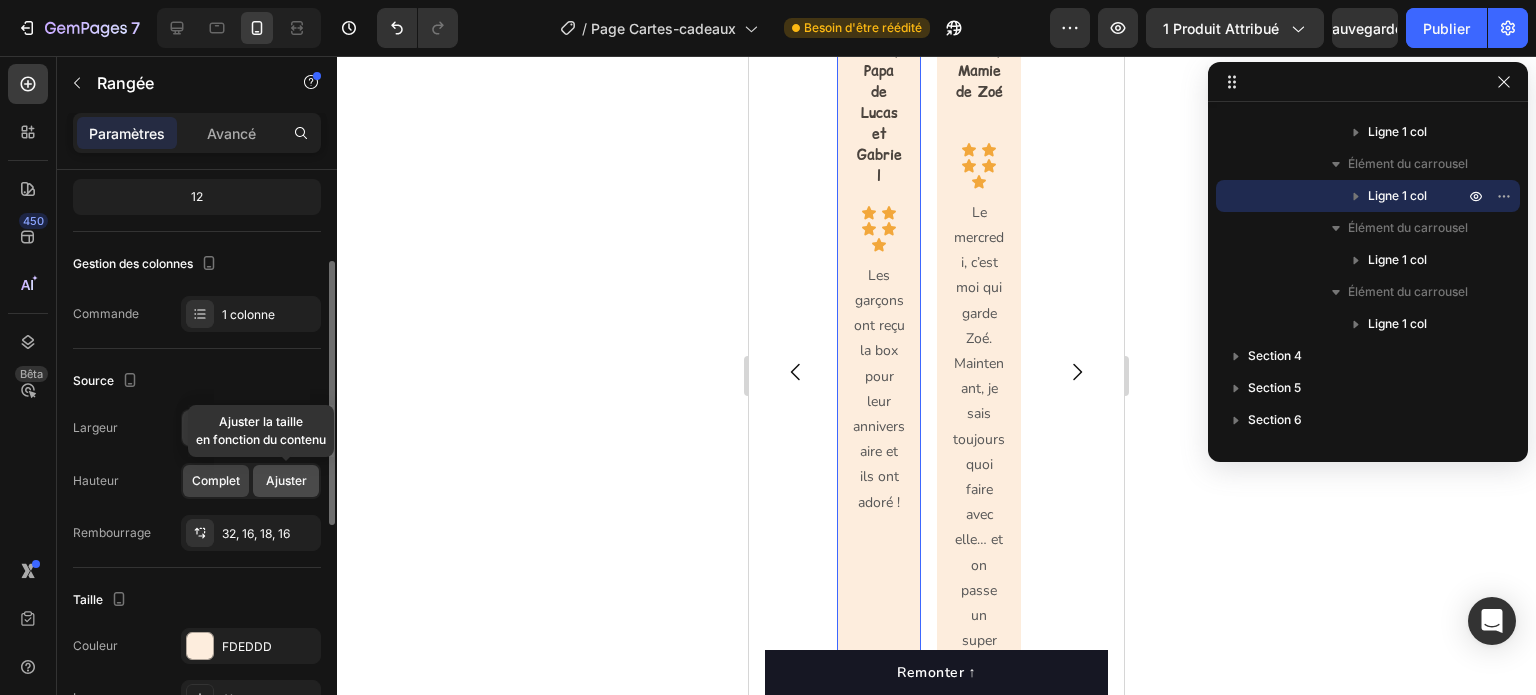 click on "Ajuster" at bounding box center [286, 480] 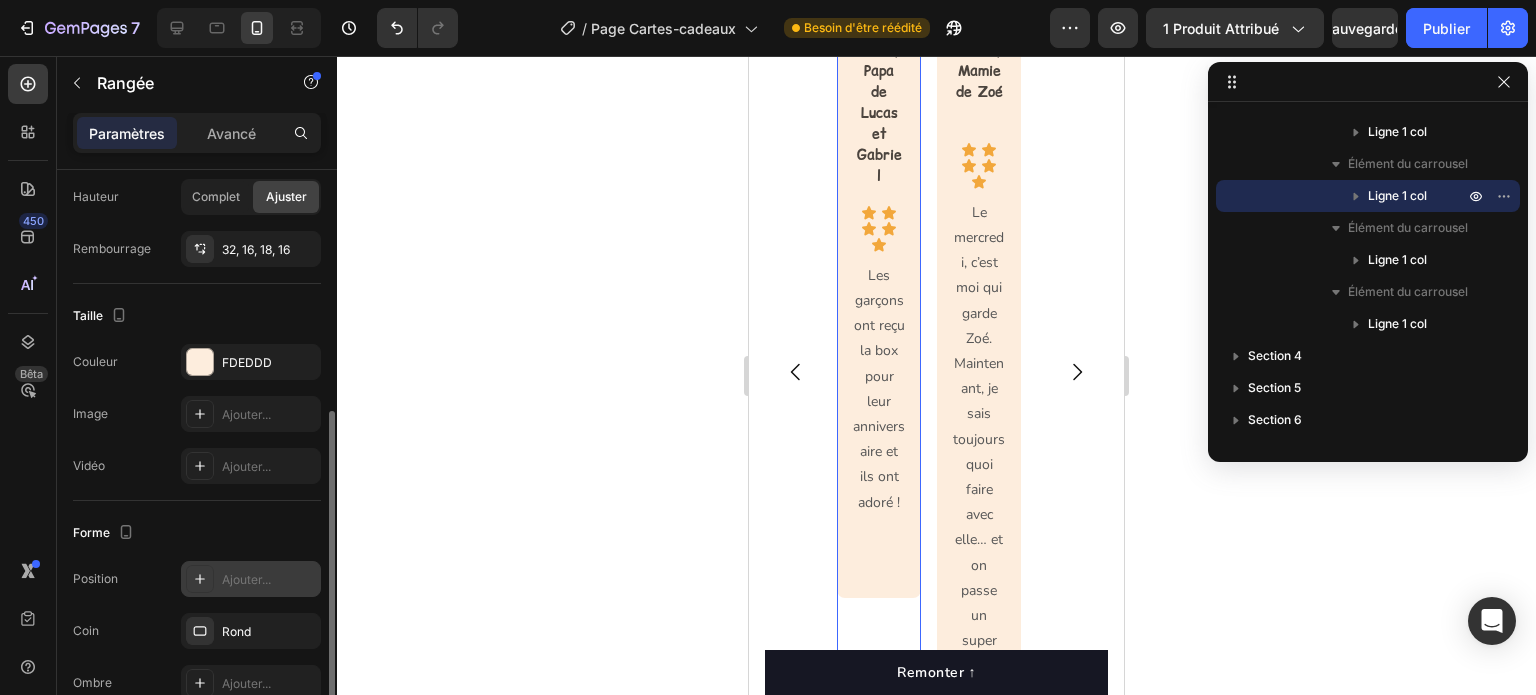 scroll, scrollTop: 384, scrollLeft: 0, axis: vertical 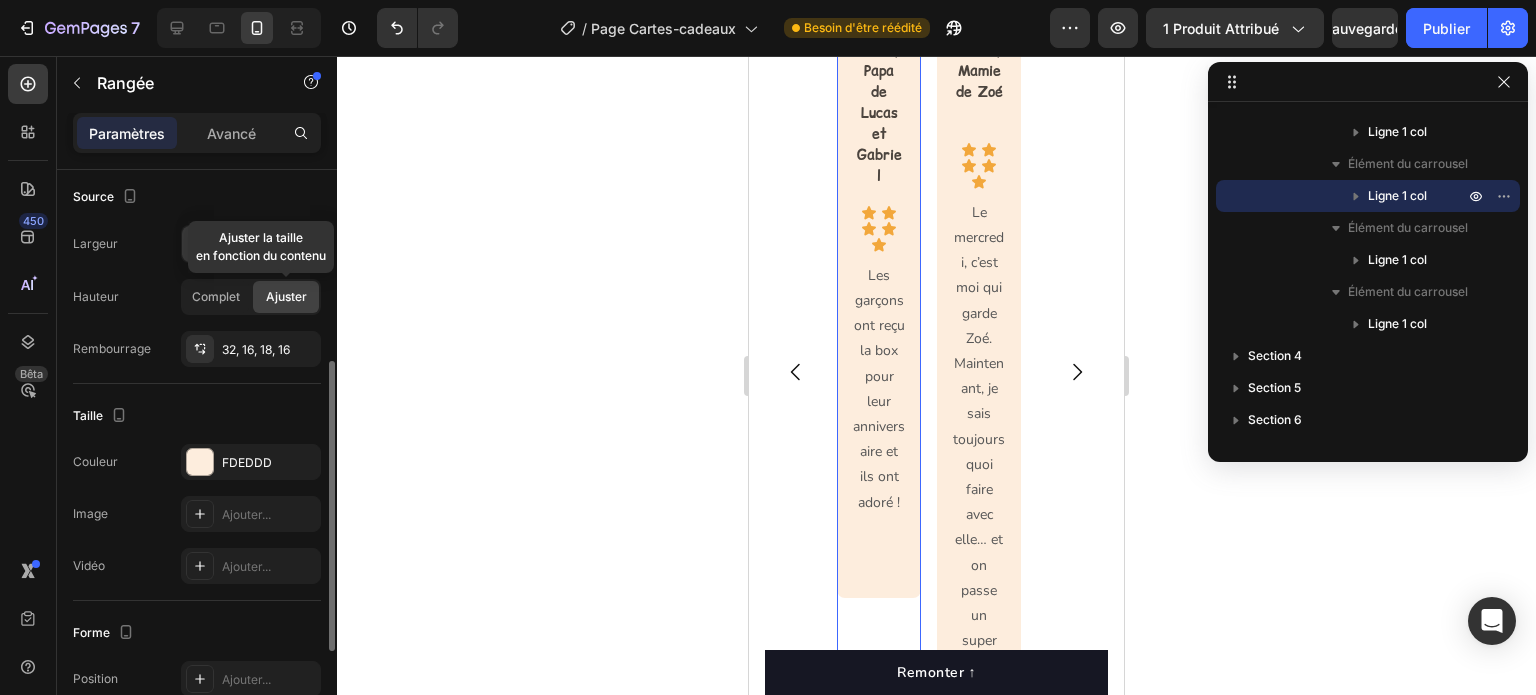 click on "Ajuster" at bounding box center [286, 296] 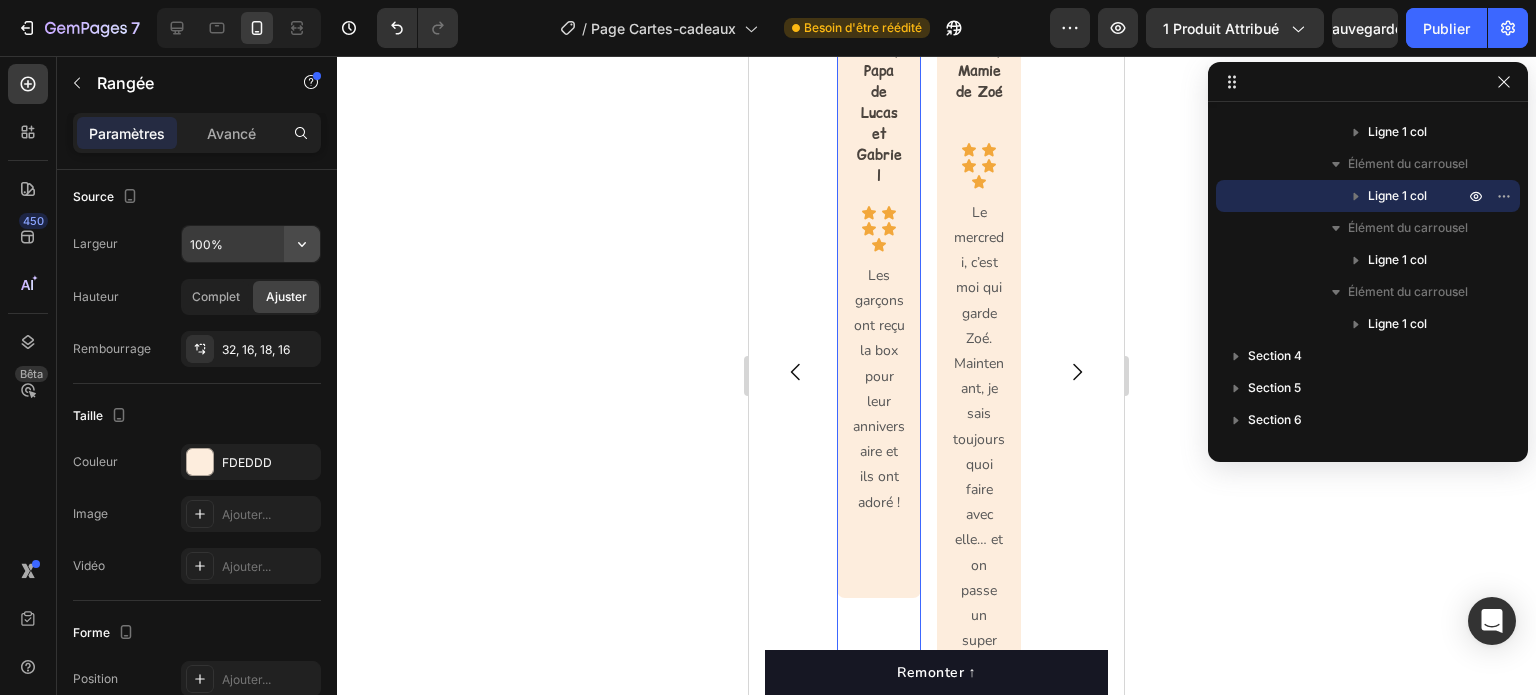 click 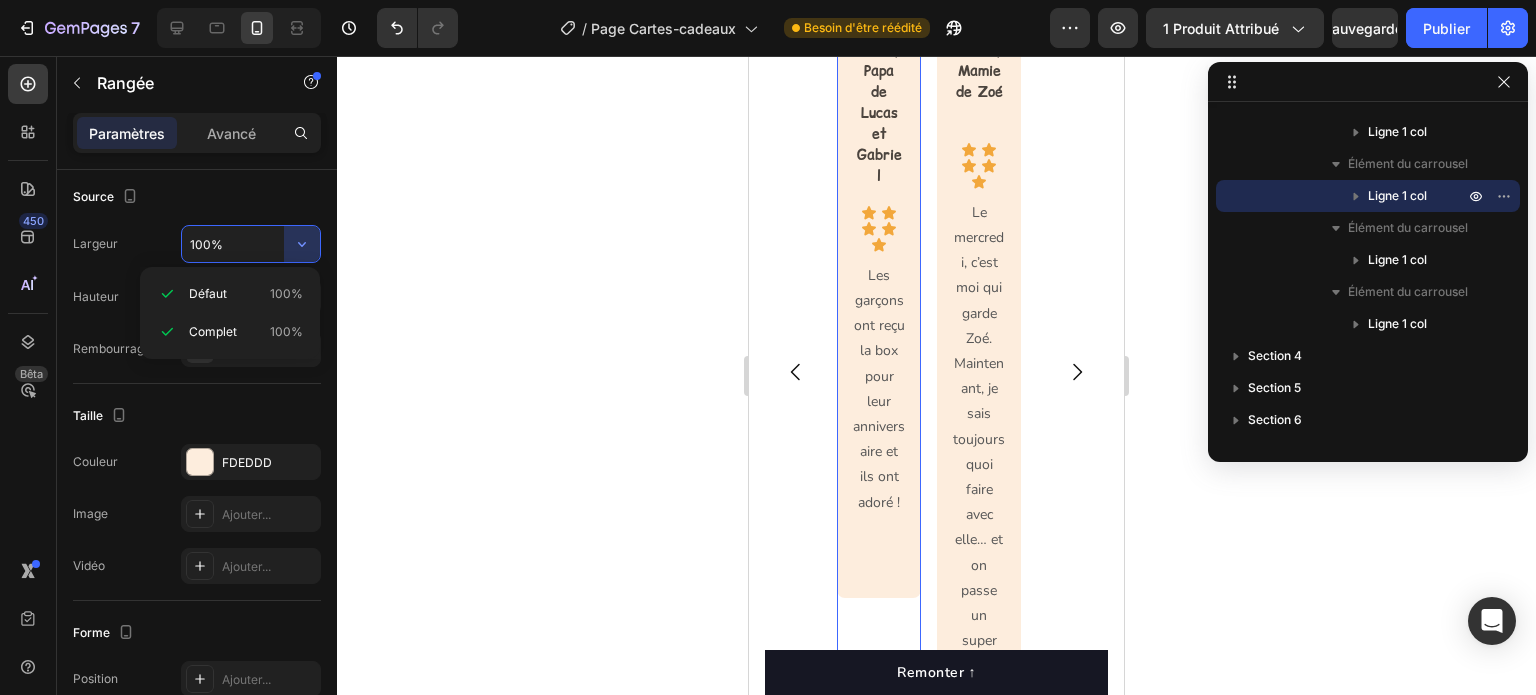 click on "100%" at bounding box center (251, 244) 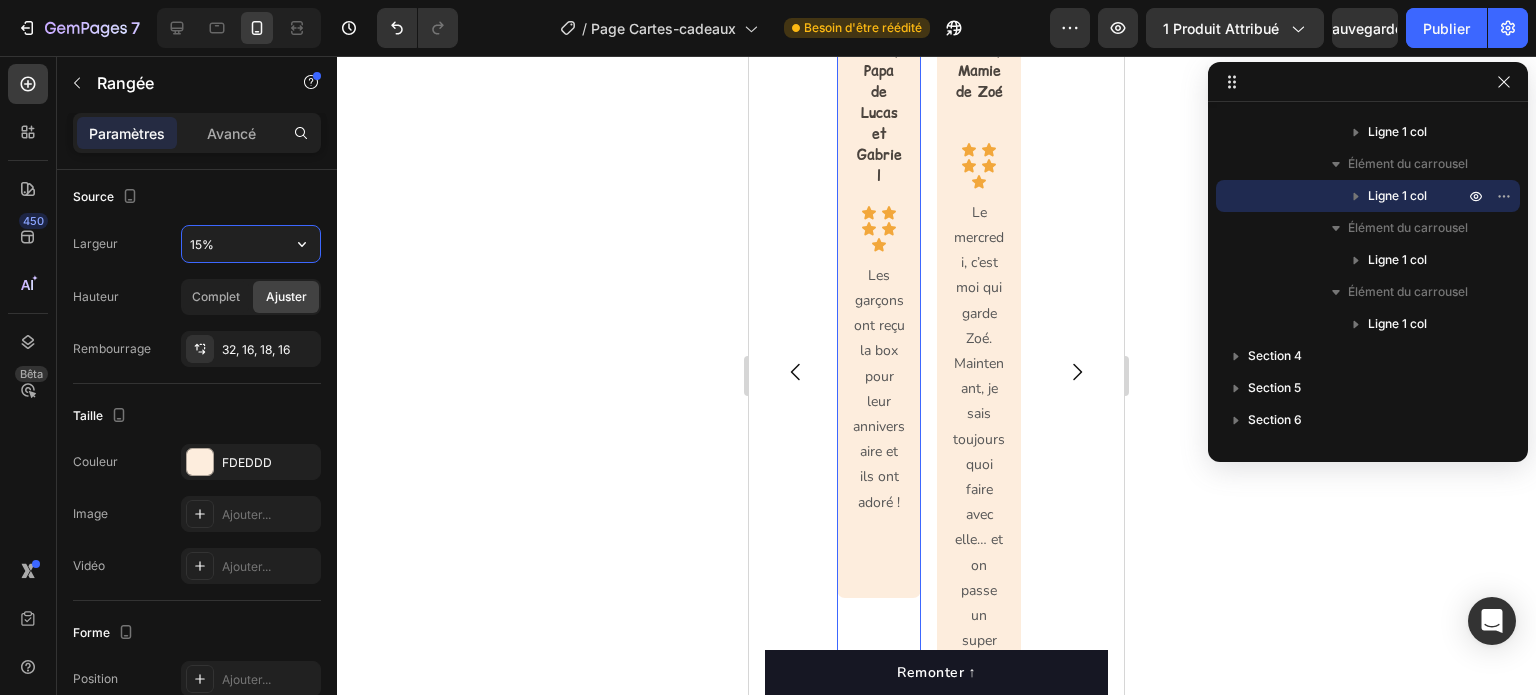 scroll, scrollTop: 3784, scrollLeft: 0, axis: vertical 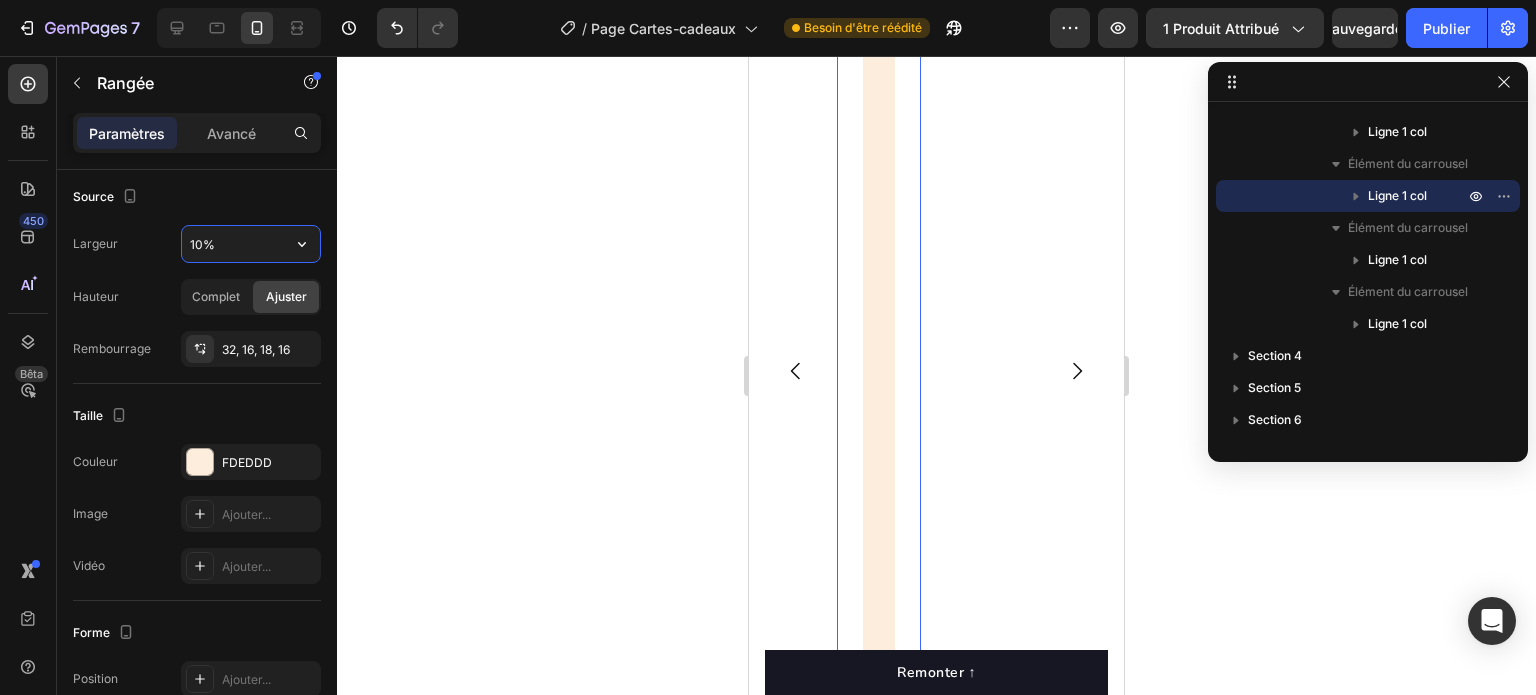 type on "100%" 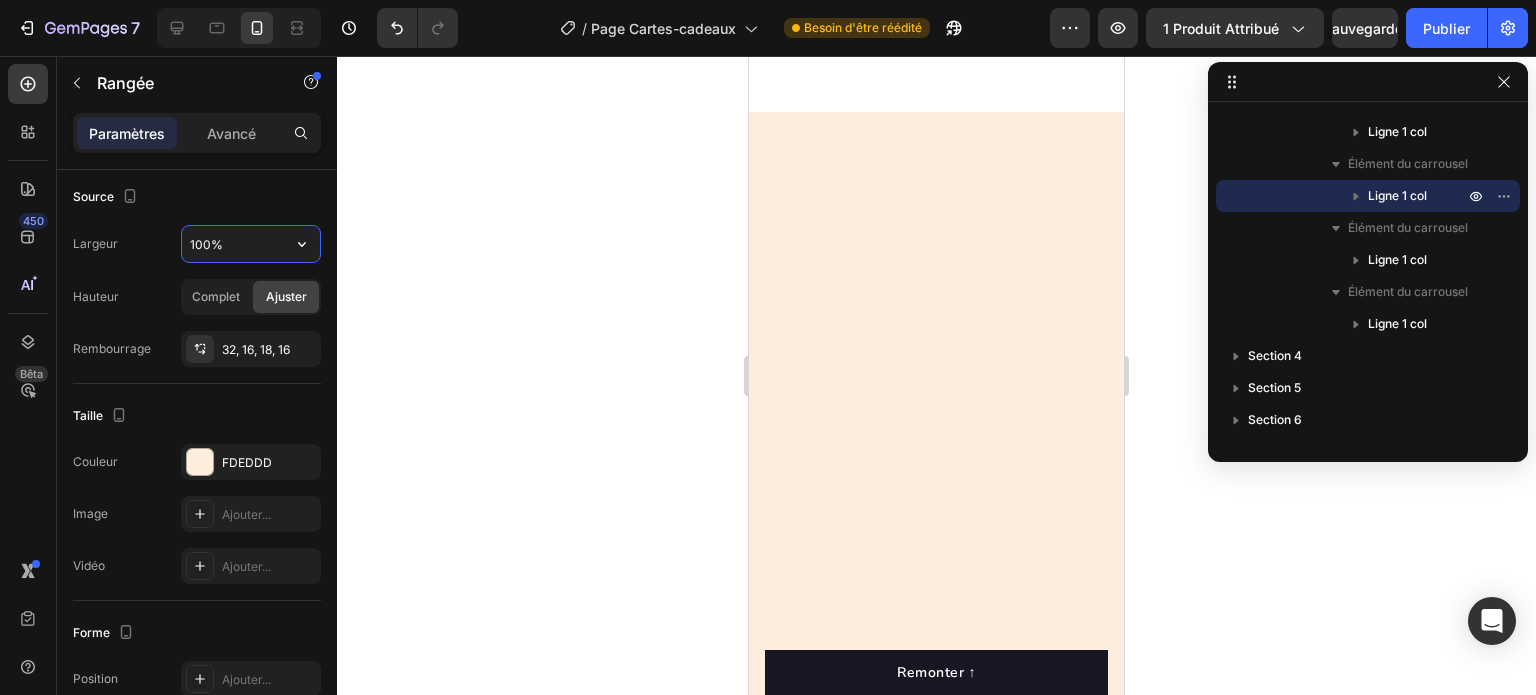 scroll, scrollTop: 3058, scrollLeft: 0, axis: vertical 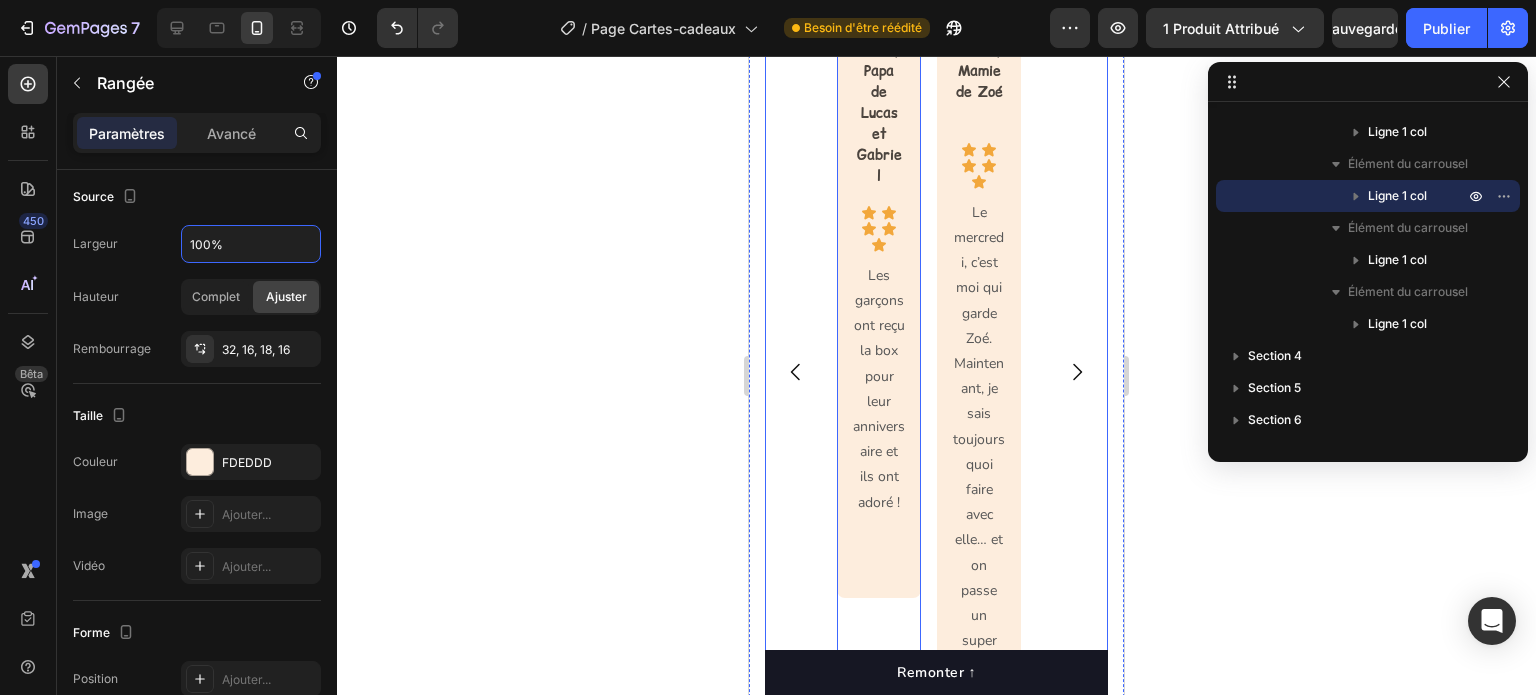 click on "Chloé, Maman de Léo   Text block Row Icon Icon Icon Icon
Icon Icon List C’est devenu notre petit rituel du mois. Tout est prêt, on n’a plus qu’à se poser et savourer ce moment juste tous les deux. Text block Row Jules, Papa de Lucas et Gabriel Text block Row Icon Icon Icon Icon
Icon Icon List Les garçons ont reçu la box pour leur anniversaire et ils ont adoré !   Text block Row   0 Marie, Mamie de Zoé   Text block Row Icon Icon Icon Icon
Icon Icon List Le mercredi, c’est moi qui garde Zoé. Maintenant, je sais toujours quoi faire avec elle… et on passe un super moment. Text block Row Claire,  Tata de Nathan Text block Row Icon Icon Icon Icon
Icon Icon List Avec Nathan, 7 ans, on se régale ! Les activités sont simples, ludiques, et surtout prêtes à l’emploi. C'est top ! Text block Row" at bounding box center (936, 372) 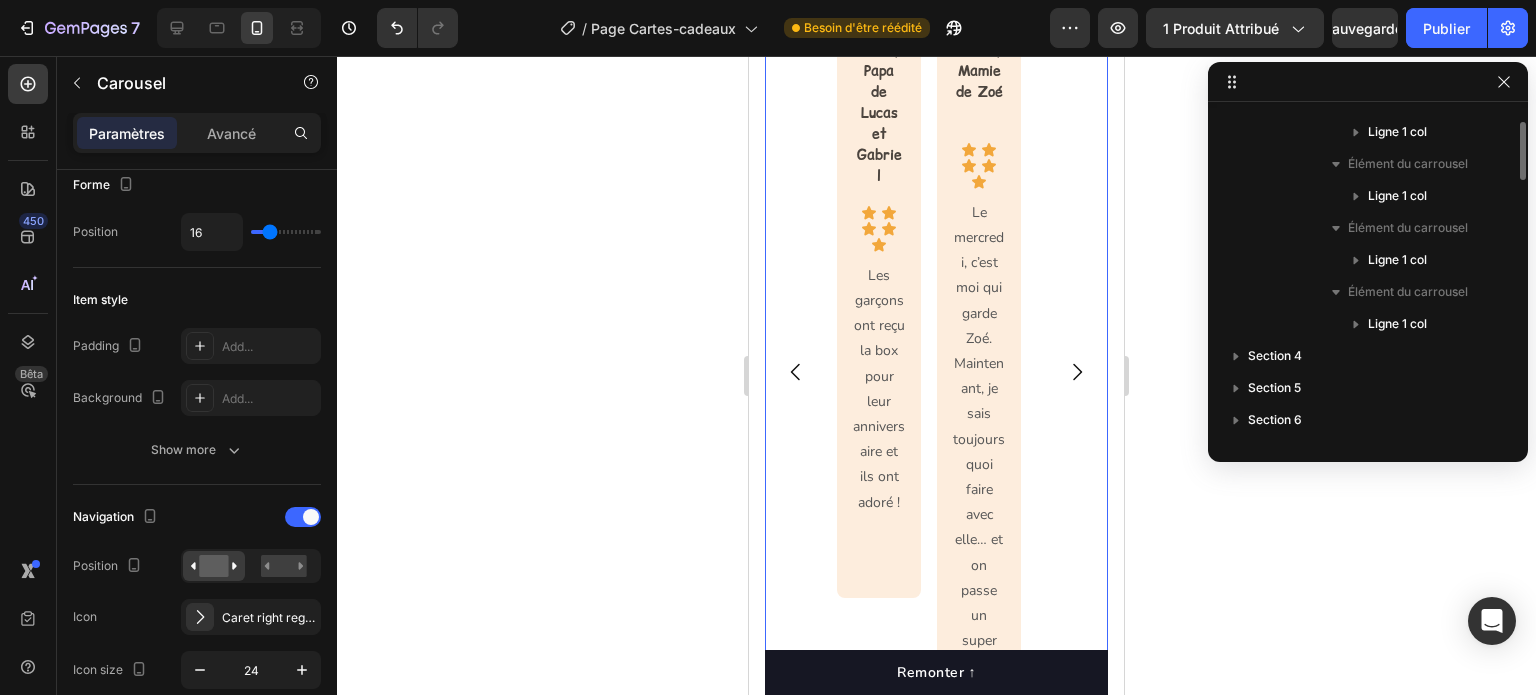 scroll, scrollTop: 1146, scrollLeft: 0, axis: vertical 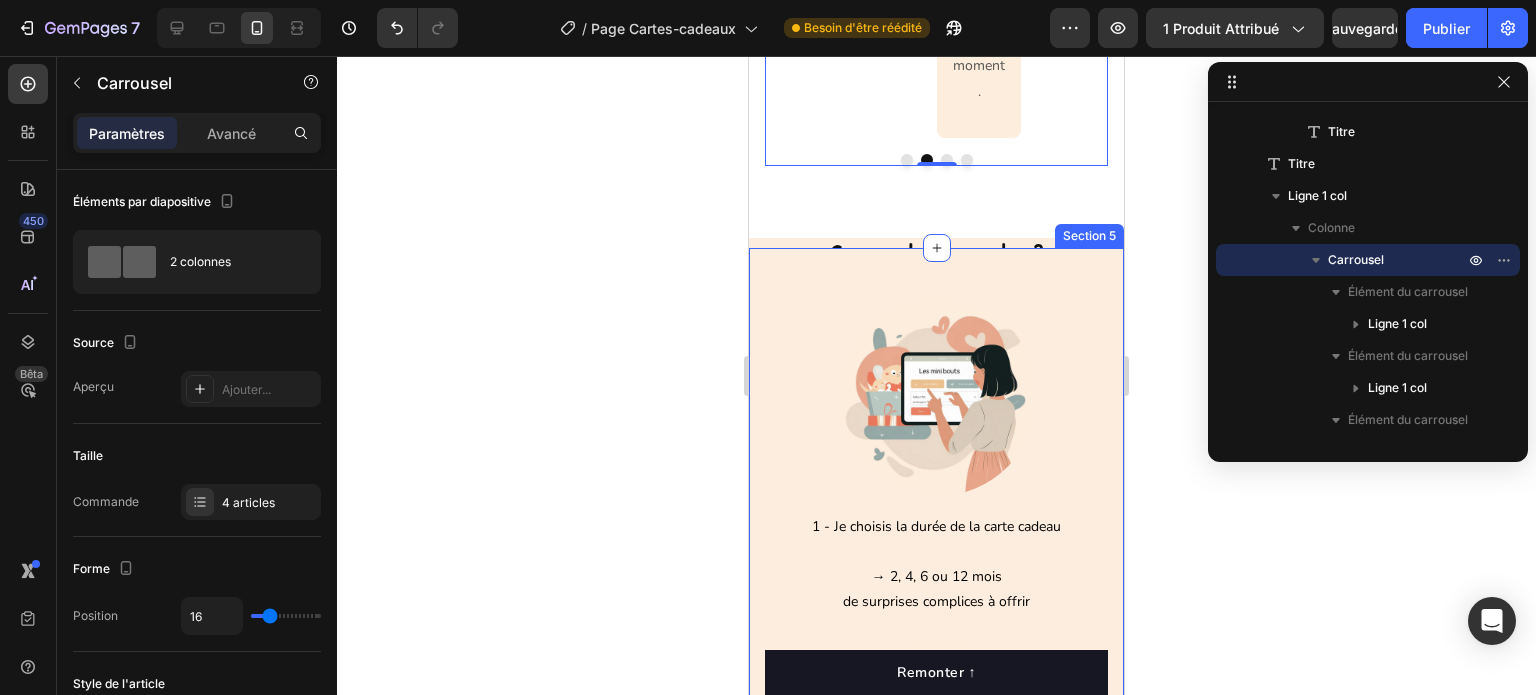 click on "Image 1 - Je choisis la durée de la carte cadeau   → 2, 4, 6 ou 12 mois  de surprises complices à offrir Text Block Image 2 - La première box est livrée  à l’adresse choisie → chez toi ou directement au duo parent-enfant 🎁 Text Block Image 3 - Chaque mois, un nouveau moment de lien  à partager → sans écran, sans stress, tout est prêt à vivre ensemble Text Block Row Section 5" at bounding box center [936, 810] 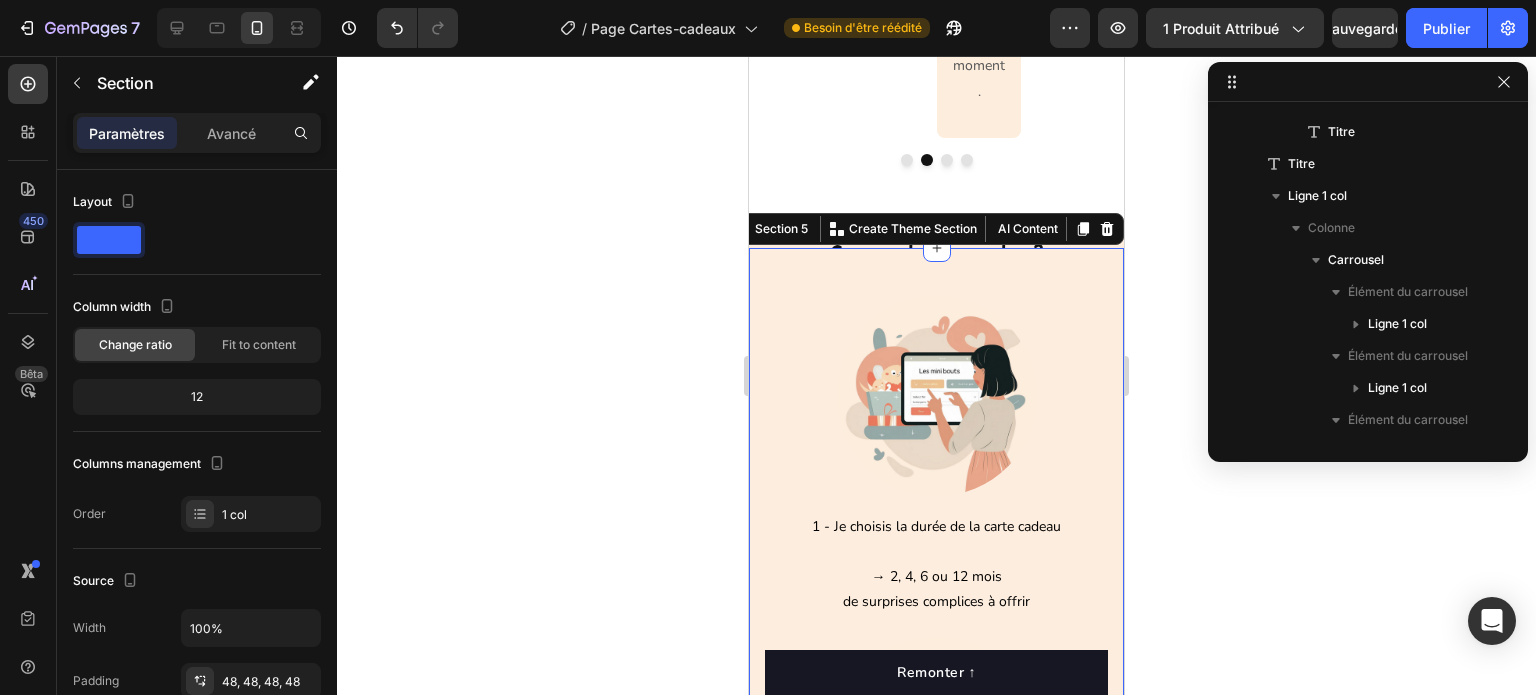 scroll, scrollTop: 1466, scrollLeft: 0, axis: vertical 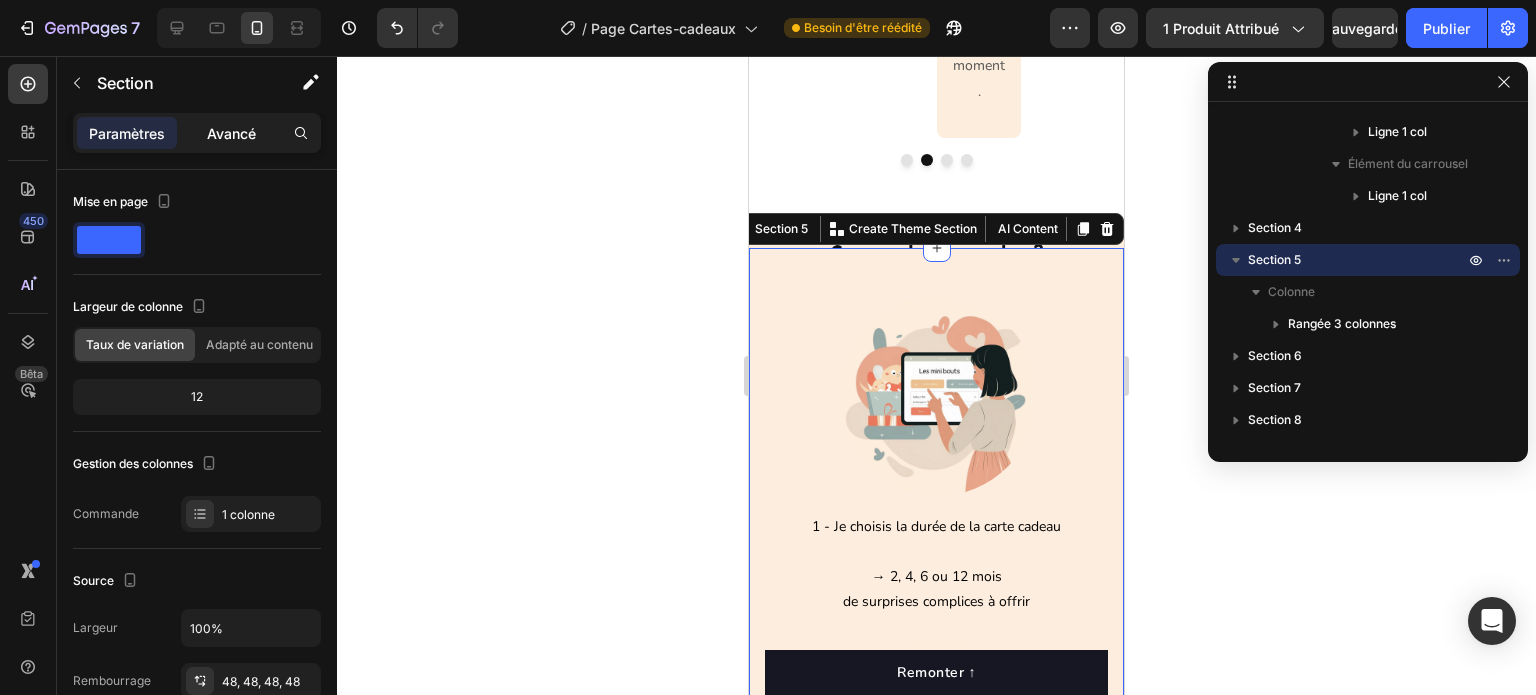 click on "Avancé" at bounding box center [231, 133] 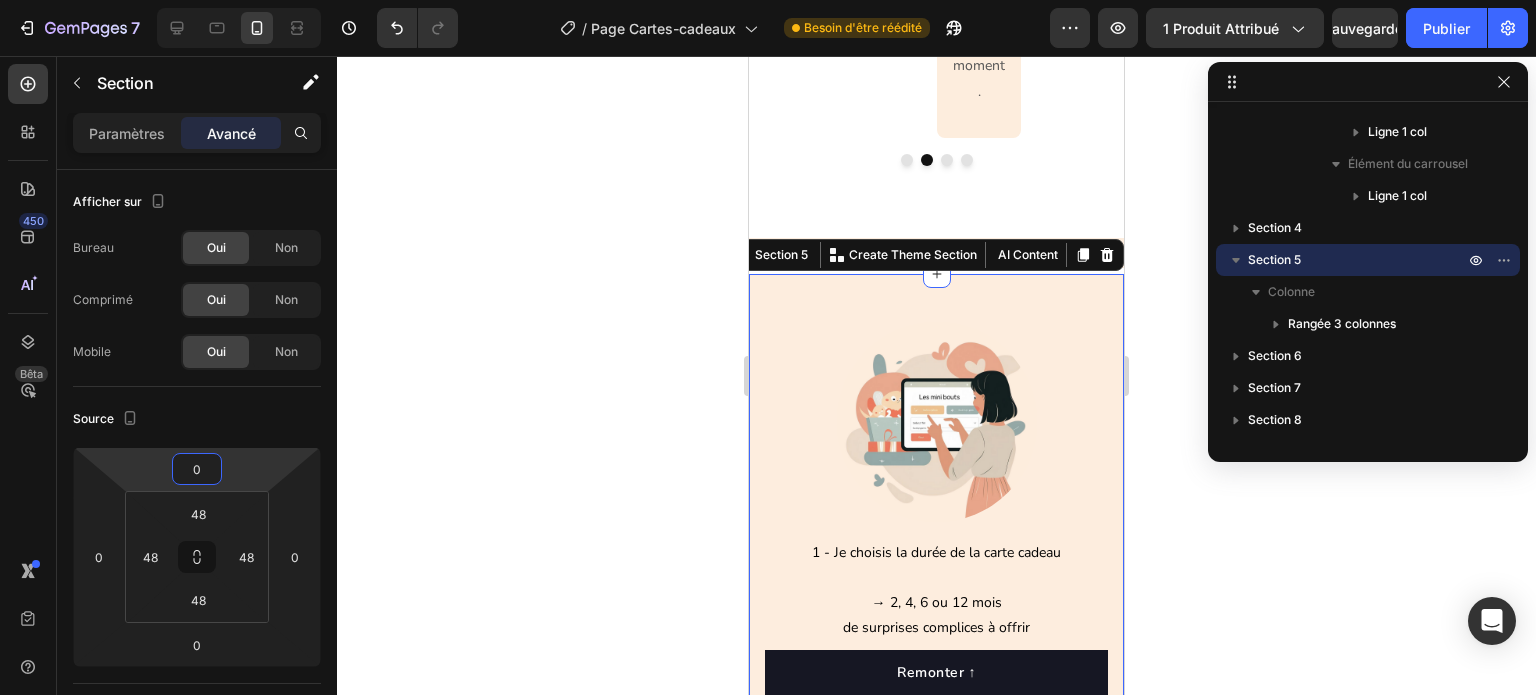 type on "-2" 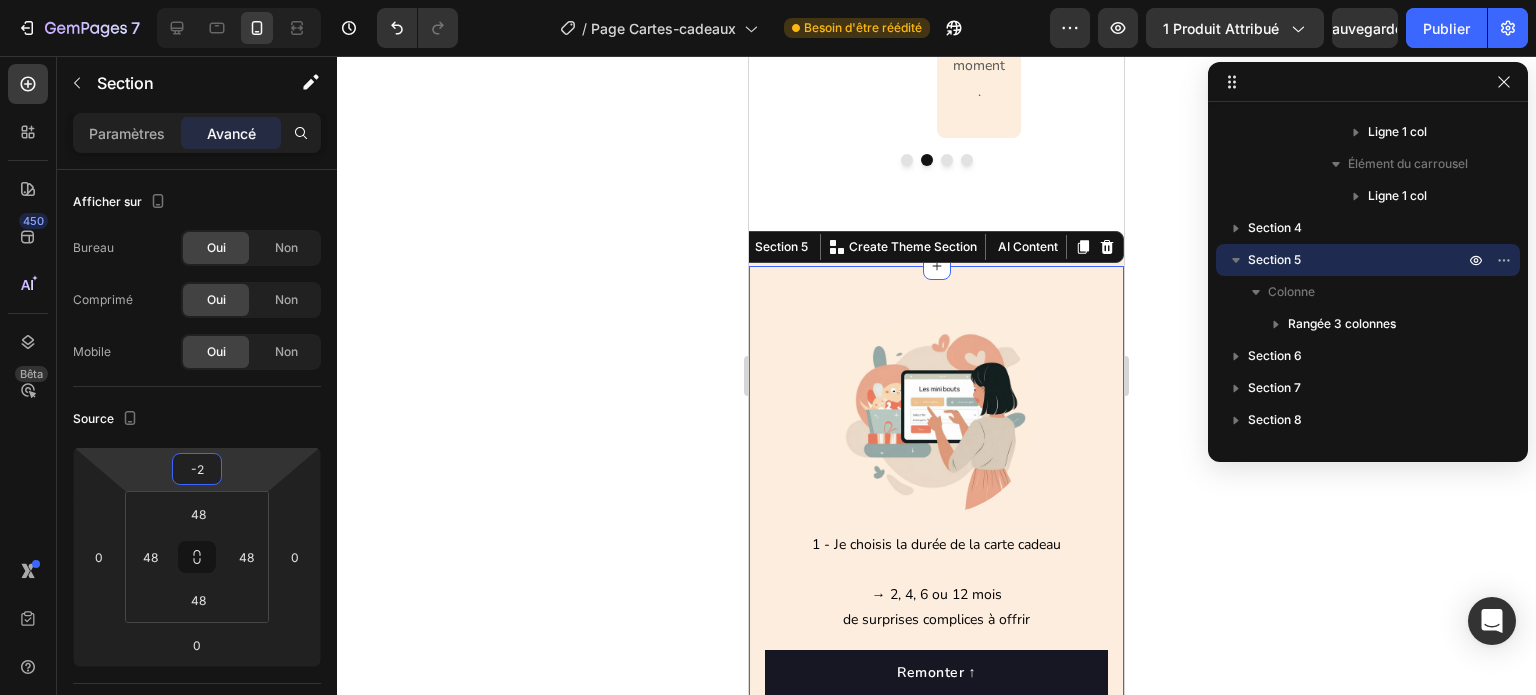 click on "7 Version history / Page Cartes-cadeaux Besoin d'être réédité Aperçu 1 produit attribué Sauvegarder Publier 450 Bêta Sections(18) Éléments (84) Section Élément Hero Section Product Detail Brands Trusted Badges Guarantee Product Breakdown How to use Testimonials Compare Bundle FAQs Social Proof Brand Story Product List Collection Blog List Contact Sticky Add to Cart Custom Footer Parcourir la bibliothèque 450 Mise en page
Rangée
Rangée
Rangée
Rangée Texte
Titre
Bloc de texte Bouton
Bouton
Bouton Médias
Image
Image" at bounding box center [768, 0] 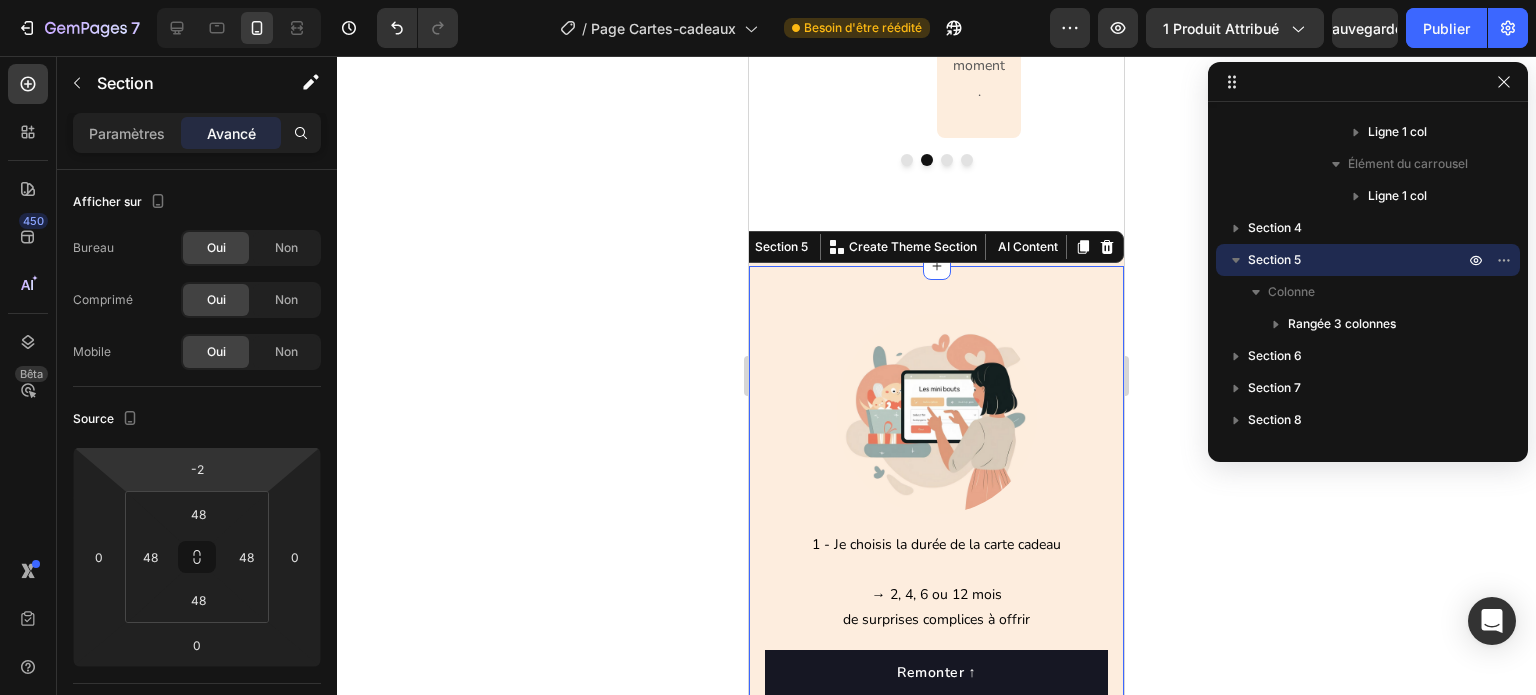 click 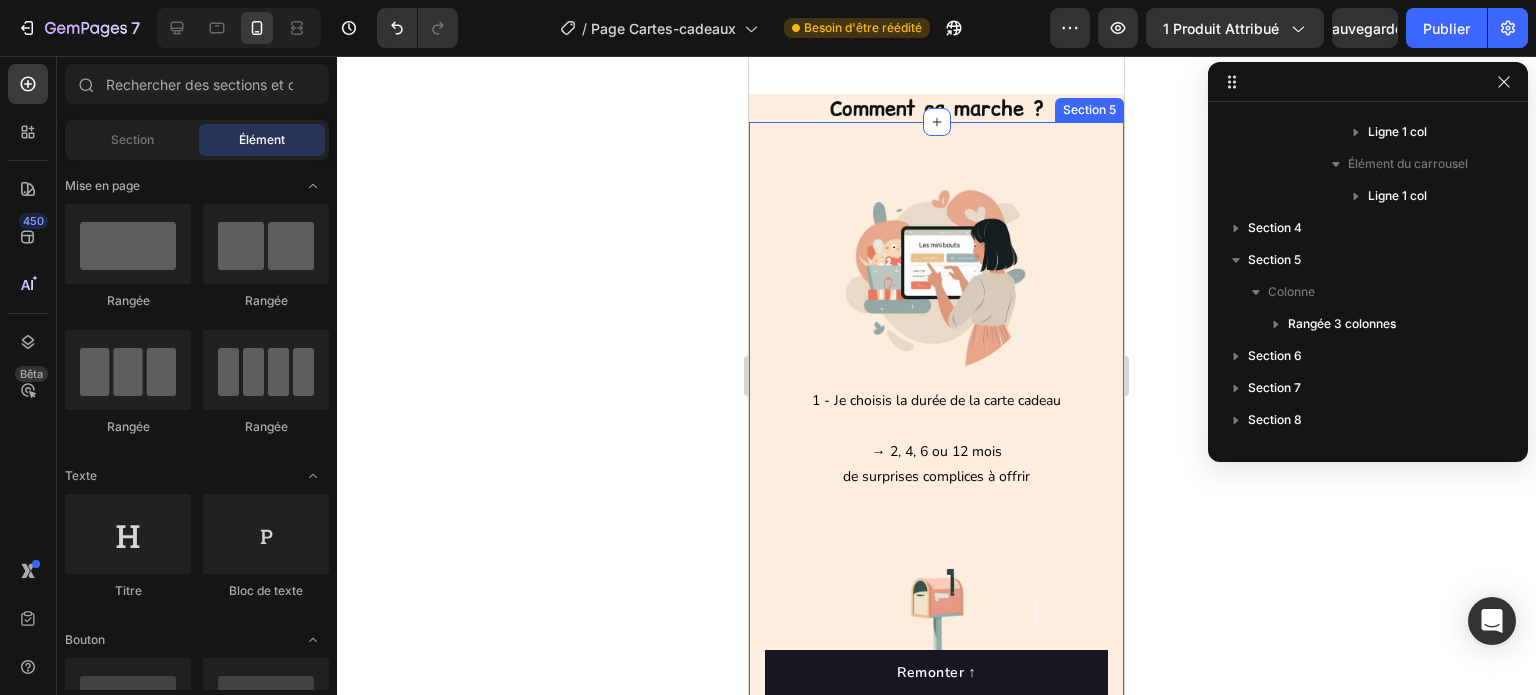 scroll, scrollTop: 3258, scrollLeft: 0, axis: vertical 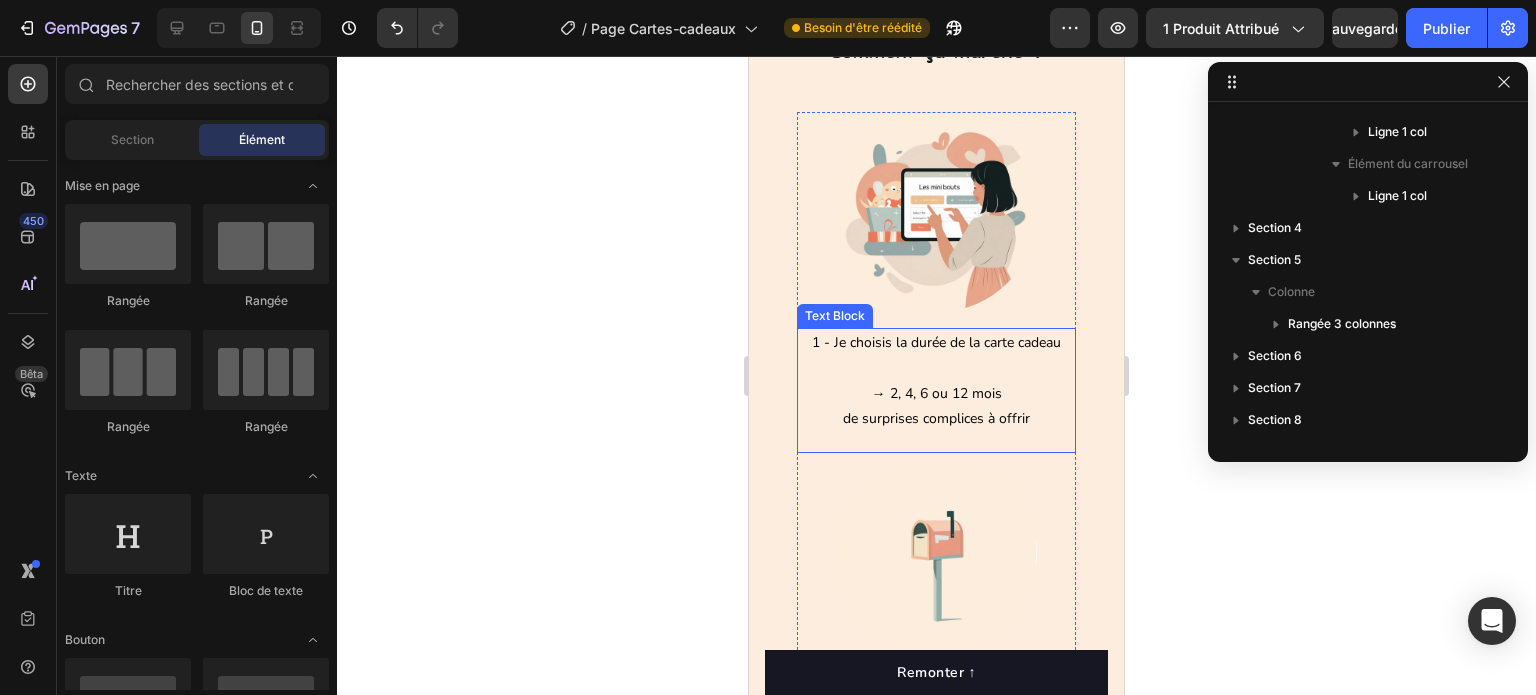 click on "→ 2, 4, 6 ou 12 mois" at bounding box center [937, 393] 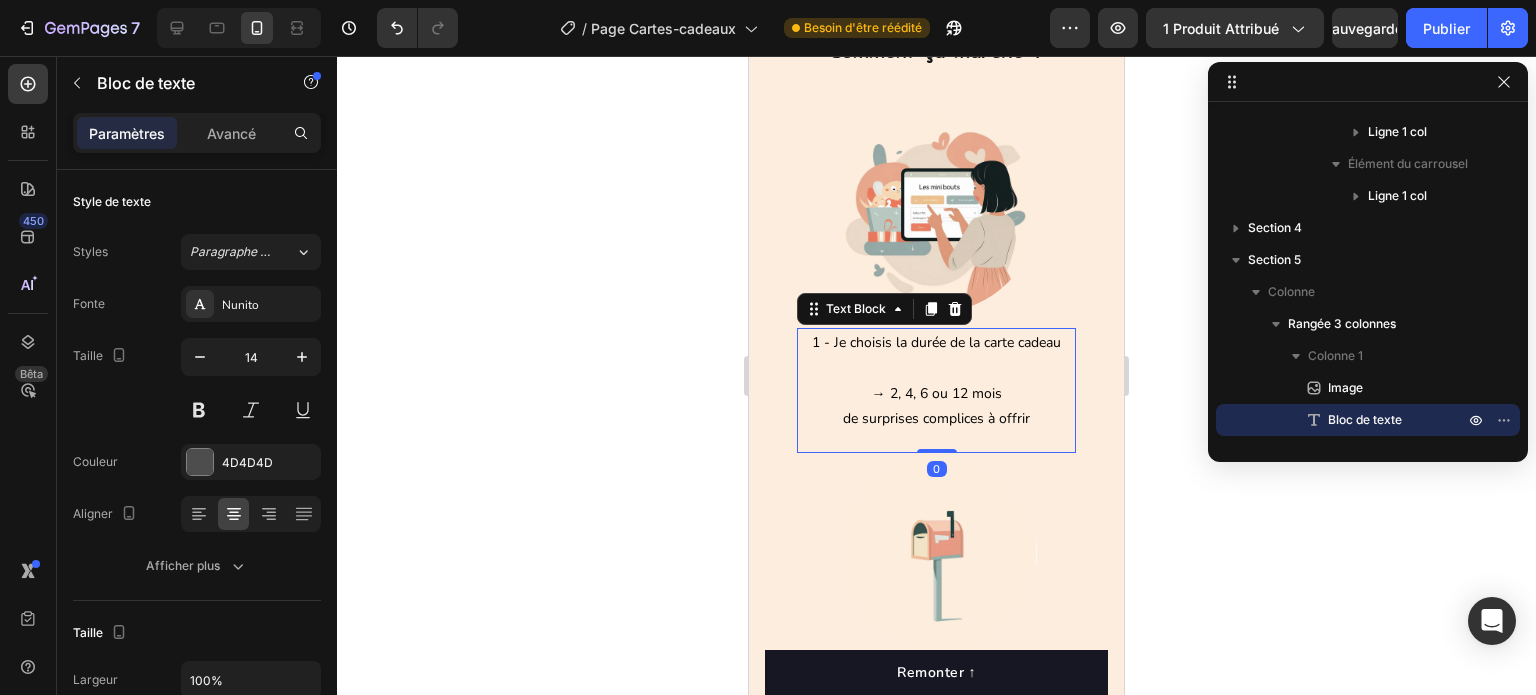 click on "→ 2, 4, 6 ou 12 mois" at bounding box center (937, 393) 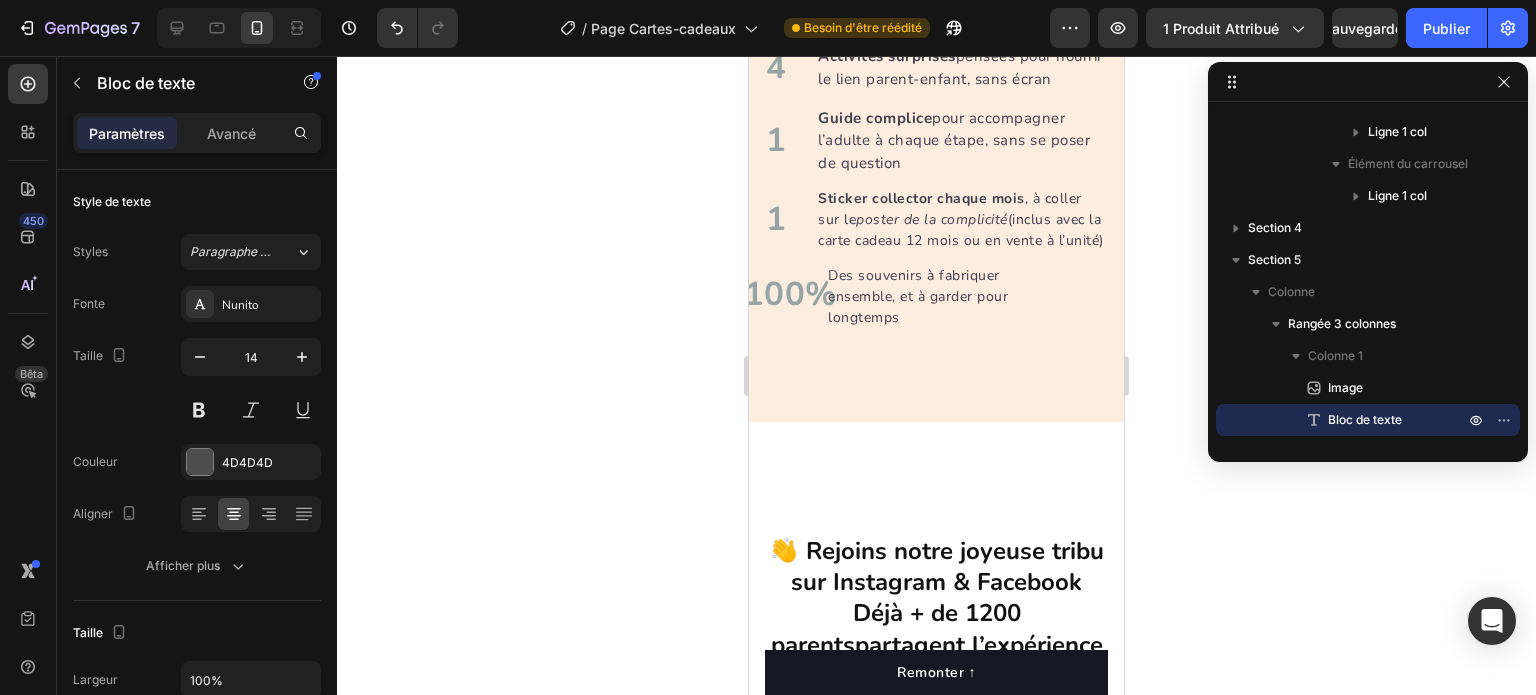 scroll, scrollTop: 6258, scrollLeft: 0, axis: vertical 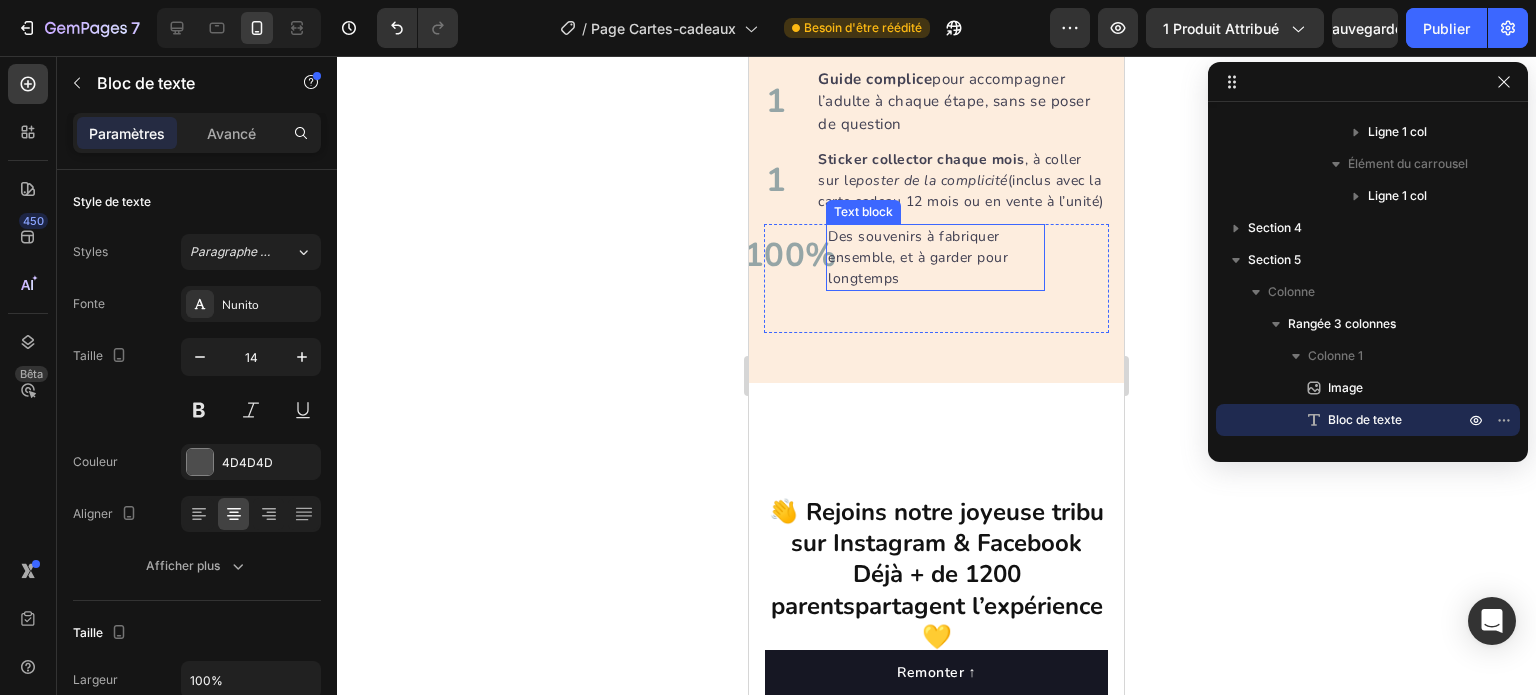 click on "Des souvenirs à fabriquer ensemble, et à garder pour longtemps" at bounding box center (935, 257) 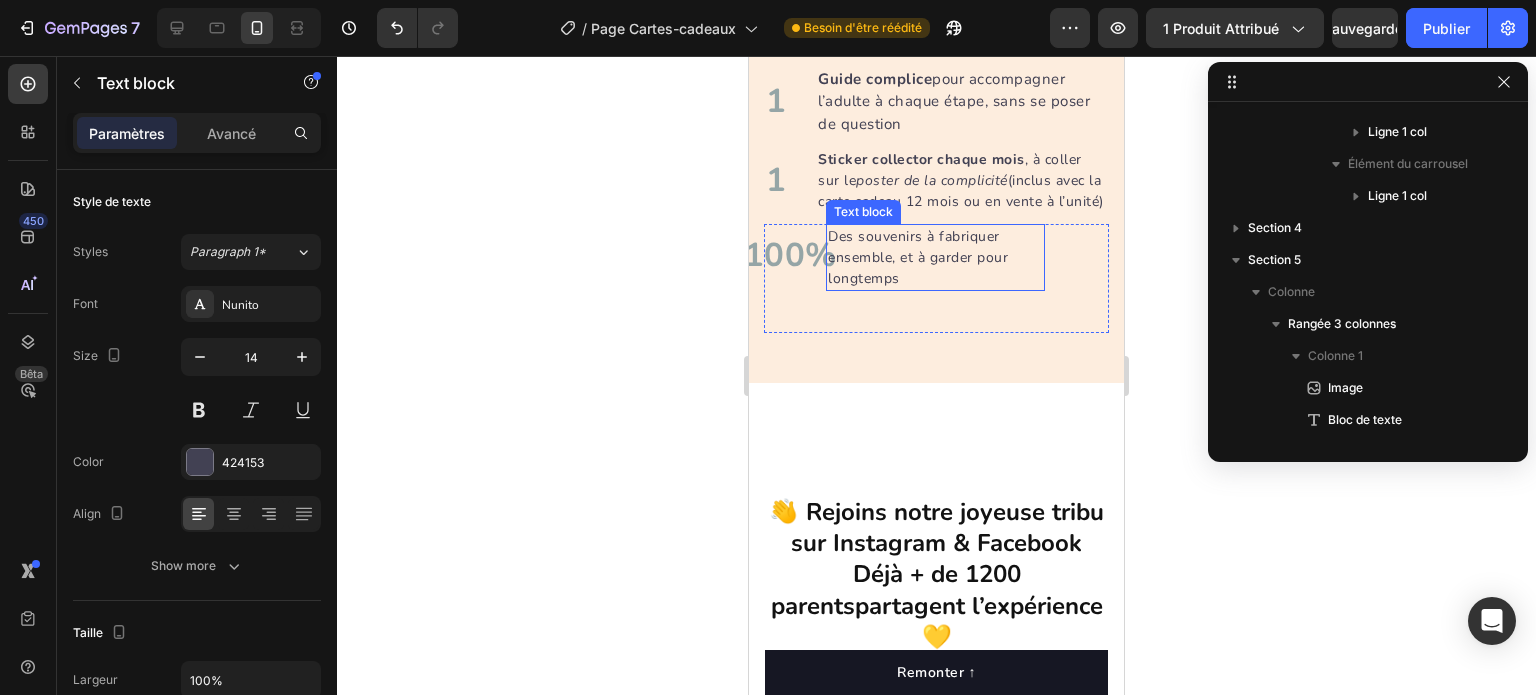 scroll, scrollTop: 2426, scrollLeft: 0, axis: vertical 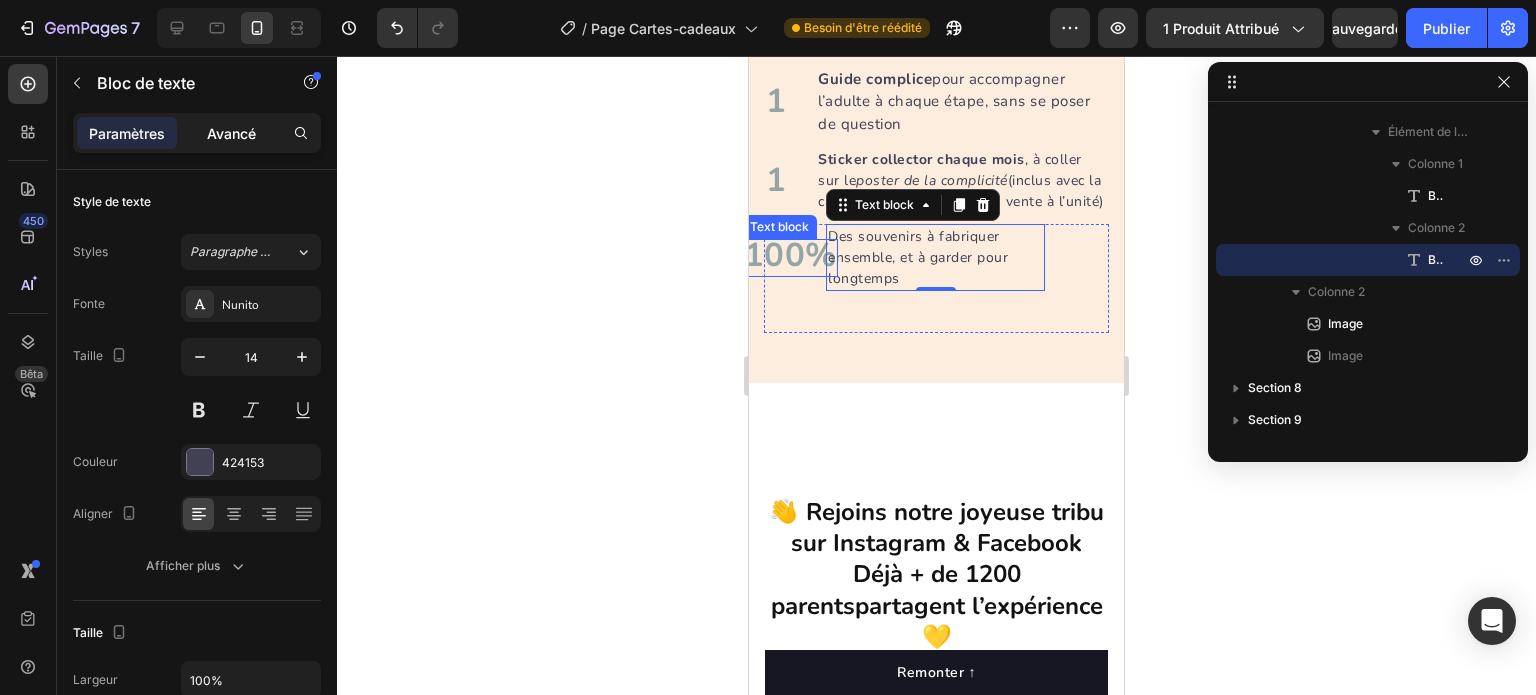 click on "Avancé" at bounding box center [231, 133] 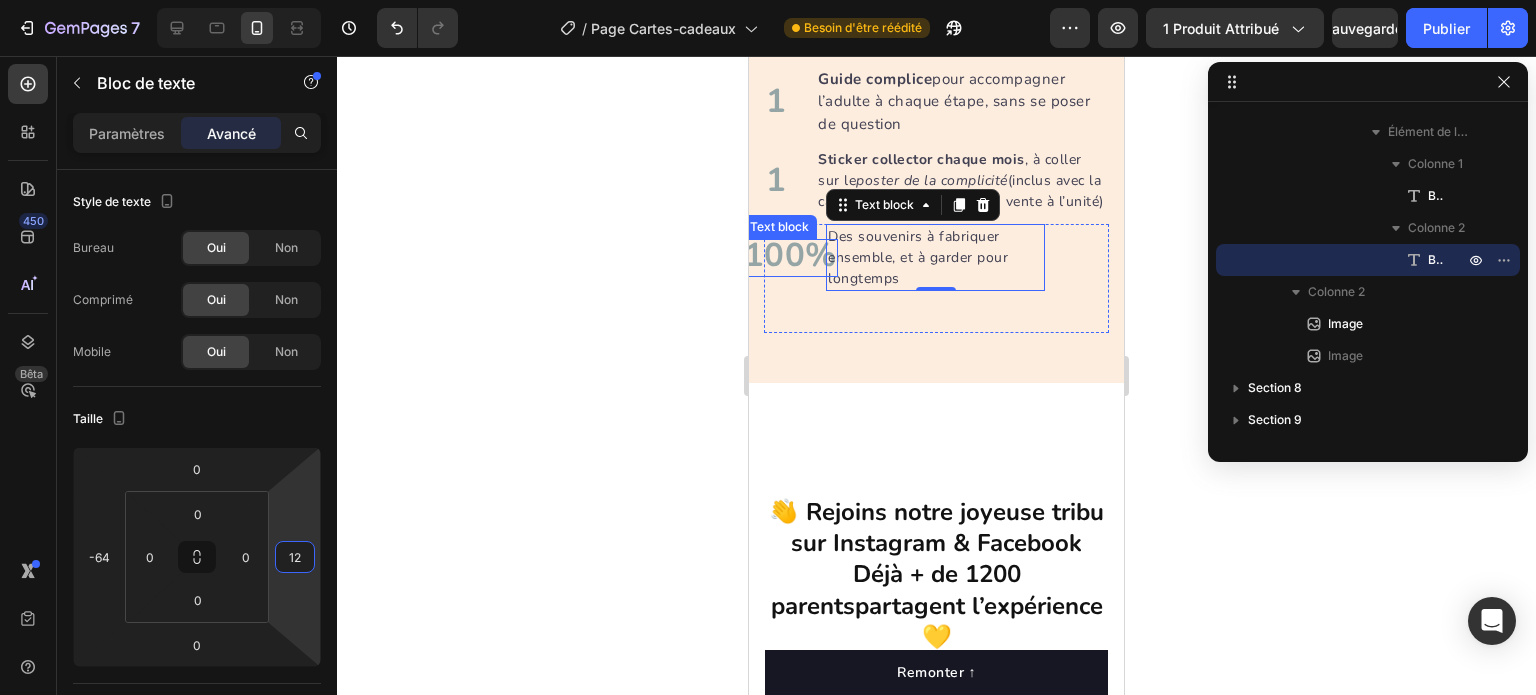 type on "14" 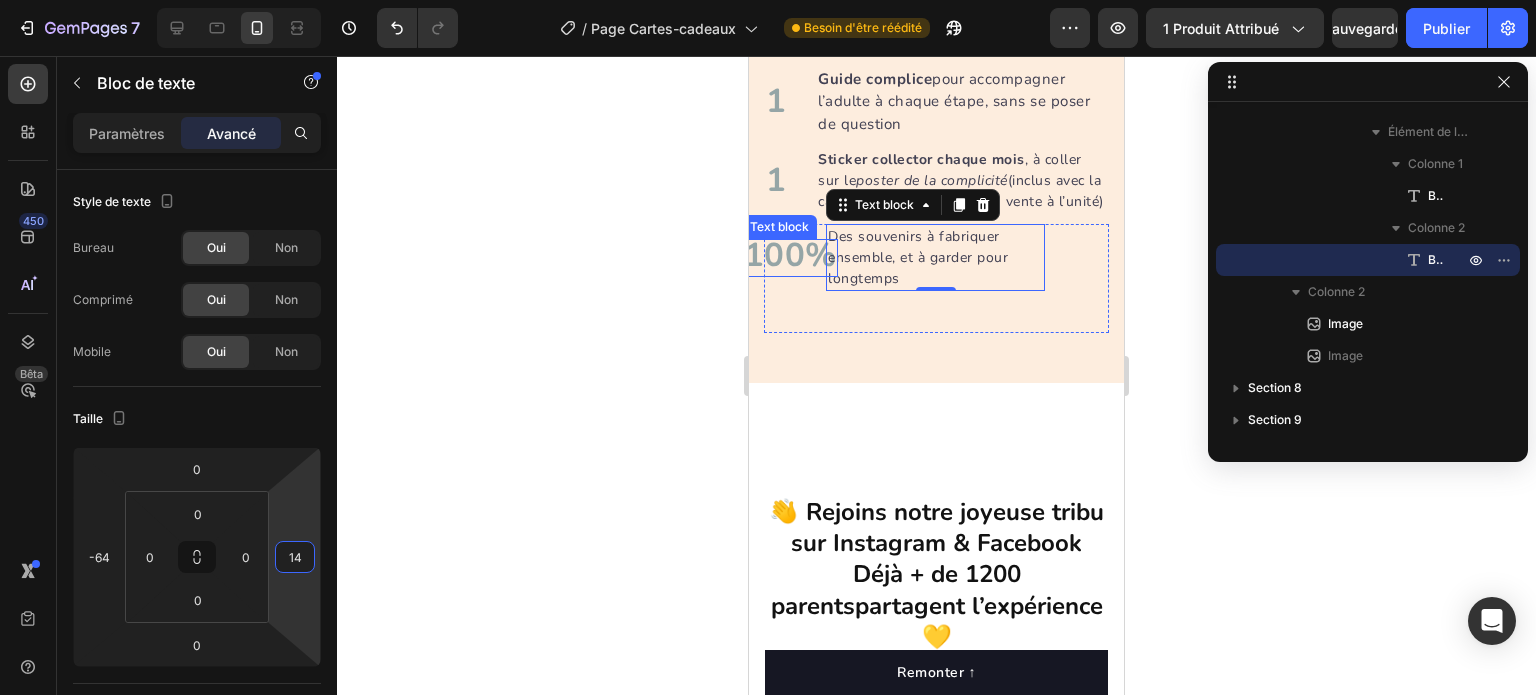 click on "7 Version history / Page Cartes-cadeaux Besoin d'être réédité Aperçu 1 produit attribué Sauvegarder Publier 450 Bêta Sections(18) Éléments (84) Section Élément Hero Section Product Detail Brands Trusted Badges Guarantee Product Breakdown How to use Testimonials Compare Bundle FAQs Social Proof Brand Story Product List Collection Blog List Contact Sticky Add to Cart Custom Footer Parcourir la bibliothèque 450 Mise en page
Rangée
Rangée
Rangée
Rangée Texte
Titre
Bloc de texte Bouton
Bouton
Bouton Médias
Image
Image" at bounding box center (768, 0) 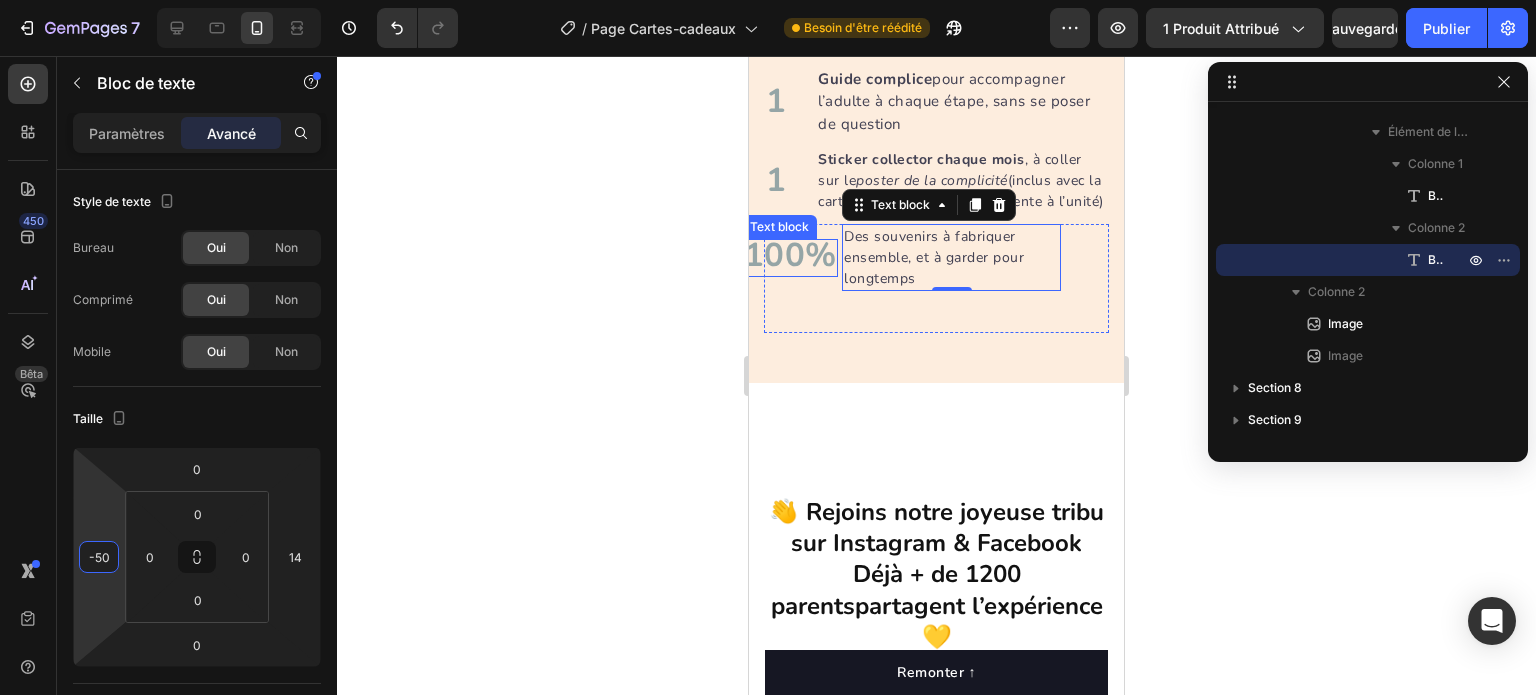 type on "-48" 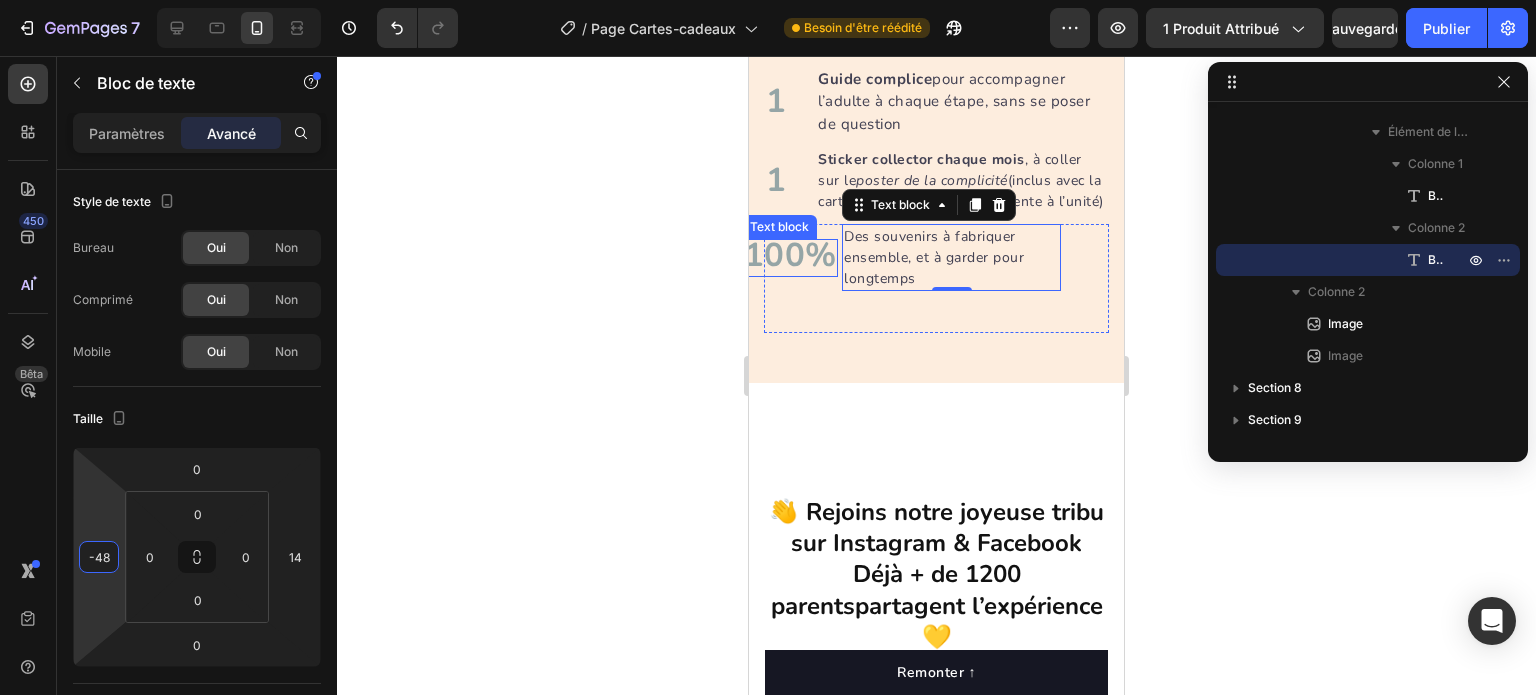 click on "7 Version history / Page Cartes-cadeaux Besoin d'être réédité Aperçu 1 produit attribué Sauvegarder Publier 450 Bêta Sections(18) Éléments (84) Section Élément Hero Section Product Detail Brands Trusted Badges Guarantee Product Breakdown How to use Testimonials Compare Bundle FAQs Social Proof Brand Story Product List Collection Blog List Contact Sticky Add to Cart Custom Footer Parcourir la bibliothèque 450 Mise en page
Rangée
Rangée
Rangée
Rangée Texte
Titre
Bloc de texte Bouton
Bouton
Bouton Médias
Image
Image" at bounding box center [768, 0] 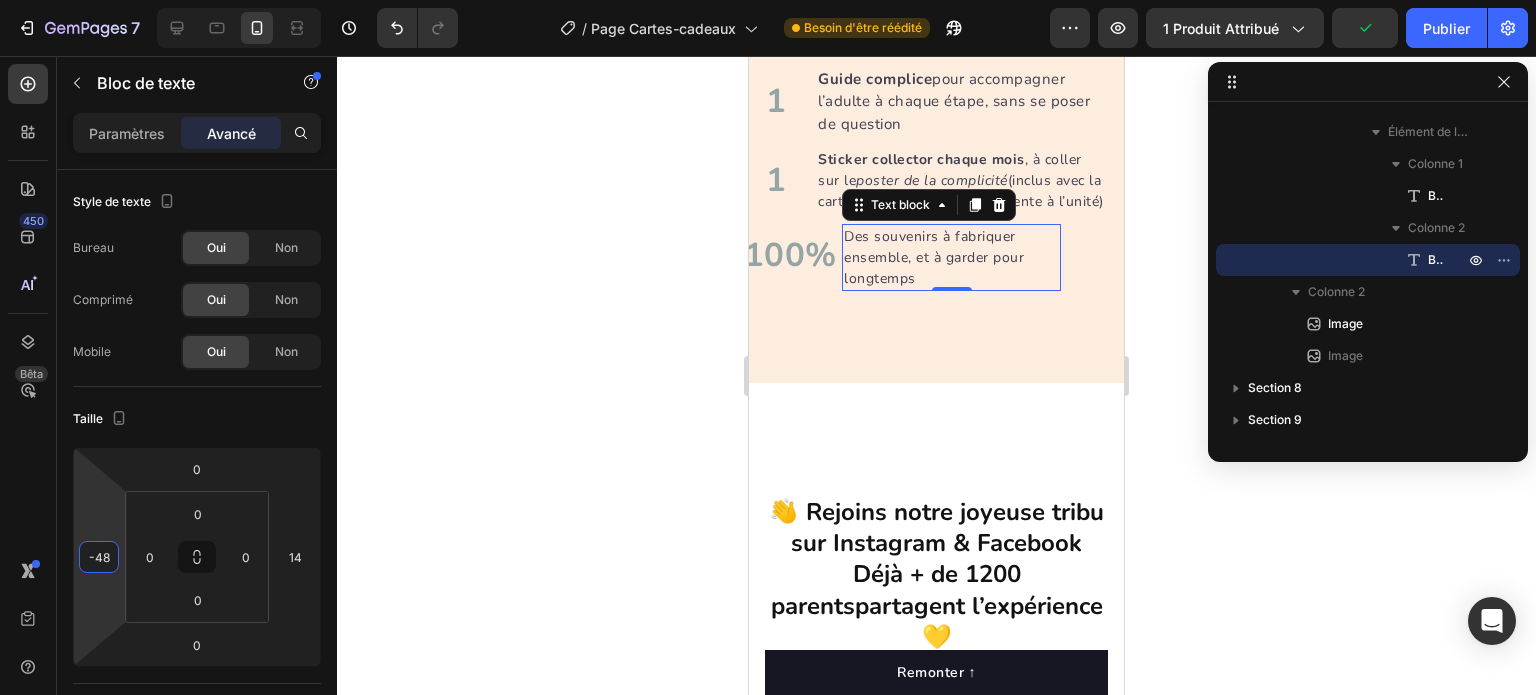 click 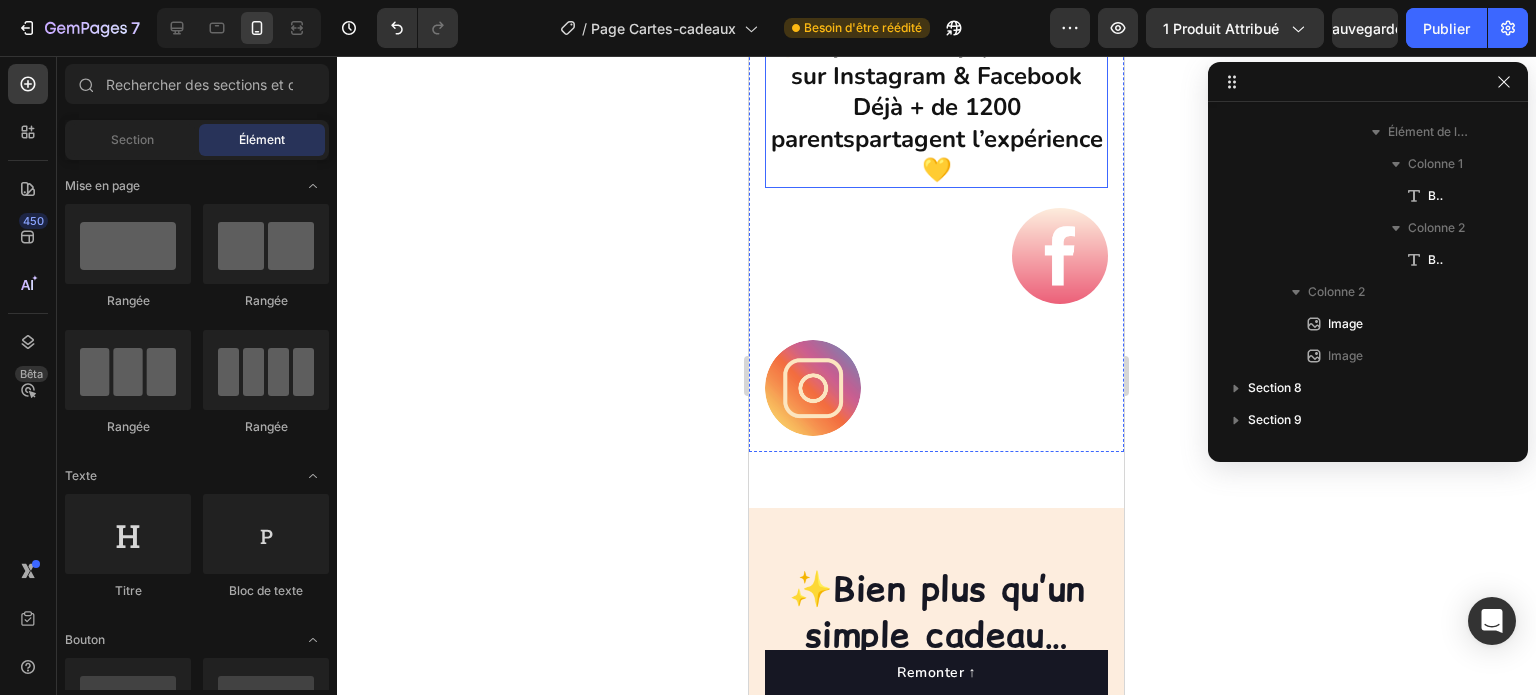 scroll, scrollTop: 6758, scrollLeft: 0, axis: vertical 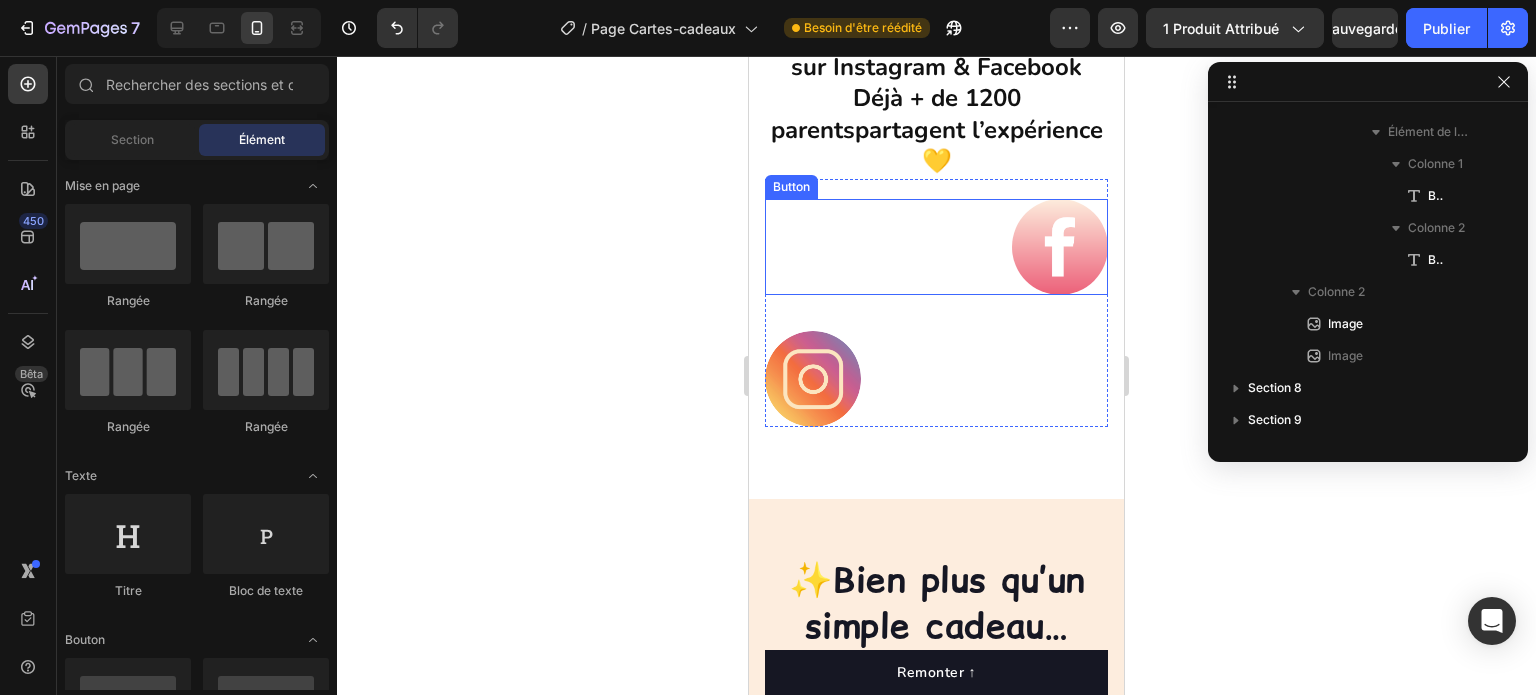 click on "Button" at bounding box center [936, 247] 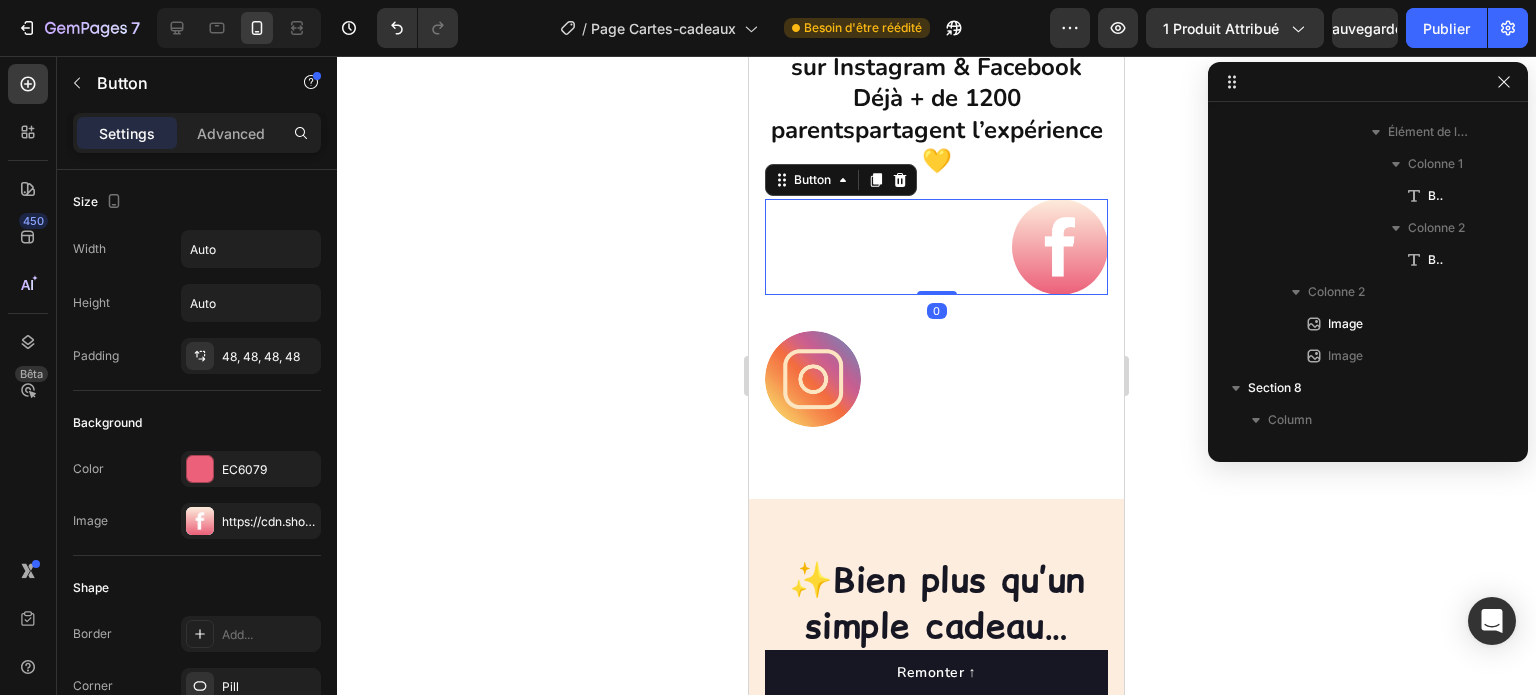 scroll, scrollTop: 2778, scrollLeft: 0, axis: vertical 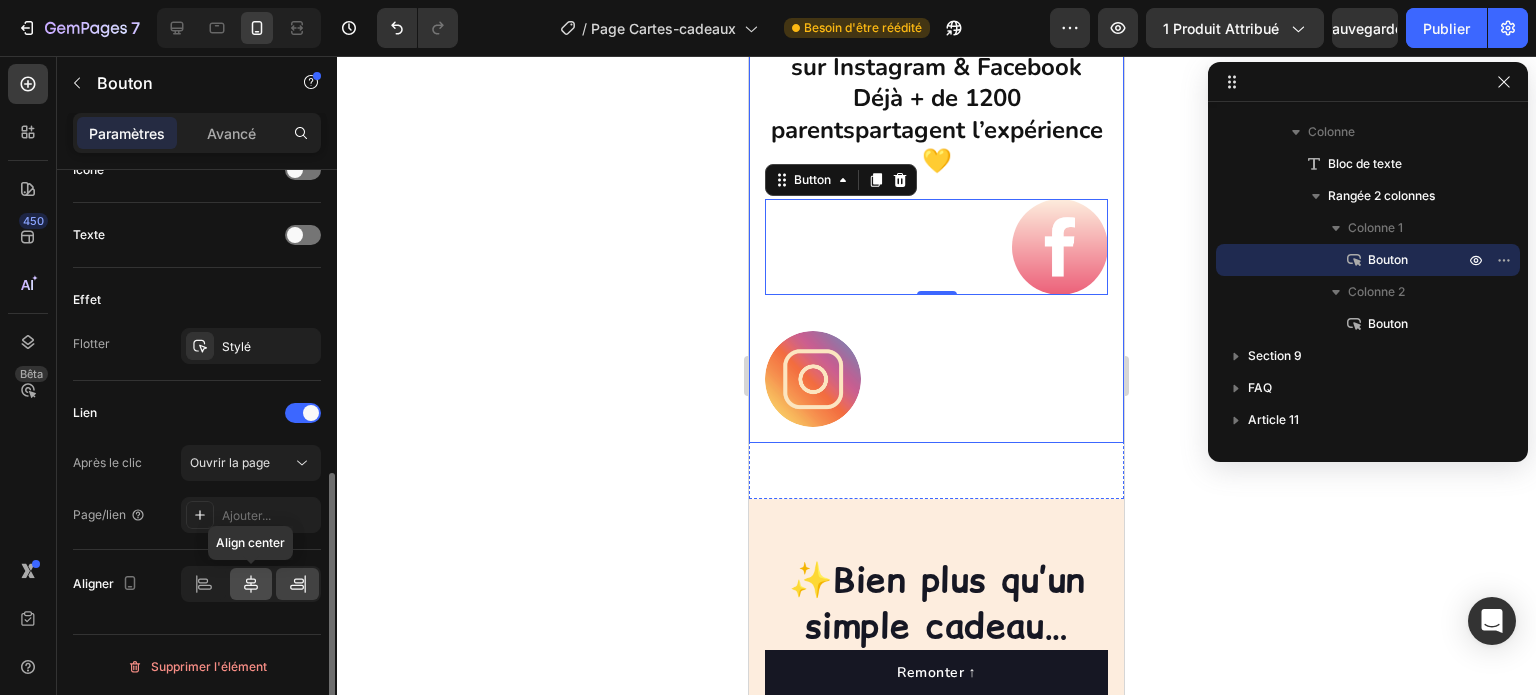 click 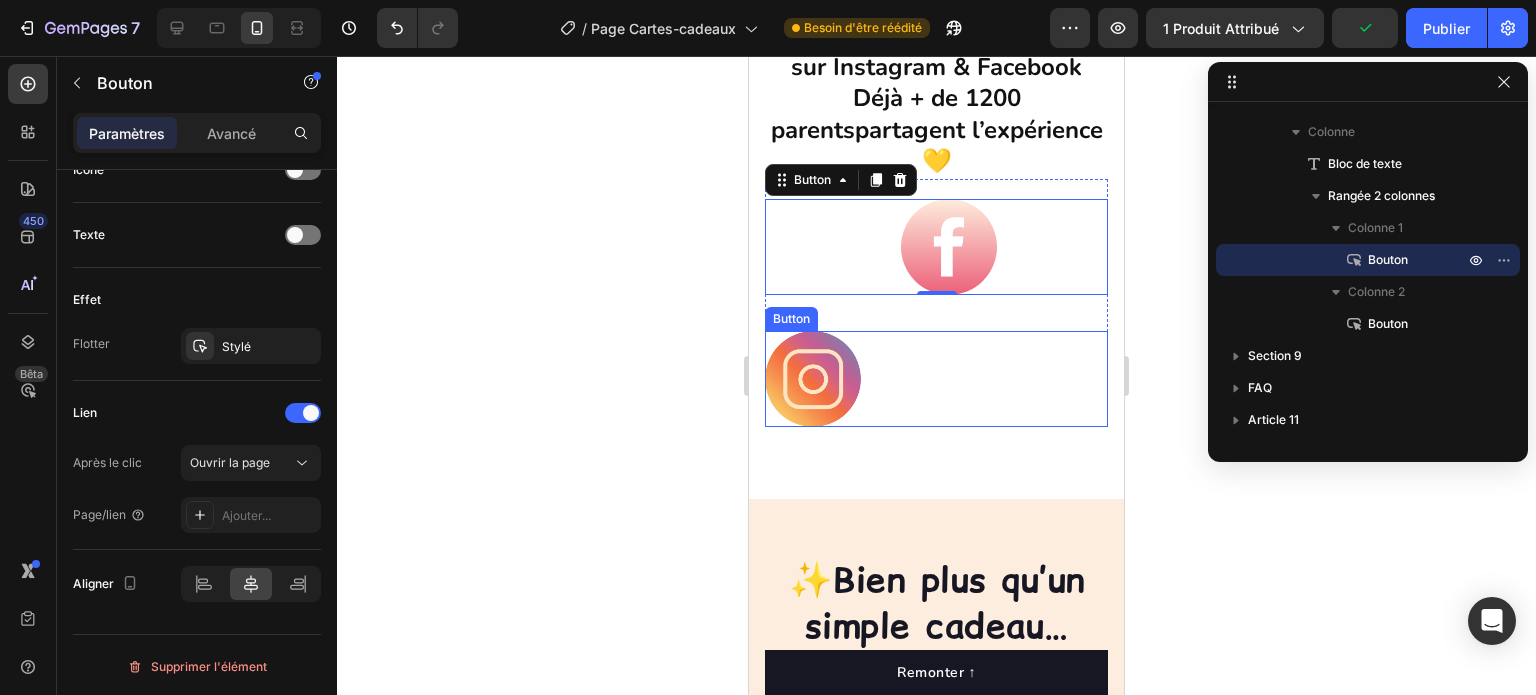 click on "Button" at bounding box center (936, 379) 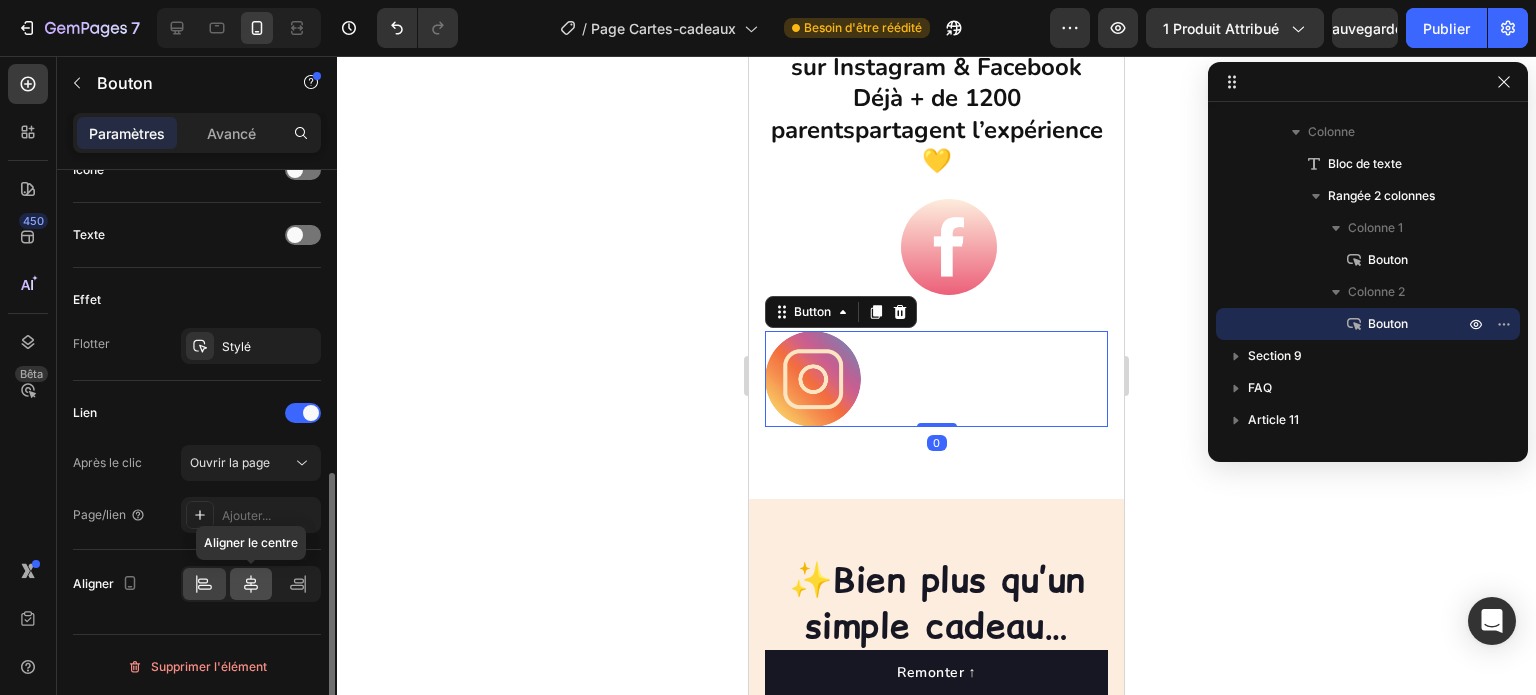 click 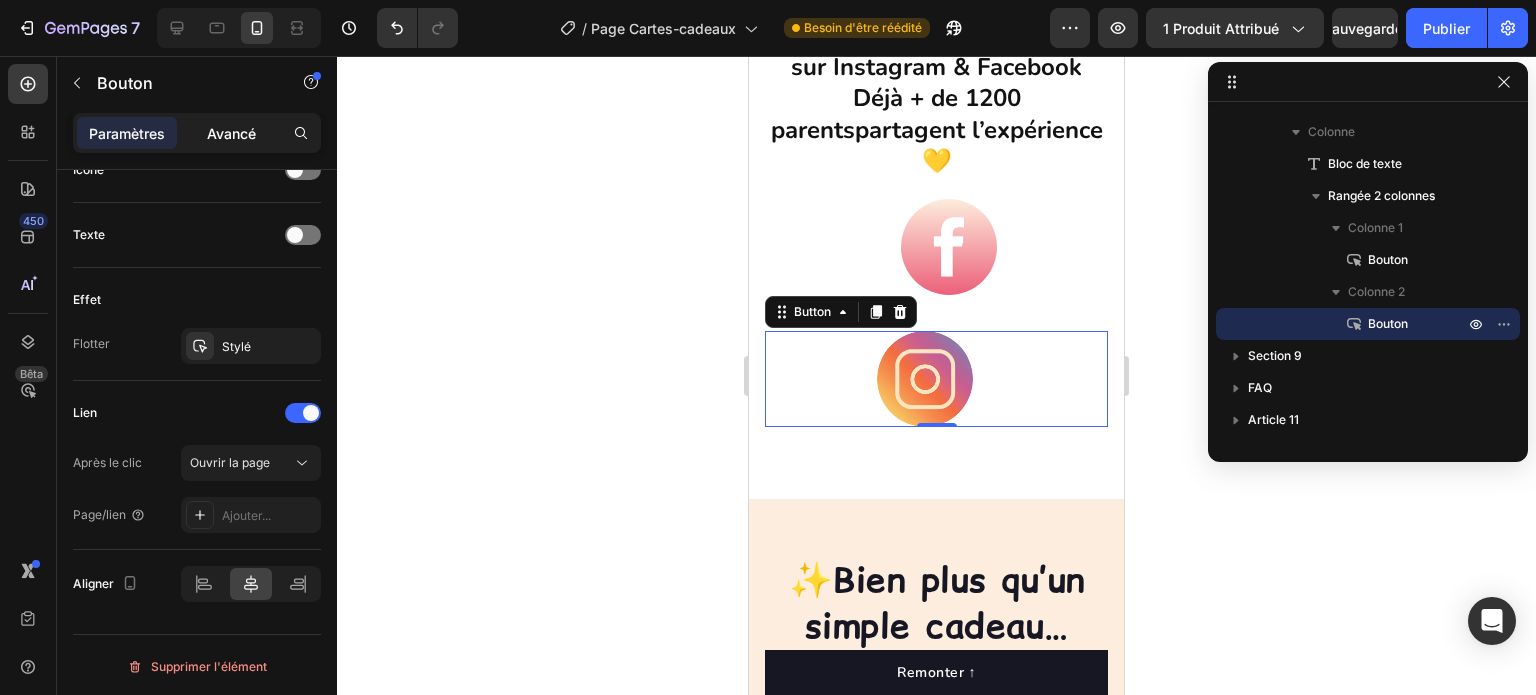 click on "Avancé" at bounding box center (231, 133) 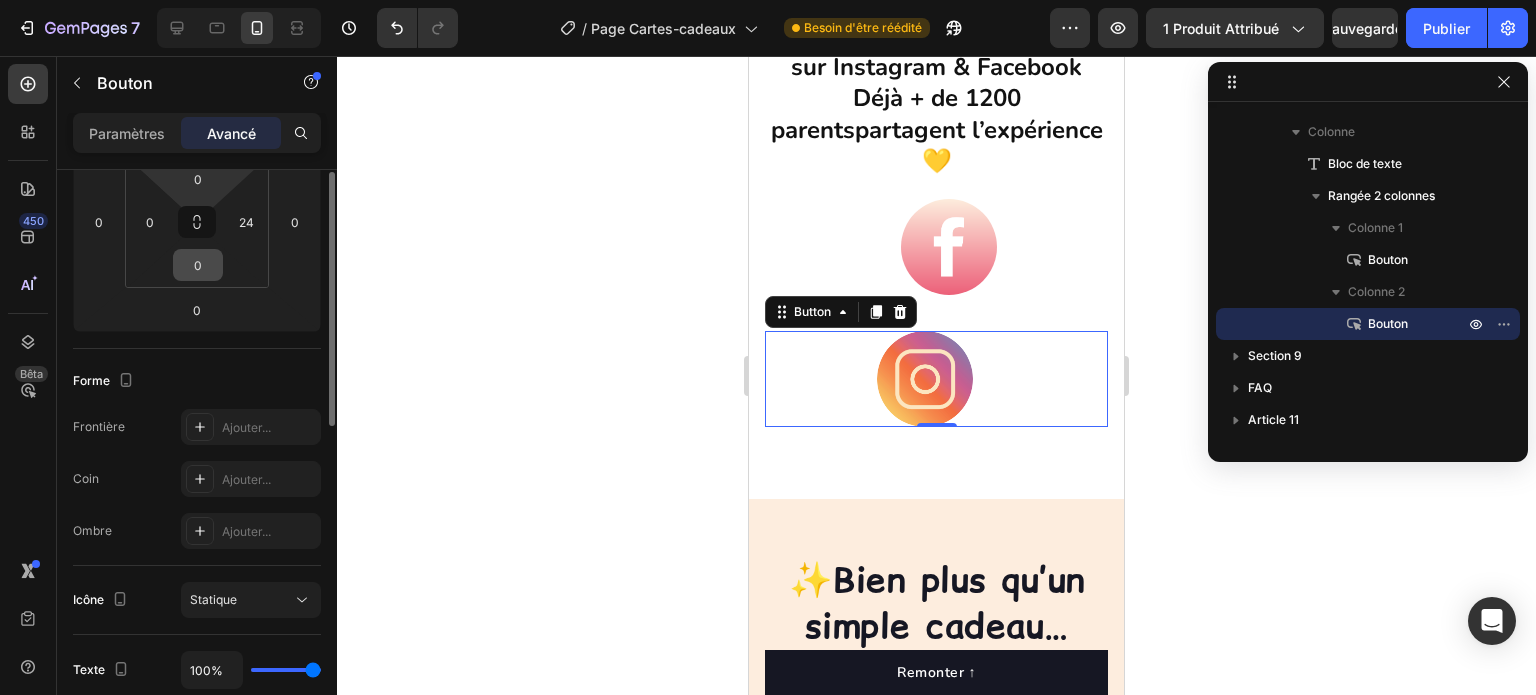 scroll, scrollTop: 235, scrollLeft: 0, axis: vertical 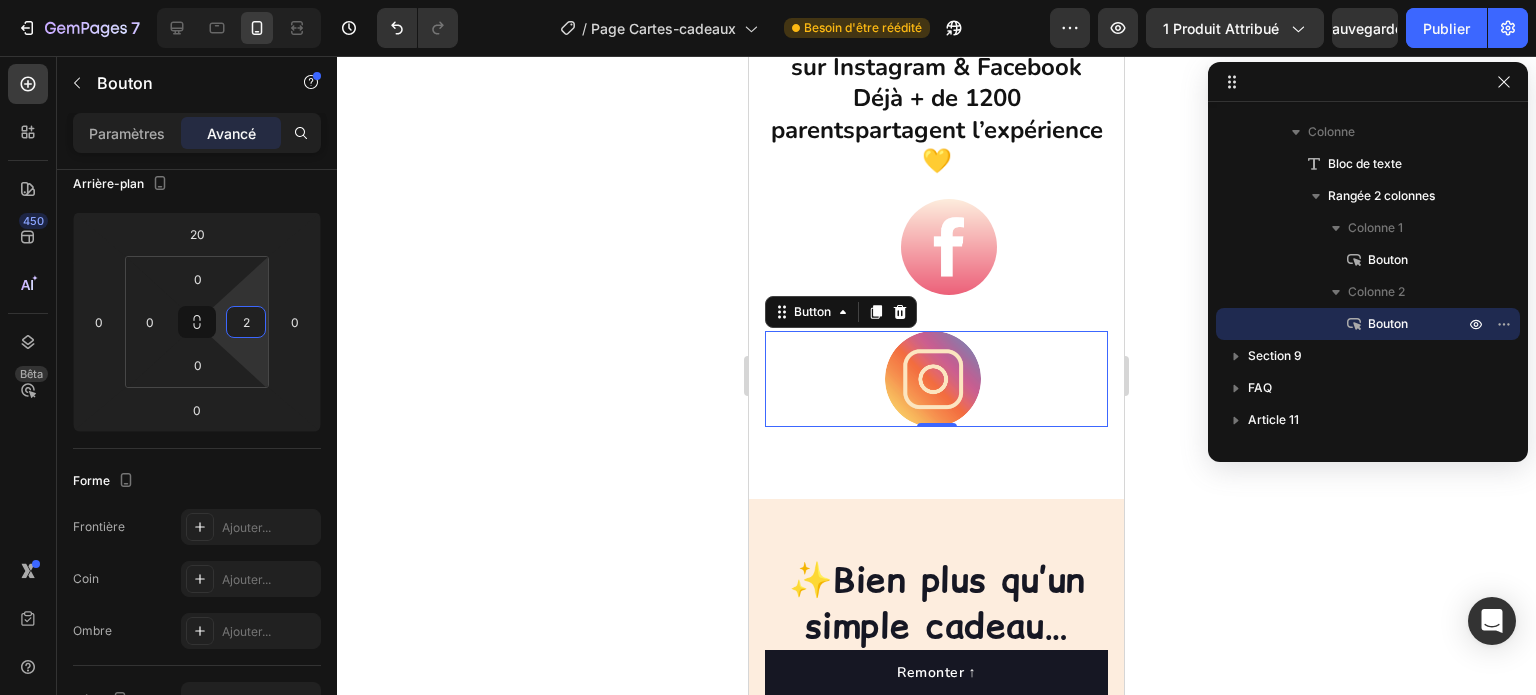 type on "0" 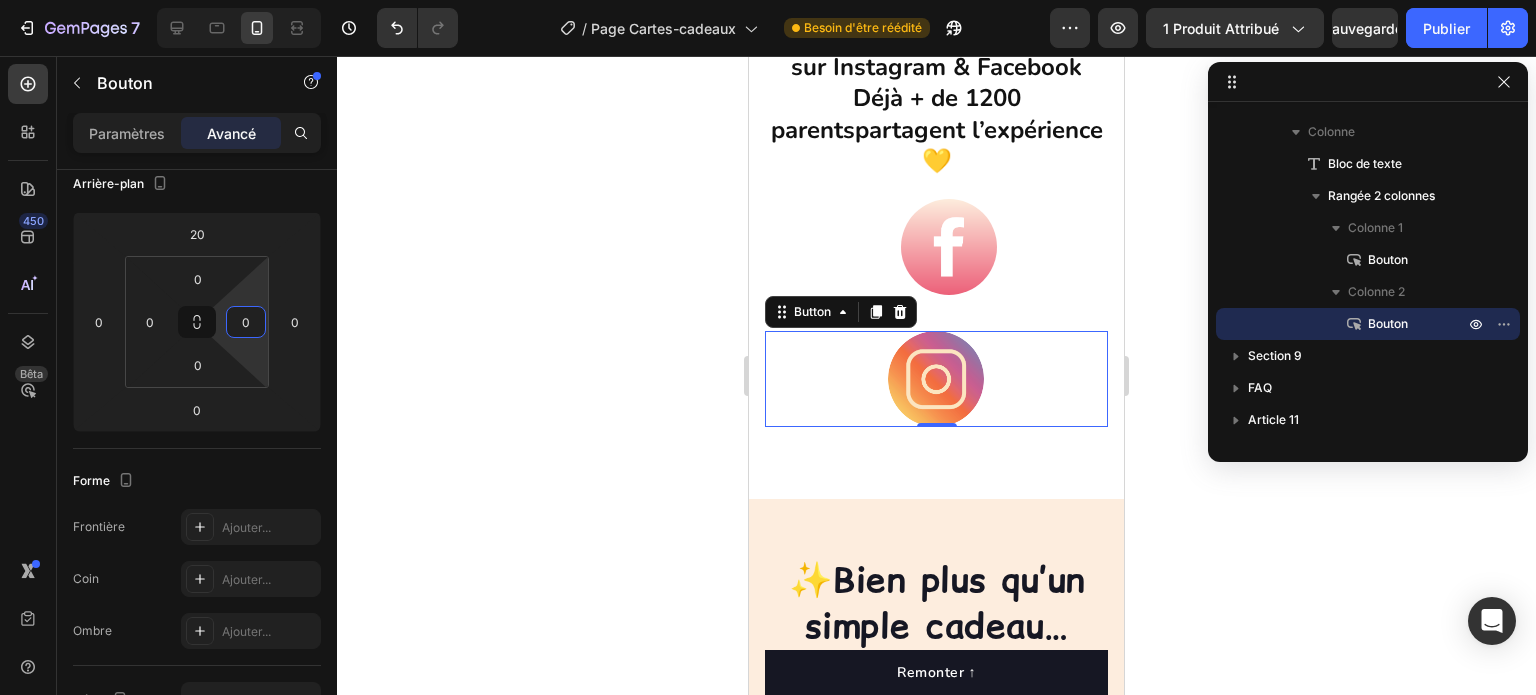 drag, startPoint x: 244, startPoint y: 299, endPoint x: 228, endPoint y: 336, distance: 40.311287 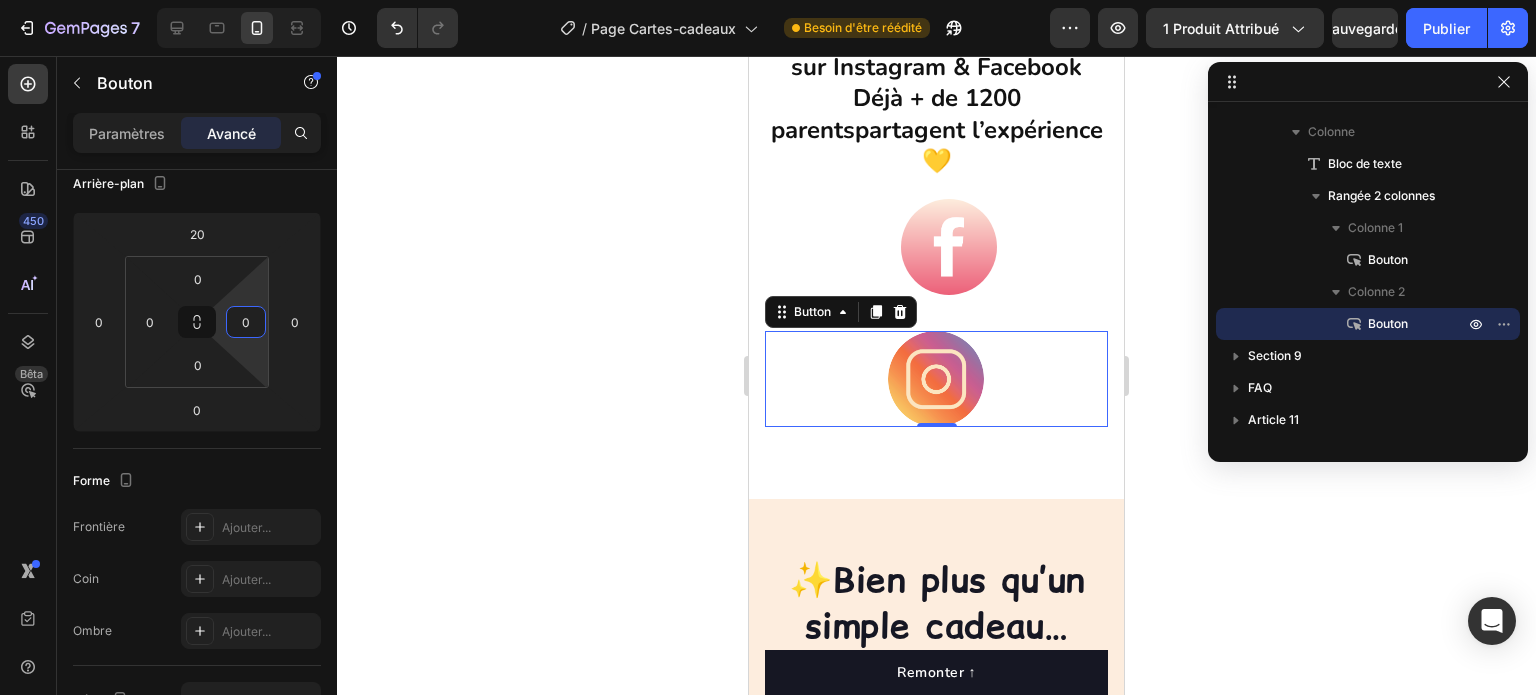 click on "7 Version history / Page Cartes-cadeaux Besoin d'être réédité Aperçu 1 produit attribué Sauvegarder Publier 450 Bêta Sections(18) Éléments (84) Section Élément Hero Section Product Detail Brands Trusted Badges Guarantee Product Breakdown How to use Testimonials Compare Bundle FAQs Social Proof Brand Story Product List Collection Blog List Contact Sticky Add to Cart Custom Footer Parcourir la bibliothèque 450 Mise en page
Rangée
Rangée
Rangée
Rangée Texte
Titre
Bloc de texte Bouton
Bouton
Bouton Médias
Image
Image" at bounding box center [768, 0] 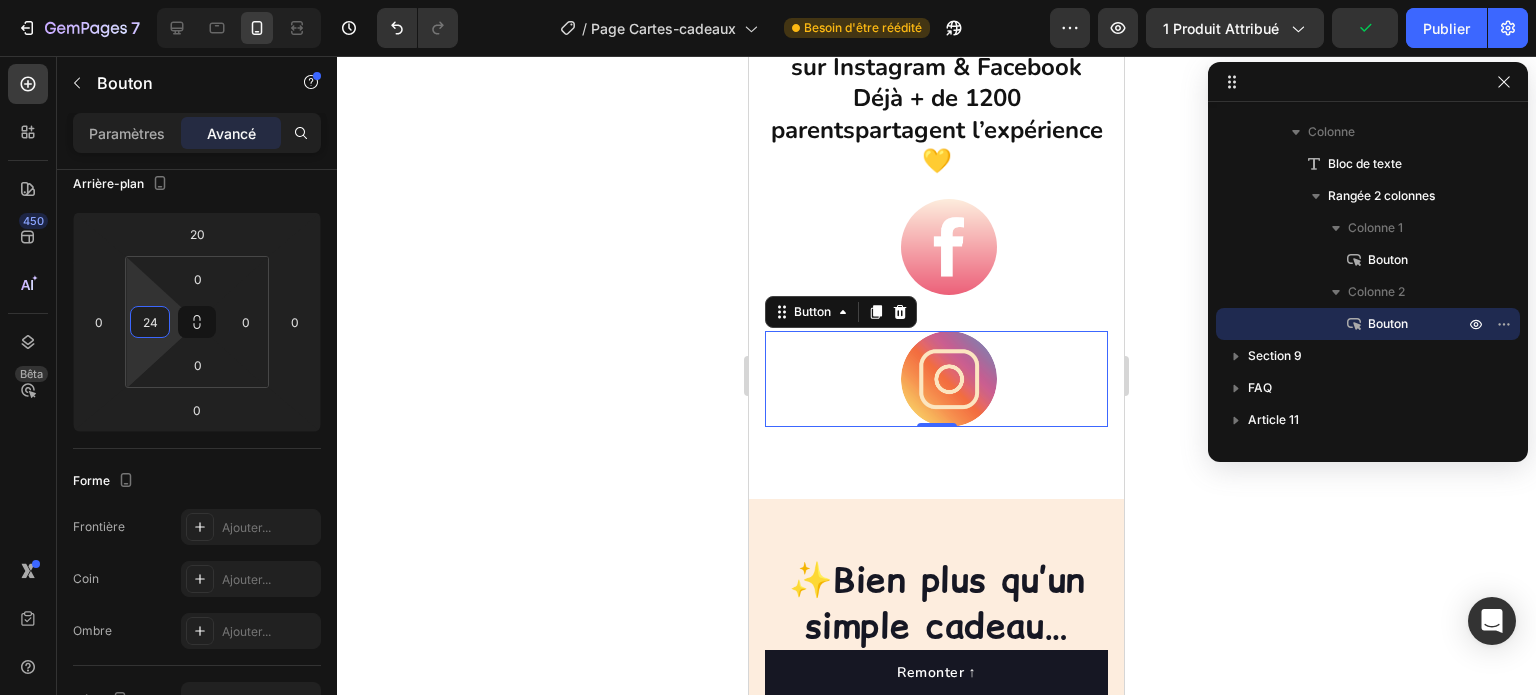 type on "26" 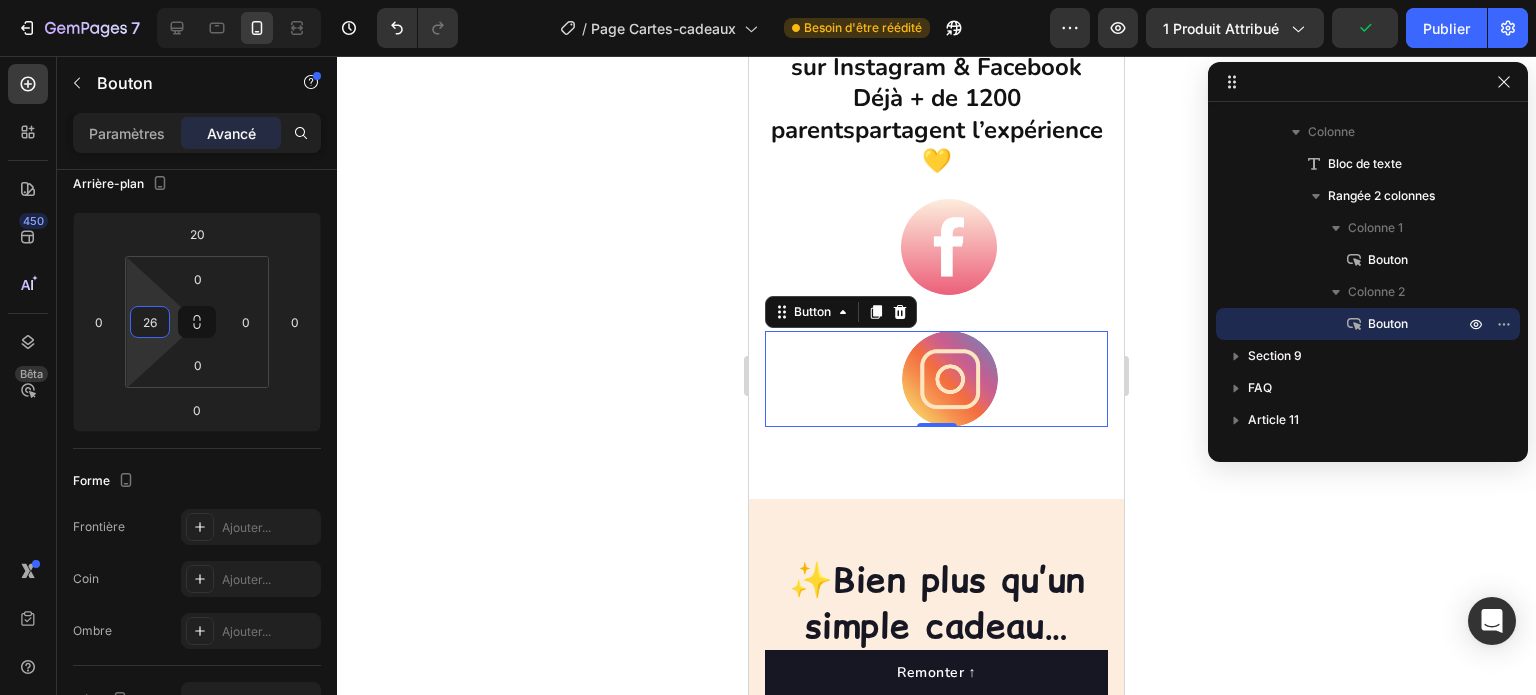 drag, startPoint x: 145, startPoint y: 296, endPoint x: 141, endPoint y: 283, distance: 13.601471 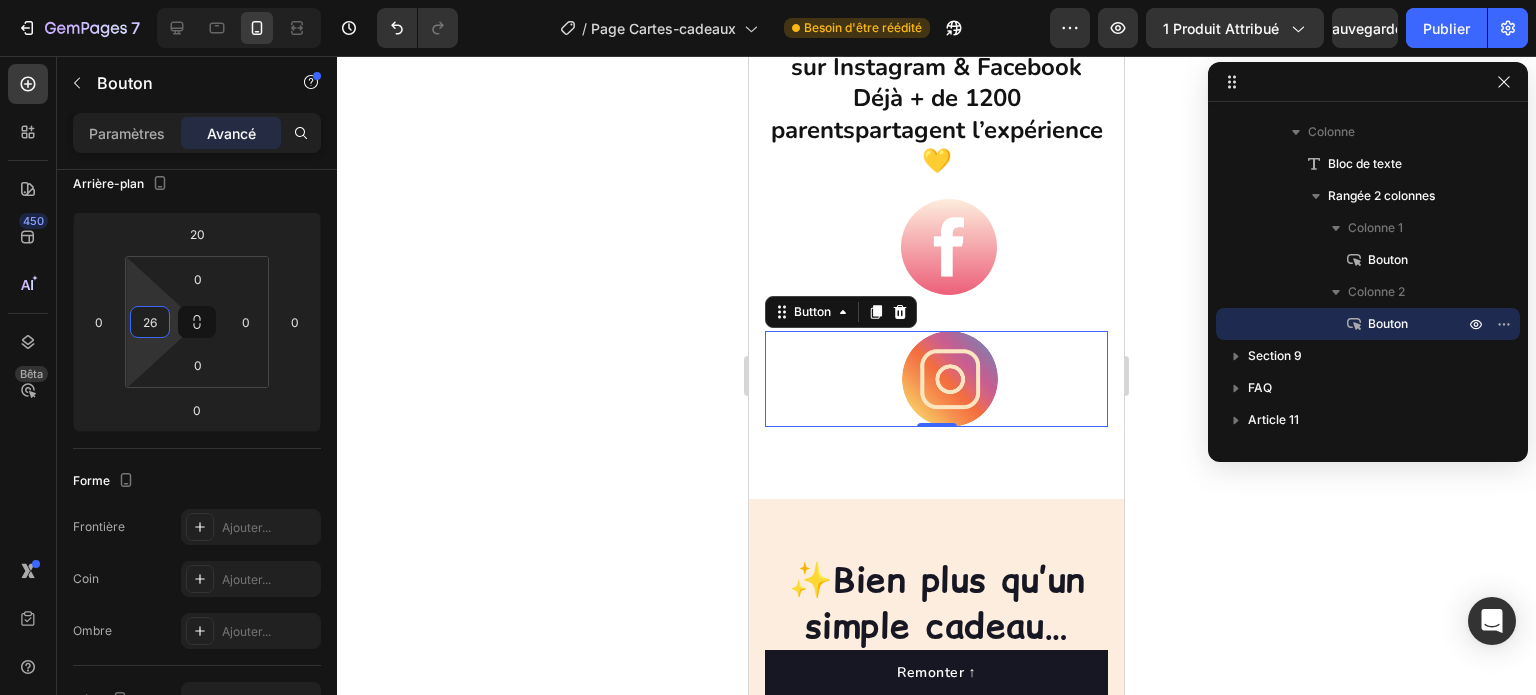 click 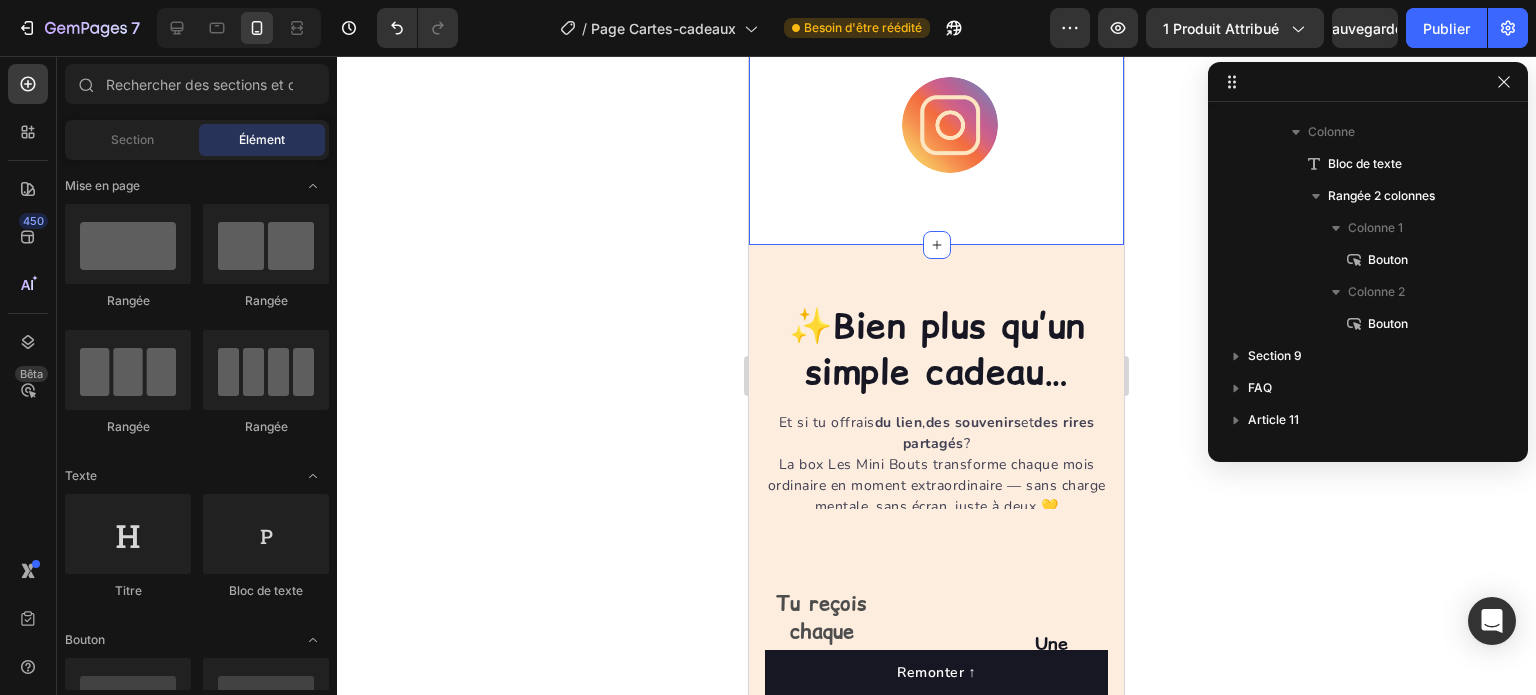 scroll, scrollTop: 7058, scrollLeft: 0, axis: vertical 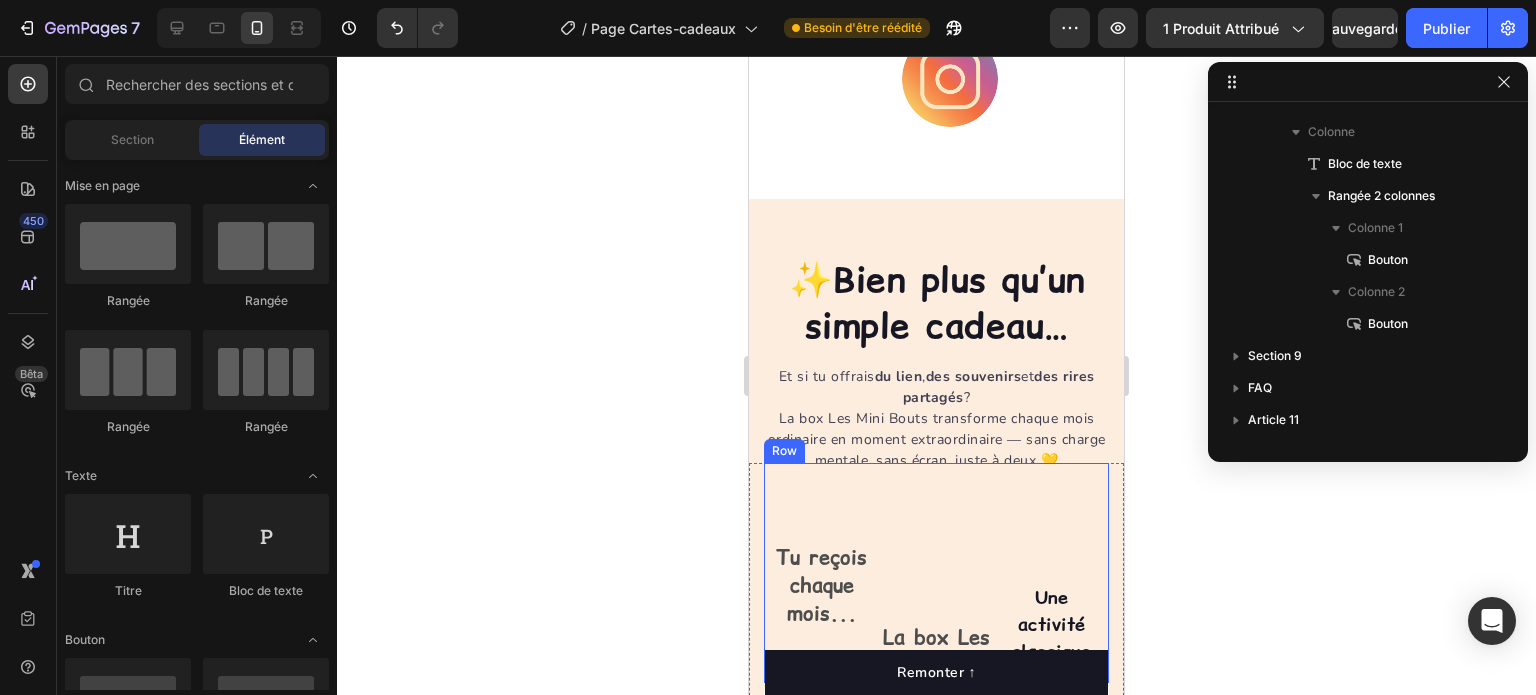 click on "La box Les Mini Bouts Text Block" at bounding box center [936, 589] 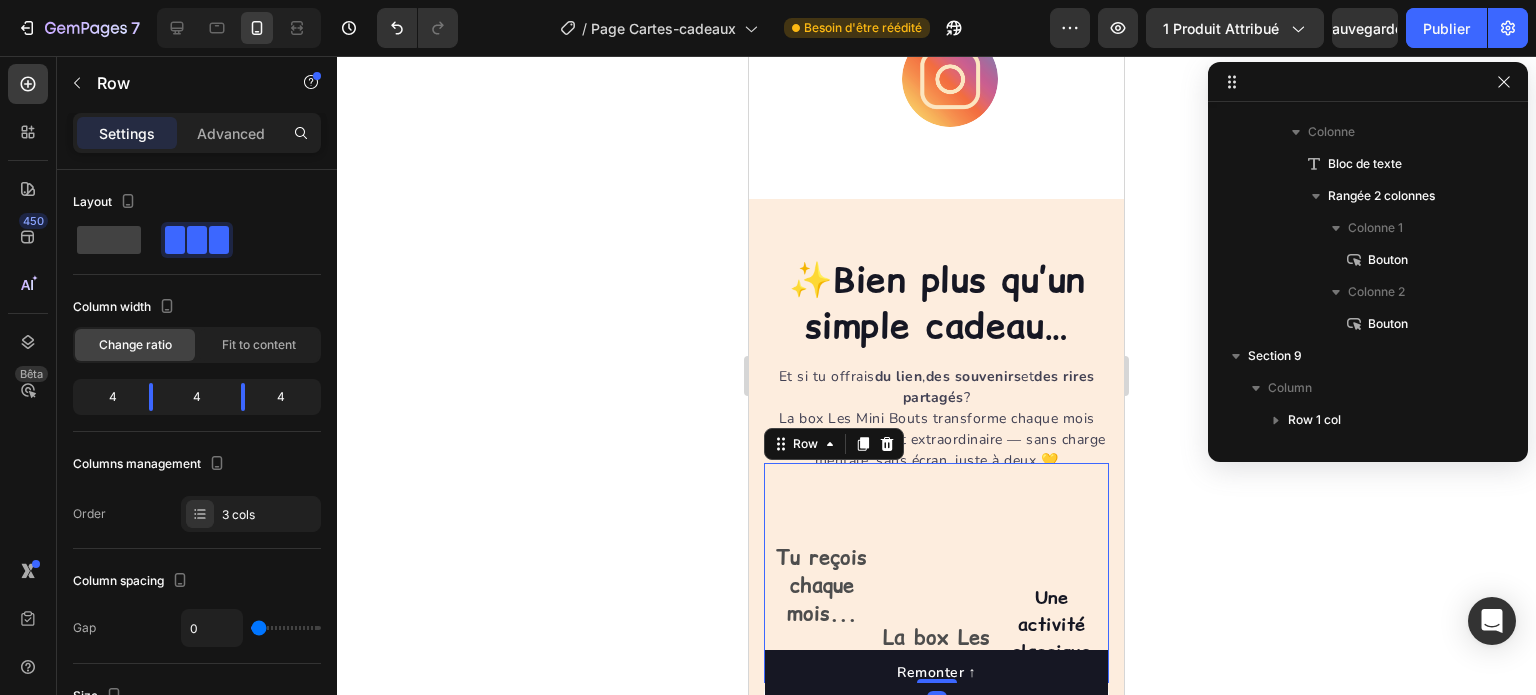scroll, scrollTop: 3034, scrollLeft: 0, axis: vertical 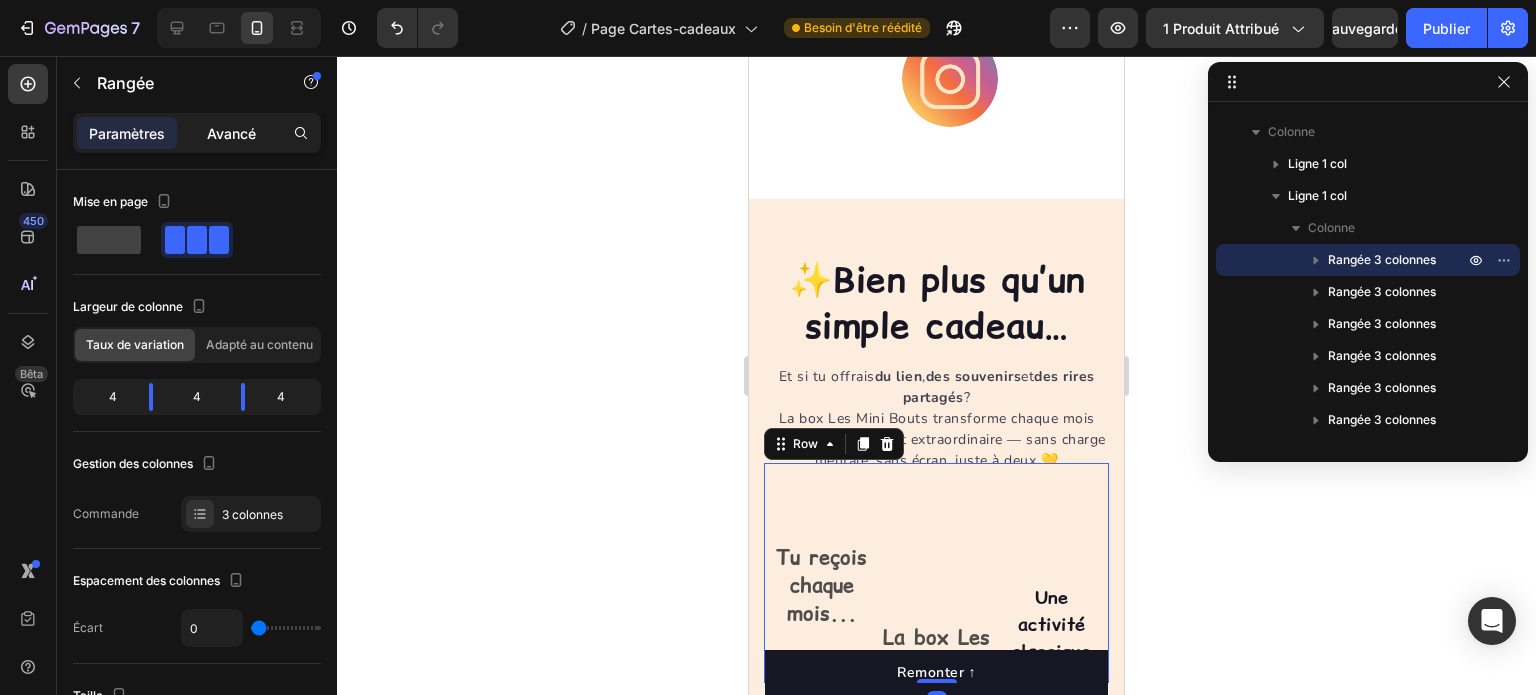 click on "Avancé" at bounding box center (231, 133) 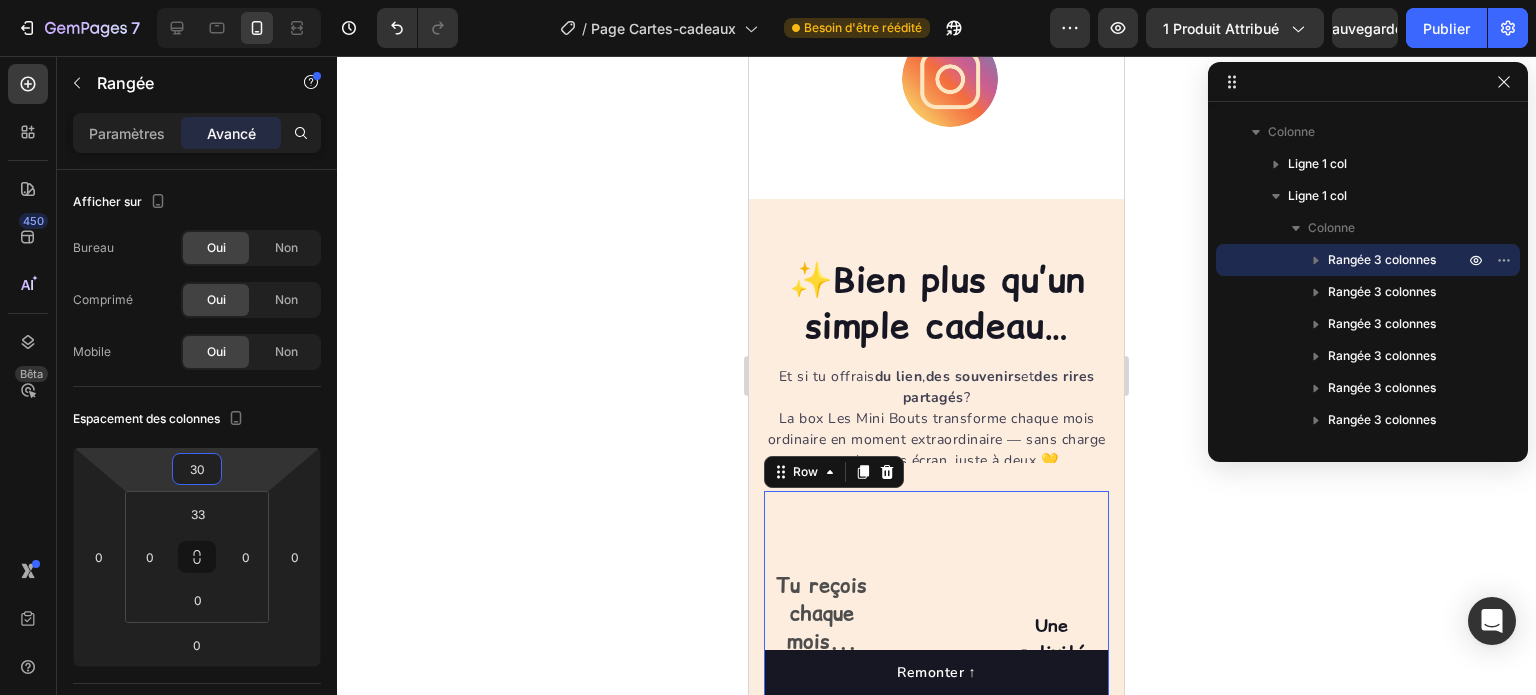 type on "32" 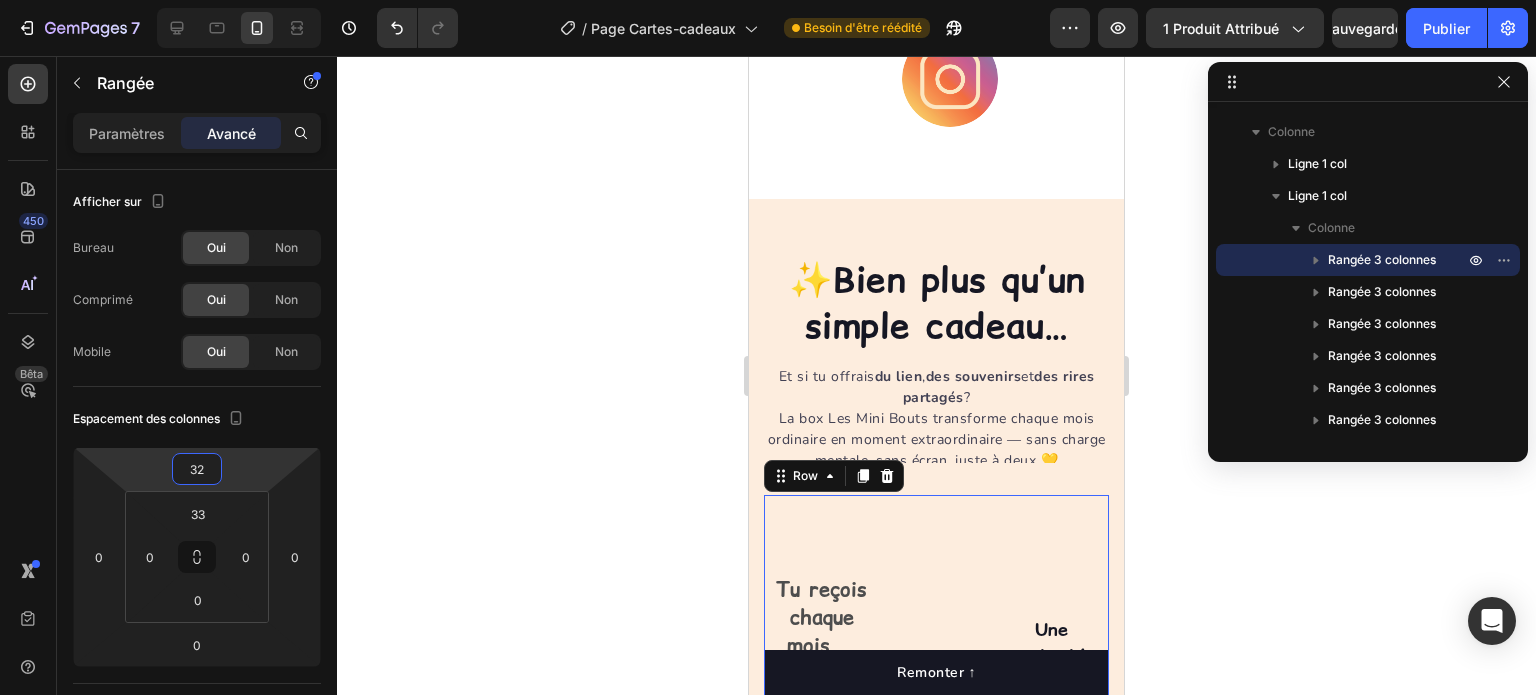 drag, startPoint x: 239, startPoint y: 465, endPoint x: 239, endPoint y: 441, distance: 24 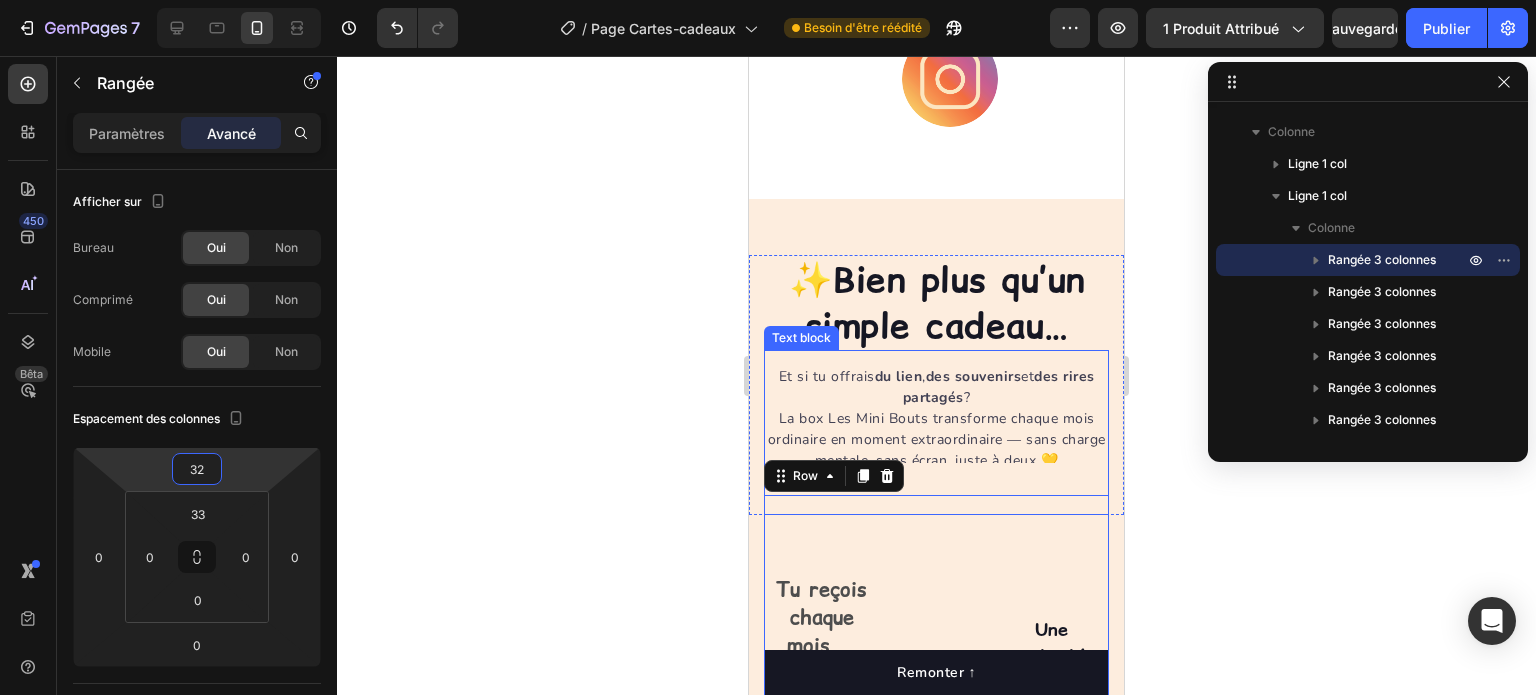 click on "Et si tu offrais  du lien ,  des souvenirs  et  des rires partagés  ? La box Les Mini Bouts transforme chaque mois ordinaire en moment extraordinaire — sans charge mentale, sans écran, juste à deux 💛" at bounding box center (936, 418) 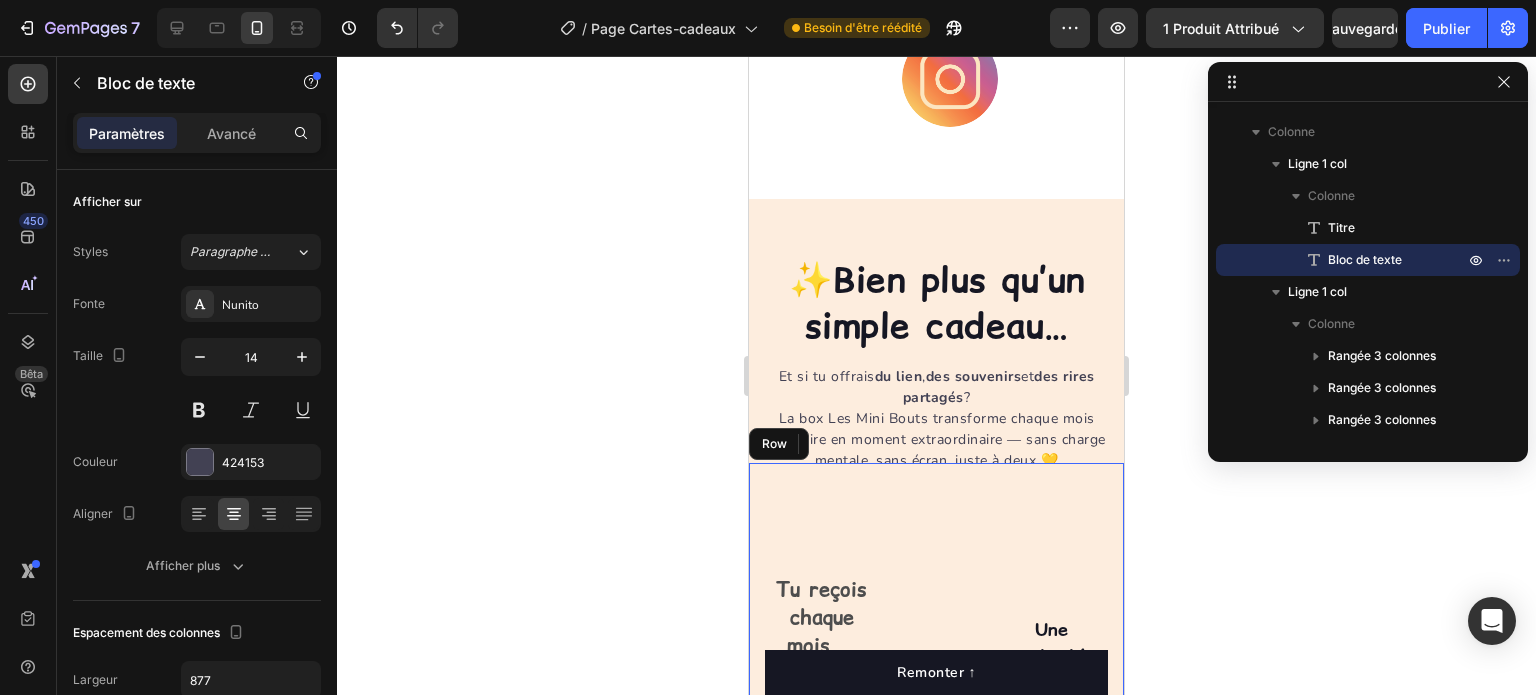 click on "Tu reçois chaque mois...   Text Block   La box Les Mini Bouts Text Block     Une activité classique Text block Row 4 activités prêtes à l’emploi (avec tout le matériel inclus ou déjà dans tes tiroirs) Text block
Icon Row
Icon Row Du temps de qualité parent-enfant Text block
Icon Row
Icon Row Sans écran, sans charge mentale Text block
Icon Row
Icon Row Livrée directement dans la boîte aux lettres Text block
Icon Row
Icon Row Une surprise à collectionner chaque mois Text block
Icon Row
Icon Row" at bounding box center (936, 937) 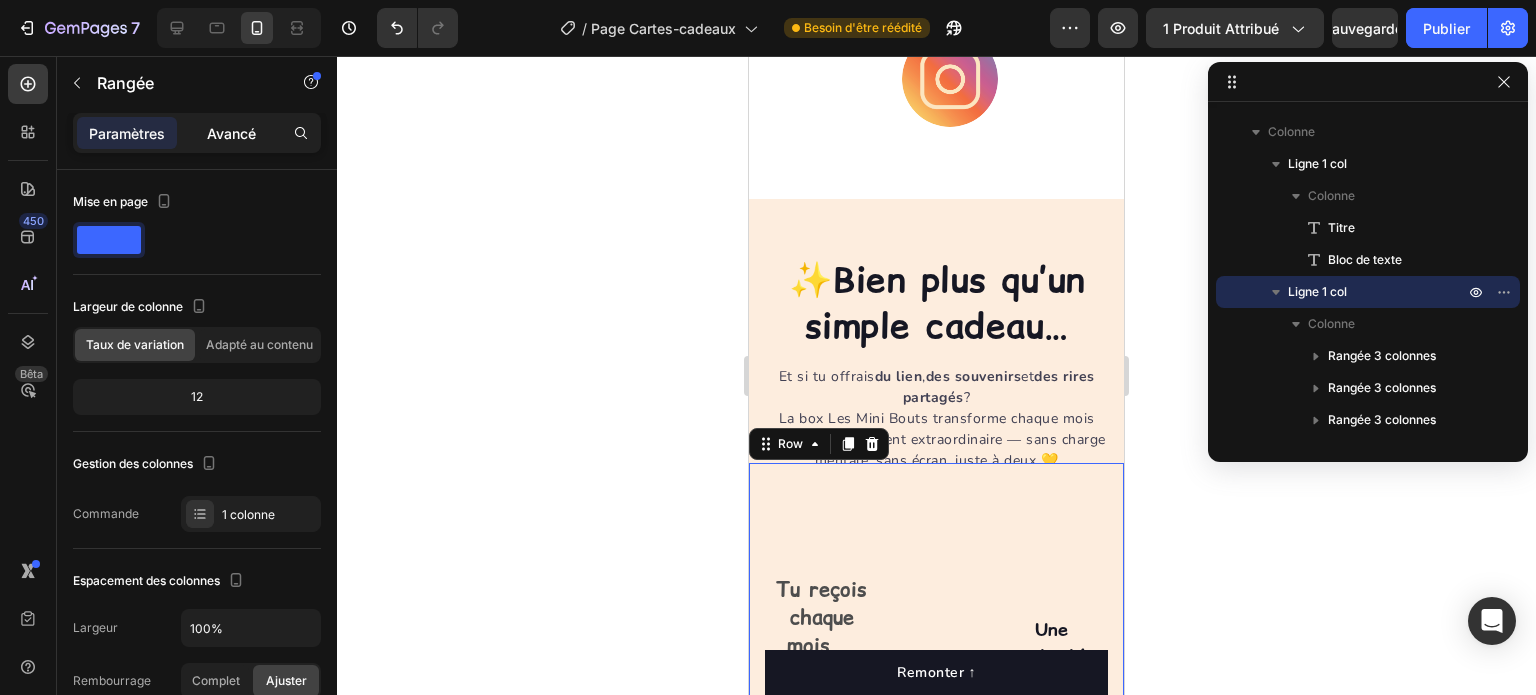 click on "Avancé" at bounding box center (231, 133) 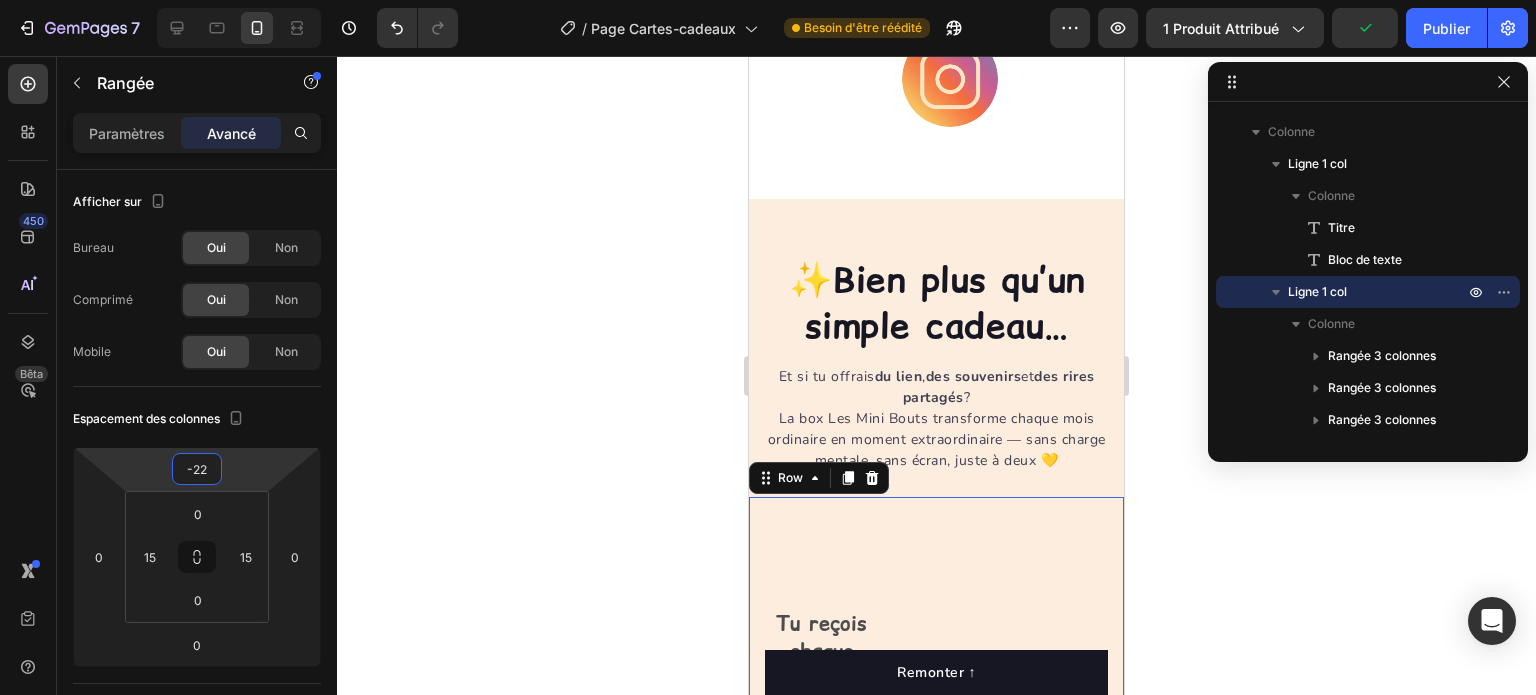 type on "-26" 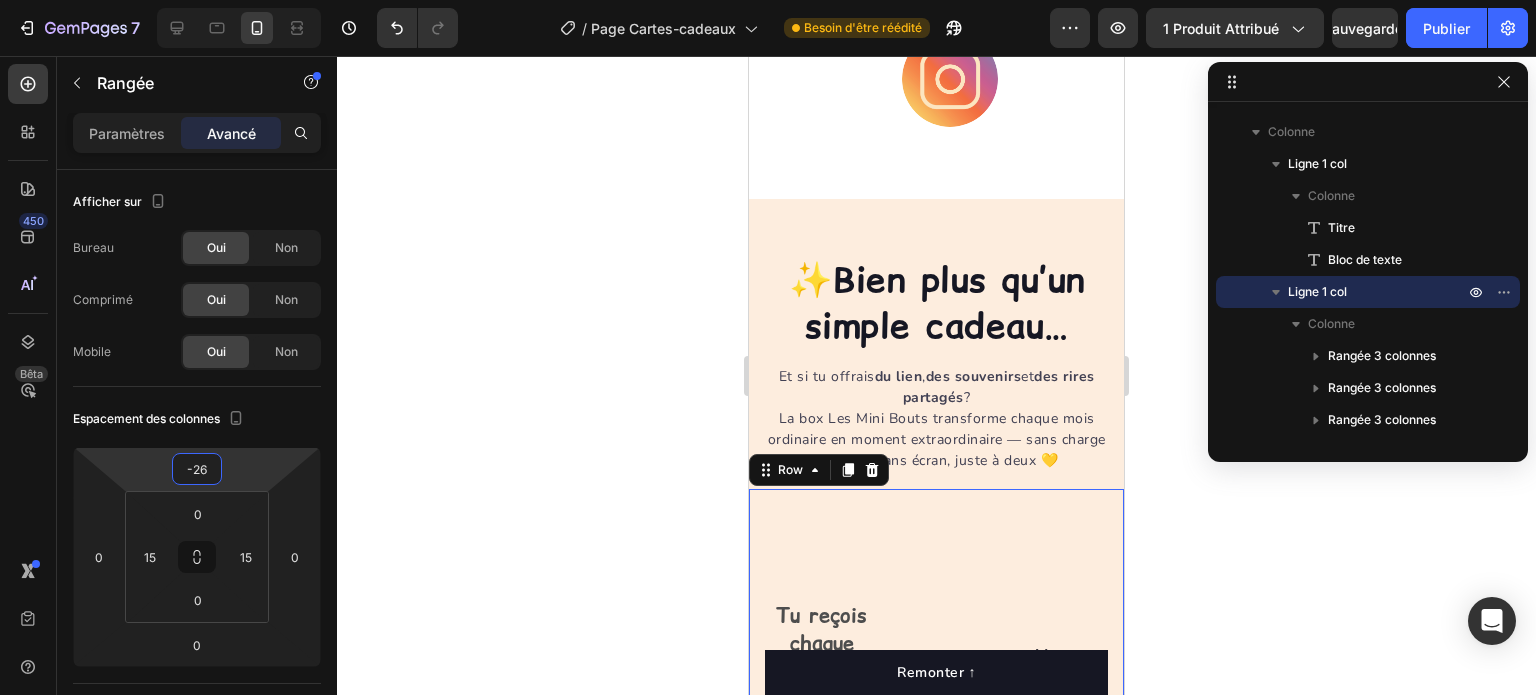 drag, startPoint x: 252, startPoint y: 467, endPoint x: 249, endPoint y: 480, distance: 13.341664 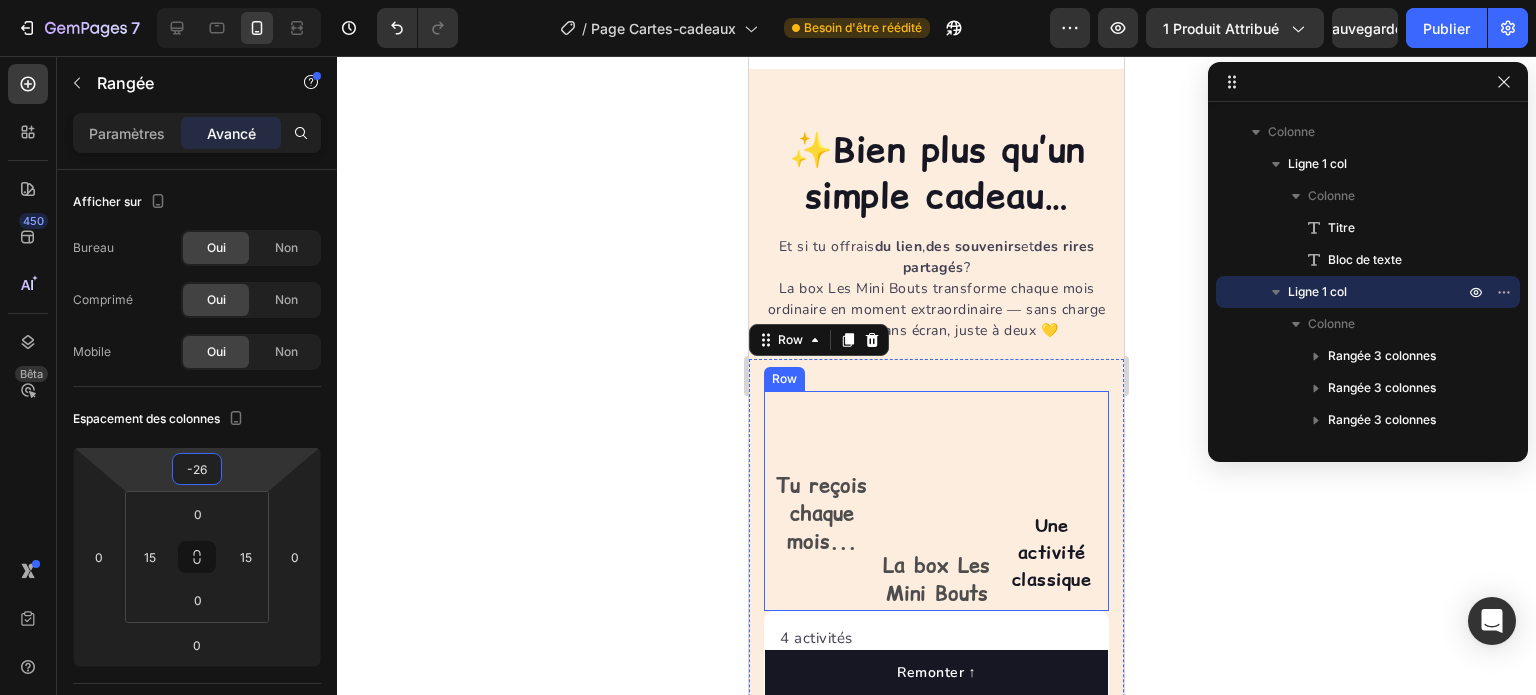 scroll, scrollTop: 7258, scrollLeft: 0, axis: vertical 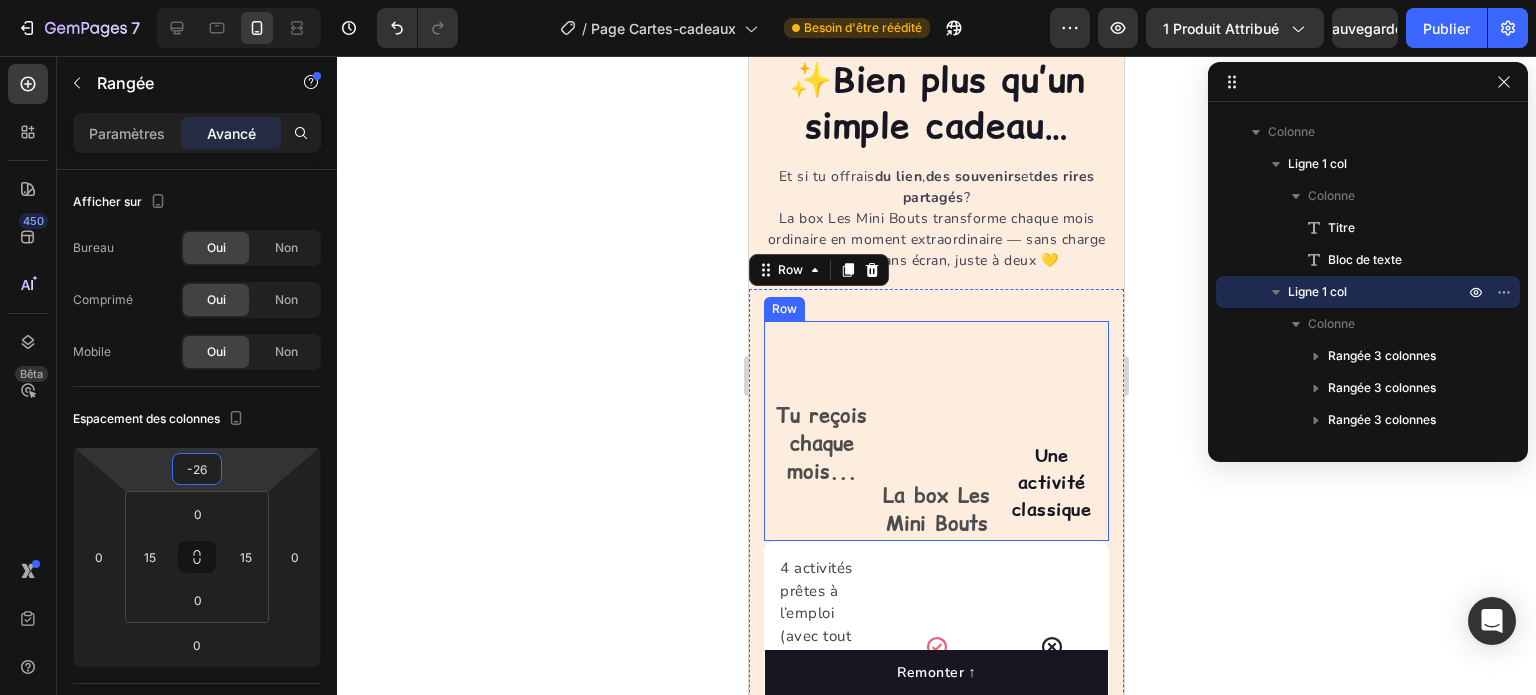 click on "La box Les Mini Bouts Text Block" at bounding box center (936, 447) 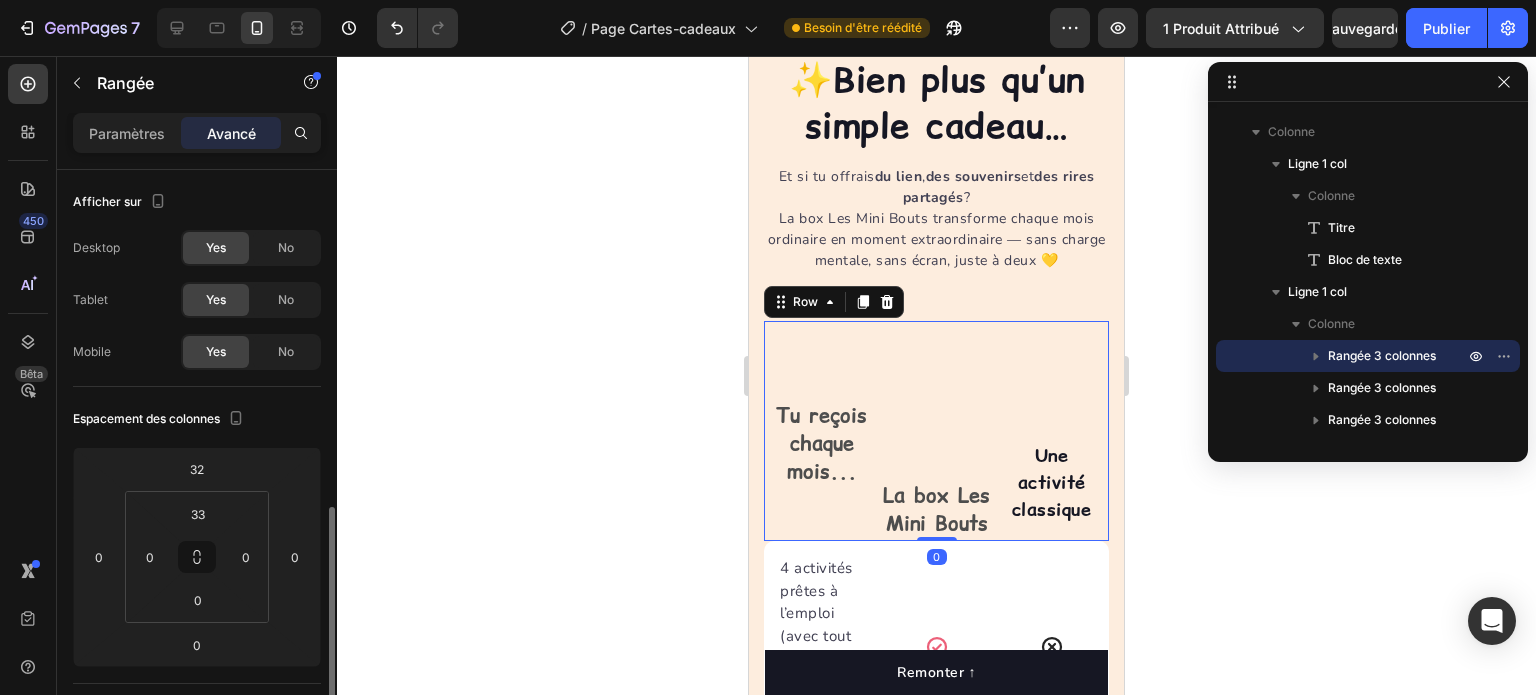 scroll, scrollTop: 235, scrollLeft: 0, axis: vertical 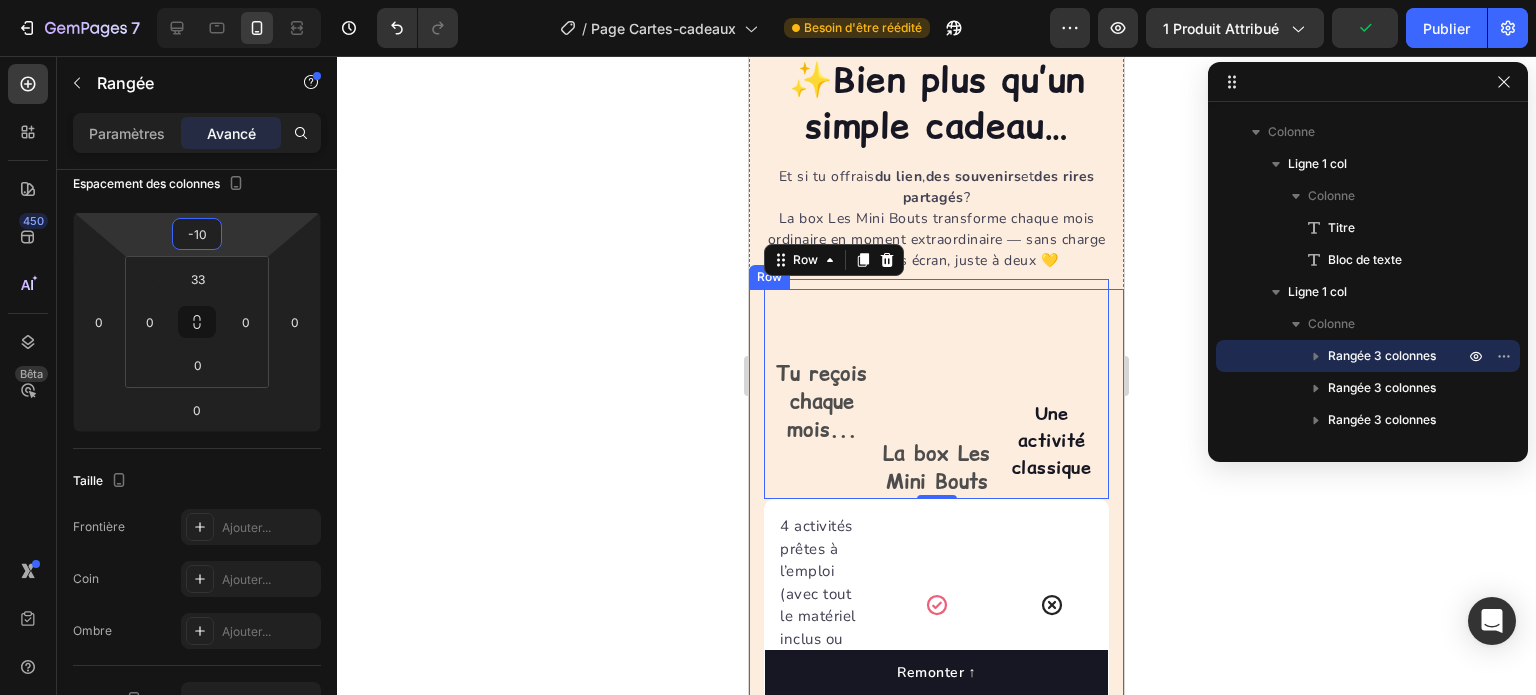 type on "-8" 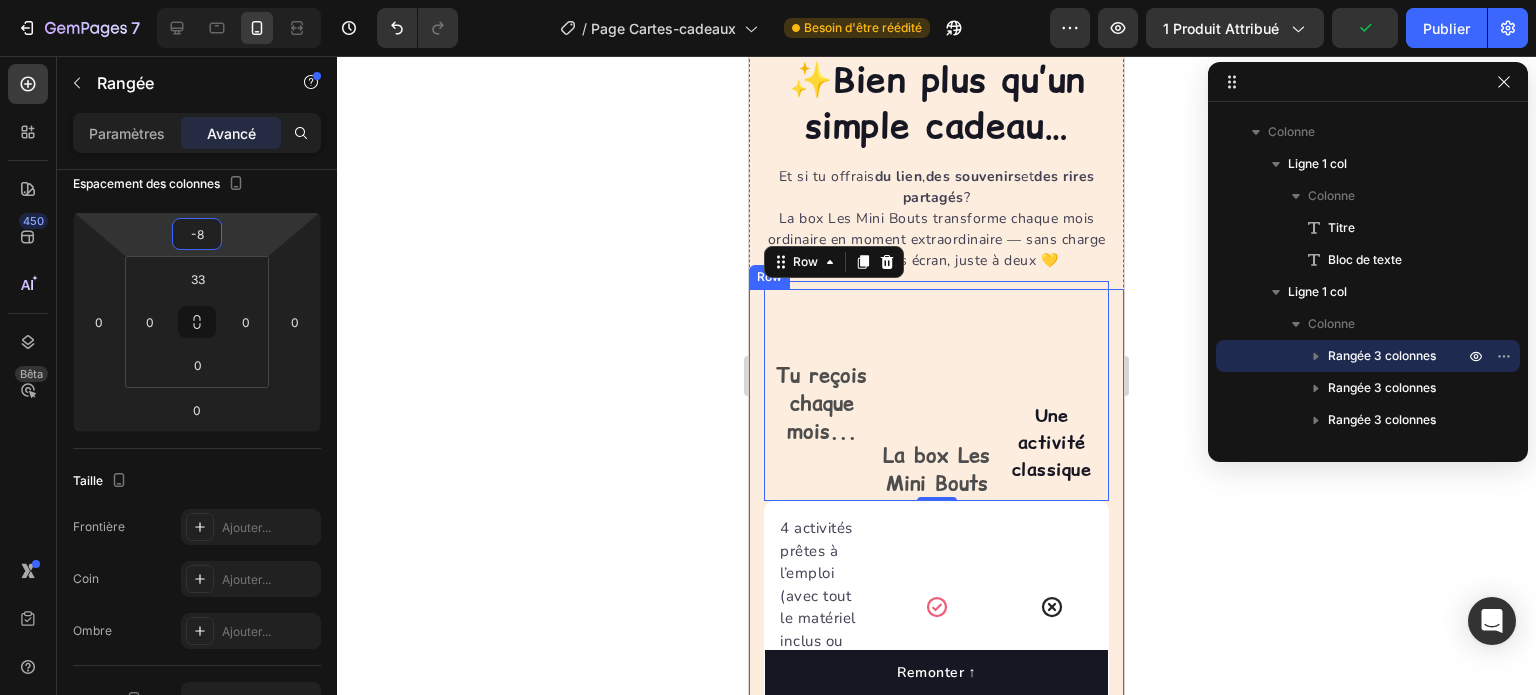 drag, startPoint x: 223, startPoint y: 241, endPoint x: 222, endPoint y: 261, distance: 20.024984 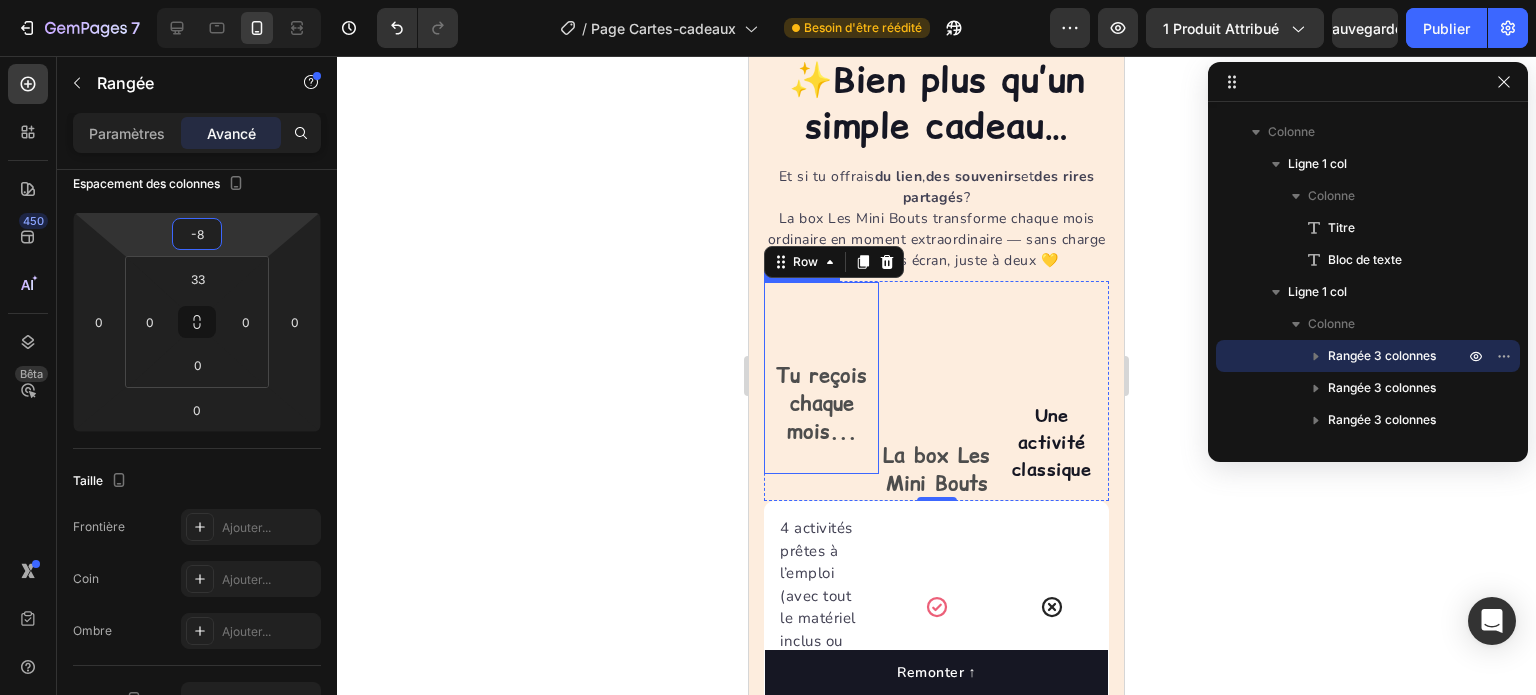 click on "Tu reçois chaque mois..." at bounding box center [821, 404] 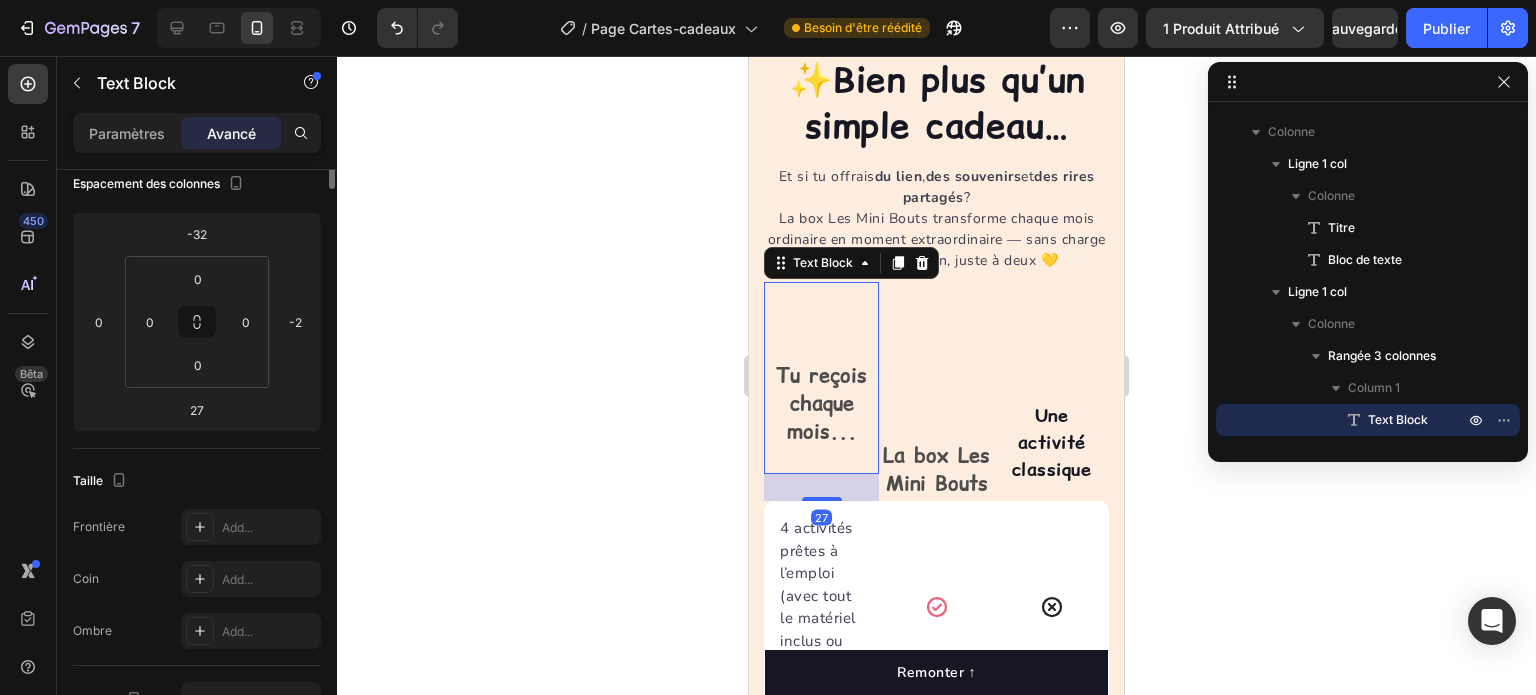 scroll, scrollTop: 0, scrollLeft: 0, axis: both 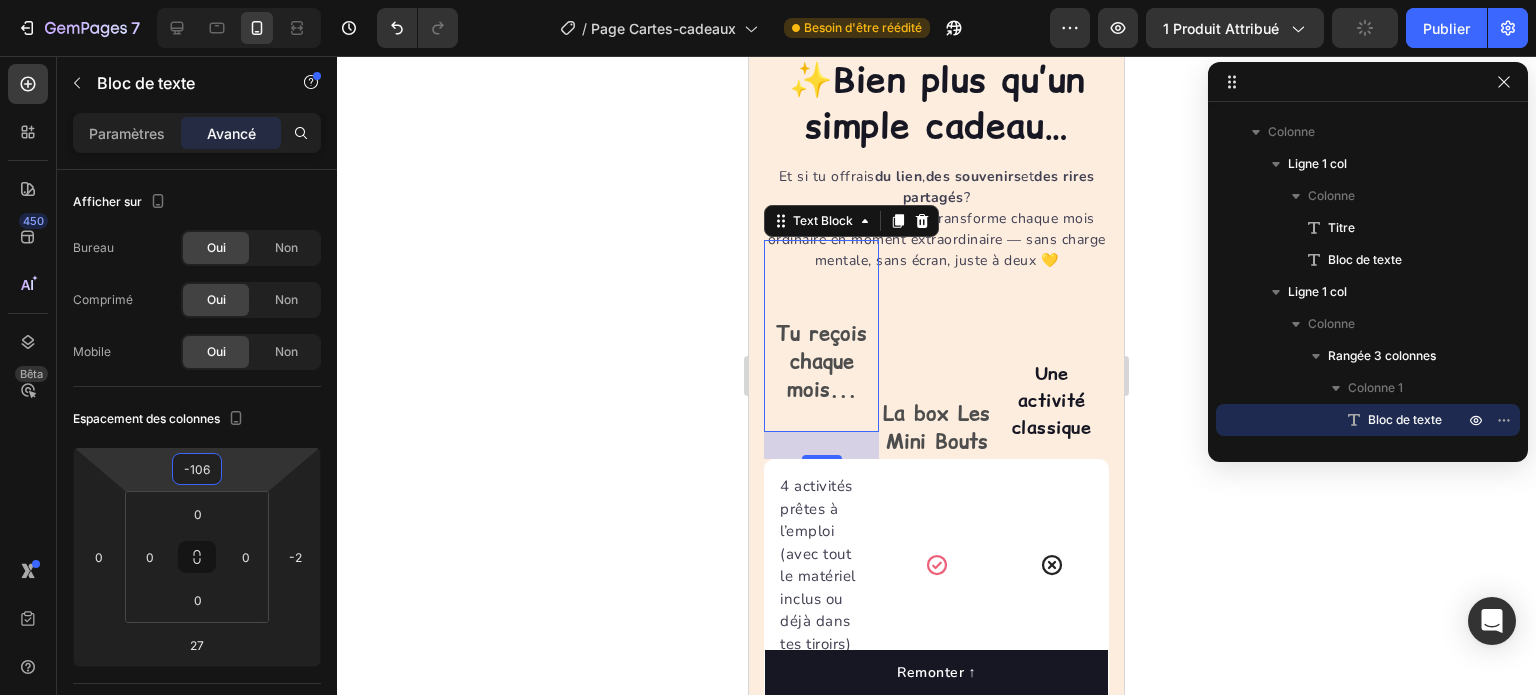 type on "-112" 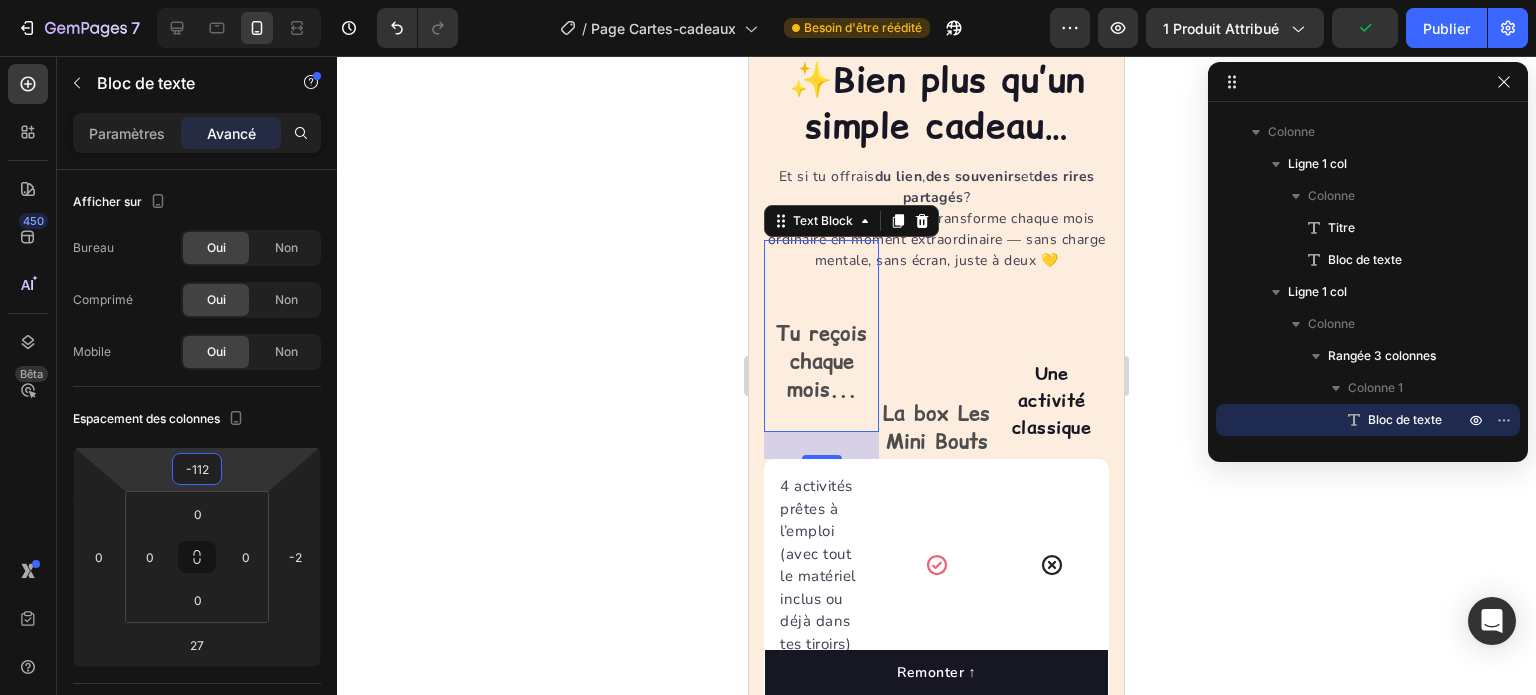 drag, startPoint x: 170, startPoint y: 466, endPoint x: 162, endPoint y: 506, distance: 40.792156 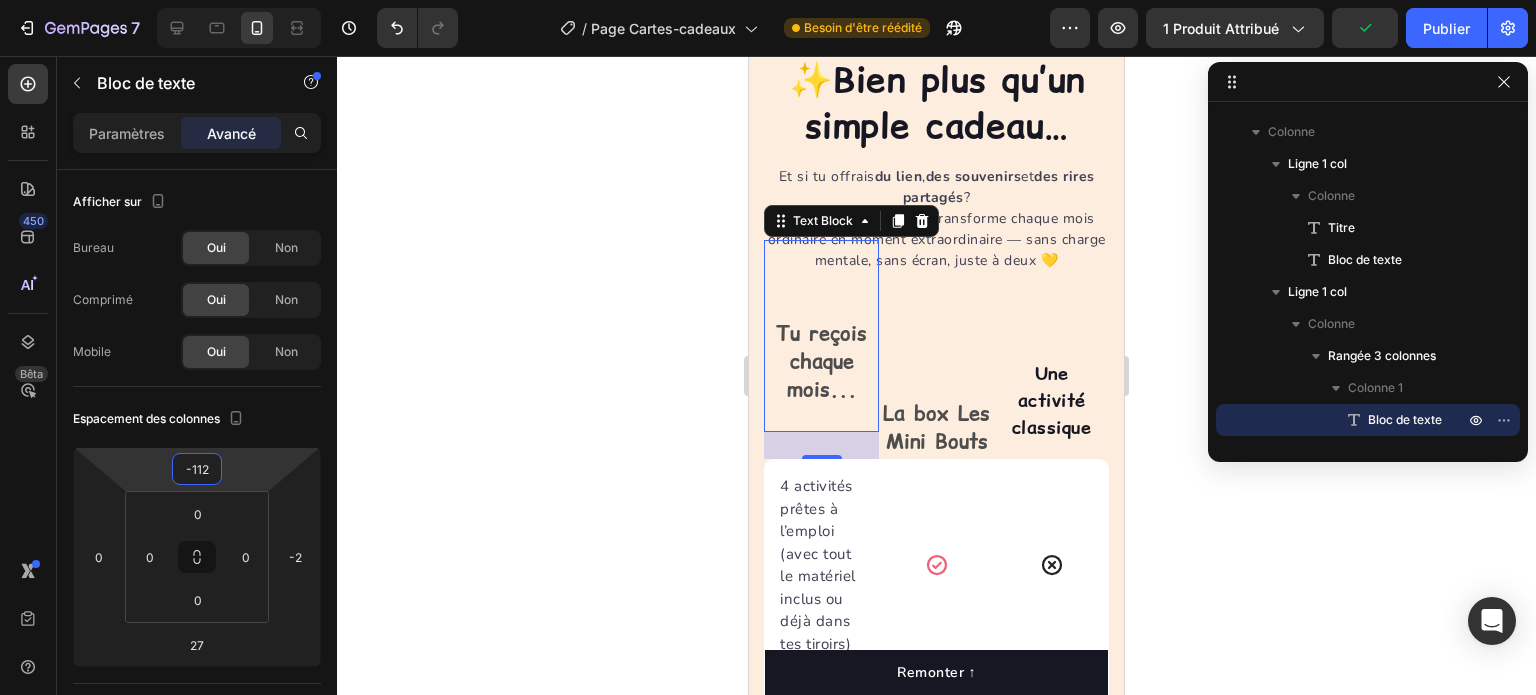 click on "7 Version history / Page Cartes-cadeaux Besoin d'être réédité Aperçu 1 produit attribué Publier 450 Bêta Sections(18) Éléments (84) Section Élément Hero Section Product Detail Brands Trusted Badges Guarantee Product Breakdown How to use Testimonials Compare Bundle FAQs Social Proof Brand Story Product List Collection Blog List Contact Sticky Add to Cart Custom Footer Parcourir la bibliothèque 450 Mise en page
Rangée
Rangée
Rangée
Rangée Texte
Titre
Bloc de texte Bouton
Bouton
Bouton Médias
Image" at bounding box center (768, 0) 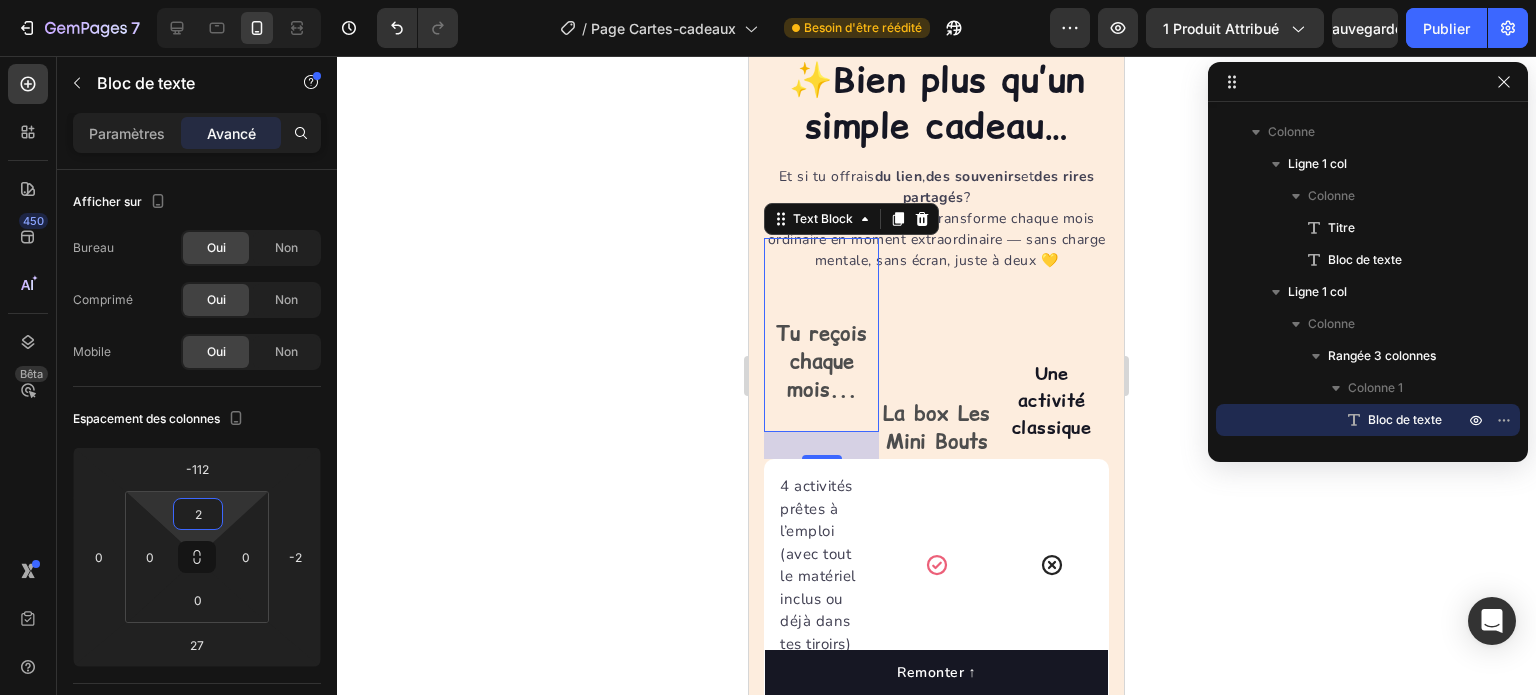 type on "0" 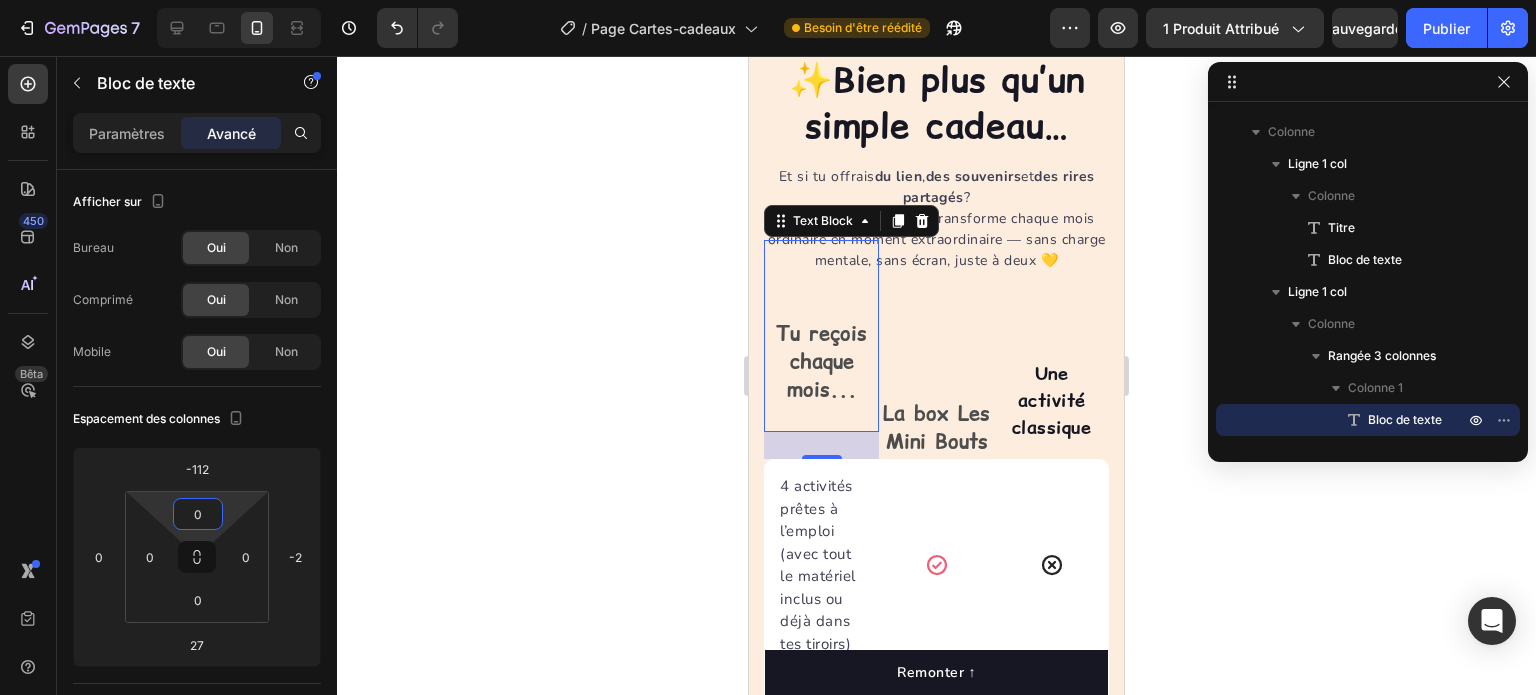 drag, startPoint x: 233, startPoint y: 501, endPoint x: 221, endPoint y: 547, distance: 47.539455 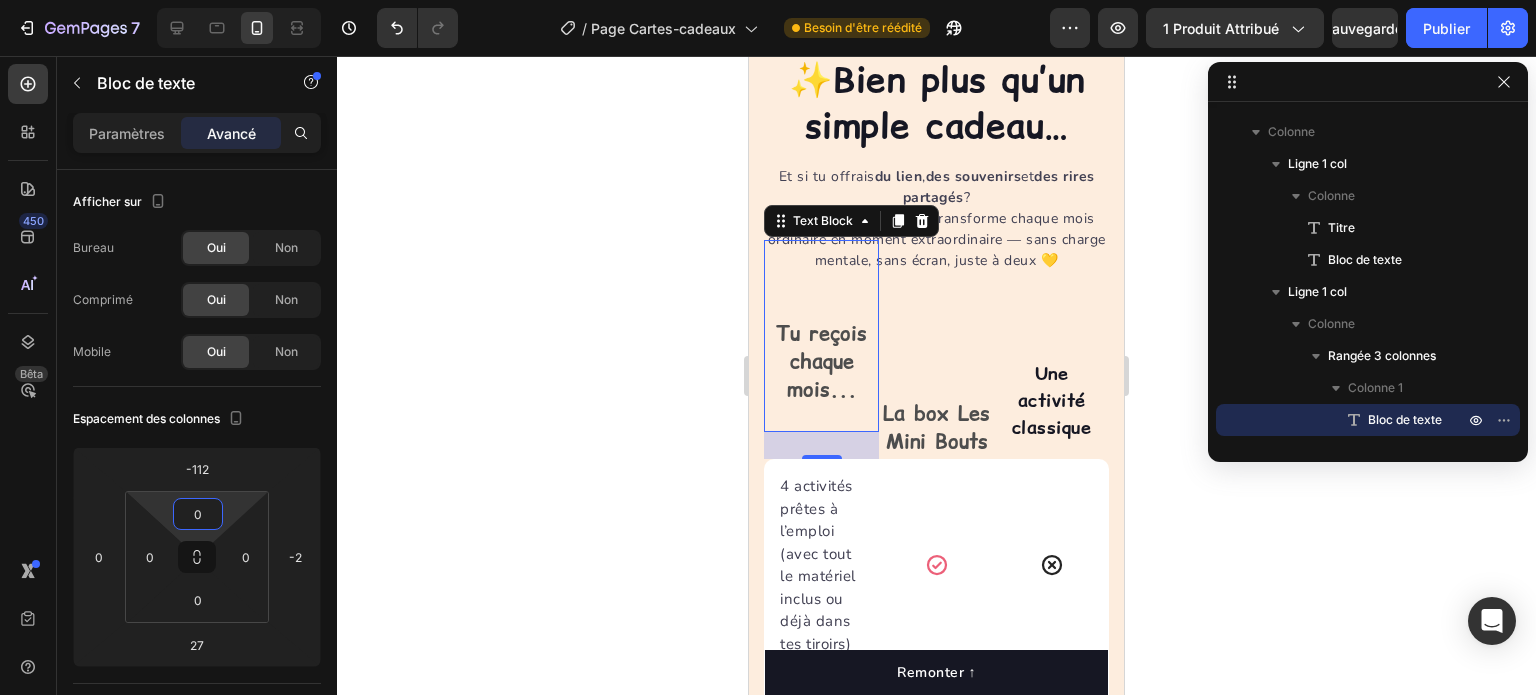 click on "7 Version history / Page Cartes-cadeaux Besoin d'être réédité Aperçu 1 produit attribué Sauvegarder Publier 450 Bêta Sections(18) Éléments (84) Section Élément Hero Section Product Detail Brands Trusted Badges Guarantee Product Breakdown How to use Testimonials Compare Bundle FAQs Social Proof Brand Story Product List Collection Blog List Contact Sticky Add to Cart Custom Footer Parcourir la bibliothèque 450 Mise en page
Rangée
Rangée
Rangée
Rangée Texte
Titre
Bloc de texte Bouton
Bouton
Bouton Médias
Image
Image" at bounding box center [768, 0] 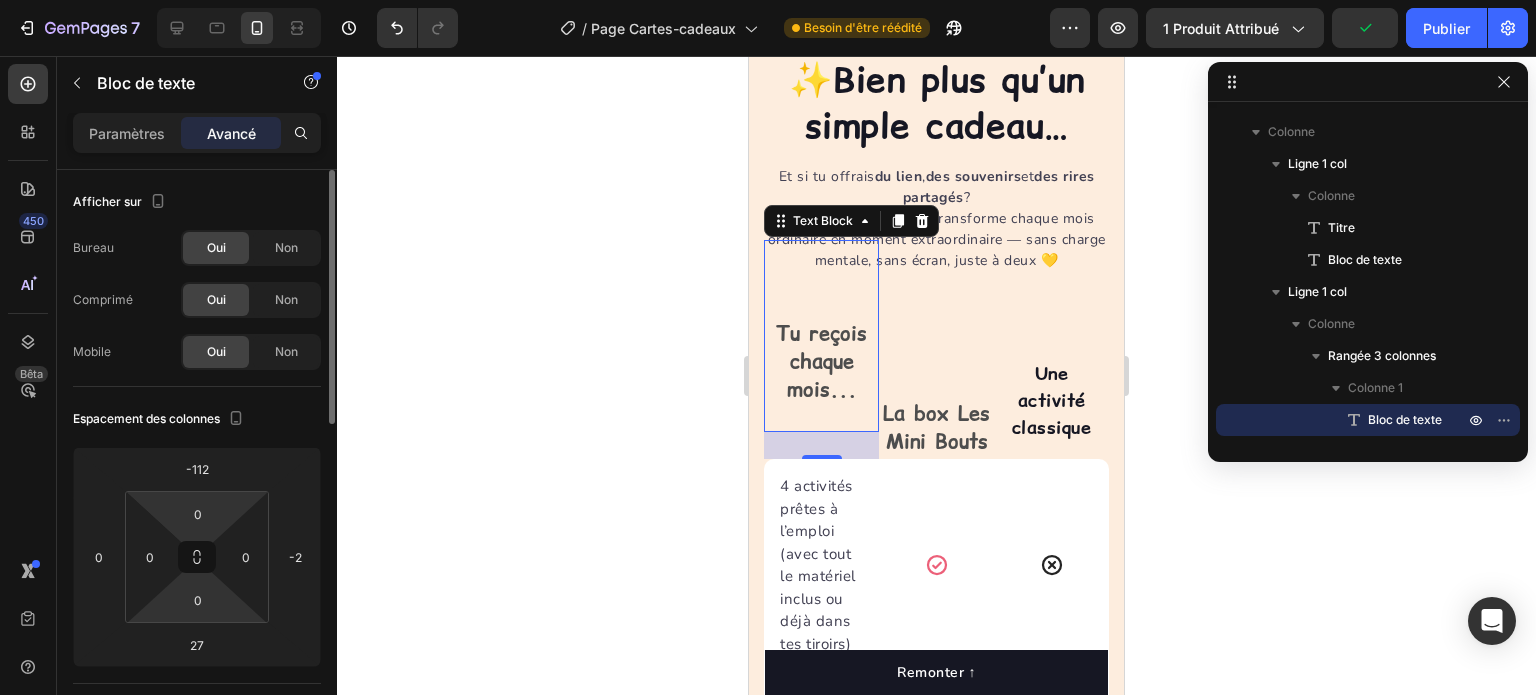 drag, startPoint x: 221, startPoint y: 599, endPoint x: 221, endPoint y: 583, distance: 16 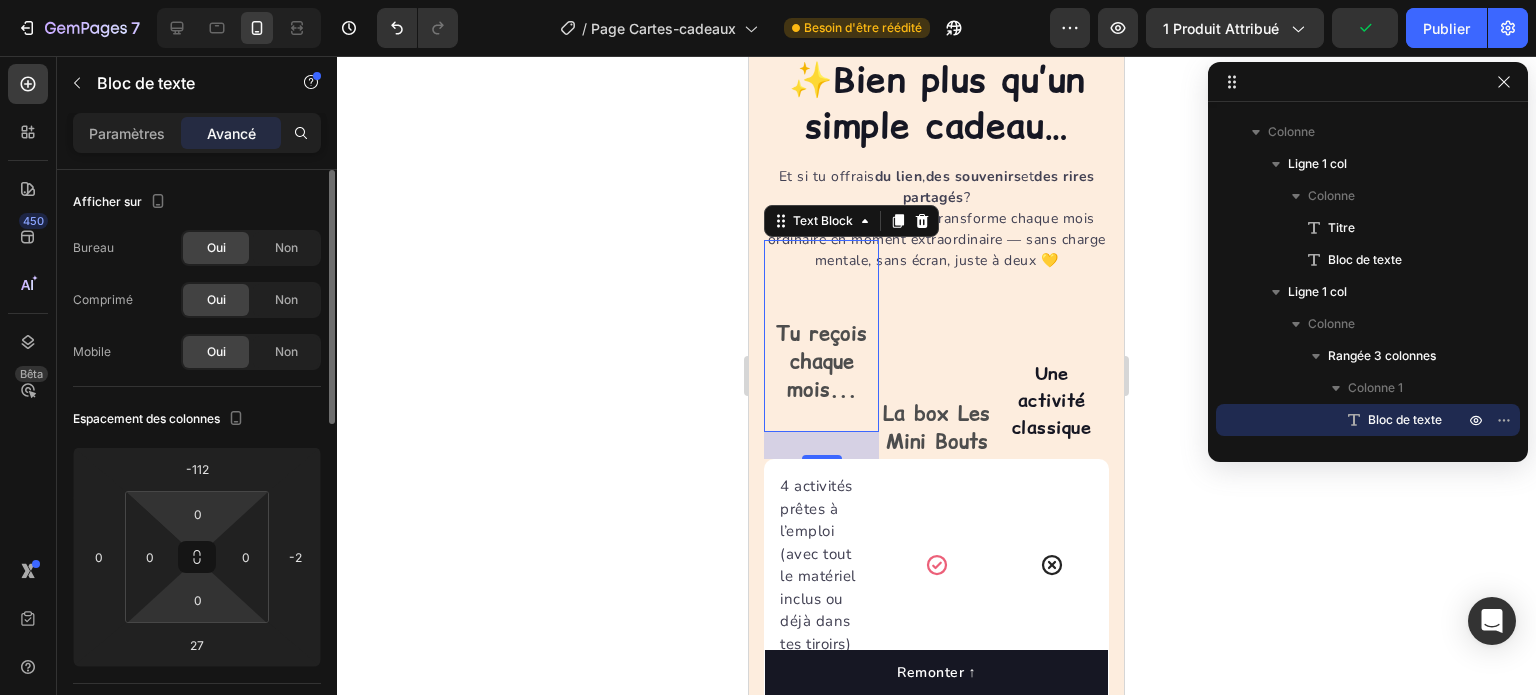 click on "0" at bounding box center (198, 600) 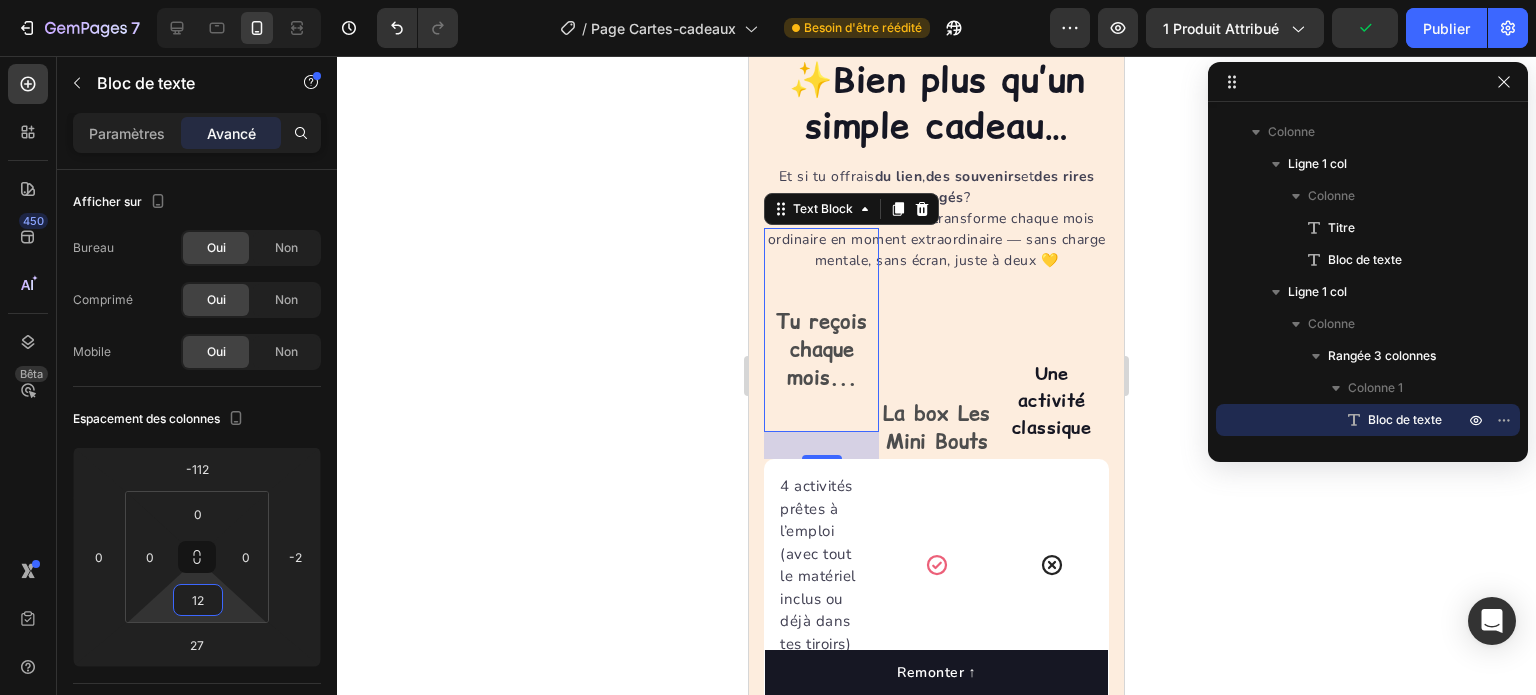 type on "0" 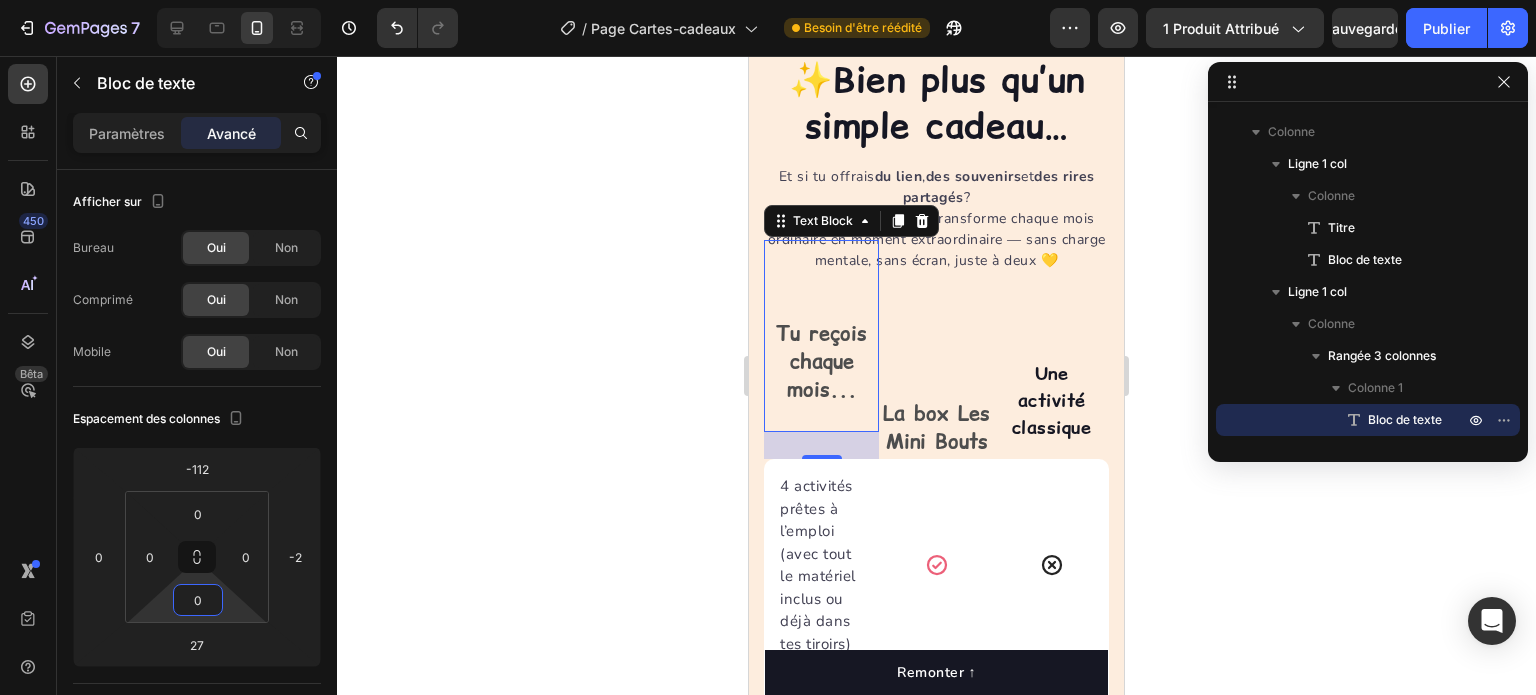 drag, startPoint x: 228, startPoint y: 597, endPoint x: 230, endPoint y: 615, distance: 18.110771 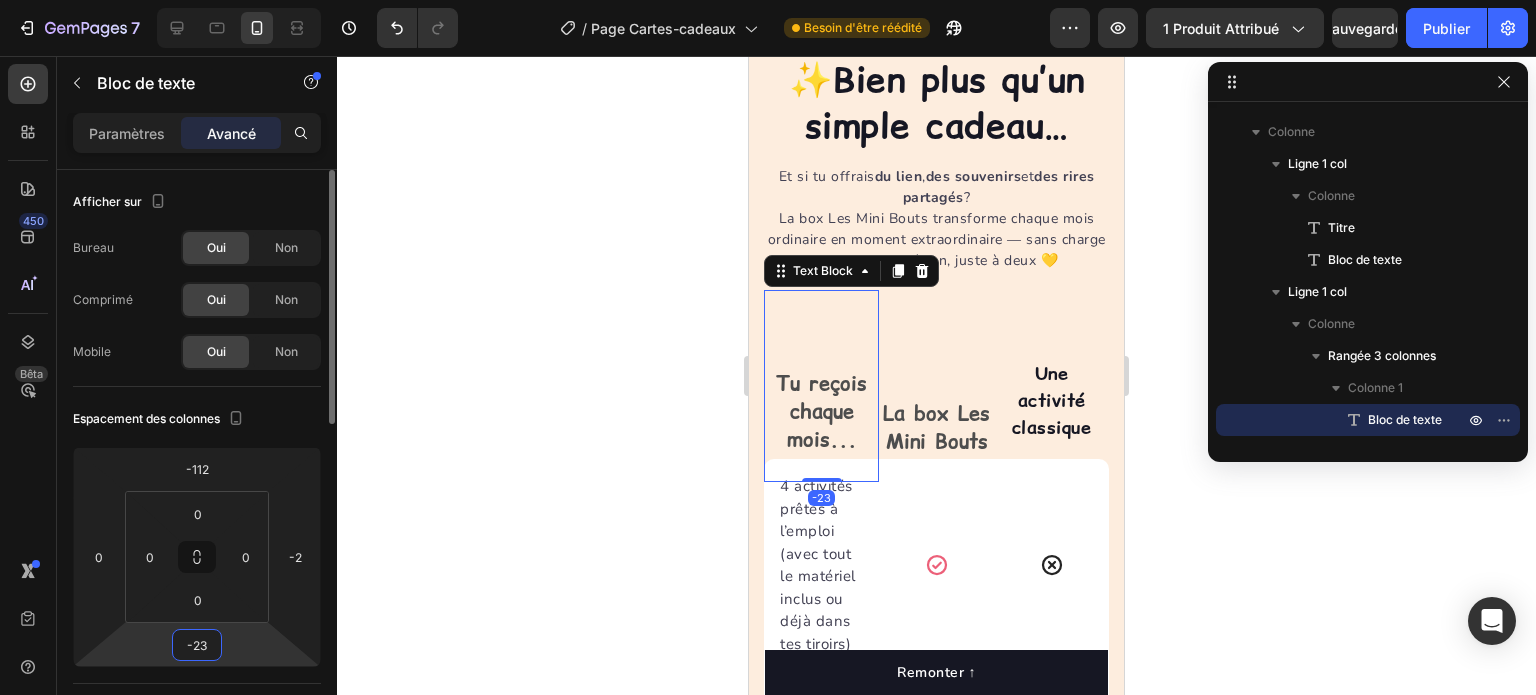 type on "-25" 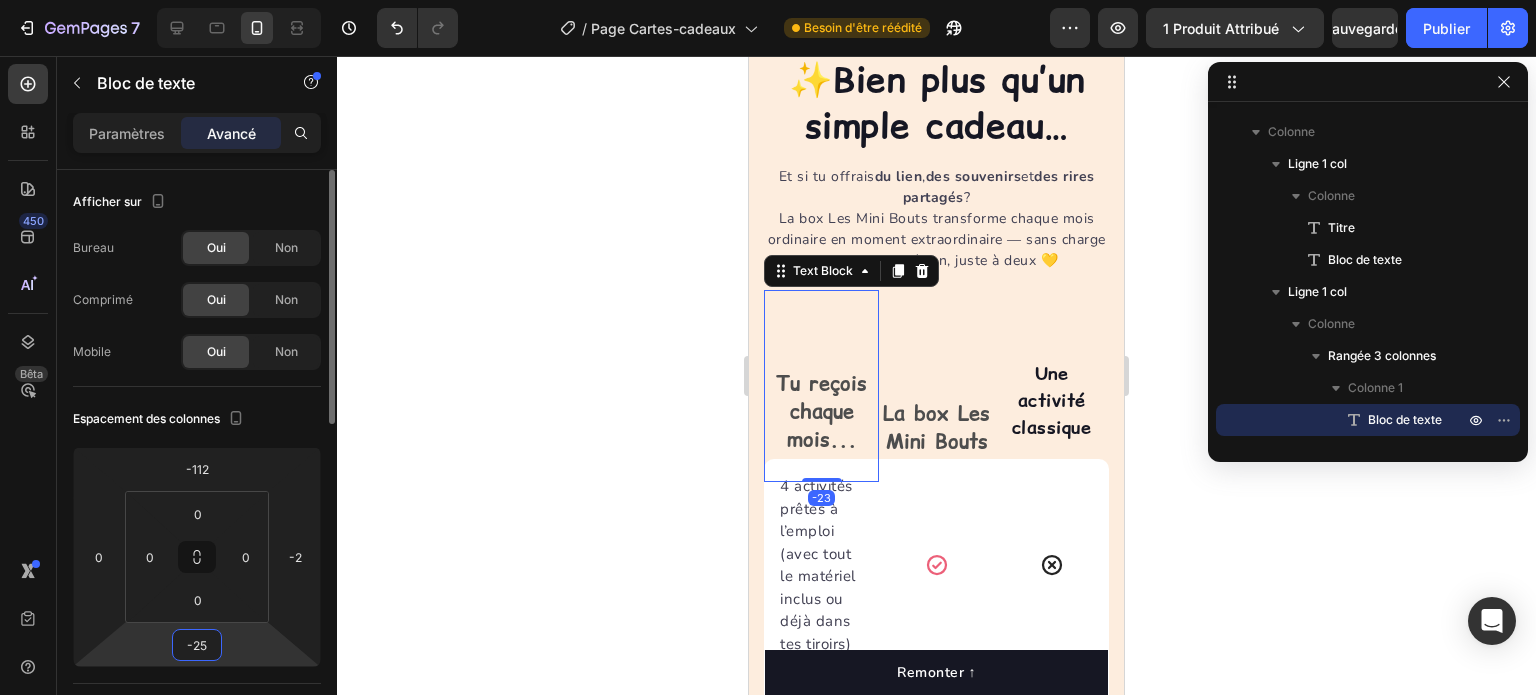 drag, startPoint x: 228, startPoint y: 639, endPoint x: 234, endPoint y: 665, distance: 26.683329 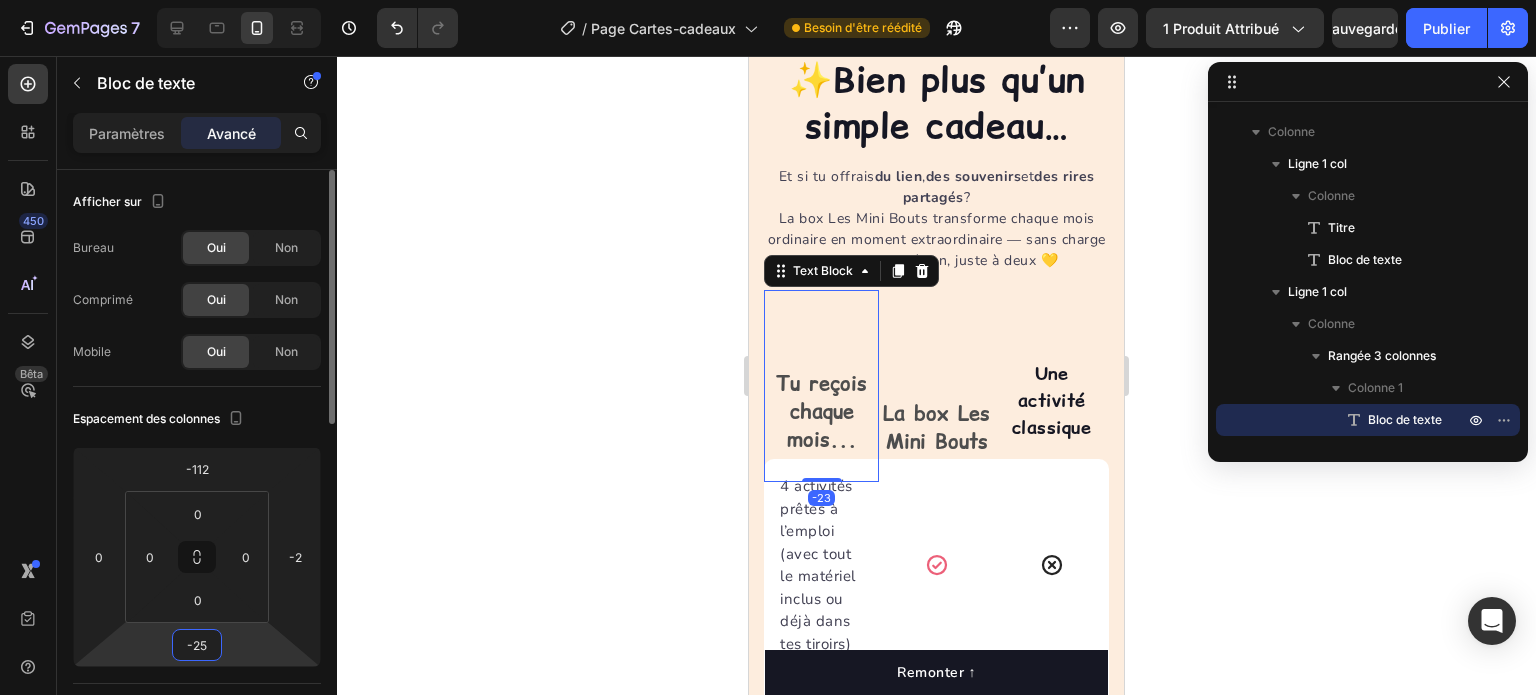 click on "7 Version history / Page Cartes-cadeaux Besoin d'être réédité Aperçu 1 produit attribué Sauvegarder Publier 450 Bêta Sections(18) Éléments (84) Section Élément Hero Section Product Detail Brands Trusted Badges Guarantee Product Breakdown How to use Testimonials Compare Bundle FAQs Social Proof Brand Story Product List Collection Blog List Contact Sticky Add to Cart Custom Footer Parcourir la bibliothèque 450 Mise en page
Rangée
Rangée
Rangée
Rangée Texte
Titre
Bloc de texte Bouton
Bouton
Bouton Médias
Image
Image" at bounding box center [768, 0] 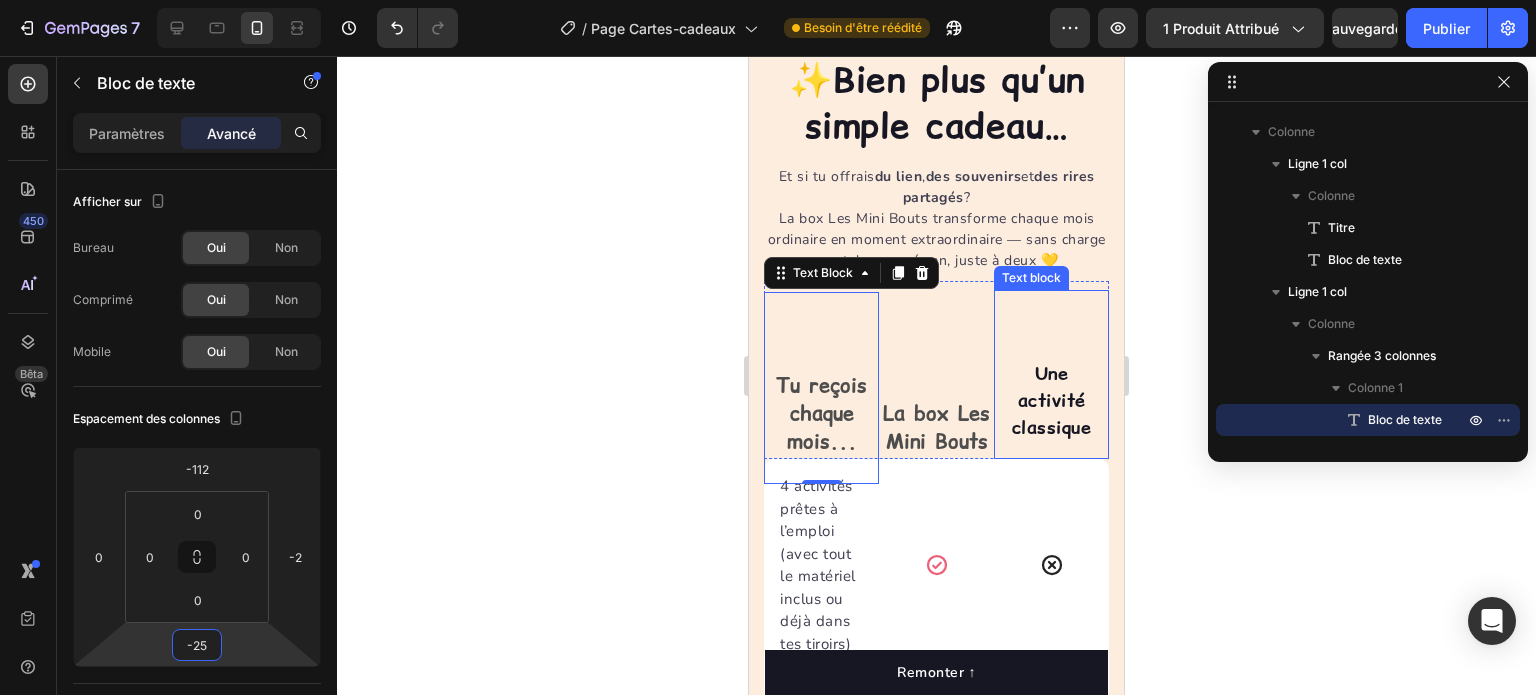 click on "Une activité classique" at bounding box center [1051, 400] 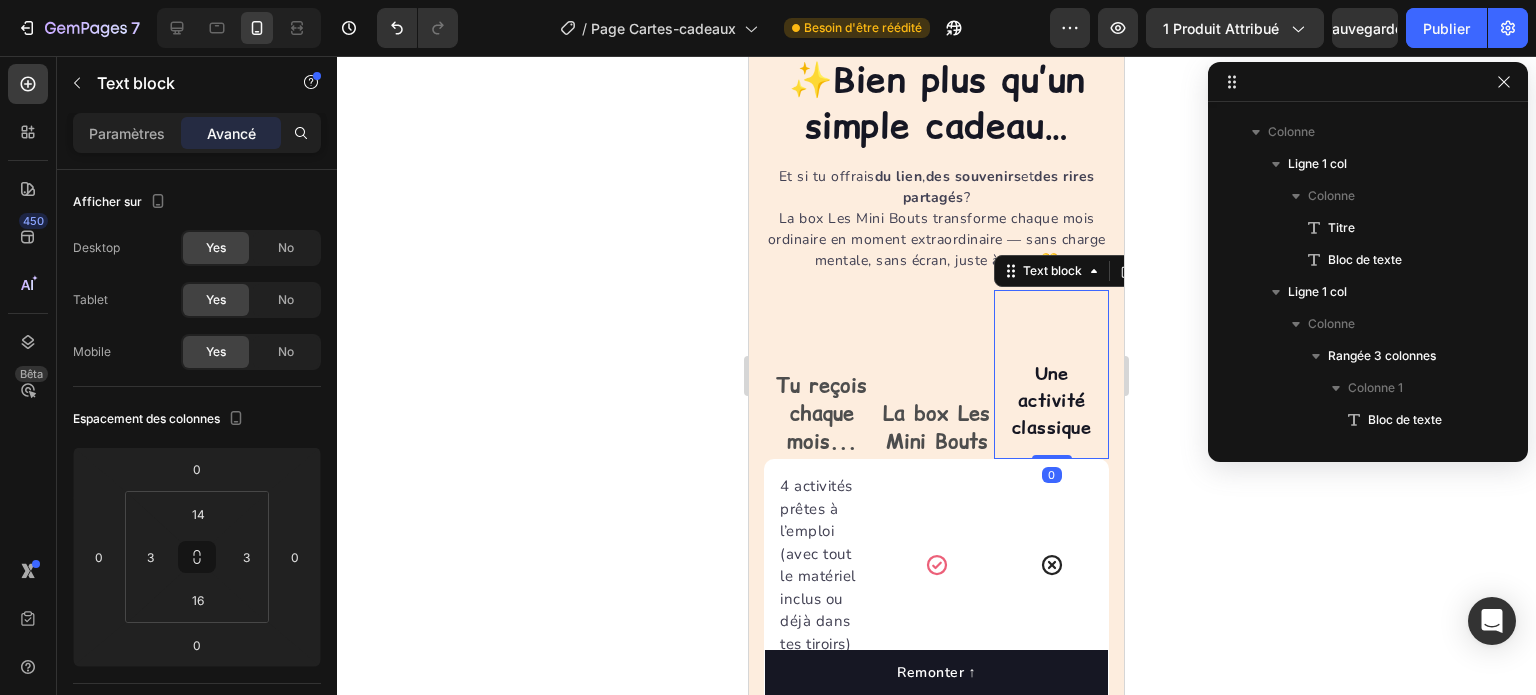 scroll, scrollTop: 3322, scrollLeft: 0, axis: vertical 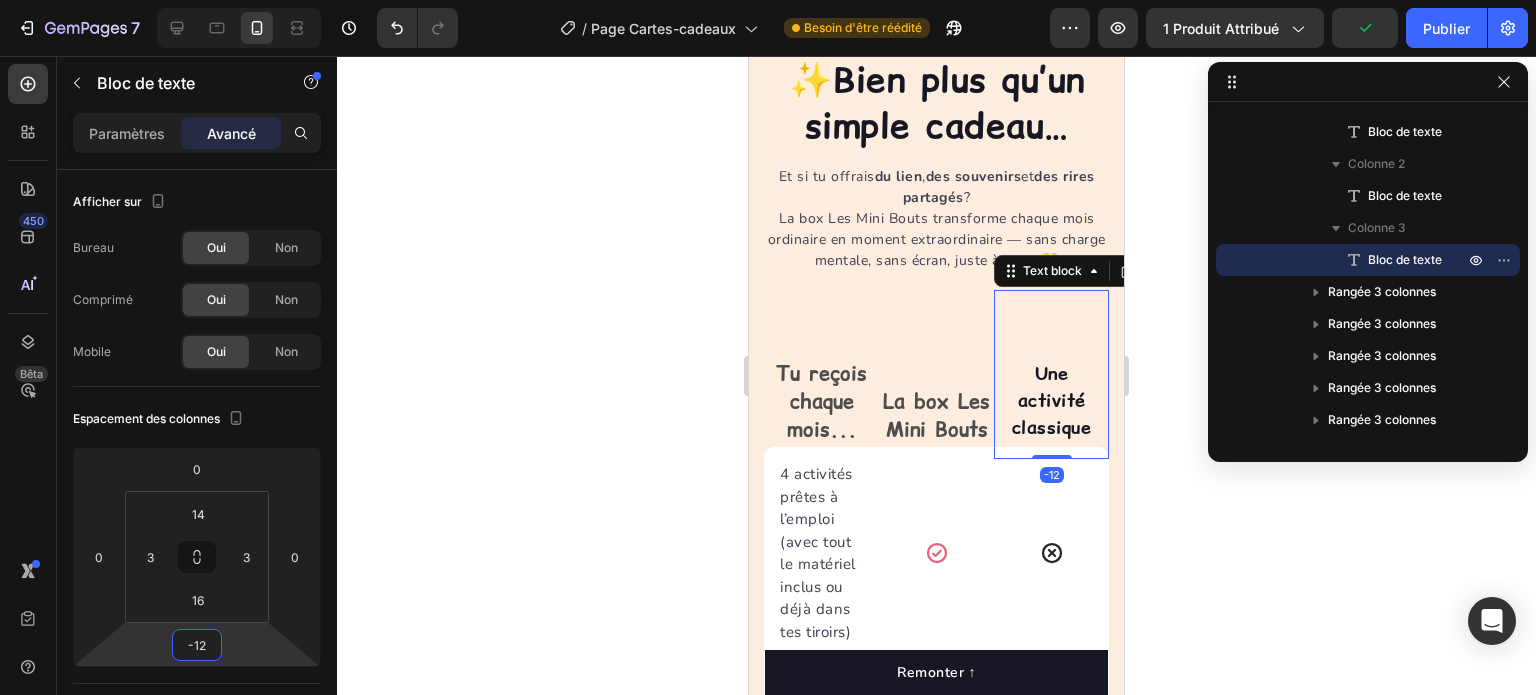 type on "-16" 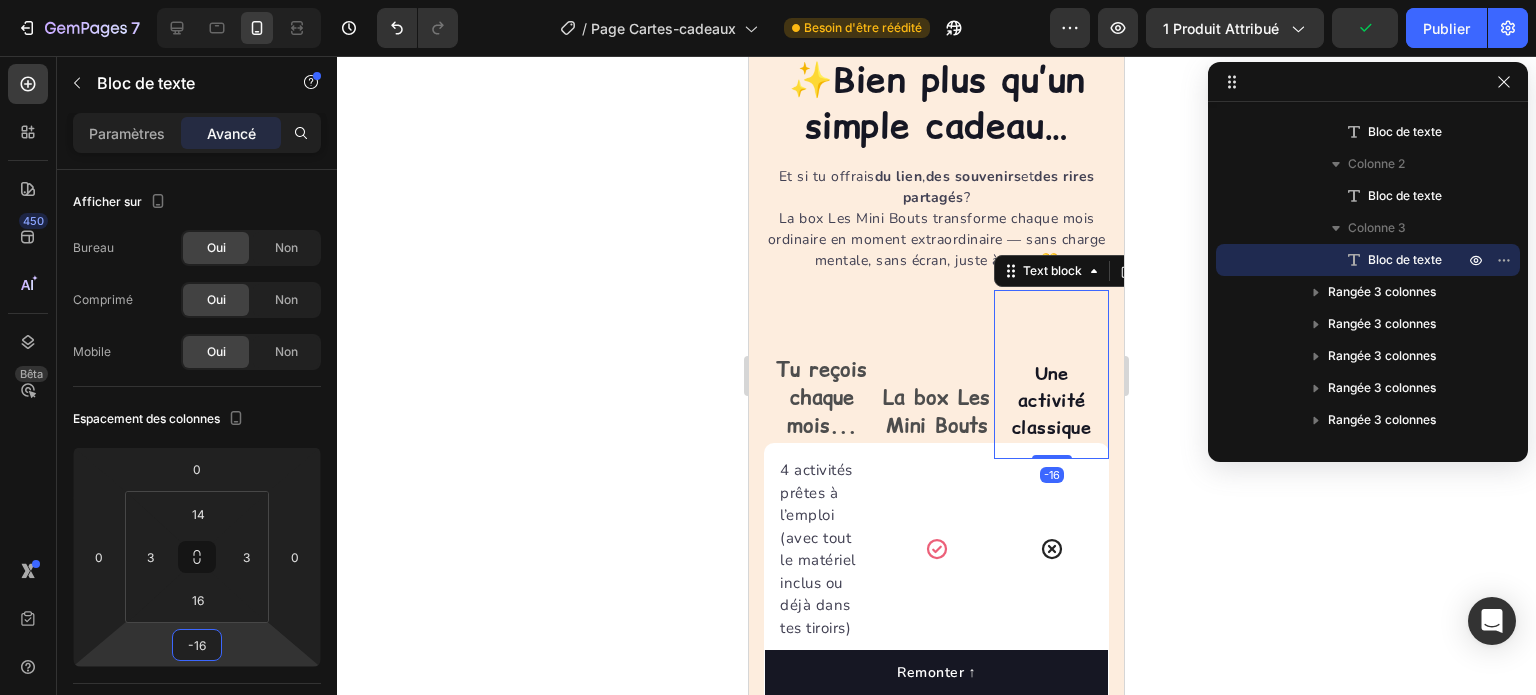 click on "7 Version history / Page Cartes-cadeaux Besoin d'être réédité Aperçu 1 produit attribué Publier 450 Bêta Sections(18) Éléments (84) Section Élément Hero Section Product Detail Brands Trusted Badges Guarantee Product Breakdown How to use Testimonials Compare Bundle FAQs Social Proof Brand Story Product List Collection Blog List Contact Sticky Add to Cart Custom Footer Parcourir la bibliothèque 450 Mise en page
Rangée
Rangée
Rangée
Rangée Texte
Titre
Bloc de texte Bouton
Bouton
Bouton Médias
Image" at bounding box center [768, 0] 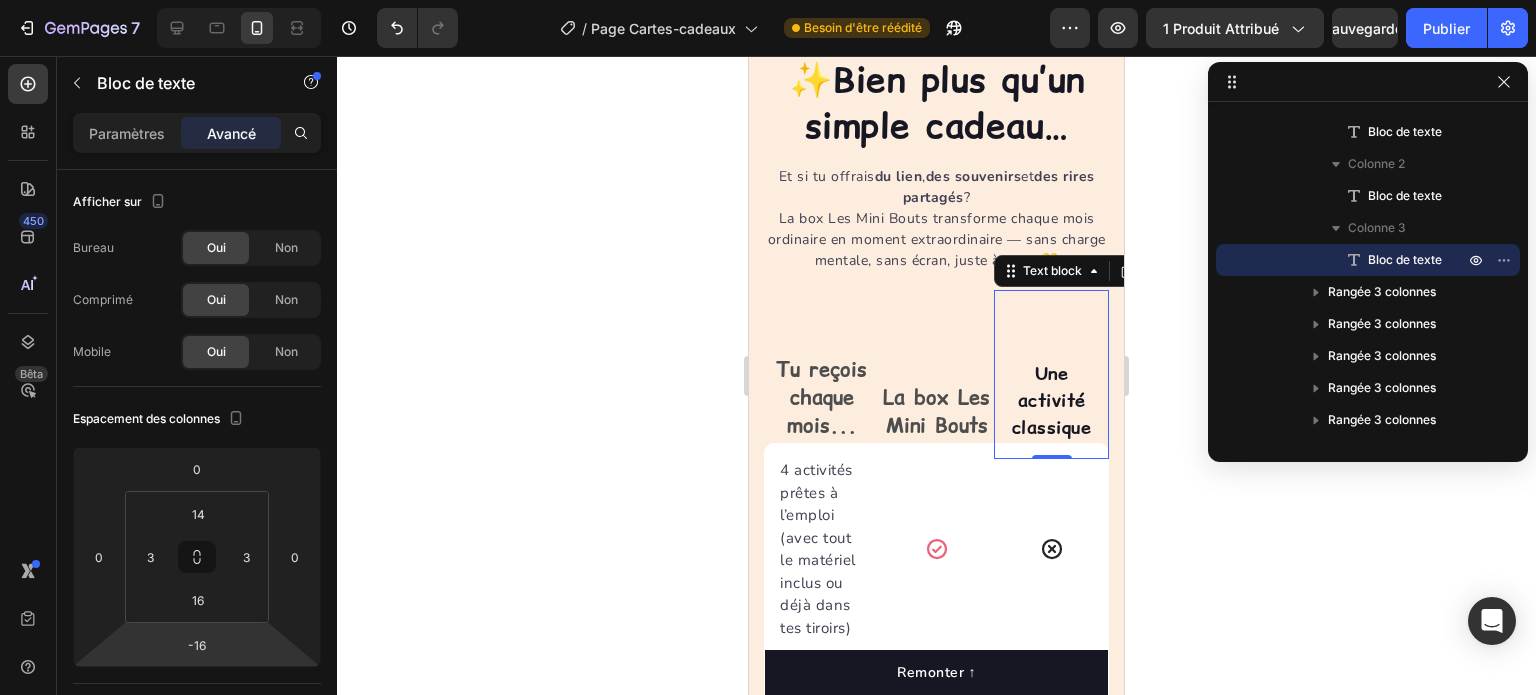 click 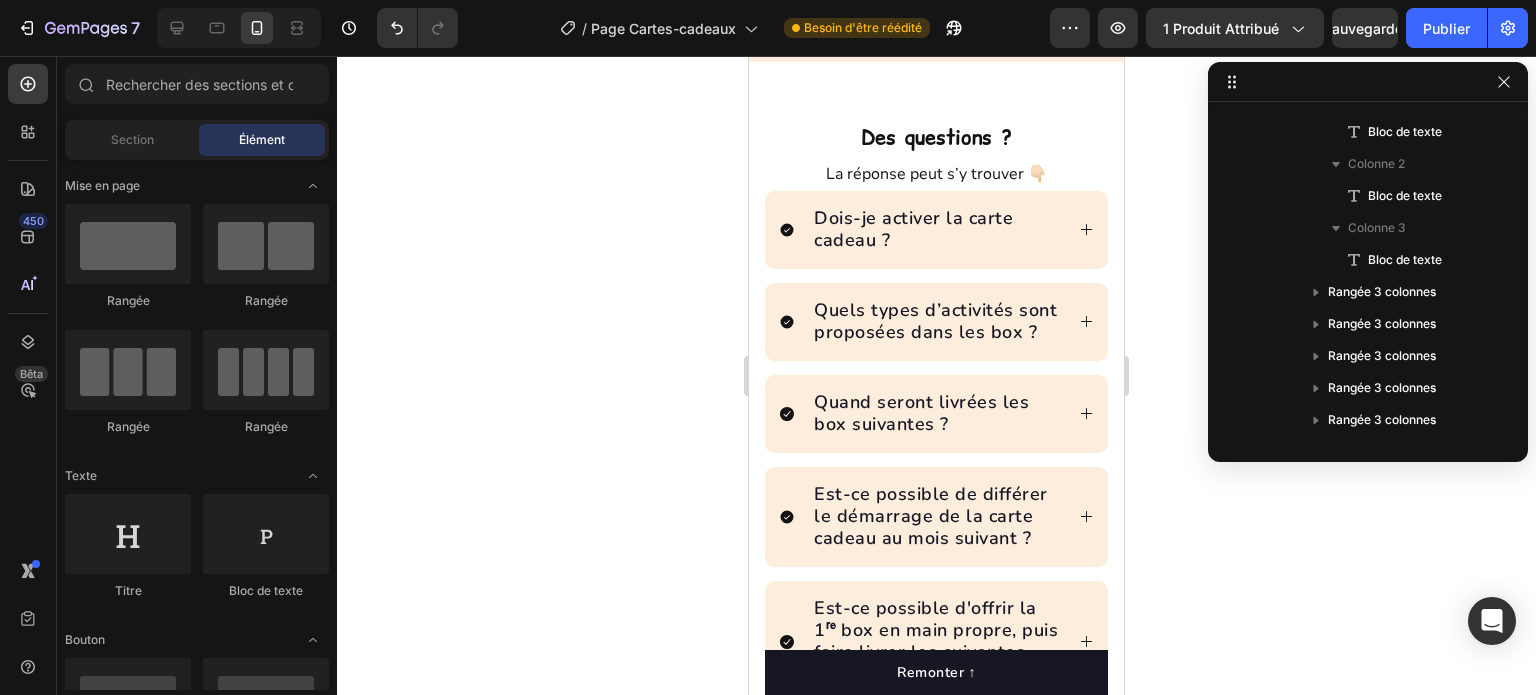 scroll, scrollTop: 8373, scrollLeft: 0, axis: vertical 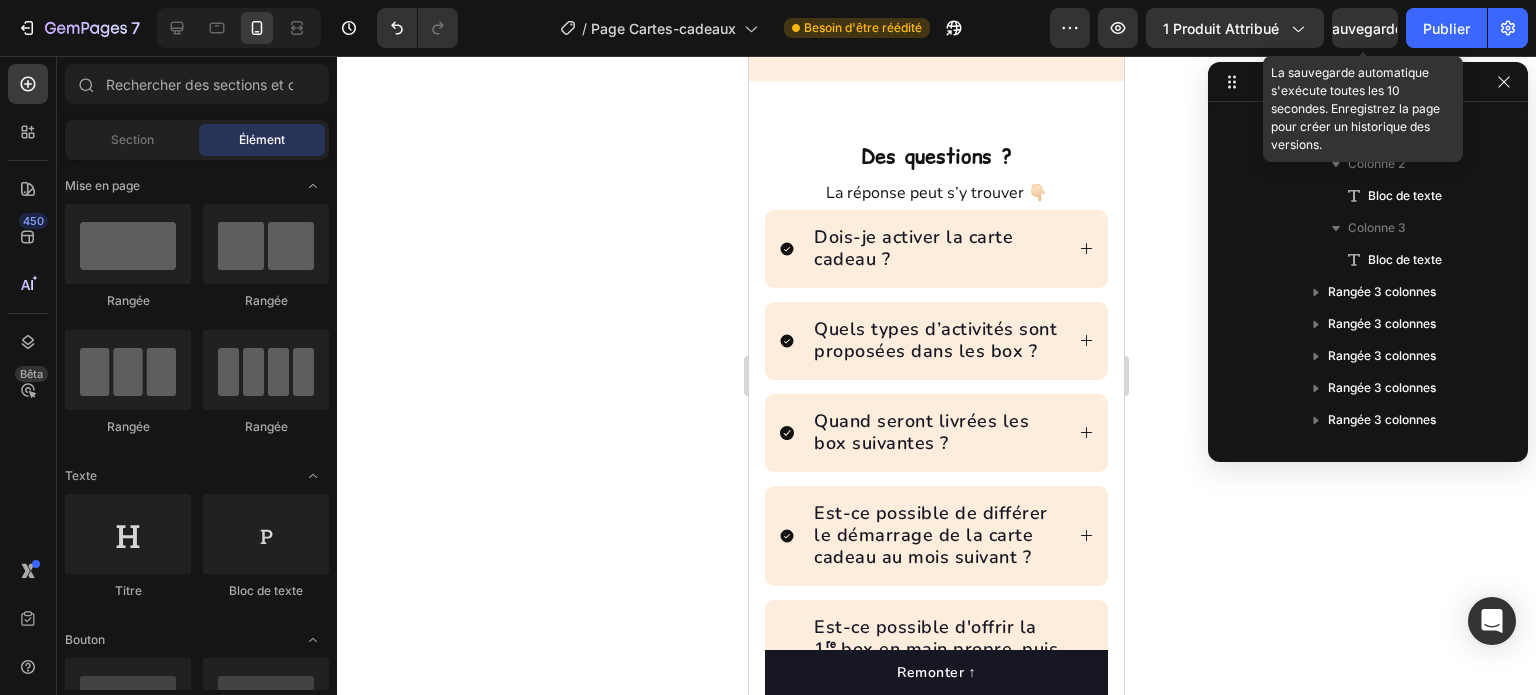 click on "Sauvegarder" at bounding box center (1365, 28) 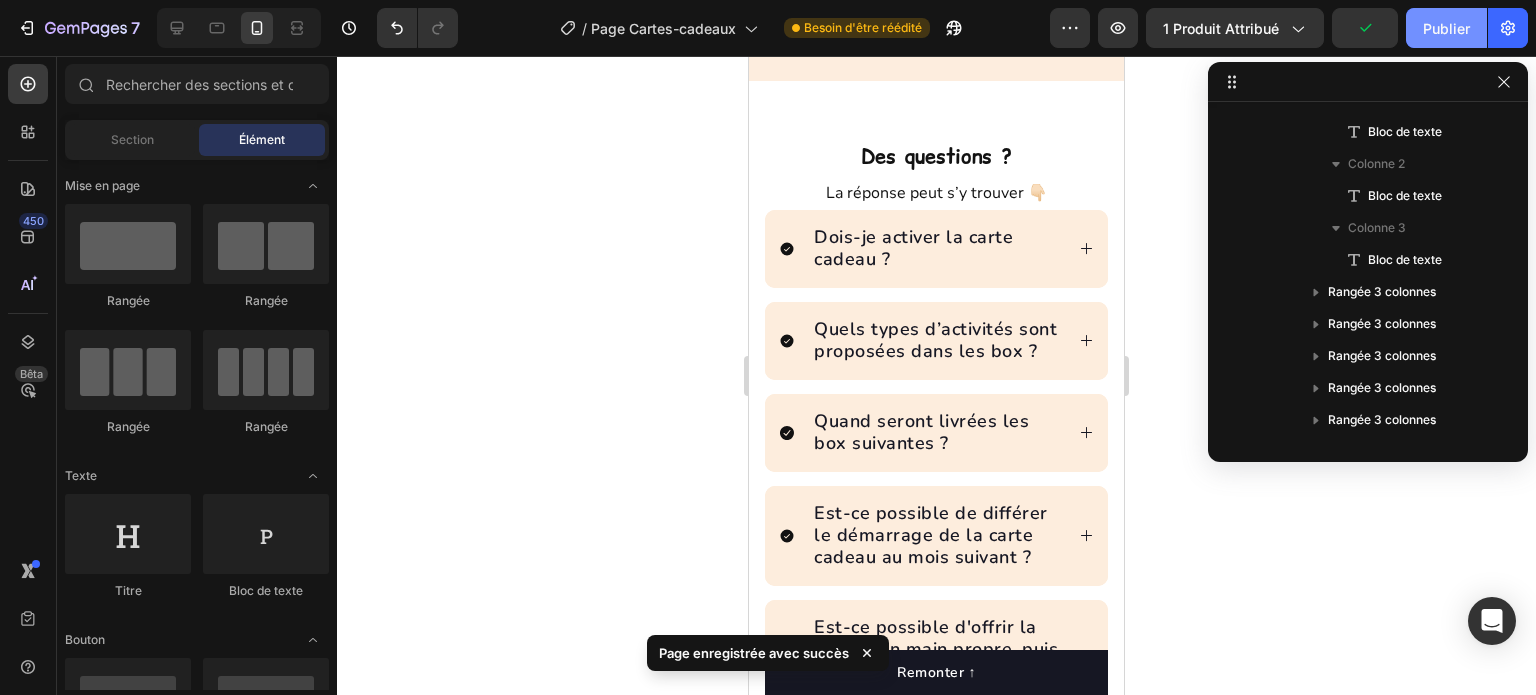 click on "Publier" at bounding box center [1446, 28] 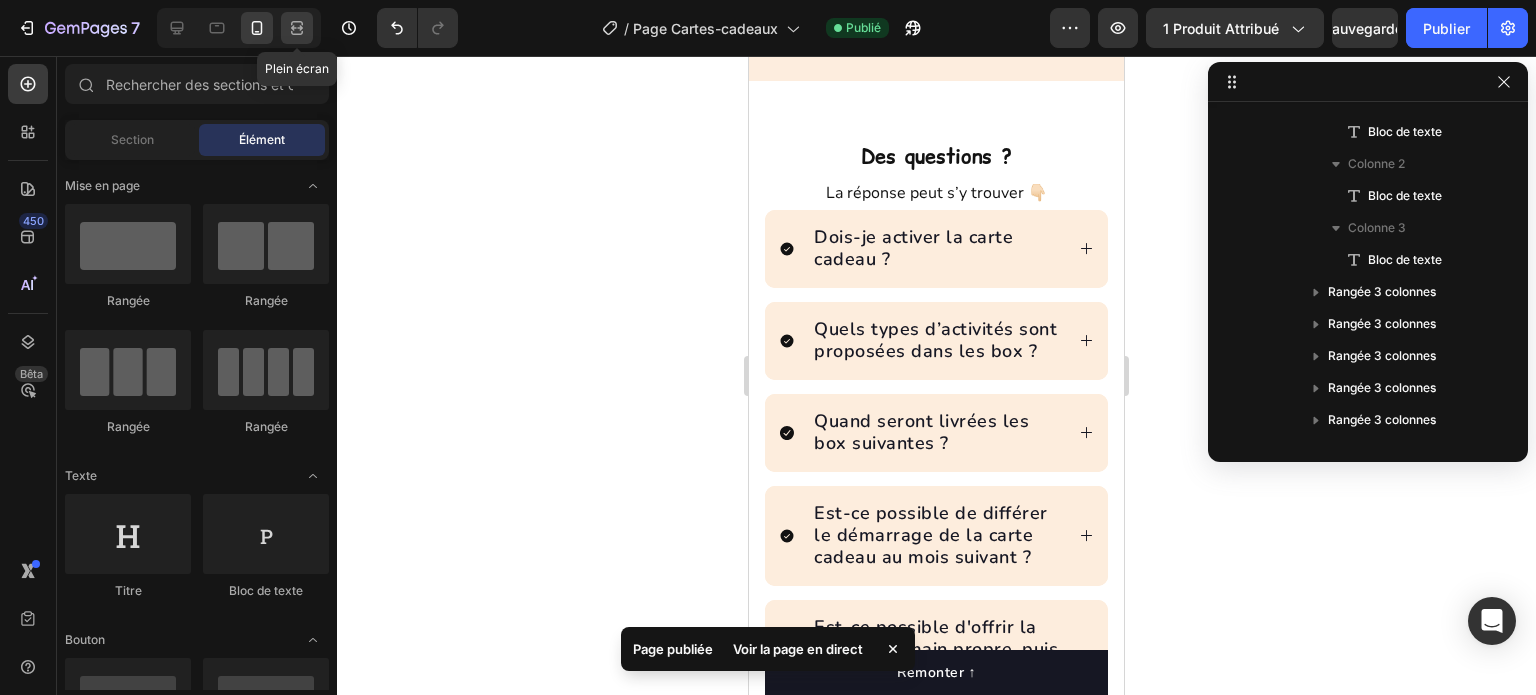 click 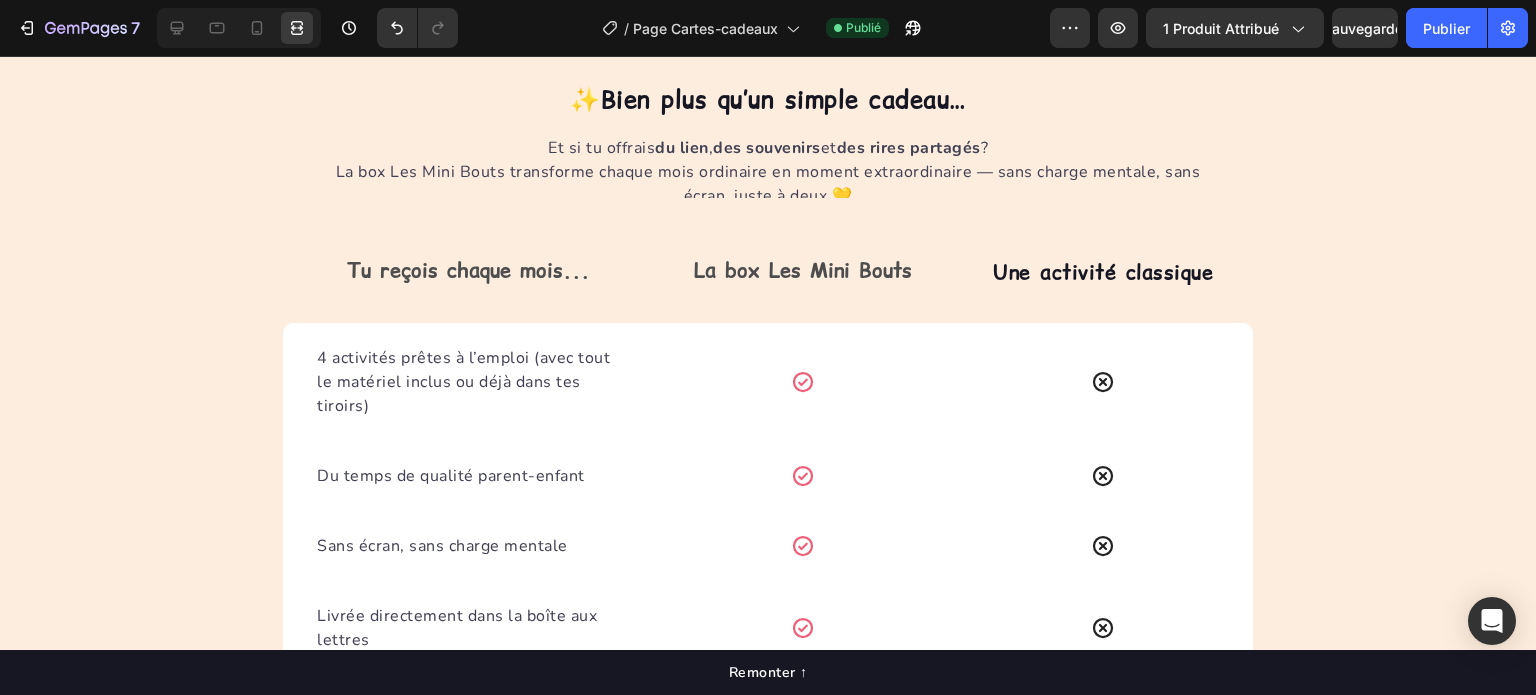 scroll, scrollTop: 7073, scrollLeft: 0, axis: vertical 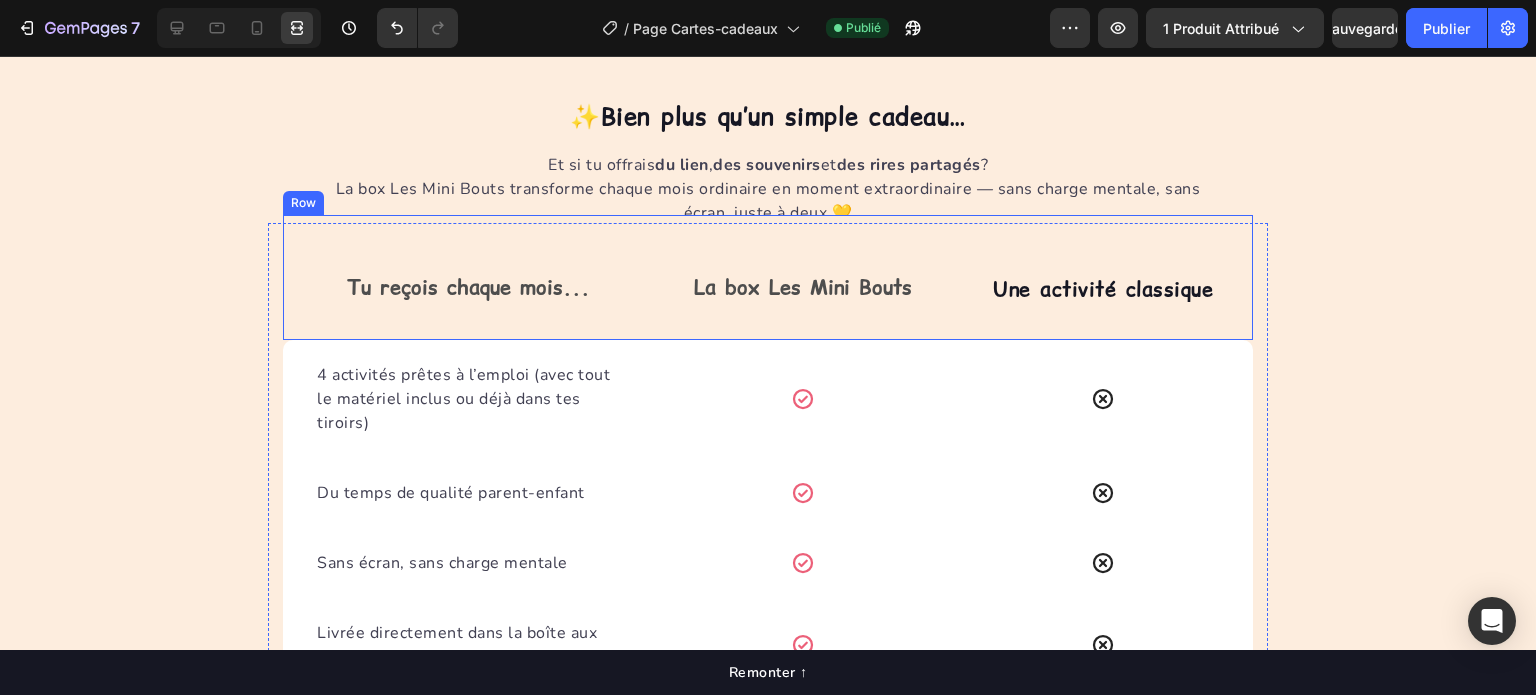 click on "Tu reçois chaque mois...   Text Block   La box Les Mini Bouts Text Block     Une activité classique Text block Row" at bounding box center (768, 277) 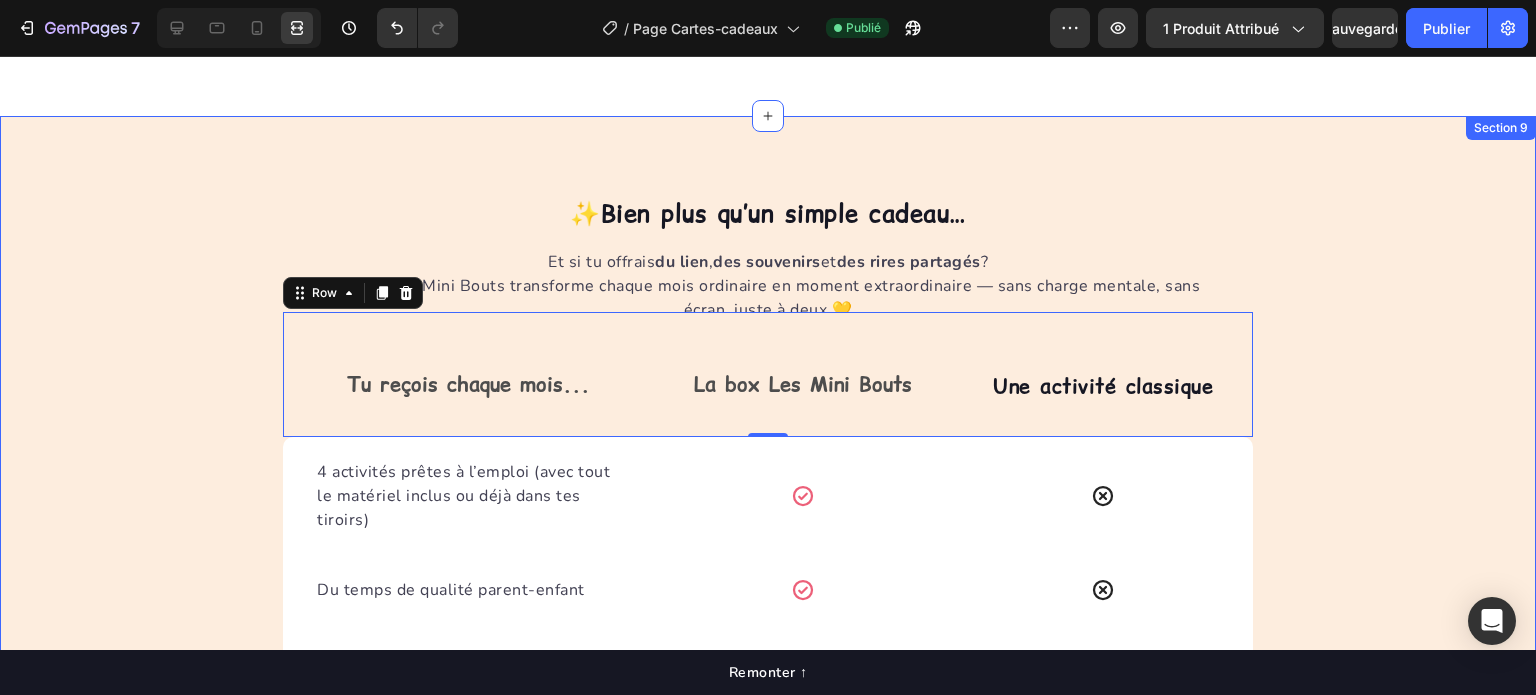 scroll, scrollTop: 6973, scrollLeft: 0, axis: vertical 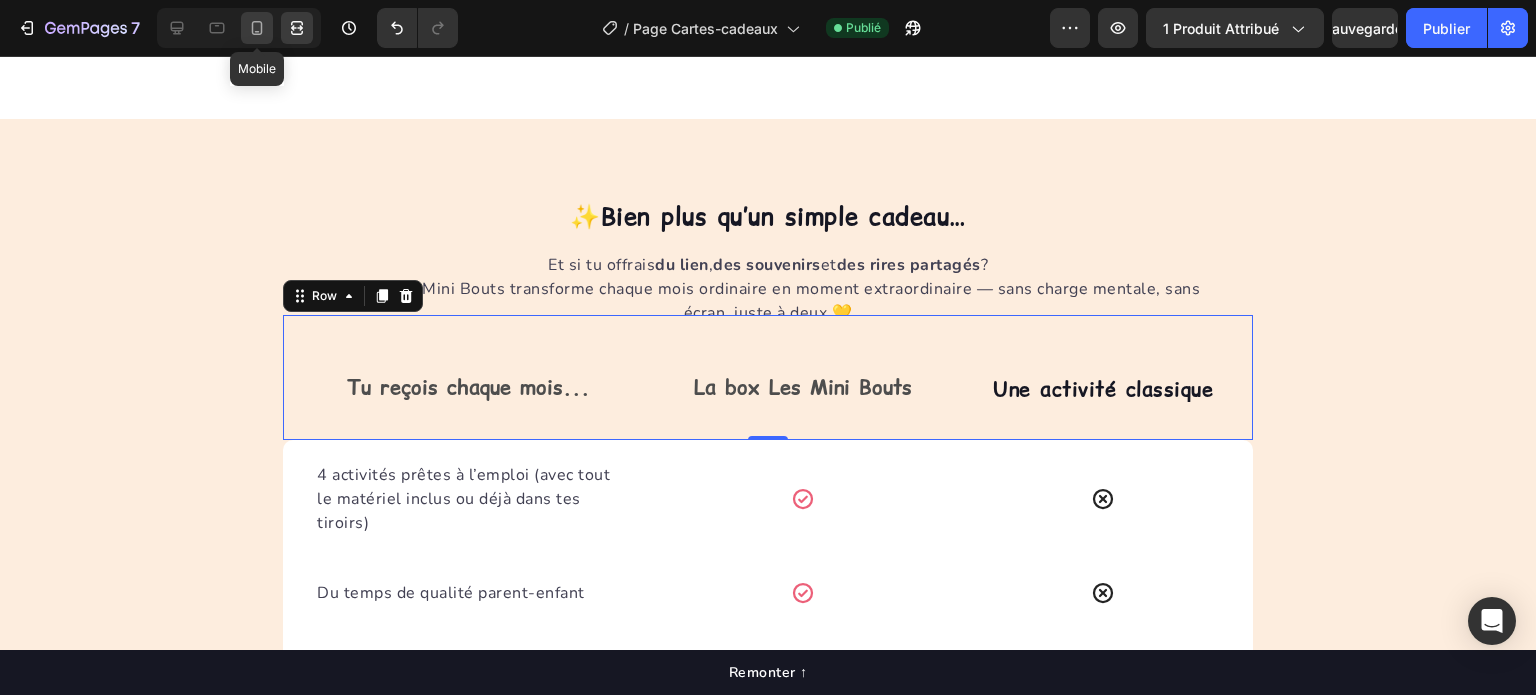 click 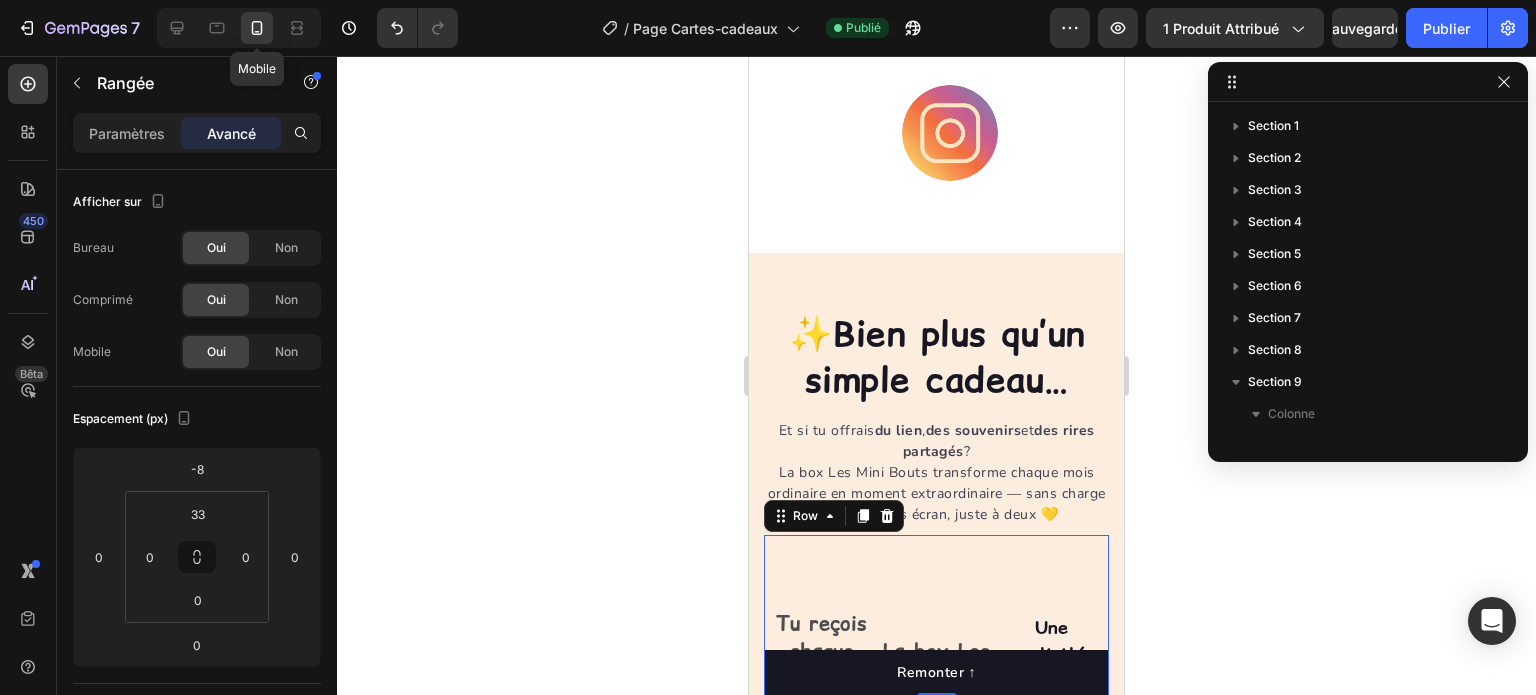 scroll, scrollTop: 282, scrollLeft: 0, axis: vertical 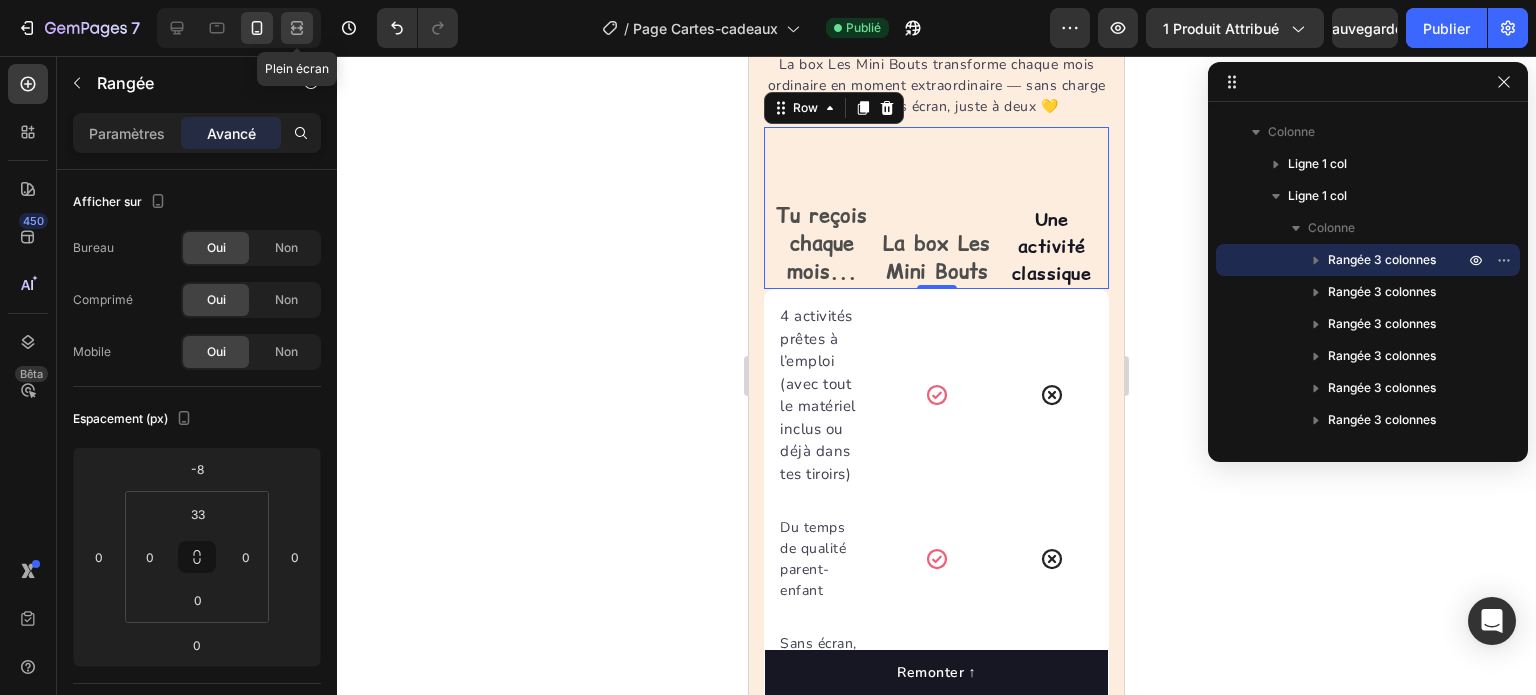 click 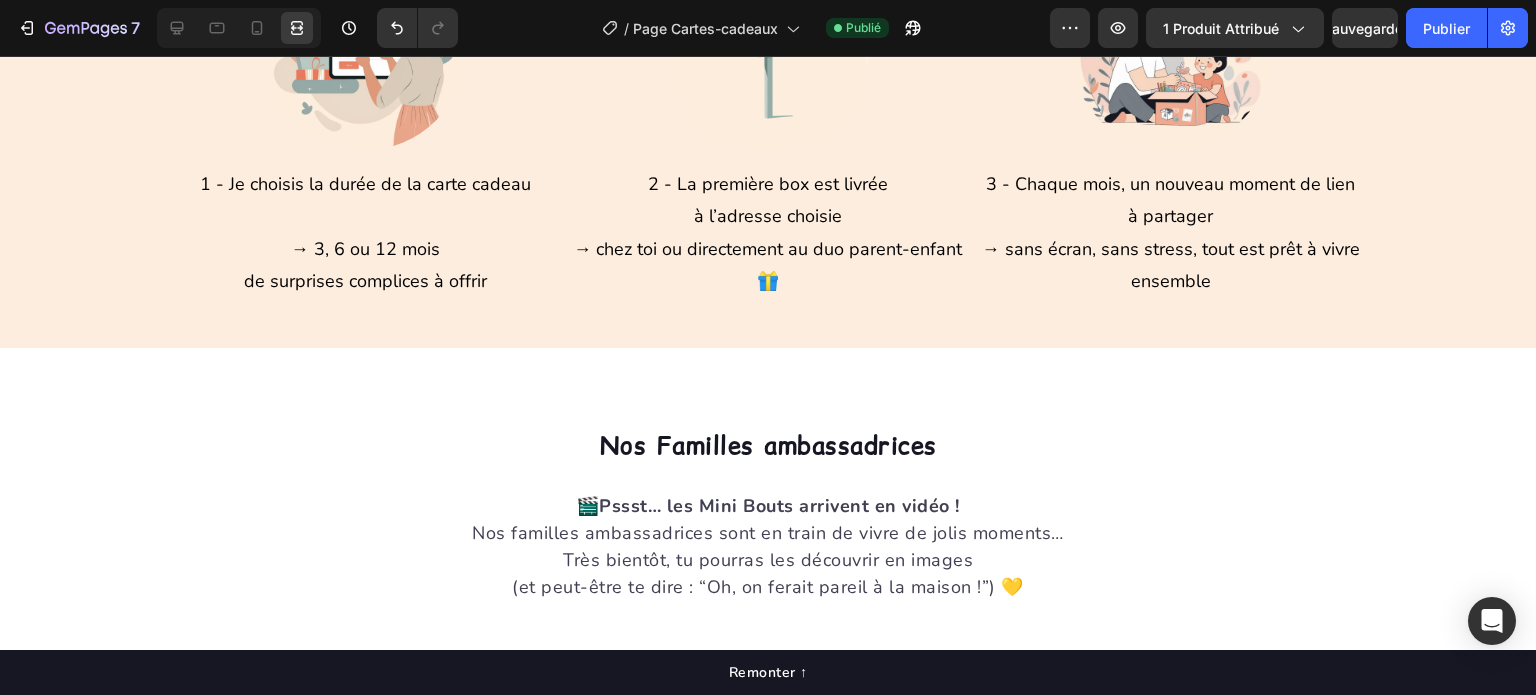 scroll, scrollTop: 2964, scrollLeft: 0, axis: vertical 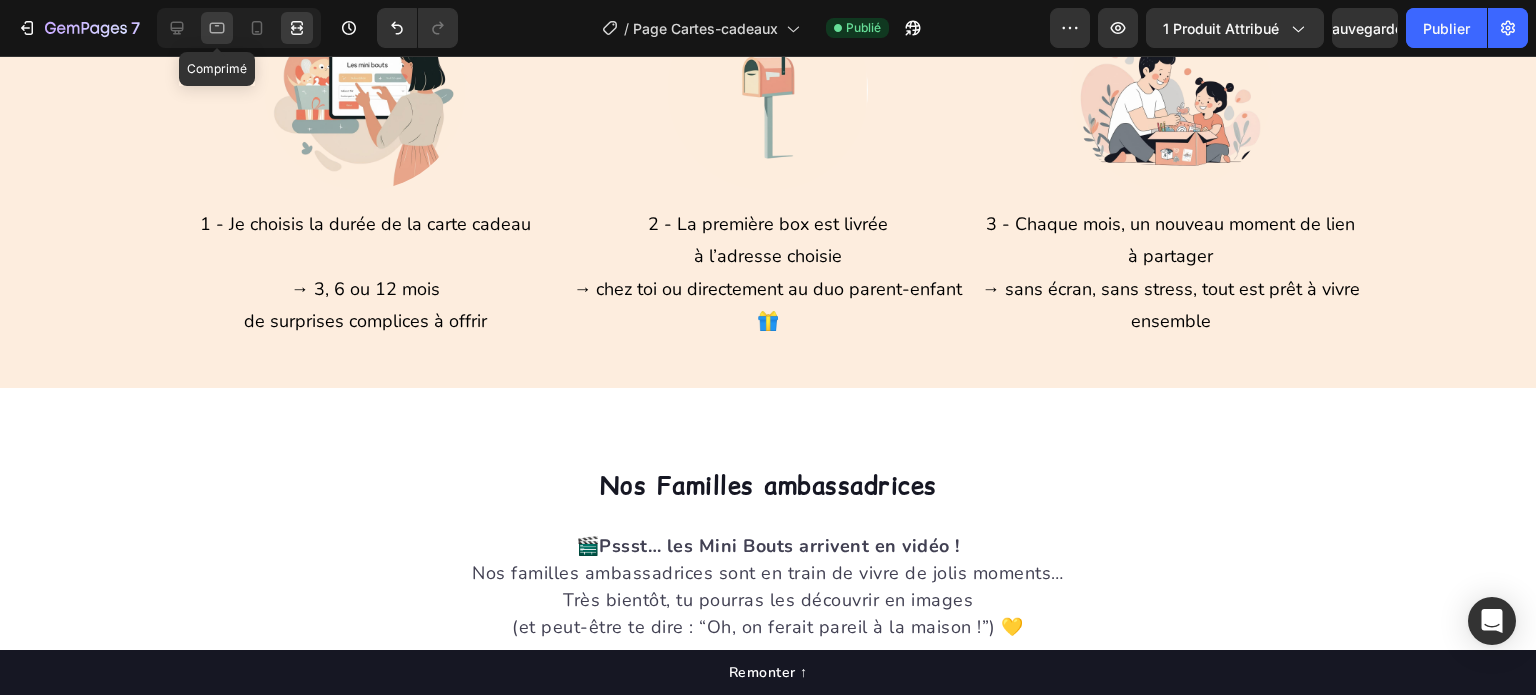 click 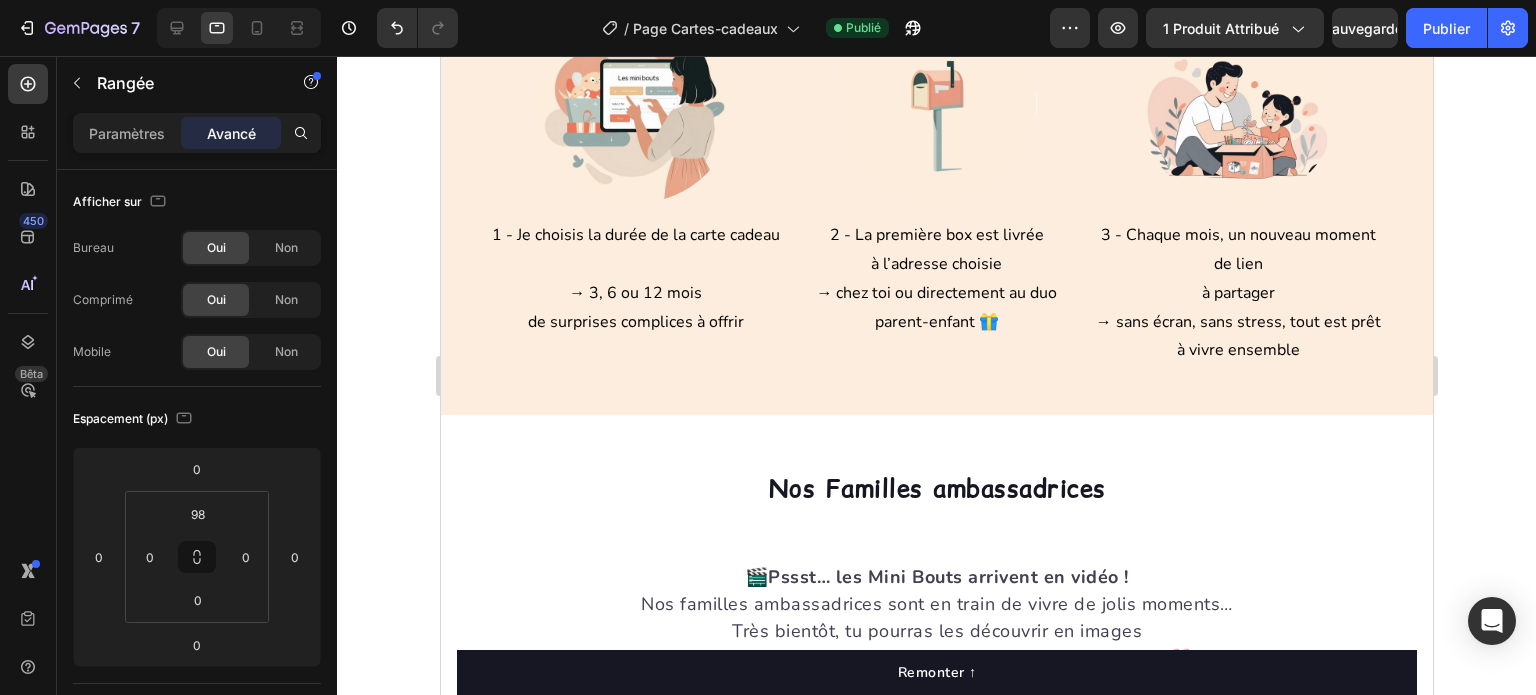 scroll, scrollTop: 2175, scrollLeft: 0, axis: vertical 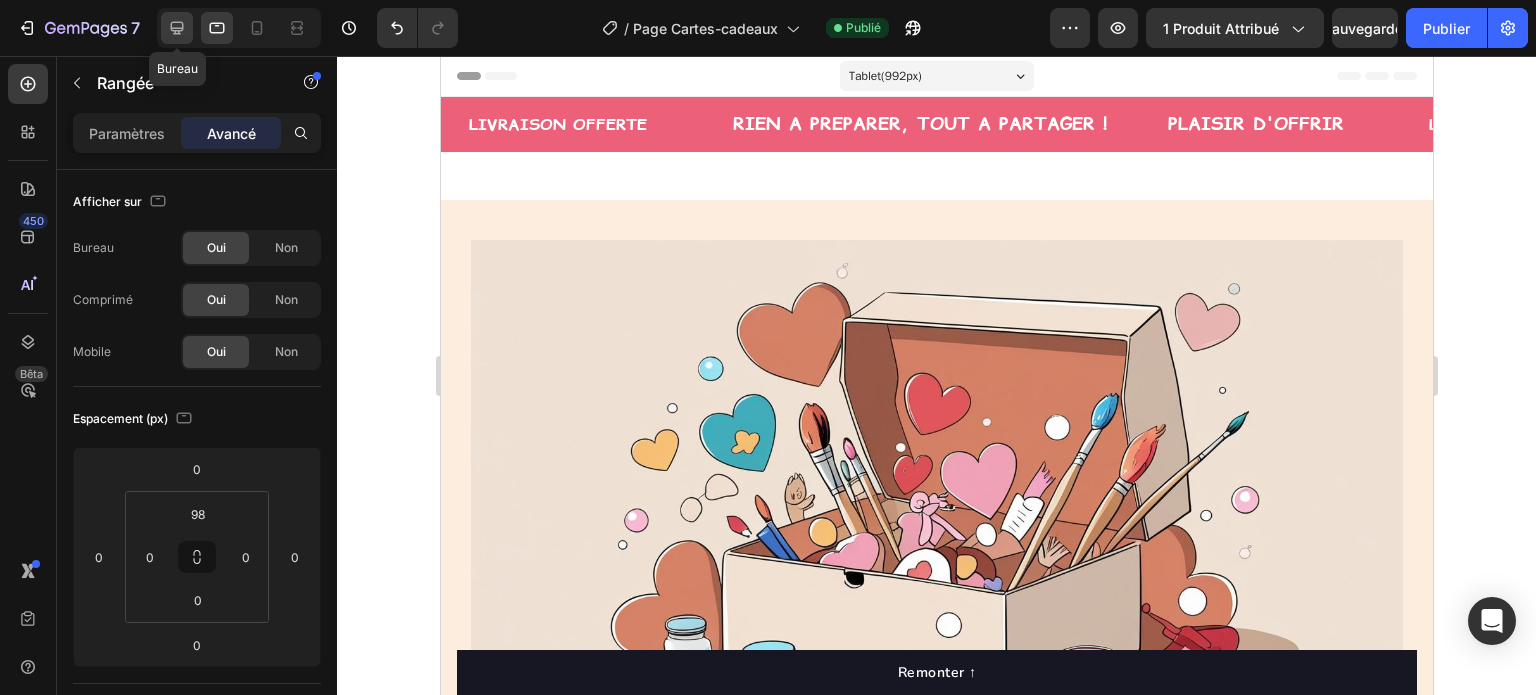 click 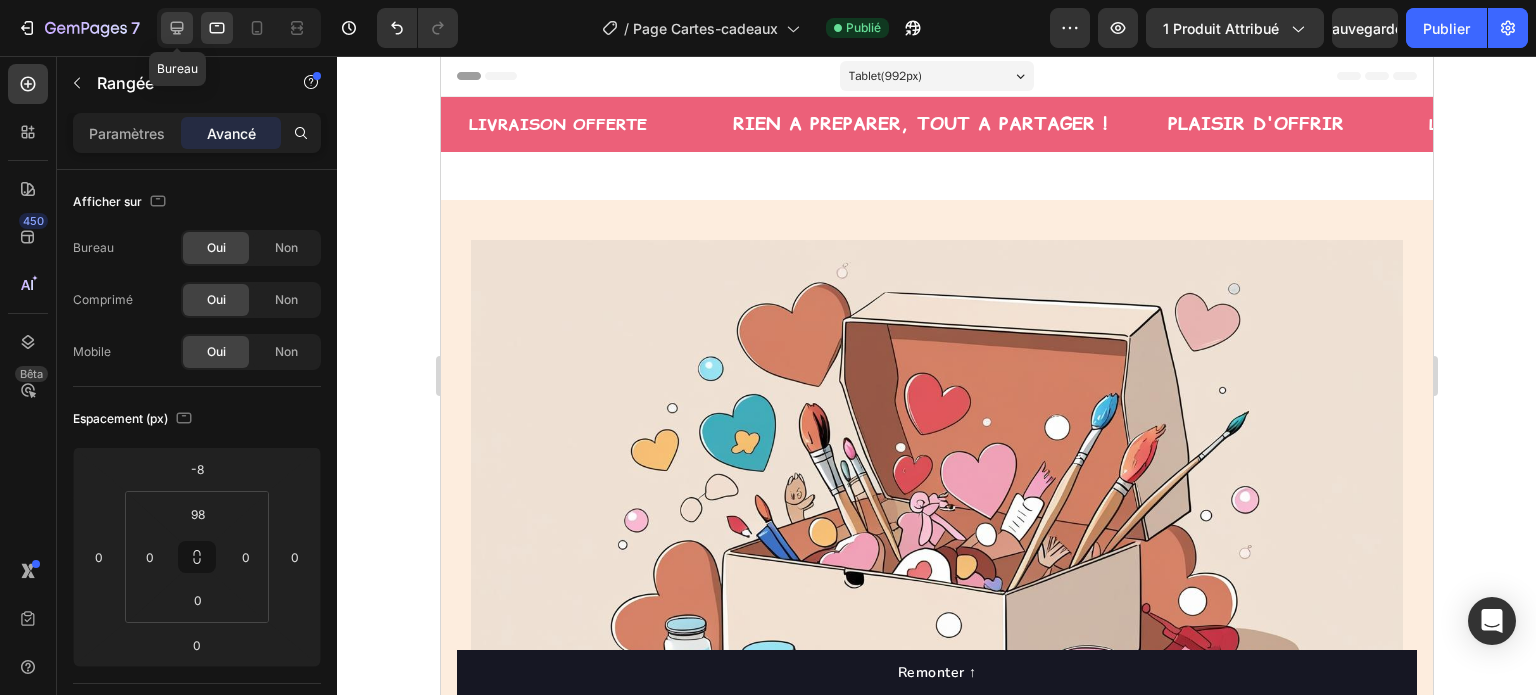 type on "33" 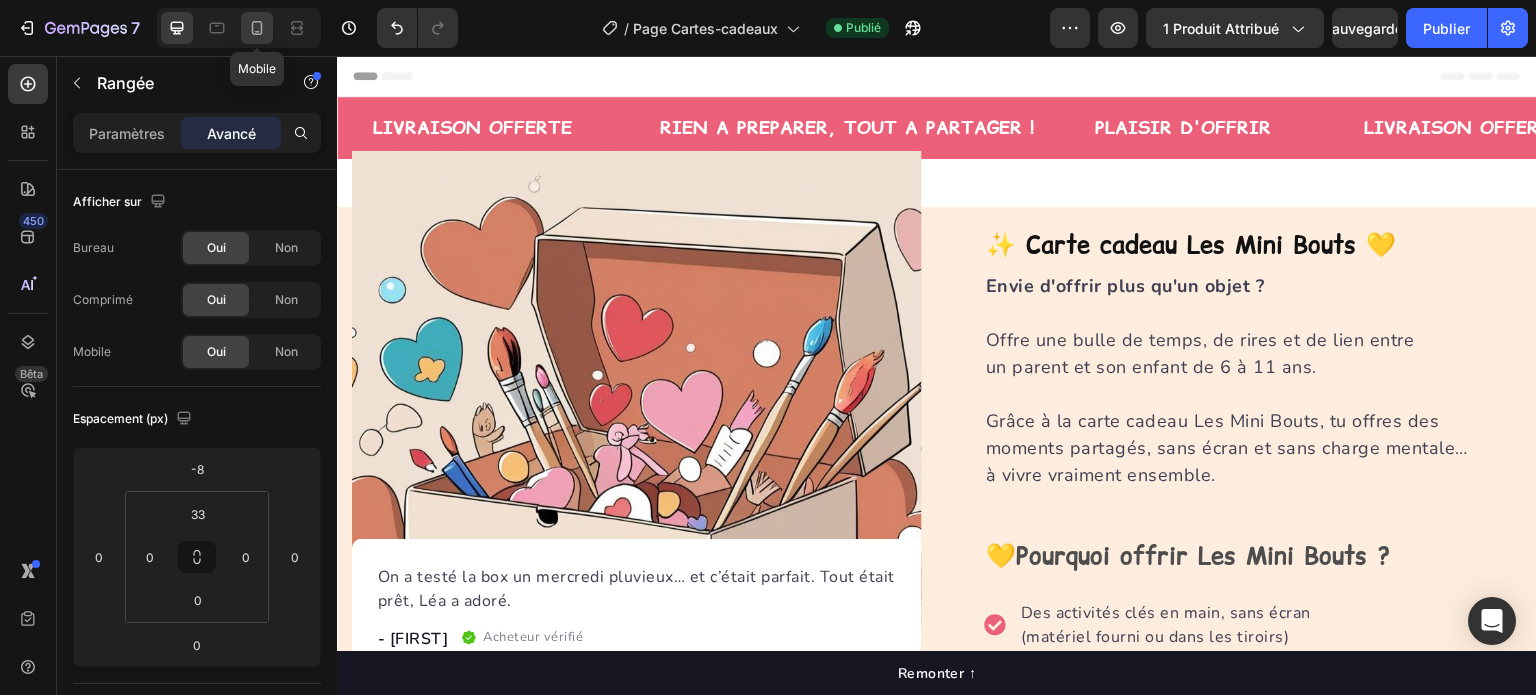 click 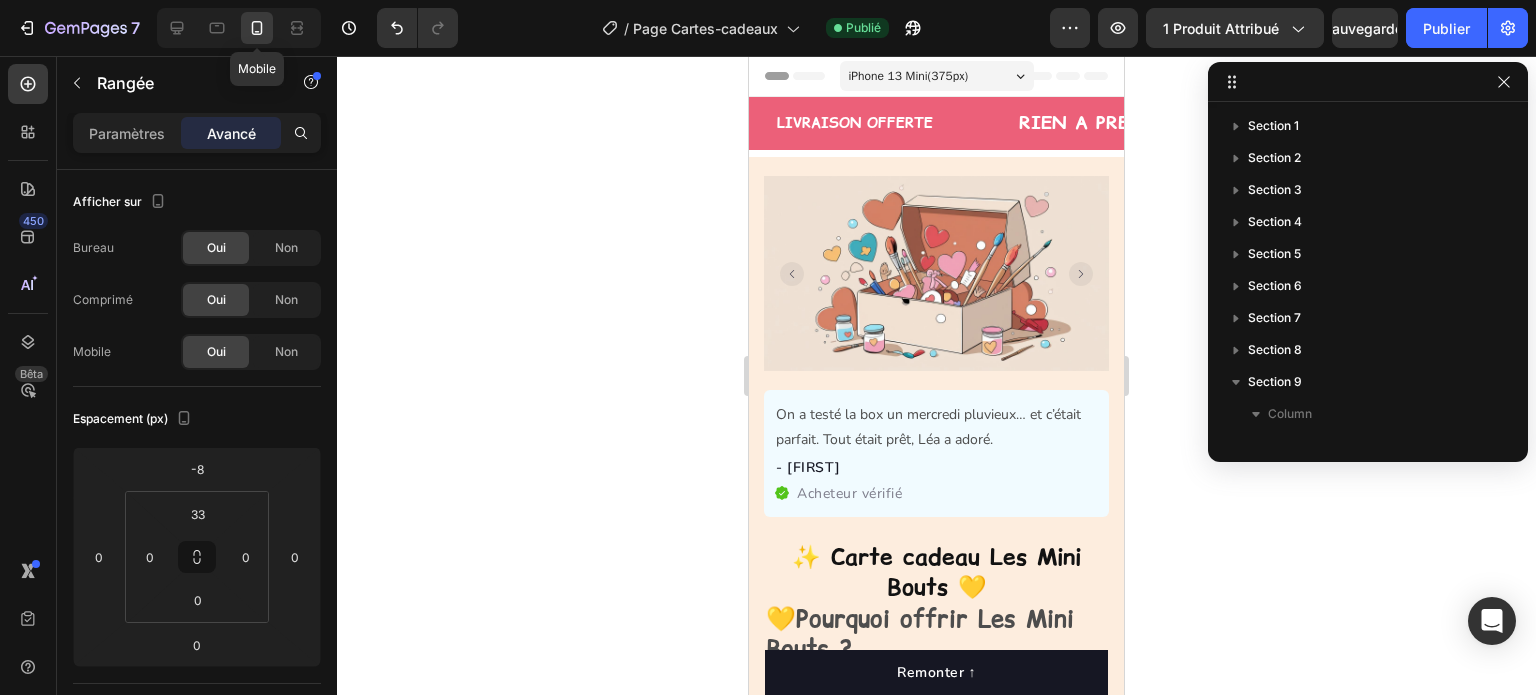 scroll, scrollTop: 282, scrollLeft: 0, axis: vertical 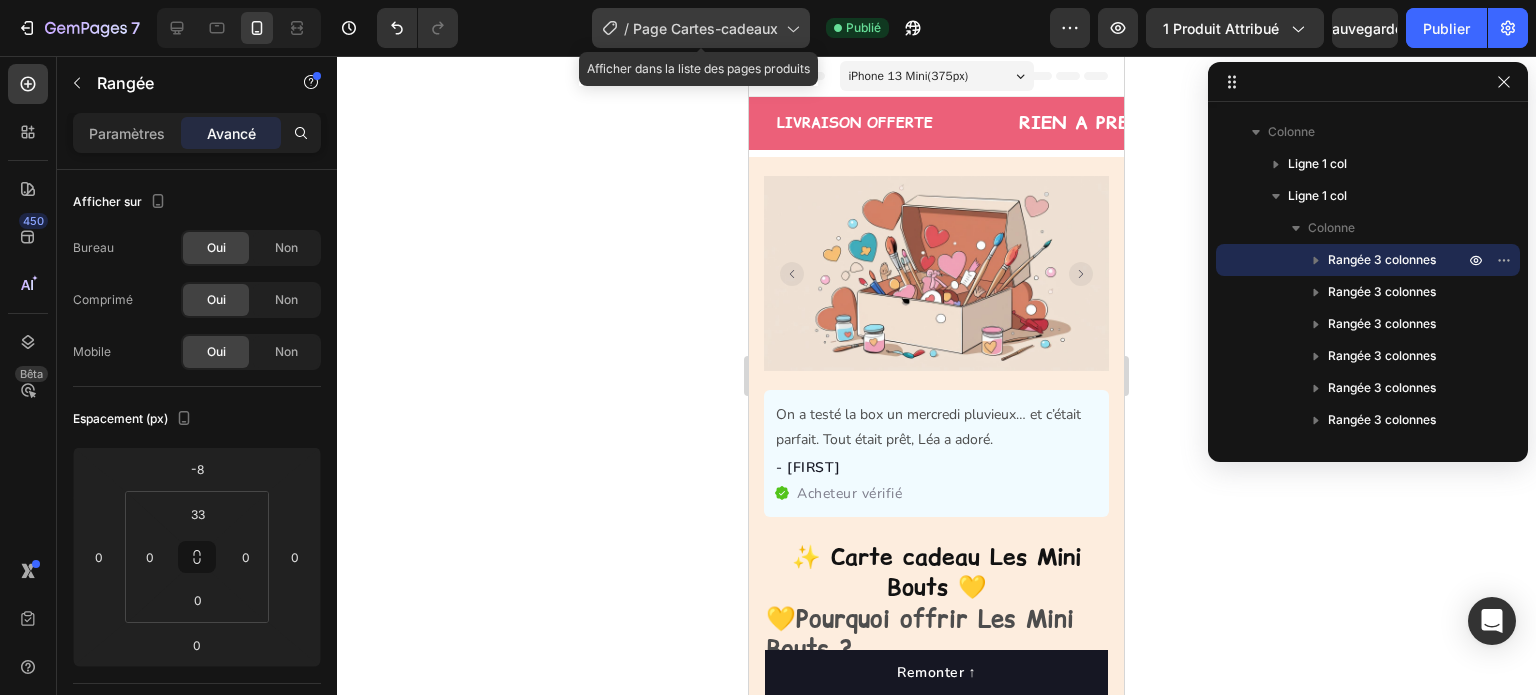 click on "/ Page Cartes-cadeaux" 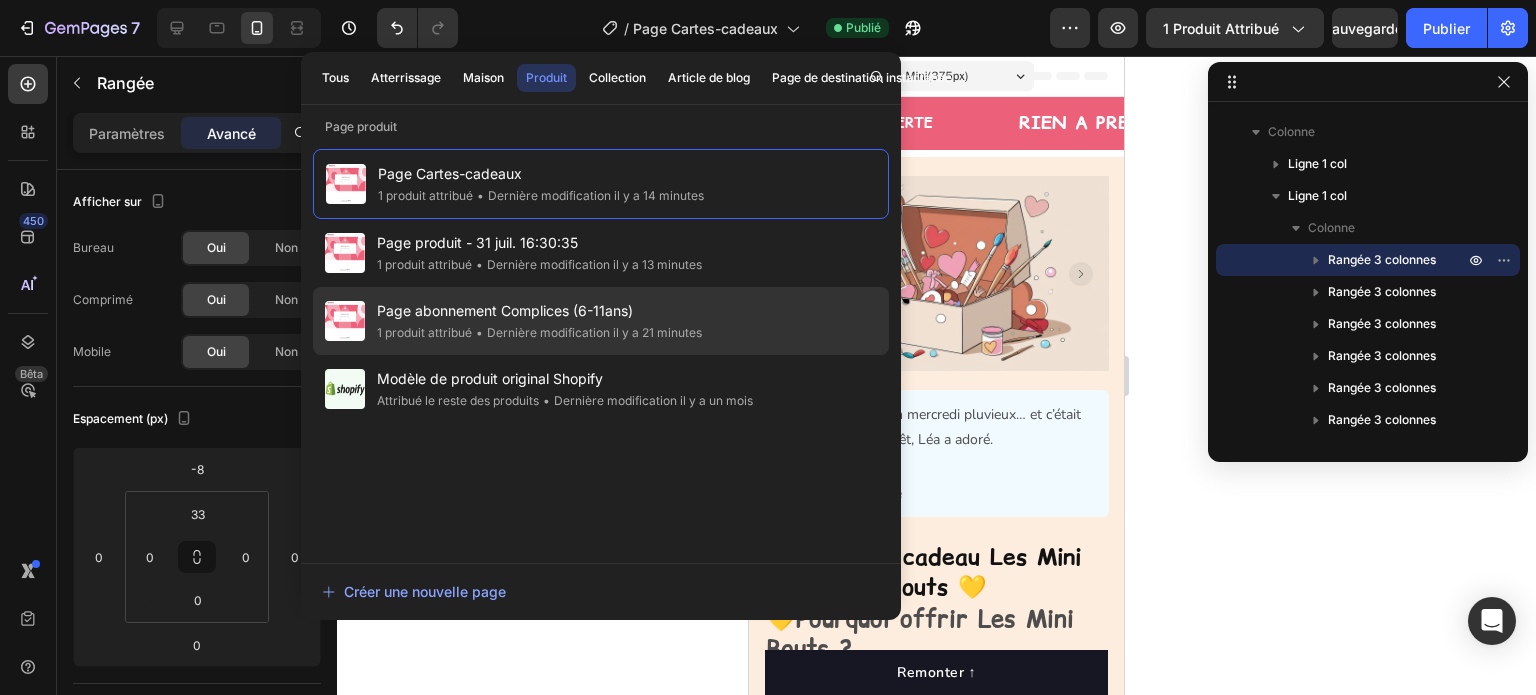 click on "•  Dernière modification il y a 21 minutes" 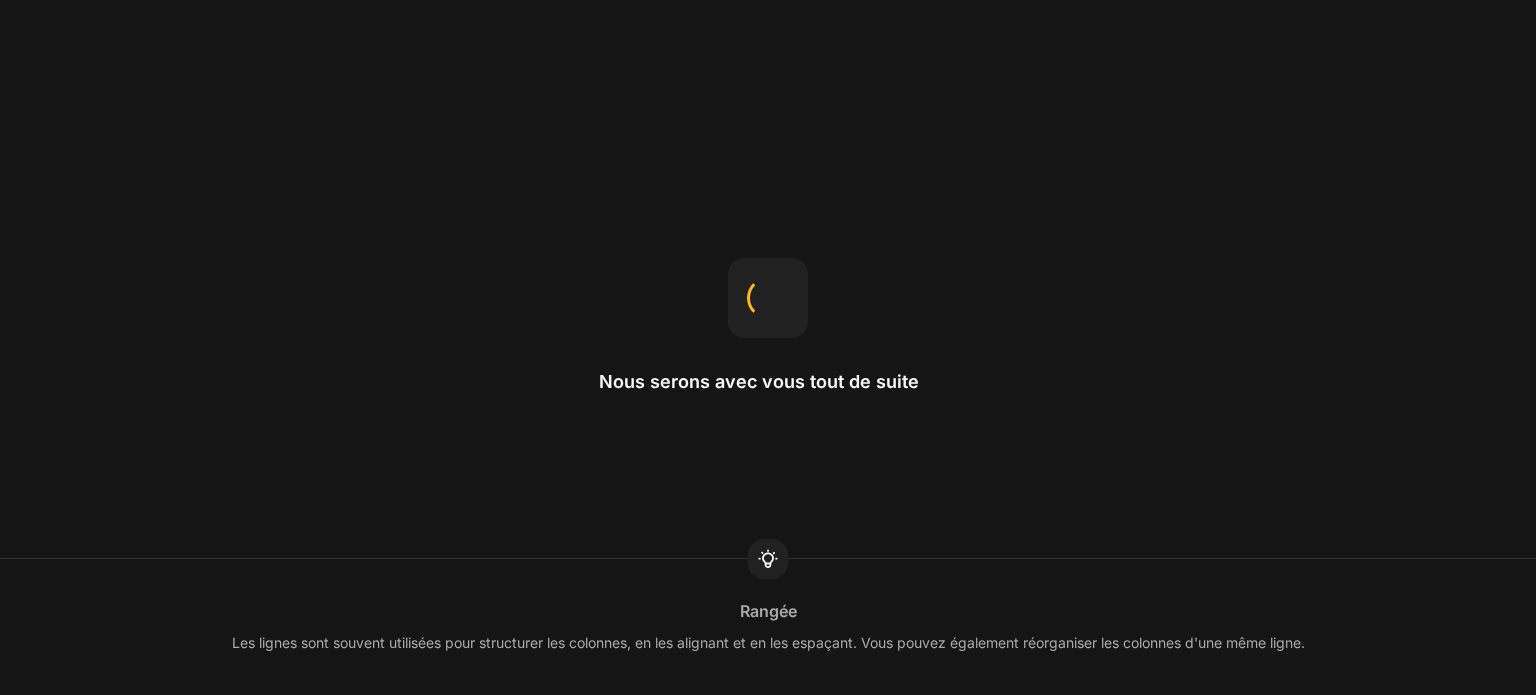scroll, scrollTop: 0, scrollLeft: 0, axis: both 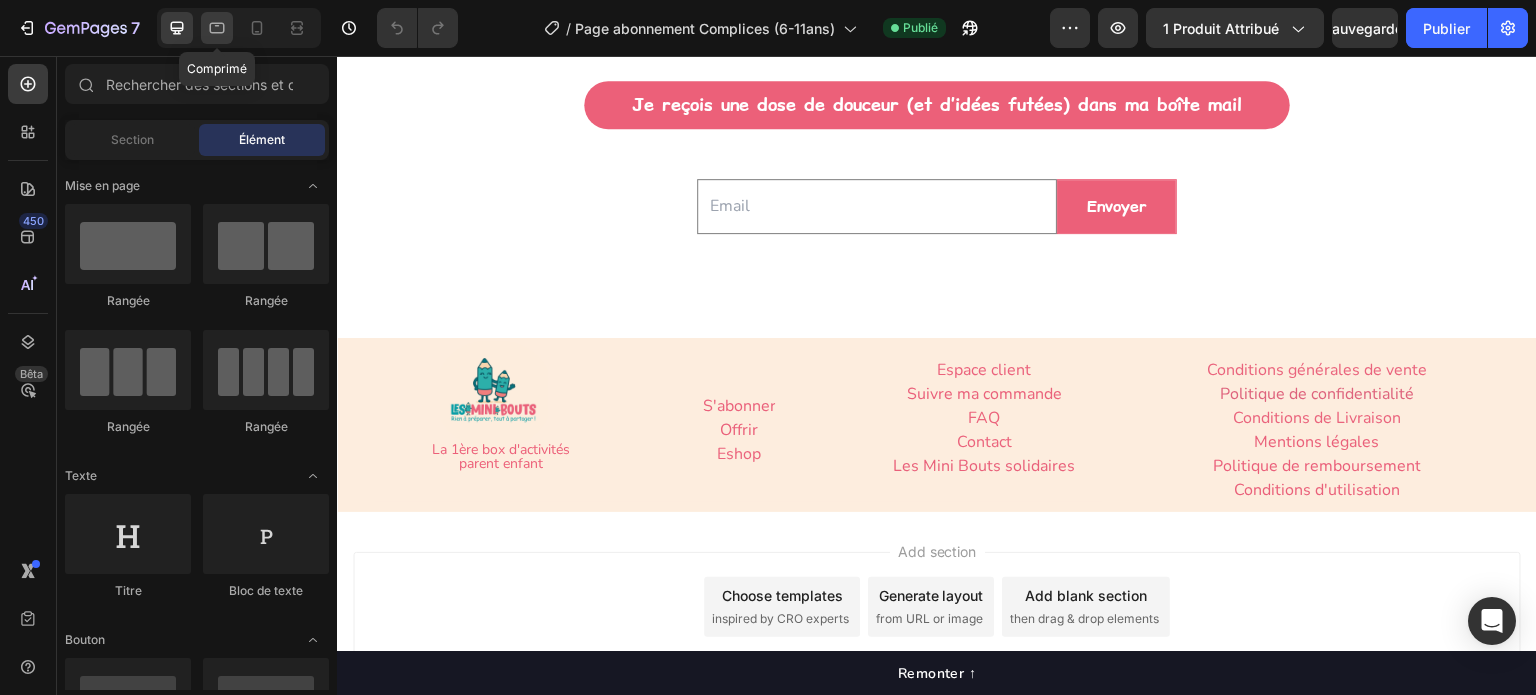 click 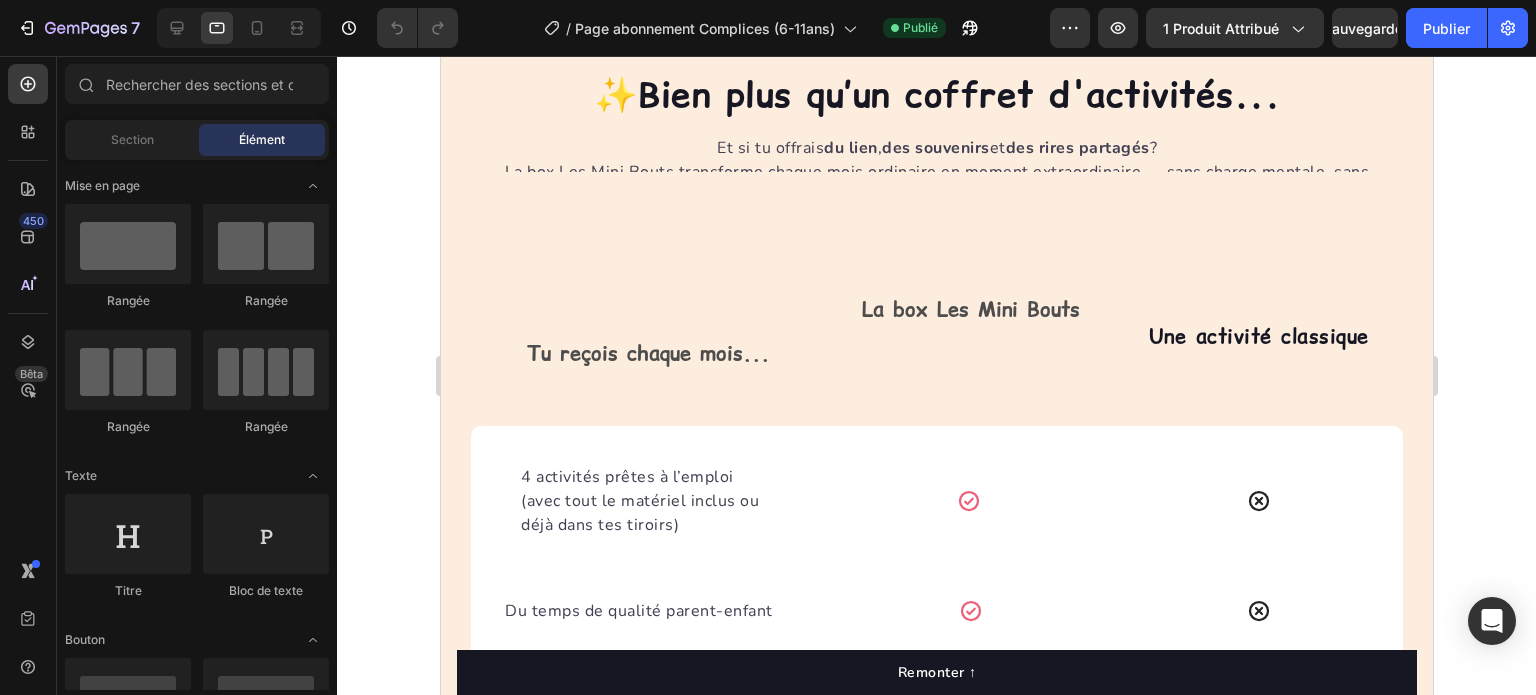 scroll, scrollTop: 4617, scrollLeft: 0, axis: vertical 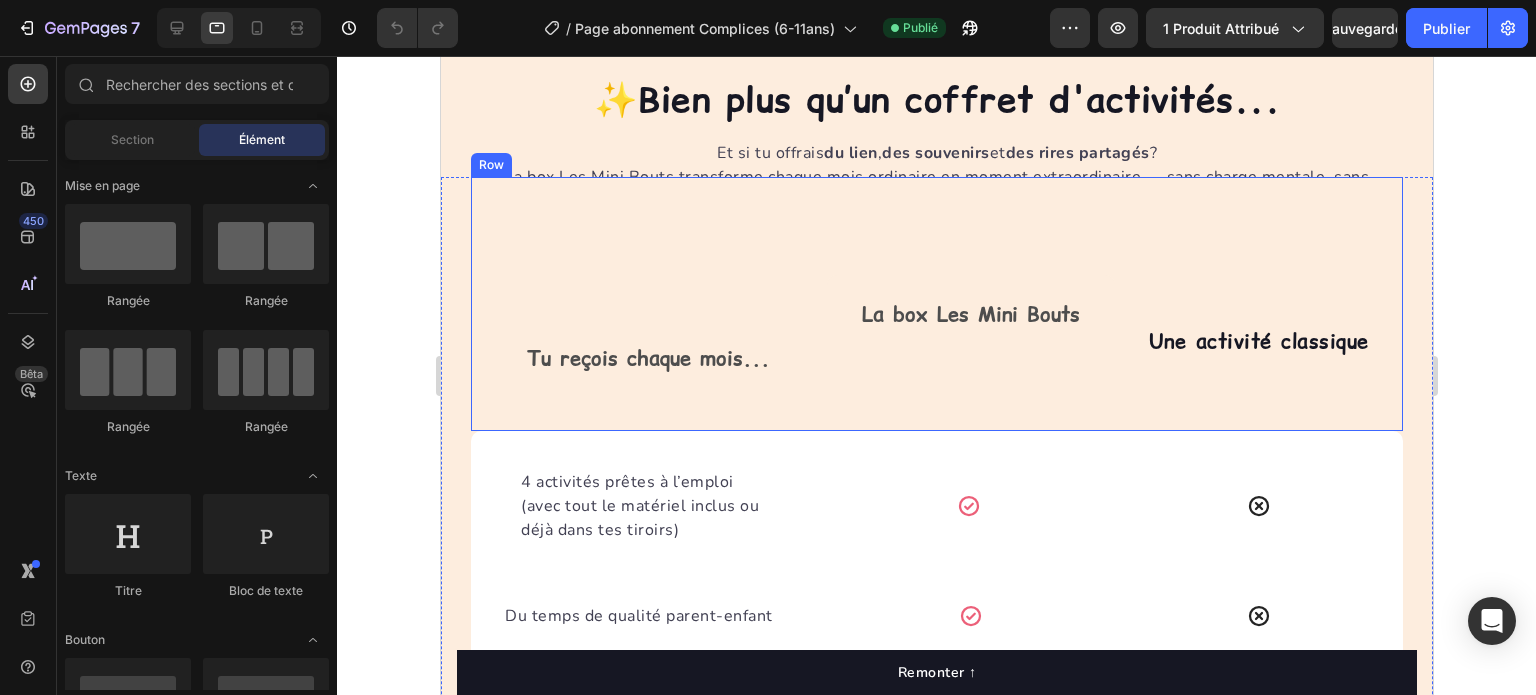 click on "Tu reçois chaque mois...   Text Block   La box Les Mini Bouts Text Block Row     Une activité classique Text block Row" at bounding box center [936, 304] 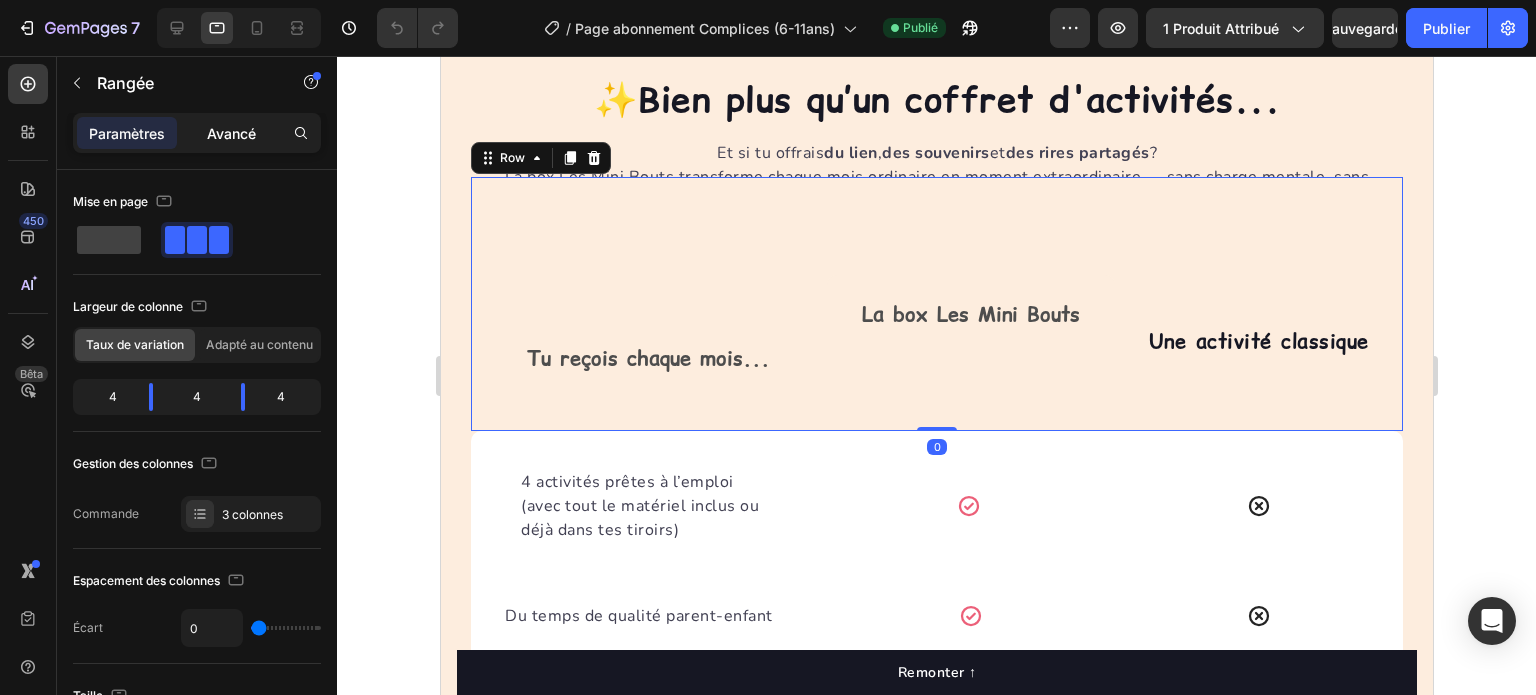 click on "Avancé" at bounding box center [231, 133] 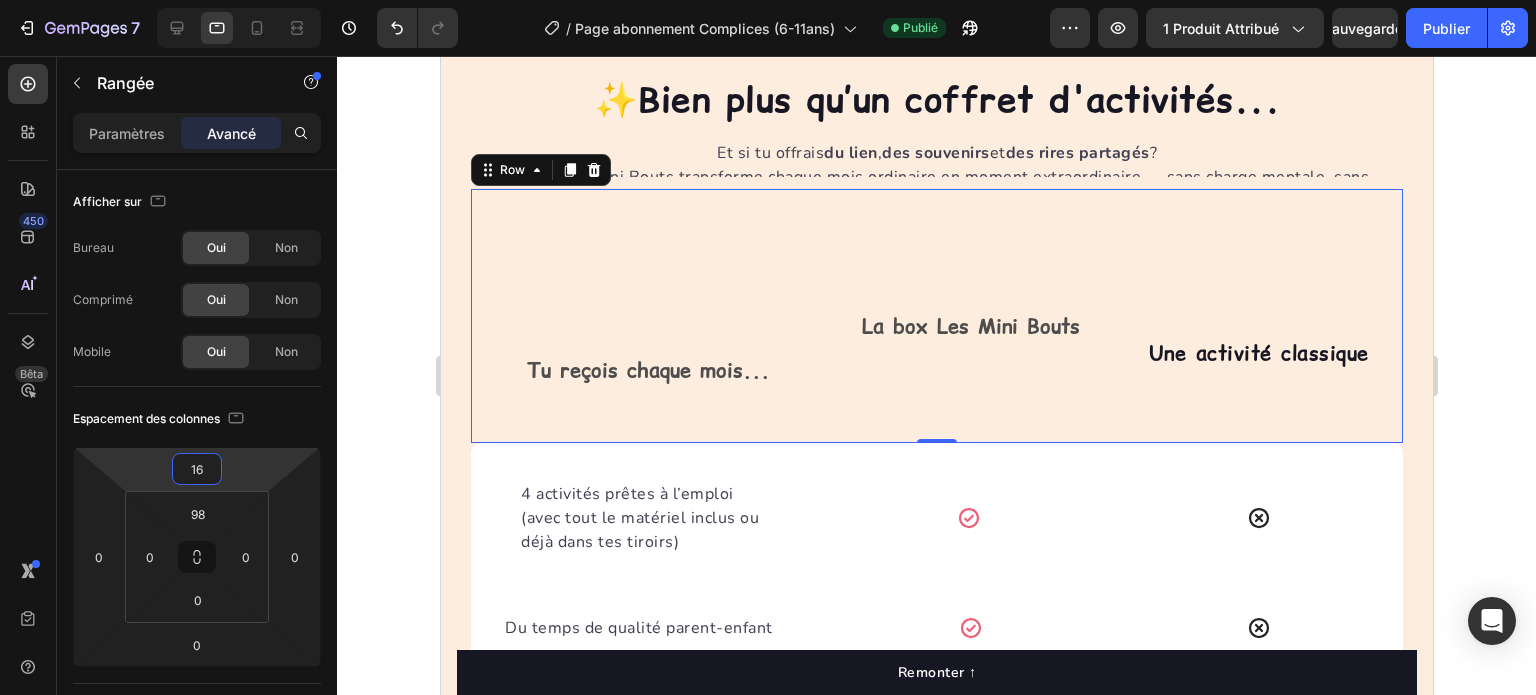 type on "18" 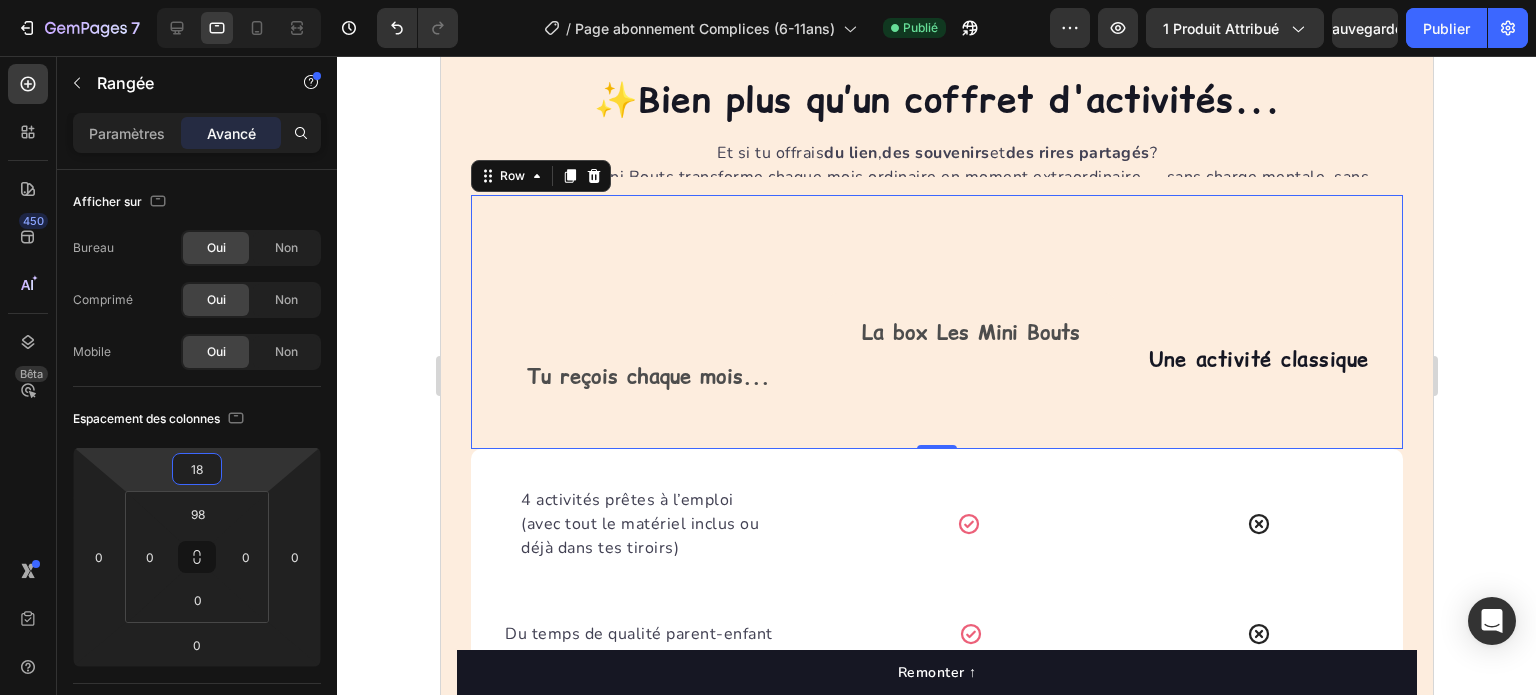 click on "7 Version history / Page abonnement Complices (6-11ans) Publié Aperçu 1 produit attribué Sauvegarder Publier 450 Bêta Sections(18) Éléments (84) Section Élément Hero Section Product Detail Brands Trusted Badges Guarantee Product Breakdown How to use Testimonials Compare Bundle FAQs Social Proof Brand Story Product List Collection Blog List Contact Sticky Add to Cart Custom Footer Parcourir la bibliothèque 450 Mise en page
Rangée
Rangée
Rangée
Rangée Texte
Titre
Bloc de texte Bouton
Bouton
Bouton Médias
Image" at bounding box center [768, 0] 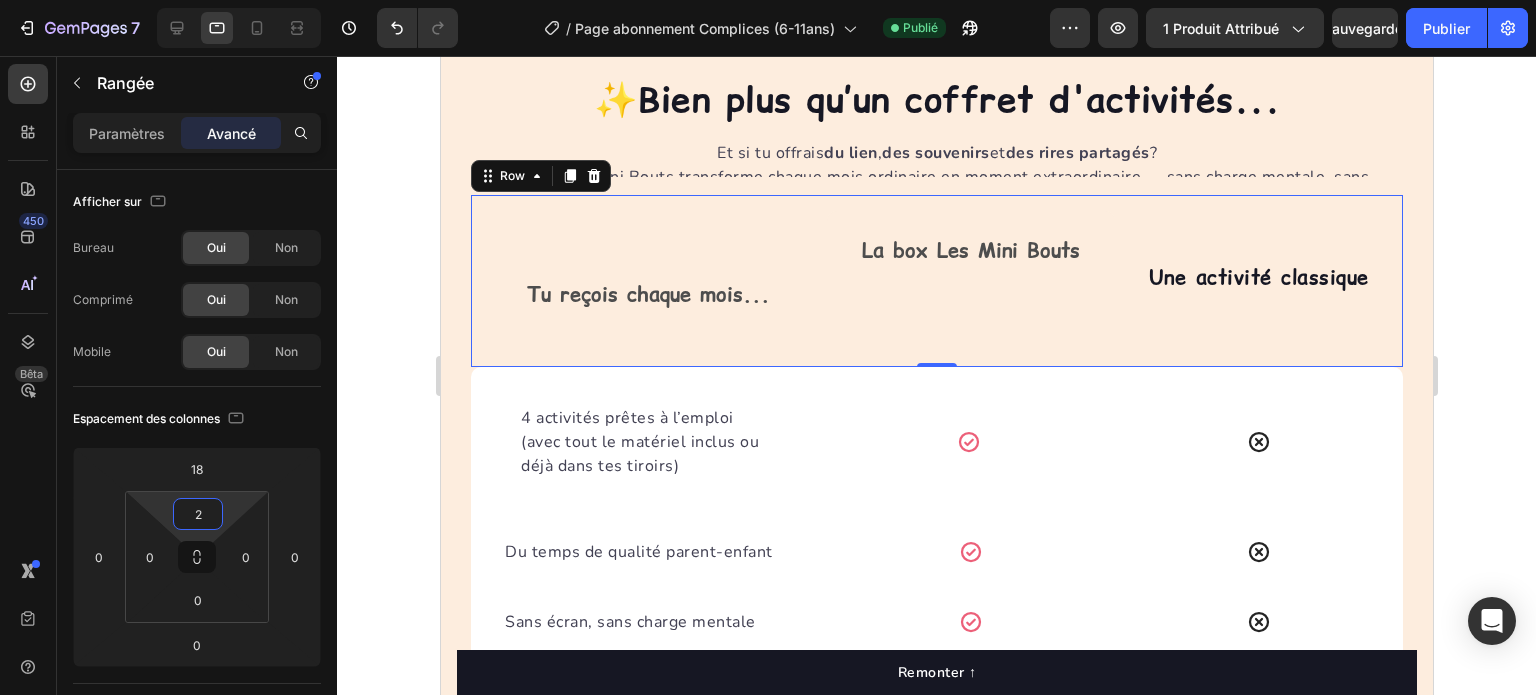 type on "0" 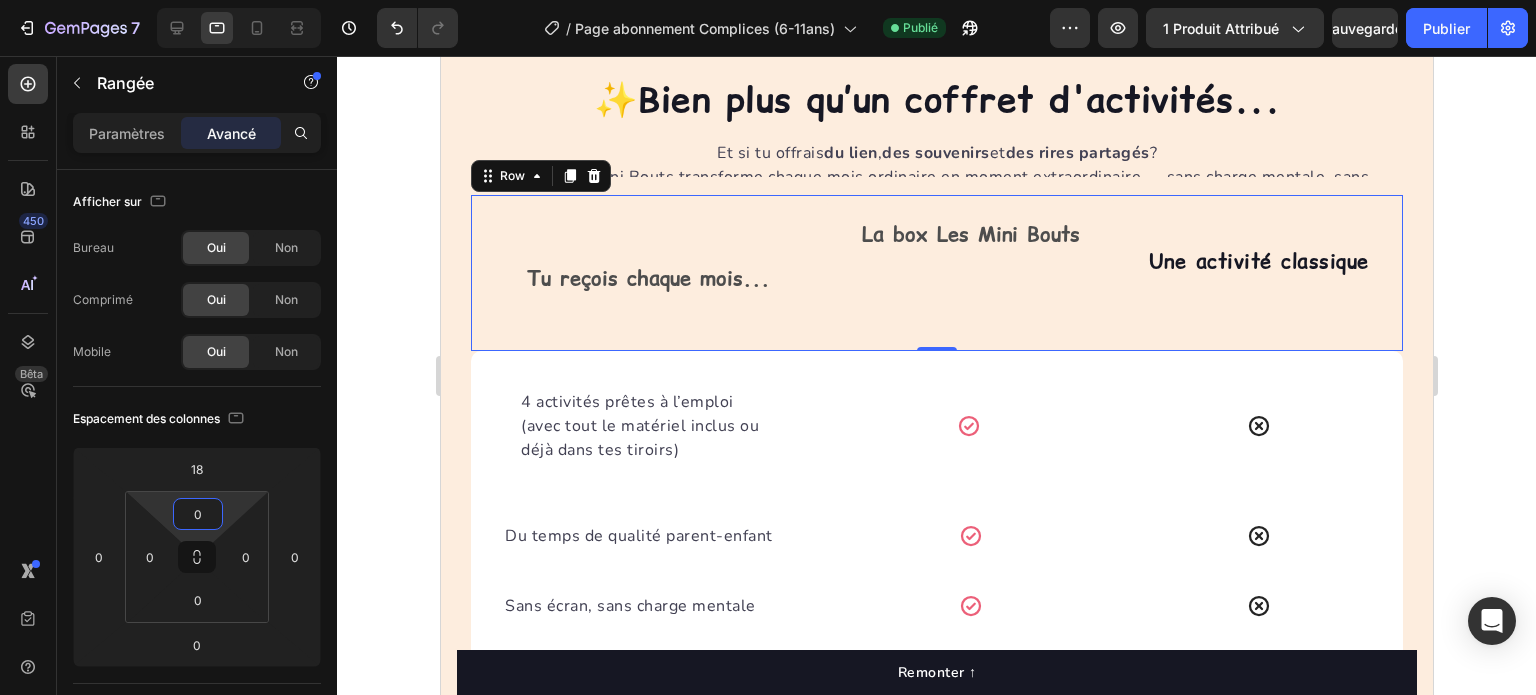 drag, startPoint x: 226, startPoint y: 510, endPoint x: 220, endPoint y: 565, distance: 55.326305 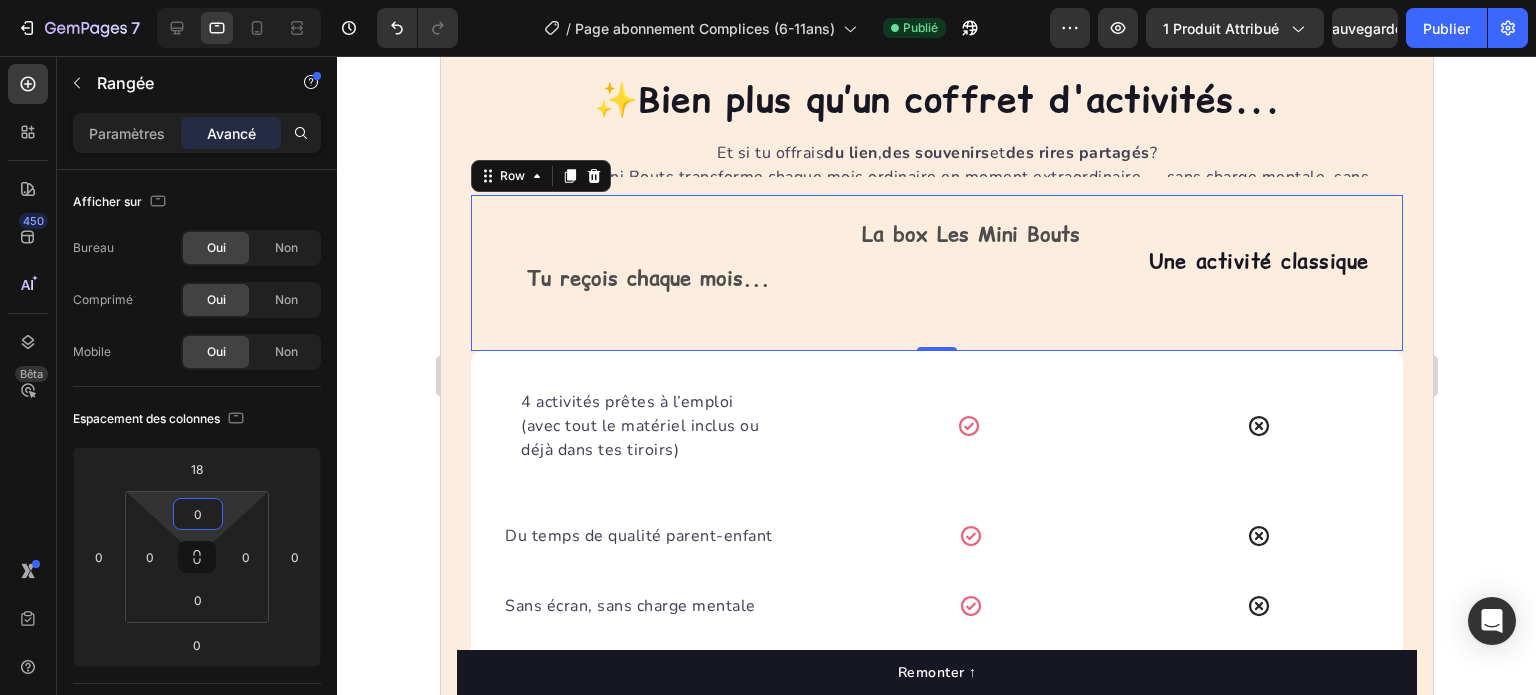 click on "7 Version history / Page abonnement Complices (6-11ans) Publié Aperçu 1 produit attribué Sauvegarder Publier 450 Bêta Sections(18) Éléments (84) Section Élément Hero Section Product Detail Brands Trusted Badges Guarantee Product Breakdown How to use Testimonials Compare Bundle FAQs Social Proof Brand Story Product List Collection Blog List Contact Sticky Add to Cart Custom Footer Parcourir la bibliothèque 450 Mise en page
Rangée
Rangée
Rangée
Rangée Texte
Titre
Bloc de texte Bouton
Bouton
Bouton Médias
Image" at bounding box center [768, 0] 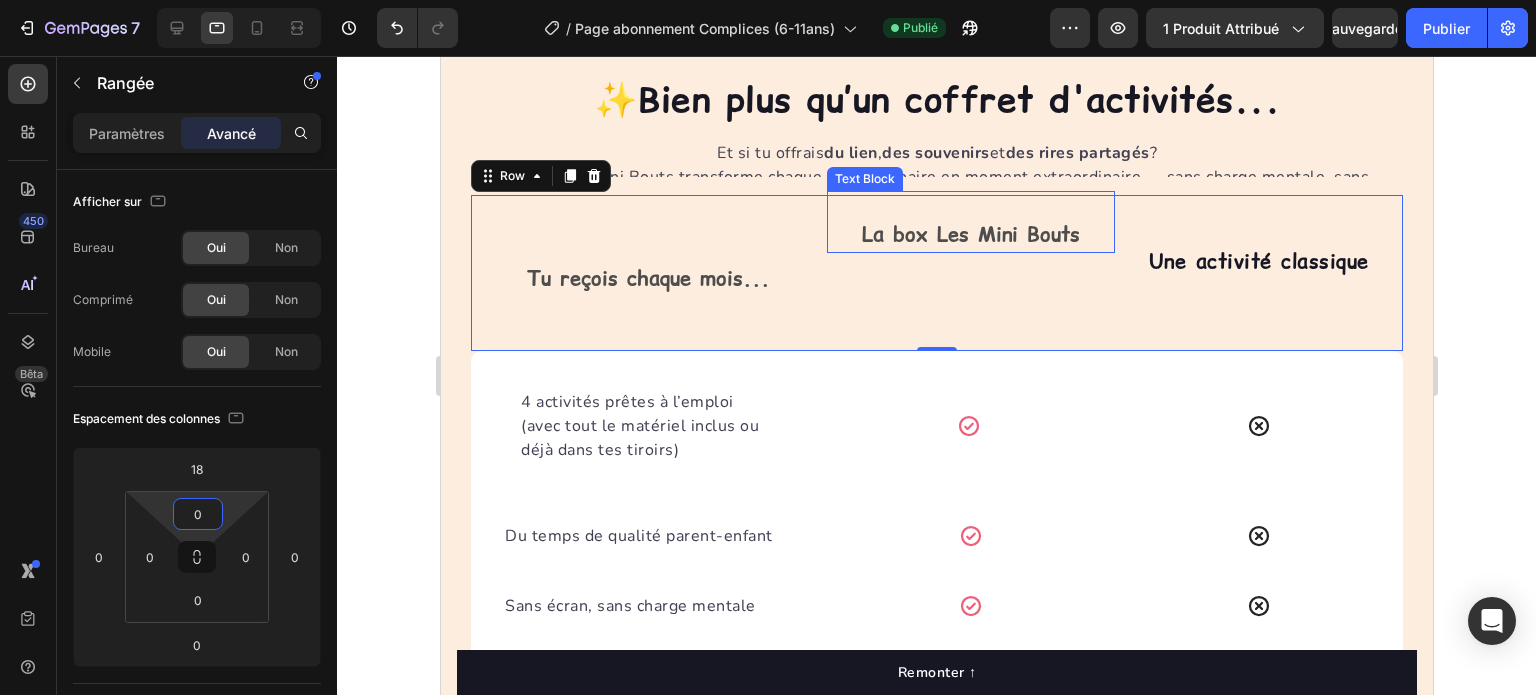 click on "La box Les Mini Bouts" at bounding box center (970, 235) 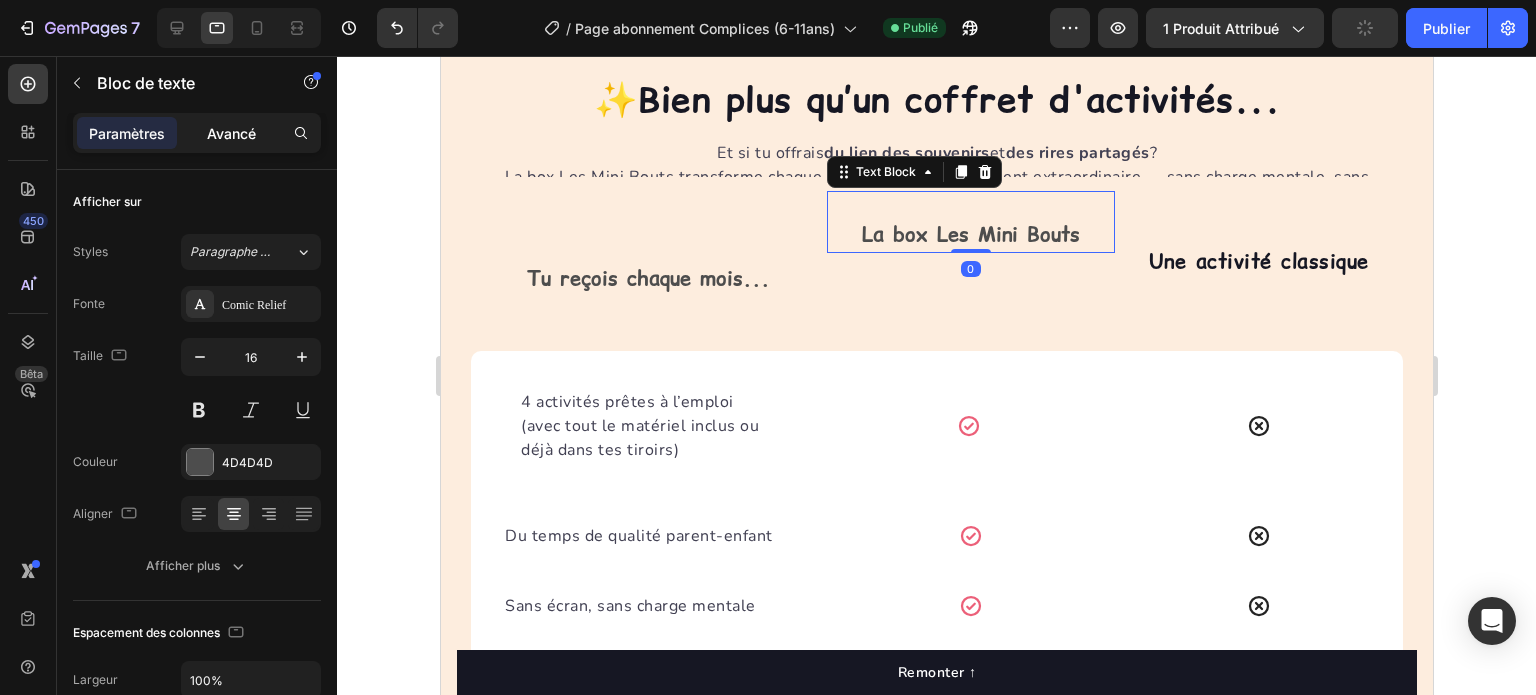 click on "Avancé" at bounding box center (231, 133) 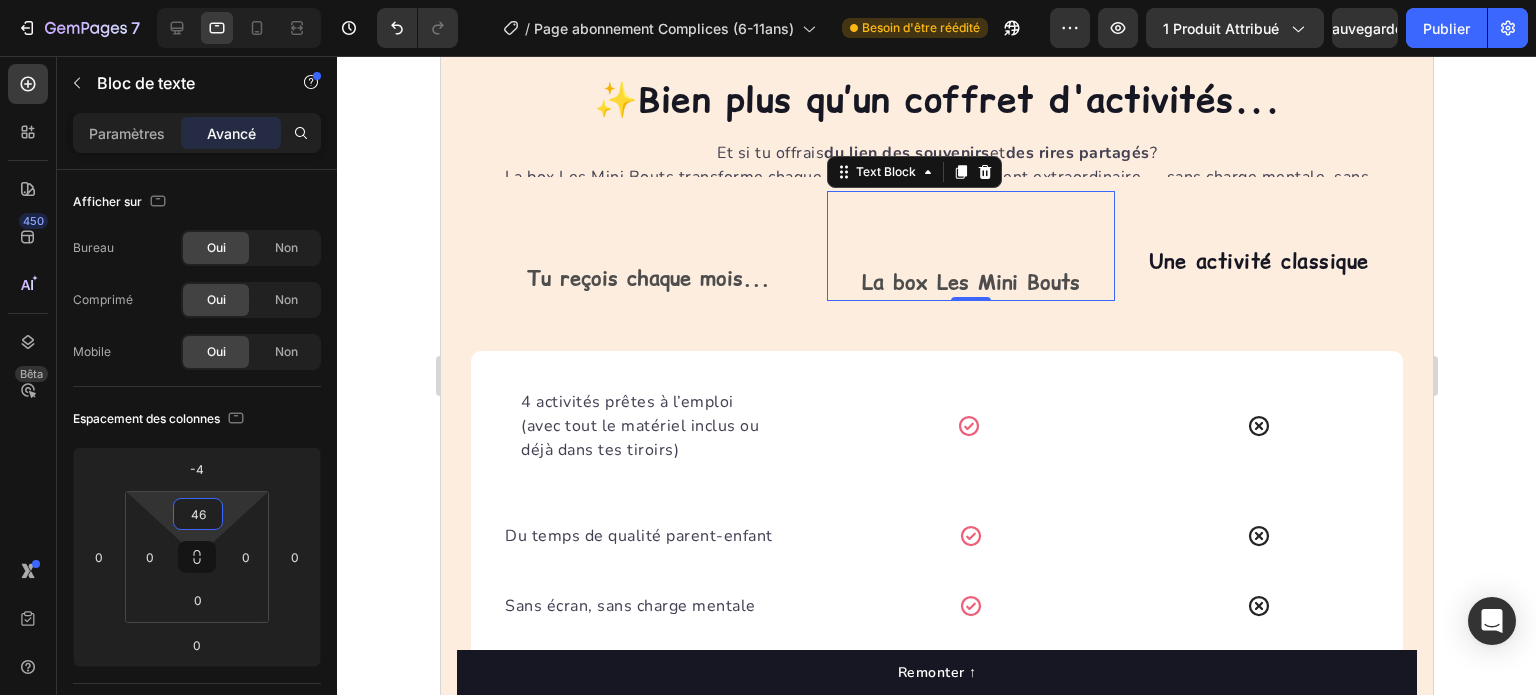 type on "44" 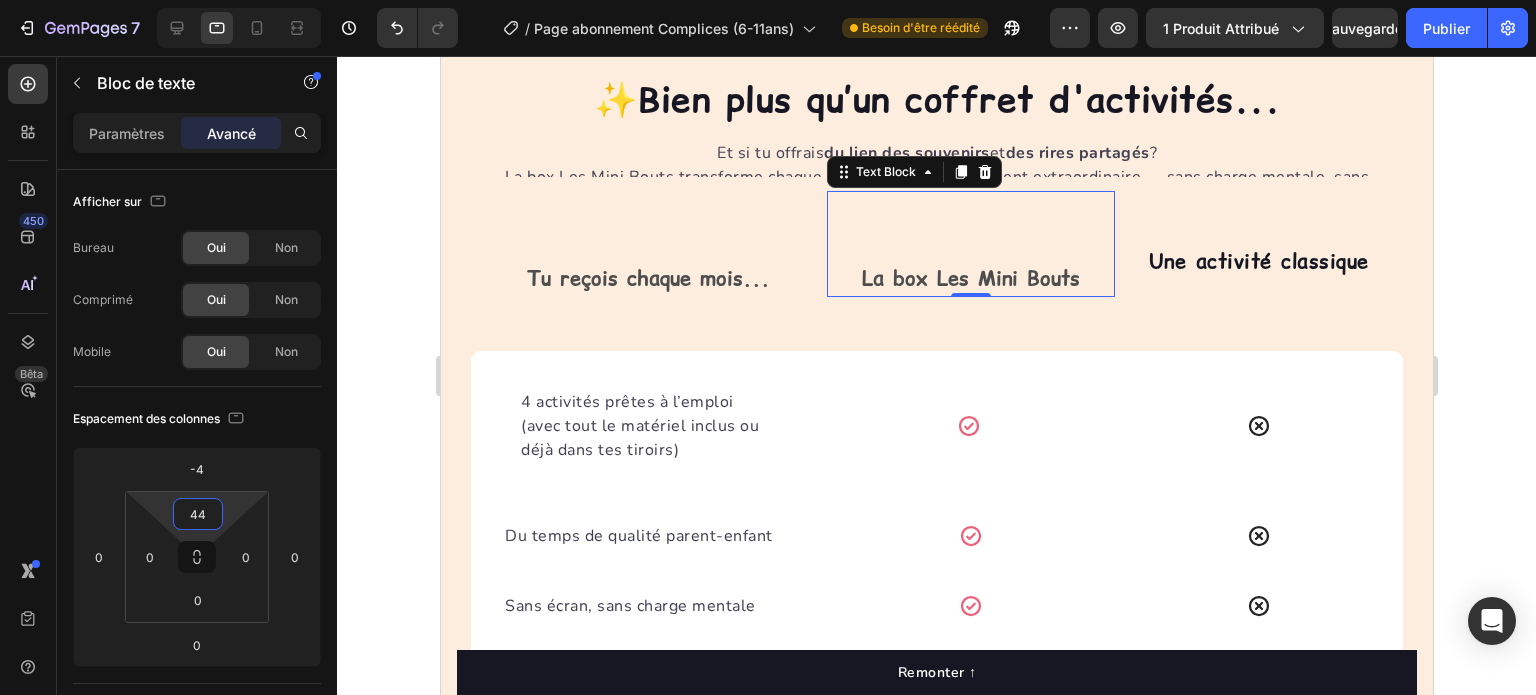 drag, startPoint x: 224, startPoint y: 508, endPoint x: 229, endPoint y: 486, distance: 22.561028 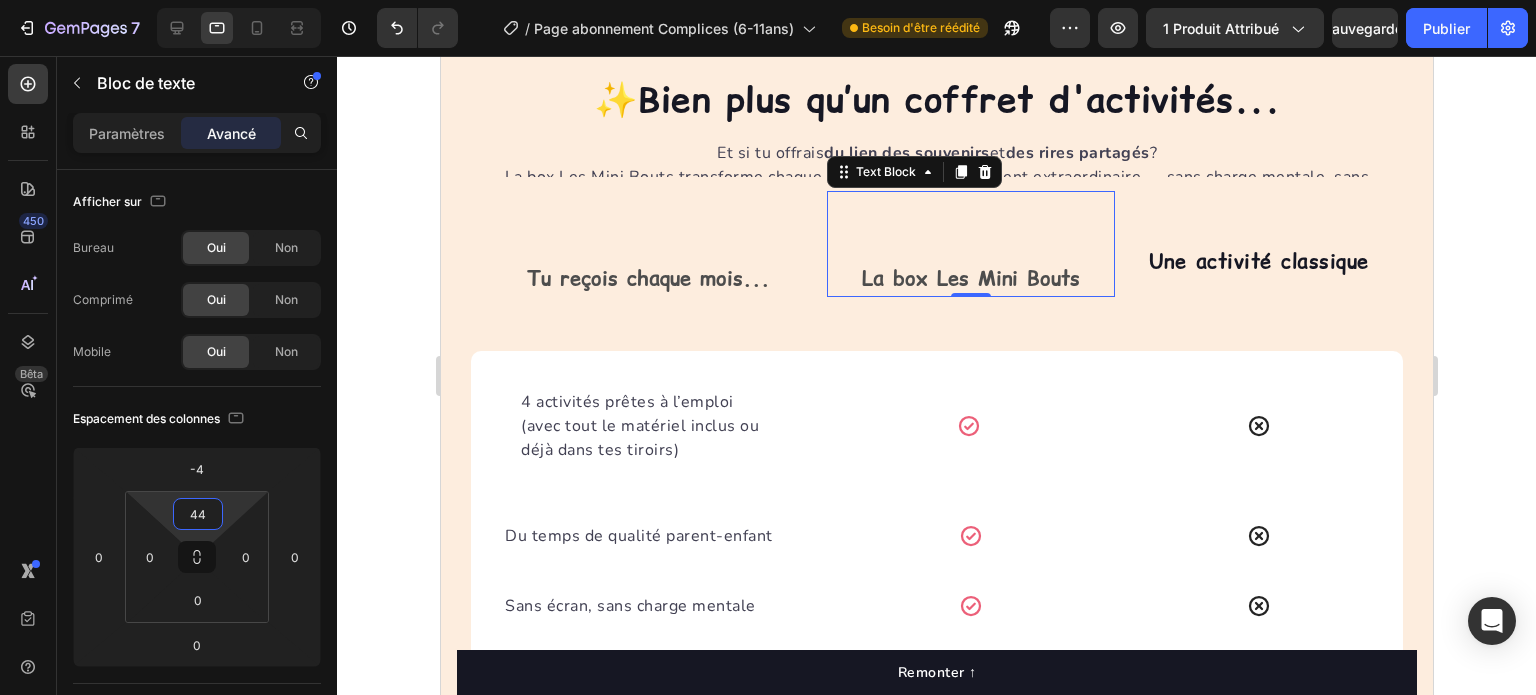click on "7 Version history / Page abonnement Complices (6-11ans) Besoin d'être réédité Aperçu 1 produit attribué Sauvegarder Publier 450 Bêta Sections(18) Éléments (84) Section Élément Hero Section Product Detail Brands Trusted Badges Guarantee Product Breakdown How to use Testimonials Compare Bundle FAQs Social Proof Brand Story Product List Collection Blog List Contact Sticky Add to Cart Custom Footer Parcourir la bibliothèque 450 Mise en page
Rangée
Rangée
Rangée
Rangée Texte
Titre
Bloc de texte Bouton
Bouton
Bouton Médias
Image" at bounding box center (768, 0) 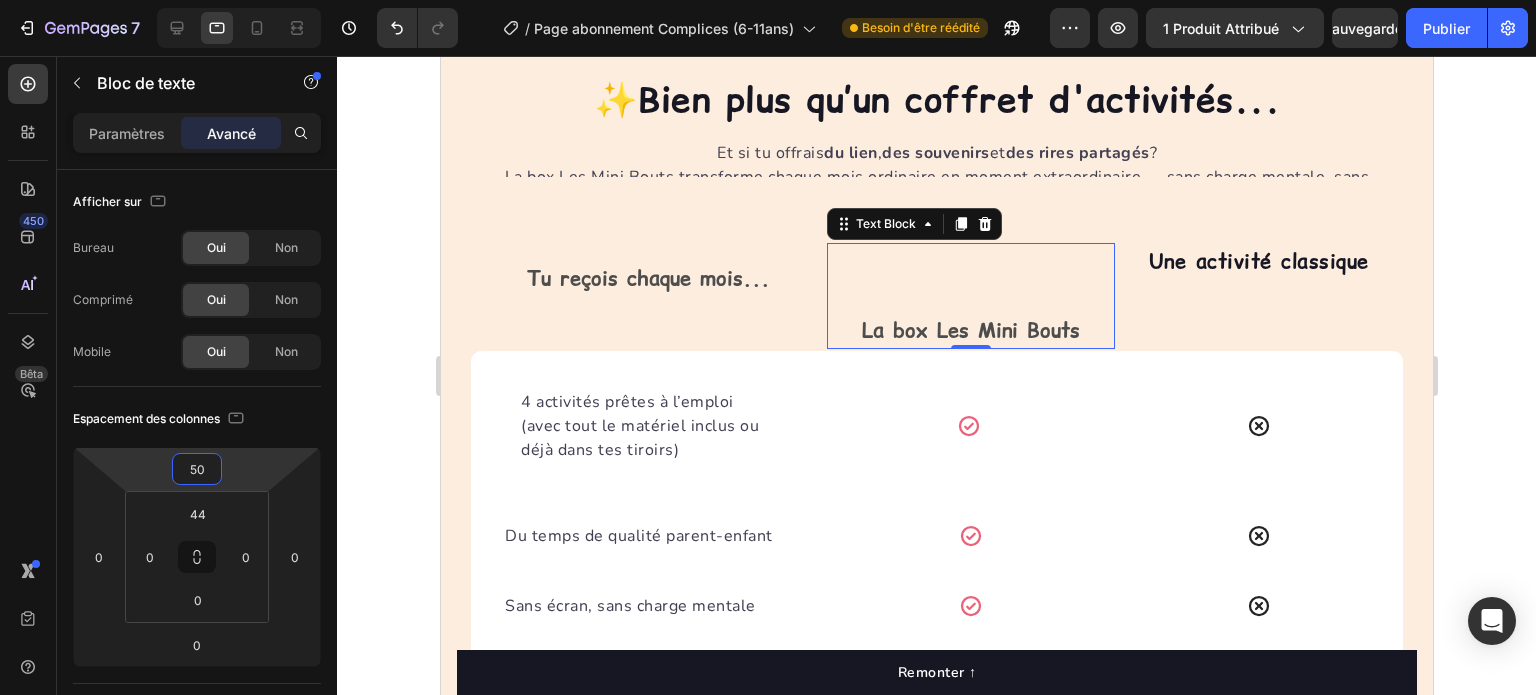 type on "52" 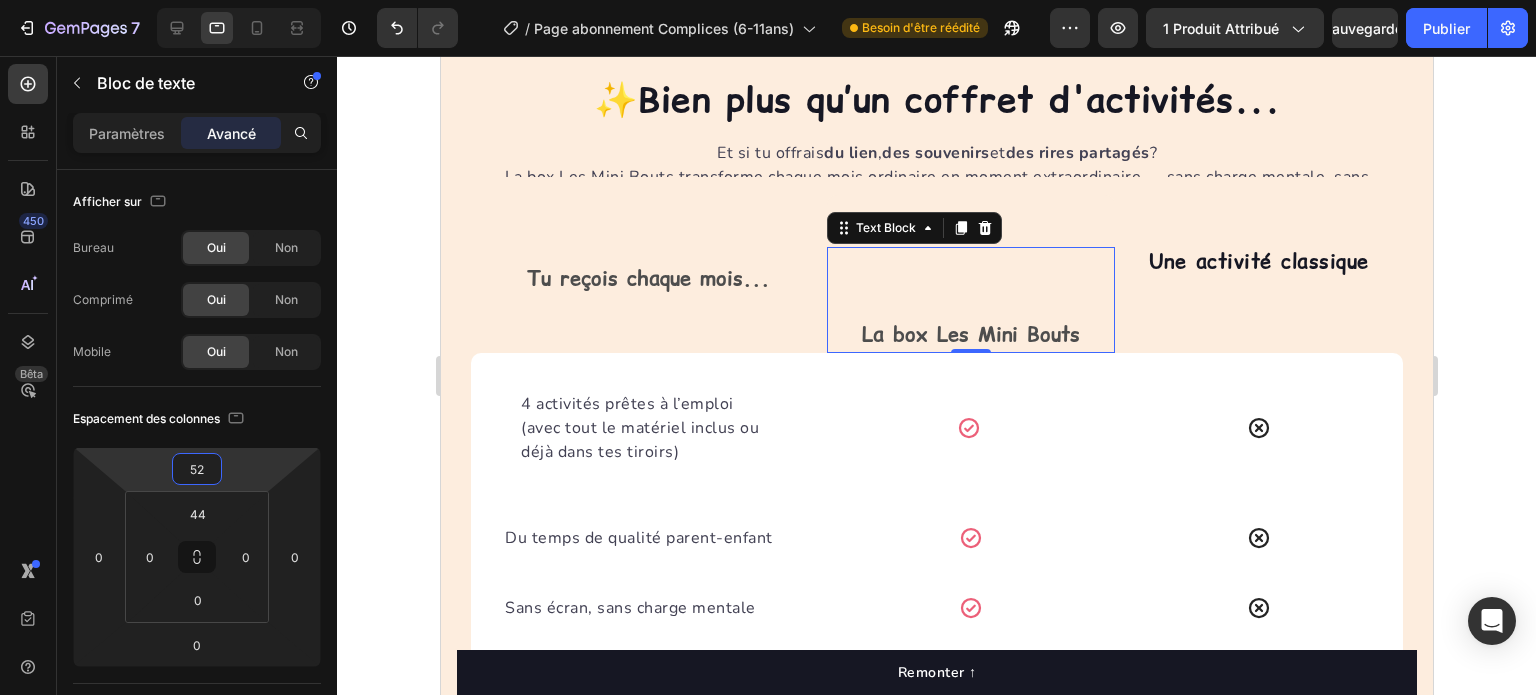 drag, startPoint x: 228, startPoint y: 463, endPoint x: 235, endPoint y: 435, distance: 28.86174 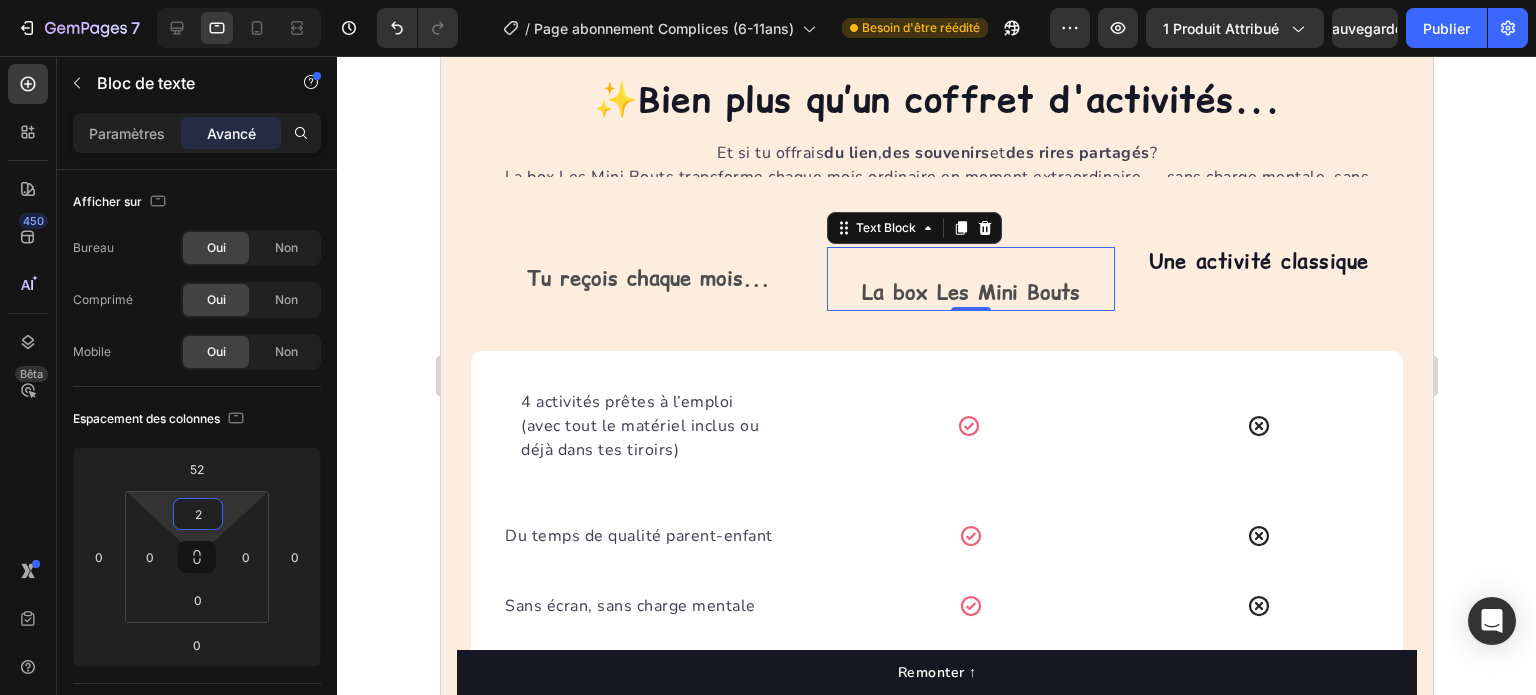 type on "0" 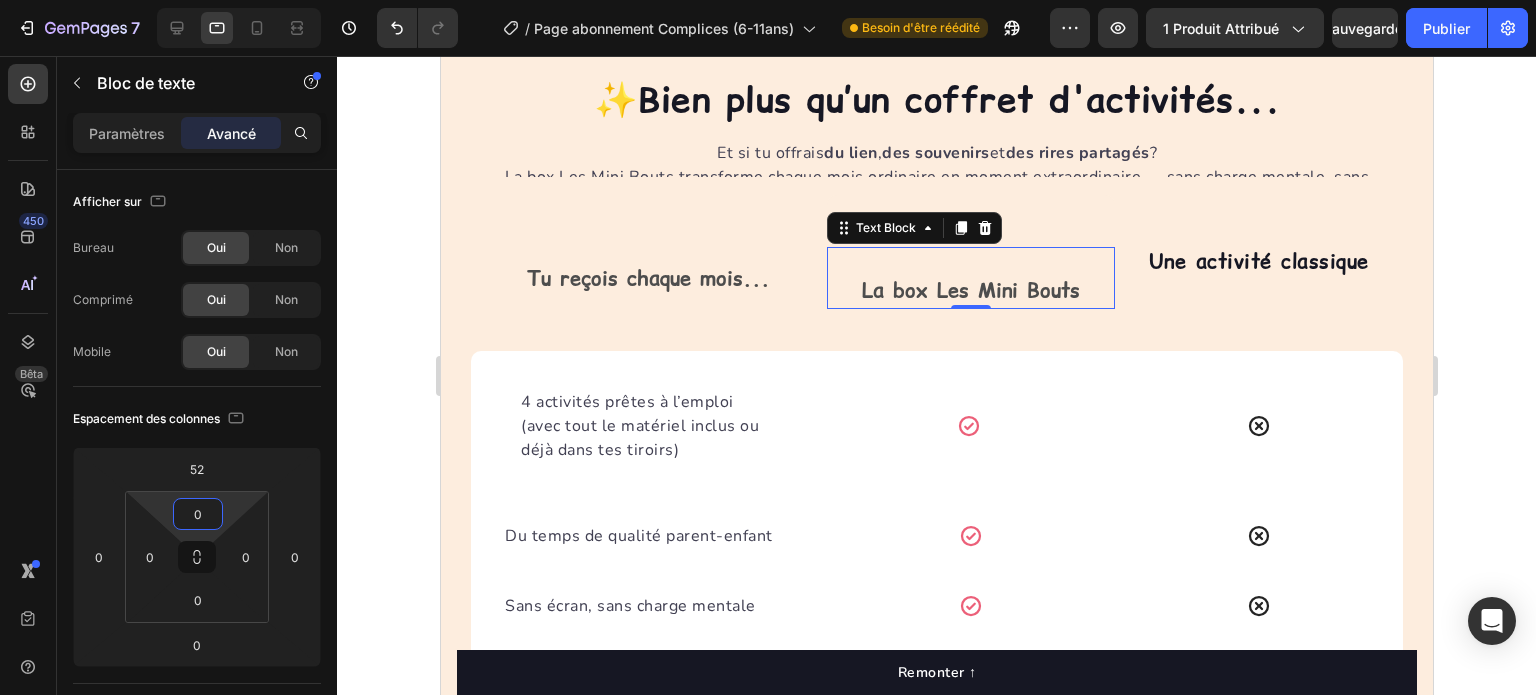 drag, startPoint x: 226, startPoint y: 500, endPoint x: 216, endPoint y: 539, distance: 40.261642 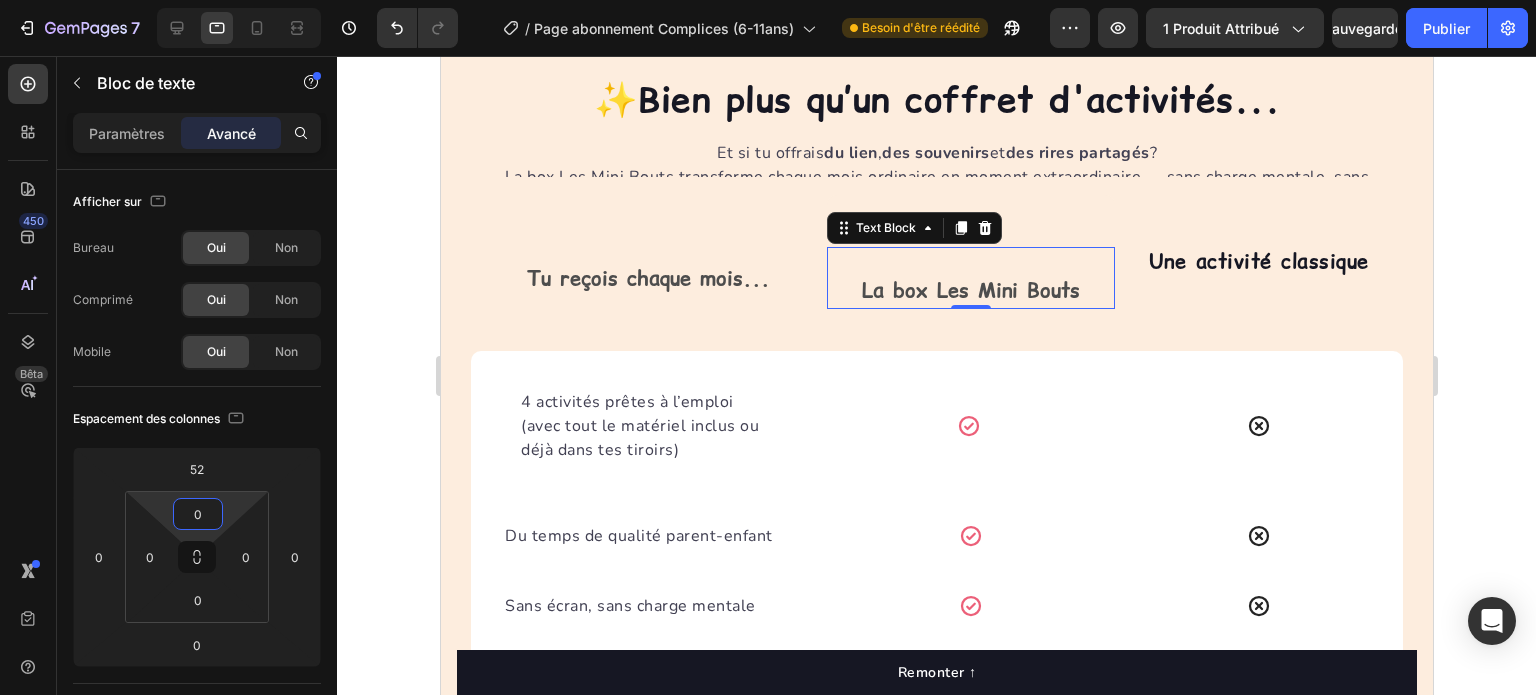 click on "7 Version history / Page abonnement Complices (6-11ans) Besoin d'être réédité Aperçu 1 produit attribué Sauvegarder Publier 450 Bêta Sections(18) Éléments (84) Section Élément Hero Section Product Detail Brands Trusted Badges Guarantee Product Breakdown How to use Testimonials Compare Bundle FAQs Social Proof Brand Story Product List Collection Blog List Contact Sticky Add to Cart Custom Footer Parcourir la bibliothèque 450 Mise en page
Rangée
Rangée
Rangée
Rangée Texte
Titre
Bloc de texte Bouton
Bouton
Bouton Médias
Image" at bounding box center [768, 0] 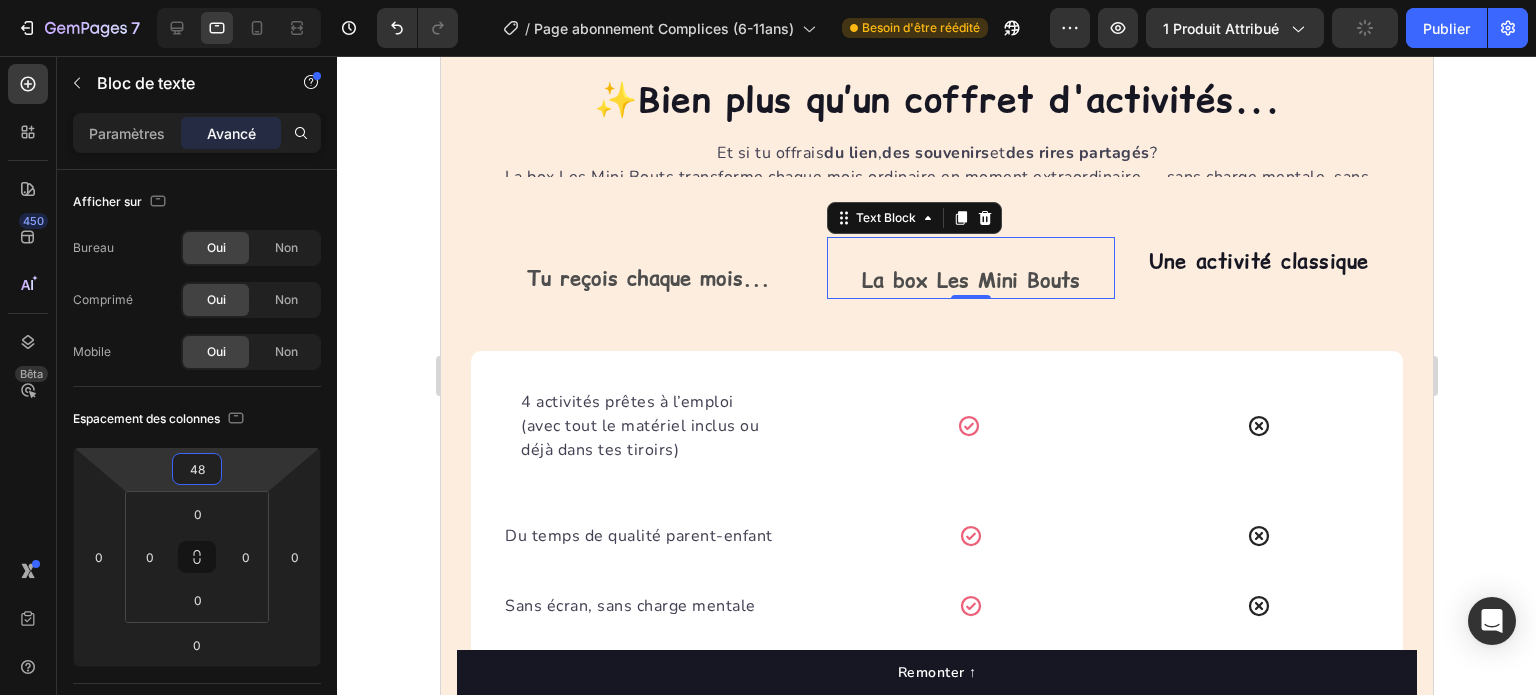 type on "42" 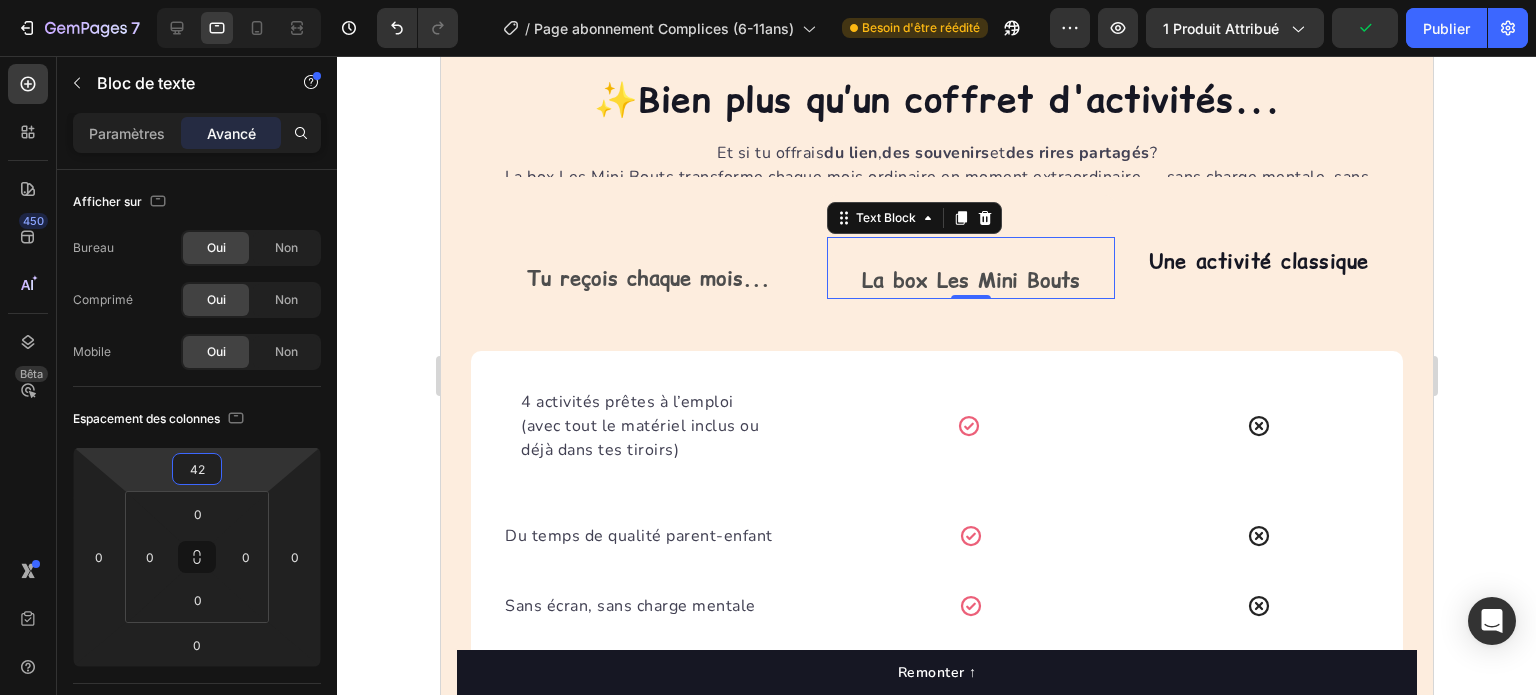 click on "7 Version history / Page abonnement Complices (6-11ans) Besoin d'être réédité Aperçu 1 produit attribué Publier 450 Bêta Sections(18) Éléments (84) Section Élément Hero Section Product Detail Brands Trusted Badges Guarantee Product Breakdown How to use Testimonials Compare Bundle FAQs Social Proof Brand Story Product List Collection Blog List Contact Sticky Add to Cart Custom Footer Parcourir la bibliothèque 450 Mise en page
Rangée
Rangée
Rangée
Rangée Texte
Titre
Bloc de texte Bouton
Bouton
Bouton Médias
Image" at bounding box center (768, 0) 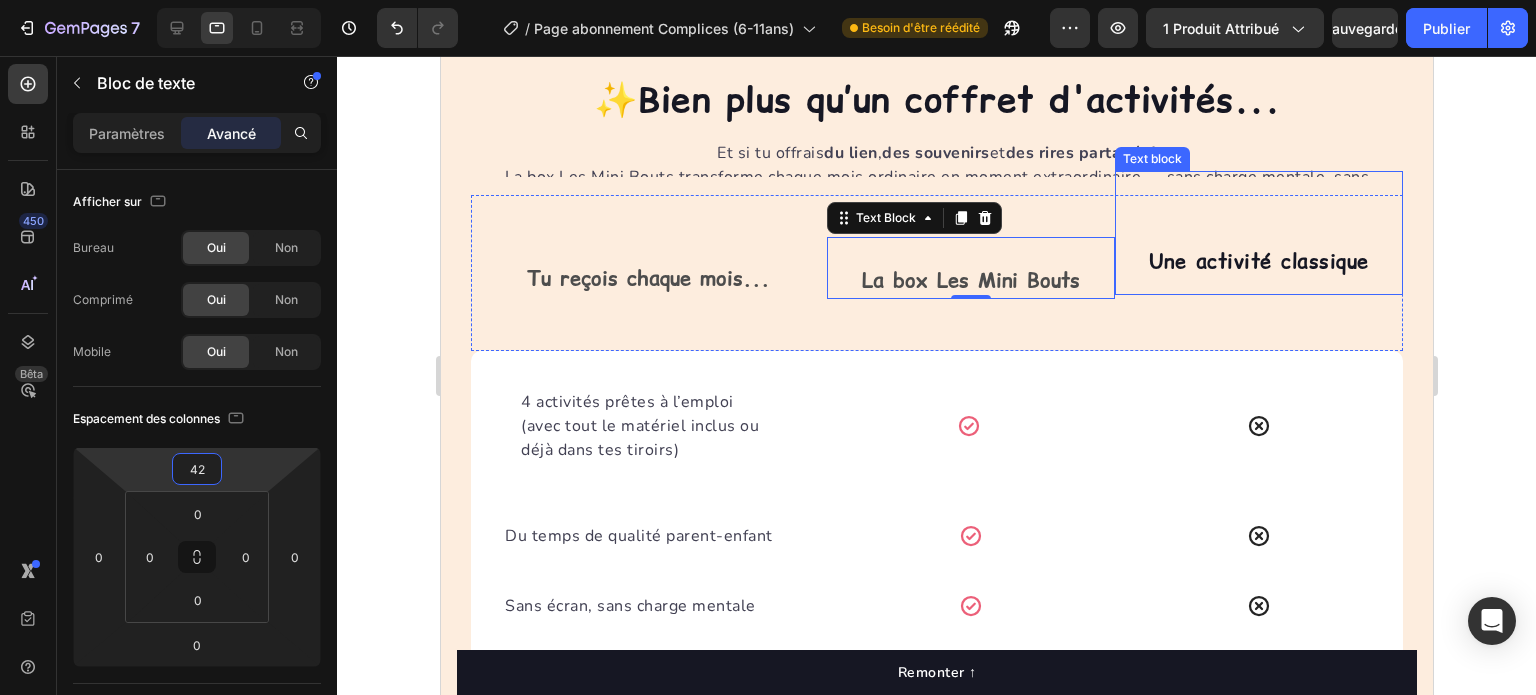 click on "Une activité classique" at bounding box center [1258, 262] 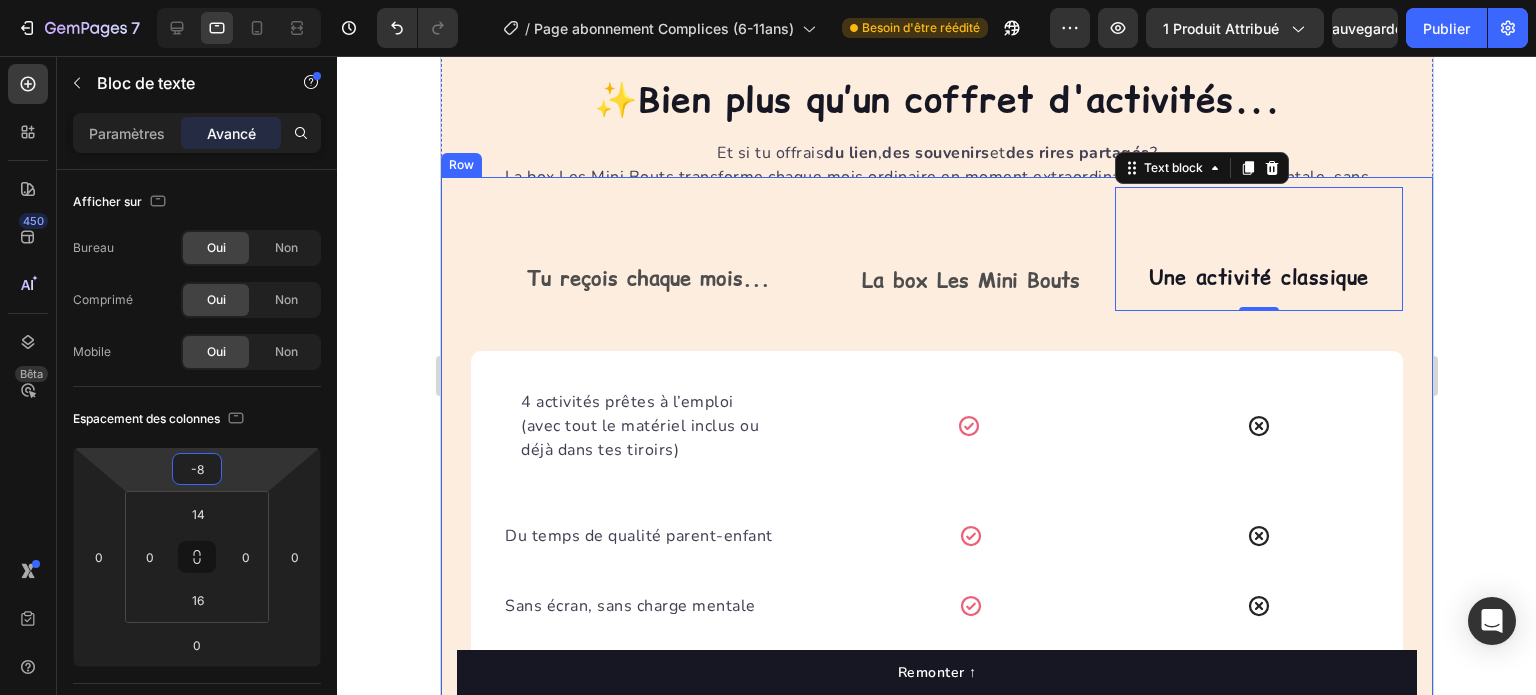 type on "-6" 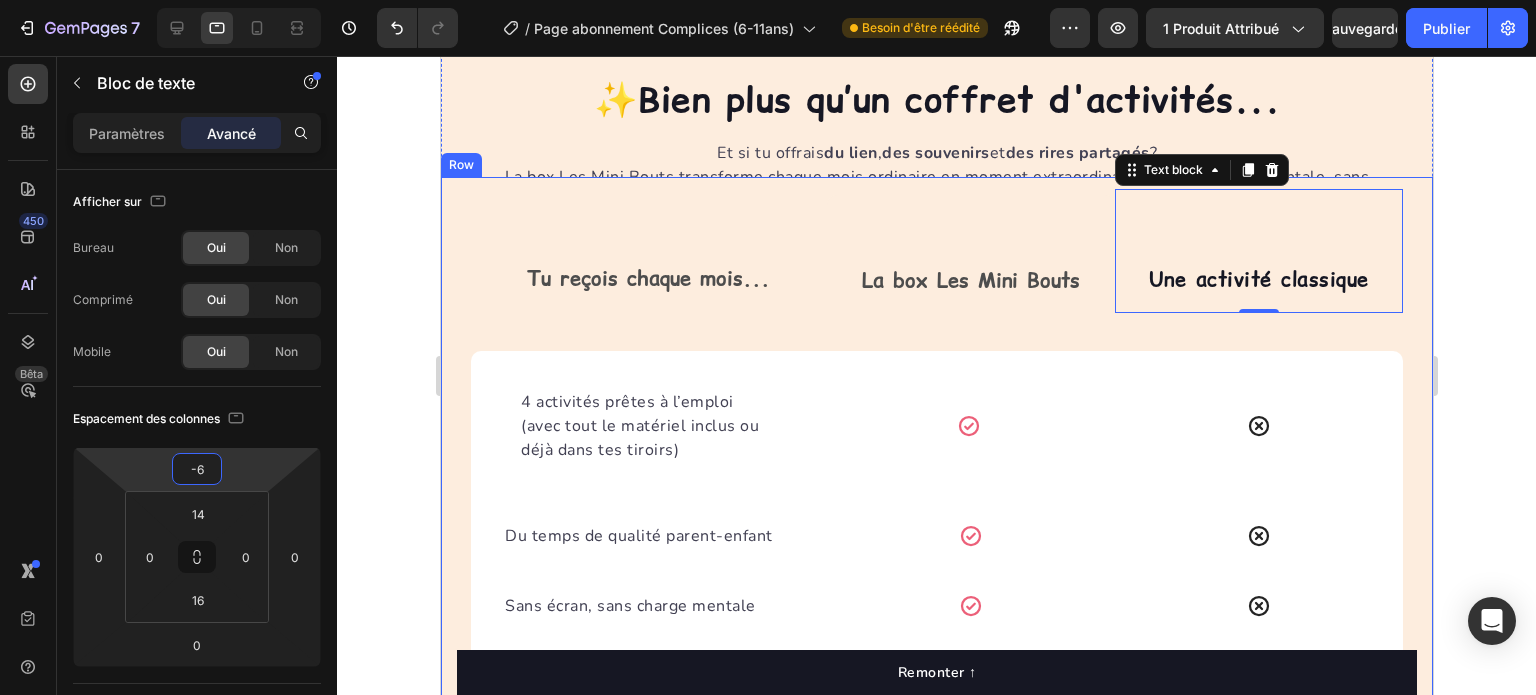 click on "7 Version history / Page abonnement Complices (6-11ans) Besoin d'être réédité Aperçu 1 produit attribué Sauvegarder Publier 450 Bêta Sections(18) Éléments (84) Section Élément Hero Section Product Detail Brands Trusted Badges Guarantee Product Breakdown How to use Testimonials Compare Bundle FAQs Social Proof Brand Story Product List Collection Blog List Contact Sticky Add to Cart Custom Footer Parcourir la bibliothèque 450 Mise en page
Rangée
Rangée
Rangée
Rangée Texte
Titre
Bloc de texte Bouton
Bouton
Bouton Médias
Image" at bounding box center [768, 0] 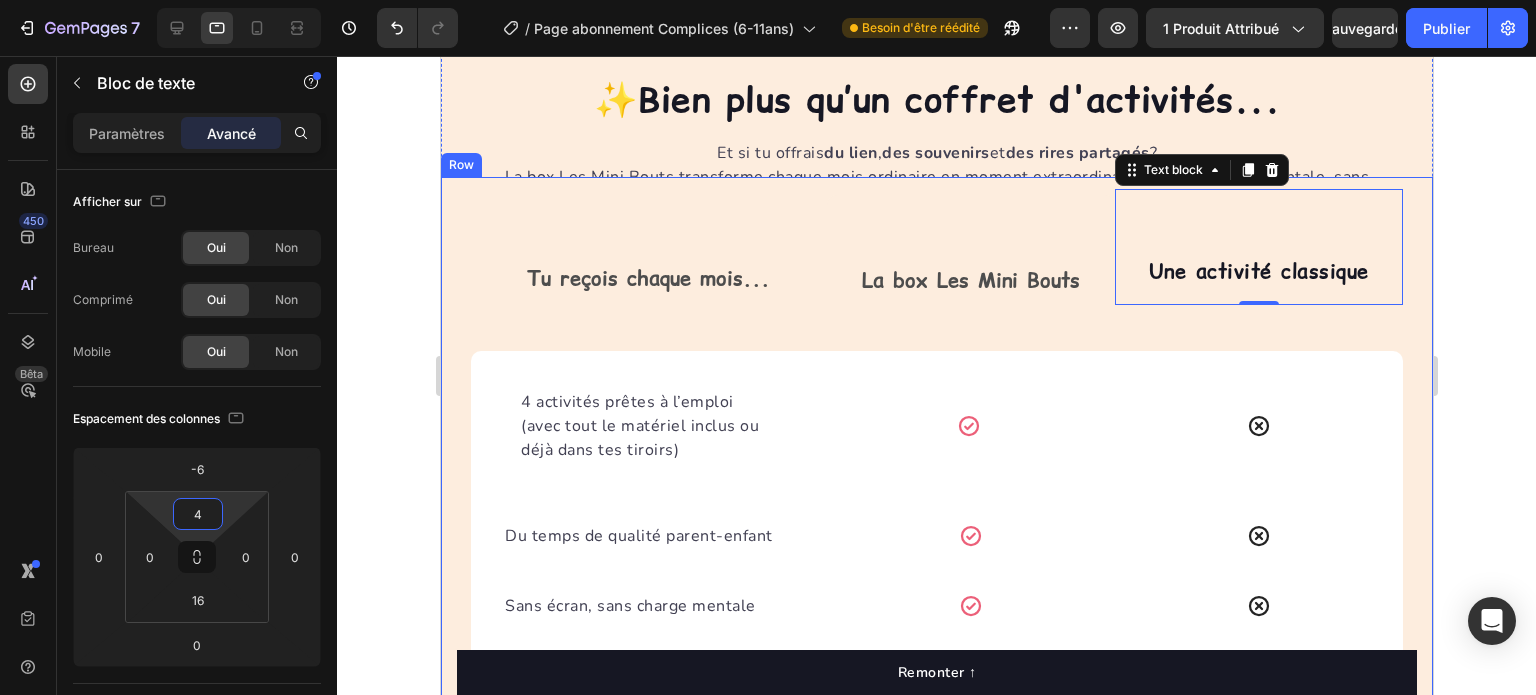 type on "0" 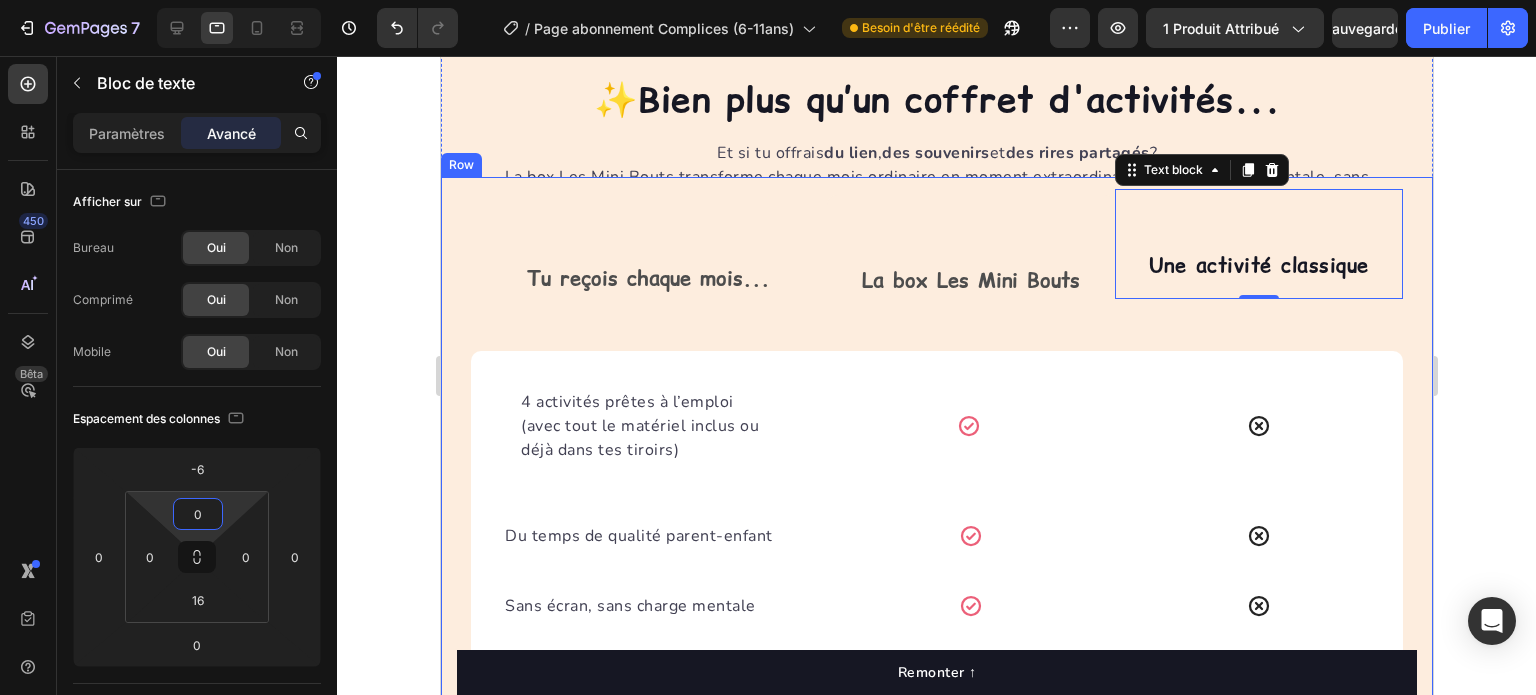 drag, startPoint x: 238, startPoint y: 507, endPoint x: 235, endPoint y: 527, distance: 20.22375 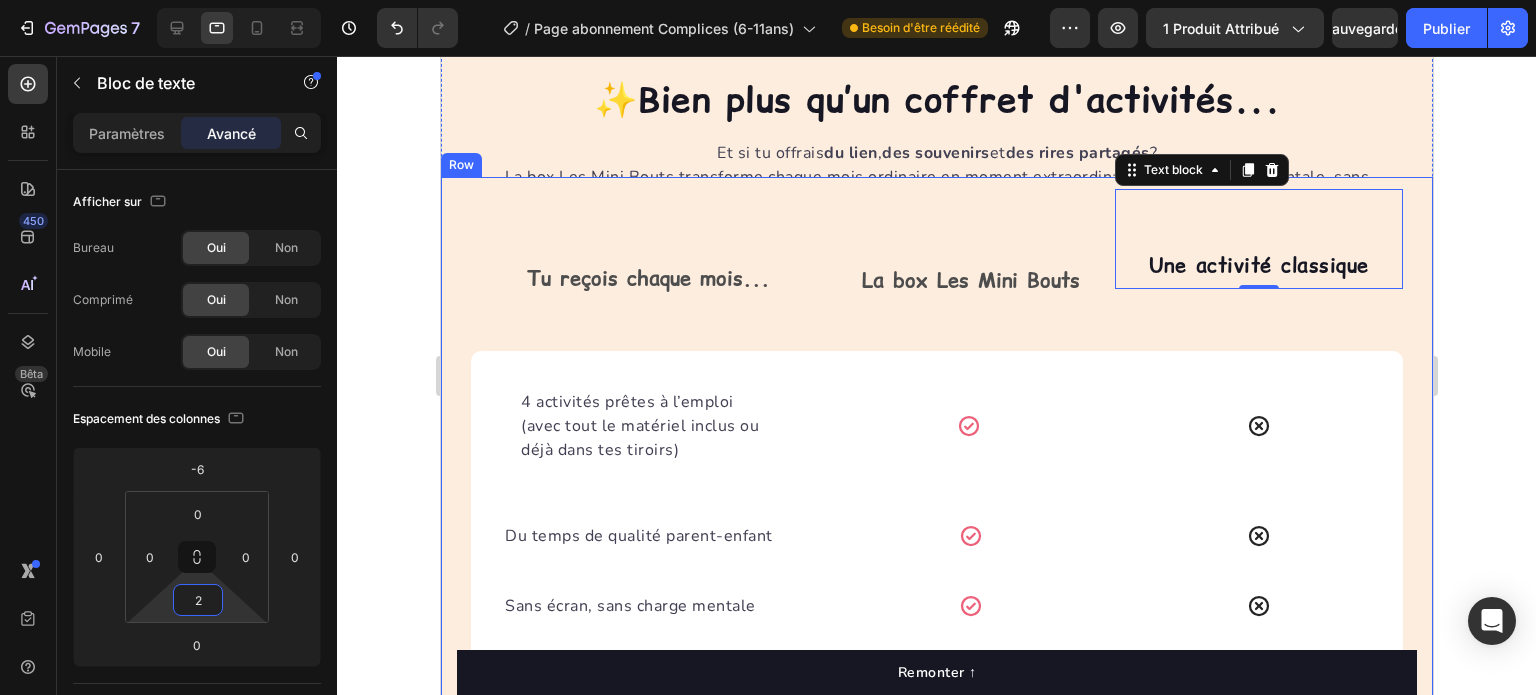 type on "0" 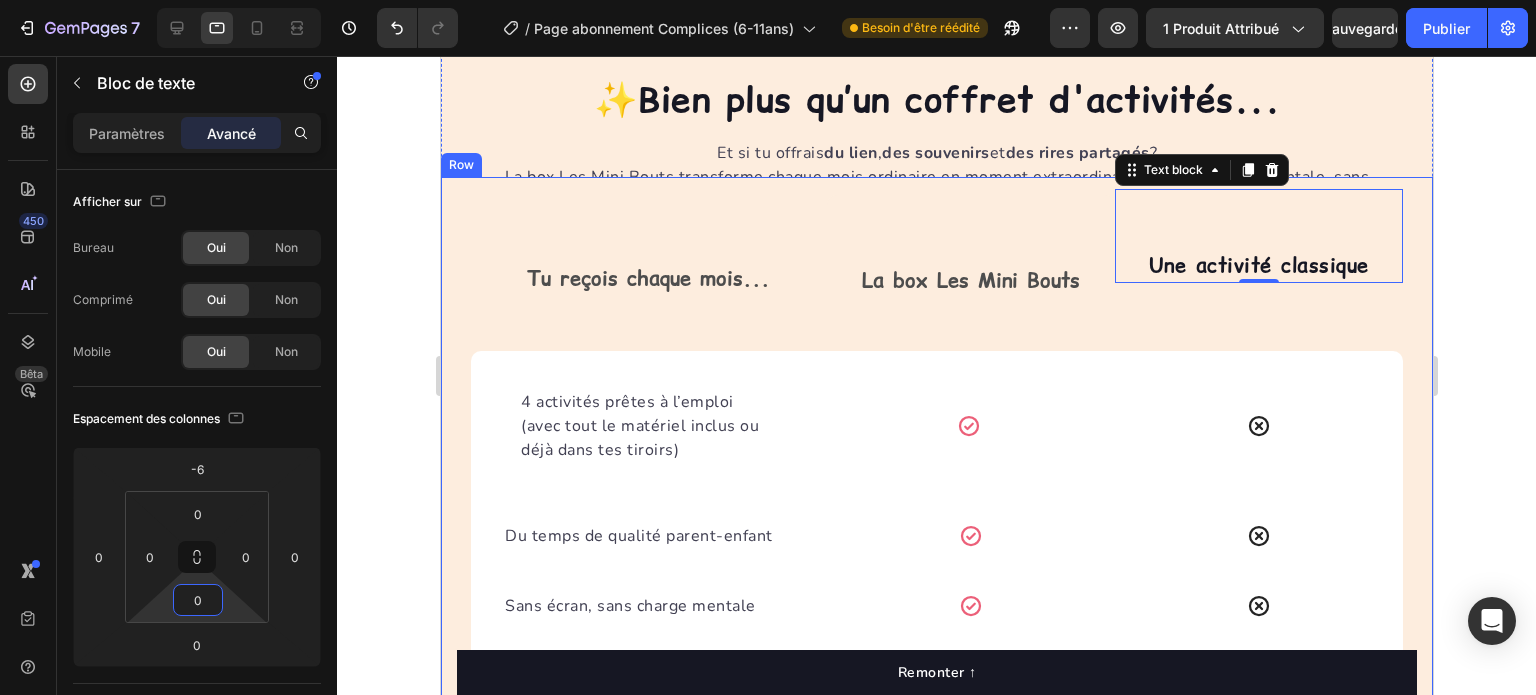 drag, startPoint x: 226, startPoint y: 598, endPoint x: 227, endPoint y: 614, distance: 16.03122 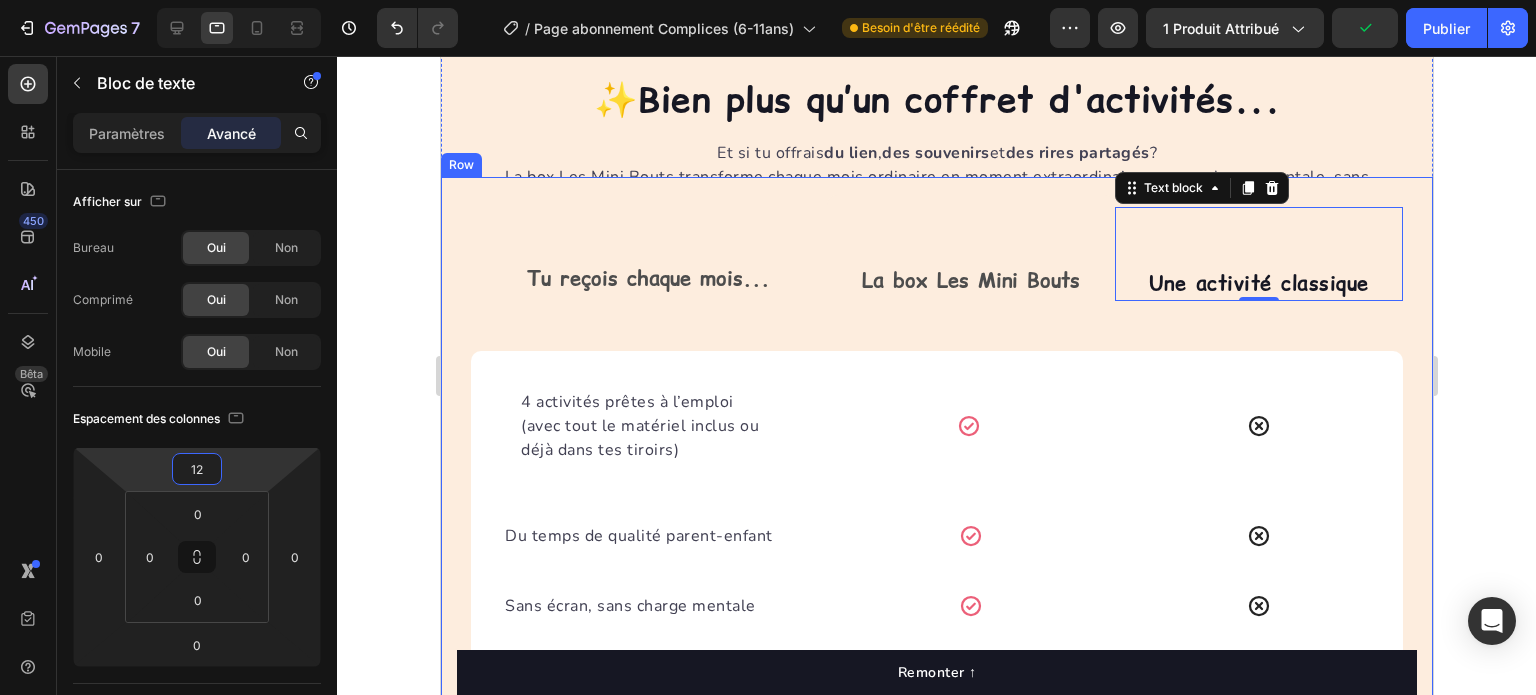 type on "14" 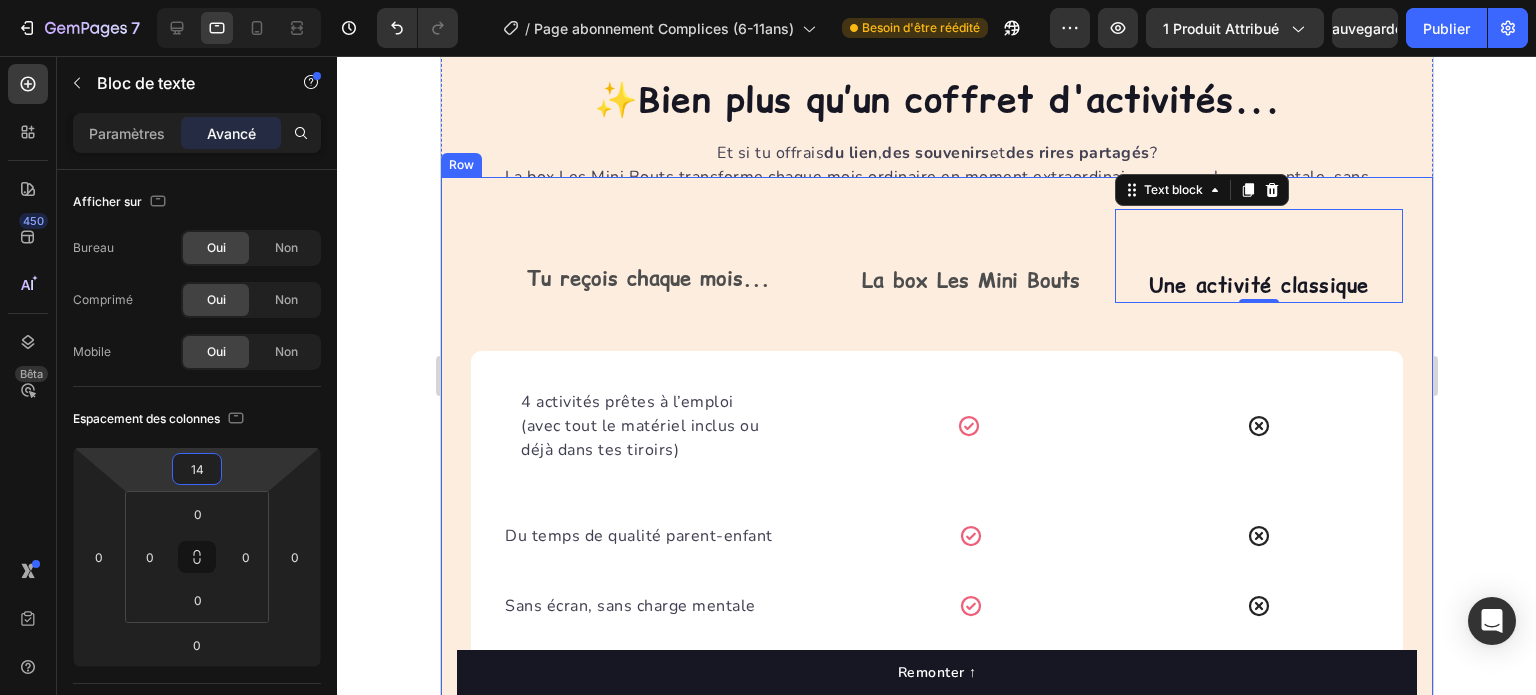 drag, startPoint x: 237, startPoint y: 461, endPoint x: 228, endPoint y: 451, distance: 13.453624 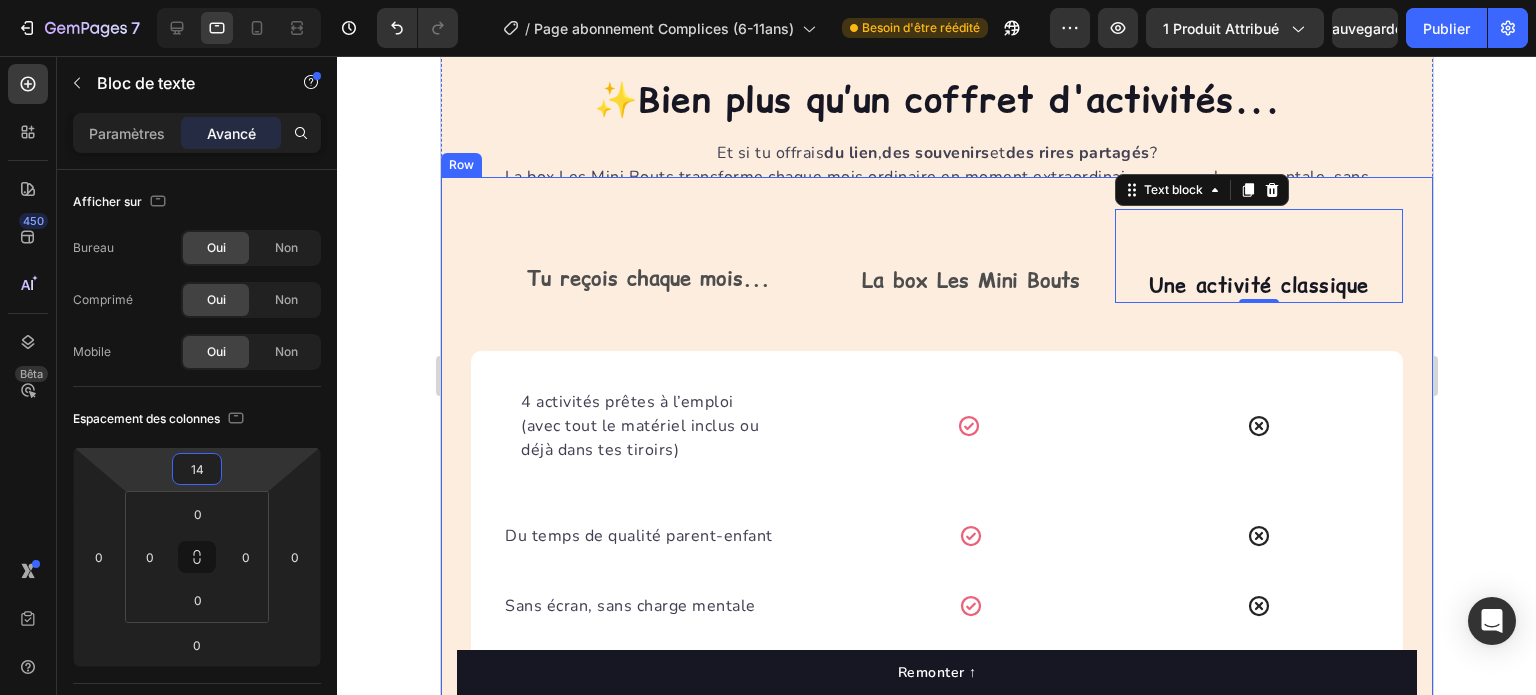 click on "7 Version history / Page abonnement Complices (6-11ans) Besoin d'être réédité Aperçu 1 produit attribué Sauvegarder Publier 450 Bêta Sections(18) Éléments (84) Section Élément Hero Section Product Detail Brands Trusted Badges Guarantee Product Breakdown How to use Testimonials Compare Bundle FAQs Social Proof Brand Story Product List Collection Blog List Contact Sticky Add to Cart Custom Footer Parcourir la bibliothèque 450 Mise en page
Rangée
Rangée
Rangée
Rangée Texte
Titre
Bloc de texte Bouton
Bouton
Bouton Médias
Image" at bounding box center (768, 0) 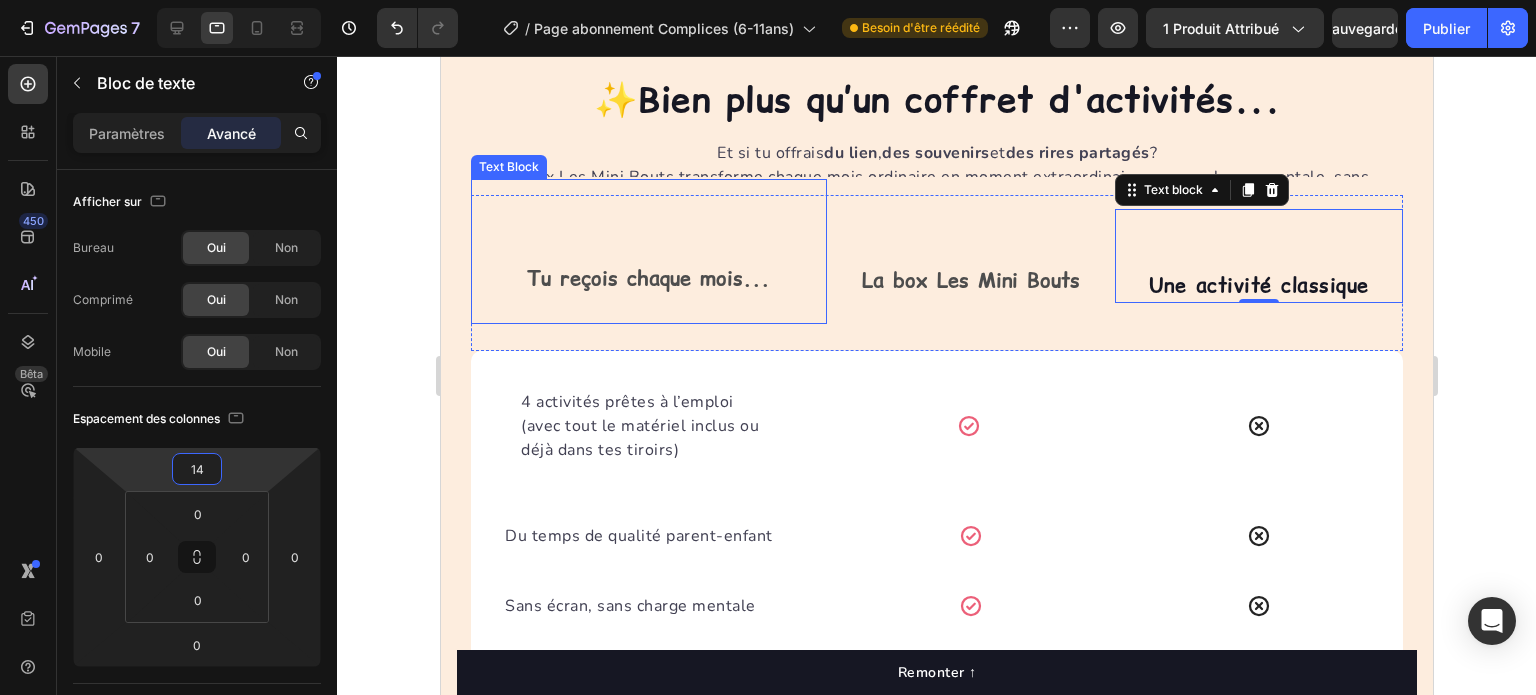 click at bounding box center (648, 193) 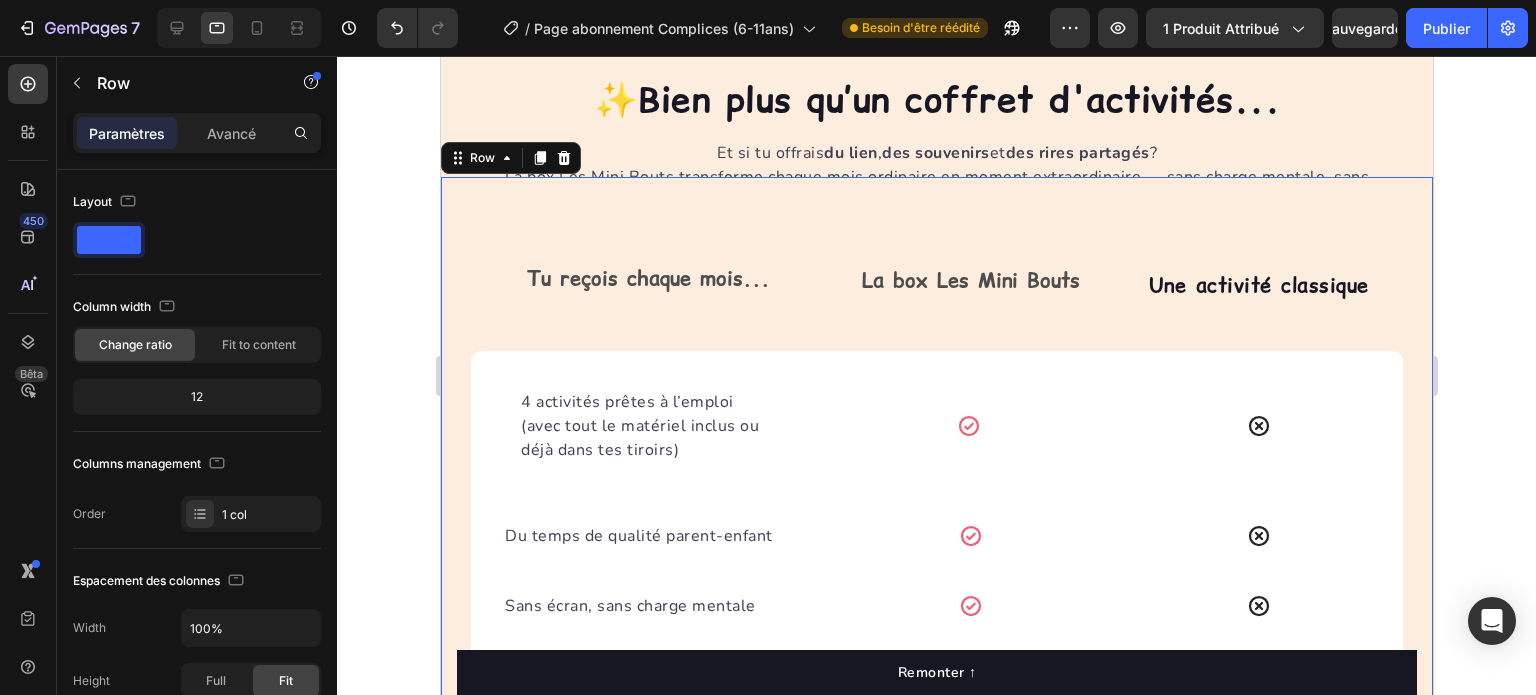 click on "Tu reçois chaque mois...   Text Block   La box Les Mini Bouts Text Block Row     Une activité classique Text block Row 4 activités prêtes à l’emploi  (avec tout le matériel inclus ou  déjà dans tes tiroirs) Text block
Icon Row
Icon Row Du temps de qualité parent-enfant Text block
Icon Row
Icon Row Sans écran, sans charge mentale Text block
Icon Row
Icon Row Livrée directement dans la boîte aux lettres Text block
Icon Row
Icon Row Une surprise à collectionner chaque mois Text block
Icon Row
Icon Row" at bounding box center (936, 503) 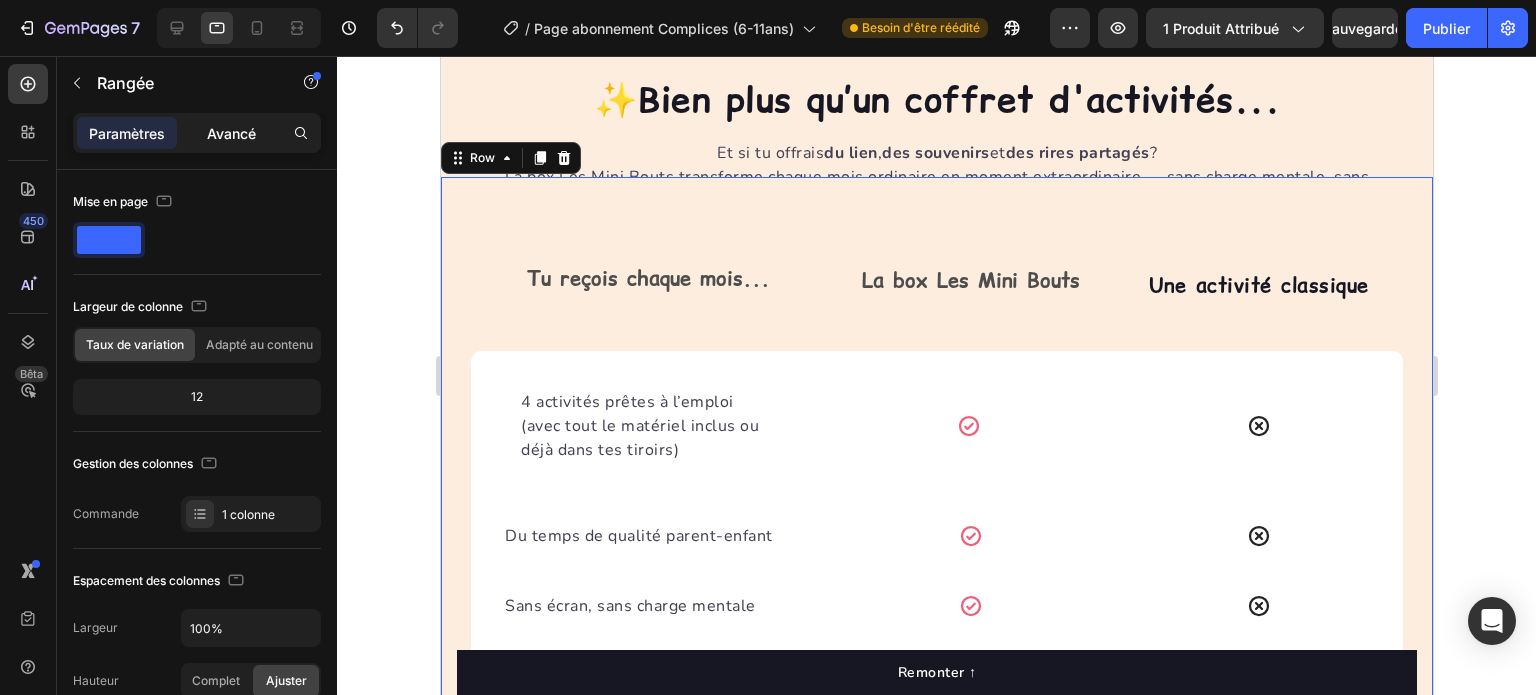 click on "Avancé" at bounding box center [231, 133] 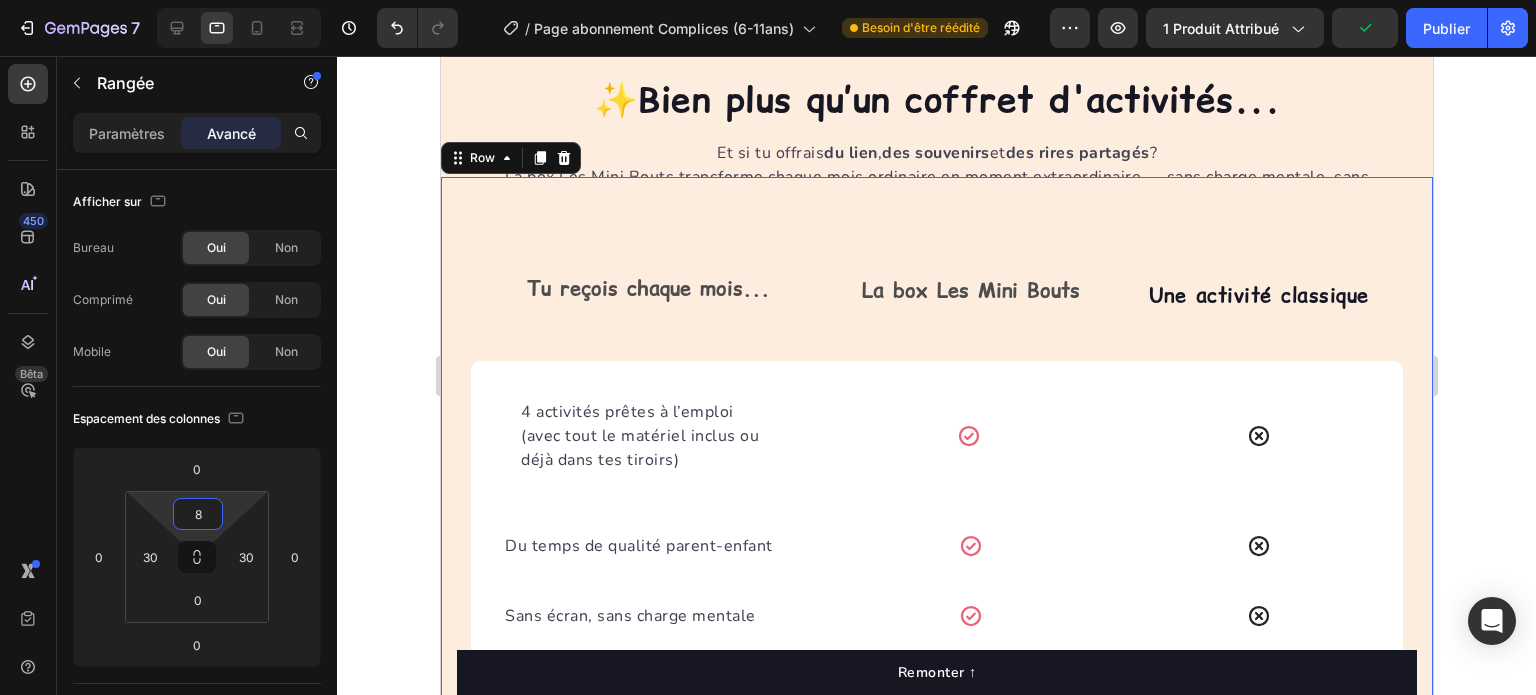 type on "0" 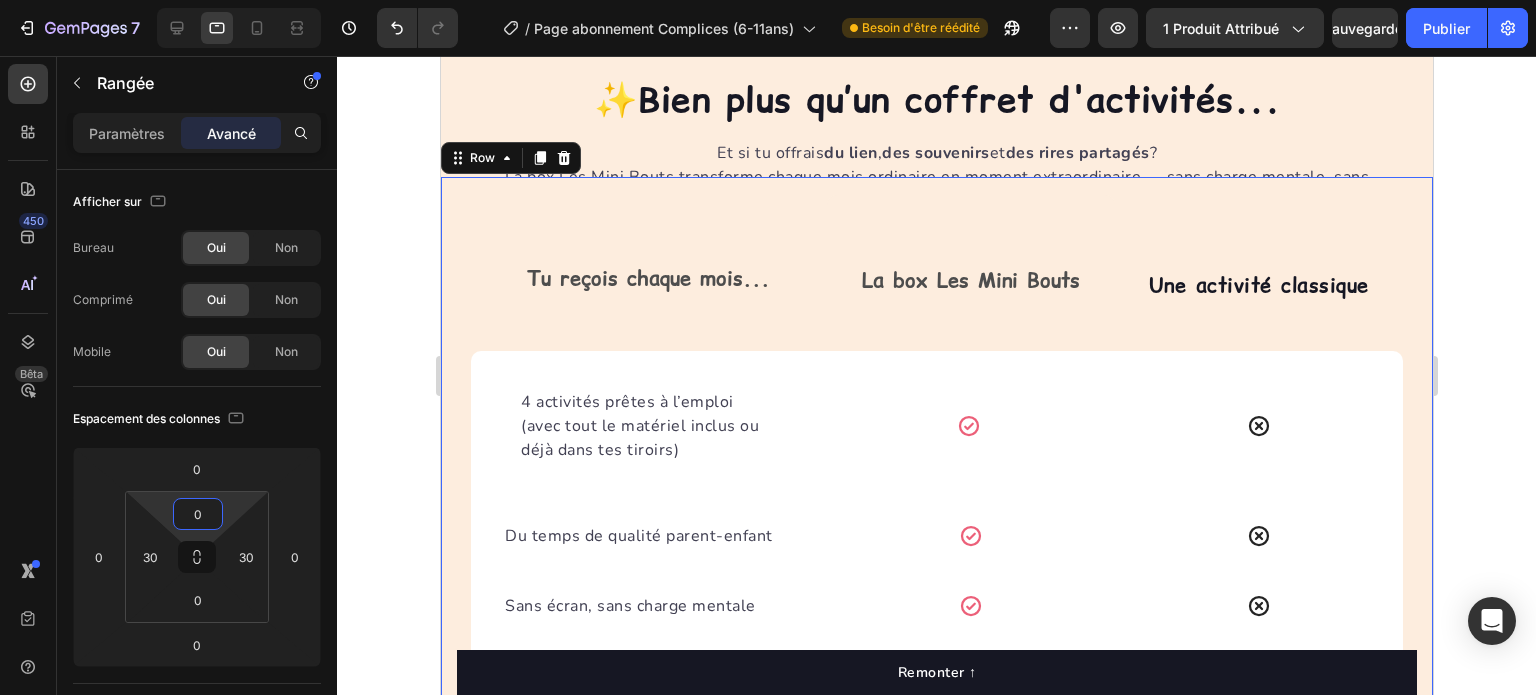 drag, startPoint x: 228, startPoint y: 507, endPoint x: 216, endPoint y: 544, distance: 38.8973 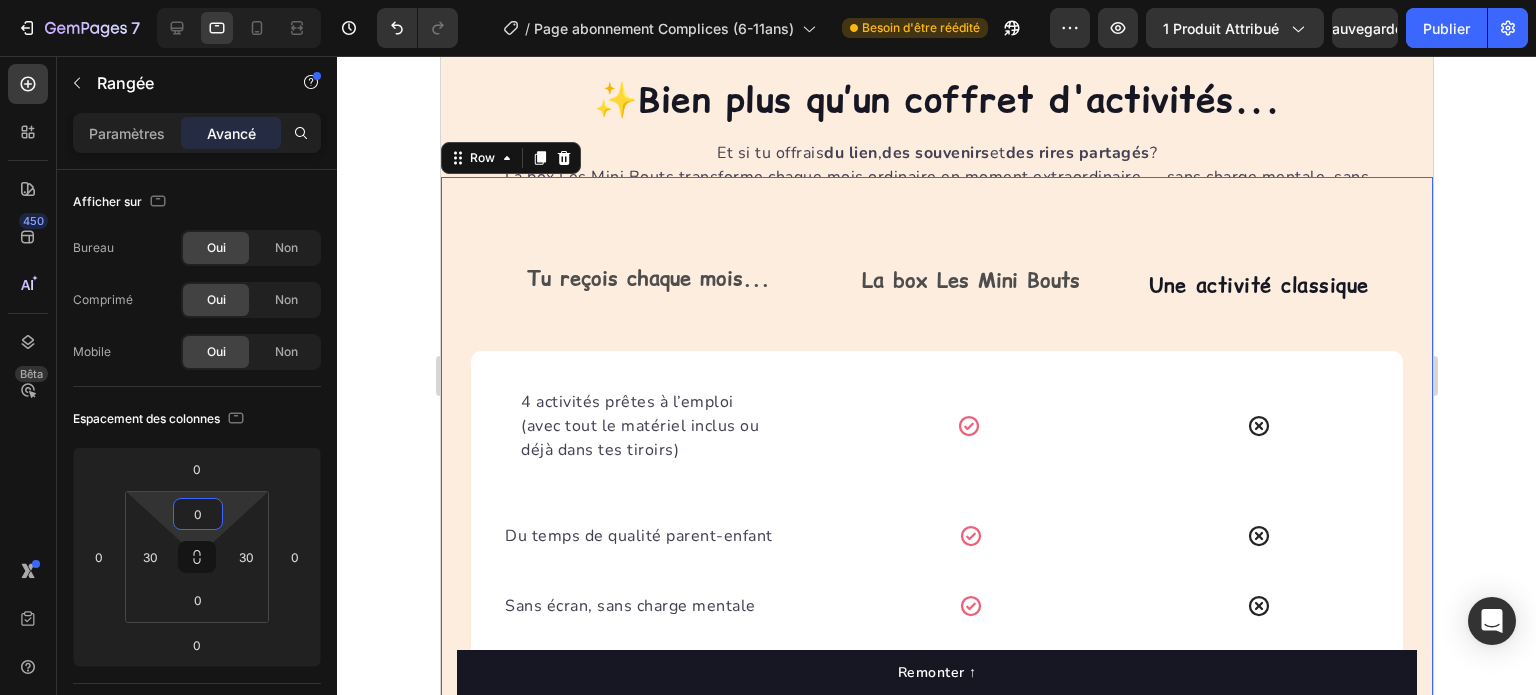 click on "7 Version history / Page abonnement Complices (6-11ans) Besoin d'être réédité Aperçu 1 produit attribué Sauvegarder Publier 450 Bêta Sections(18) Éléments (84) Section Élément Hero Section Product Detail Brands Trusted Badges Guarantee Product Breakdown How to use Testimonials Compare Bundle FAQs Social Proof Brand Story Product List Collection Blog List Contact Sticky Add to Cart Custom Footer Parcourir la bibliothèque 450 Mise en page
Rangée
Rangée
Rangée
Rangée Texte
Titre
Bloc de texte Bouton
Bouton
Bouton Médias
Image" at bounding box center (768, 0) 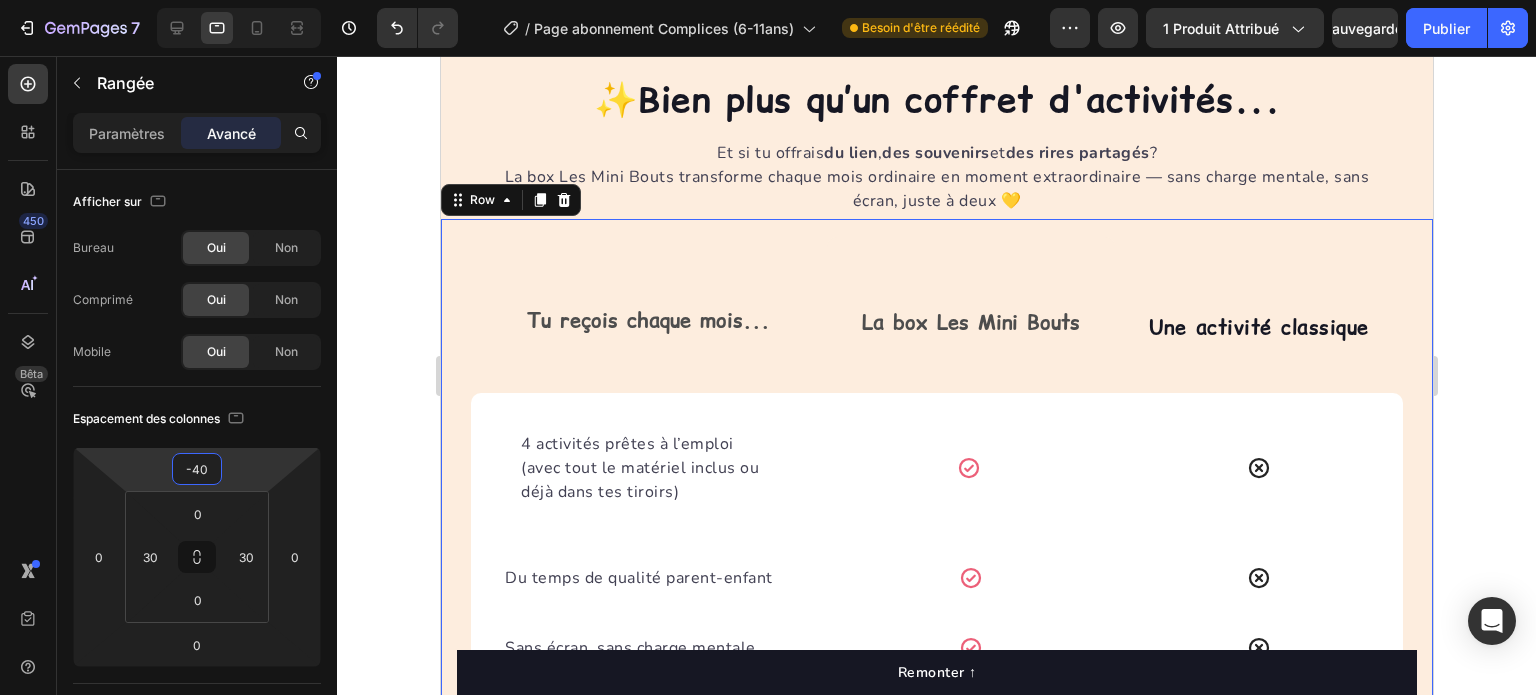 type on "-44" 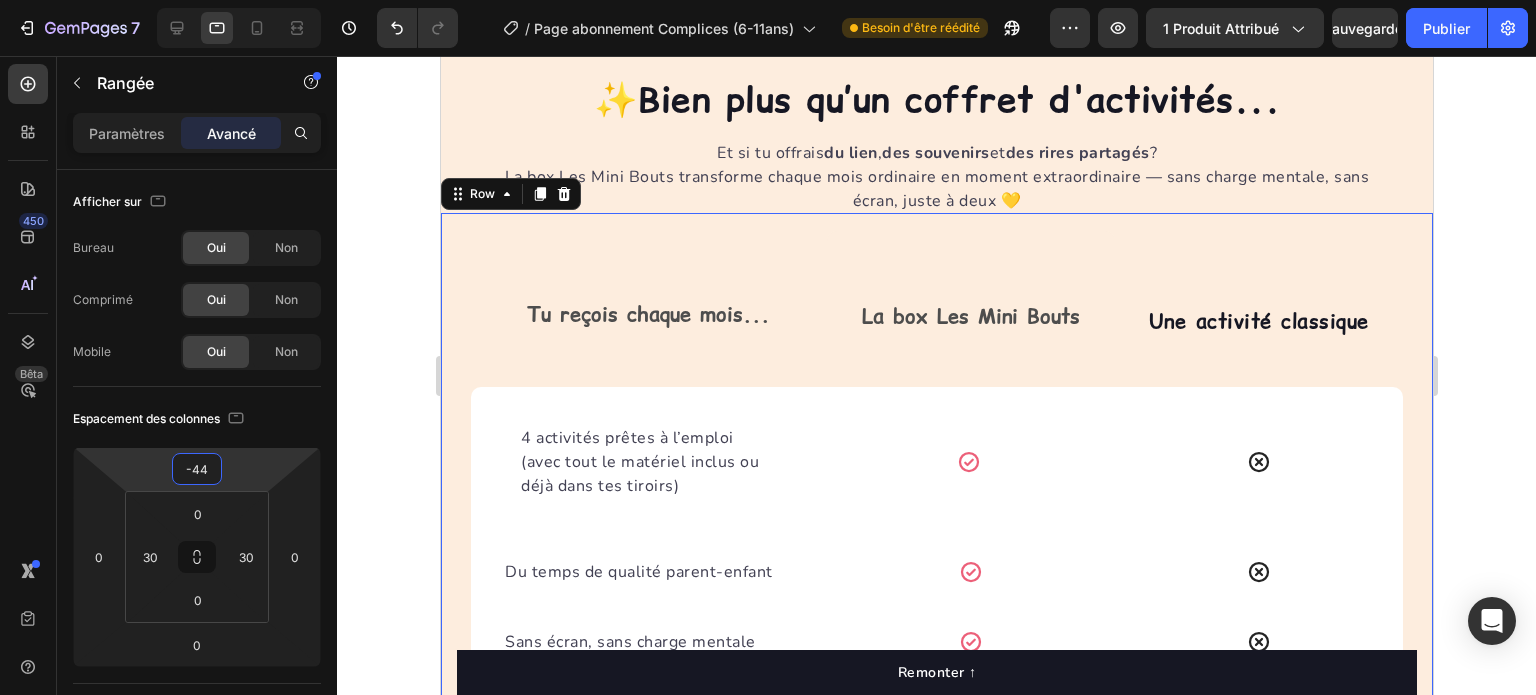 drag, startPoint x: 230, startPoint y: 462, endPoint x: 227, endPoint y: 484, distance: 22.203604 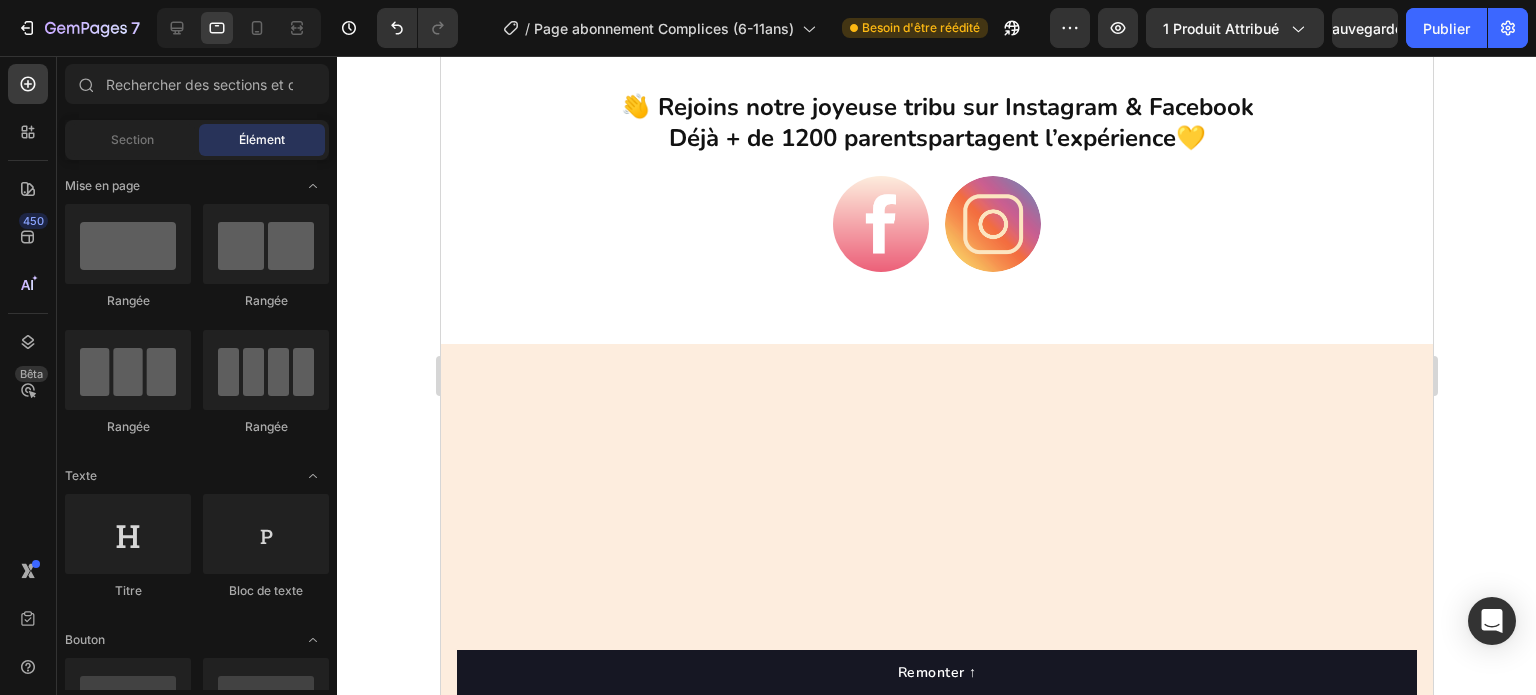 scroll, scrollTop: 4160, scrollLeft: 0, axis: vertical 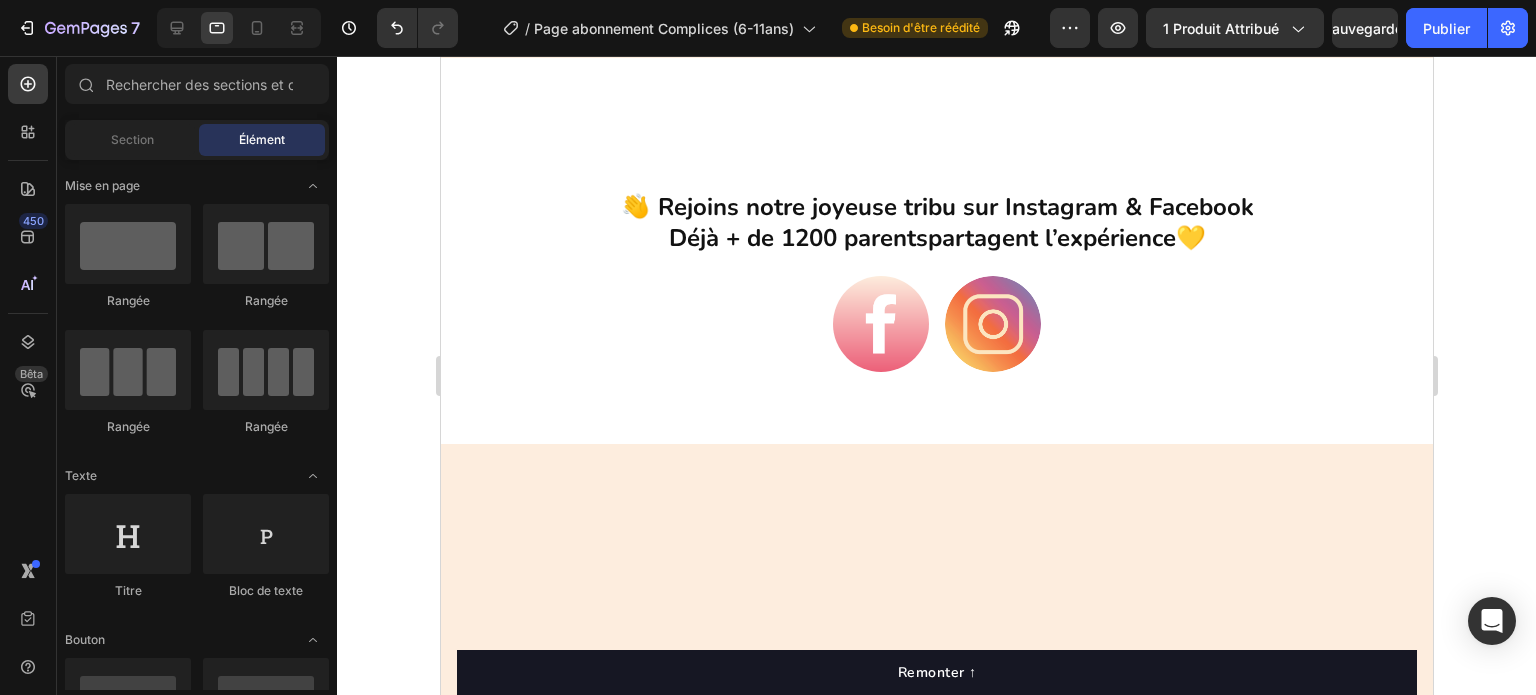 click on "exclusif :" at bounding box center (565, -79) 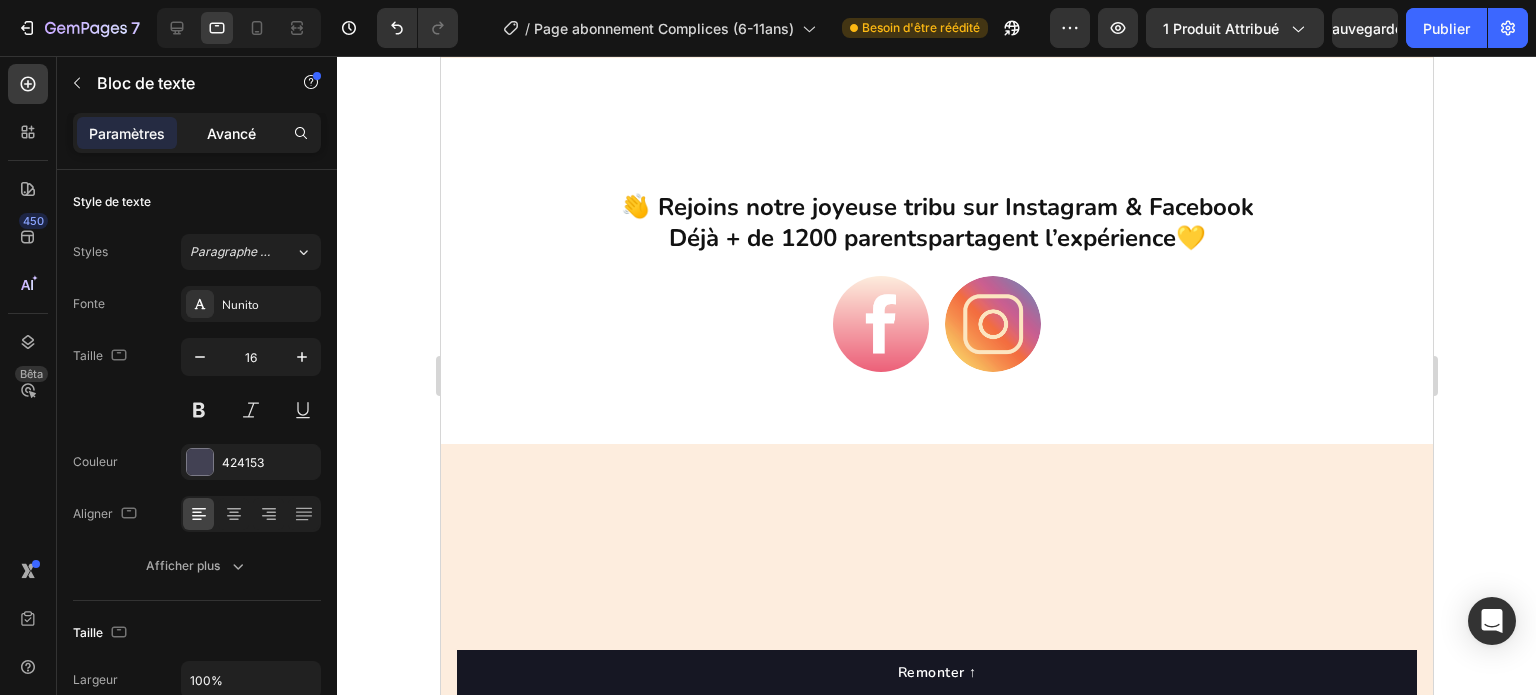 click on "Avancé" at bounding box center [231, 133] 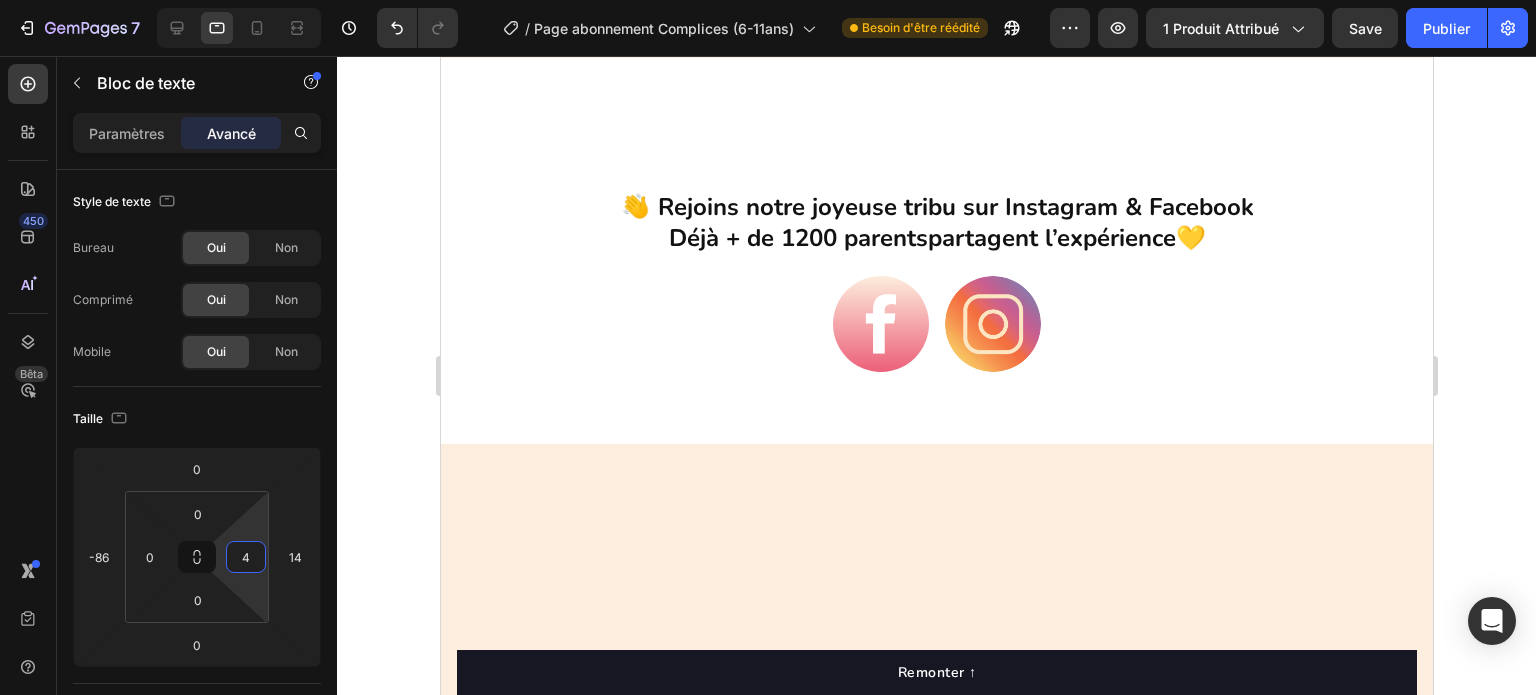 type on "0" 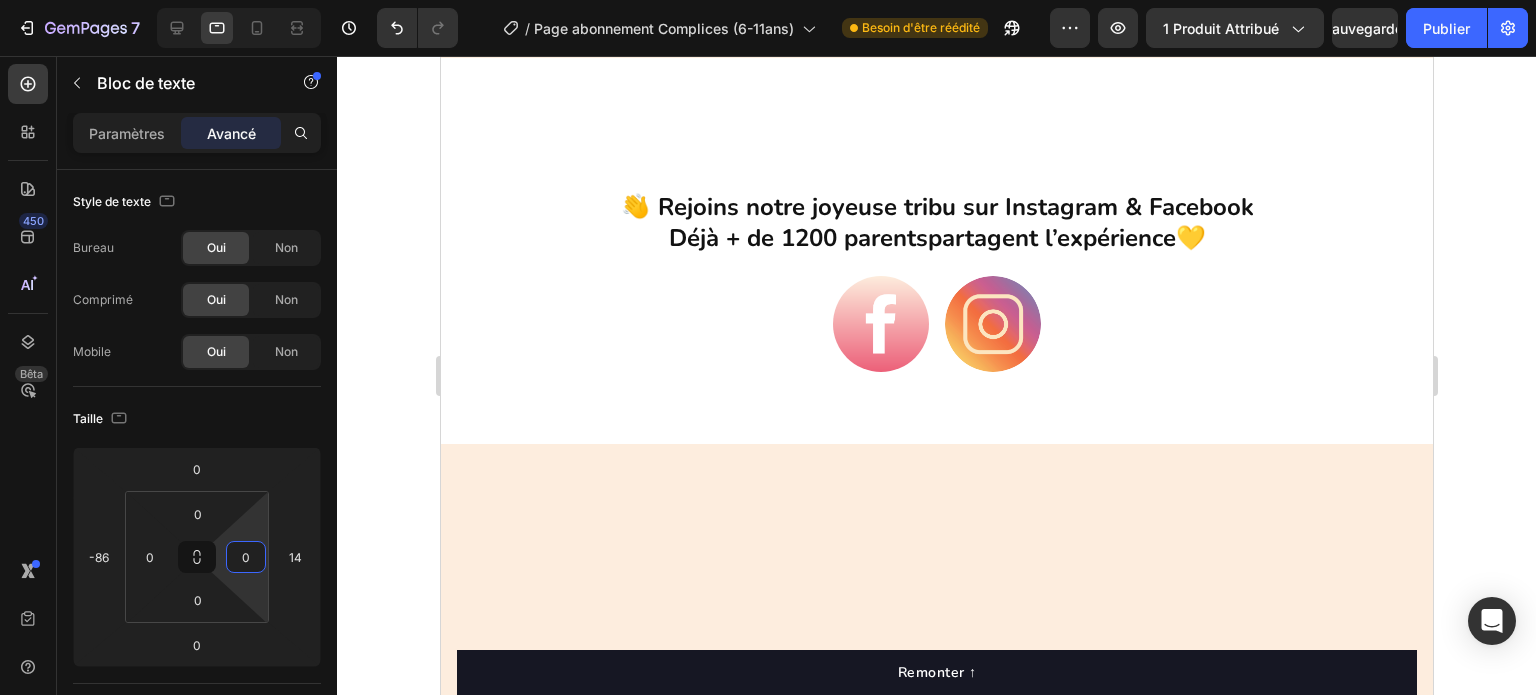 drag, startPoint x: 251, startPoint y: 522, endPoint x: 227, endPoint y: 538, distance: 28.84441 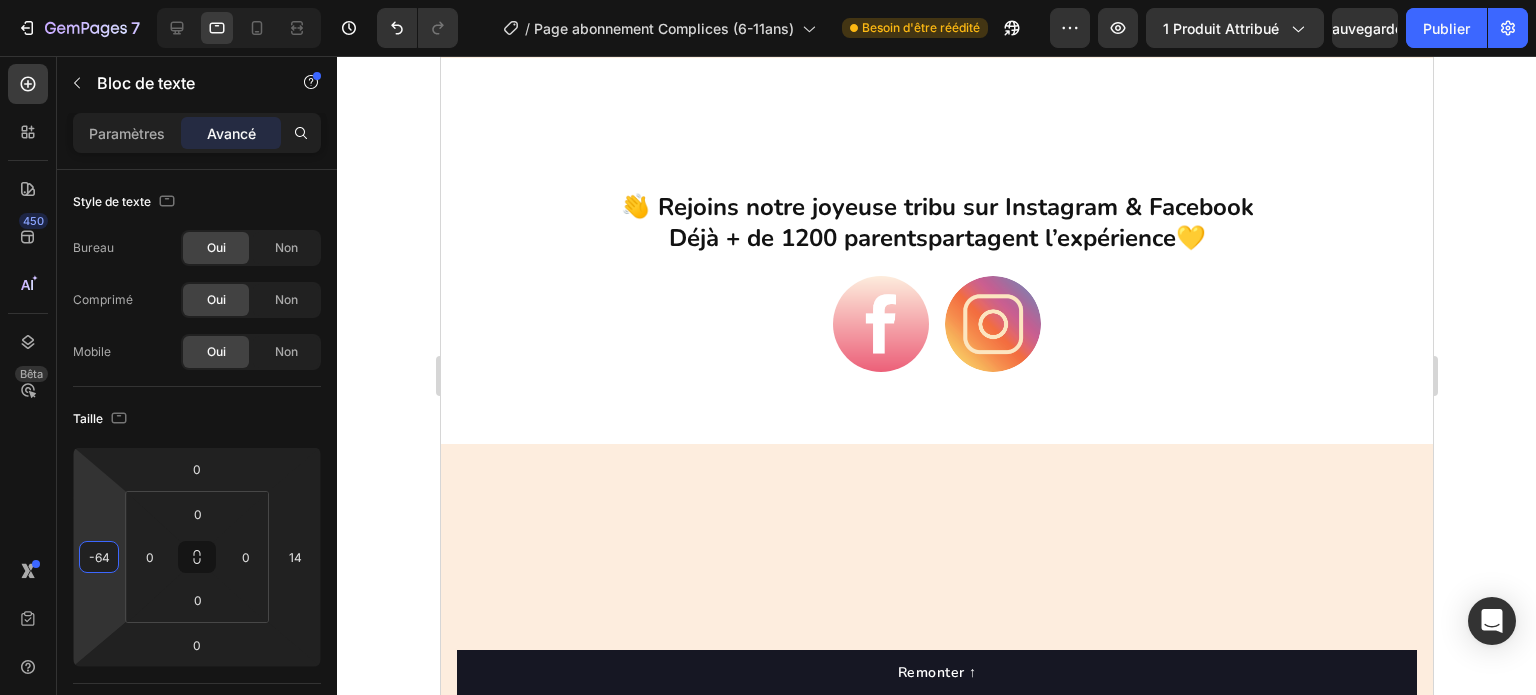 type on "-62" 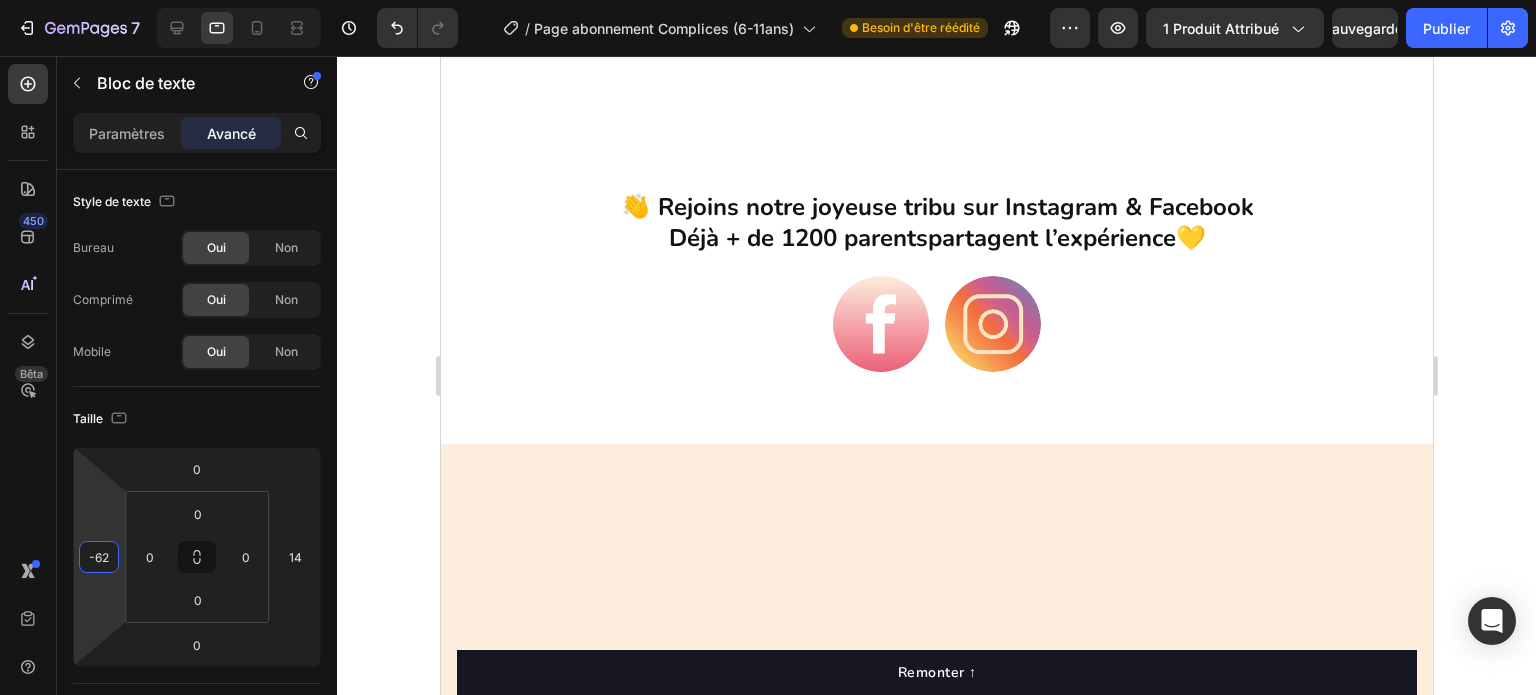 drag, startPoint x: 109, startPoint y: 528, endPoint x: 107, endPoint y: 516, distance: 12.165525 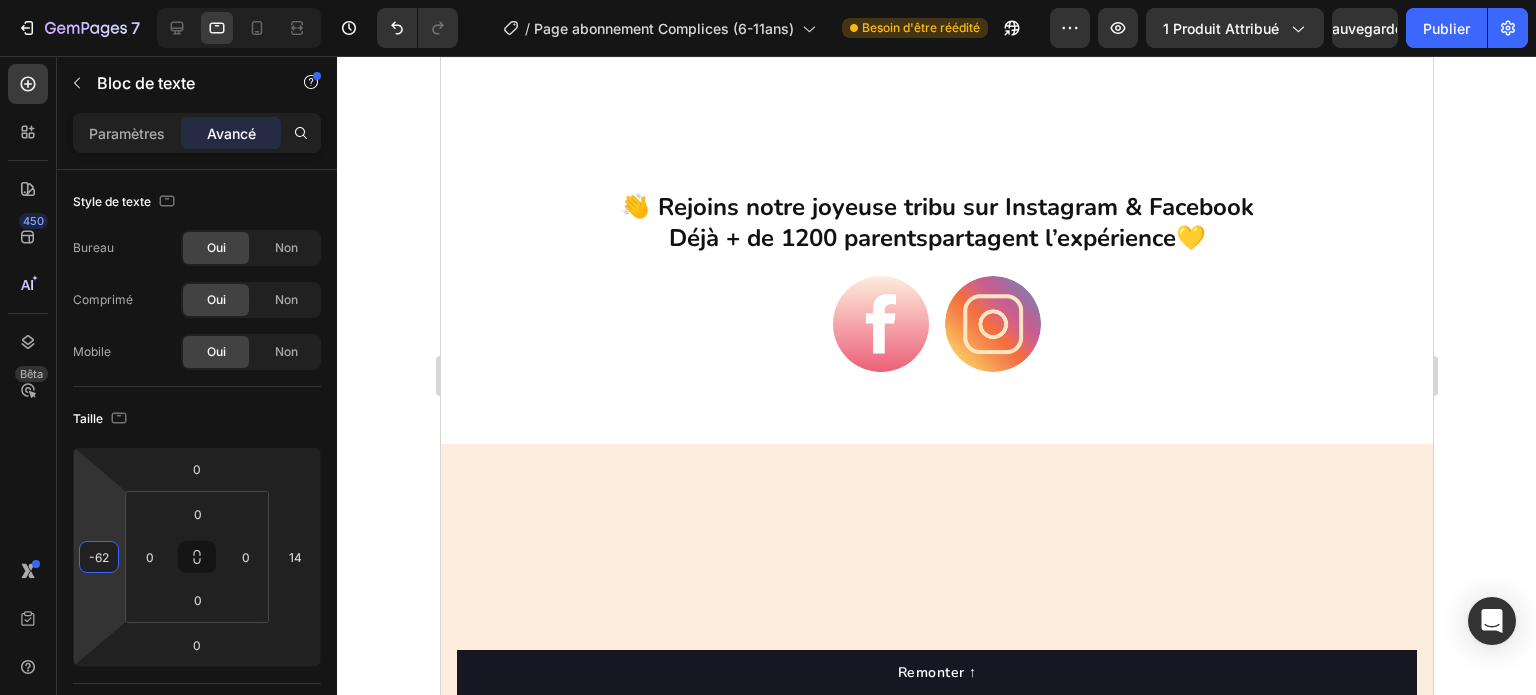 click on "7 Version history / Page abonnement Complices (6-11ans) Besoin d'être réédité Aperçu 1 produit attribué Sauvegarder Publier 450 Bêta Sections(18) Éléments (84) Section Élément Hero Section Product Detail Brands Trusted Badges Guarantee Product Breakdown How to use Testimonials Compare Bundle FAQs Social Proof Brand Story Product List Collection Blog List Contact Sticky Add to Cart Custom Footer Parcourir la bibliothèque 450 Mise en page
Rangée
Rangée
Rangée
Rangée Texte
Titre
Bloc de texte Bouton
Bouton
Bouton Médias
Image" at bounding box center (768, 0) 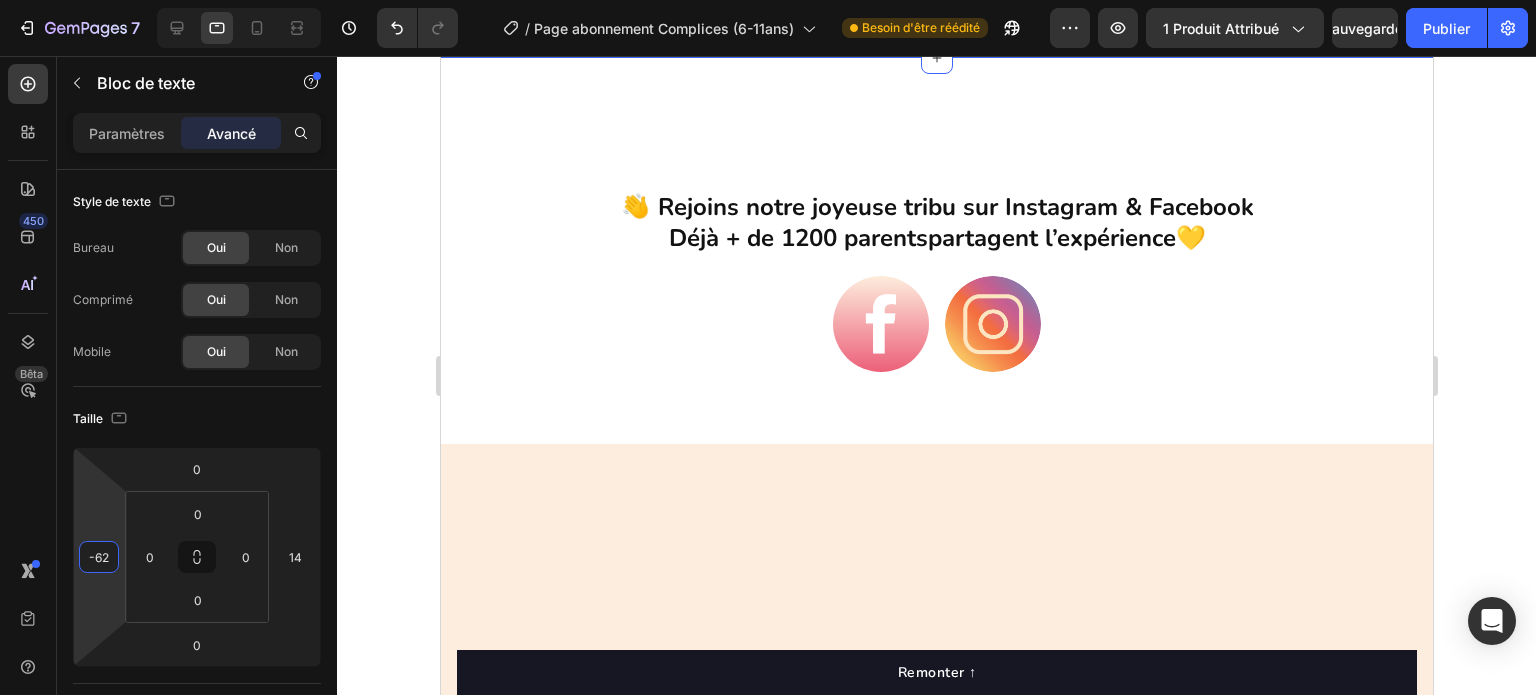 click on "✨ Une parenthèse complice, chaque mois Heading 🧡  Les Mini Bouts , c’est une parenthèse complice dans  le tourbillon du quotidien. Pas besoin de tout organiser, de chercher des idées ou  de courir après le matériel.   Chaque mois, tu reçois une box toute prête pour créer un  moment de vrai lien  , entre un enfant de 6 à 11 ans et un adulte qui compte pour lui (parent, grand-parent, parrain, marraine, tata, tonton…).   Tu ouvres la box et c’est comme si on te soufflait à l’oreille : « Prends le temps d’être ensemble. Le reste peut attendre. » Text block Points clés : Text block 4 Text block activités clés en main  par mois, à vivre à deux Text block Advanced list 1 Text block guide complice  avec conseils, astuces et bienfaits Text block Advanced list 1 Text block sticker collector chaque mois , à coller sur le  poster de la complicité  (inclus avec l'abonnement 12 mois ou en vente à l’unité) Text block Advanced list 100% Text block exclusif : nulle part ailleurs ." at bounding box center [936, -357] 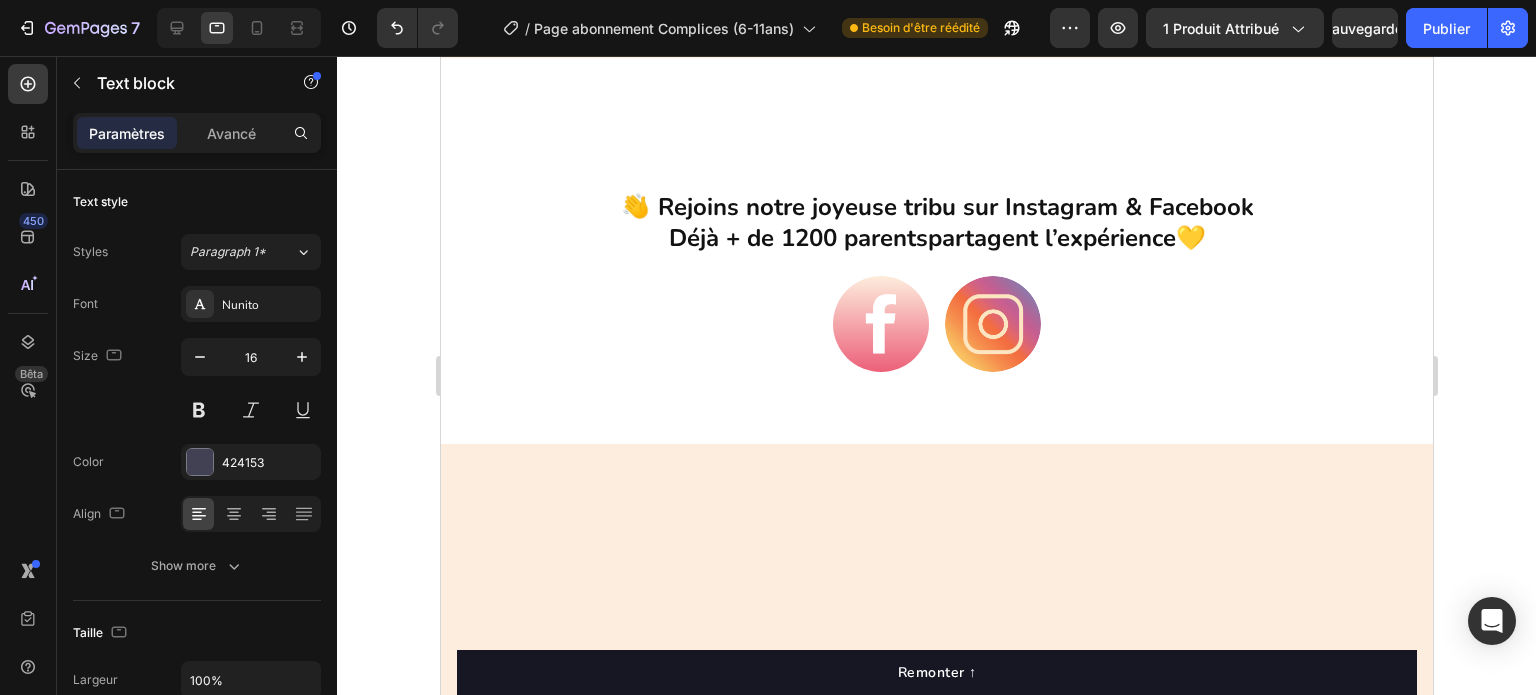 click on "sticker collector chaque mois , à coller sur le  poster de la complicité  (inclus avec l'abonnement 12 mois ou en vente à l’unité)" at bounding box center [962, -130] 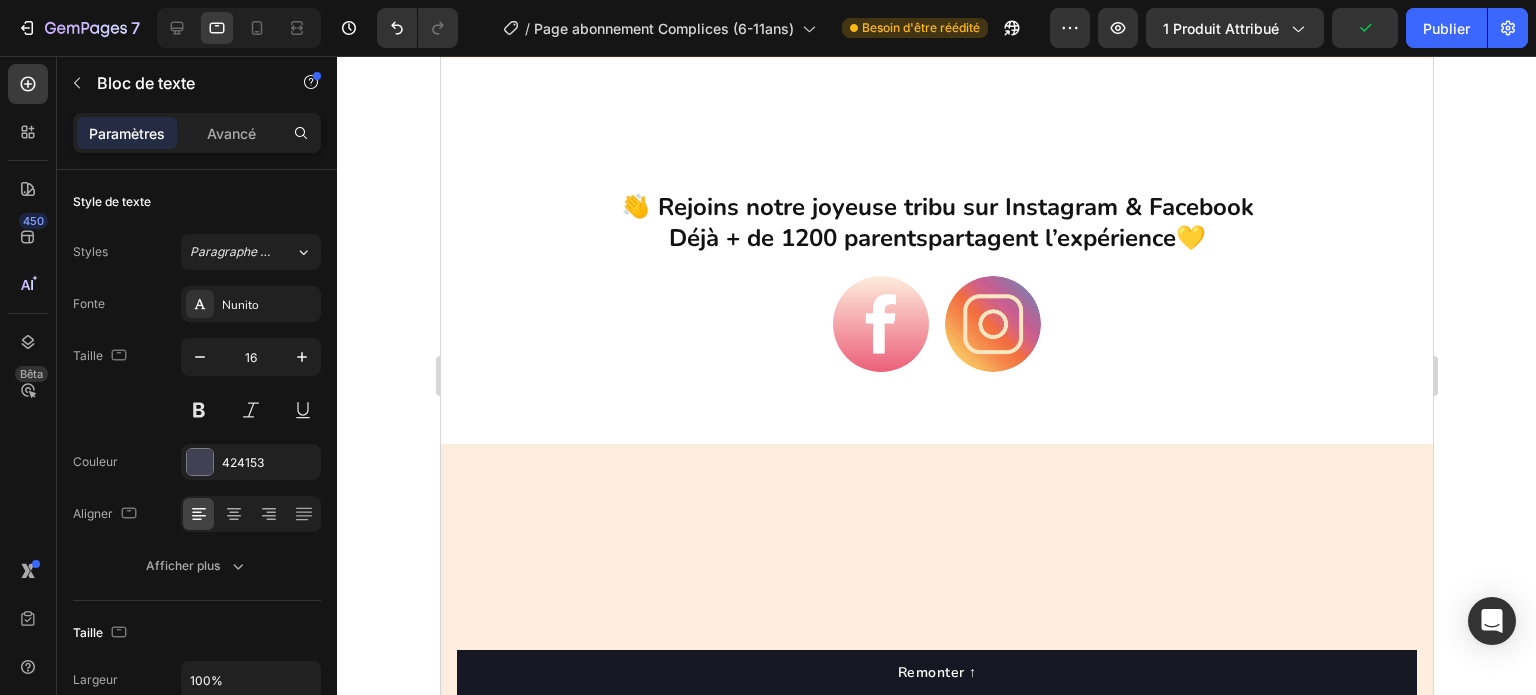 click on "nulle part ailleurs" at bounding box center (914, -67) 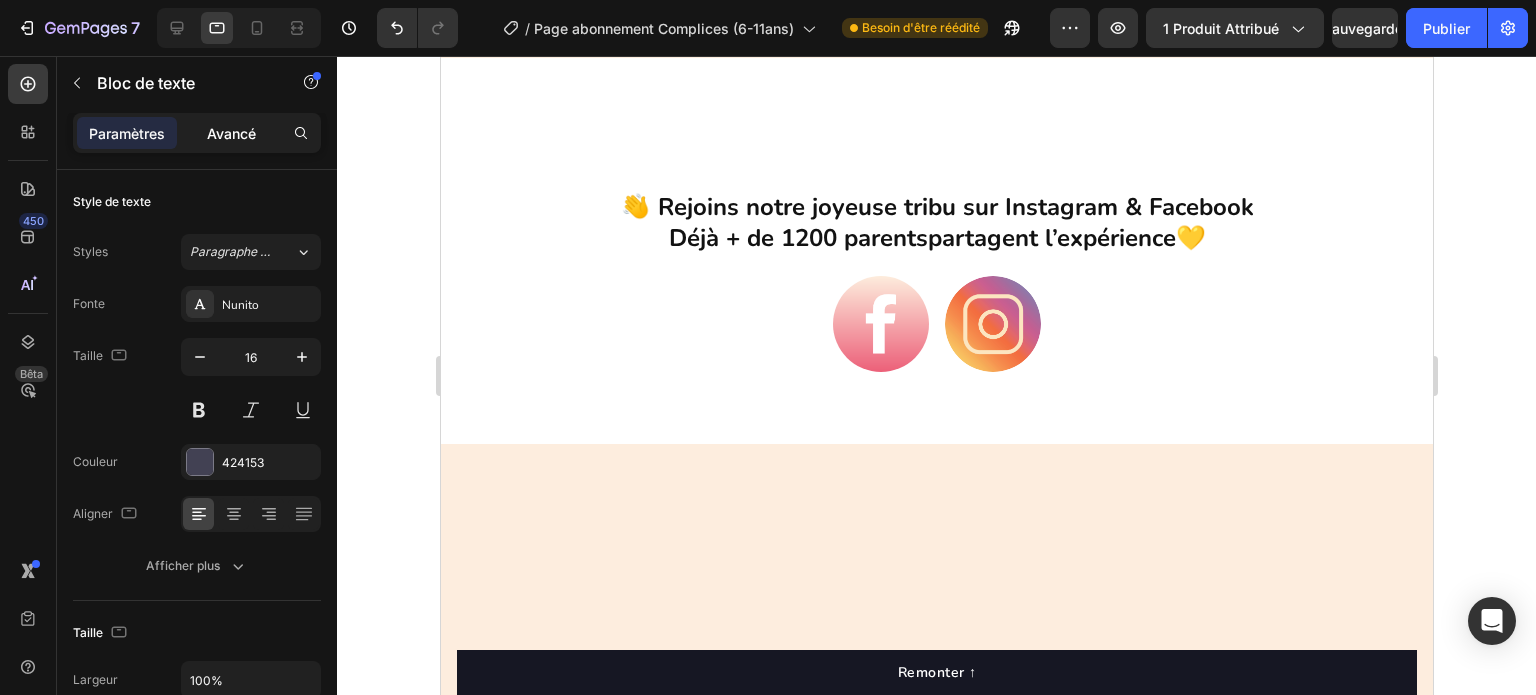 click on "Avancé" 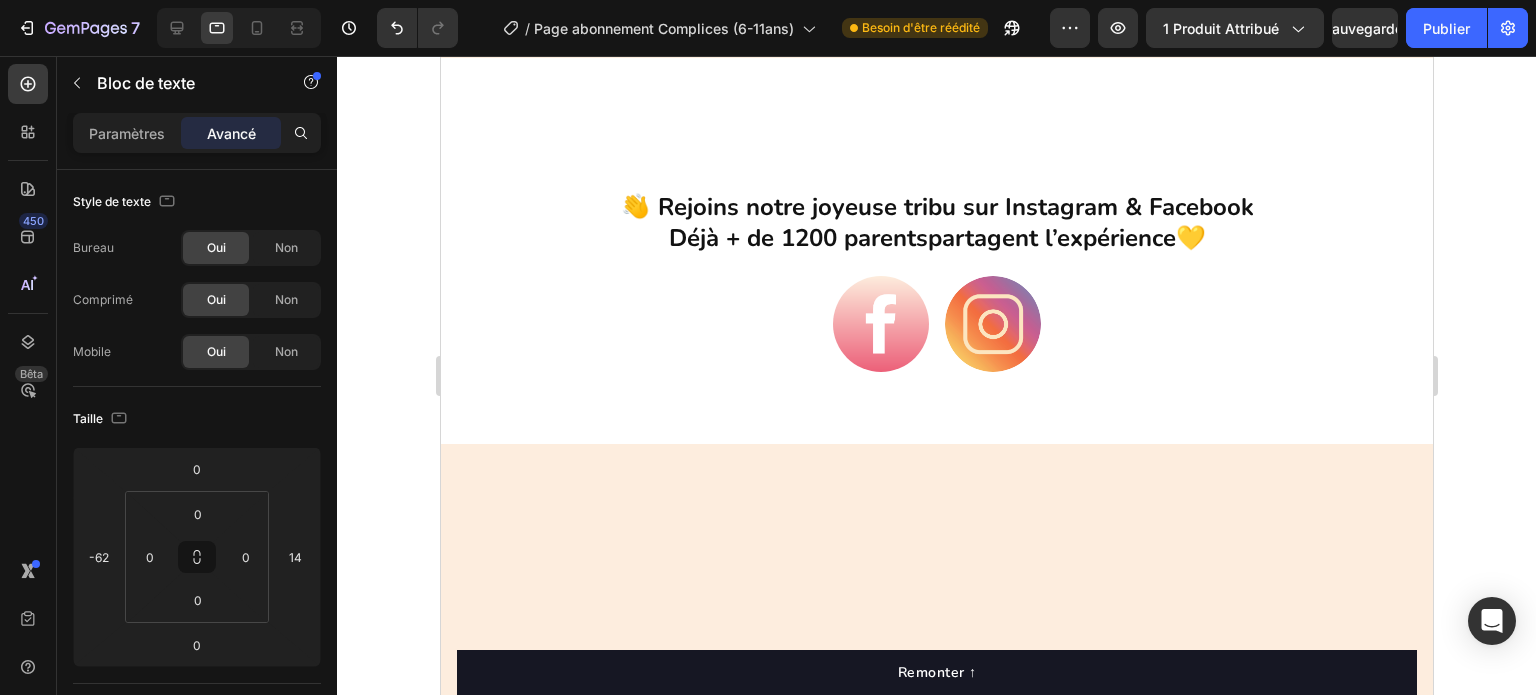 click on "sticker collector chaque mois , à coller sur le  poster de la complicité  (inclus avec l'abonnement 12 mois ou en vente à l’unité)" at bounding box center (962, -130) 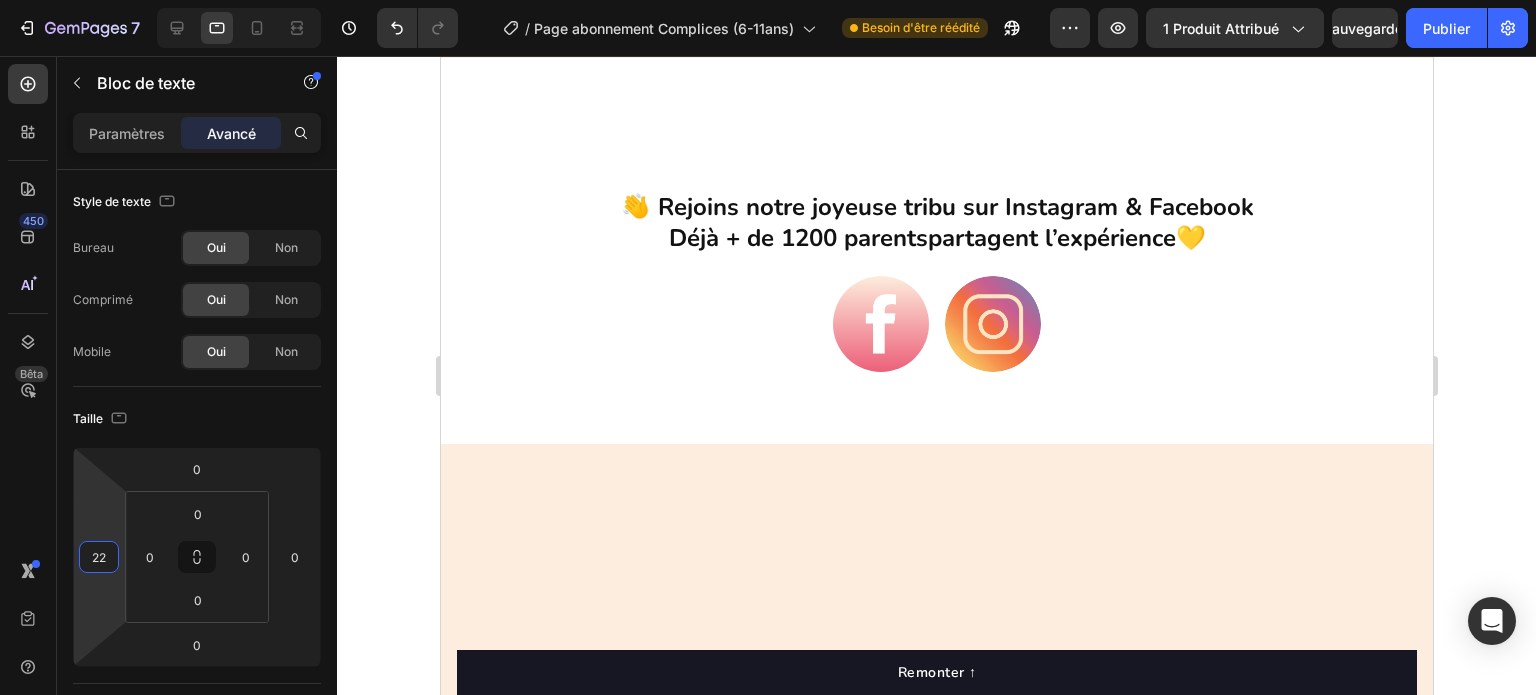 type on "28" 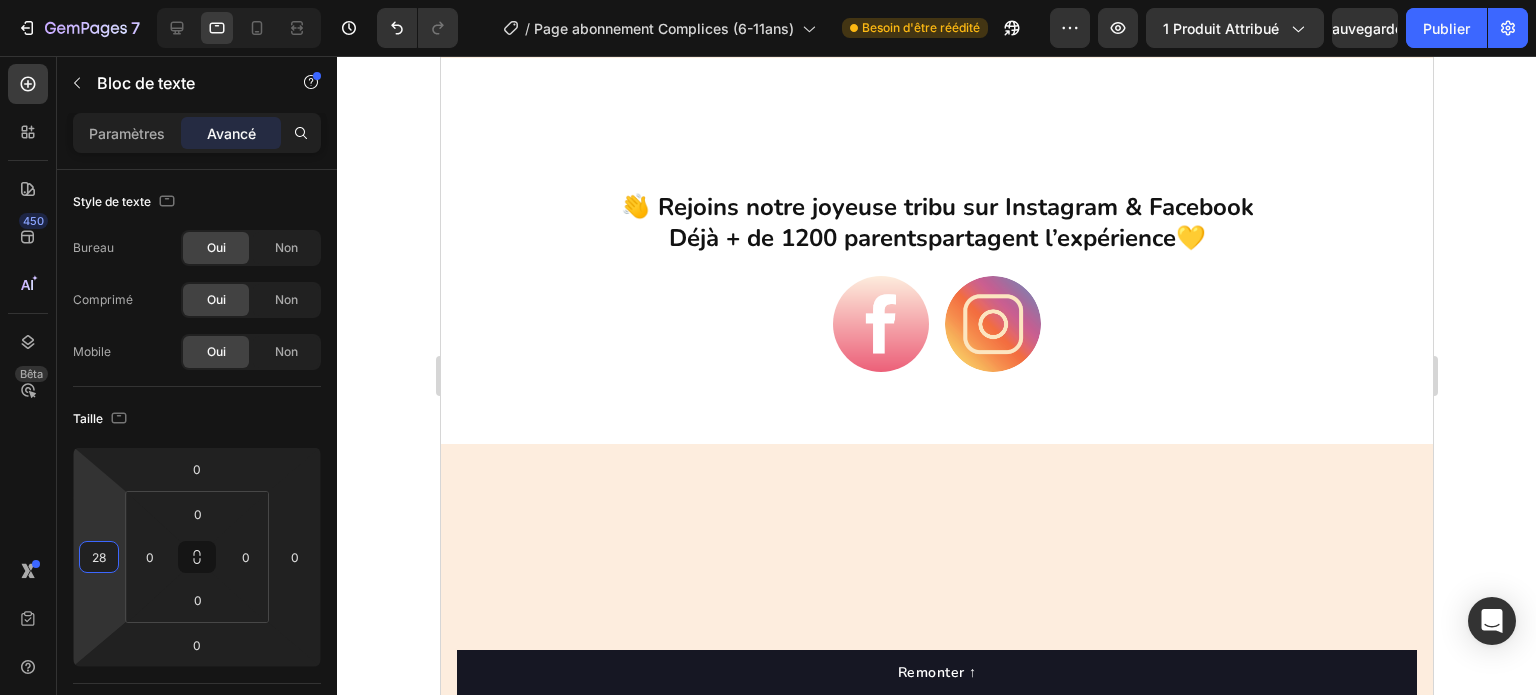 drag, startPoint x: 105, startPoint y: 530, endPoint x: 107, endPoint y: 516, distance: 14.142136 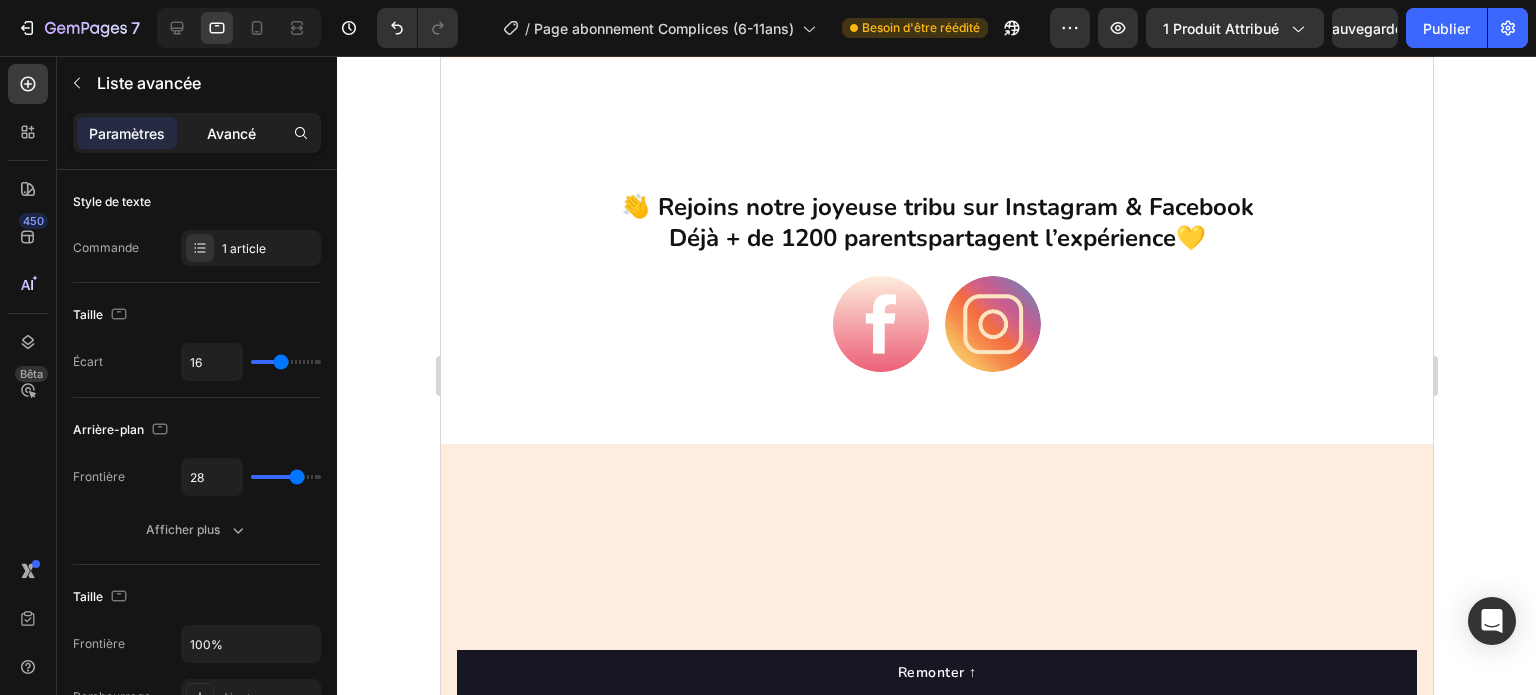click on "Avancé" at bounding box center (231, 133) 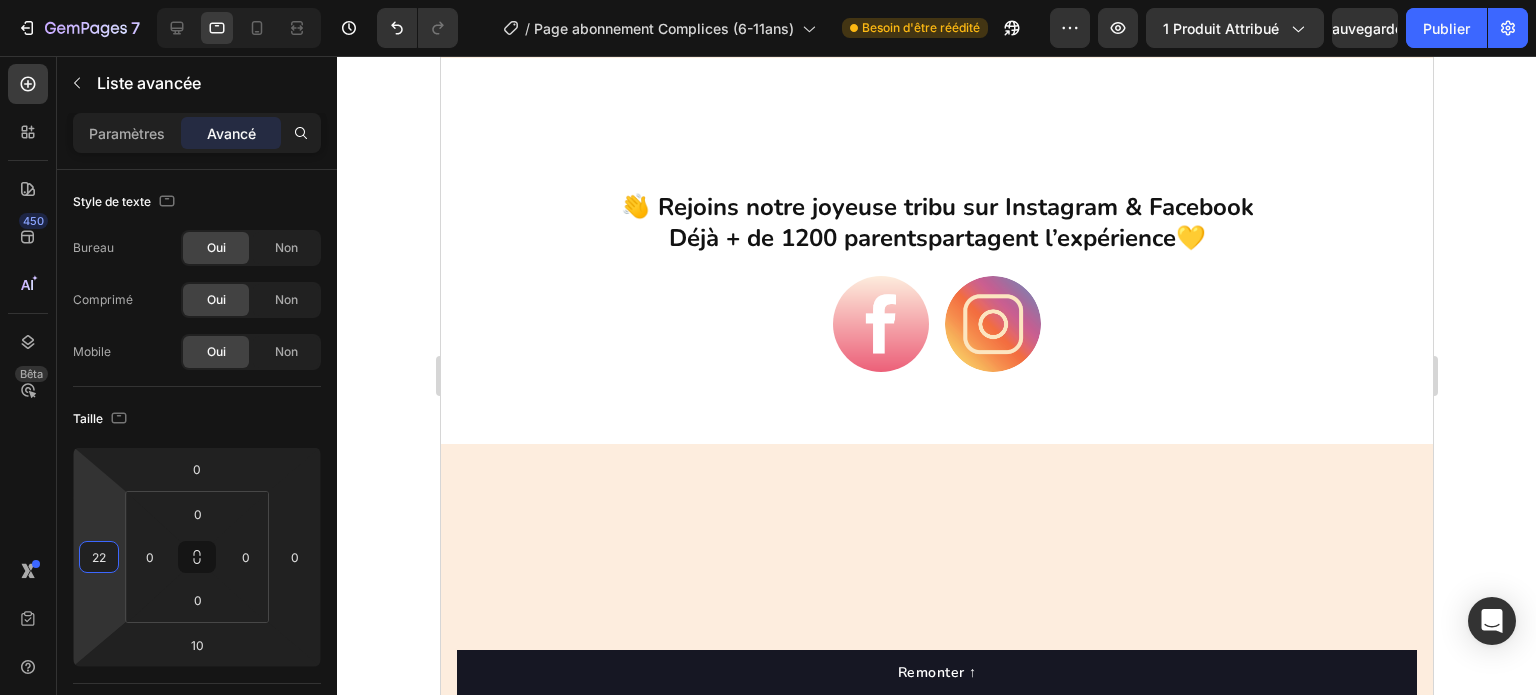 type on "28" 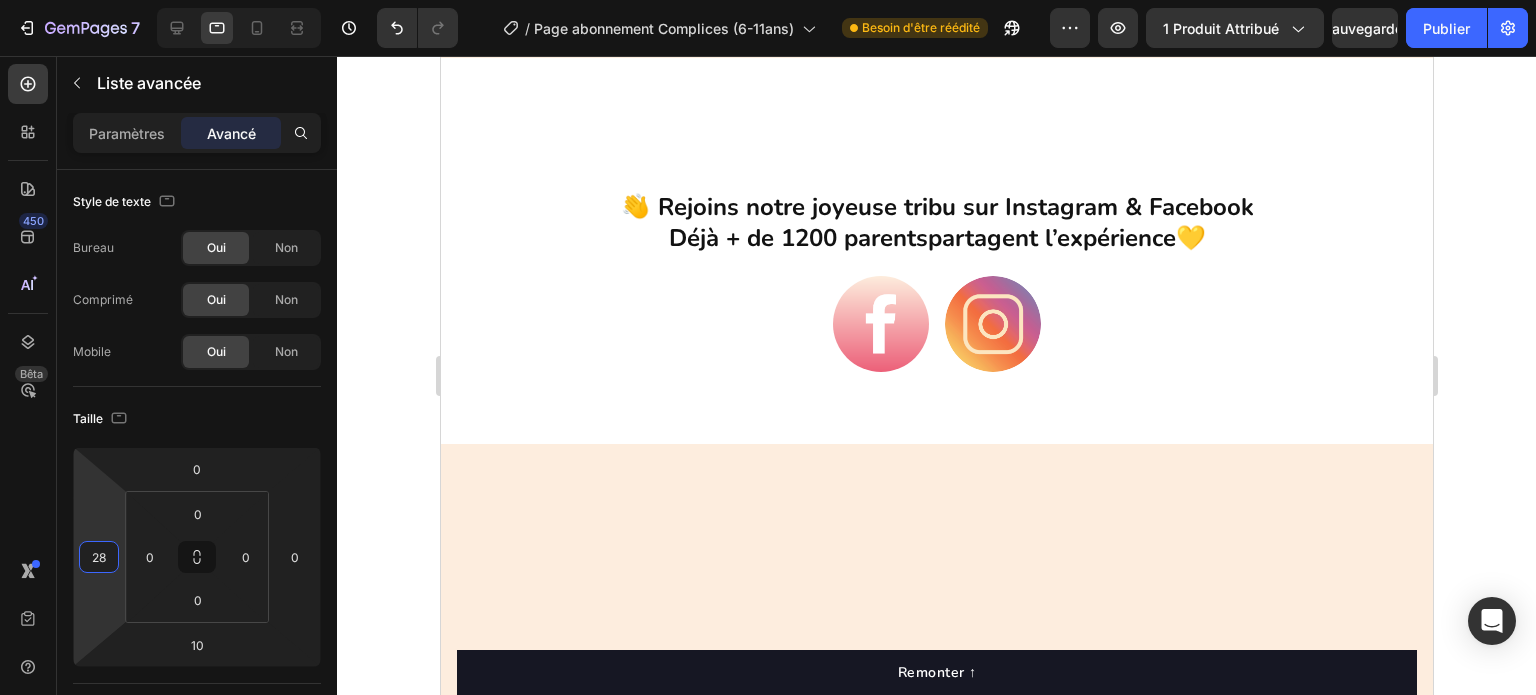 drag, startPoint x: 101, startPoint y: 525, endPoint x: 101, endPoint y: 511, distance: 14 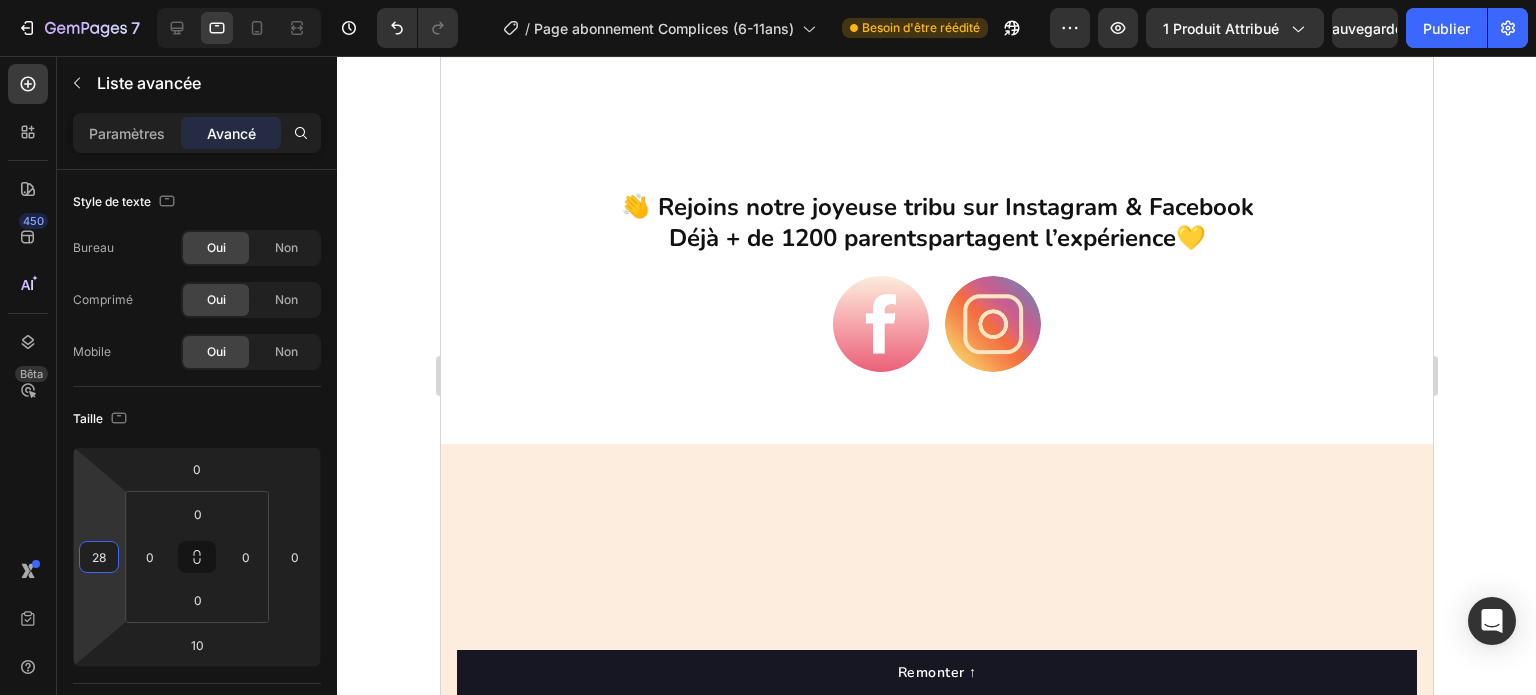 click on "7 Version history / Page abonnement Complices (6-11ans) Besoin d'être réédité Aperçu 1 produit attribué Sauvegarder Publier 450 Bêta Sections(18) Éléments (84) Section Élément Hero Section Product Detail Brands Trusted Badges Guarantee Product Breakdown How to use Testimonials Compare Bundle FAQs Social Proof Brand Story Product List Collection Blog List Contact Sticky Add to Cart Custom Footer Parcourir la bibliothèque 450 Mise en page
Rangée
Rangée
Rangée
Rangée Texte
Titre
Bloc de texte Bouton
Bouton
Bouton Médias
Image" at bounding box center [768, 0] 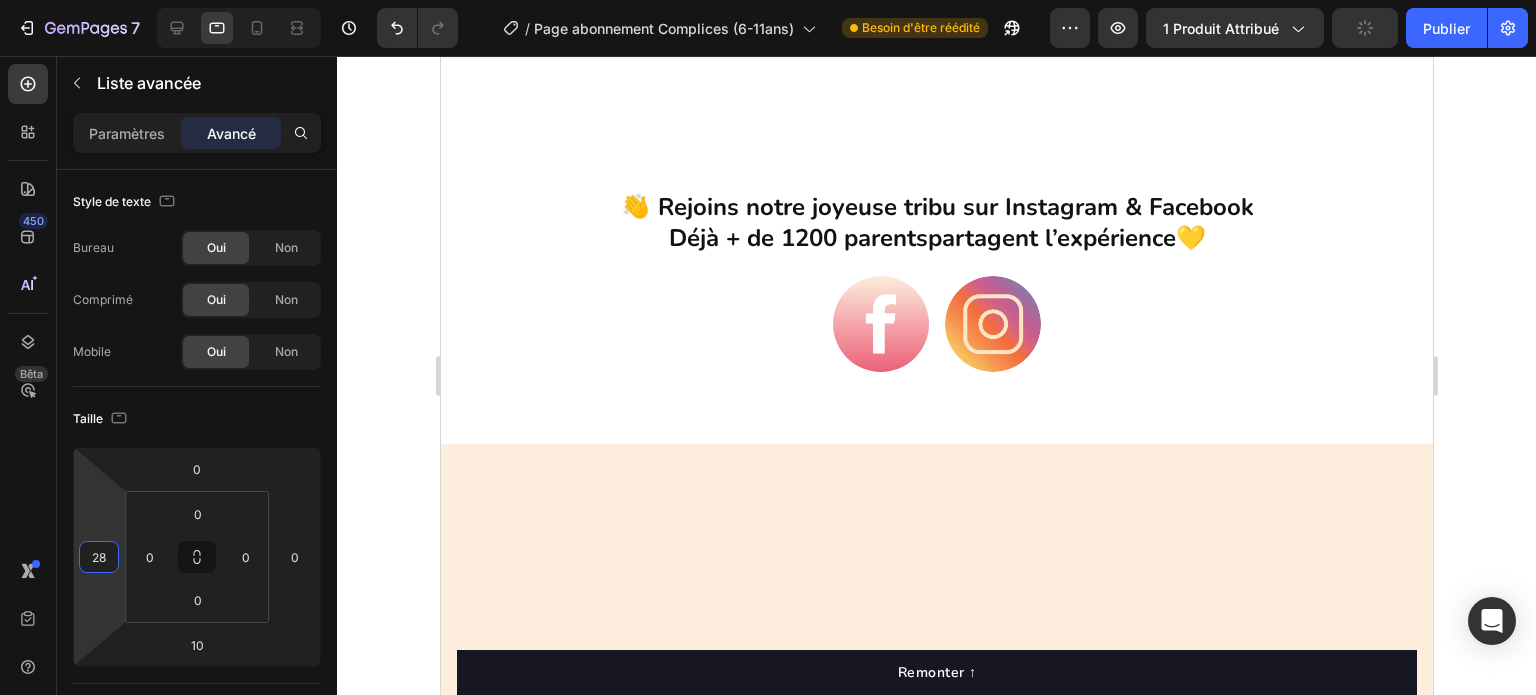 click on "4 Text block activités clés en main  par mois, à vivre à deux Text block" at bounding box center [936, -257] 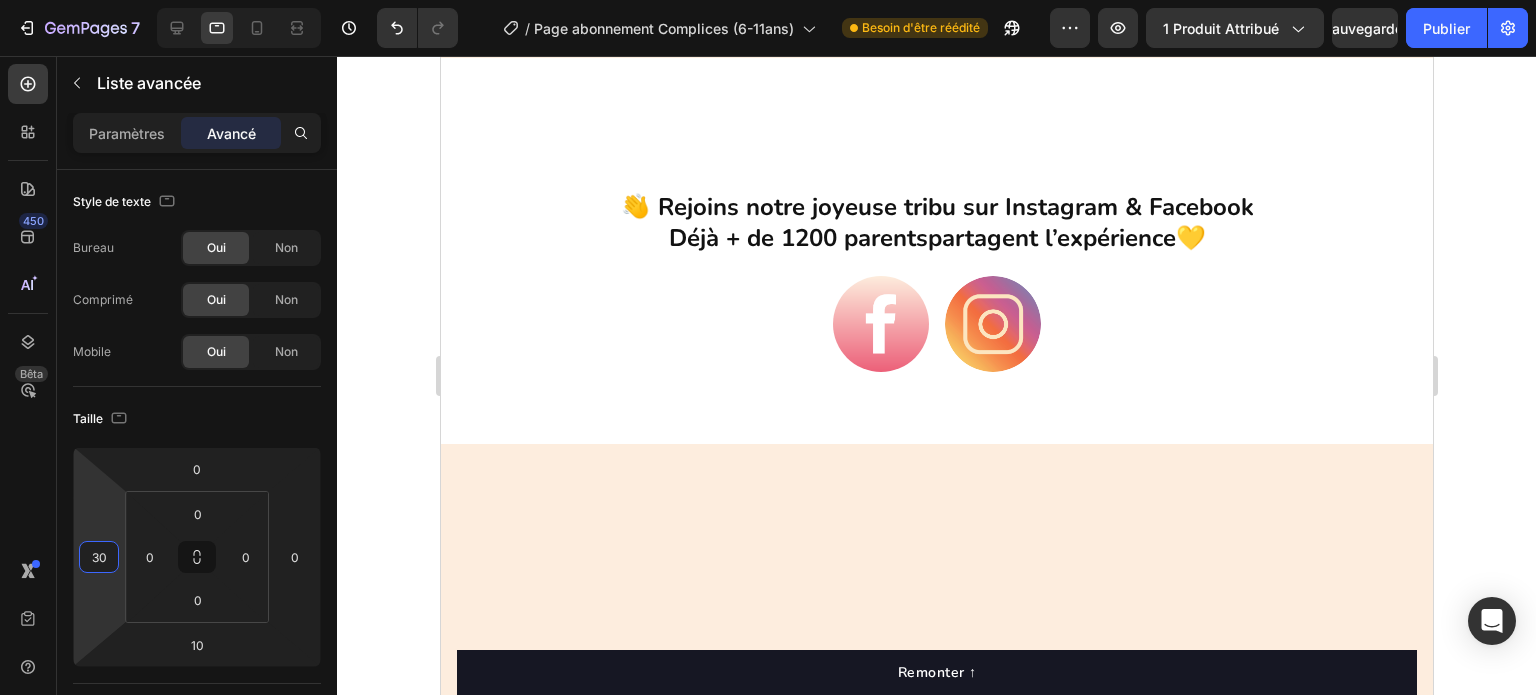 type on "28" 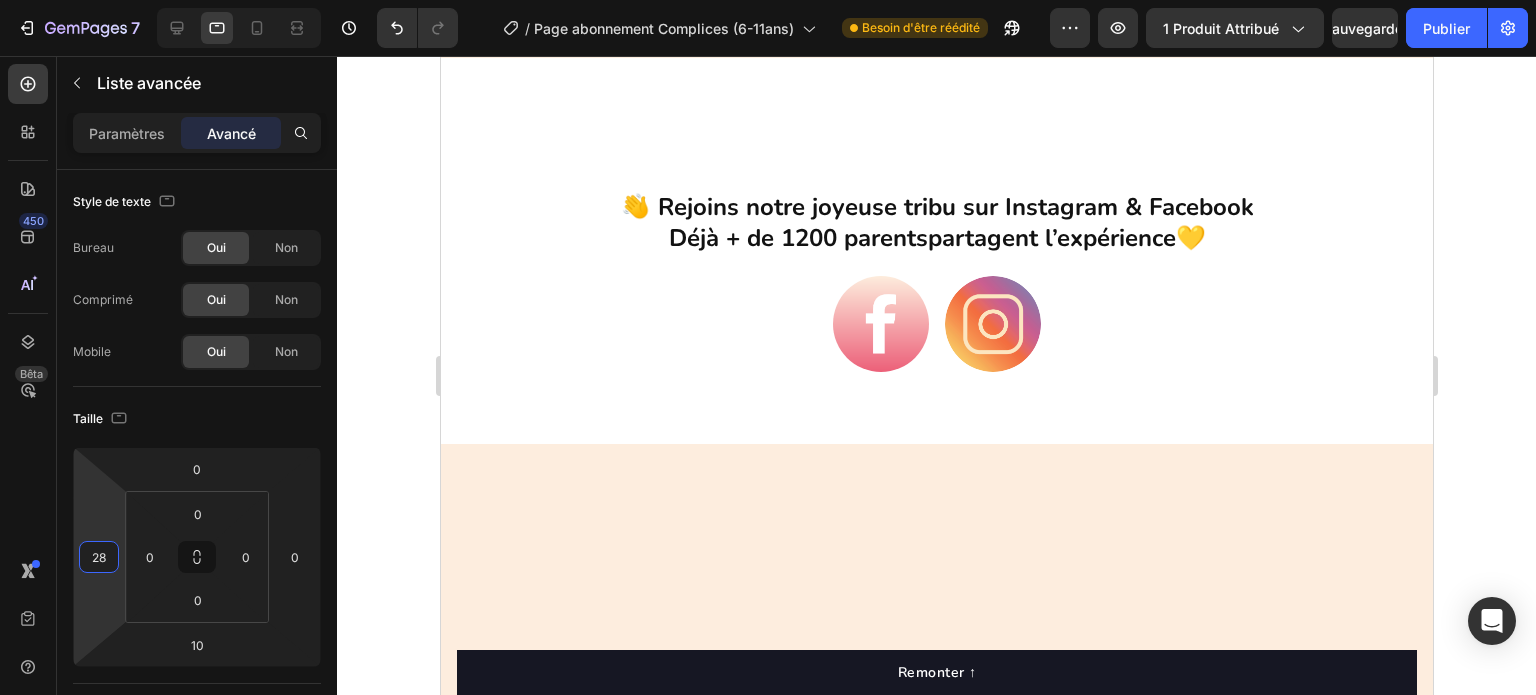 drag, startPoint x: 108, startPoint y: 523, endPoint x: 108, endPoint y: 509, distance: 14 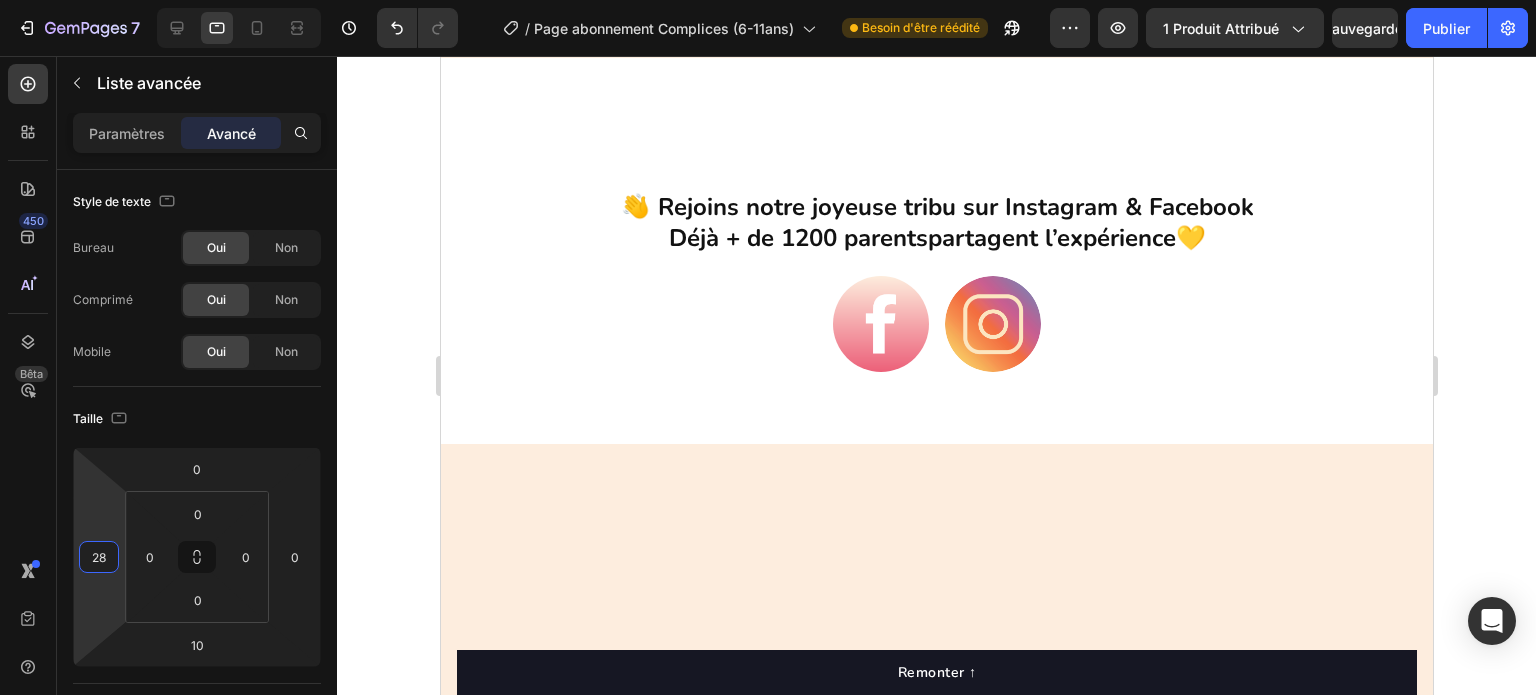 click on "1" at bounding box center [482, -130] 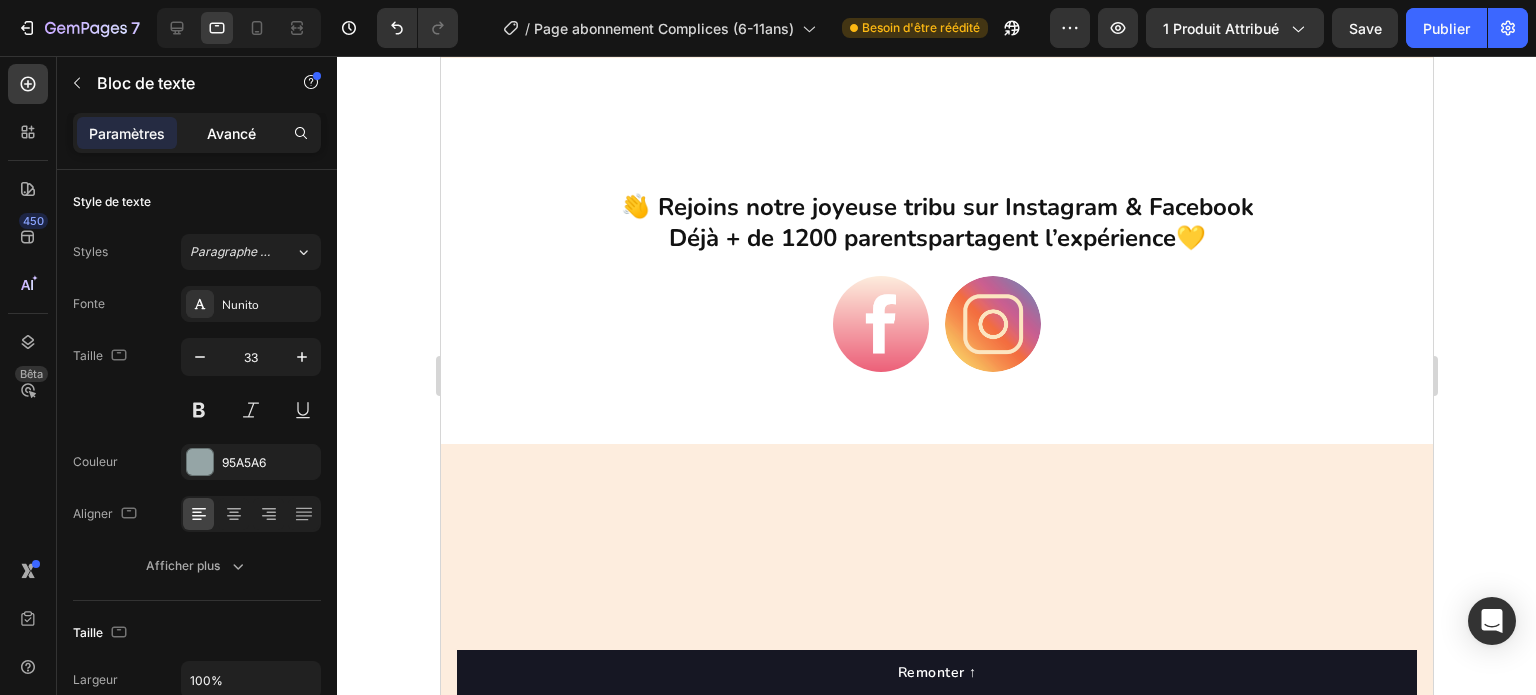 click on "Avancé" at bounding box center (231, 133) 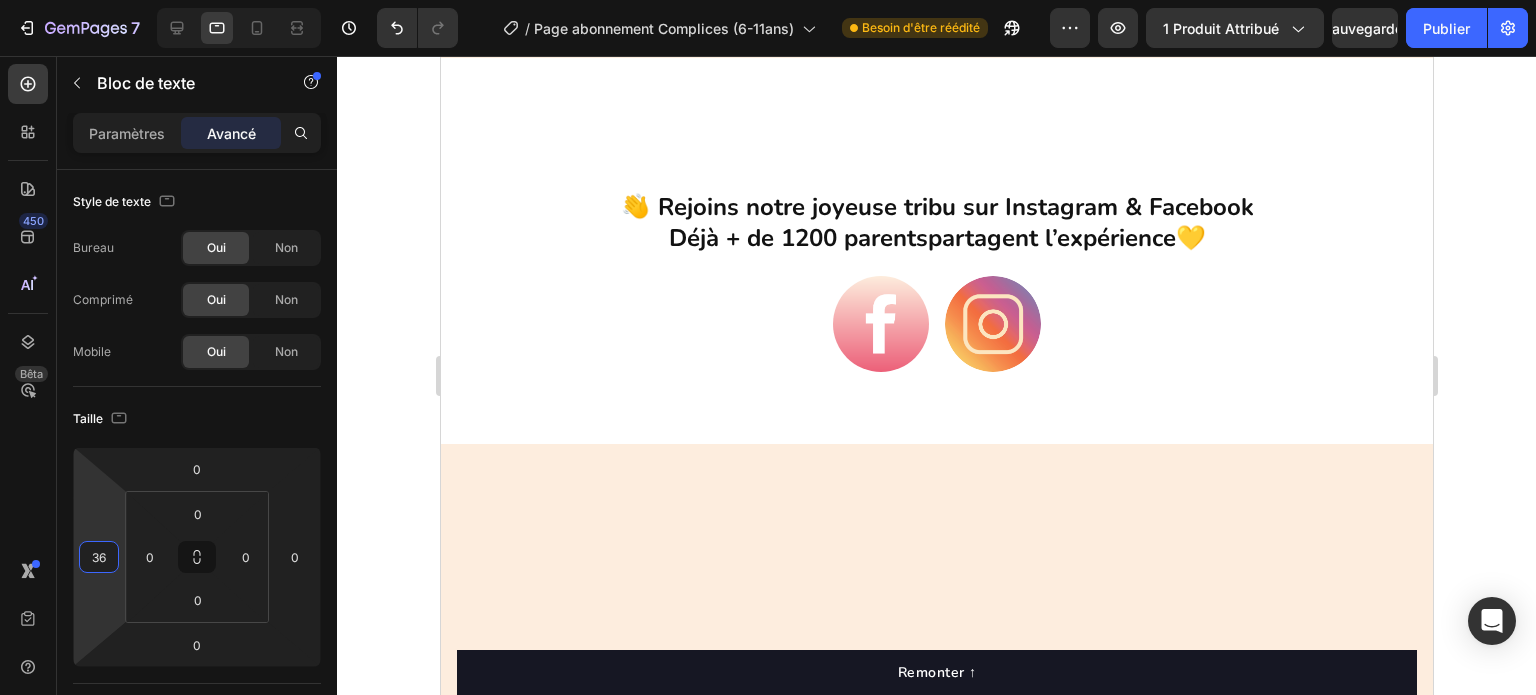 type on "30" 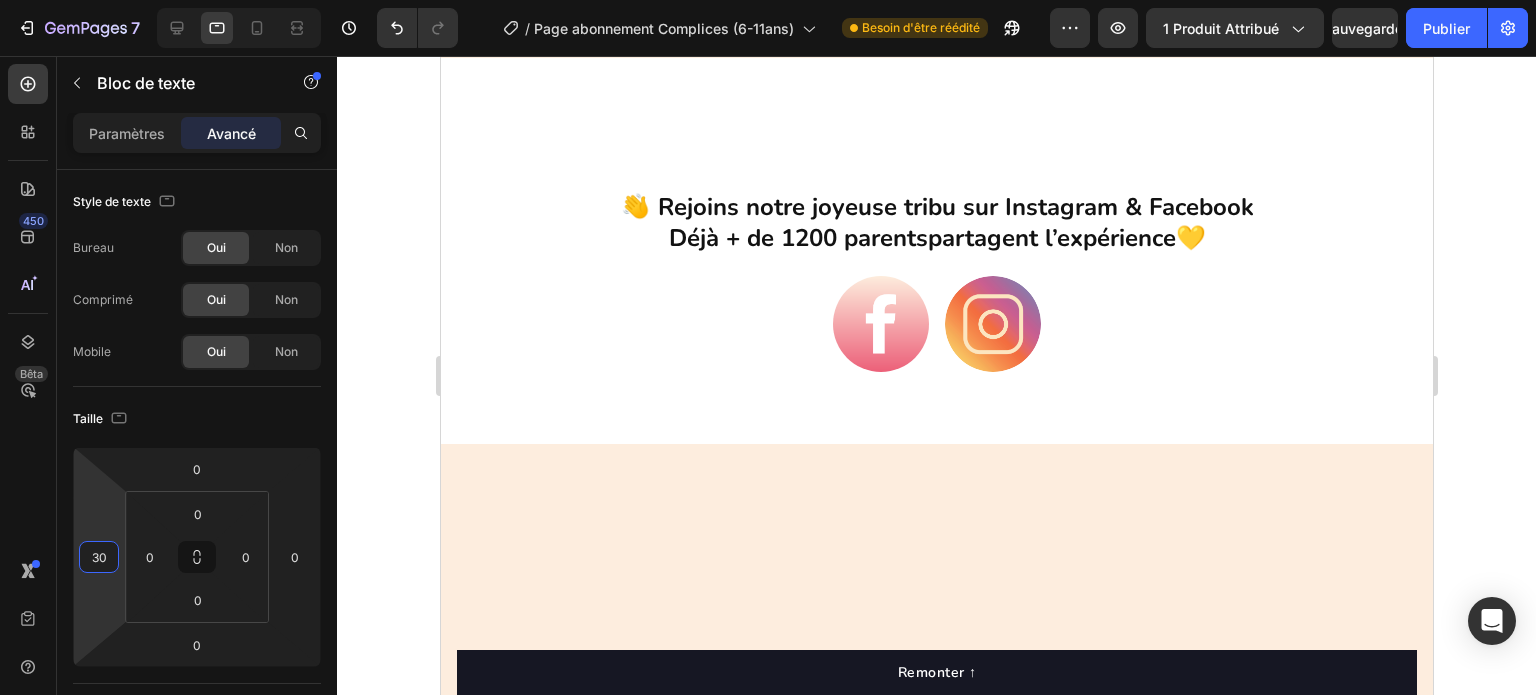 drag, startPoint x: 99, startPoint y: 506, endPoint x: 102, endPoint y: 491, distance: 15.297058 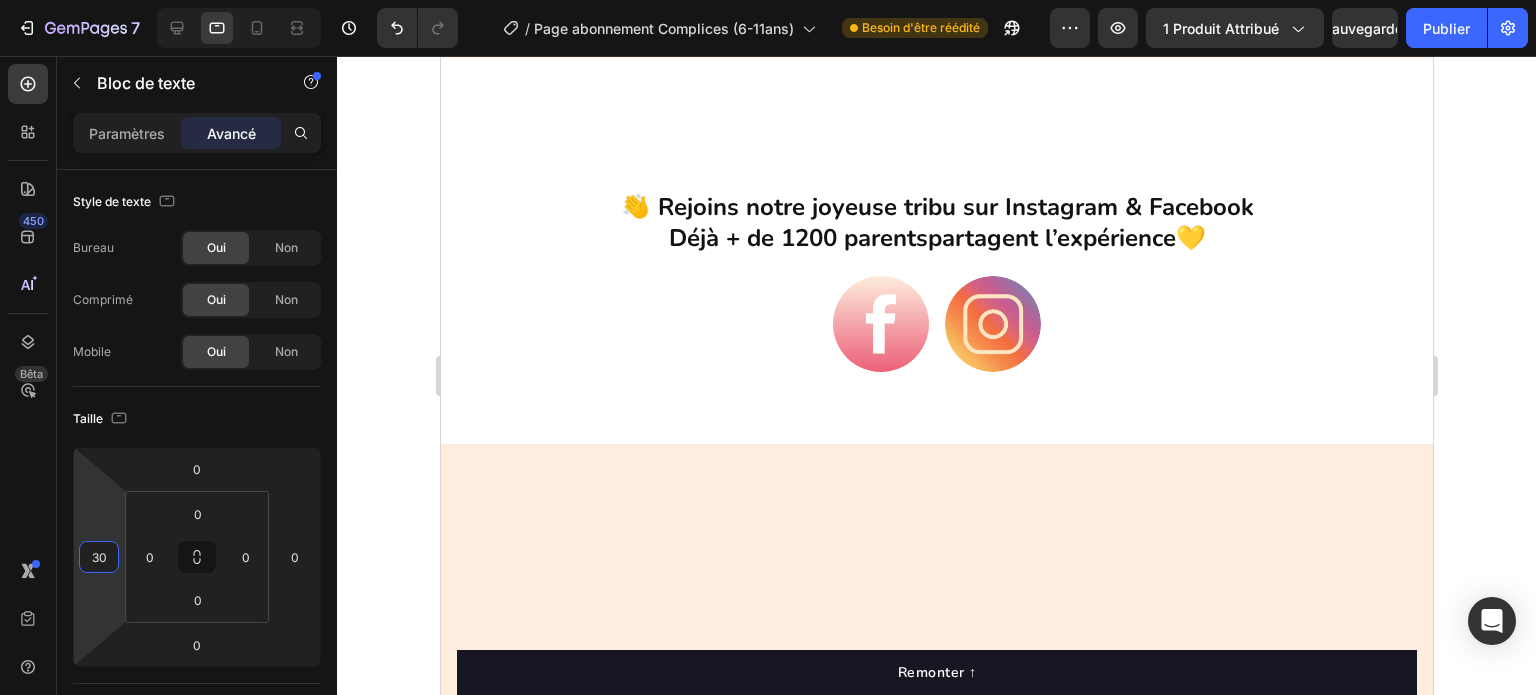 click on "7 Version history / Page abonnement Complices (6-11ans) Besoin d'être réédité Aperçu 1 produit attribué Sauvegarder Publier 450 Bêta Sections(18) Éléments (84) Section Élément Hero Section Product Detail Brands Trusted Badges Guarantee Product Breakdown How to use Testimonials Compare Bundle FAQs Social Proof Brand Story Product List Collection Blog List Contact Sticky Add to Cart Custom Footer Parcourir la bibliothèque 450 Mise en page
Rangée
Rangée
Rangée
Rangée Texte
Titre
Bloc de texte Bouton
Bouton
Bouton Médias
Image" at bounding box center (768, 0) 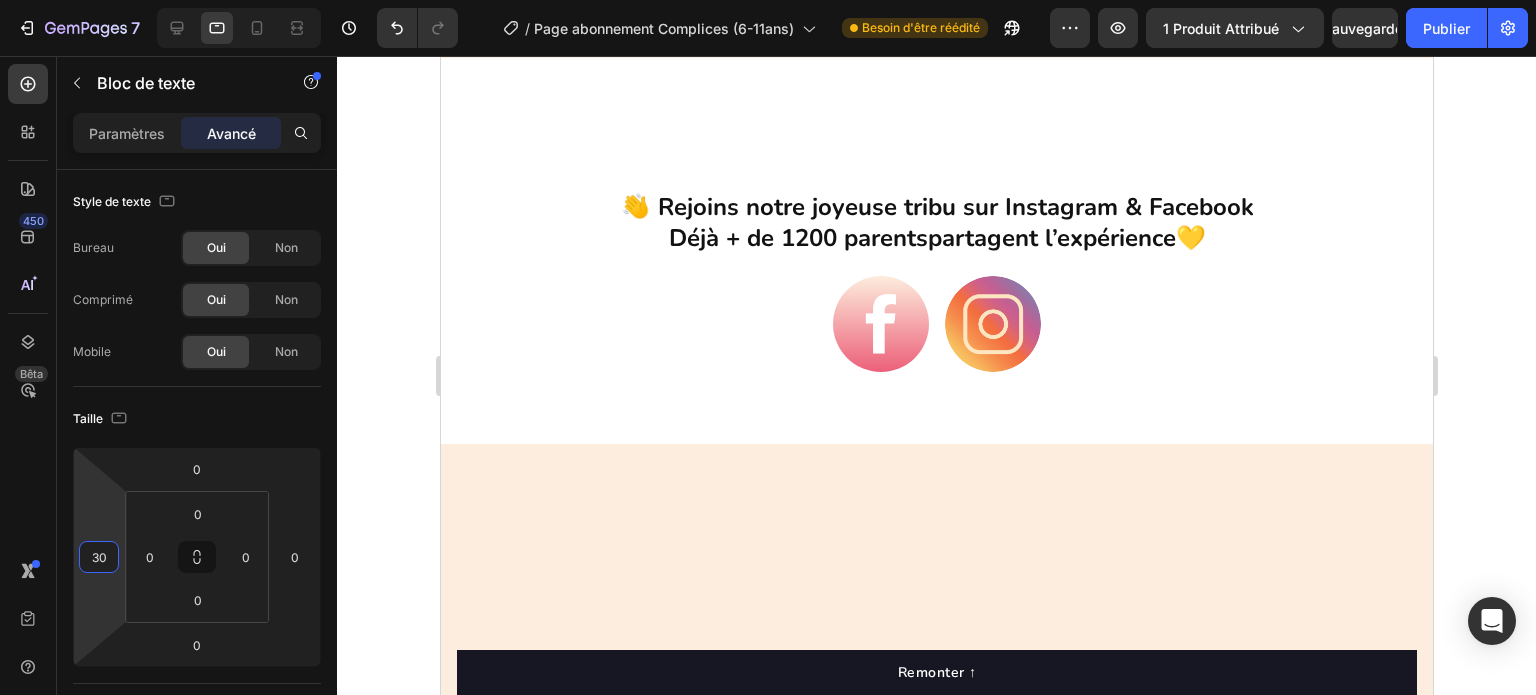 click on "sticker collector chaque mois , à coller sur le  poster de la complicité  (inclus avec l'abonnement 12 mois ou en vente à l’unité)" at bounding box center (991, -130) 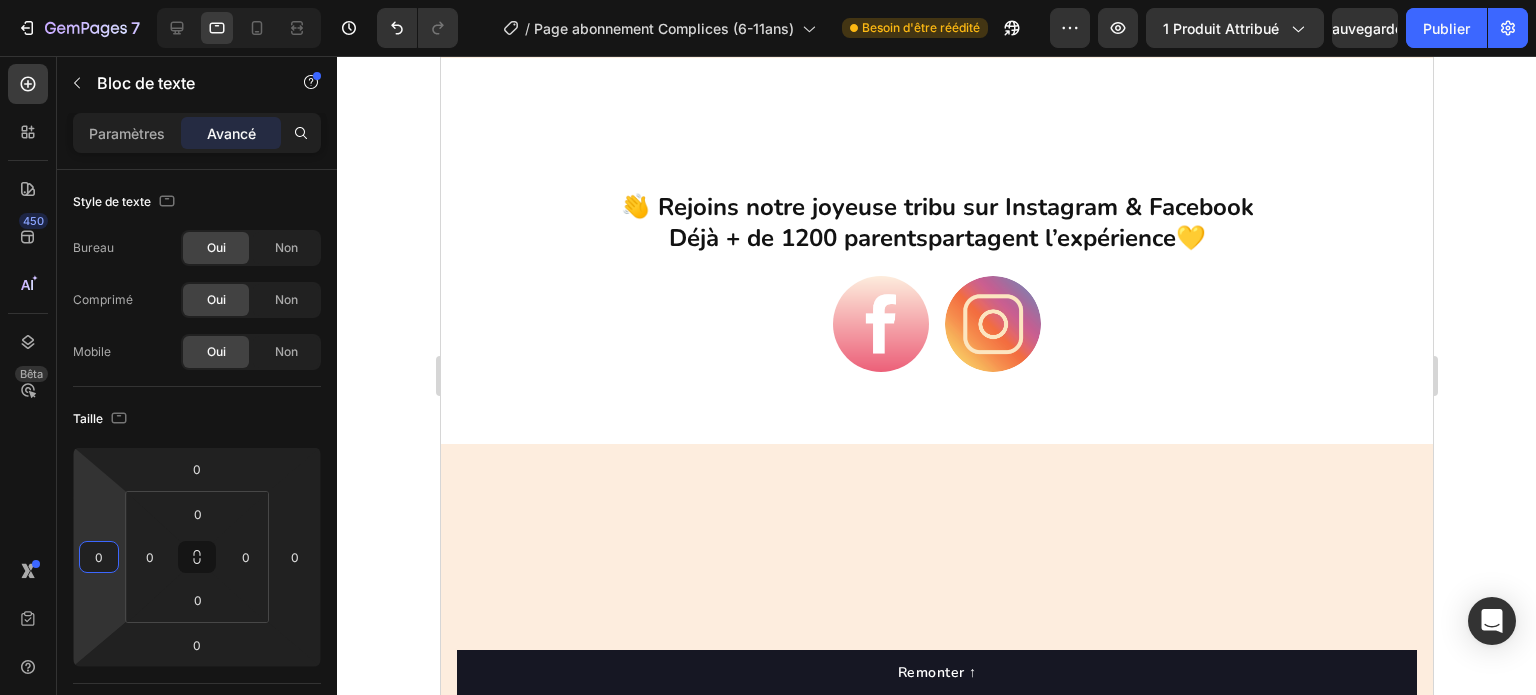 type on "-2" 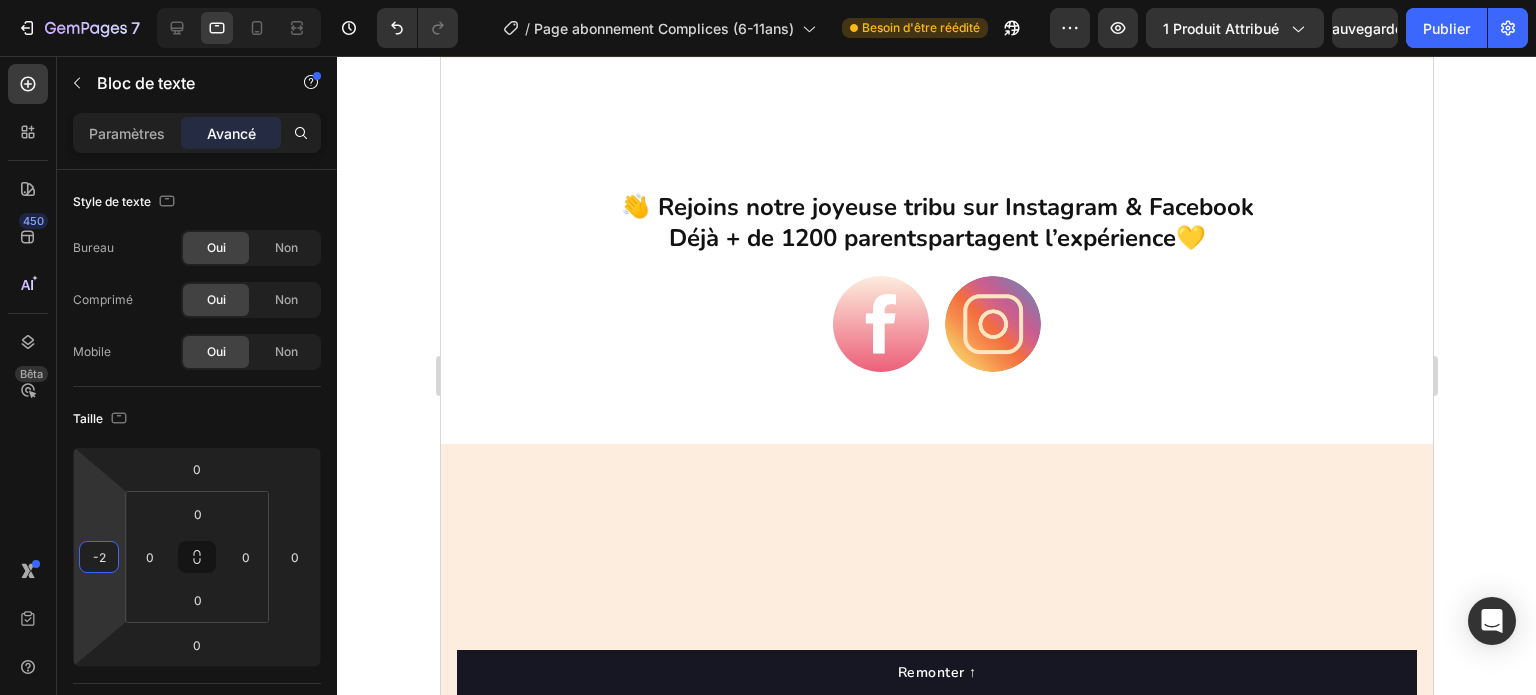 drag, startPoint x: 94, startPoint y: 515, endPoint x: 88, endPoint y: 530, distance: 16.155495 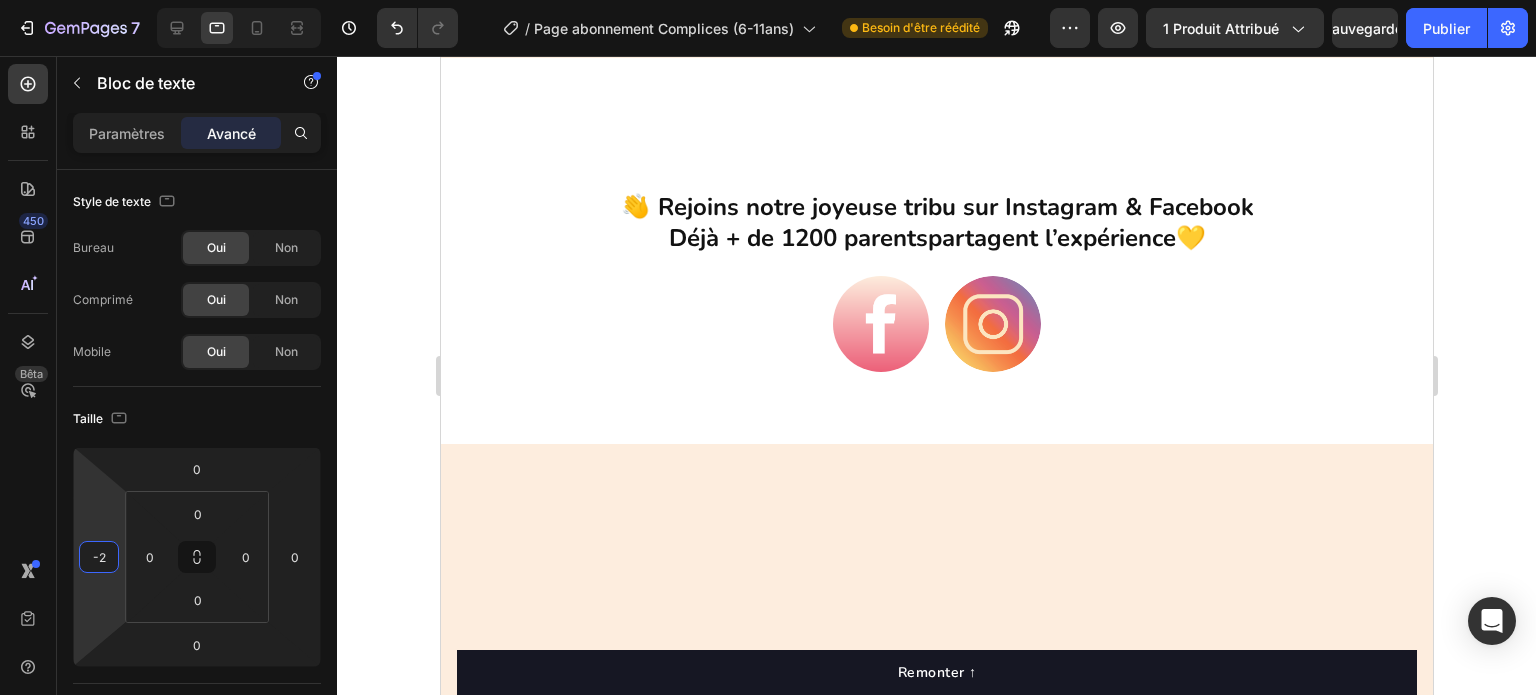 click on "7 Version history / Page abonnement Complices (6-11ans) Besoin d'être réédité Aperçu 1 produit attribué Sauvegarder Publier 450 Bêta Sections(18) Éléments (84) Section Élément Hero Section Product Detail Brands Trusted Badges Guarantee Product Breakdown How to use Testimonials Compare Bundle FAQs Social Proof Brand Story Product List Collection Blog List Contact Sticky Add to Cart Custom Footer Parcourir la bibliothèque 450 Mise en page
Rangée
Rangée
Rangée
Rangée Texte
Titre
Bloc de texte Bouton
Bouton
Bouton Médias
Image" at bounding box center (768, 0) 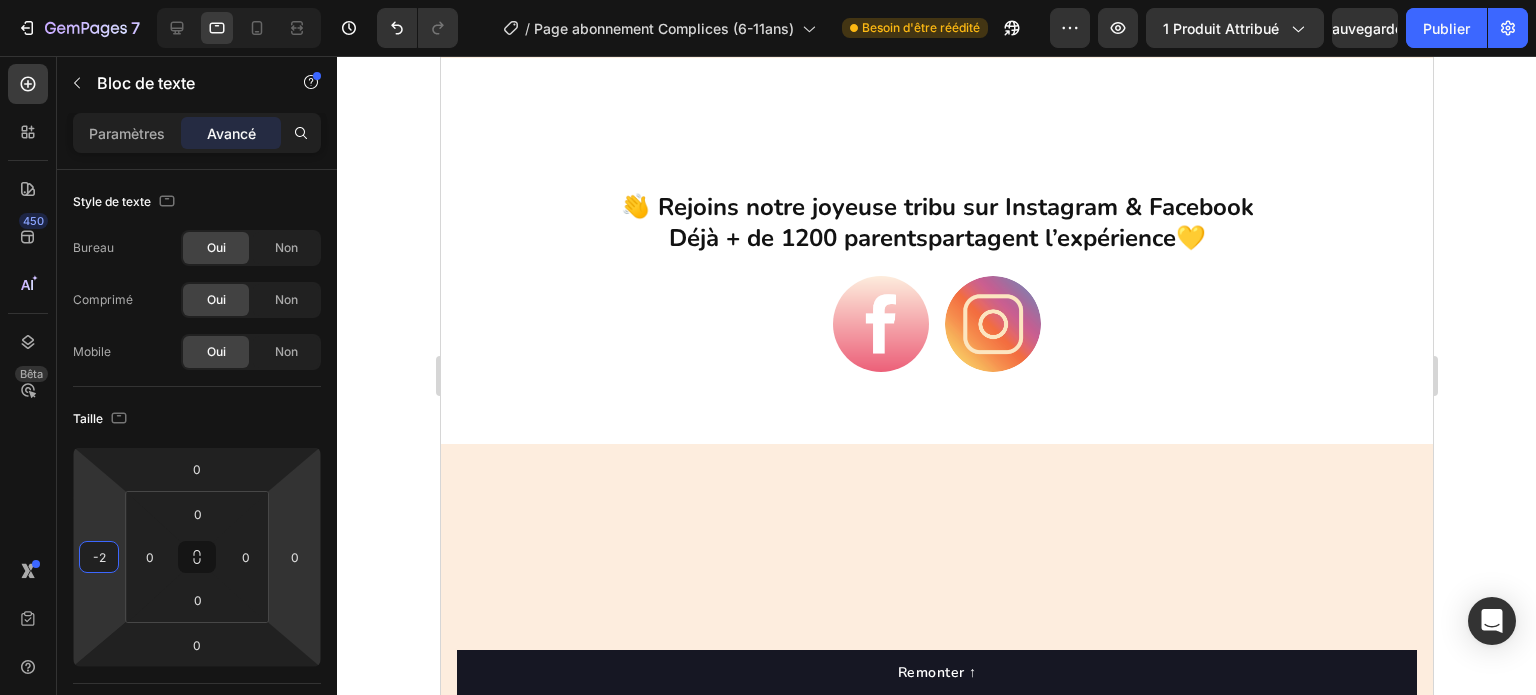 click on "100% Text block exclusif :  toutes les activités sont imaginées par Les Mini Bouts, tu ne les trouveras  nulle part ailleurs . Text block" at bounding box center (936, -46) 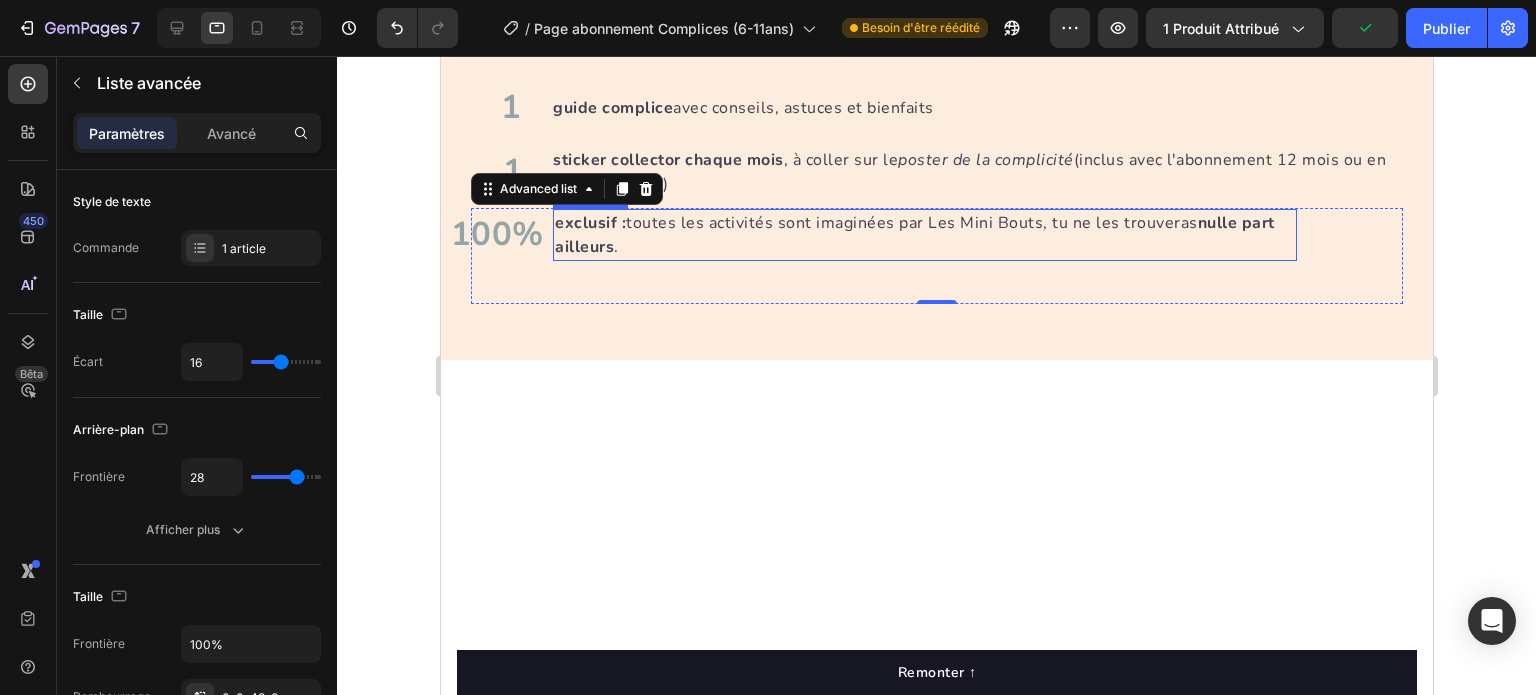 scroll, scrollTop: 3860, scrollLeft: 0, axis: vertical 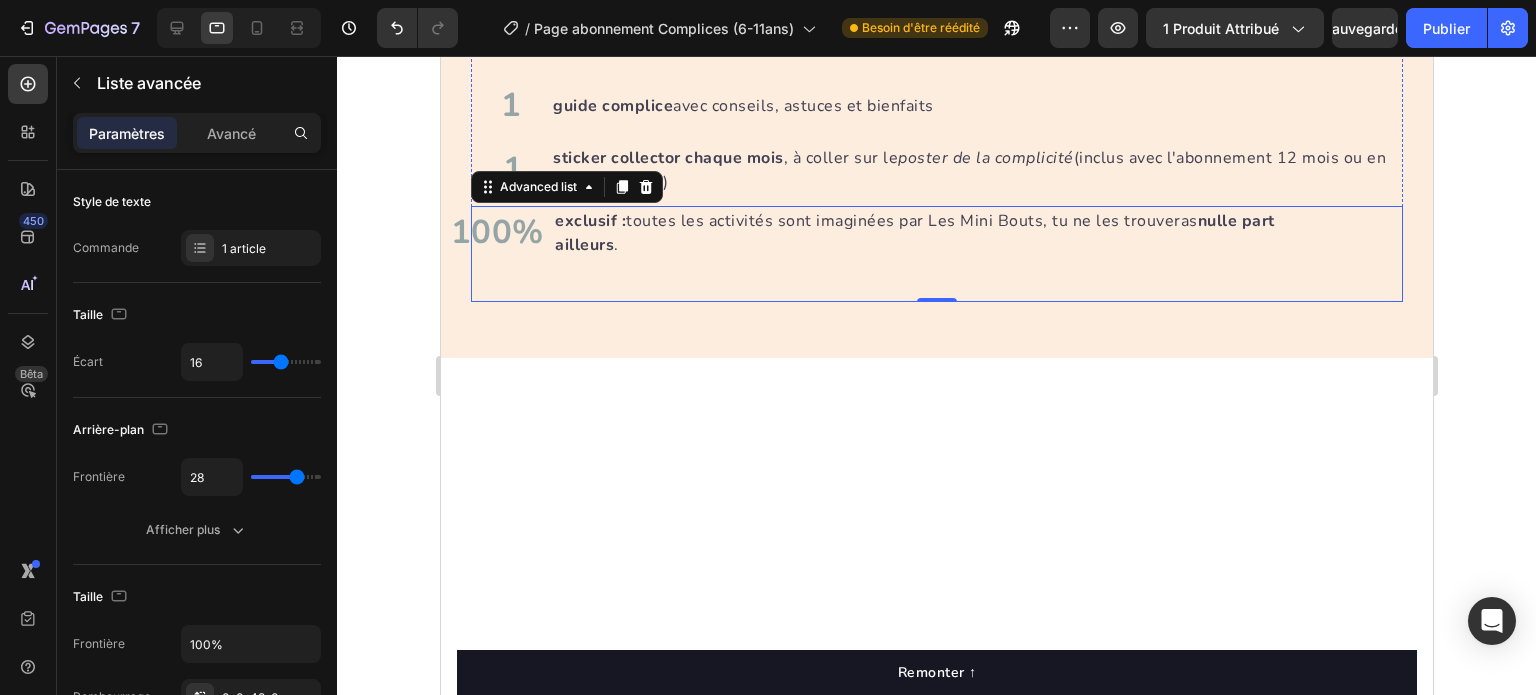 click on "le tourbillon du quotidien. Pas besoin de tout organiser, de chercher des idées ou" at bounding box center [936, -269] 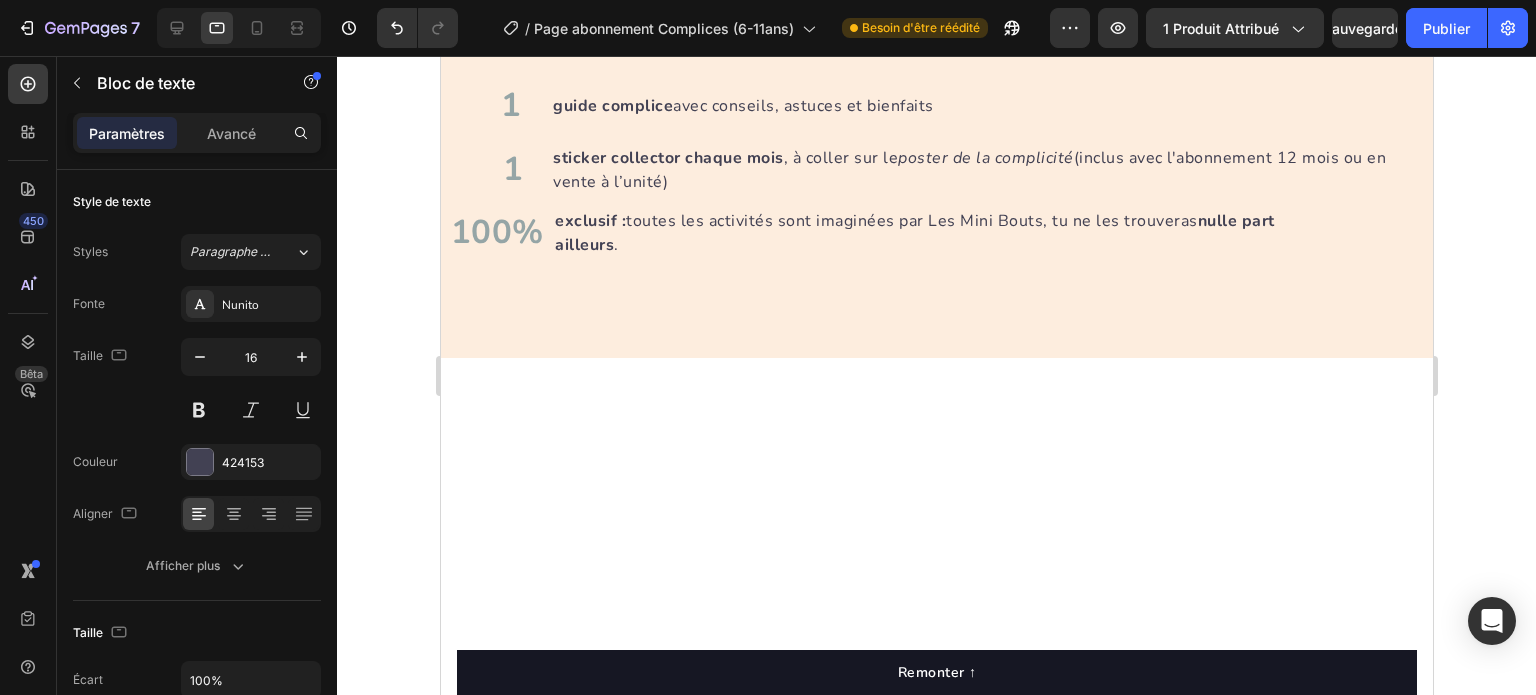 click on "le tourbillon du quotidien. Pas besoin de tout organiser, de chercher des idées ou" at bounding box center (936, -269) 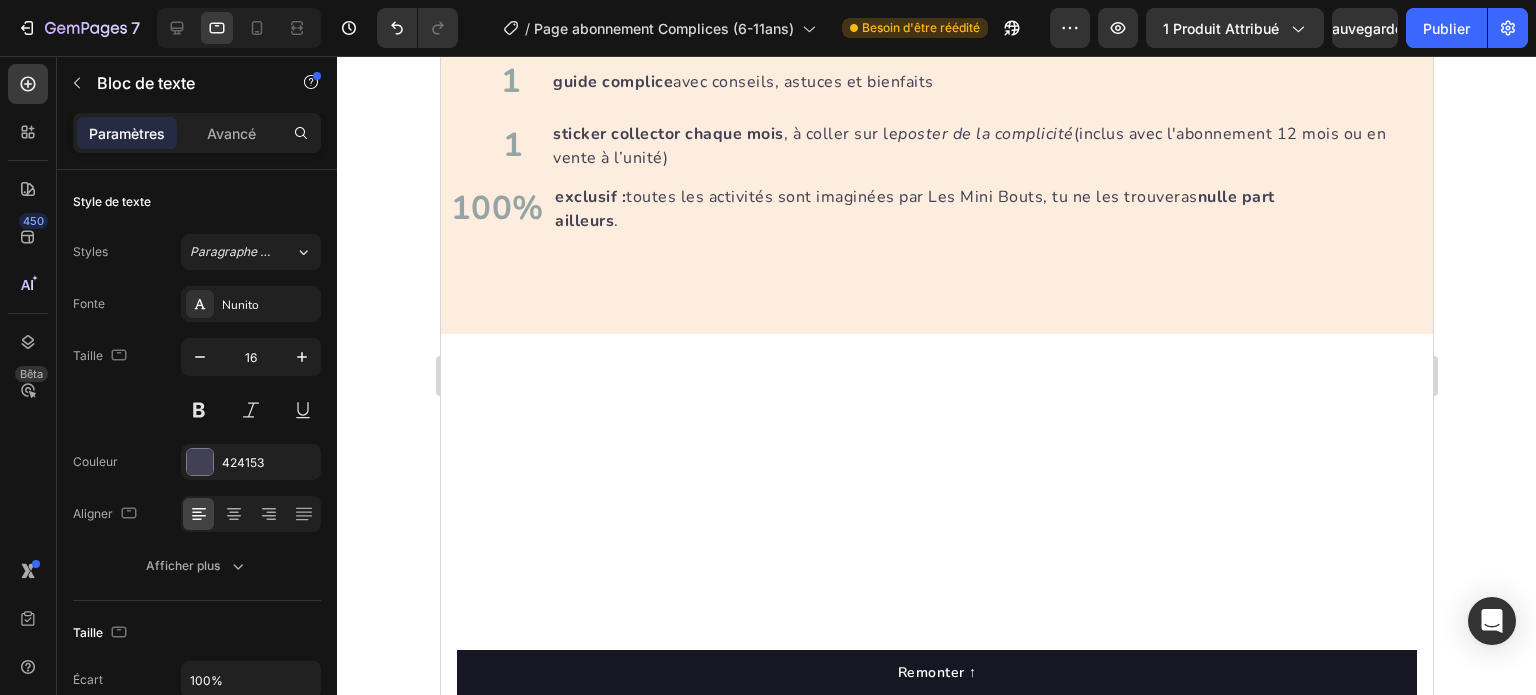 click on "de courir après le matériel." at bounding box center (936, -257) 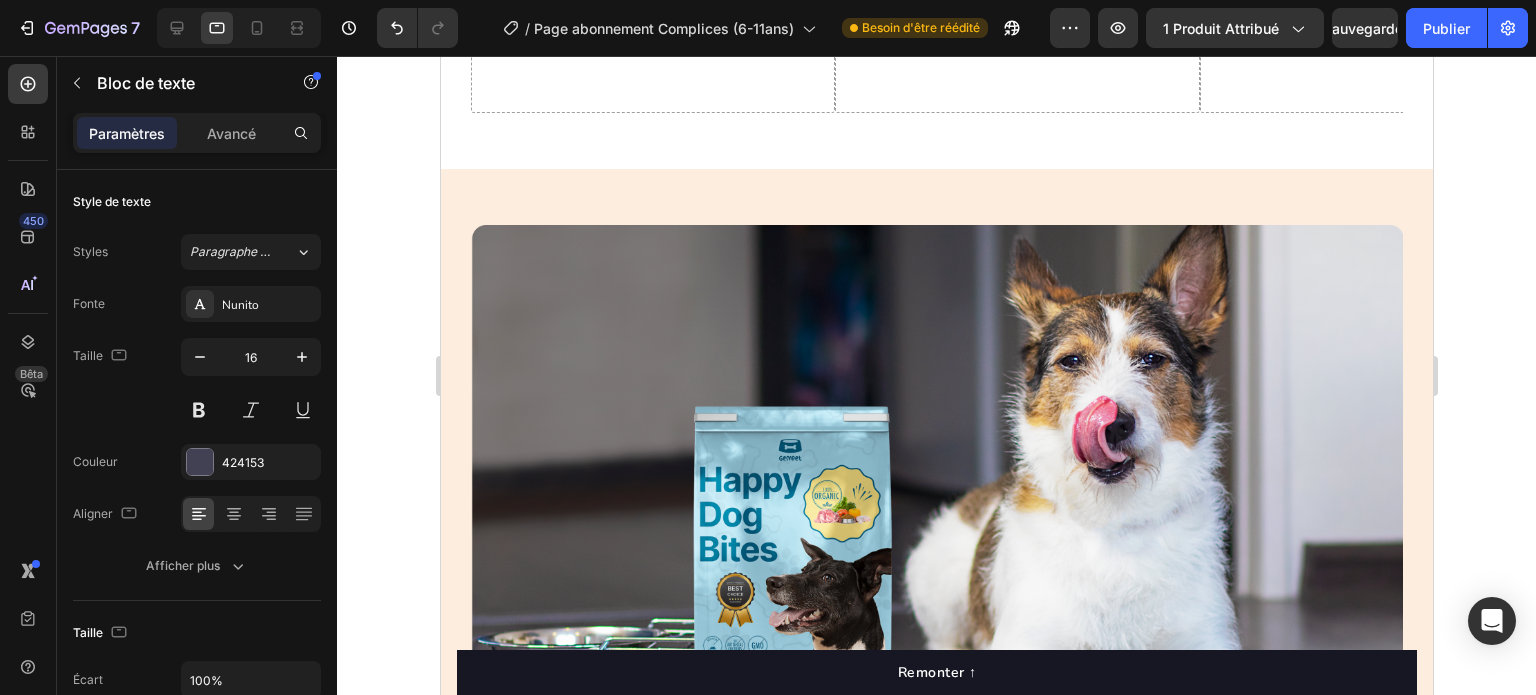 scroll, scrollTop: 3692, scrollLeft: 0, axis: vertical 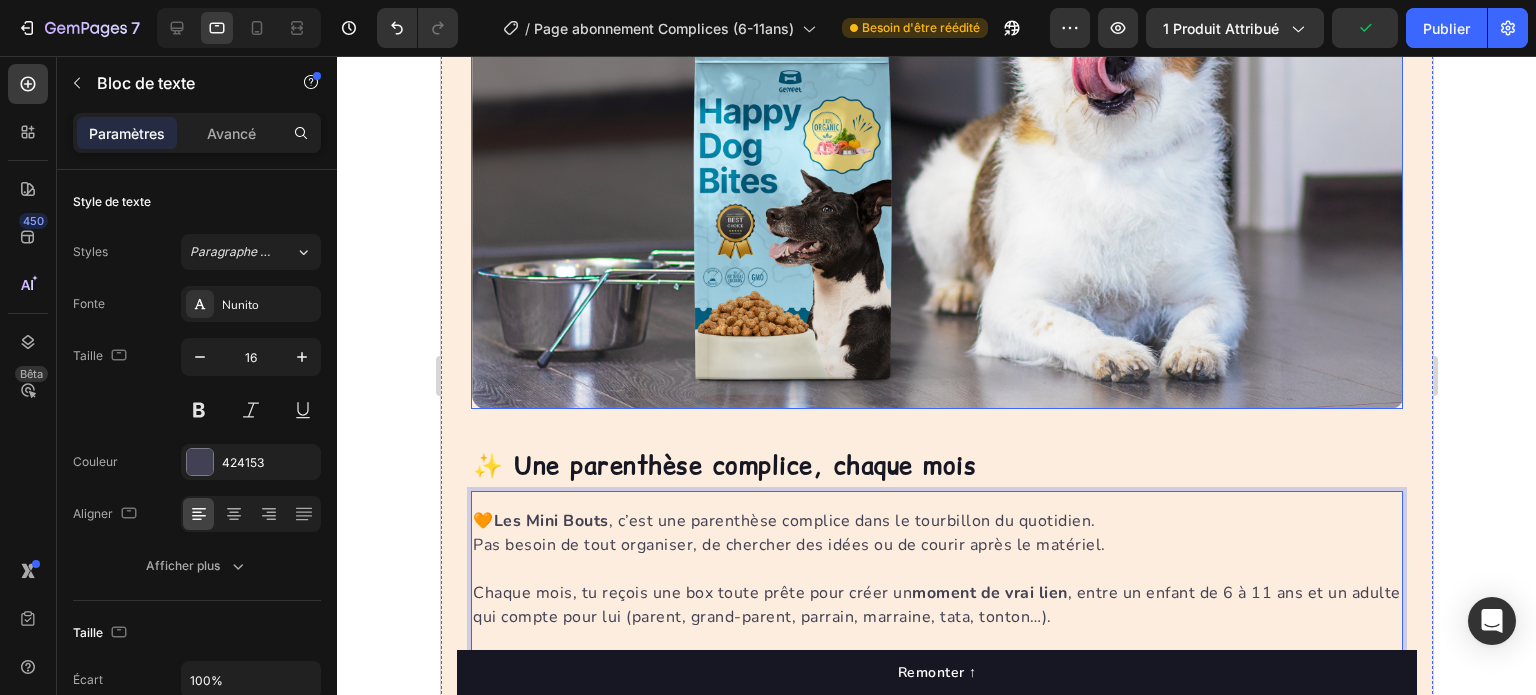 click at bounding box center [936, 132] 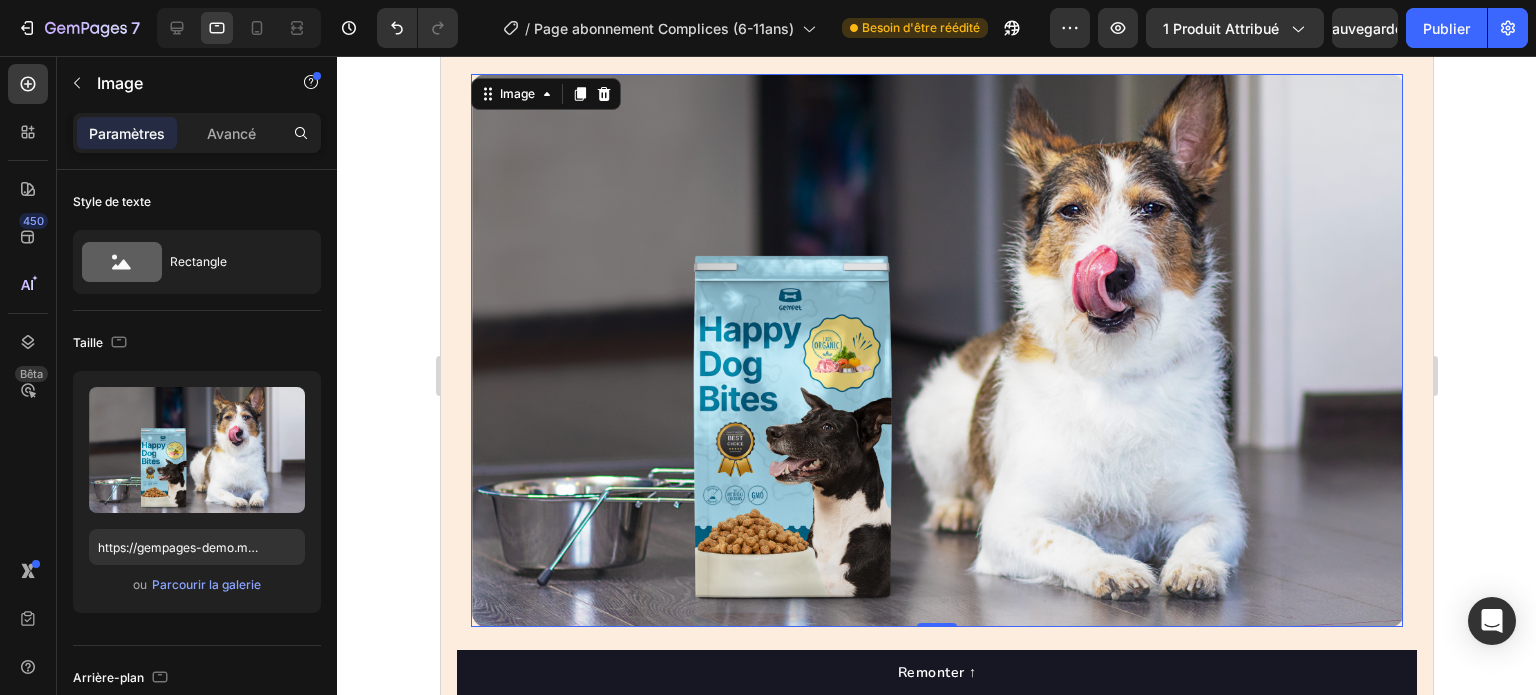 scroll, scrollTop: 3524, scrollLeft: 0, axis: vertical 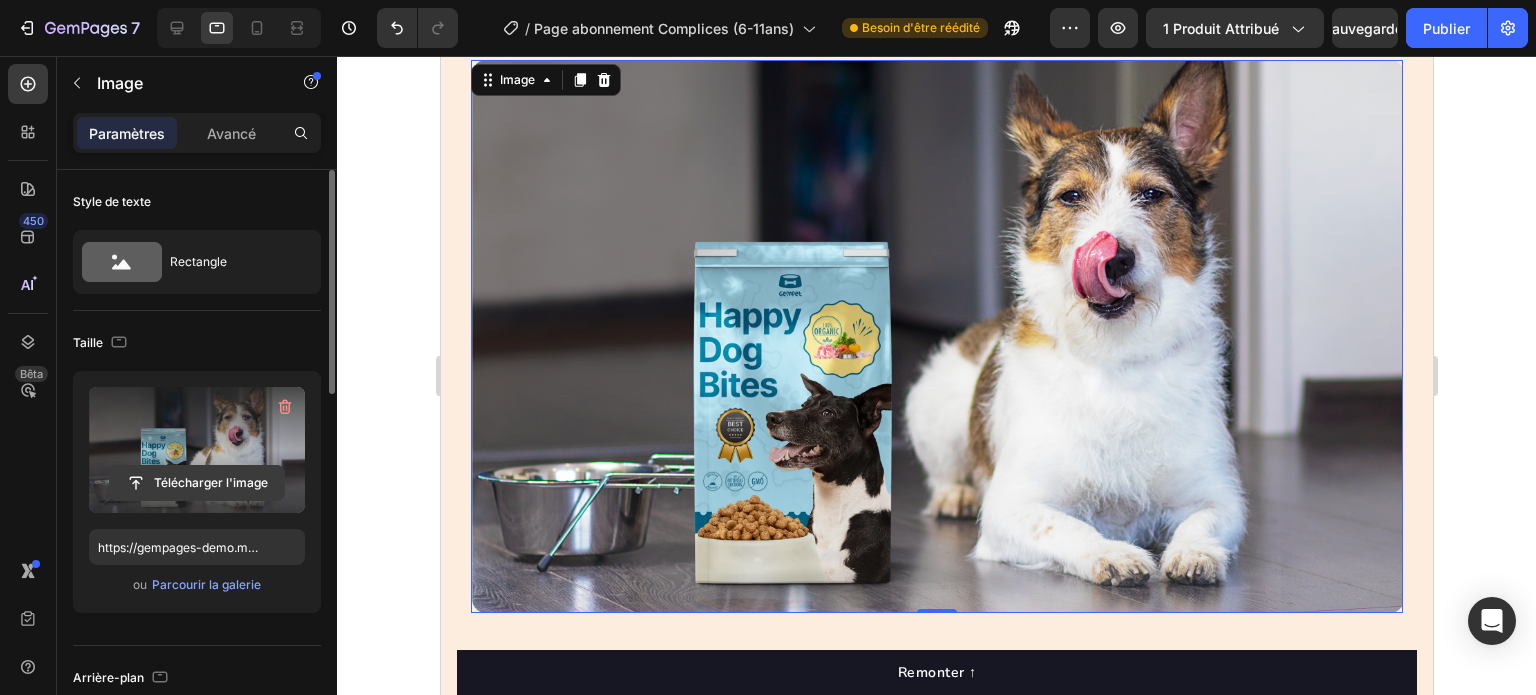 click 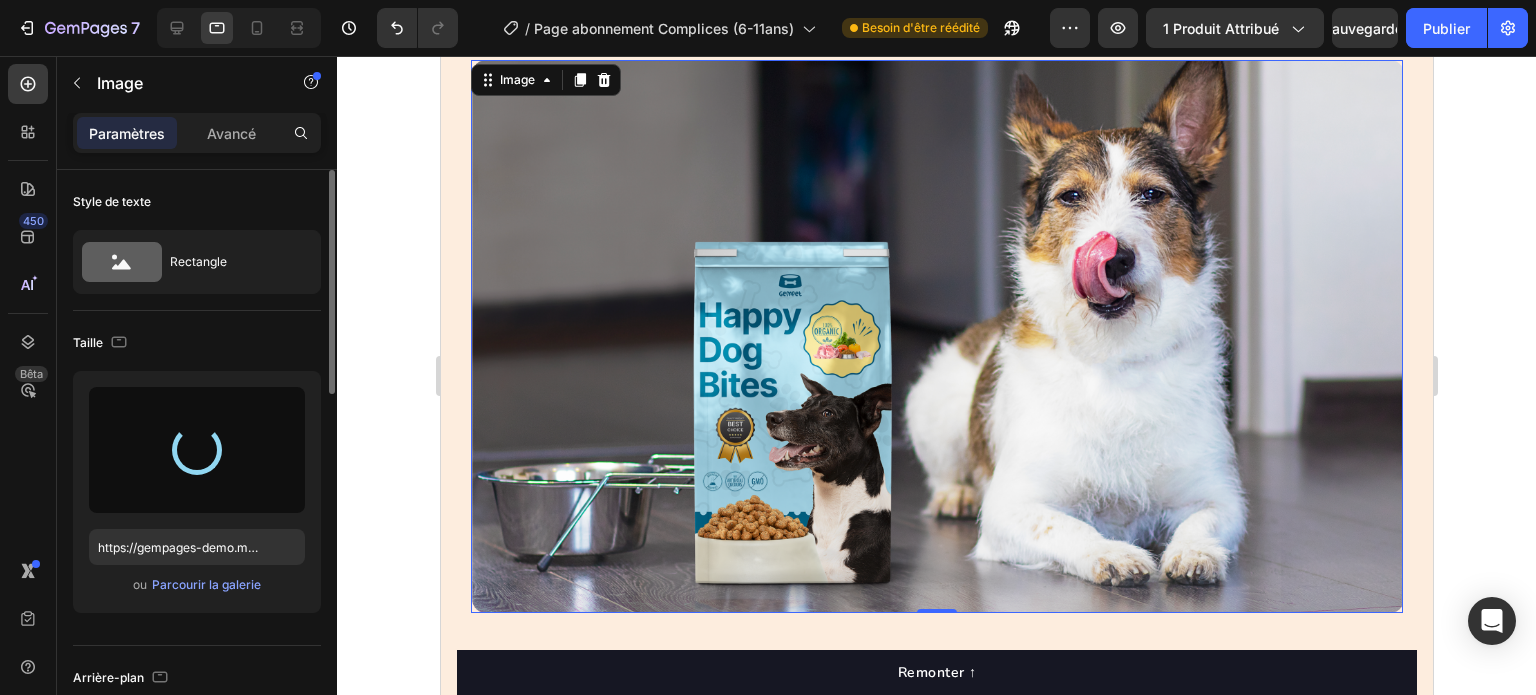 type on "https://cdn.shopify.com/s/files/1/0972/8897/8696/files/gempages_571899597614482656-473c7451-2c01-4ecc-9ce7-4416fba04ac3.png" 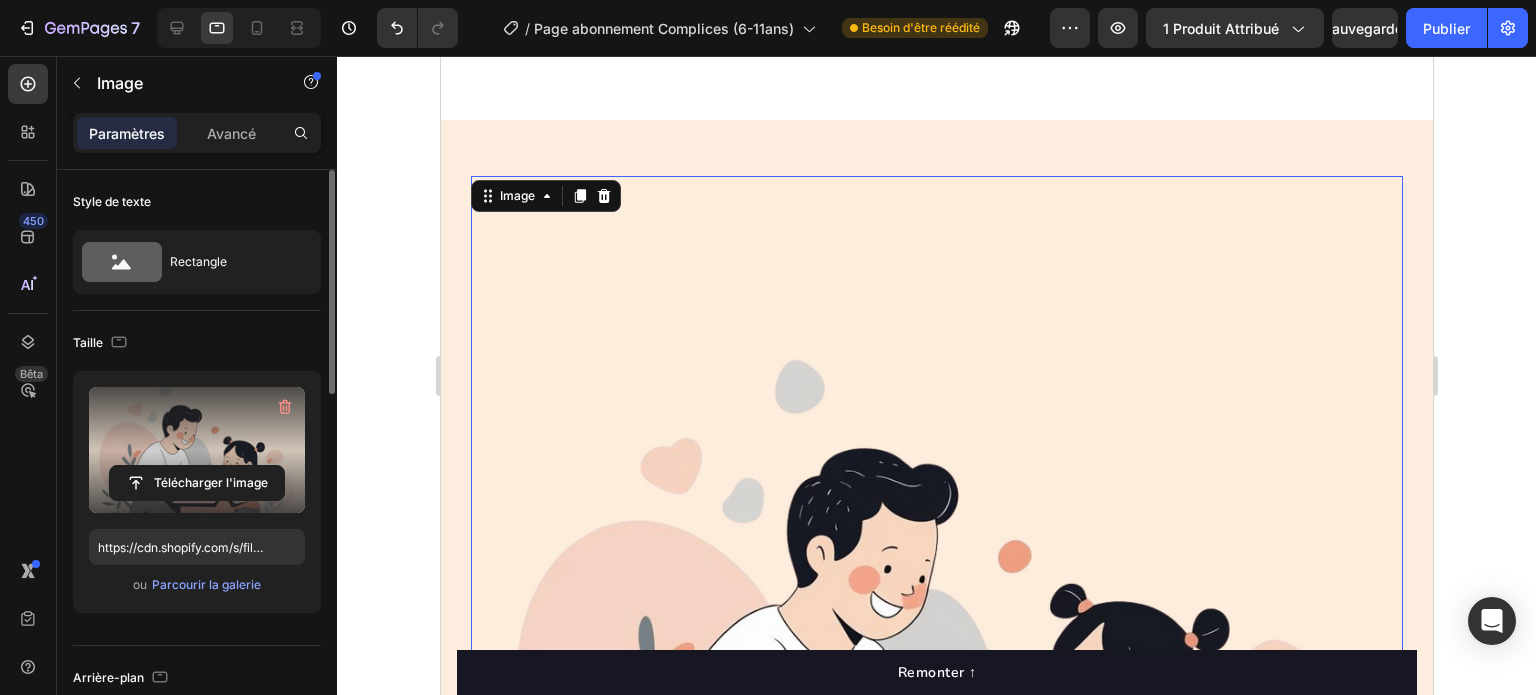 scroll, scrollTop: 3629, scrollLeft: 0, axis: vertical 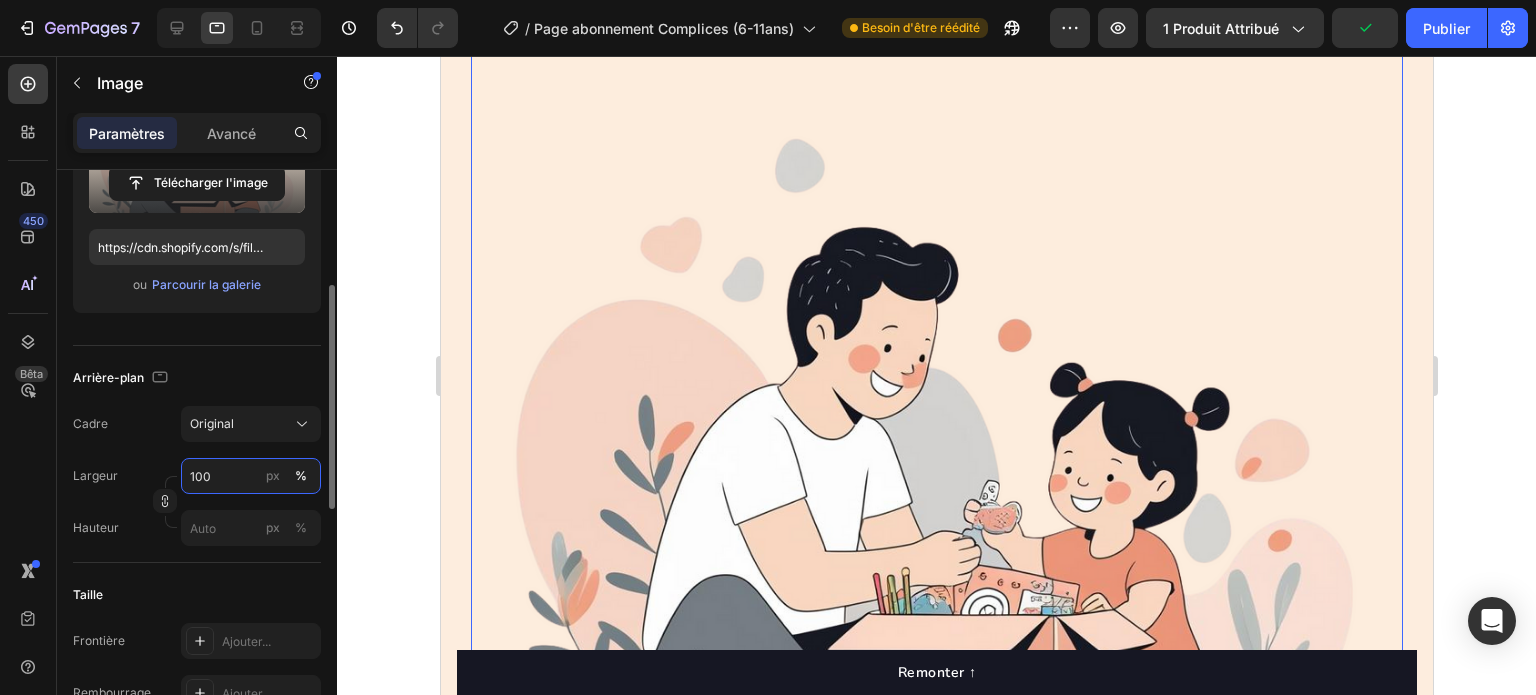 click on "100" at bounding box center [251, 476] 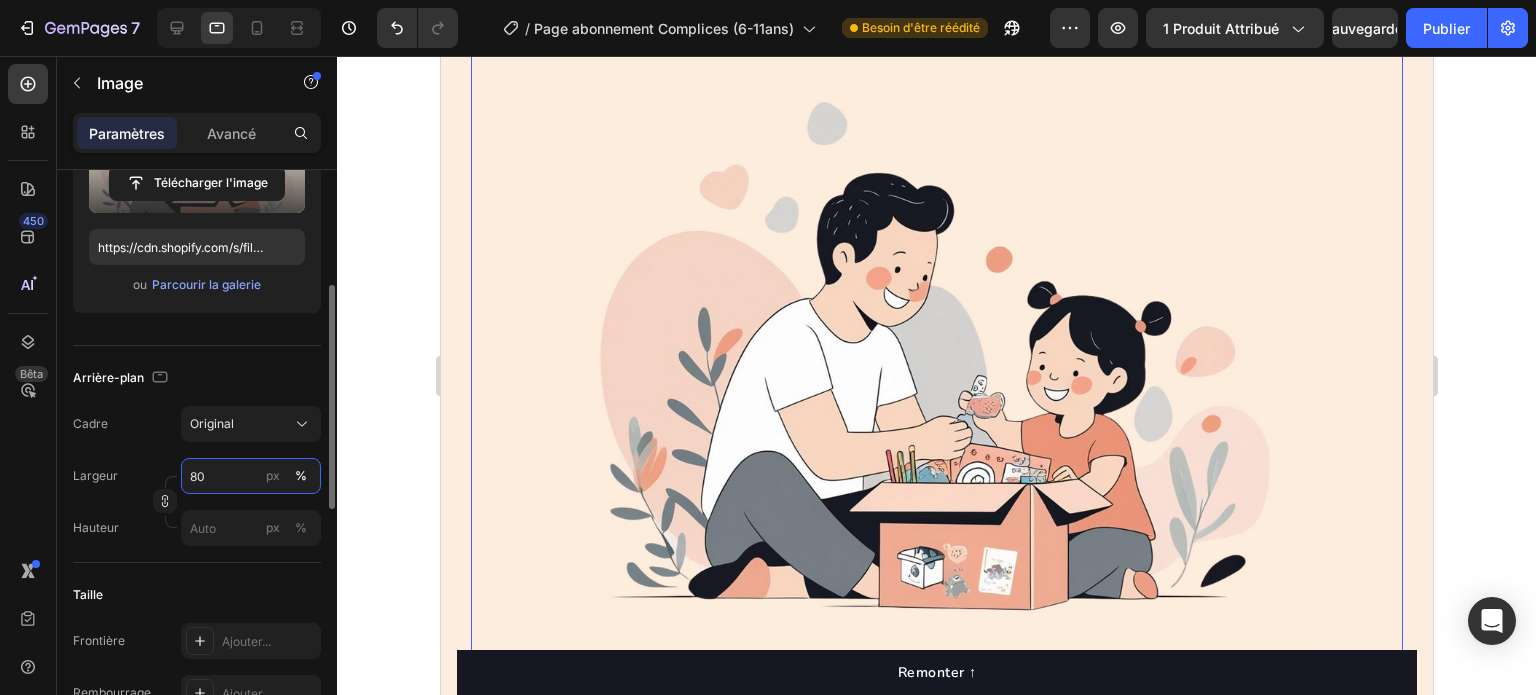 type on "8" 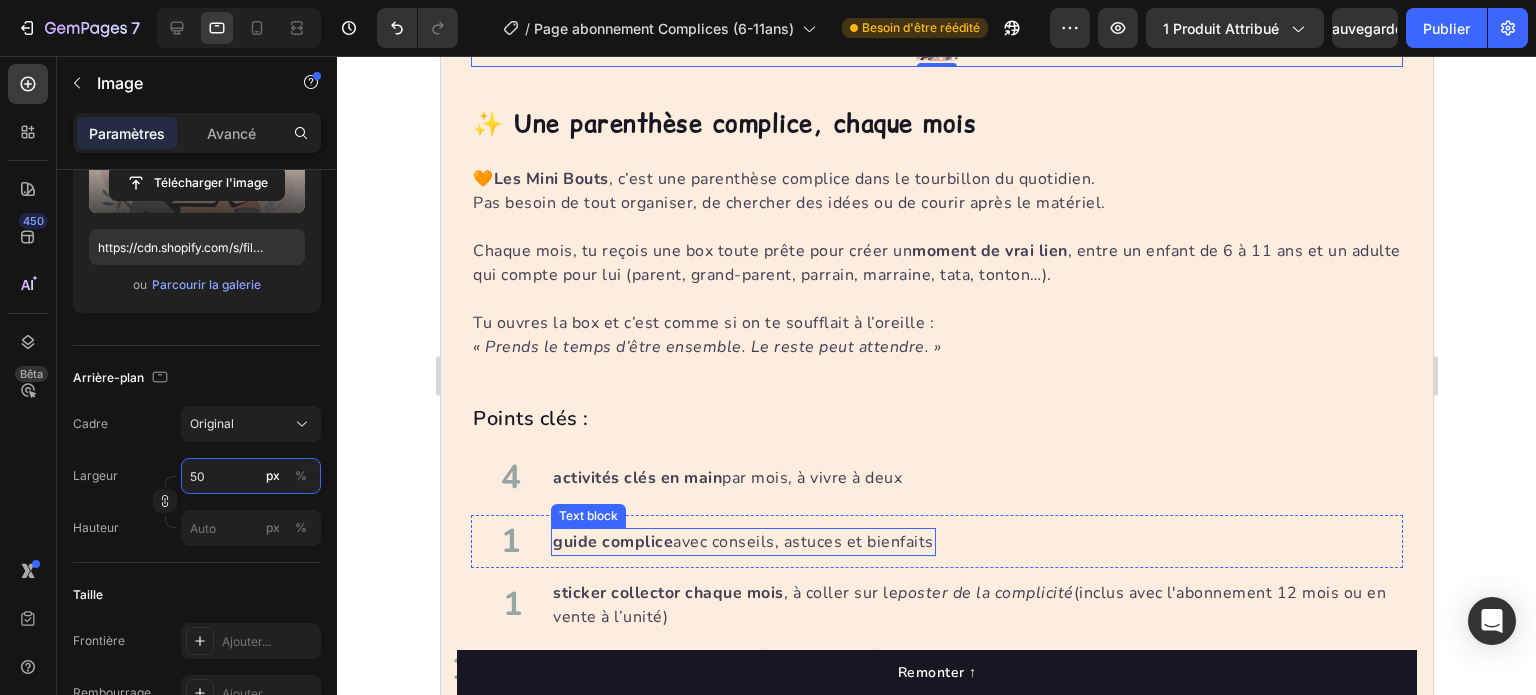 scroll, scrollTop: 3661, scrollLeft: 0, axis: vertical 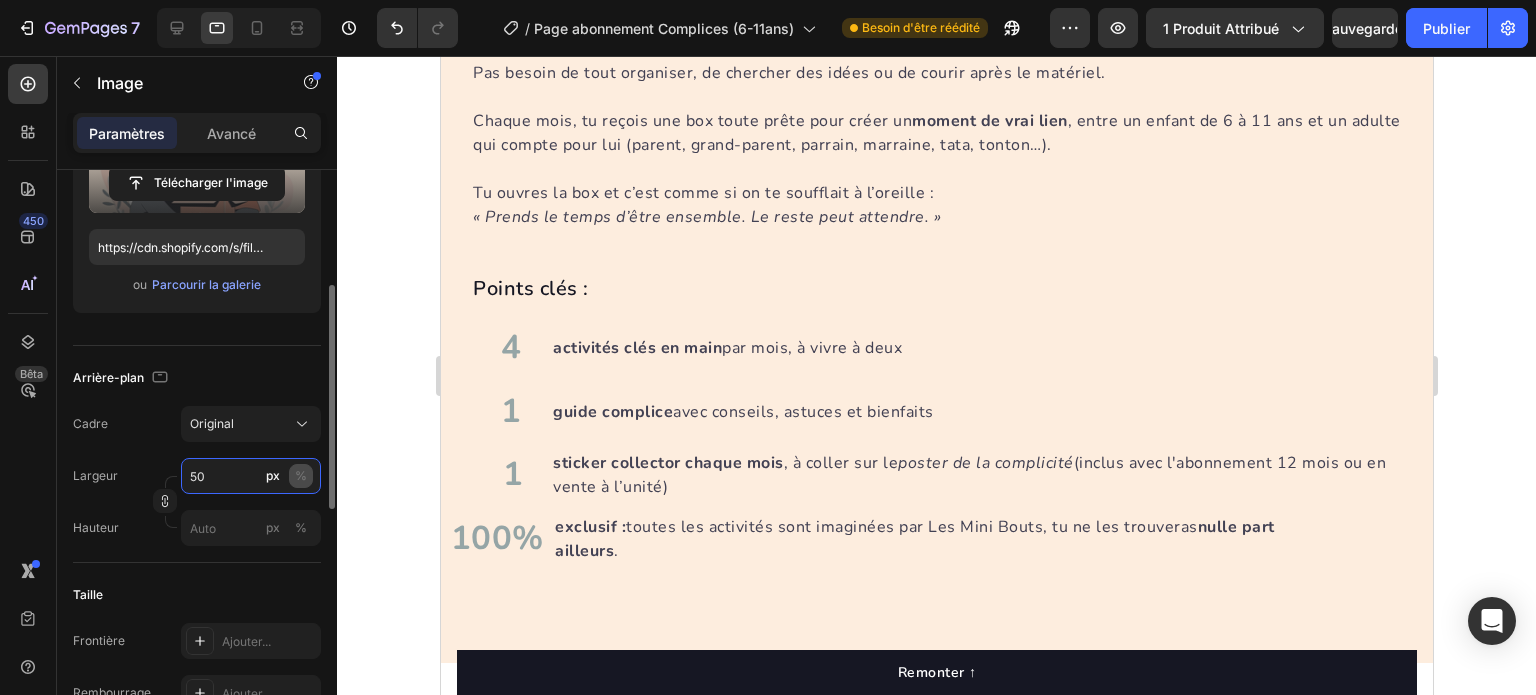 type on "50" 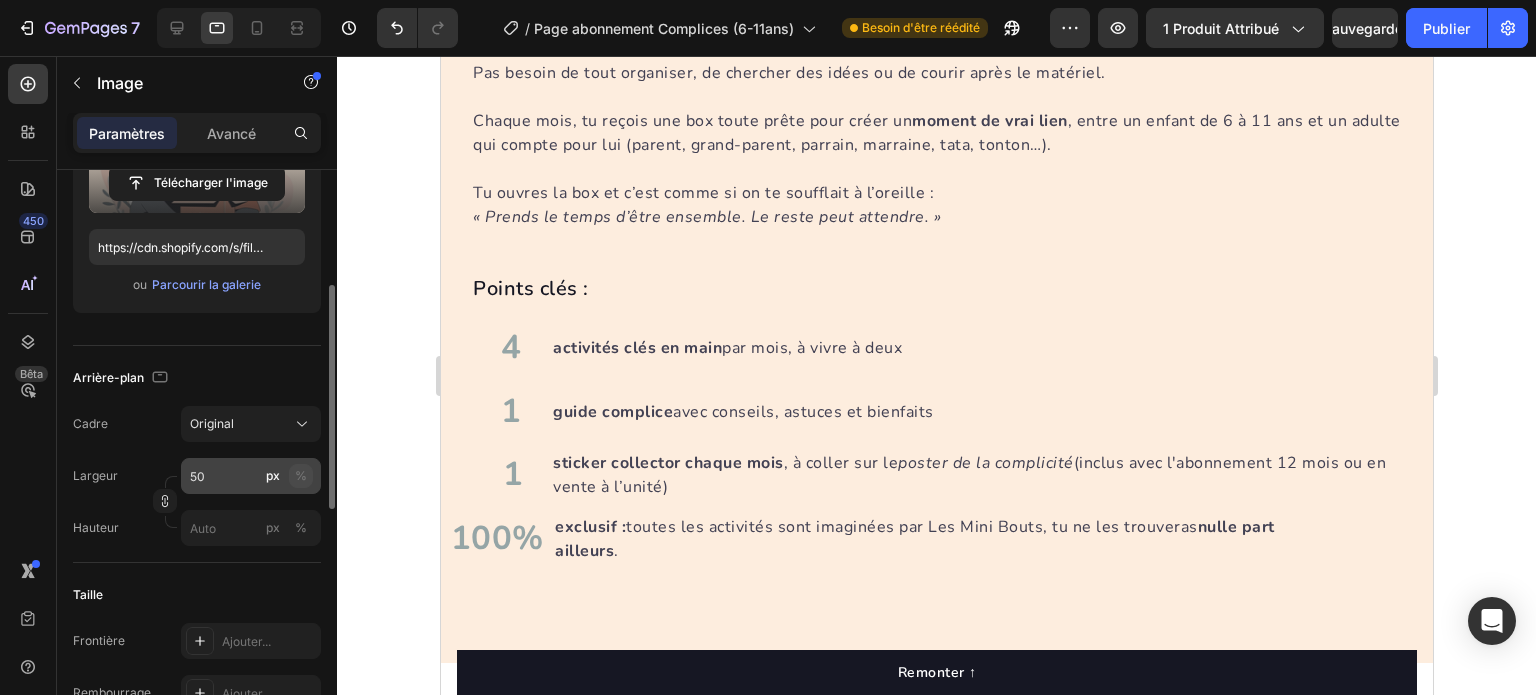 click on "%" at bounding box center [301, 475] 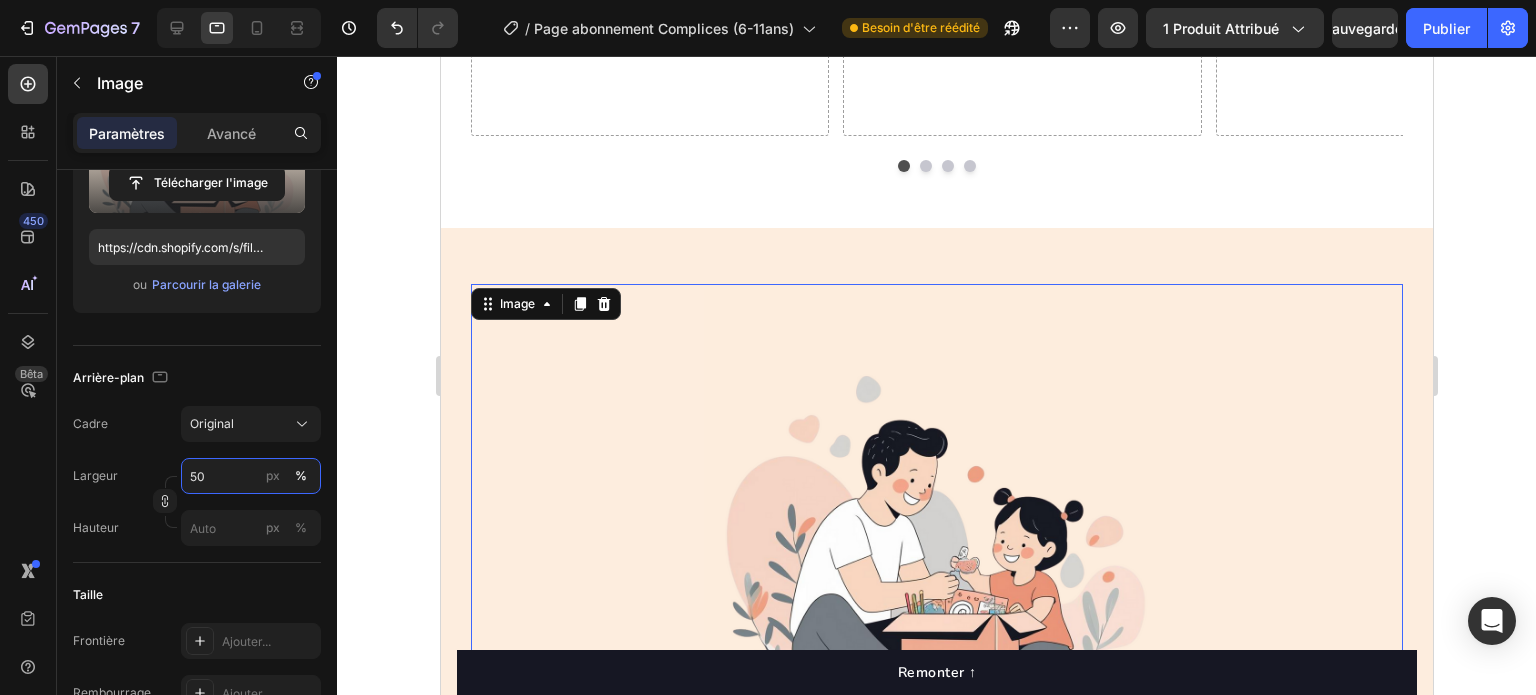 scroll, scrollTop: 3270, scrollLeft: 0, axis: vertical 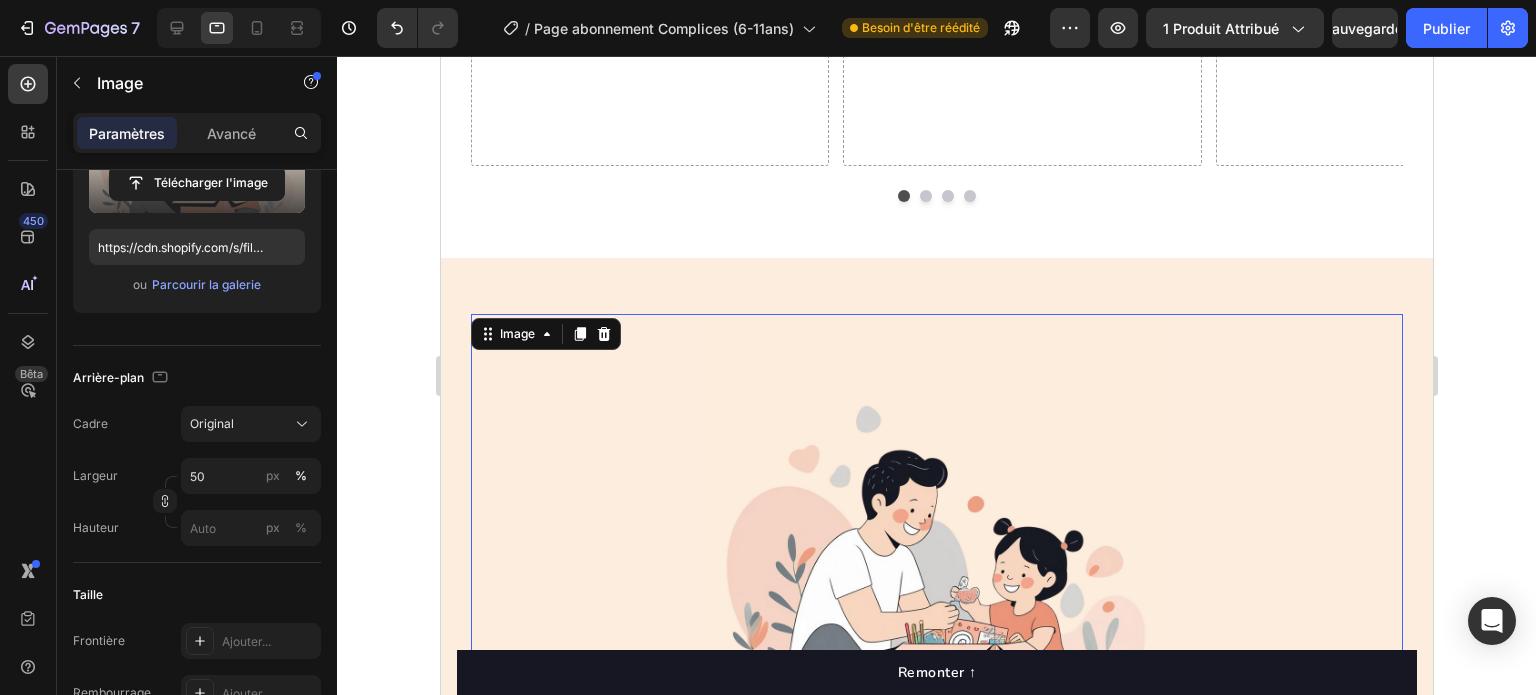click at bounding box center [936, 547] 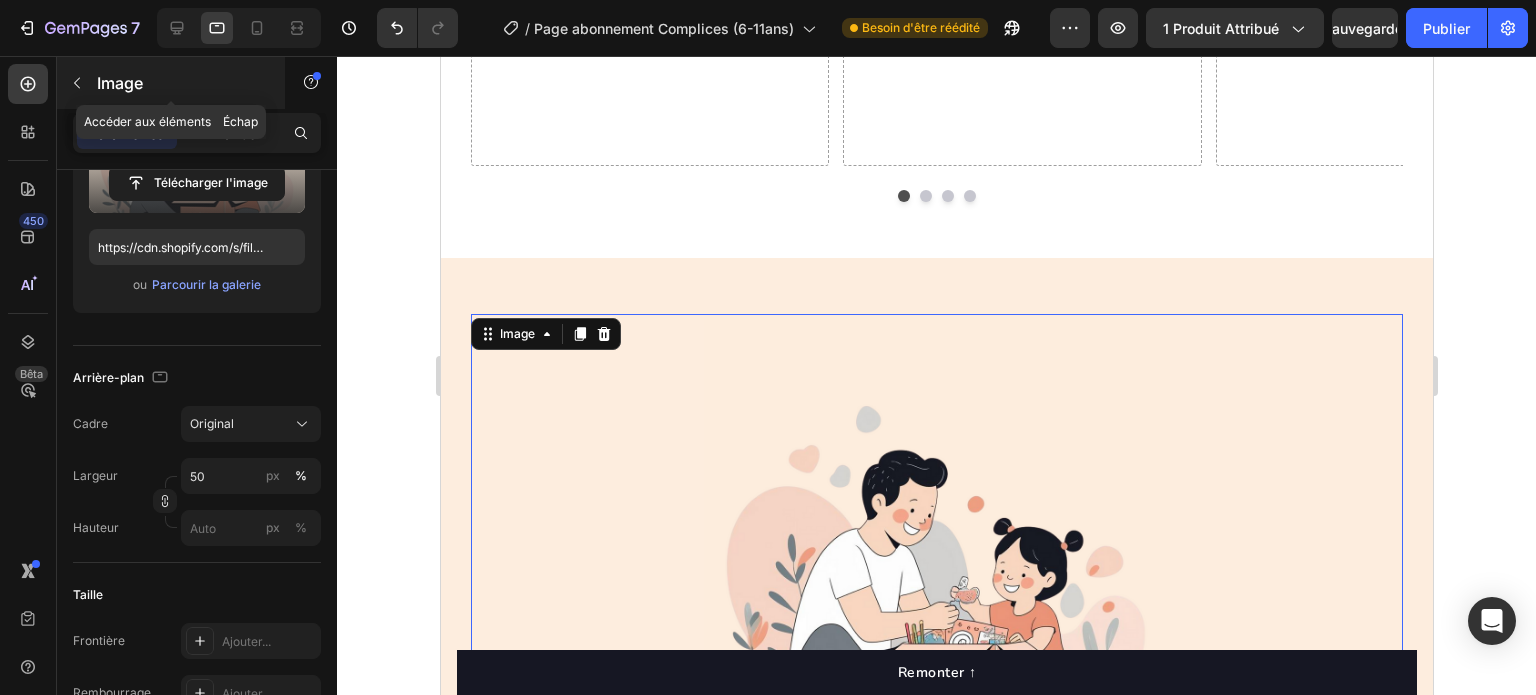 click 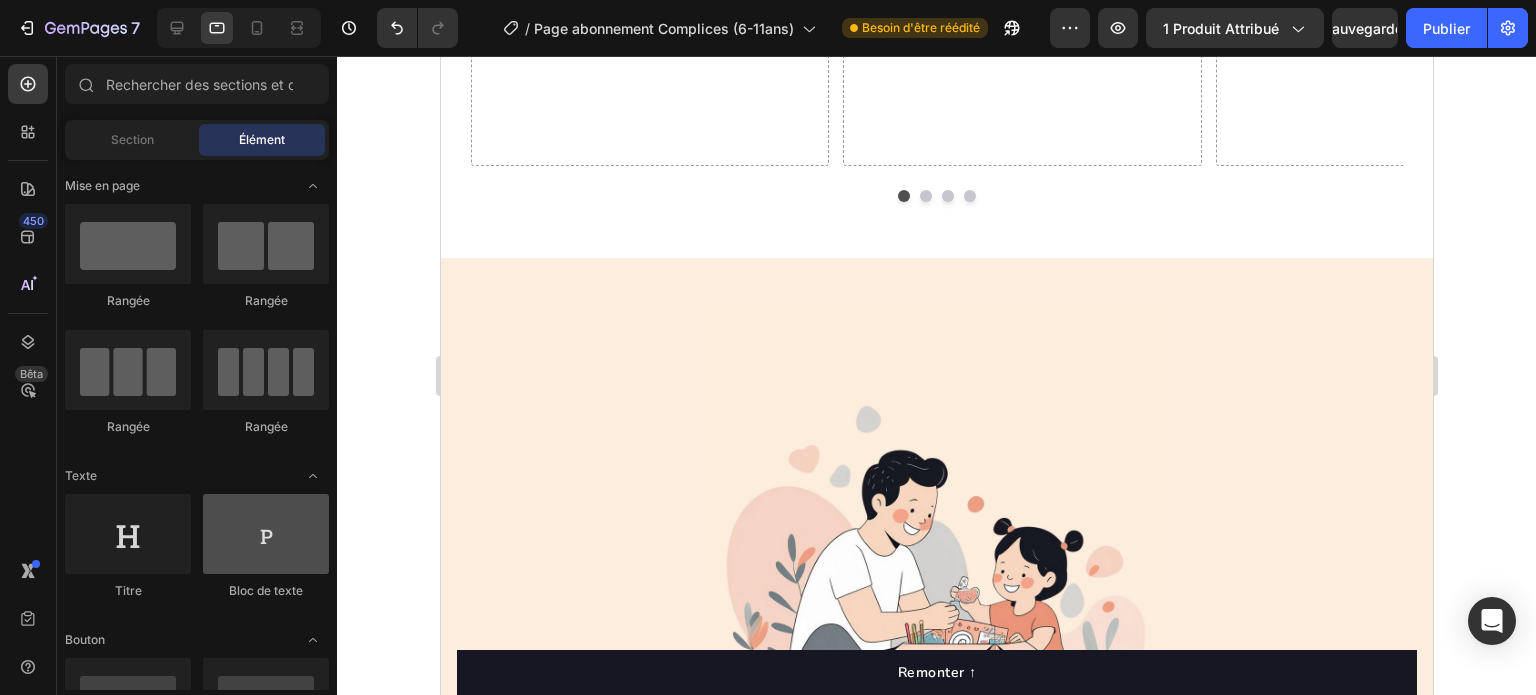 scroll, scrollTop: 200, scrollLeft: 0, axis: vertical 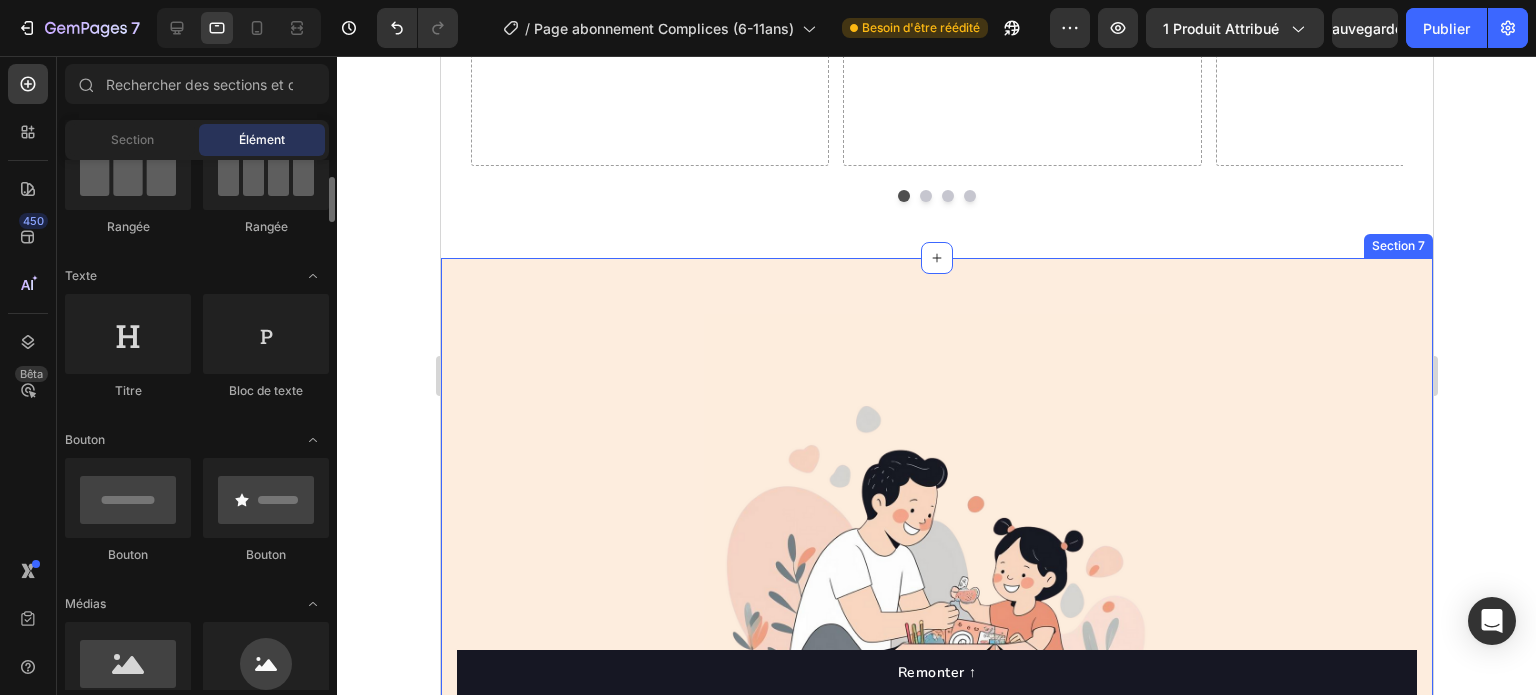 click on "✨ Une parenthèse complice, chaque mois Heading 🧡  Les Mini Bouts , c’est une parenthèse complice dans le tourbillon du quotidien. Pas besoin de tout organiser, de chercher des idées ou de courir après le matériel. Chaque mois, tu reçois une box toute prête pour créer un  moment de vrai lien  , entre un enfant de 6 à 11 ans et un adulte qui compte pour lui (parent, grand-parent, parrain, marraine, tata, tonton…). Tu ouvres la box et c’est comme si on te soufflait à l’oreille : « Prends le temps d’être ensemble. Le reste peut attendre. » Text block Points clés : Text block 4 Text block activités clés en main  par mois, à vivre à deux Text block Advanced list 1 Text block guide complice  avec conseils, astuces et bienfaits Text block Advanced list 1 Text block sticker collector chaque mois , à coller sur le  poster de la complicité  (inclus avec l'abonnement 12 mois ou en vente à l’unité) Text block Advanced list 100% Text block exclusif : nulle part ailleurs . Text block" at bounding box center (936, 882) 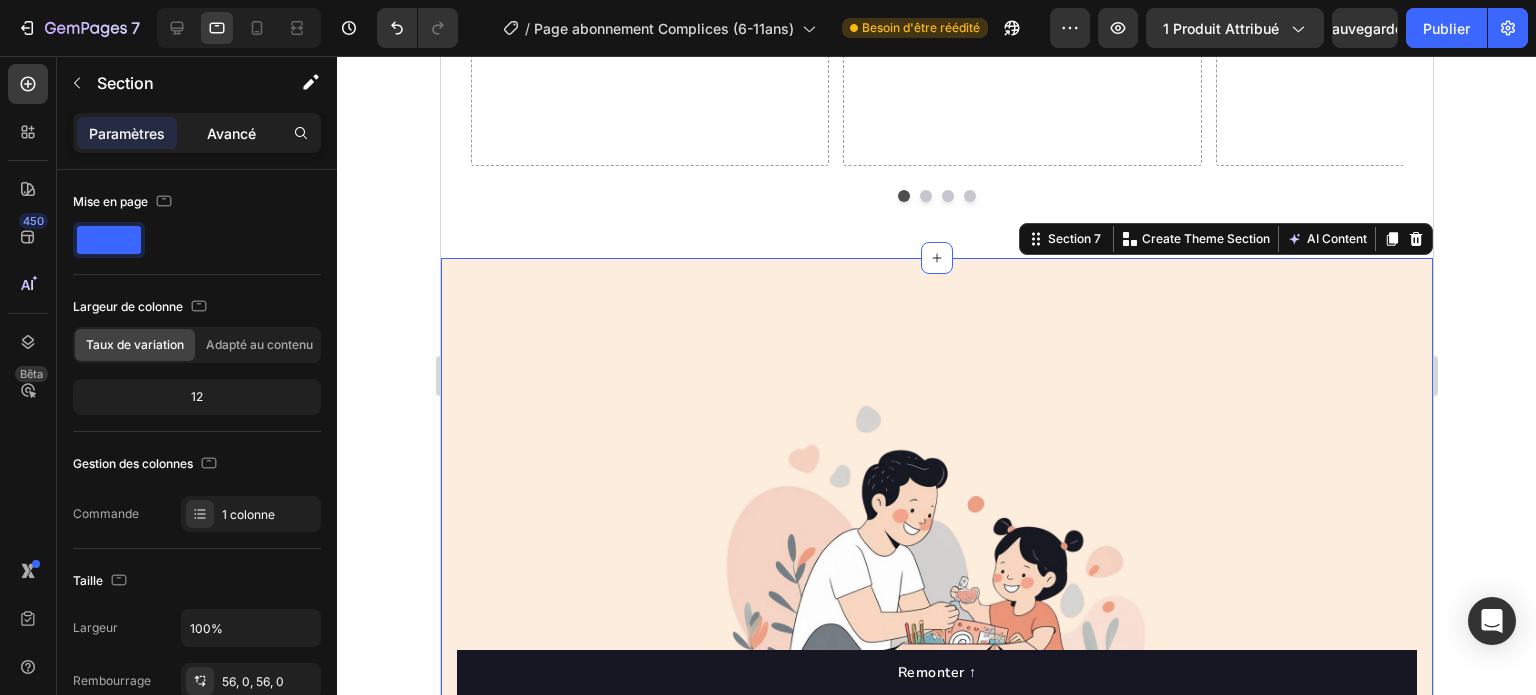 click on "Avancé" at bounding box center [231, 133] 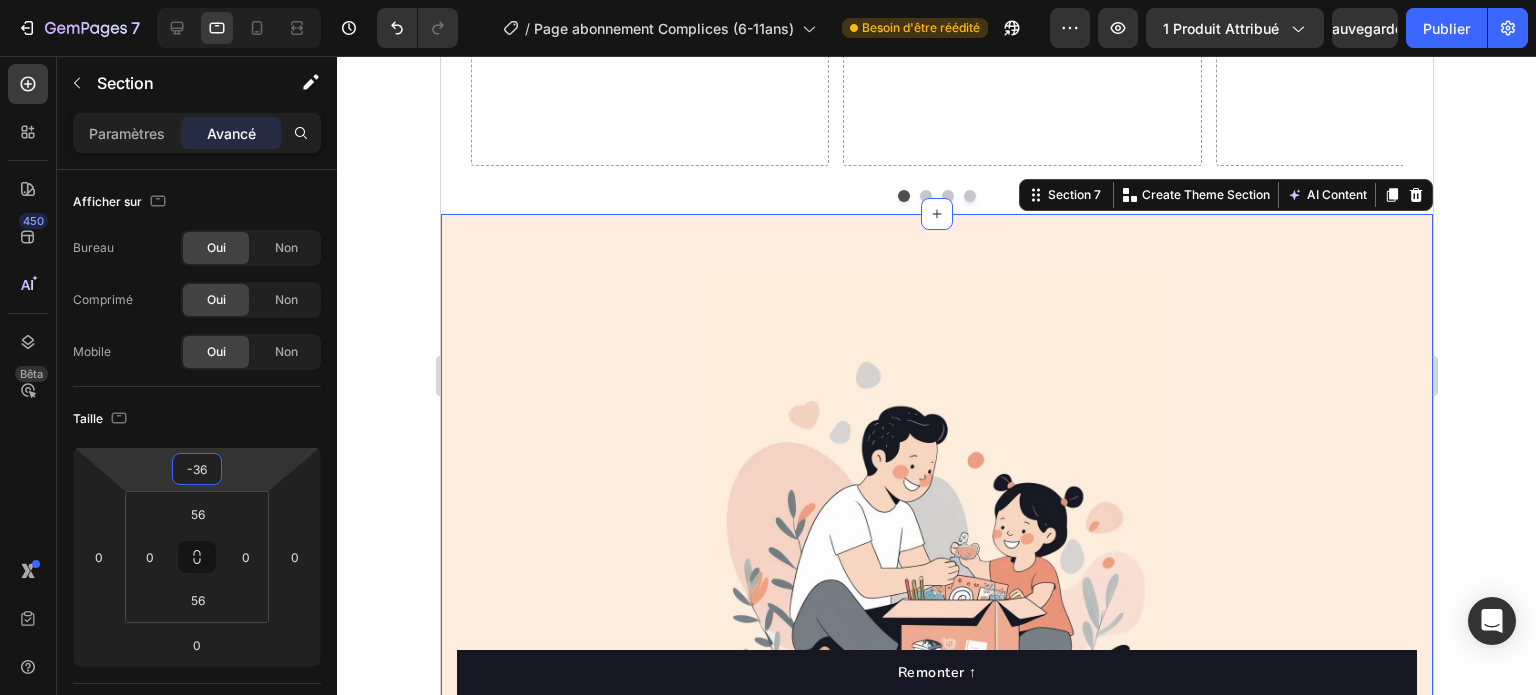 type on "-34" 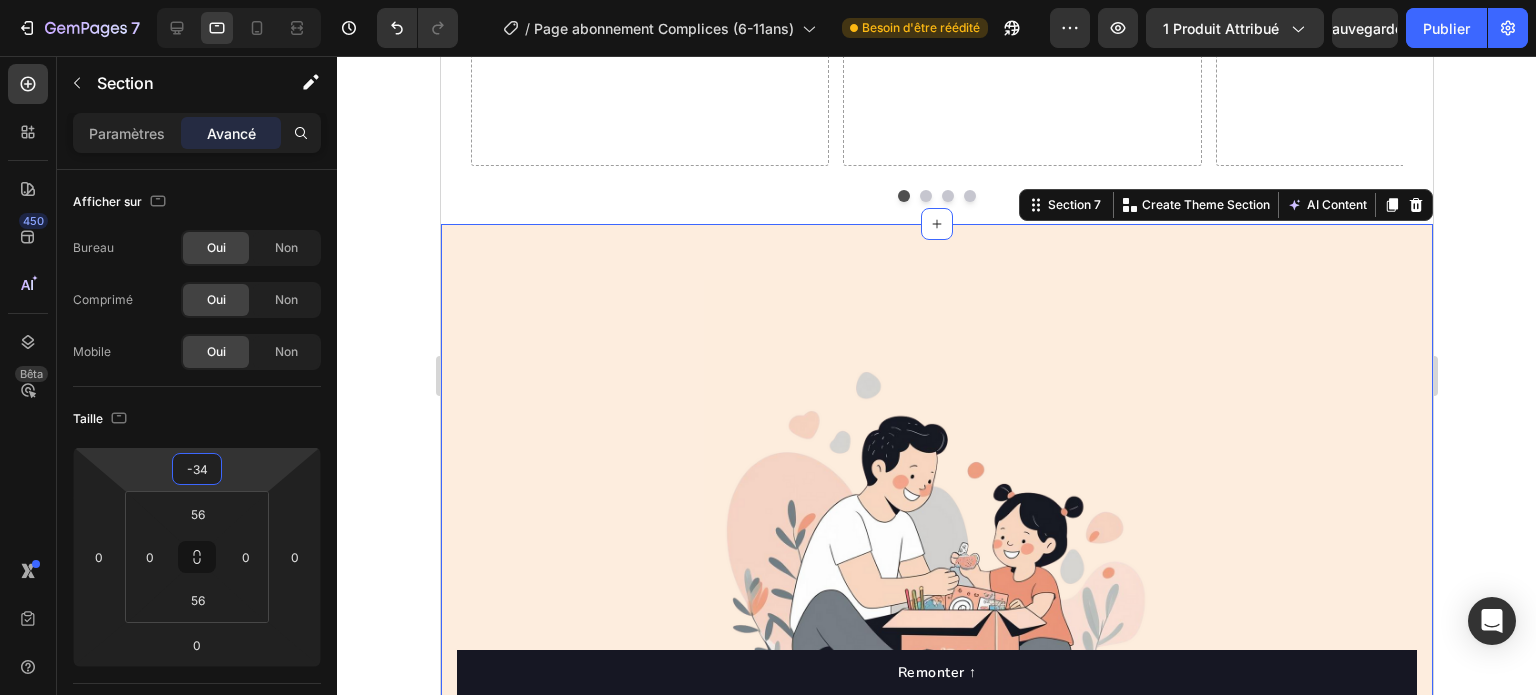 drag, startPoint x: 226, startPoint y: 461, endPoint x: 215, endPoint y: 478, distance: 20.248457 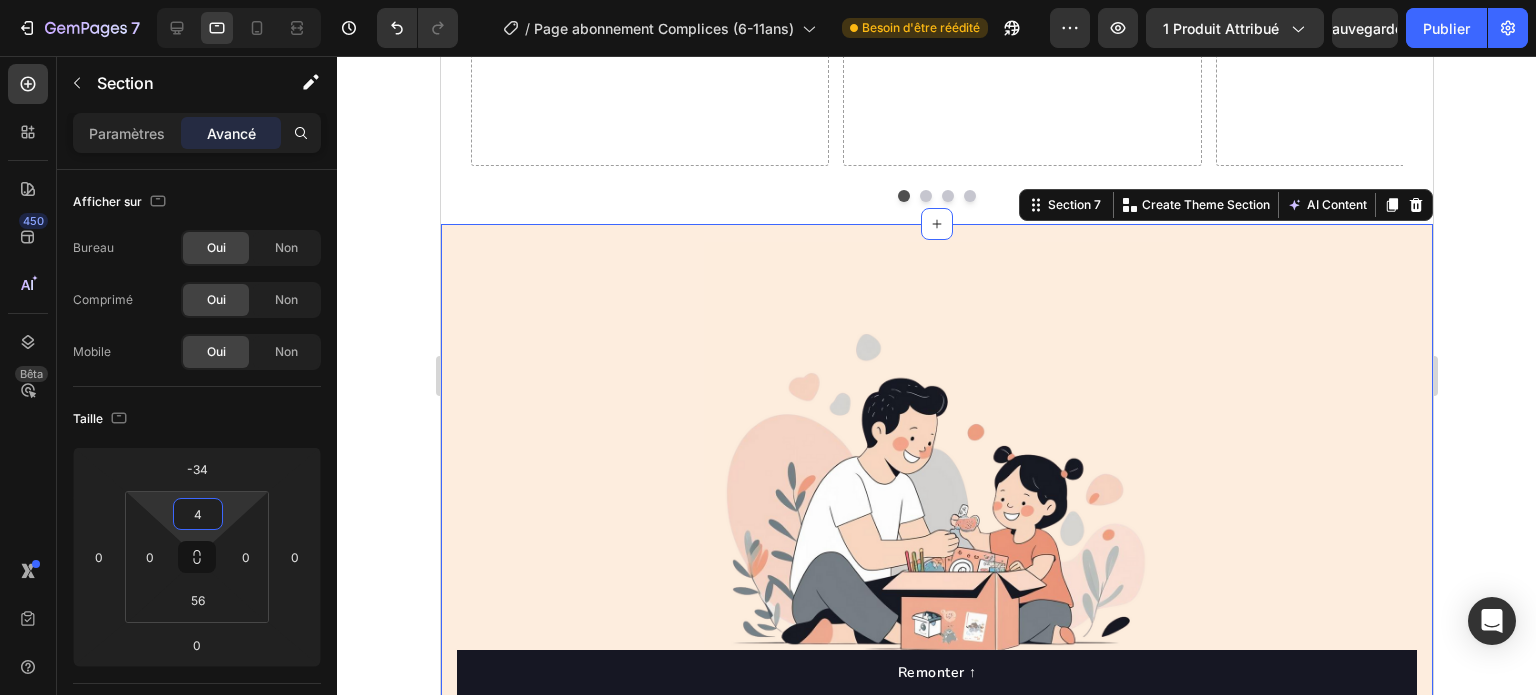 type on "0" 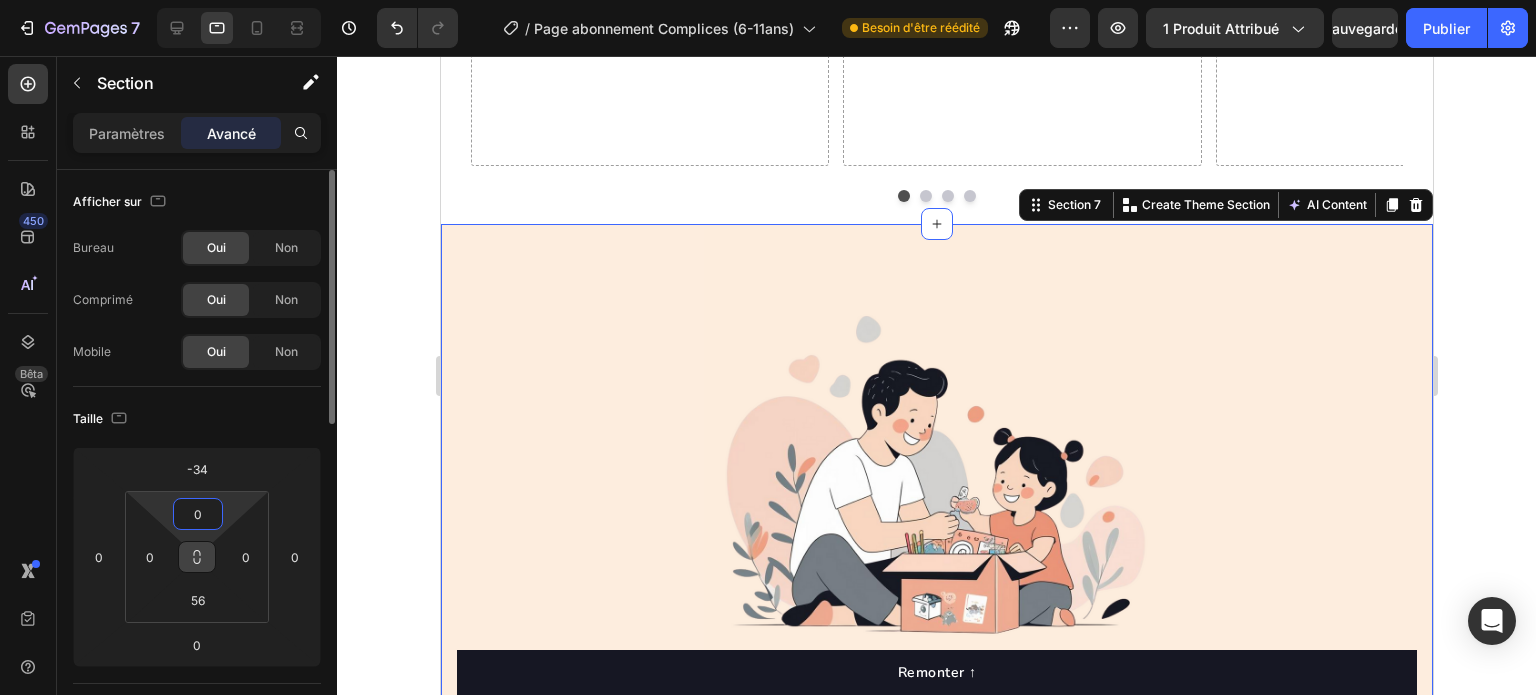 drag, startPoint x: 227, startPoint y: 500, endPoint x: 213, endPoint y: 554, distance: 55.7853 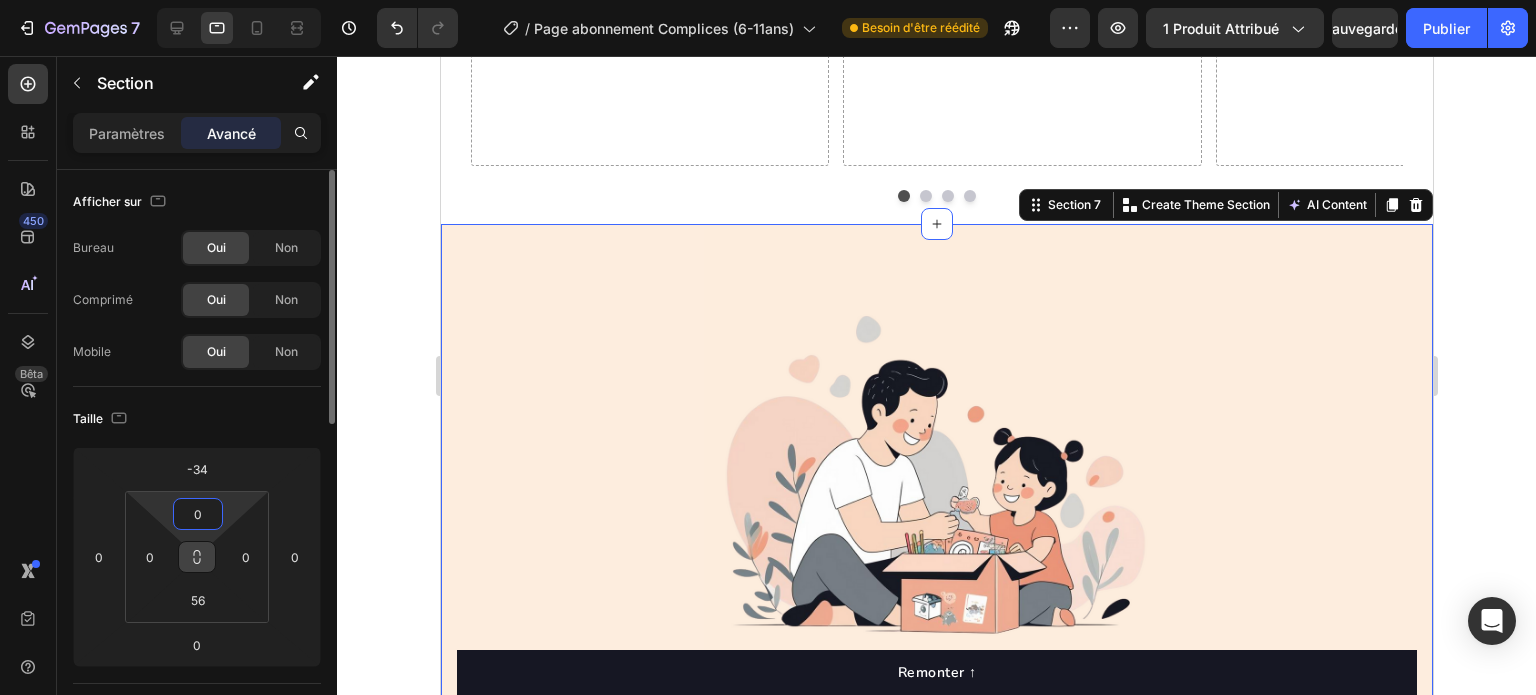 click on "7 Version history / Page abonnement Complices (6-11ans) Besoin d'être réédité Aperçu 1 produit attribué Sauvegarder Publier 450 Bêta Sections(18) Éléments (84) Section Élément Hero Section Product Detail Brands Trusted Badges Guarantee Product Breakdown How to use Testimonials Compare Bundle FAQs Social Proof Brand Story Product List Collection Blog List Contact Sticky Add to Cart Custom Footer Parcourir la bibliothèque 450 Mise en page
Rangée
Rangée
Rangée
Rangée Texte
Titre
Bloc de texte Bouton
Bouton
Bouton Médias
Image" at bounding box center (768, 0) 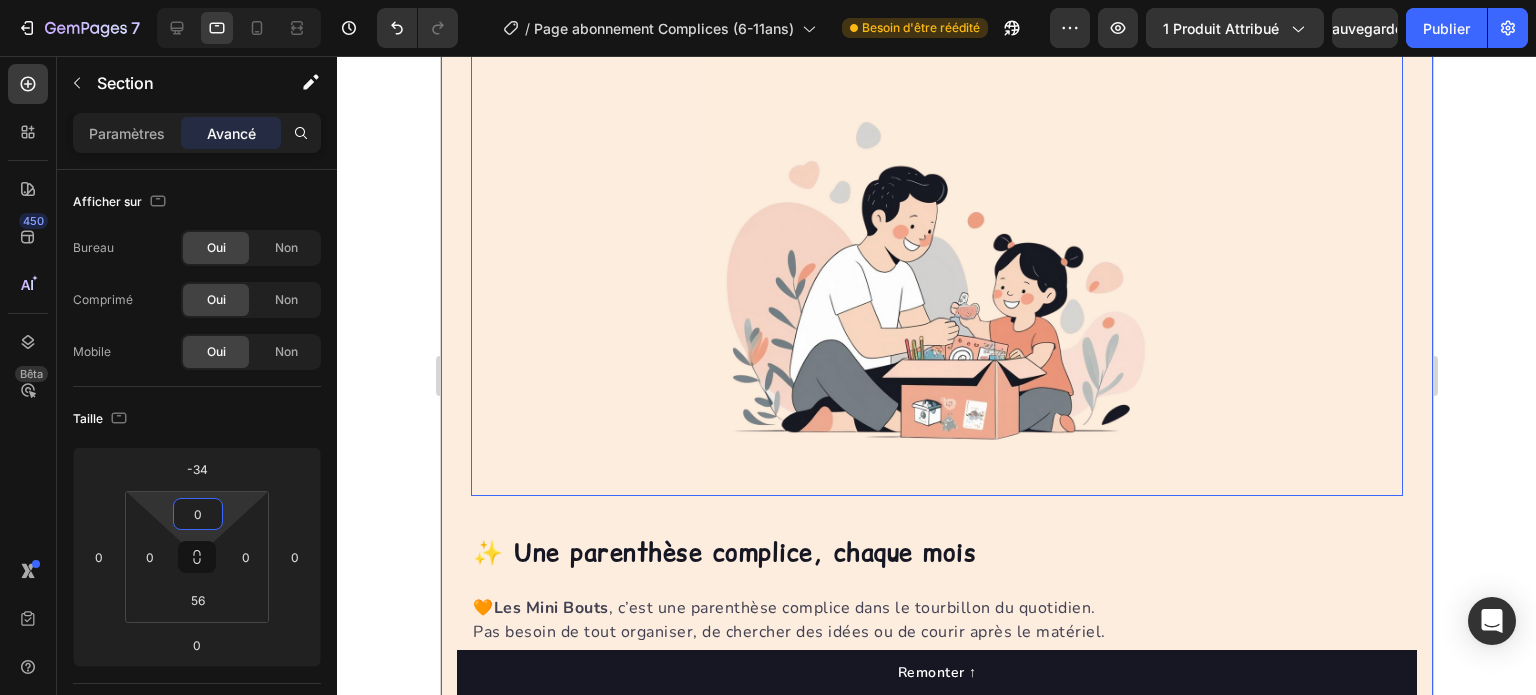 scroll, scrollTop: 3570, scrollLeft: 0, axis: vertical 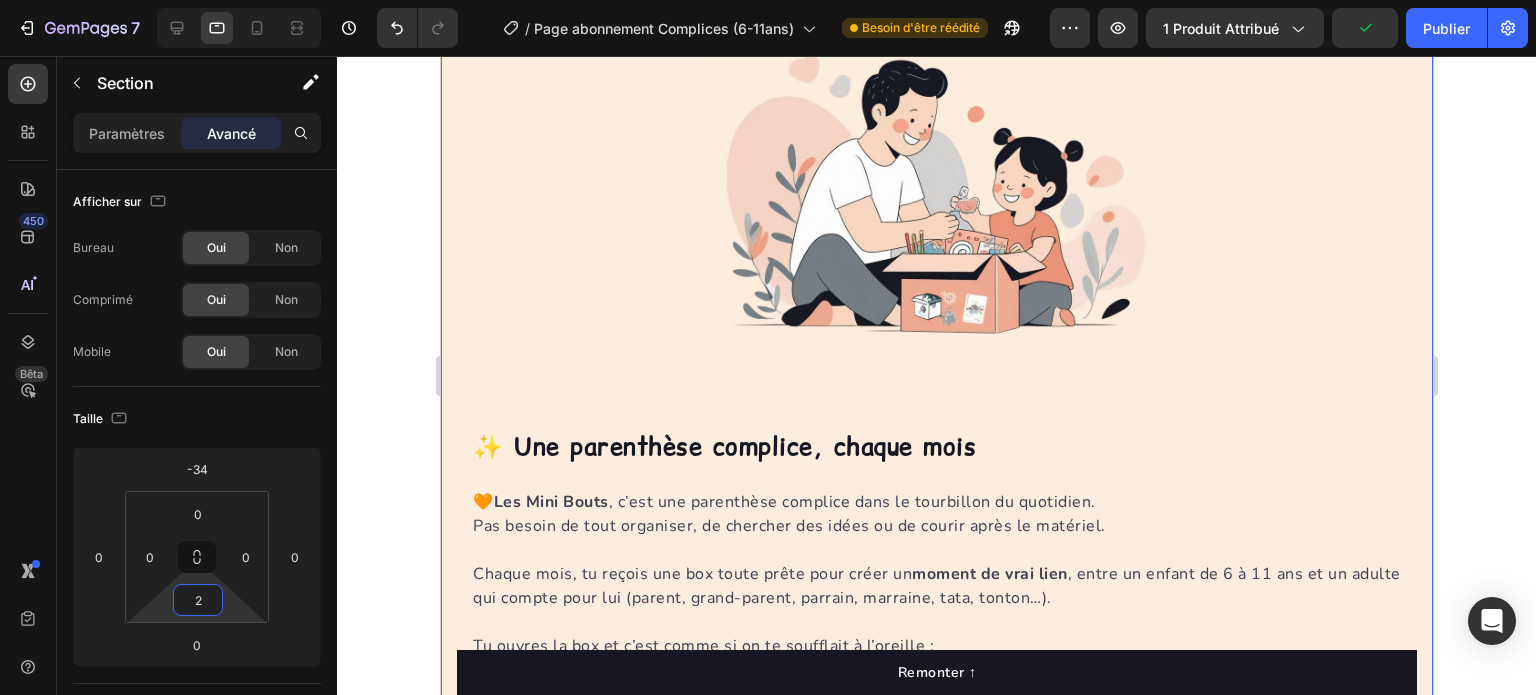 type on "0" 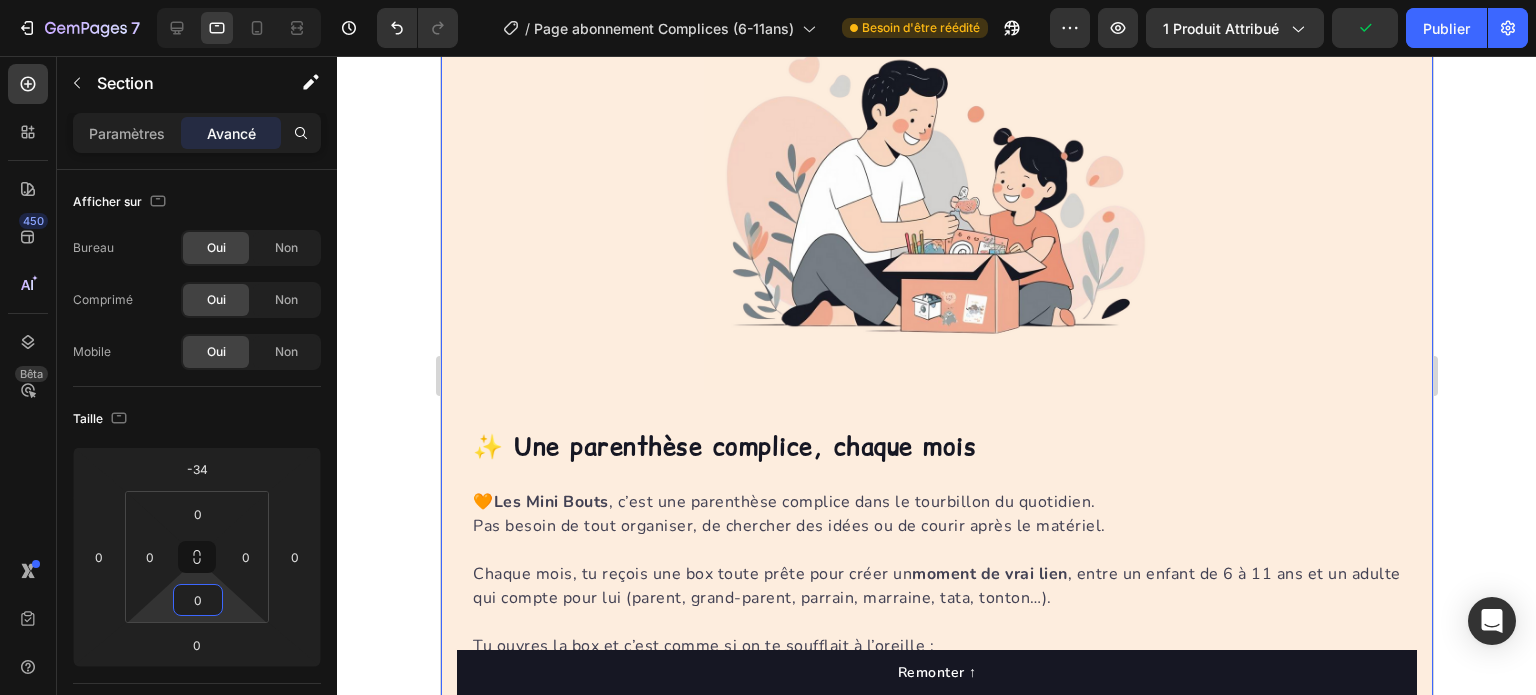 drag, startPoint x: 224, startPoint y: 598, endPoint x: 223, endPoint y: 639, distance: 41.01219 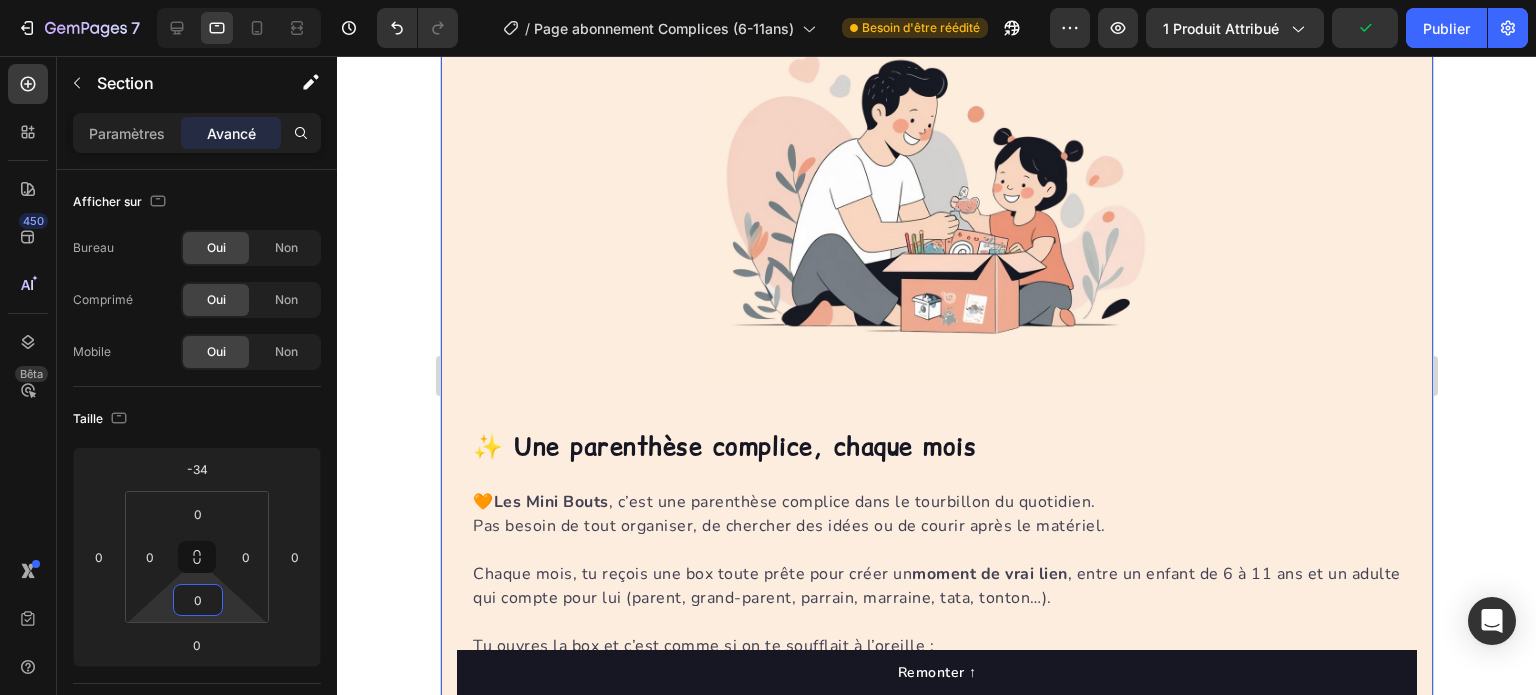 click on "7 Version history / Page abonnement Complices (6-11ans) Besoin d'être réédité Aperçu 1 produit attribué Publier 450 Bêta Sections(18) Éléments (84) Section Élément Hero Section Product Detail Brands Trusted Badges Guarantee Product Breakdown How to use Testimonials Compare Bundle FAQs Social Proof Brand Story Product List Collection Blog List Contact Sticky Add to Cart Custom Footer Parcourir la bibliothèque 450 Mise en page
Rangée
Rangée
Rangée
Rangée Texte
Titre
Bloc de texte Bouton
Bouton
Bouton Médias
Image" at bounding box center (768, 0) 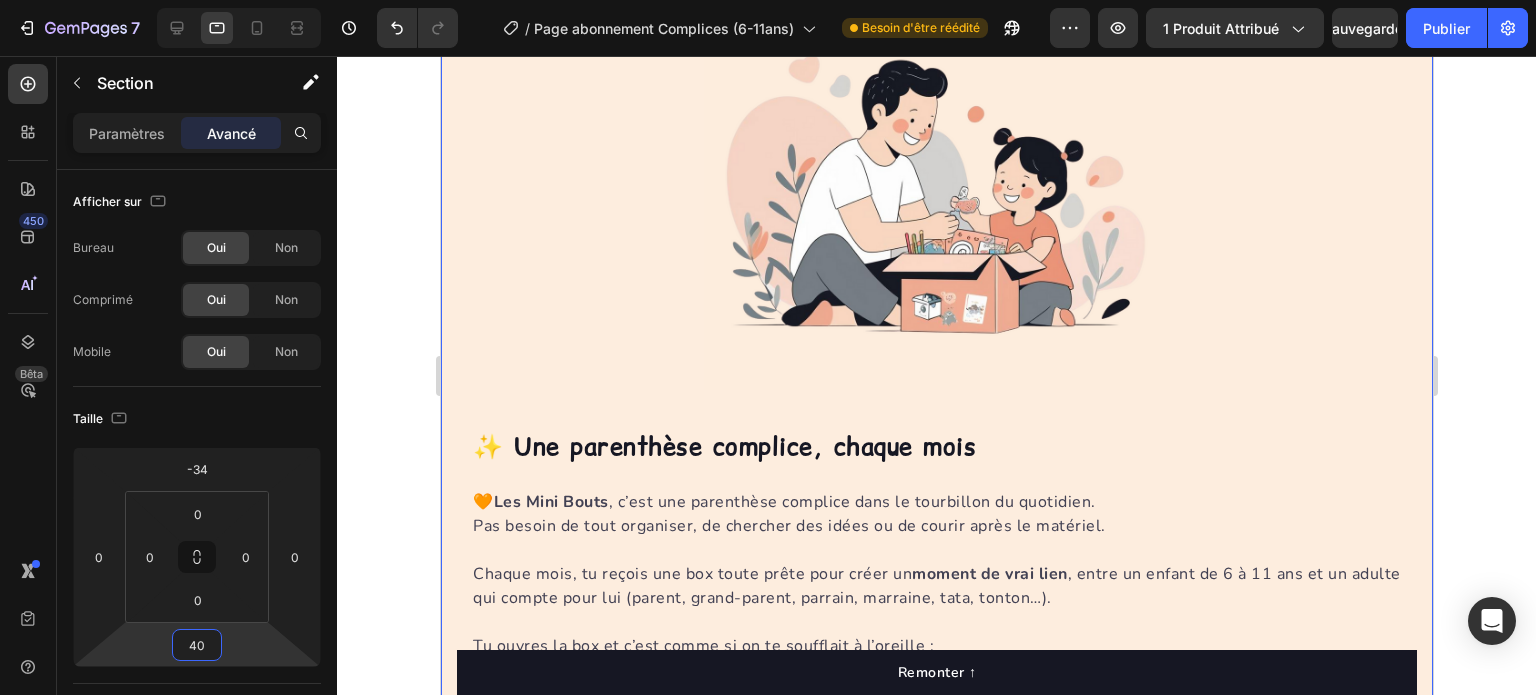 type on "42" 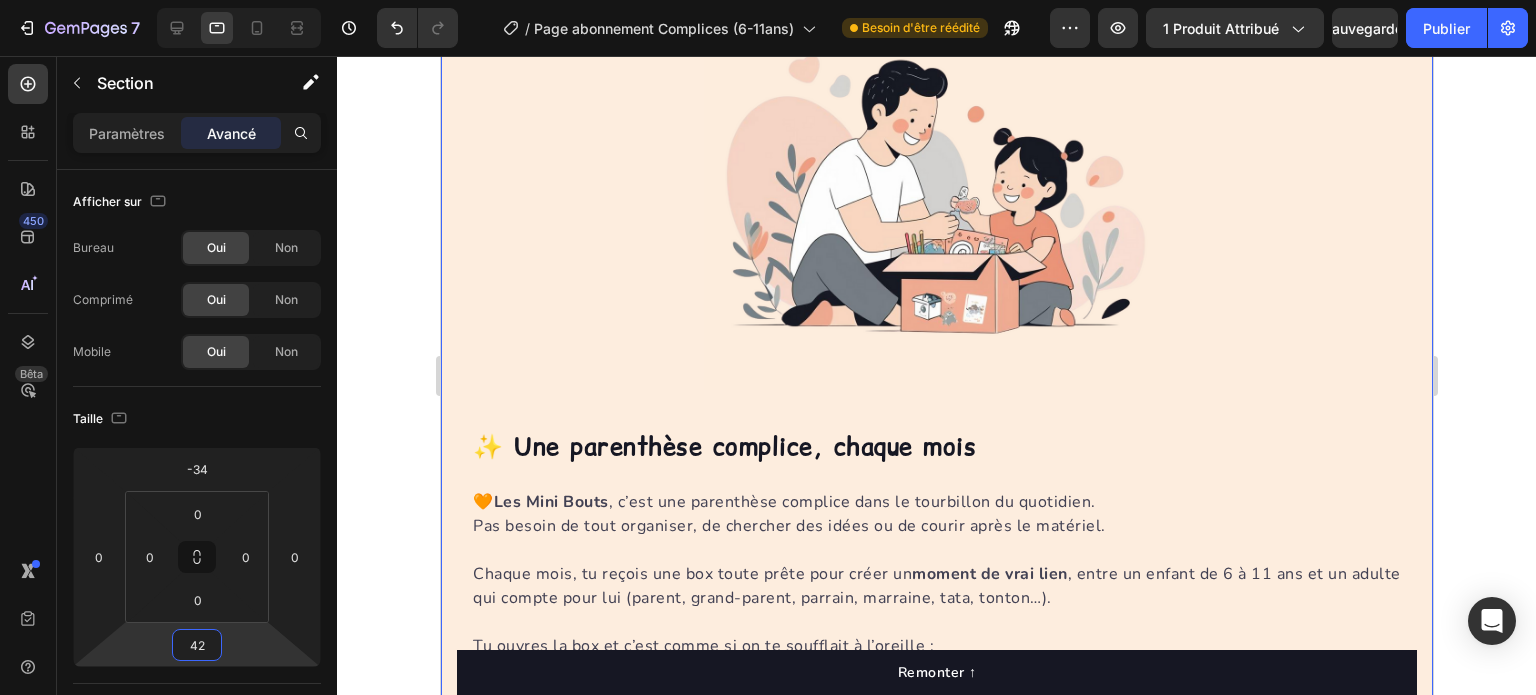 drag, startPoint x: 235, startPoint y: 639, endPoint x: 227, endPoint y: 618, distance: 22.472204 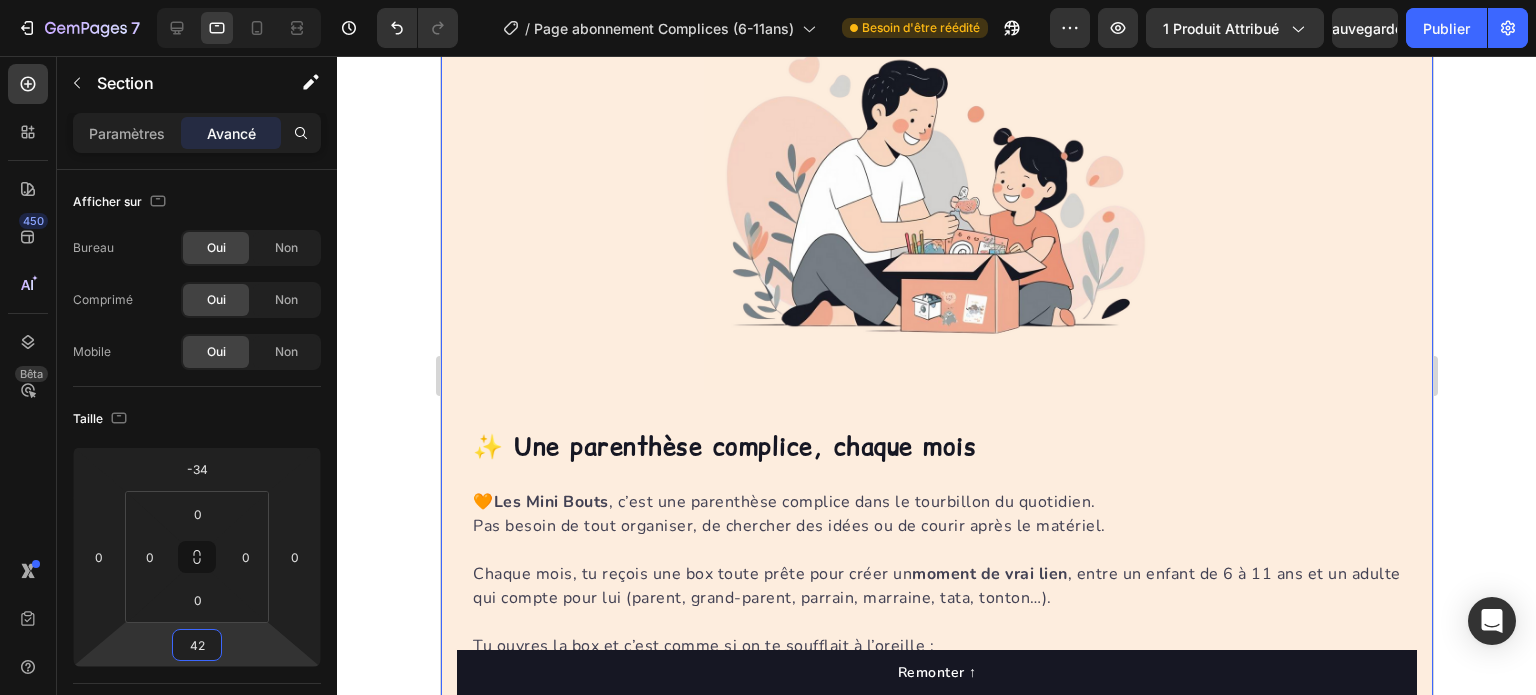 click on "7 Version history / Page abonnement Complices (6-11ans) Besoin d'être réédité Aperçu 1 produit attribué Sauvegarder Publier 450 Bêta Sections(18) Éléments (84) Section Élément Hero Section Product Detail Brands Trusted Badges Guarantee Product Breakdown How to use Testimonials Compare Bundle FAQs Social Proof Brand Story Product List Collection Blog List Contact Sticky Add to Cart Custom Footer Parcourir la bibliothèque 450 Mise en page
Rangée
Rangée
Rangée
Rangée Texte
Titre
Bloc de texte Bouton
Bouton
Bouton Médias
Image" at bounding box center (768, 0) 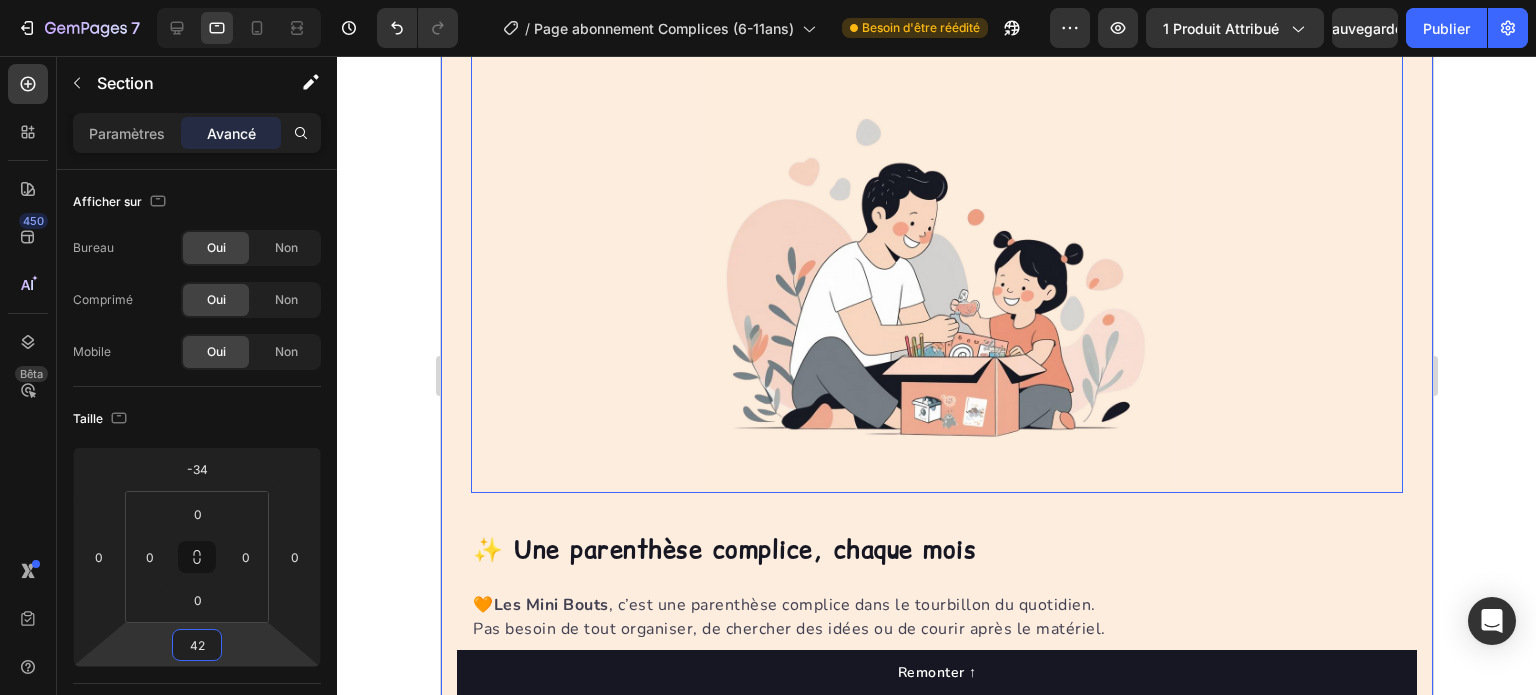 scroll, scrollTop: 3470, scrollLeft: 0, axis: vertical 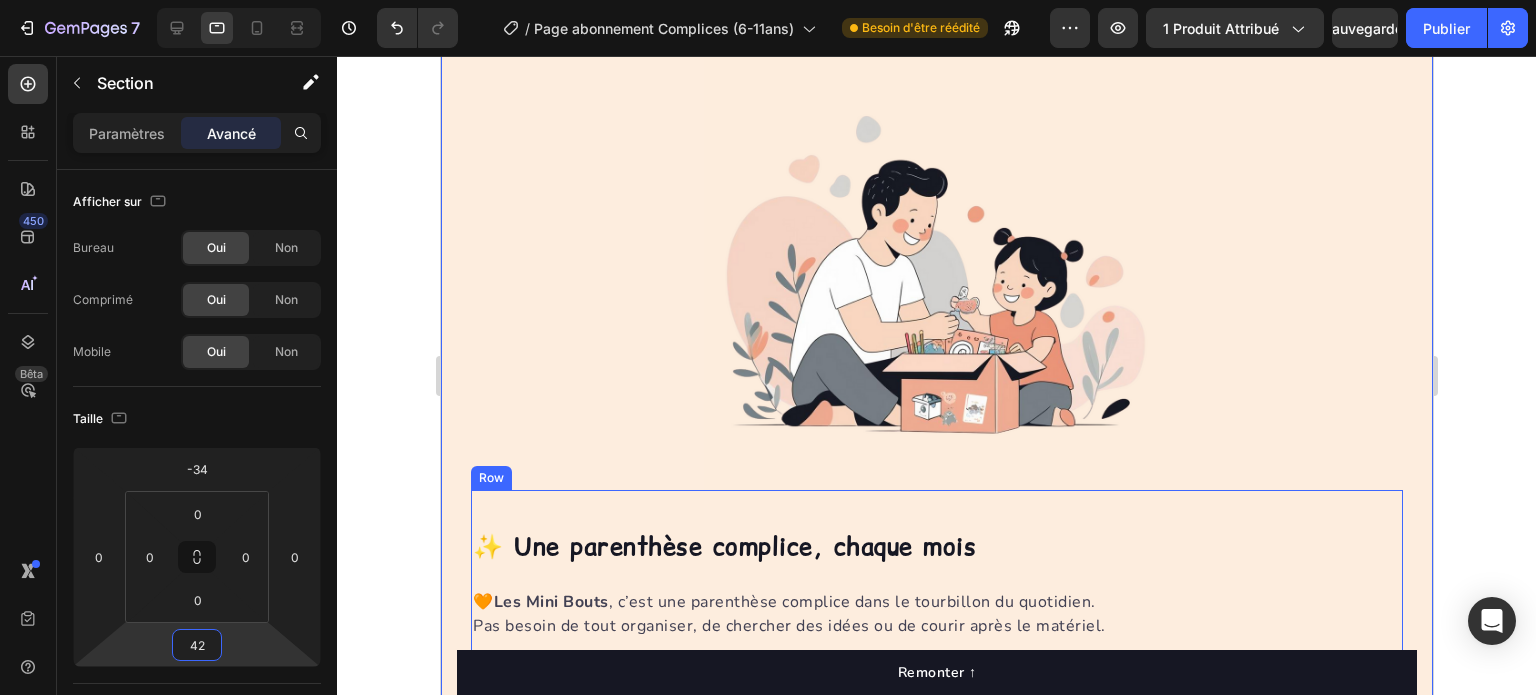 click on "✨ Une parenthèse complice, chaque mois Heading 🧡  Les Mini Bouts , c’est une parenthèse complice dans le tourbillon du quotidien. Pas besoin de tout organiser, de chercher des idées ou de courir après le matériel. Chaque mois, tu reçois une box toute prête pour créer un  moment de vrai lien  , entre un enfant de 6 à 11 ans et un adulte qui compte pour lui (parent, grand-parent, parrain, marraine, tata, tonton…). Tu ouvres la box et c’est comme si on te soufflait à l’oreille : « Prends le temps d’être ensemble. Le reste peut attendre. » Text block Points clés : Text block 4 Text block activités clés en main  par mois, à vivre à deux Text block Advanced list 1 Text block guide complice  avec conseils, astuces et bienfaits Text block Advanced list 1 Text block sticker collector chaque mois , à coller sur le  poster de la complicité  (inclus avec l'abonnement 12 mois ou en vente à l’unité) Text block Advanced list 100% Text block exclusif : nulle part ailleurs . Text block" at bounding box center [936, 825] 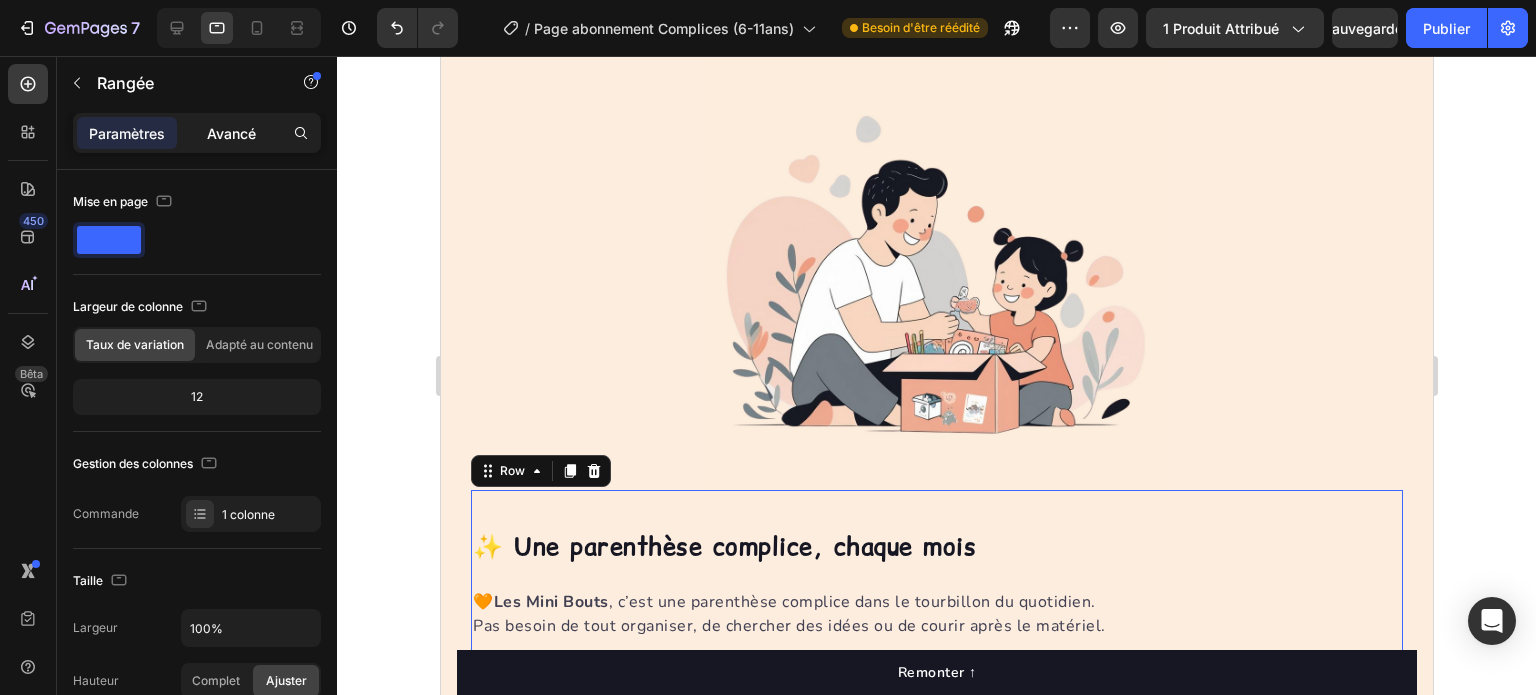click on "Avancé" at bounding box center (231, 133) 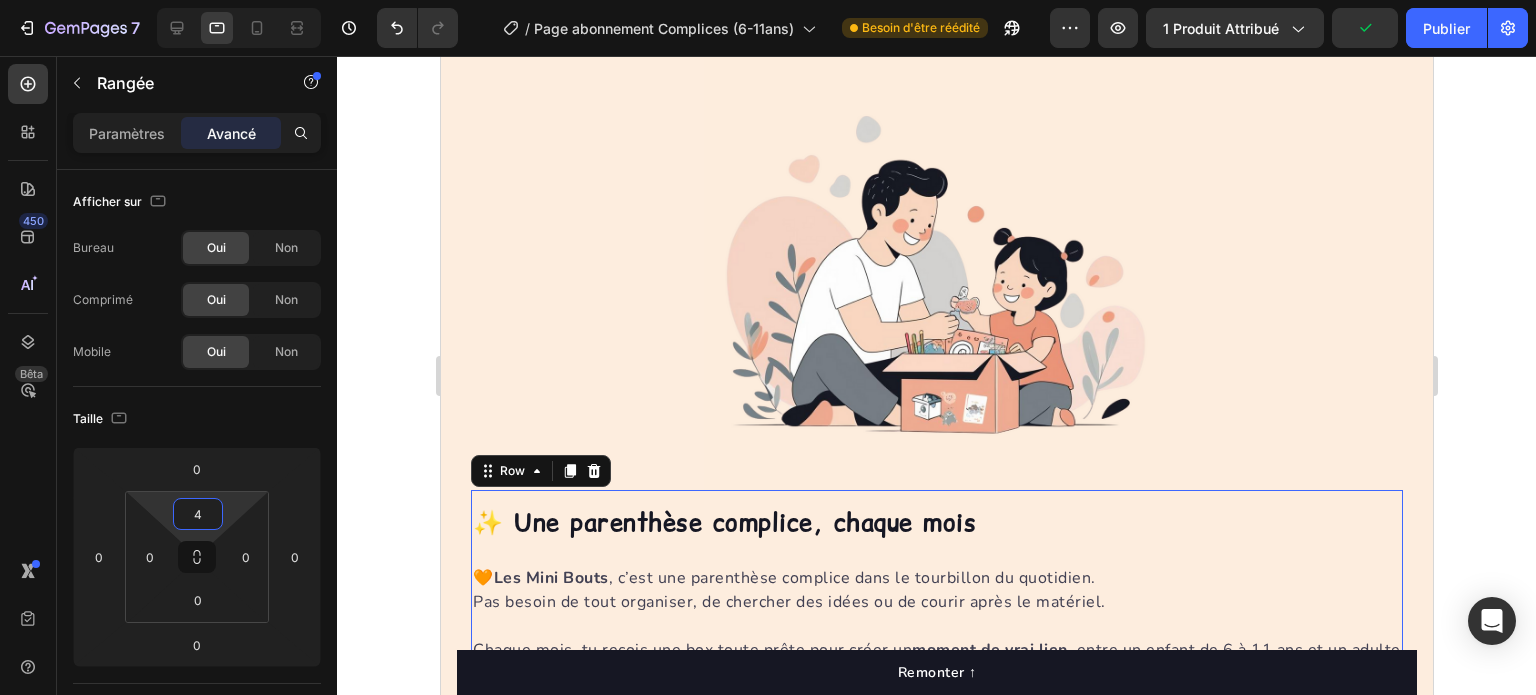 type on "0" 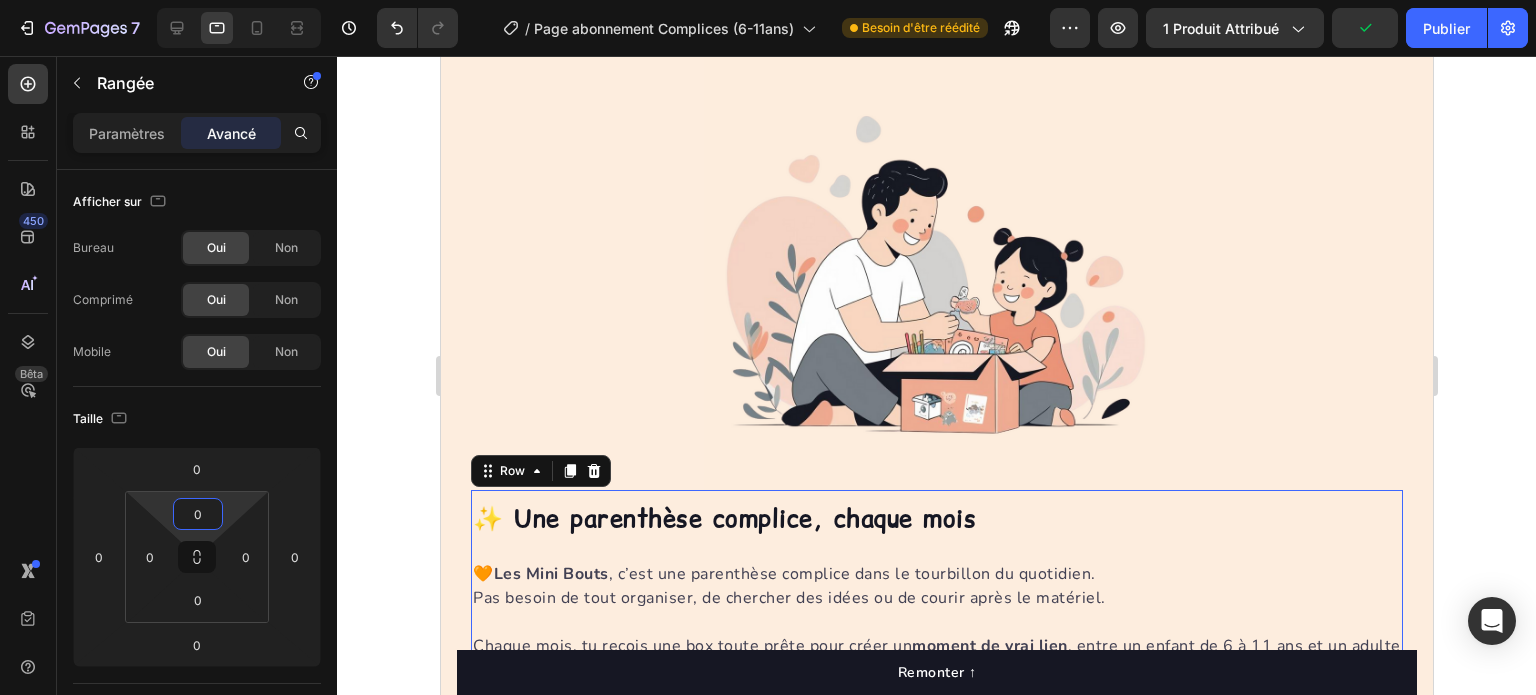 drag, startPoint x: 232, startPoint y: 510, endPoint x: 238, endPoint y: 528, distance: 18.973665 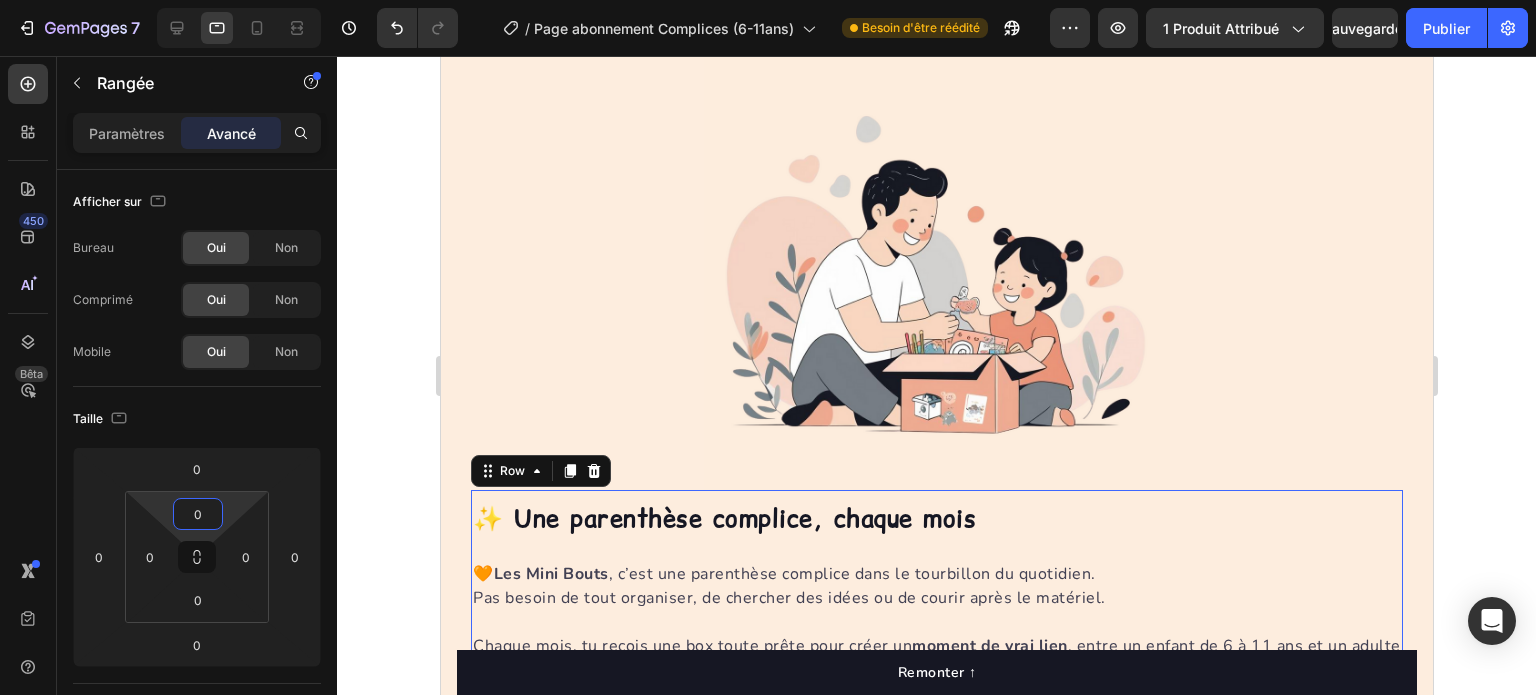 click 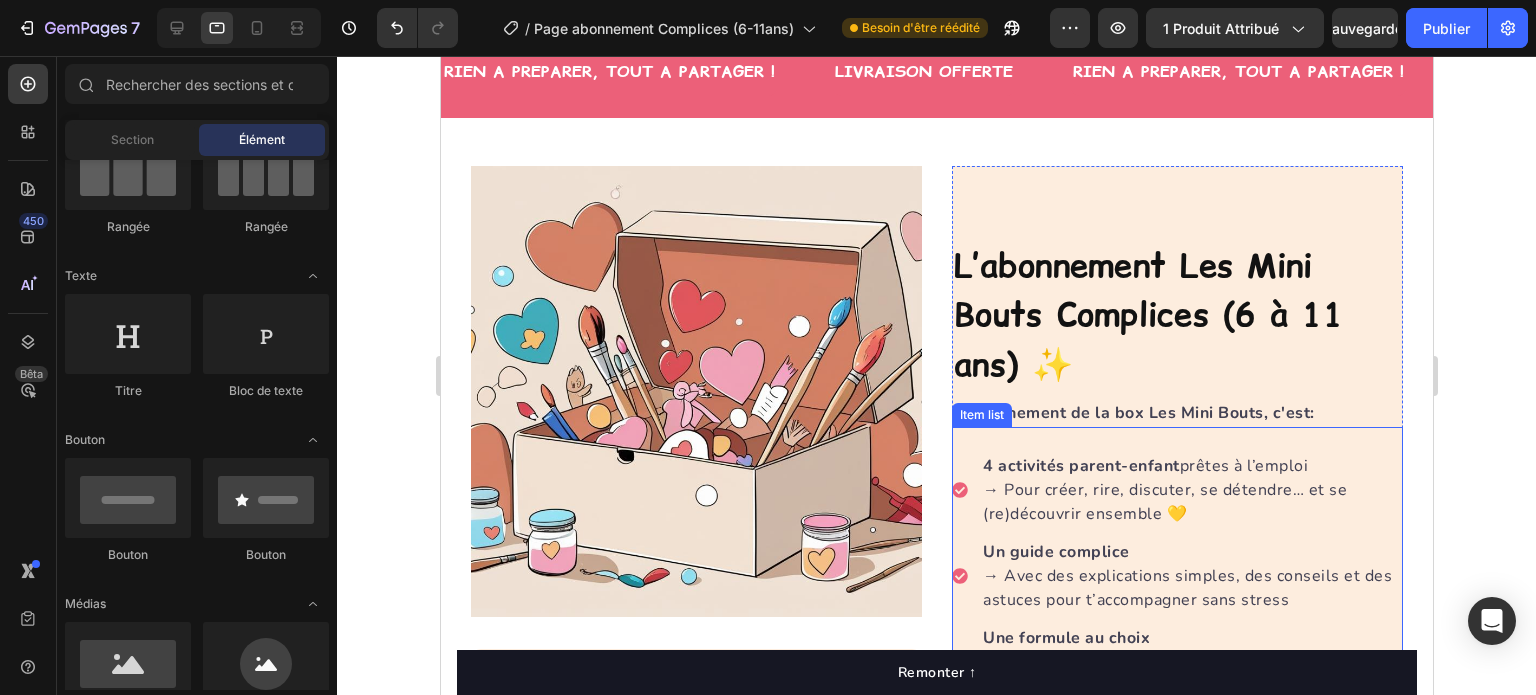 scroll, scrollTop: 70, scrollLeft: 0, axis: vertical 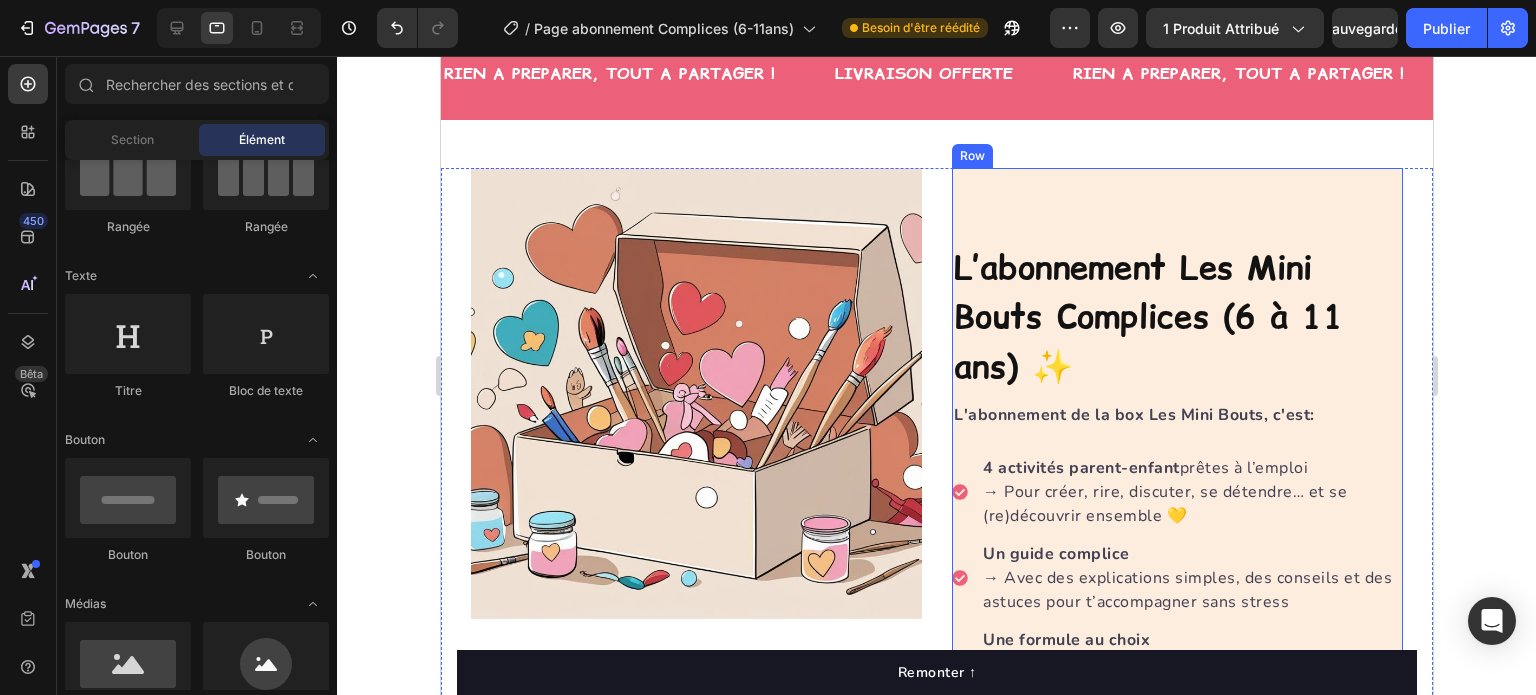 click on "L’abonnement Les Mini Bouts Complices (6 à 11 ans) ✨ Product Title L'abonnement de la box Les Mini Bouts, c'est: Text block 4 activités parent-enfant  prêtes à l’emploi → Pour créer, rire, discuter, se détendre… et se (re)découvrir ensemble 💛 Un guide complice → Avec des explications simples, des conseils et des astuces pour t’accompagner sans stress Une formule au choix → Sans engagement (pour tester en toute liberté) ou avec engagement (pour faire des économies) Un sticker collector  à coller ensemble sur le  poster de la complicité → Offert avec l’abonnement annuel, ou disponible à l’unité dans notre e-shop Une box de plus de 35€ de valeur , à partir de  21€ seulement . Item list Subify Subscriptions Subify Subscriptions Ajouter au panier Product Cart Button Perfect for sensitive tummies Supercharge immunity System Bursting with protein, vitamins, and minerals Supports strong muscles, increases bone strength Item list" at bounding box center (1176, 630) 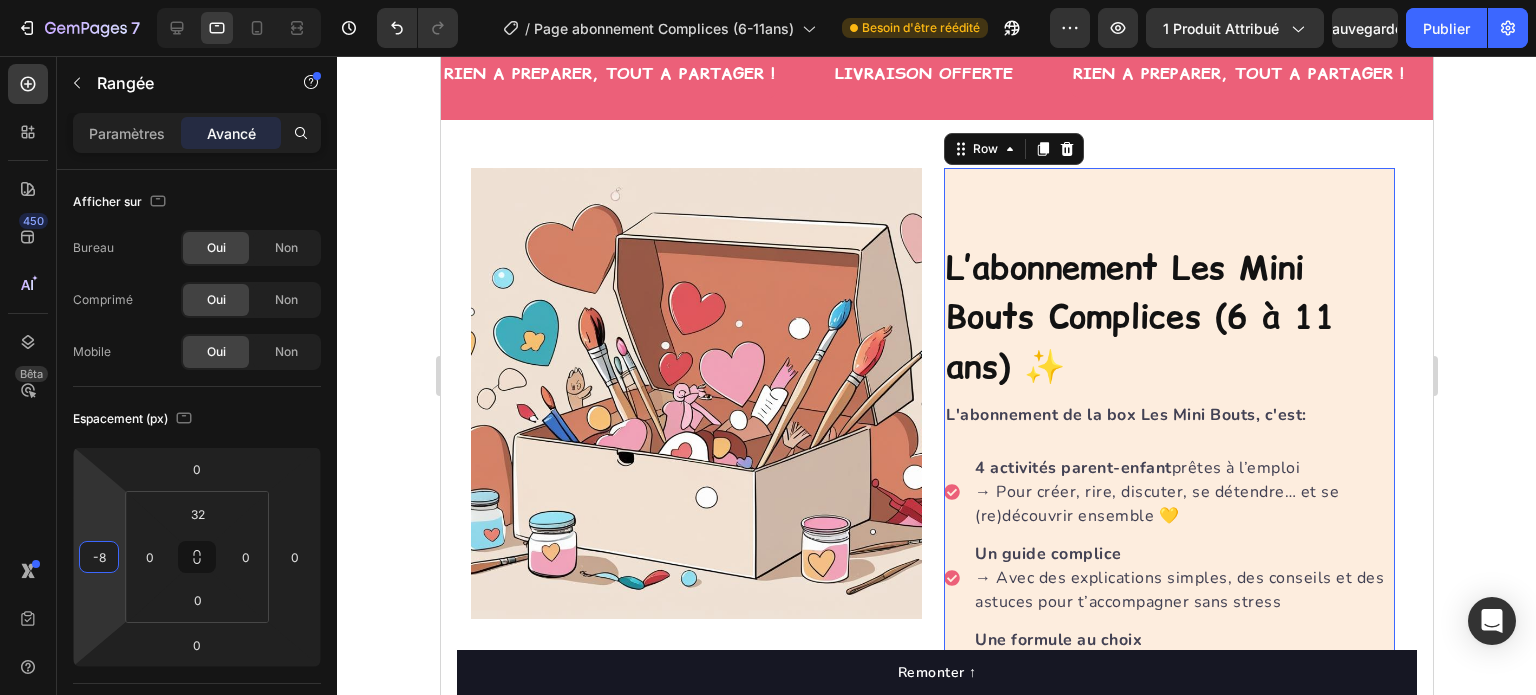 click on "7 Version history / Page abonnement Complices (6-11ans) Besoin d'être réédité Aperçu 1 produit attribué Sauvegarder Publier 450 Bêta Sections(18) Éléments (84) Section Élément Hero Section Product Detail Brands Trusted Badges Guarantee Product Breakdown How to use Testimonials Compare Bundle FAQs Social Proof Brand Story Product List Collection Blog List Contact Sticky Add to Cart Custom Footer Parcourir la bibliothèque 450 Mise en page
Rangée
Rangée
Rangée
Rangée Texte
Titre
Bloc de texte Bouton
Bouton
Bouton Médias
Image" at bounding box center (768, 0) 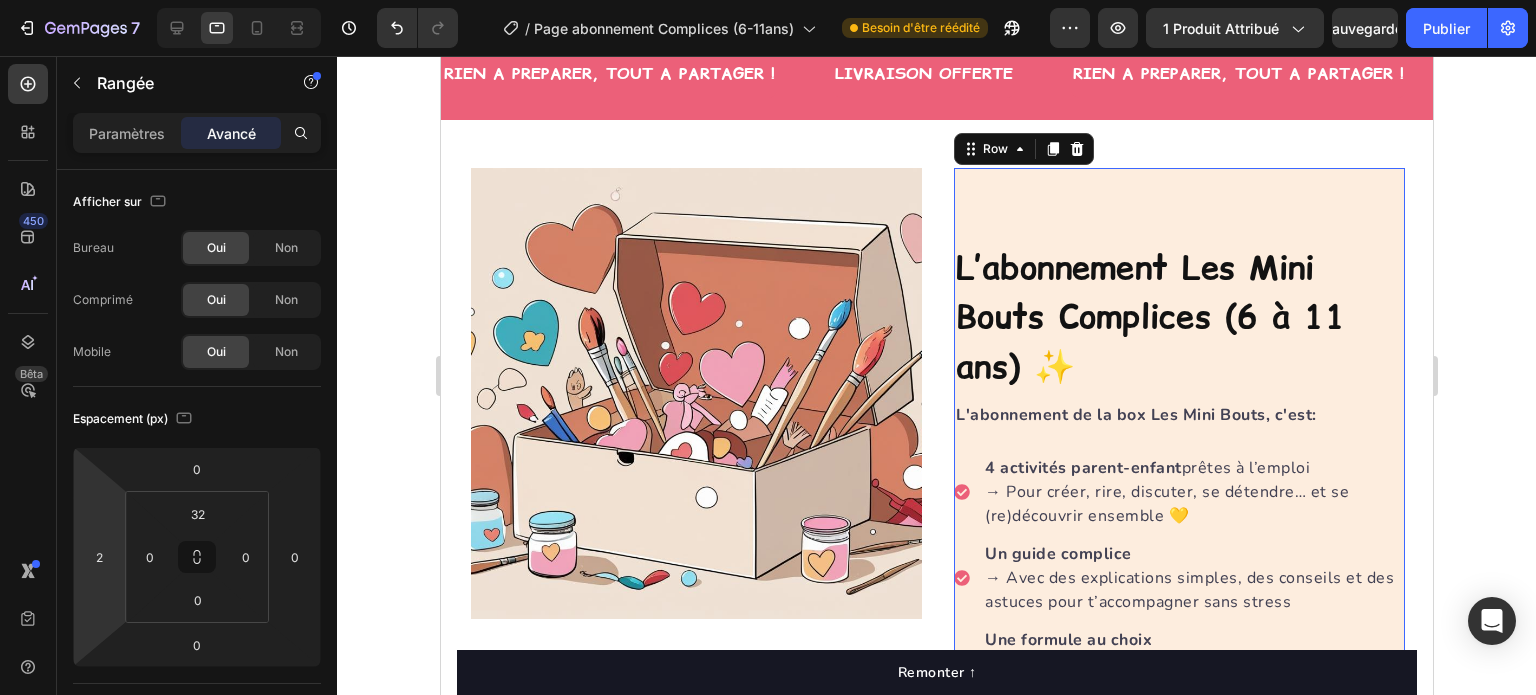 click on "7 Version history / Page abonnement Complices (6-11ans) Besoin d'être réédité Aperçu 1 produit attribué Sauvegarder Publier 450 Bêta Sections(18) Éléments (84) Section Élément Hero Section Product Detail Brands Trusted Badges Guarantee Product Breakdown How to use Testimonials Compare Bundle FAQs Social Proof Brand Story Product List Collection Blog List Contact Sticky Add to Cart Custom Footer Parcourir la bibliothèque 450 Mise en page
Rangée
Rangée
Rangée
Rangée Texte
Titre
Bloc de texte Bouton
Bouton
Bouton Médias
Image" at bounding box center [768, 0] 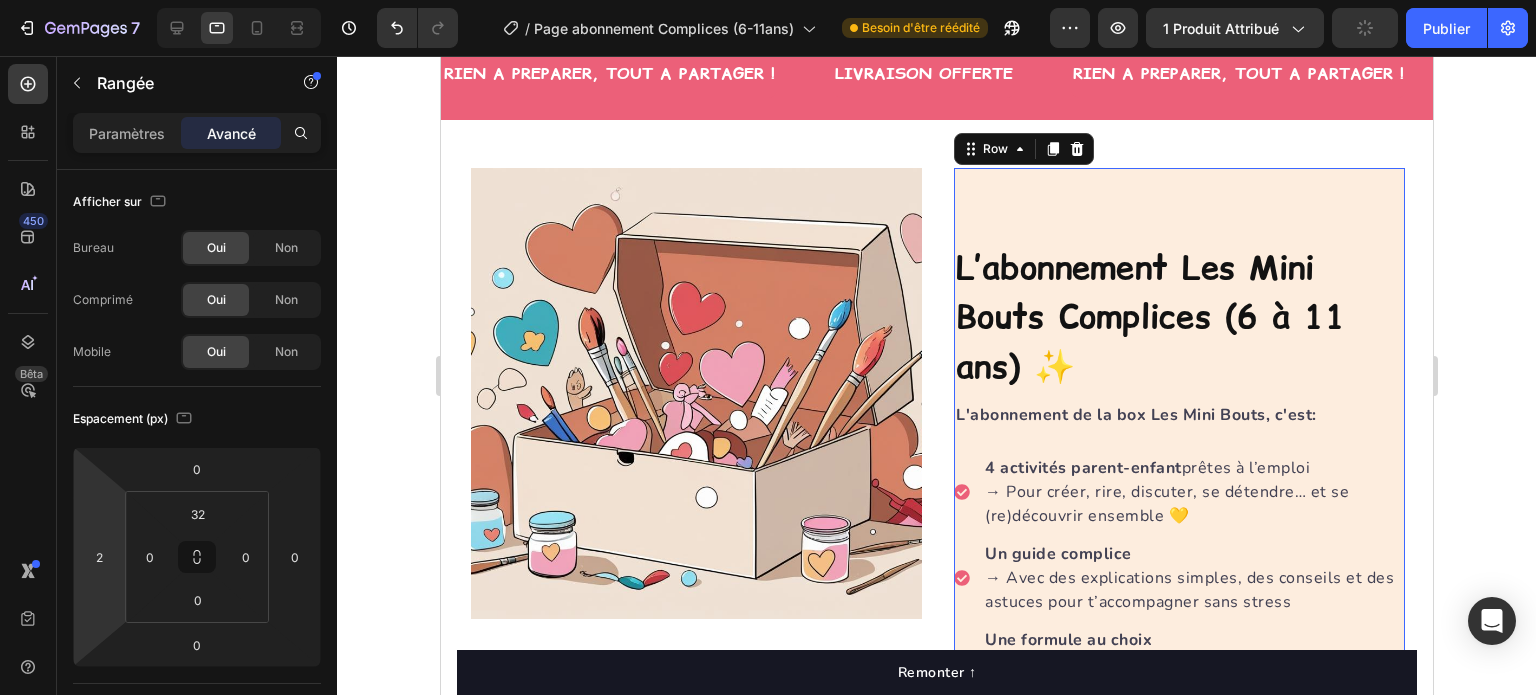 type on "0" 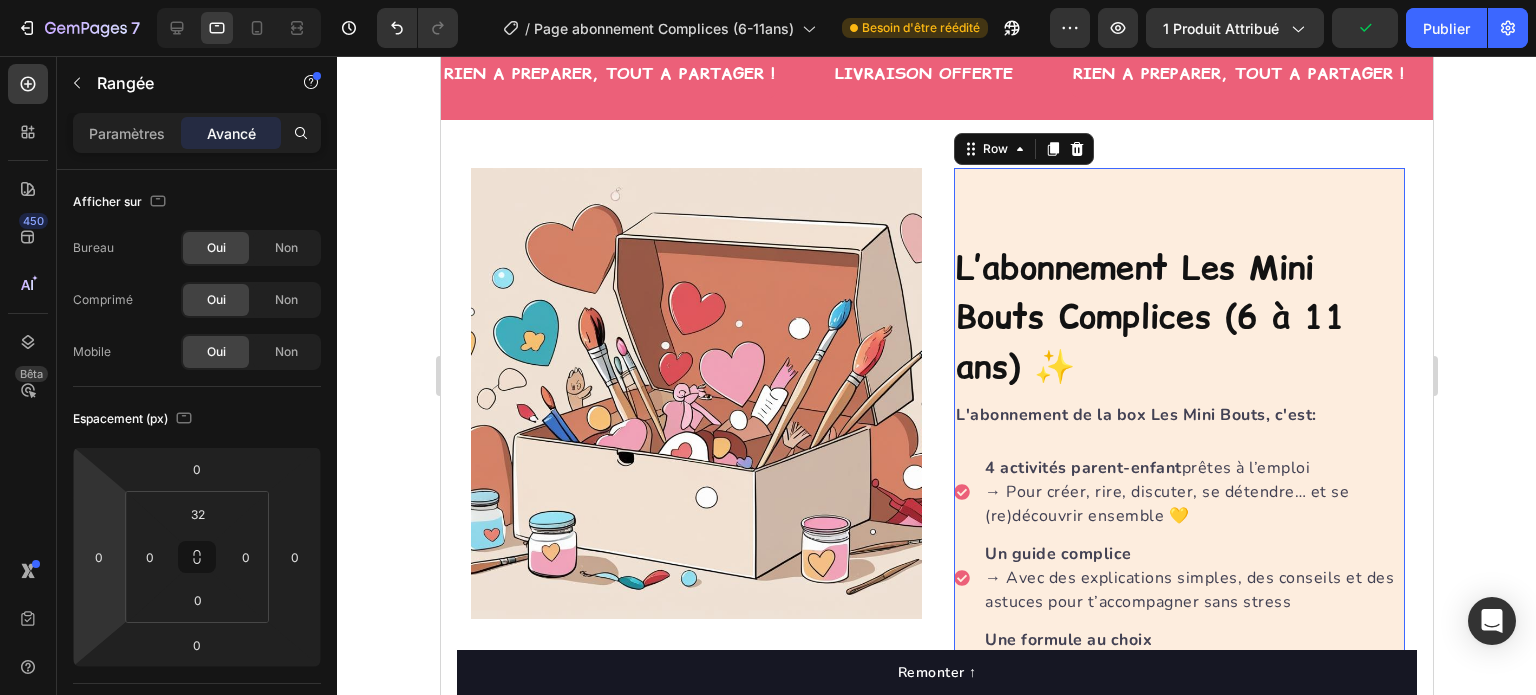 click on "7 Version history / Page abonnement Complices (6-11ans) Besoin d'être réédité Aperçu 1 produit attribué Publier 450 Bêta Sections(18) Éléments (84) Section Élément Hero Section Product Detail Brands Trusted Badges Guarantee Product Breakdown How to use Testimonials Compare Bundle FAQs Social Proof Brand Story Product List Collection Blog List Contact Sticky Add to Cart Custom Footer Parcourir la bibliothèque 450 Mise en page
Rangée
Rangée
Rangée
Rangée Texte
Titre
Bloc de texte Bouton
Bouton
Bouton Médias
Image" at bounding box center [768, 0] 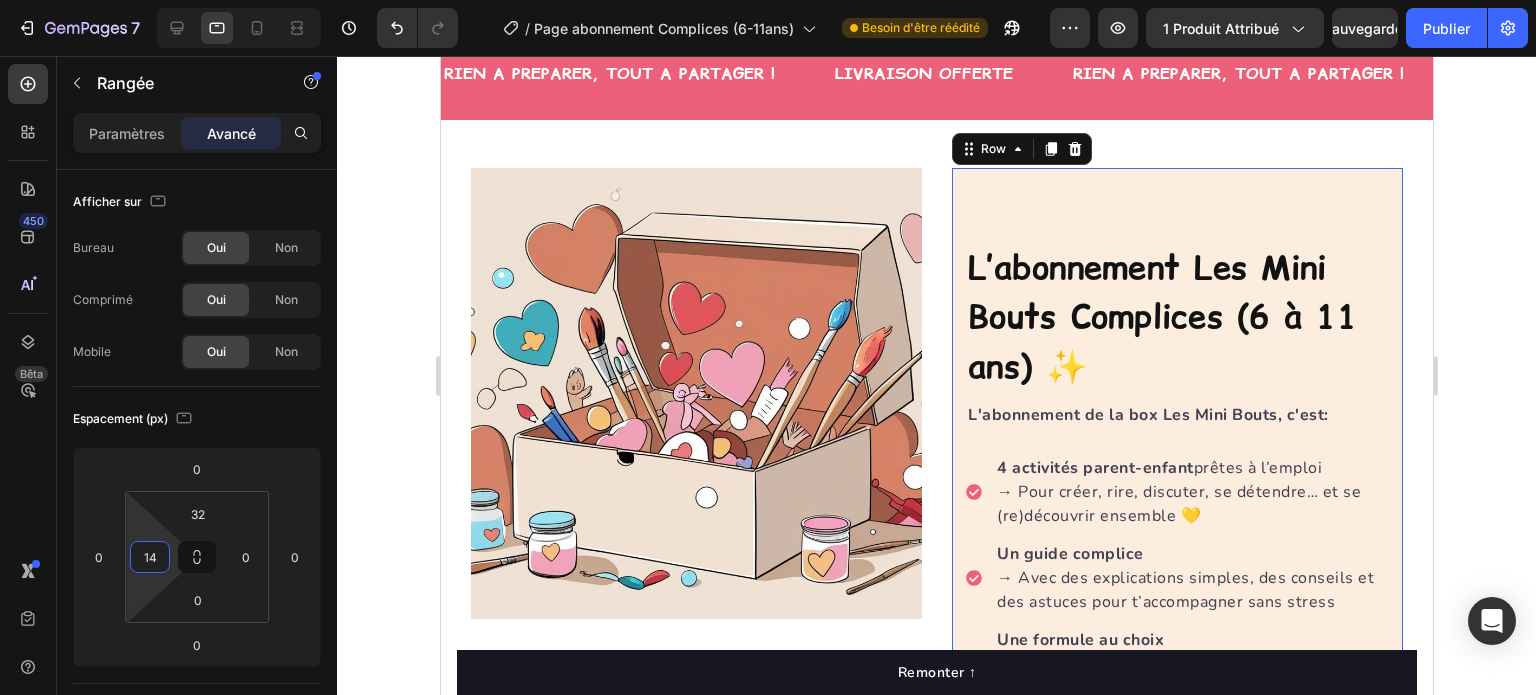 type on "22" 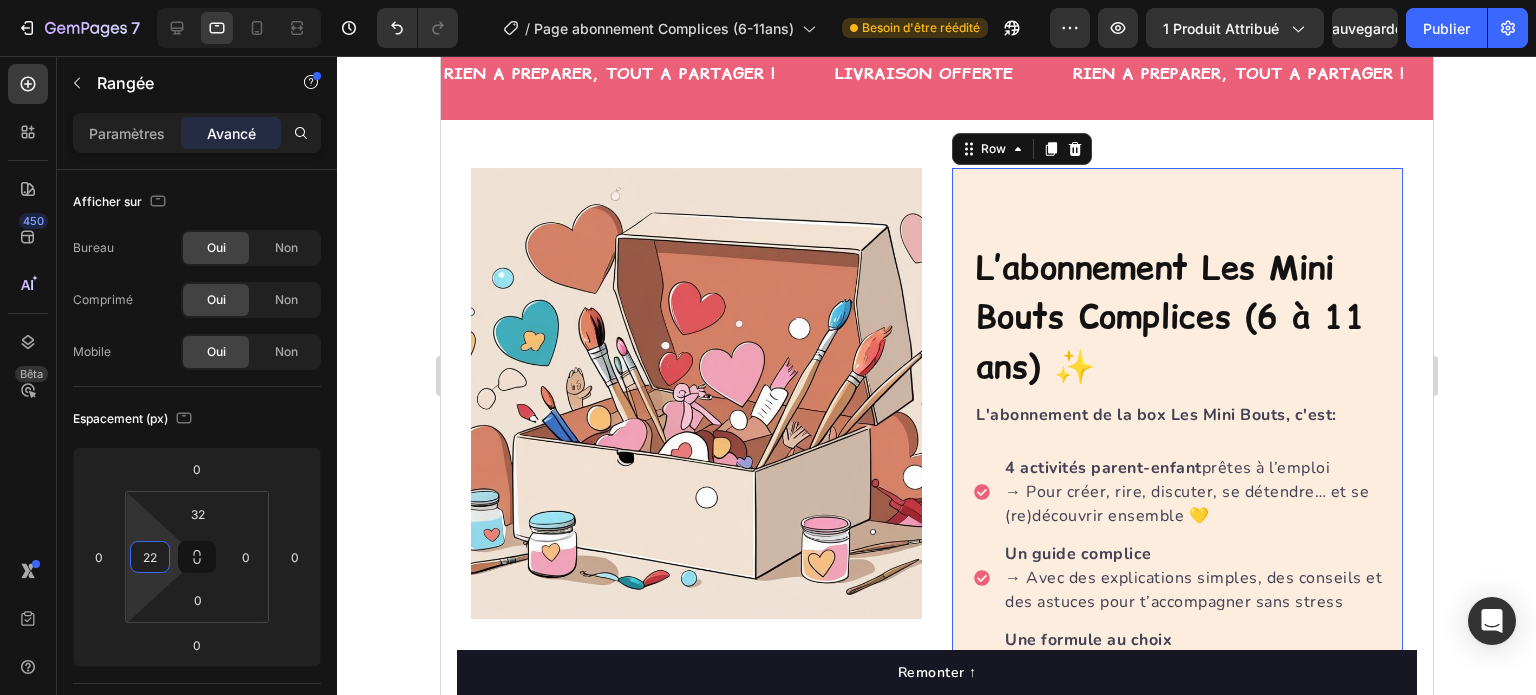 drag, startPoint x: 157, startPoint y: 526, endPoint x: 156, endPoint y: 515, distance: 11.045361 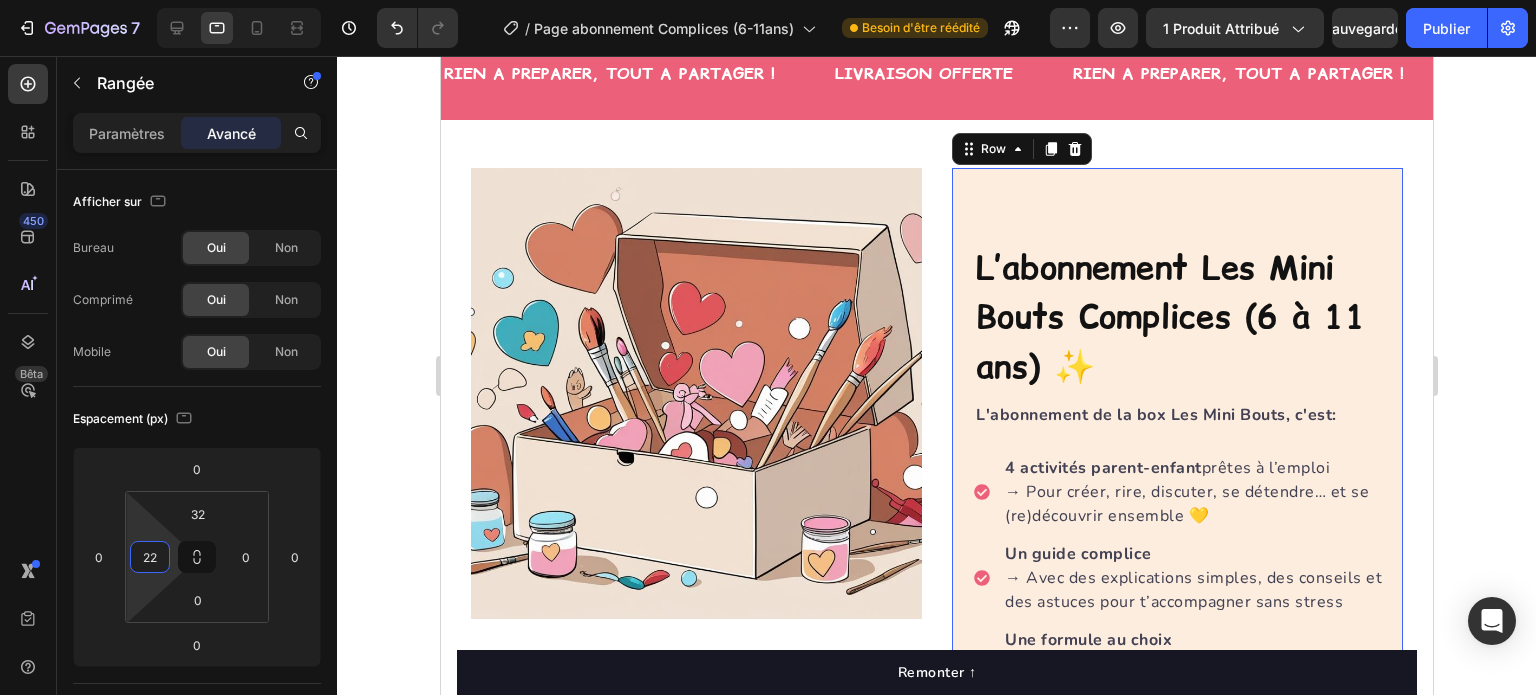 click on "7 Version history / Page abonnement Complices (6-11ans) Besoin d'être réédité Aperçu 1 produit attribué Sauvegarder Publier 450 Bêta Sections(18) Éléments (84) Section Élément Hero Section Product Detail Brands Trusted Badges Guarantee Product Breakdown How to use Testimonials Compare Bundle FAQs Social Proof Brand Story Product List Collection Blog List Contact Sticky Add to Cart Custom Footer Parcourir la bibliothèque 450 Mise en page
Rangée
Rangée
Rangée
Rangée Texte
Titre
Bloc de texte Bouton
Bouton
Bouton Médias
Image" at bounding box center [768, 0] 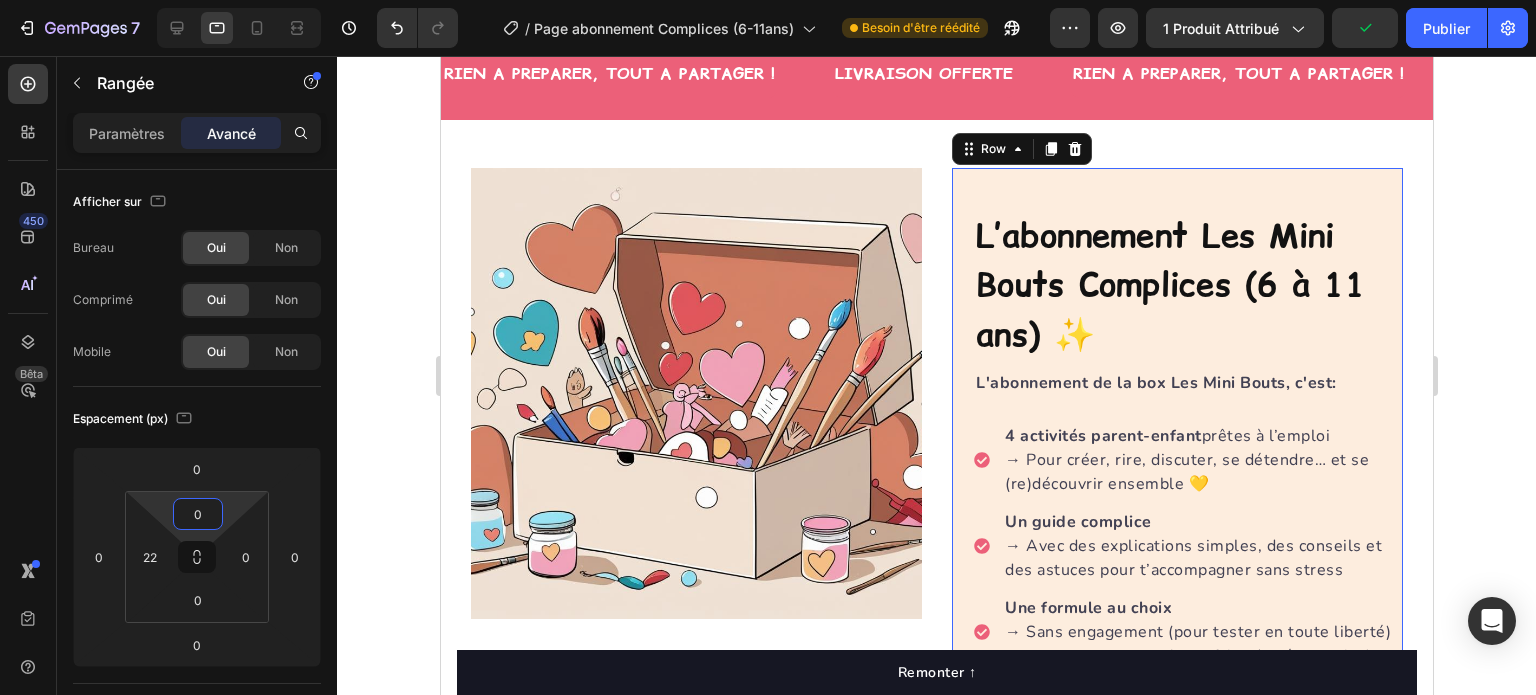 drag, startPoint x: 228, startPoint y: 507, endPoint x: 196, endPoint y: 557, distance: 59.36329 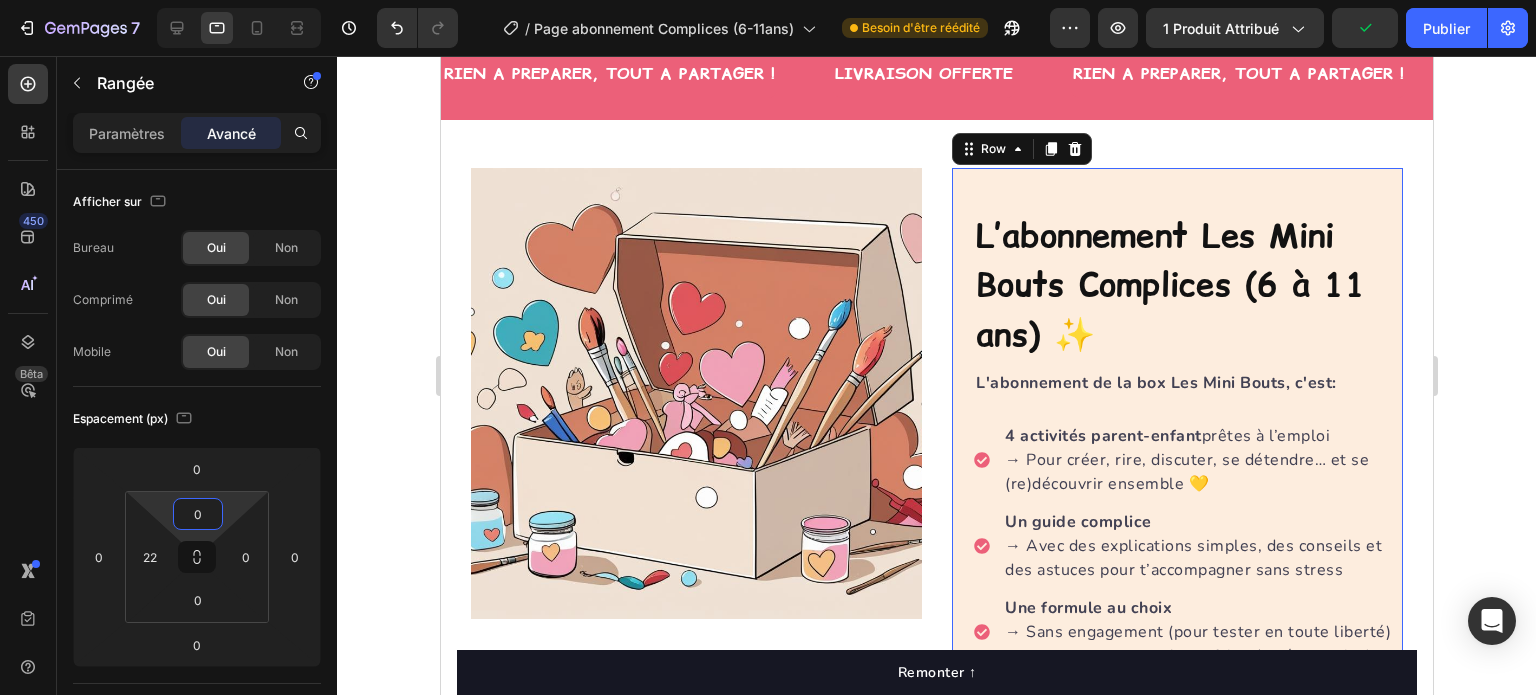 click on "7 Version history / Page abonnement Complices (6-11ans) Besoin d'être réédité Aperçu 1 produit attribué Publier 450 Bêta Sections(18) Éléments (84) Section Élément Hero Section Product Detail Brands Trusted Badges Guarantee Product Breakdown How to use Testimonials Compare Bundle FAQs Social Proof Brand Story Product List Collection Blog List Contact Sticky Add to Cart Custom Footer Parcourir la bibliothèque 450 Mise en page
Rangée
Rangée
Rangée
Rangée Texte
Titre
Bloc de texte Bouton
Bouton
Bouton Médias
Image" at bounding box center [768, 0] 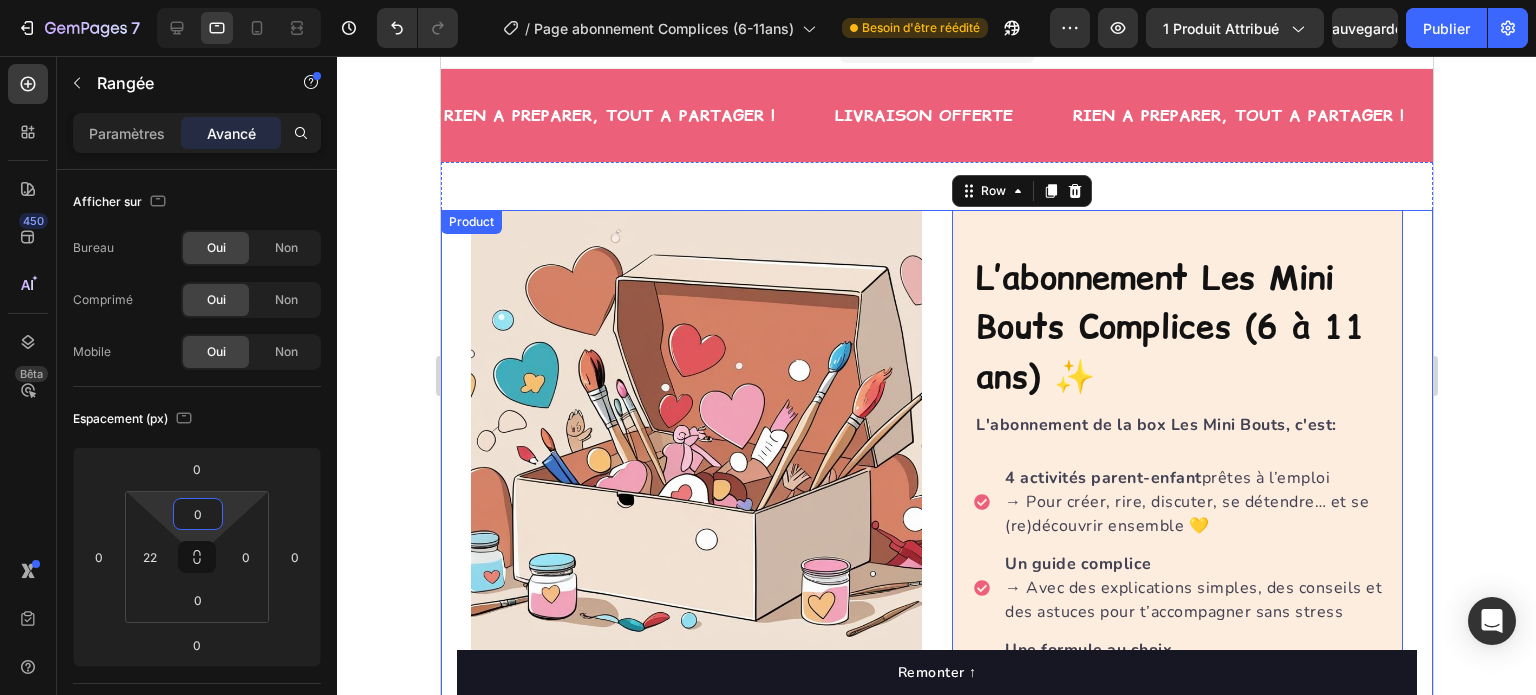 scroll, scrollTop: 0, scrollLeft: 0, axis: both 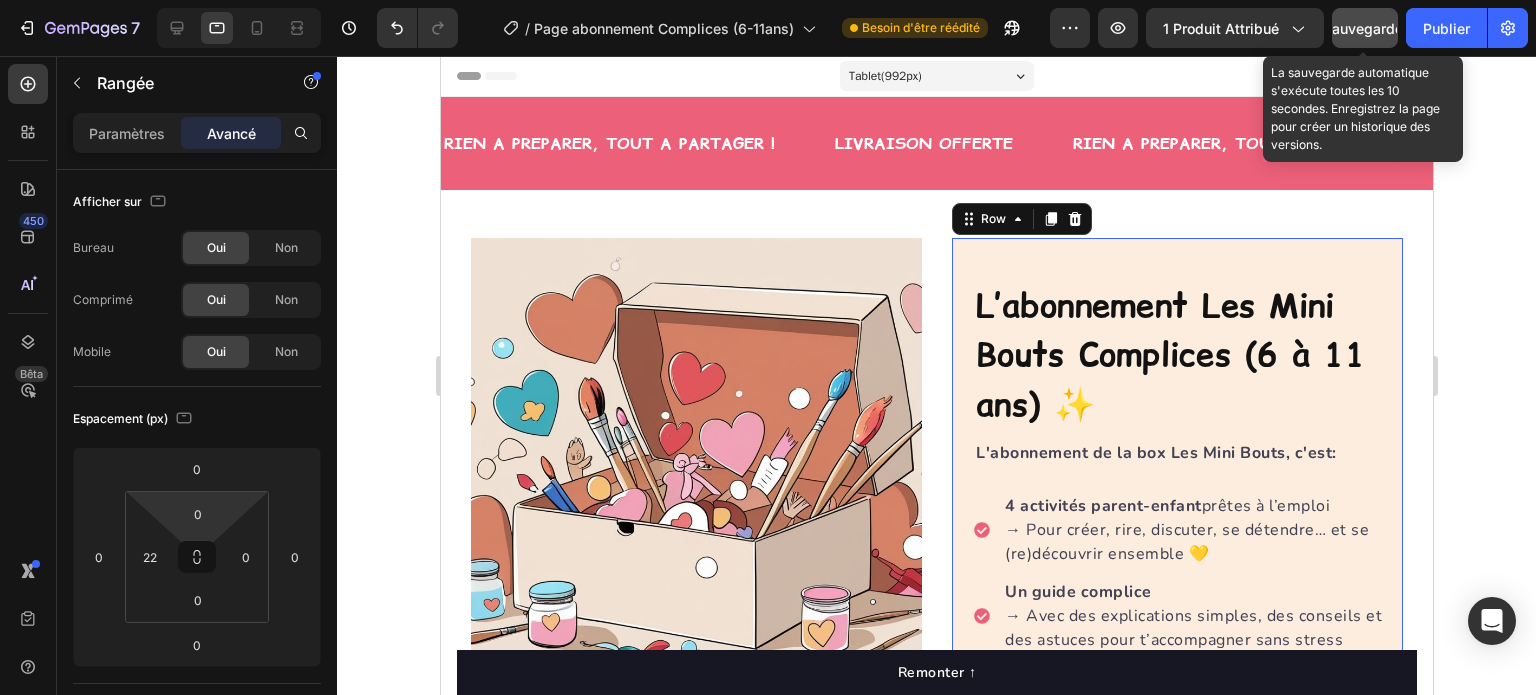 click on "Sauvegarder" 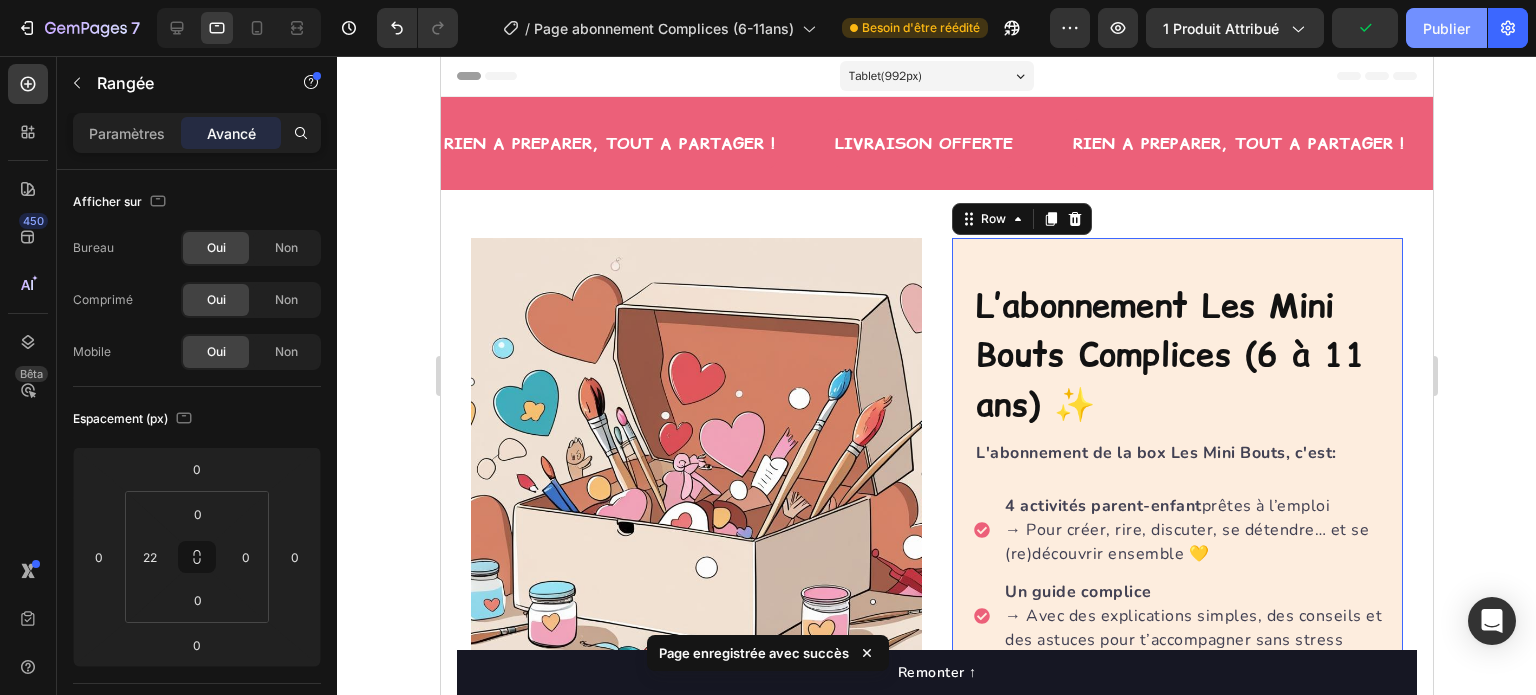 click on "Publier" 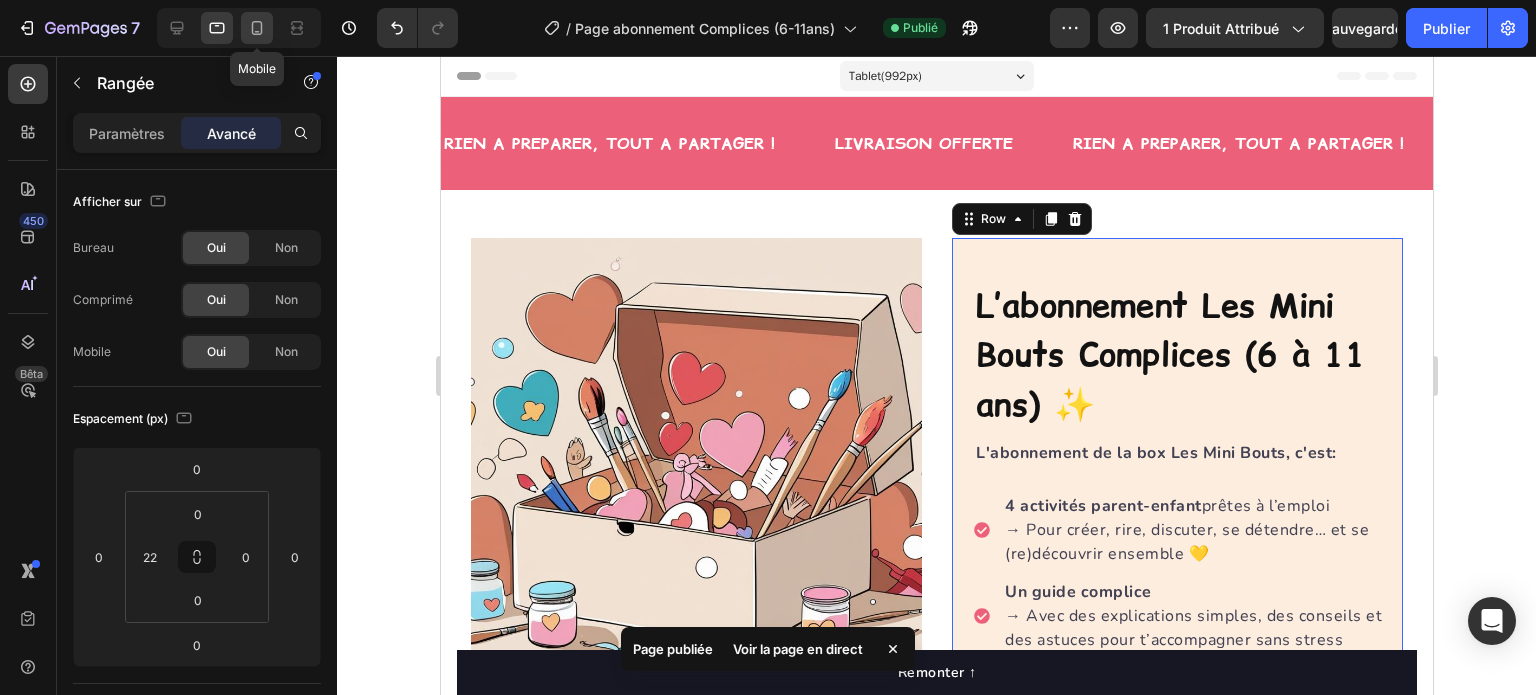 click 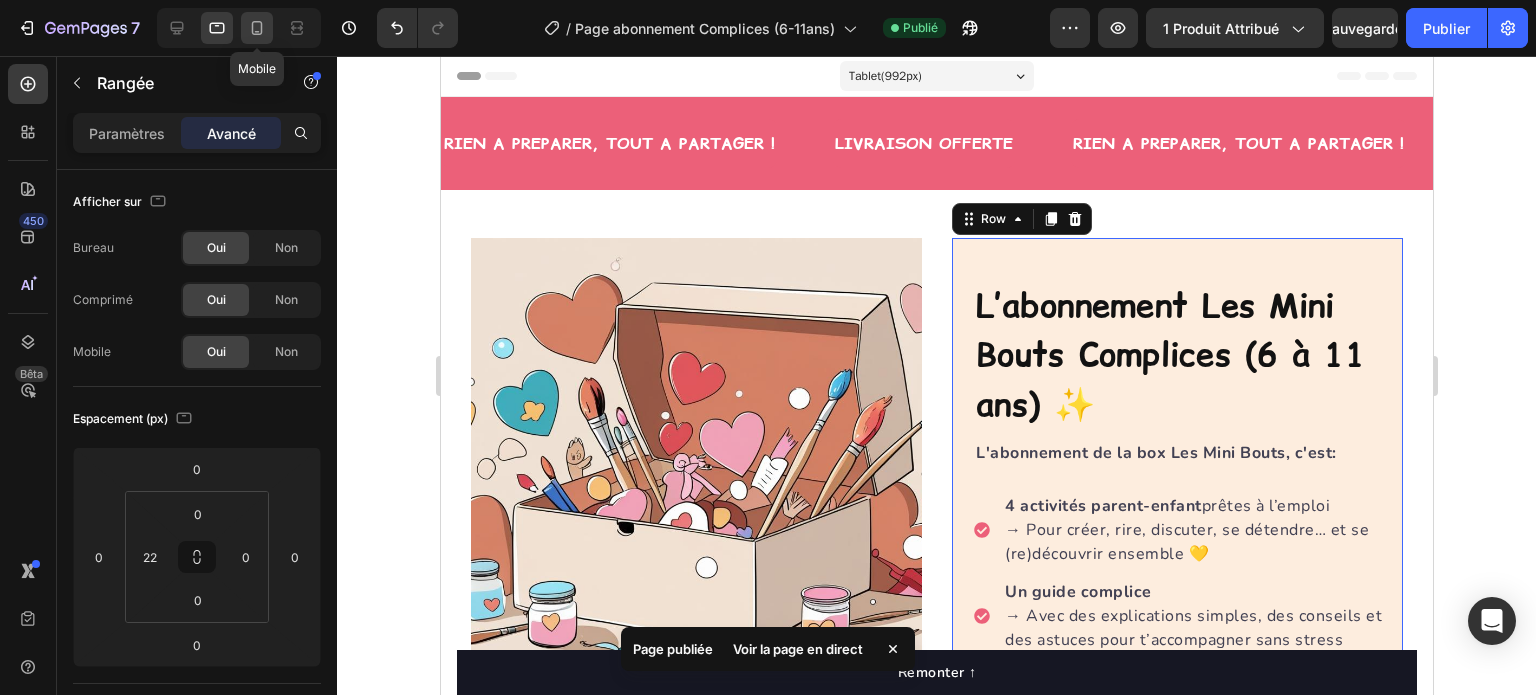 type on "0" 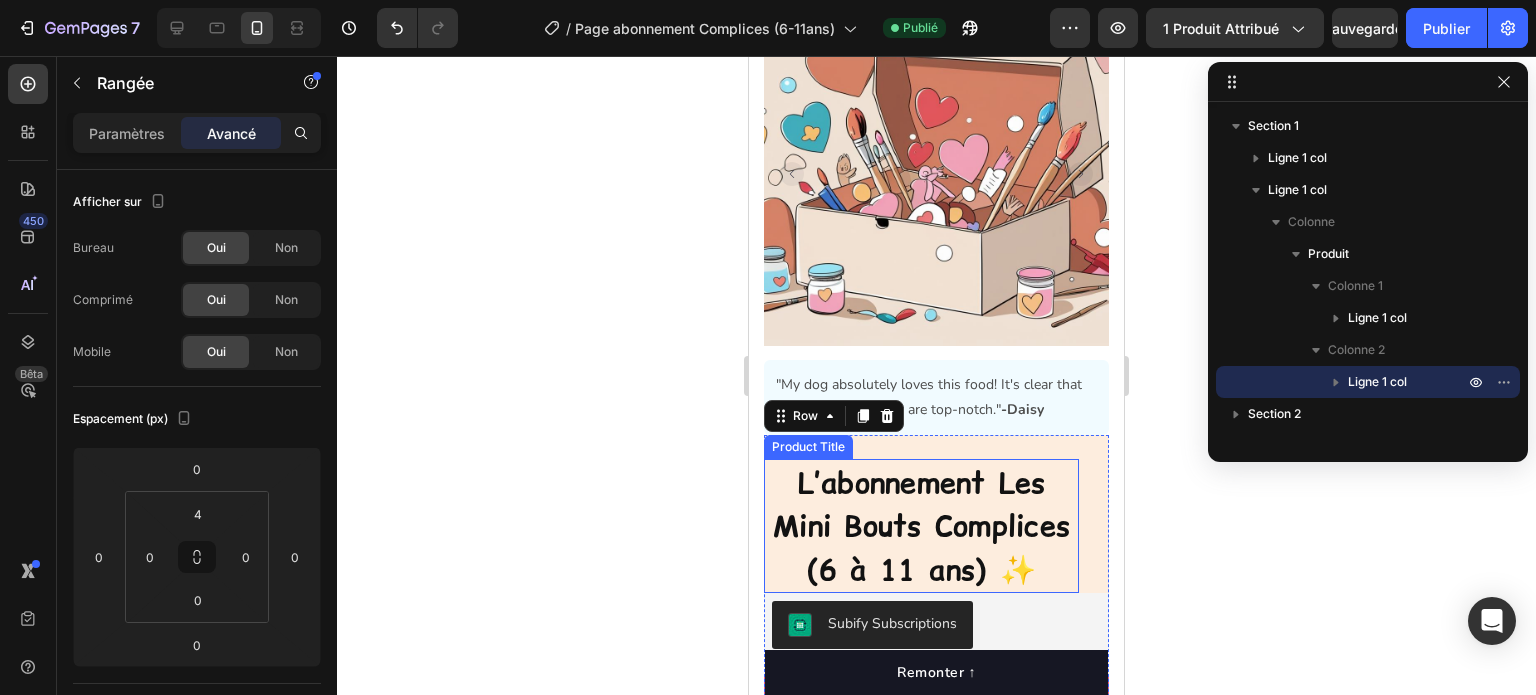 scroll, scrollTop: 200, scrollLeft: 0, axis: vertical 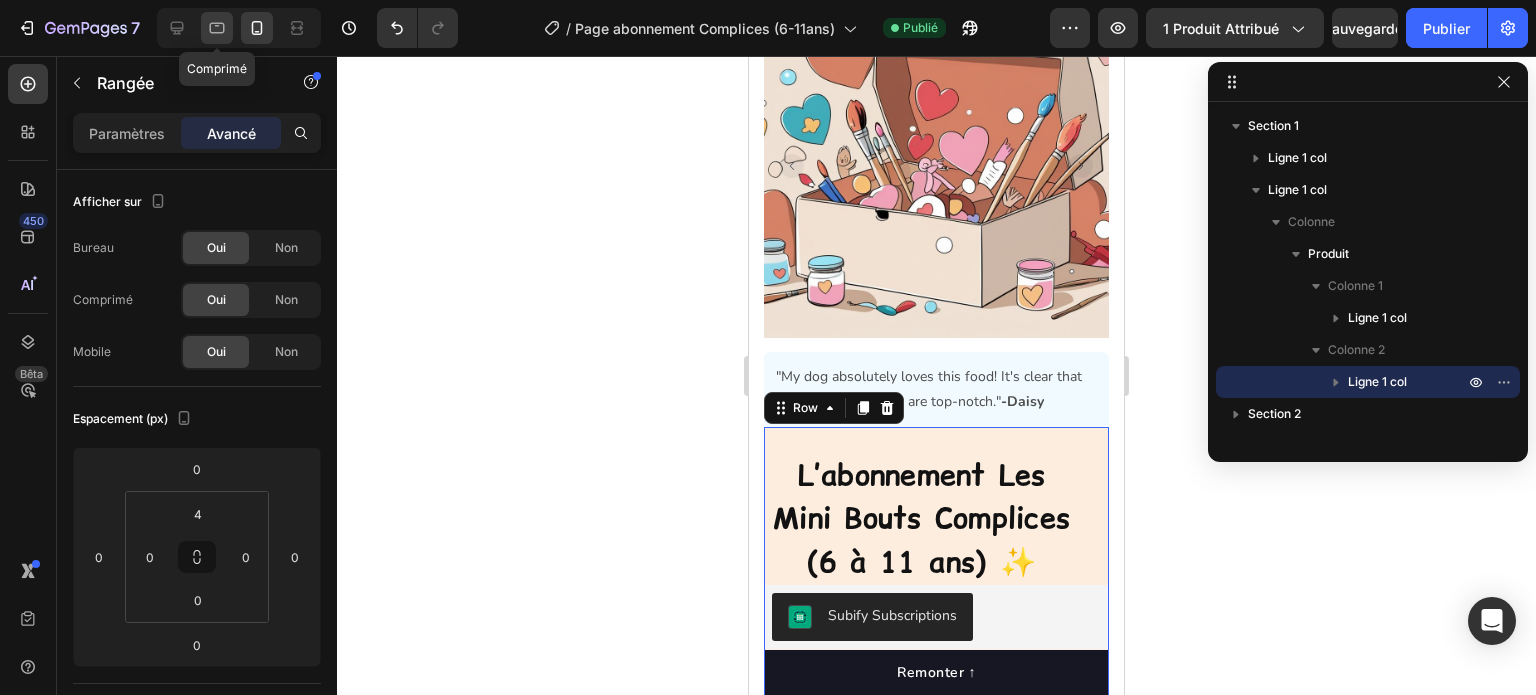 click 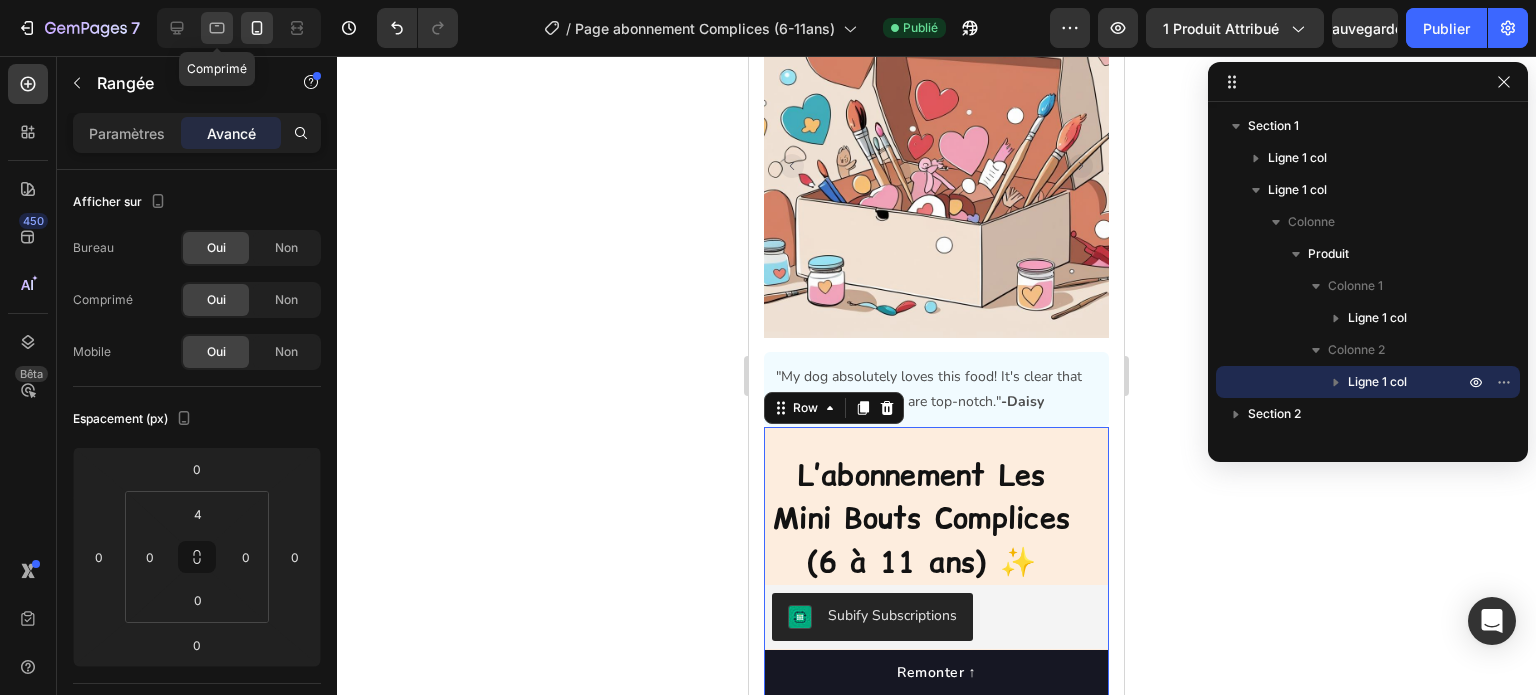 type on "0" 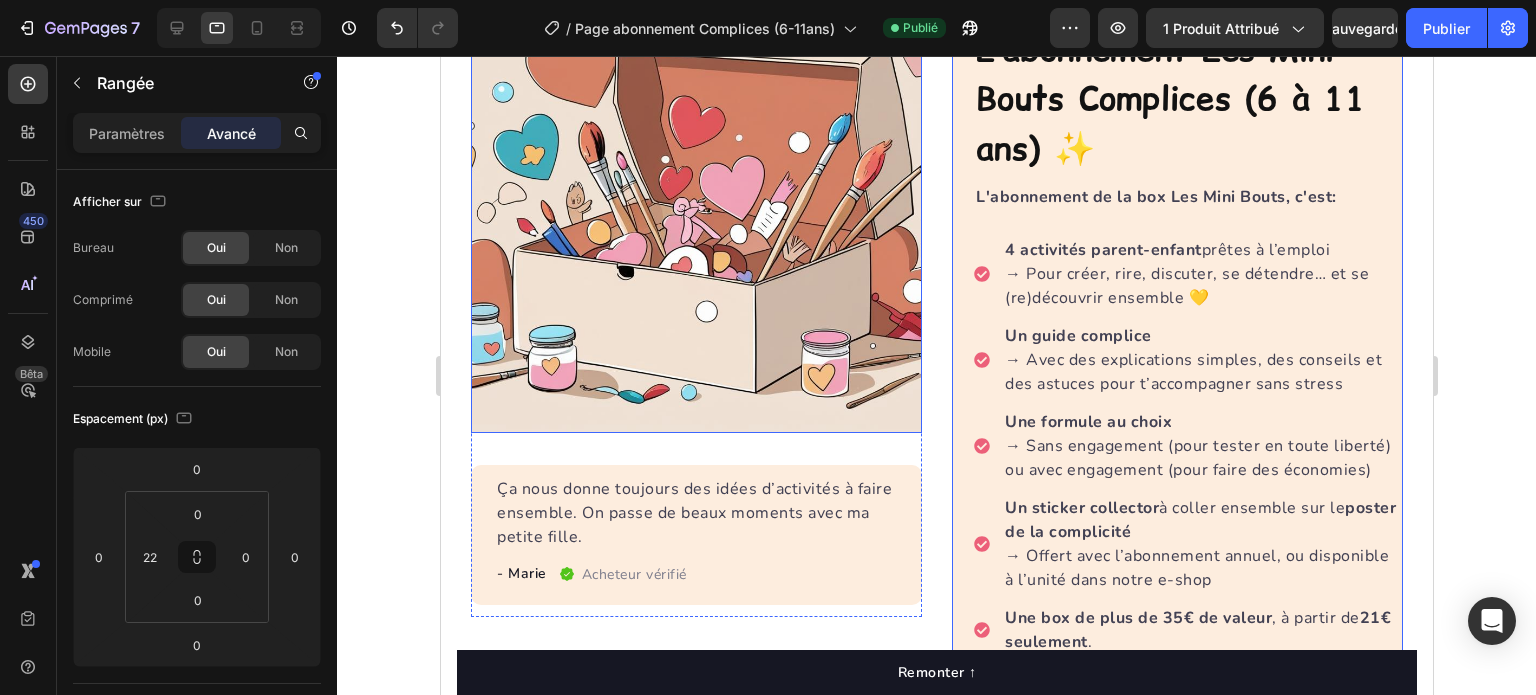 scroll, scrollTop: 312, scrollLeft: 0, axis: vertical 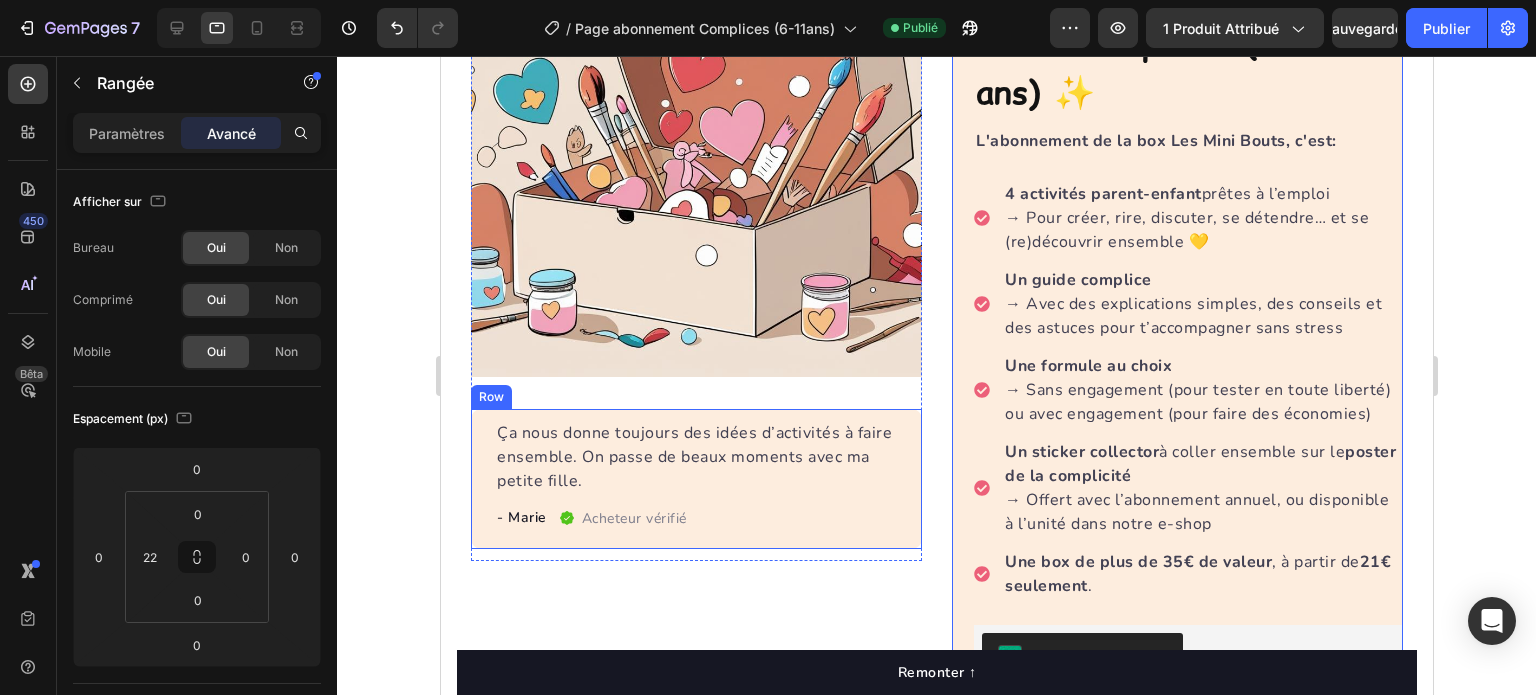 click on "Ça nous donne toujours des idées d’activités à faire ensemble. On passe de beaux moments avec ma petite fille. Text block - Marie Text block
Acheteur vérifié Item list Row Row" at bounding box center (695, 479) 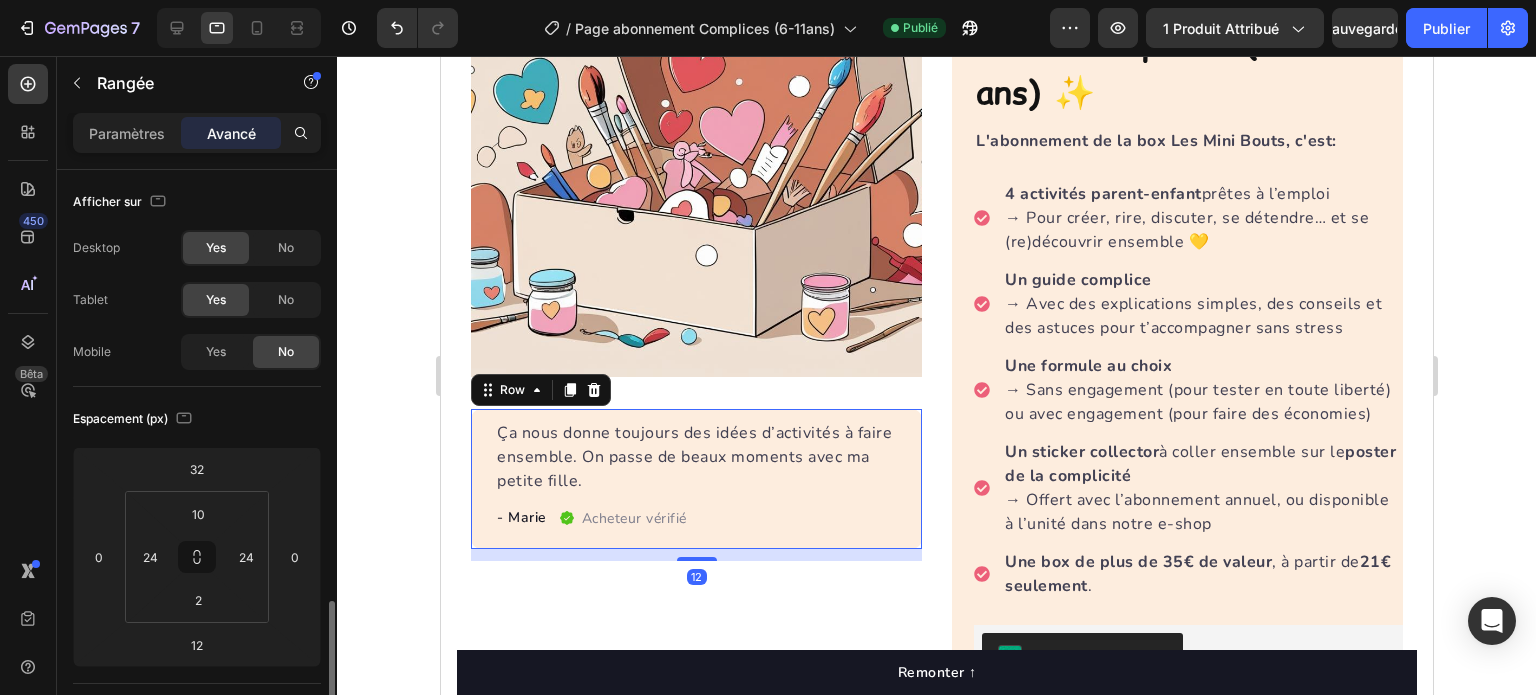 scroll, scrollTop: 300, scrollLeft: 0, axis: vertical 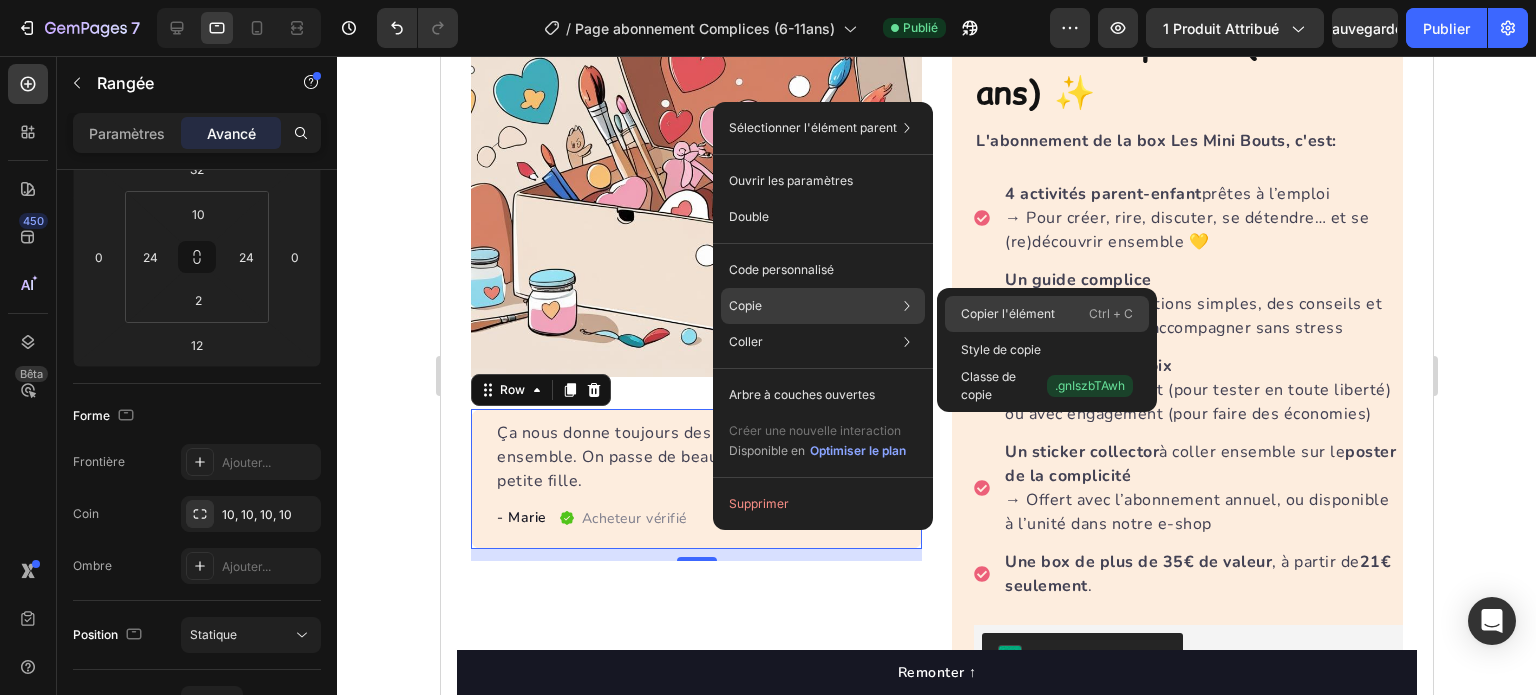 click on "Copier l'élément" at bounding box center (1008, 313) 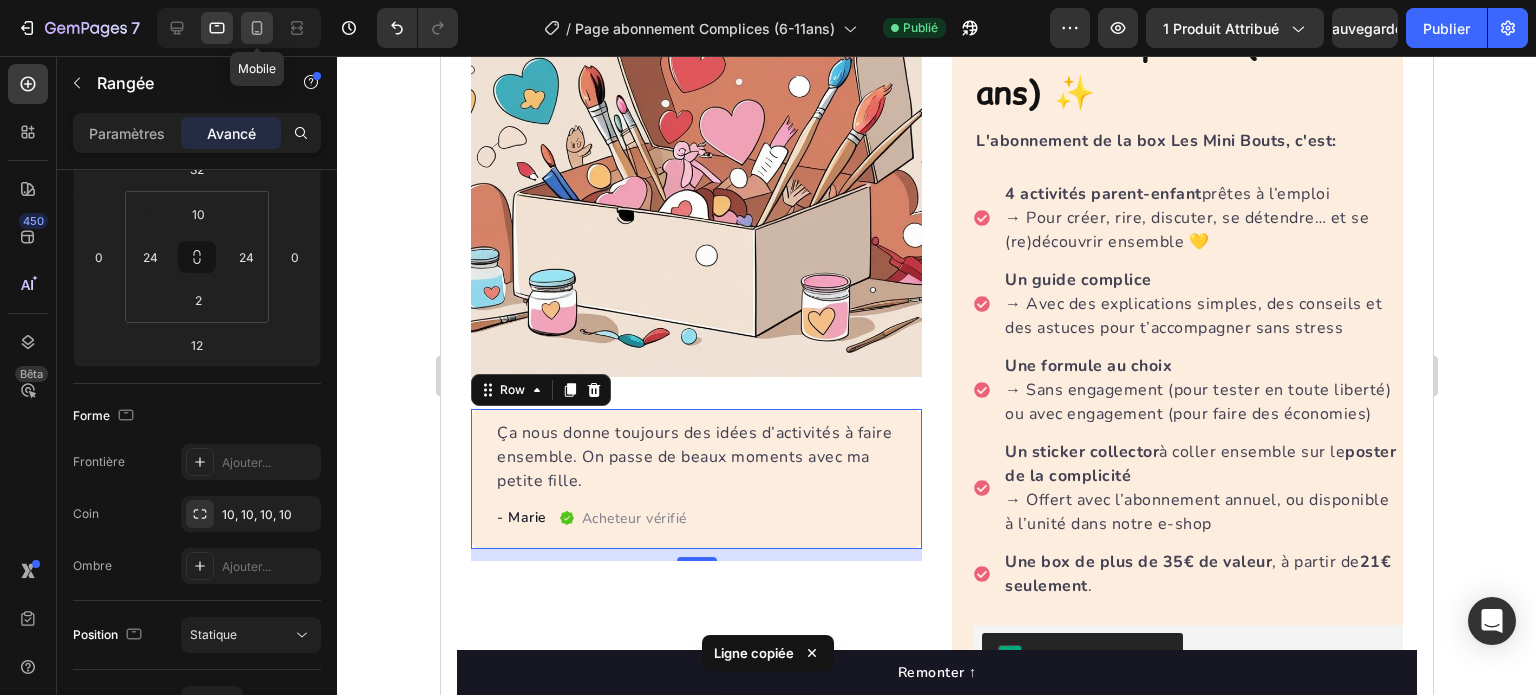 click 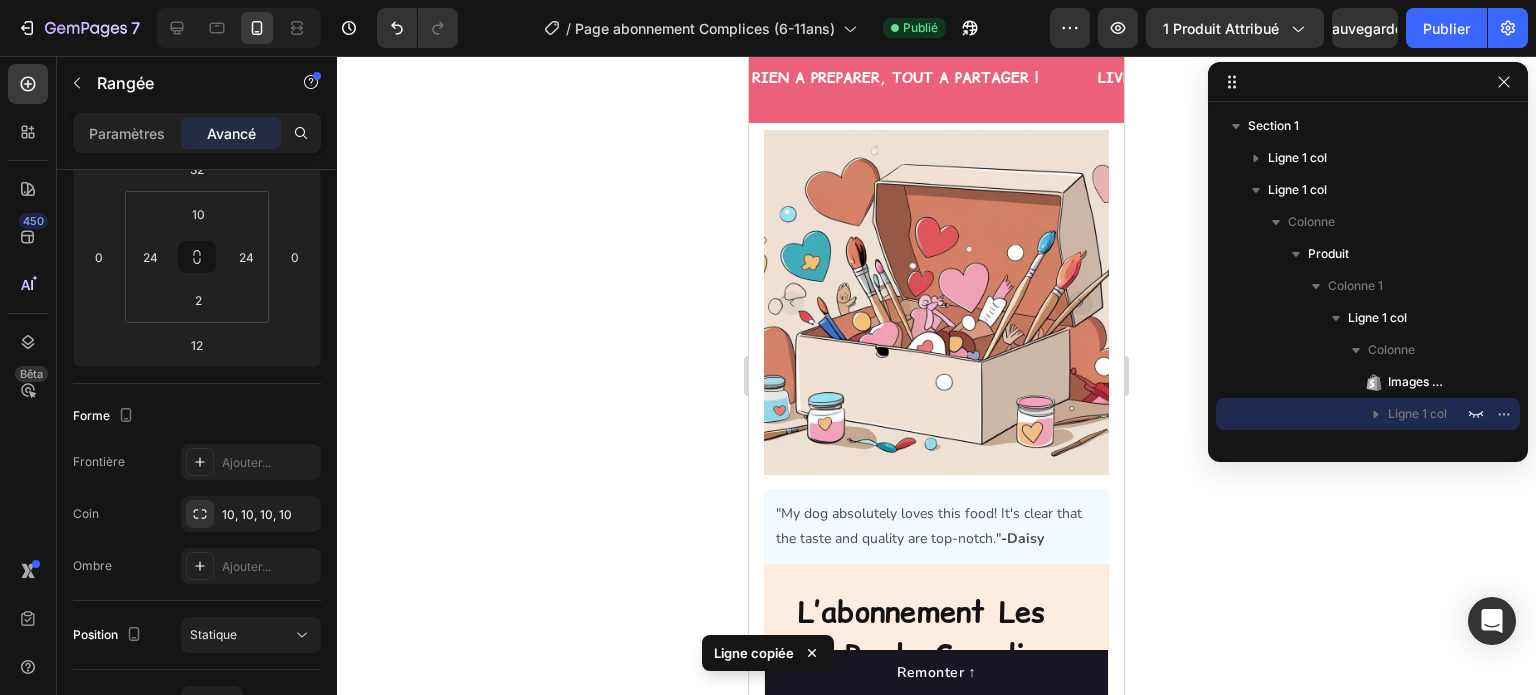scroll, scrollTop: 60, scrollLeft: 0, axis: vertical 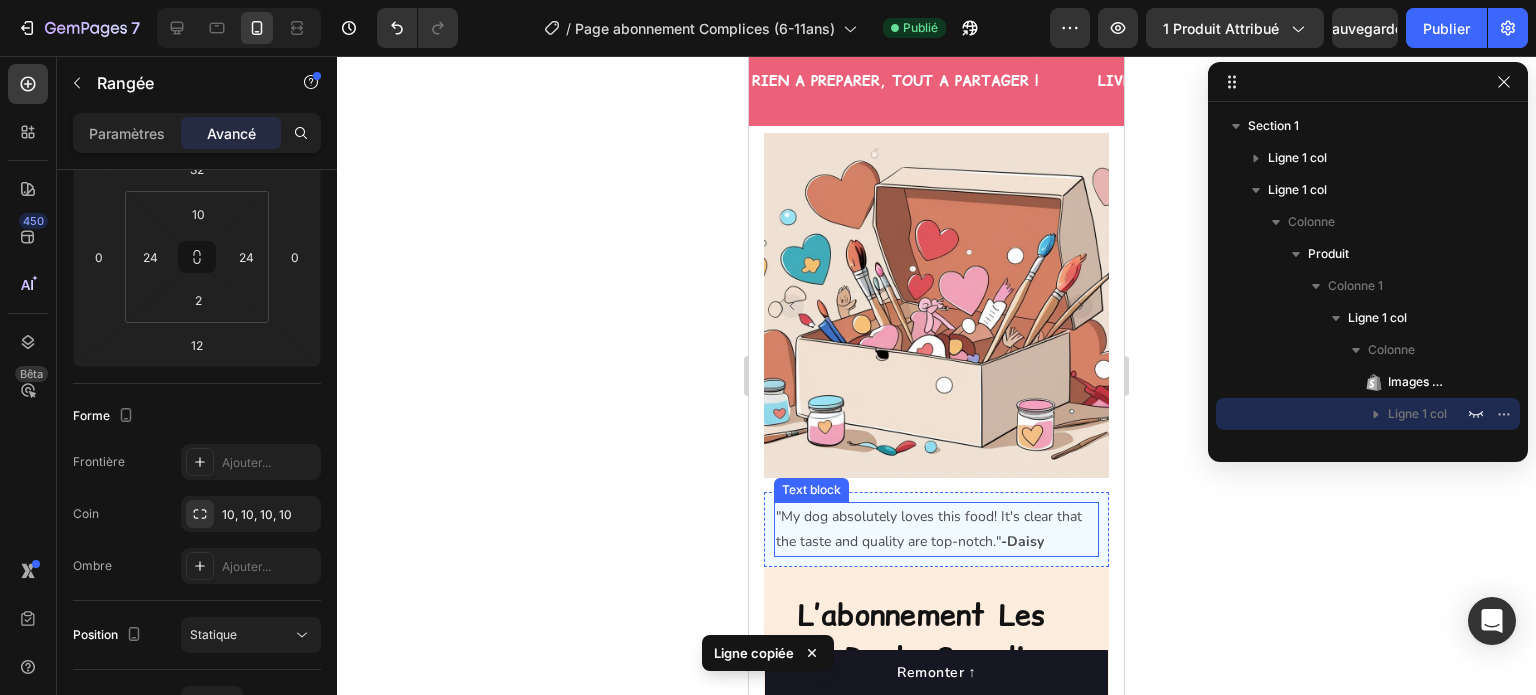click on ""My dog absolutely loves this food! It's clear that the taste and quality are top-notch."  -Daisy" at bounding box center (936, 529) 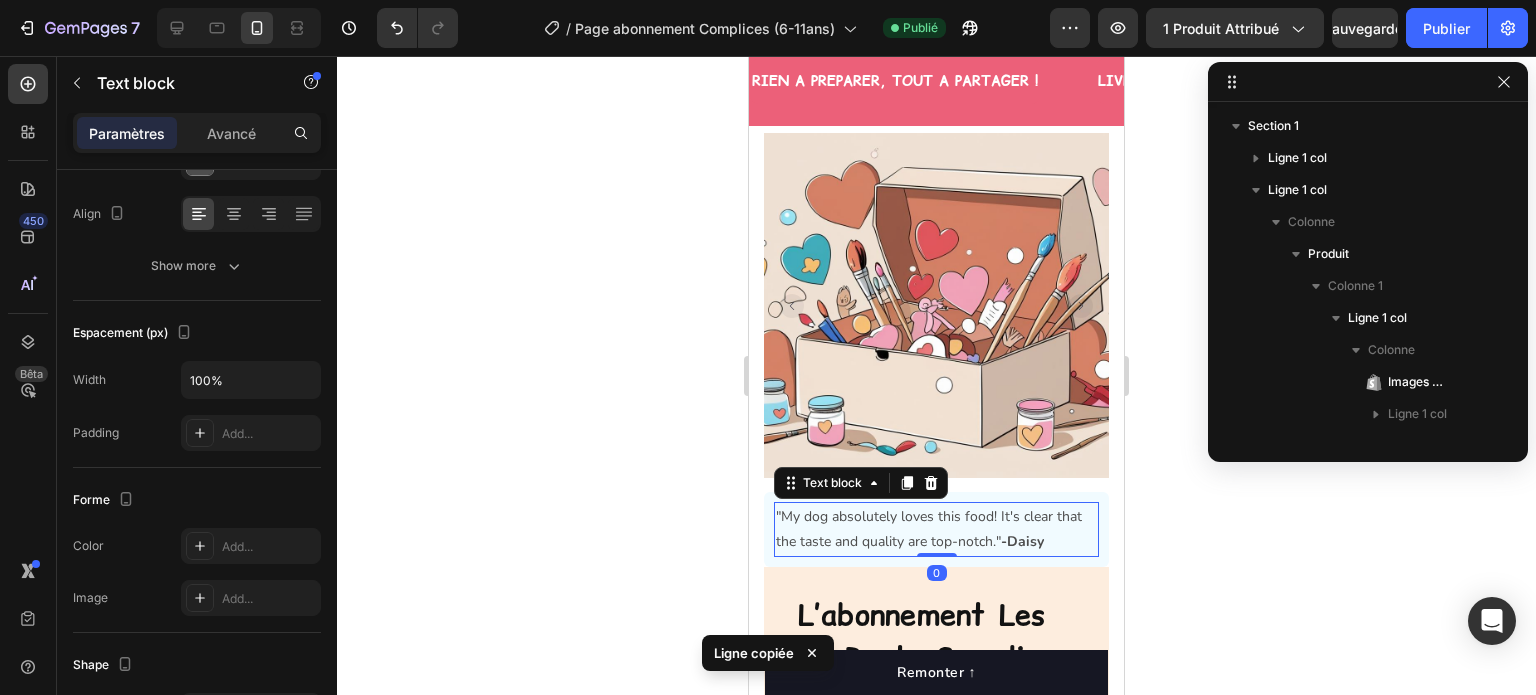 scroll, scrollTop: 250, scrollLeft: 0, axis: vertical 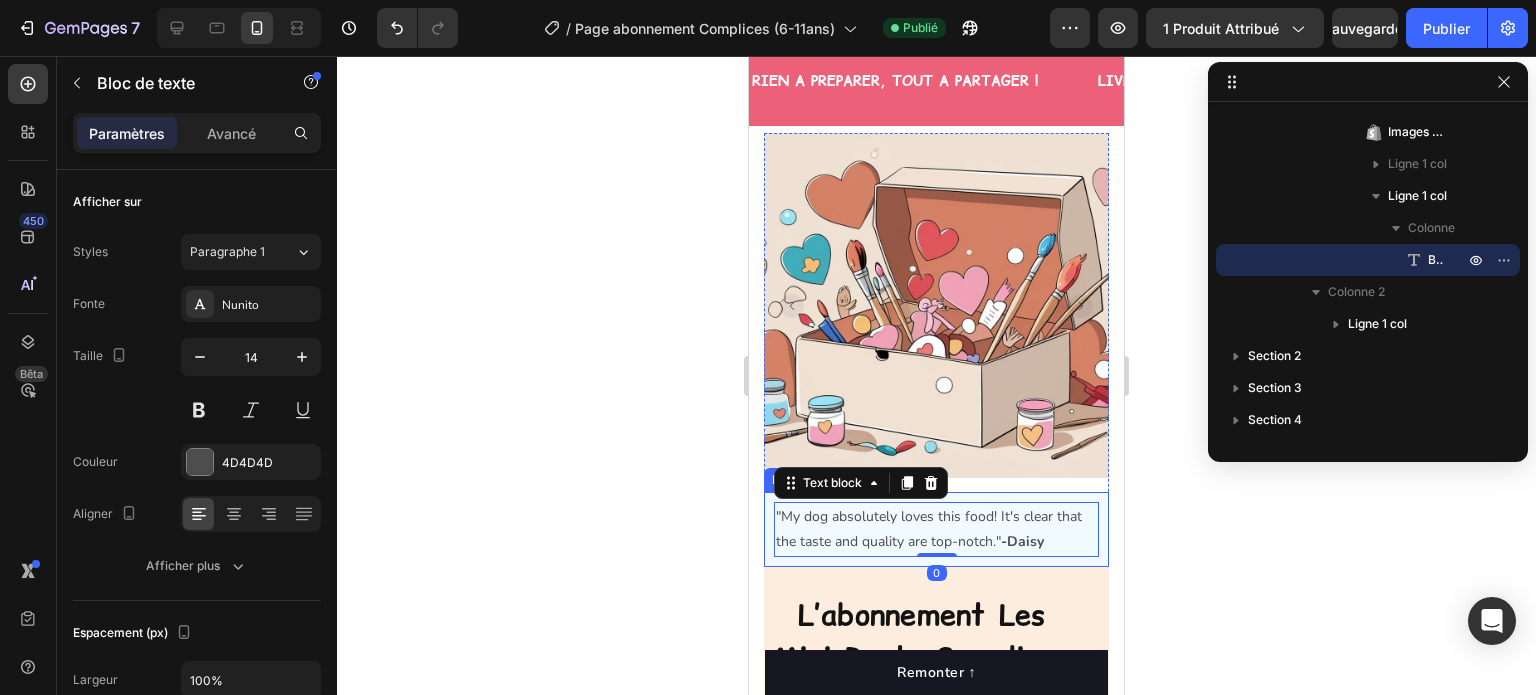 click on ""My dog absolutely loves this food! It's clear that the taste and quality are top-notch."  -Daisy Text block   0 Row" at bounding box center [936, 529] 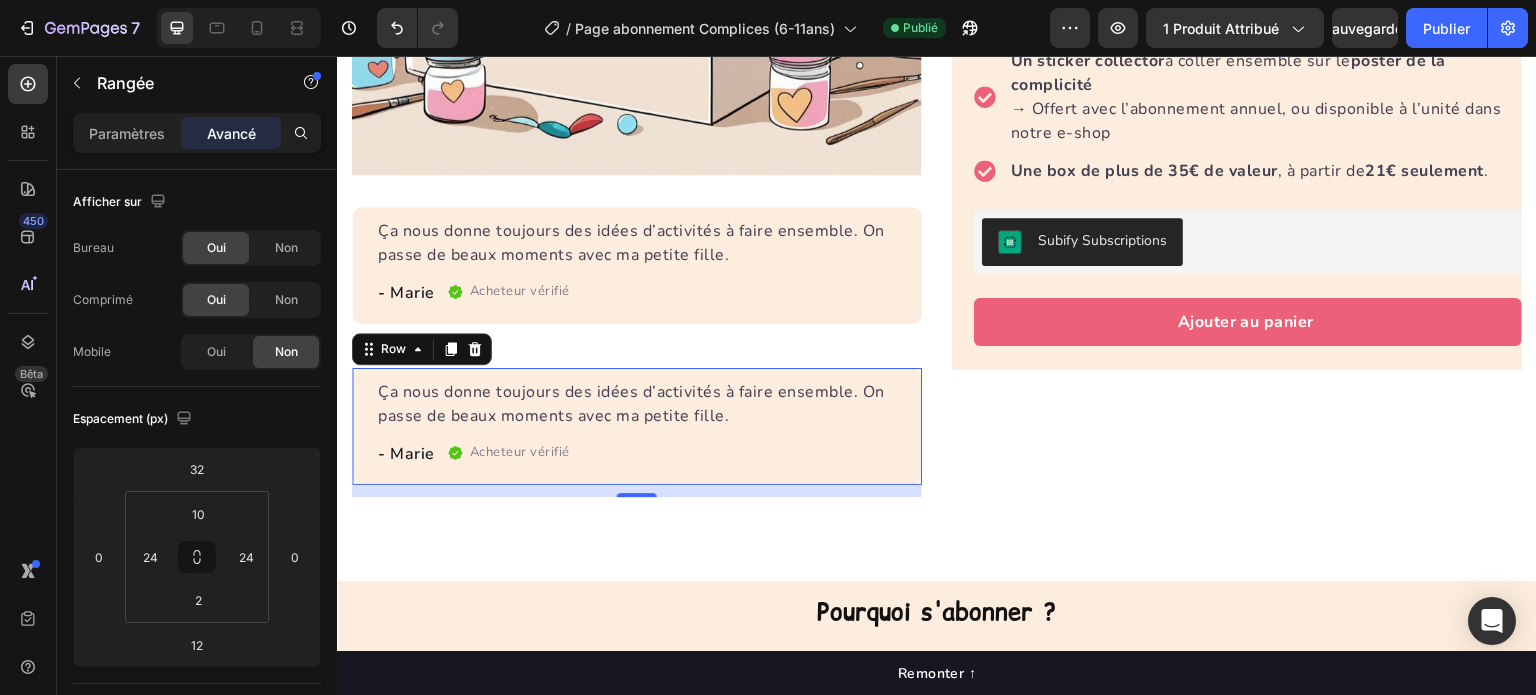 scroll, scrollTop: 650, scrollLeft: 0, axis: vertical 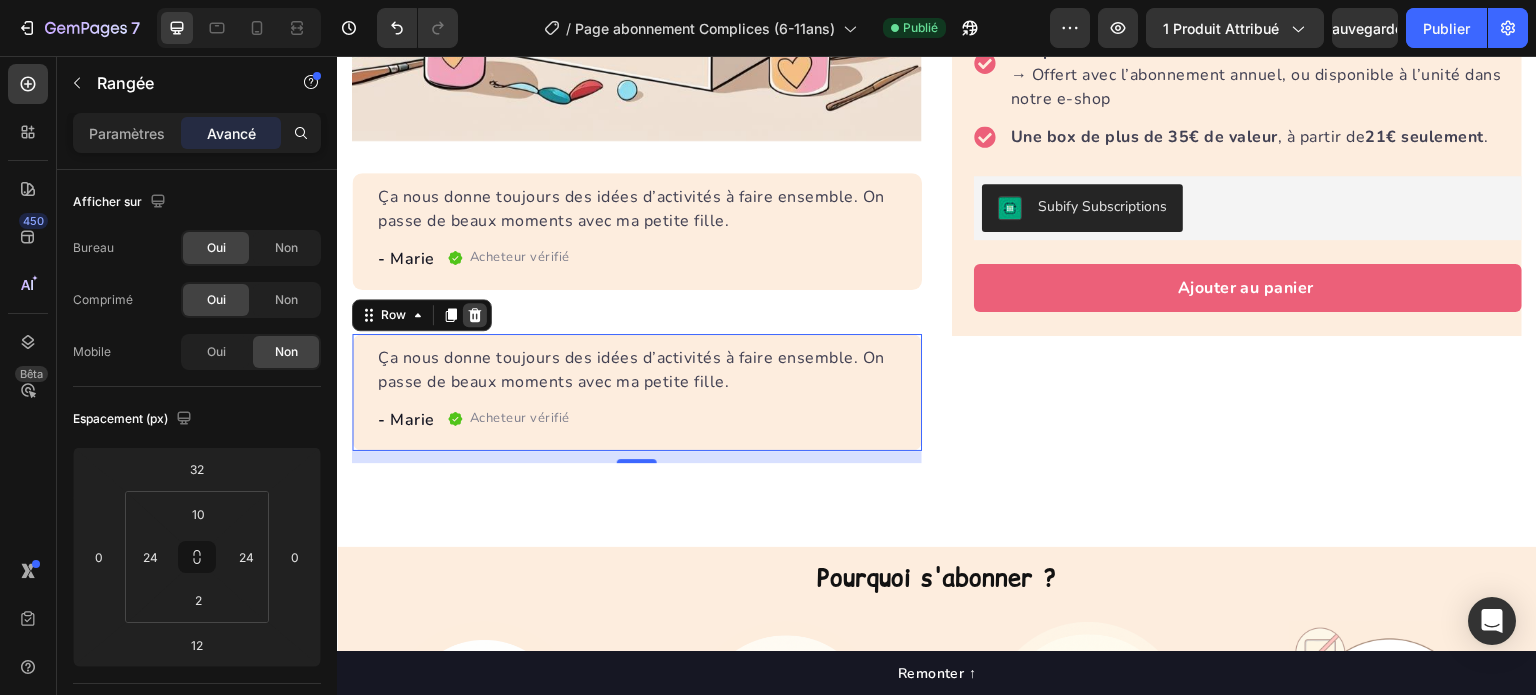 click 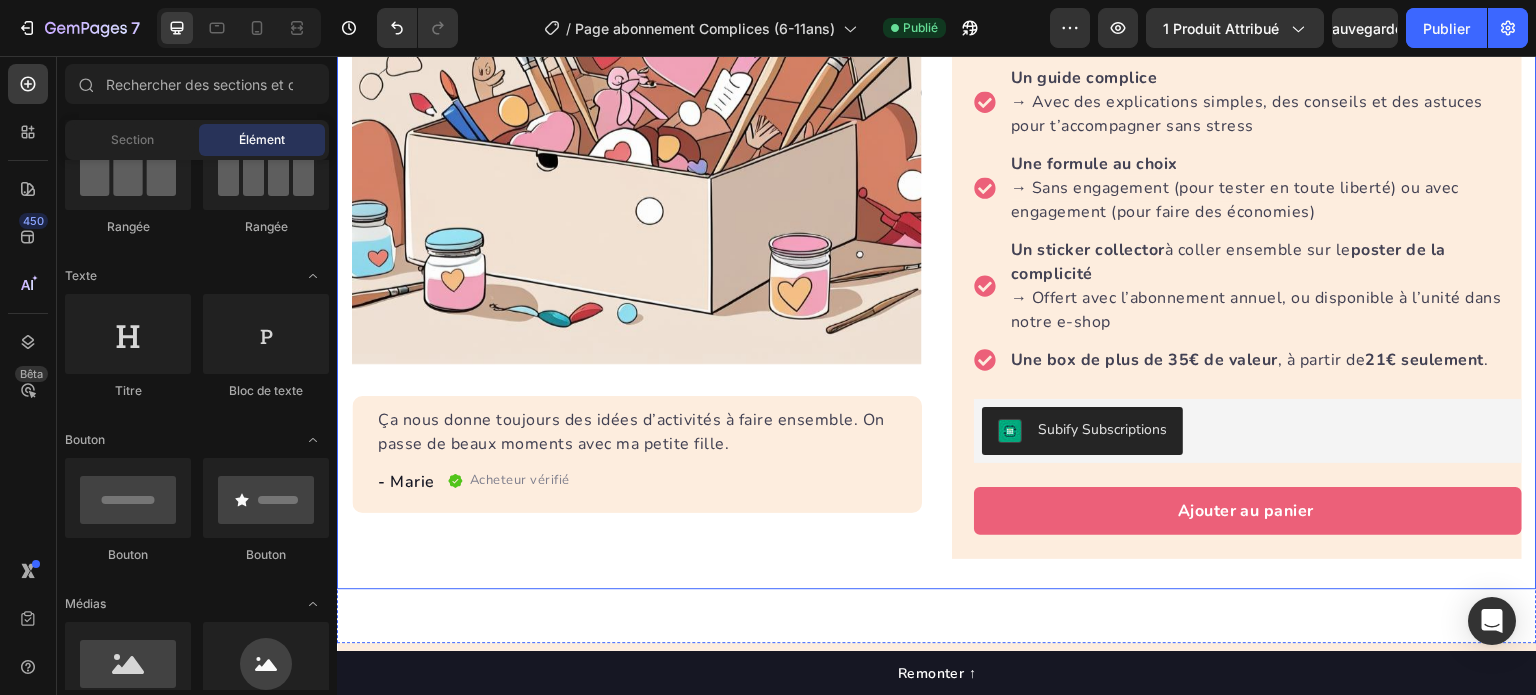 scroll, scrollTop: 350, scrollLeft: 0, axis: vertical 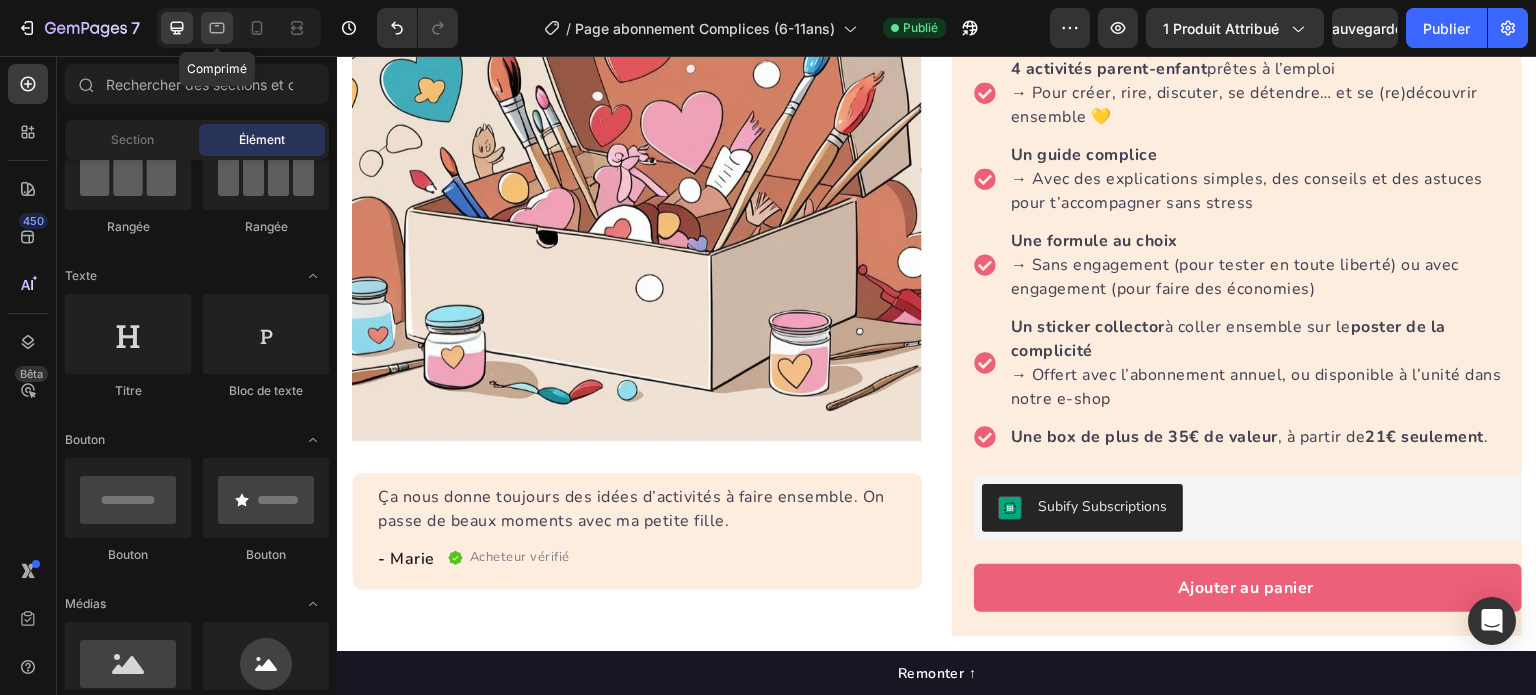 click 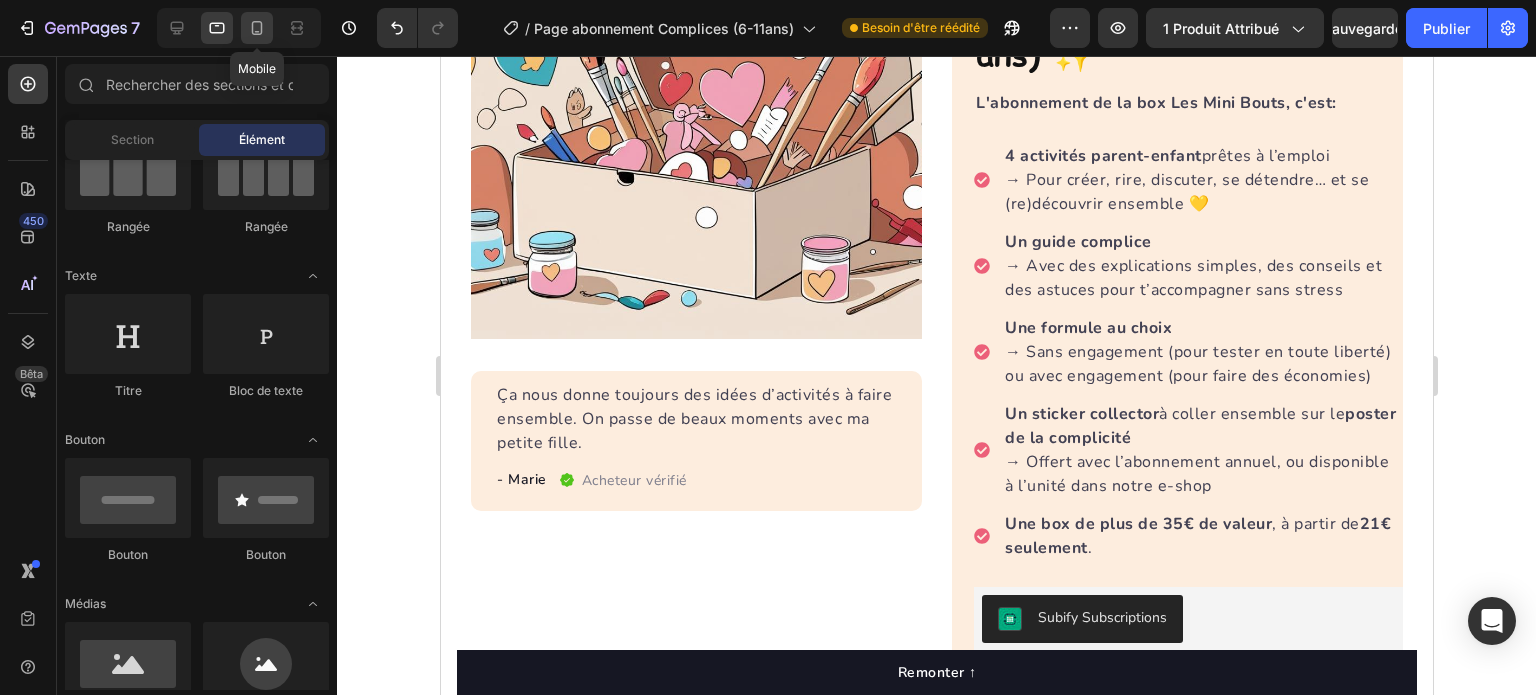 click 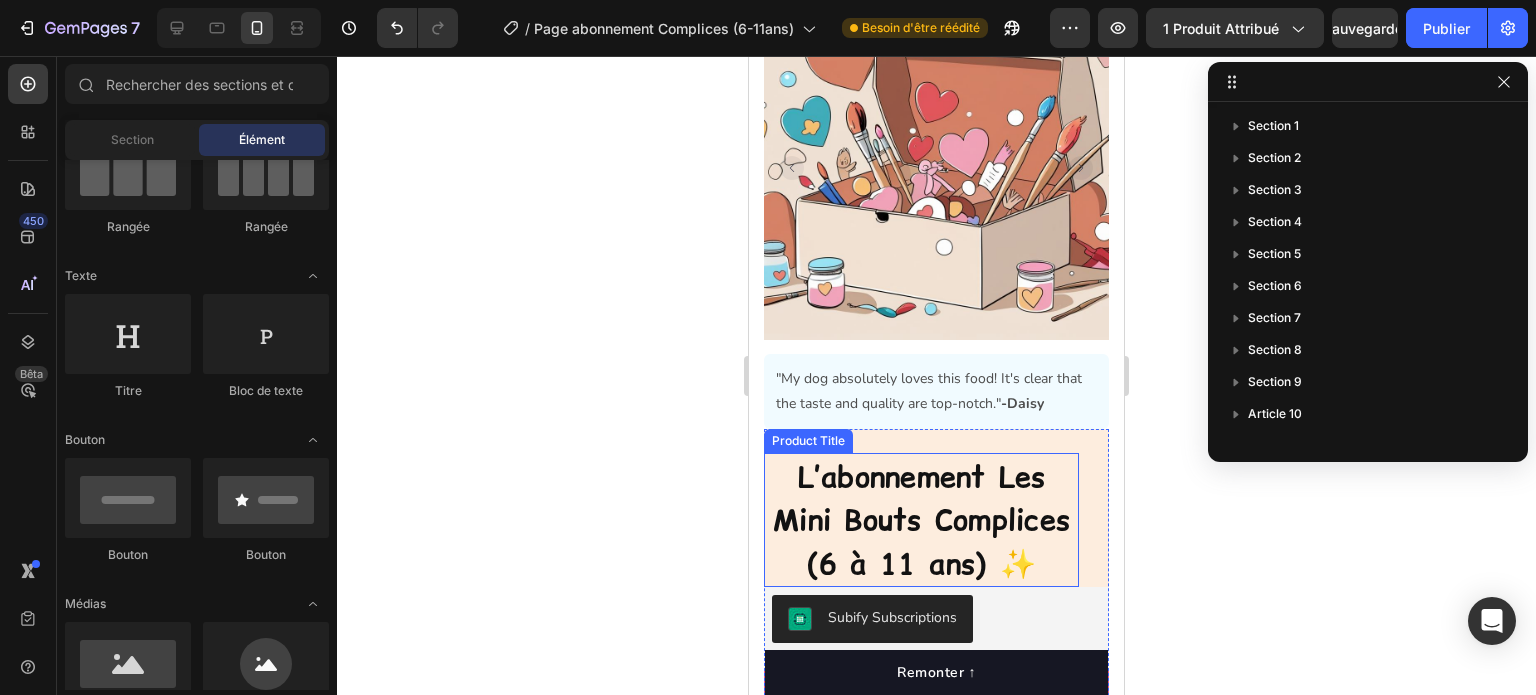 scroll, scrollTop: 150, scrollLeft: 0, axis: vertical 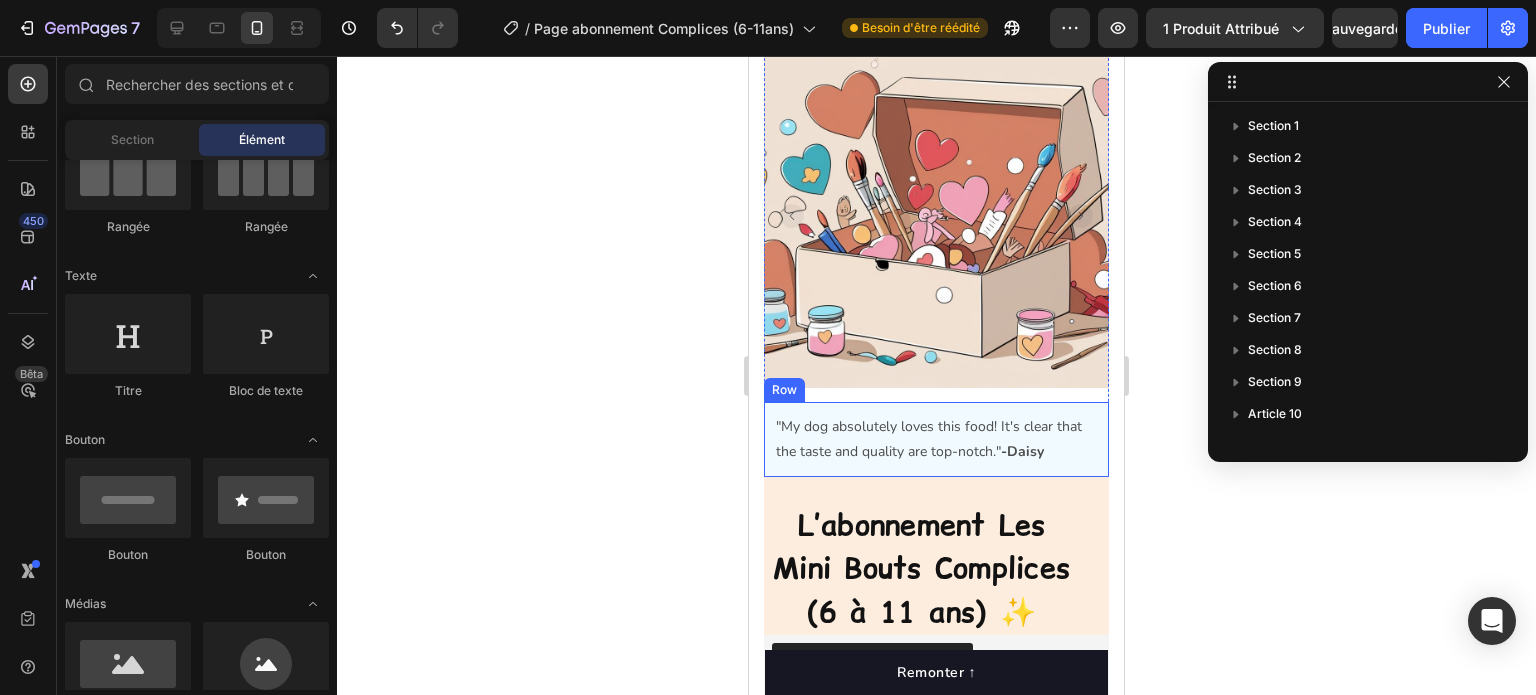 click on ""My dog absolutely loves this food! It's clear that the taste and quality are top-notch."  -Daisy Text block Row" at bounding box center (936, 439) 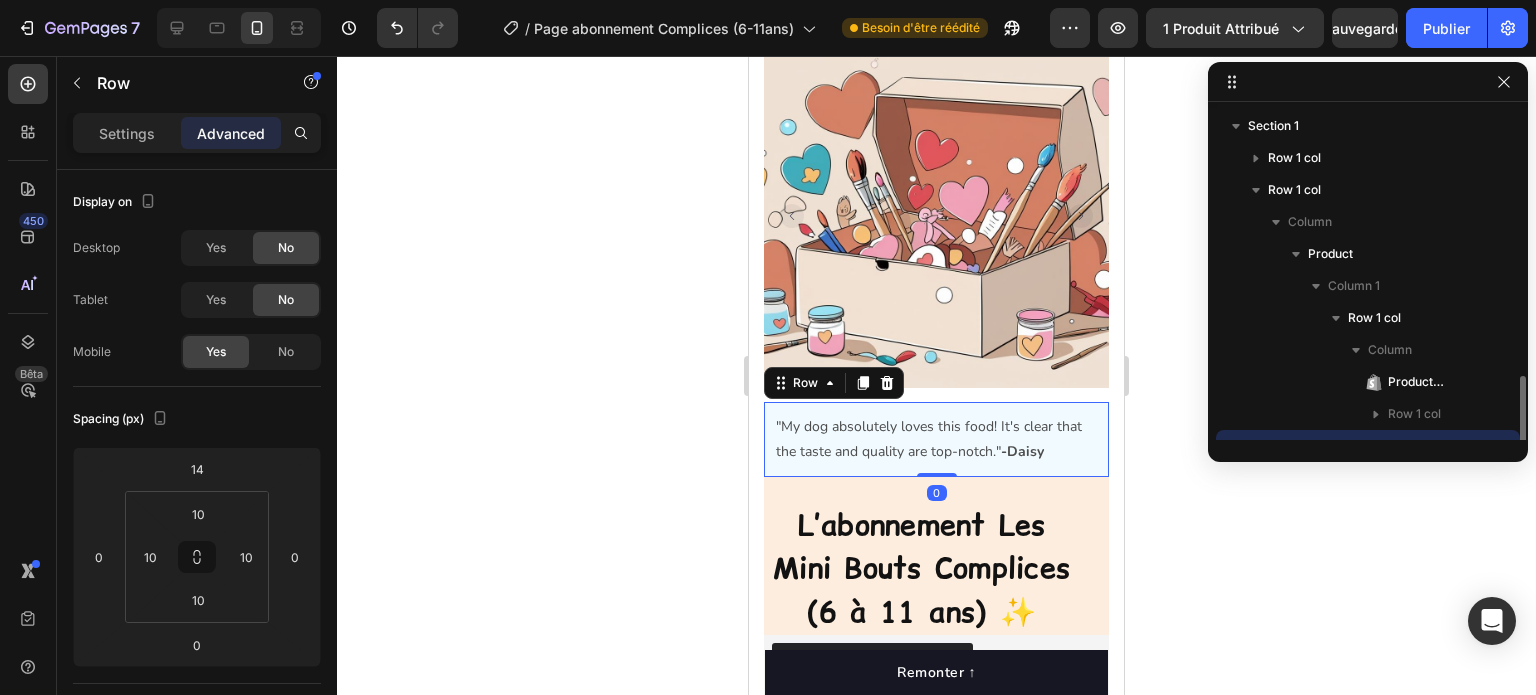 scroll, scrollTop: 186, scrollLeft: 0, axis: vertical 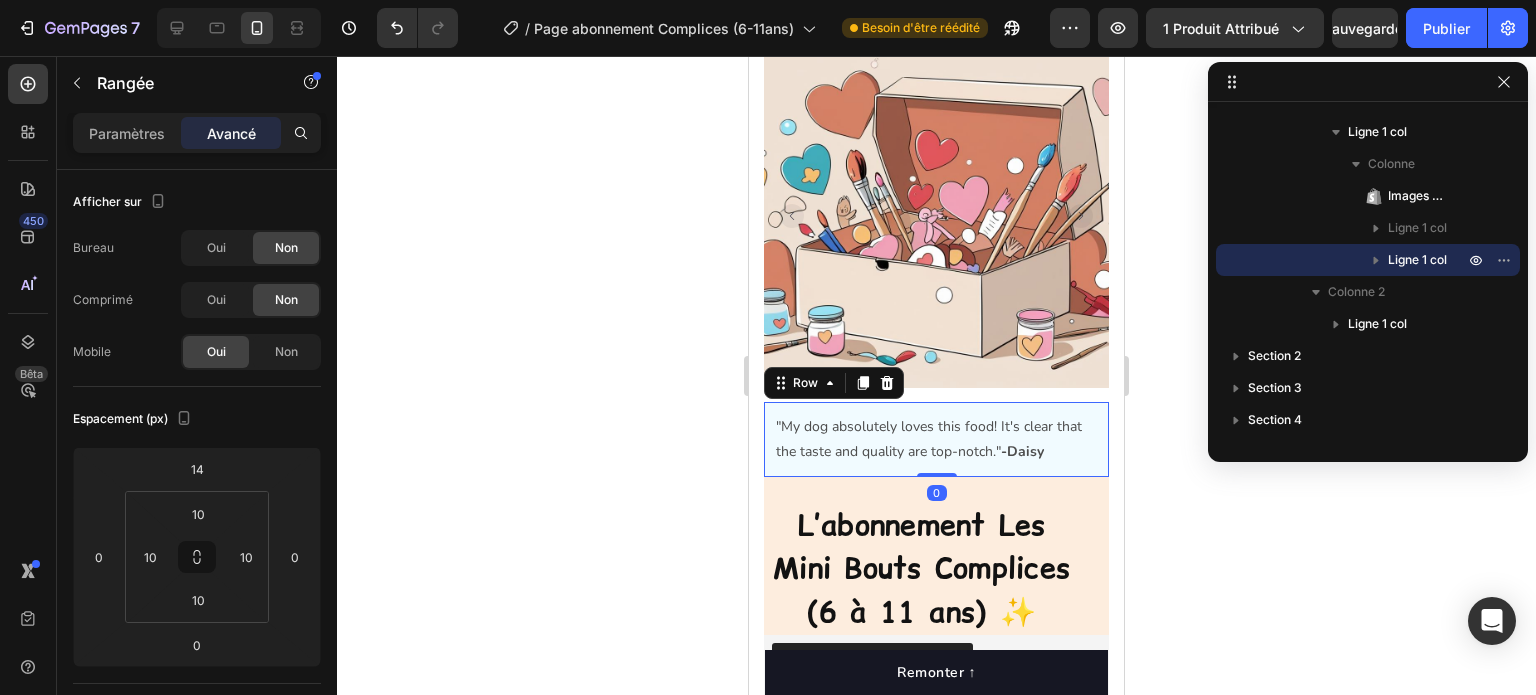 type on "32" 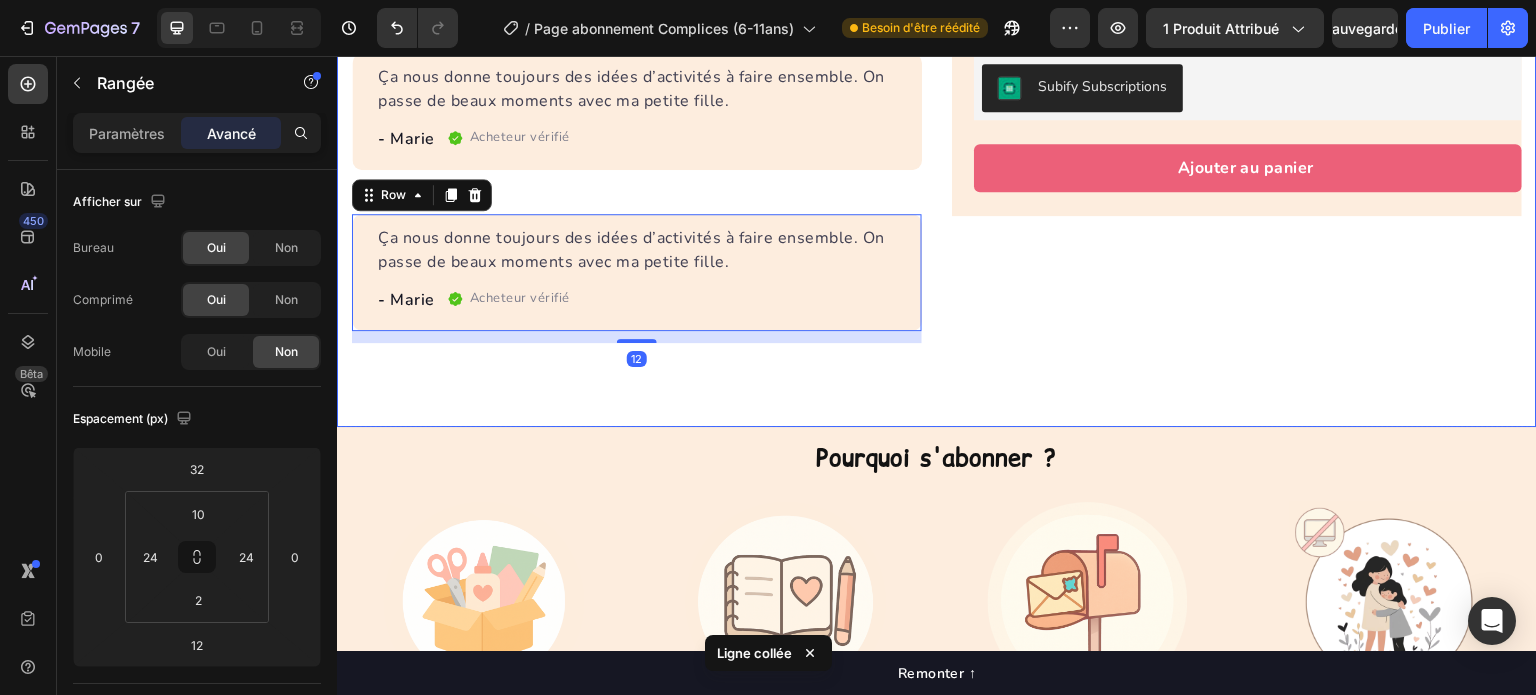 scroll, scrollTop: 650, scrollLeft: 0, axis: vertical 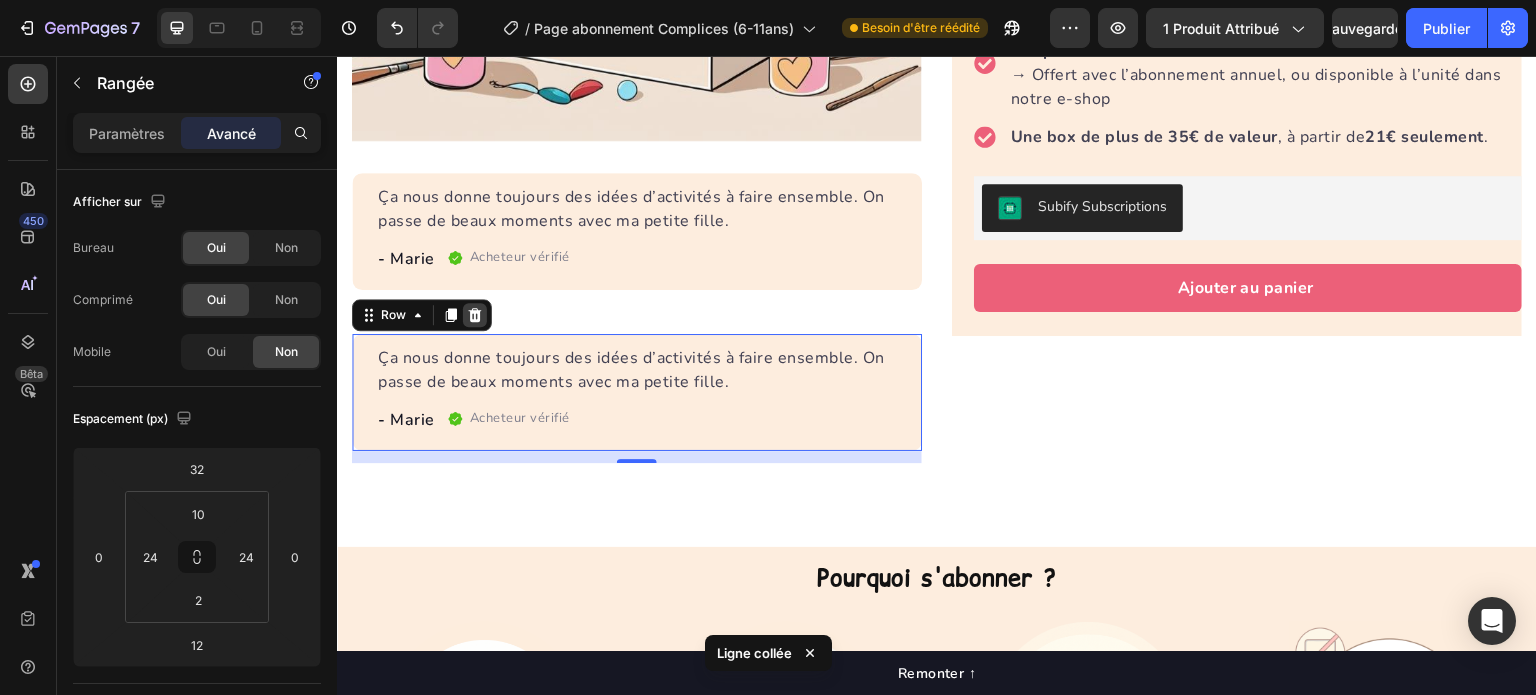 click 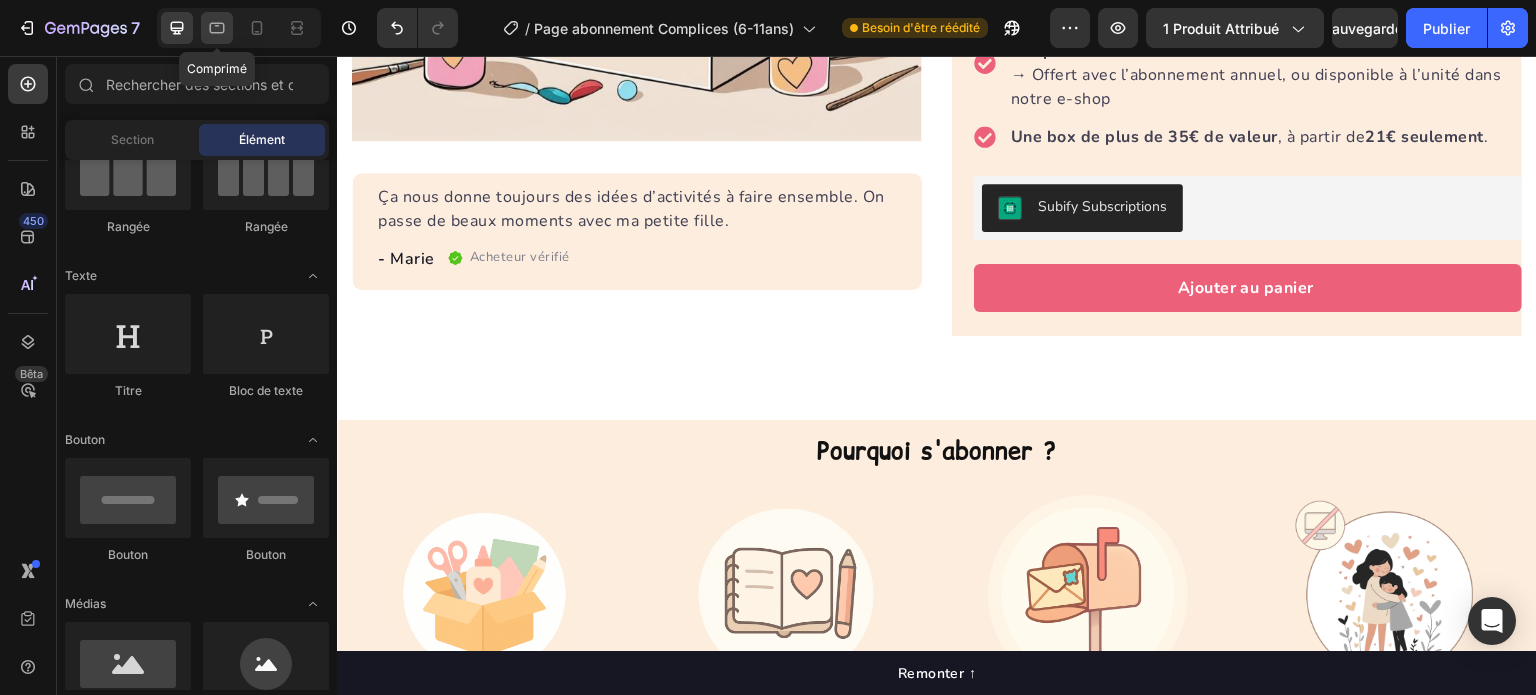 click 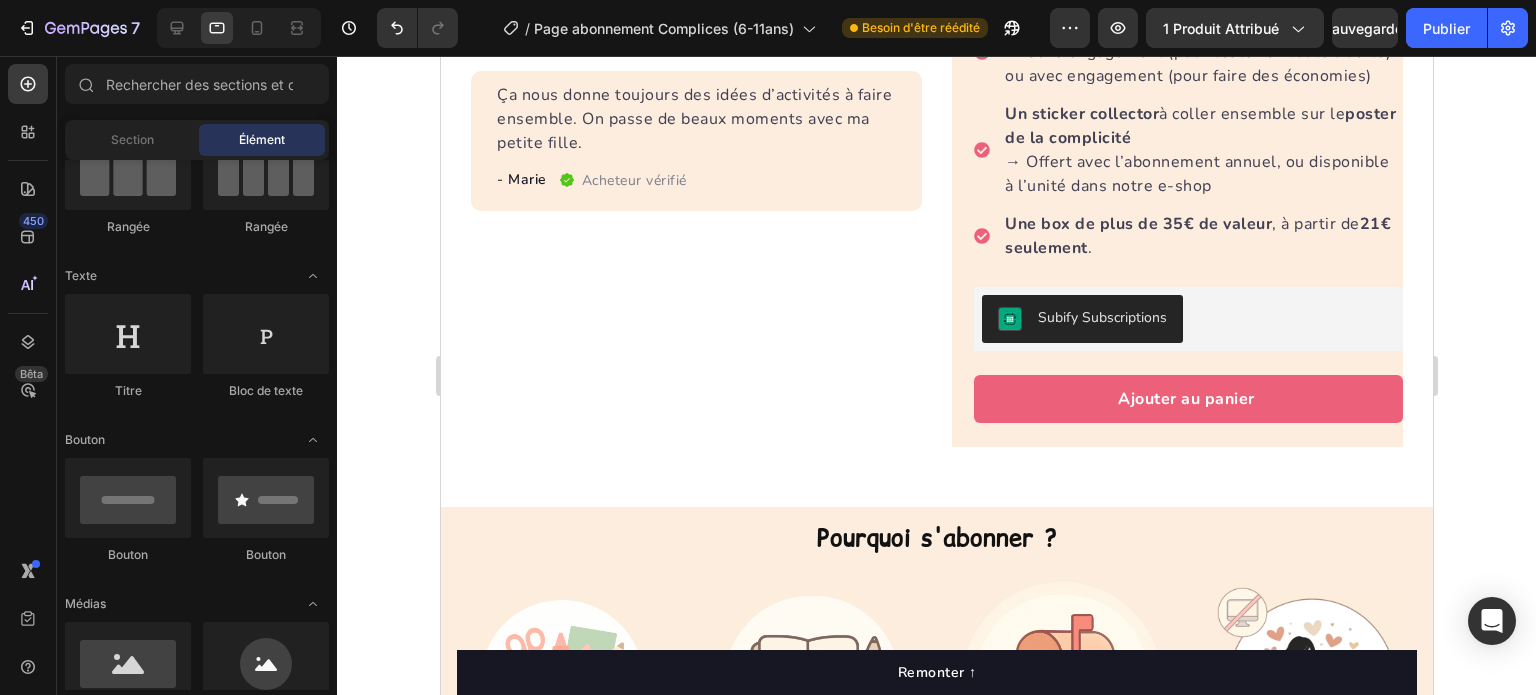 scroll, scrollTop: 636, scrollLeft: 0, axis: vertical 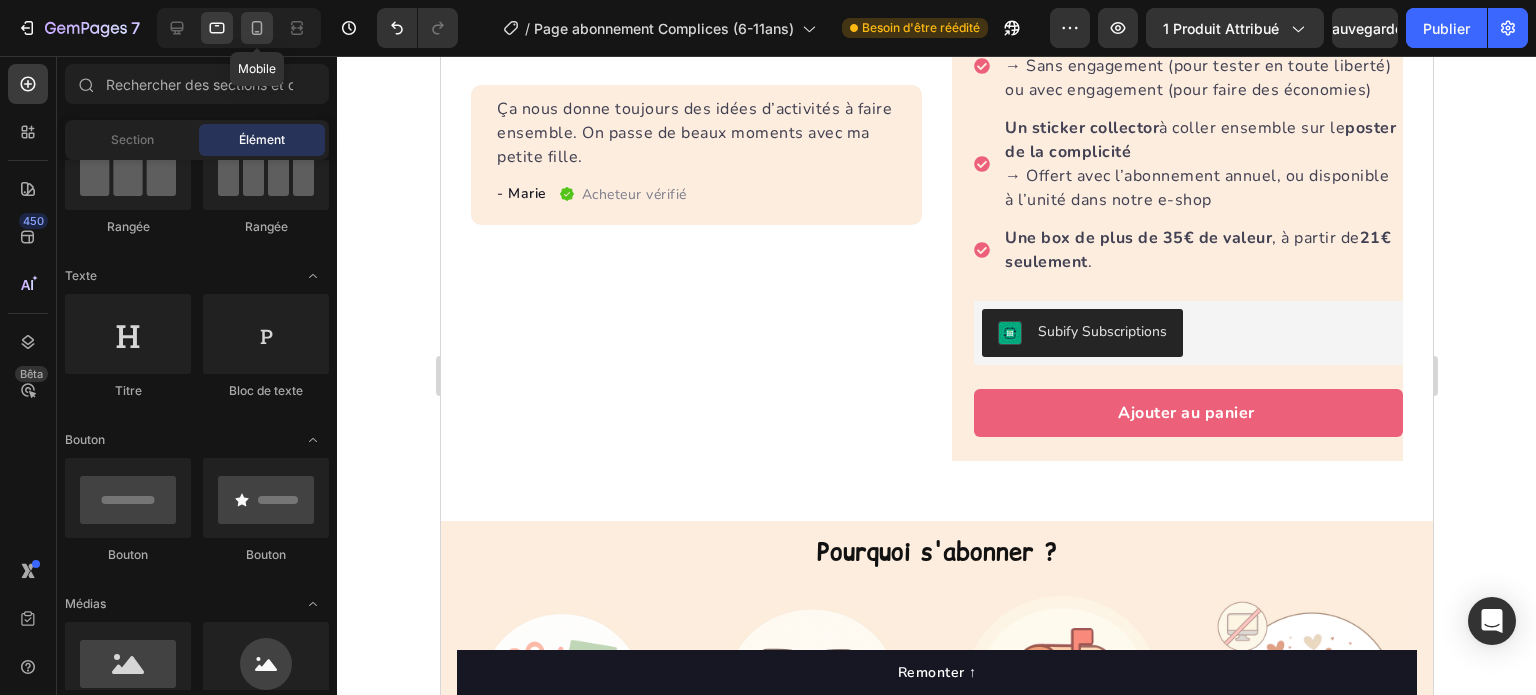 click 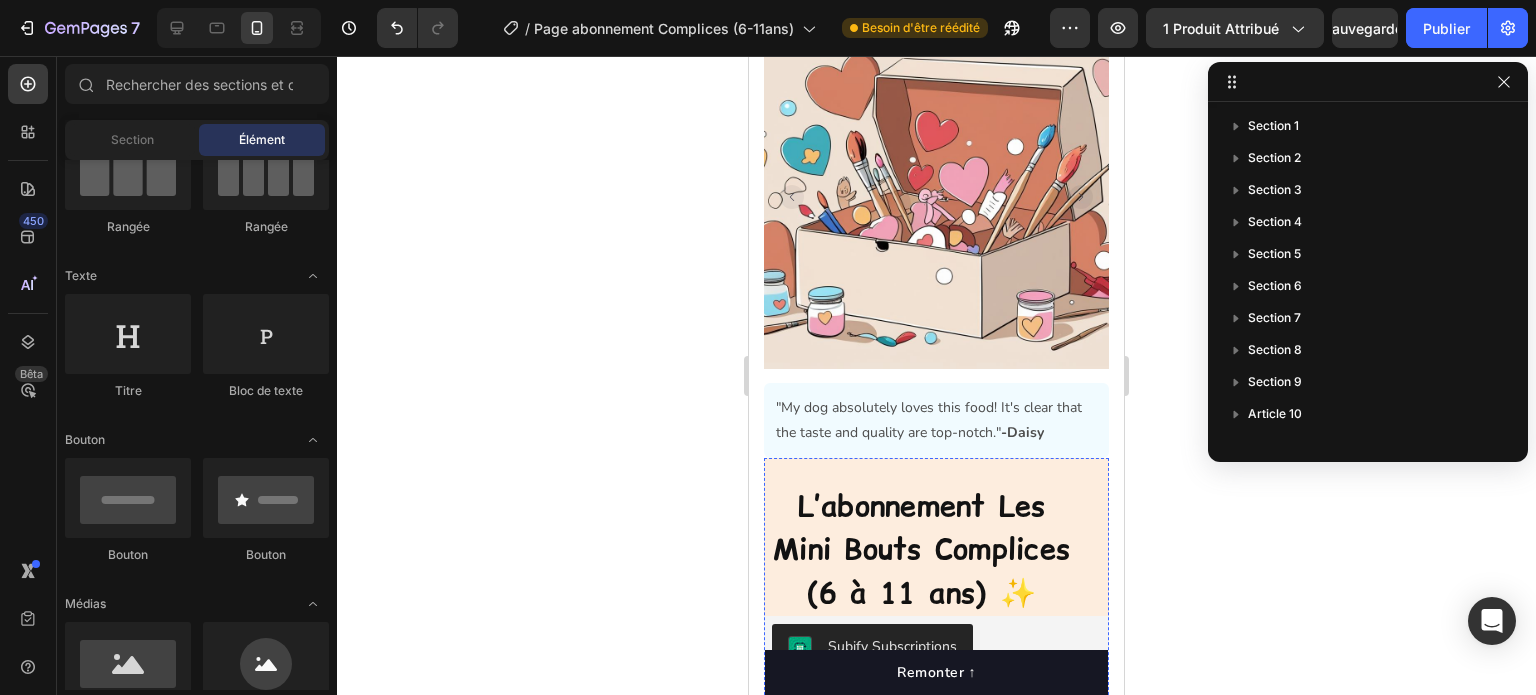 scroll, scrollTop: 168, scrollLeft: 0, axis: vertical 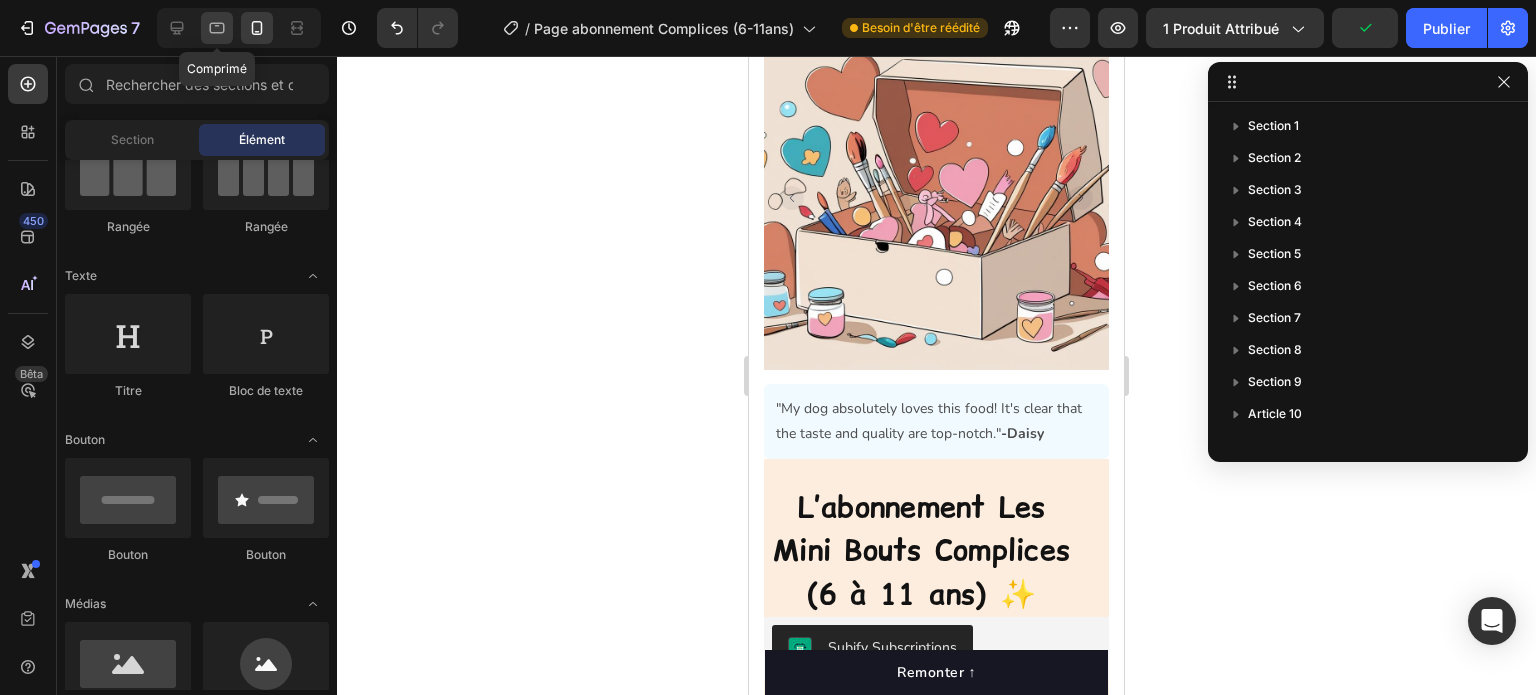 click 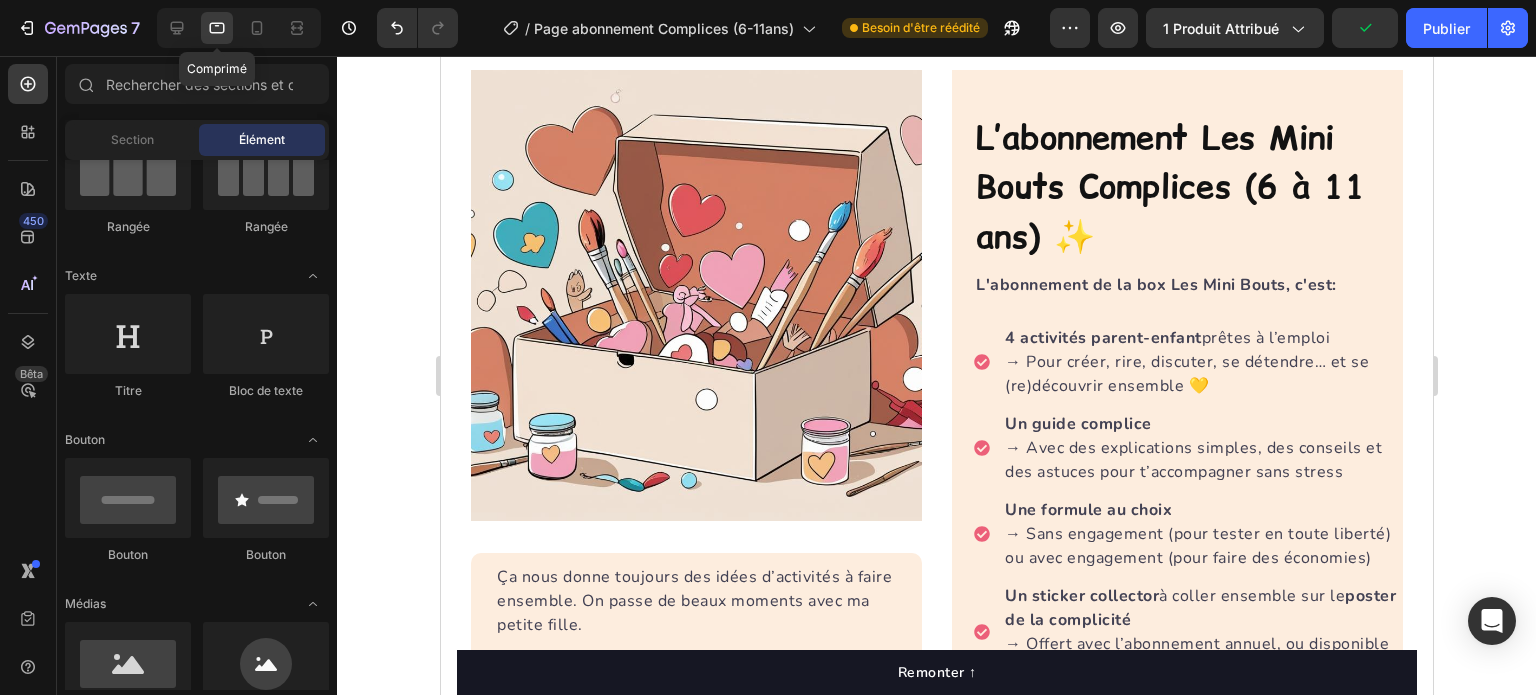 scroll, scrollTop: 190, scrollLeft: 0, axis: vertical 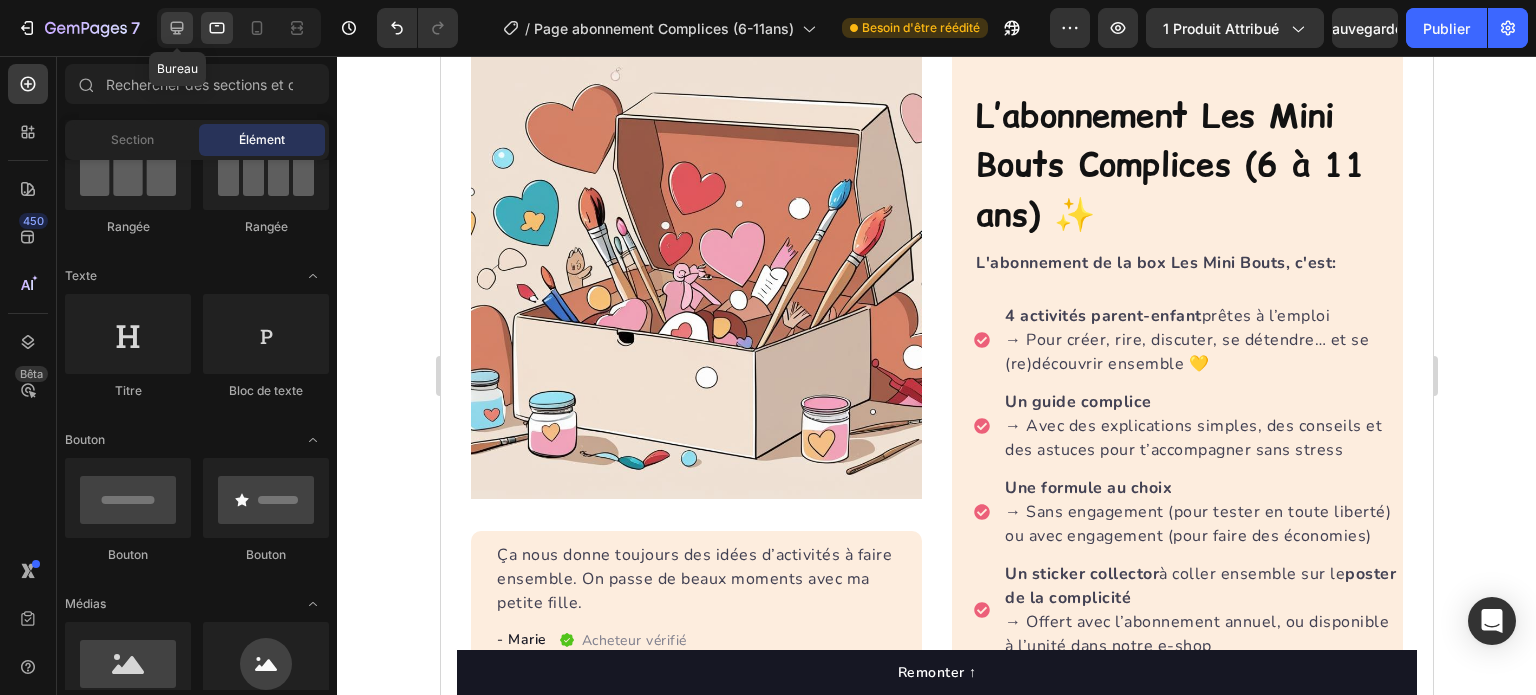 click 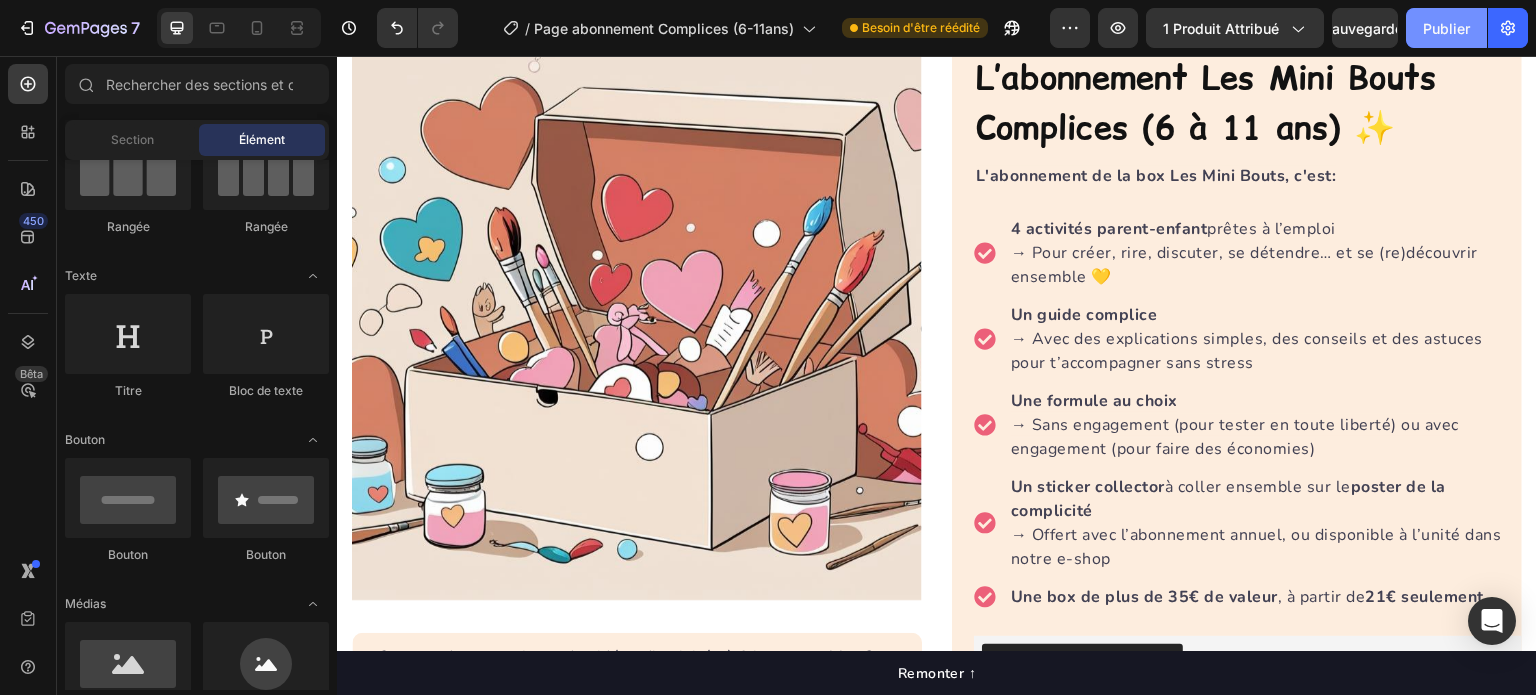 drag, startPoint x: 1455, startPoint y: 34, endPoint x: 1225, endPoint y: 51, distance: 230.62741 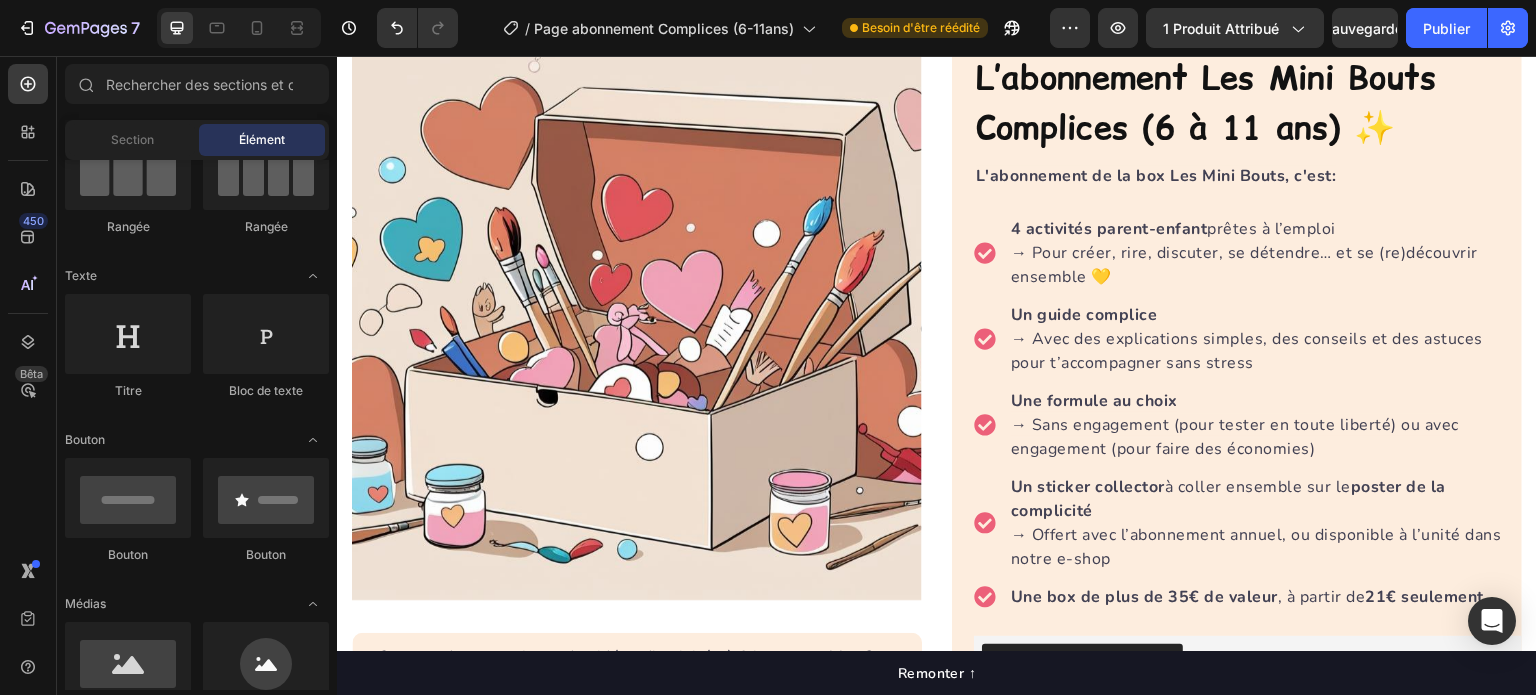 click on "Publier" at bounding box center (1446, 28) 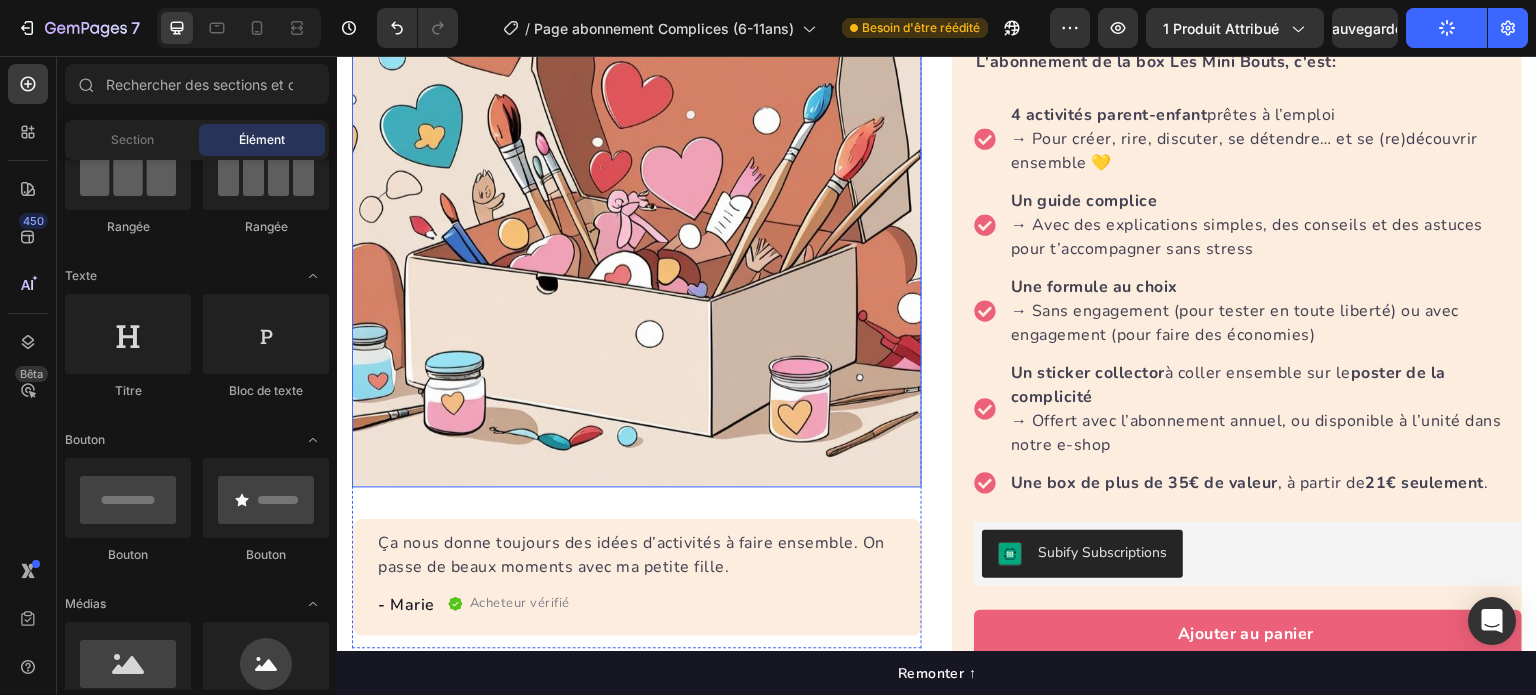 scroll, scrollTop: 490, scrollLeft: 0, axis: vertical 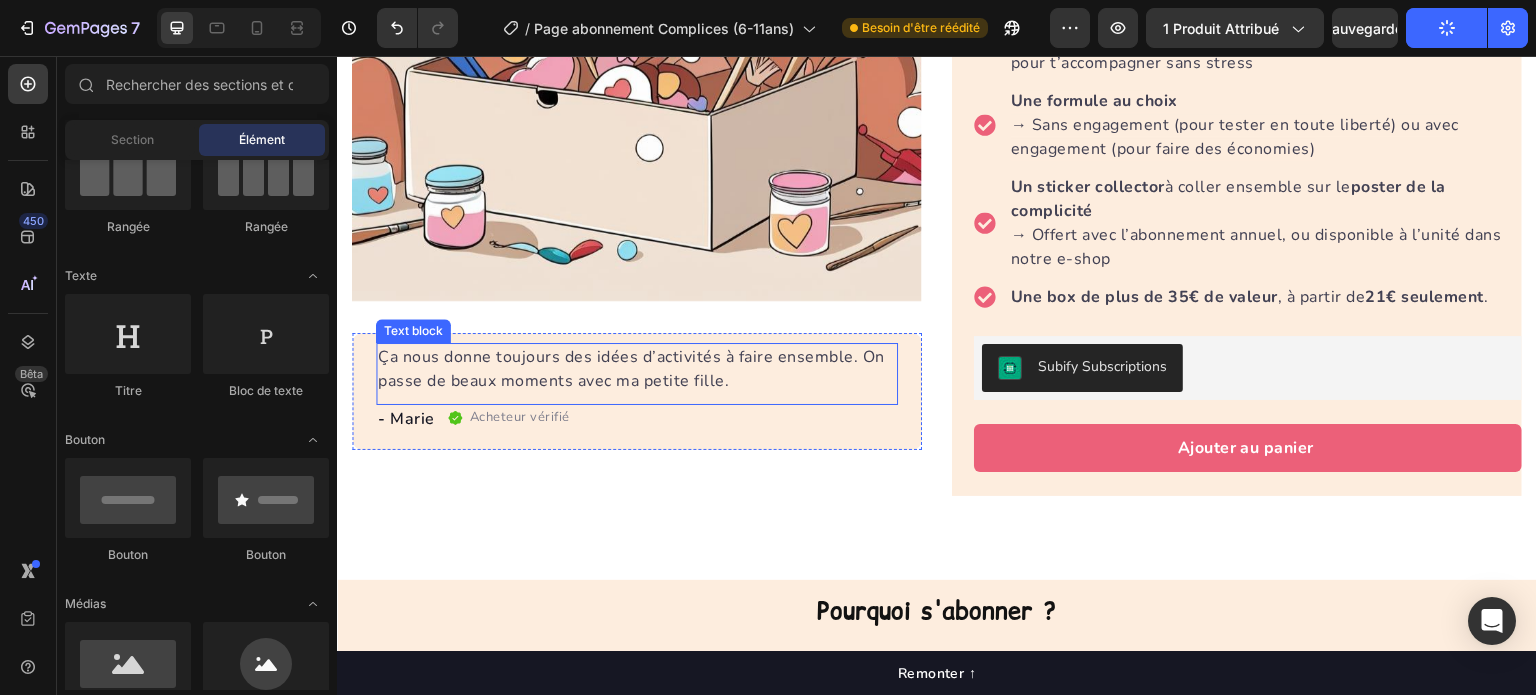 click on "Ça nous donne toujours des idées d’activités à faire ensemble. On passe de beaux moments avec ma petite fille." at bounding box center [637, 369] 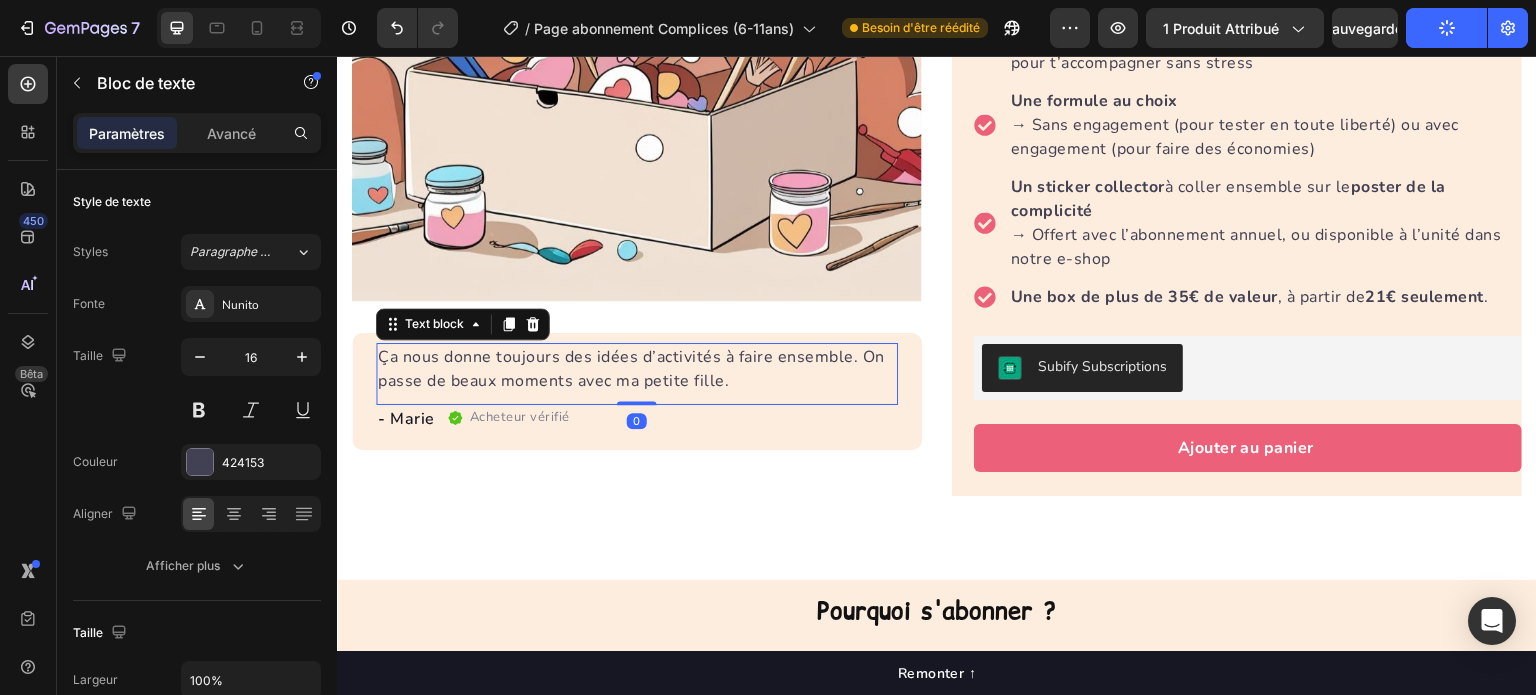 click on "Ça nous donne toujours des idées d’activités à faire ensemble. On passe de beaux moments avec ma petite fille." at bounding box center (637, 369) 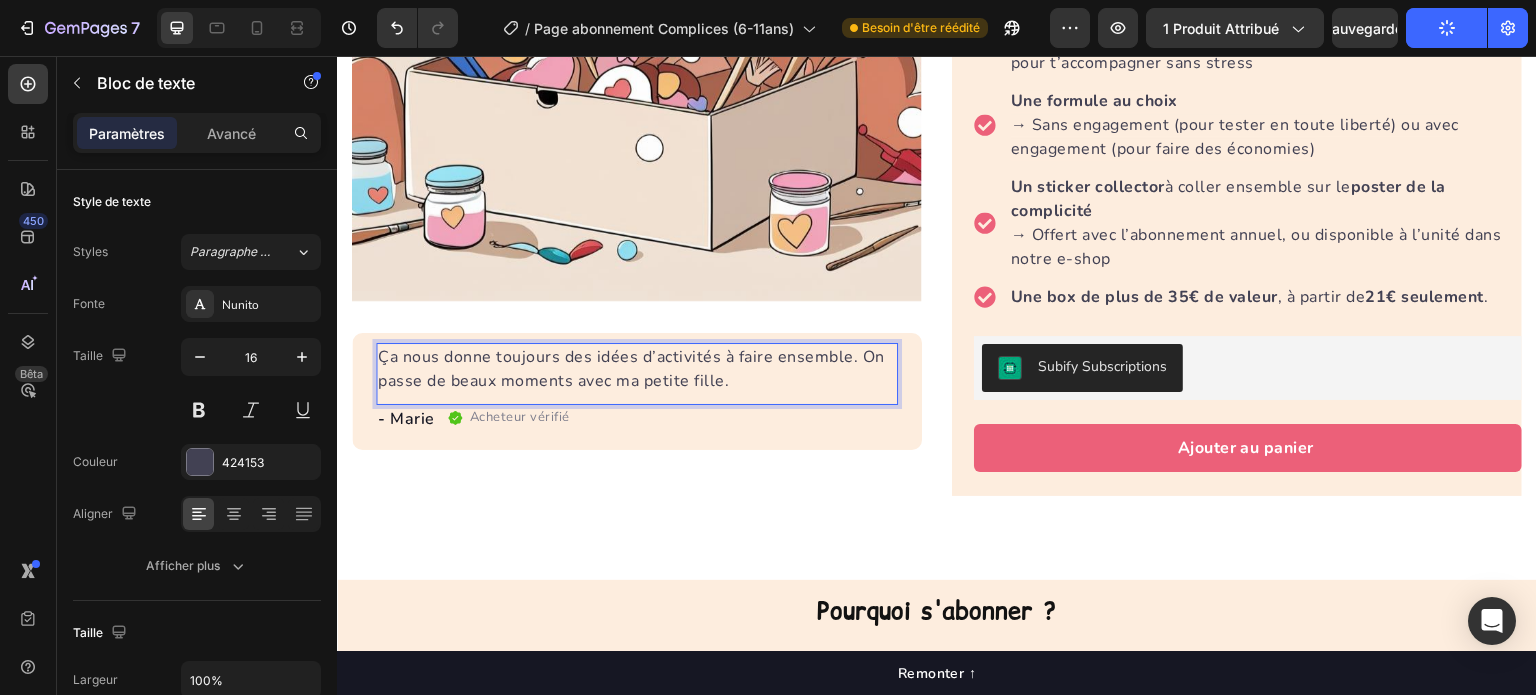 click on "Ça nous donne toujours des idées d’activités à faire ensemble. On passe de beaux moments avec ma petite fille. Text block   0" at bounding box center (637, 374) 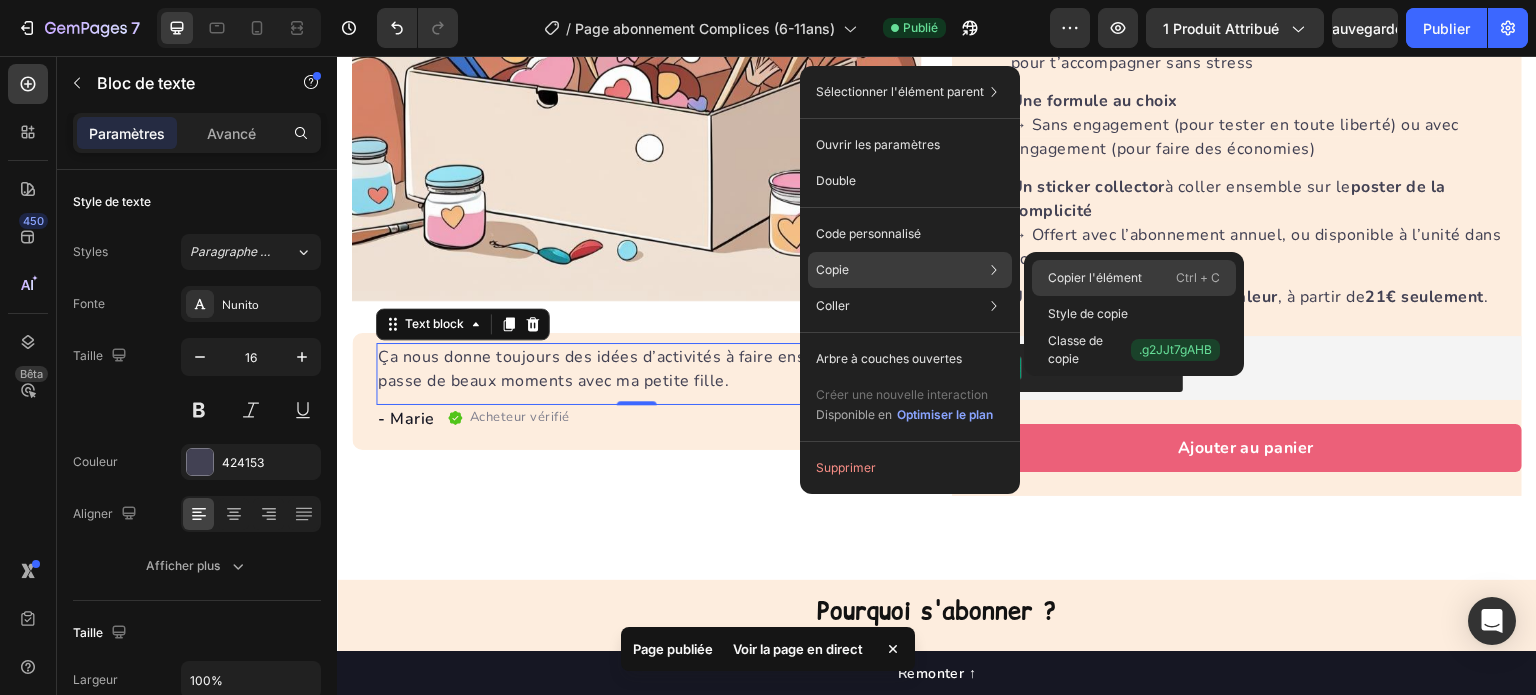 click on "Copier l'élément" at bounding box center [1095, 277] 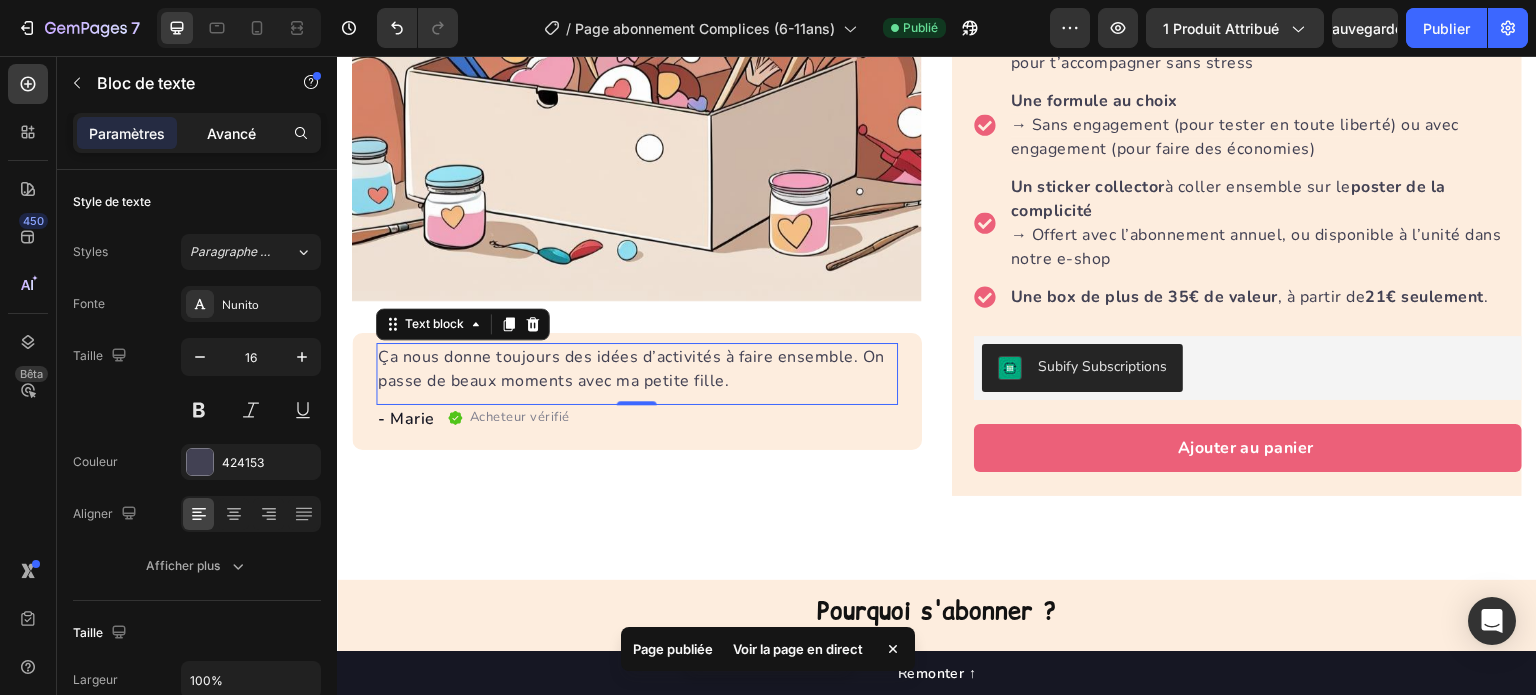 click on "Avancé" at bounding box center [231, 133] 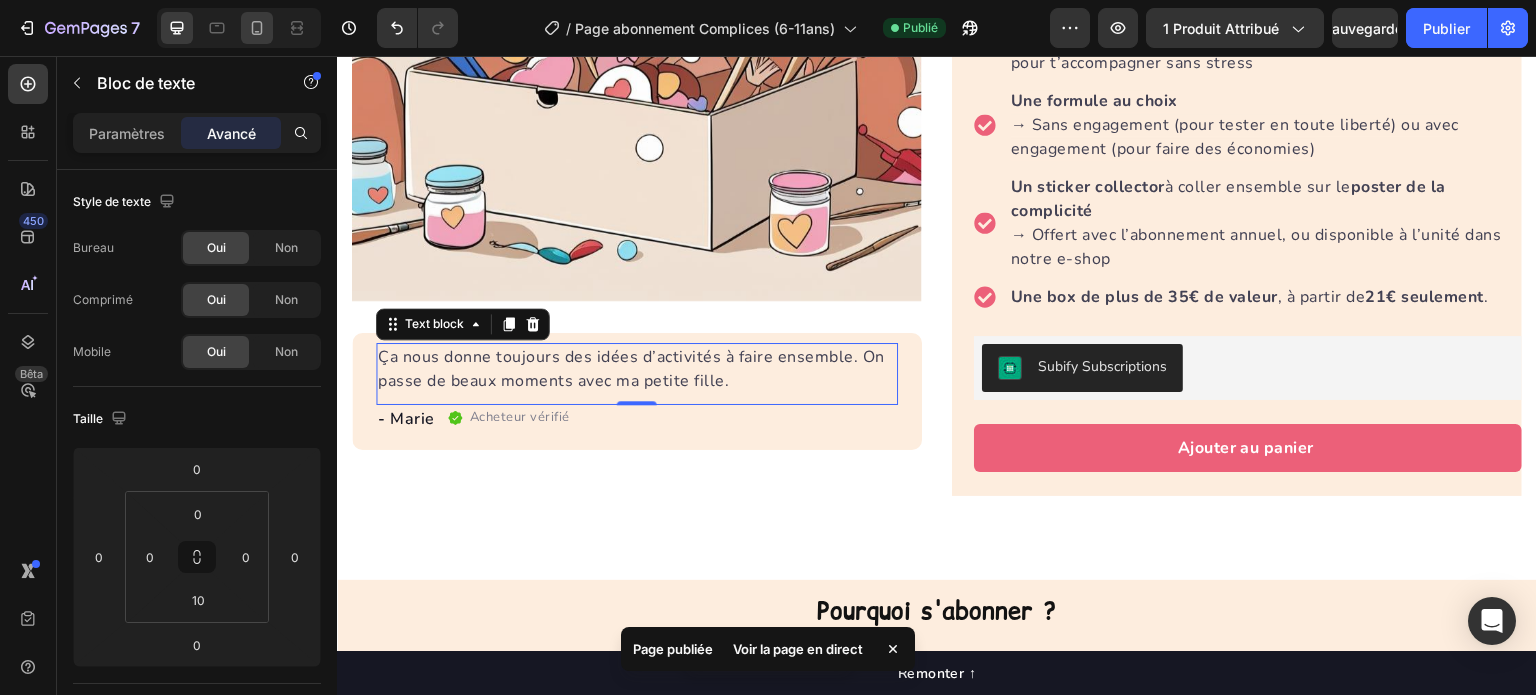 click 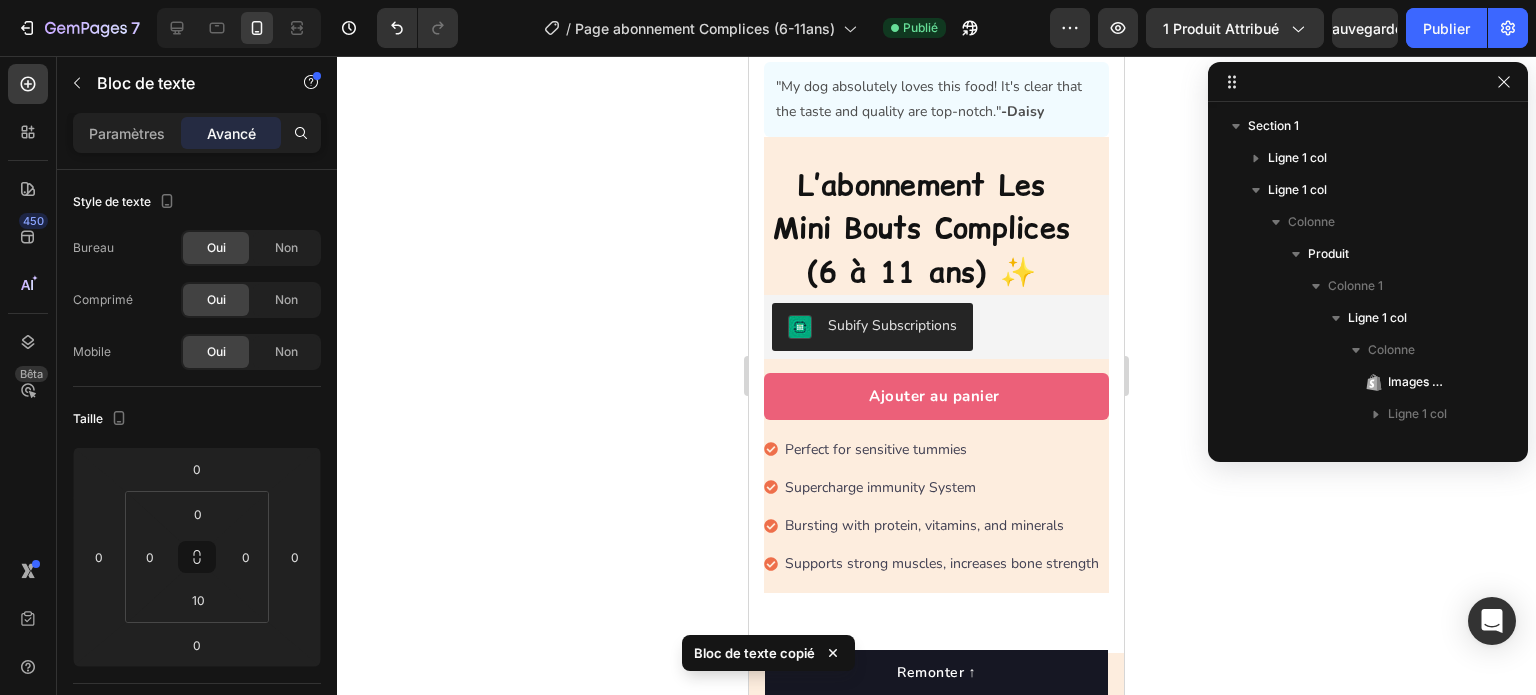 scroll, scrollTop: 420, scrollLeft: 0, axis: vertical 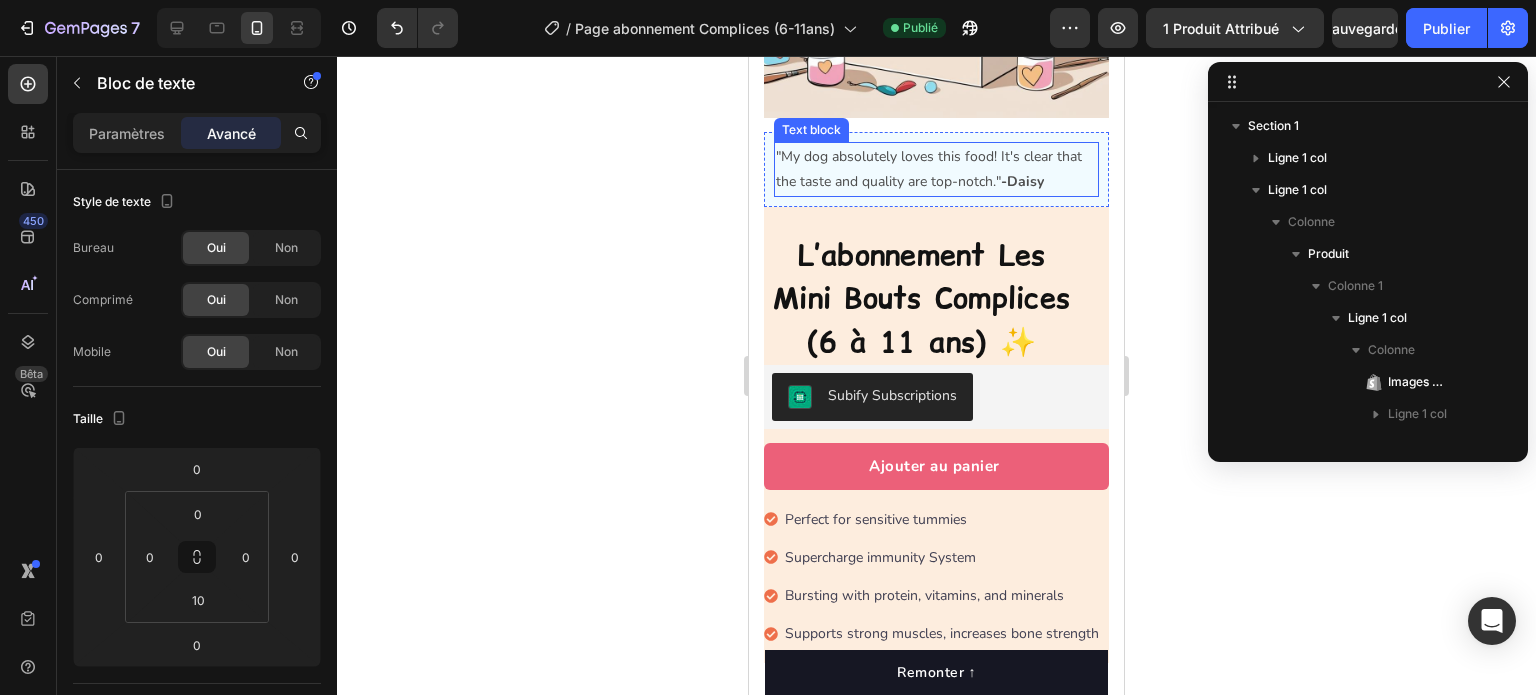 click on ""My dog absolutely loves this food! It's clear that the taste and quality are top-notch."  -Daisy" at bounding box center [936, 169] 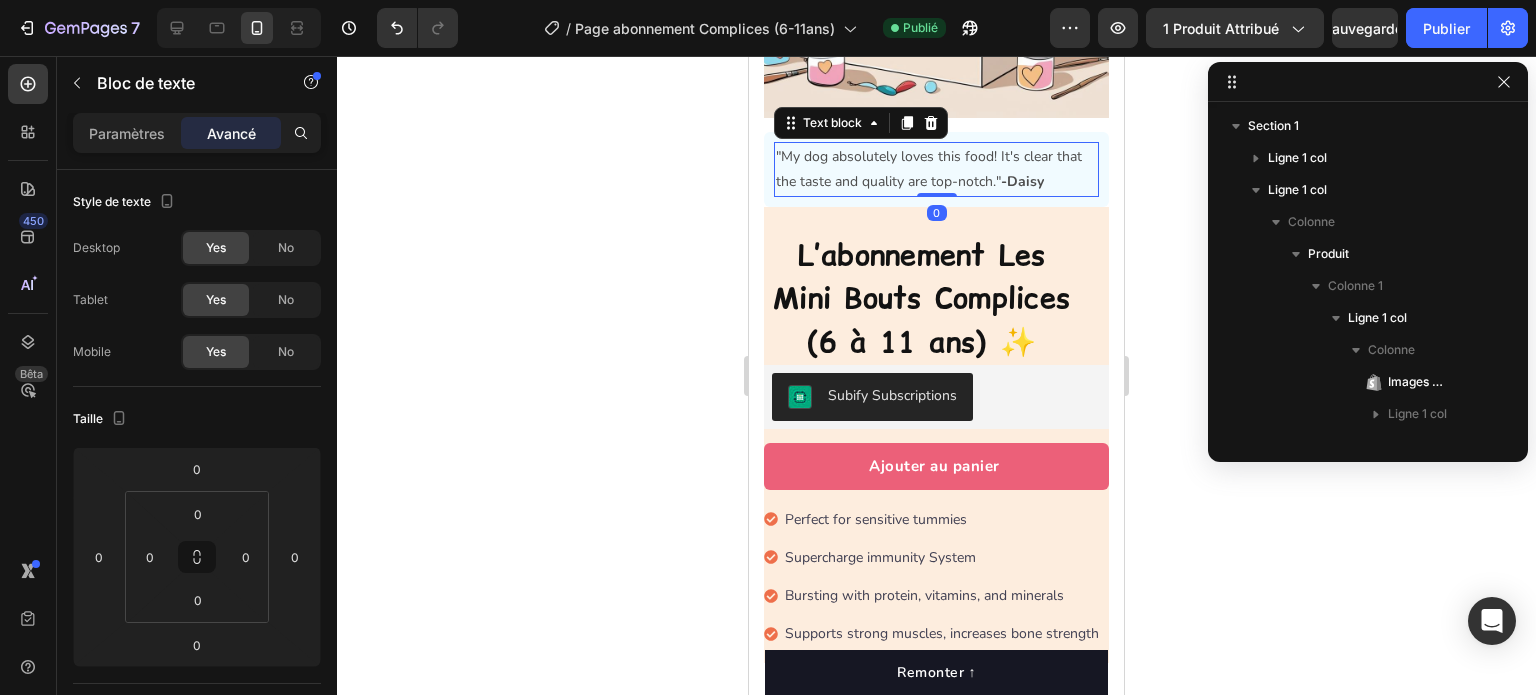 scroll, scrollTop: 250, scrollLeft: 0, axis: vertical 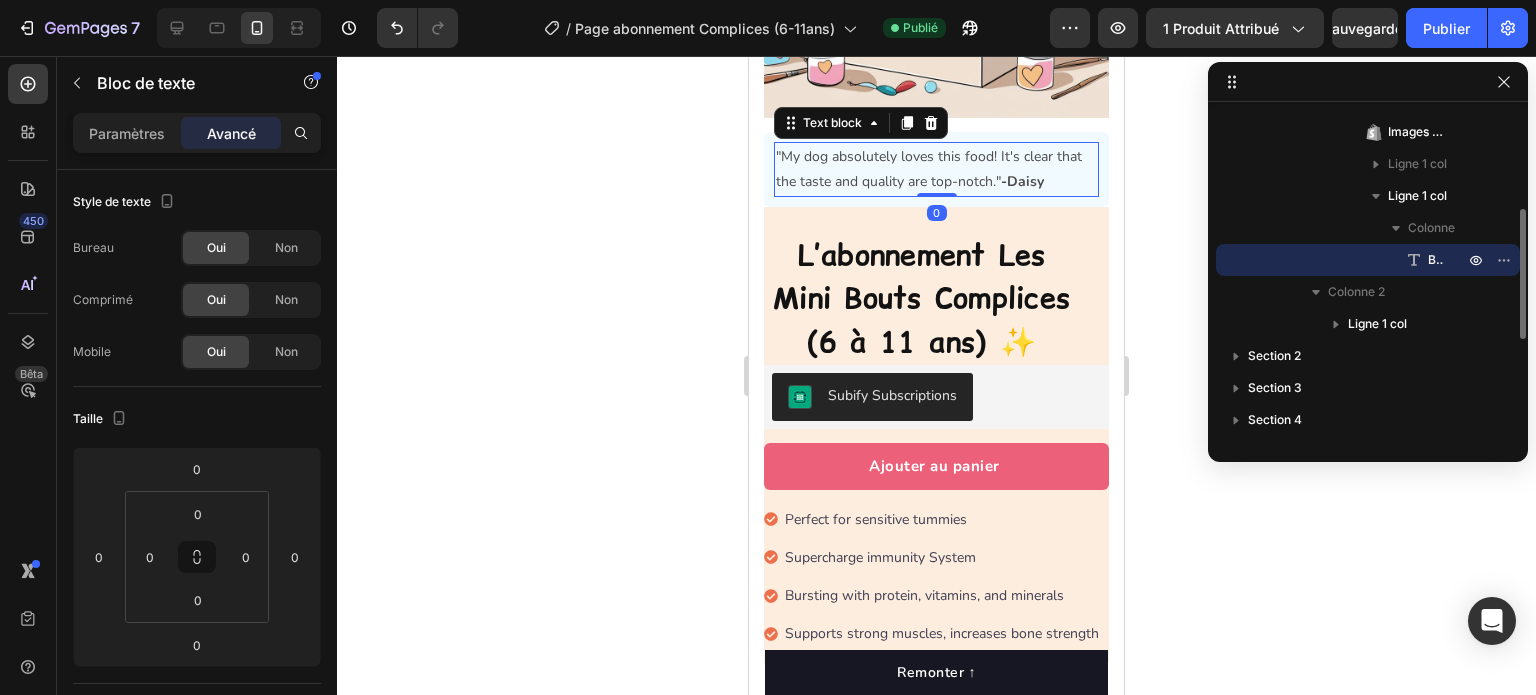 click on ""My dog absolutely loves this food! It's clear that the taste and quality are top-notch."  -Daisy" at bounding box center (936, 169) 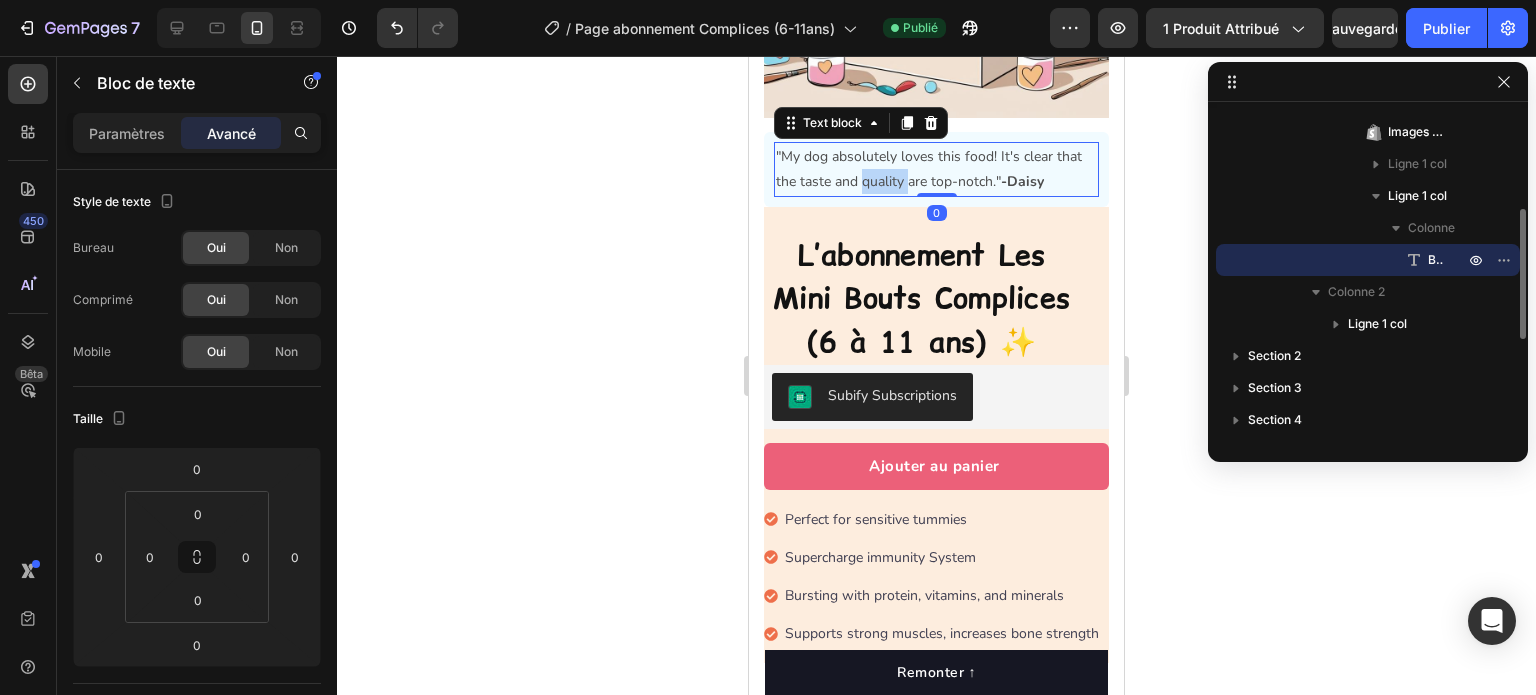 click on ""My dog absolutely loves this food! It's clear that the taste and quality are top-notch."  -Daisy" at bounding box center [936, 169] 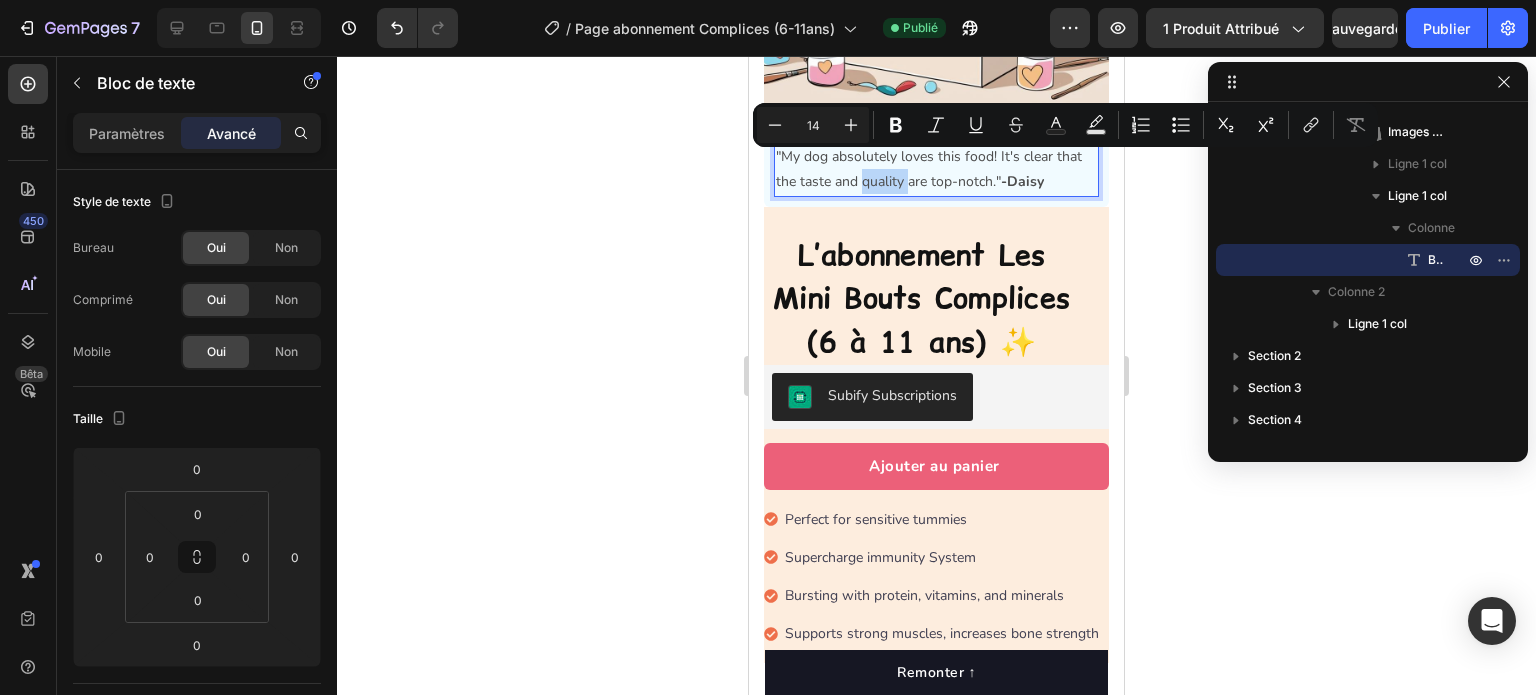click on ""My dog absolutely loves this food! It's clear that the taste and quality are top-notch."  -Daisy" at bounding box center [936, 169] 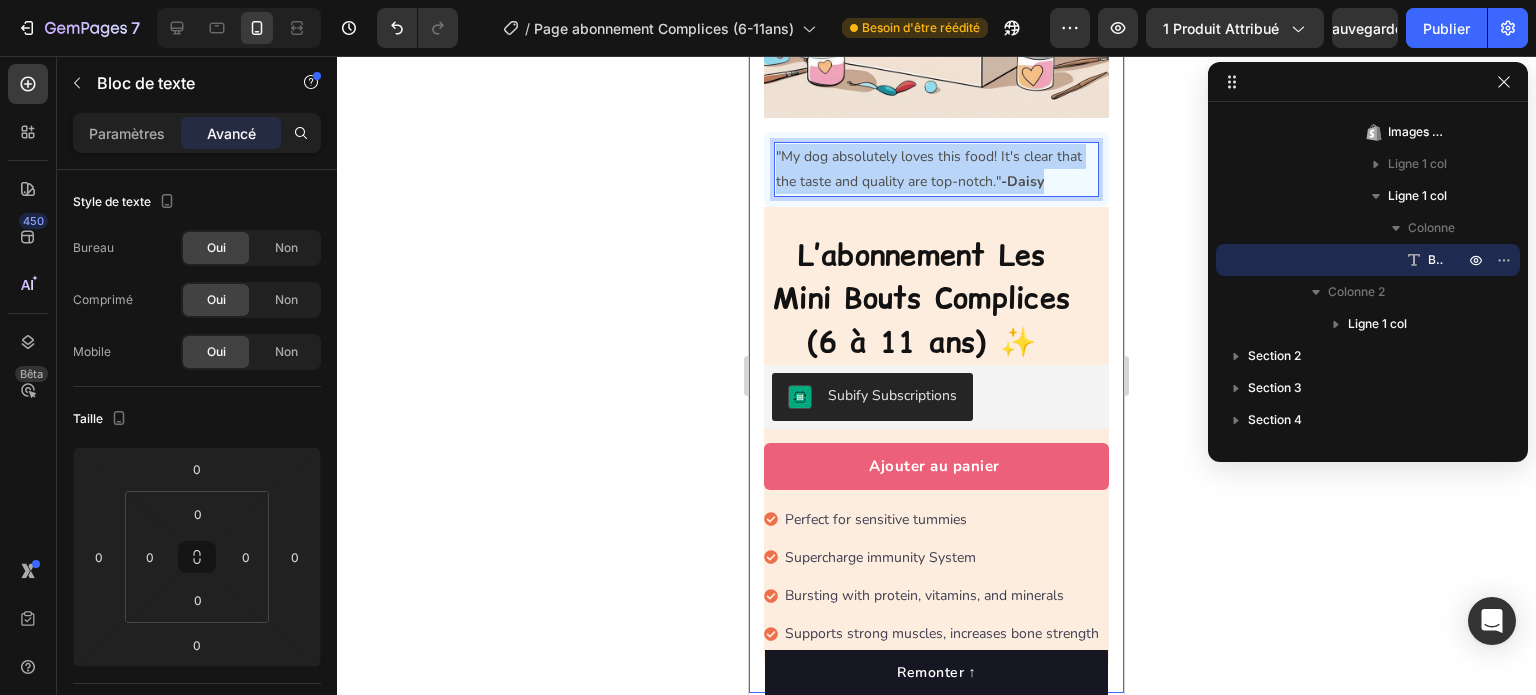 drag, startPoint x: 1060, startPoint y: 168, endPoint x: 758, endPoint y: 141, distance: 303.20456 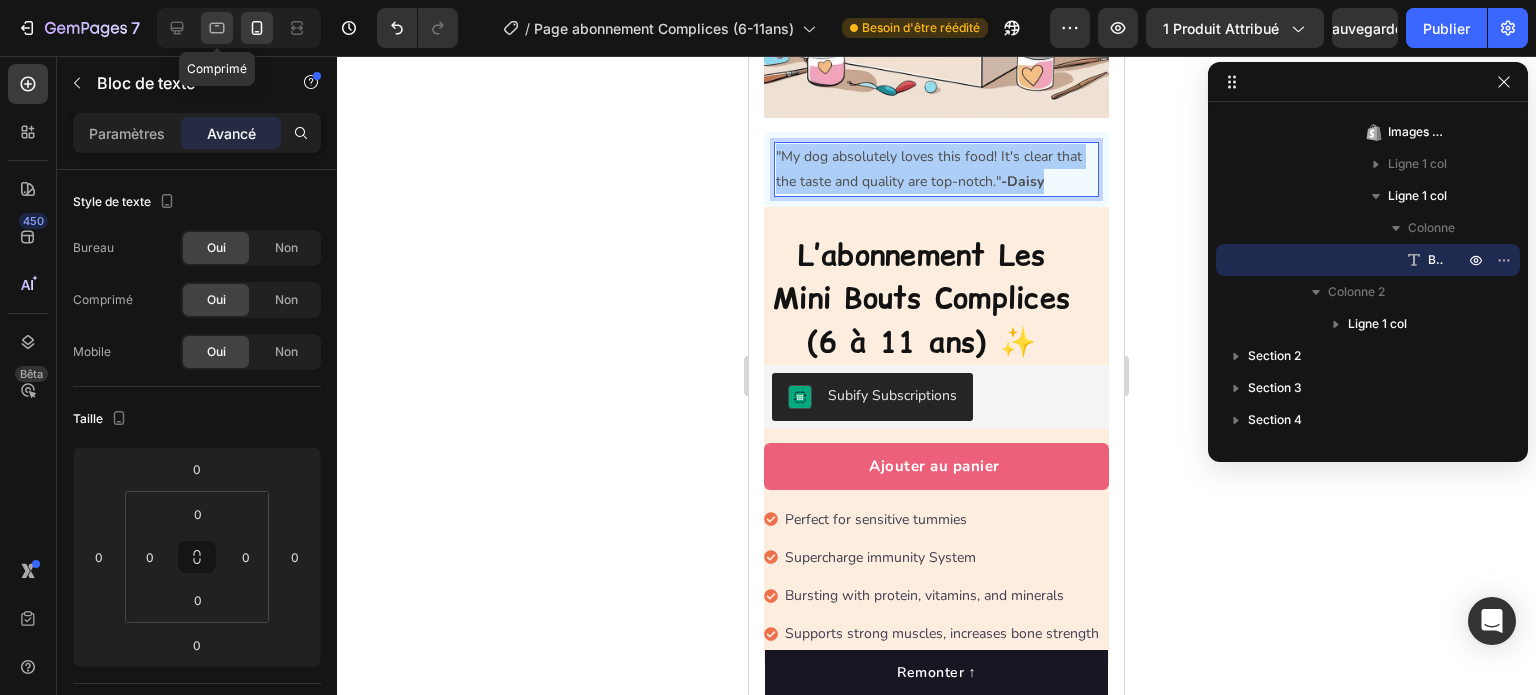 click 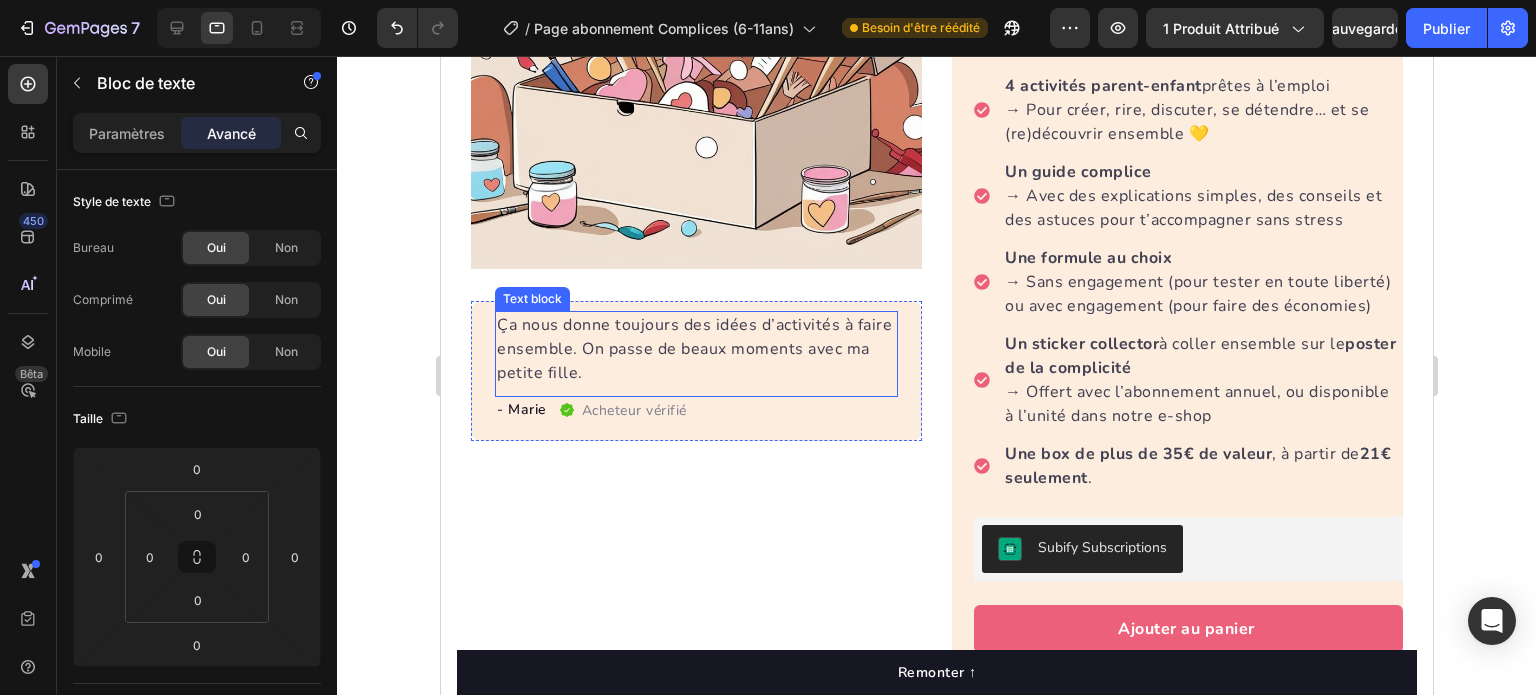 scroll, scrollTop: 351, scrollLeft: 0, axis: vertical 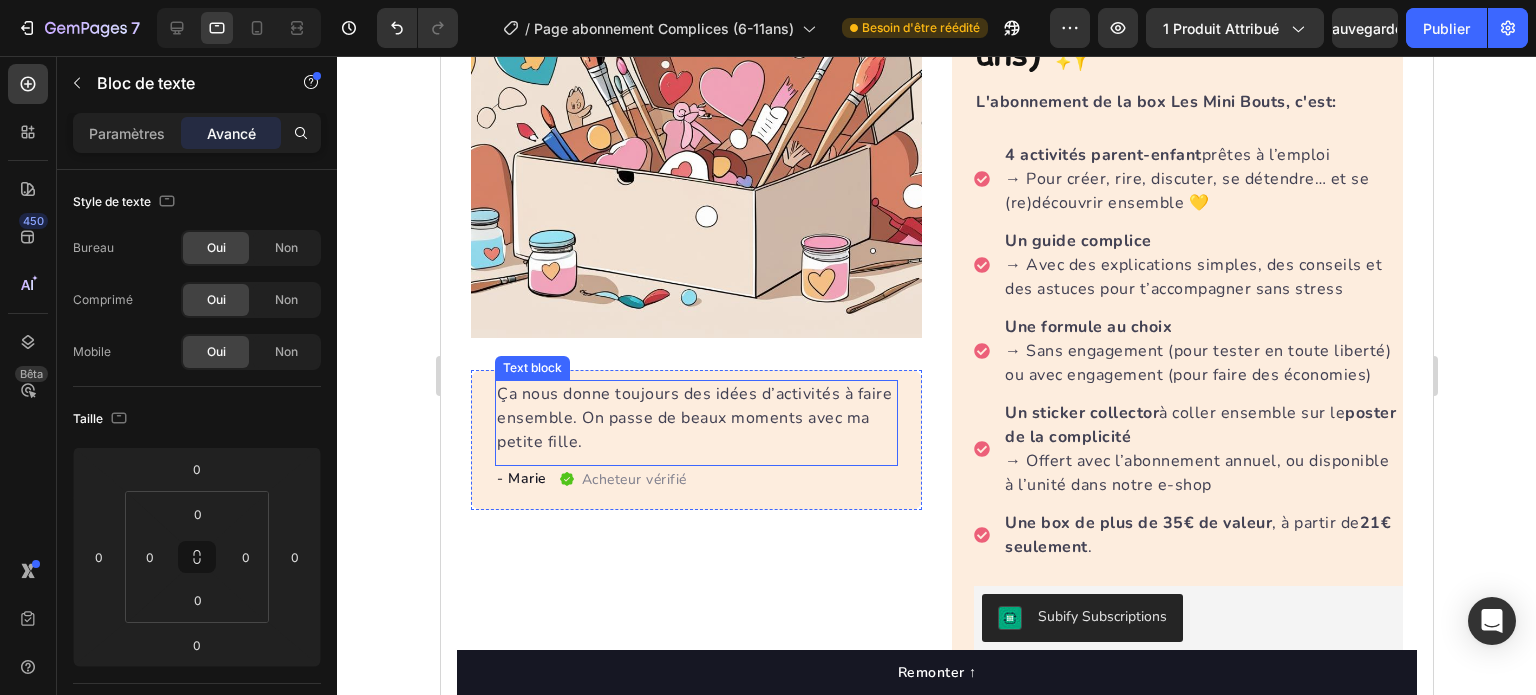 click on "Ça nous donne toujours des idées d’activités à faire ensemble. On passe de beaux moments avec ma petite fille." at bounding box center [695, 418] 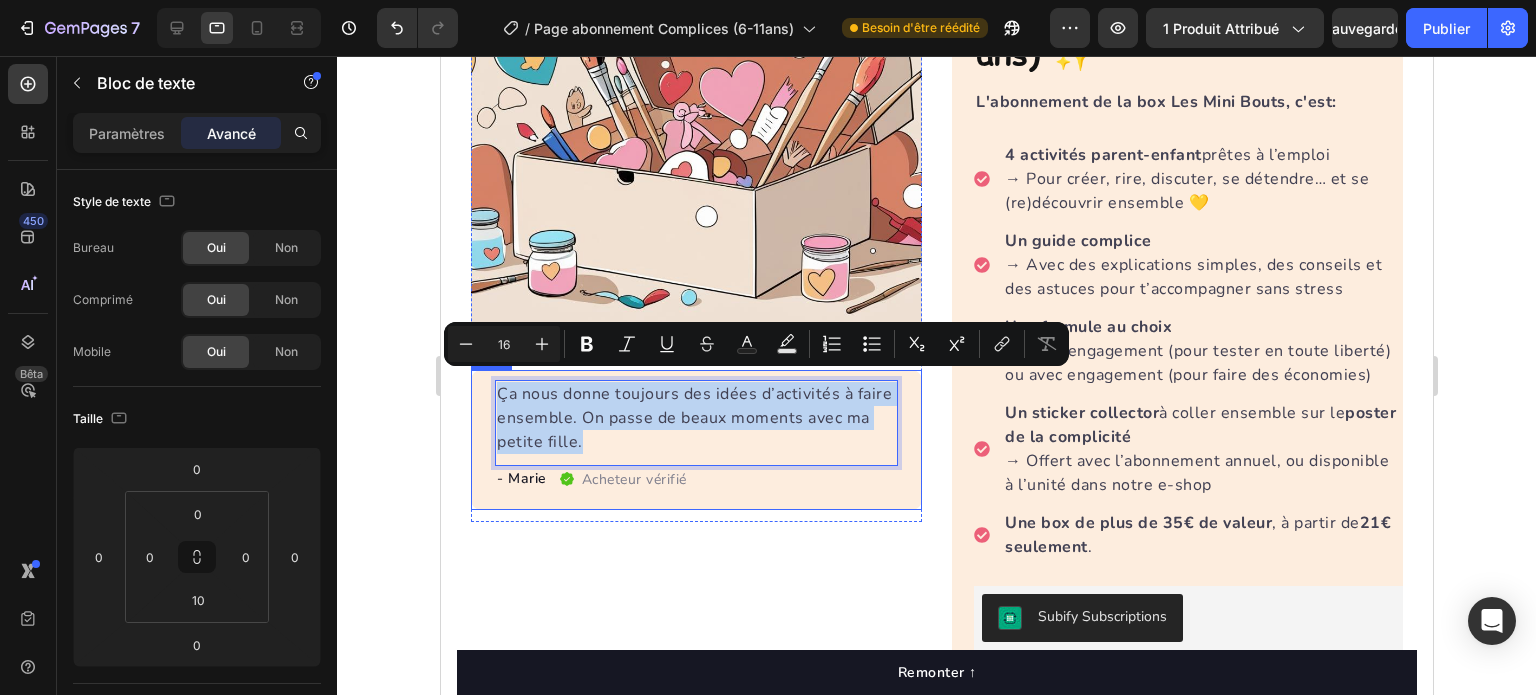 drag, startPoint x: 621, startPoint y: 438, endPoint x: 487, endPoint y: 387, distance: 143.37712 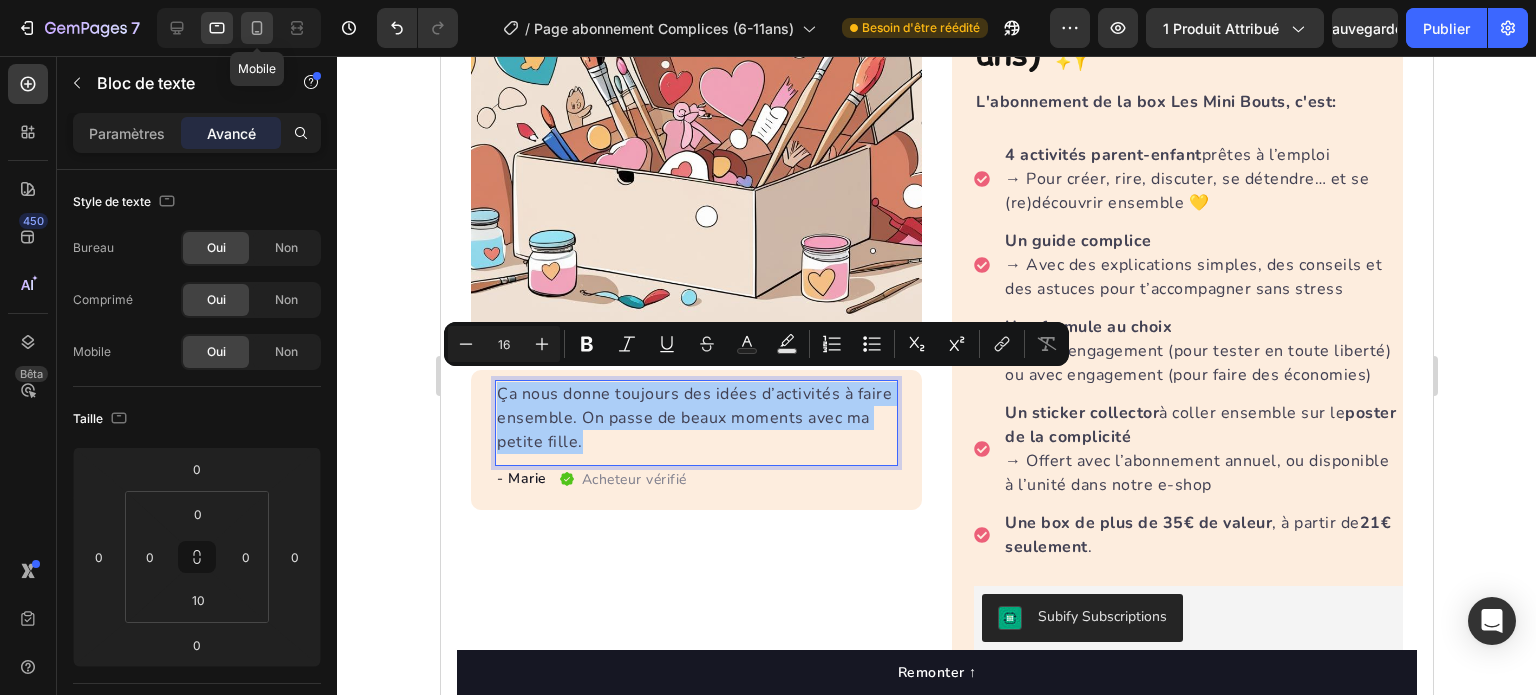 click 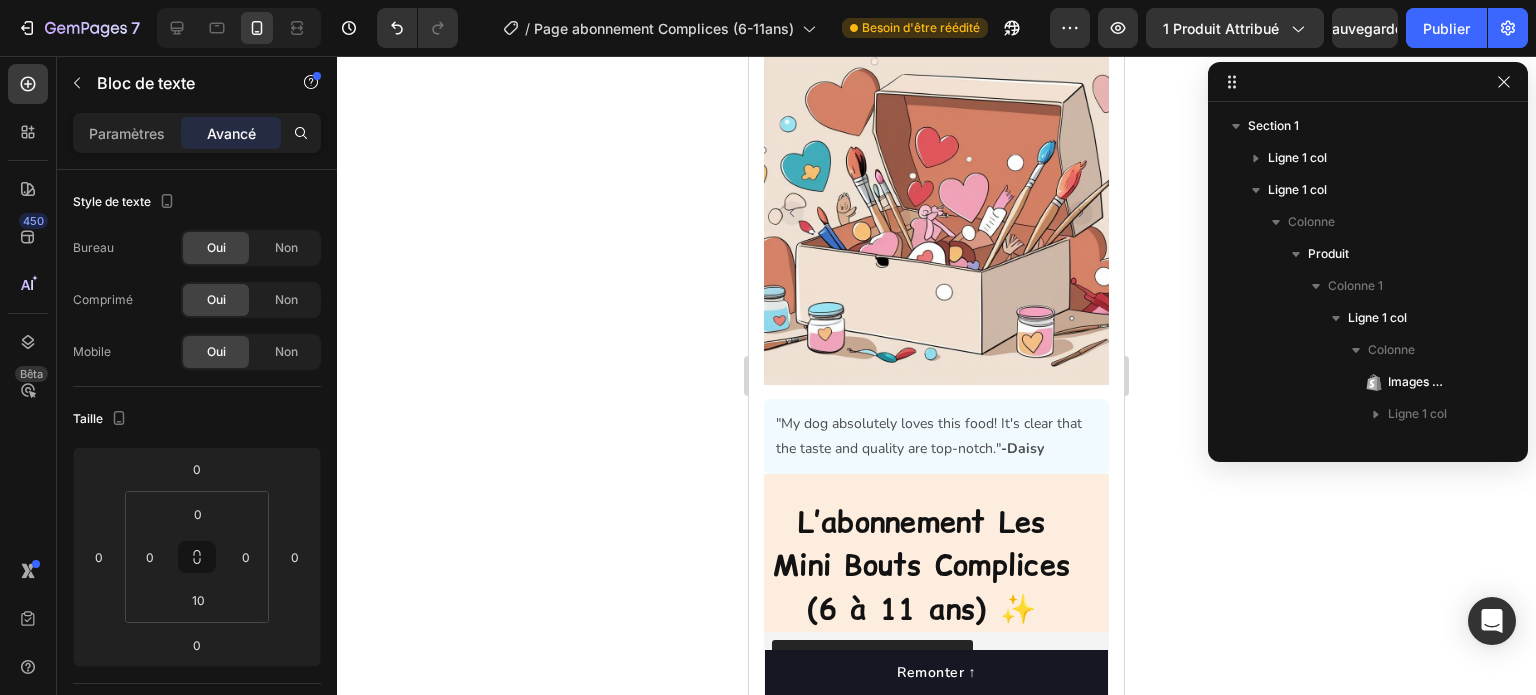 scroll, scrollTop: 99, scrollLeft: 0, axis: vertical 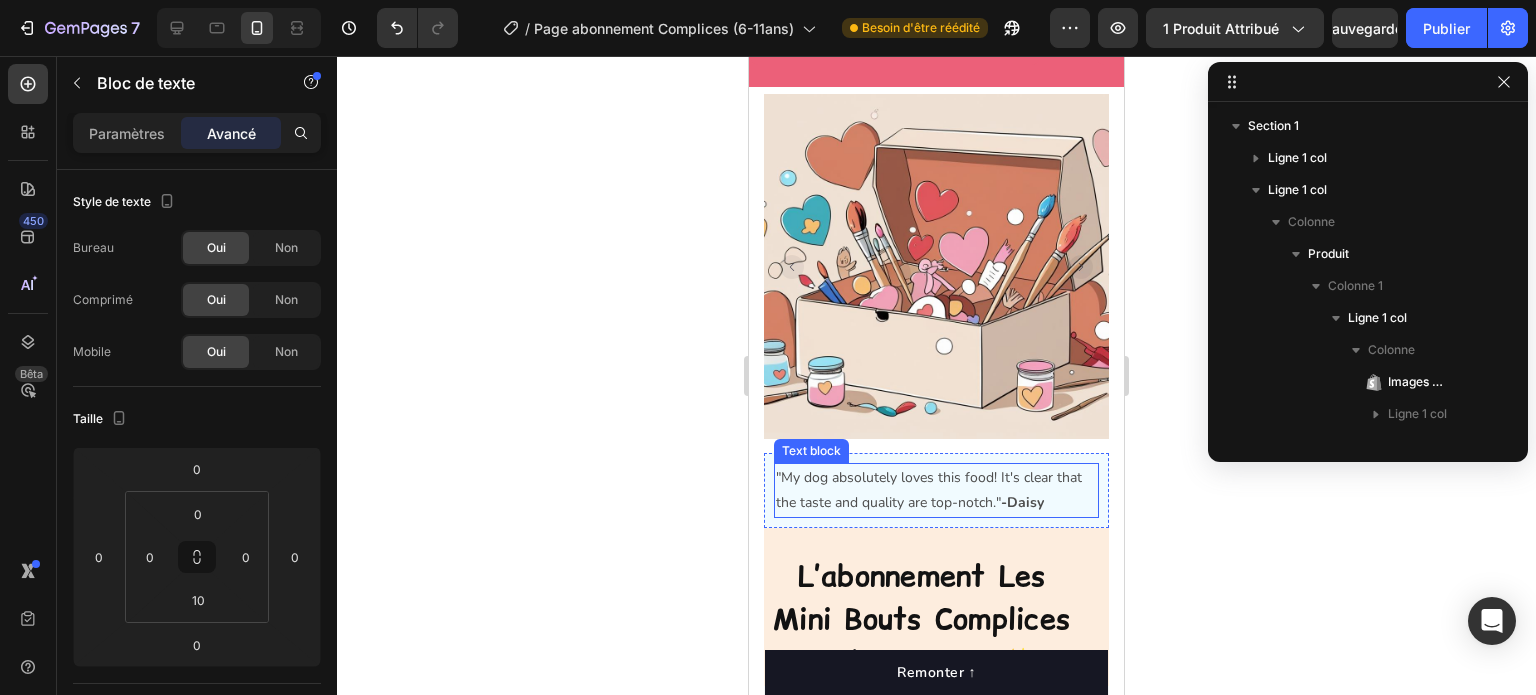 click on ""My dog absolutely loves this food! It's clear that the taste and quality are top-notch."  -Daisy" at bounding box center [936, 490] 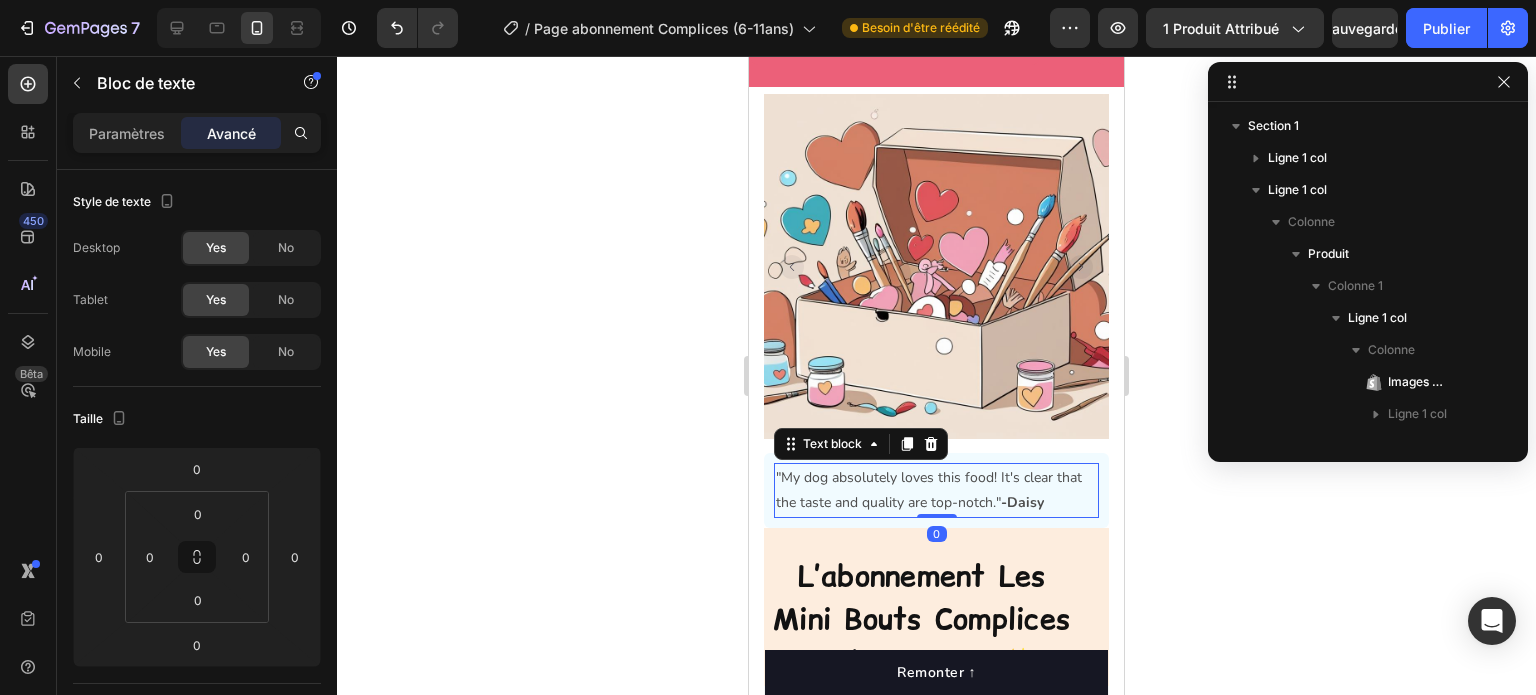 scroll, scrollTop: 250, scrollLeft: 0, axis: vertical 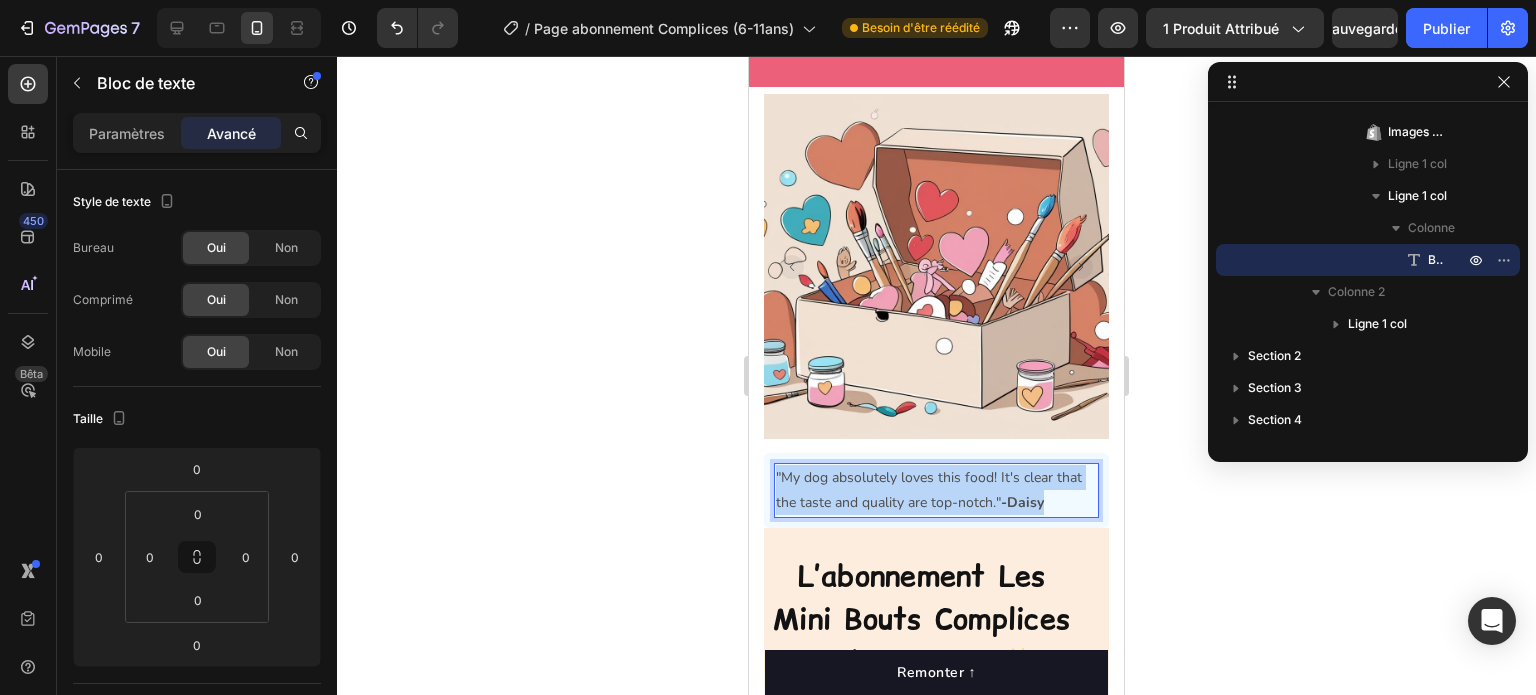 drag, startPoint x: 1056, startPoint y: 487, endPoint x: 738, endPoint y: 468, distance: 318.5671 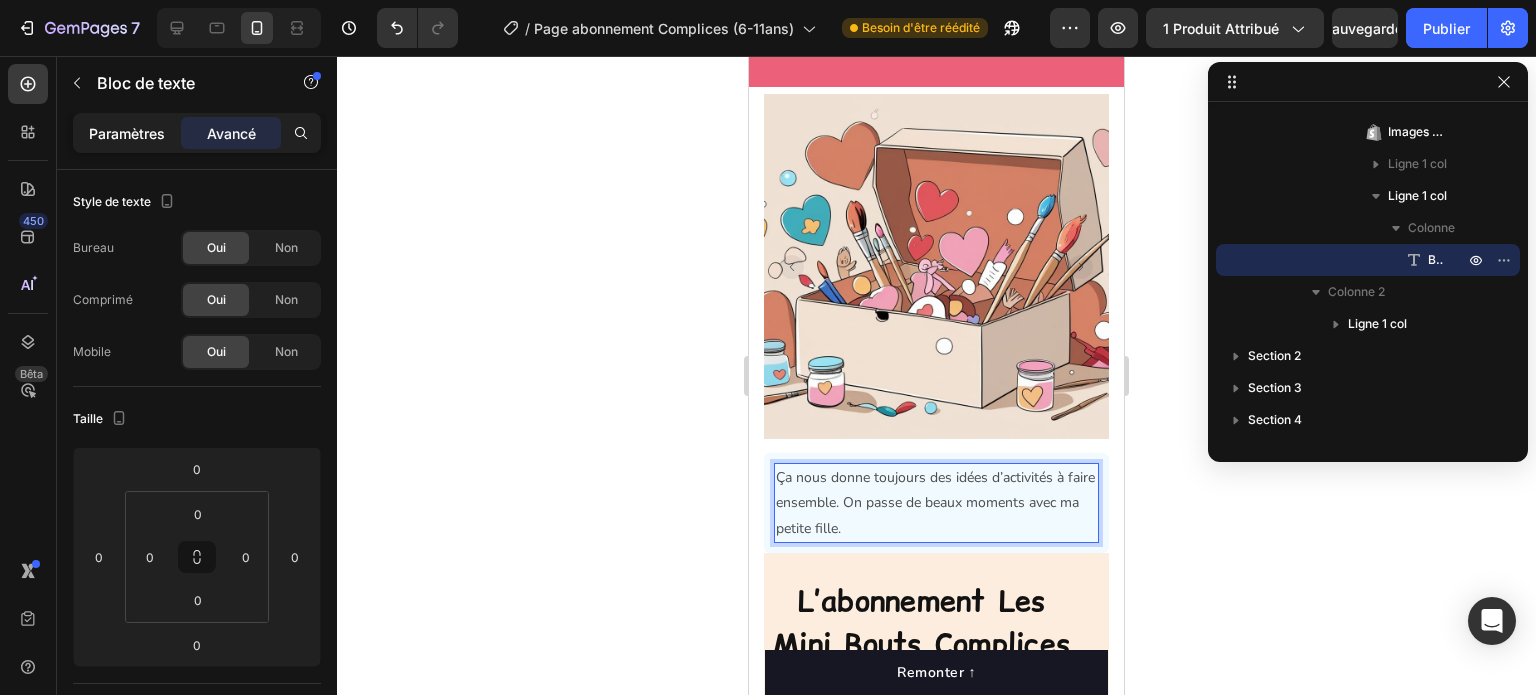 click on "Paramètres" at bounding box center (127, 133) 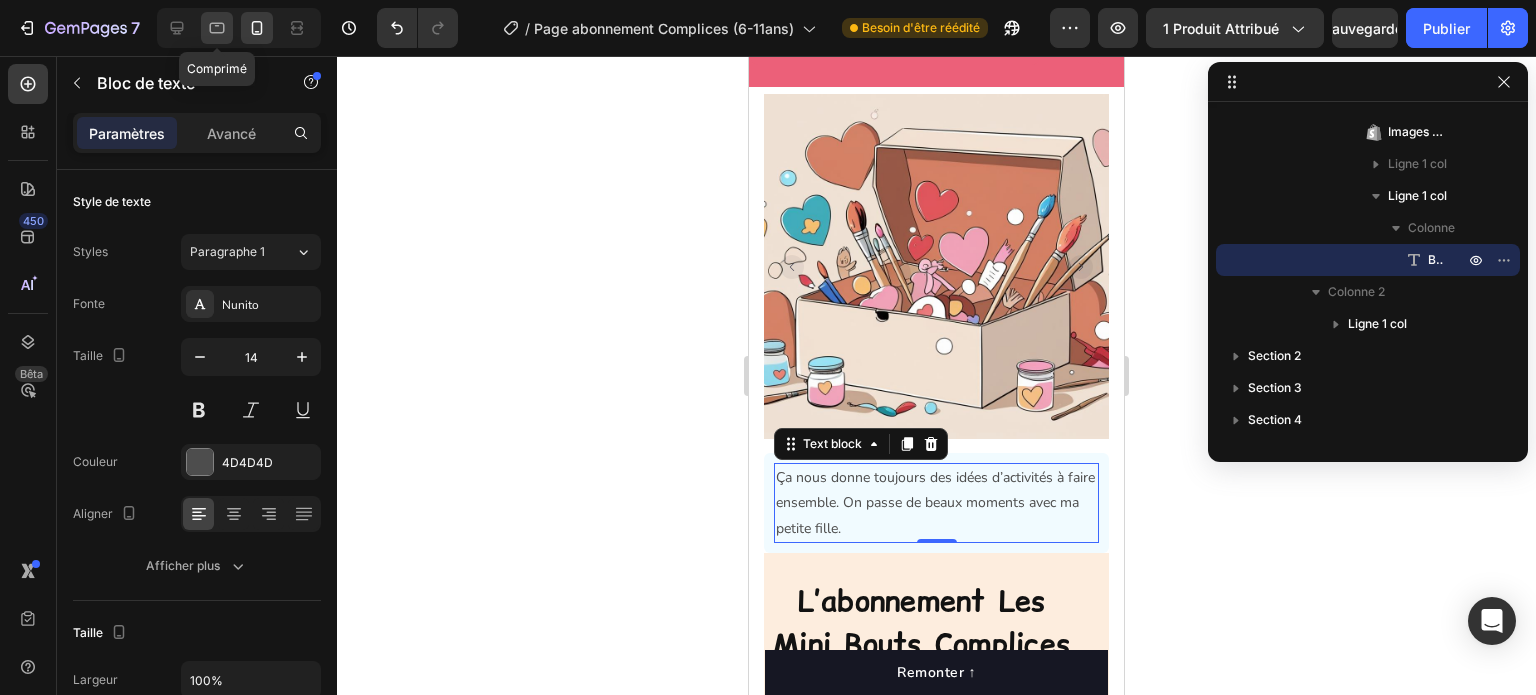 click 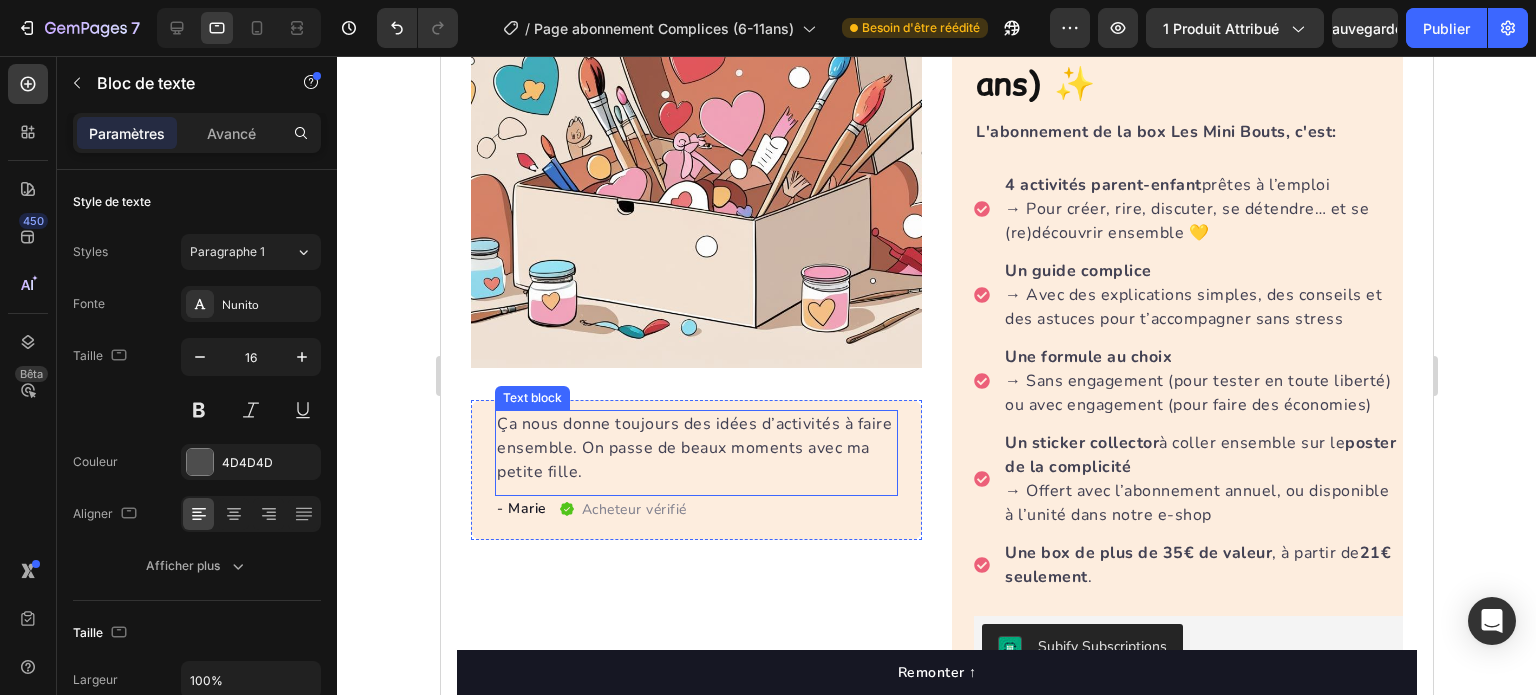 scroll, scrollTop: 328, scrollLeft: 0, axis: vertical 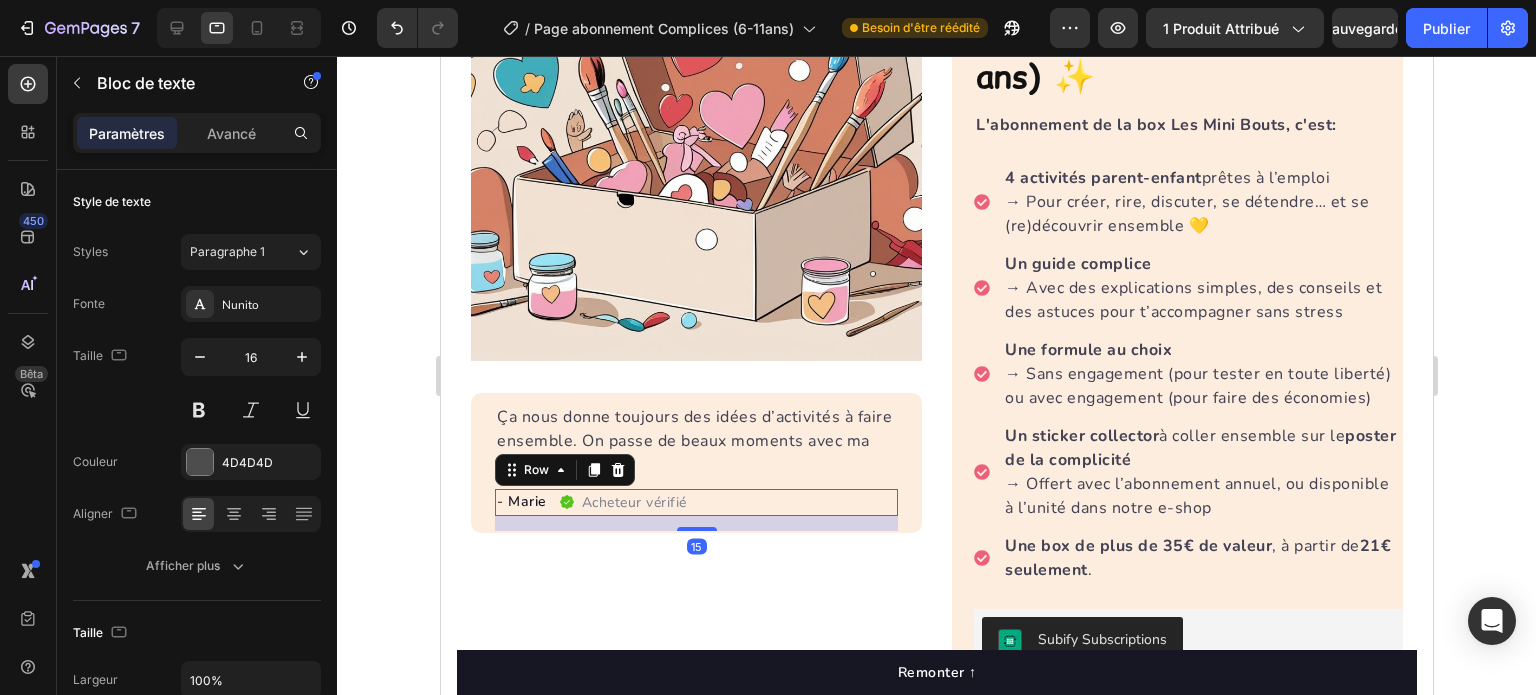 click on "- Marie Text block
Acheteur vérifié Item list Row   15" at bounding box center [695, 502] 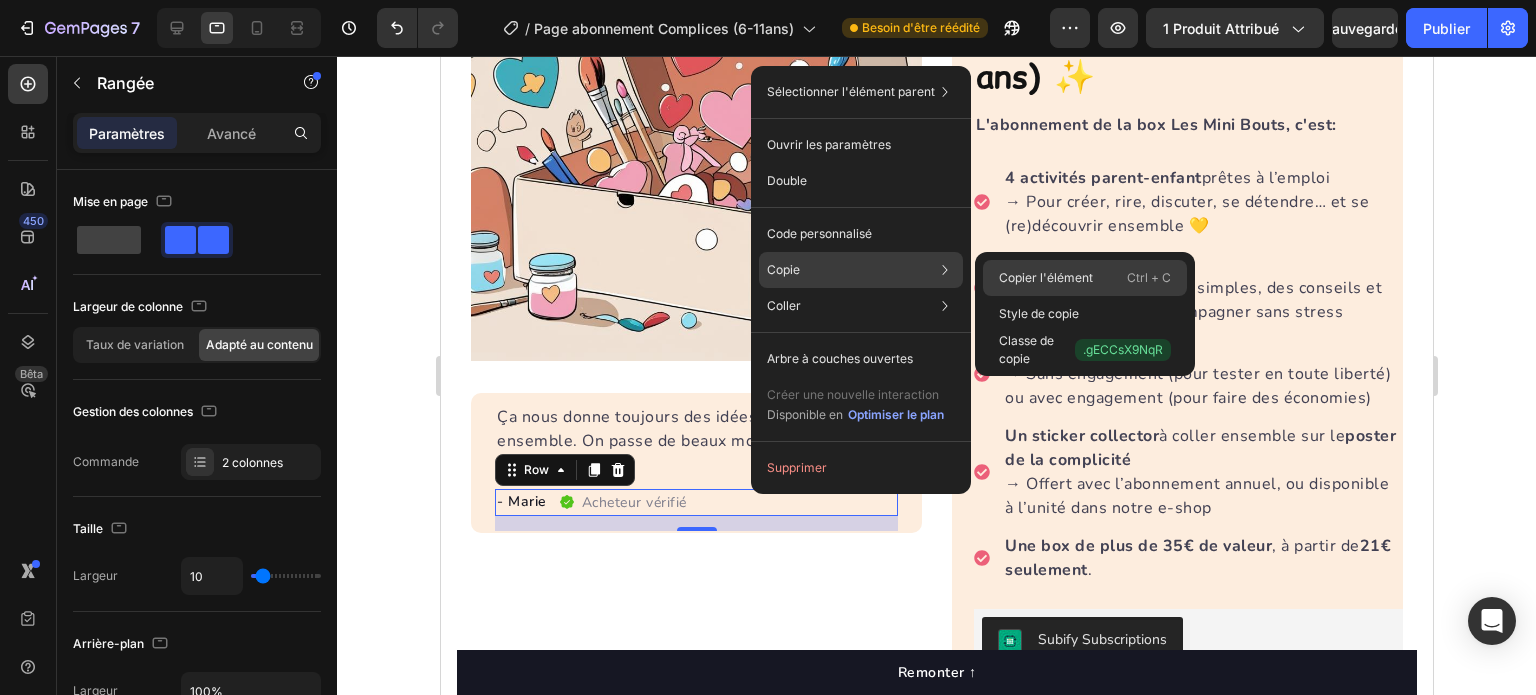 click on "Copier l'élément" at bounding box center [1046, 278] 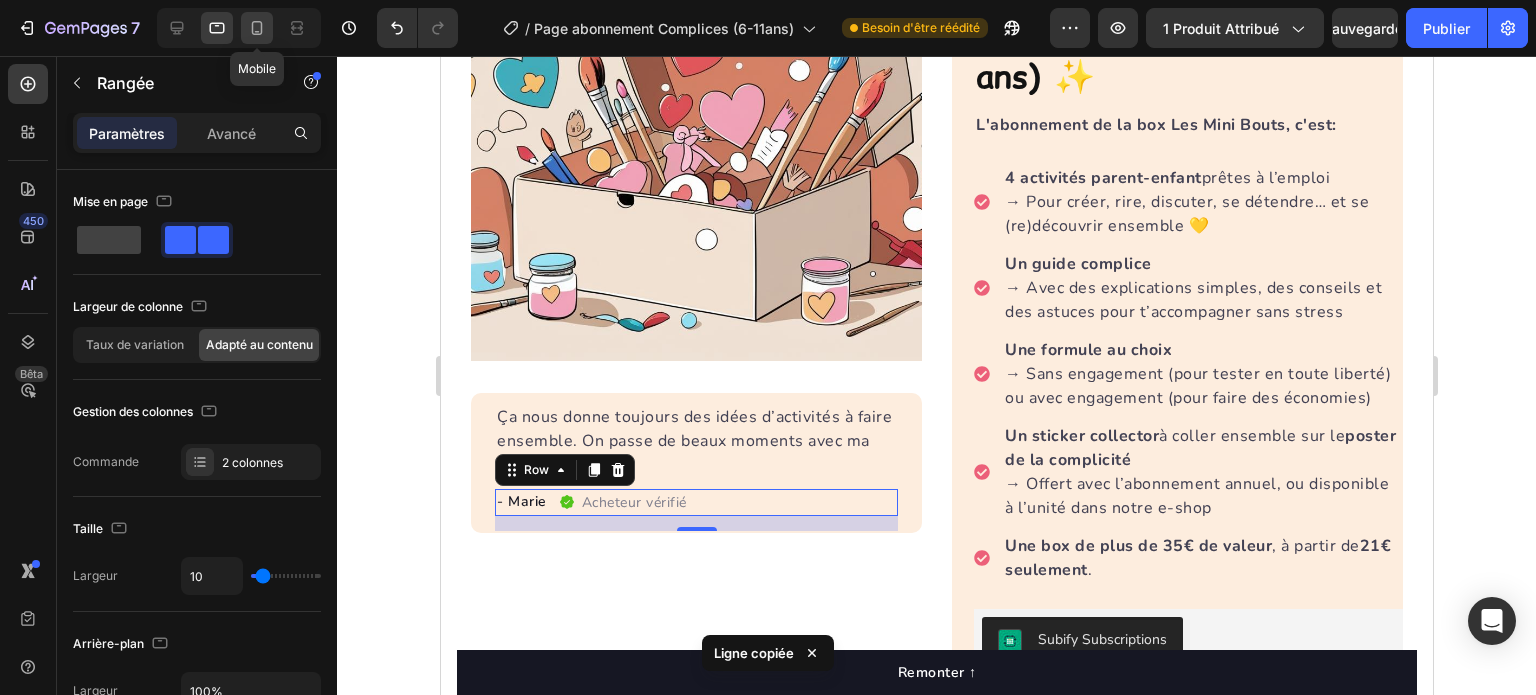 click 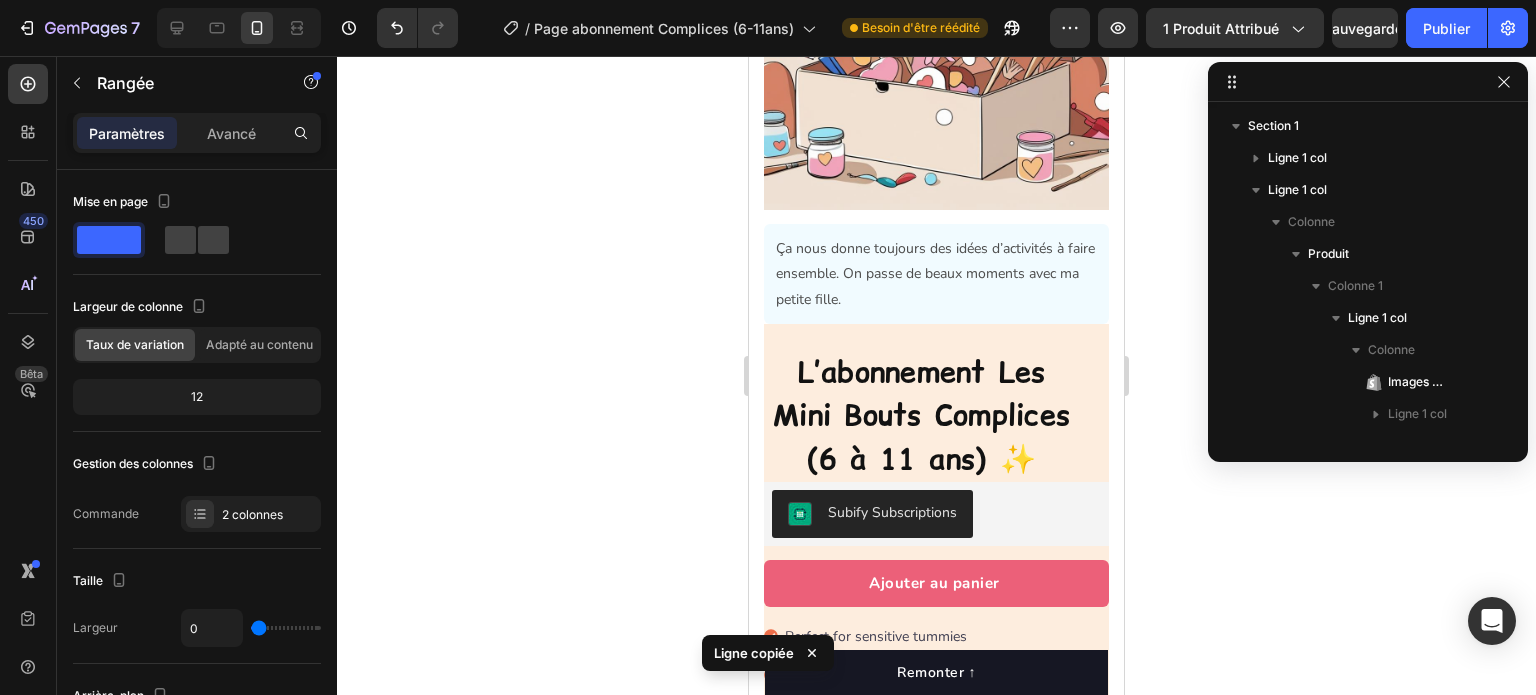 scroll, scrollTop: 259, scrollLeft: 0, axis: vertical 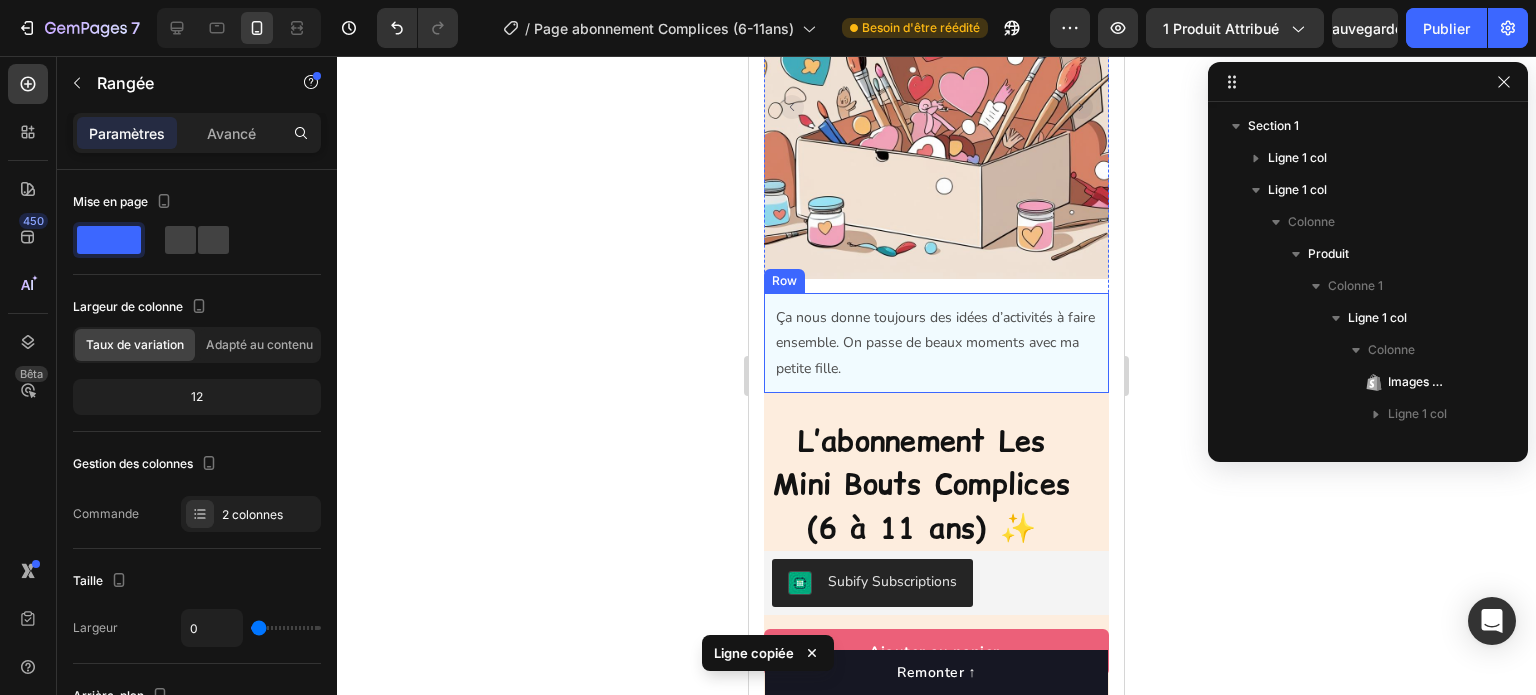 click on "Ça nous donne toujours des idées d’activités à faire ensemble. On passe de beaux moments avec ma petite fille. Text block" at bounding box center [936, 343] 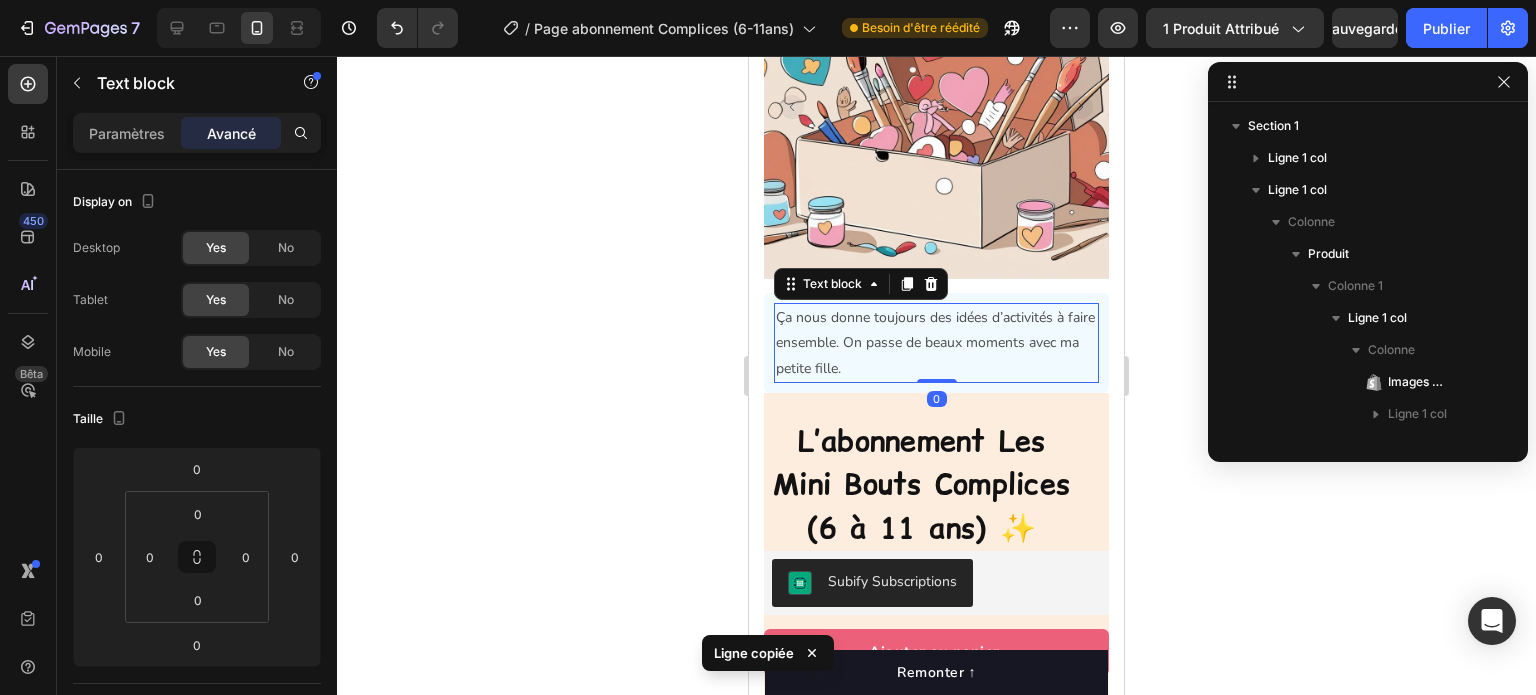 scroll, scrollTop: 250, scrollLeft: 0, axis: vertical 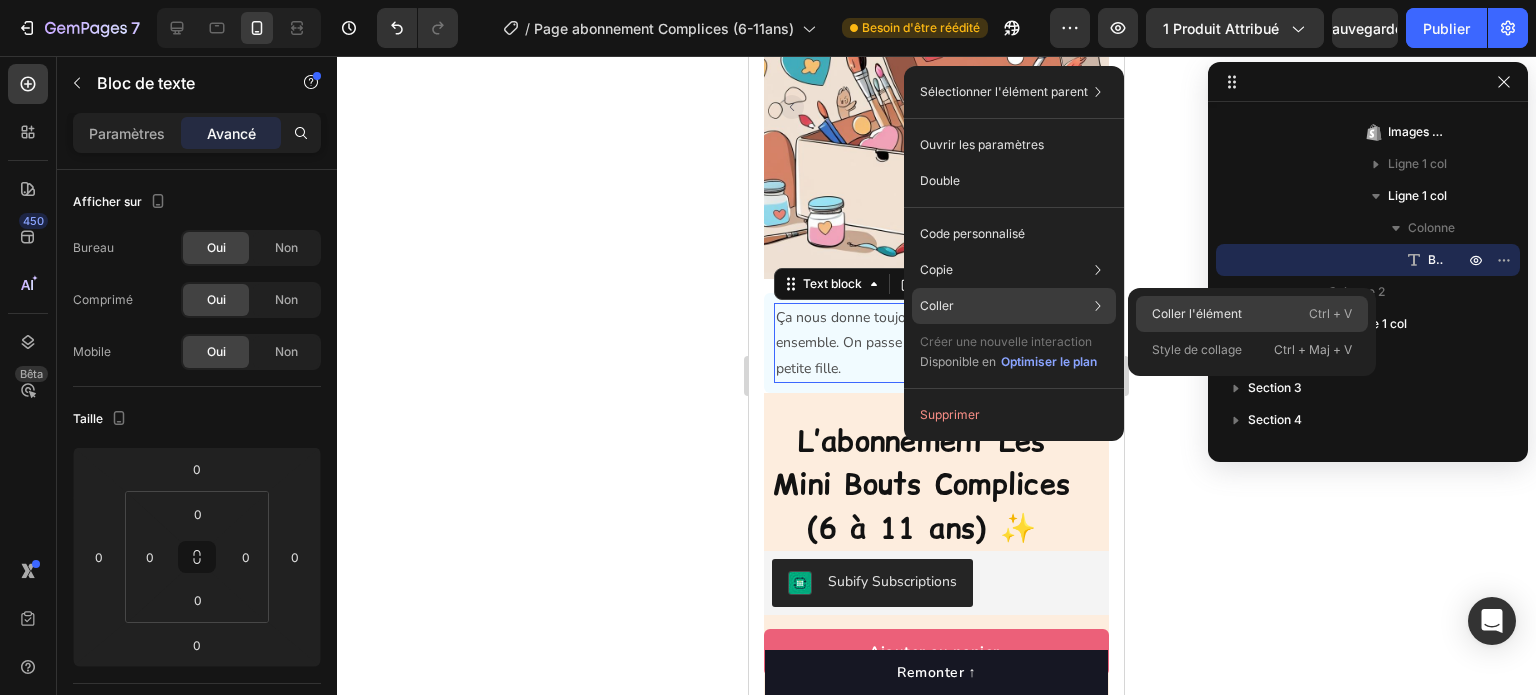 click on "Coller l'élément" at bounding box center [1197, 313] 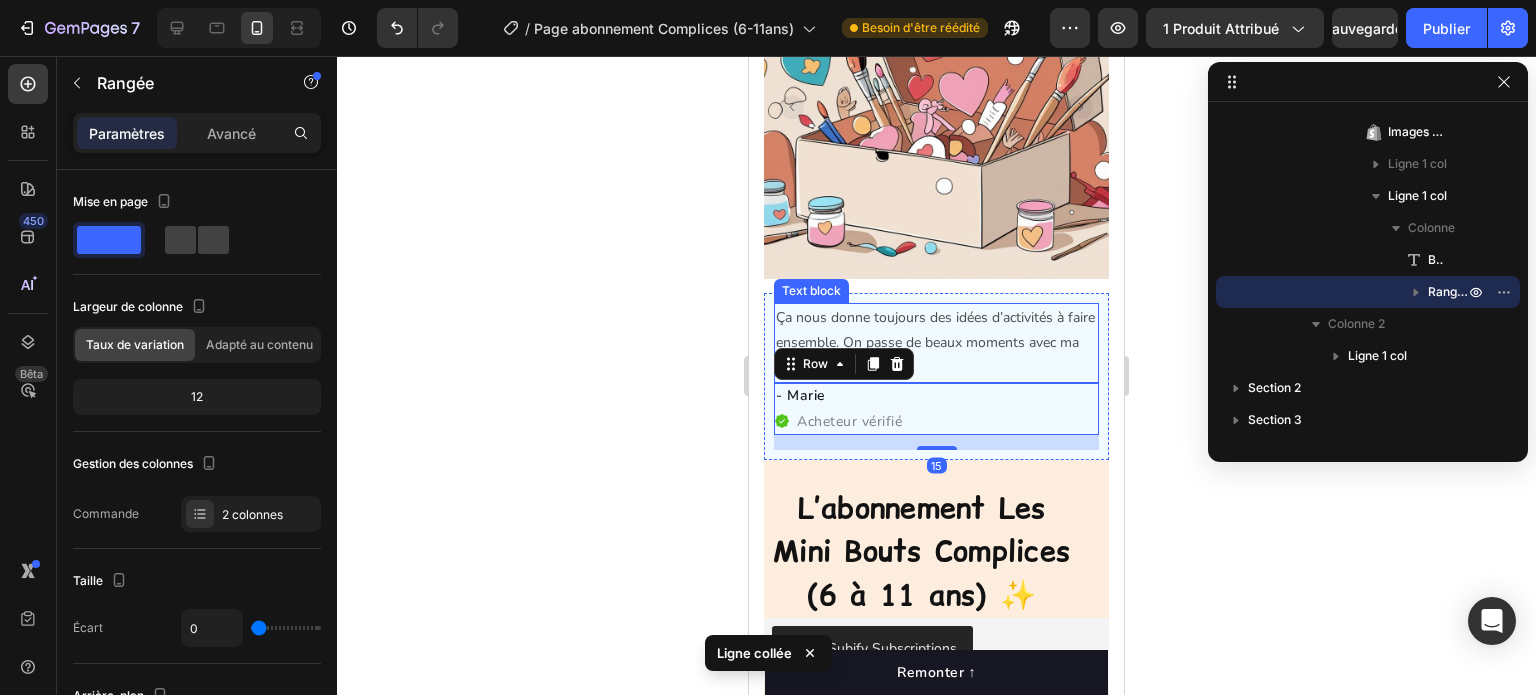 click on "Ça nous donne toujours des idées d’activités à faire ensemble. On passe de beaux moments avec ma petite fille. Text block - Marie Text block
Acheteur vérifié Item list Row   15 Row" at bounding box center [936, 376] 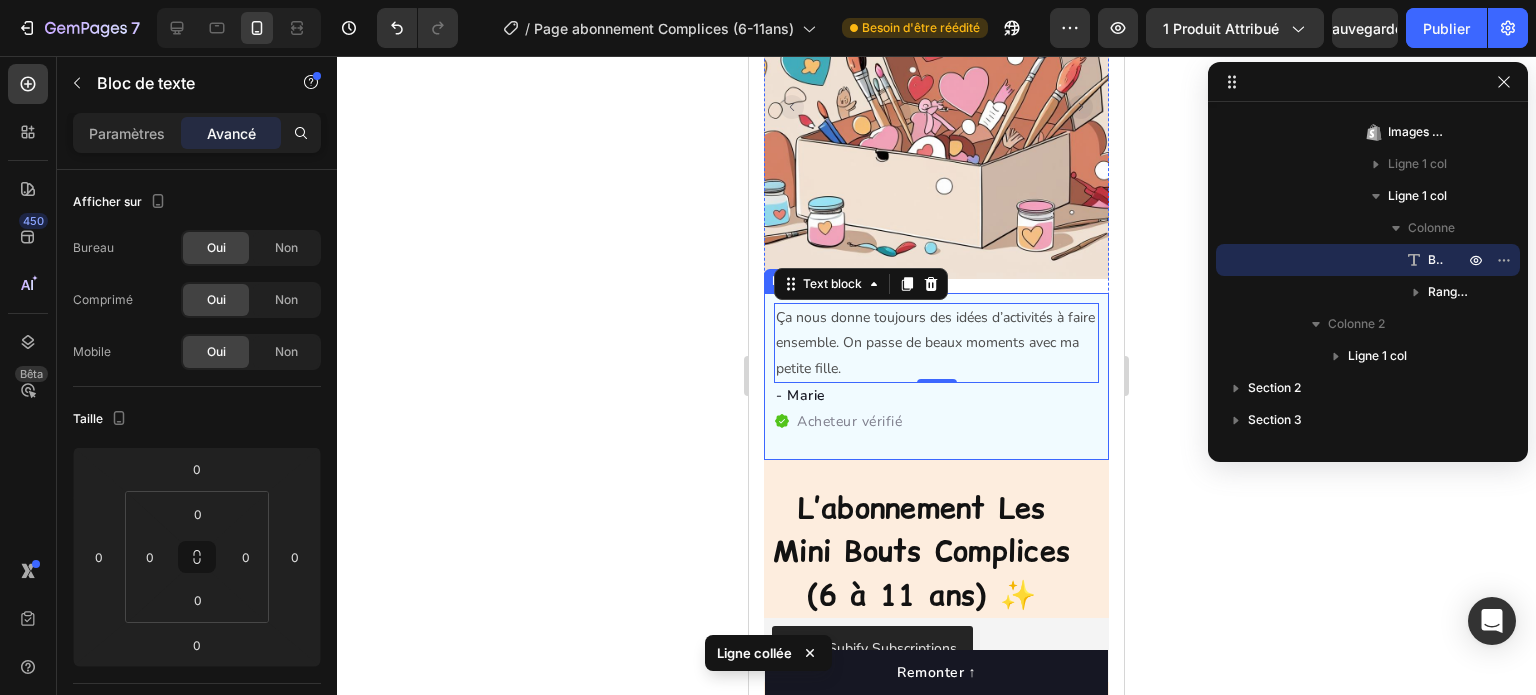 click on "Ça nous donne toujours des idées d’activités à faire ensemble. On passe de beaux moments avec ma petite fille. Text block   0 - Marie Text block
Acheteur vérifié Item list Row Row" at bounding box center (936, 376) 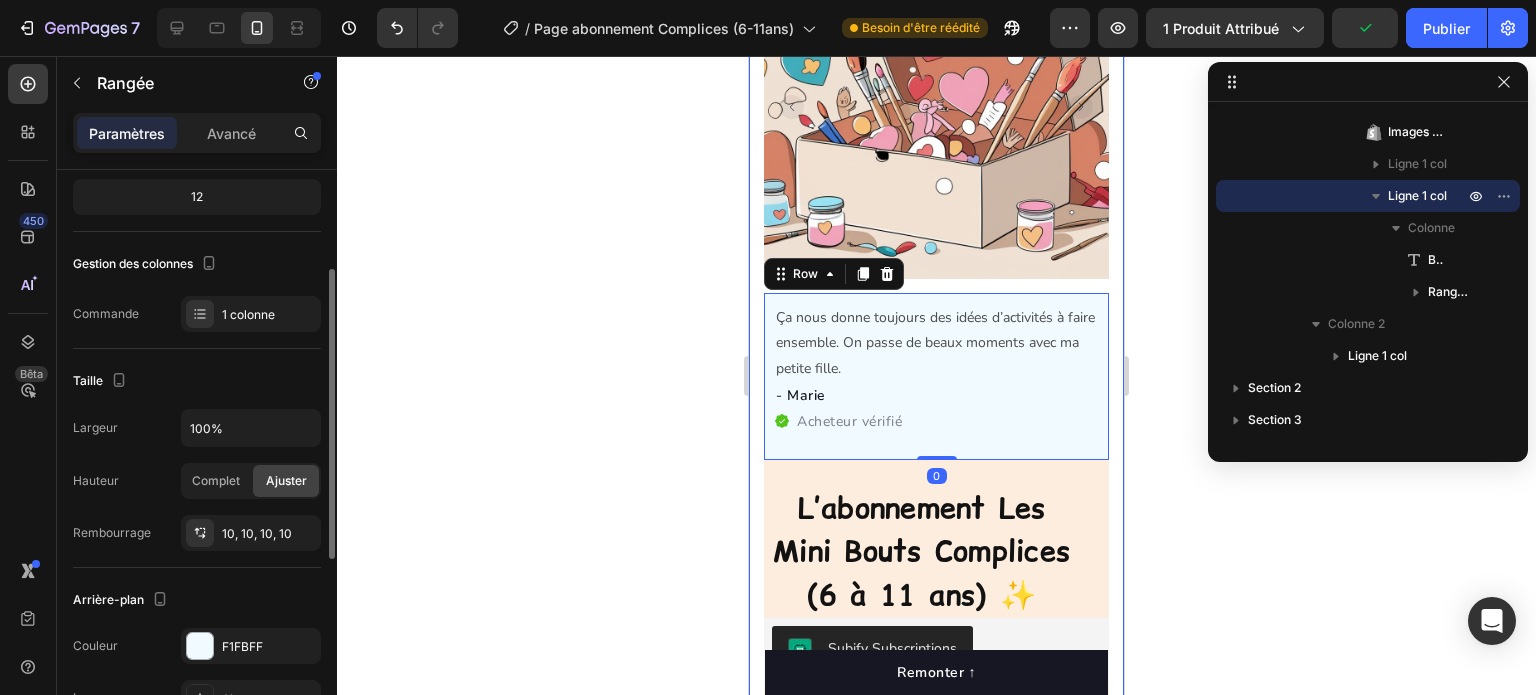 scroll, scrollTop: 300, scrollLeft: 0, axis: vertical 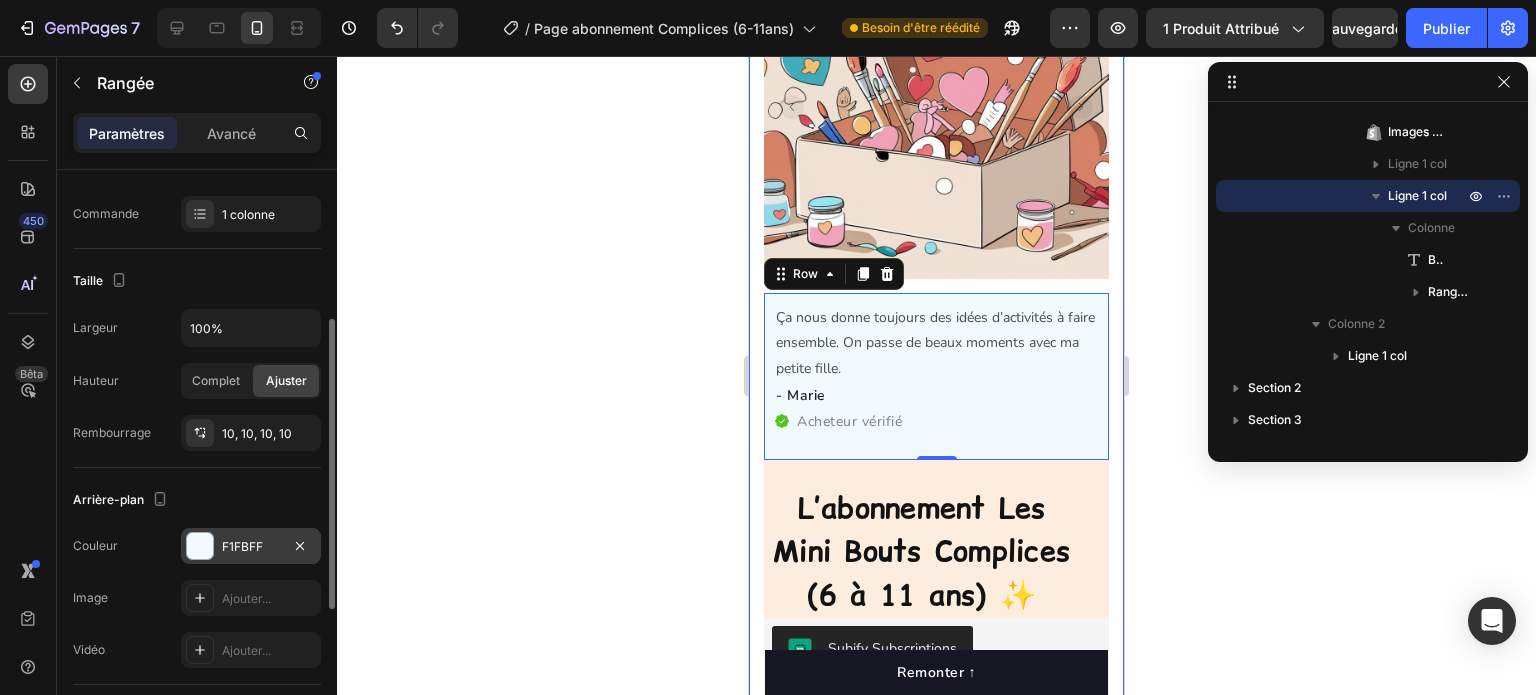 click on "F1FBFF" at bounding box center (242, 546) 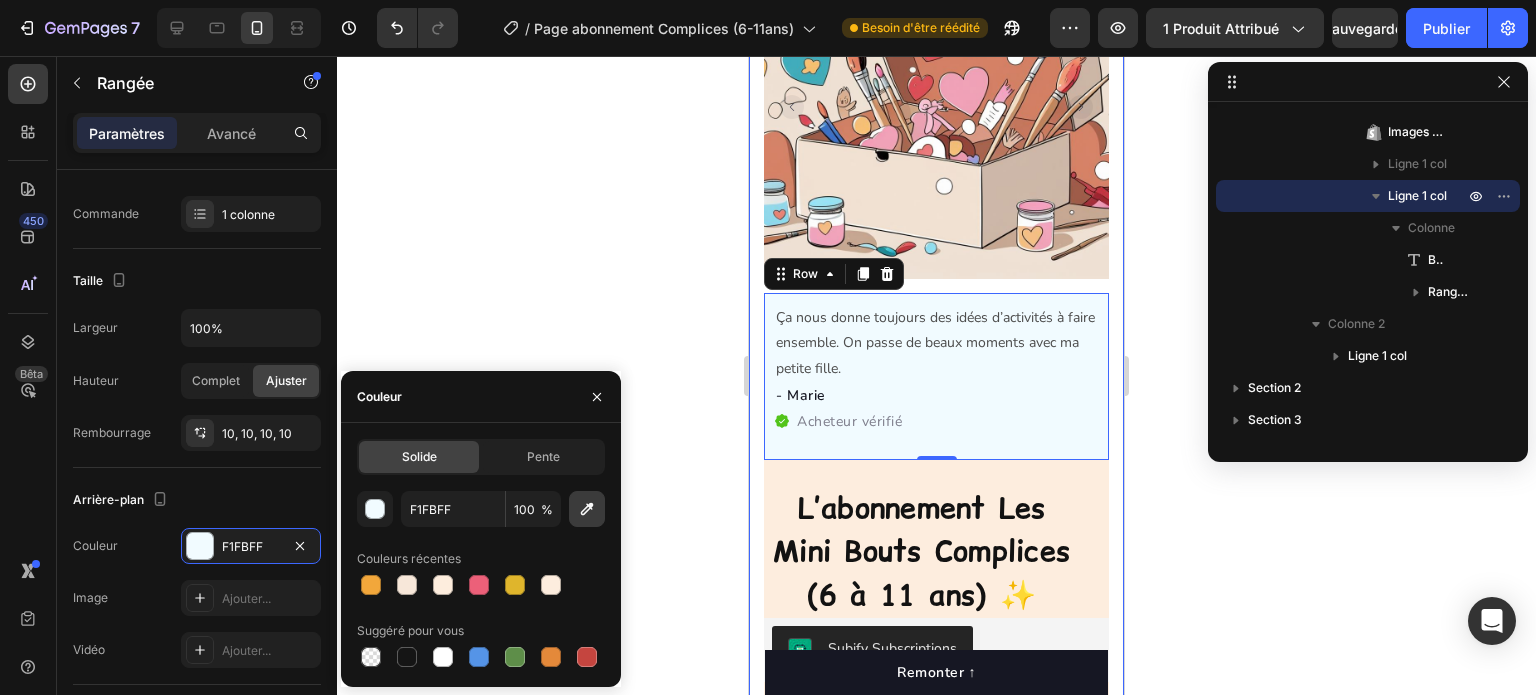 click 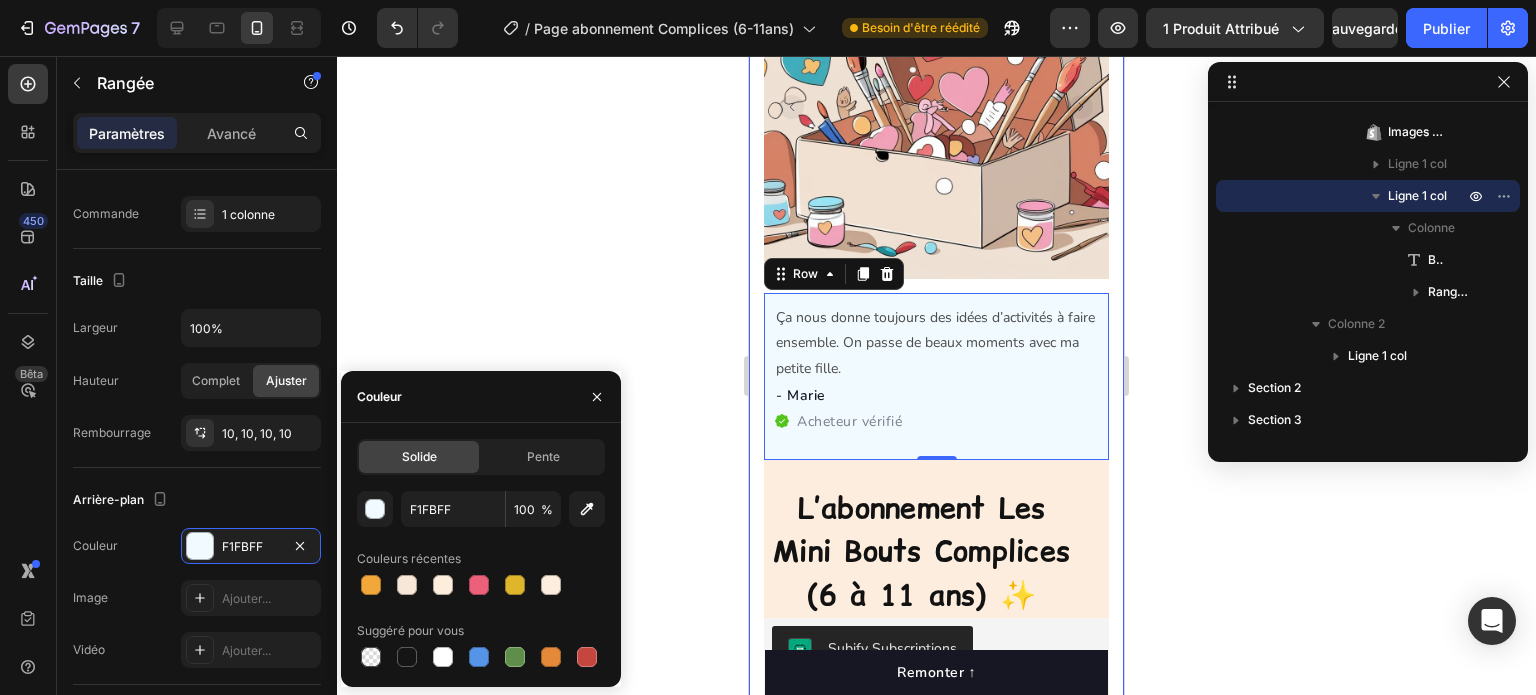 type on "FDEDDE" 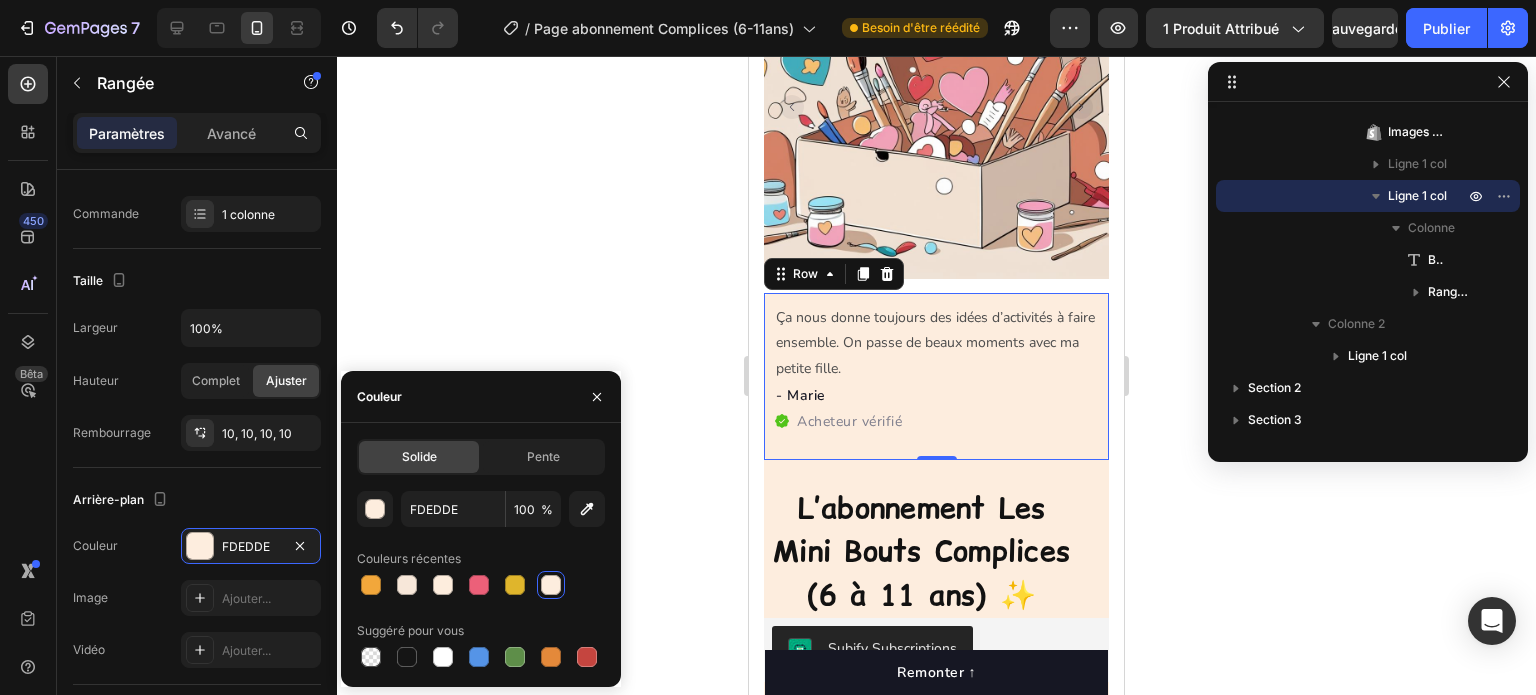 click on "Ça nous donne toujours des idées d’activités à faire ensemble. On passe de beaux moments avec ma petite fille. Text block - Marie Text block
Acheteur vérifié Item list Row" at bounding box center (936, 376) 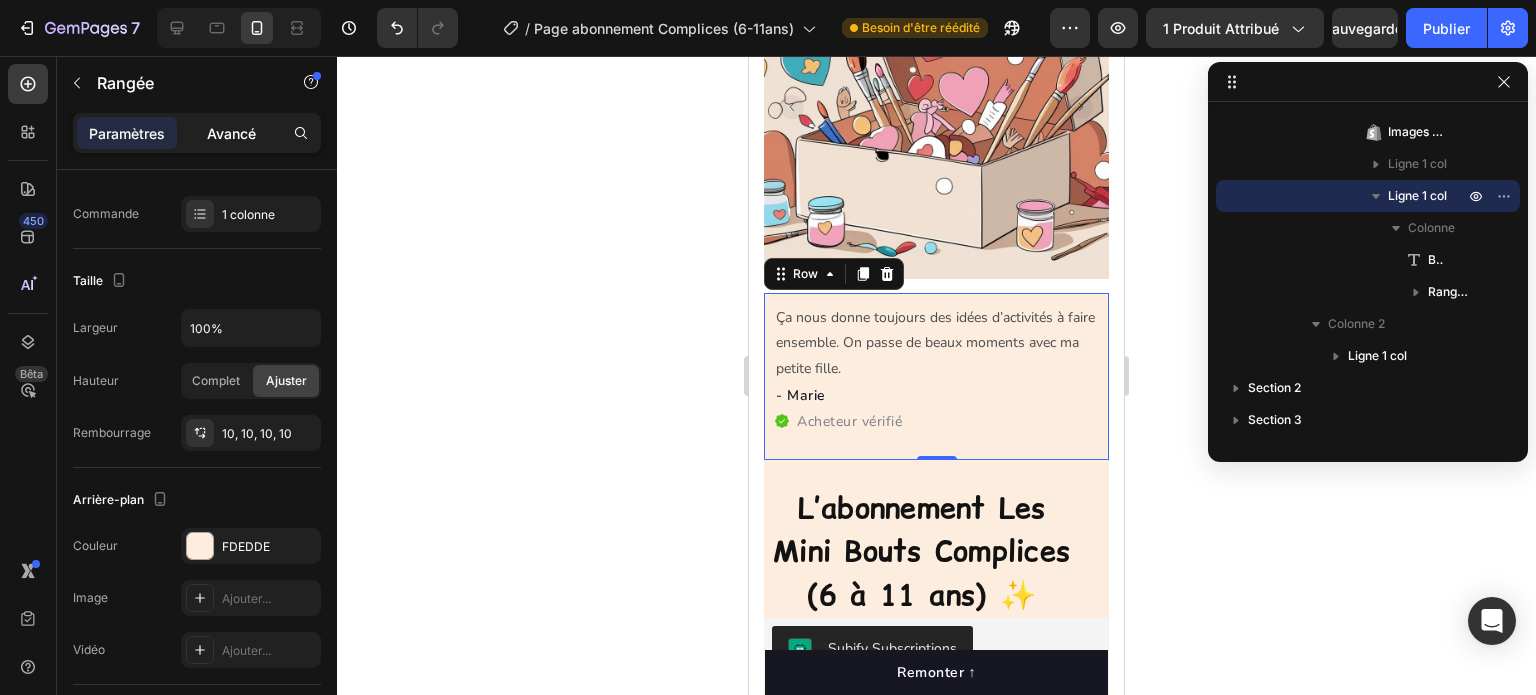 click on "Avancé" at bounding box center [231, 133] 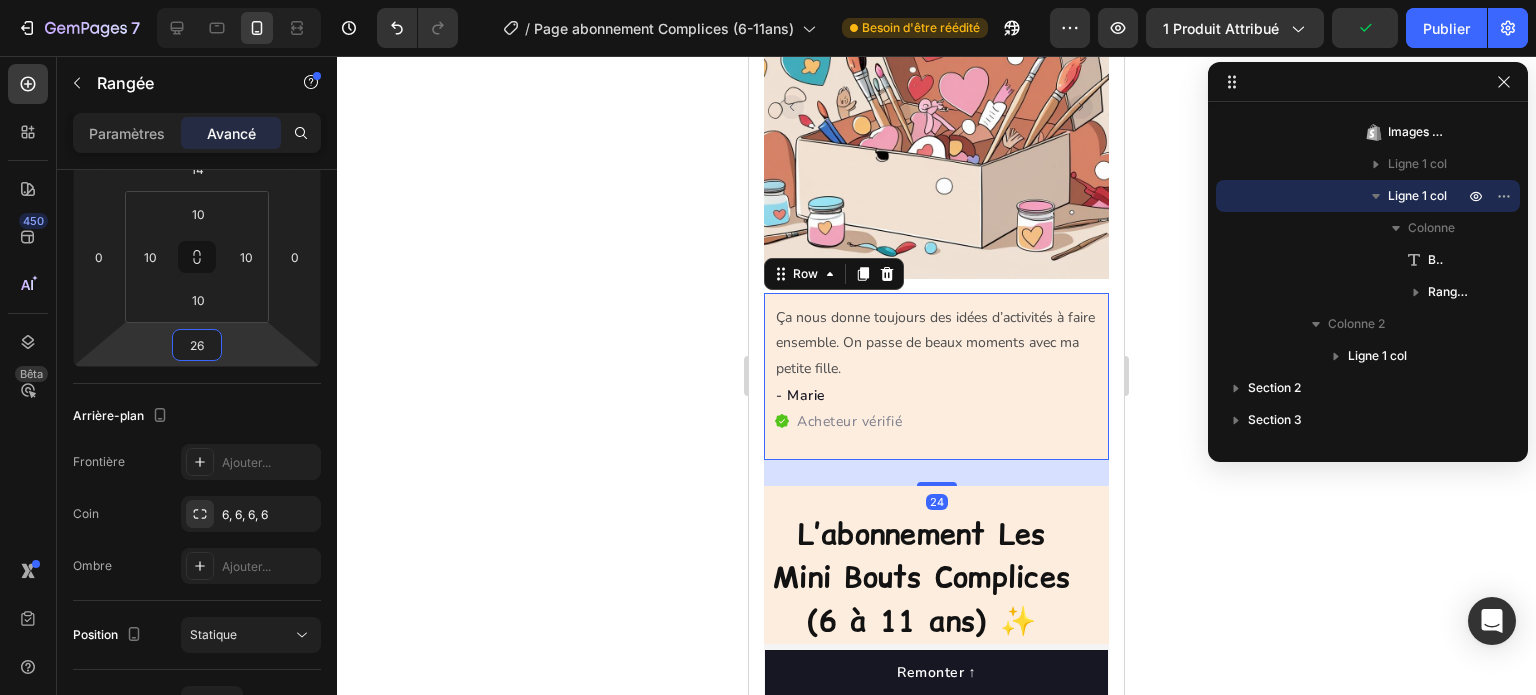 type on "28" 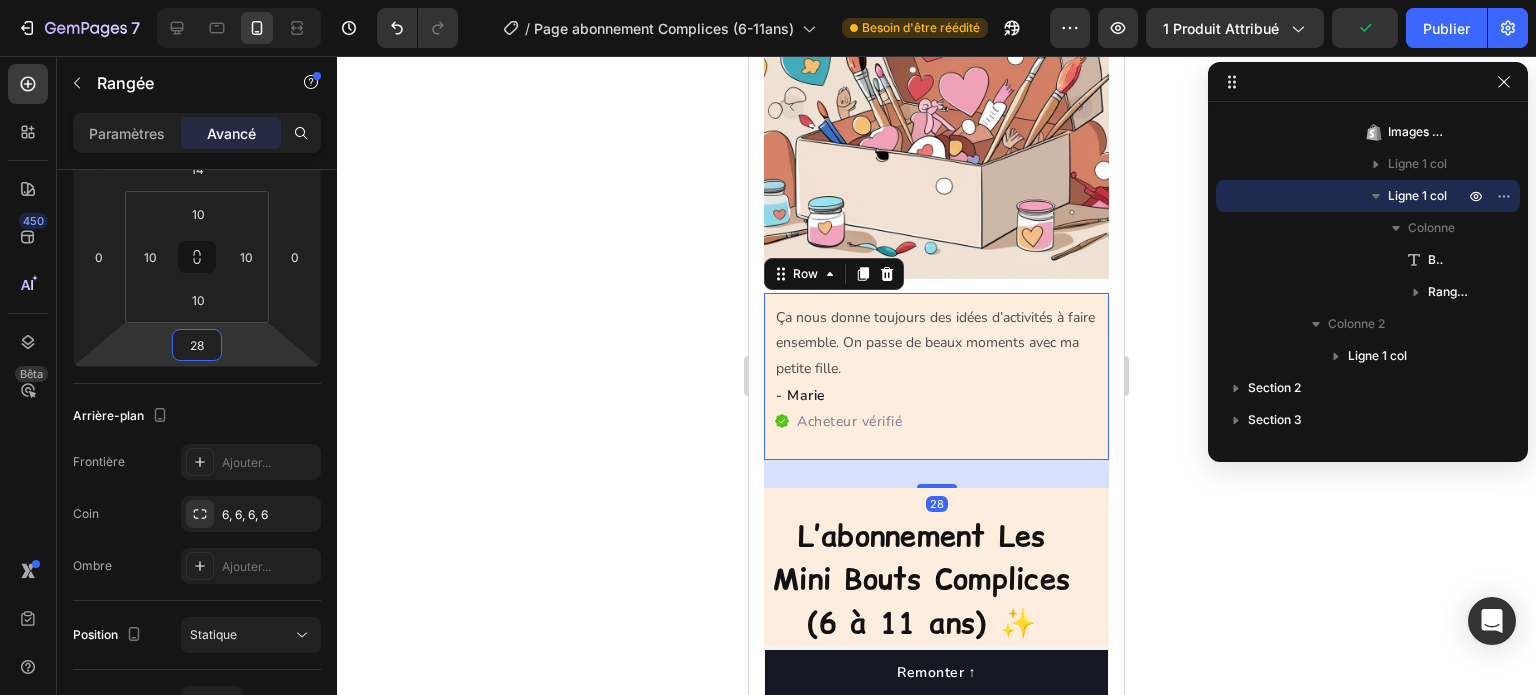 drag, startPoint x: 231, startPoint y: 349, endPoint x: 231, endPoint y: 335, distance: 14 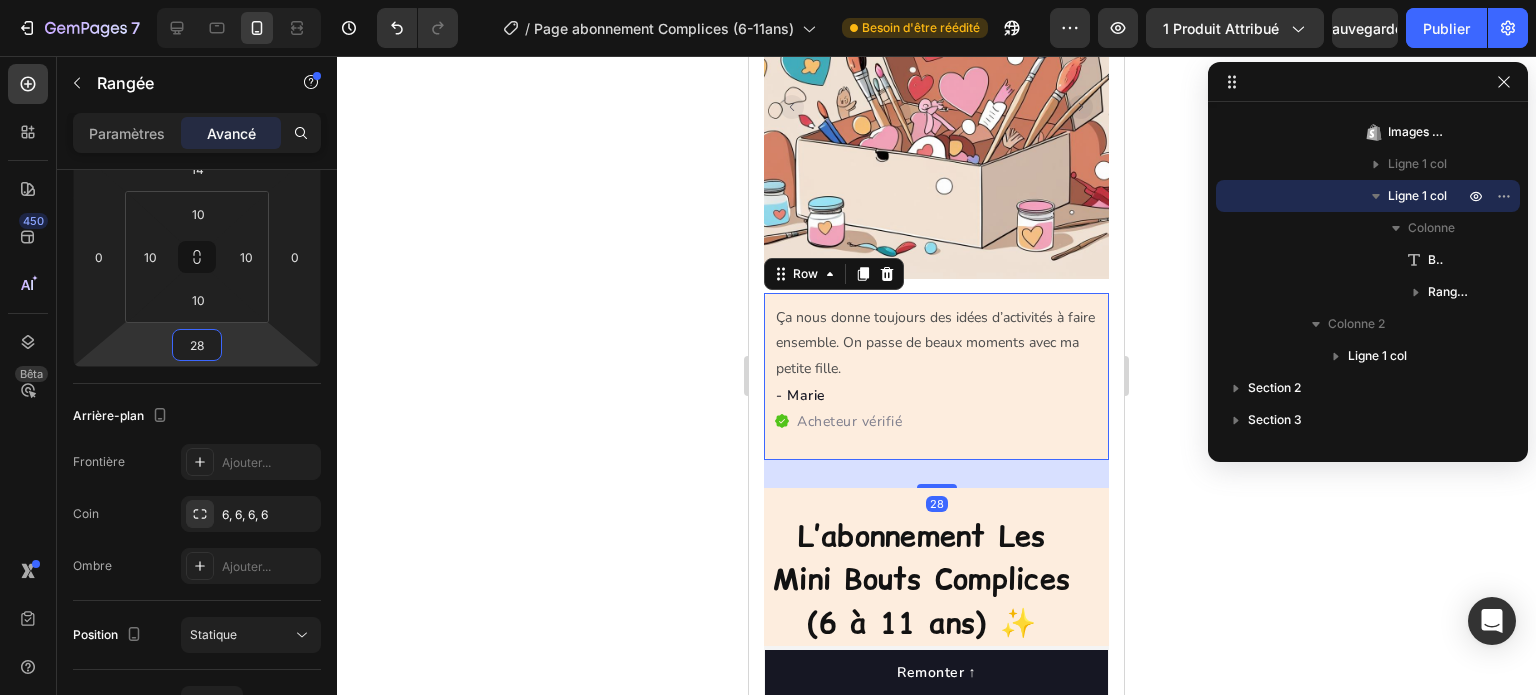 click 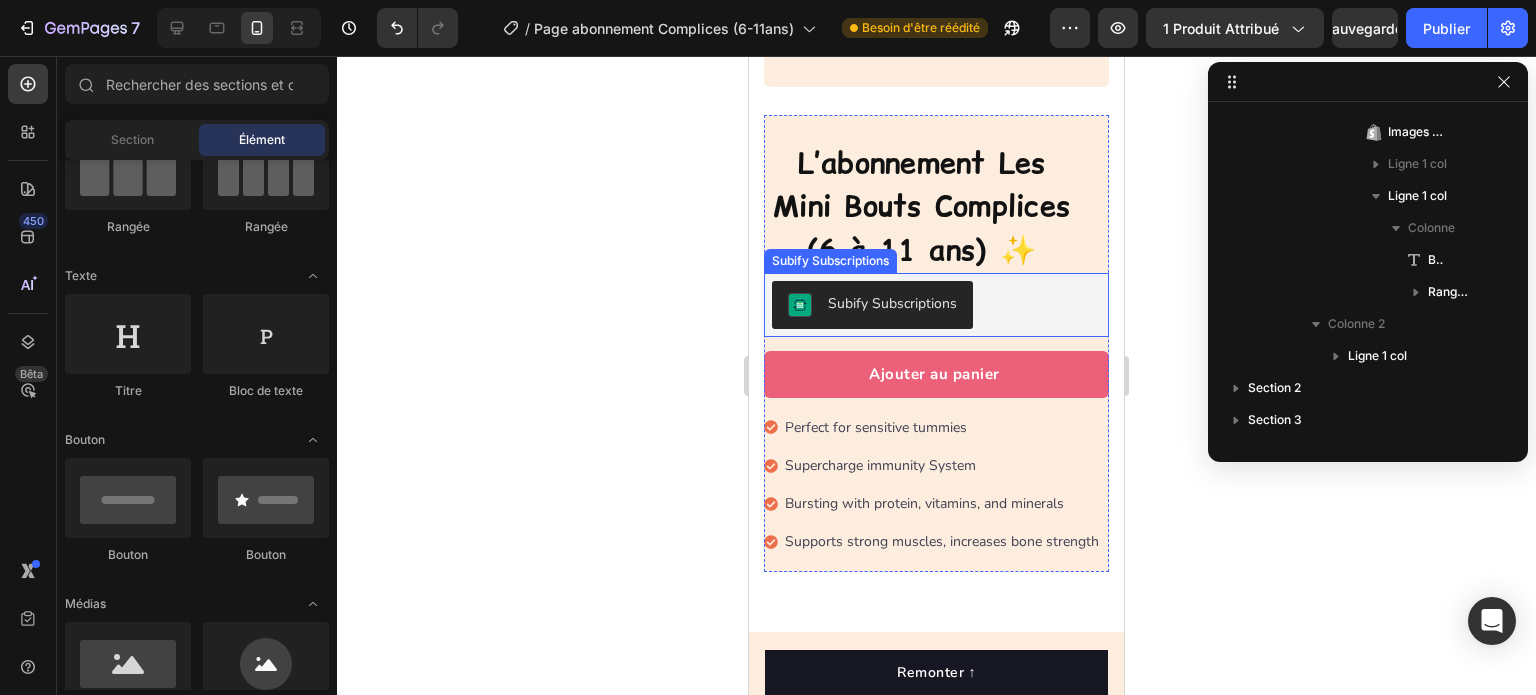 scroll, scrollTop: 700, scrollLeft: 0, axis: vertical 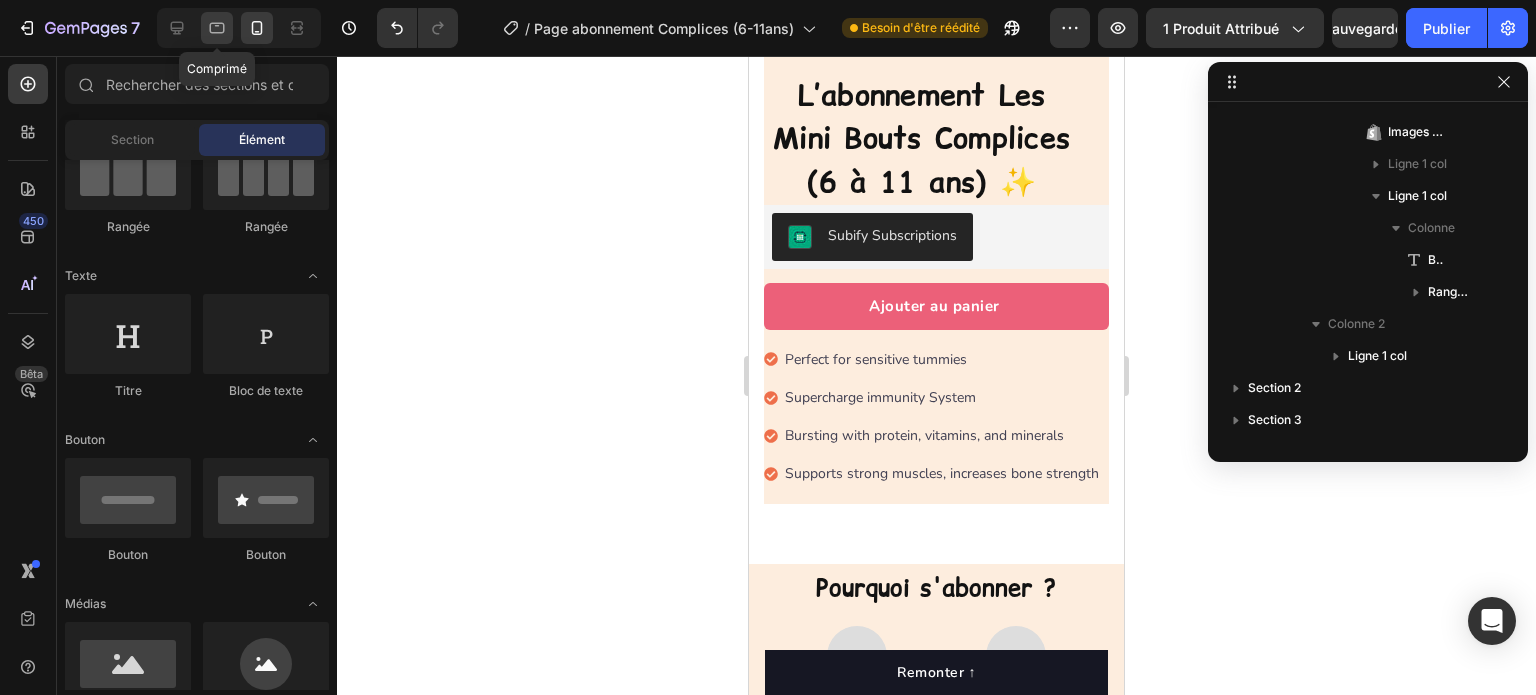 click 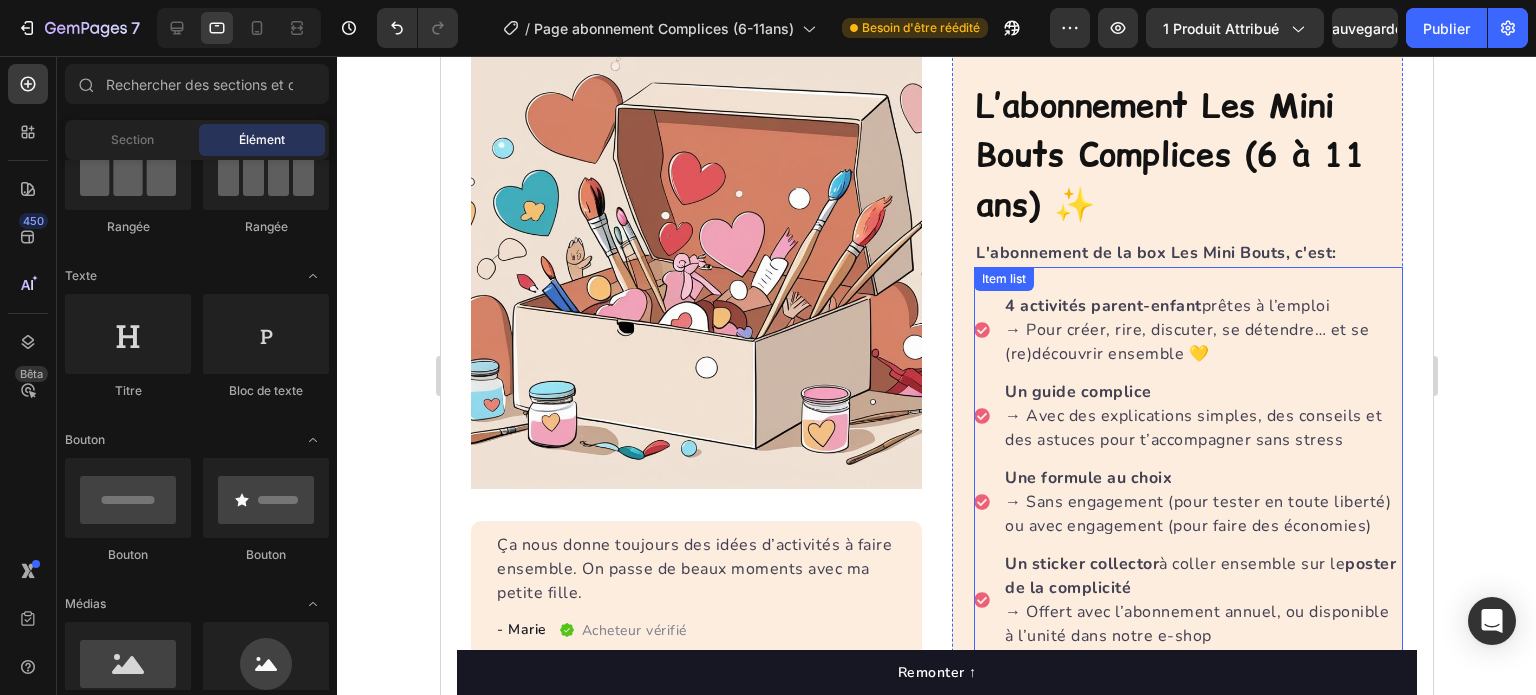 scroll, scrollTop: 182, scrollLeft: 0, axis: vertical 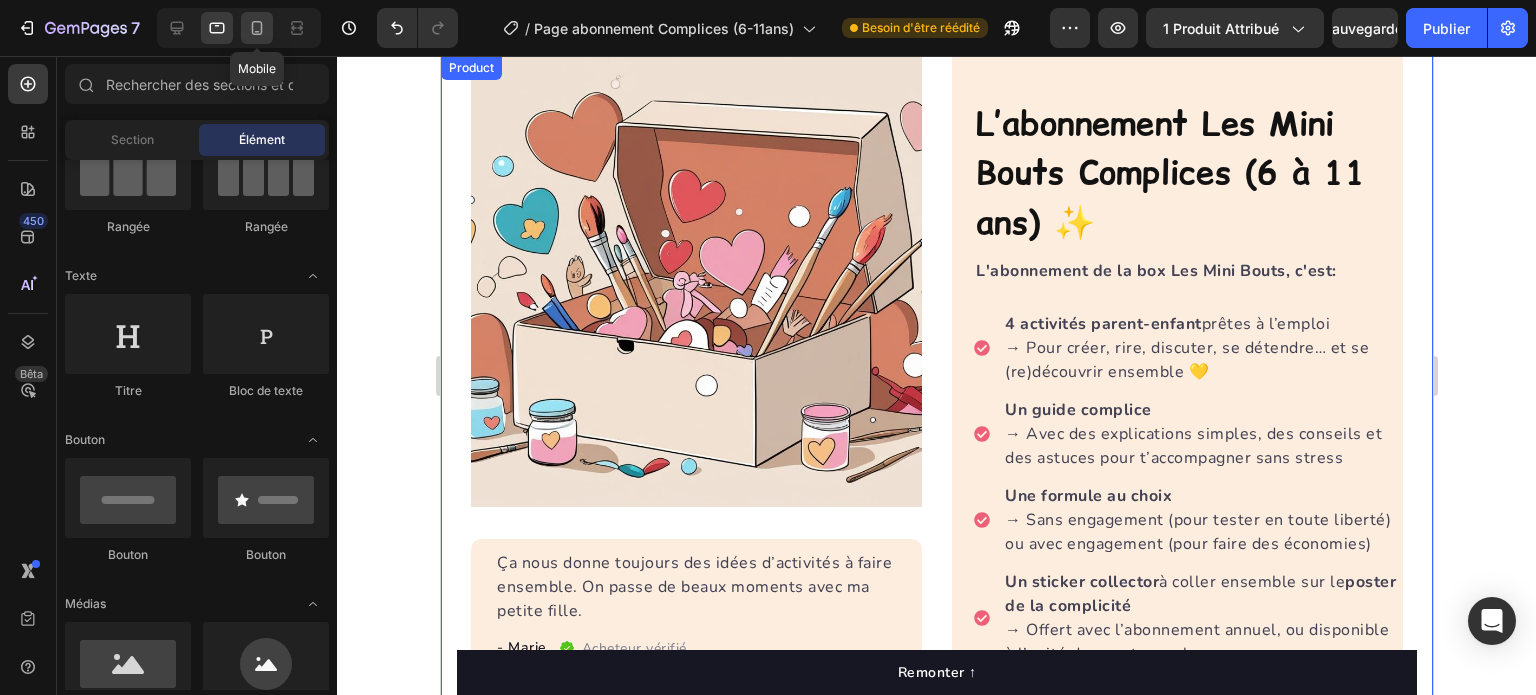 click 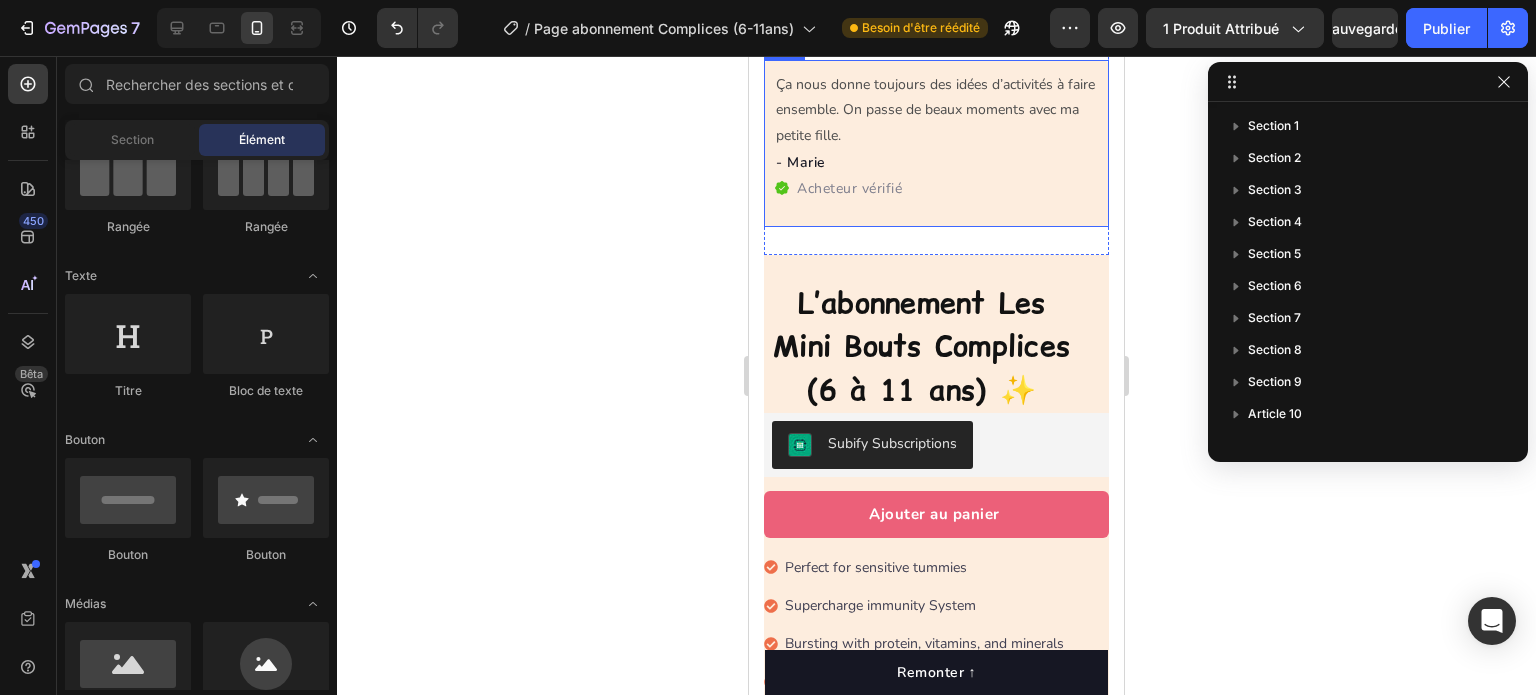 scroll, scrollTop: 700, scrollLeft: 0, axis: vertical 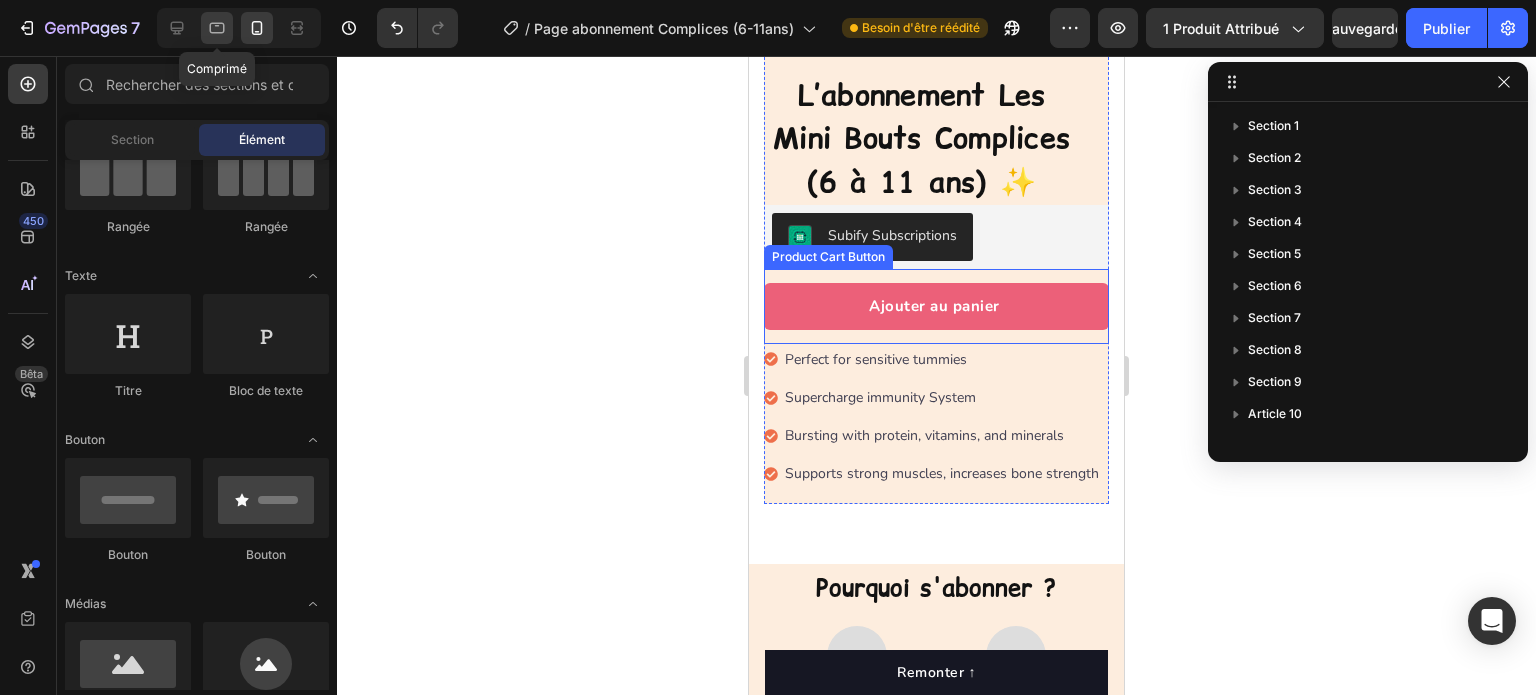 click 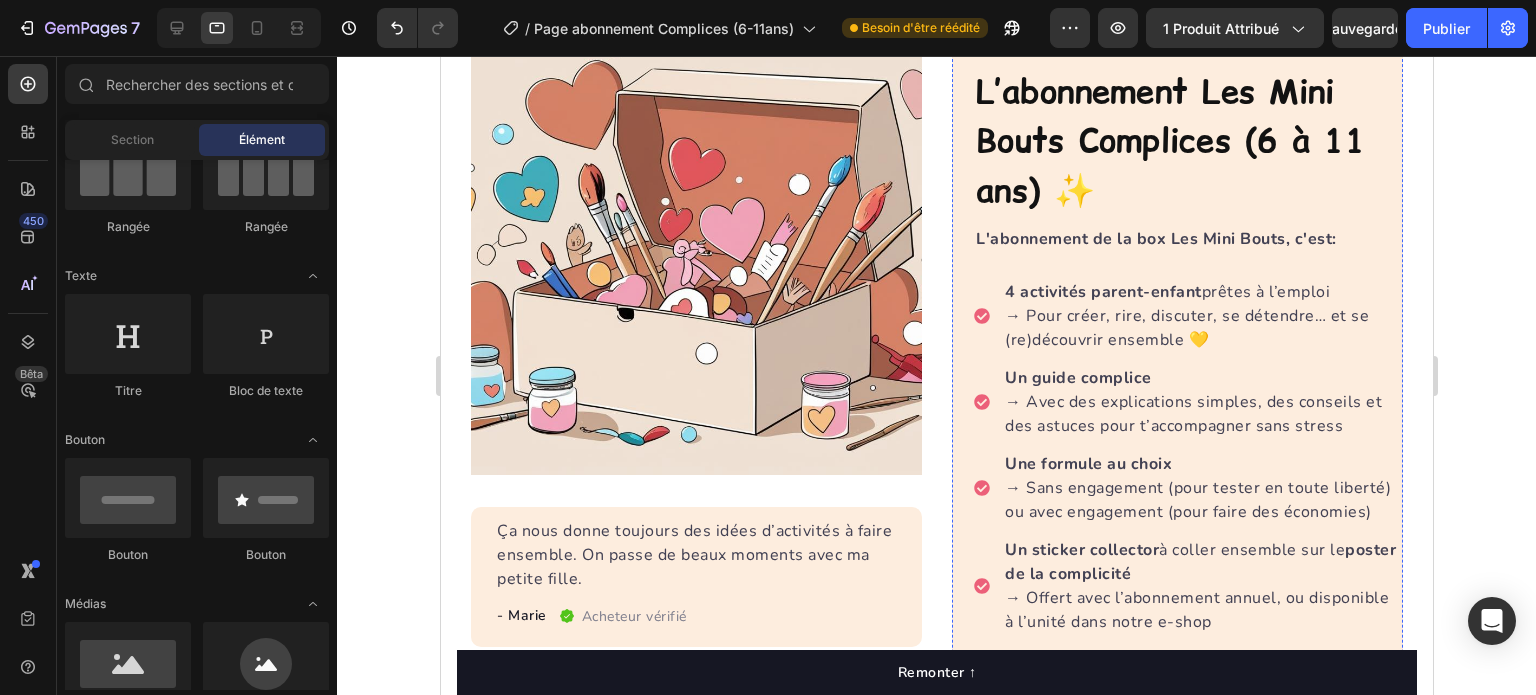 scroll, scrollTop: 143, scrollLeft: 0, axis: vertical 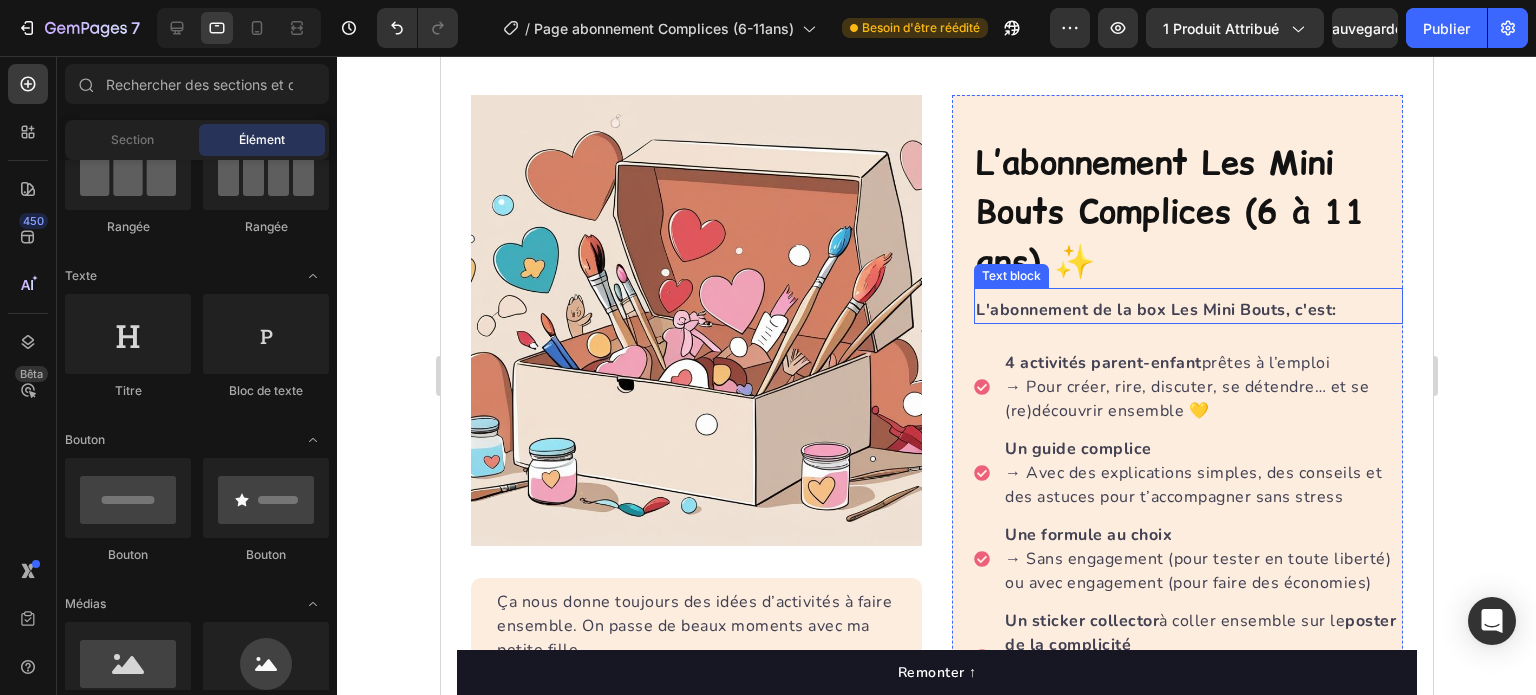 click on "L'abonnement de la box Les Mini Bouts, c'est:" at bounding box center [1187, 310] 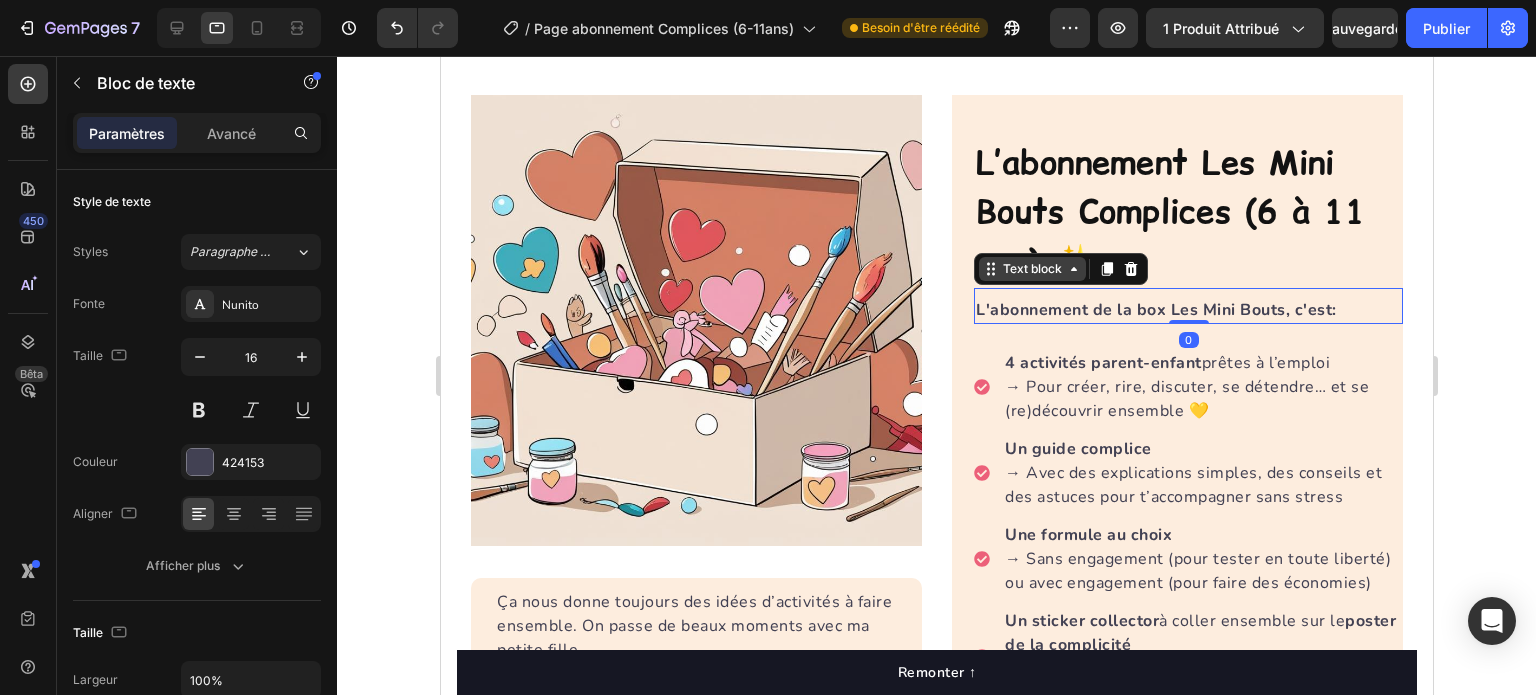click on "Text block" at bounding box center (1031, 269) 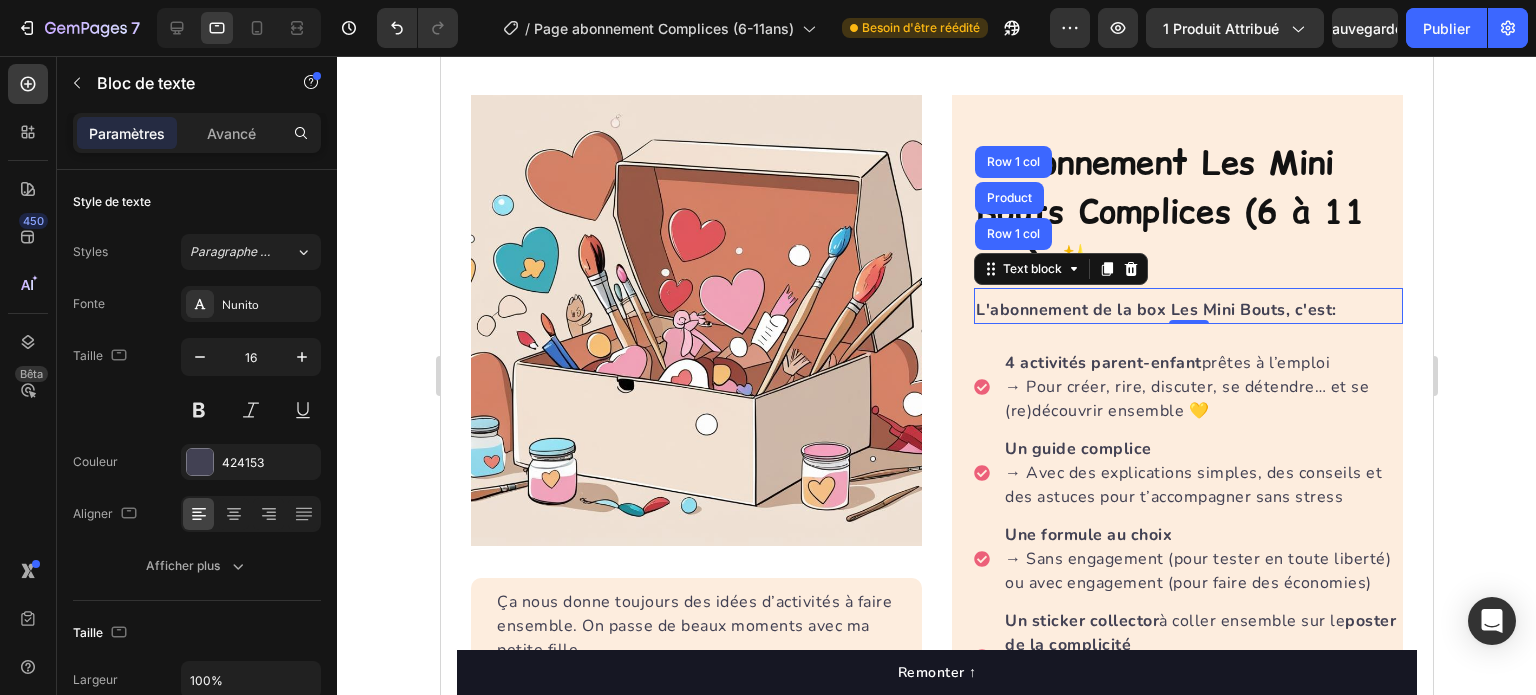 click on "L'abonnement de la box Les Mini Bouts, c'est:" at bounding box center (1155, 310) 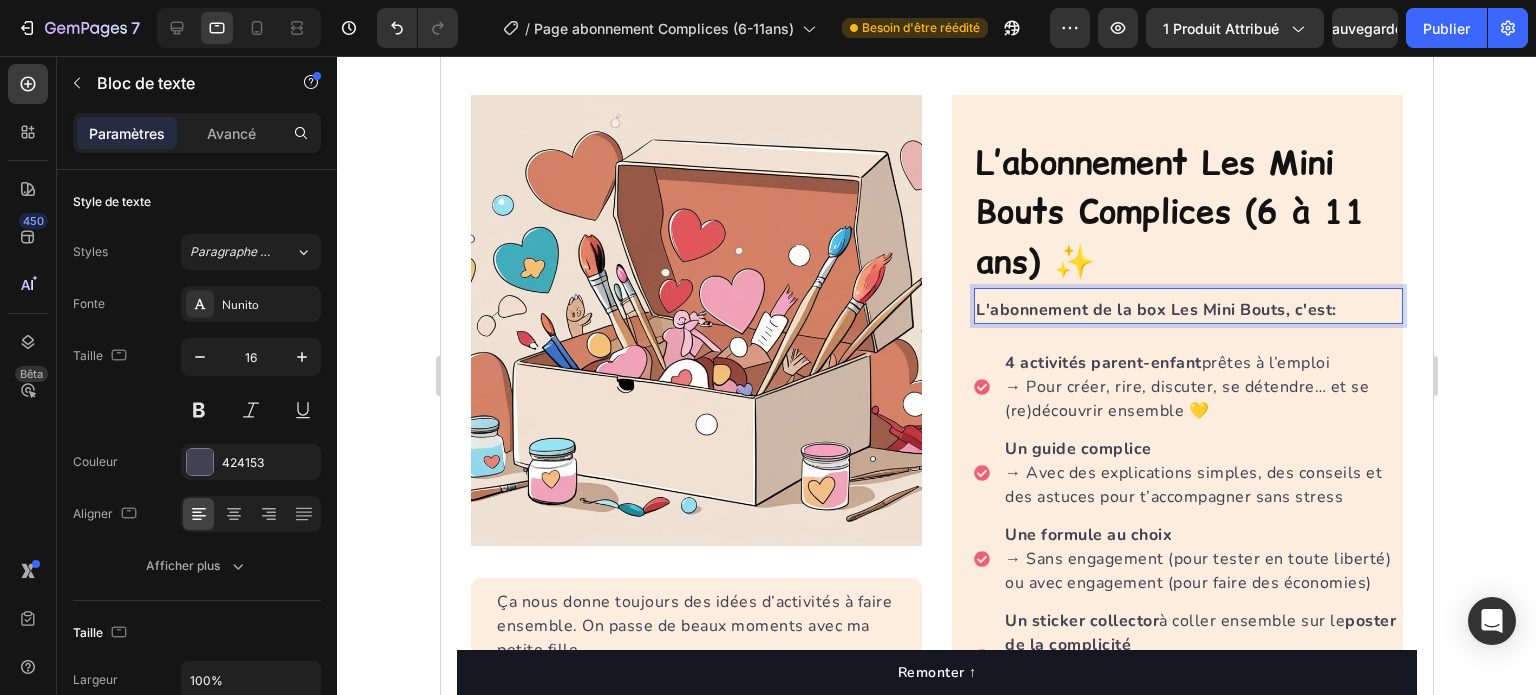 drag, startPoint x: 1028, startPoint y: 318, endPoint x: 1003, endPoint y: 311, distance: 25.96151 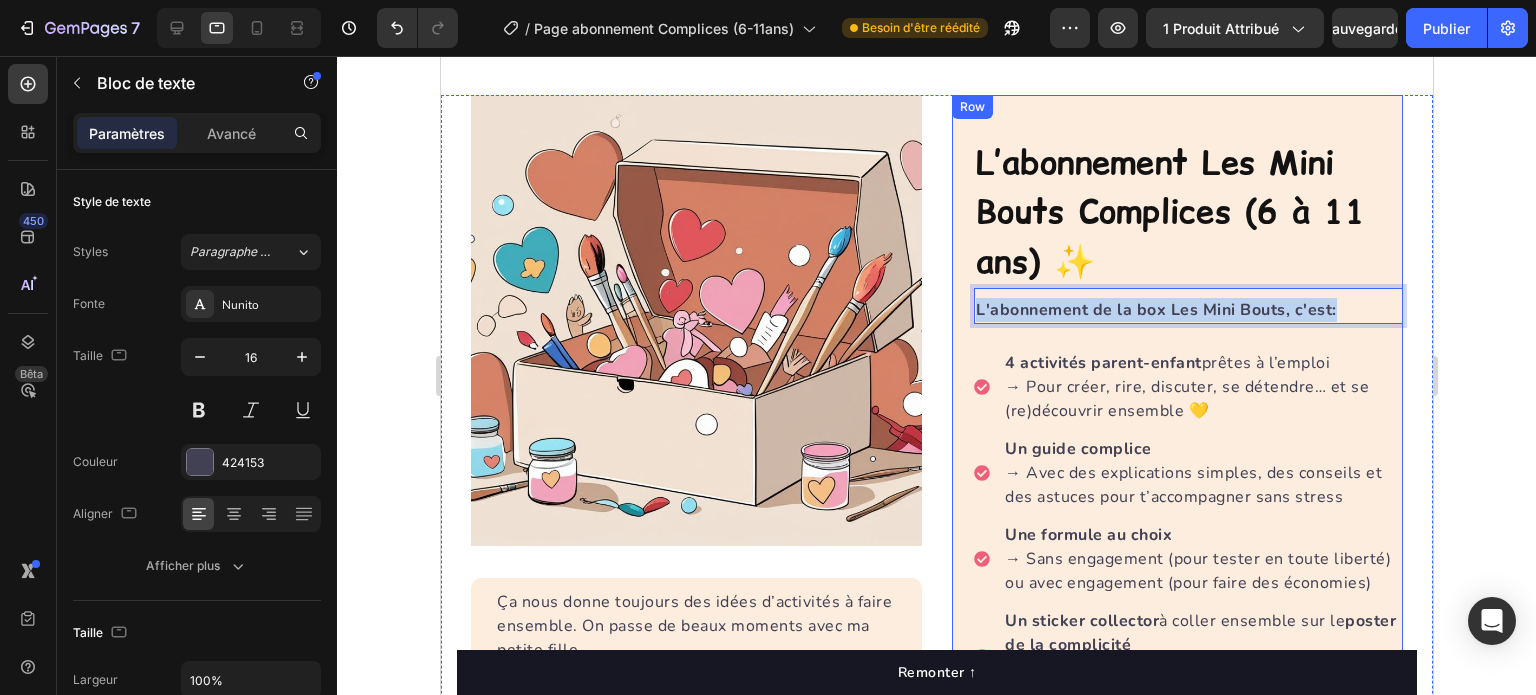 drag, startPoint x: 1356, startPoint y: 307, endPoint x: 949, endPoint y: 289, distance: 407.39783 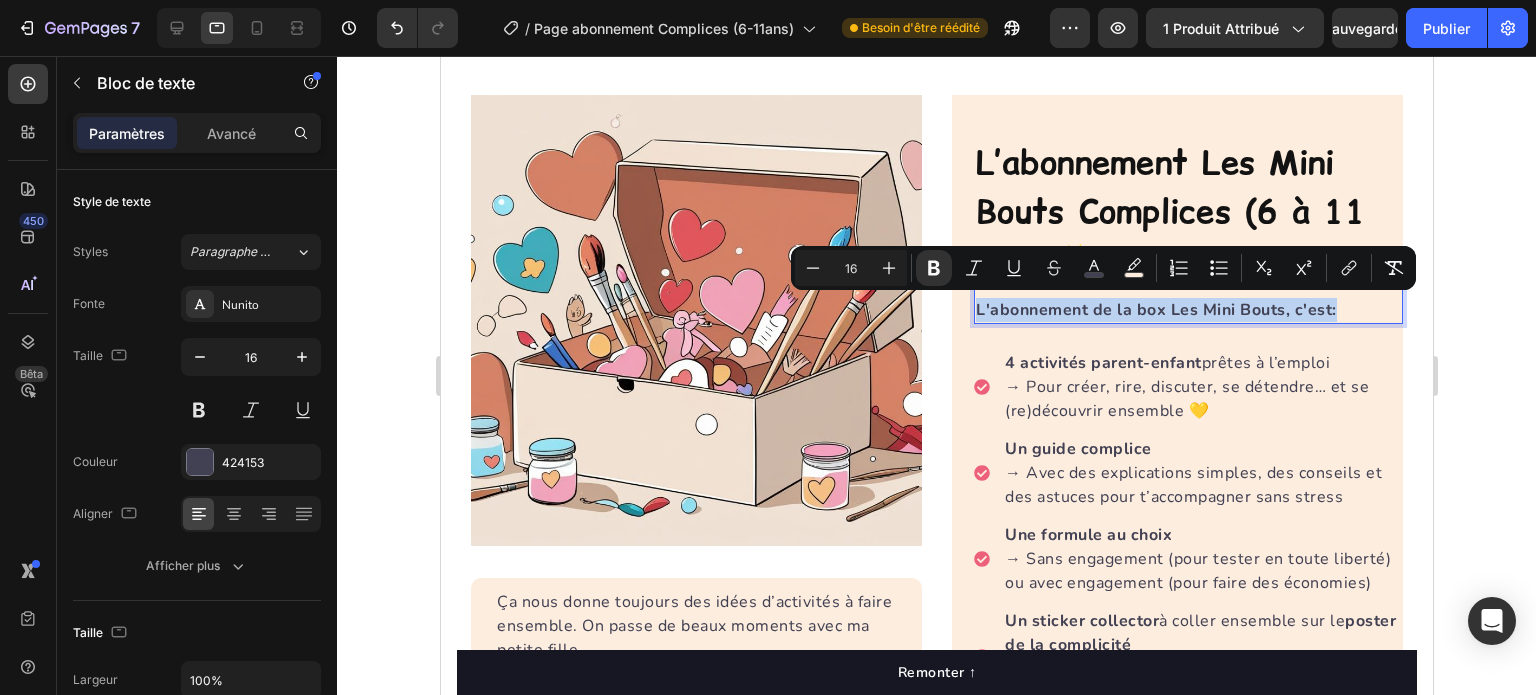 copy on "L'abonnement de la box Les Mini Bouts, c'est:" 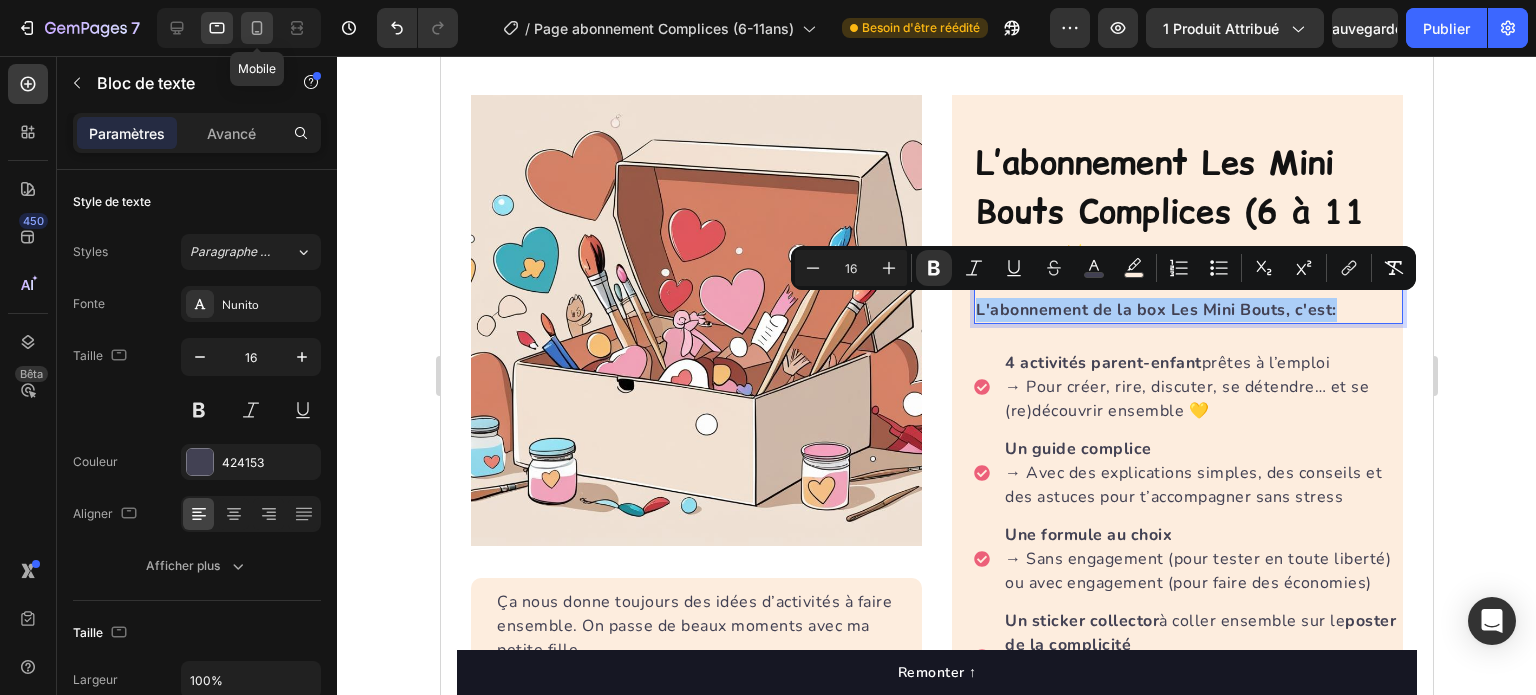 click 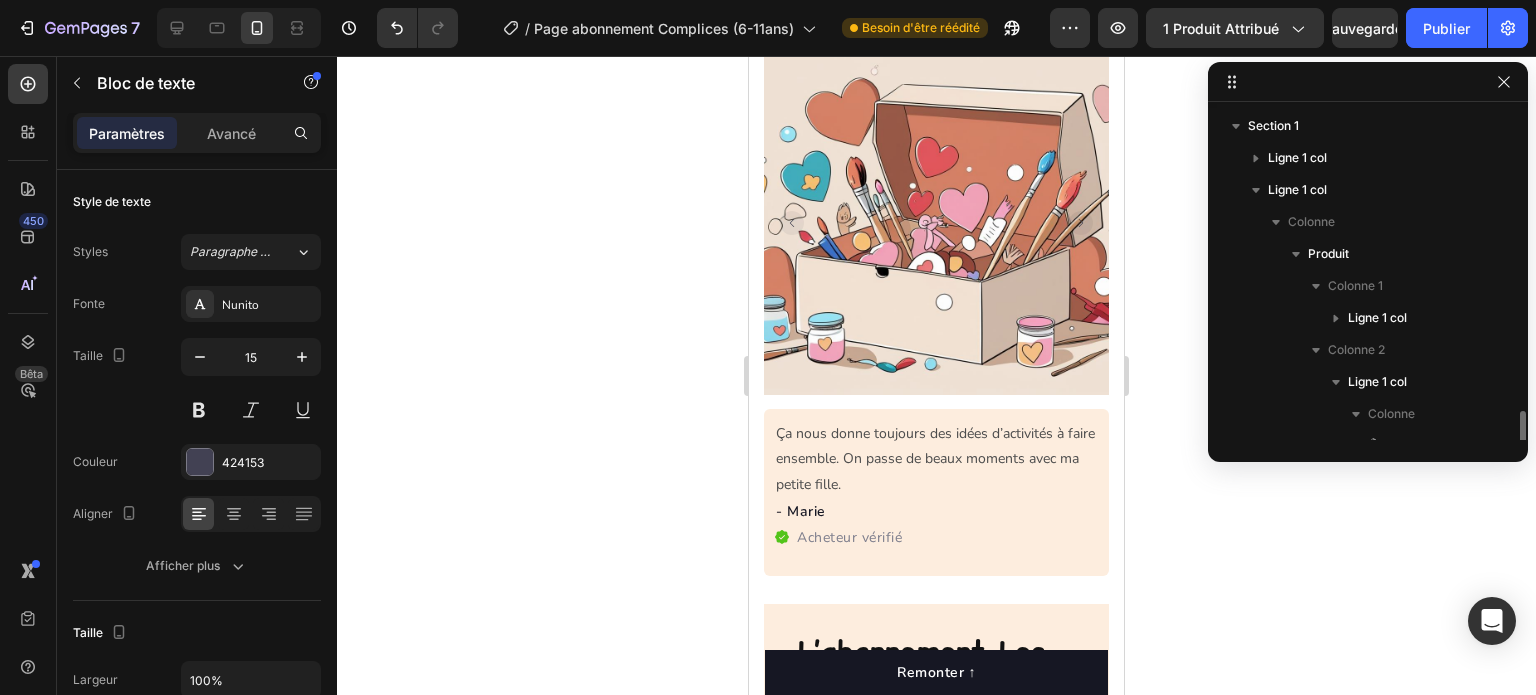 scroll, scrollTop: 218, scrollLeft: 0, axis: vertical 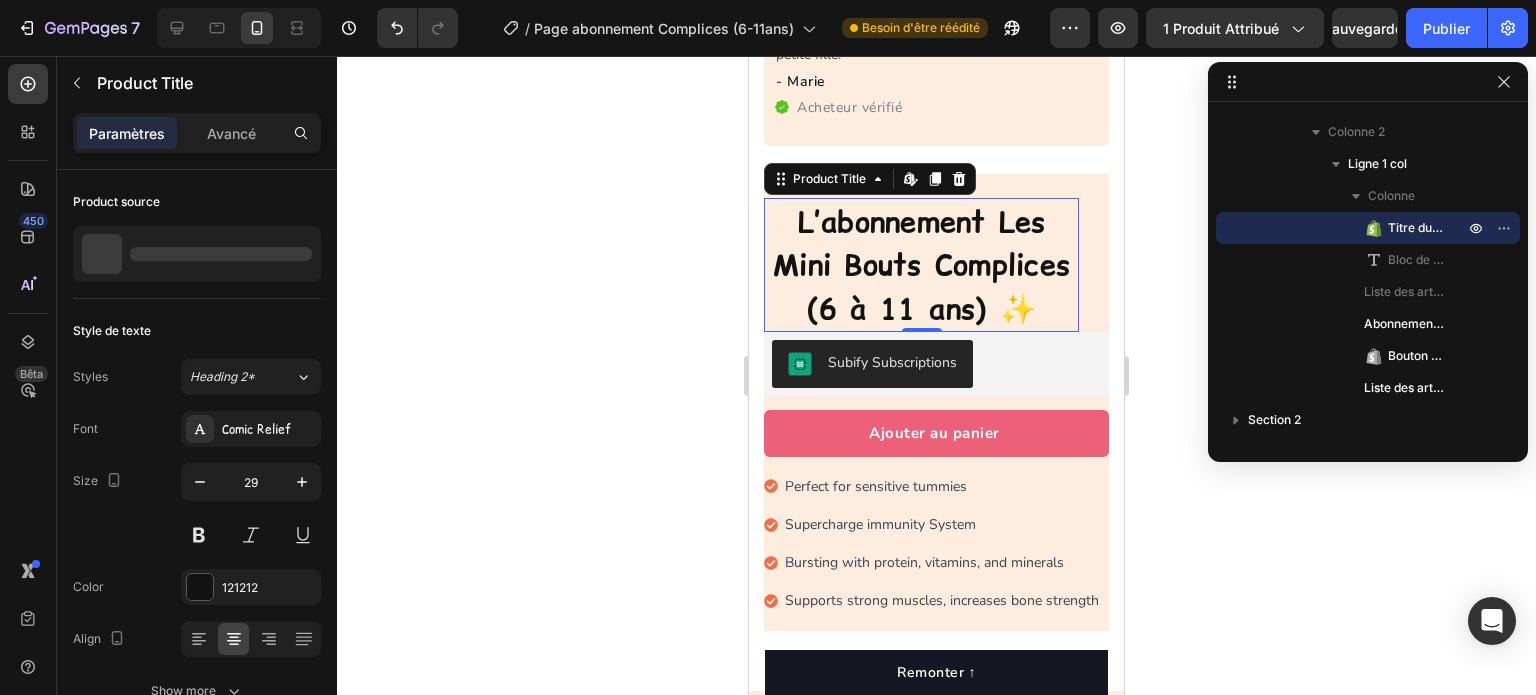 click on "L’abonnement Les Mini Bouts Complices (6 à 11 ans) ✨" at bounding box center (921, 265) 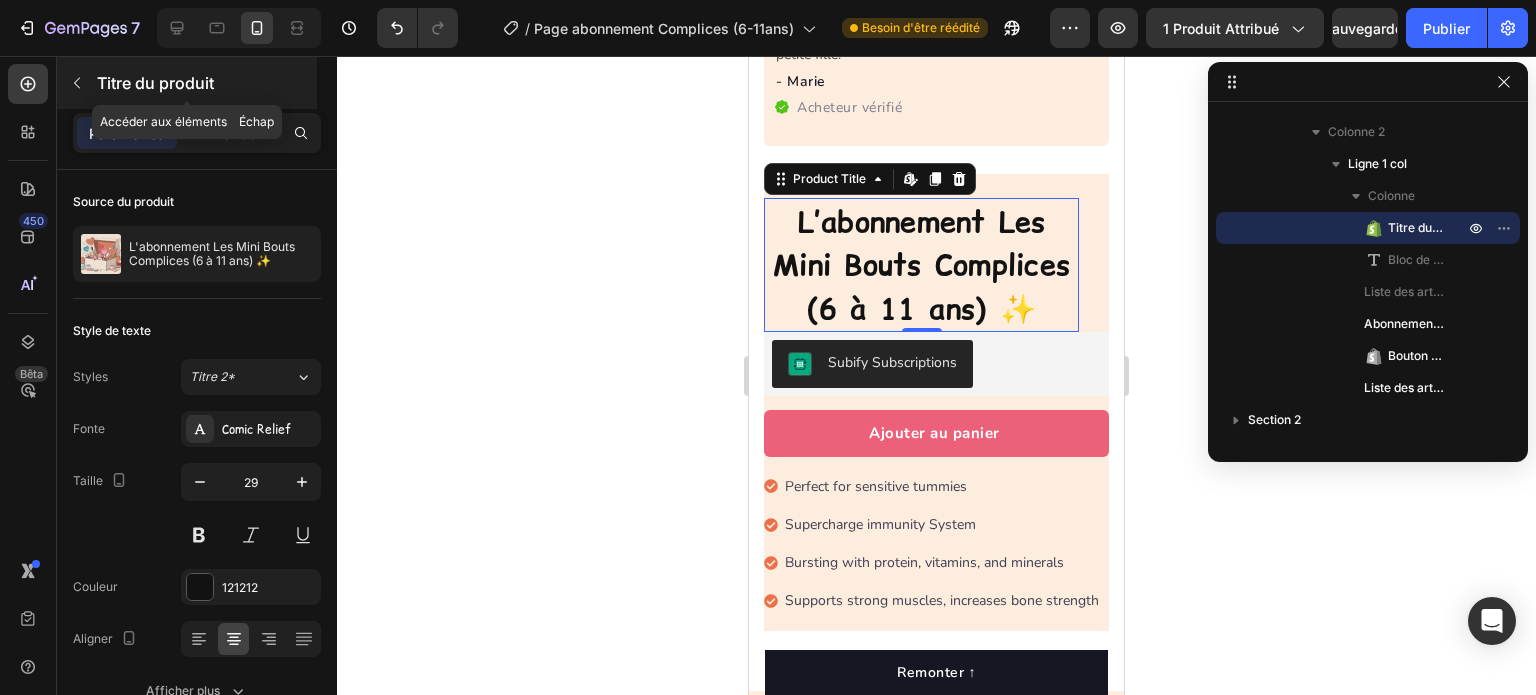 click 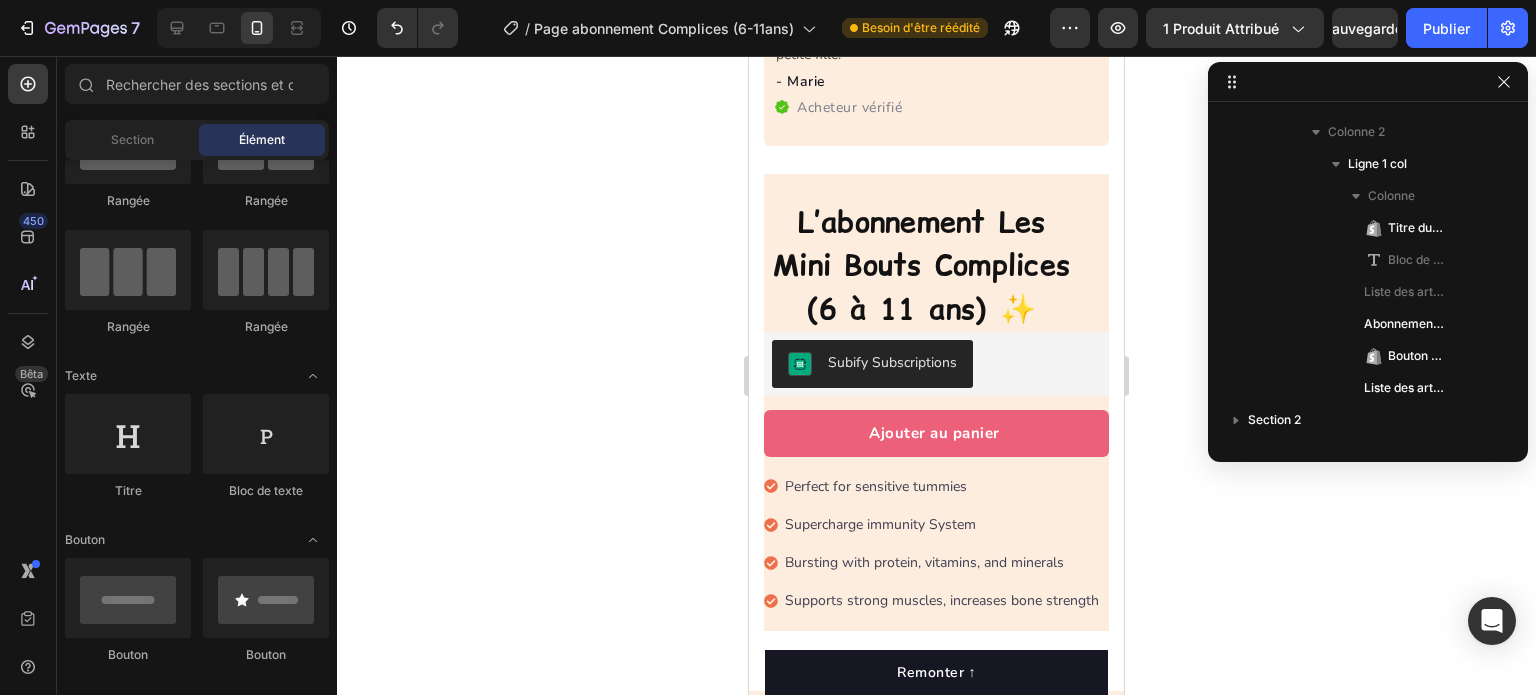 scroll, scrollTop: 0, scrollLeft: 0, axis: both 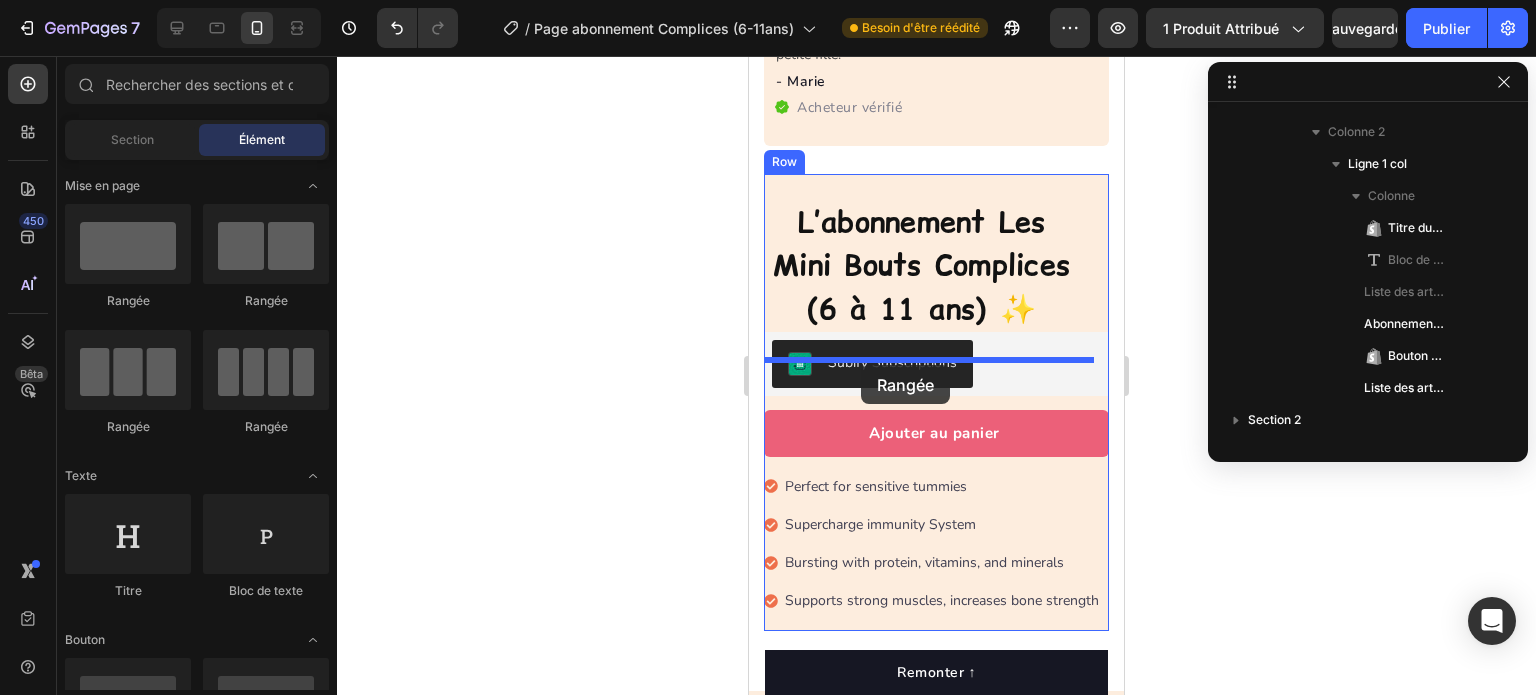 drag, startPoint x: 897, startPoint y: 315, endPoint x: 861, endPoint y: 365, distance: 61.611687 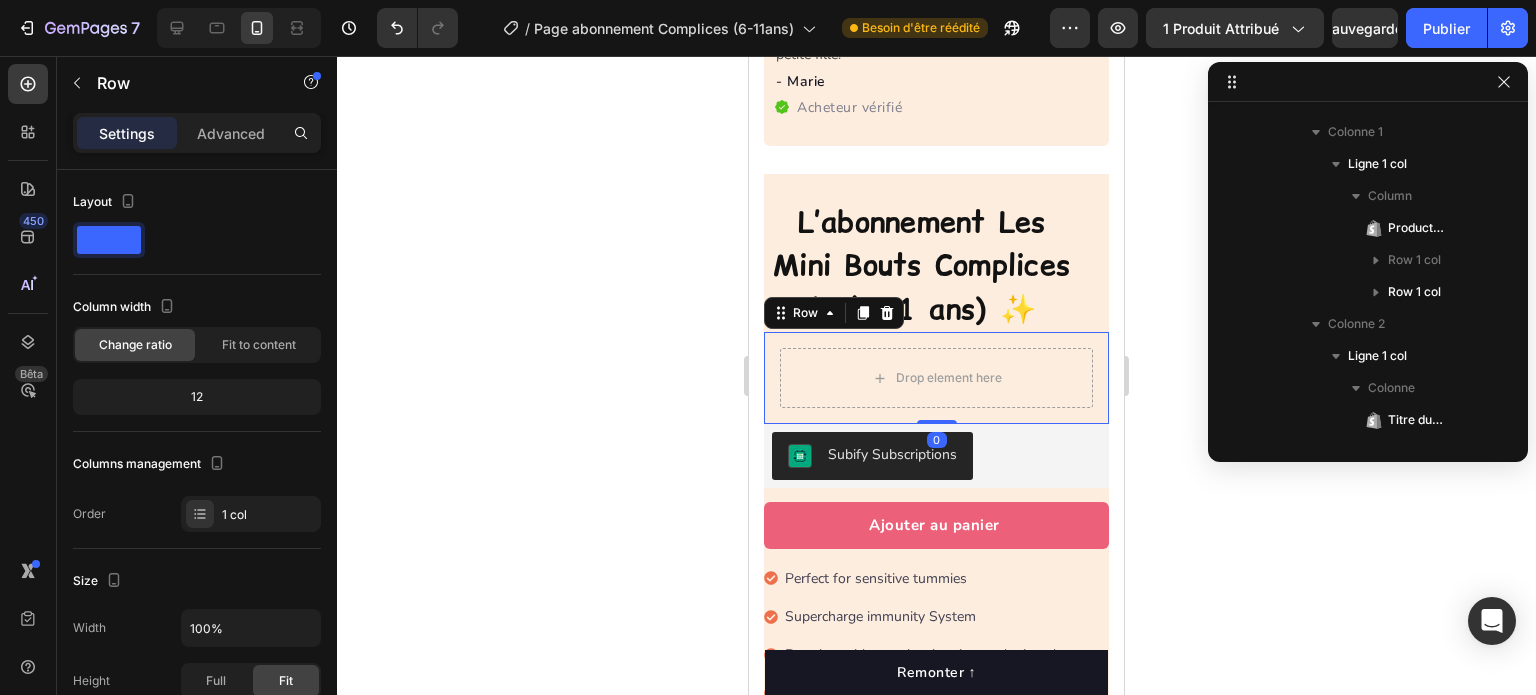 scroll, scrollTop: 474, scrollLeft: 0, axis: vertical 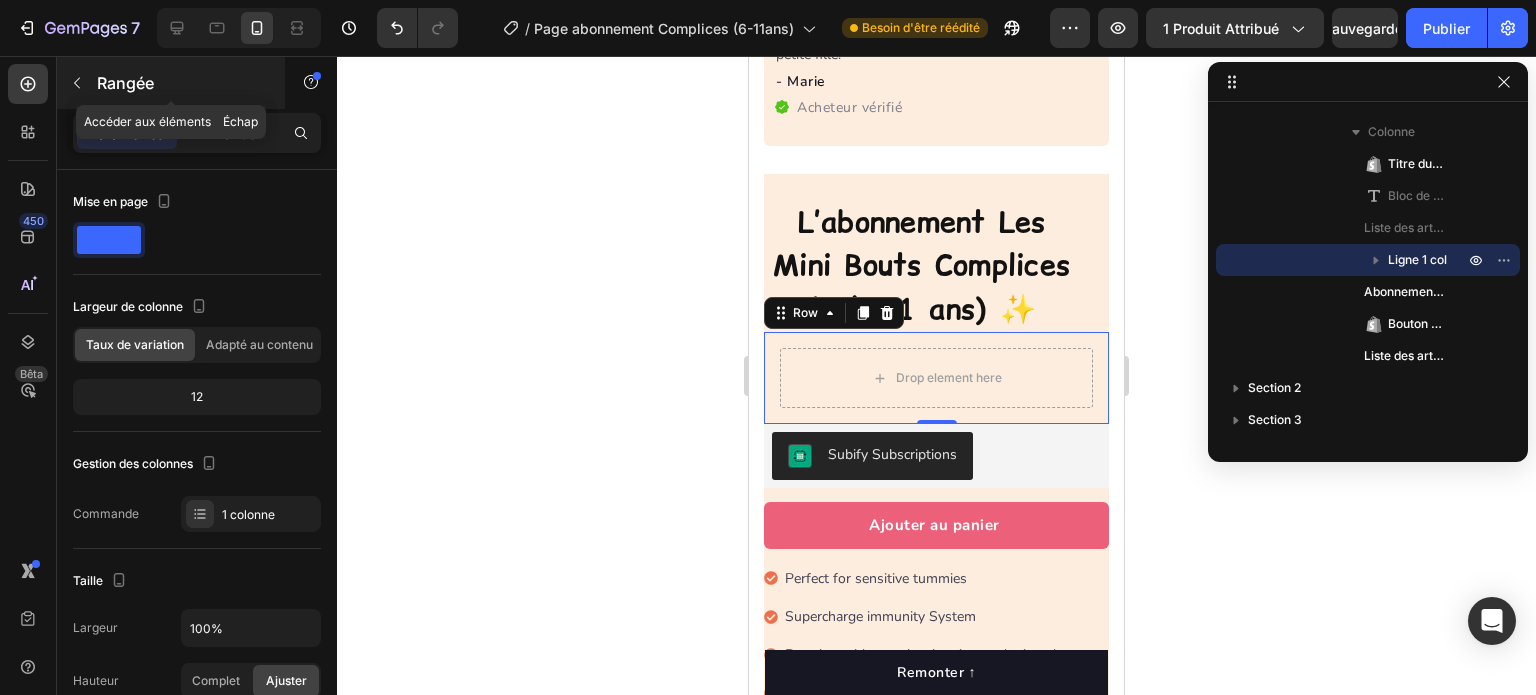click on "Rangée" at bounding box center [125, 83] 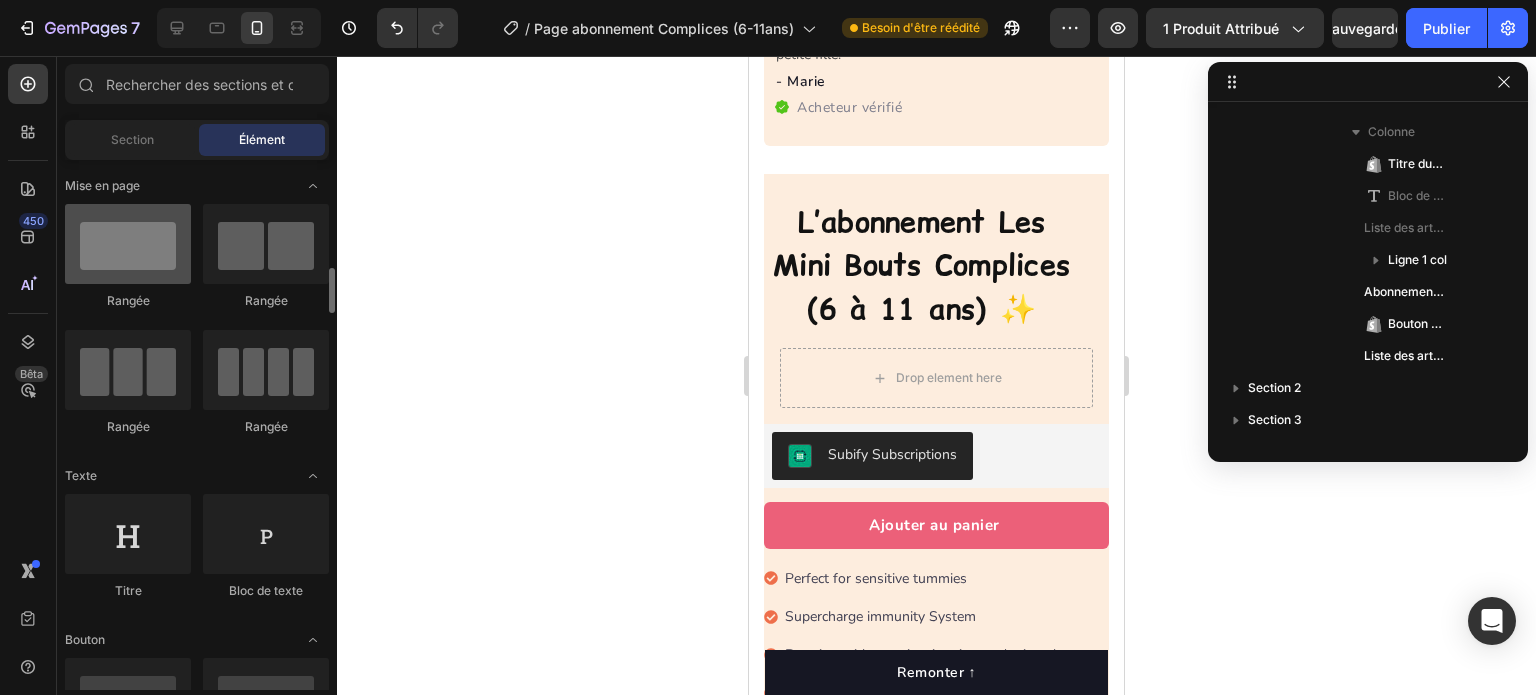 scroll, scrollTop: 100, scrollLeft: 0, axis: vertical 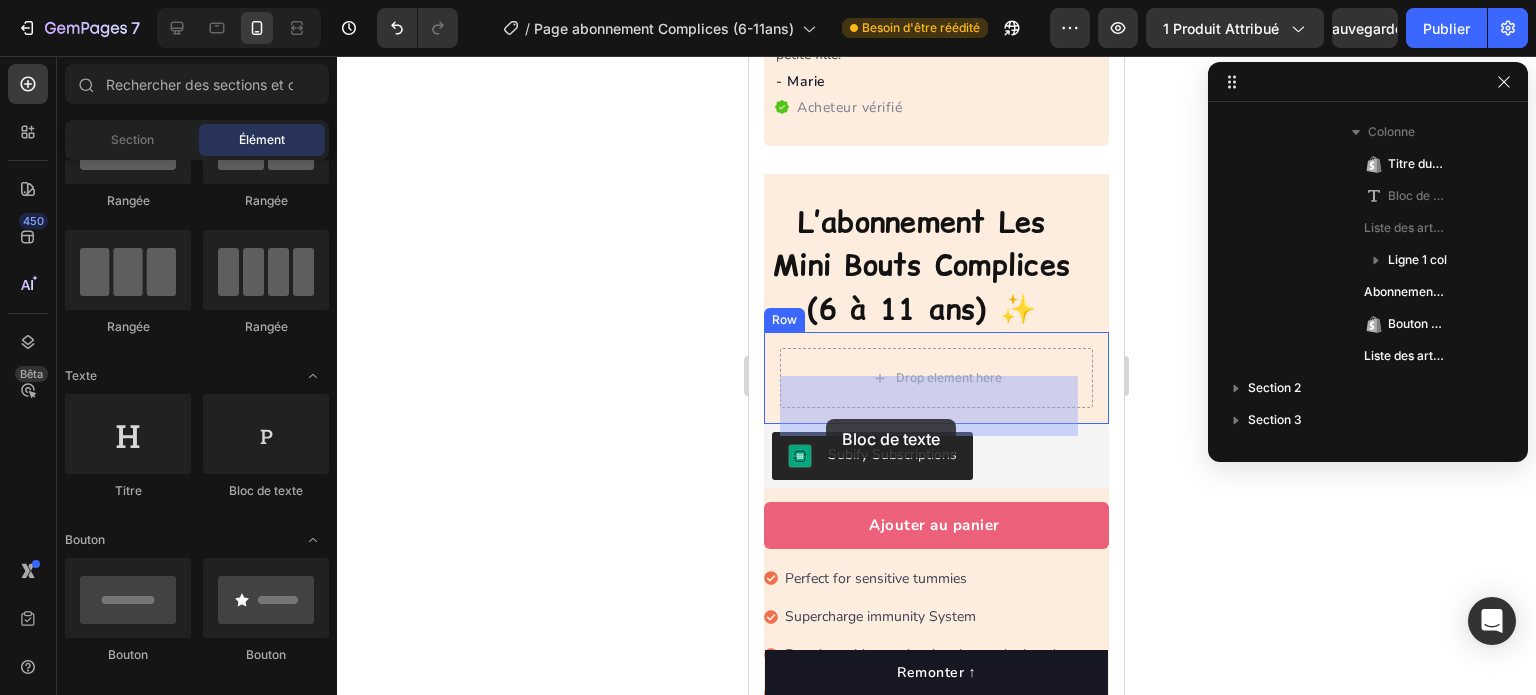 drag, startPoint x: 1011, startPoint y: 511, endPoint x: 826, endPoint y: 419, distance: 206.61316 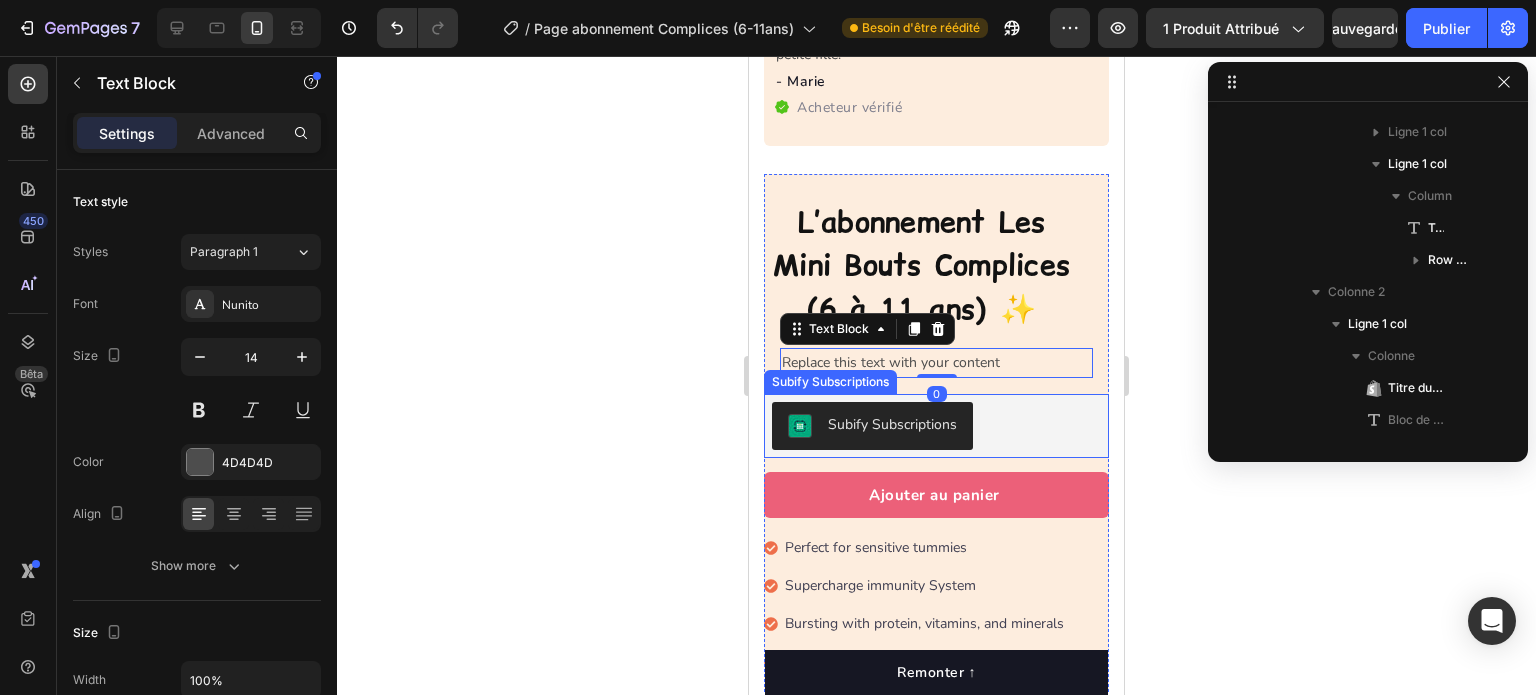 scroll, scrollTop: 762, scrollLeft: 0, axis: vertical 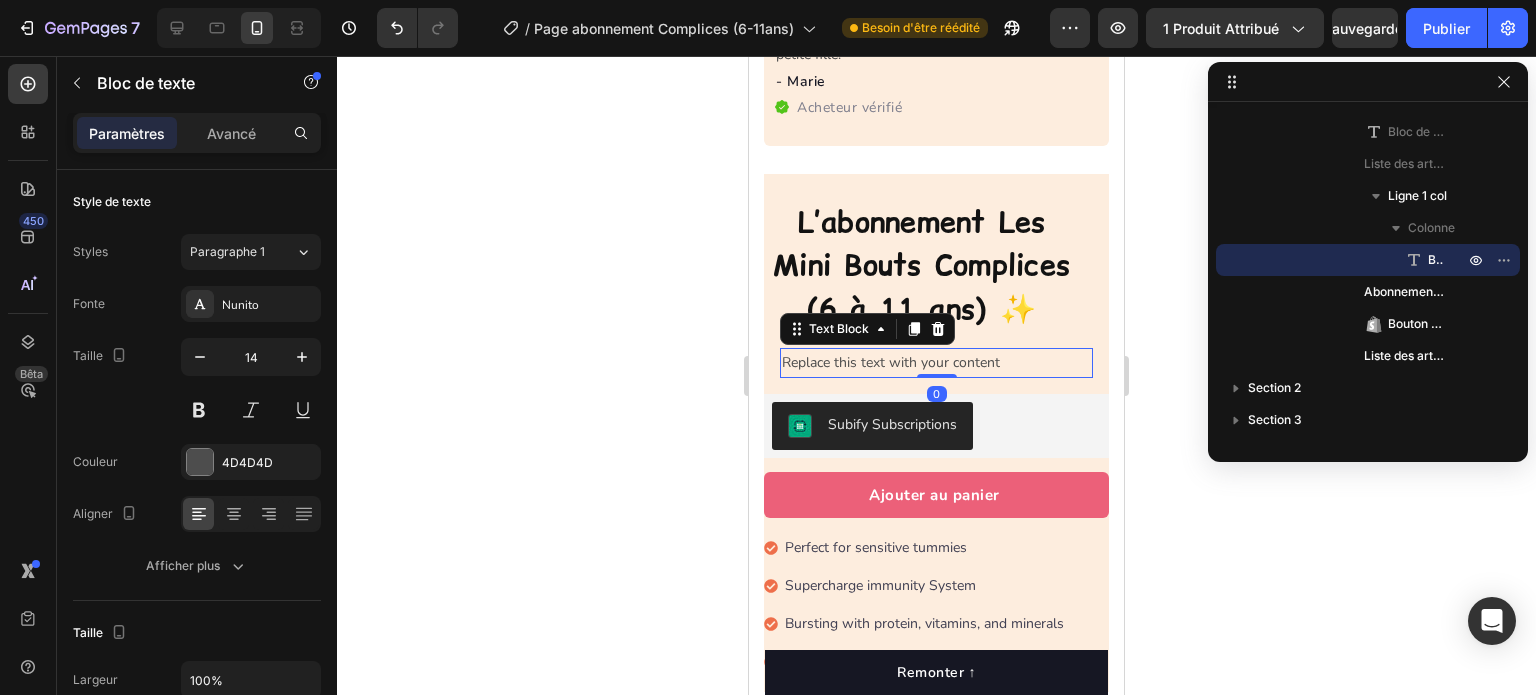 click on "Replace this text with your content" at bounding box center [936, 362] 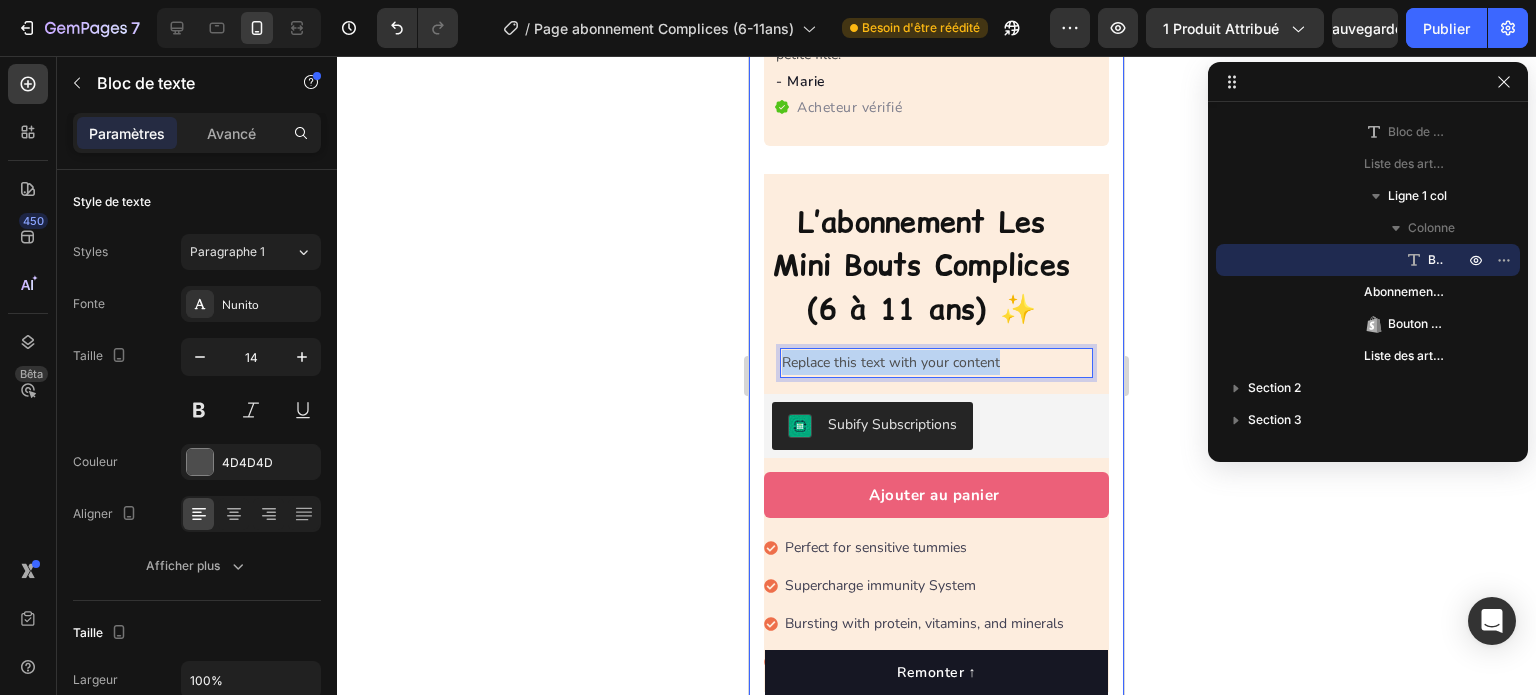 drag, startPoint x: 1023, startPoint y: 387, endPoint x: 762, endPoint y: 375, distance: 261.27573 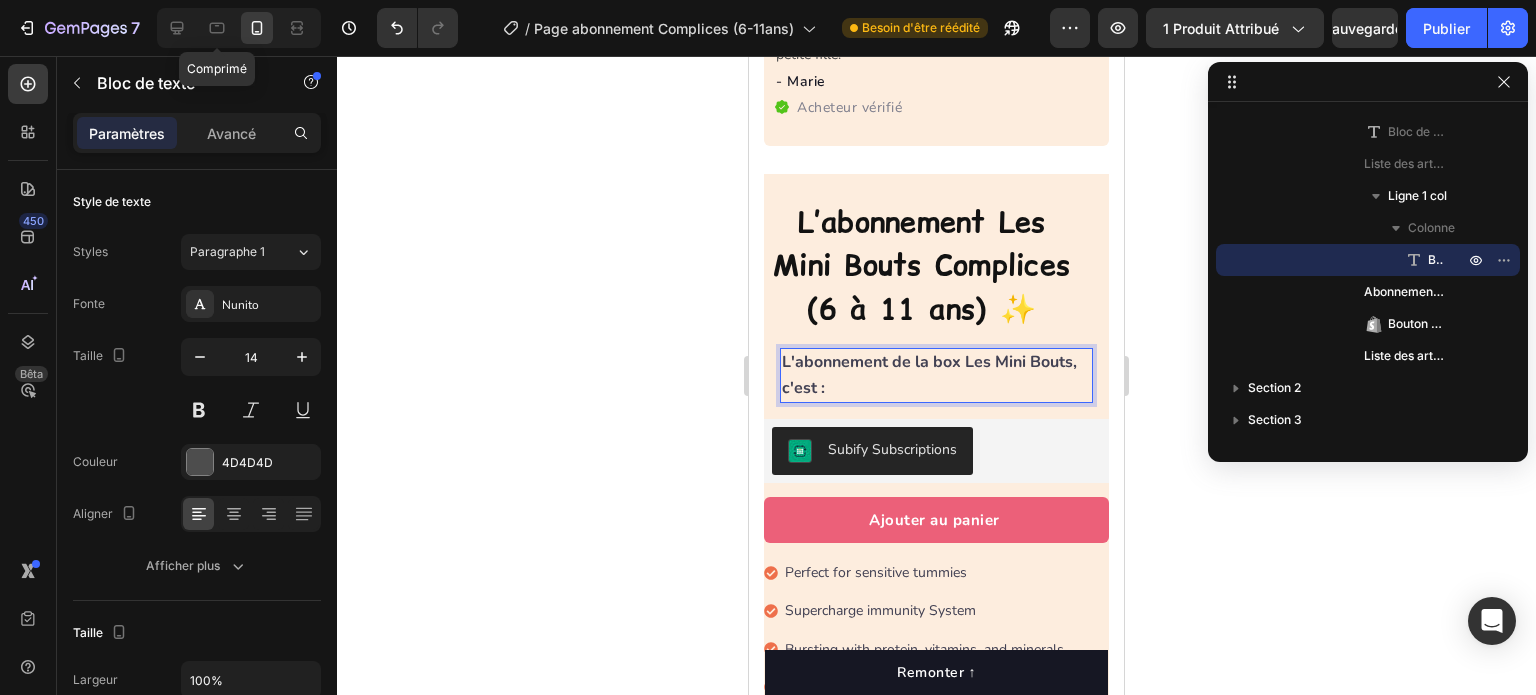 drag, startPoint x: 221, startPoint y: 27, endPoint x: 239, endPoint y: 55, distance: 33.286633 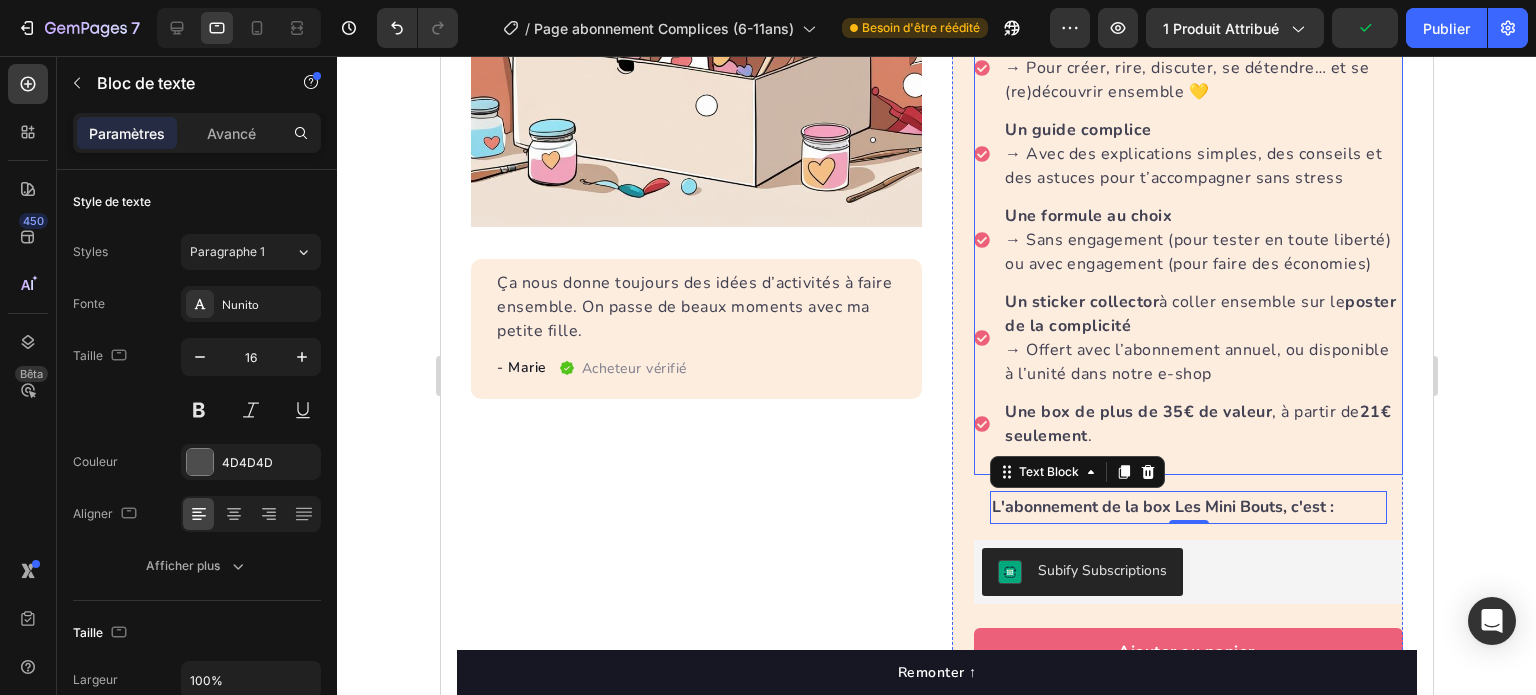 scroll, scrollTop: 524, scrollLeft: 0, axis: vertical 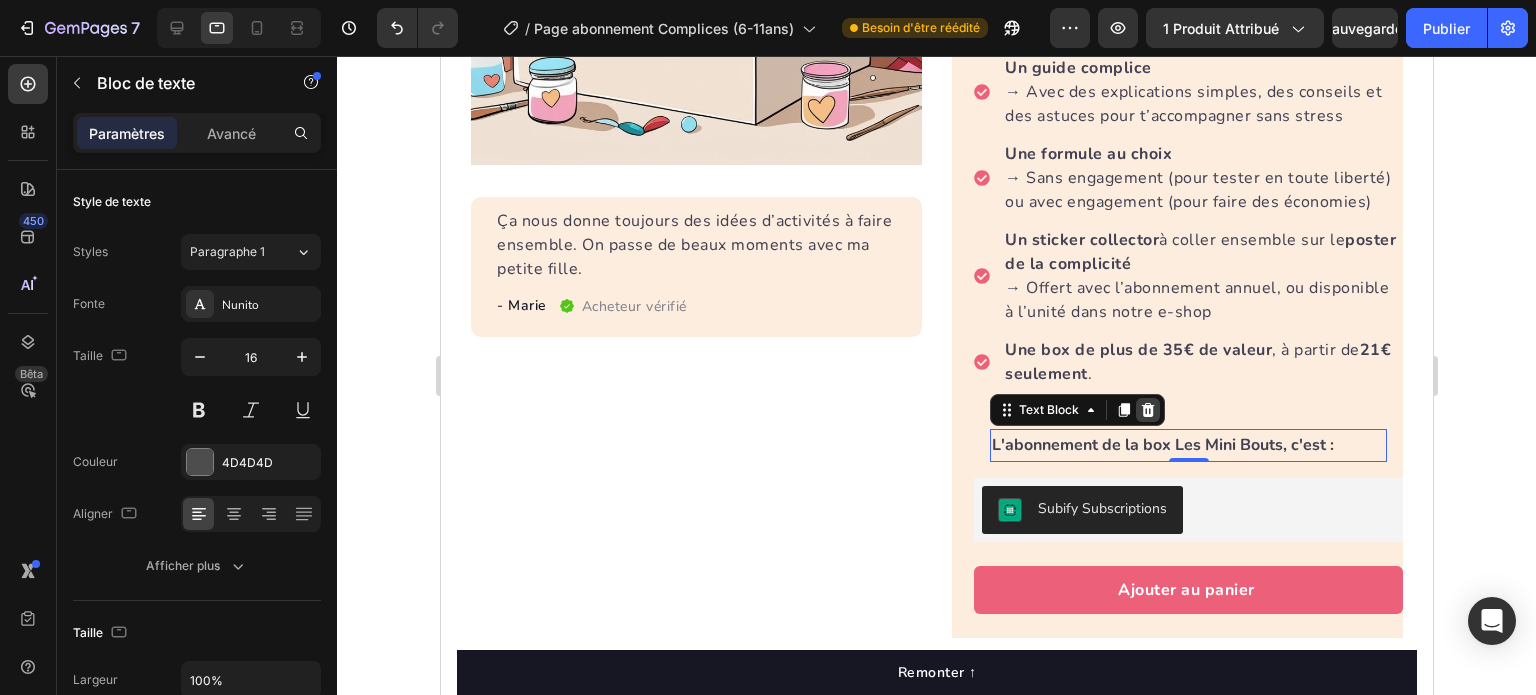 click 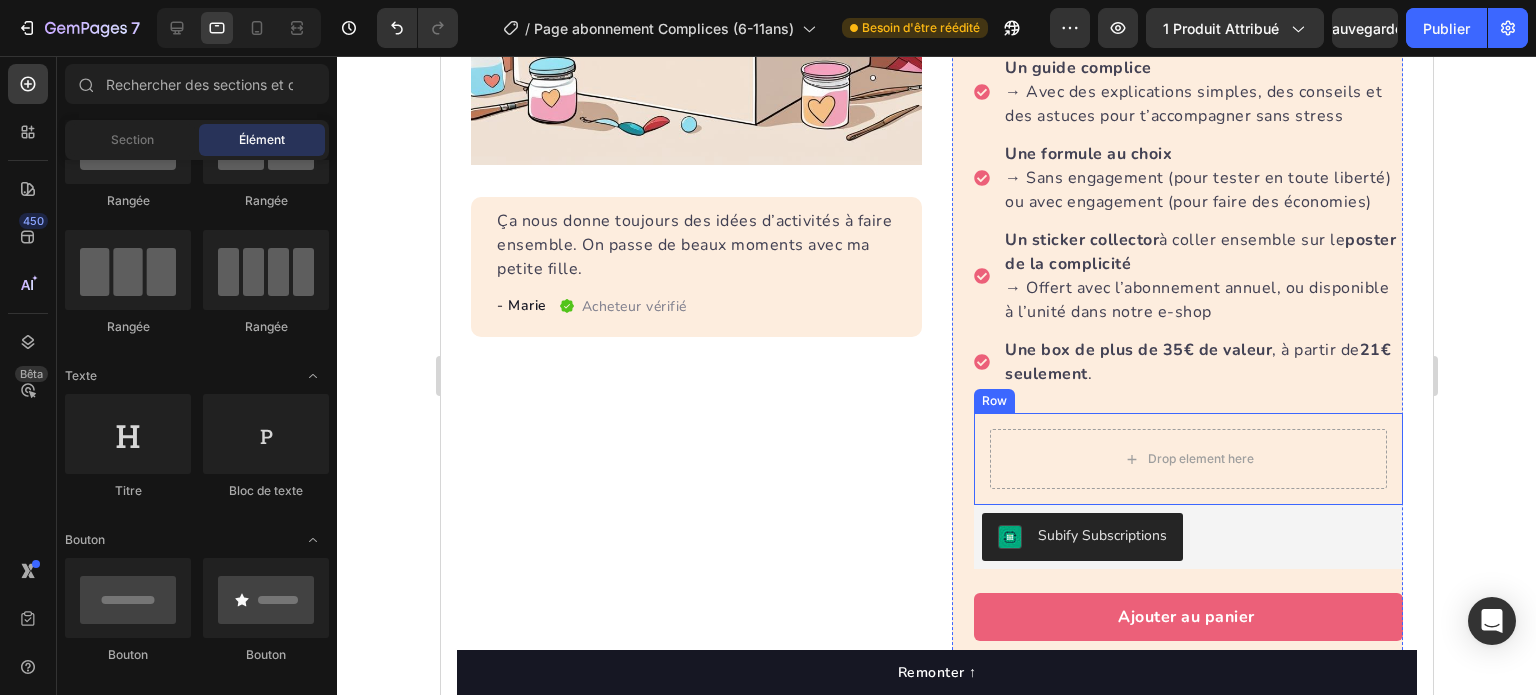 click on "Drop element here Row" at bounding box center [1187, 459] 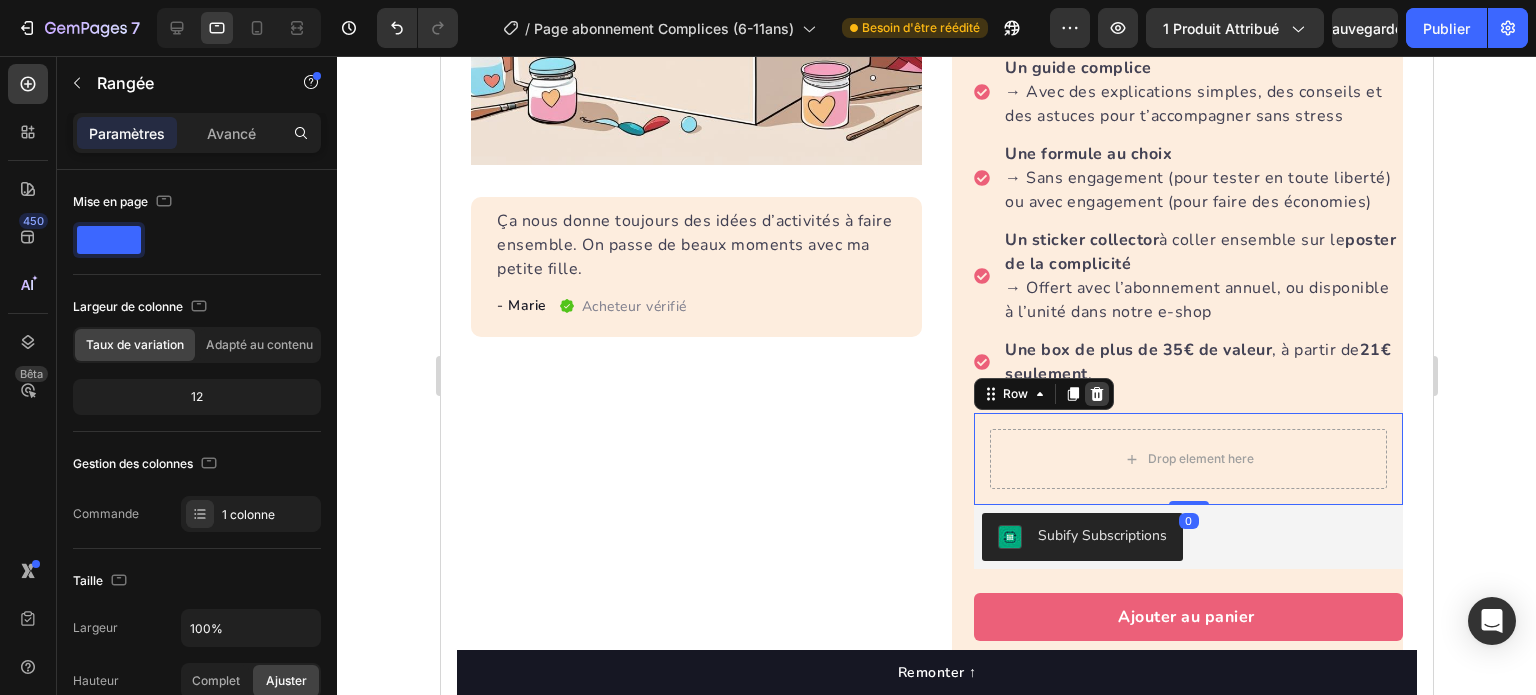 click 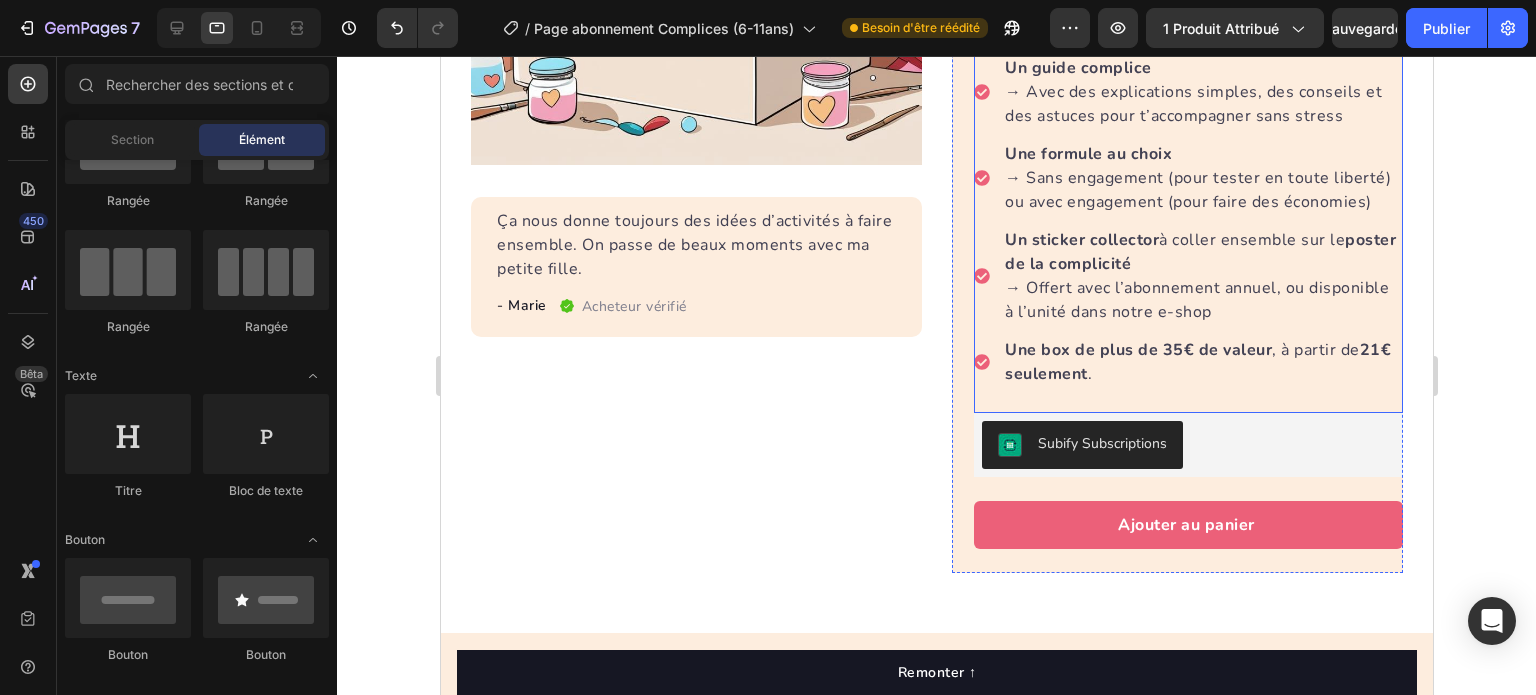 click on "4 activités parent-enfant  prêtes à l’emploi → Pour créer, rire, discuter, se détendre… et se (re)découvrir ensemble 💛 Un guide complice → Avec des explications simples, des conseils et des astuces pour t’accompagner sans stress Une formule au choix → Sans engagement (pour tester en toute liberté) ou avec engagement (pour faire des économies) Un sticker collector  à coller ensemble sur le  poster de la complicité → Offert avec l’abonnement annuel, ou disponible à l’unité dans notre e-shop Une box de plus de 35€ de valeur , à partir de  21€ seulement ." at bounding box center [1187, 178] 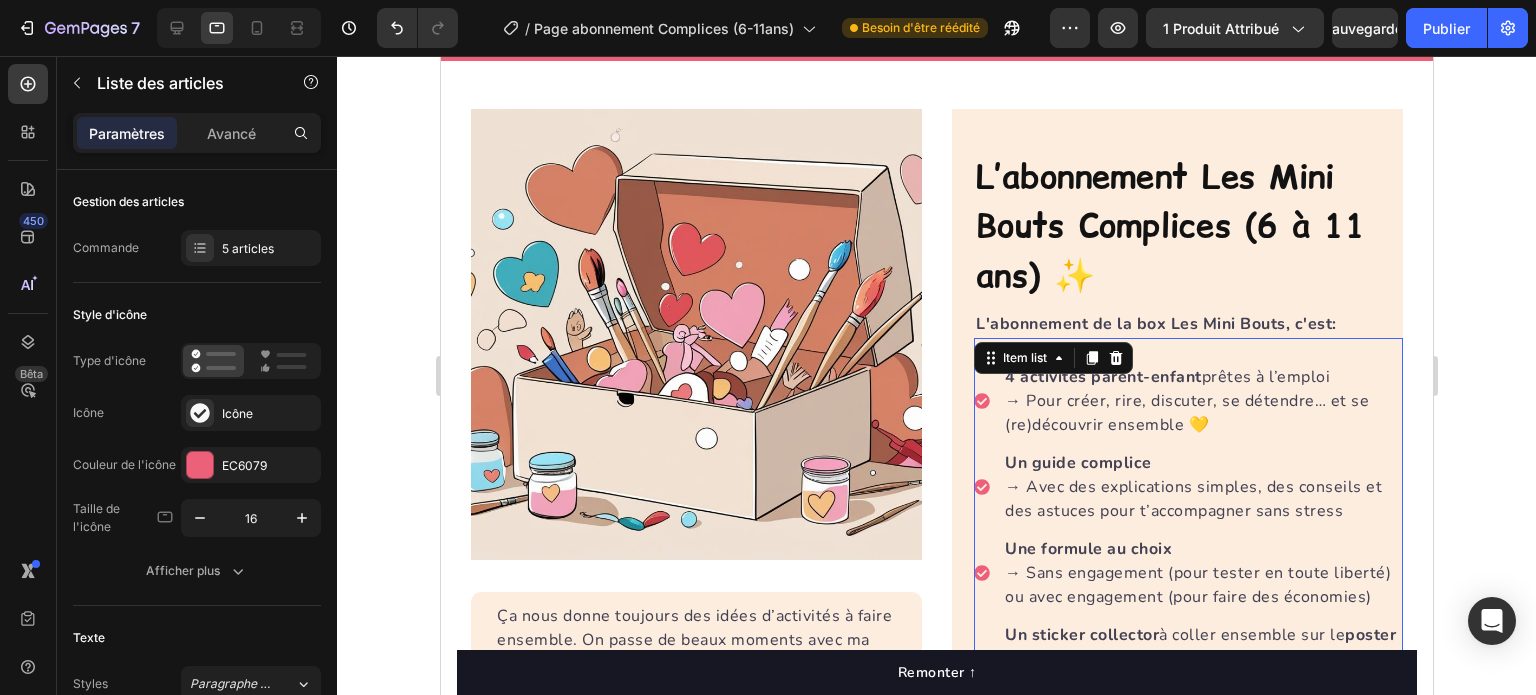 scroll, scrollTop: 124, scrollLeft: 0, axis: vertical 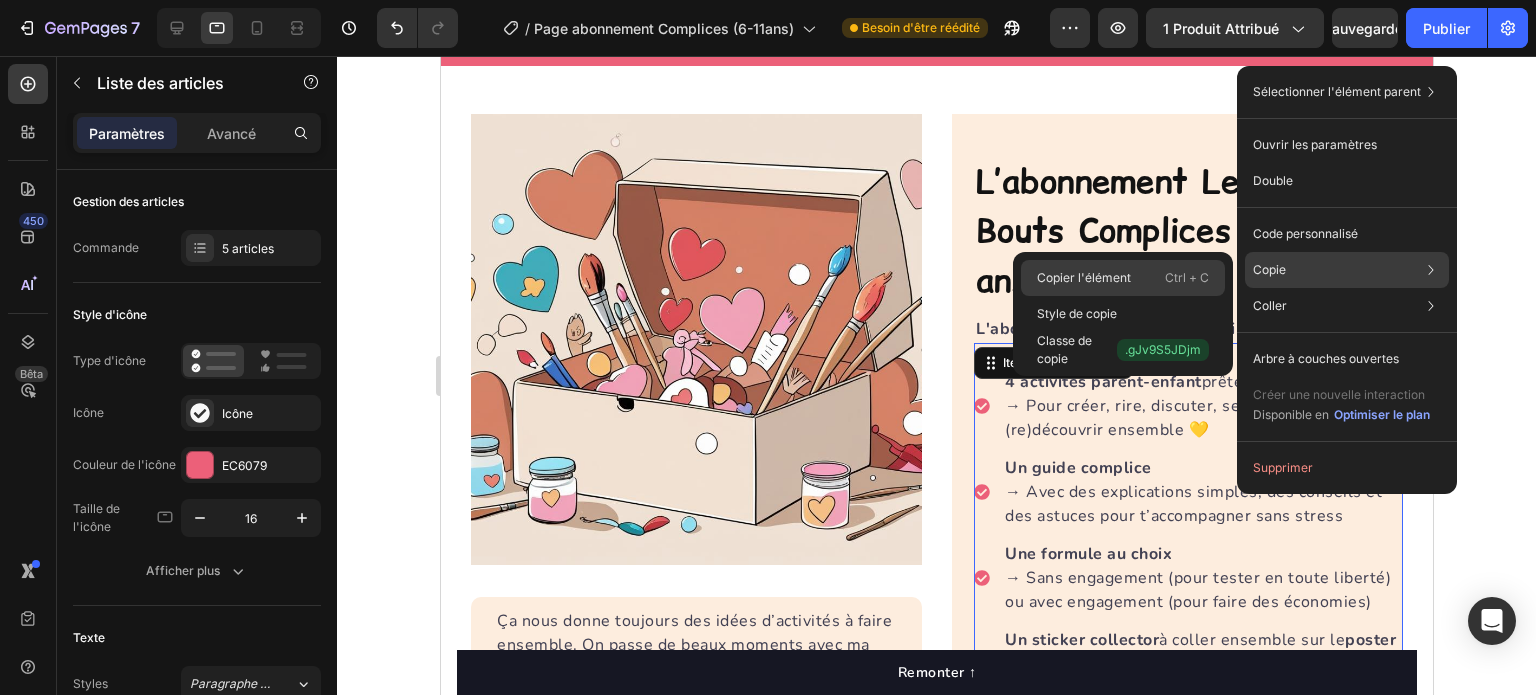 click on "Copier l'élément" at bounding box center [1084, 277] 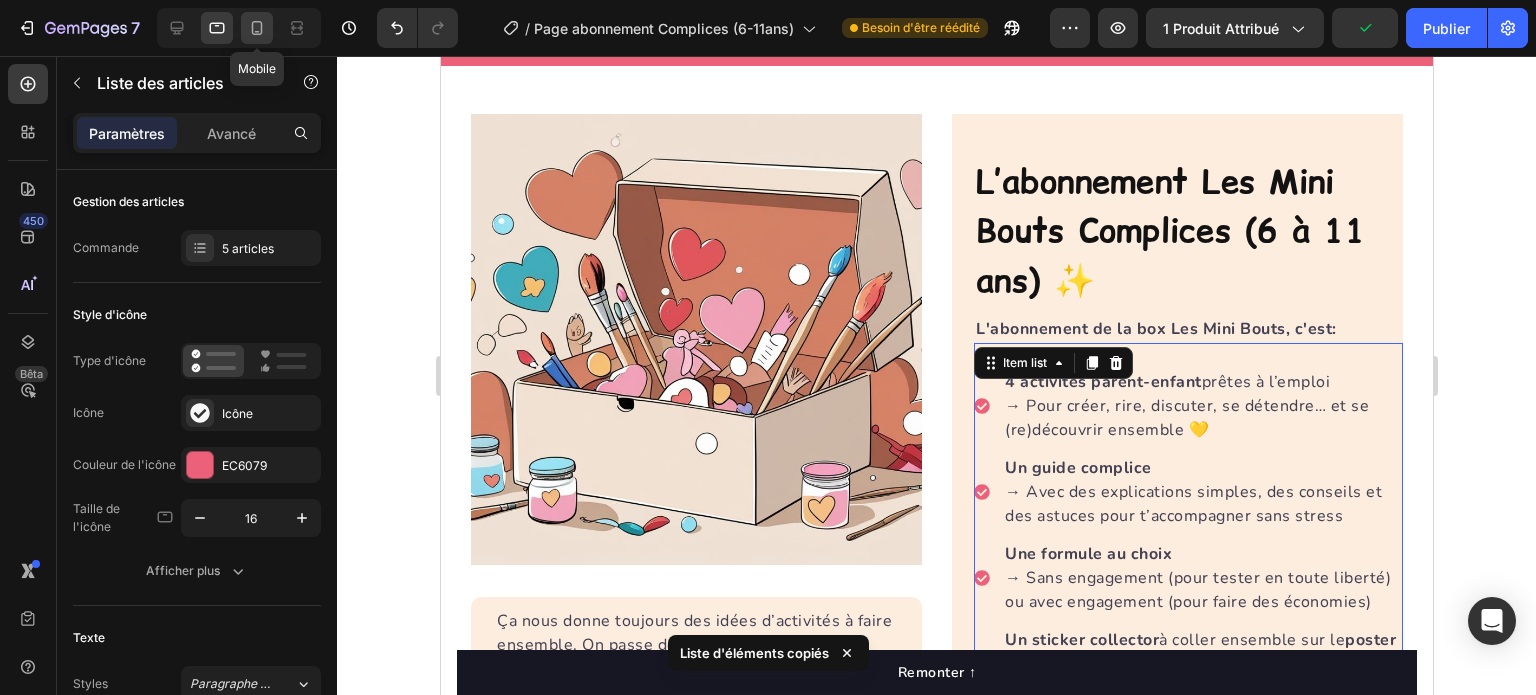 click 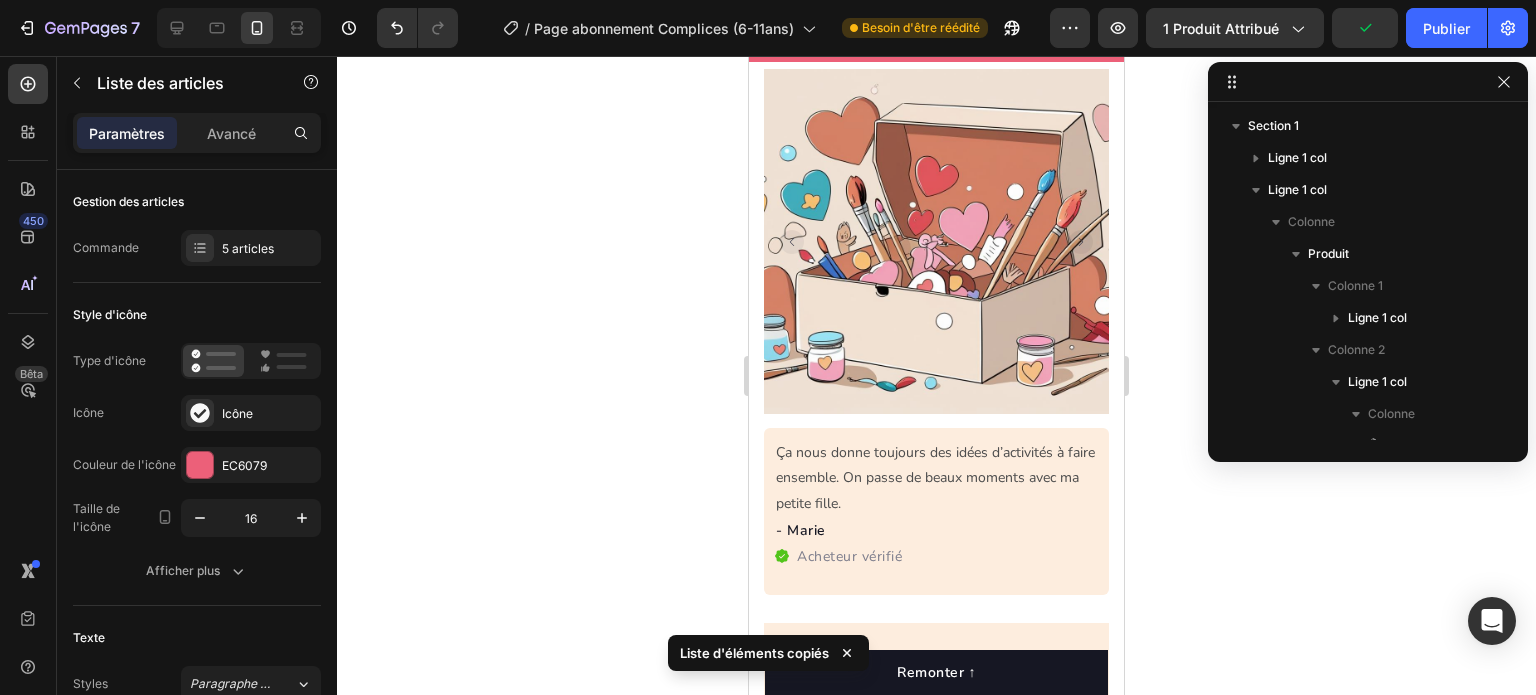 scroll, scrollTop: 250, scrollLeft: 0, axis: vertical 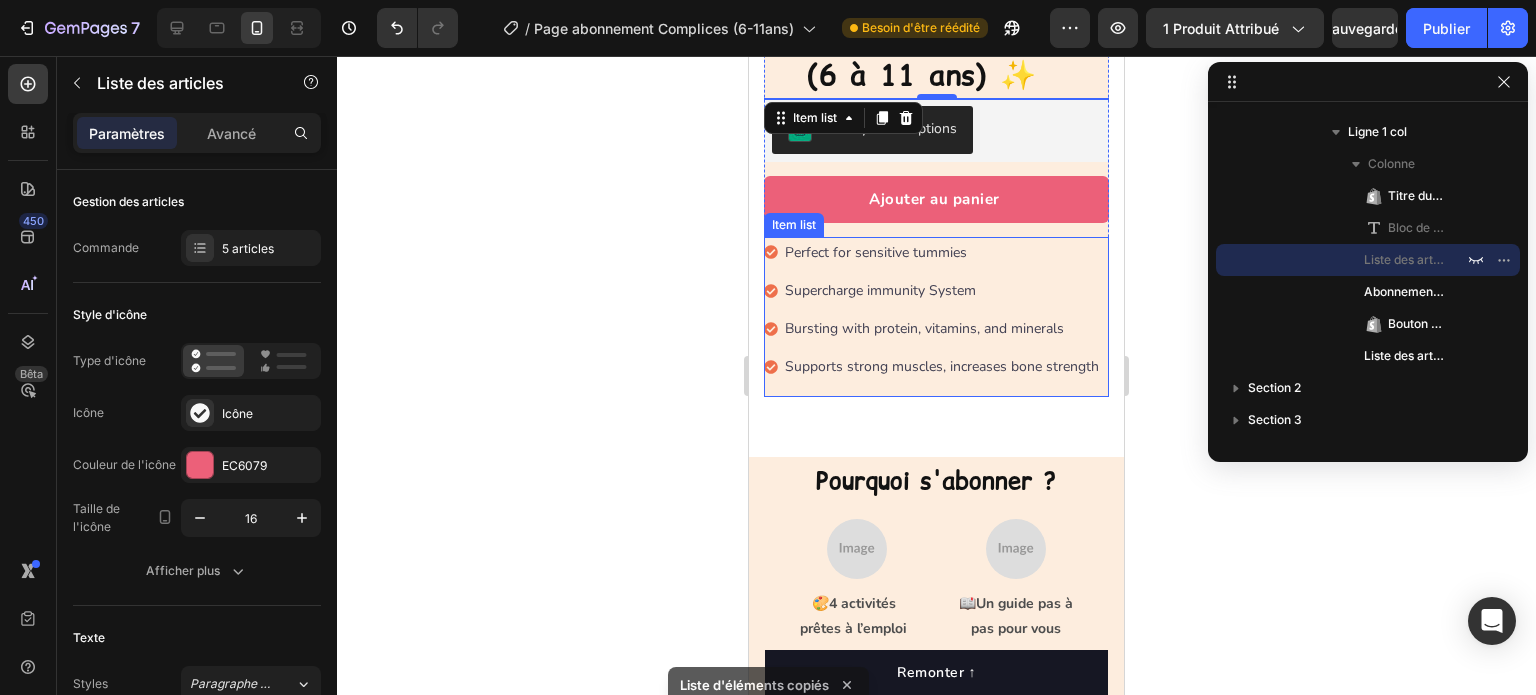 click on "Perfect for sensitive tummies Supercharge immunity System Bursting with protein, vitamins, and minerals Supports strong muscles, increases bone strength" at bounding box center (936, 317) 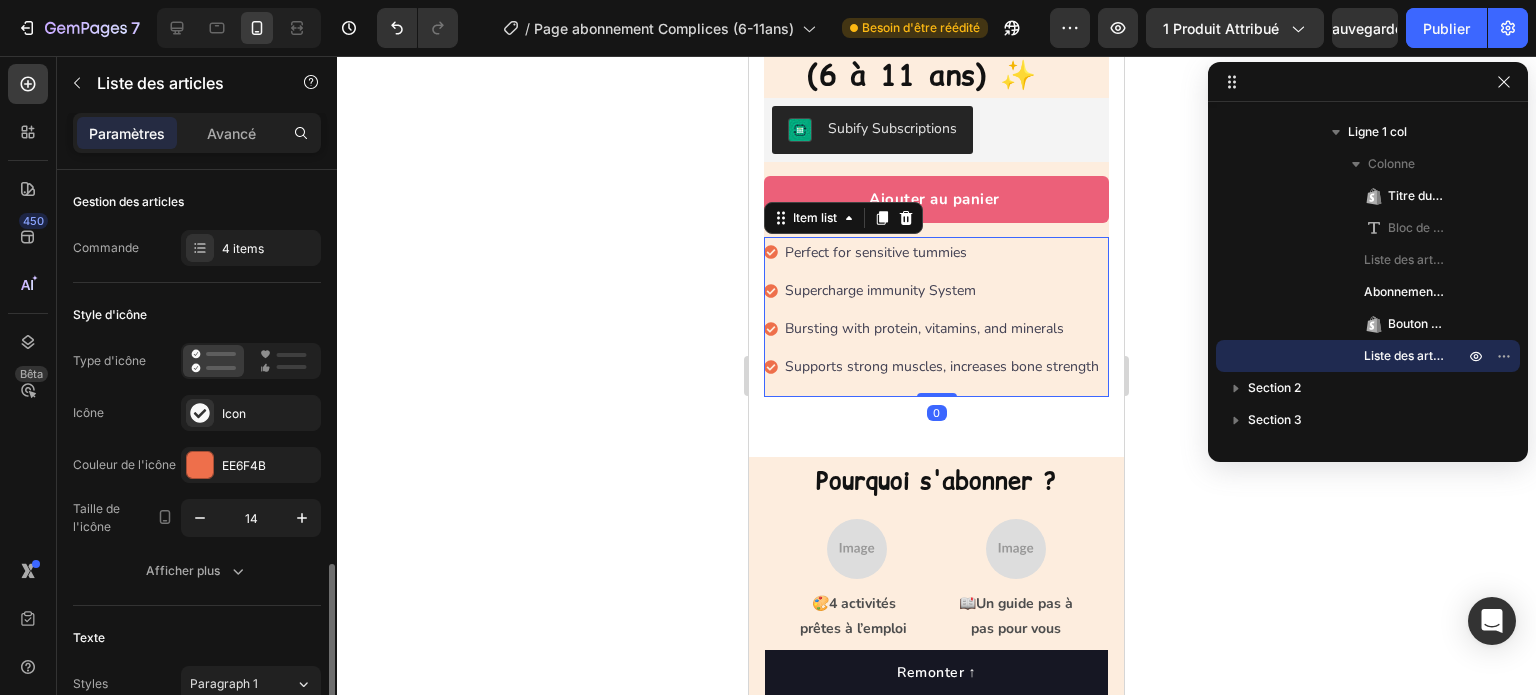 scroll, scrollTop: 300, scrollLeft: 0, axis: vertical 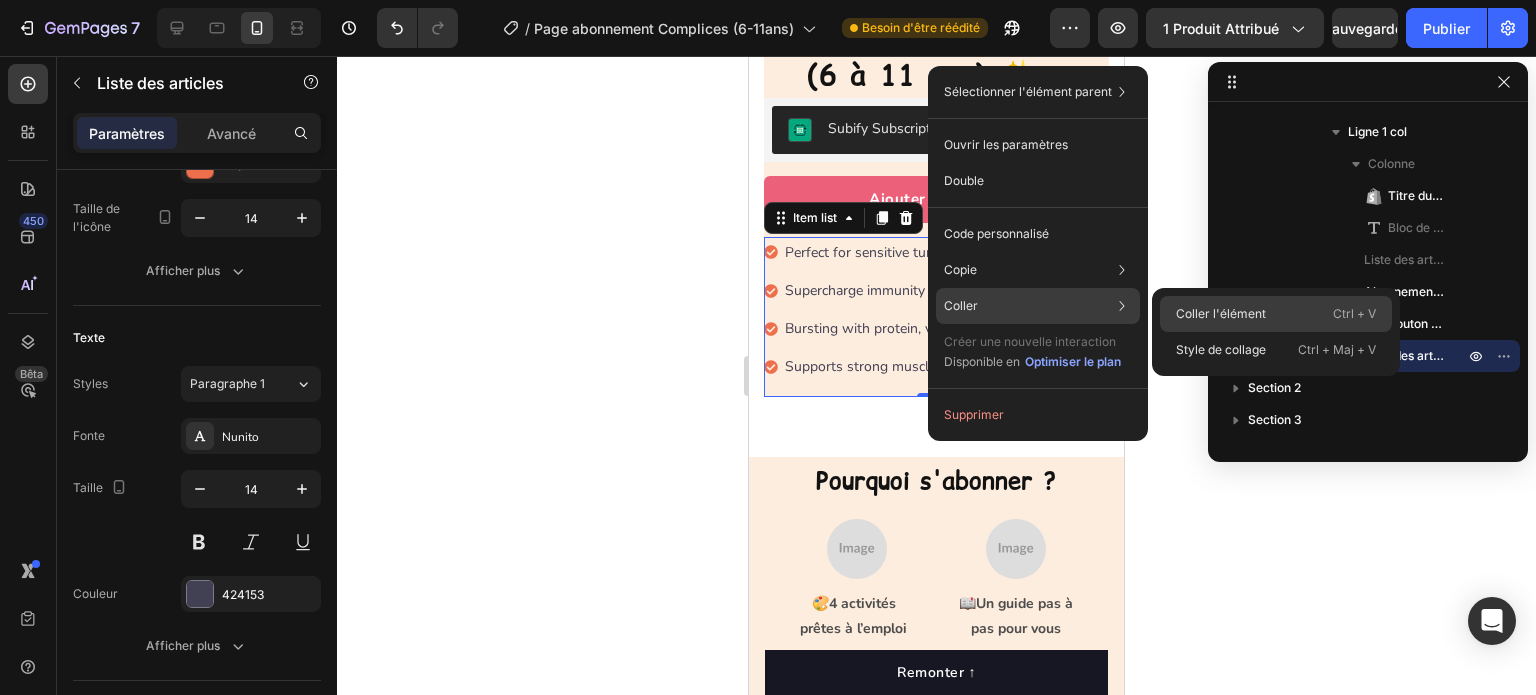 click on "Coller l'élément" at bounding box center [1221, 313] 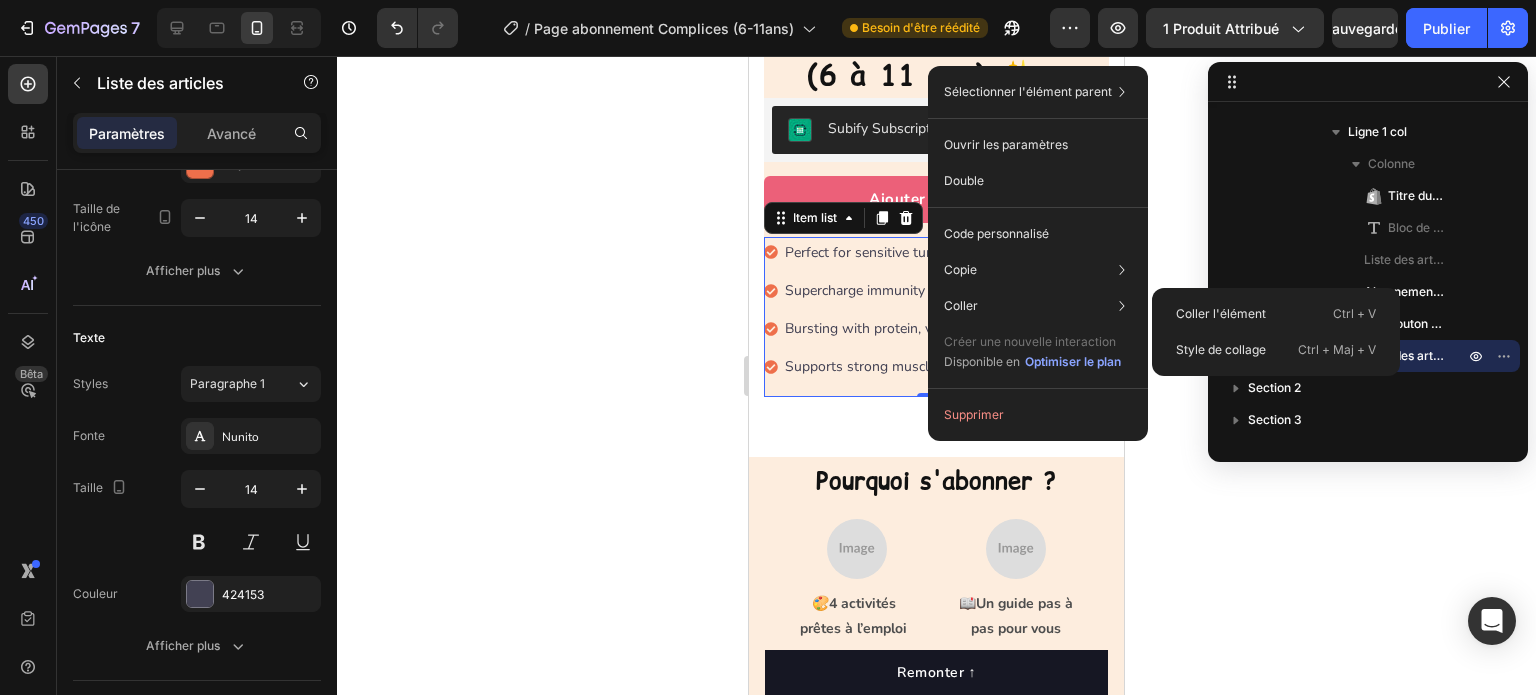 type on "100%" 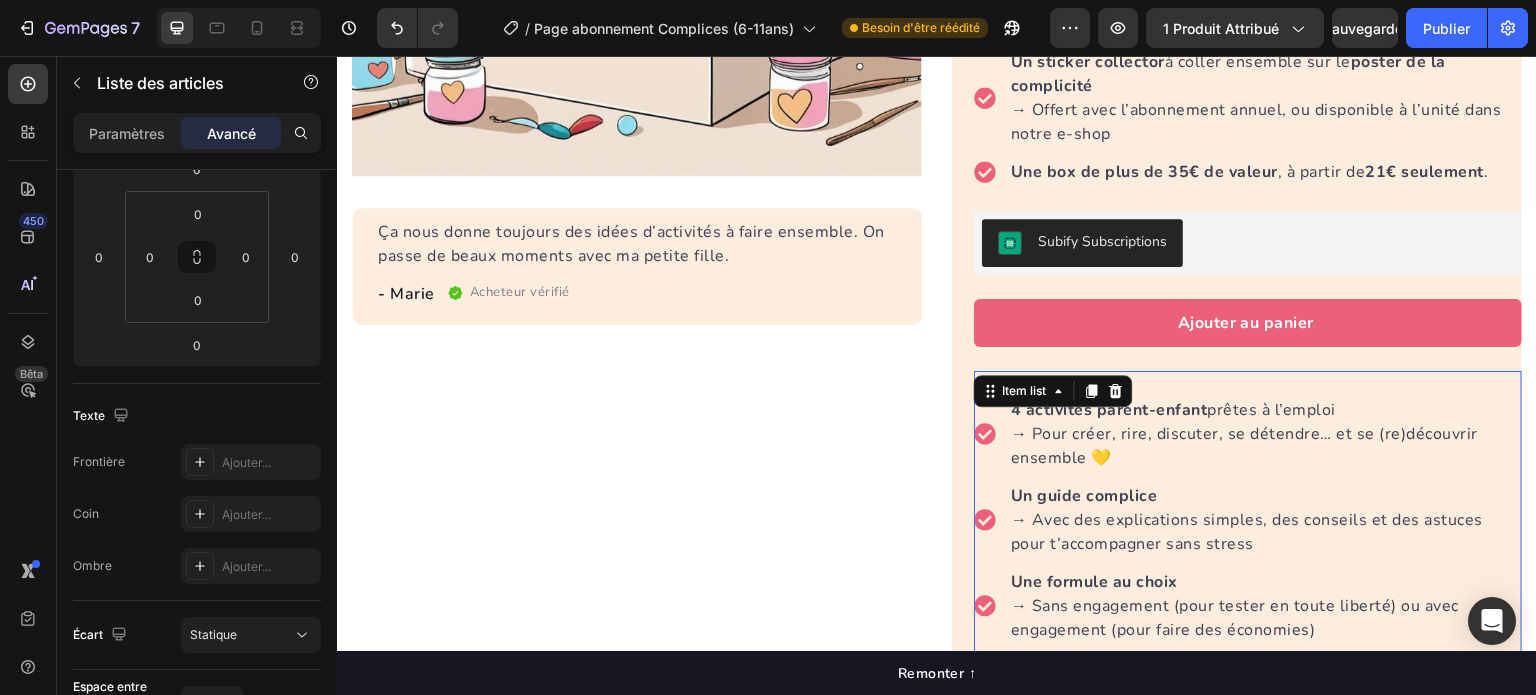 scroll, scrollTop: 600, scrollLeft: 0, axis: vertical 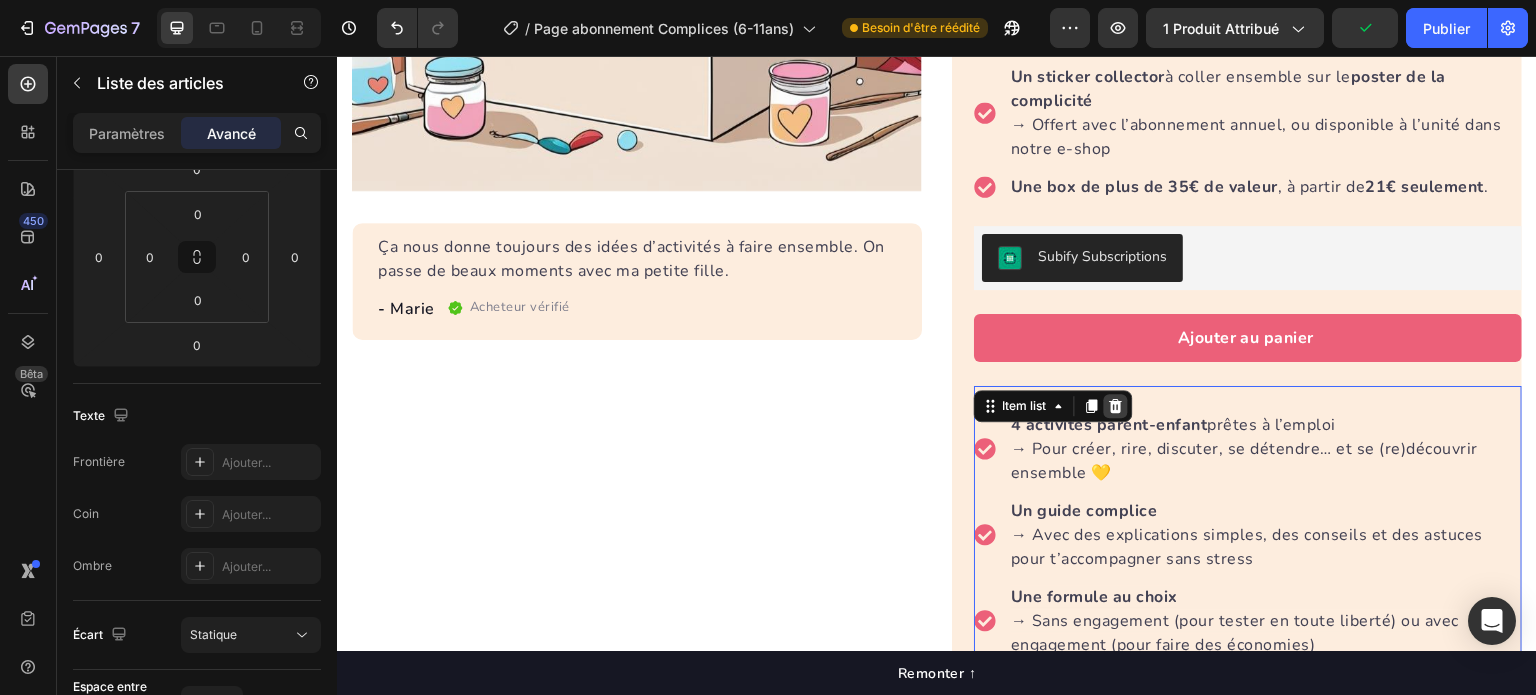 click 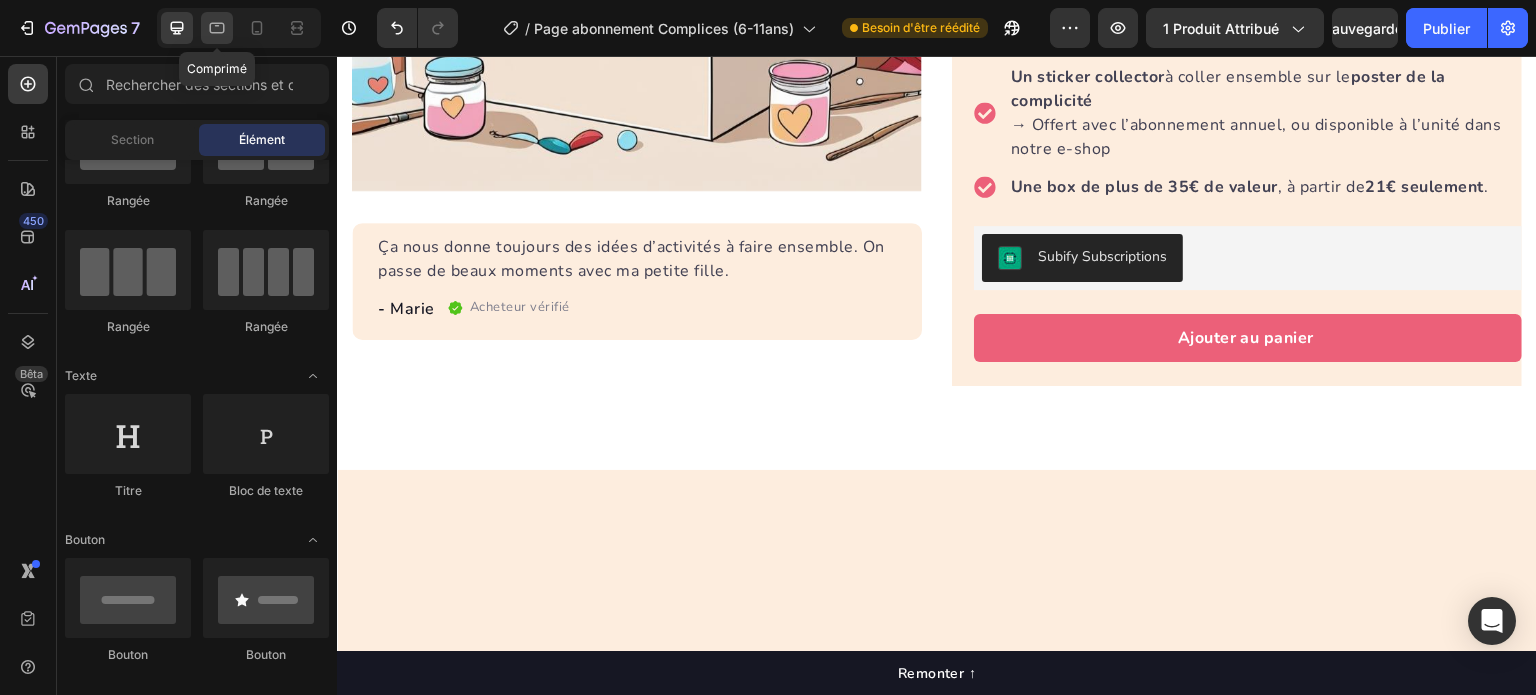 click 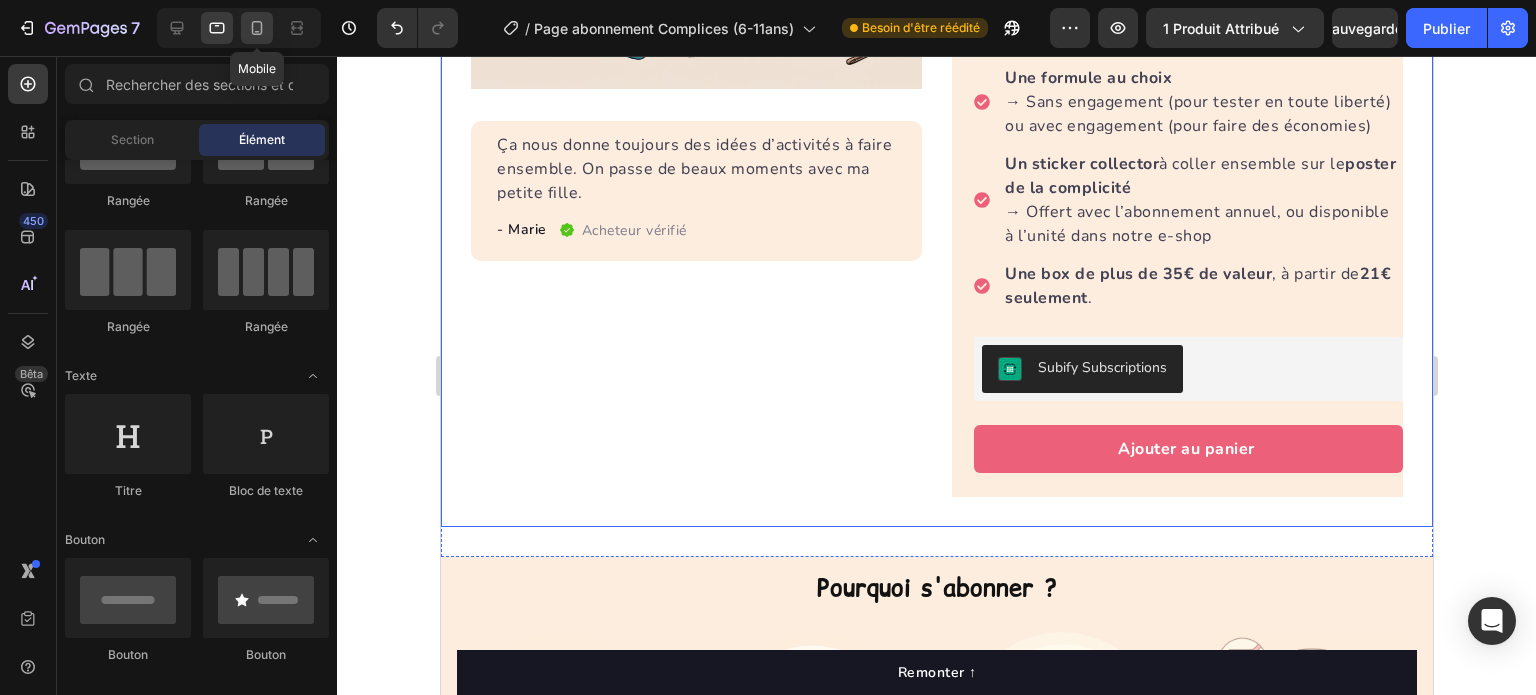 click 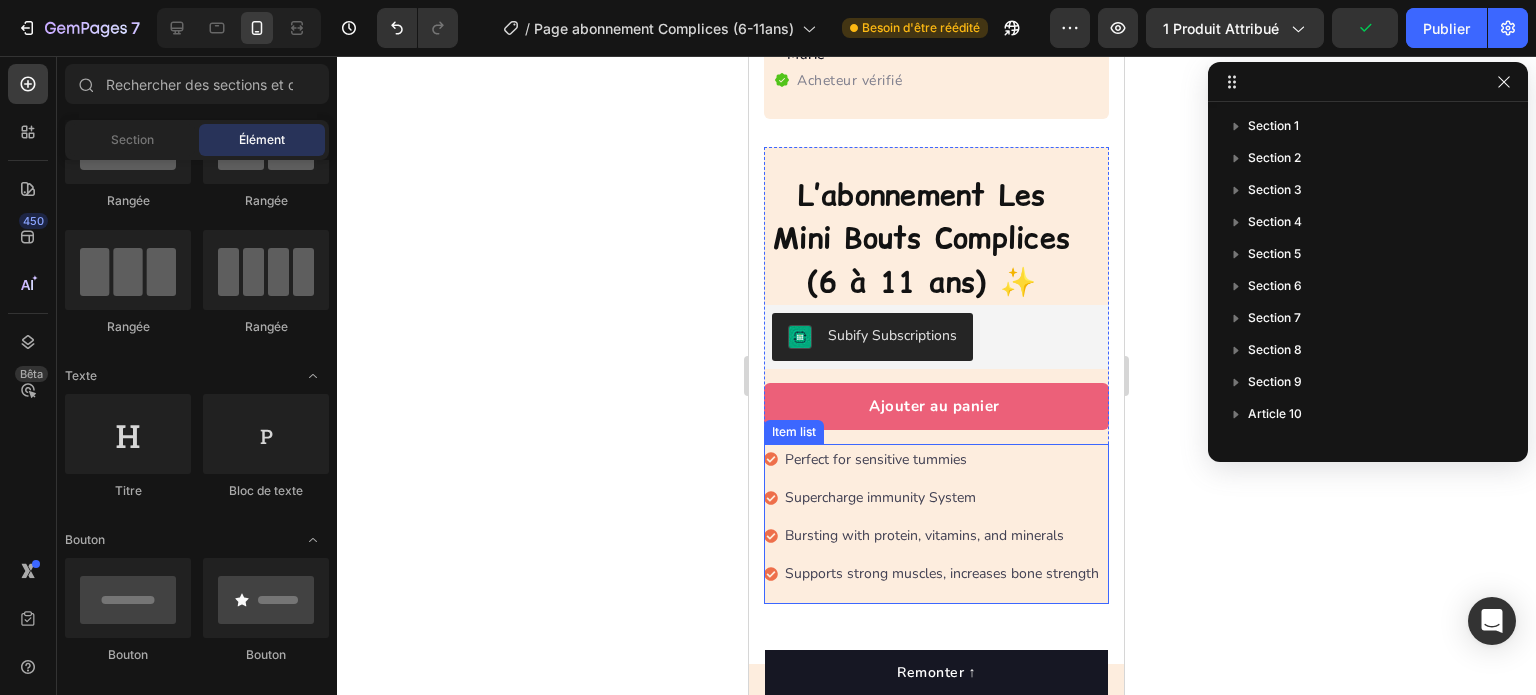 click 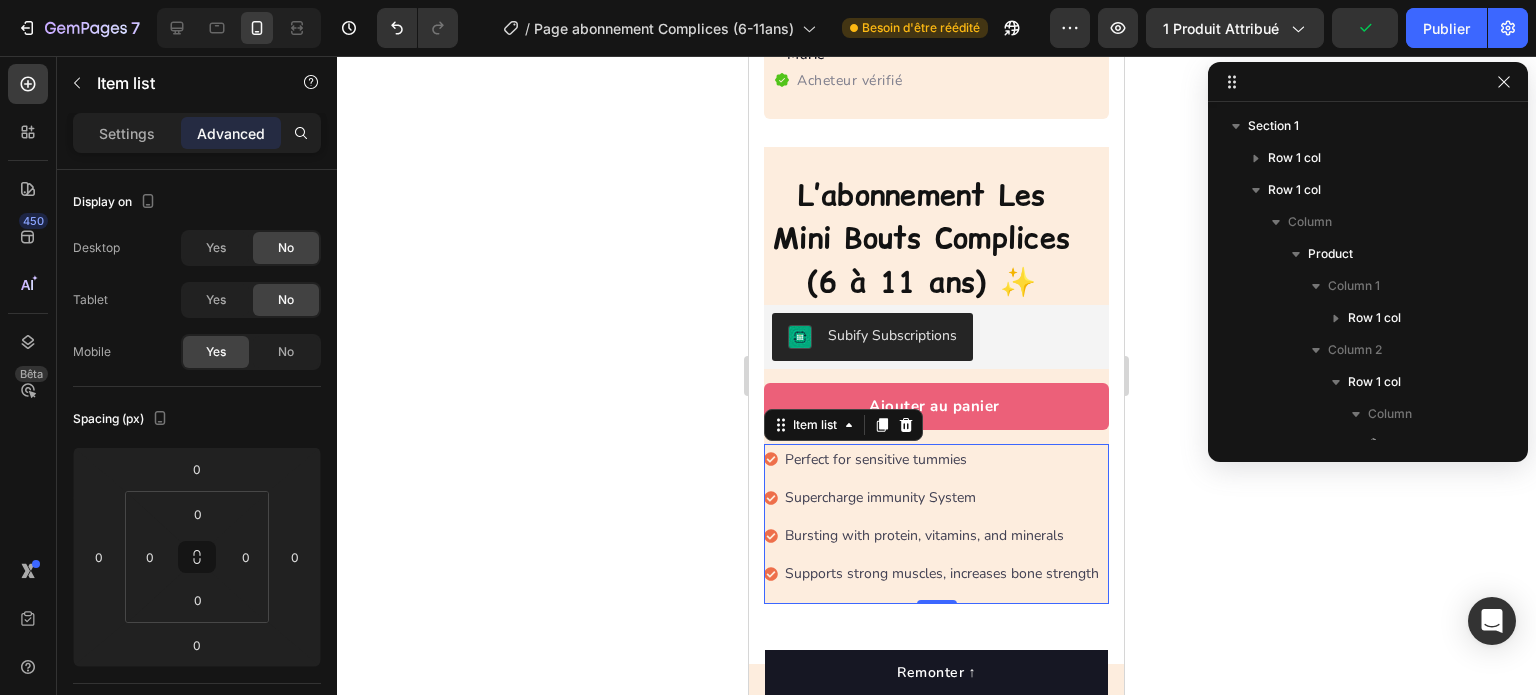 scroll, scrollTop: 346, scrollLeft: 0, axis: vertical 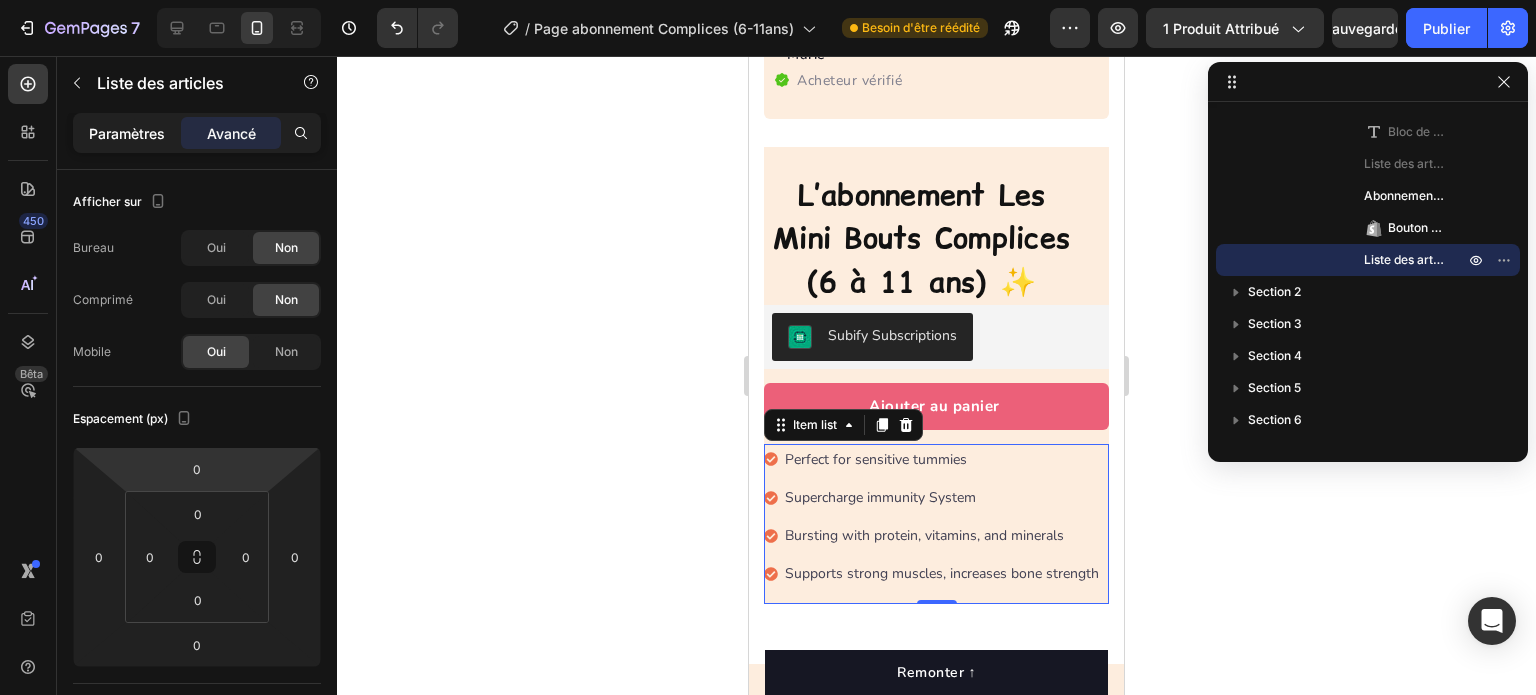 click on "Paramètres" at bounding box center [127, 133] 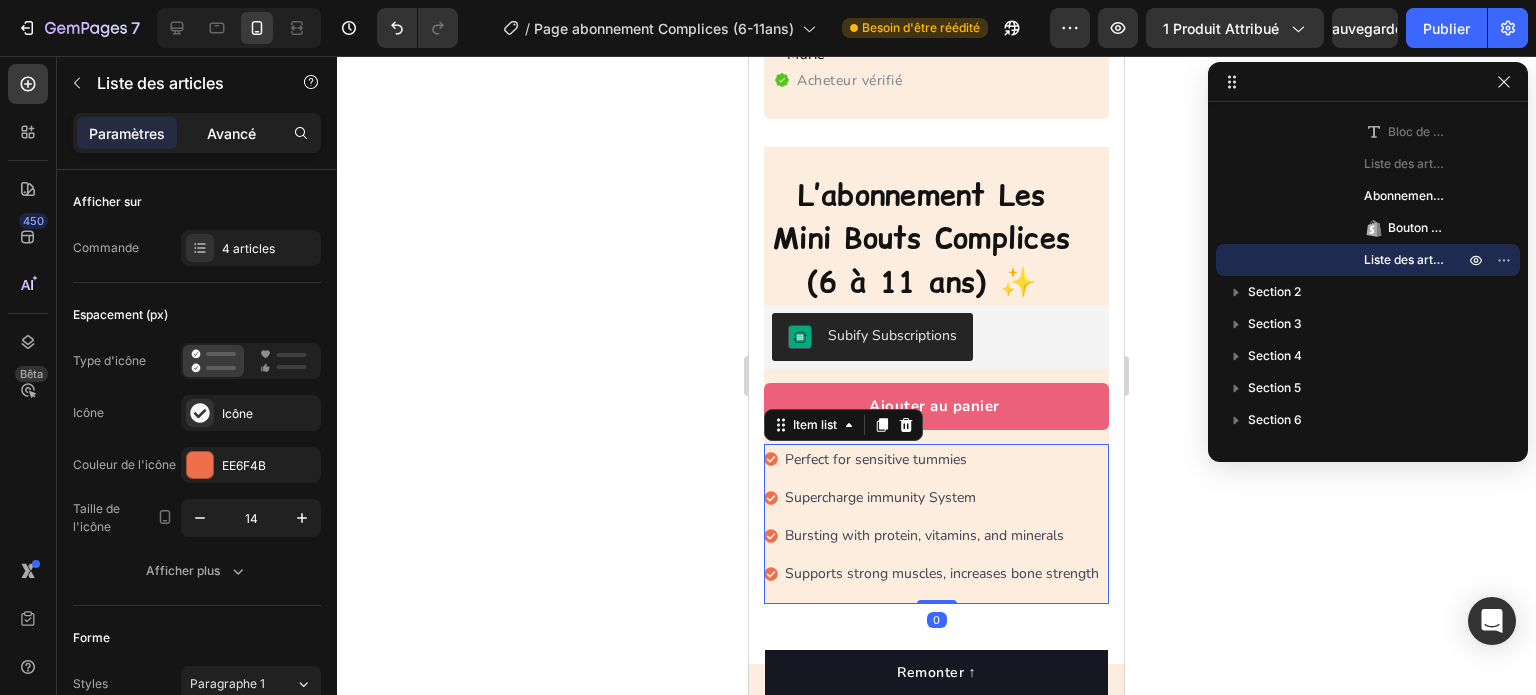 click on "Avancé" at bounding box center (231, 133) 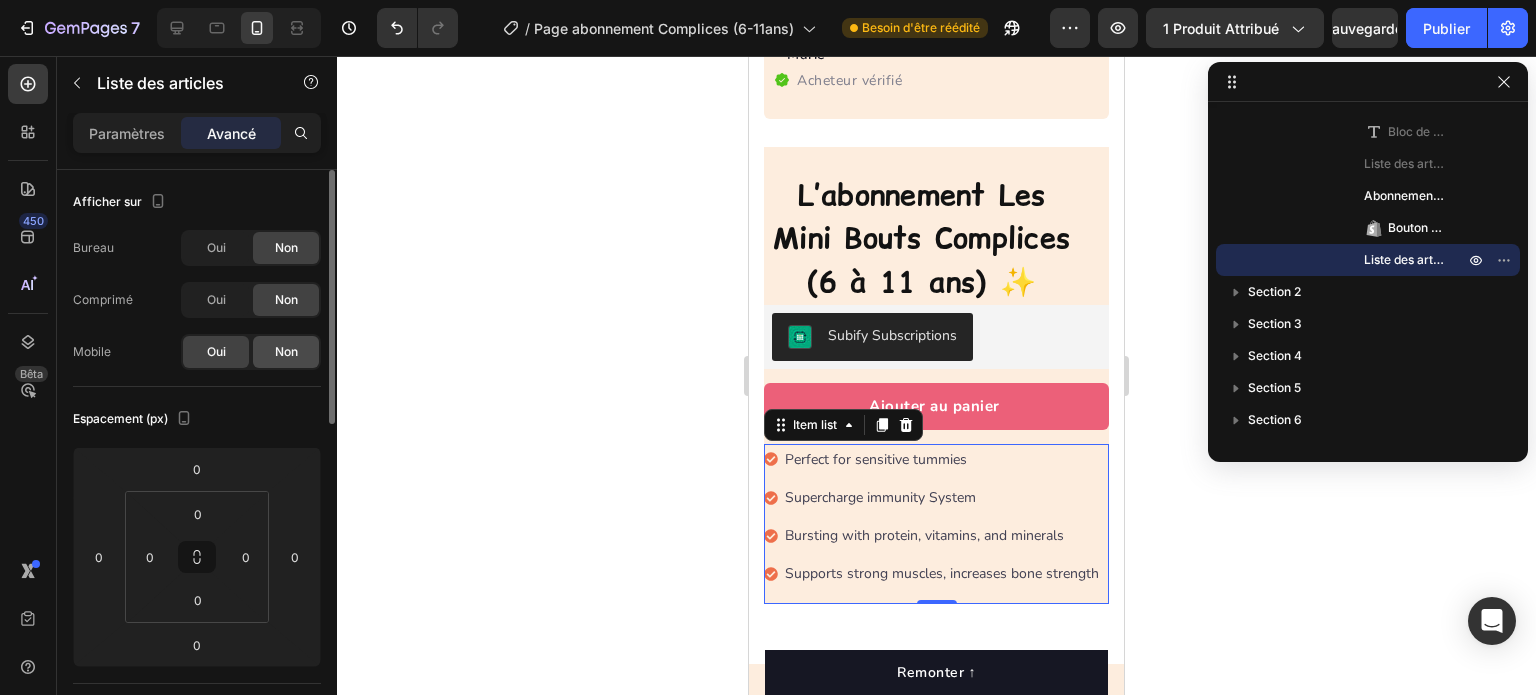 click on "Non" 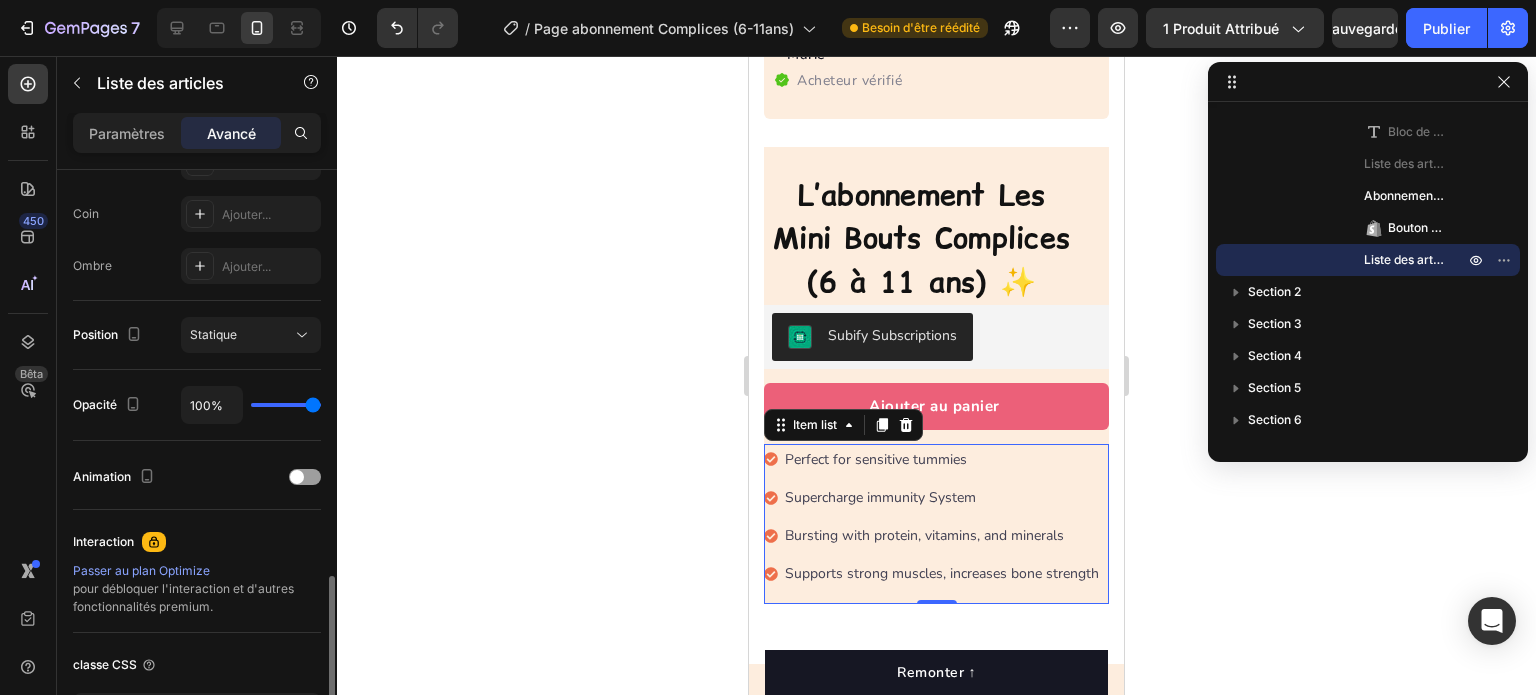 scroll, scrollTop: 749, scrollLeft: 0, axis: vertical 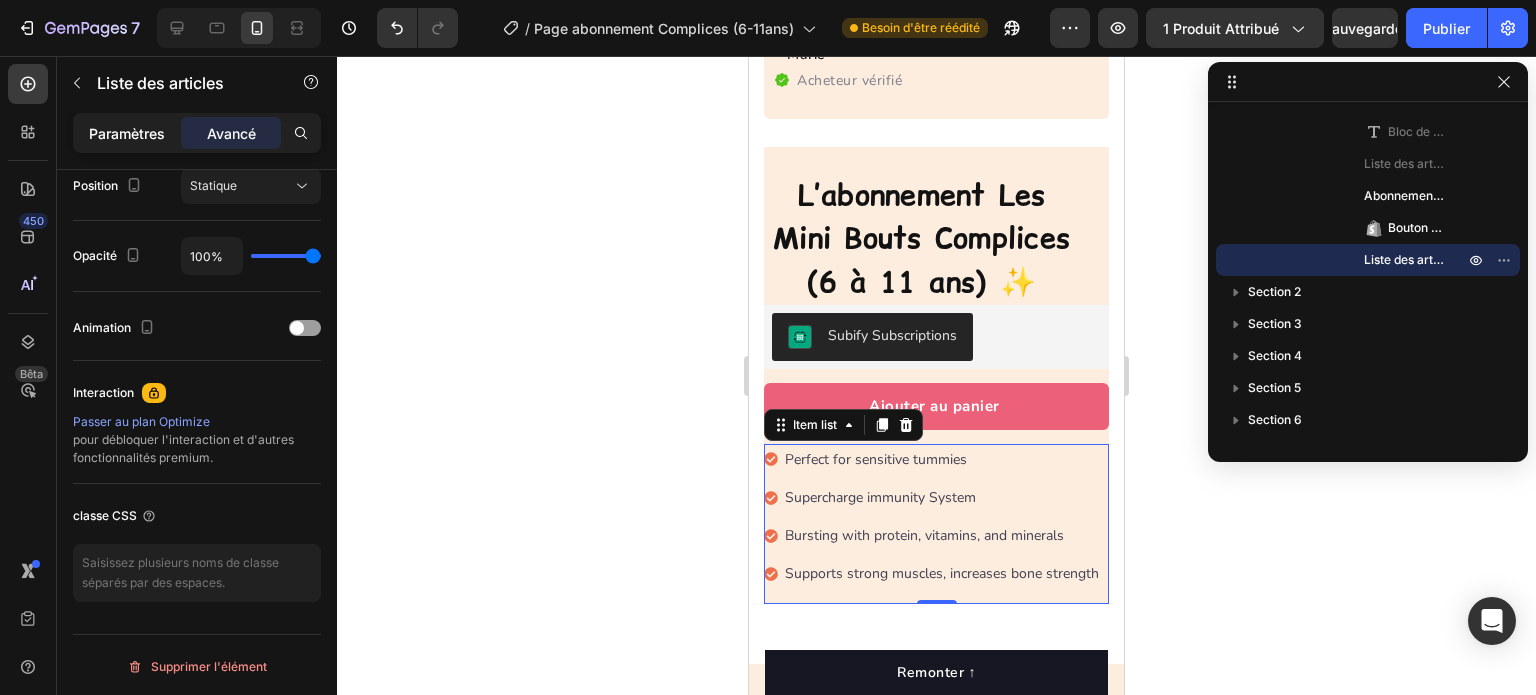 click on "Paramètres" at bounding box center (127, 133) 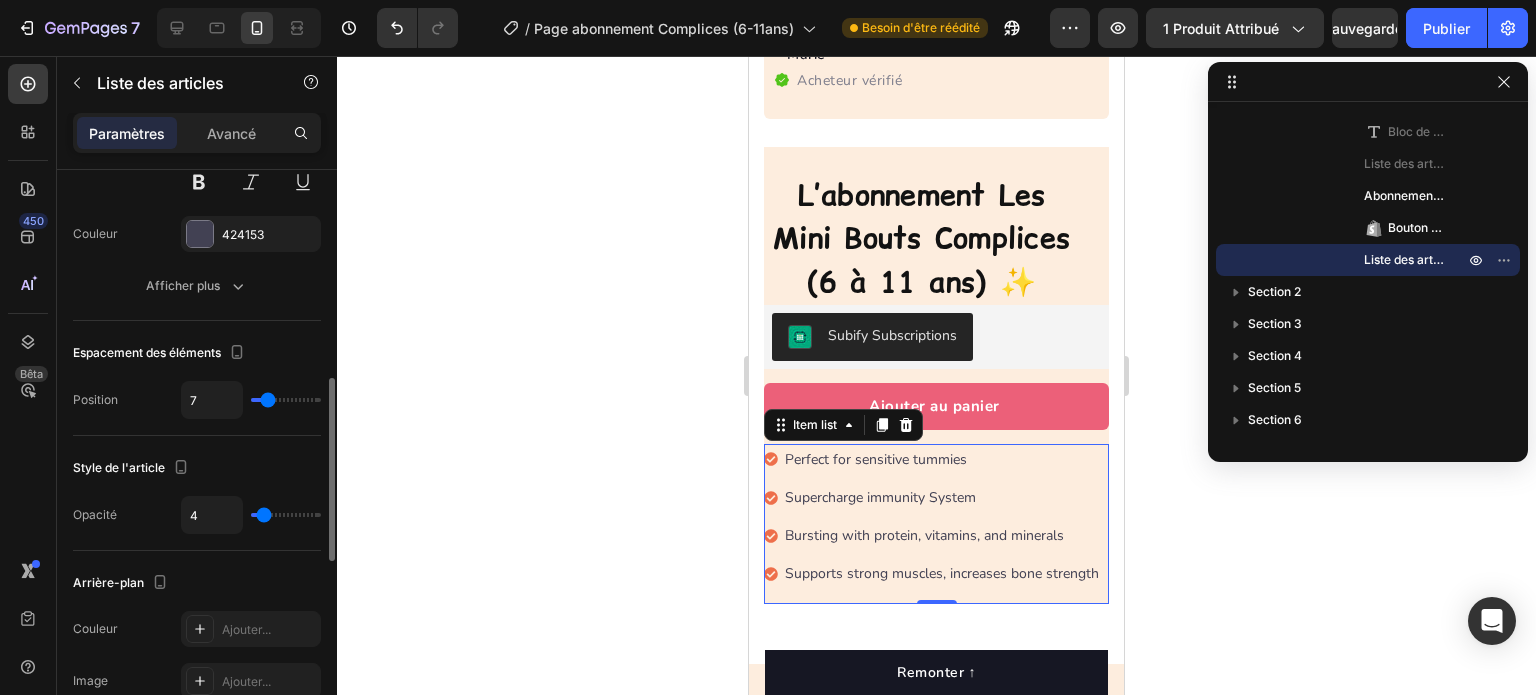 scroll, scrollTop: 560, scrollLeft: 0, axis: vertical 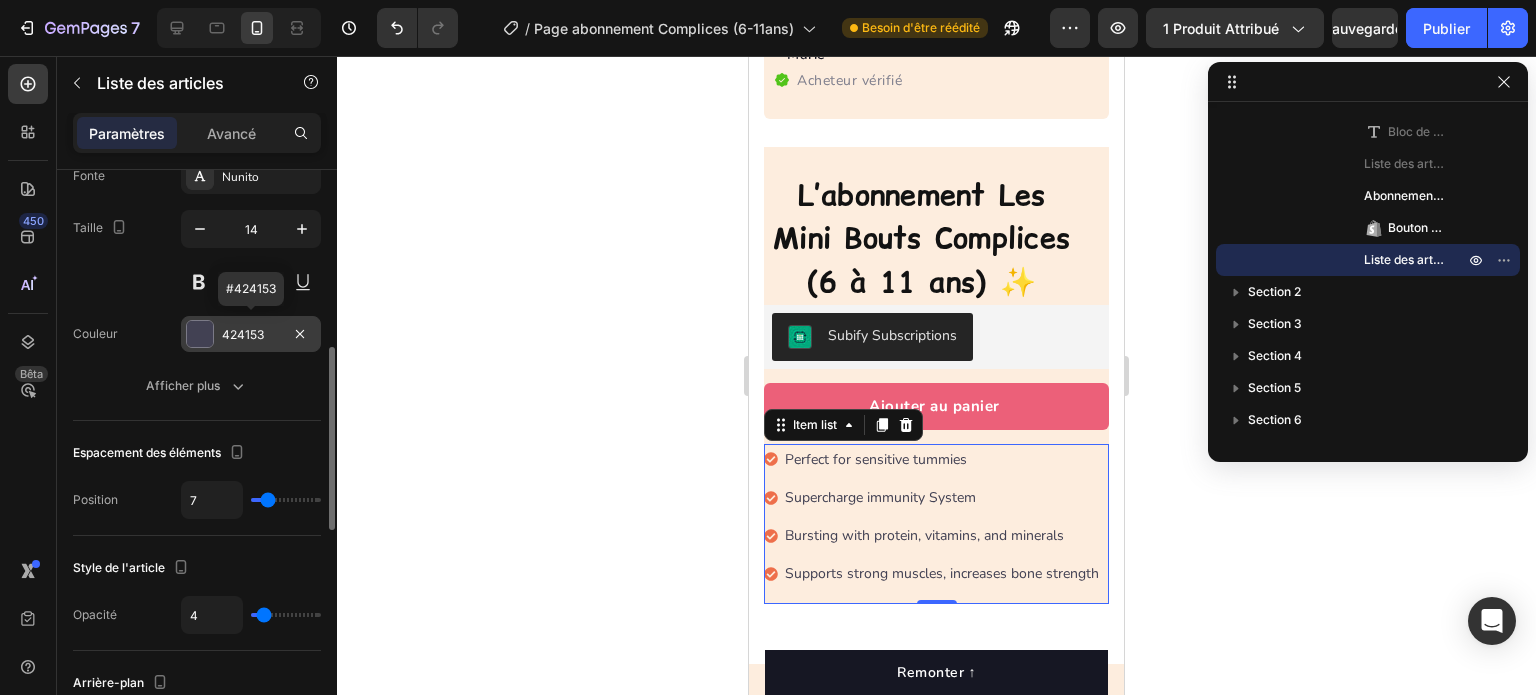 click on "424153" at bounding box center [251, 335] 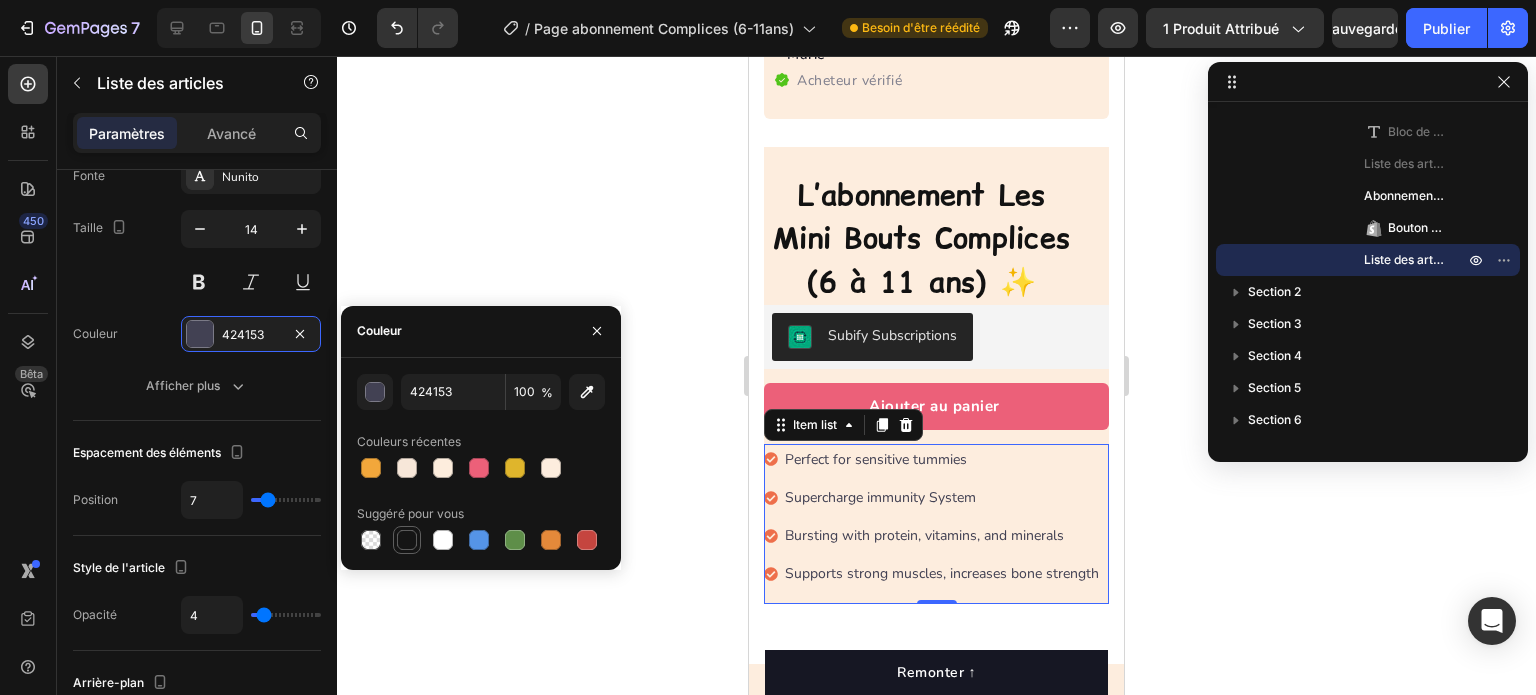 click at bounding box center (407, 540) 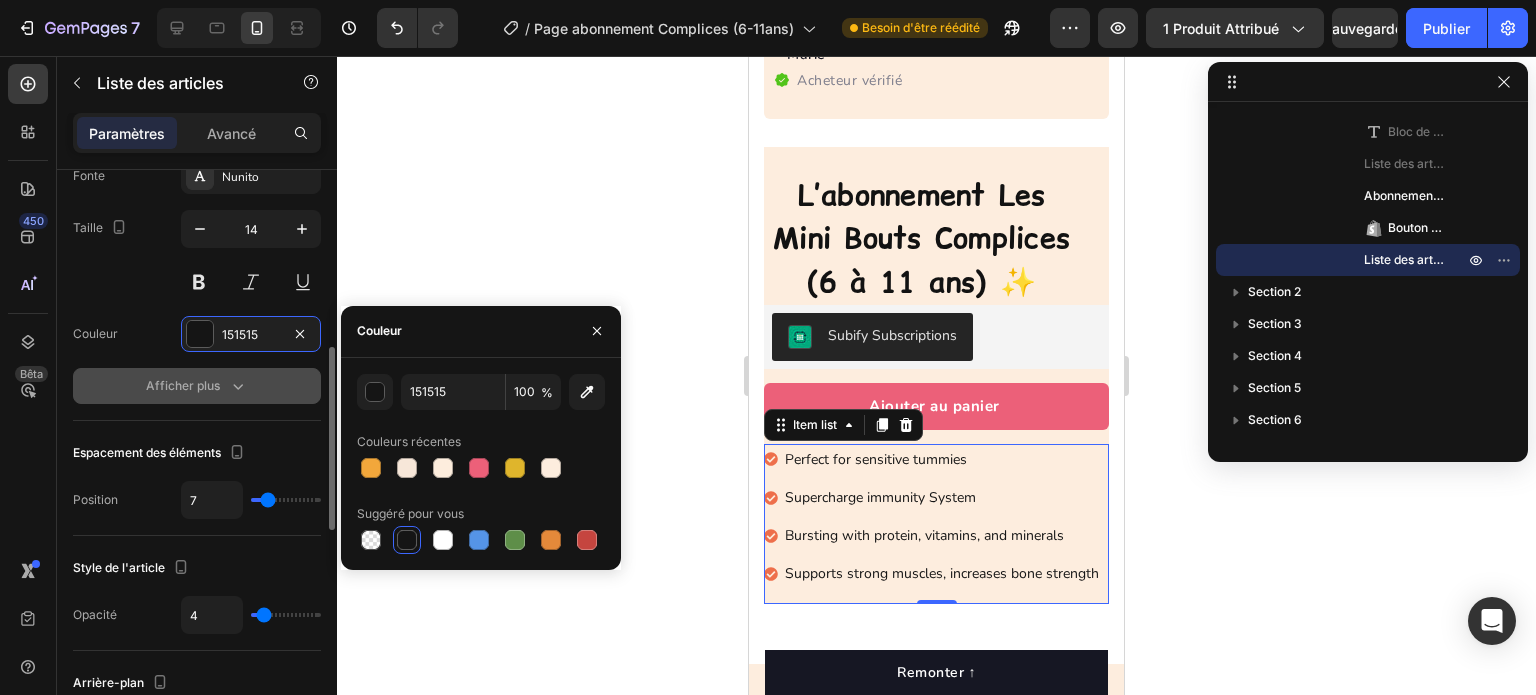 click 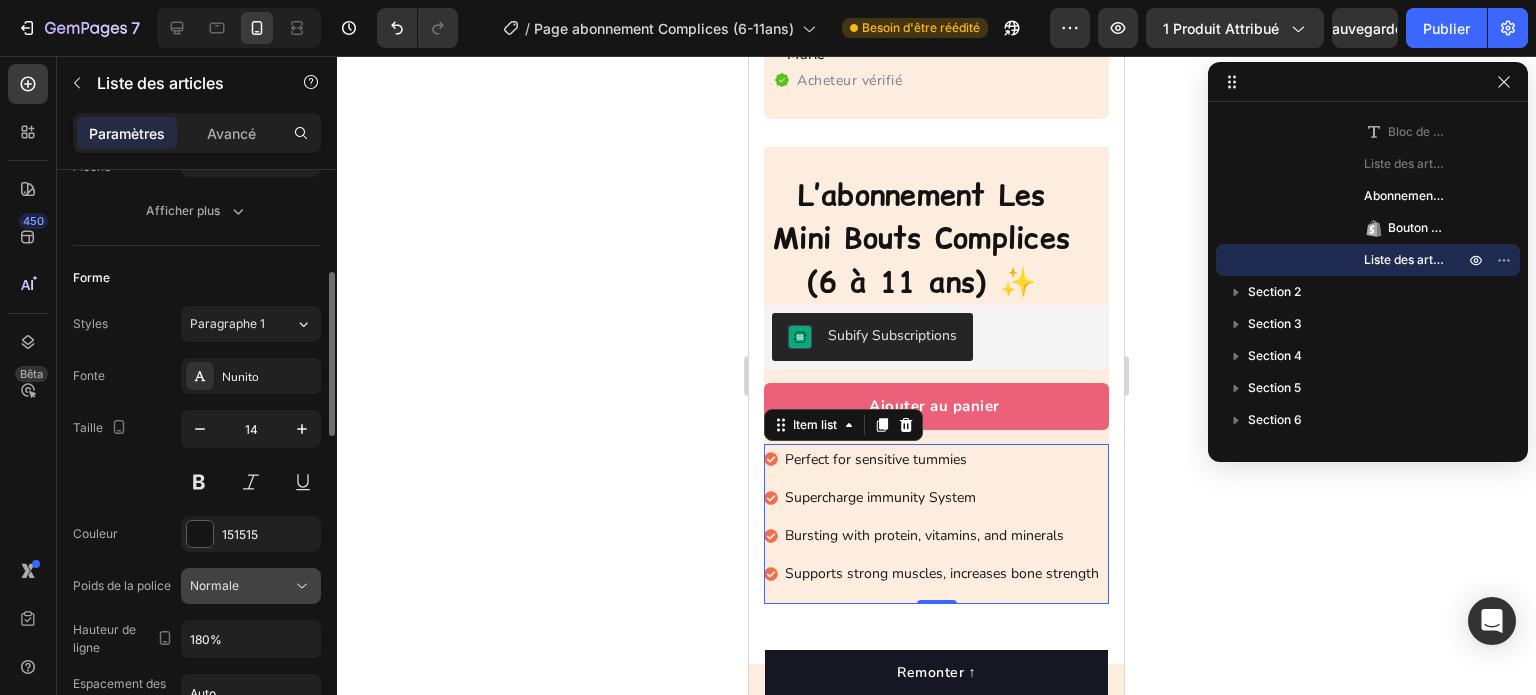 scroll, scrollTop: 260, scrollLeft: 0, axis: vertical 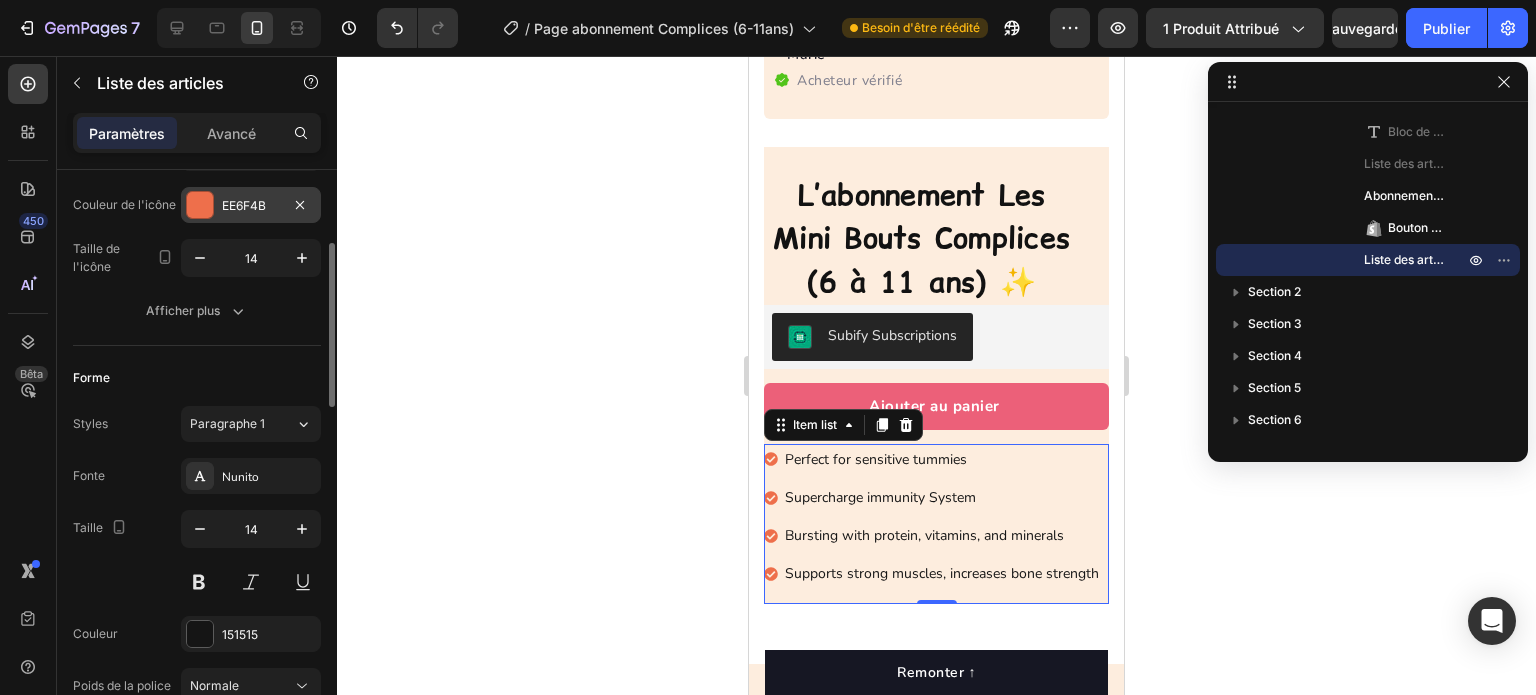 click on "EE6F4B" at bounding box center [251, 205] 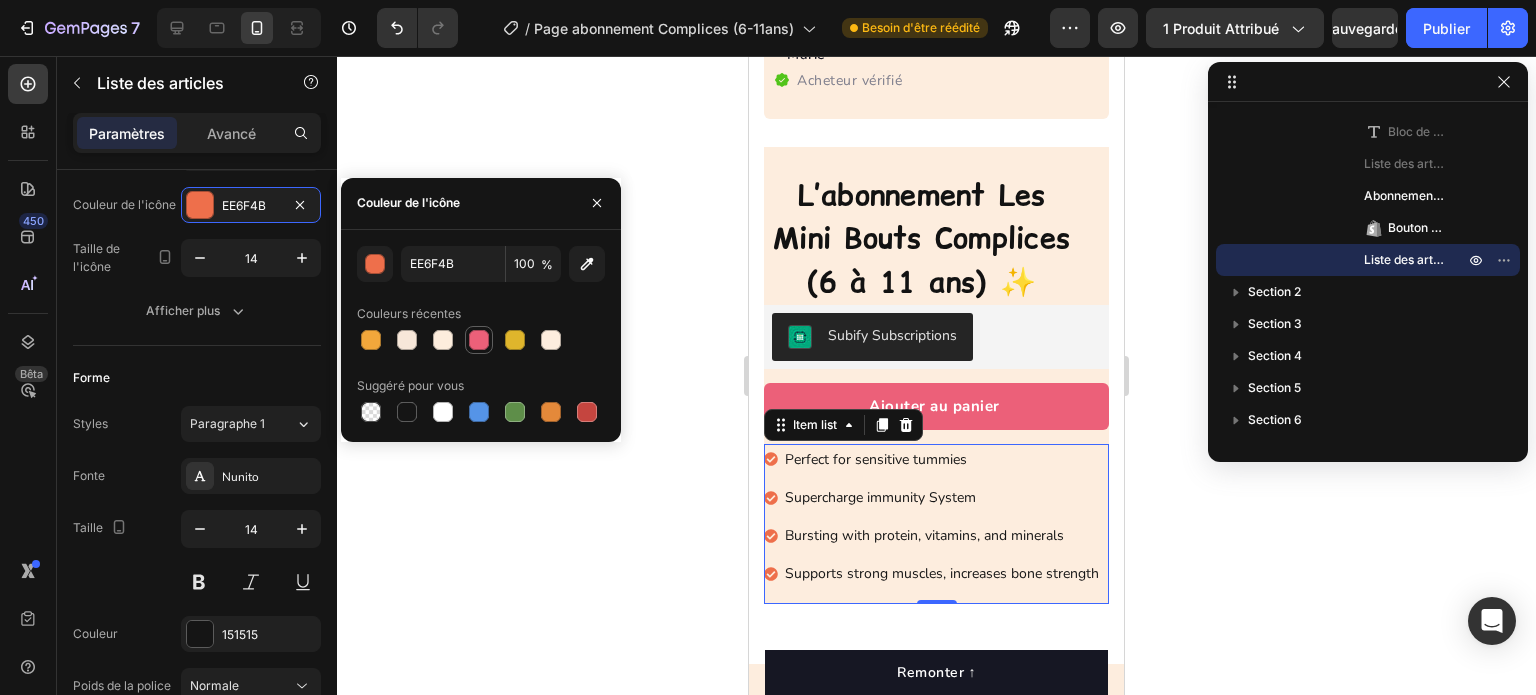 click at bounding box center (479, 340) 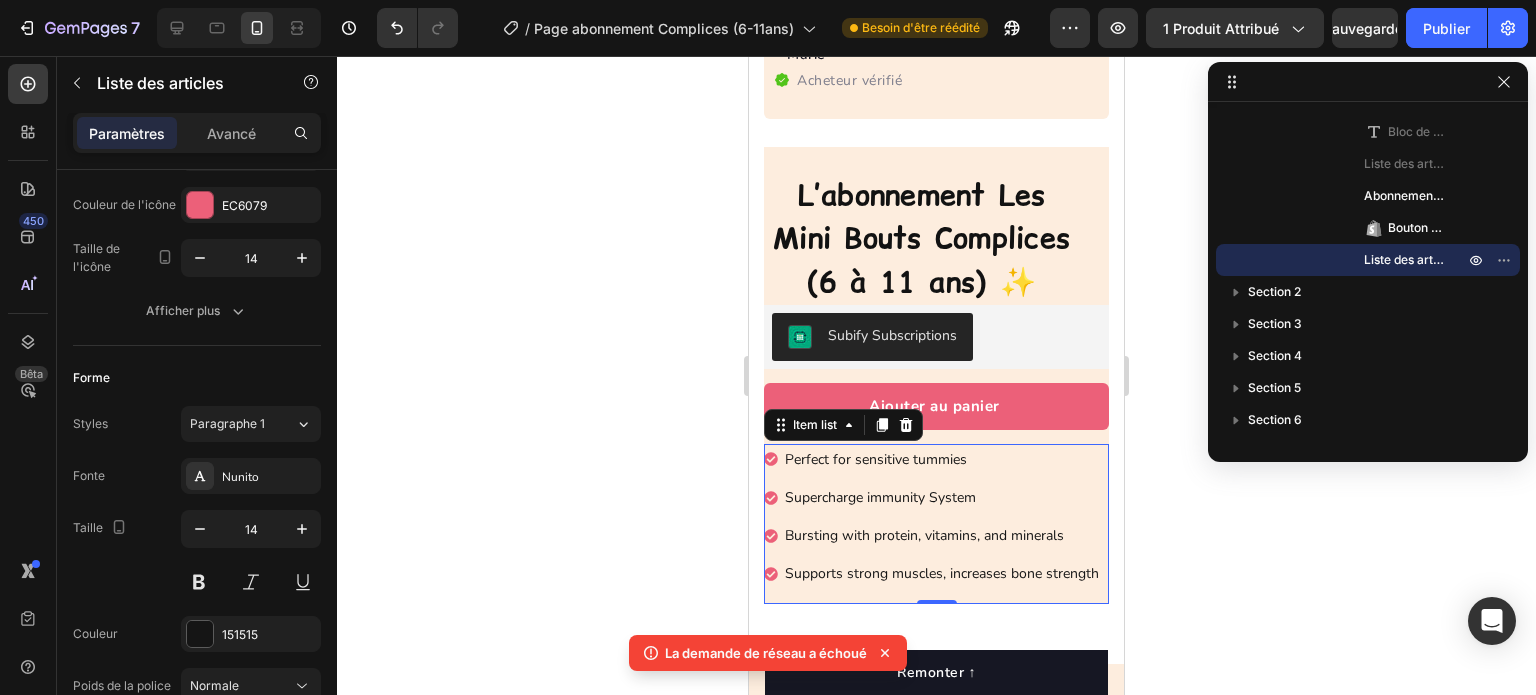 click 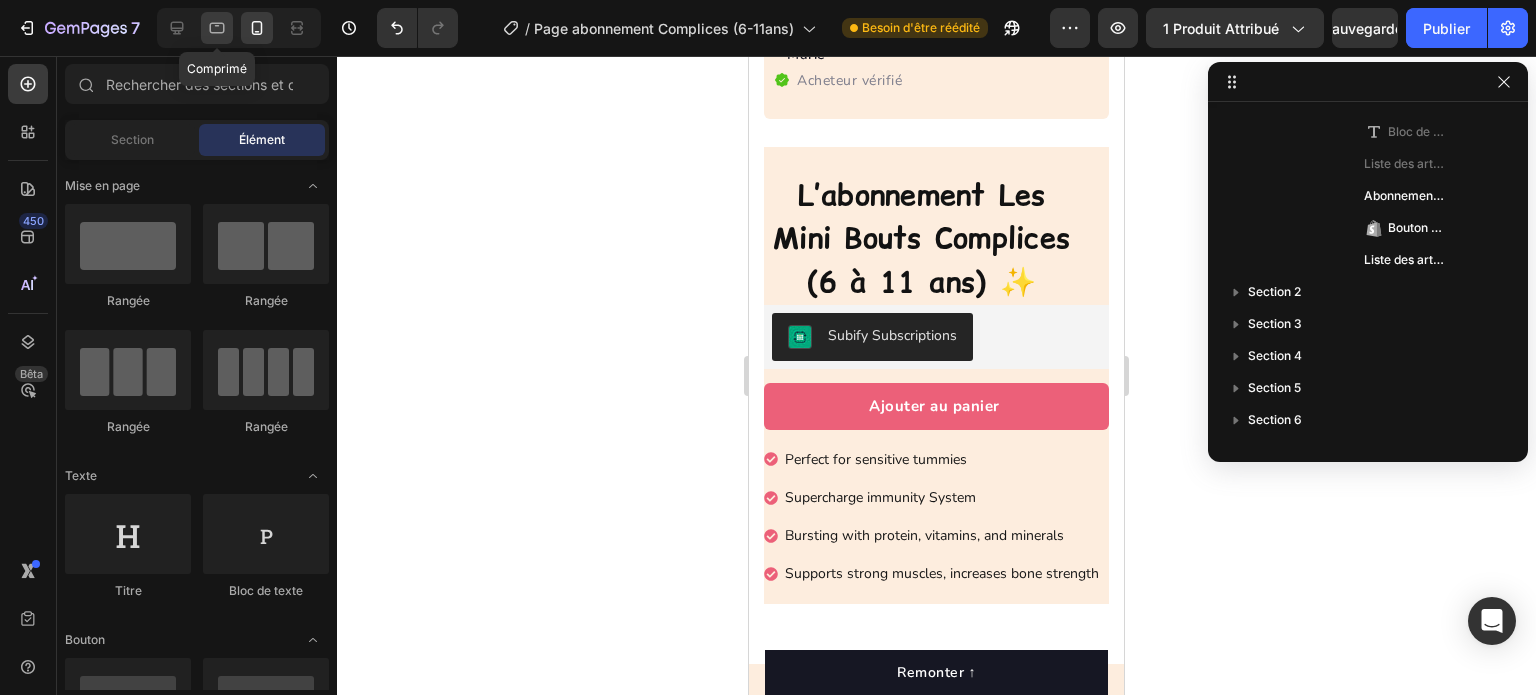 click 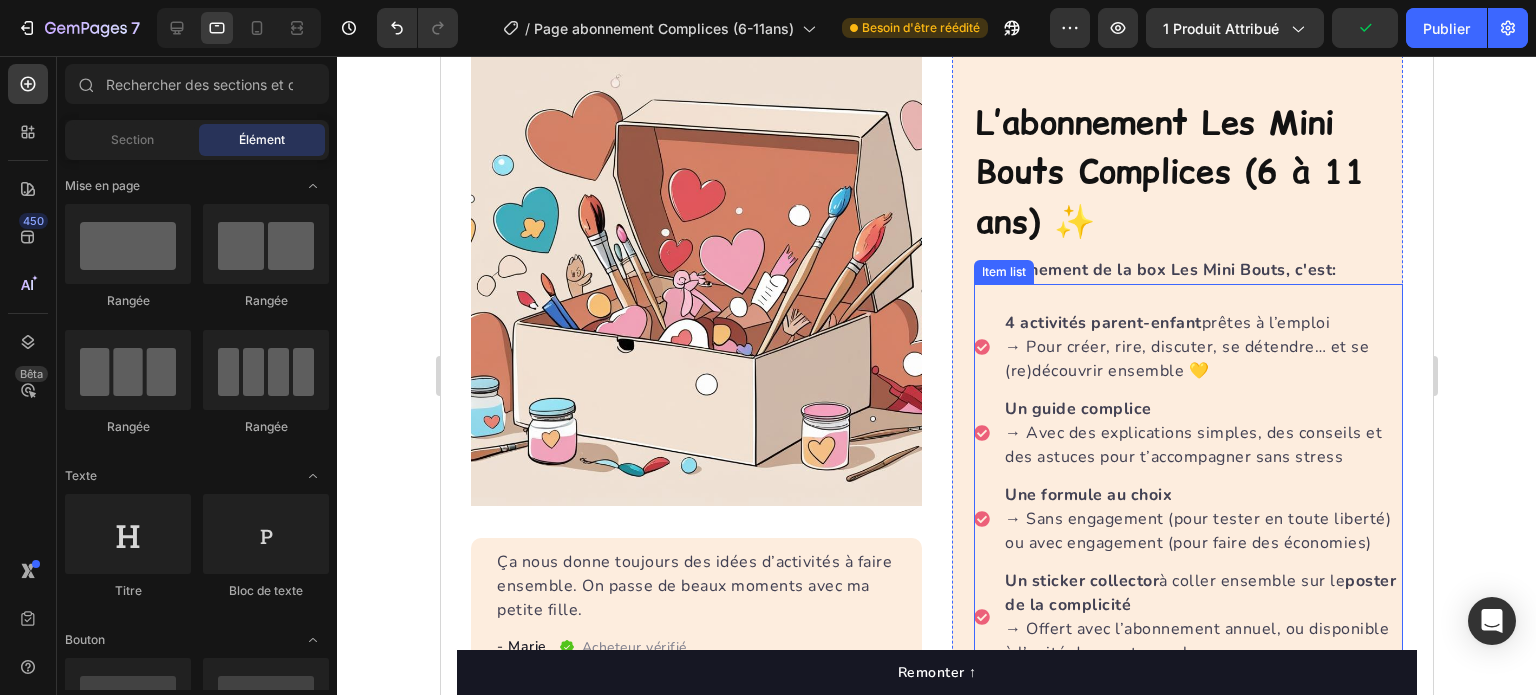 scroll, scrollTop: 182, scrollLeft: 0, axis: vertical 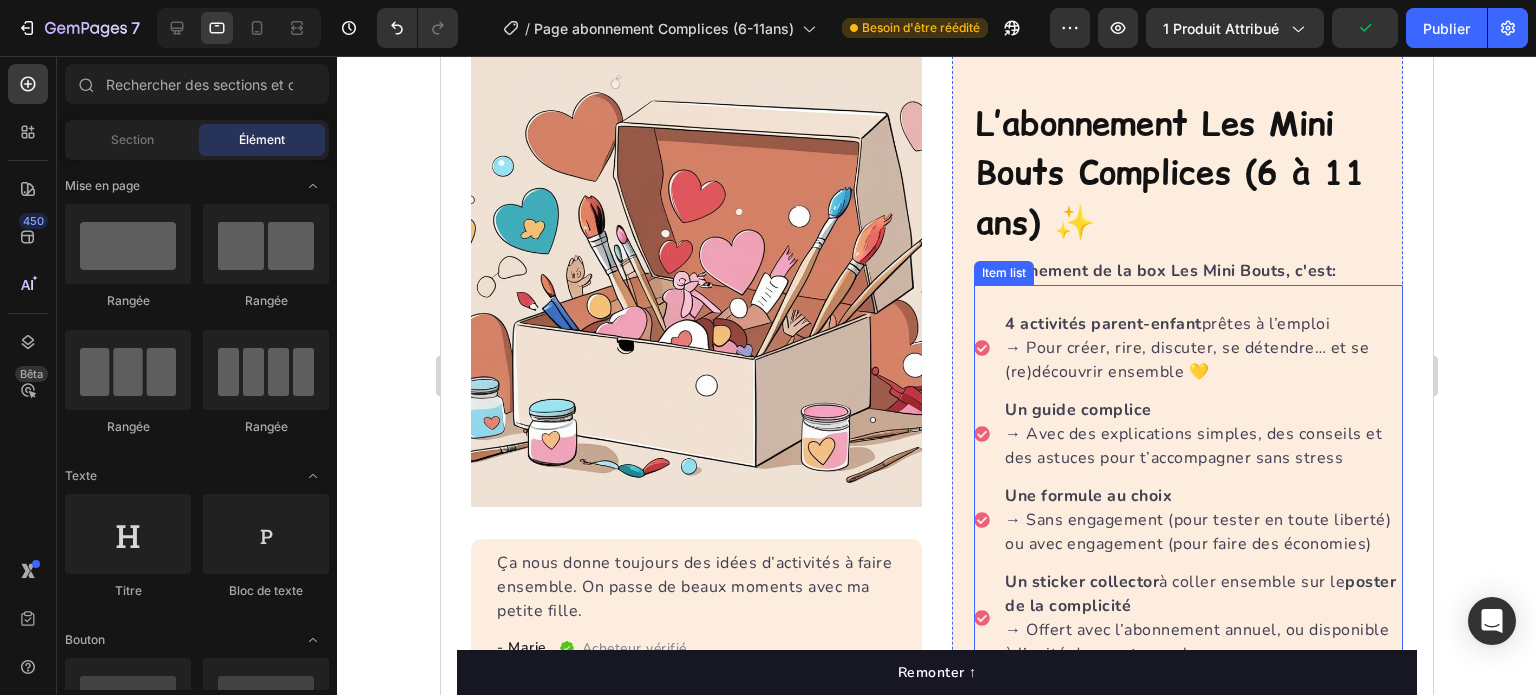 click on "→ Pour créer, rire, discuter, se détendre… et se (re)découvrir ensemble 💛" at bounding box center [1201, 360] 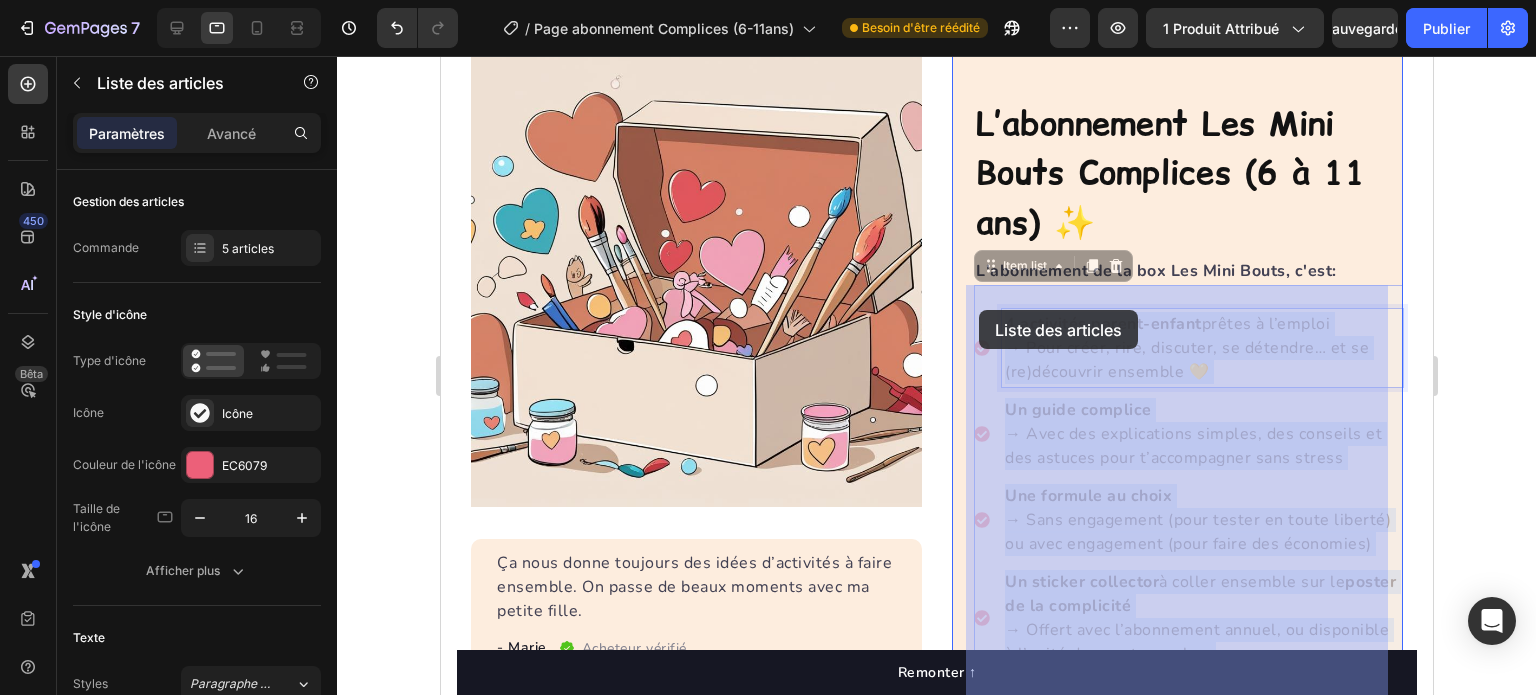drag, startPoint x: 1205, startPoint y: 371, endPoint x: 1006, endPoint y: 315, distance: 206.7293 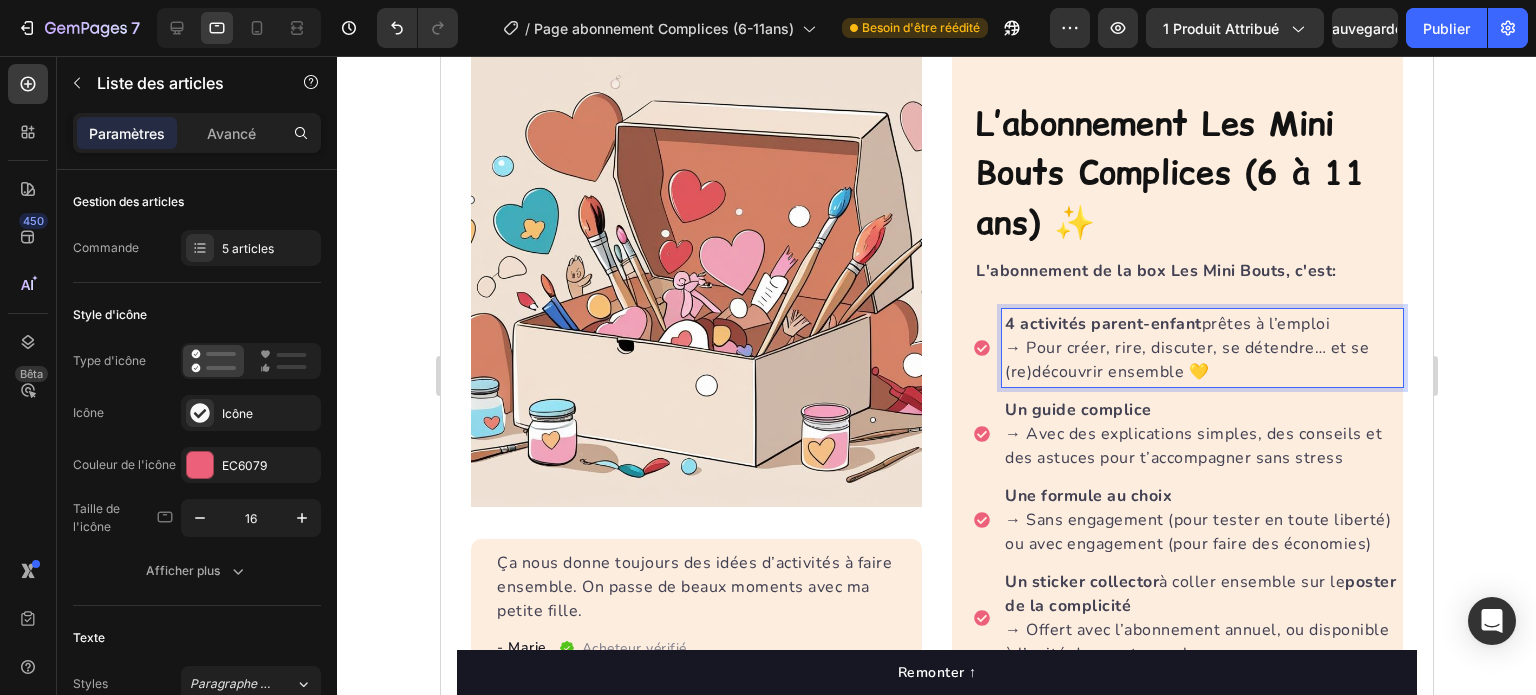click on "→ Pour créer, rire, discuter, se détendre… et se (re)découvrir ensemble 💛" at bounding box center [1201, 360] 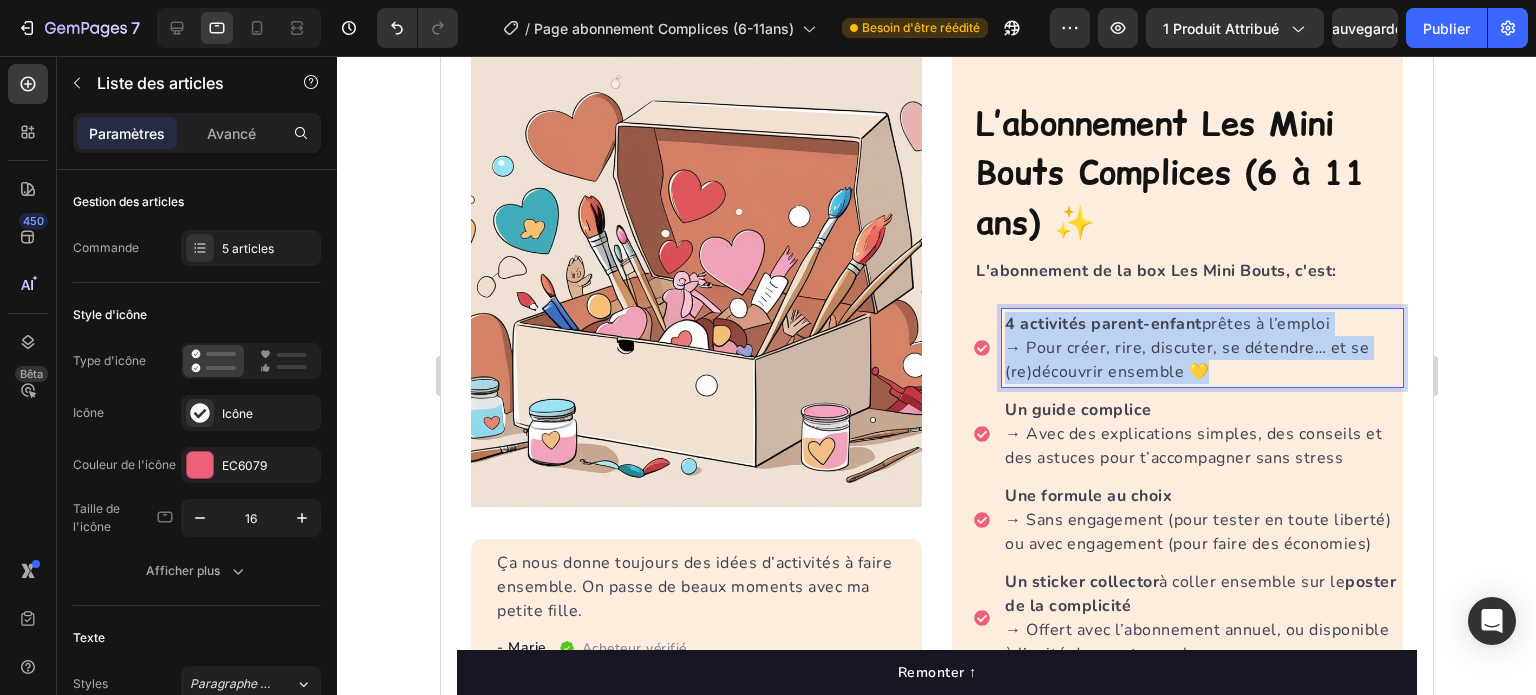 drag, startPoint x: 1202, startPoint y: 368, endPoint x: 994, endPoint y: 319, distance: 213.69371 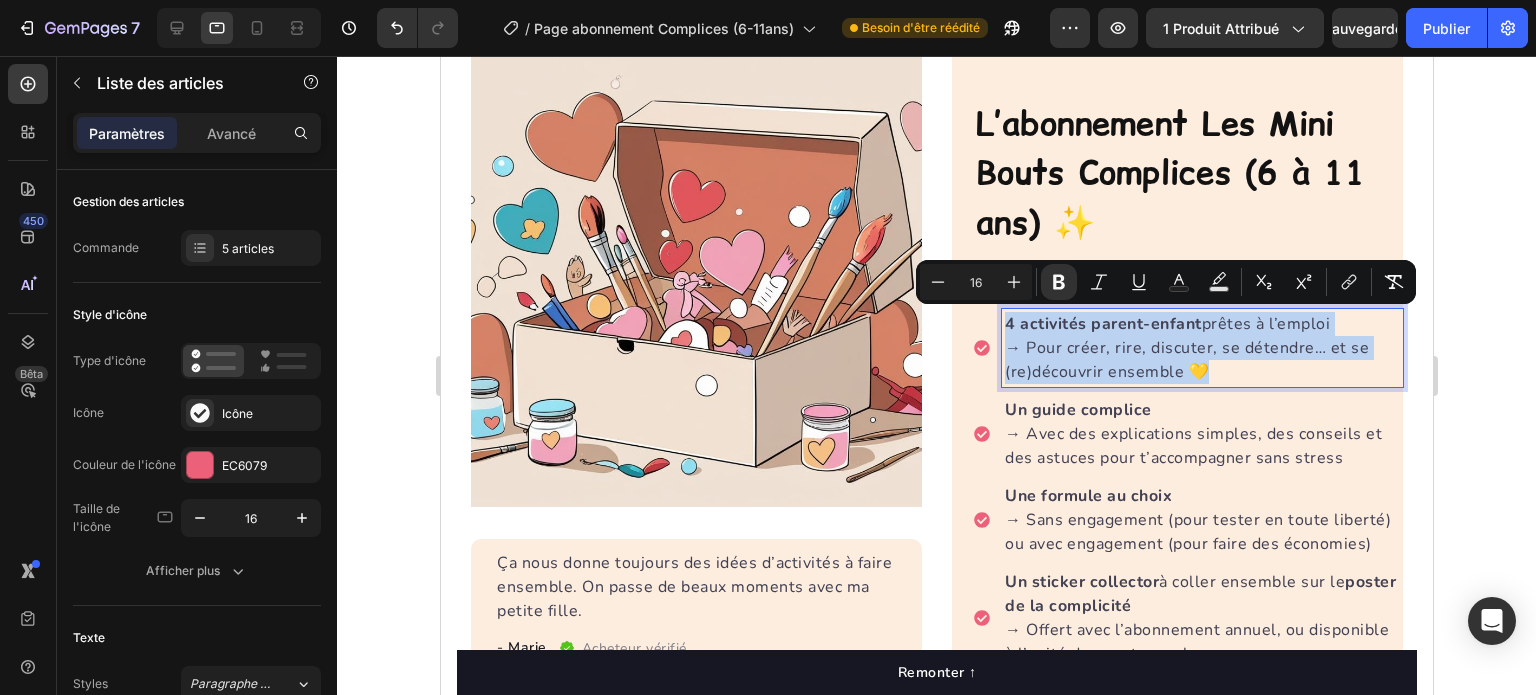 copy on "4 activités parent-enfant  prêtes à l’emploi → Pour créer, rire, discuter, se détendre… et se (re)découvrir ensemble 💛" 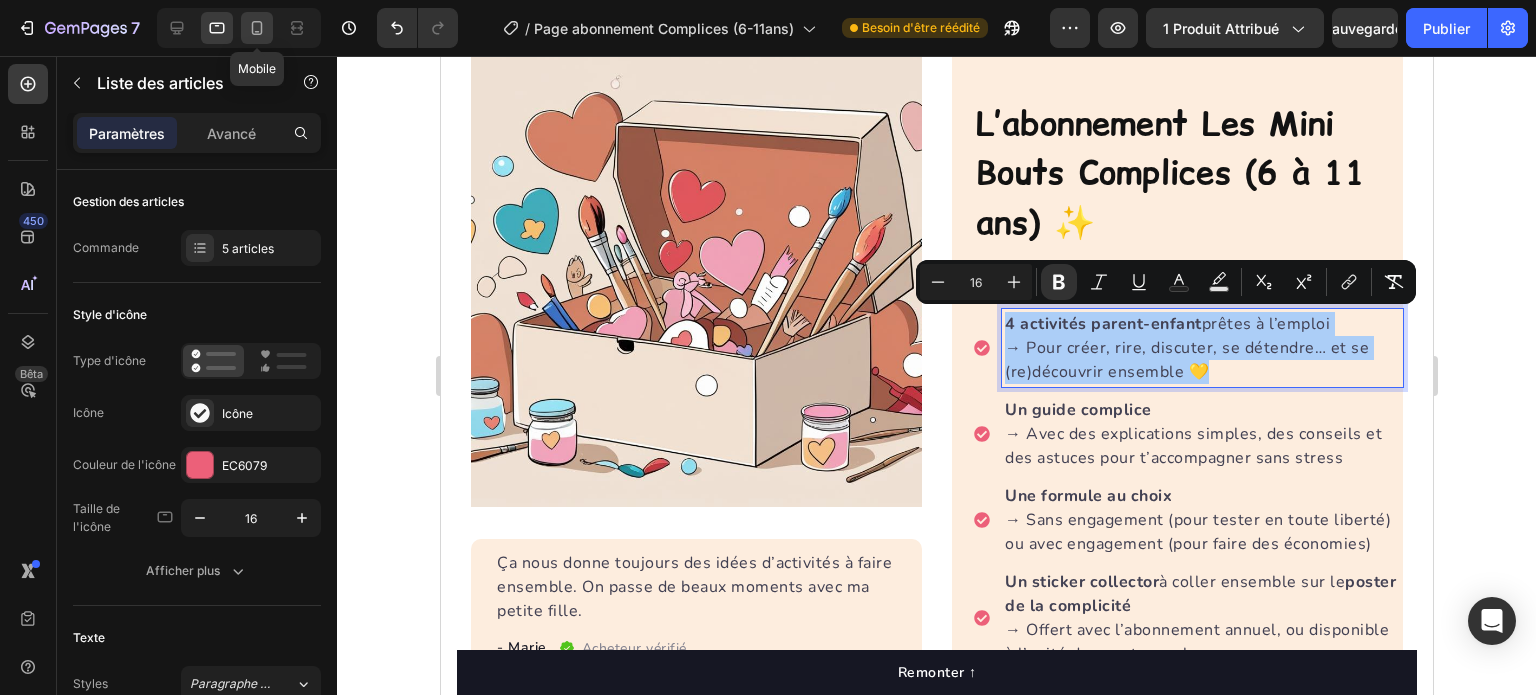 click 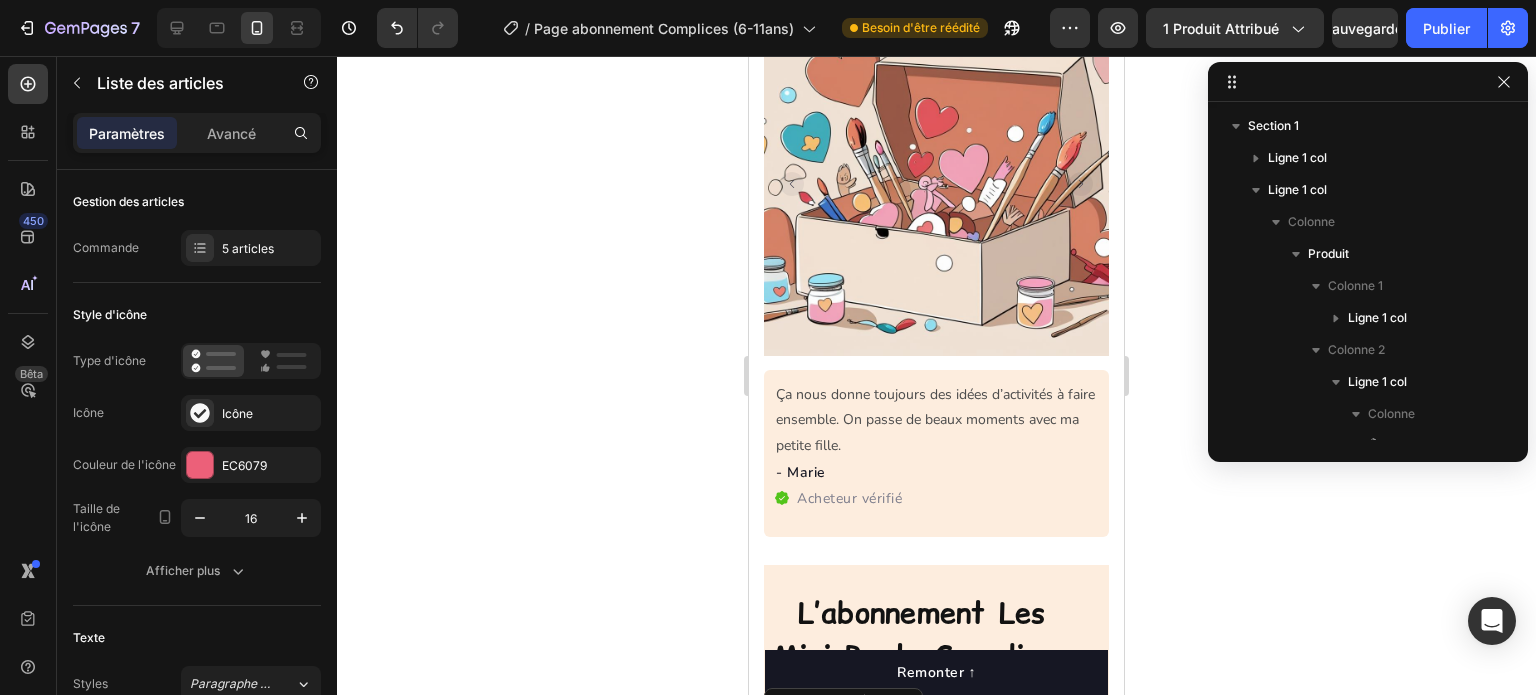 scroll, scrollTop: 208, scrollLeft: 0, axis: vertical 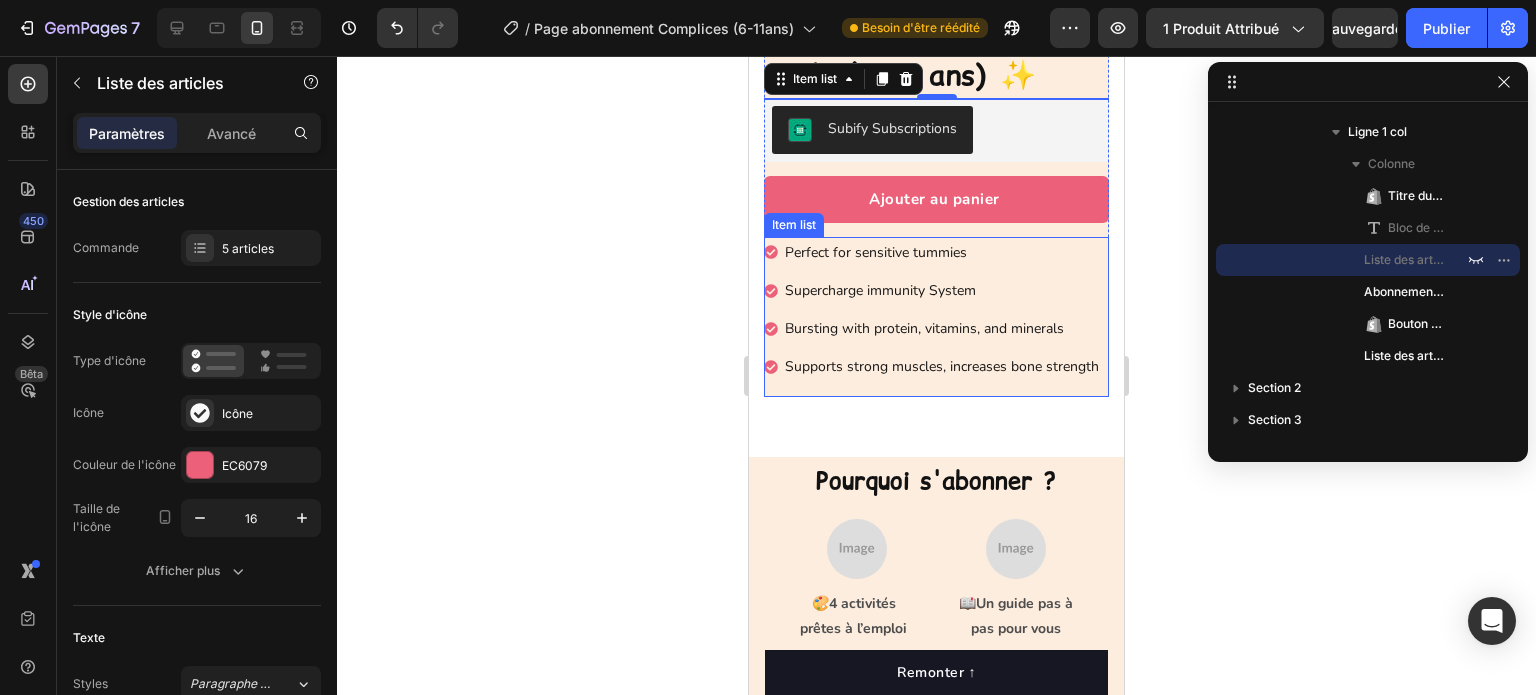 click on "Perfect for sensitive tummies" at bounding box center (942, 252) 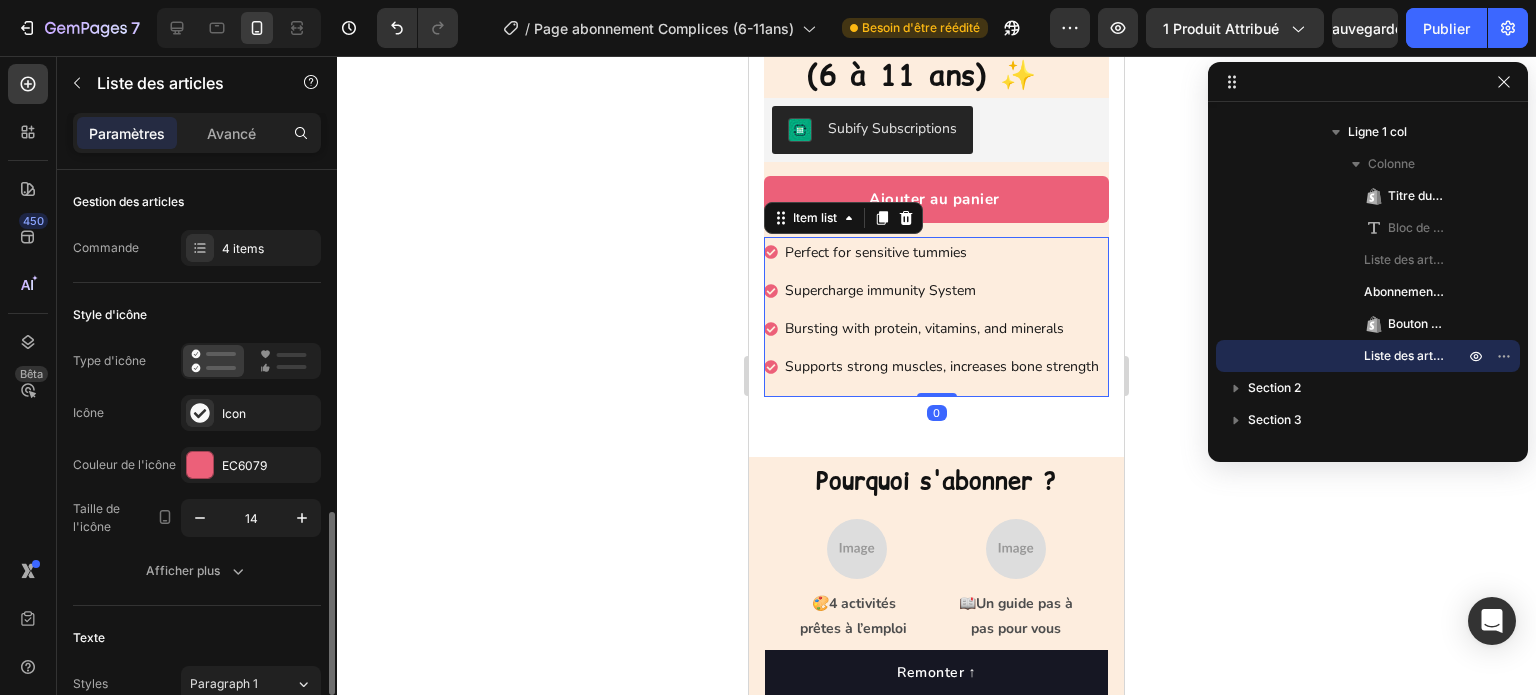 scroll, scrollTop: 260, scrollLeft: 0, axis: vertical 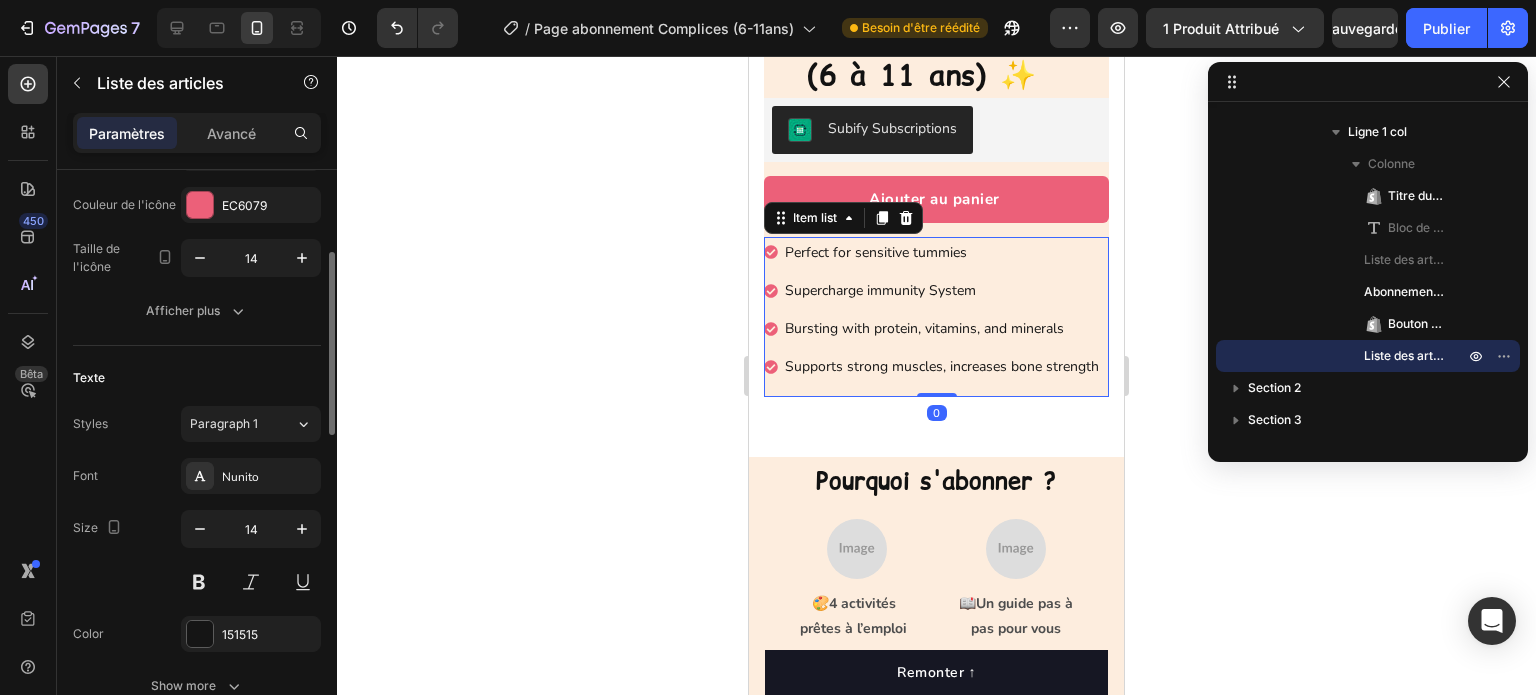 click on "Perfect for sensitive tummies" at bounding box center [942, 252] 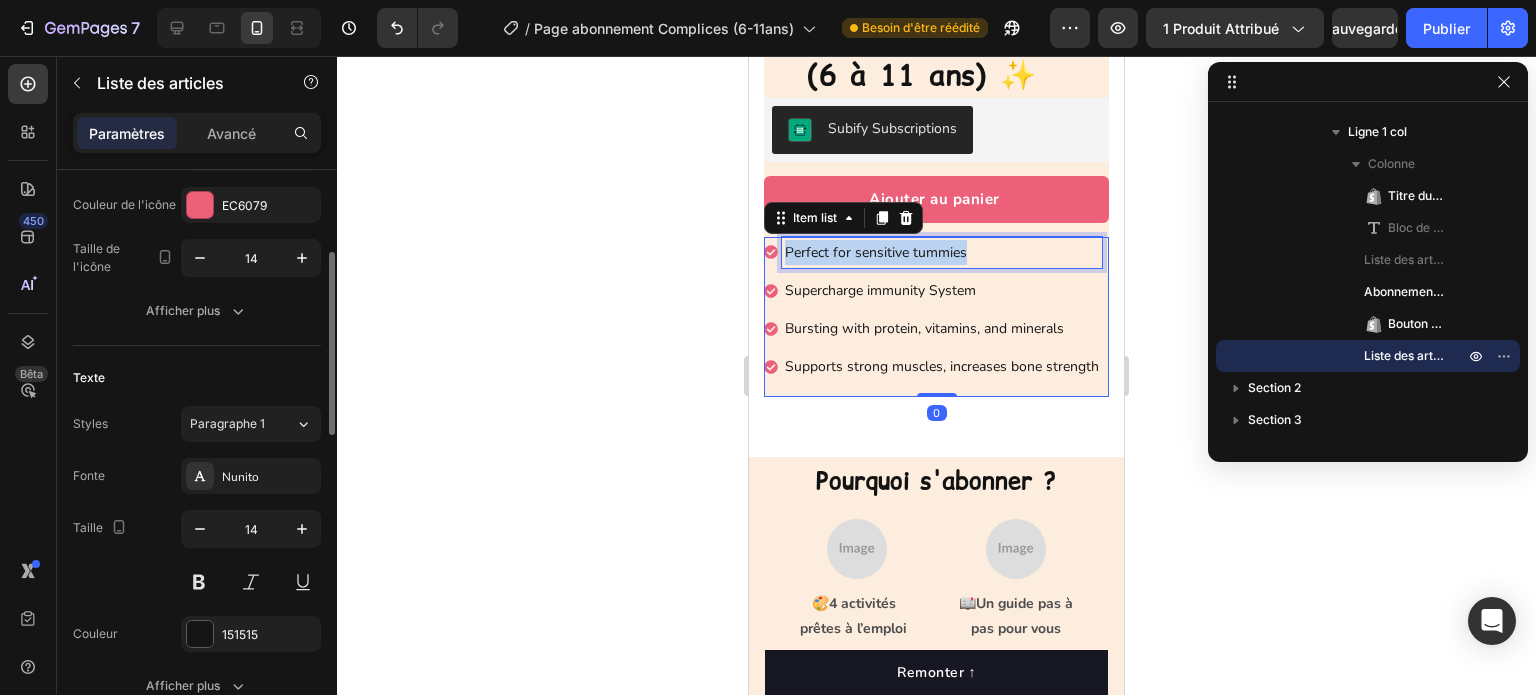 click on "Perfect for sensitive tummies" at bounding box center [942, 252] 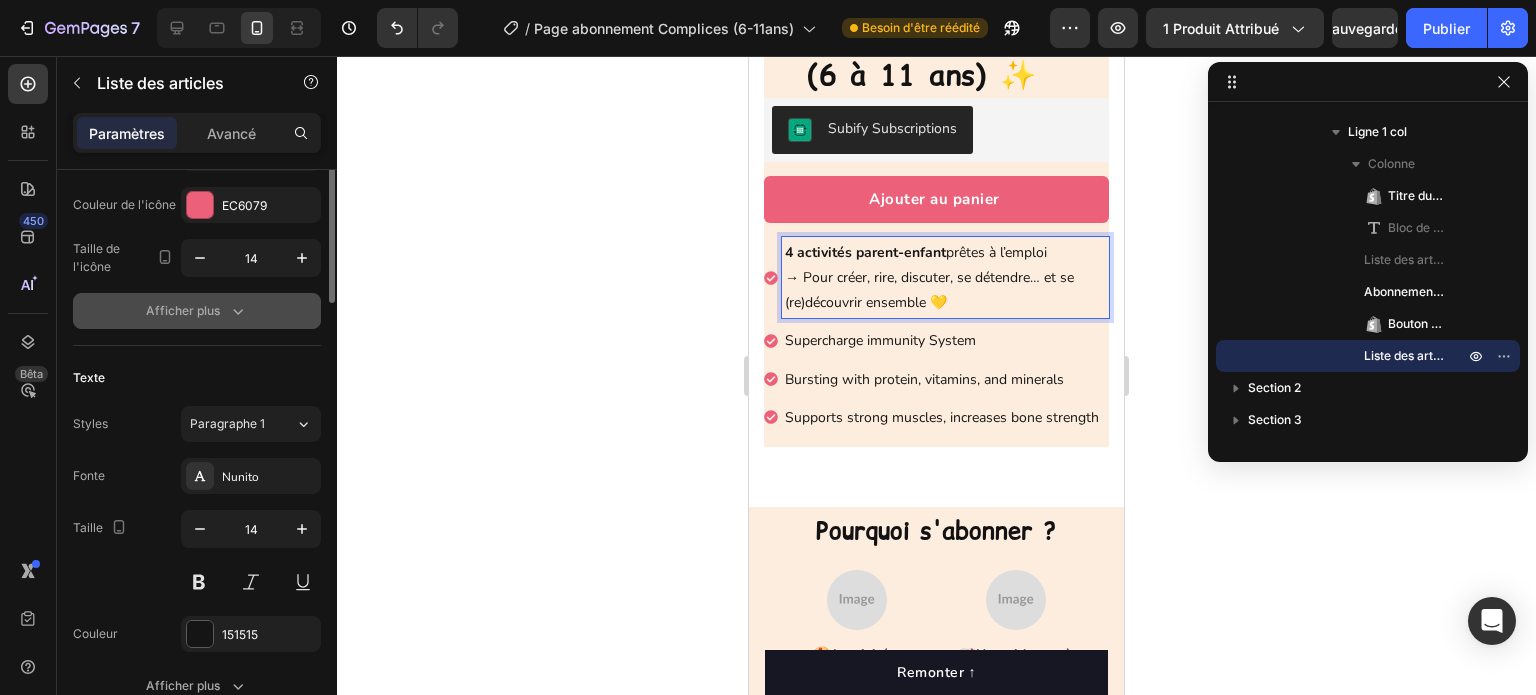 scroll, scrollTop: 160, scrollLeft: 0, axis: vertical 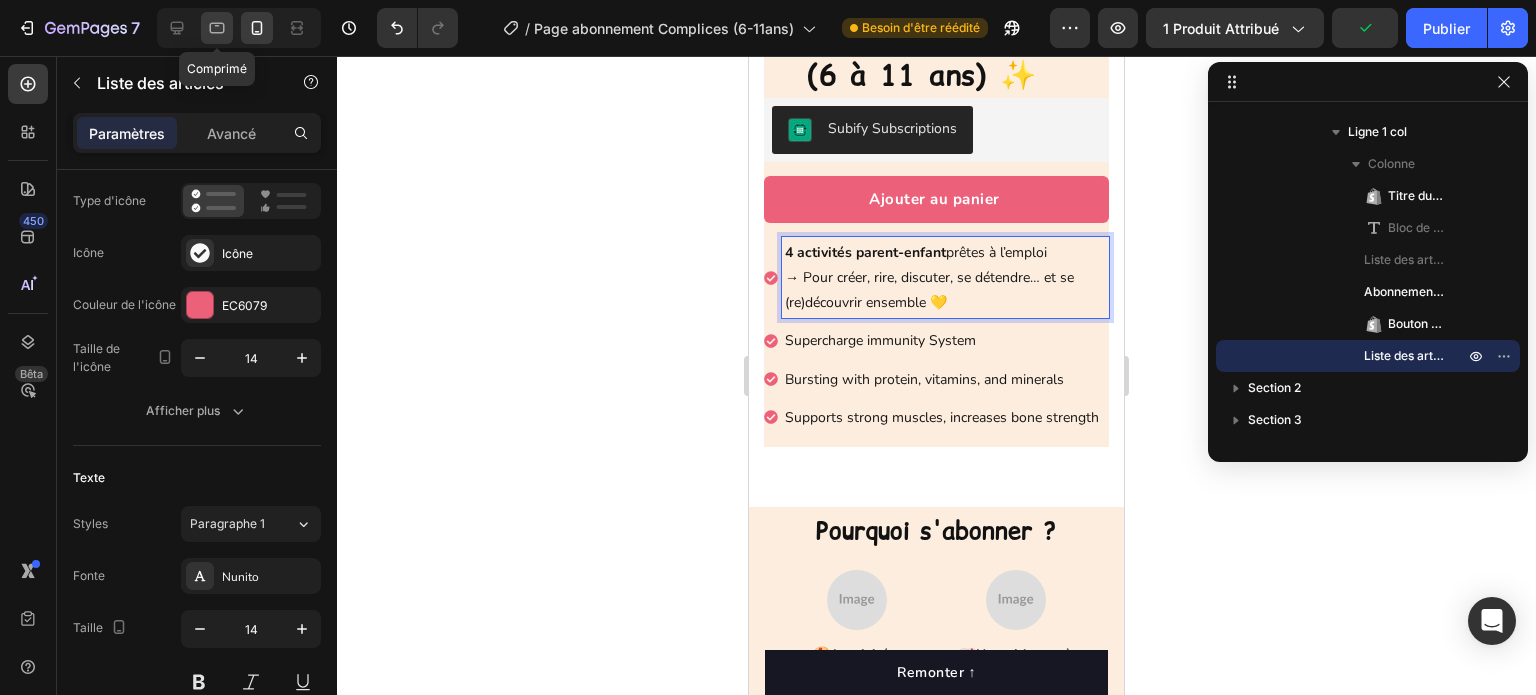 click 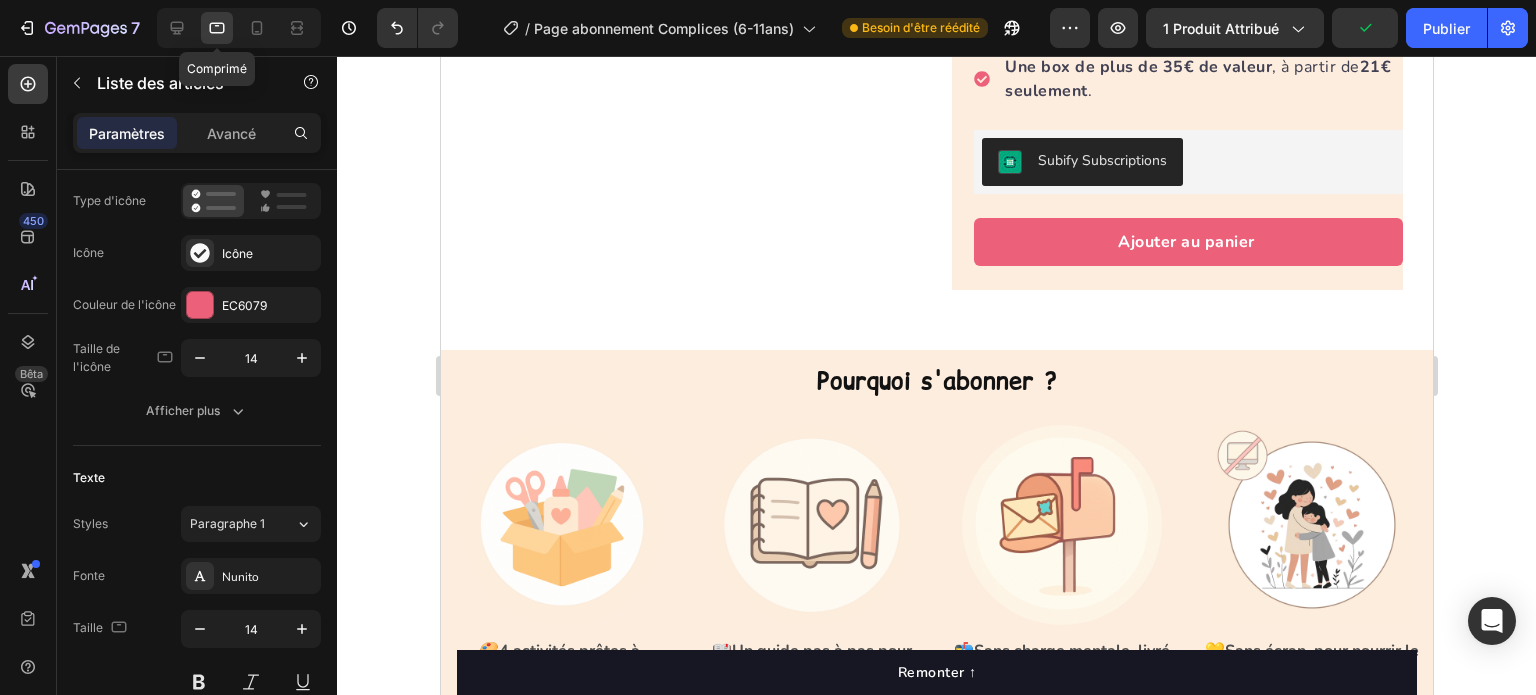 type on "16" 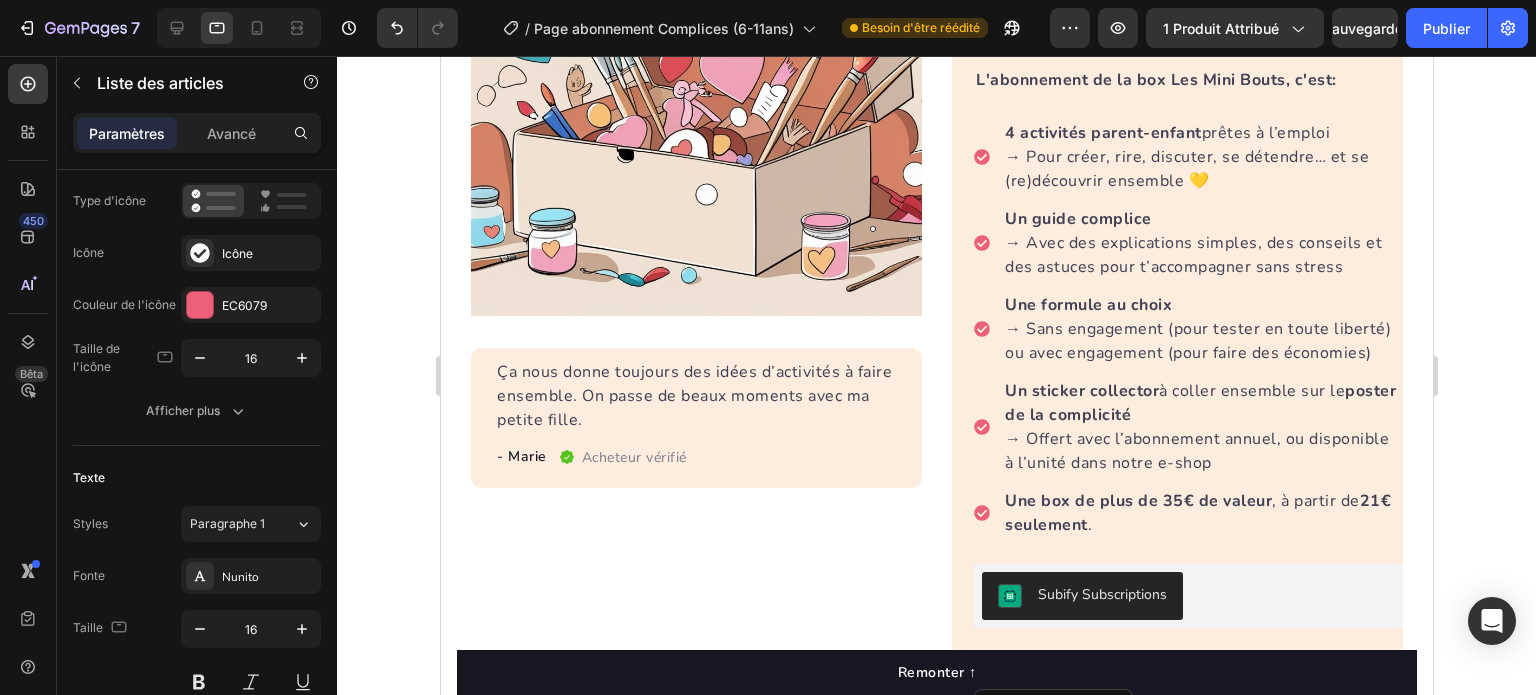 scroll, scrollTop: 368, scrollLeft: 0, axis: vertical 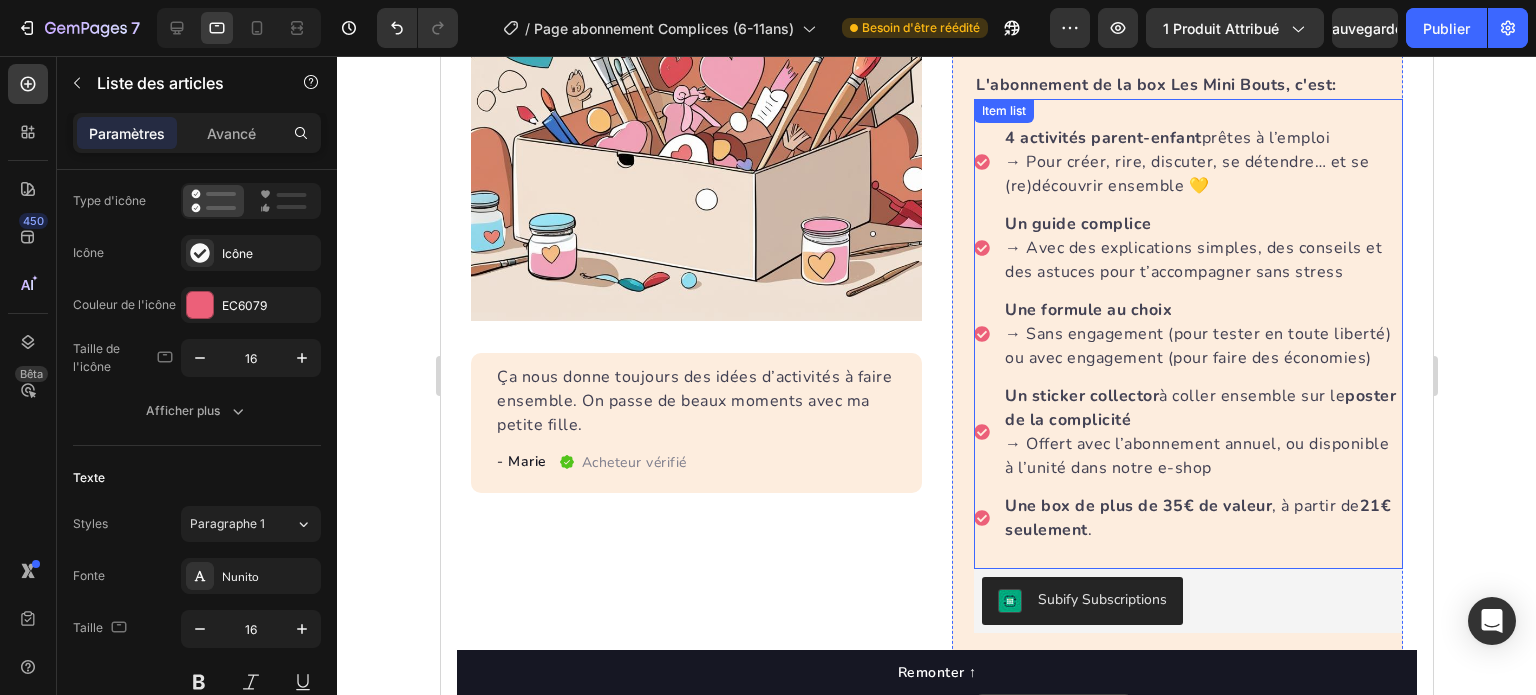 click on "→ Avec des explications simples, des conseils et des astuces pour t’accompagner sans stress" at bounding box center (1201, 260) 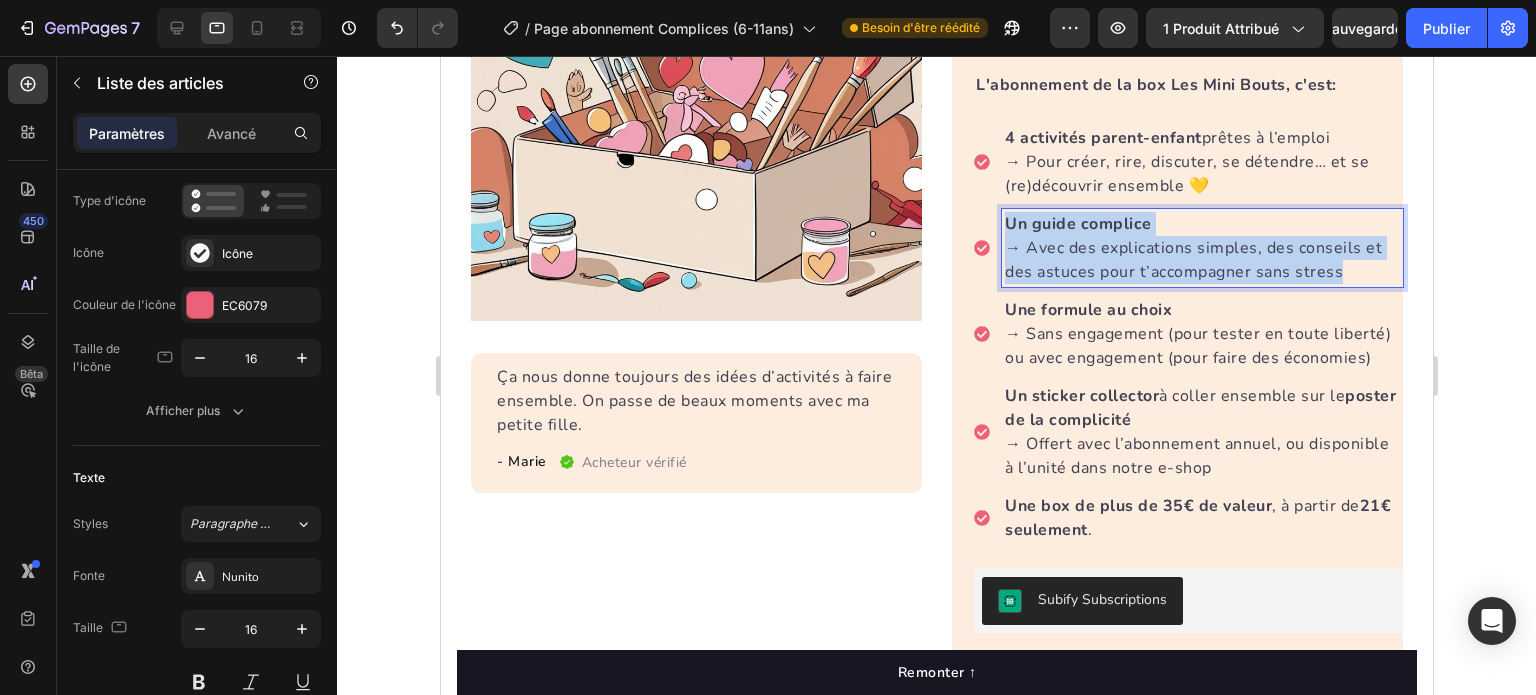 drag, startPoint x: 1343, startPoint y: 268, endPoint x: 983, endPoint y: 219, distance: 363.31943 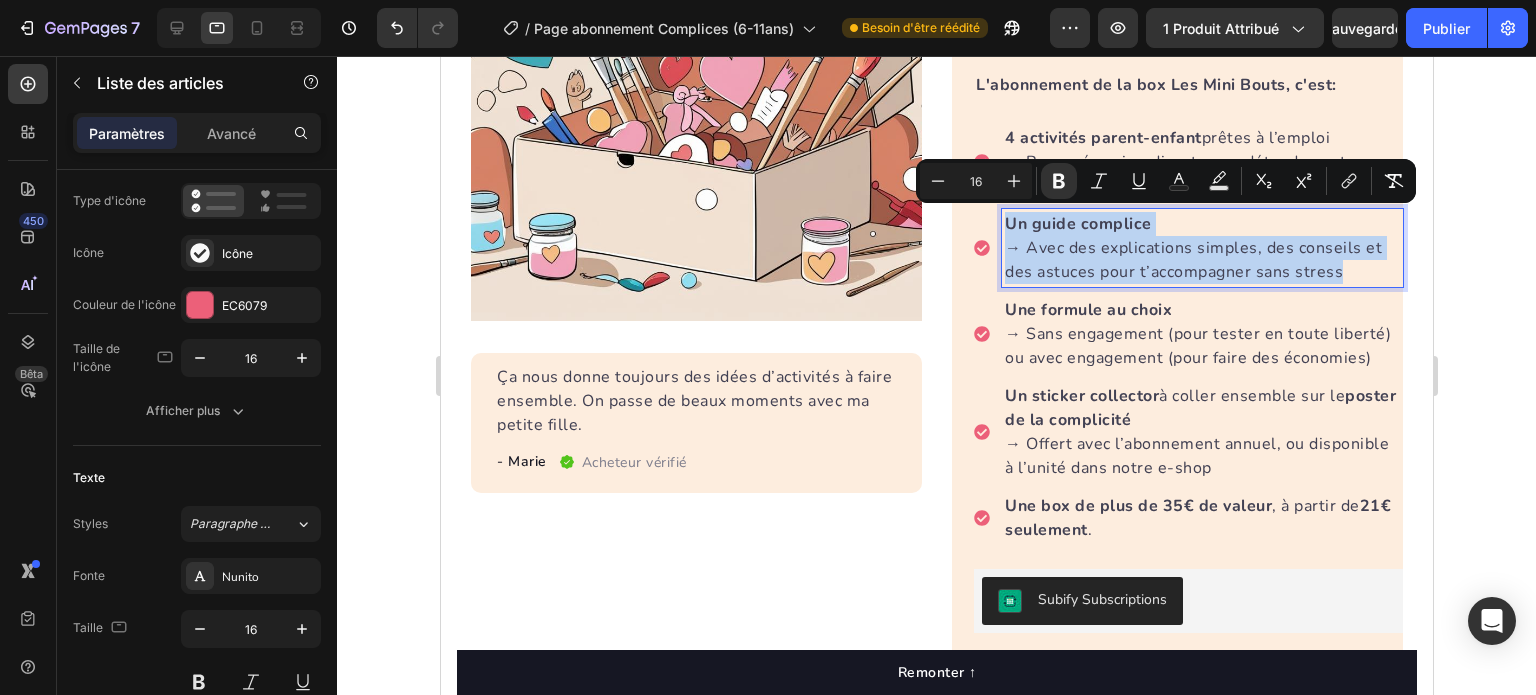 copy on "Un guide complice → Avec des explications simples, des conseils et des astuces pour t’accompagner sans stress" 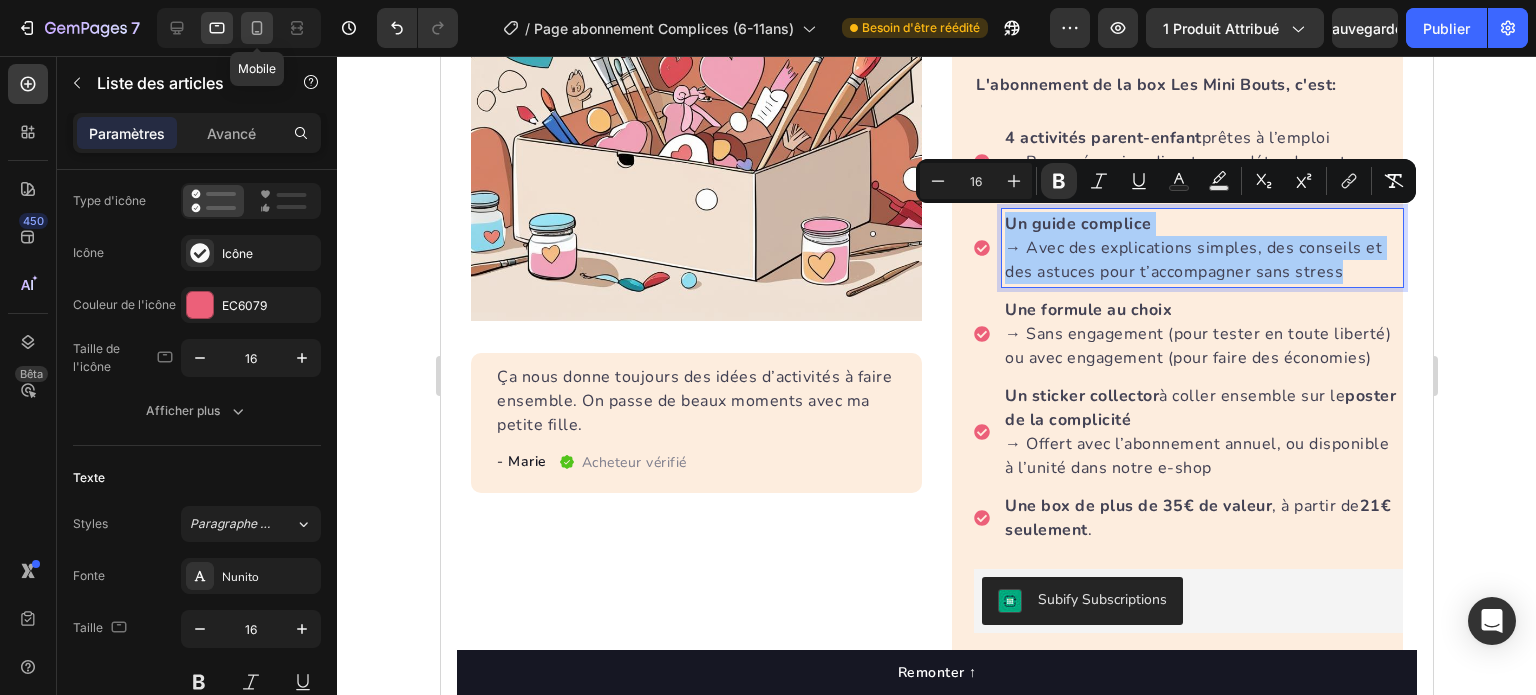 click 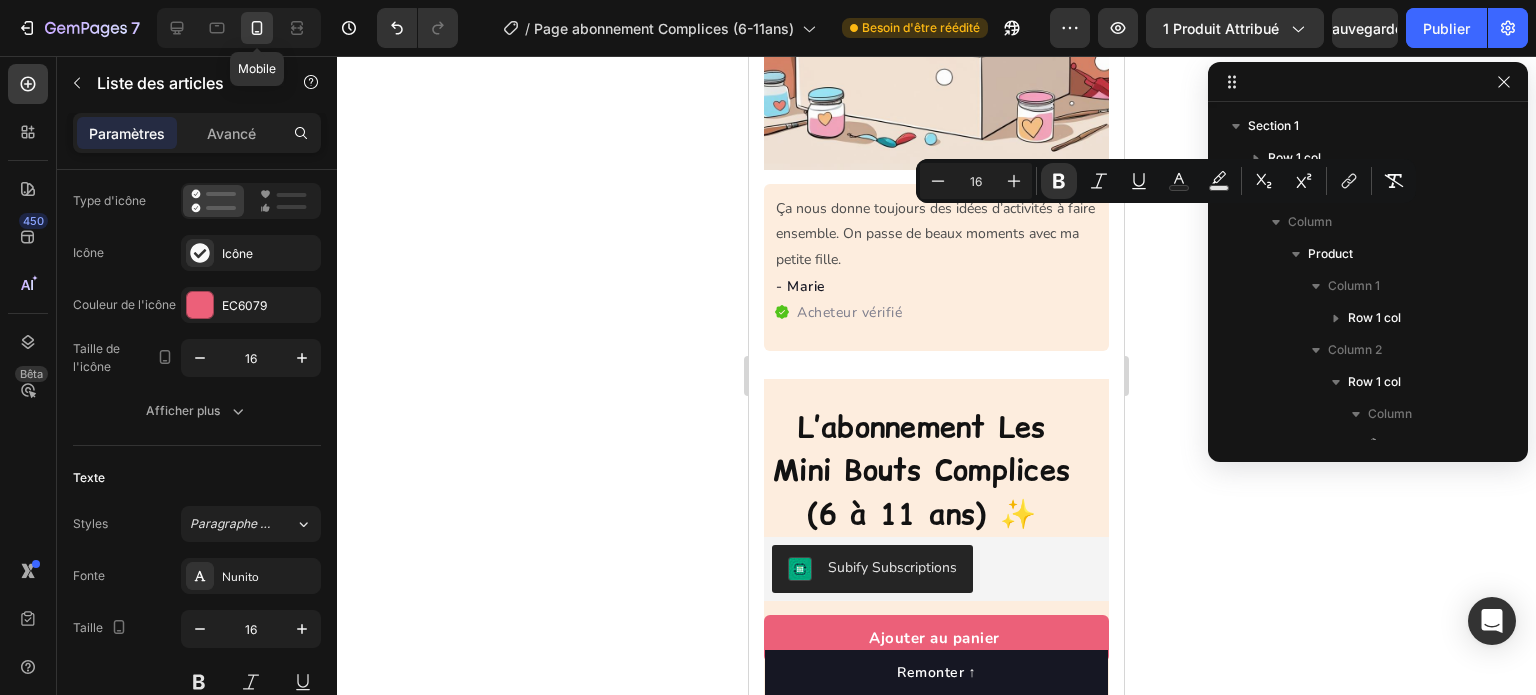 type on "14" 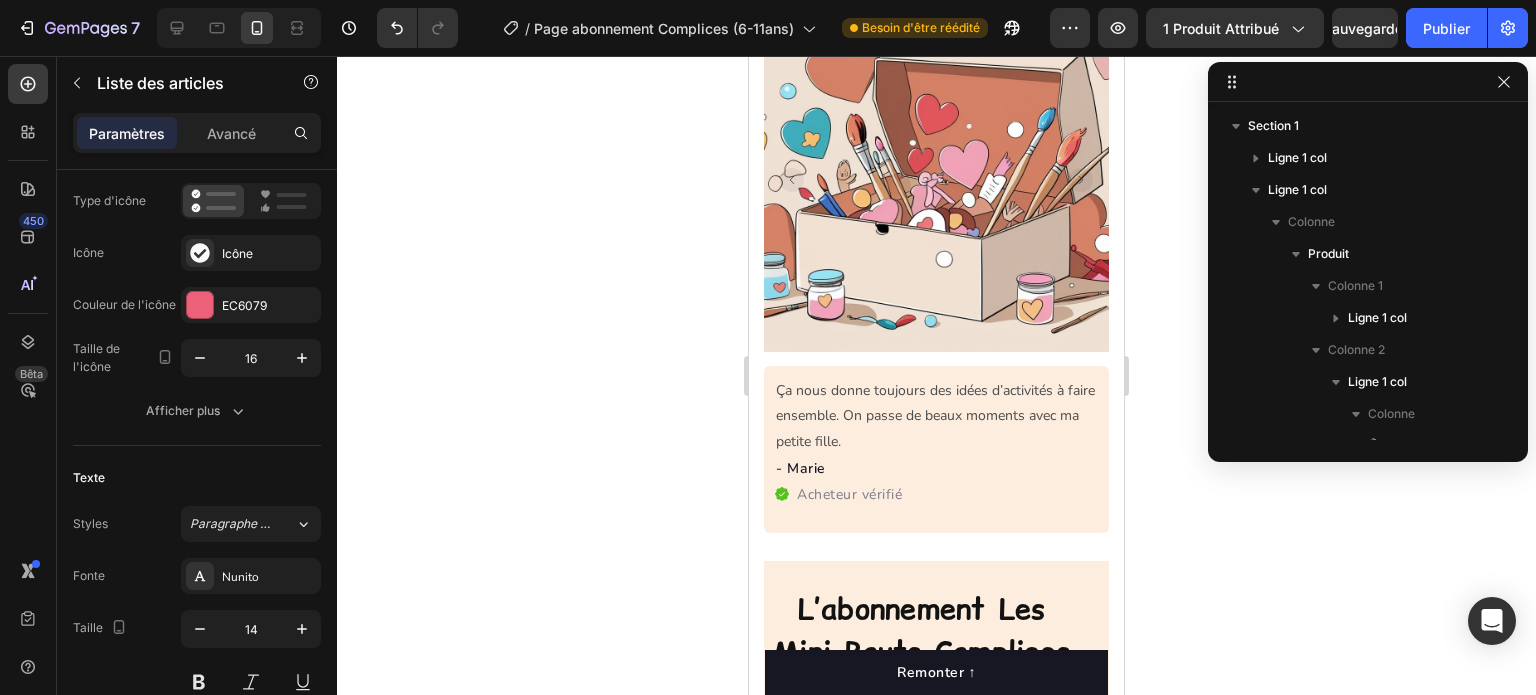 scroll, scrollTop: 250, scrollLeft: 0, axis: vertical 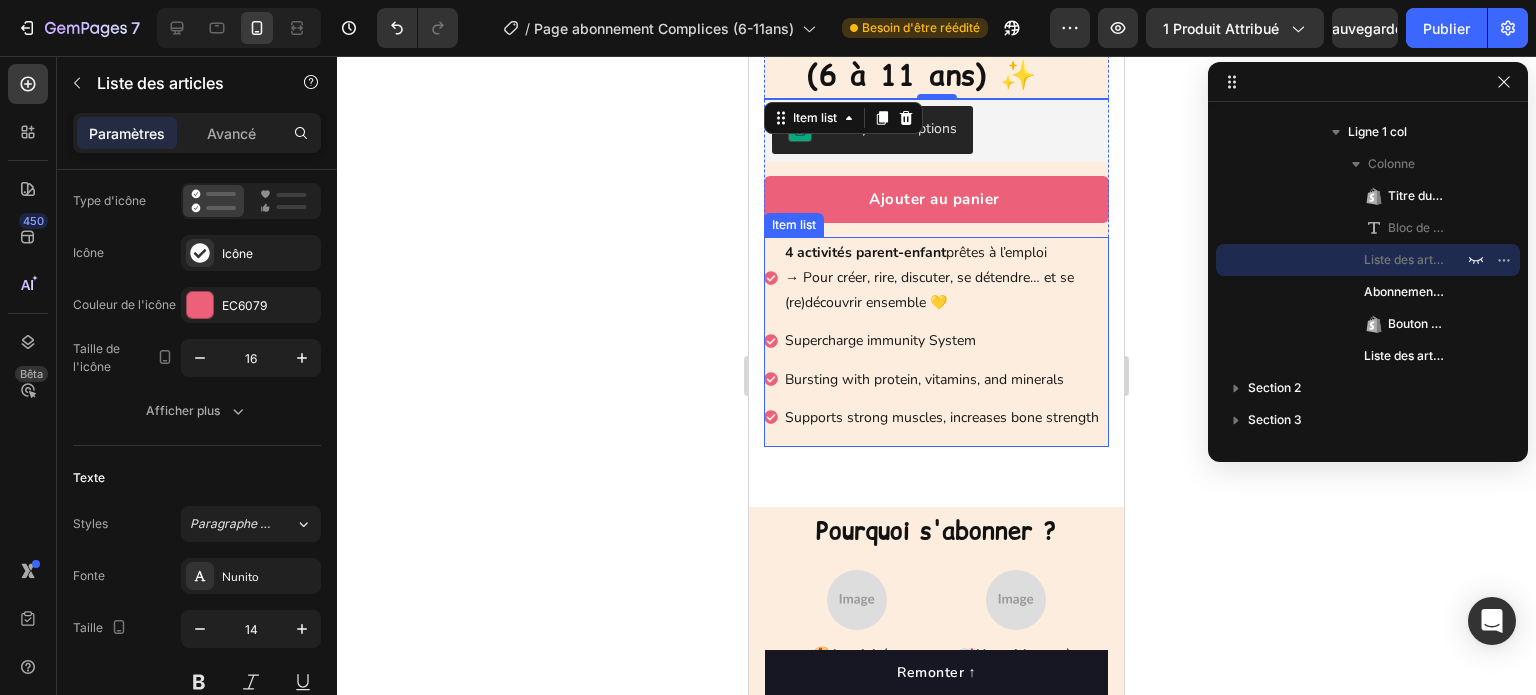 click on "Supercharge immunity System" at bounding box center (945, 340) 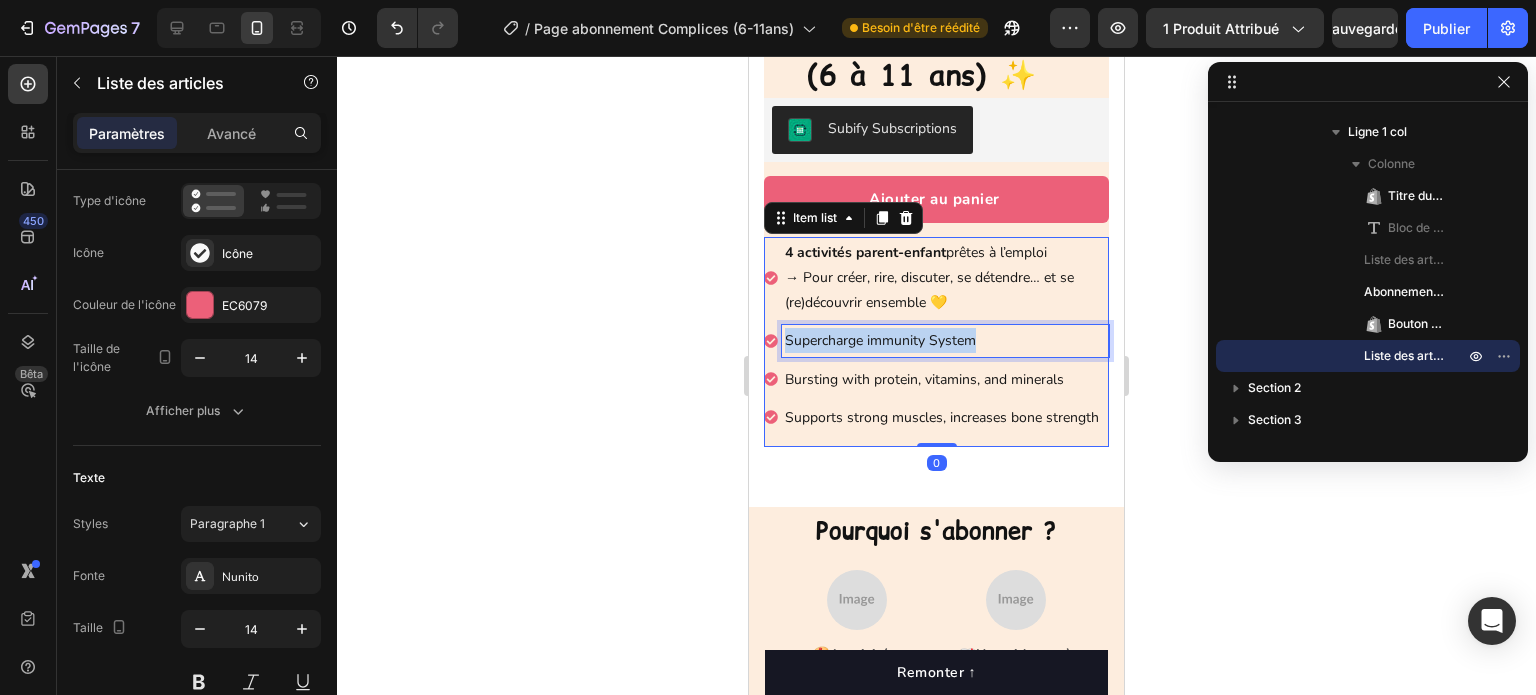 click on "Supercharge immunity System" at bounding box center [945, 340] 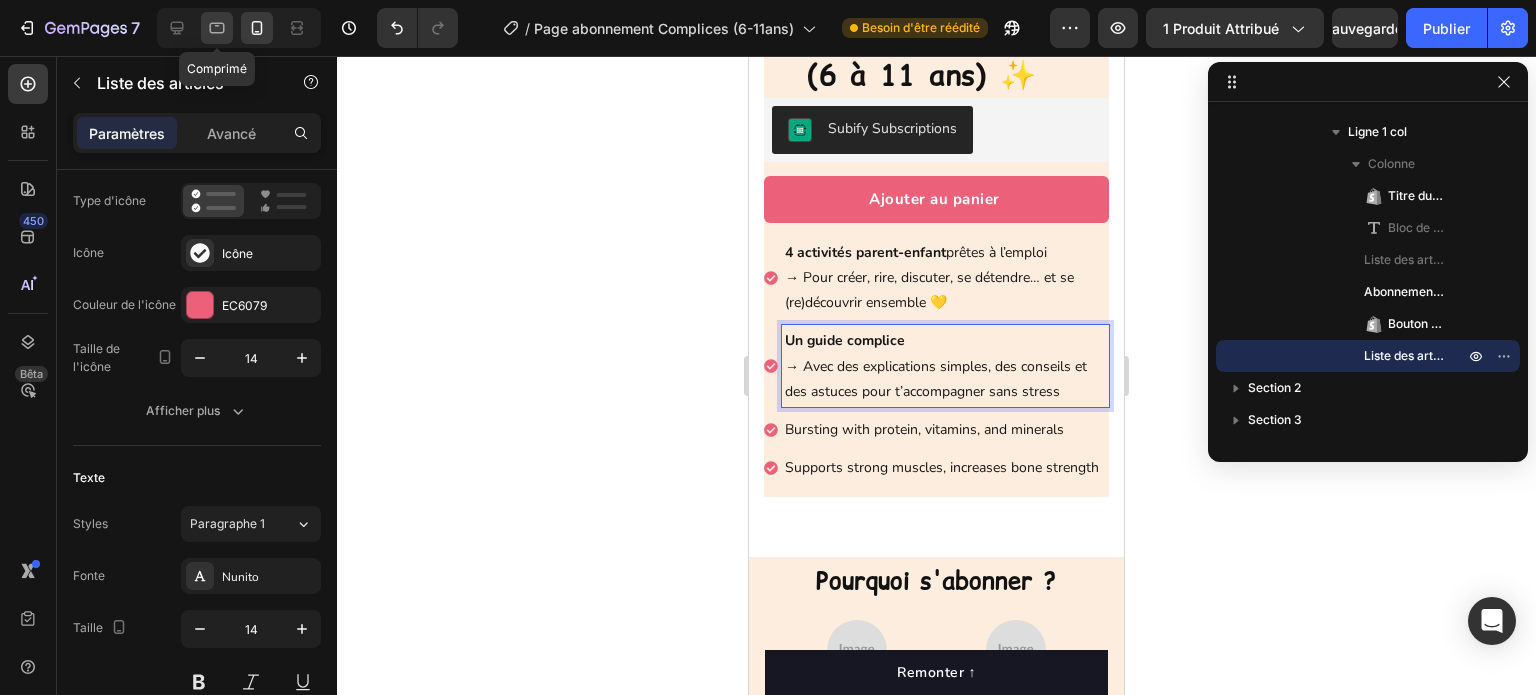 click 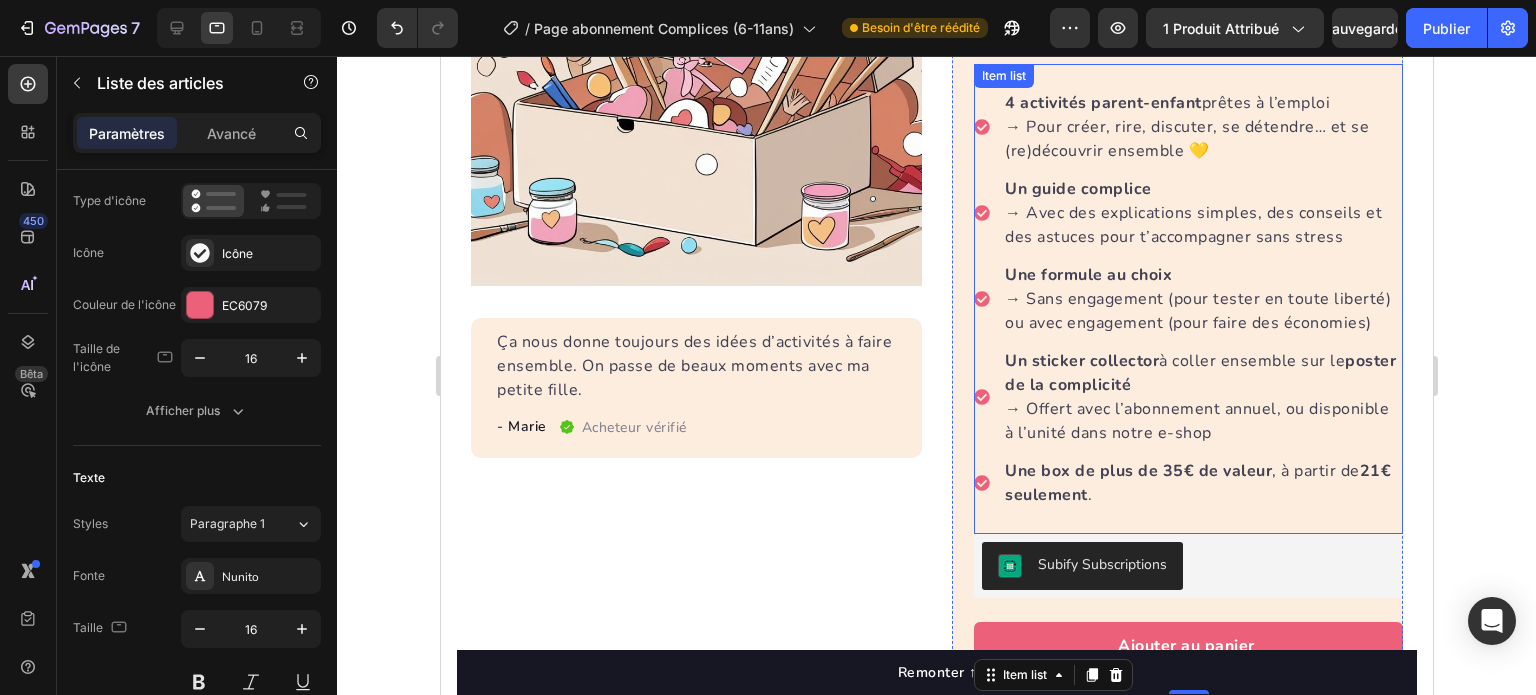 scroll, scrollTop: 368, scrollLeft: 0, axis: vertical 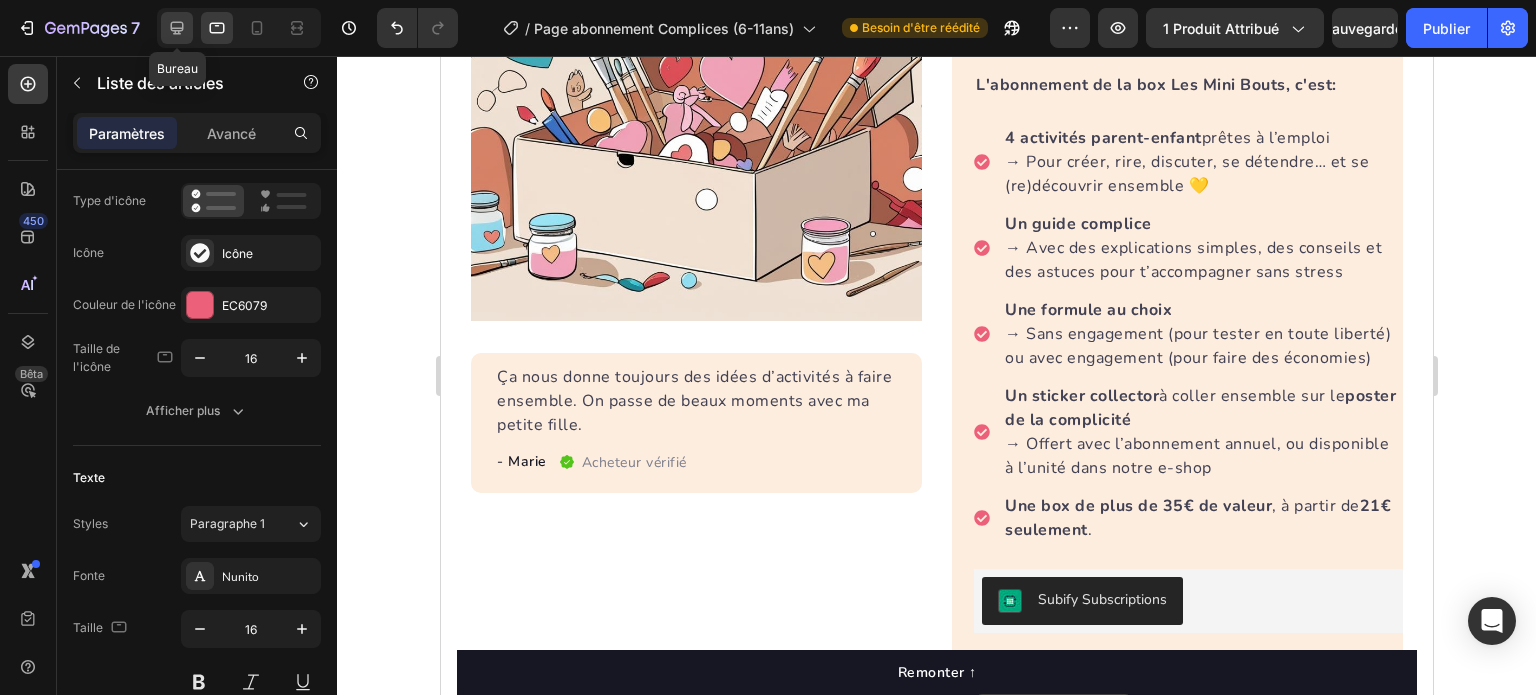 click 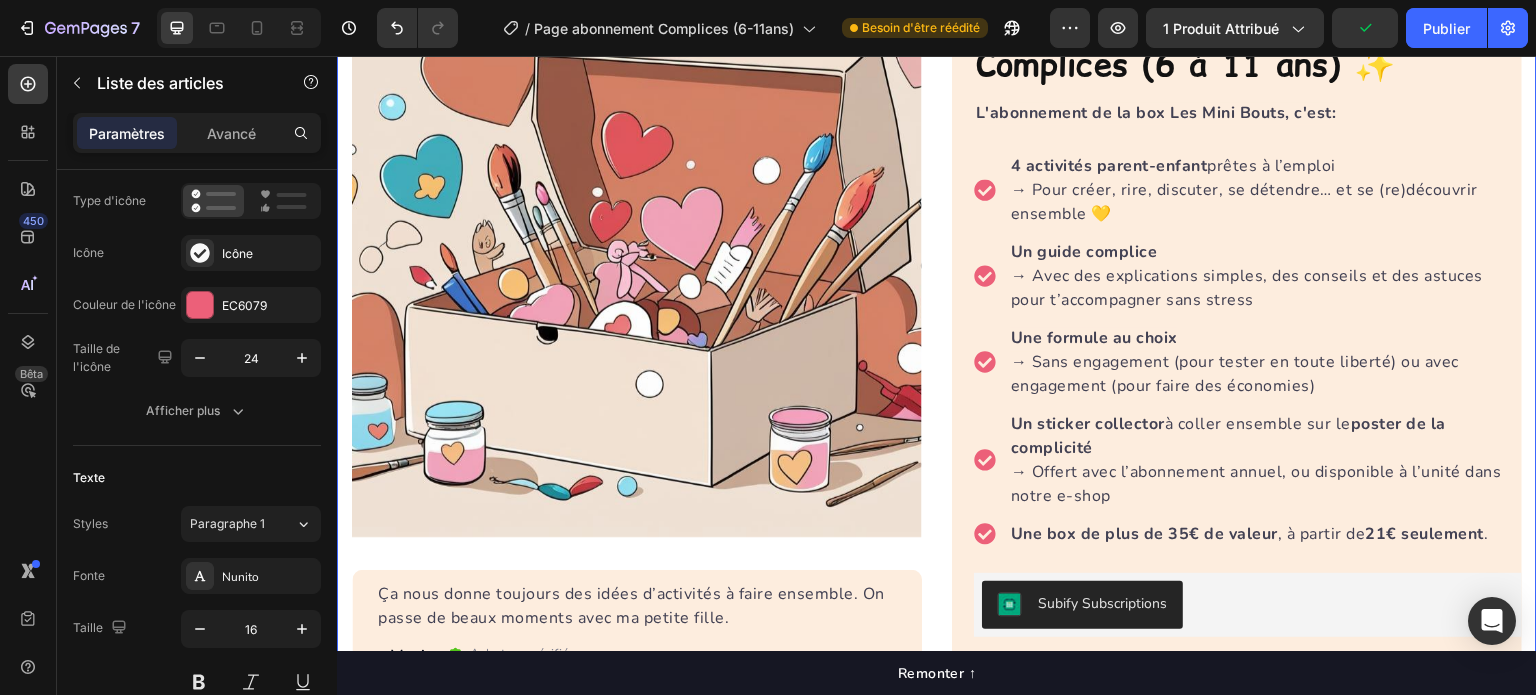 scroll, scrollTop: 221, scrollLeft: 0, axis: vertical 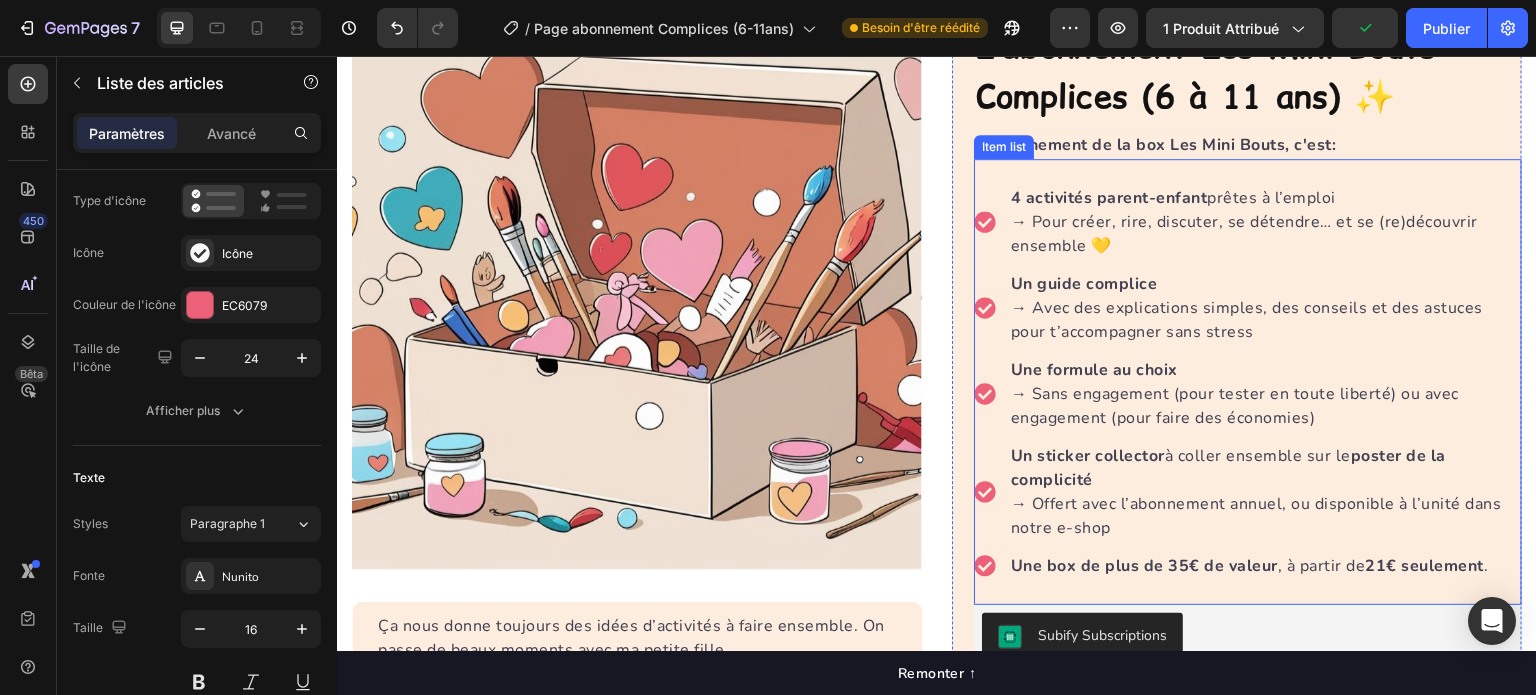 click on "→ Sans engagement (pour tester en toute liberté) ou avec engagement (pour faire des économies)" at bounding box center [1235, 406] 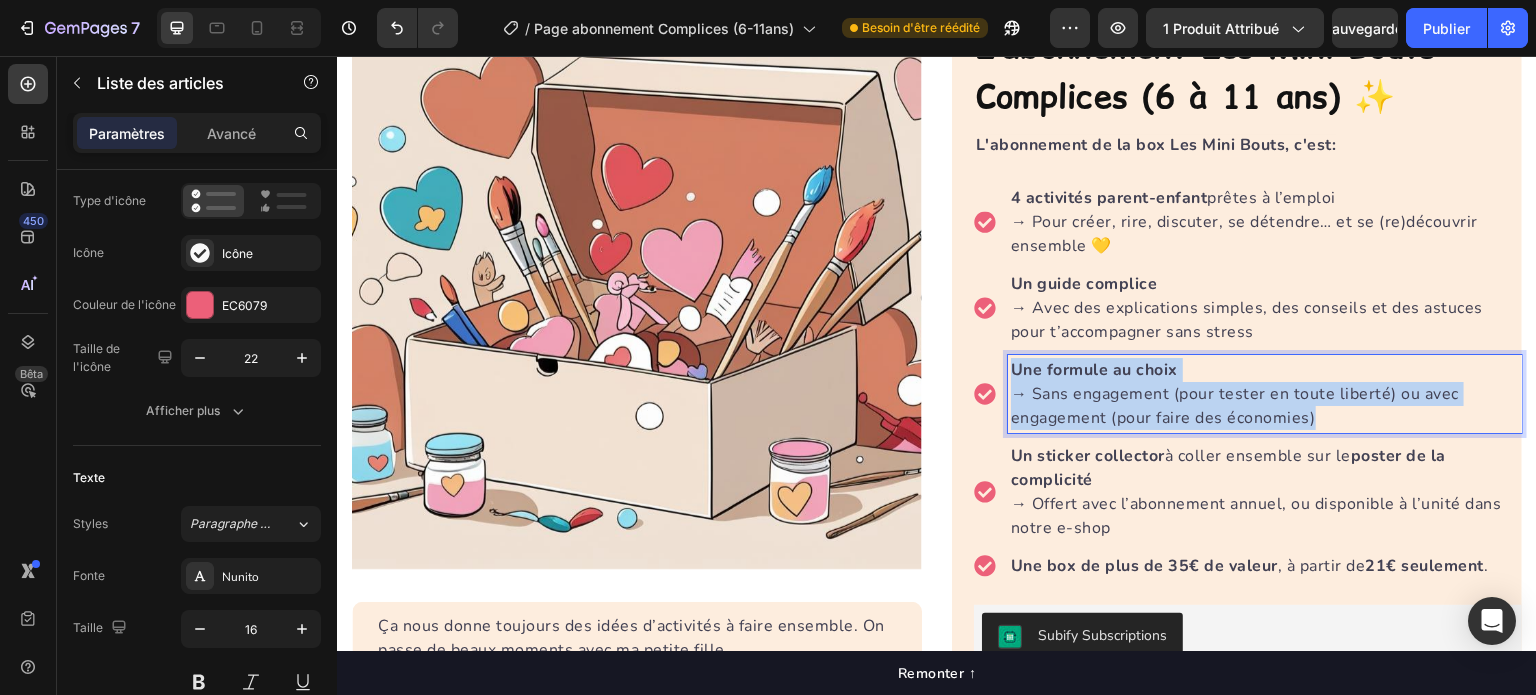 drag, startPoint x: 1320, startPoint y: 413, endPoint x: 997, endPoint y: 340, distance: 331.14648 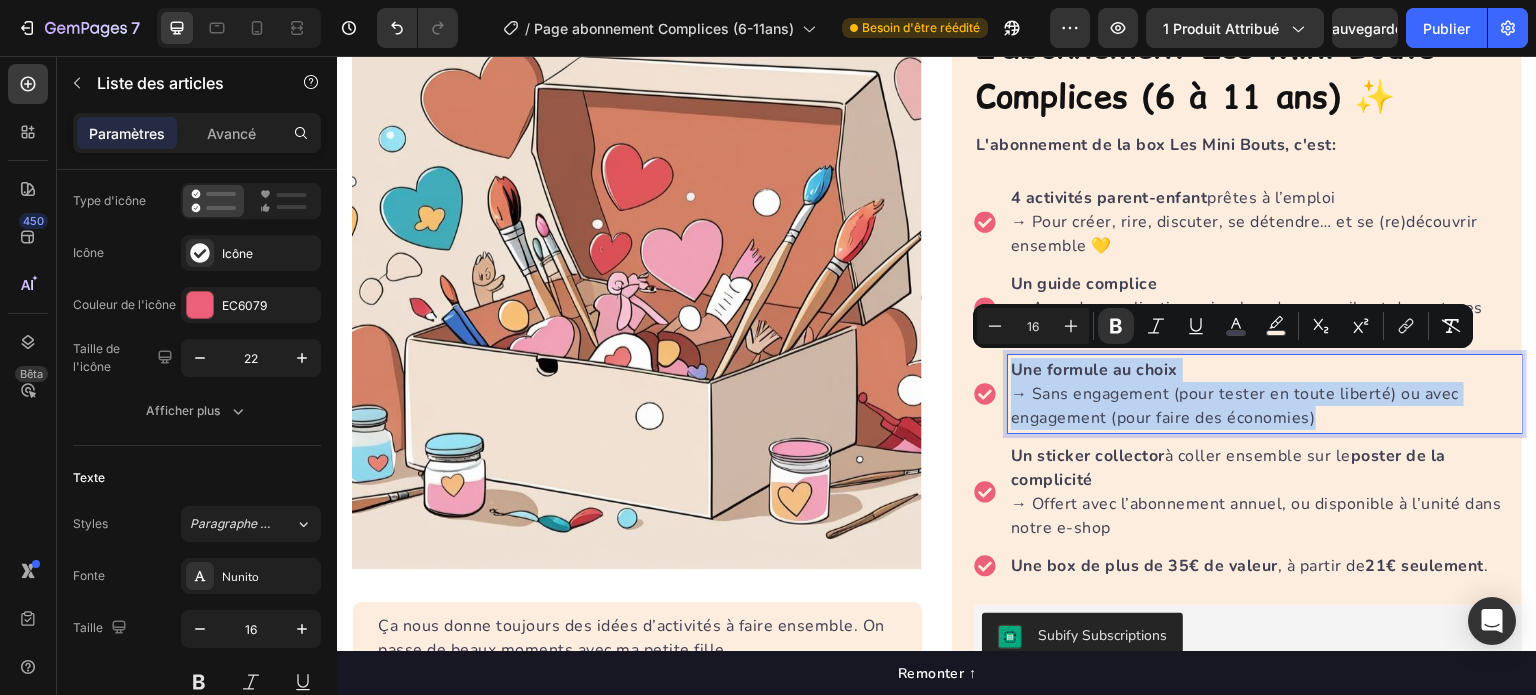 copy on "Une formule au choix → Sans engagement (pour tester en toute liberté) ou avec engagement (pour faire des économies)" 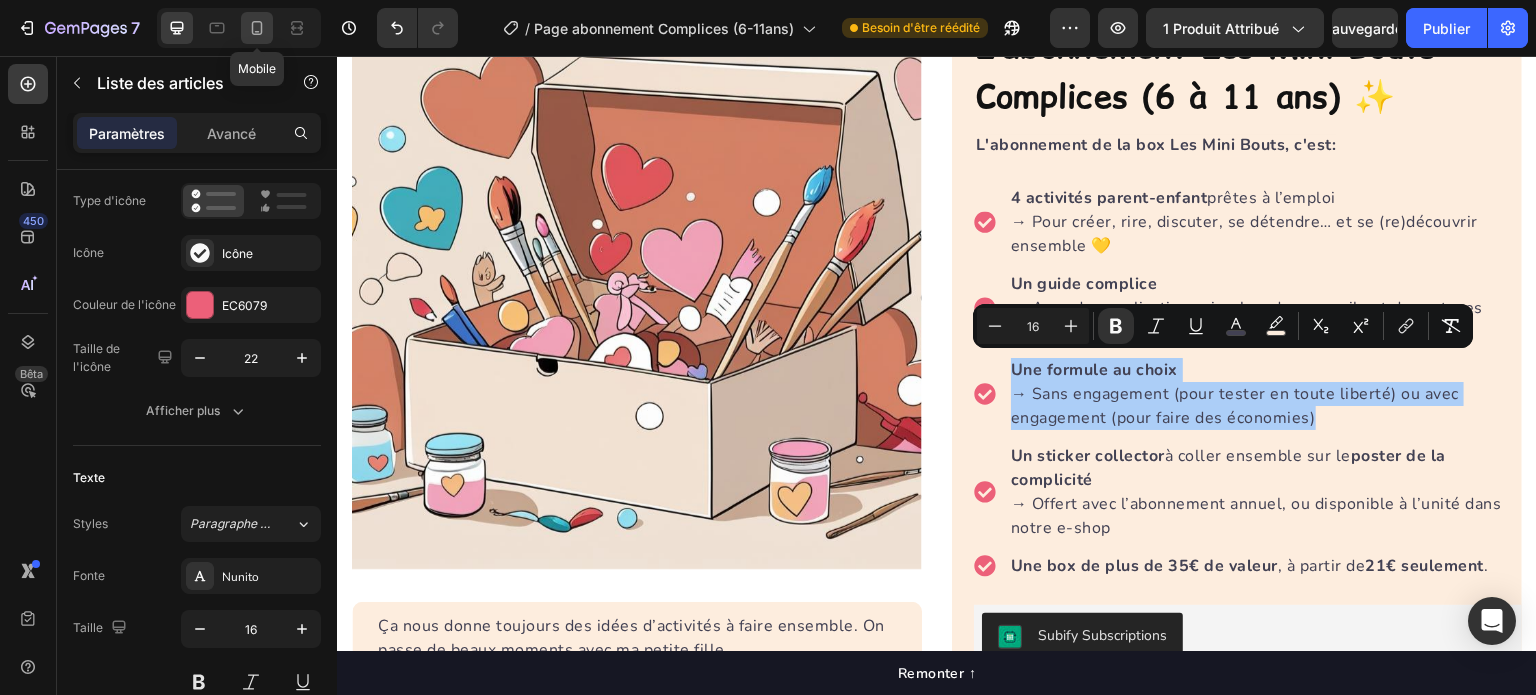 click 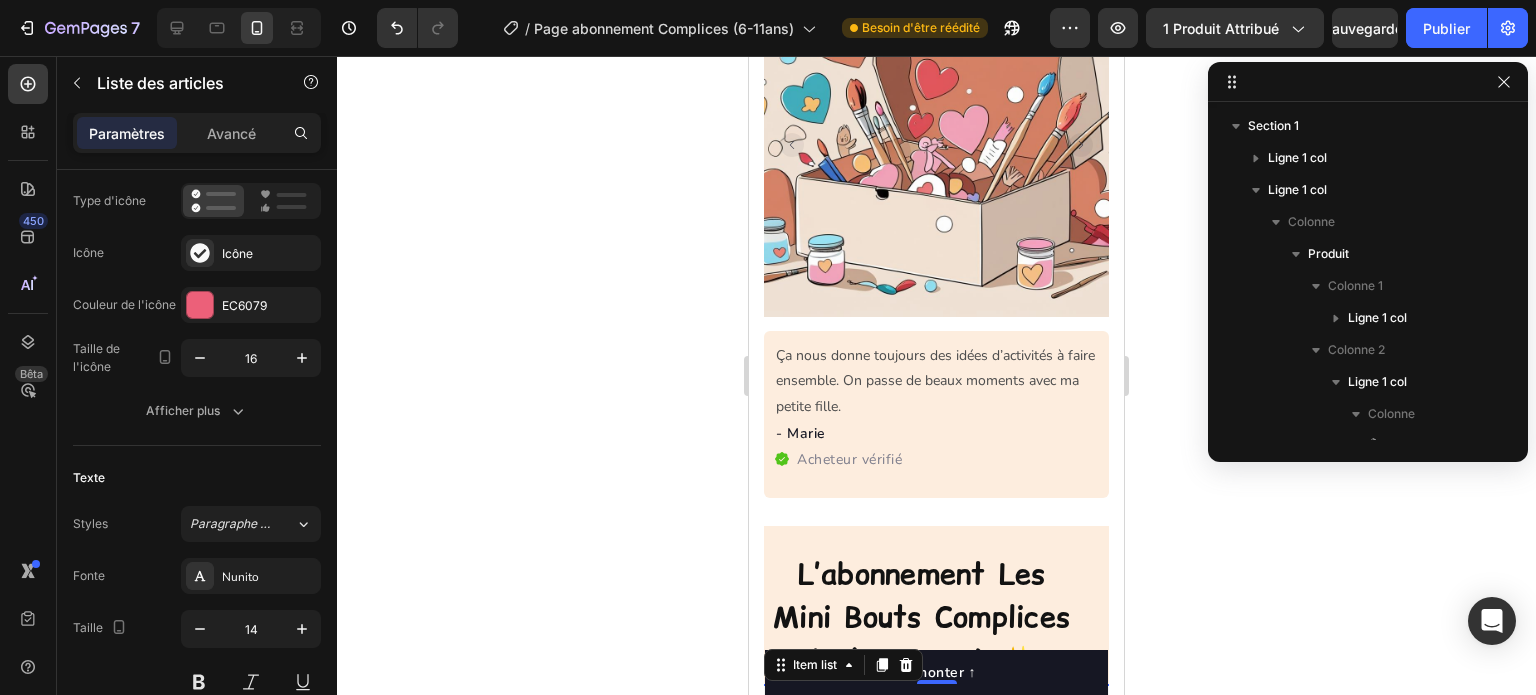 scroll, scrollTop: 250, scrollLeft: 0, axis: vertical 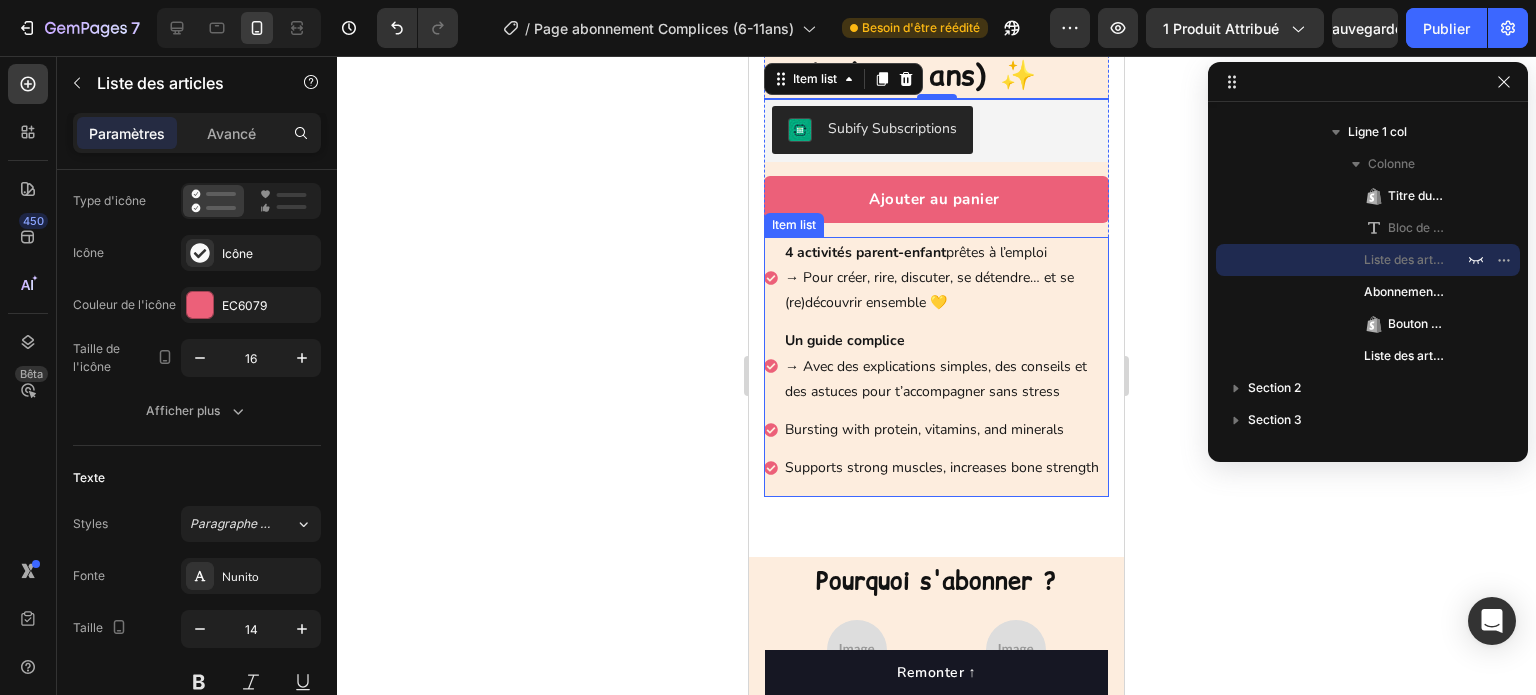 click on "Bursting with protein, vitamins, and minerals" at bounding box center [945, 429] 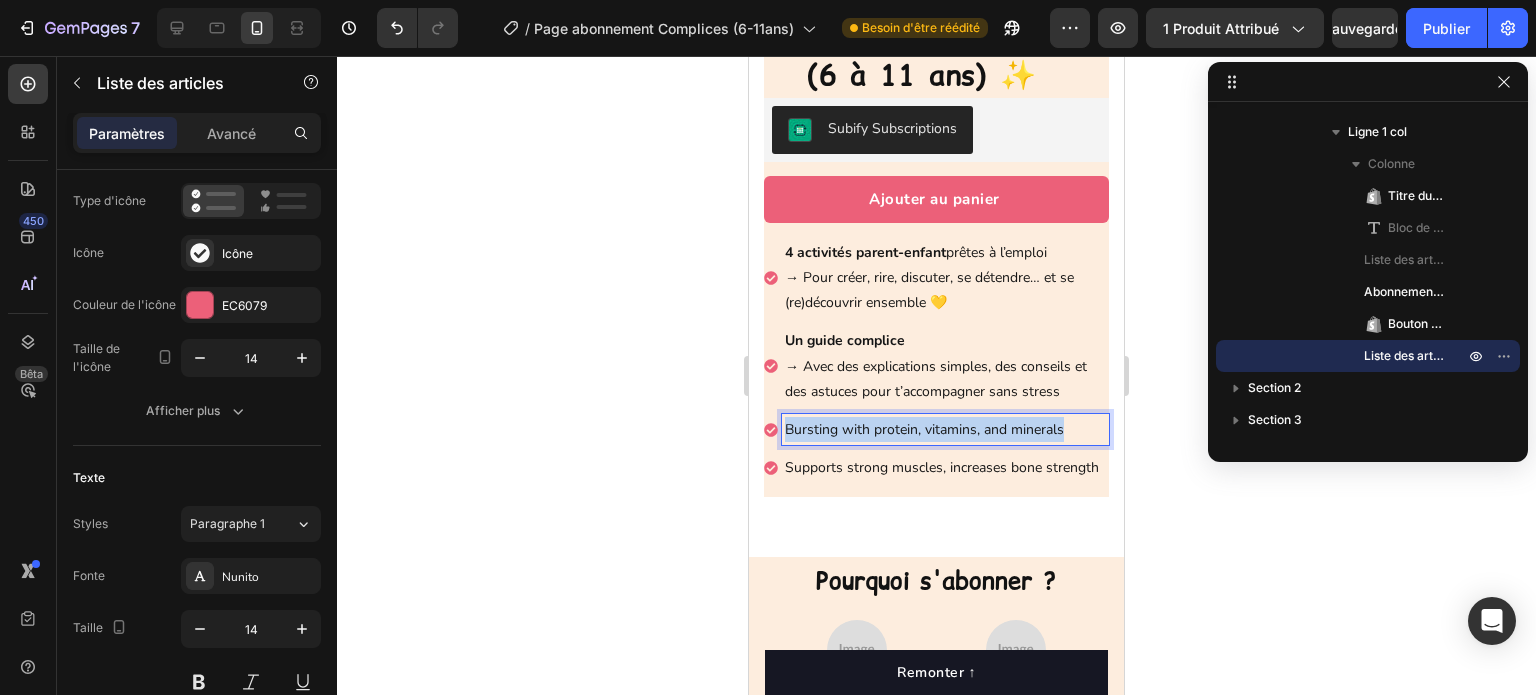 click on "Bursting with protein, vitamins, and minerals" at bounding box center (945, 429) 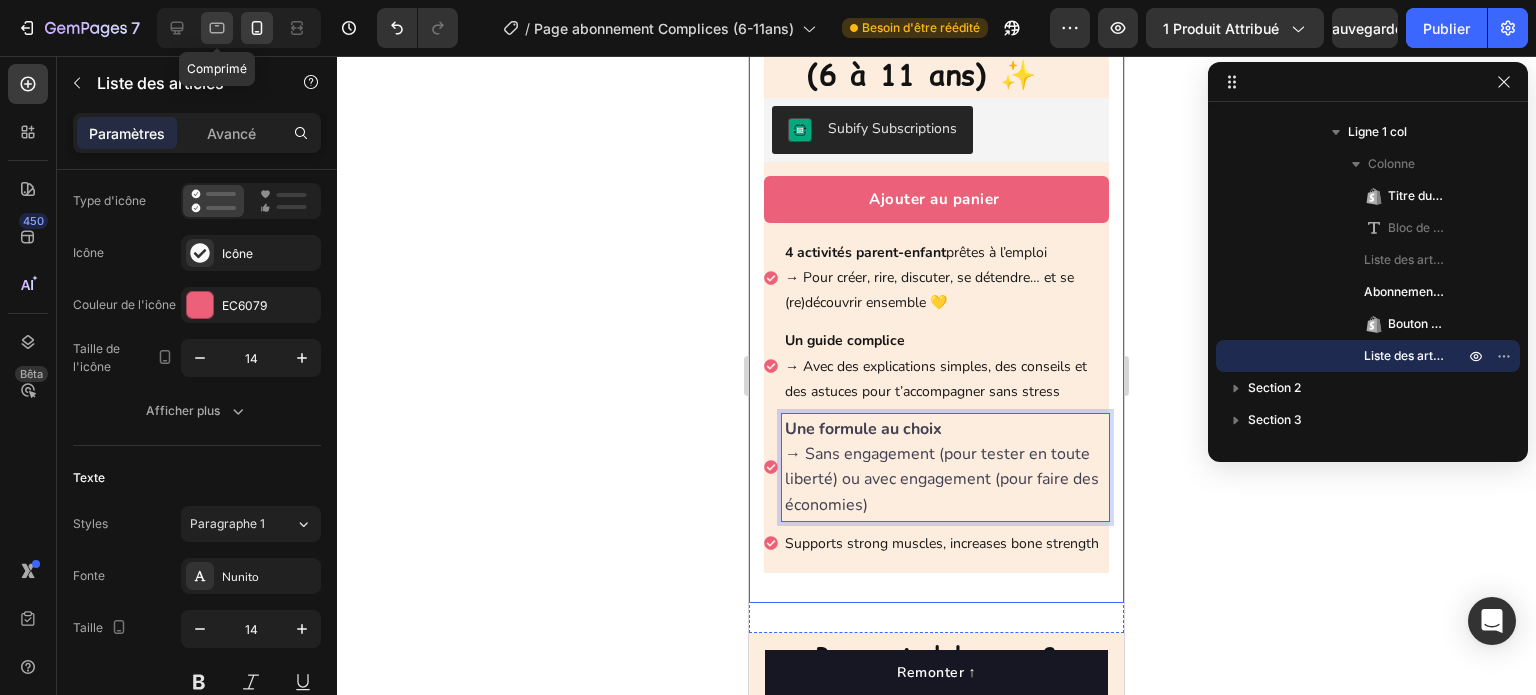 click 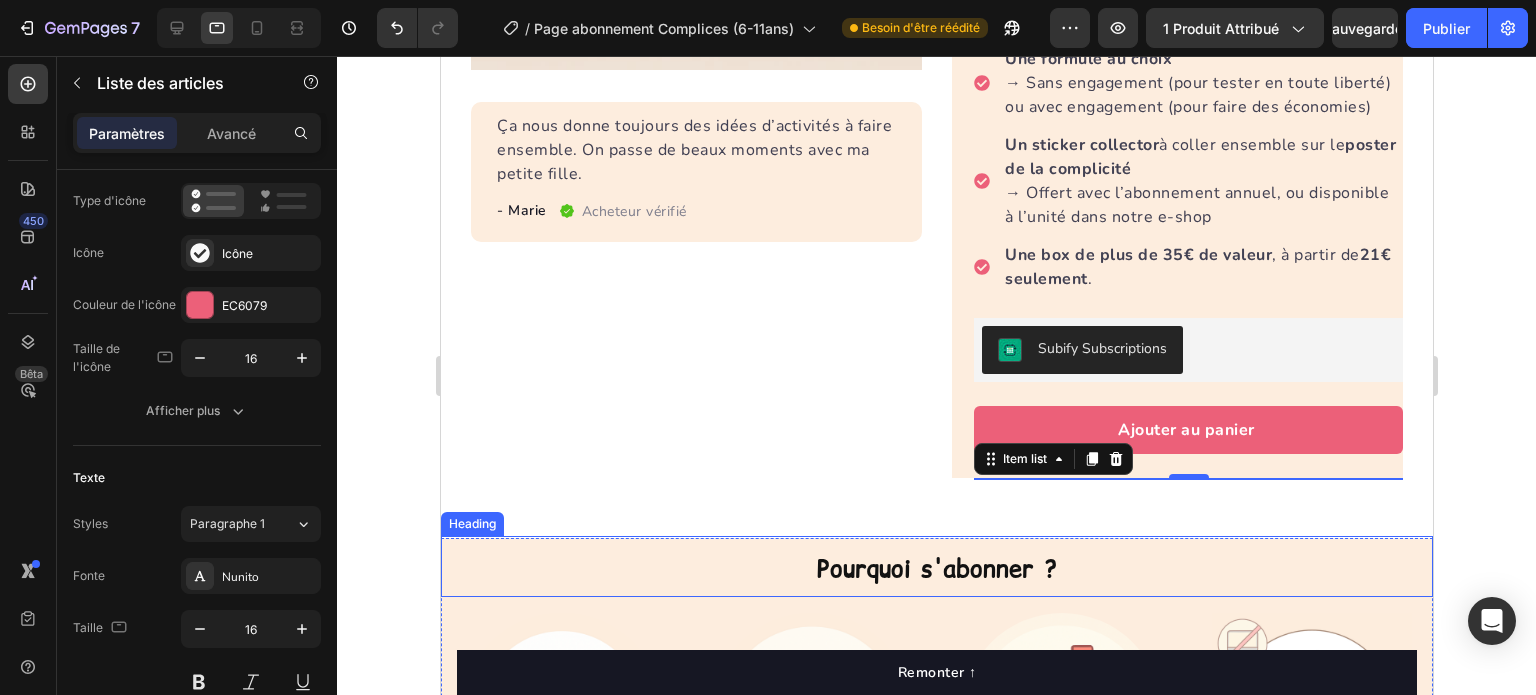 scroll, scrollTop: 568, scrollLeft: 0, axis: vertical 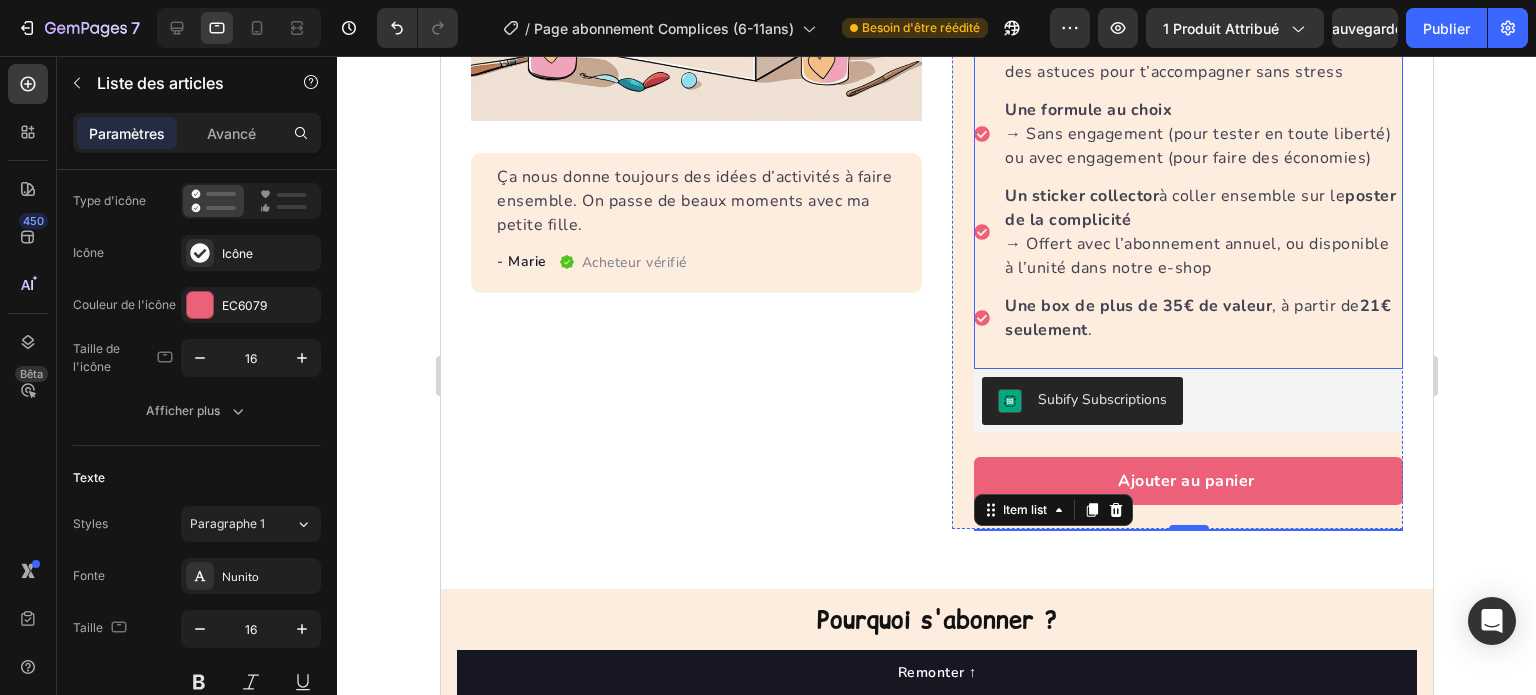 click on "poster de la complicité" at bounding box center [1199, 208] 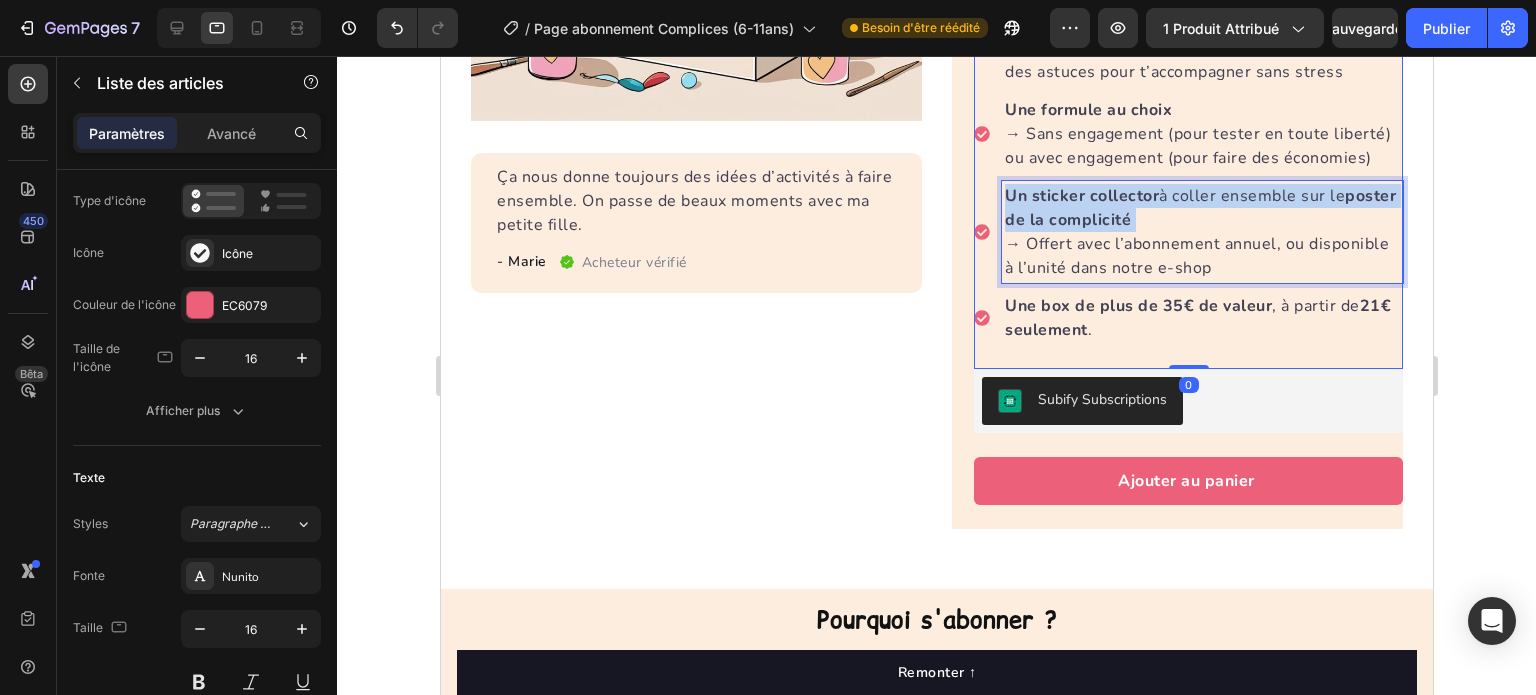 click on "poster de la complicité" at bounding box center (1199, 208) 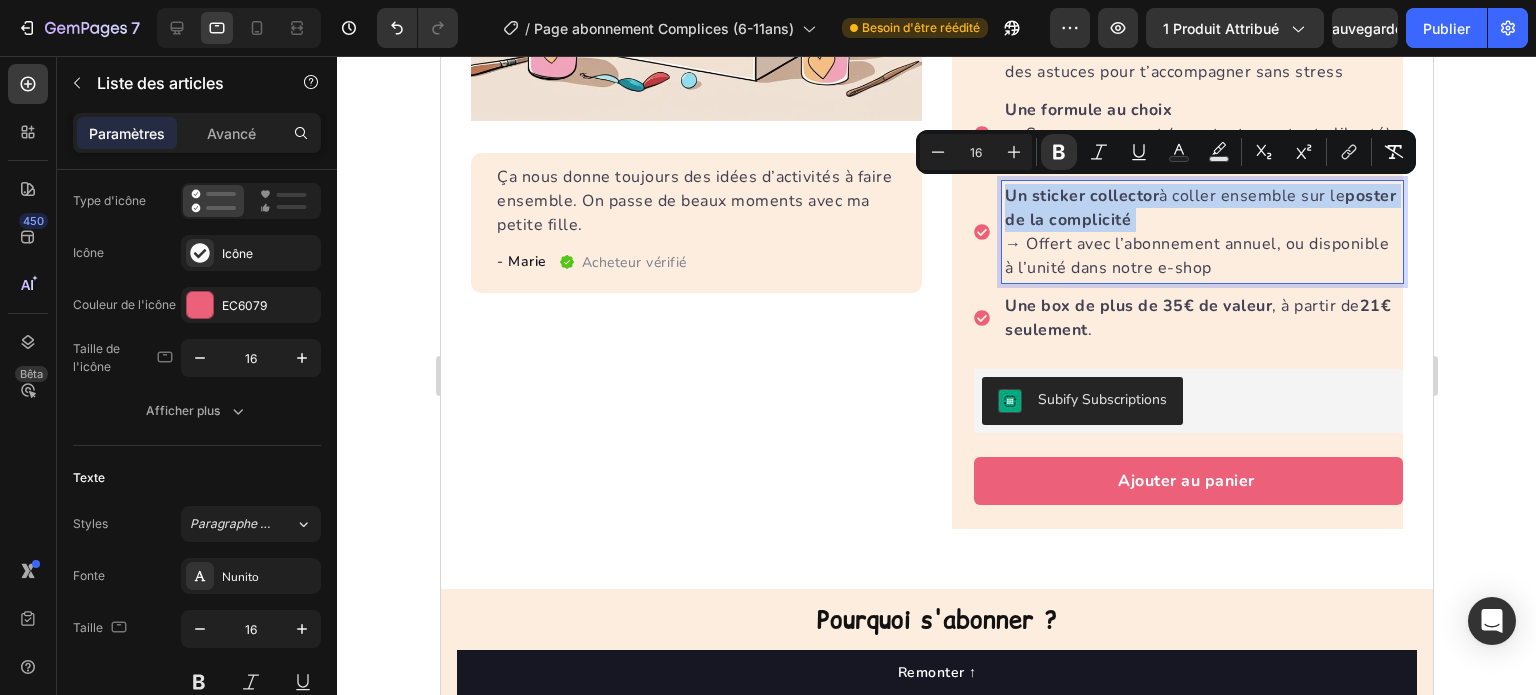 click on "poster de la complicité" at bounding box center (1199, 208) 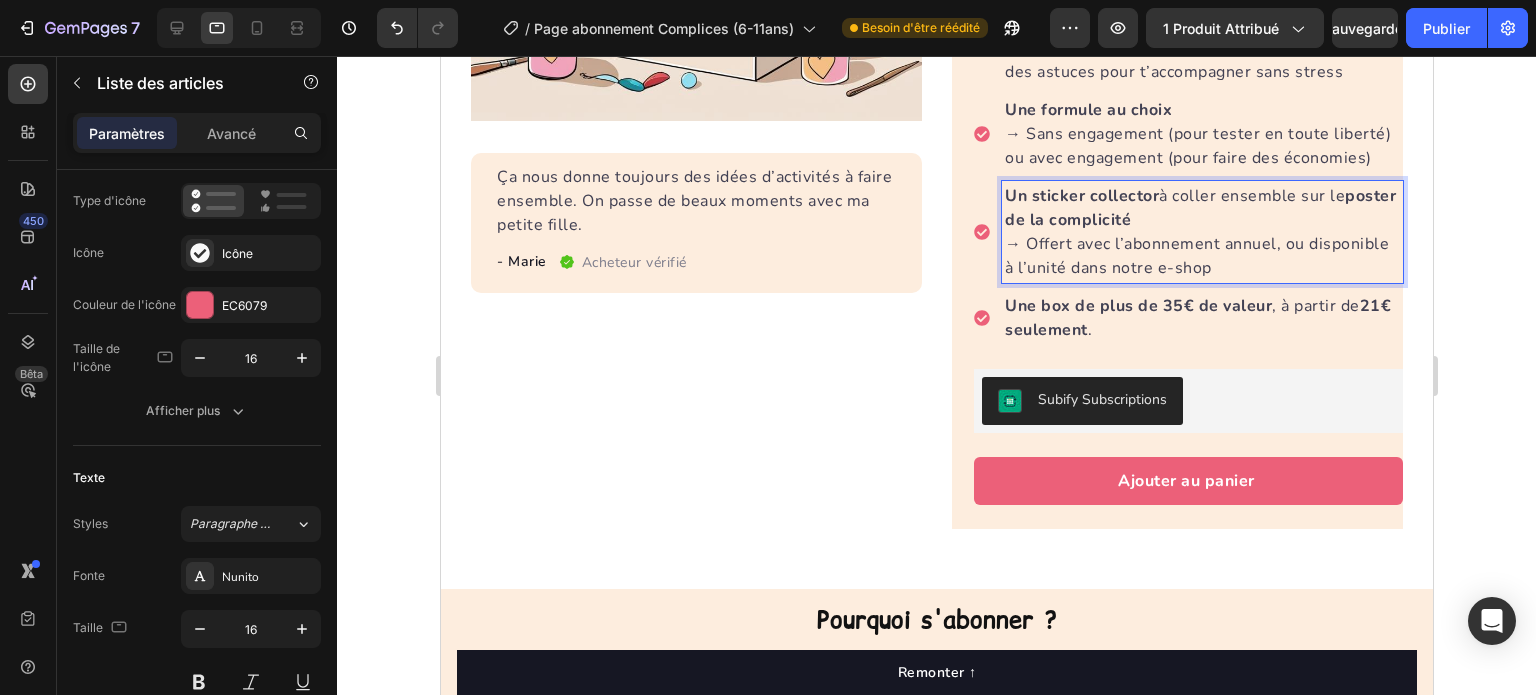 click on "→ Offert avec l’abonnement annuel, ou disponible à l’unité dans notre e-shop" at bounding box center (1201, 256) 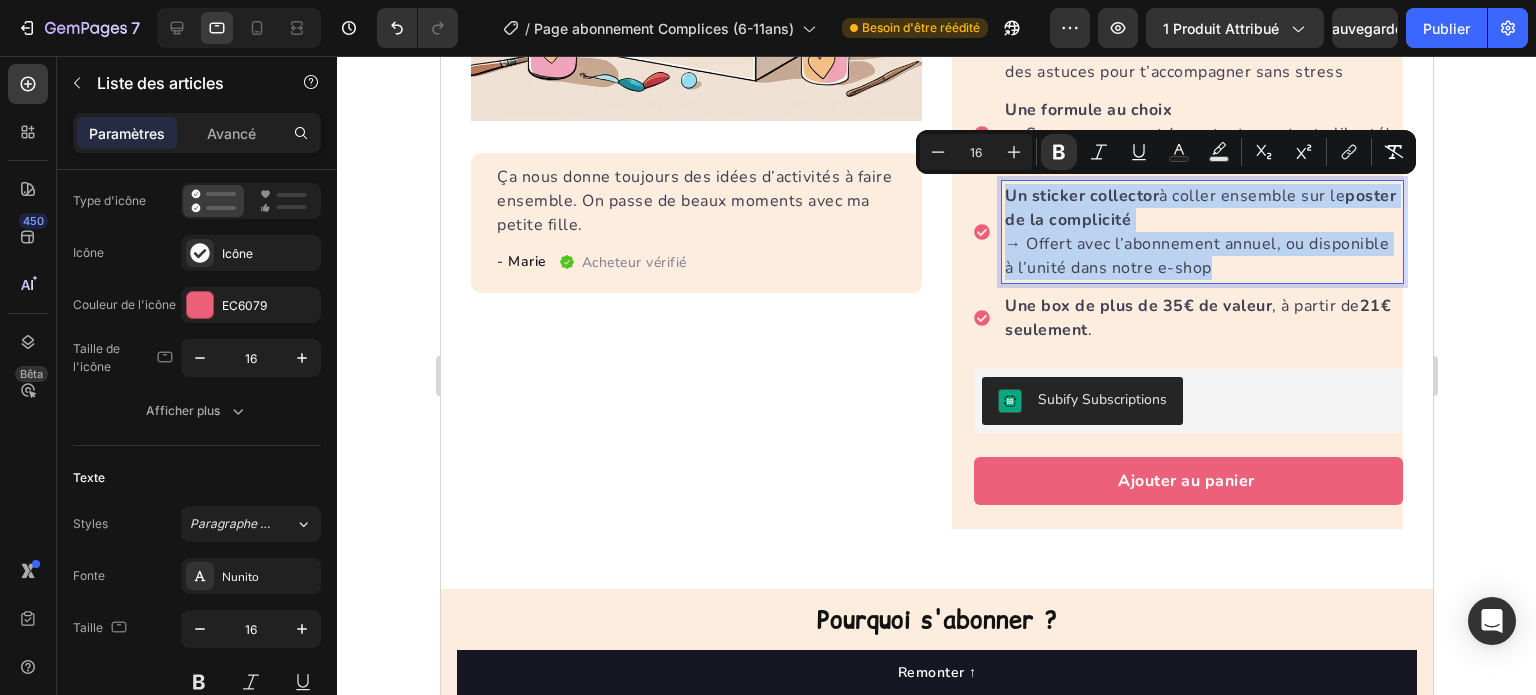 drag, startPoint x: 1218, startPoint y: 255, endPoint x: 1001, endPoint y: 187, distance: 227.40492 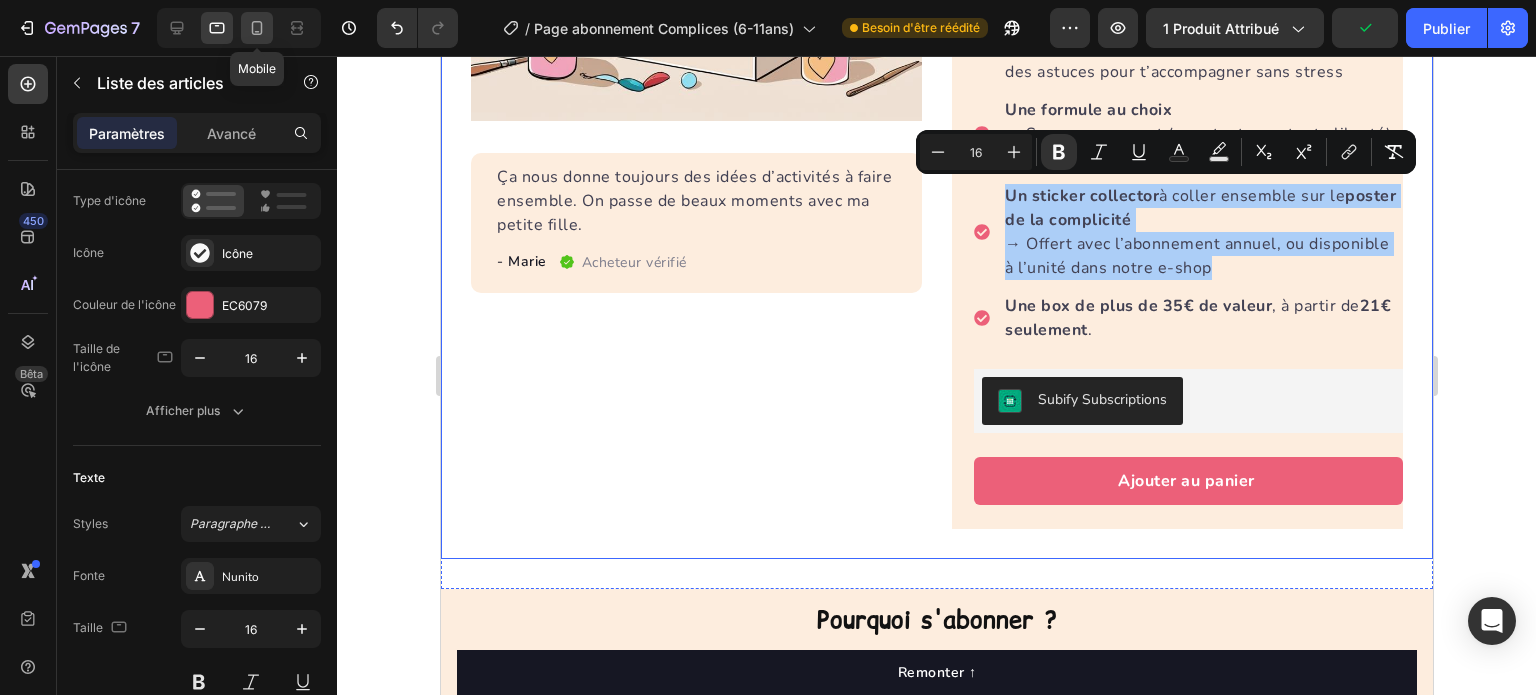 click 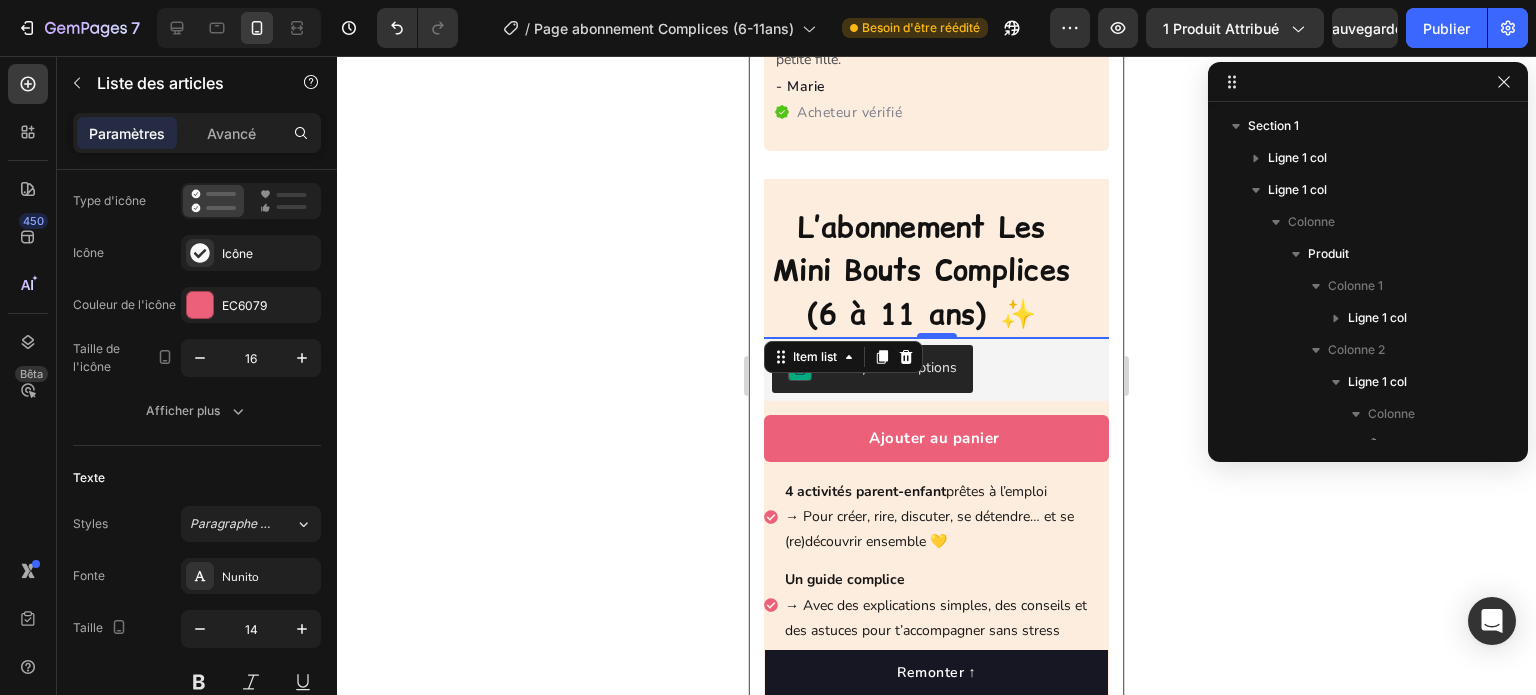 scroll, scrollTop: 250, scrollLeft: 0, axis: vertical 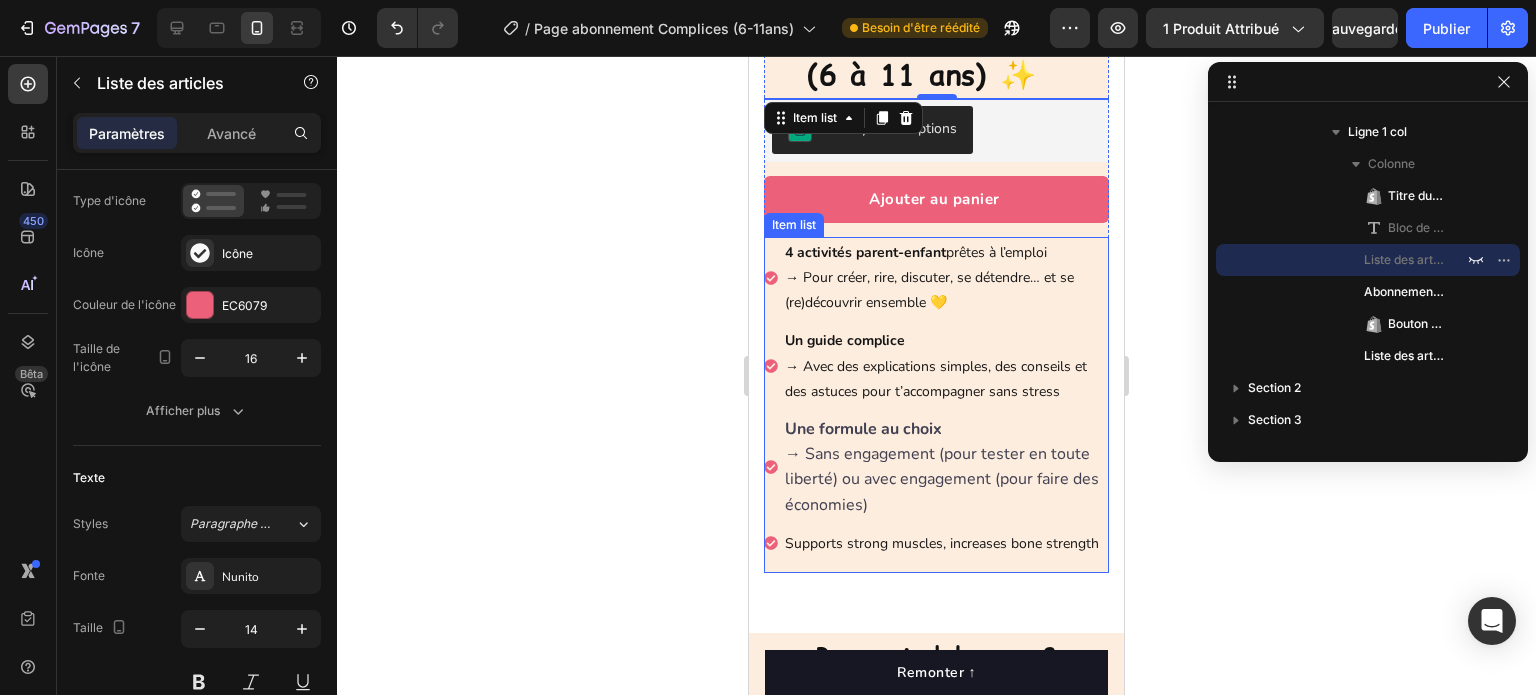 click on "Supports strong muscles, increases bone strength" at bounding box center (945, 543) 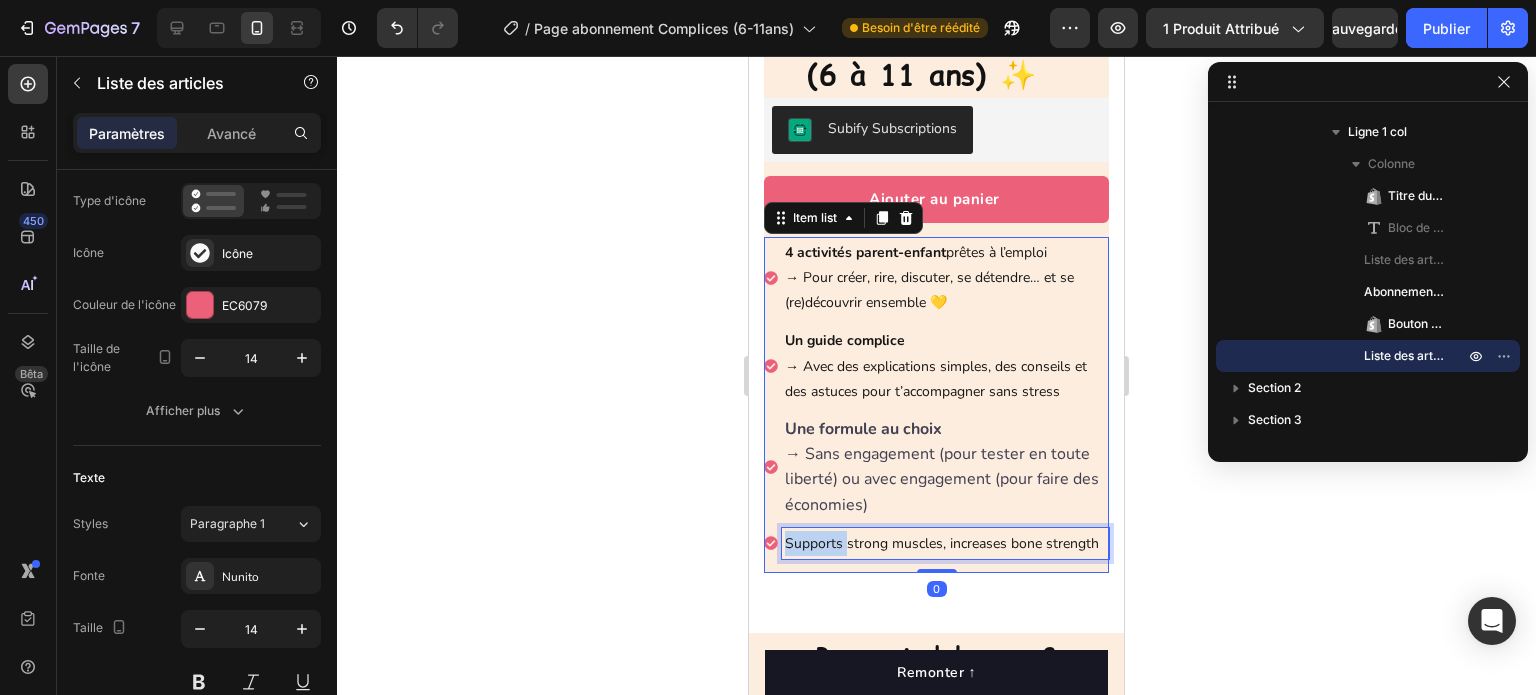 click on "Supports strong muscles, increases bone strength" at bounding box center (945, 543) 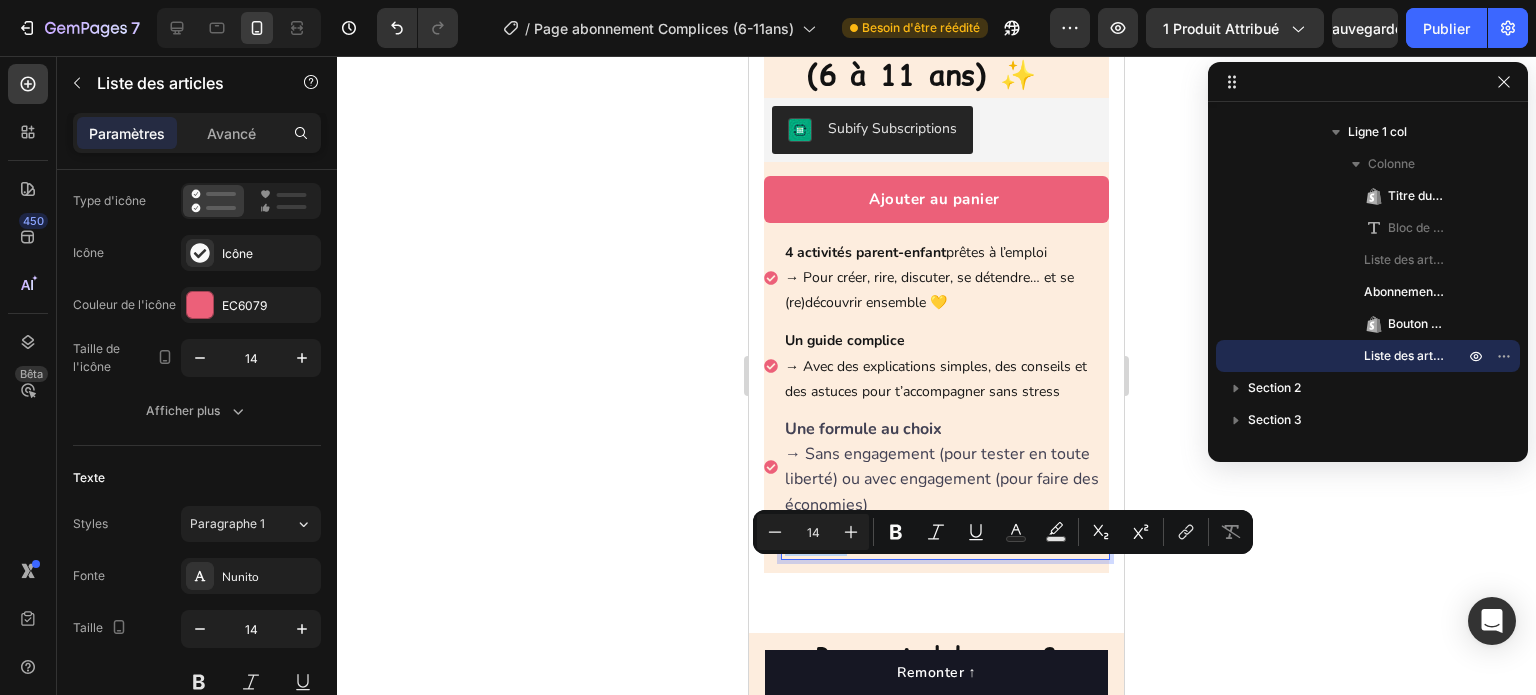 click on "Supports strong muscles, increases bone strength" at bounding box center [945, 543] 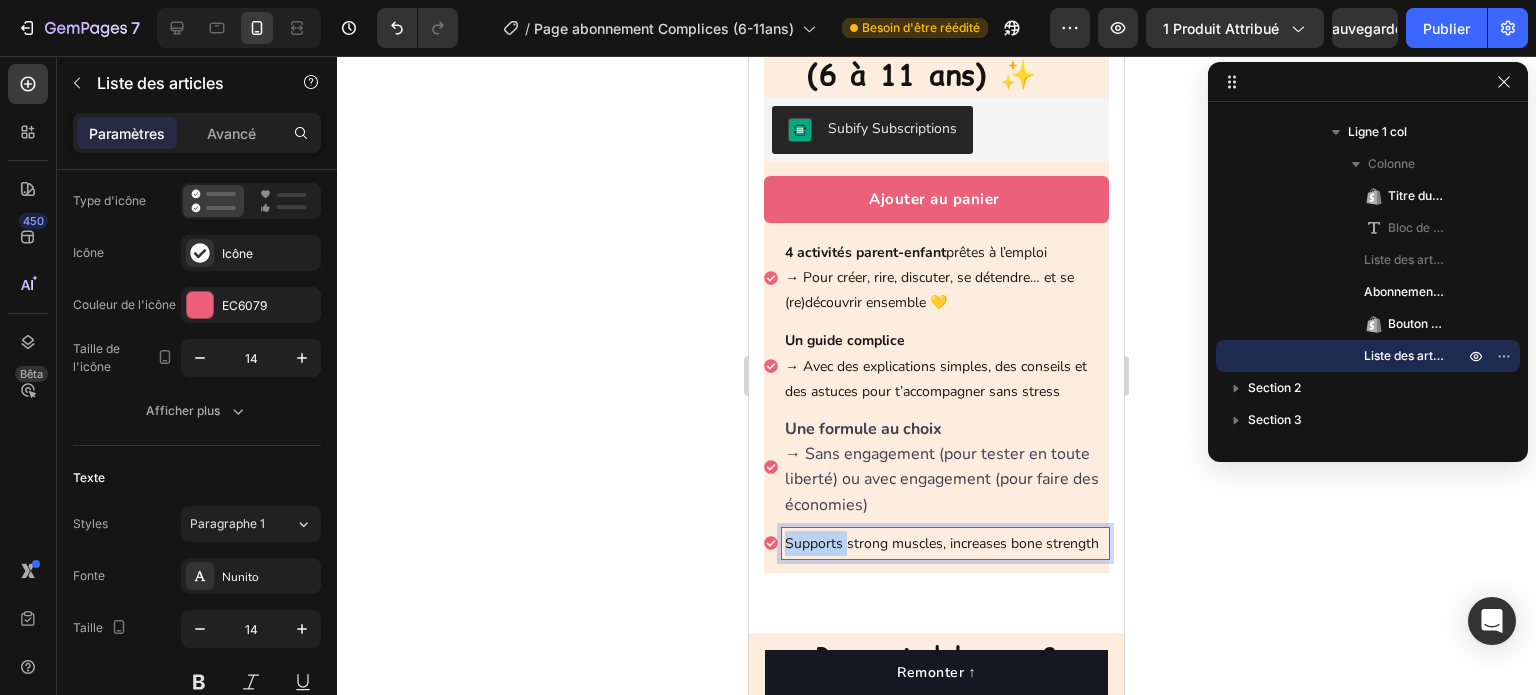 click on "Supports strong muscles, increases bone strength" at bounding box center (945, 543) 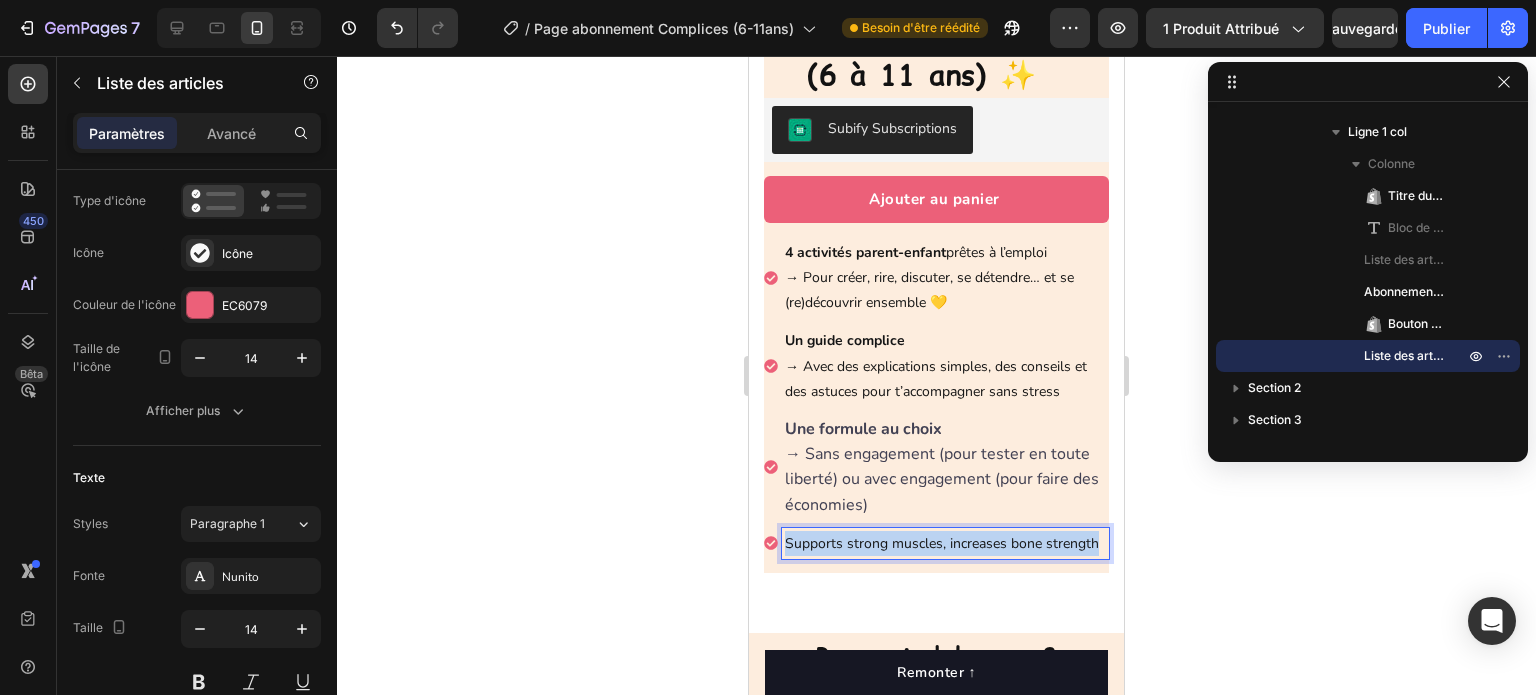 click on "Supports strong muscles, increases bone strength" at bounding box center (945, 543) 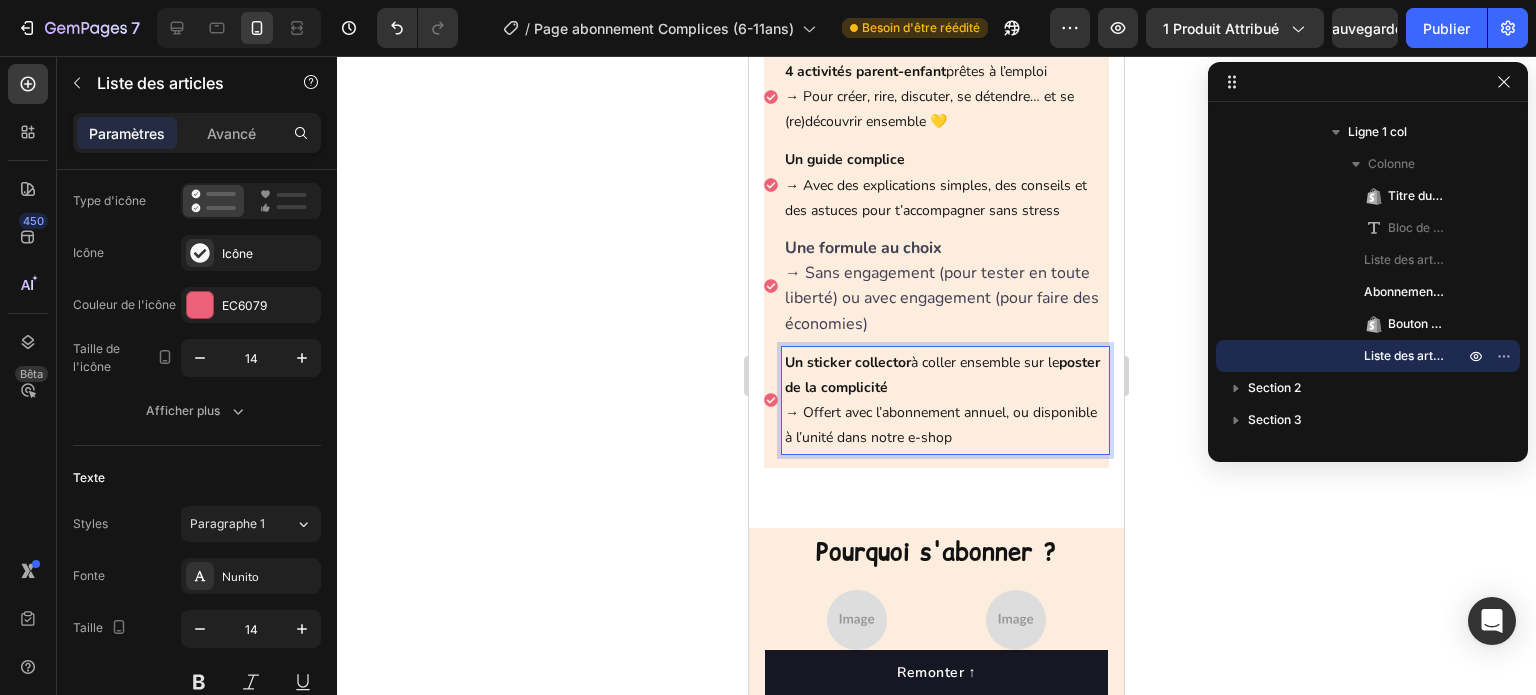 scroll, scrollTop: 1007, scrollLeft: 0, axis: vertical 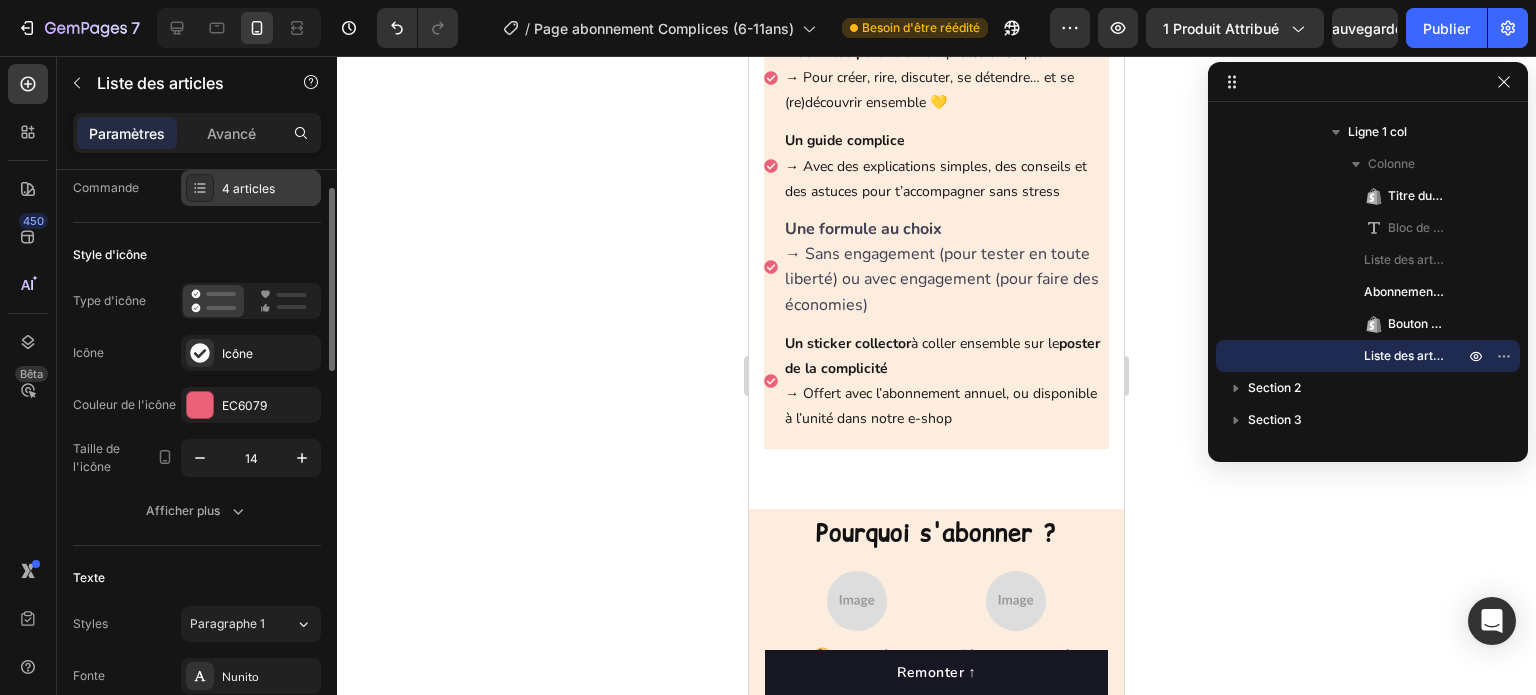 click on "4 articles" at bounding box center (248, 188) 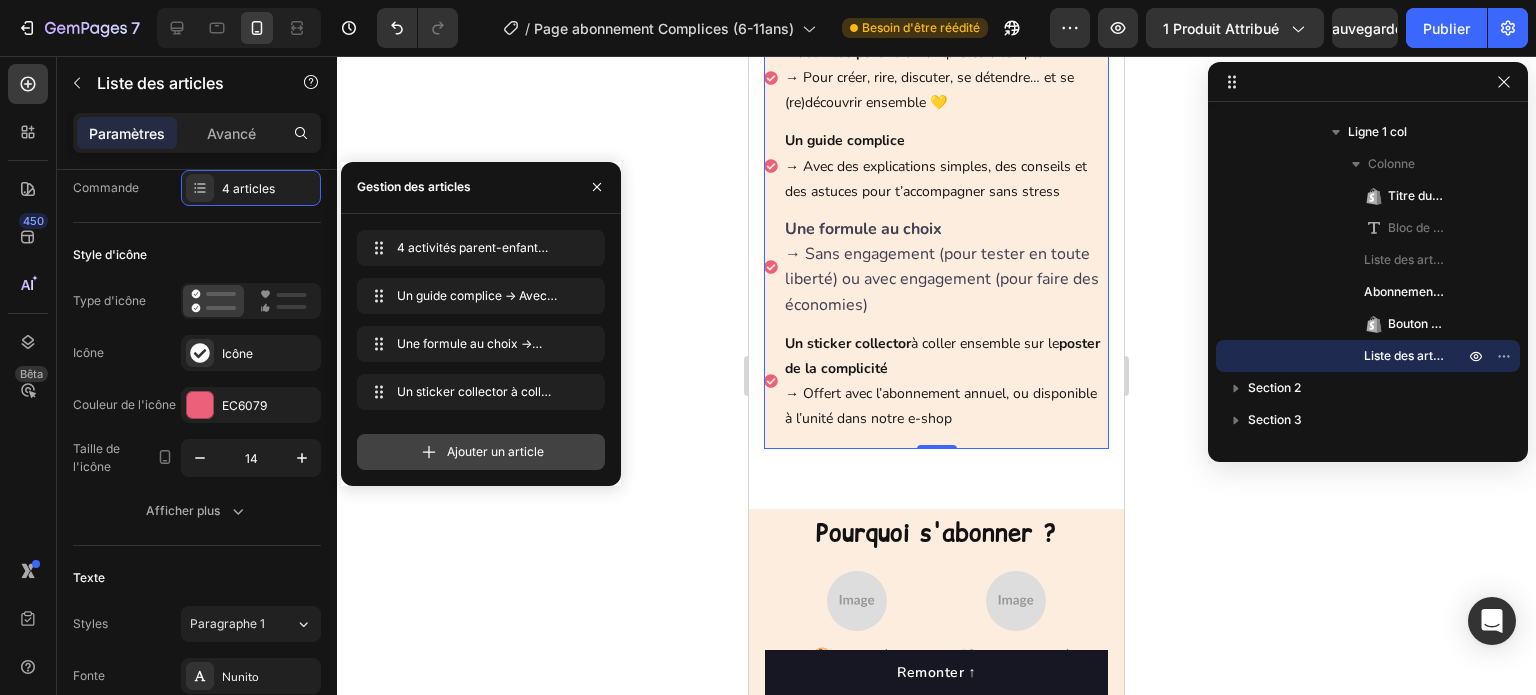 click on "Ajouter un article" at bounding box center [481, 452] 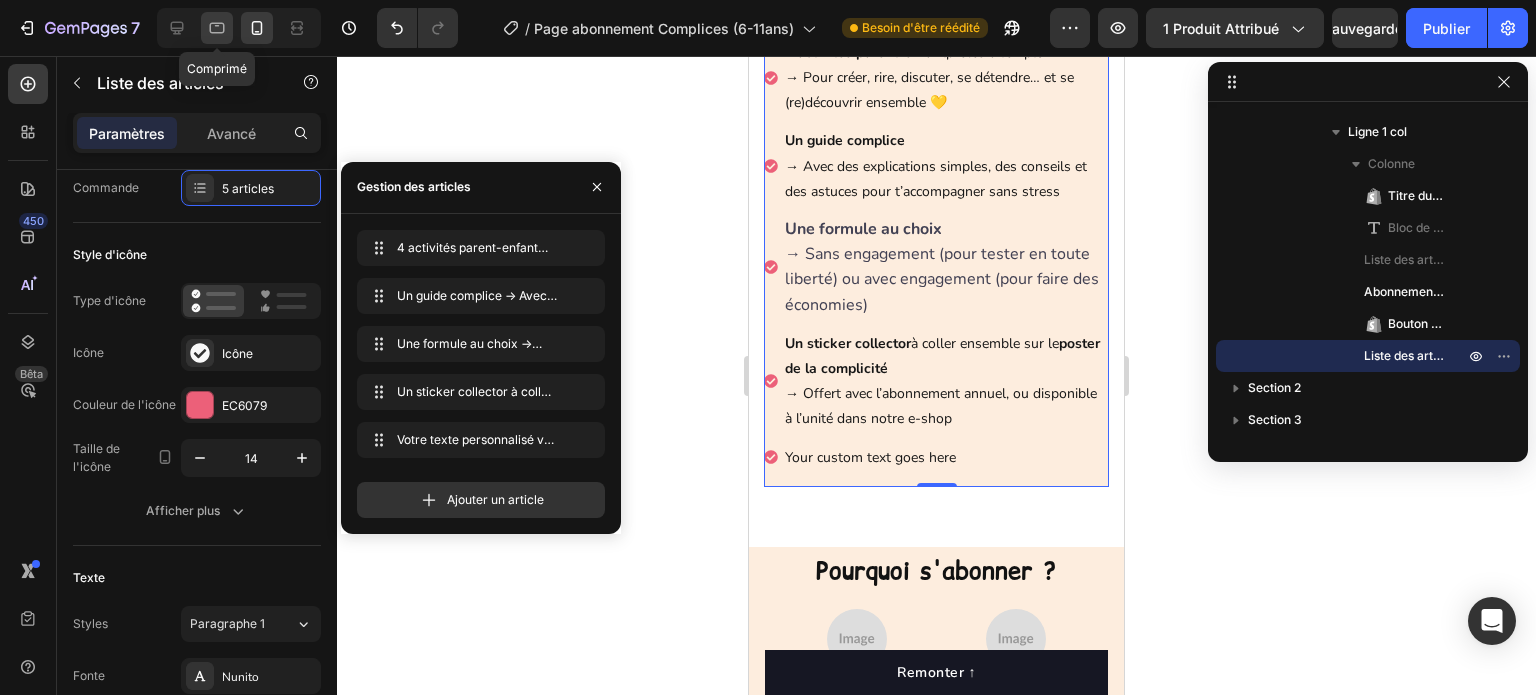 click 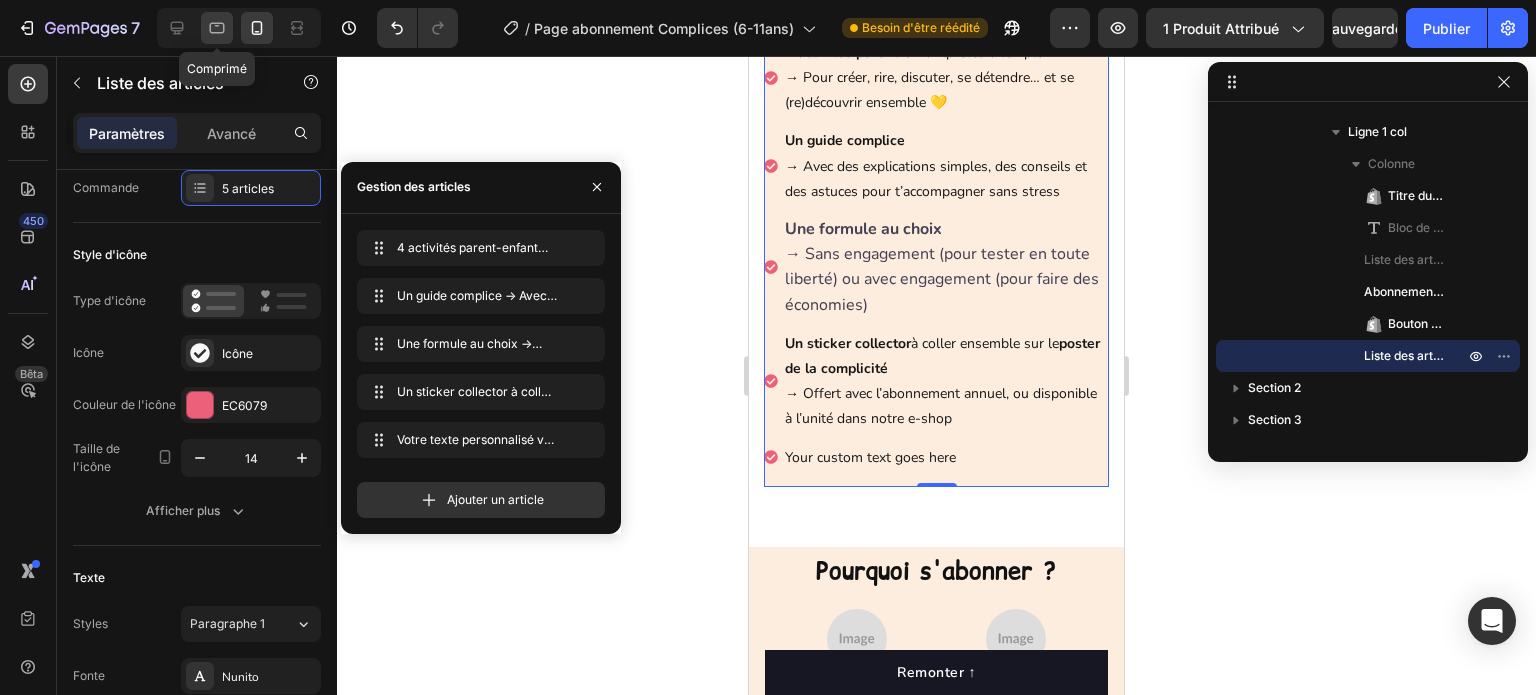 type on "16" 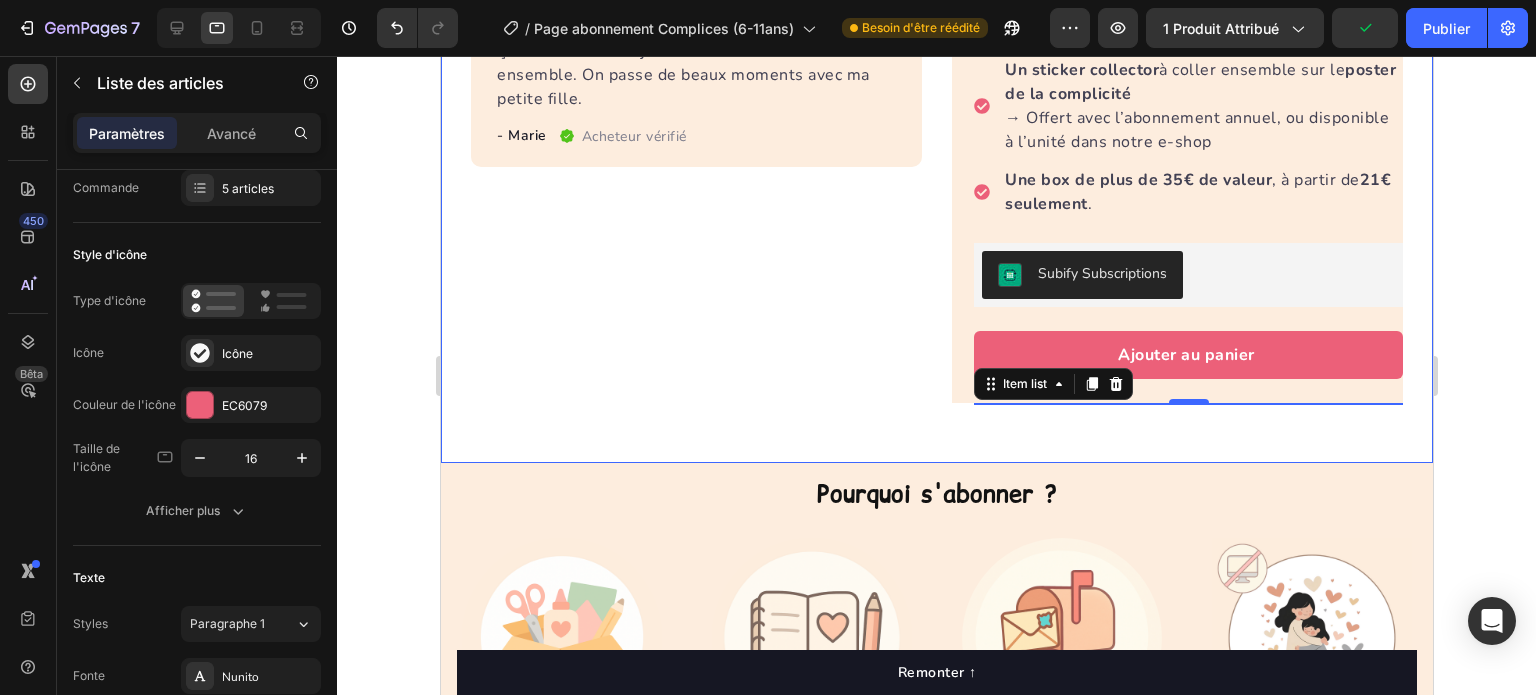 scroll, scrollTop: 668, scrollLeft: 0, axis: vertical 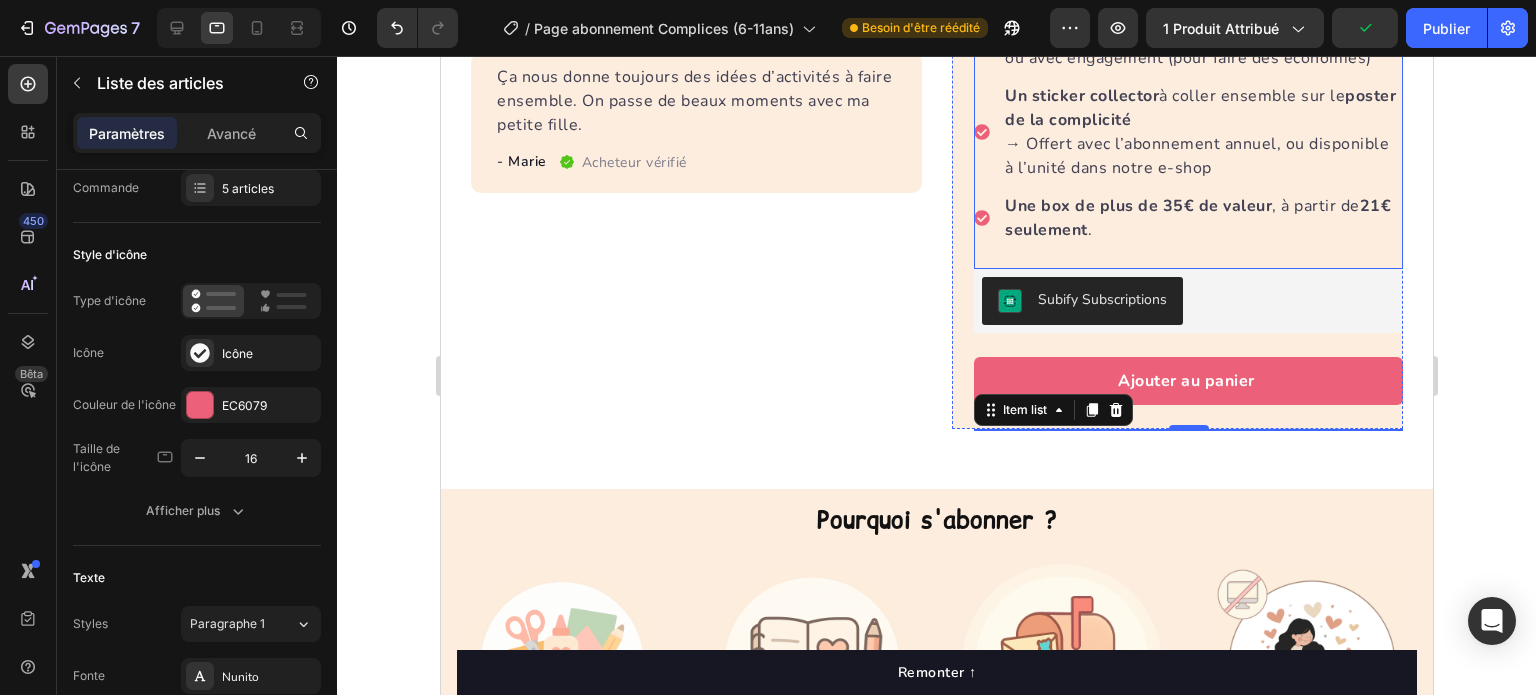 click on "Une box de plus de 35€ de valeur" at bounding box center (1137, 206) 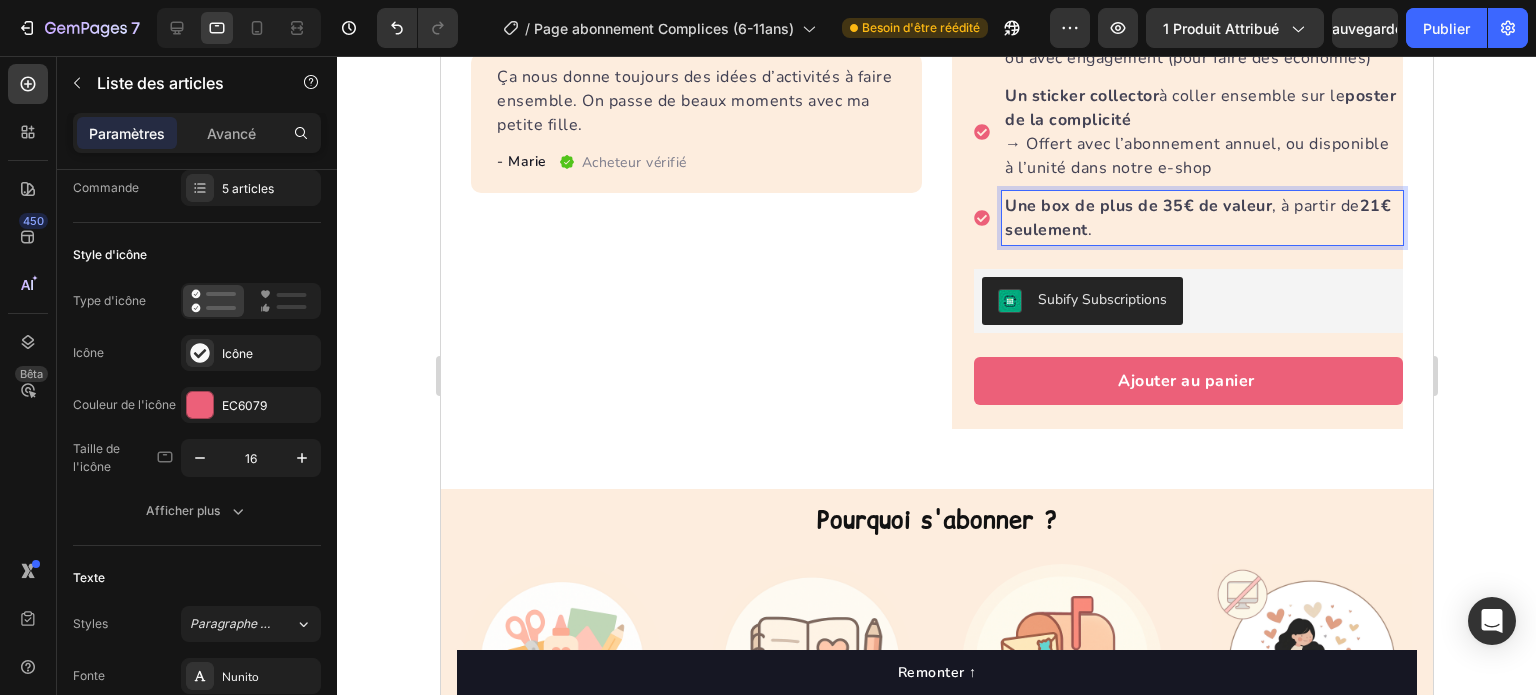 click on "Une box de plus de 35€ de valeur , à partir de  21€ seulement ." at bounding box center (1201, 218) 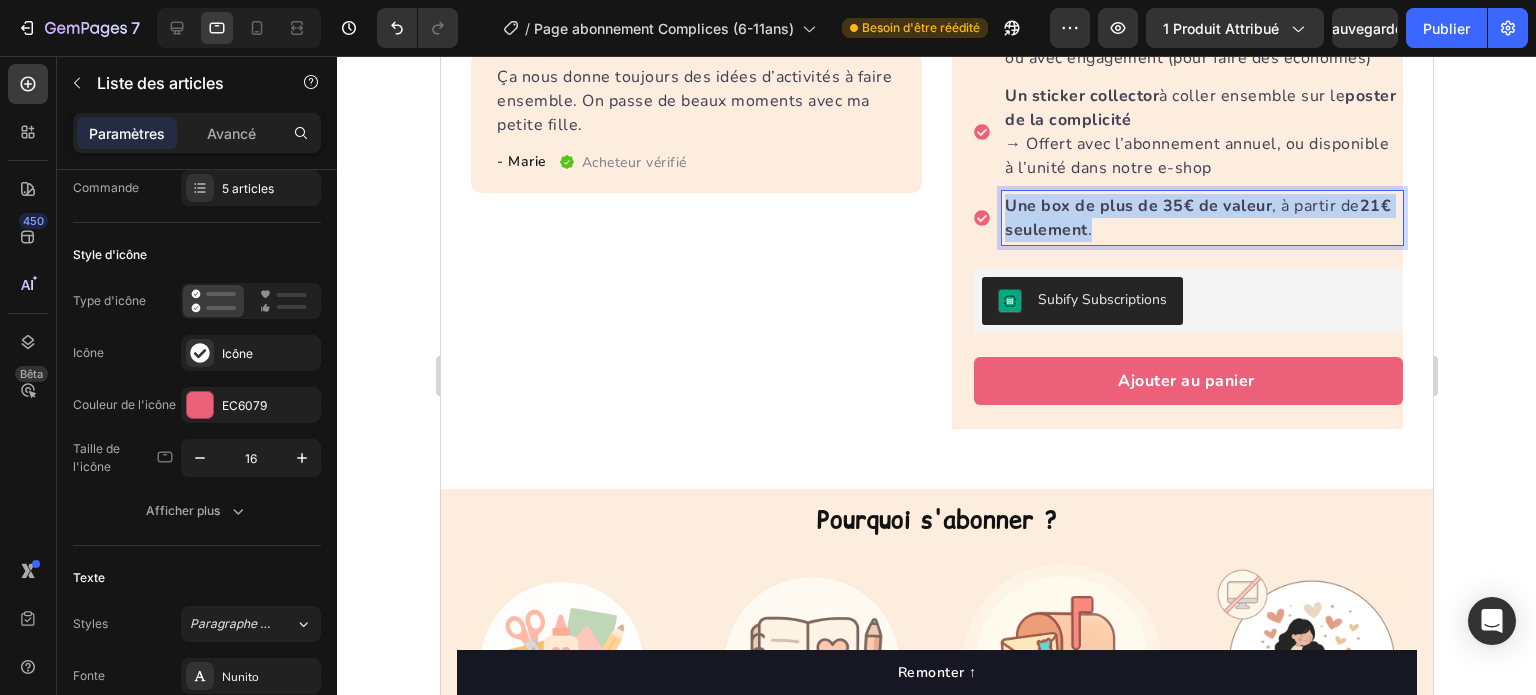 click on "Une box de plus de 35€ de valeur , à partir de  21€ seulement ." at bounding box center [1201, 218] 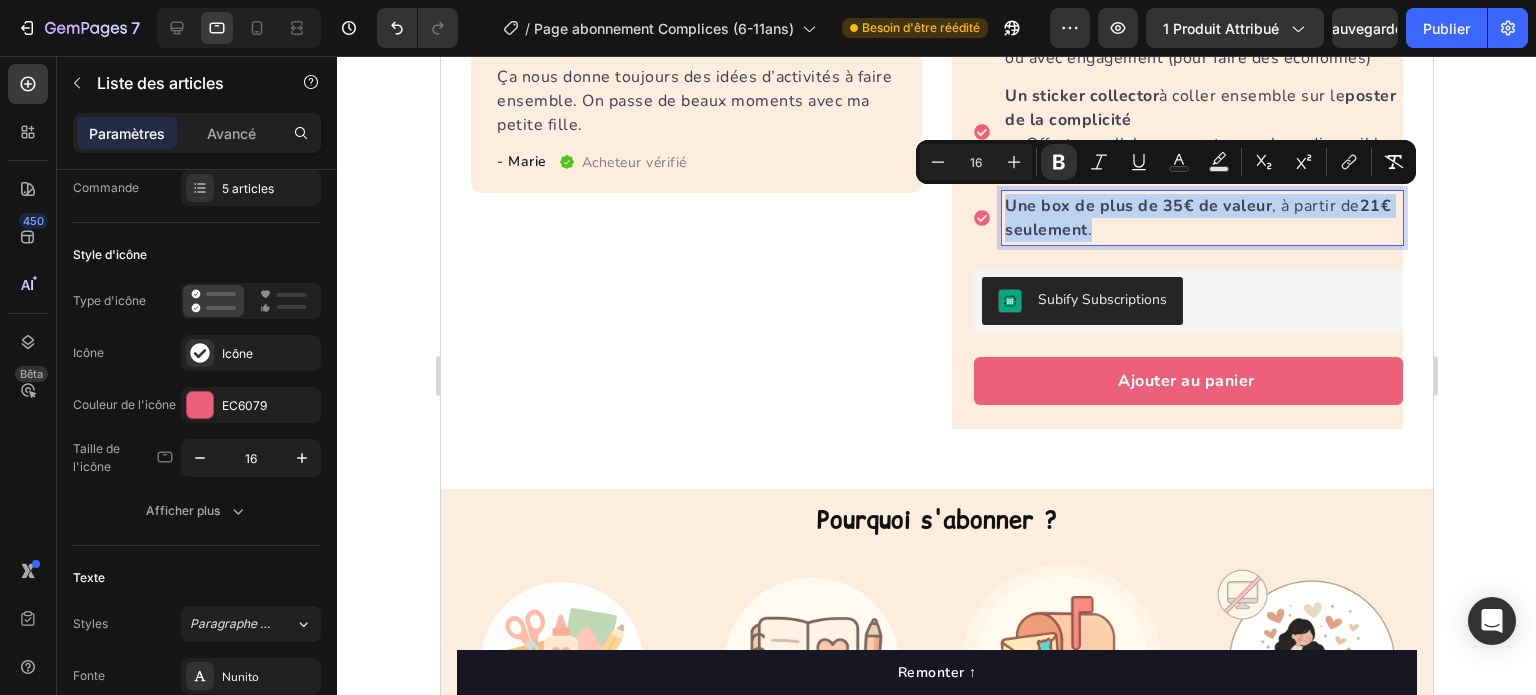 copy on "Une box de plus de 35€ de valeur , à partir de  21€ seulement ." 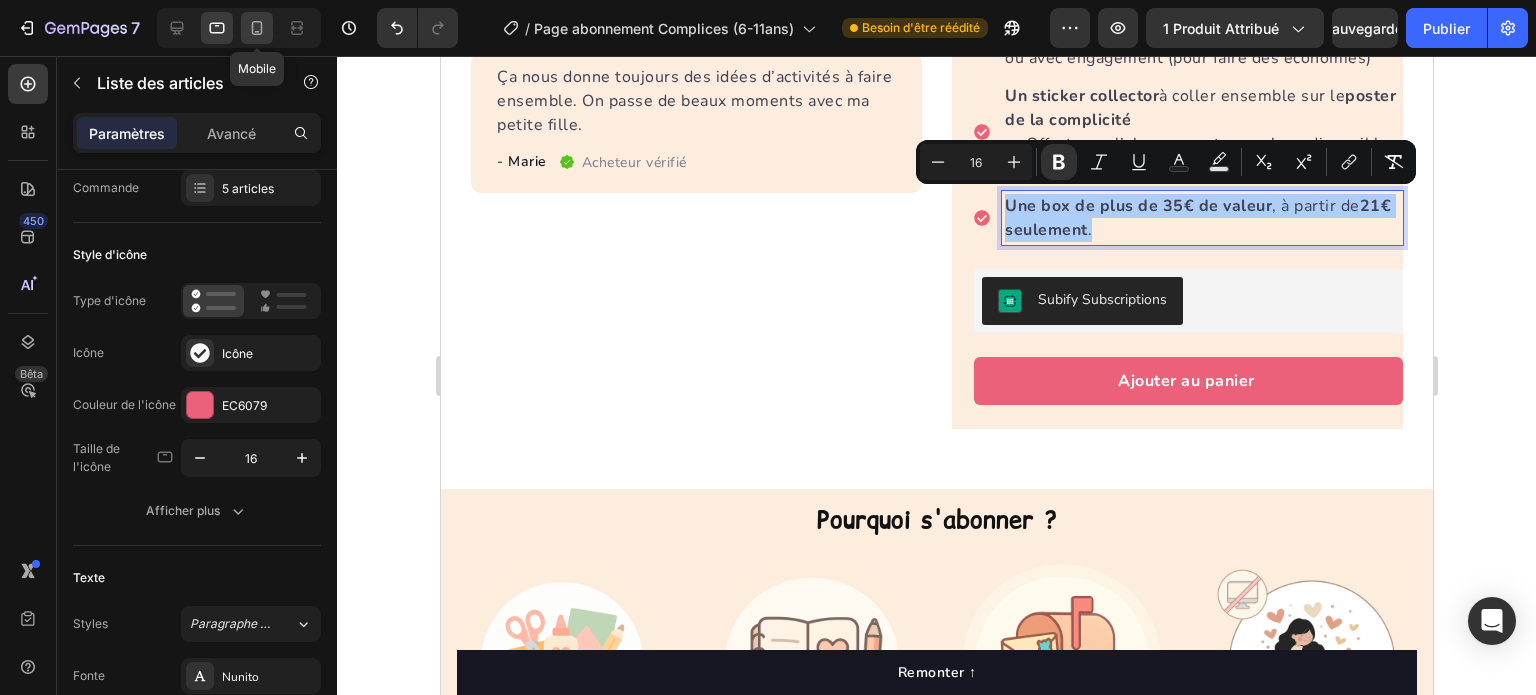 click 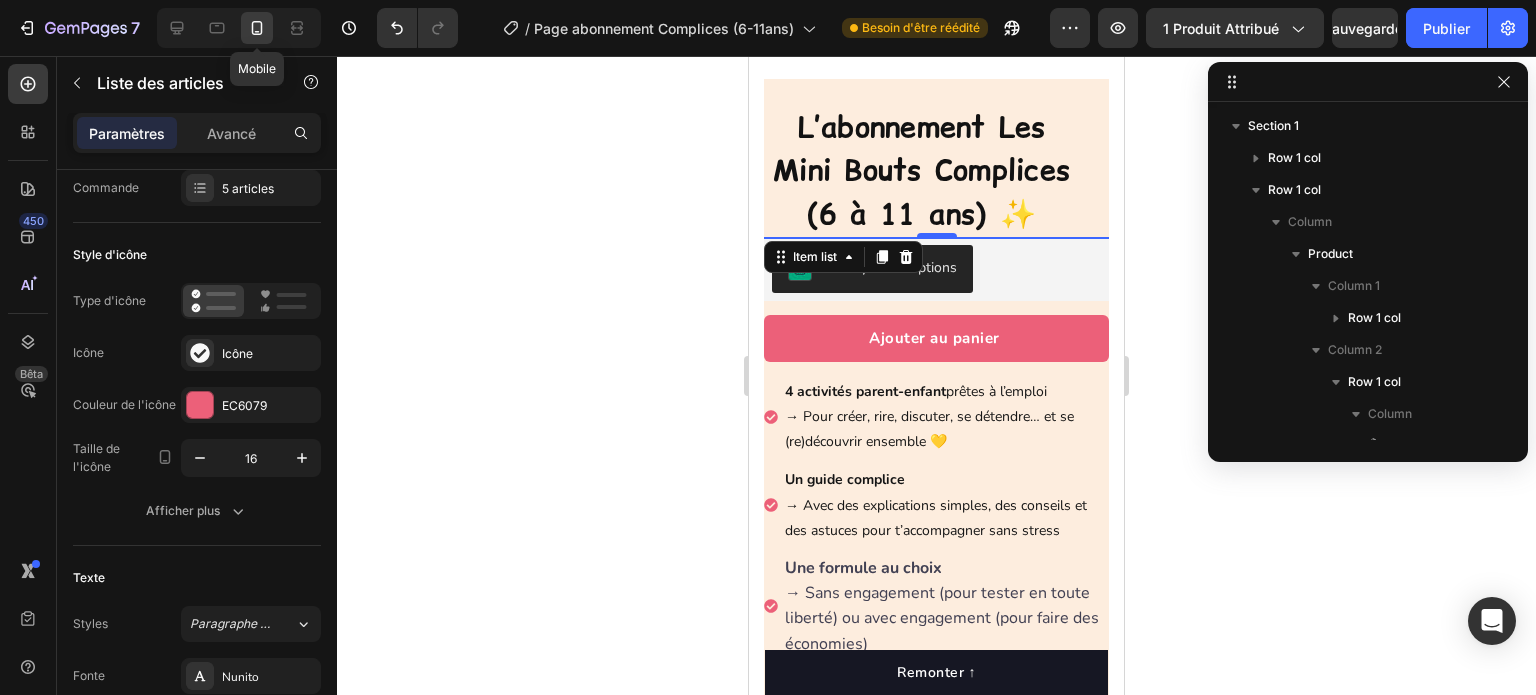 scroll, scrollTop: 673, scrollLeft: 0, axis: vertical 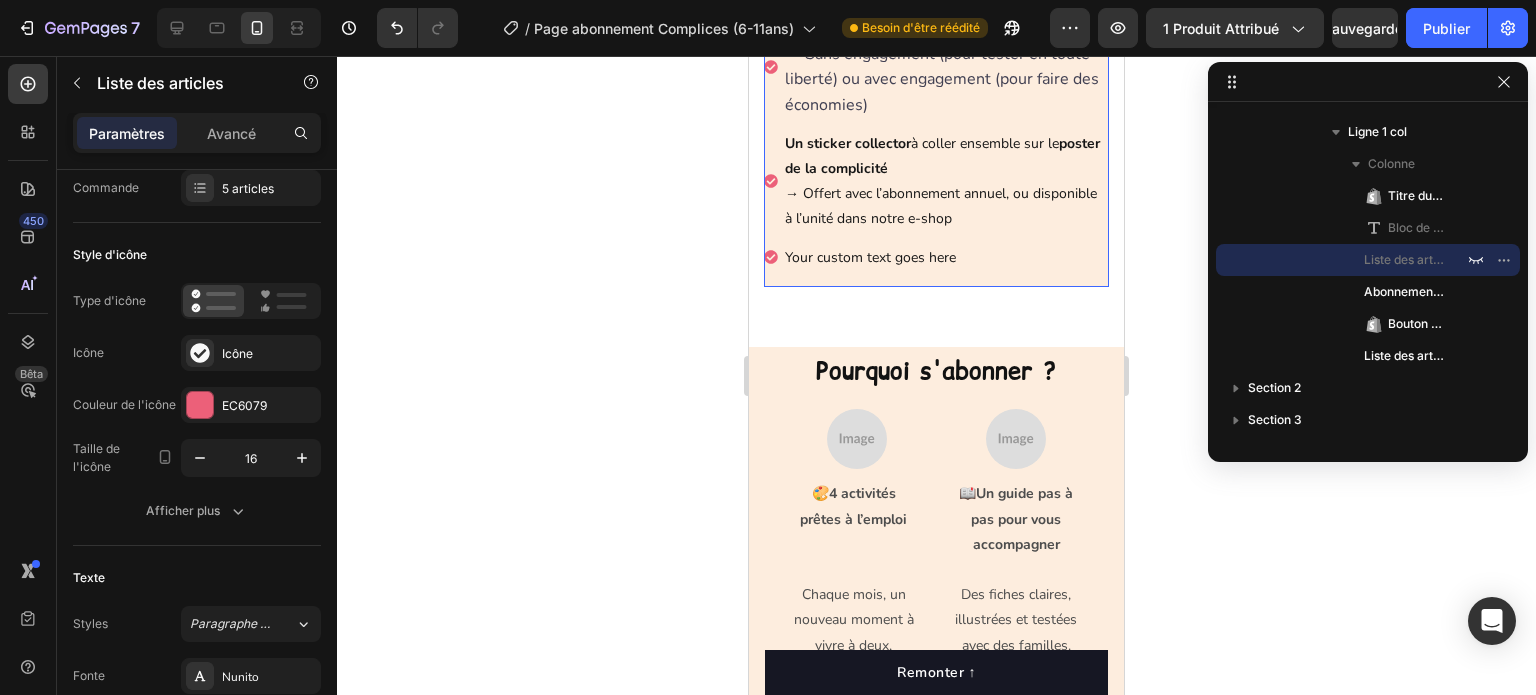 click on "Your custom text goes here" at bounding box center (945, 257) 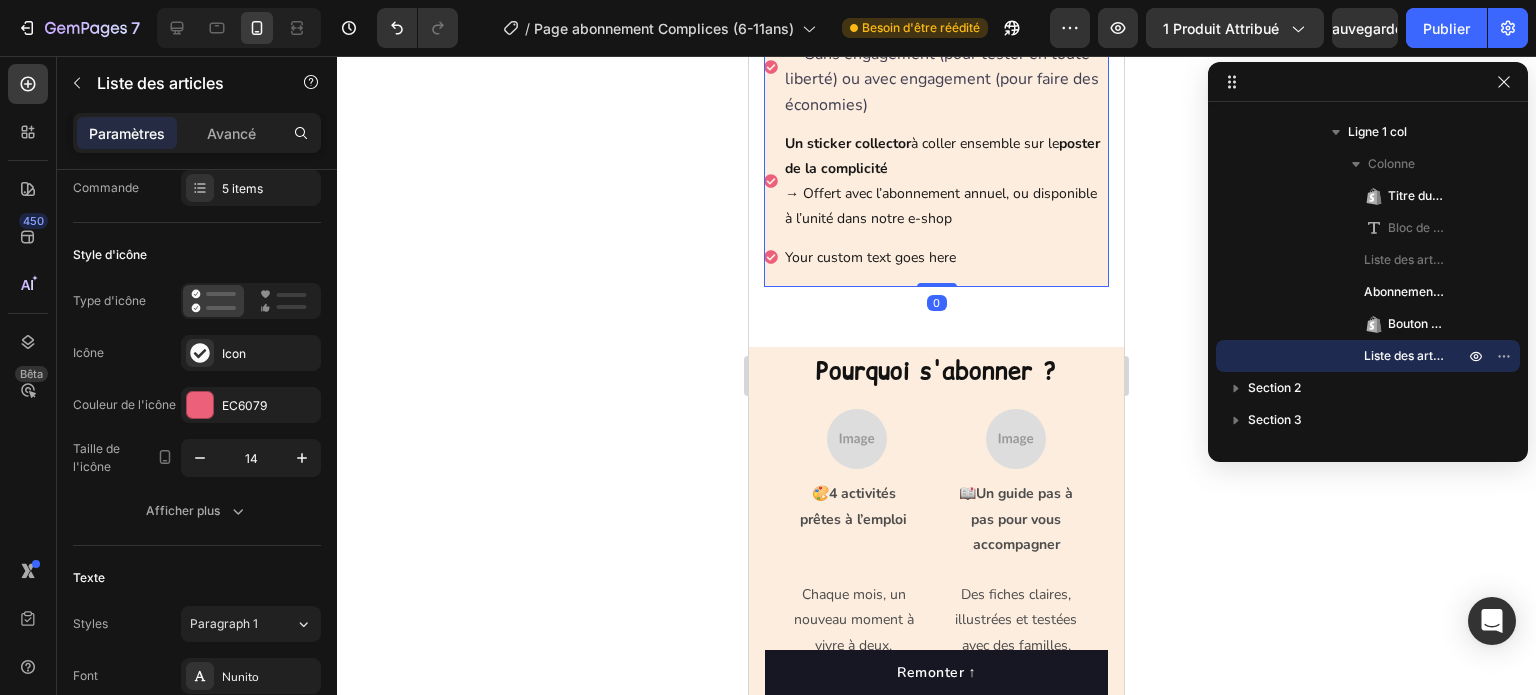 click on "Your custom text goes here" at bounding box center (945, 257) 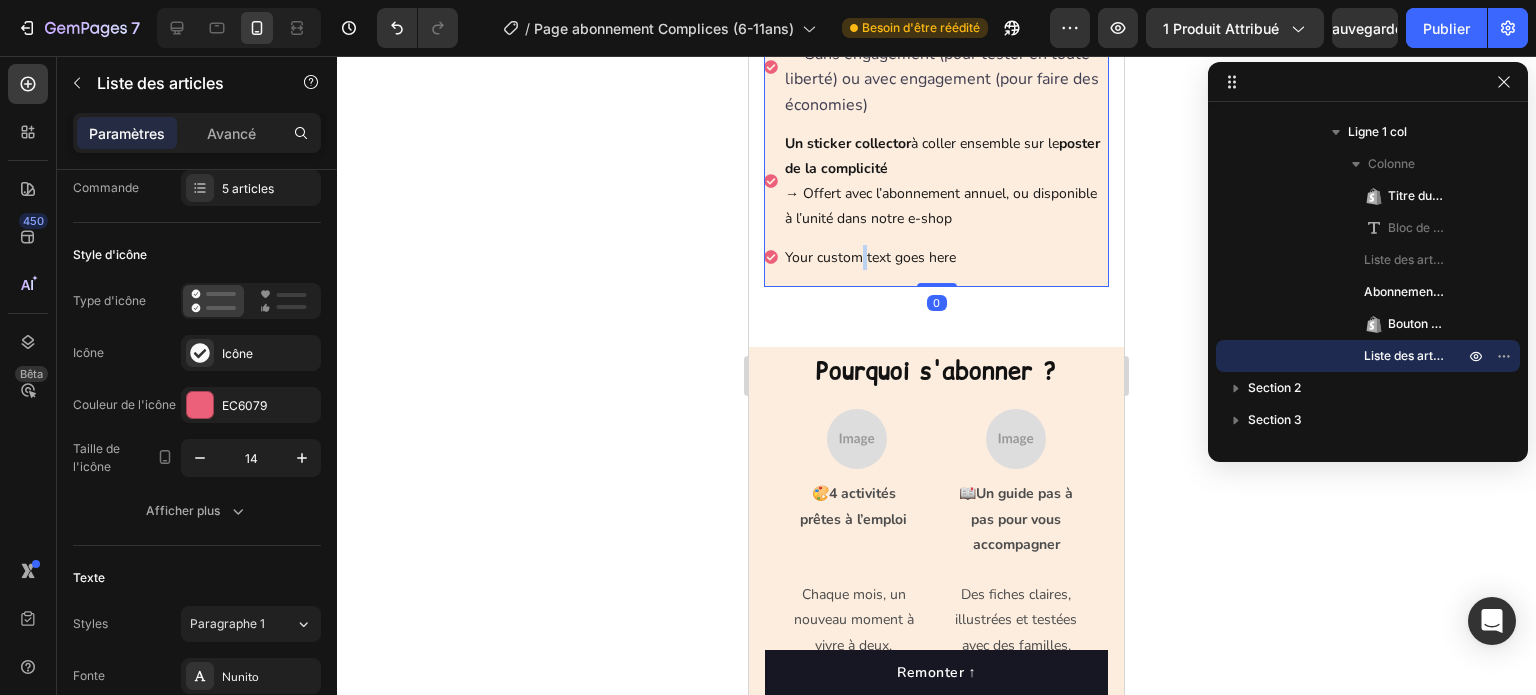 click on "Your custom text goes here" at bounding box center (945, 257) 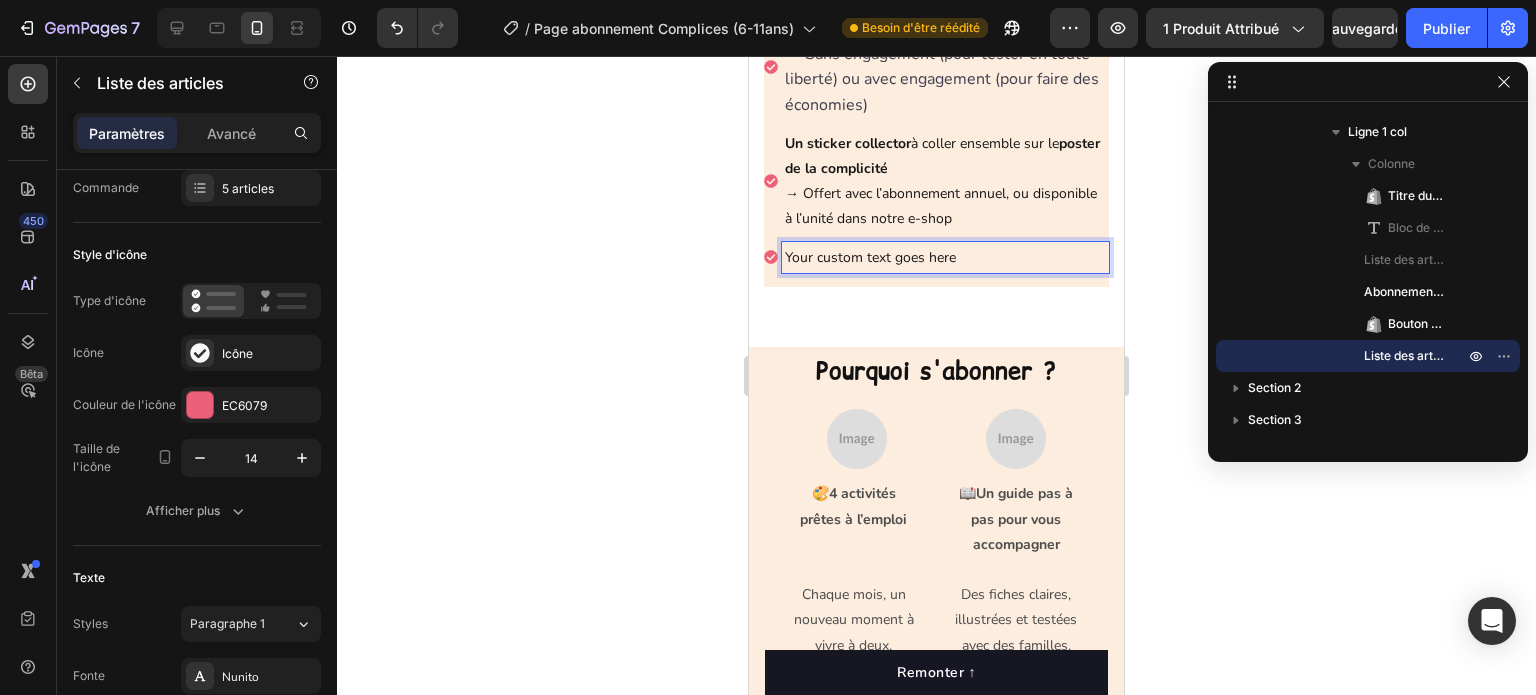 click on "Your custom text goes here" at bounding box center [945, 257] 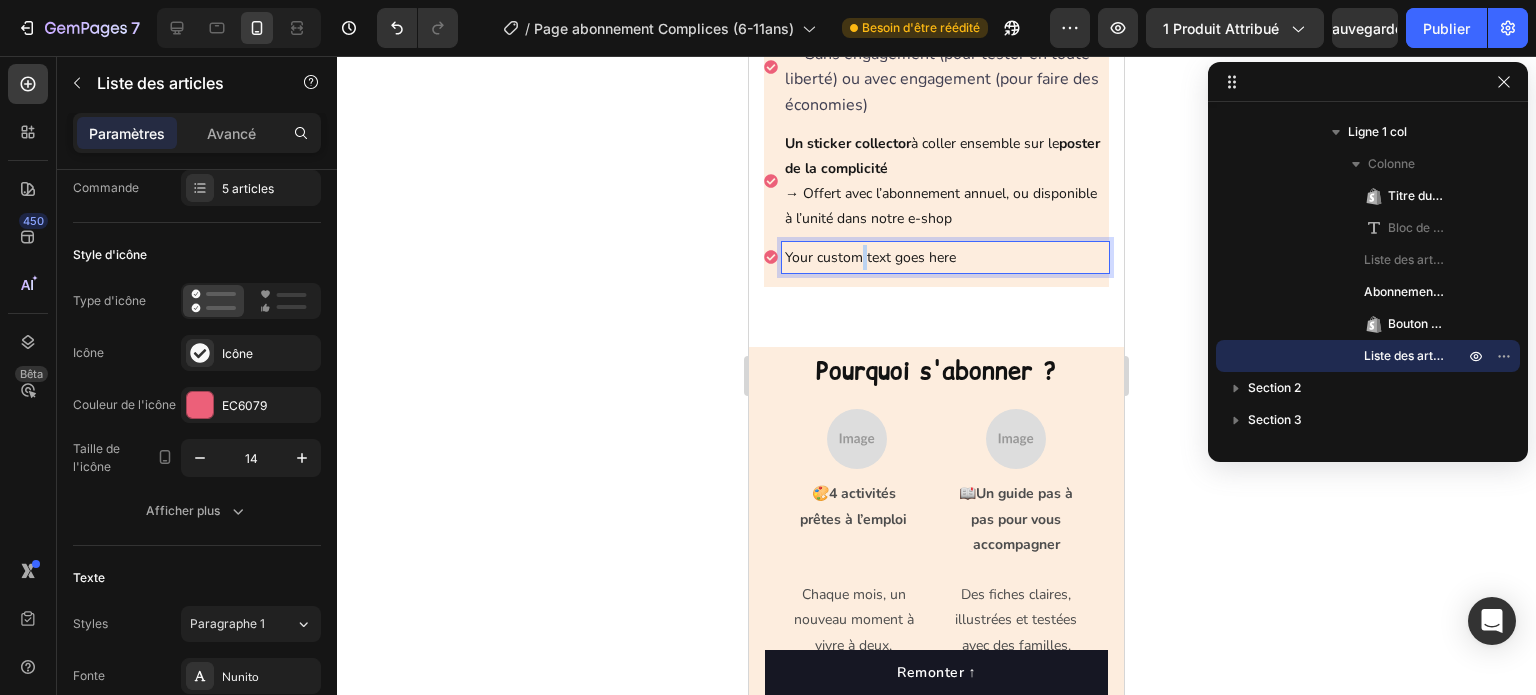 click on "Your custom text goes here" at bounding box center (945, 257) 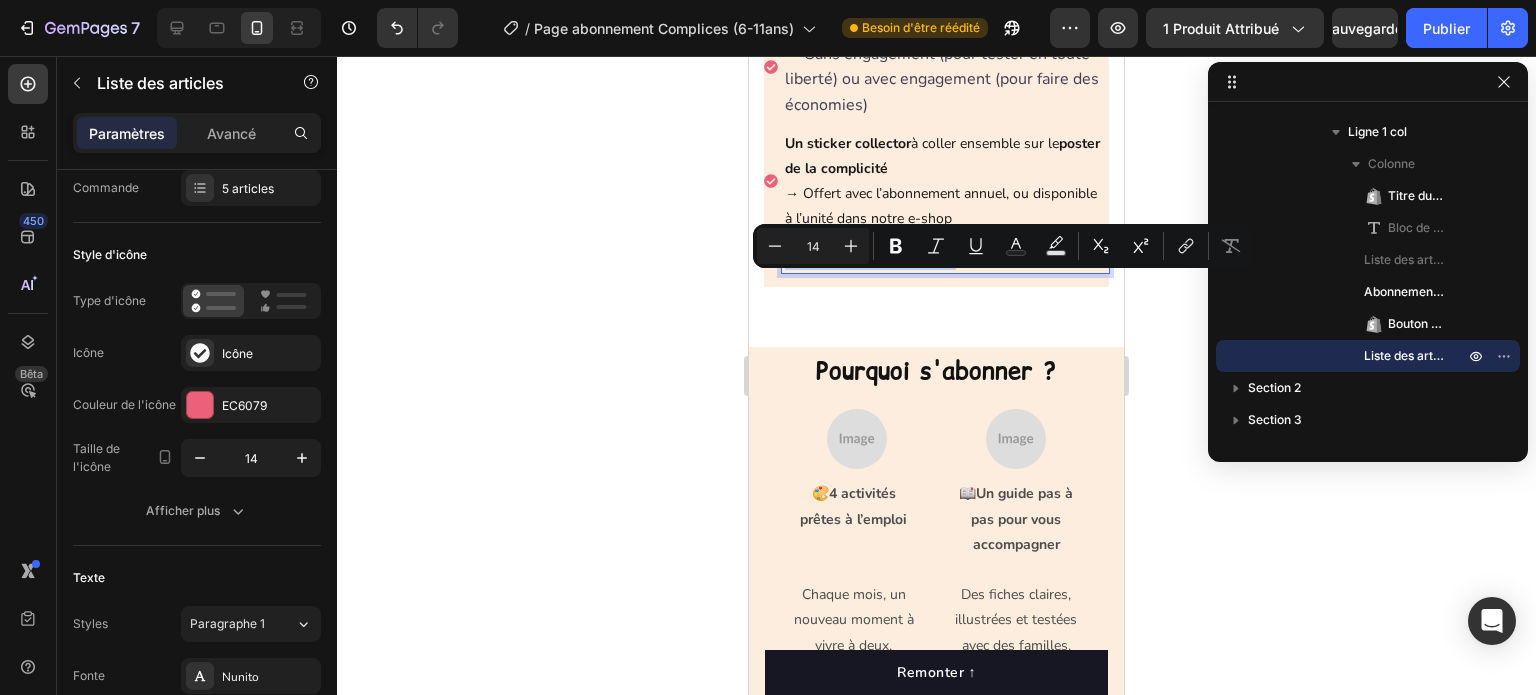 click on "Your custom text goes here" at bounding box center (945, 257) 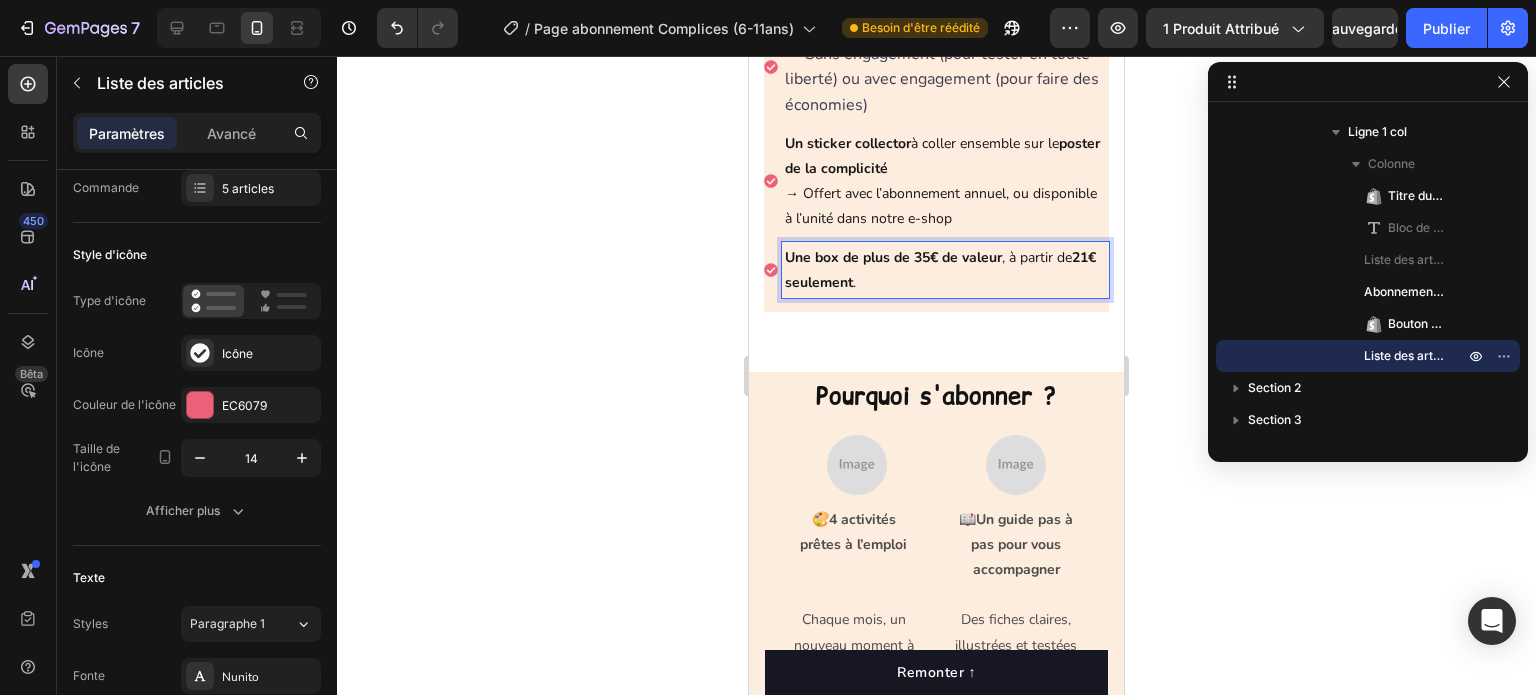 click 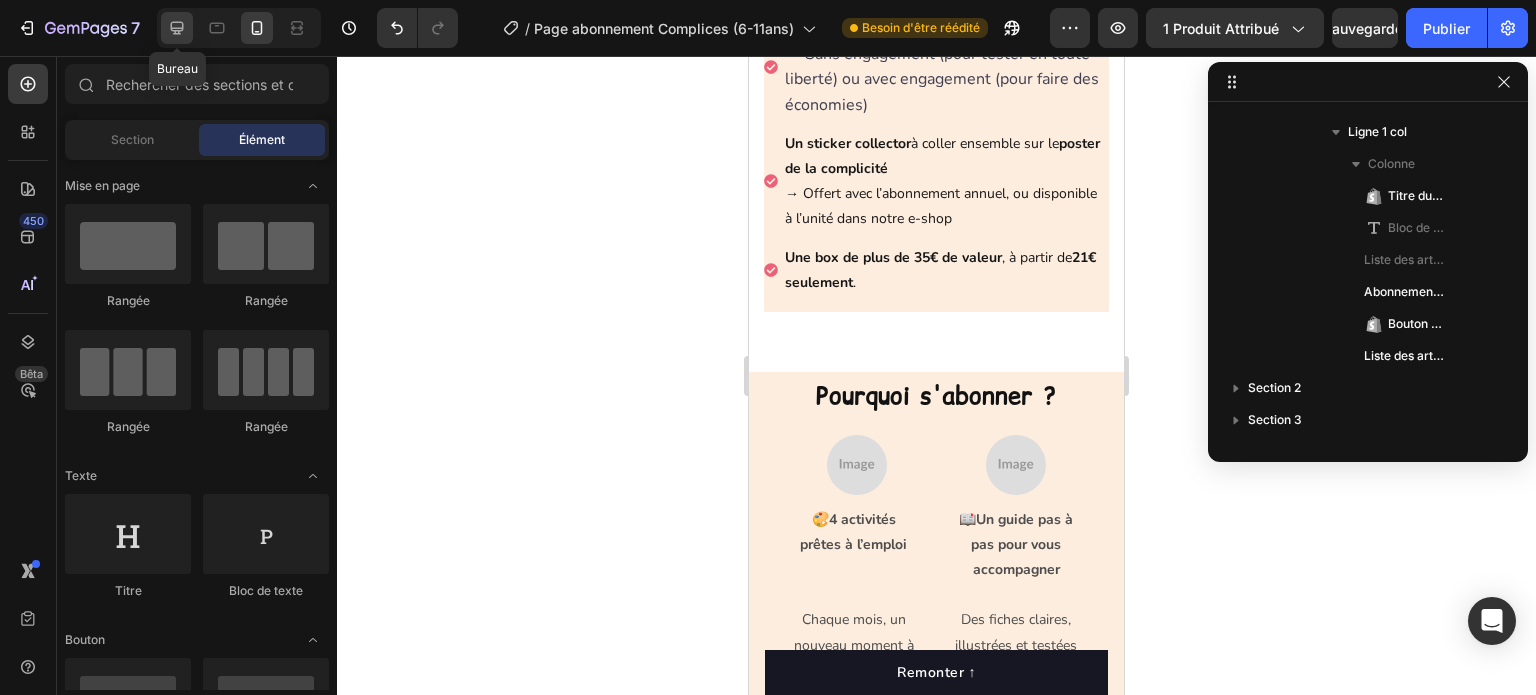 click 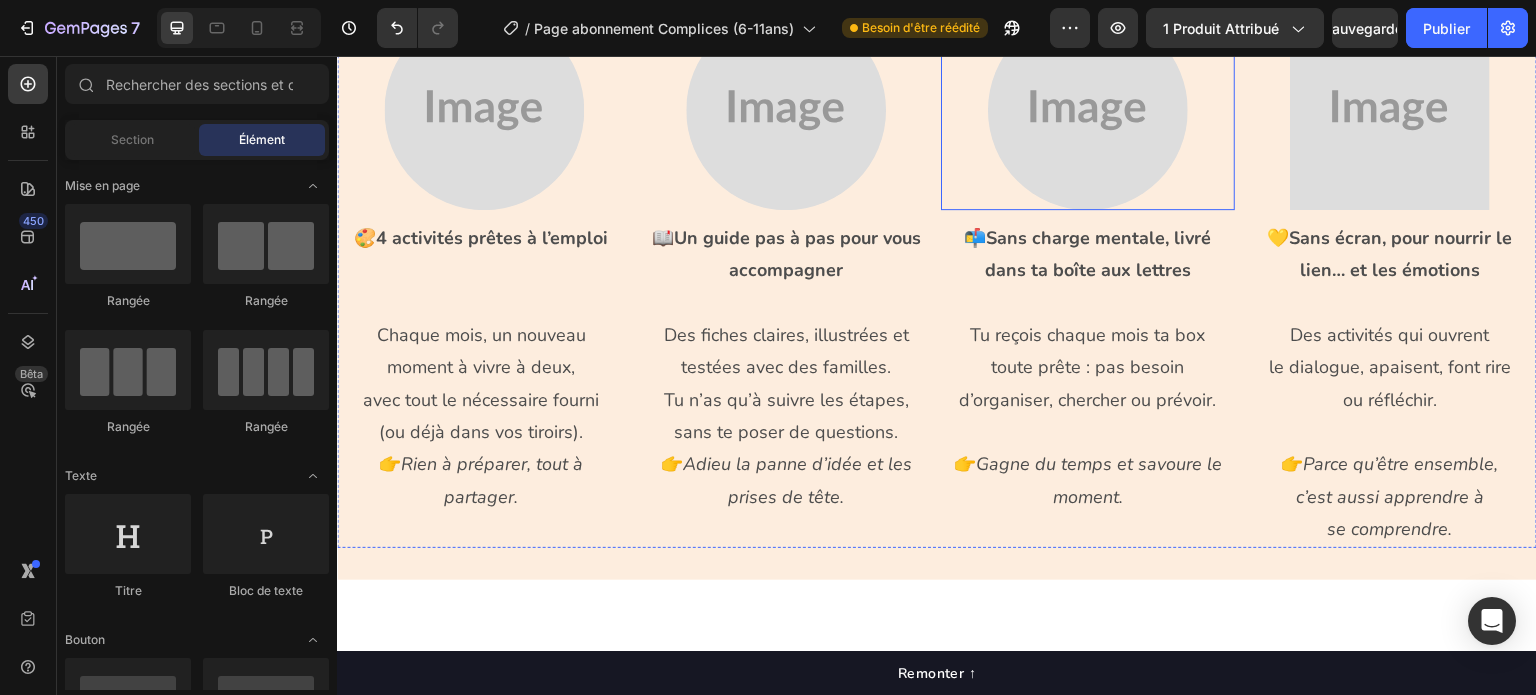 scroll, scrollTop: 1209, scrollLeft: 0, axis: vertical 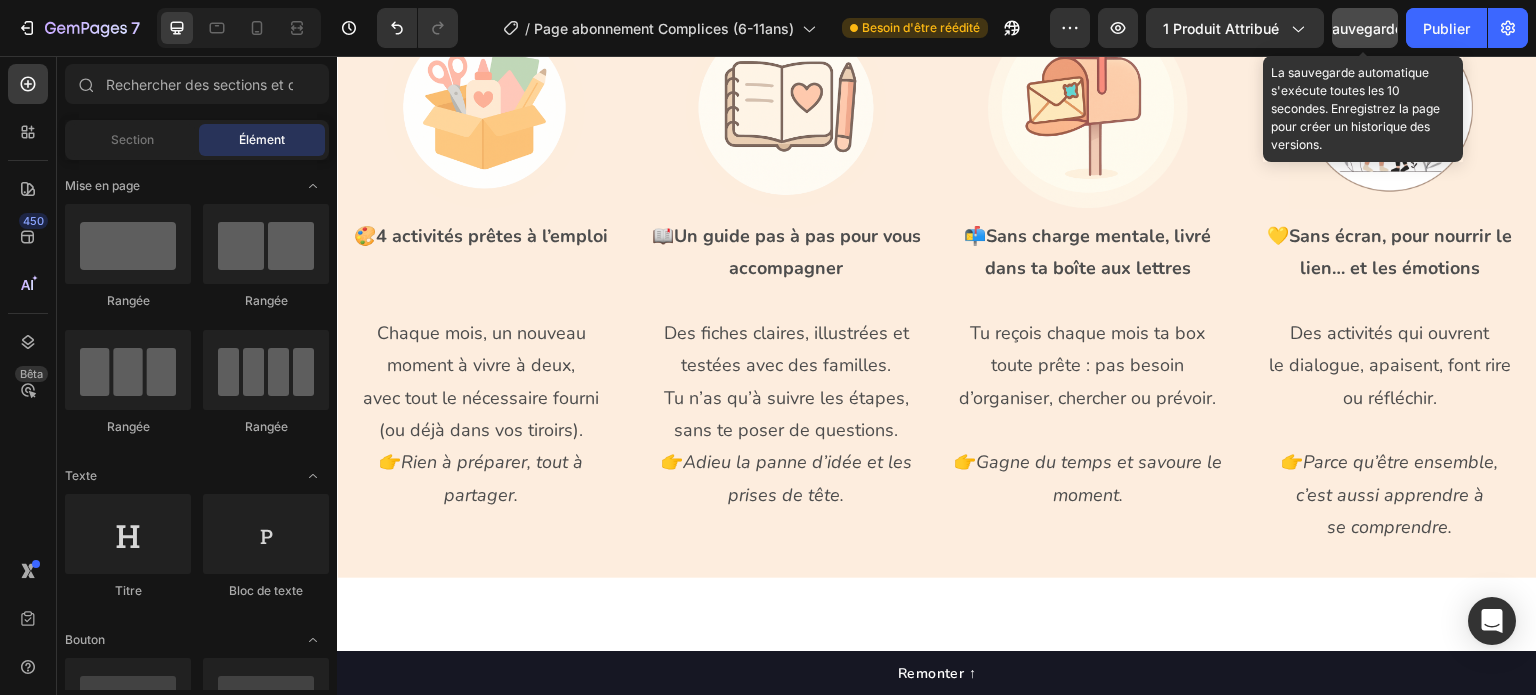 click on "Sauvegarder" at bounding box center (1365, 28) 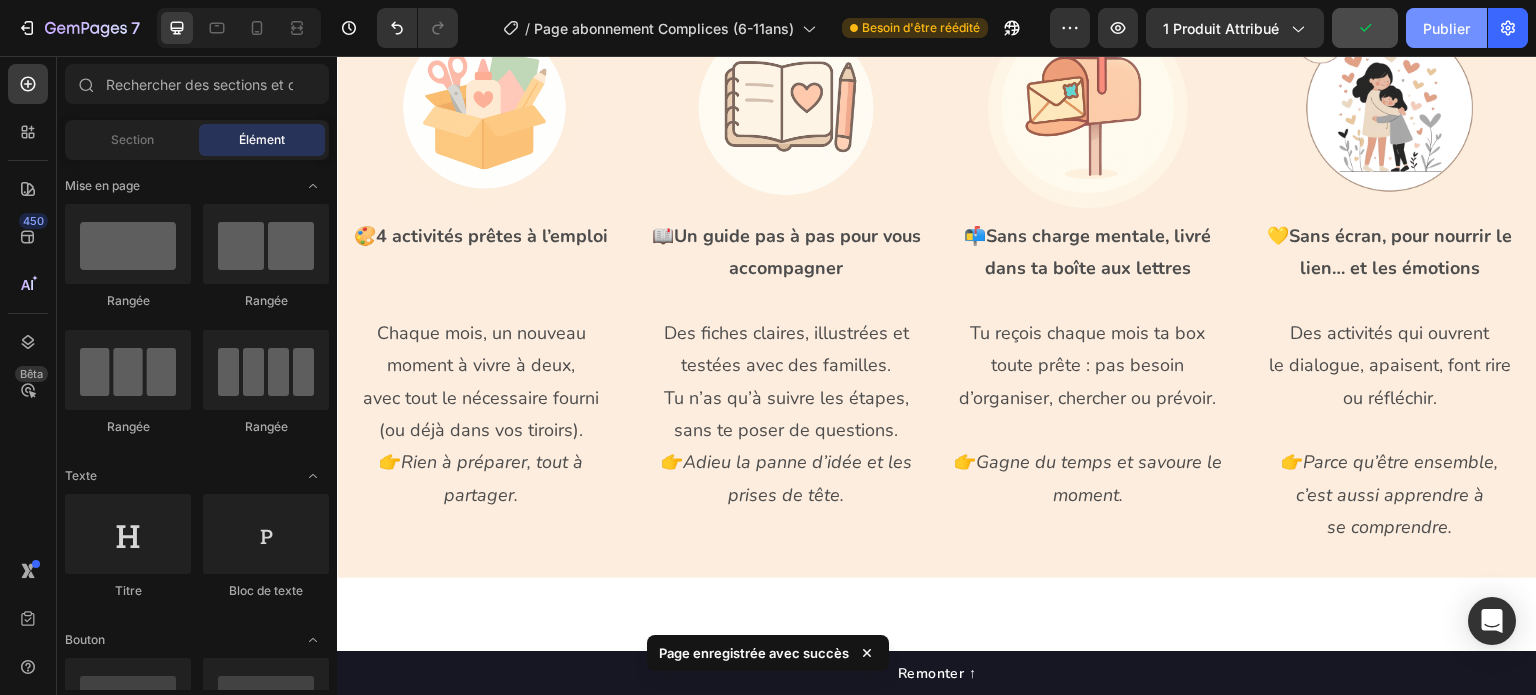click on "Publier" at bounding box center [1446, 28] 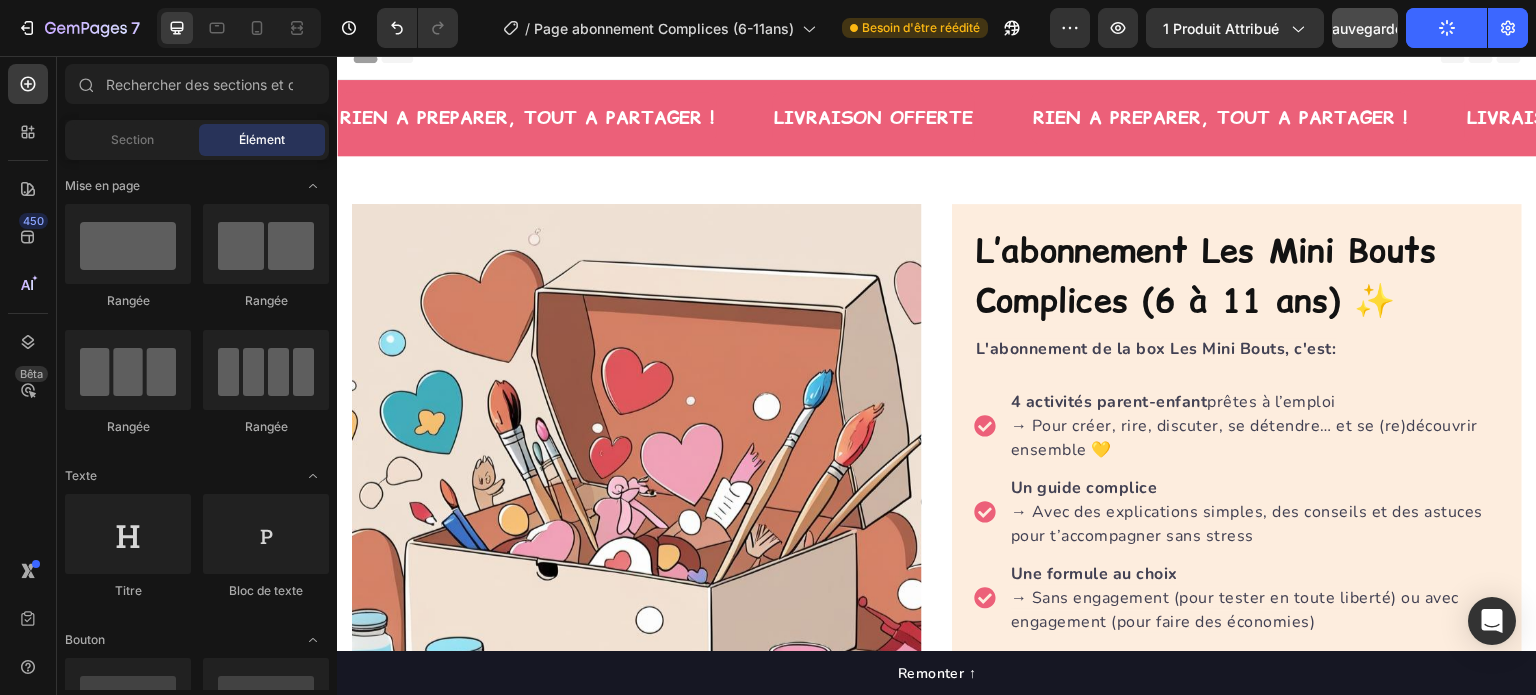 scroll, scrollTop: 0, scrollLeft: 0, axis: both 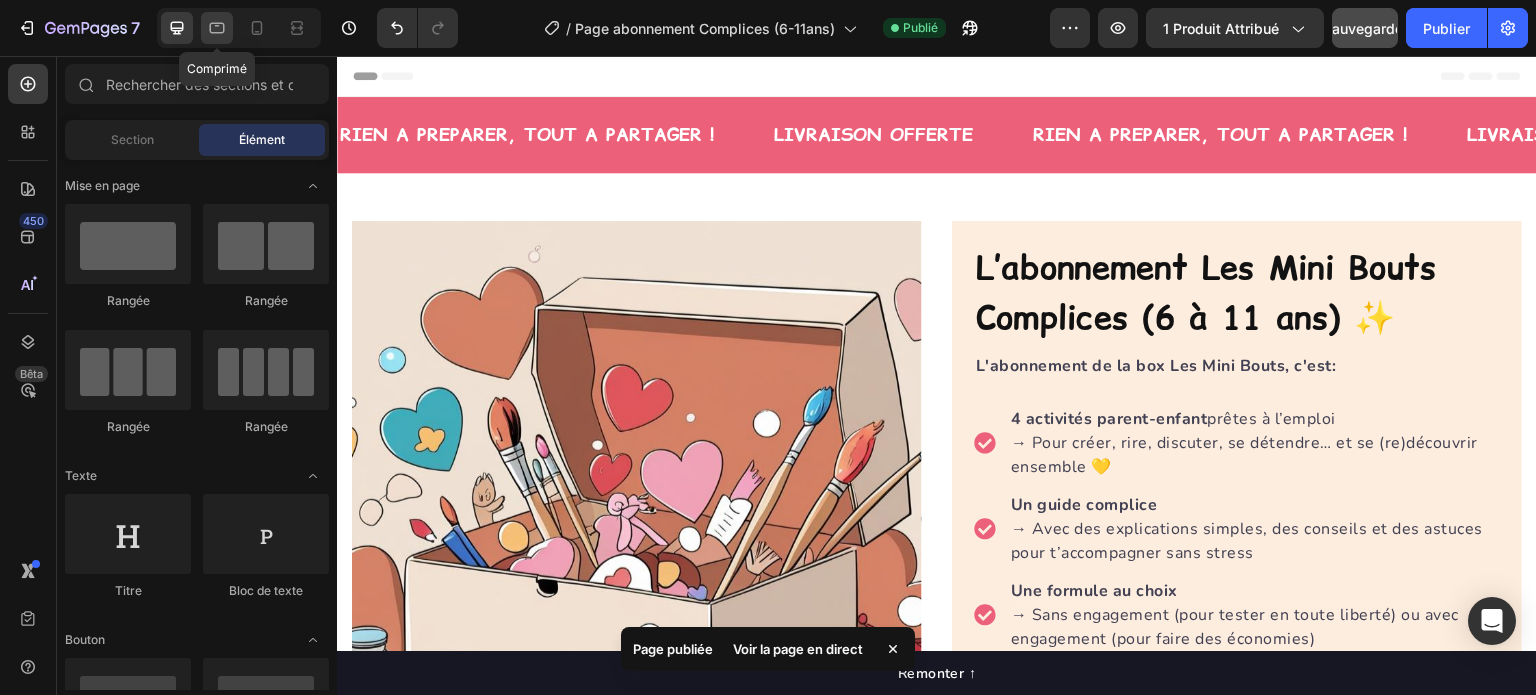 click 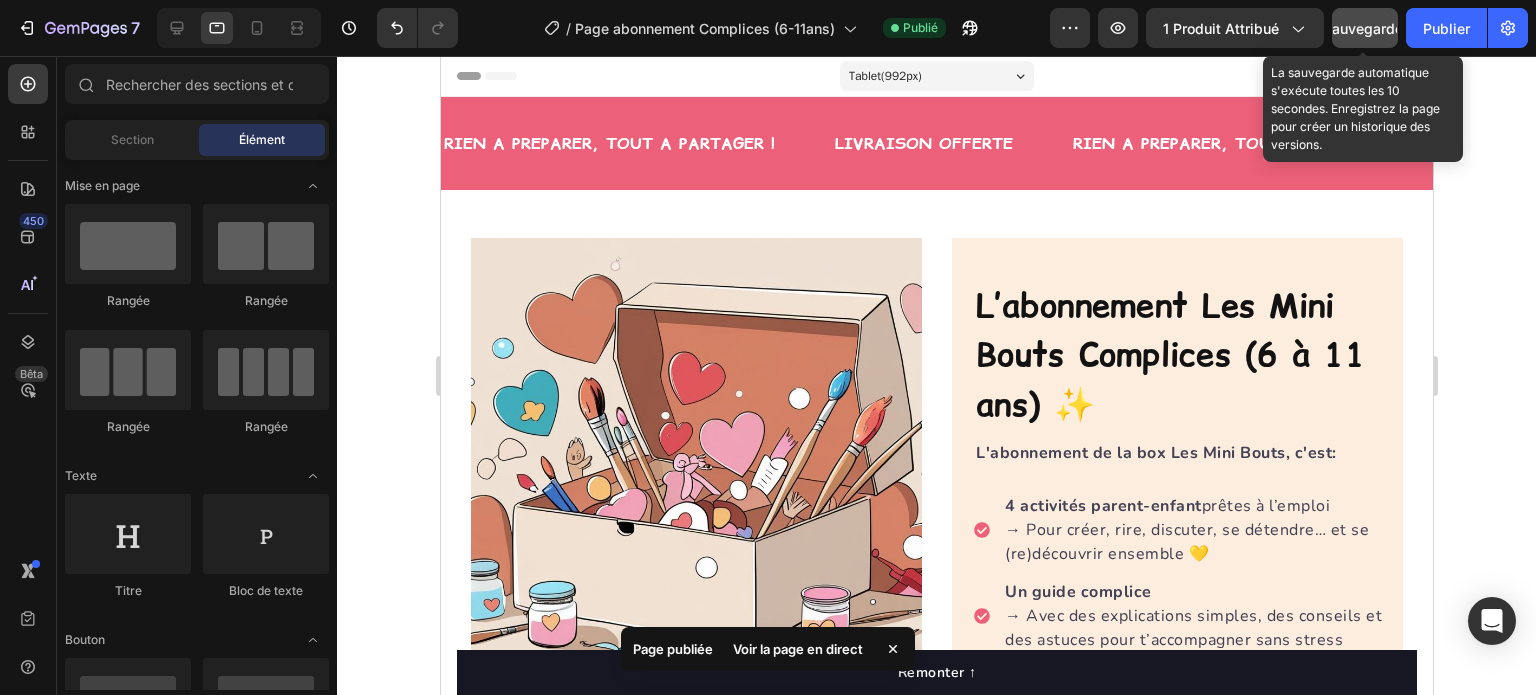 click on "Sauvegarder" 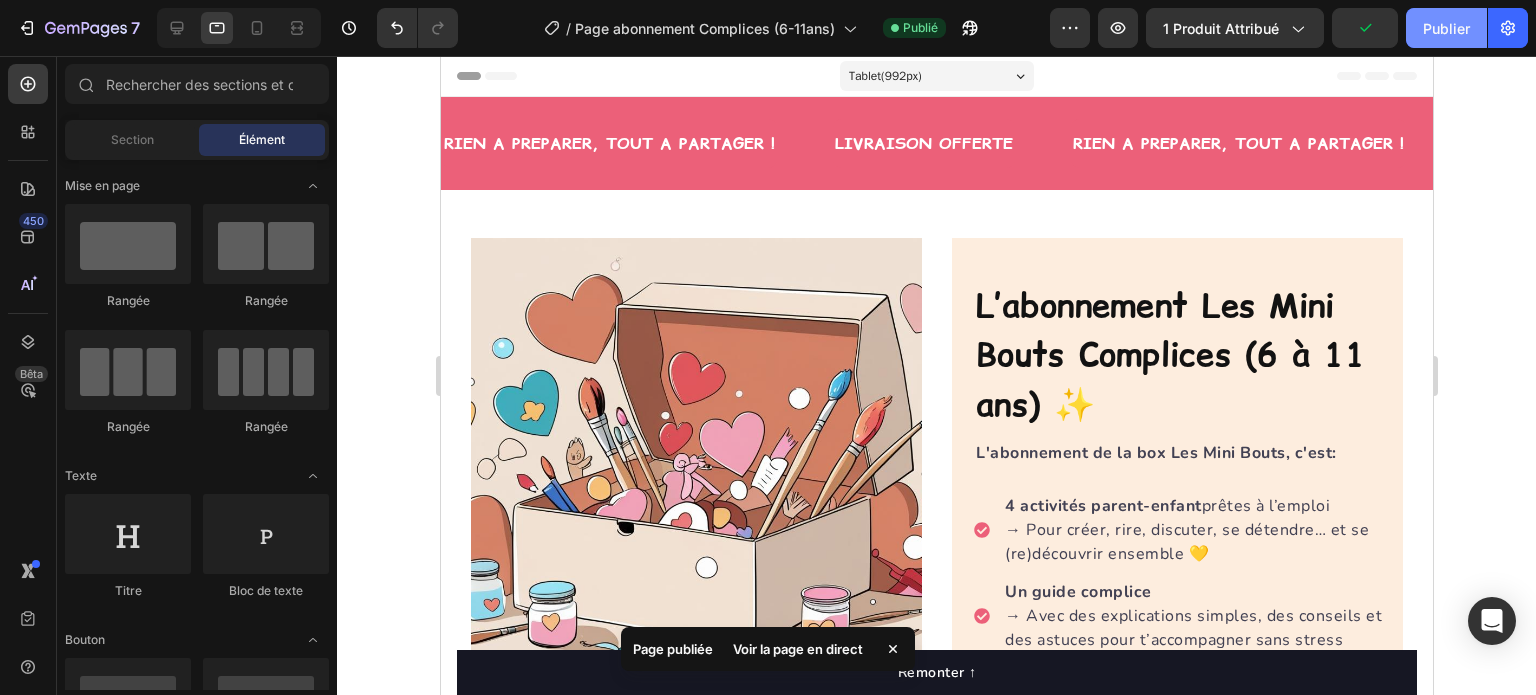 click on "Publier" at bounding box center (1446, 28) 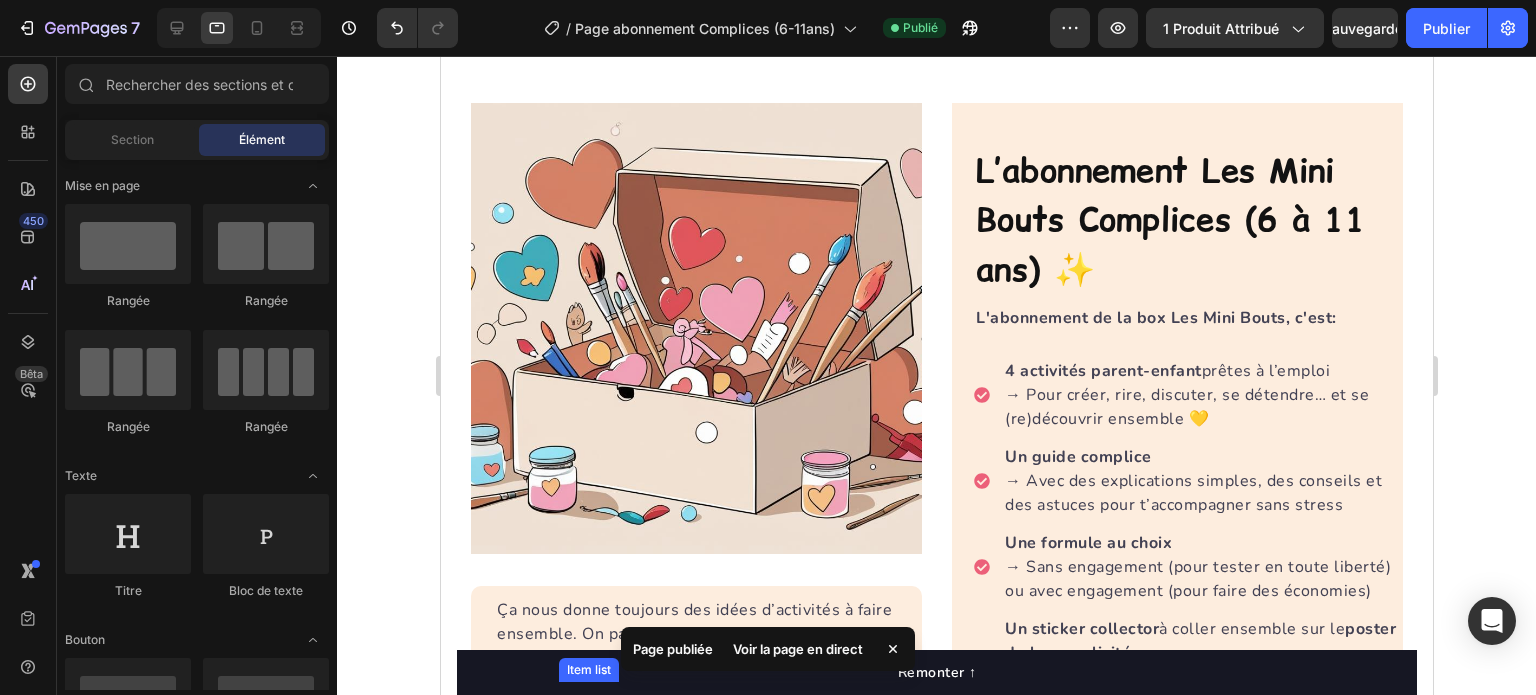 scroll, scrollTop: 100, scrollLeft: 0, axis: vertical 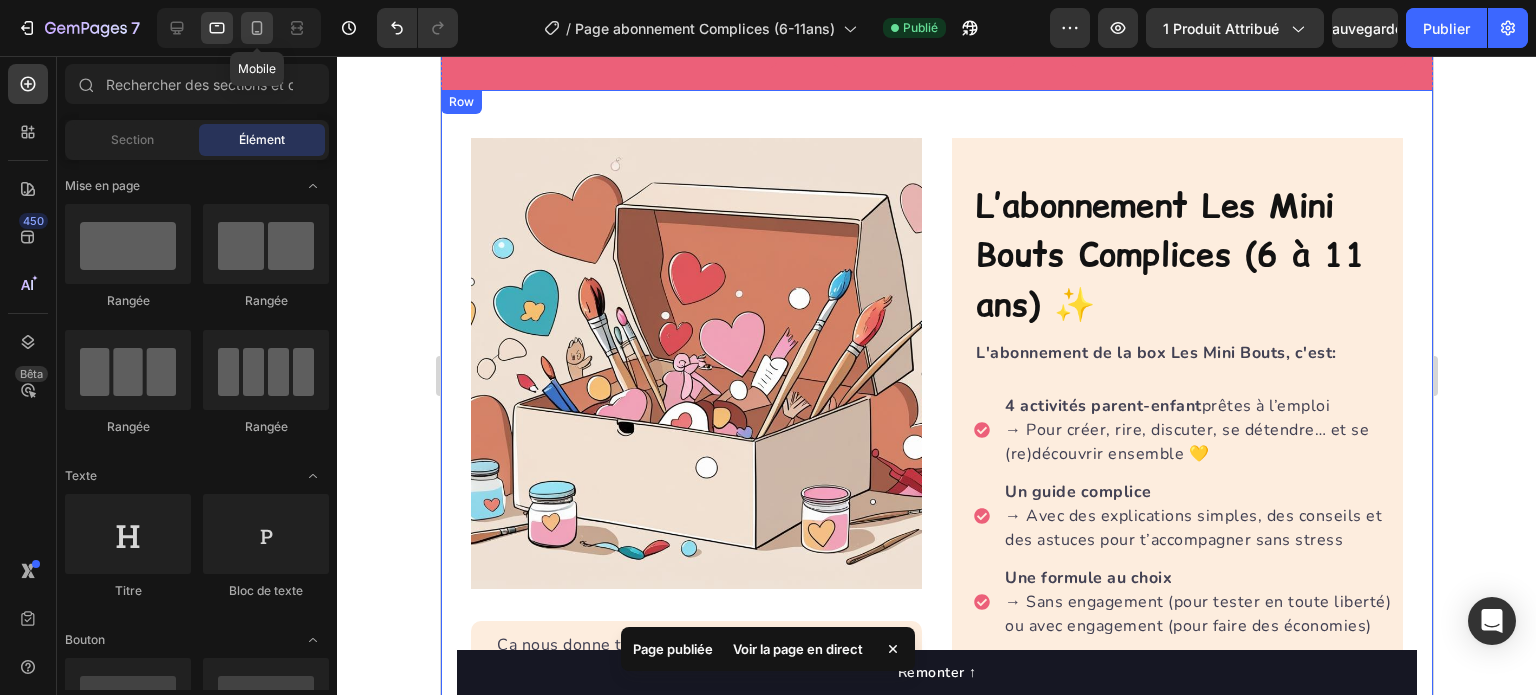 click 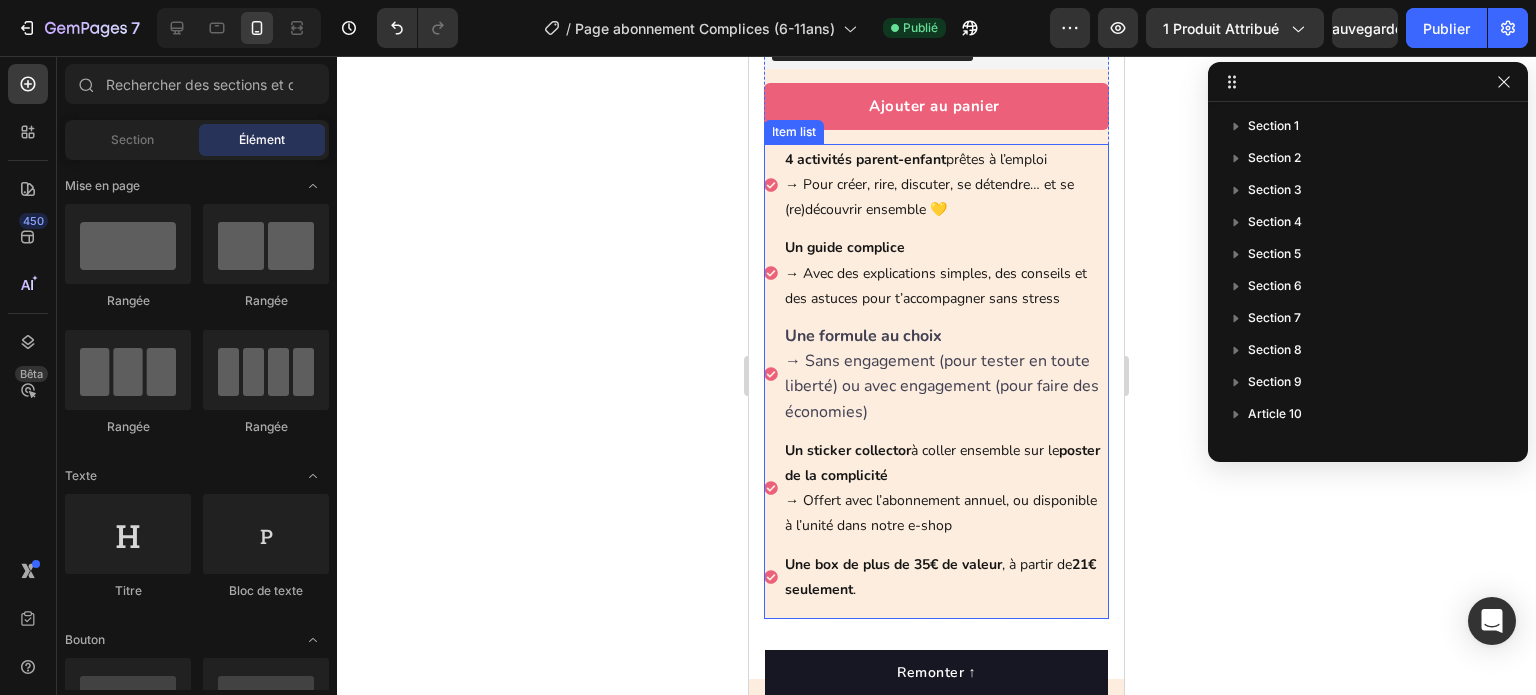 scroll, scrollTop: 1000, scrollLeft: 0, axis: vertical 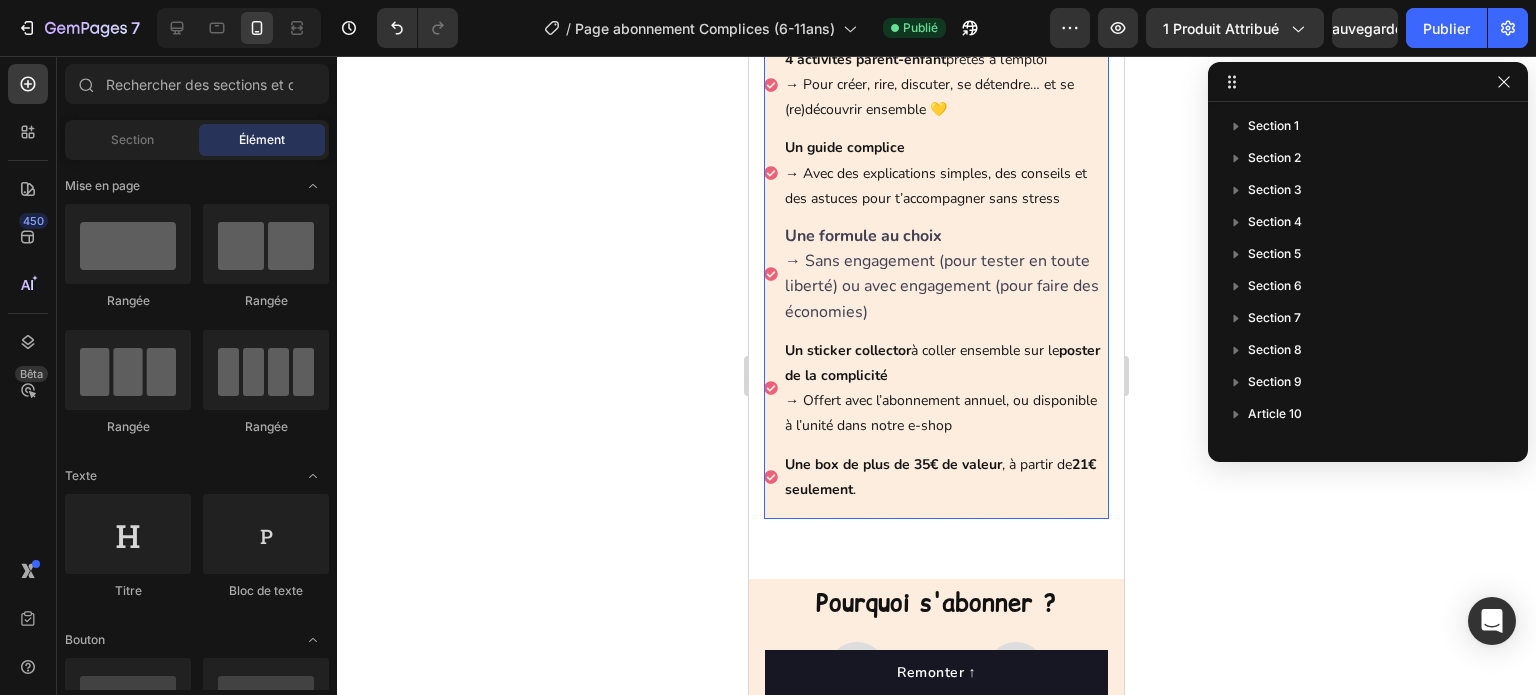 click on "4 activités parent-enfant  prêtes à l’emploi → Pour créer, rire, discuter, se détendre… et se (re)découvrir ensemble 💛 Un guide complice → Avec des explications simples, des conseils et des astuces pour t’accompagner sans stress Une formule au choix → Sans engagement (pour tester en toute liberté) ou avec engagement (pour faire des économies) Un sticker collector  à coller ensemble sur le  poster de la complicité → Offert avec l’abonnement annuel, ou disponible à l’unité dans notre e-shop Une box de plus de 35€ de valeur , à partir de  21€ seulement ." at bounding box center [936, 281] 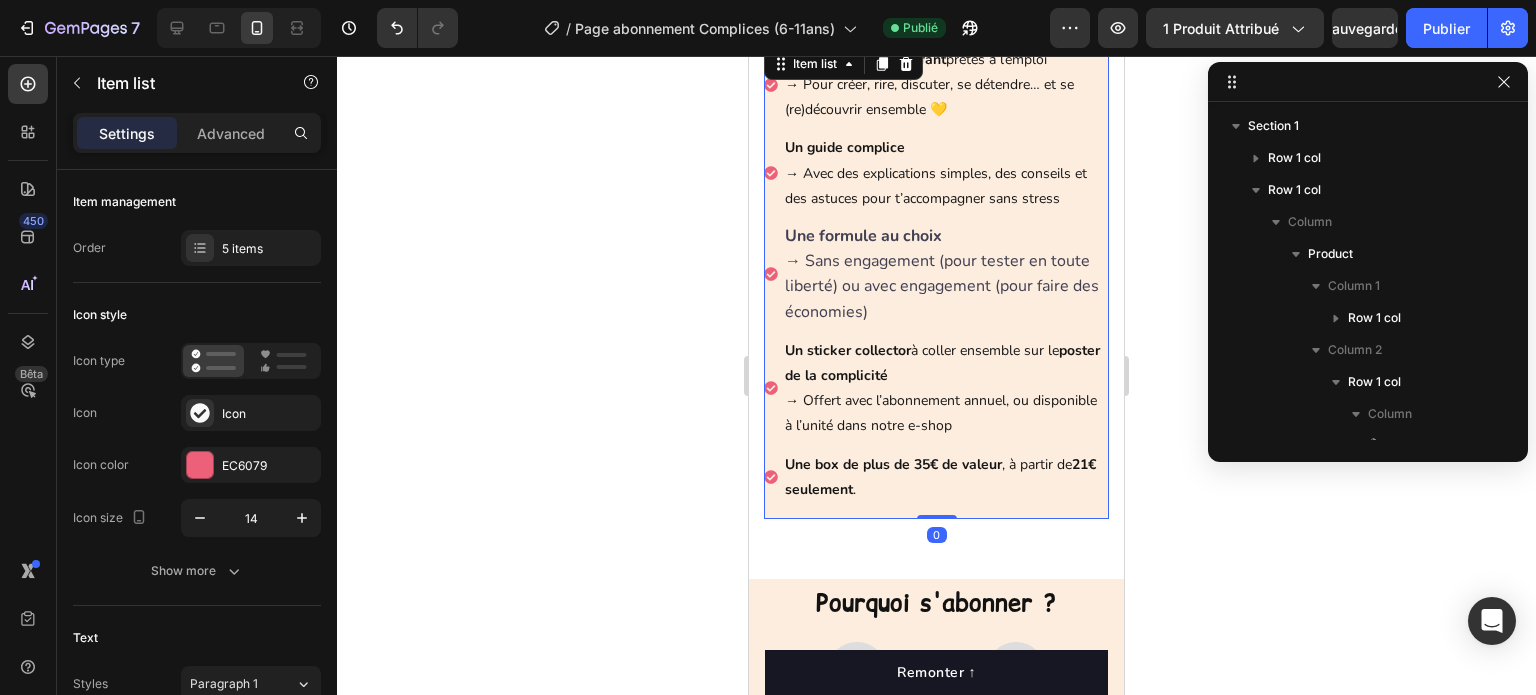 scroll, scrollTop: 346, scrollLeft: 0, axis: vertical 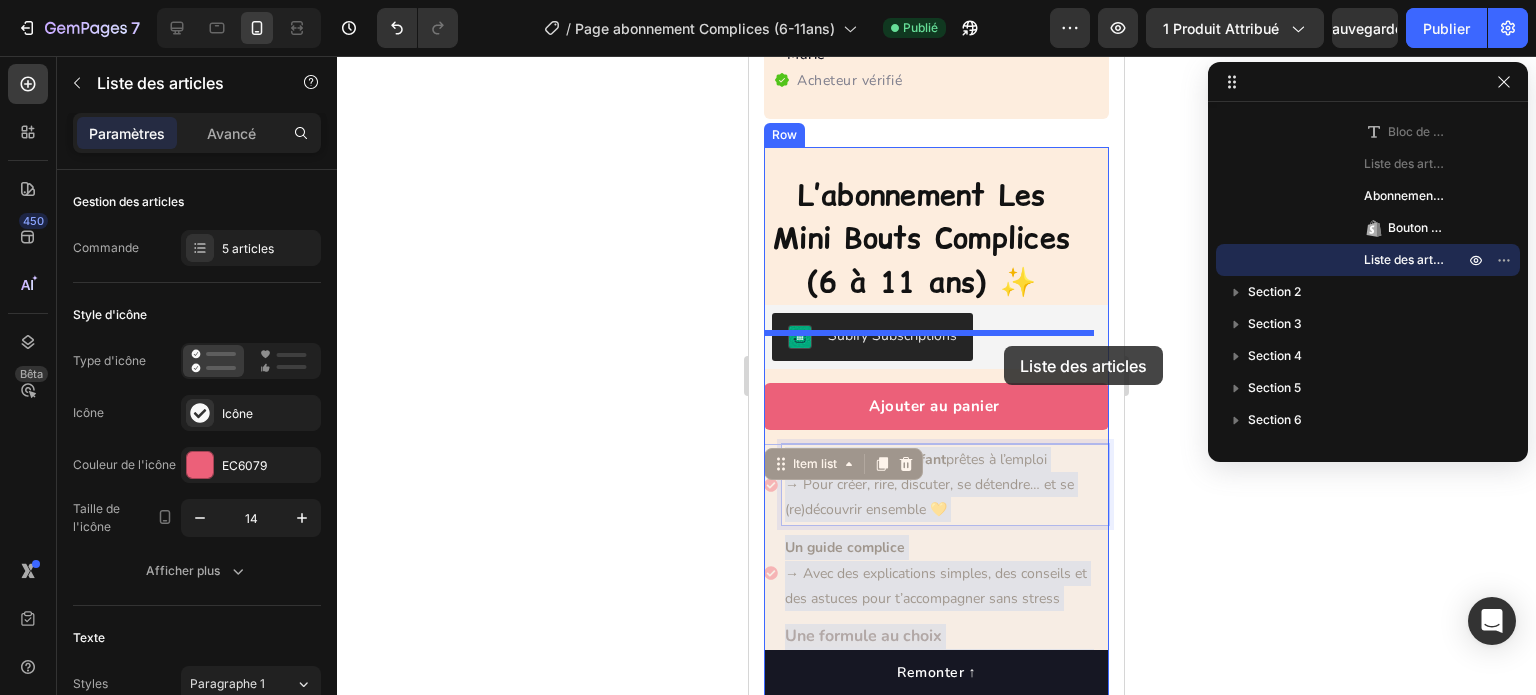 drag, startPoint x: 1079, startPoint y: 471, endPoint x: 1004, endPoint y: 346, distance: 145.7738 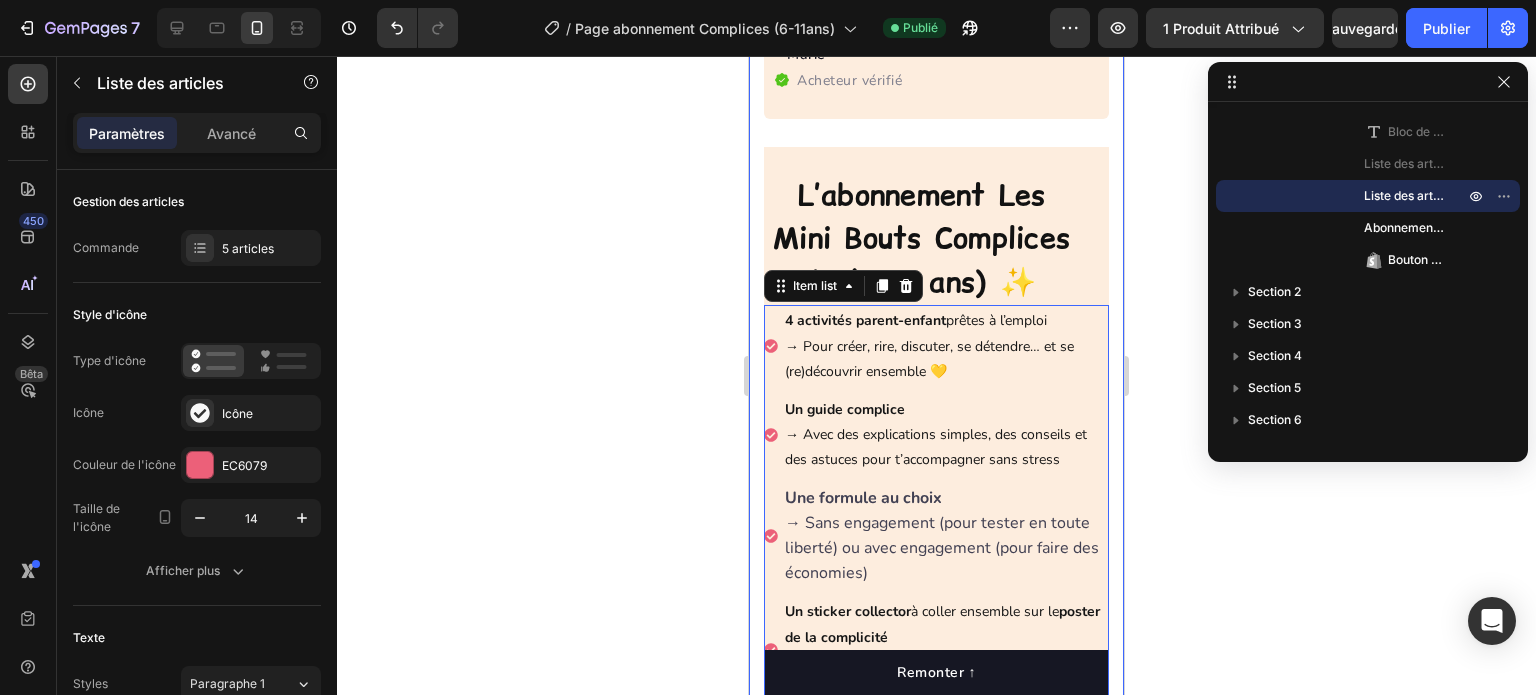 click 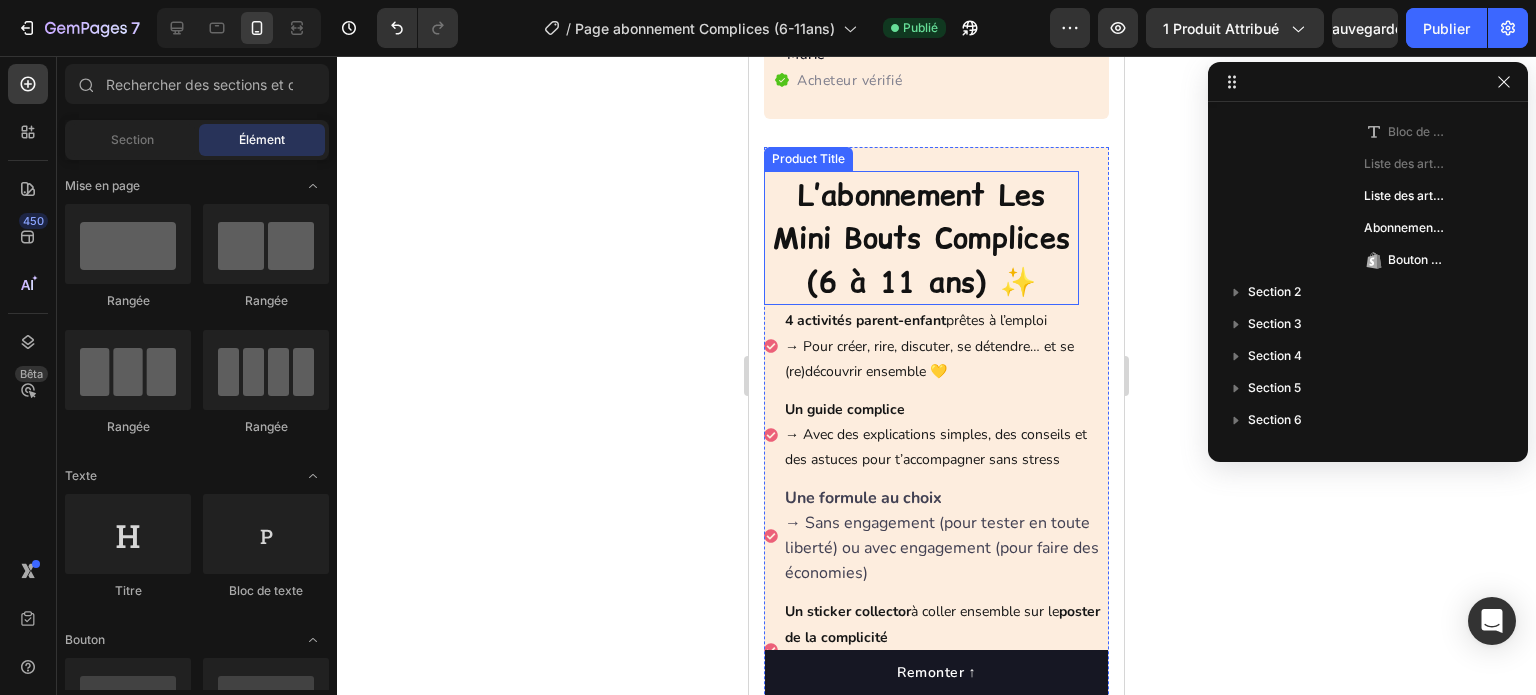 click on "L’abonnement Les Mini Bouts Complices (6 à 11 ans) ✨" at bounding box center [921, 238] 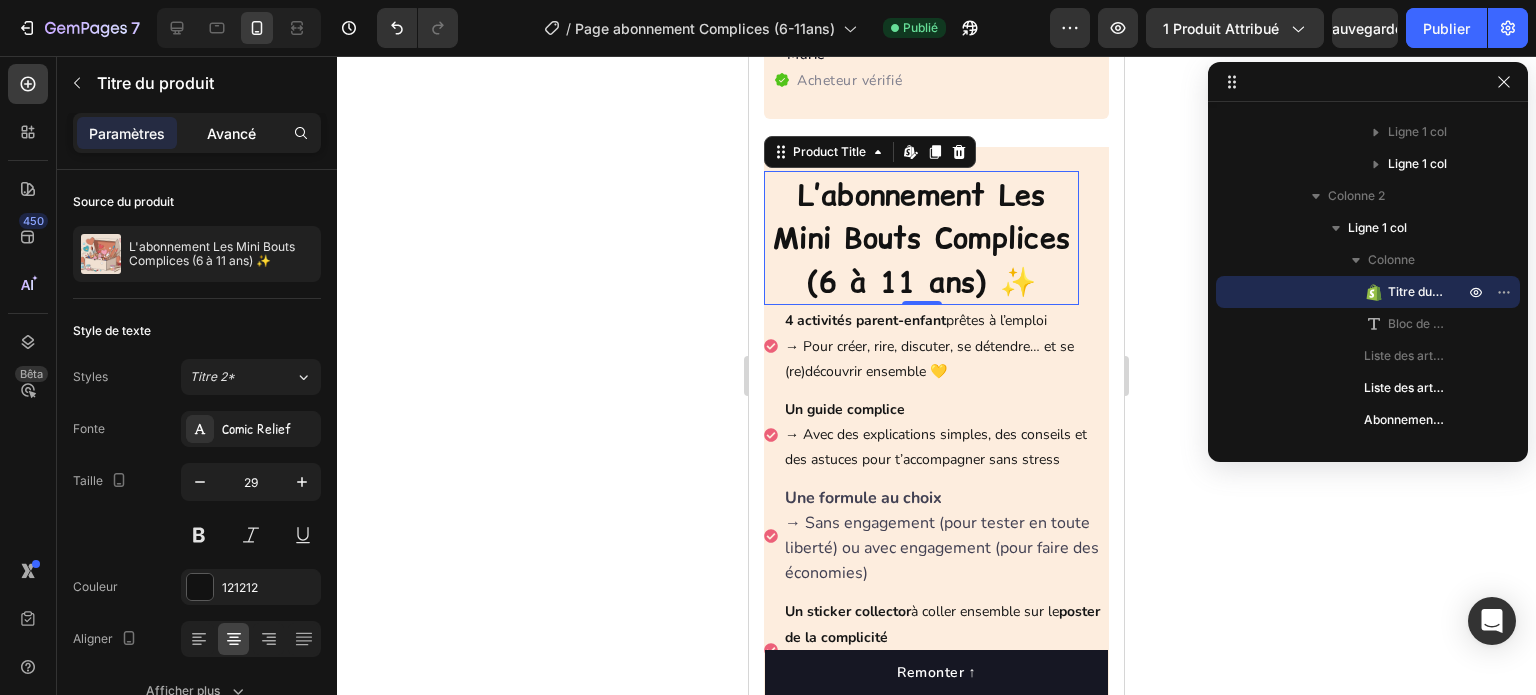 click on "Avancé" at bounding box center (231, 133) 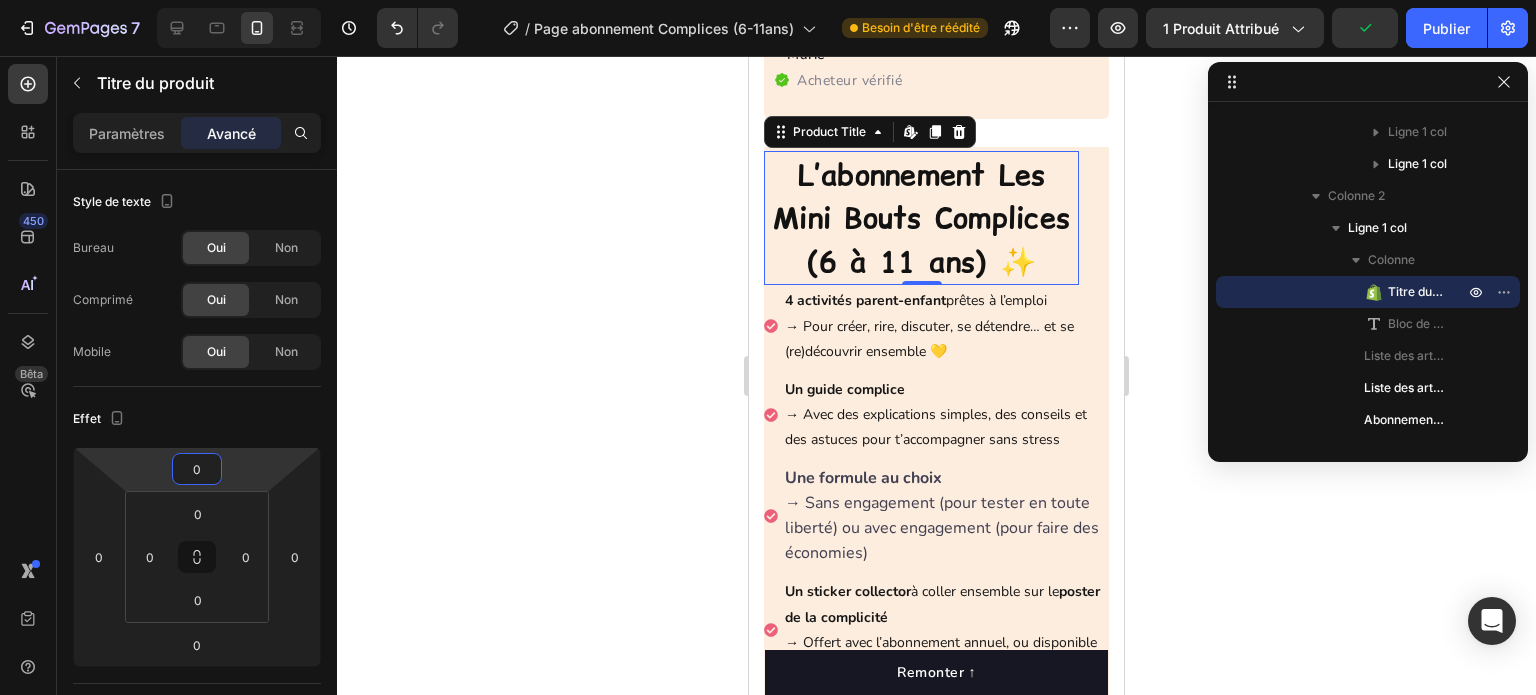 click on "7 Version history / Page abonnement Complices (6-11ans) Besoin d'être réédité Aperçu 1 produit attribué Publier 450 Bêta Sections(18) Éléments (84) Section Élément Hero Section Product Detail Brands Trusted Badges Guarantee Product Breakdown How to use Testimonials Compare Bundle FAQs Social Proof Brand Story Product List Collection Blog List Contact Sticky Add to Cart Custom Footer Parcourir la bibliothèque 450 Mise en page
Rangée
Rangée
Rangée
Rangée Texte
Titre
Bloc de texte Bouton
Bouton
Bouton Médias
Image" at bounding box center (768, 0) 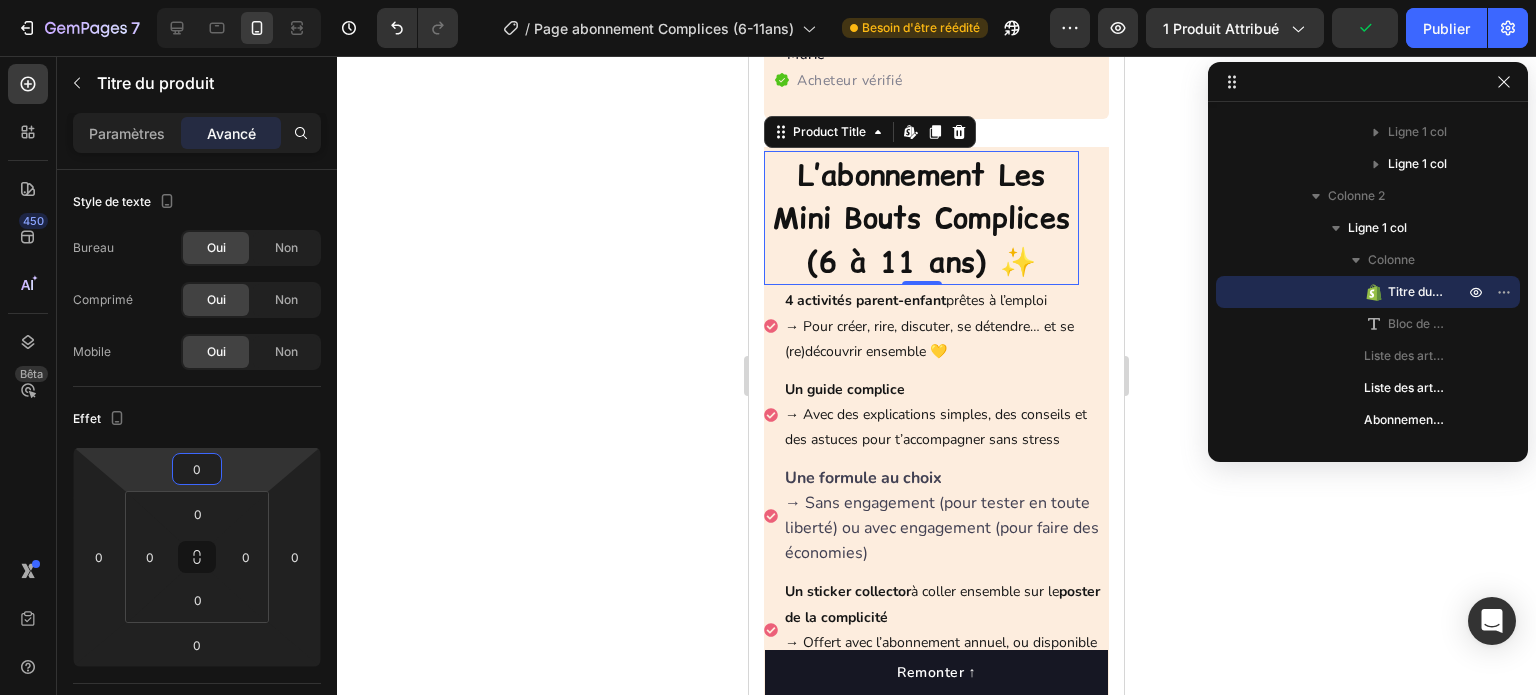 click 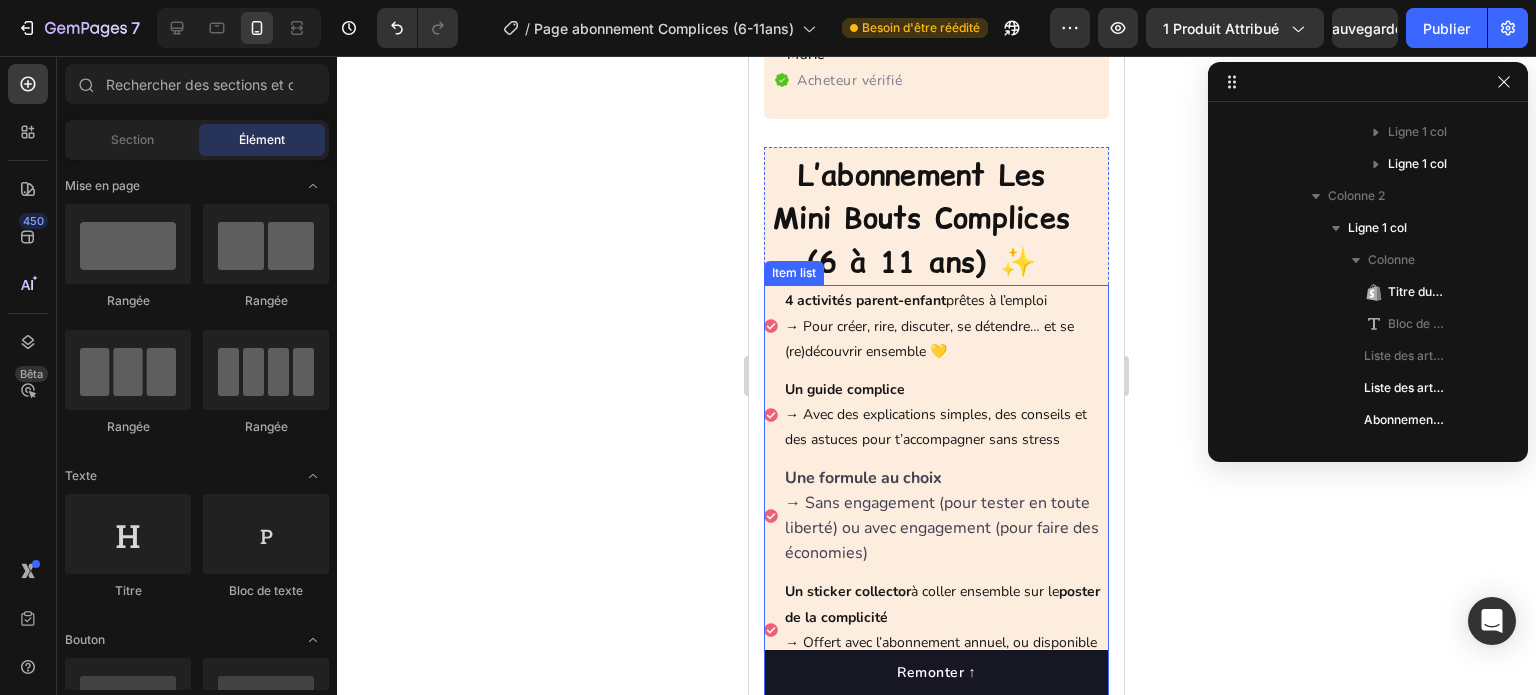 click on "4 activités parent-enfant  prêtes à l’emploi" at bounding box center (945, 300) 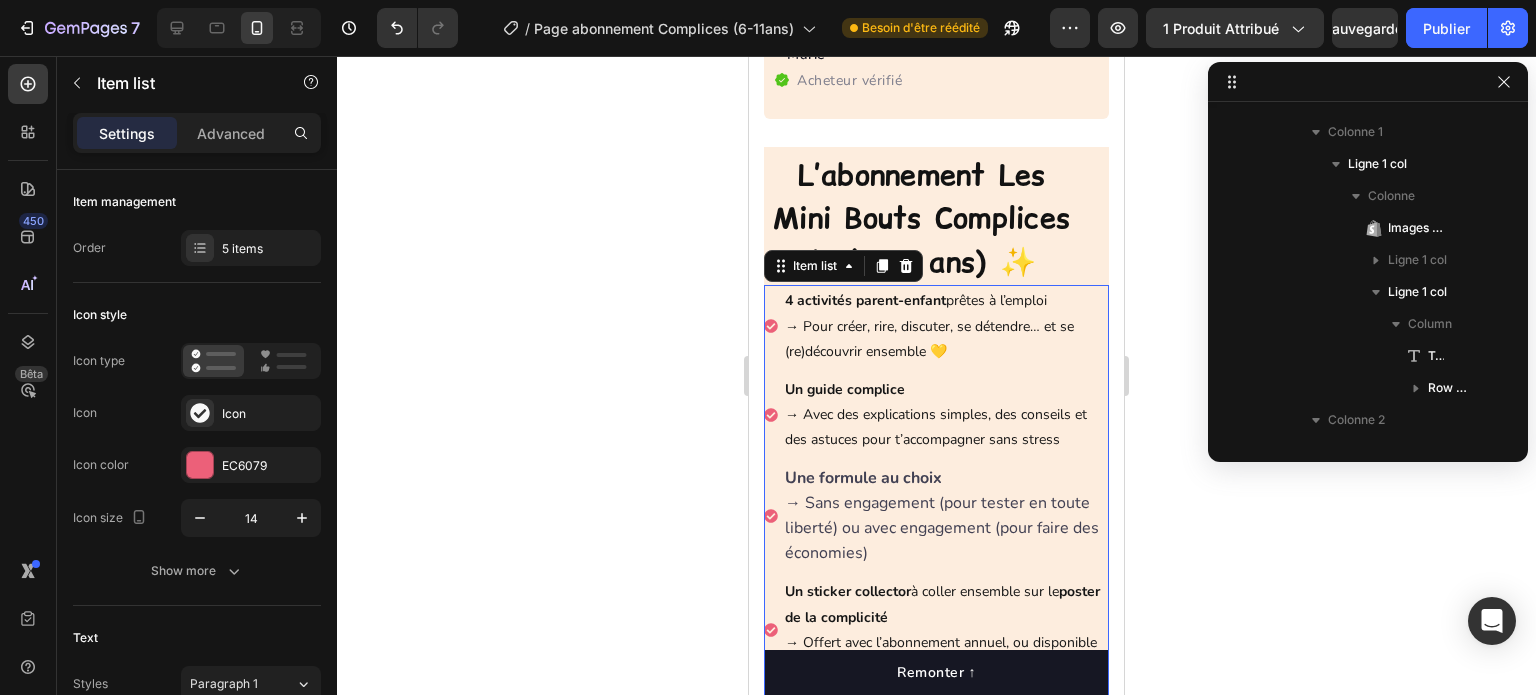 scroll, scrollTop: 698, scrollLeft: 0, axis: vertical 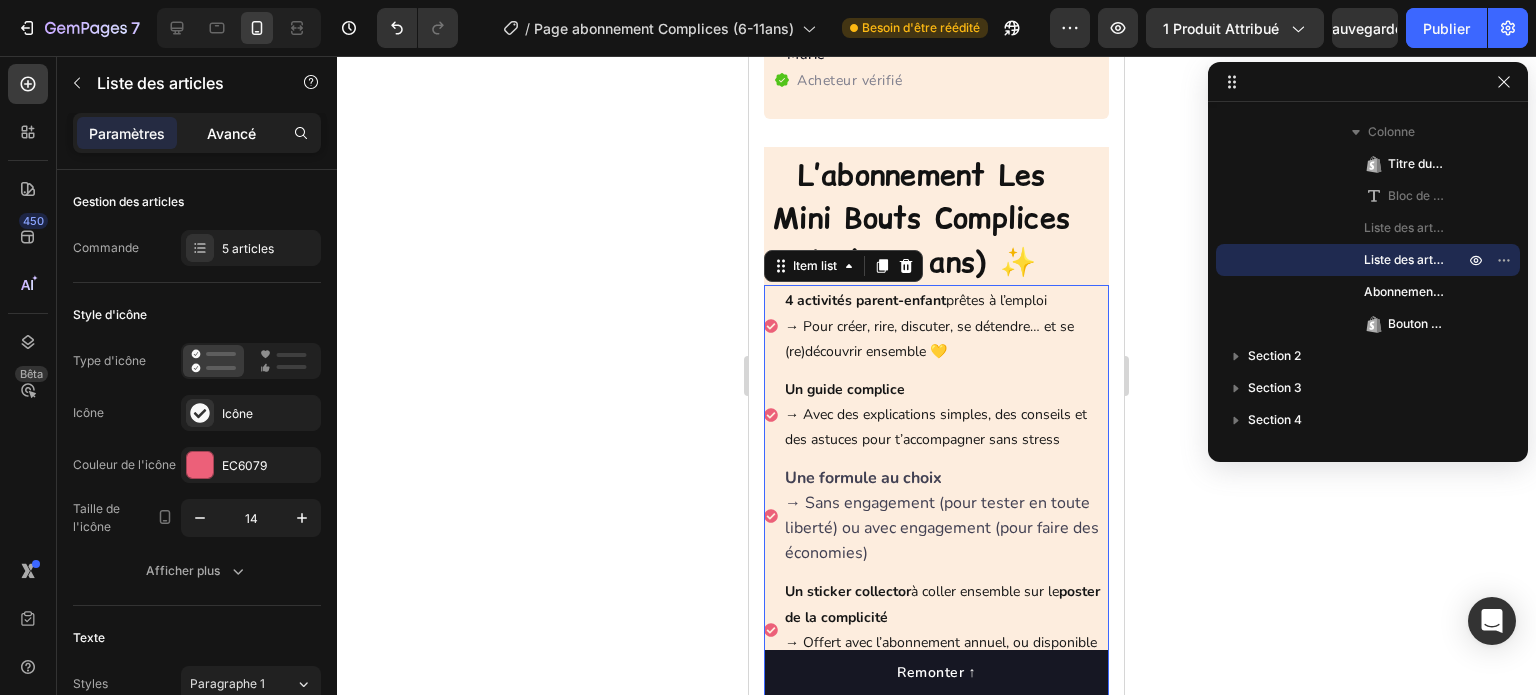 click on "Avancé" at bounding box center [231, 133] 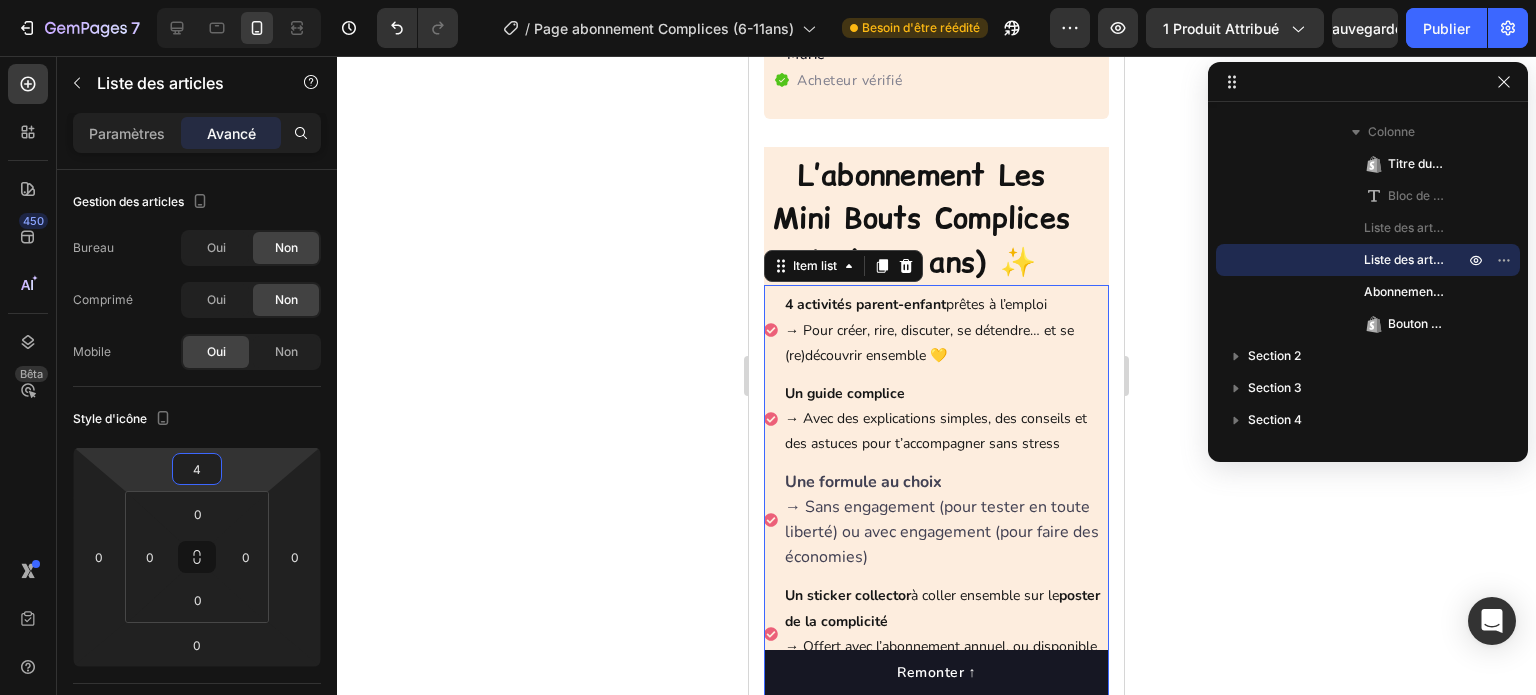 type on "6" 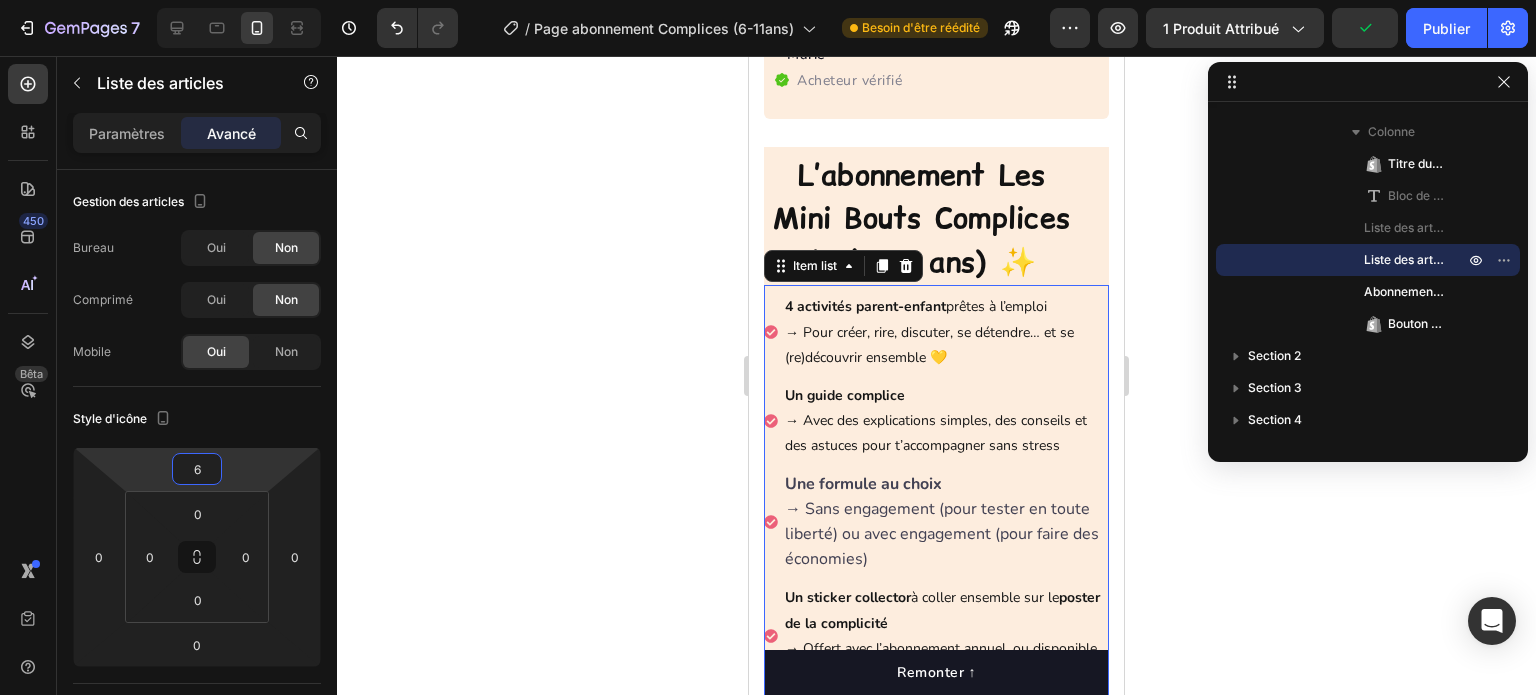 click on "7 Version history / Page abonnement Complices (6-11ans) Besoin d'être réédité Aperçu 1 produit attribué Publier 450 Bêta Sections(18) Éléments (84) Section Élément Hero Section Product Detail Brands Trusted Badges Guarantee Product Breakdown How to use Testimonials Compare Bundle FAQs Social Proof Brand Story Product List Collection Blog List Contact Sticky Add to Cart Custom Footer Parcourir la bibliothèque 450 Mise en page
Rangée
Rangée
Rangée
Rangée Texte
Titre
Bloc de texte Bouton
Bouton
Bouton Médias
Image" at bounding box center (768, 0) 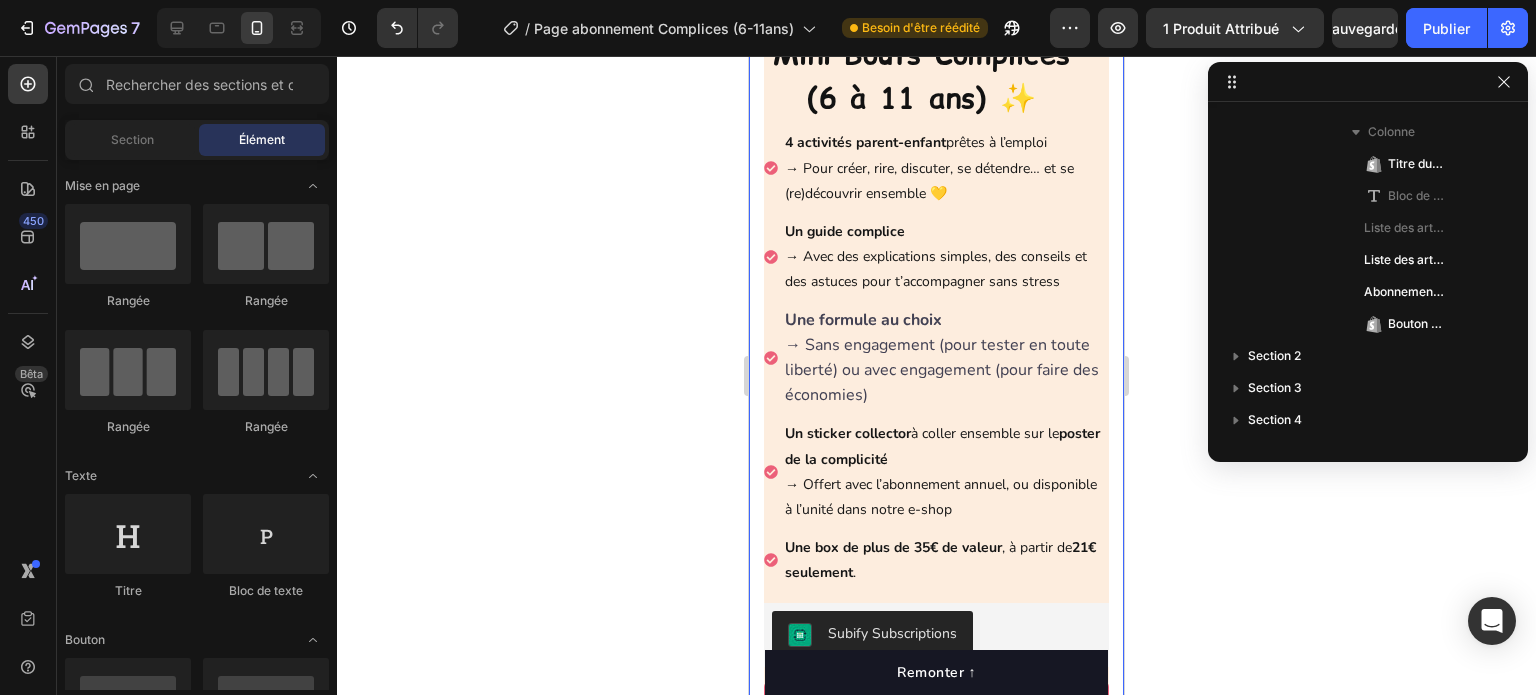 scroll, scrollTop: 800, scrollLeft: 0, axis: vertical 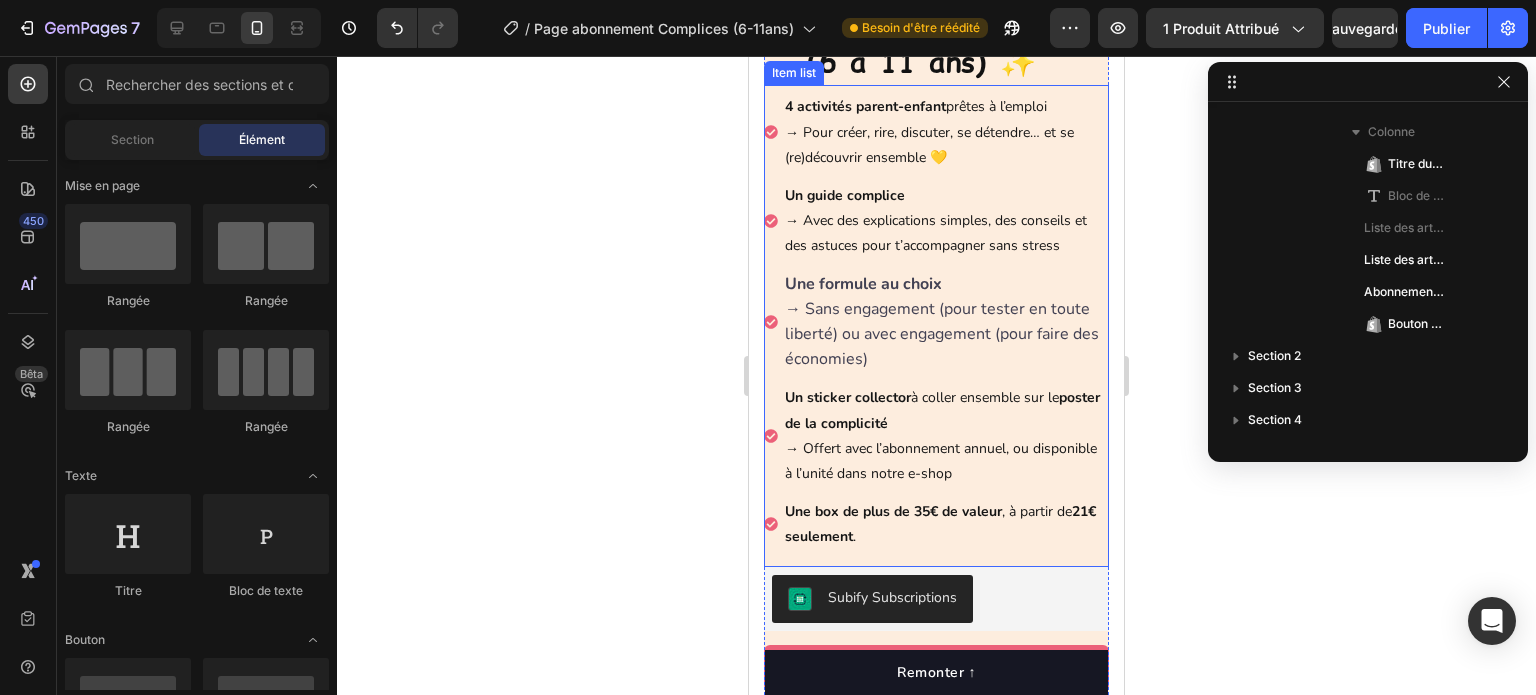 click on "Un guide complice" at bounding box center (845, 195) 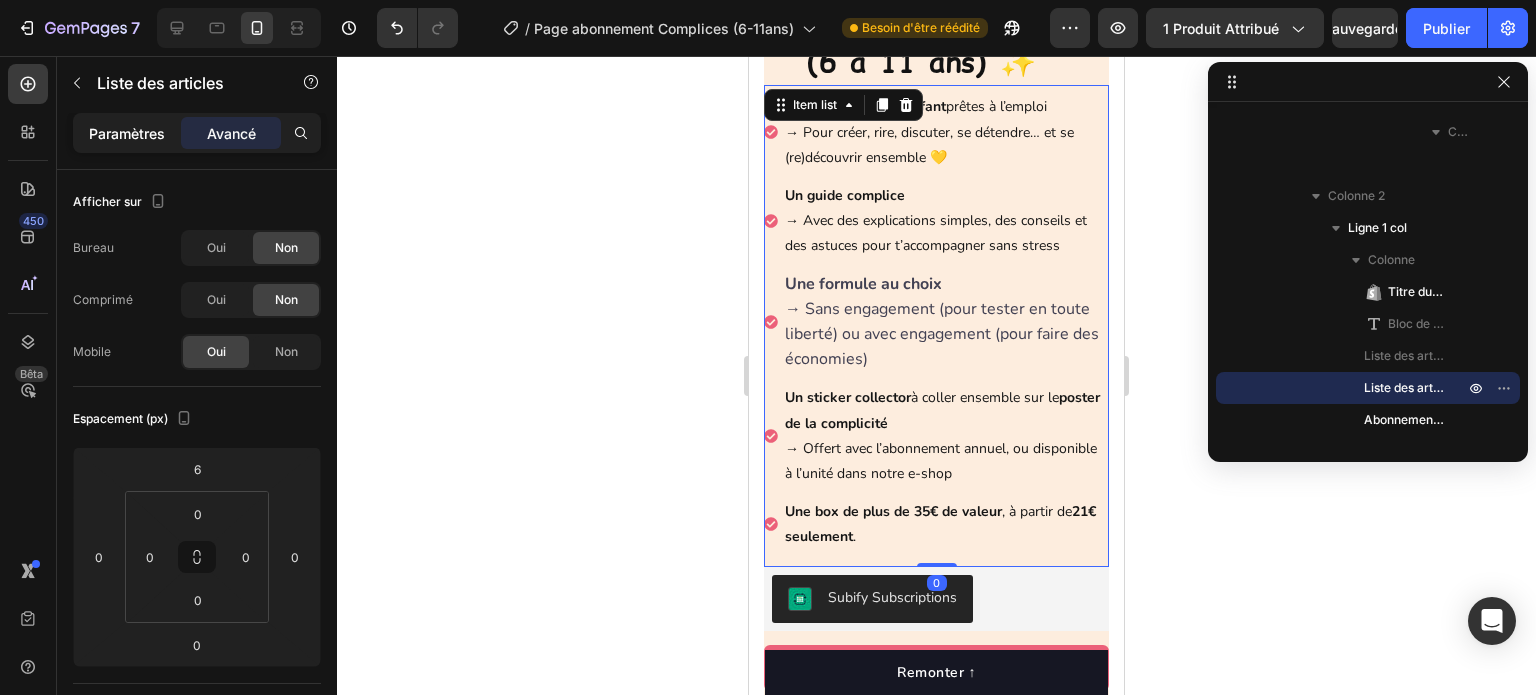 click on "Paramètres" at bounding box center [127, 133] 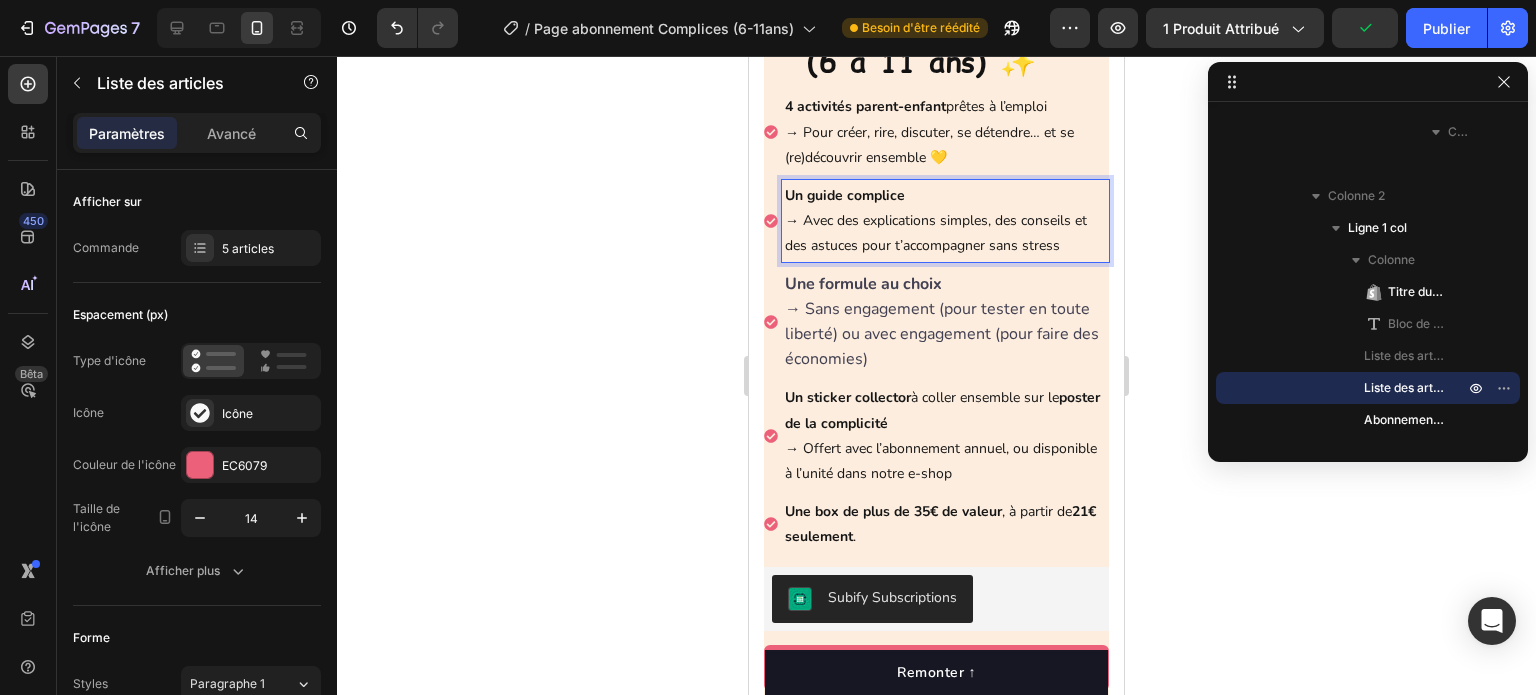 click on "Une formule au choix" at bounding box center (863, 284) 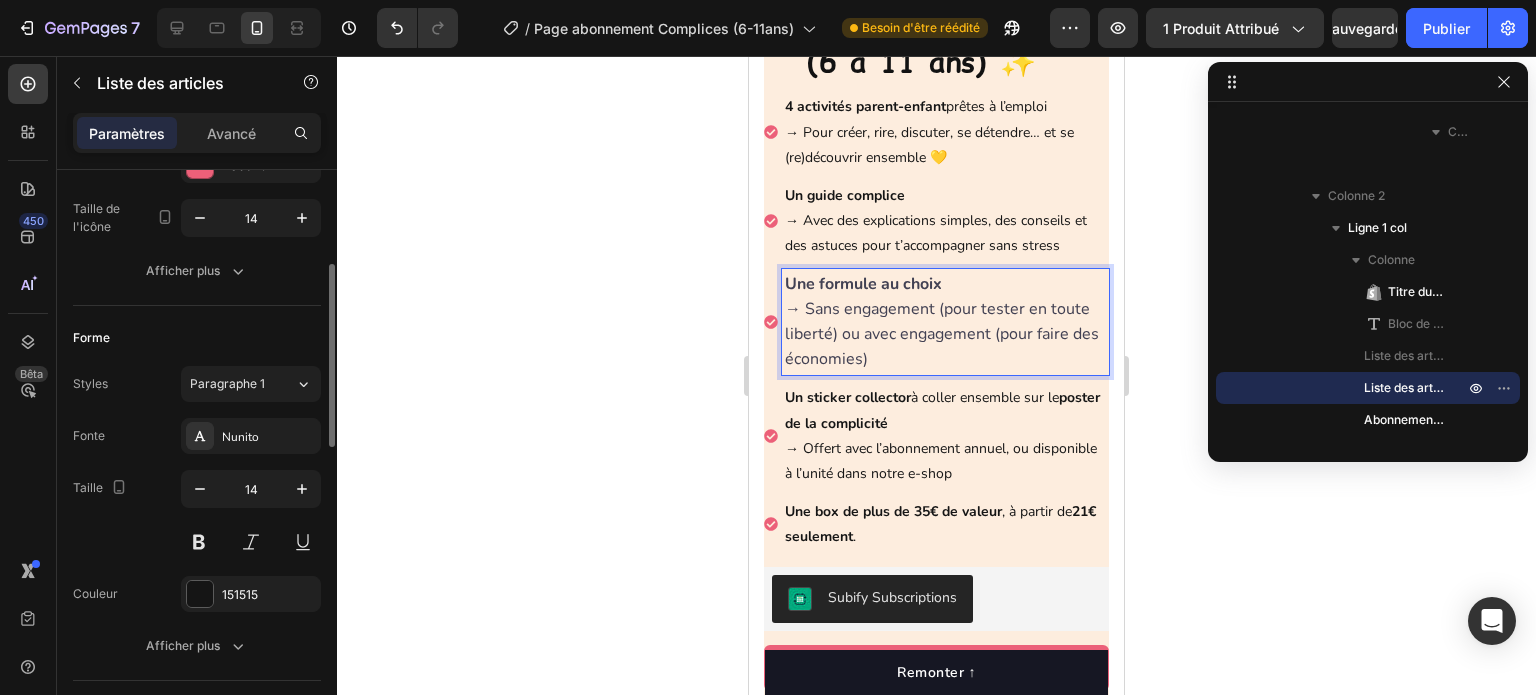scroll, scrollTop: 400, scrollLeft: 0, axis: vertical 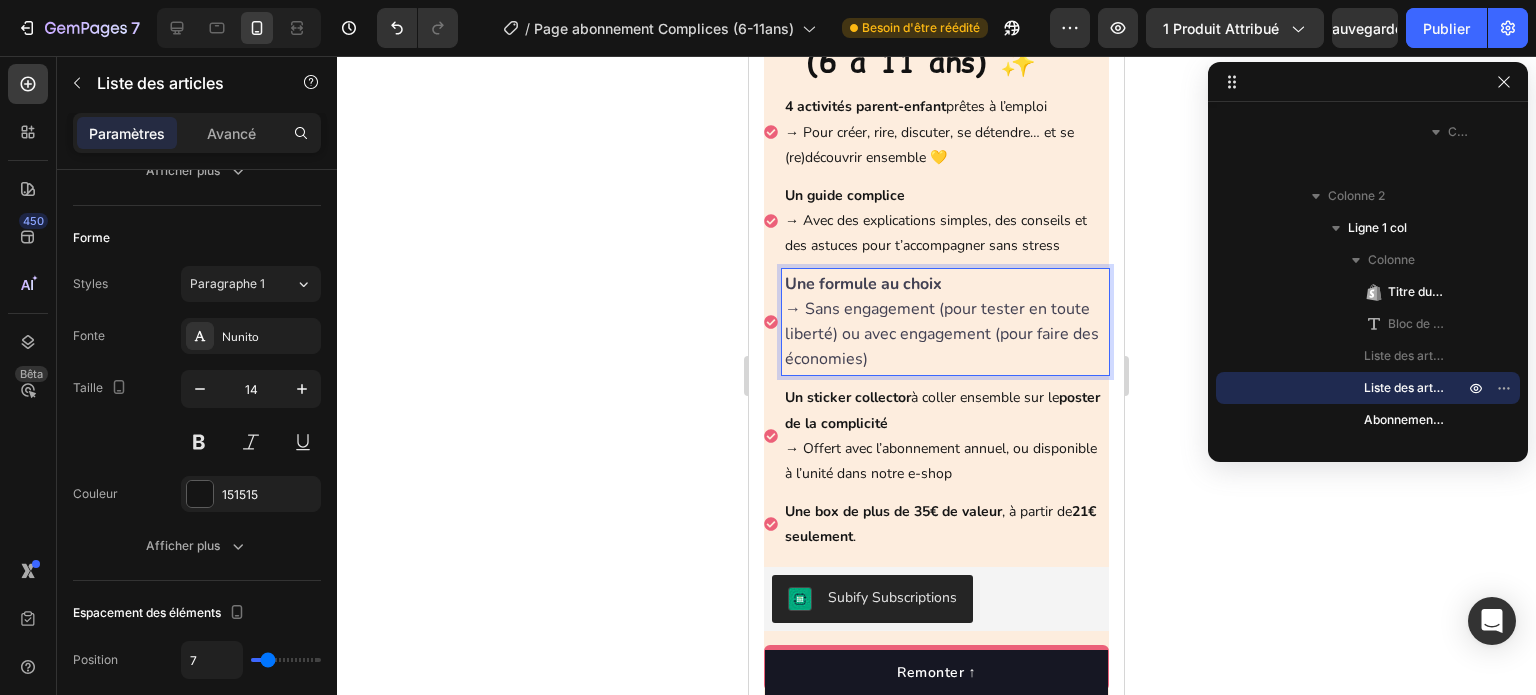 click on "Un guide complice" at bounding box center (845, 195) 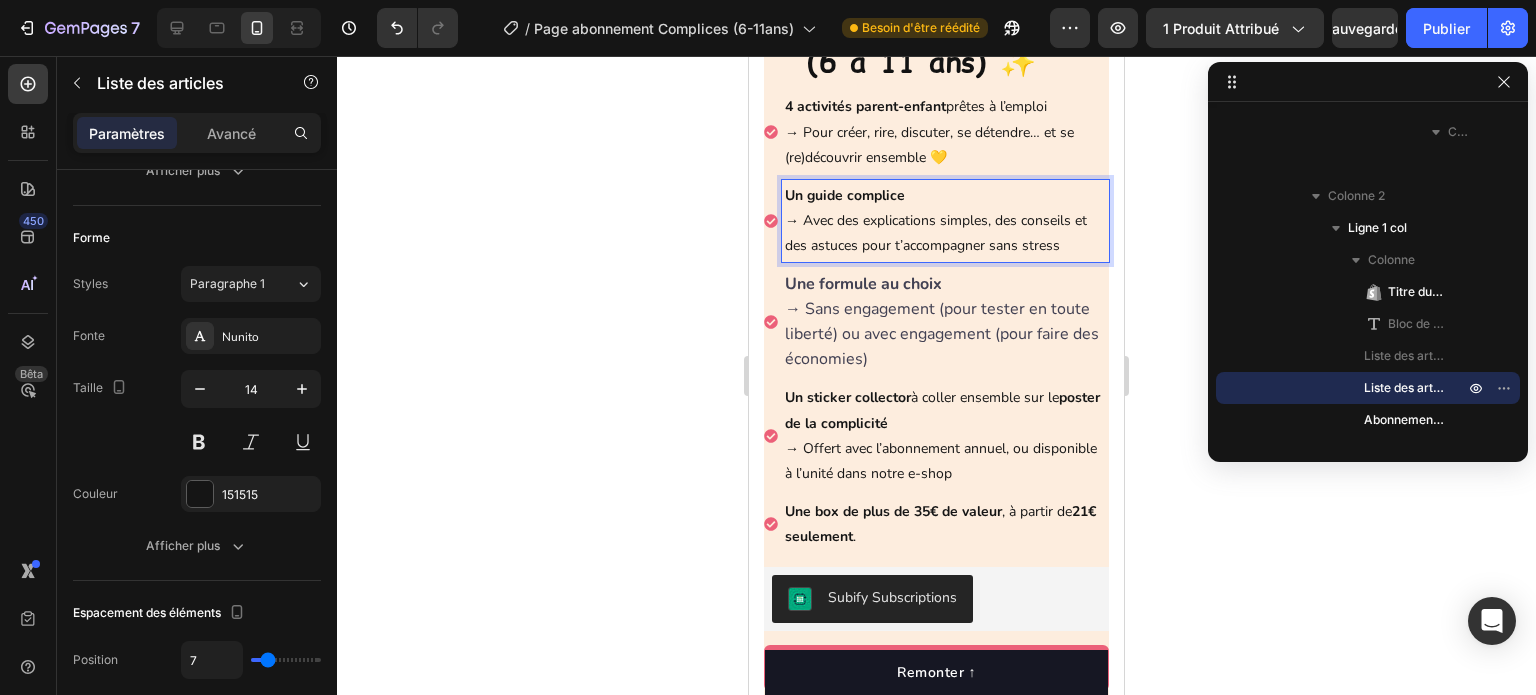 click on "Un guide complice" at bounding box center (845, 195) 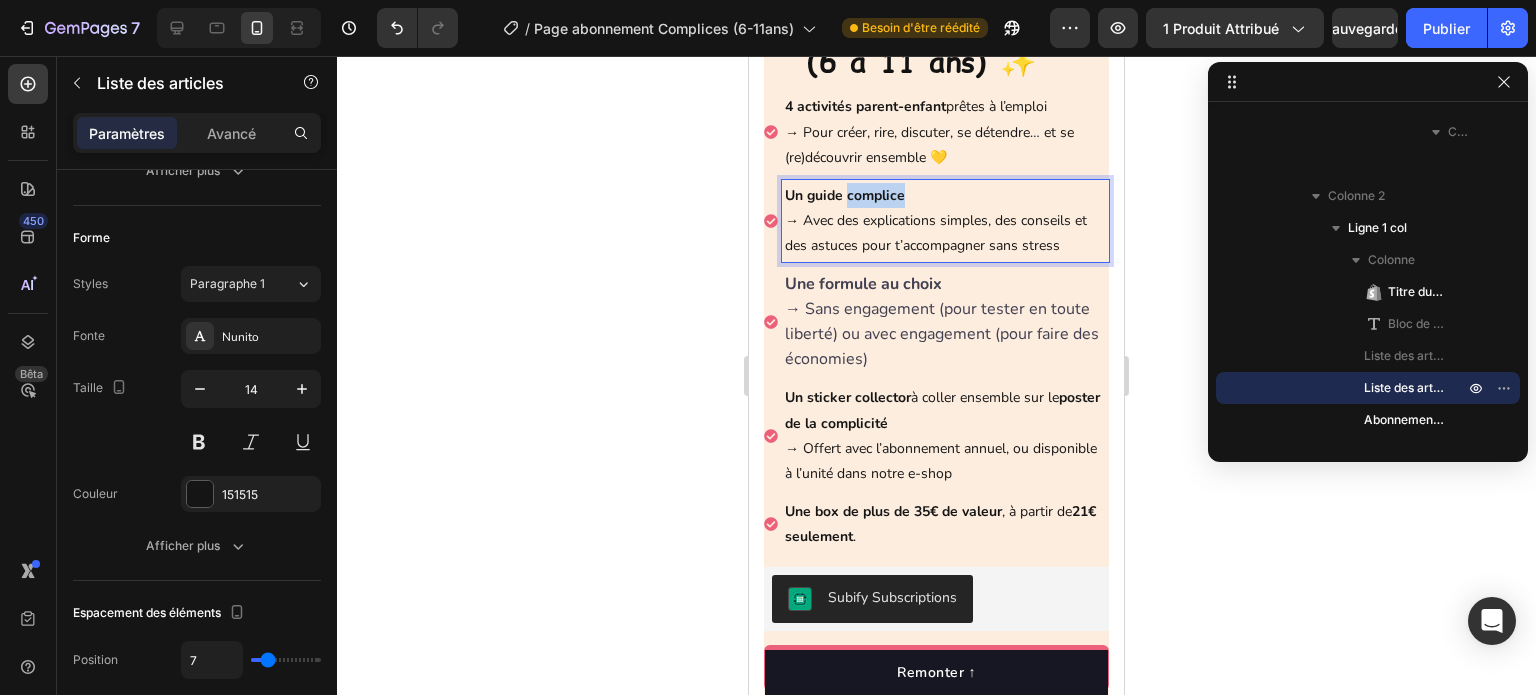 click on "Un guide complice" at bounding box center (845, 195) 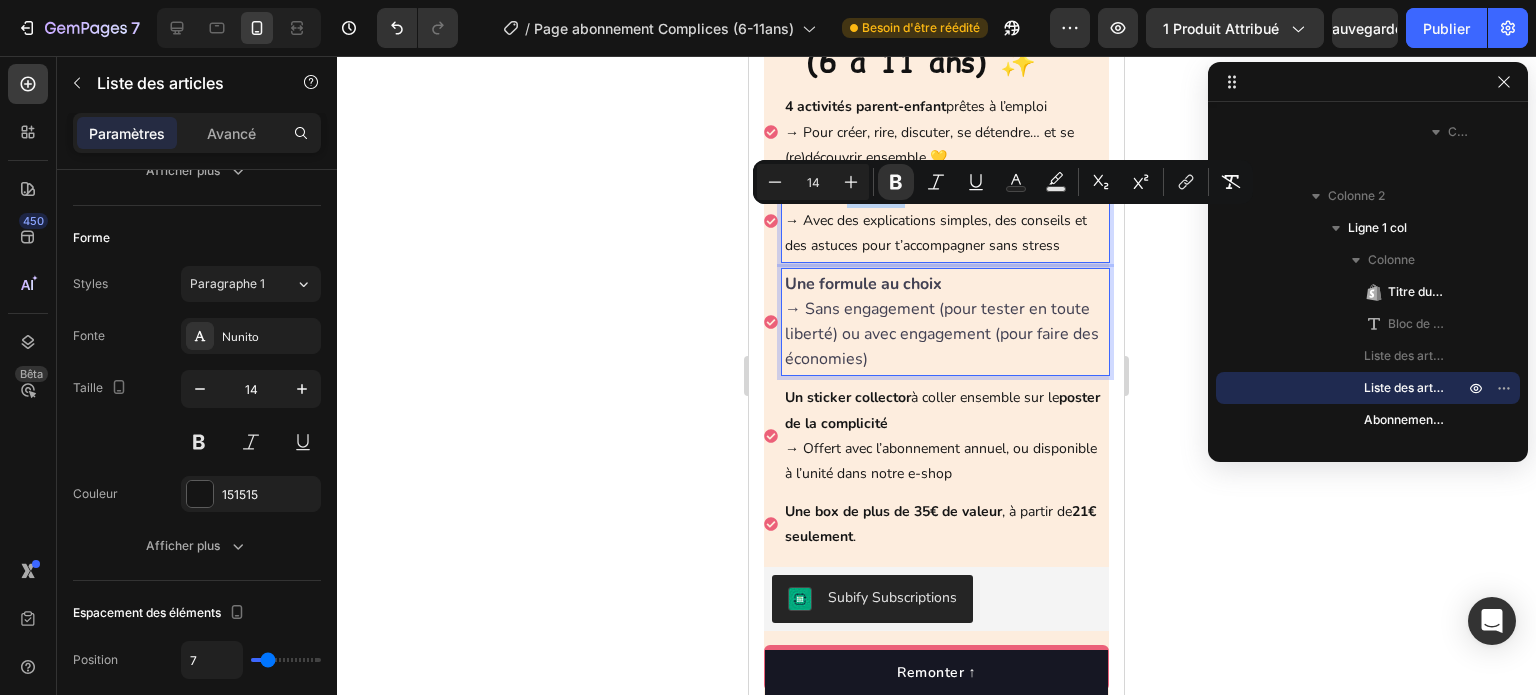 type on "16" 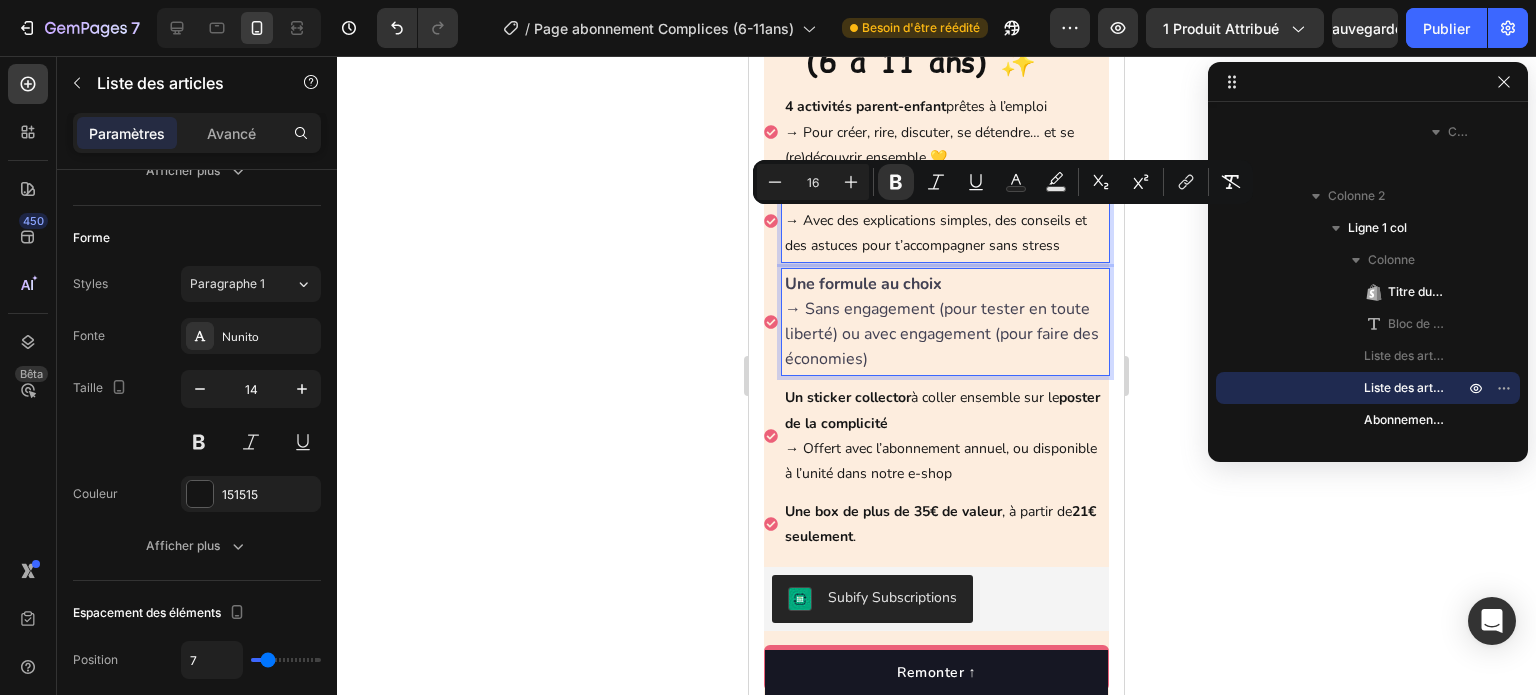 click on "Une formule au choix" at bounding box center (863, 284) 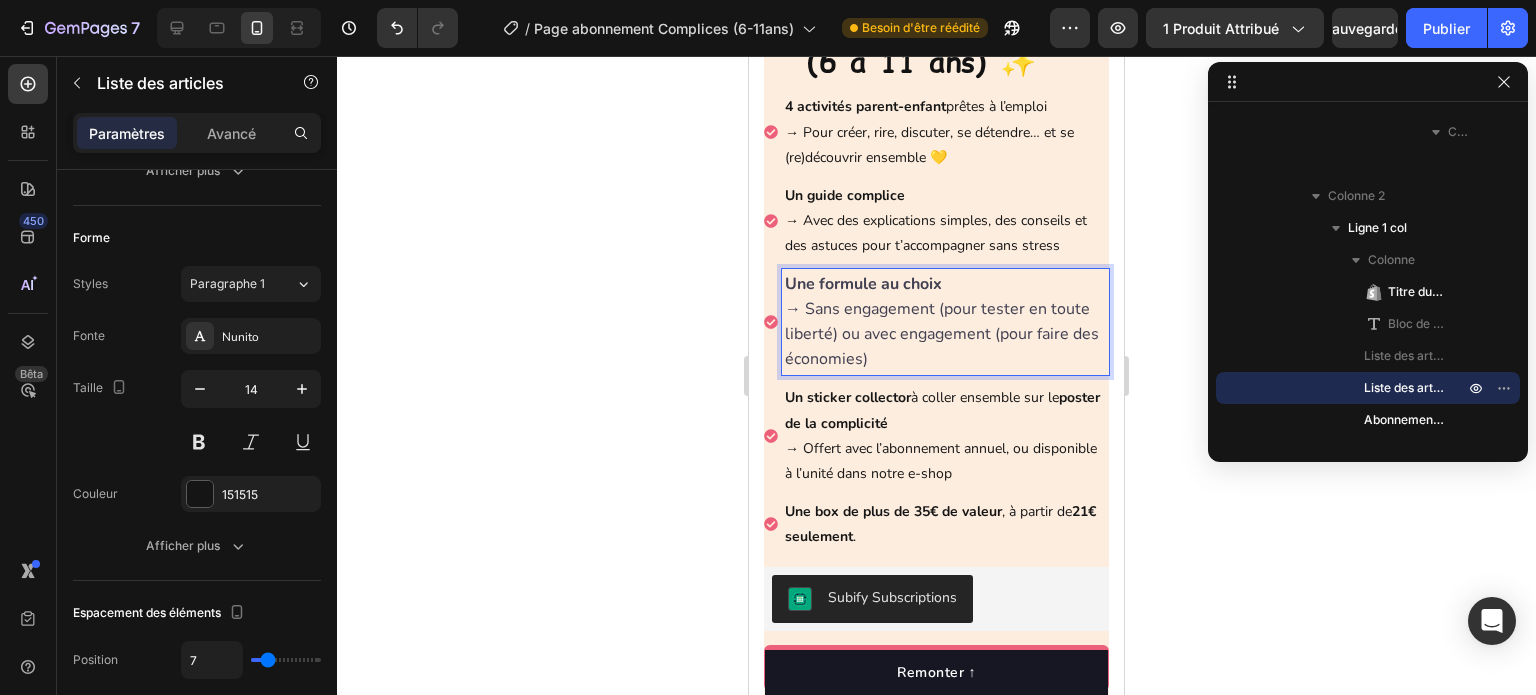 click on "Une formule au choix" at bounding box center [863, 284] 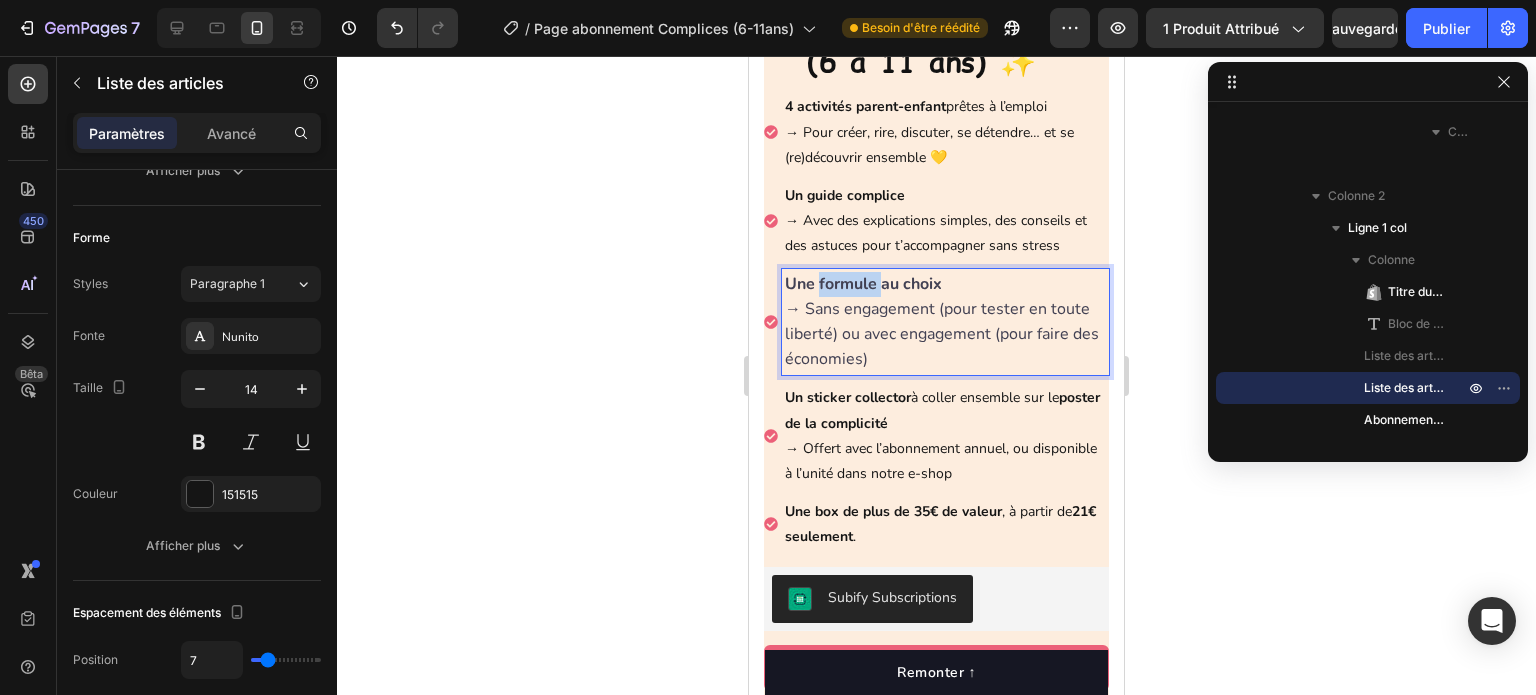 click on "Une formule au choix" at bounding box center [863, 284] 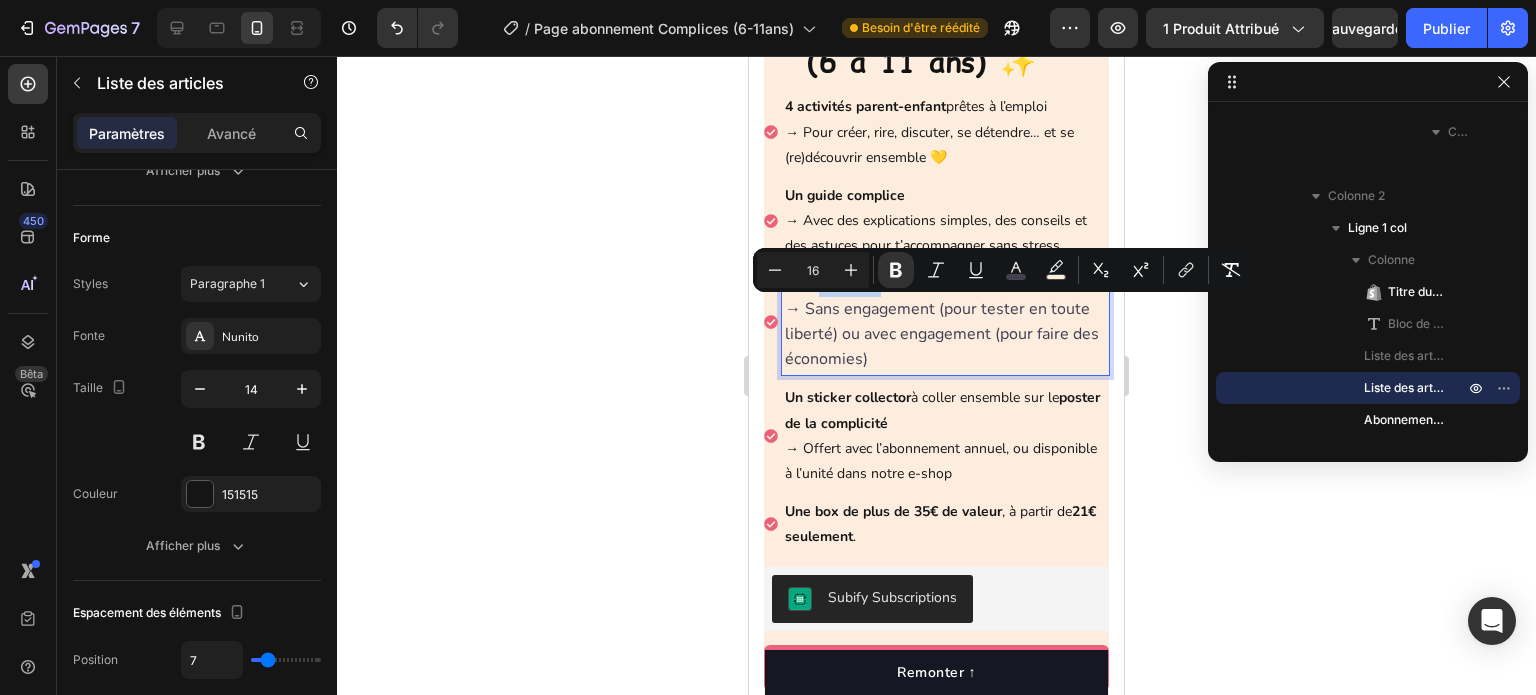 click on "Une formule au choix" at bounding box center (863, 284) 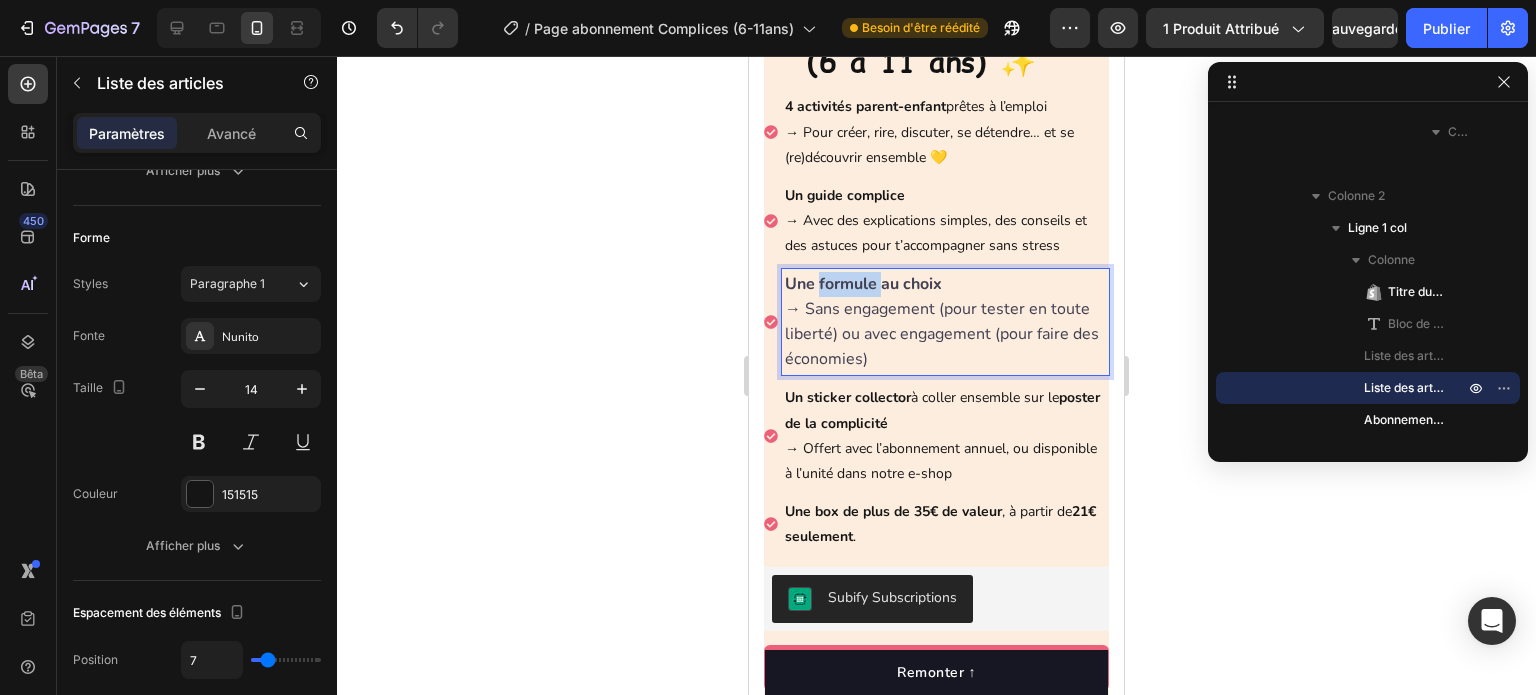 click on "Une formule au choix" at bounding box center [863, 284] 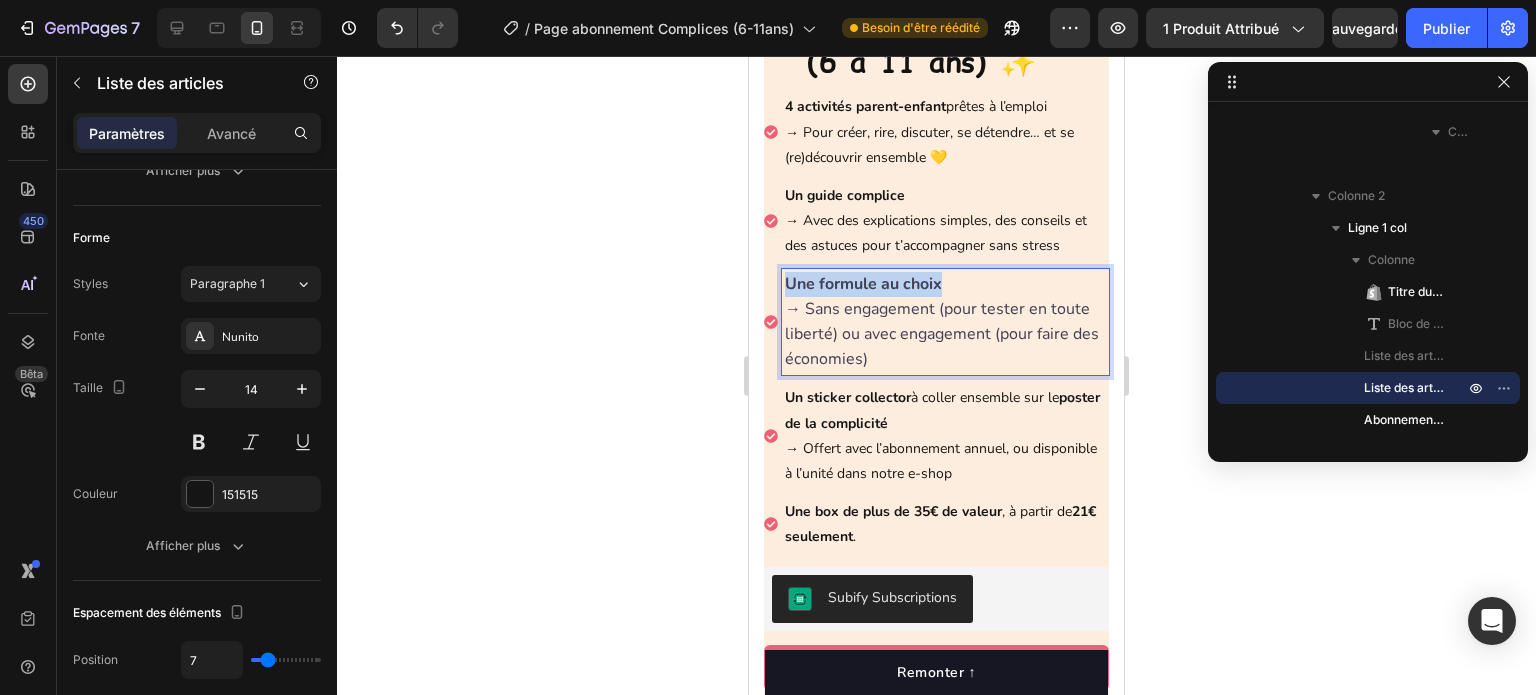 click on "Une formule au choix" at bounding box center (863, 284) 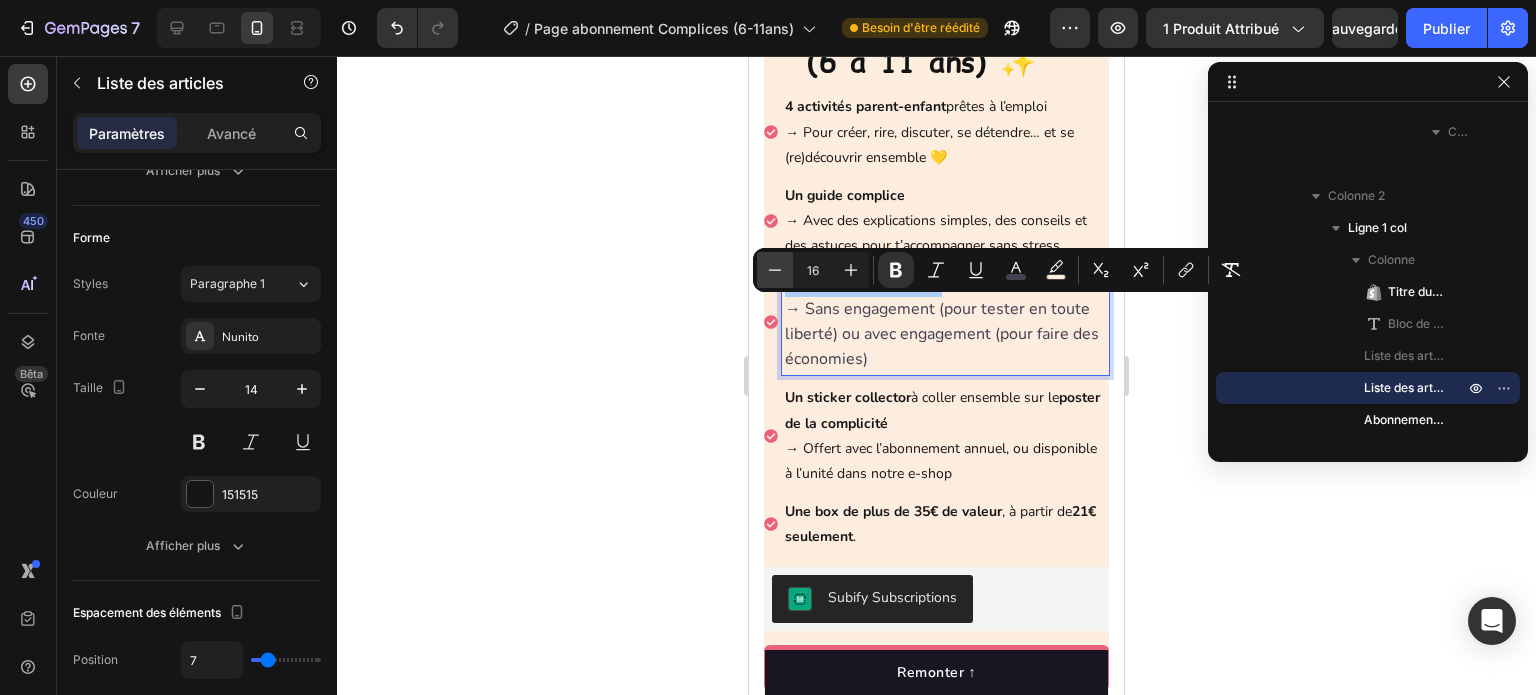 click 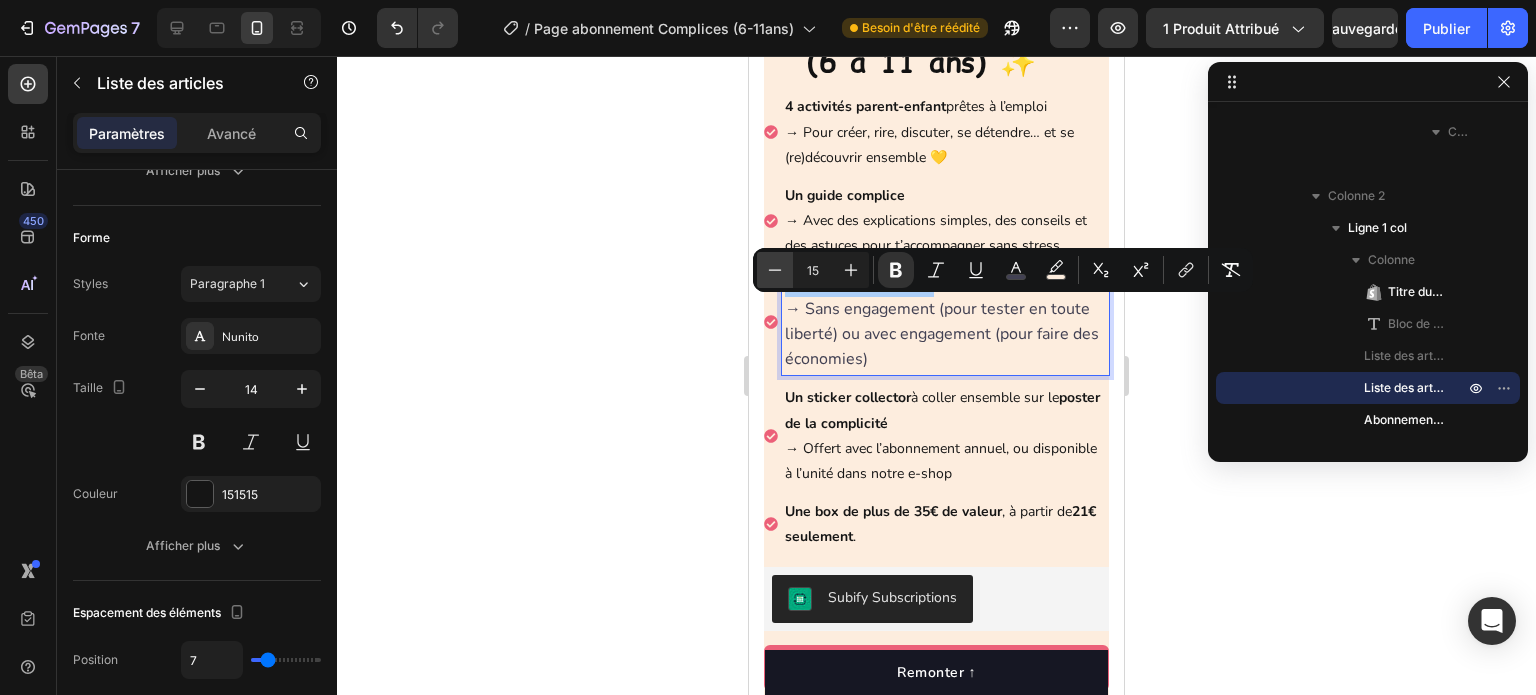 click 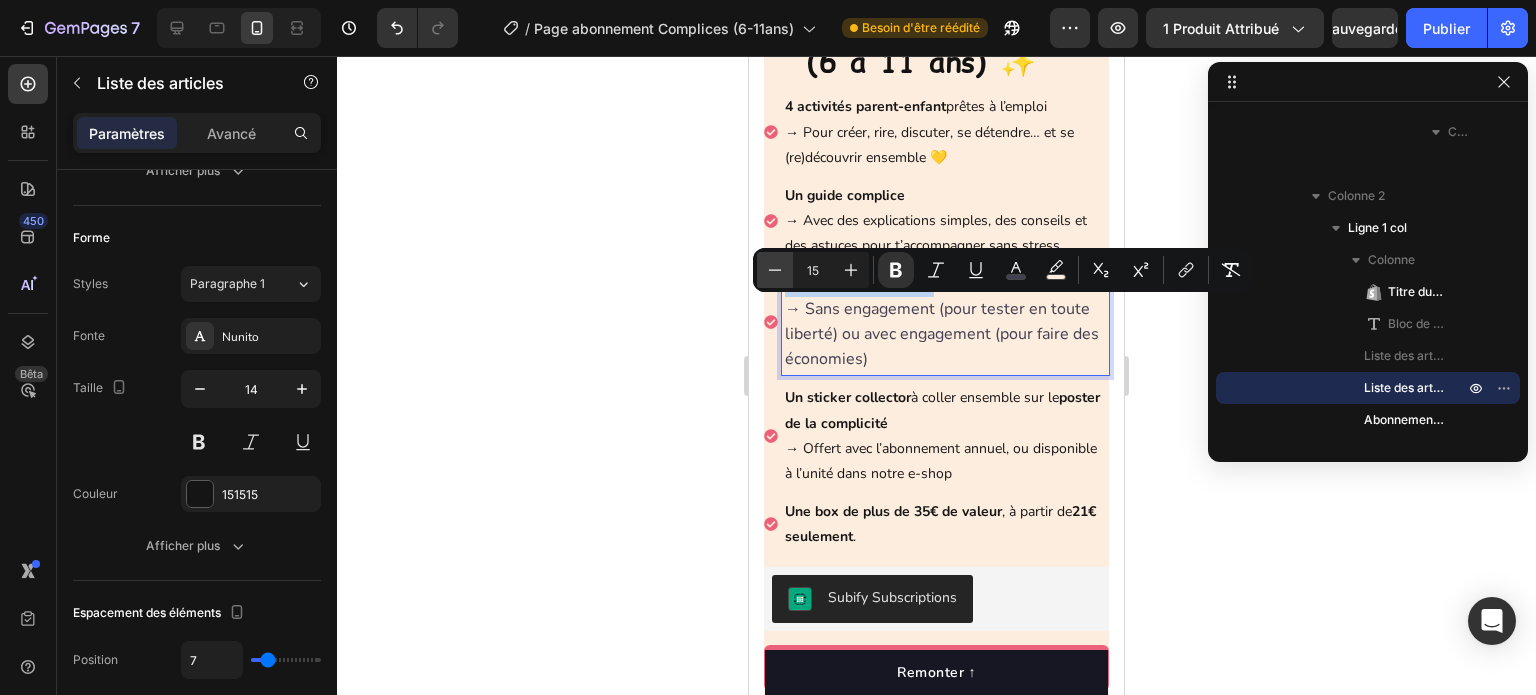 type on "14" 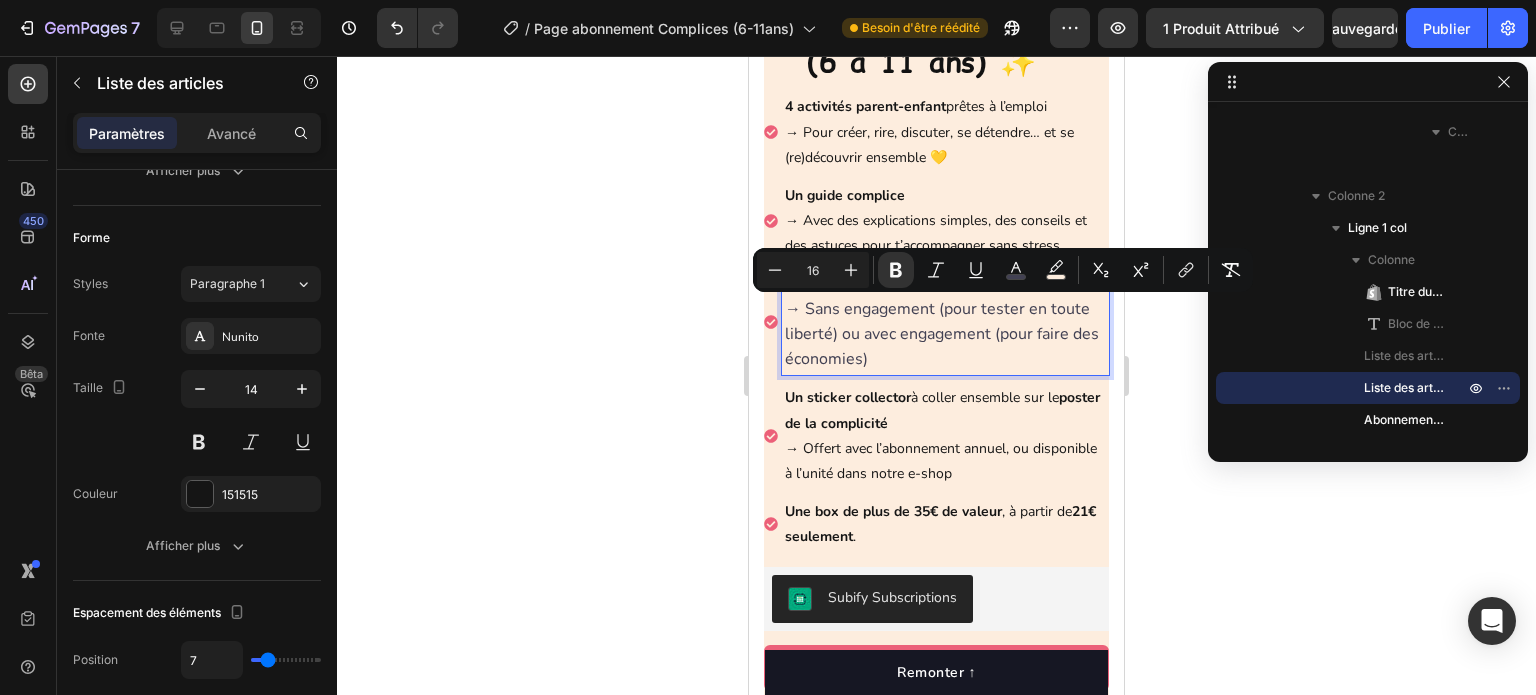 click on "→ Sans engagement (pour tester en toute liberté) ou avec engagement (pour faire des économies)" at bounding box center (945, 335) 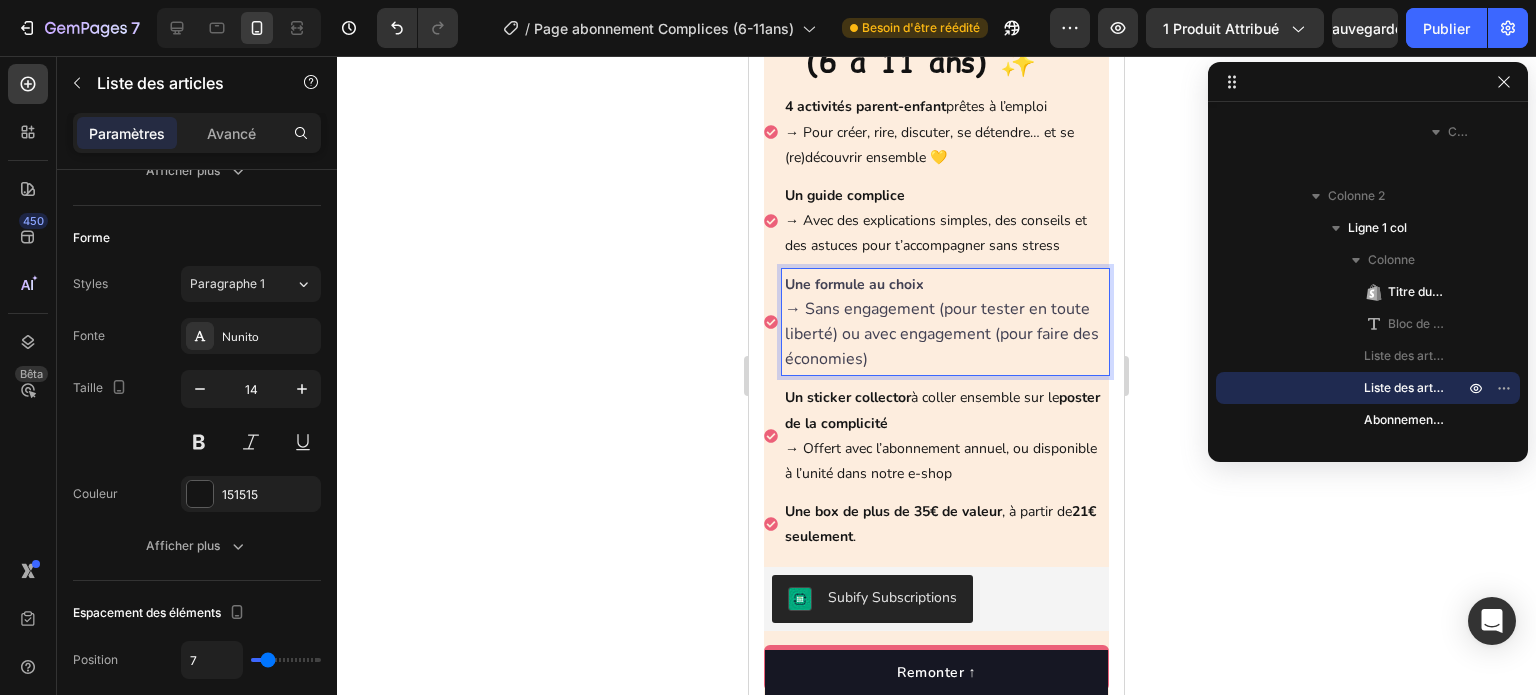 click on "→ Sans engagement (pour tester en toute liberté) ou avec engagement (pour faire des économies)" at bounding box center (945, 335) 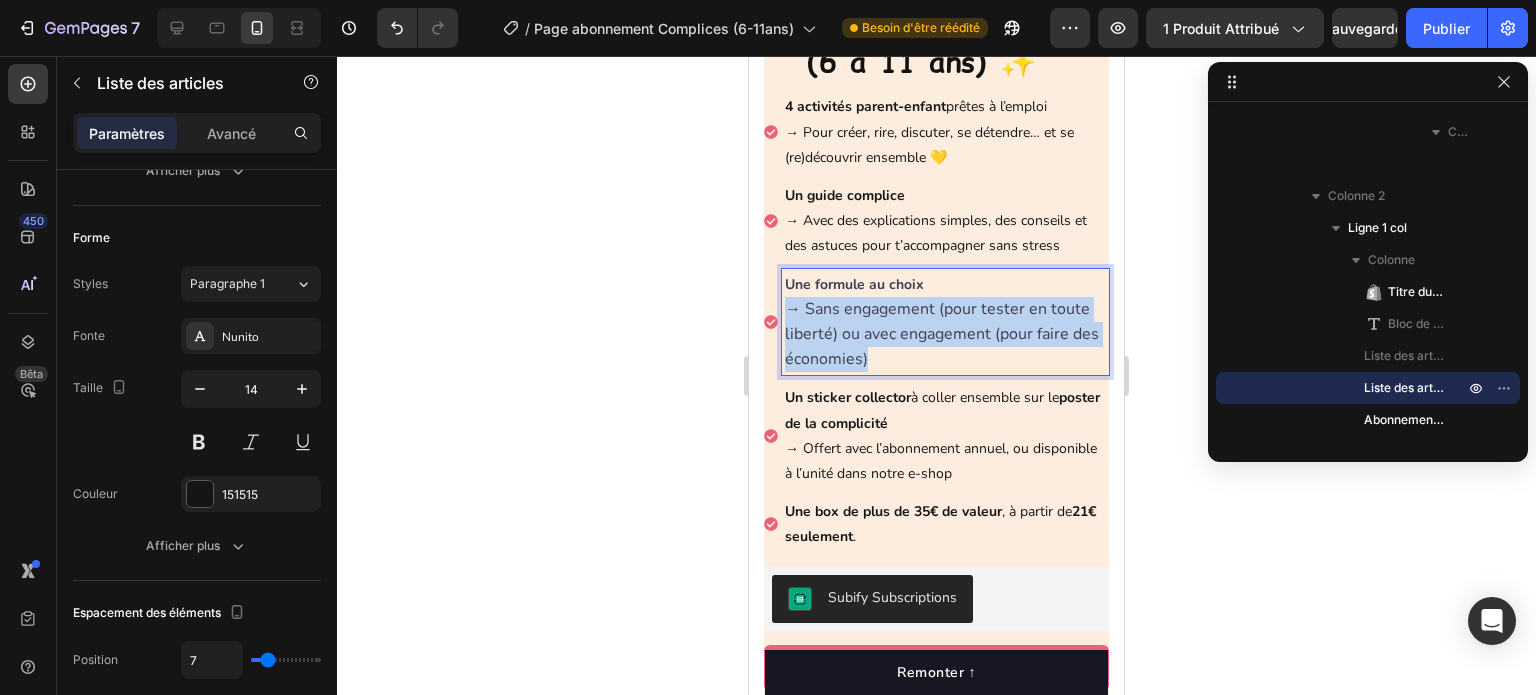 drag, startPoint x: 914, startPoint y: 391, endPoint x: 785, endPoint y: 335, distance: 140.63072 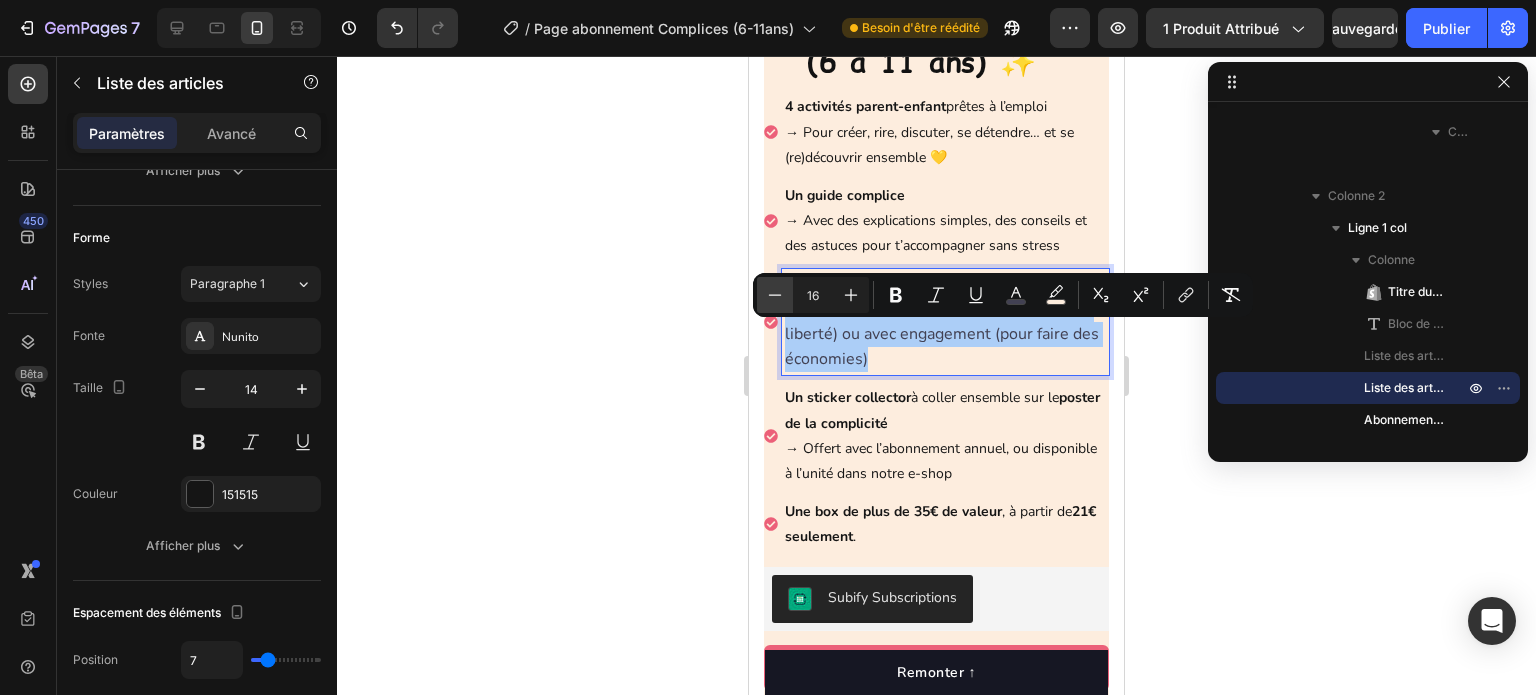 click 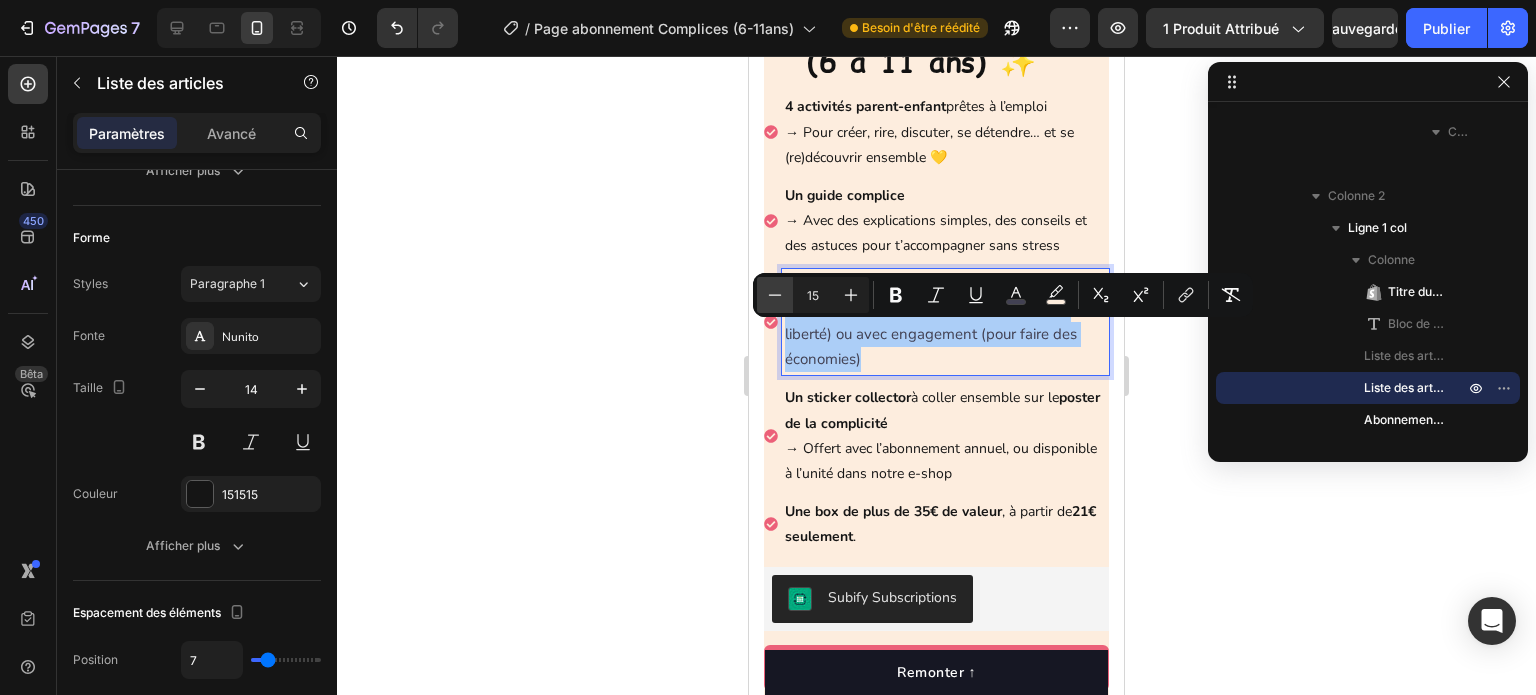 click 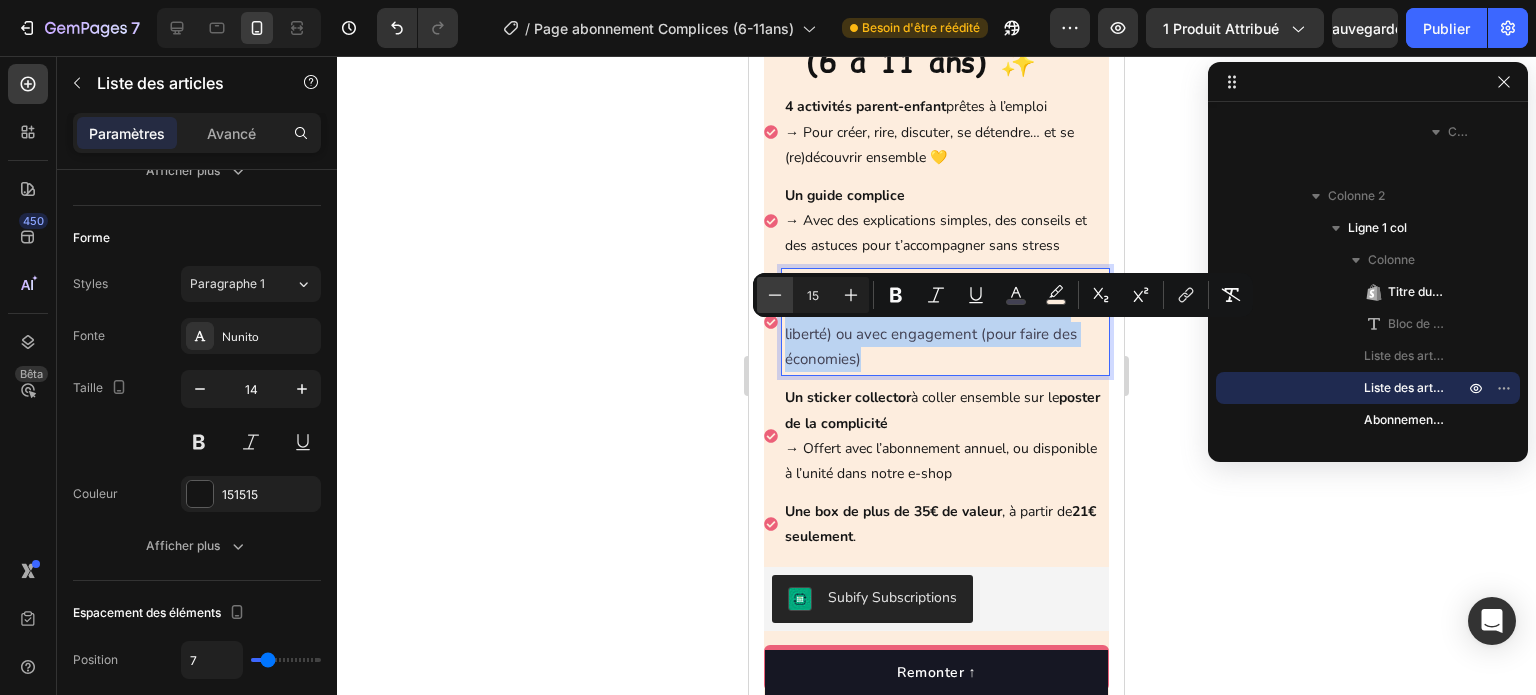 type on "14" 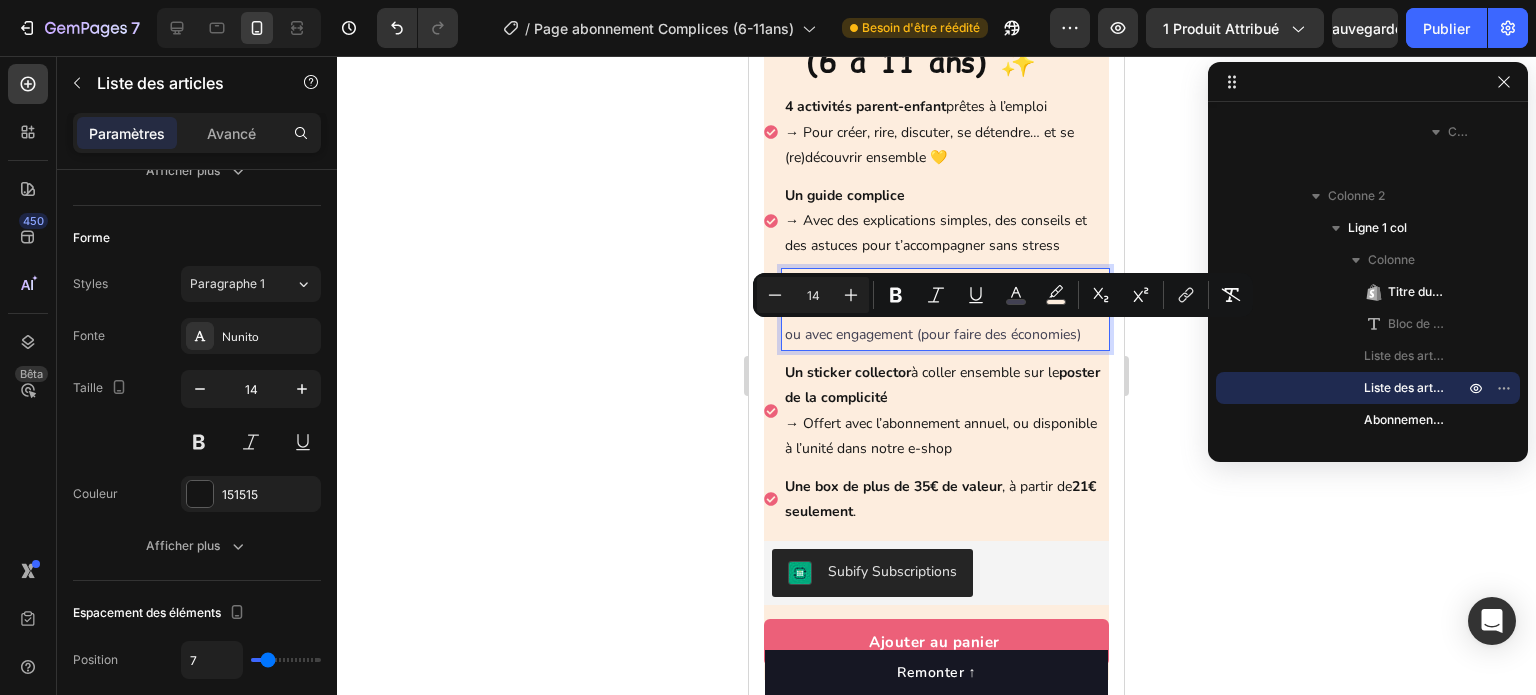 click 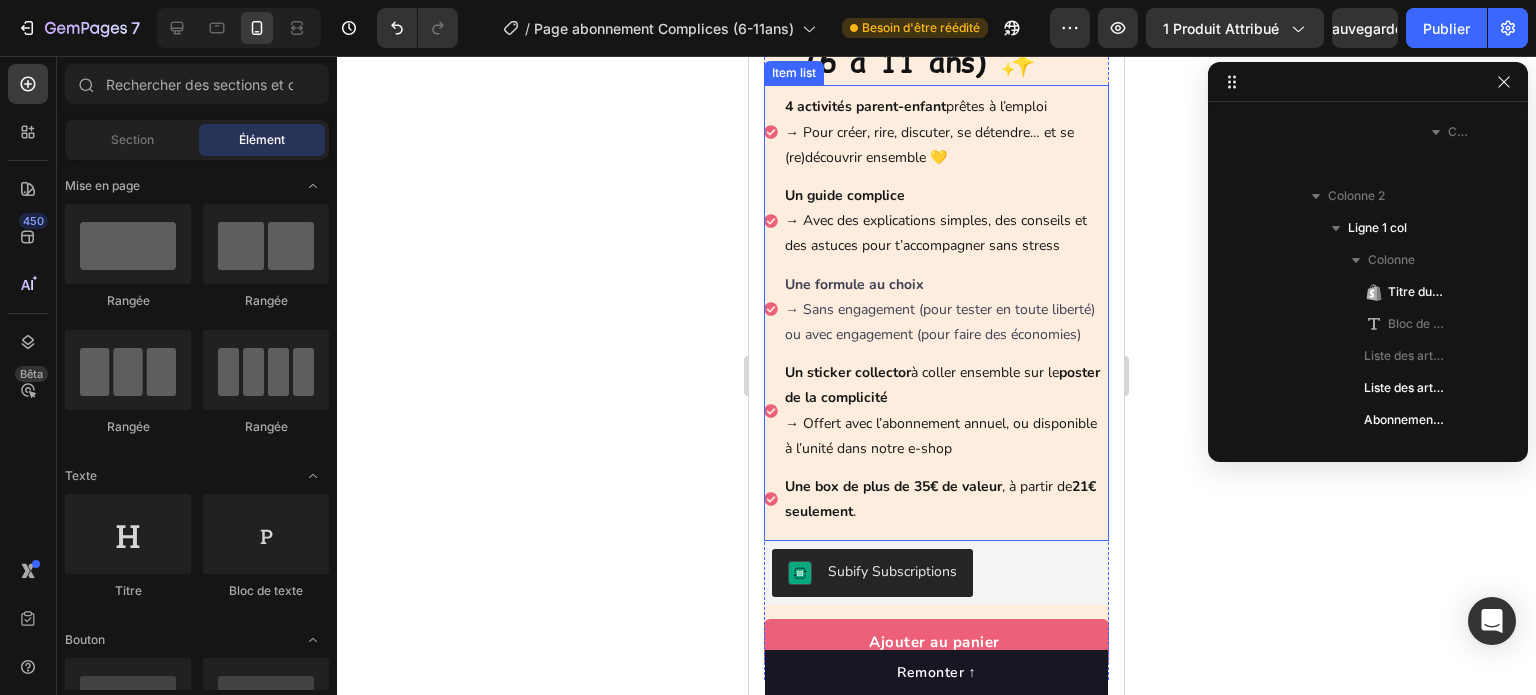 click on "Une formule au choix" at bounding box center (854, 284) 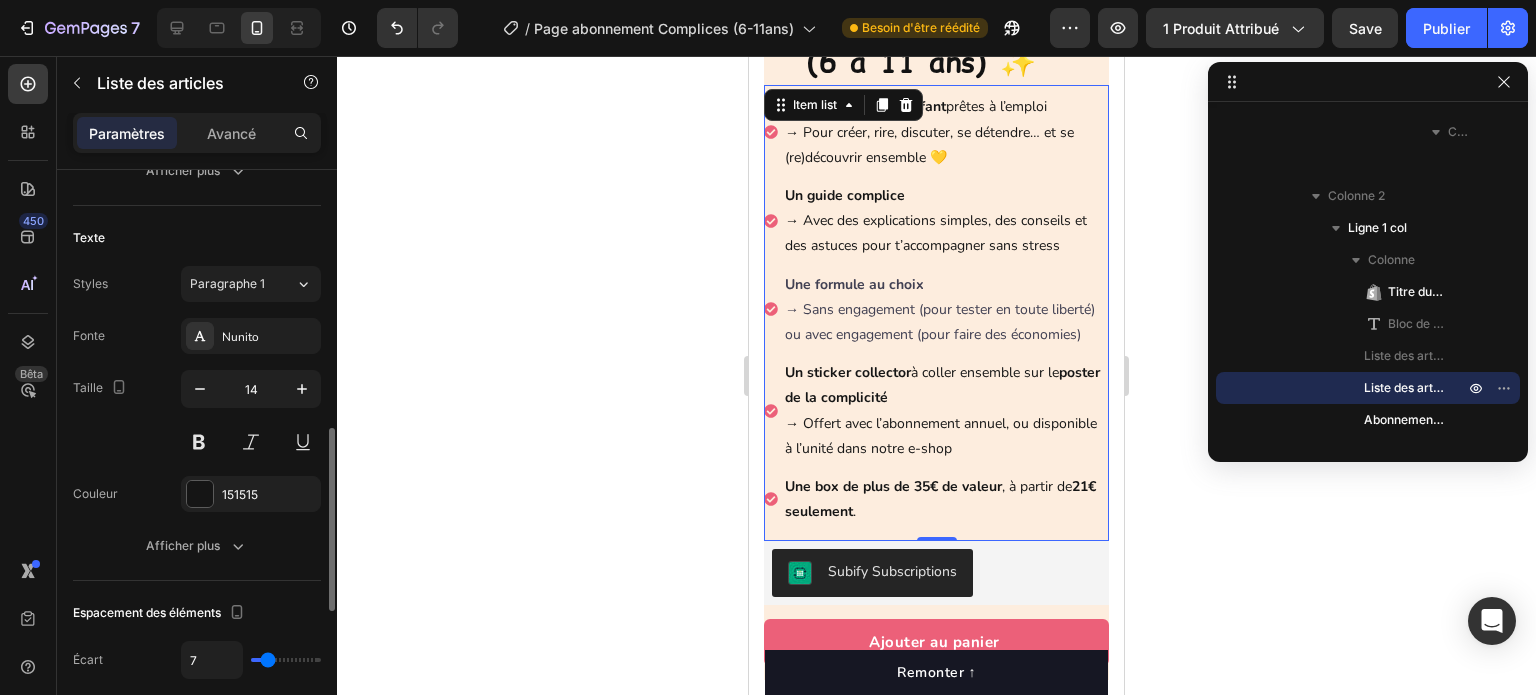 scroll, scrollTop: 500, scrollLeft: 0, axis: vertical 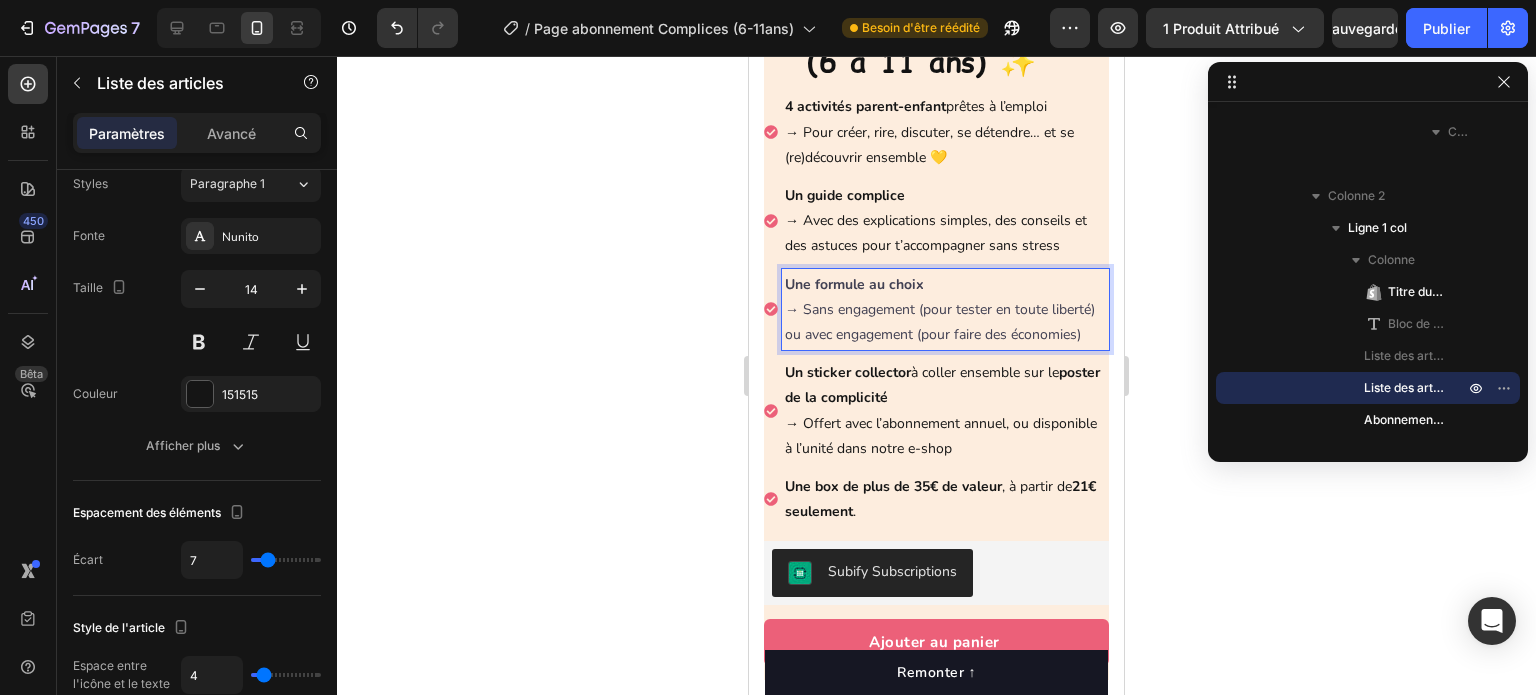 click on "Une formule au choix" at bounding box center [854, 284] 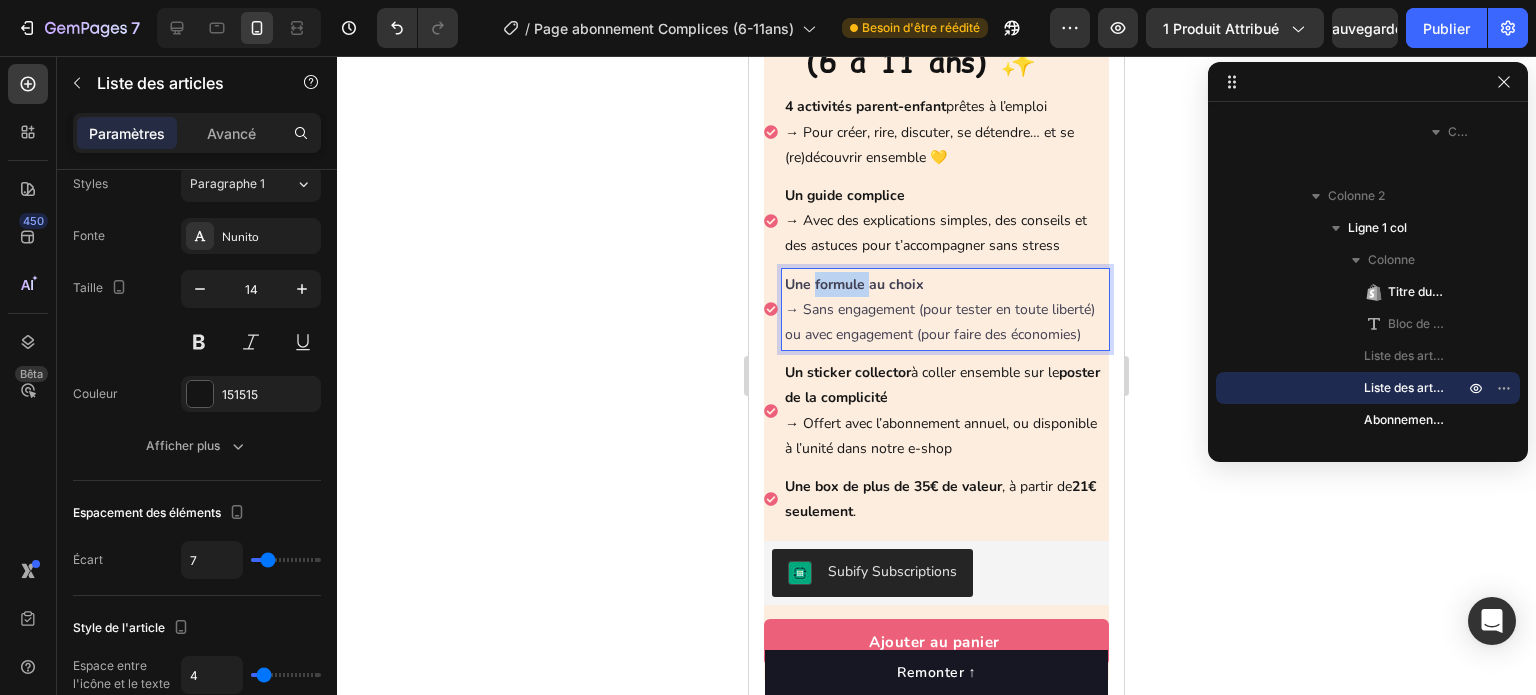 click on "Une formule au choix" at bounding box center [854, 284] 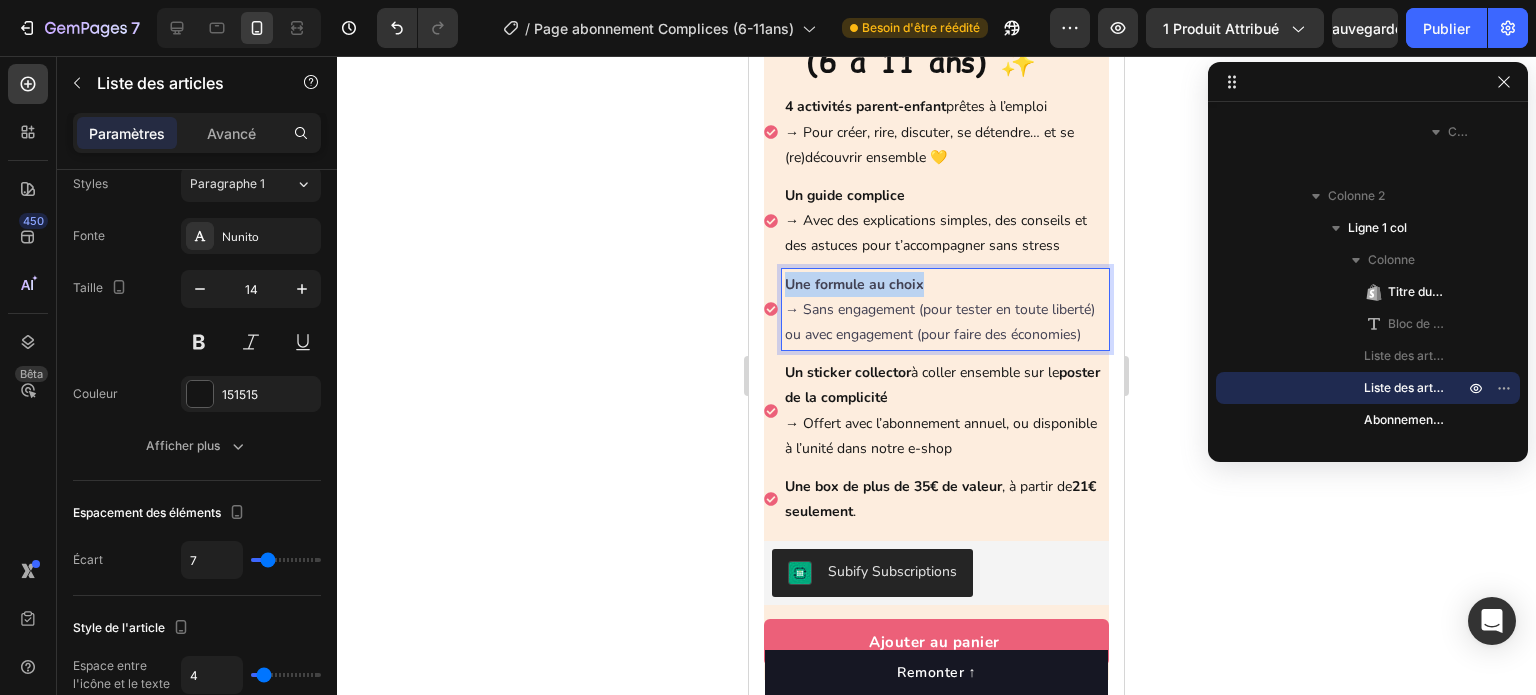 click on "Une formule au choix" at bounding box center (854, 284) 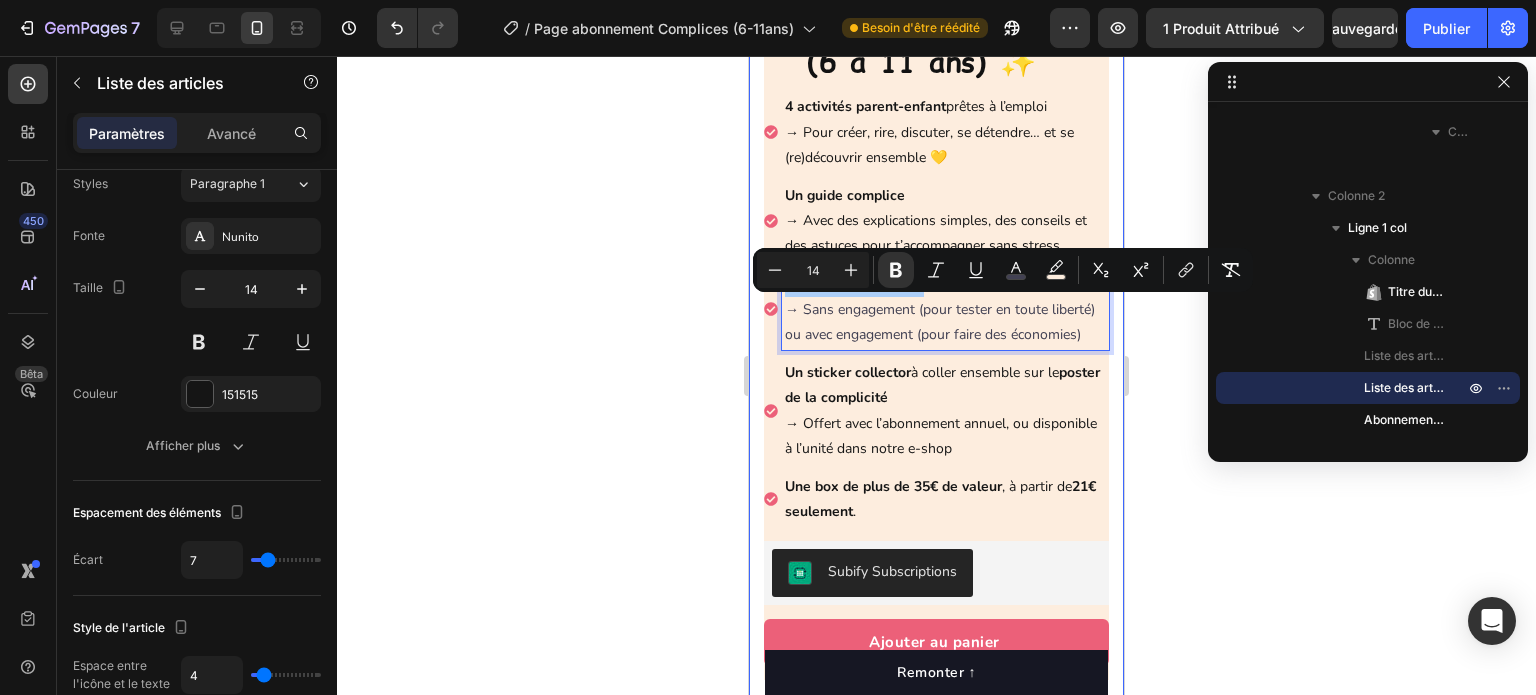 click 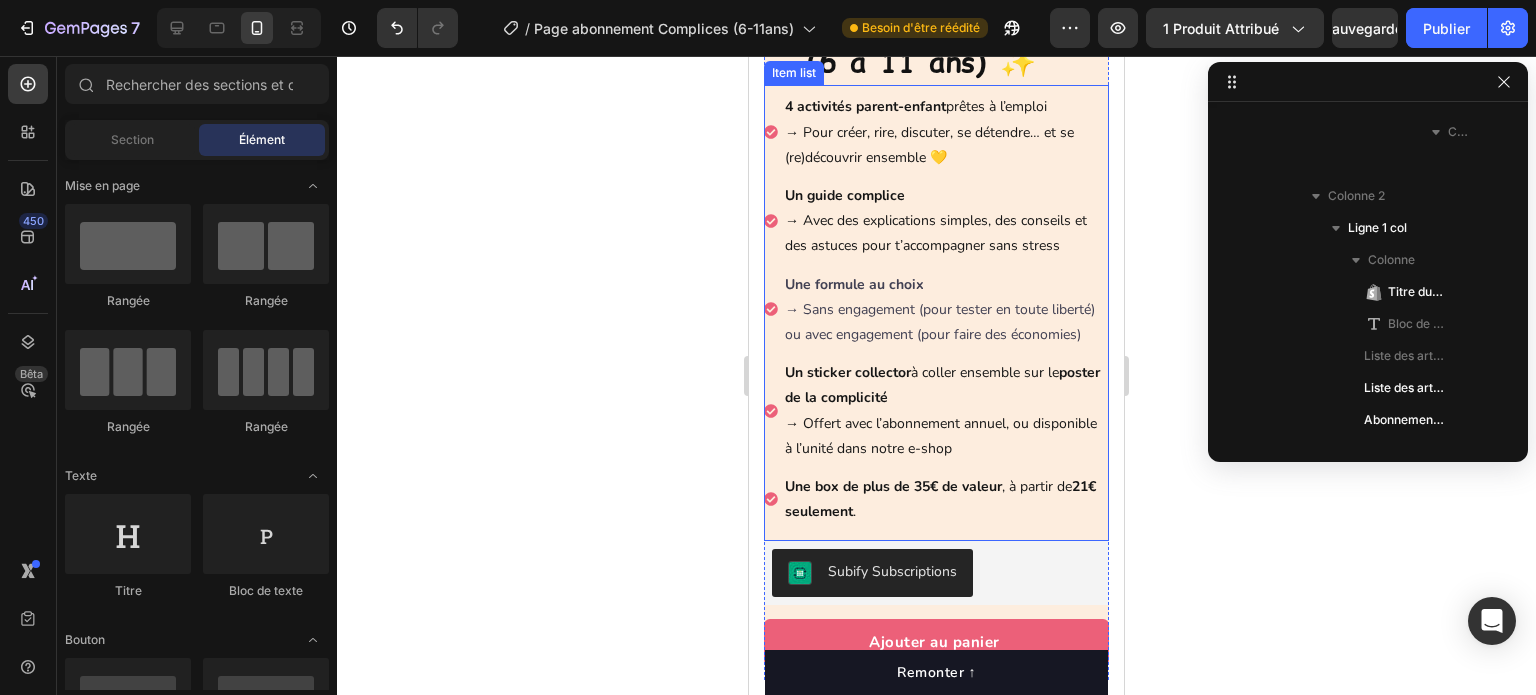 click on "→ Sans engagement (pour tester en toute liberté) ou avec engagement (pour faire des économies)" at bounding box center [940, 322] 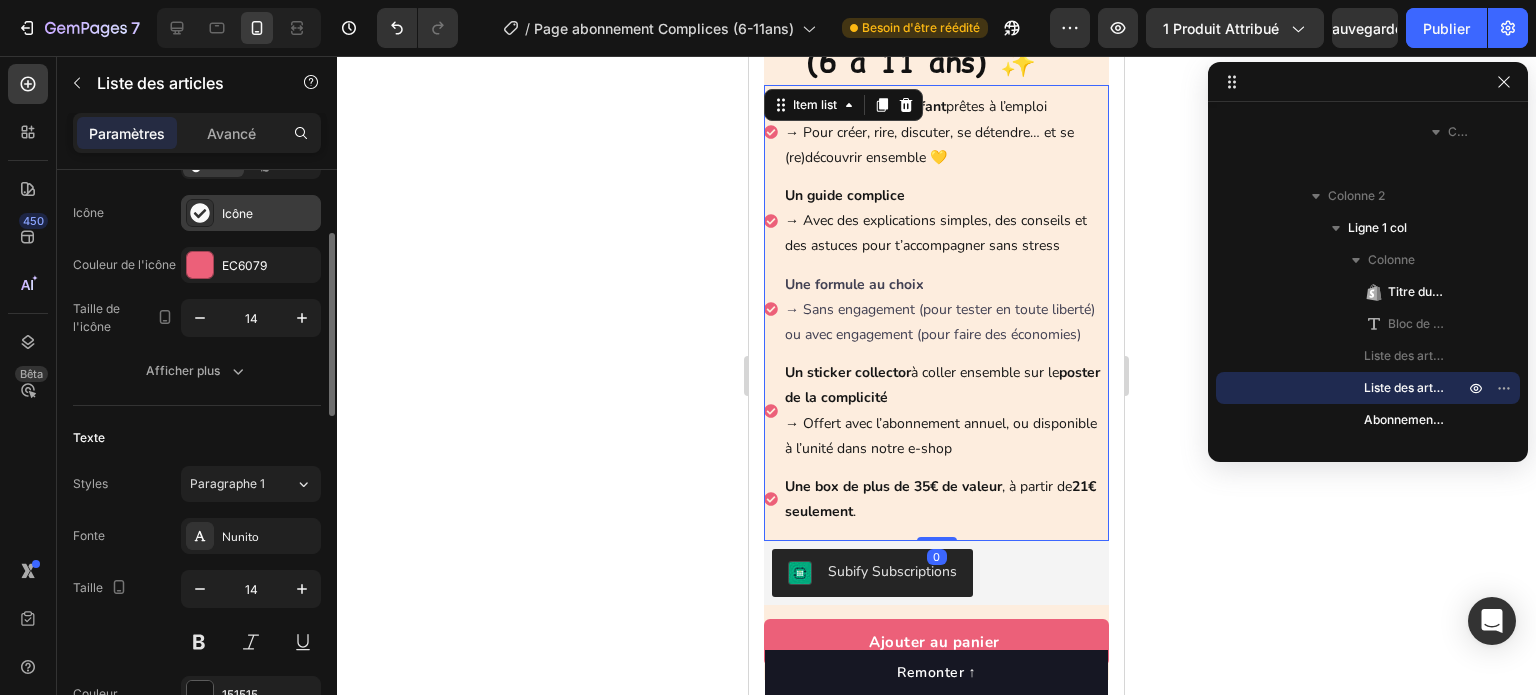 scroll, scrollTop: 300, scrollLeft: 0, axis: vertical 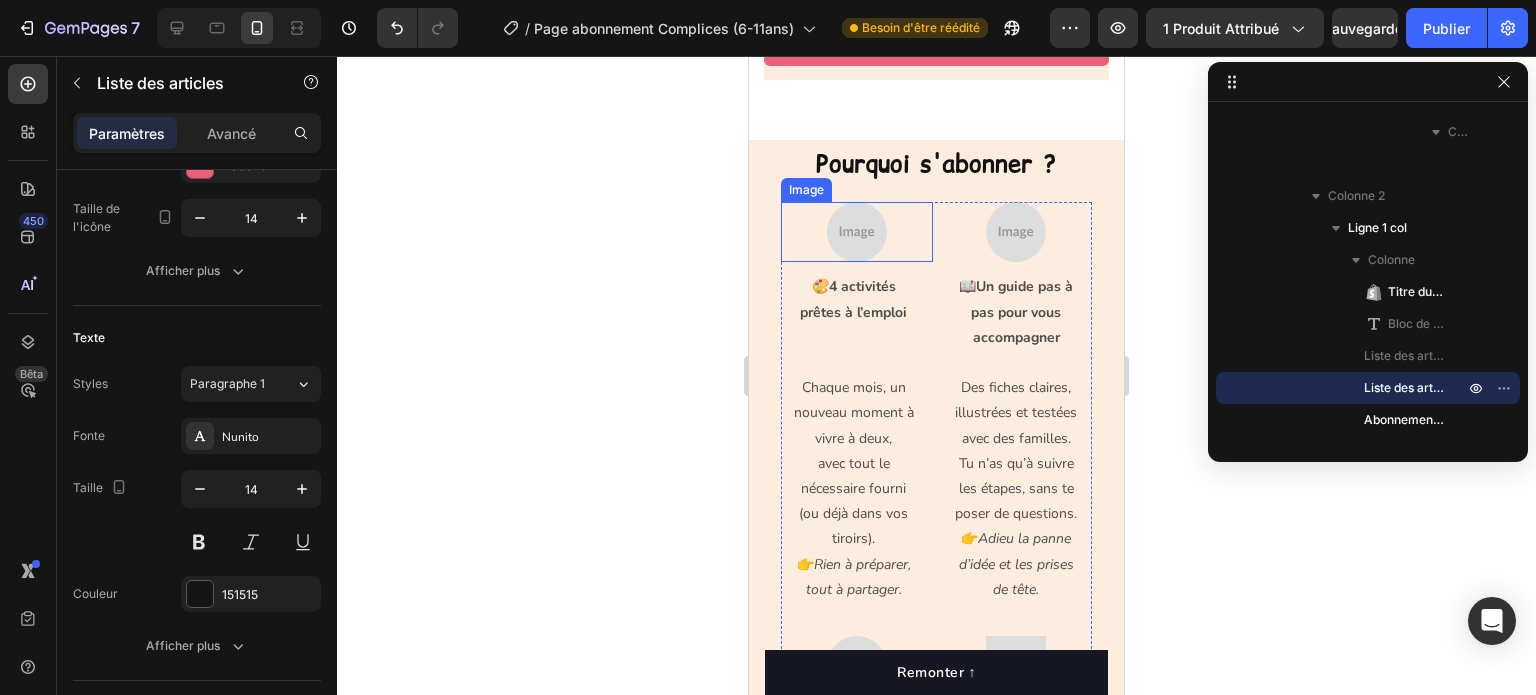 click at bounding box center (857, 232) 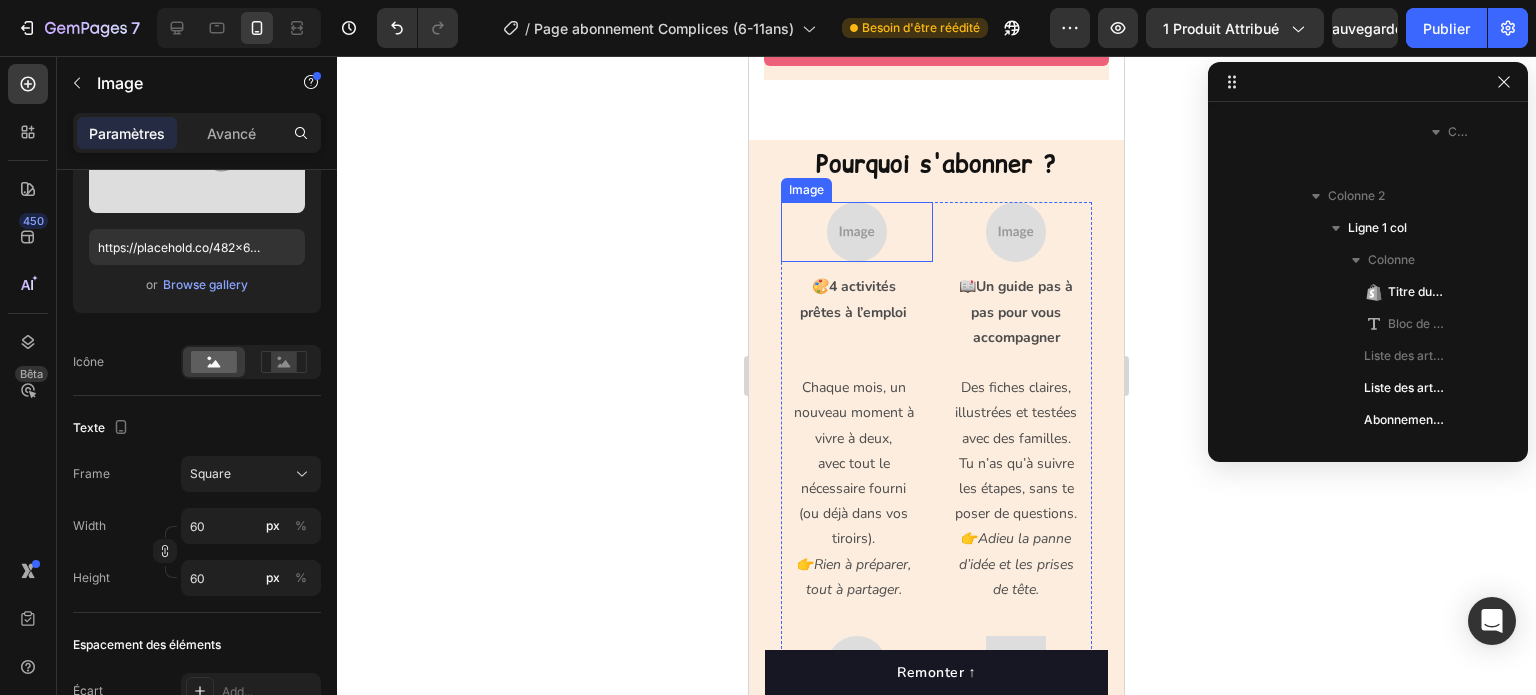 scroll, scrollTop: 1082, scrollLeft: 0, axis: vertical 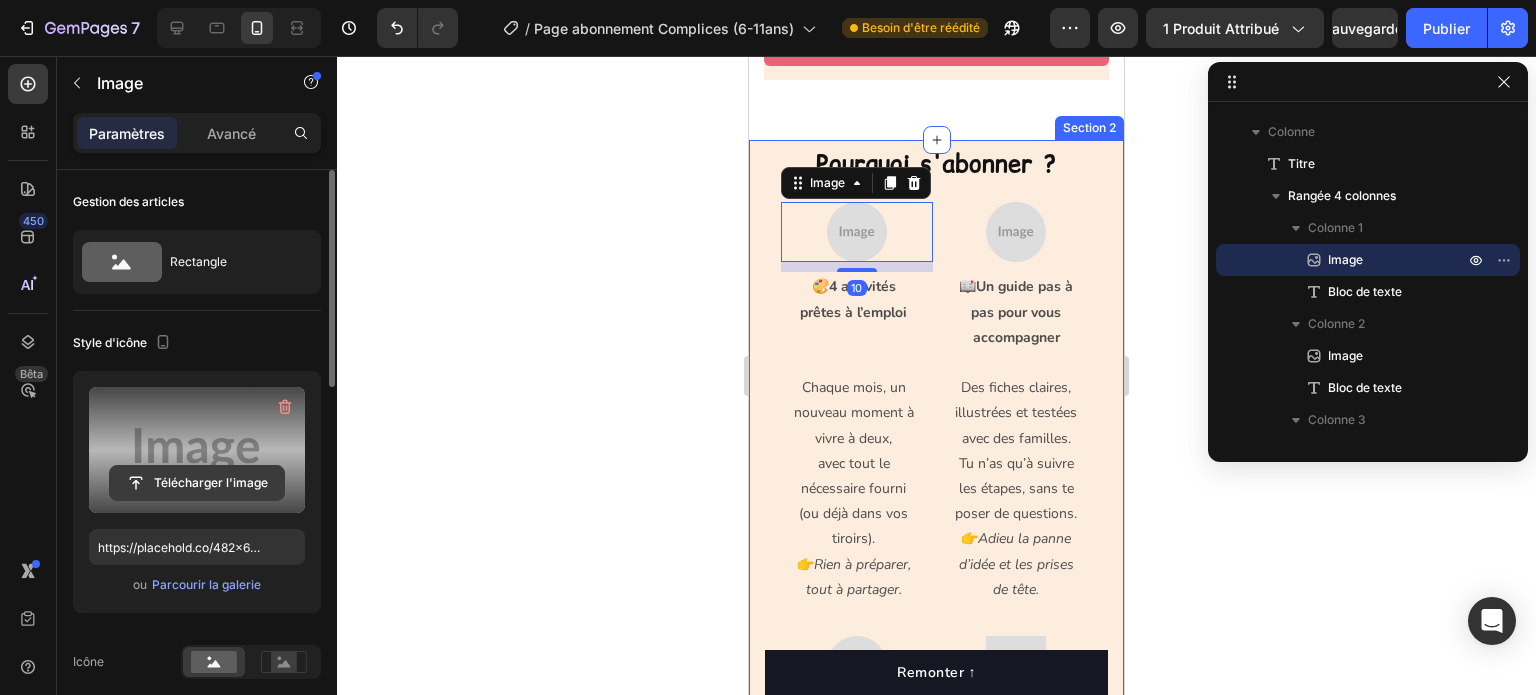 click 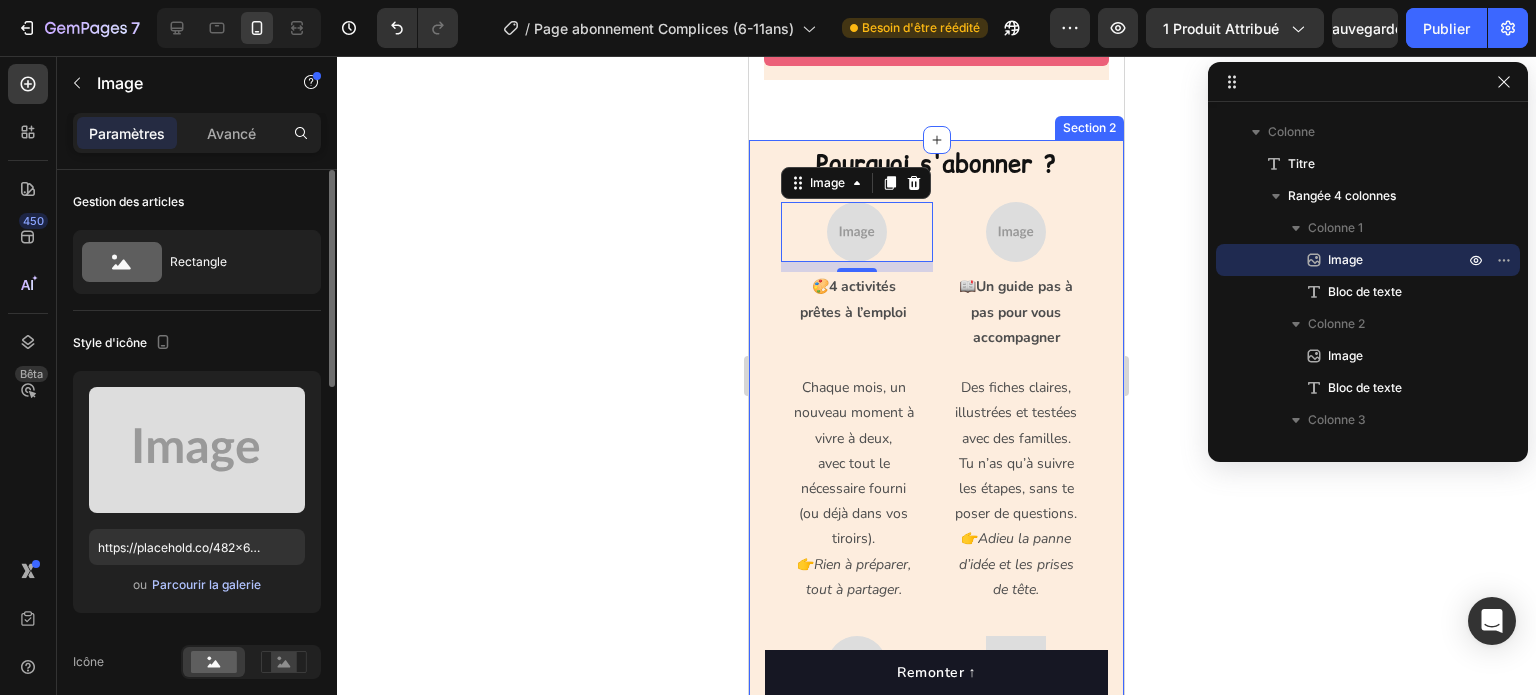 click on "Parcourir la galerie" at bounding box center [206, 584] 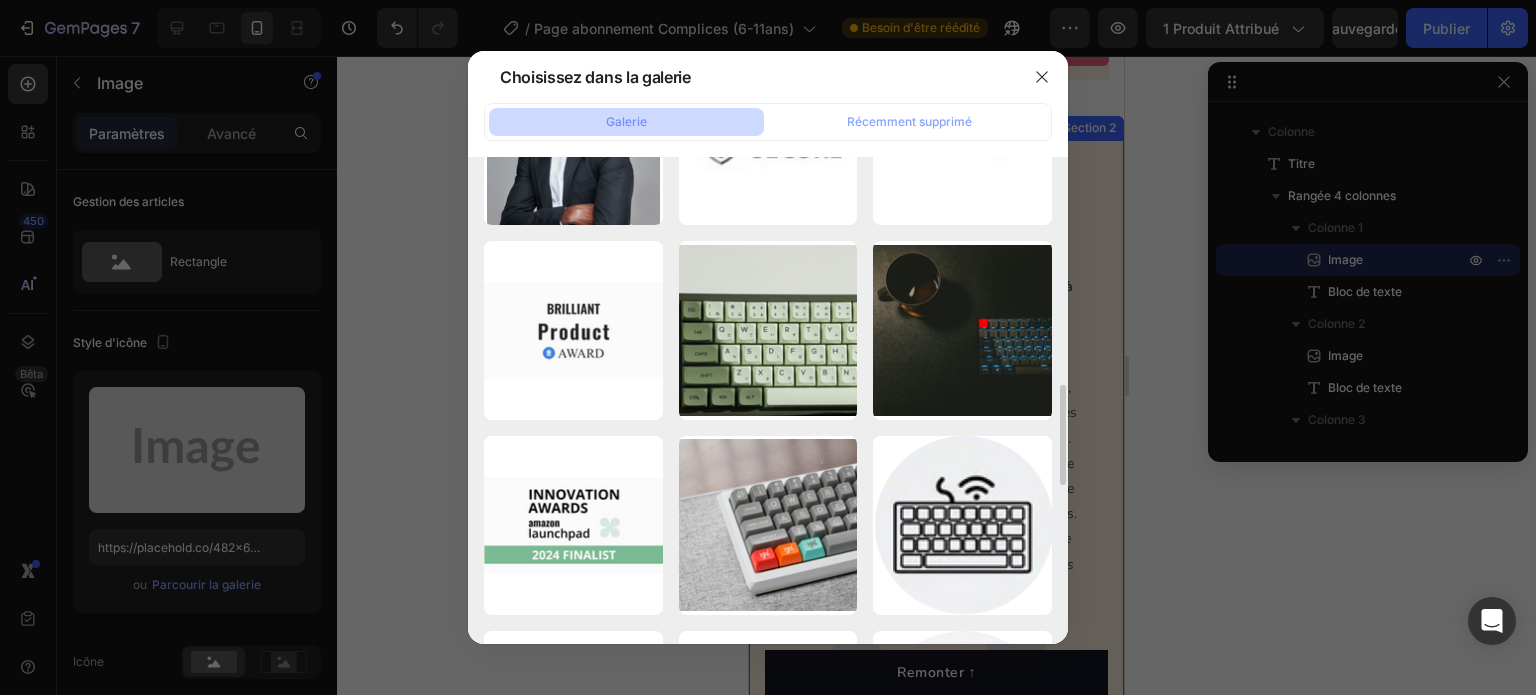 scroll, scrollTop: 1200, scrollLeft: 0, axis: vertical 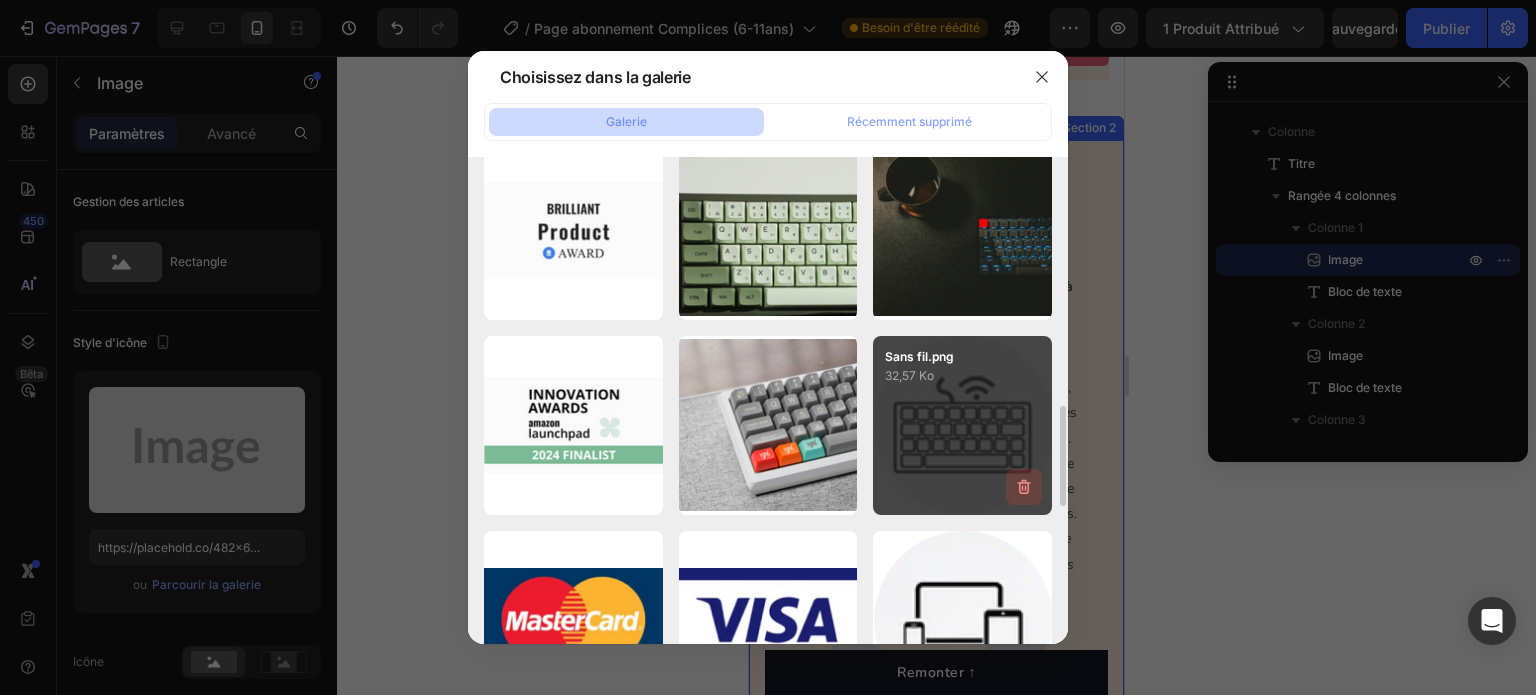 click 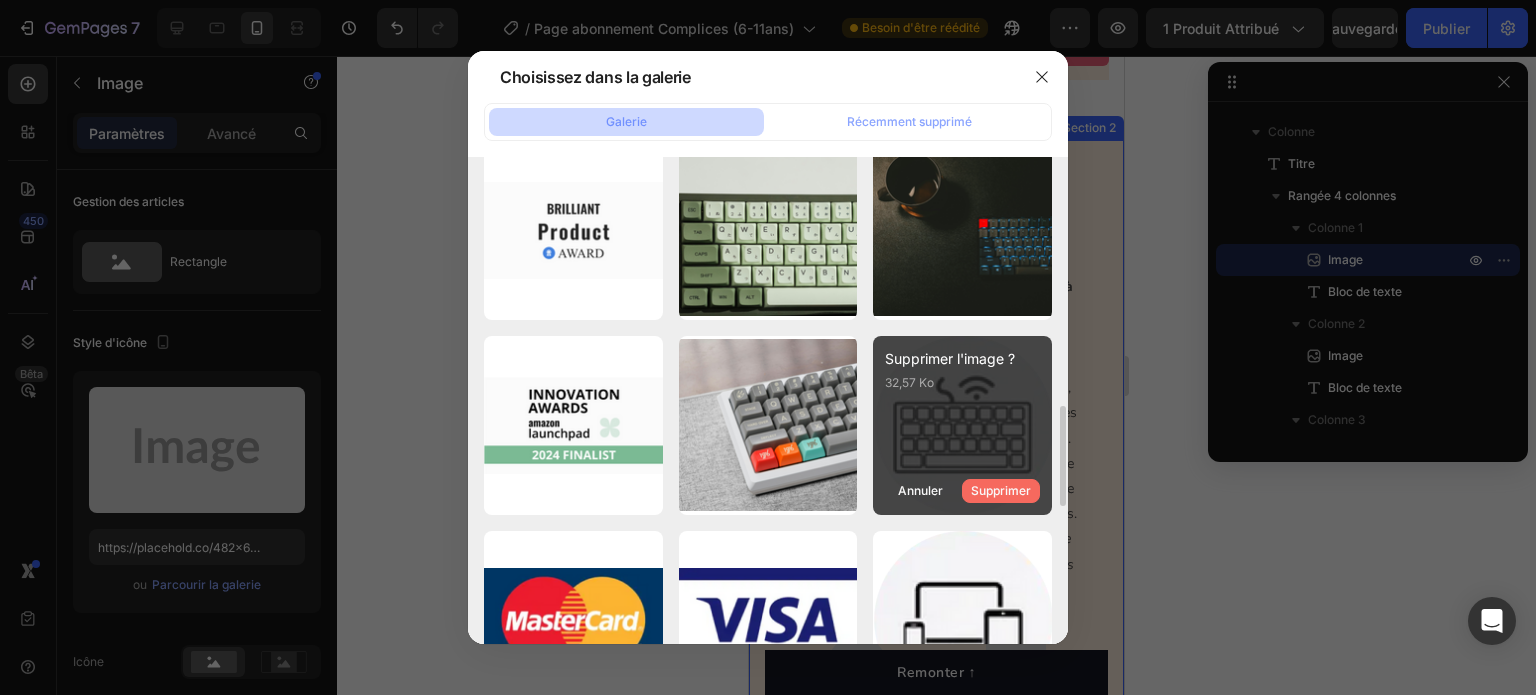click on "Supprimer" at bounding box center [1001, 490] 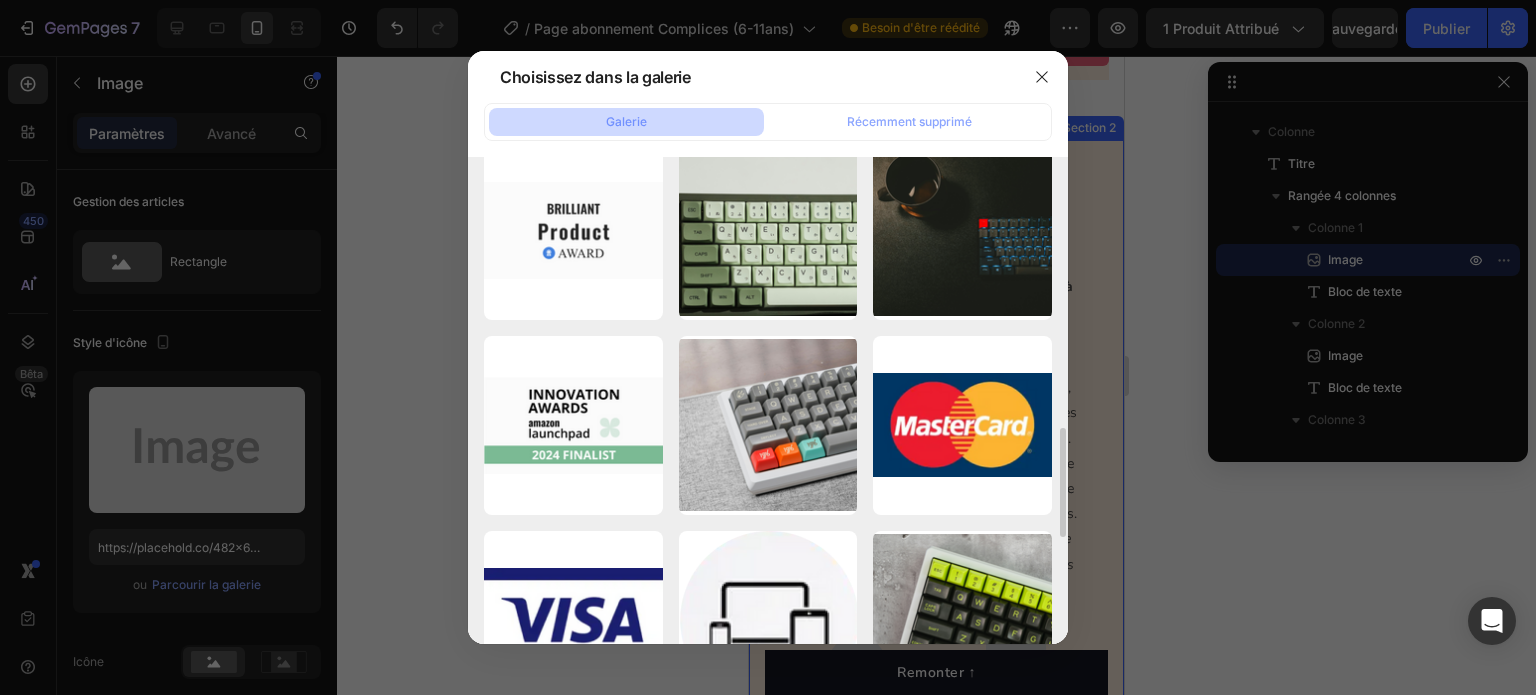 click 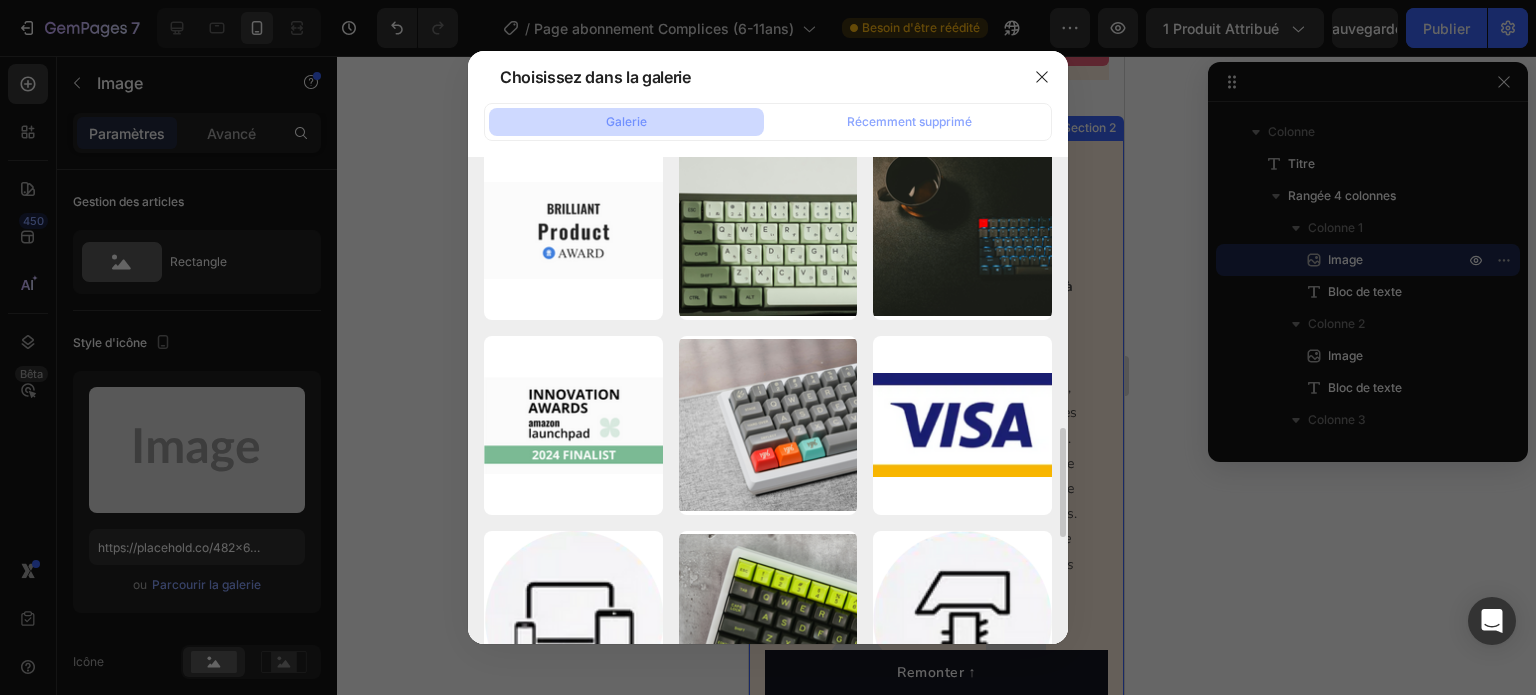click 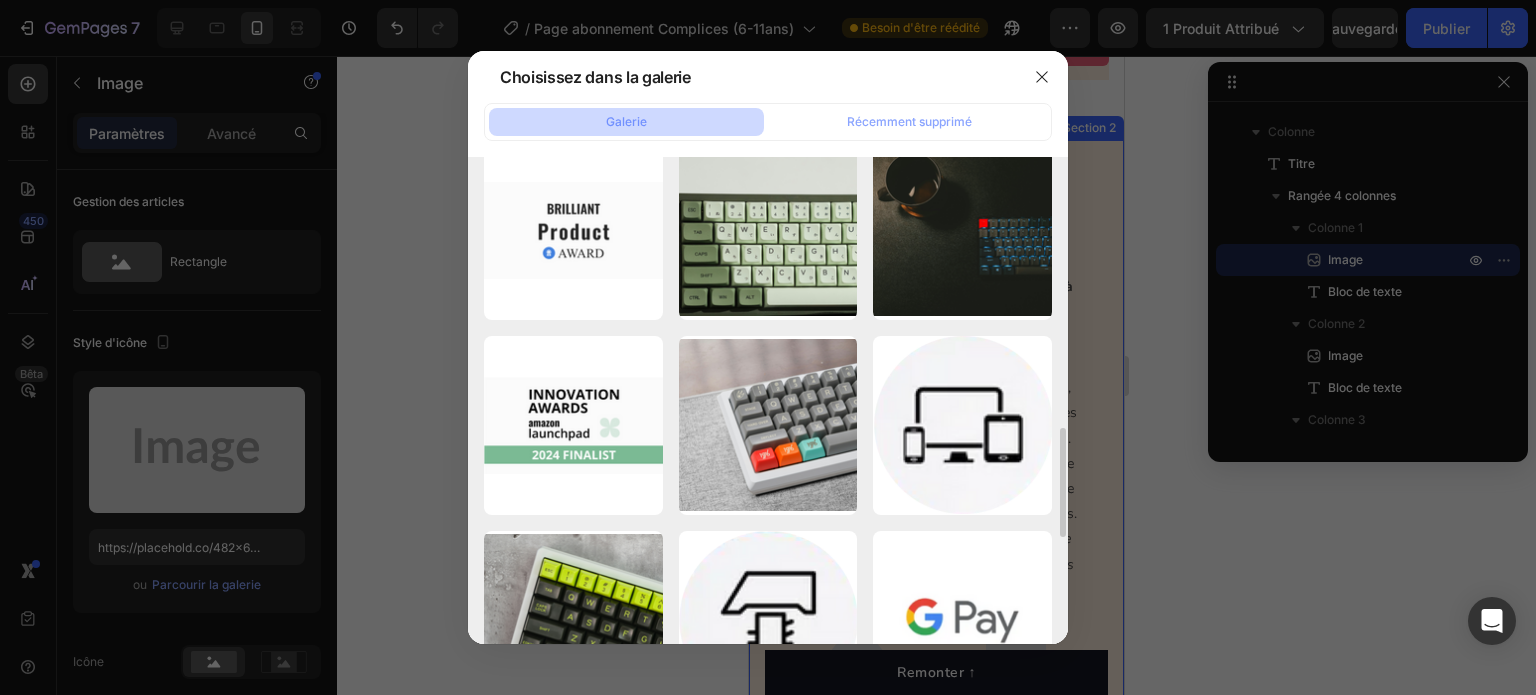 click 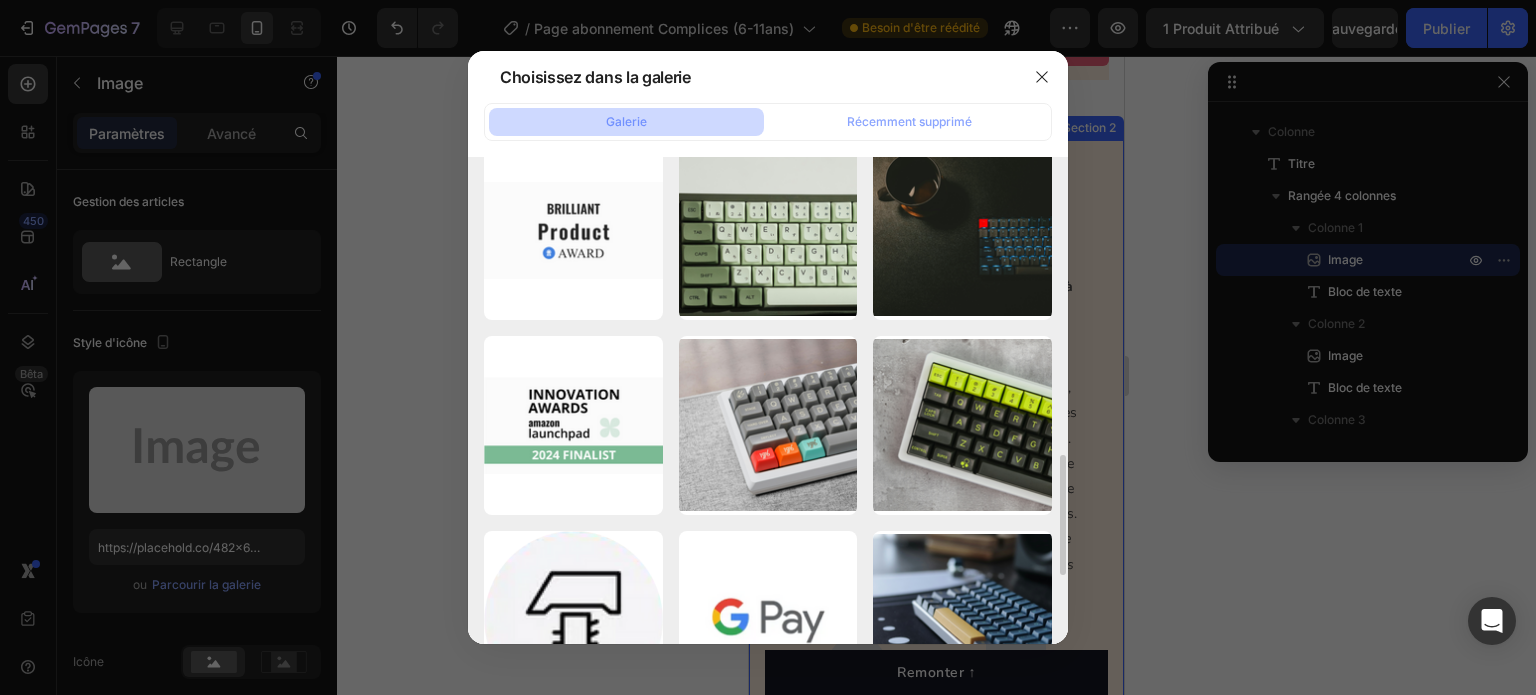 click 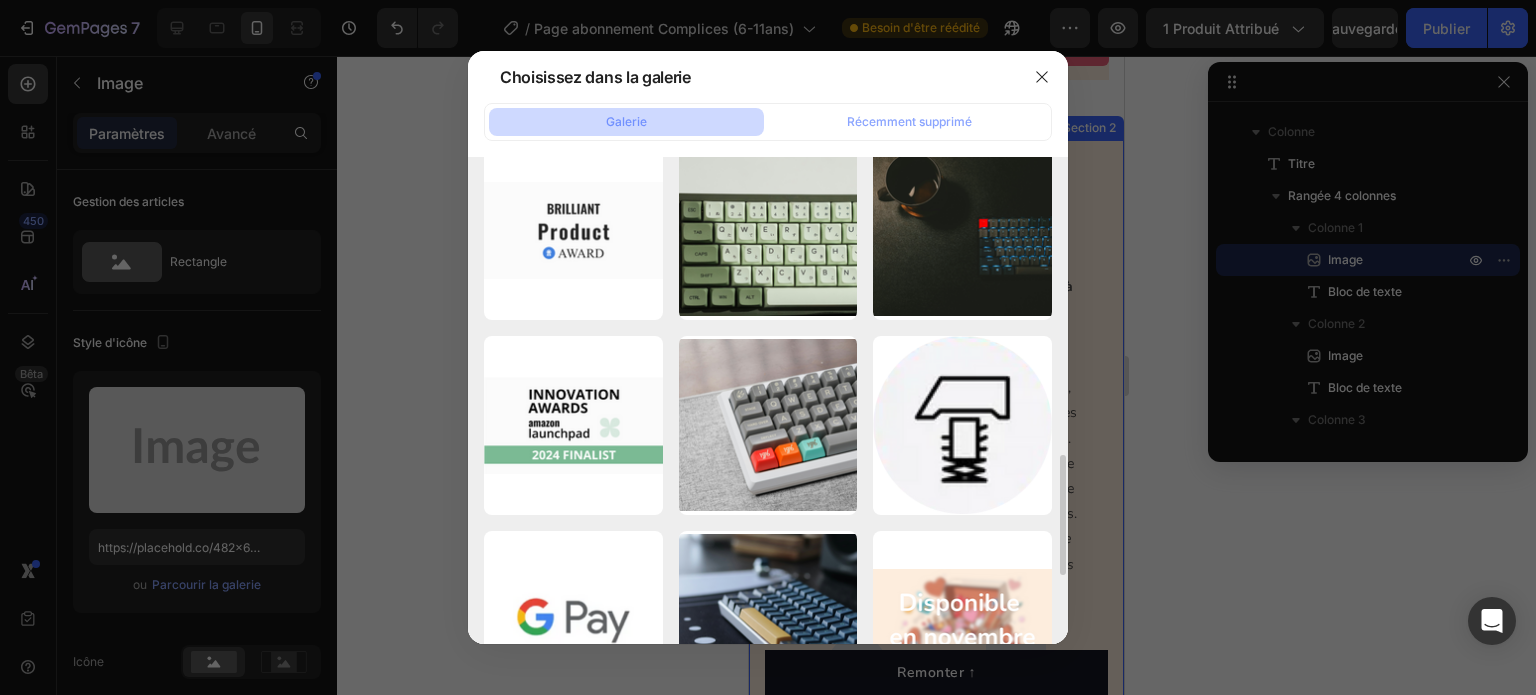 click 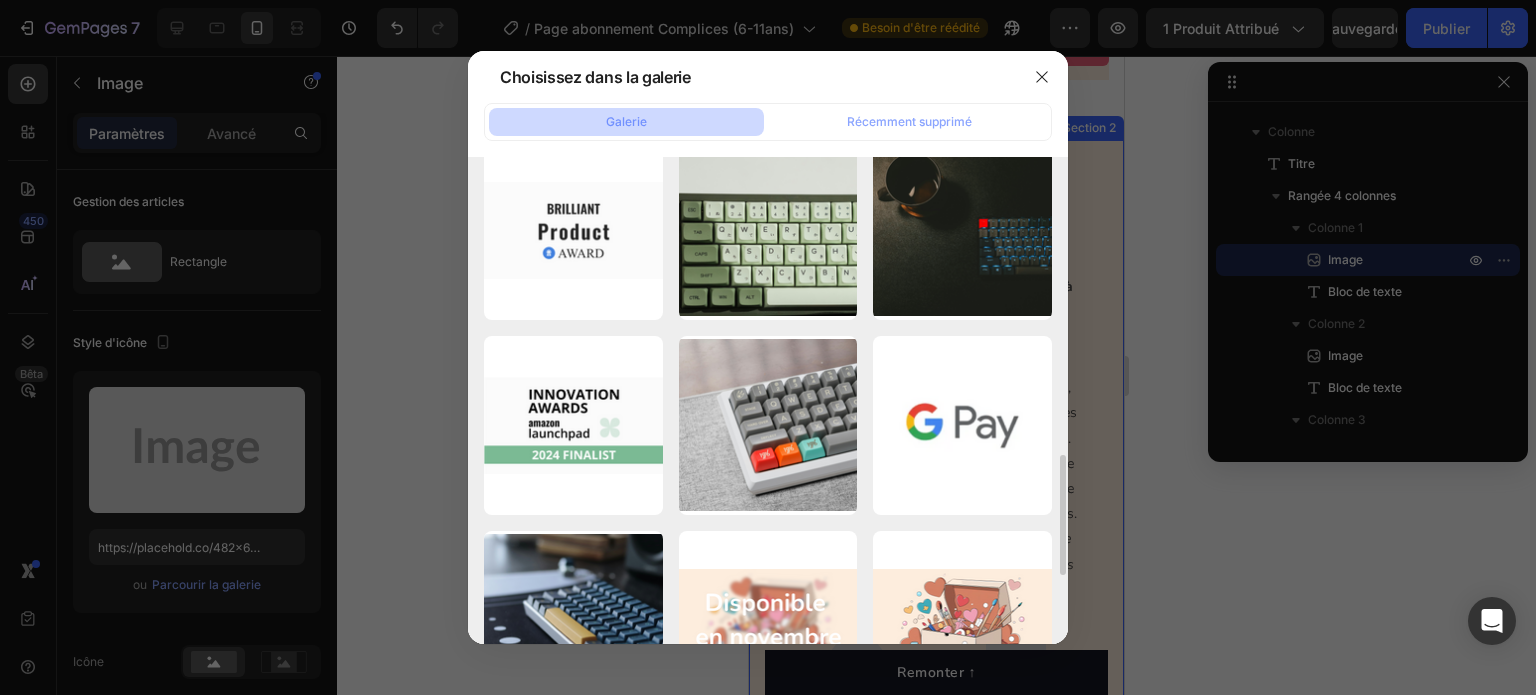 click 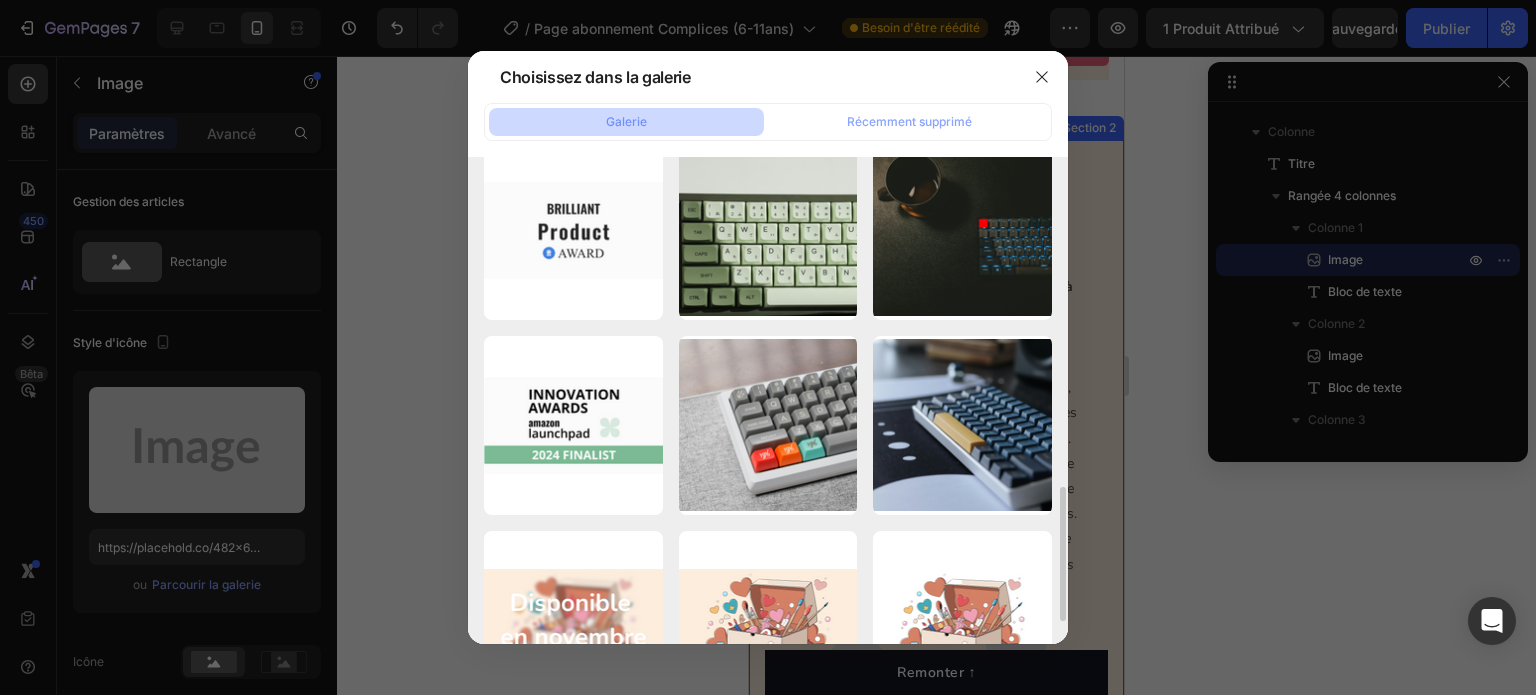 click 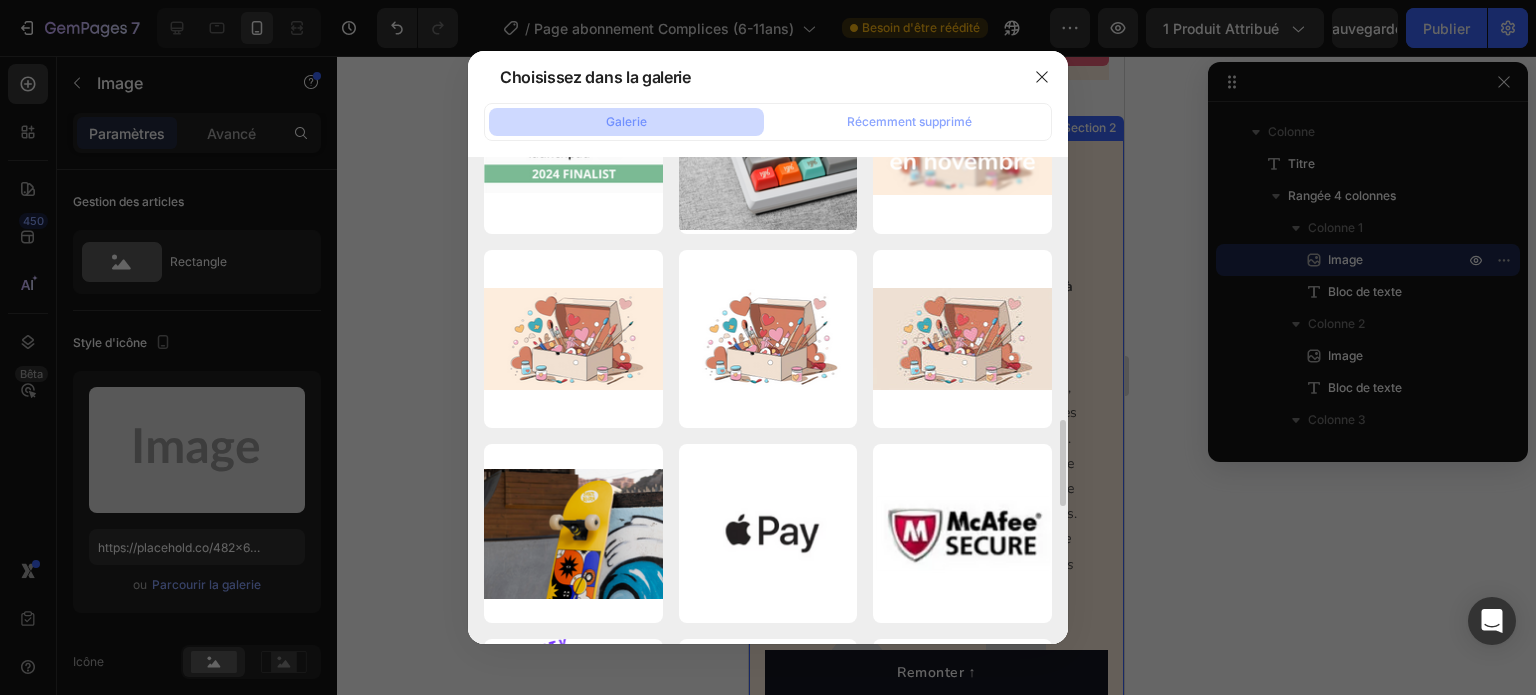 scroll, scrollTop: 1581, scrollLeft: 0, axis: vertical 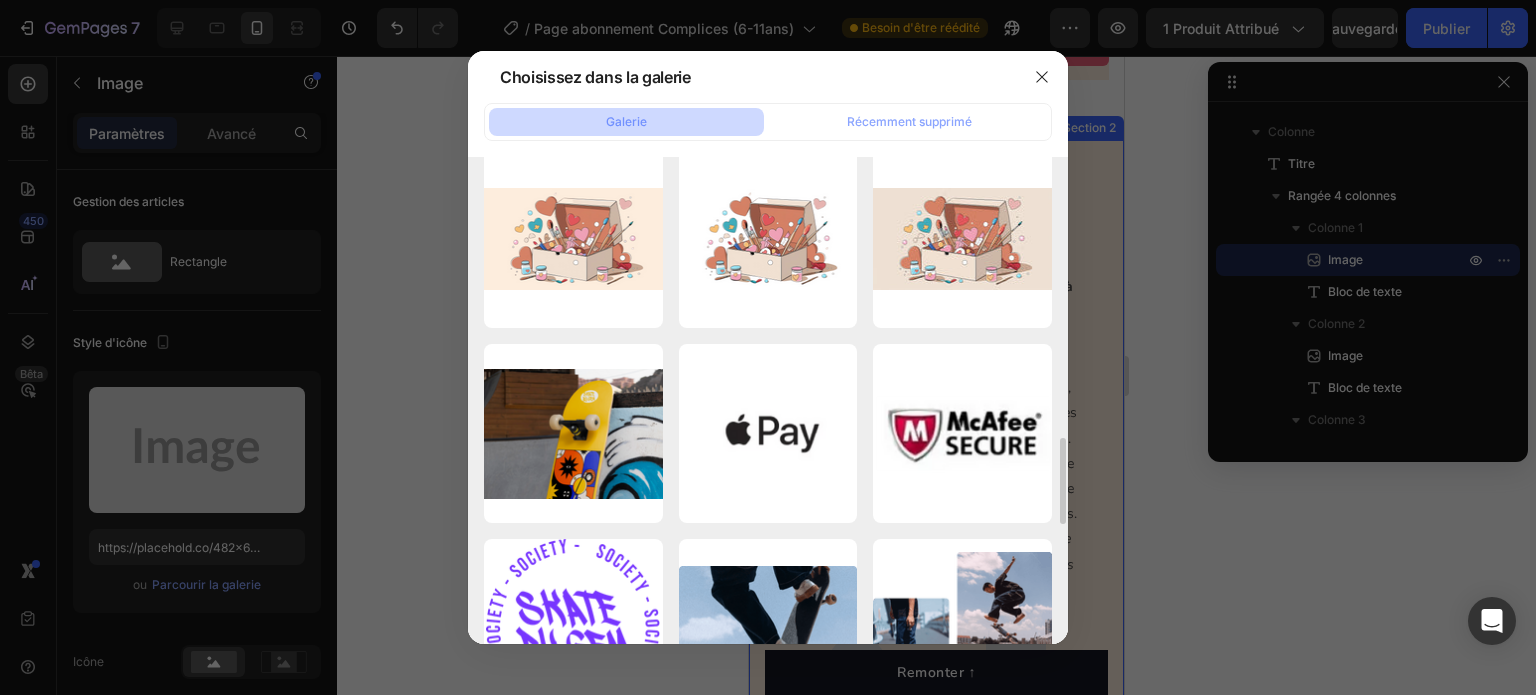 click 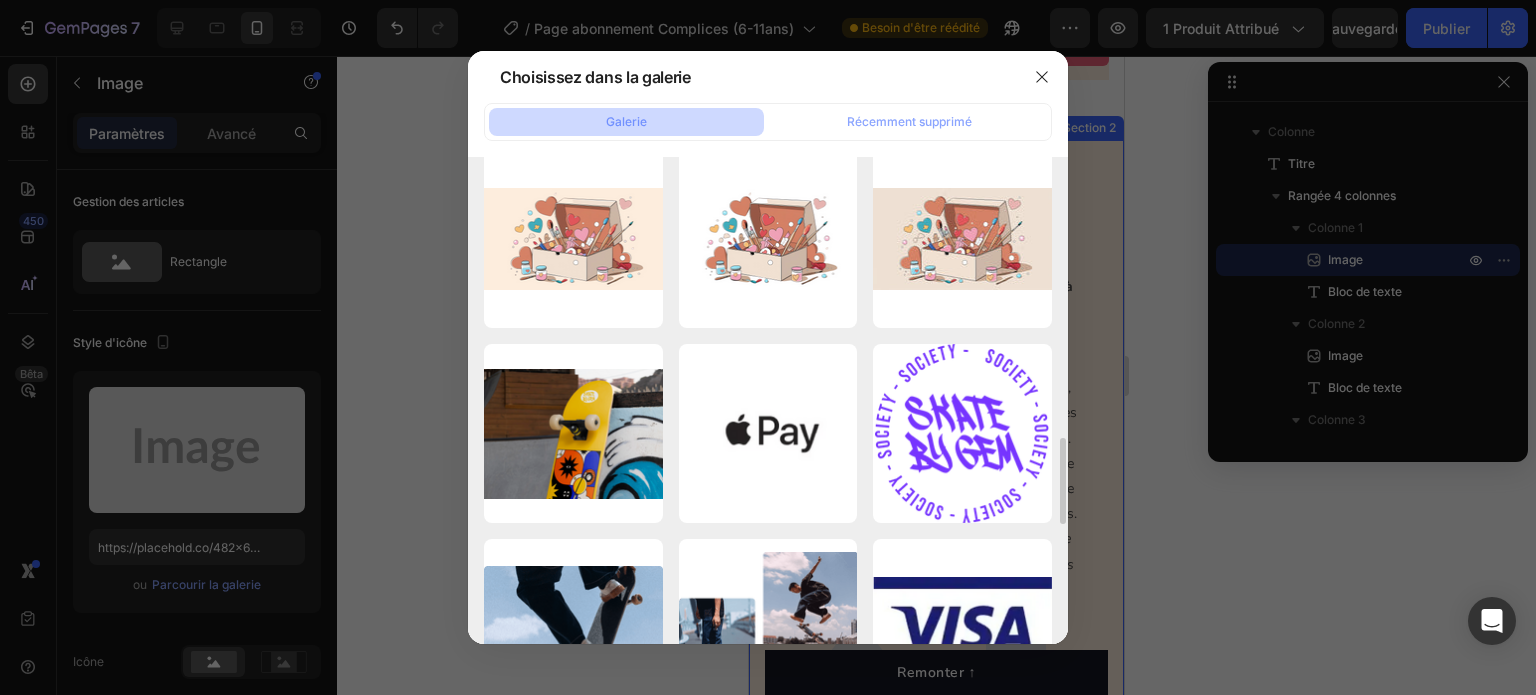 click 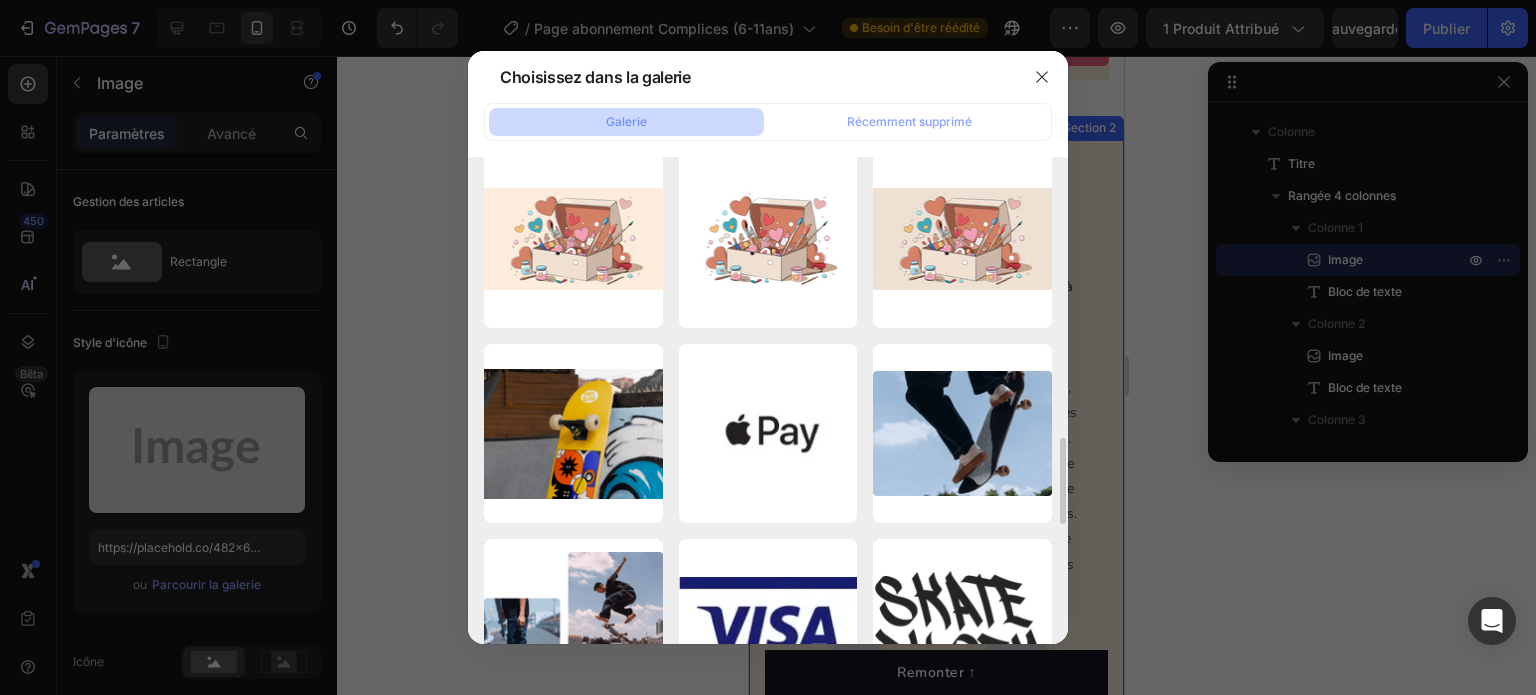click 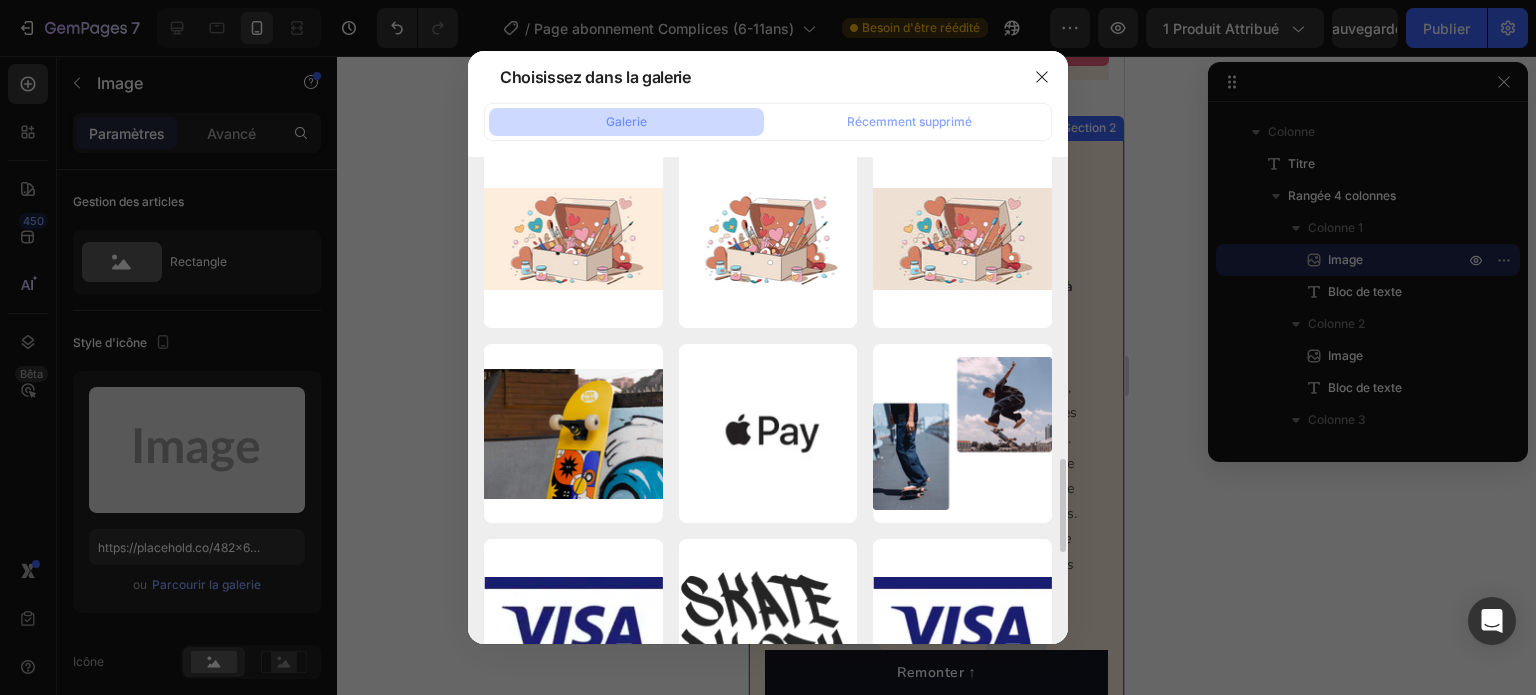 click 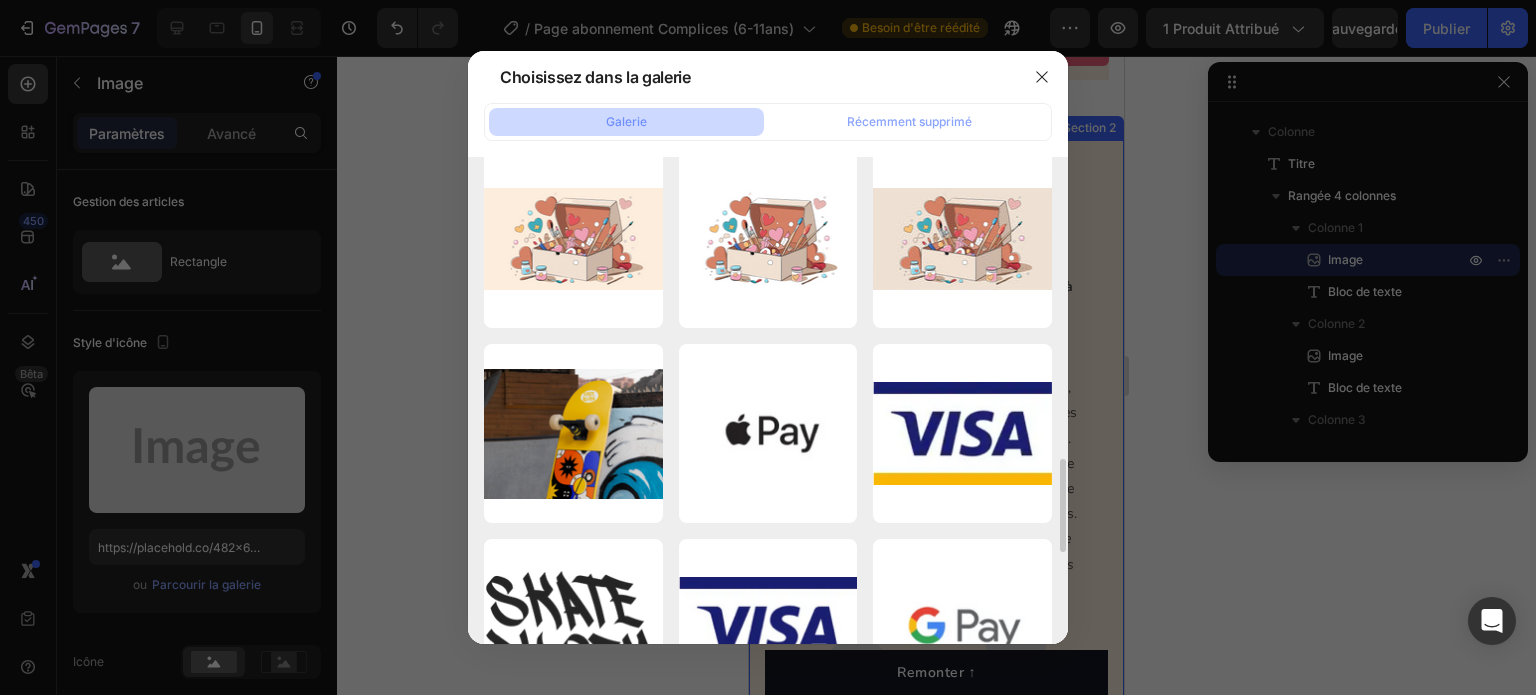 click 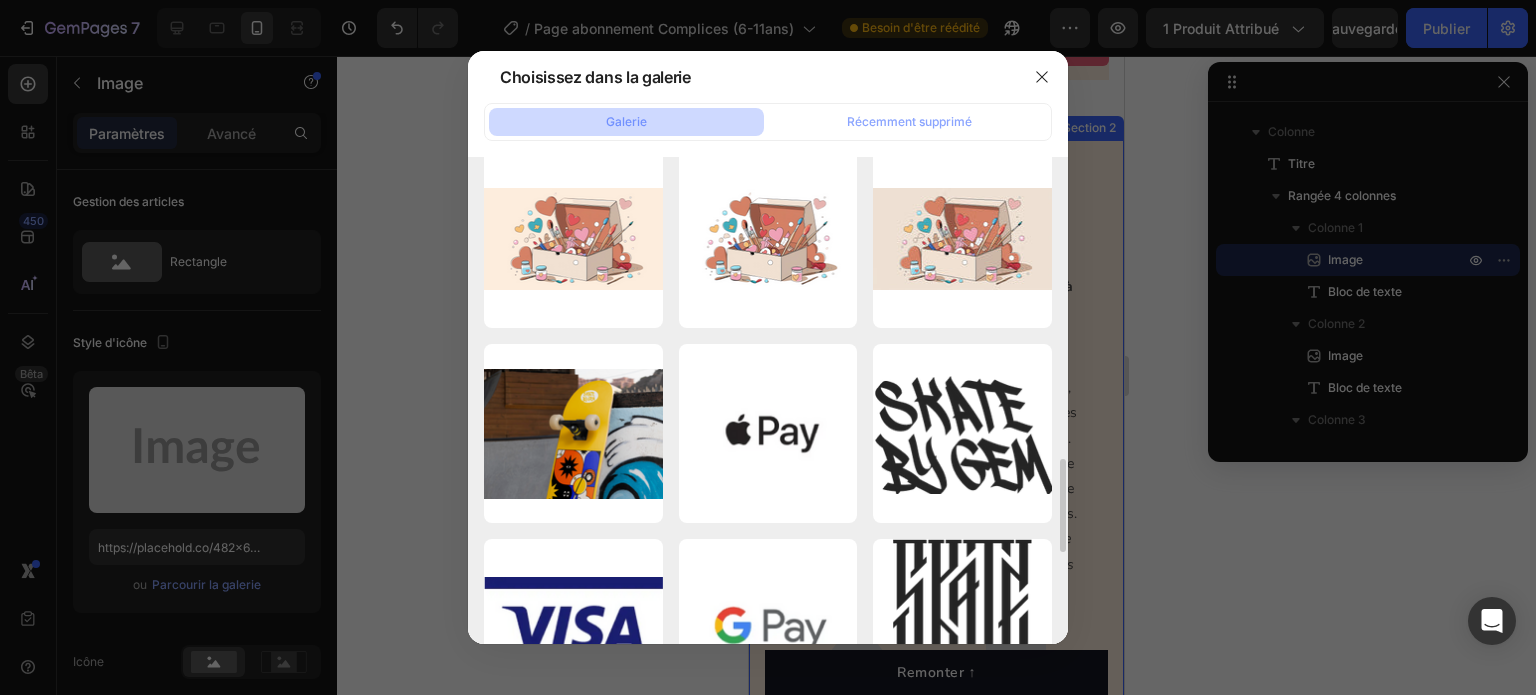 click 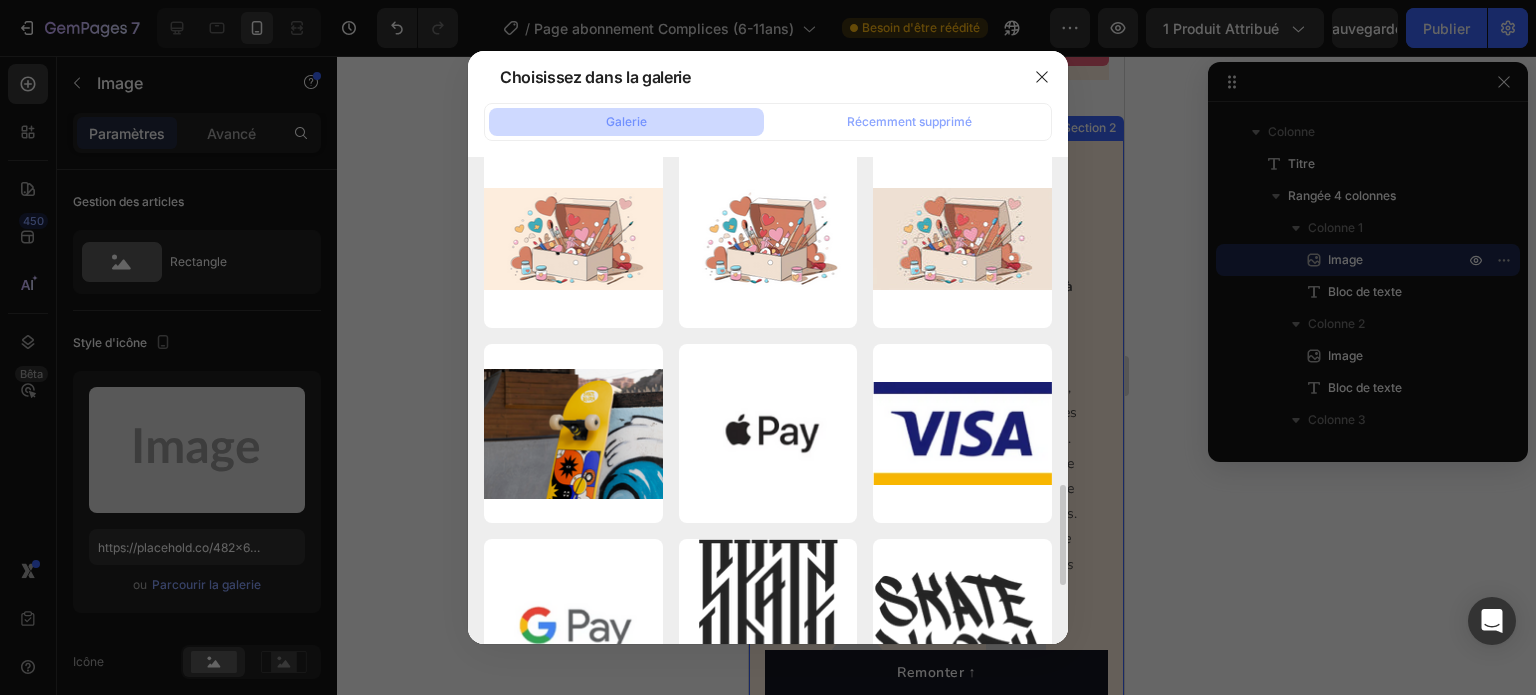 click 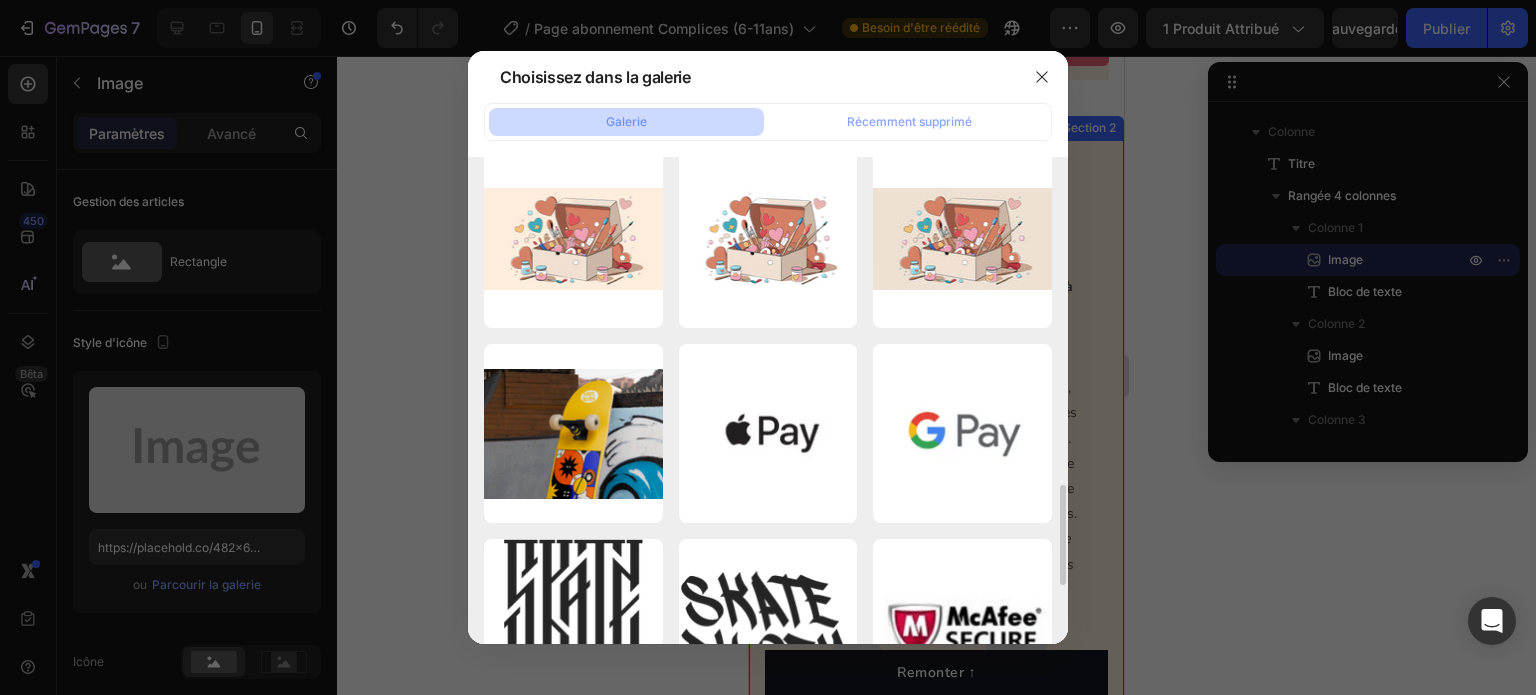 click 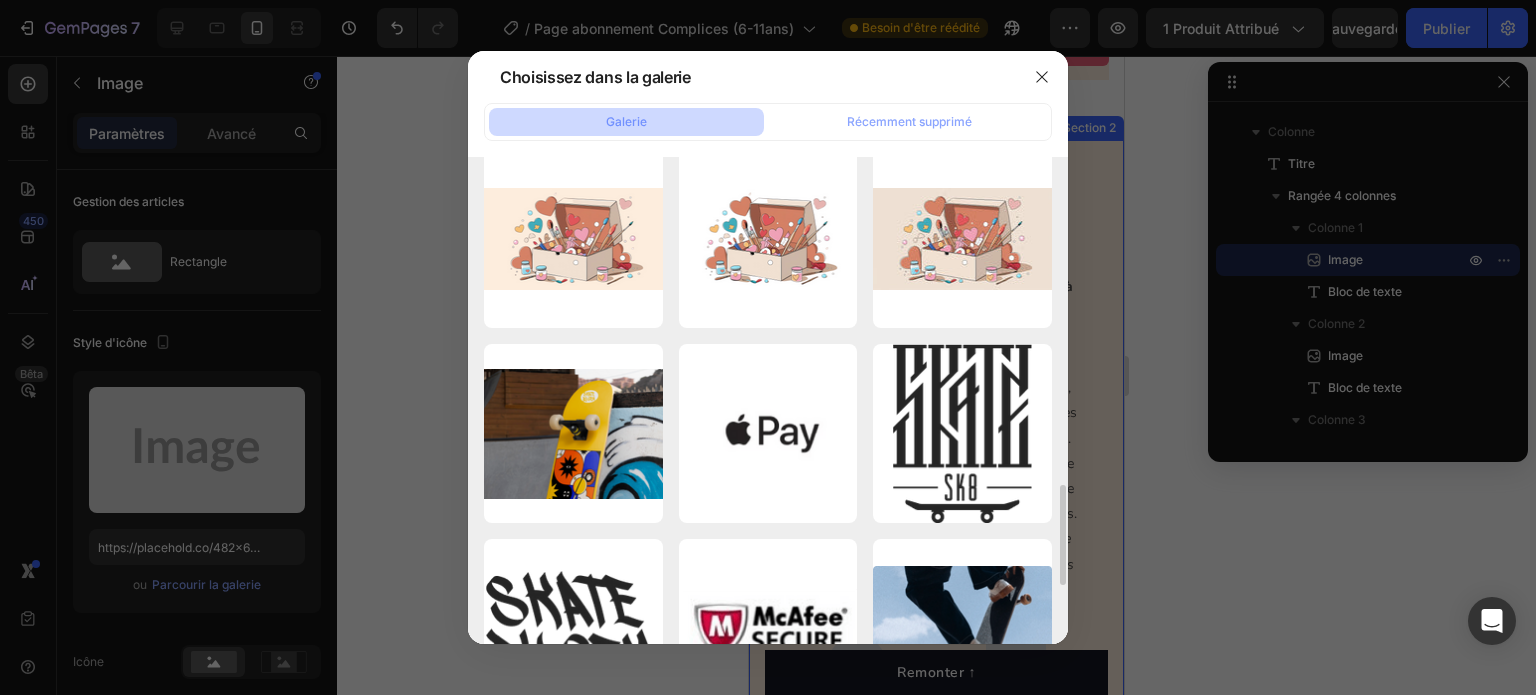 click 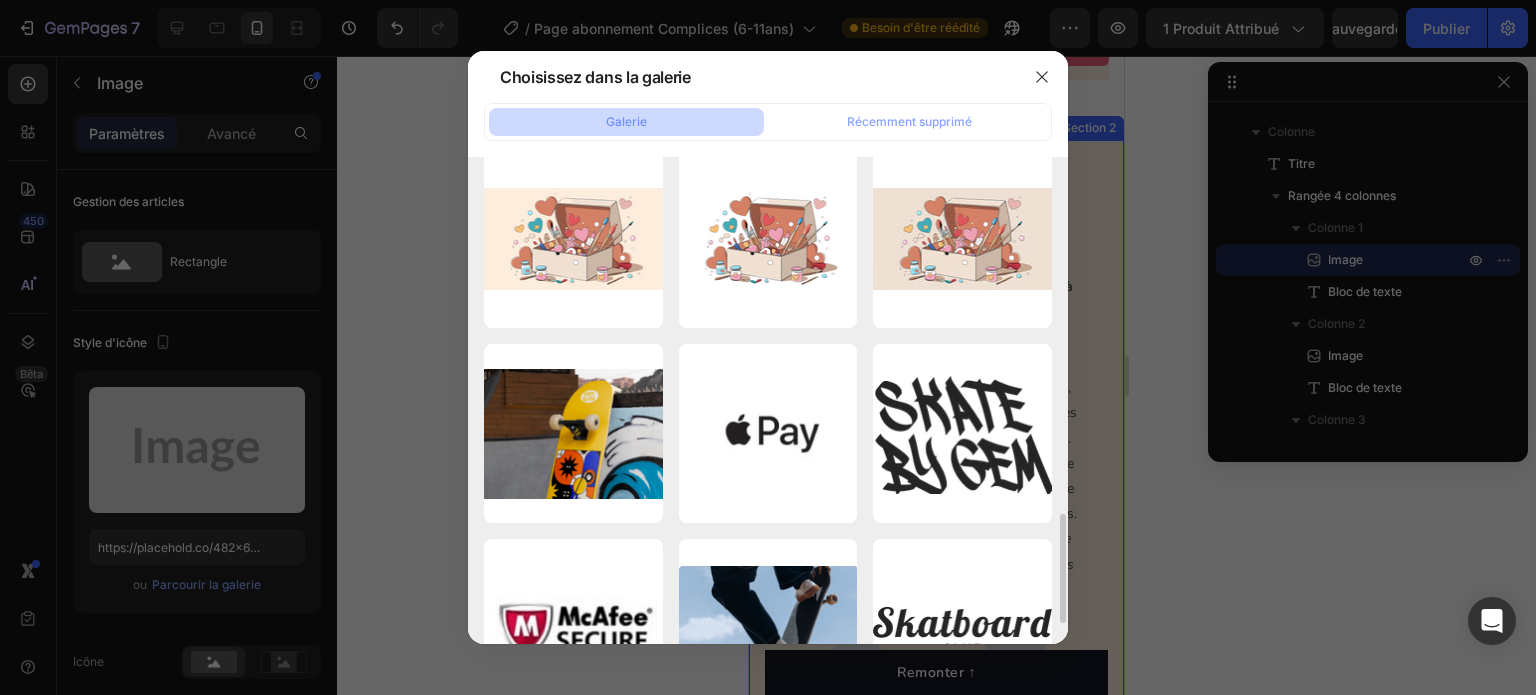 click 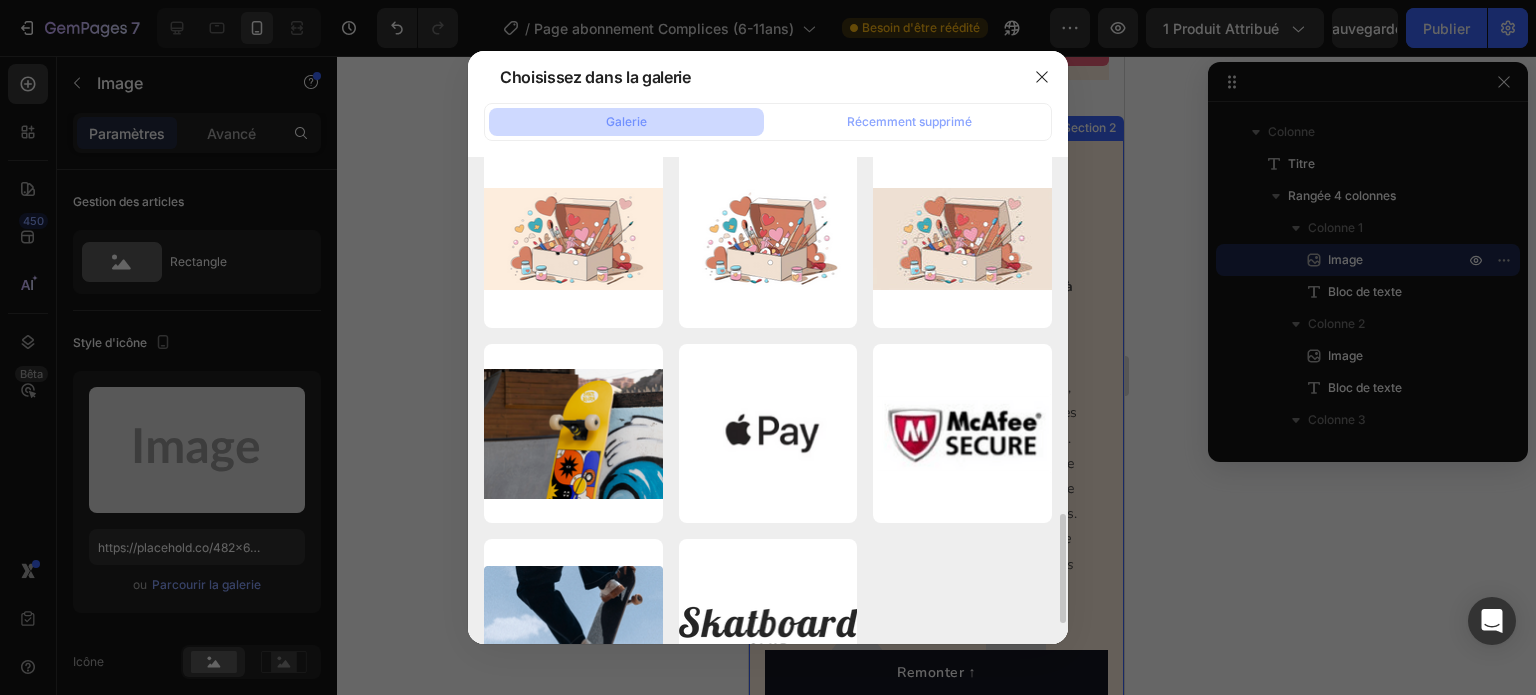 click 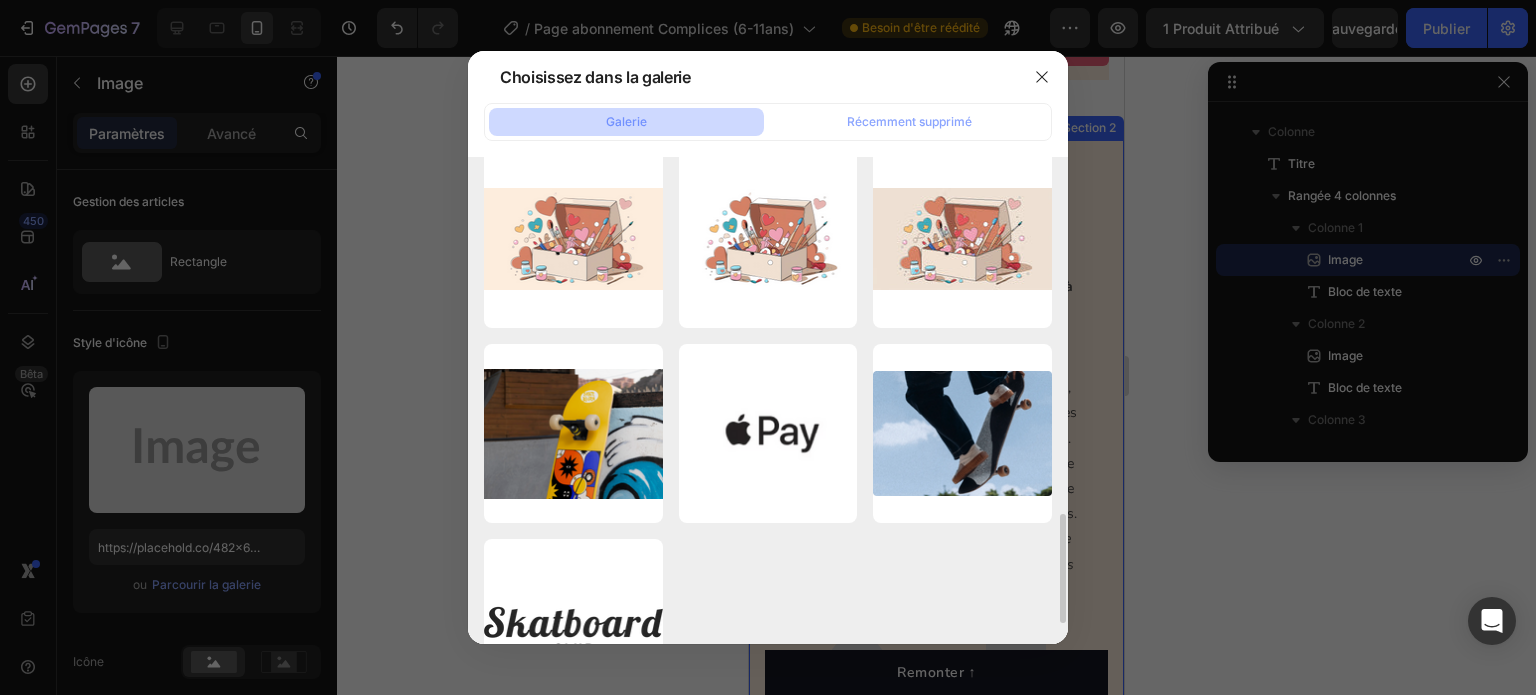 click 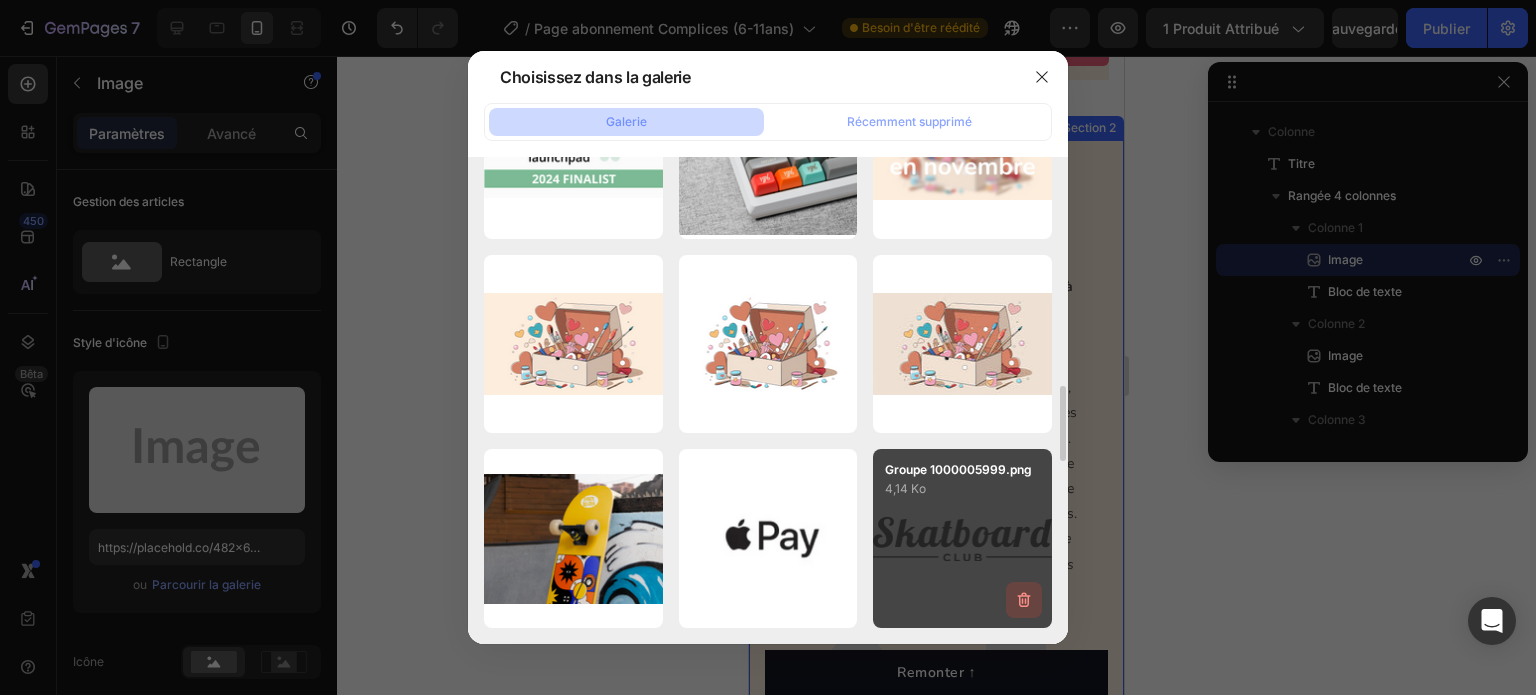 click 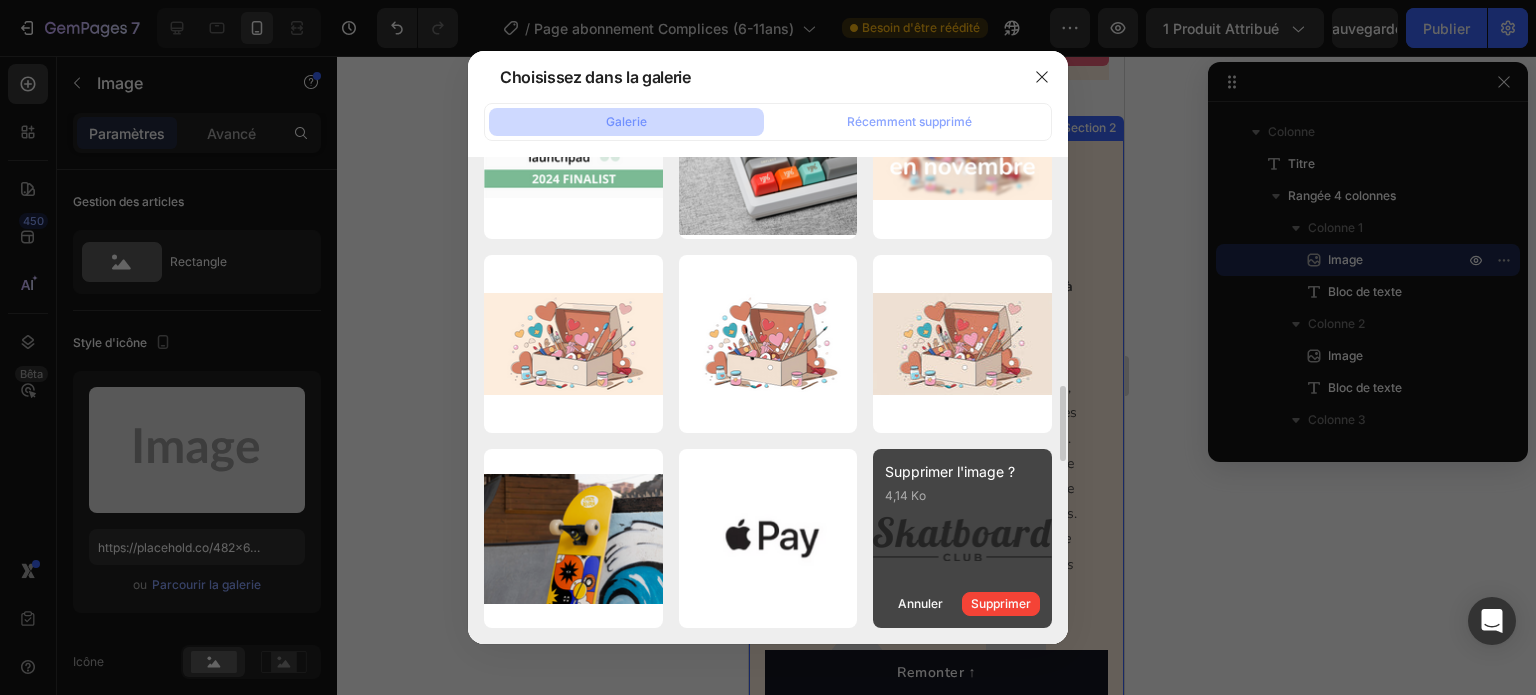 click on "Supprimer" at bounding box center (1001, 603) 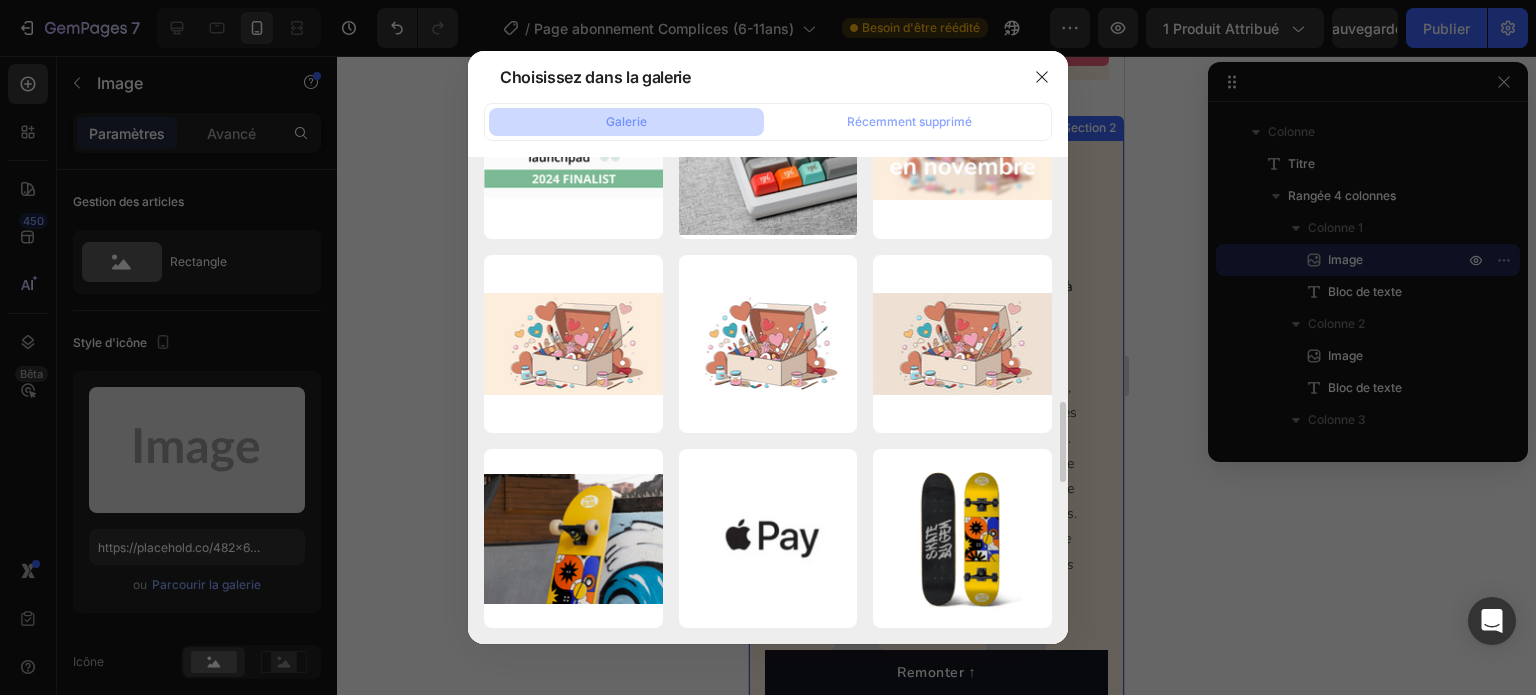 click 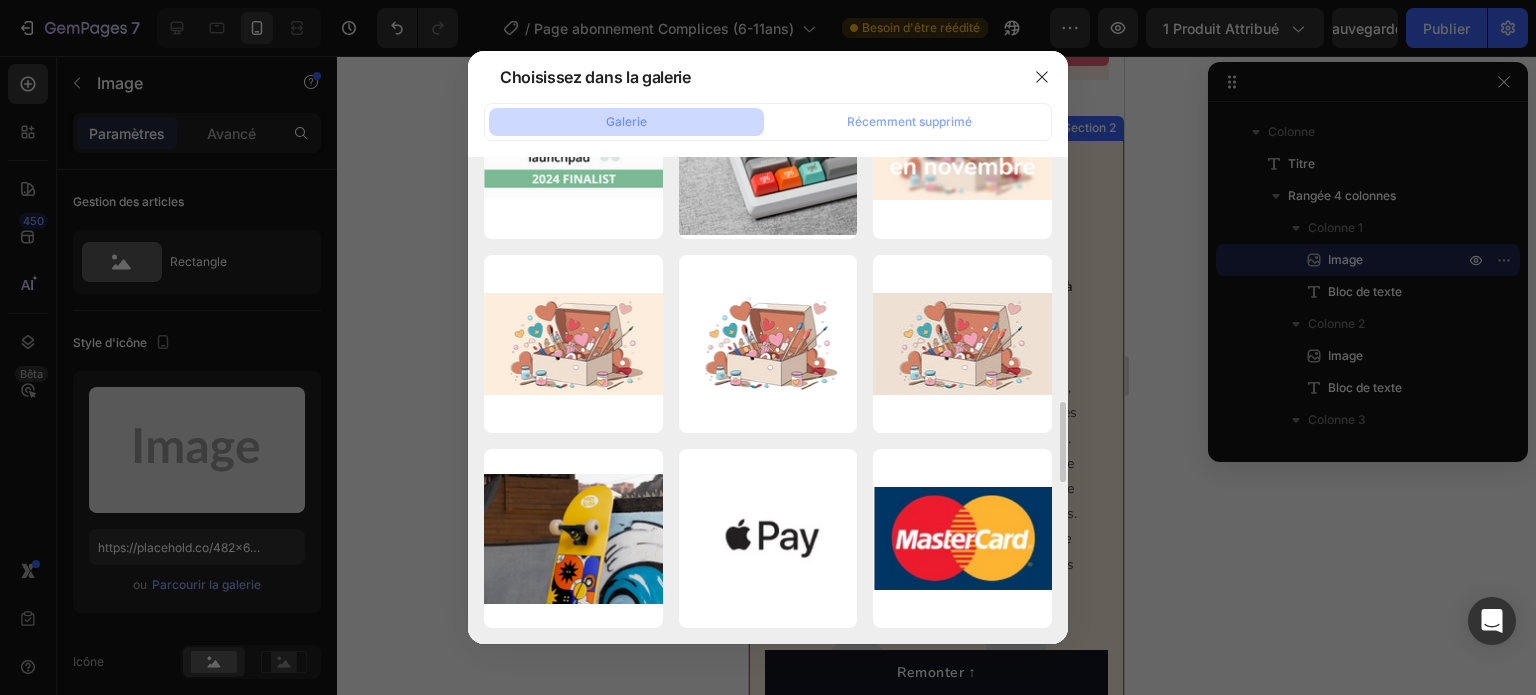 click 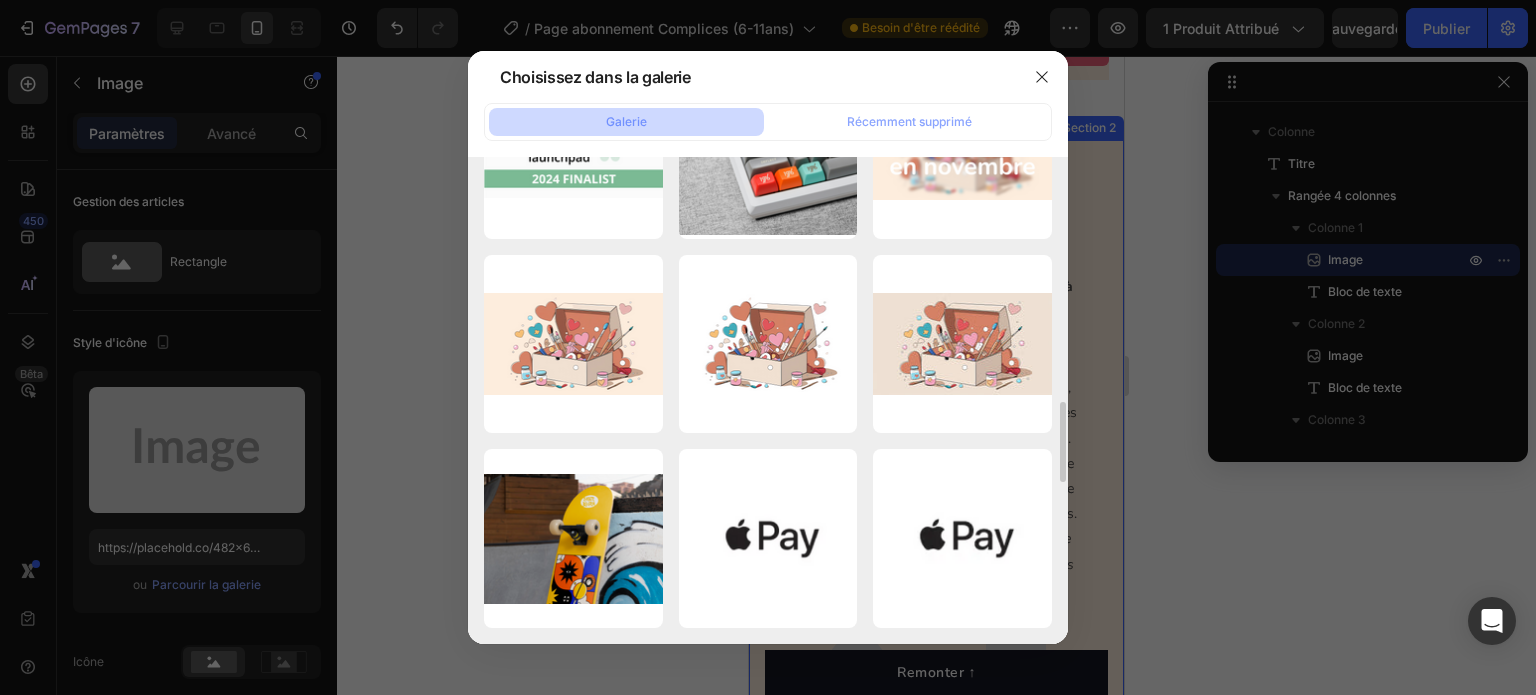 click 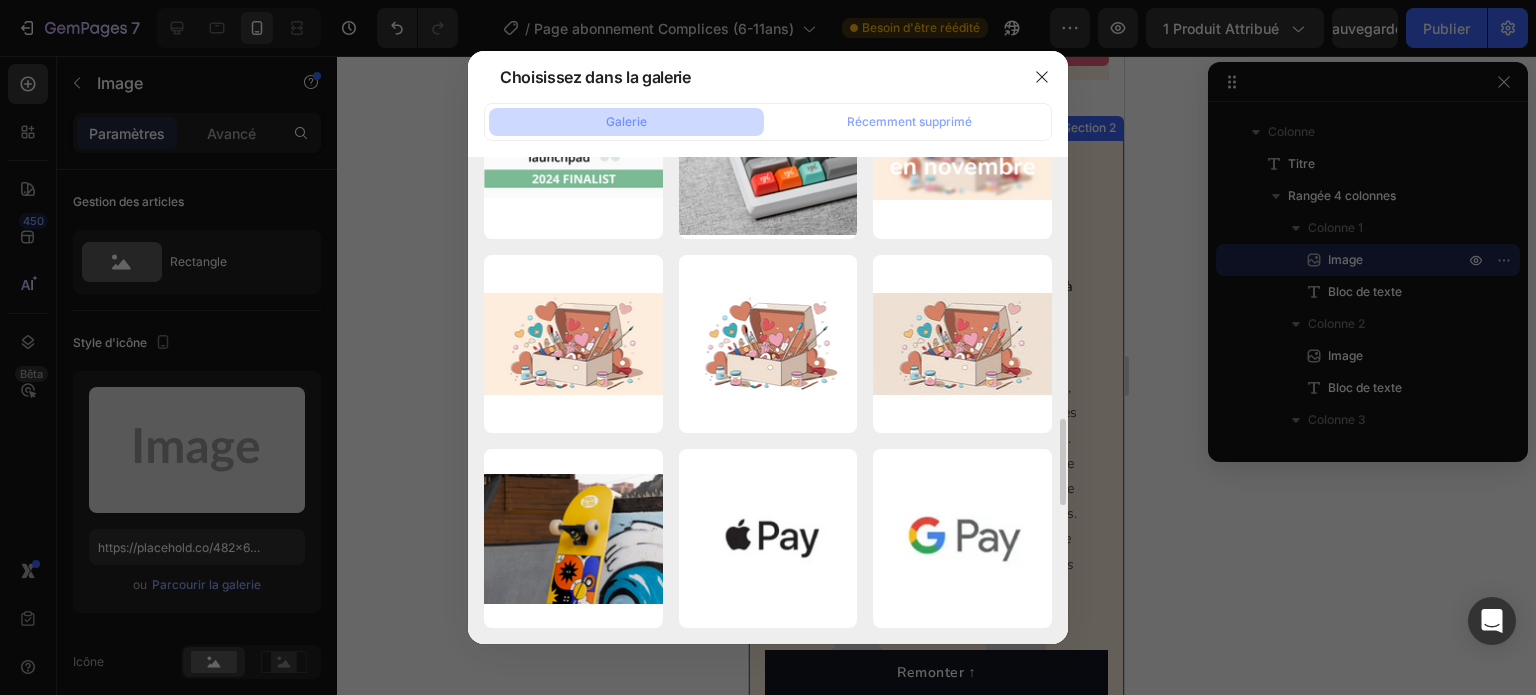 click 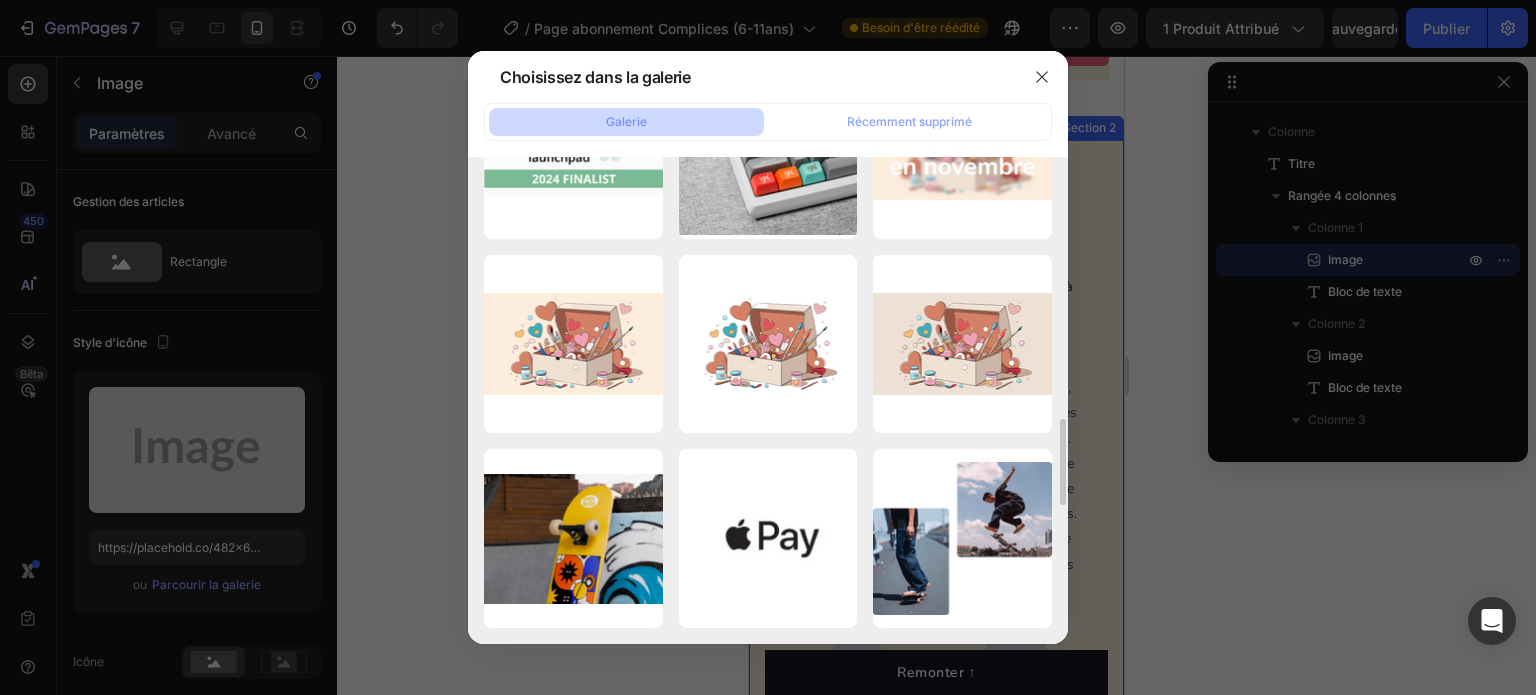click 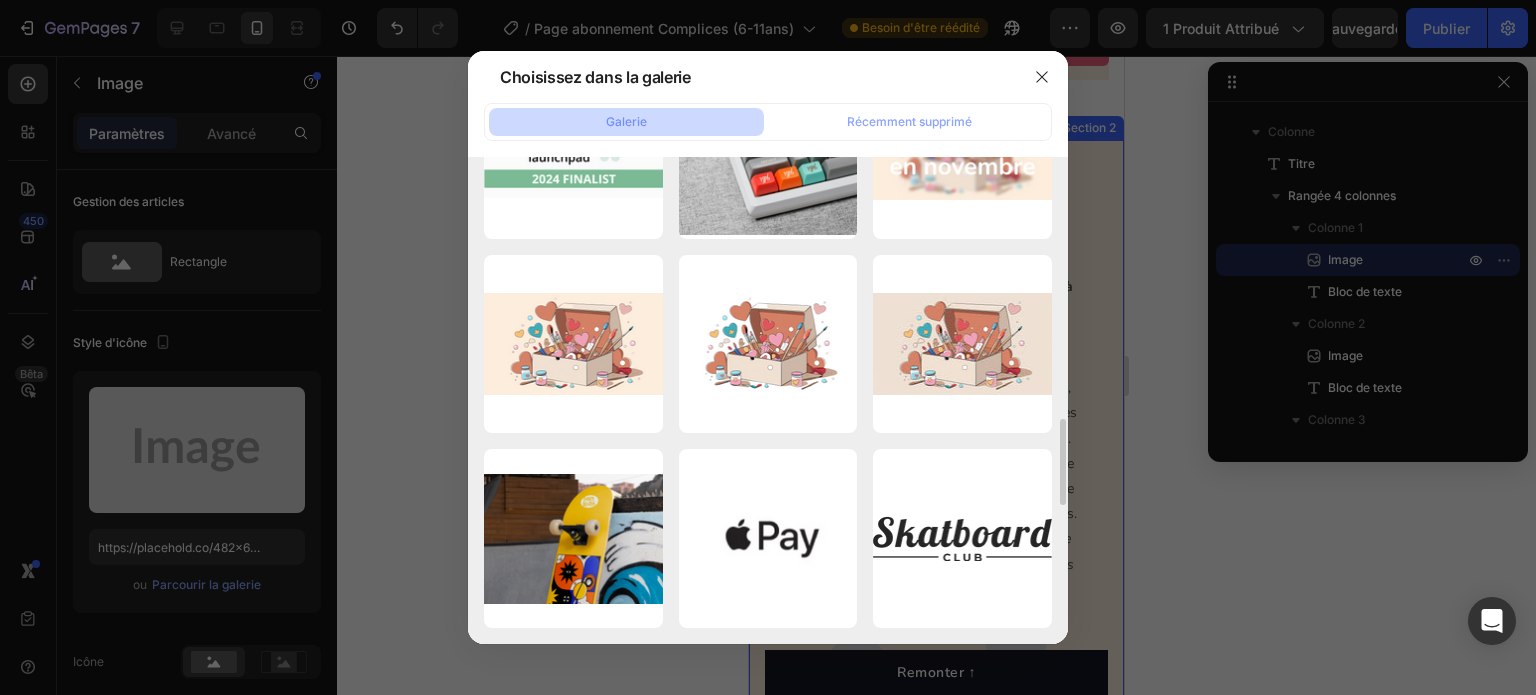 click 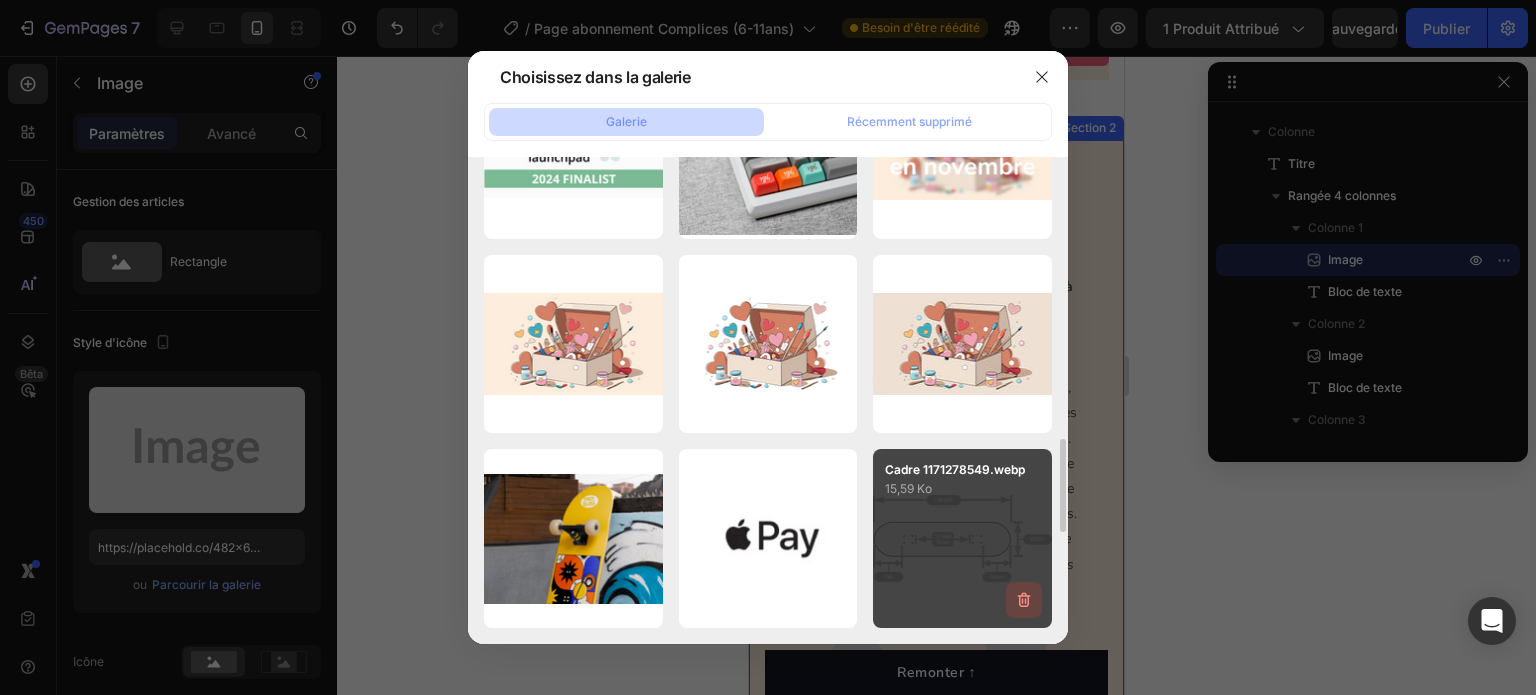 click 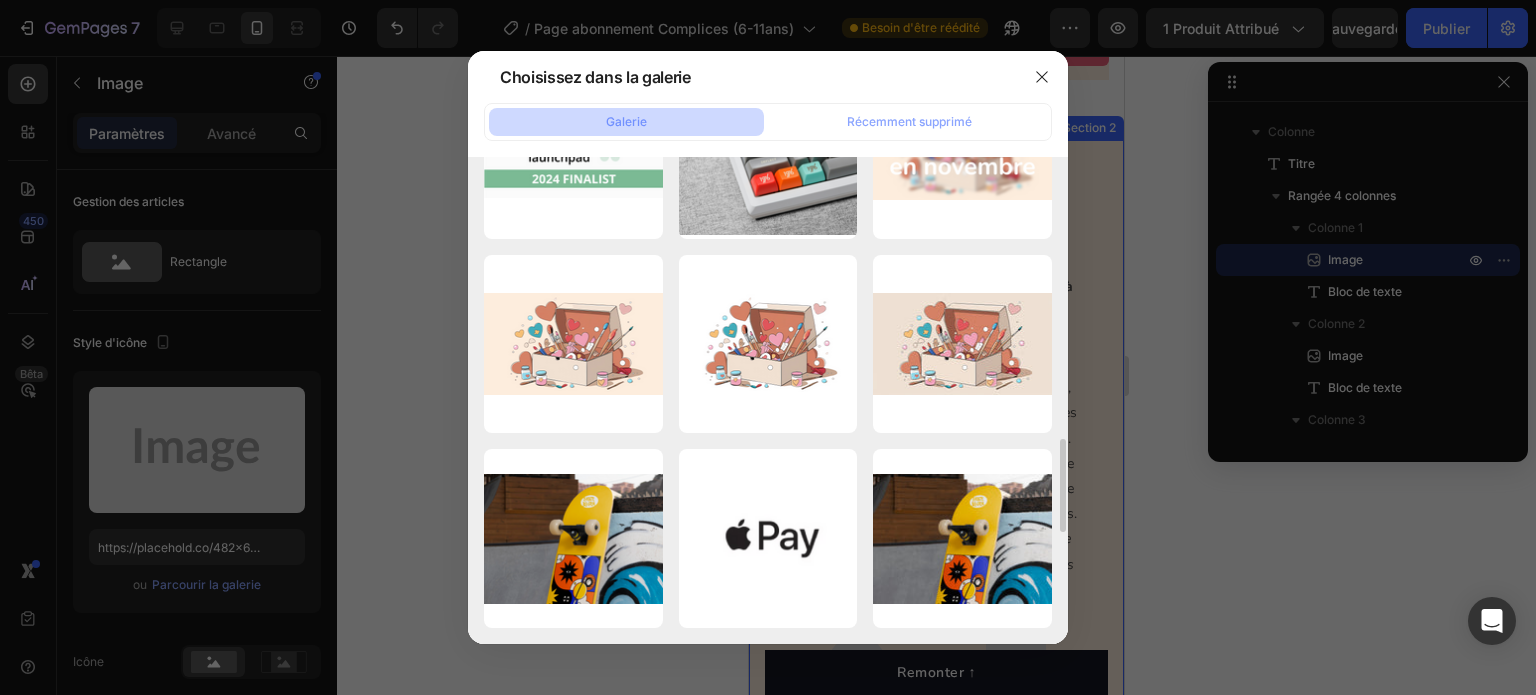 click 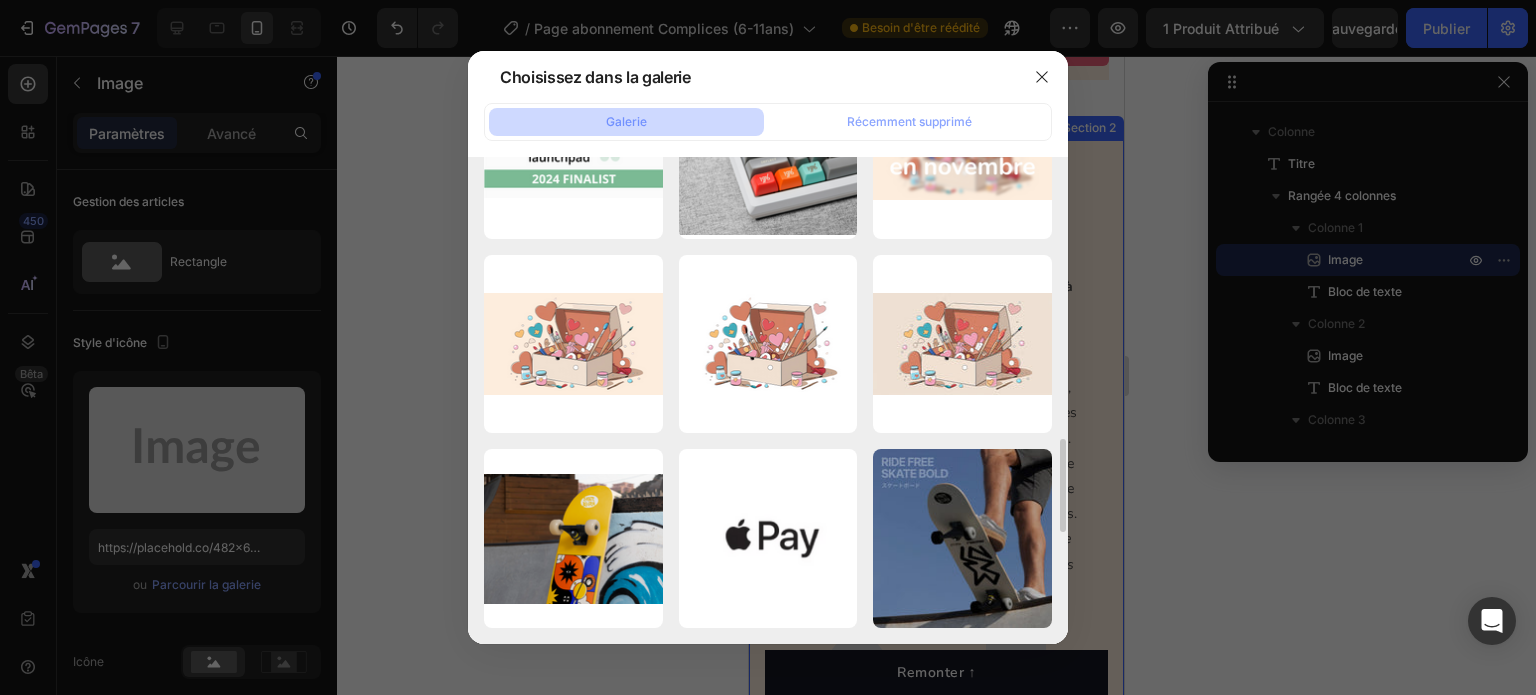 click 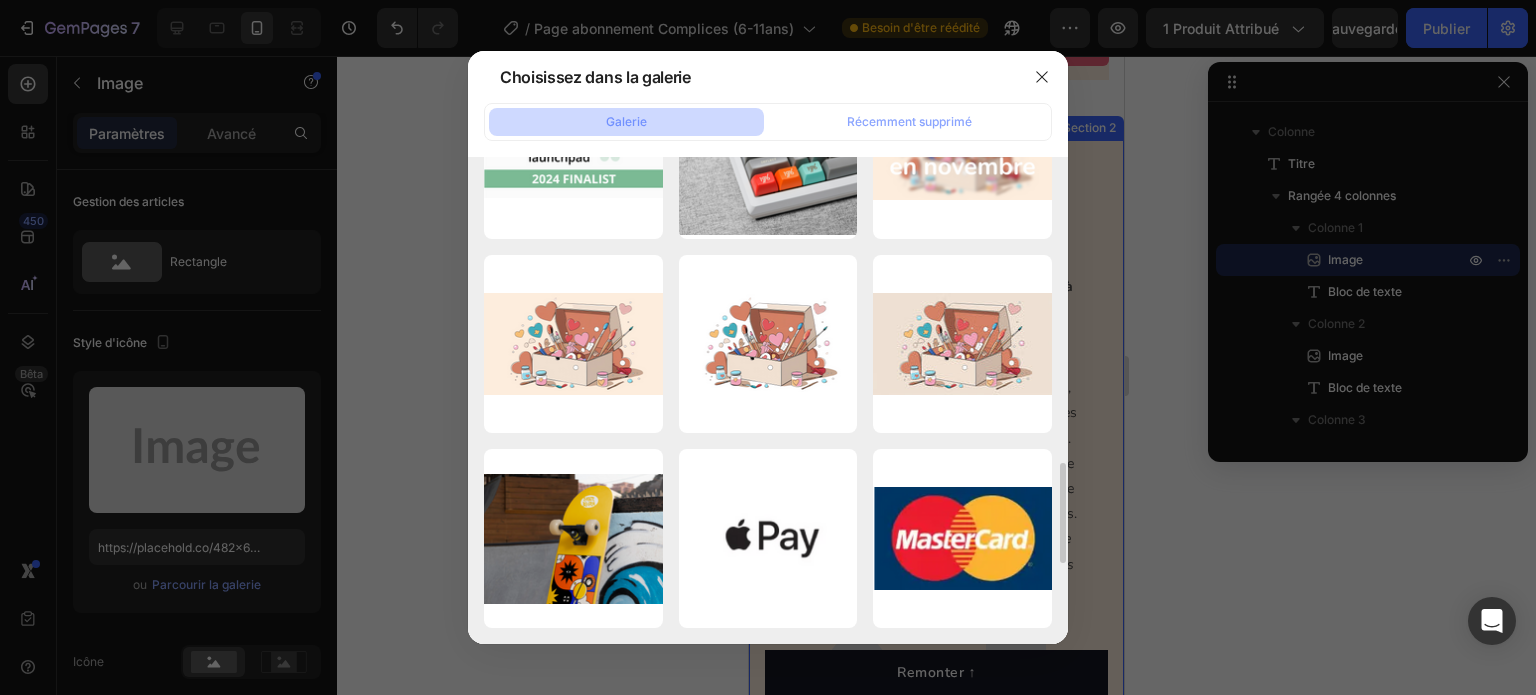 click 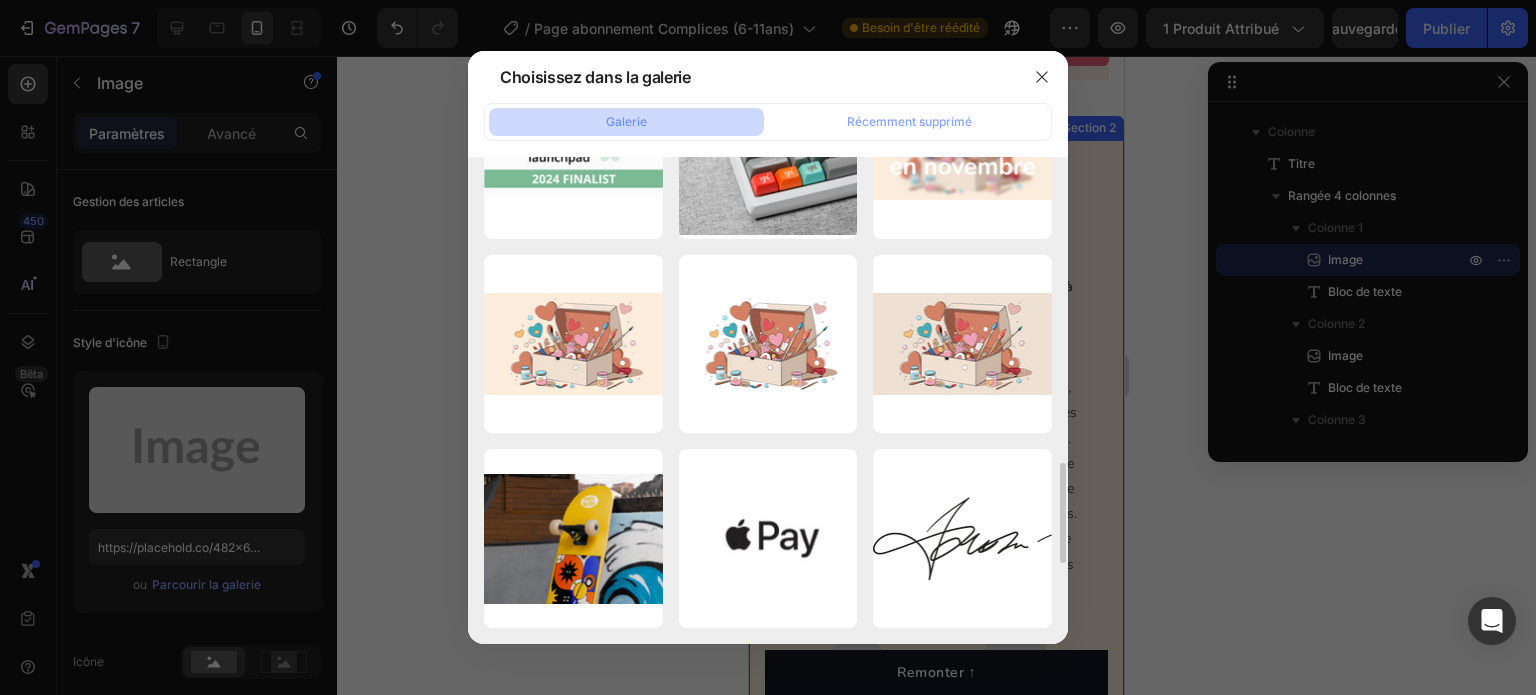click 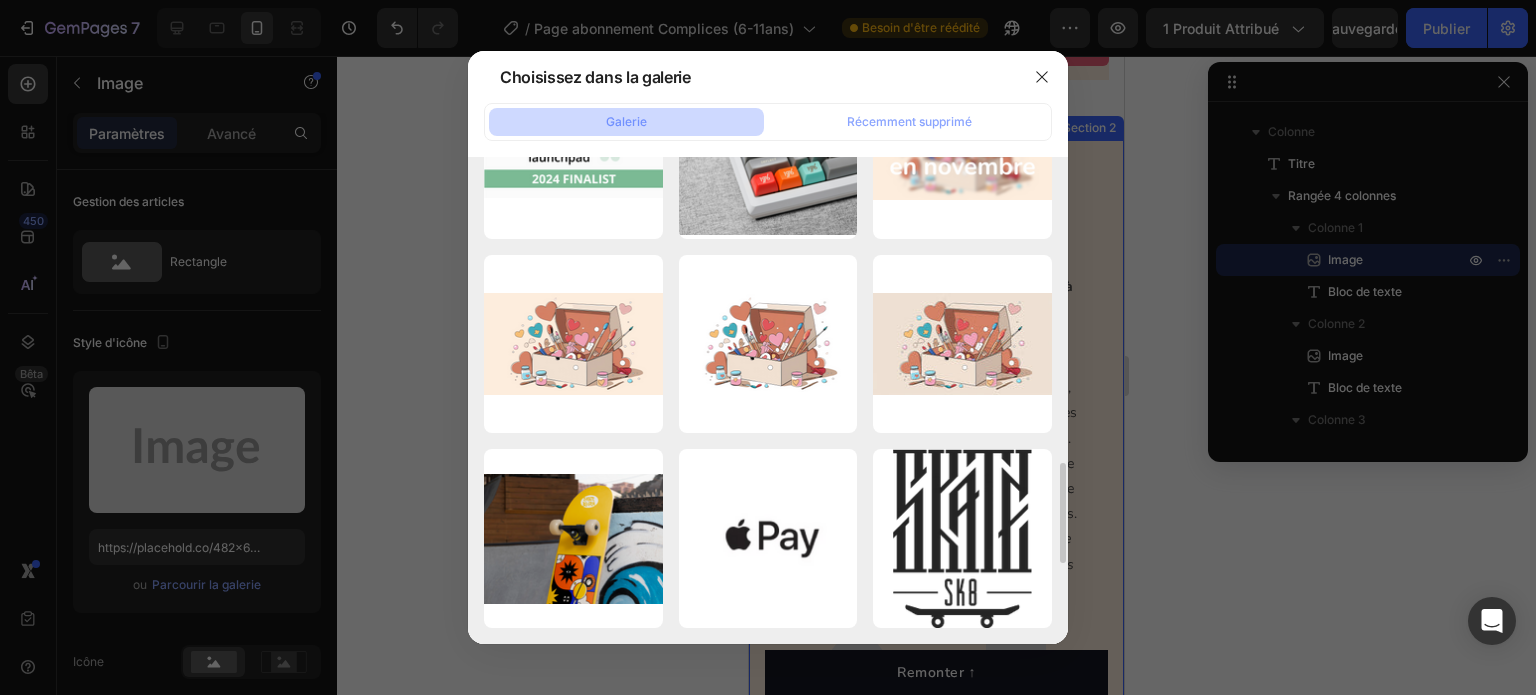 click 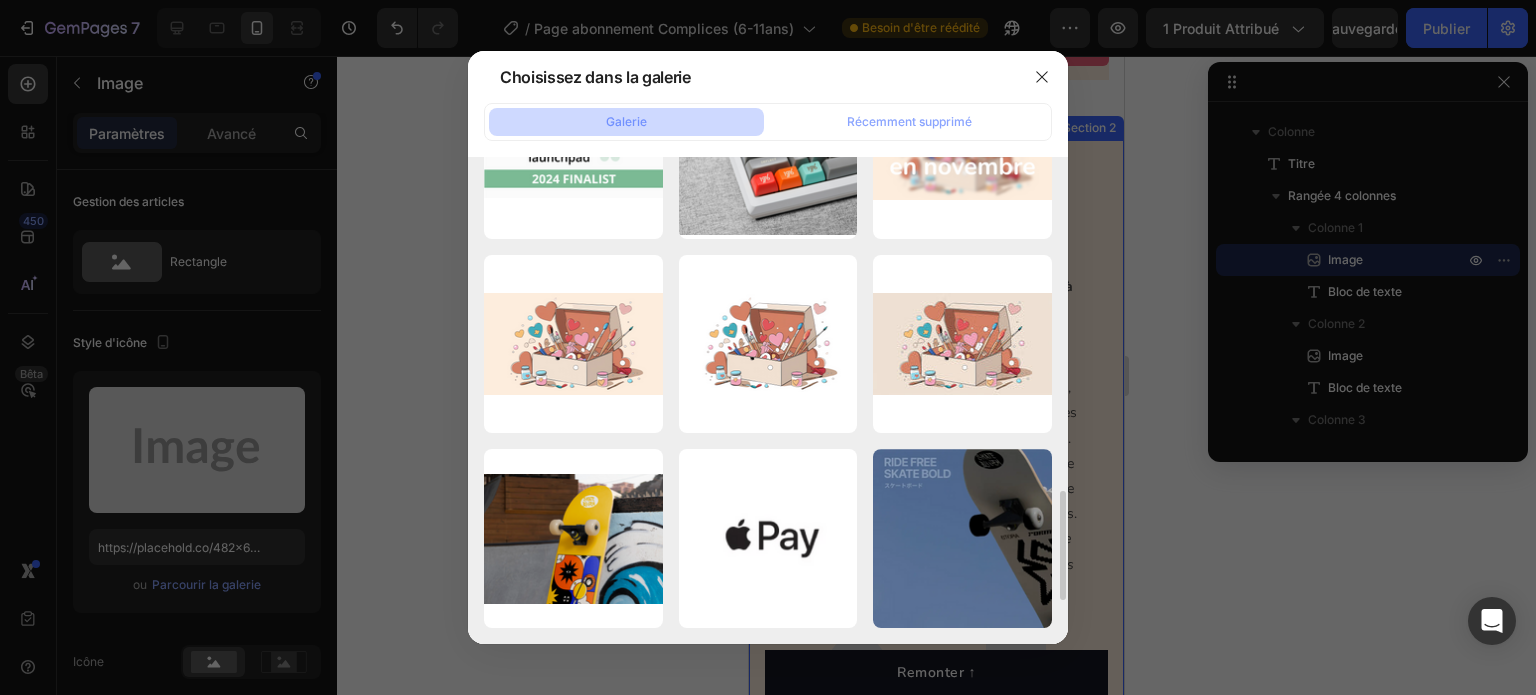 click 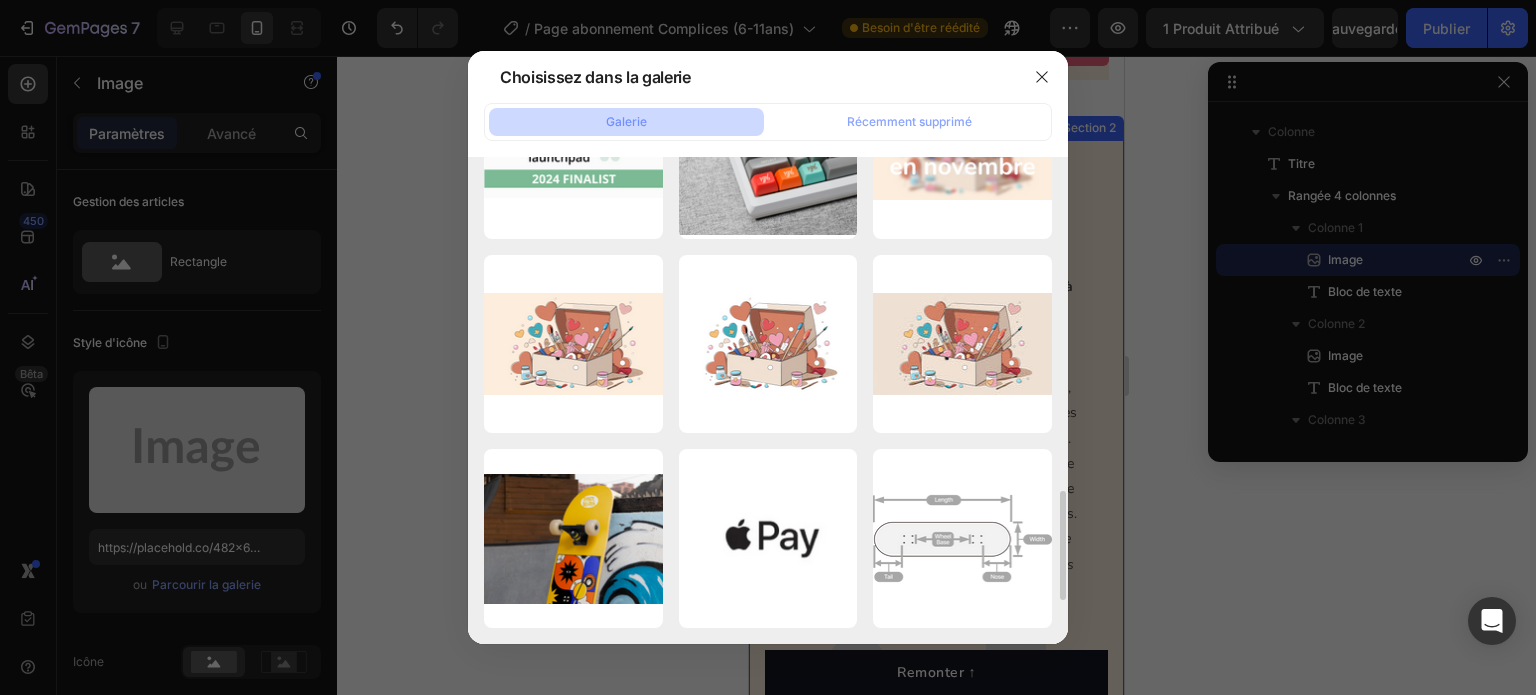 click 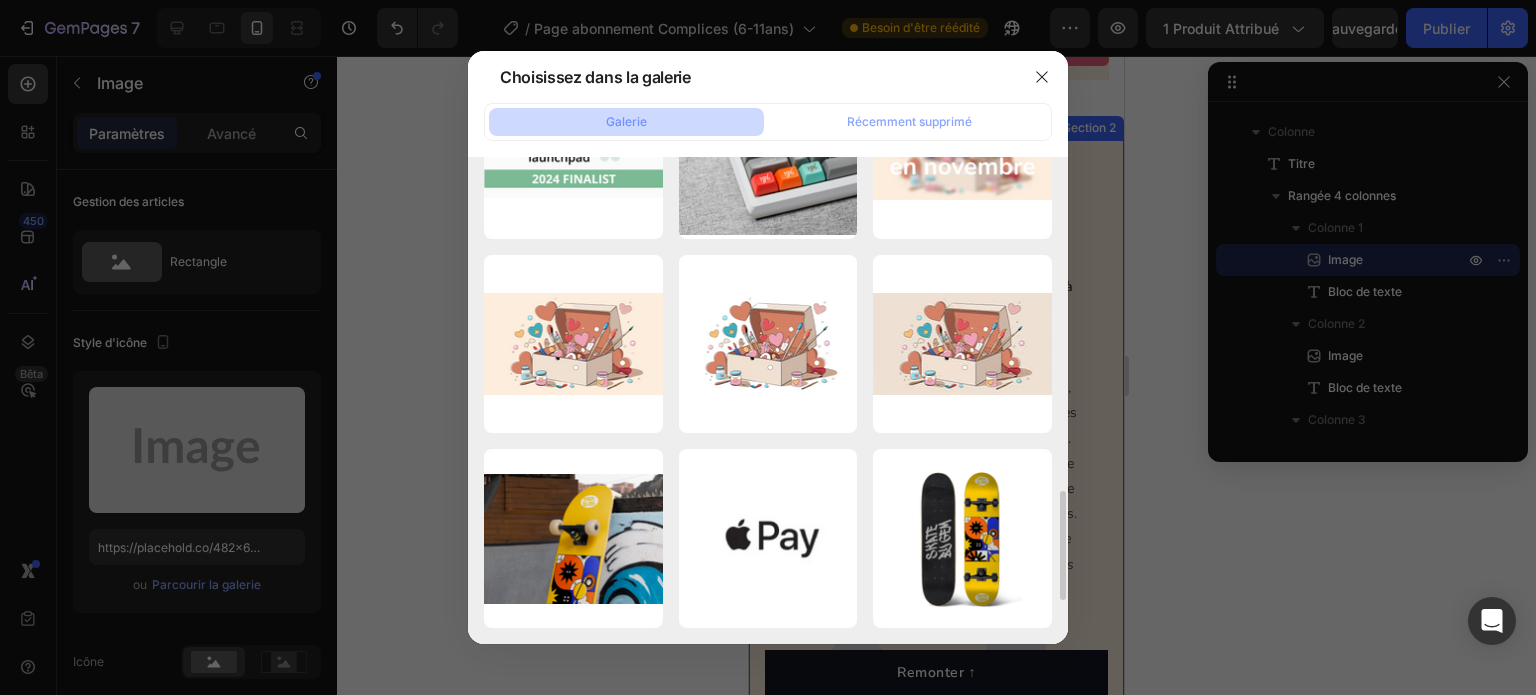 click 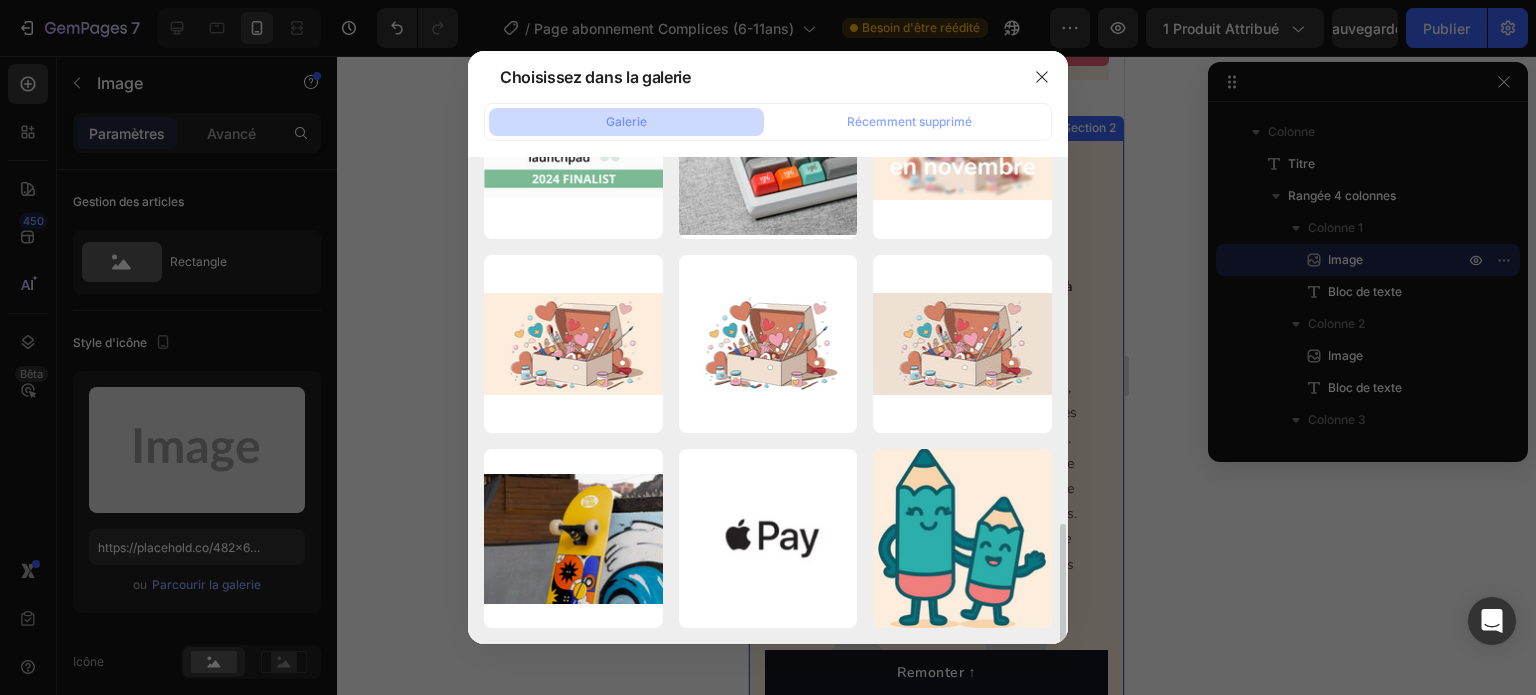 click 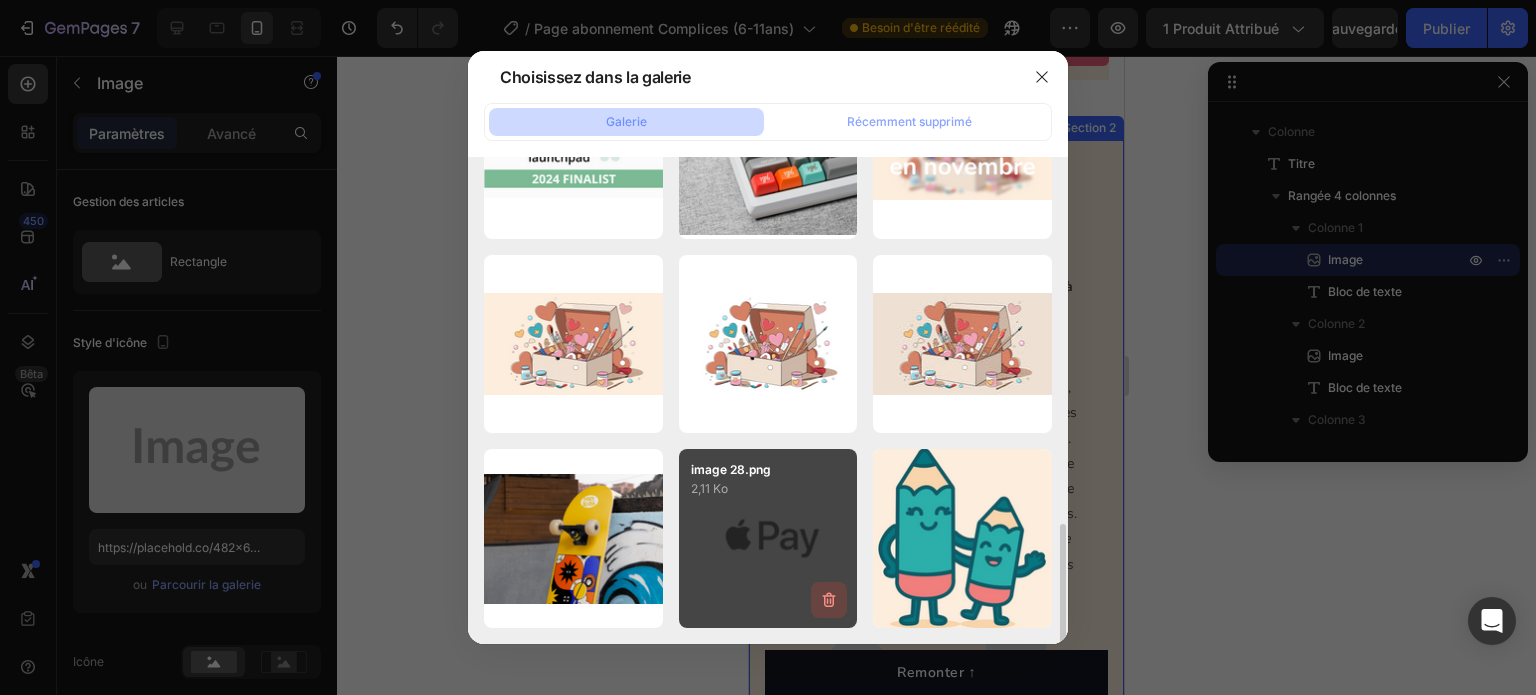 click 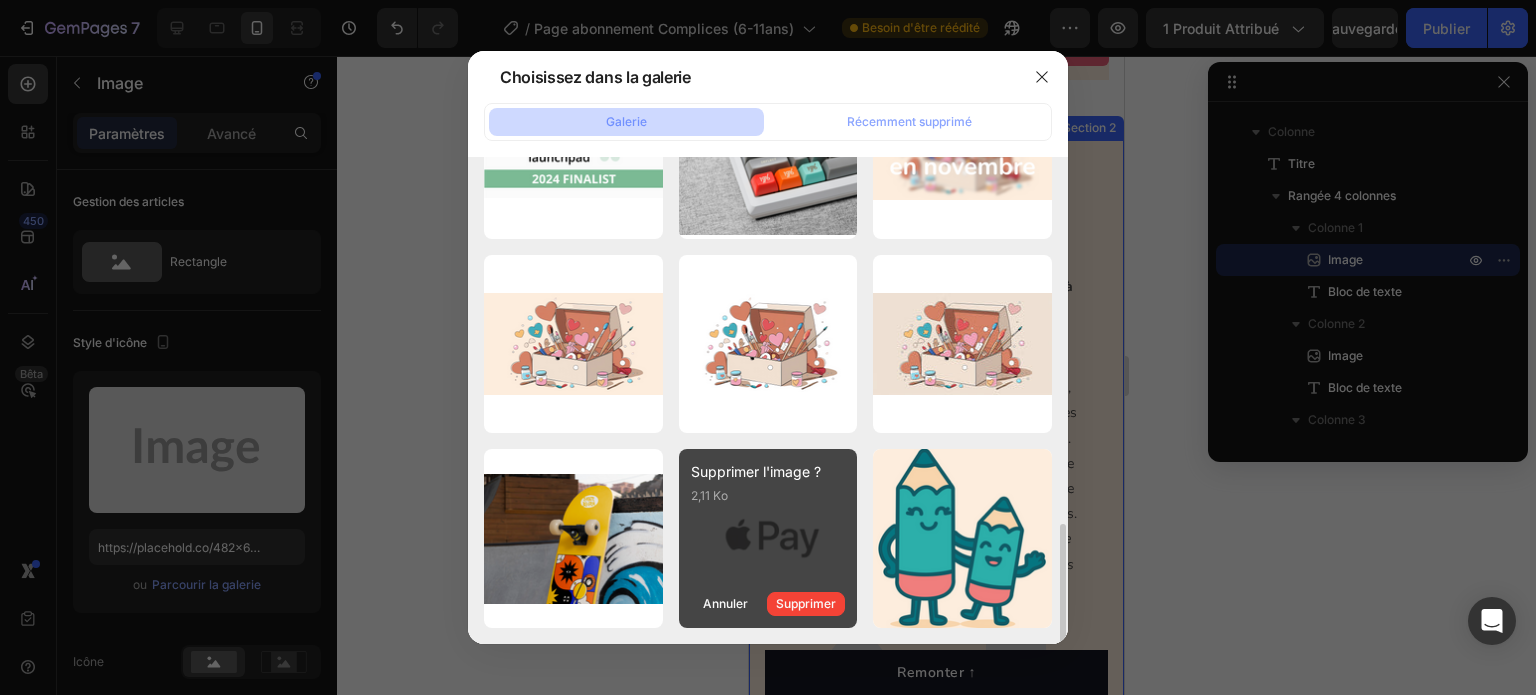 click on "Supprimer" 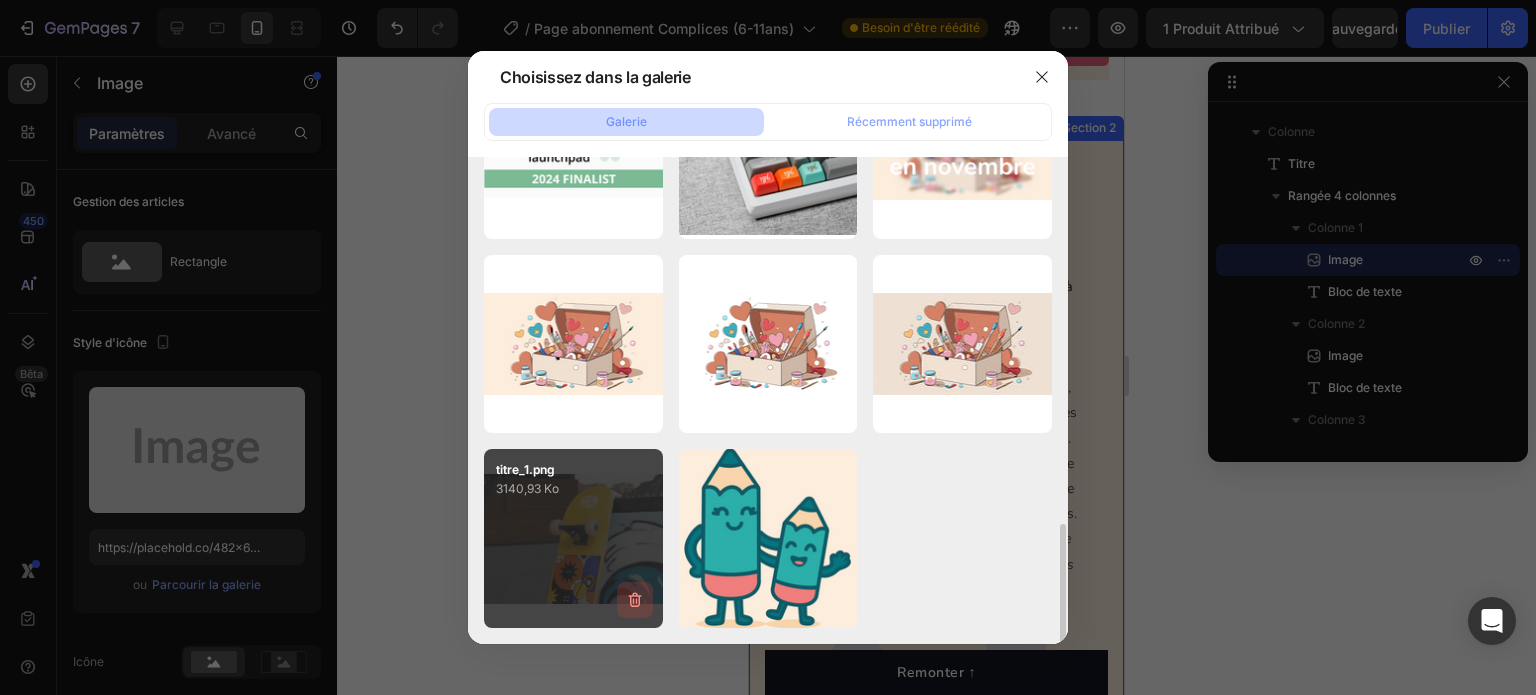 click 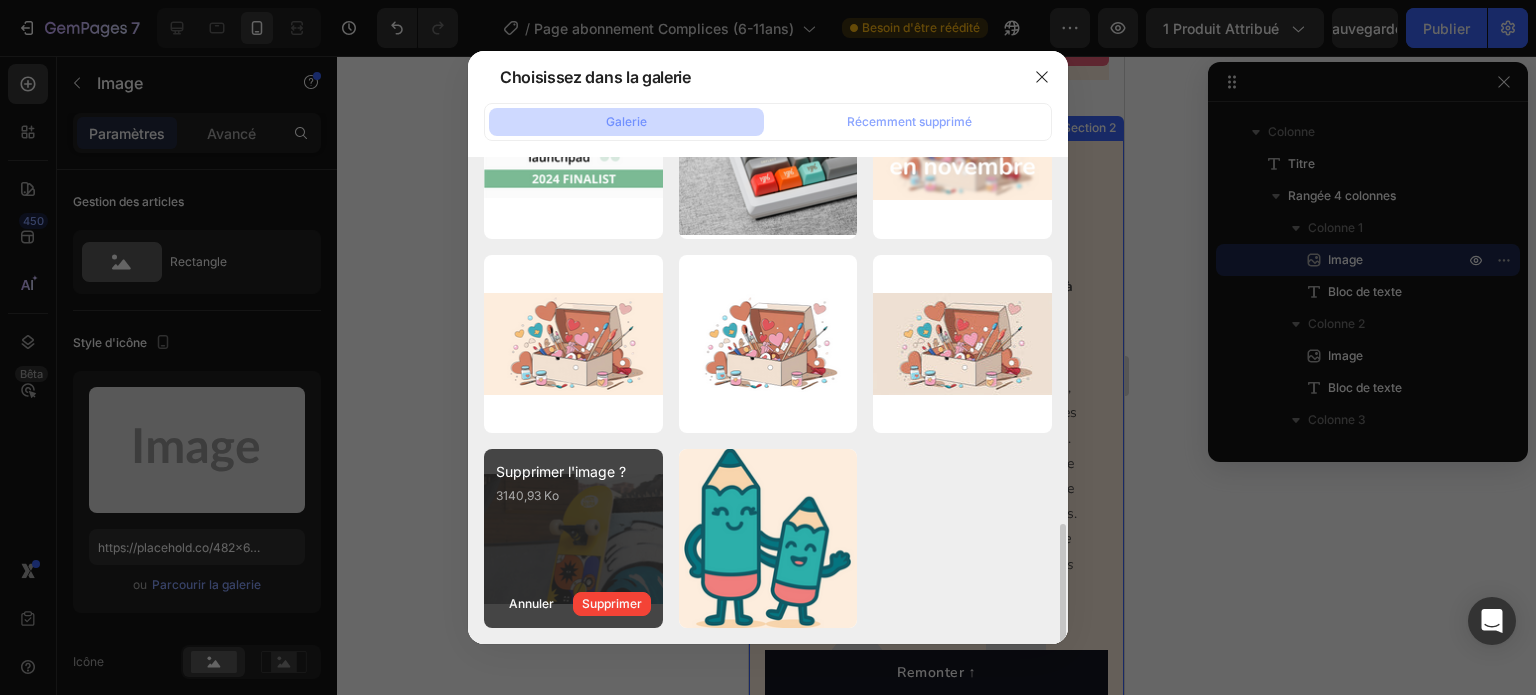 click on "Supprimer" at bounding box center [612, 603] 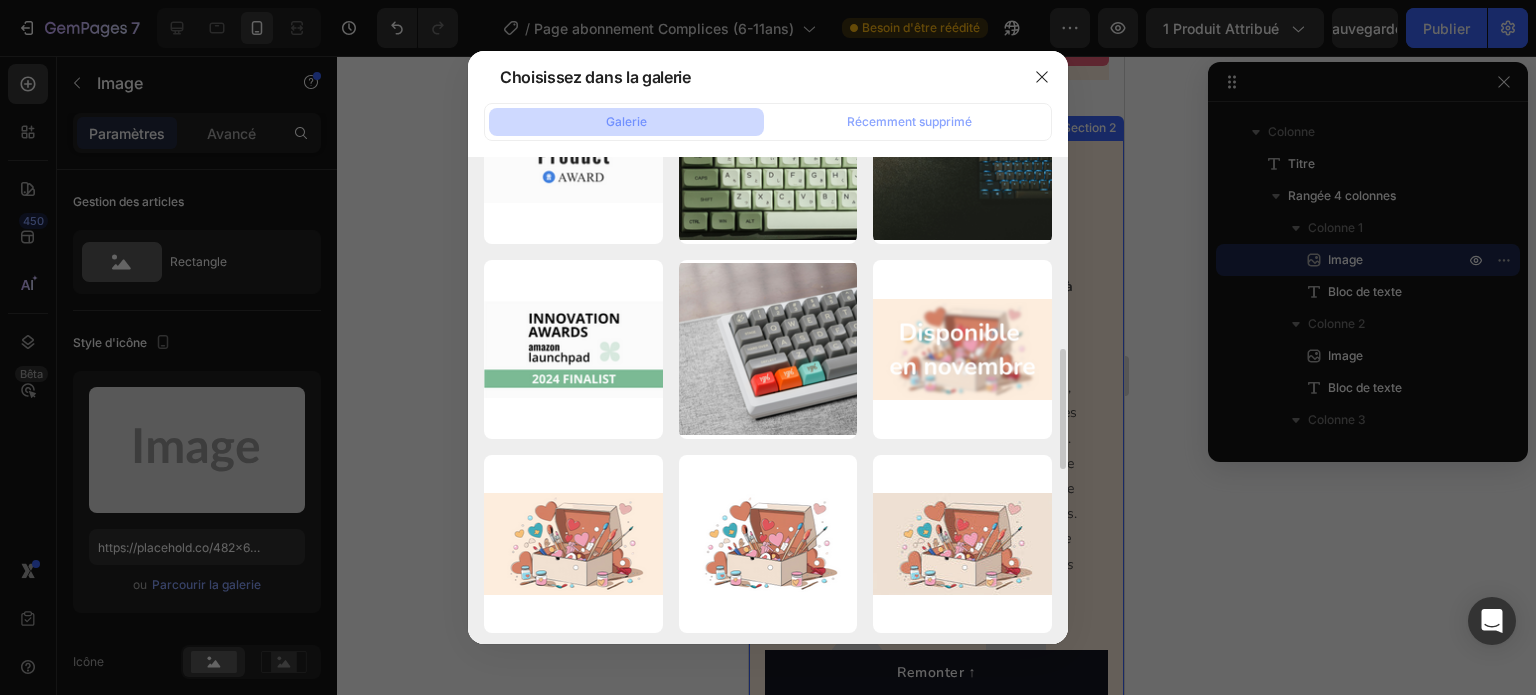 scroll, scrollTop: 1176, scrollLeft: 0, axis: vertical 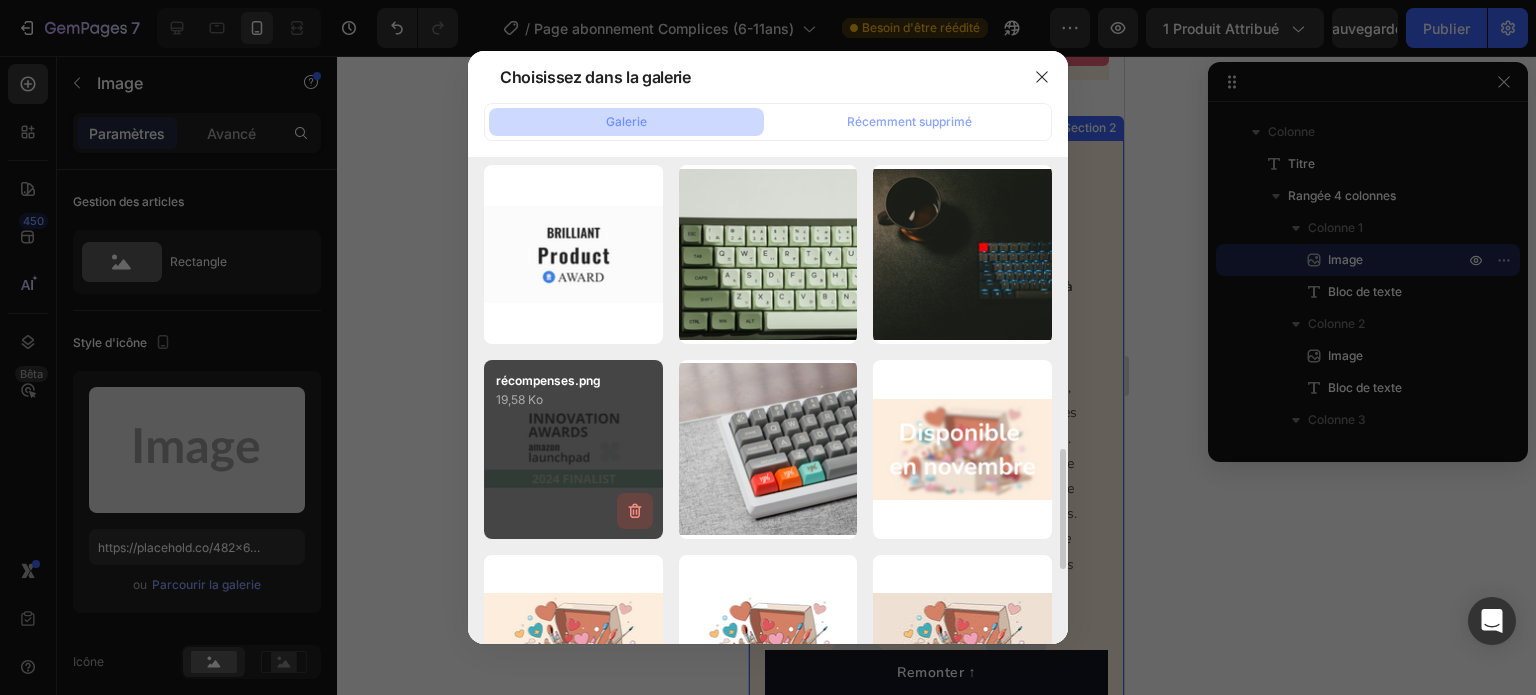 click 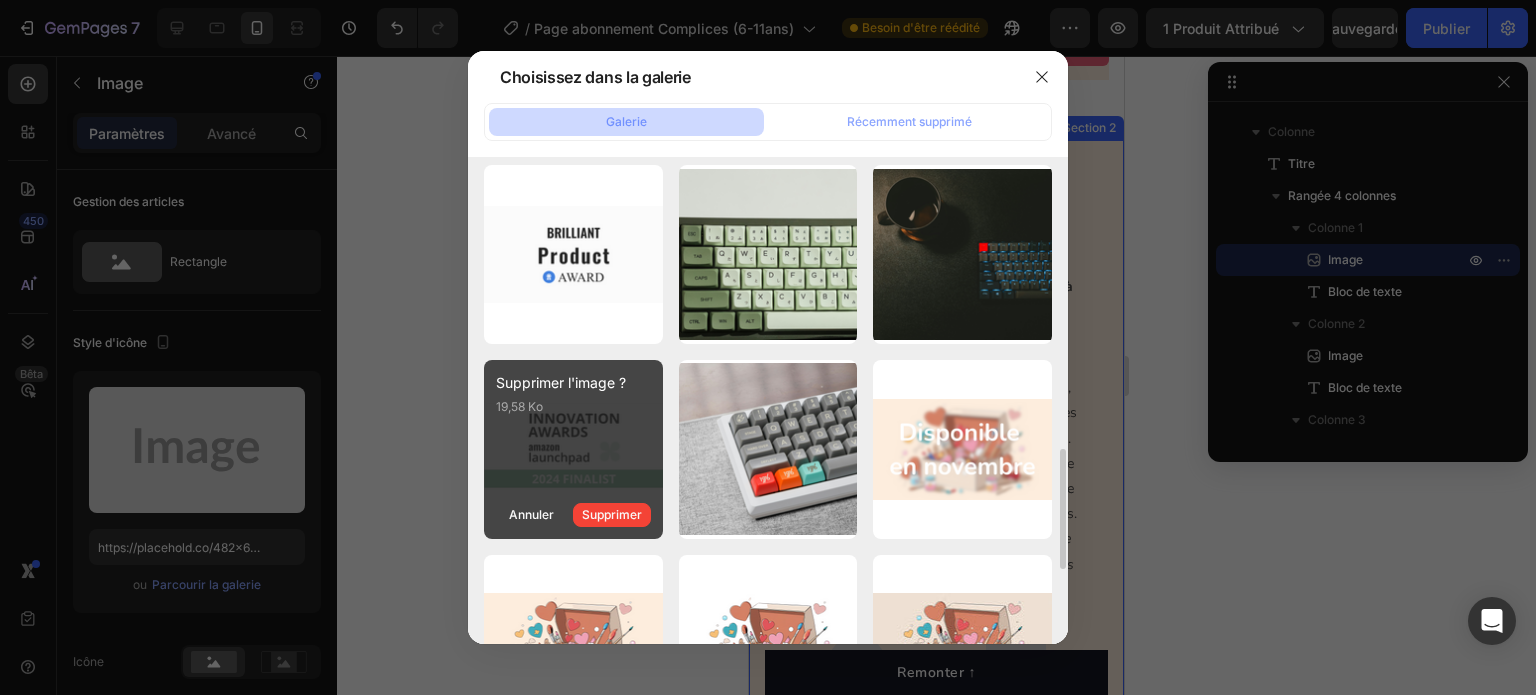 click on "Supprimer" at bounding box center (612, 514) 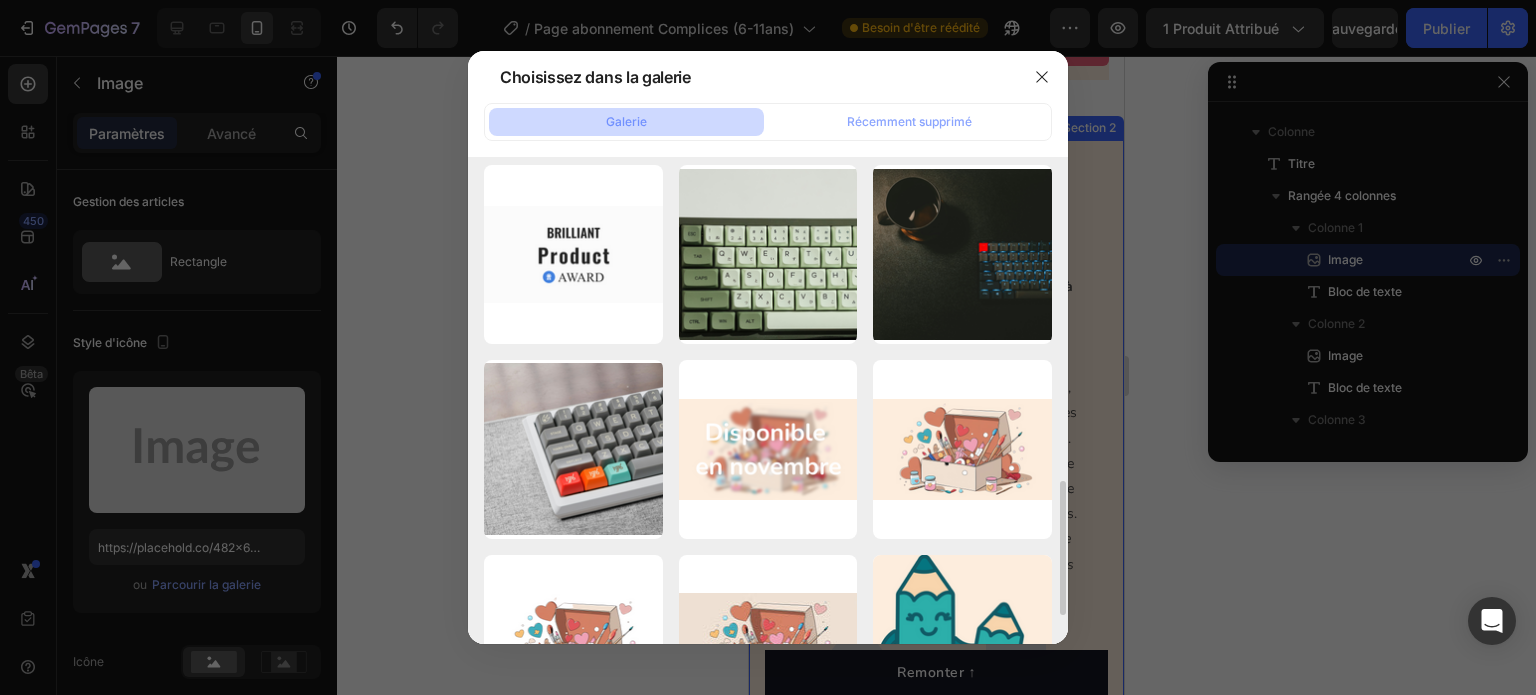 click 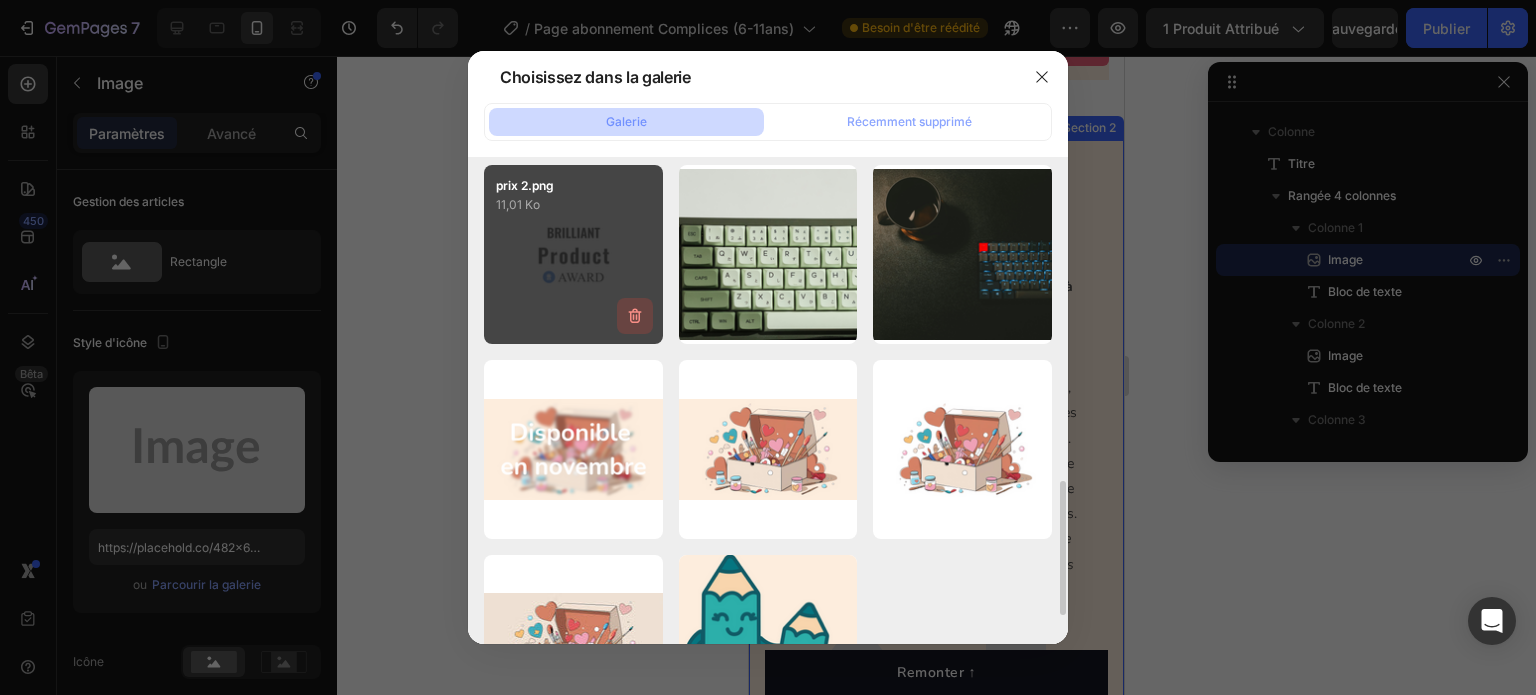click 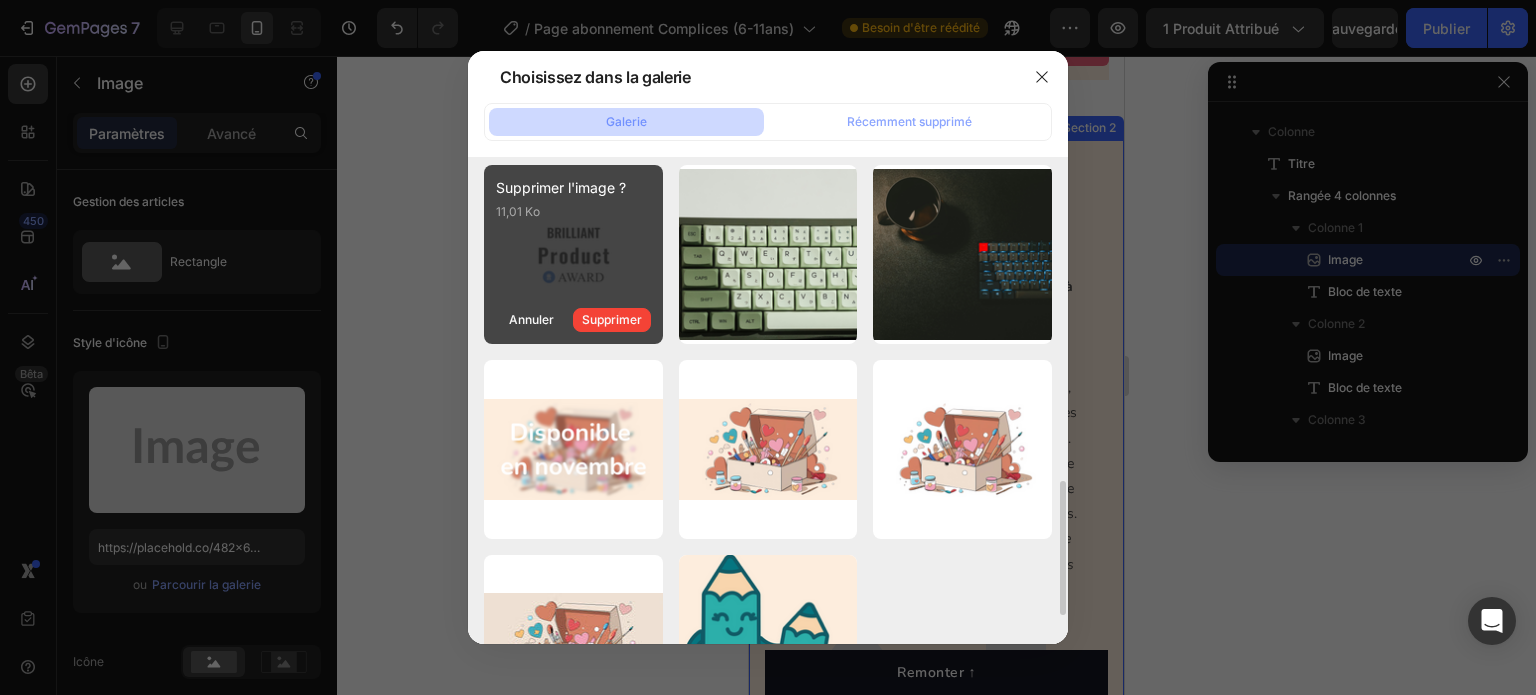 click on "Supprimer" at bounding box center (612, 319) 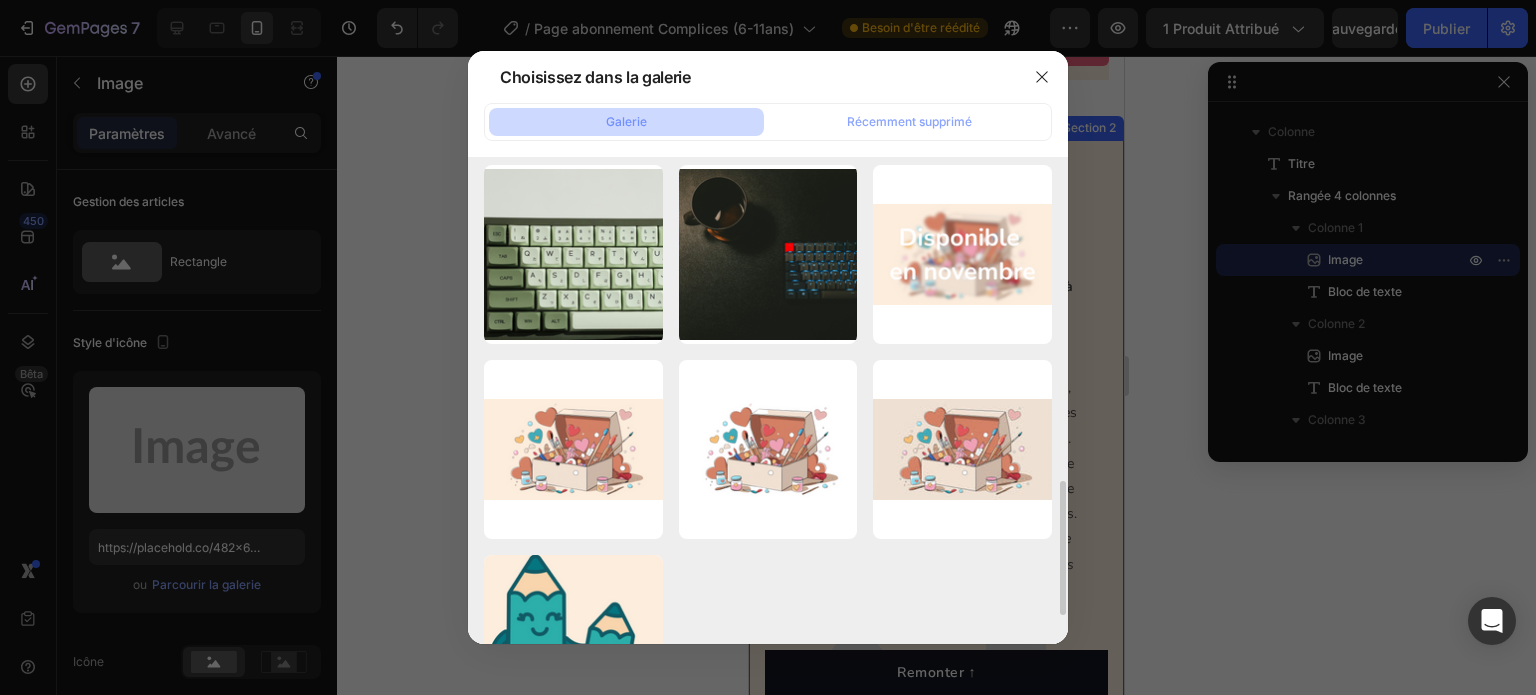 click 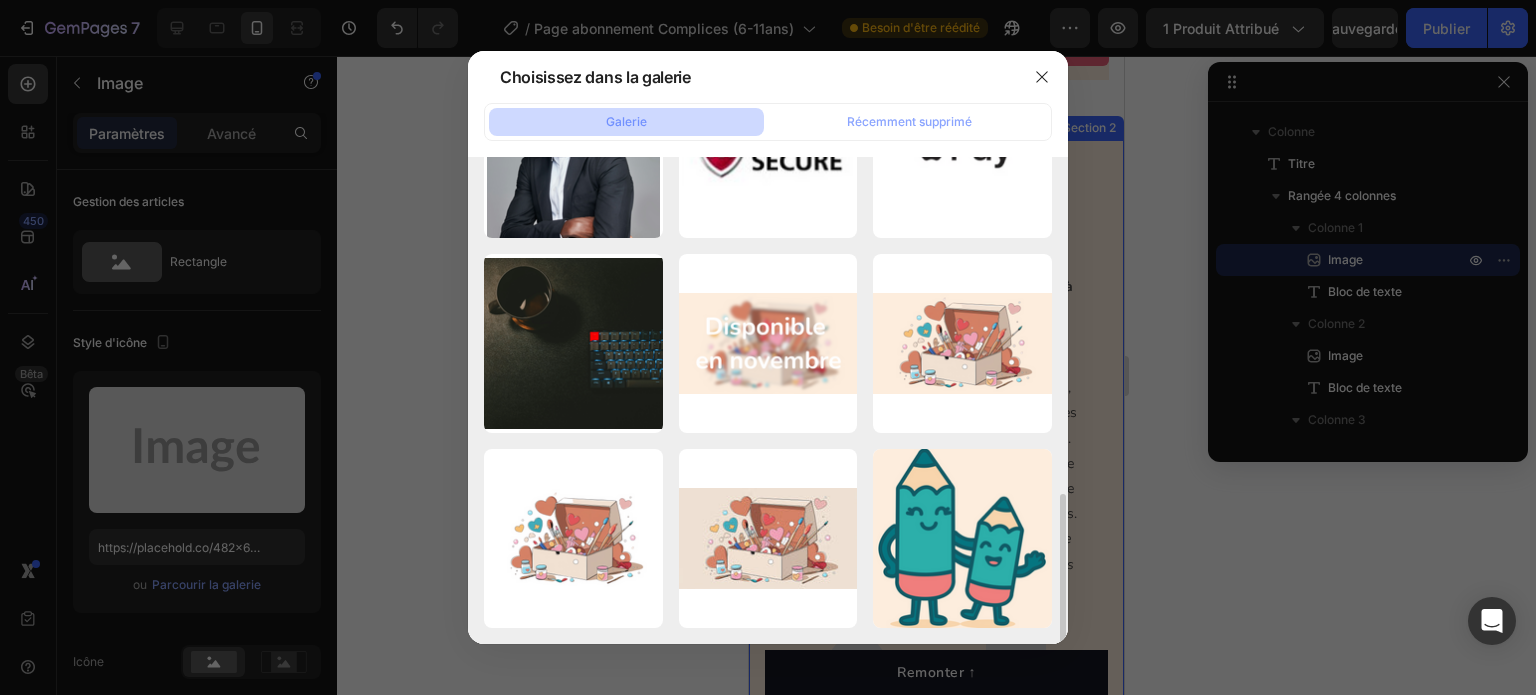 scroll, scrollTop: 1087, scrollLeft: 0, axis: vertical 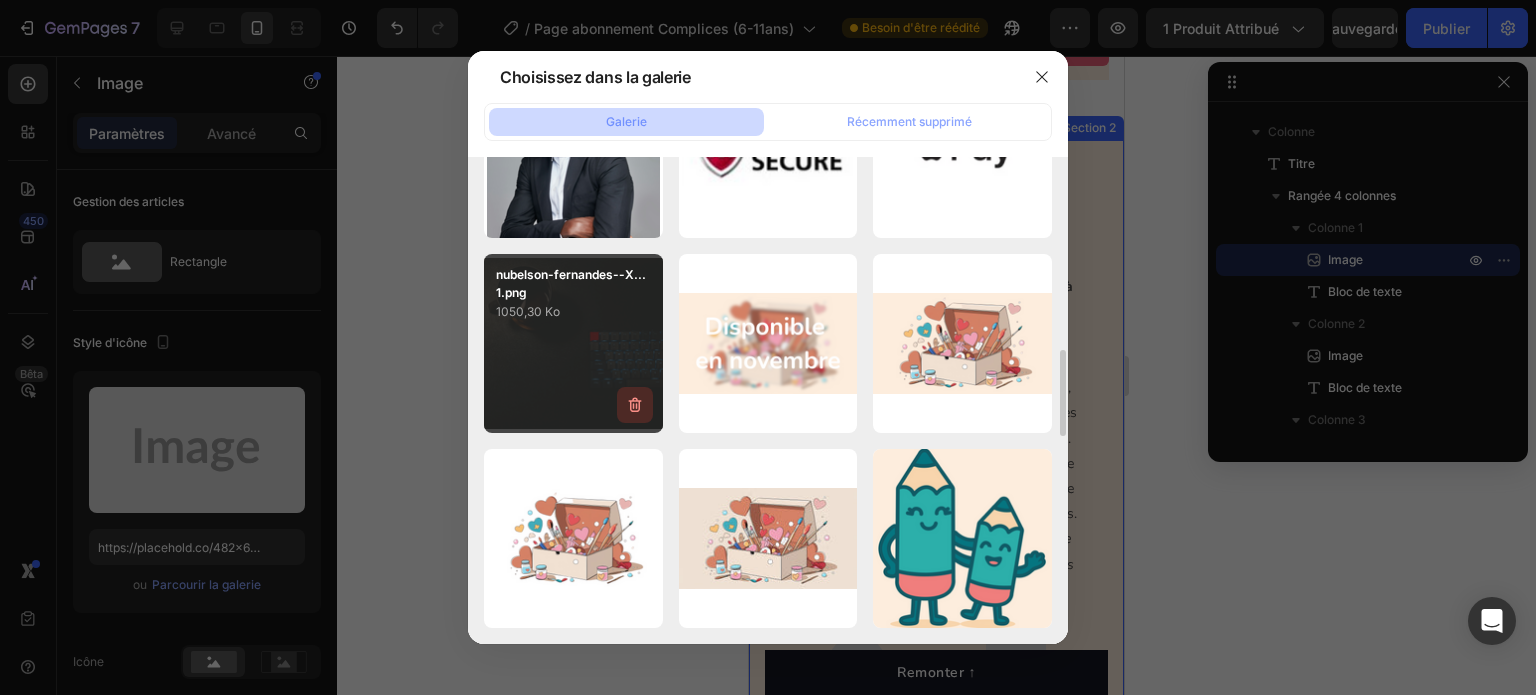 click 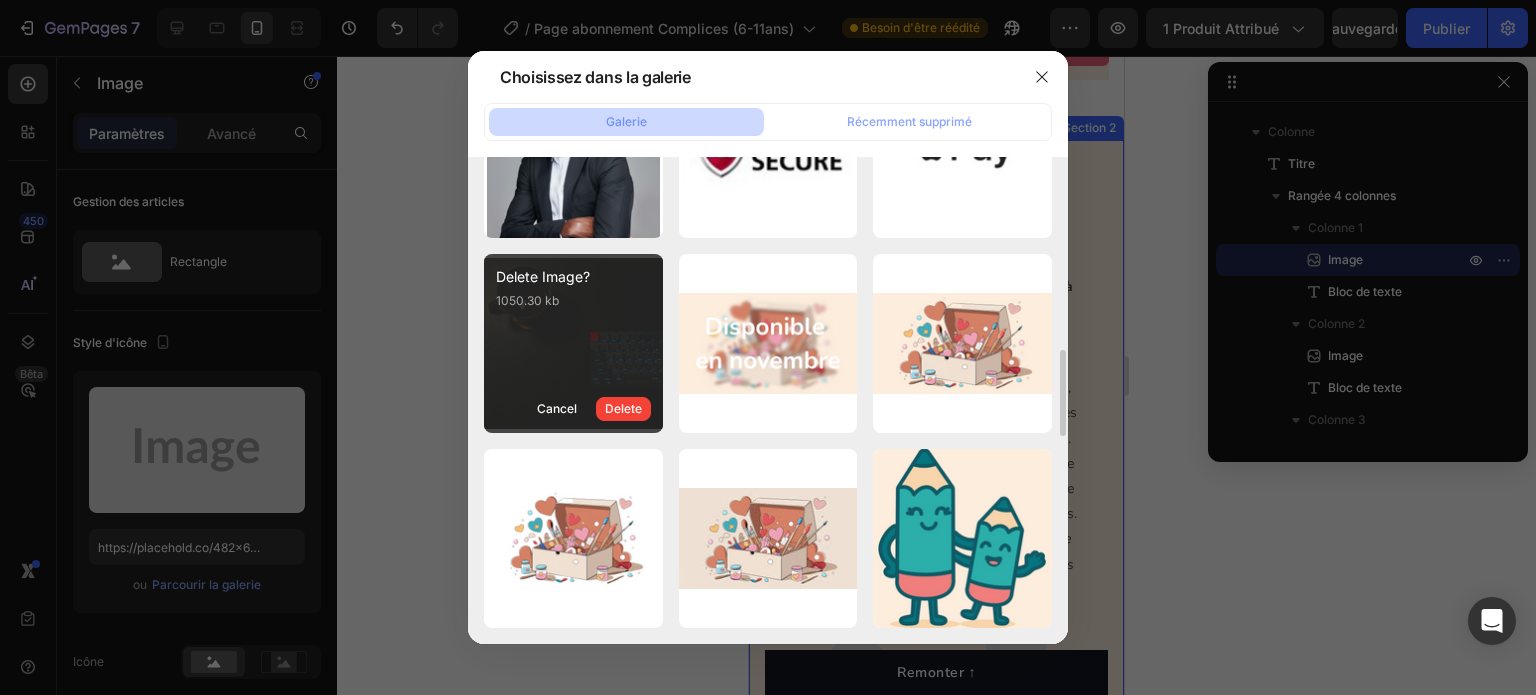 click on "Delete" at bounding box center [623, 409] 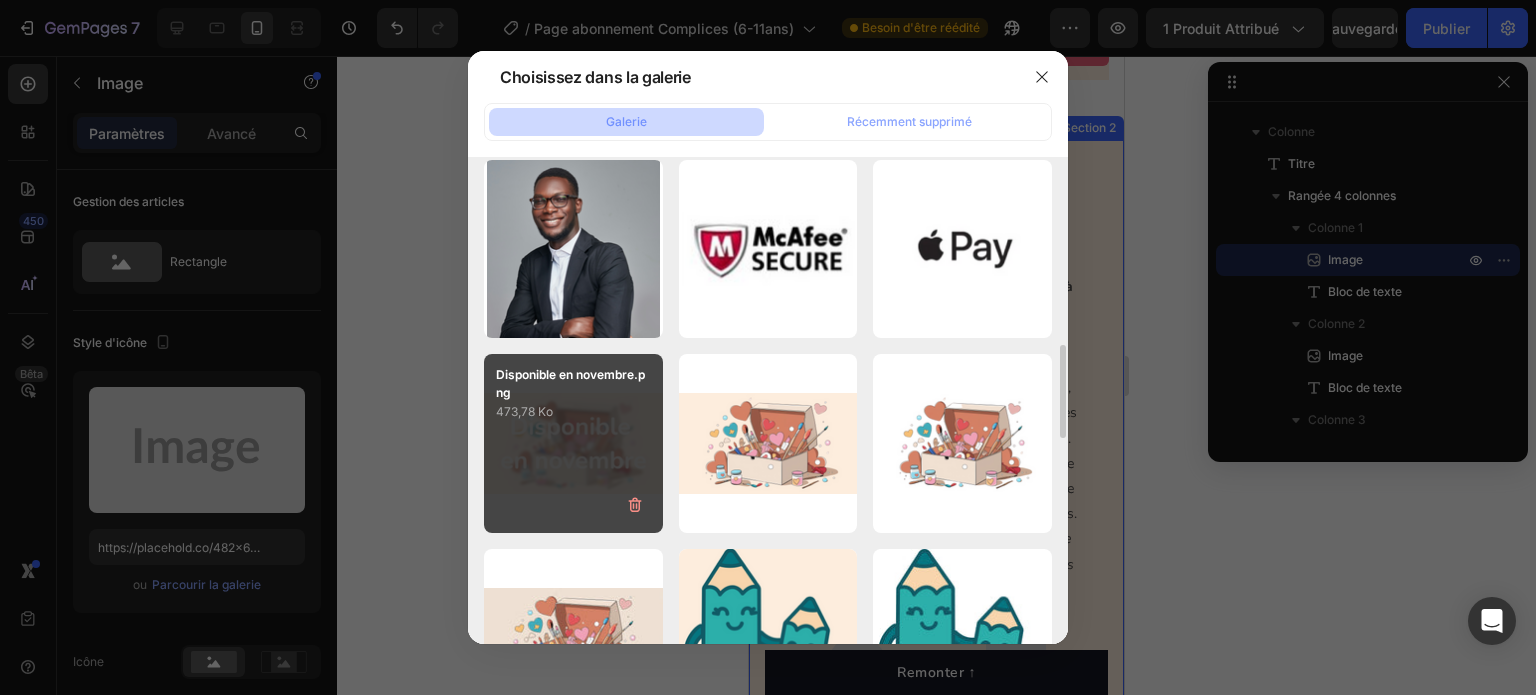 scroll, scrollTop: 887, scrollLeft: 0, axis: vertical 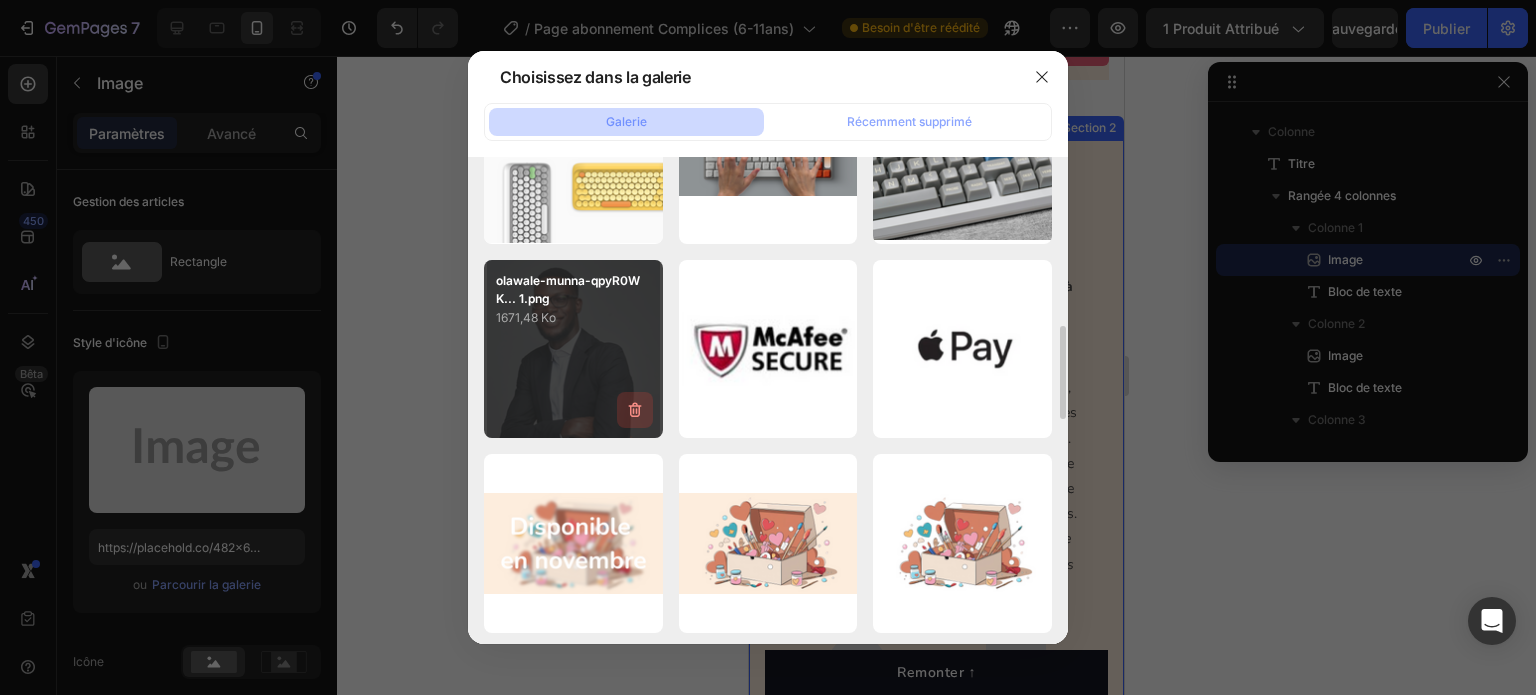 click 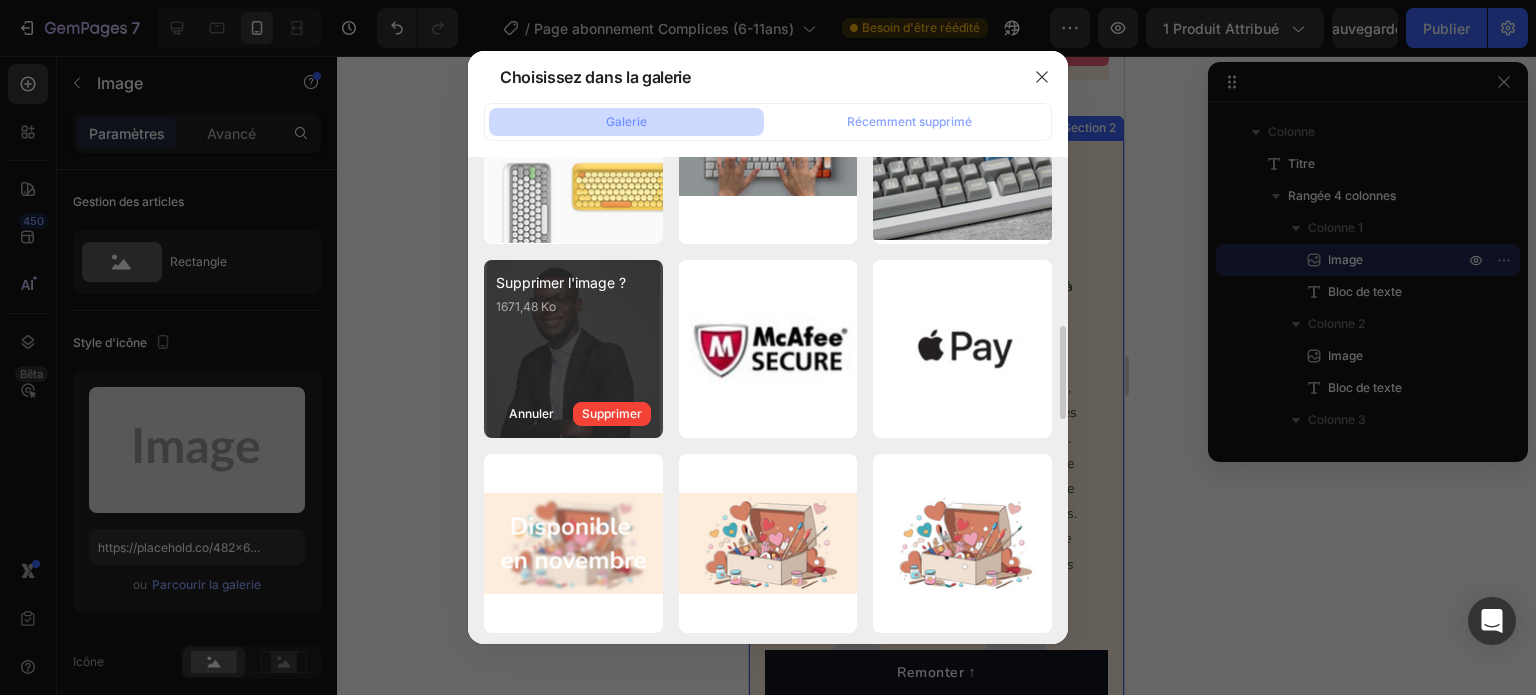 click on "Supprimer" at bounding box center [612, 413] 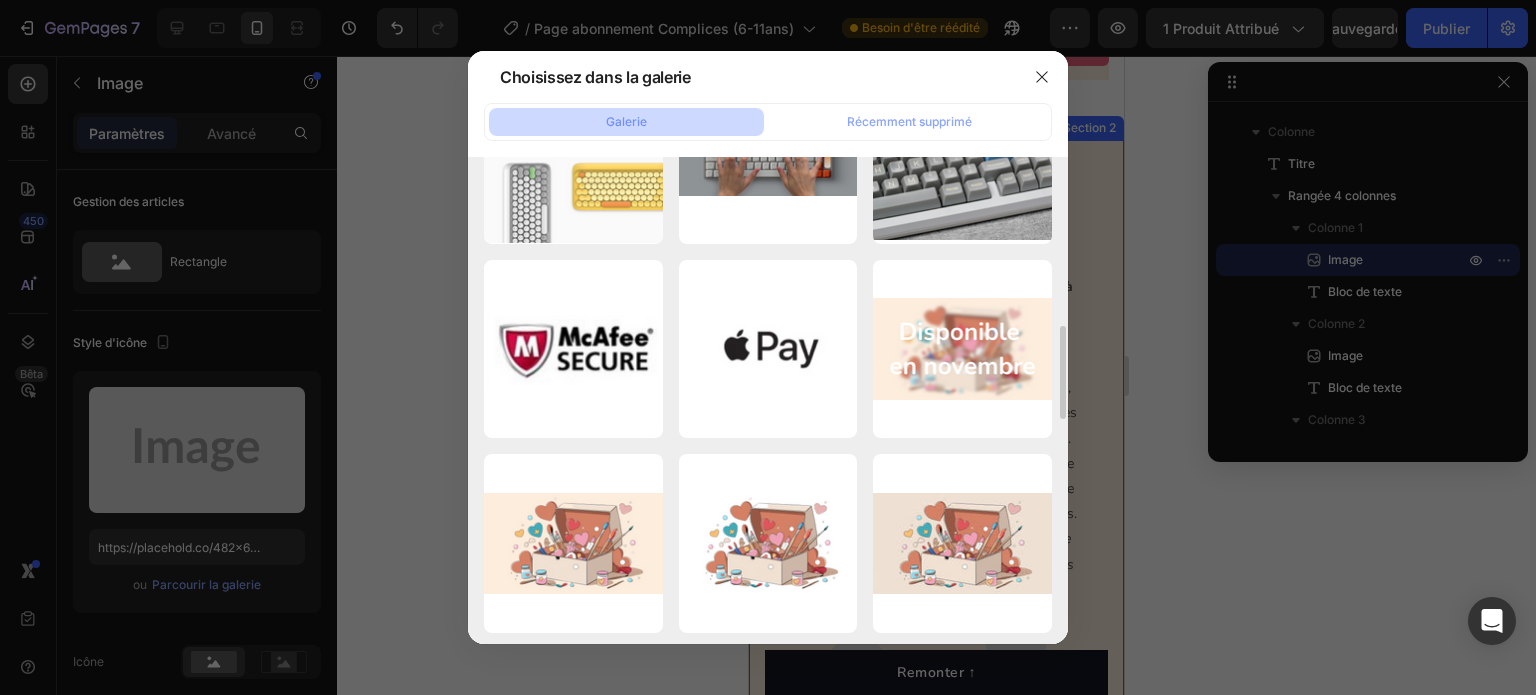click 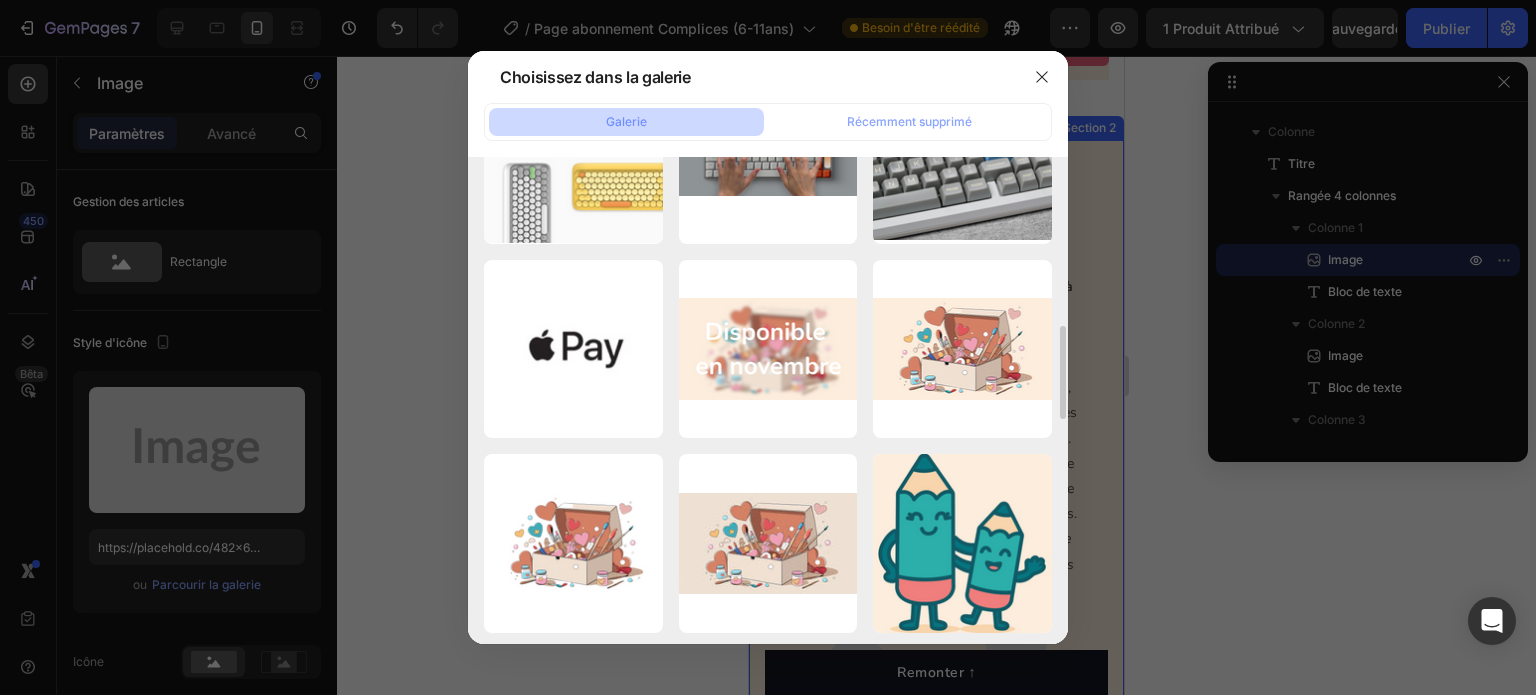 click 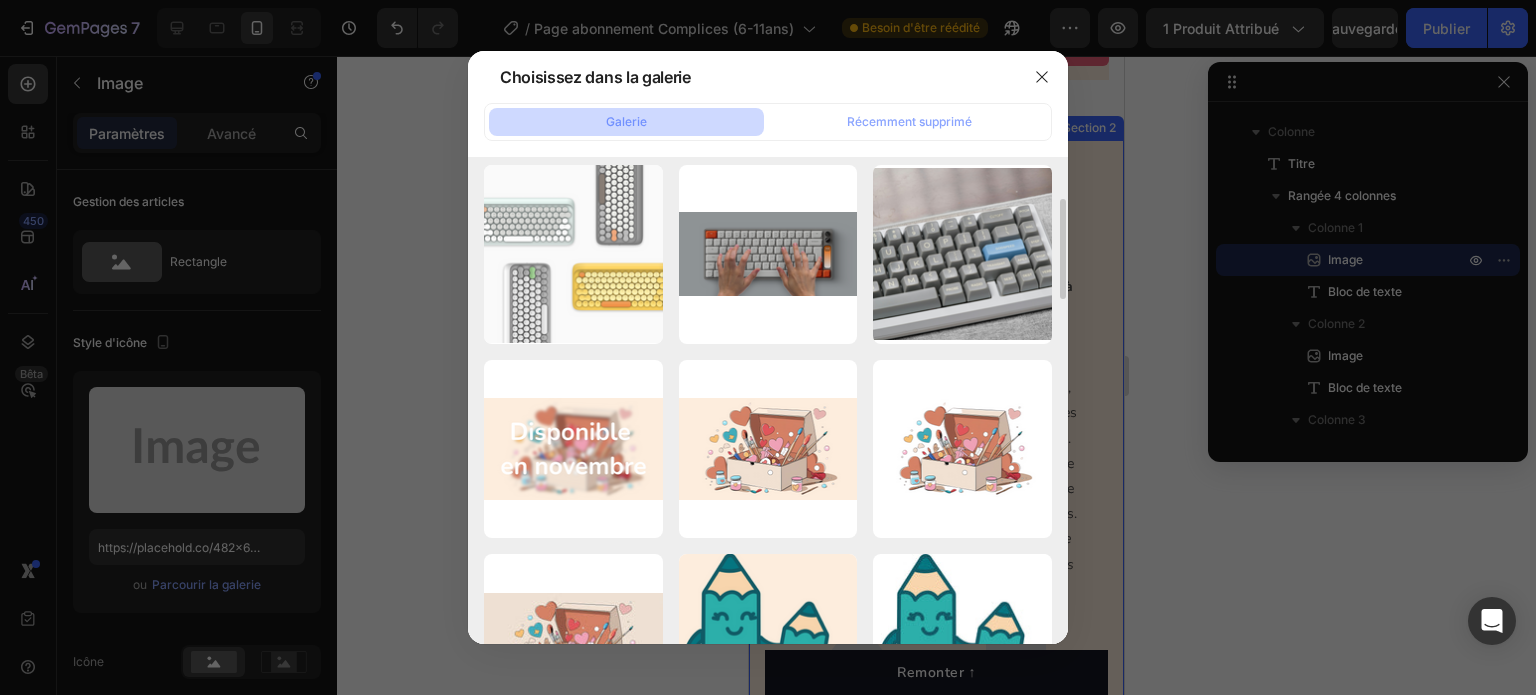 scroll, scrollTop: 687, scrollLeft: 0, axis: vertical 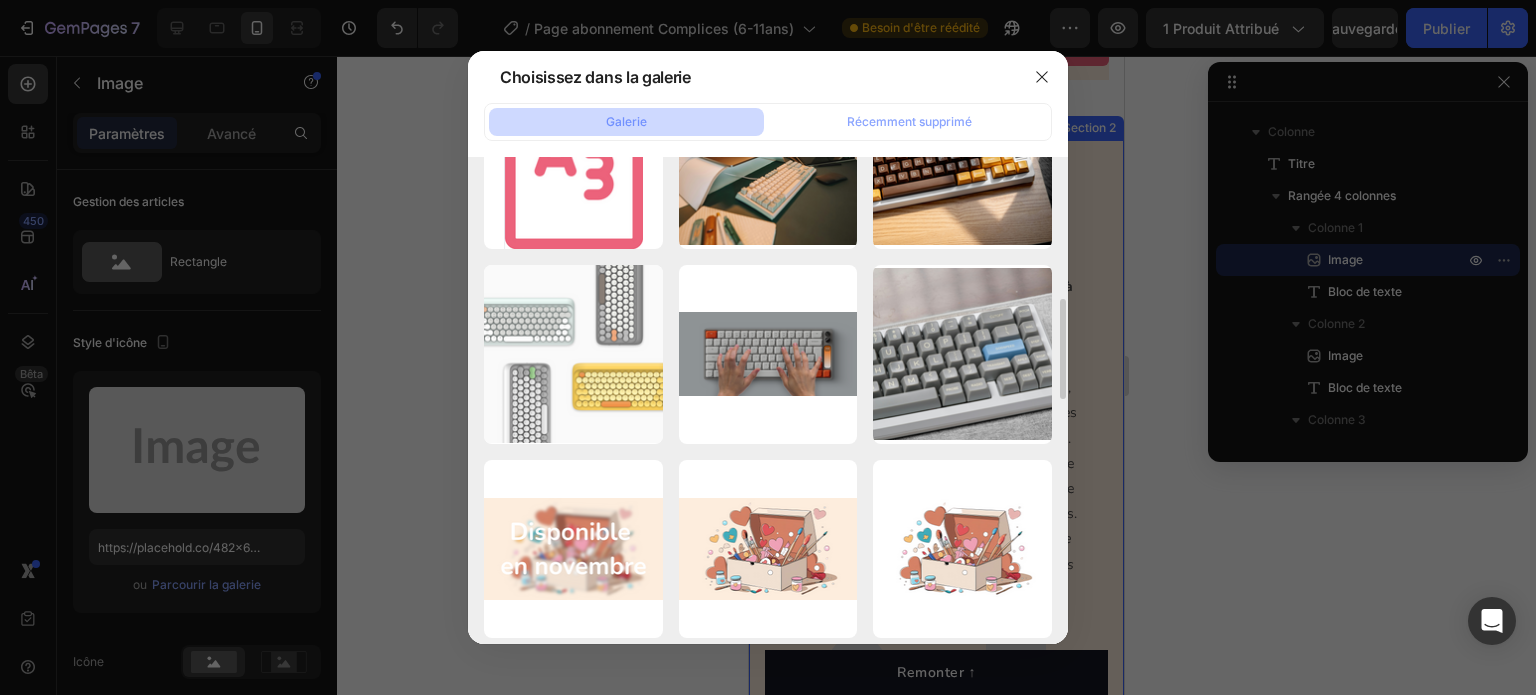 click 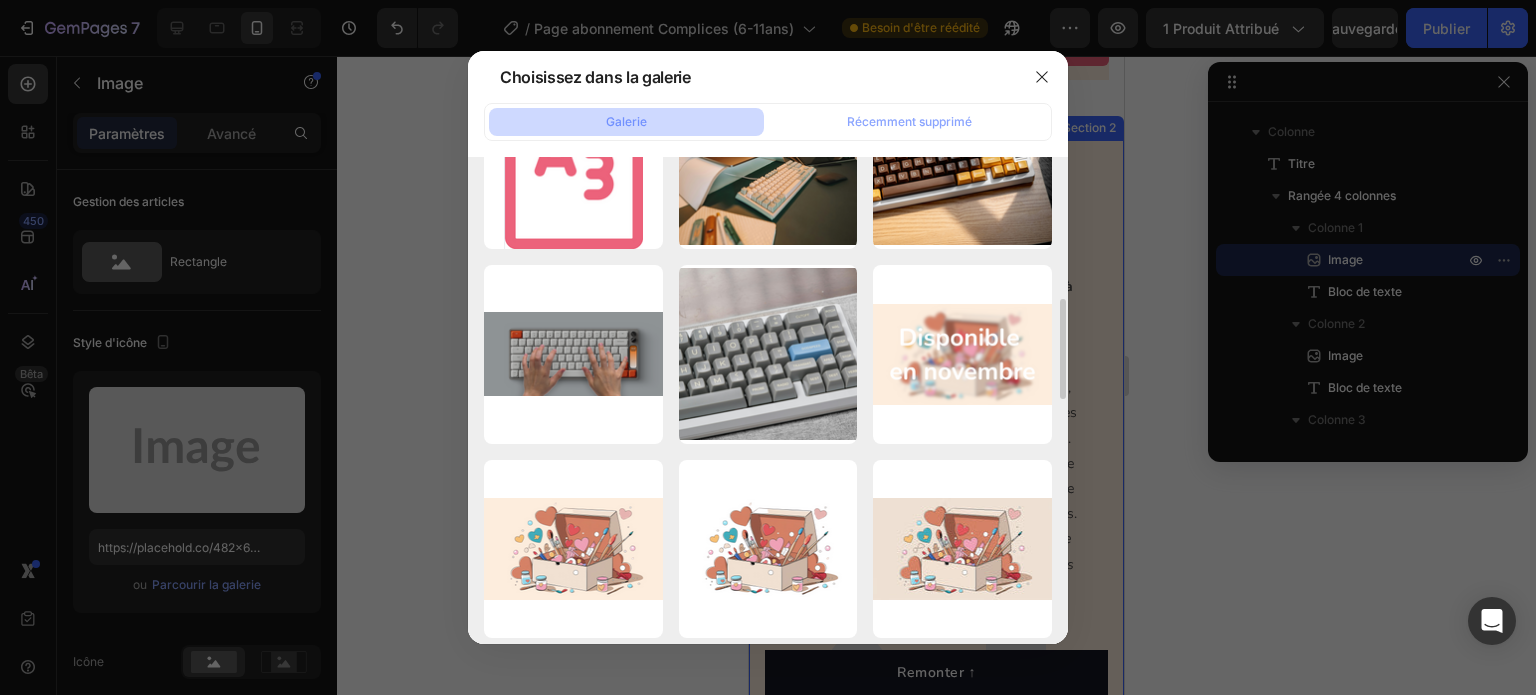 click 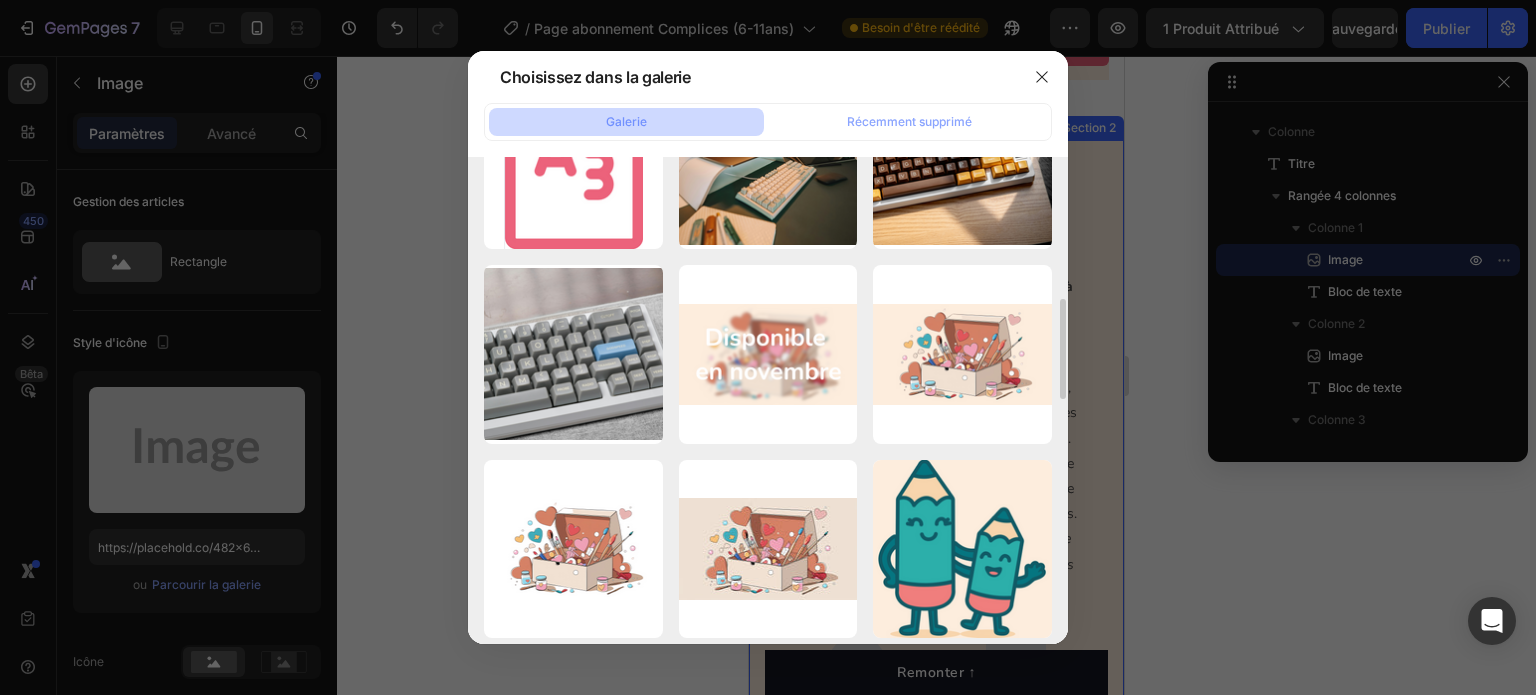 click 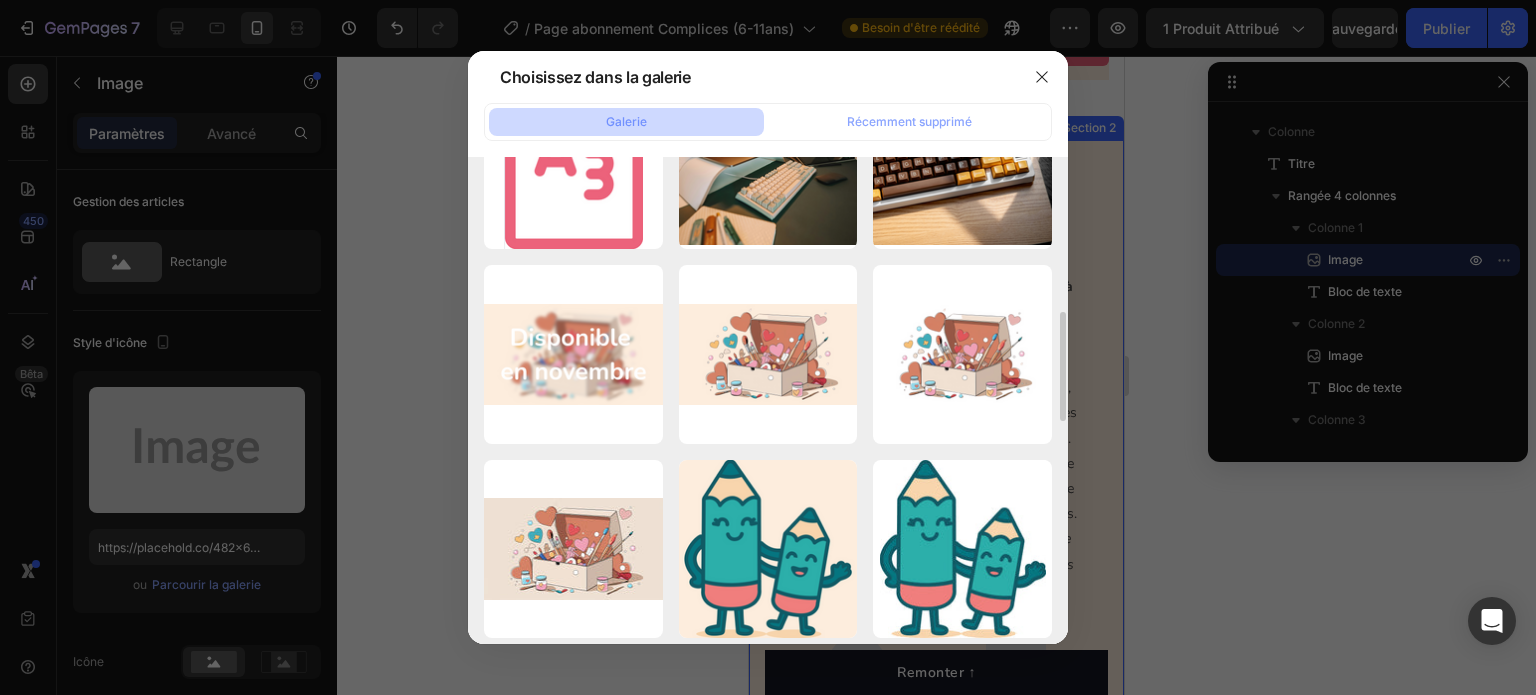 scroll, scrollTop: 587, scrollLeft: 0, axis: vertical 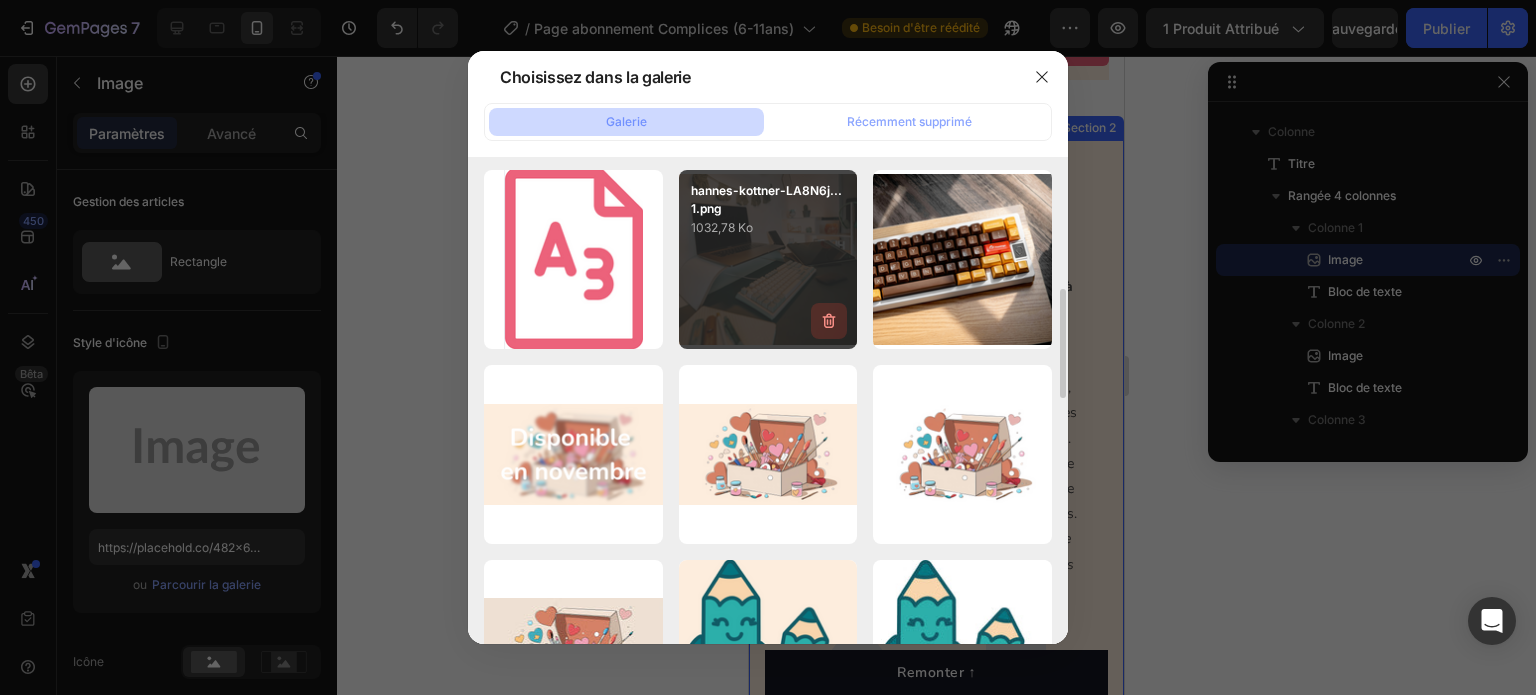 click 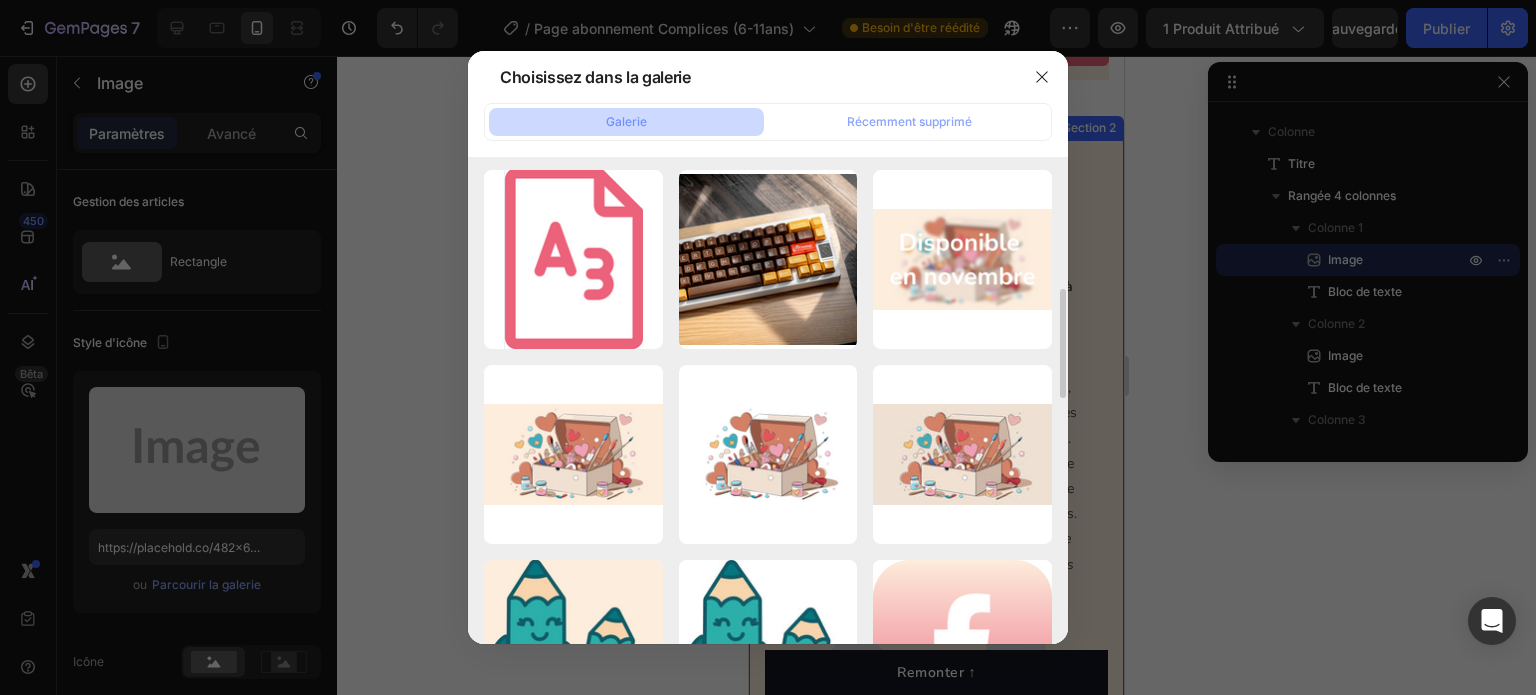 click 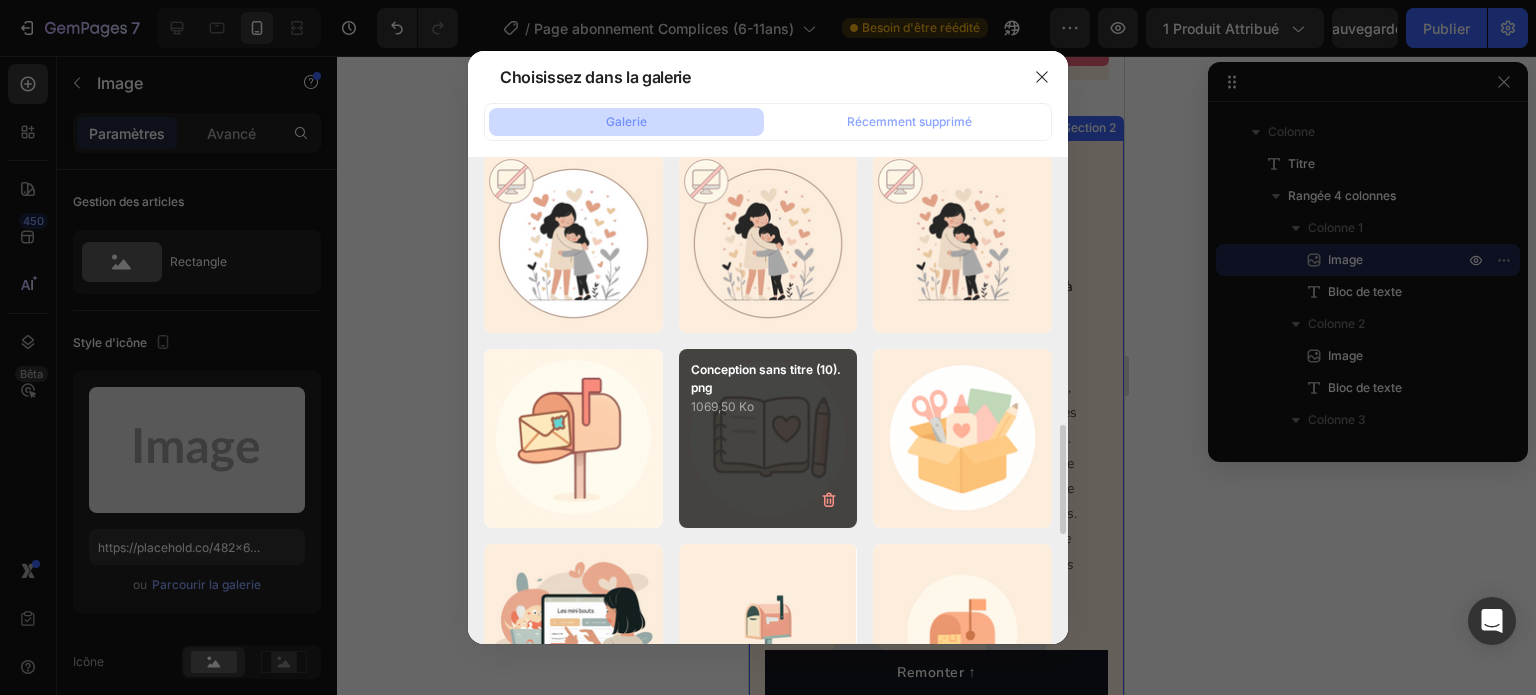 scroll, scrollTop: 1287, scrollLeft: 0, axis: vertical 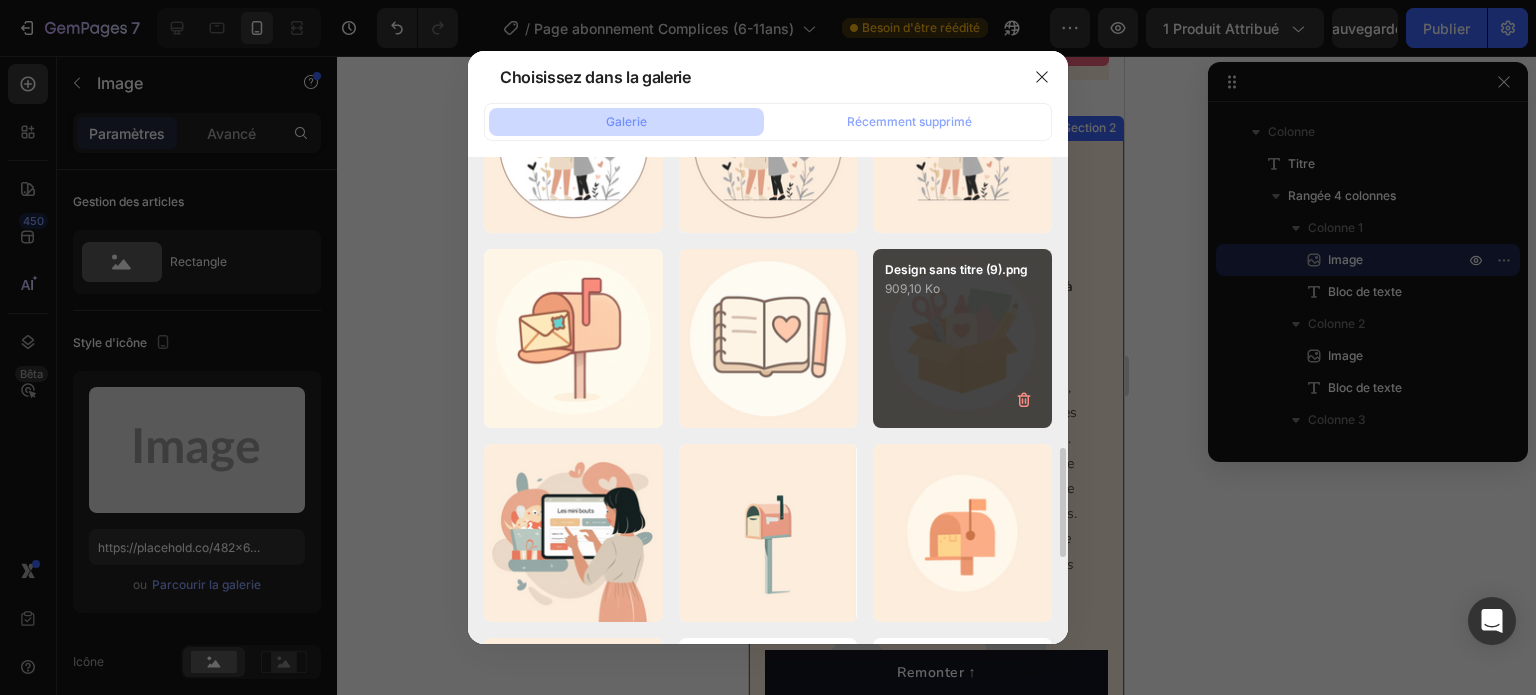 click on "Design sans titre (9).png 909,10 Ko" at bounding box center [962, 338] 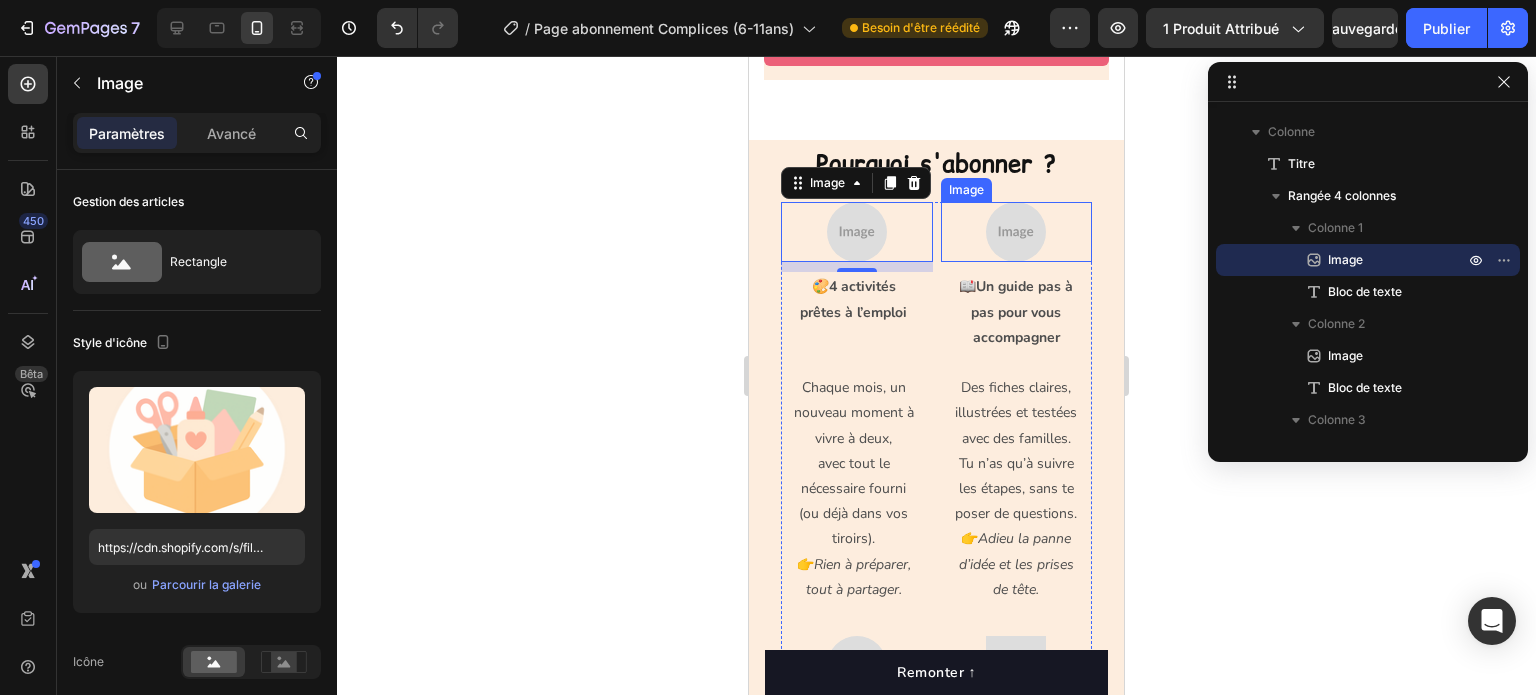 click at bounding box center [1016, 232] 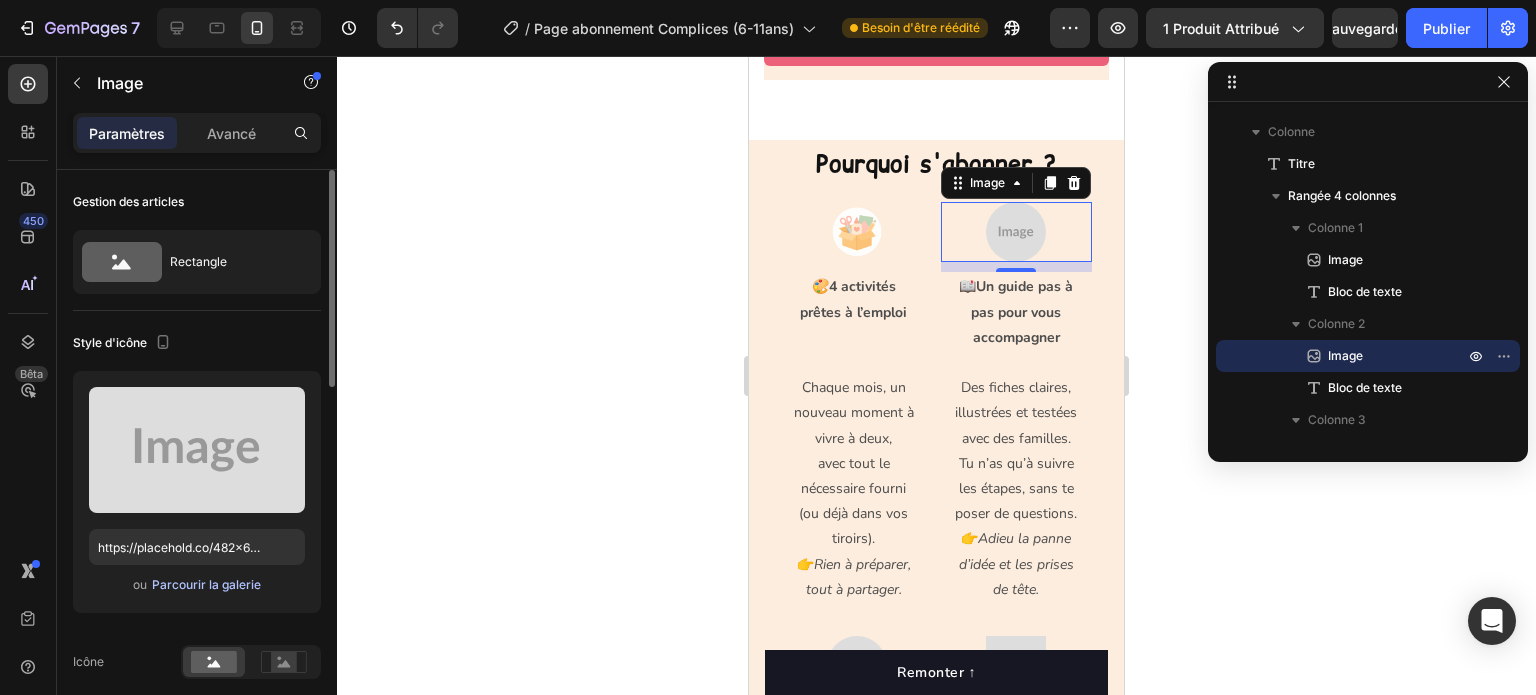 click on "Parcourir la galerie" at bounding box center (206, 584) 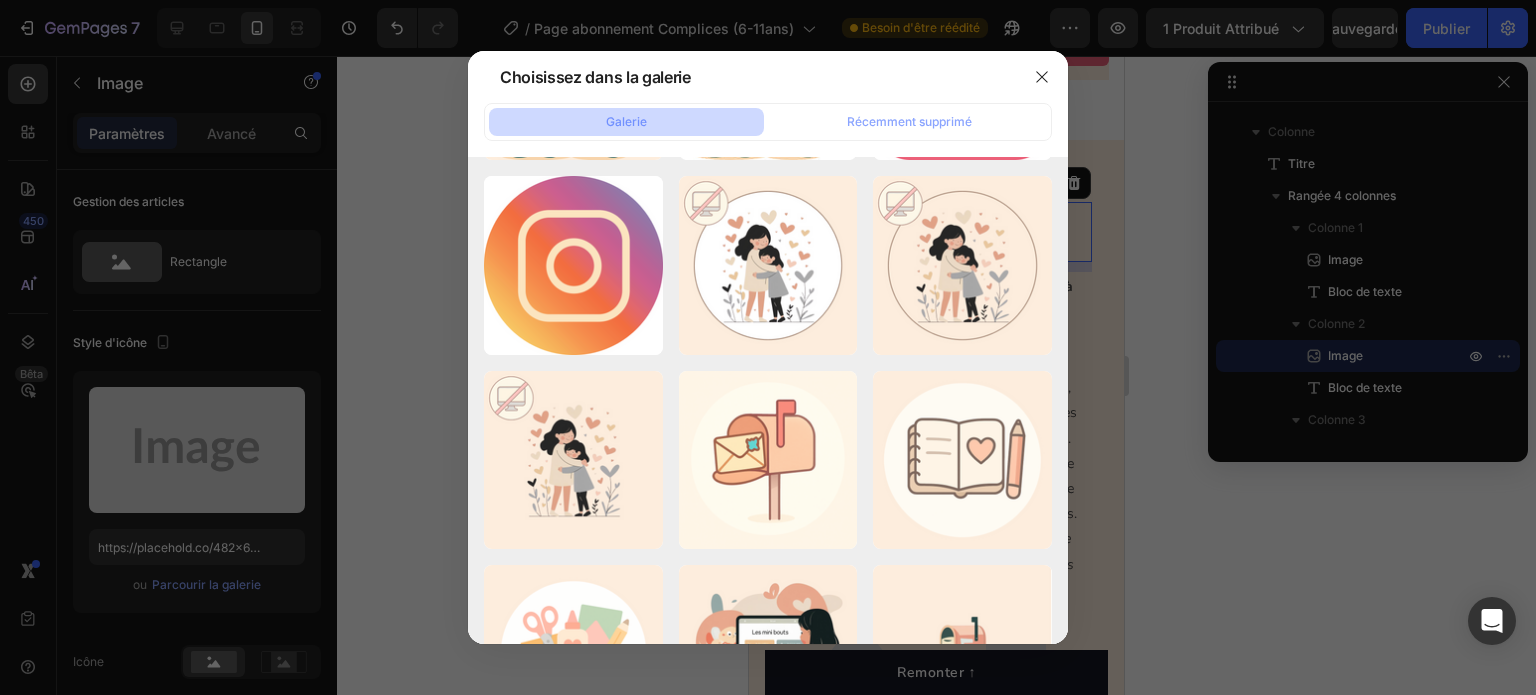 scroll, scrollTop: 7300, scrollLeft: 0, axis: vertical 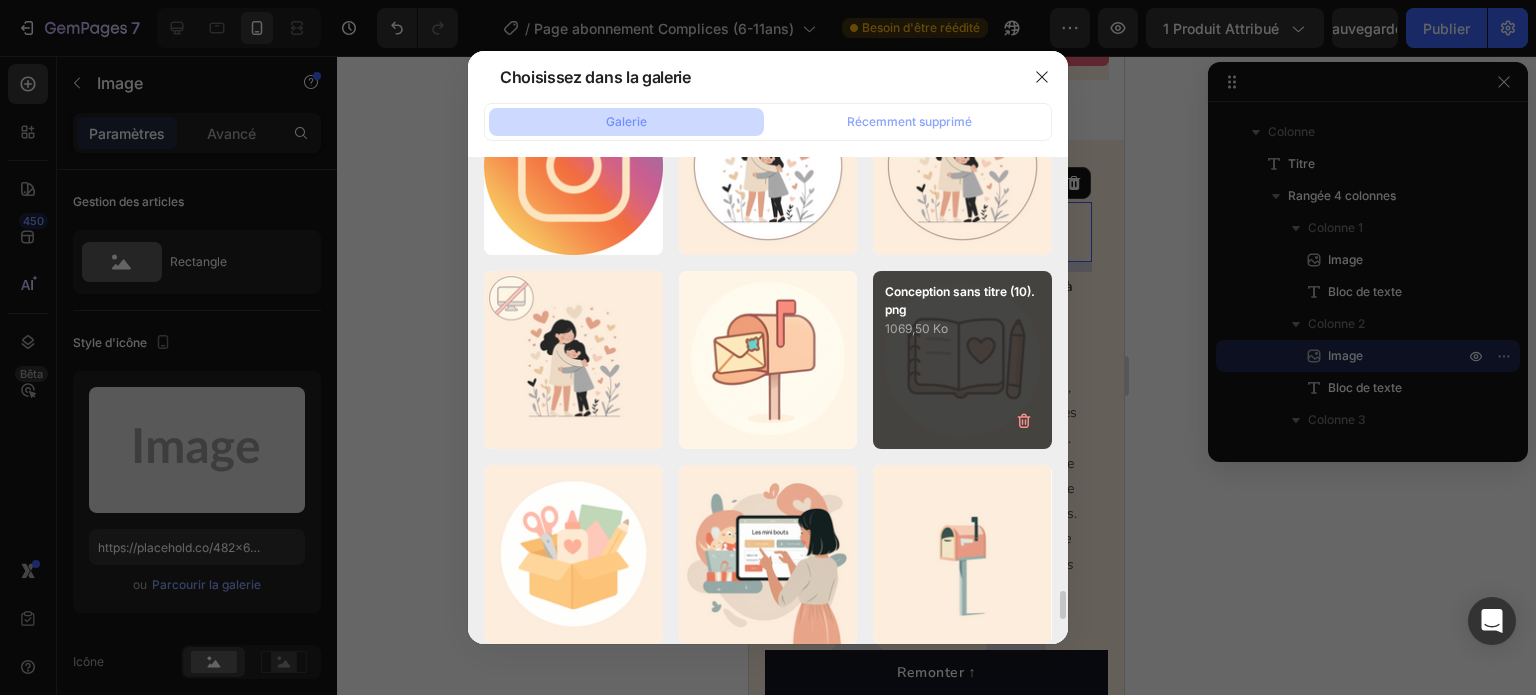 click on "Conception sans titre (10).png 1069,50 Ko" at bounding box center [962, 360] 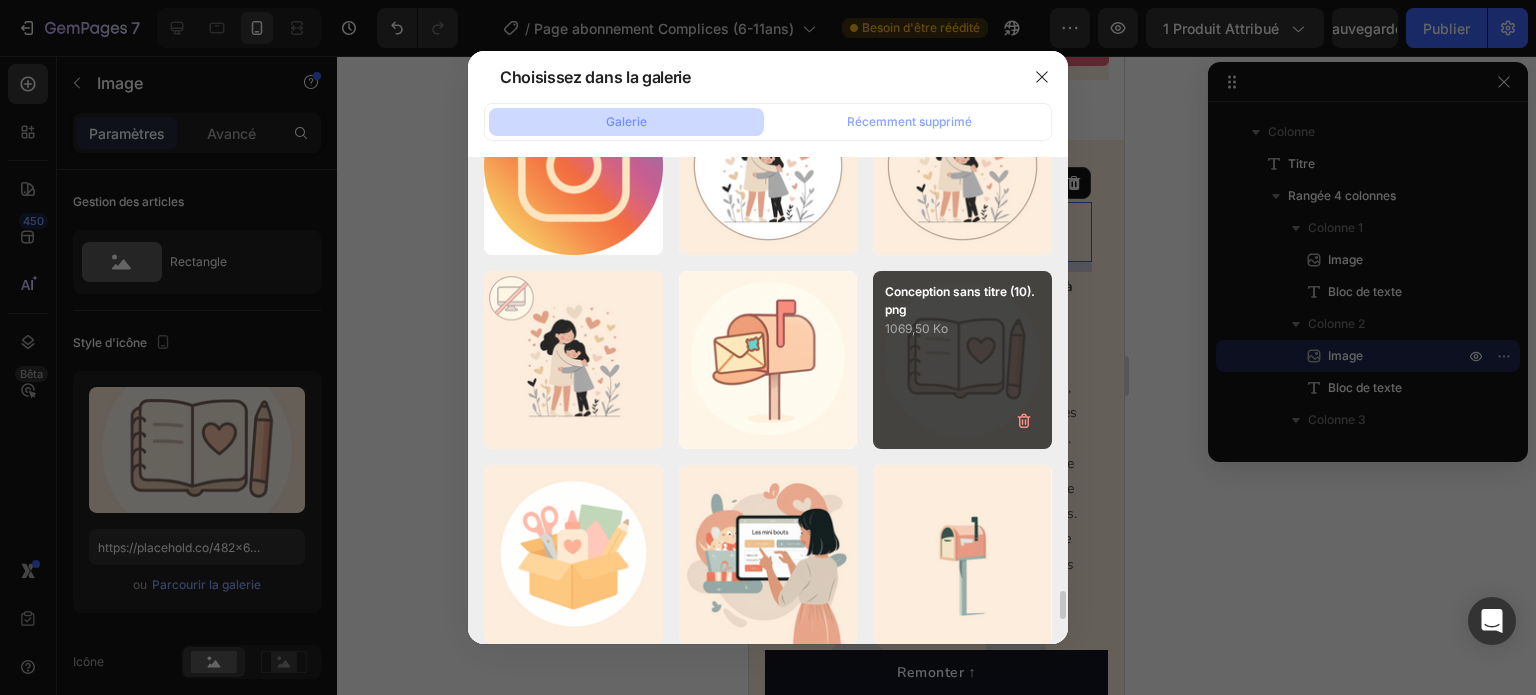 type on "https://cdn.shopify.com/s/files/1/0972/8897/8696/files/gempages_571899597614482656-c4d71798-0eec-455a-a7be-6ac095ca080f.png" 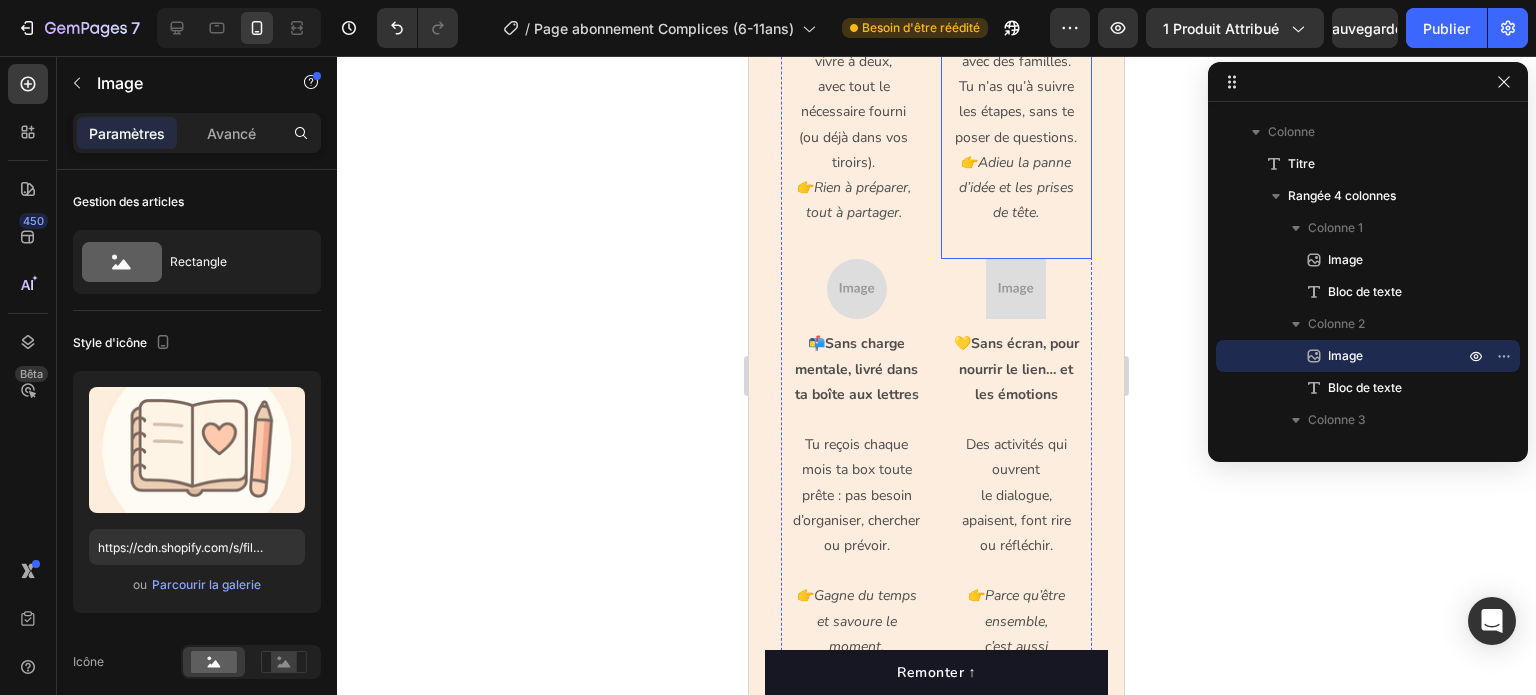 scroll, scrollTop: 1900, scrollLeft: 0, axis: vertical 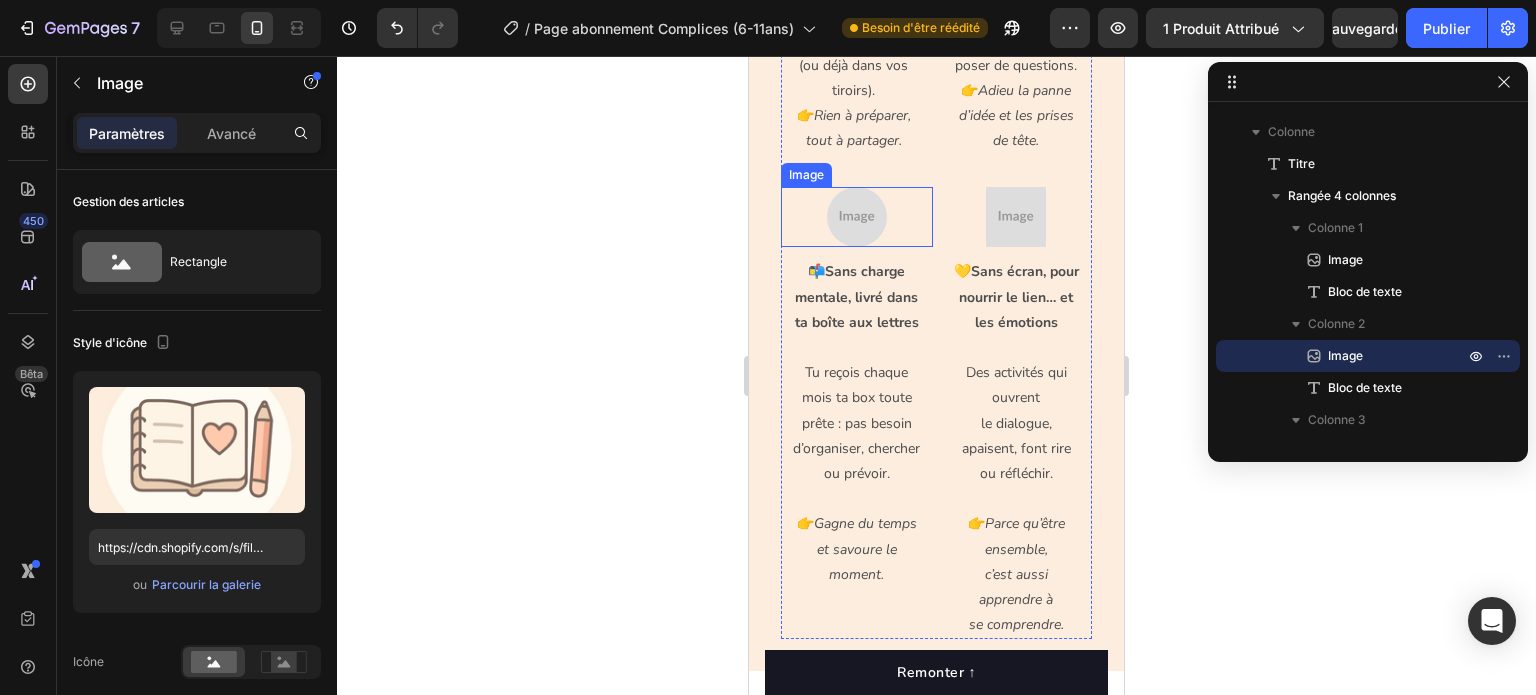 click at bounding box center [857, 217] 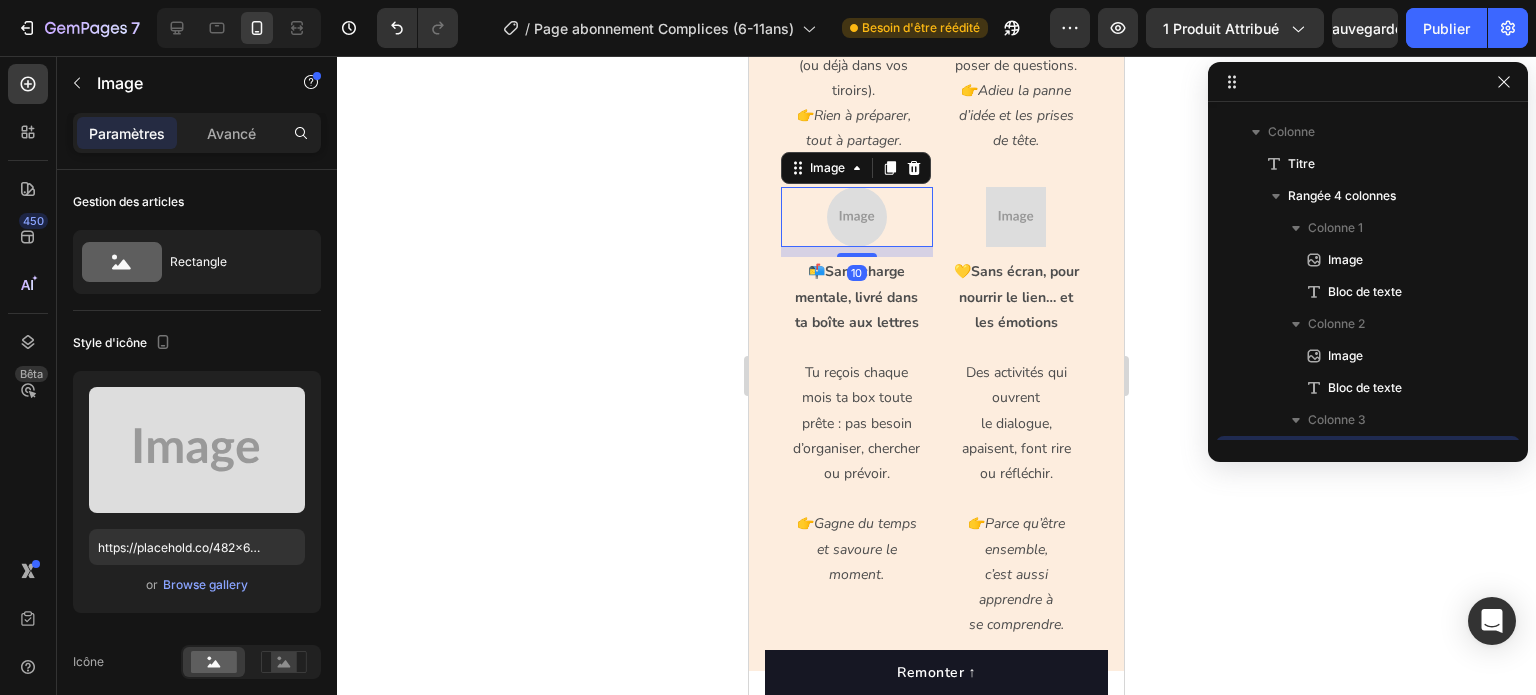 scroll, scrollTop: 1274, scrollLeft: 0, axis: vertical 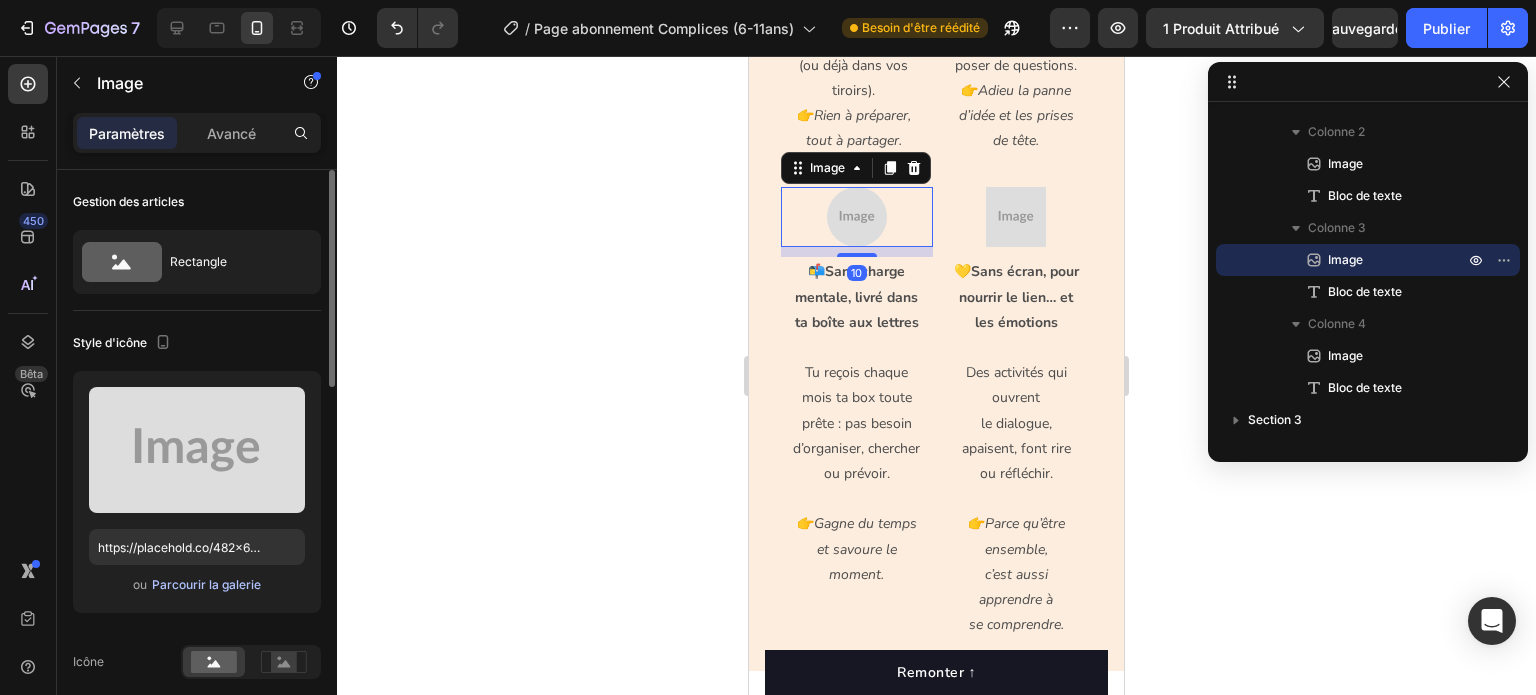 click on "Parcourir la galerie" at bounding box center (206, 584) 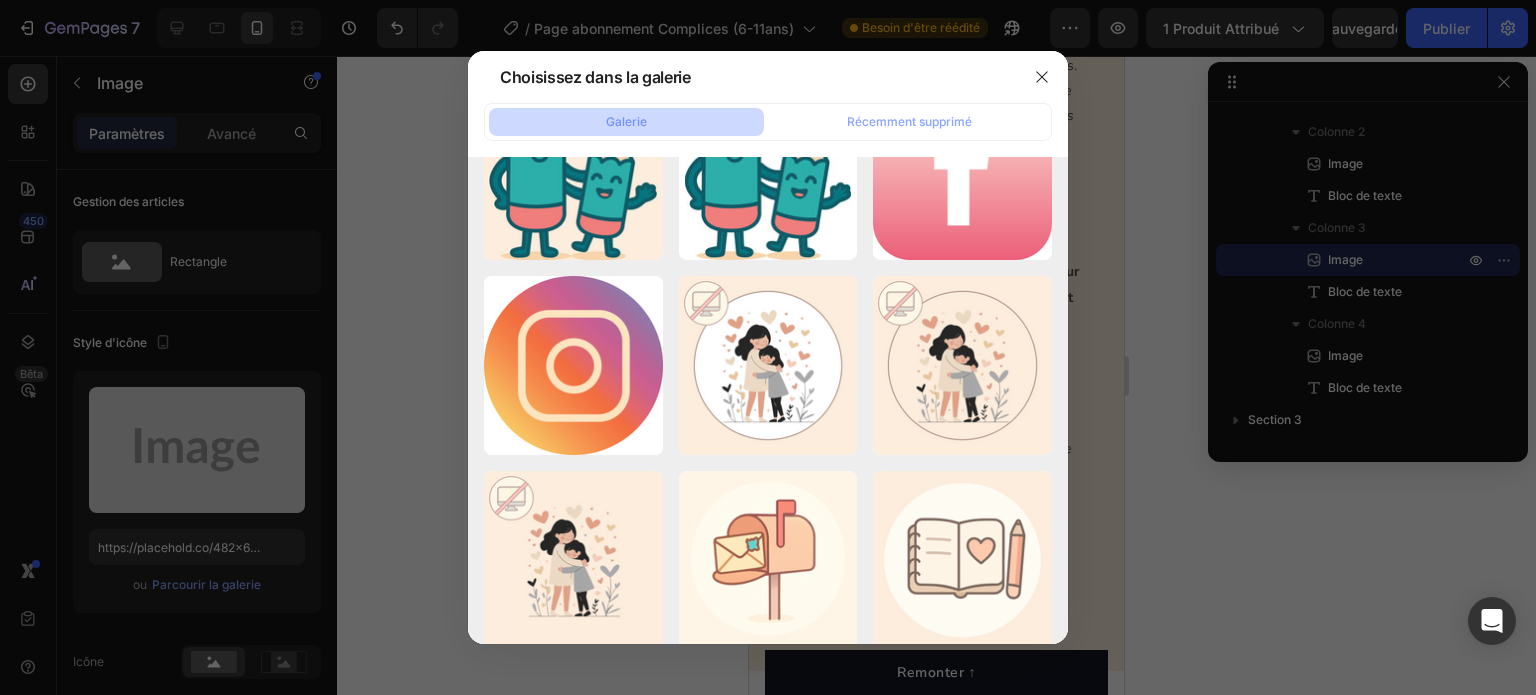scroll, scrollTop: 7400, scrollLeft: 0, axis: vertical 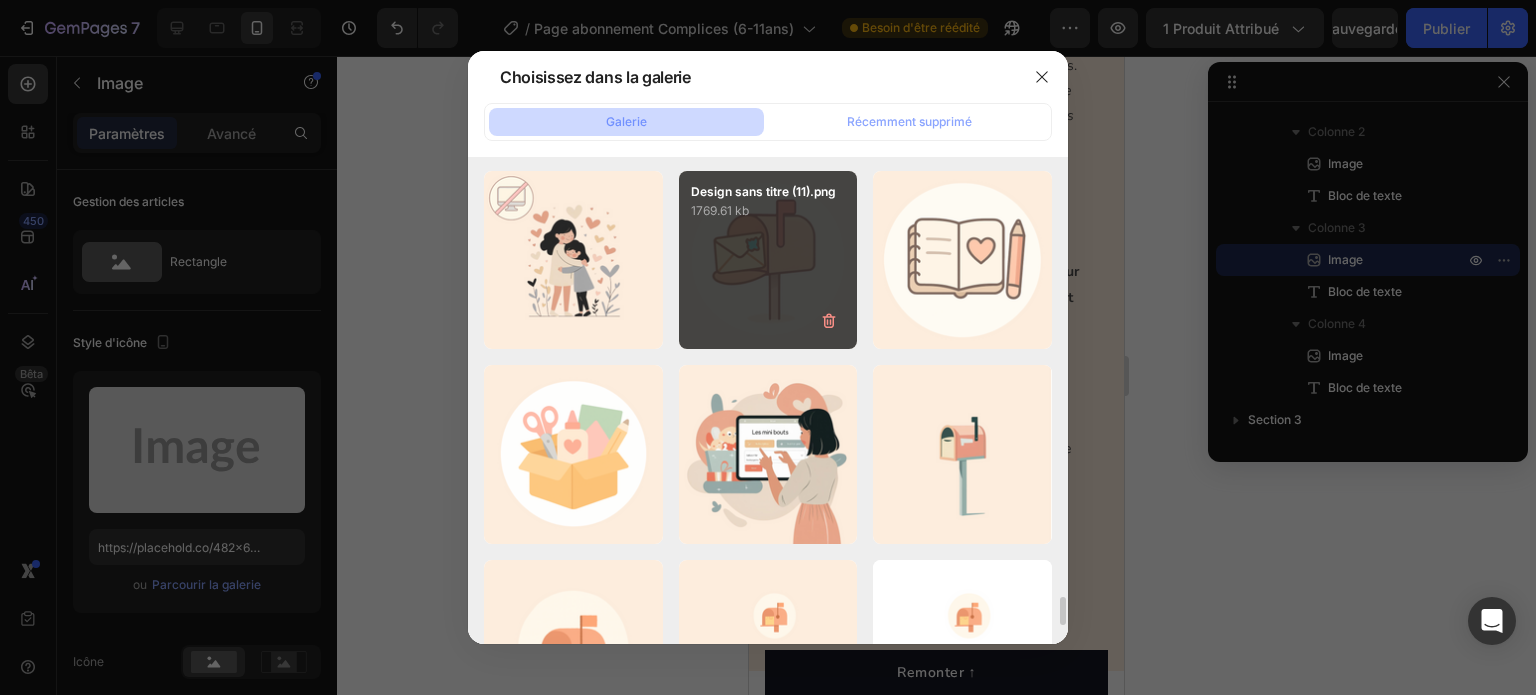 click on "Design sans titre (11).png 1769.61 kb" at bounding box center (768, 260) 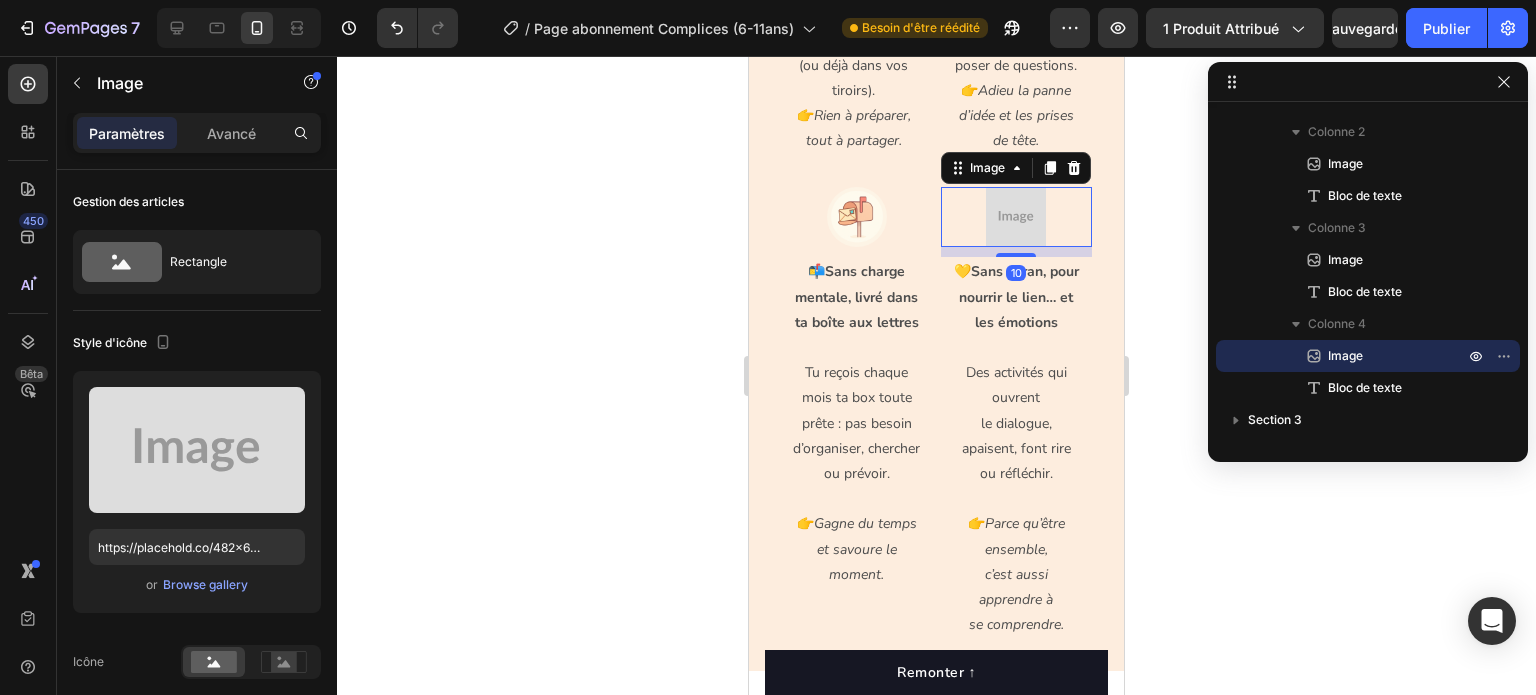 click at bounding box center [1016, 217] 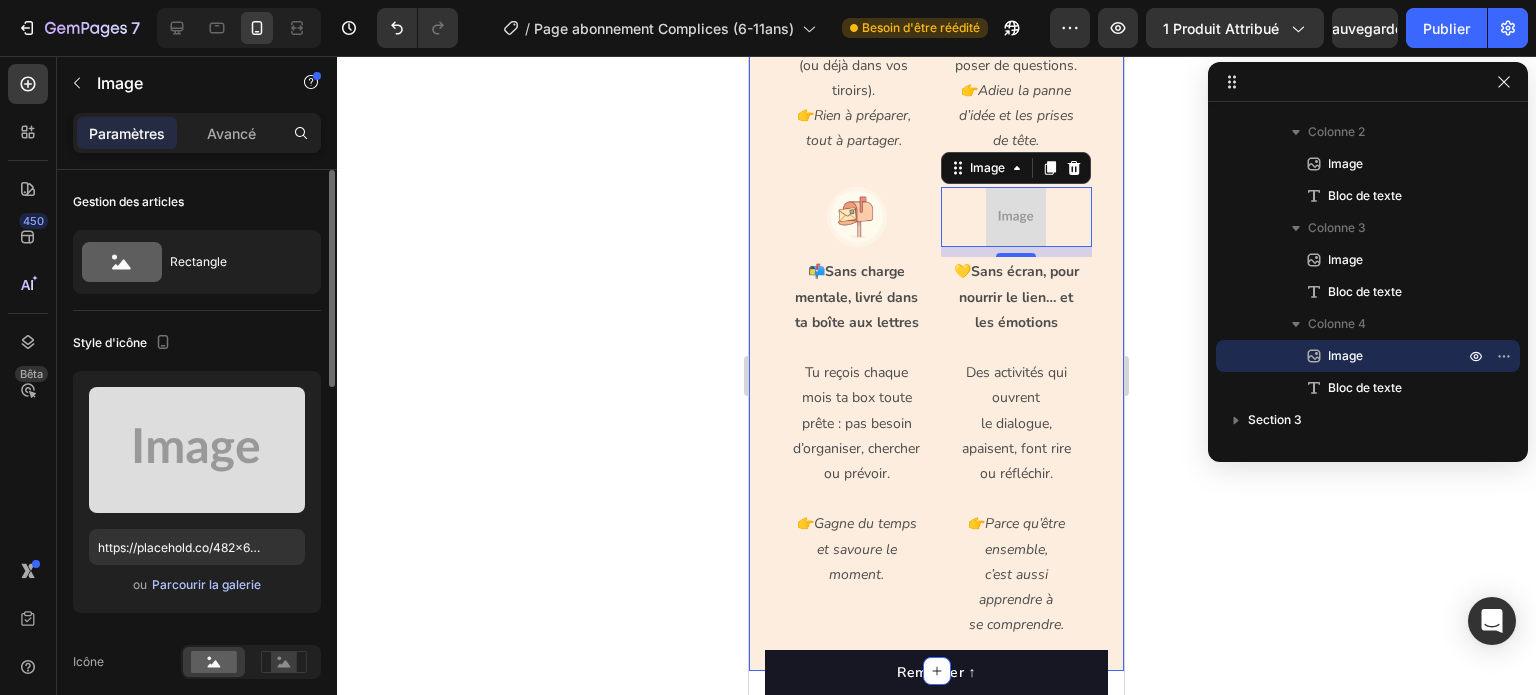click on "Parcourir la galerie" 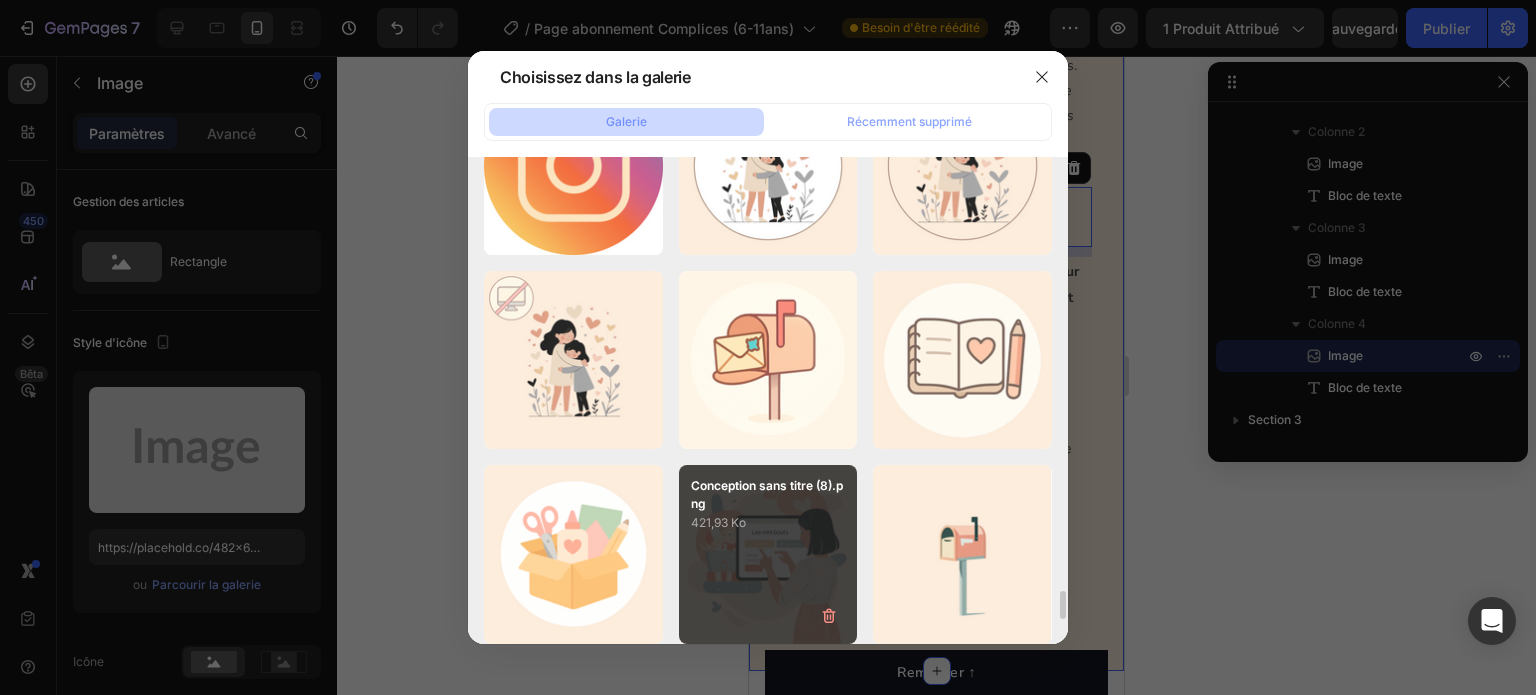 scroll, scrollTop: 7200, scrollLeft: 0, axis: vertical 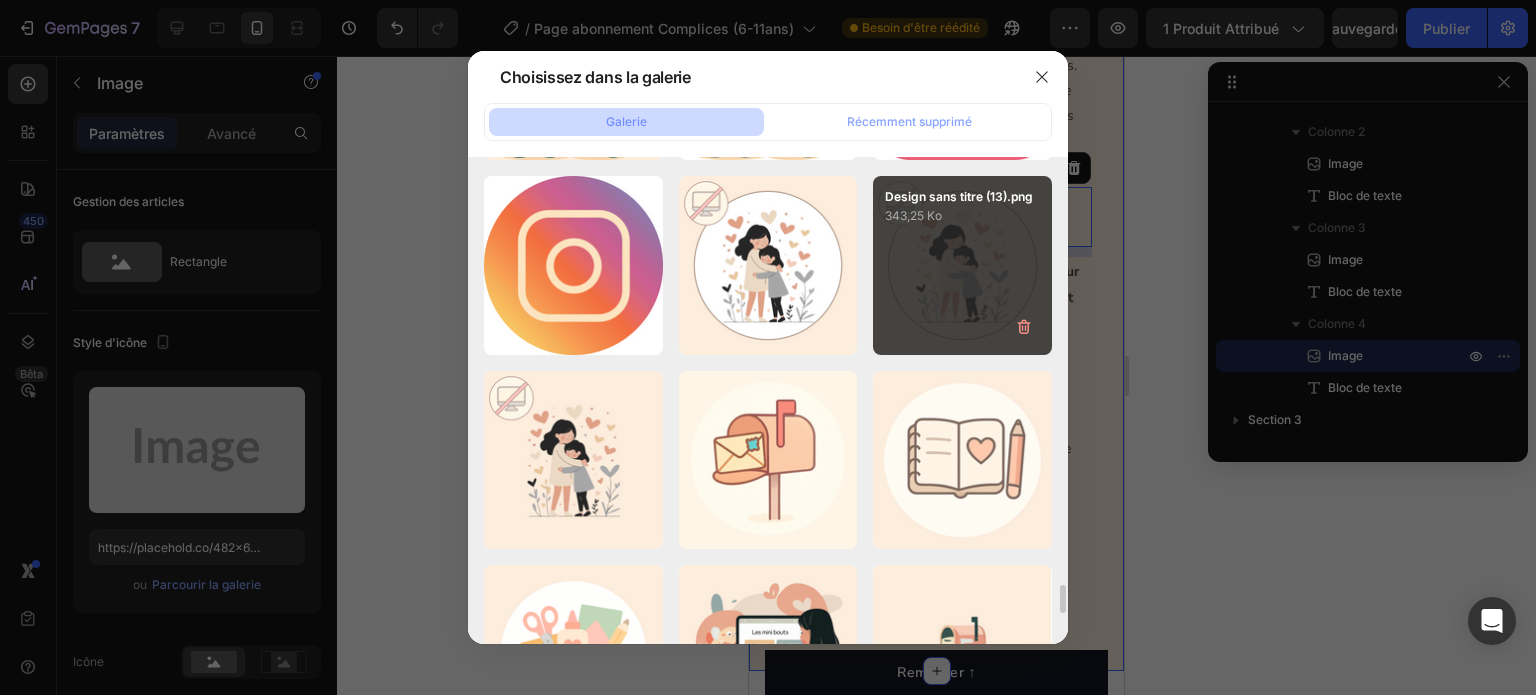 click on "Design sans titre (13).png 343,25 Ko" at bounding box center [962, 265] 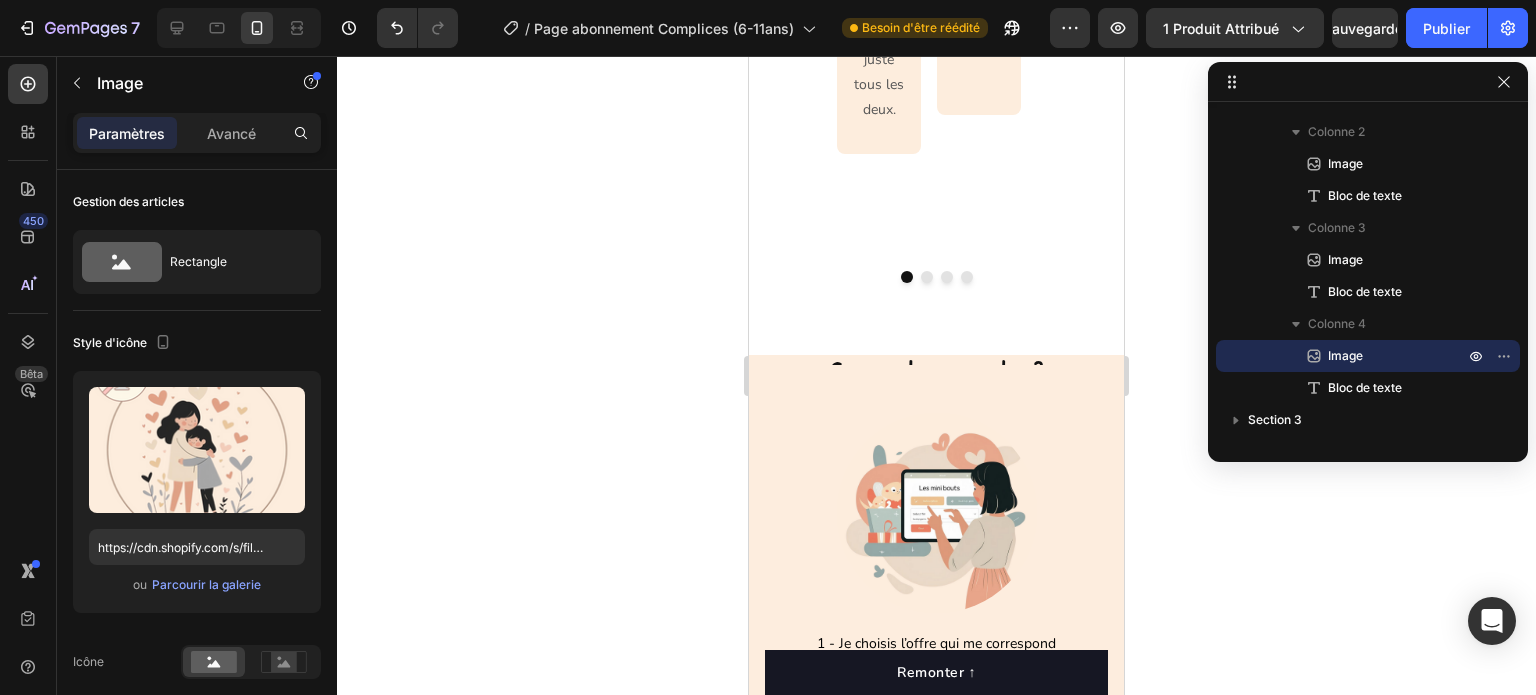 scroll, scrollTop: 3400, scrollLeft: 0, axis: vertical 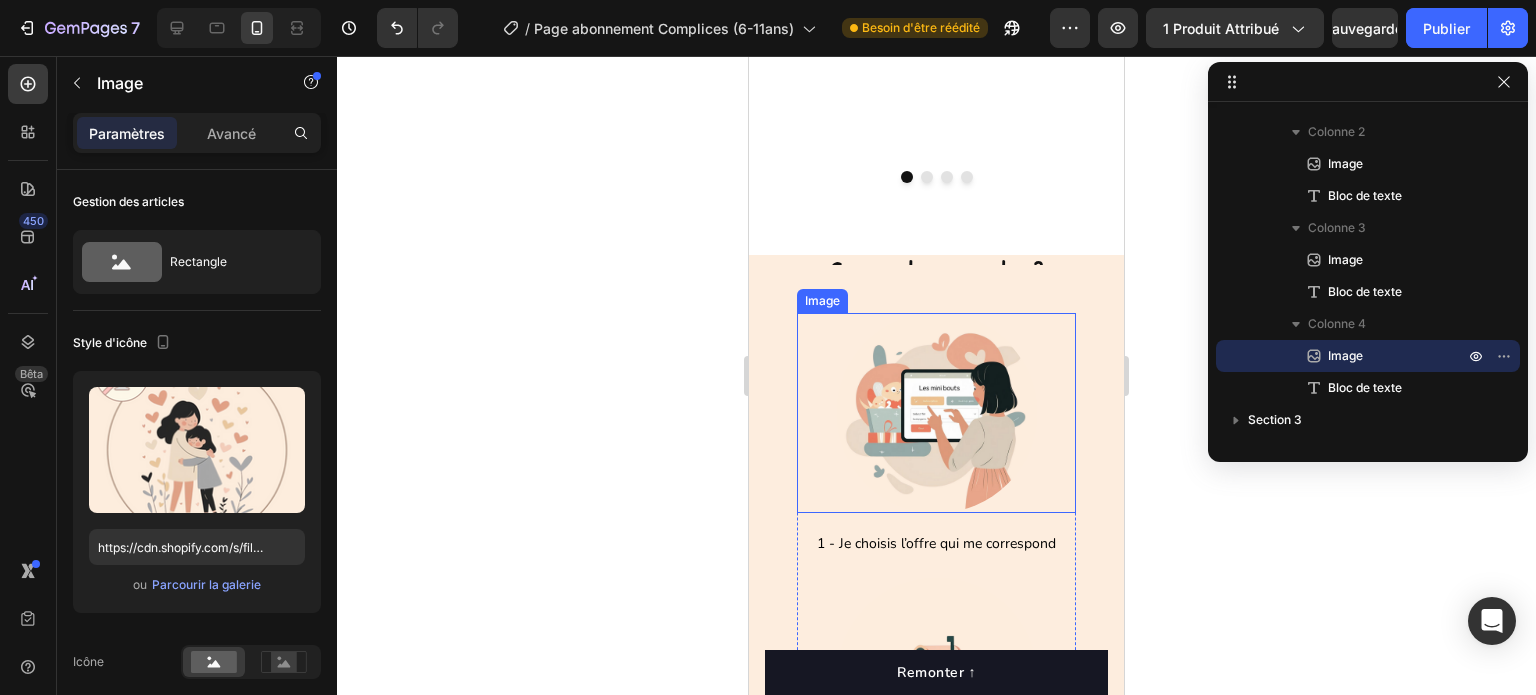 click at bounding box center (936, 413) 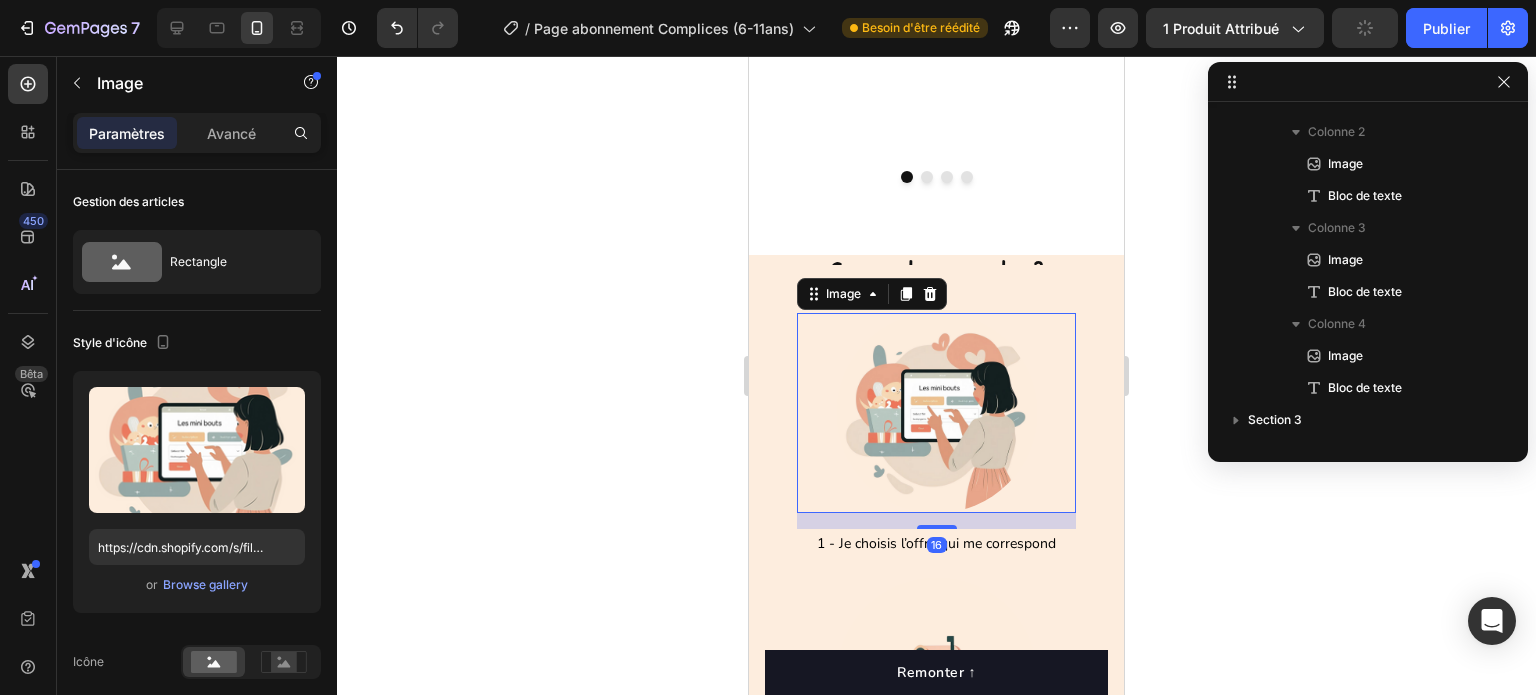scroll, scrollTop: 1626, scrollLeft: 0, axis: vertical 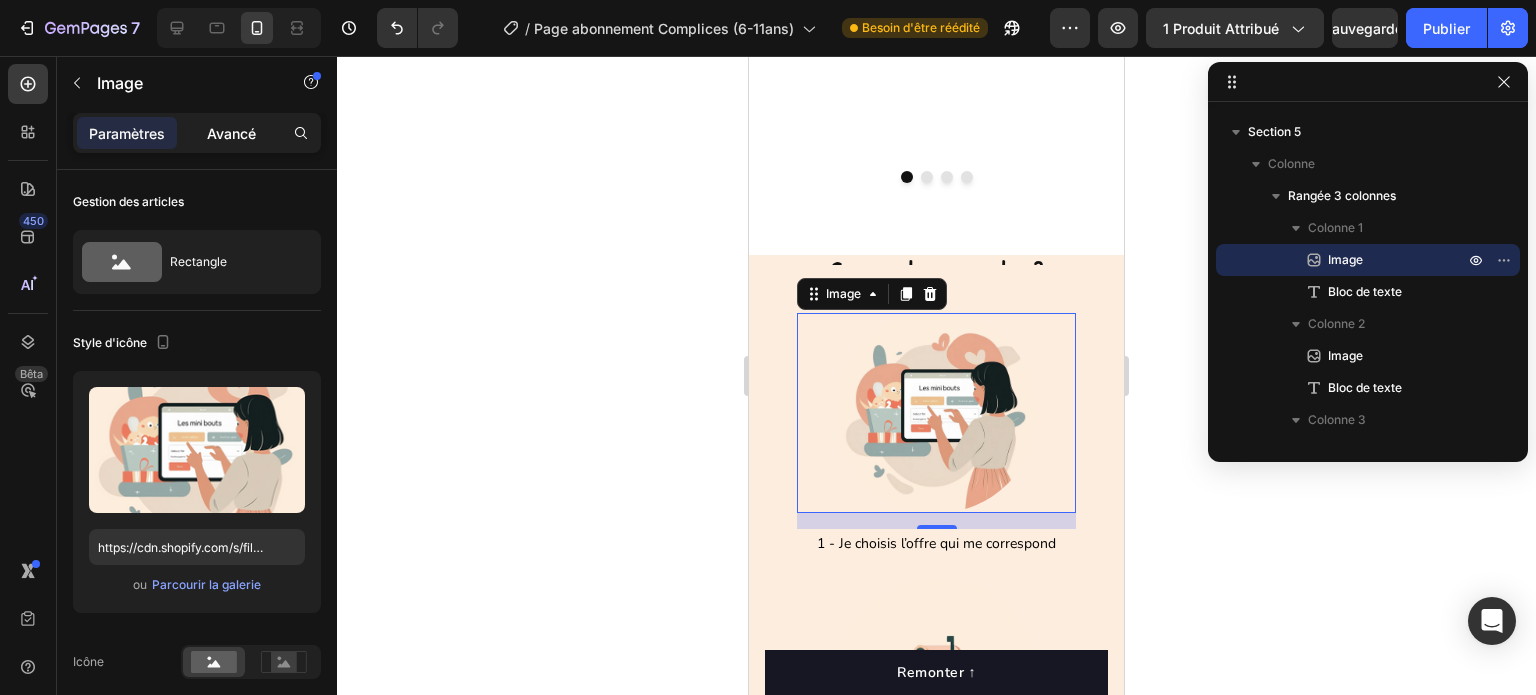 click on "Avancé" at bounding box center (231, 133) 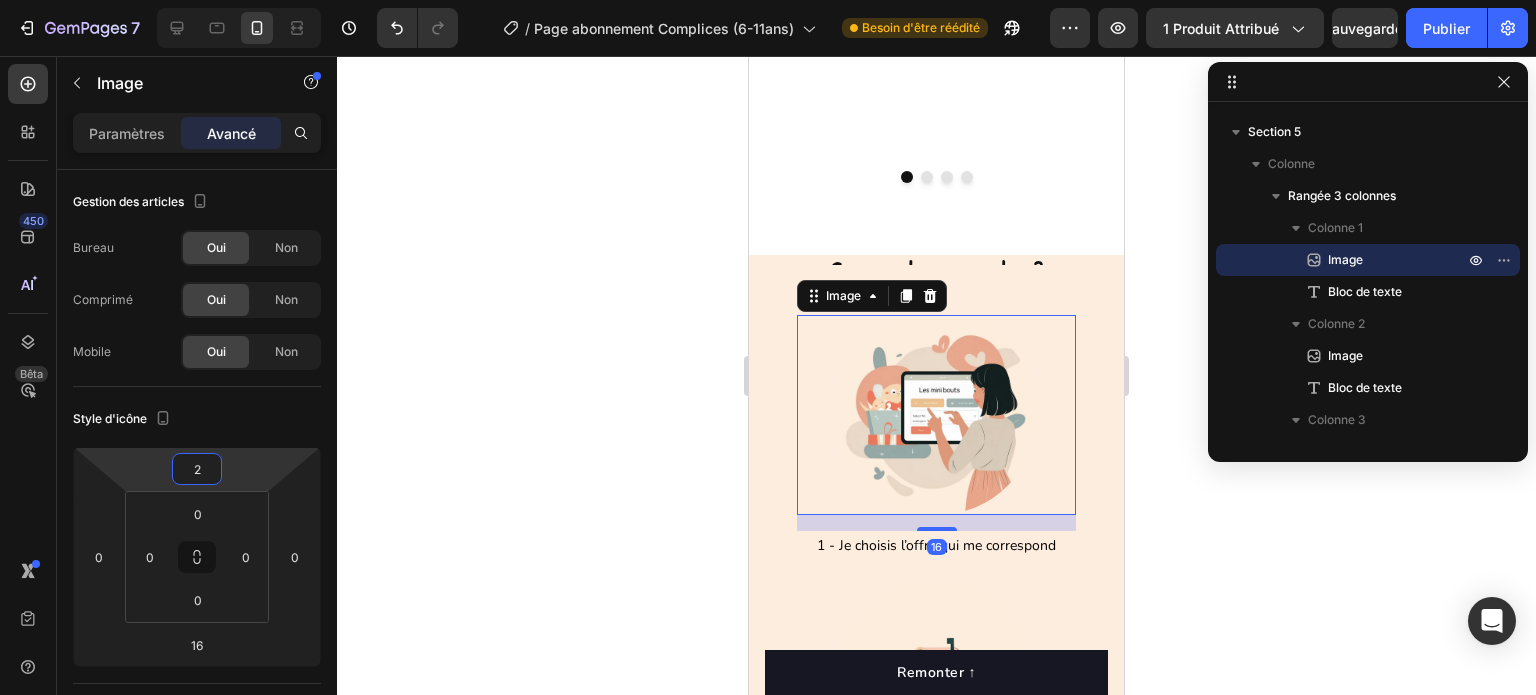 type on "12" 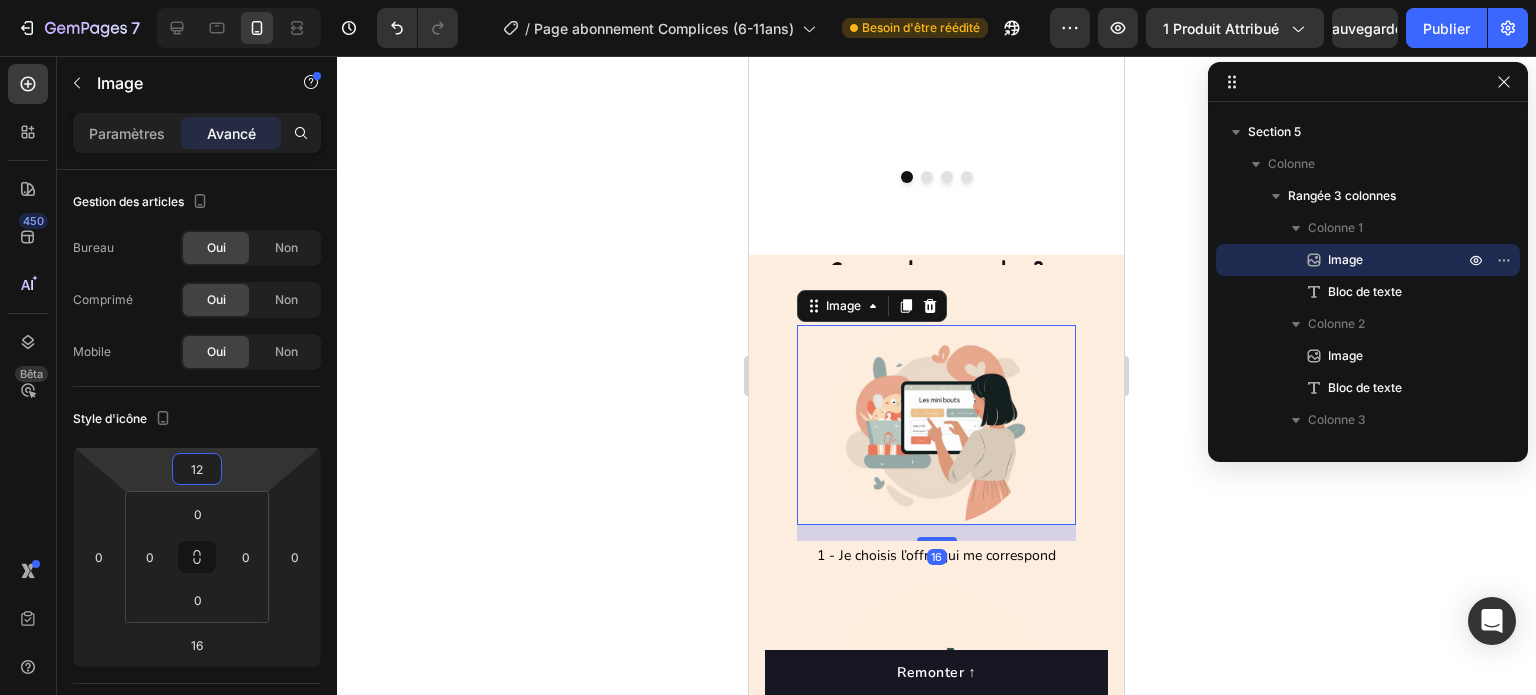 click on "7 Version history / Page abonnement Complices (6-11ans) Besoin d'être réédité Aperçu 1 produit attribué Sauvegarder Publier 450 Bêta Sections(18) Éléments (84) Section Élément Hero Section Product Detail Brands Trusted Badges Guarantee Product Breakdown How to use Testimonials Compare Bundle FAQs Social Proof Brand Story Product List Collection Blog List Contact Sticky Add to Cart Custom Footer Parcourir la bibliothèque 450 Mise en page
Rangée
Rangée
Rangée
Rangée Texte
Titre
Bloc de texte Bouton
Bouton
Bouton Médias
Image" at bounding box center (768, 0) 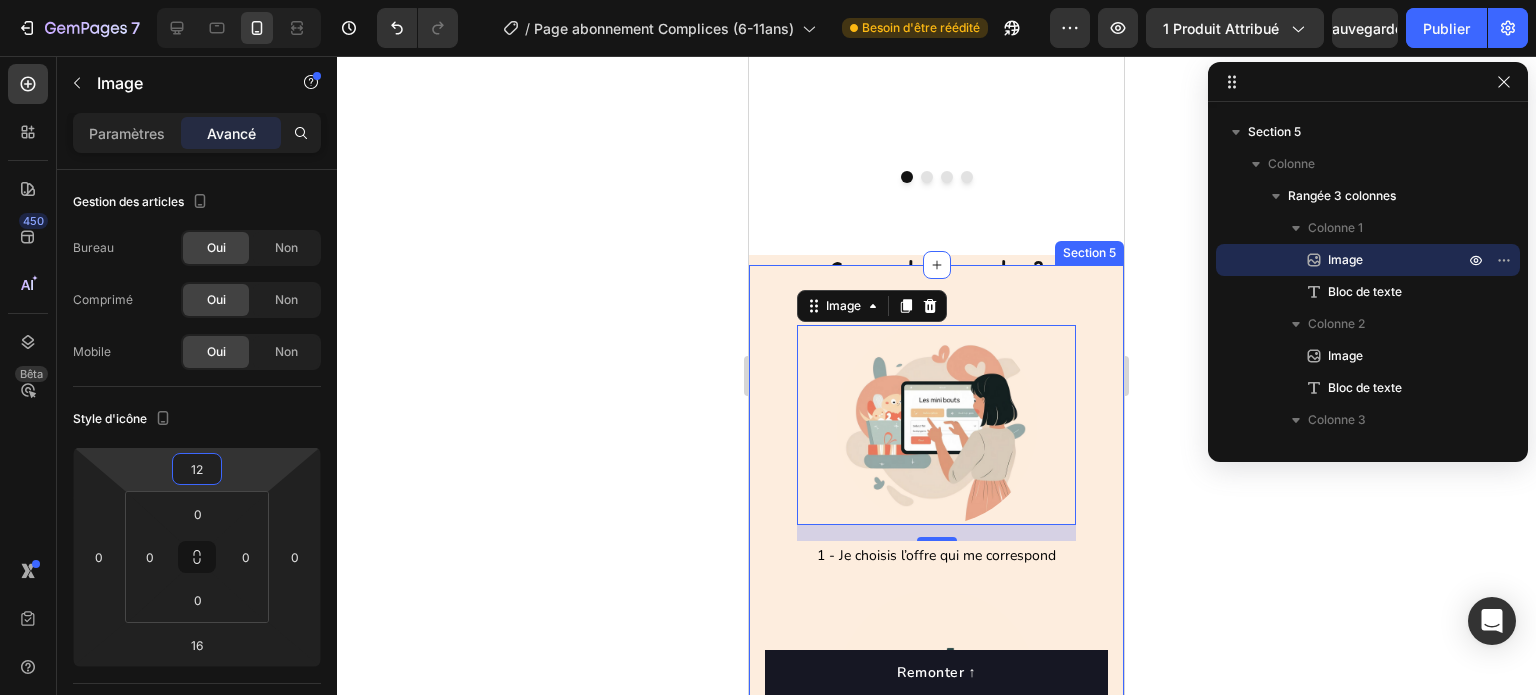 click on "Image   16 1 - Je choisis l’offre qui me correspond Text Block Image 2 - Je reçois ma box à la maison tous les mois Text Block Image 3 - Je profite de ces moments de qualité  Text Block Row Section 5" at bounding box center (936, 719) 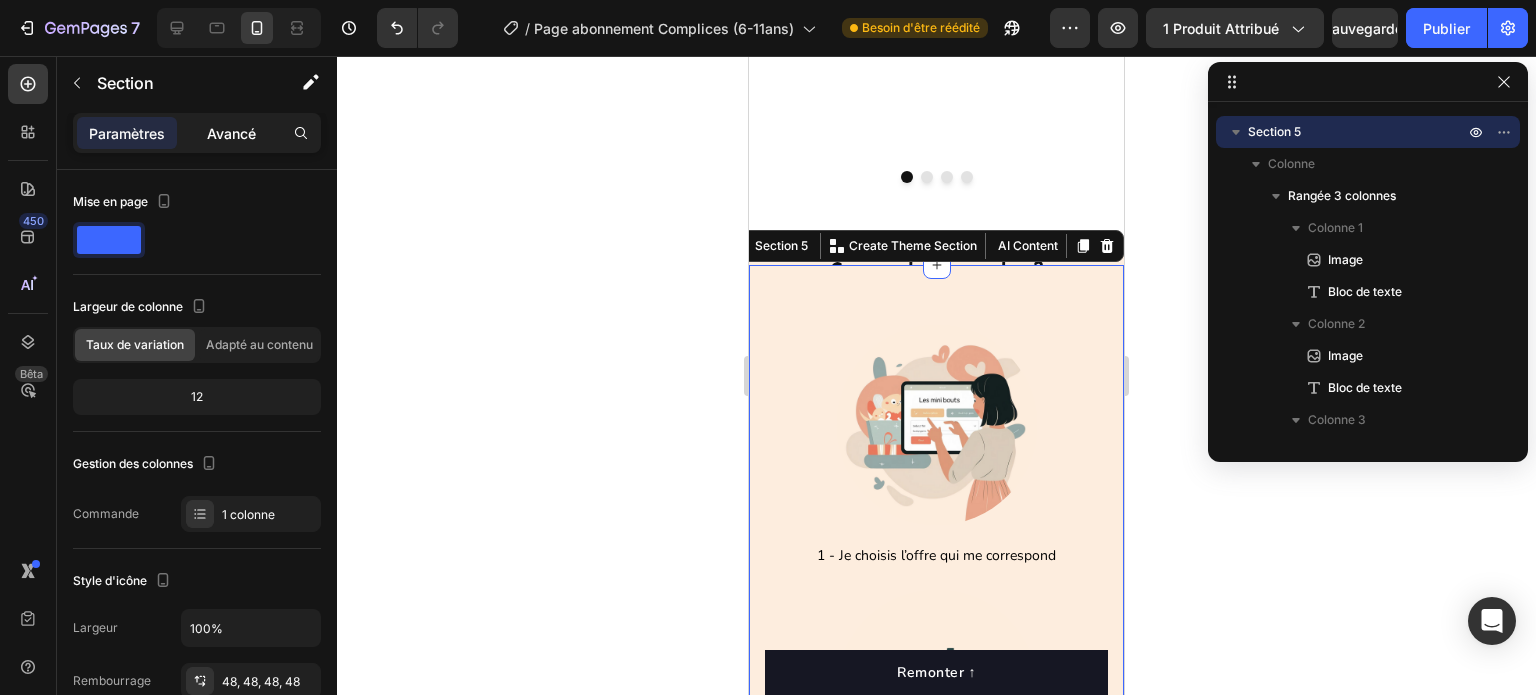 click on "Avancé" at bounding box center (231, 133) 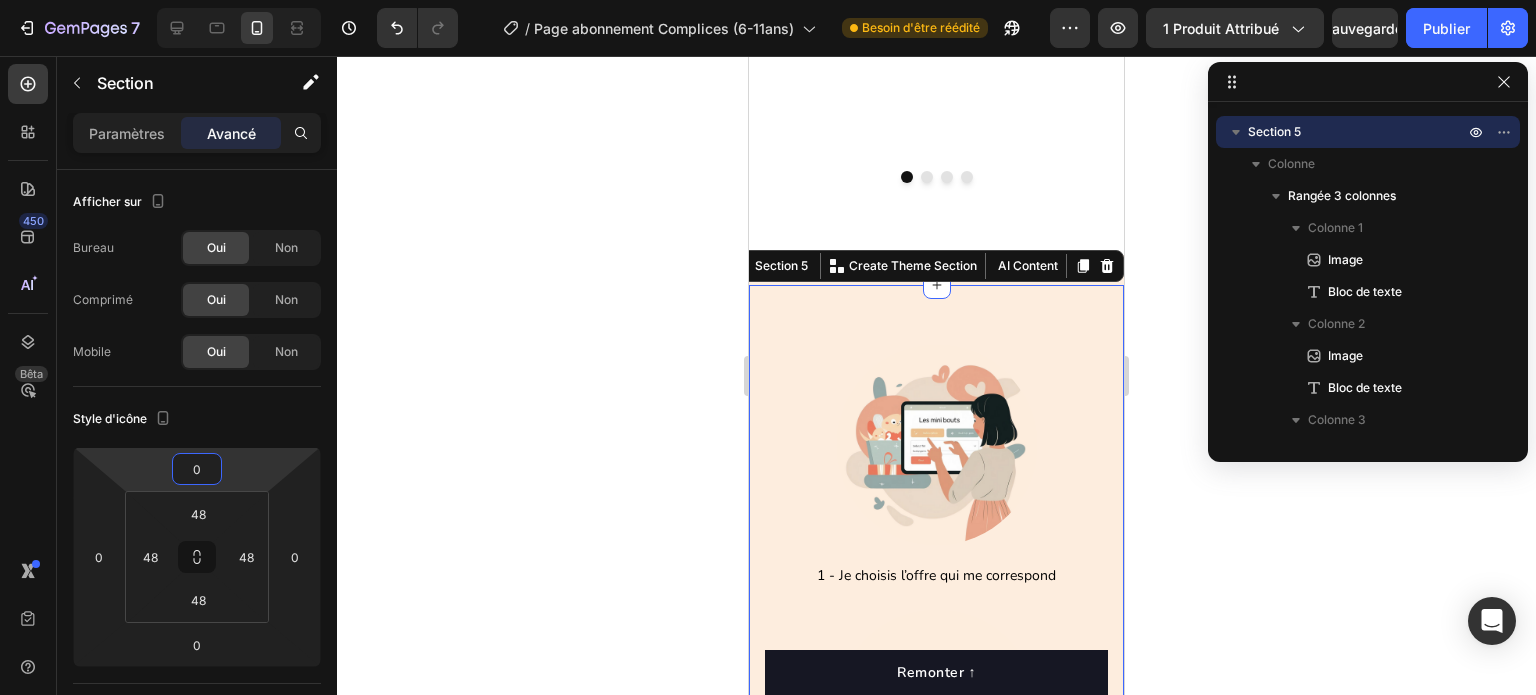 type on "-2" 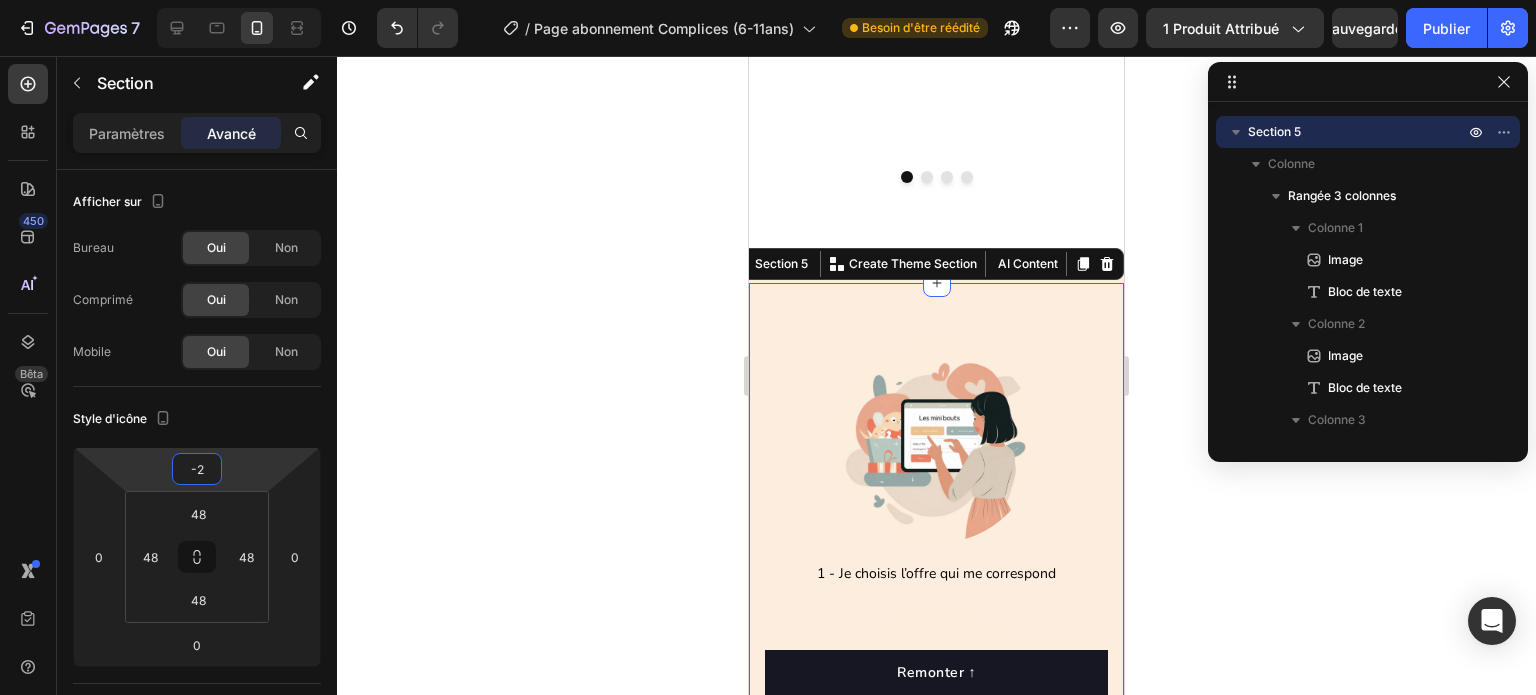 click on "7 Version history / Page abonnement Complices (6-11ans) Besoin d'être réédité Aperçu 1 produit attribué Sauvegarder Publier 450 Bêta Sections(18) Éléments (84) Section Élément Hero Section Product Detail Brands Trusted Badges Guarantee Product Breakdown How to use Testimonials Compare Bundle FAQs Social Proof Brand Story Product List Collection Blog List Contact Sticky Add to Cart Custom Footer Parcourir la bibliothèque 450 Mise en page
Rangée
Rangée
Rangée
Rangée Texte
Titre
Bloc de texte Bouton
Bouton
Bouton Médias
Image" at bounding box center [768, 0] 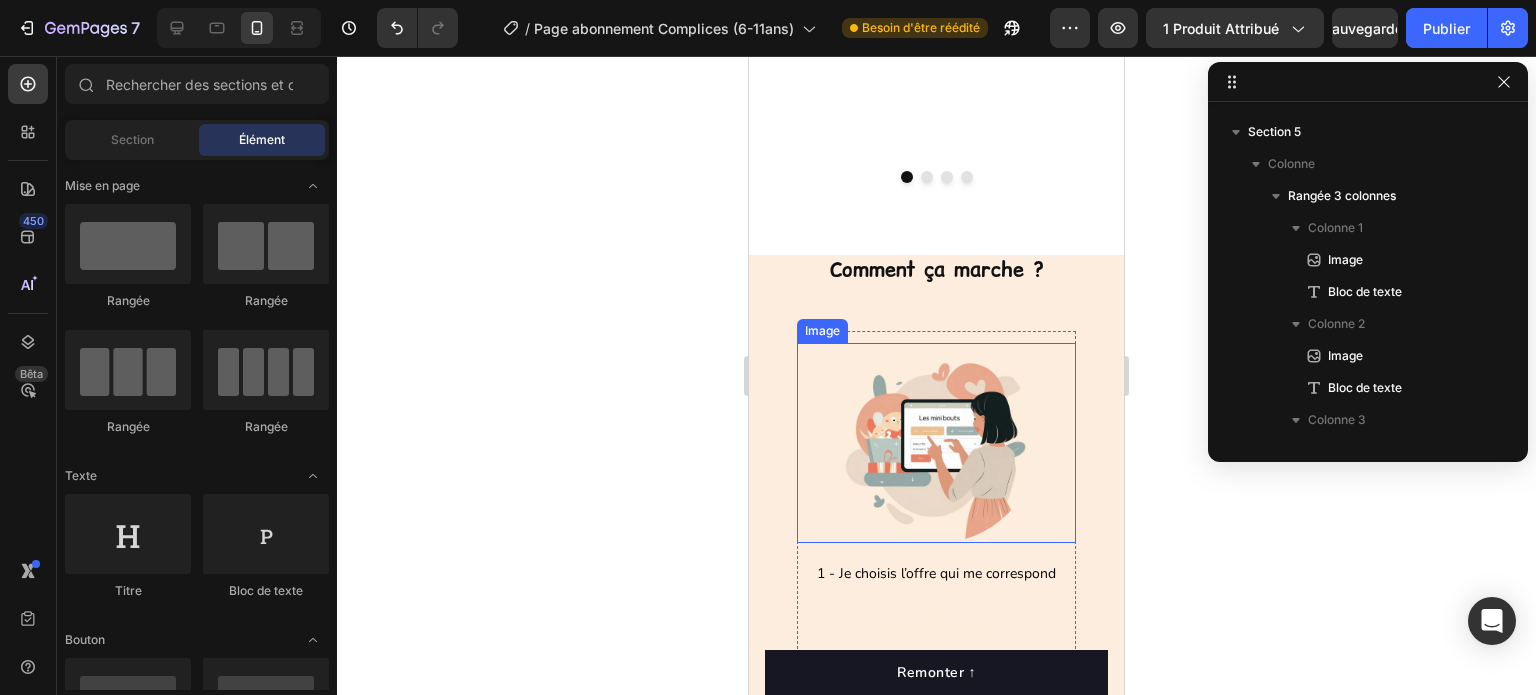 click at bounding box center (936, 443) 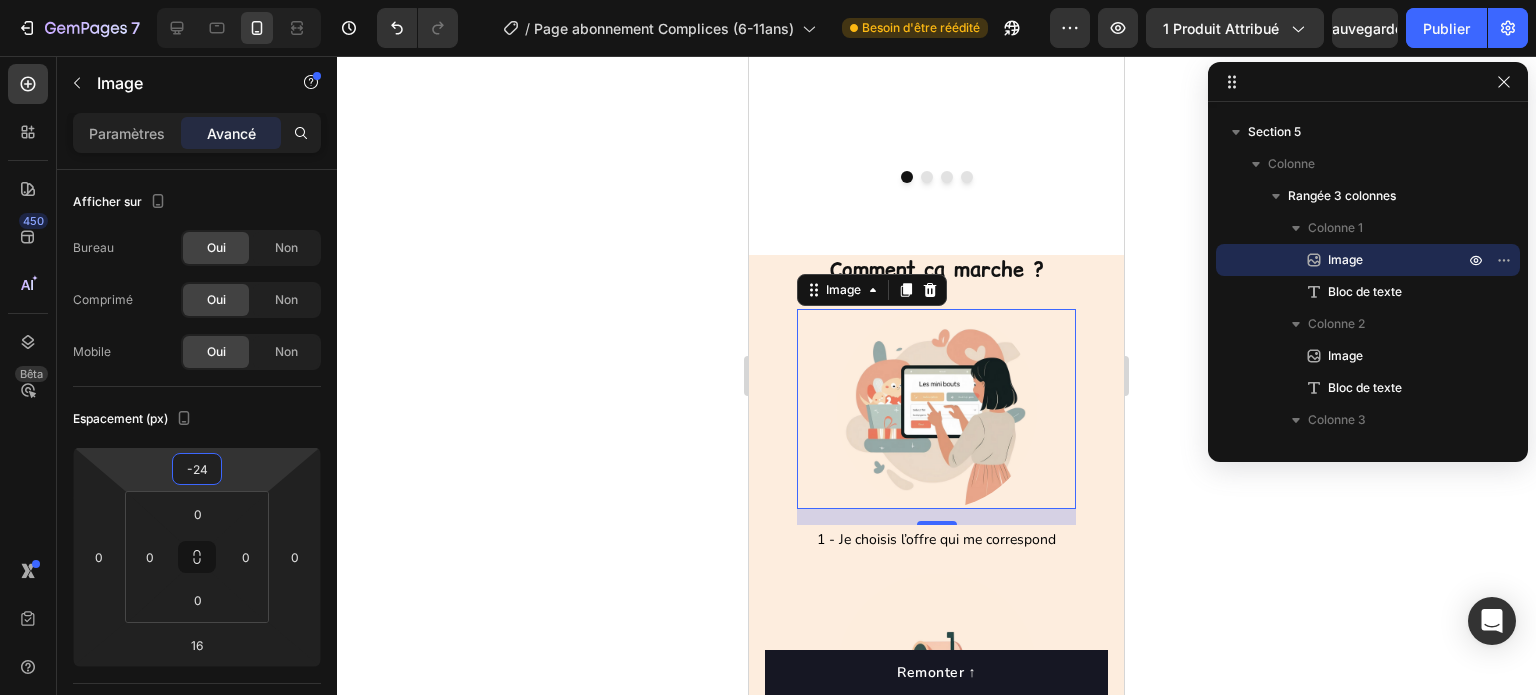 type on "-32" 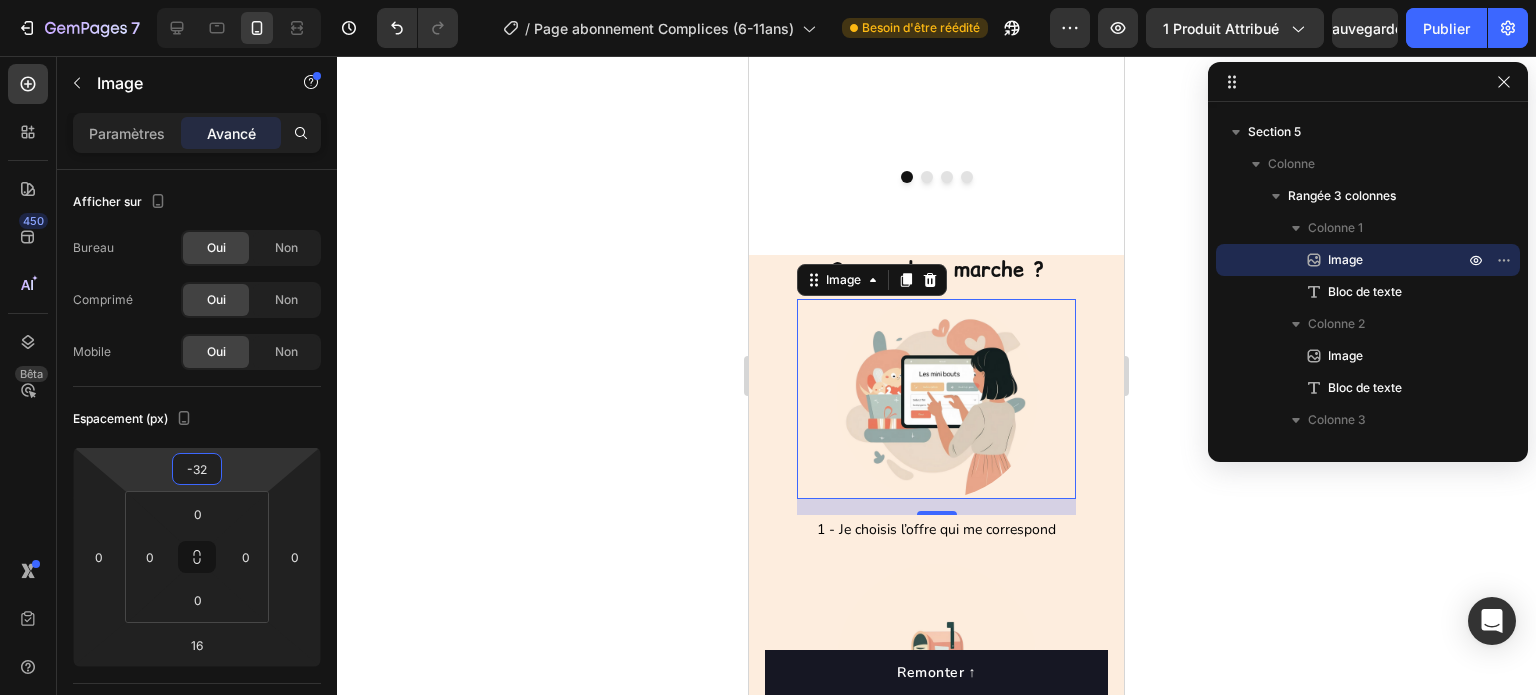 drag, startPoint x: 234, startPoint y: 457, endPoint x: 236, endPoint y: 479, distance: 22.090721 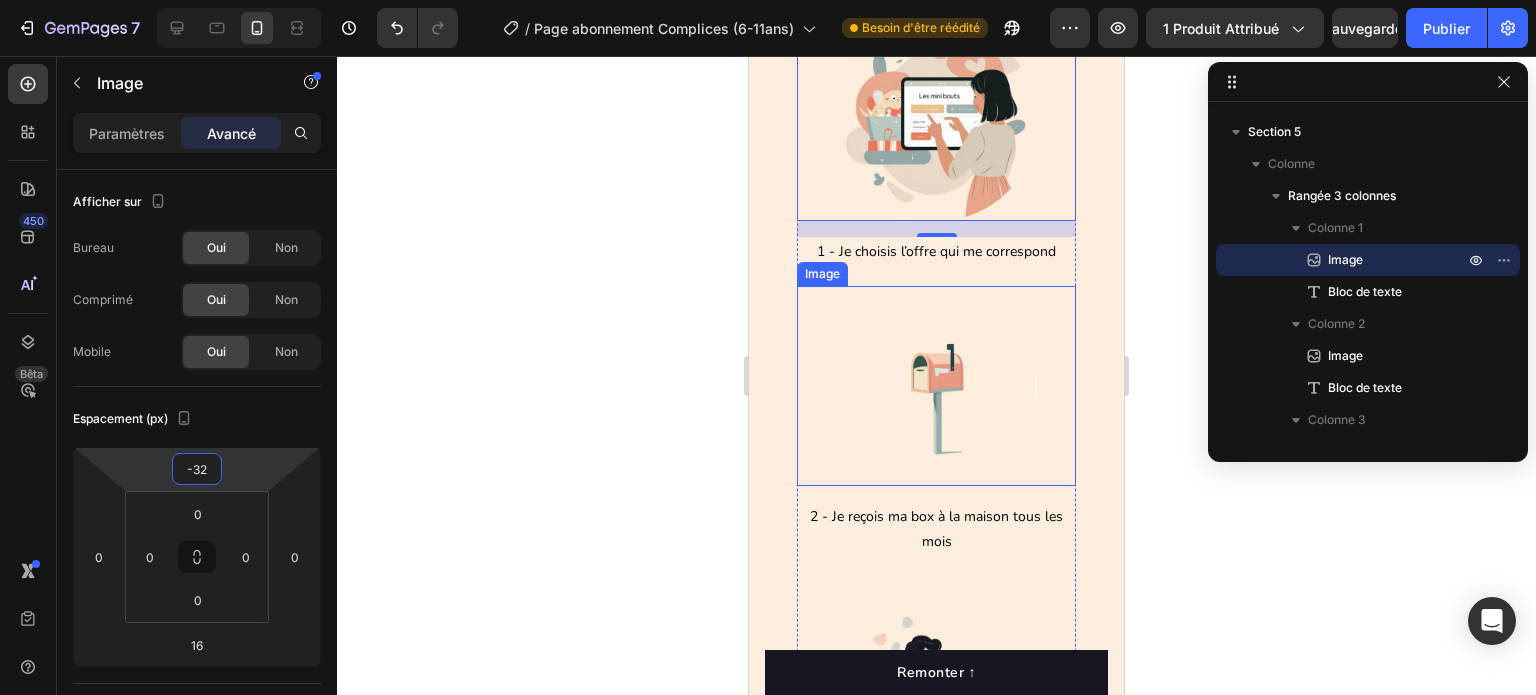 scroll, scrollTop: 3700, scrollLeft: 0, axis: vertical 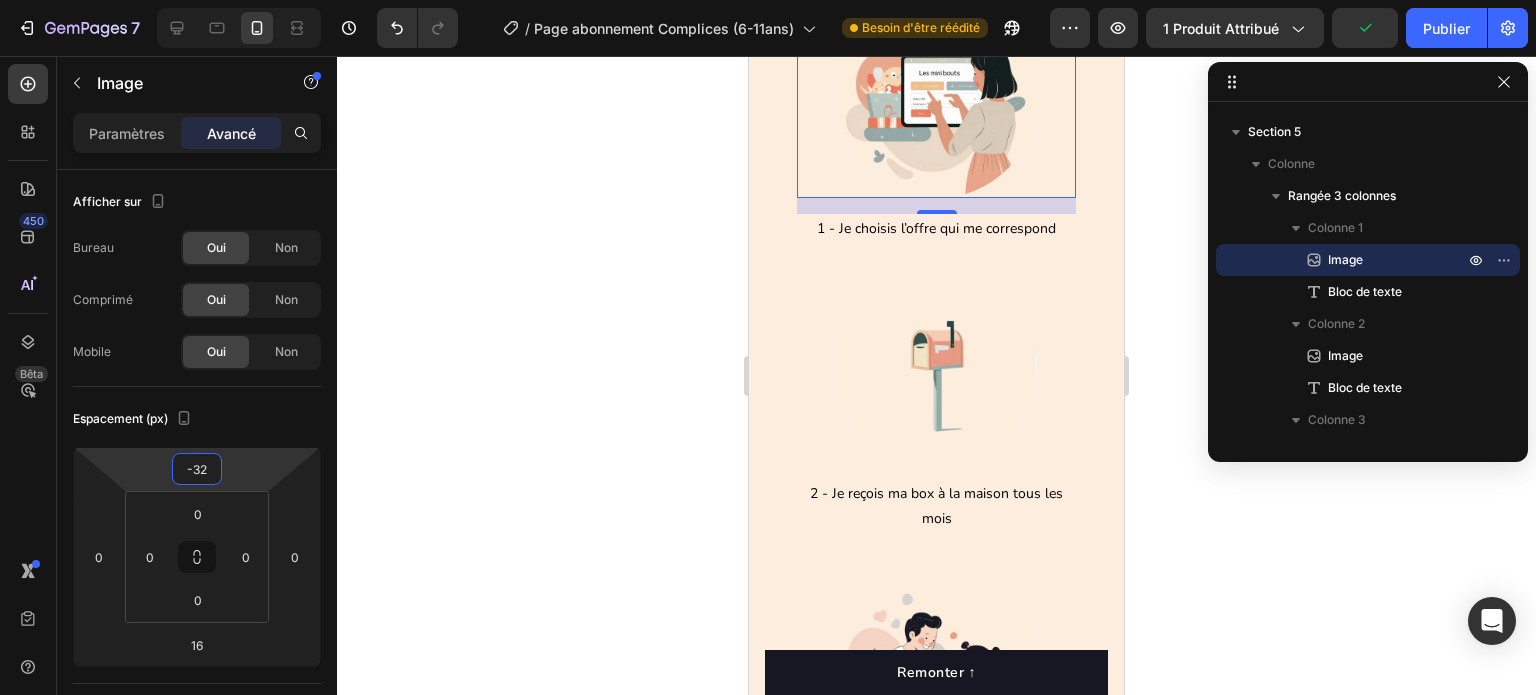 click 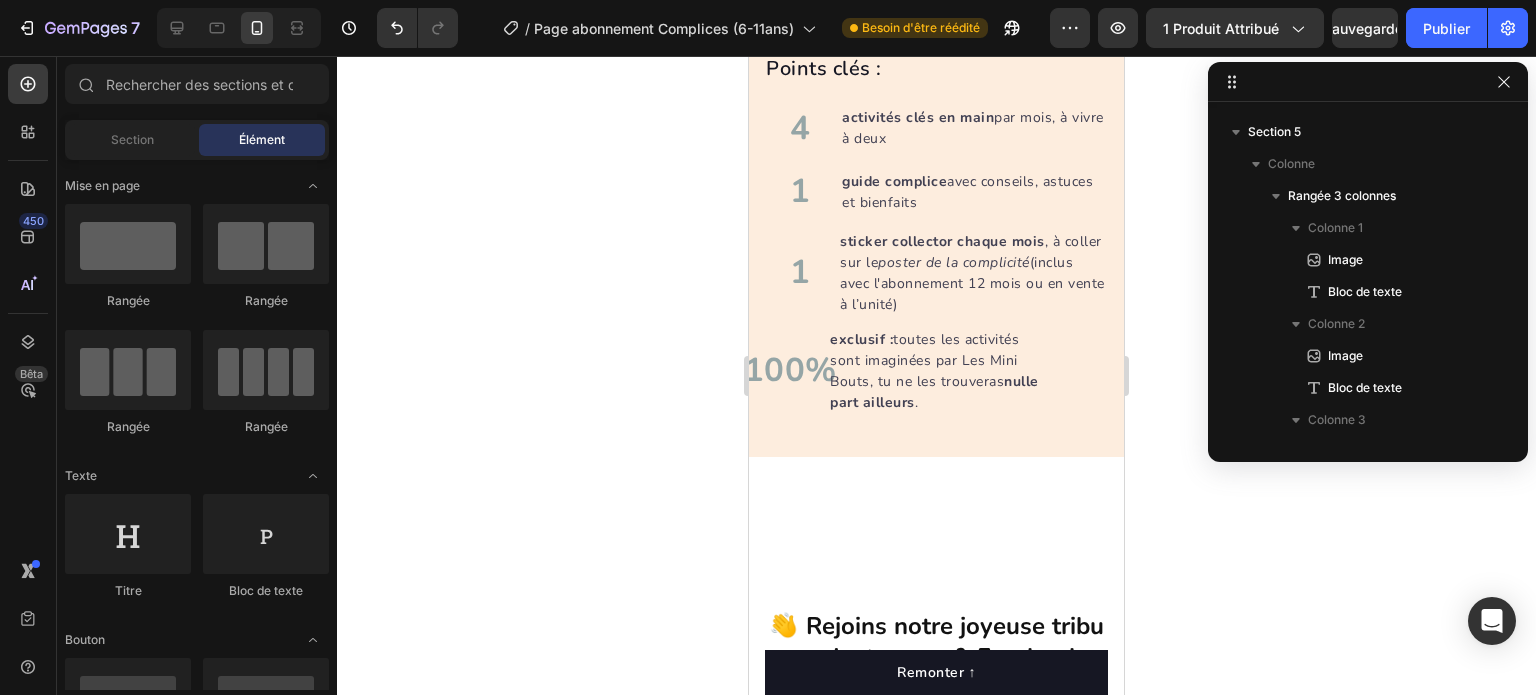 scroll, scrollTop: 6100, scrollLeft: 0, axis: vertical 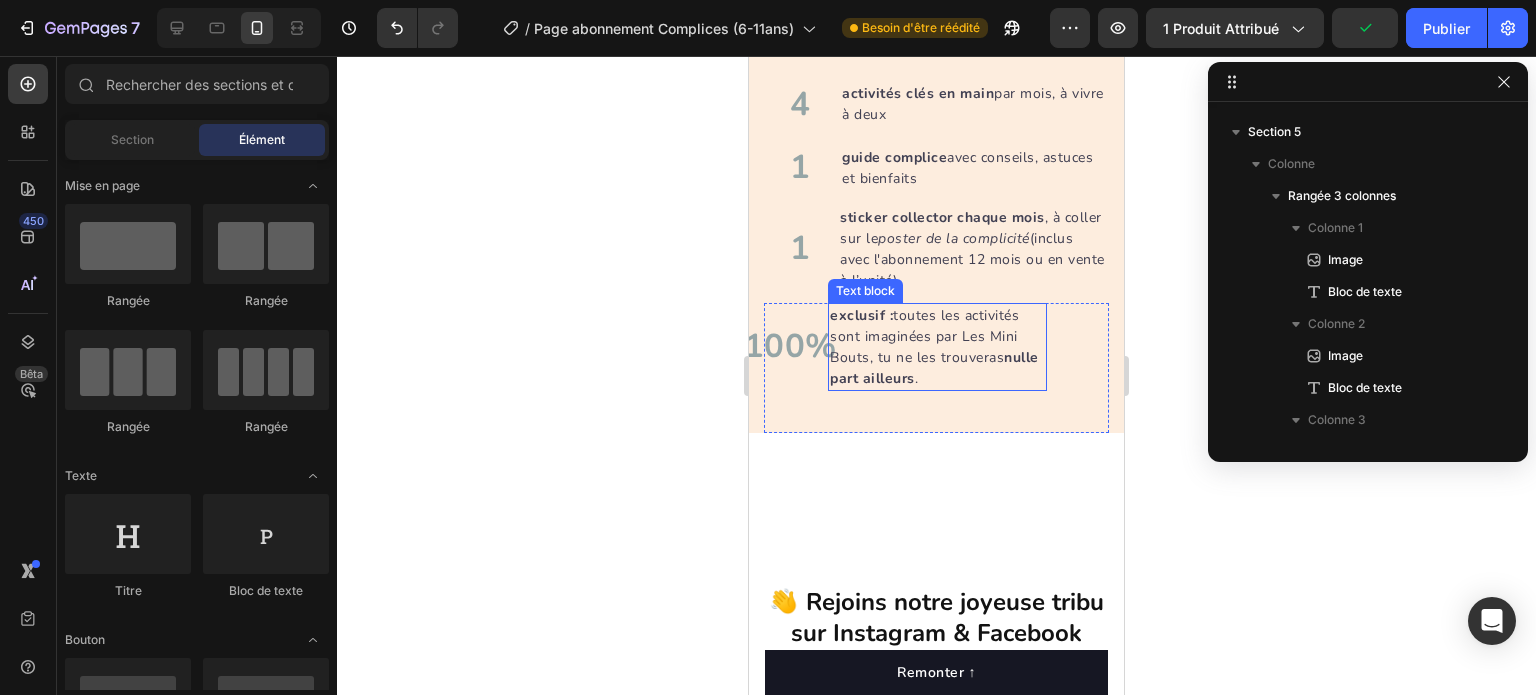 click on "exclusif :  toutes les activités sont imaginées par Les Mini Bouts, tu ne les trouveras  nulle part ailleurs ." at bounding box center (937, 347) 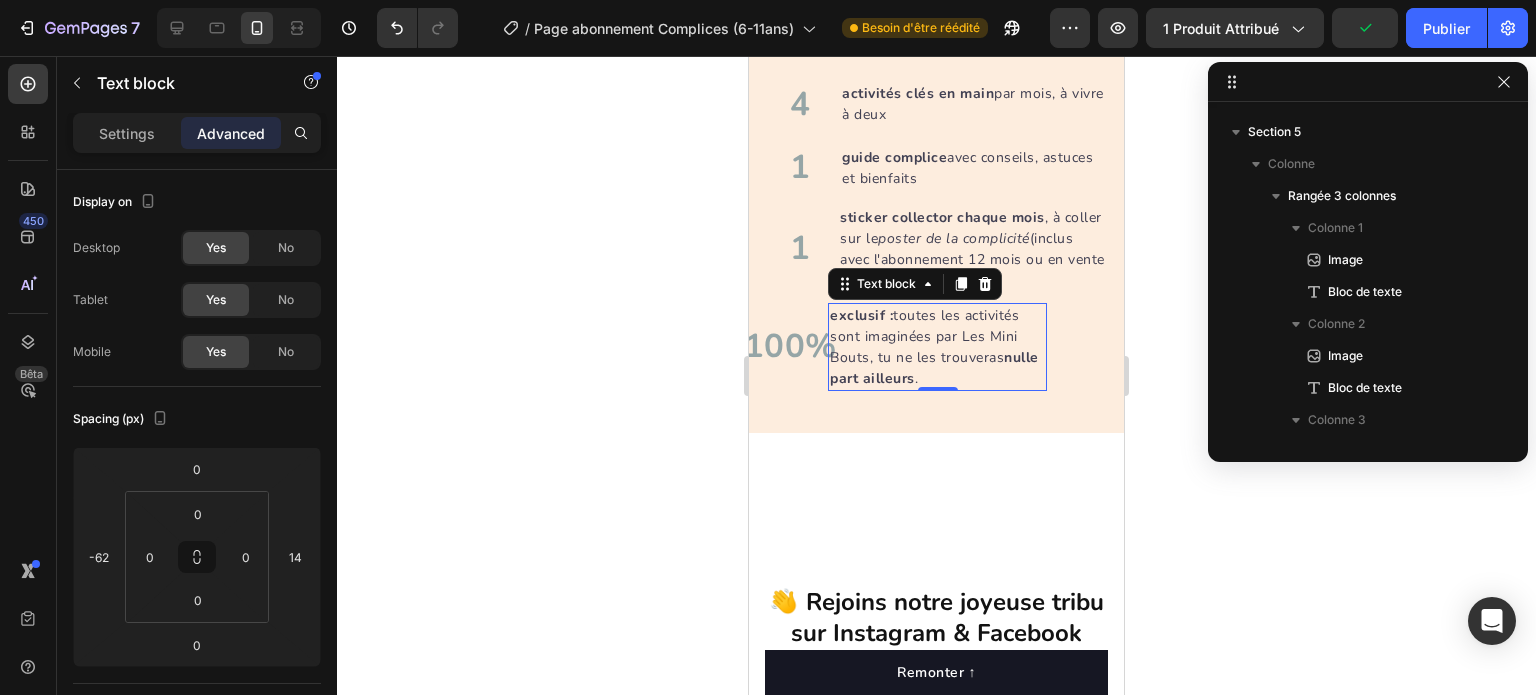 scroll, scrollTop: 2458, scrollLeft: 0, axis: vertical 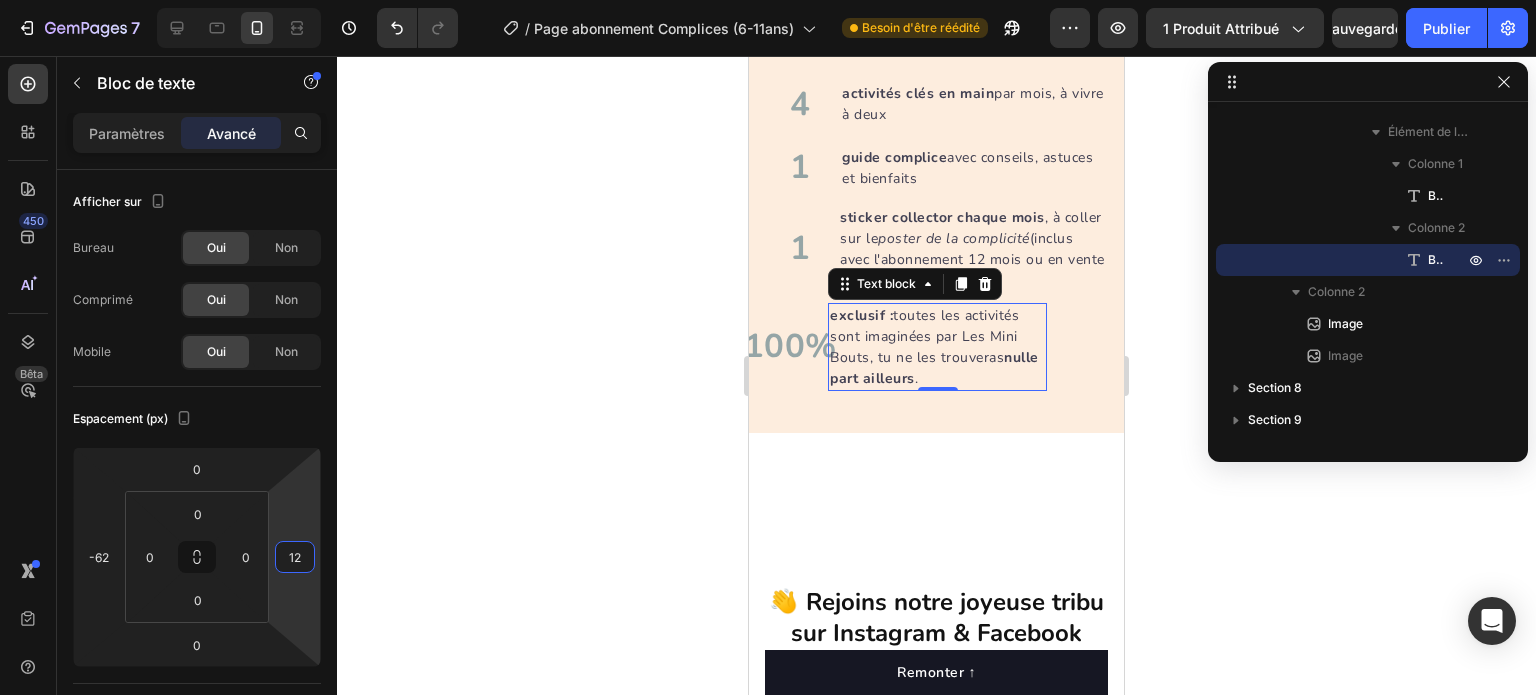 type on "14" 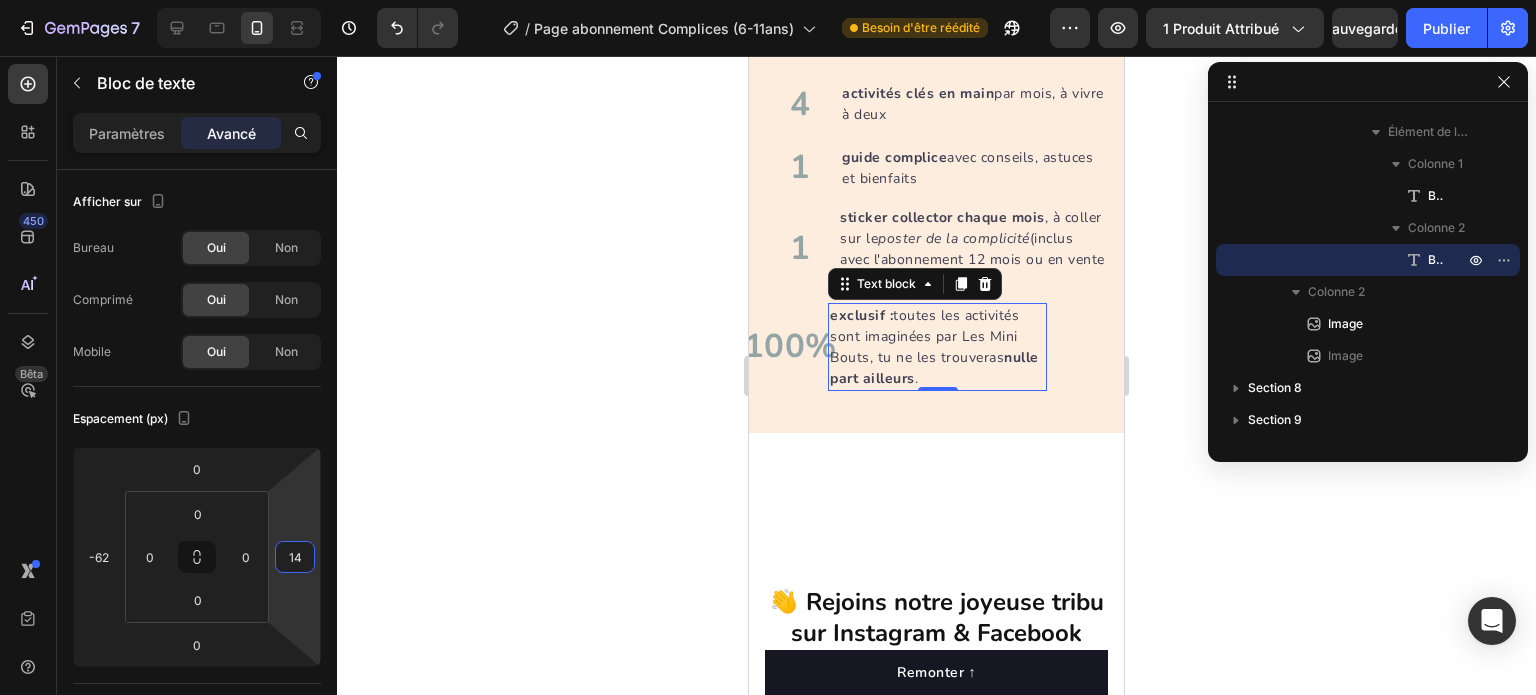 click on "7 Version history / Page abonnement Complices (6-11ans) Besoin d'être réédité Aperçu 1 produit attribué Sauvegarder Publier 450 Bêta Sections(18) Éléments (84) Section Élément Hero Section Product Detail Brands Trusted Badges Guarantee Product Breakdown How to use Testimonials Compare Bundle FAQs Social Proof Brand Story Product List Collection Blog List Contact Sticky Add to Cart Custom Footer Parcourir la bibliothèque 450 Mise en page
Rangée
Rangée
Rangée
Rangée Texte
Titre
Bloc de texte Bouton
Bouton
Bouton Médias
Image" at bounding box center (768, 0) 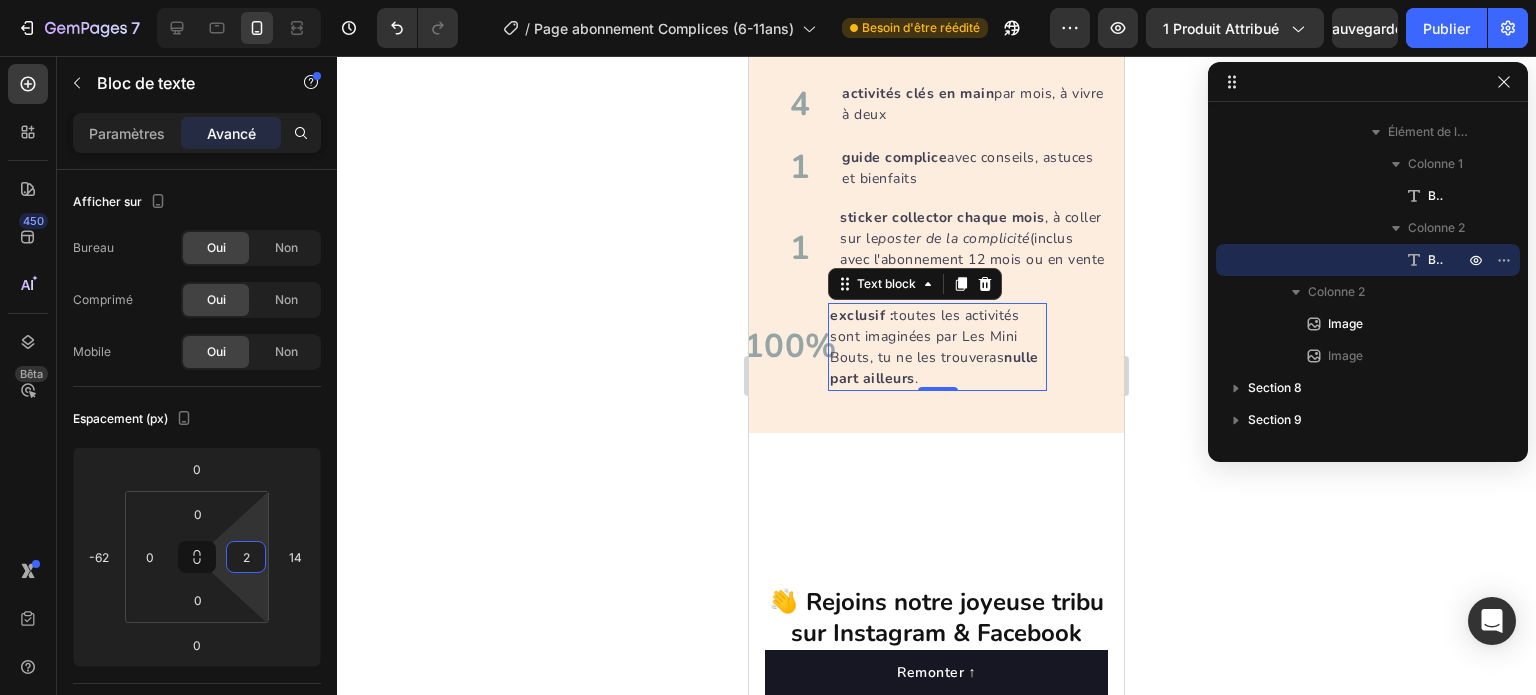 type on "0" 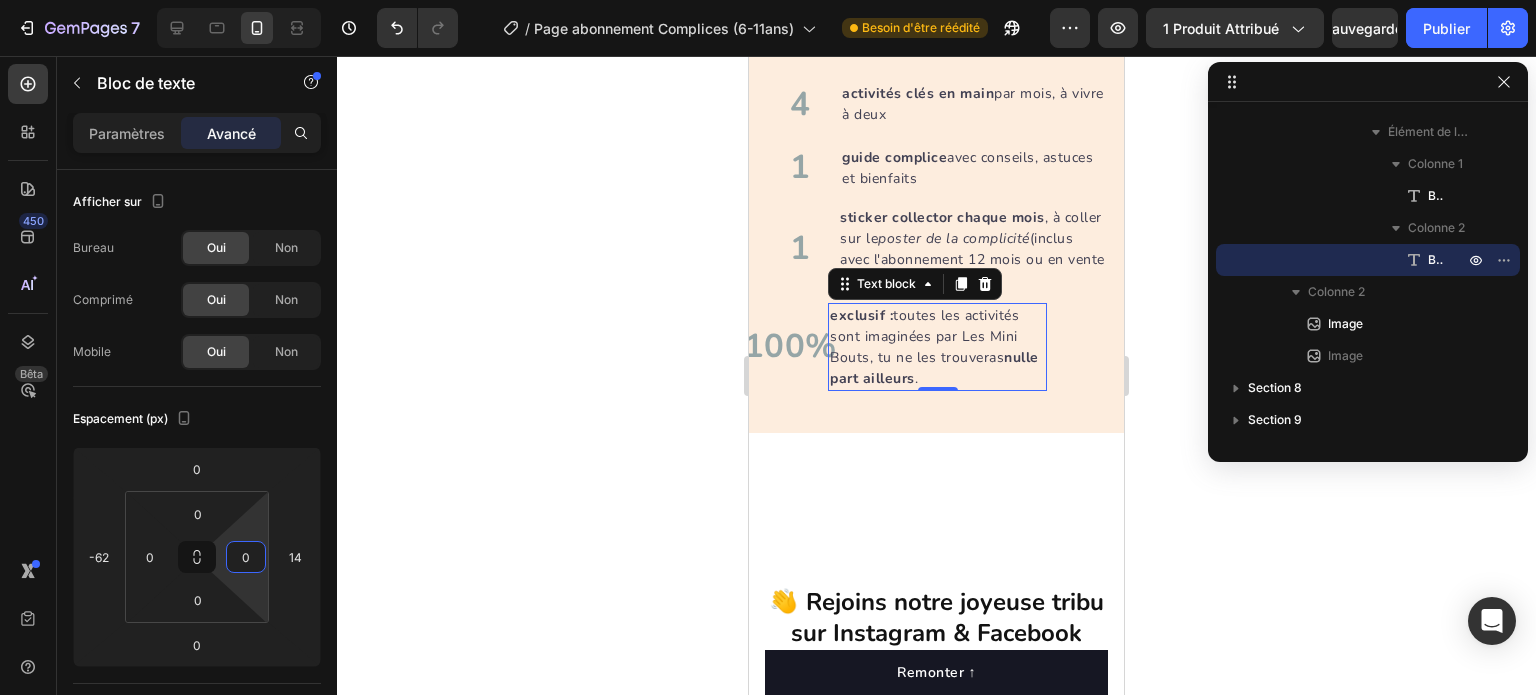click on "7 Version history / Page abonnement Complices (6-11ans) Besoin d'être réédité Aperçu 1 produit attribué Sauvegarder Publier 450 Bêta Sections(18) Éléments (84) Section Élément Hero Section Product Detail Brands Trusted Badges Guarantee Product Breakdown How to use Testimonials Compare Bundle FAQs Social Proof Brand Story Product List Collection Blog List Contact Sticky Add to Cart Custom Footer Parcourir la bibliothèque 450 Mise en page
Rangée
Rangée
Rangée
Rangée Texte
Titre
Bloc de texte Bouton
Bouton
Bouton Médias
Image" at bounding box center (768, 0) 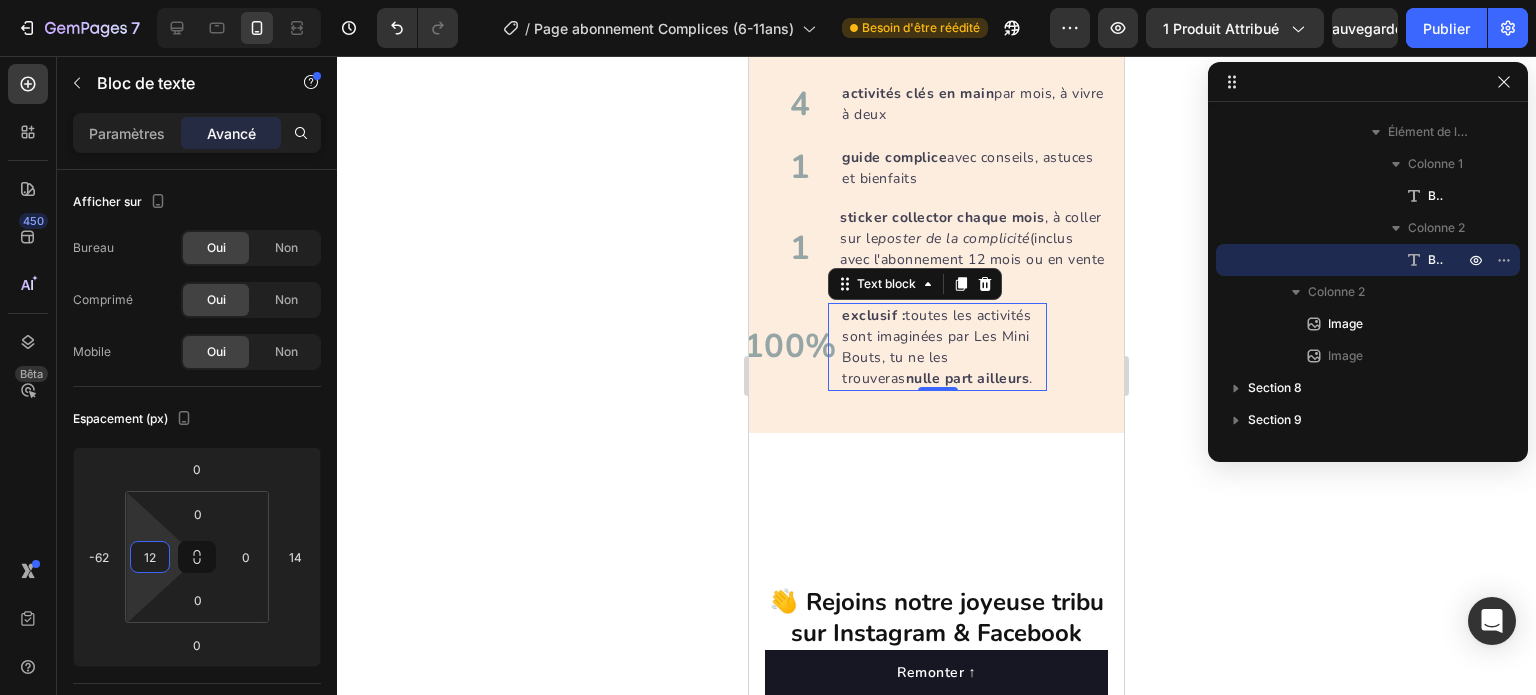 type on "14" 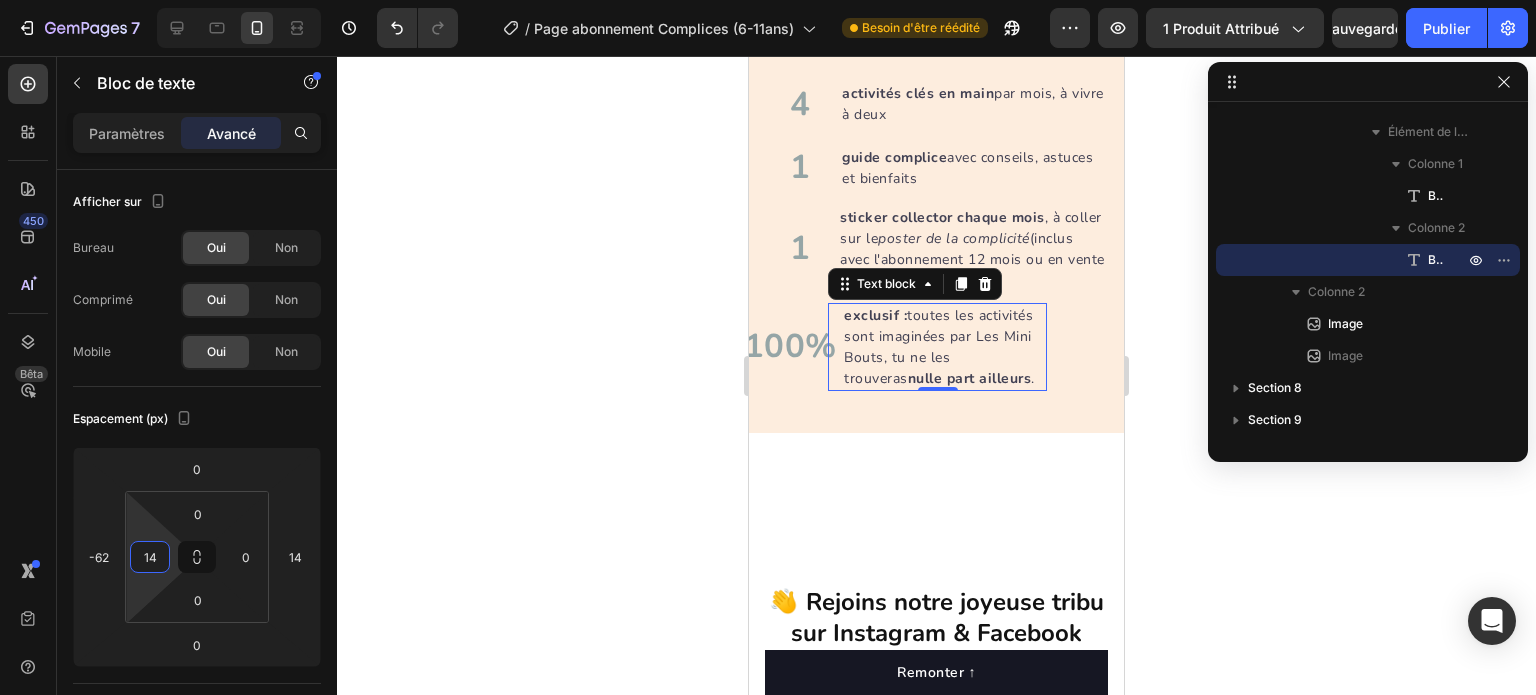 drag, startPoint x: 158, startPoint y: 537, endPoint x: 152, endPoint y: 528, distance: 10.816654 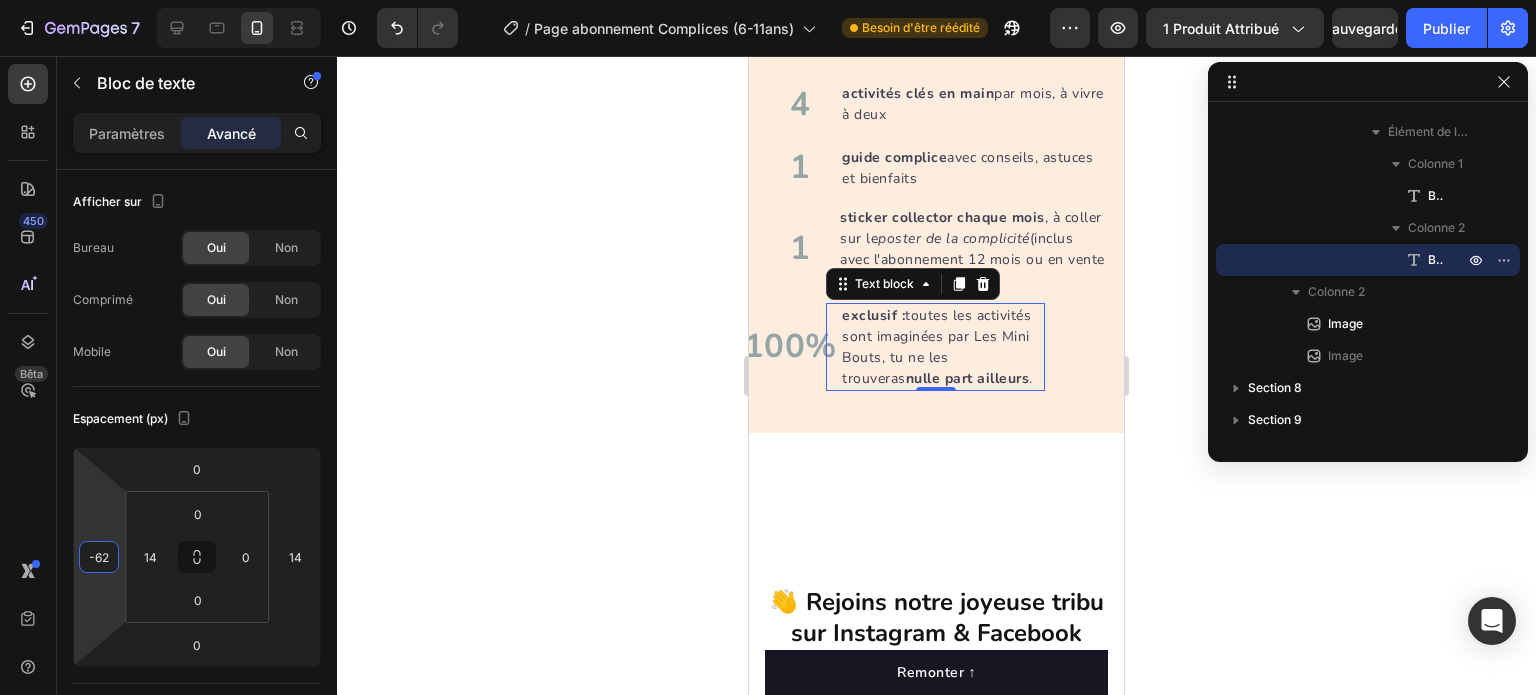 type on "-64" 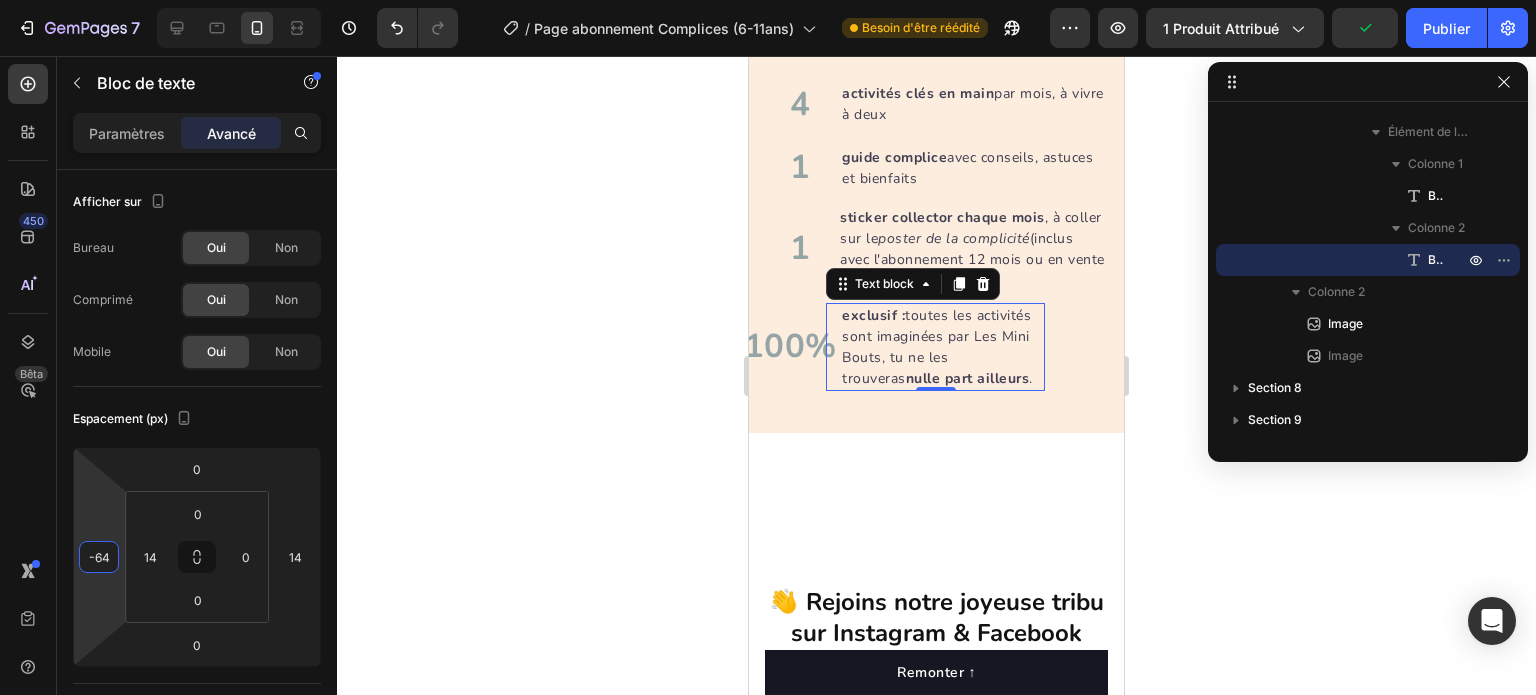 click on "7 Version history / Page abonnement Complices (6-11ans) Besoin d'être réédité Aperçu 1 produit attribué Publier 450 Bêta Sections(18) Éléments (84) Section Élément Hero Section Product Detail Brands Trusted Badges Guarantee Product Breakdown How to use Testimonials Compare Bundle FAQs Social Proof Brand Story Product List Collection Blog List Contact Sticky Add to Cart Custom Footer Parcourir la bibliothèque 450 Mise en page
Rangée
Rangée
Rangée
Rangée Texte
Titre
Bloc de texte Bouton
Bouton
Bouton Médias
Image" at bounding box center (768, 0) 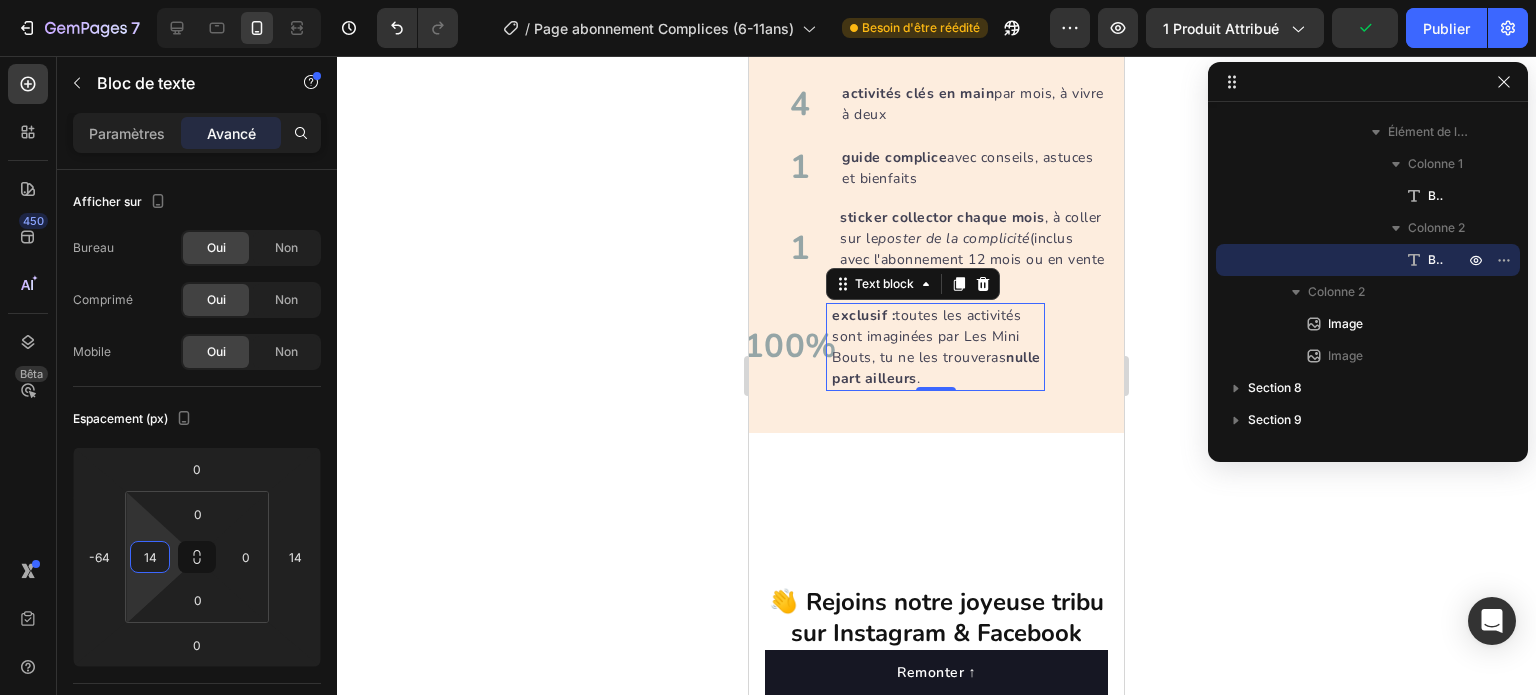 type on "0" 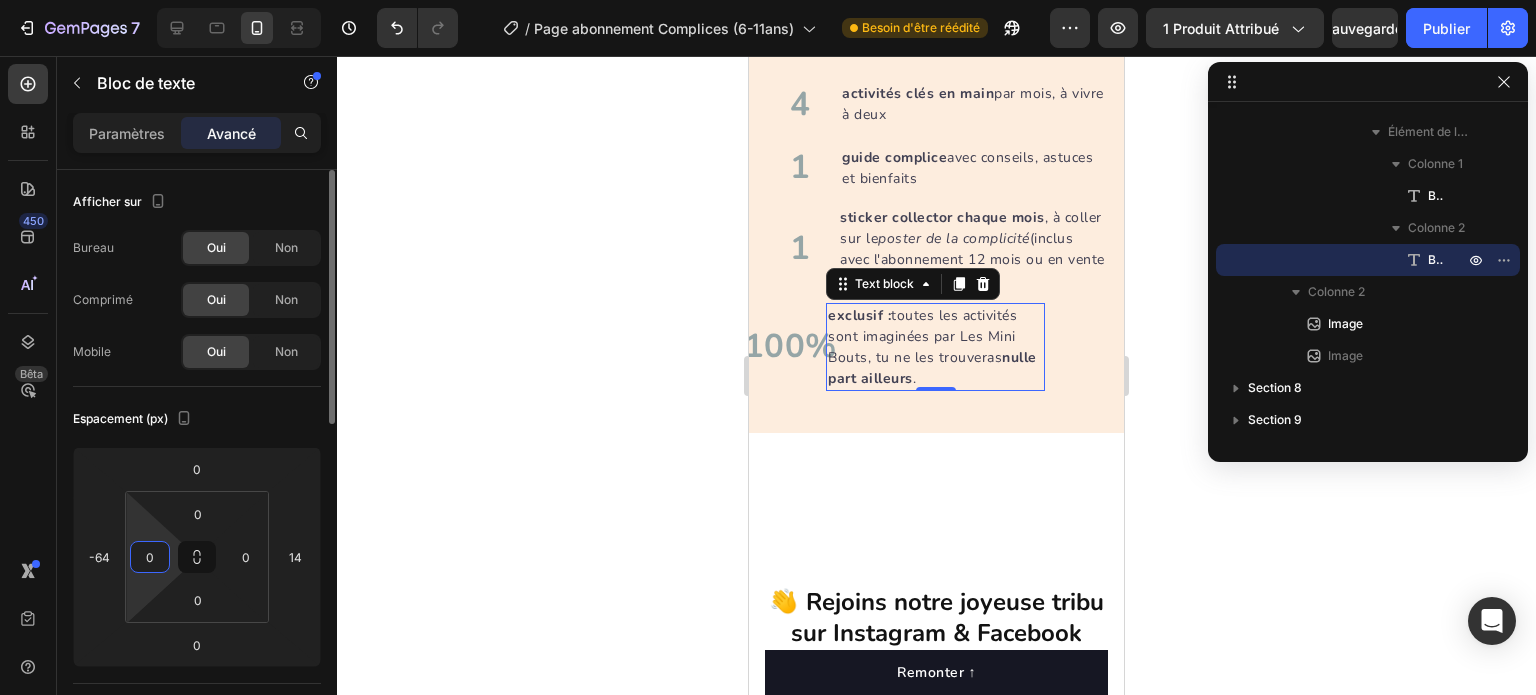 drag, startPoint x: 155, startPoint y: 527, endPoint x: 132, endPoint y: 549, distance: 31.827662 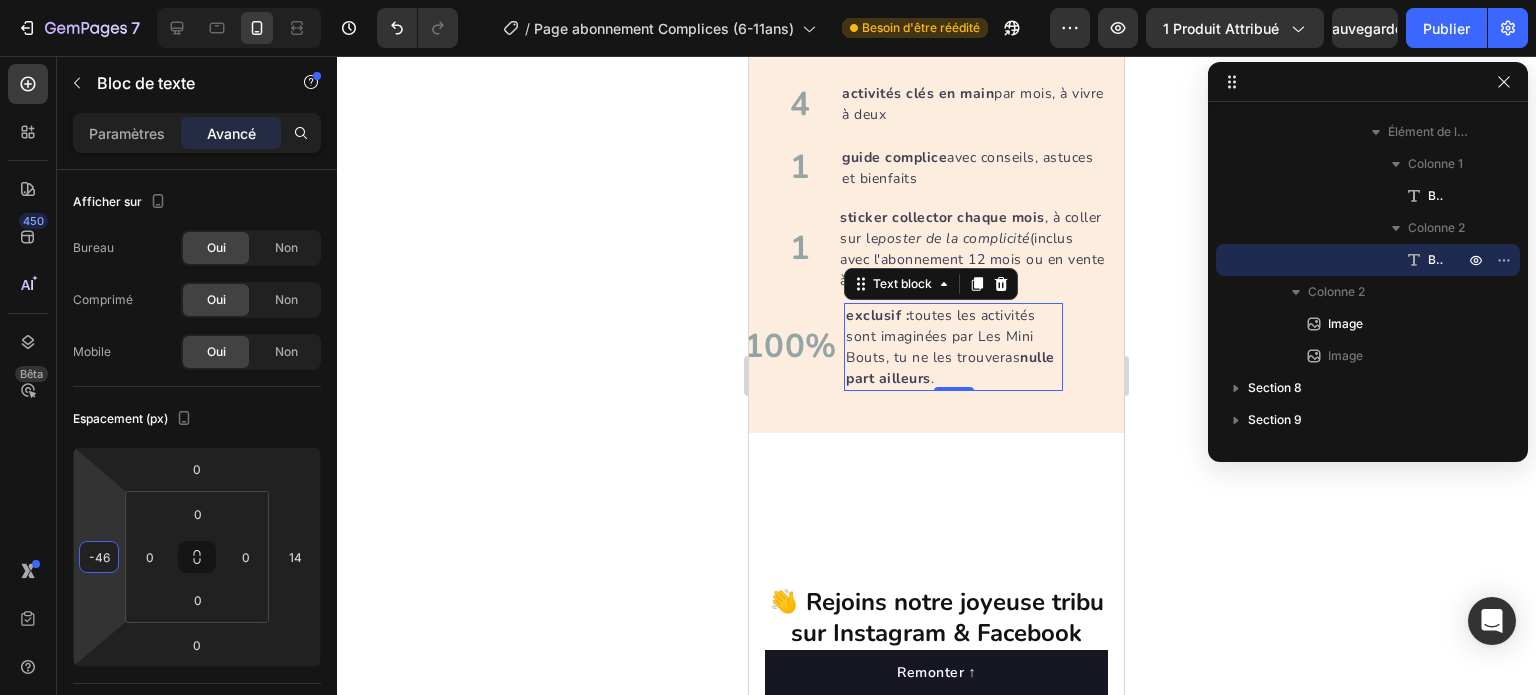 type on "-48" 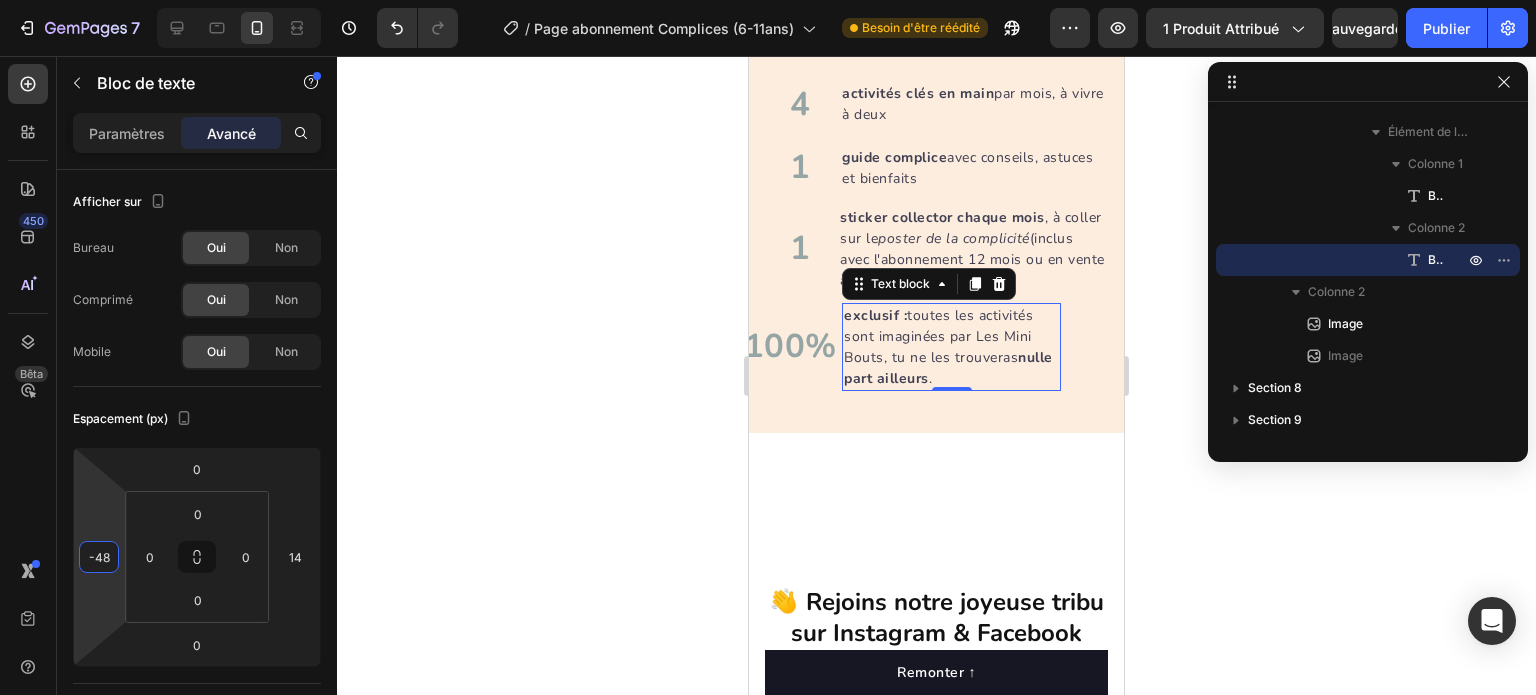 click on "7 Version history / Page abonnement Complices (6-11ans) Besoin d'être réédité Aperçu 1 produit attribué Sauvegarder Publier 450 Bêta Sections(18) Éléments (84) Section Élément Hero Section Product Detail Brands Trusted Badges Guarantee Product Breakdown How to use Testimonials Compare Bundle FAQs Social Proof Brand Story Product List Collection Blog List Contact Sticky Add to Cart Custom Footer Parcourir la bibliothèque 450 Mise en page
Rangée
Rangée
Rangée
Rangée Texte
Titre
Bloc de texte Bouton
Bouton
Bouton Médias
Image" at bounding box center (768, 0) 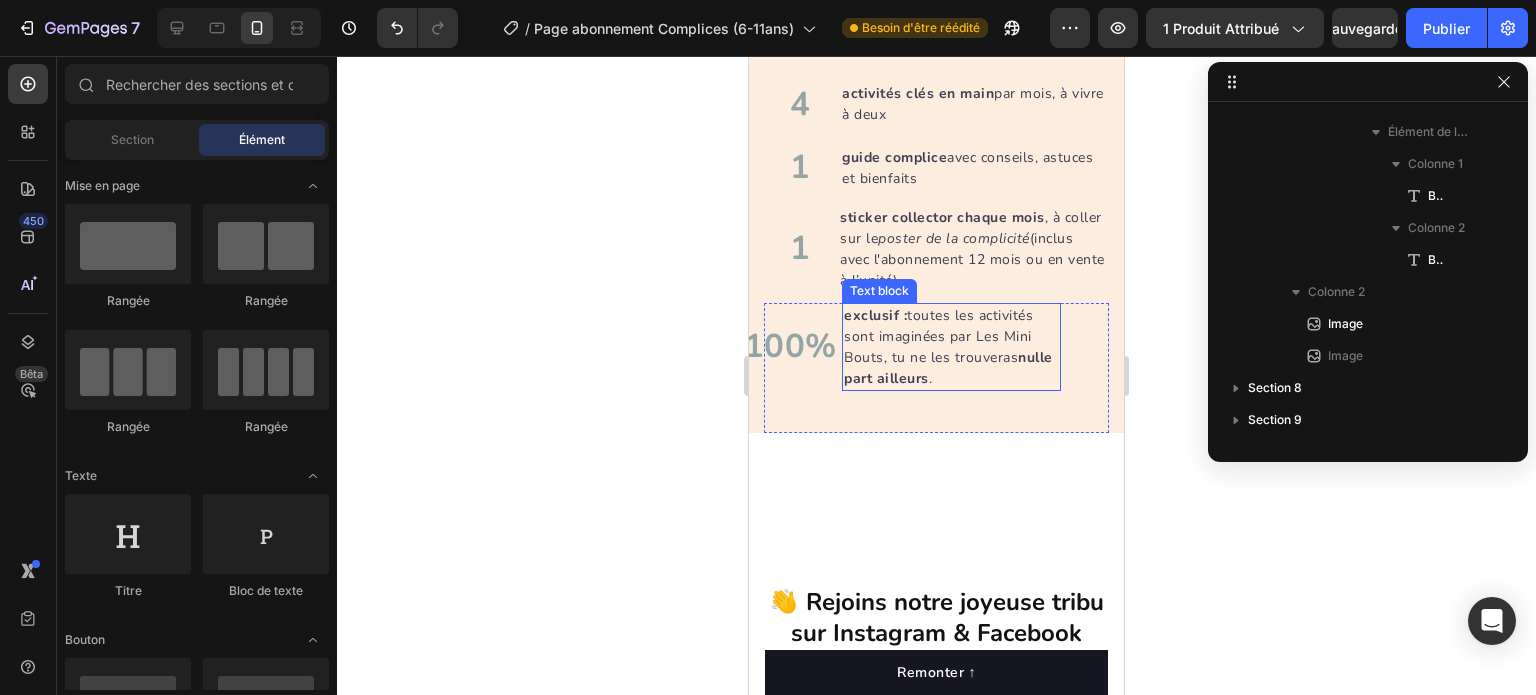 click on "exclusif :  toutes les activités sont imaginées par Les Mini Bouts, tu ne les trouveras  nulle part ailleurs ." at bounding box center [951, 347] 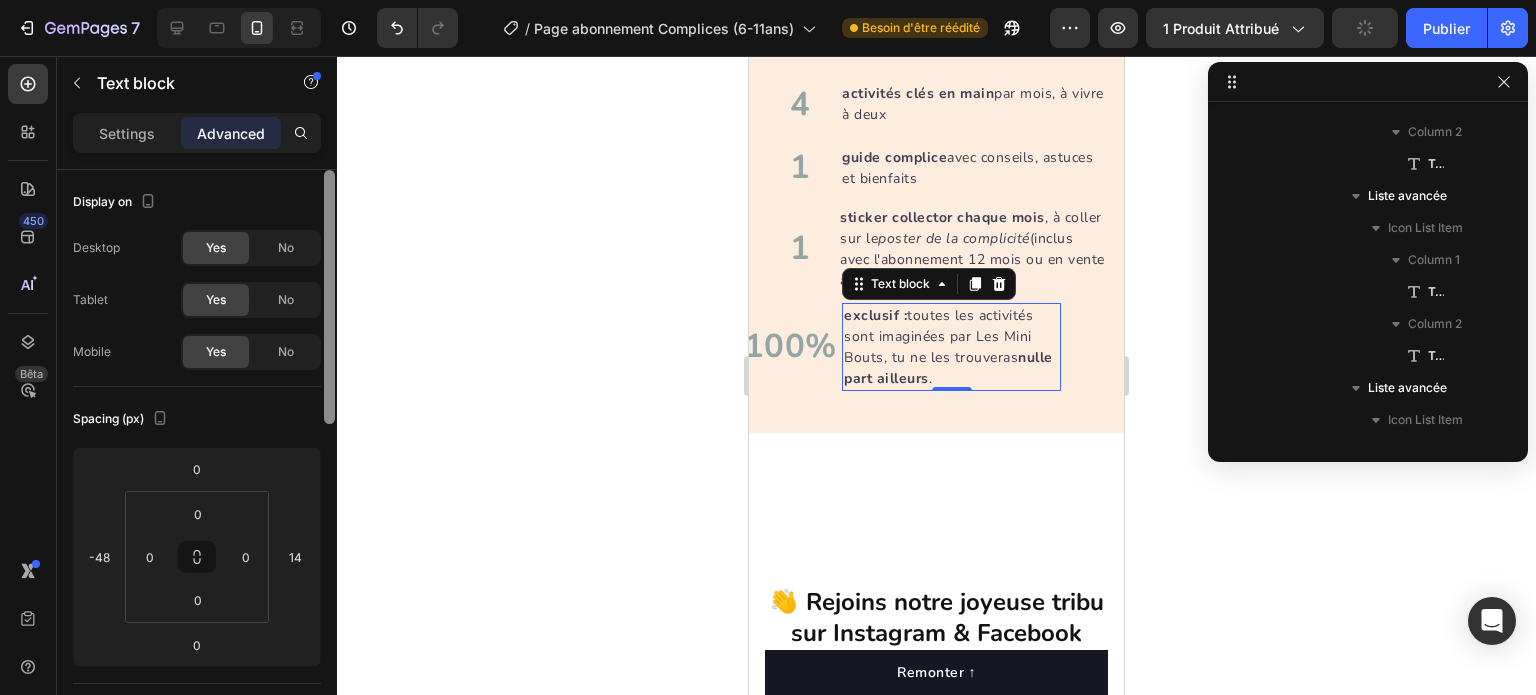 scroll, scrollTop: 2938, scrollLeft: 0, axis: vertical 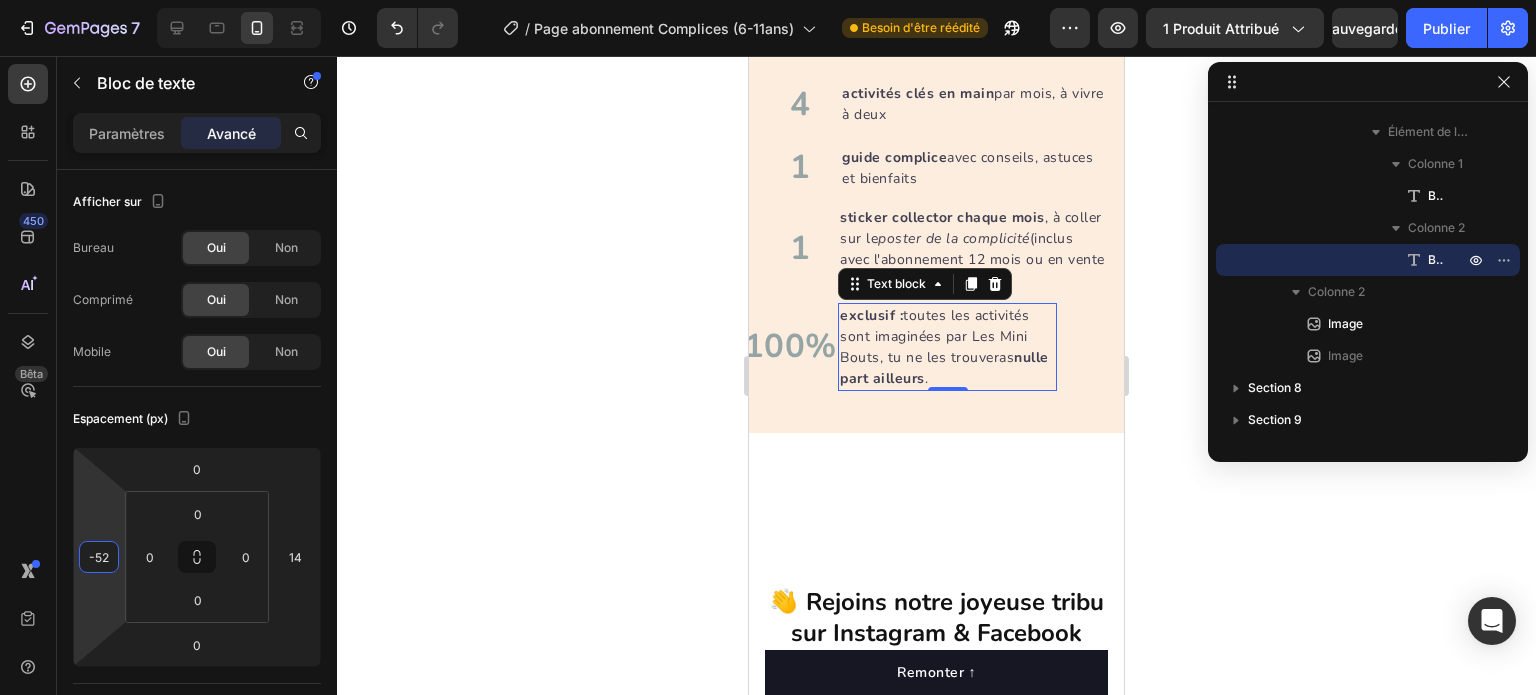 type on "-50" 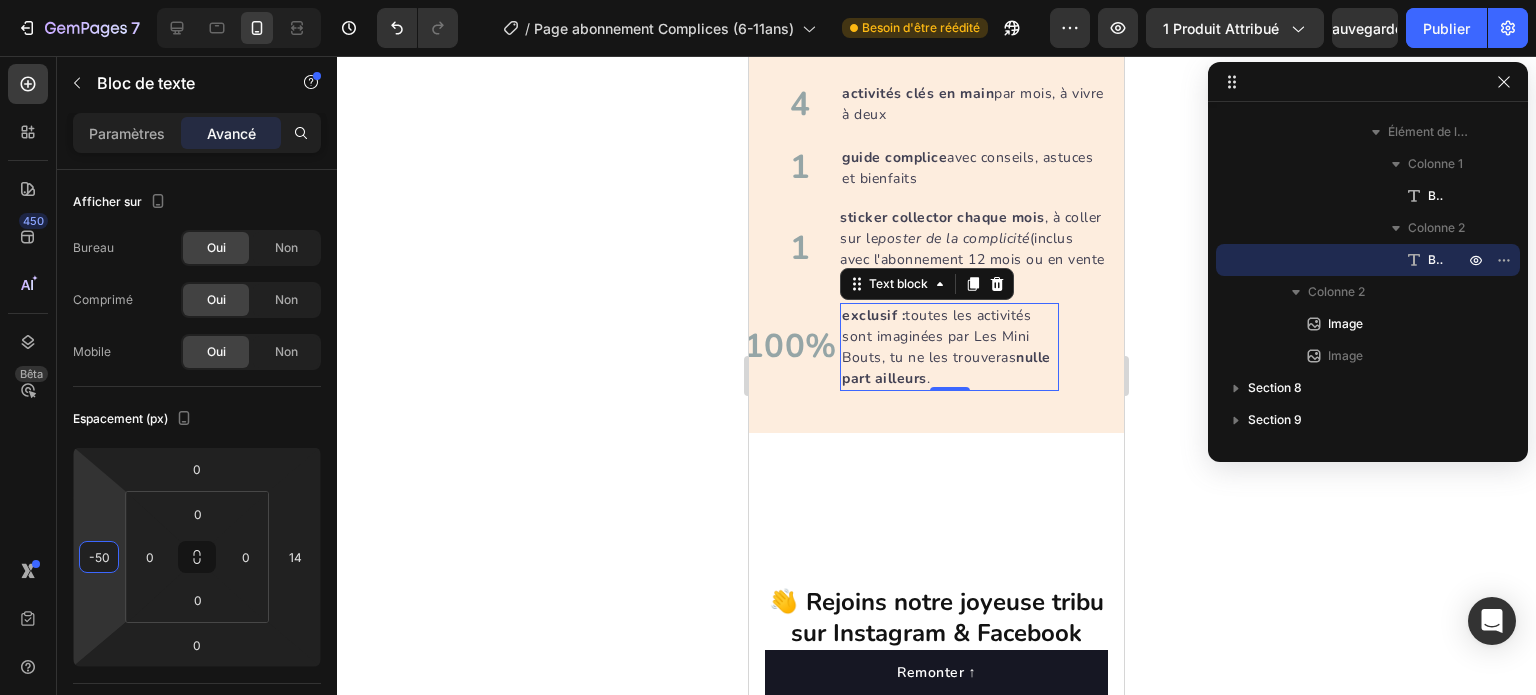 click on "7 Version history / Page abonnement Complices (6-11ans) Besoin d'être réédité Aperçu 1 produit attribué Sauvegarder Publier 450 Bêta Sections(18) Éléments (84) Section Élément Hero Section Product Detail Brands Trusted Badges Guarantee Product Breakdown How to use Testimonials Compare Bundle FAQs Social Proof Brand Story Product List Collection Blog List Contact Sticky Add to Cart Custom Footer Parcourir la bibliothèque 450 Mise en page
Rangée
Rangée
Rangée
Rangée Texte
Titre
Bloc de texte Bouton
Bouton
Bouton Médias
Image" at bounding box center [768, 0] 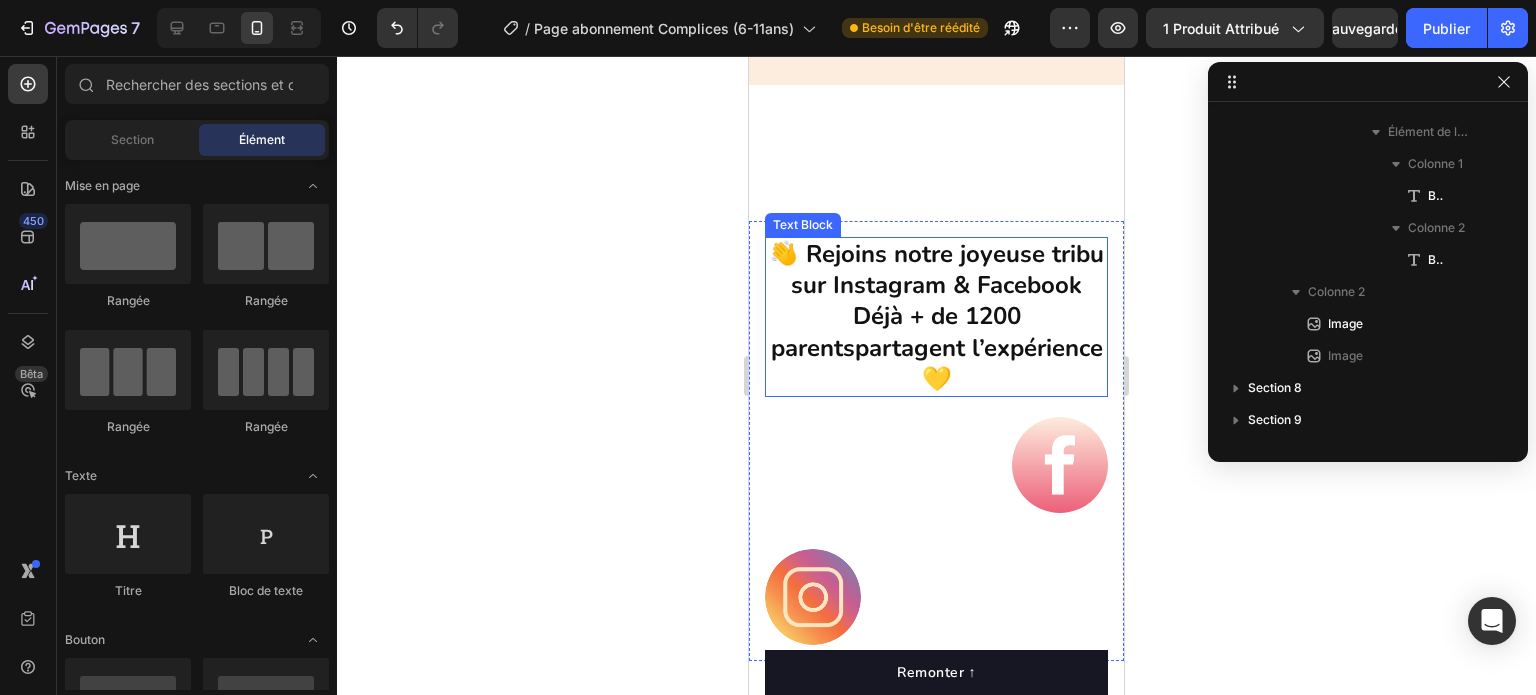 scroll, scrollTop: 6500, scrollLeft: 0, axis: vertical 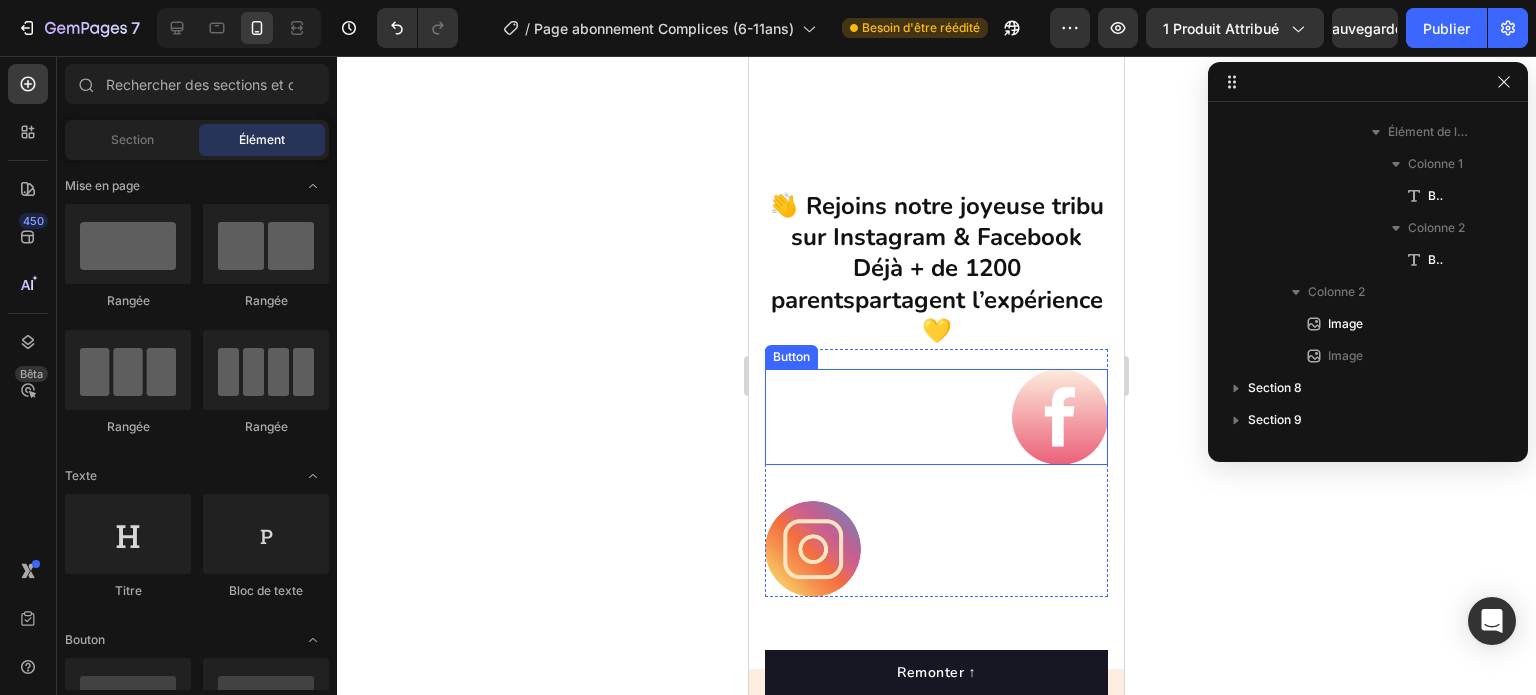 click at bounding box center (1060, 417) 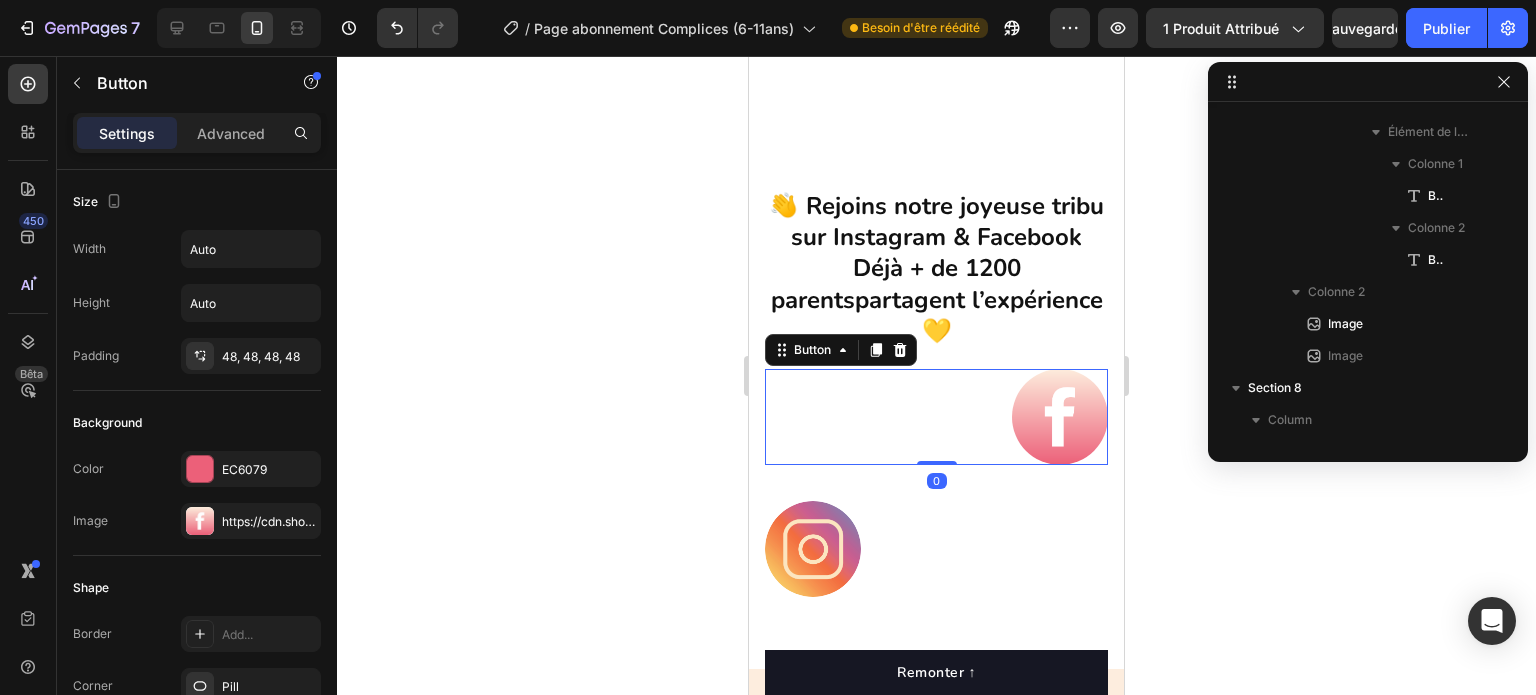 scroll, scrollTop: 3290, scrollLeft: 0, axis: vertical 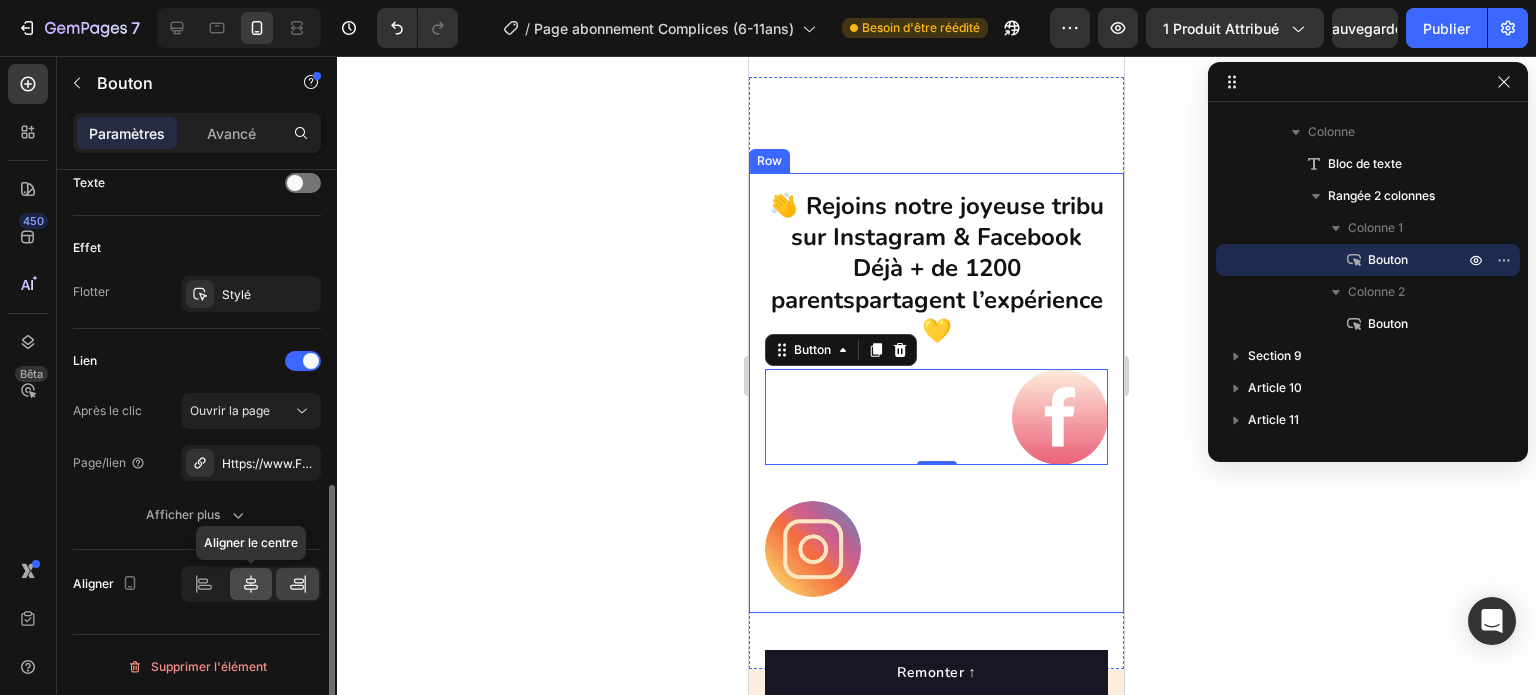 click 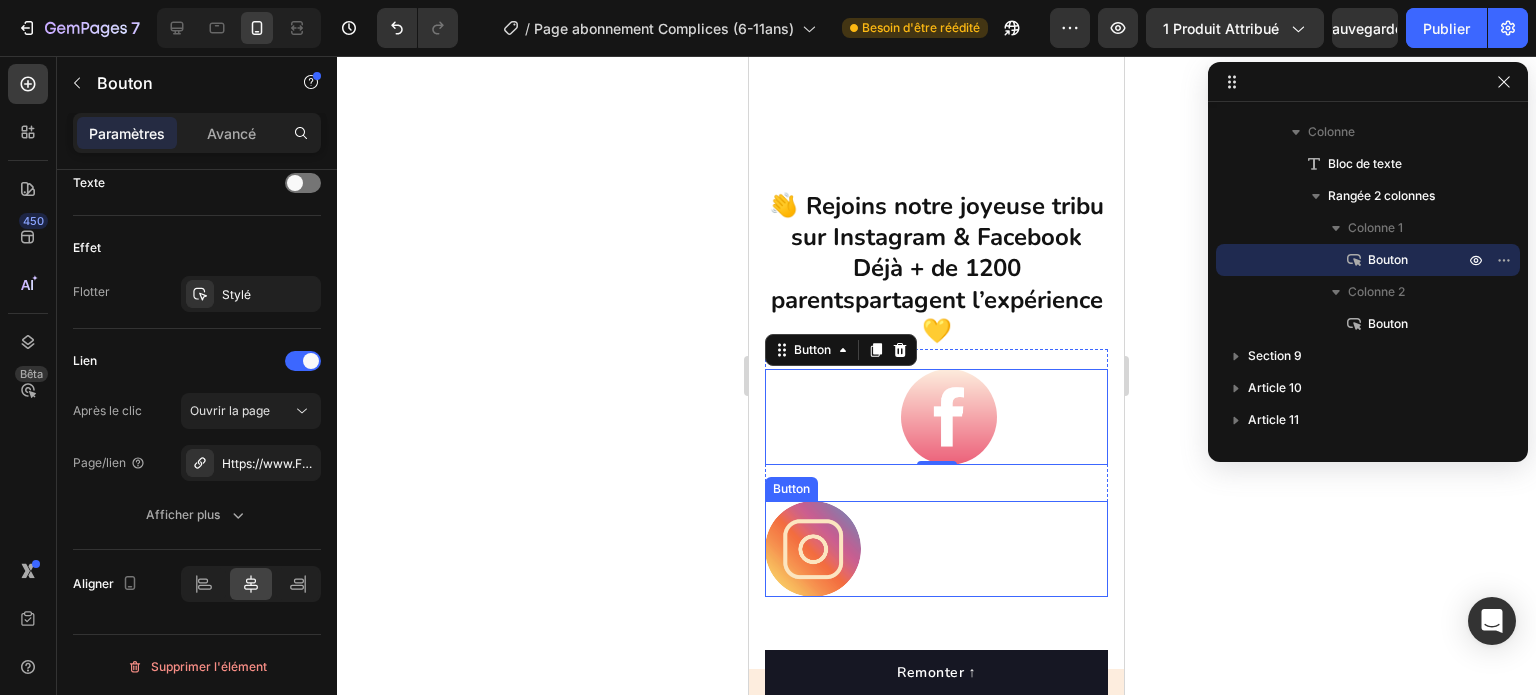 click at bounding box center (813, 549) 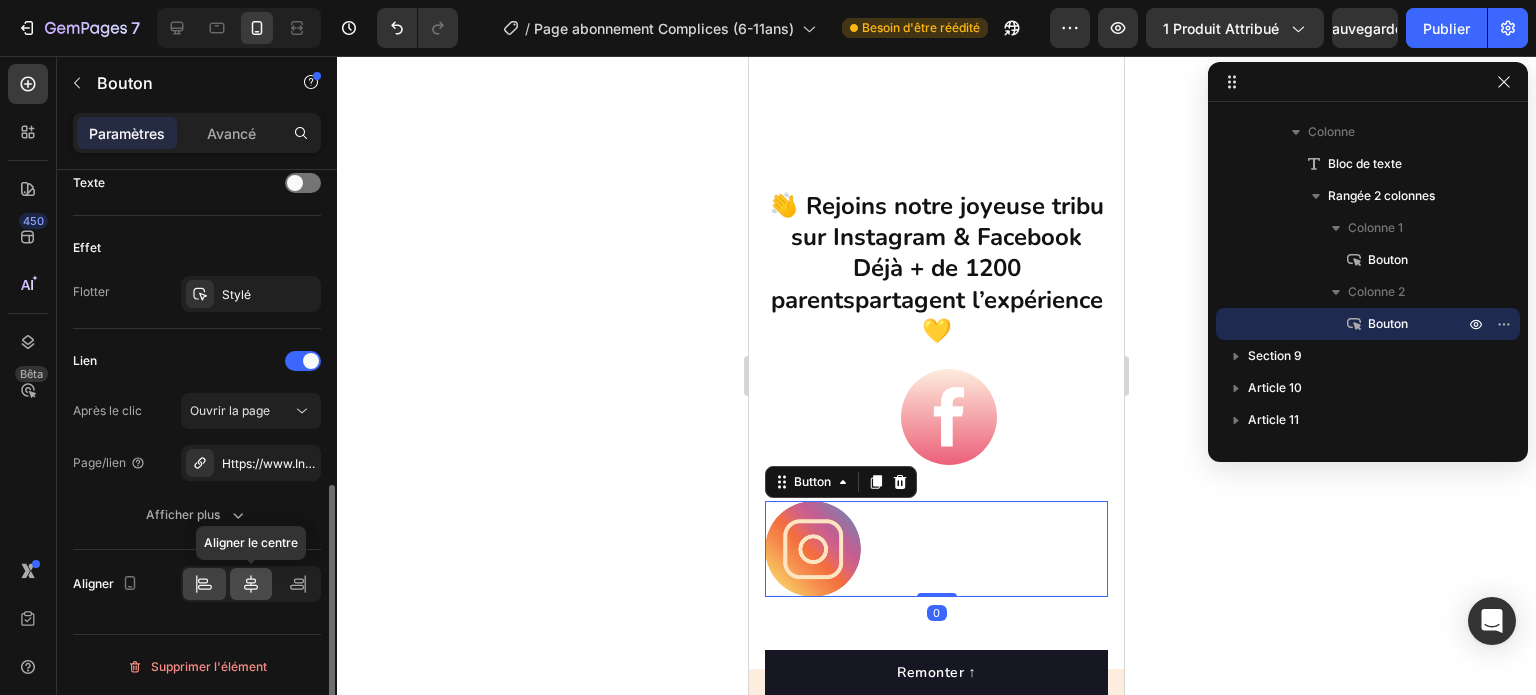 click 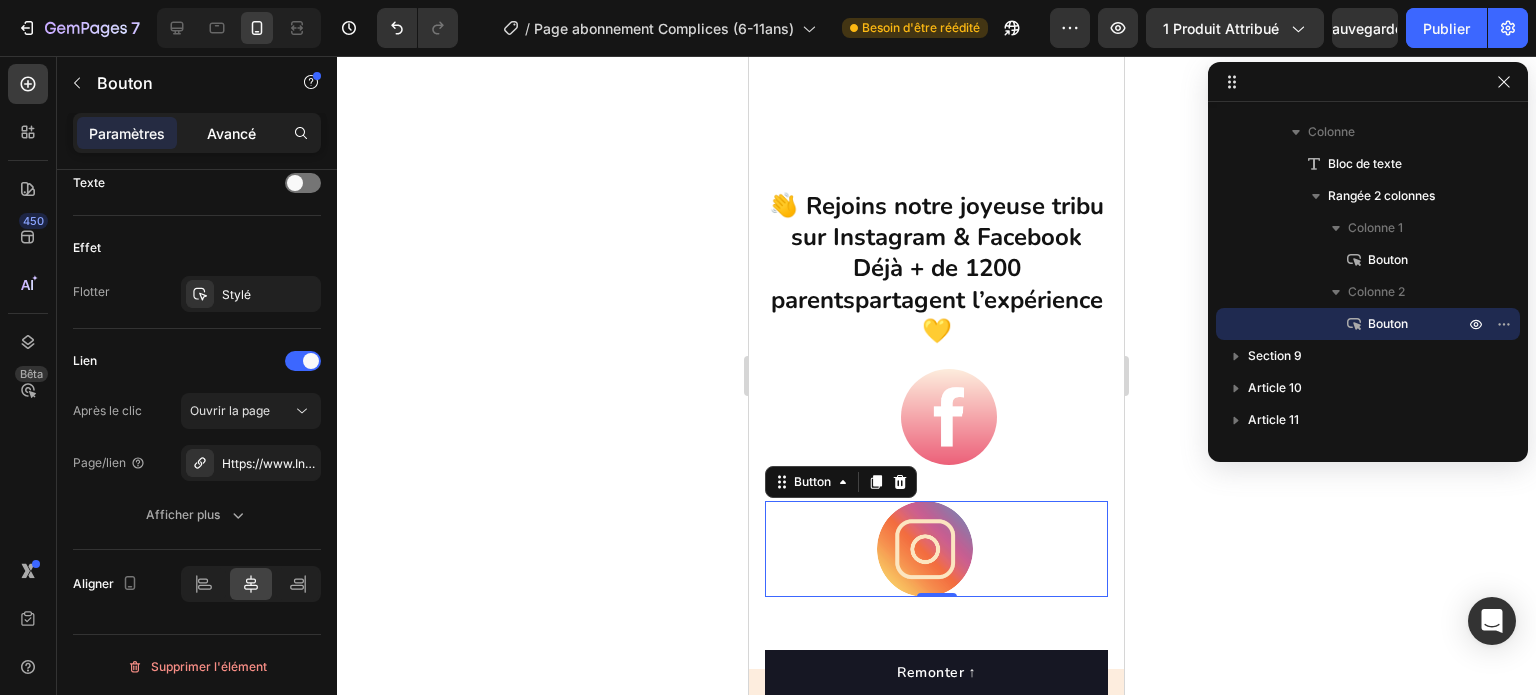 drag, startPoint x: 250, startPoint y: 131, endPoint x: 248, endPoint y: 143, distance: 12.165525 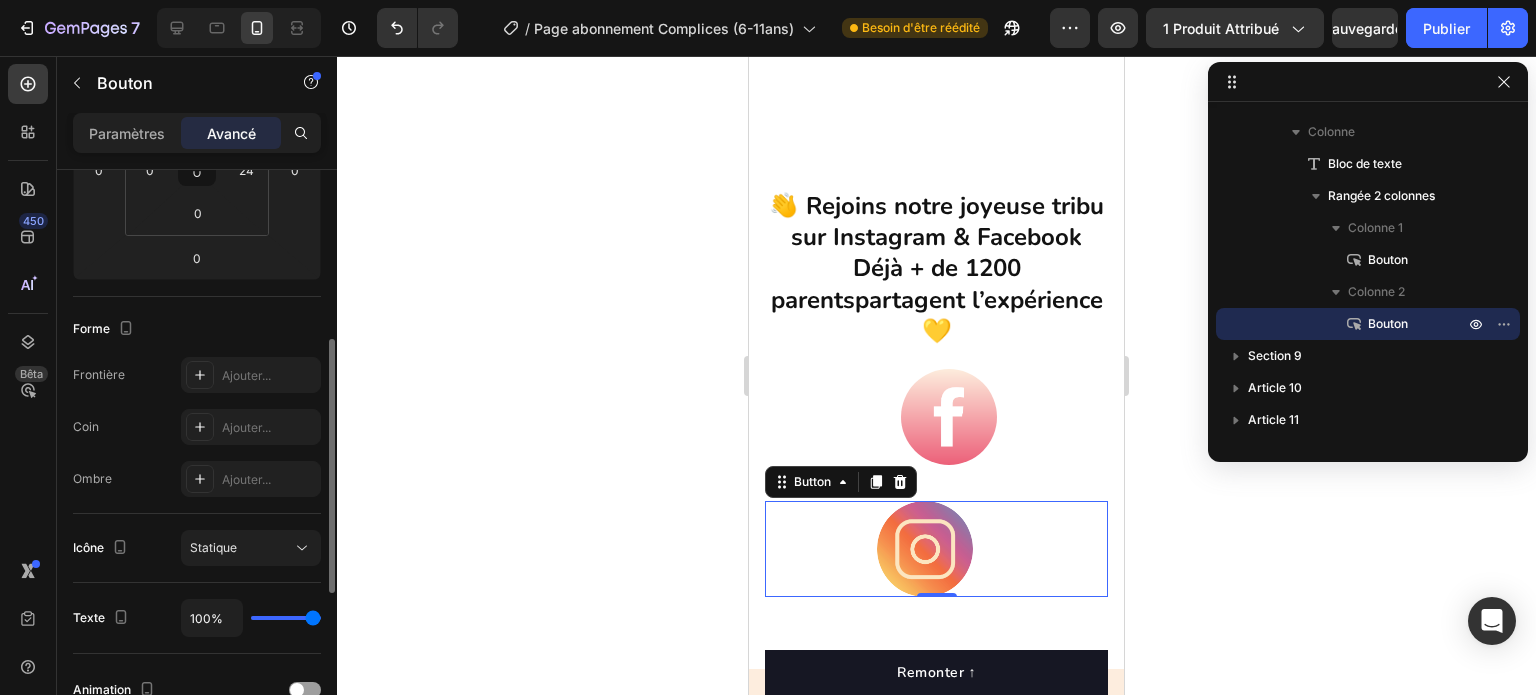 scroll, scrollTop: 287, scrollLeft: 0, axis: vertical 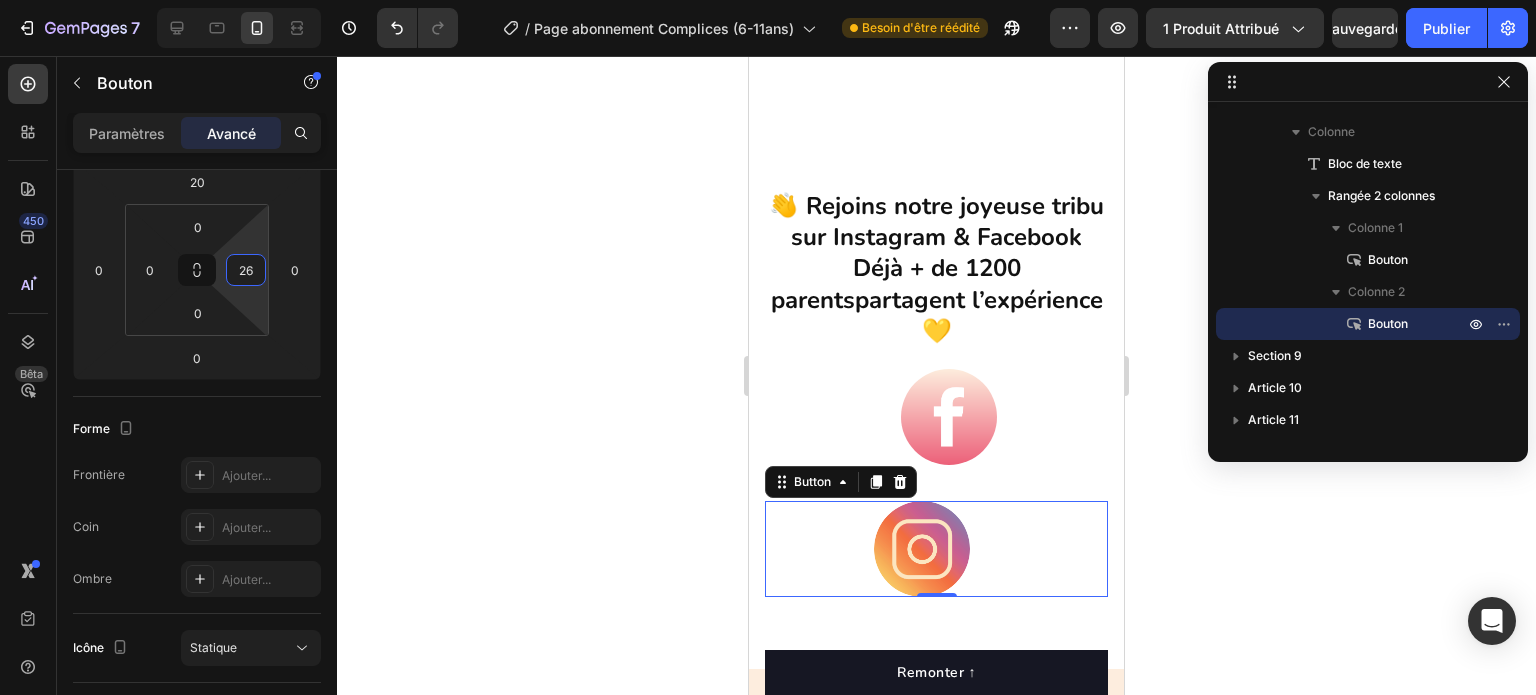 type on "0" 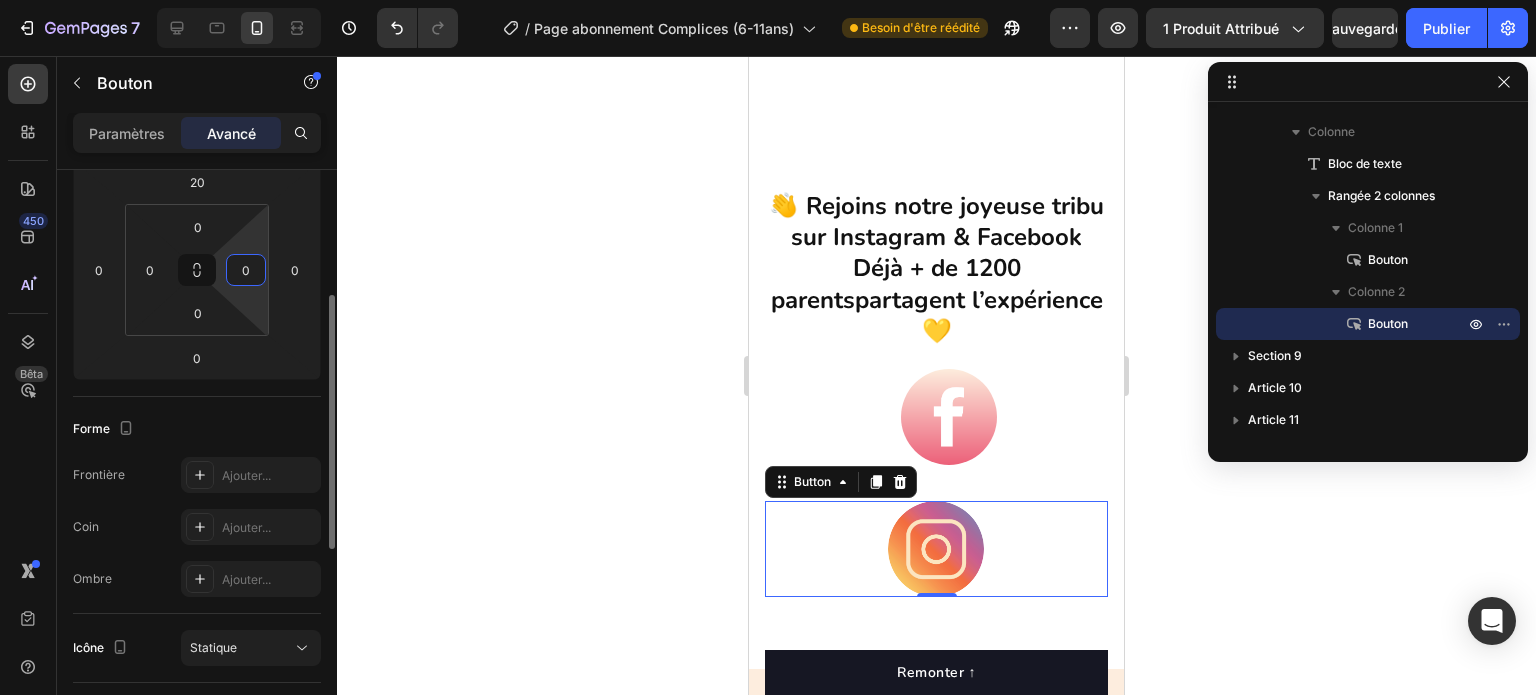 drag, startPoint x: 253, startPoint y: 291, endPoint x: 263, endPoint y: 320, distance: 30.675724 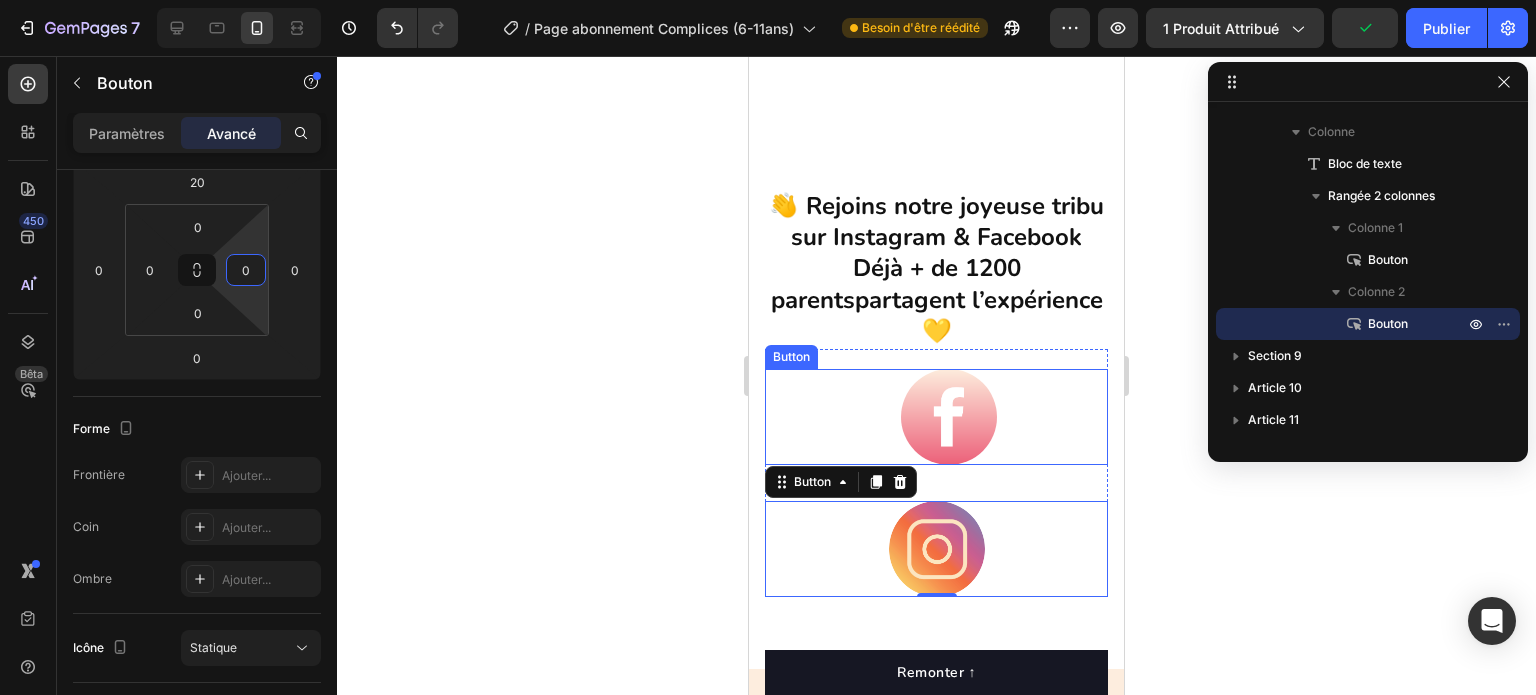 click at bounding box center (949, 417) 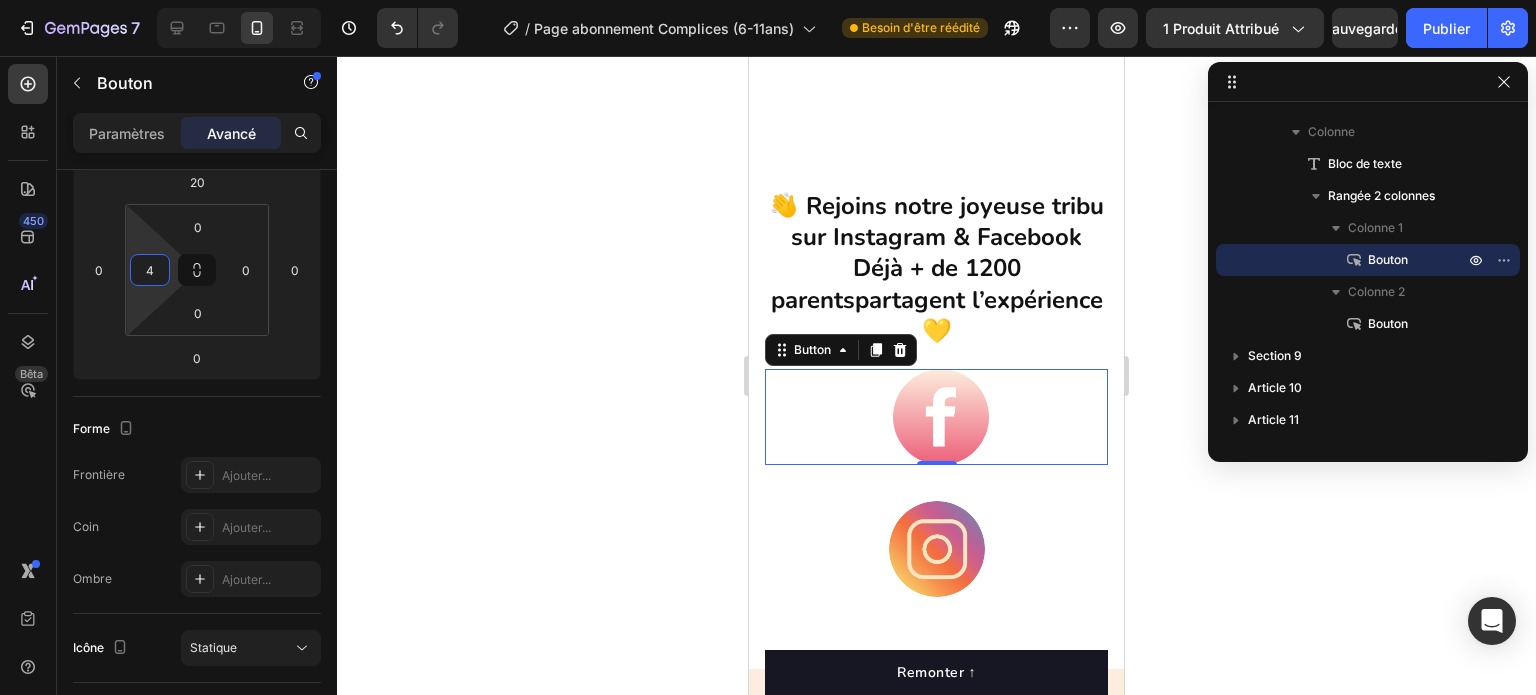 type on "0" 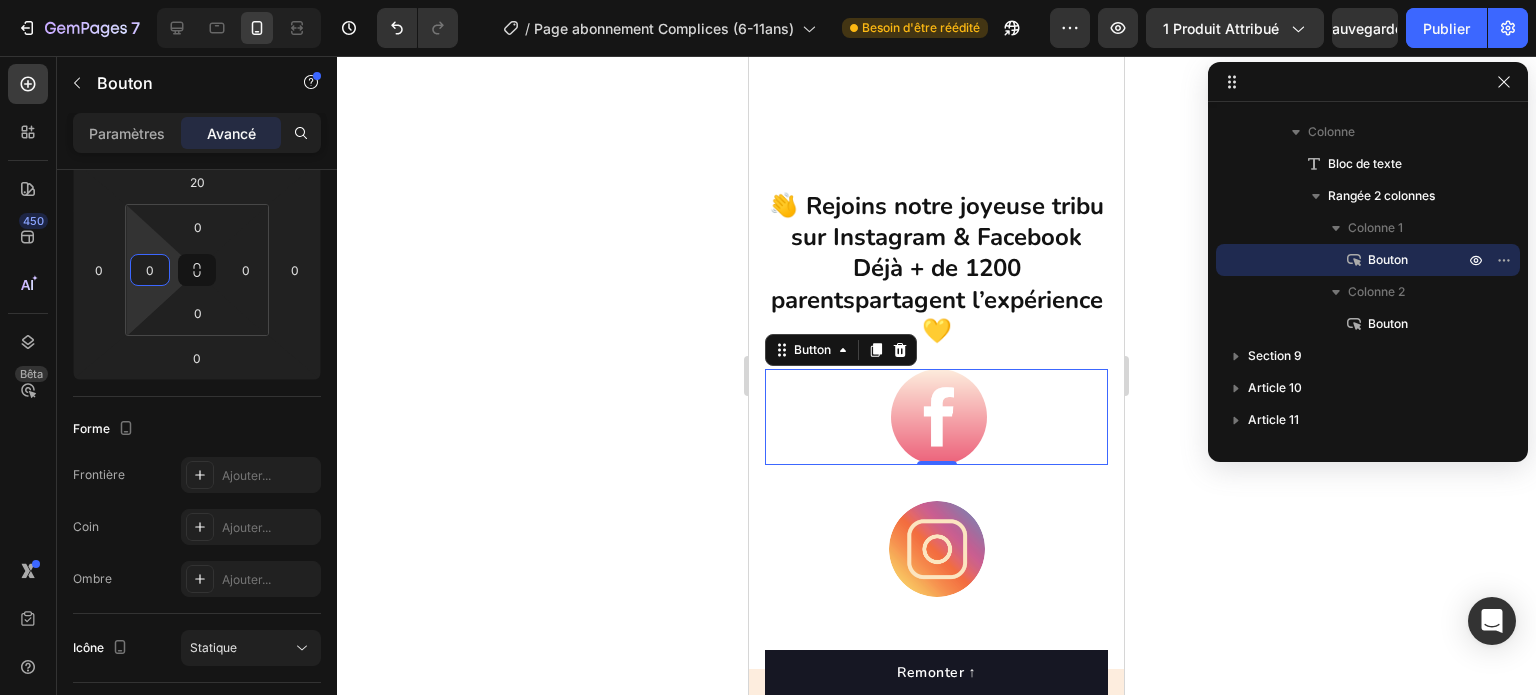 drag, startPoint x: 146, startPoint y: 248, endPoint x: 146, endPoint y: 263, distance: 15 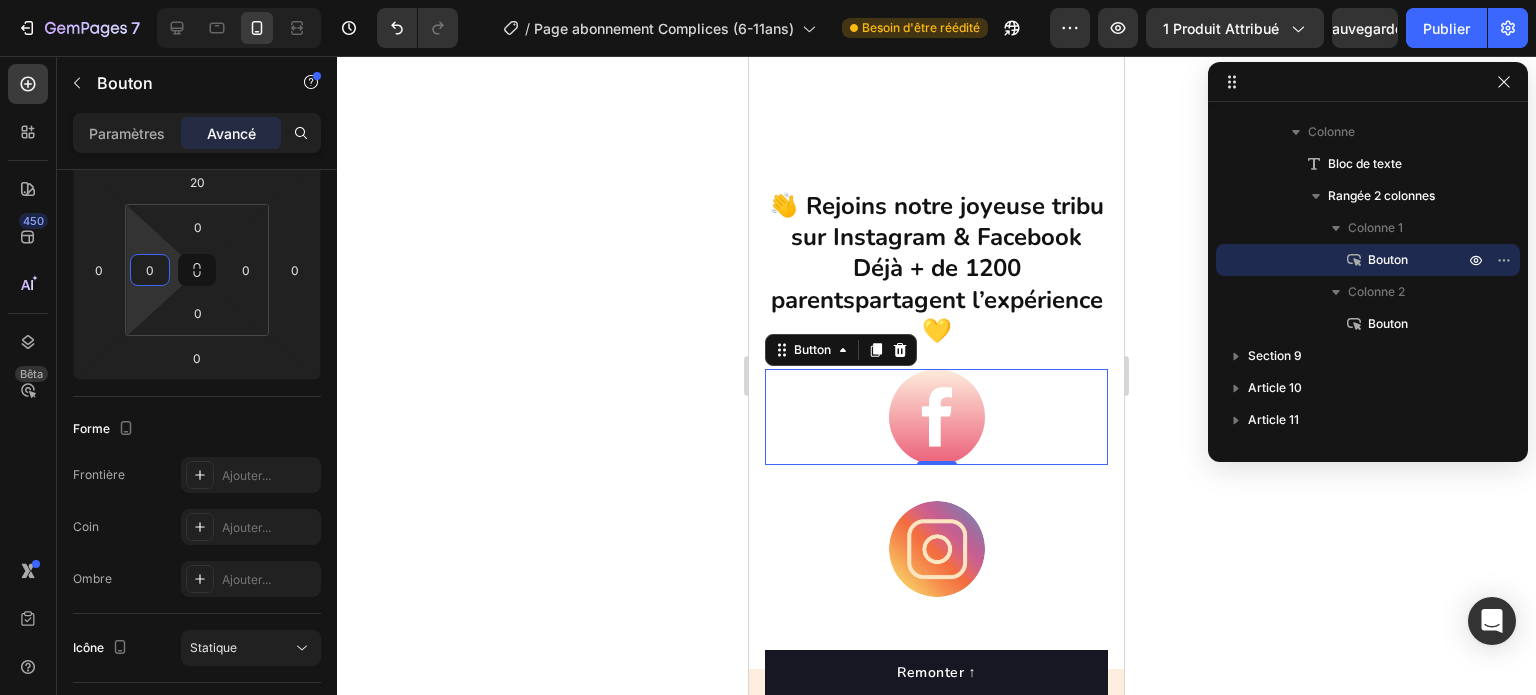 click 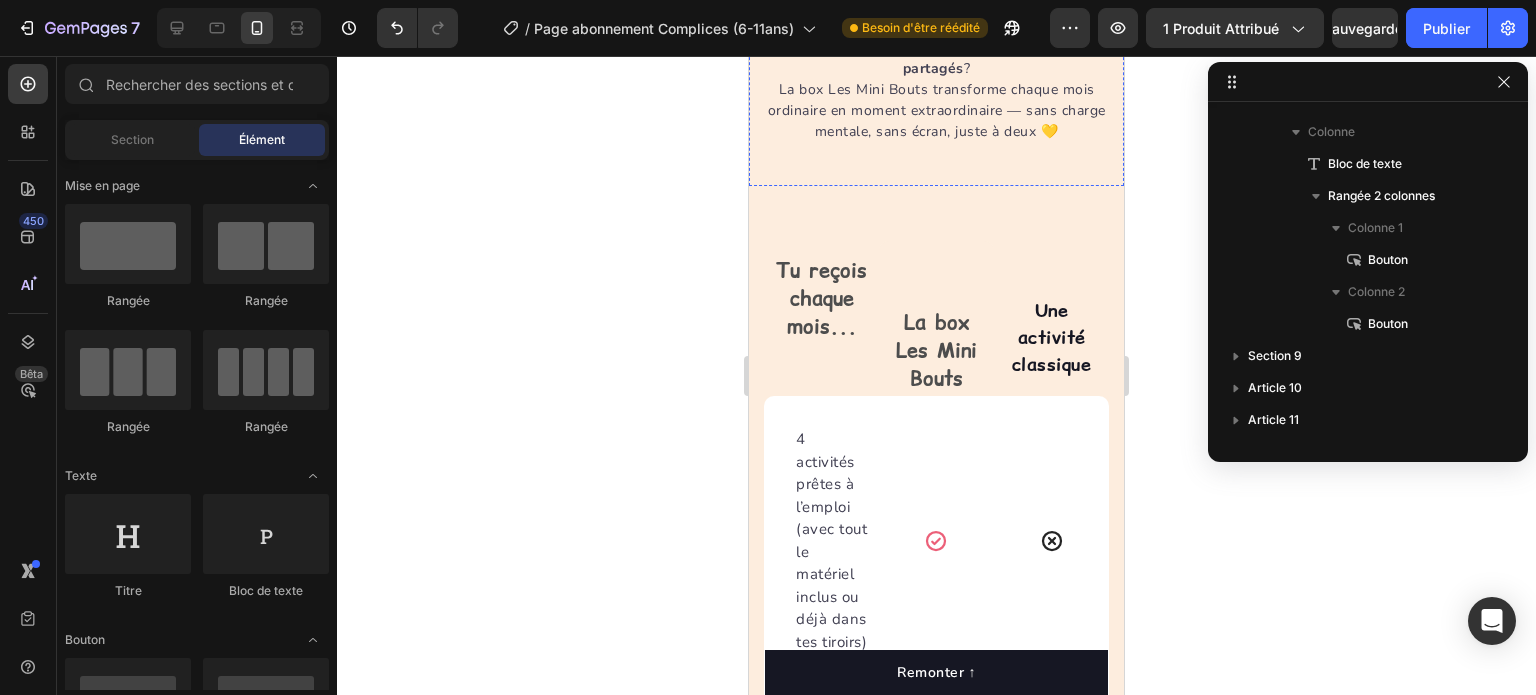 scroll, scrollTop: 7400, scrollLeft: 0, axis: vertical 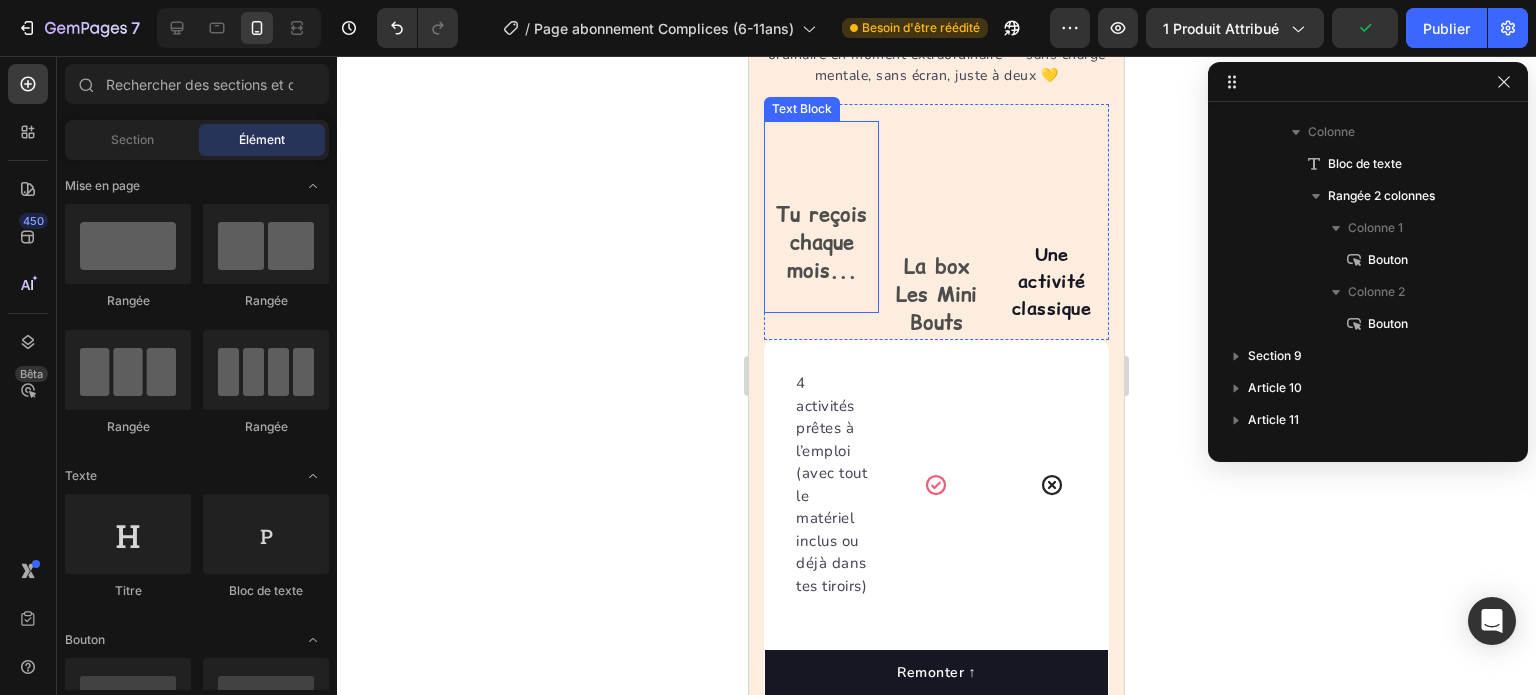 click on "Tu reçois chaque mois..." at bounding box center [821, 243] 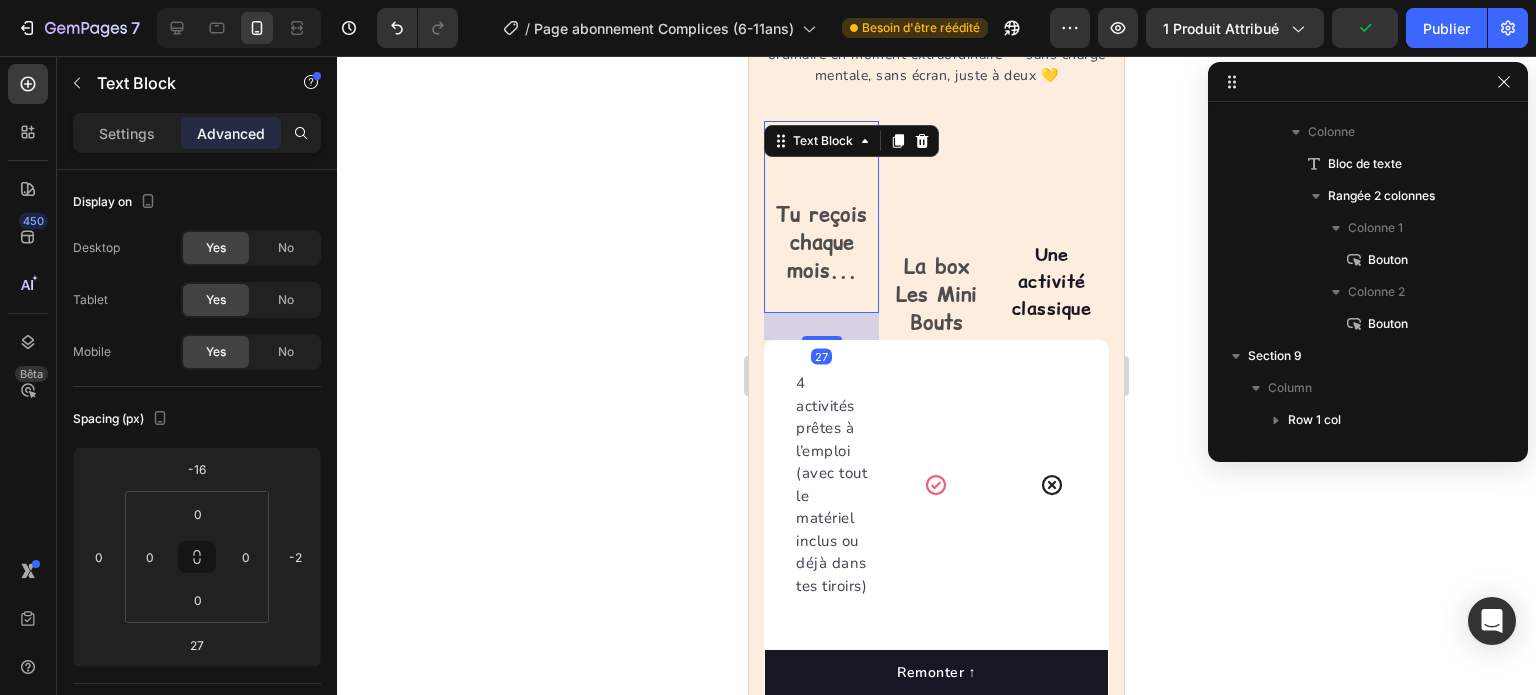 scroll, scrollTop: 3610, scrollLeft: 0, axis: vertical 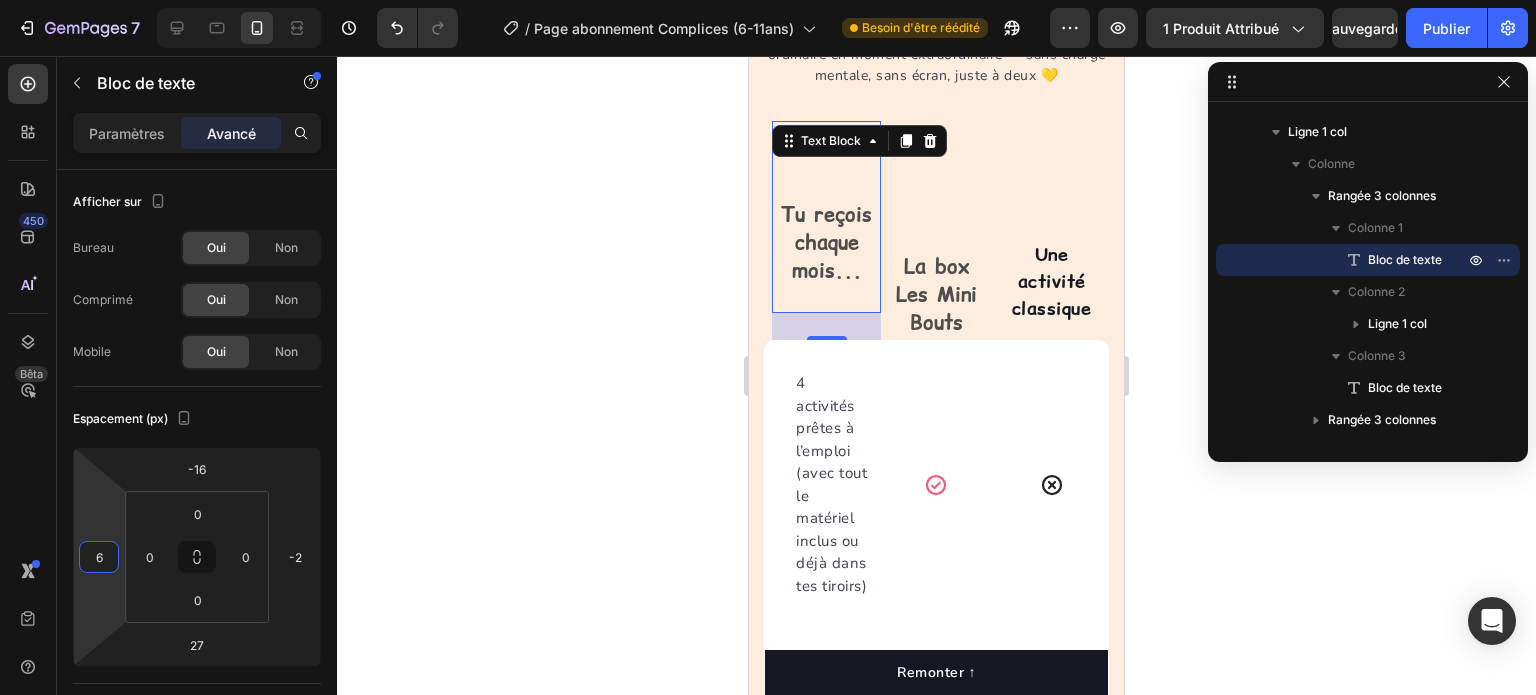 type on "0" 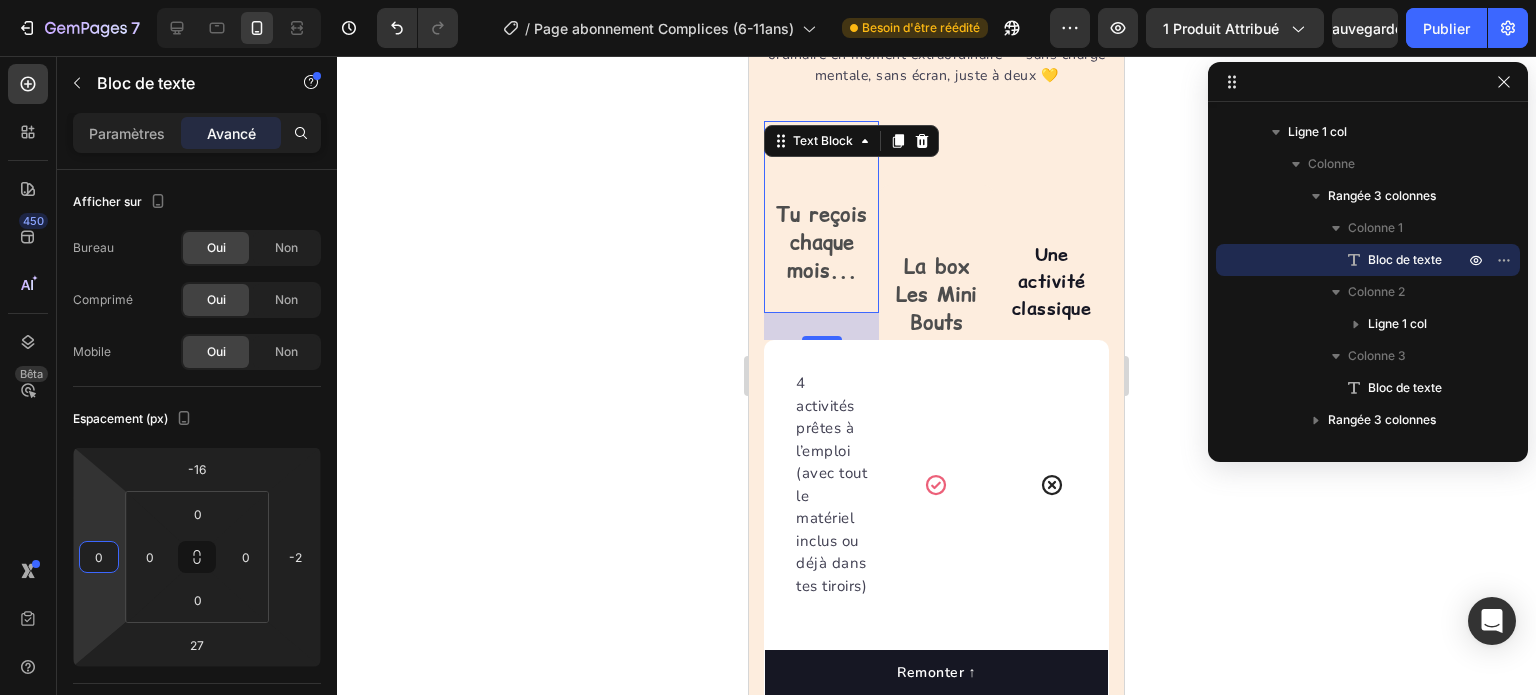 click on "7 Version history / Page abonnement Complices (6-11ans) Besoin d'être réédité Aperçu 1 produit attribué Sauvegarder Publier 450 Bêta Sections(18) Éléments (84) Section Élément Hero Section Product Detail Brands Trusted Badges Guarantee Product Breakdown How to use Testimonials Compare Bundle FAQs Social Proof Brand Story Product List Collection Blog List Contact Sticky Add to Cart Custom Footer Parcourir la bibliothèque 450 Mise en page
Rangée
Rangée
Rangée
Rangée Texte
Titre
Bloc de texte Bouton
Bouton
Bouton Médias
Image" at bounding box center [768, 0] 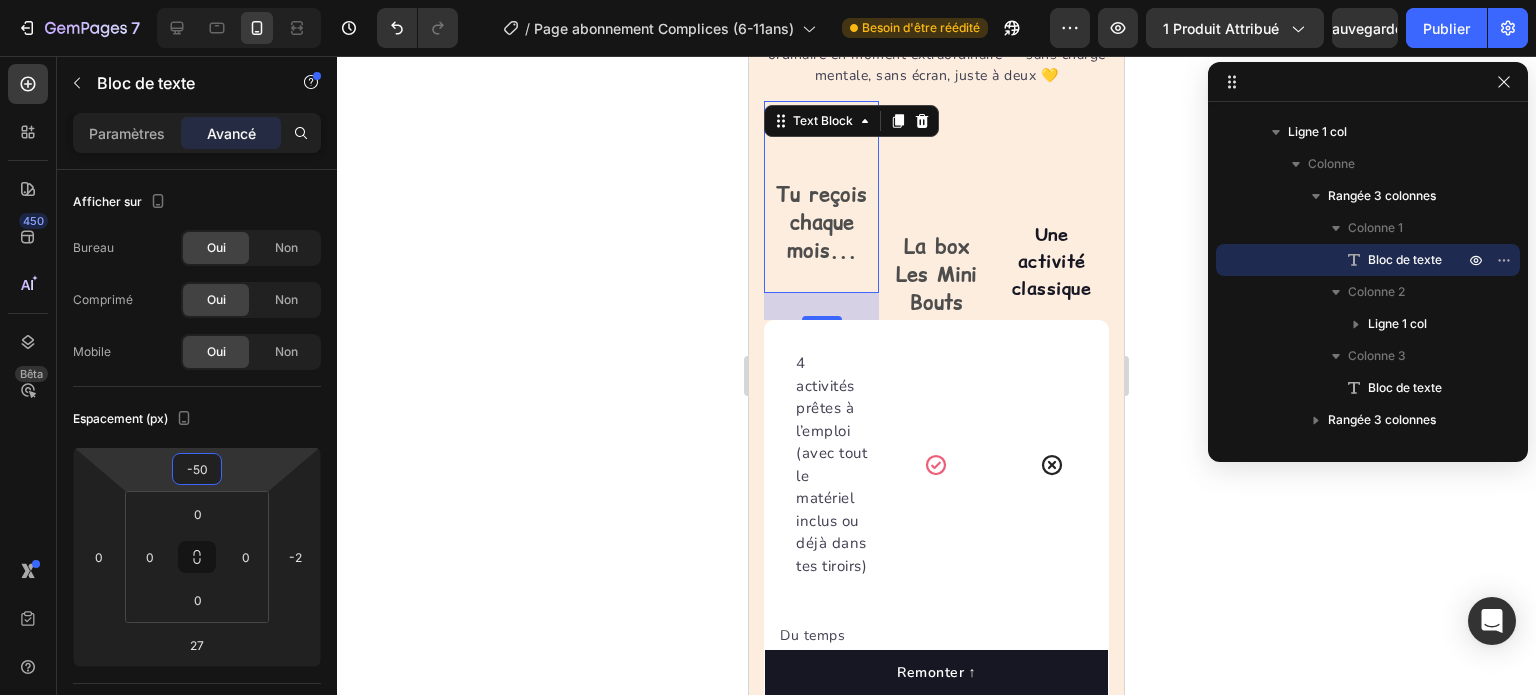 type on "-58" 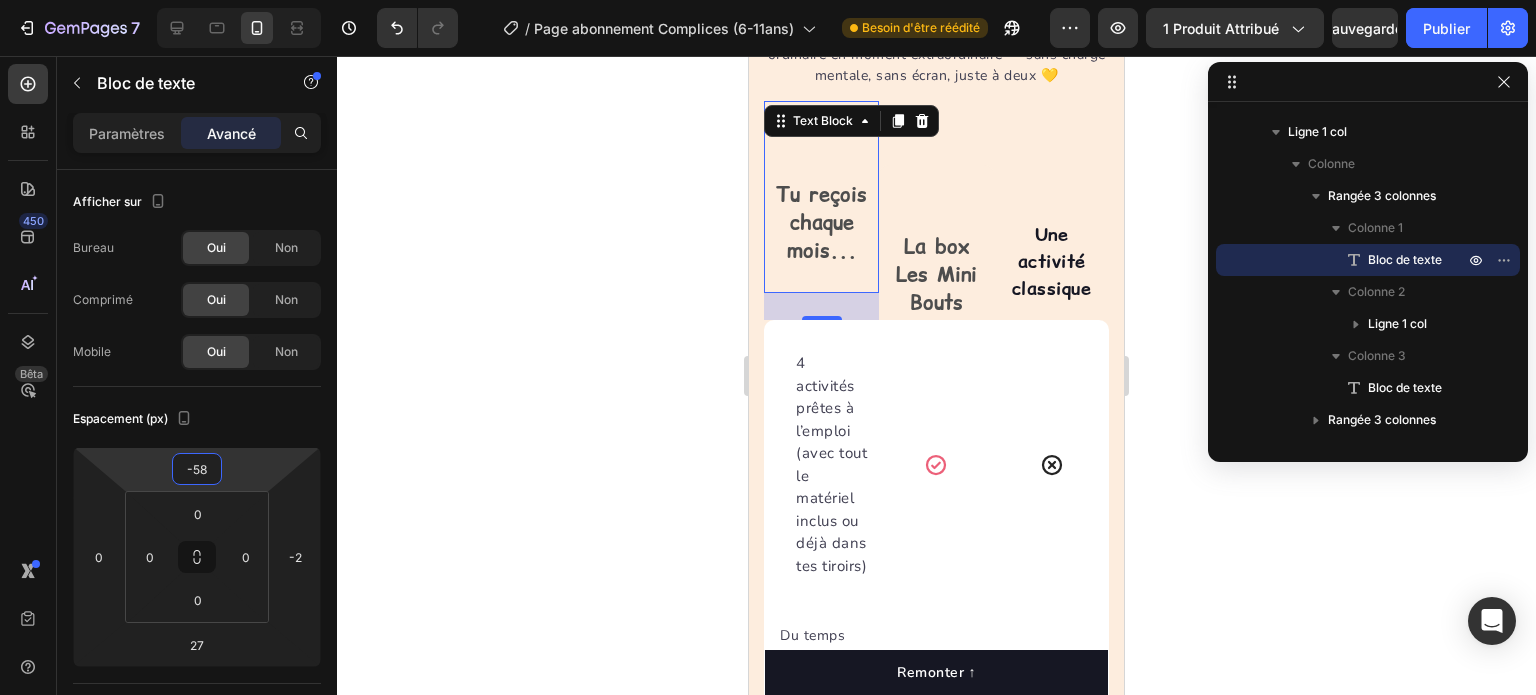 drag, startPoint x: 155, startPoint y: 475, endPoint x: 148, endPoint y: 496, distance: 22.135944 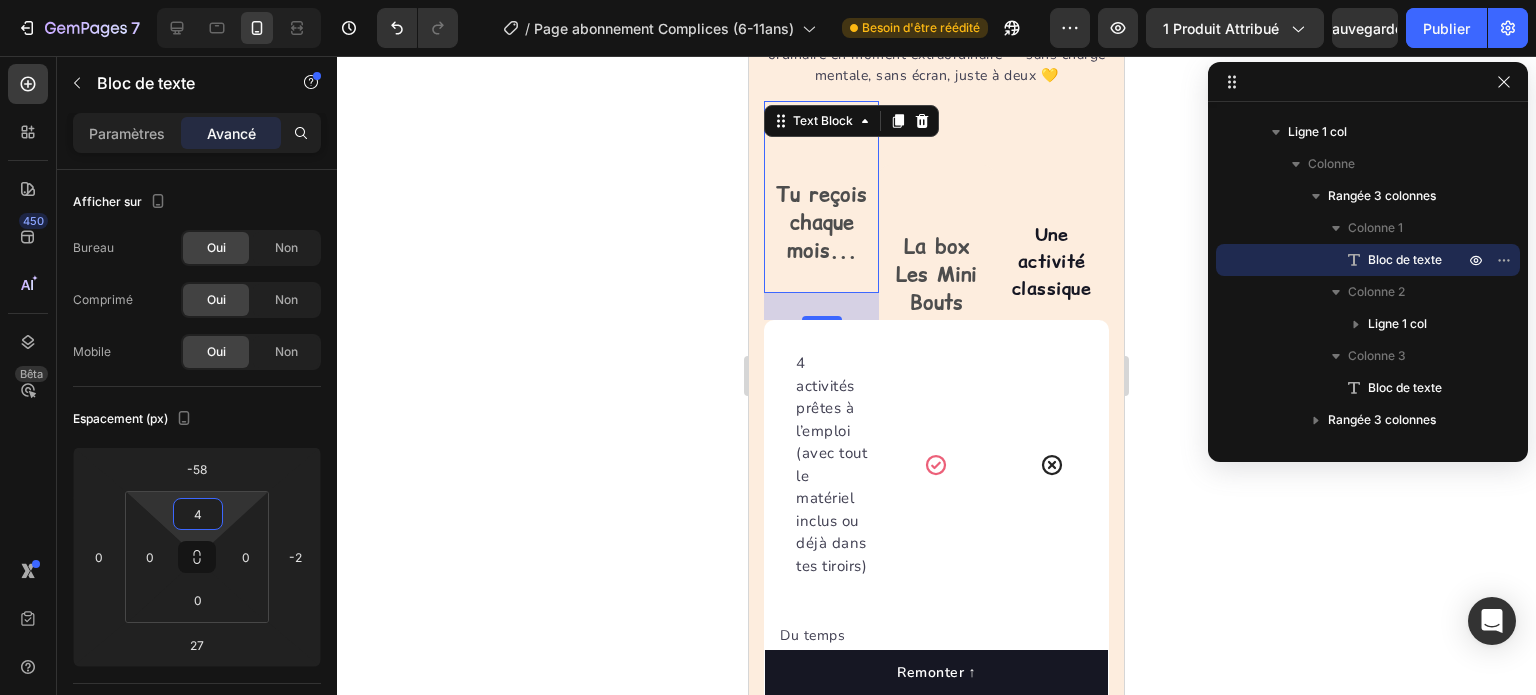 type on "0" 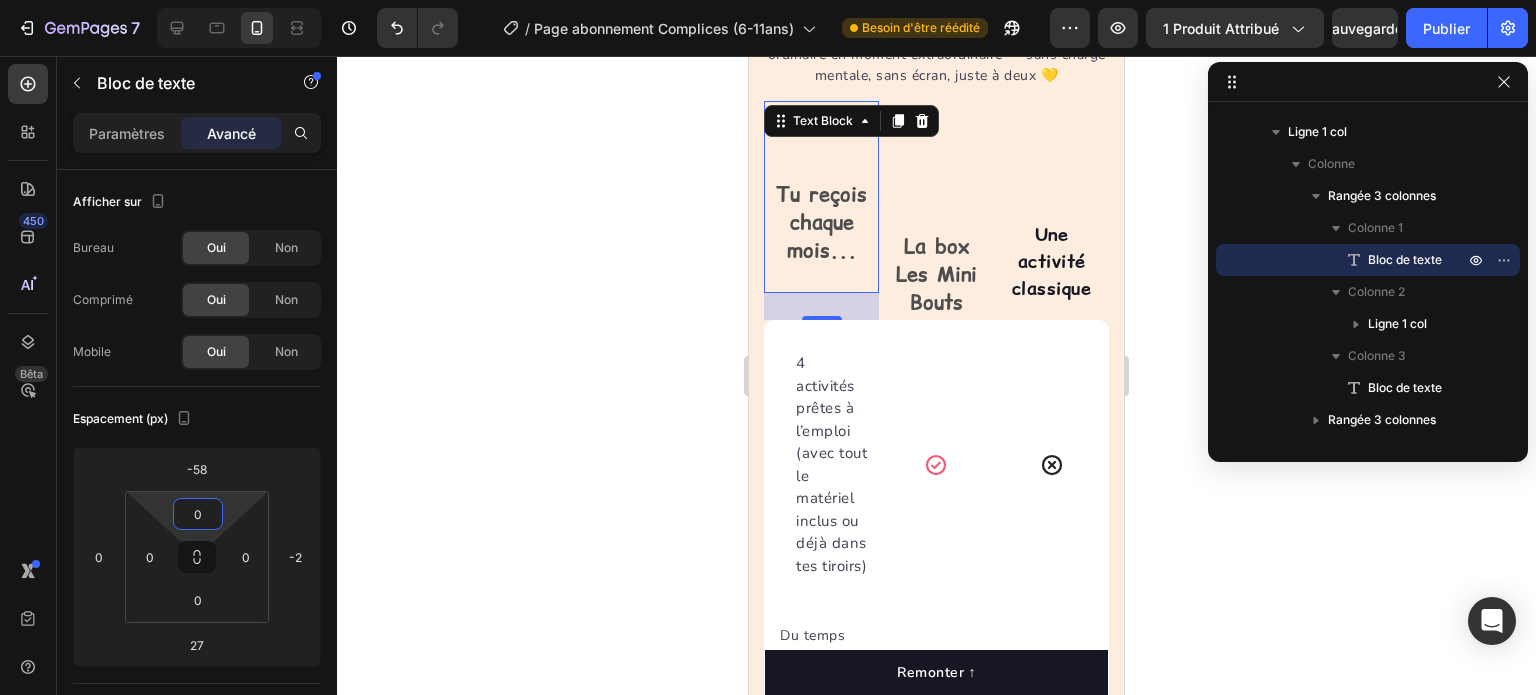 drag, startPoint x: 171, startPoint y: 513, endPoint x: 166, endPoint y: 532, distance: 19.646883 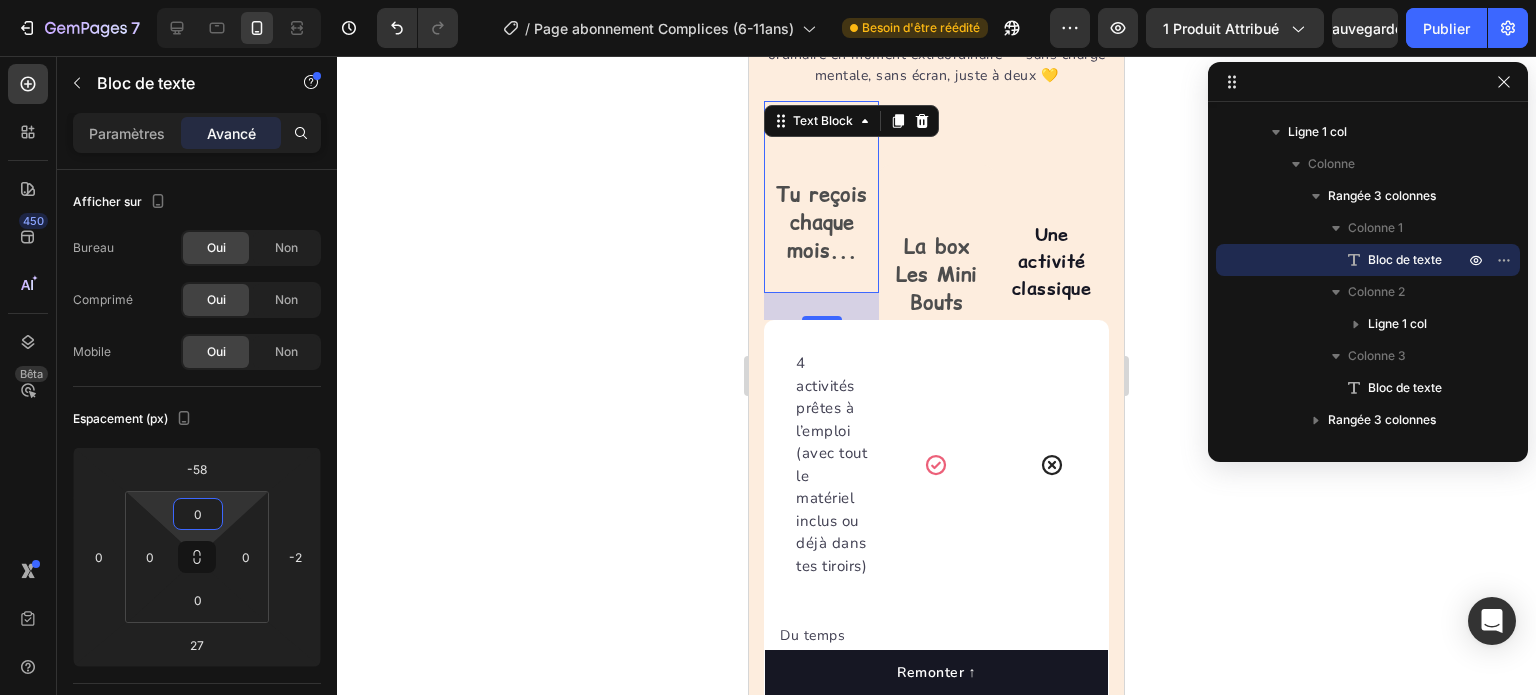 click on "7 Version history / Page abonnement Complices (6-11ans) Besoin d'être réédité Aperçu 1 produit attribué Sauvegarder Publier 450 Bêta Sections(18) Éléments (84) Section Élément Hero Section Product Detail Brands Trusted Badges Guarantee Product Breakdown How to use Testimonials Compare Bundle FAQs Social Proof Brand Story Product List Collection Blog List Contact Sticky Add to Cart Custom Footer Parcourir la bibliothèque 450 Mise en page
Rangée
Rangée
Rangée
Rangée Texte
Titre
Bloc de texte Bouton
Bouton
Bouton Médias
Image" at bounding box center (768, 0) 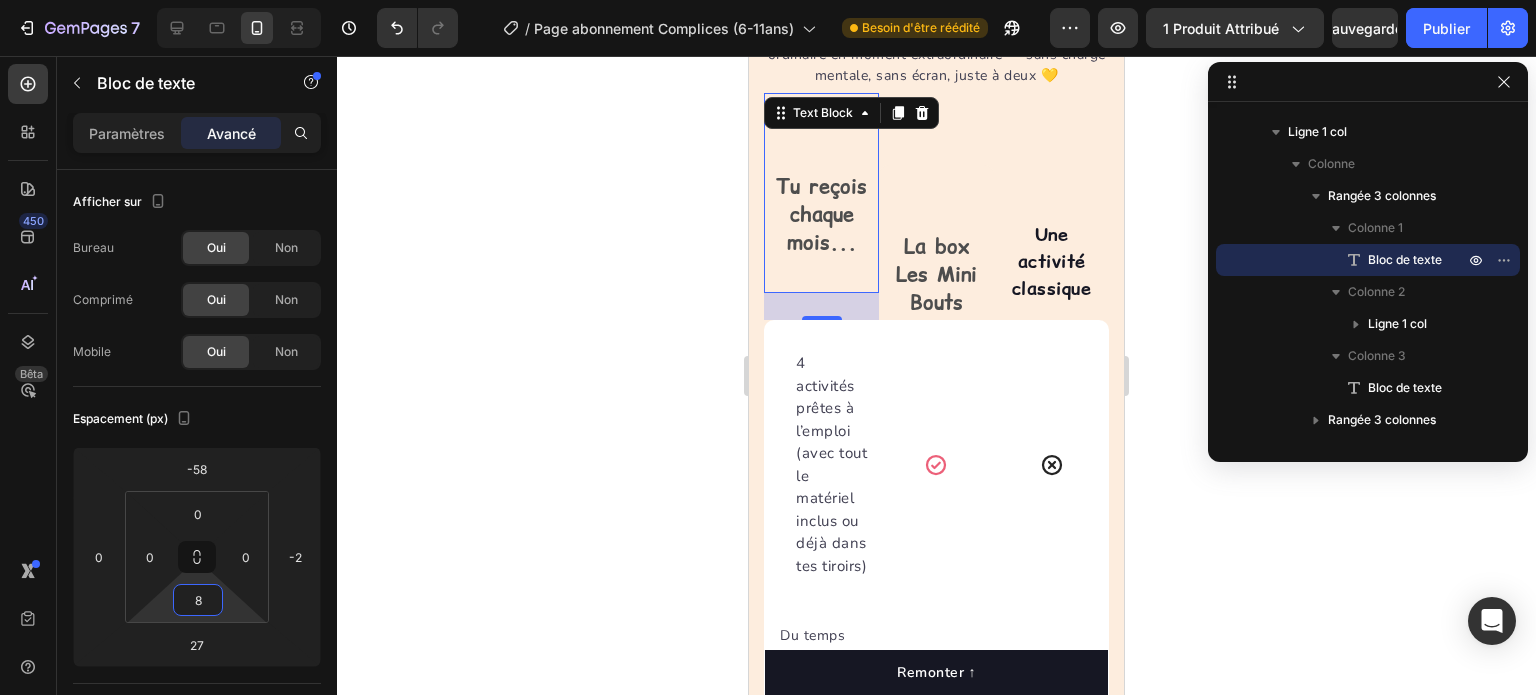 type on "0" 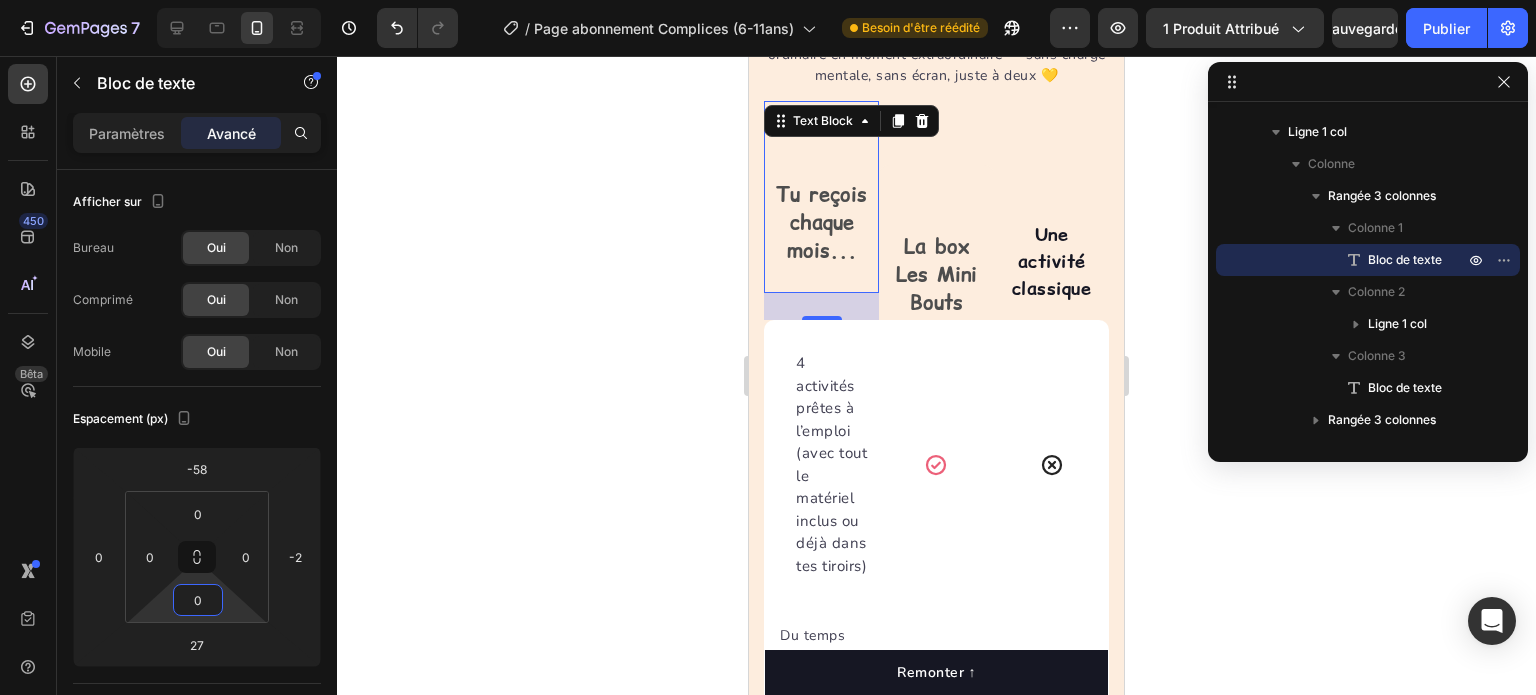 drag, startPoint x: 167, startPoint y: 602, endPoint x: 143, endPoint y: 642, distance: 46.647614 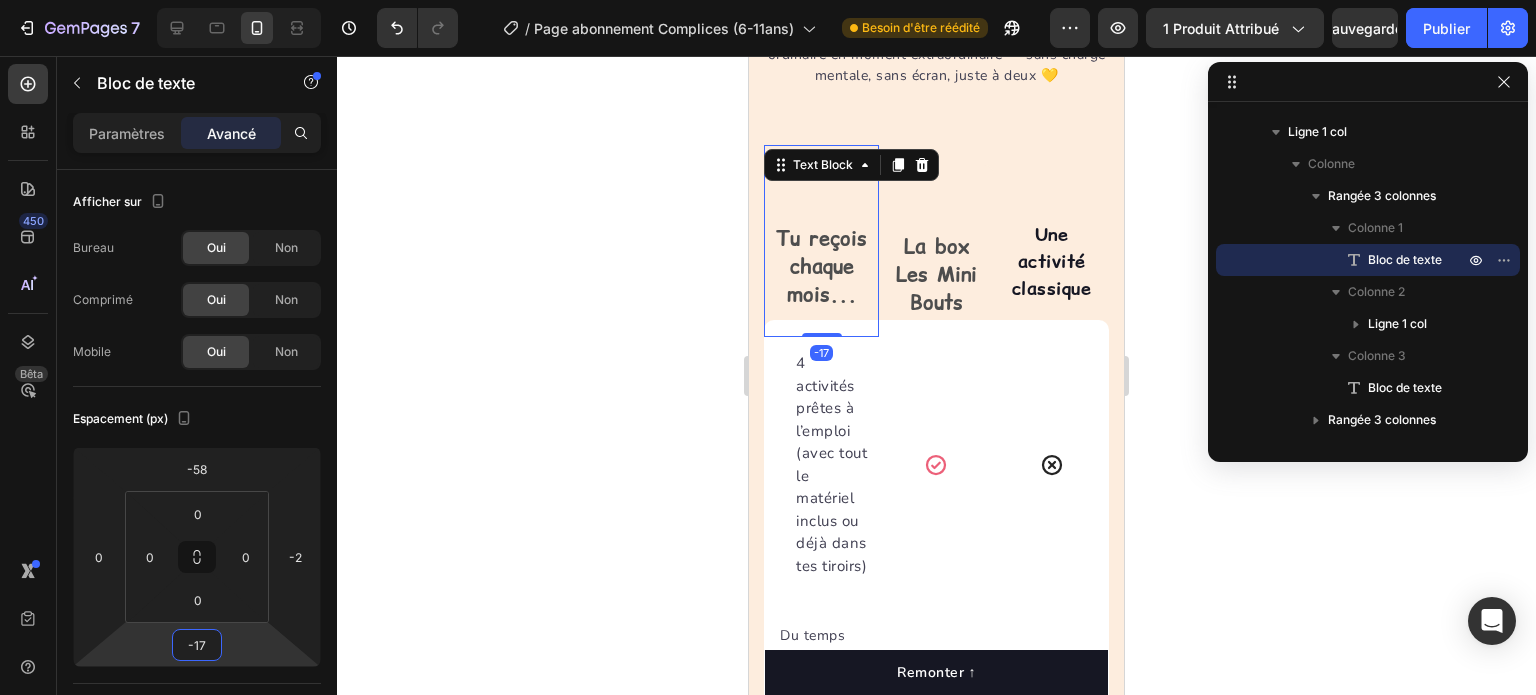 type on "-23" 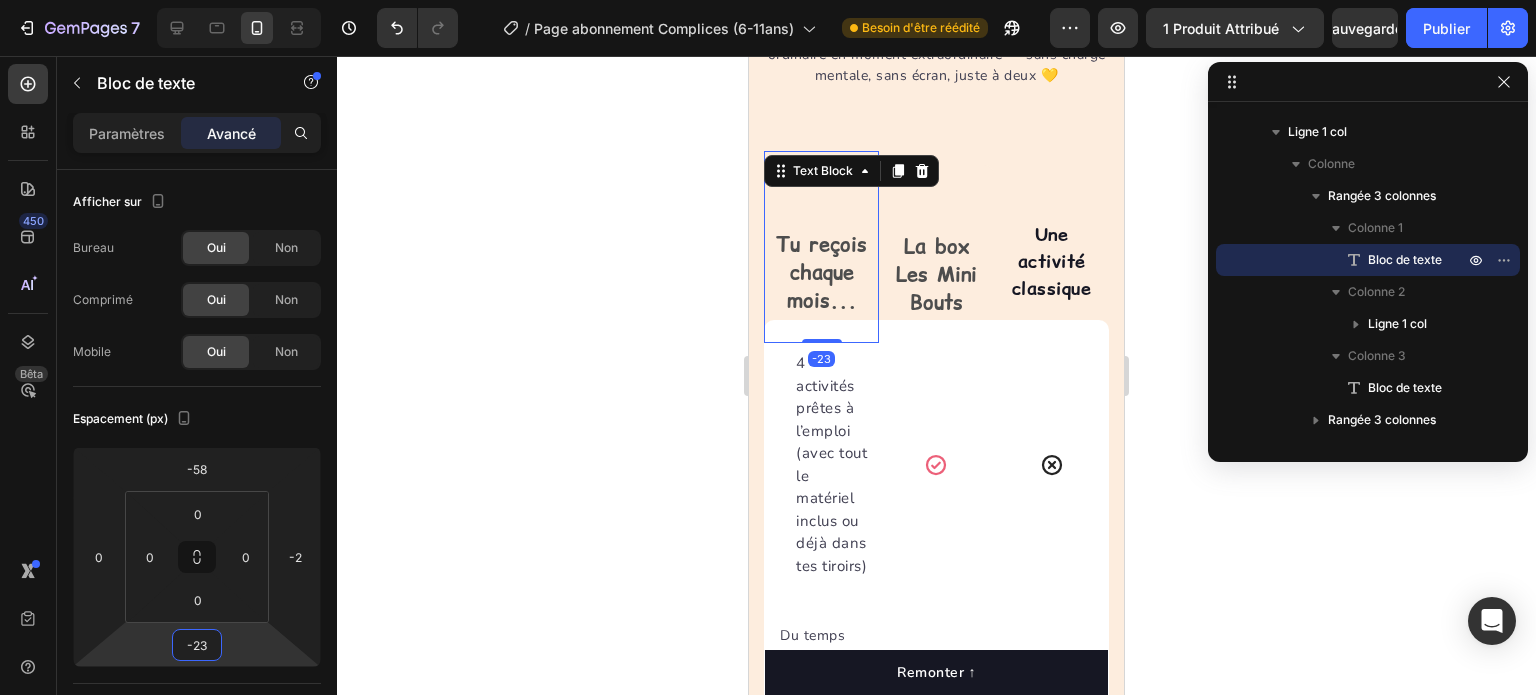 drag, startPoint x: 150, startPoint y: 650, endPoint x: 137, endPoint y: 675, distance: 28.178005 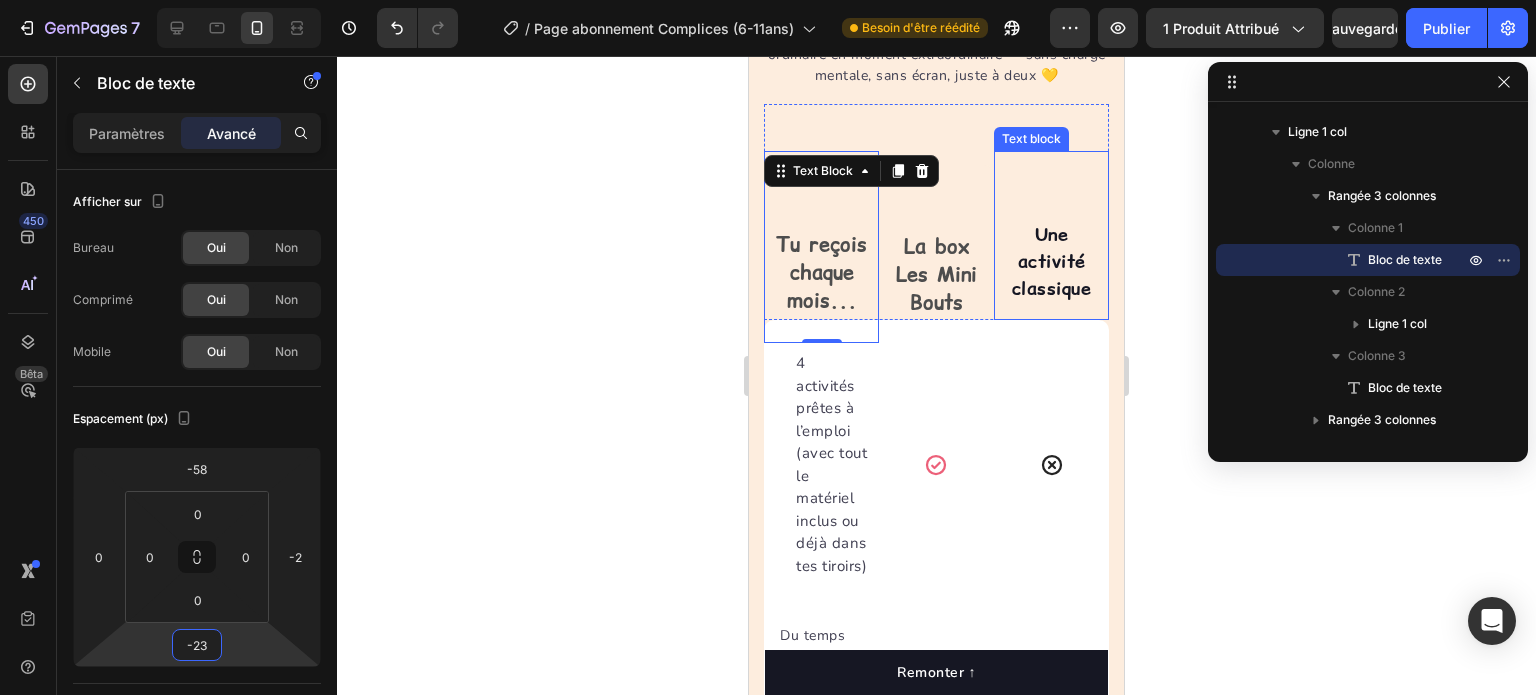 click on "Une activité classique" at bounding box center (1051, 261) 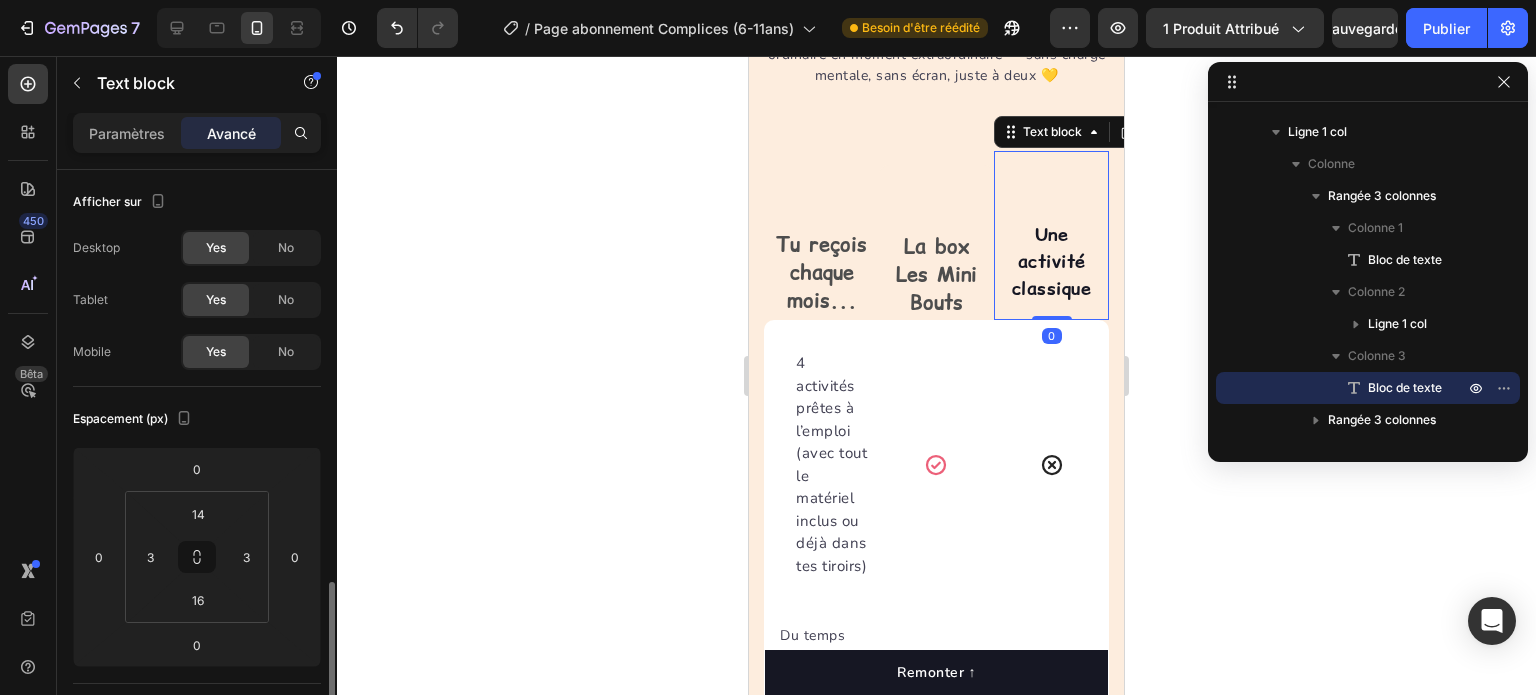 scroll, scrollTop: 287, scrollLeft: 0, axis: vertical 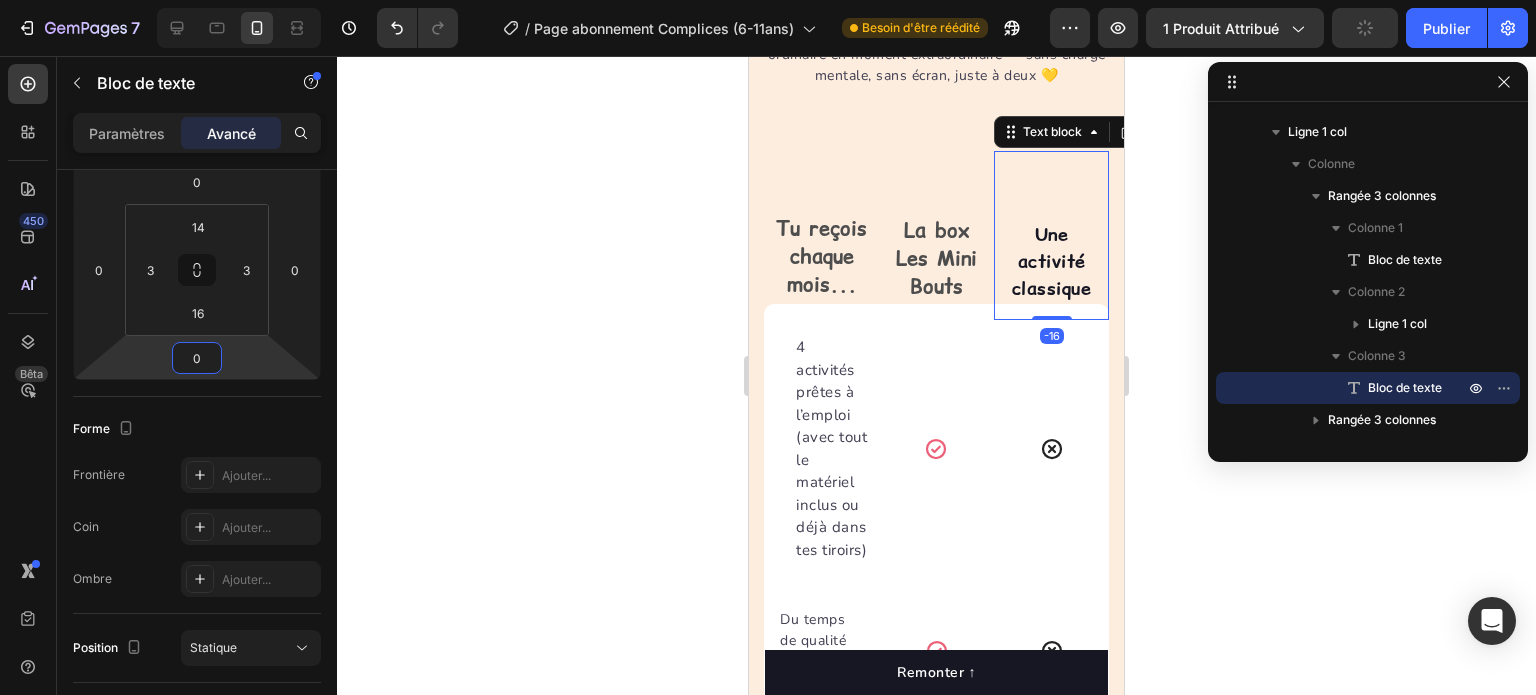 type on "-16" 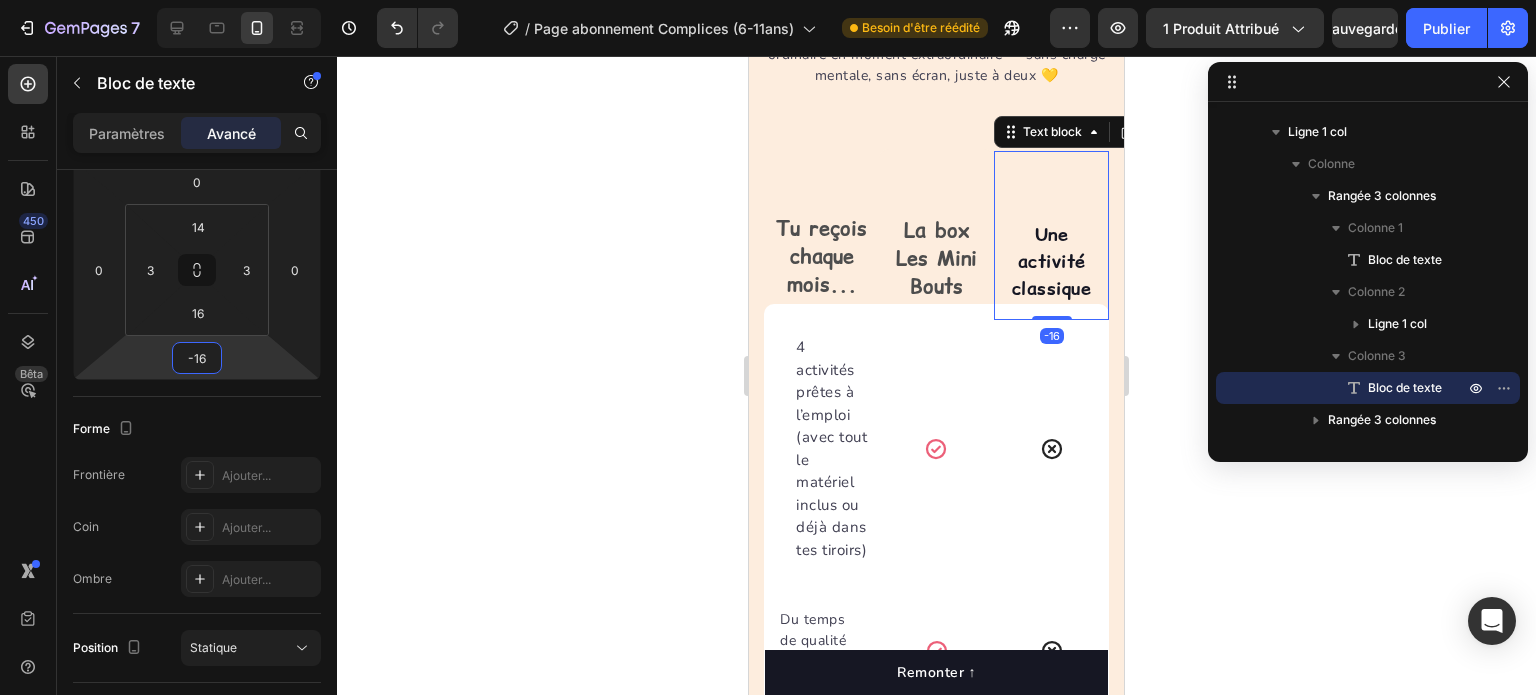 click on "7 Version history / Page abonnement Complices (6-11ans) Besoin d'être réédité Aperçu 1 produit attribué Sauvegarder Publier 450 Bêta Sections(18) Éléments (84) Section Élément Hero Section Product Detail Brands Trusted Badges Guarantee Product Breakdown How to use Testimonials Compare Bundle FAQs Social Proof Brand Story Product List Collection Blog List Contact Sticky Add to Cart Custom Footer Parcourir la bibliothèque 450 Mise en page
Rangée
Rangée
Rangée
Rangée Texte
Titre
Bloc de texte Bouton
Bouton
Bouton Médias
Image" at bounding box center (768, 0) 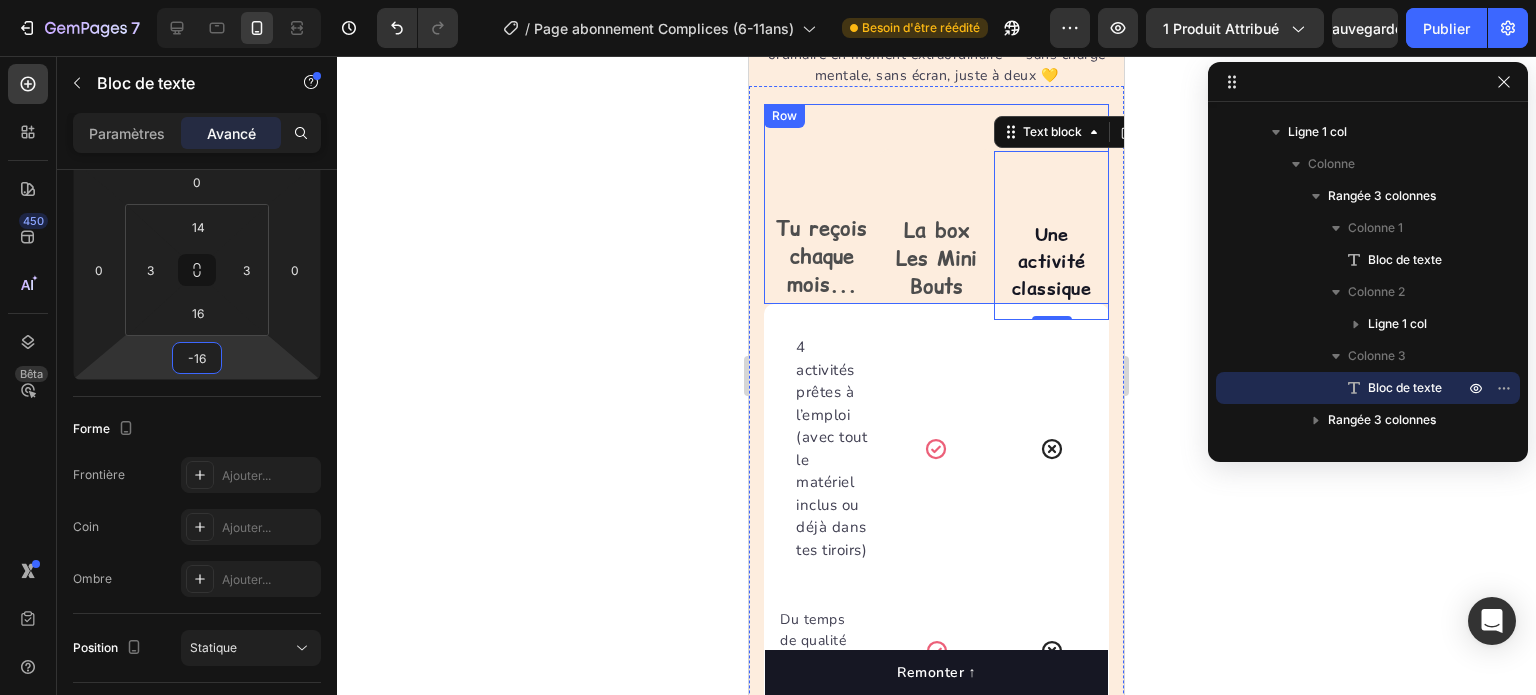 click on "Tu reçois chaque mois...   Text Block   La box Les Mini Bouts Text Block Row     Une activité classique Text block   -16 Row" at bounding box center (936, 204) 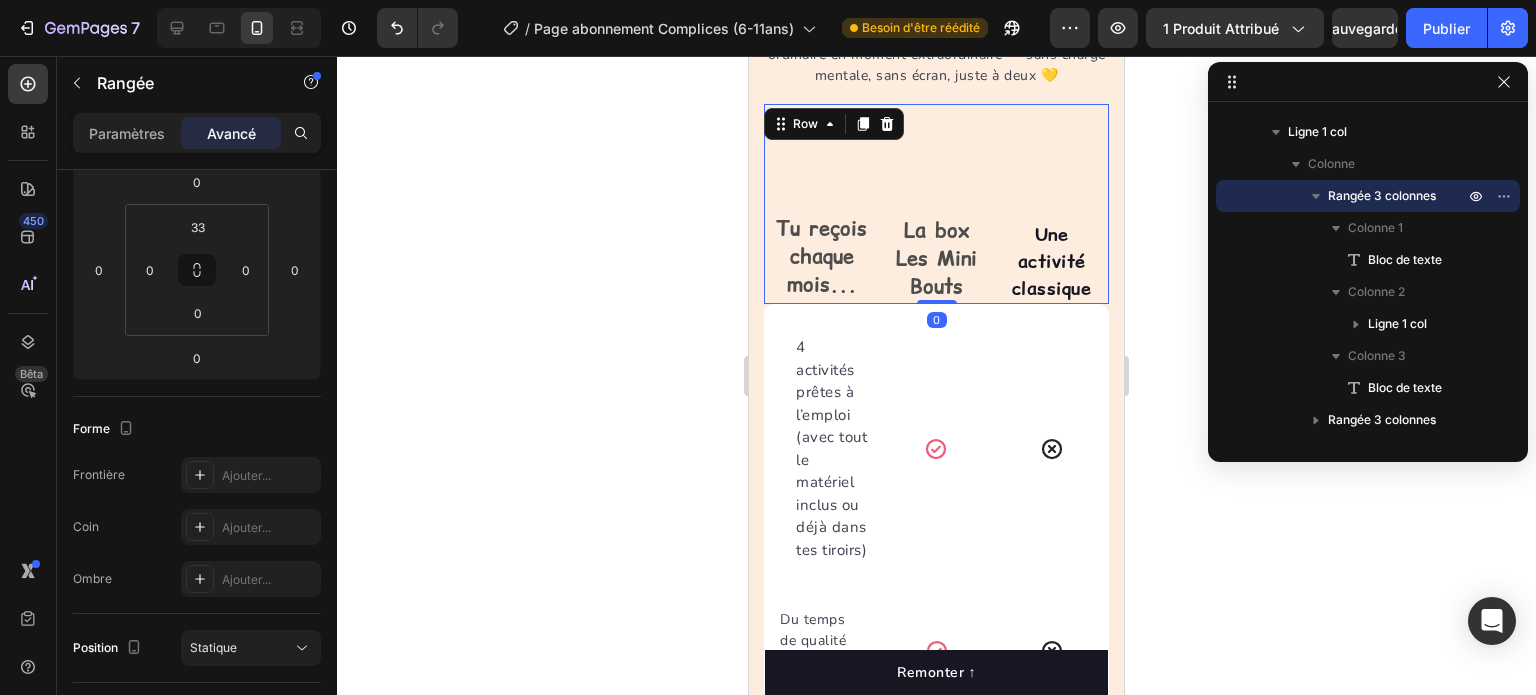 scroll, scrollTop: 0, scrollLeft: 0, axis: both 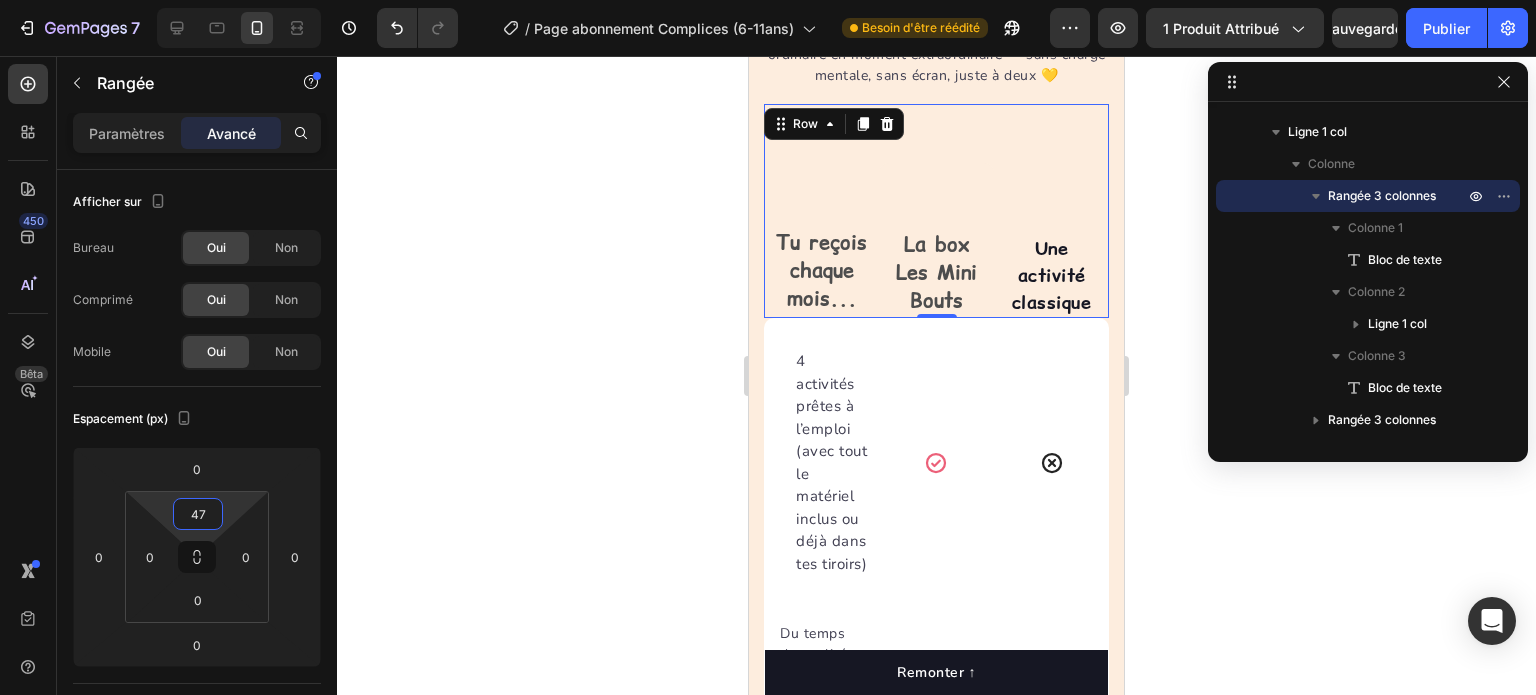 type on "0" 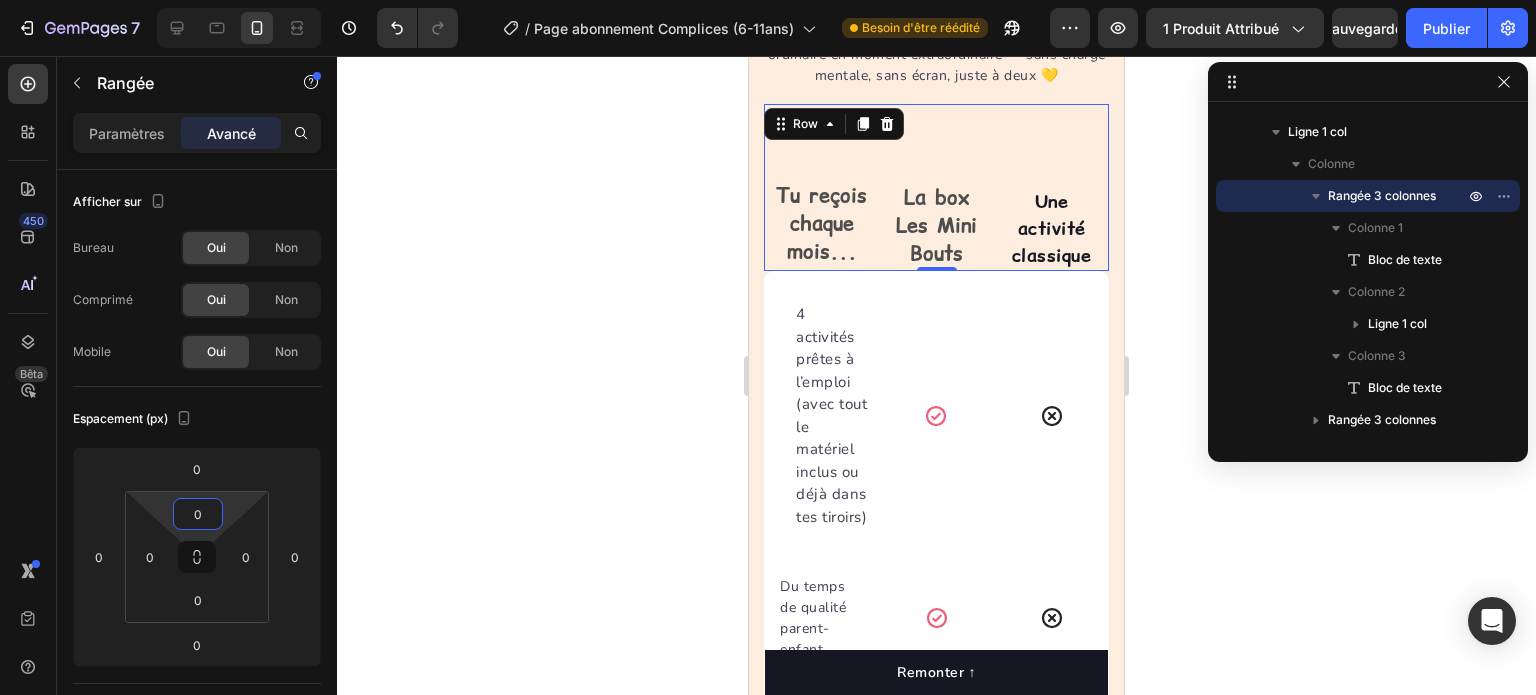 drag, startPoint x: 172, startPoint y: 518, endPoint x: 152, endPoint y: 569, distance: 54.781384 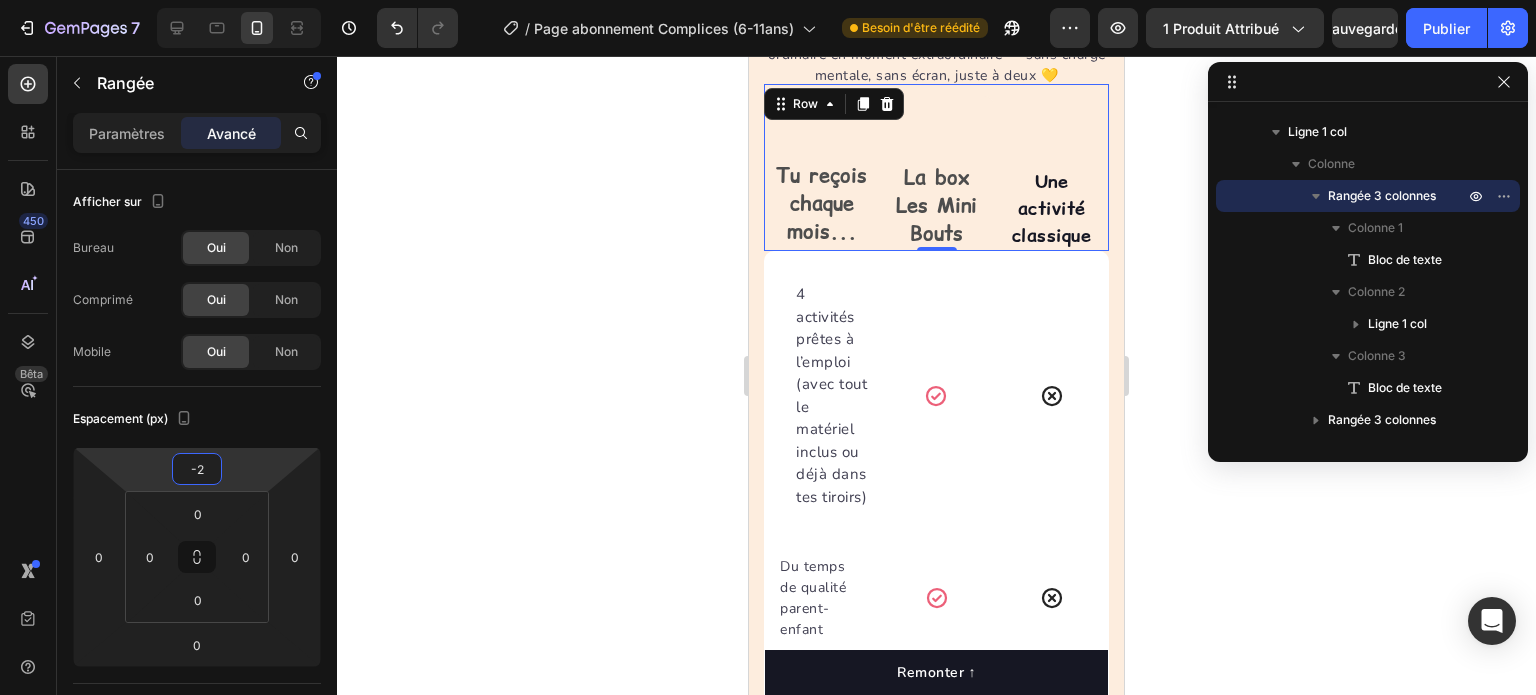 type on "0" 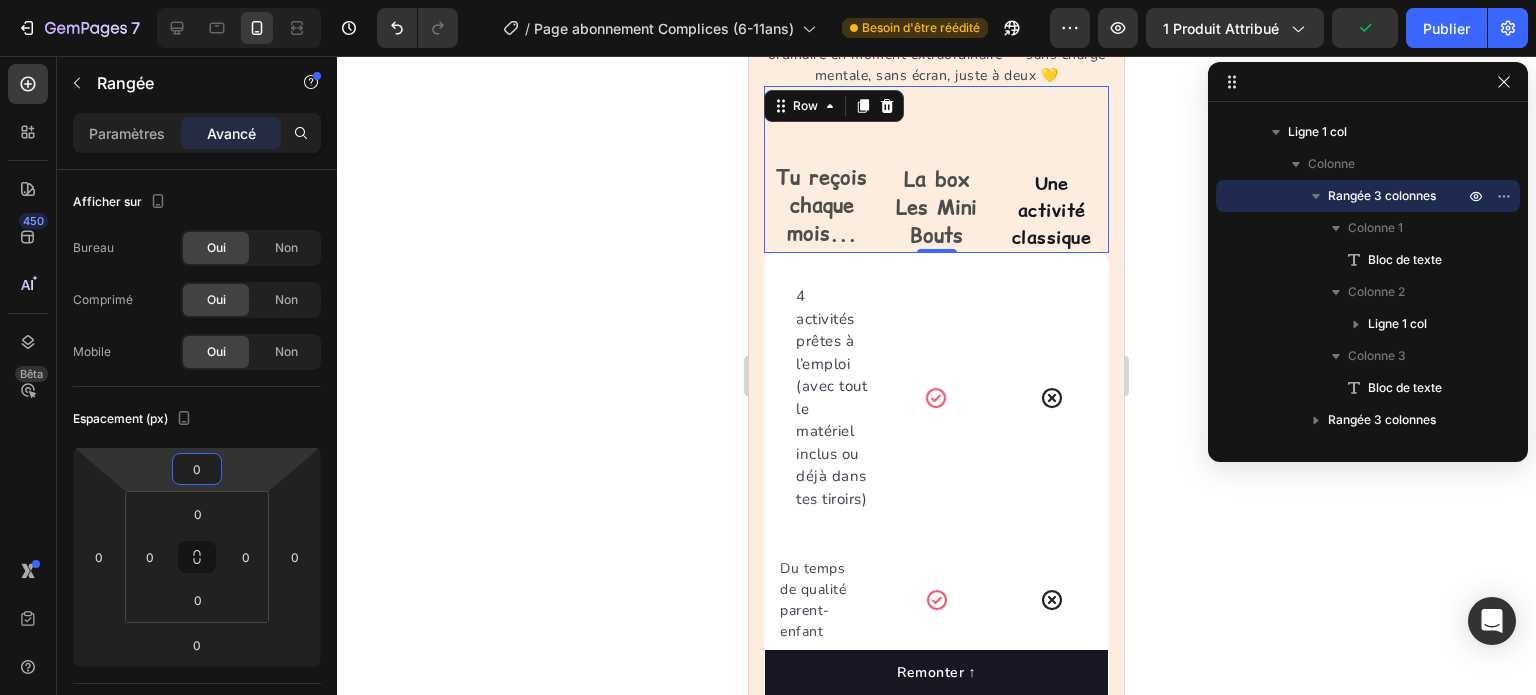 click on "7 Version history / Page abonnement Complices (6-11ans) Besoin d'être réédité Aperçu 1 produit attribué Publier 450 Bêta Sections(18) Éléments (84) Section Élément Hero Section Product Detail Brands Trusted Badges Guarantee Product Breakdown How to use Testimonials Compare Bundle FAQs Social Proof Brand Story Product List Collection Blog List Contact Sticky Add to Cart Custom Footer Parcourir la bibliothèque 450 Mise en page
Rangée
Rangée
Rangée
Rangée Texte
Titre
Bloc de texte Bouton
Bouton
Bouton Médias
Image" at bounding box center [768, 0] 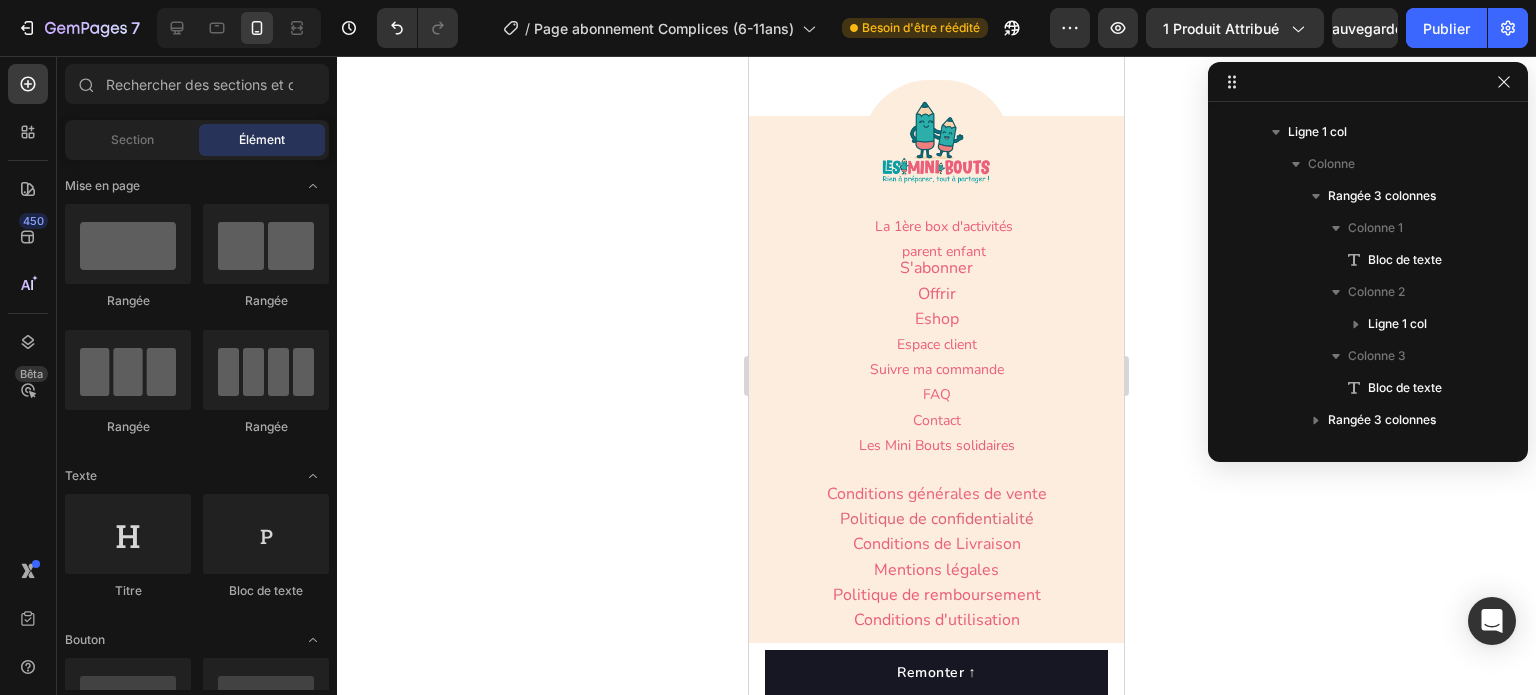 scroll, scrollTop: 10000, scrollLeft: 0, axis: vertical 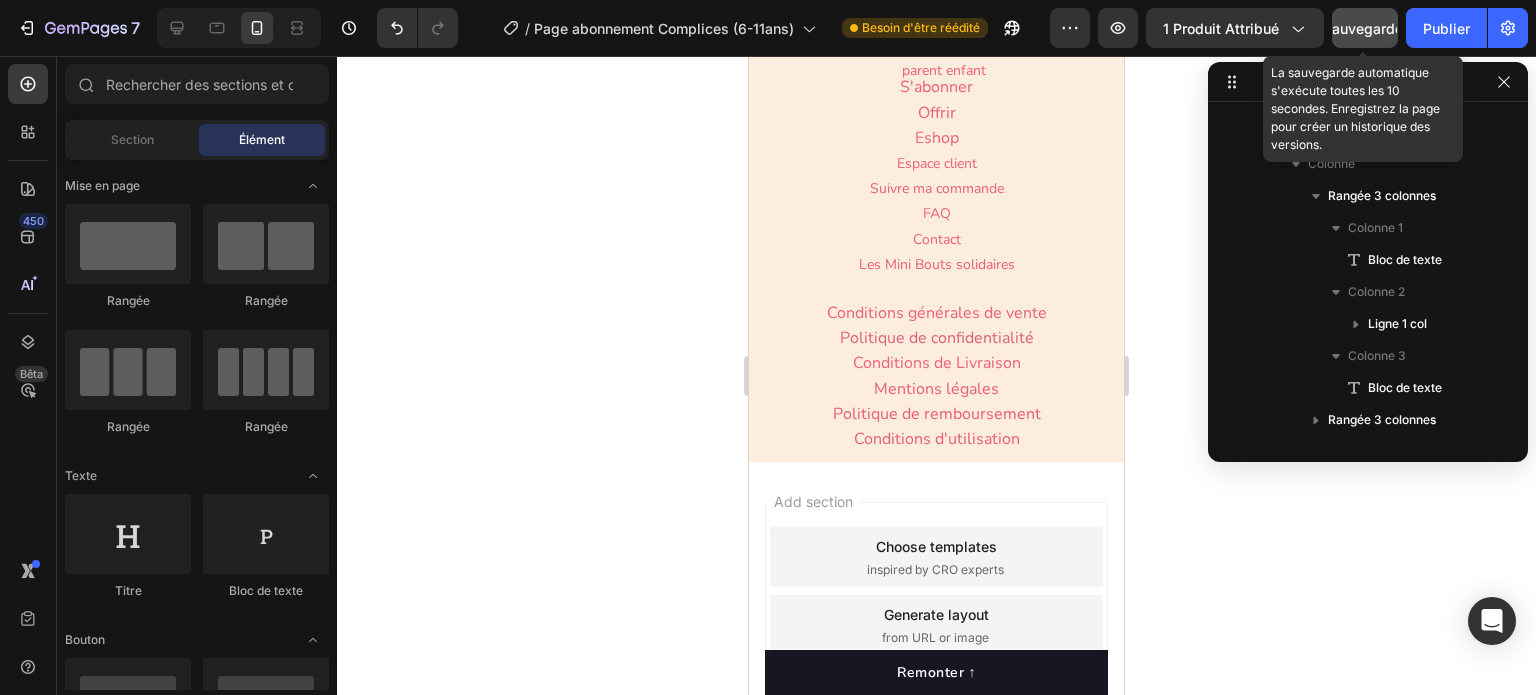 click on "Sauvegarder" 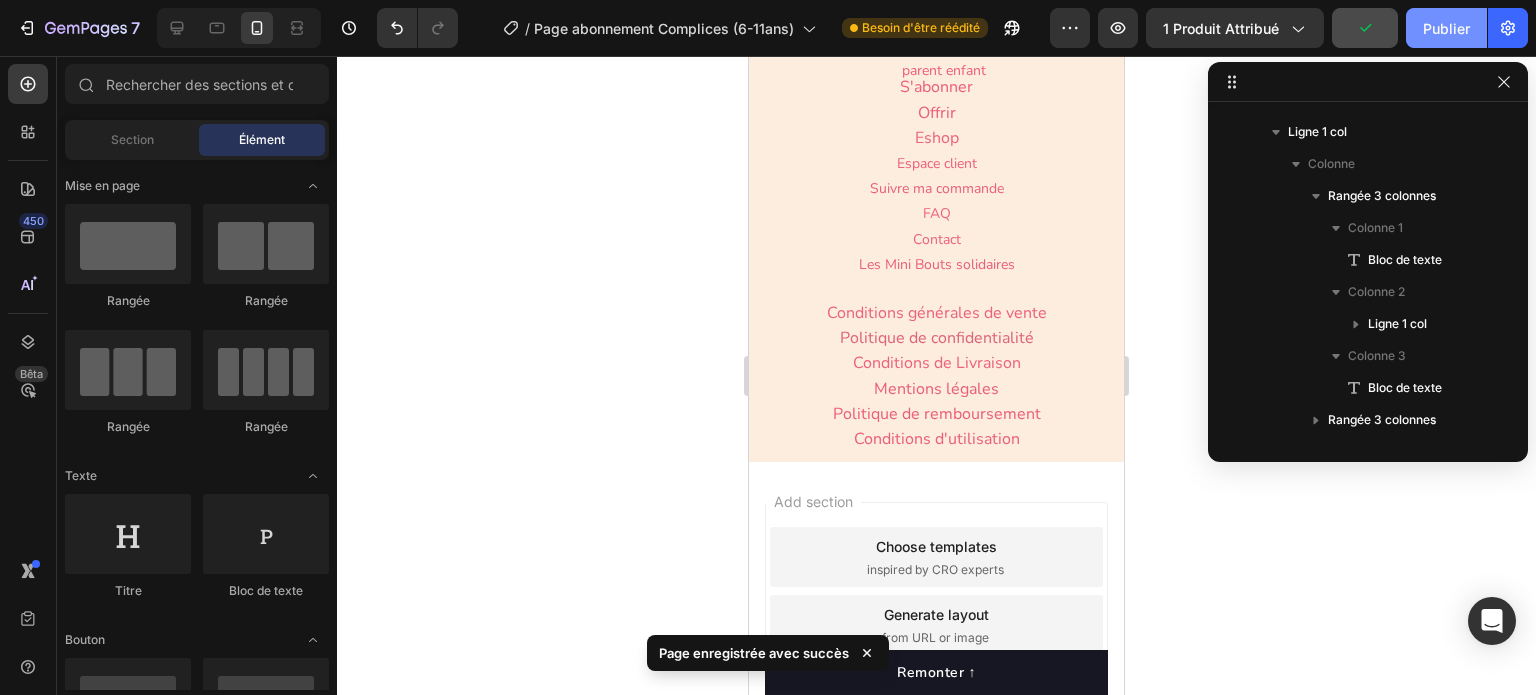 click on "Publier" at bounding box center [1446, 28] 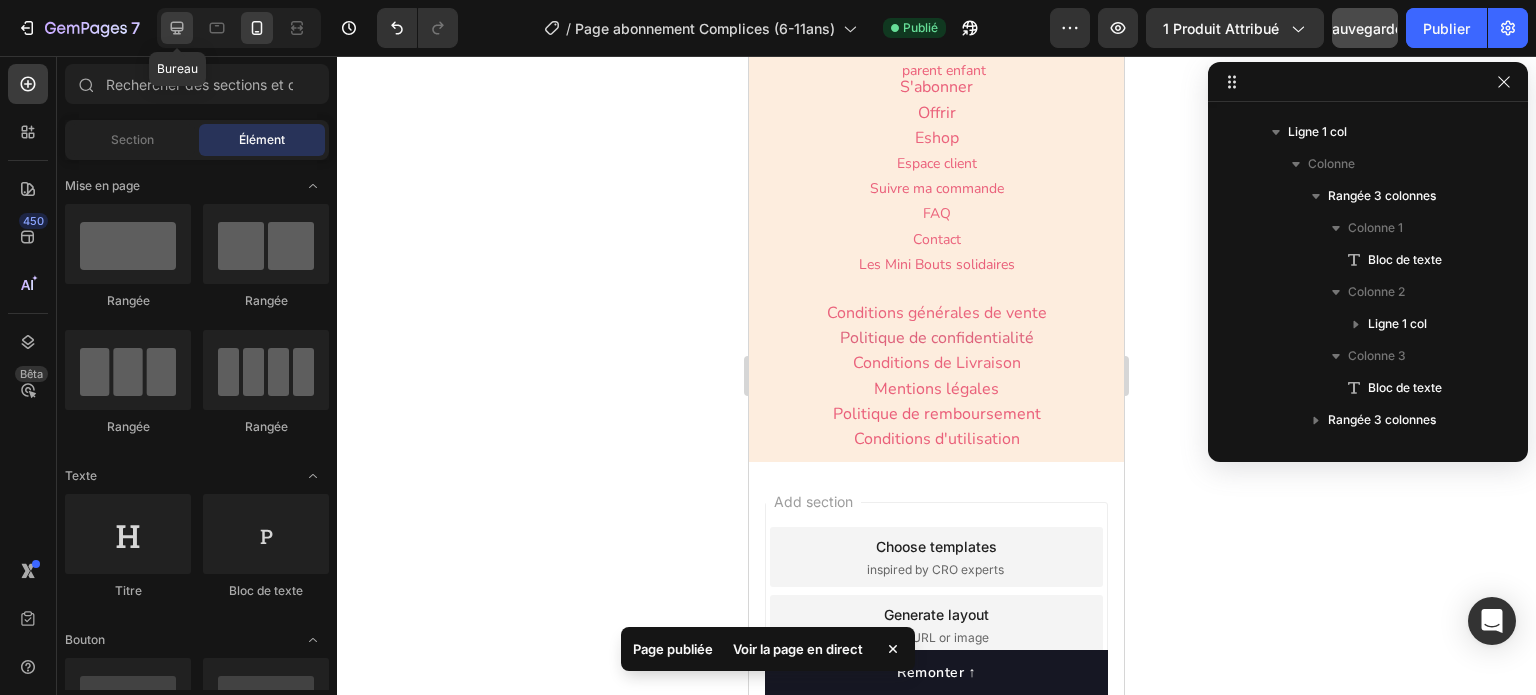 click 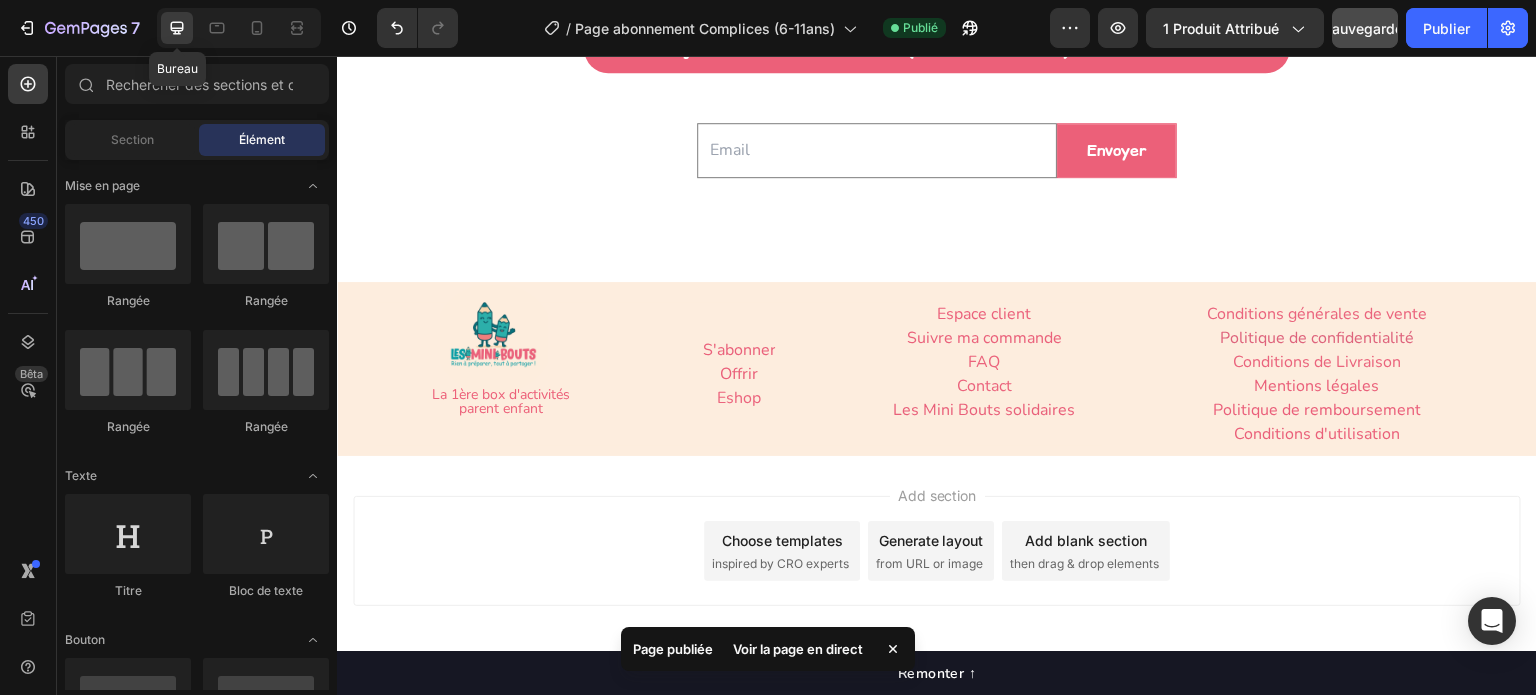 scroll, scrollTop: 9823, scrollLeft: 0, axis: vertical 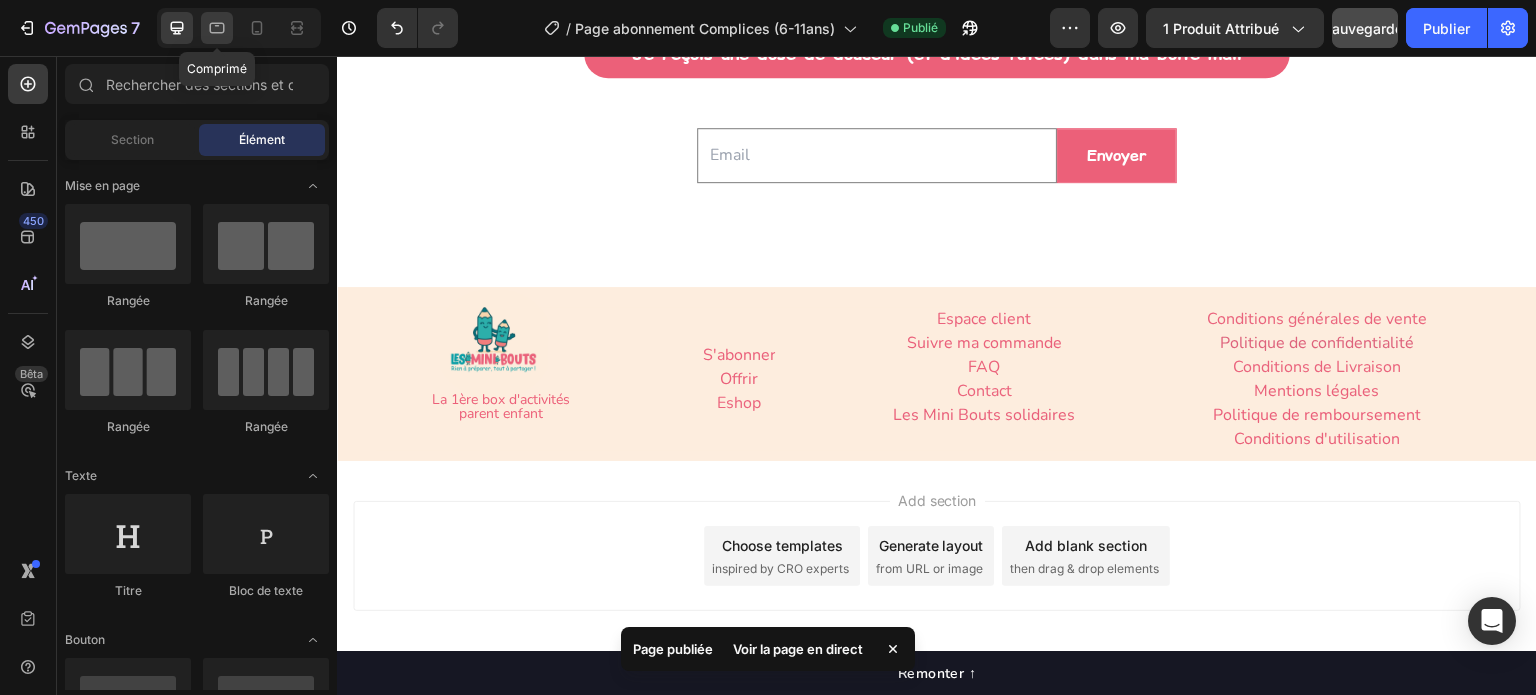 click 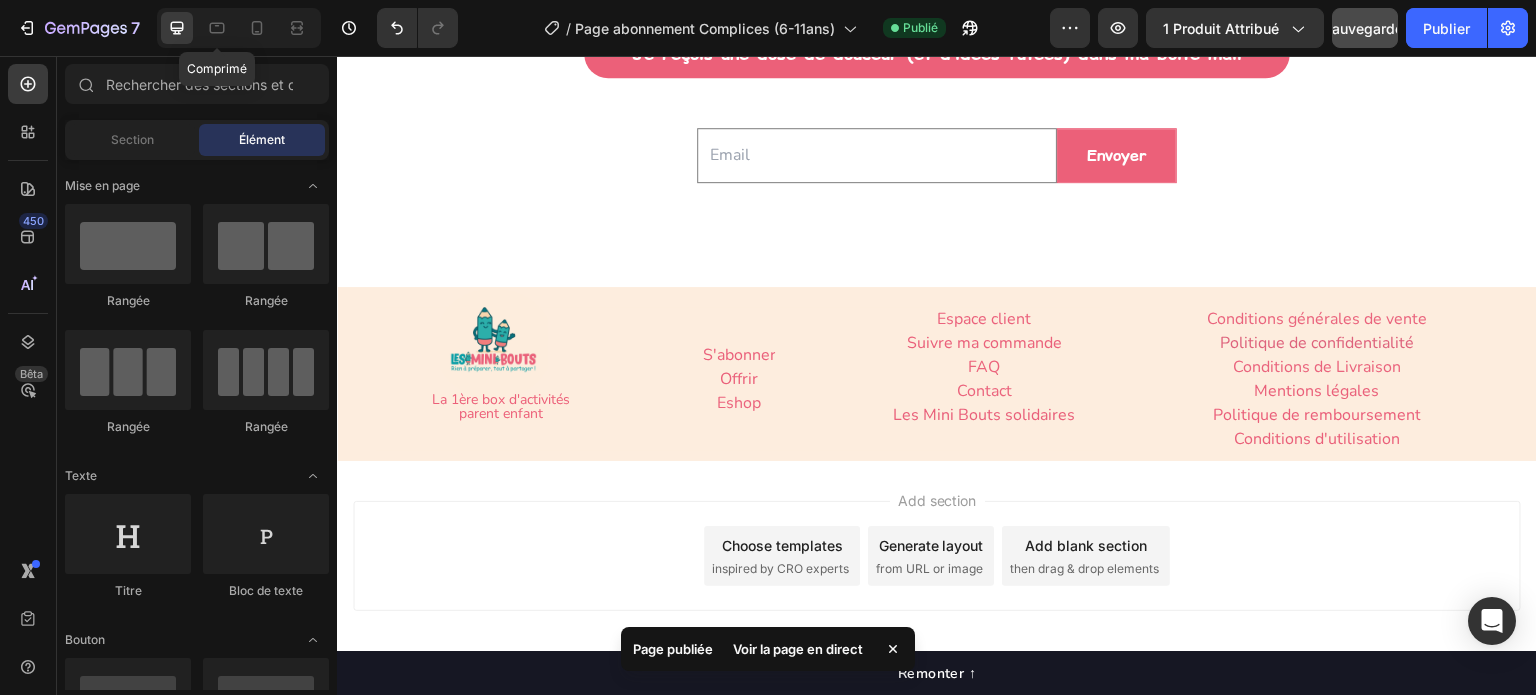 scroll, scrollTop: 9601, scrollLeft: 0, axis: vertical 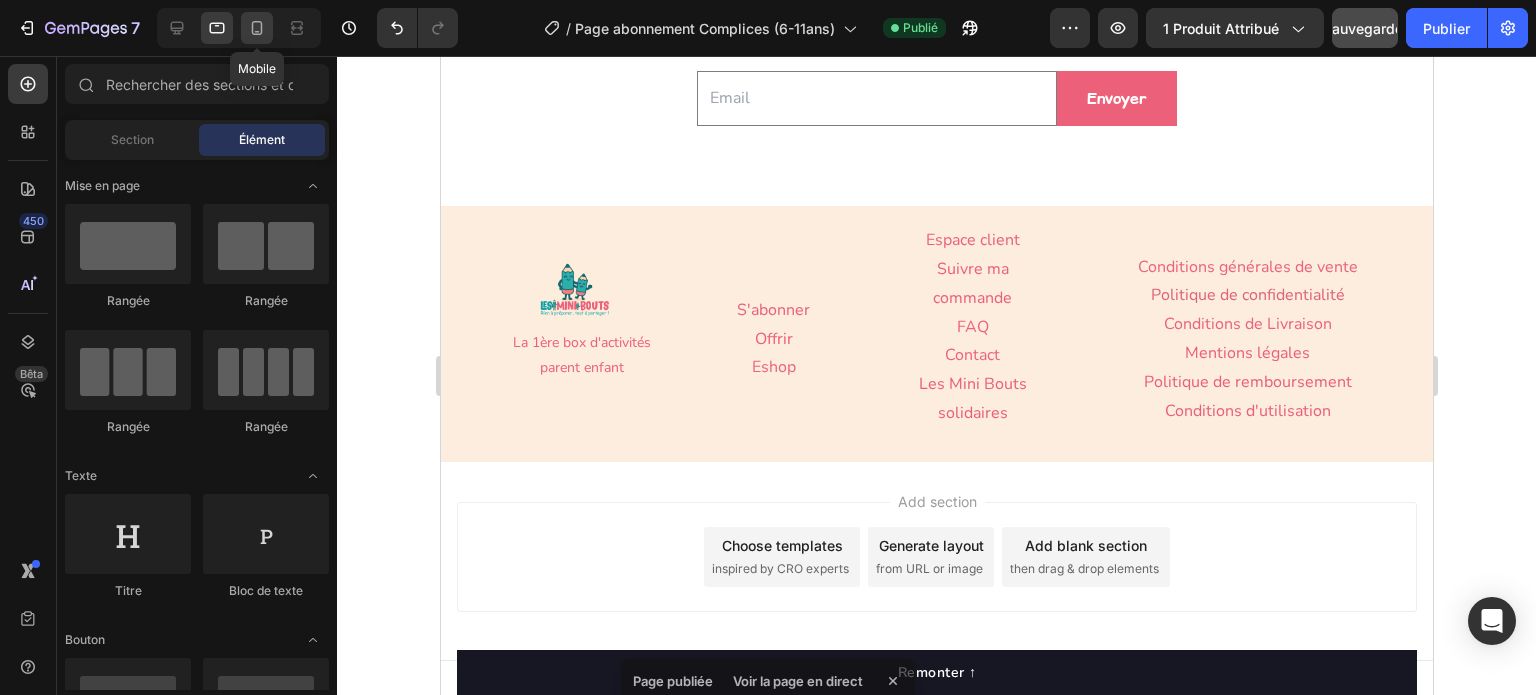 click 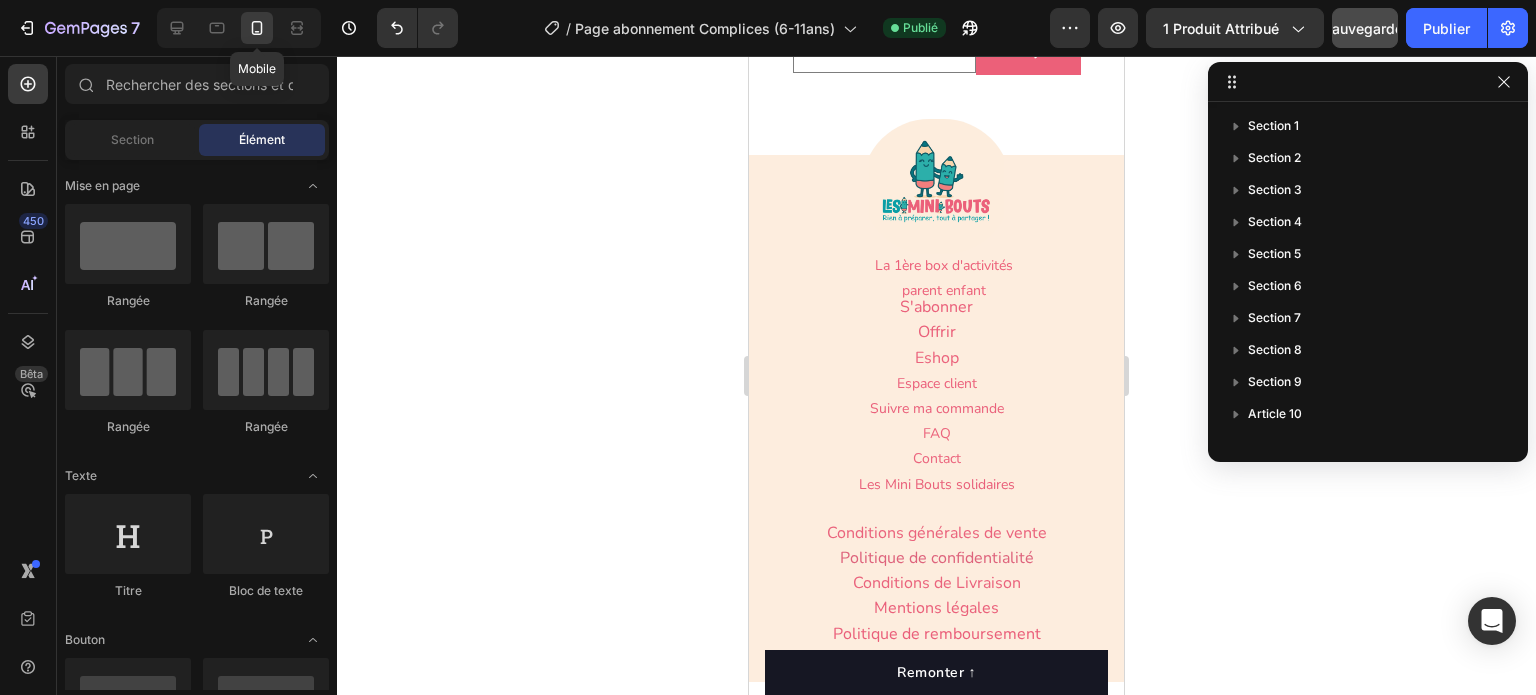 scroll, scrollTop: 9784, scrollLeft: 0, axis: vertical 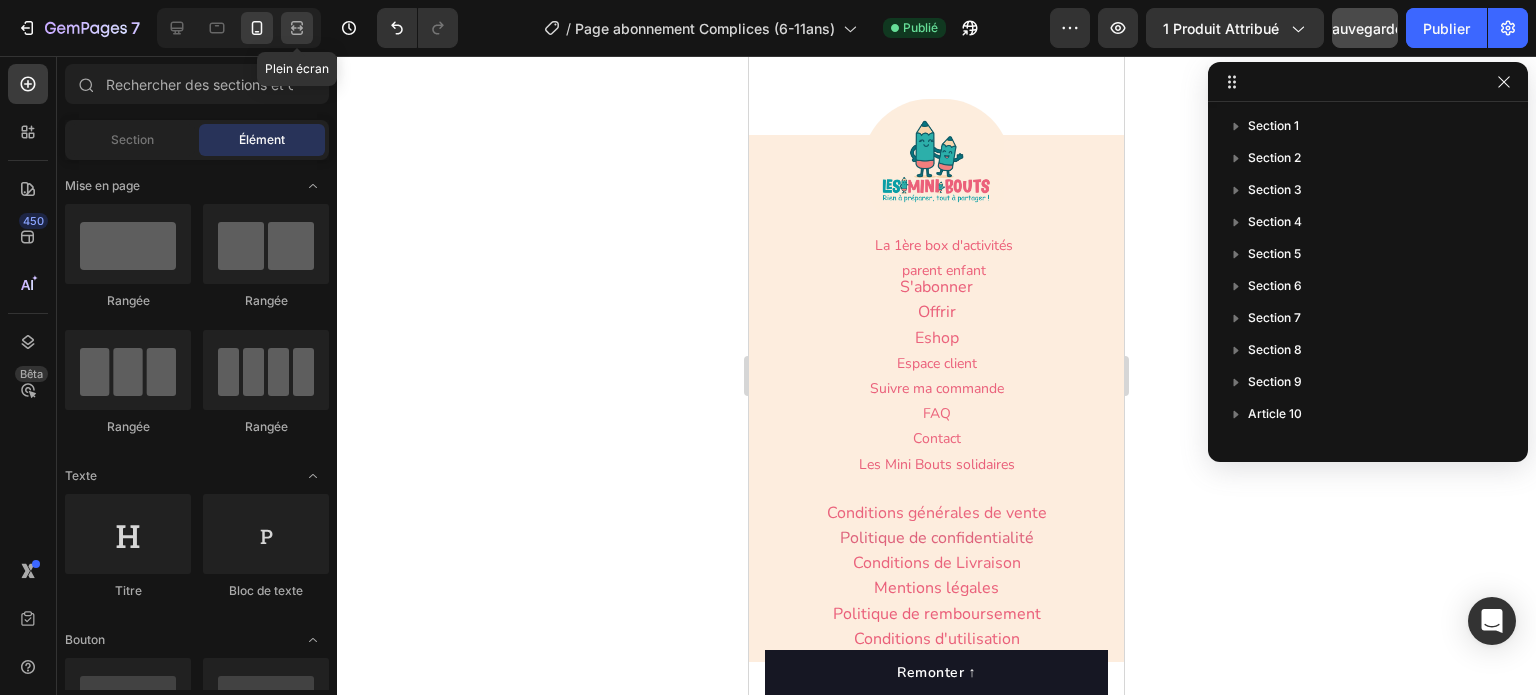 click 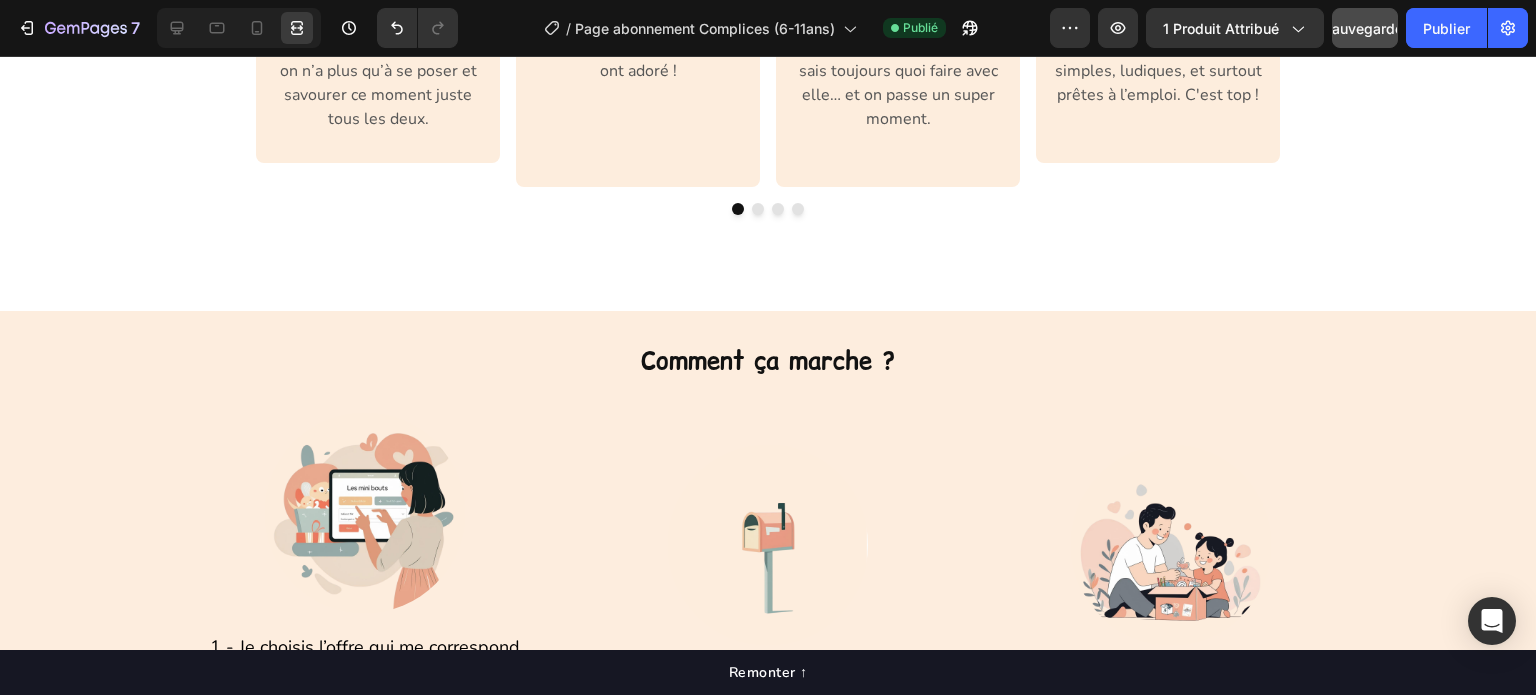 scroll, scrollTop: 3123, scrollLeft: 0, axis: vertical 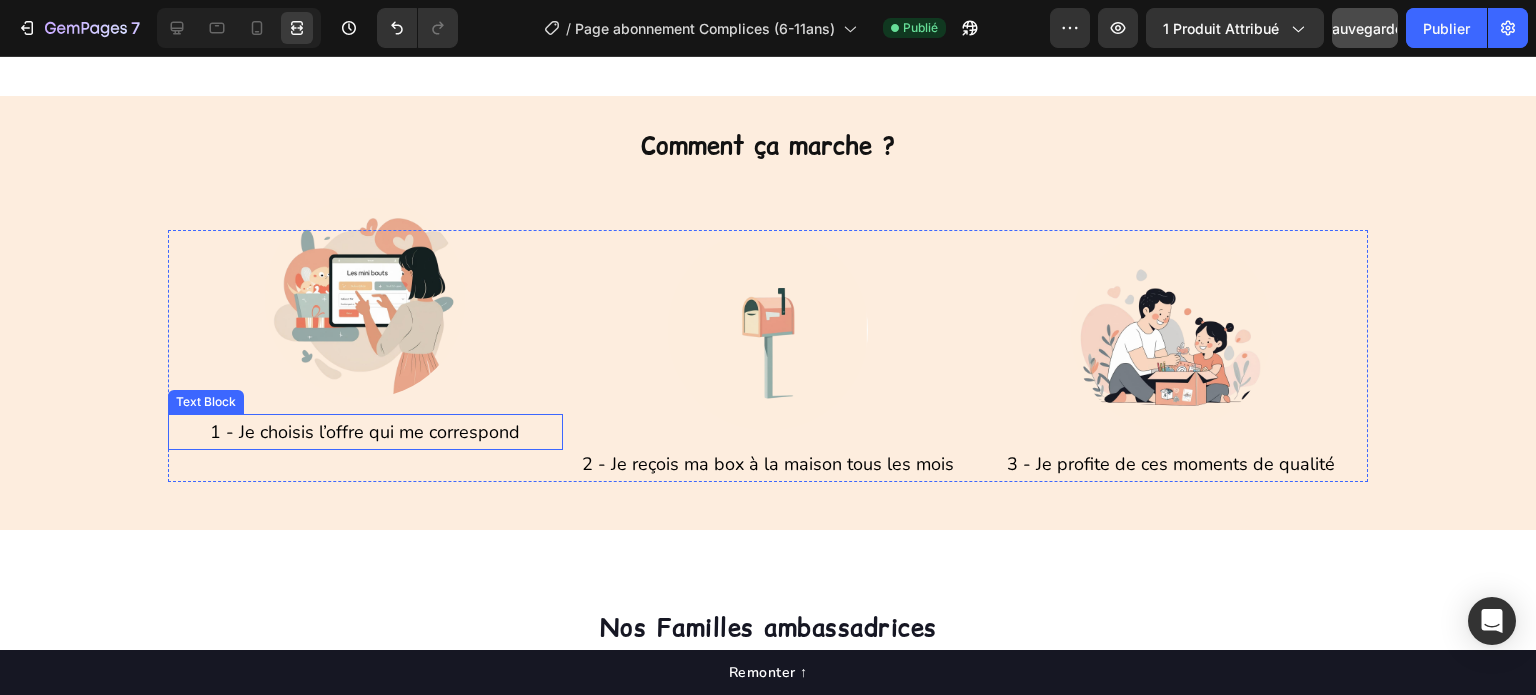 click on "1 - Je choisis l’offre qui me correspond" at bounding box center [365, 432] 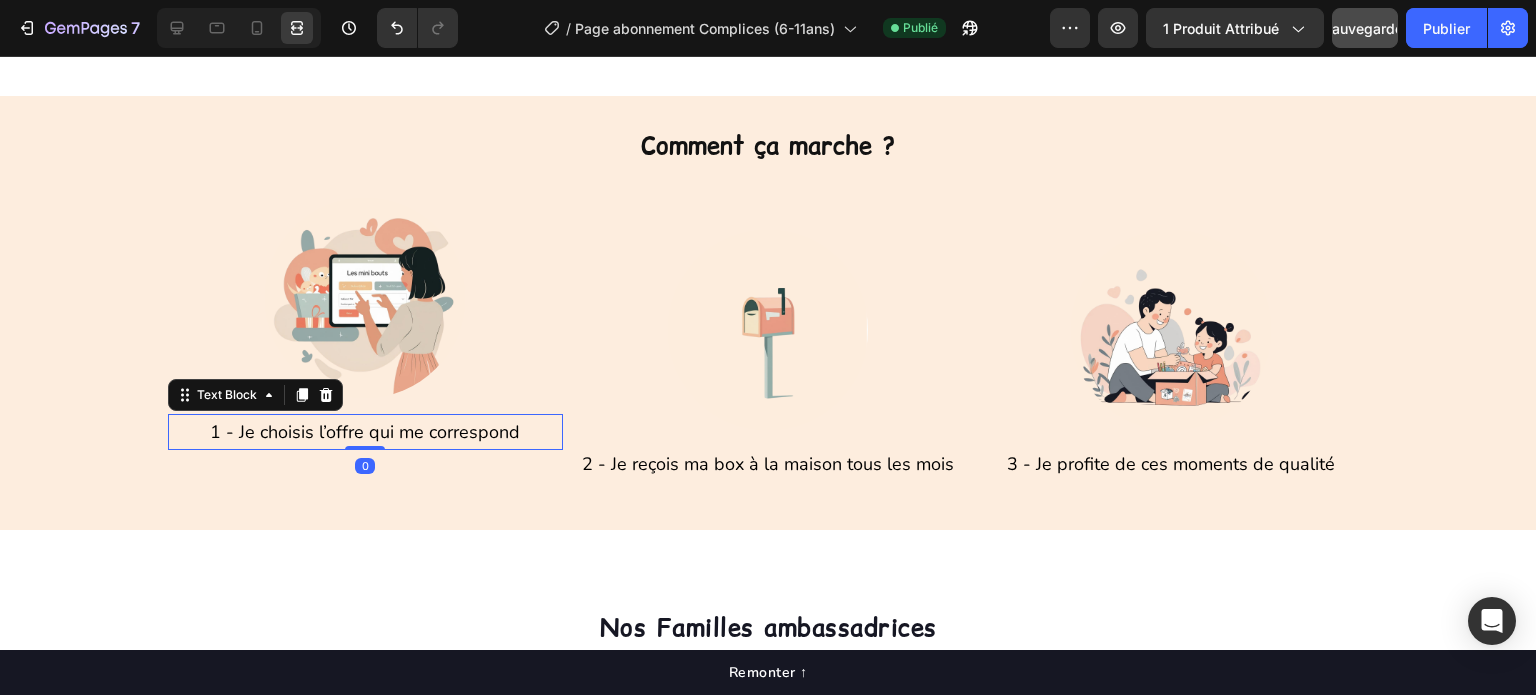 click on "1 - Je choisis l’offre qui me correspond" at bounding box center [365, 432] 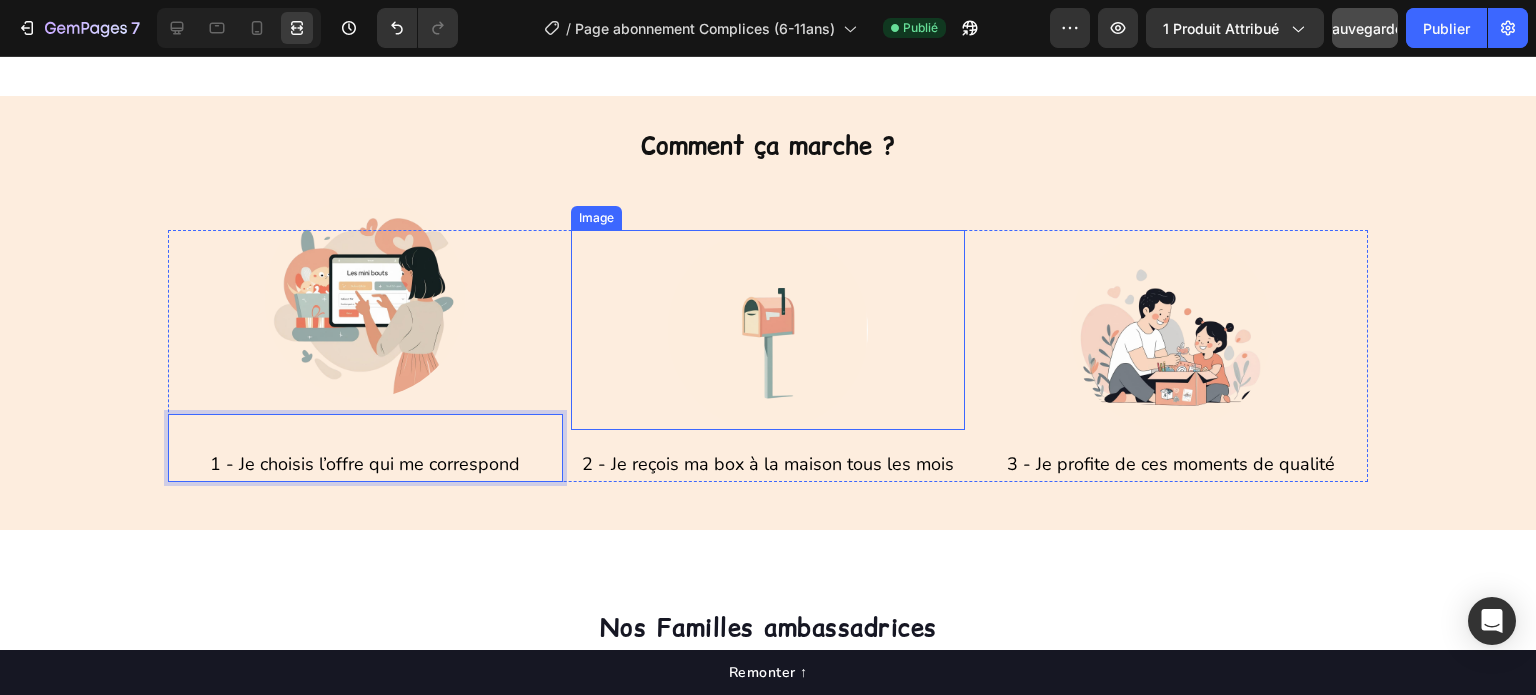 click at bounding box center (768, 330) 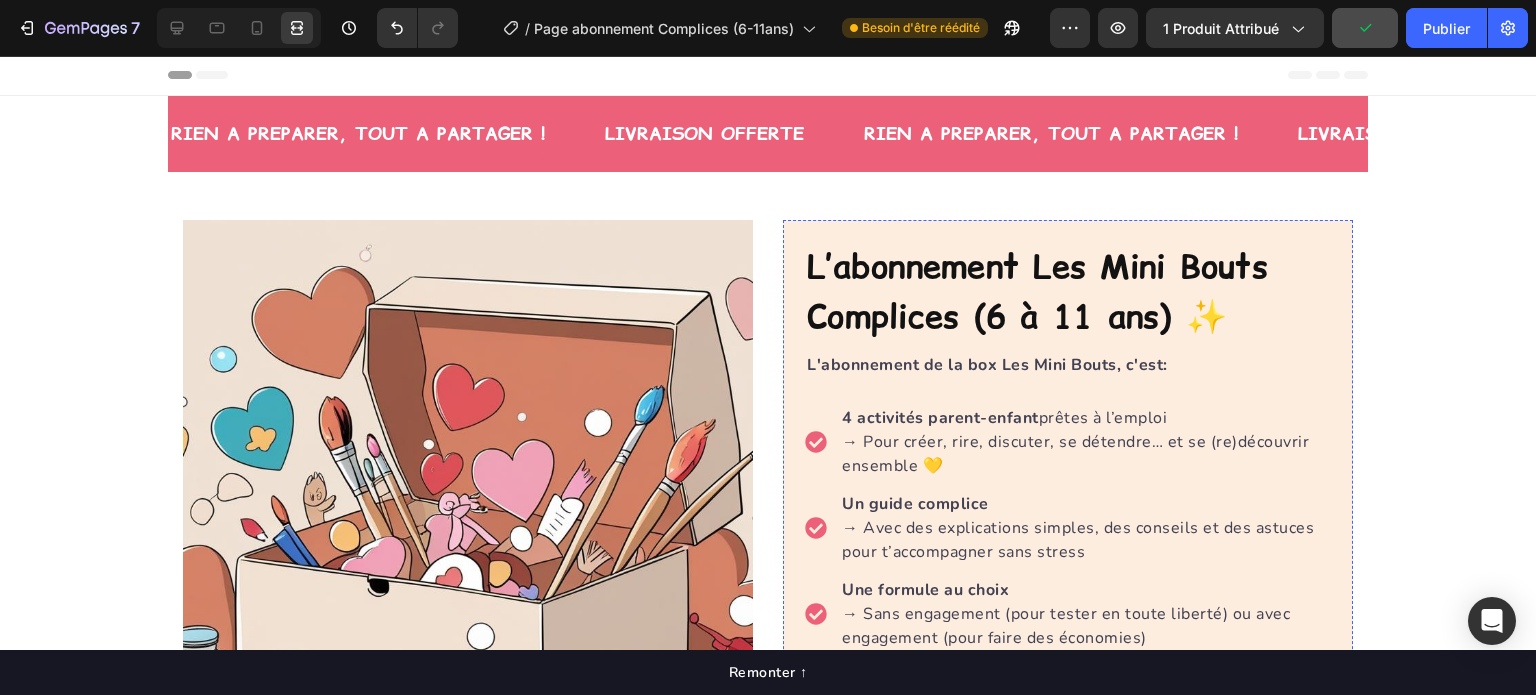 scroll, scrollTop: 0, scrollLeft: 0, axis: both 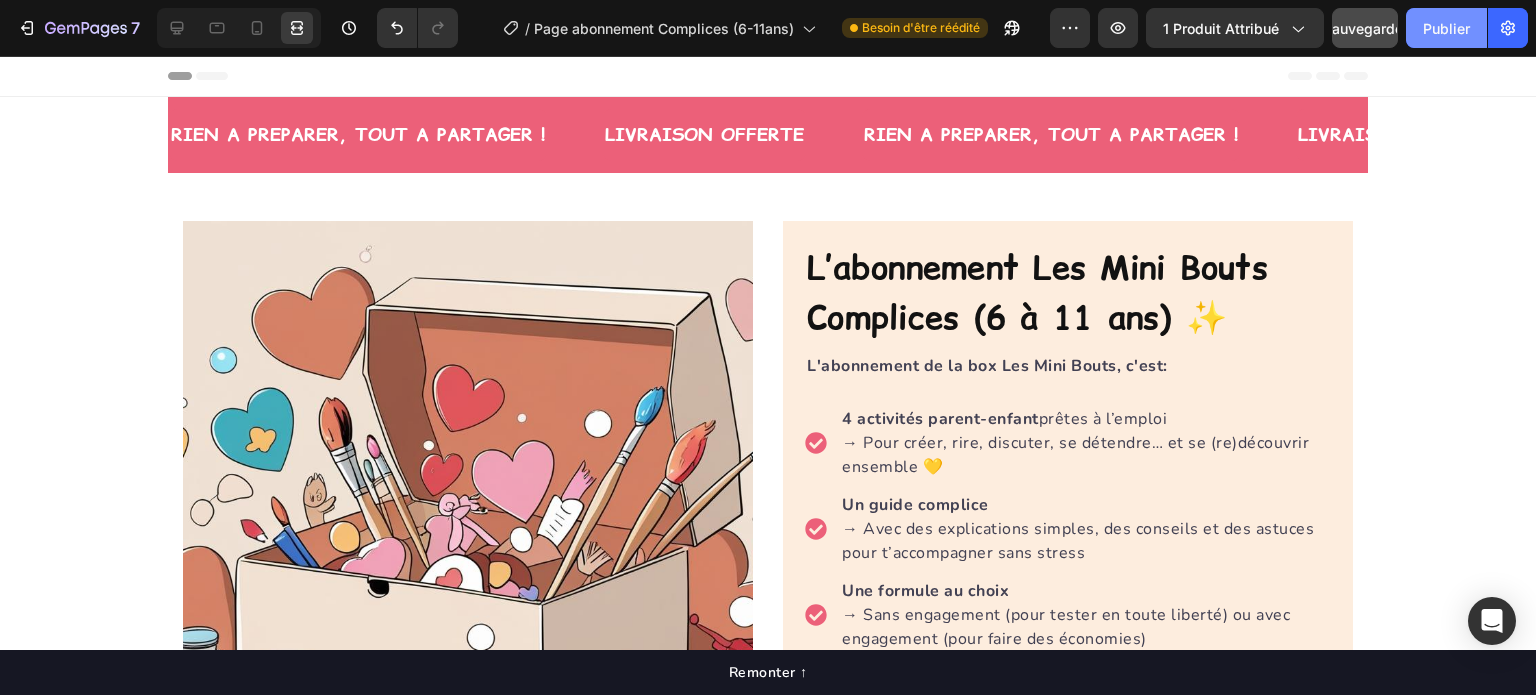 click on "Publier" at bounding box center [1446, 28] 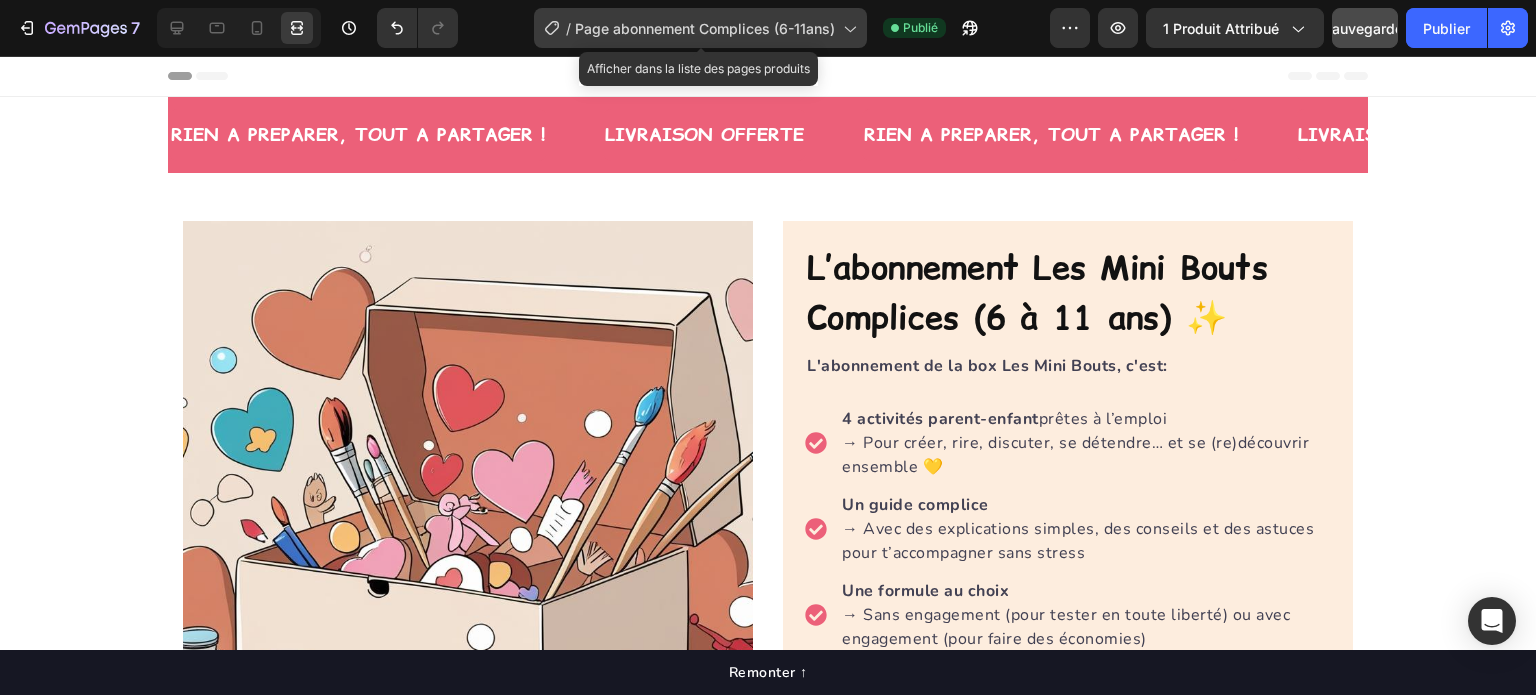 click on "Page abonnement Complices (6-11ans)" at bounding box center (705, 28) 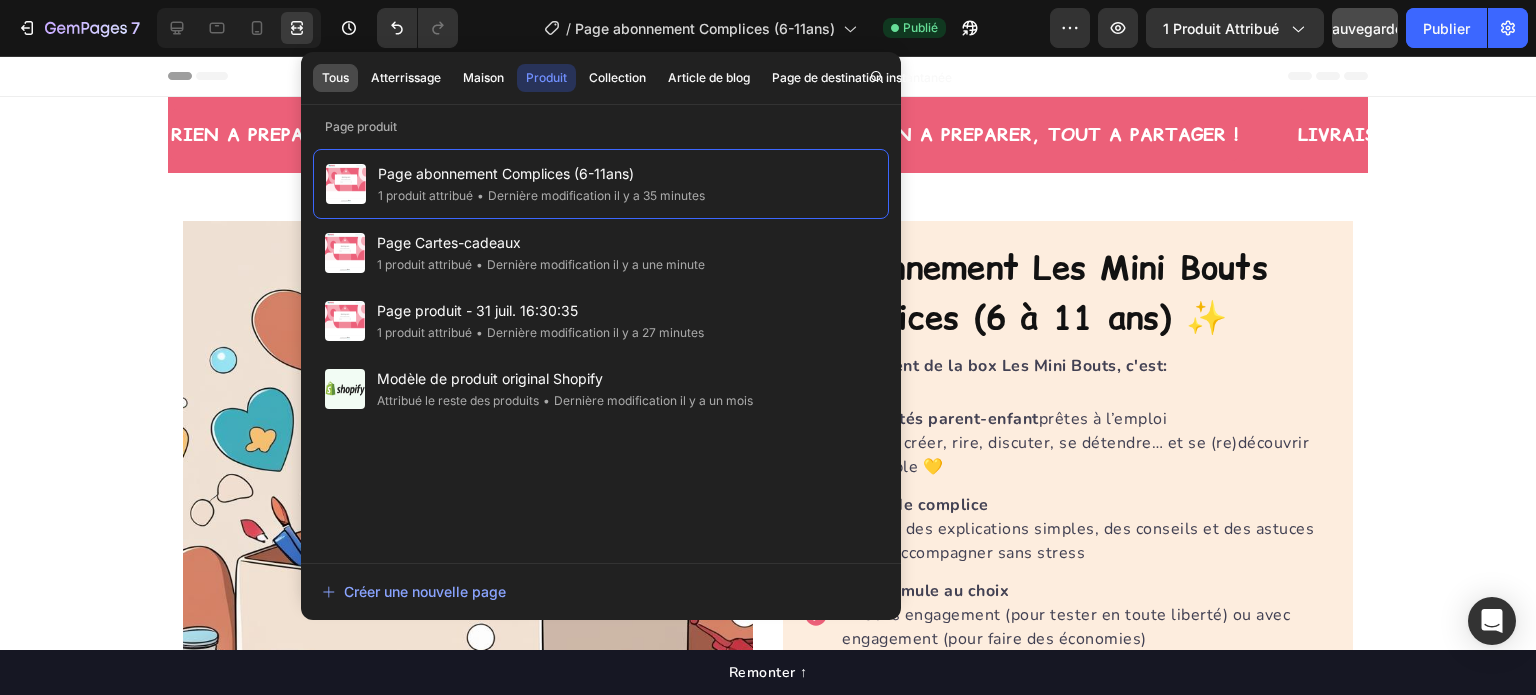 click on "Tous" 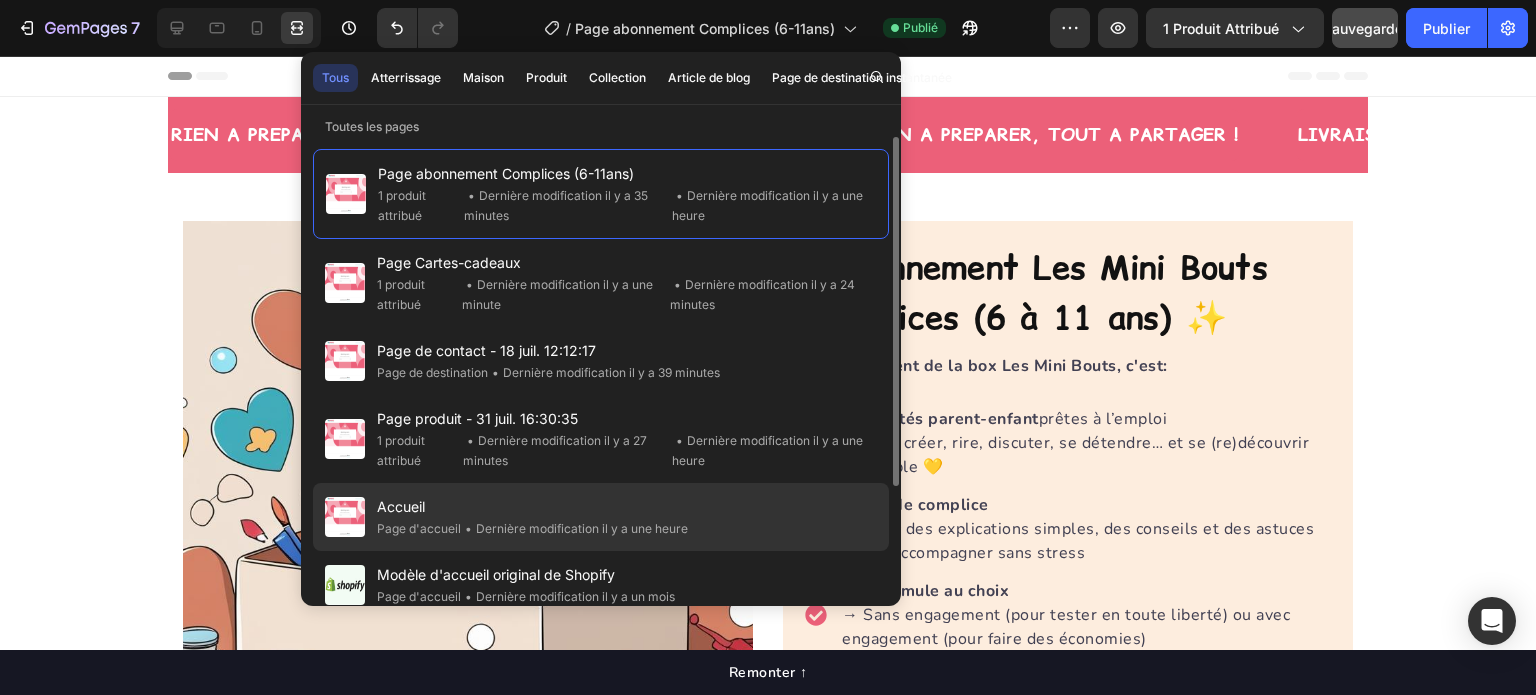 click on "Accueil" at bounding box center [532, 507] 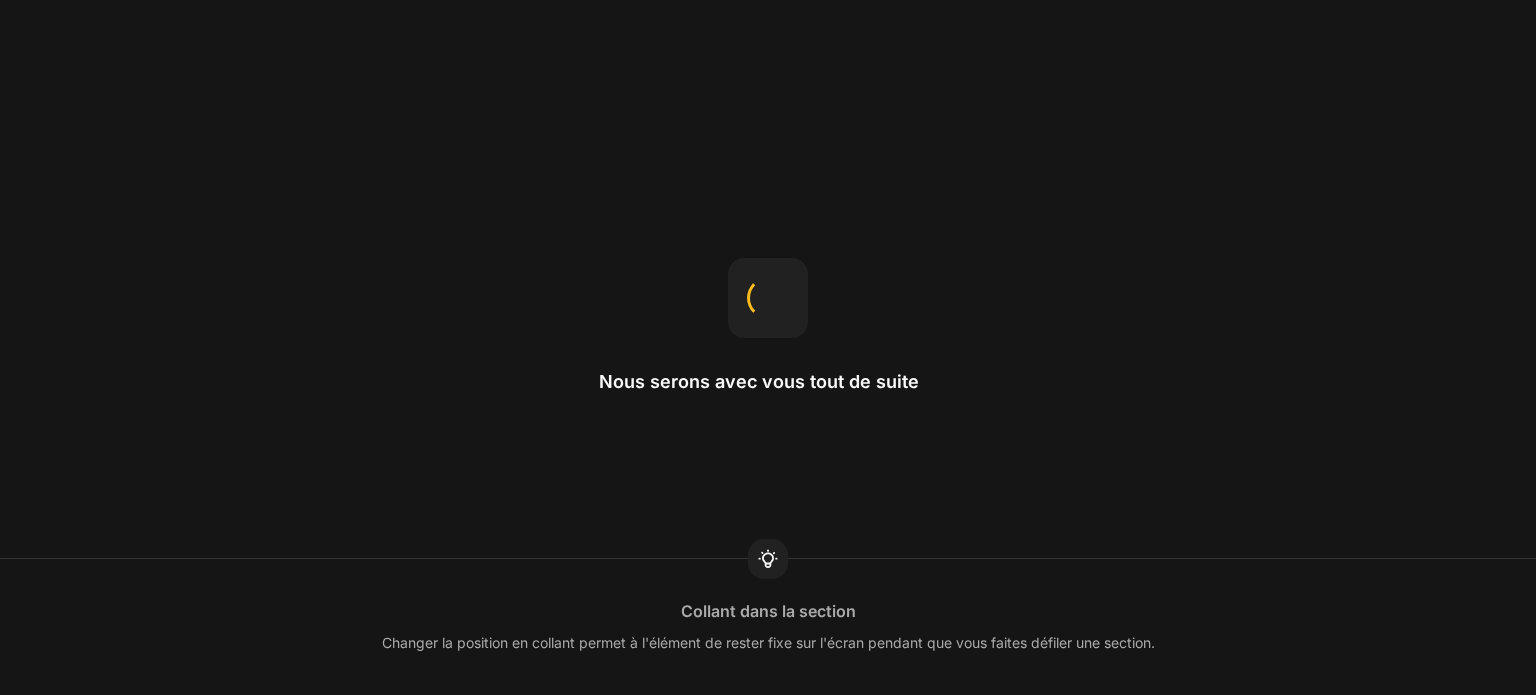 scroll, scrollTop: 0, scrollLeft: 0, axis: both 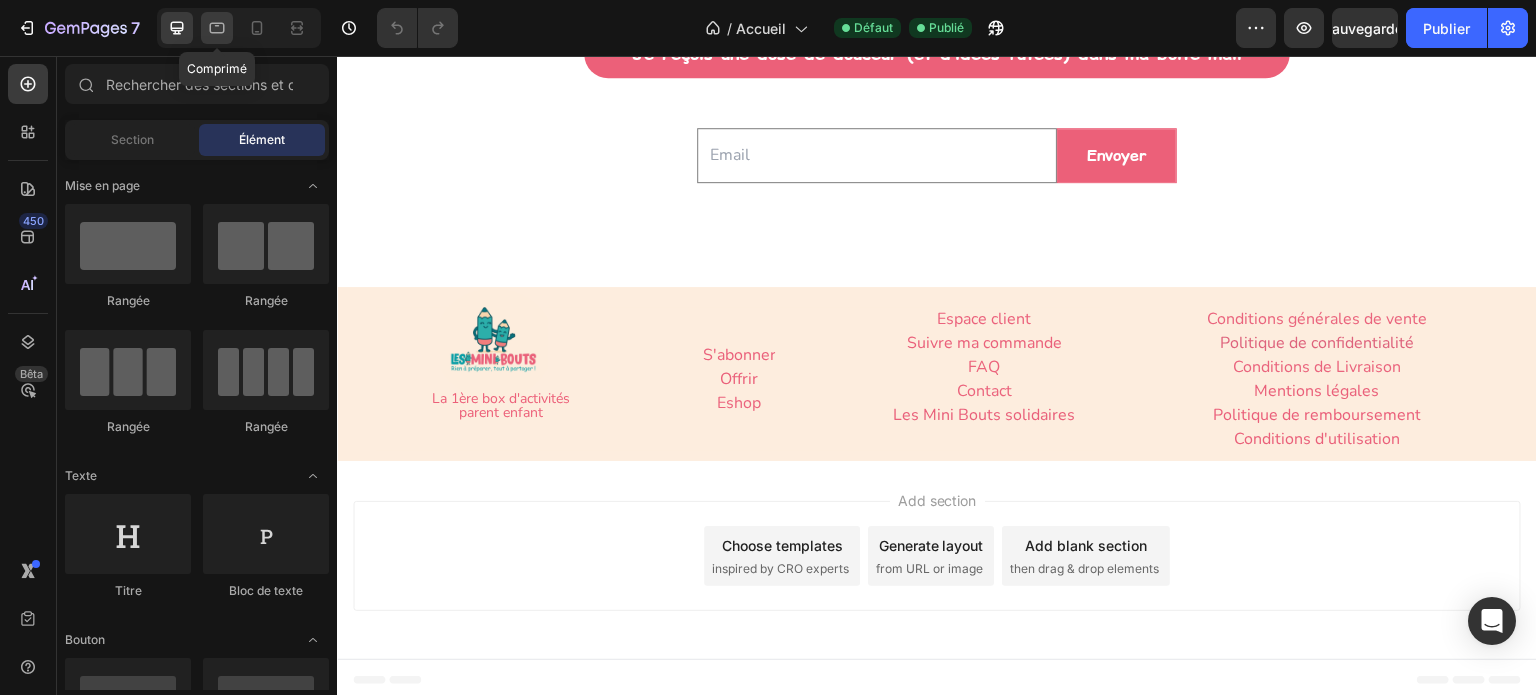 click 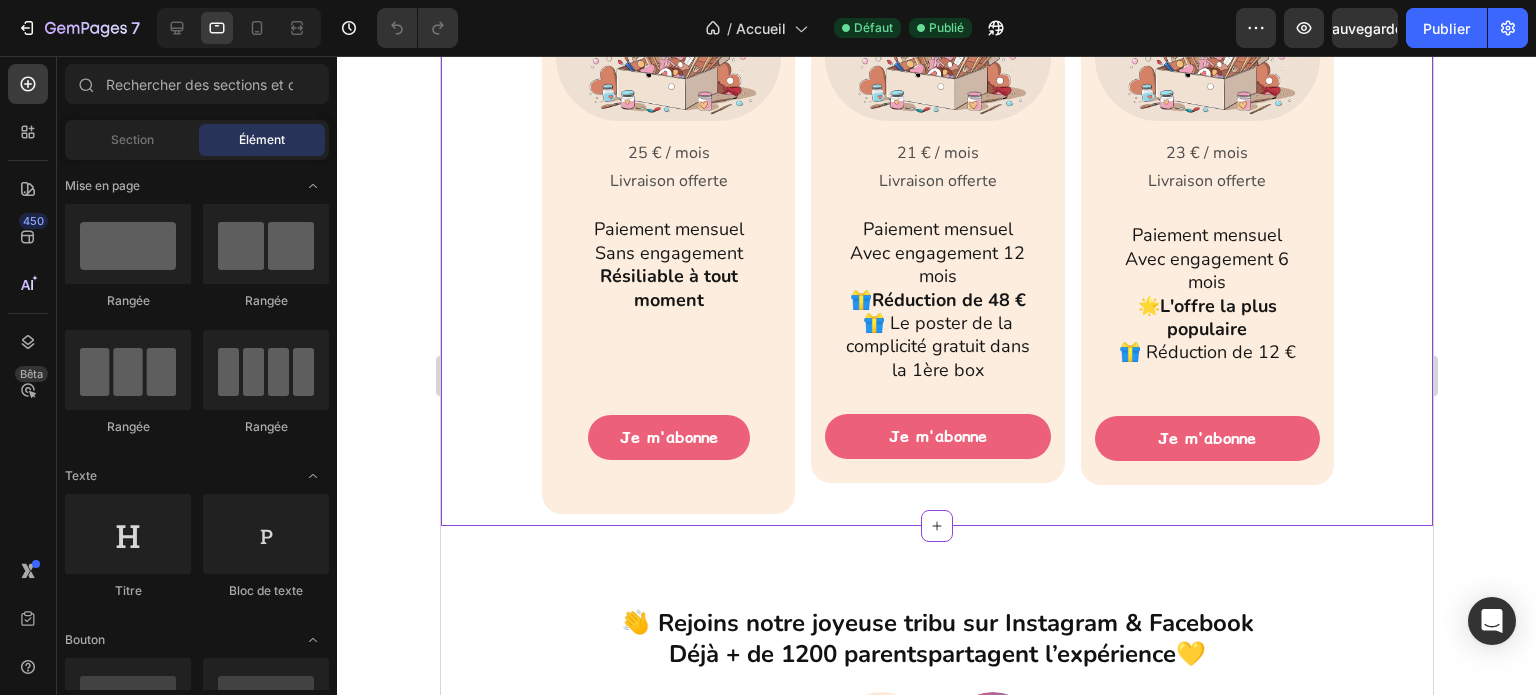scroll, scrollTop: 4524, scrollLeft: 0, axis: vertical 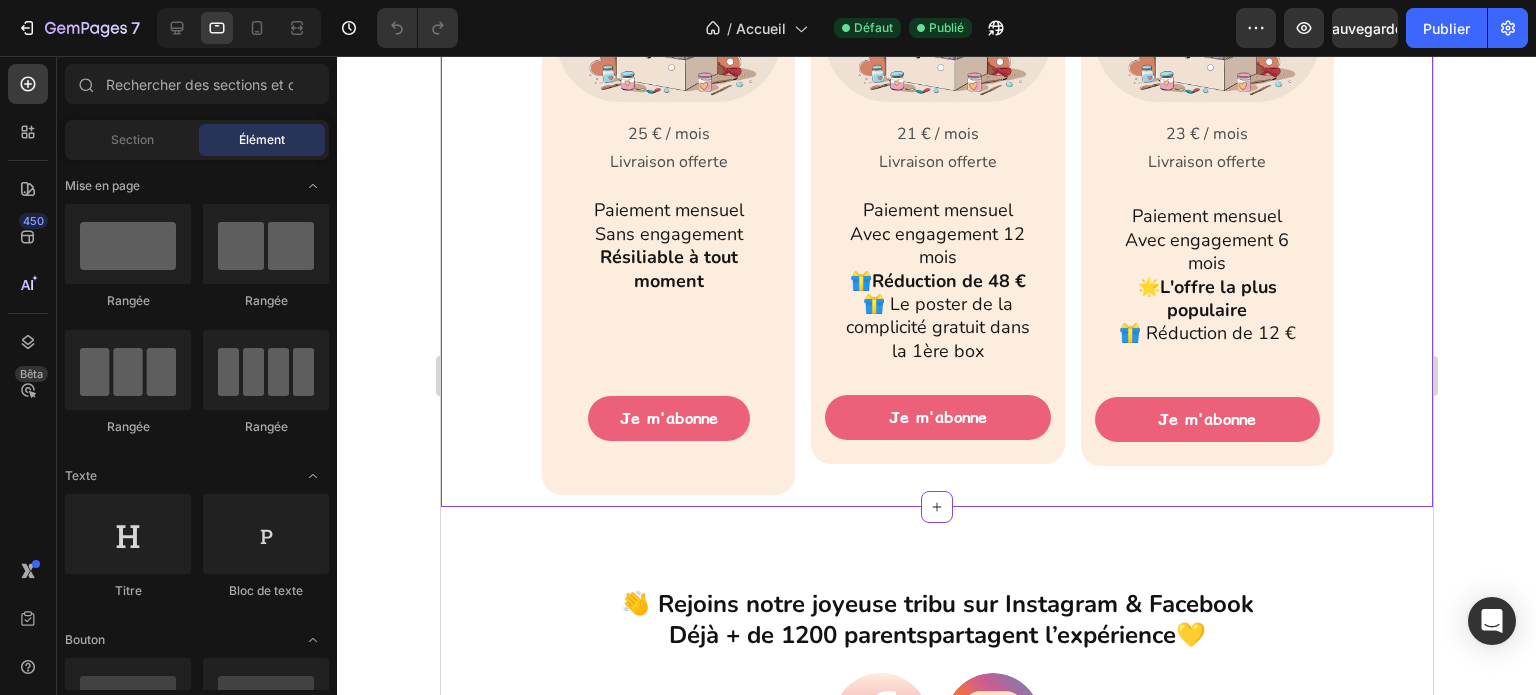 click on "1 mois Text Block Product Images 25 € / mois Livraison offerte Text Block Row  Paiement mensuel Sans engagement Résiliable à tout moment       Text Block Je m'abonne Button Row Product Row" at bounding box center [667, 203] 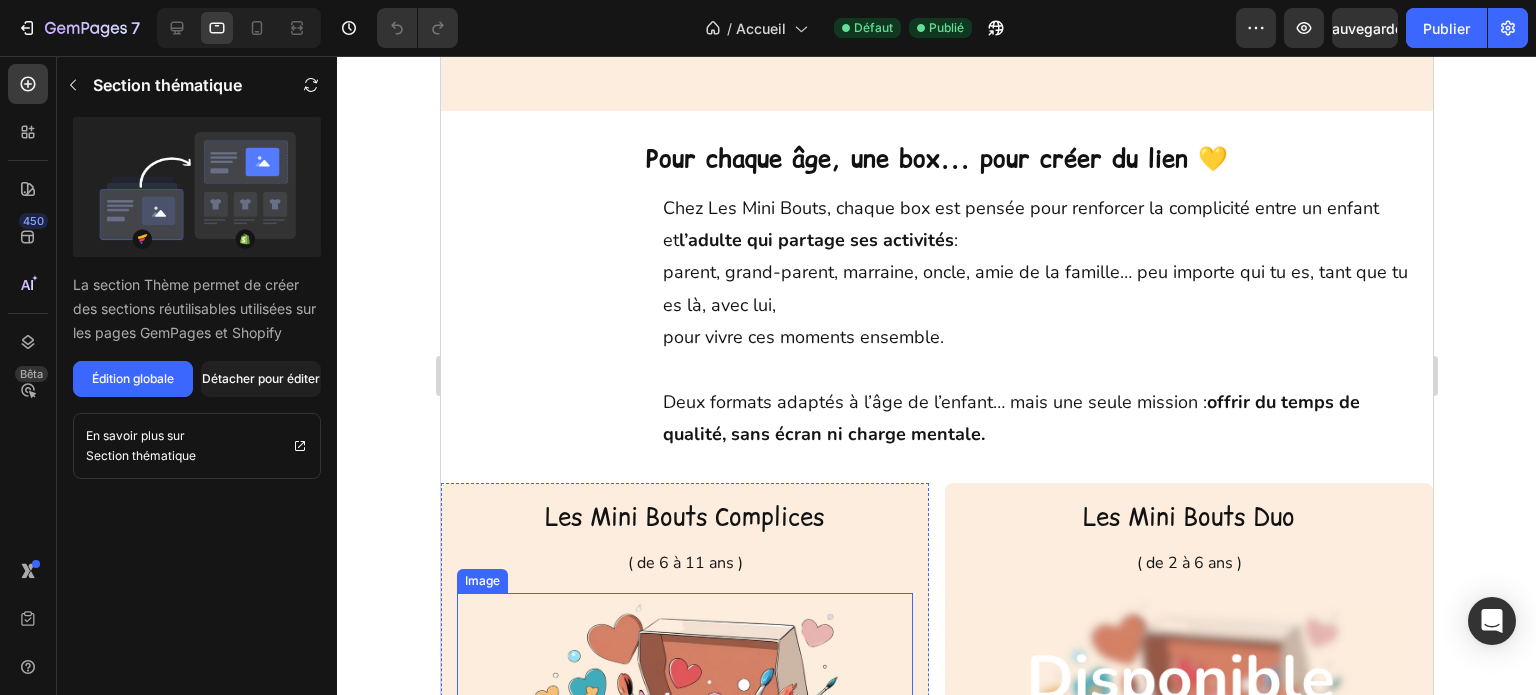 scroll, scrollTop: 2624, scrollLeft: 0, axis: vertical 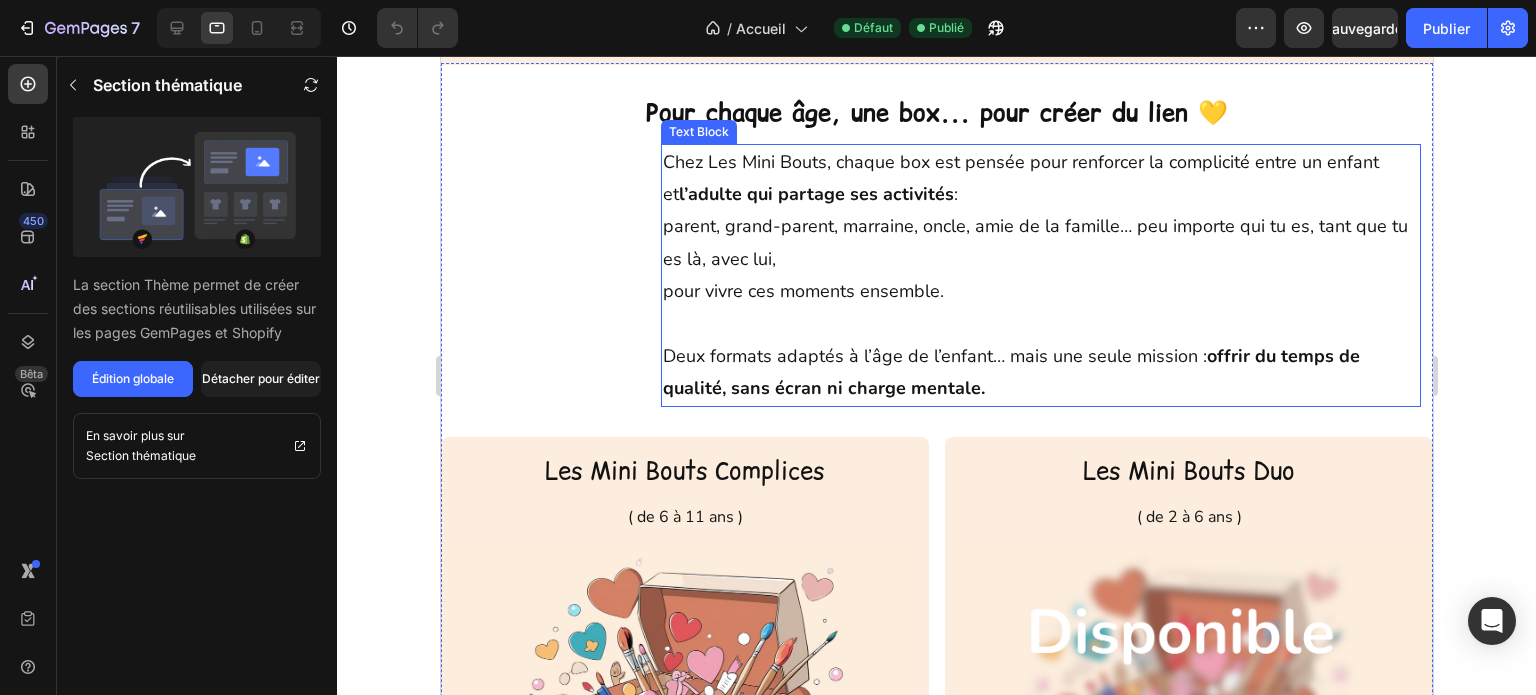 click on "l’adulte qui partage ses activités" at bounding box center [815, 194] 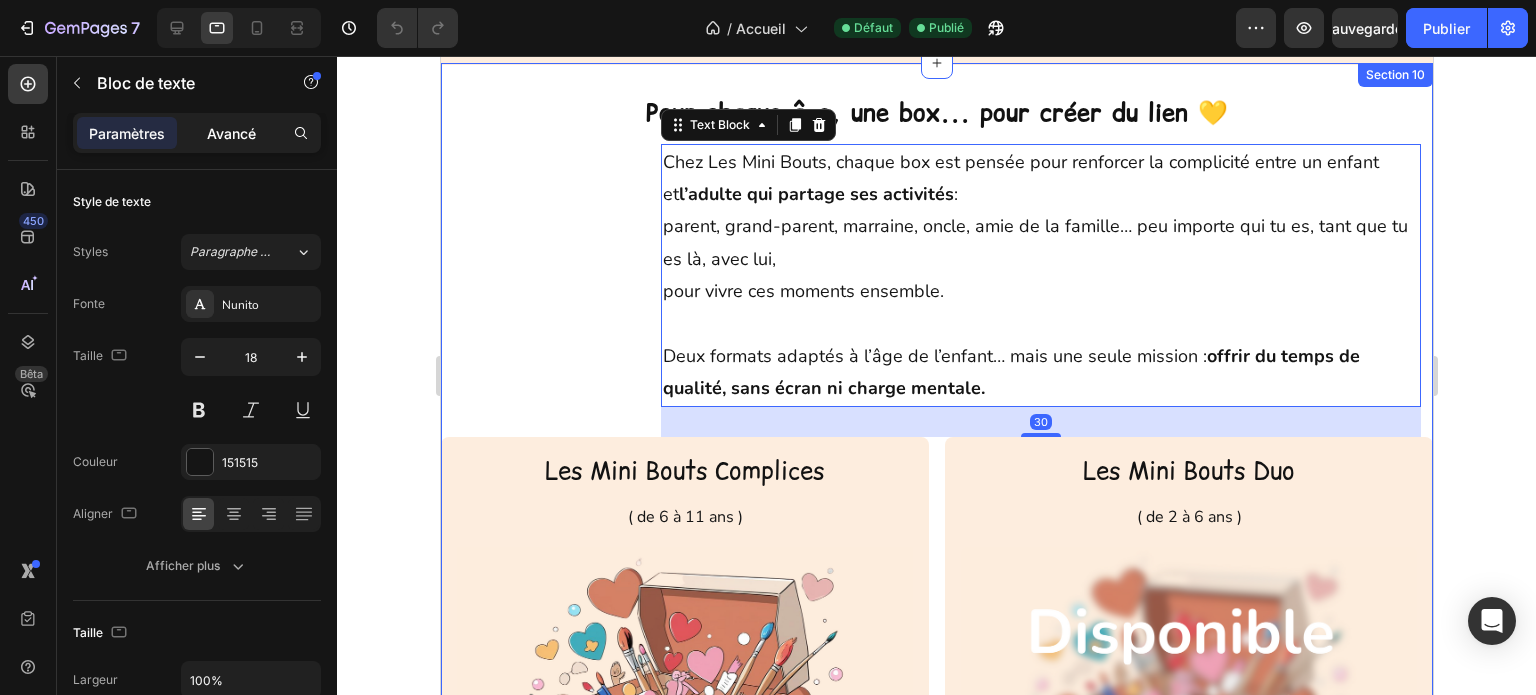 click on "Avancé" at bounding box center (231, 133) 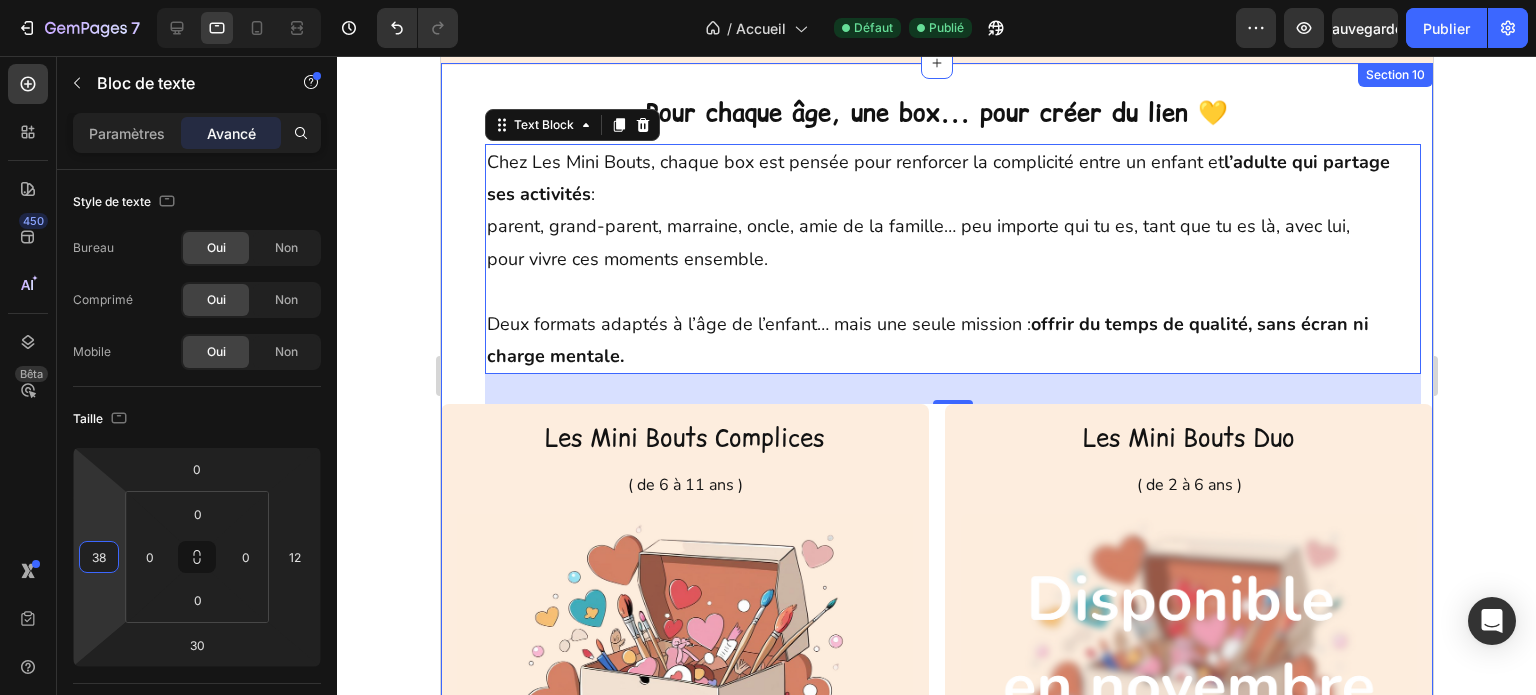 type on "36" 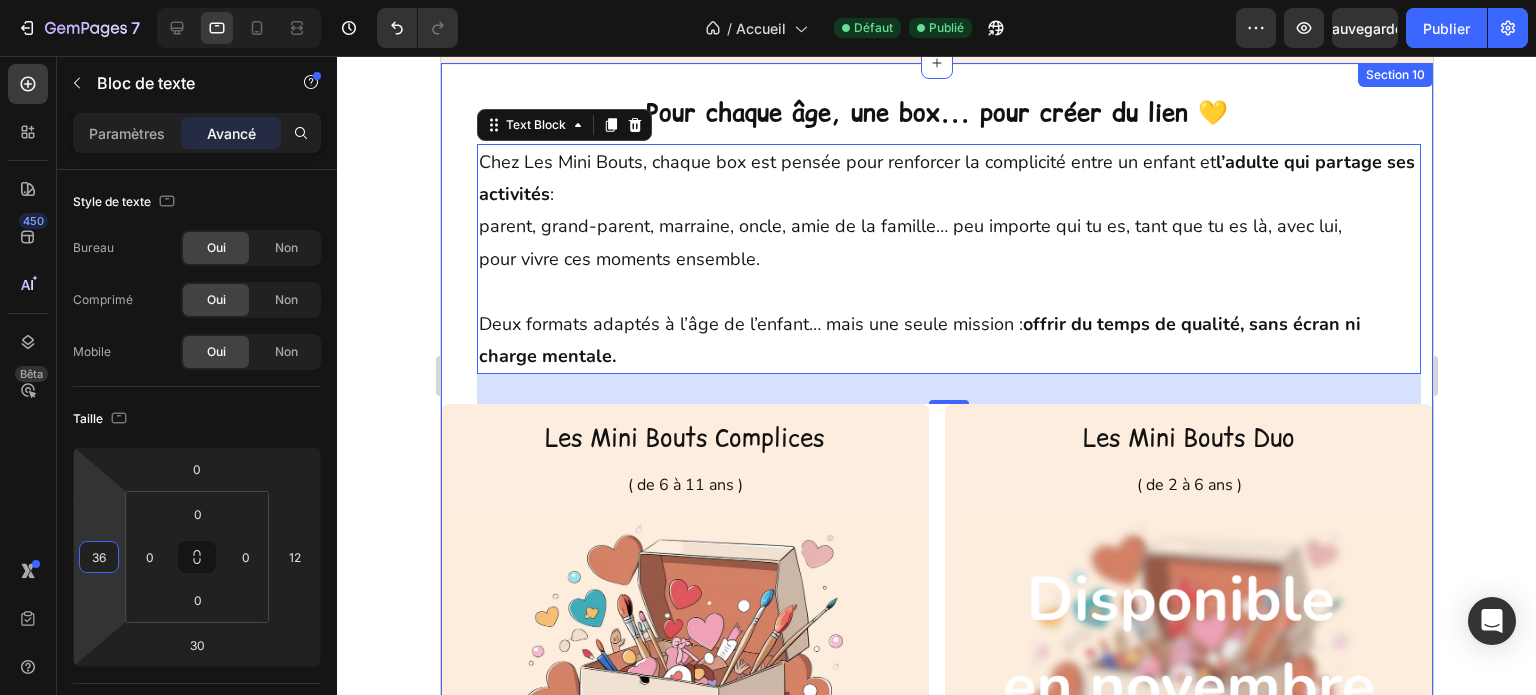 drag, startPoint x: 93, startPoint y: 531, endPoint x: 28, endPoint y: 623, distance: 112.64546 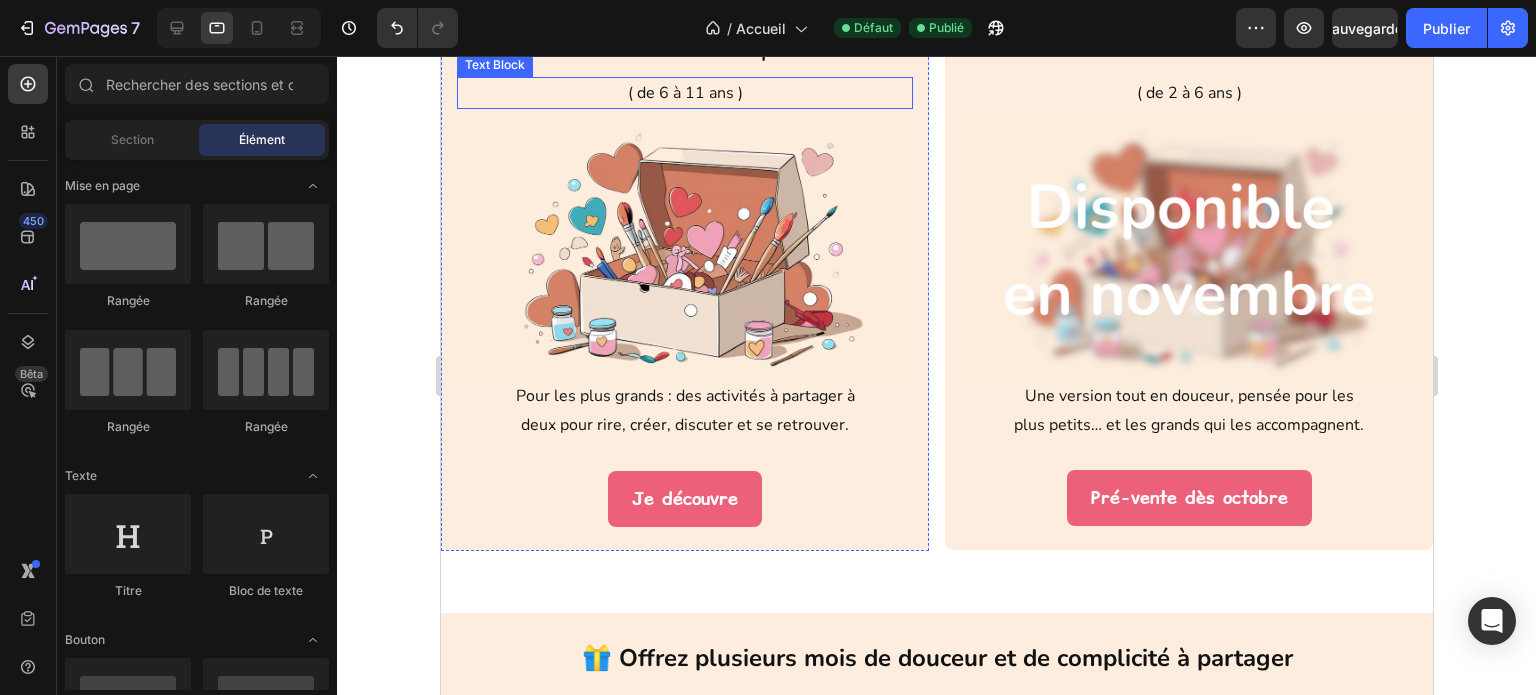 scroll, scrollTop: 3024, scrollLeft: 0, axis: vertical 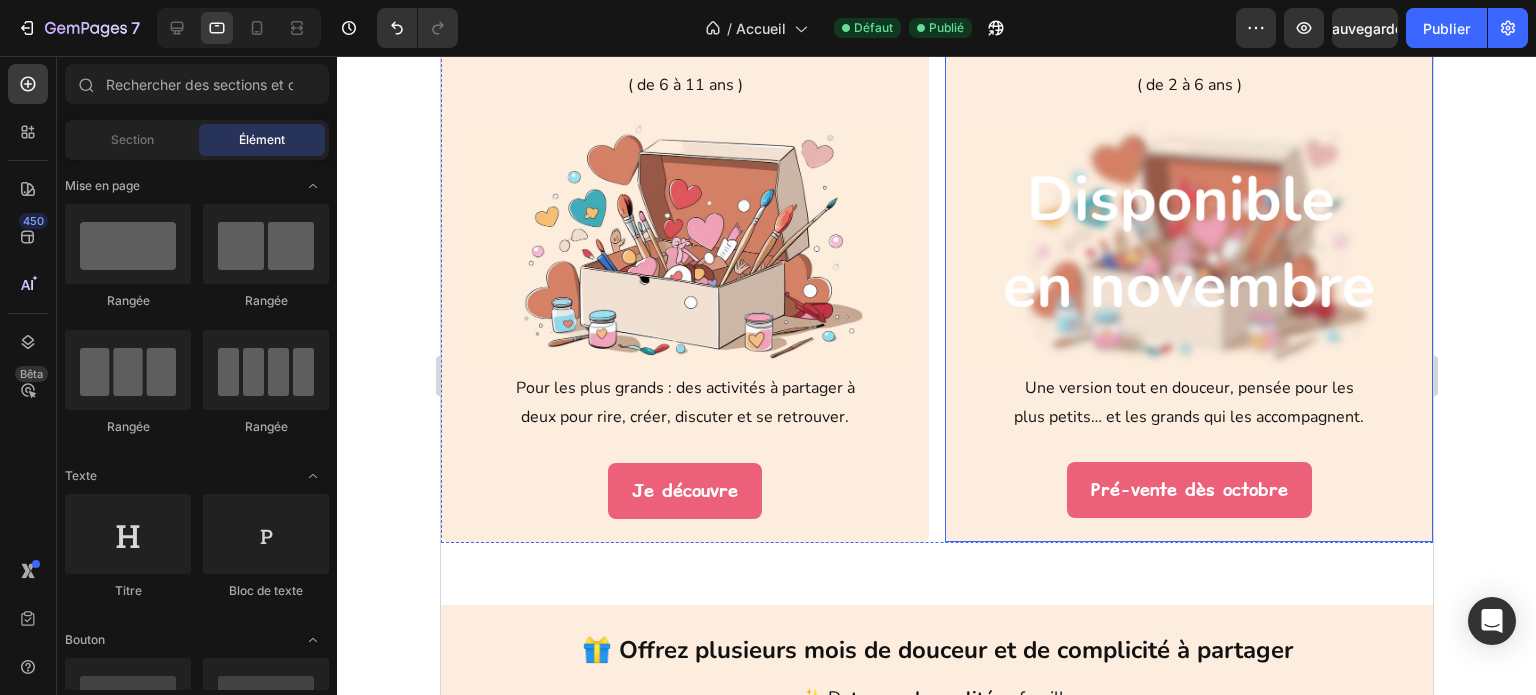 click on "Les Mini Bouts Duo Heading ( de 2 à 6 ans ) Text Block Image Une version tout en douceur, pensée pour les plus petits… et les grands qui les accompagnent. Text Block Pré-vente dès octobre Button Row" at bounding box center [1188, 273] 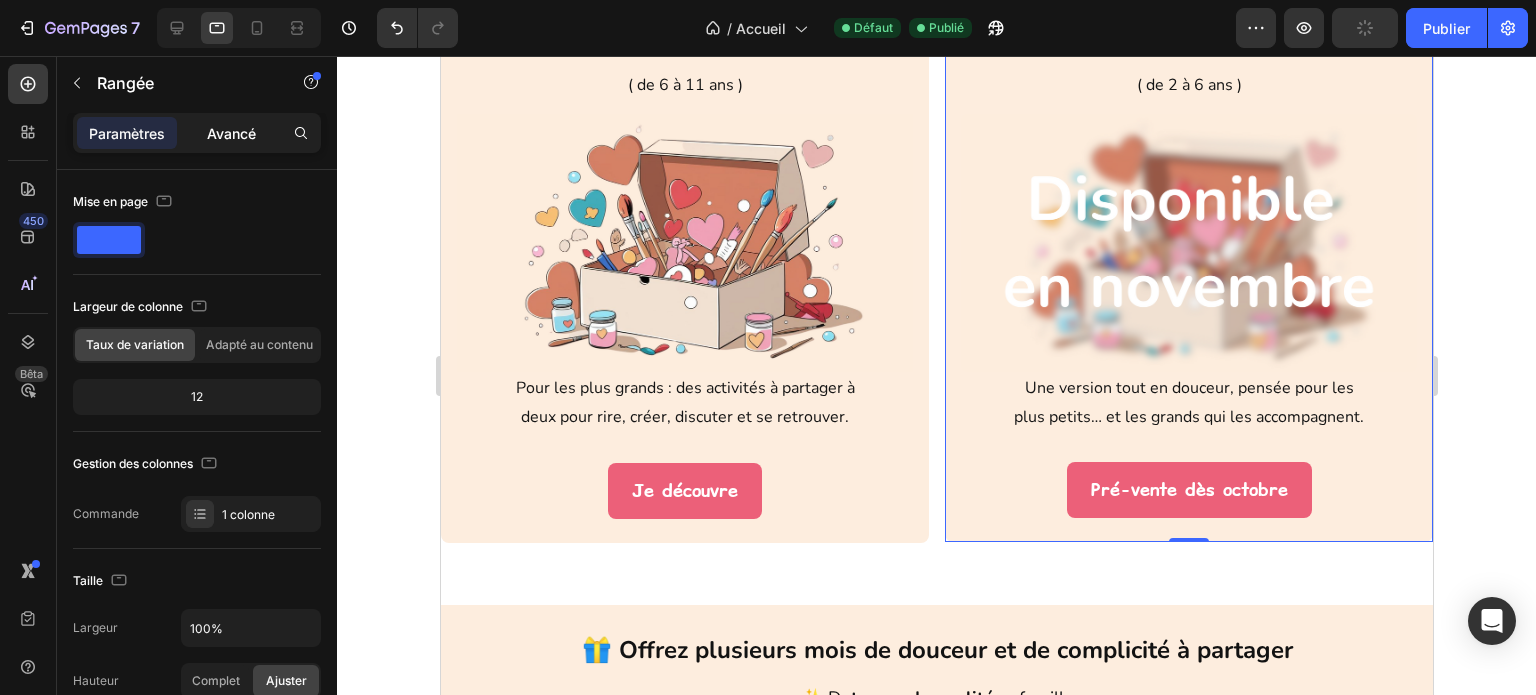 click on "Avancé" at bounding box center [231, 133] 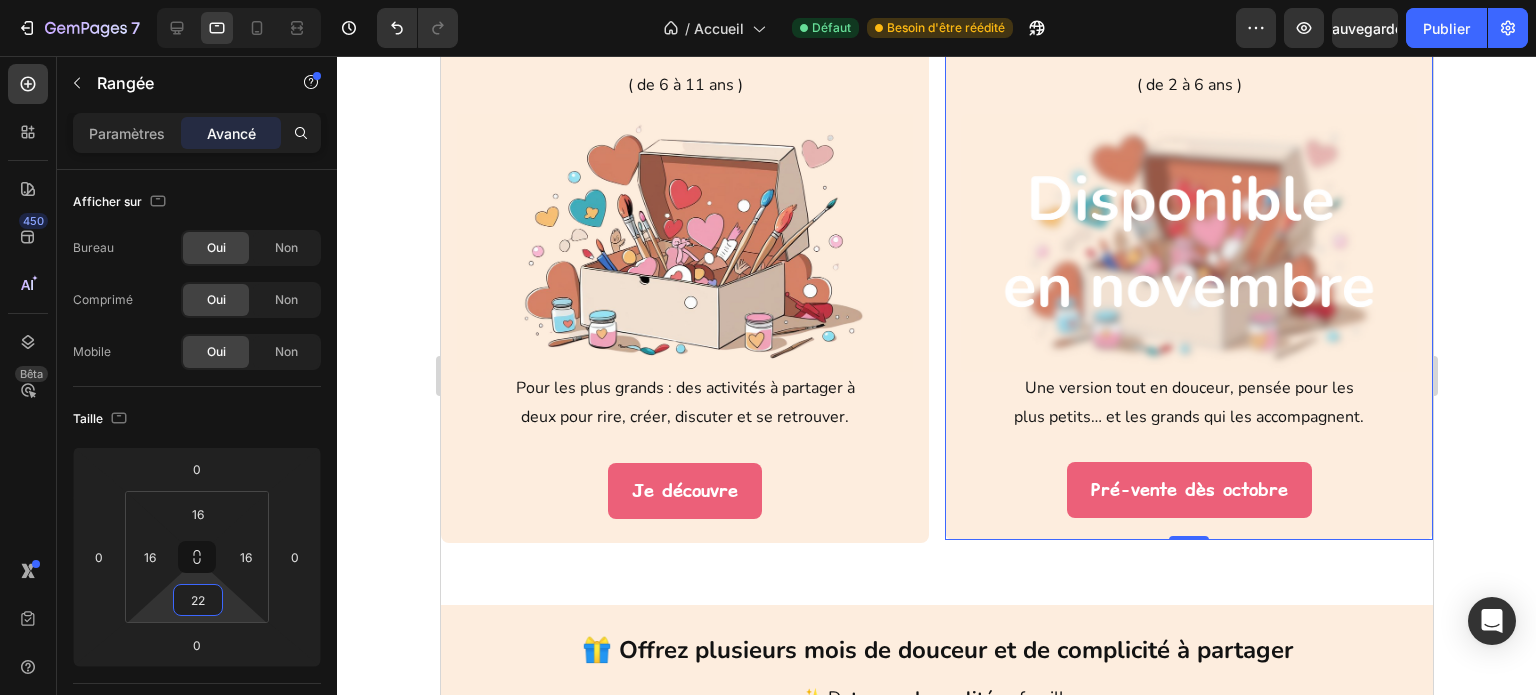 type on "24" 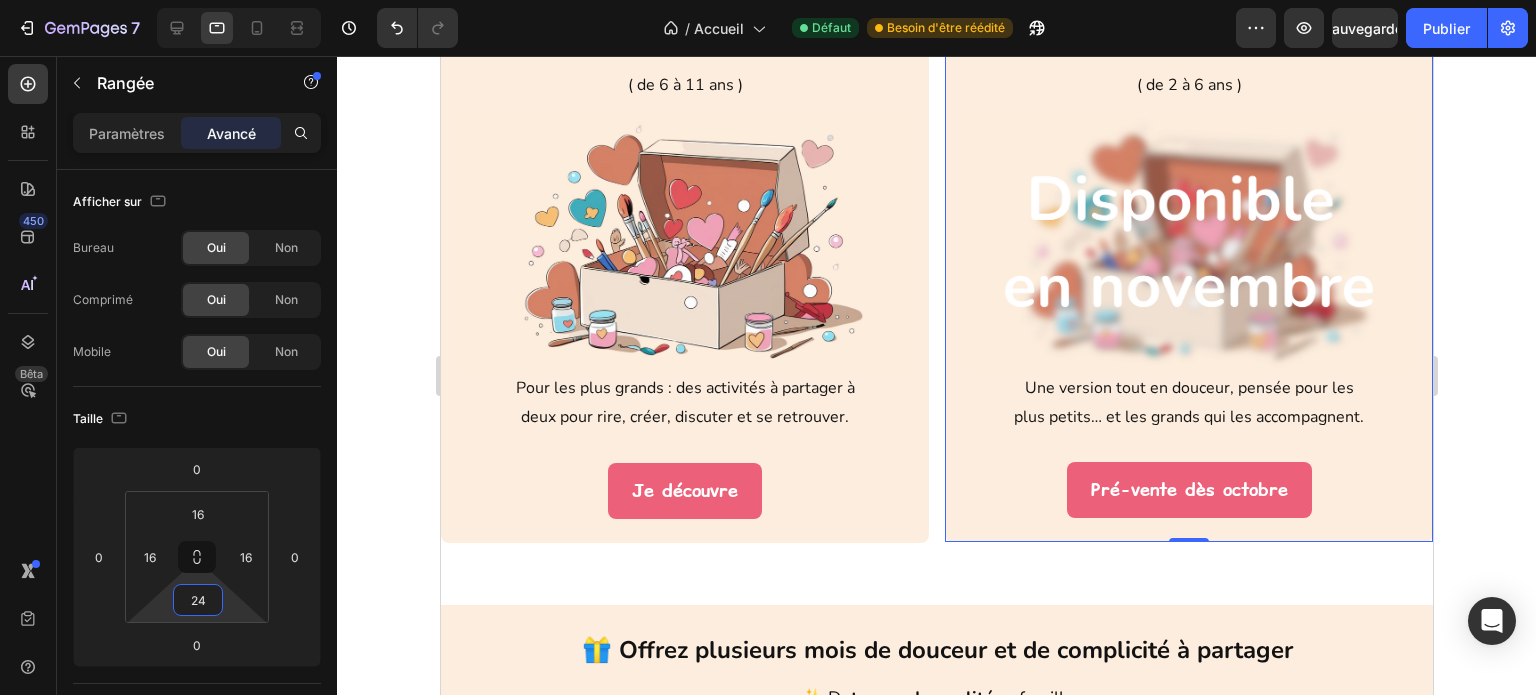 drag, startPoint x: 230, startPoint y: 595, endPoint x: 212, endPoint y: 595, distance: 18 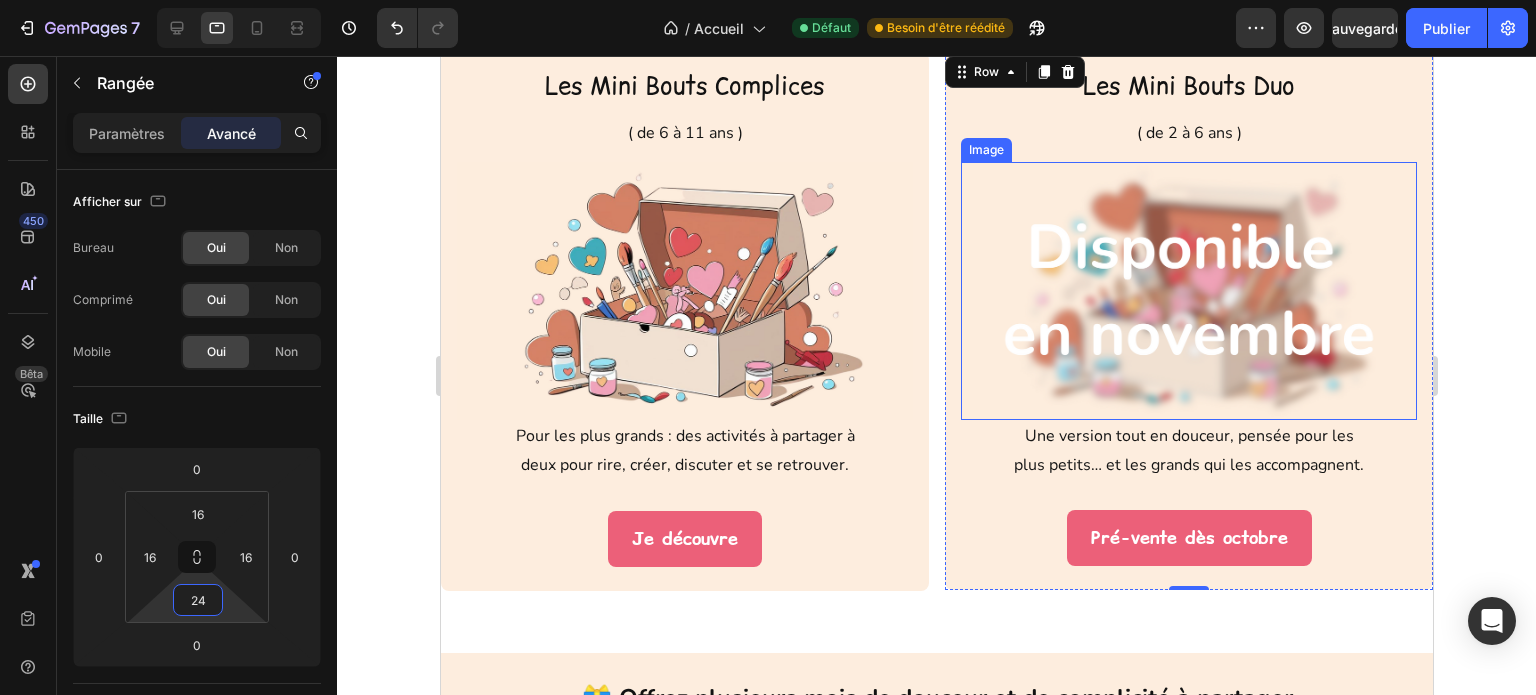 scroll, scrollTop: 3024, scrollLeft: 0, axis: vertical 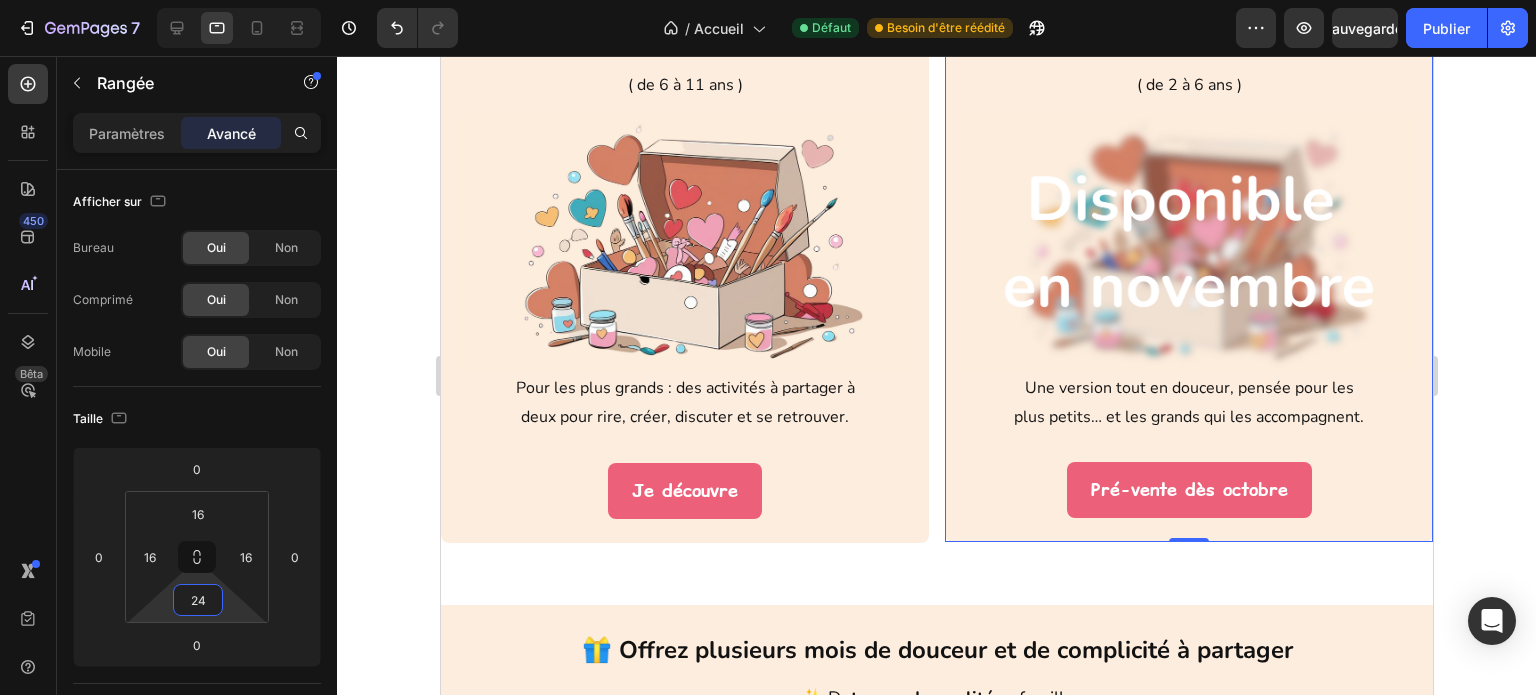 click on "Les Mini Bouts Duo Heading ( de 2 à 6 ans ) Text Block Image Une version tout en douceur, pensée pour les plus petits… et les grands qui les accompagnent. Text Block Pré-vente dès octobre Button" at bounding box center [1188, 269] 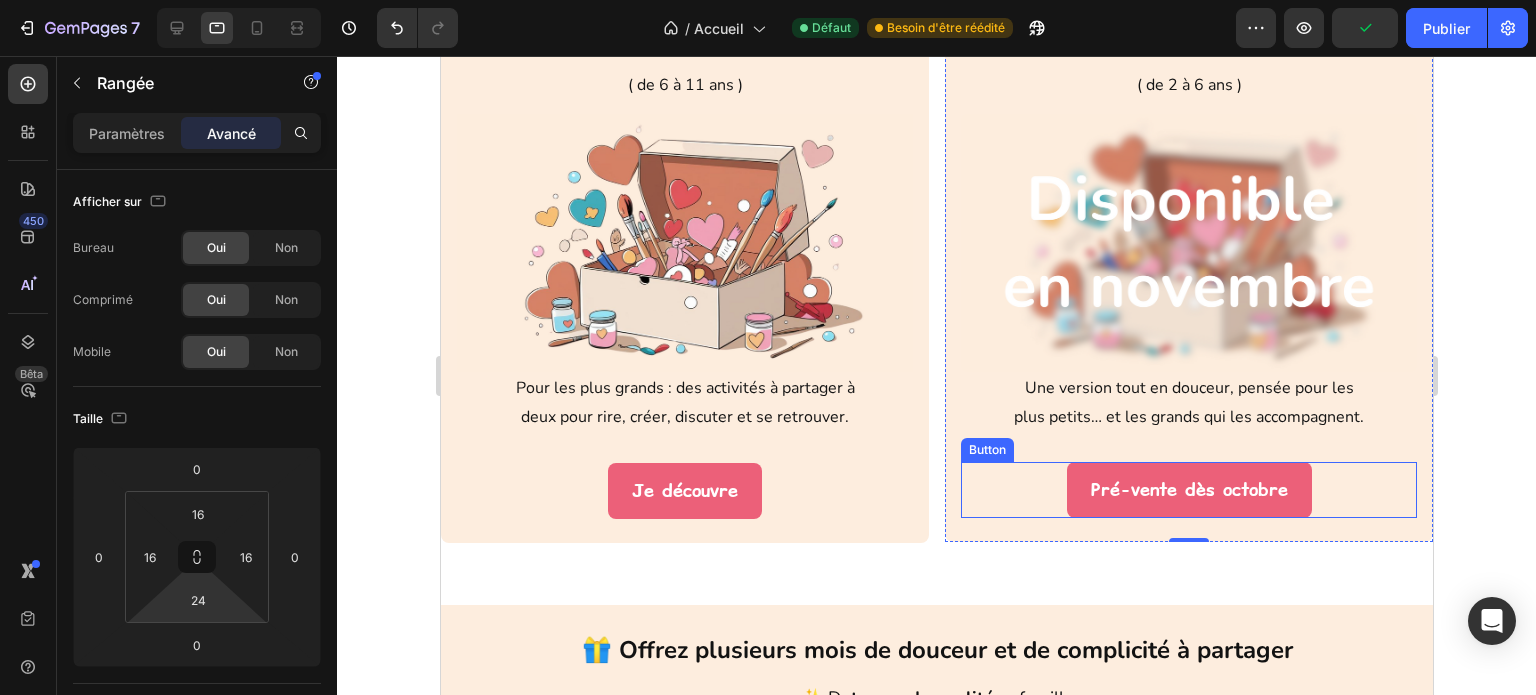 click on "Pré-vente dès octobre Button" at bounding box center (1188, 490) 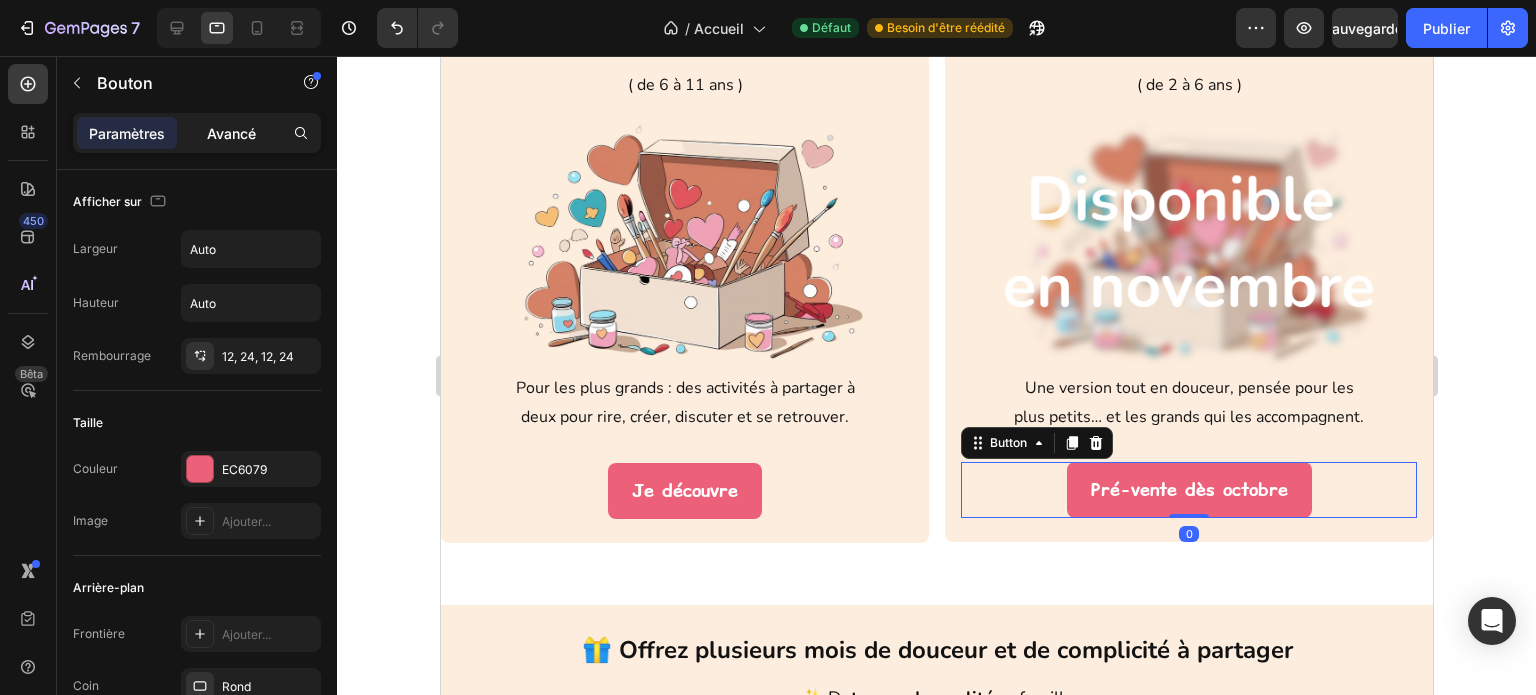 click on "Avancé" at bounding box center [231, 133] 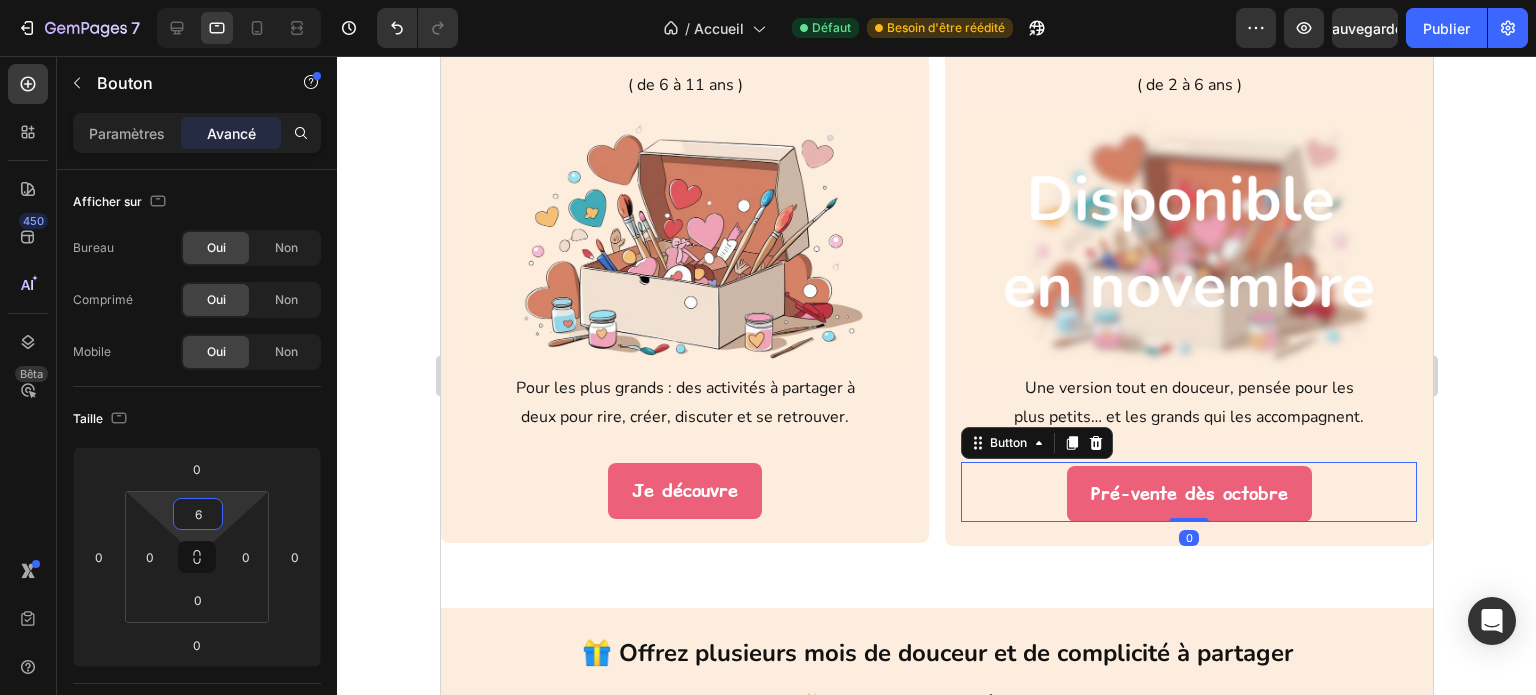 type on "0" 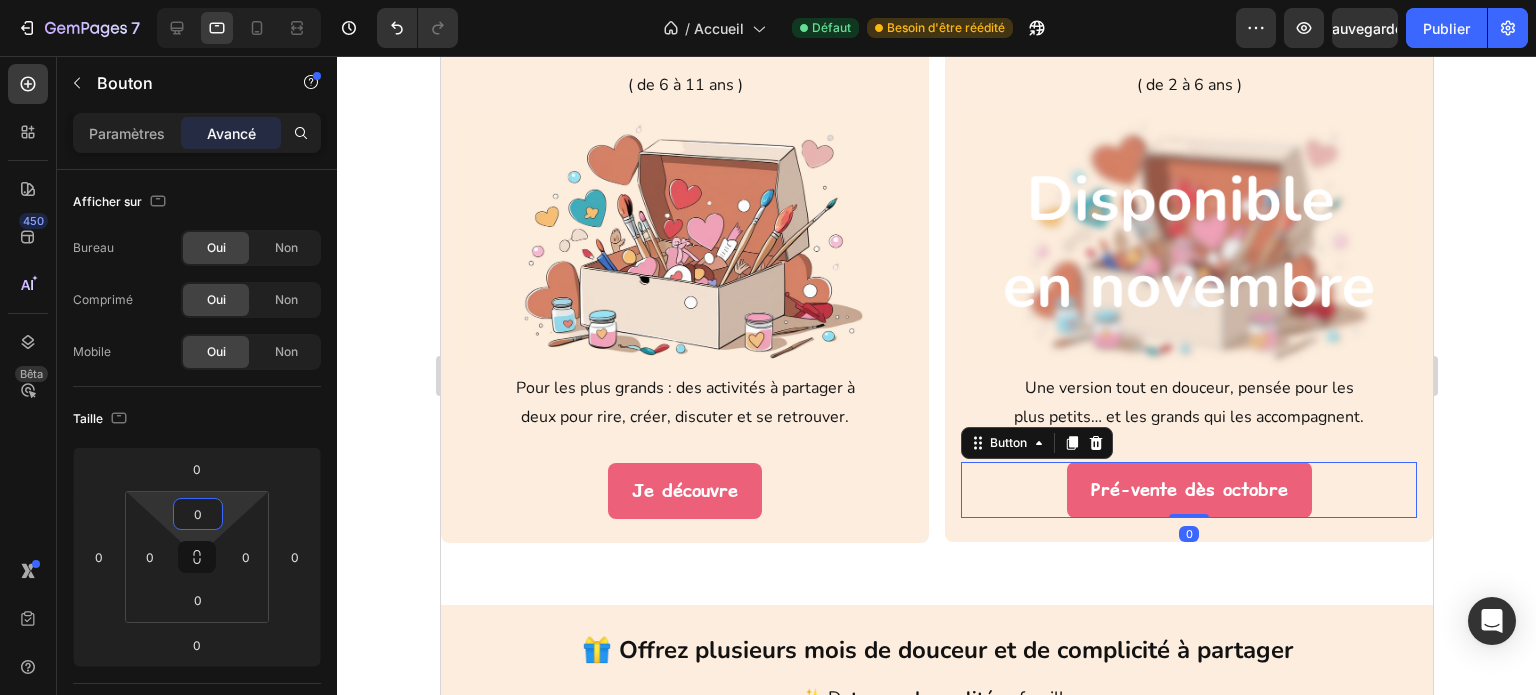 drag, startPoint x: 230, startPoint y: 511, endPoint x: 219, endPoint y: 531, distance: 22.825424 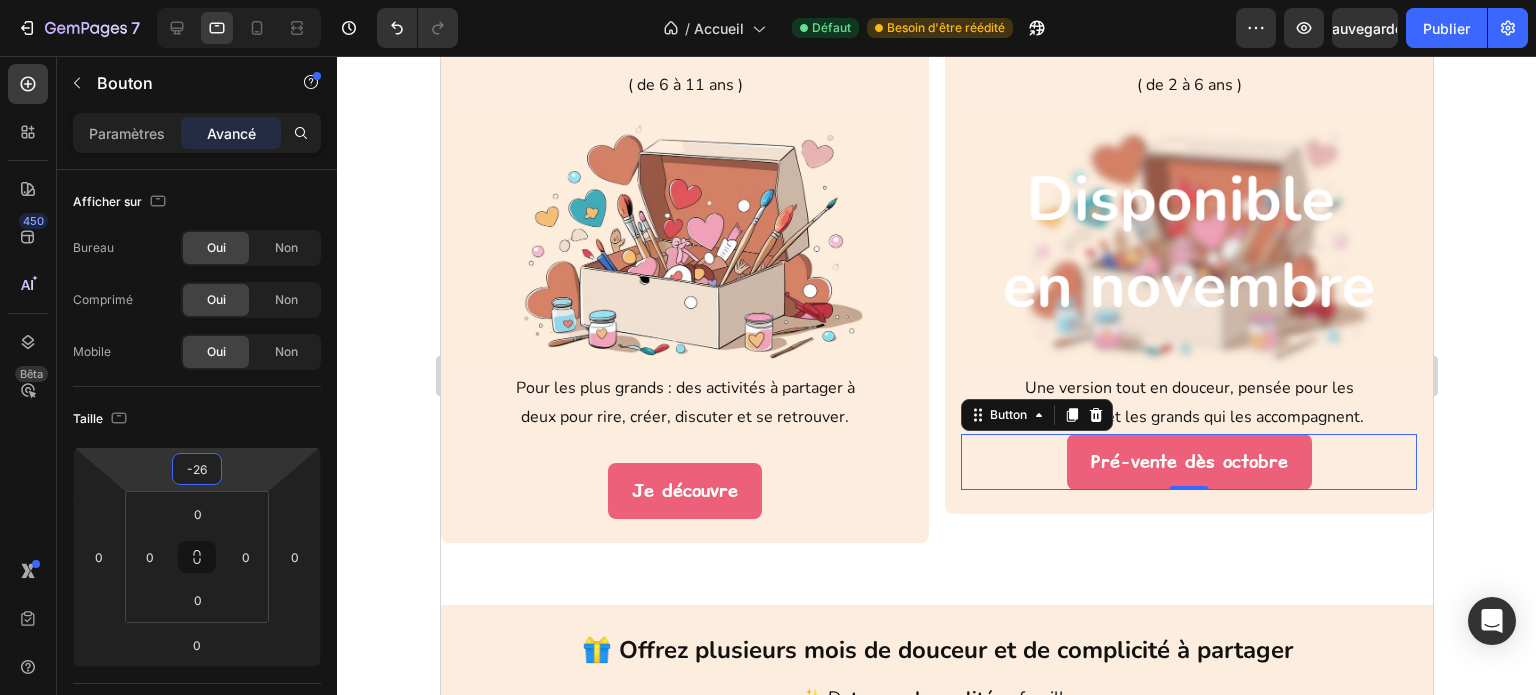 type on "-24" 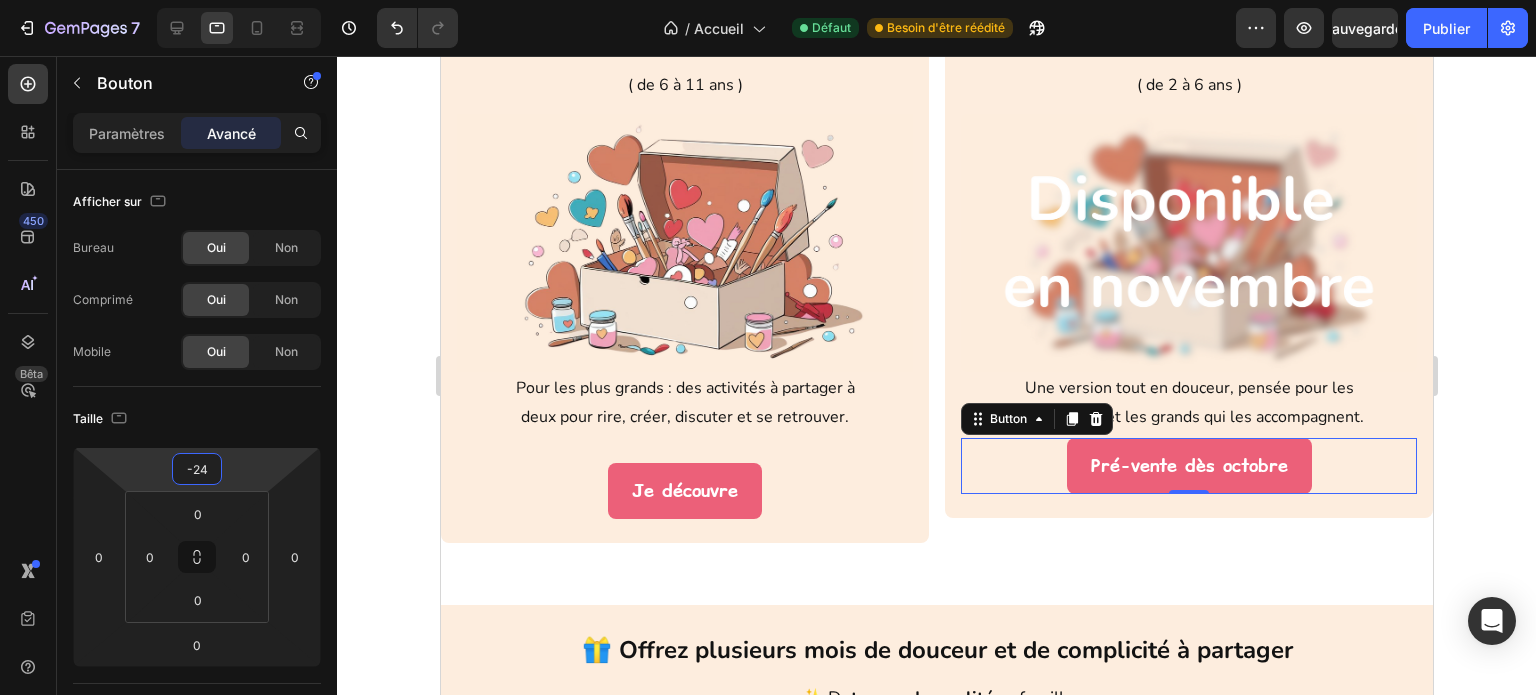 drag, startPoint x: 226, startPoint y: 467, endPoint x: 212, endPoint y: 479, distance: 18.439089 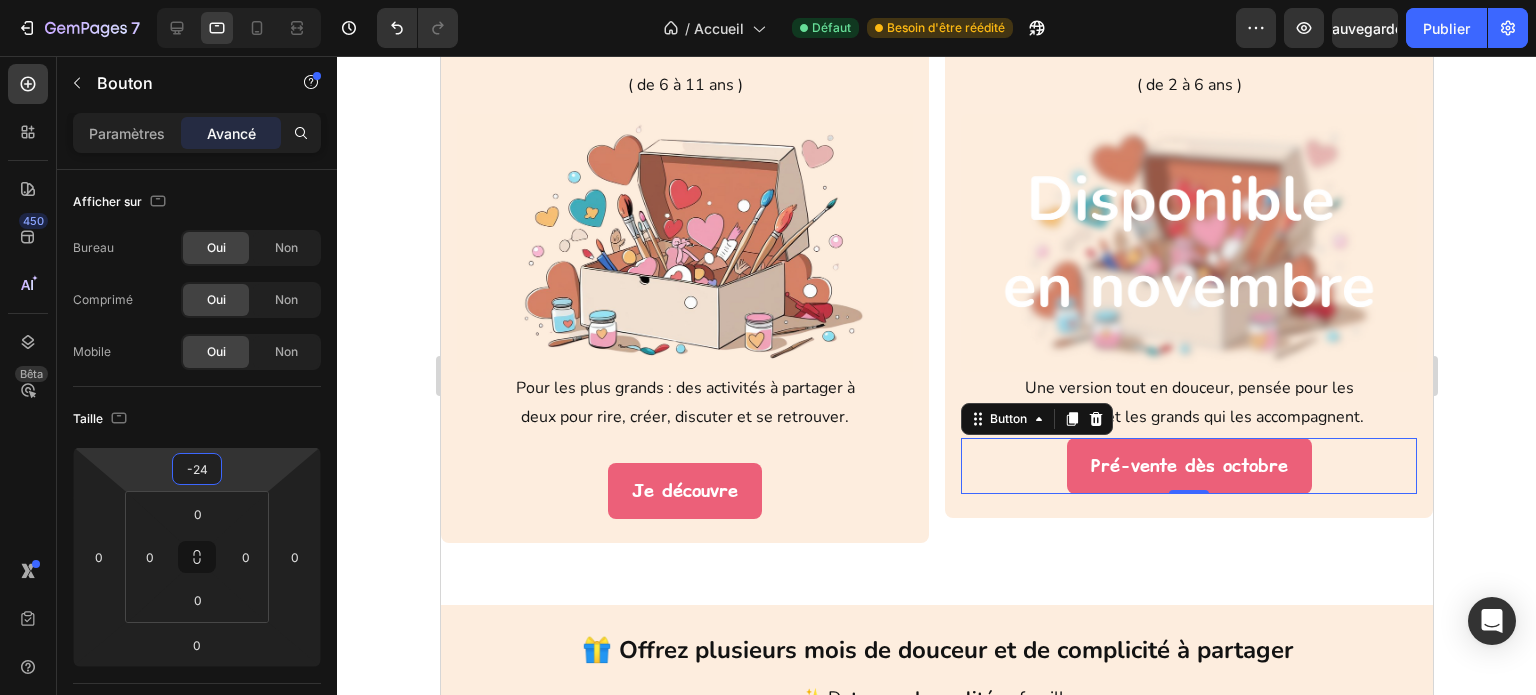 click 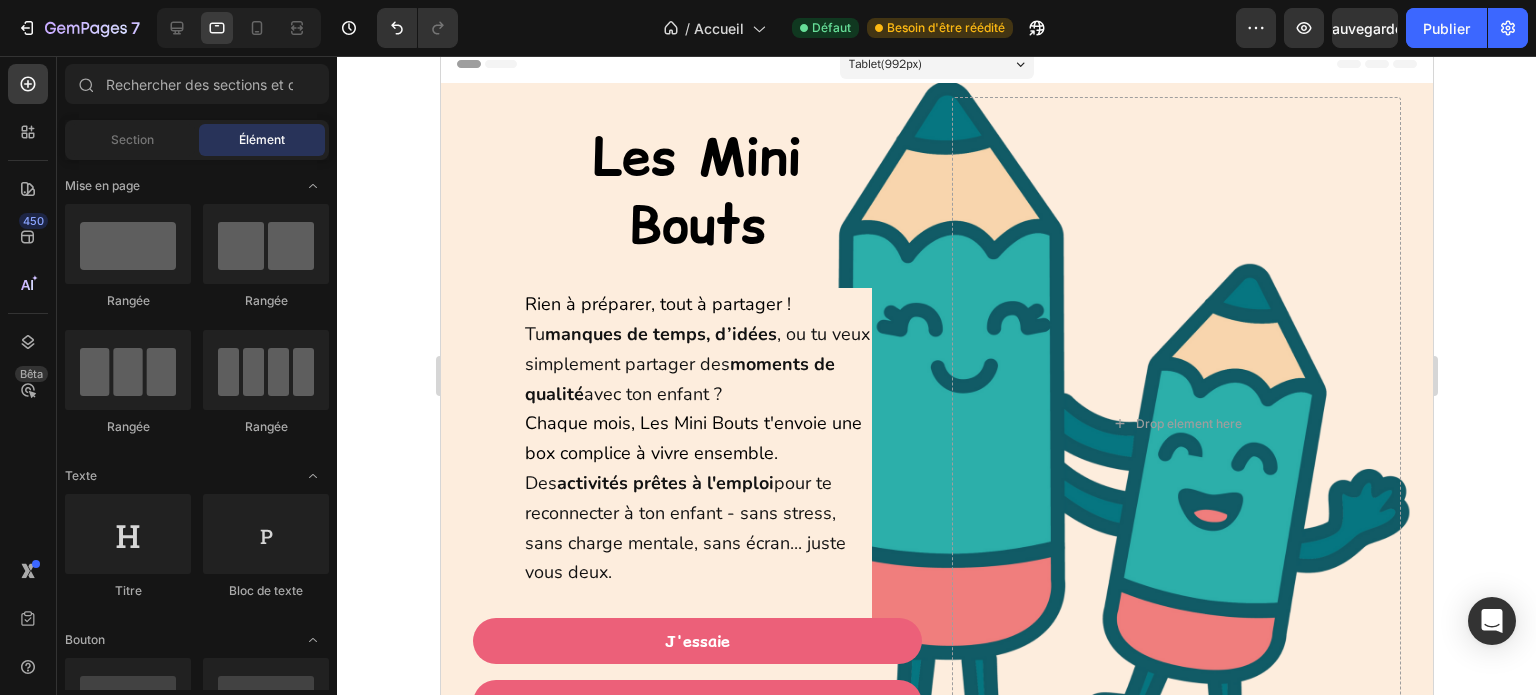 scroll, scrollTop: 0, scrollLeft: 0, axis: both 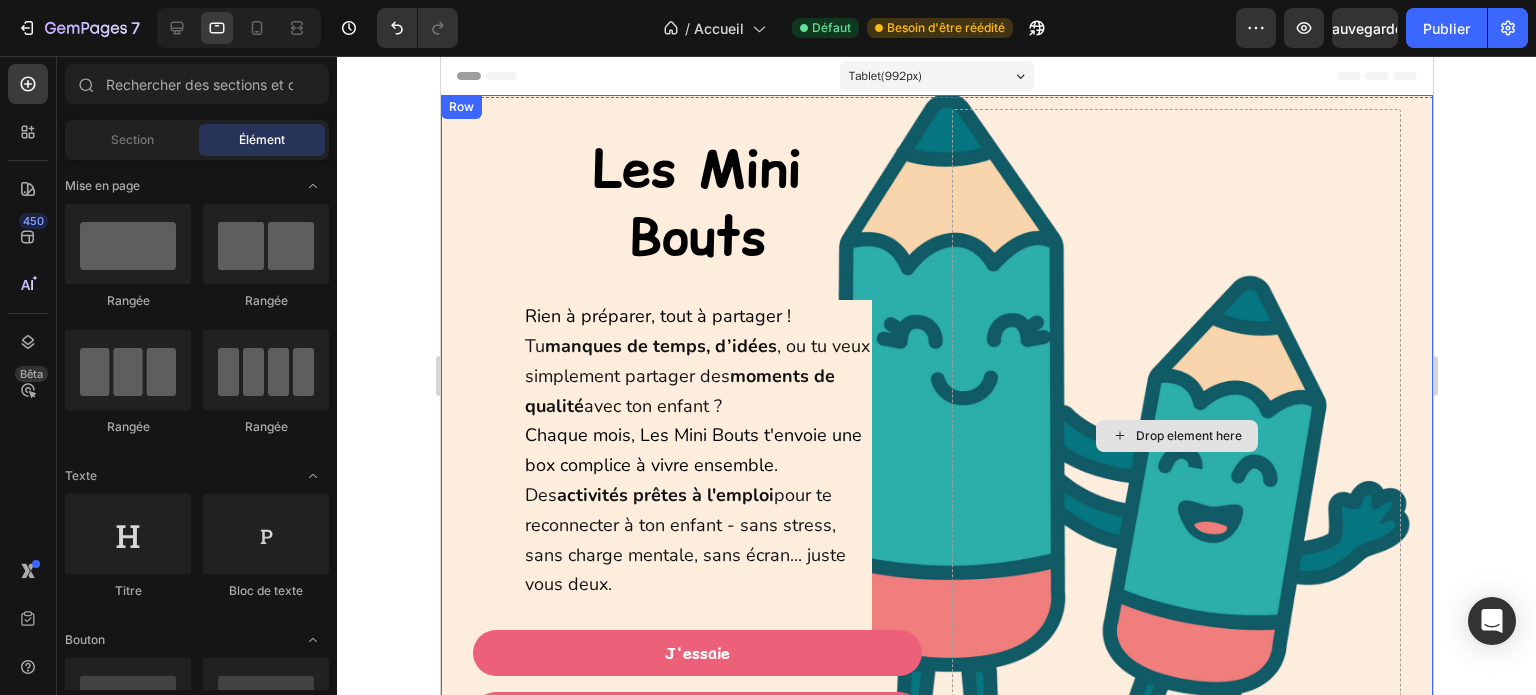 click on "Drop element here" at bounding box center [1175, 435] 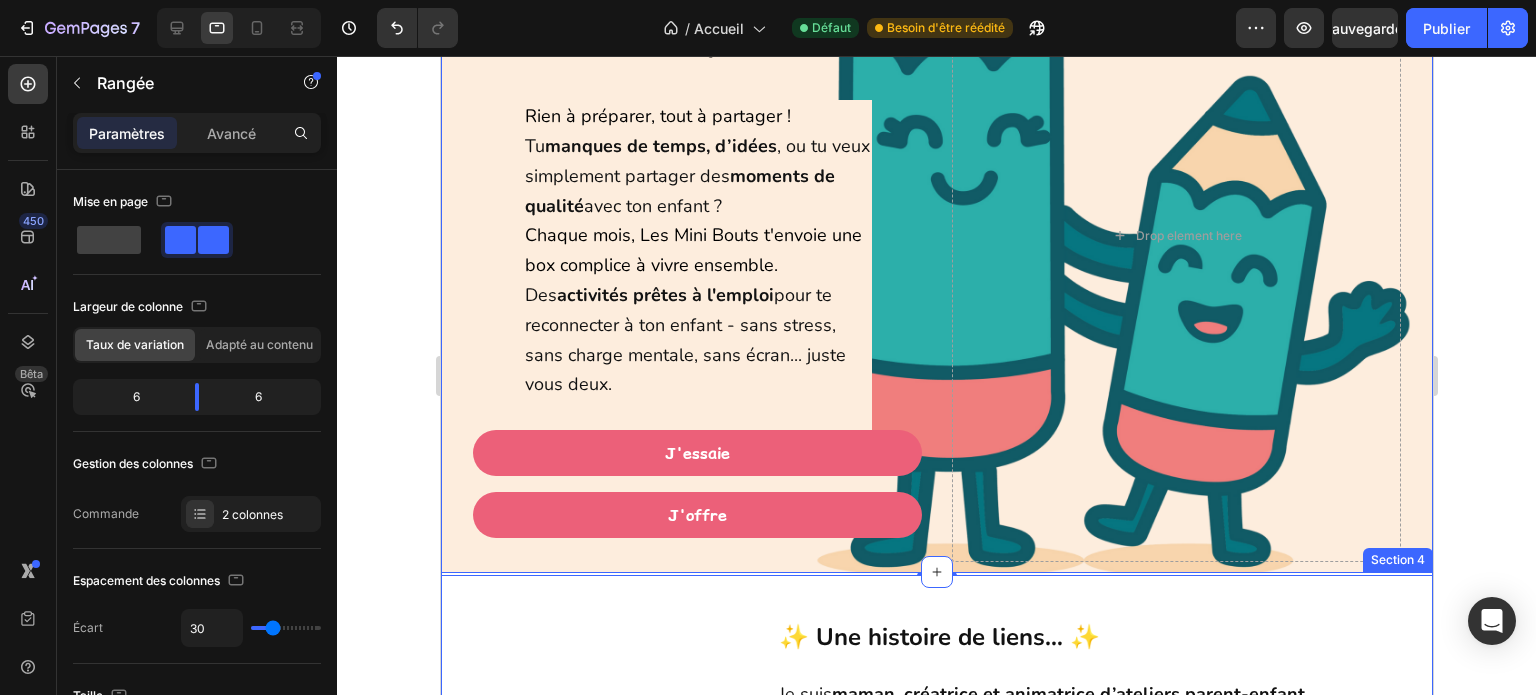 scroll, scrollTop: 100, scrollLeft: 0, axis: vertical 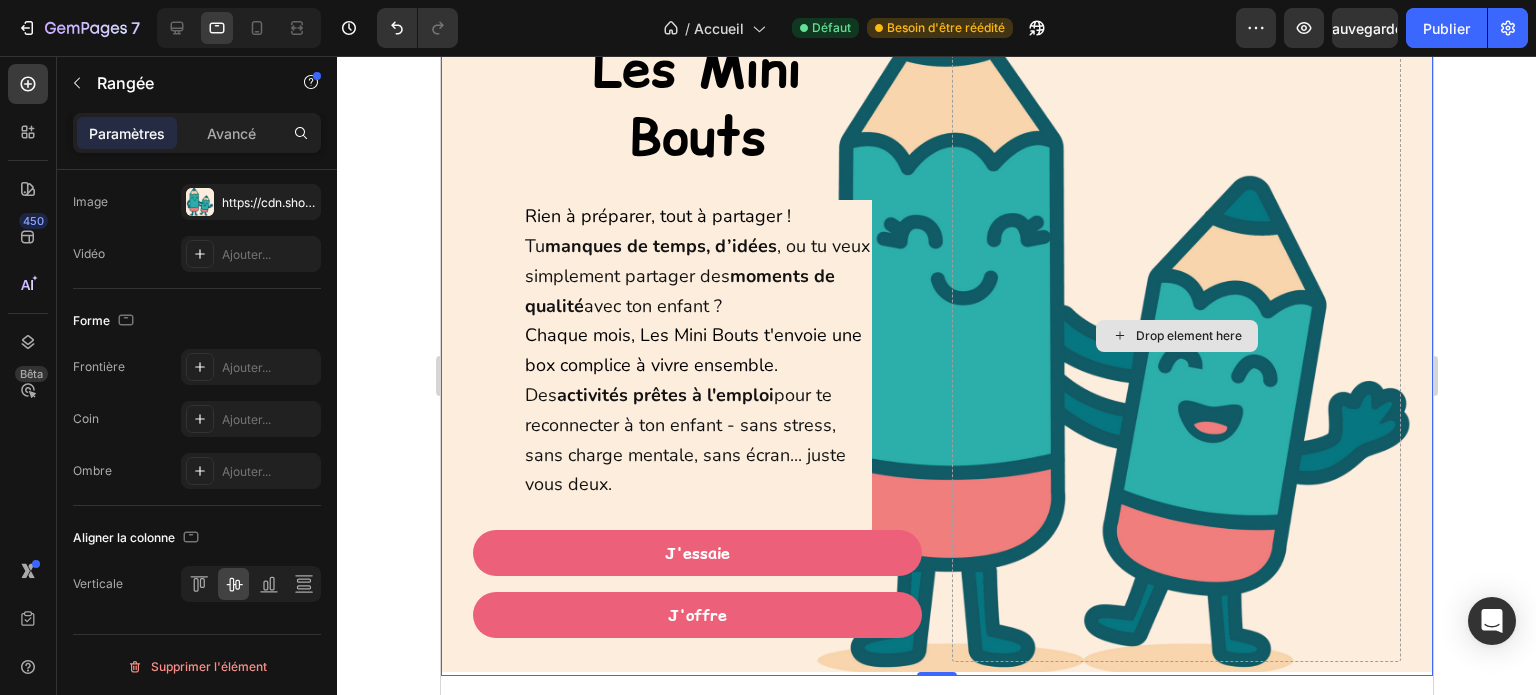 click on "Drop element here" at bounding box center (1175, 335) 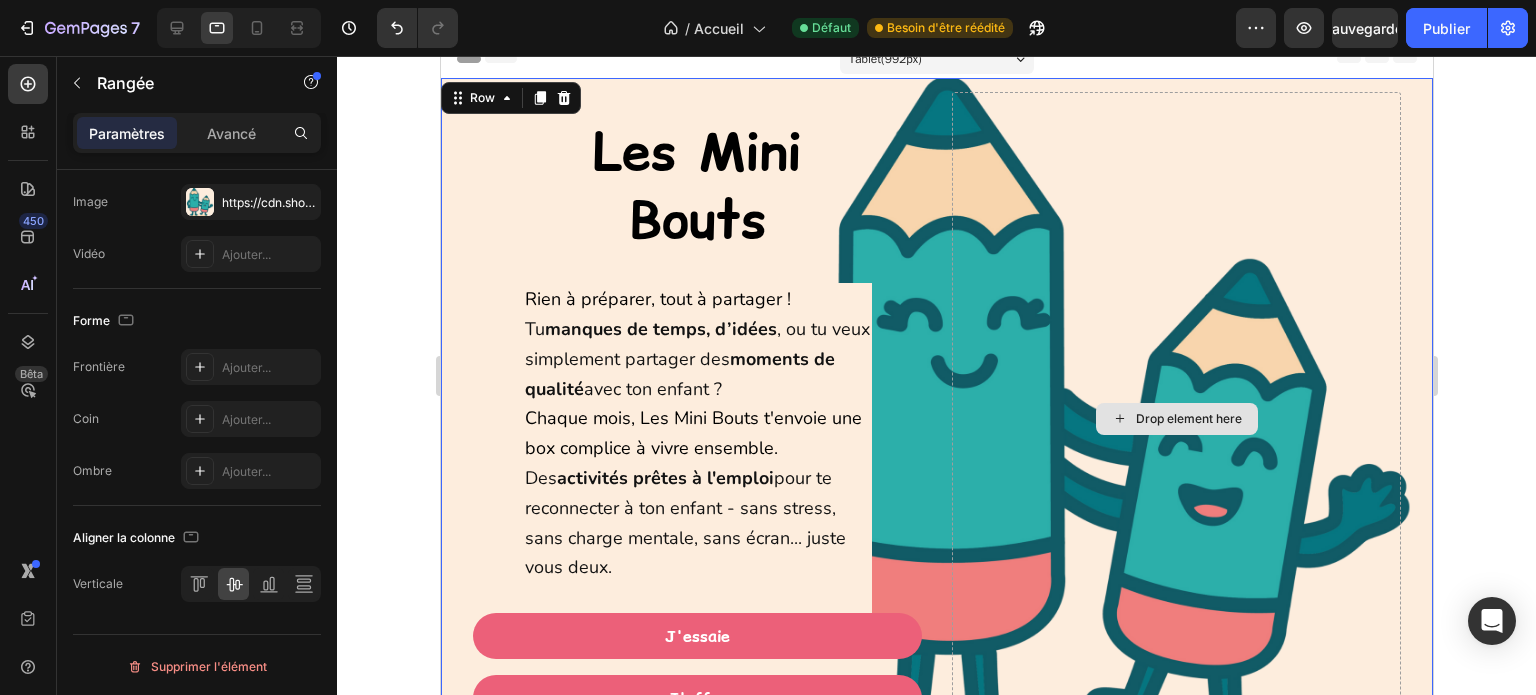 scroll, scrollTop: 0, scrollLeft: 0, axis: both 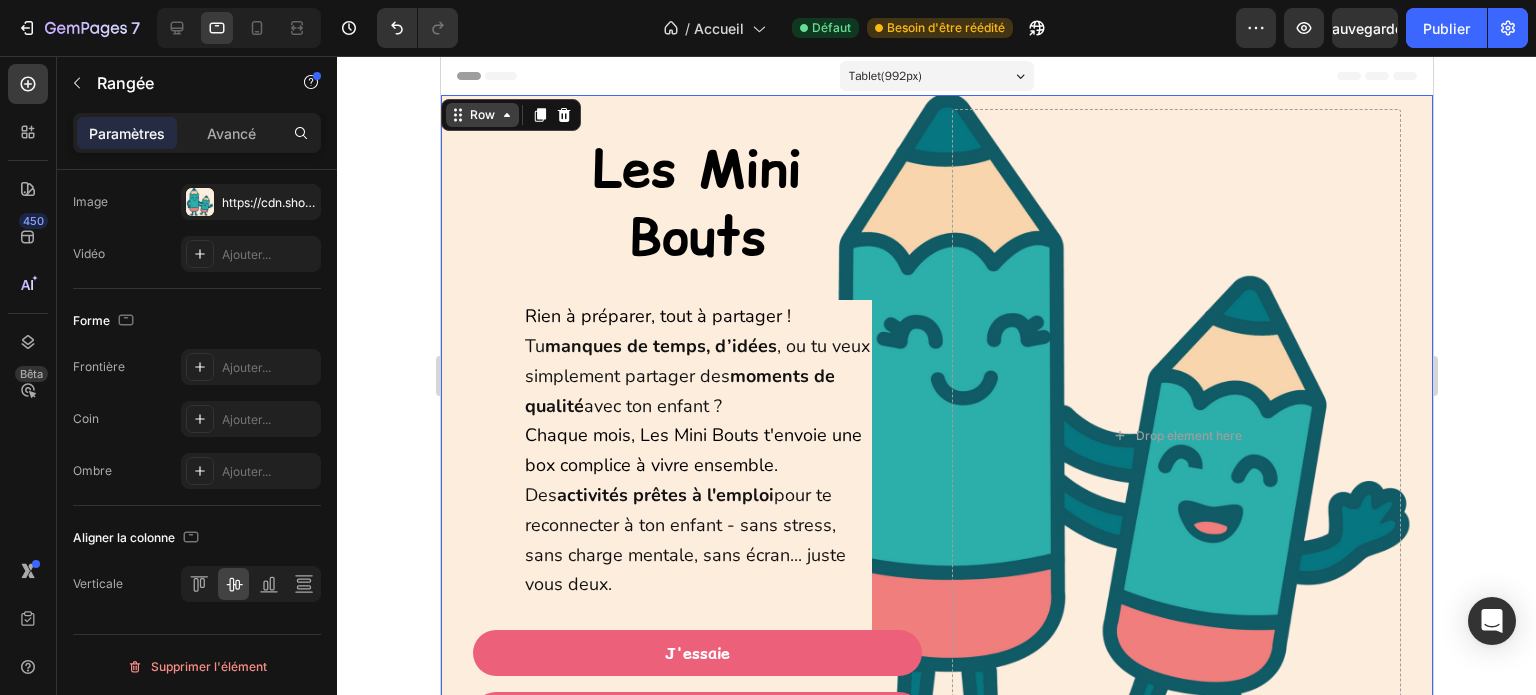 click 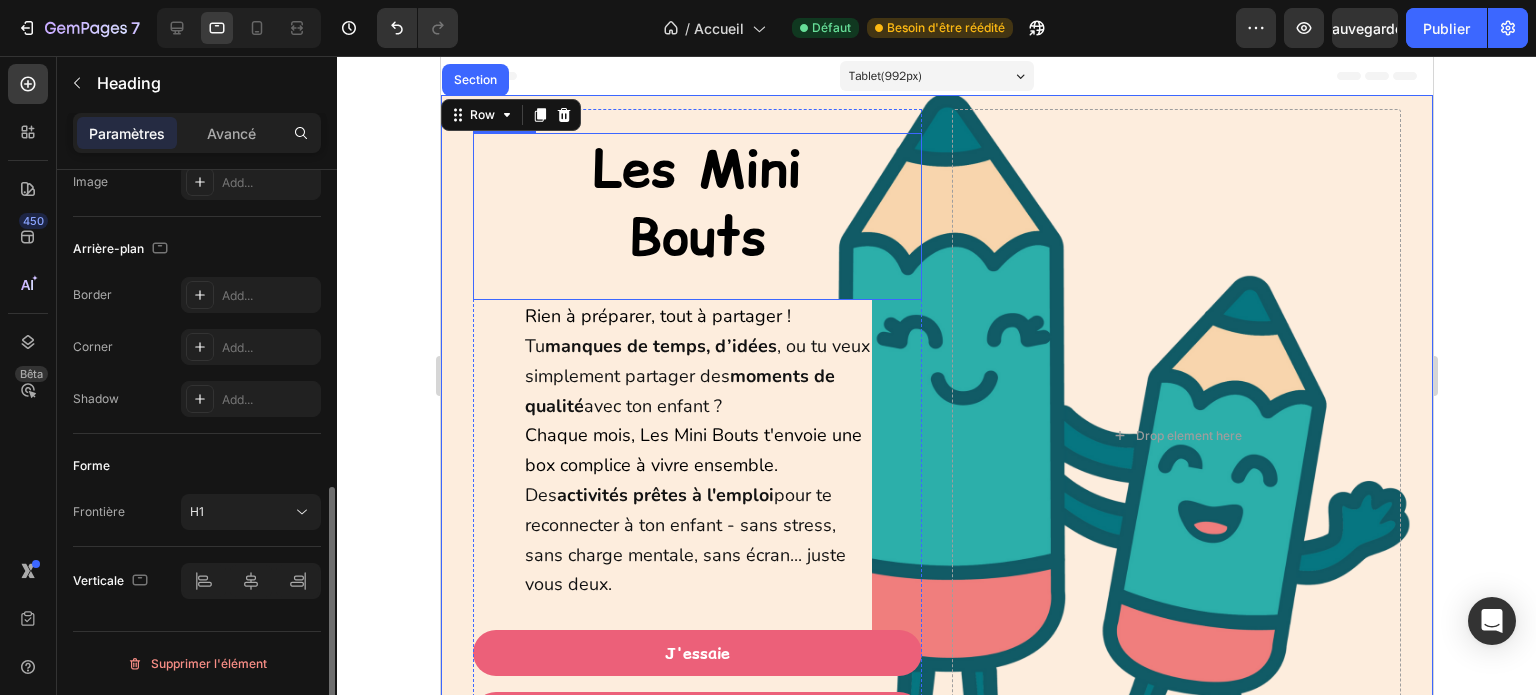click on "Les Mini Bouts Heading" at bounding box center [696, 216] 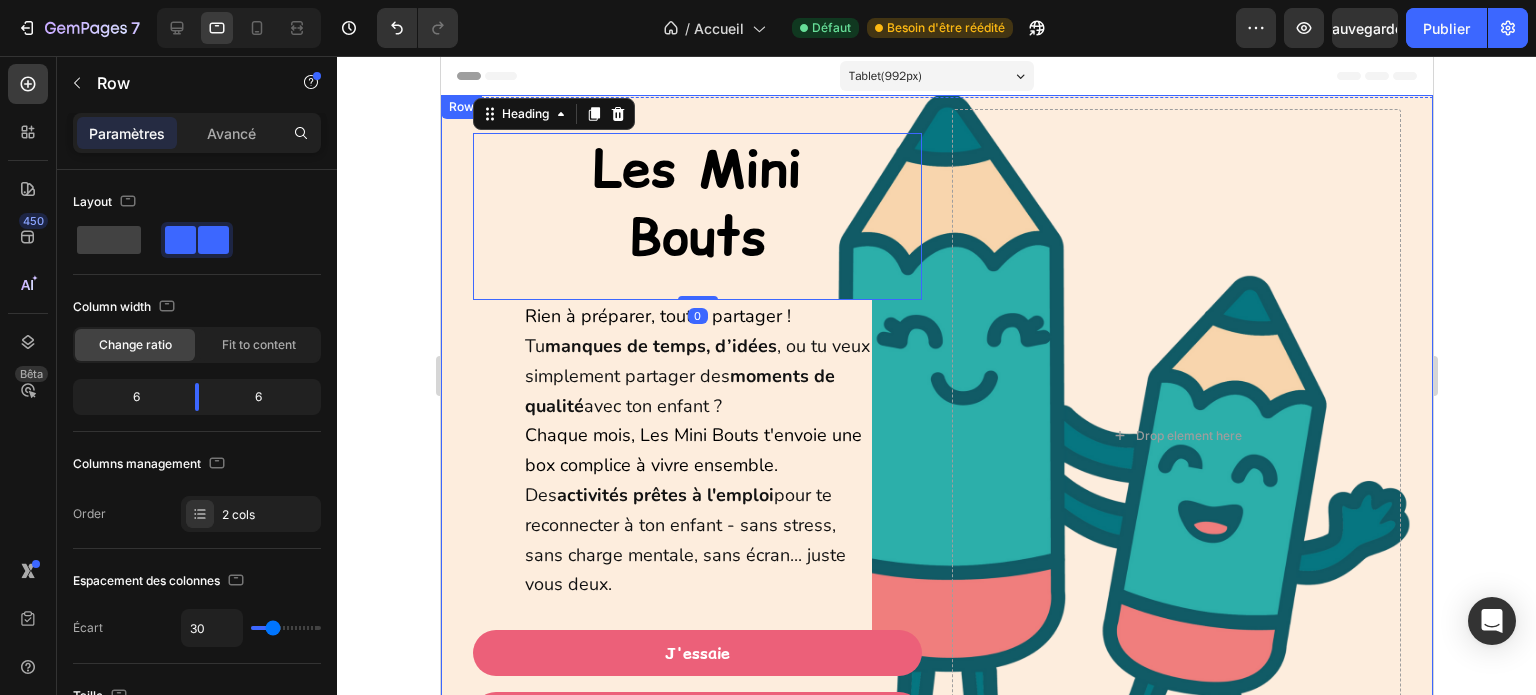 click on "Les Mini Bouts Heading   0 Rien à préparer, tout à partager ! Tu  manques   de temps, d’idées , ou tu veux simplement partager des  moments de qualité  avec ton enfant ? Chaque mois, Les Mini Bouts t'envoie une box complice à vivre ensemble. Des  activités prêtes à l'emploi  pour te reconnecter à ton enfant - sans stress, sans charge mentale, sans écran... juste vous deux. Heading    J'essaie    Button J'offre Button Row
Drop element here Row" at bounding box center [936, 435] 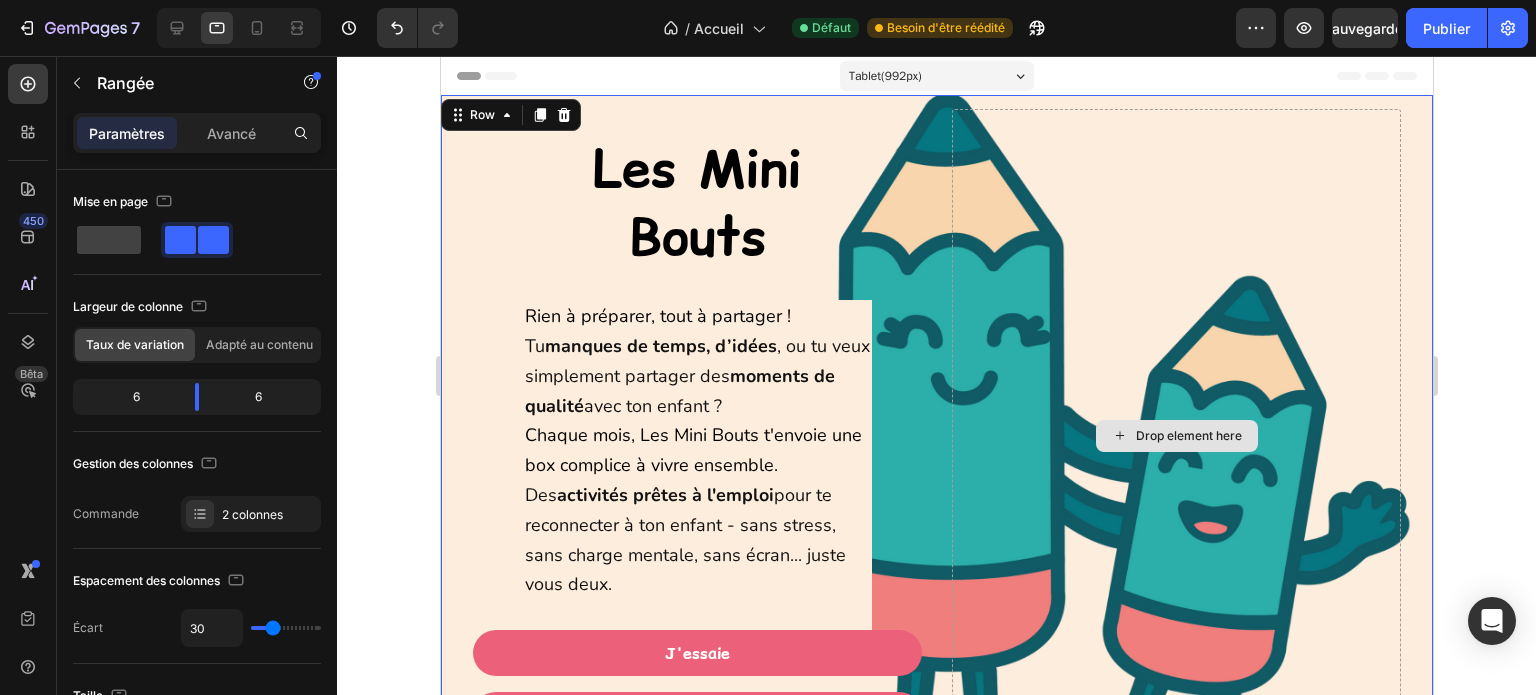 click on "Drop element here" at bounding box center [1175, 435] 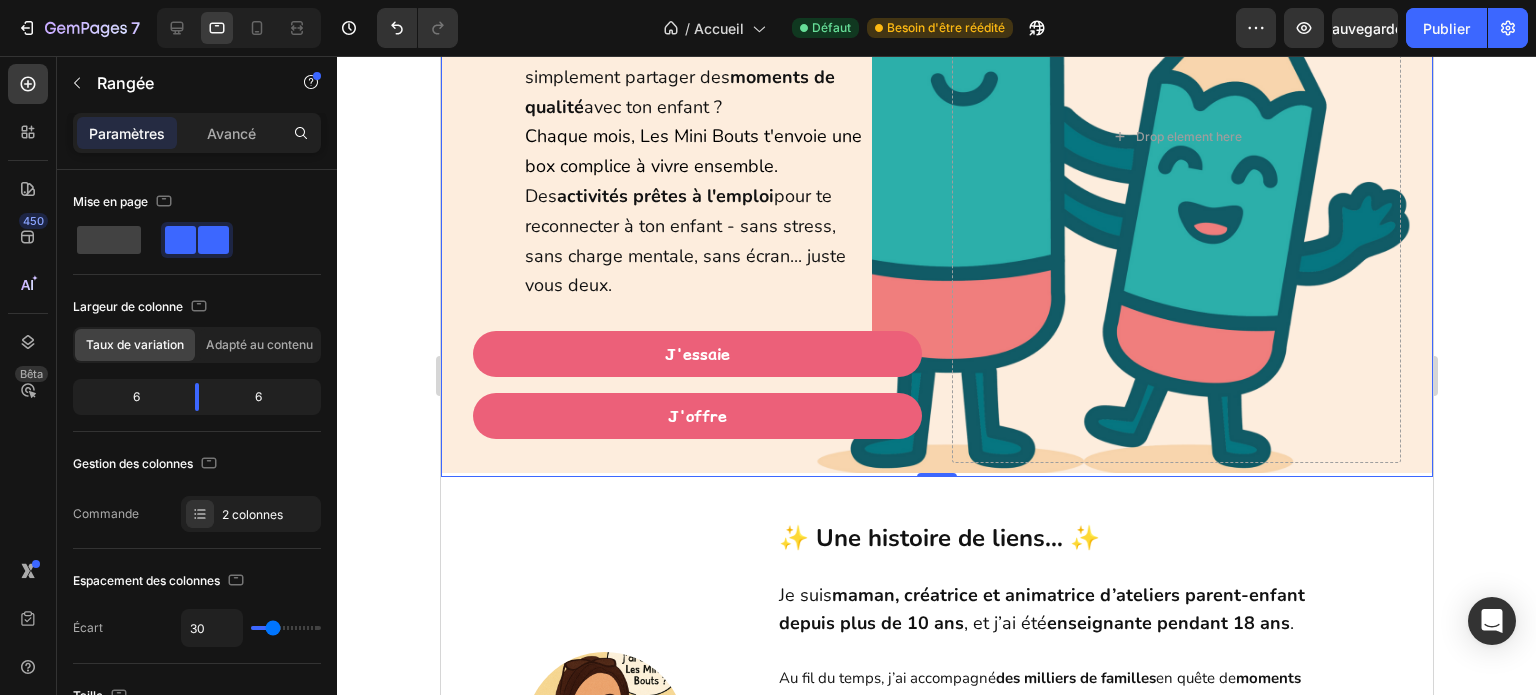 scroll, scrollTop: 300, scrollLeft: 0, axis: vertical 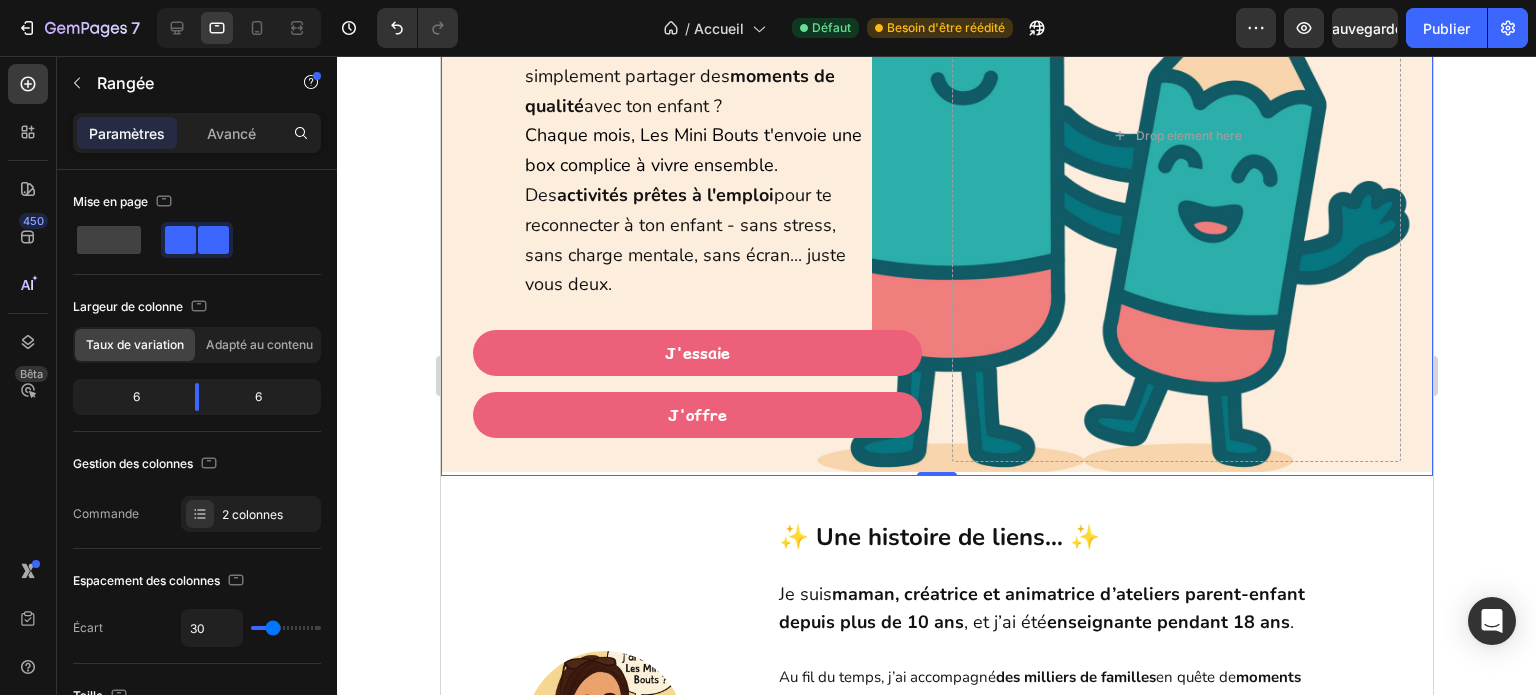 click on "Les Mini Bouts Heading Rien à préparer, tout à partager ! Tu  manques   de temps, d’idées , ou tu veux simplement partager des  moments de qualité  avec ton enfant ? Chaque mois, Les Mini Bouts t'envoie une box complice à vivre ensemble. Des  activités prêtes à l'emploi  pour te reconnecter à ton enfant - sans stress, sans charge mentale, sans écran... juste vous deux. Heading    J'essaie    Button J'offre Button Row
Drop element here Row   -36" at bounding box center [936, 135] 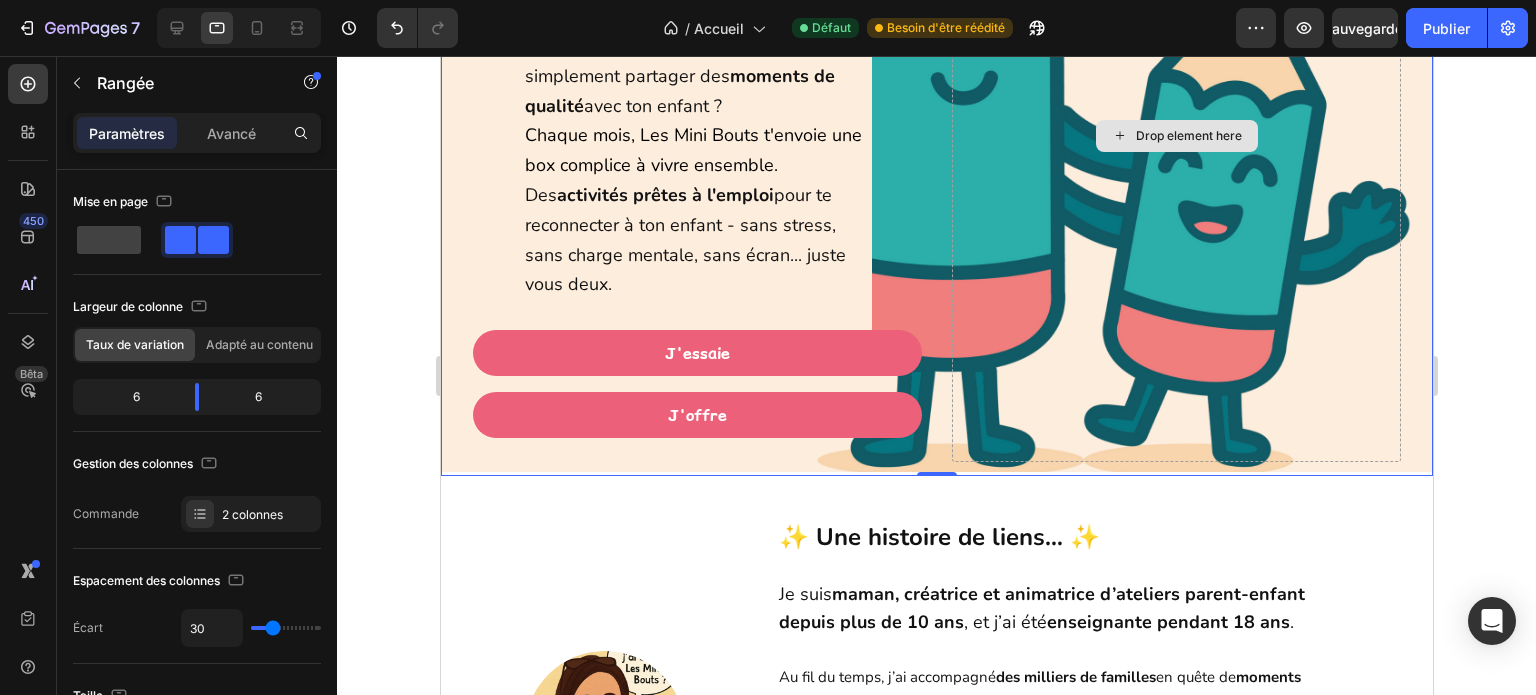 click on "Drop element here" at bounding box center (1175, 135) 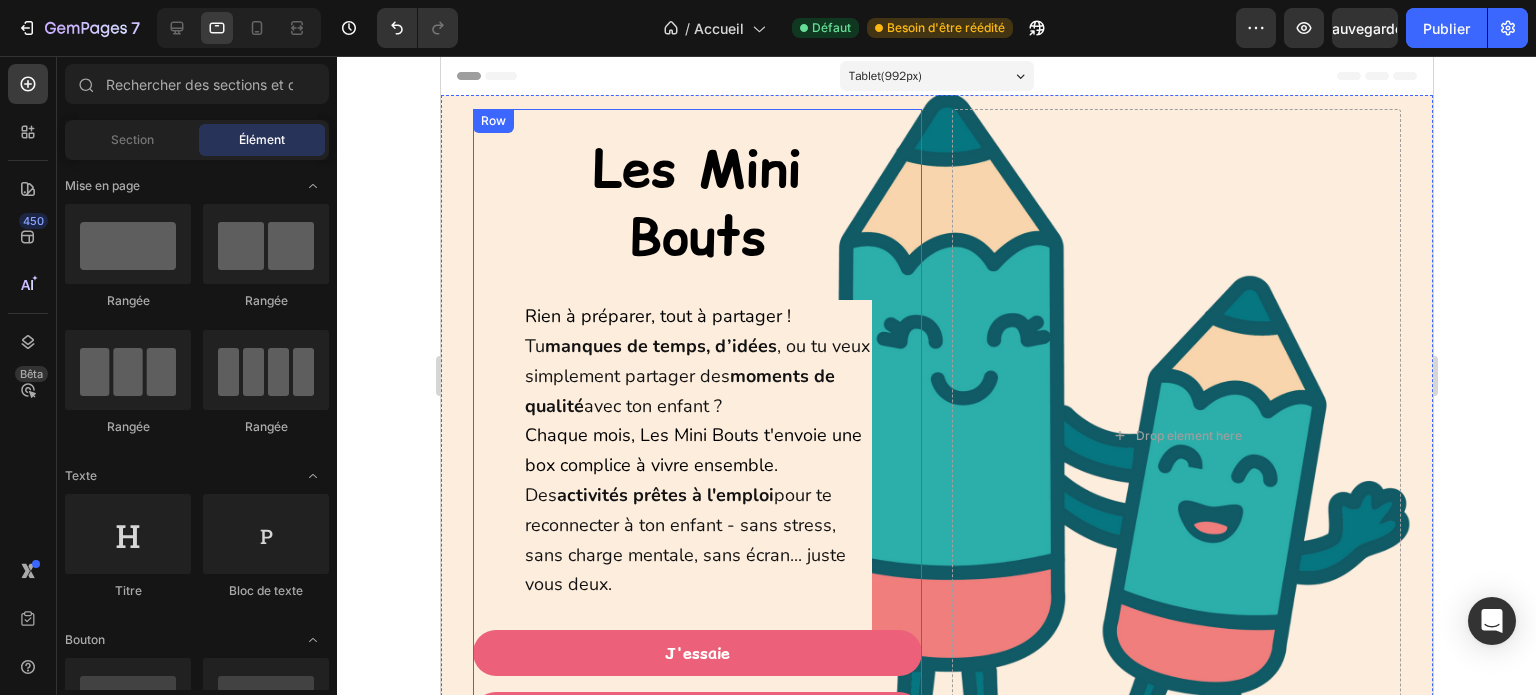 scroll, scrollTop: 0, scrollLeft: 0, axis: both 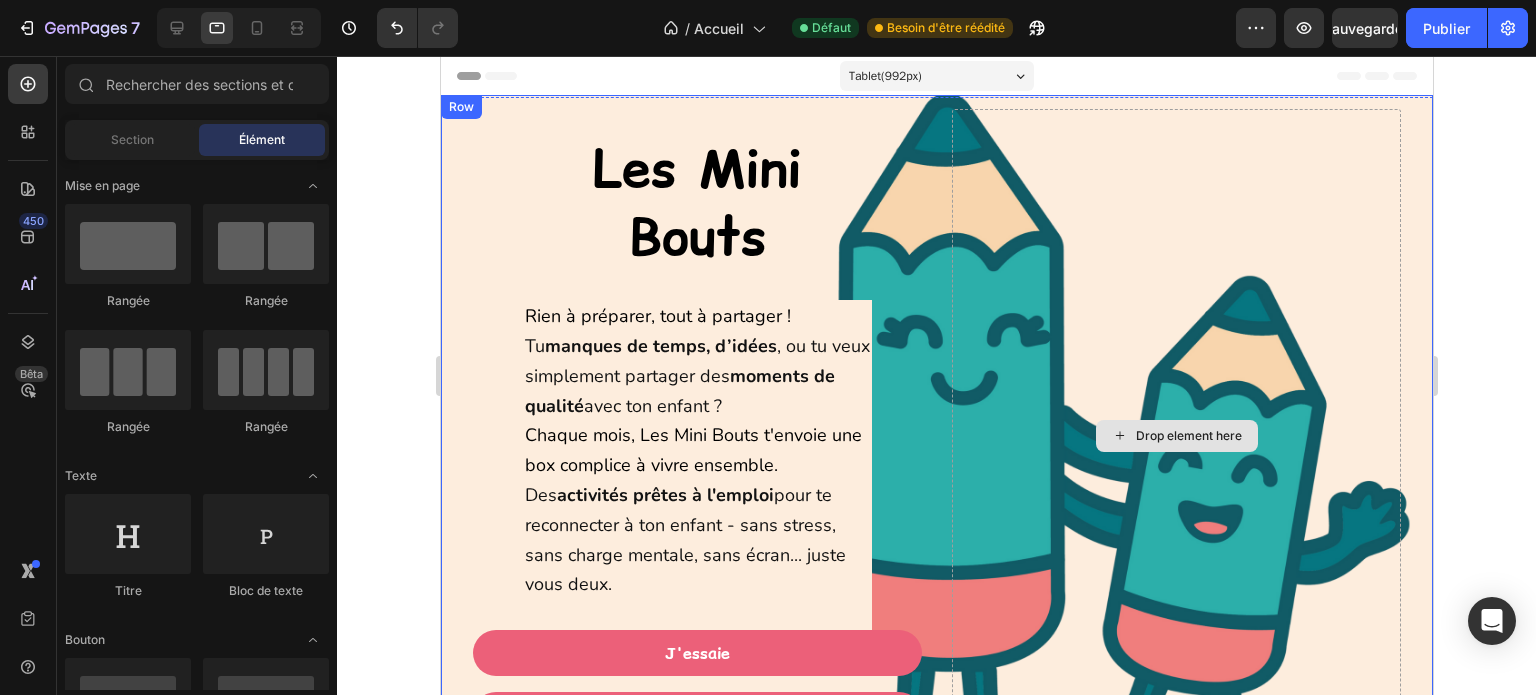 click on "Drop element here" at bounding box center (1175, 435) 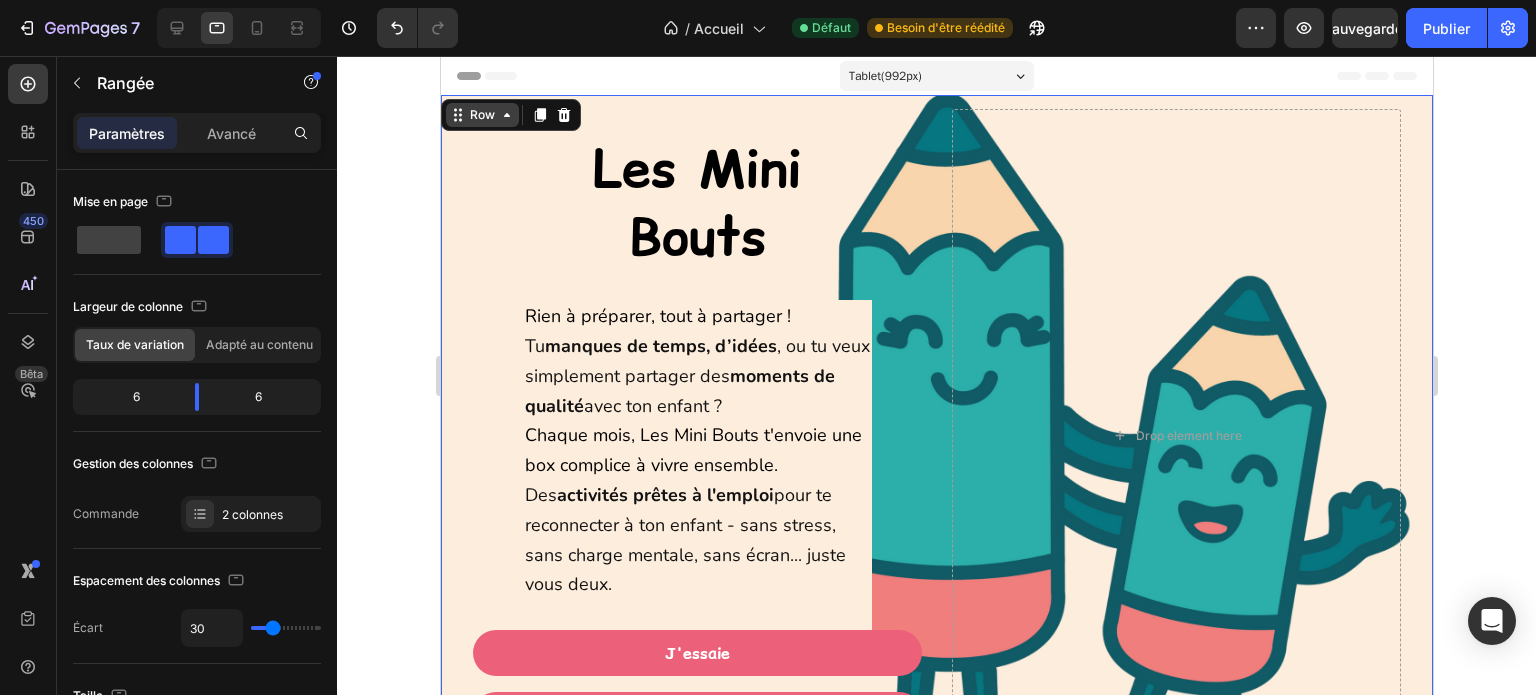 click 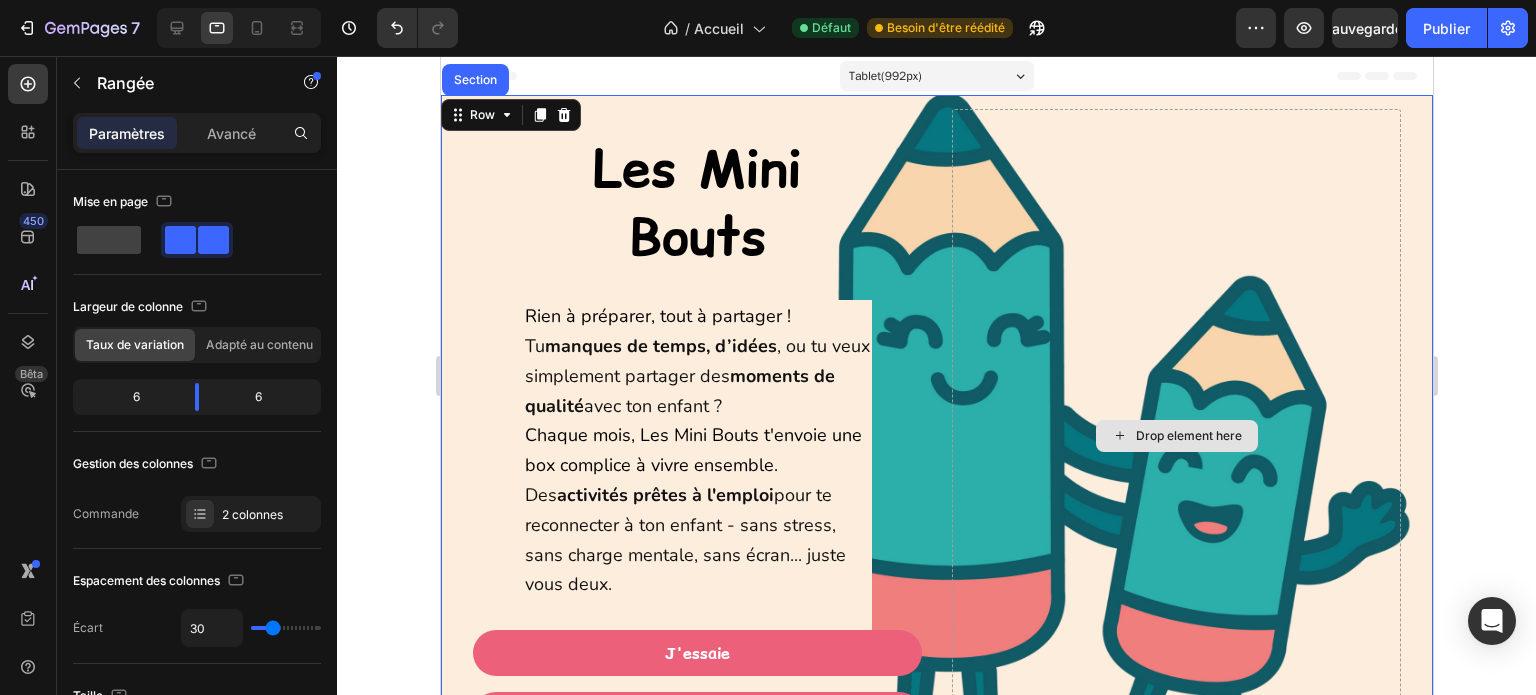click on "Drop element here" at bounding box center [1175, 435] 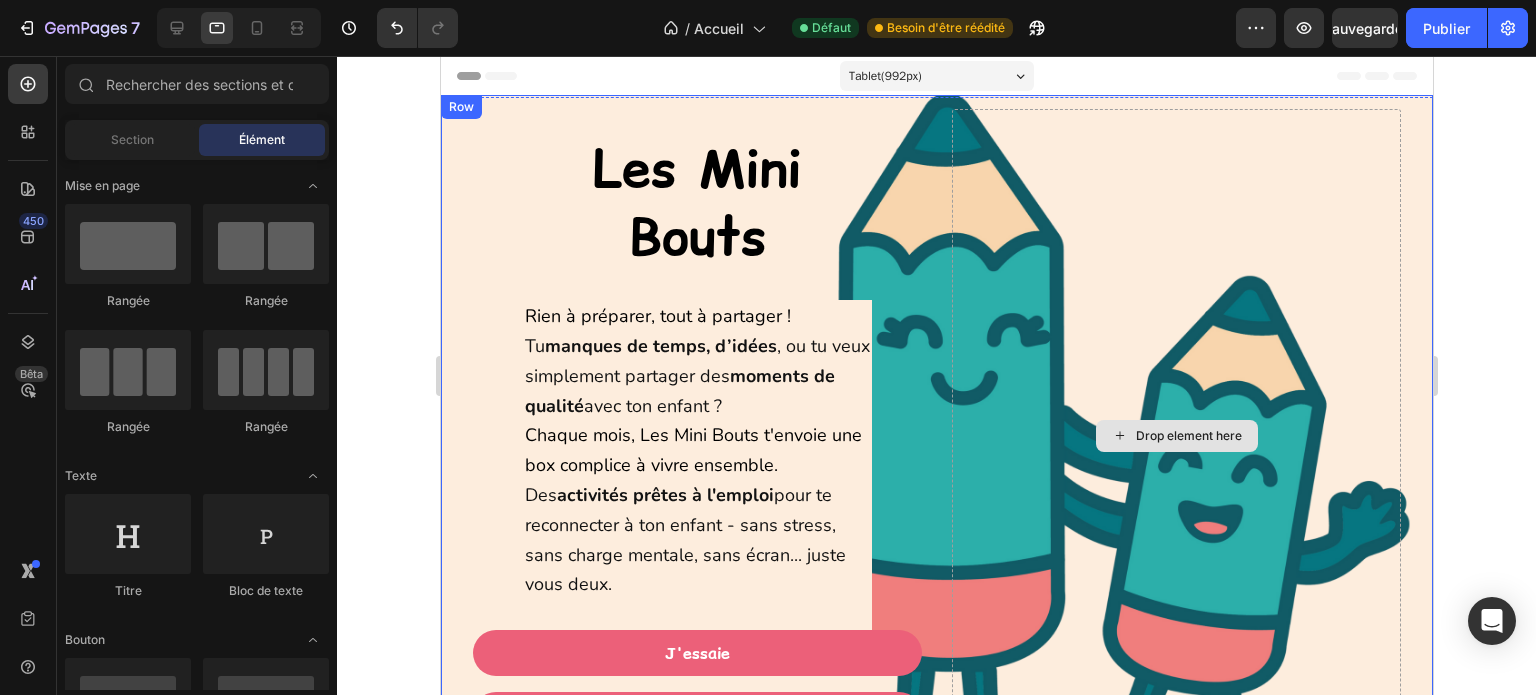 click on "Drop element here" at bounding box center (1175, 435) 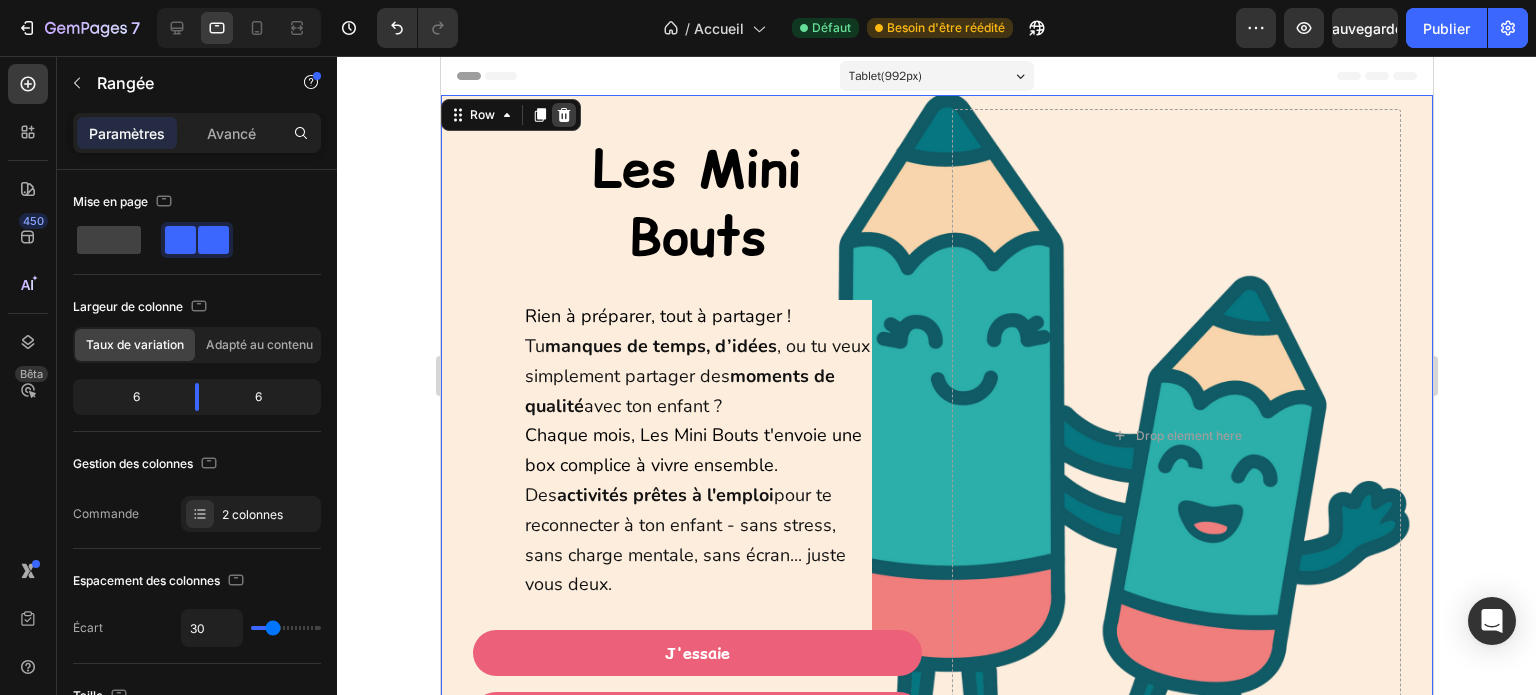 click 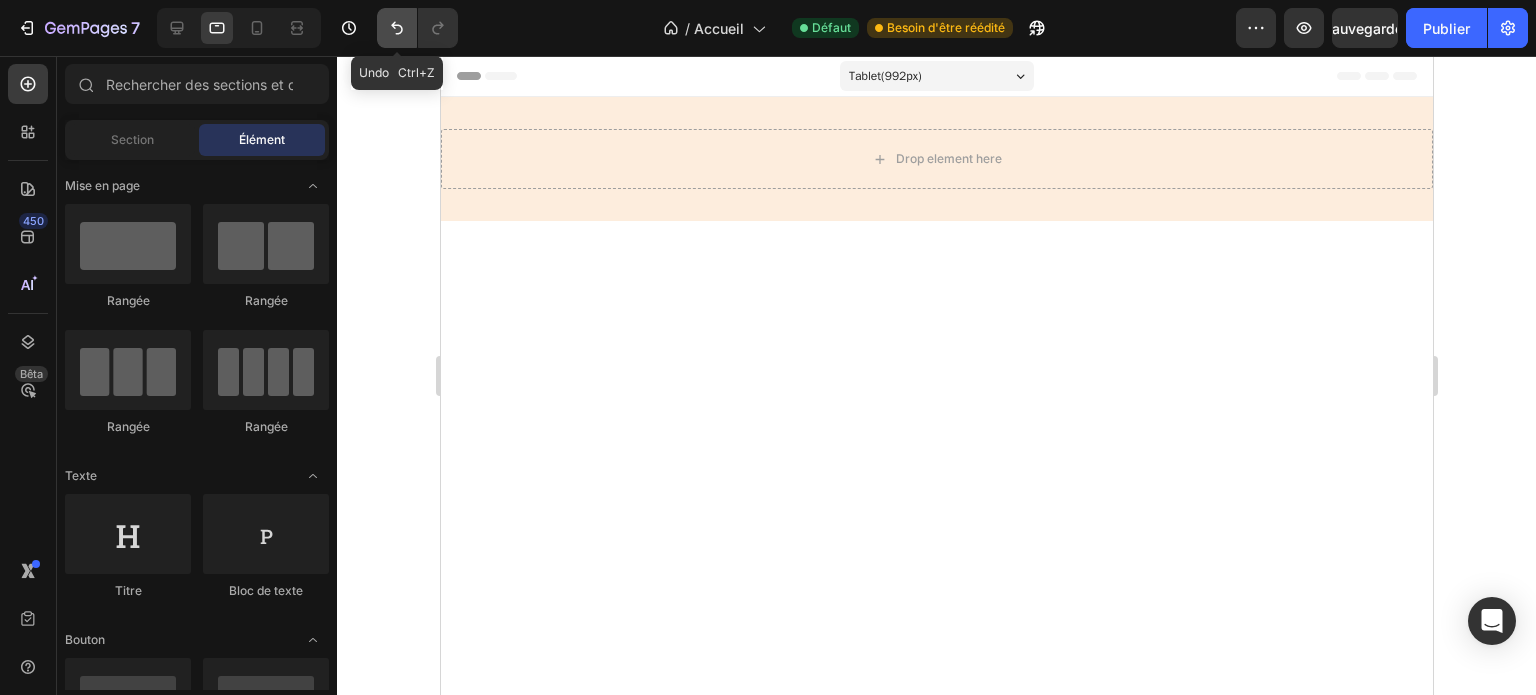 click 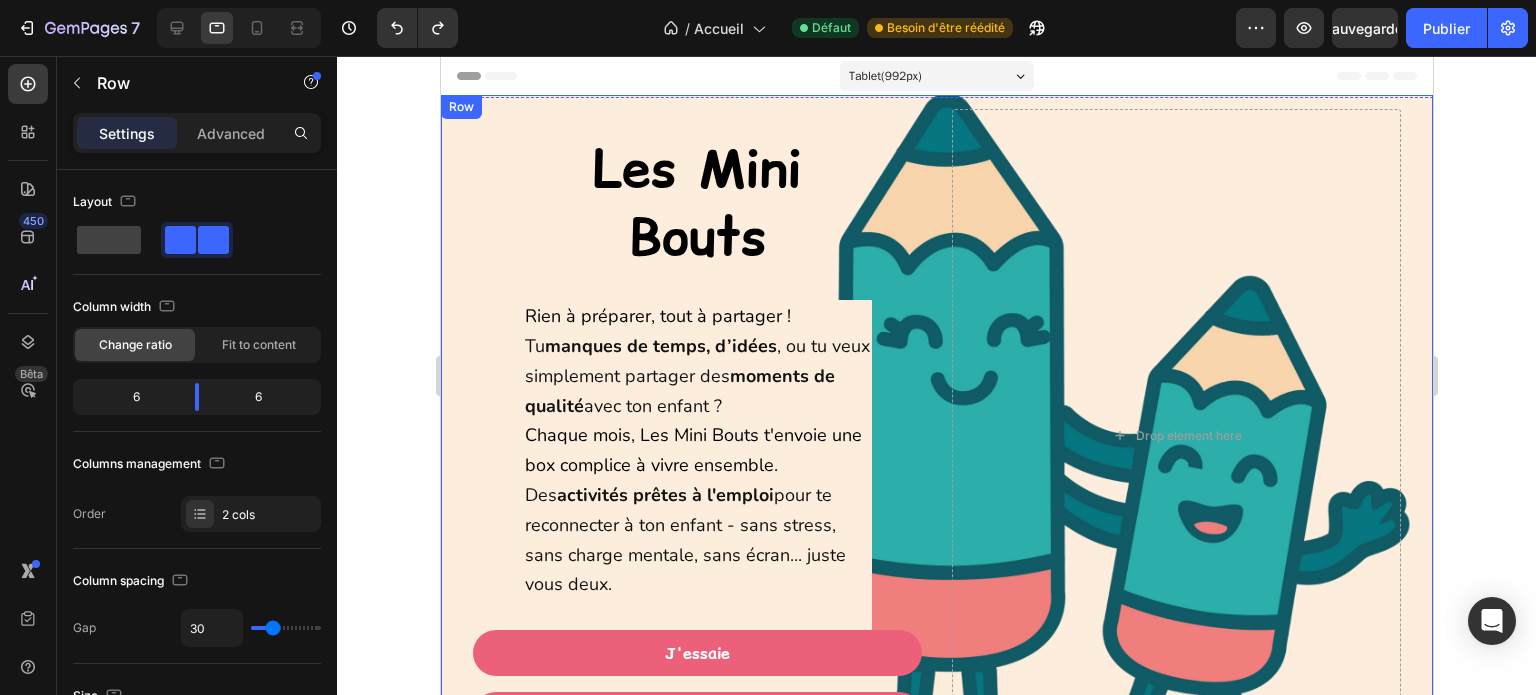 click on "Les Mini Bouts Heading Rien à préparer, tout à partager ! Tu  manques   de temps, d’idées , ou tu veux simplement partager des  moments de qualité  avec ton enfant ? Chaque mois, Les Mini Bouts t'envoie une box complice à vivre ensemble. Des  activités prêtes à l'emploi  pour te reconnecter à ton enfant - sans stress, sans charge mentale, sans écran... juste vous deux. Heading    J'essaie    Button J'offre Button Row
Drop element here Row" at bounding box center [936, 435] 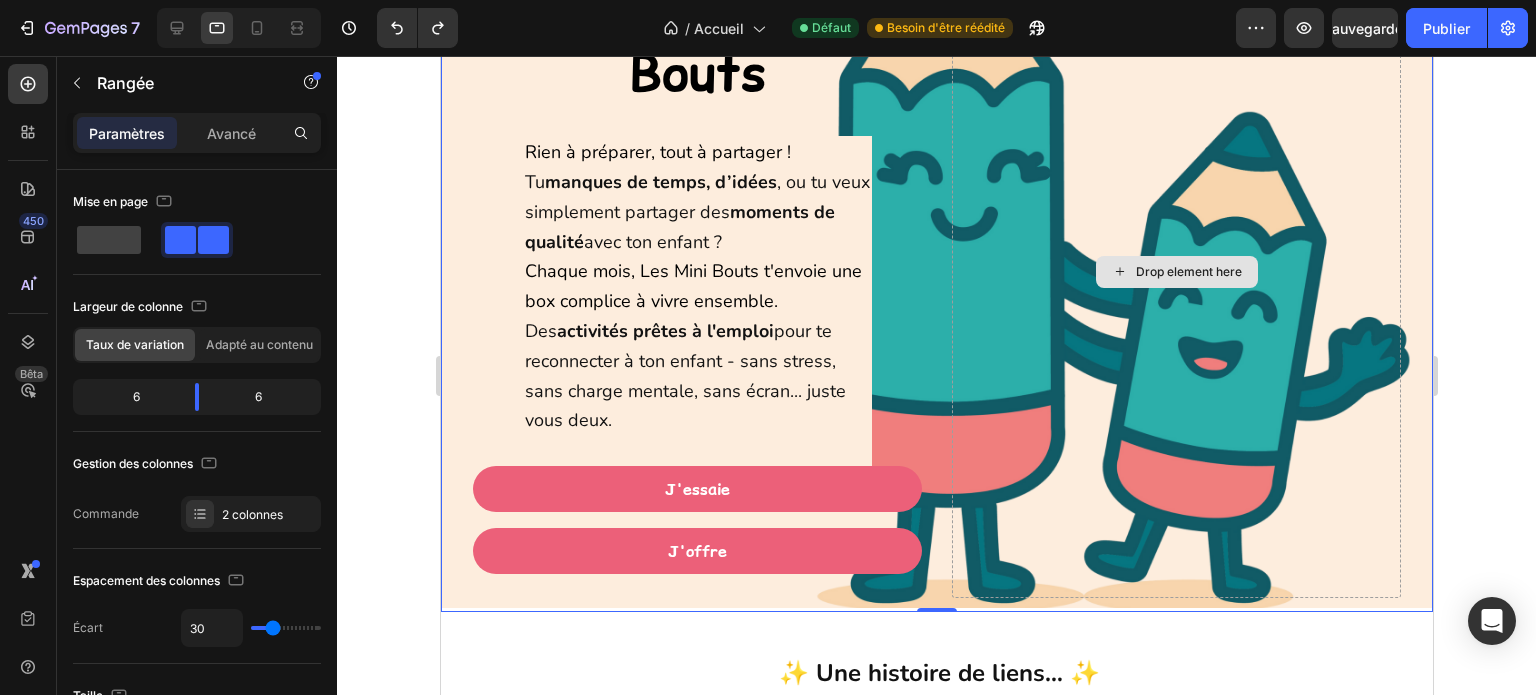 scroll, scrollTop: 200, scrollLeft: 0, axis: vertical 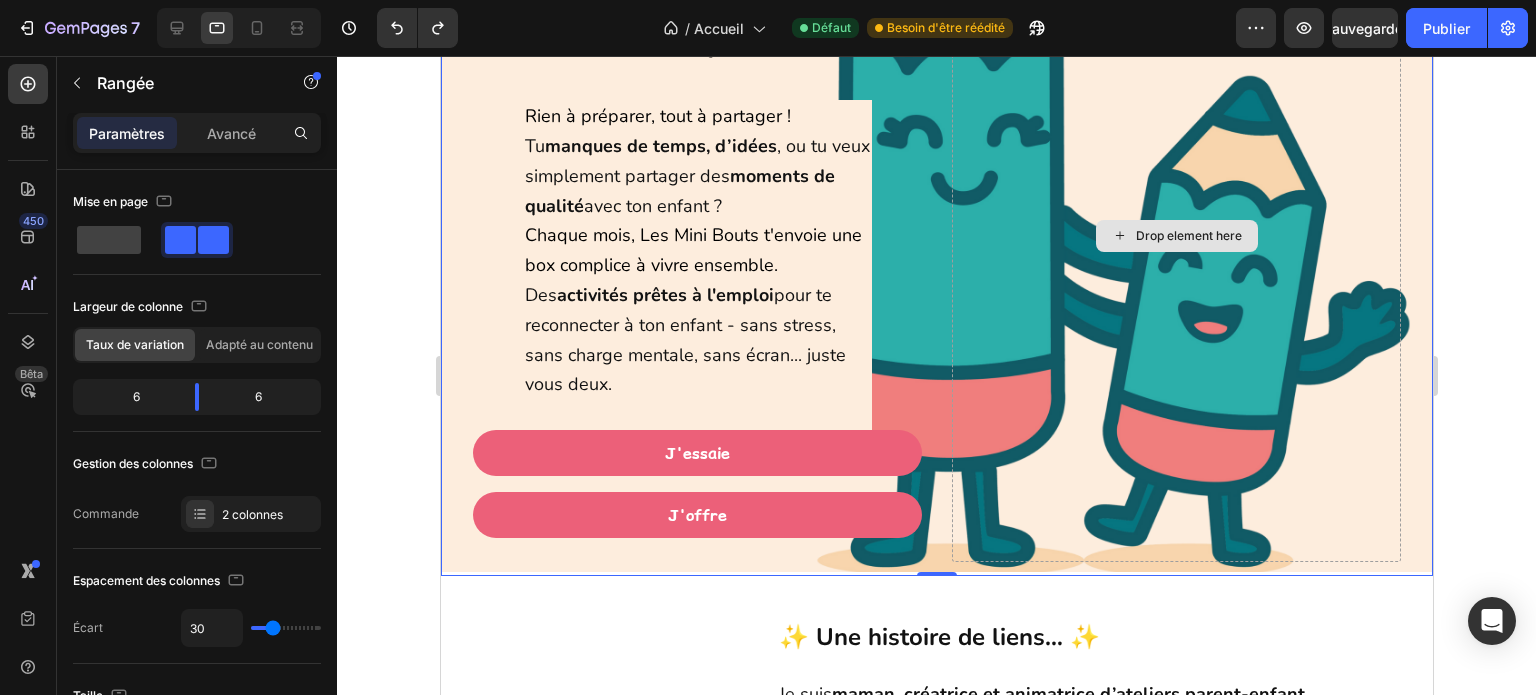 click on "Drop element here" at bounding box center [1175, 235] 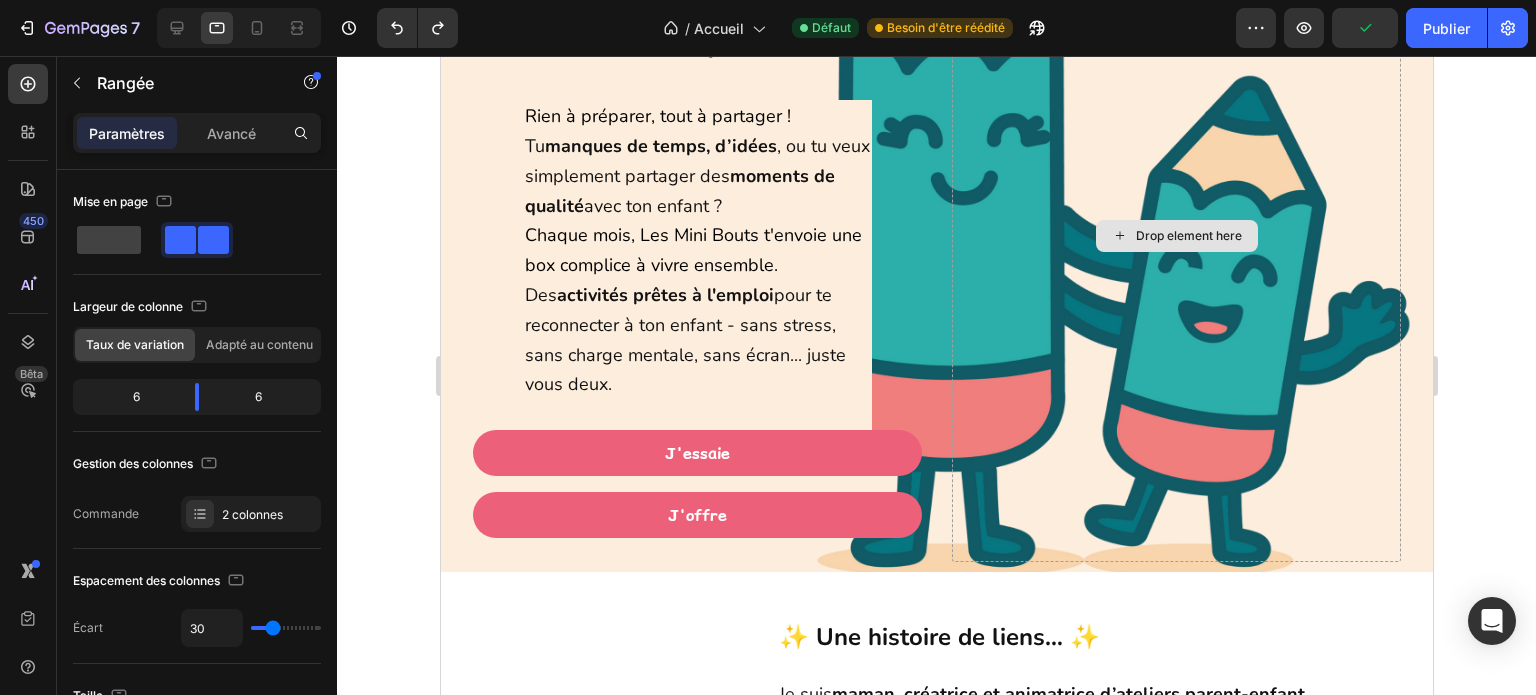 click on "Drop element here" at bounding box center [1188, 236] 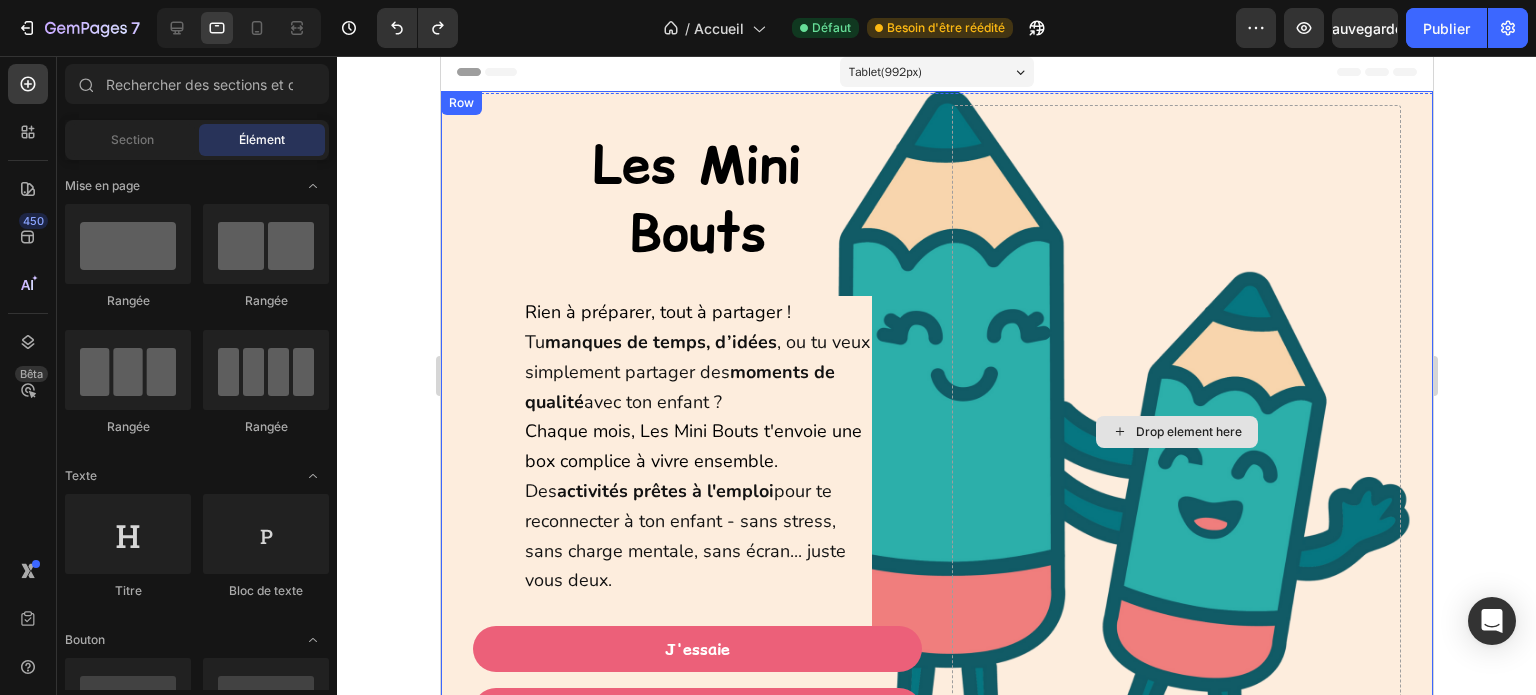 scroll, scrollTop: 0, scrollLeft: 0, axis: both 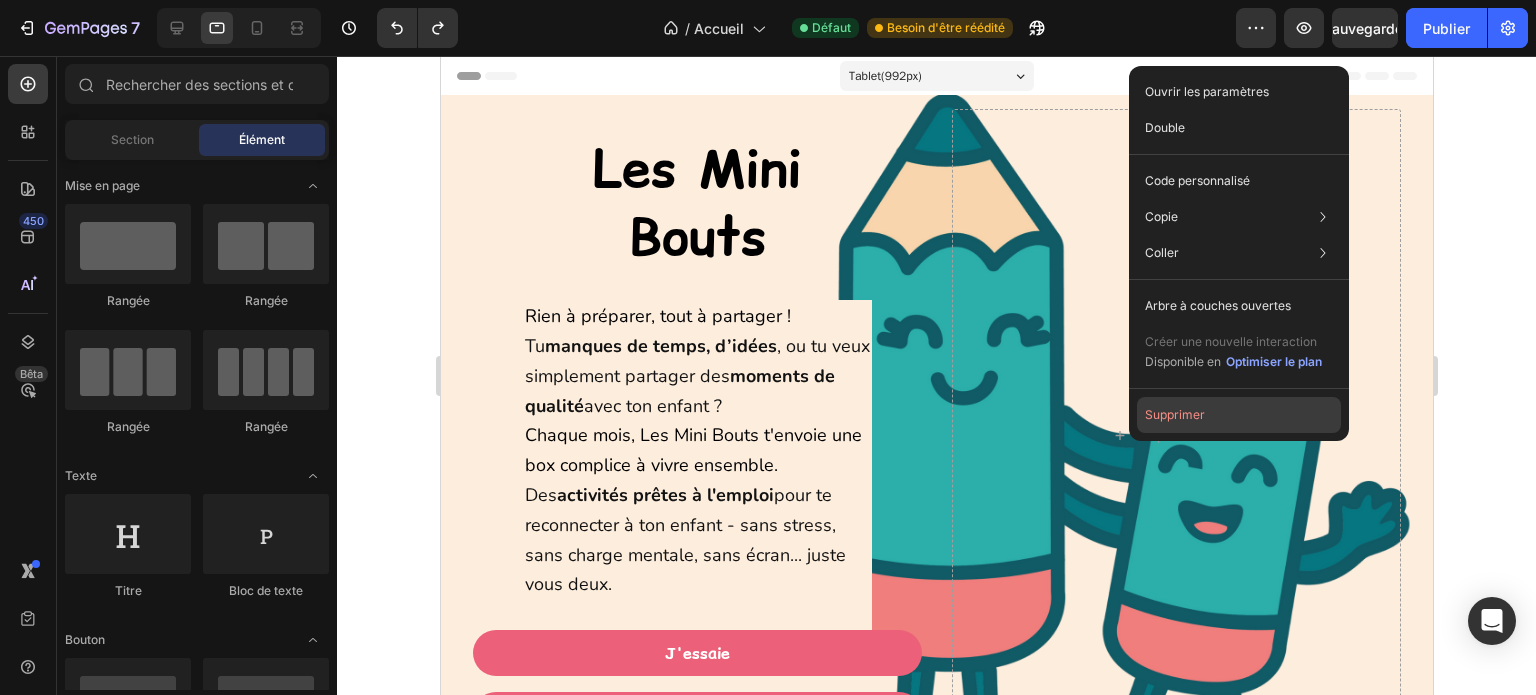 click on "Supprimer" at bounding box center [1175, 414] 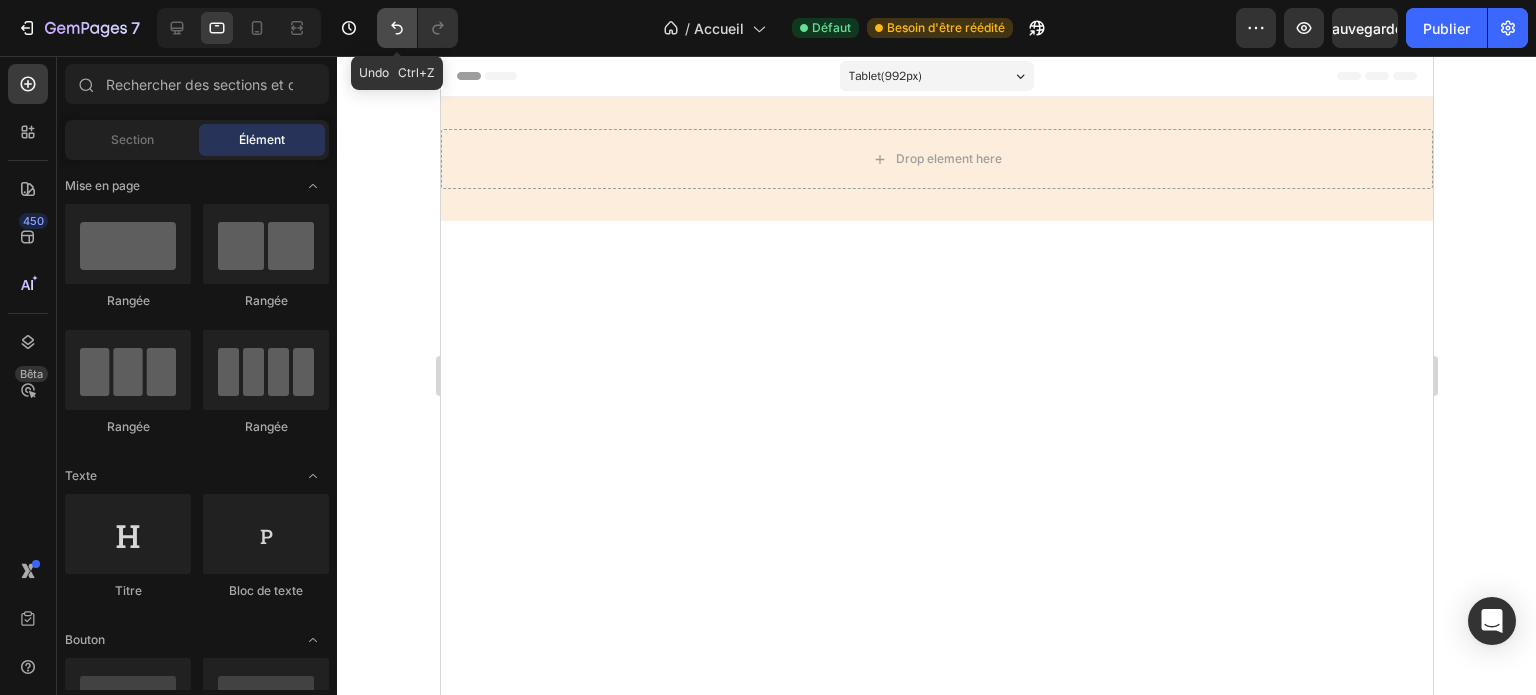 click 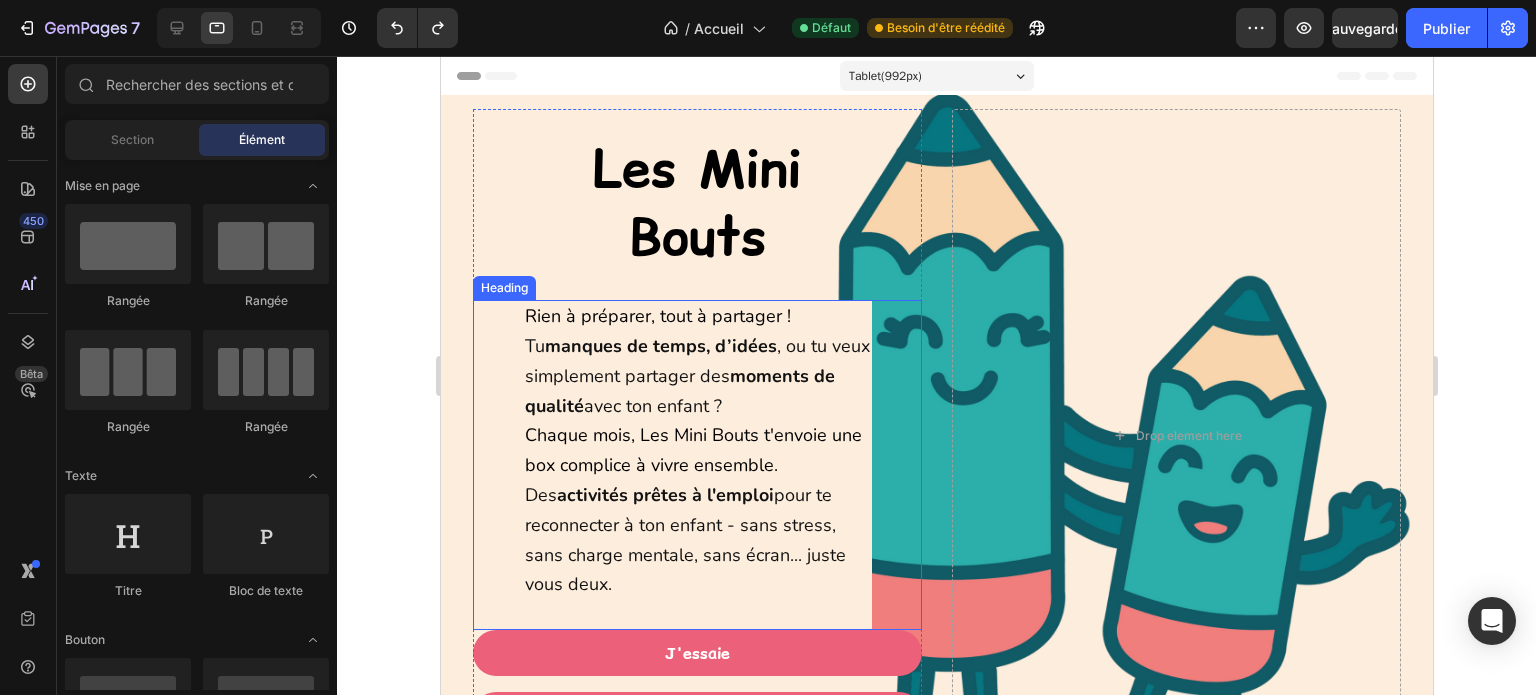 scroll, scrollTop: 100, scrollLeft: 0, axis: vertical 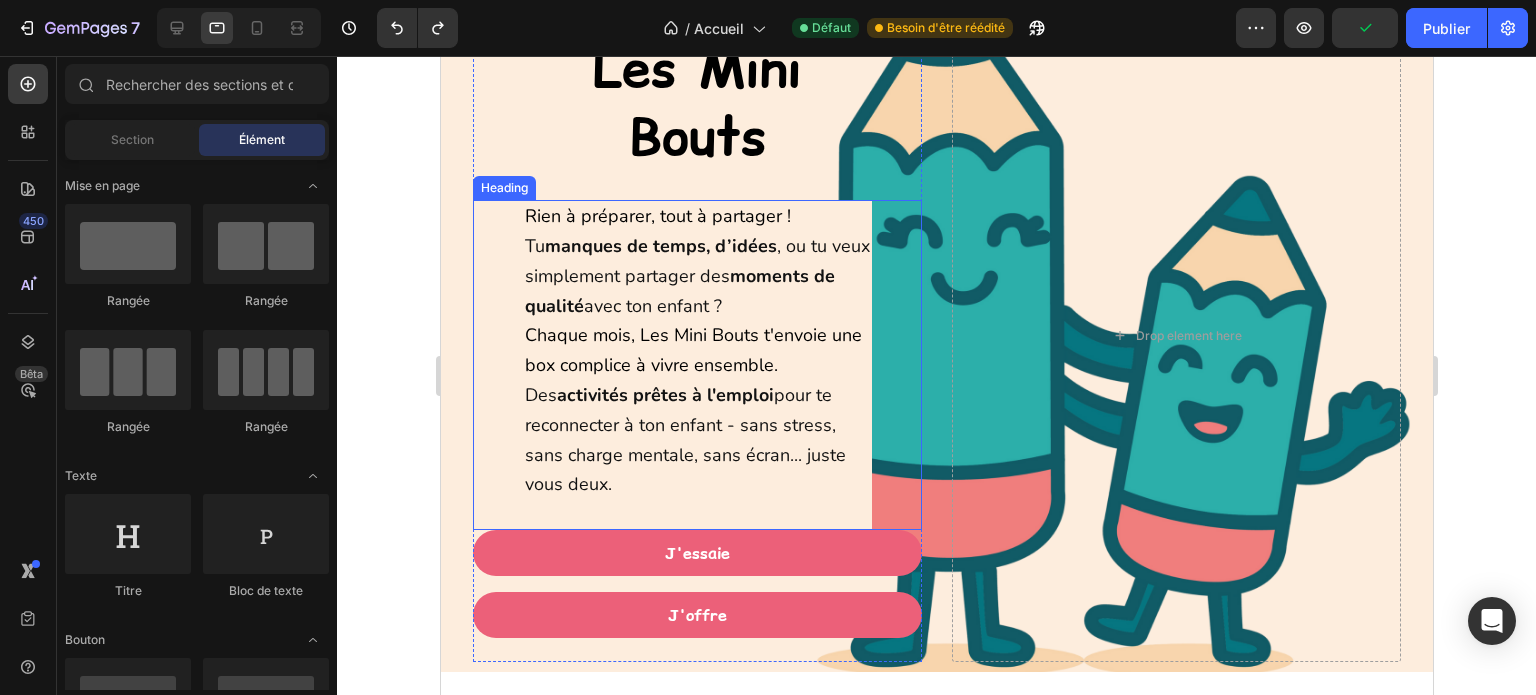 click on "Rien à préparer, tout à partager ! Tu  manques   de temps, d’idées , ou tu veux simplement partager des  moments de qualité  avec ton enfant ? Chaque mois, Les Mini Bouts t'envoie une box complice à vivre ensemble. Des  activités prêtes à l'emploi  pour te reconnecter à ton enfant - sans stress, sans charge mentale, sans écran... juste vous deux. Heading" at bounding box center [696, 365] 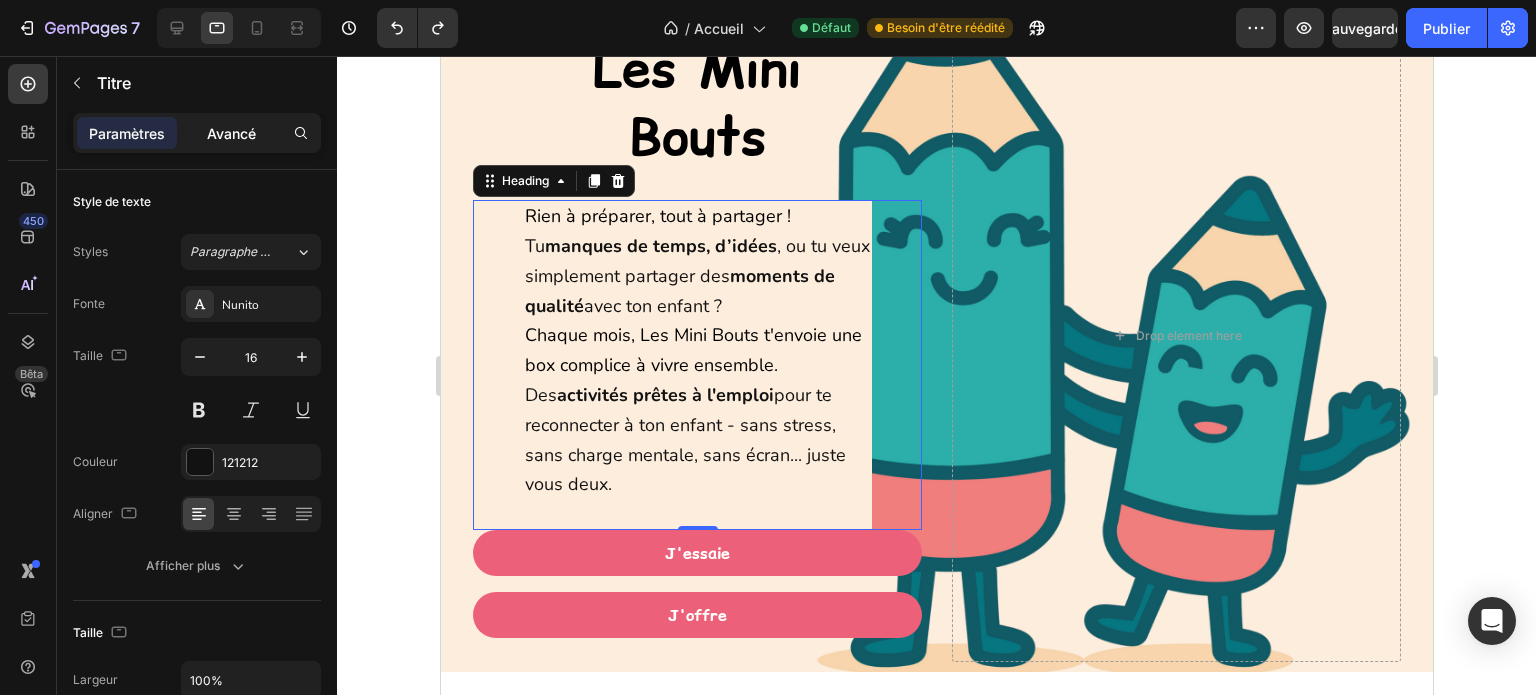 click on "Avancé" at bounding box center (231, 133) 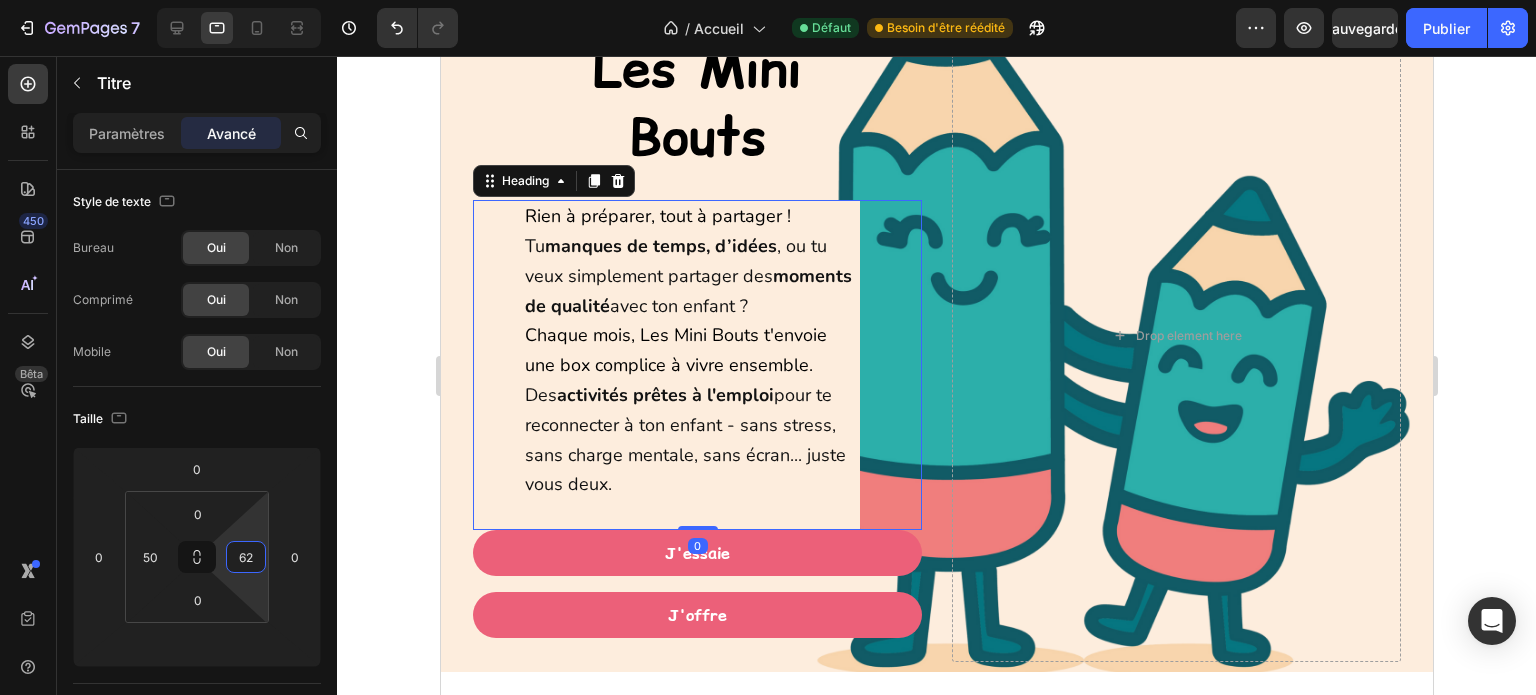type on "64" 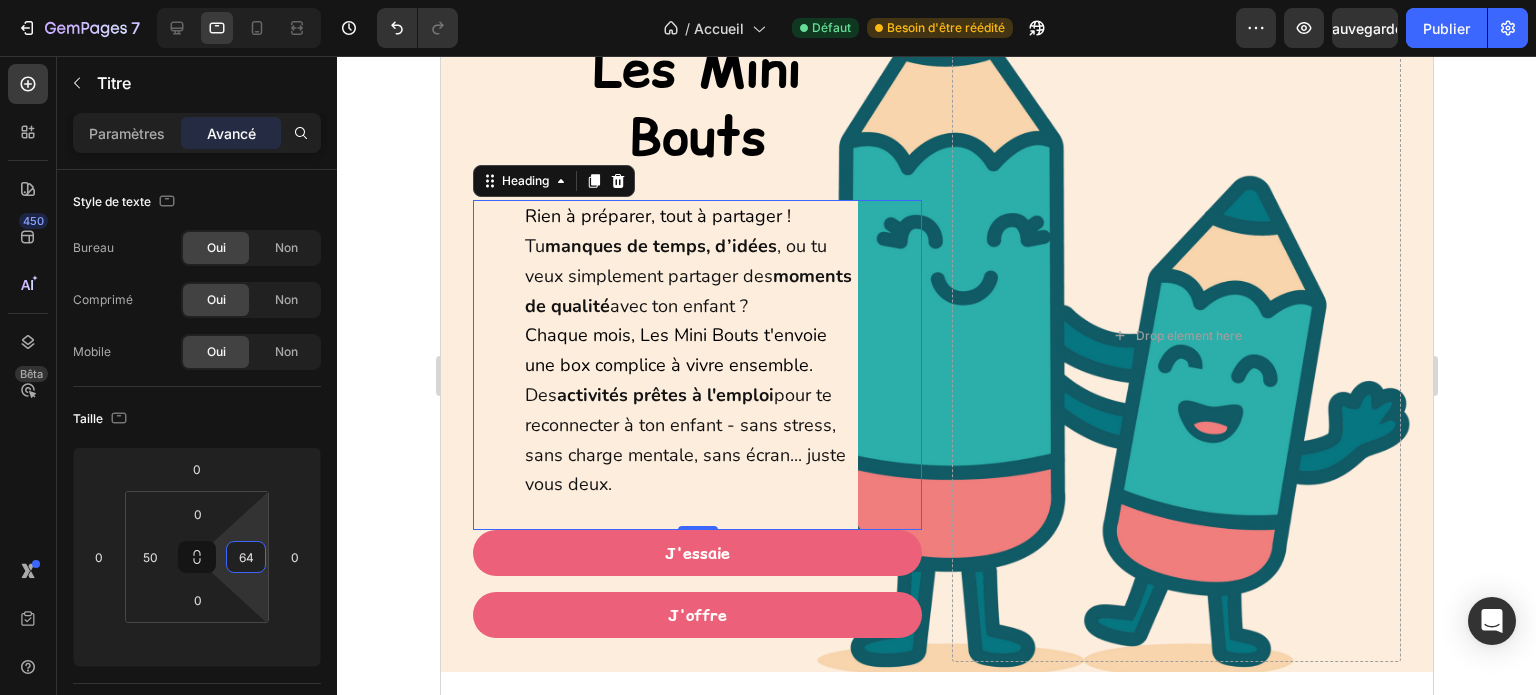 click on "7 Version history / Accueil Défaut Besoin d'être réédité Aperçu Sauvegarder Publier 450 Bêta Sections(18) Éléments (83) Section Élément Hero Section Product Detail Brands Trusted Badges Guarantee Product Breakdown How to use Testimonials Compare Bundle FAQs Social Proof Brand Story Product List Collection Blog List Contact Sticky Add to Cart Custom Footer Parcourir la bibliothèque 450 Mise en page
Rangée
Rangée
Rangée
Rangée Texte
Titre
Bloc de texte Bouton
Bouton
Bouton Médias
Image" at bounding box center (768, 0) 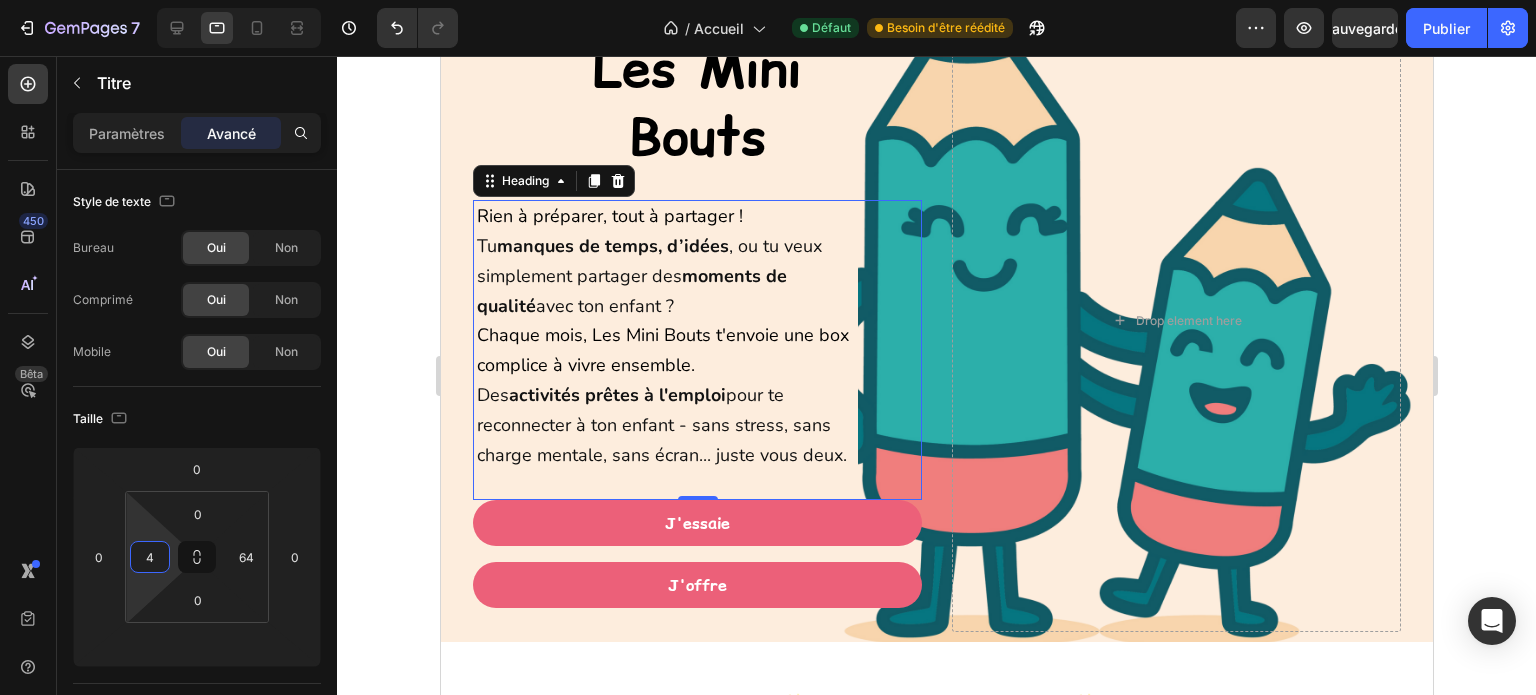type on "2" 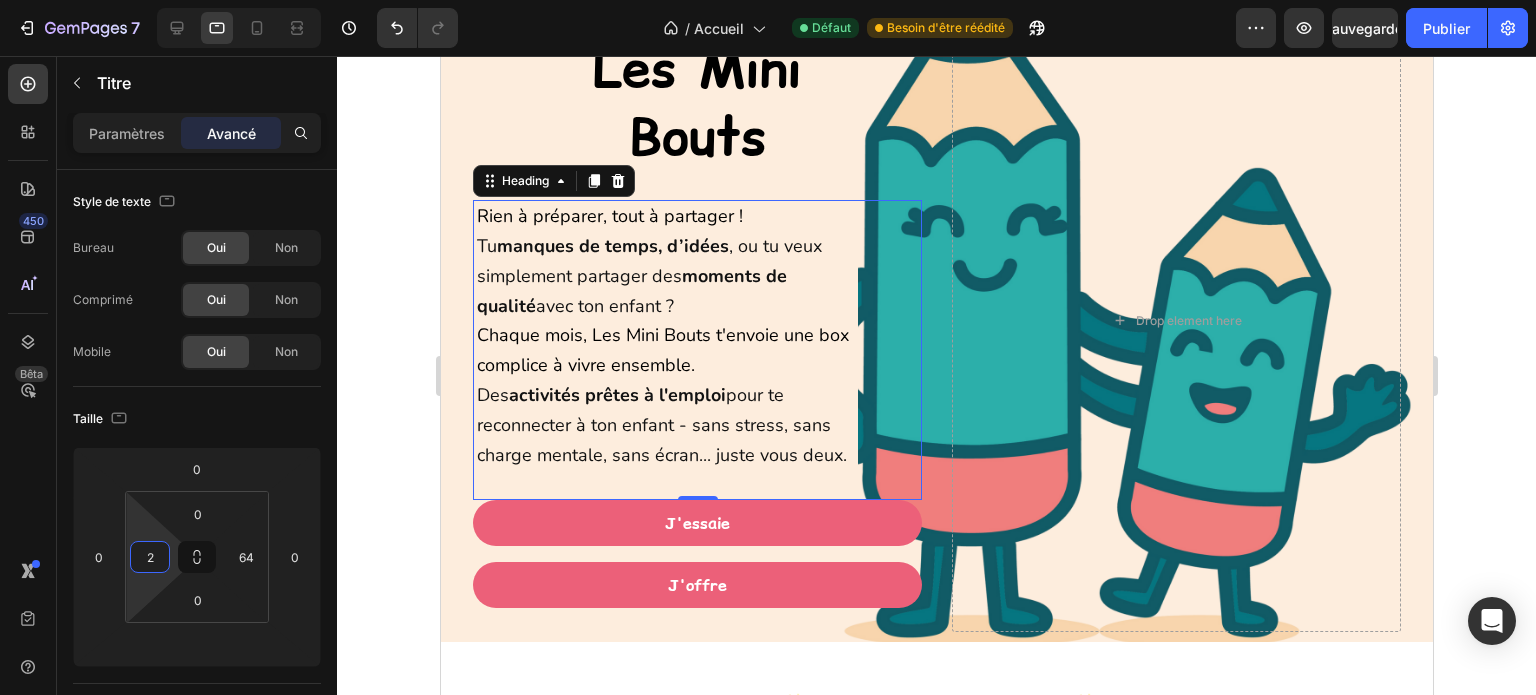 drag, startPoint x: 148, startPoint y: 535, endPoint x: 159, endPoint y: 559, distance: 26.400757 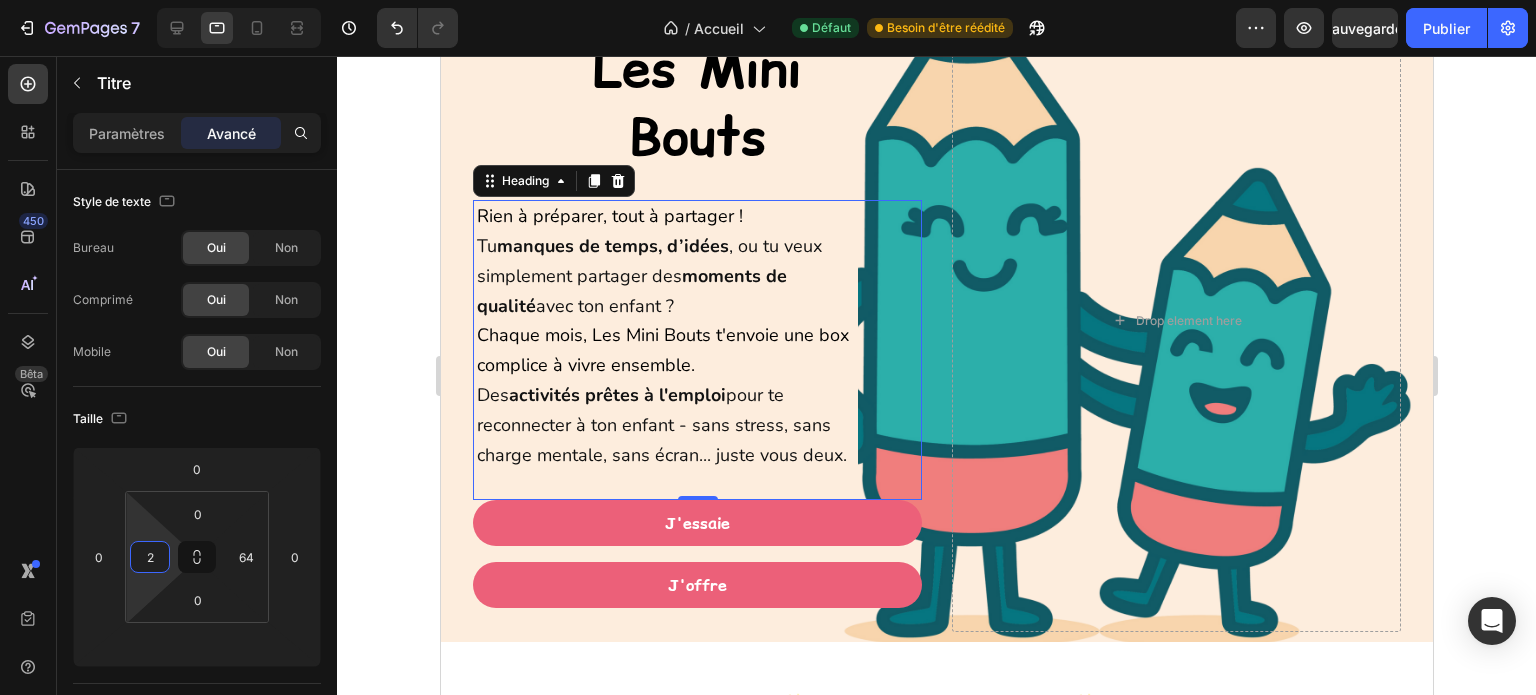 click on "7 Version history / Accueil Défaut Besoin d'être réédité Aperçu Sauvegarder Publier 450 Bêta Sections(18) Éléments (83) Section Élément Hero Section Product Detail Brands Trusted Badges Guarantee Product Breakdown How to use Testimonials Compare Bundle FAQs Social Proof Brand Story Product List Collection Blog List Contact Sticky Add to Cart Custom Footer Parcourir la bibliothèque 450 Mise en page
Rangée
Rangée
Rangée
Rangée Texte
Titre
Bloc de texte Bouton
Bouton
Bouton Médias
Image" at bounding box center (768, 0) 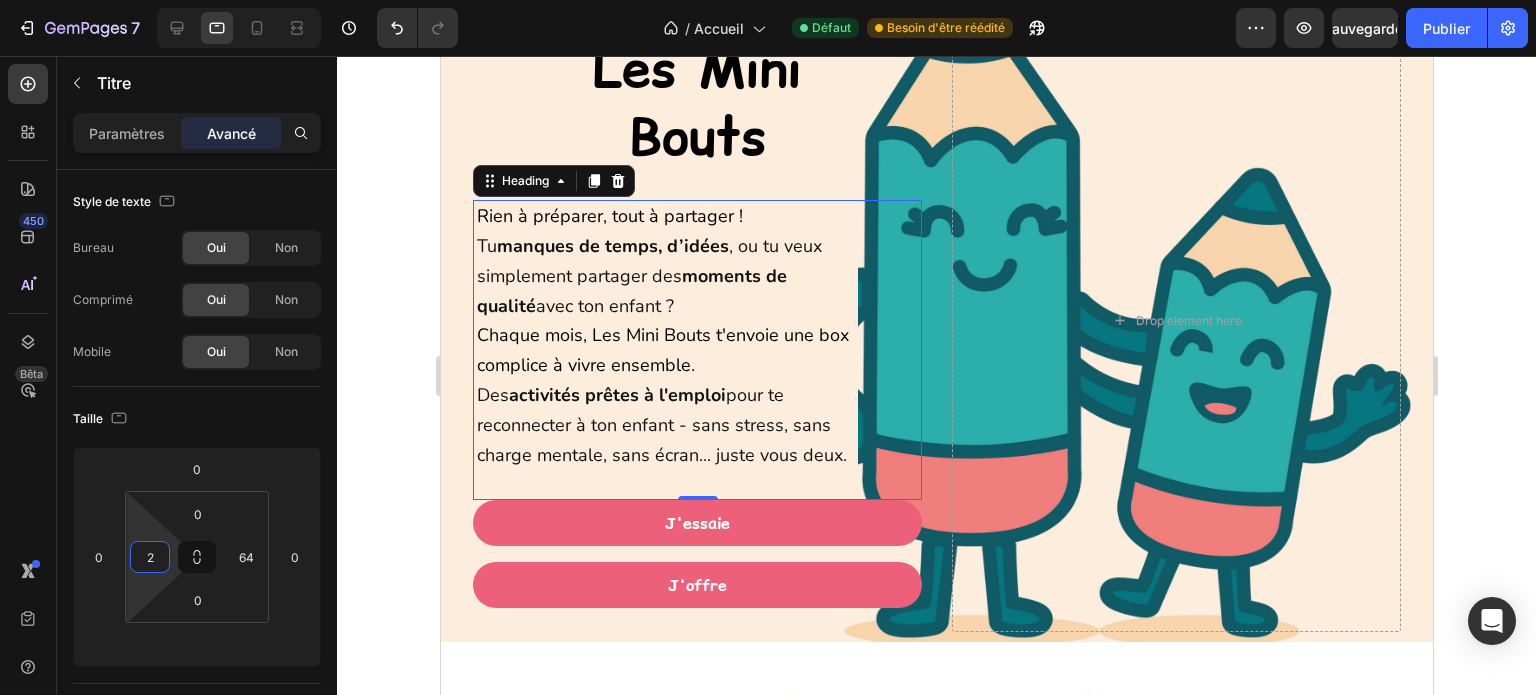 click 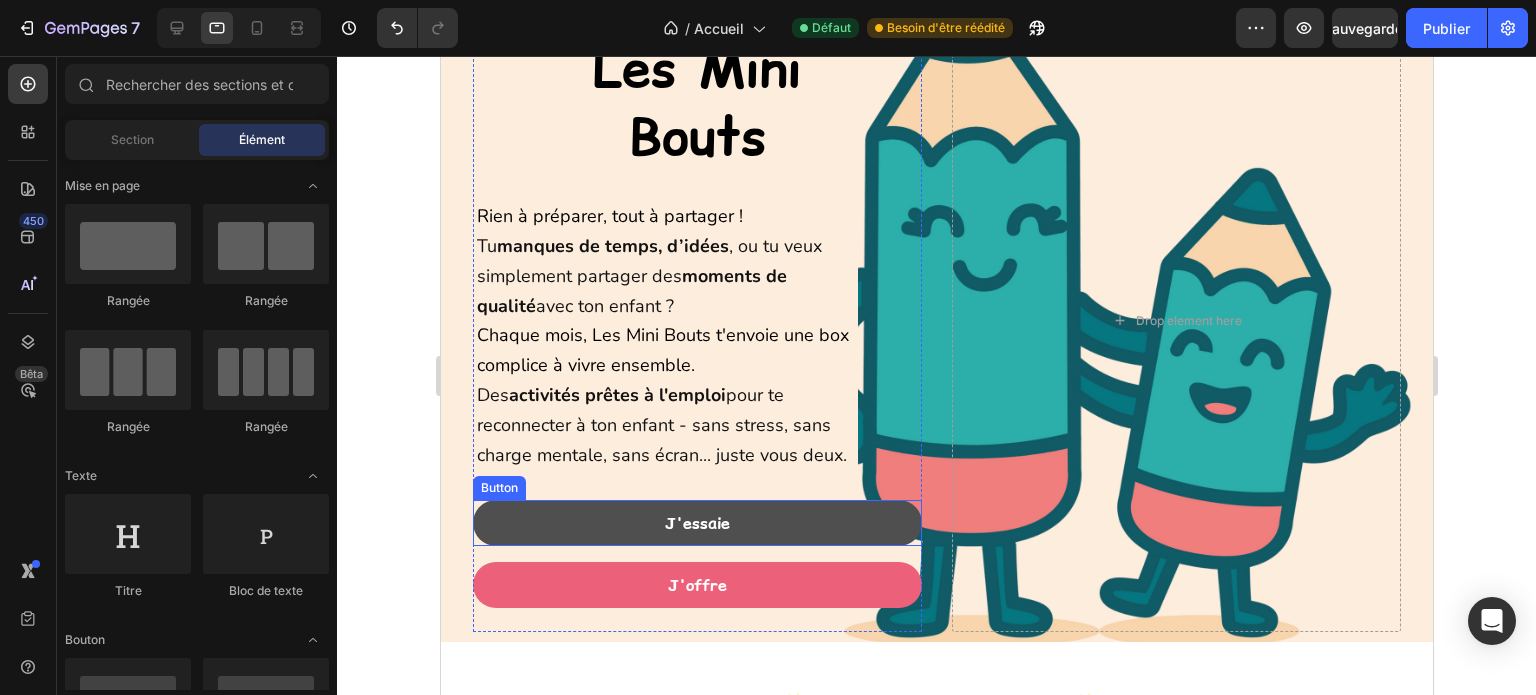 click on "J'essaie" at bounding box center (696, 523) 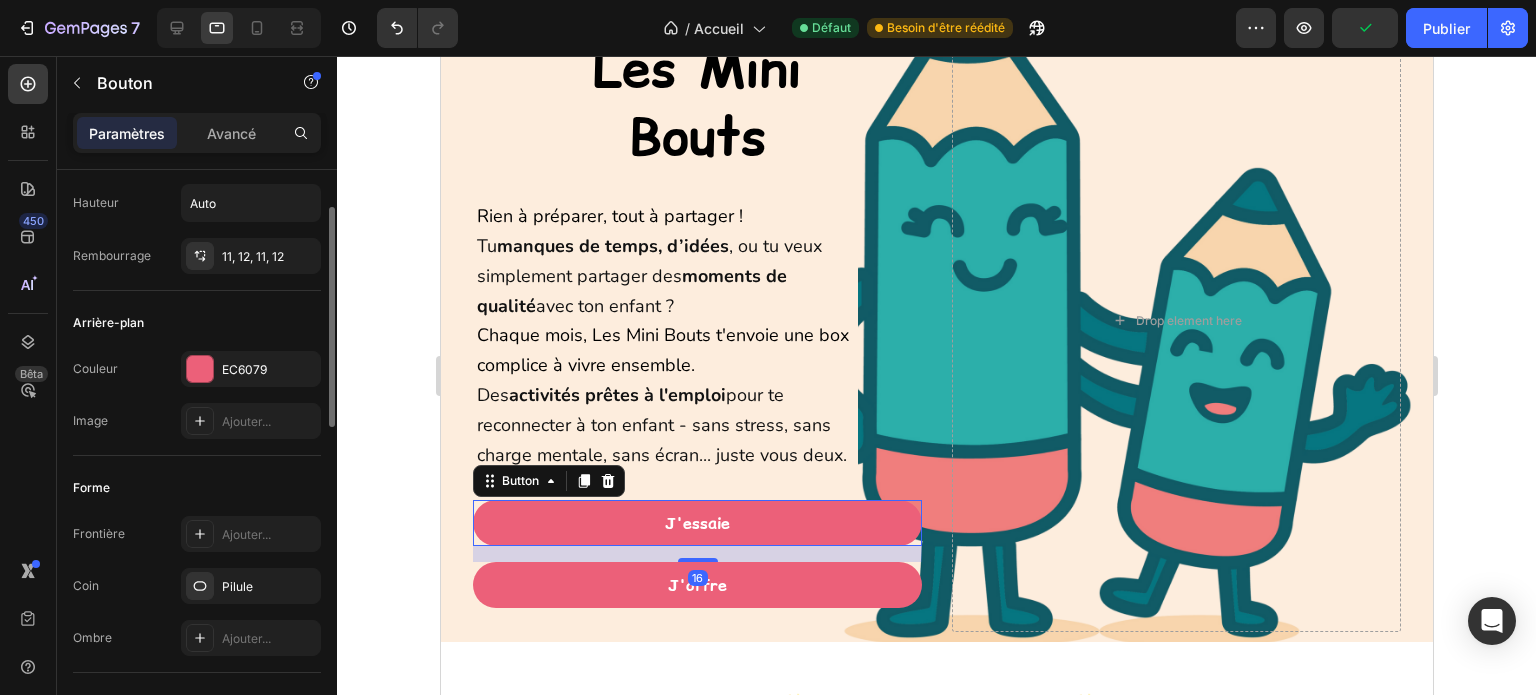 scroll, scrollTop: 200, scrollLeft: 0, axis: vertical 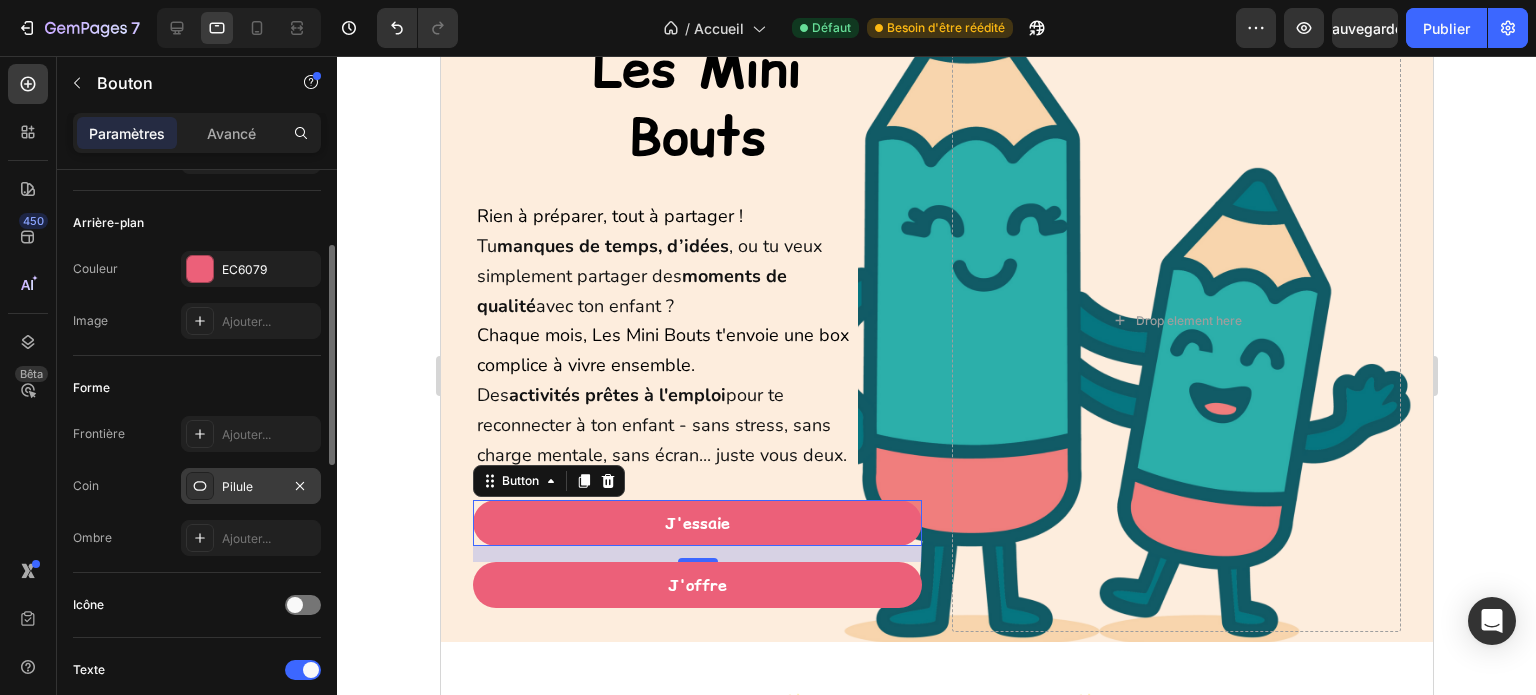click on "Pilule" at bounding box center (237, 486) 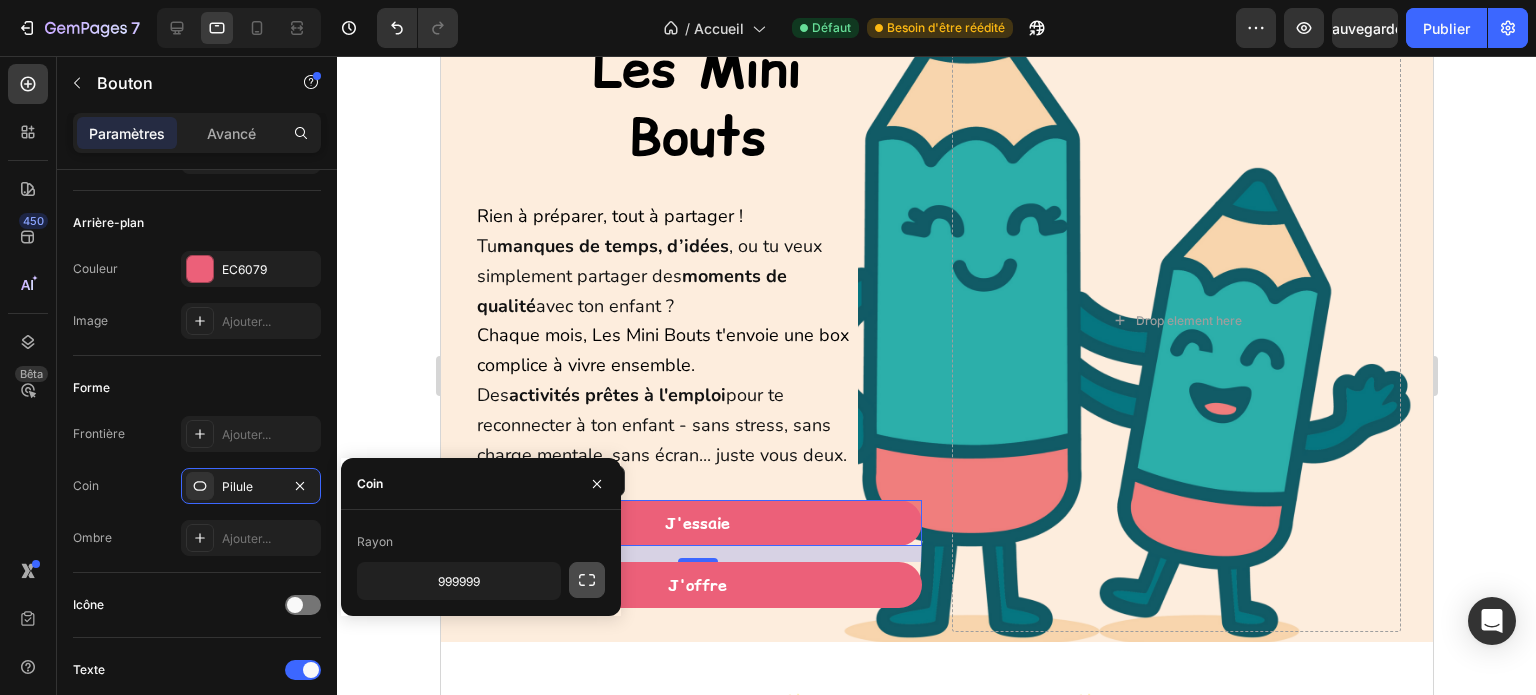 click 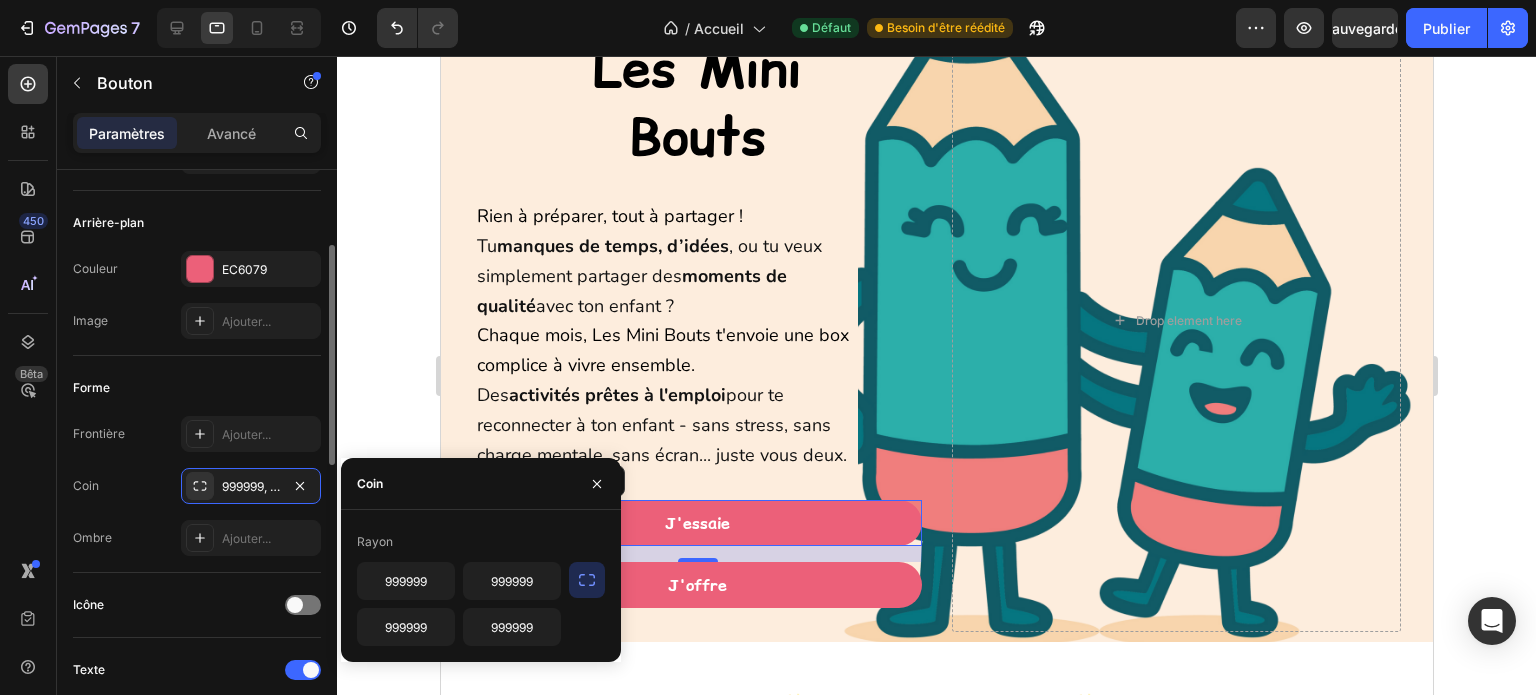 click on "Icône" at bounding box center (197, 605) 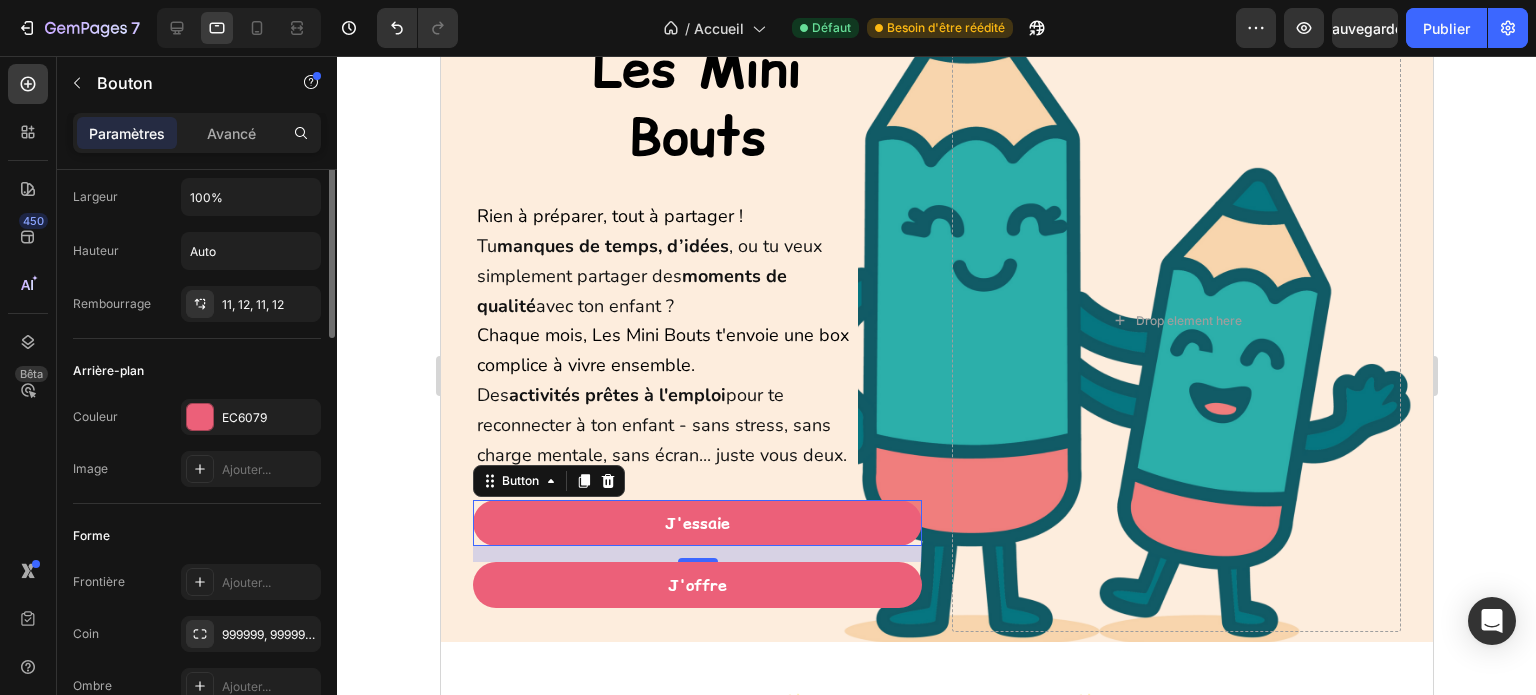 scroll, scrollTop: 0, scrollLeft: 0, axis: both 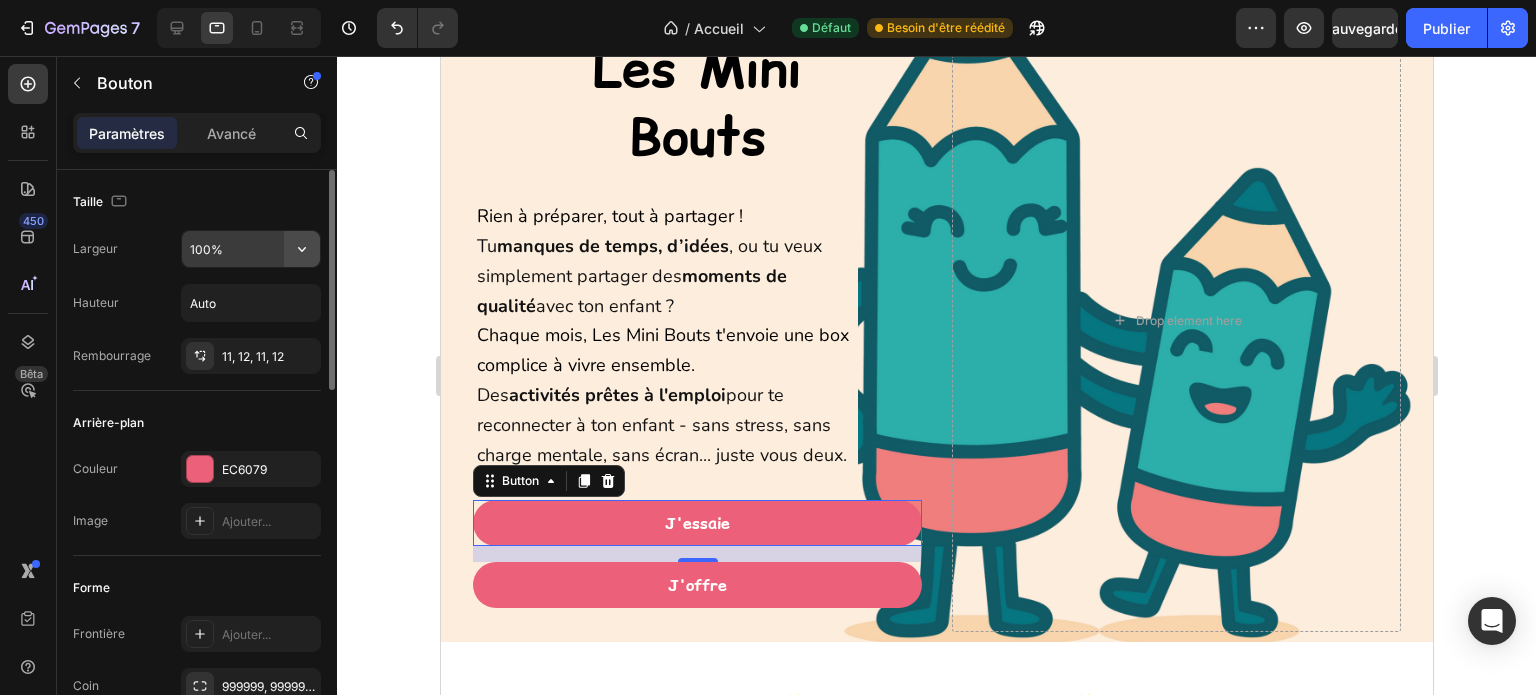 click 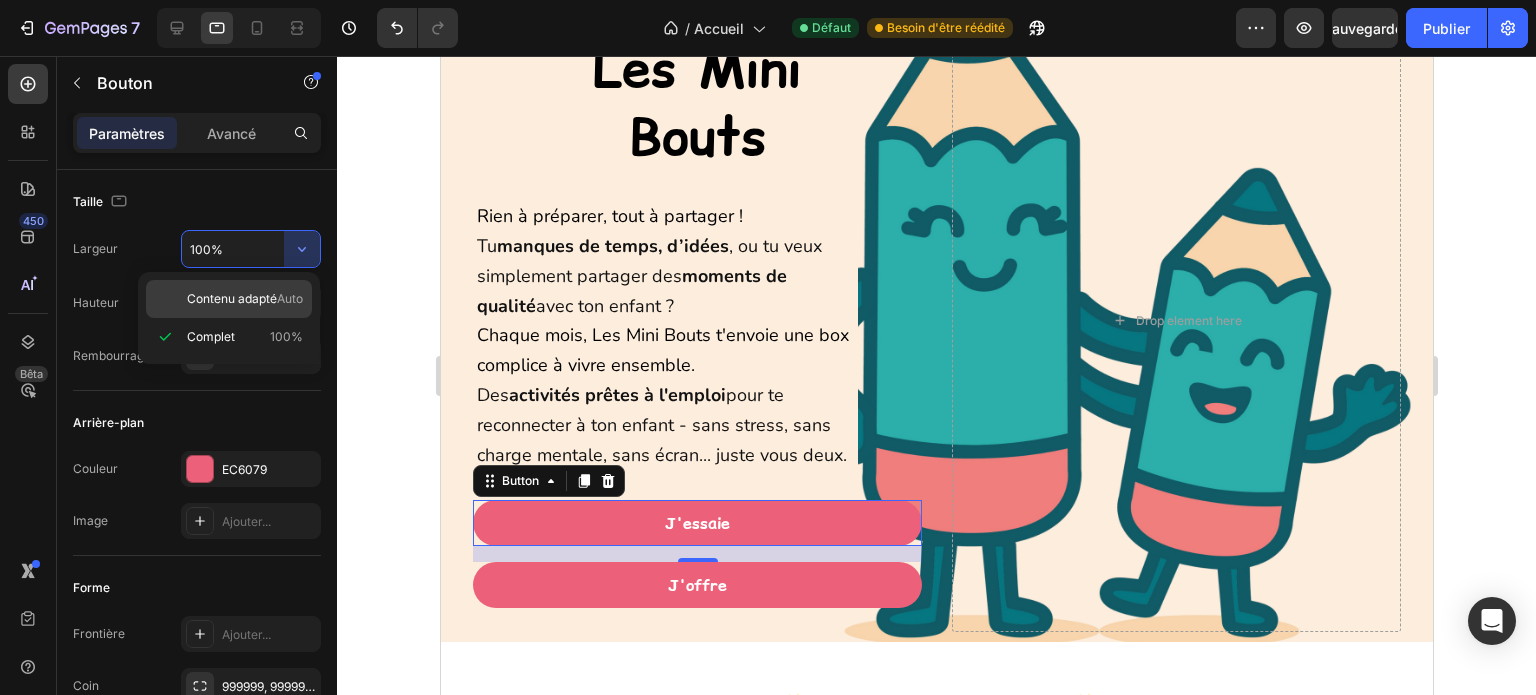 click on "Contenu adapté" at bounding box center (232, 298) 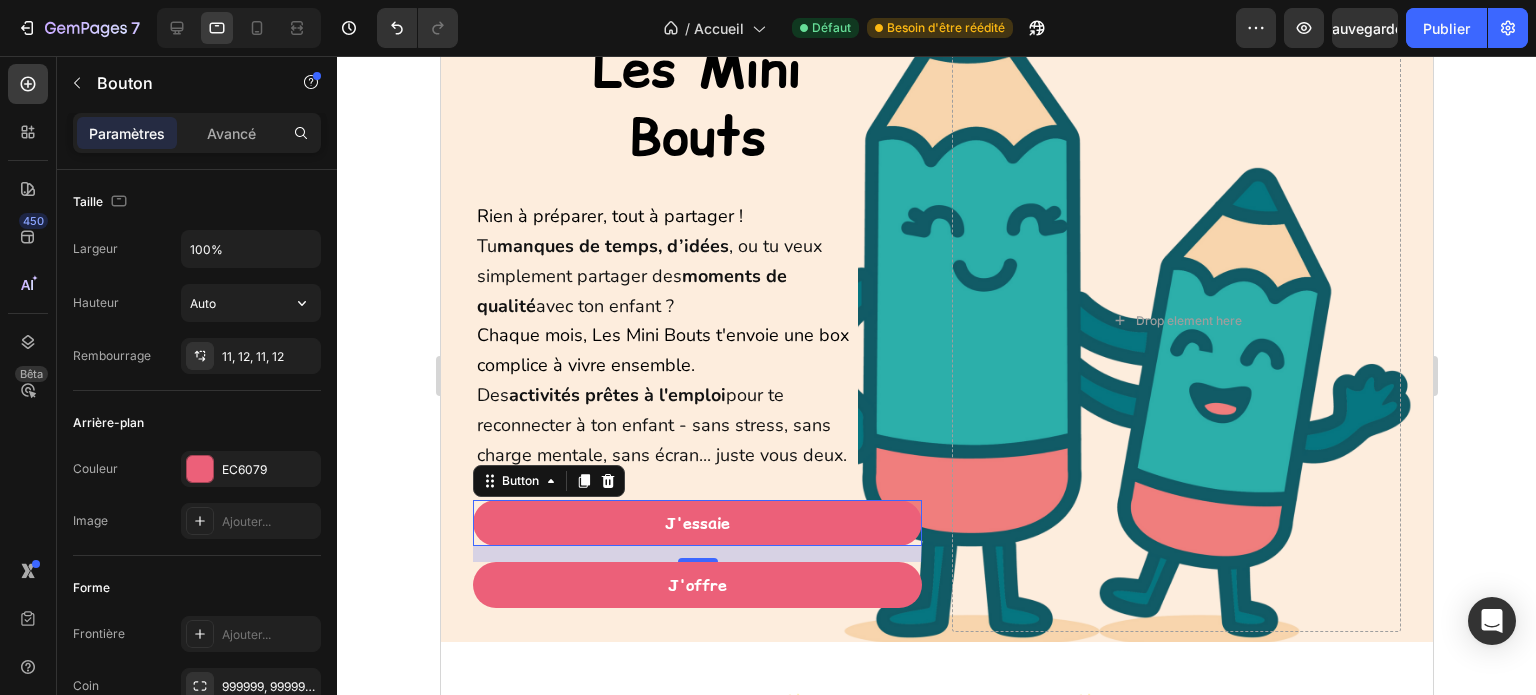type on "Auto" 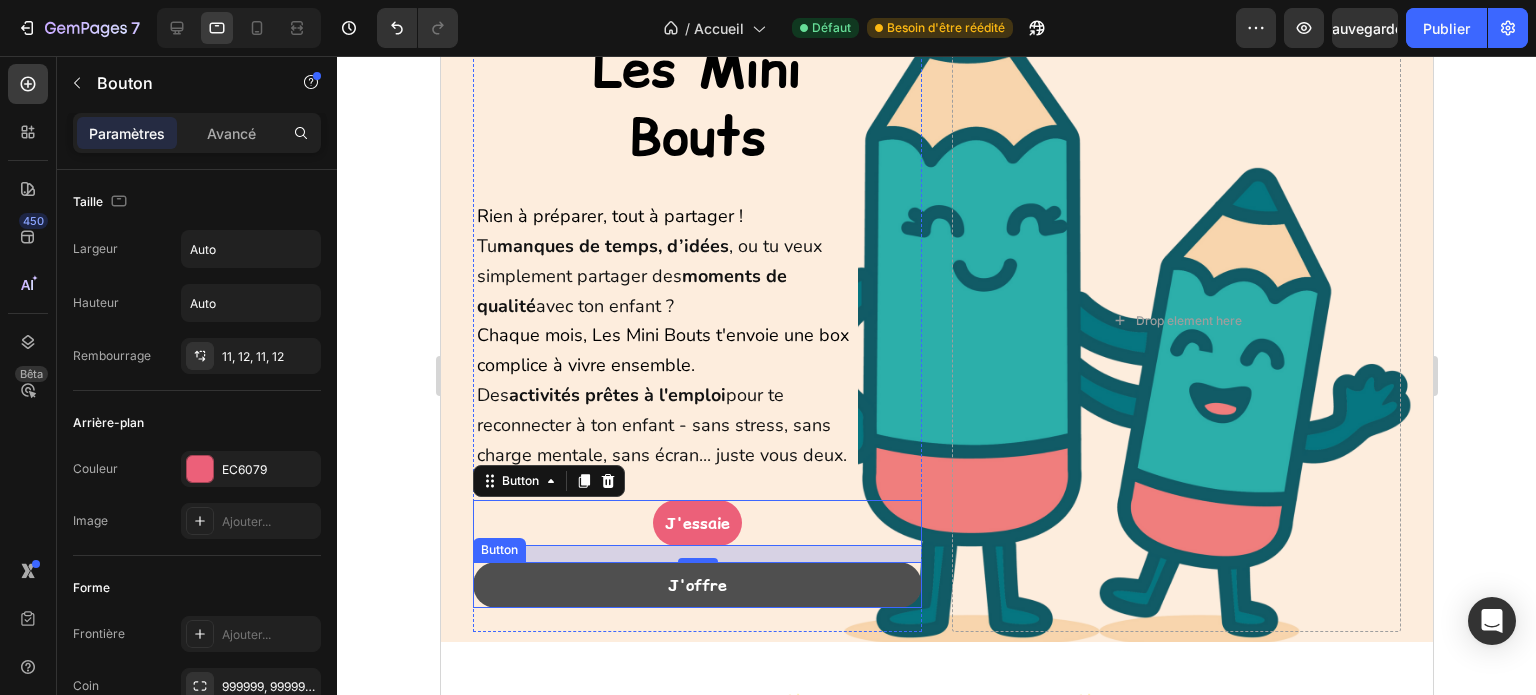 click on "J'offre" at bounding box center (696, 585) 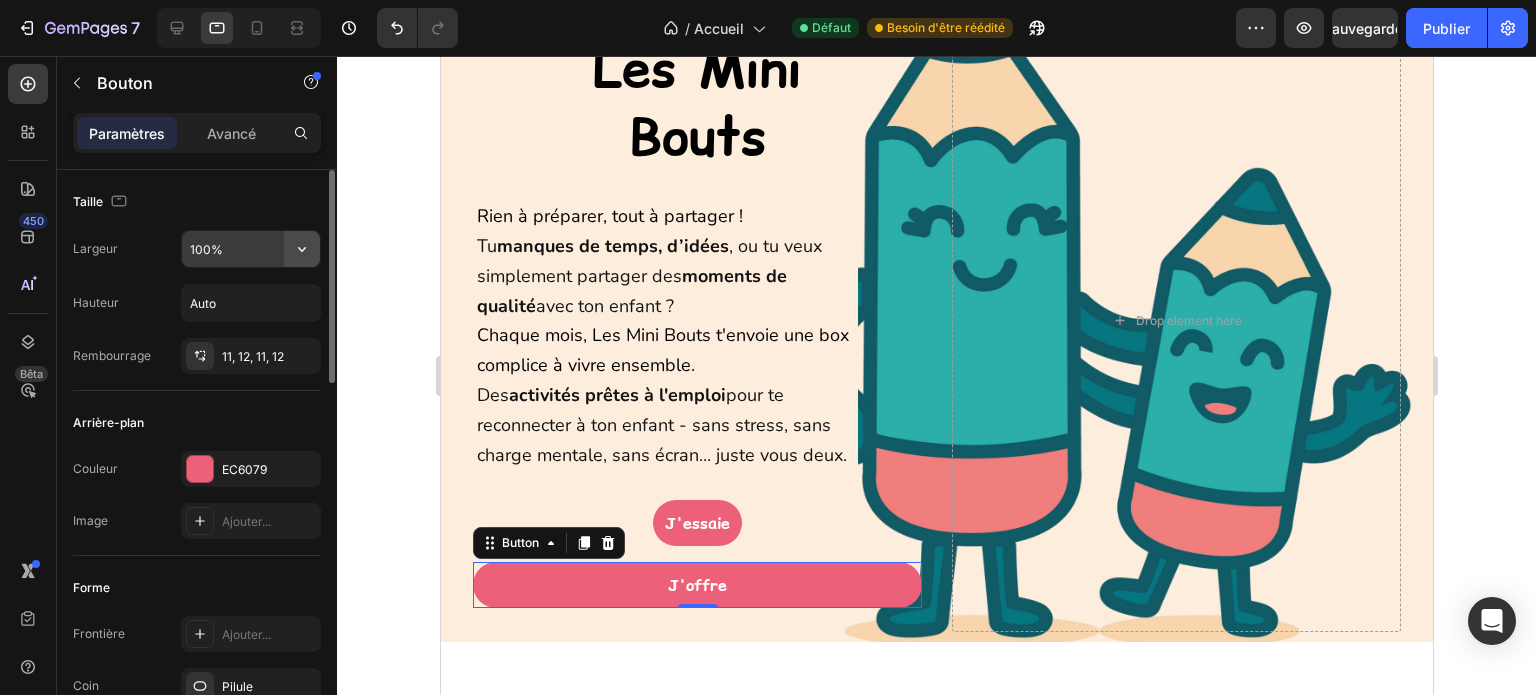 click 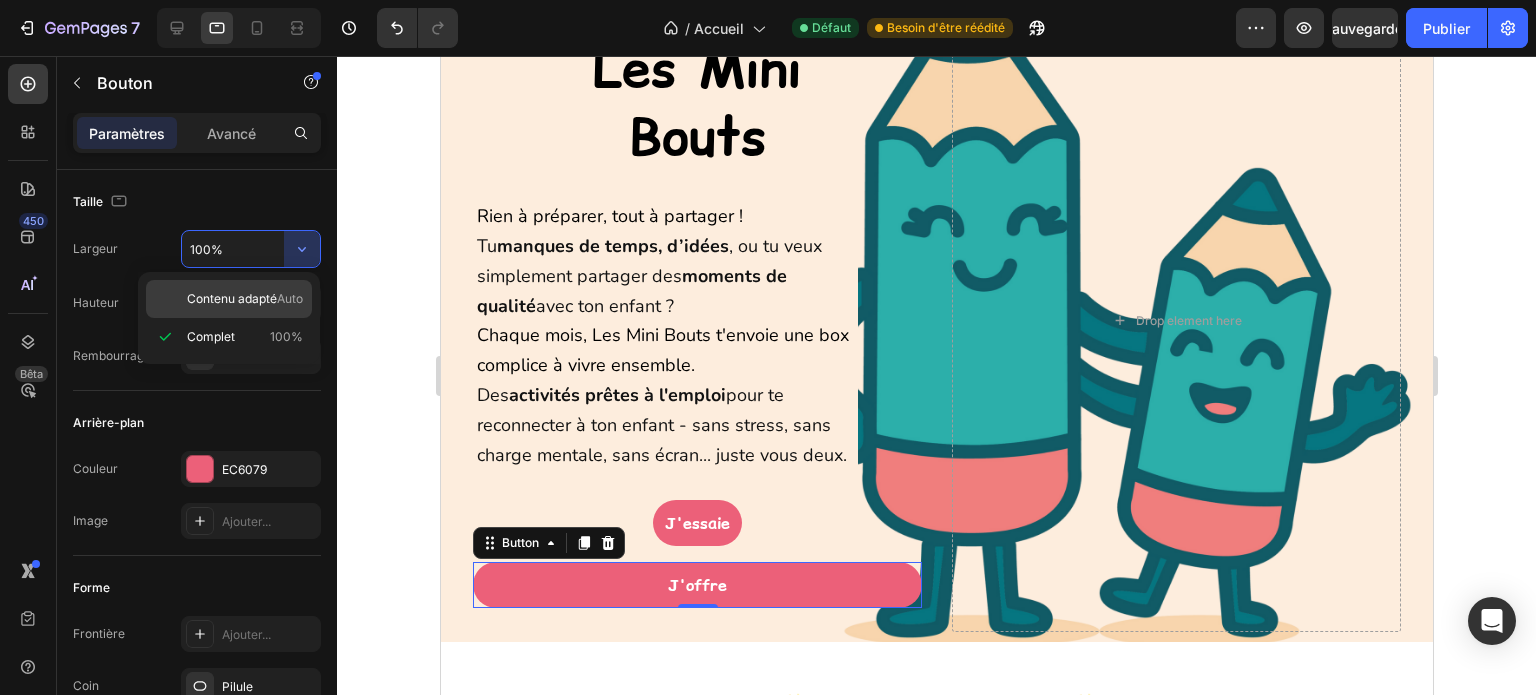 click on "Contenu adapté" at bounding box center (232, 298) 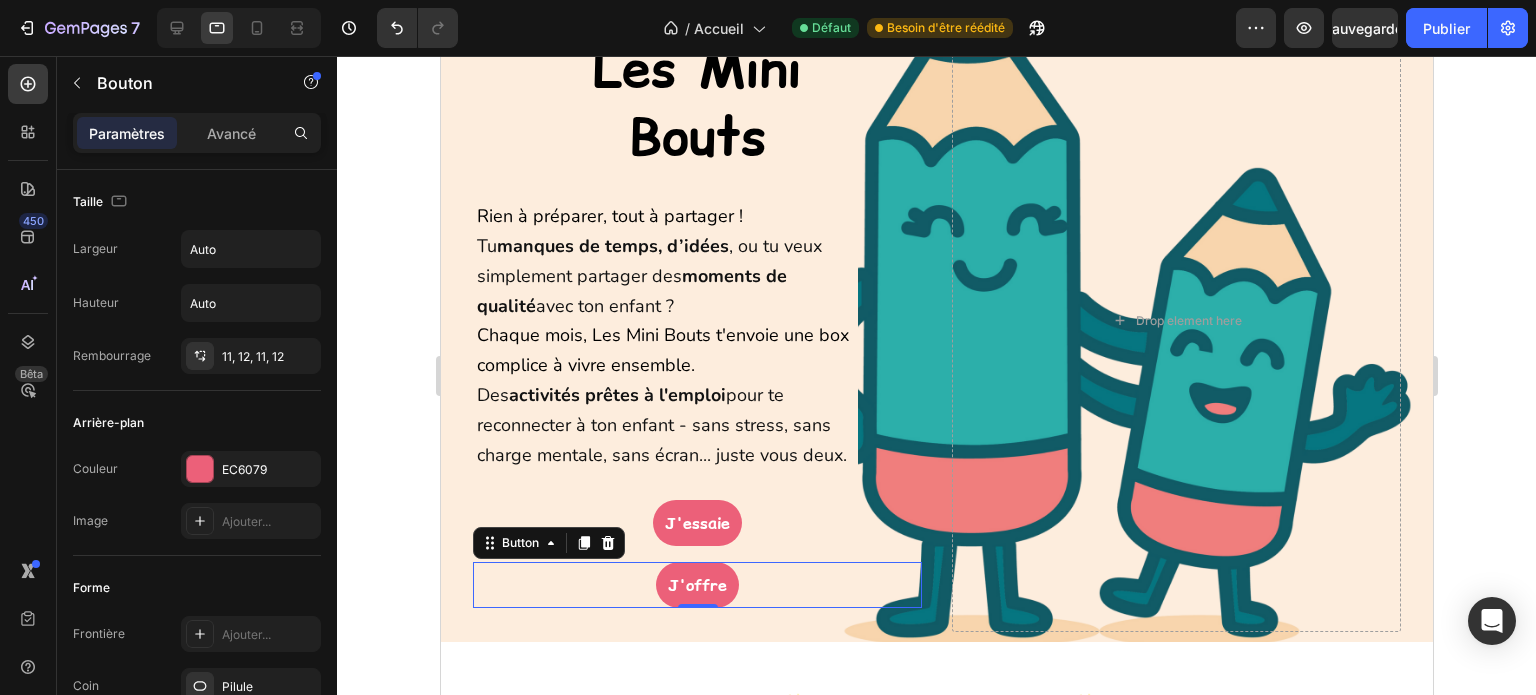 click 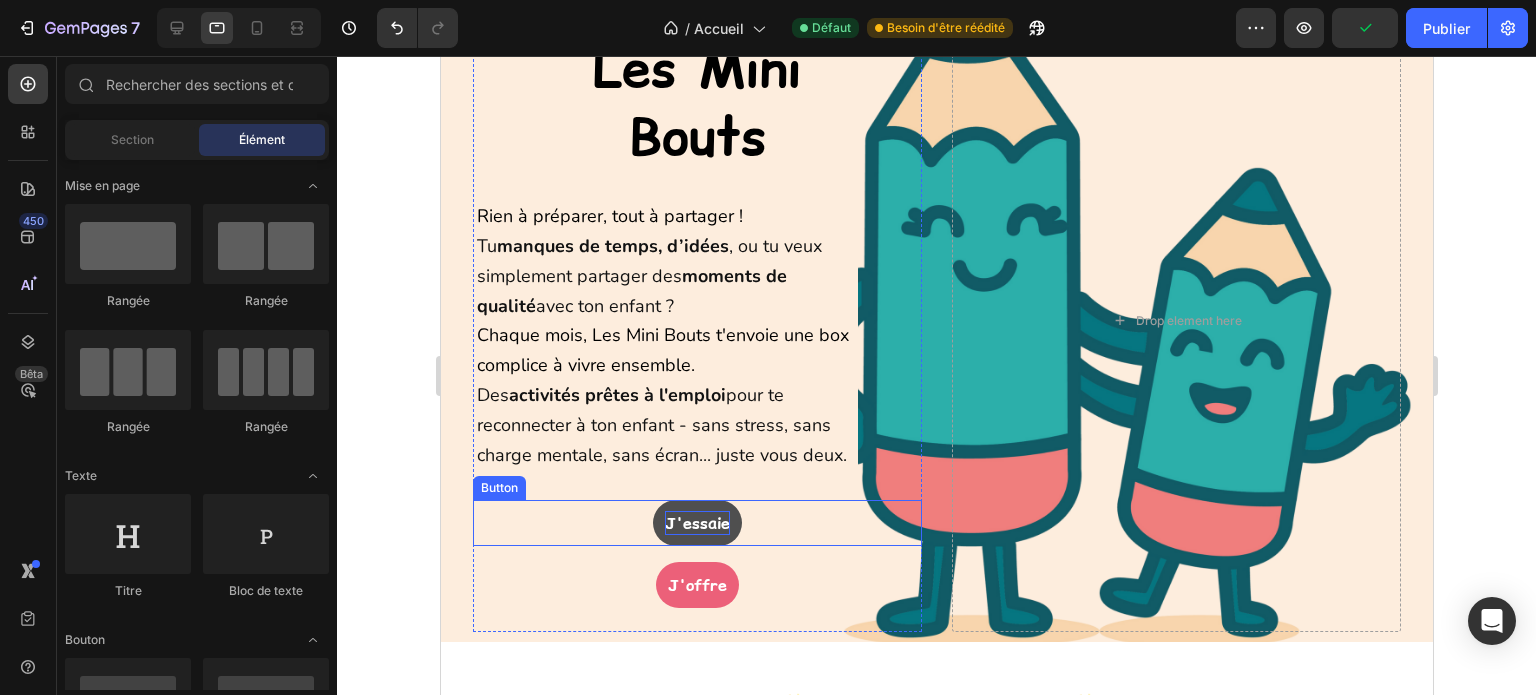 click on "J'essaie" at bounding box center (696, 523) 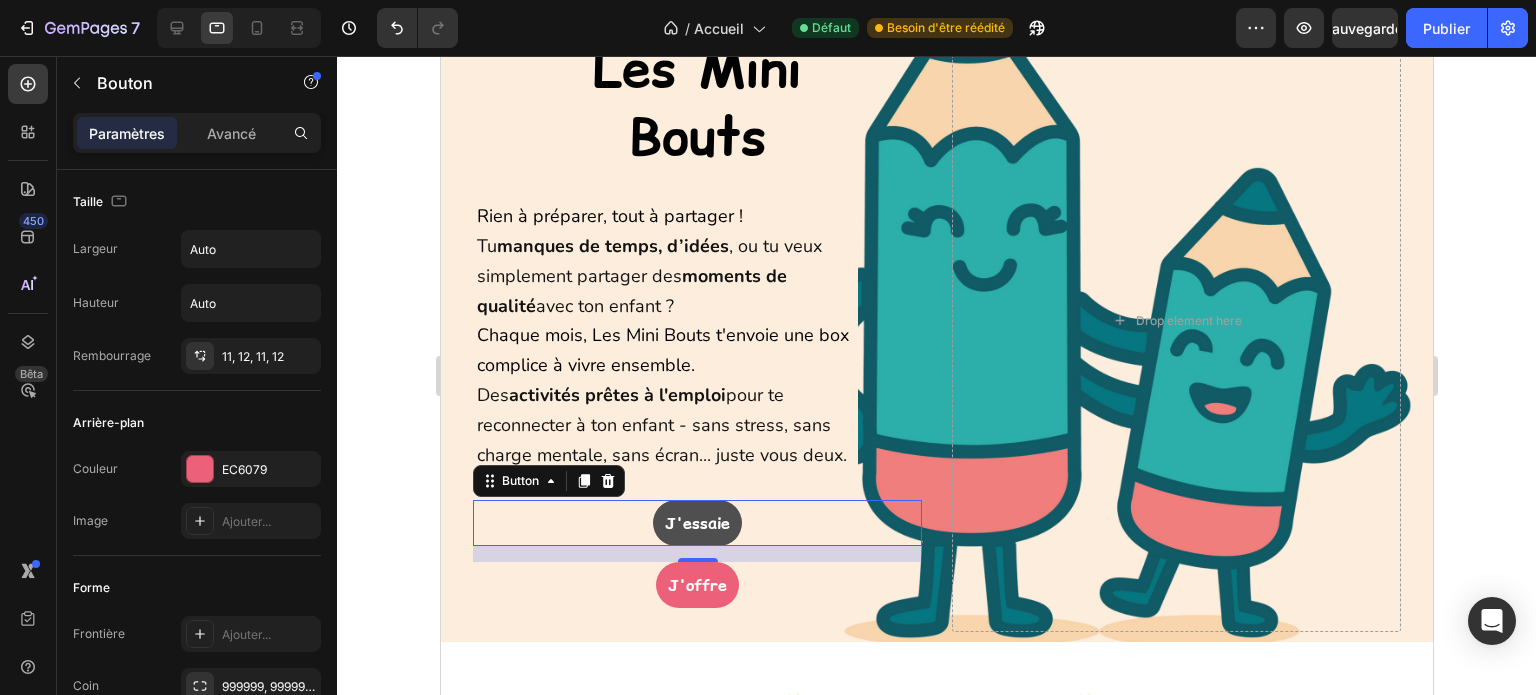 click on "J'essaie" at bounding box center (696, 523) 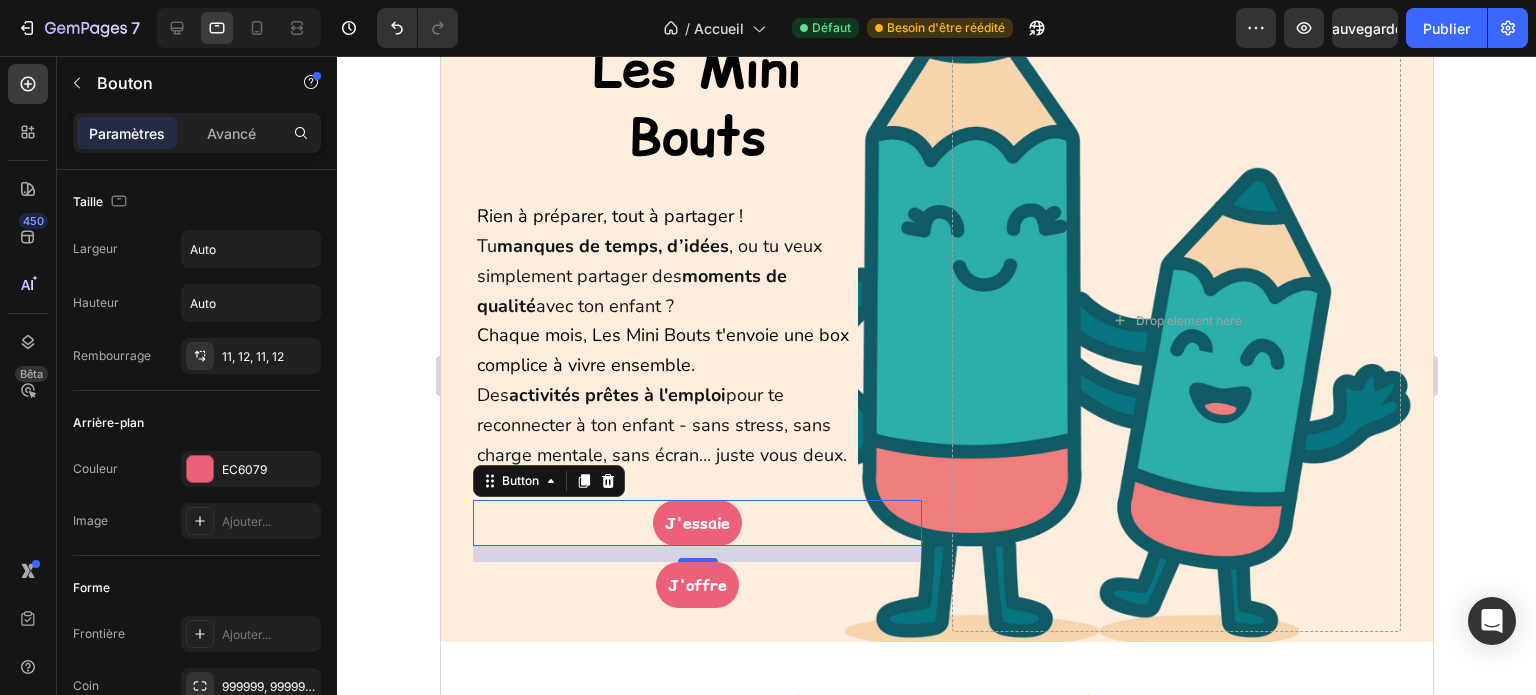 click 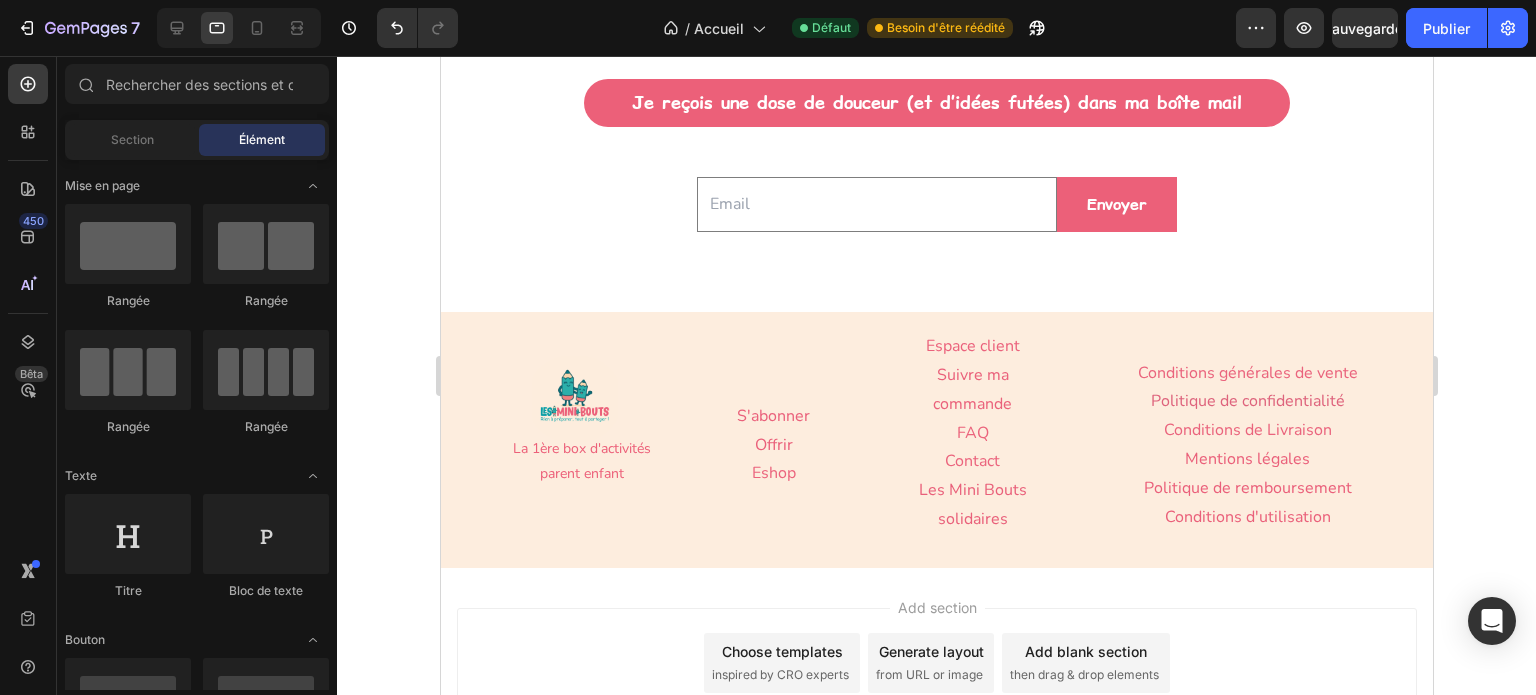 scroll, scrollTop: 7484, scrollLeft: 0, axis: vertical 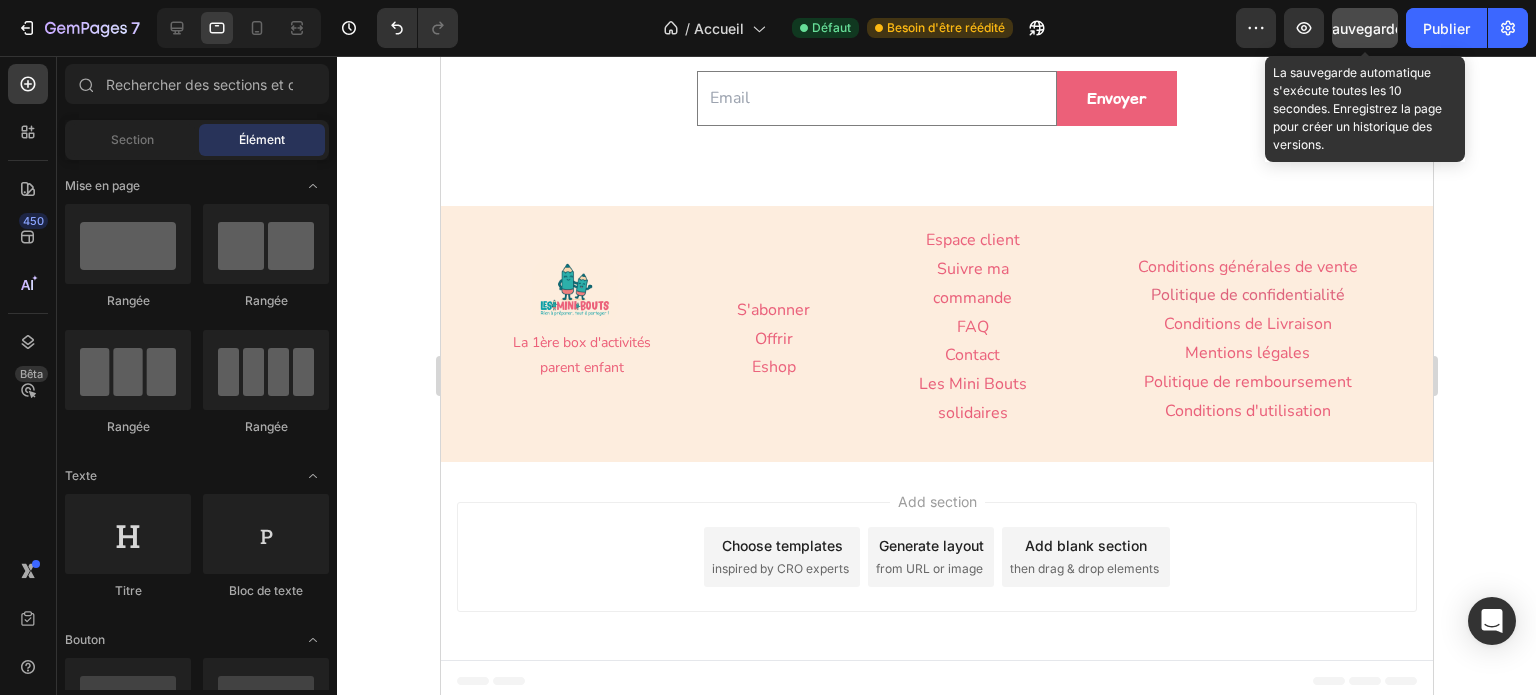 click on "Sauvegarder" at bounding box center [1365, 28] 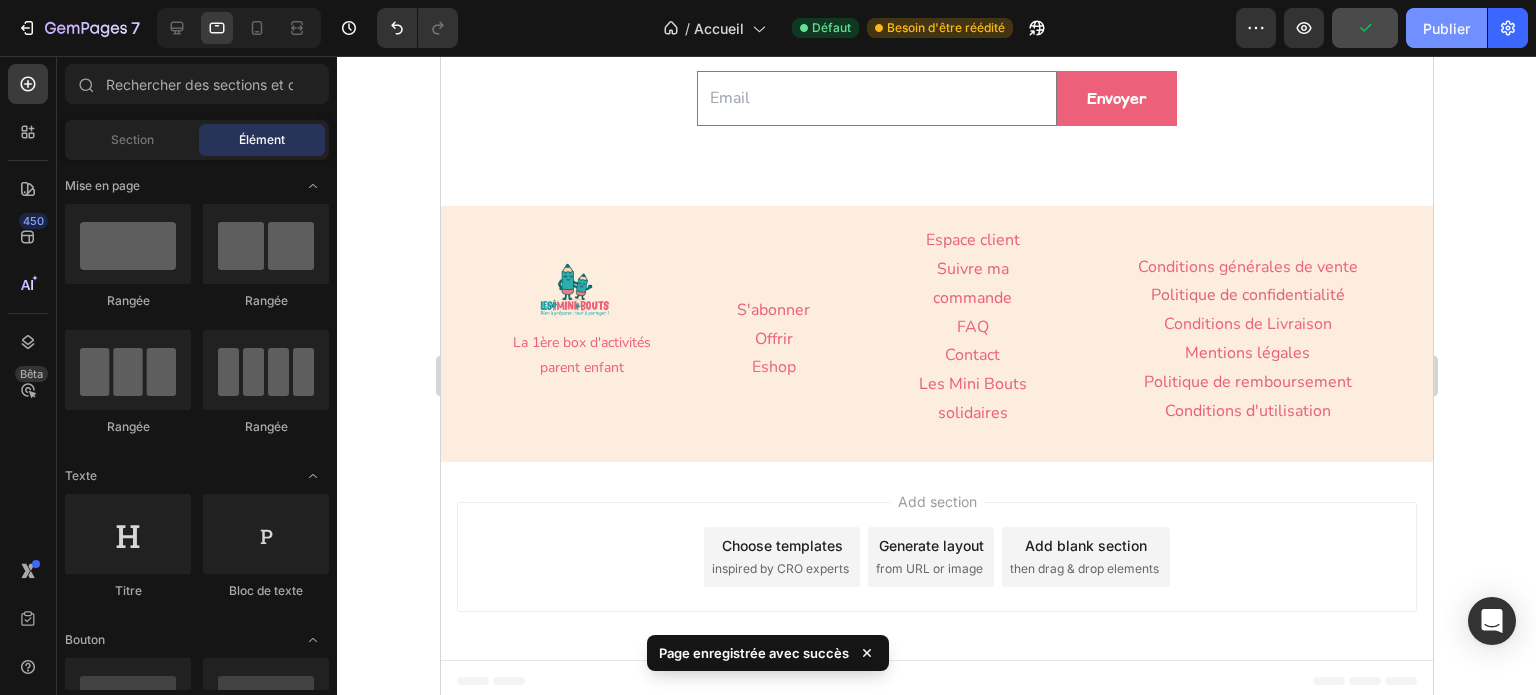 click on "Publier" at bounding box center (1446, 28) 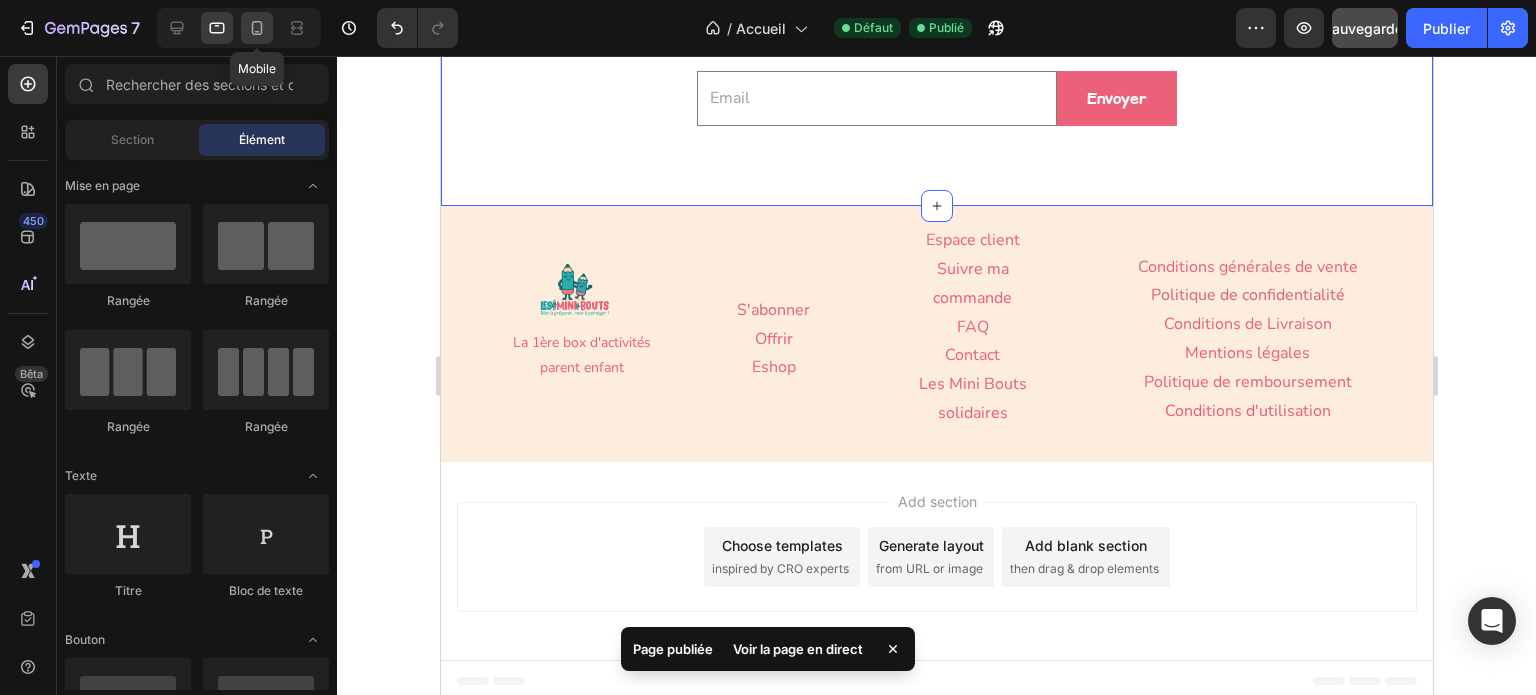 click 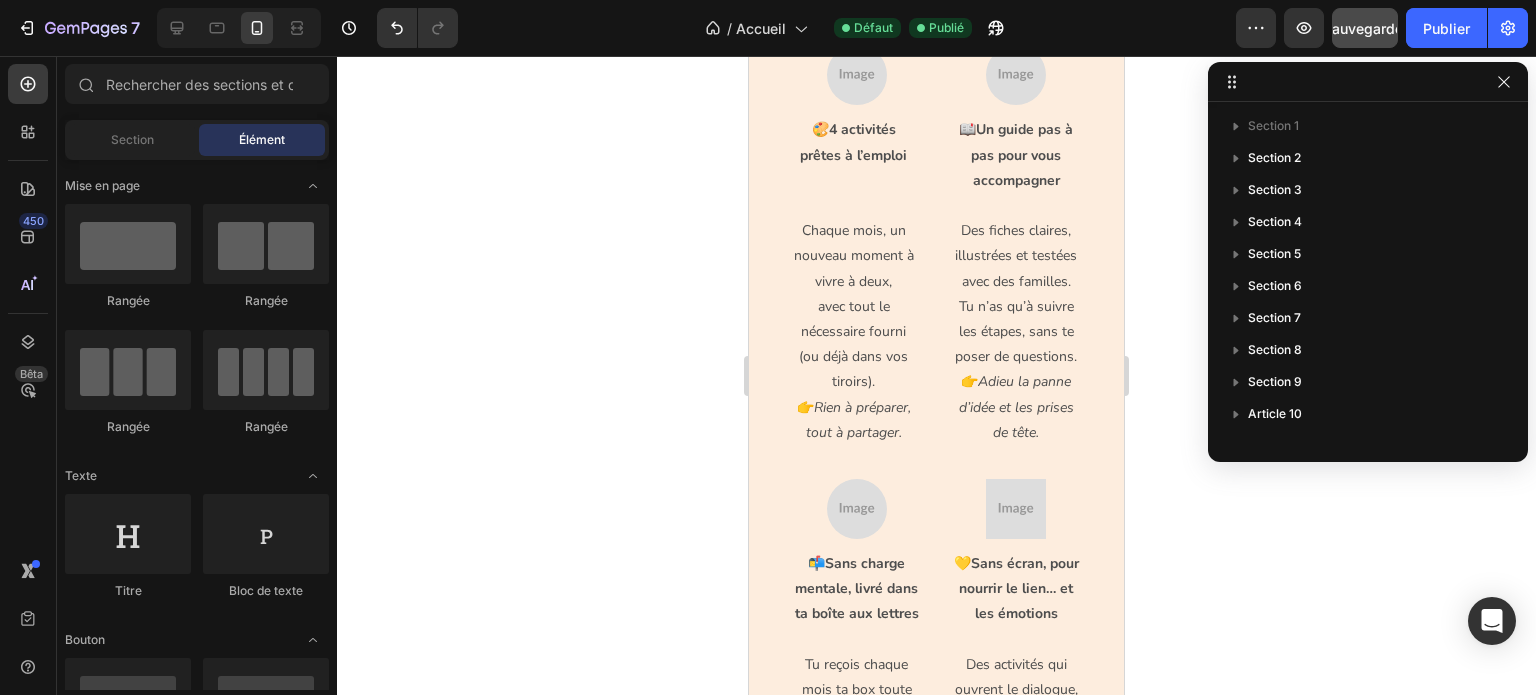scroll, scrollTop: 5429, scrollLeft: 0, axis: vertical 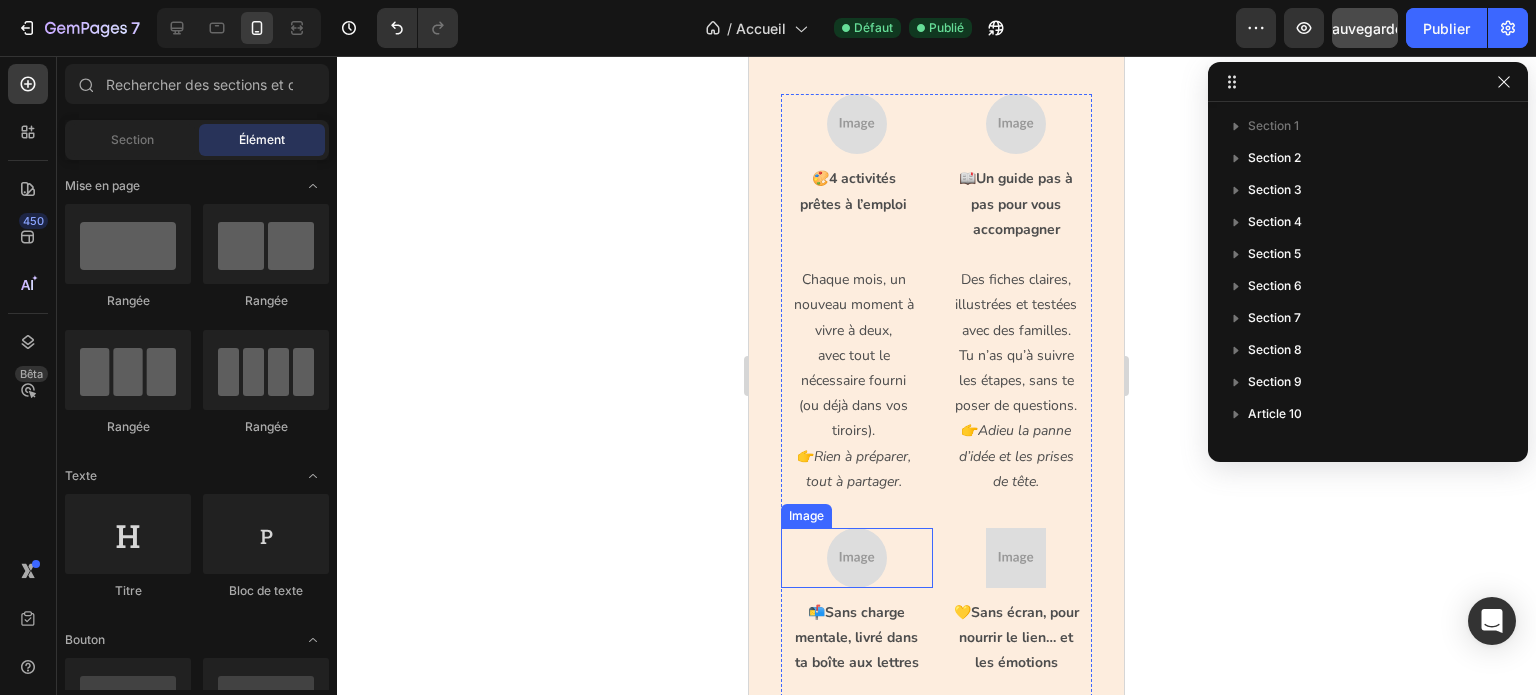 click at bounding box center (857, 558) 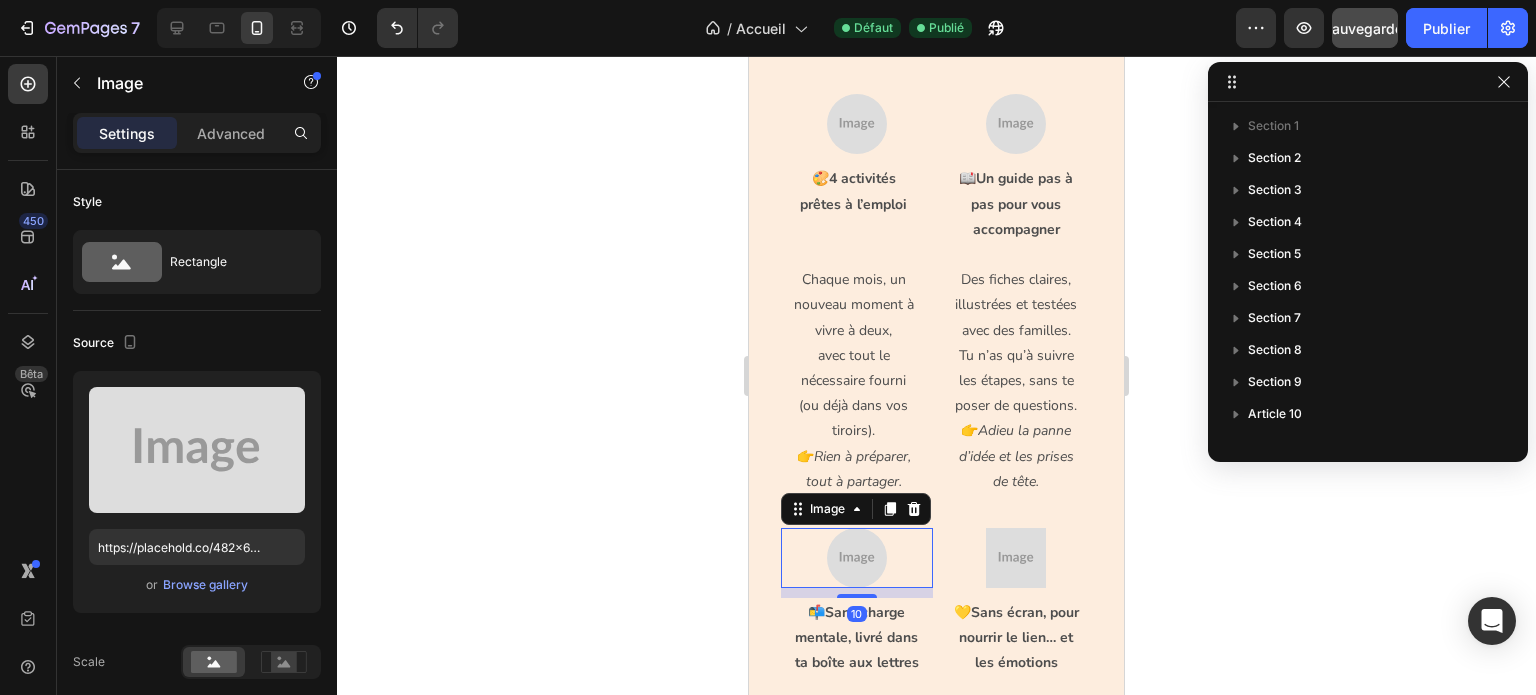 scroll, scrollTop: 698, scrollLeft: 0, axis: vertical 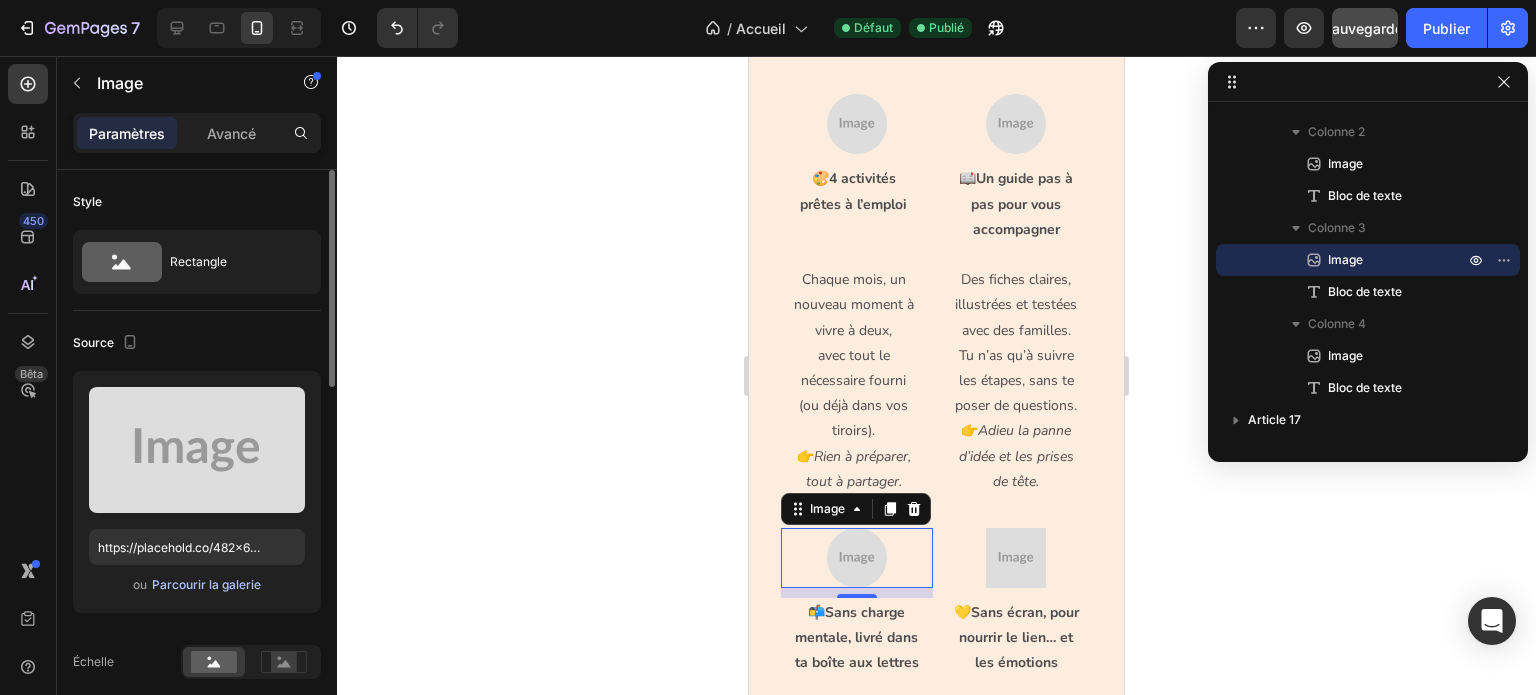 click on "Parcourir la galerie" at bounding box center [206, 584] 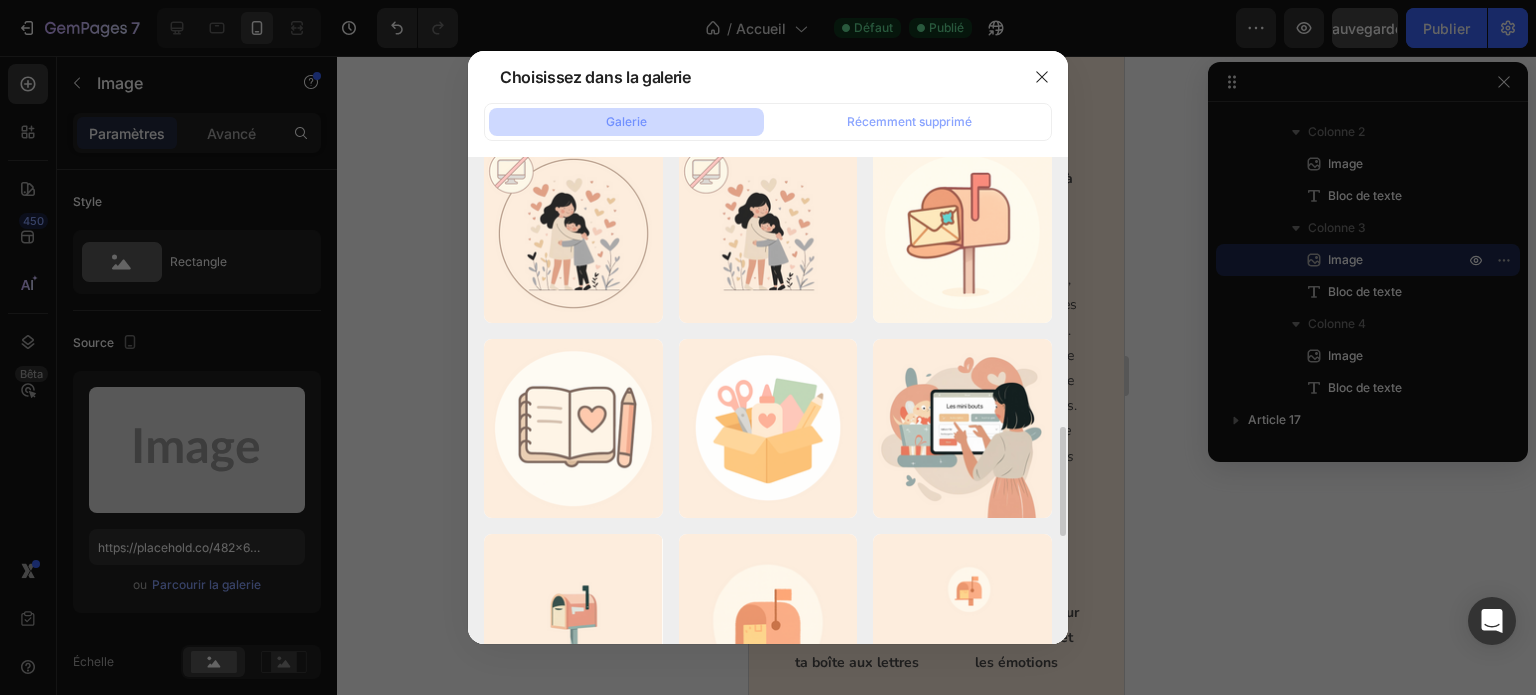 scroll, scrollTop: 1097, scrollLeft: 0, axis: vertical 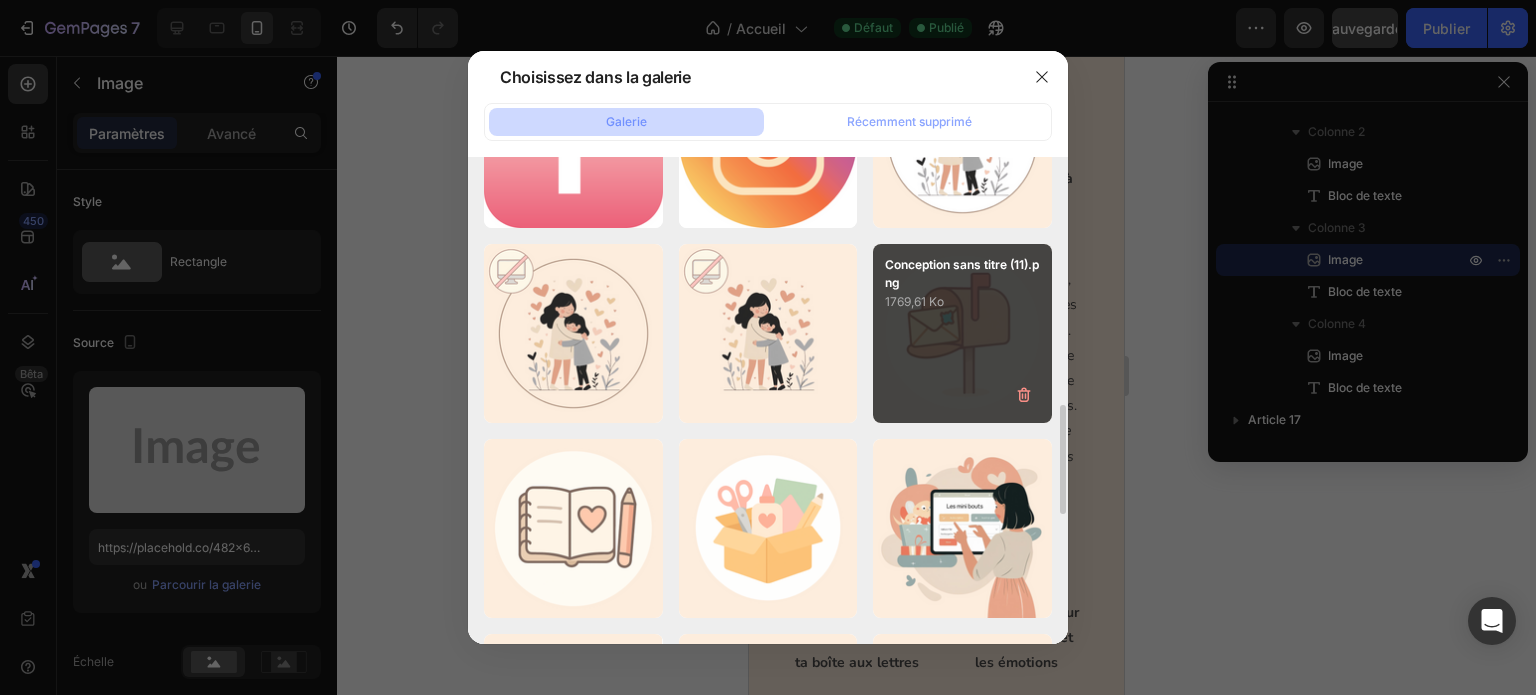 click on "Conception sans titre (11).png 1769,61 Ko" at bounding box center (962, 333) 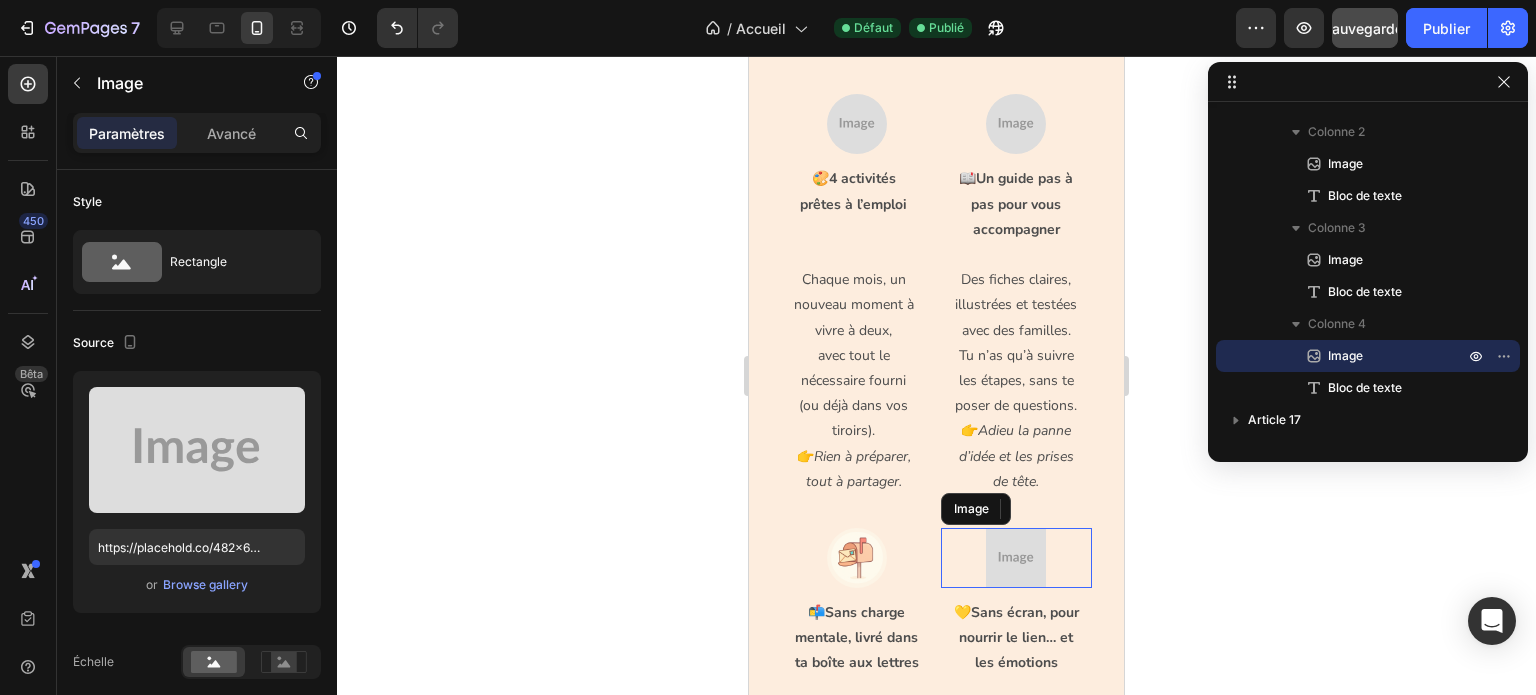 click at bounding box center [1016, 558] 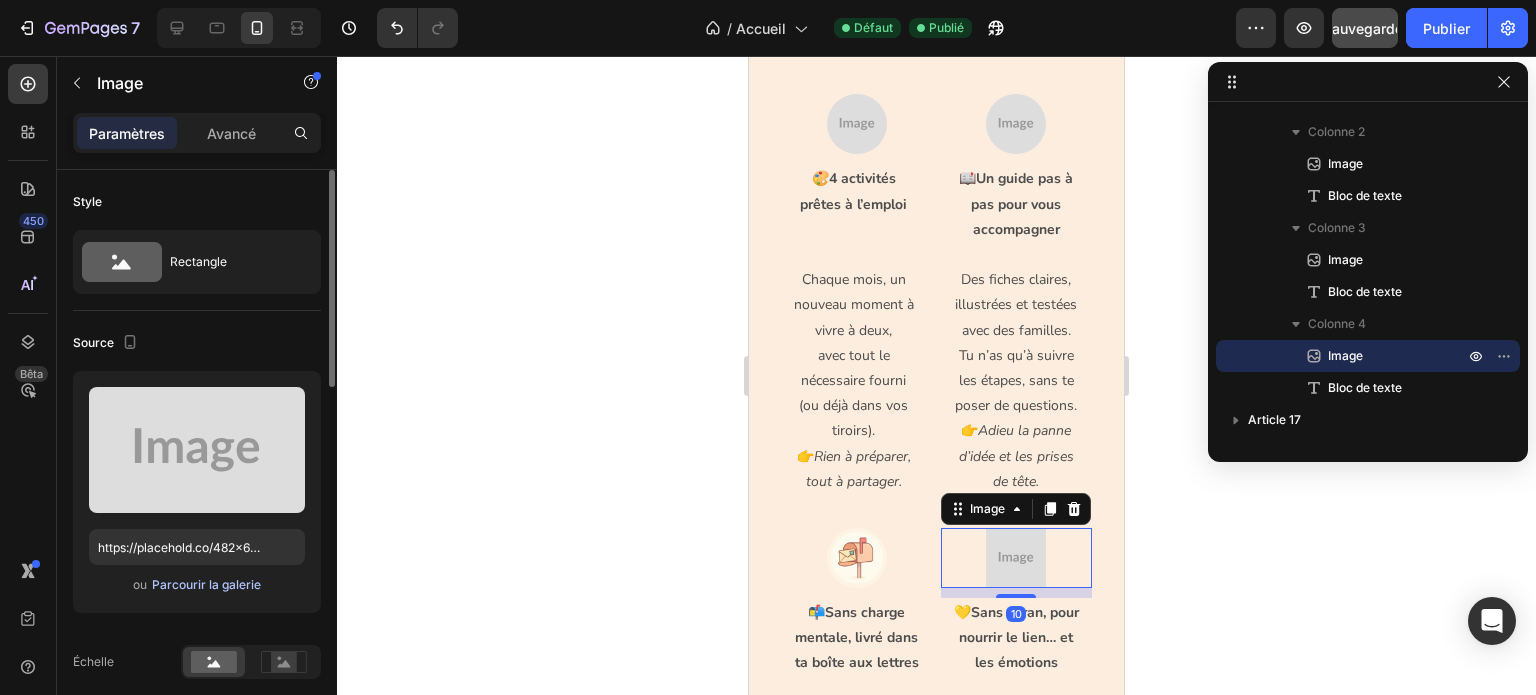 click on "Parcourir la galerie" at bounding box center (206, 584) 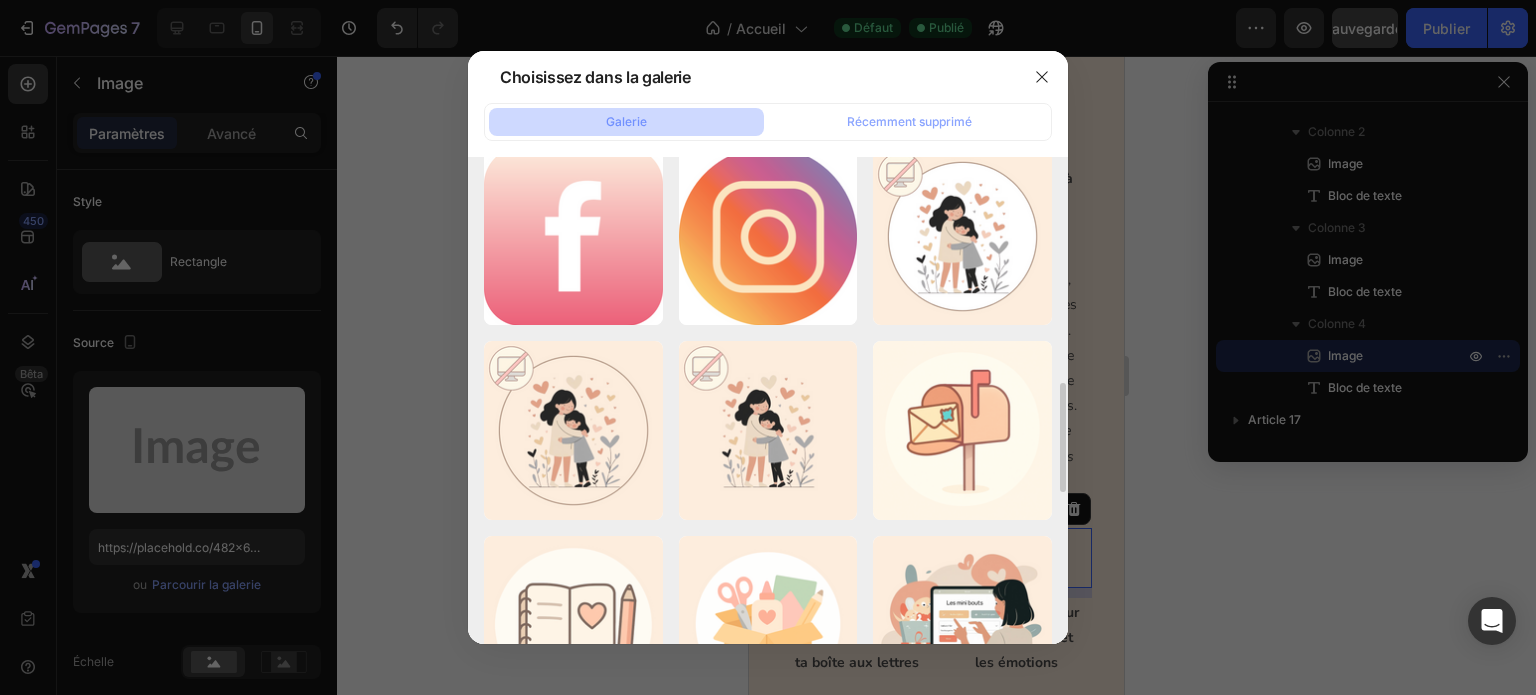 scroll, scrollTop: 1100, scrollLeft: 0, axis: vertical 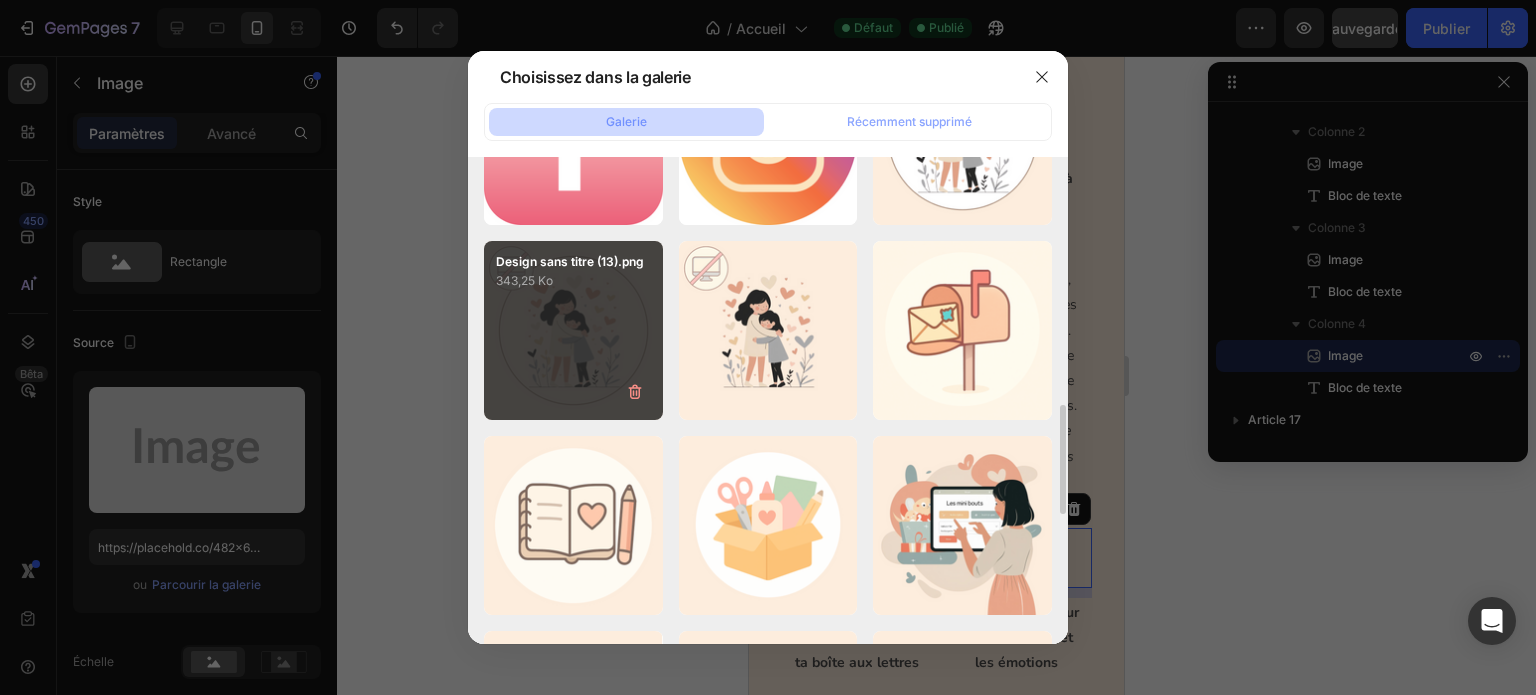 click on "Design sans titre (13).png 343,25 Ko" at bounding box center [573, 330] 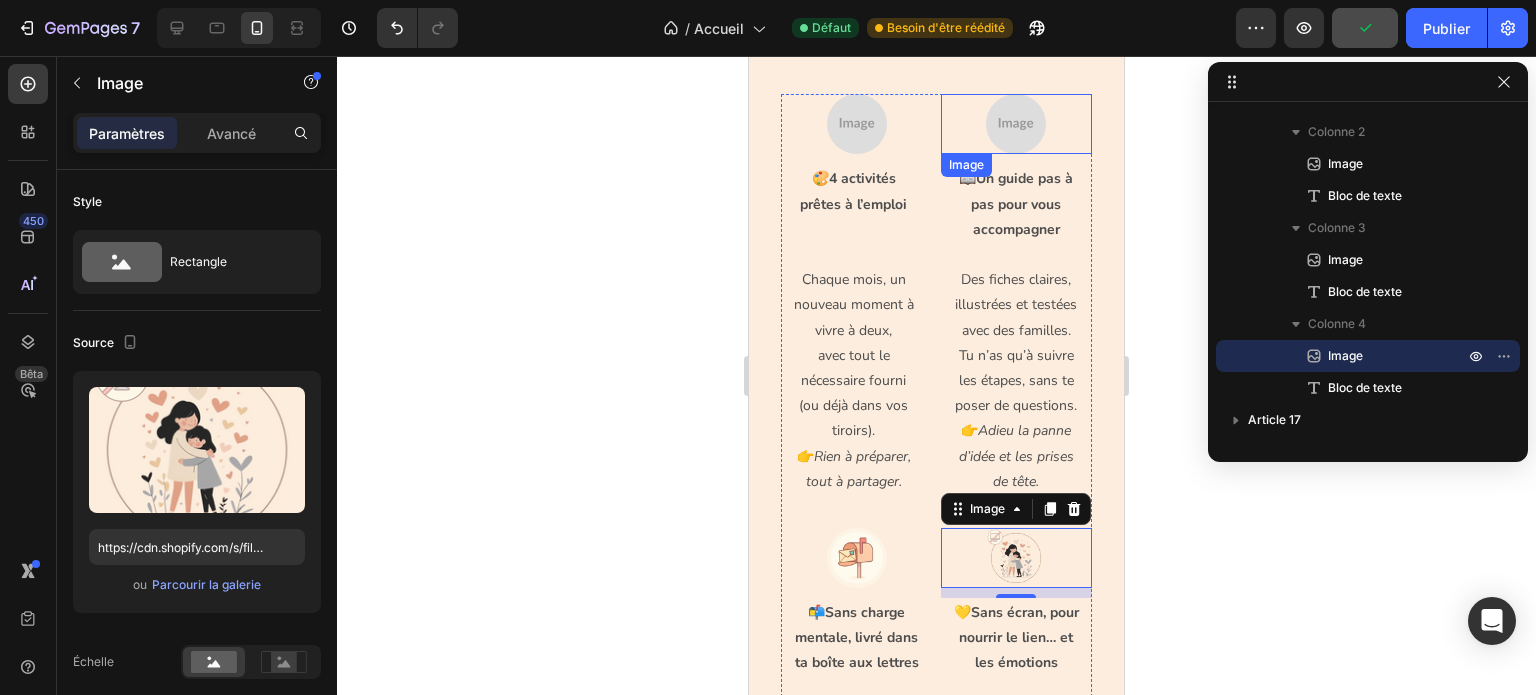 click at bounding box center (1016, 124) 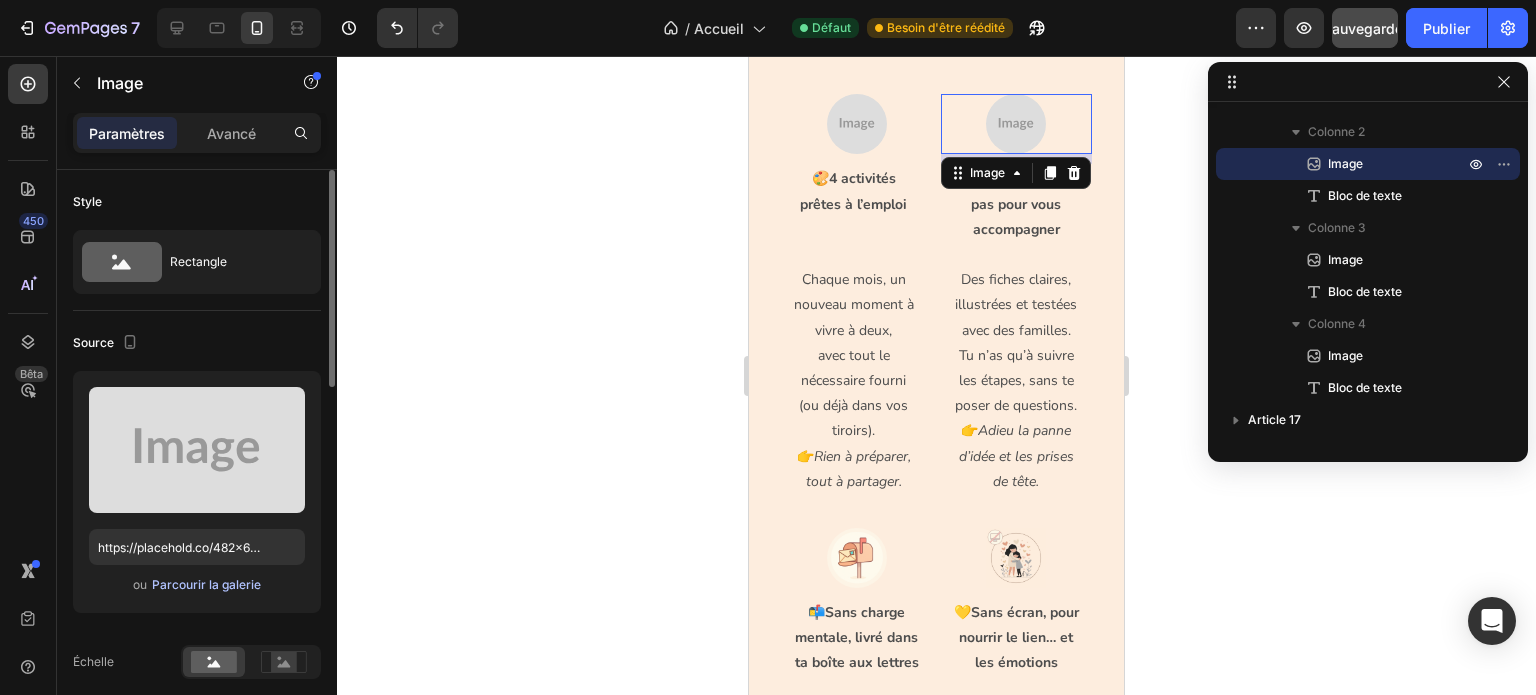 click on "Parcourir la galerie" 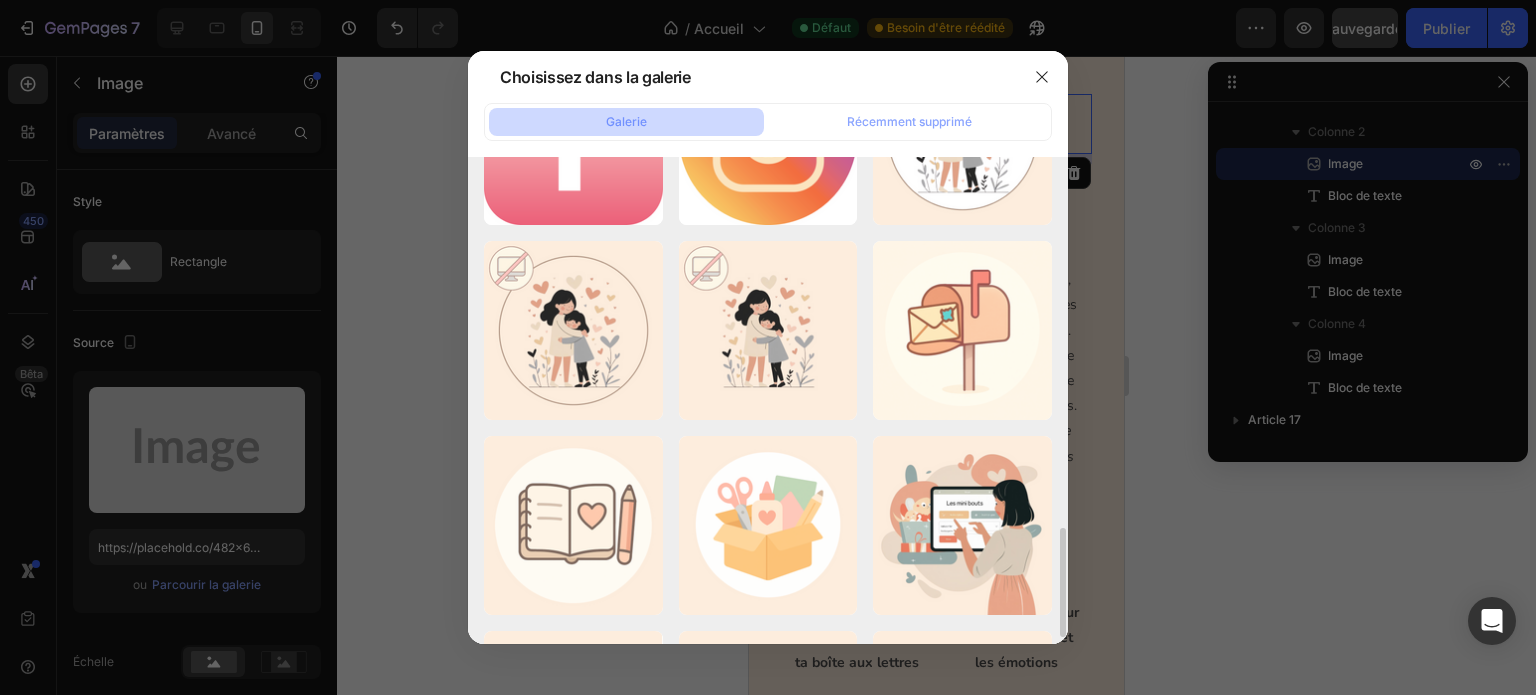 scroll, scrollTop: 1200, scrollLeft: 0, axis: vertical 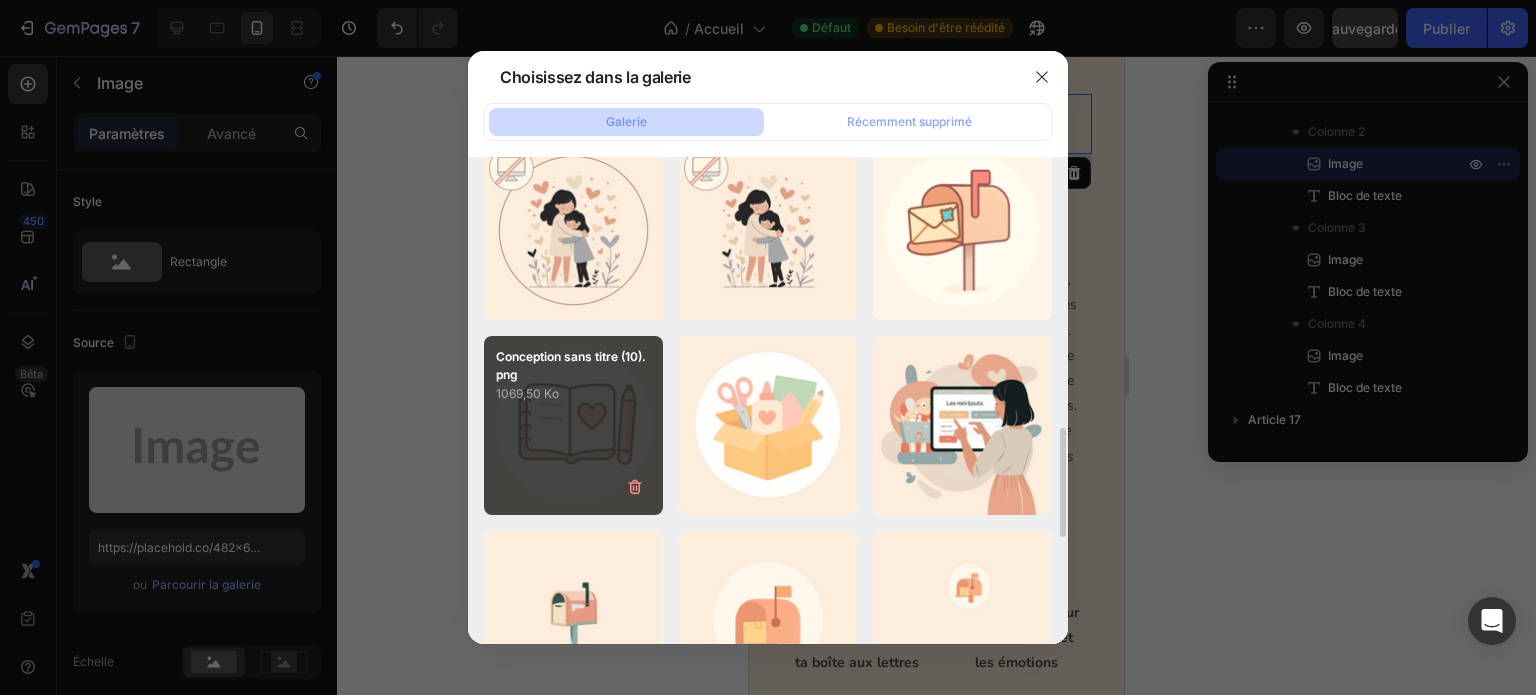 click on "Conception sans titre (10).png 1069,50 Ko" at bounding box center (573, 425) 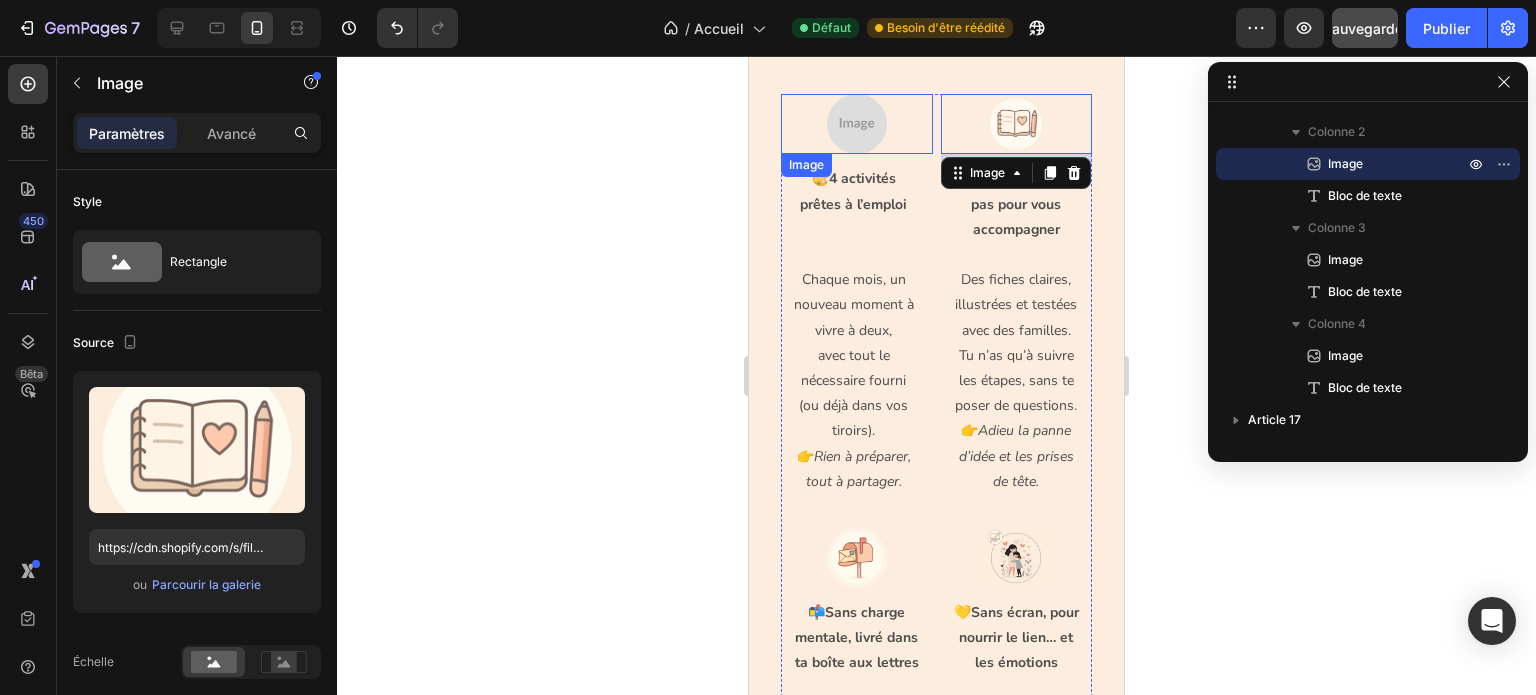 click at bounding box center [857, 124] 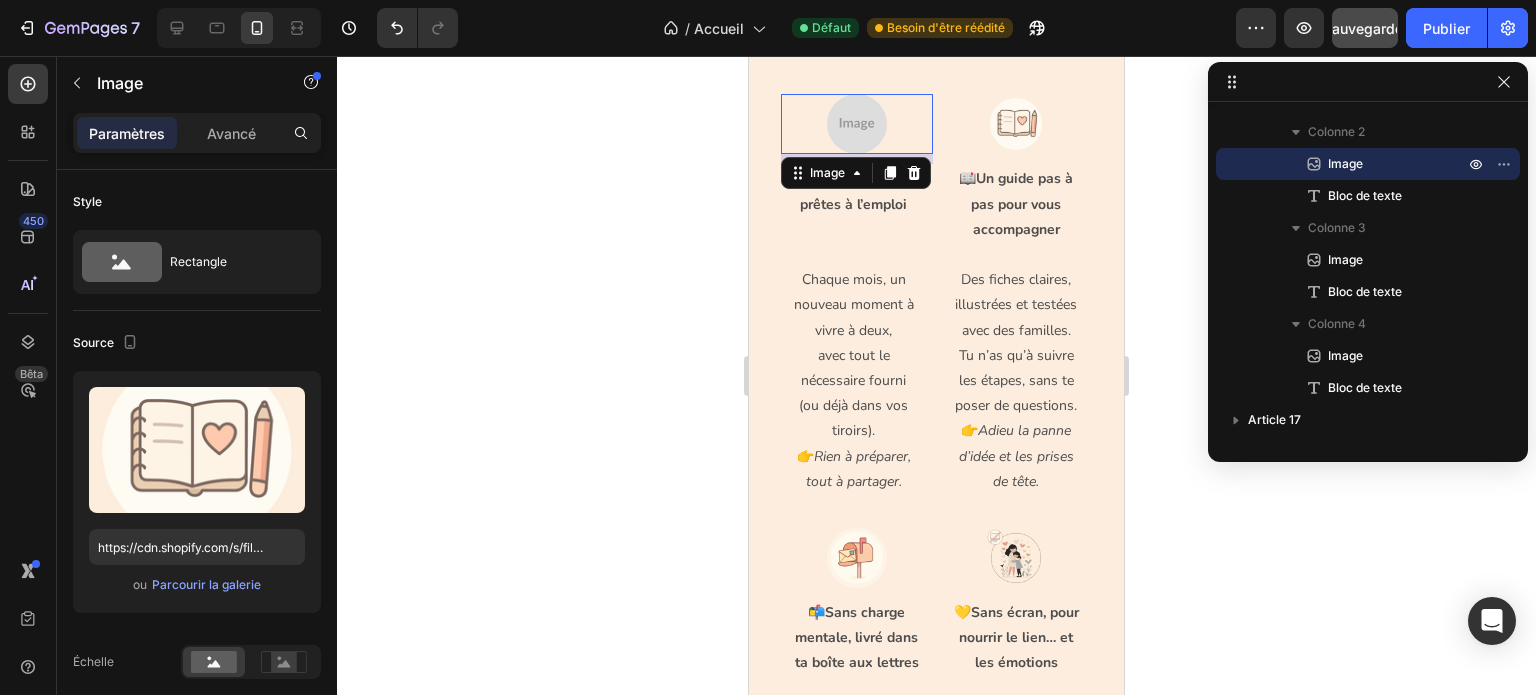 scroll, scrollTop: 506, scrollLeft: 0, axis: vertical 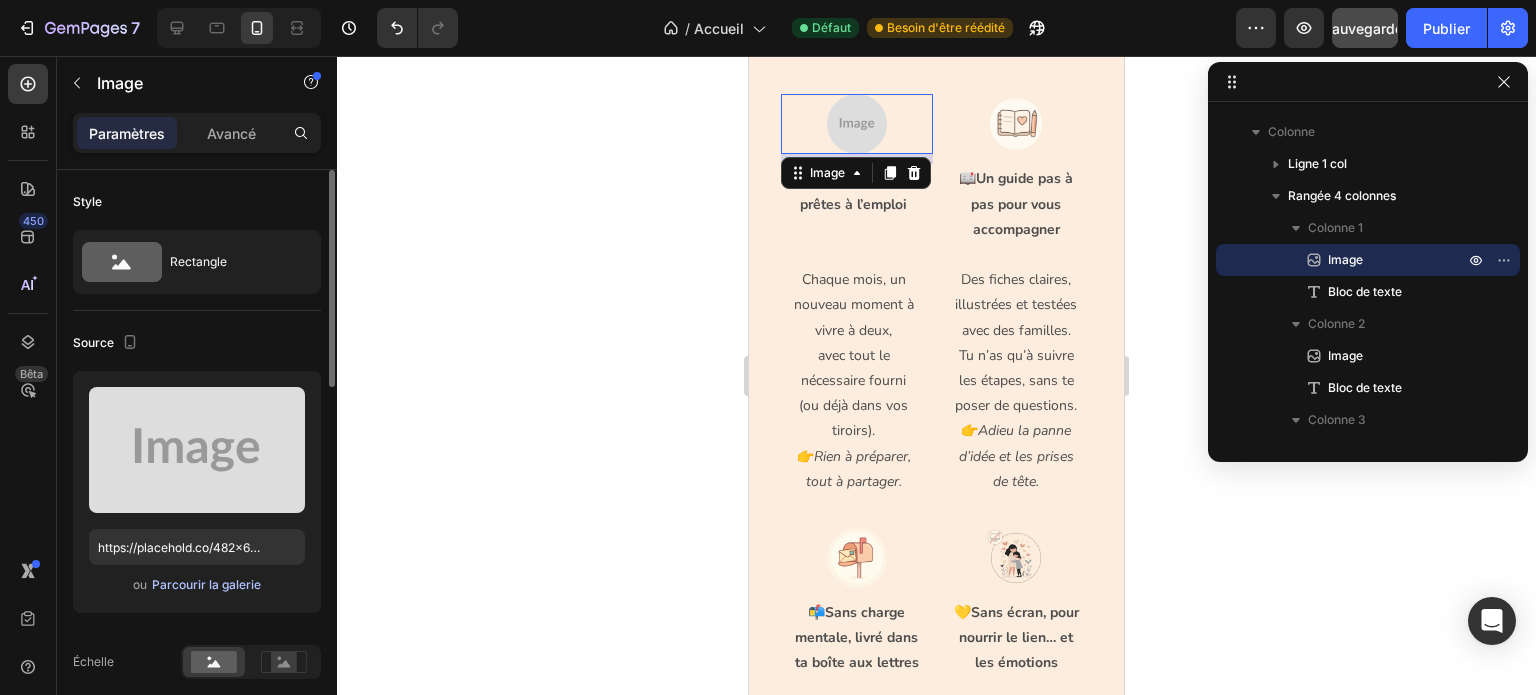 click on "Parcourir la galerie" at bounding box center [206, 584] 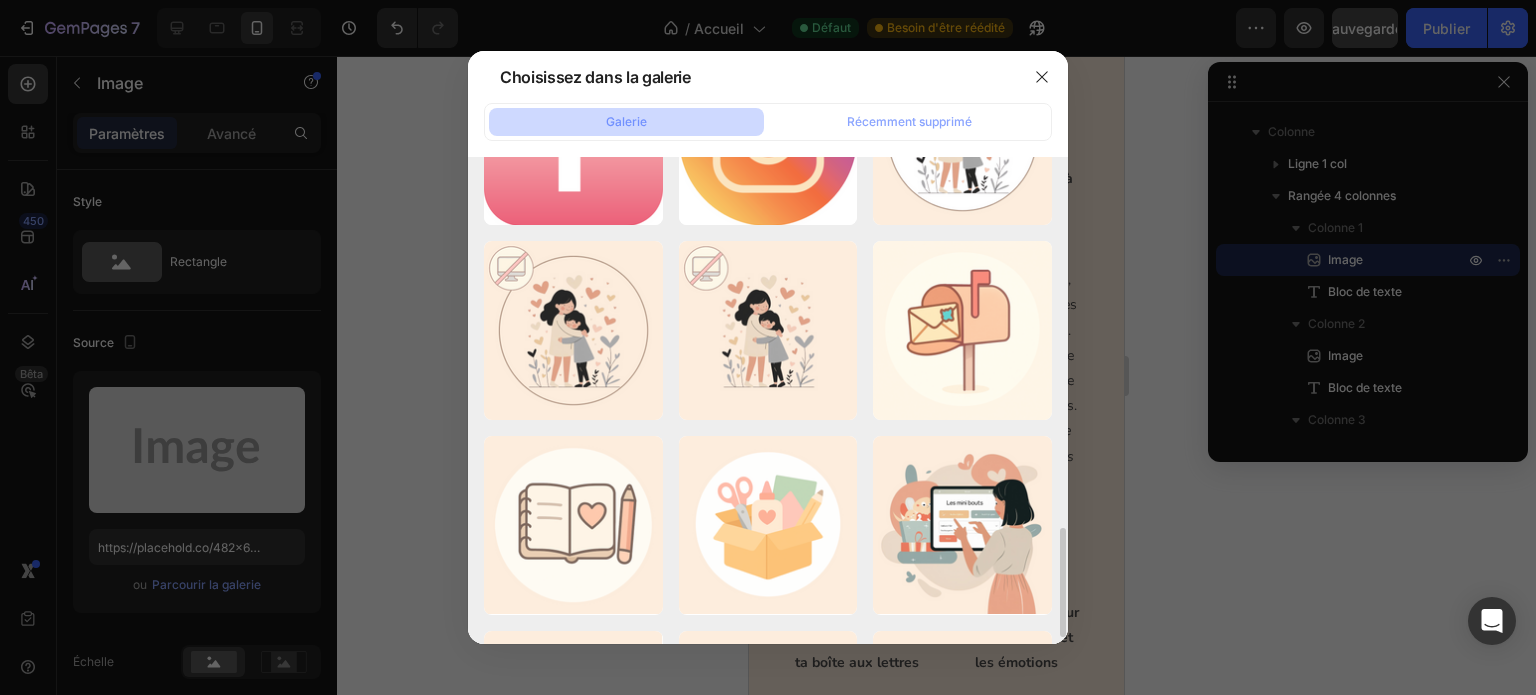 scroll, scrollTop: 1200, scrollLeft: 0, axis: vertical 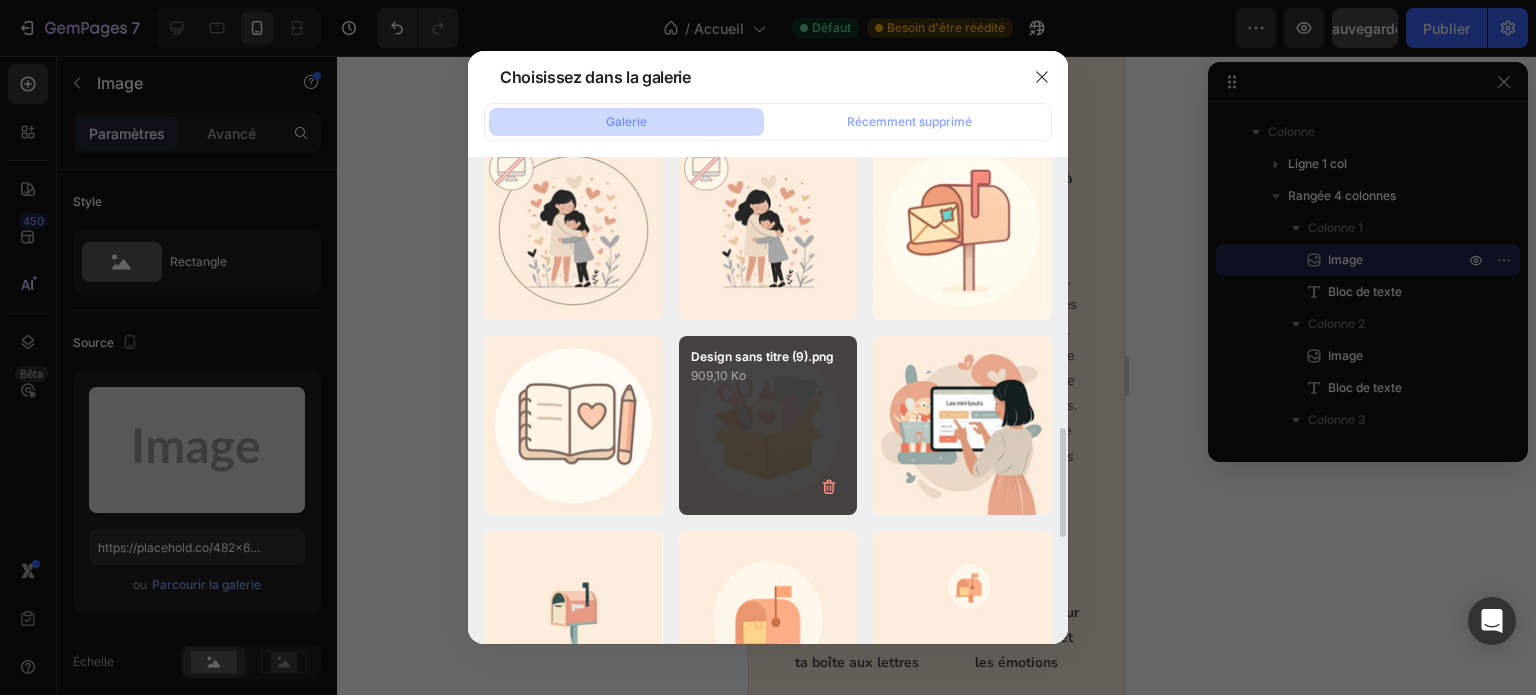 click on "Design sans titre (9).png 909,10 Ko" at bounding box center (768, 425) 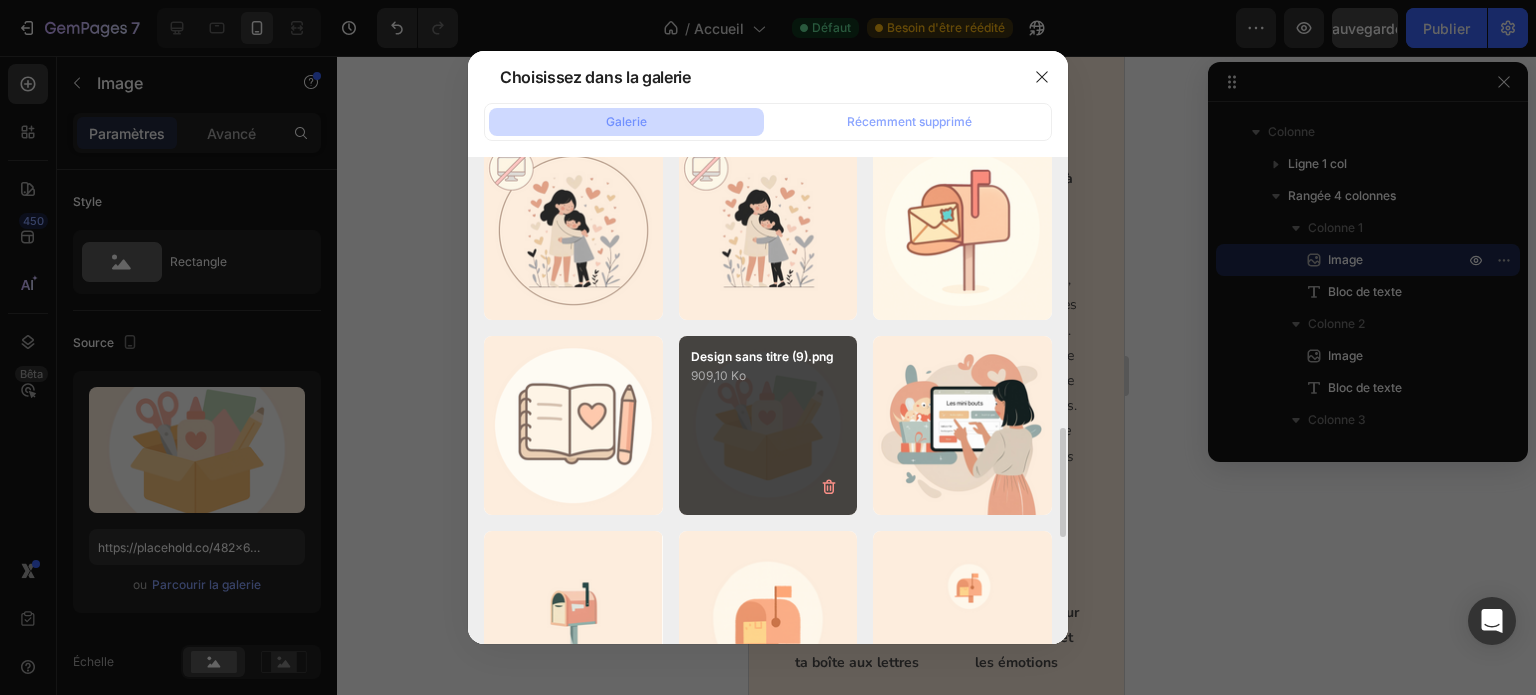 type on "https://cdn.shopify.com/s/files/1/0972/8897/8696/files/gempages_571899597614482656-8f9a8a78-7a6e-4fb2-9b70-f6685e56f044.png" 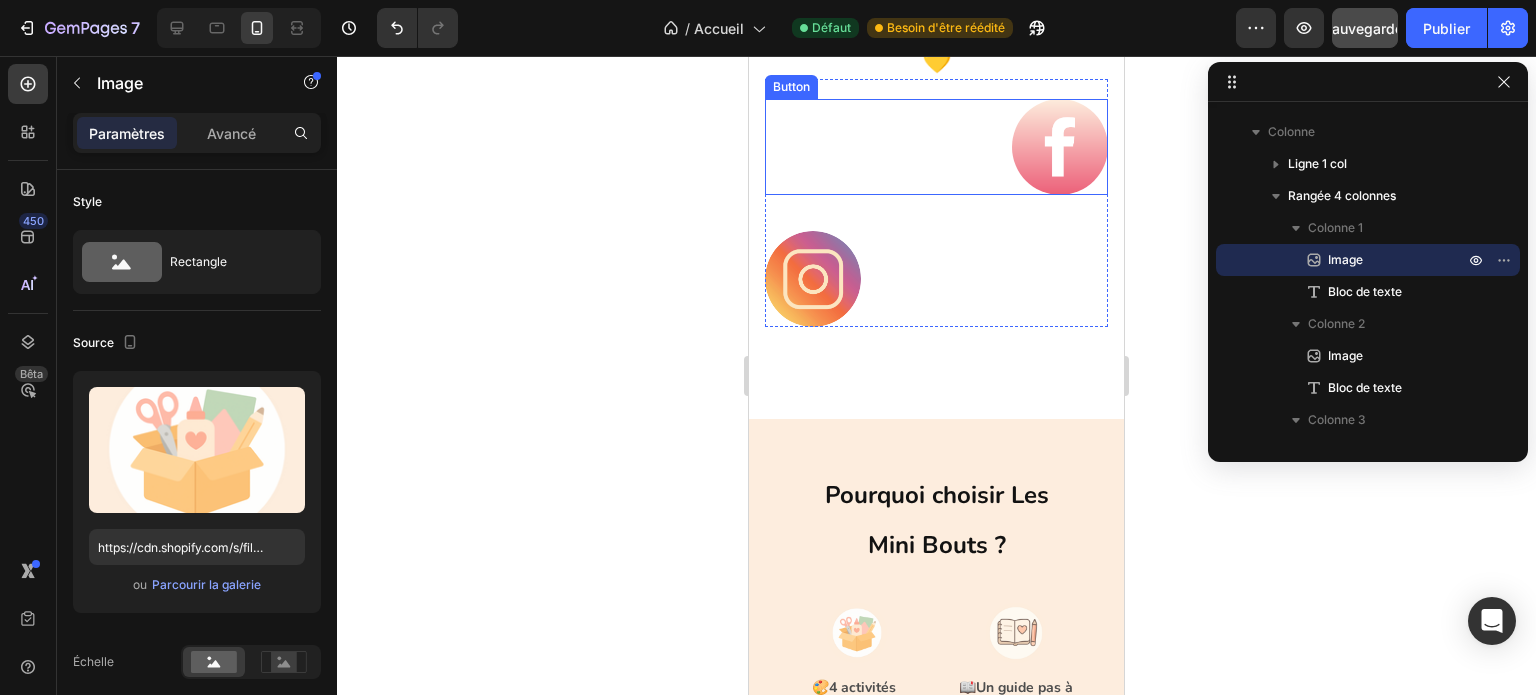 scroll, scrollTop: 6129, scrollLeft: 0, axis: vertical 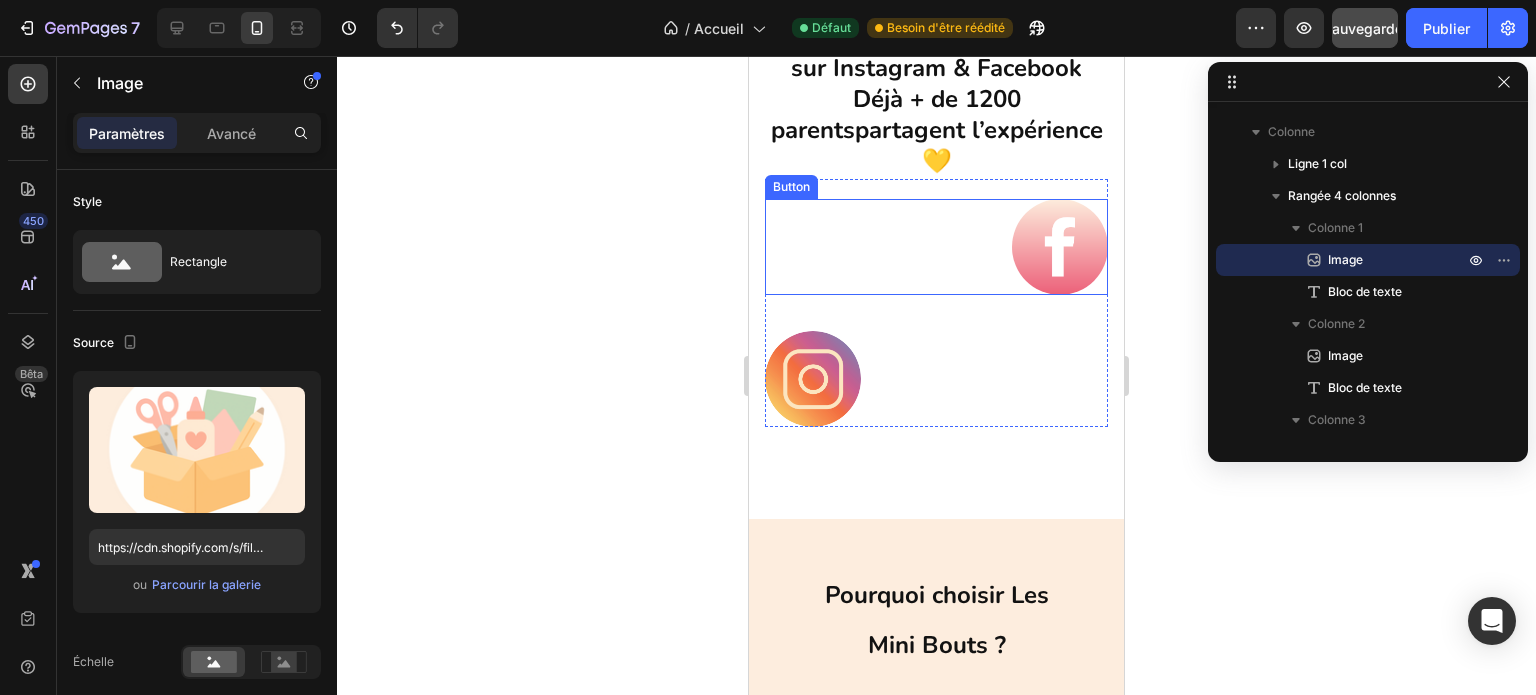 click at bounding box center (1060, 247) 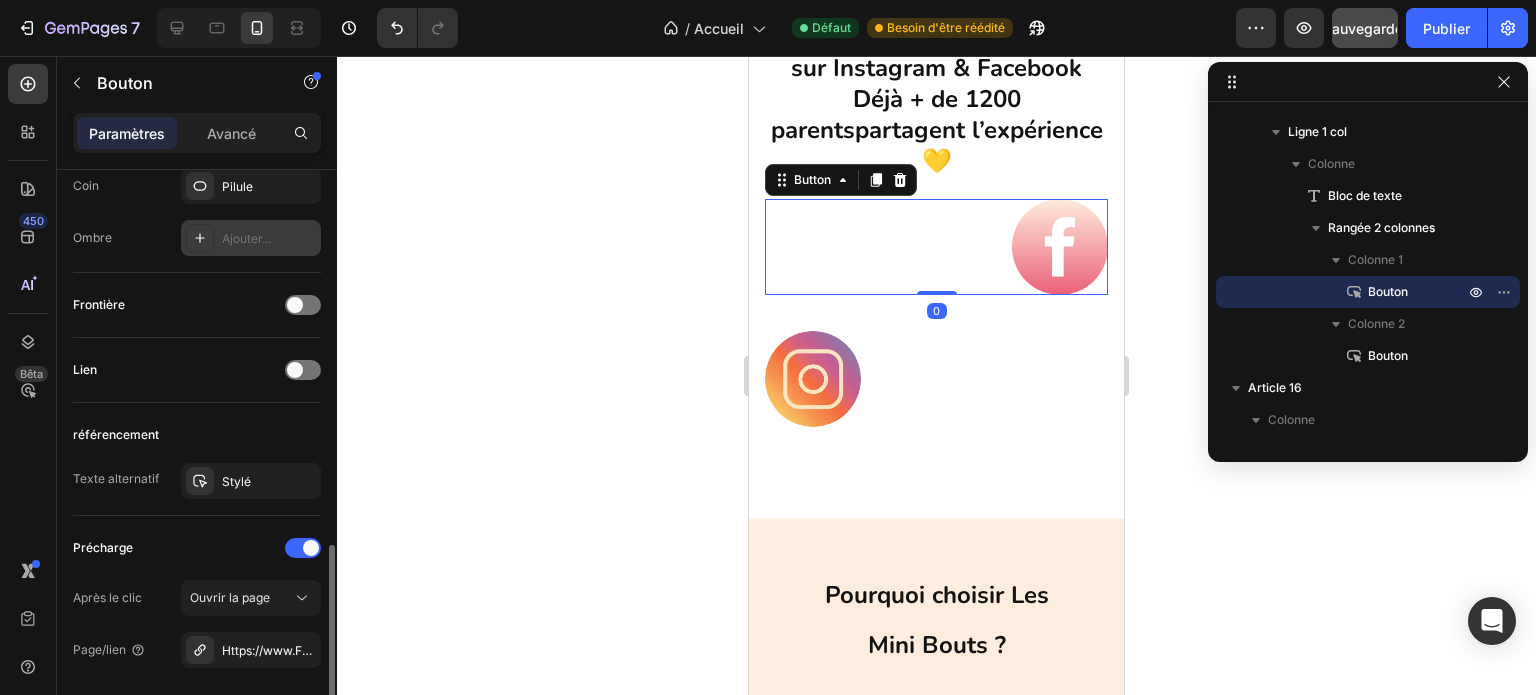scroll, scrollTop: 687, scrollLeft: 0, axis: vertical 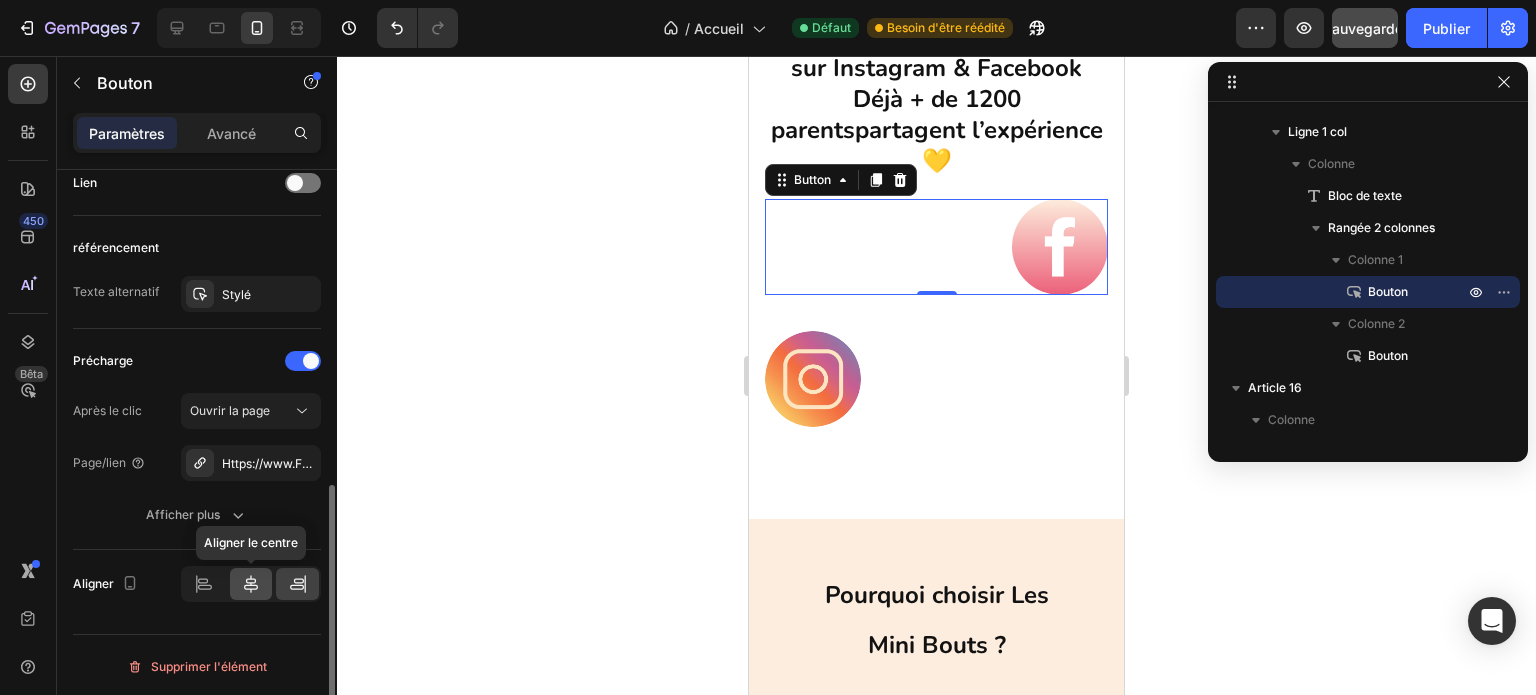 click 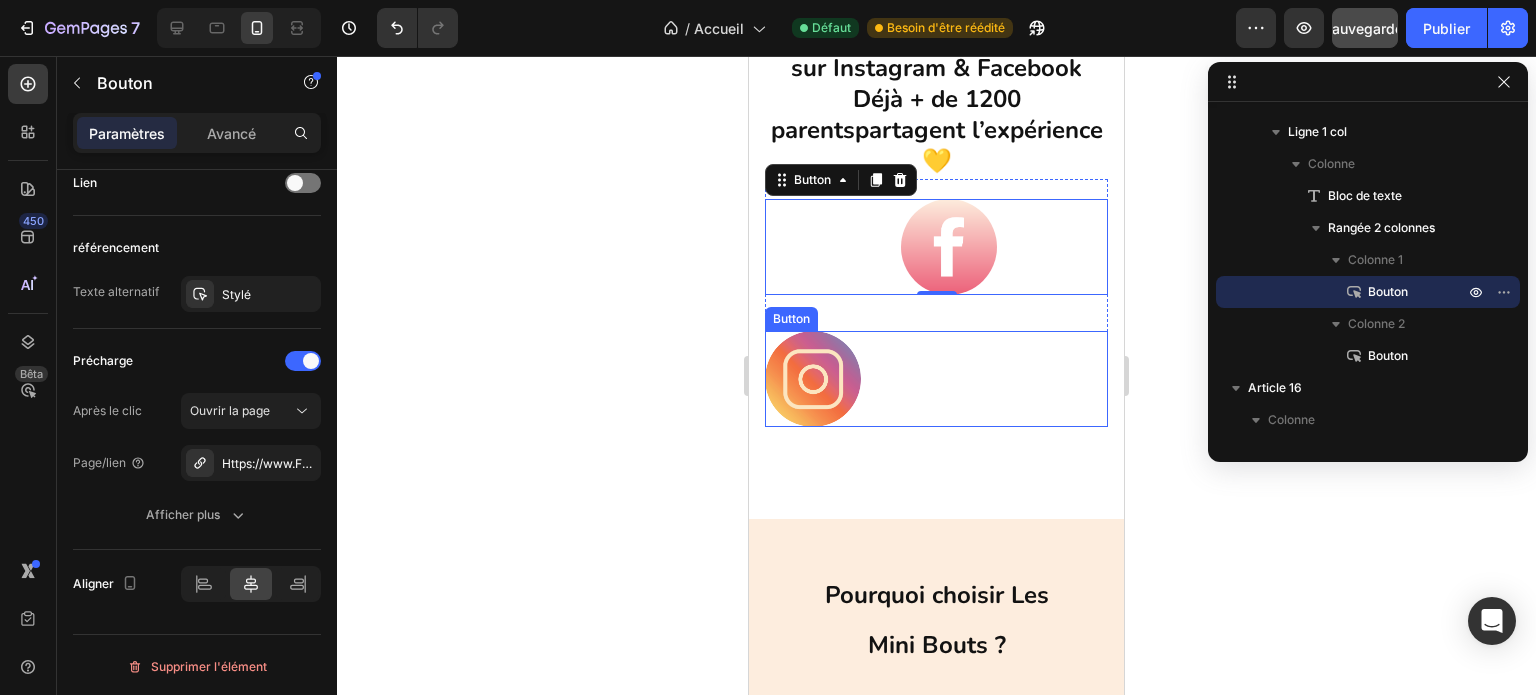 click at bounding box center (813, 379) 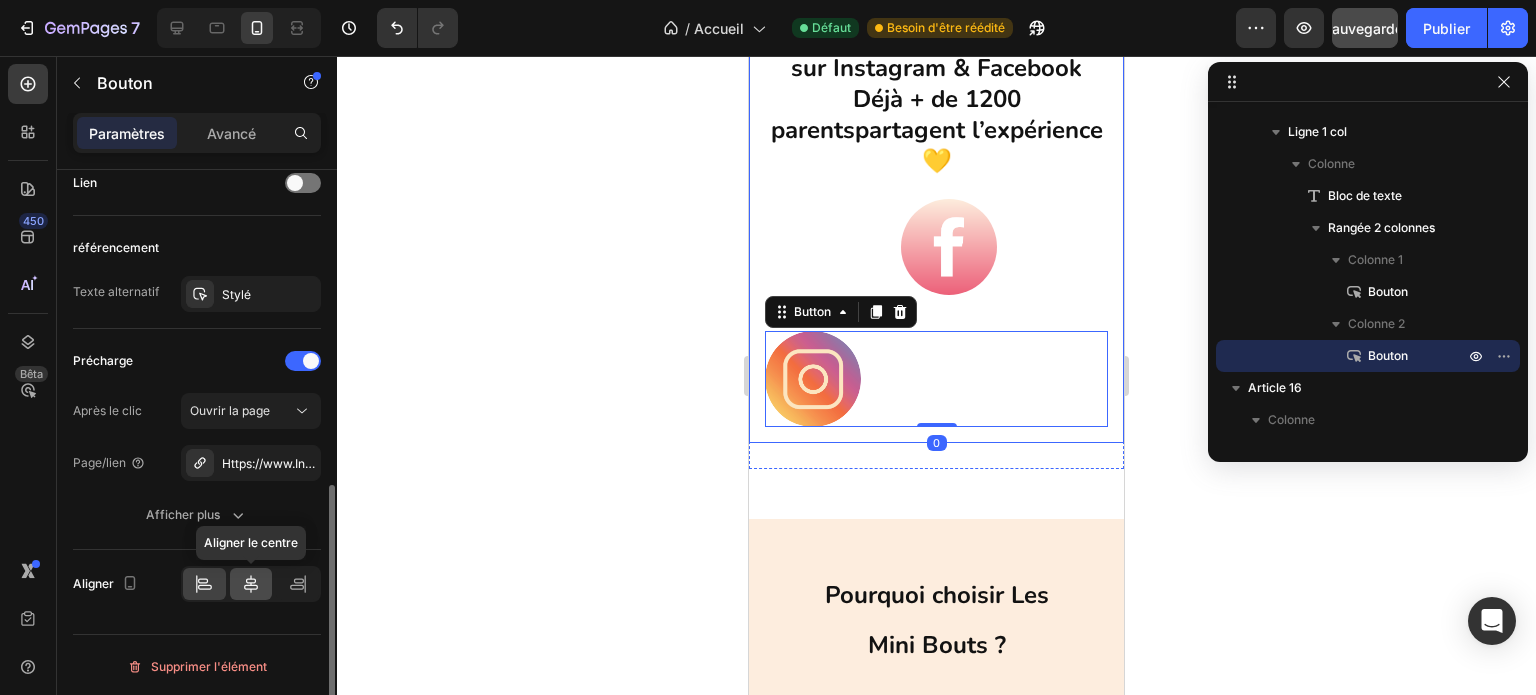 click 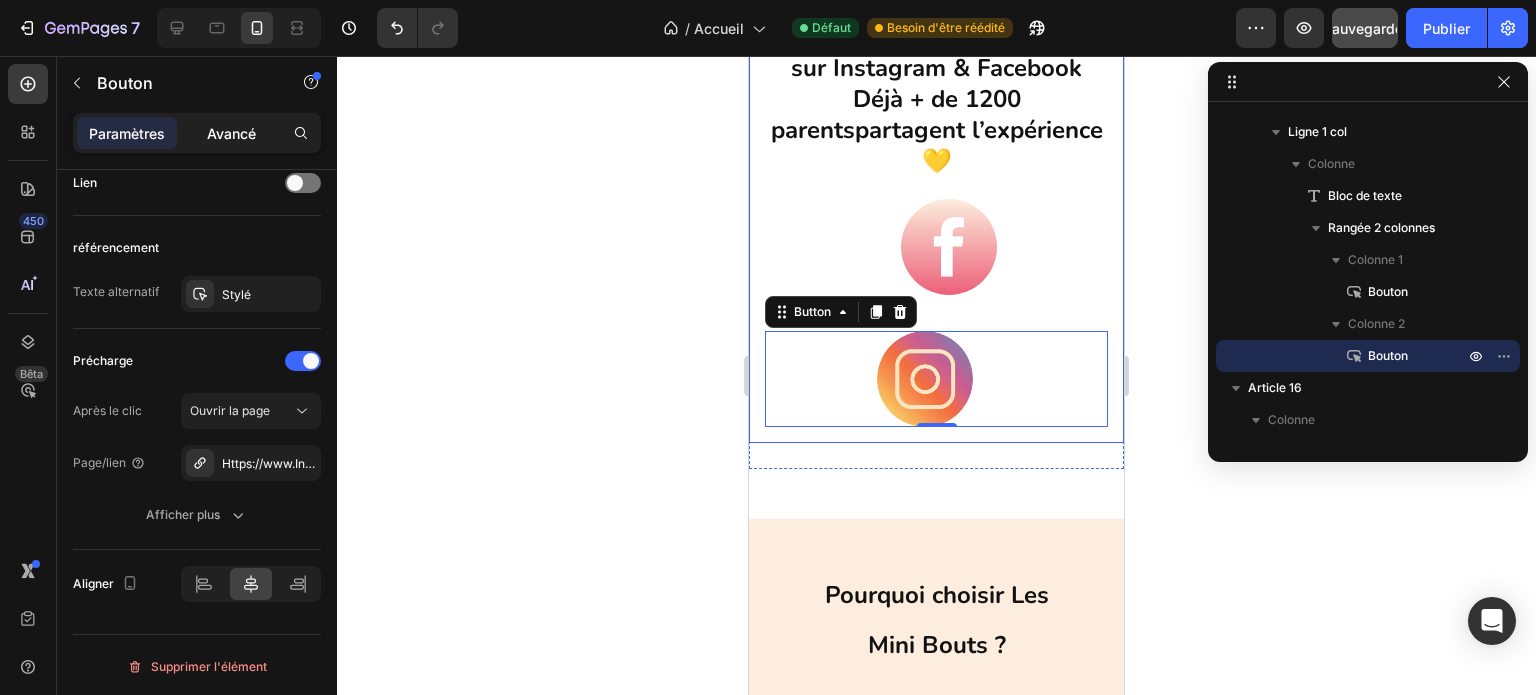 click on "Avancé" at bounding box center (231, 133) 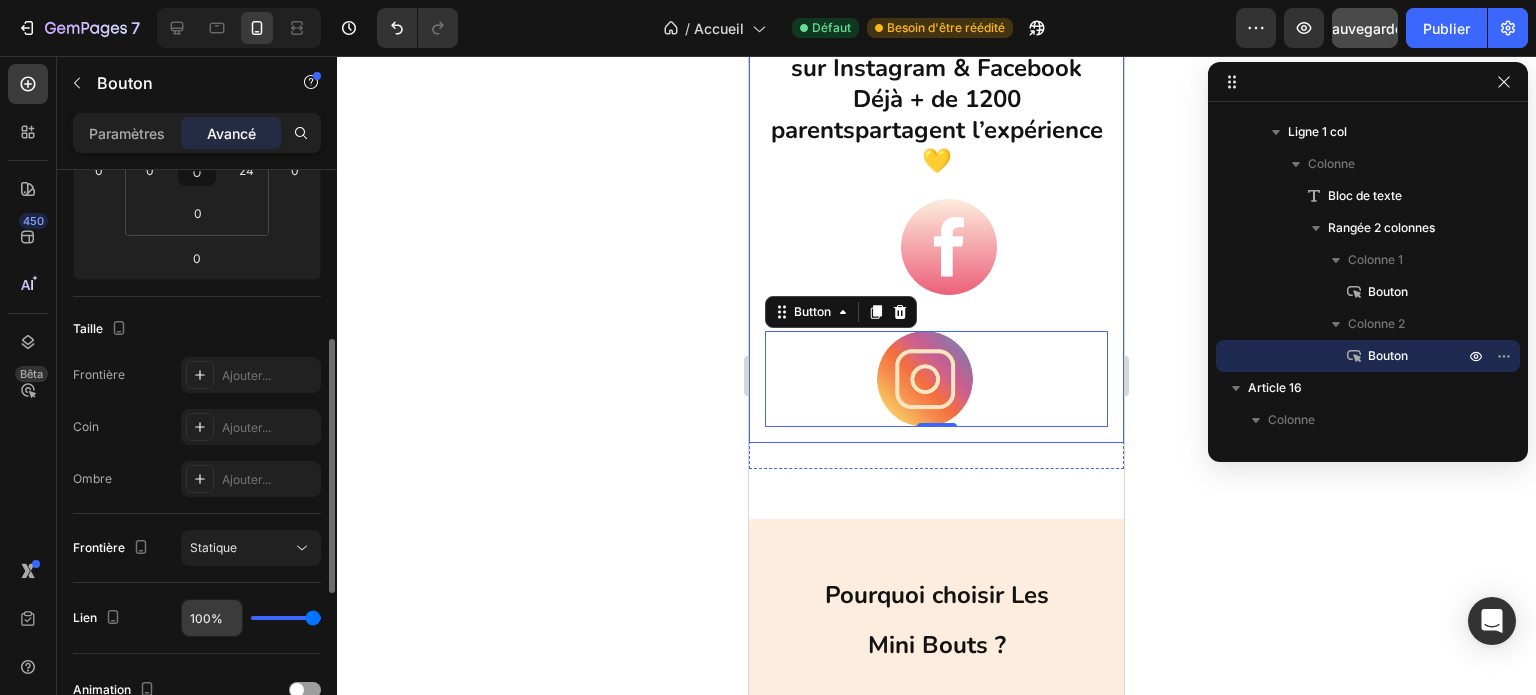 scroll, scrollTop: 187, scrollLeft: 0, axis: vertical 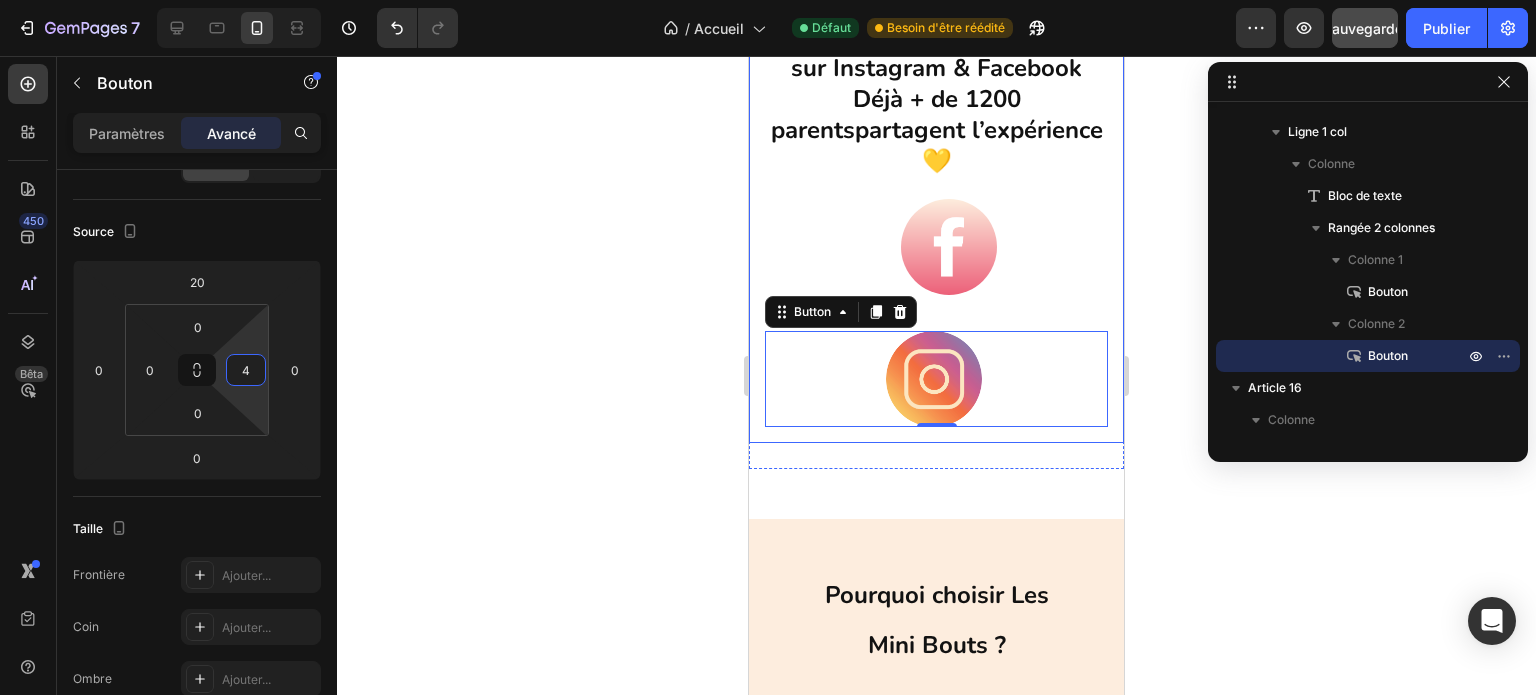 type on "0" 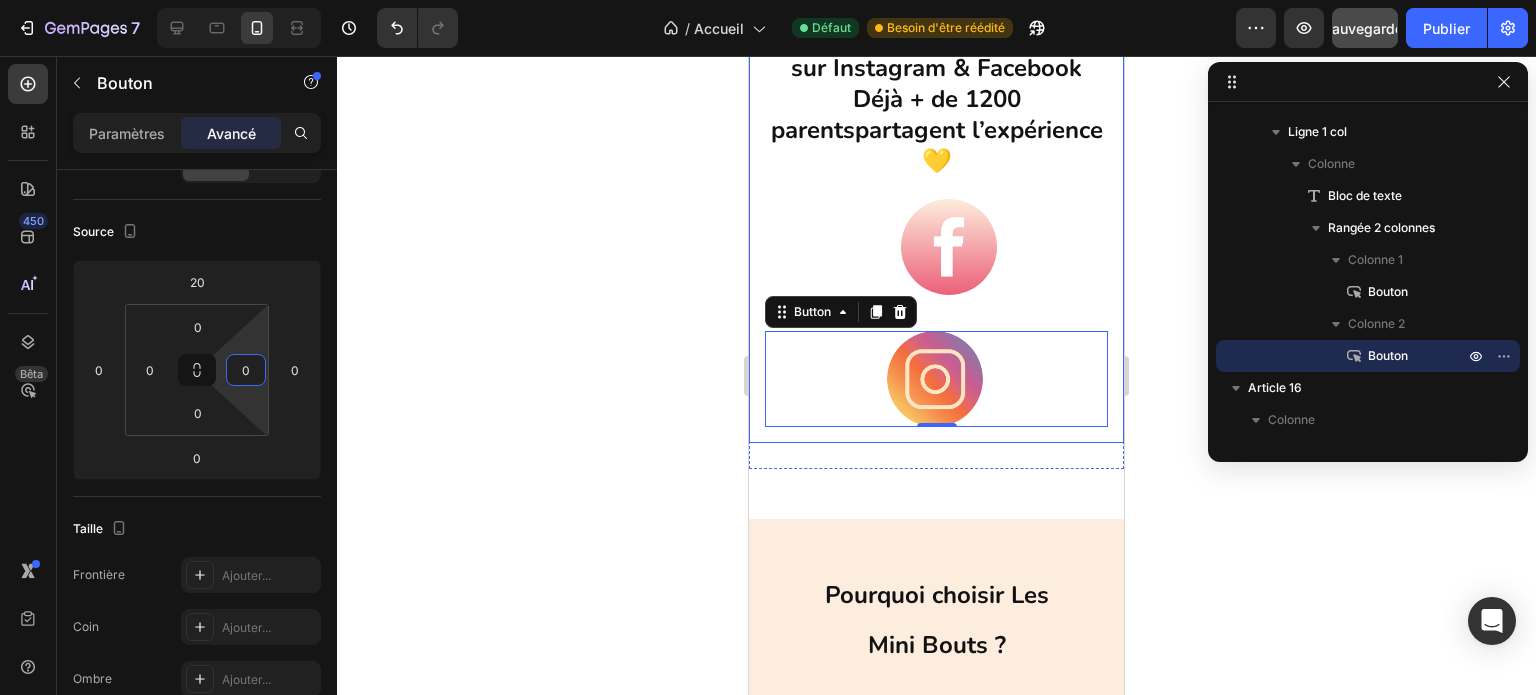 drag, startPoint x: 259, startPoint y: 334, endPoint x: 259, endPoint y: 362, distance: 28 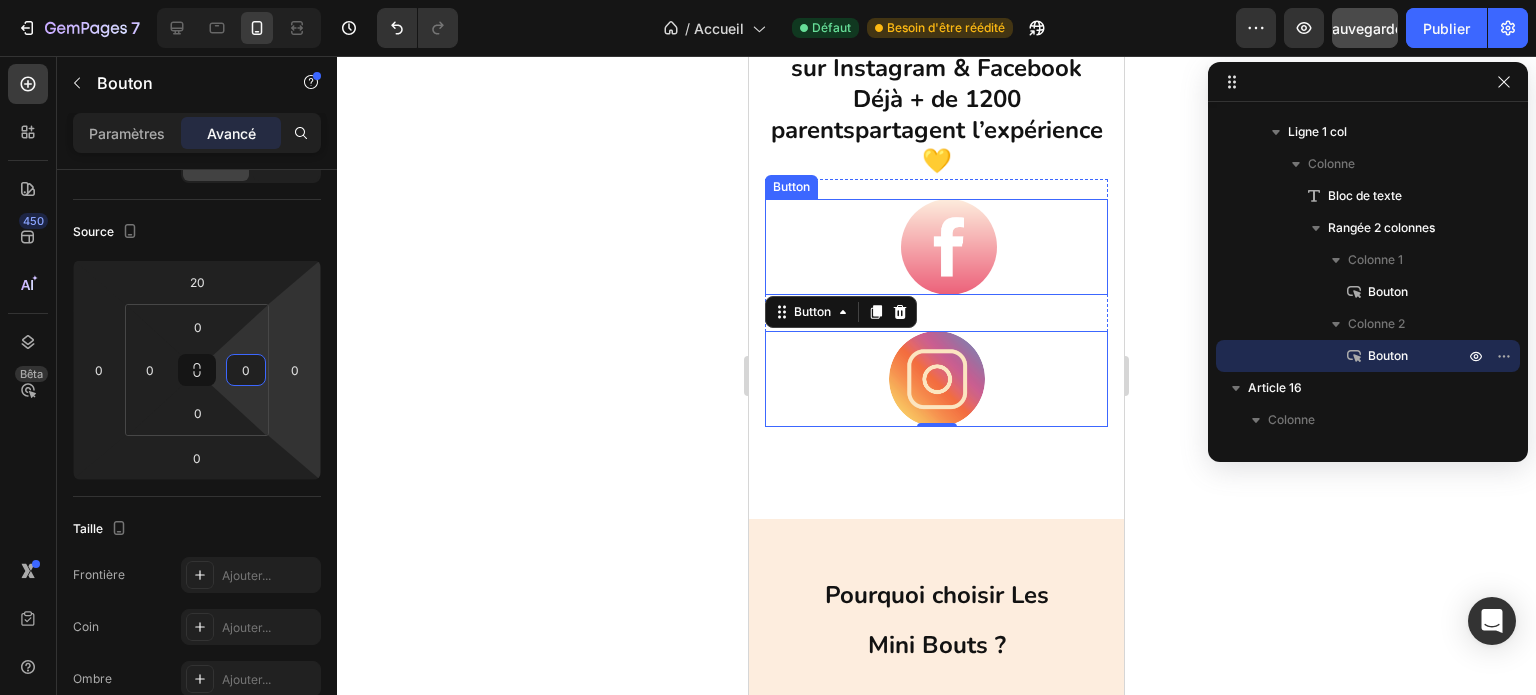 click at bounding box center [949, 247] 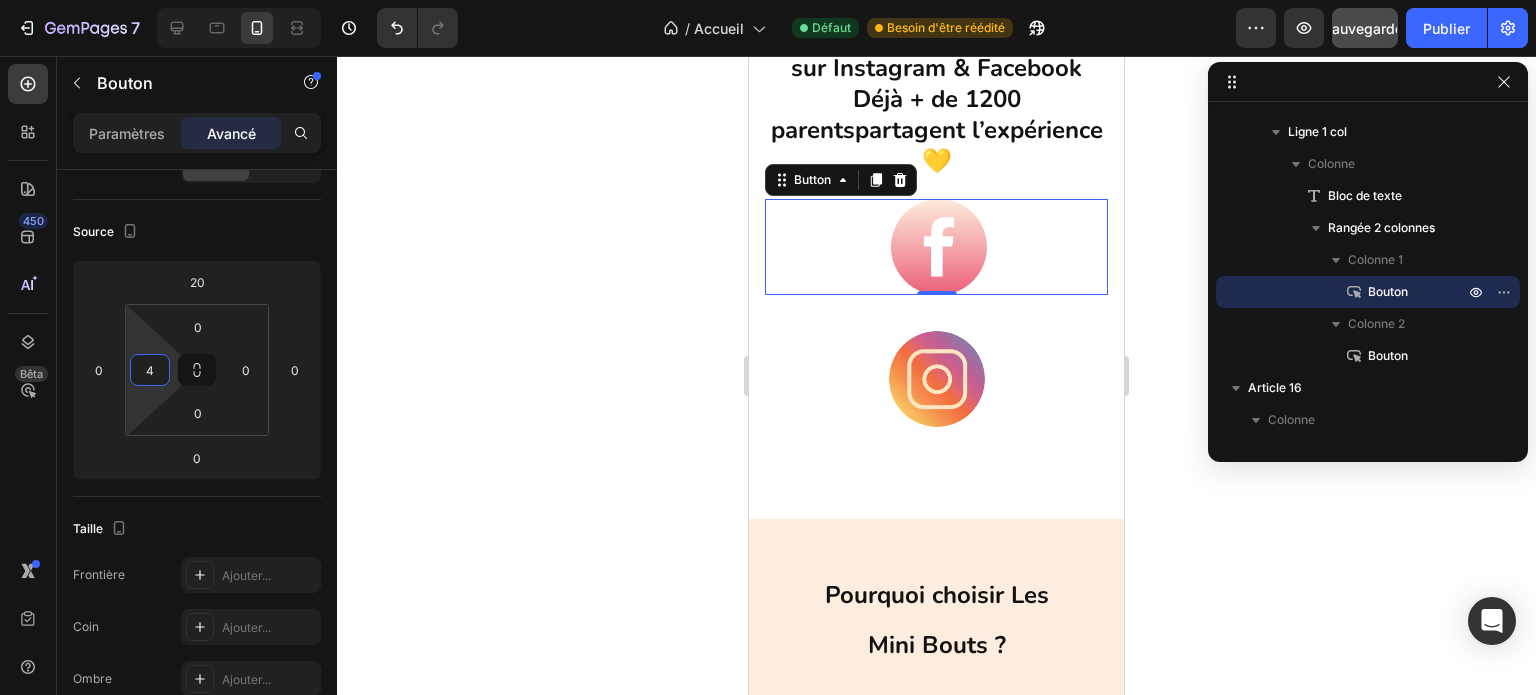 type on "0" 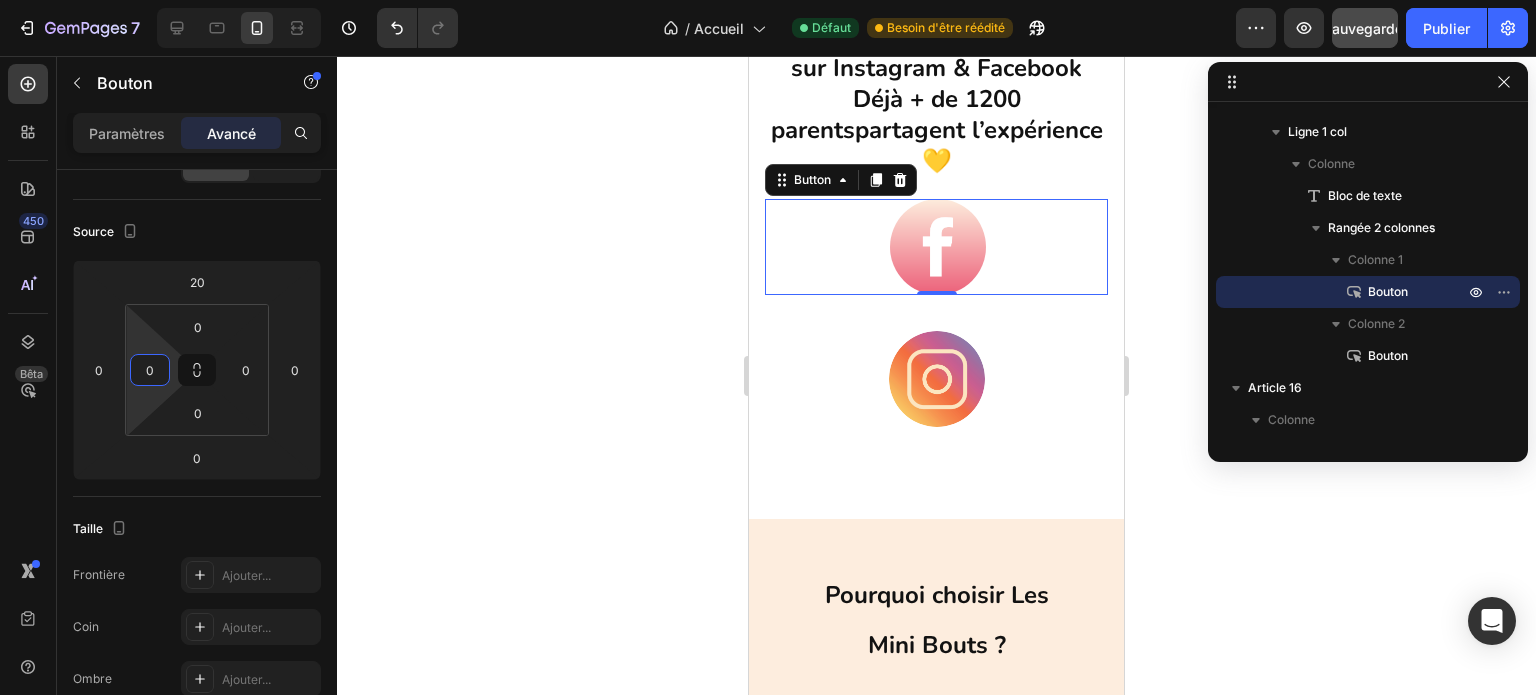 drag, startPoint x: 140, startPoint y: 340, endPoint x: 133, endPoint y: 353, distance: 14.764823 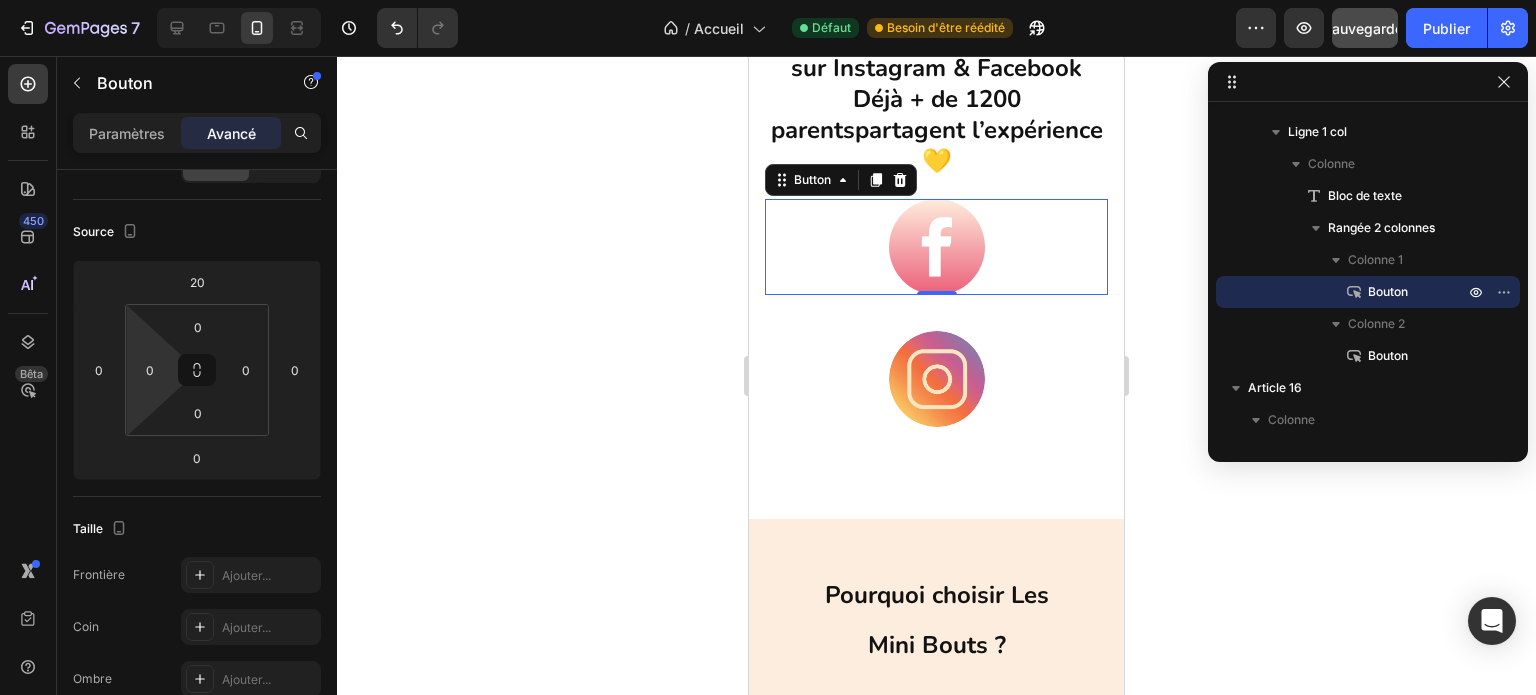 click 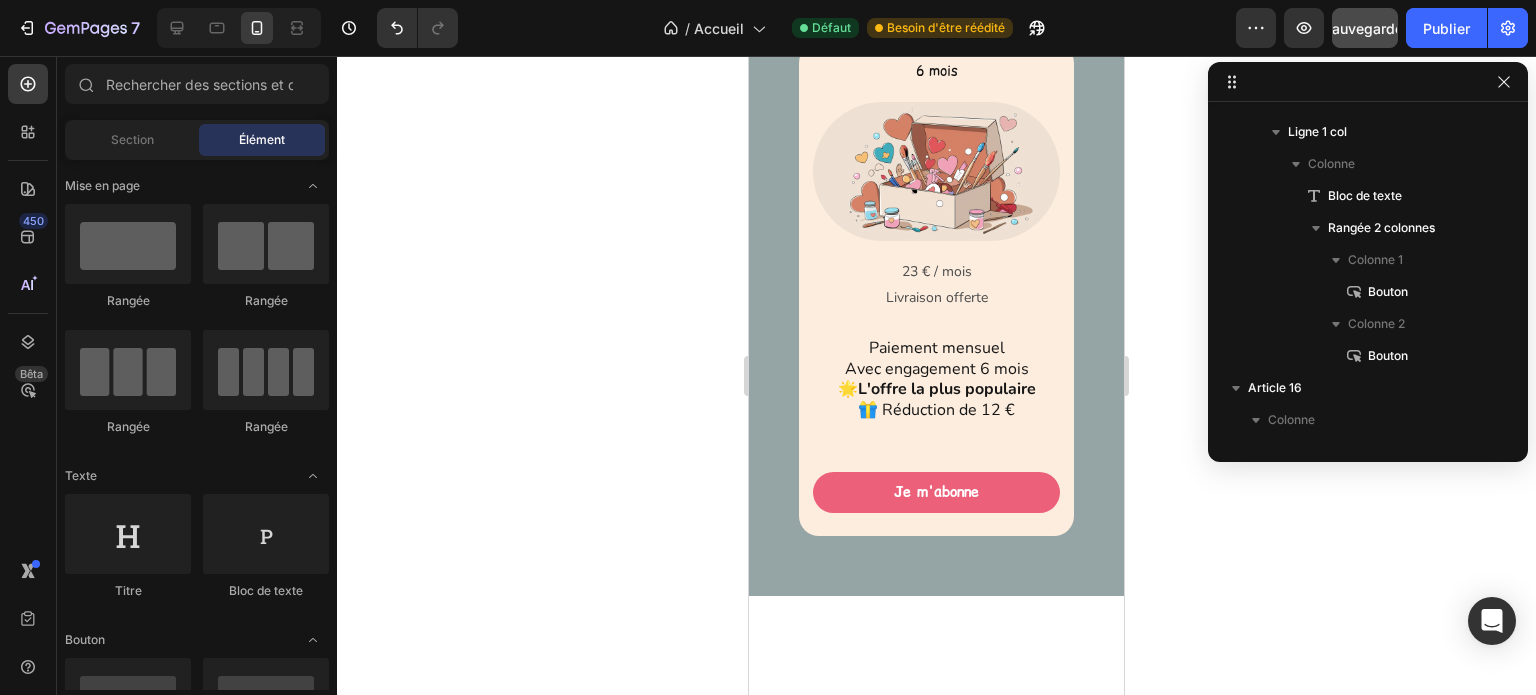 scroll, scrollTop: 5429, scrollLeft: 0, axis: vertical 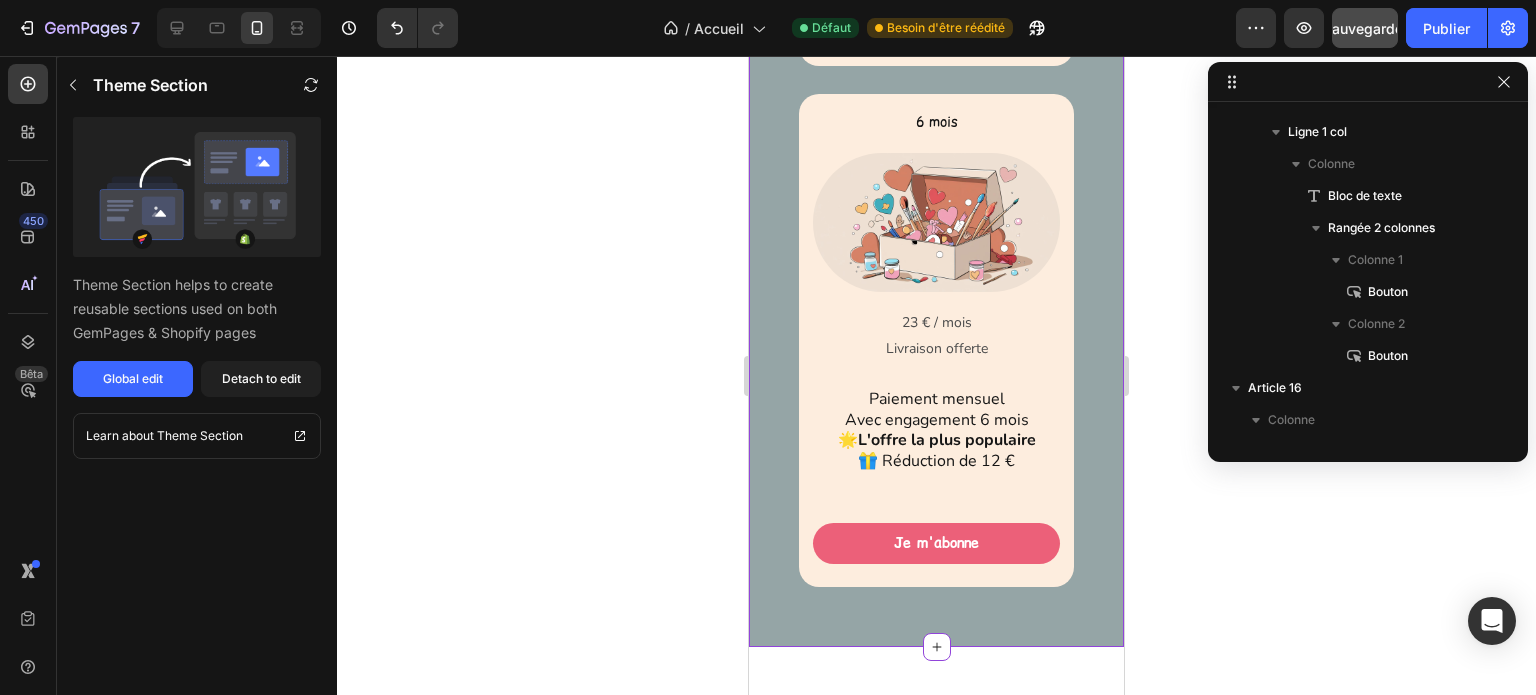 click on "1 mois Text Block Product Images 25 € / mois Livraison offerte Text Block Row  Paiement mensuel Sans engagement Résiliable à tout moment       Text Block Je m'abonne Button Row Product Row 12 mois Text Block Product Images 21 € / mois Livraison offerte Text Block Row Paiement mensuel Avec engagement 12 mois 🎁  Réduction de 48 € 🎁 Le poster de la complicité gratuit dans la 1ère box Text Block Je m'abonne Button Row Product Row 6 mois Text Block Product Images 23 € / mois Livraison offerte Text Block Row Paiement mensuel Avec engagement 6 mois 🌟  L'offre la plus populaire 🎁 Réduction de 12 €   Text Block Je m'abonne Button Row Product Row Row" at bounding box center (936, -187) 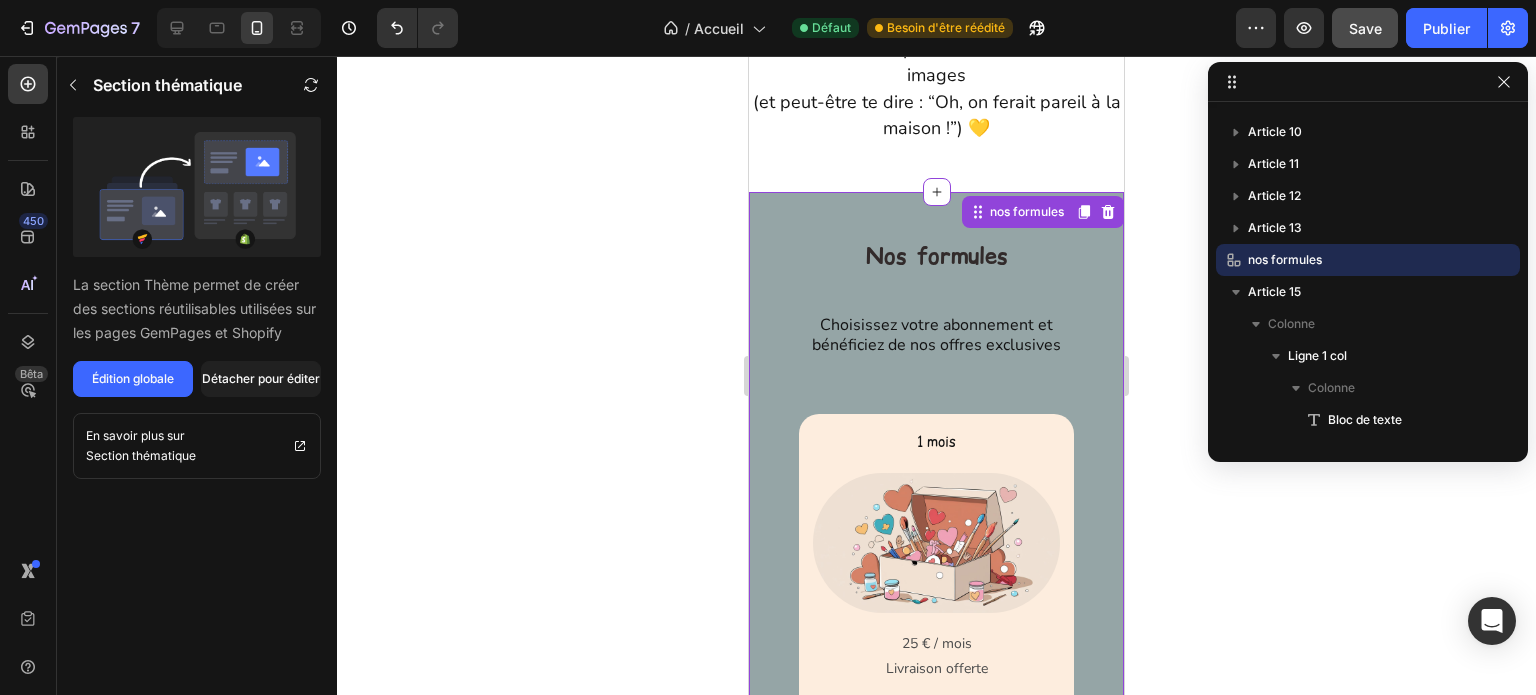 scroll, scrollTop: 4029, scrollLeft: 0, axis: vertical 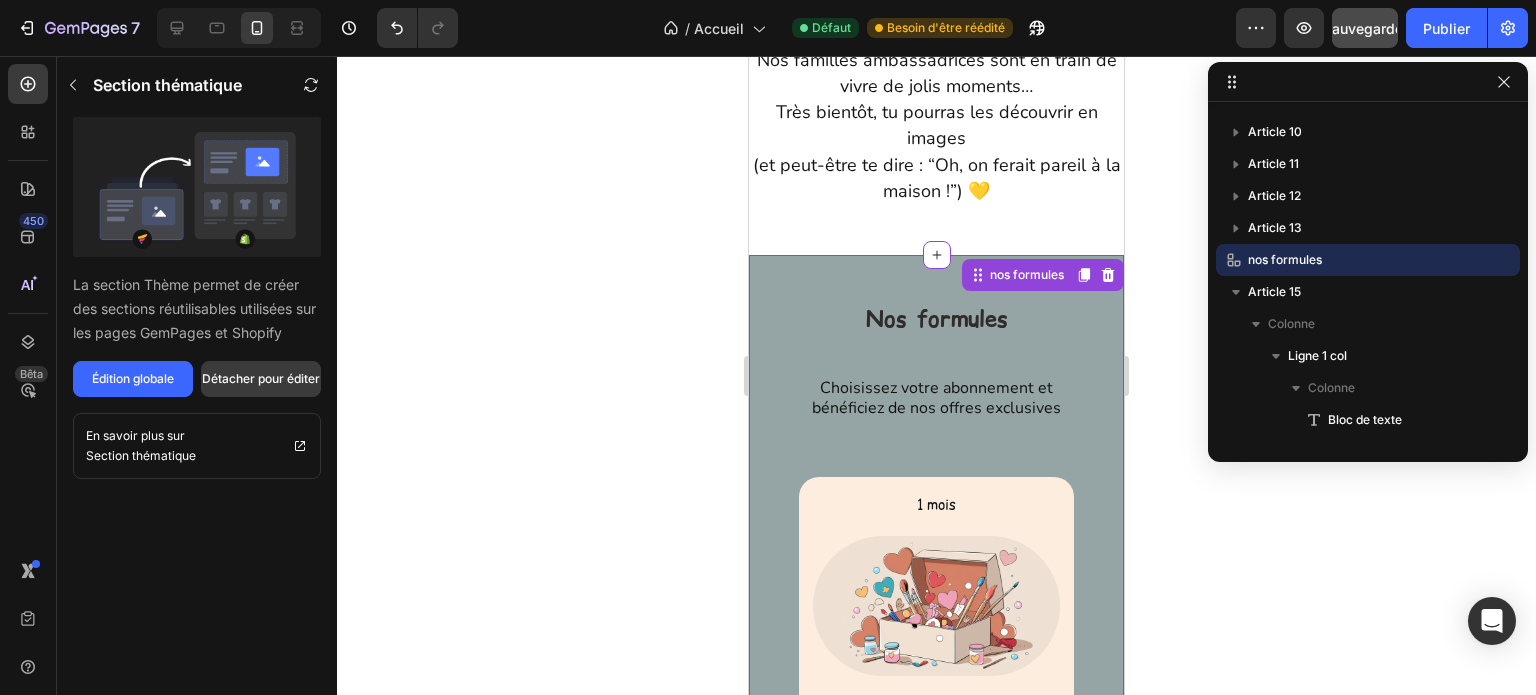 click on "Détacher pour éditer" at bounding box center (261, 378) 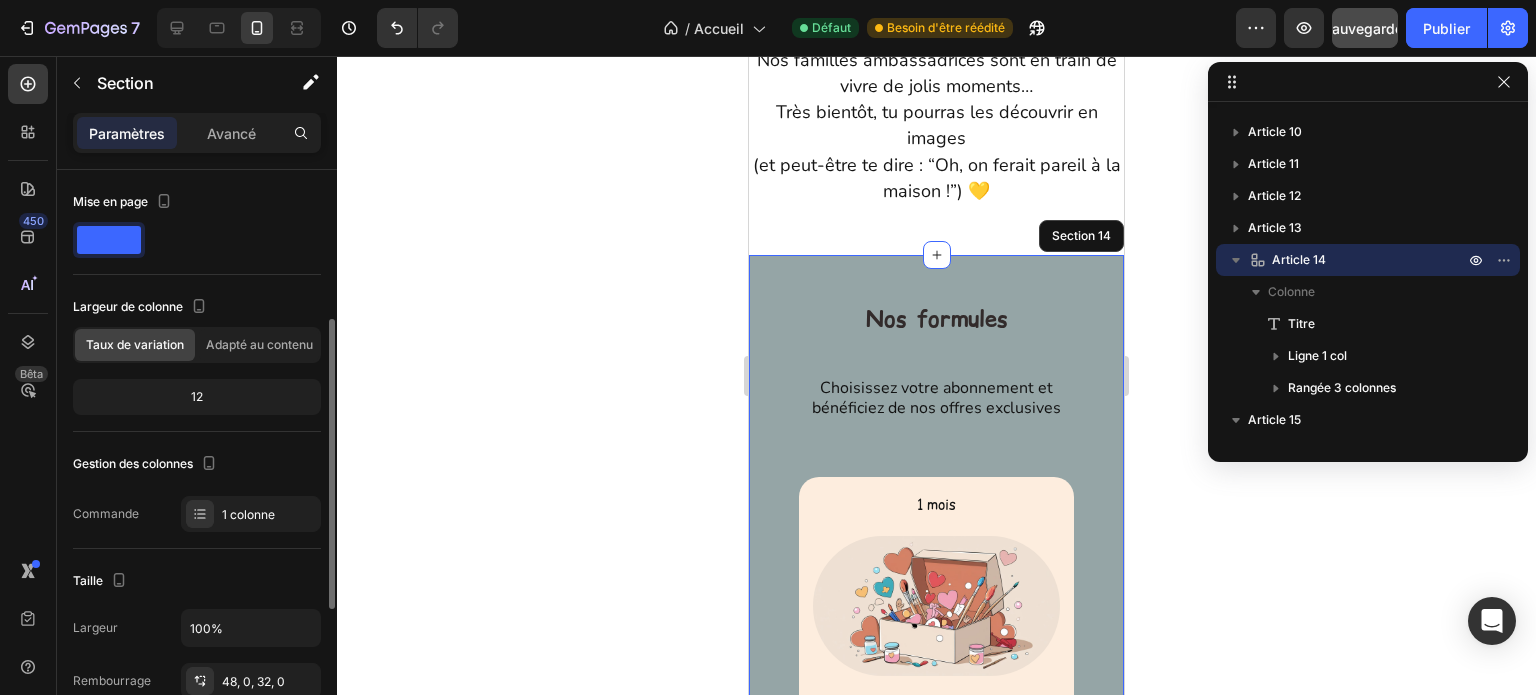 scroll, scrollTop: 100, scrollLeft: 0, axis: vertical 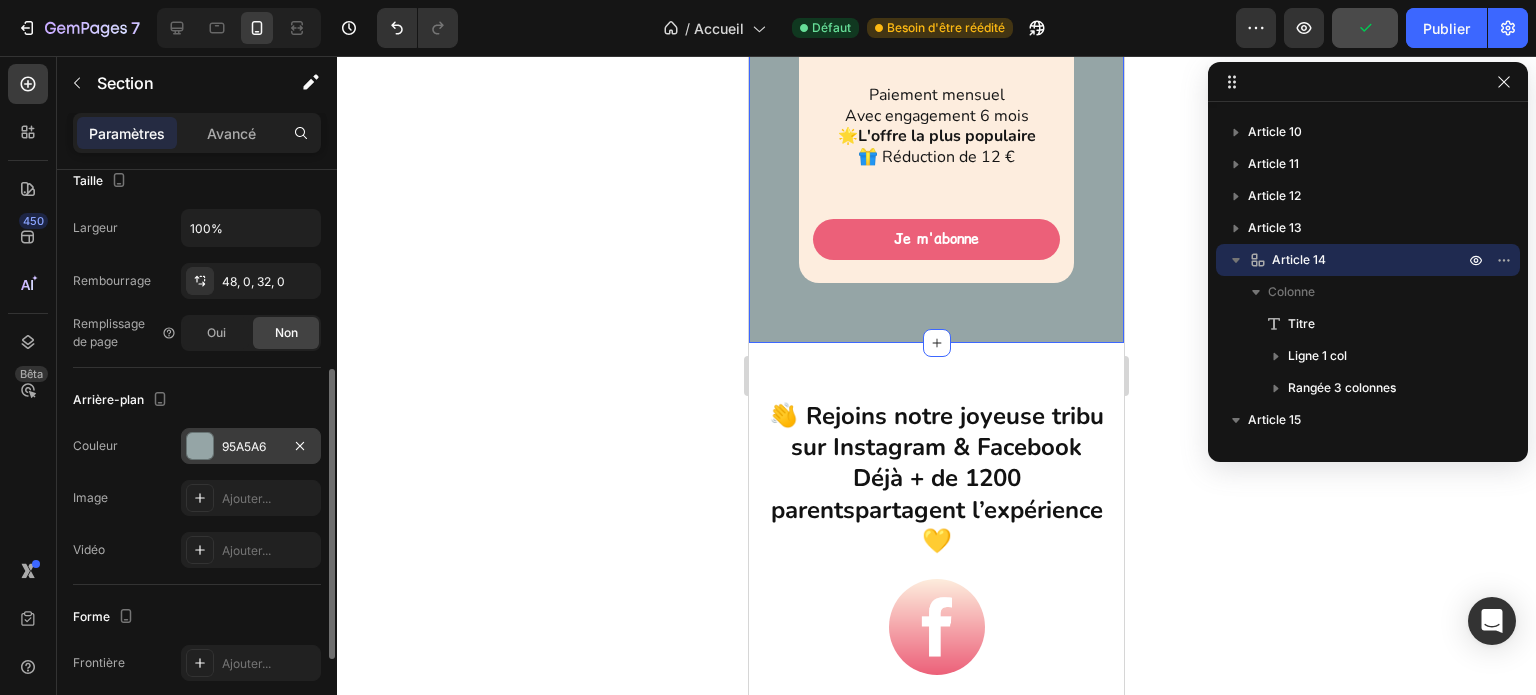click on "95A5A6" at bounding box center (251, 447) 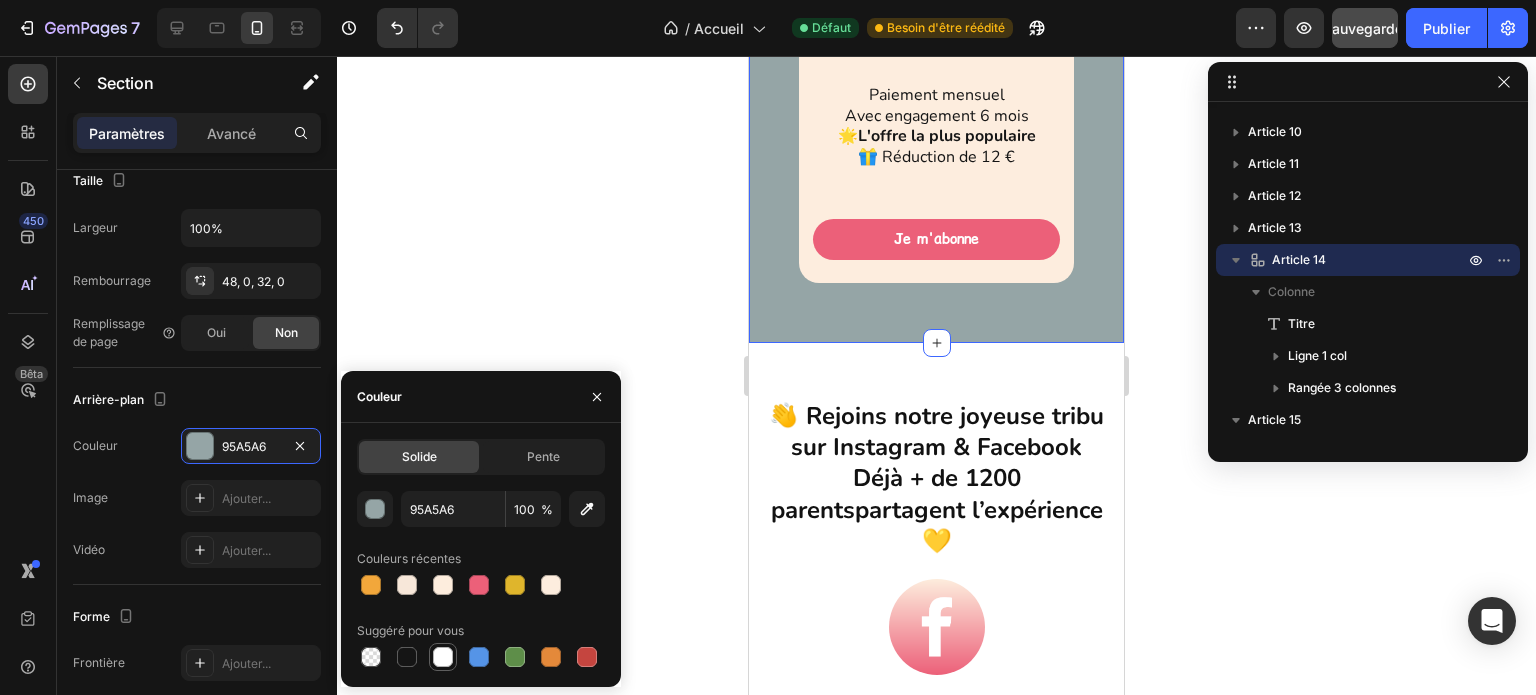 click at bounding box center [443, 657] 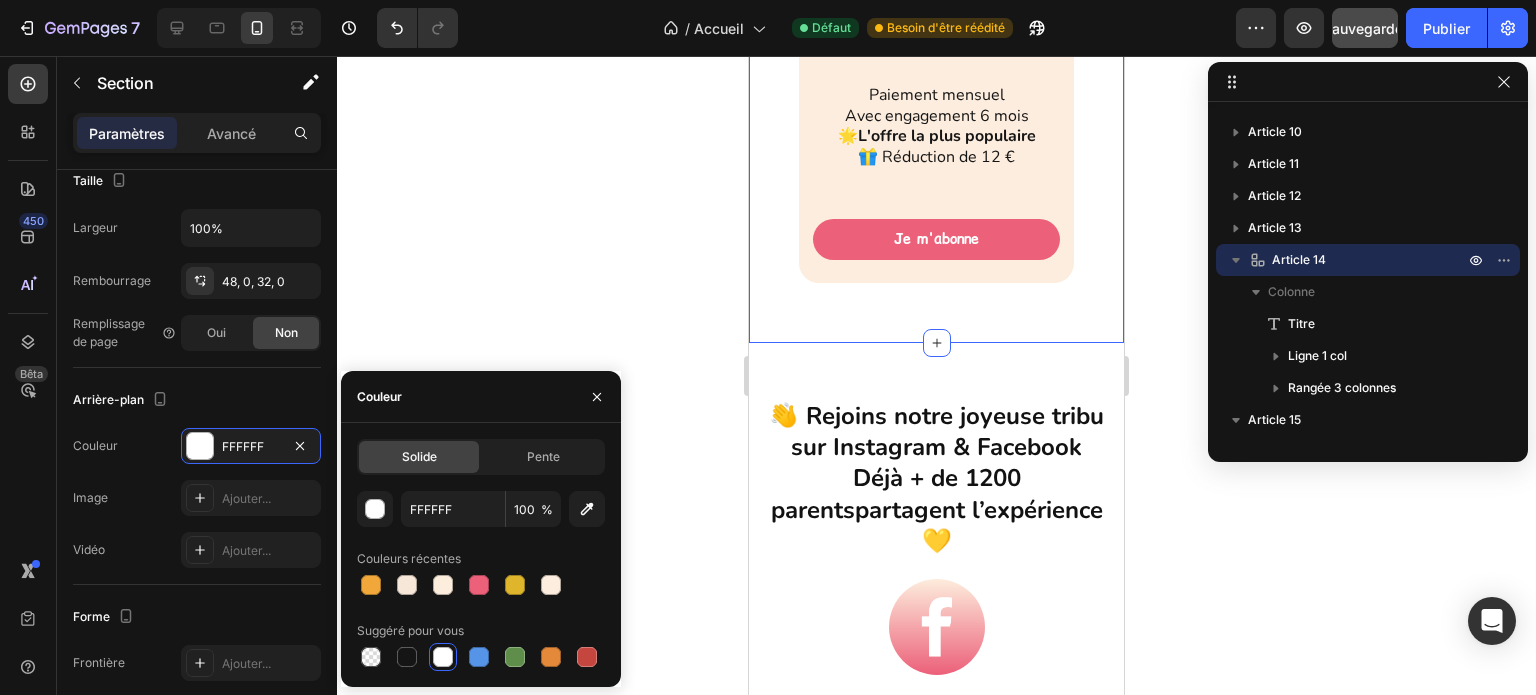 click 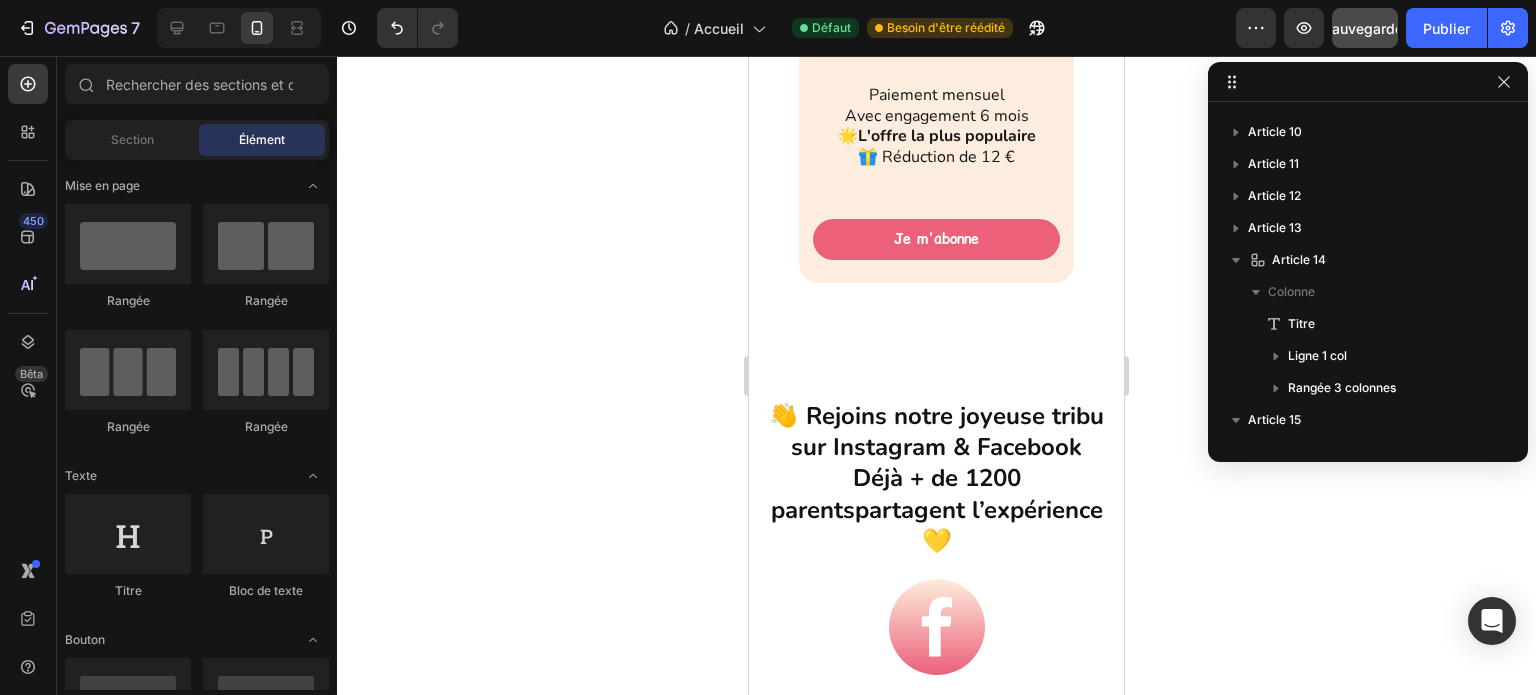 click on "Les Mini Bouts Heading Rien à préparer, tout à partager ! Tu  manques   de temps, d’idées , ou tu veux simplement partager des  moments de qualité  avec ton enfant ? Chaque mois, Les Mini Bouts t'envoie une box complice à vivre ensemble. Des  activités prêtes à l'emploi  pour te reconnecter à ton enfant - sans stress, sans charge mentale, sans écran... juste vous deux. Heading    J'essaie    Button J'offre Button Row
Row Section 1 Nos formules Heading Choisissez votre abonnement et bénéficiez de nos offres exclusives Heading Row 1 mois Text Block Product Images 25 € / mois Livraison offerte Text Block Row  Paiement mensuel Sans engagement Résiliable à tout moment       Text Block Je m'abonne Button Row Product Row 12 mois Text Block Product Images 21 € / mois Livraison offerte Text Block Row Paiement mensuel Avec engagement 12 mois 🎁  Réduction de 48 € 🎁 Le poster de la complicité gratuit dans la 1ère box Text Block Je m'abonne Button Row Product Row Row" at bounding box center [936, -822] 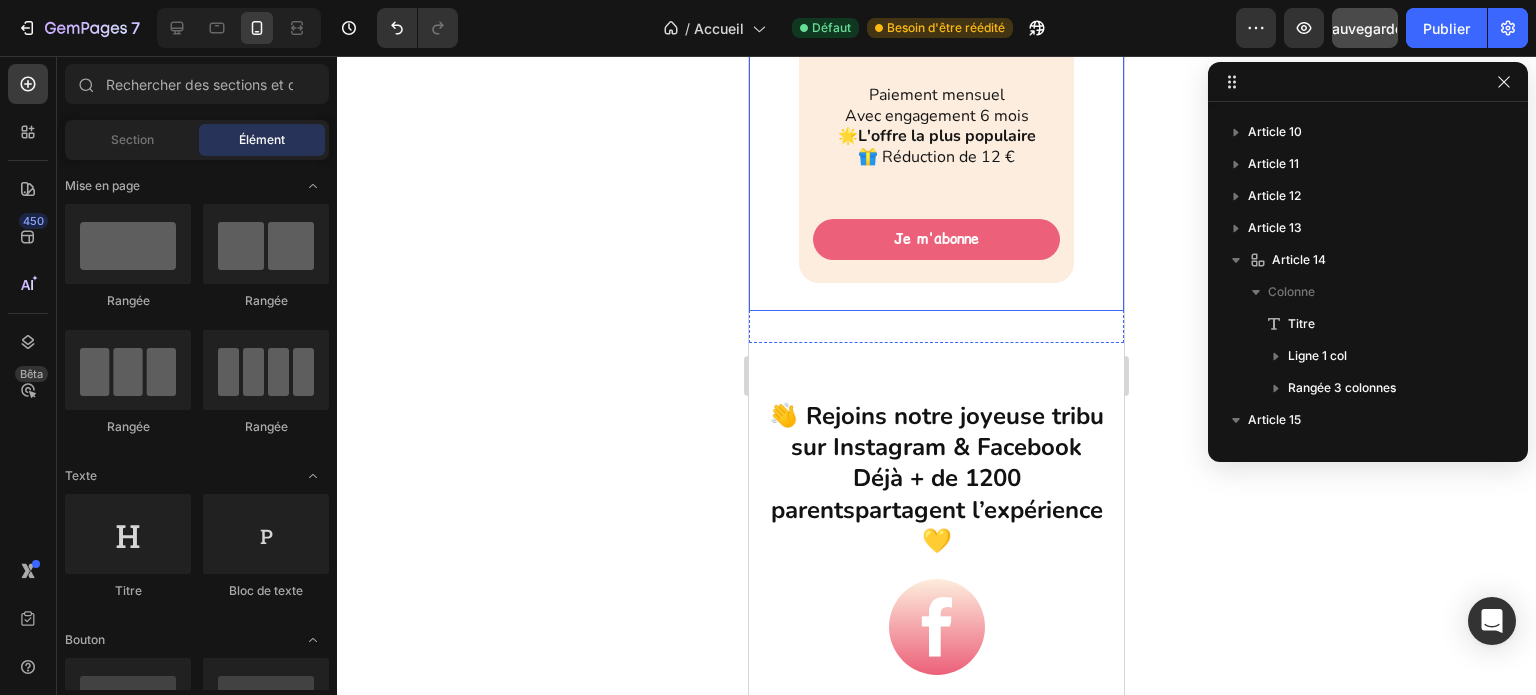click on "6 mois Text Block Product Images 23 € / mois Livraison offerte Text Block Row Paiement mensuel Avec engagement 6 mois 🌟  L'offre la plus populaire 🎁 Réduction de 12 €   Text Block Je m'abonne Button Row Product Row" at bounding box center [936, 50] 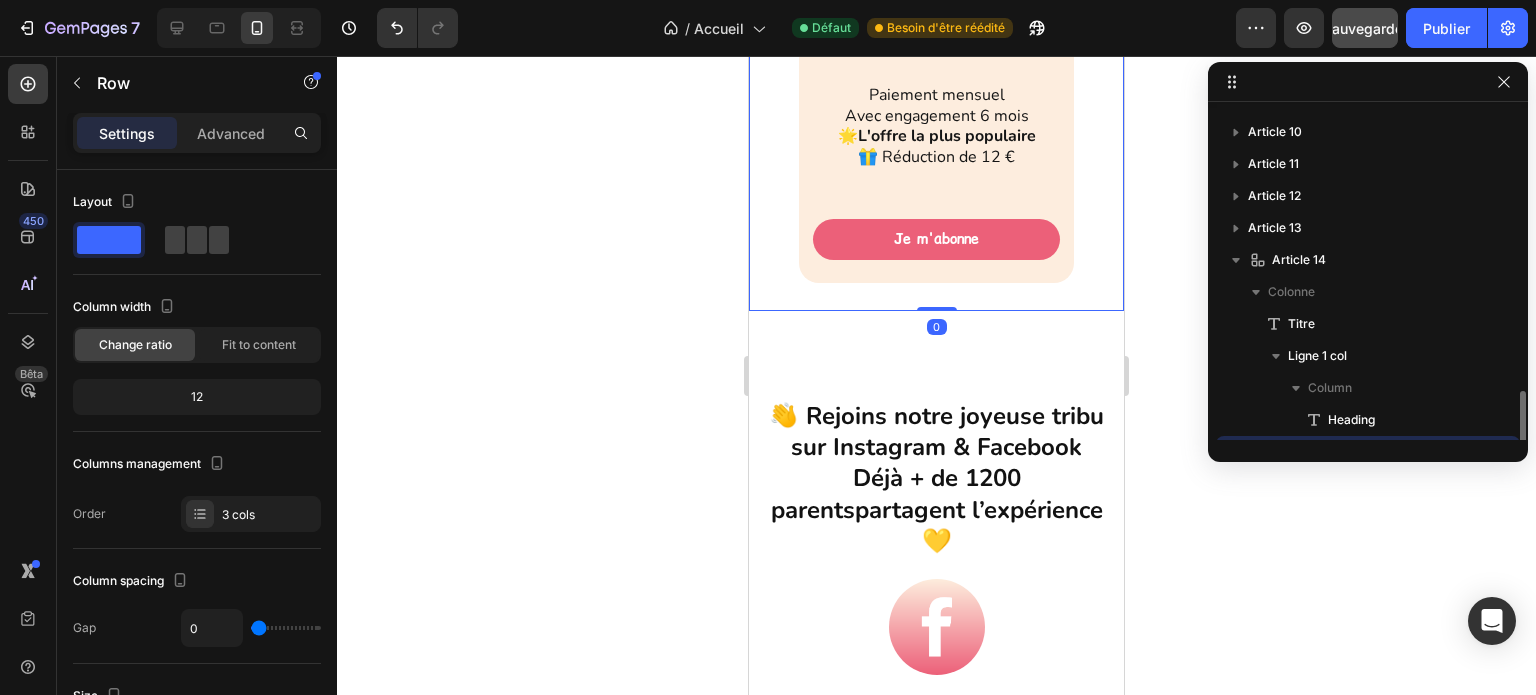 scroll, scrollTop: 474, scrollLeft: 0, axis: vertical 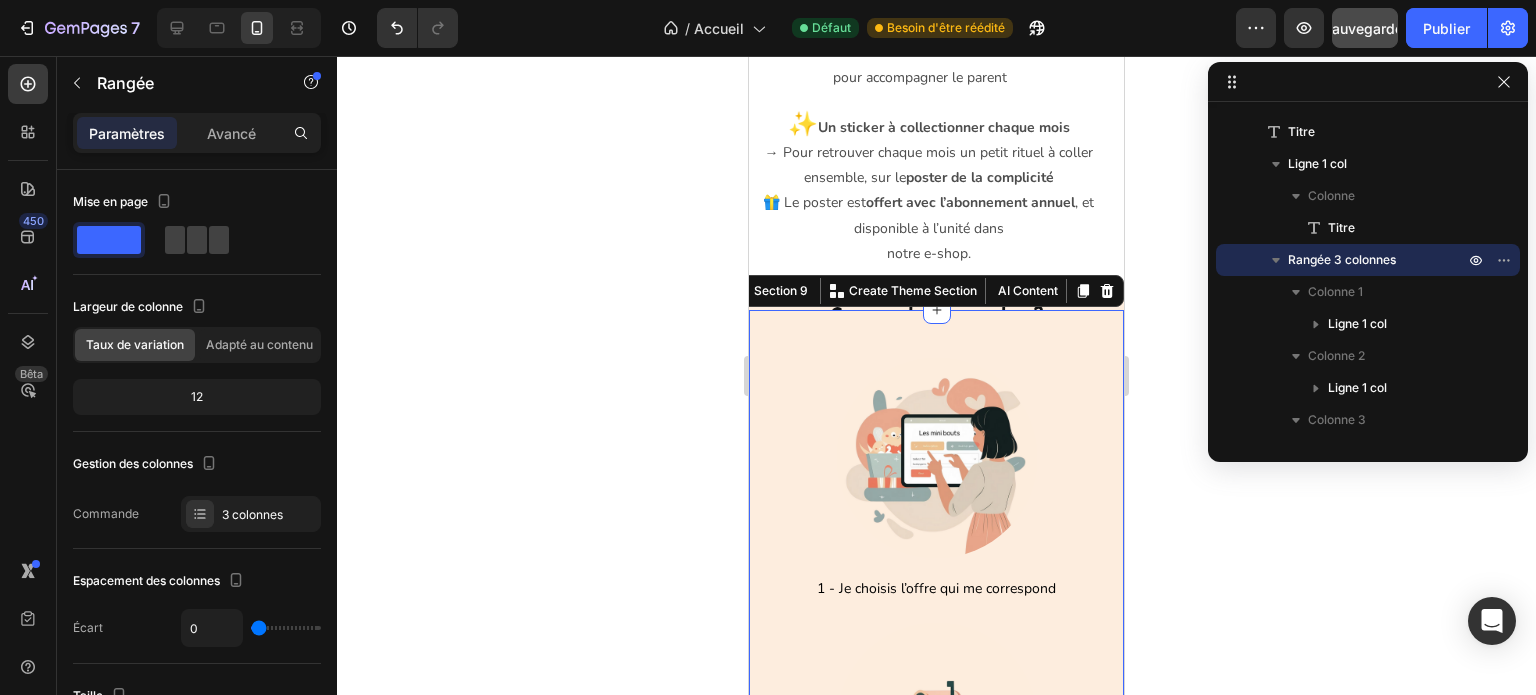 click on "Image 1 - Je choisis l’offre qui me correspond Text Block Image 2 - Je reçois ma box à la maison tous les mois Text Block Image 3 - Je profite de ces moments de qualité  Text Block Row Section 9   Create Theme Section AI Content Write with GemAI What would you like to describe here? Tone and Voice Persuasive Product Getting products... Show more Generate" at bounding box center (936, 758) 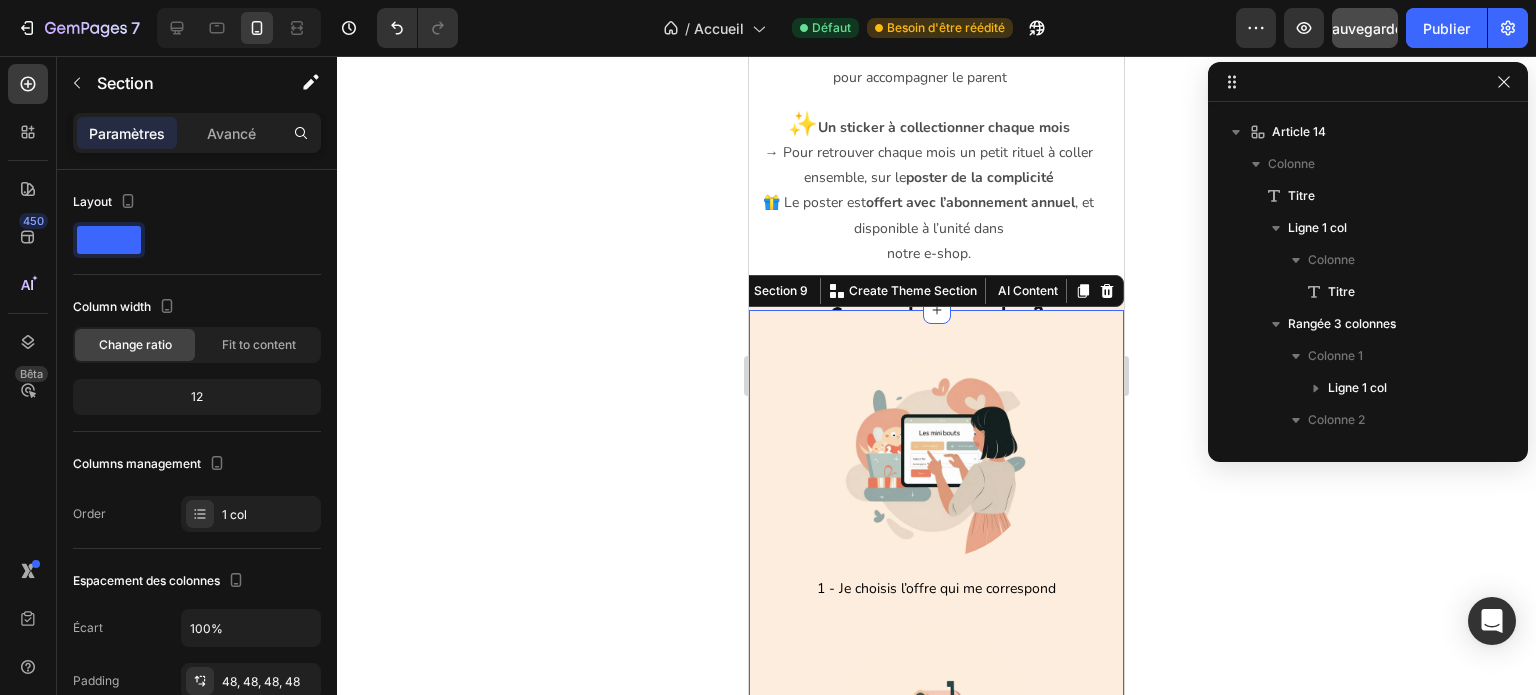 scroll, scrollTop: 122, scrollLeft: 0, axis: vertical 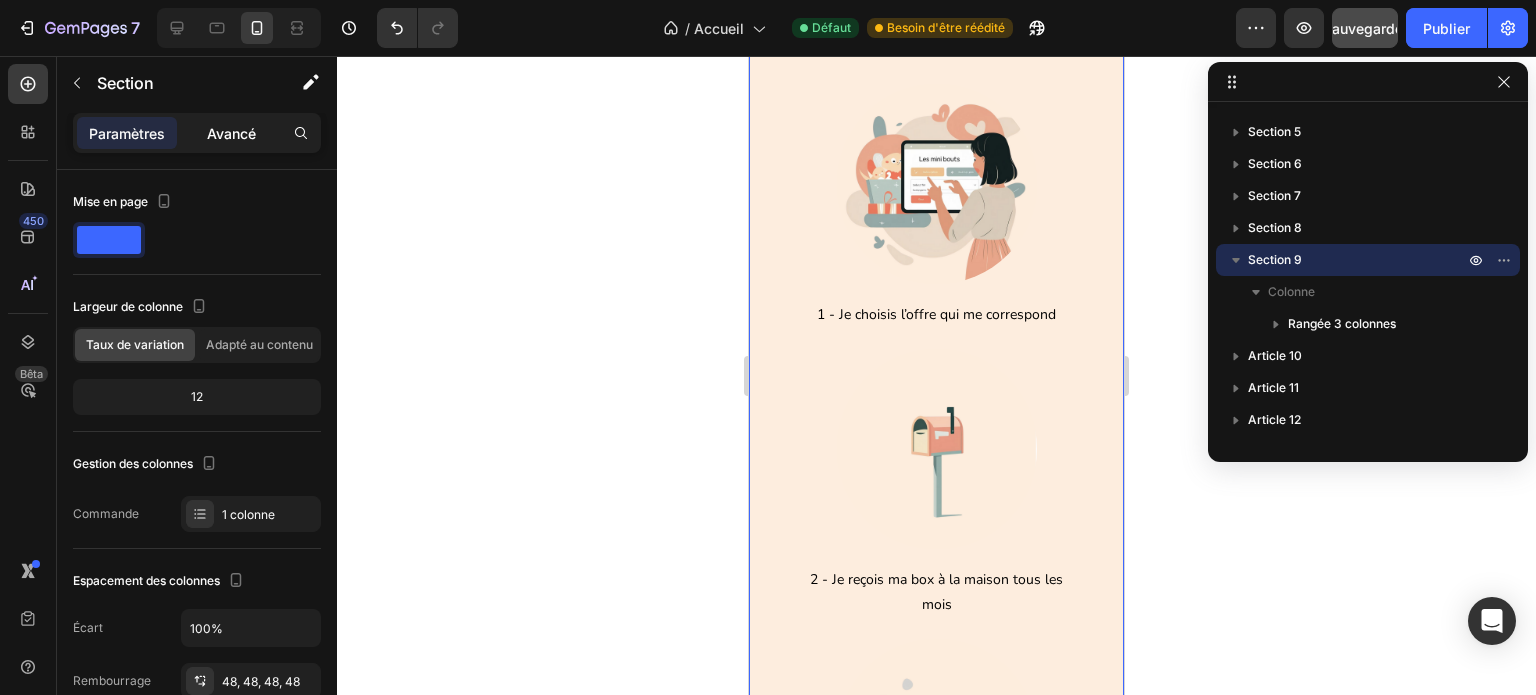 click on "Avancé" at bounding box center [231, 133] 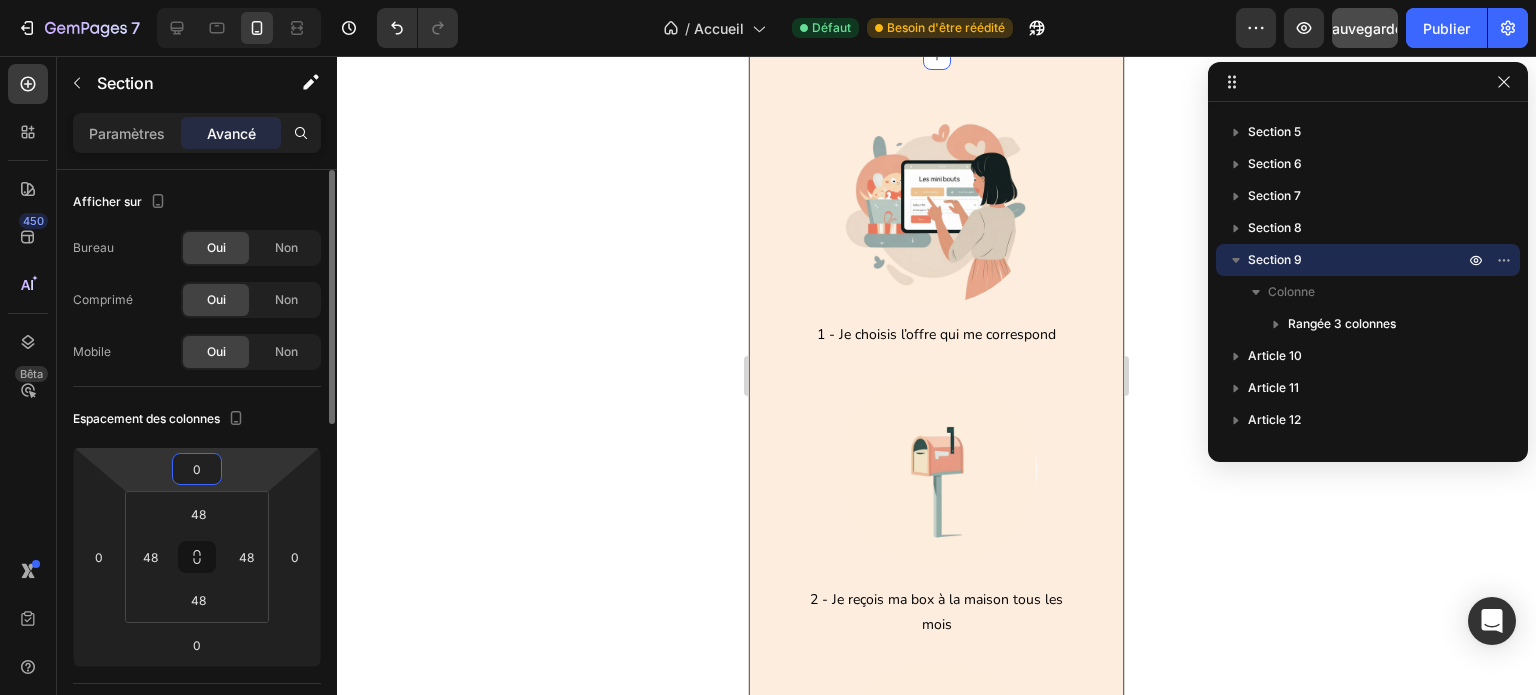 click on "7 Version history / Accueil Défaut Besoin d'être réédité Aperçu Sauvegarder Publier 450 Bêta Sections(18) Éléments (83) Section Élément Hero Section Product Detail Brands Trusted Badges Guarantee Product Breakdown How to use Testimonials Compare Bundle FAQs Social Proof Brand Story Product List Collection Blog List Contact Sticky Add to Cart Custom Footer Parcourir la bibliothèque 450 Mise en page
Rangée
Rangée
Rangée
Rangée Texte
Titre
Bloc de texte Bouton
Bouton
Bouton Médias
Image" at bounding box center (768, 0) 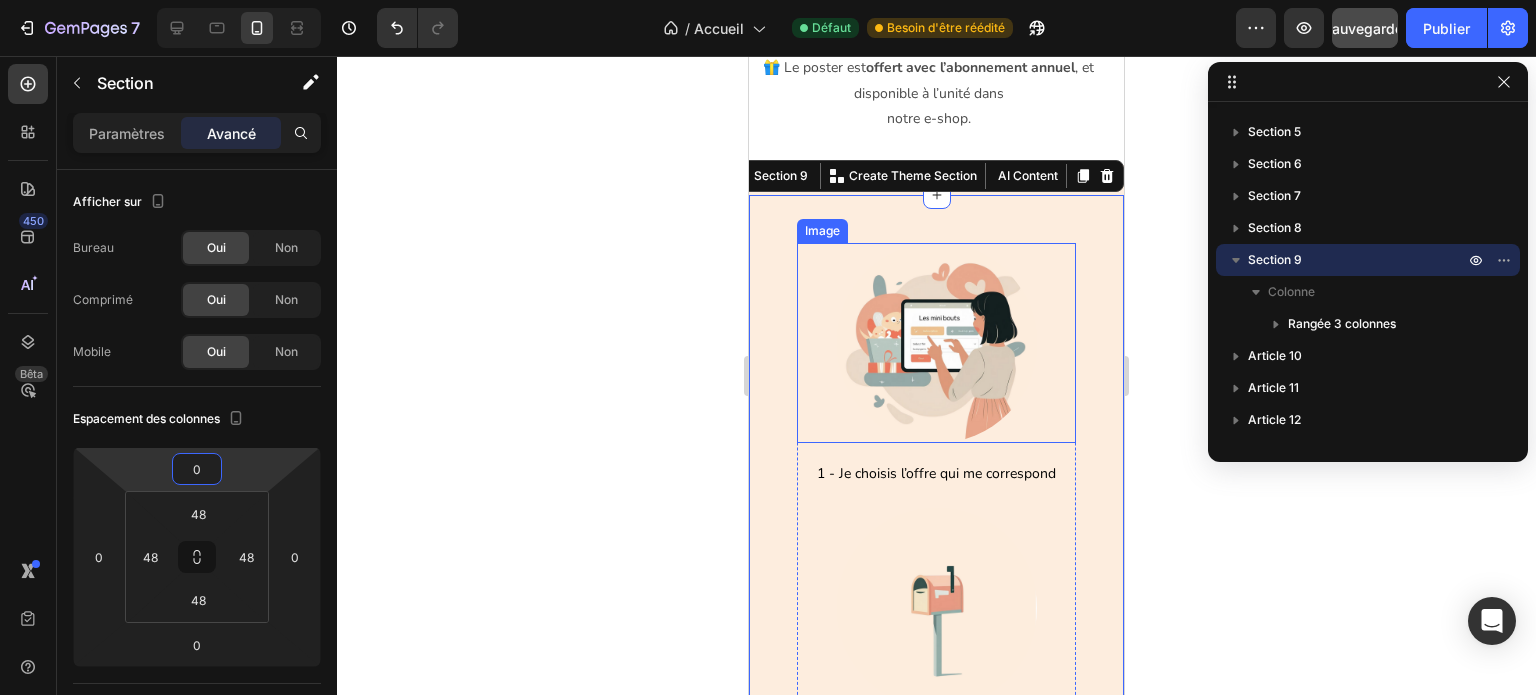 scroll, scrollTop: 2429, scrollLeft: 0, axis: vertical 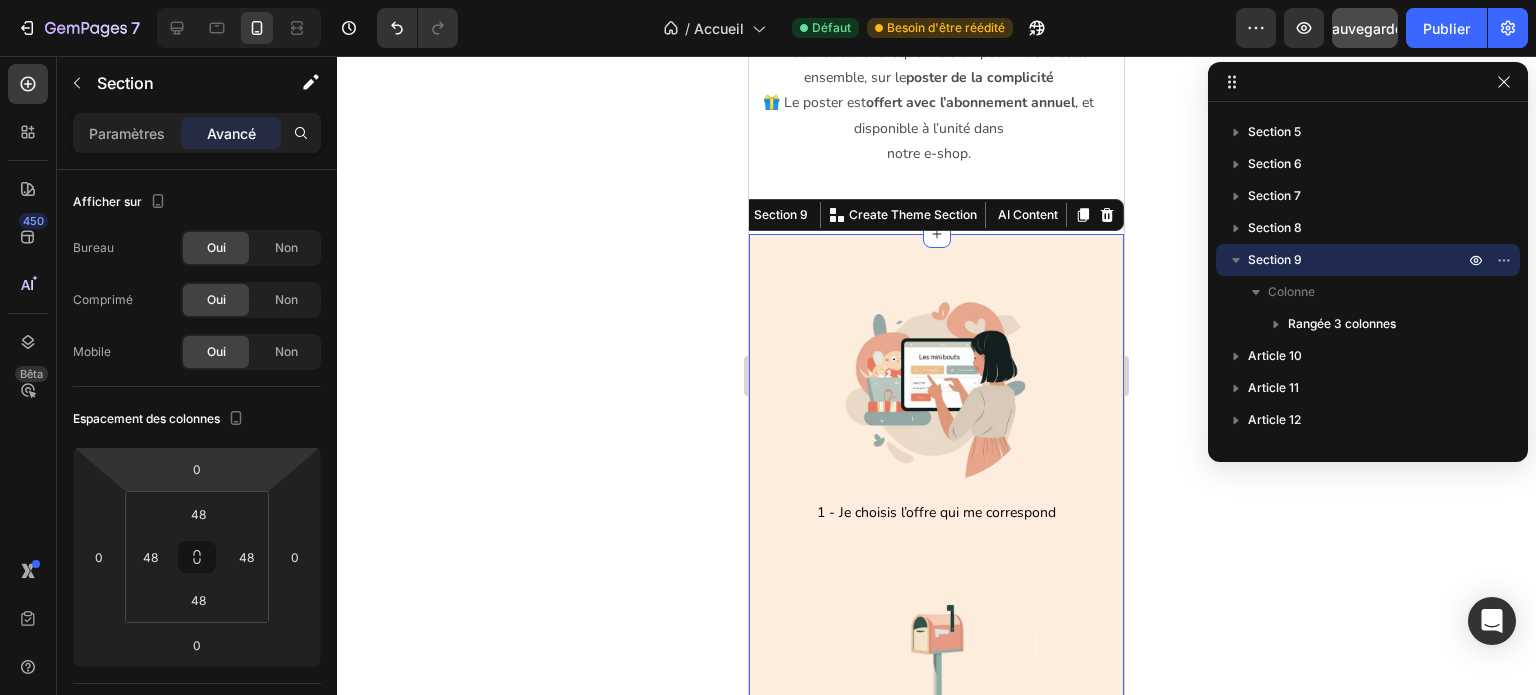 type on "-2" 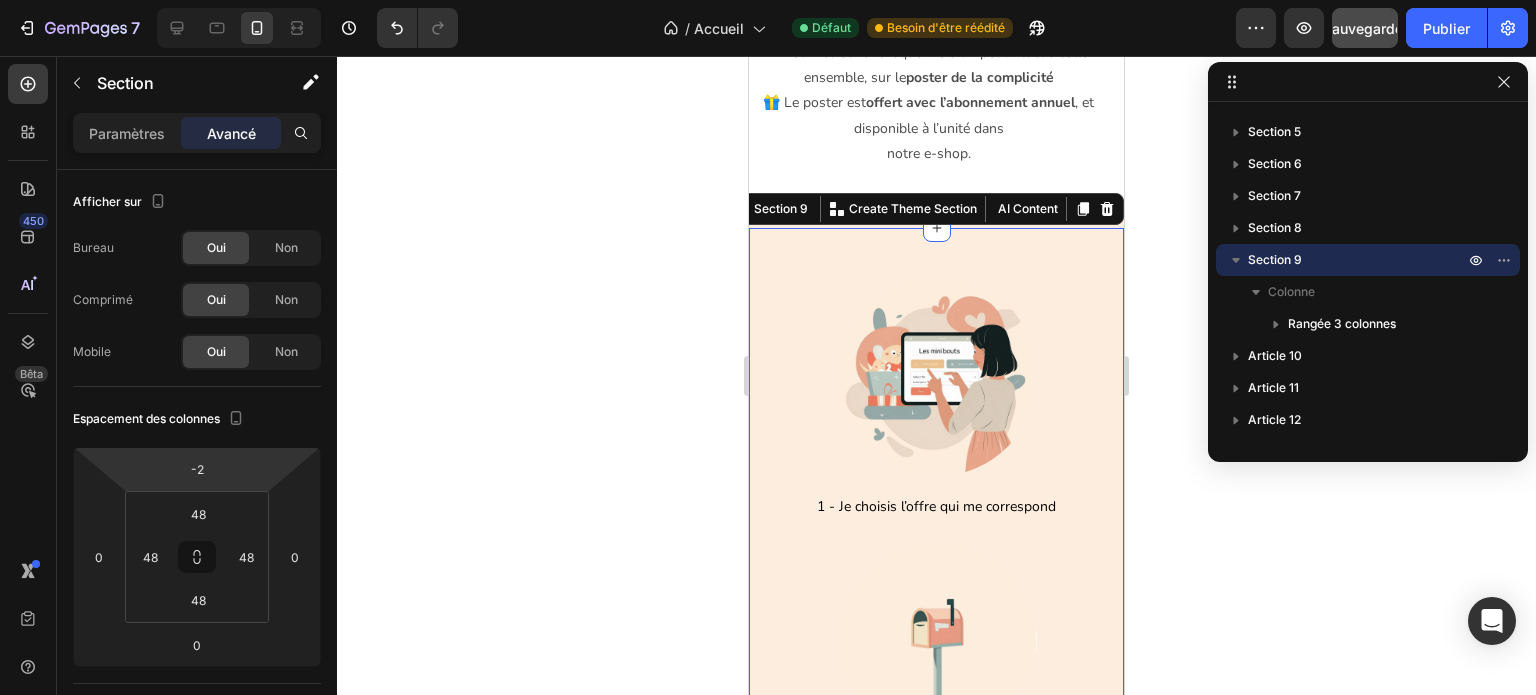 click on "7 Version history / Accueil Défaut Besoin d'être réédité Aperçu Sauvegarder Publier 450 Bêta Sections(18) Éléments (83) Section Élément Hero Section Product Detail Brands Trusted Badges Guarantee Product Breakdown How to use Testimonials Compare Bundle FAQs Social Proof Brand Story Product List Collection Blog List Contact Sticky Add to Cart Custom Footer Parcourir la bibliothèque 450 Mise en page
Rangée
Rangée
Rangée
Rangée Texte
Titre
Bloc de texte Bouton
Bouton
Bouton Médias
Image" at bounding box center [768, 0] 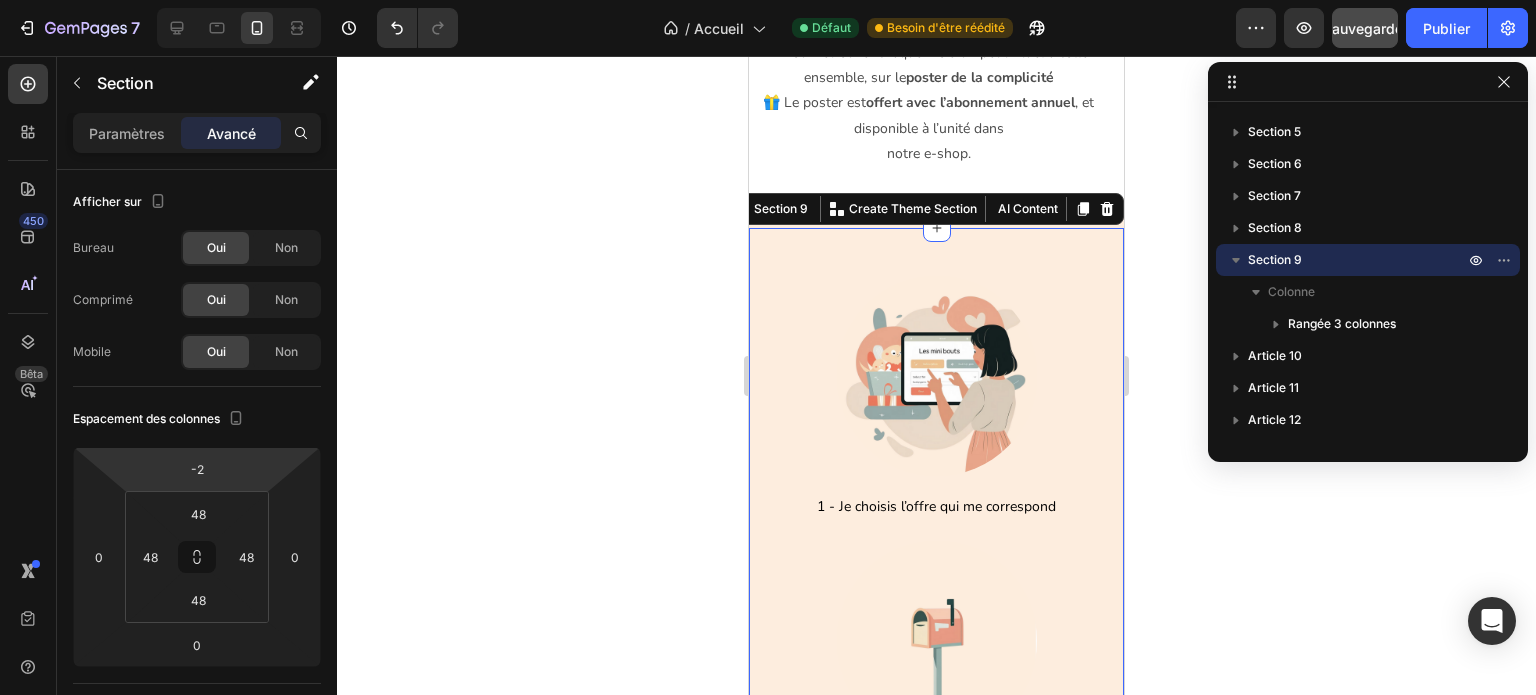 click 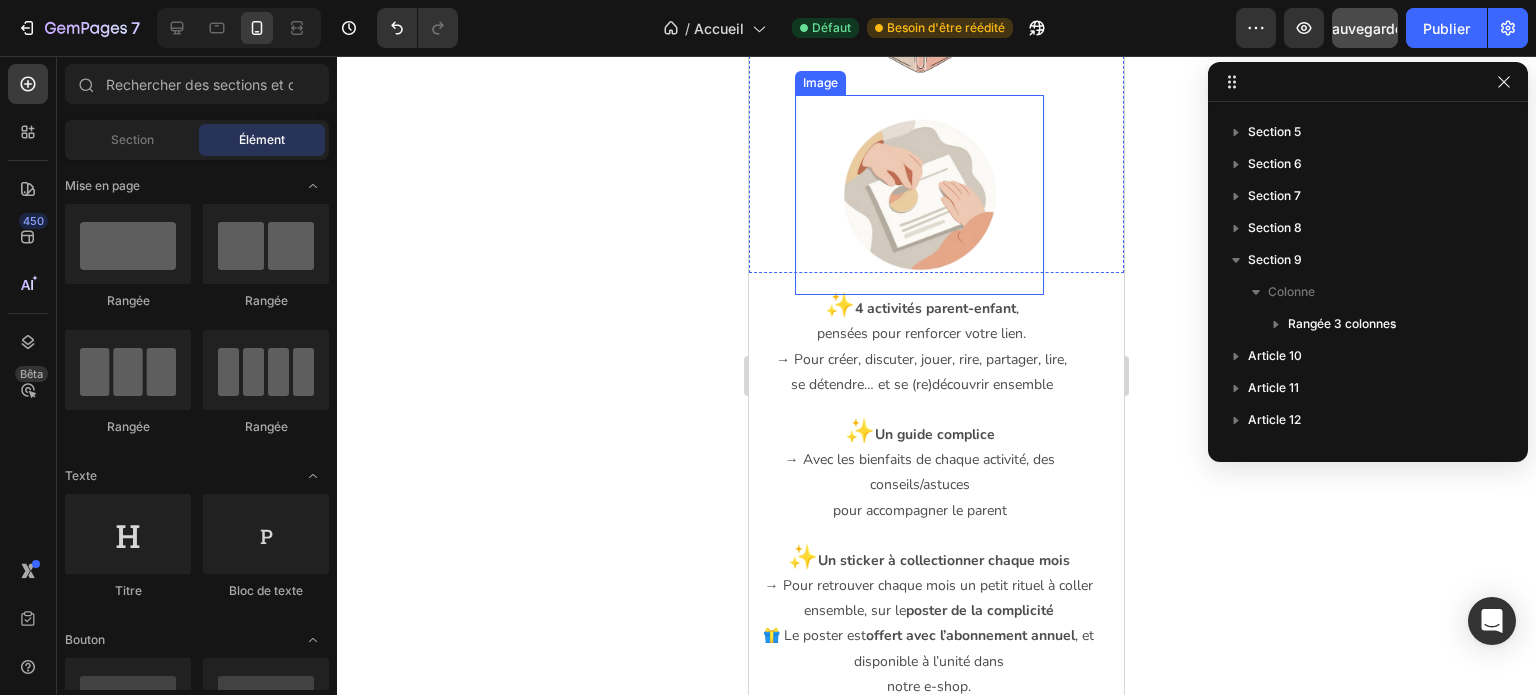 scroll, scrollTop: 2029, scrollLeft: 0, axis: vertical 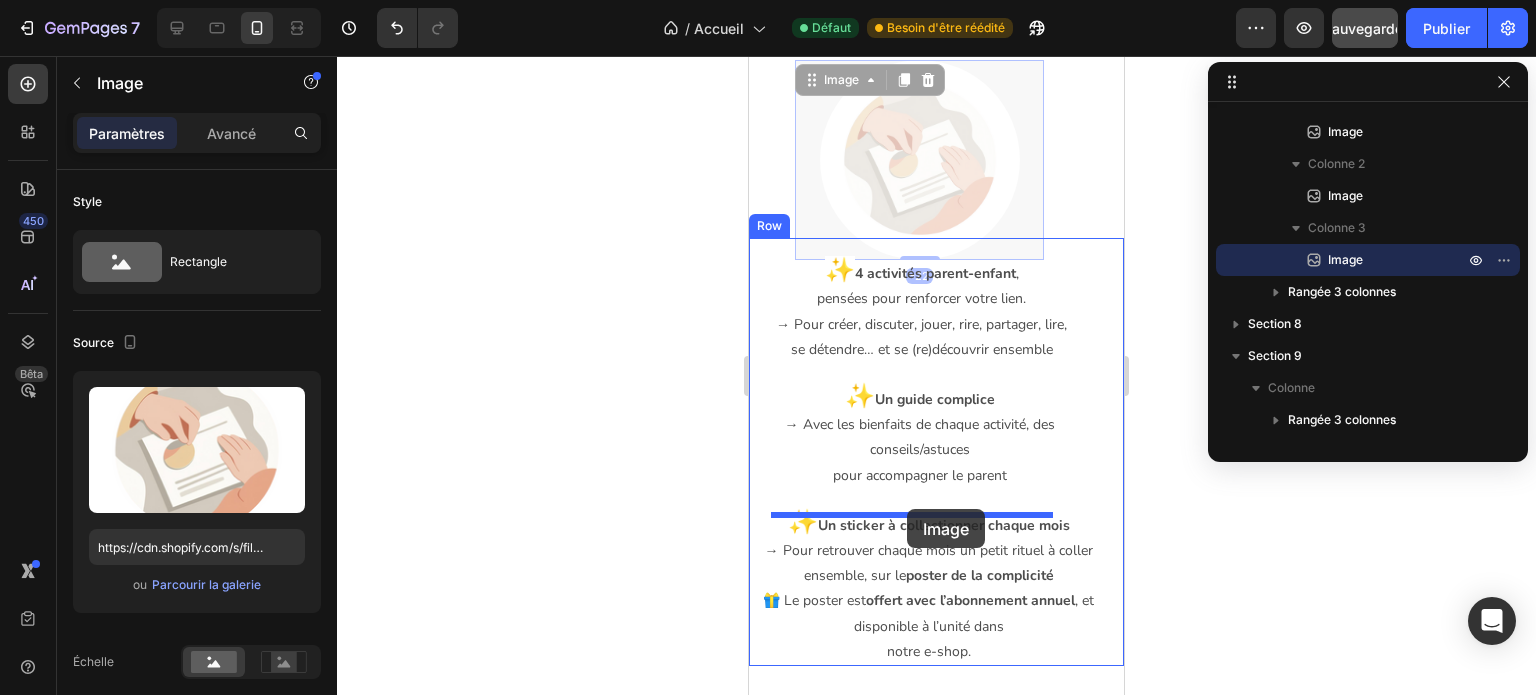 drag, startPoint x: 920, startPoint y: 182, endPoint x: 907, endPoint y: 509, distance: 327.2583 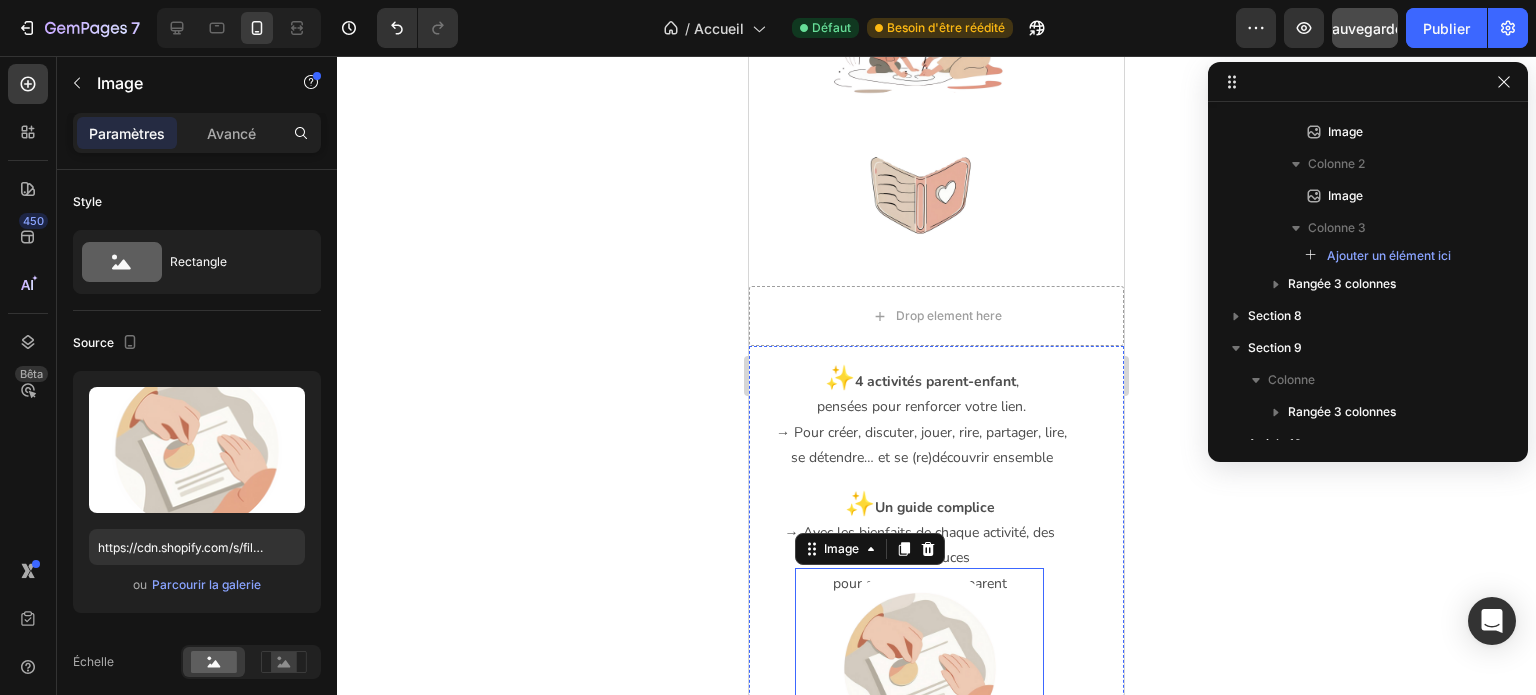 scroll, scrollTop: 1829, scrollLeft: 0, axis: vertical 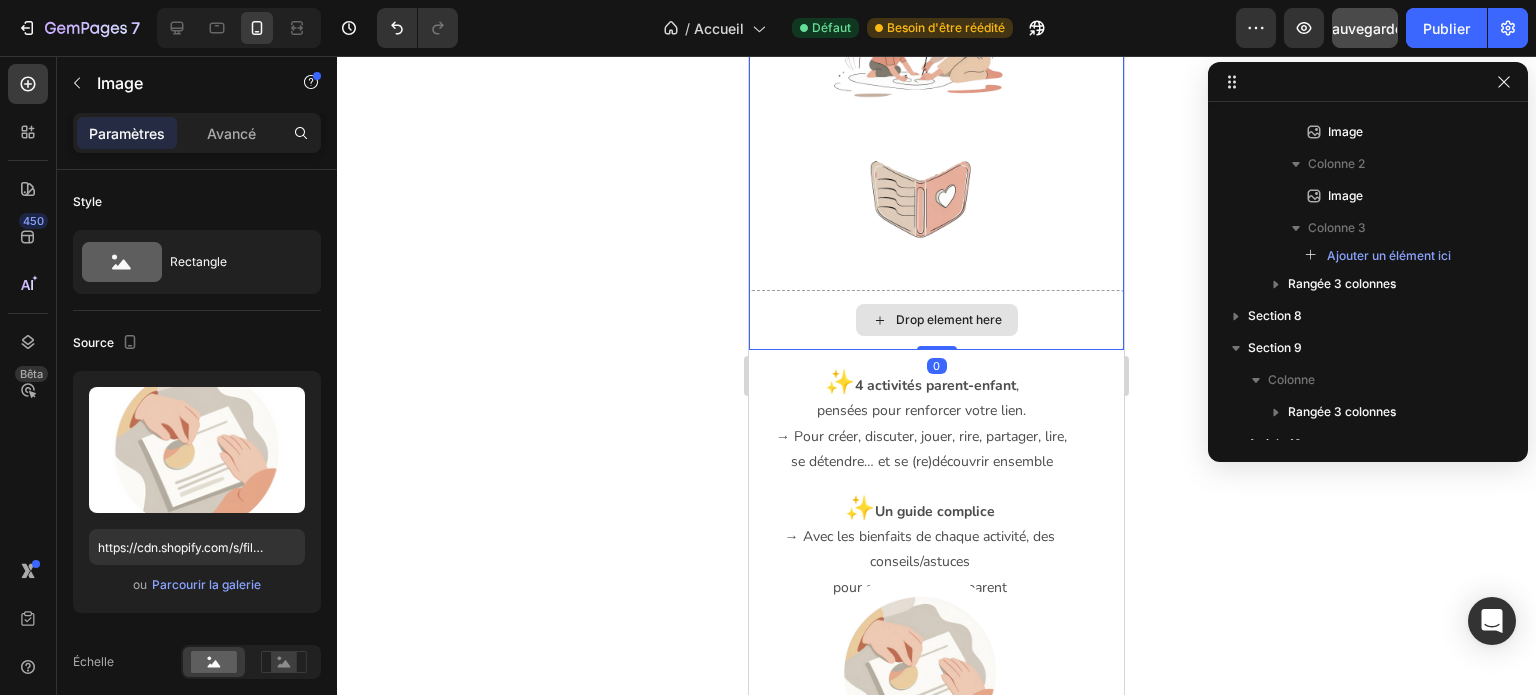click on "Drop element here" at bounding box center (936, 320) 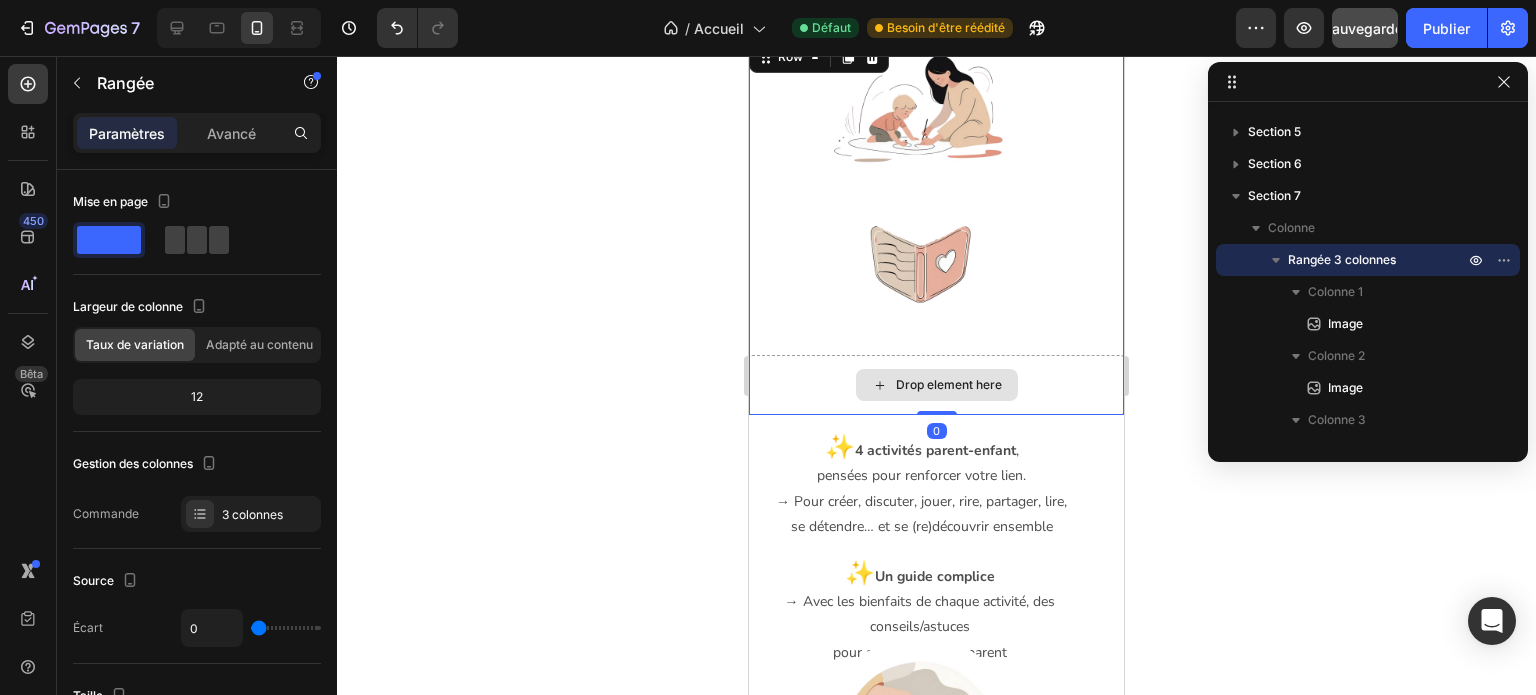 scroll, scrollTop: 1729, scrollLeft: 0, axis: vertical 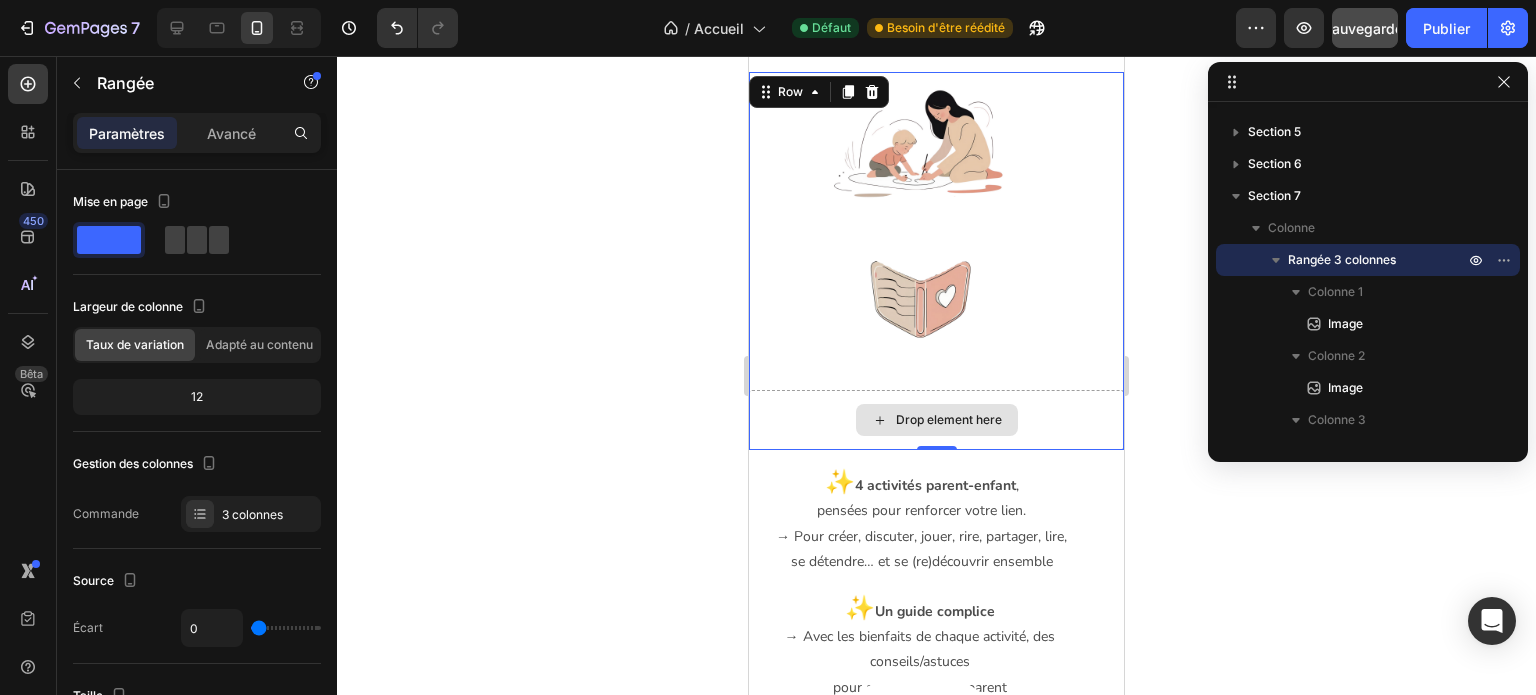 click on "Drop element here" at bounding box center [936, 420] 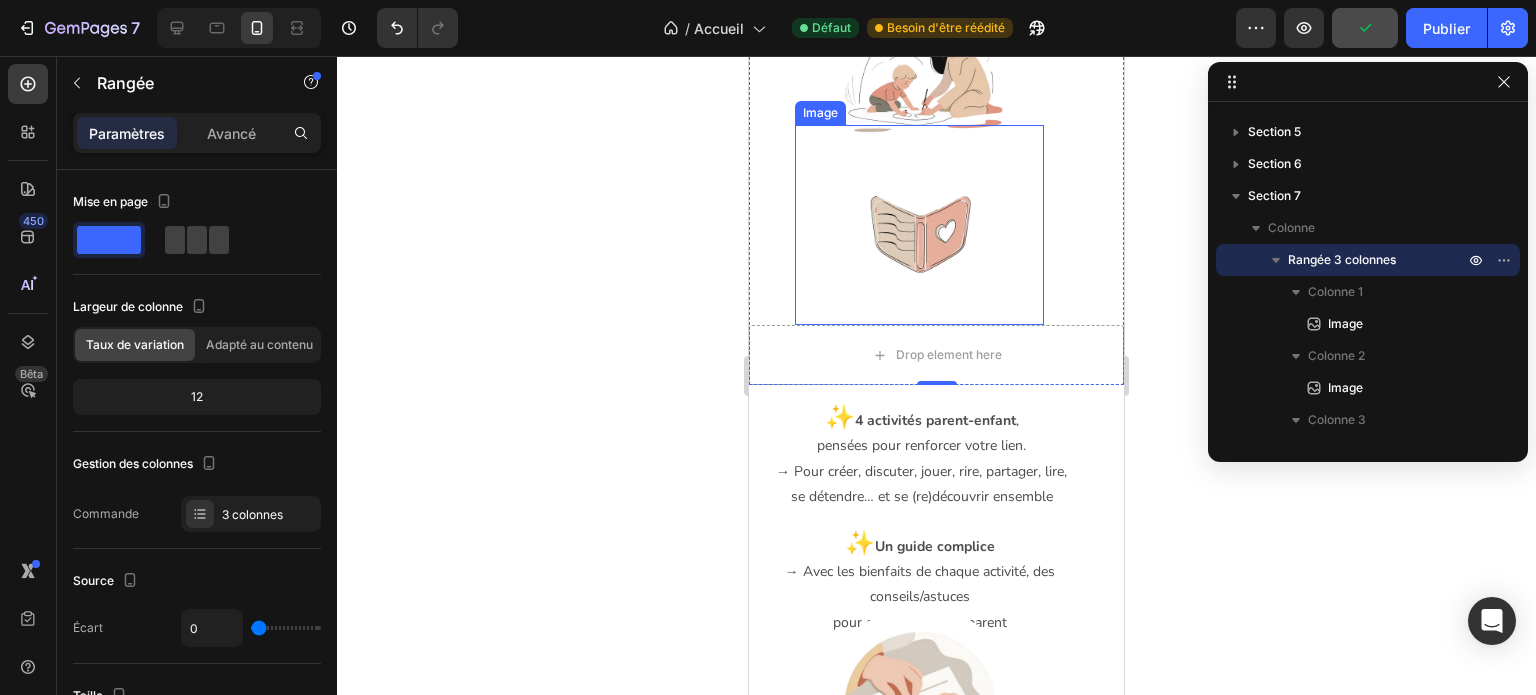 scroll, scrollTop: 1829, scrollLeft: 0, axis: vertical 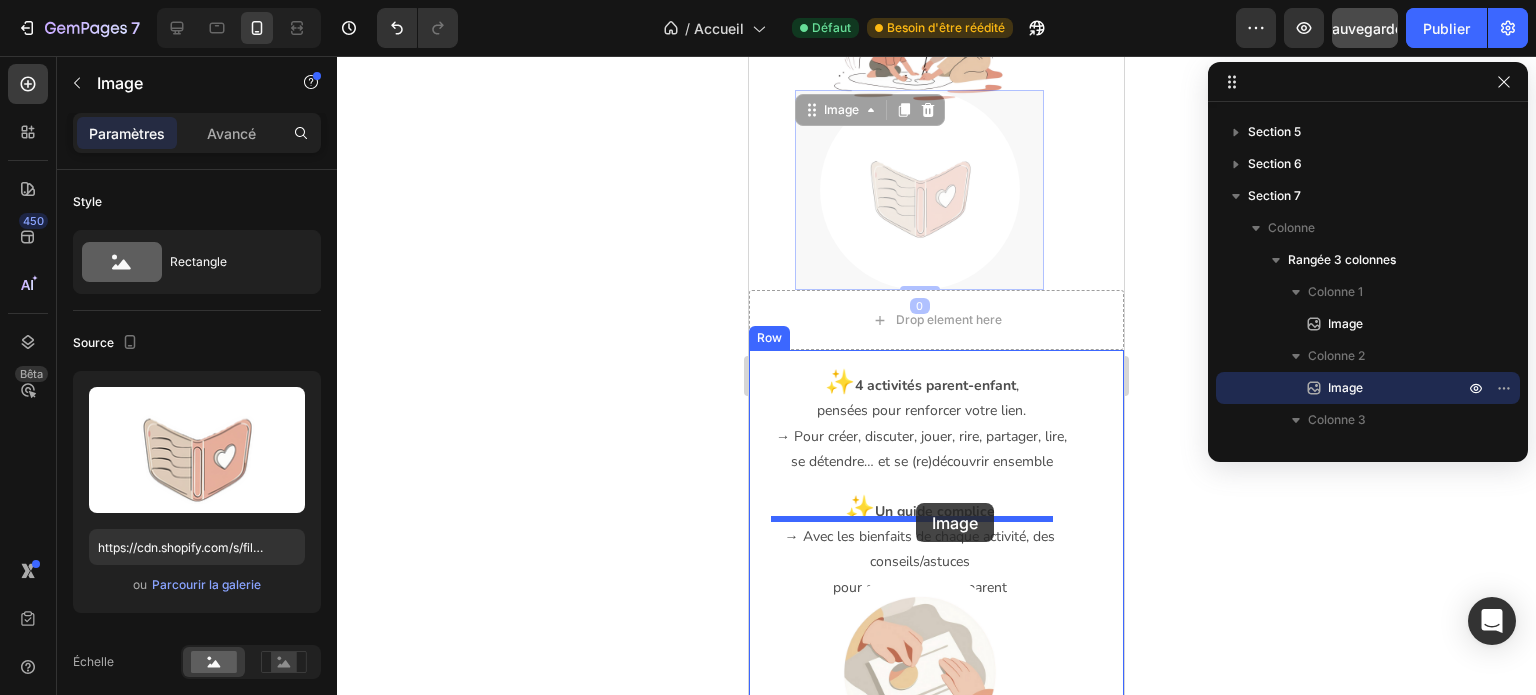 drag, startPoint x: 932, startPoint y: 219, endPoint x: 916, endPoint y: 503, distance: 284.45035 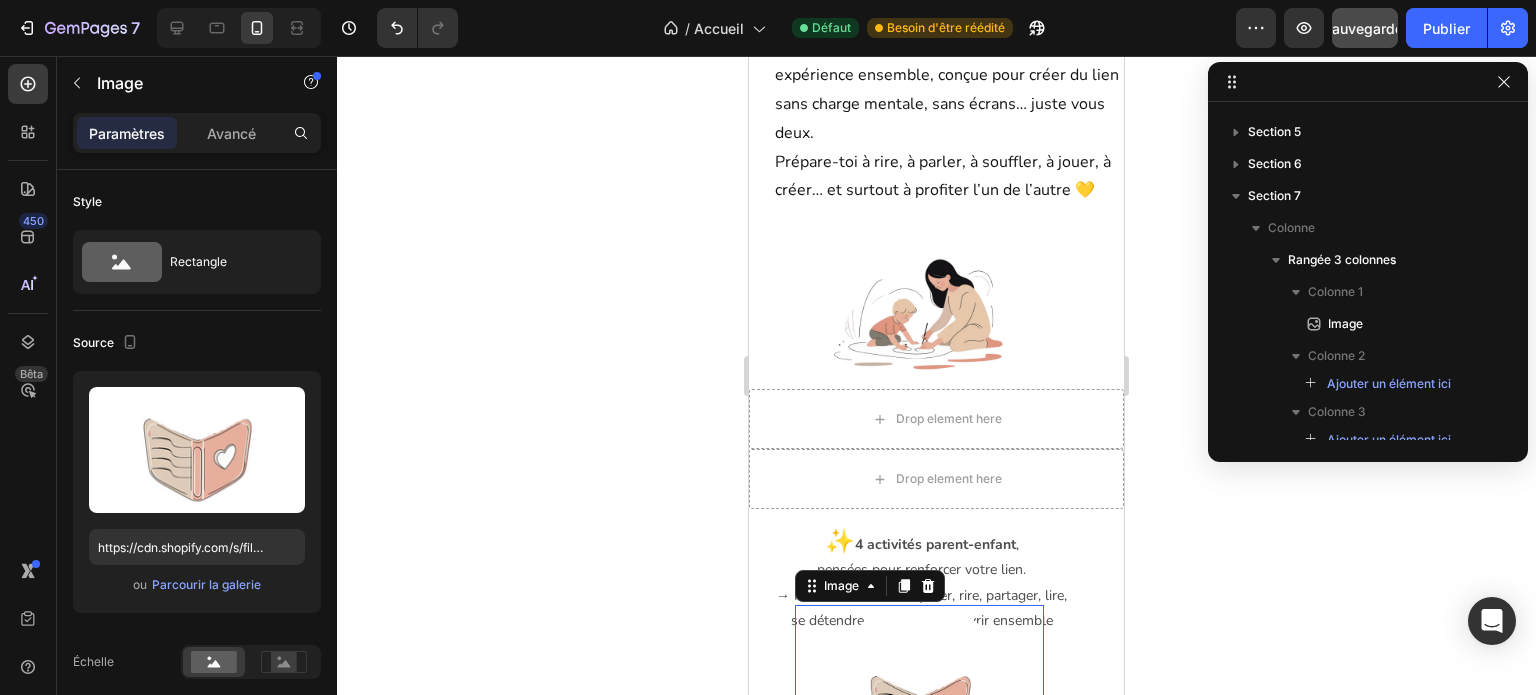 scroll, scrollTop: 1529, scrollLeft: 0, axis: vertical 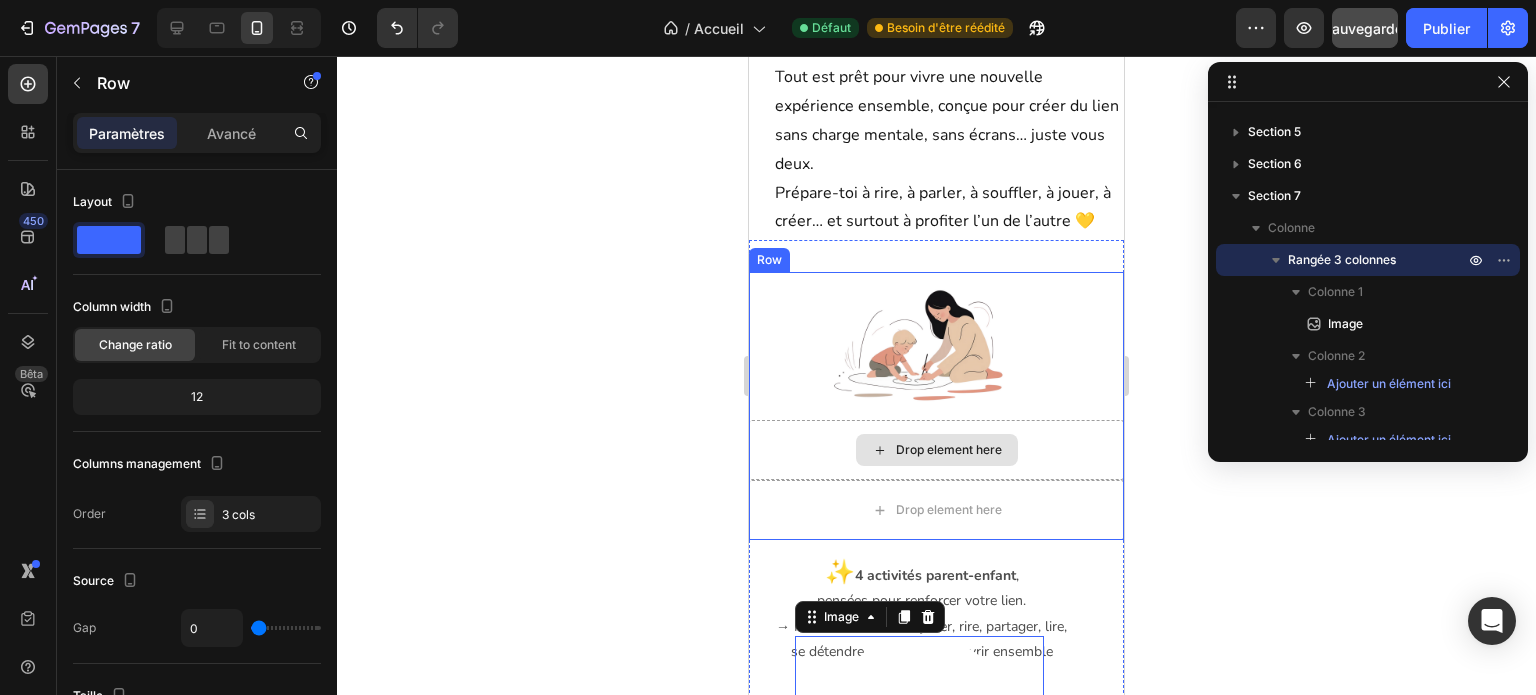click on "Drop element here" at bounding box center (936, 450) 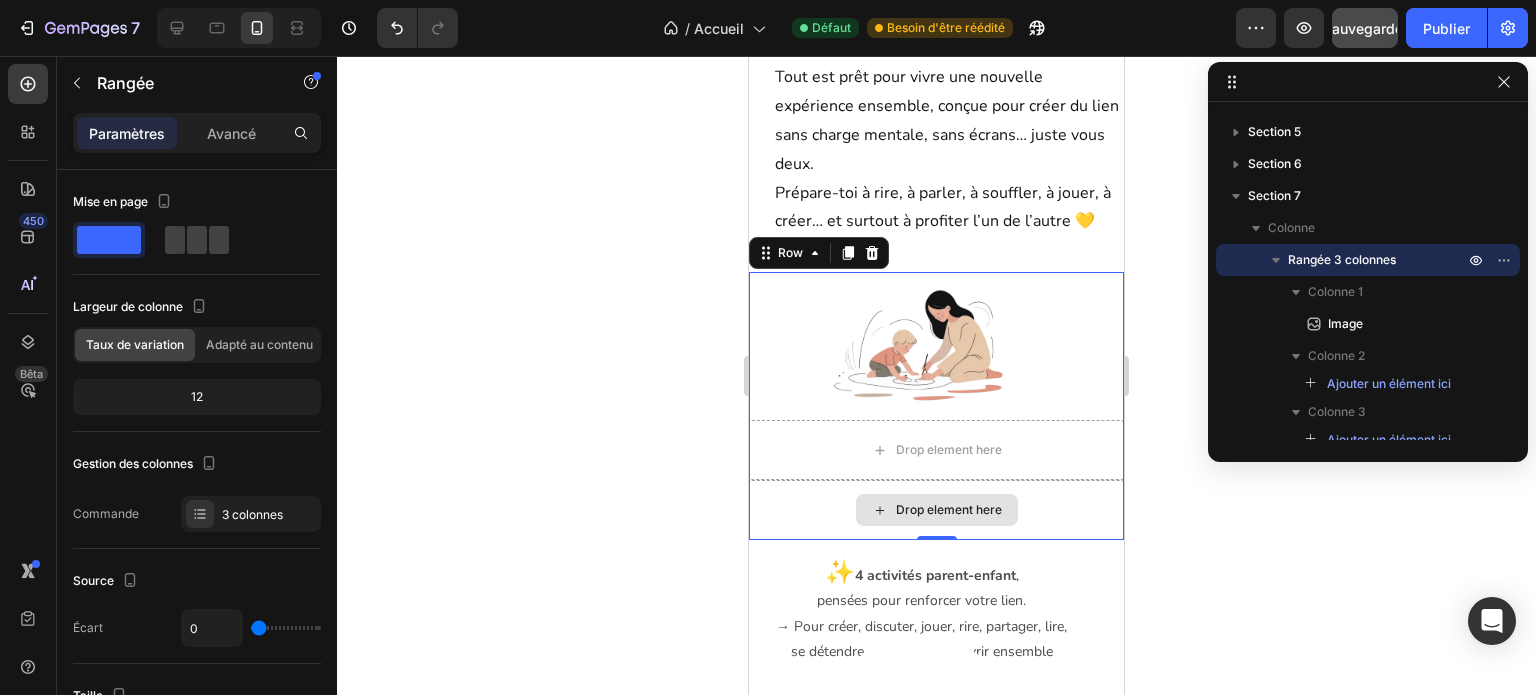 click on "Drop element here" at bounding box center (936, 510) 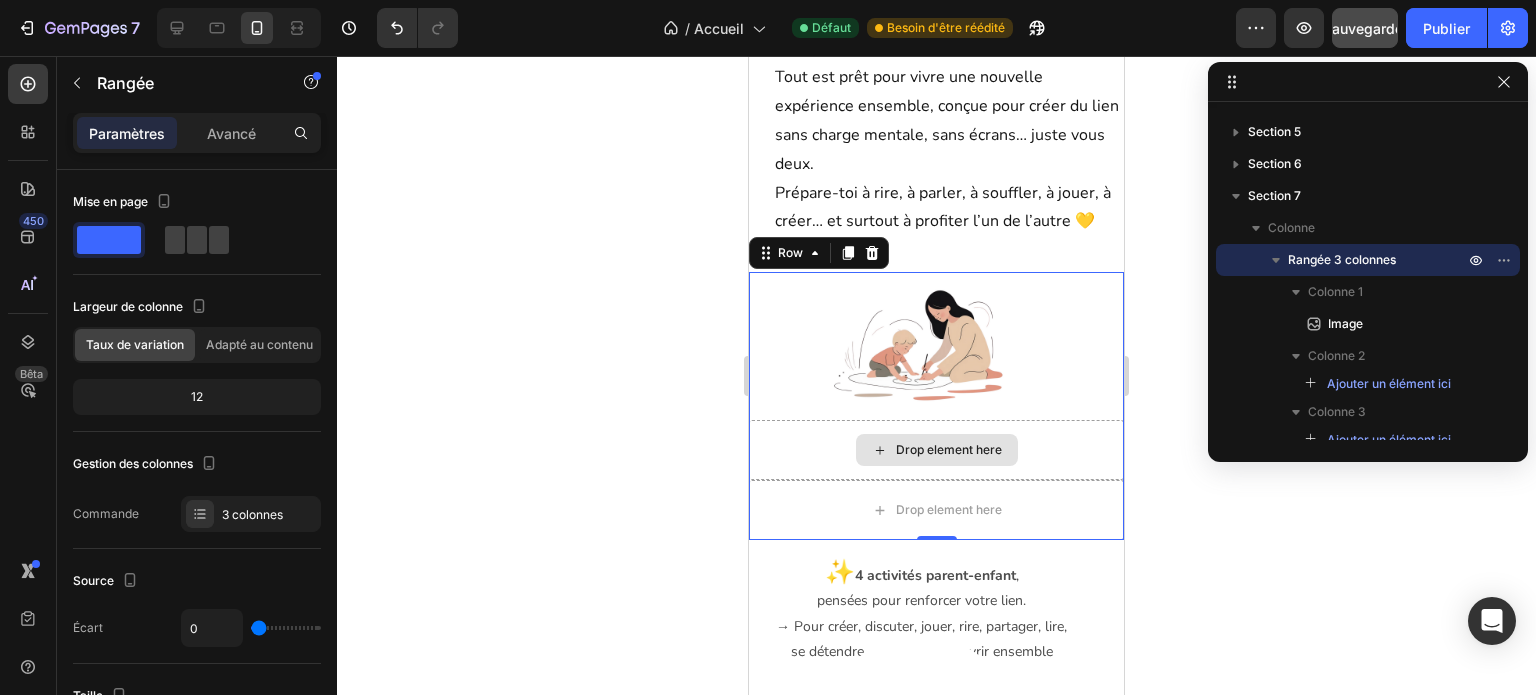 drag, startPoint x: 776, startPoint y: 459, endPoint x: 784, endPoint y: 451, distance: 11.313708 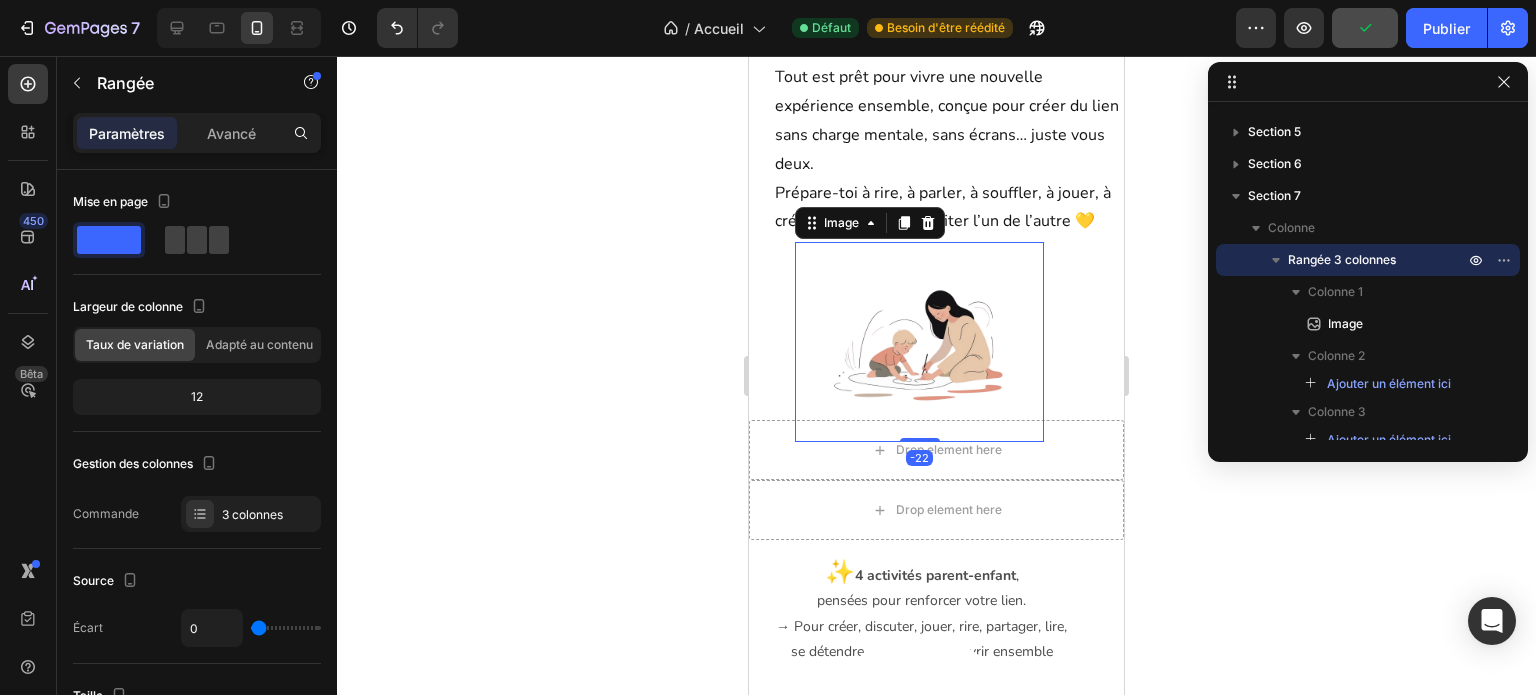 click at bounding box center [920, 342] 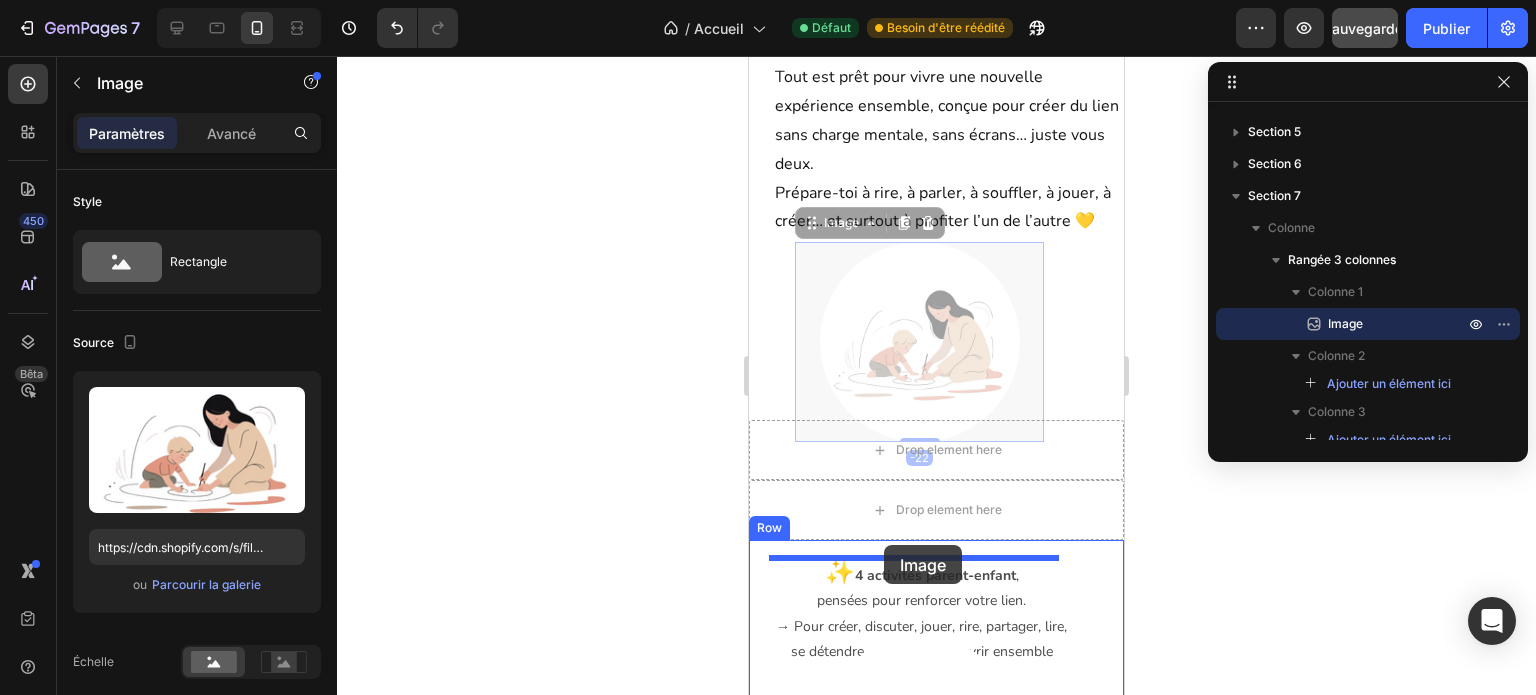 drag, startPoint x: 834, startPoint y: 370, endPoint x: 884, endPoint y: 545, distance: 182.00275 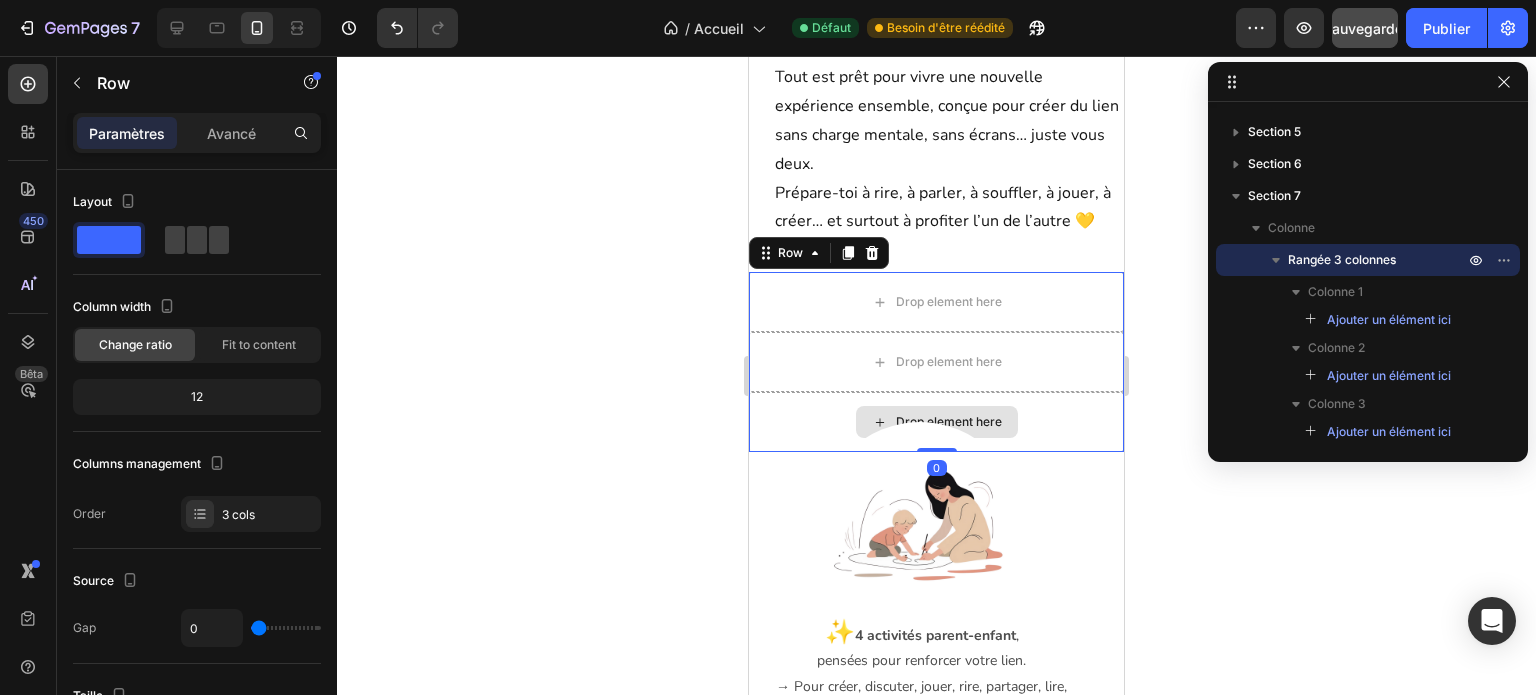 click on "Drop element here" at bounding box center [936, 422] 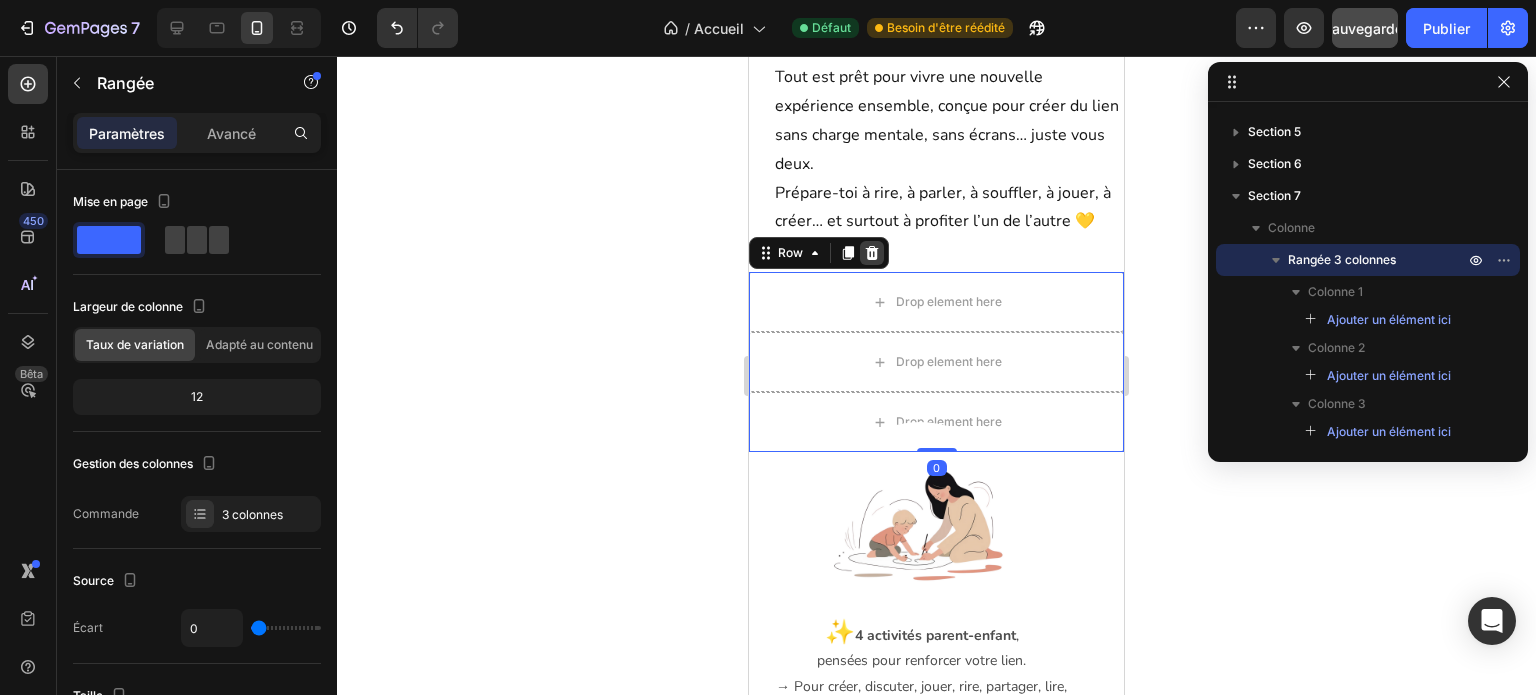click 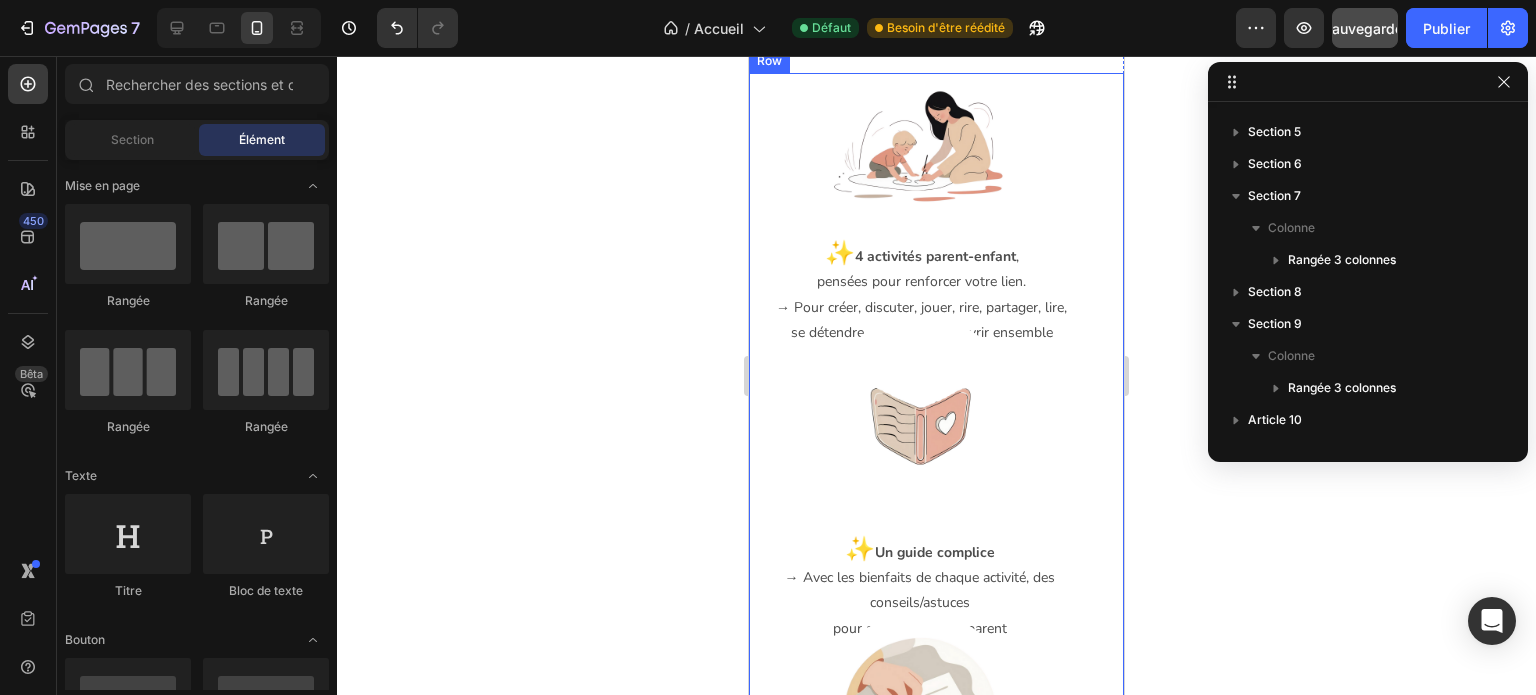 scroll, scrollTop: 1929, scrollLeft: 0, axis: vertical 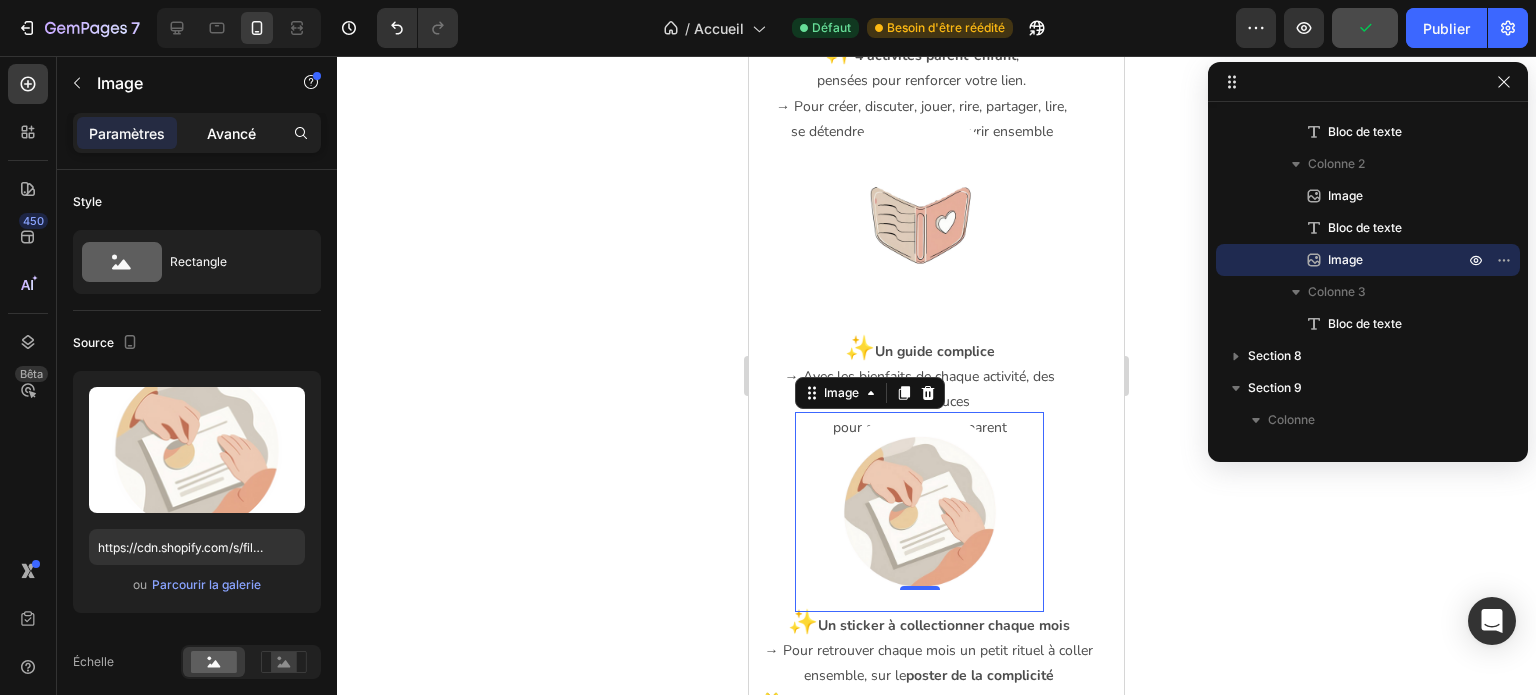 click on "Avancé" 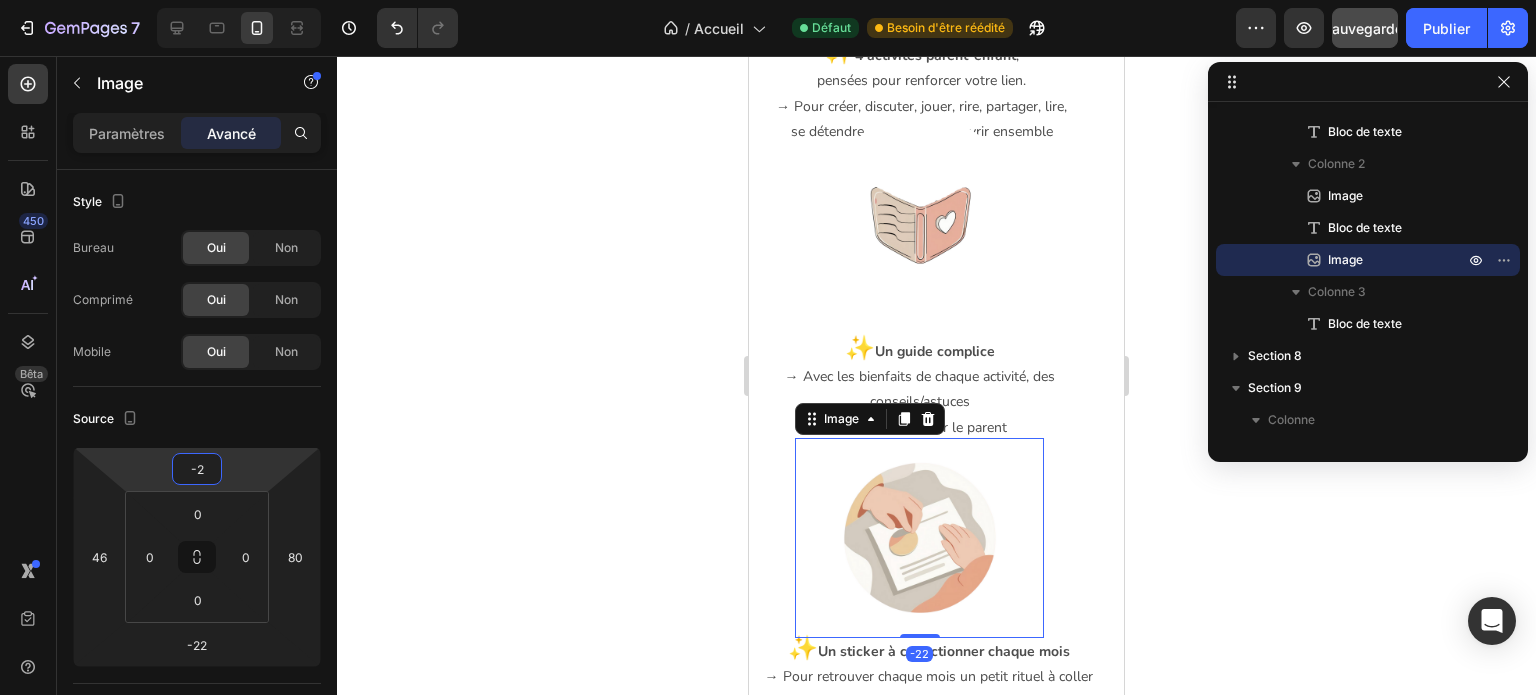 type on "0" 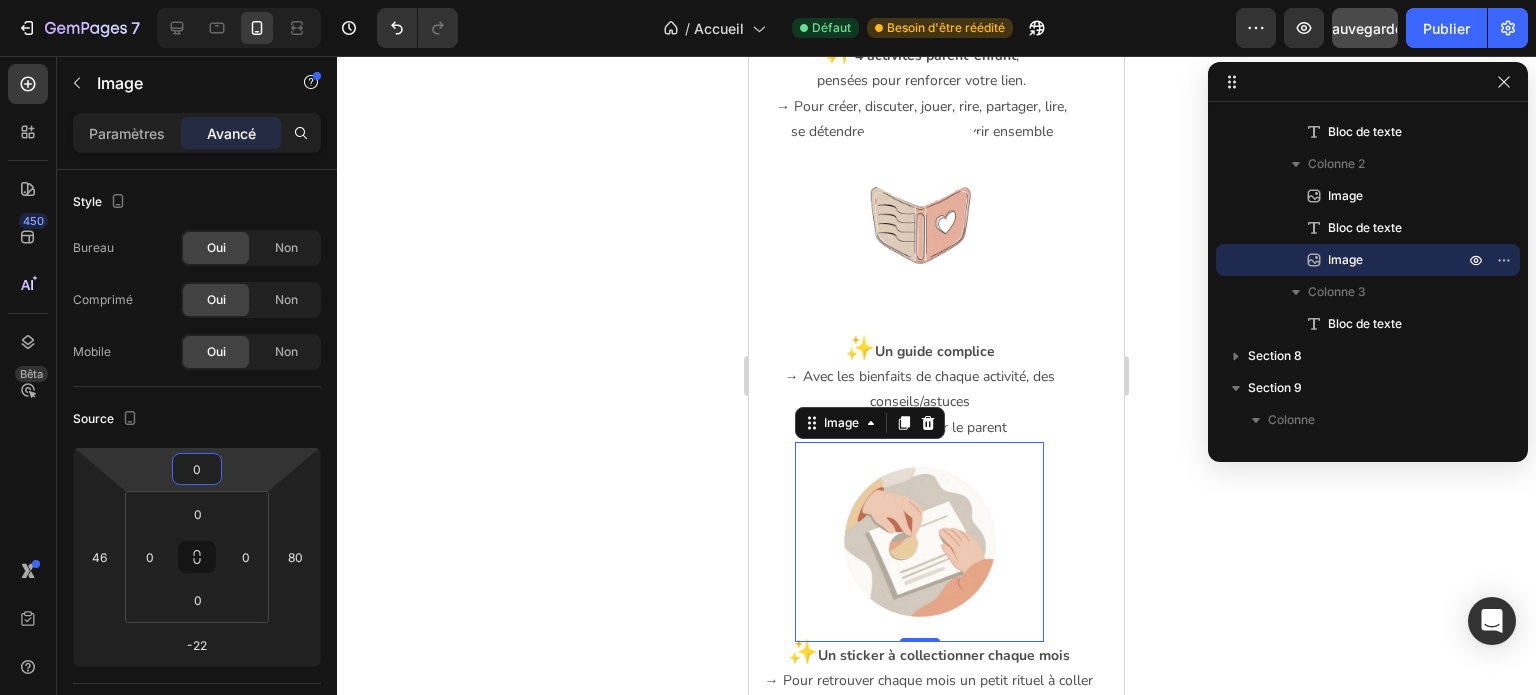drag, startPoint x: 235, startPoint y: 456, endPoint x: 235, endPoint y: 441, distance: 15 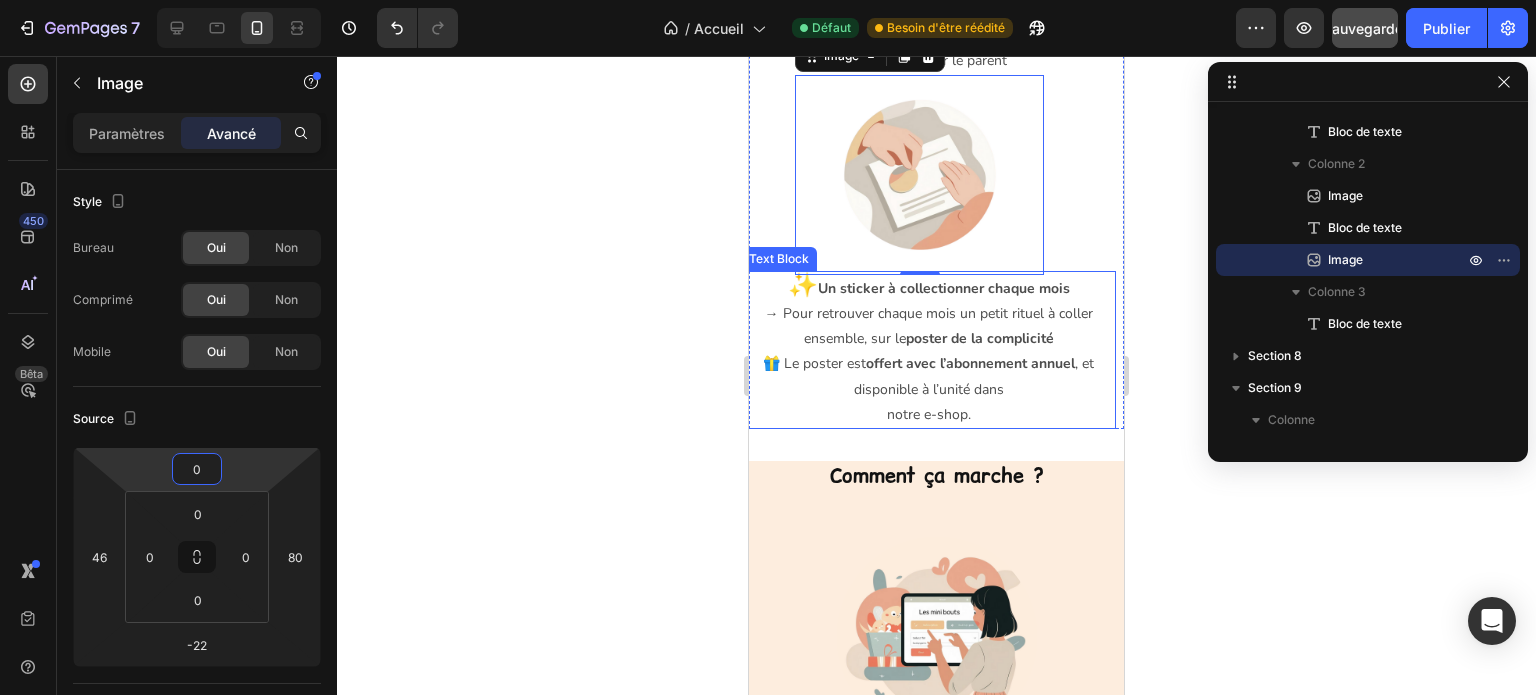 scroll, scrollTop: 2329, scrollLeft: 0, axis: vertical 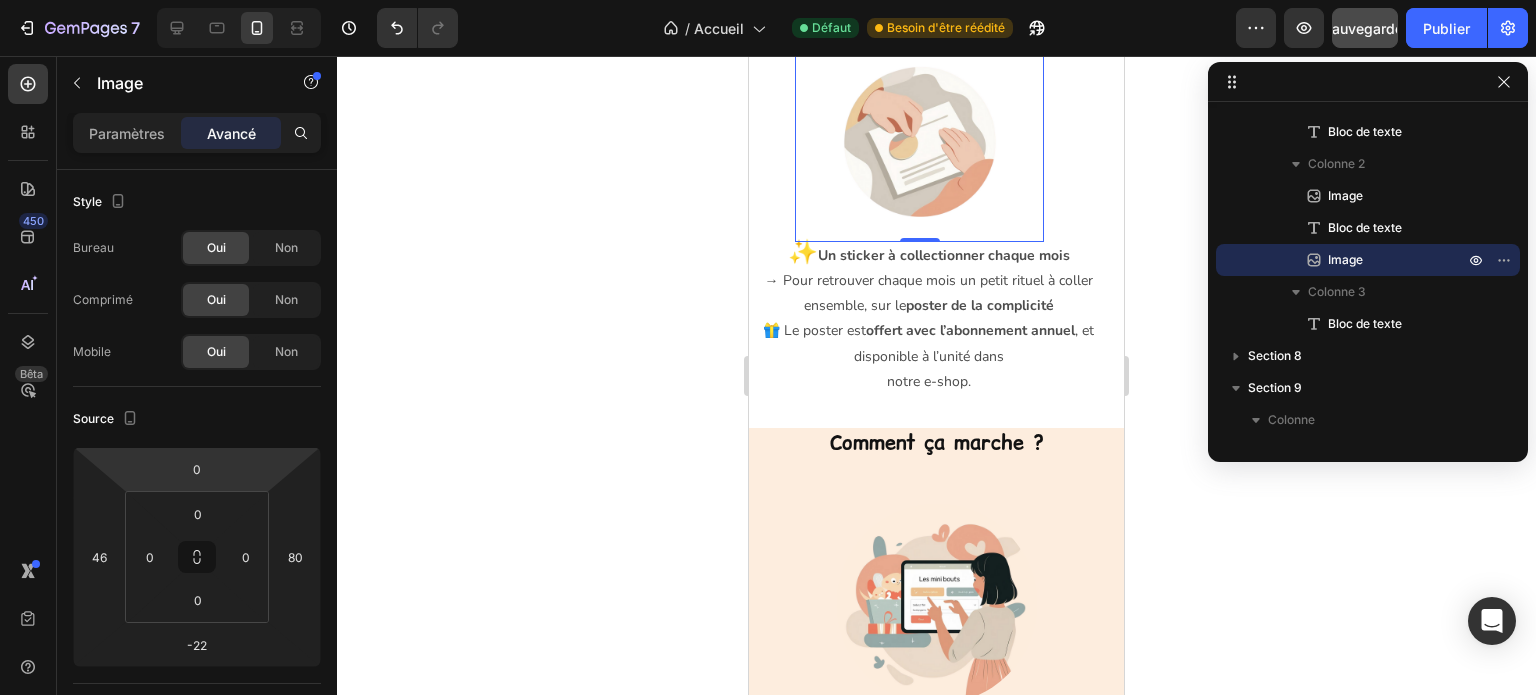 click 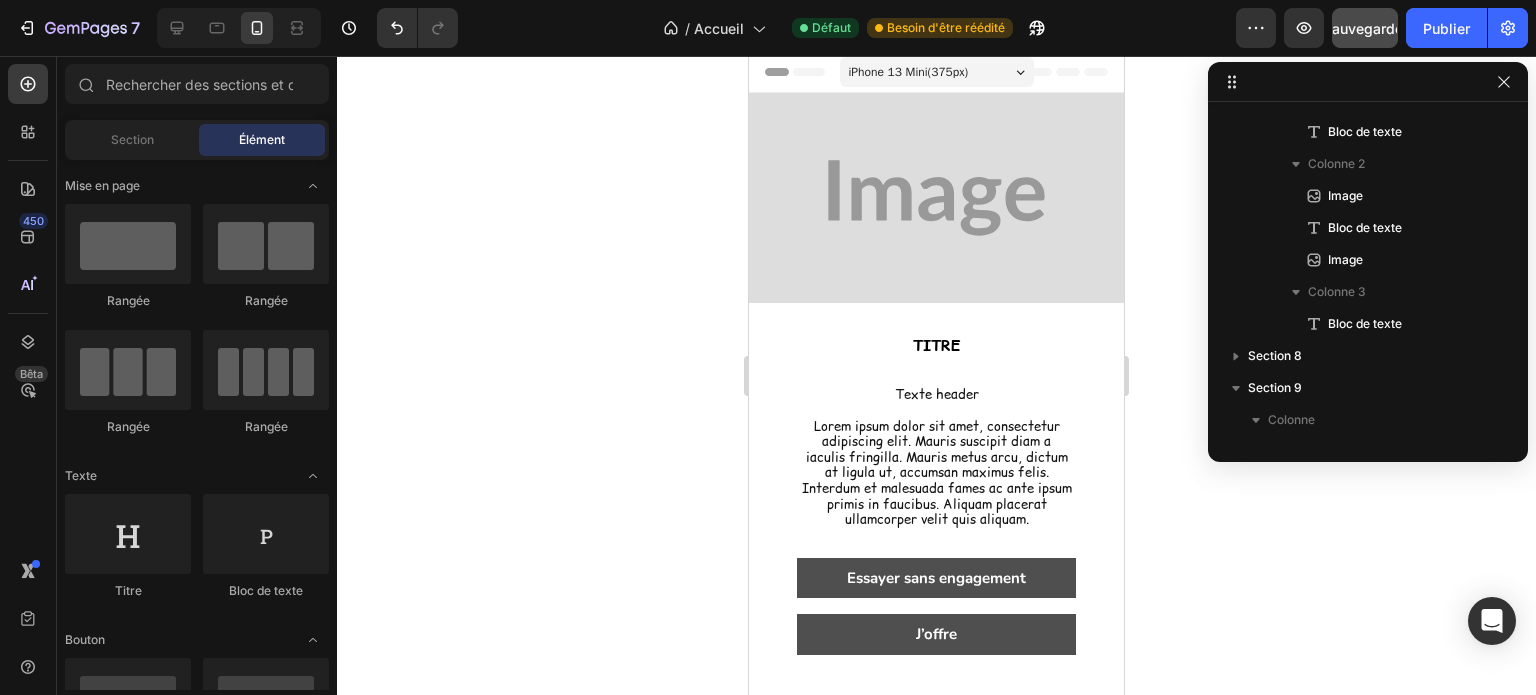 scroll, scrollTop: 0, scrollLeft: 0, axis: both 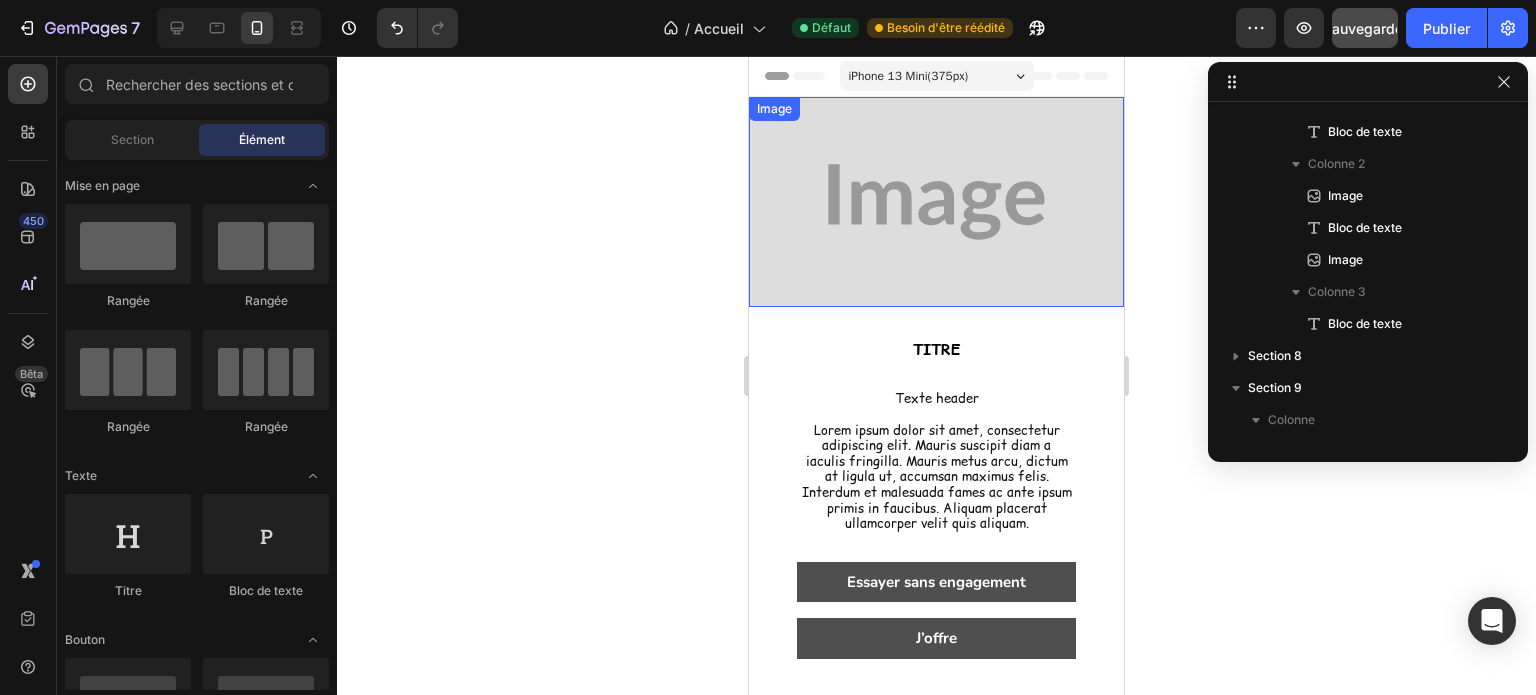 click at bounding box center (936, 202) 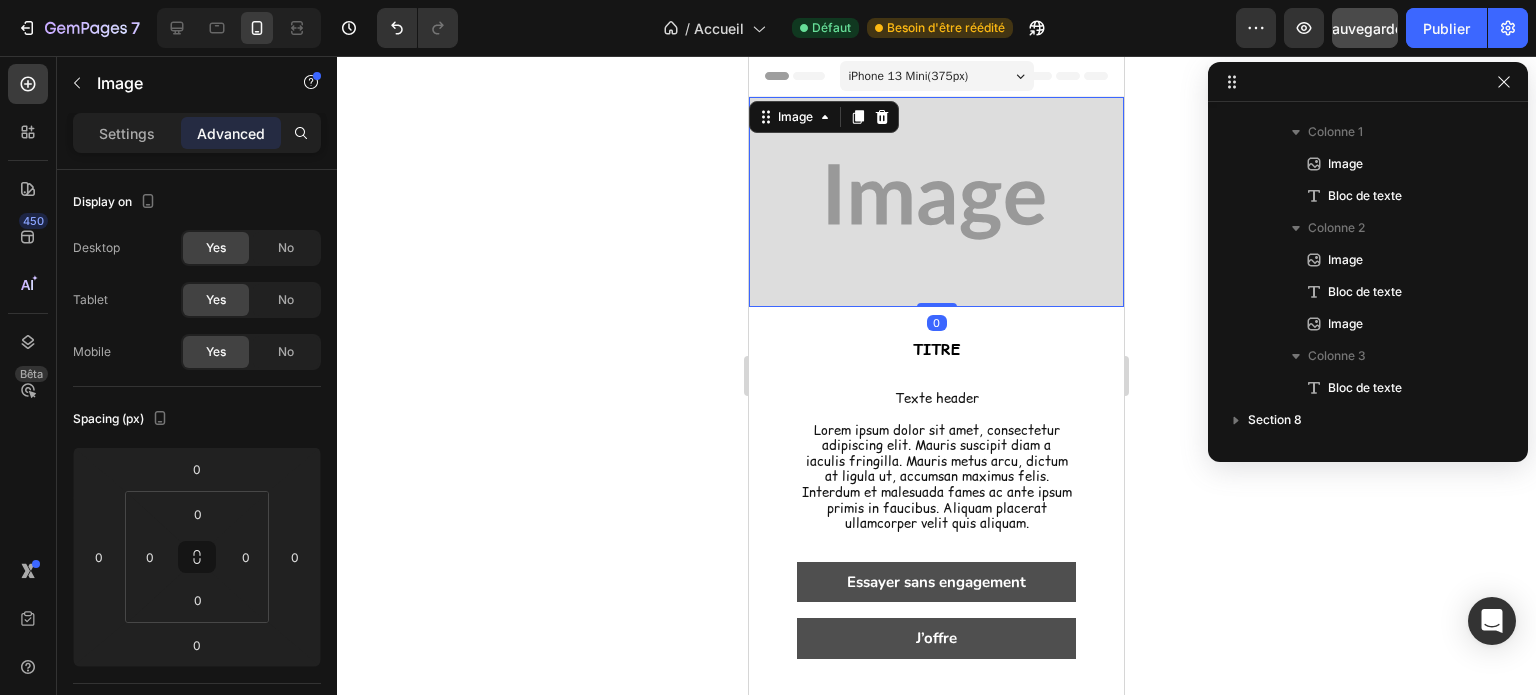 scroll, scrollTop: 0, scrollLeft: 0, axis: both 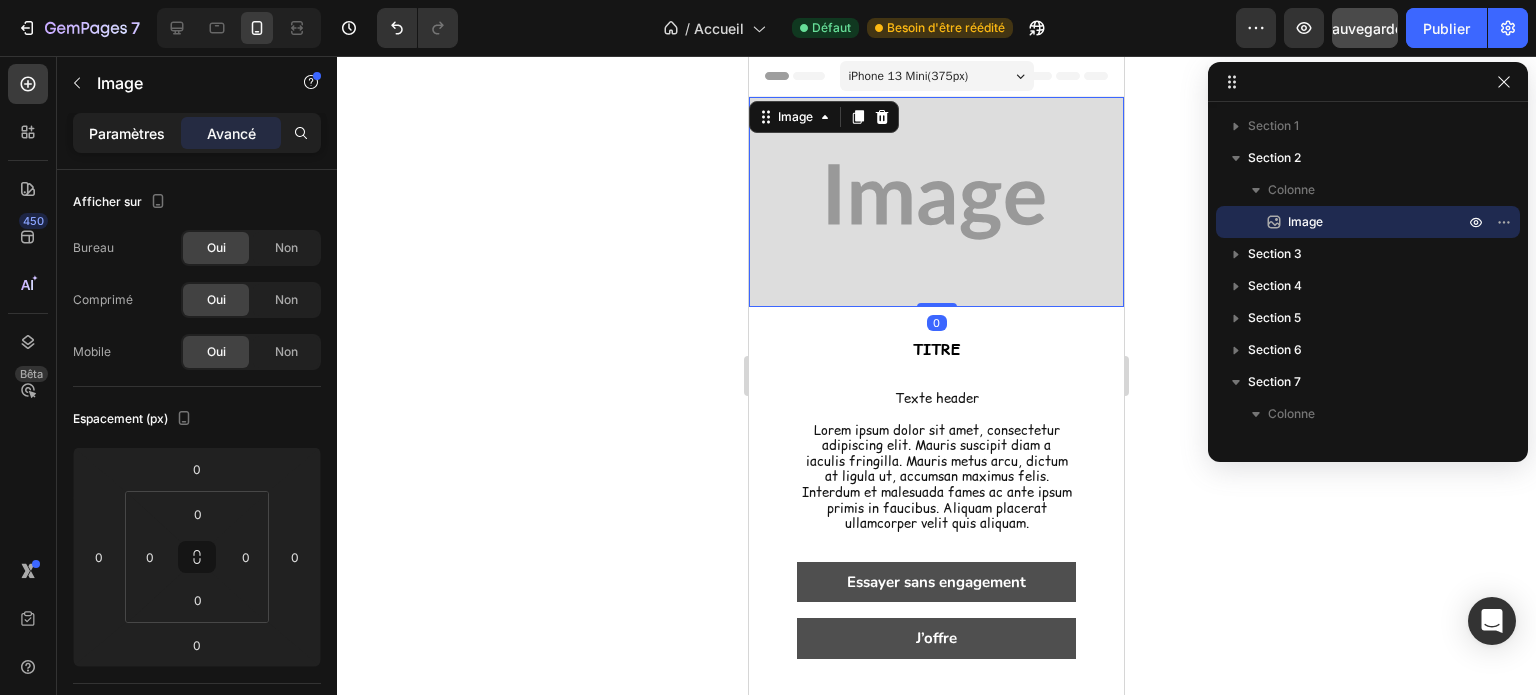 click on "Paramètres" at bounding box center [127, 133] 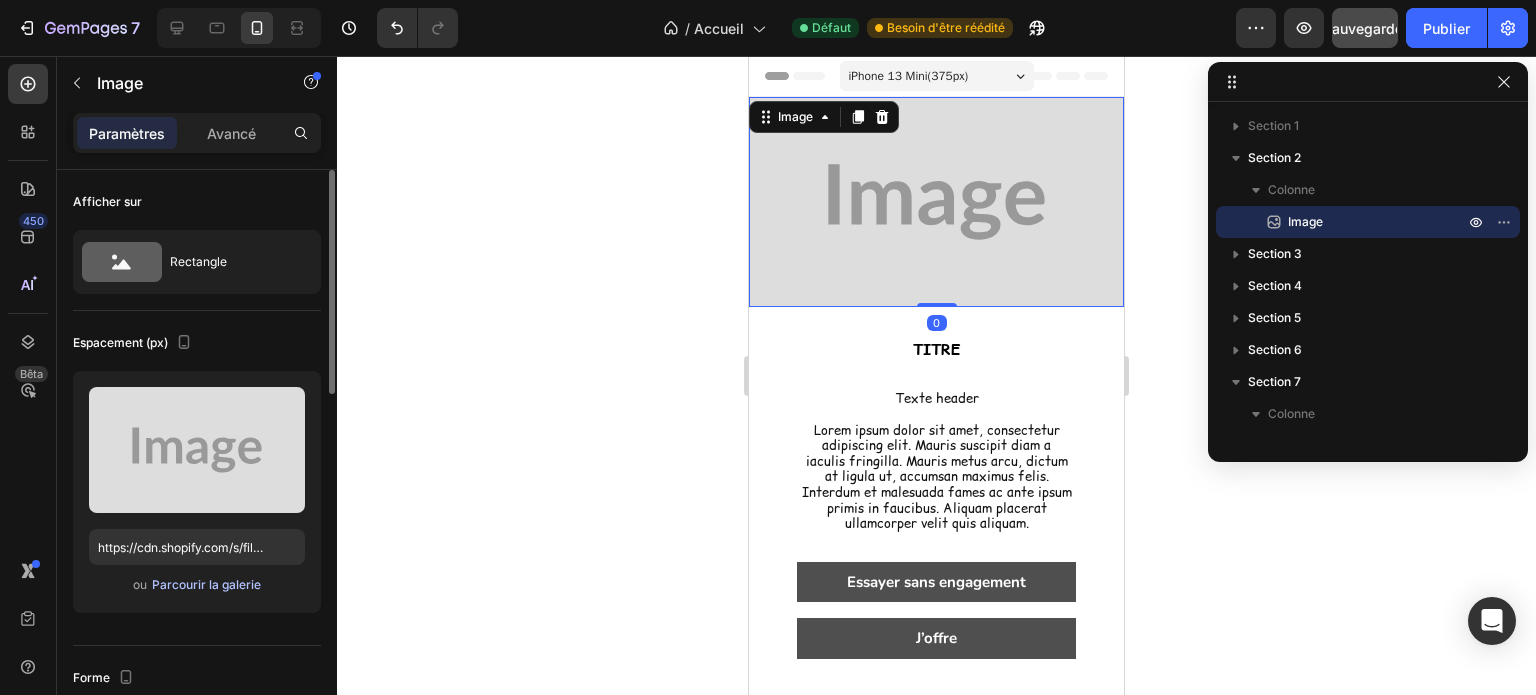 click on "Parcourir la galerie" at bounding box center [206, 584] 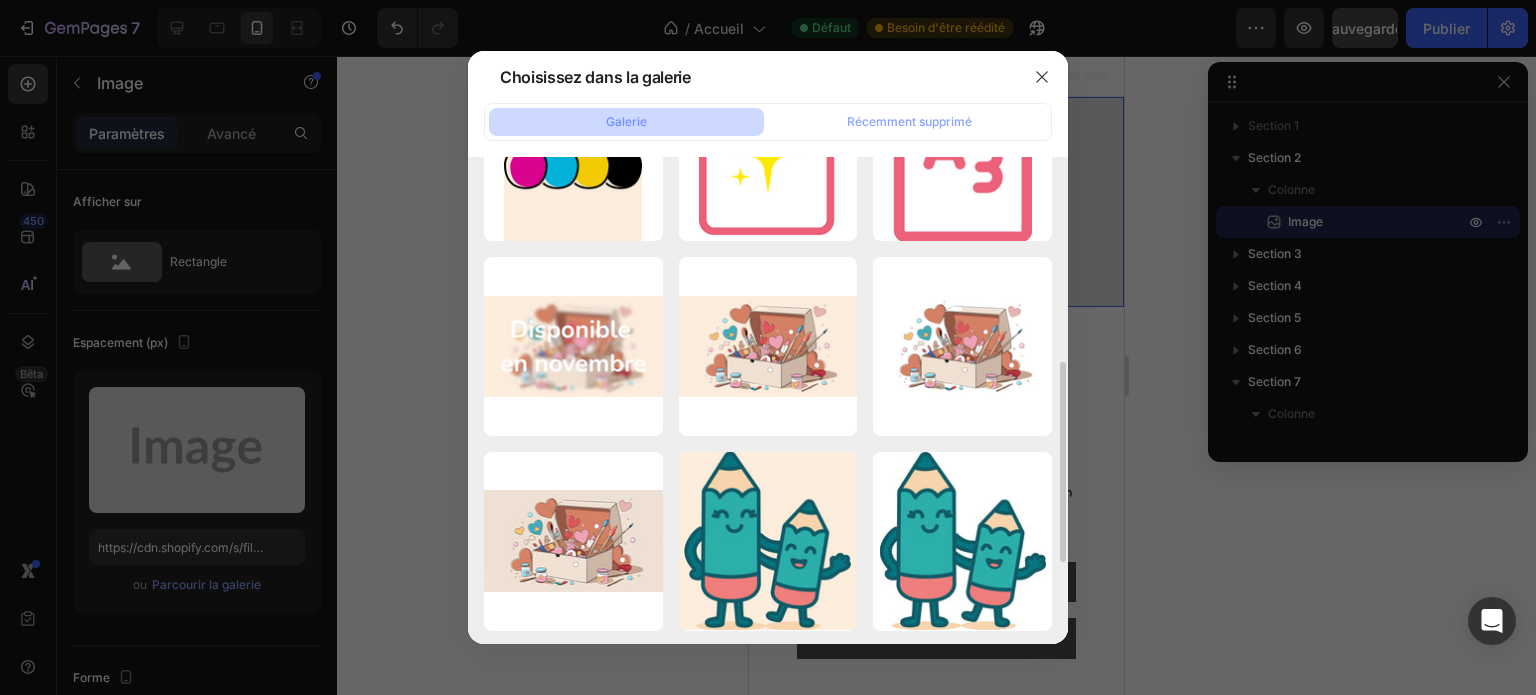scroll, scrollTop: 600, scrollLeft: 0, axis: vertical 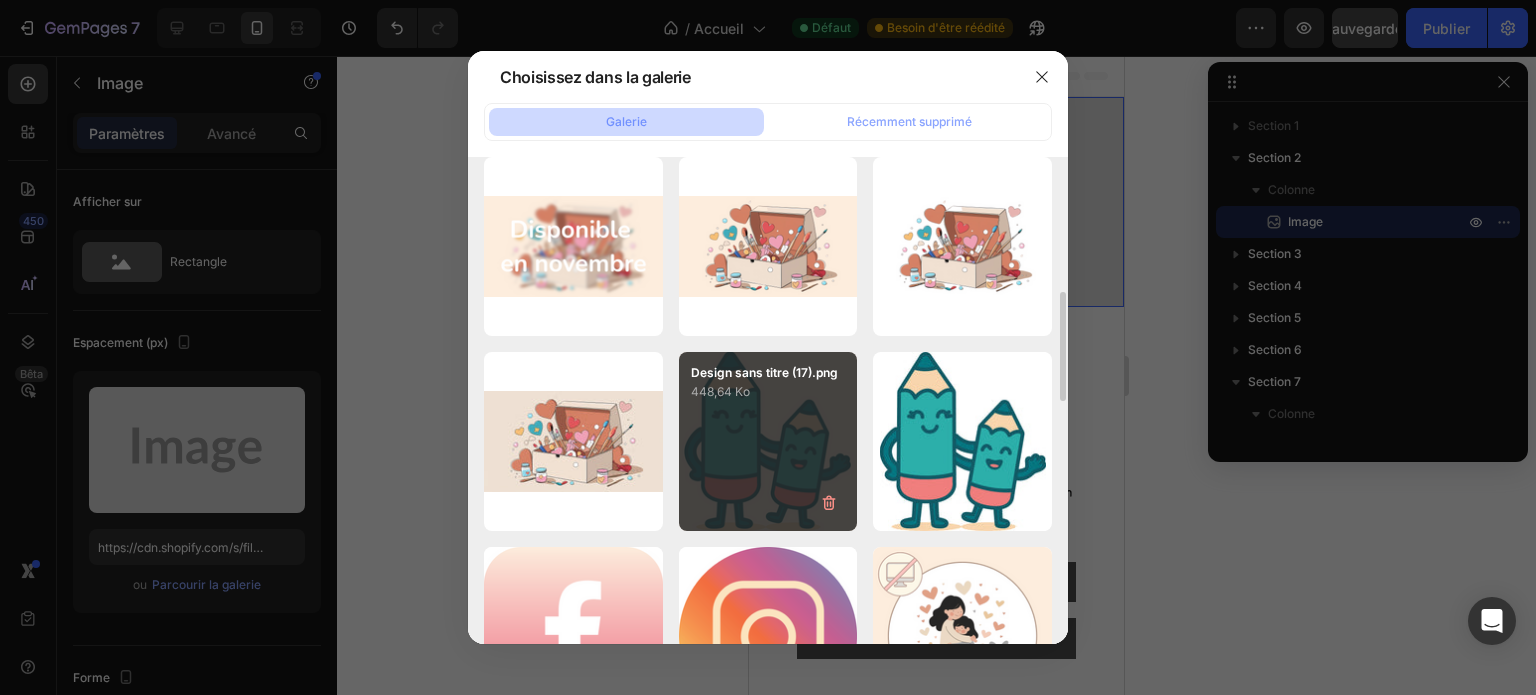 click on "Design sans titre (17).png 448,64 Ko" at bounding box center (768, 441) 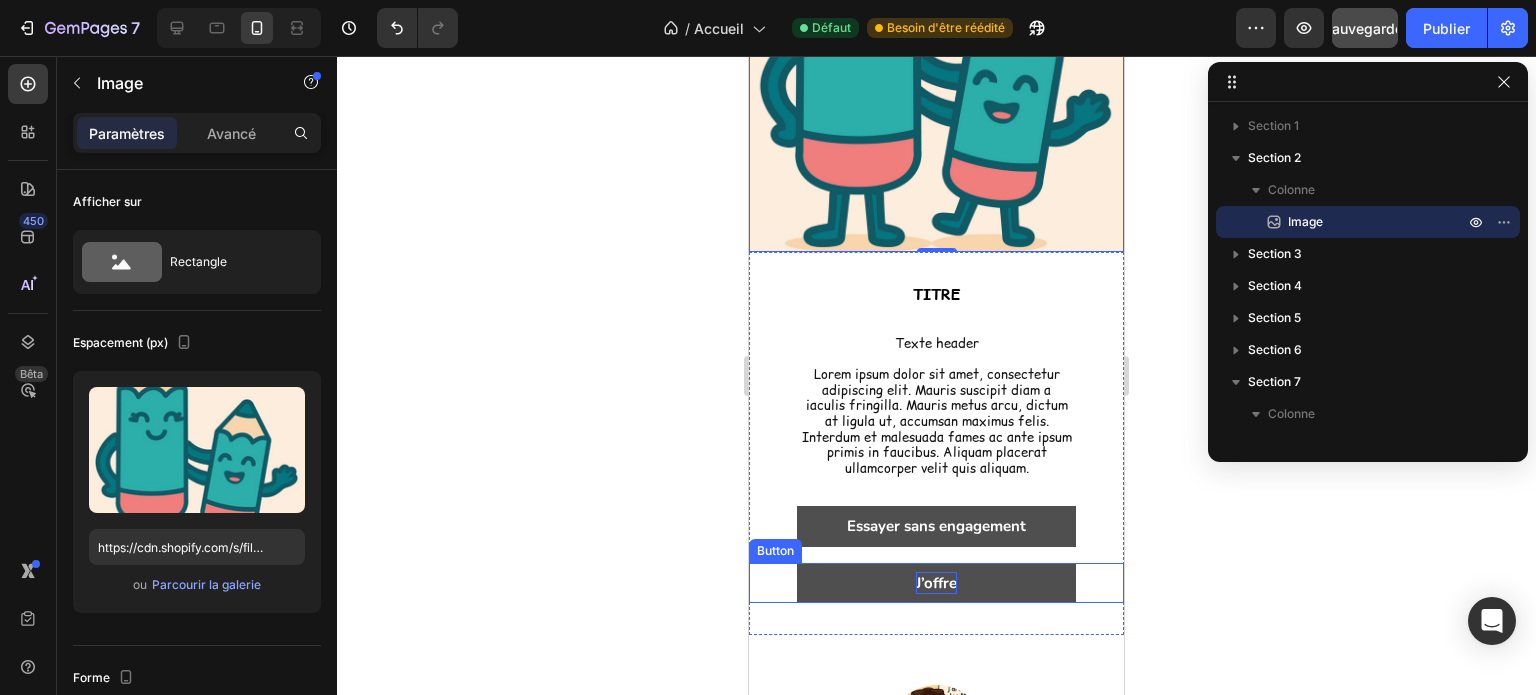 scroll, scrollTop: 200, scrollLeft: 0, axis: vertical 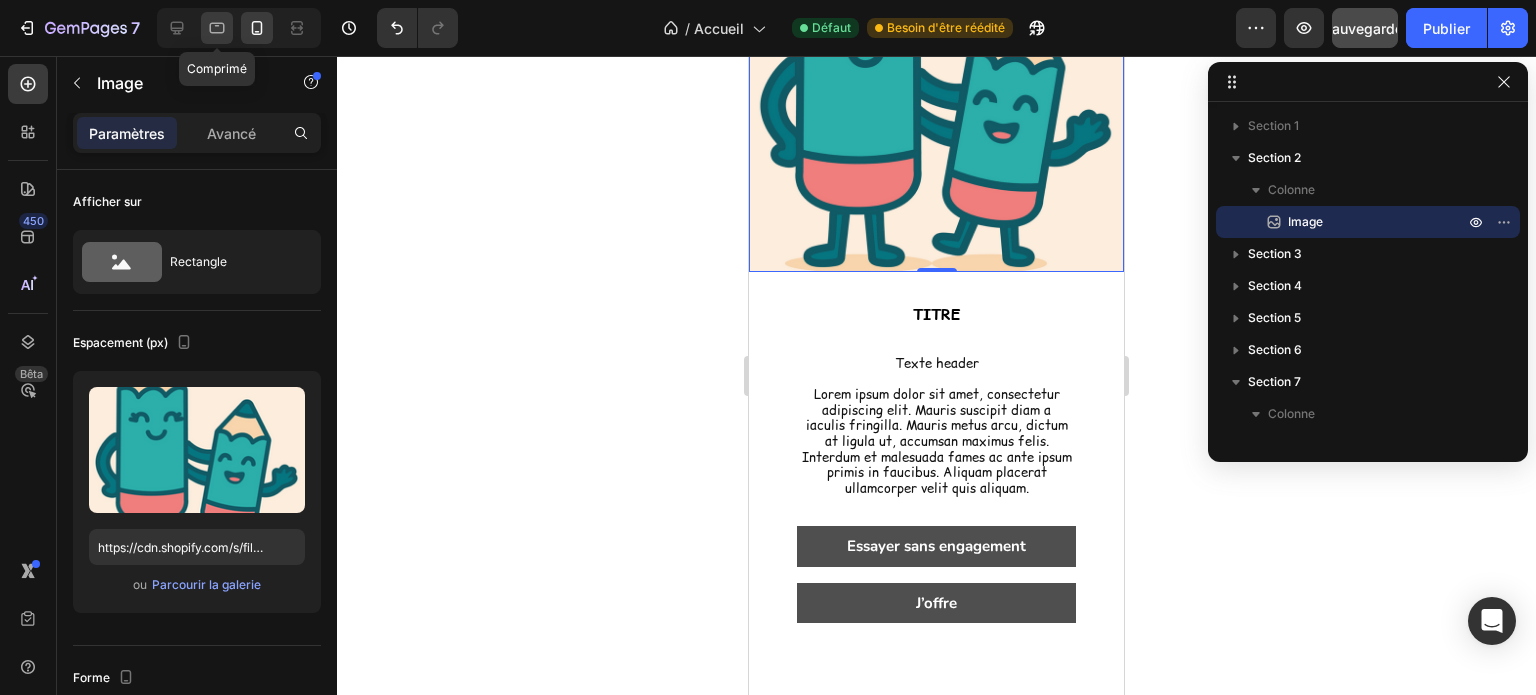 click 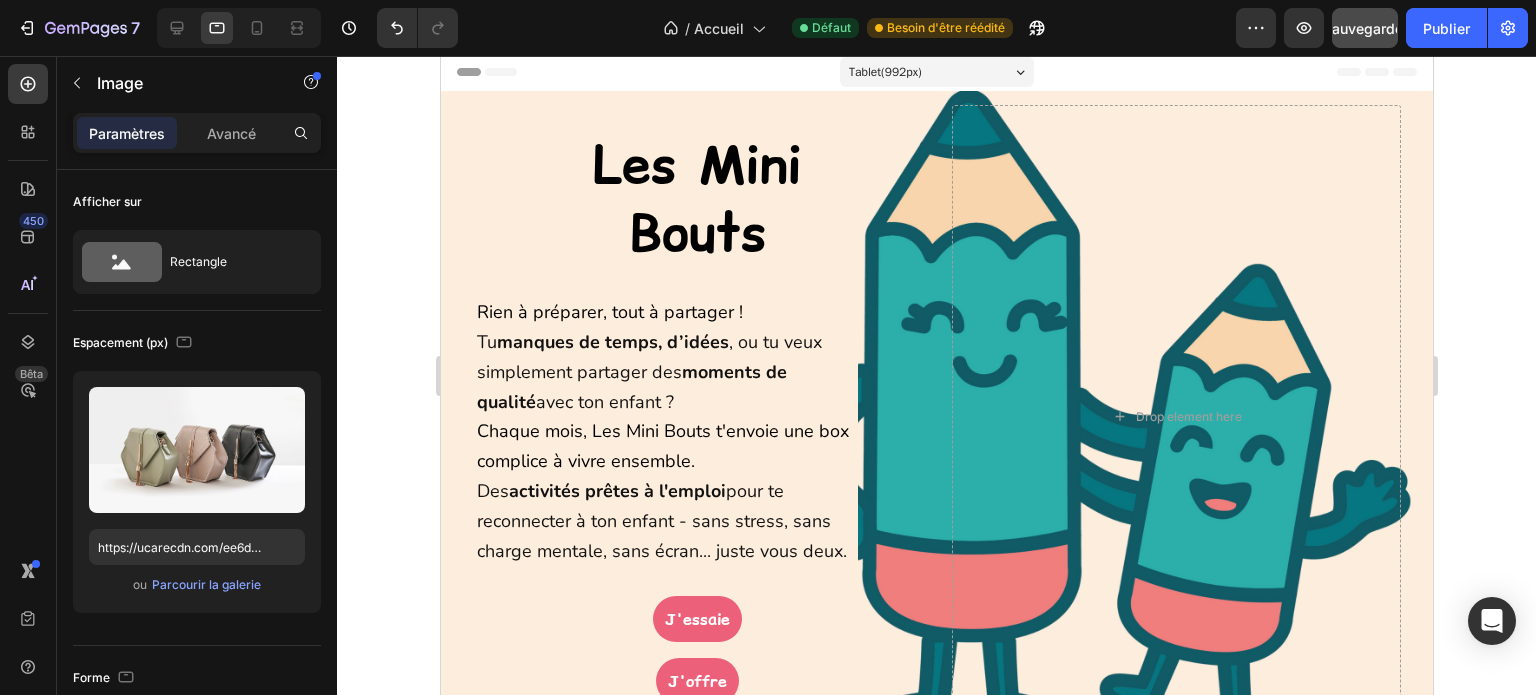 scroll, scrollTop: 0, scrollLeft: 0, axis: both 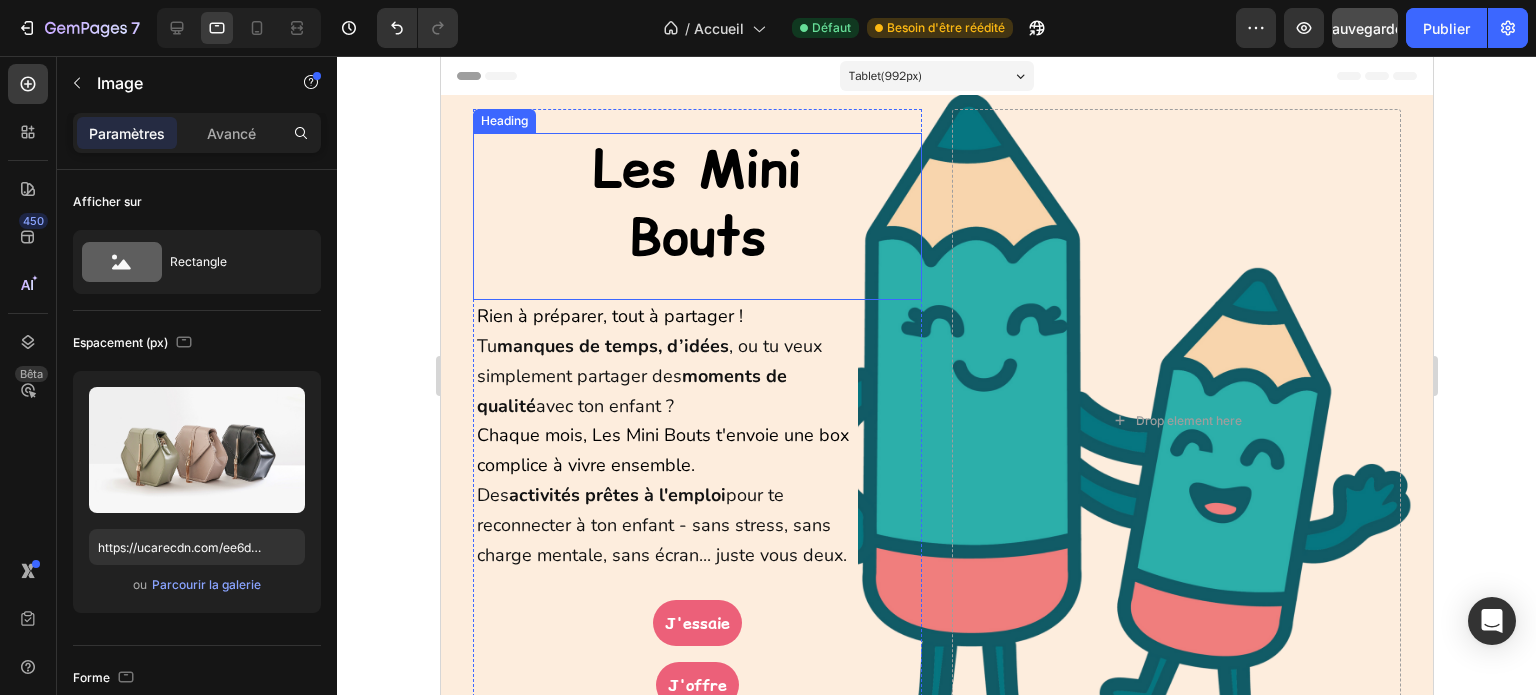 click on "Les Mini Bouts" at bounding box center (696, 202) 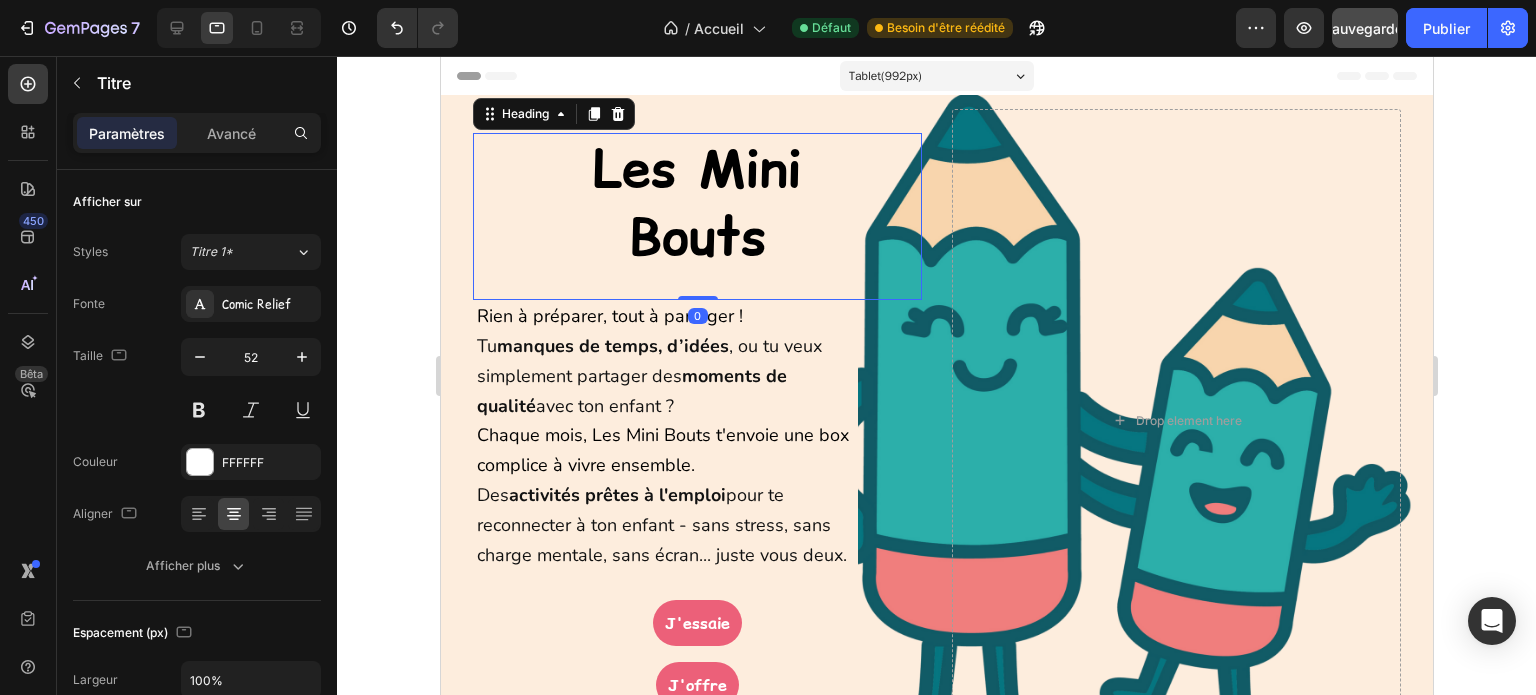 click on "Les Mini Bouts" at bounding box center [696, 216] 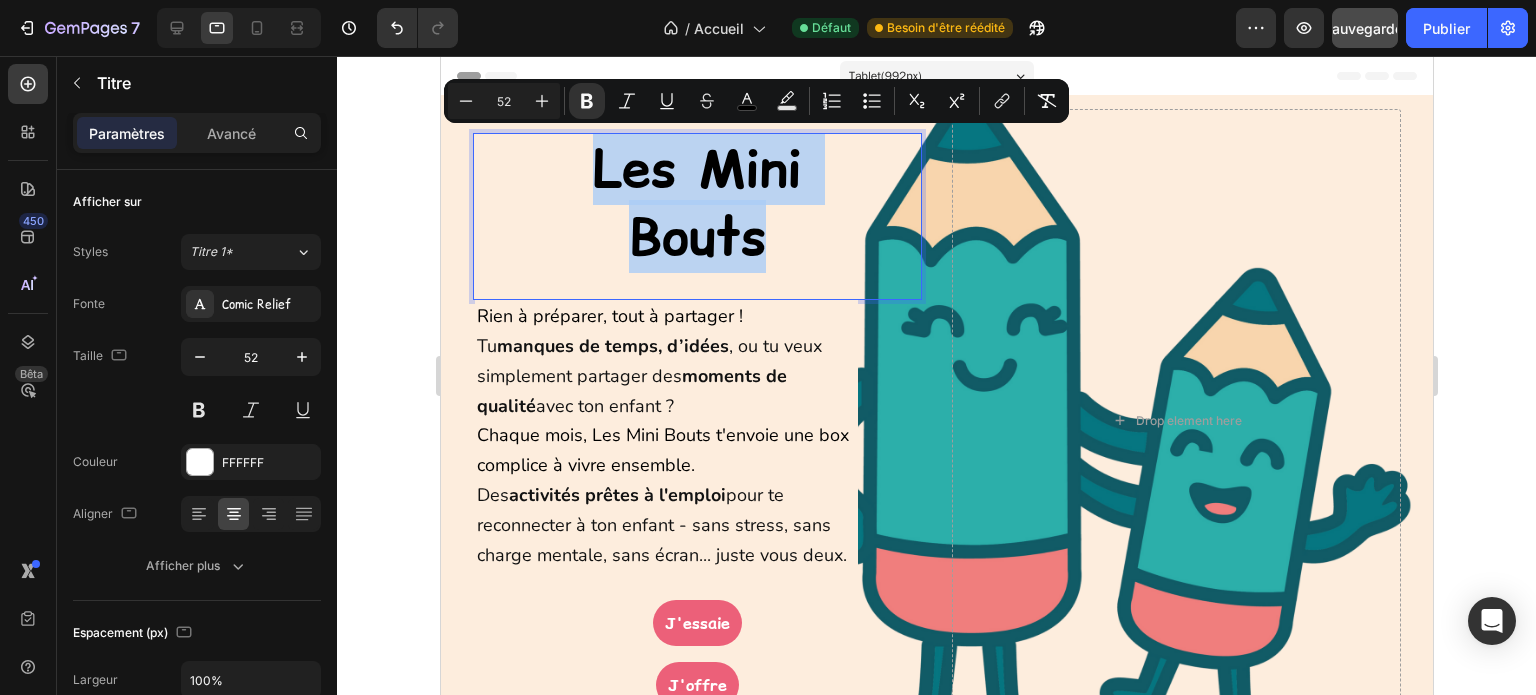 drag, startPoint x: 817, startPoint y: 278, endPoint x: 561, endPoint y: 167, distance: 279.0287 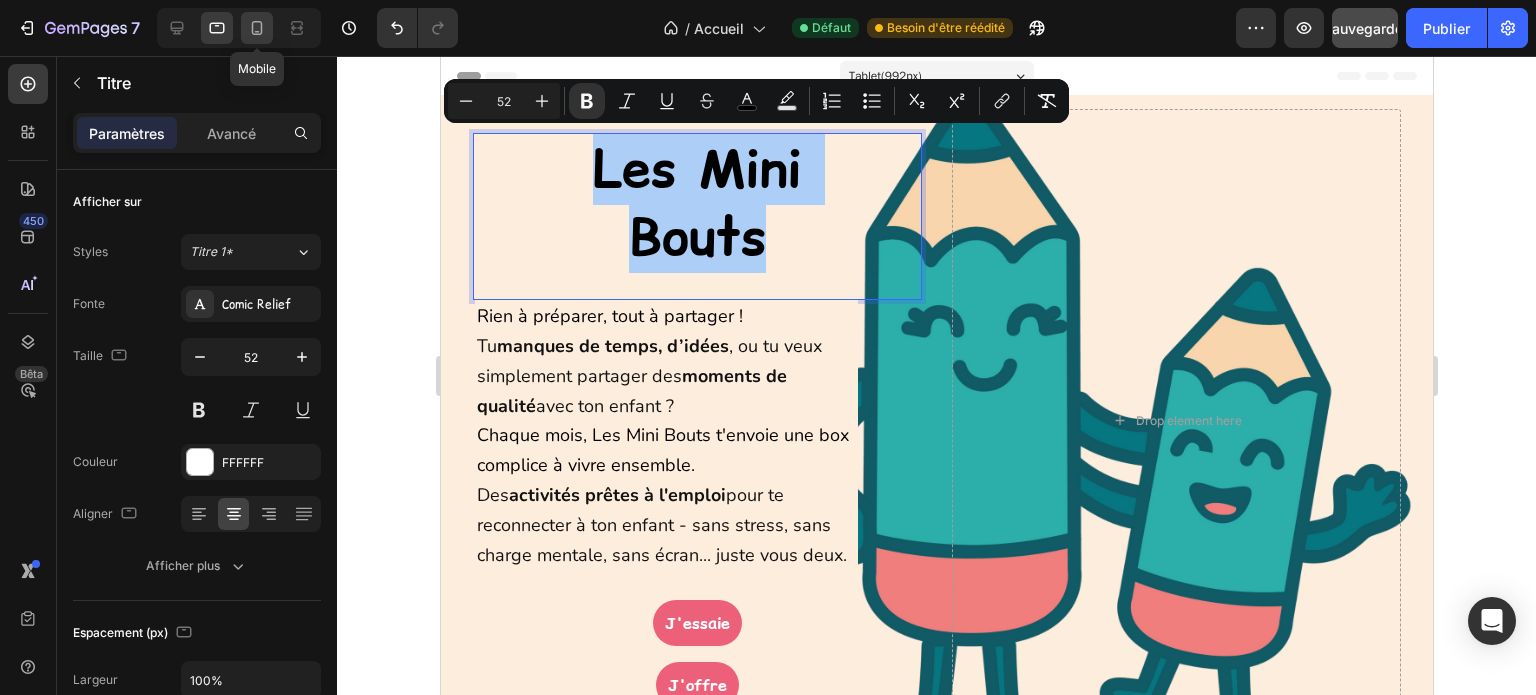 click 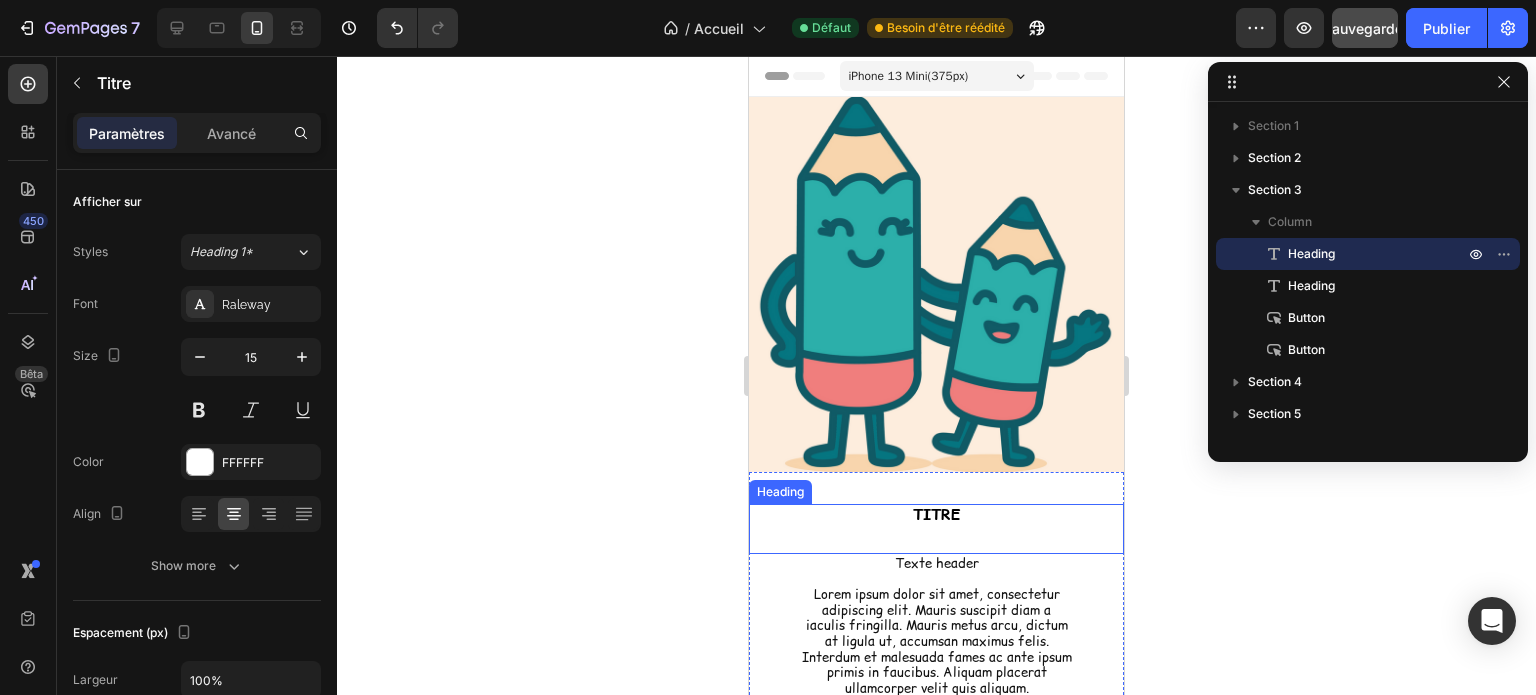 click on "TITRE" at bounding box center [936, 514] 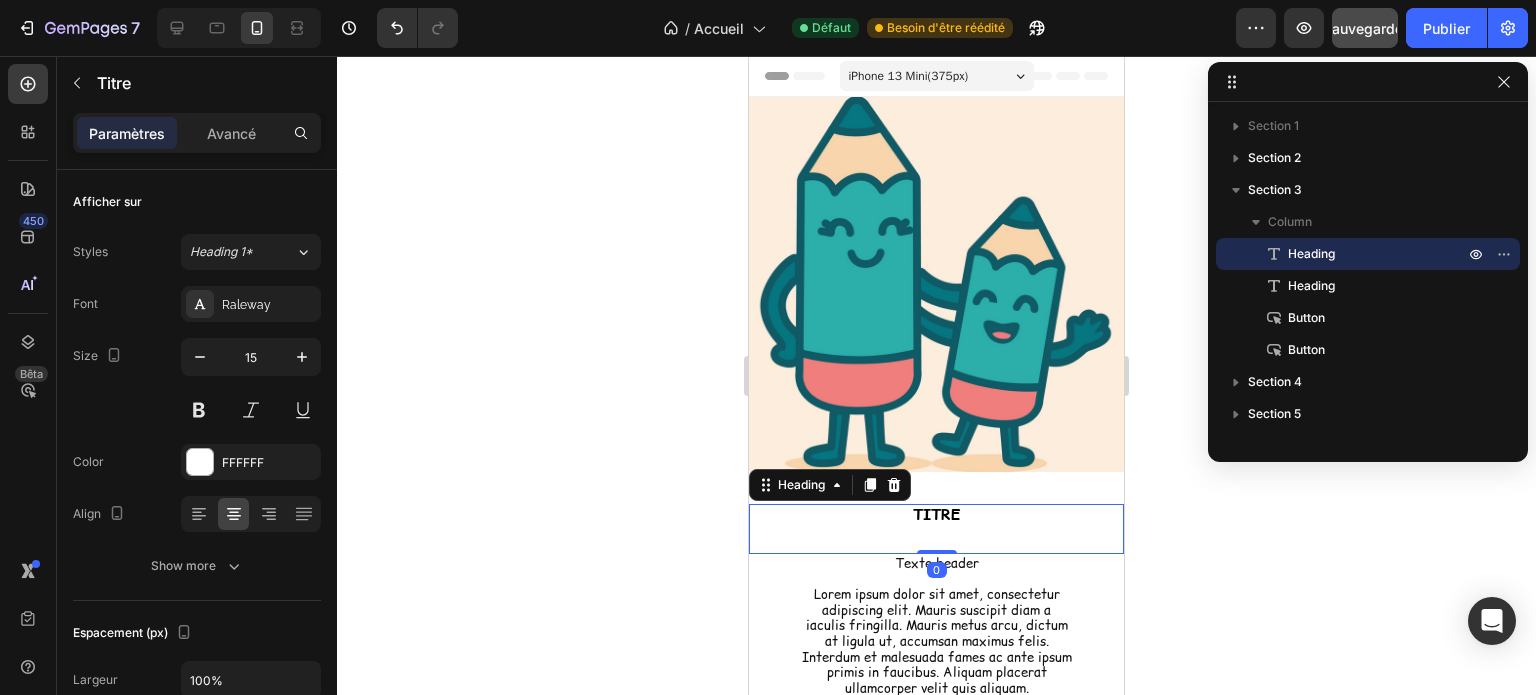 scroll, scrollTop: 400, scrollLeft: 0, axis: vertical 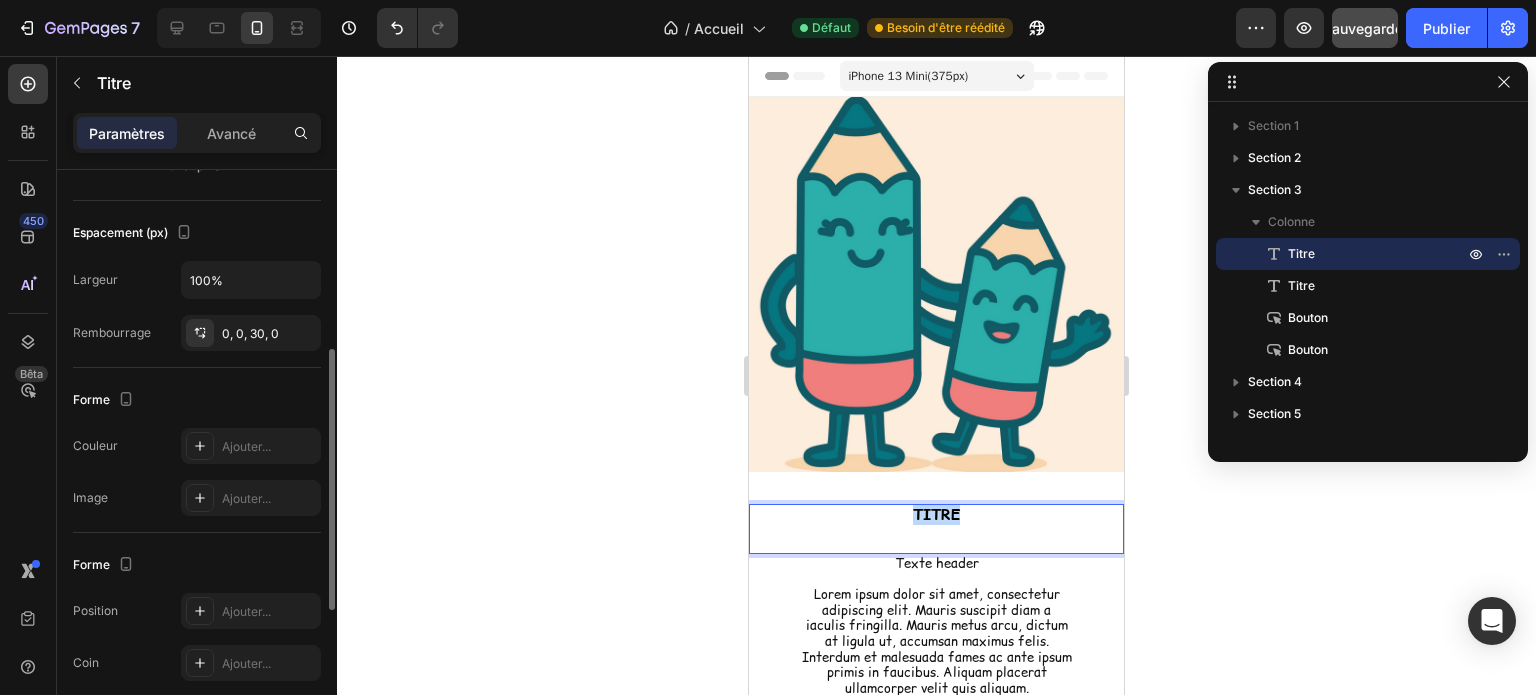click on "TITRE" at bounding box center (936, 514) 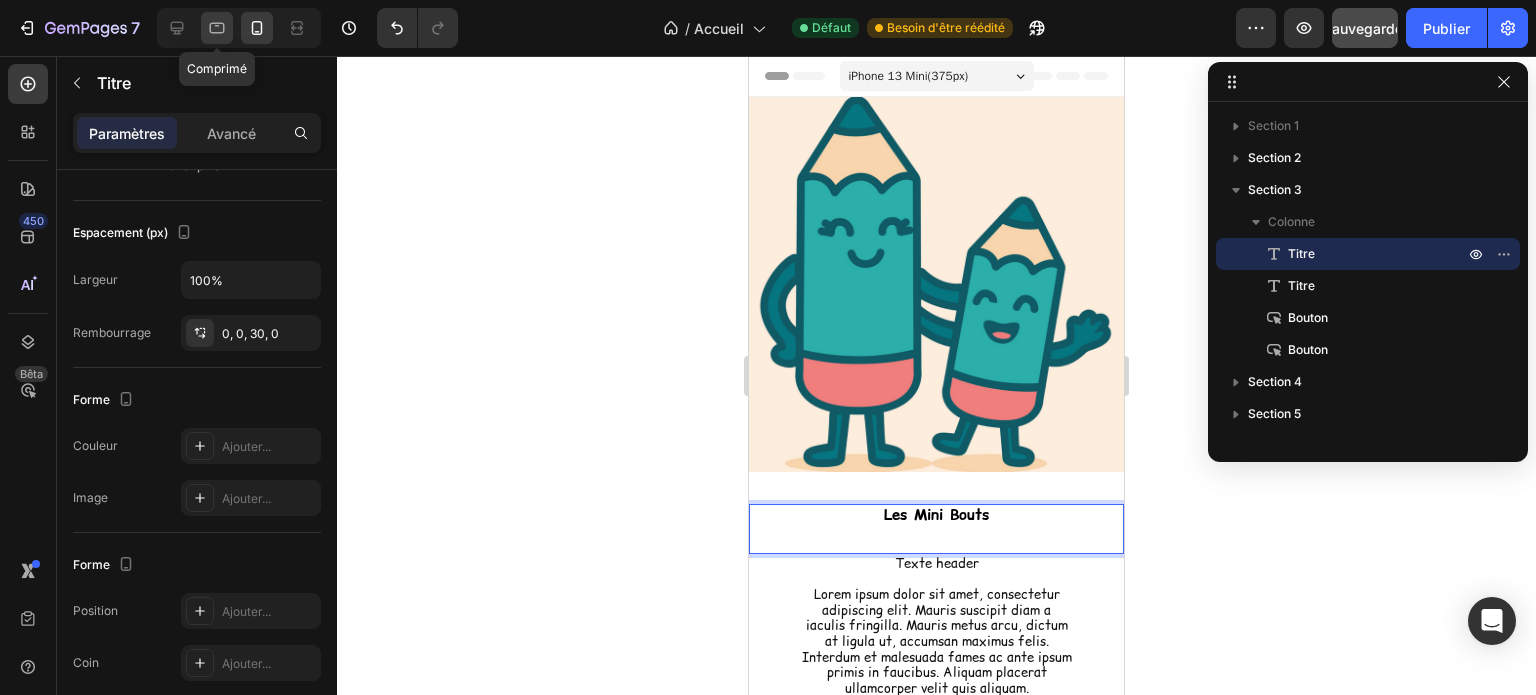 click 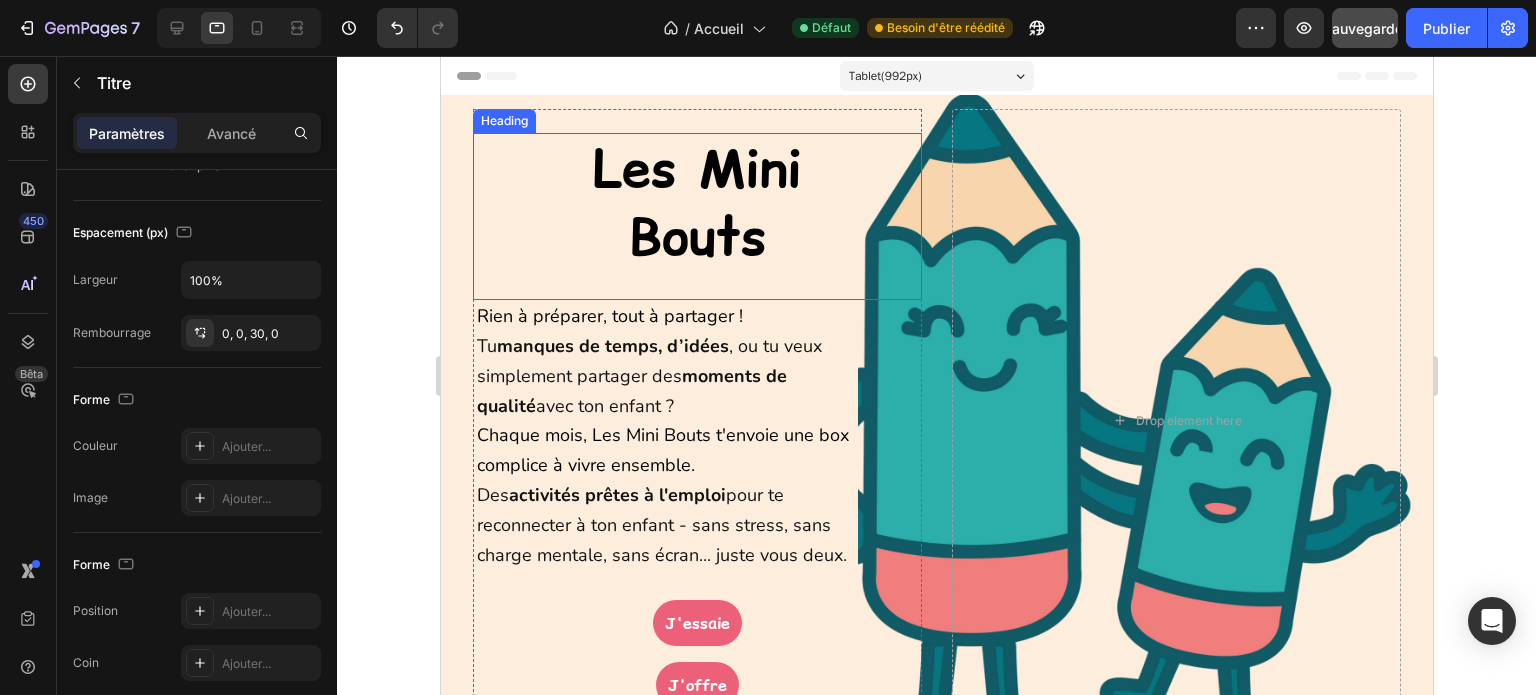 click on "Les Mini Bouts" at bounding box center [696, 202] 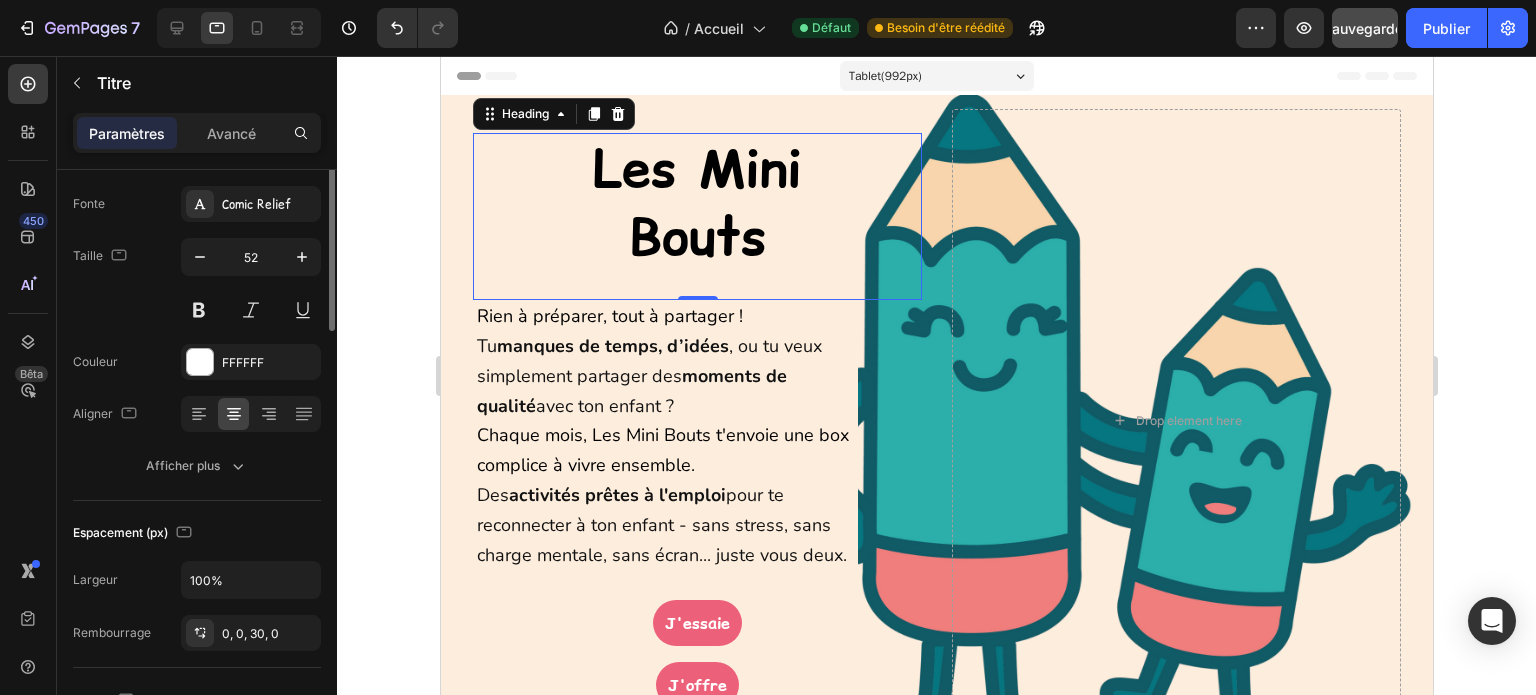 scroll, scrollTop: 0, scrollLeft: 0, axis: both 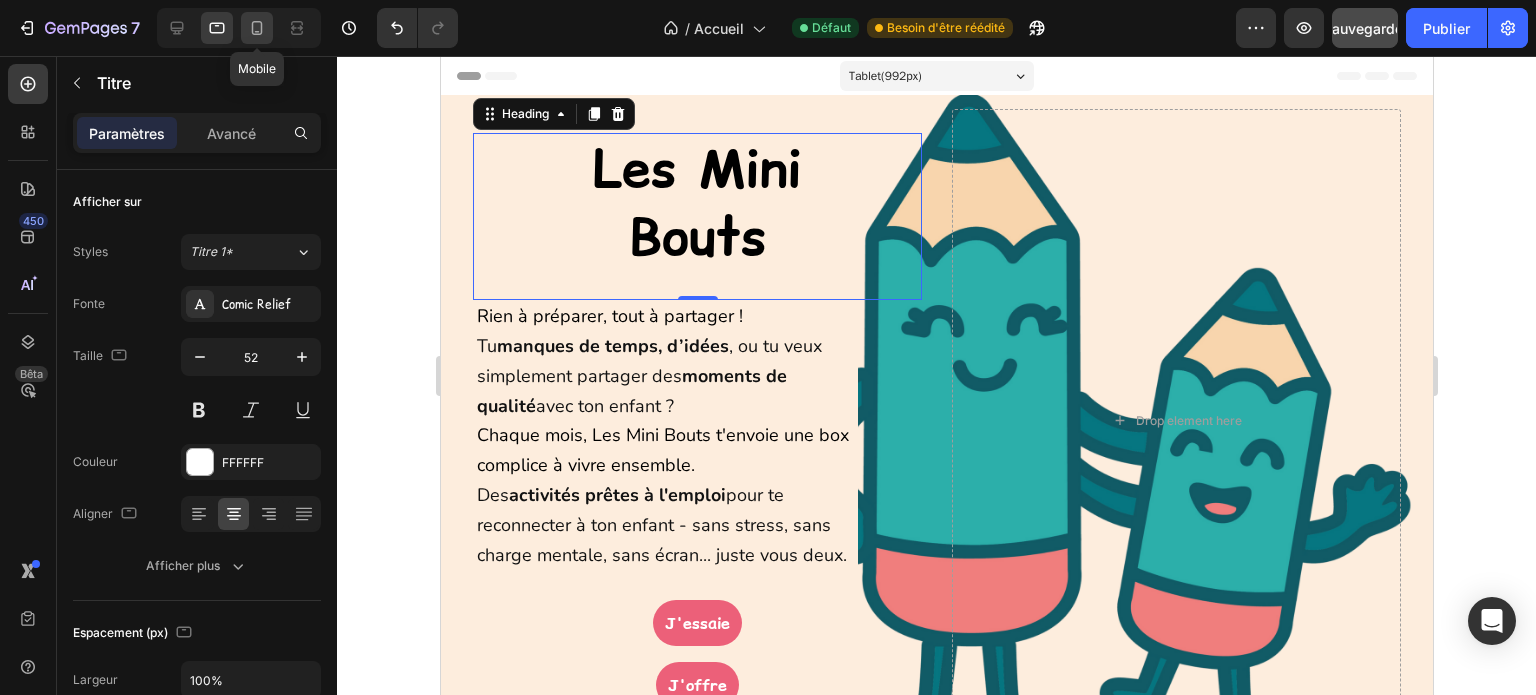 click 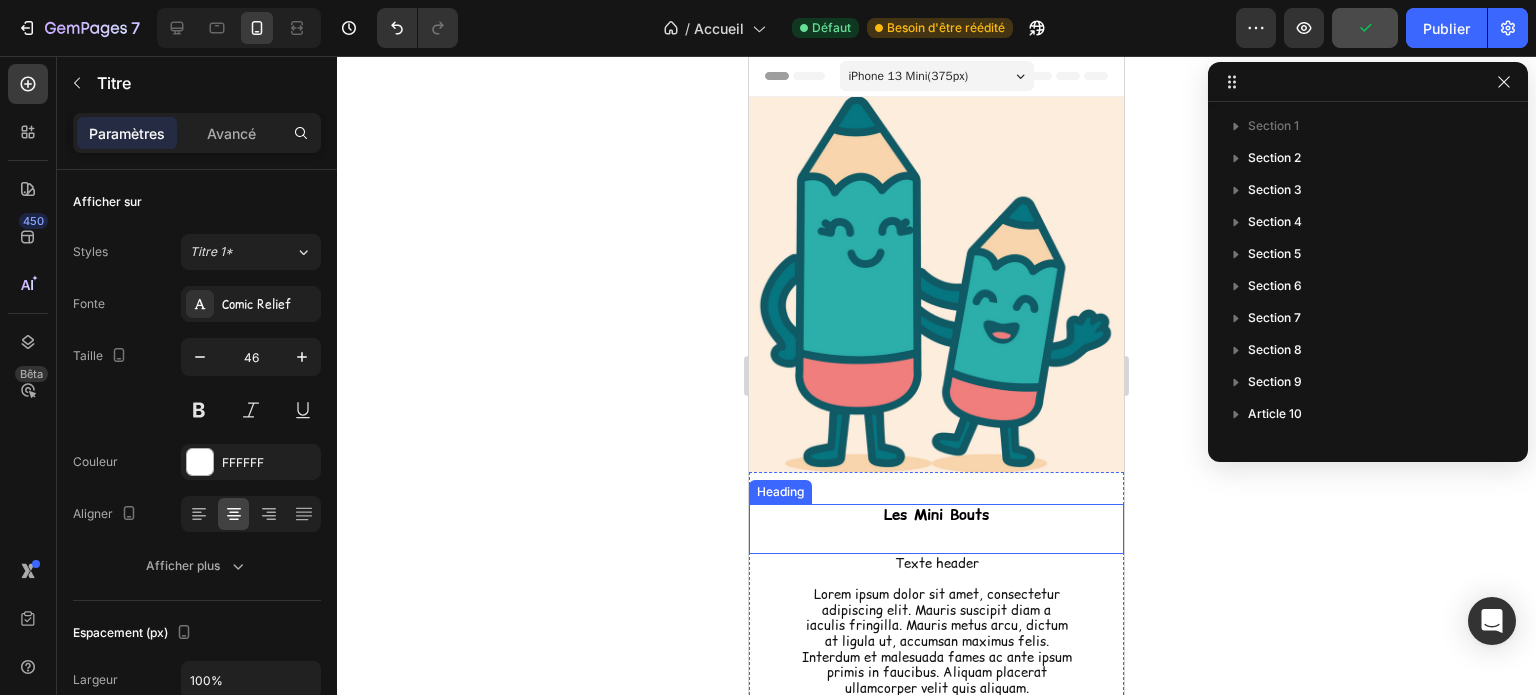 click on "Les Mini Bouts" at bounding box center [936, 514] 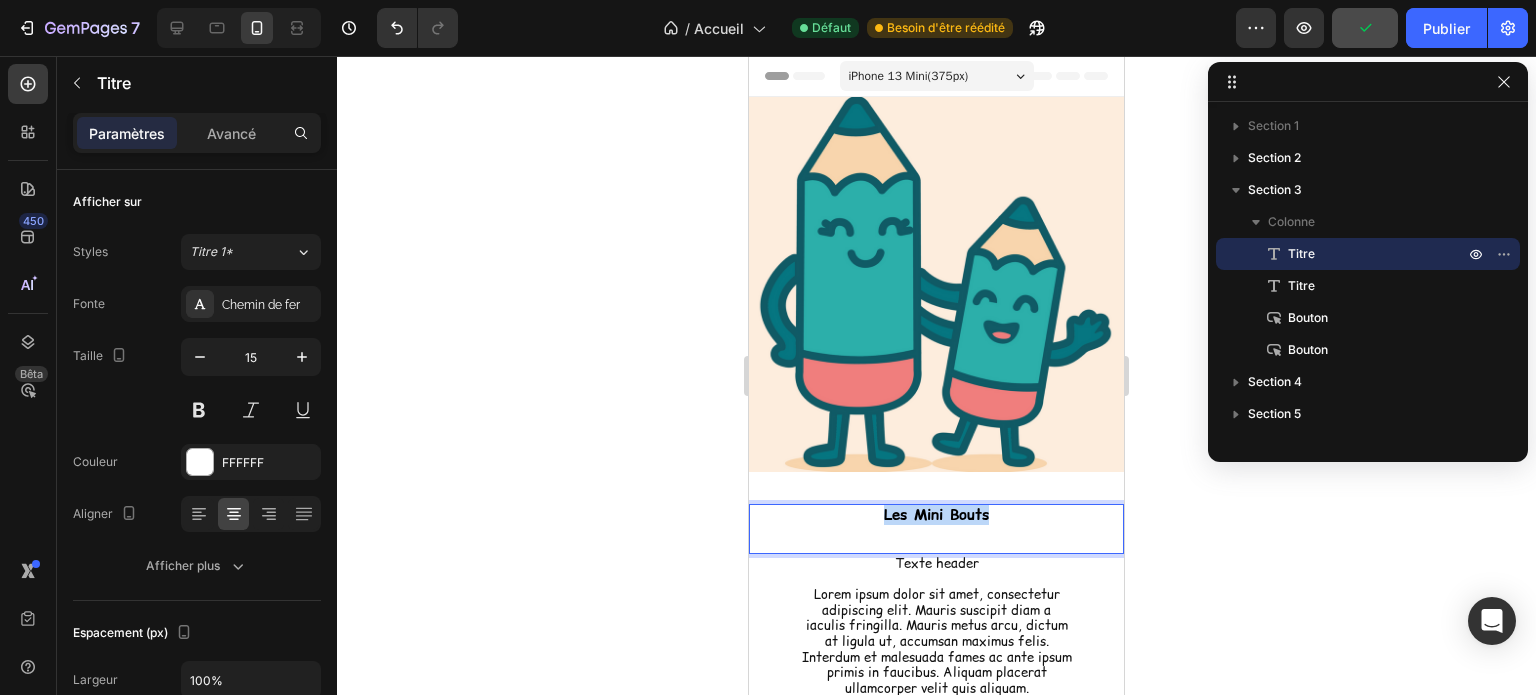click on "Les Mini Bouts" at bounding box center (936, 514) 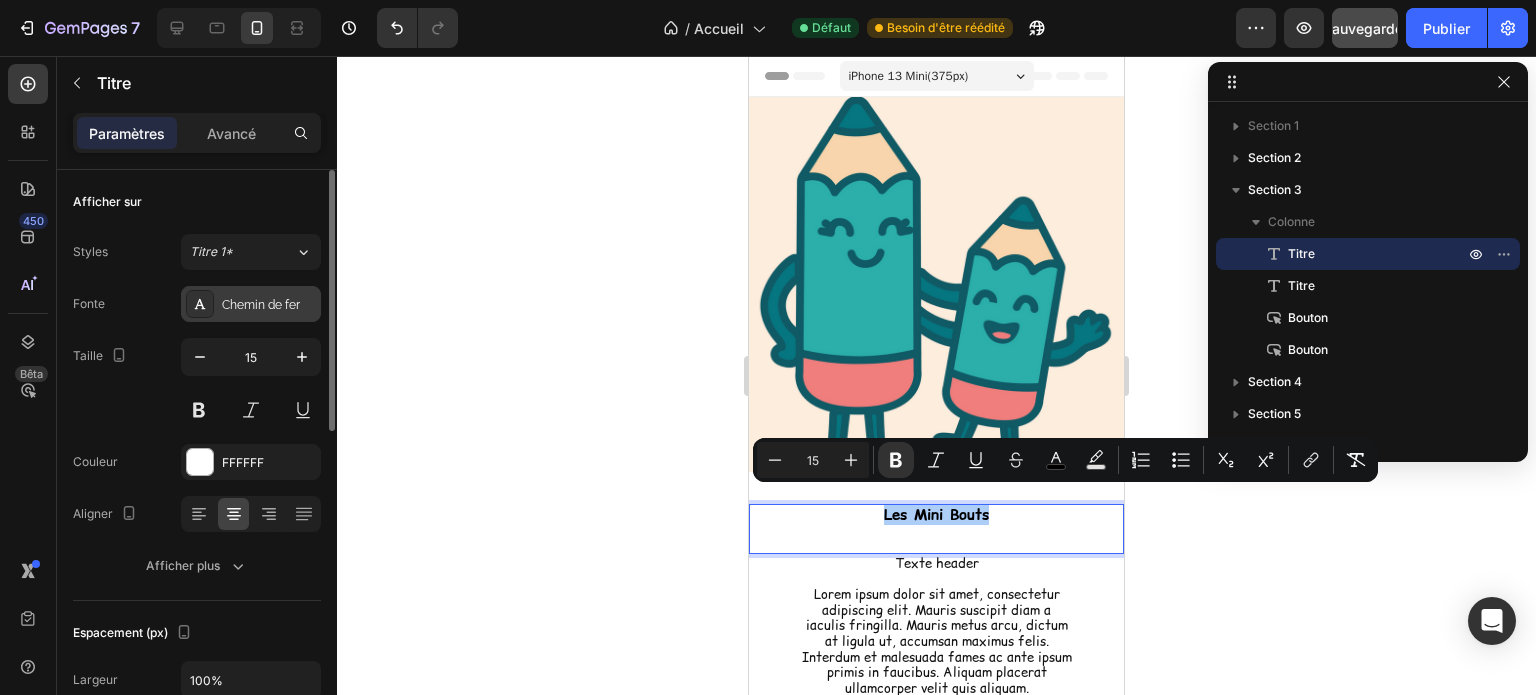 click on "Chemin de fer" at bounding box center [261, 305] 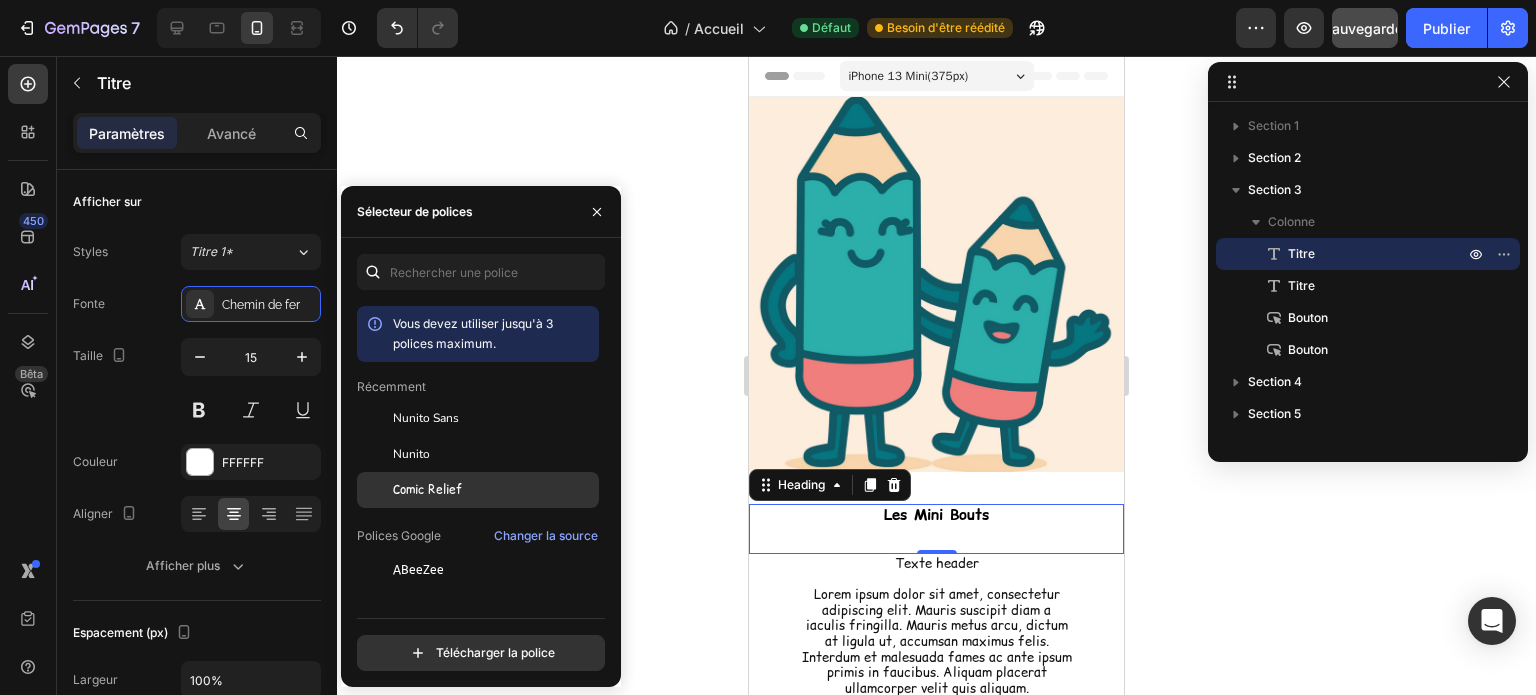 click on "Comic Relief" at bounding box center (427, 489) 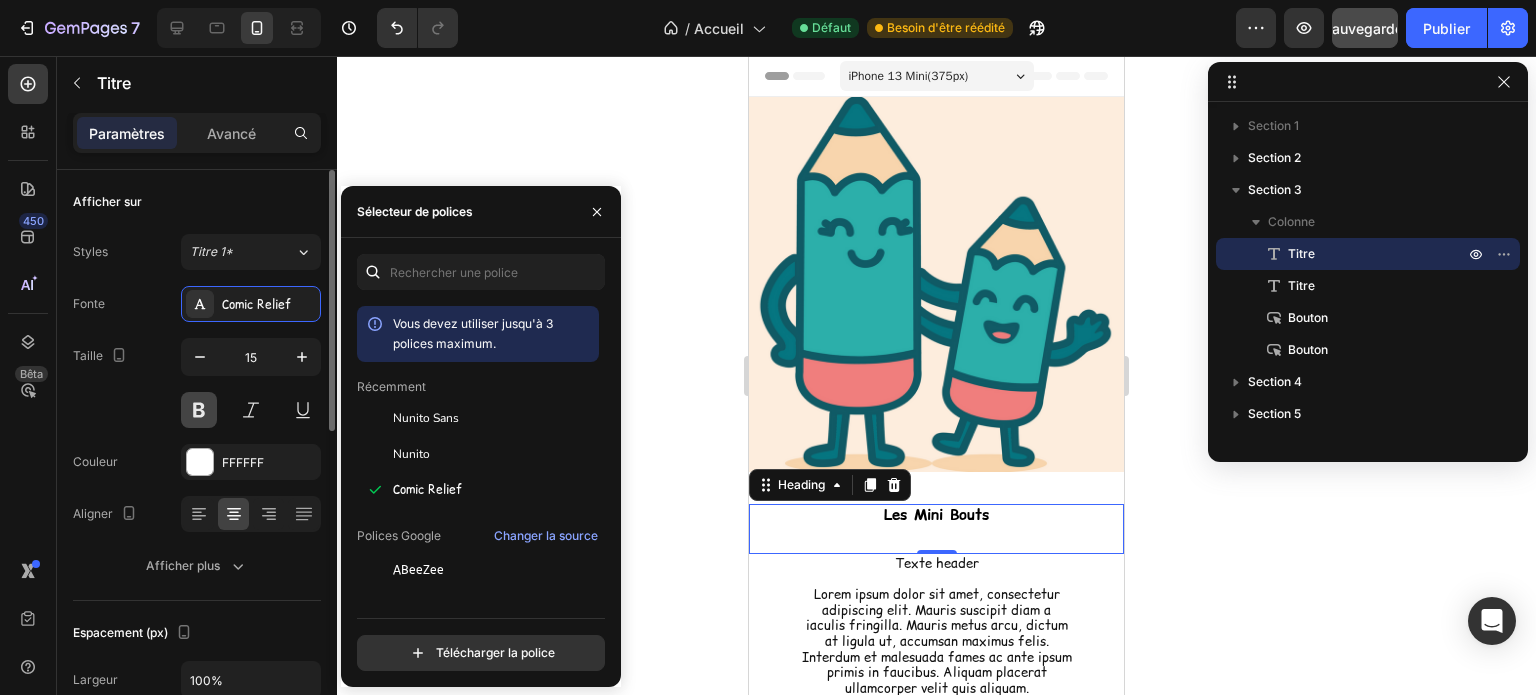 click at bounding box center (199, 410) 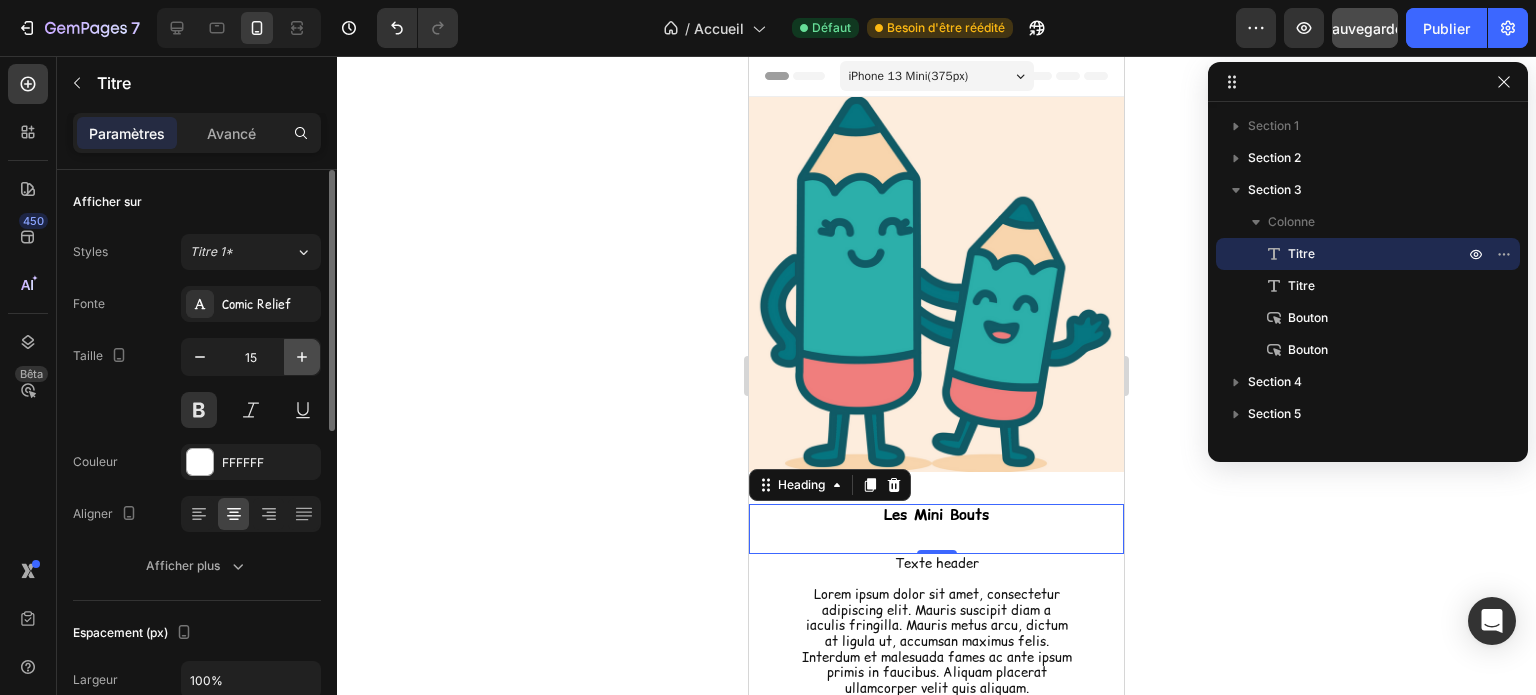 click 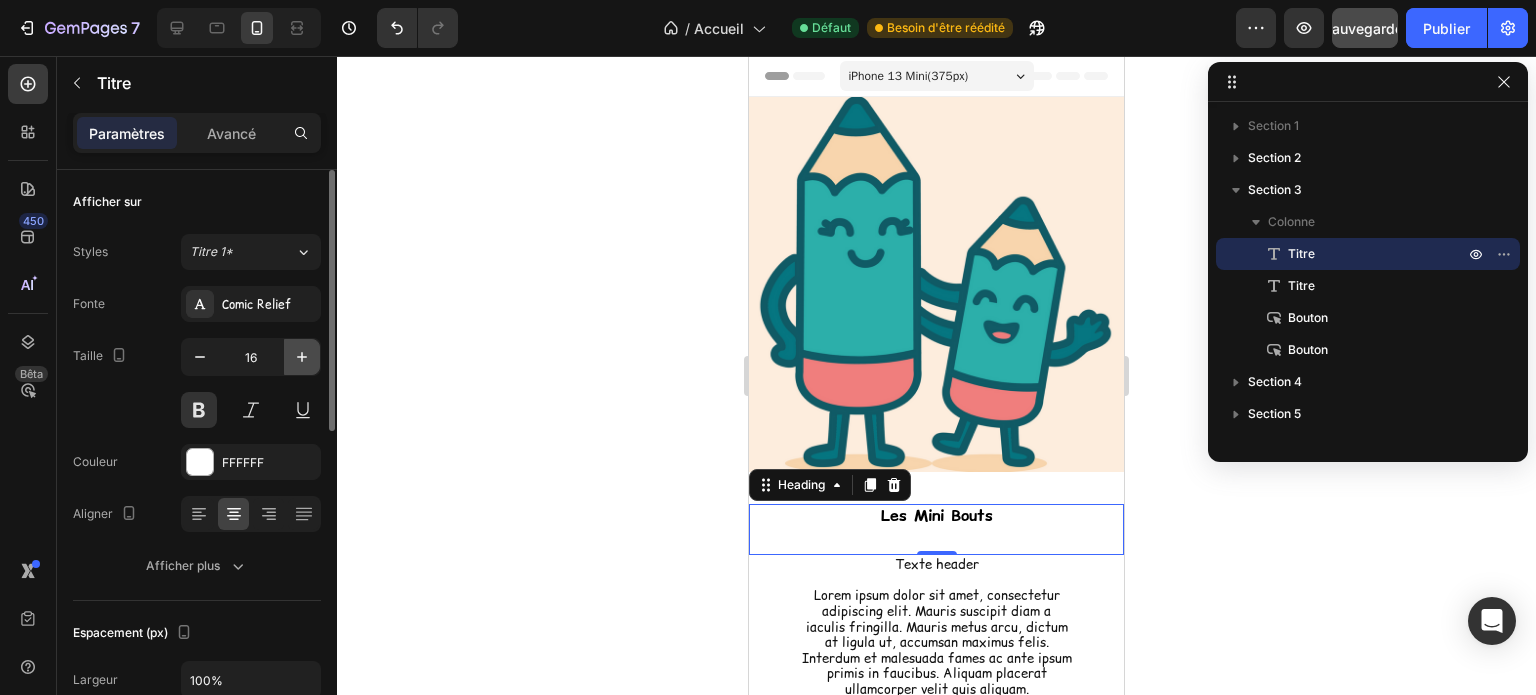 click 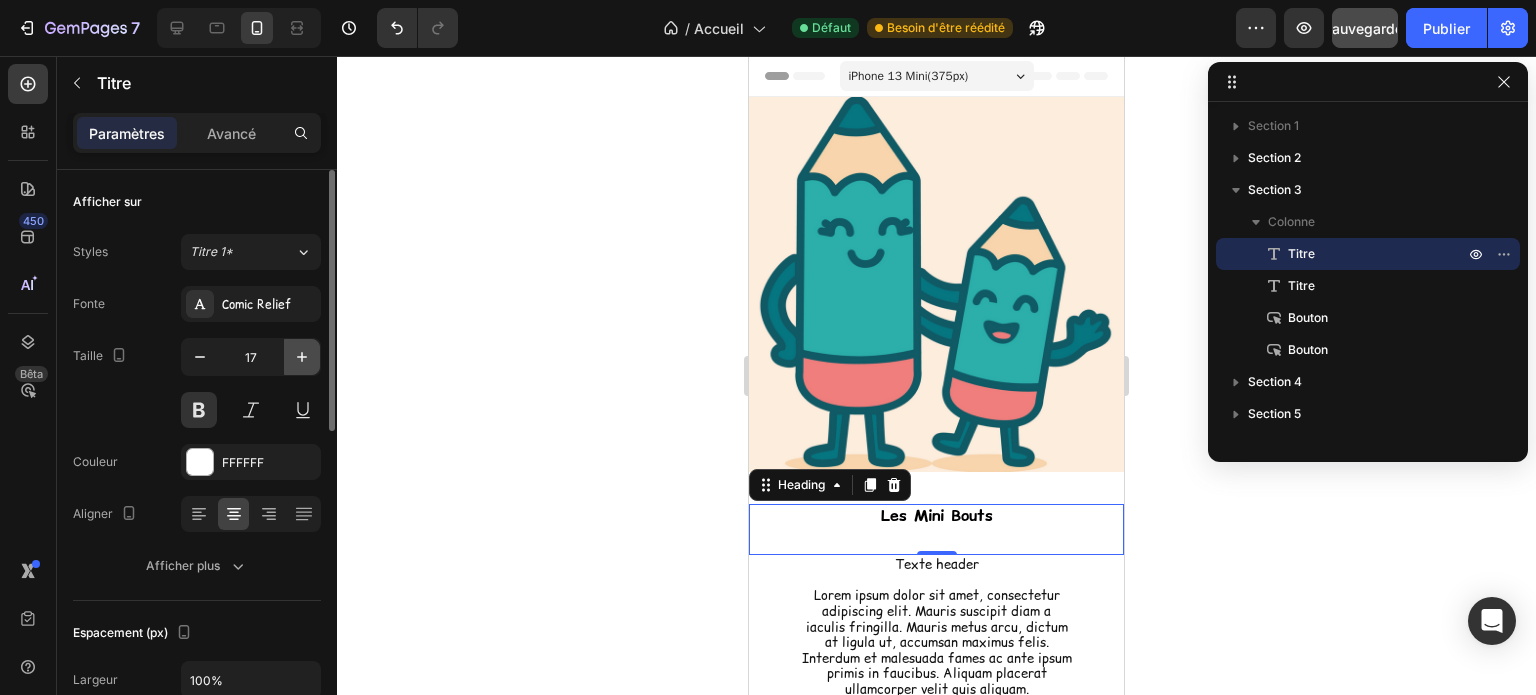 click 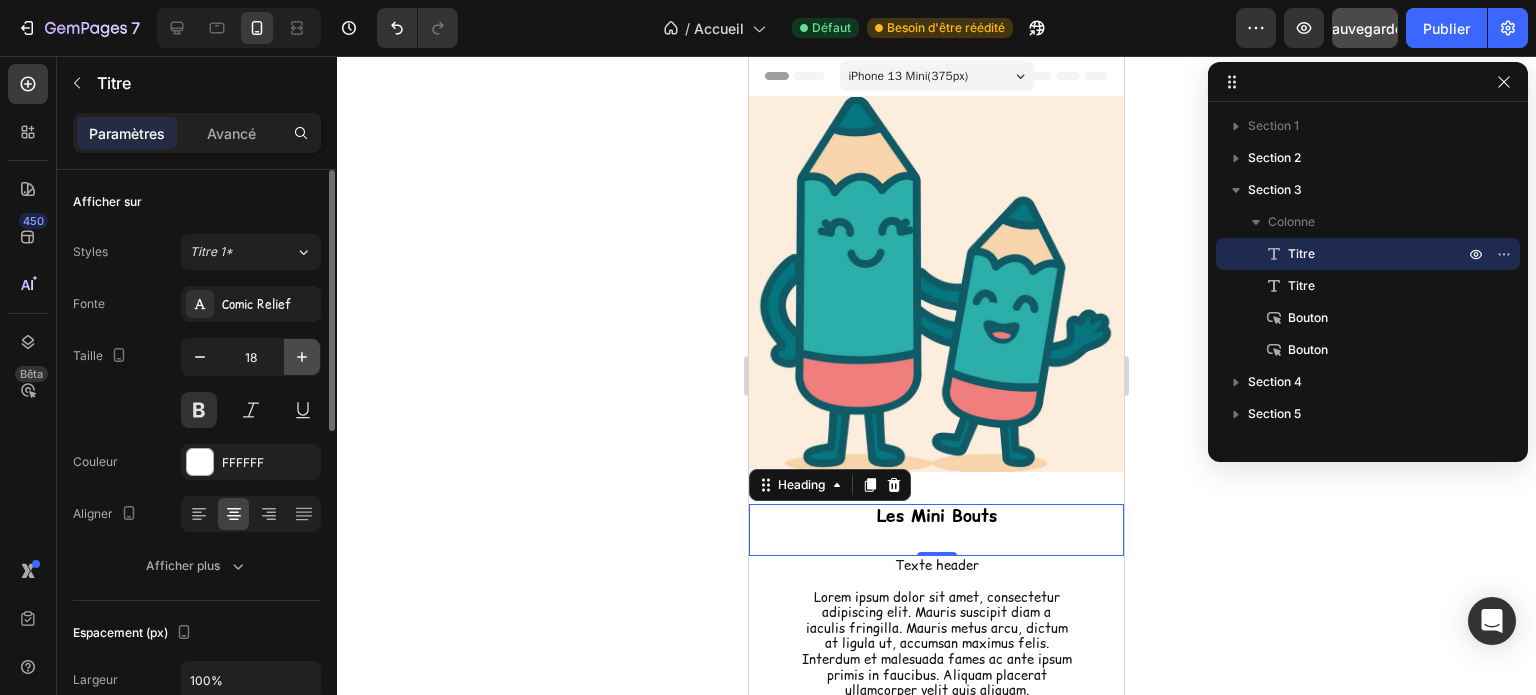 click 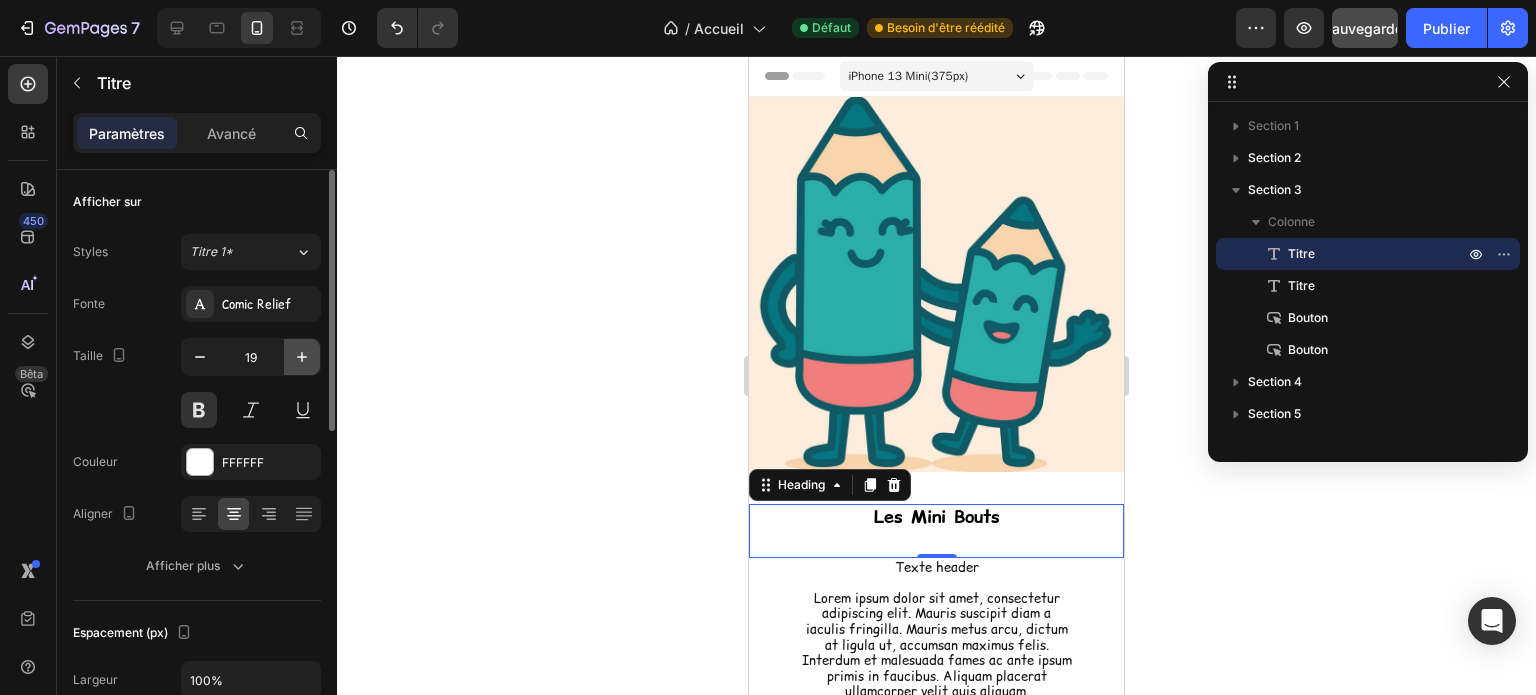 click 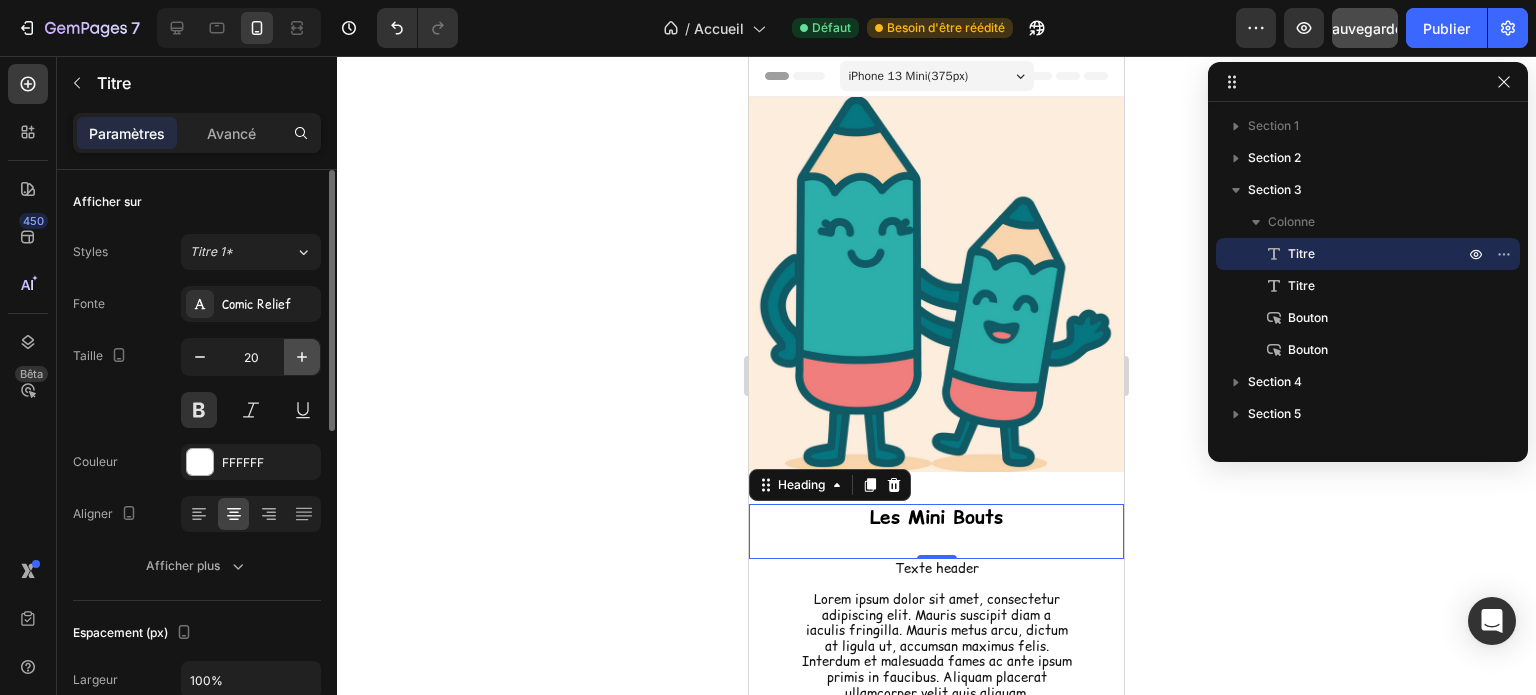 click 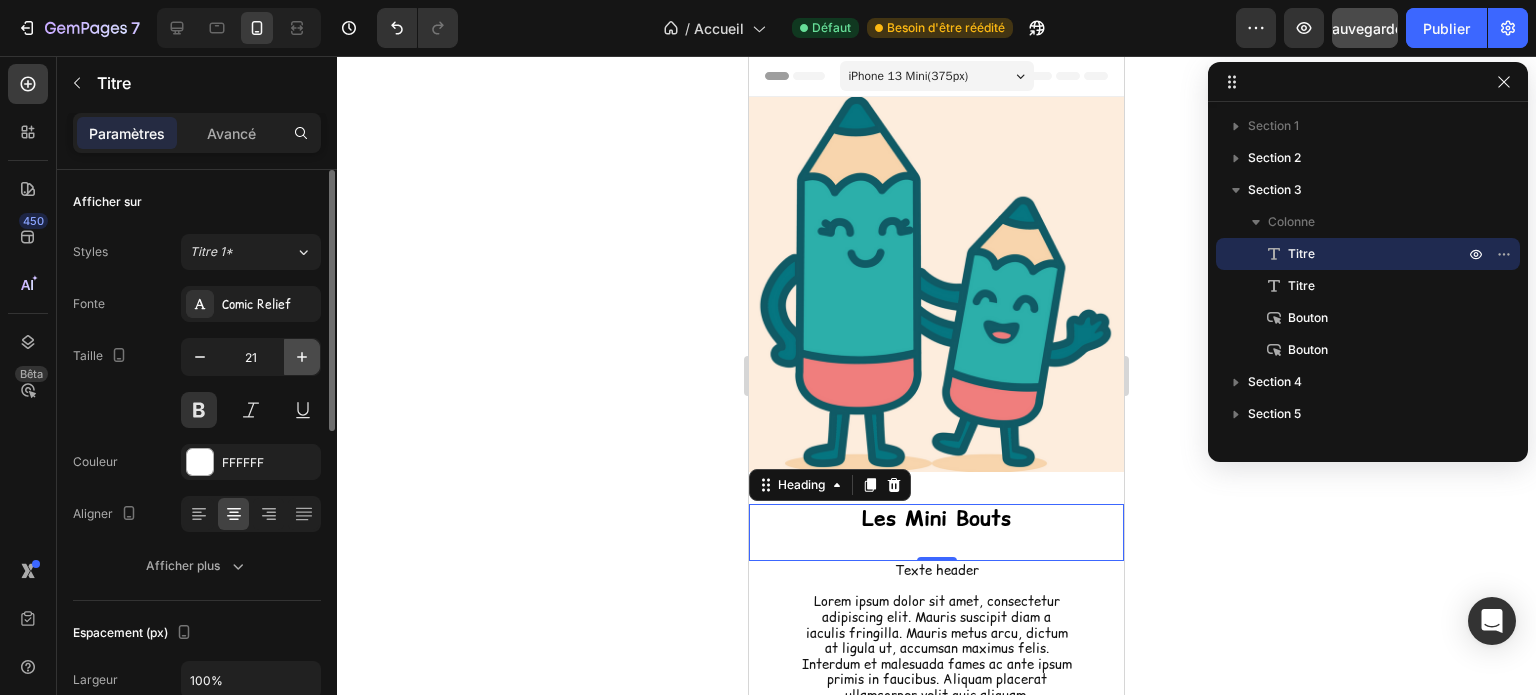 click 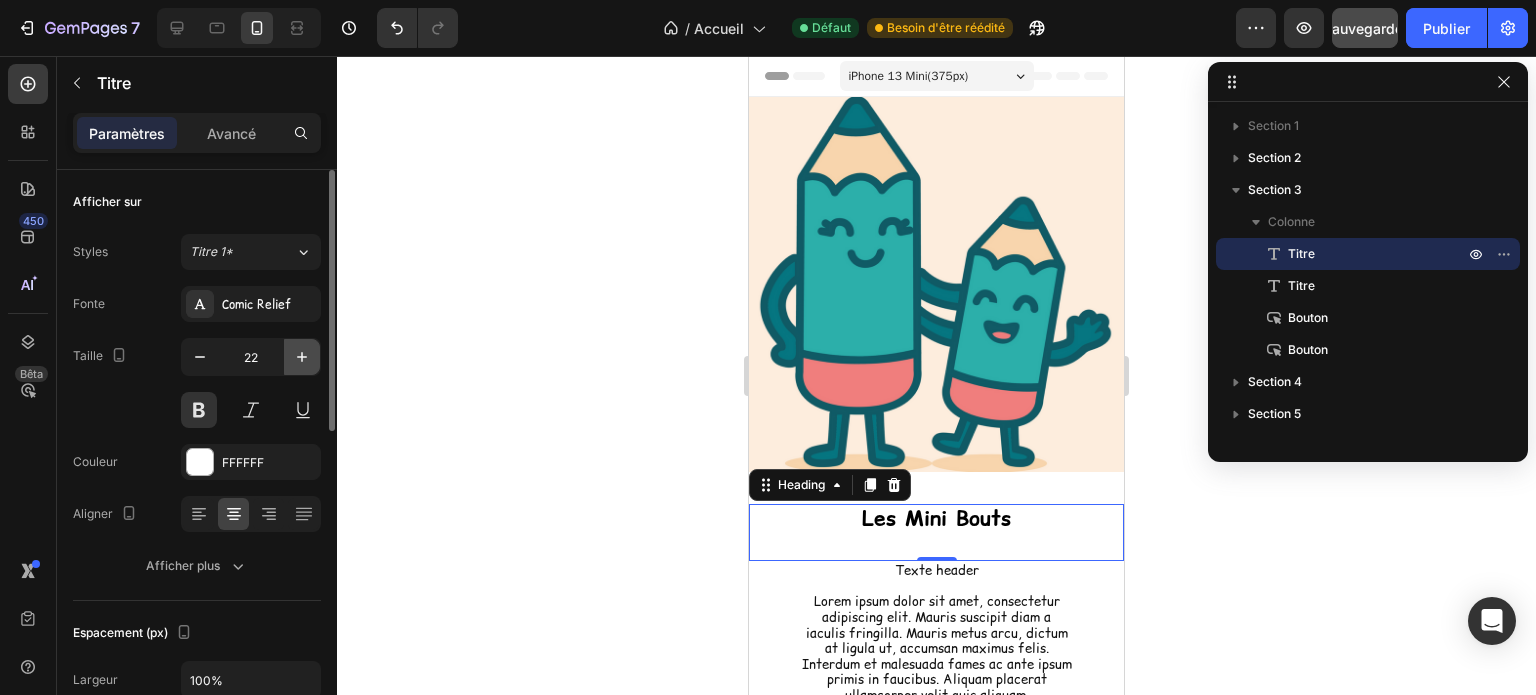 click 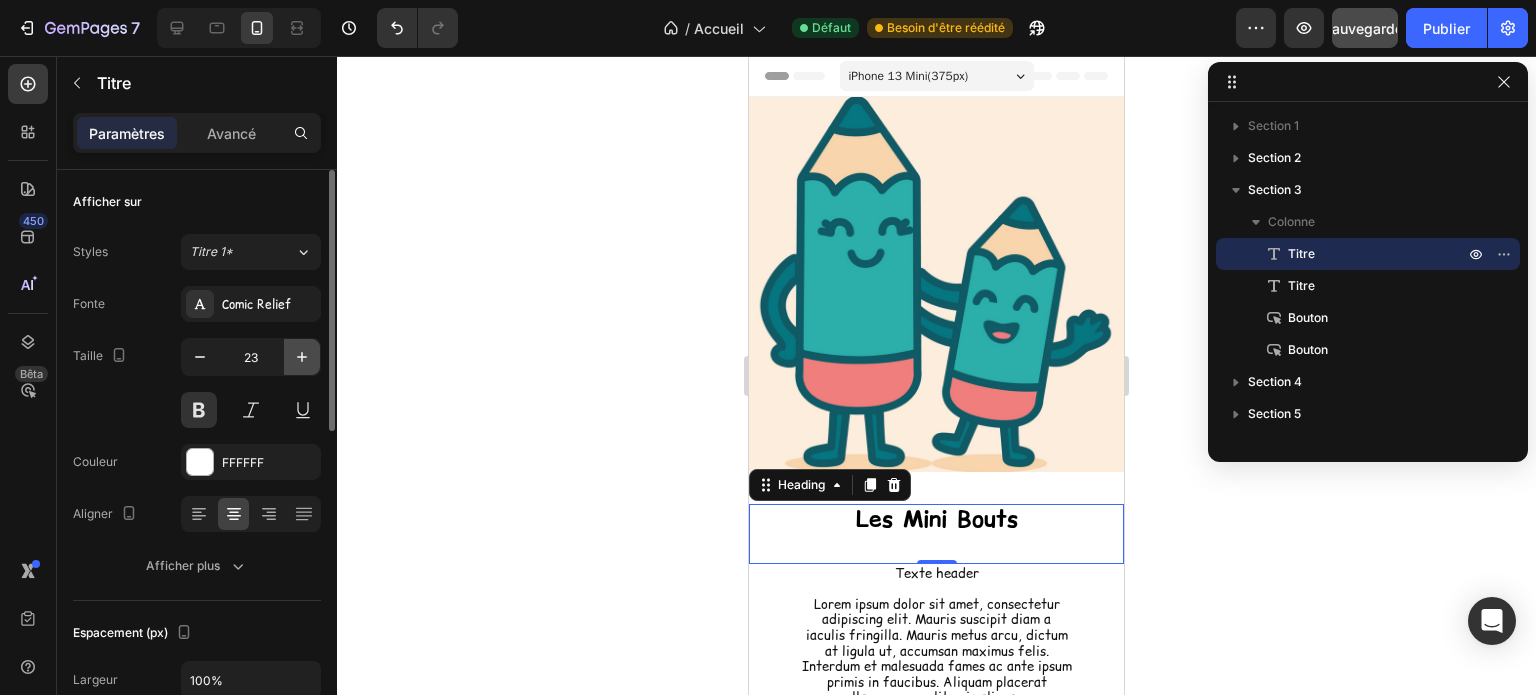 click 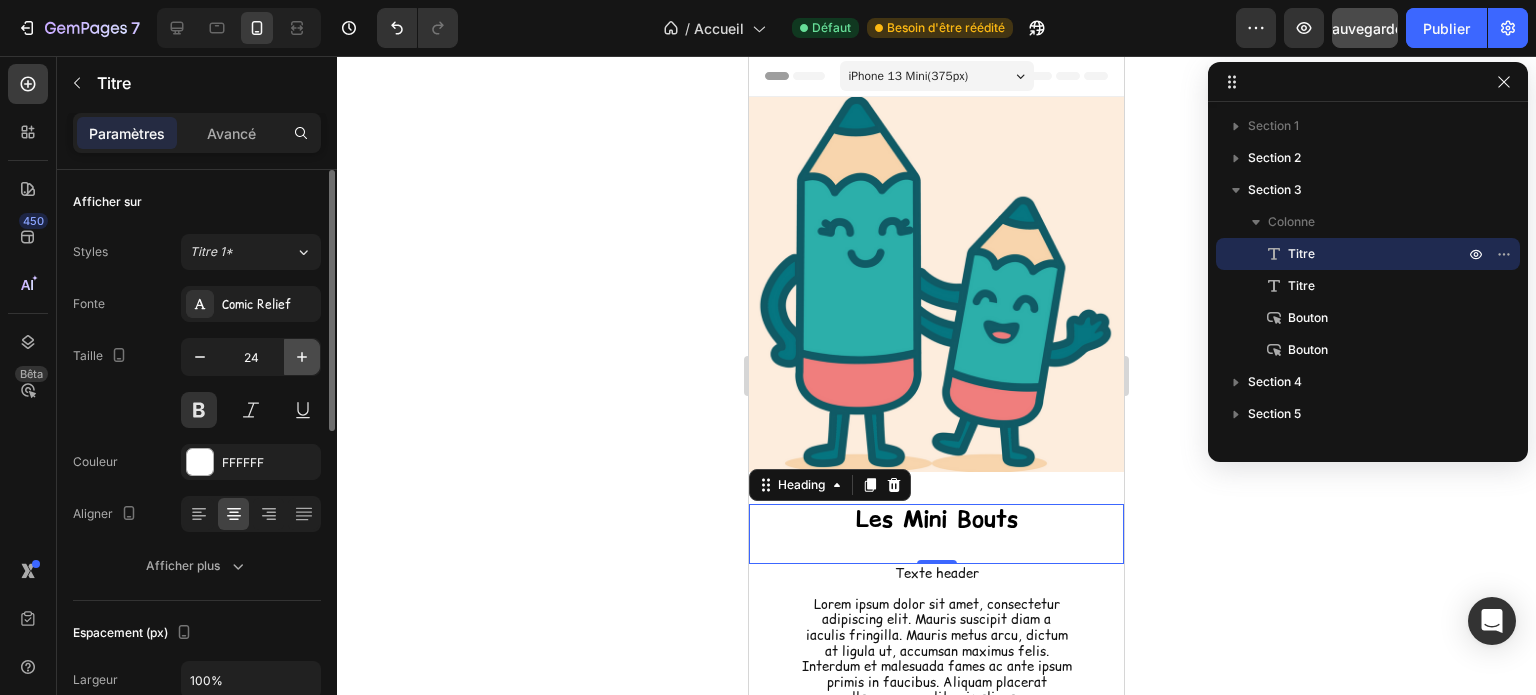 click 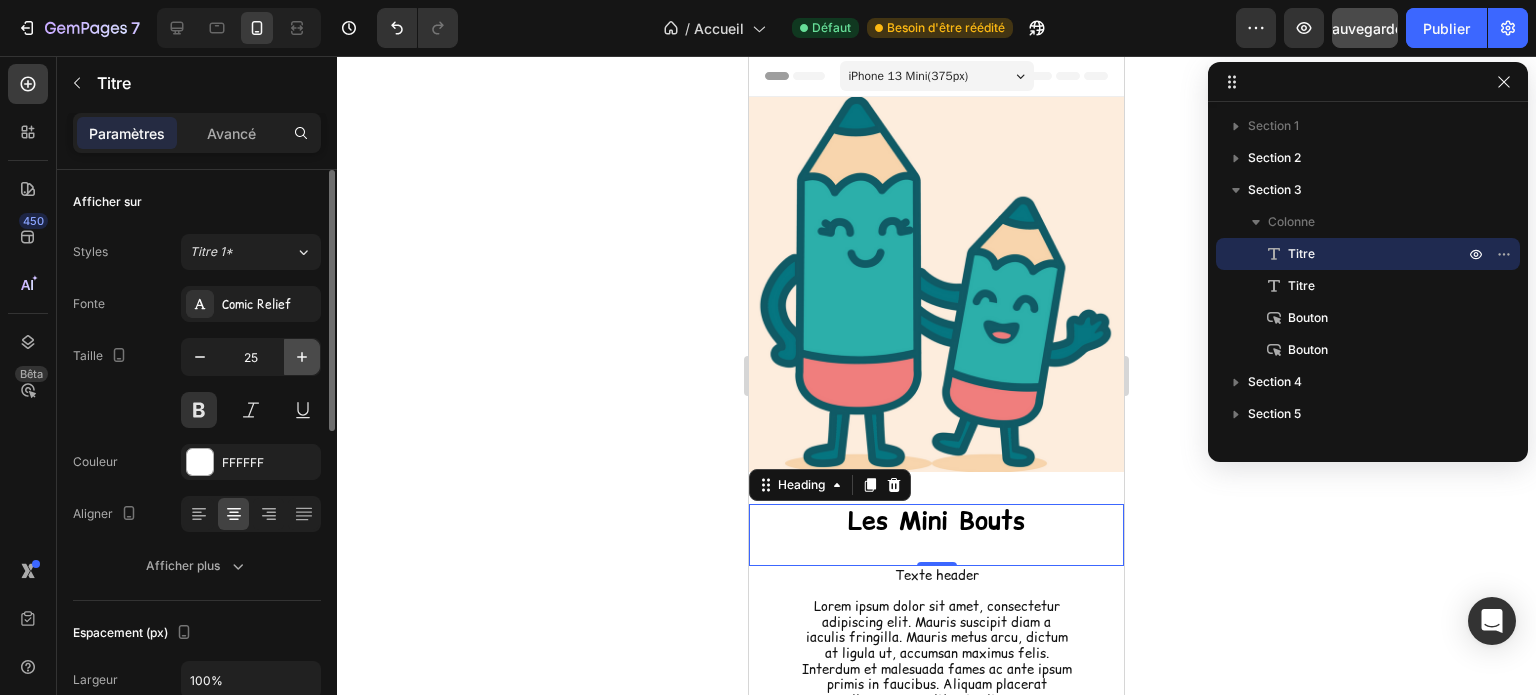 click 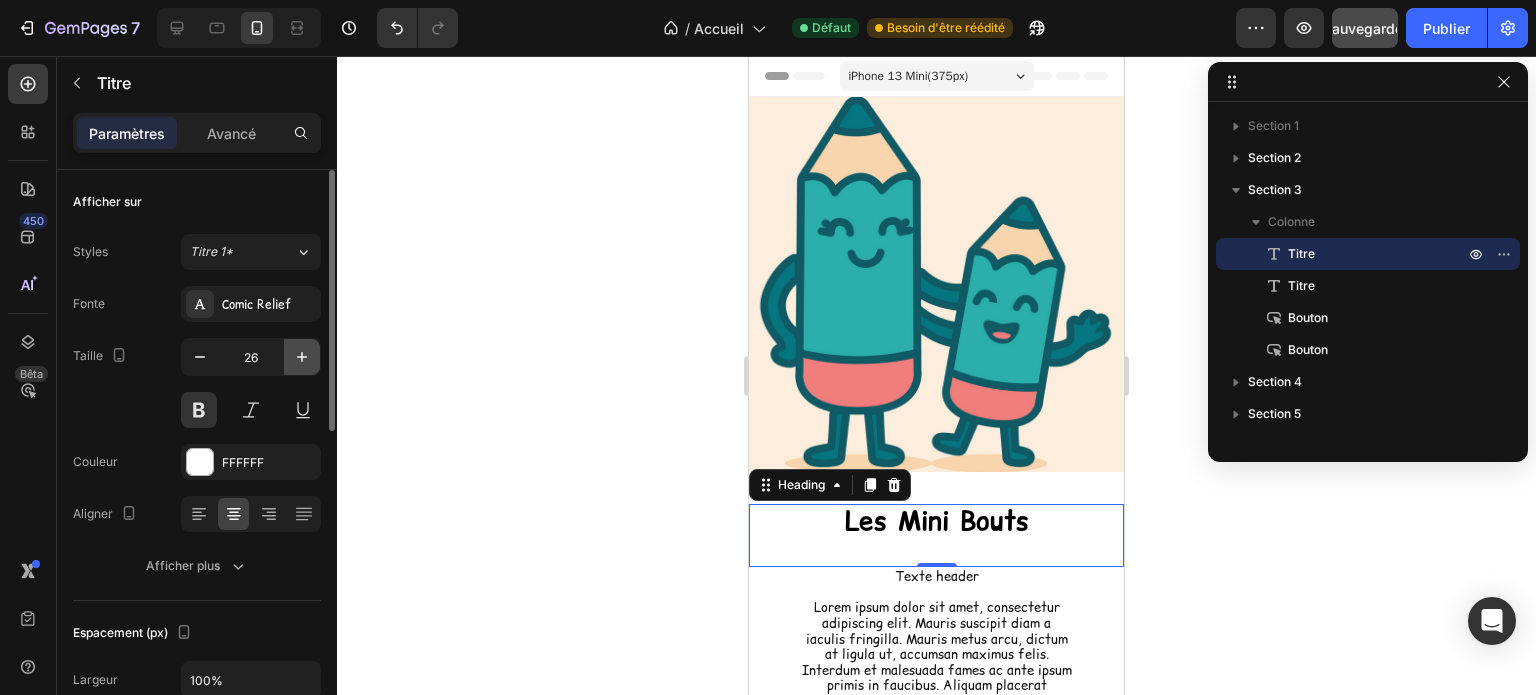 click 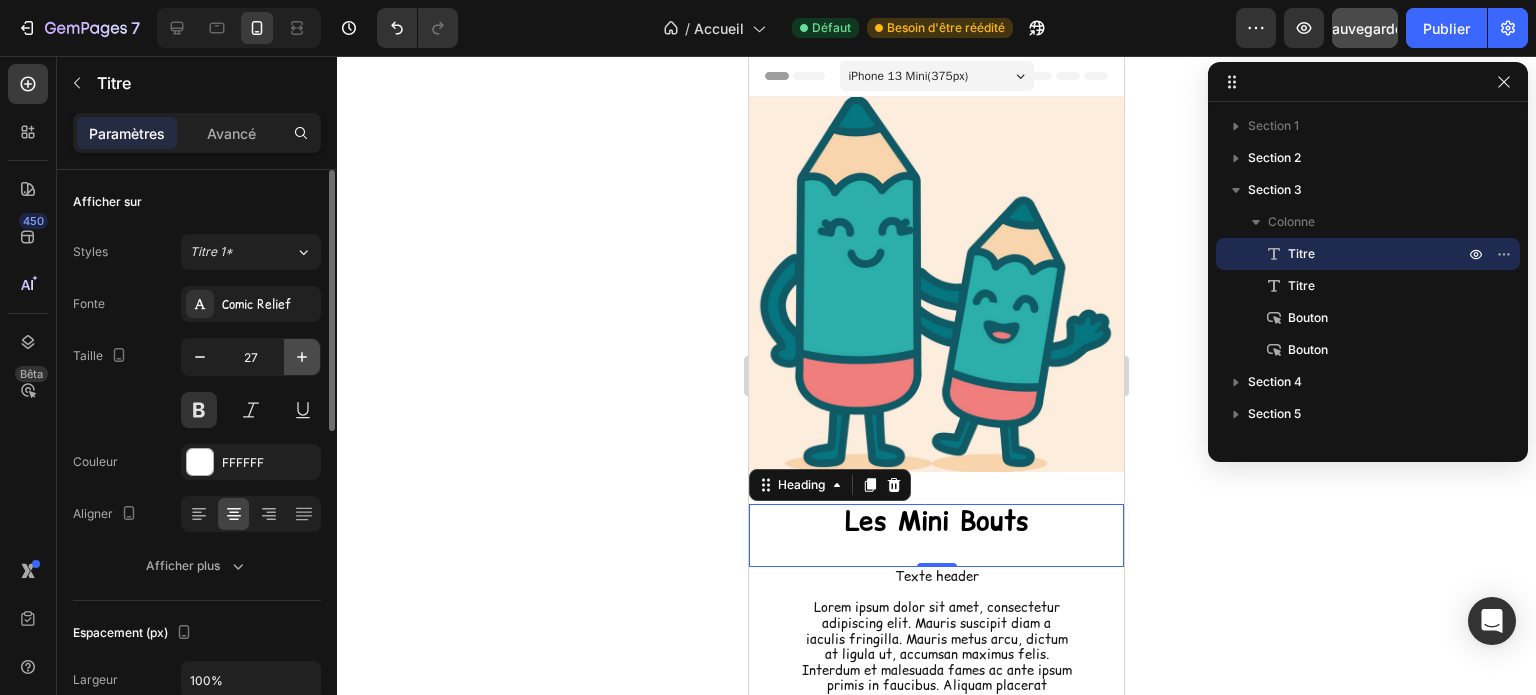 click 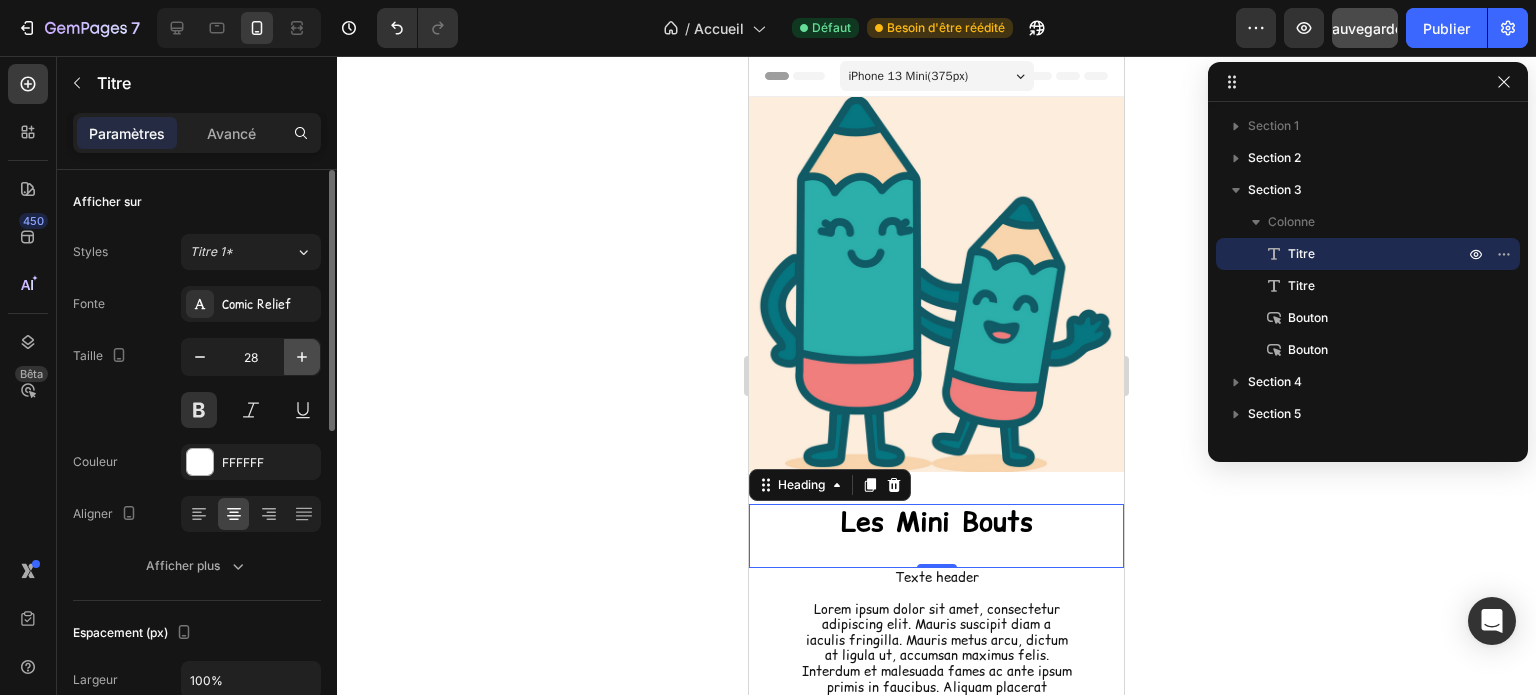 click 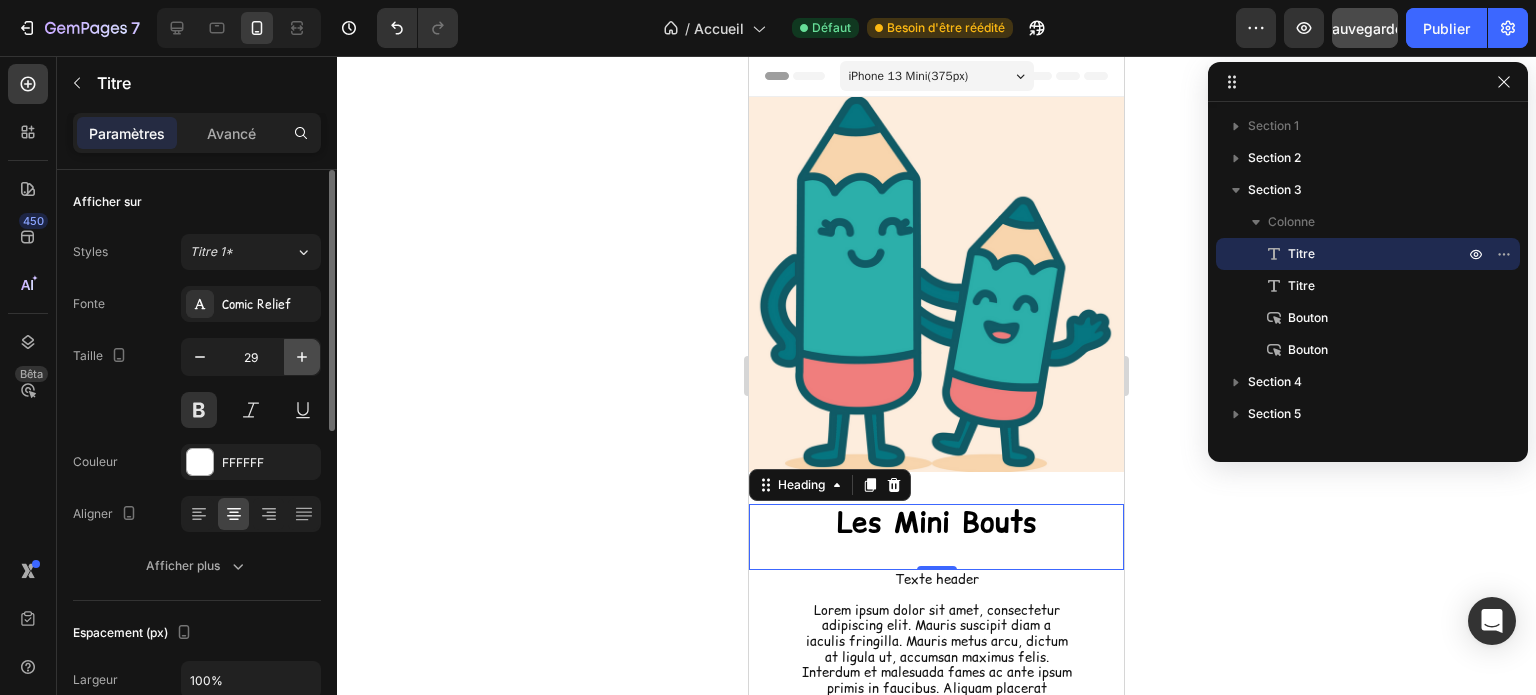 click 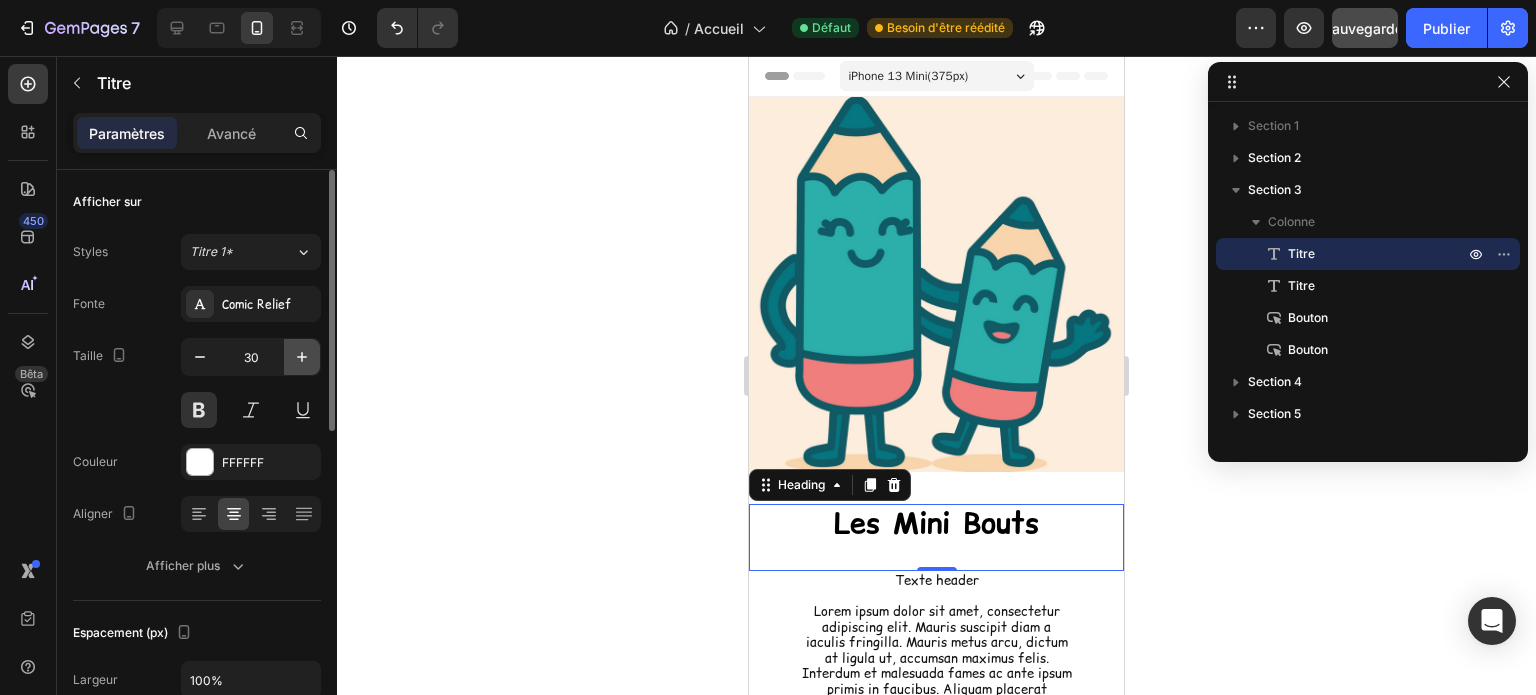 click 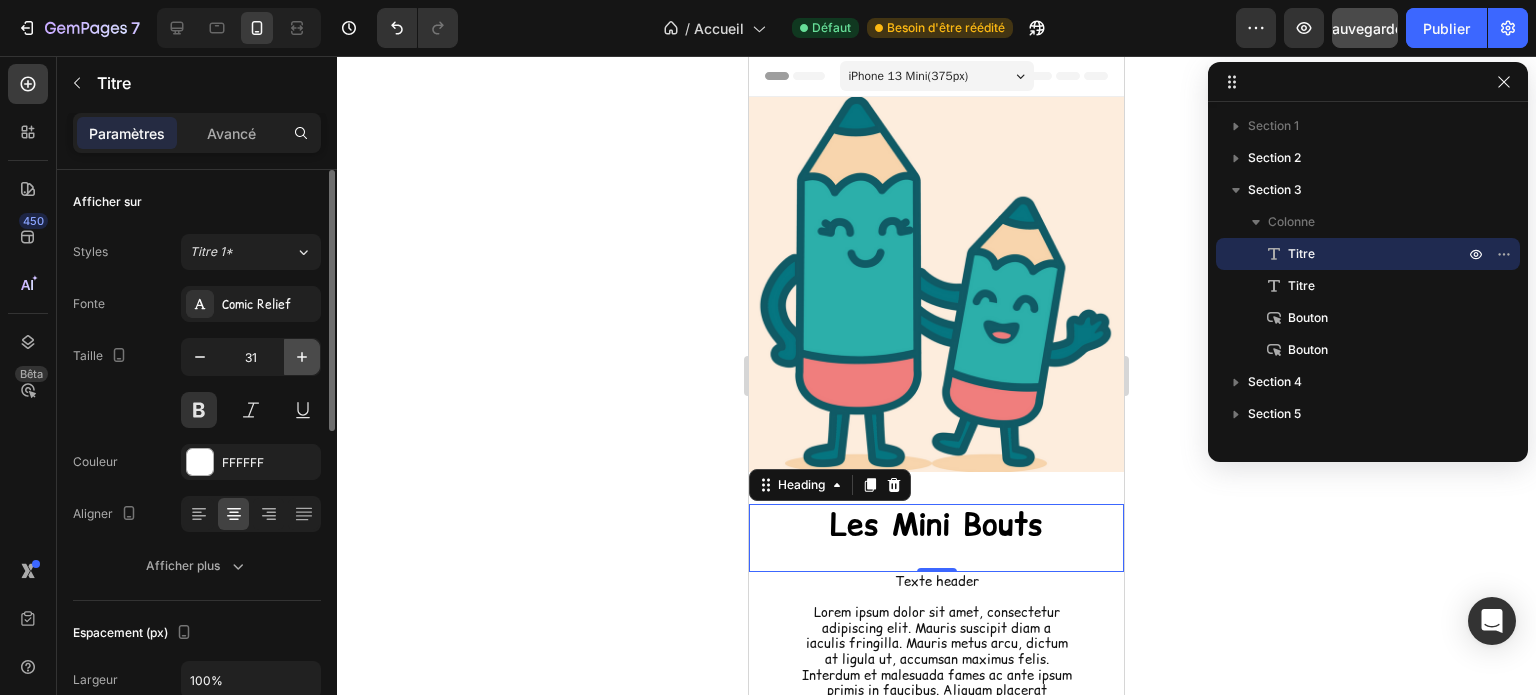 click 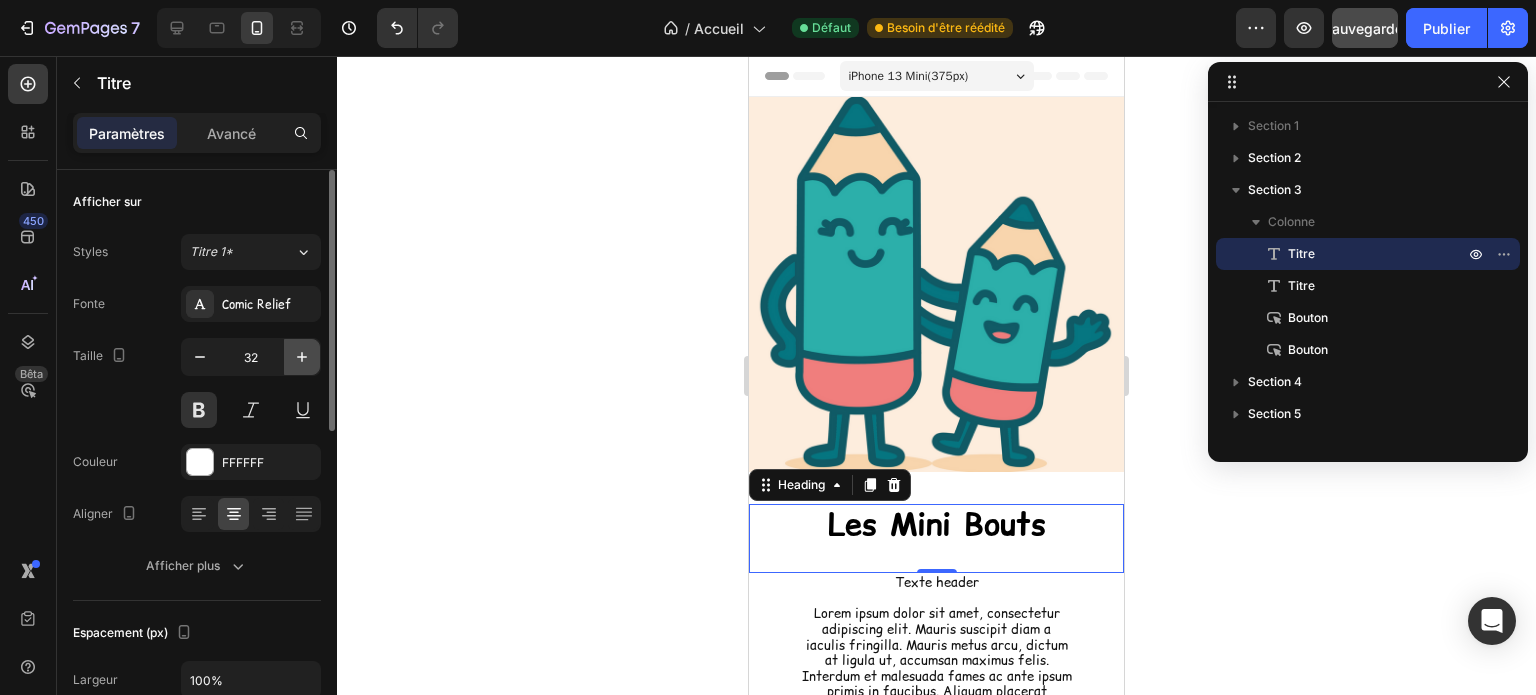 click 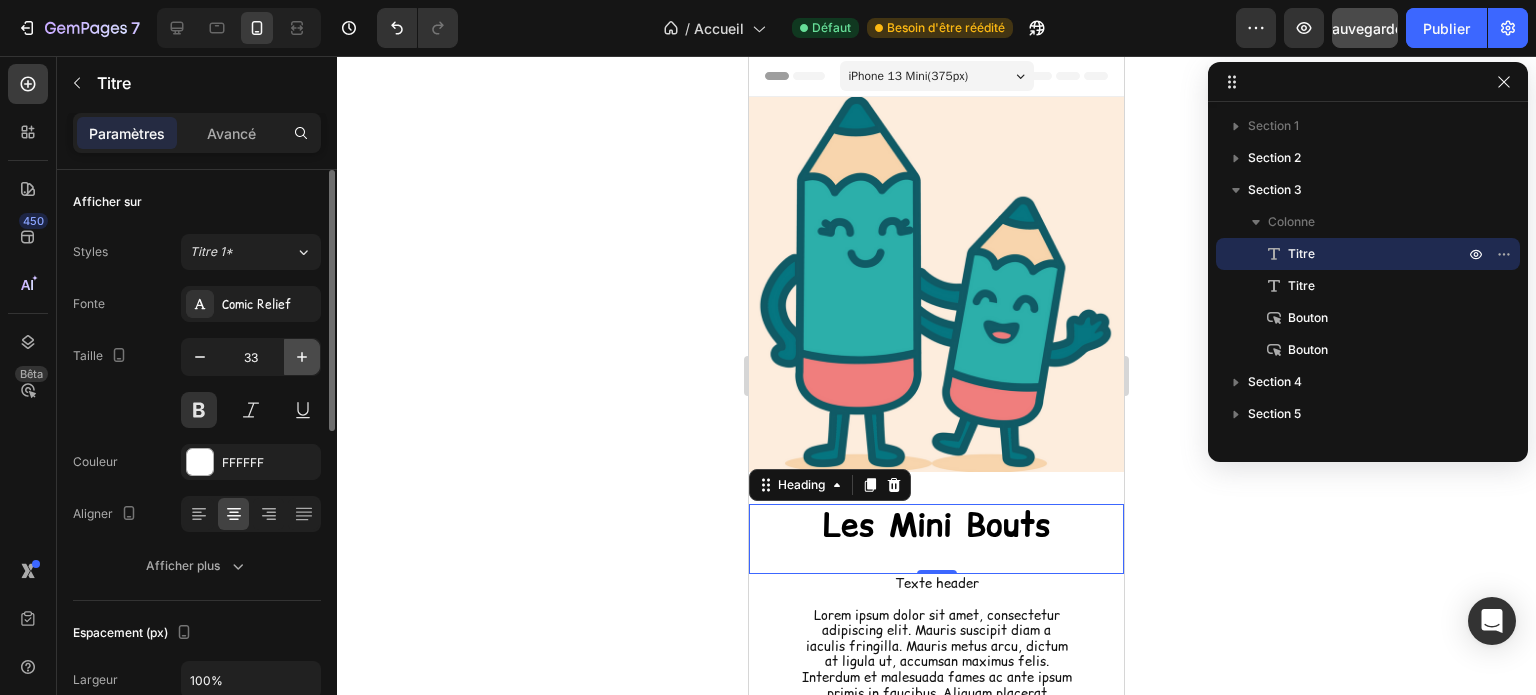 click 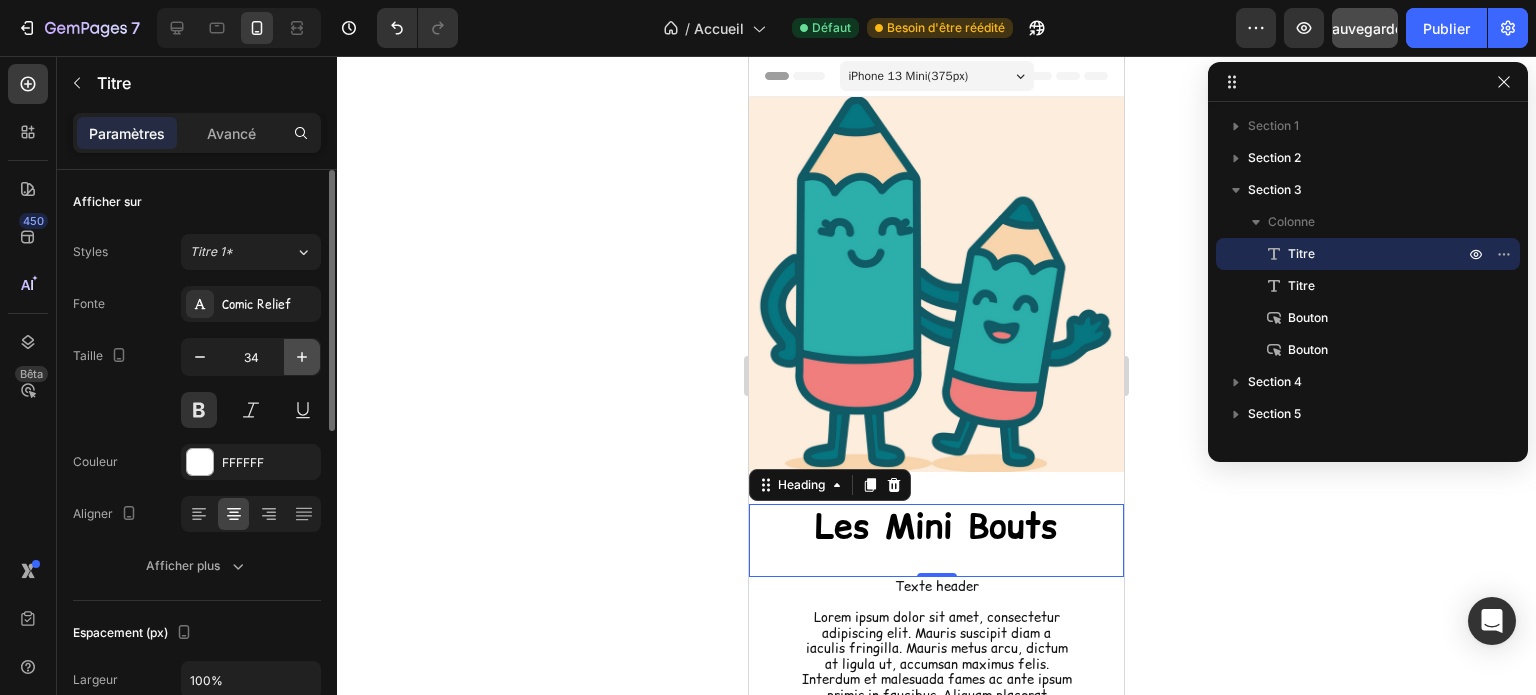 click 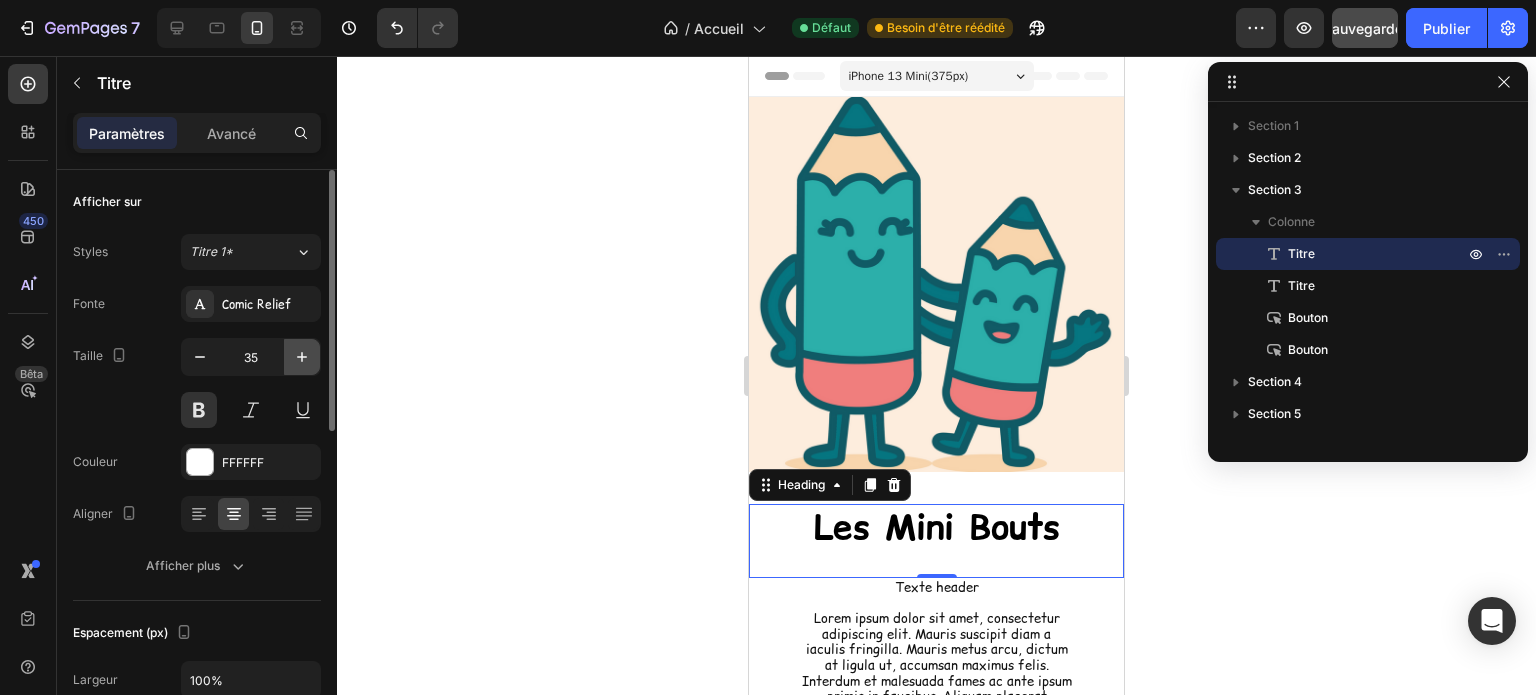 click 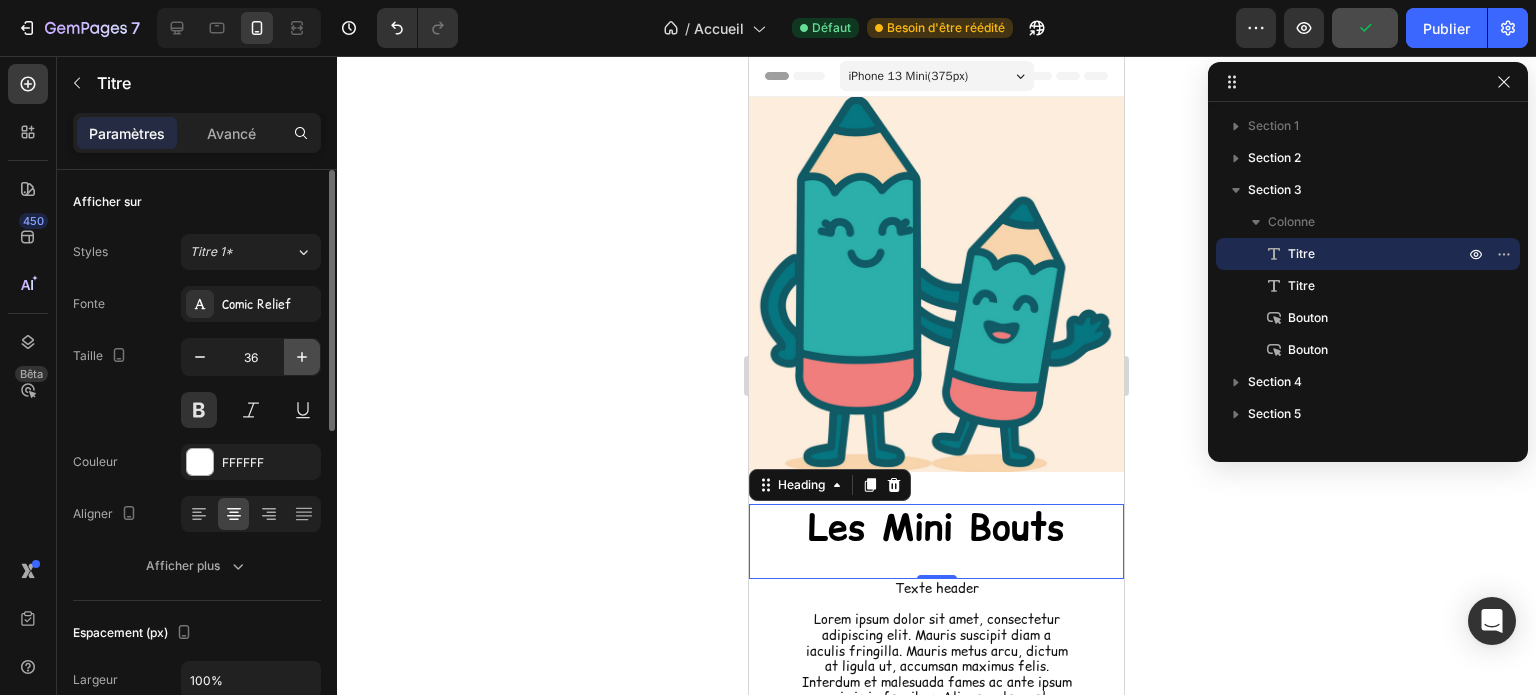 click 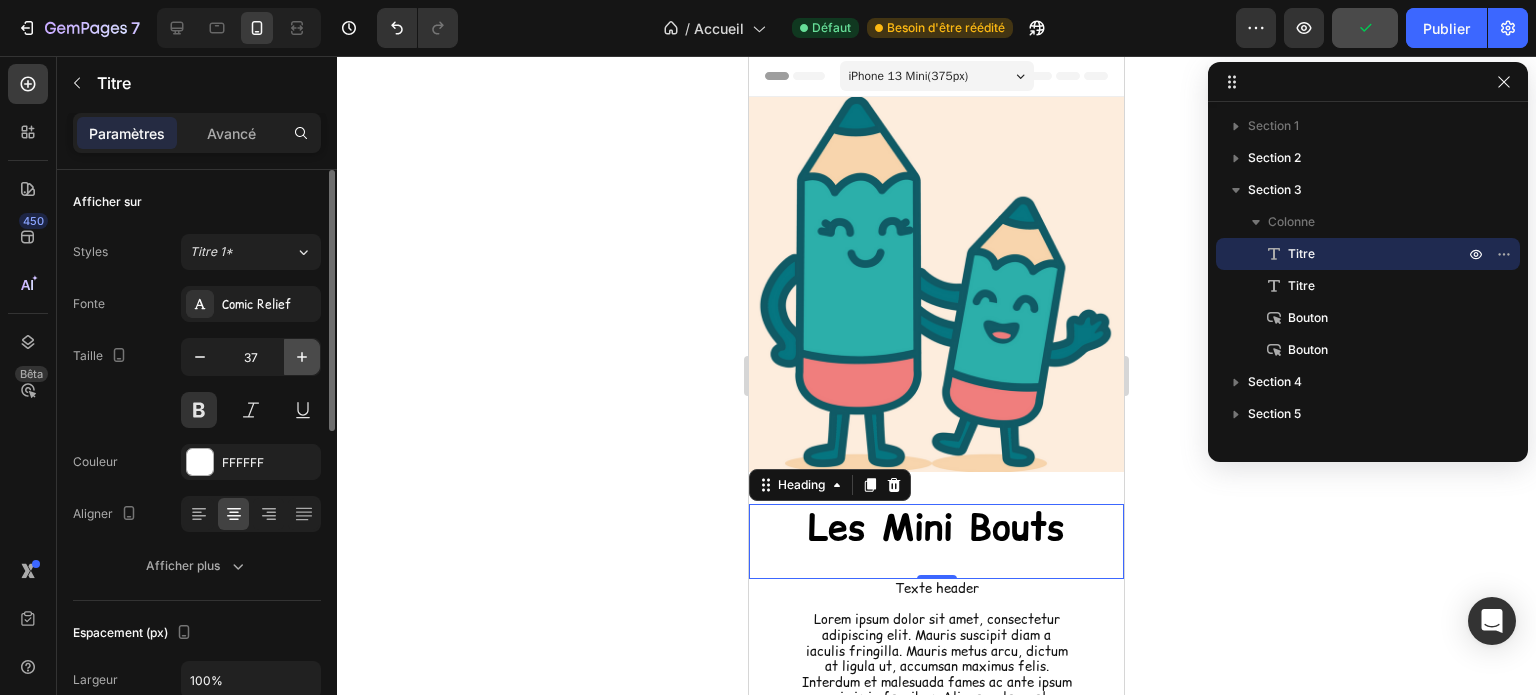 click 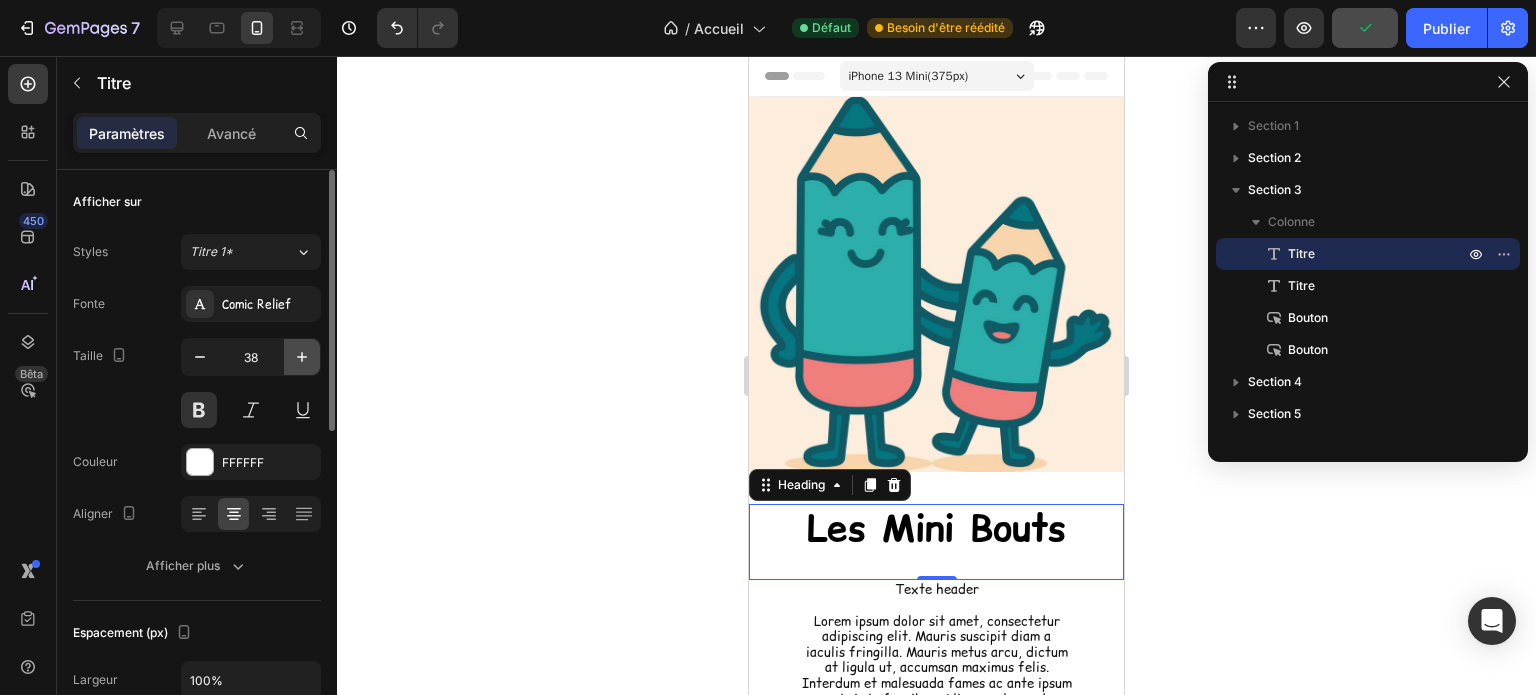 click 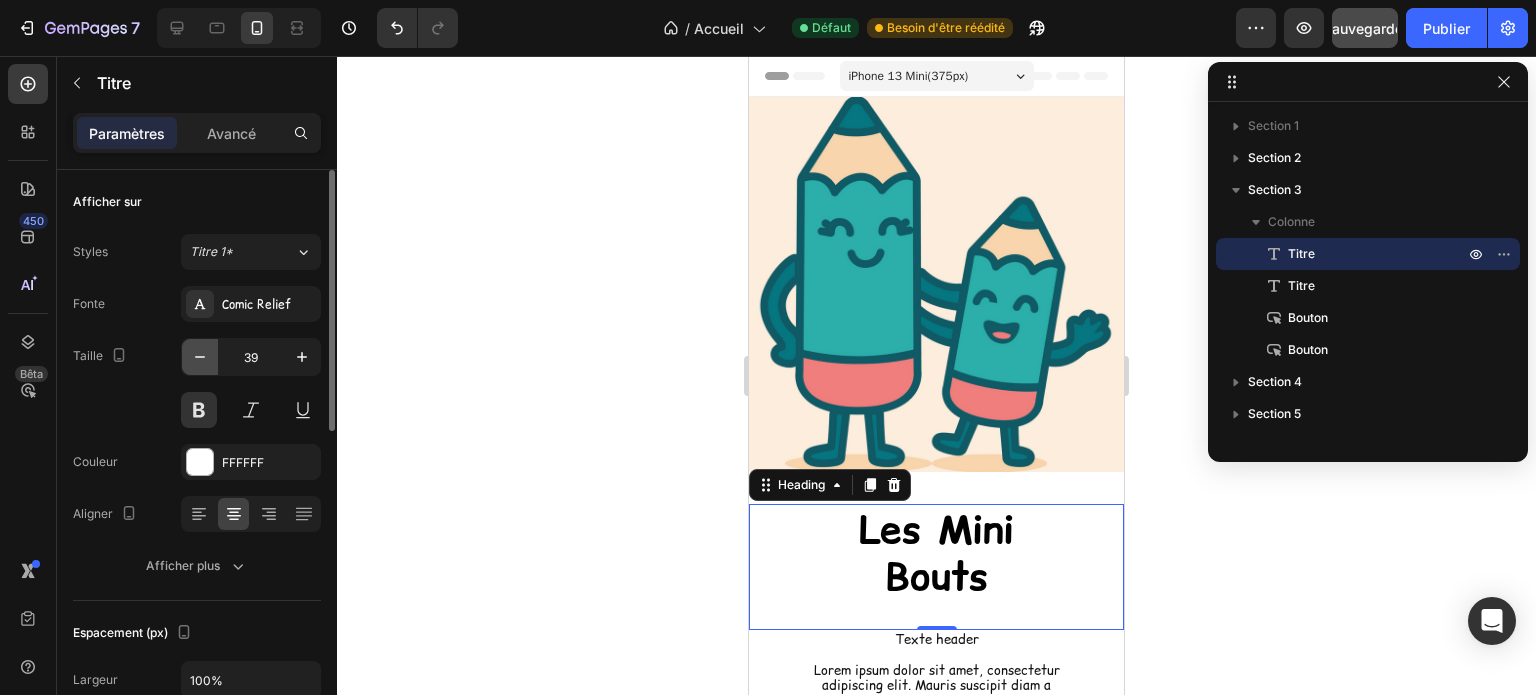 click 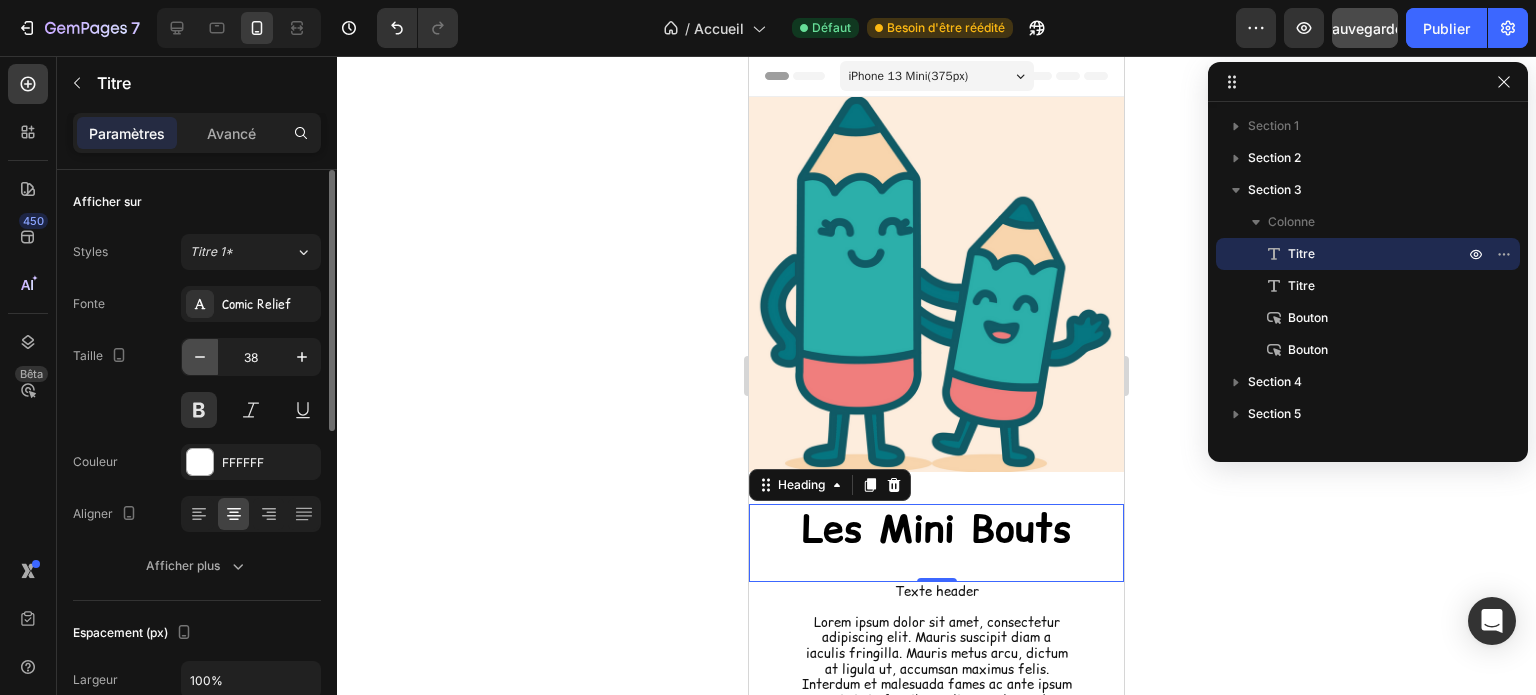 click 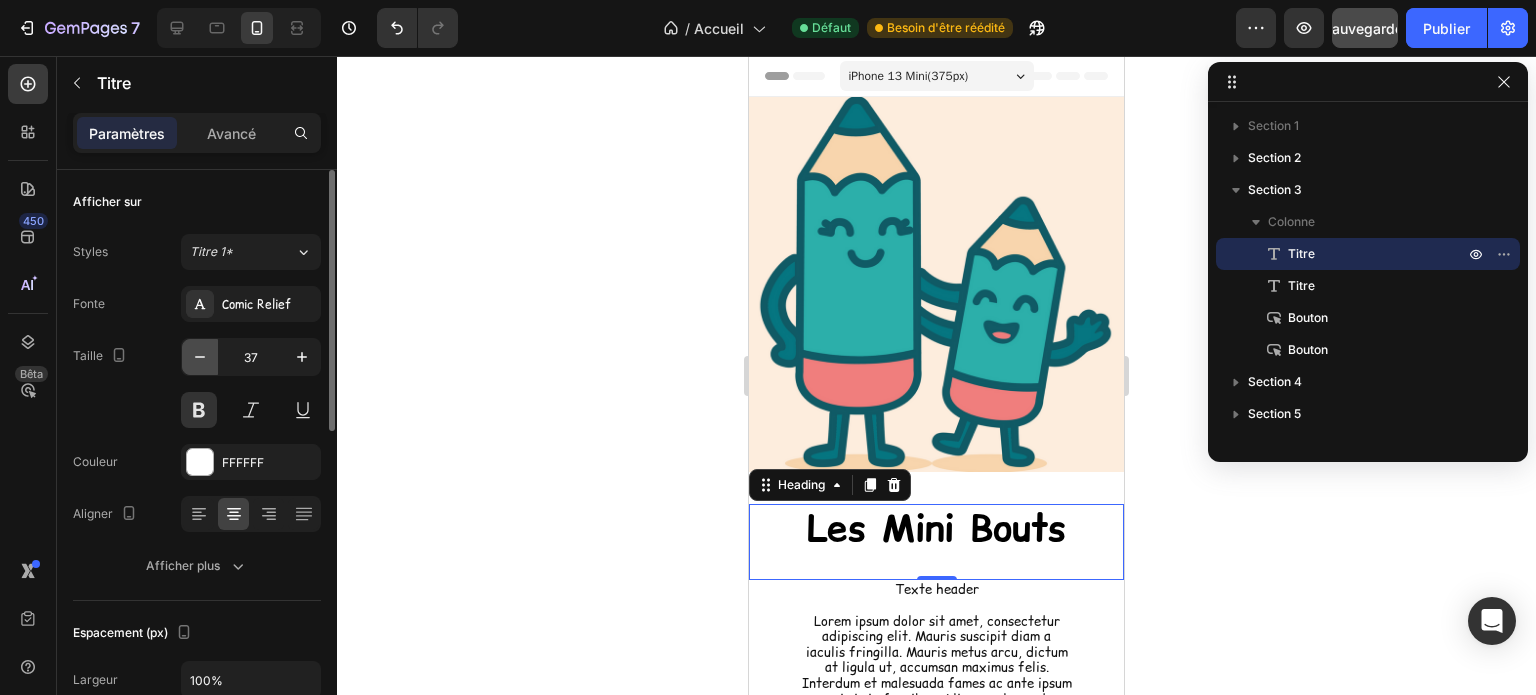 click 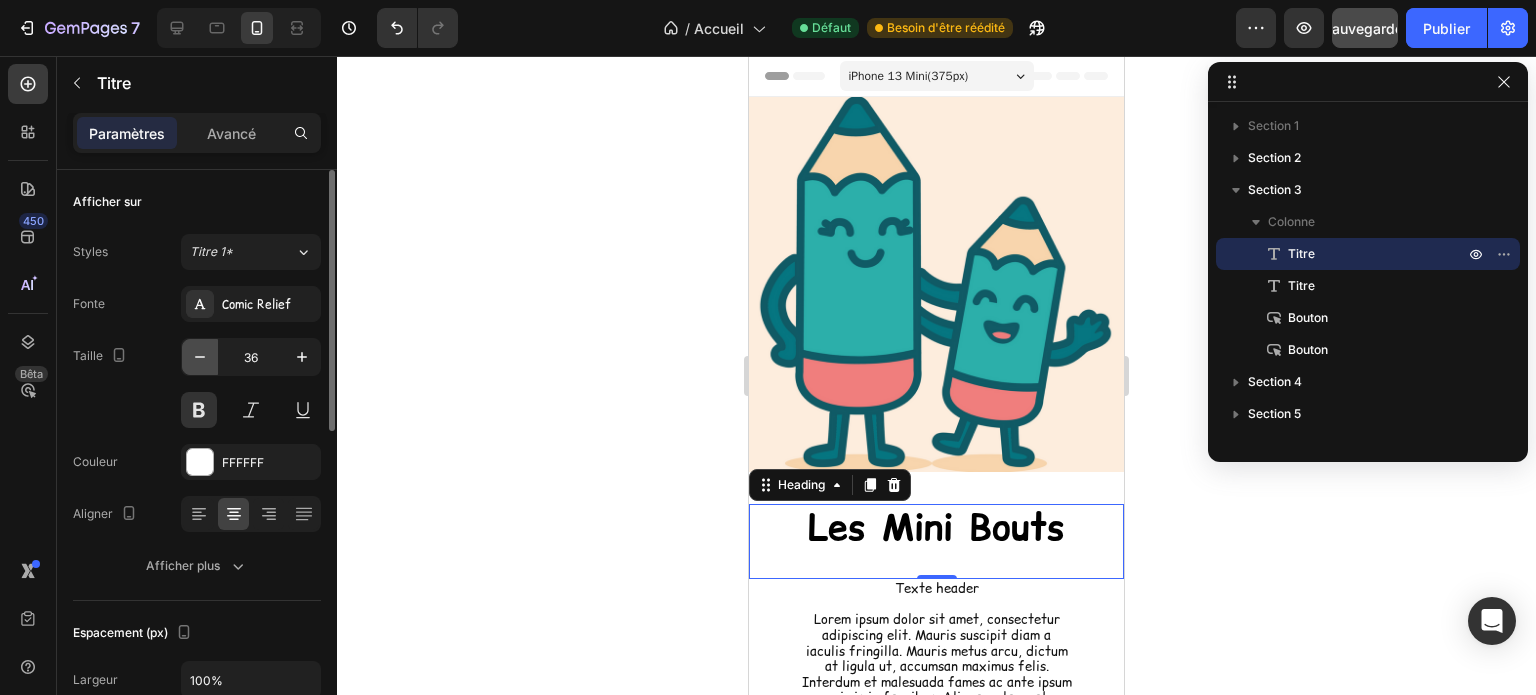 click 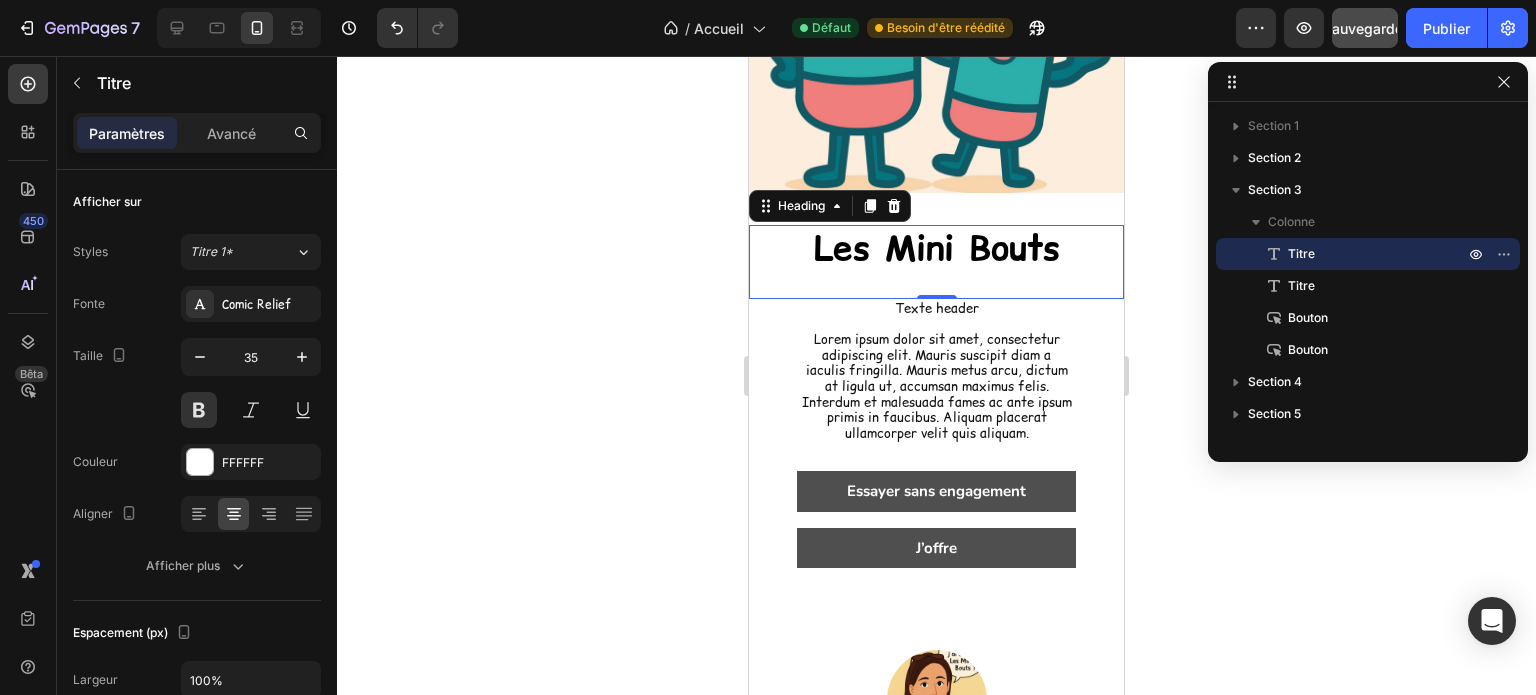 scroll, scrollTop: 300, scrollLeft: 0, axis: vertical 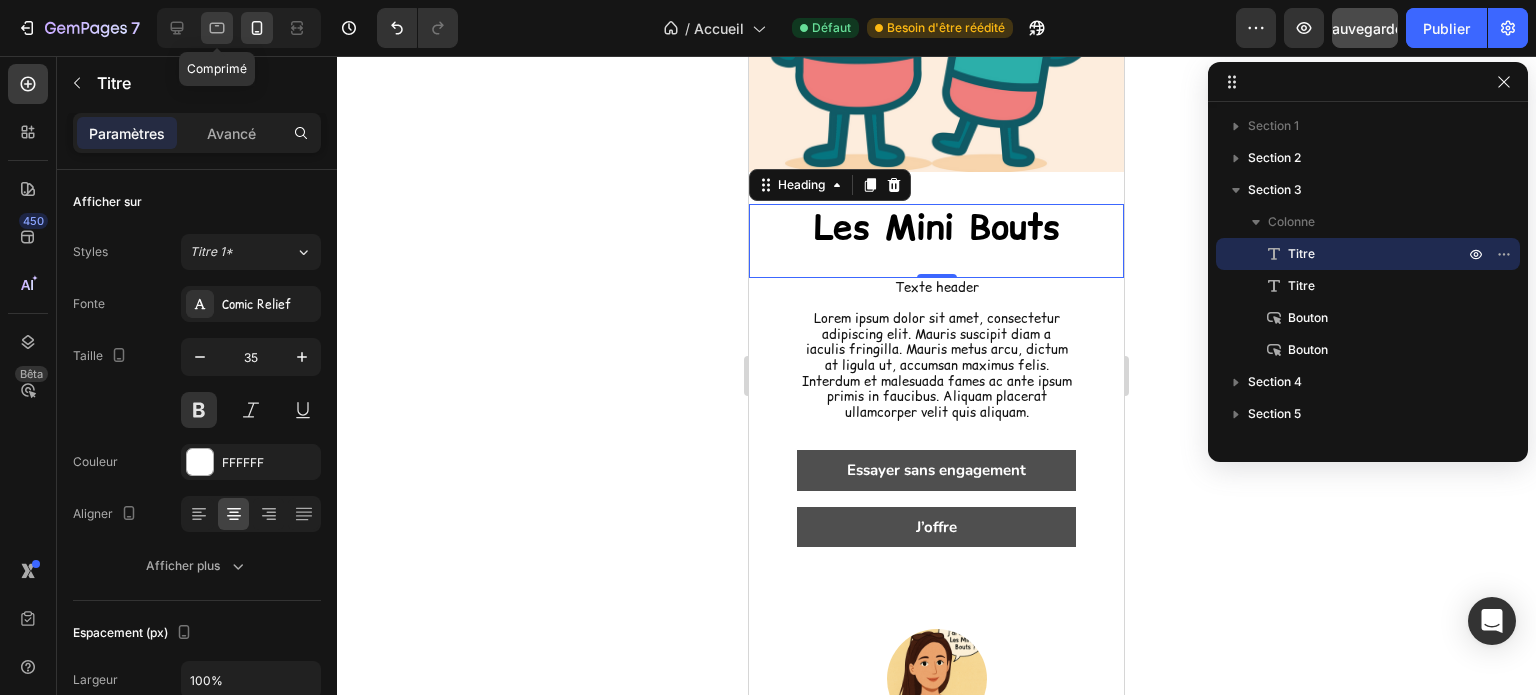 click 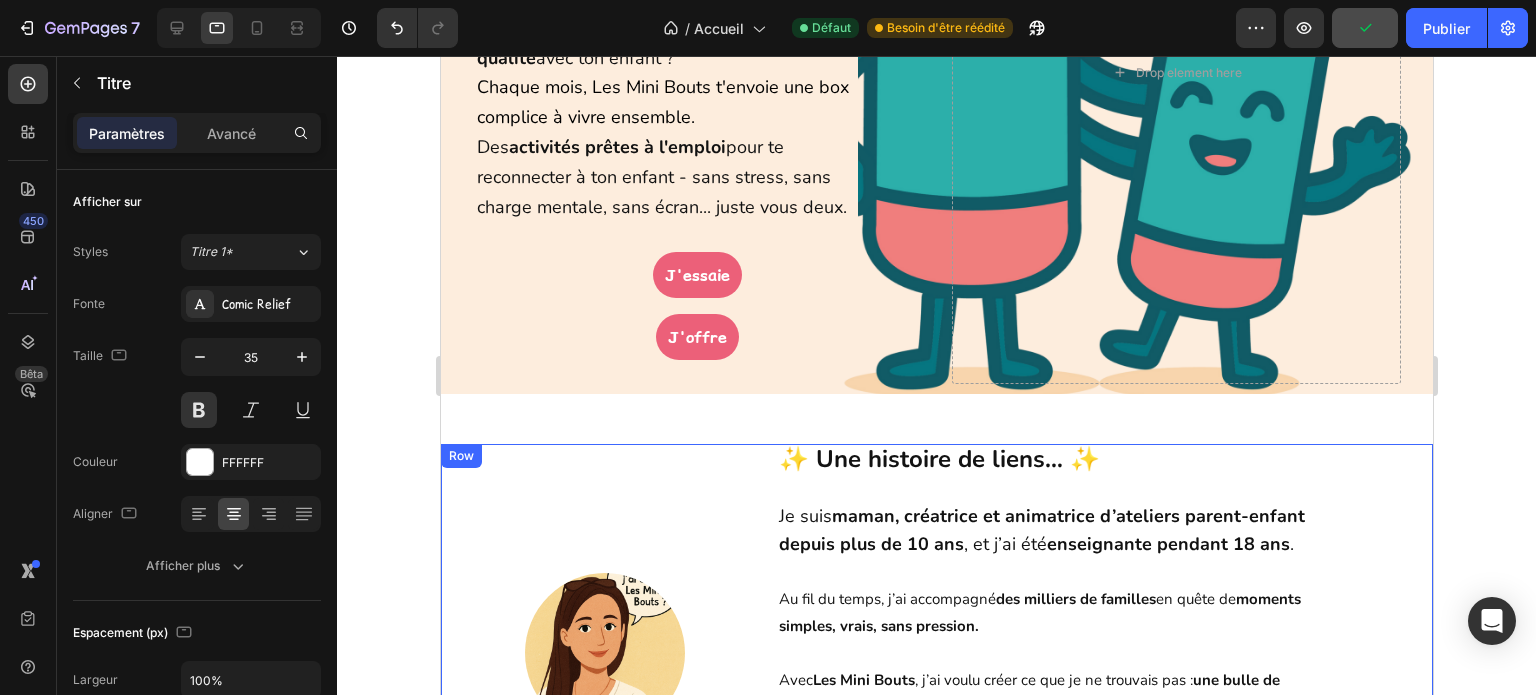 scroll, scrollTop: 204, scrollLeft: 0, axis: vertical 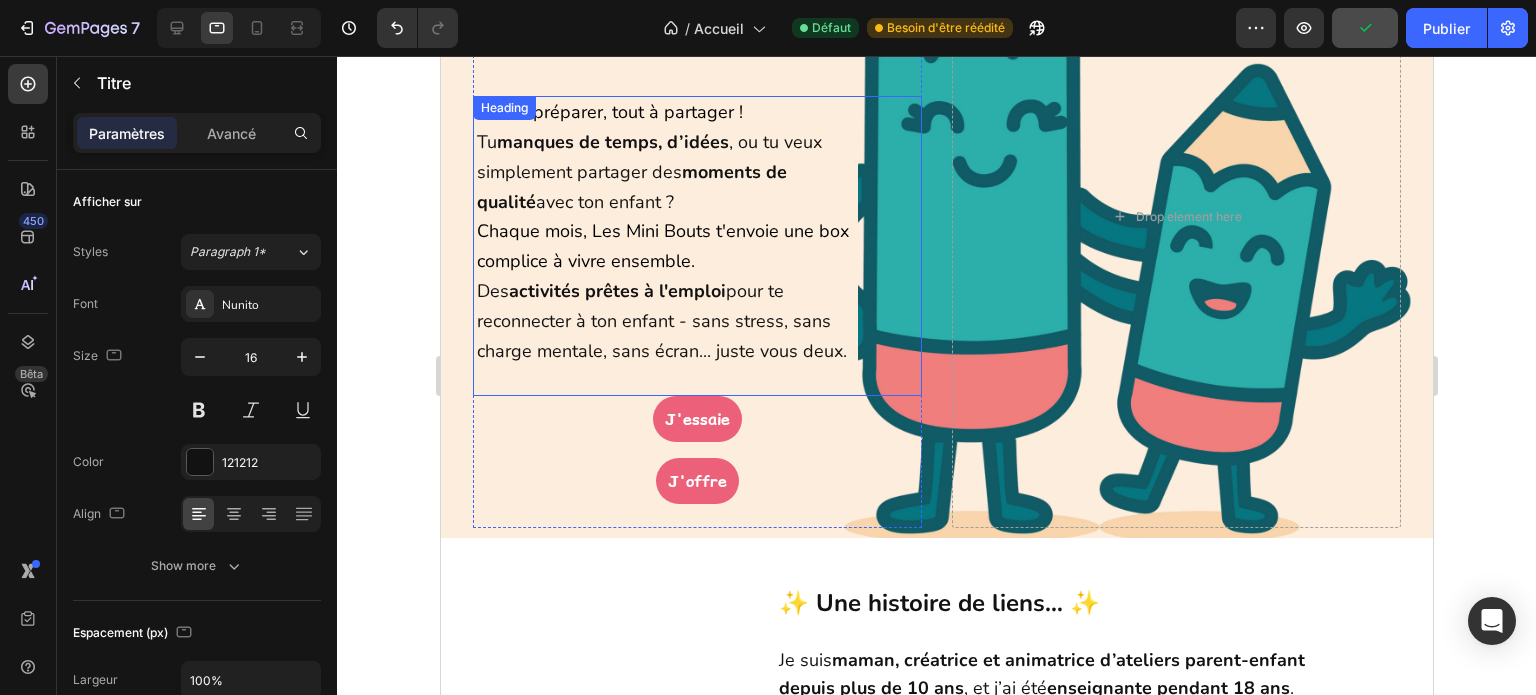 click on "Tu  manques   de temps, d’idées , ou tu veux simplement partager des  moments de qualité  avec ton enfant ?" at bounding box center [648, 172] 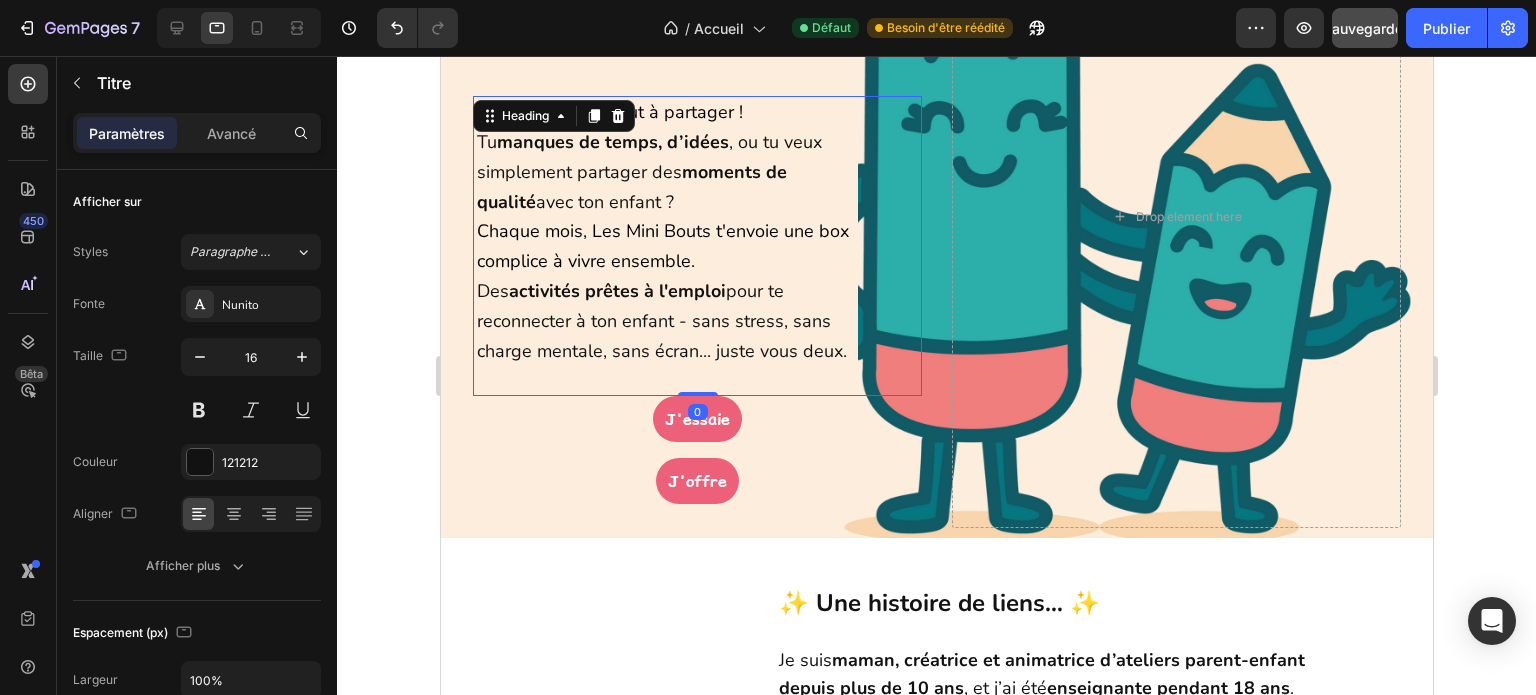 click on "Rien à préparer, tout à partager ! Tu  manques   de temps, d’idées , ou tu veux simplement partager des  moments de qualité  avec ton enfant ? Chaque mois, Les Mini Bouts t'envoie une box complice à vivre ensemble. Des  activités prêtes à l'emploi  pour te reconnecter à ton enfant - sans stress, sans charge mentale, sans écran... juste vous deux." at bounding box center (665, 246) 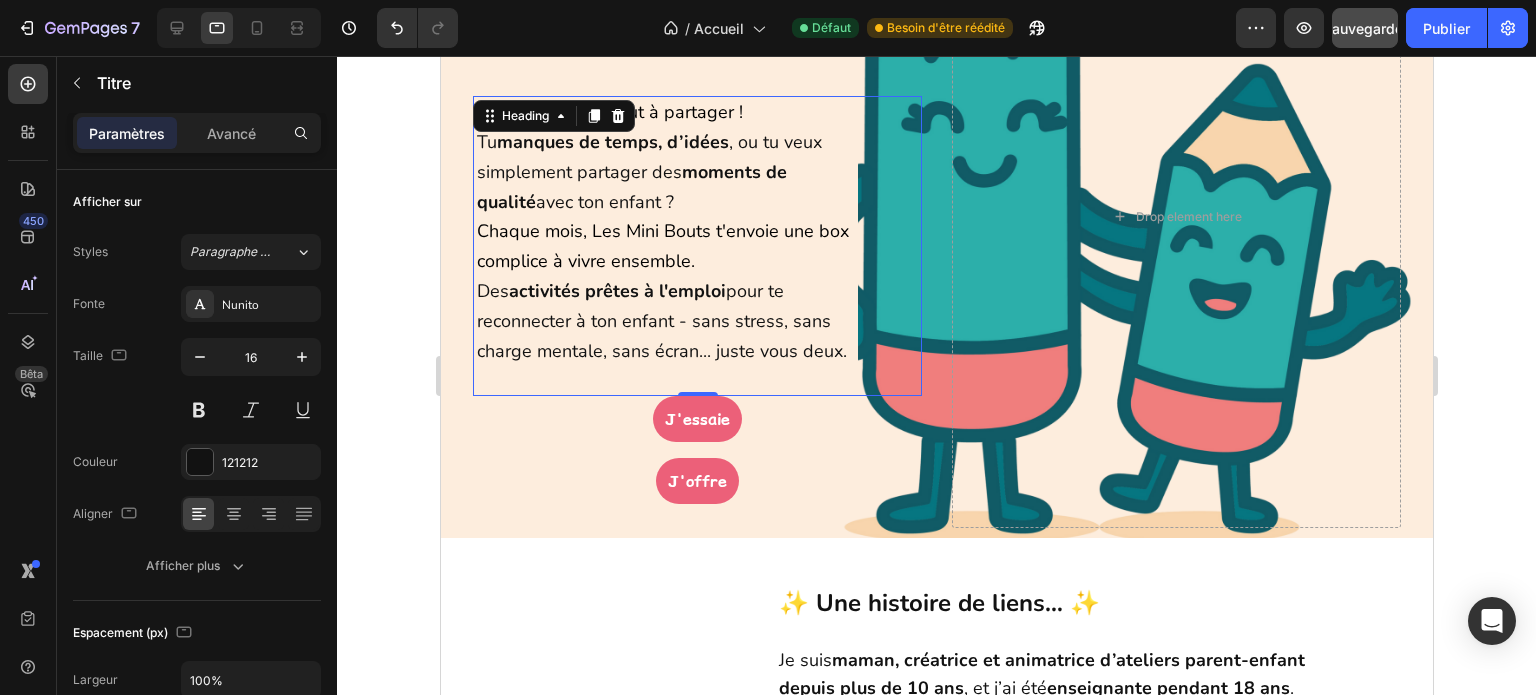 click on "Rien à préparer, tout à partager ! Tu  manques   de temps, d’idées , ou tu veux simplement partager des  moments de qualité  avec ton enfant ? Chaque mois, Les Mini Bouts t'envoie une box complice à vivre ensemble. Des  activités prêtes à l'emploi  pour te reconnecter à ton enfant - sans stress, sans charge mentale, sans écran... juste vous deux. Heading   0" at bounding box center (696, 246) 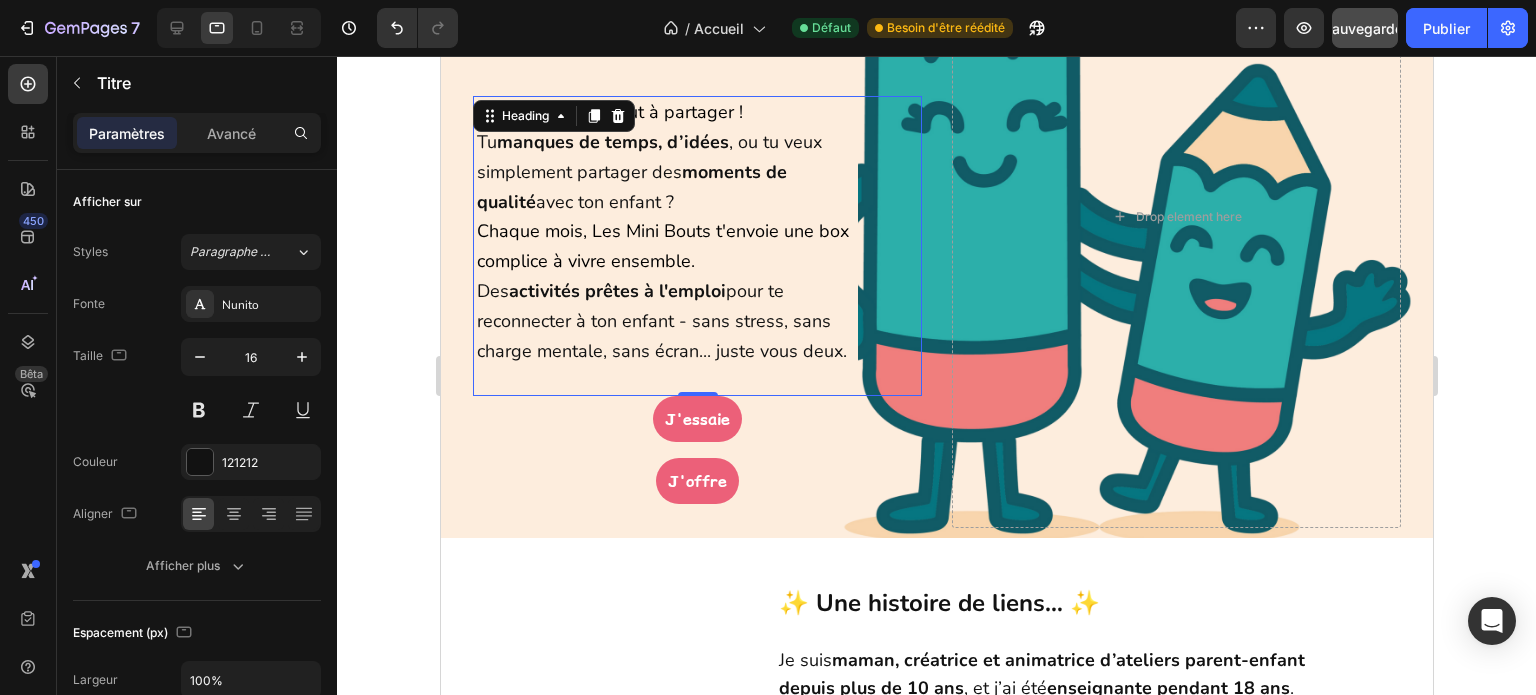 click on "Des  activités prêtes à l'emploi  pour te reconnecter à ton enfant - sans stress, sans charge mentale, sans écran... juste vous deux." at bounding box center (661, 321) 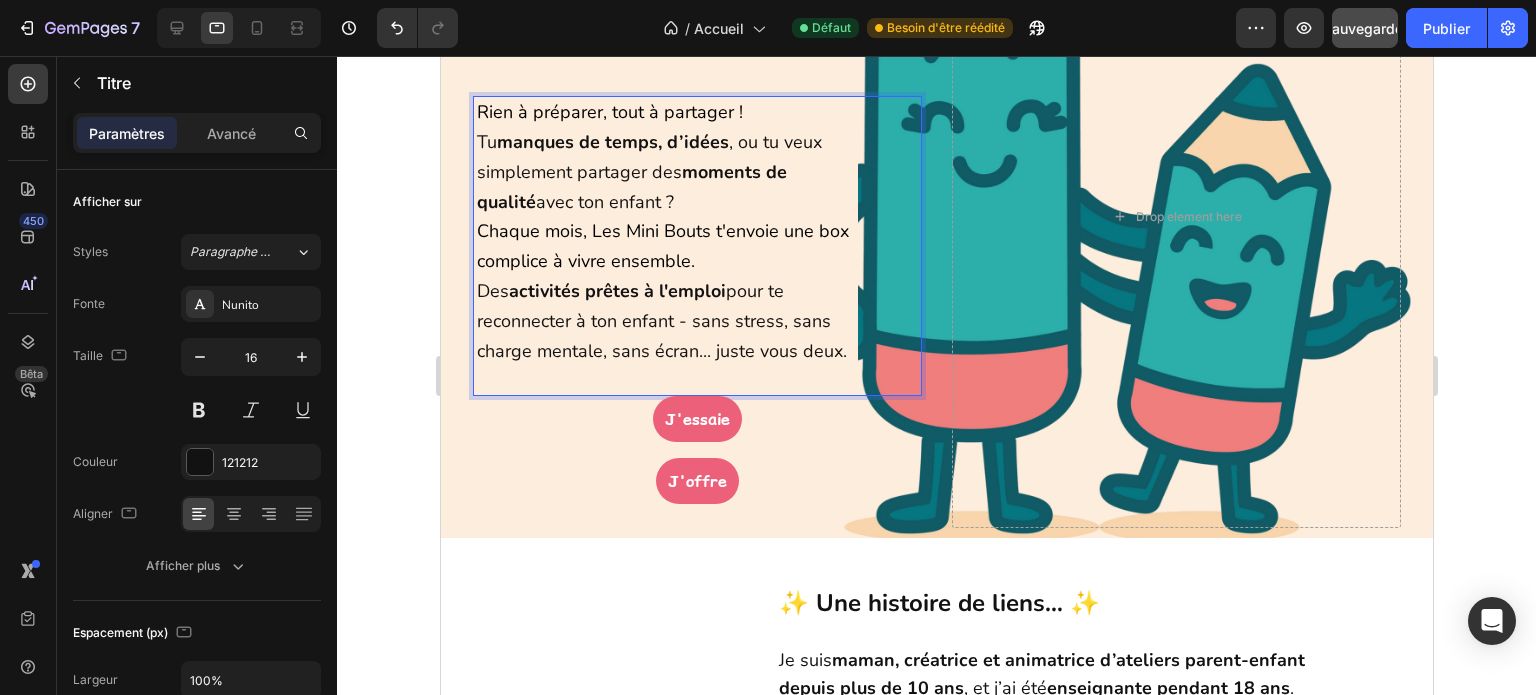 click on "Rien à préparer, tout à partager ! Tu  manques   de temps, d’idées , ou tu veux simplement partager des  moments de qualité  avec ton enfant ? Chaque mois, Les Mini Bouts t'envoie une box complice à vivre ensemble. Des  activités prêtes à l'emploi  pour te reconnecter à ton enfant - sans stress, sans charge mentale, sans écran... juste vous deux." at bounding box center (665, 232) 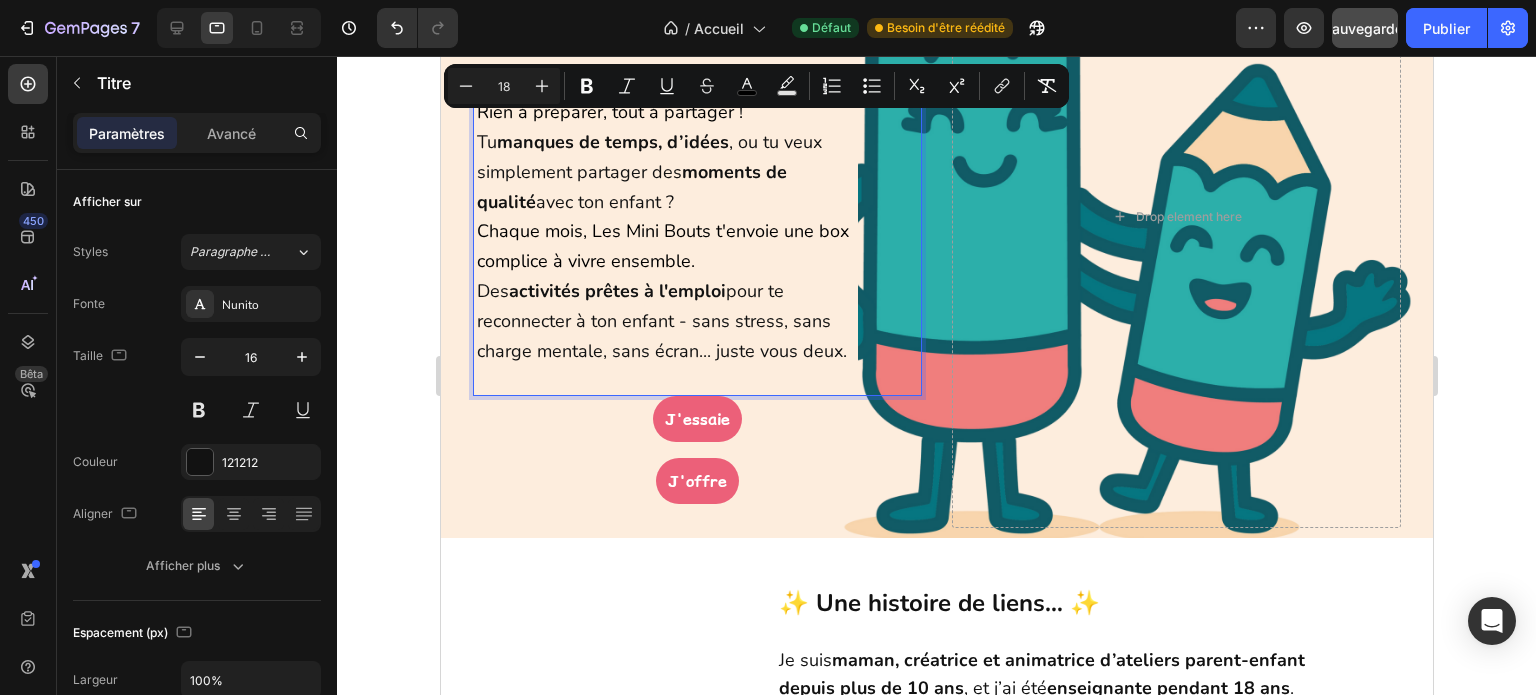 drag, startPoint x: 844, startPoint y: 349, endPoint x: 478, endPoint y: 120, distance: 431.73718 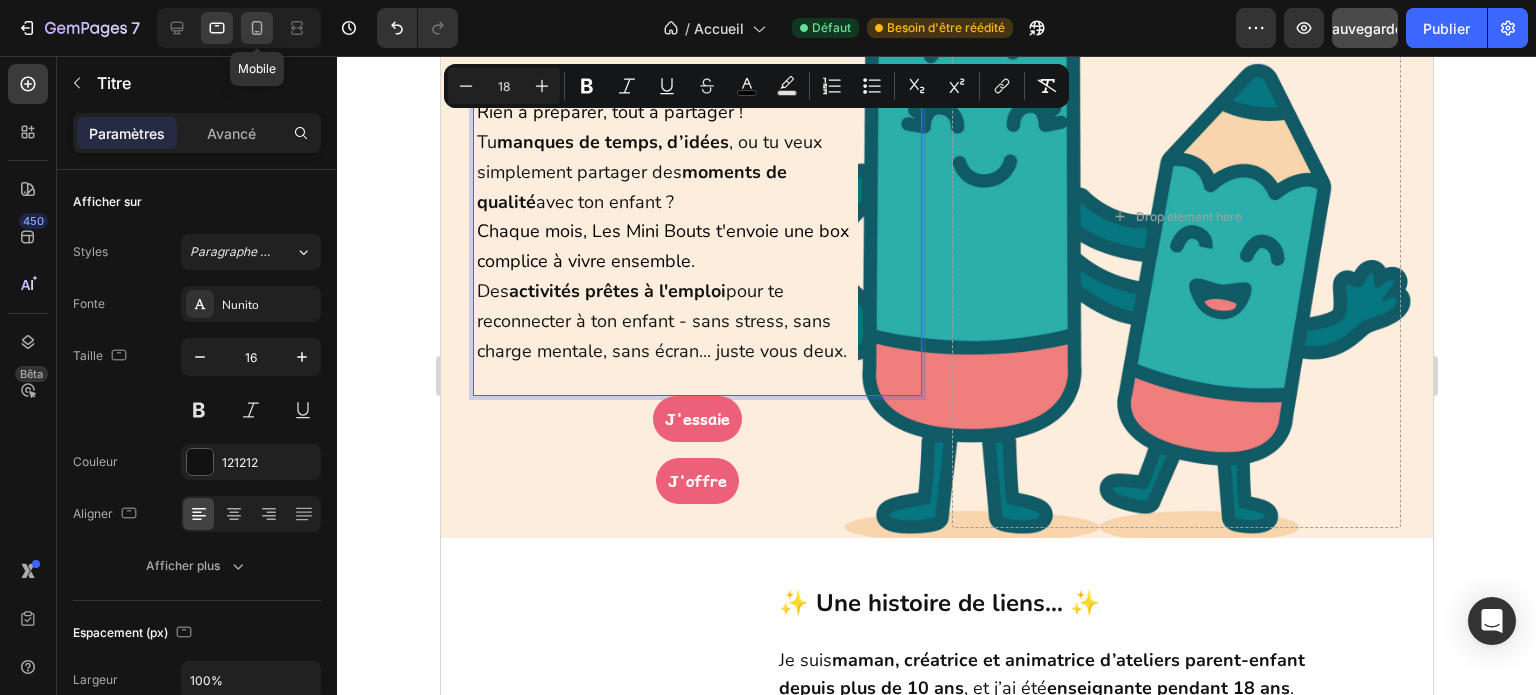 click 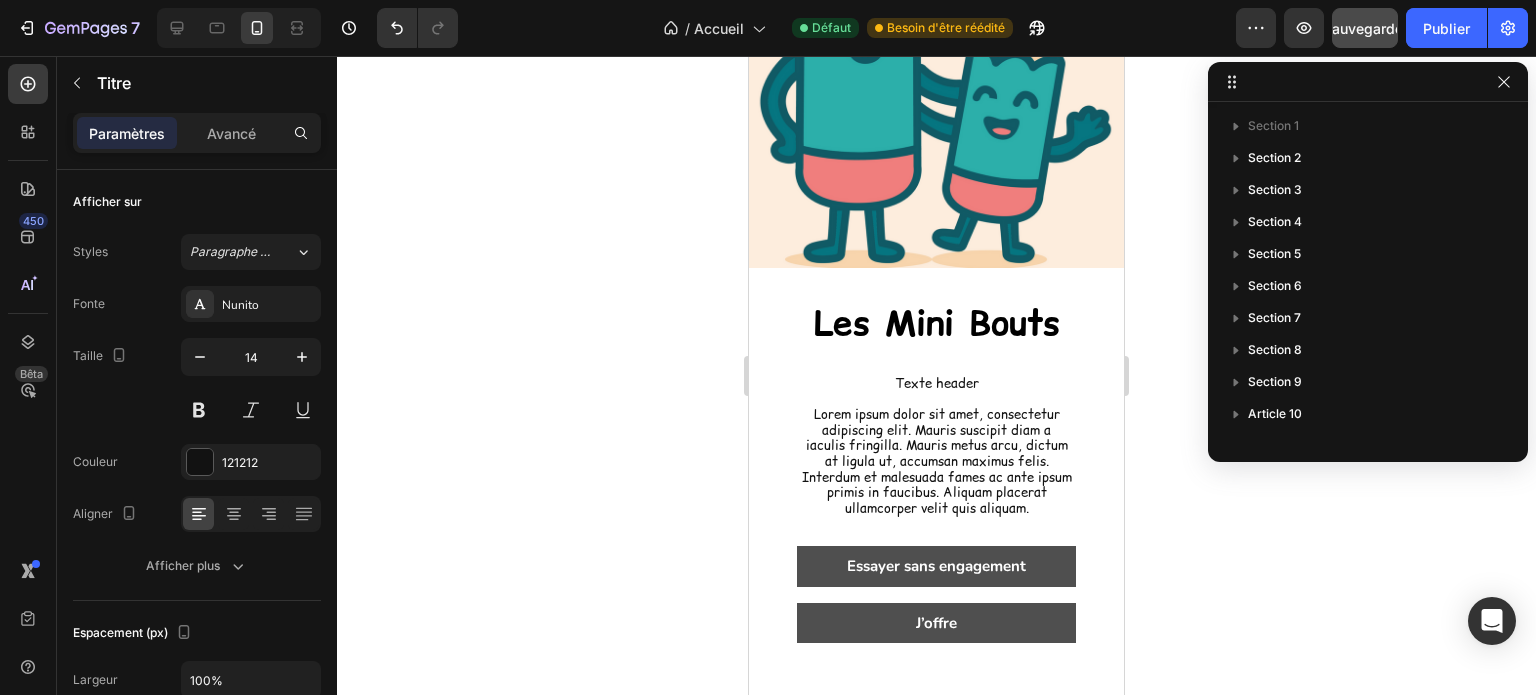 scroll, scrollTop: 134, scrollLeft: 0, axis: vertical 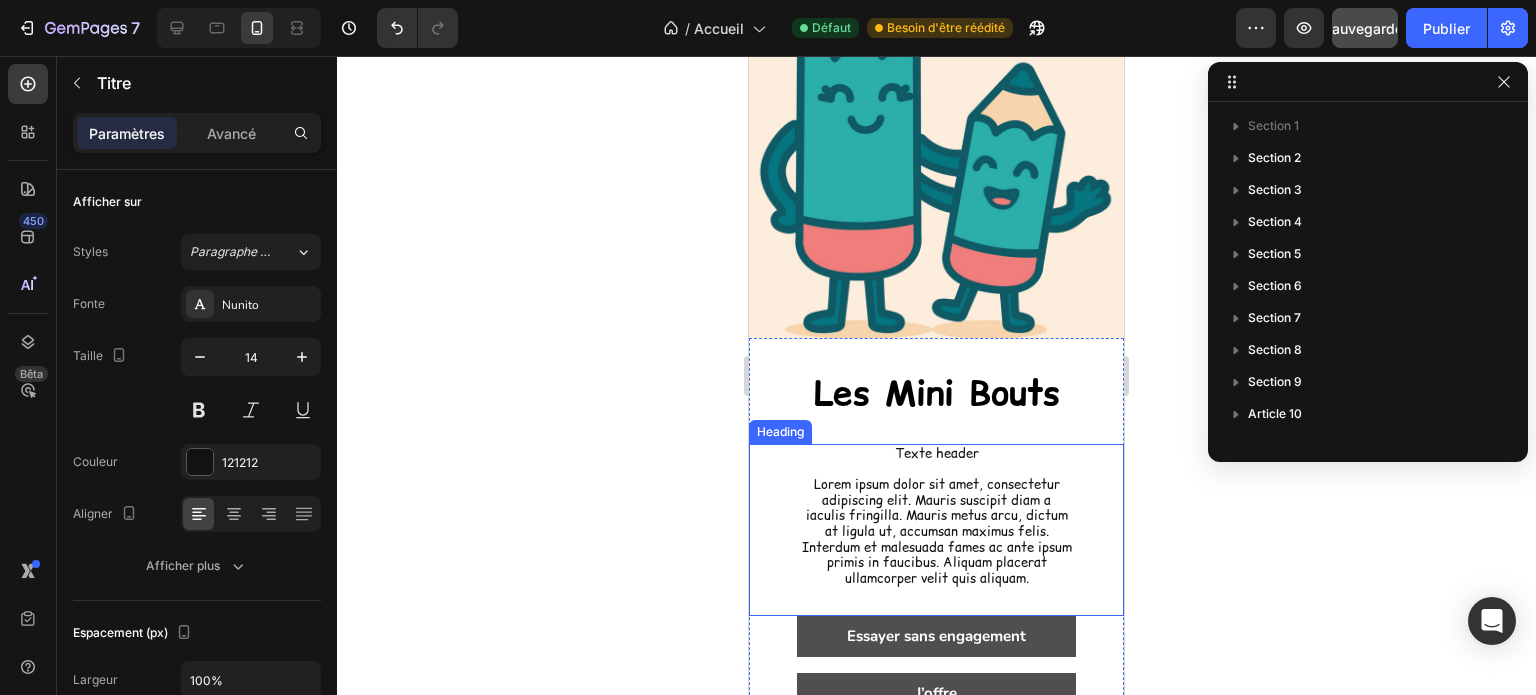 click on "Texte header Lorem ipsum dolor sit amet, consectetur adipiscing elit. Mauris suscipit diam a iaculis fringilla. Mauris metus arcu, dictum at ligula ut, accumsan maximus felis. Interdum et malesuada fames ac ante ipsum primis in faucibus. Aliquam placerat ullamcorper velit quis aliquam." at bounding box center [936, 530] 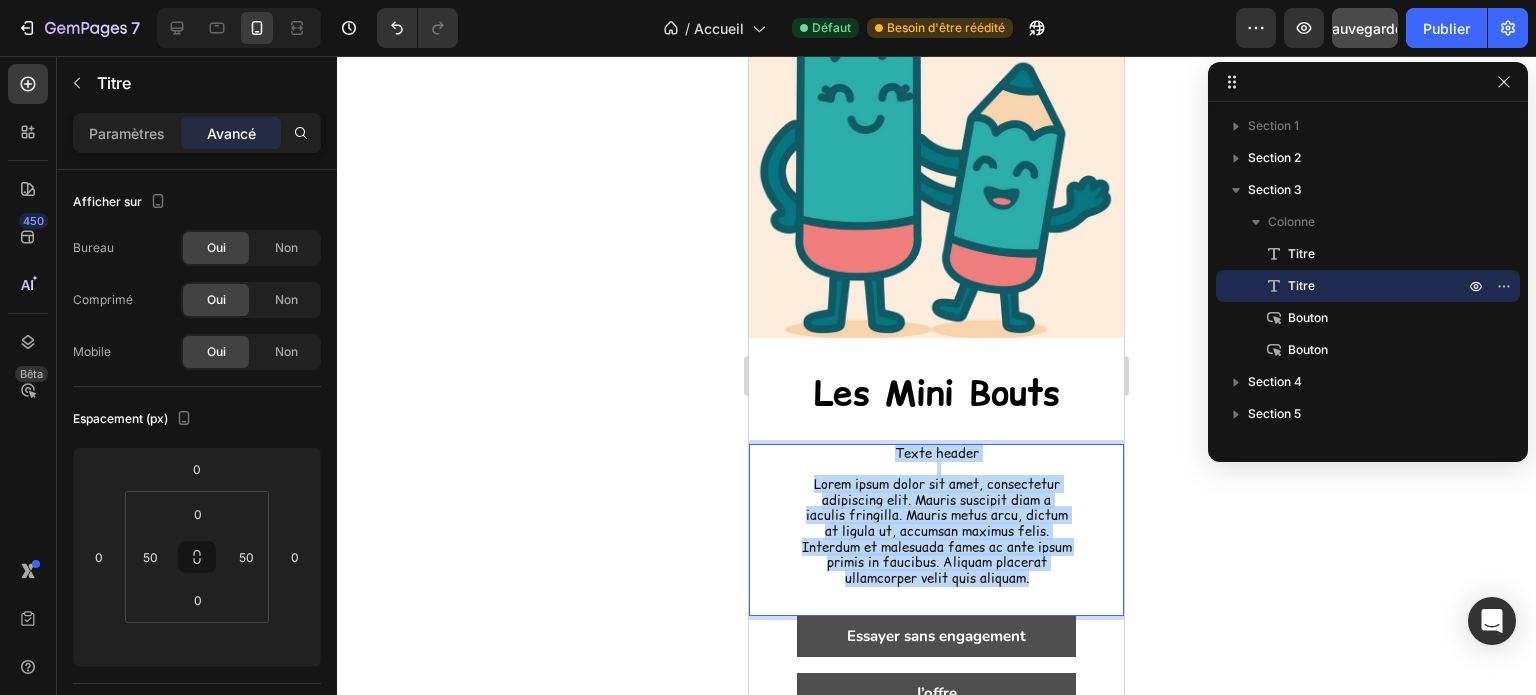 drag, startPoint x: 1048, startPoint y: 566, endPoint x: 875, endPoint y: 439, distance: 214.61128 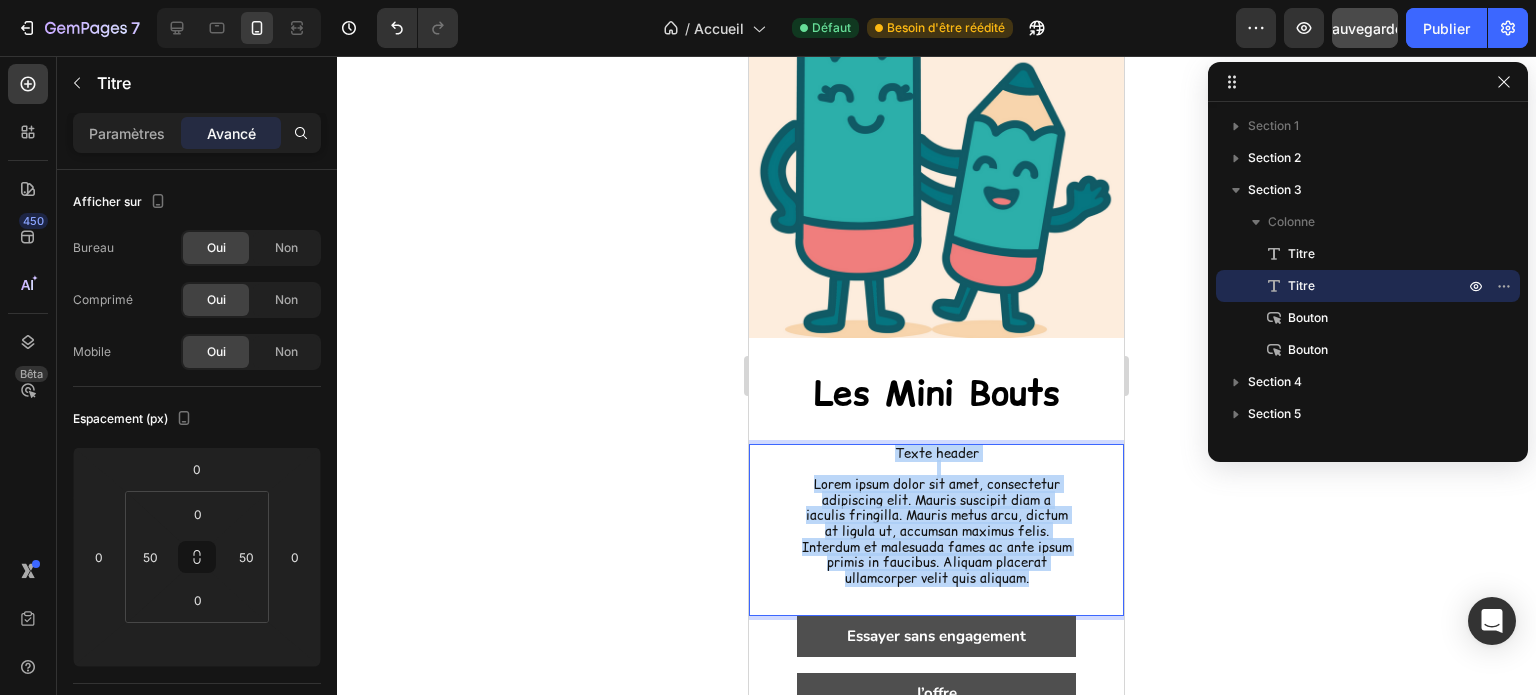 click on "Texte header Lorem ipsum dolor sit amet, consectetur adipiscing elit. Mauris suscipit diam a iaculis fringilla. Mauris metus arcu, dictum at ligula ut, accumsan maximus felis. Interdum et malesuada fames ac ante ipsum primis in faucibus. Aliquam placerat ullamcorper velit quis aliquam." at bounding box center (936, 516) 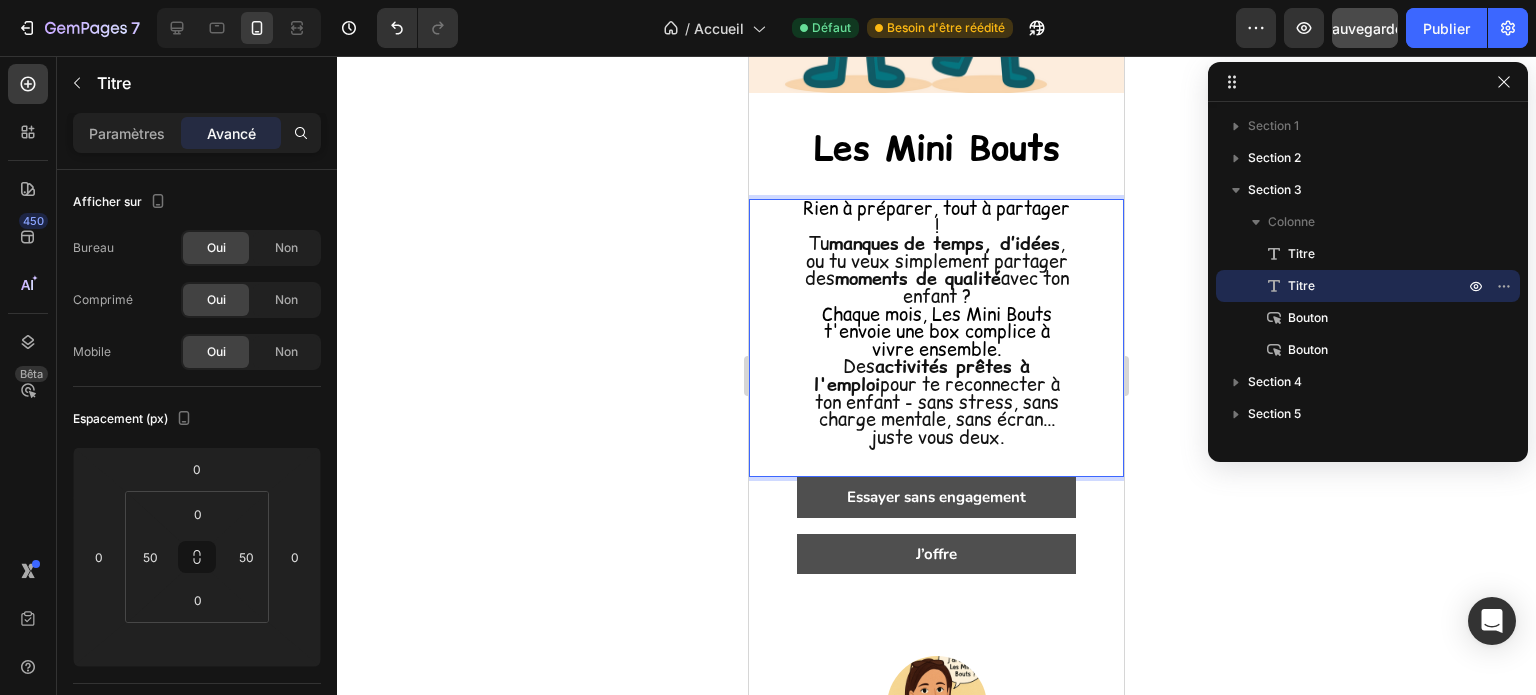 scroll, scrollTop: 348, scrollLeft: 0, axis: vertical 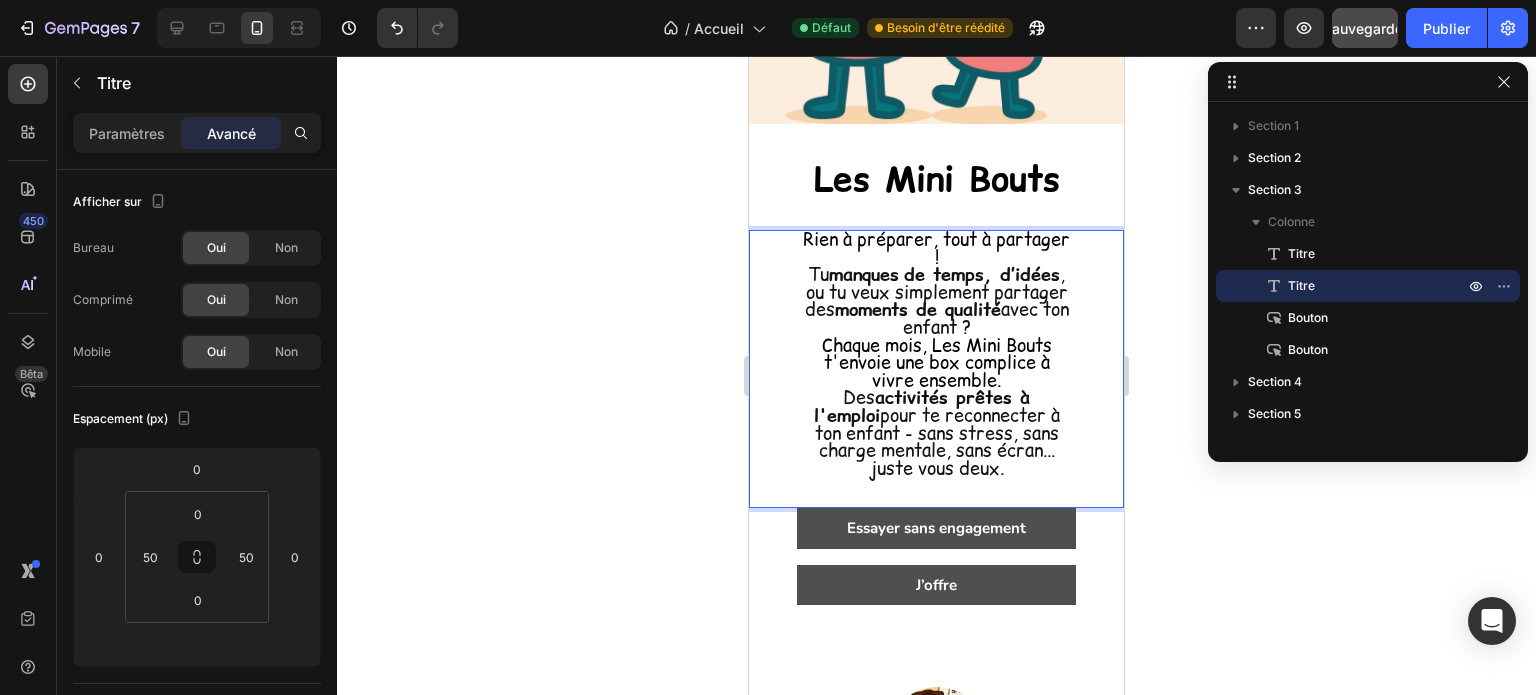 click on "Rien à préparer, tout à partager ! Tu  manques   de temps, d’idées , ou tu veux simplement partager des  moments de qualité  avec ton enfant ? Chaque mois, Les Mini Bouts t'envoie une box complice à vivre ensemble. Des  activités prêtes à l'emploi  pour te reconnecter à ton enfant - sans stress, sans charge mentale, sans écran... juste vous deux." at bounding box center (936, 355) 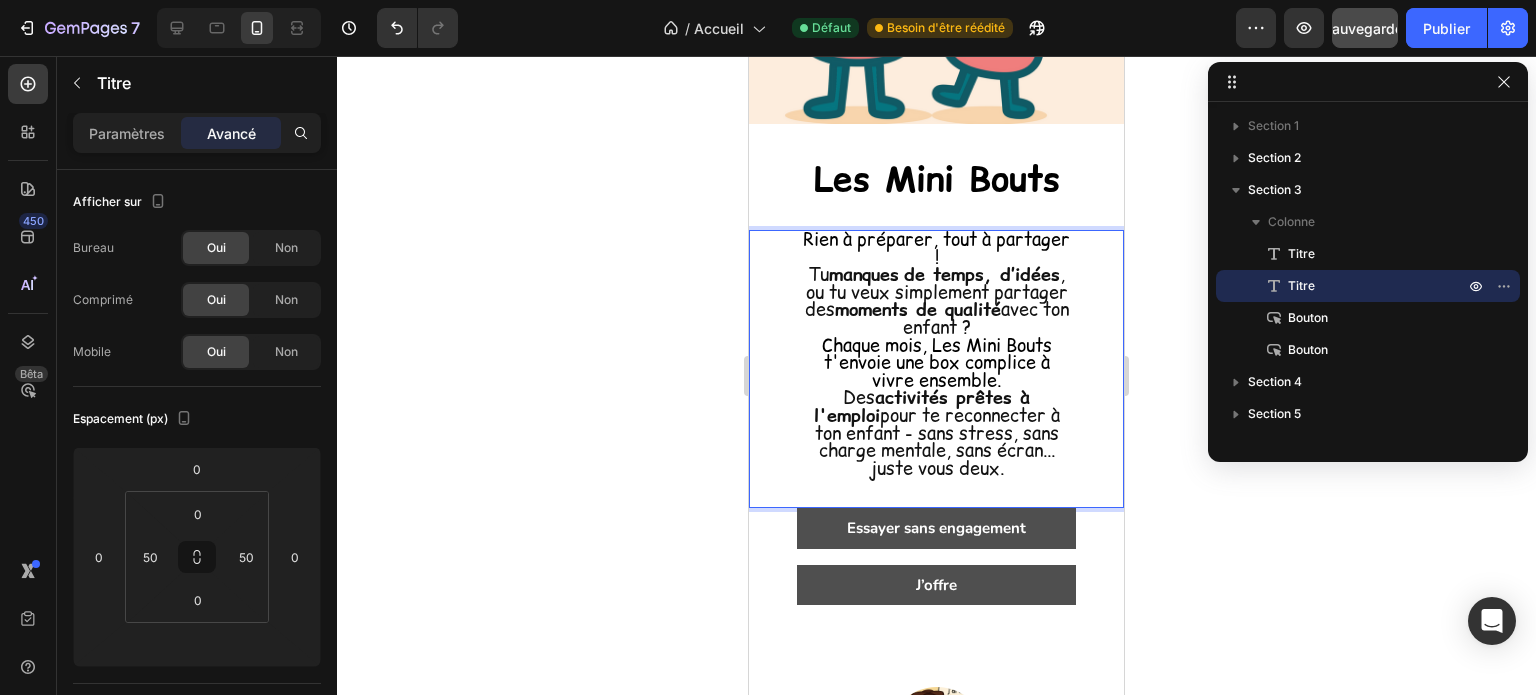 drag, startPoint x: 1027, startPoint y: 466, endPoint x: 824, endPoint y: 223, distance: 316.63544 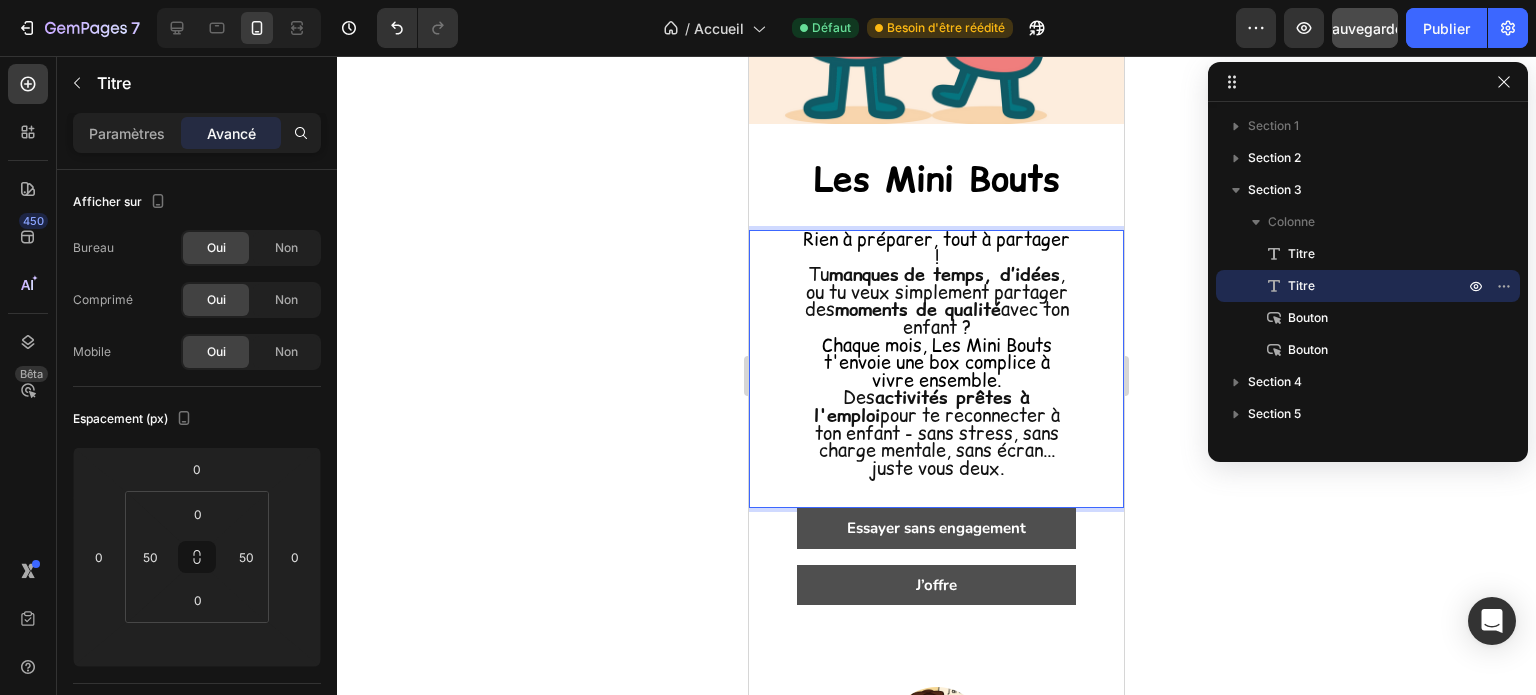 click on "Rien à préparer, tout à partager ! Tu  manques   de temps, d’idées , ou tu veux simplement partager des  moments de qualité  avec ton enfant ? Chaque mois, Les Mini Bouts t'envoie une box complice à vivre ensemble. Des  activités prêtes à l'emploi  pour te reconnecter à ton enfant - sans stress, sans charge mentale, sans écran... juste vous deux." at bounding box center [936, 355] 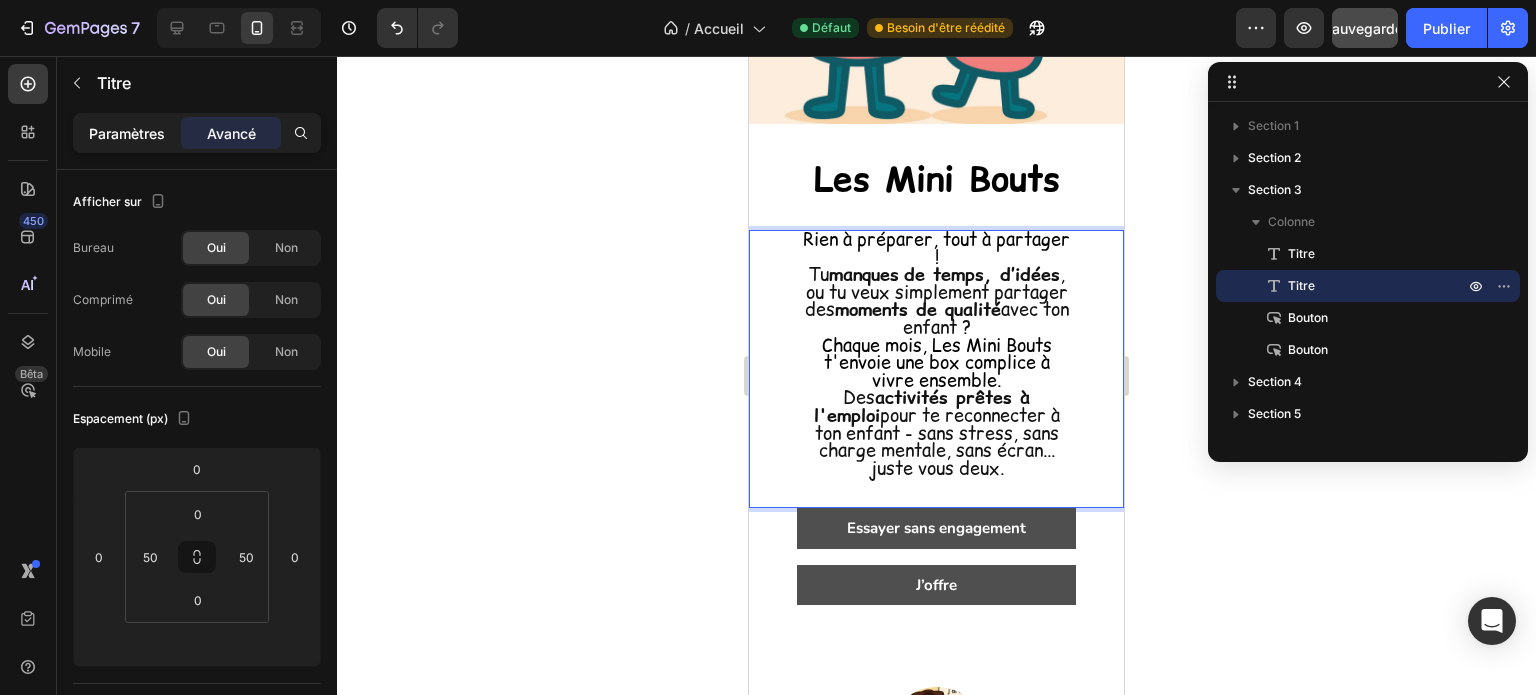 click on "Paramètres" at bounding box center [127, 133] 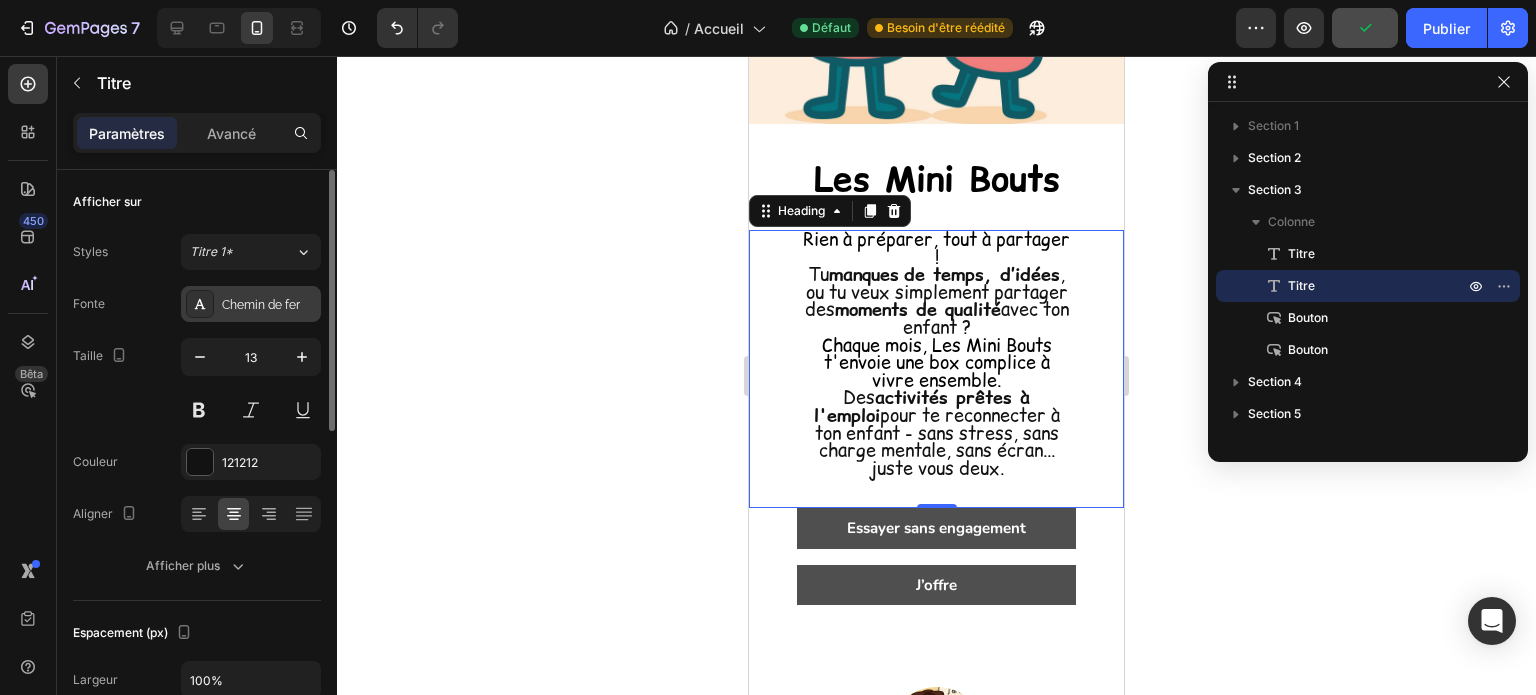click on "Chemin de fer" at bounding box center (261, 305) 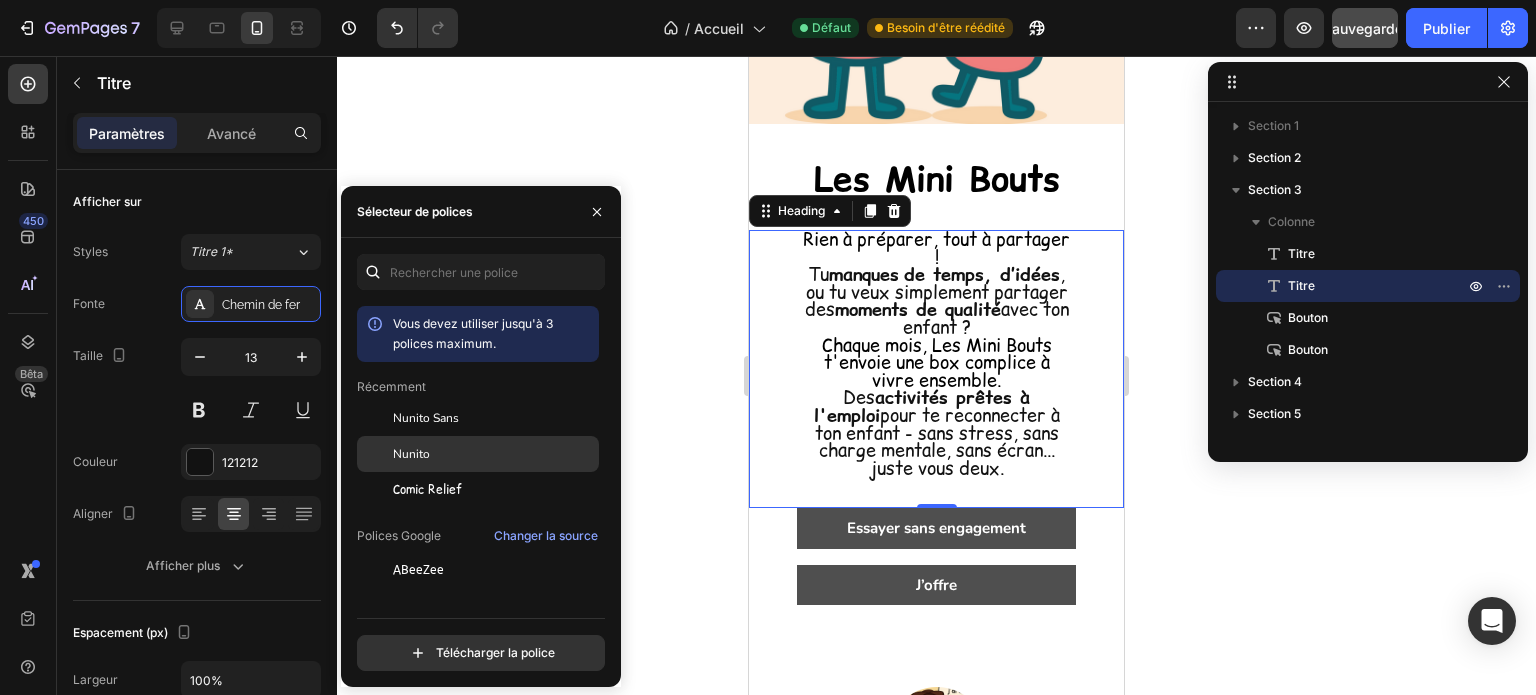 click on "Nunito" at bounding box center [411, 454] 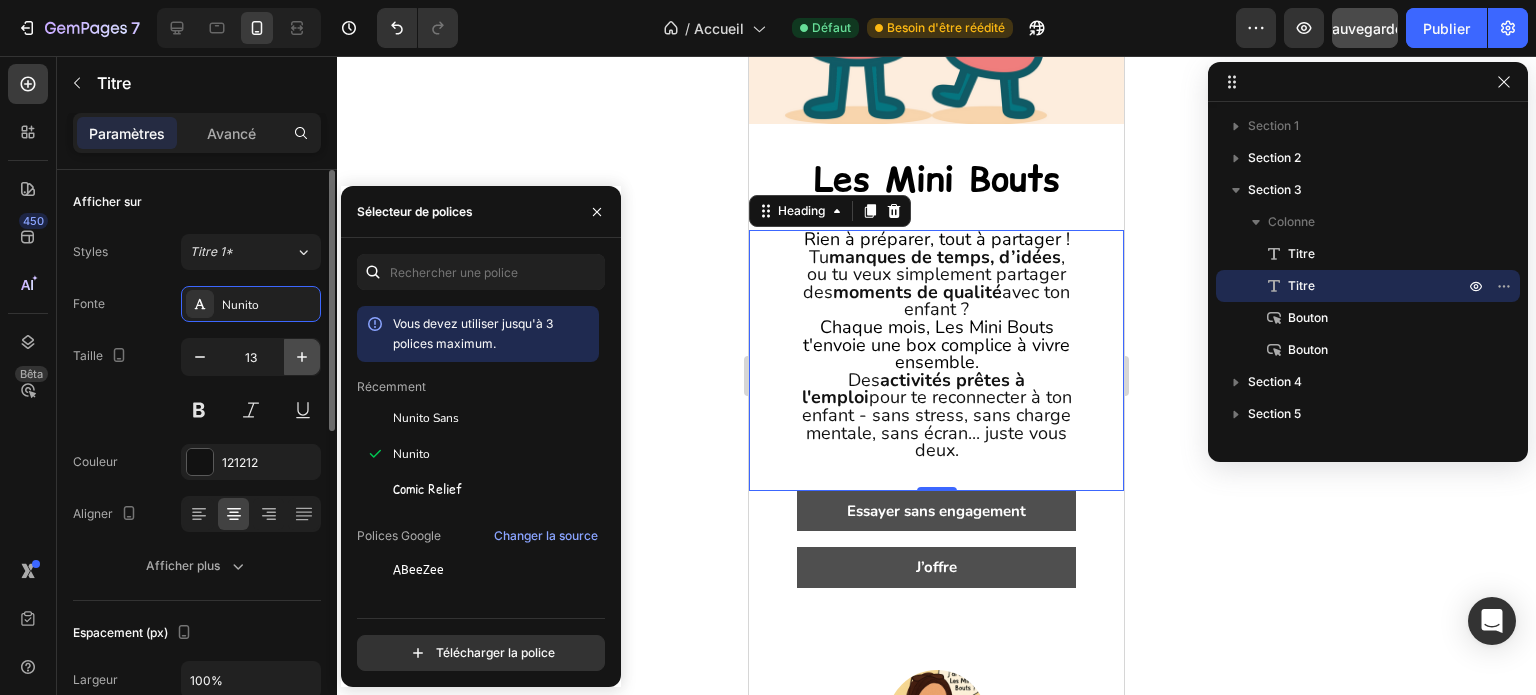 click 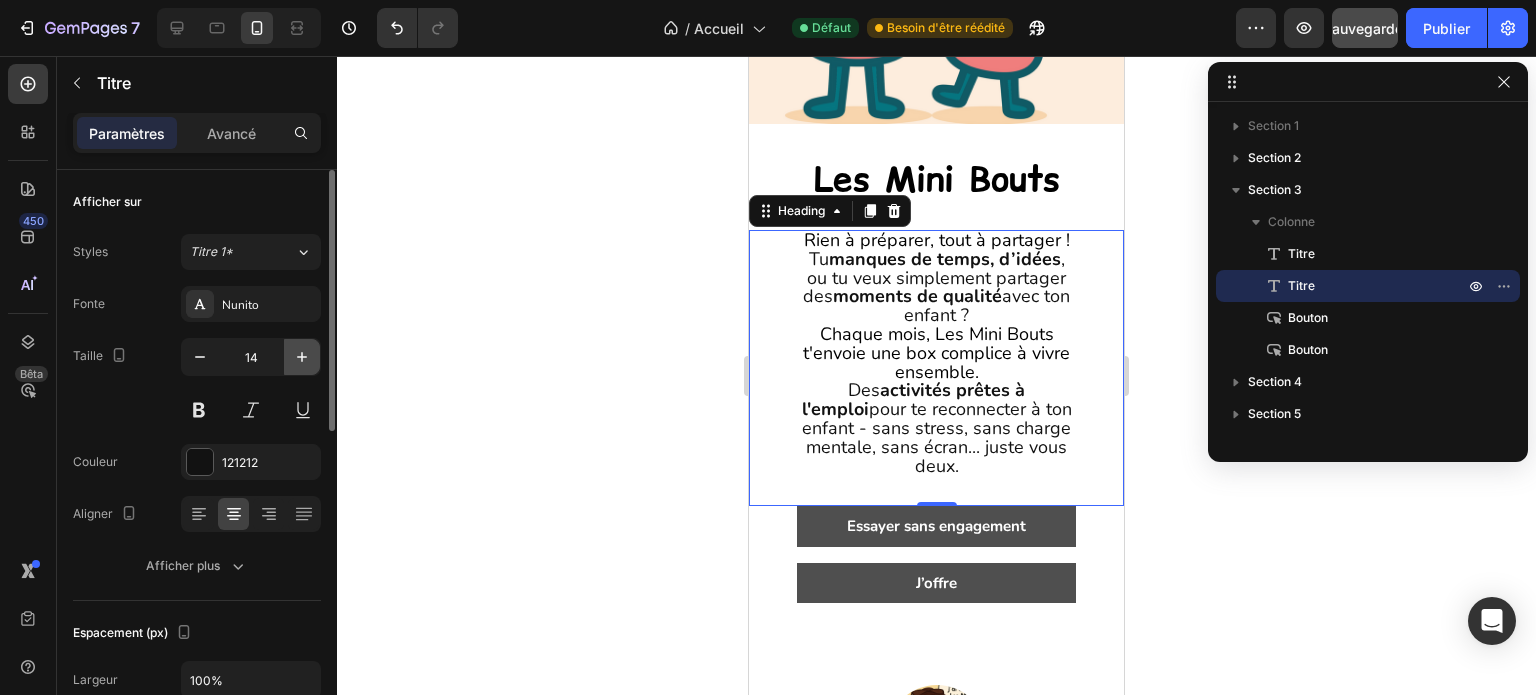 click 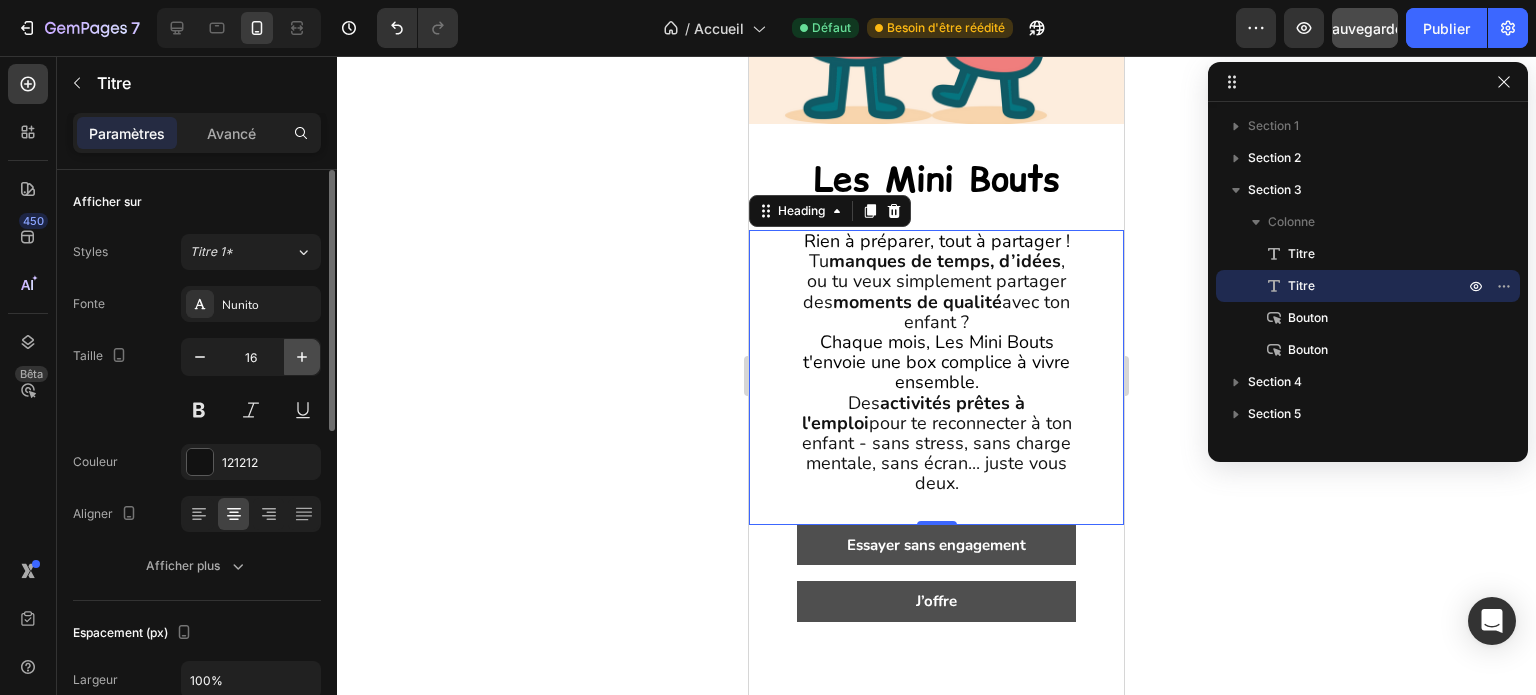 click 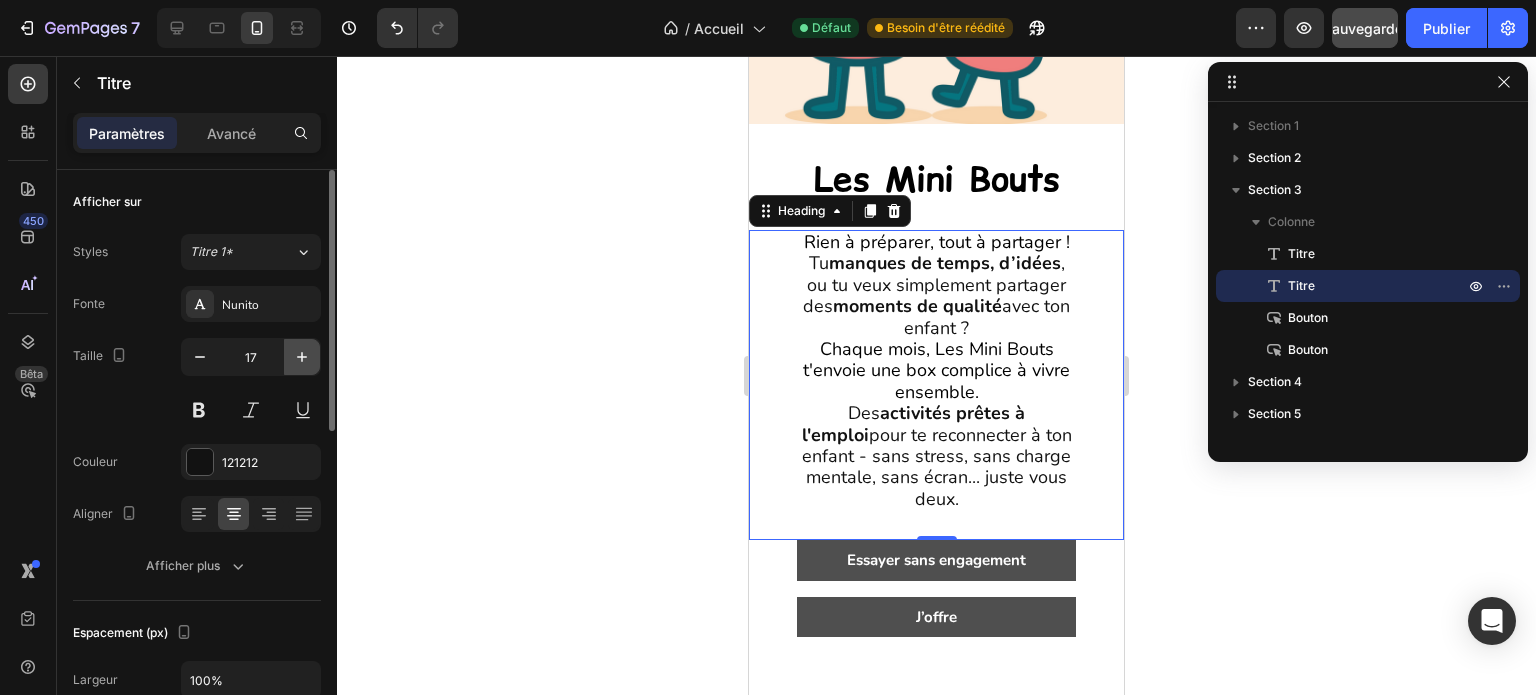 click 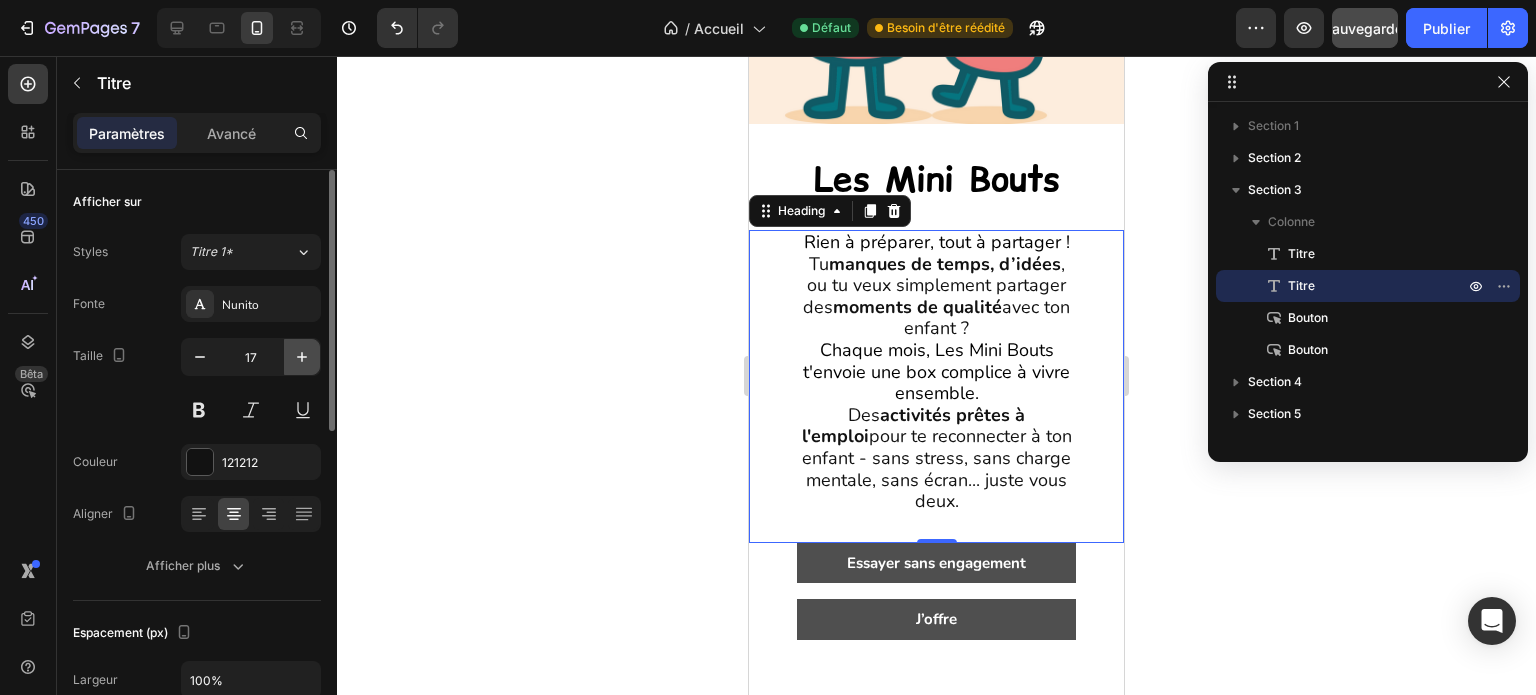 type on "18" 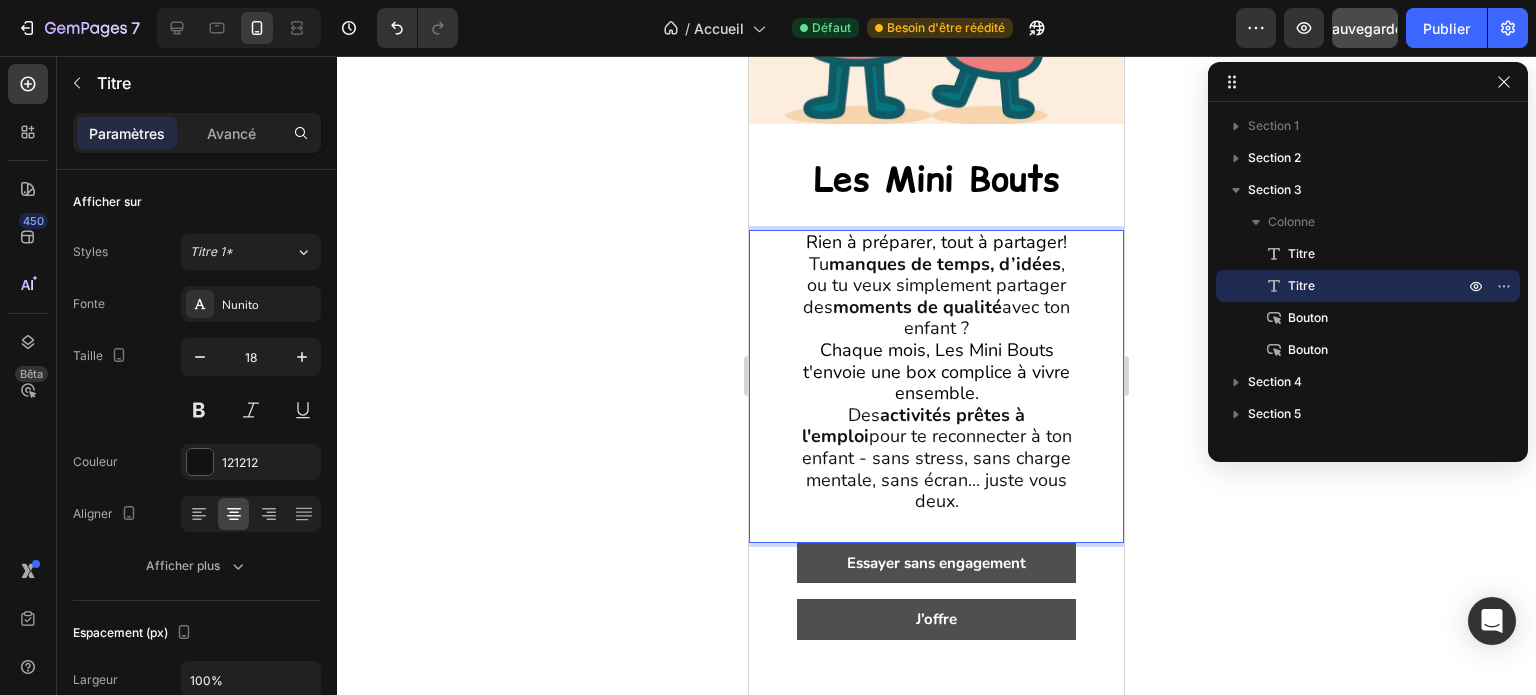 click on "Rien à préparer, tout à partager!" at bounding box center (936, 242) 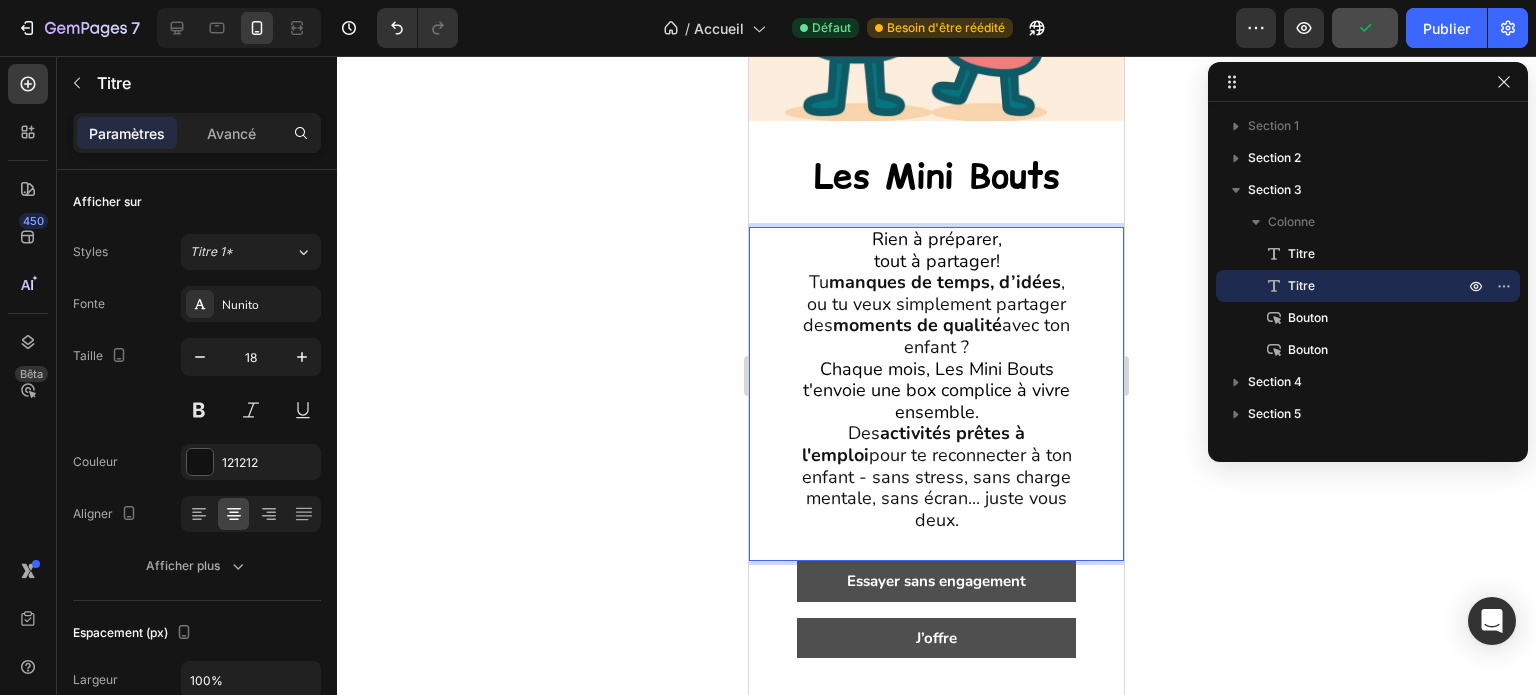 scroll, scrollTop: 348, scrollLeft: 0, axis: vertical 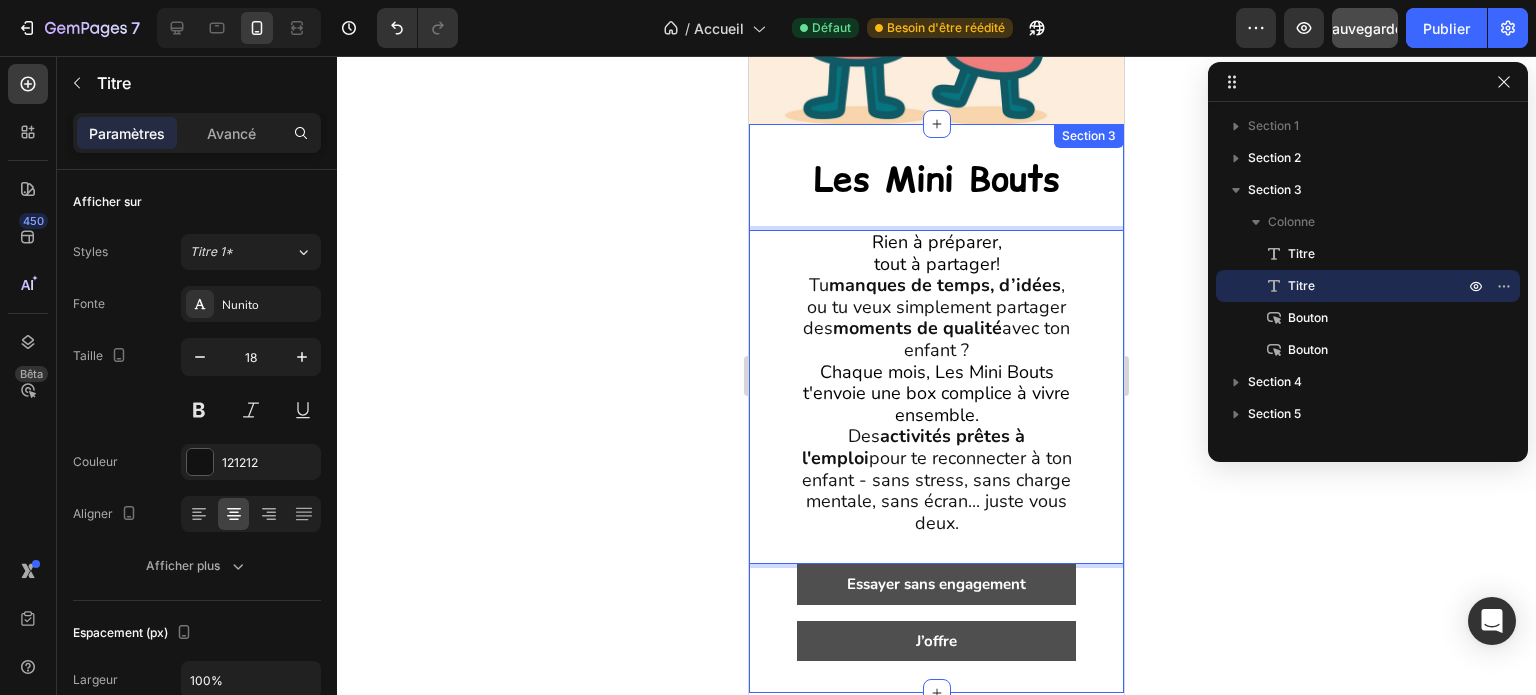 click on "⁠⁠⁠⁠⁠⁠⁠ Les Mini Bouts Heading Rien à préparer,  tout à partager! Tu  manques   de temps, d’idées , ou tu veux simplement partager des  moments de qualité  avec ton enfant ? Chaque mois, Les Mini Bouts t'envoie une box complice à vivre ensemble. Des  activités prêtes à l'emploi  pour te reconnecter à ton enfant - sans stress, sans charge mentale, sans écran... juste vous deux. Heading   0 Essayer sans engagement Button J’offre Button Section 3" at bounding box center (936, 408) 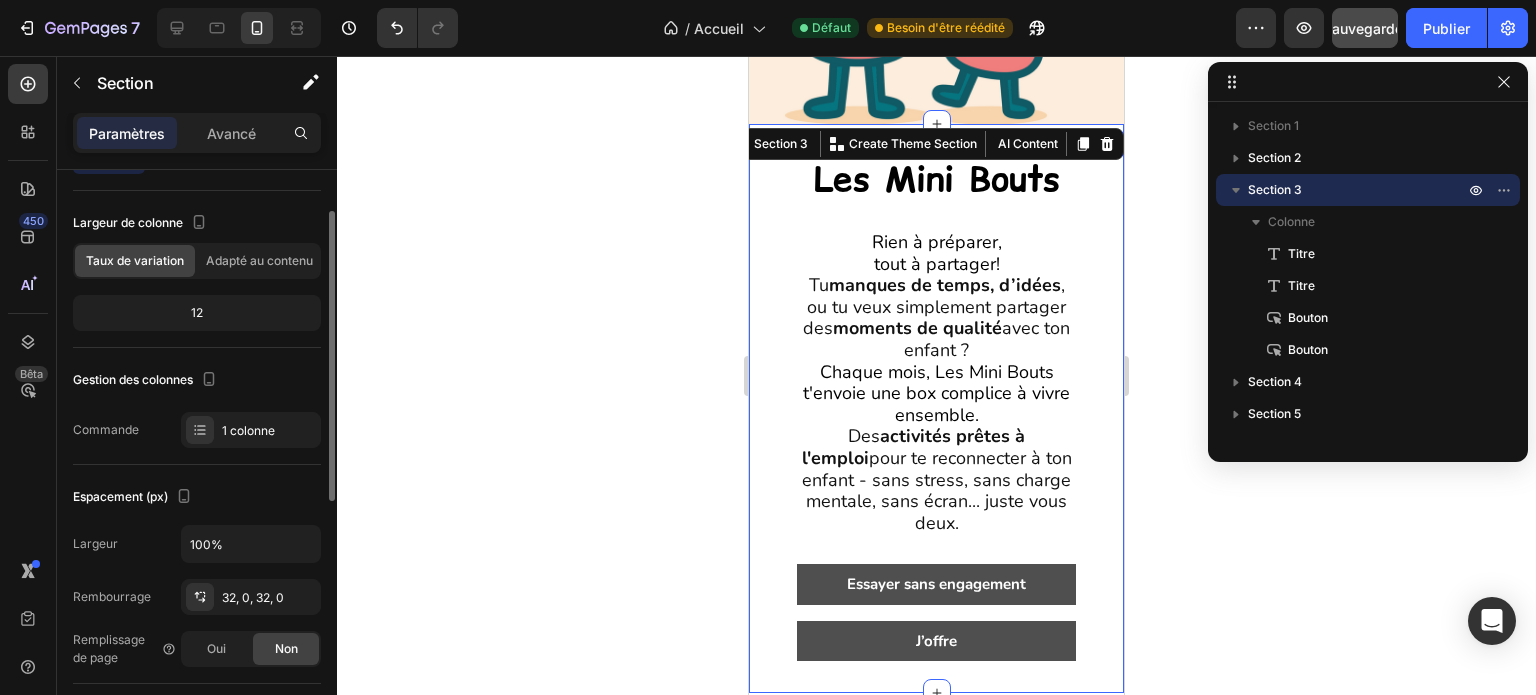 scroll, scrollTop: 0, scrollLeft: 0, axis: both 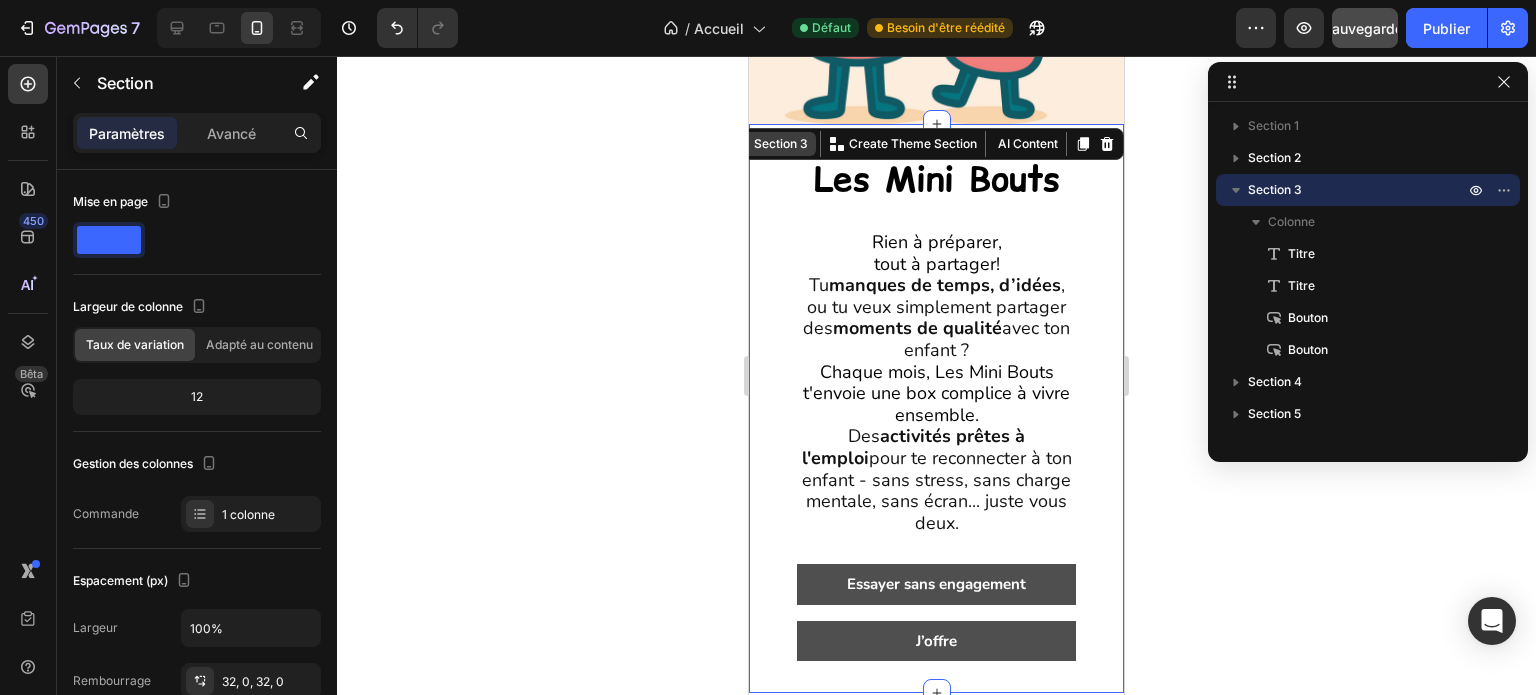 click on "Section 3" at bounding box center [781, 144] 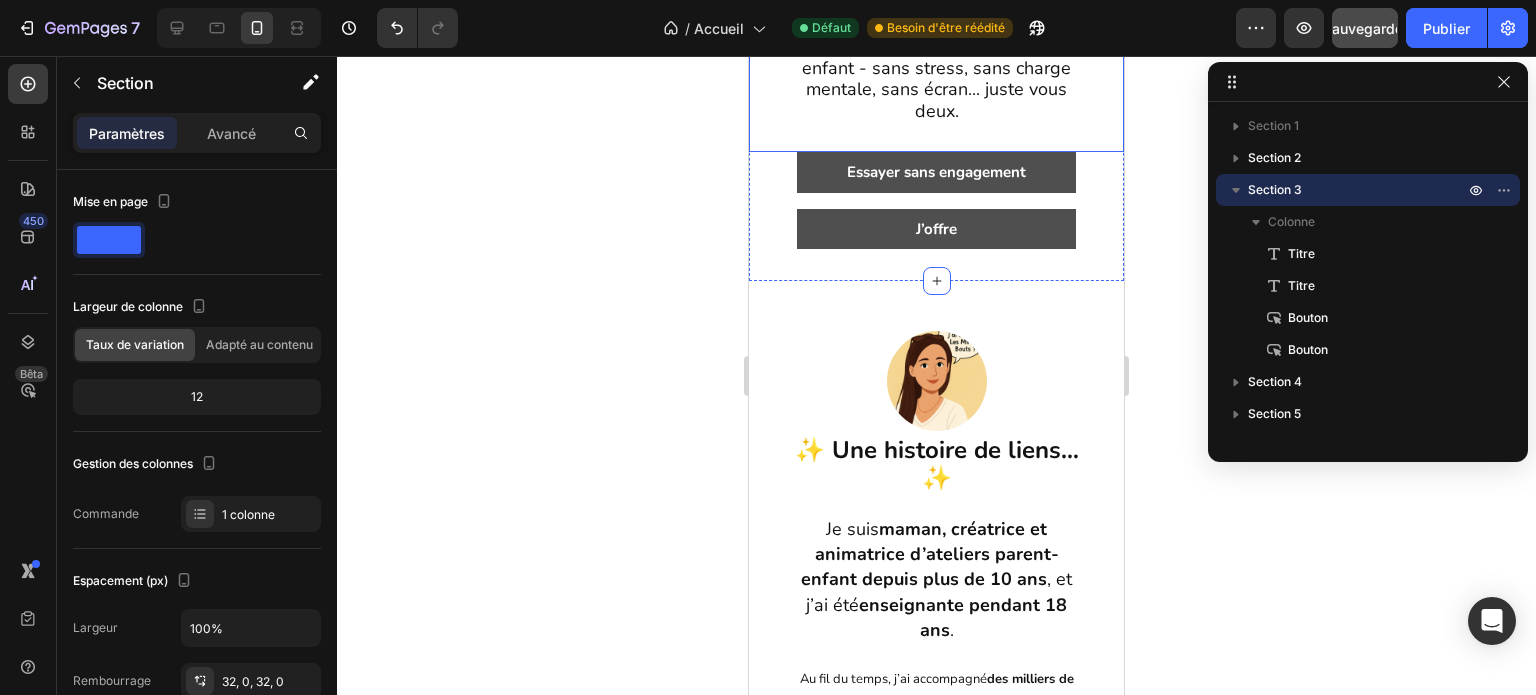 scroll, scrollTop: 748, scrollLeft: 0, axis: vertical 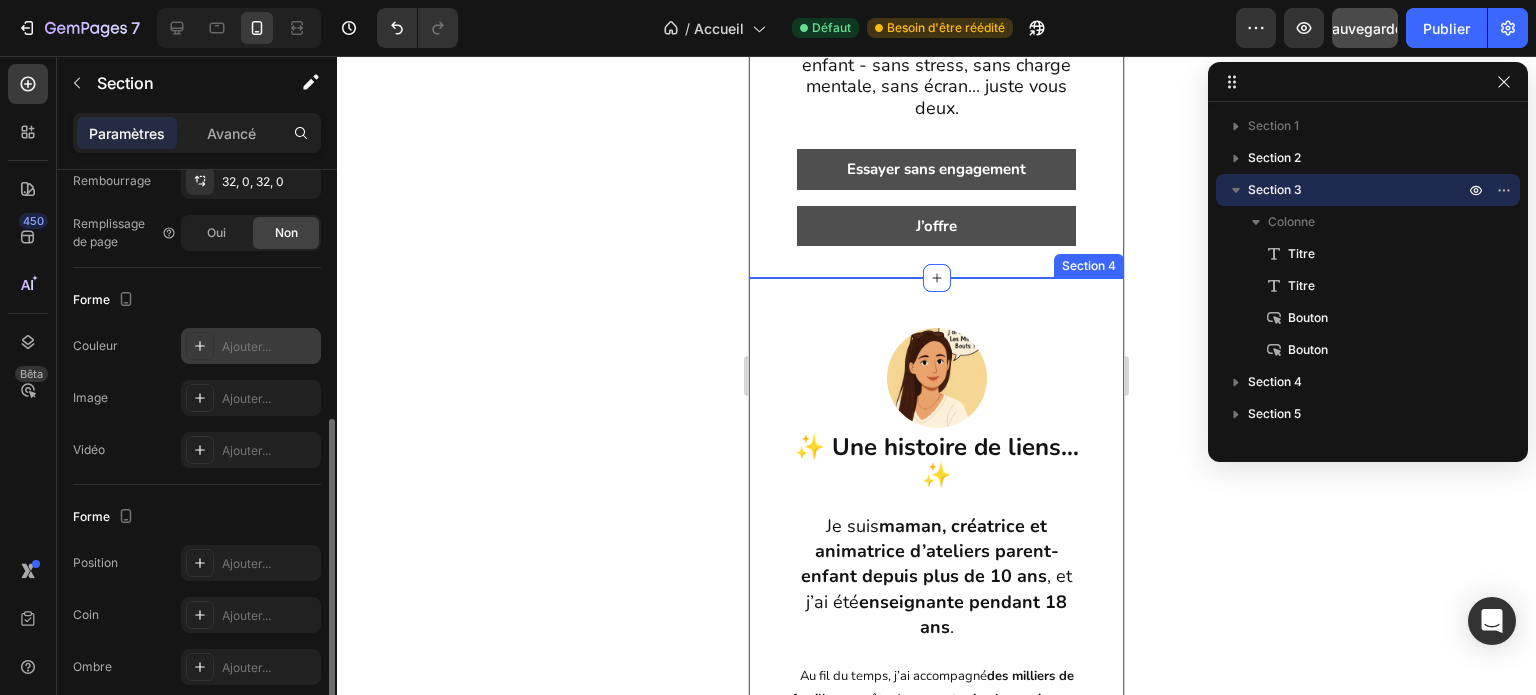 click on "Ajouter..." at bounding box center [246, 346] 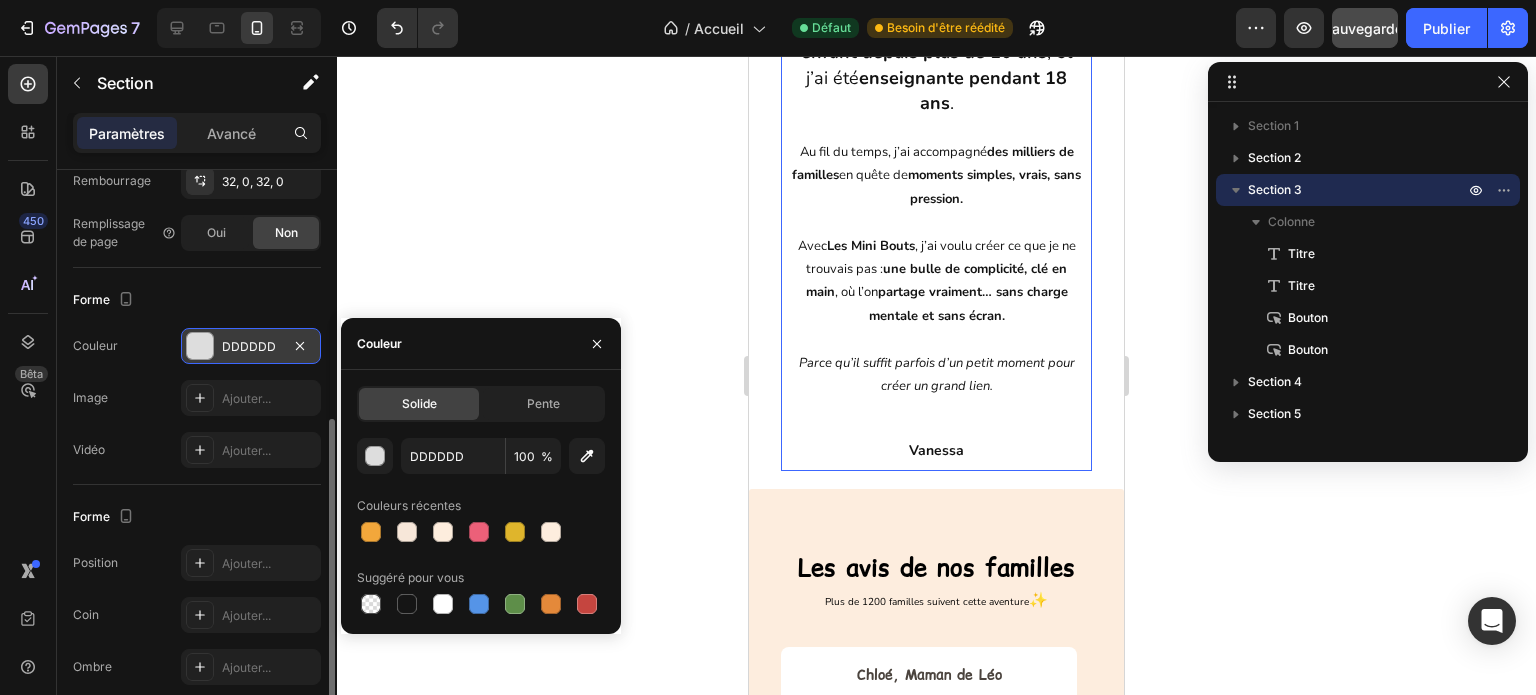 scroll, scrollTop: 1448, scrollLeft: 0, axis: vertical 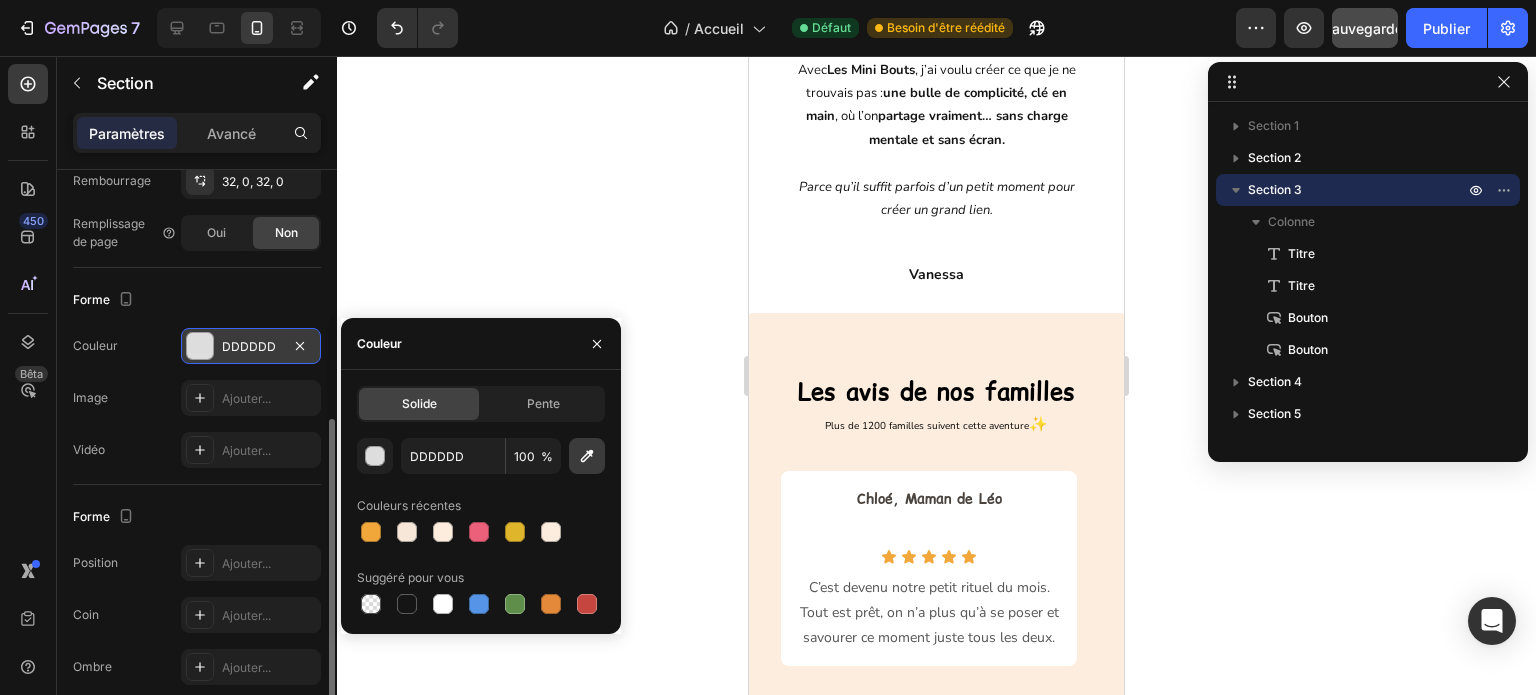 click 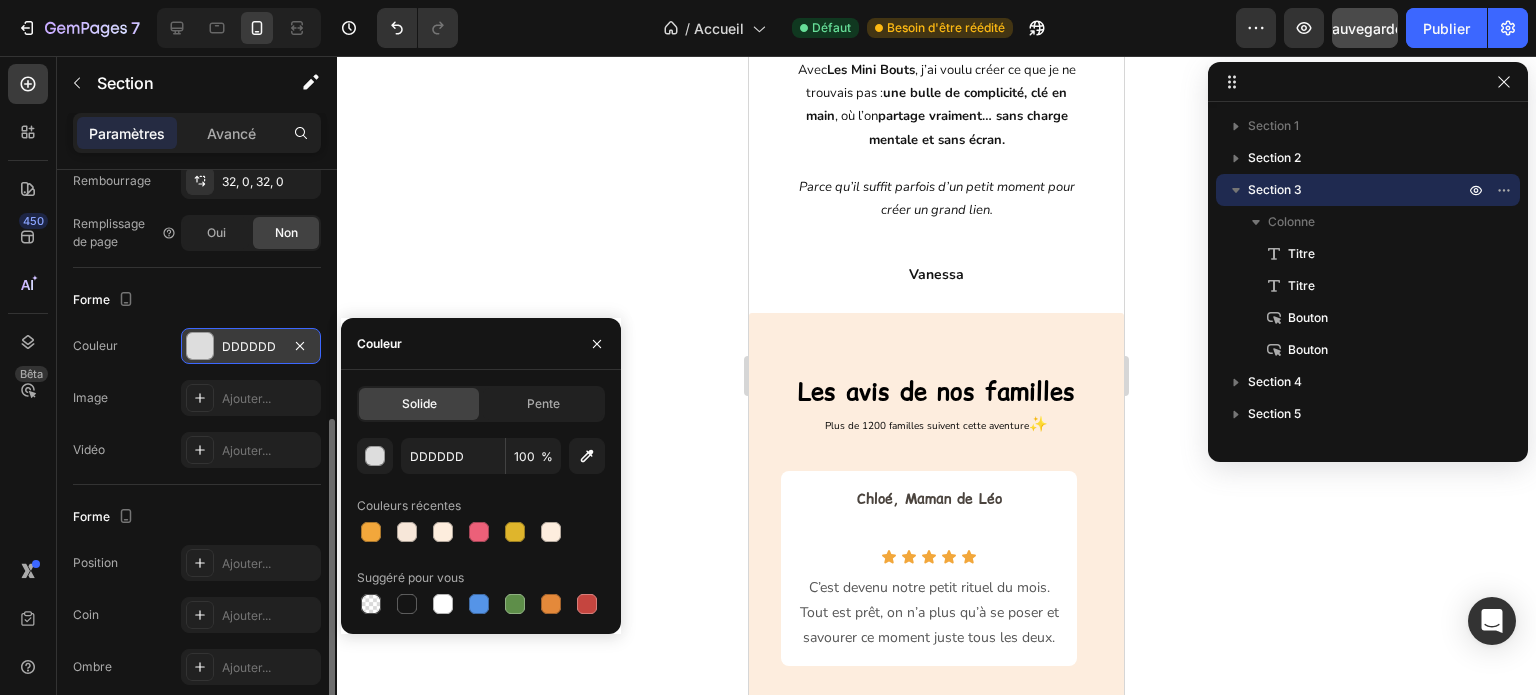 type on "FDEDDE" 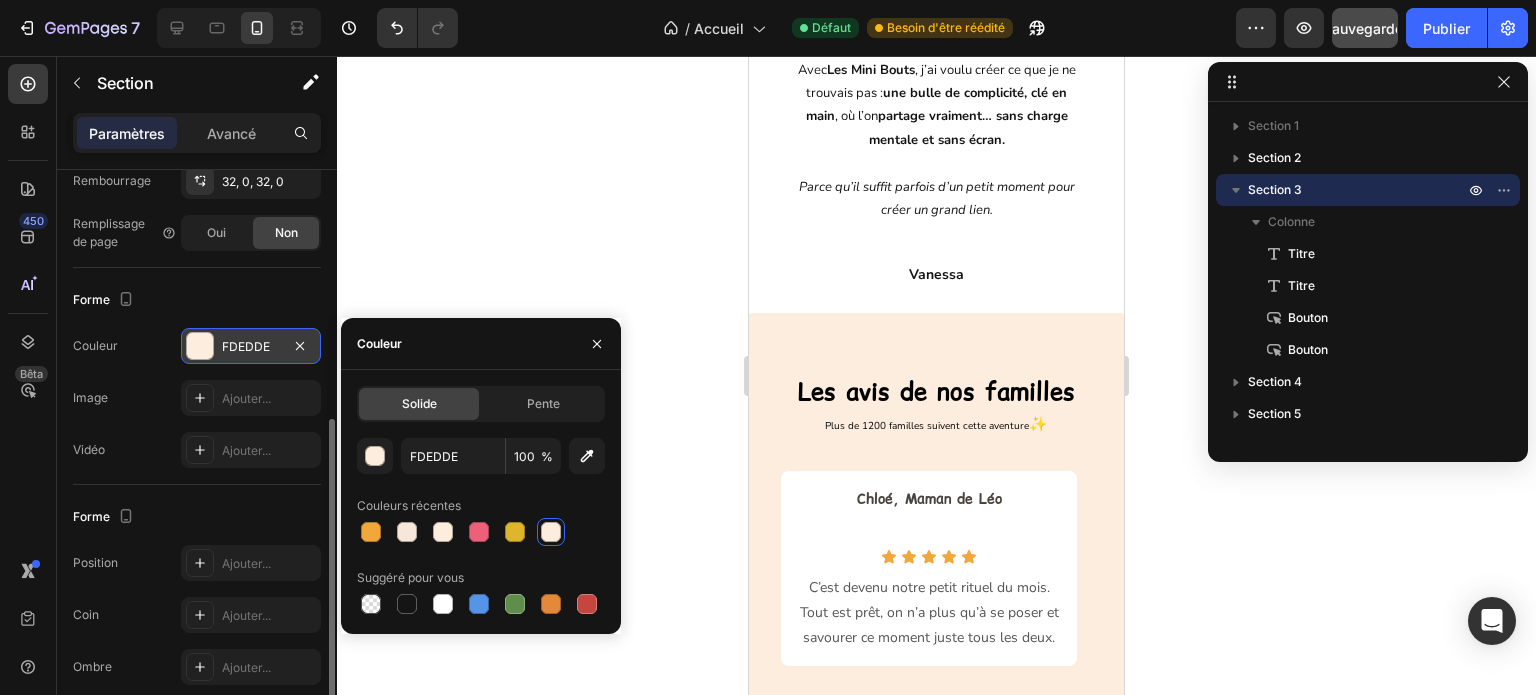 click 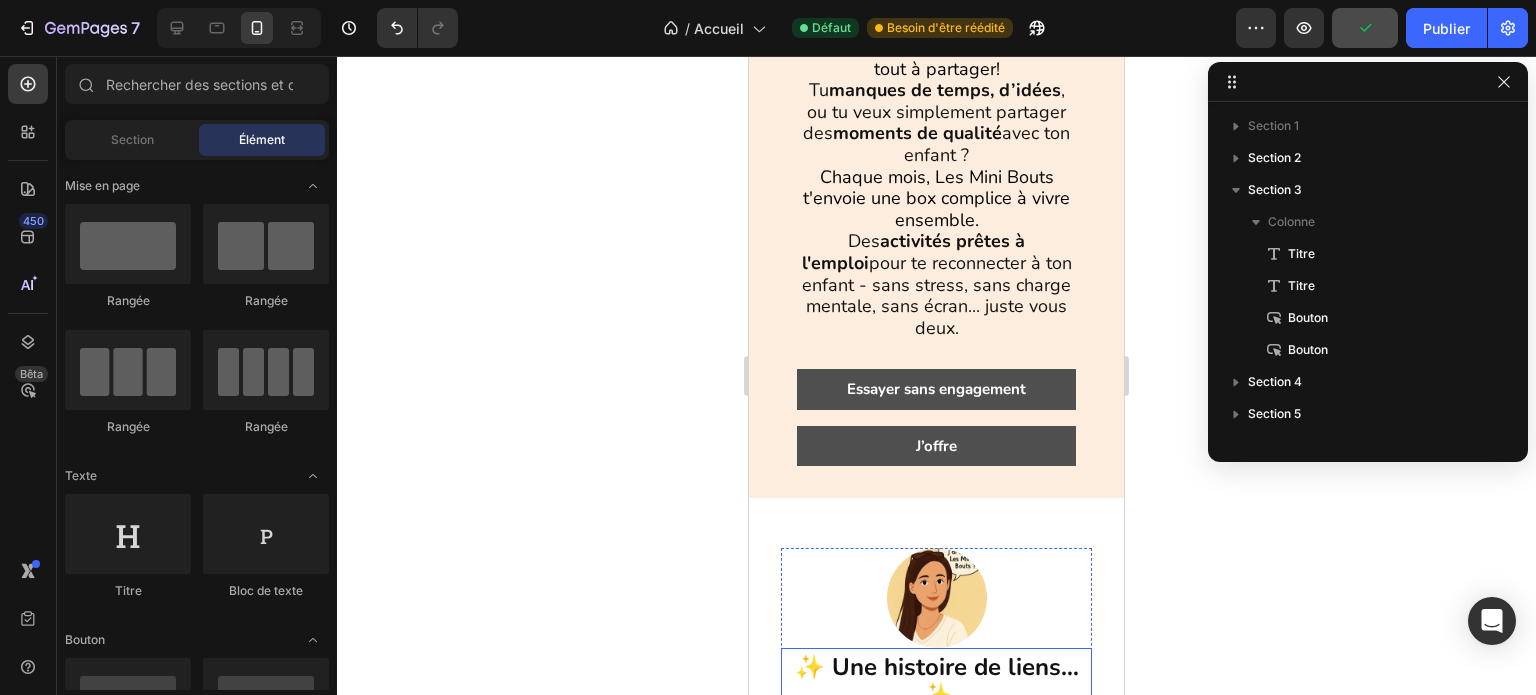 scroll, scrollTop: 348, scrollLeft: 0, axis: vertical 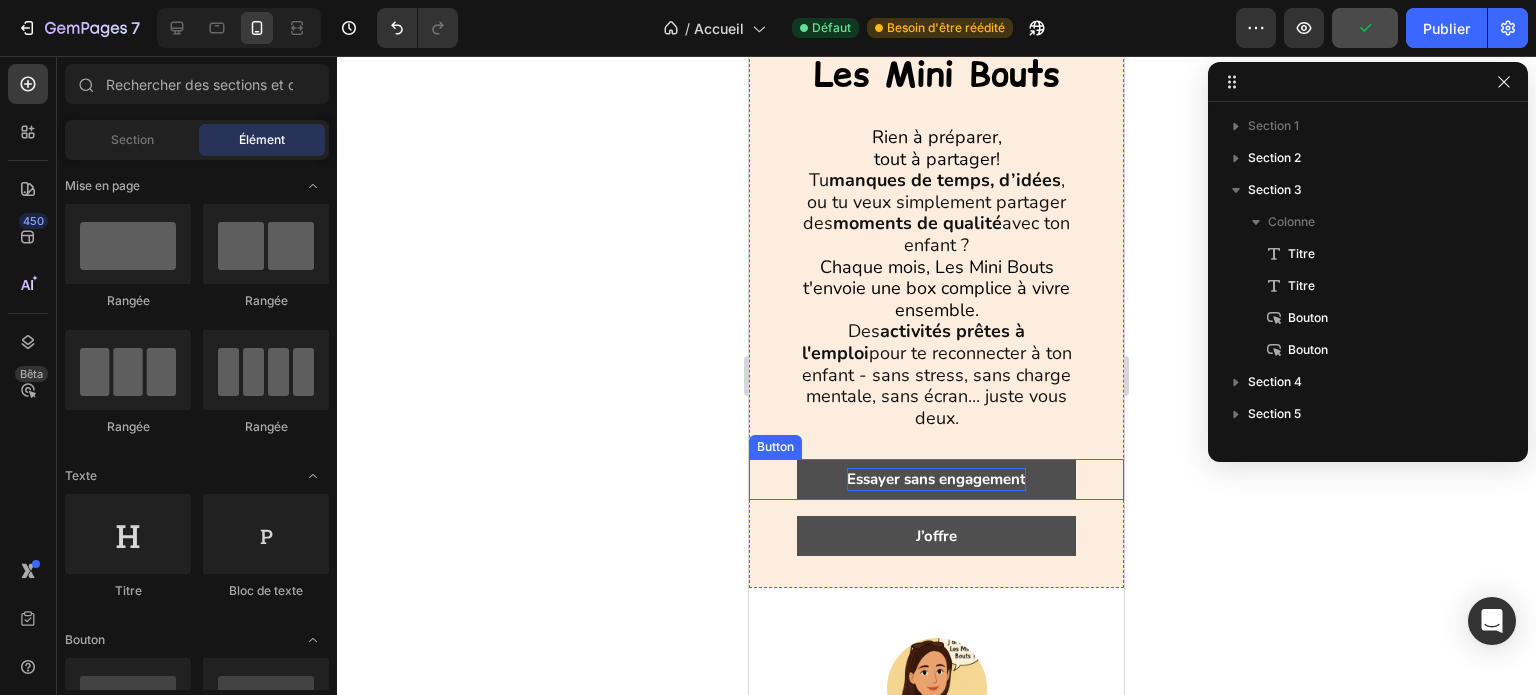 click on "Essayer sans engagement" at bounding box center (936, 479) 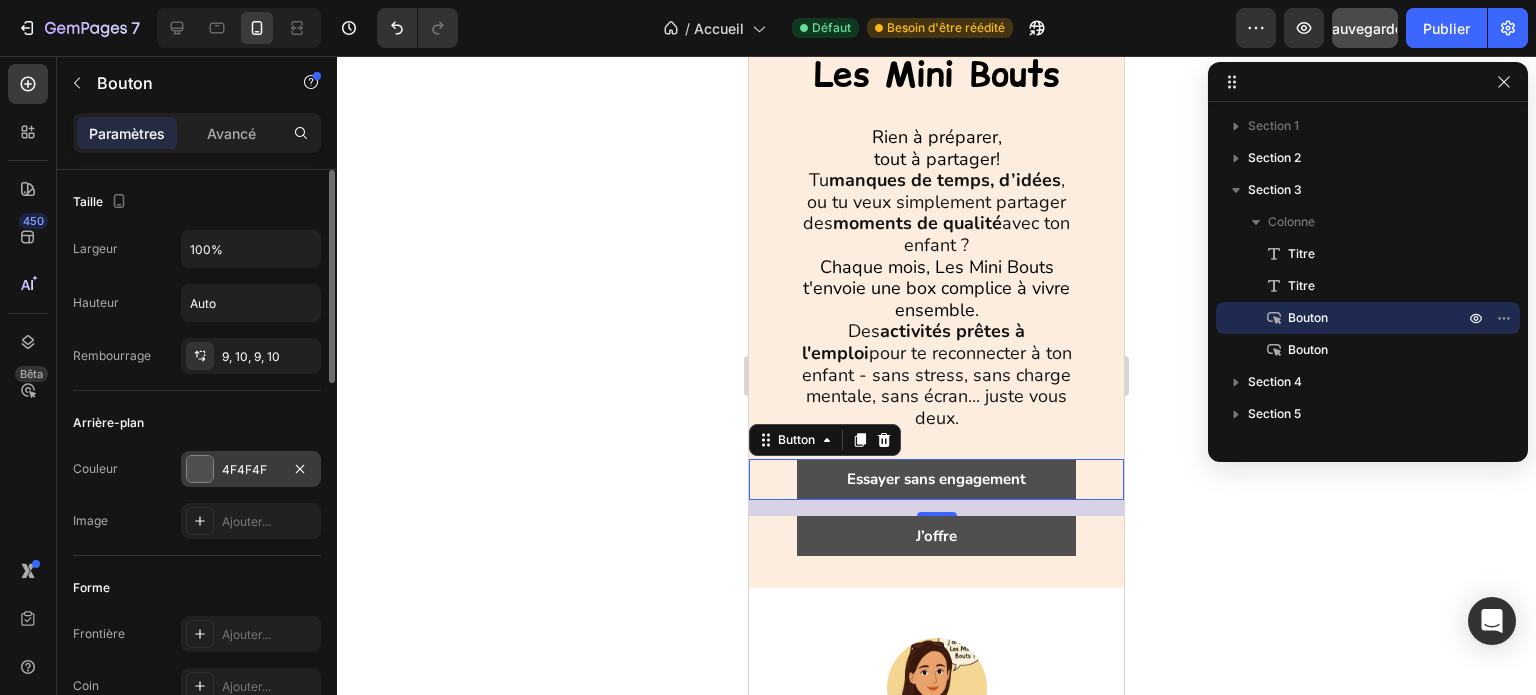 click on "4F4F4F" at bounding box center (244, 469) 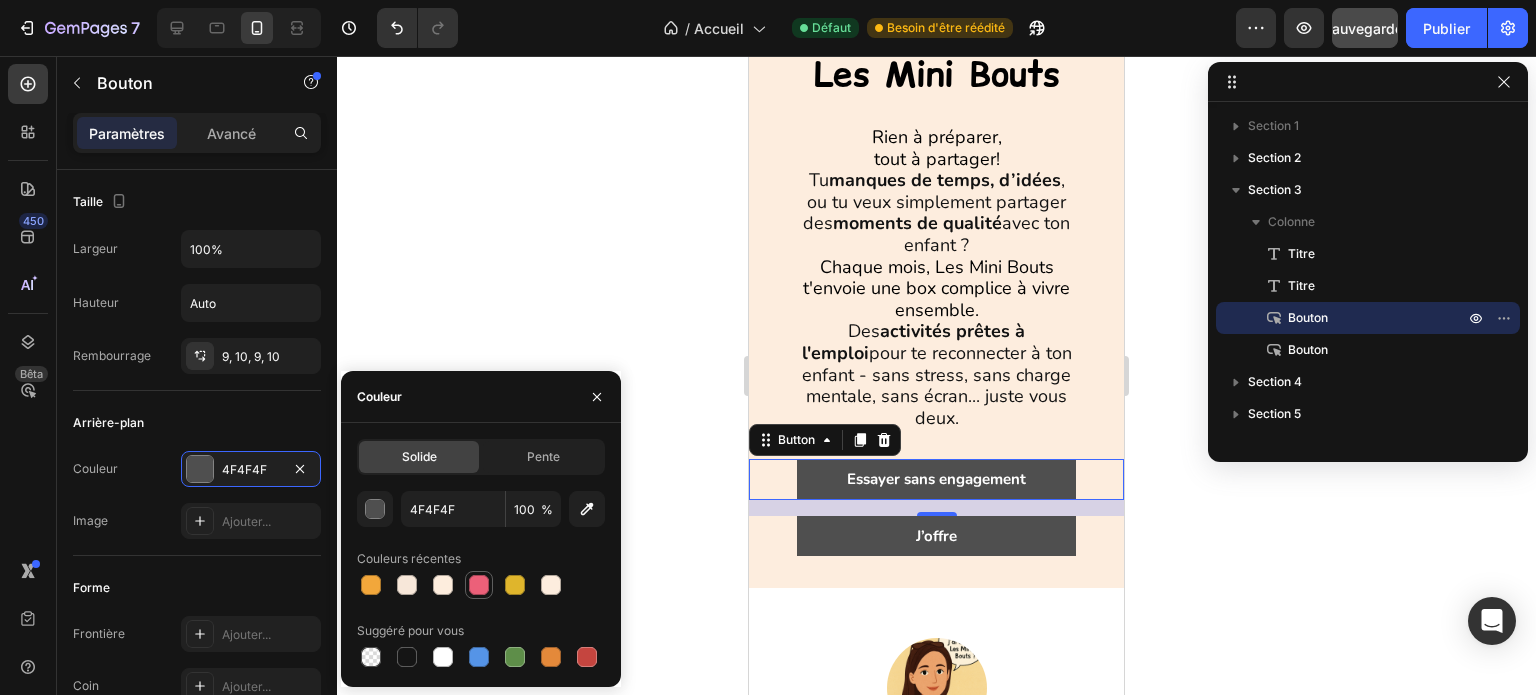 click at bounding box center (479, 585) 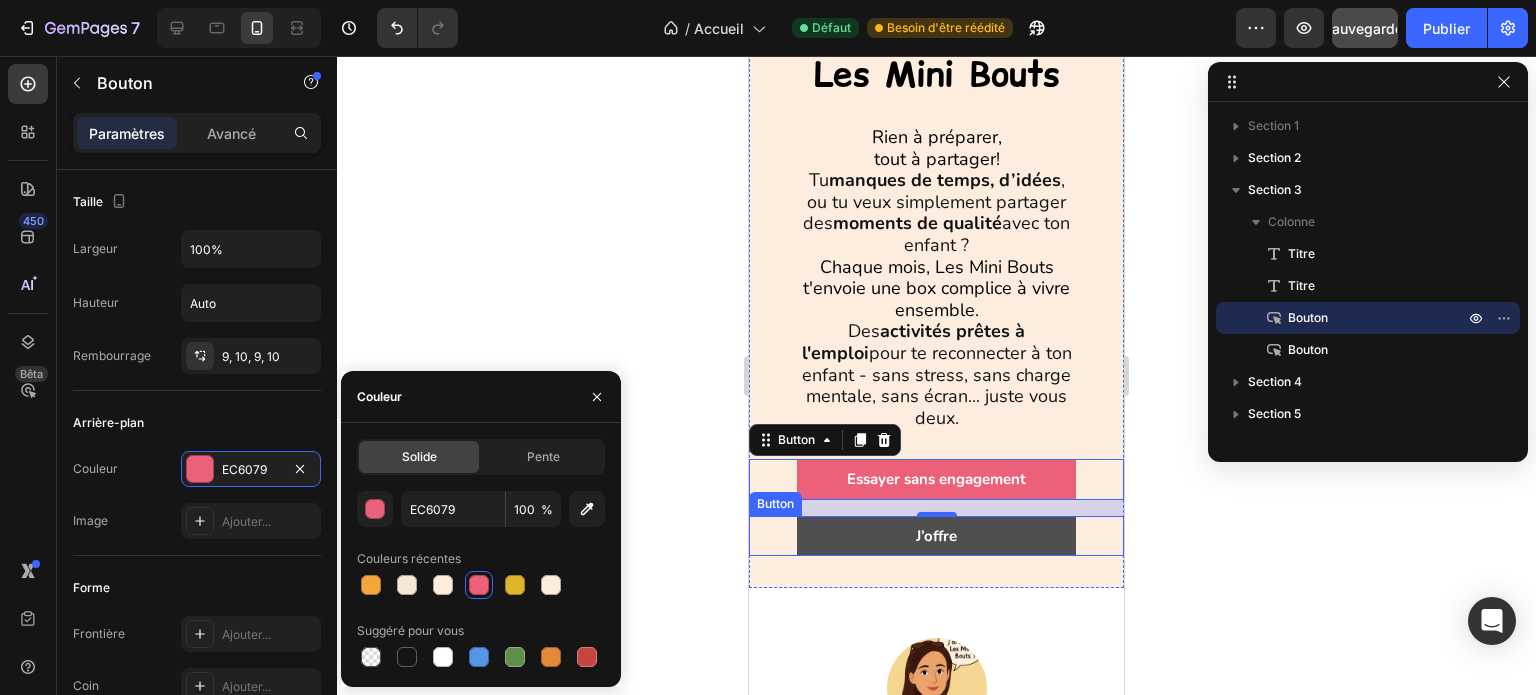 click on "J’offre" at bounding box center (936, 536) 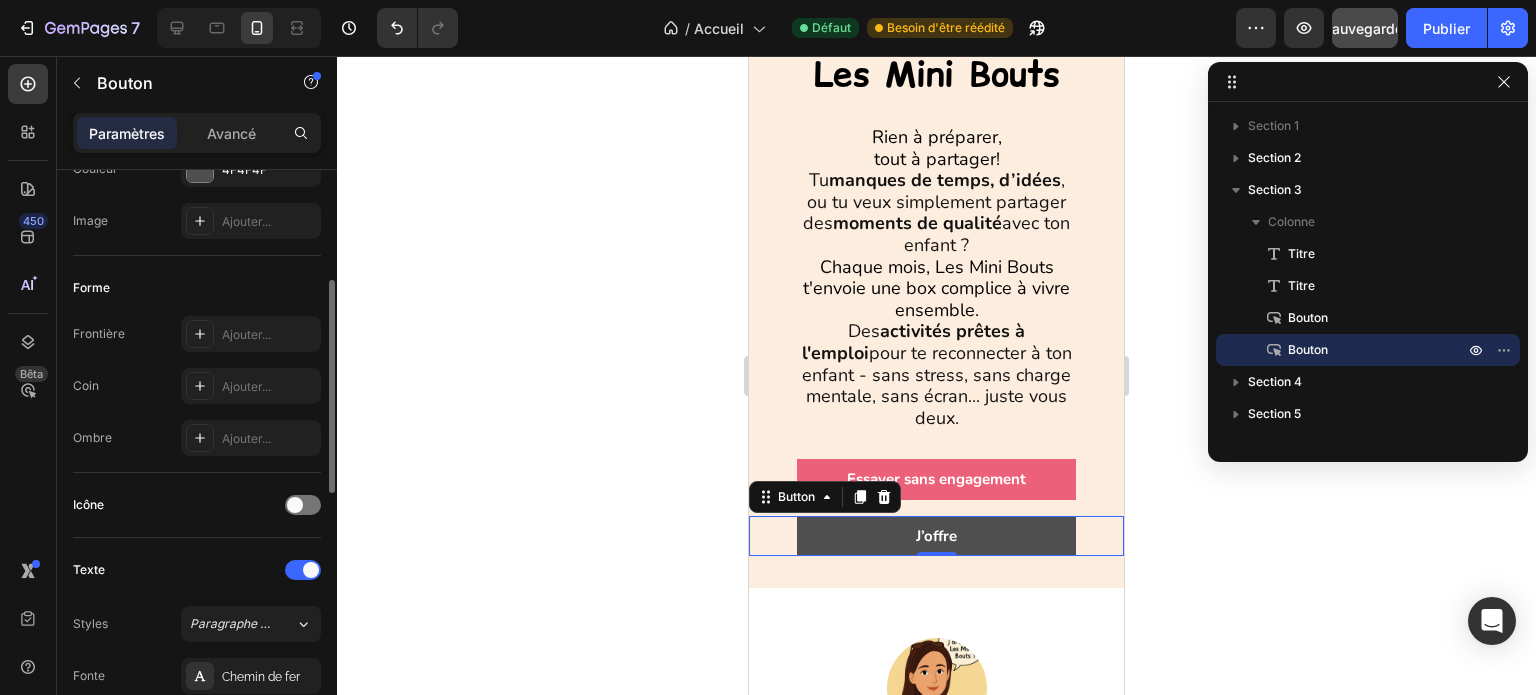 scroll, scrollTop: 100, scrollLeft: 0, axis: vertical 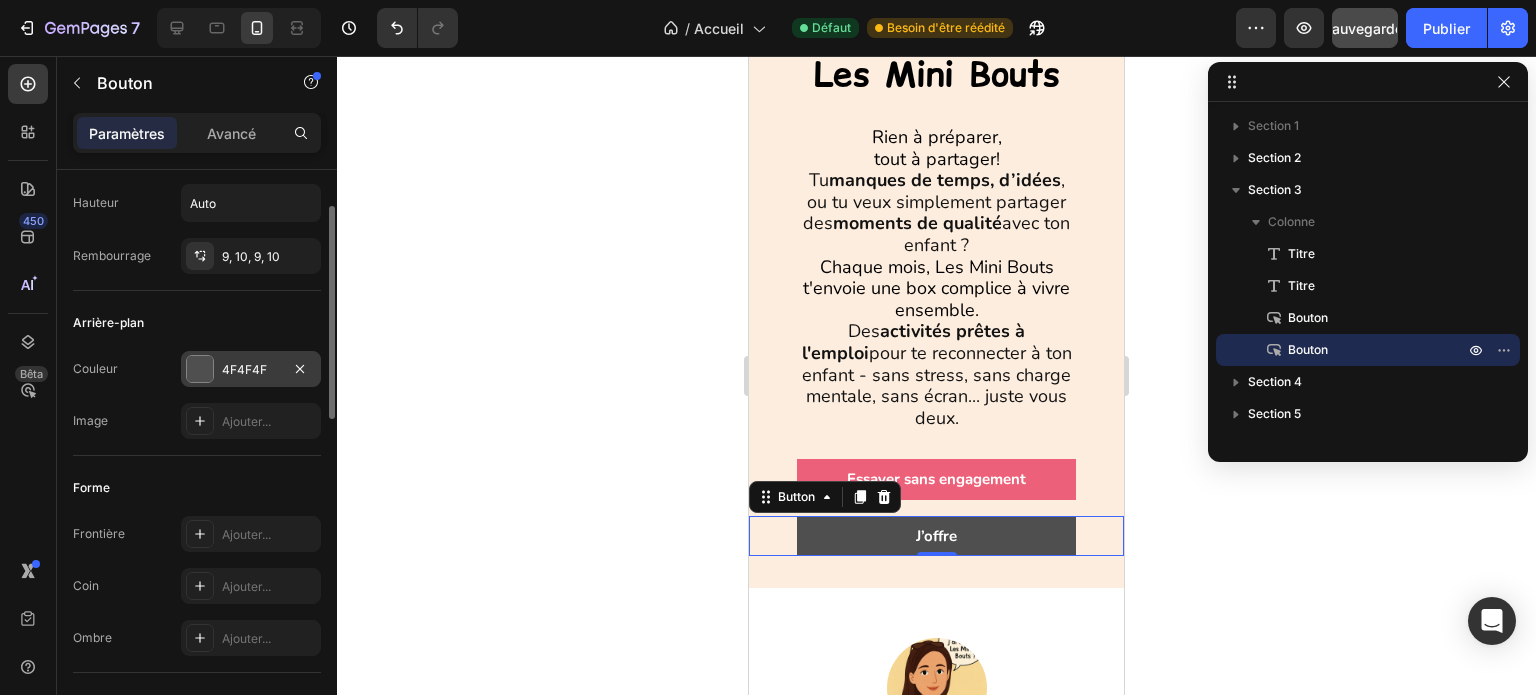click on "4F4F4F" at bounding box center [251, 370] 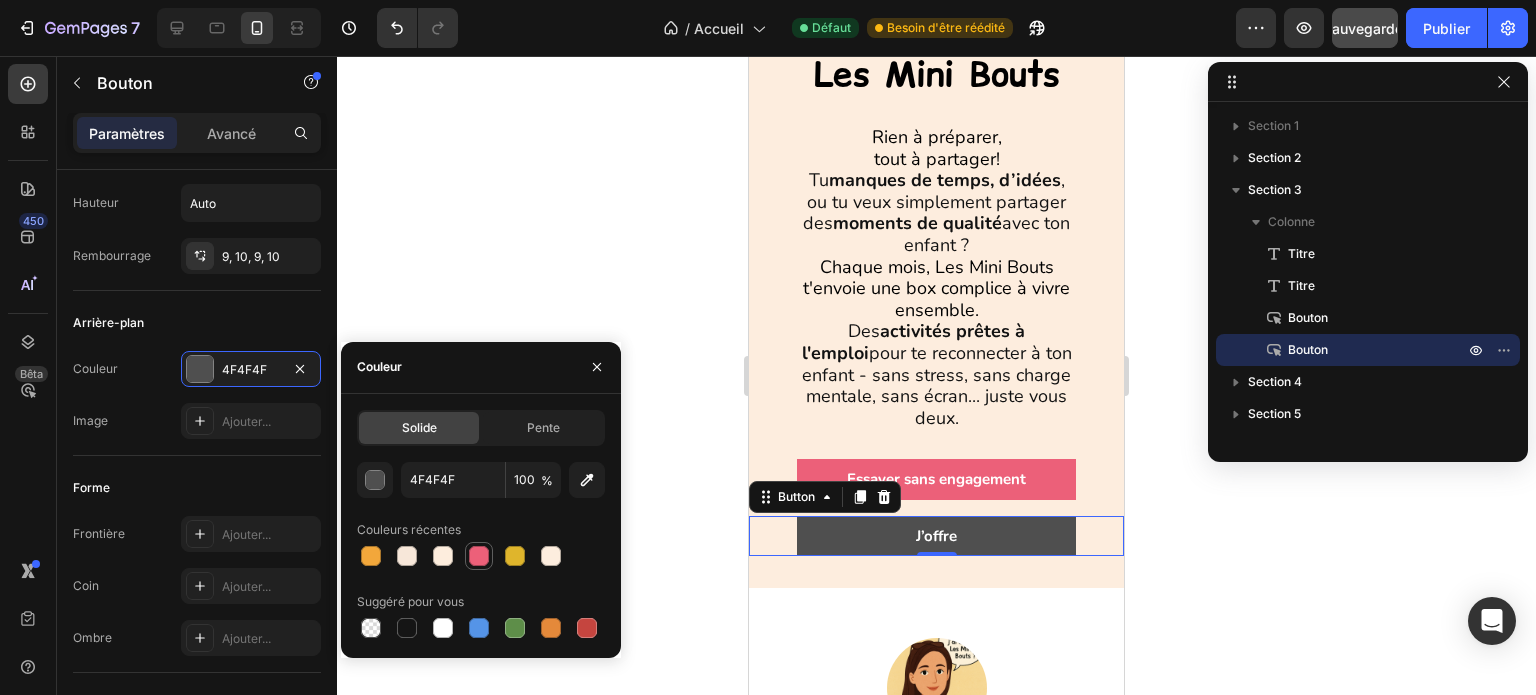 click at bounding box center (479, 556) 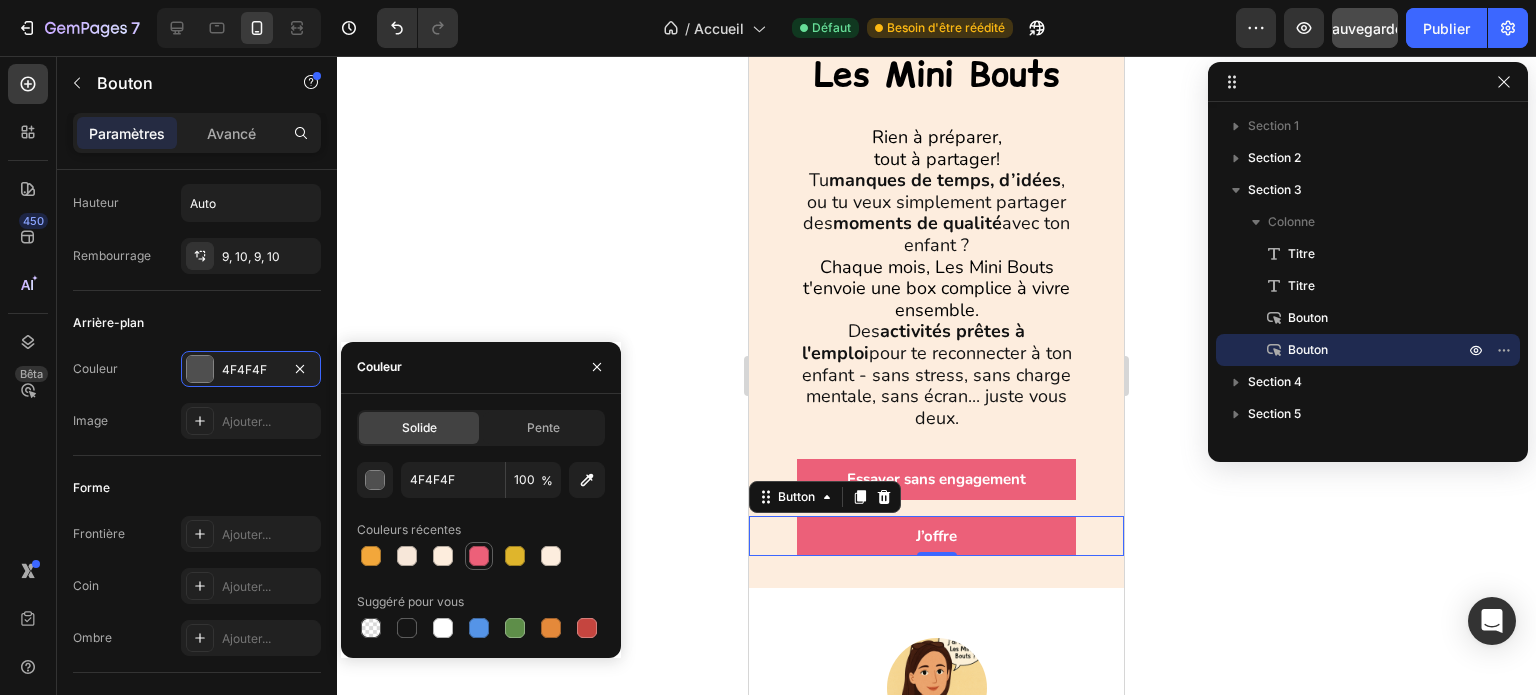 type on "EC6079" 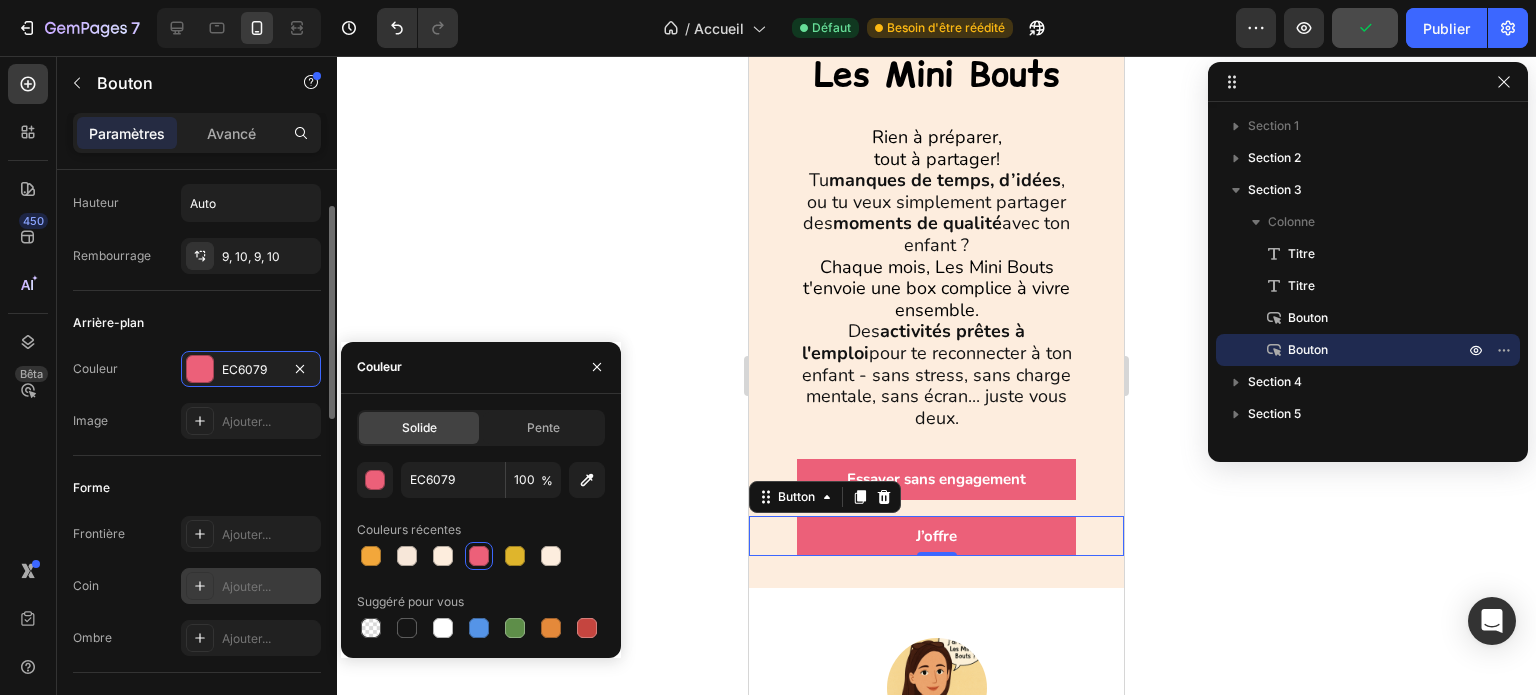 click on "Ajouter..." at bounding box center (246, 586) 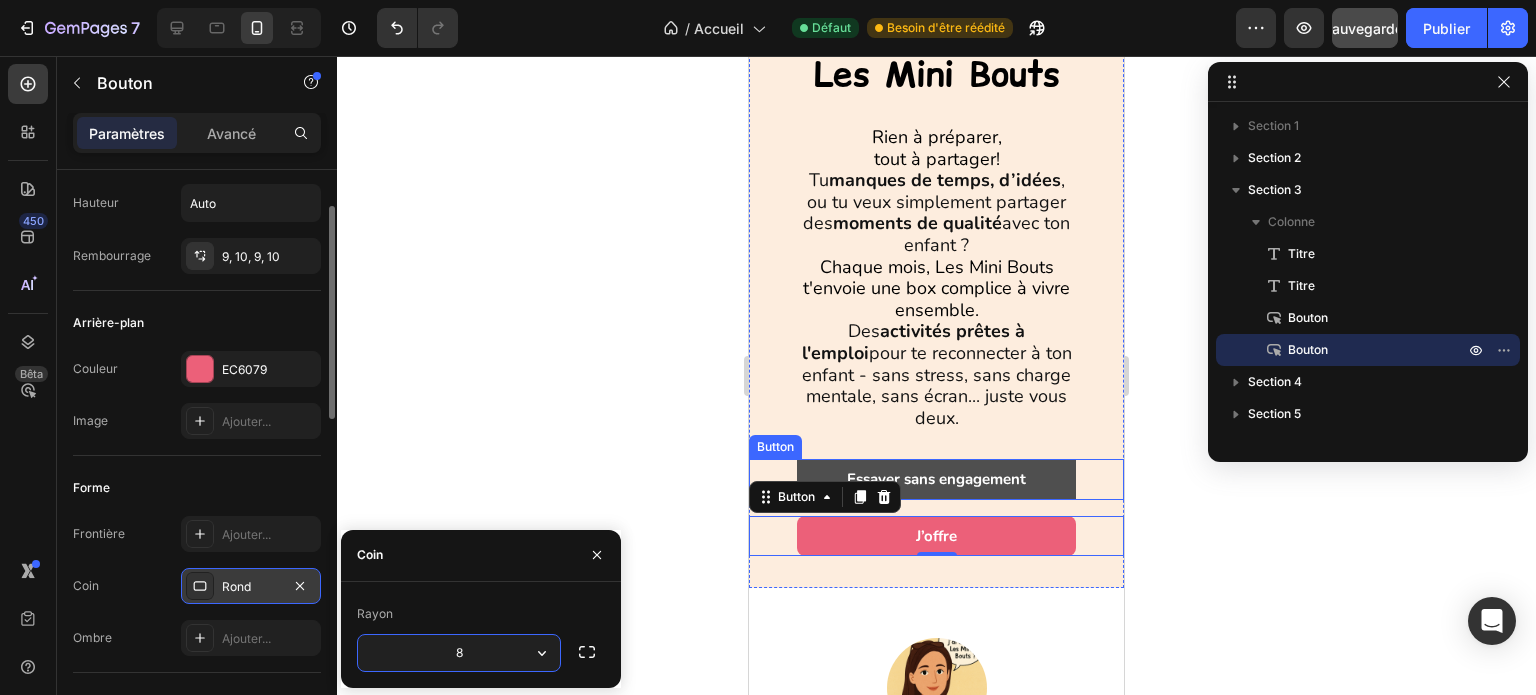 click on "Essayer sans engagement" at bounding box center [936, 479] 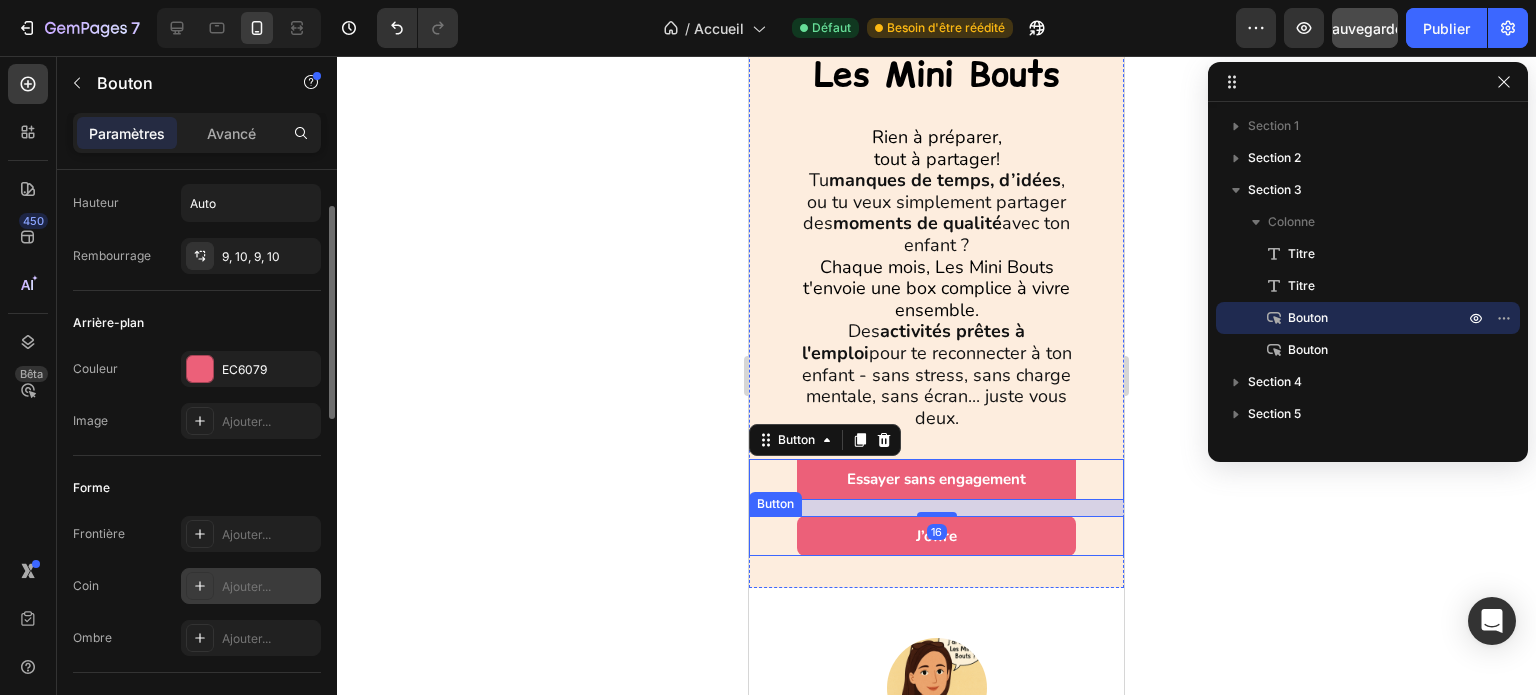 click on "Ajouter..." at bounding box center [246, 586] 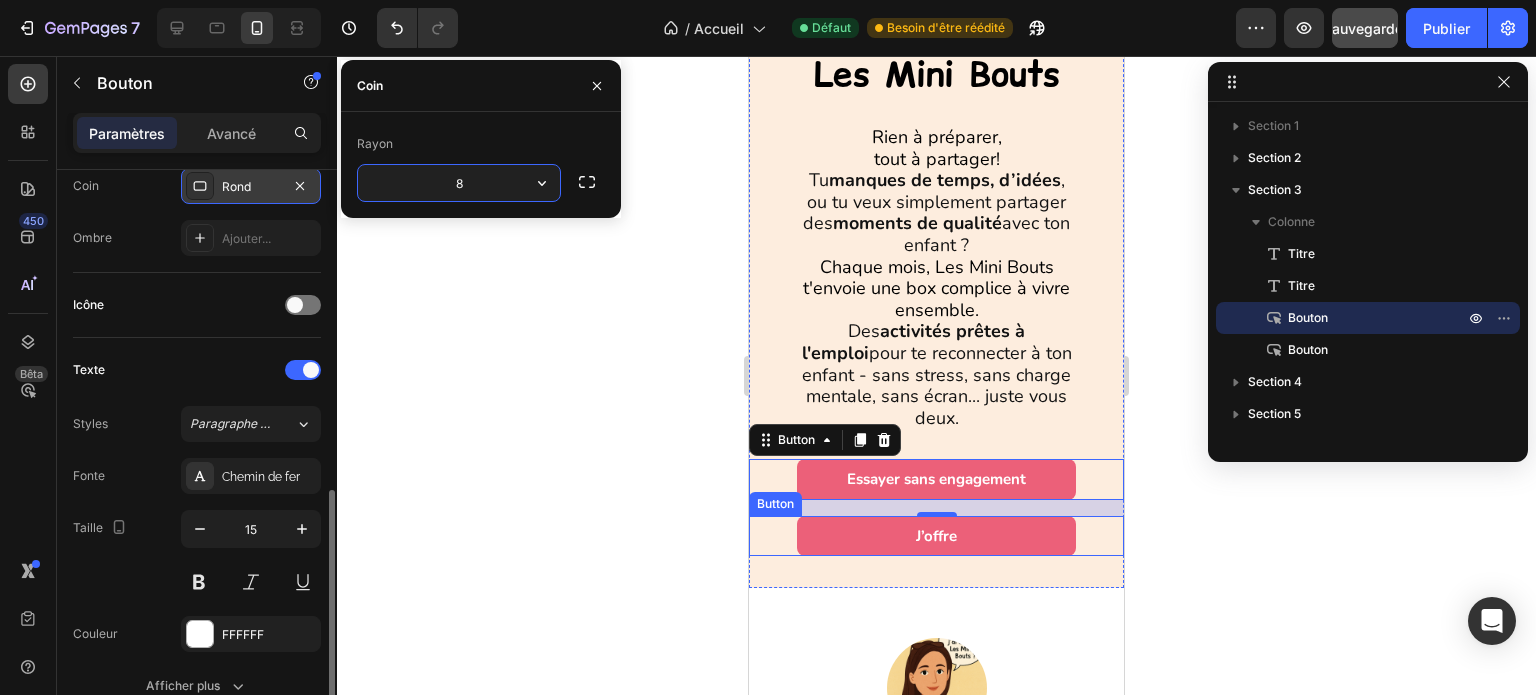 scroll, scrollTop: 600, scrollLeft: 0, axis: vertical 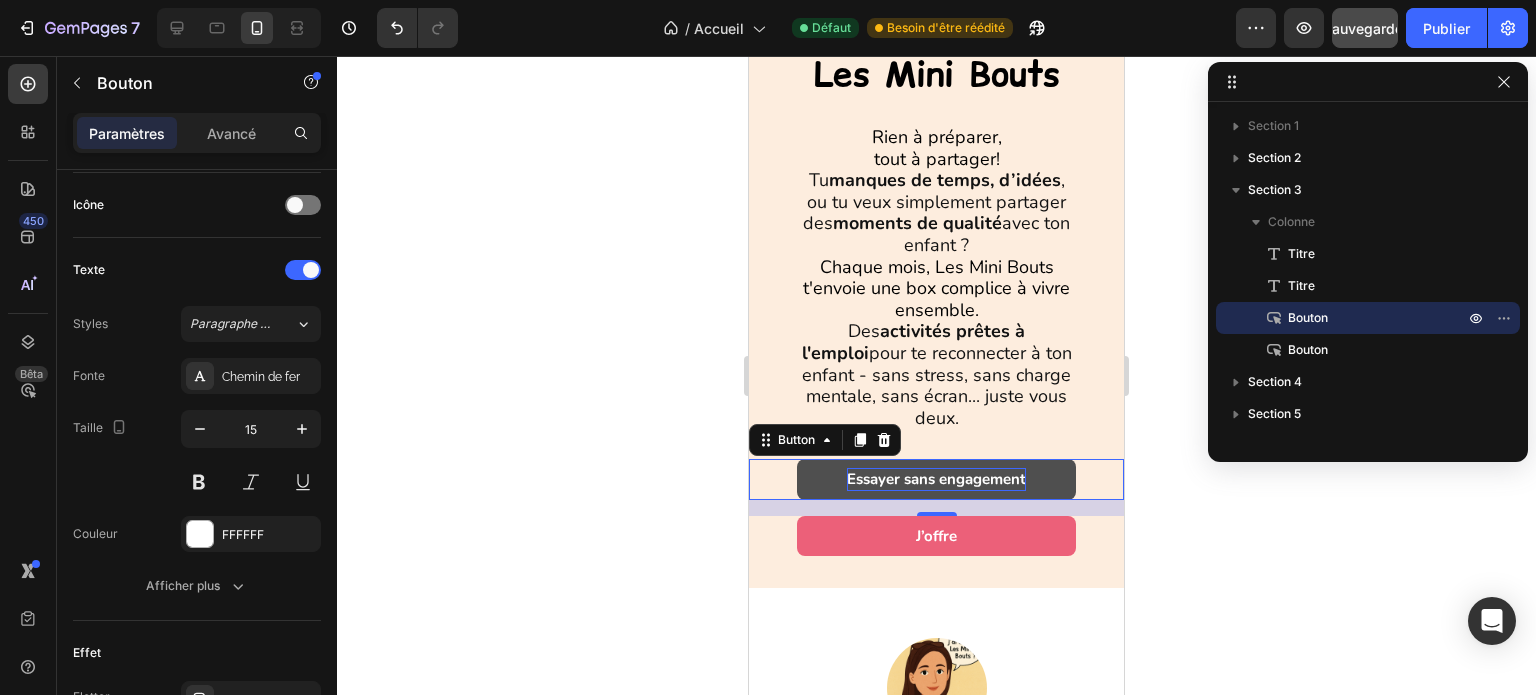 click on "Essayer sans engagement" at bounding box center (936, 479) 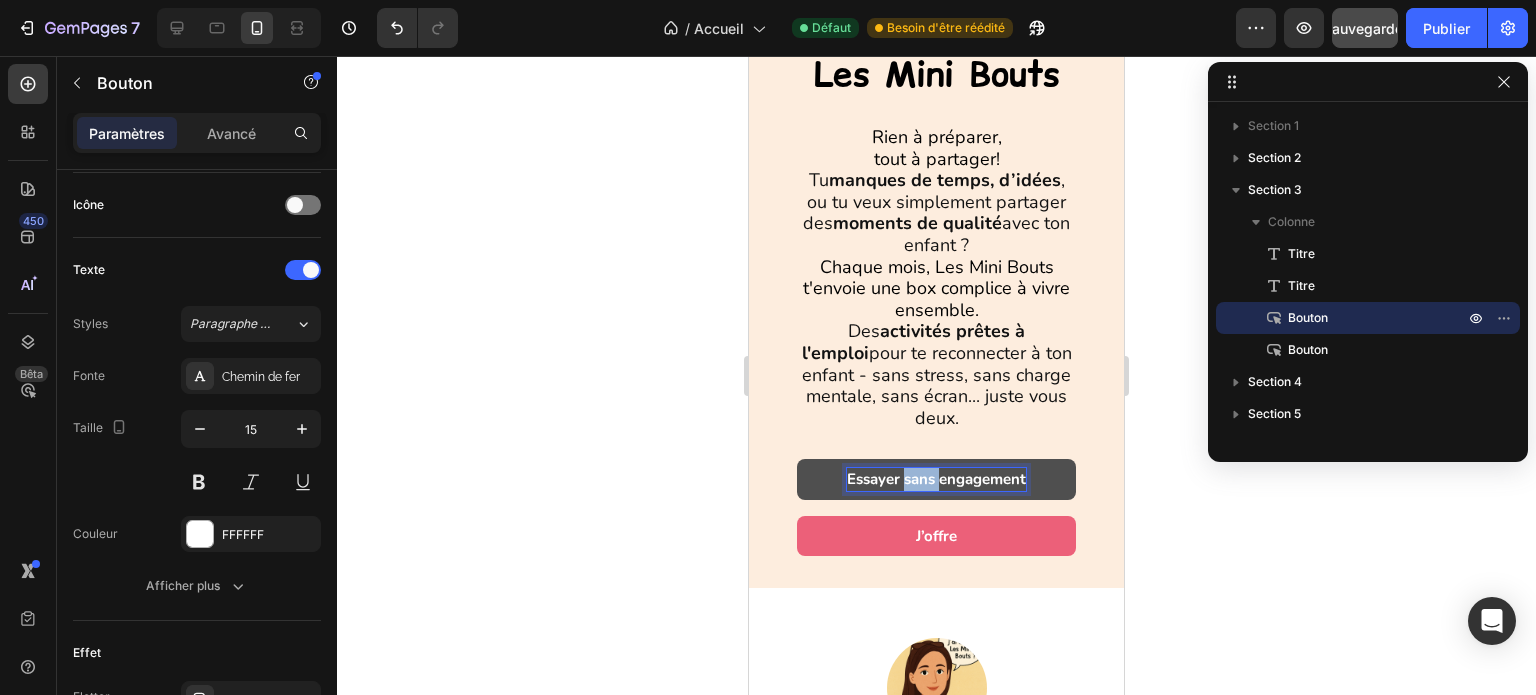 click on "Essayer sans engagement" at bounding box center (936, 479) 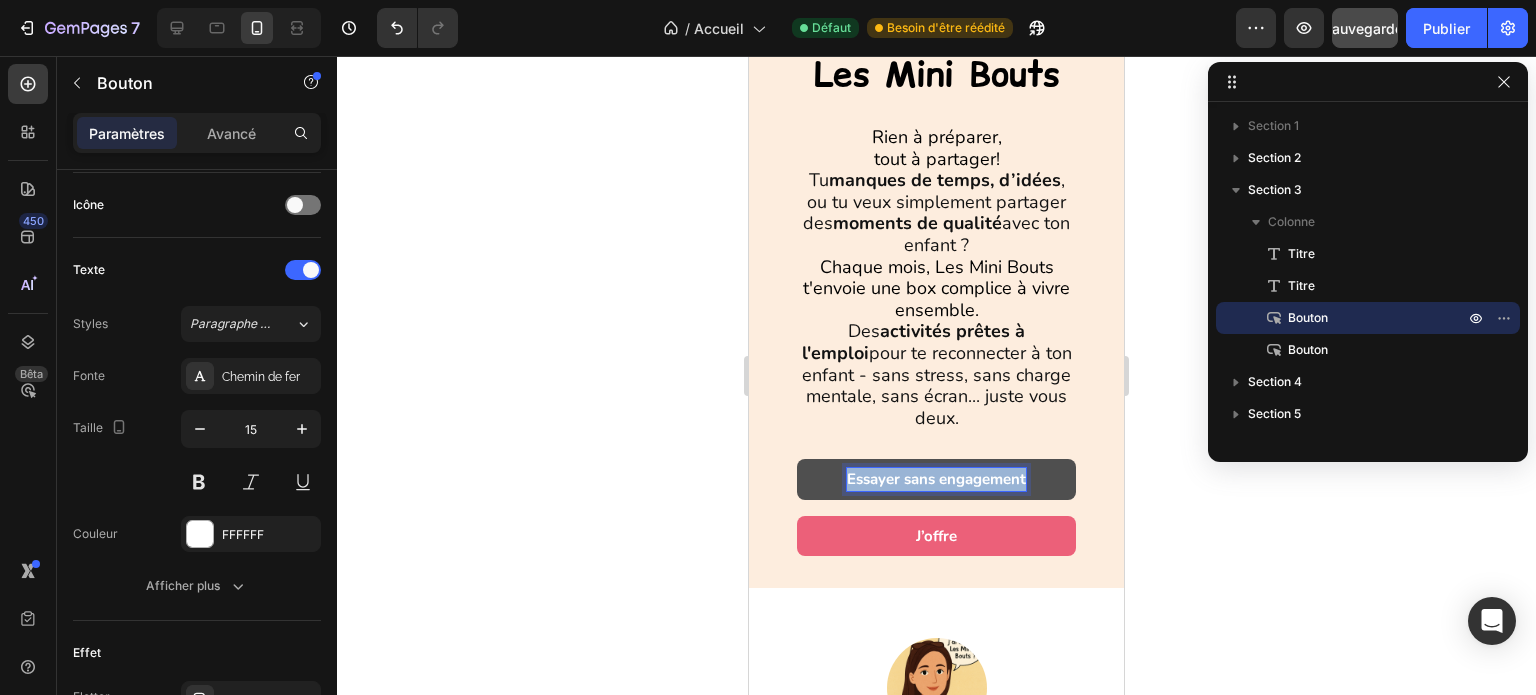 click on "Essayer sans engagement" at bounding box center (936, 479) 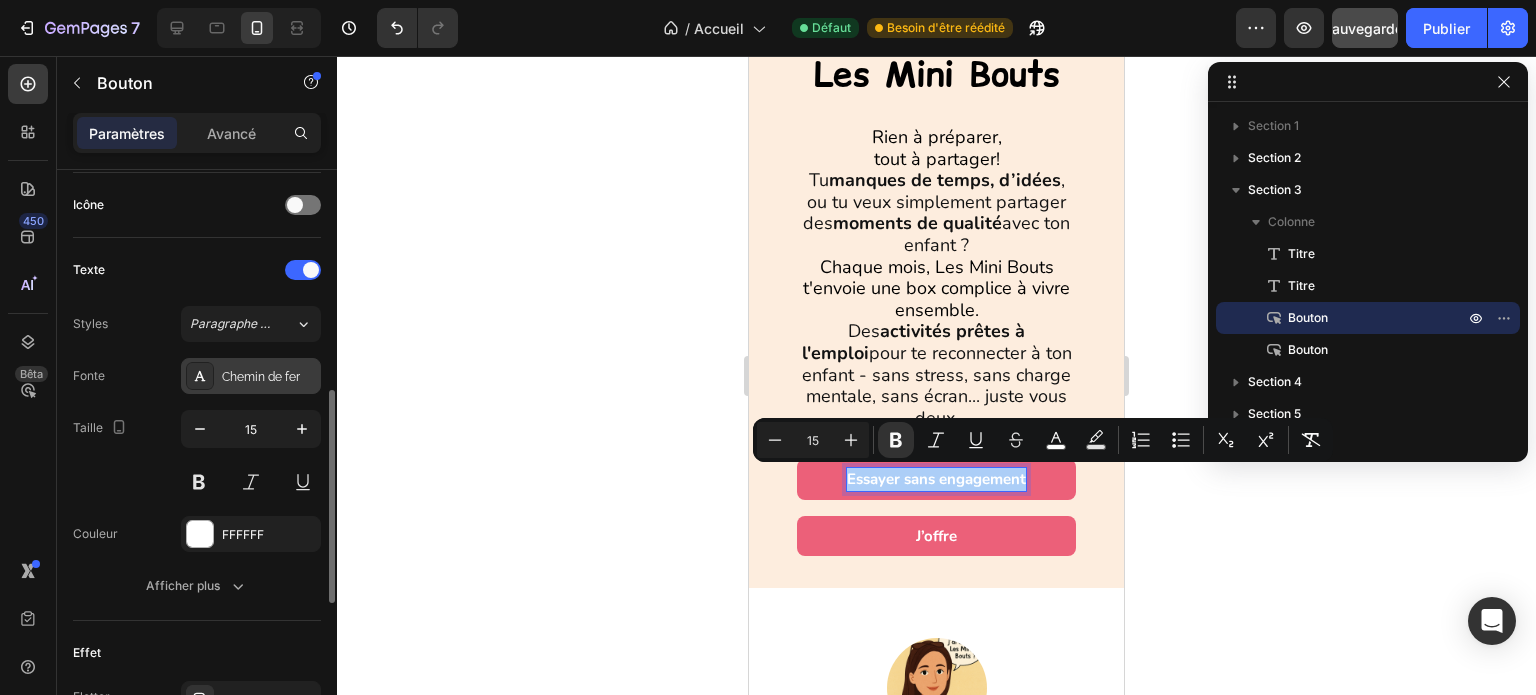 click on "Chemin de fer" at bounding box center (261, 377) 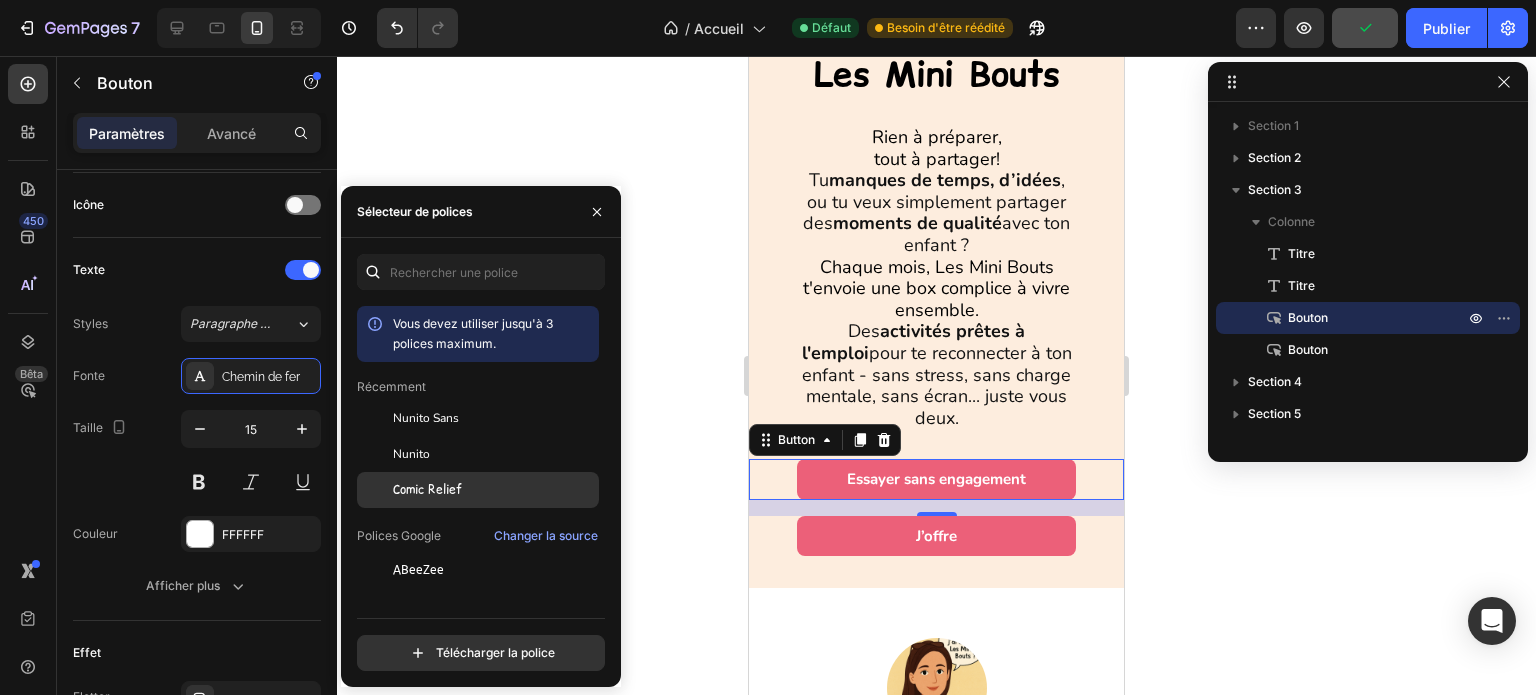 click on "Comic Relief" at bounding box center (427, 489) 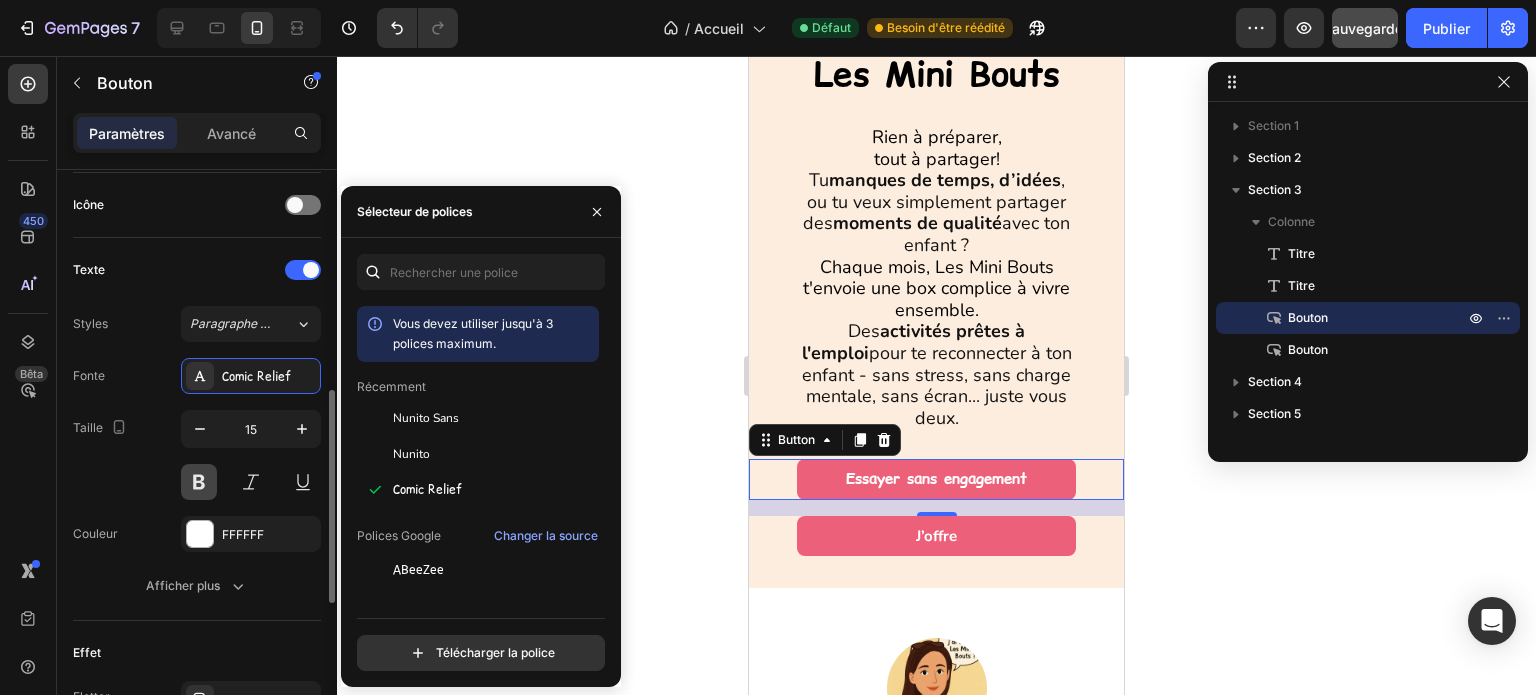 click at bounding box center (199, 482) 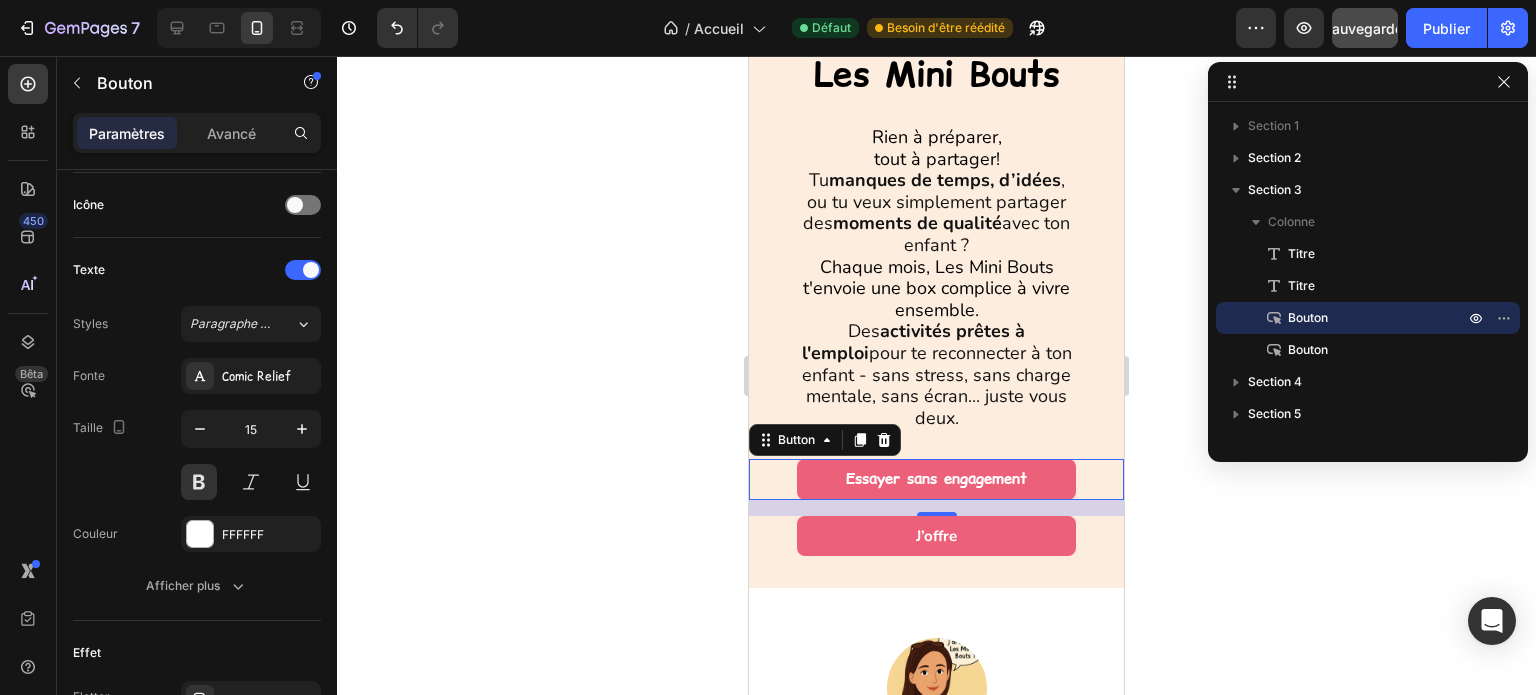 click on "16" at bounding box center [937, 532] 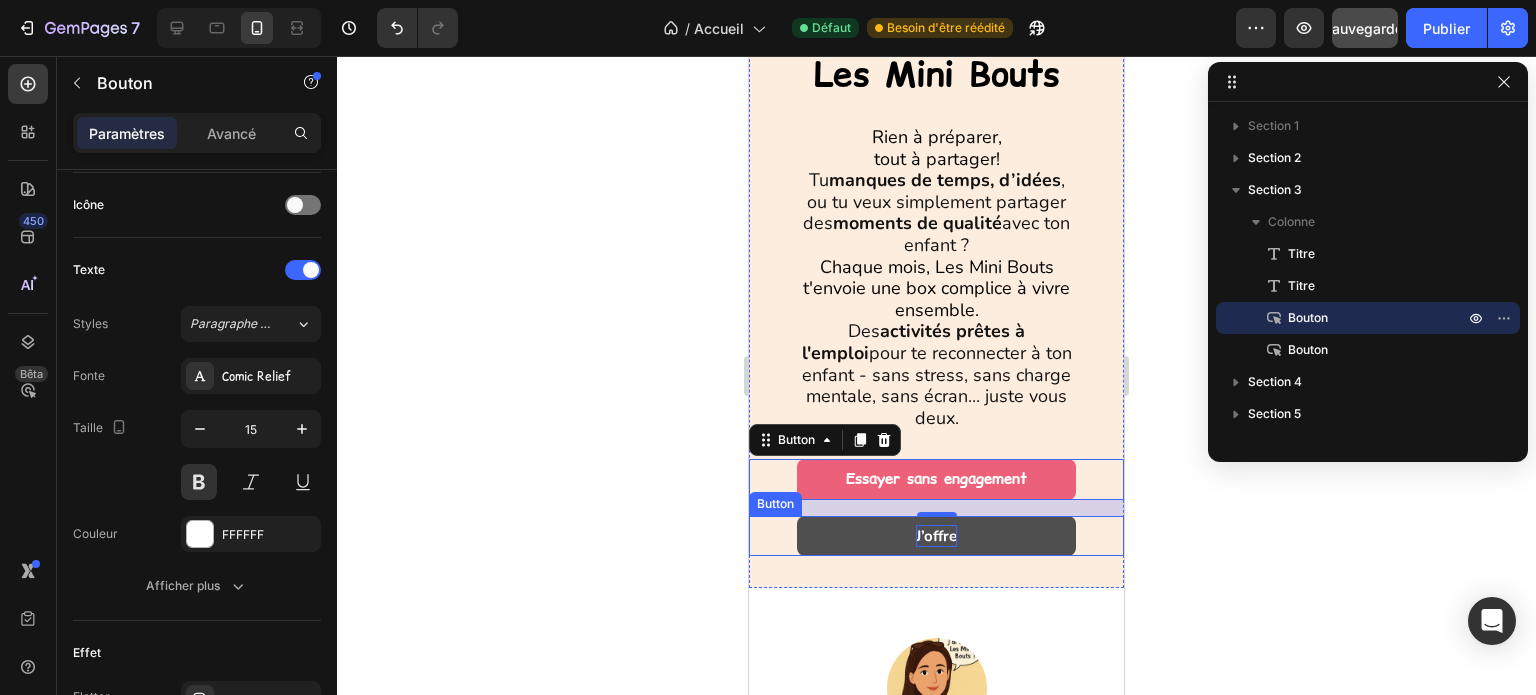 click on "J’offre" at bounding box center (936, 536) 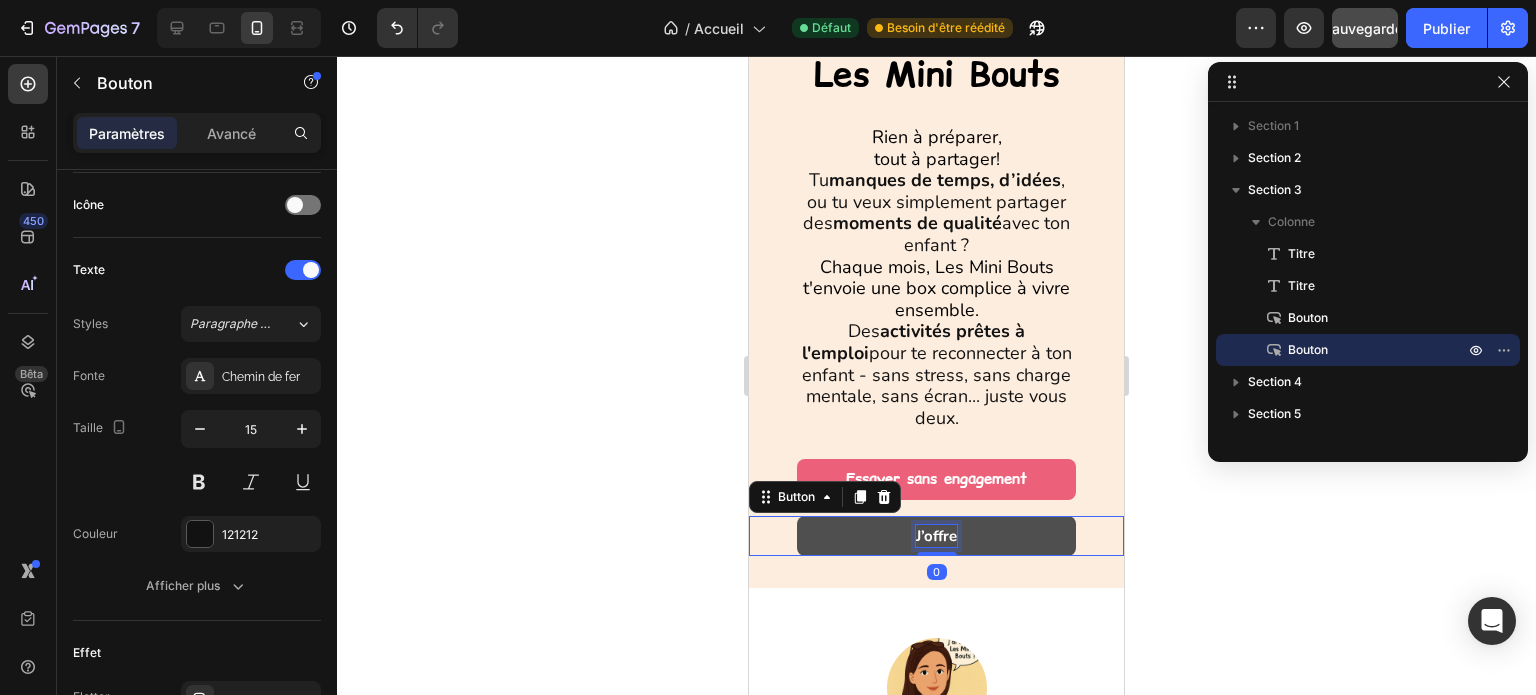 click on "J’offre" at bounding box center [936, 536] 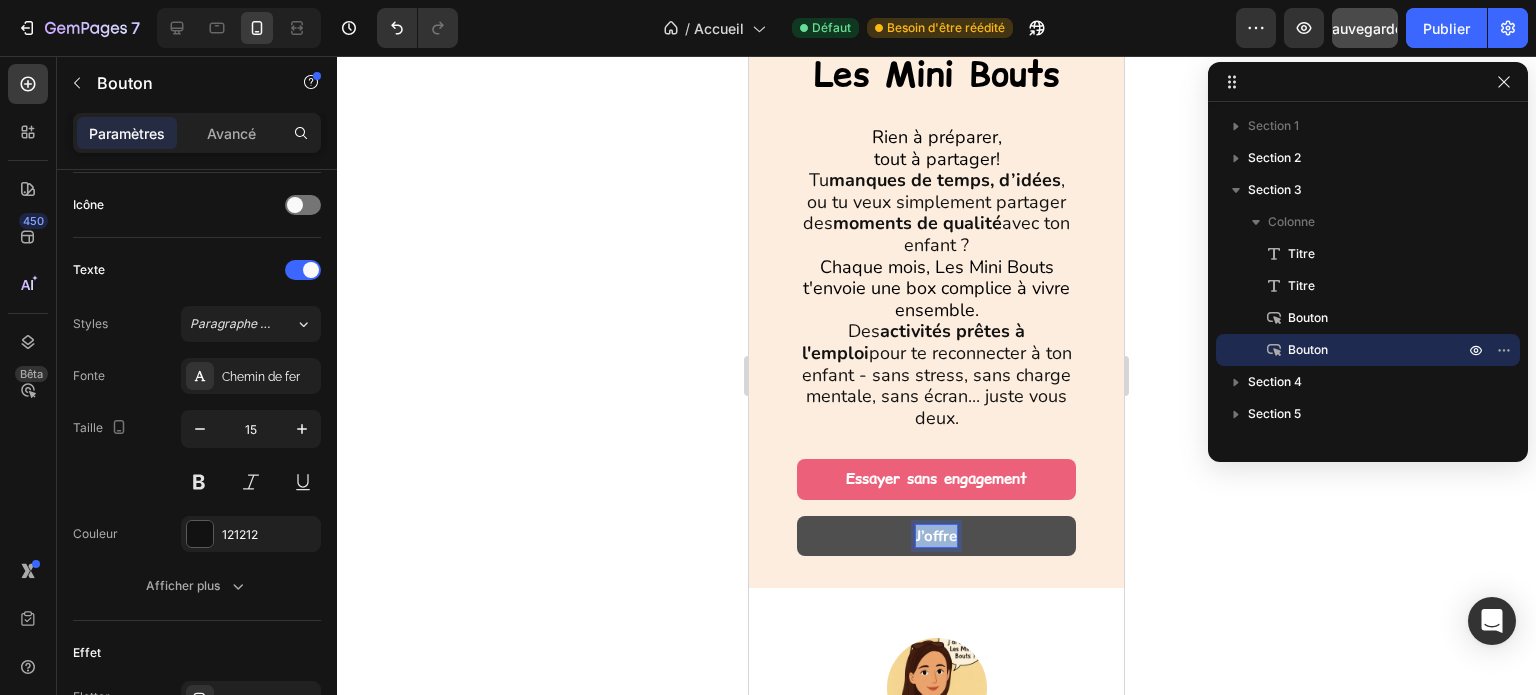 click on "J’offre" at bounding box center (936, 536) 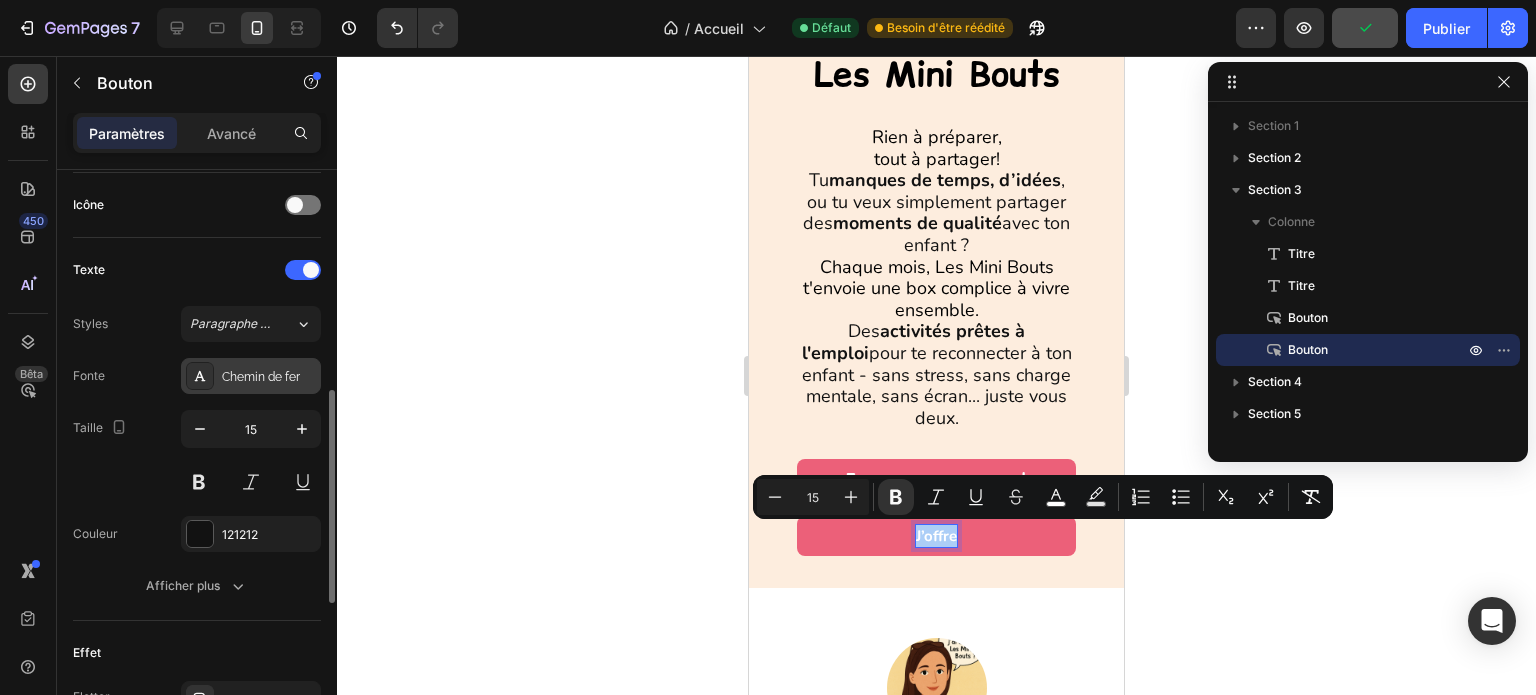 click on "Chemin de fer" at bounding box center [261, 377] 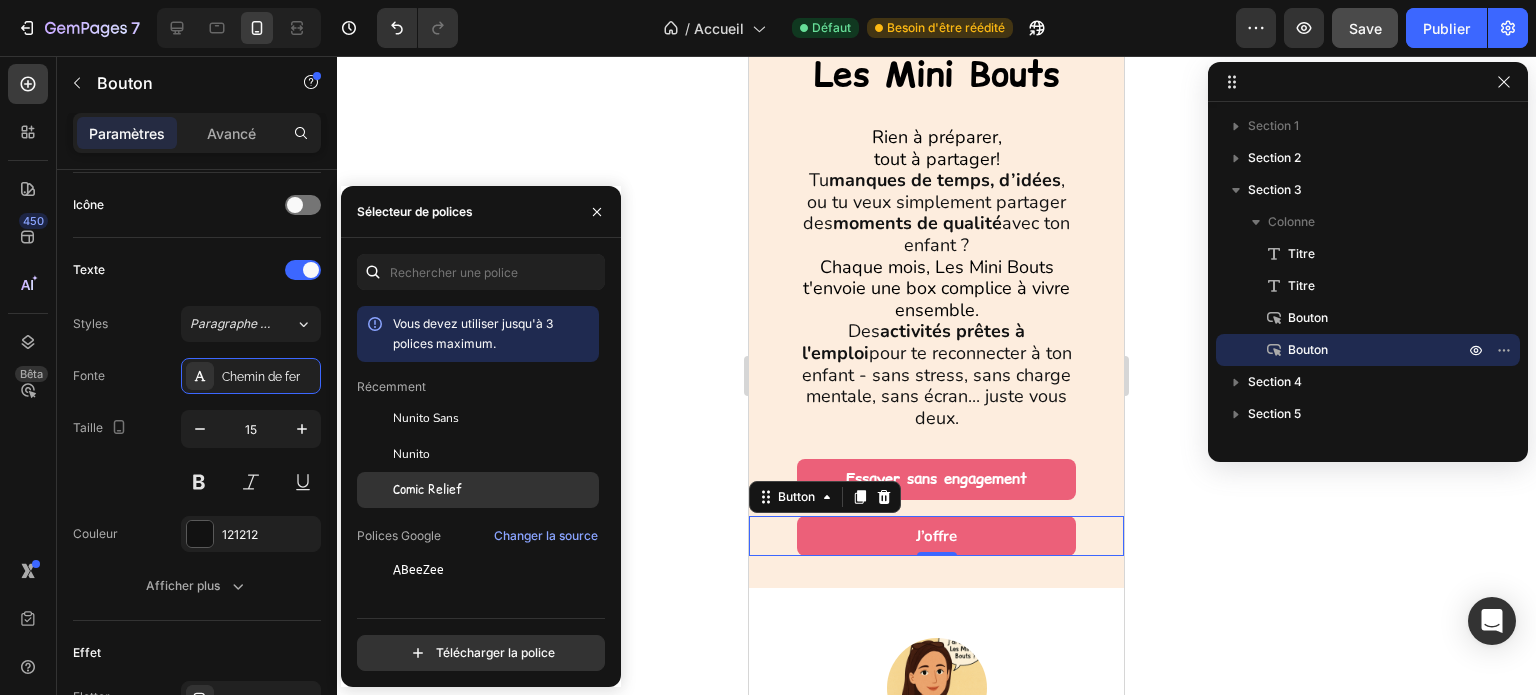 click on "Comic Relief" at bounding box center [427, 489] 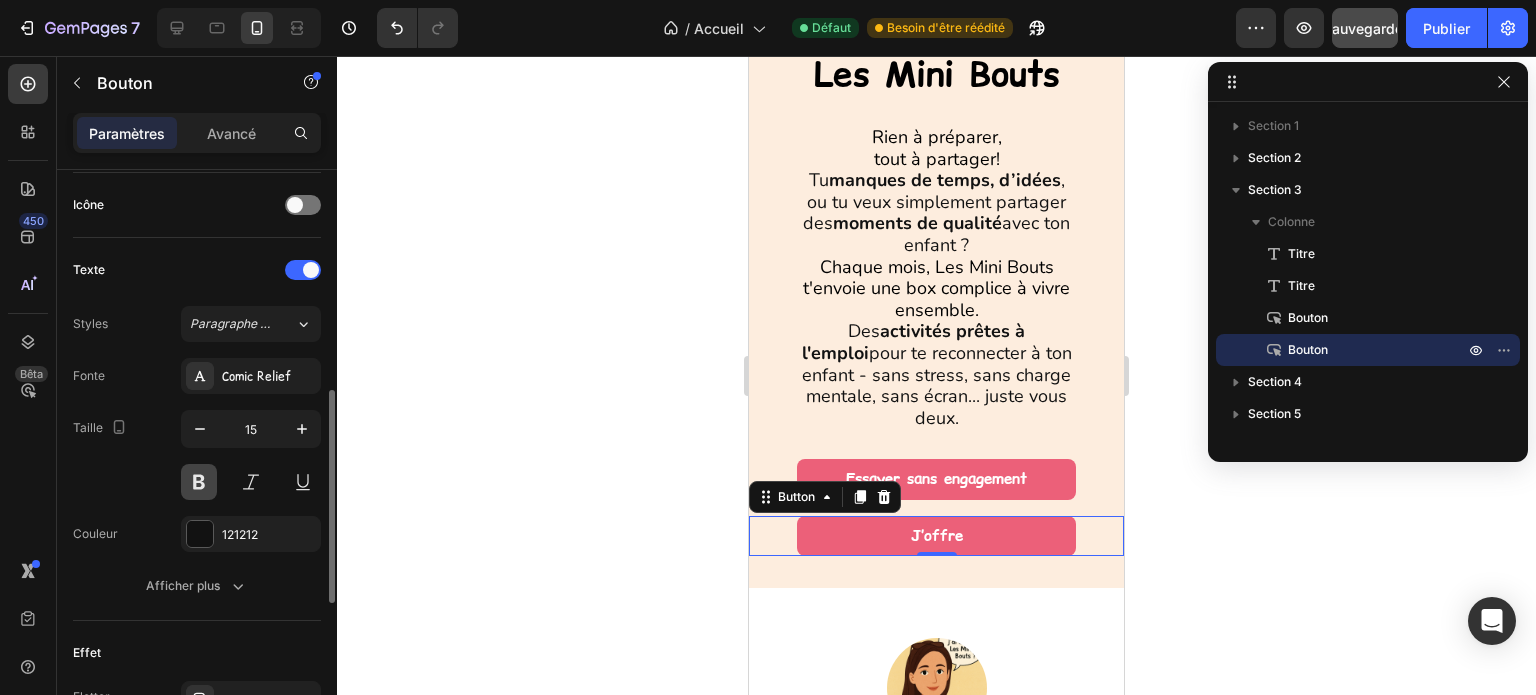 click at bounding box center [199, 482] 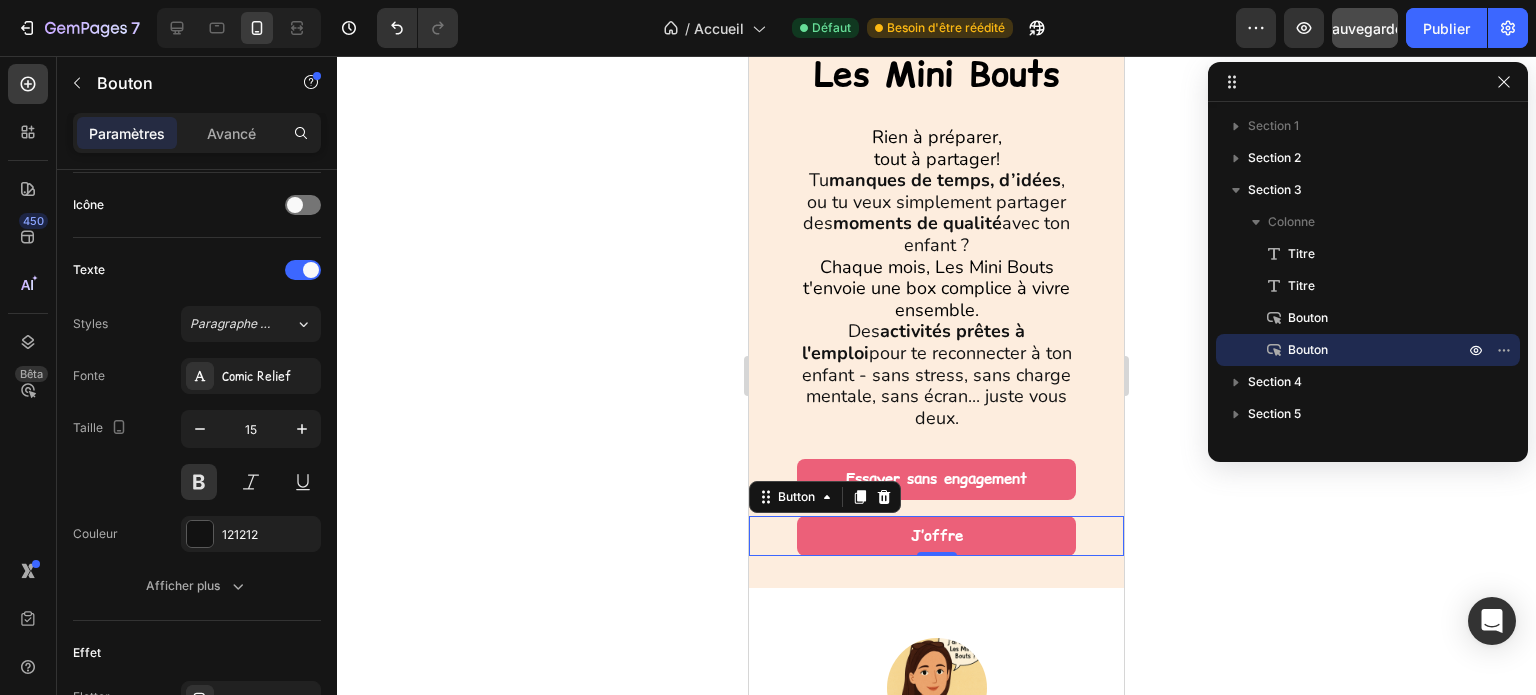 click 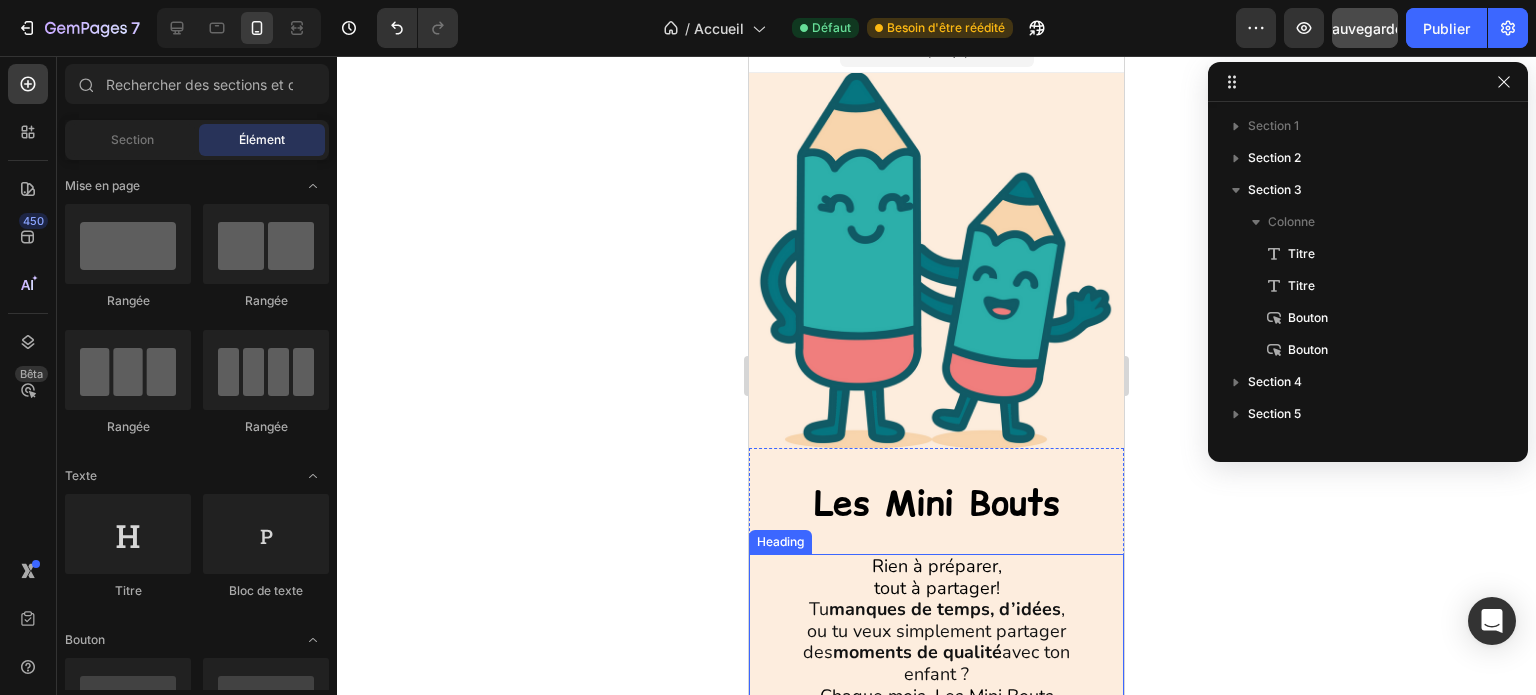 scroll, scrollTop: 0, scrollLeft: 0, axis: both 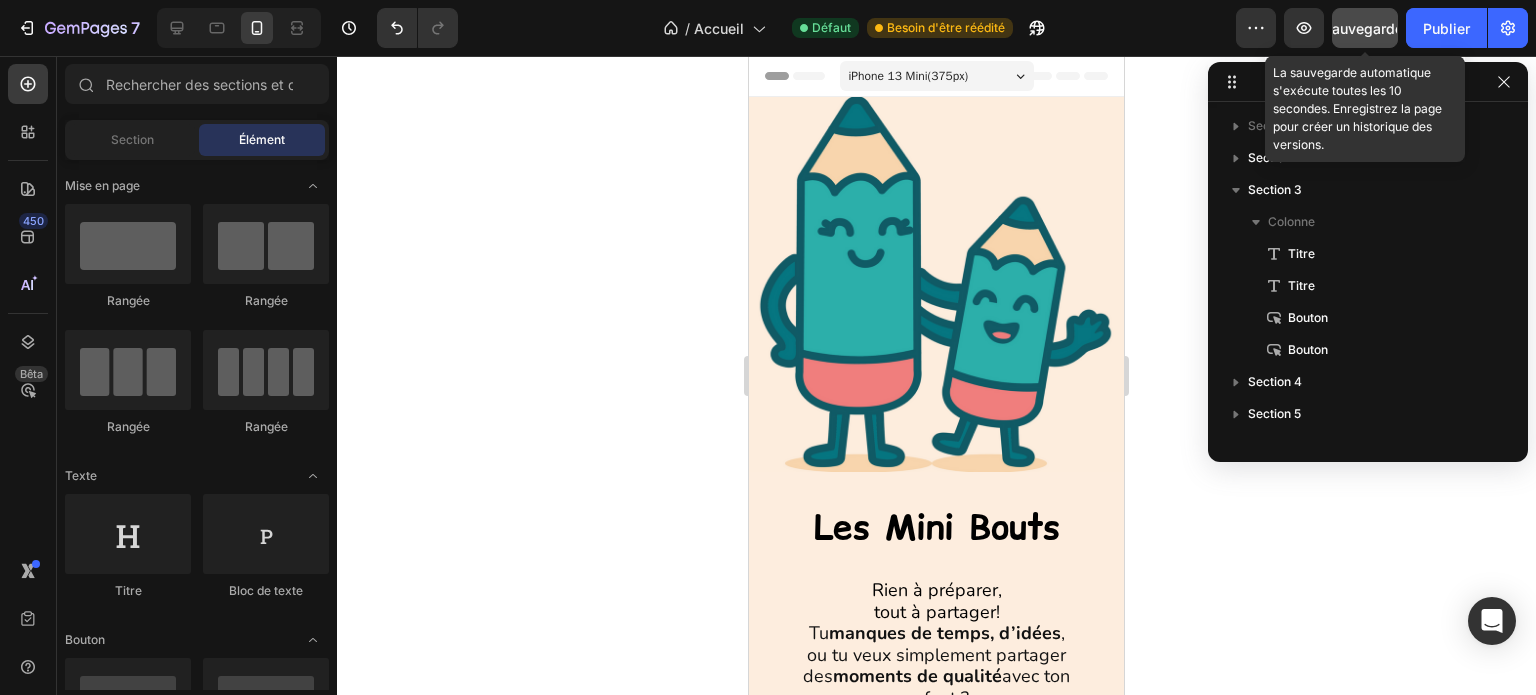 click on "Sauvegarder" at bounding box center [1365, 28] 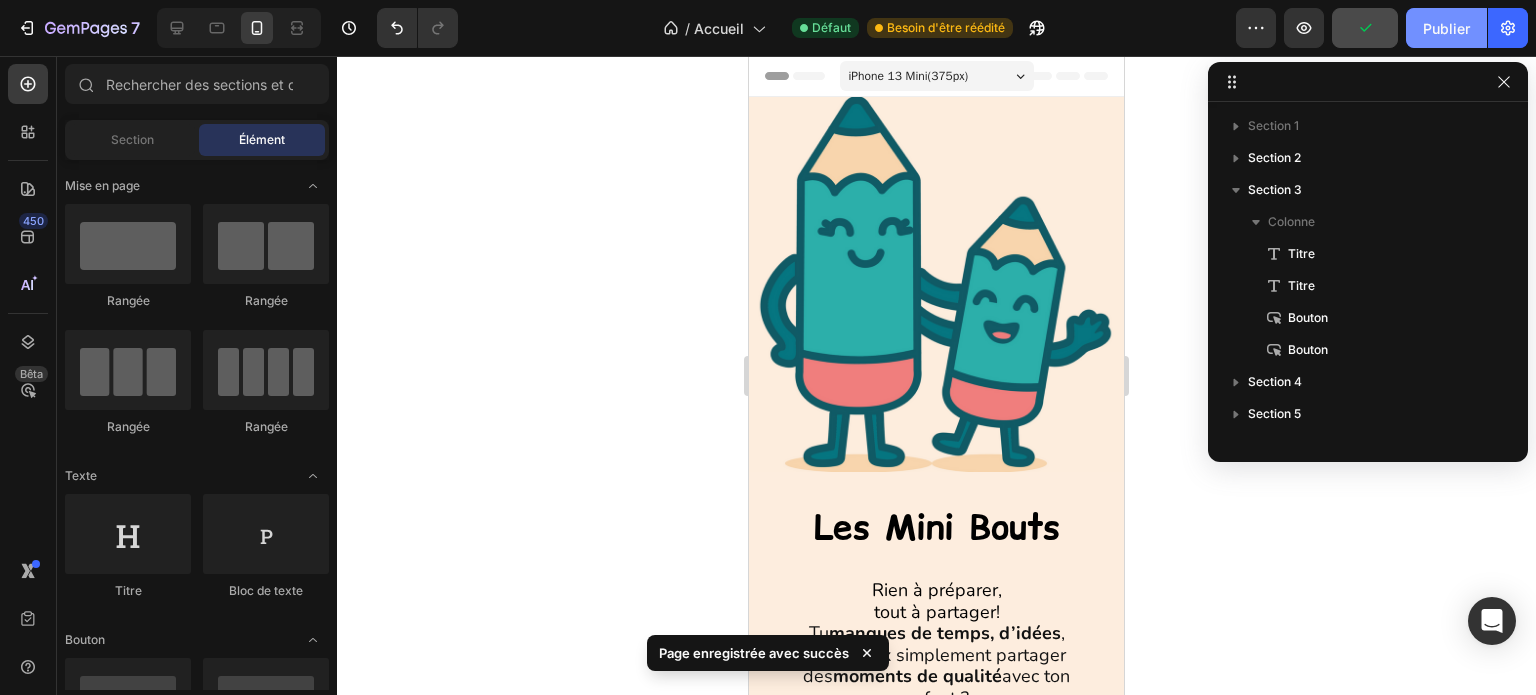 click on "Publier" at bounding box center (1446, 28) 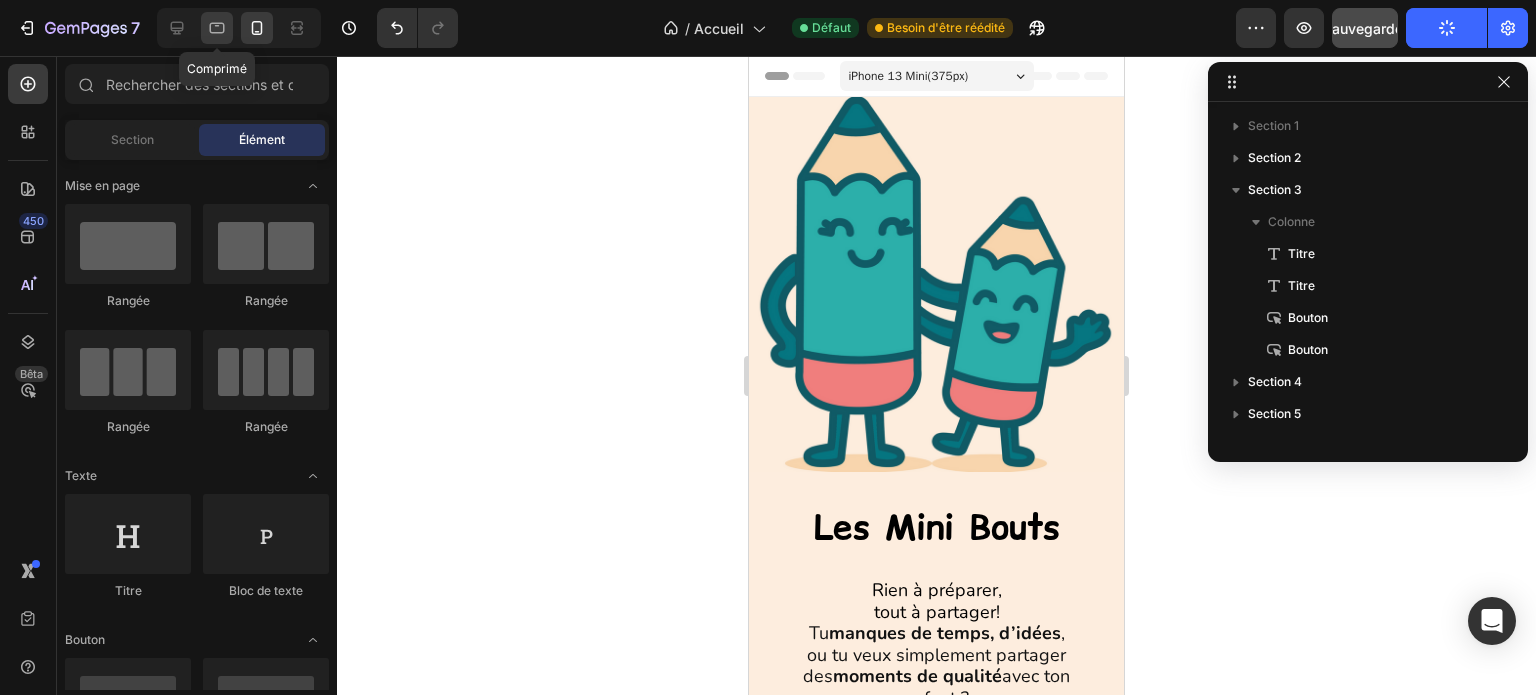 click 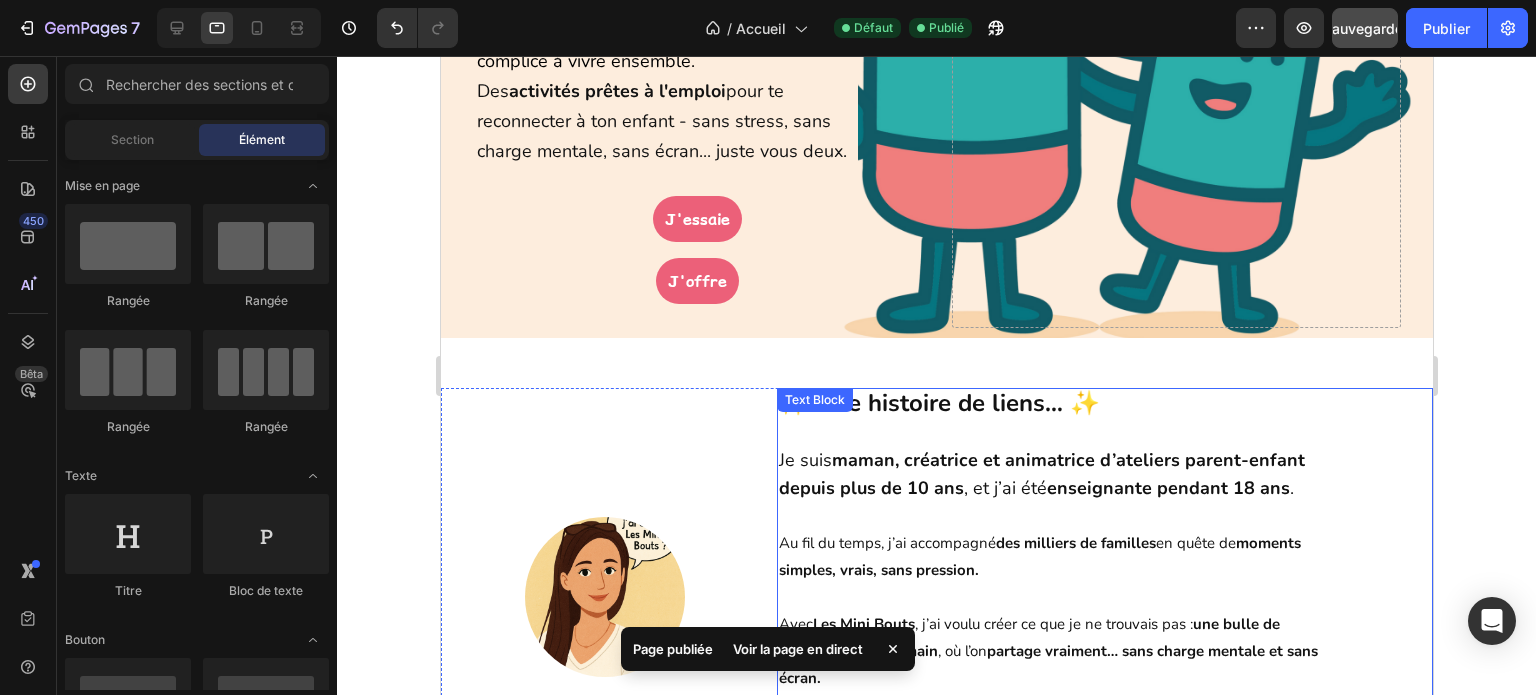 scroll, scrollTop: 400, scrollLeft: 0, axis: vertical 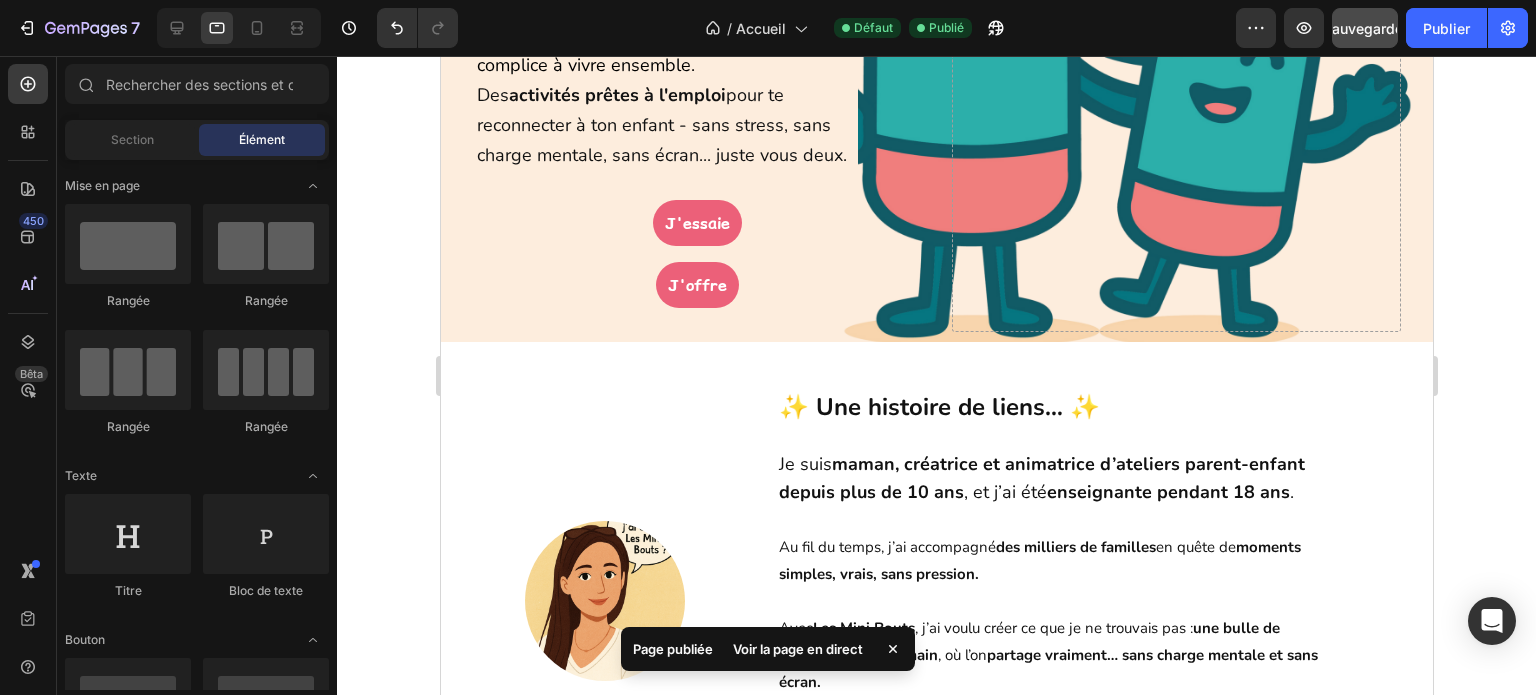 click at bounding box center [239, 28] 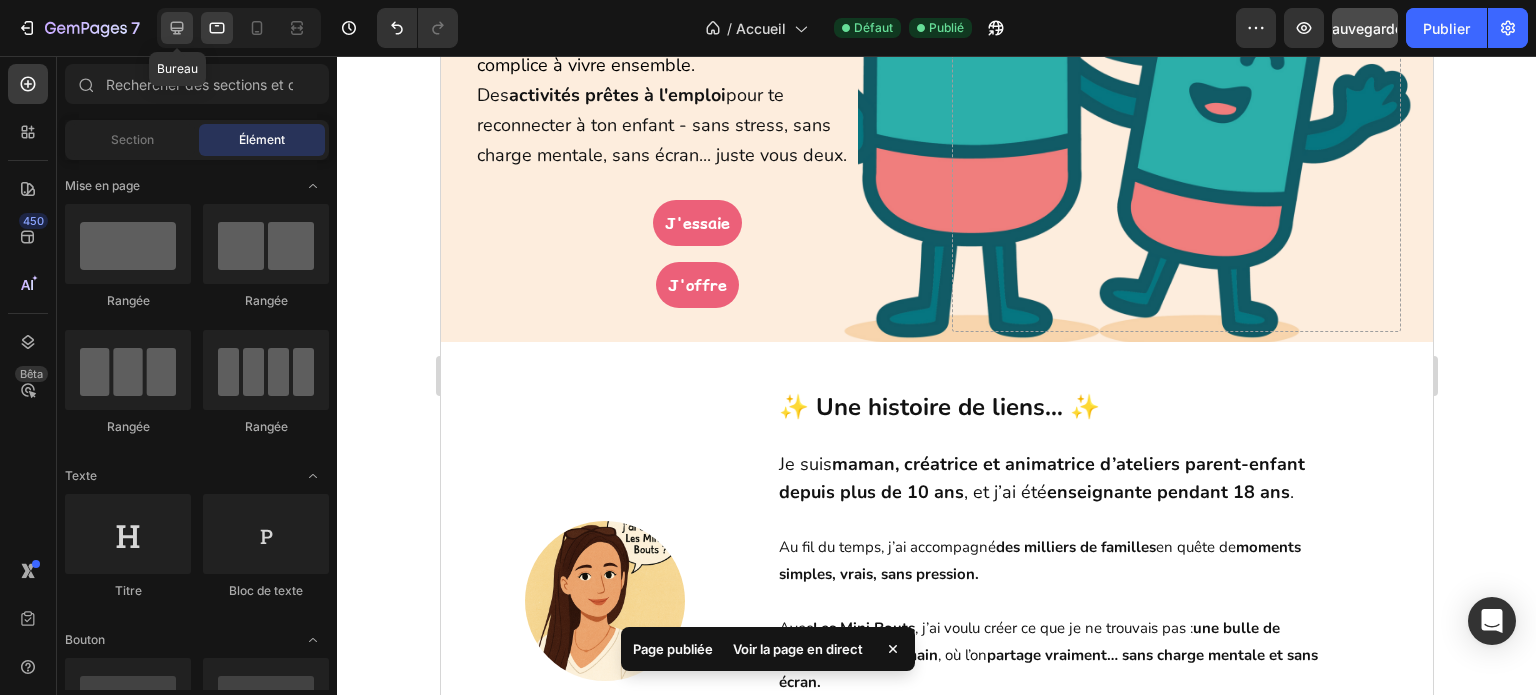 click 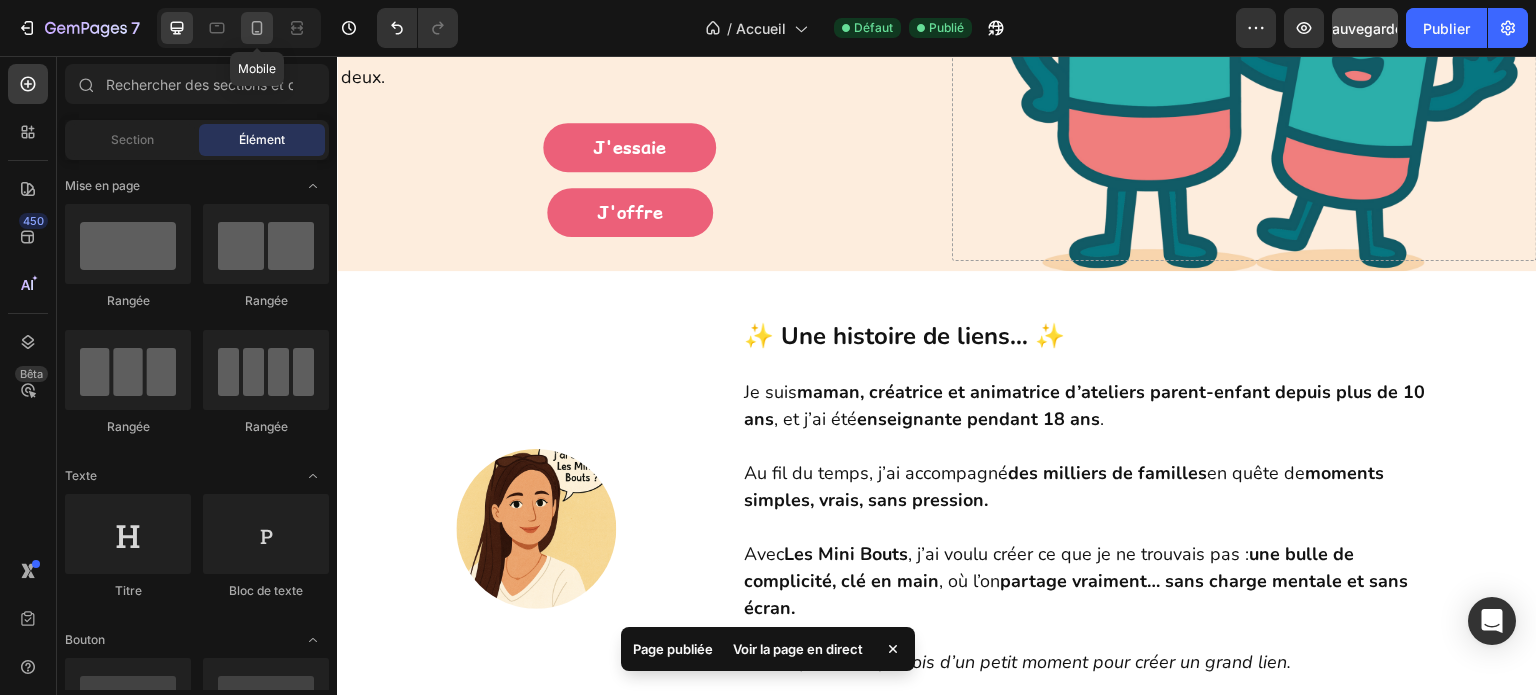 click 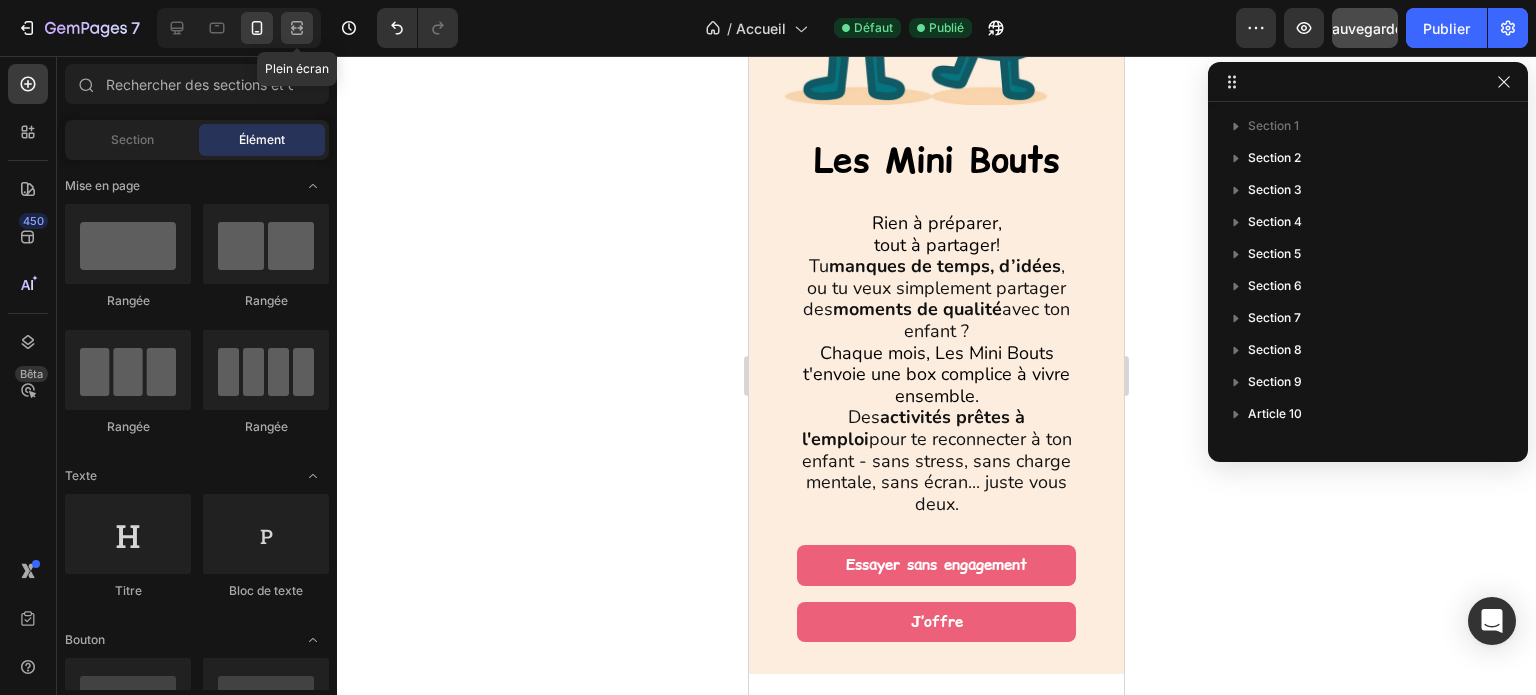 click 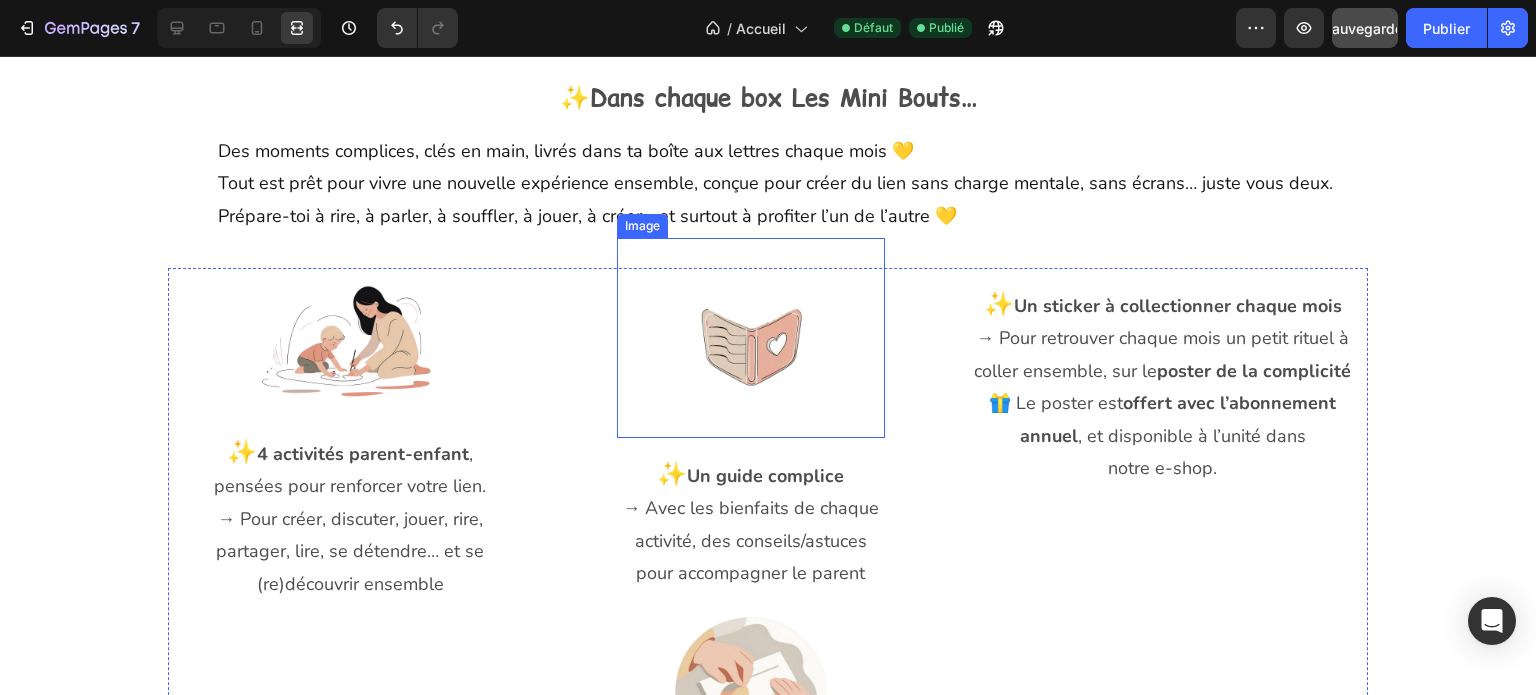 scroll, scrollTop: 1500, scrollLeft: 0, axis: vertical 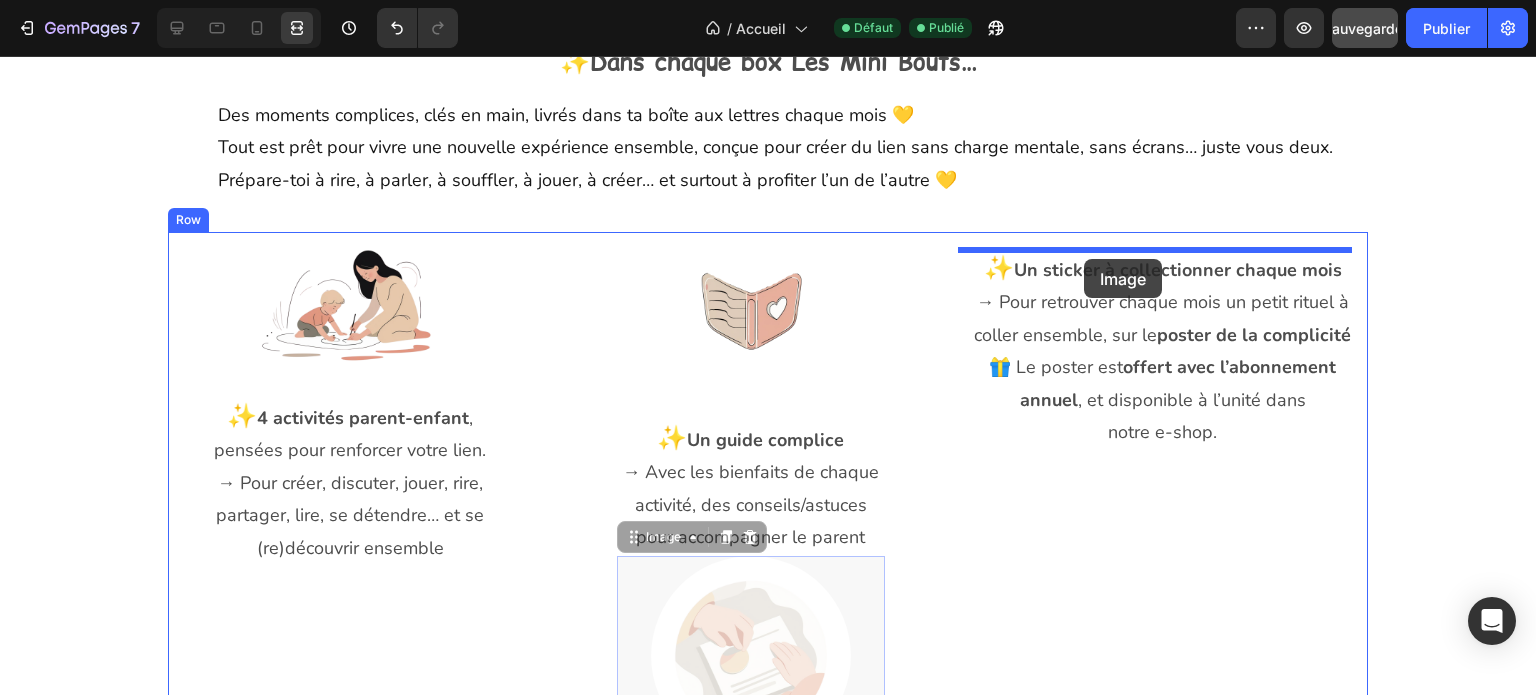 drag, startPoint x: 772, startPoint y: 614, endPoint x: 1084, endPoint y: 259, distance: 472.6193 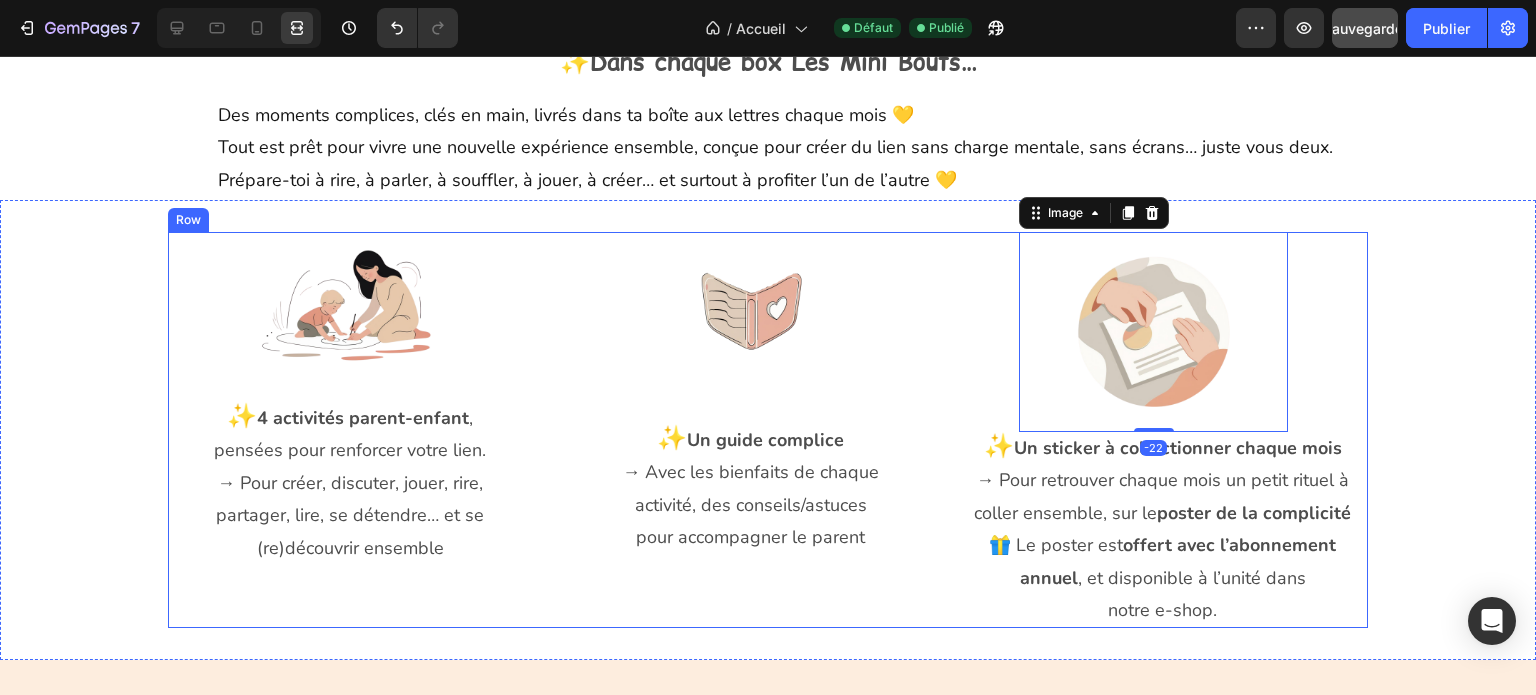 click on "Image ✨  Un guide complice → Avec les bienfaits de chaque activité, des conseils/astuces   pour accompagner le parent Text Block" at bounding box center (768, 430) 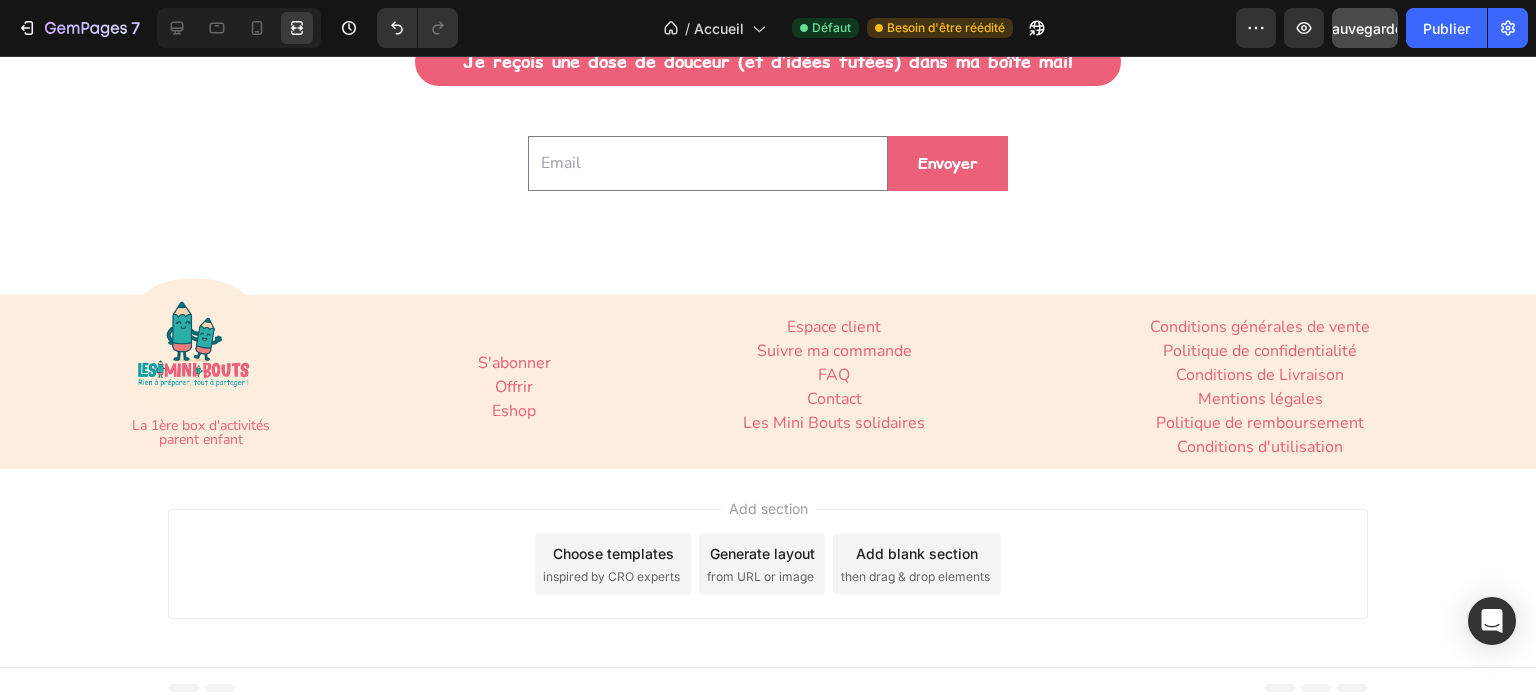scroll, scrollTop: 7207, scrollLeft: 0, axis: vertical 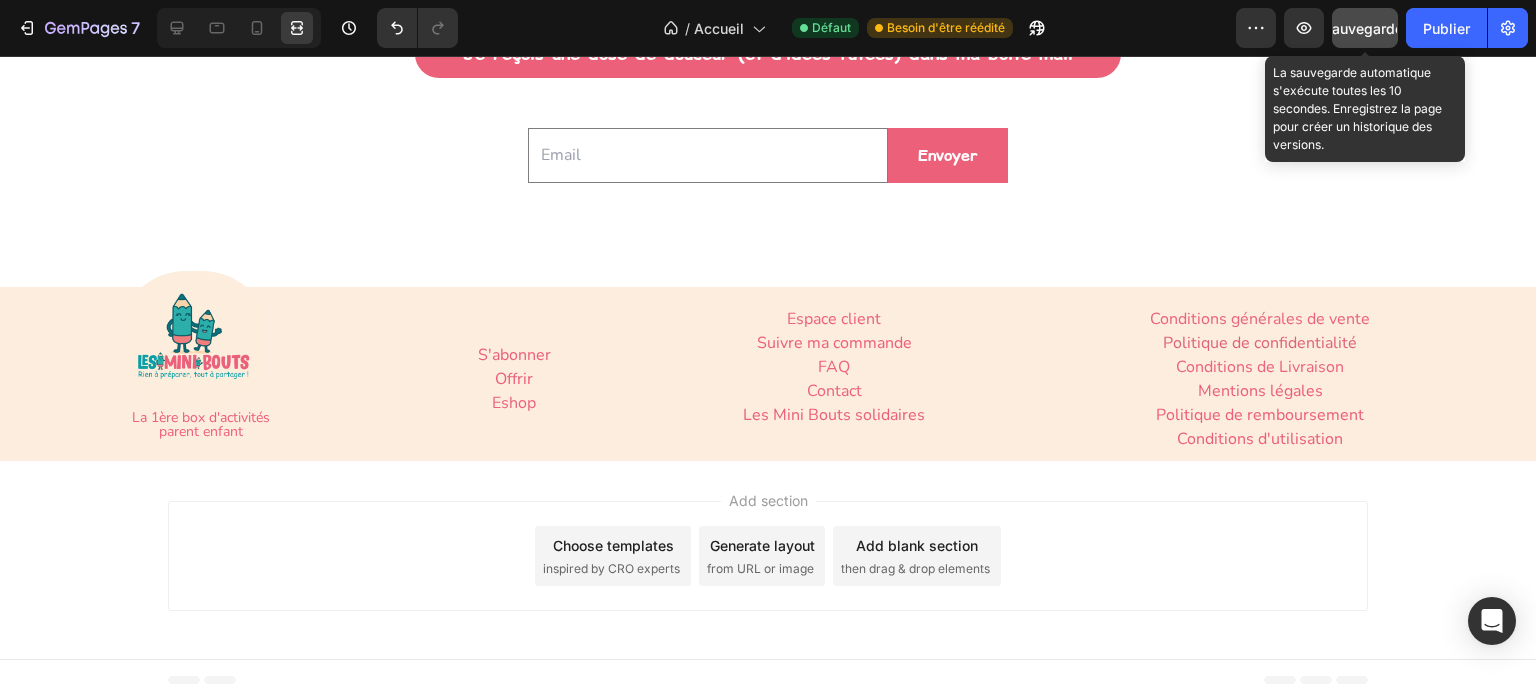 click on "Sauvegarder" 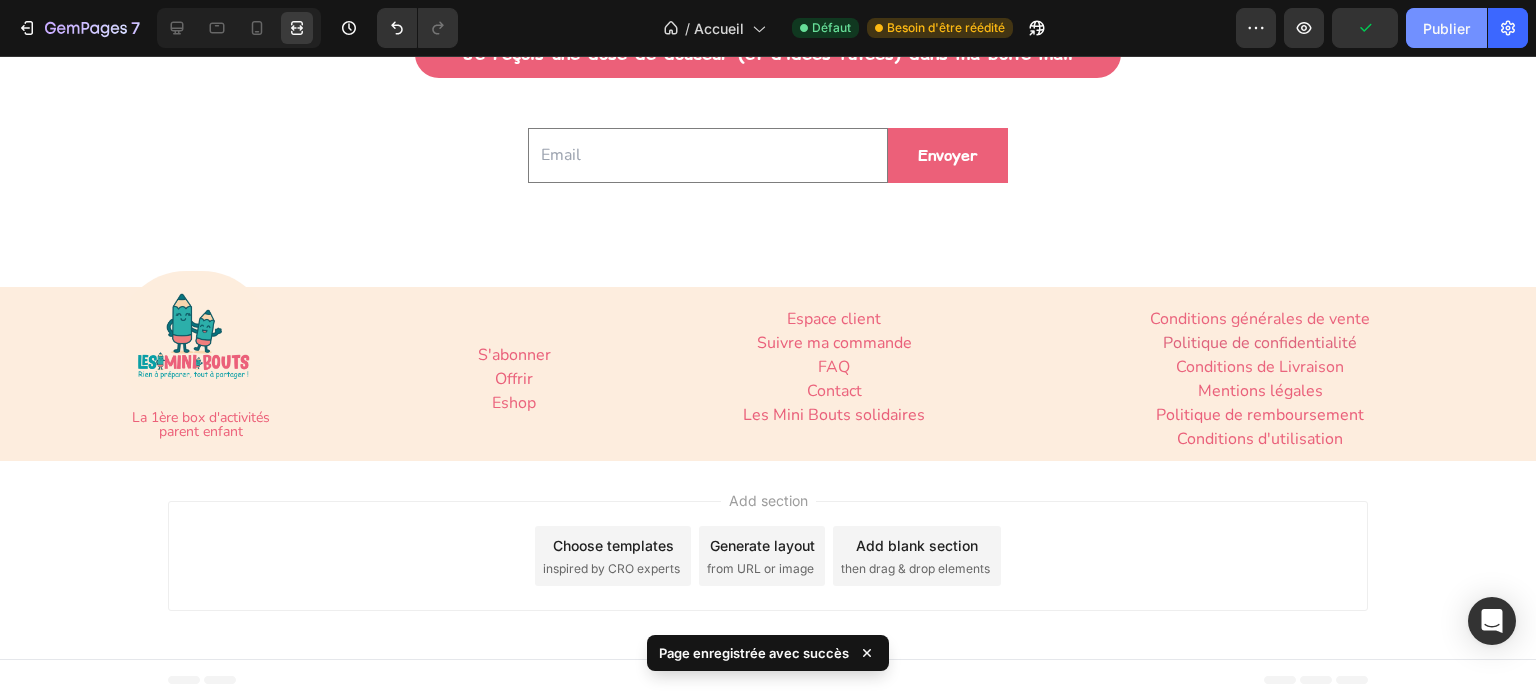 click on "Publier" 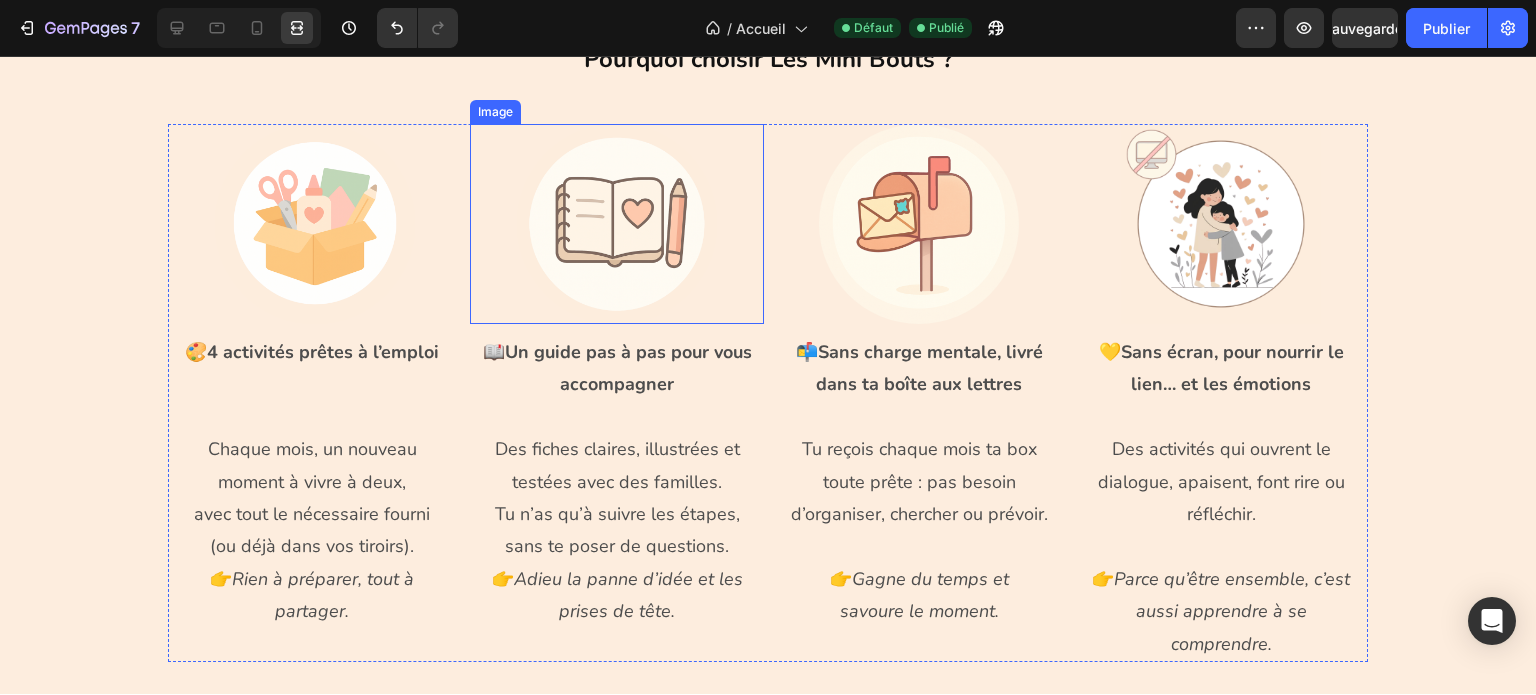 scroll, scrollTop: 5307, scrollLeft: 0, axis: vertical 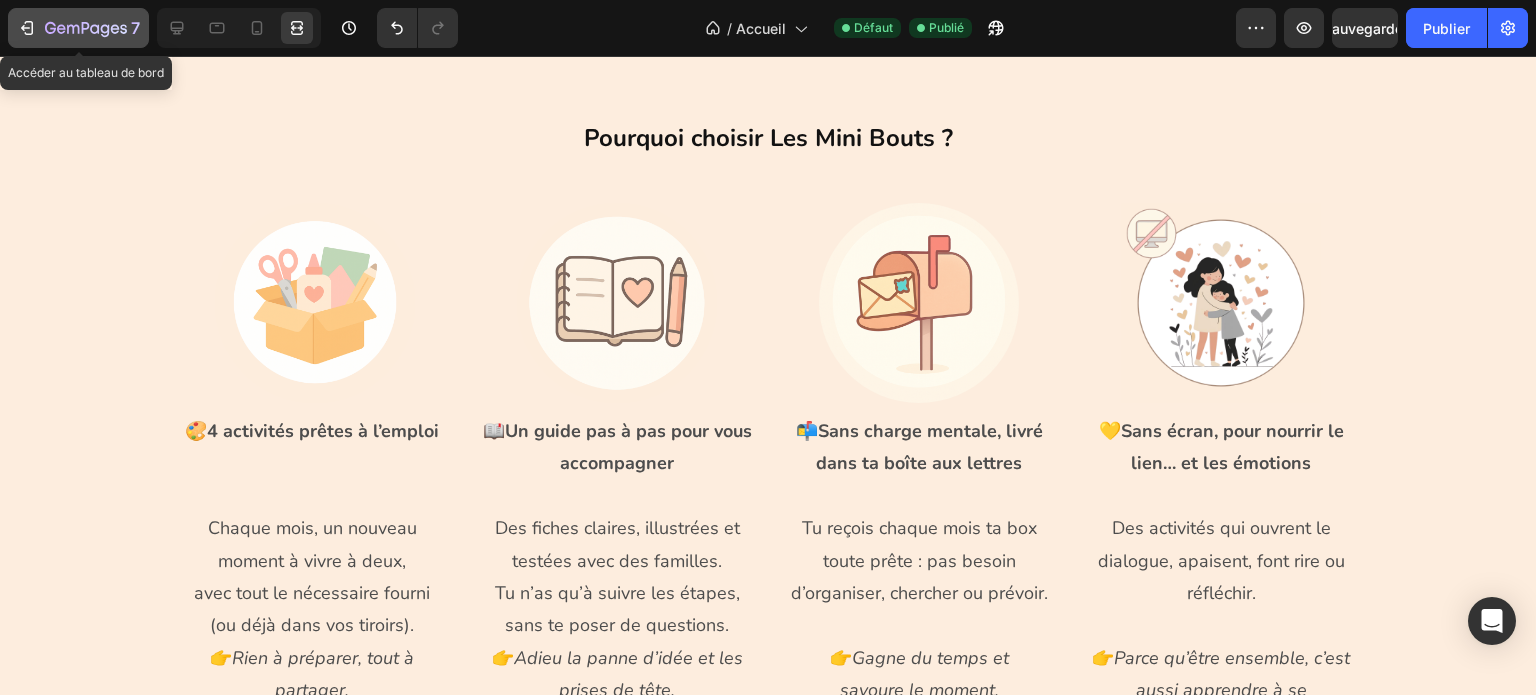click 